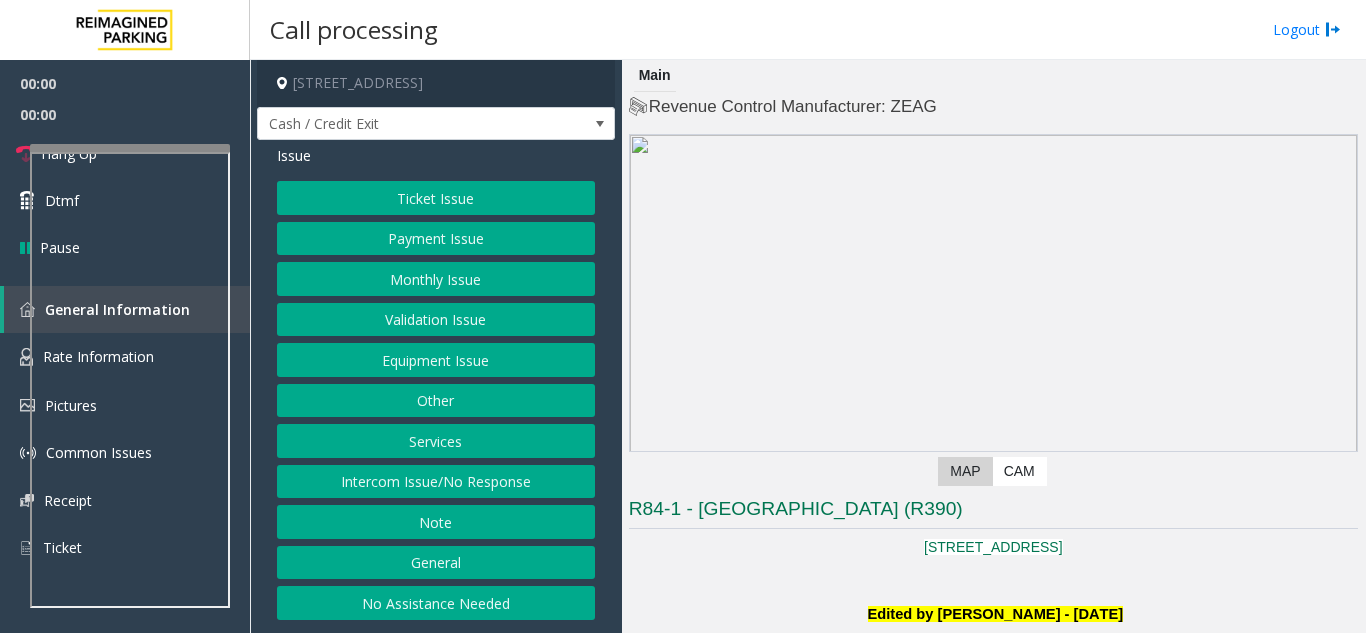 scroll, scrollTop: 0, scrollLeft: 0, axis: both 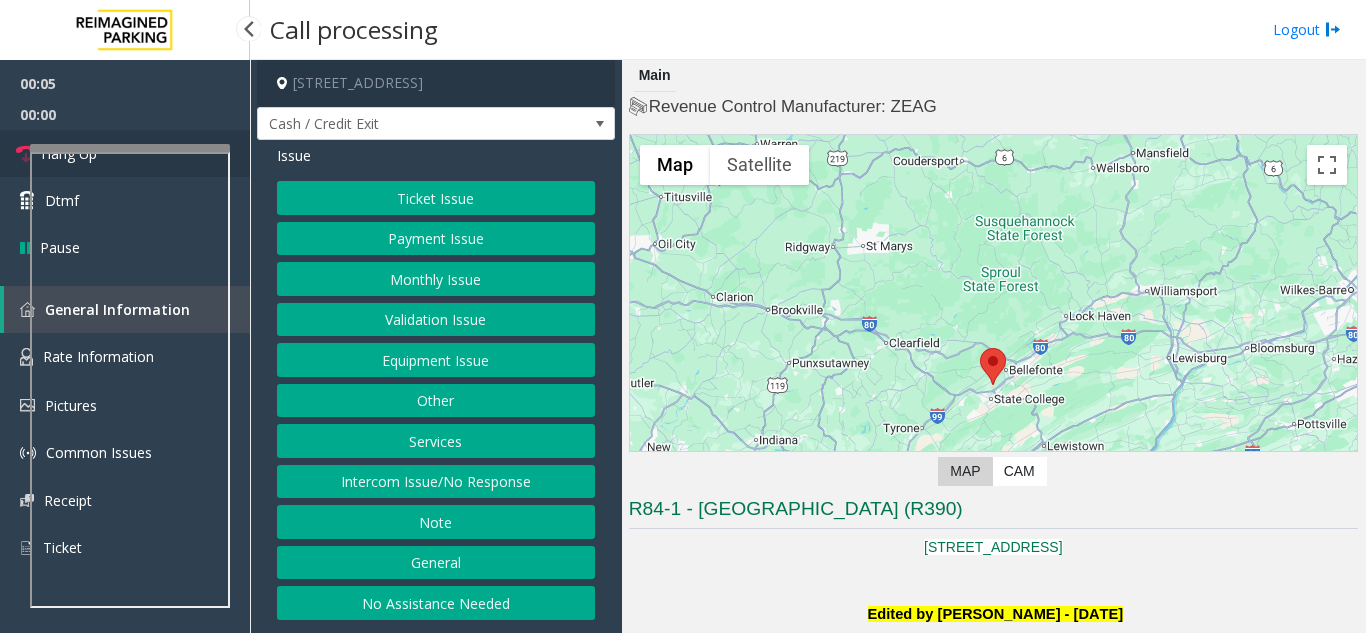 click on "Hang Up" at bounding box center [125, 153] 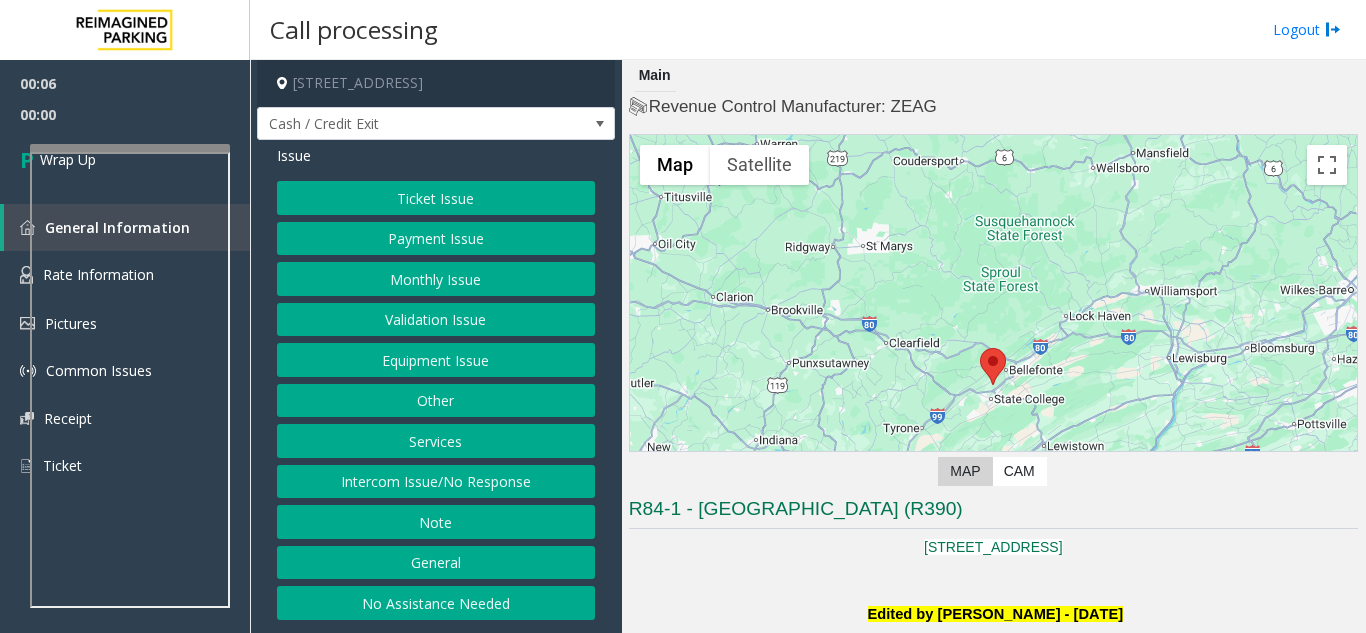 click on "No Assistance Needed" 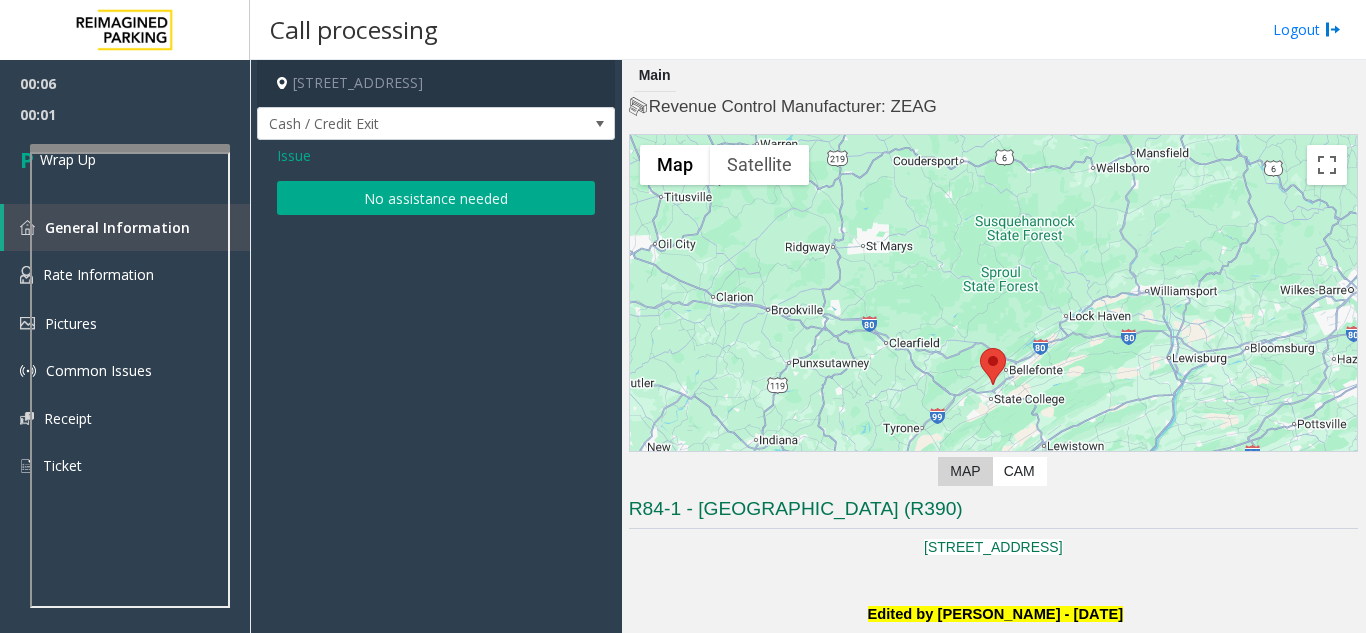 click on "No assistance needed" 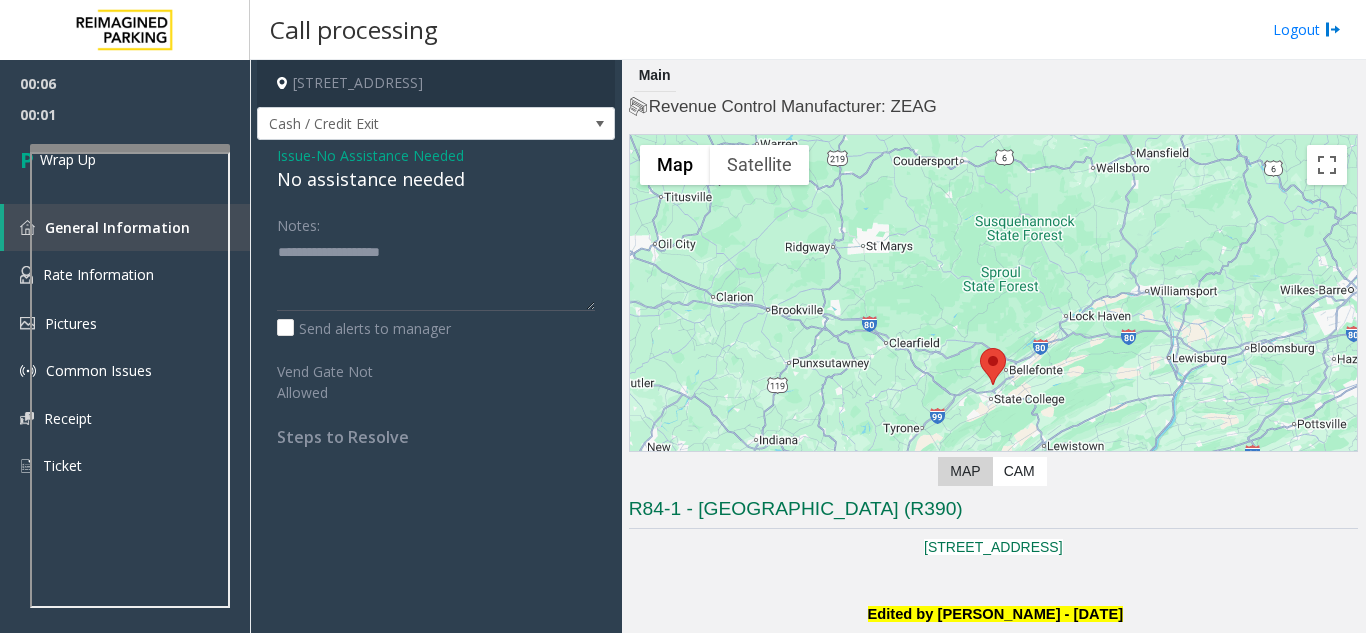 click on "No assistance needed" 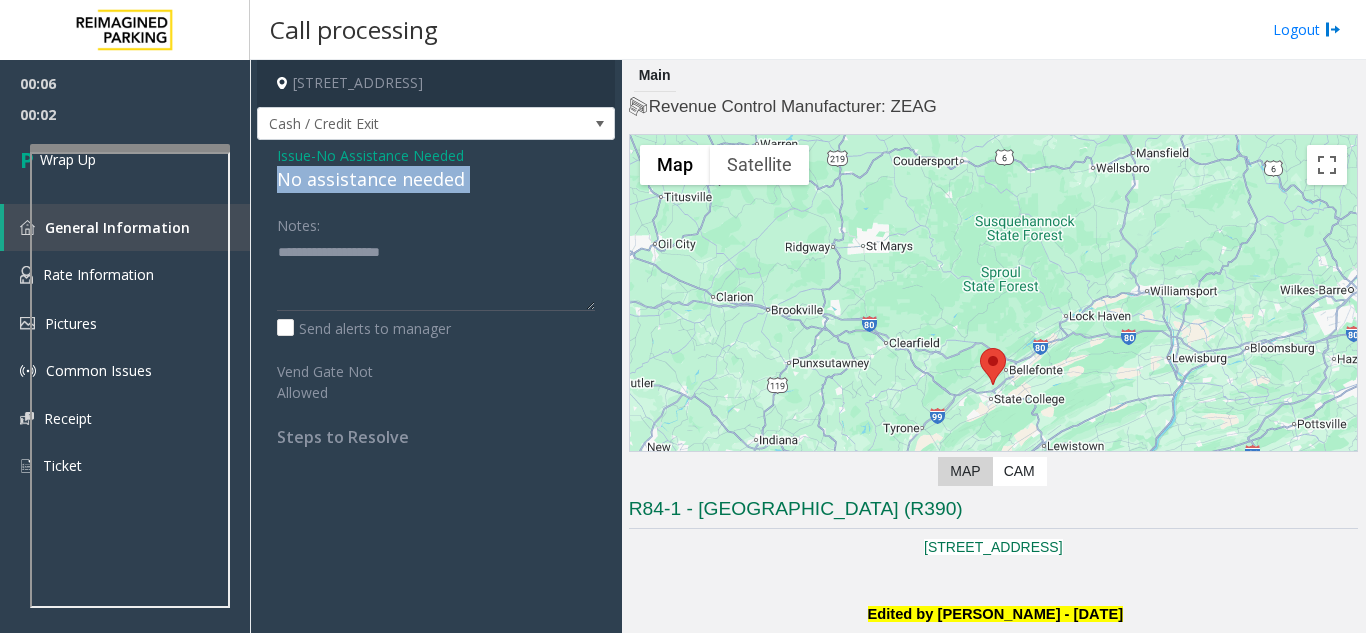 click on "No assistance needed" 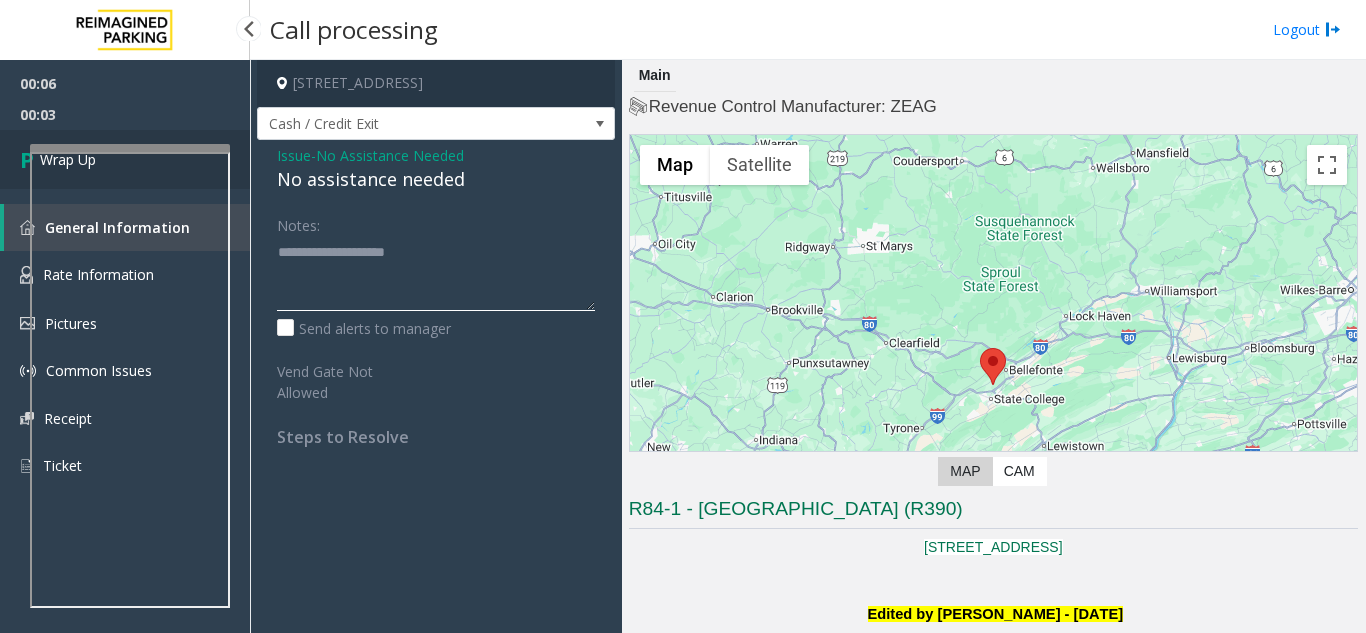 type on "**********" 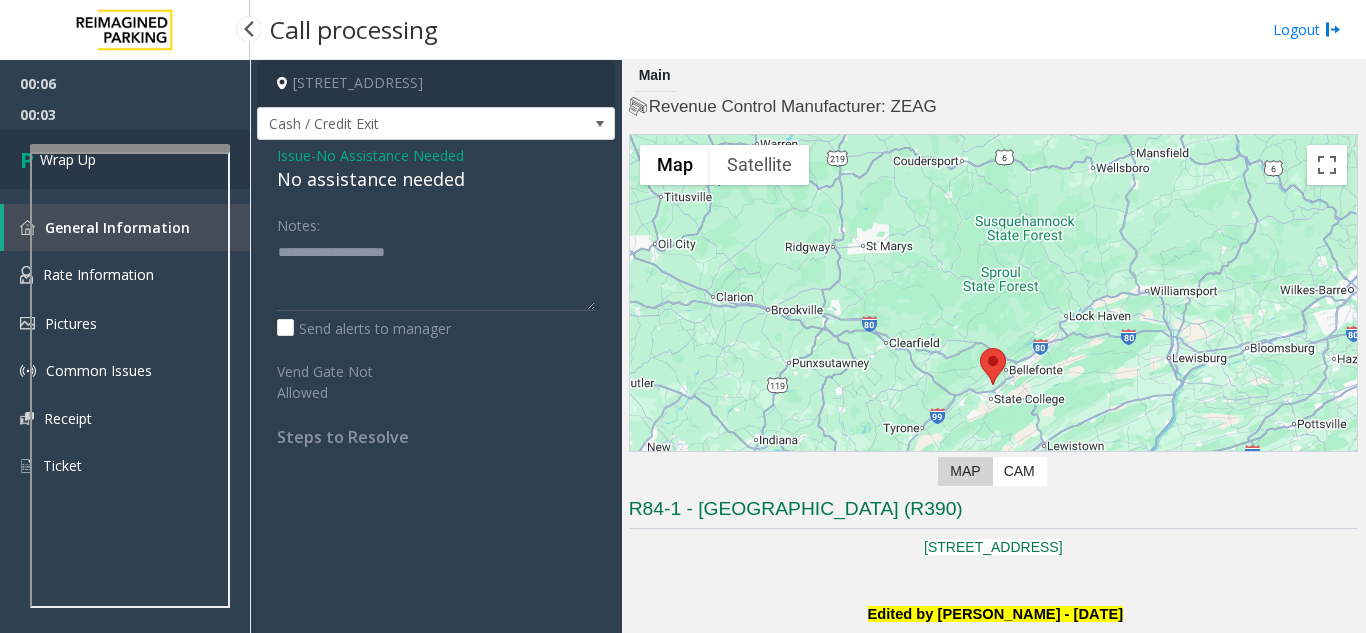 click on "Wrap Up" at bounding box center [125, 159] 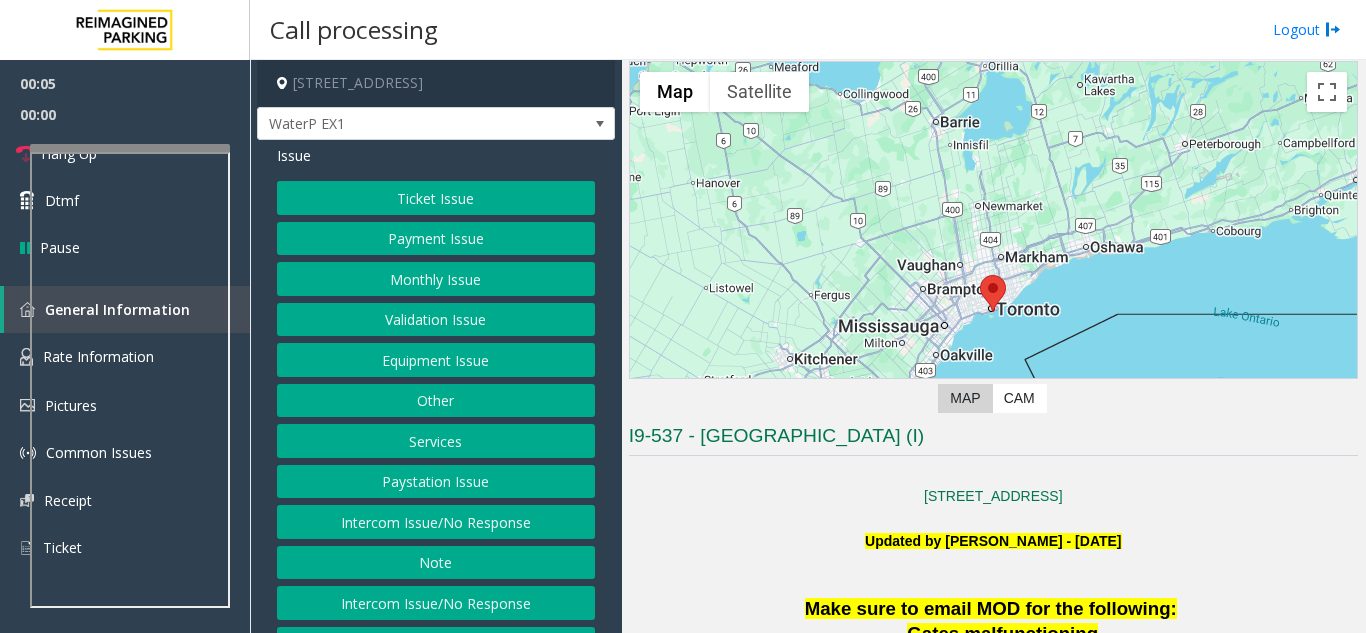 scroll, scrollTop: 500, scrollLeft: 0, axis: vertical 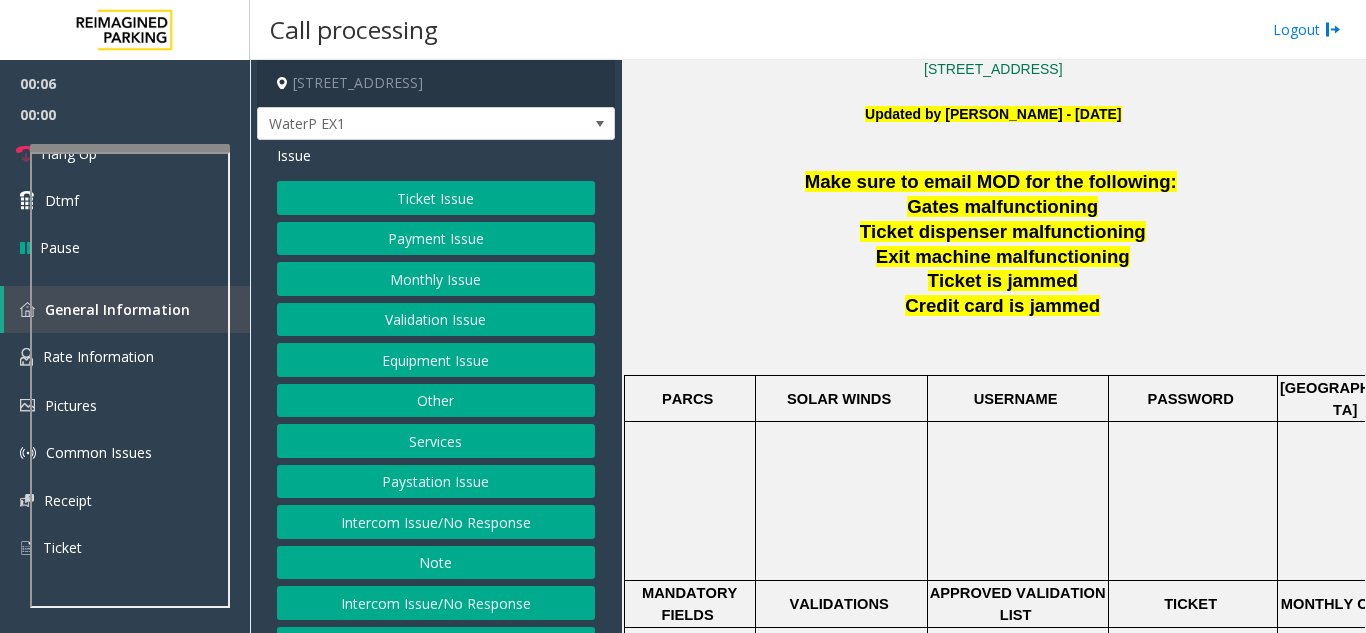 click on "Make sure to email MOD for the following:" 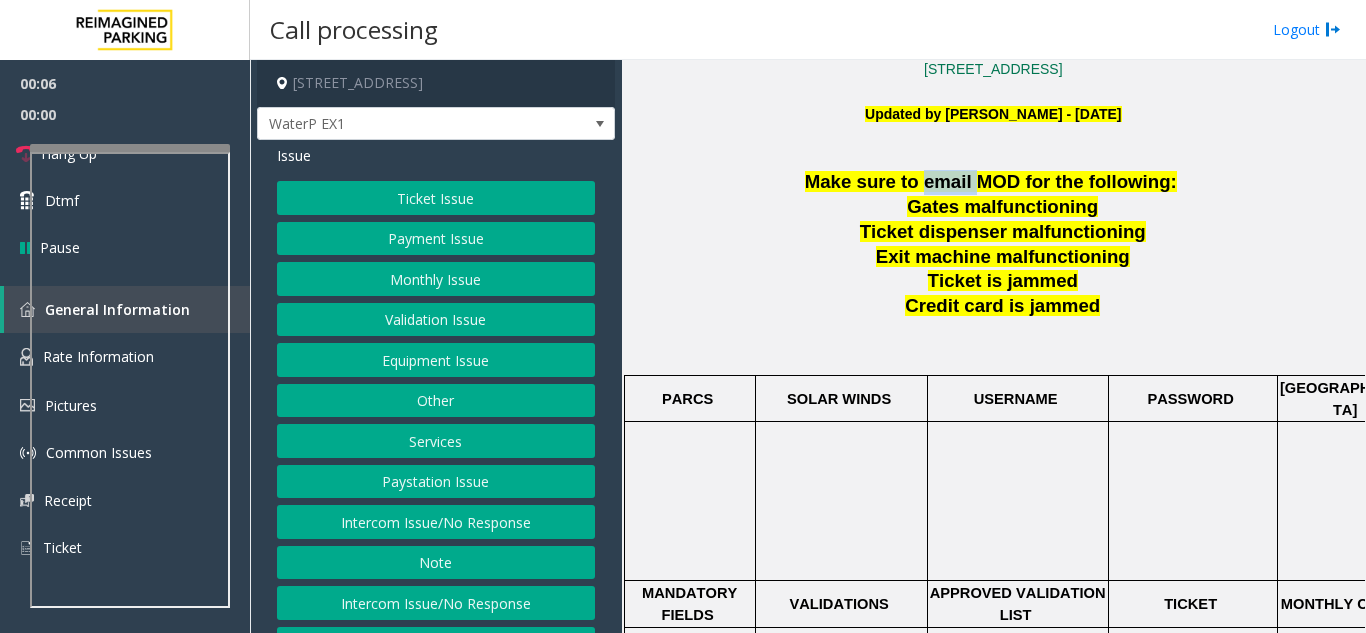 click on "Make sure to email MOD for the following:" 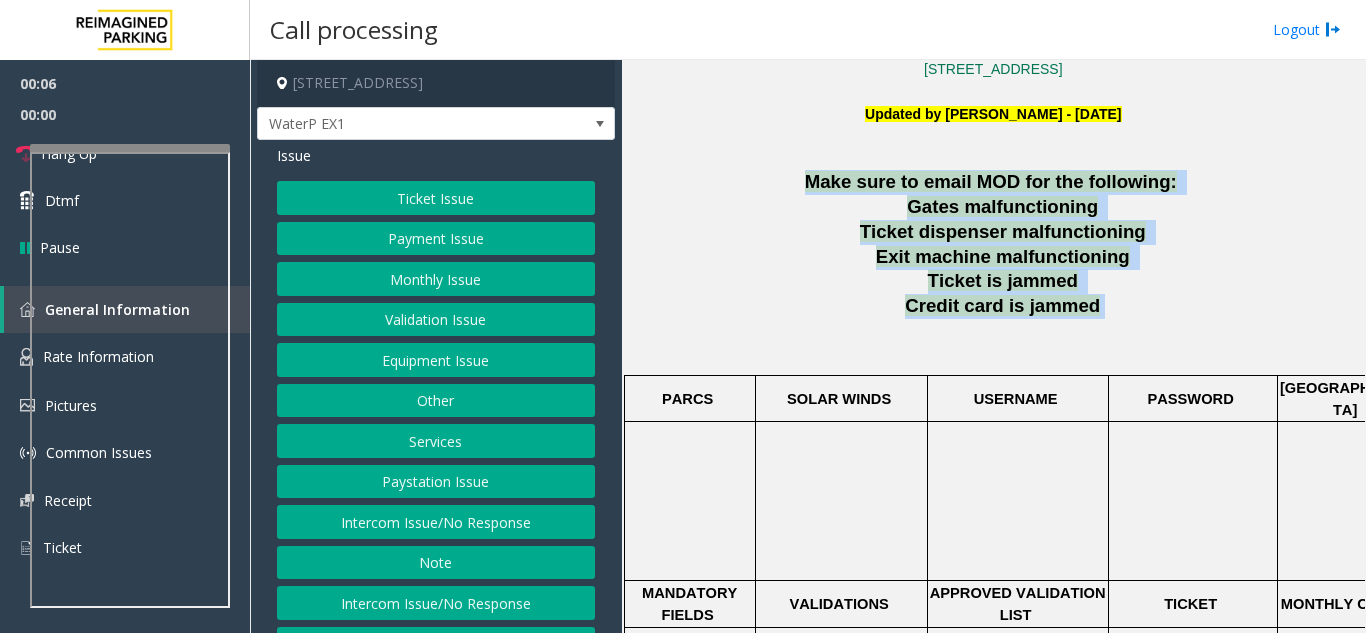 drag, startPoint x: 931, startPoint y: 187, endPoint x: 1022, endPoint y: 311, distance: 153.80832 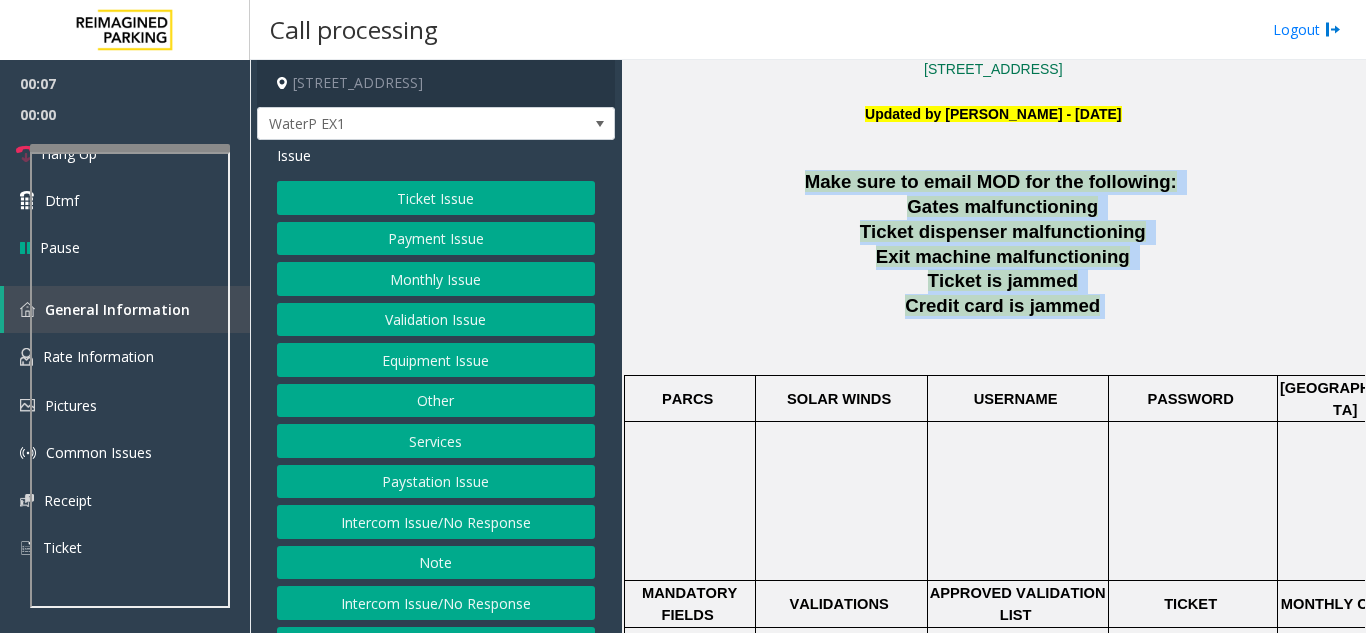 click on "Credit card is jammed" 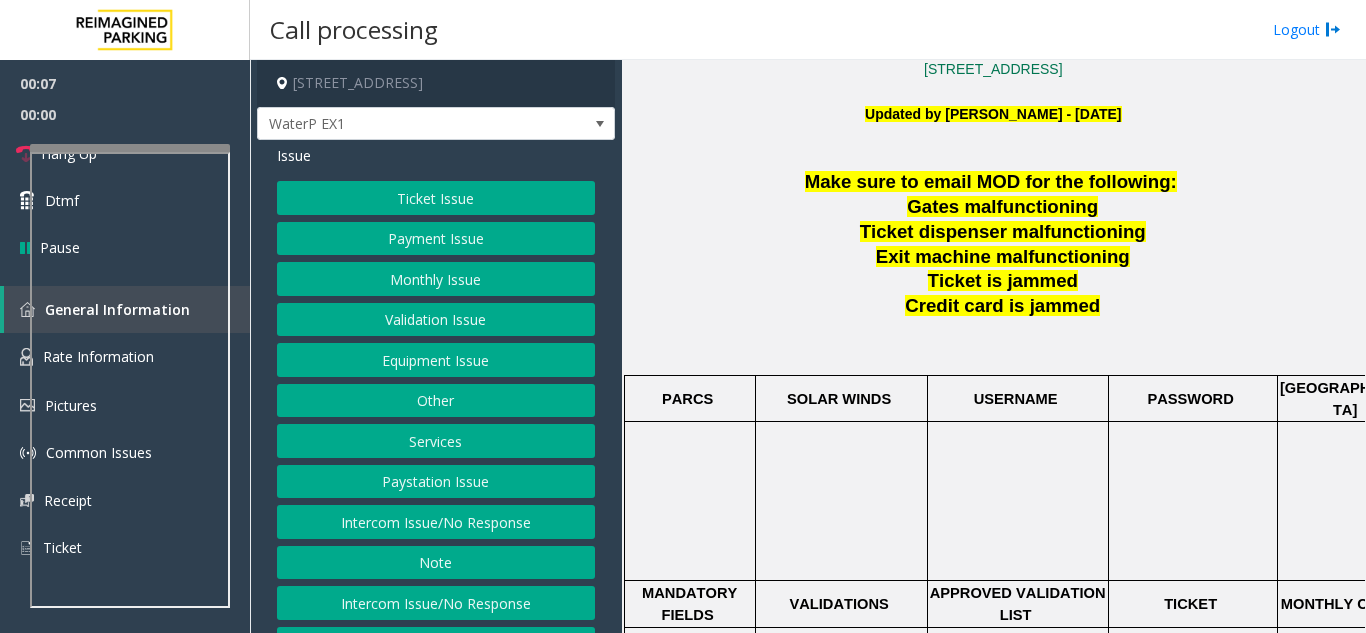 click on "Ticket Issue" 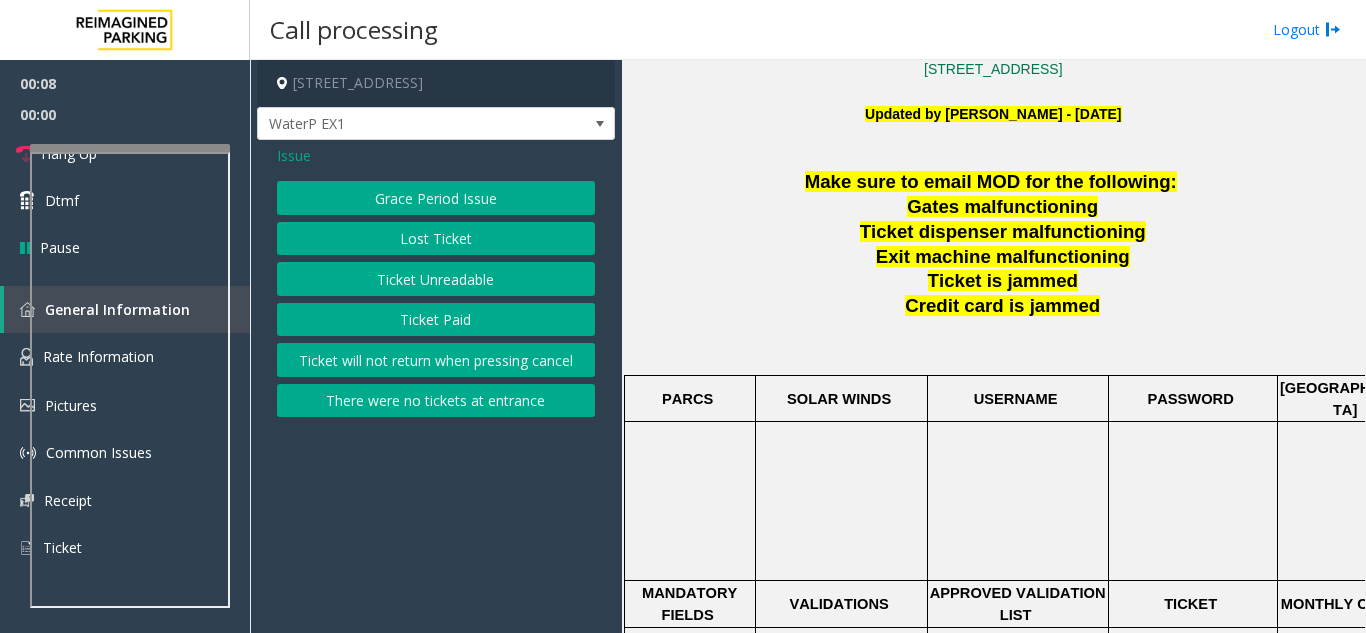 click on "Ticket Unreadable" 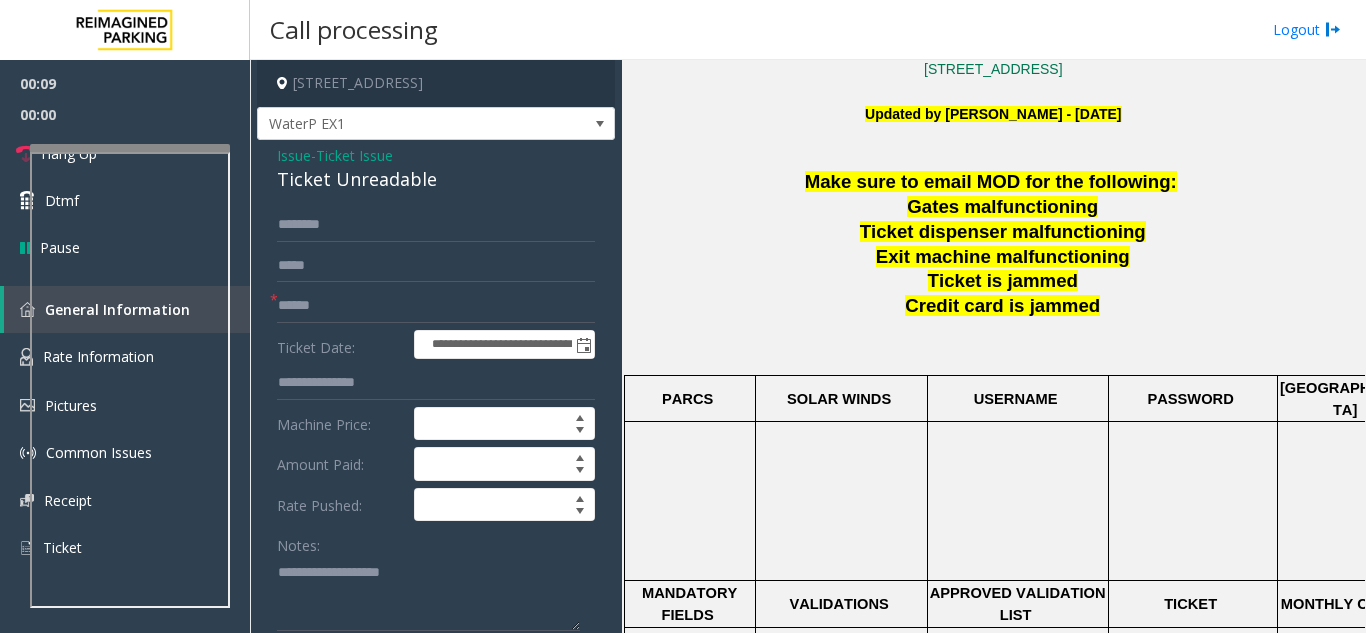 click on "**********" 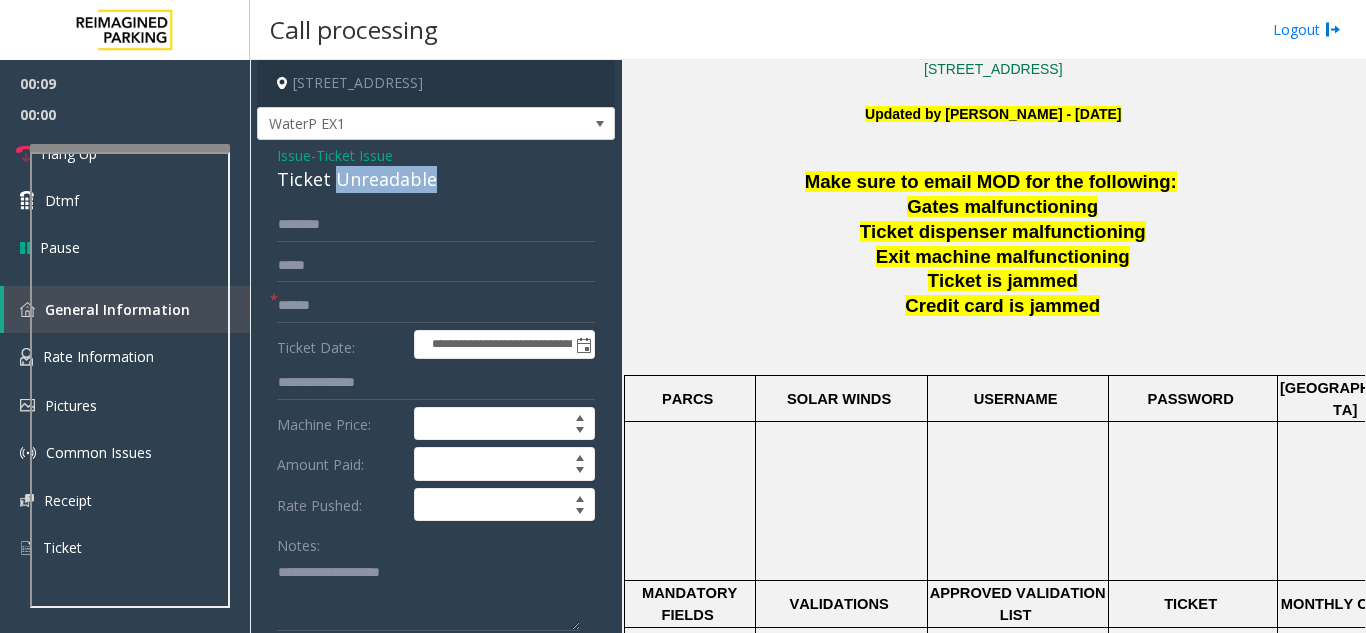 click on "Ticket Unreadable" 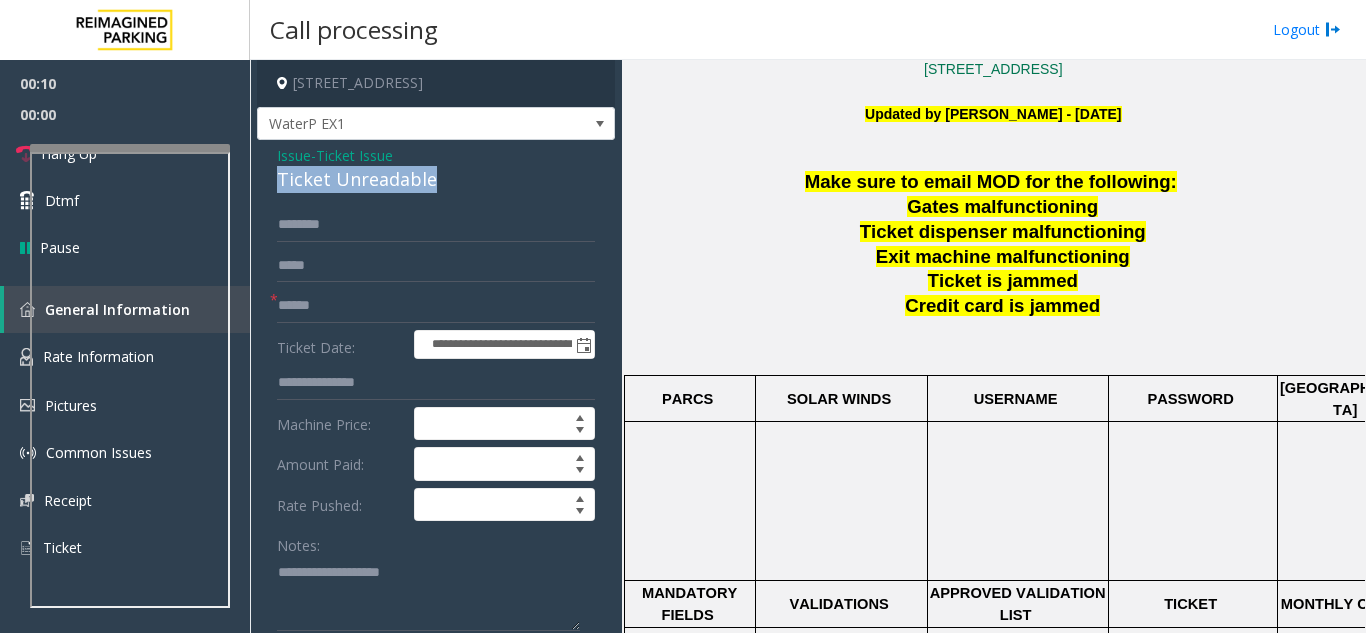 click on "Ticket Unreadable" 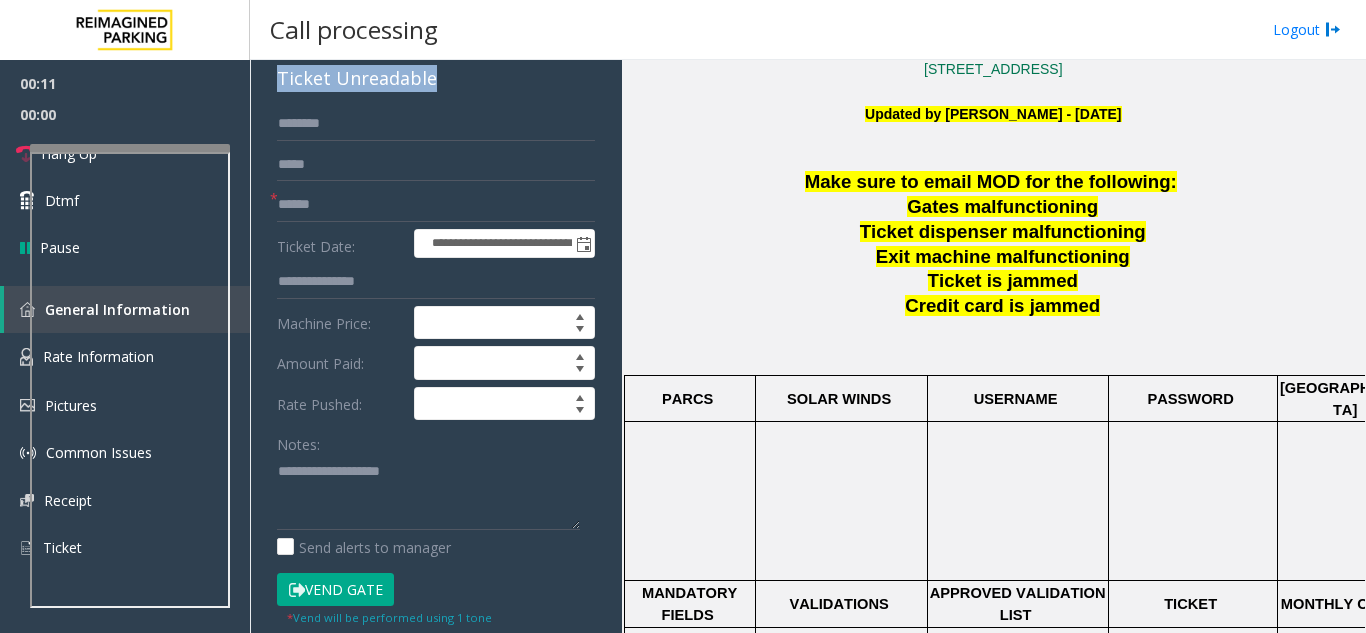 scroll, scrollTop: 400, scrollLeft: 0, axis: vertical 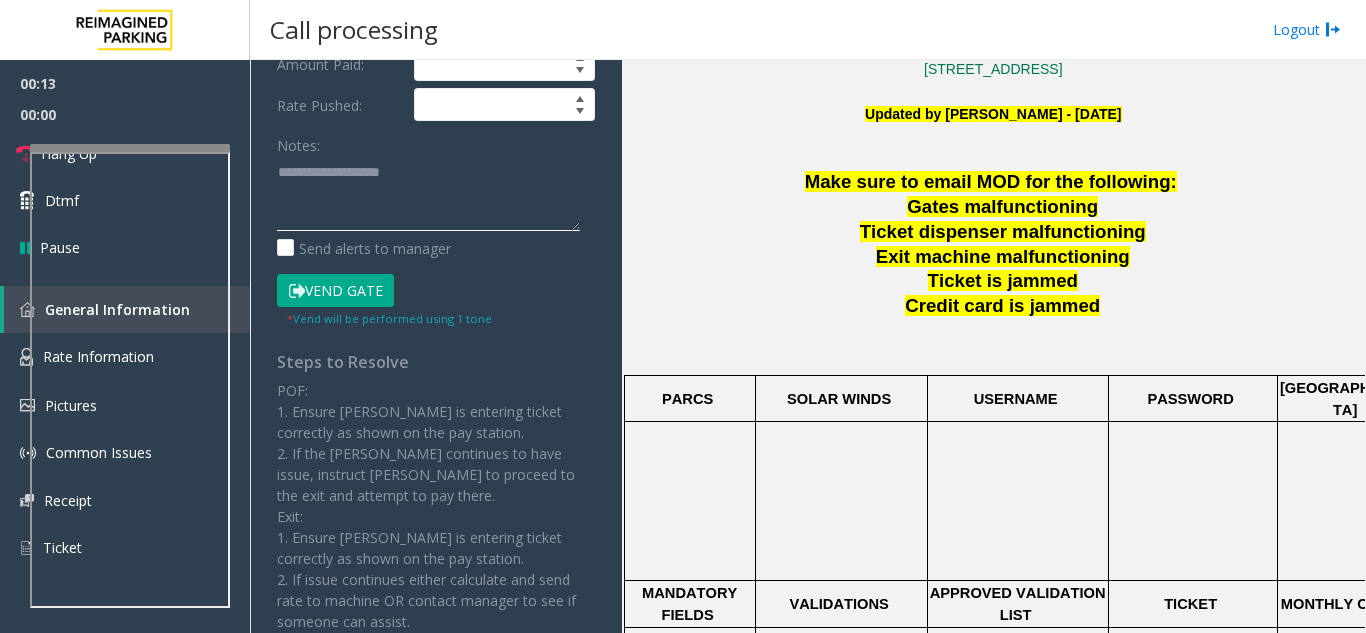 paste on "**********" 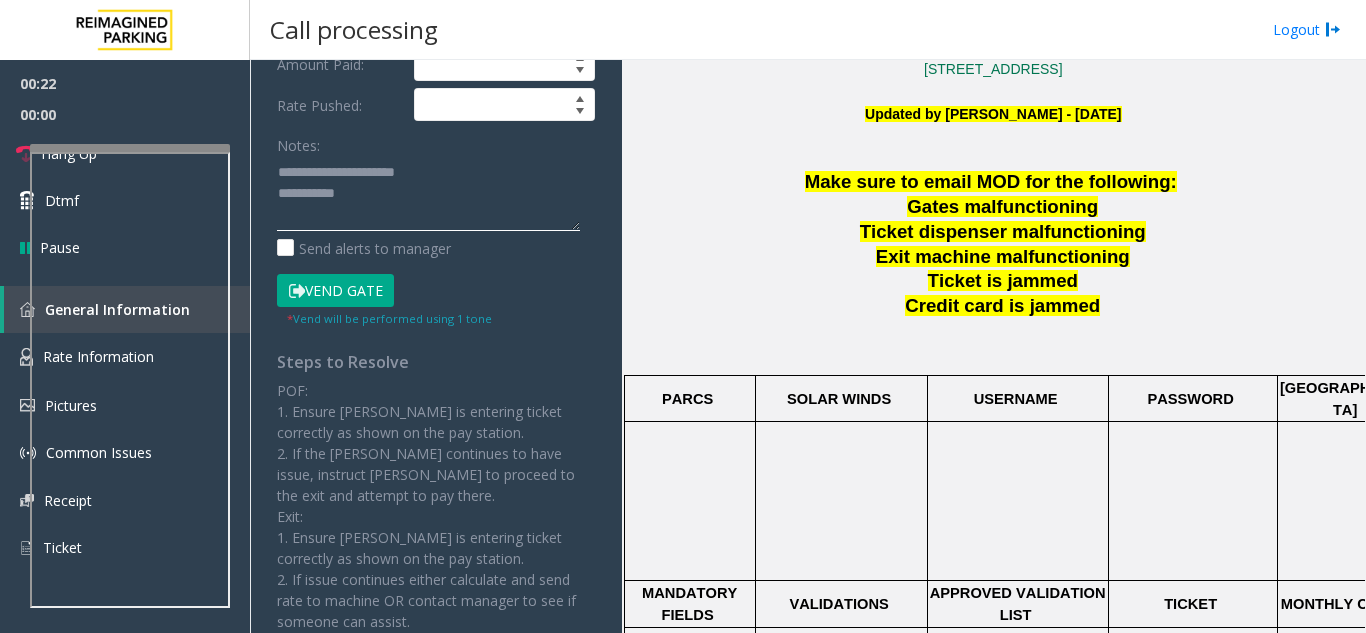 type on "**********" 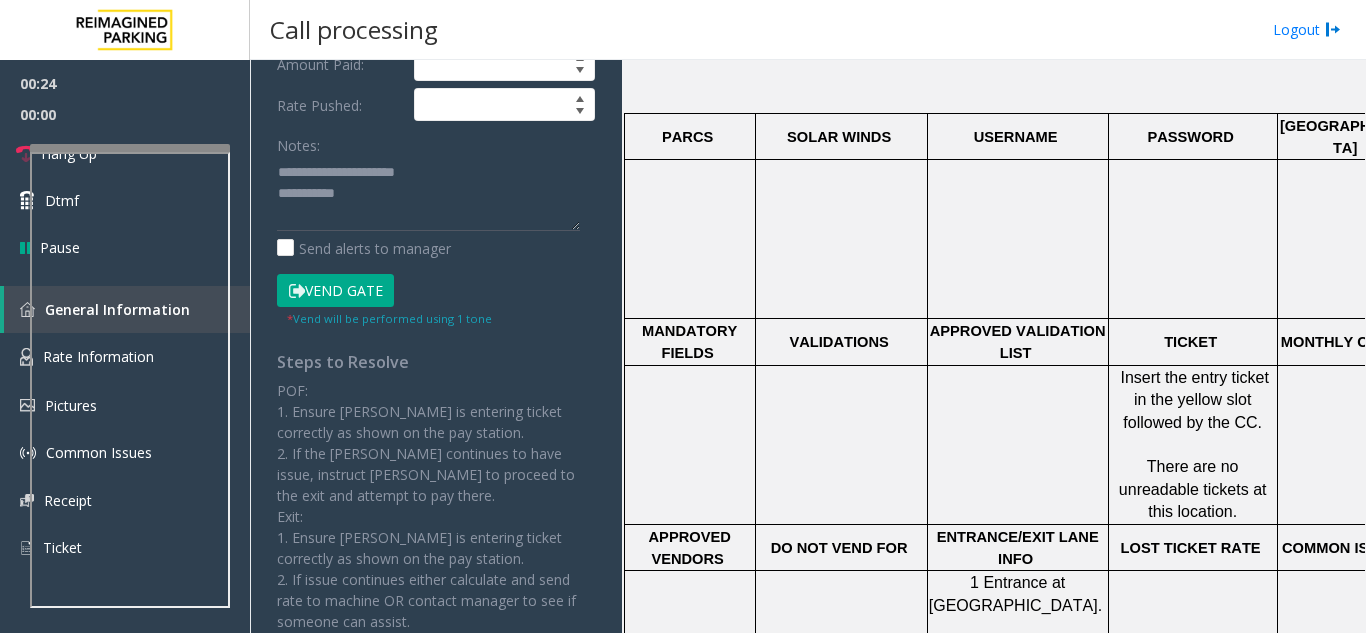 scroll, scrollTop: 1000, scrollLeft: 0, axis: vertical 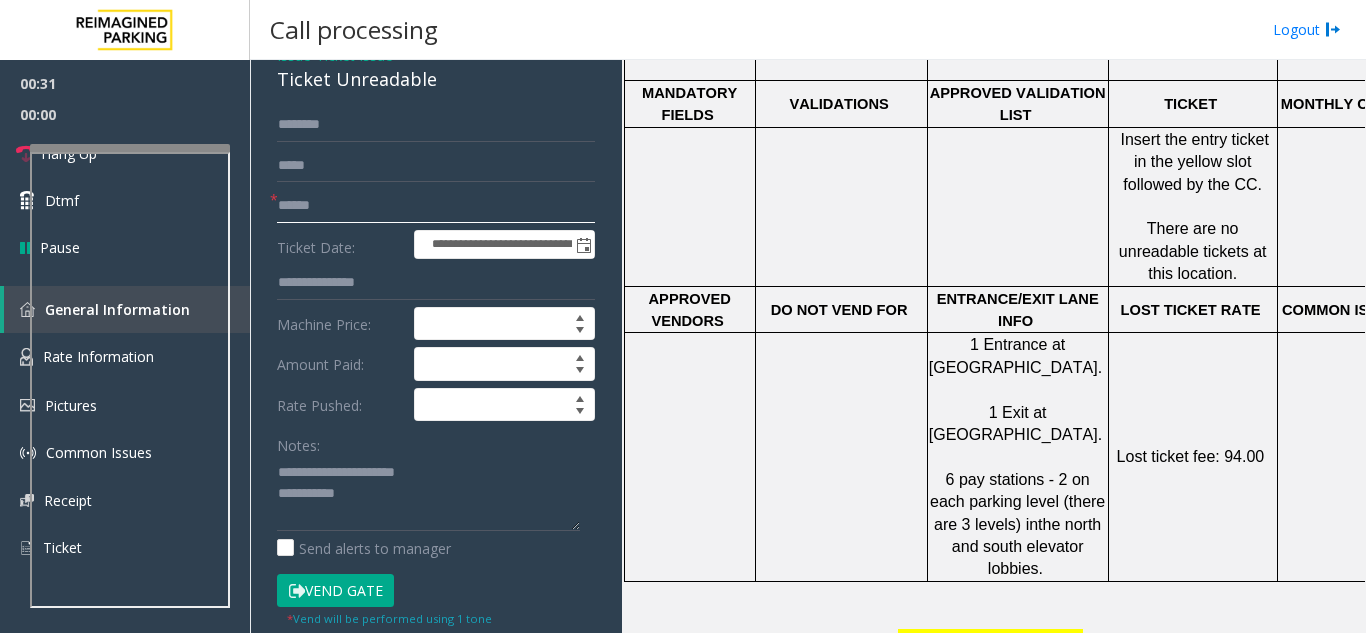 click 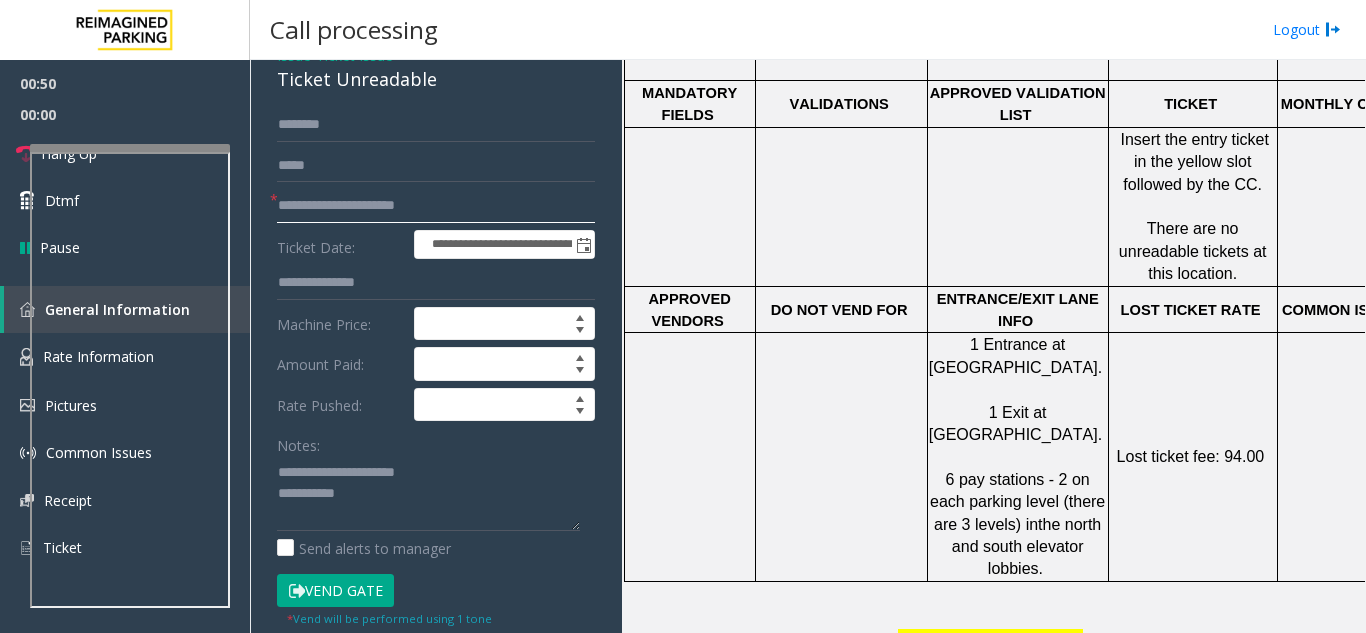 type on "**********" 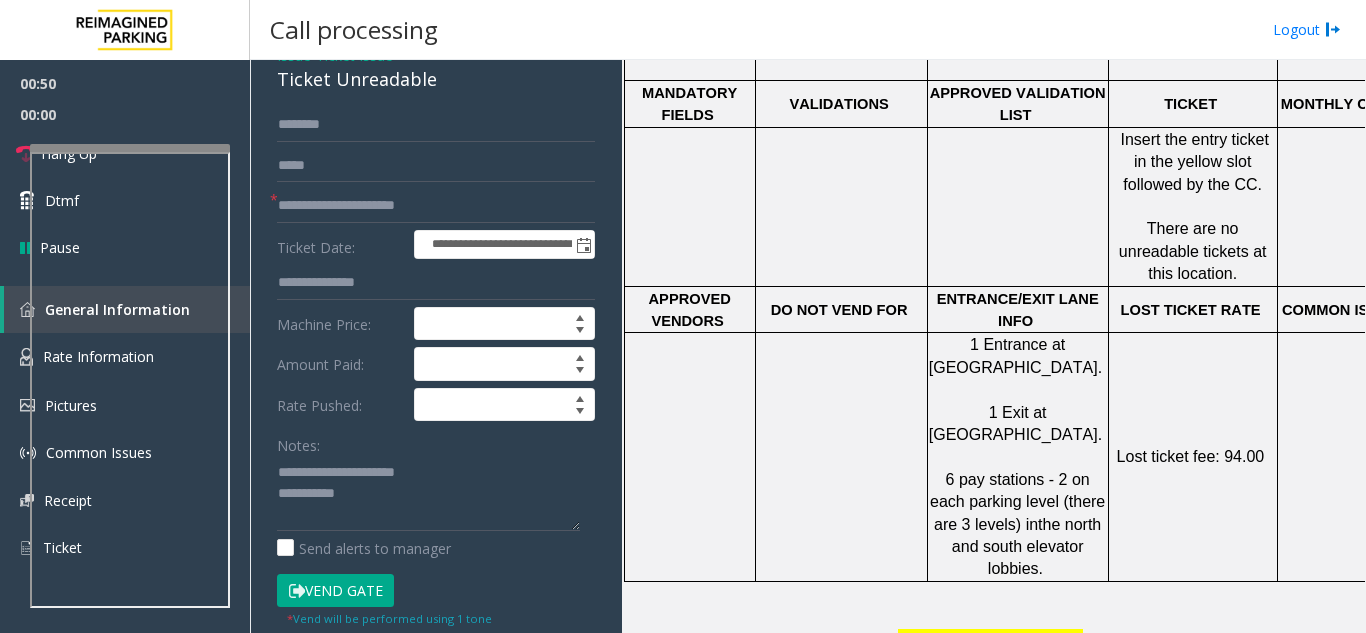 click on "Vend Gate" 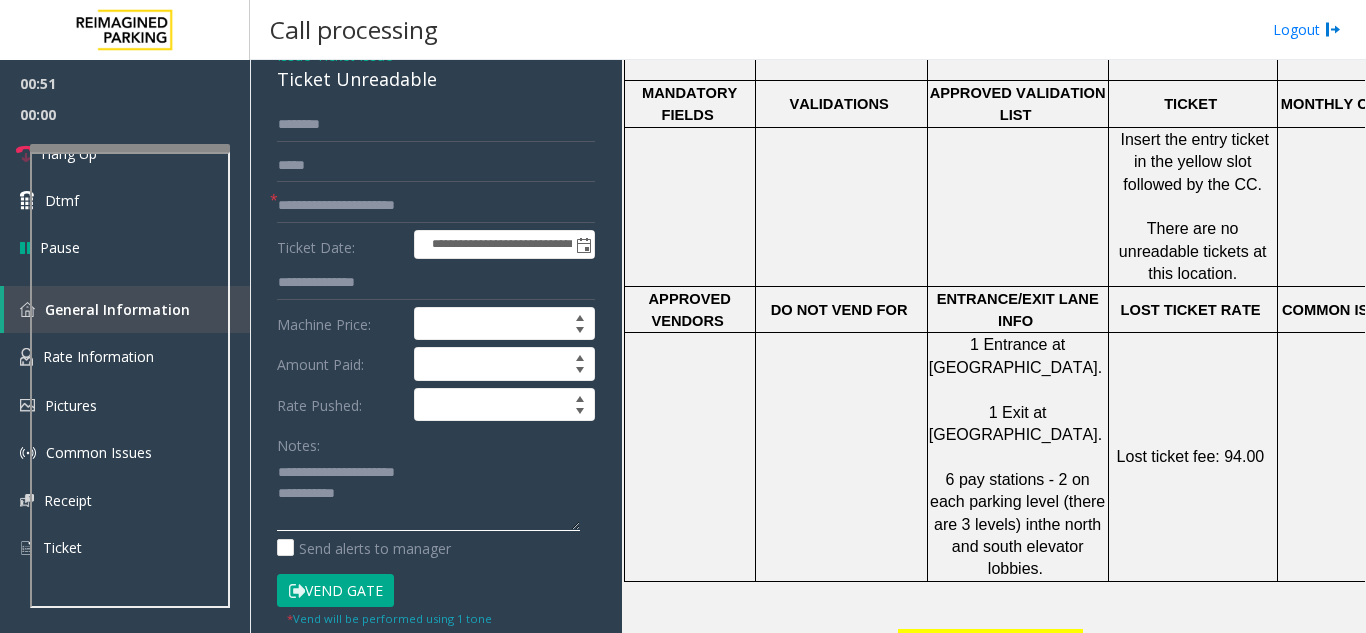click 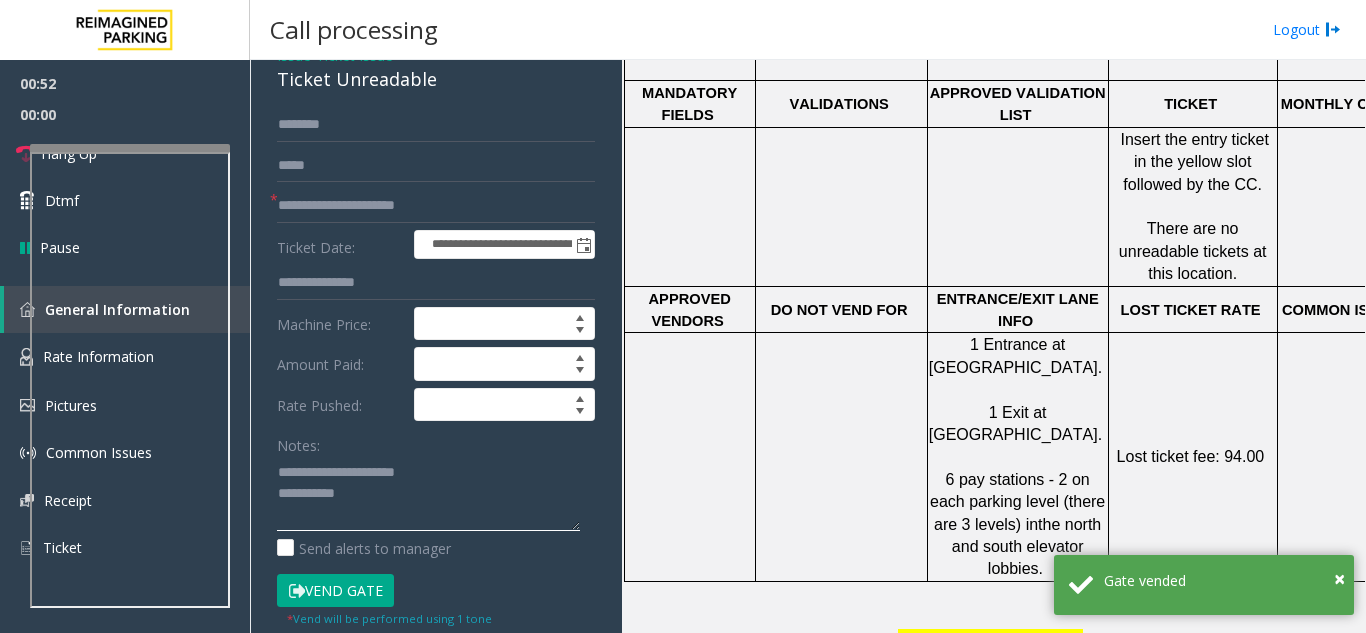 paste on "**********" 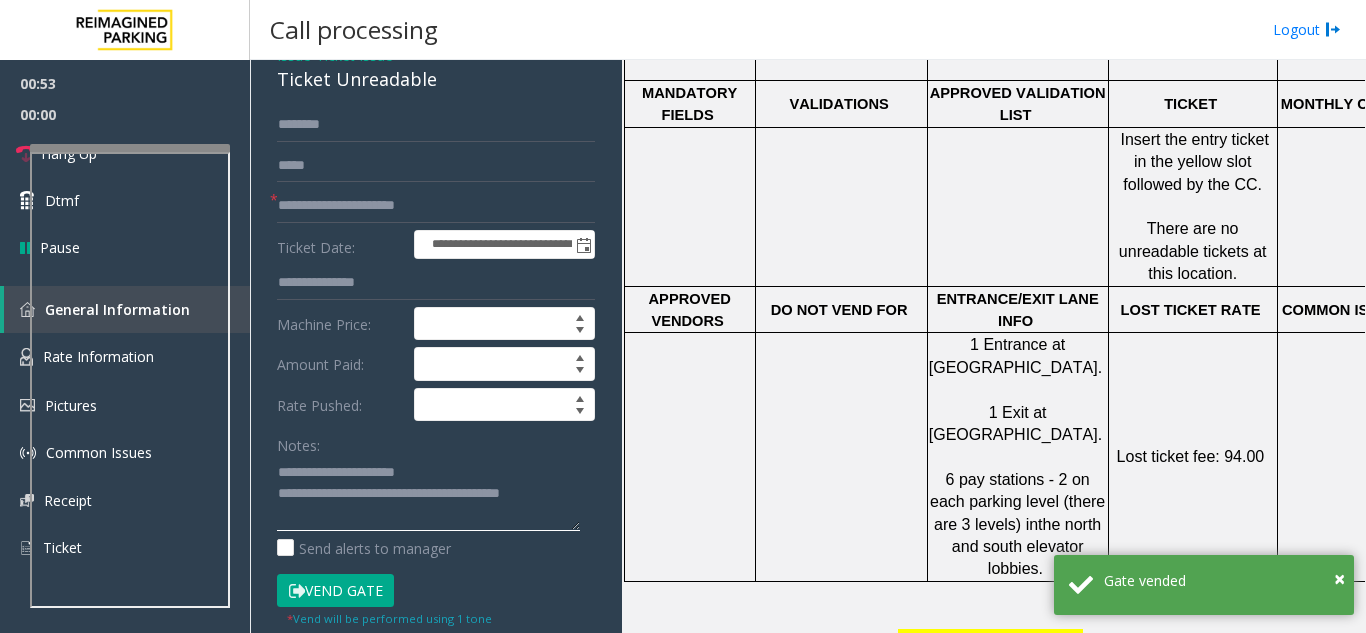 type on "**********" 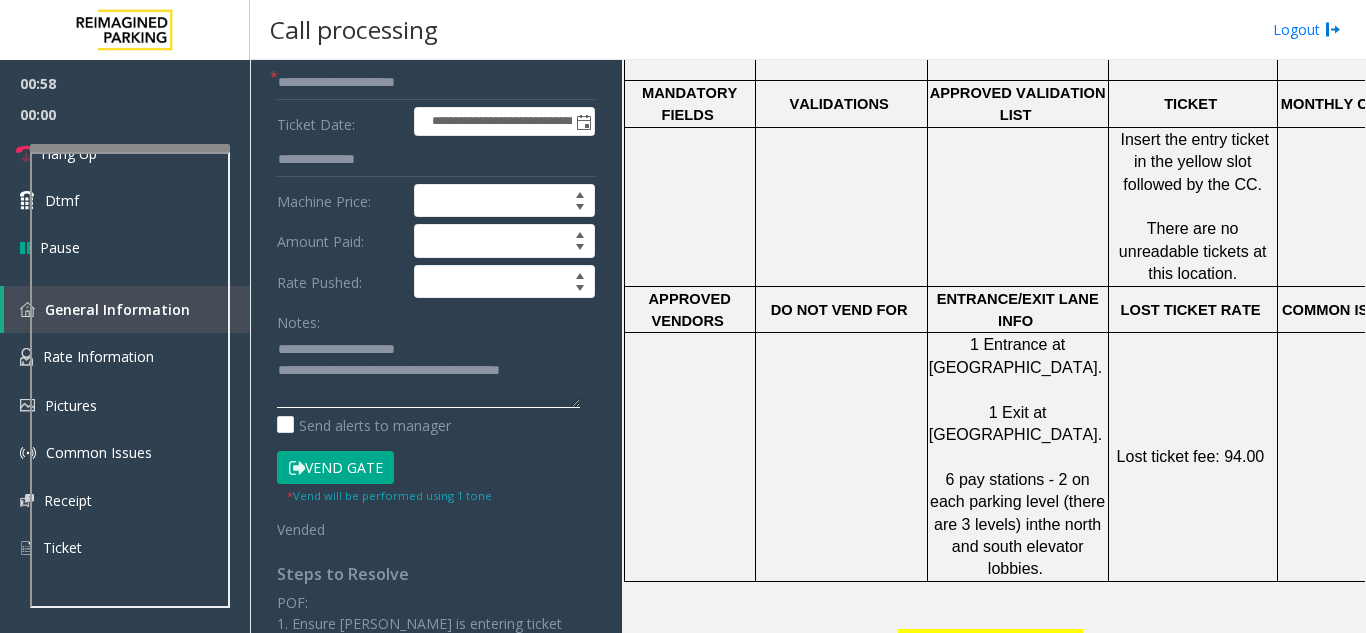 scroll, scrollTop: 400, scrollLeft: 0, axis: vertical 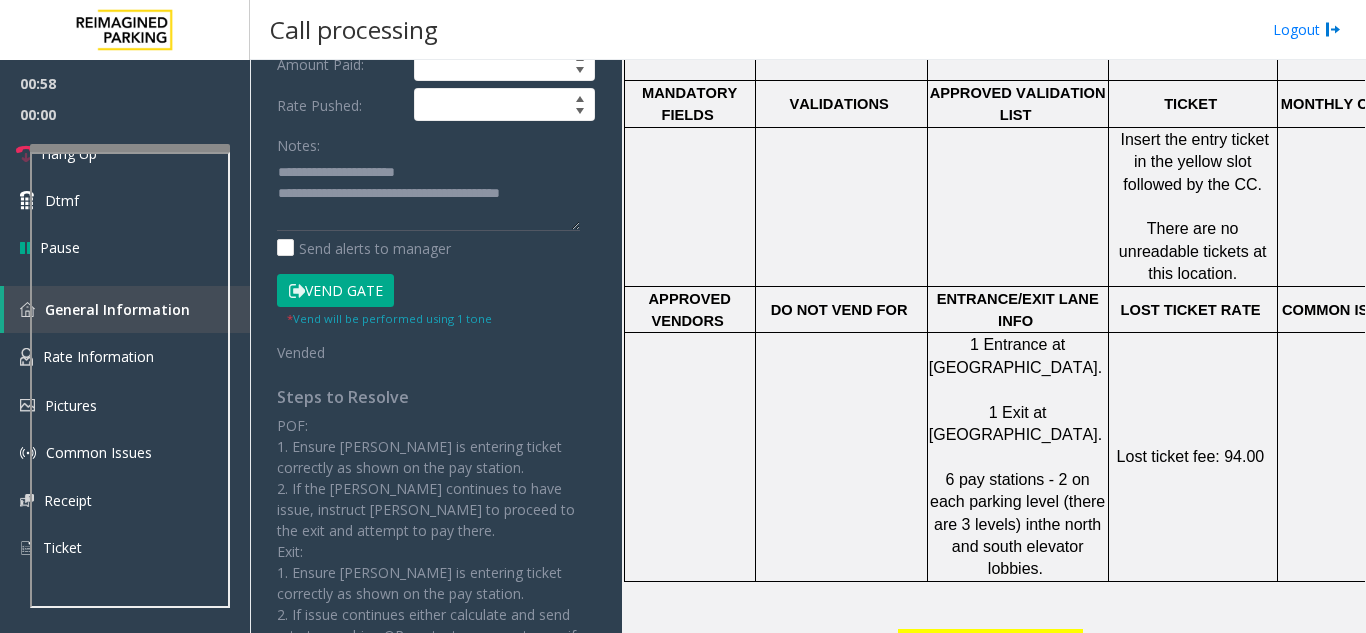 click on "**********" 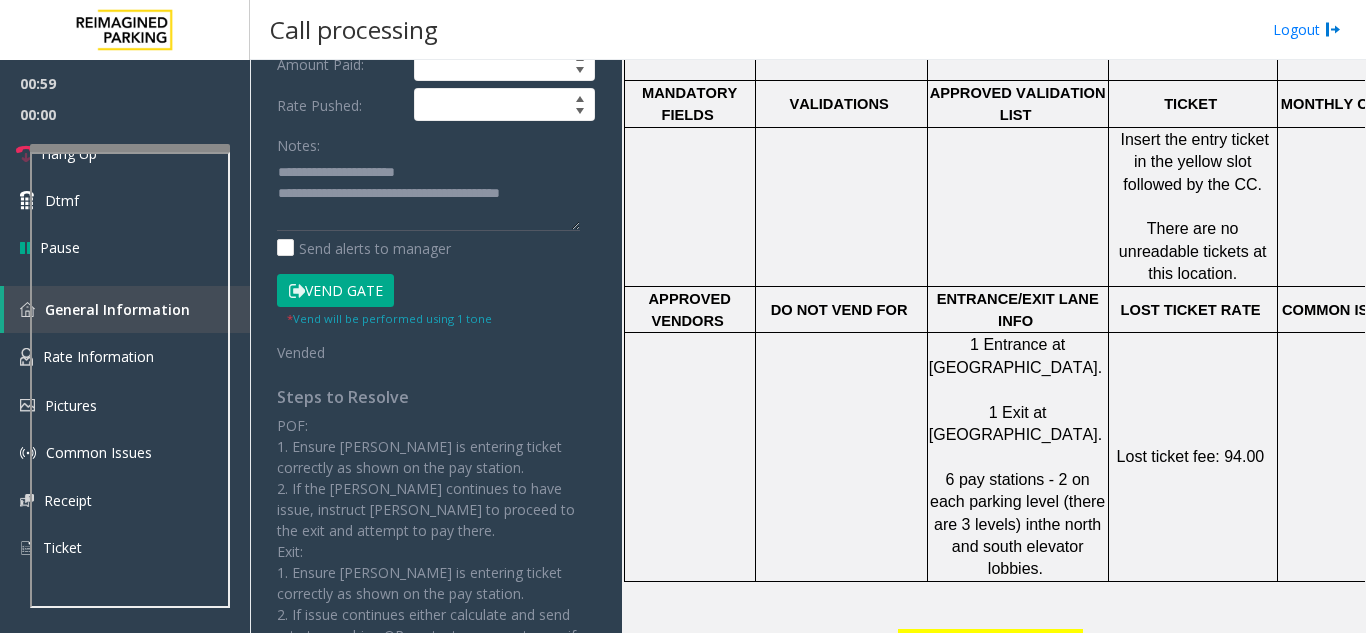 click on "Vend Gate" 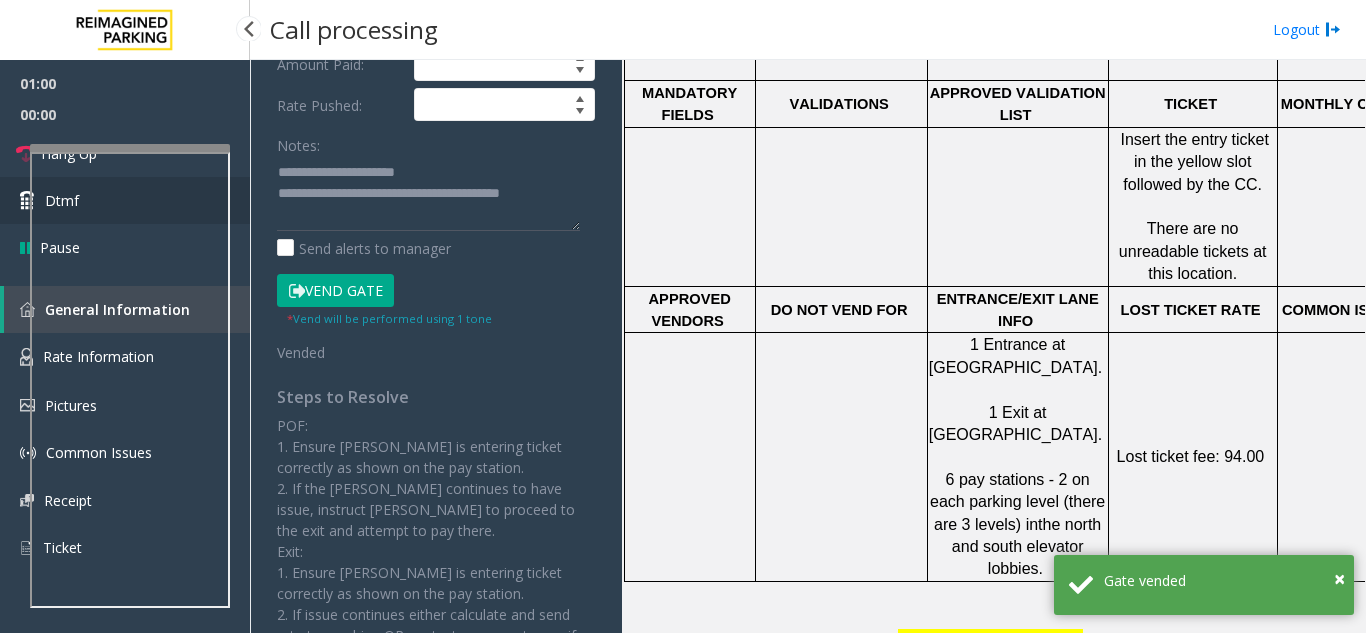 click on "Dtmf" at bounding box center [125, 200] 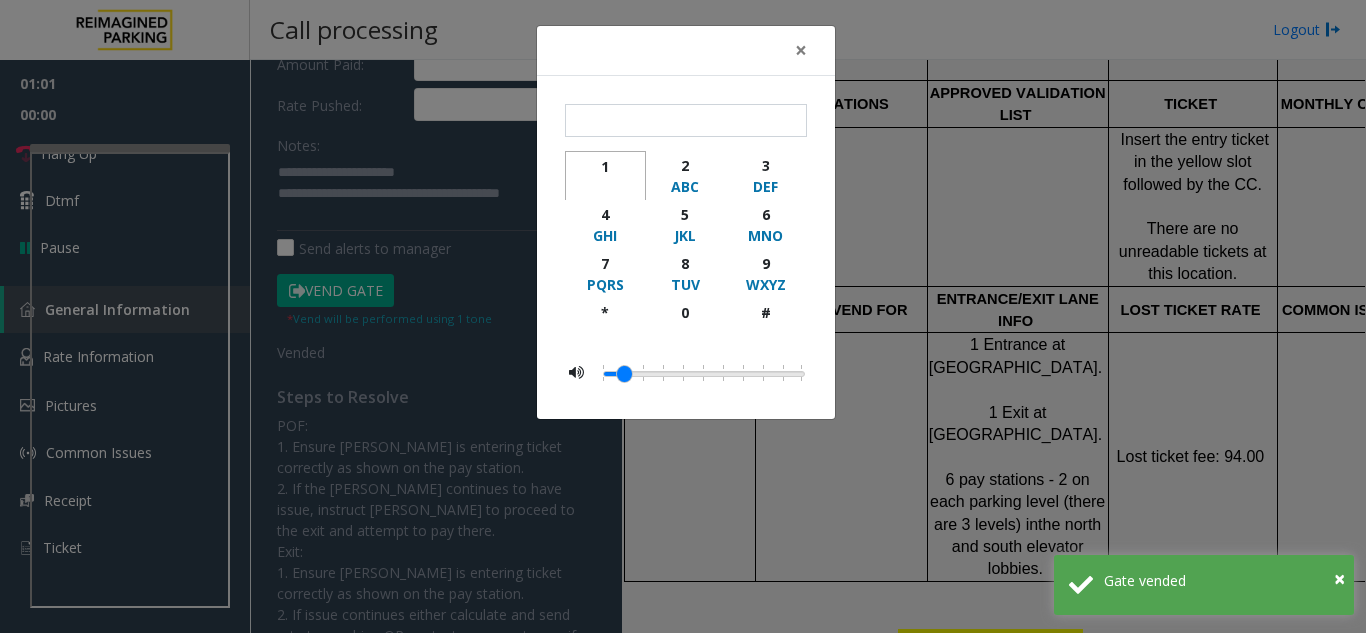 click on "1" 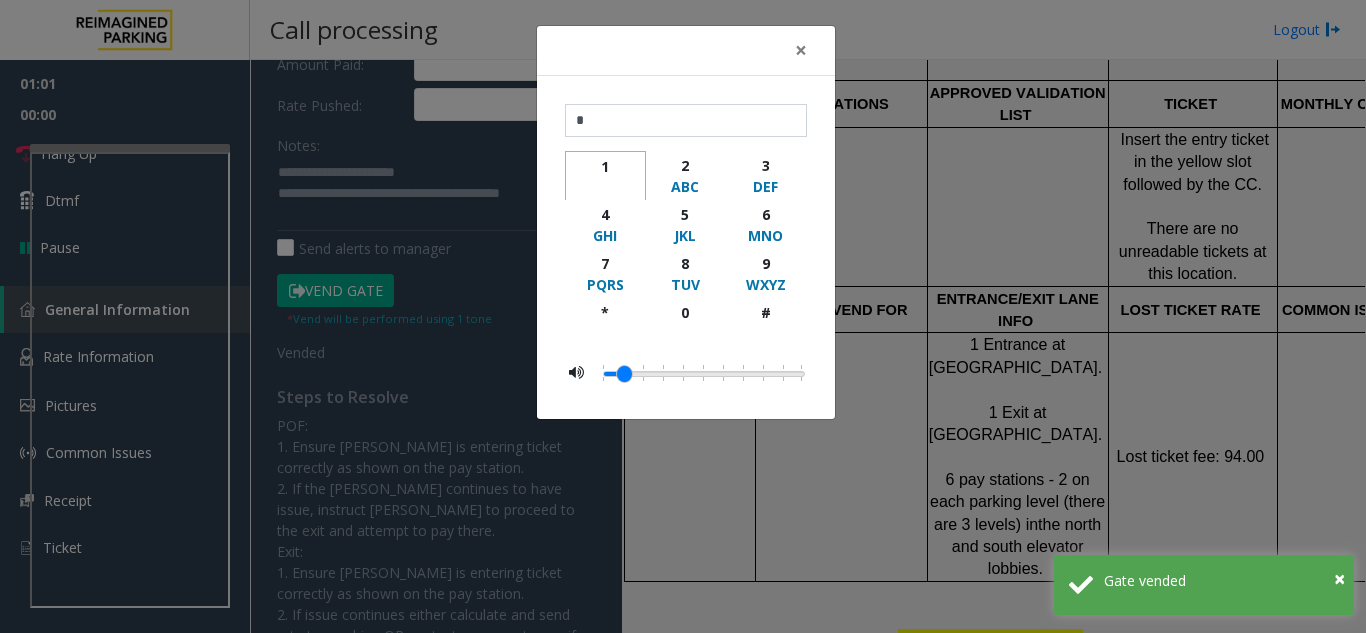 click on "1" 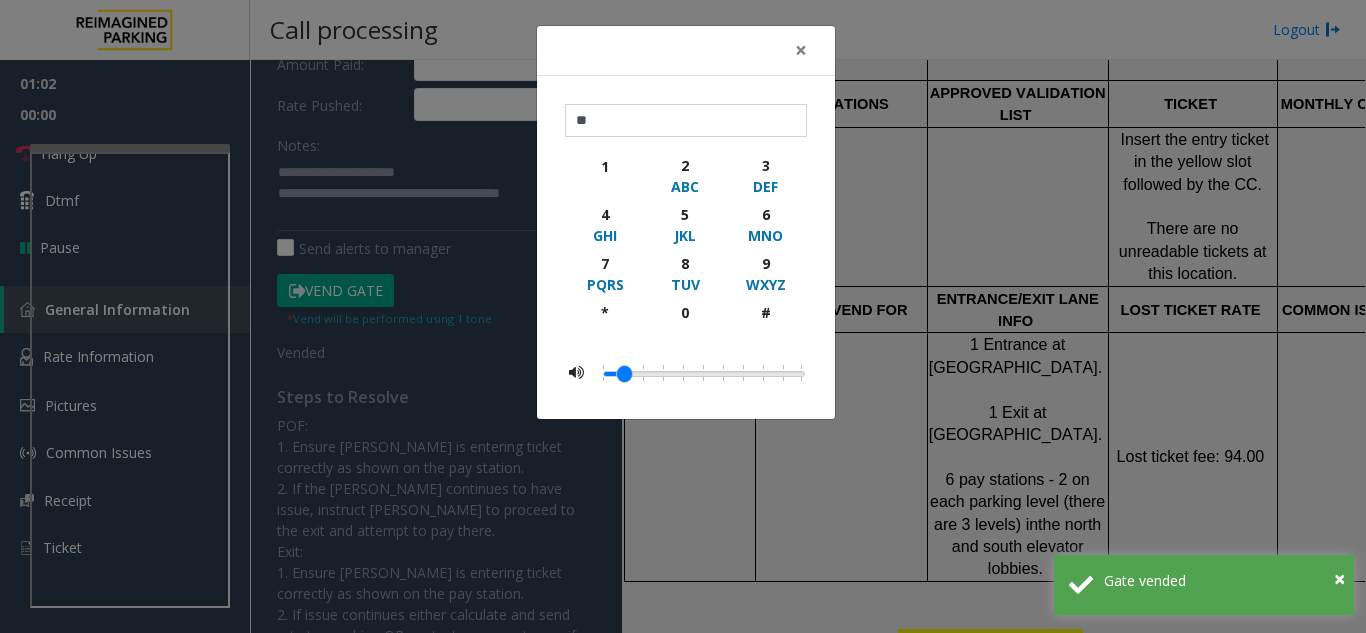 click on "× ** 1 2 ABC 3 DEF 4 GHI 5 JKL 6 MNO 7 PQRS 8 TUV 9 WXYZ * 0 #" 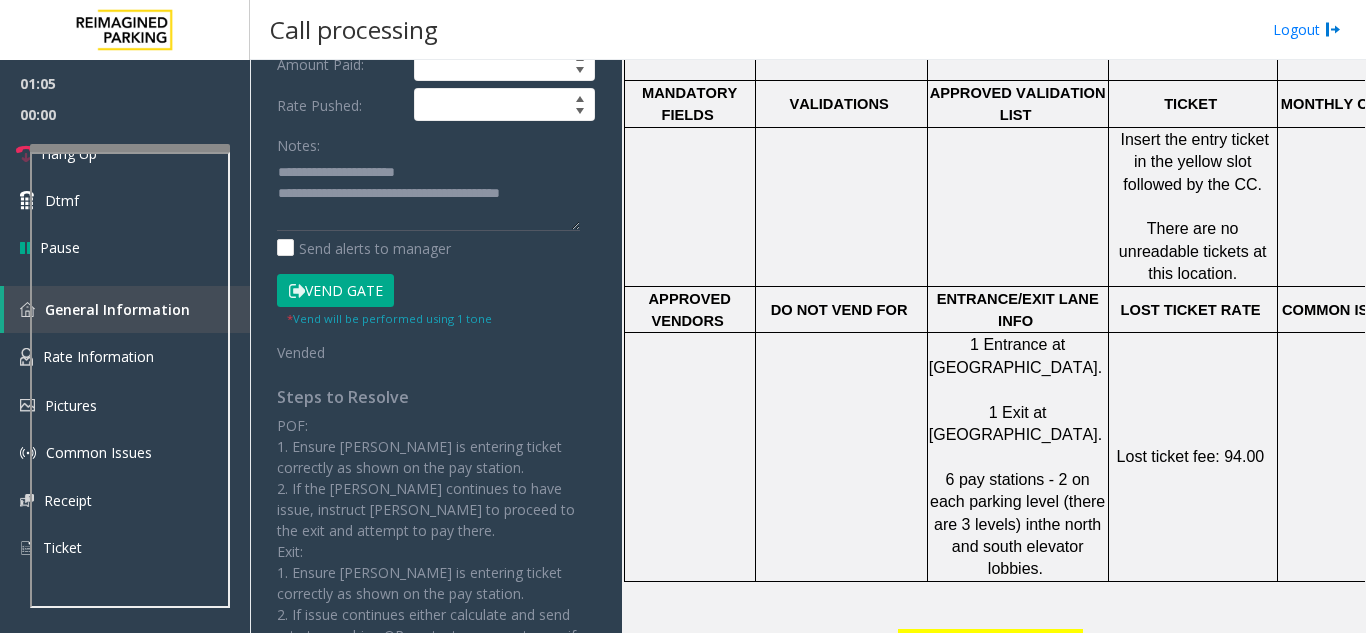 scroll, scrollTop: 0, scrollLeft: 0, axis: both 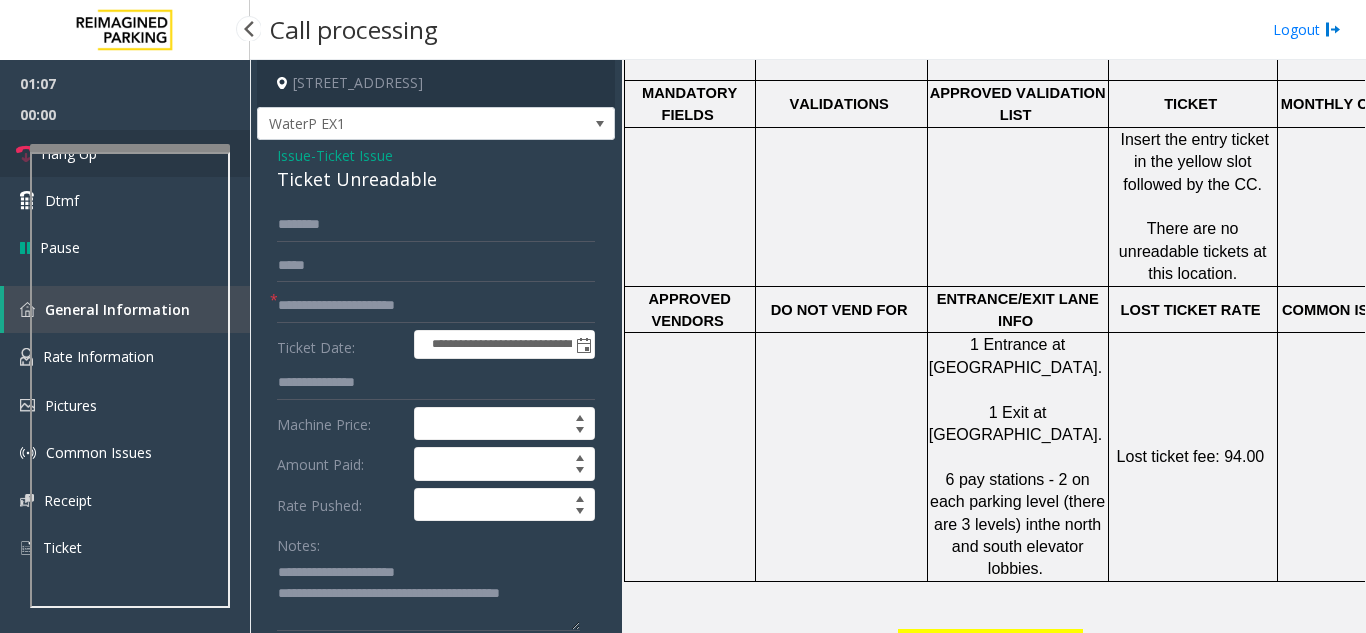 click on "Hang Up" at bounding box center [125, 153] 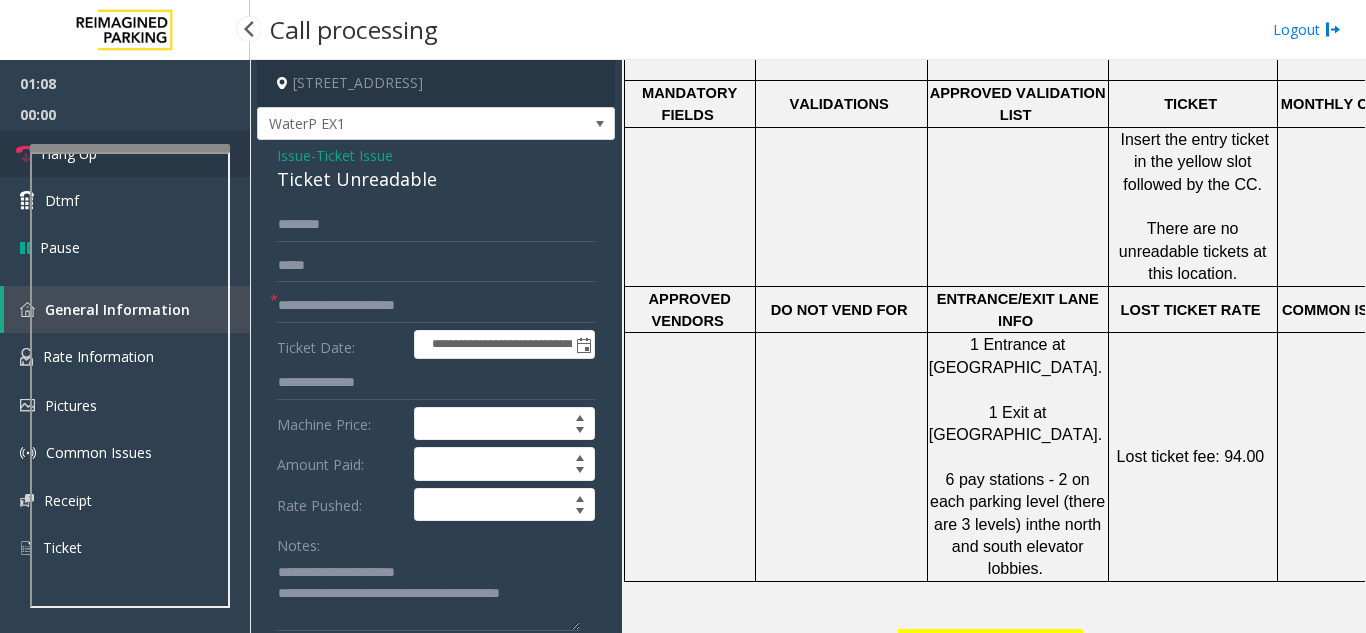 click on "Hang Up" at bounding box center (125, 153) 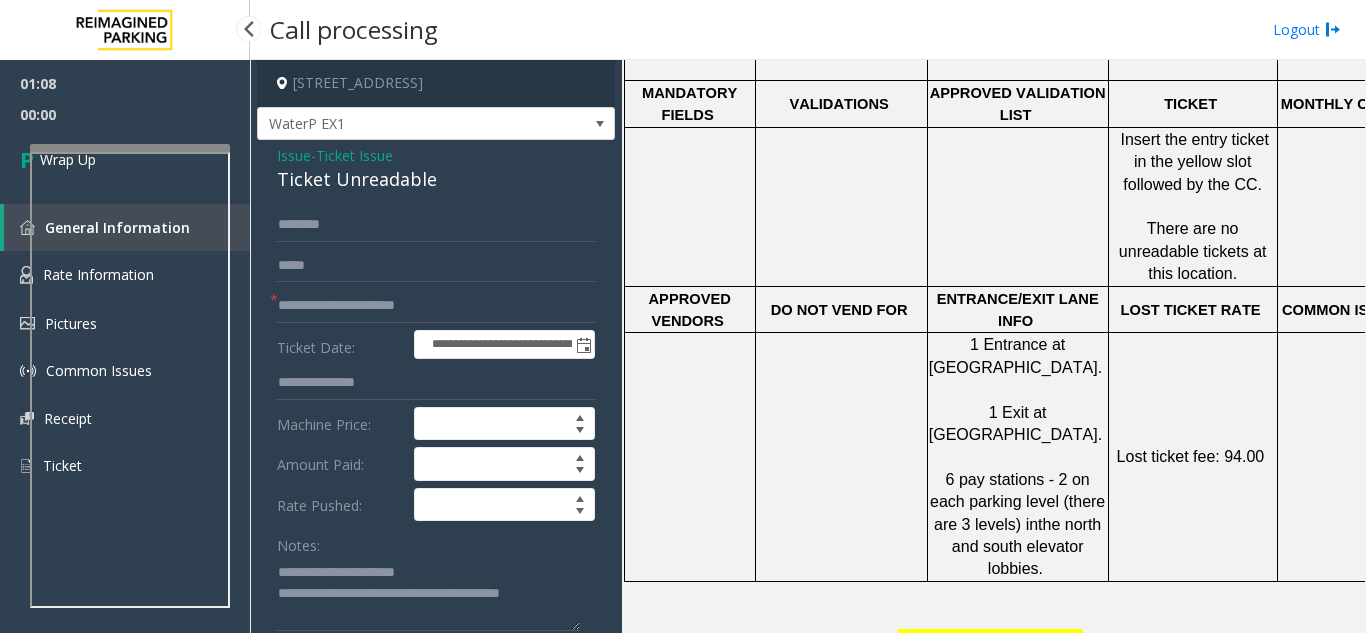 click on "Wrap Up" at bounding box center [125, 159] 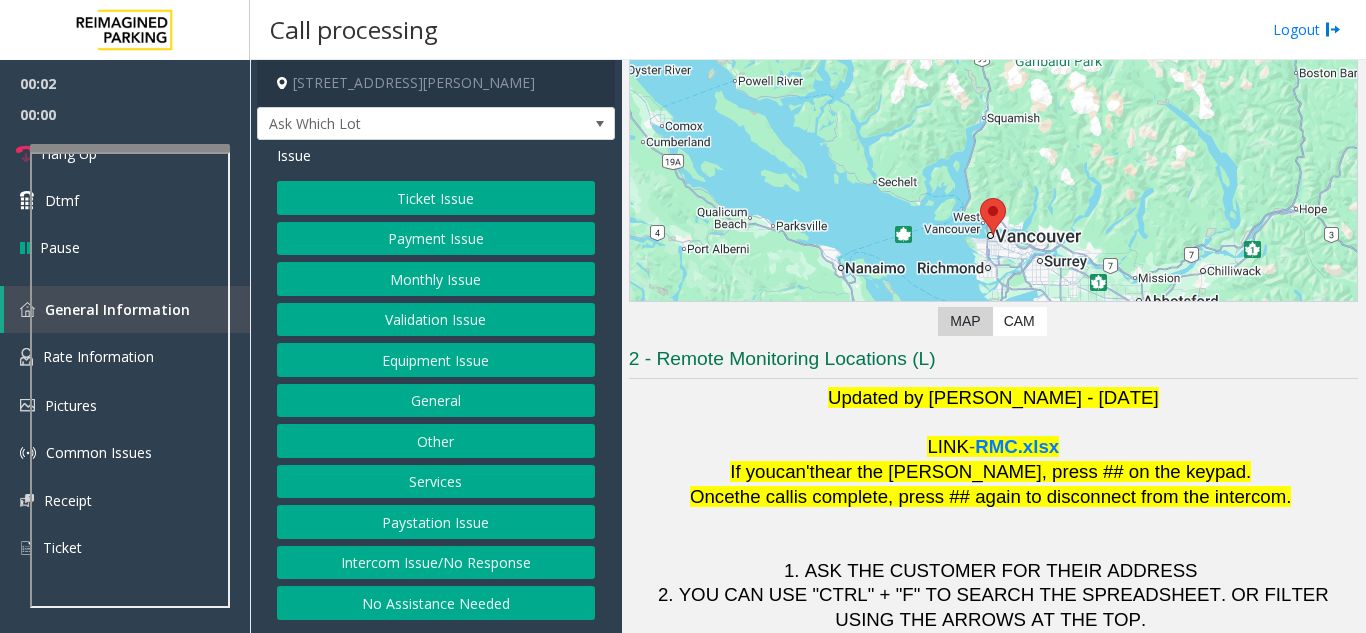 scroll, scrollTop: 294, scrollLeft: 0, axis: vertical 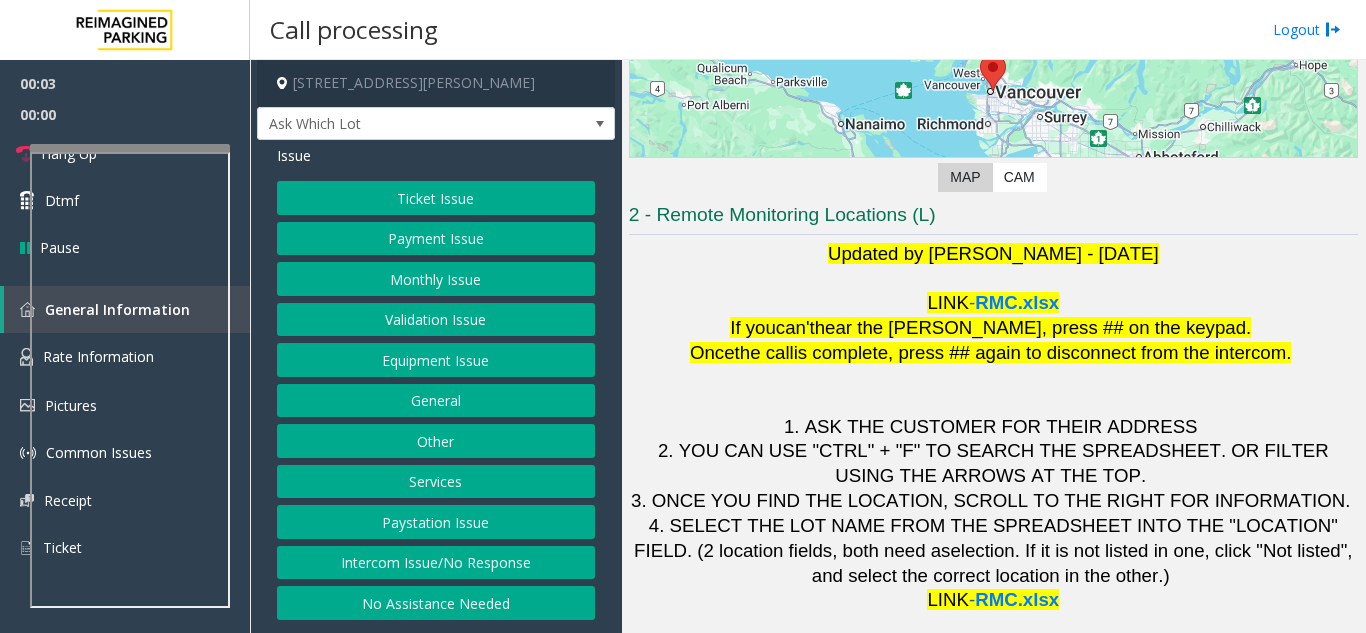 click on "2 - Remote Monitoring Locations (L)" 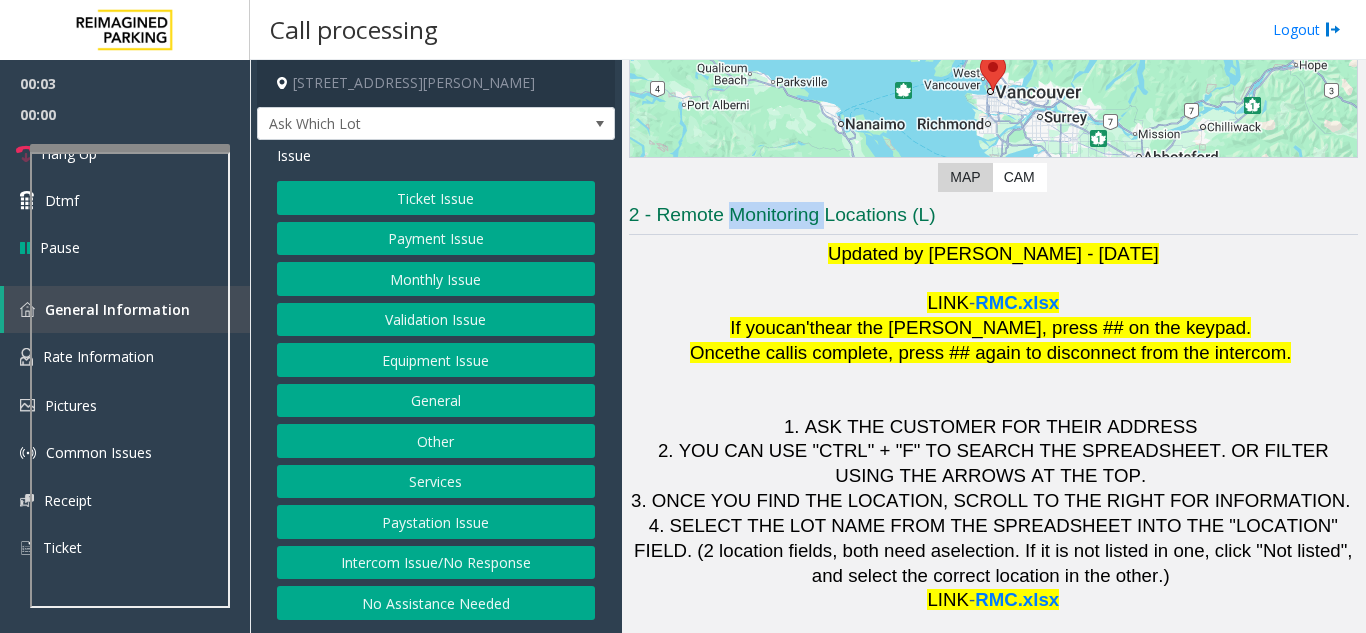 click on "2 - Remote Monitoring Locations (L)" 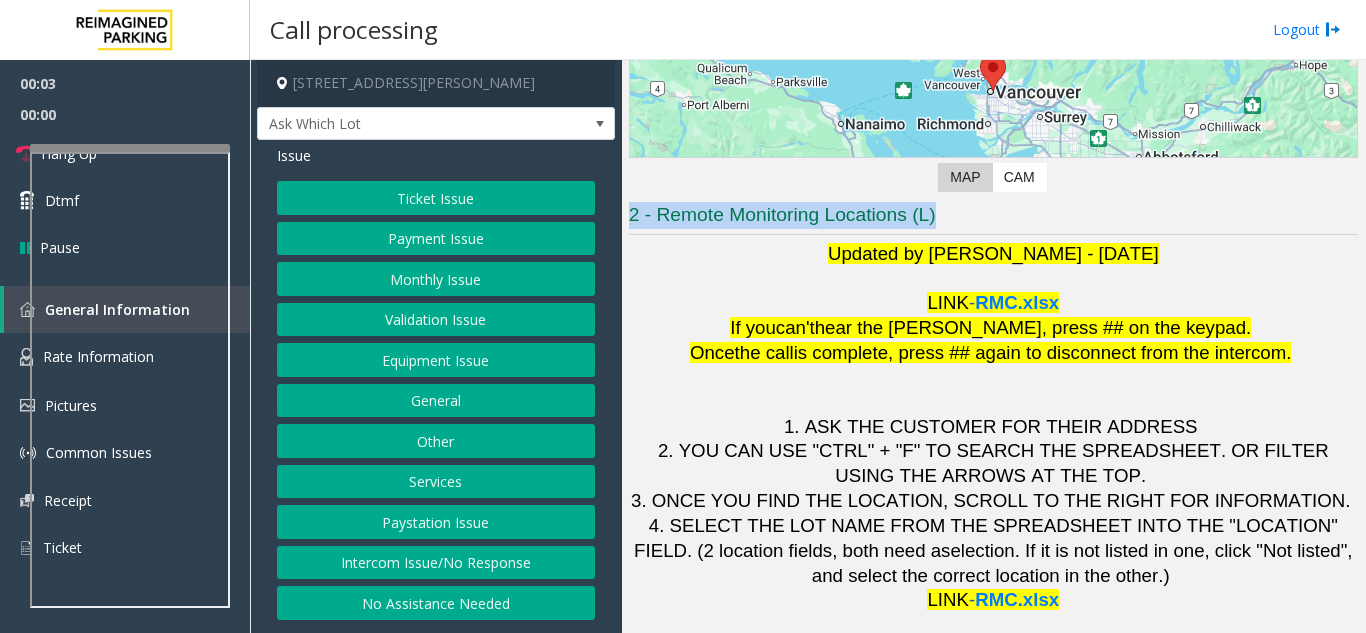 click on "2 - Remote Monitoring Locations (L)" 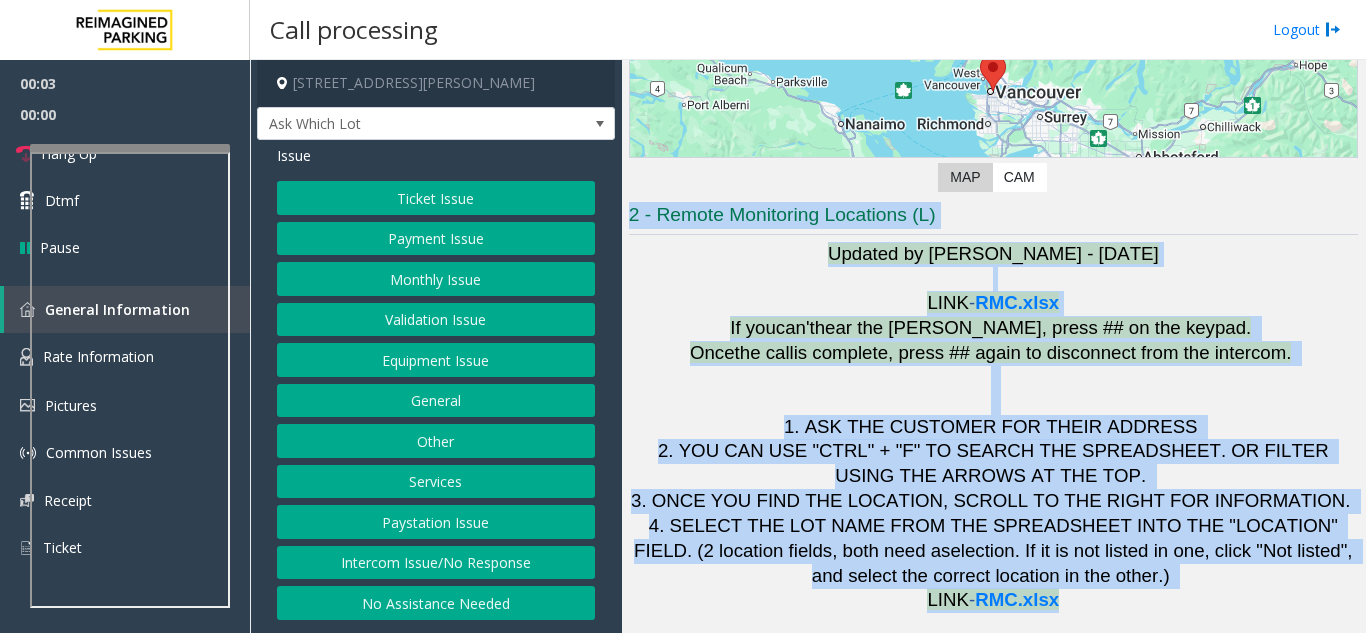 drag, startPoint x: 767, startPoint y: 204, endPoint x: 1297, endPoint y: 680, distance: 712.3735 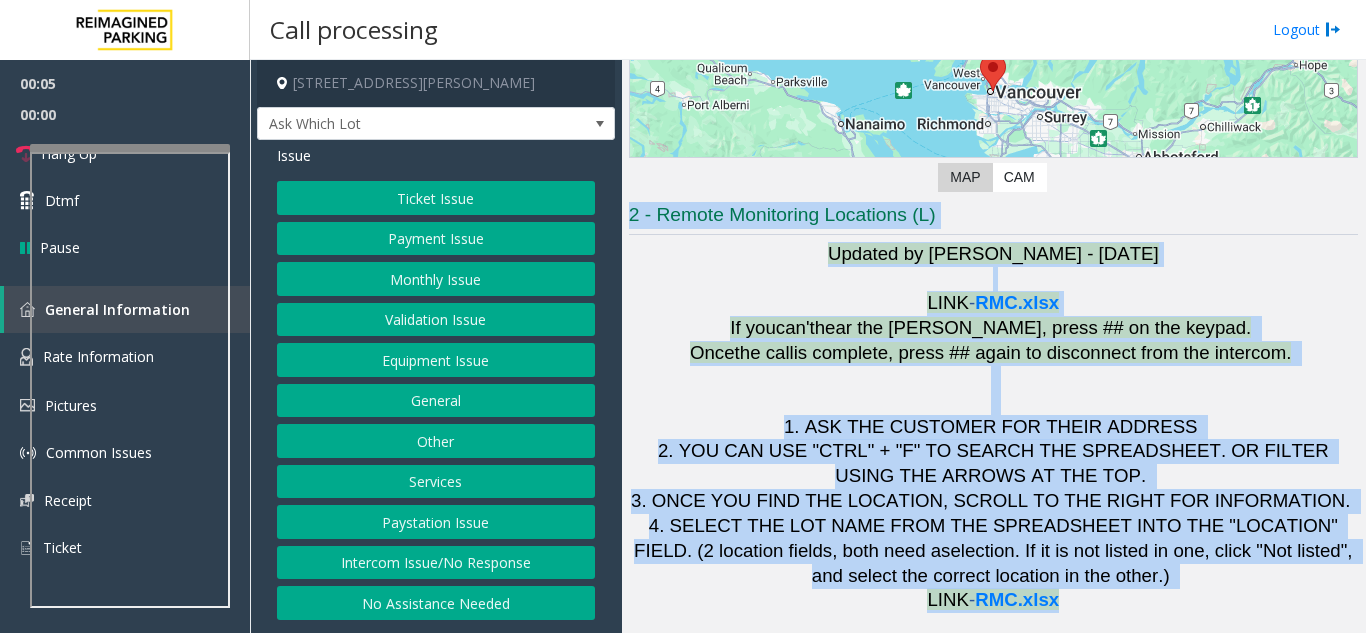 click on "LINK  -  RMC.xlsx" 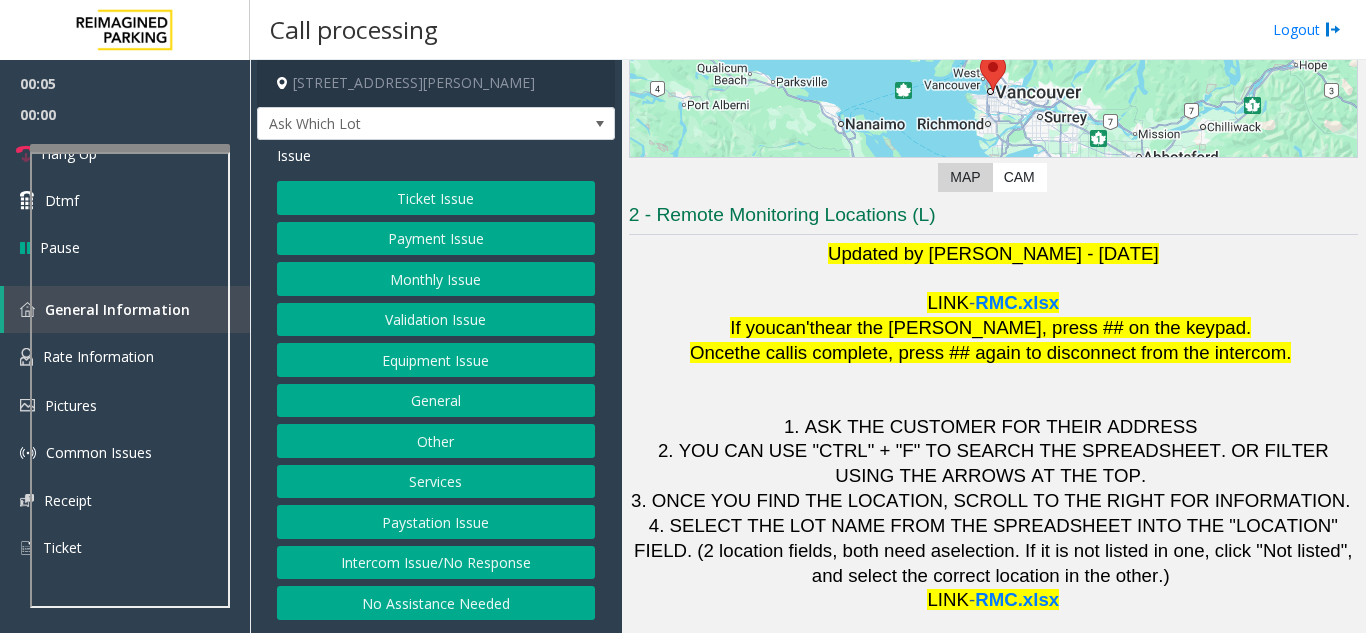 click on "LINK  -  RMC.xlsx" 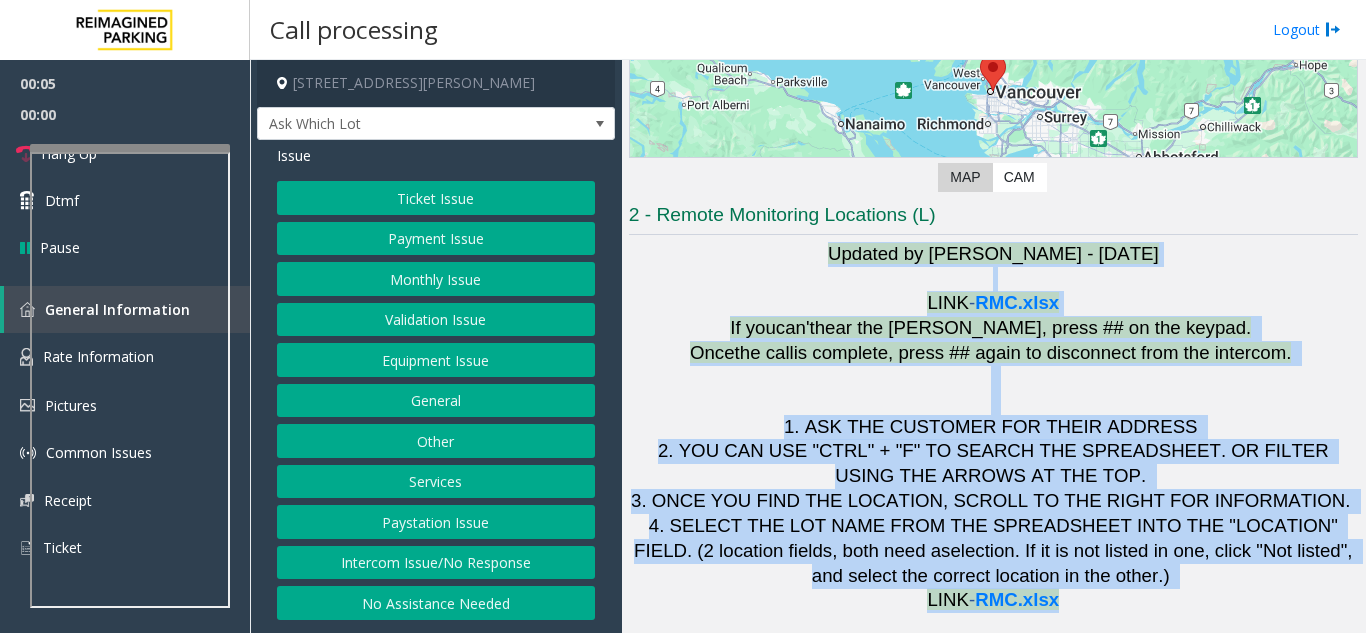 drag, startPoint x: 1168, startPoint y: 598, endPoint x: 821, endPoint y: 256, distance: 487.2094 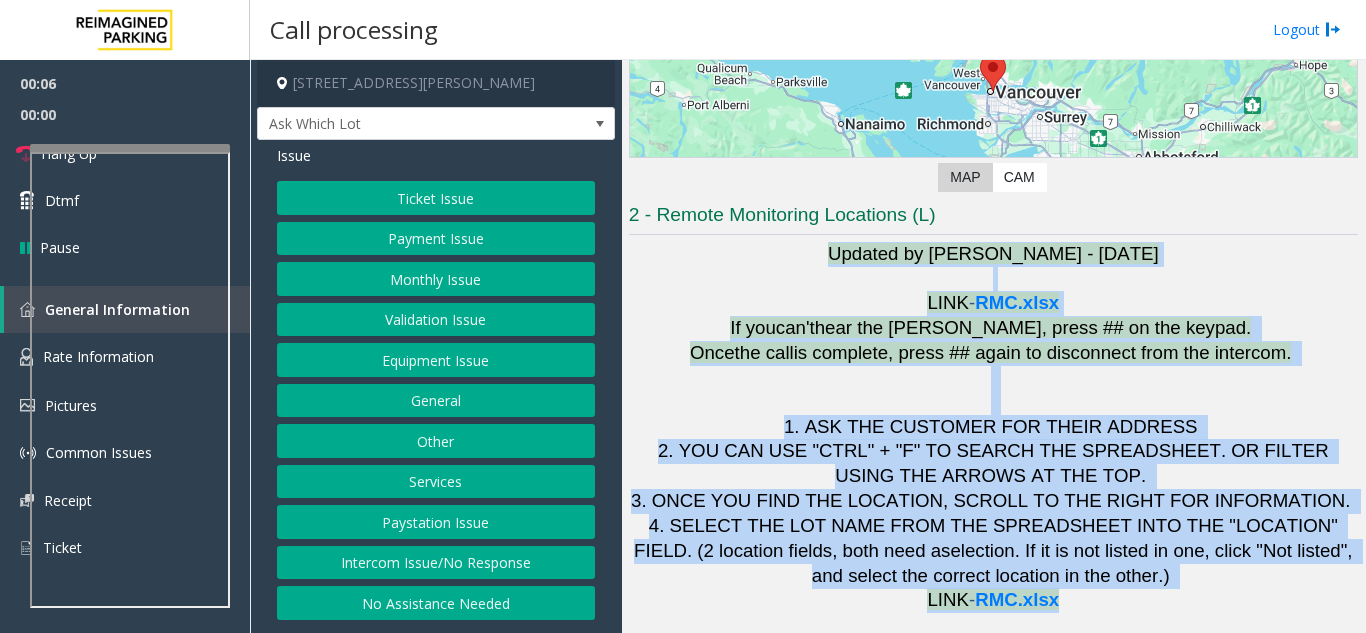 click on "Updated by Pranav Babbar - 22nd November 2023" 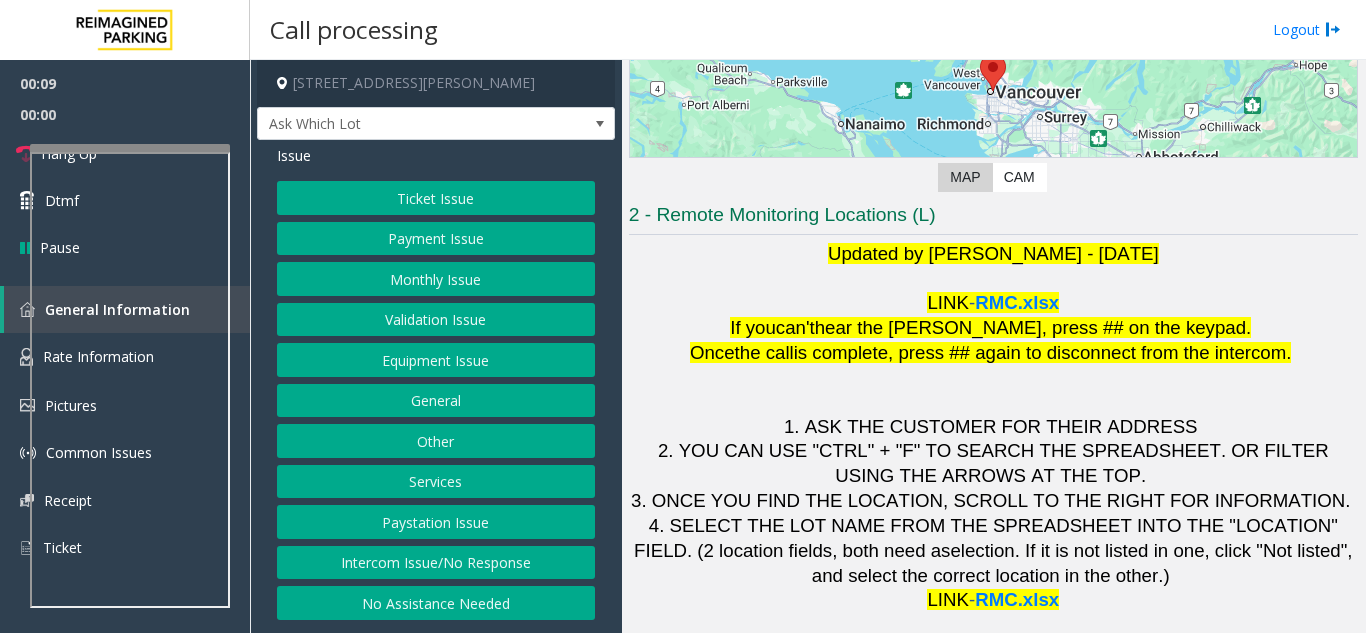 click on "Ticket Issue" 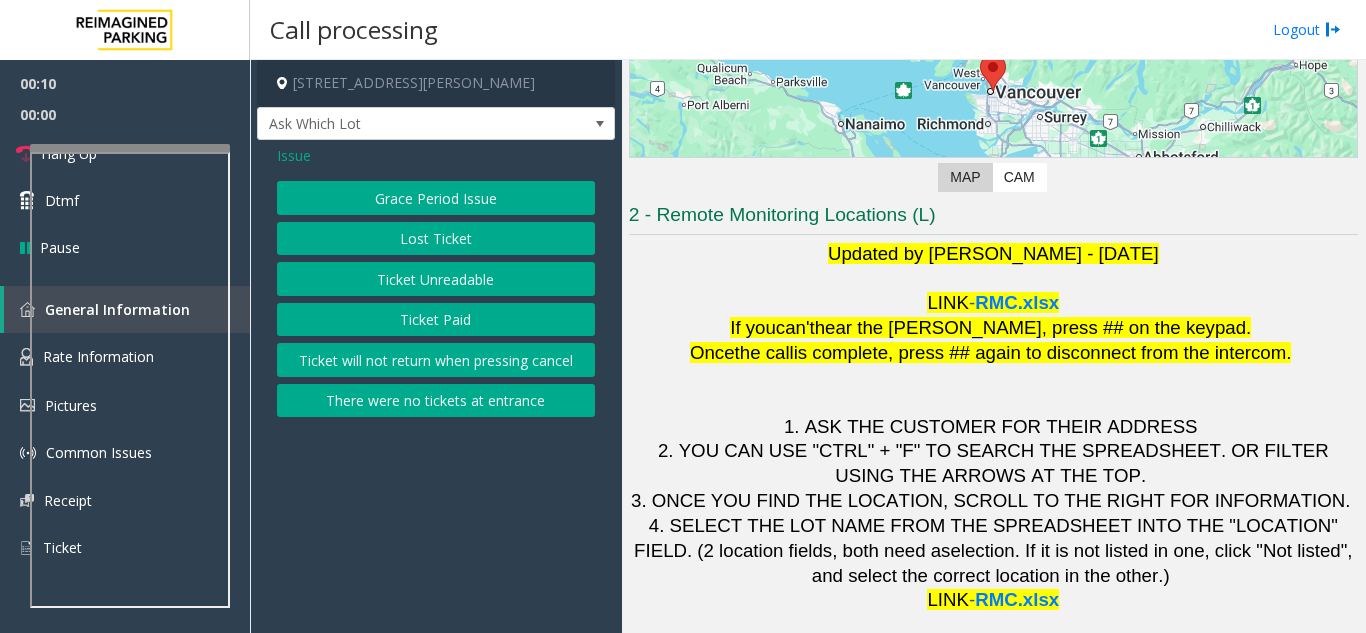 click on "Ticket Unreadable" 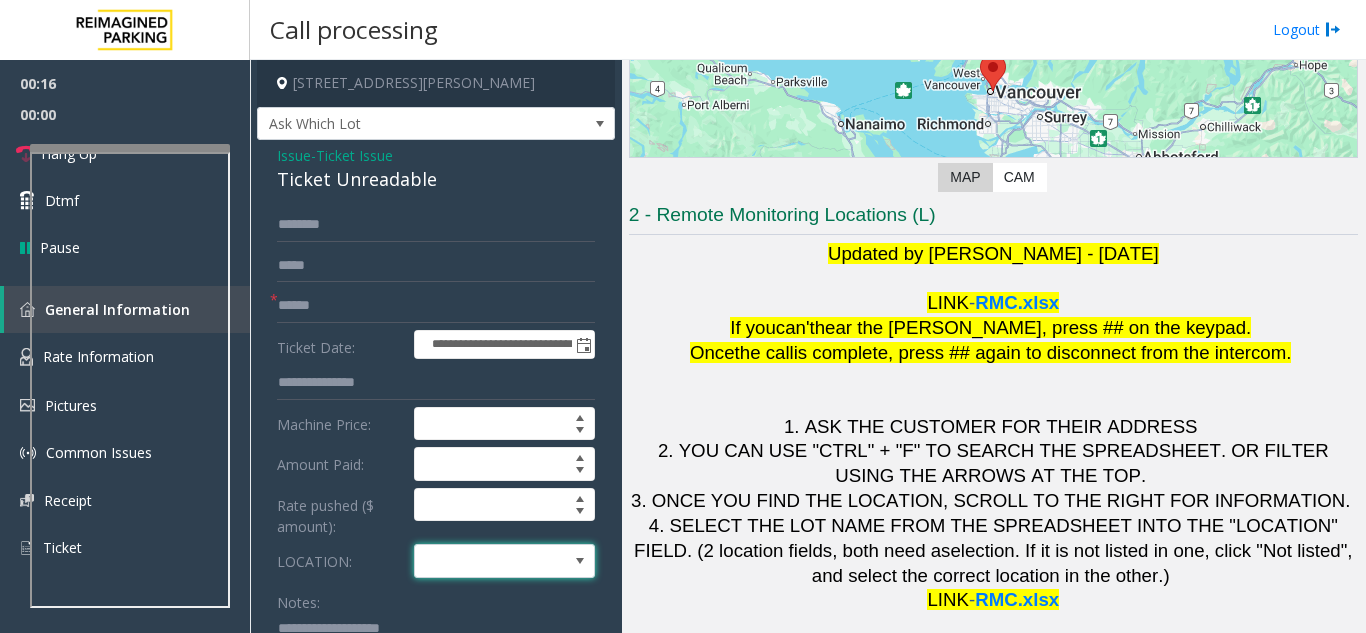 click at bounding box center [486, 561] 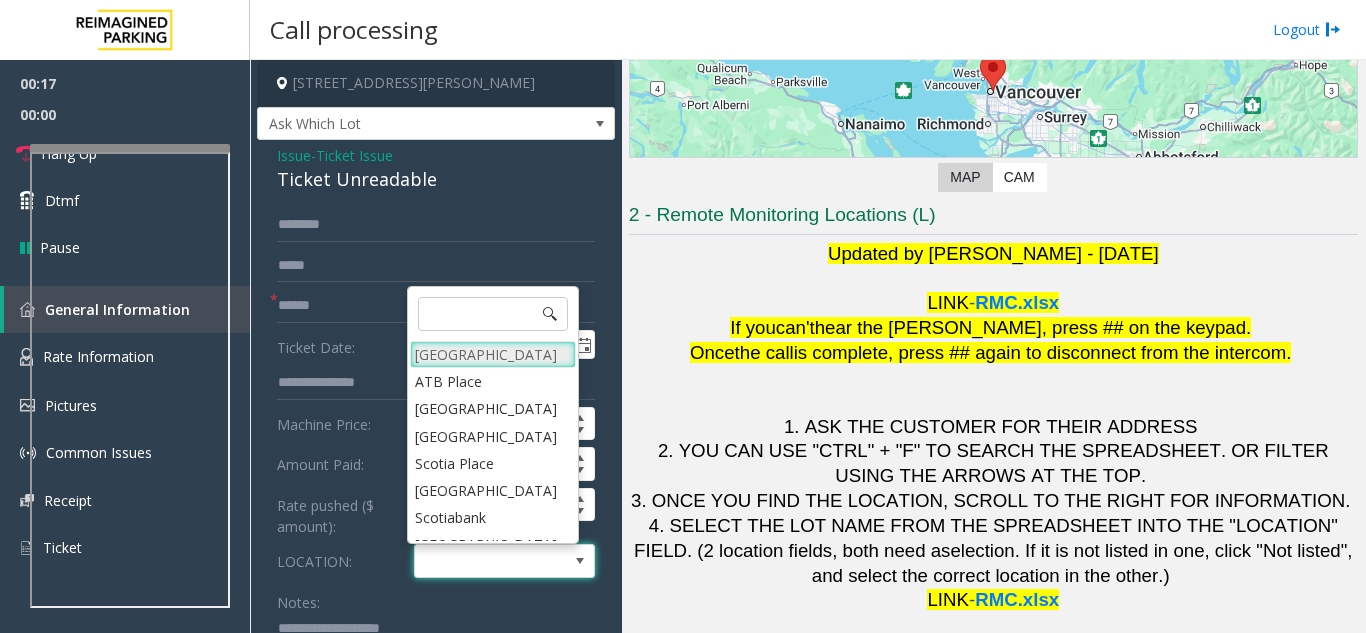 click on "Mount Royal Village" at bounding box center (493, 354) 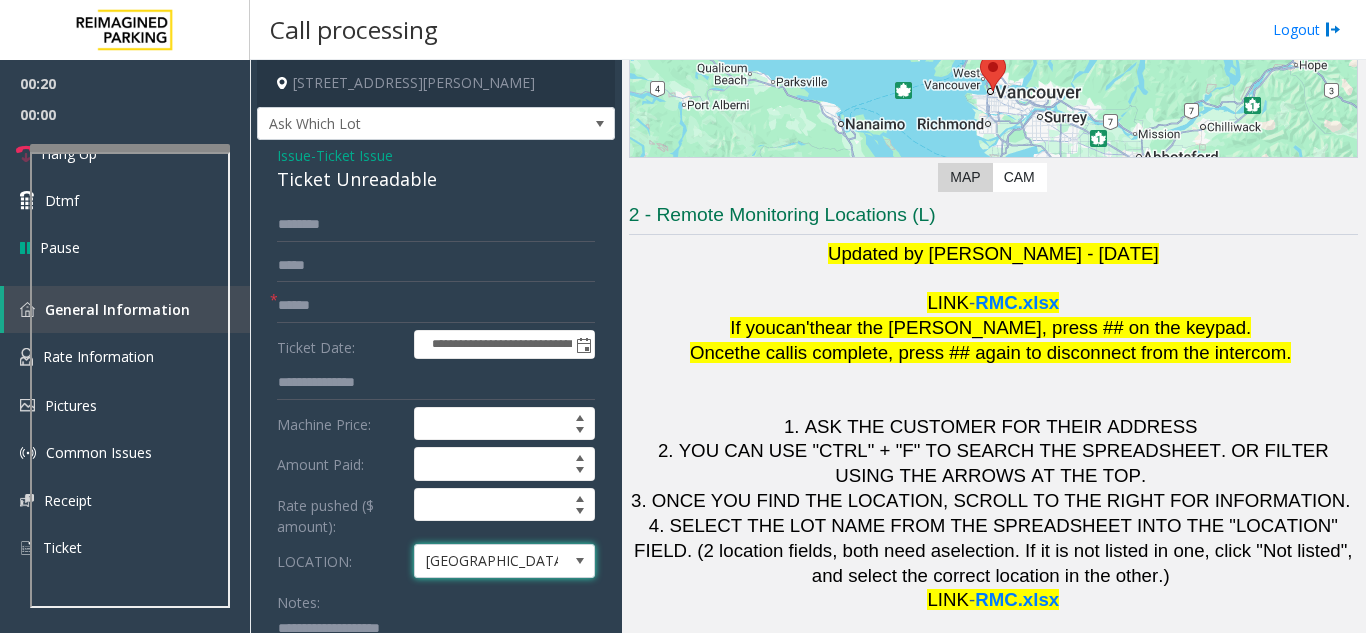 click on "Ticket Unreadable" 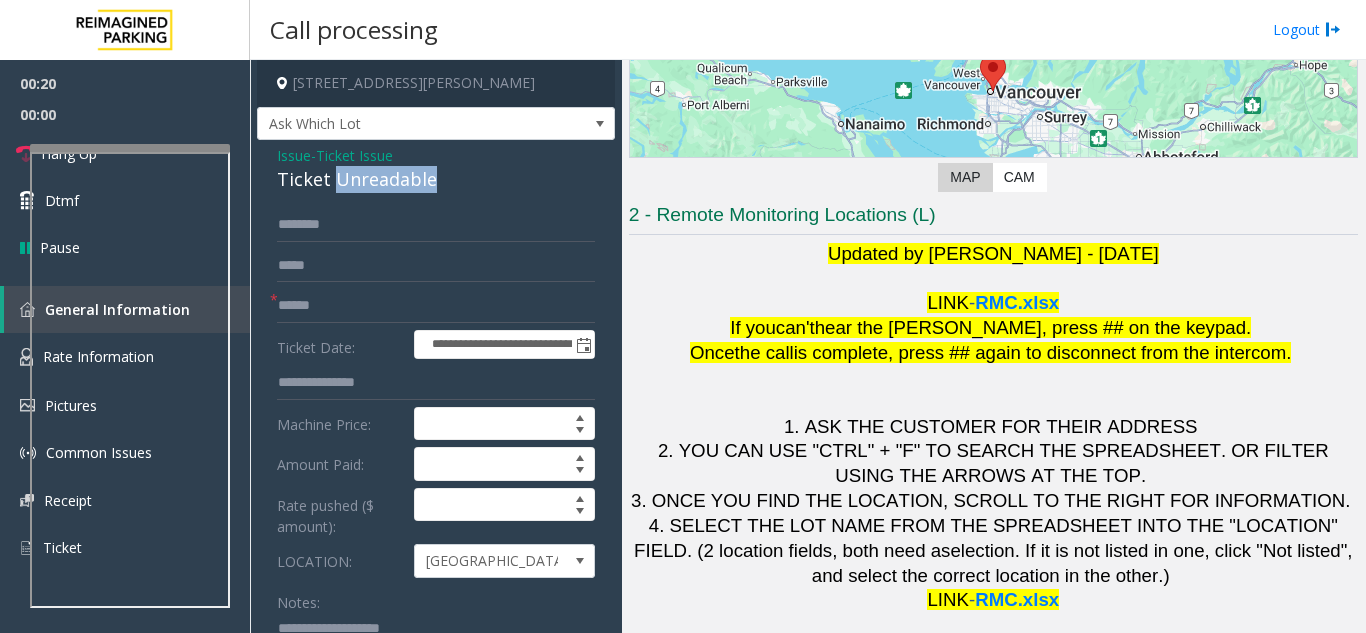 click on "Ticket Unreadable" 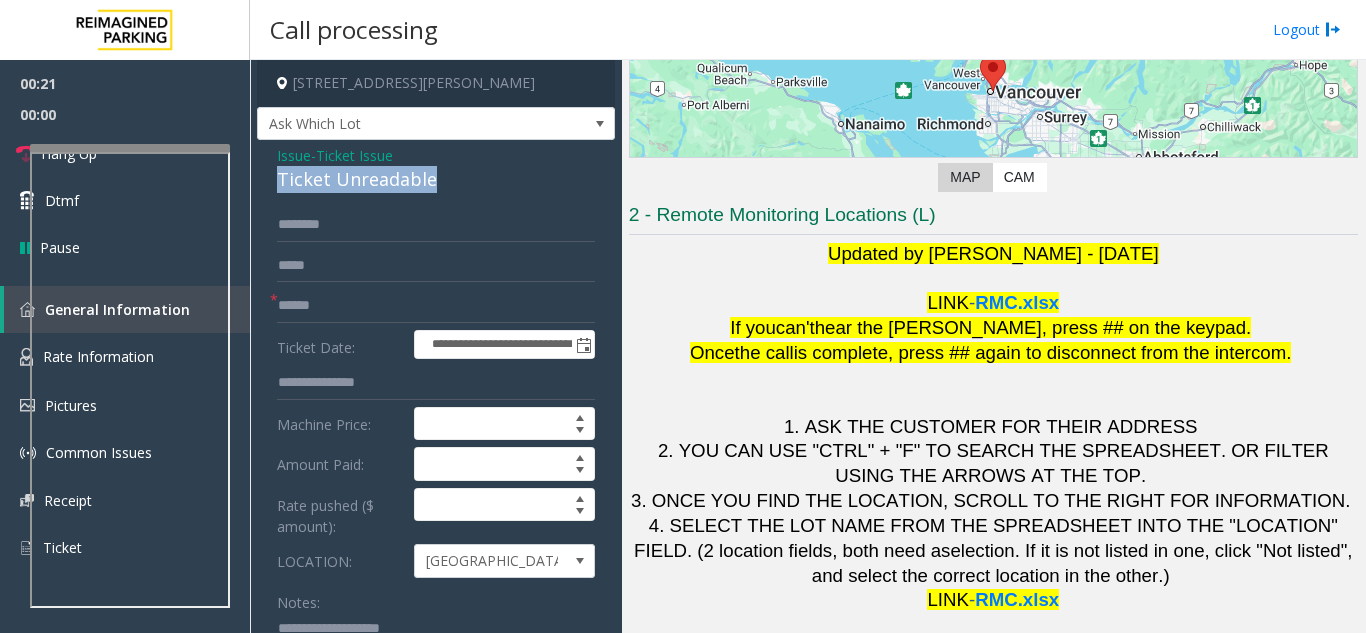 click on "Ticket Unreadable" 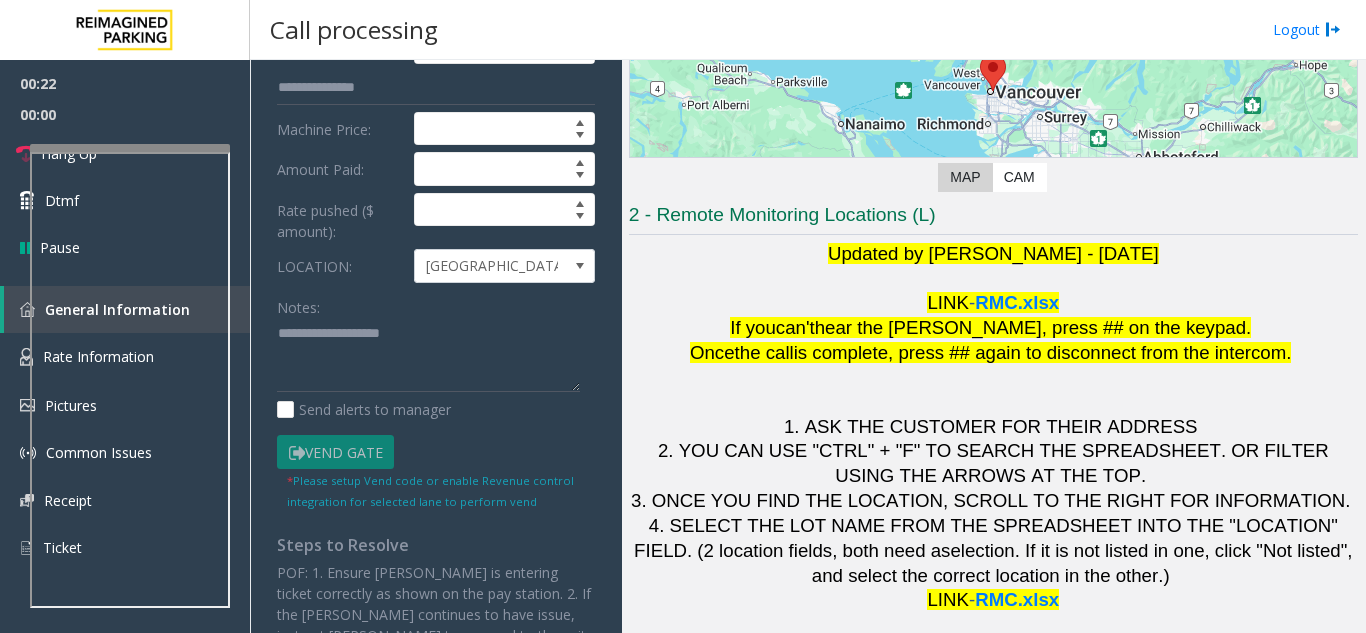 scroll, scrollTop: 300, scrollLeft: 0, axis: vertical 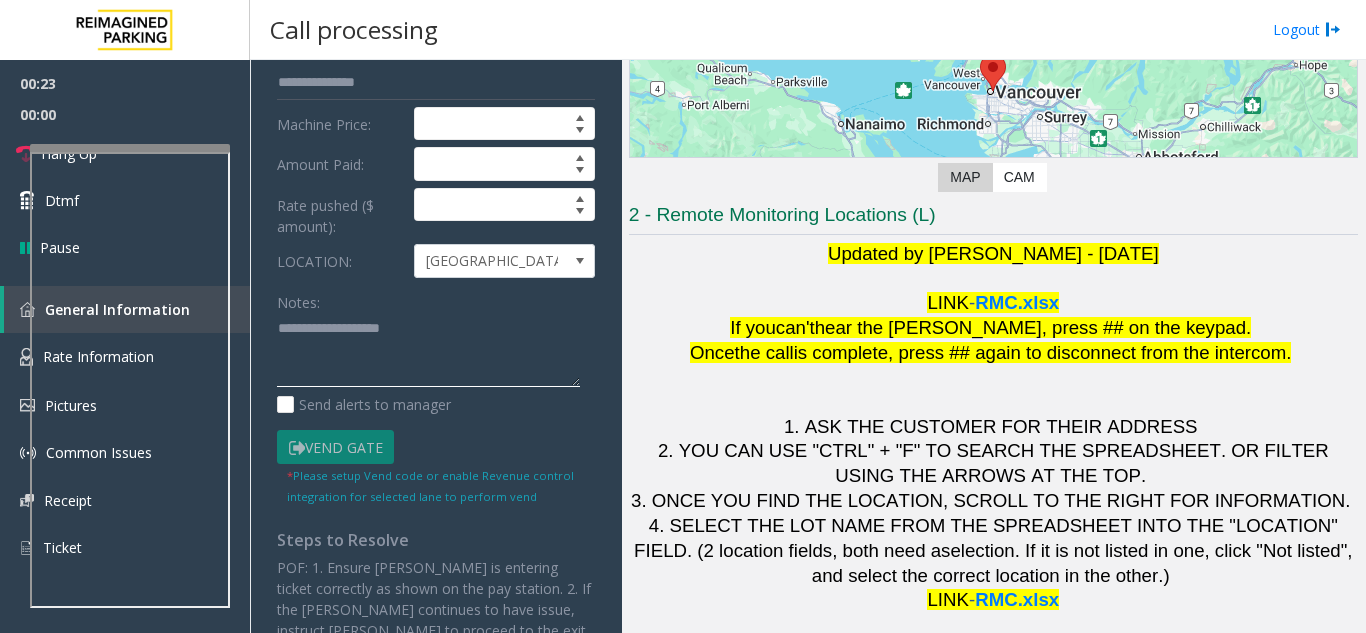 paste on "**********" 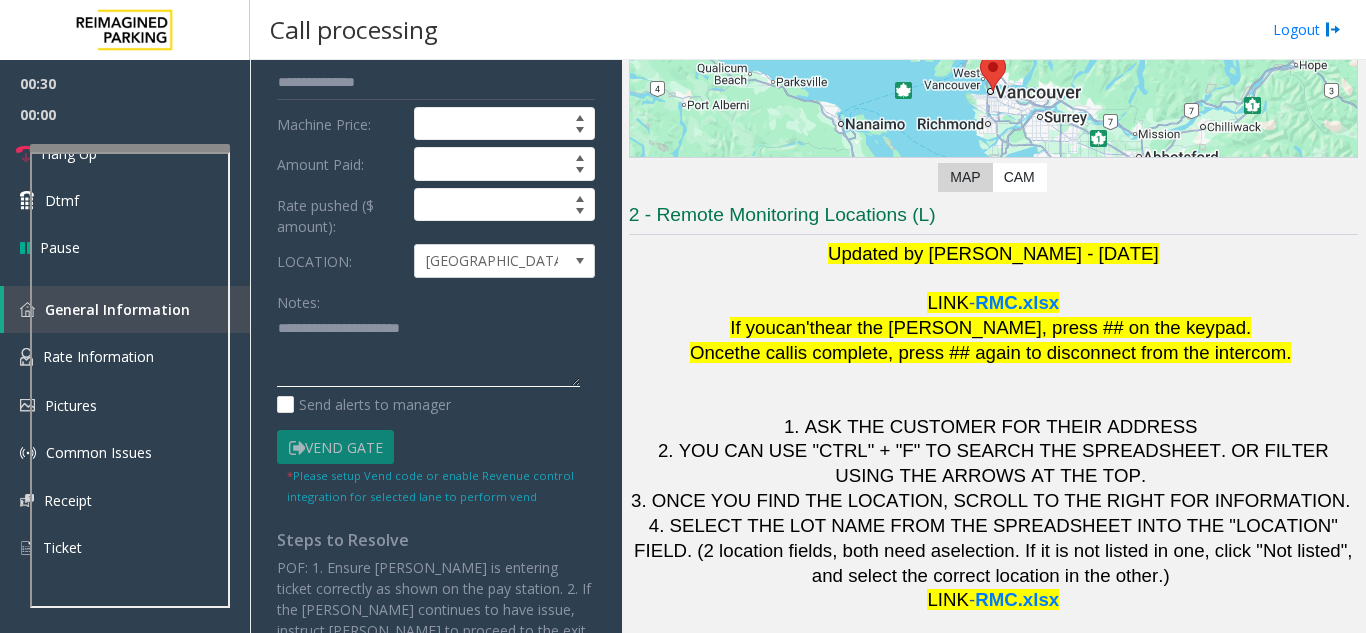 paste on "**********" 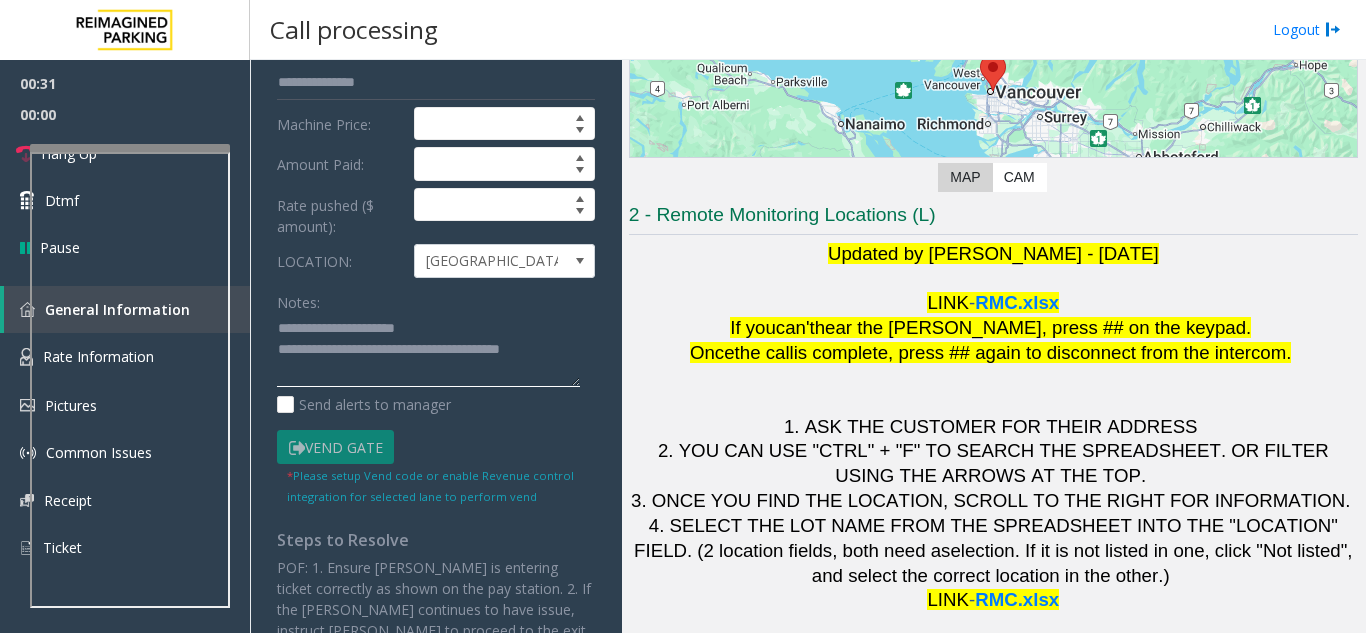 type on "**********" 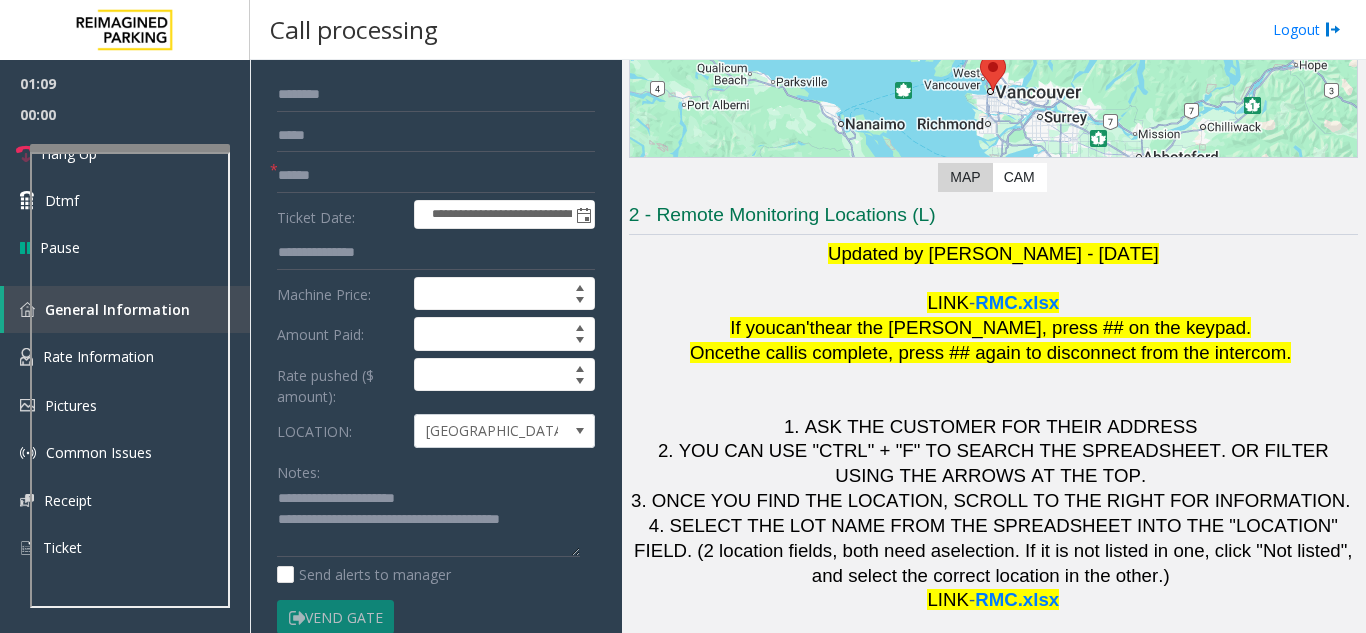 scroll, scrollTop: 100, scrollLeft: 0, axis: vertical 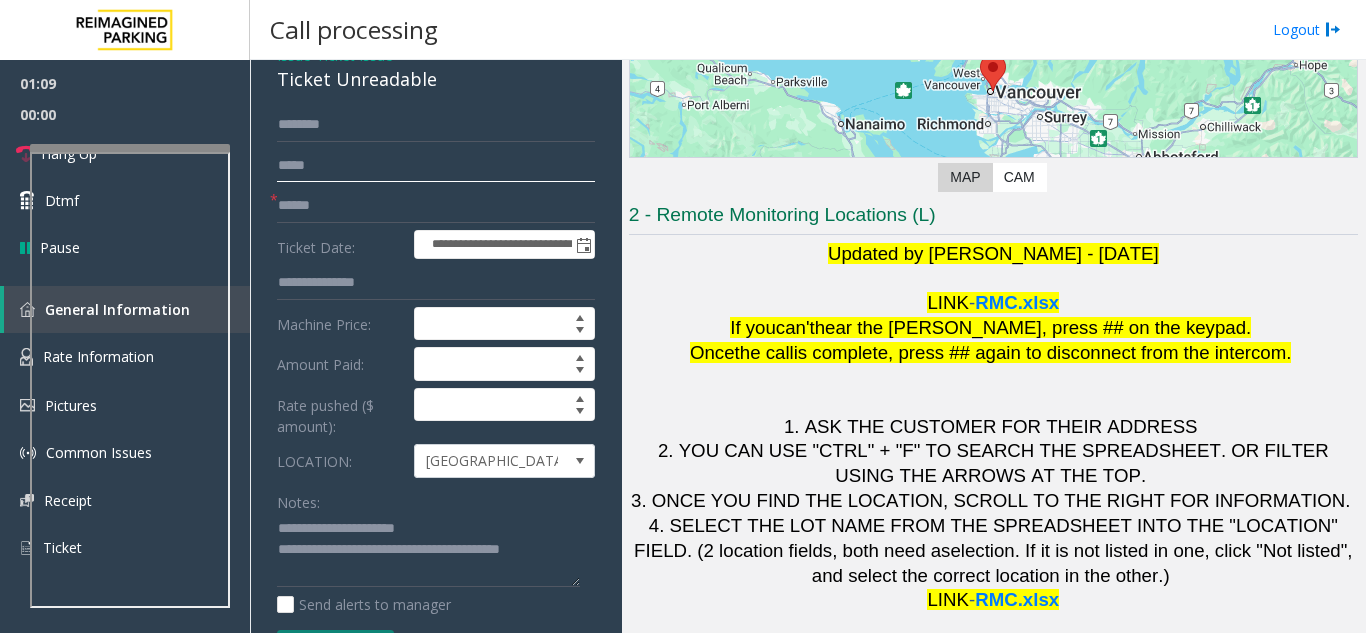 click 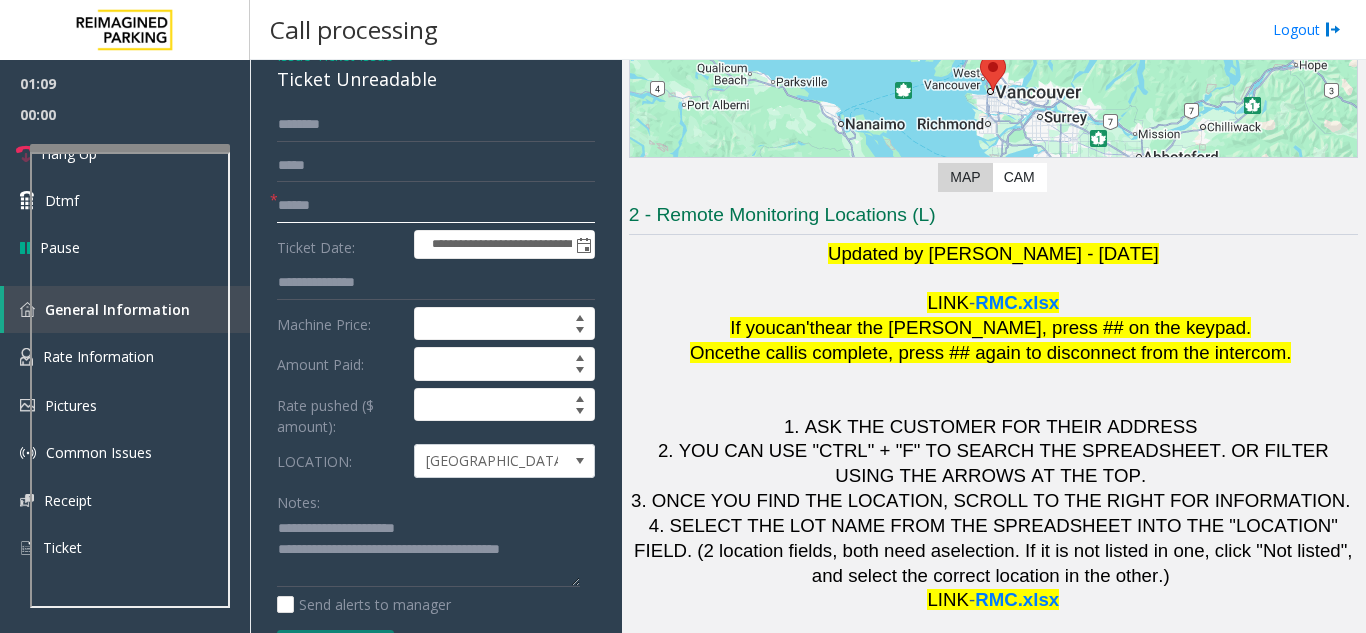 click 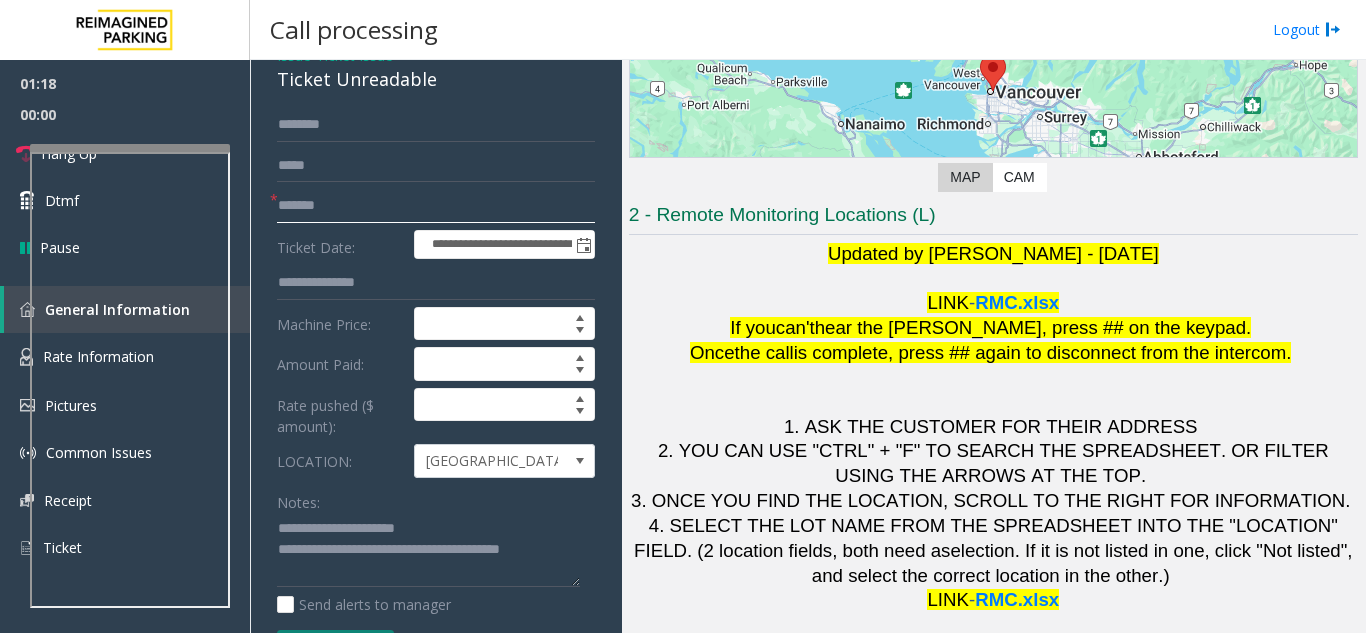 type on "*******" 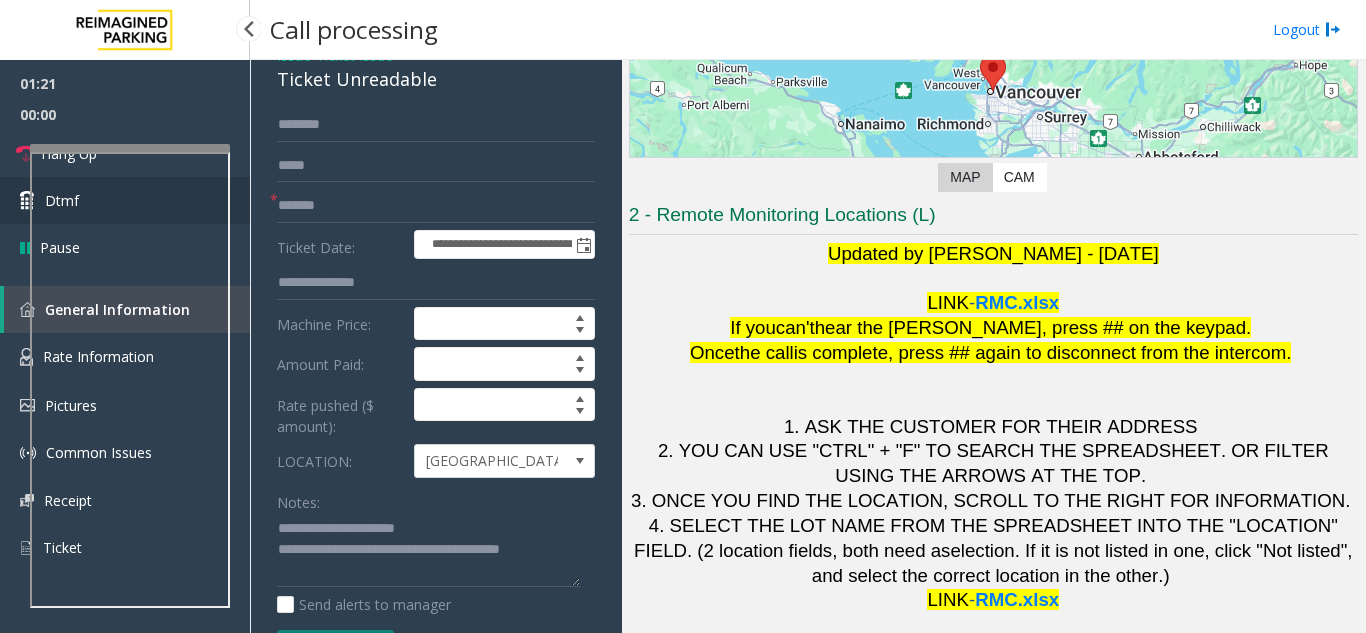 click on "Dtmf" at bounding box center [125, 200] 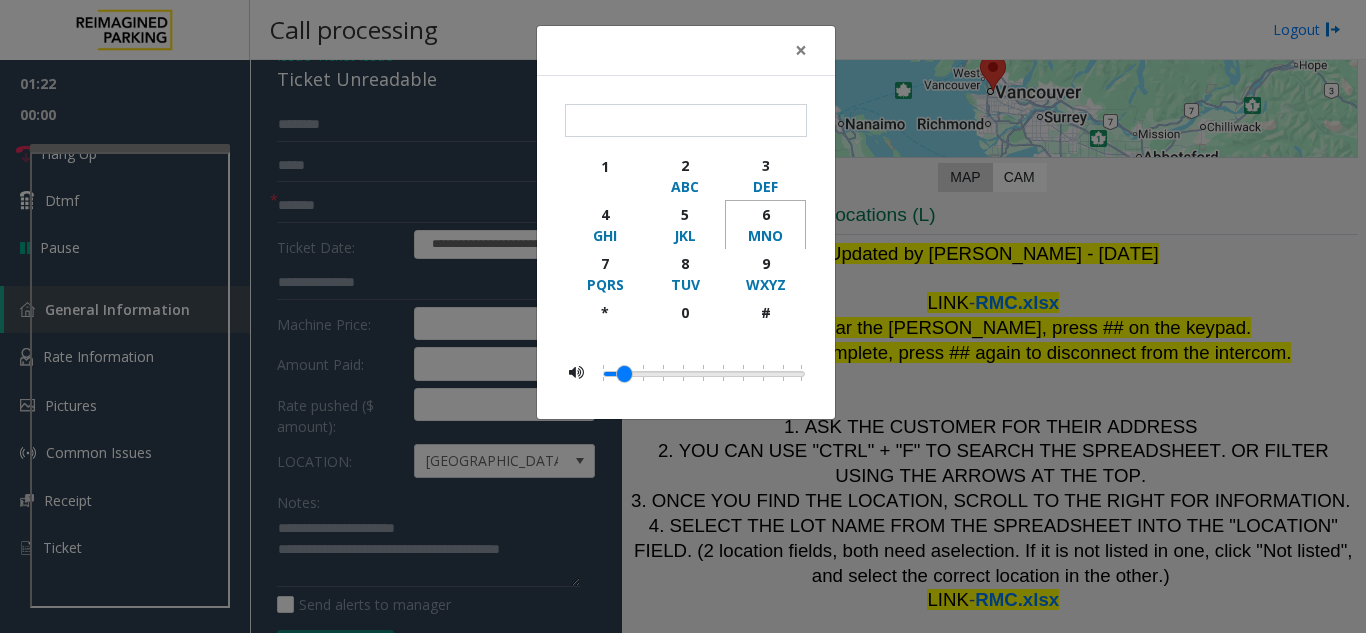 click on "6" 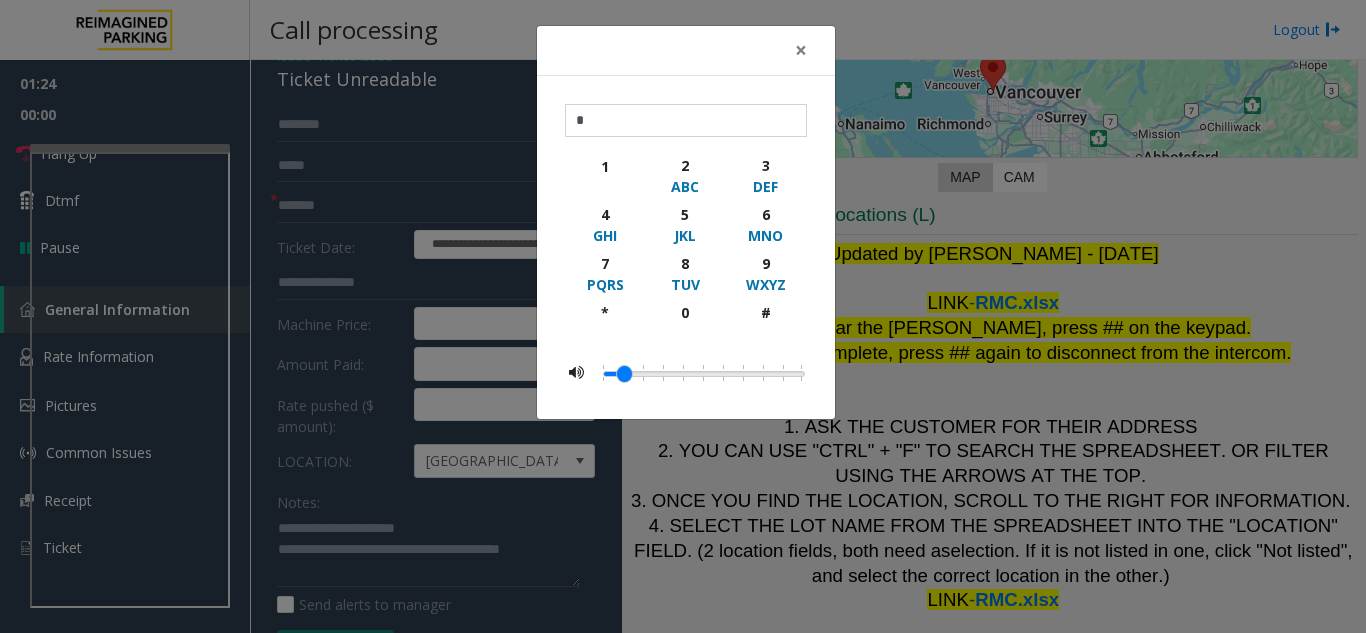 click on "× * 1 2 ABC 3 DEF 4 GHI 5 JKL 6 MNO 7 PQRS 8 TUV 9 WXYZ * 0 #" 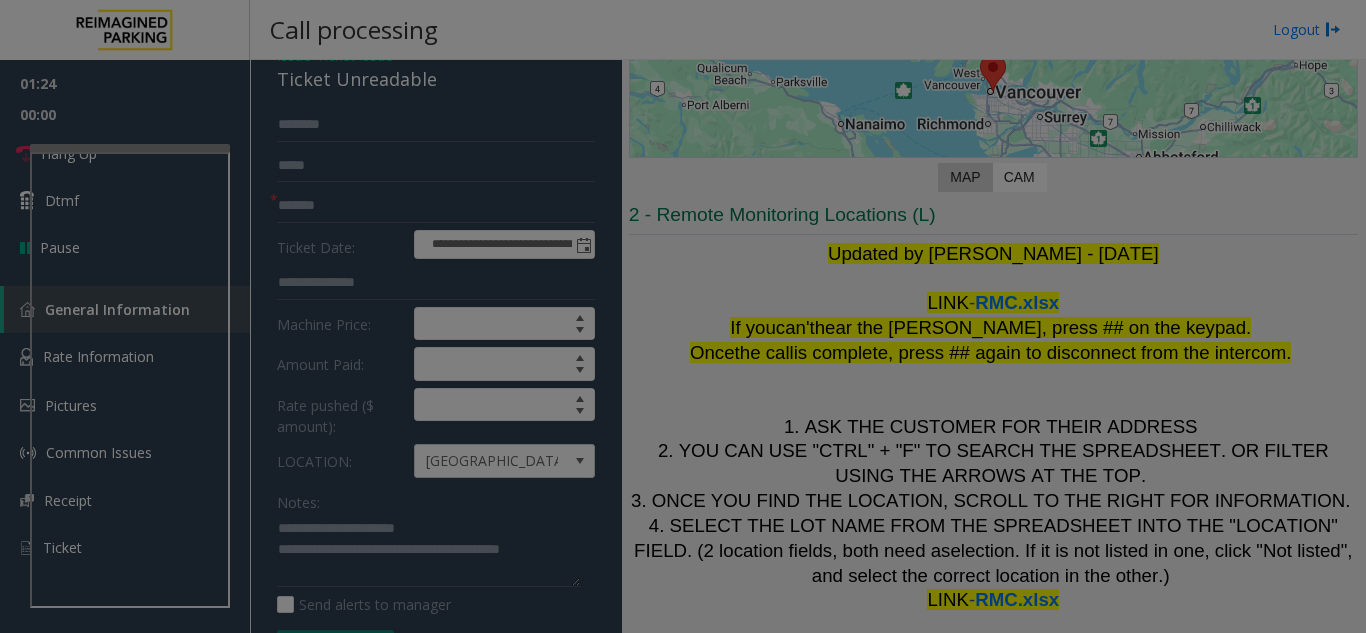 click on "× * 1 2 ABC 3 DEF 4 GHI 5 JKL 6 MNO 7 PQRS 8 TUV 9 WXYZ * 0 #" 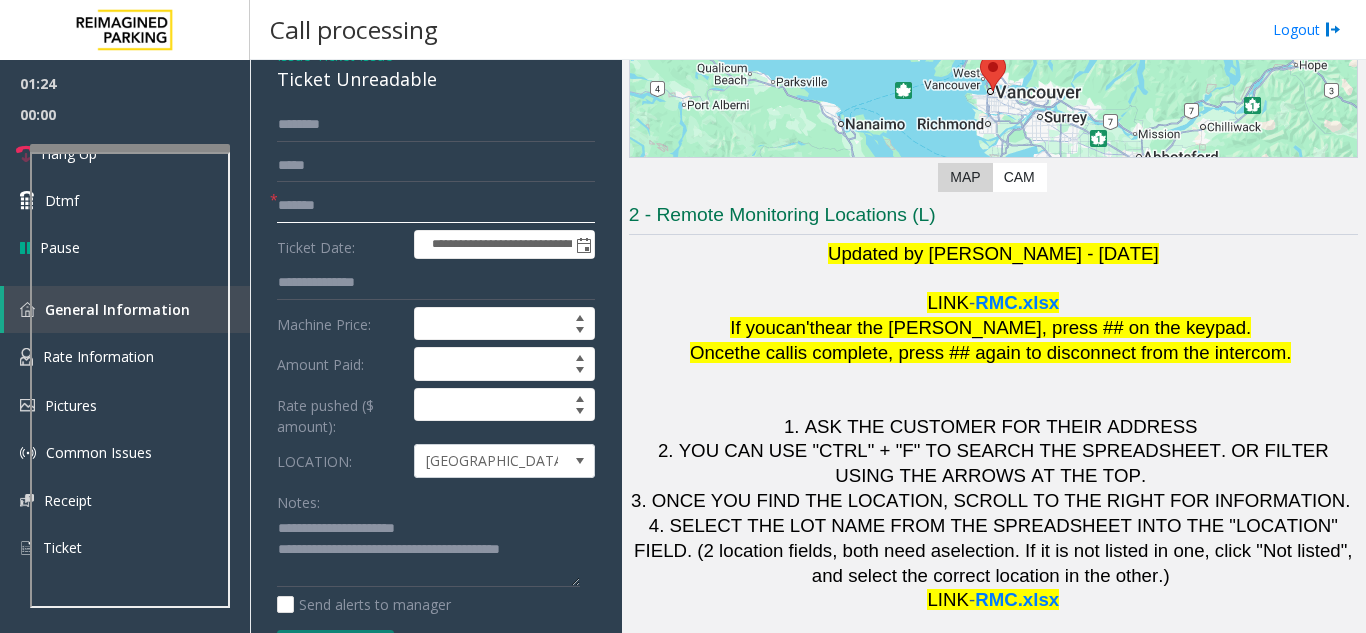 click on "*******" 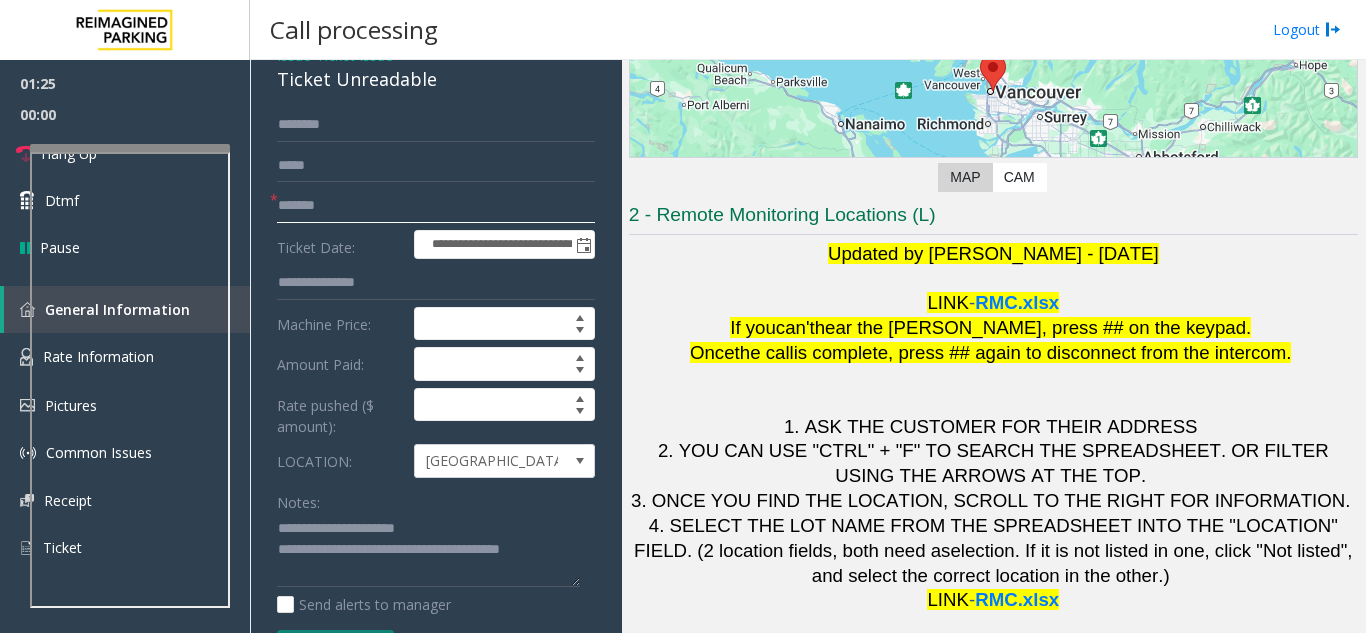 click on "*******" 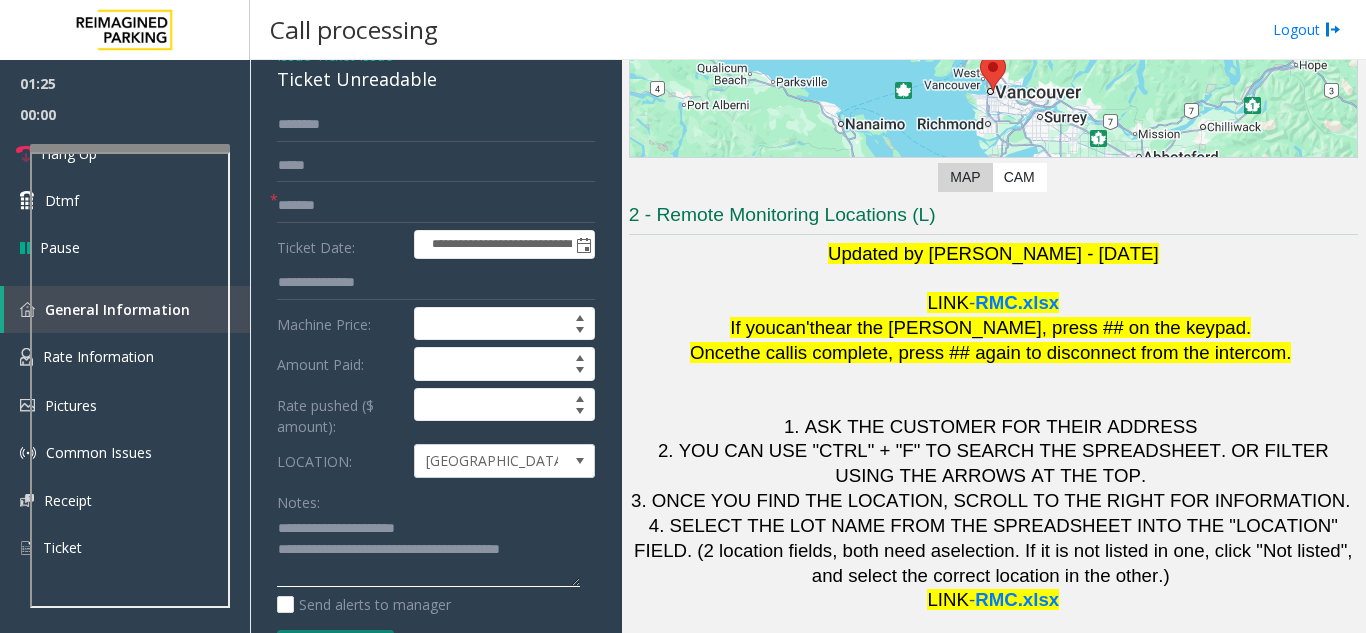 click 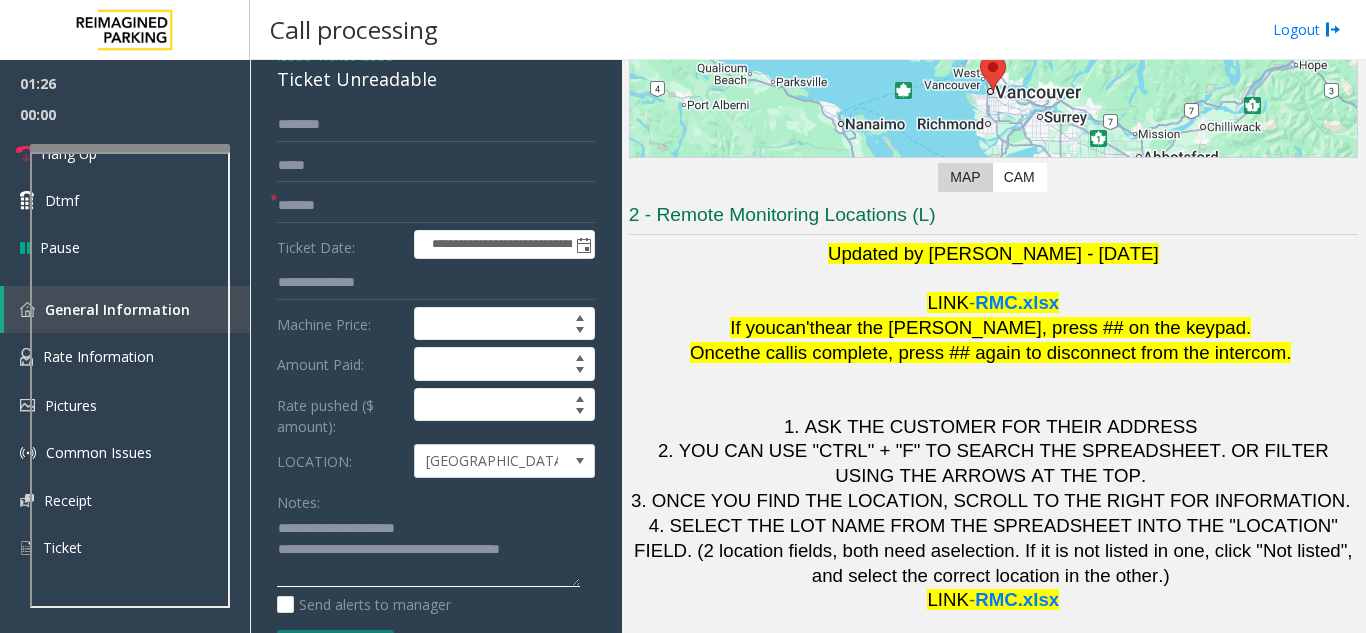 click 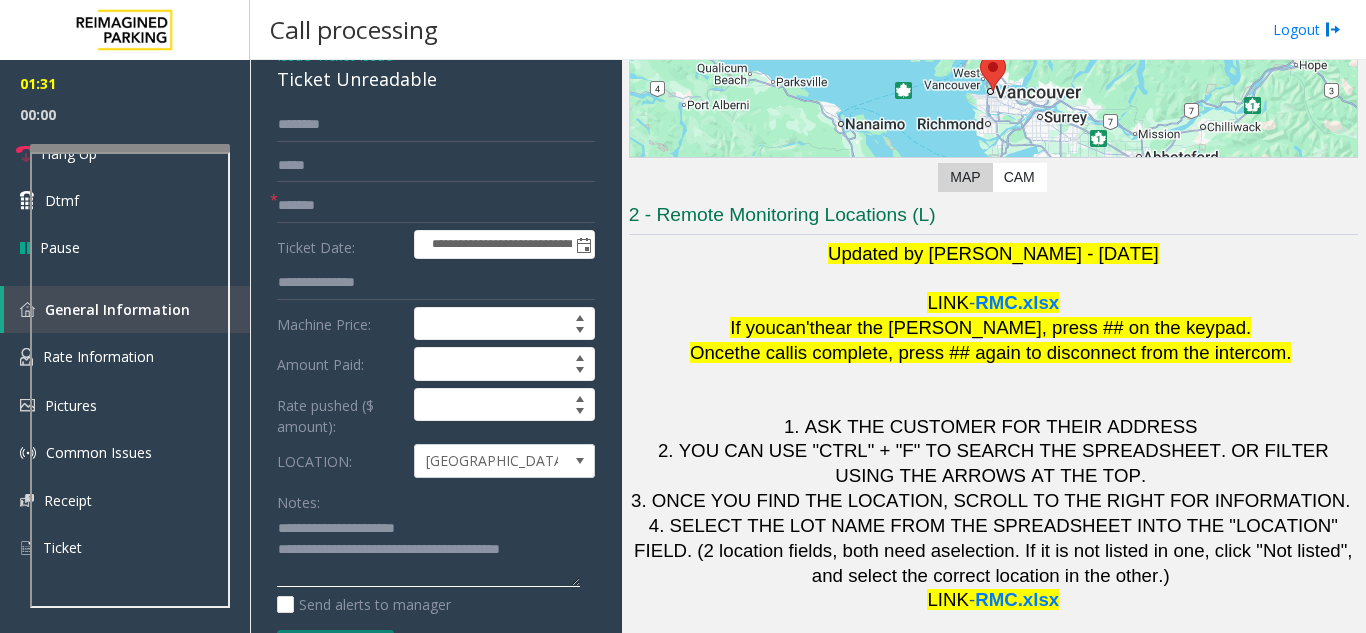 click at bounding box center (130, 148) 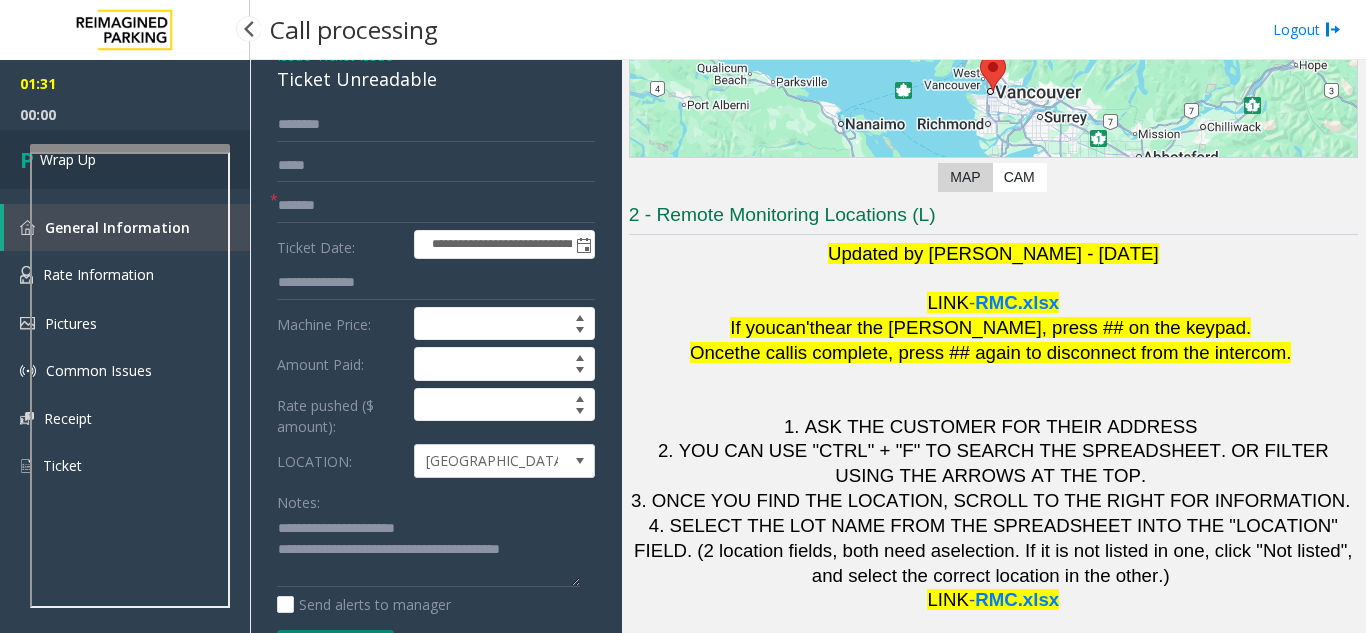 click at bounding box center (30, 159) 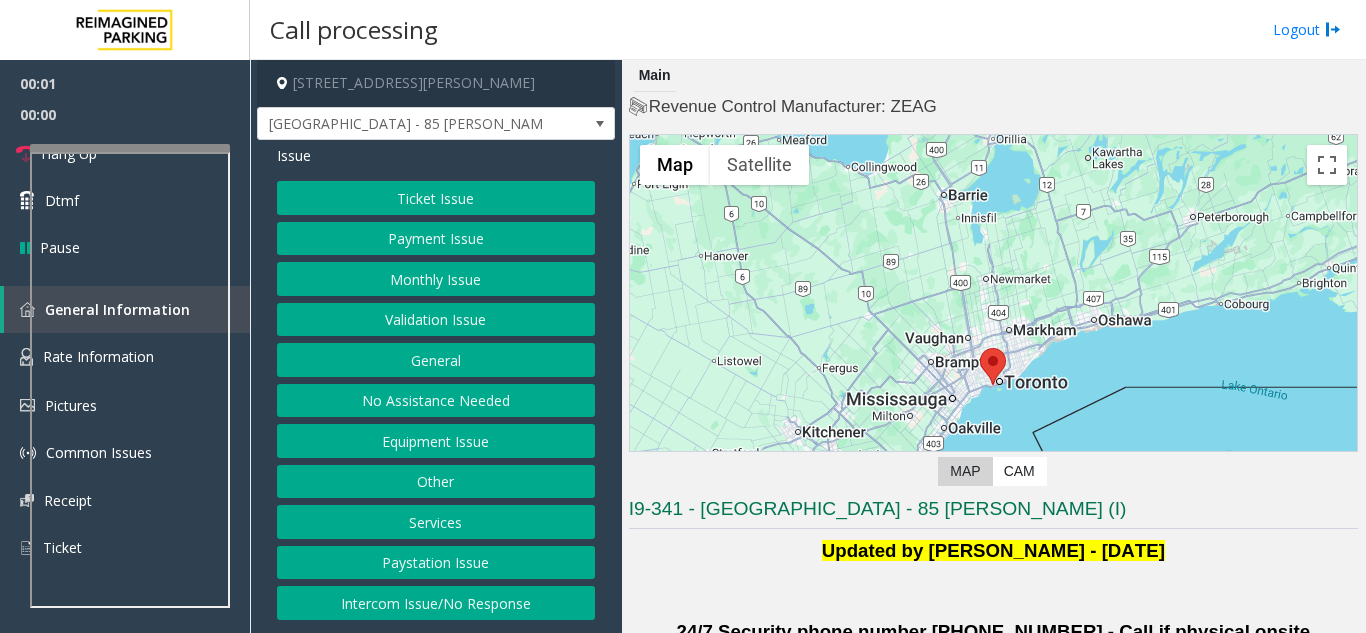 click on "Validation Issue" 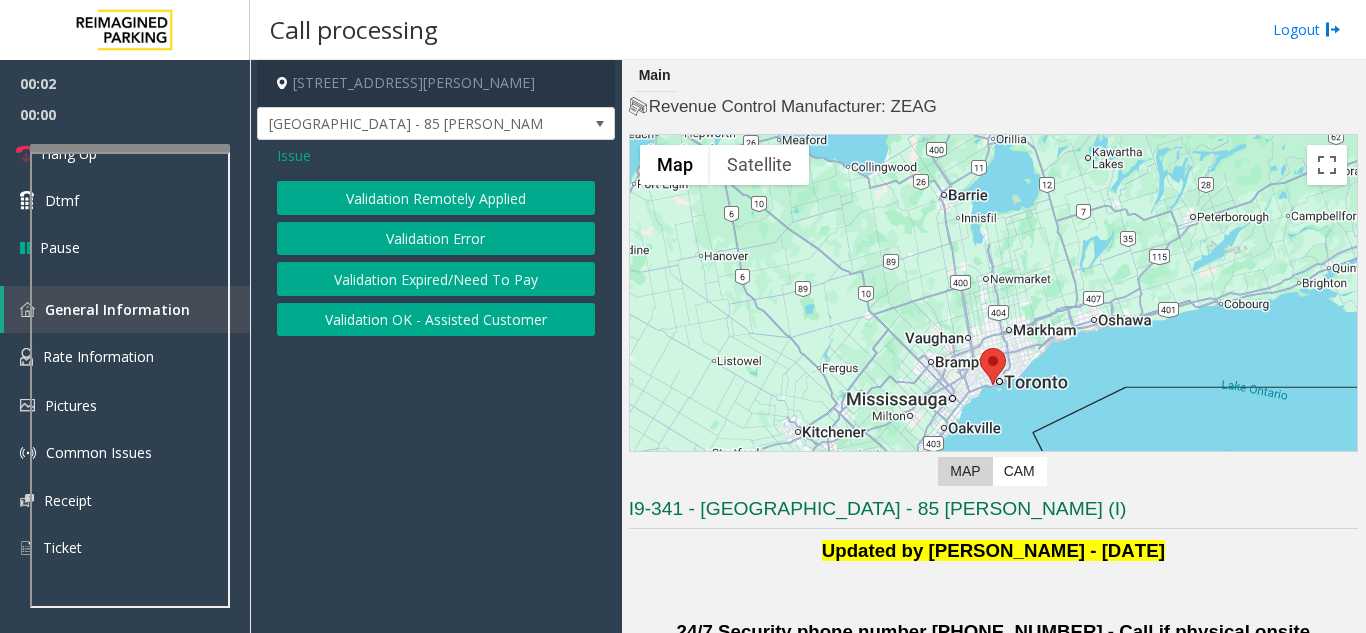 click on "Validation Error" 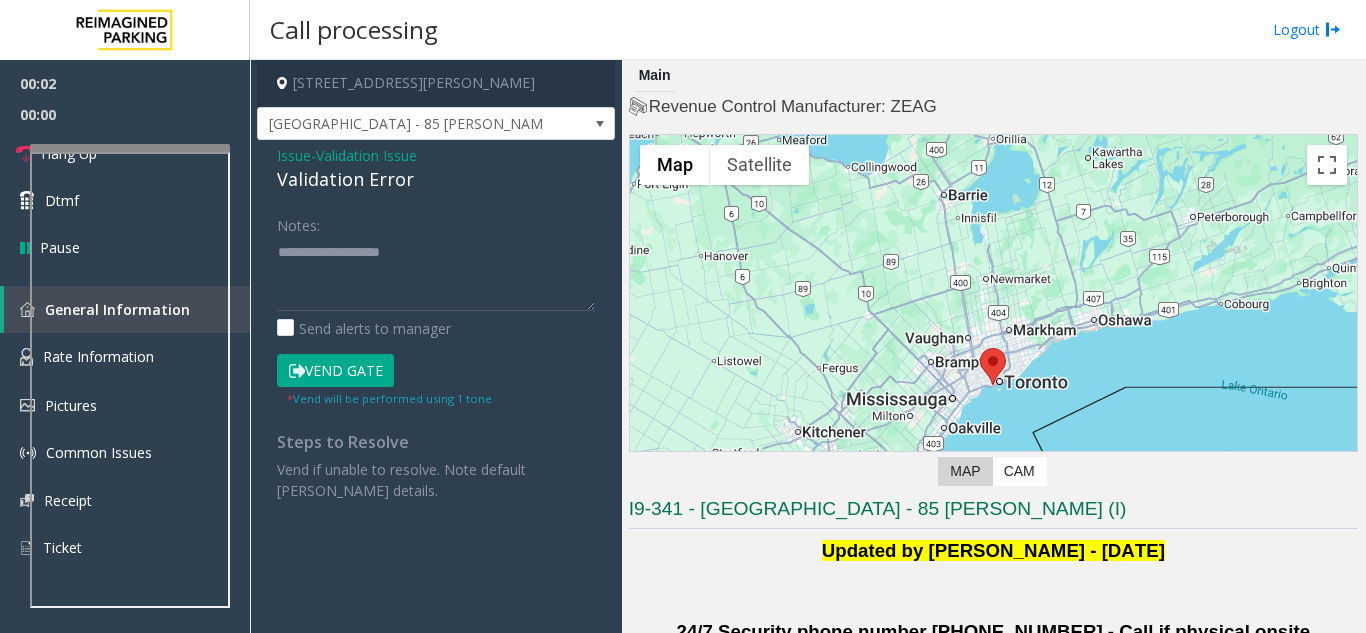 click on "Validation Error" 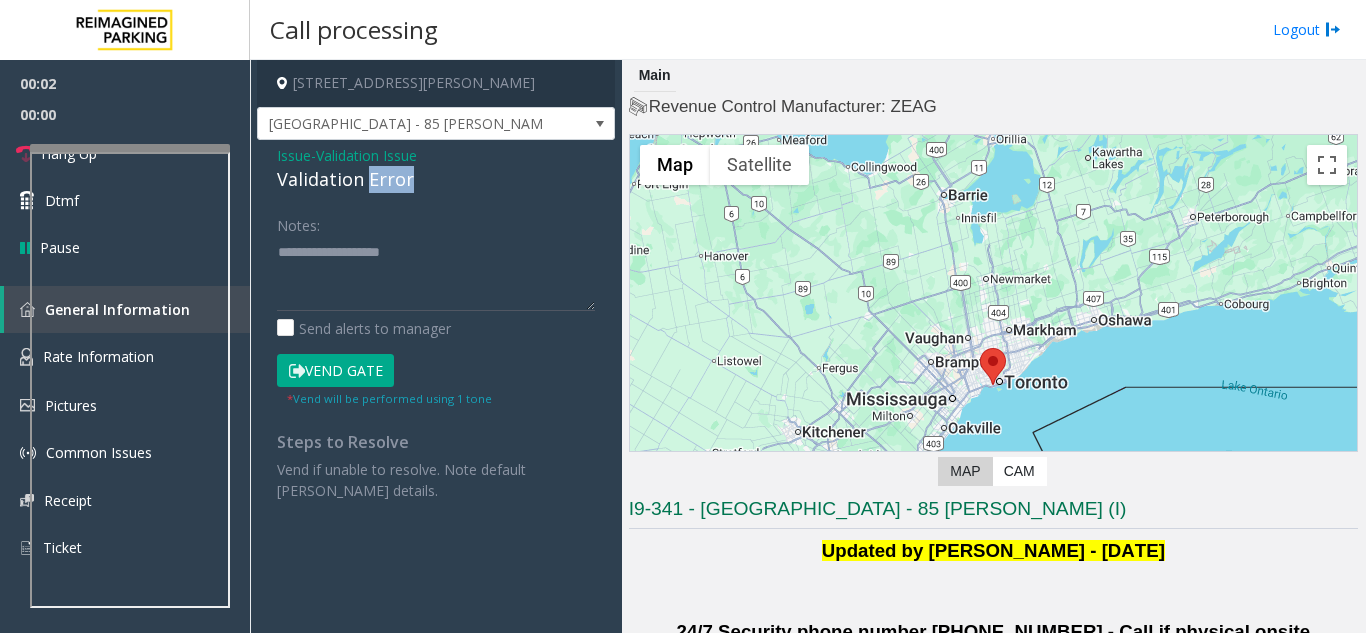 click on "Validation Error" 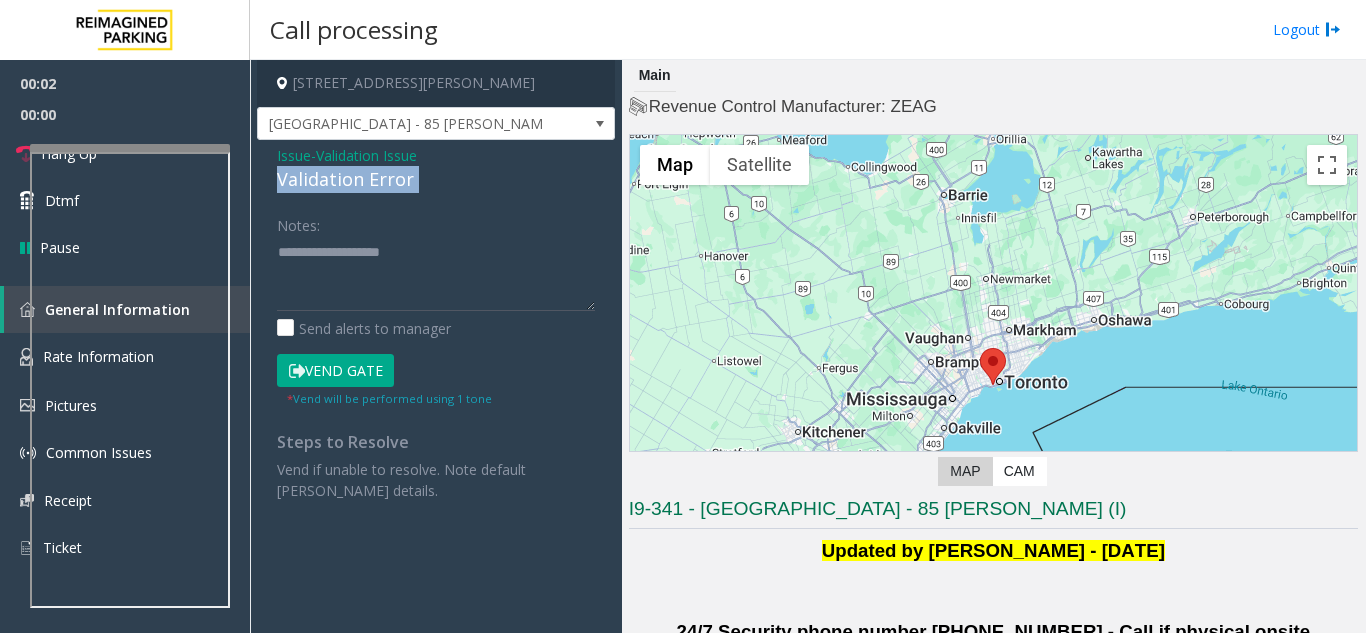 click on "Validation Error" 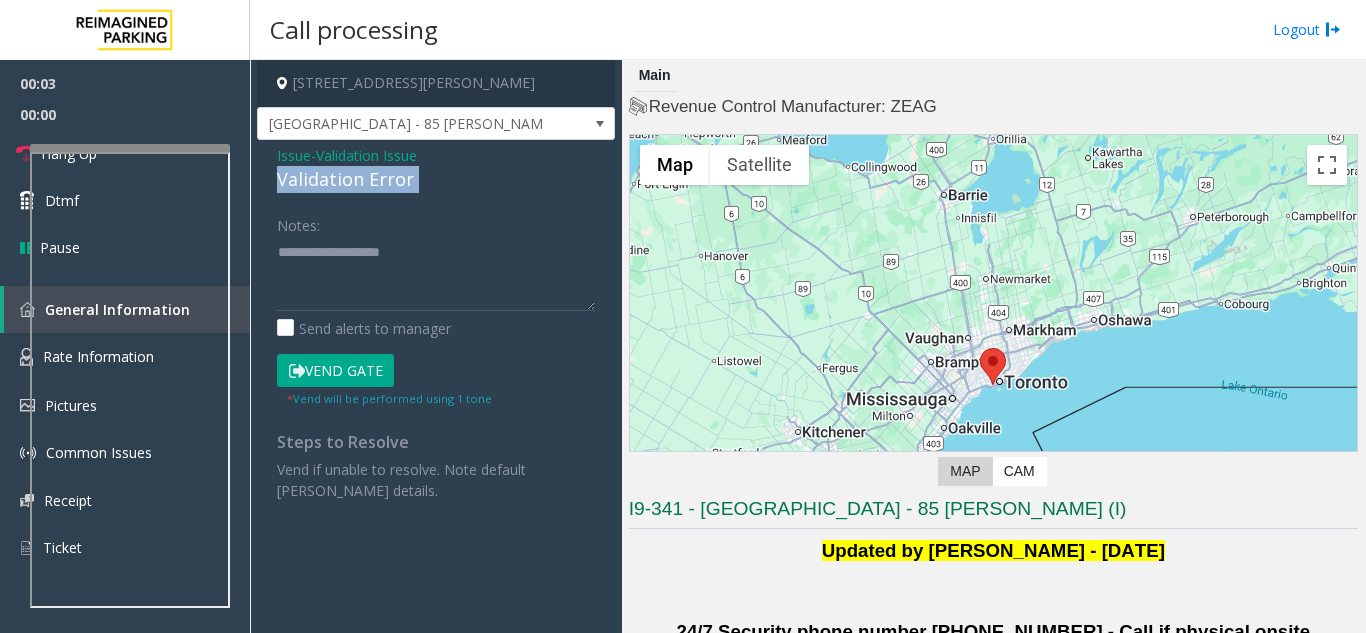 copy on "Validation Error" 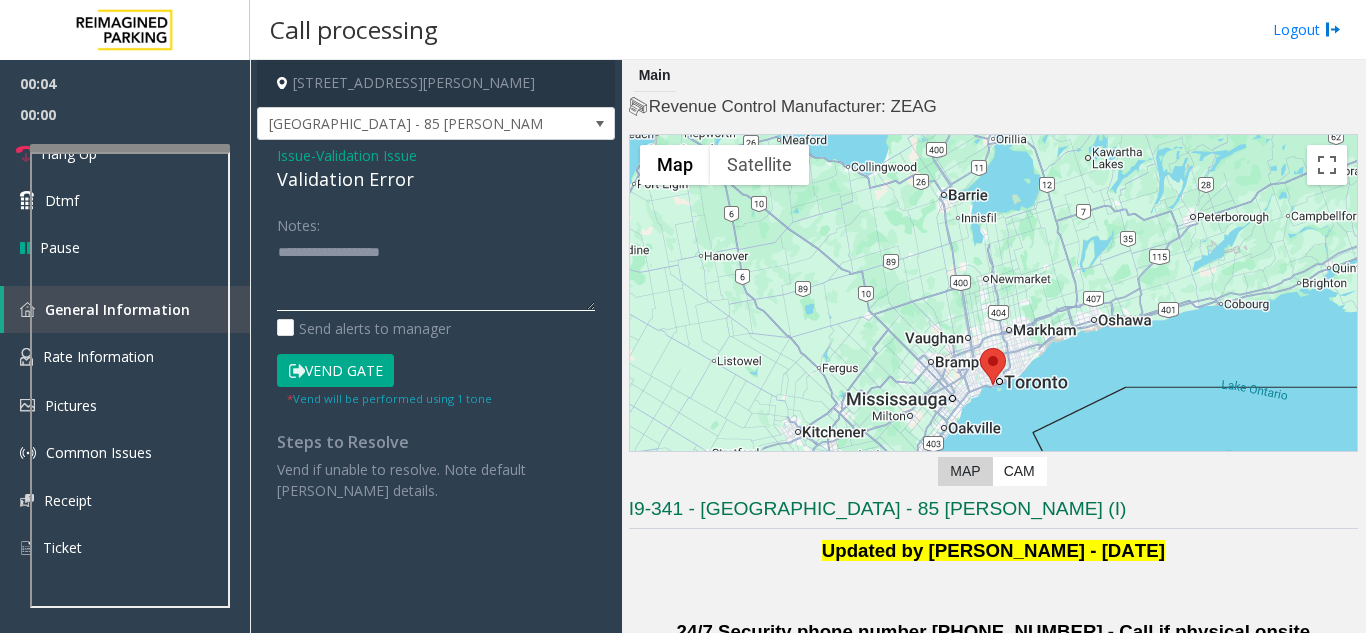 paste on "**********" 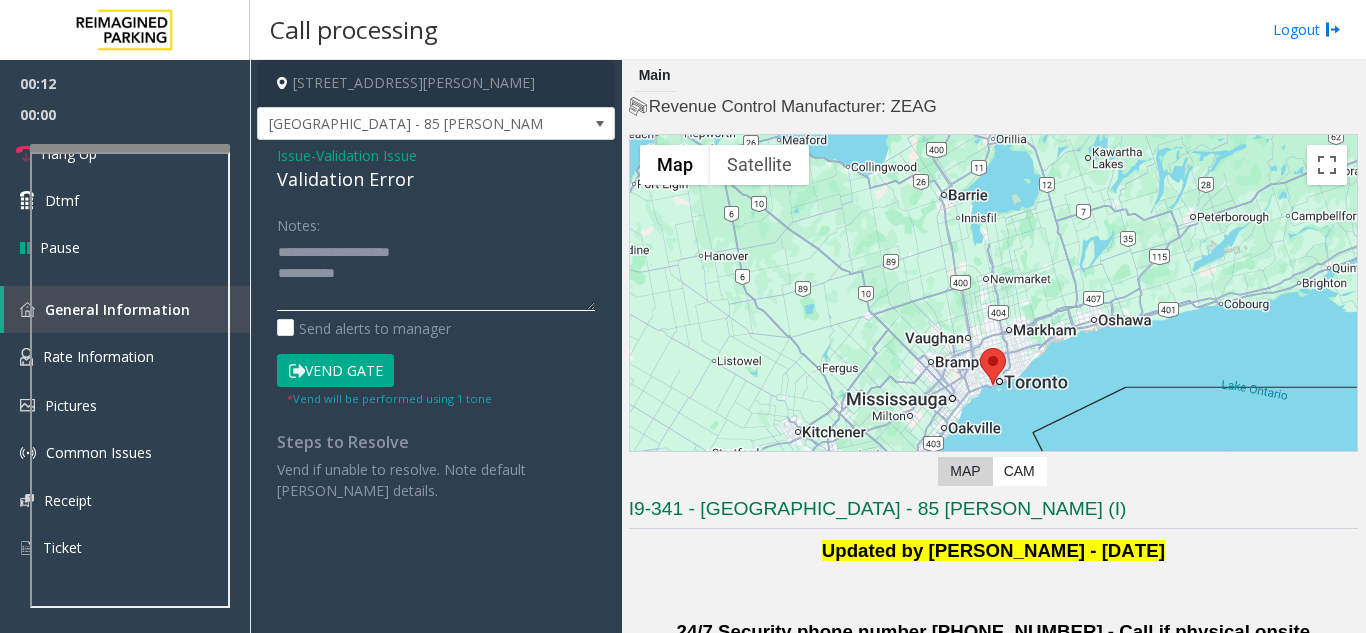 type on "**********" 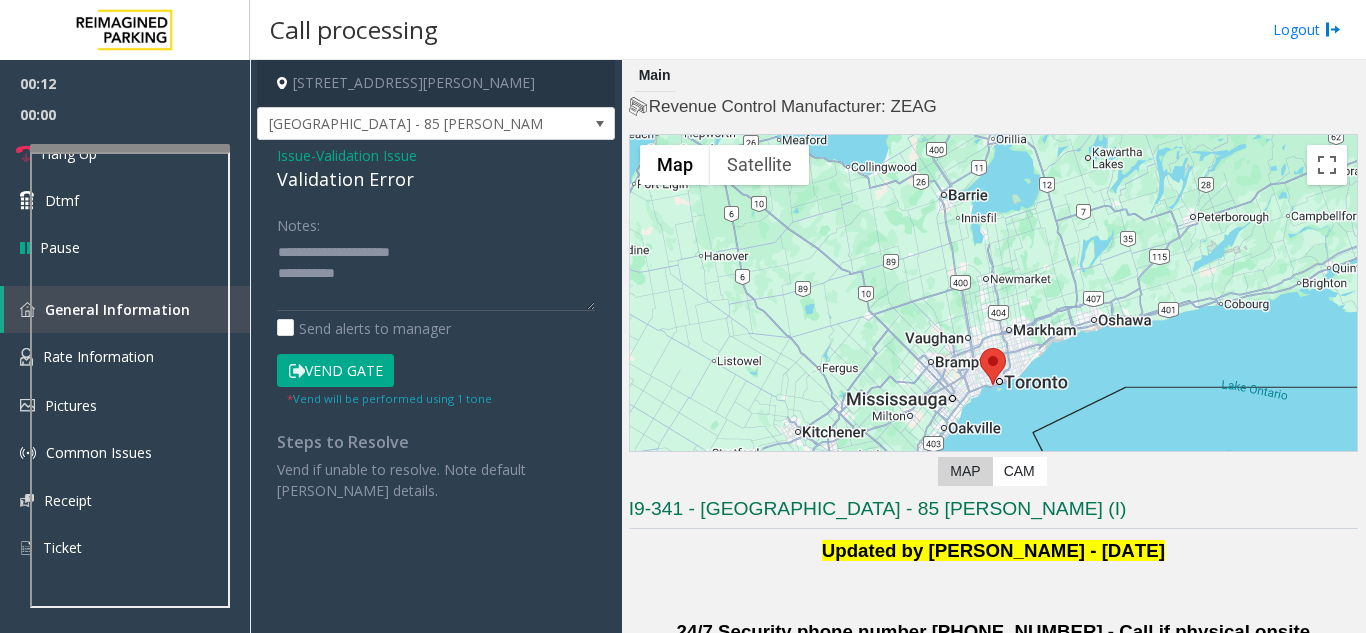 click on "Validation Issue" 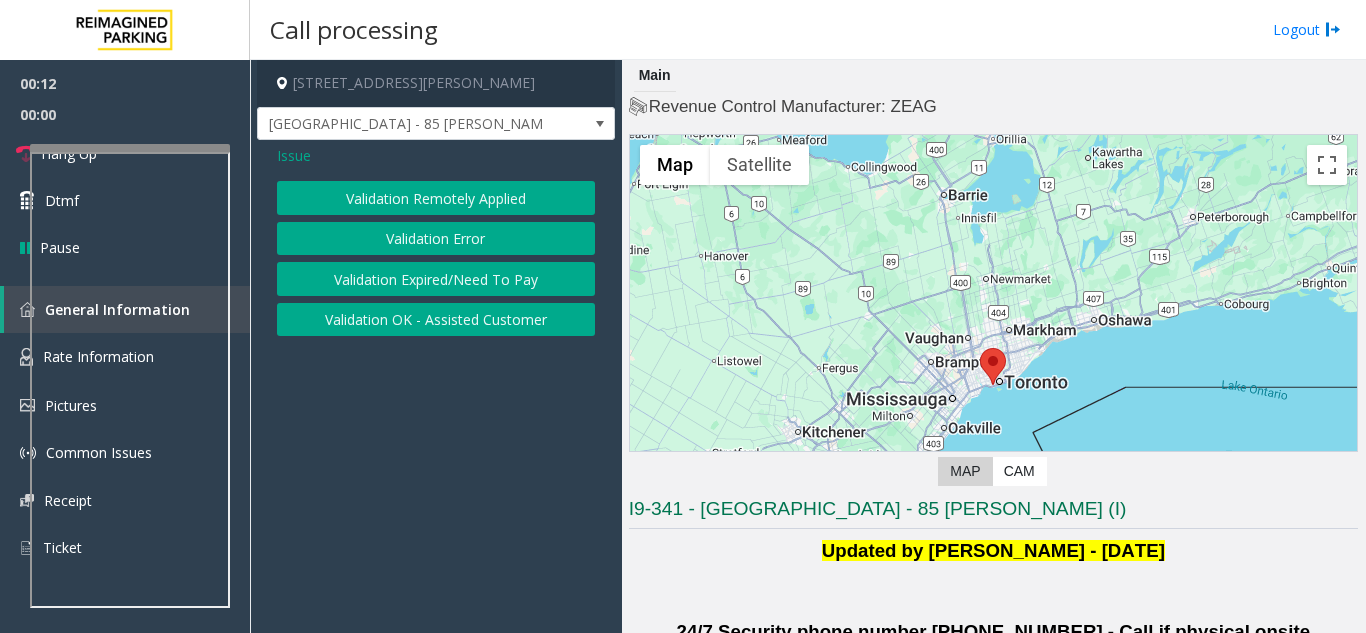 click on "Issue" 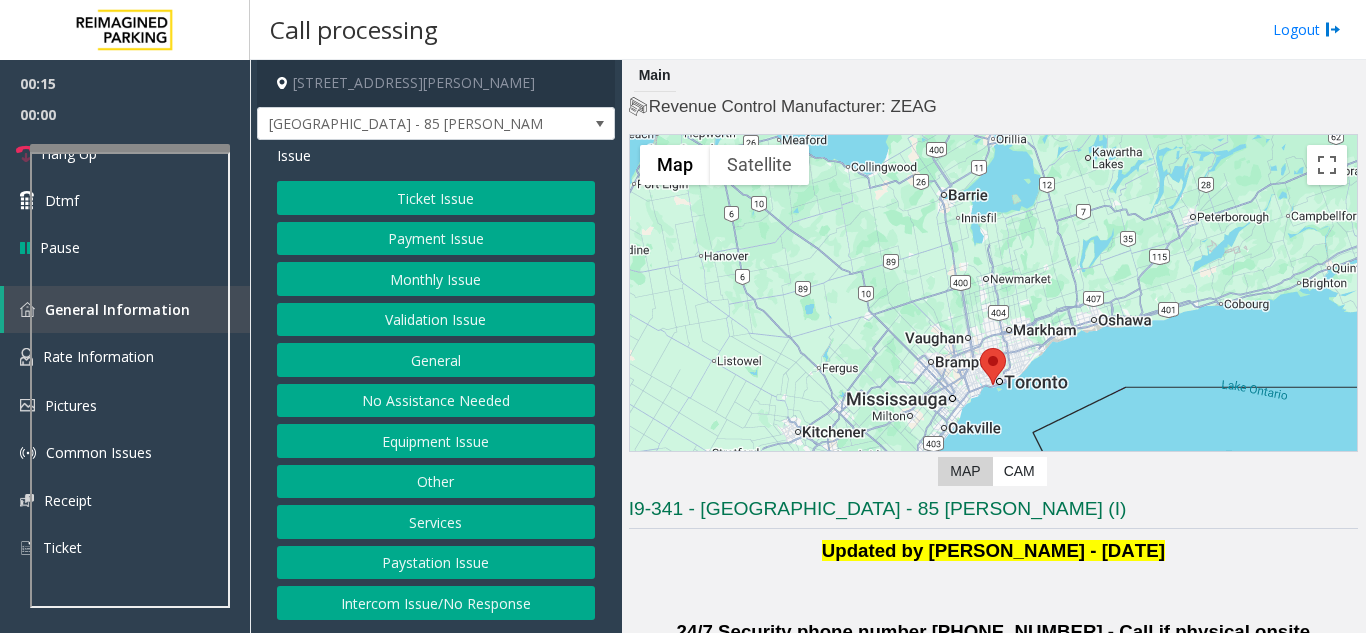 click on "Intercom Issue/No Response" 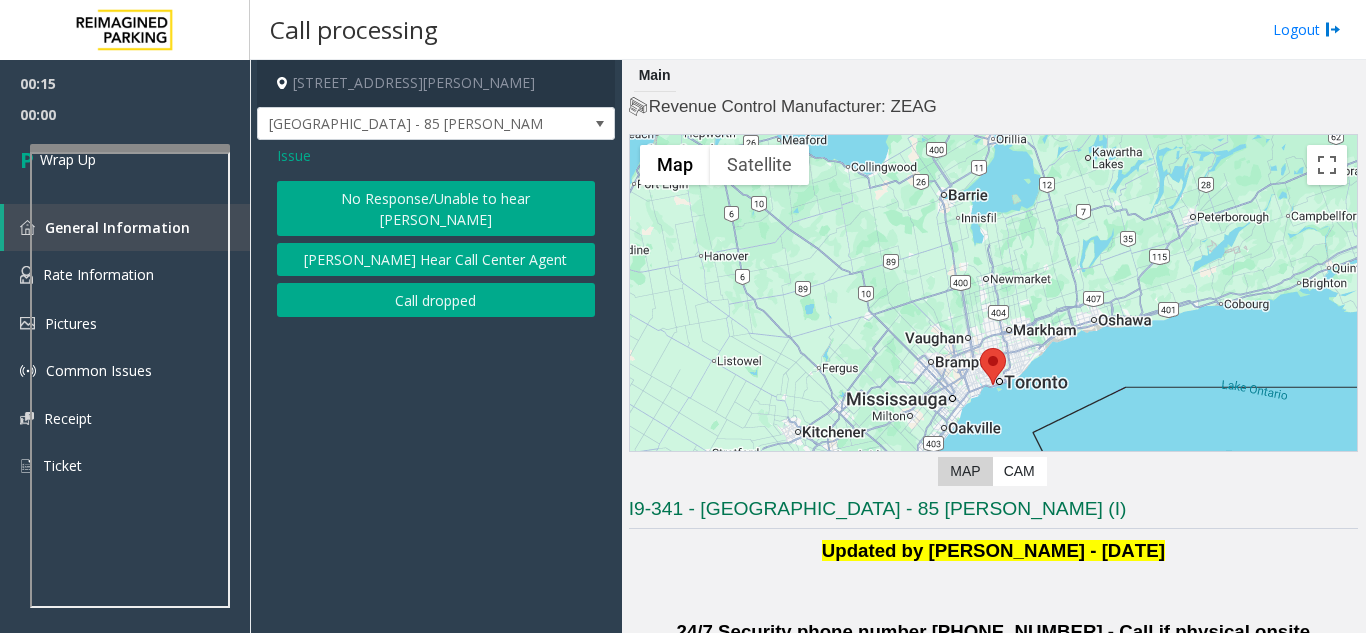 click on "No Response/Unable to hear [PERSON_NAME]" 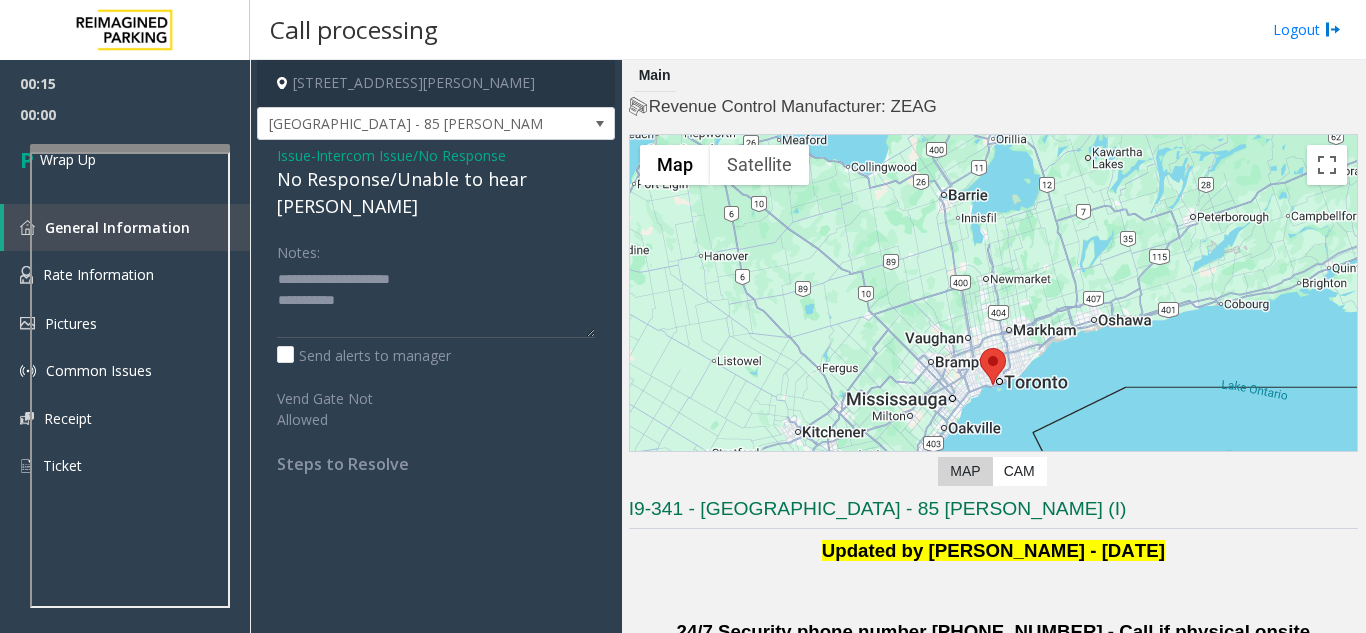 click on "No Response/Unable to hear [PERSON_NAME]" 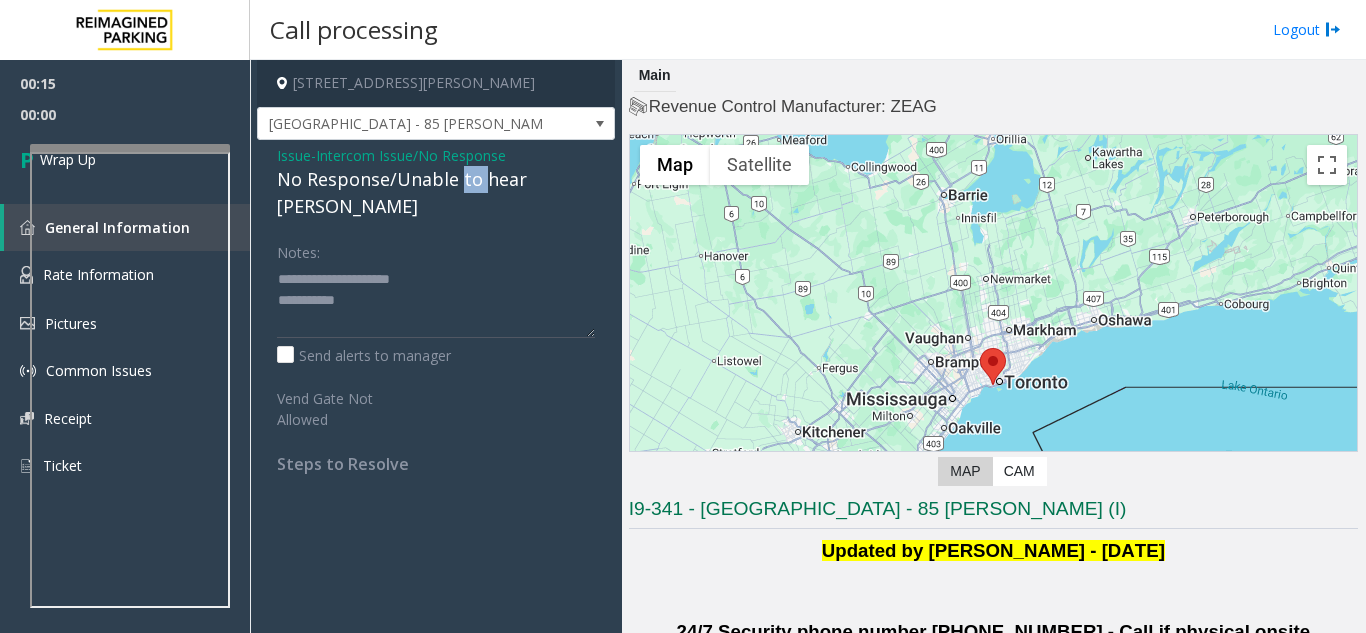 click on "No Response/Unable to hear [PERSON_NAME]" 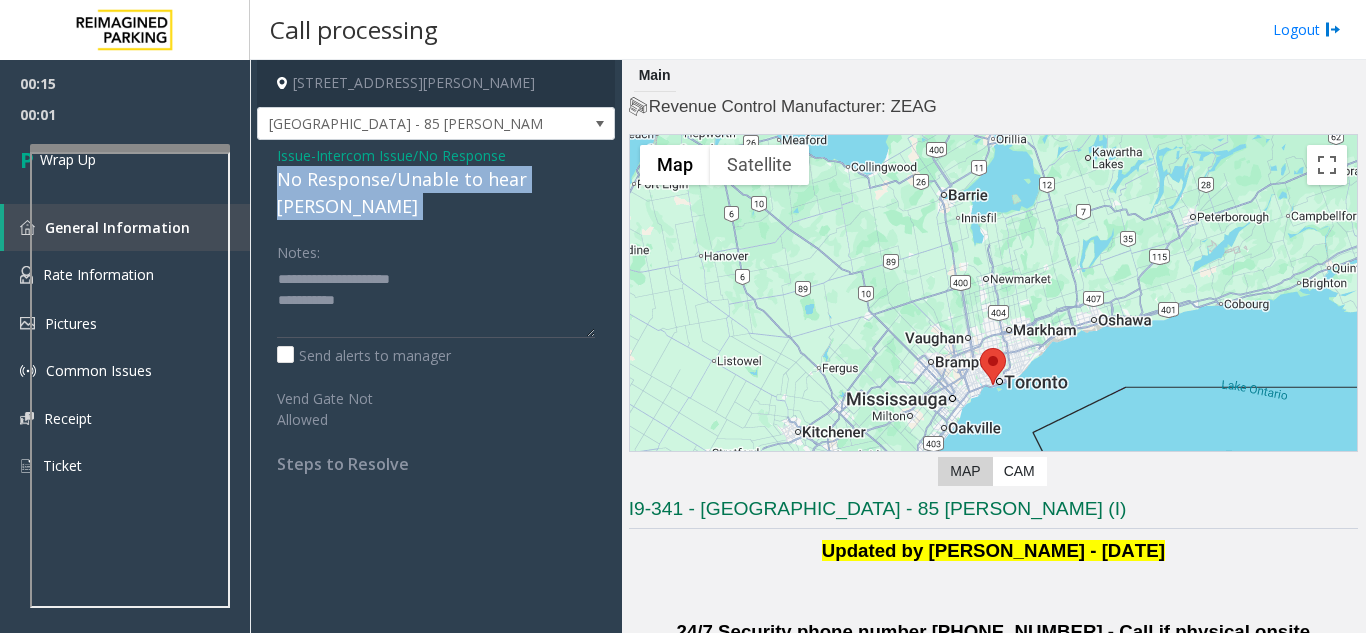 click on "No Response/Unable to hear [PERSON_NAME]" 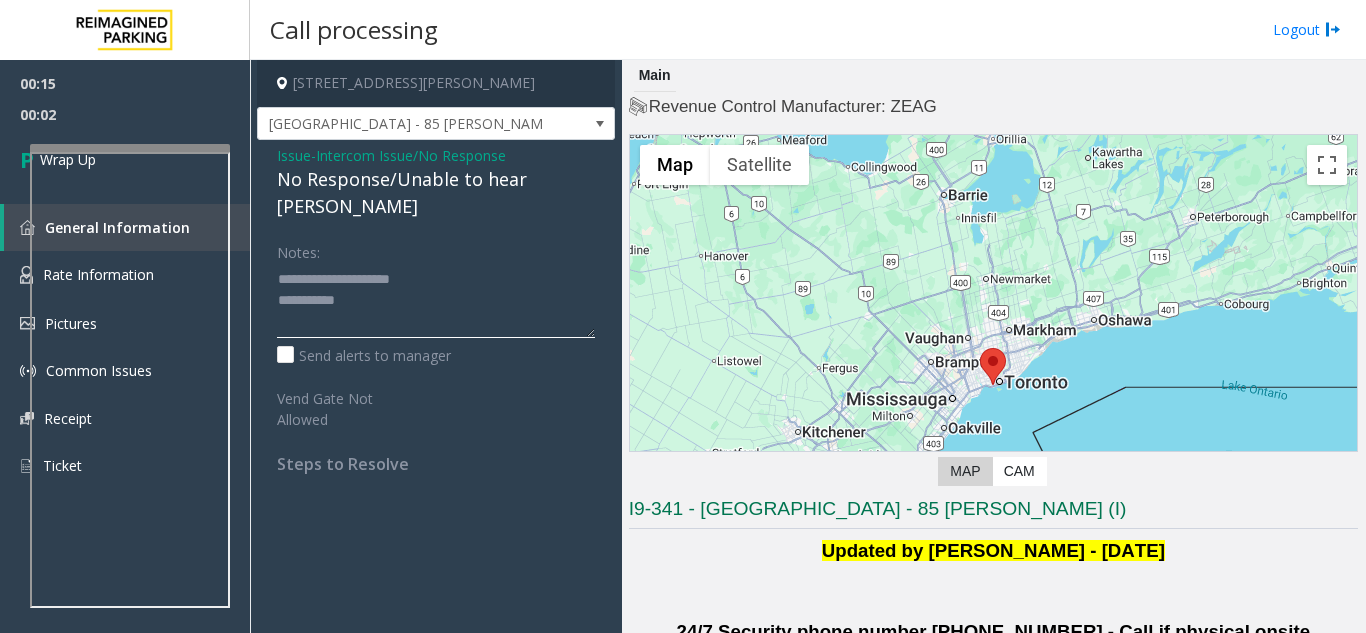 drag, startPoint x: 424, startPoint y: 286, endPoint x: 263, endPoint y: 258, distance: 163.41664 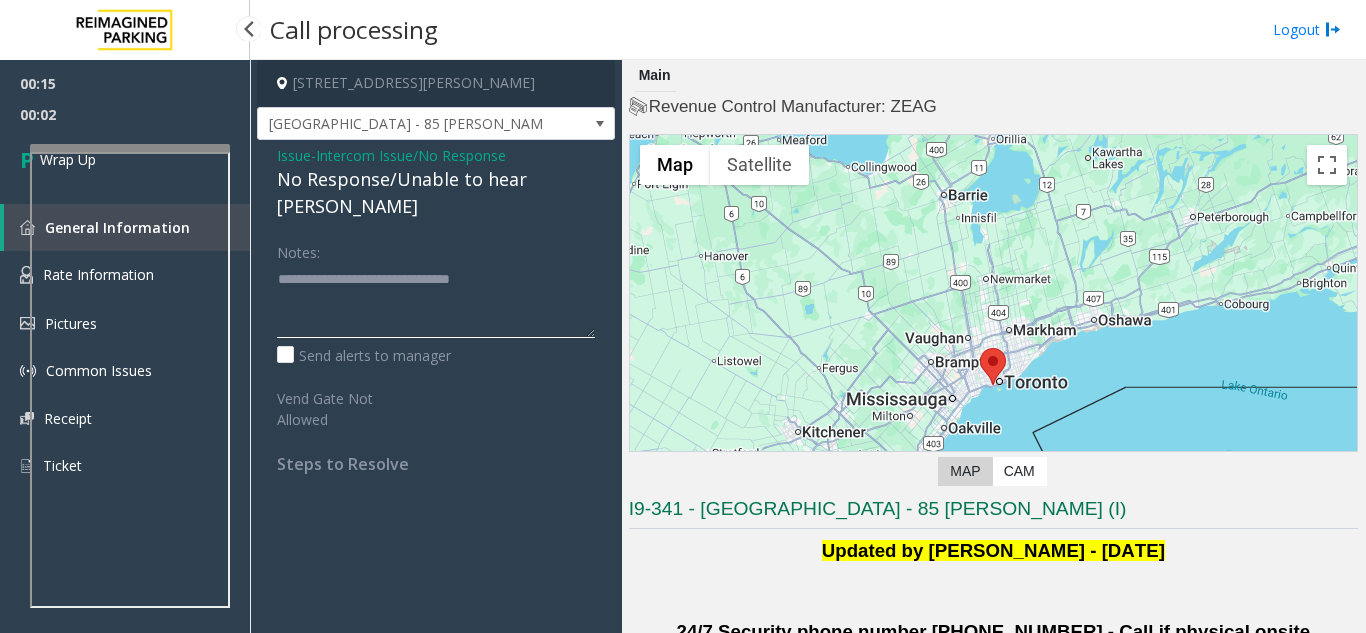 type on "**********" 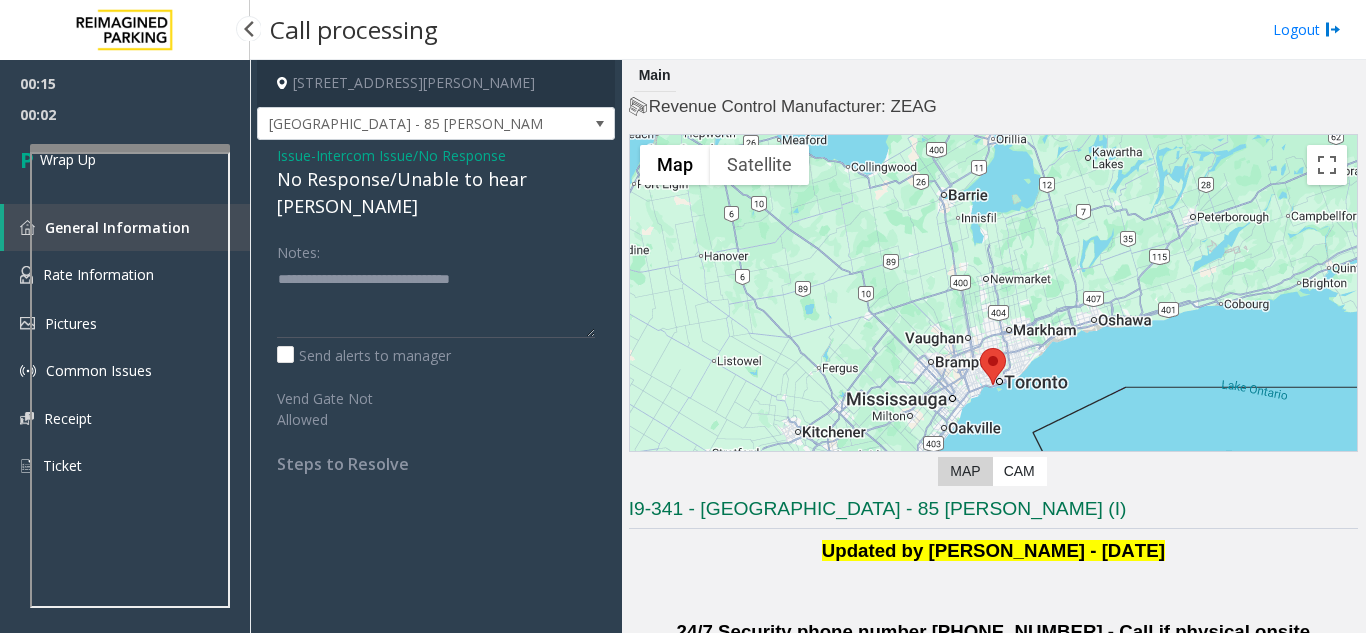 click on "00:02" at bounding box center [125, 114] 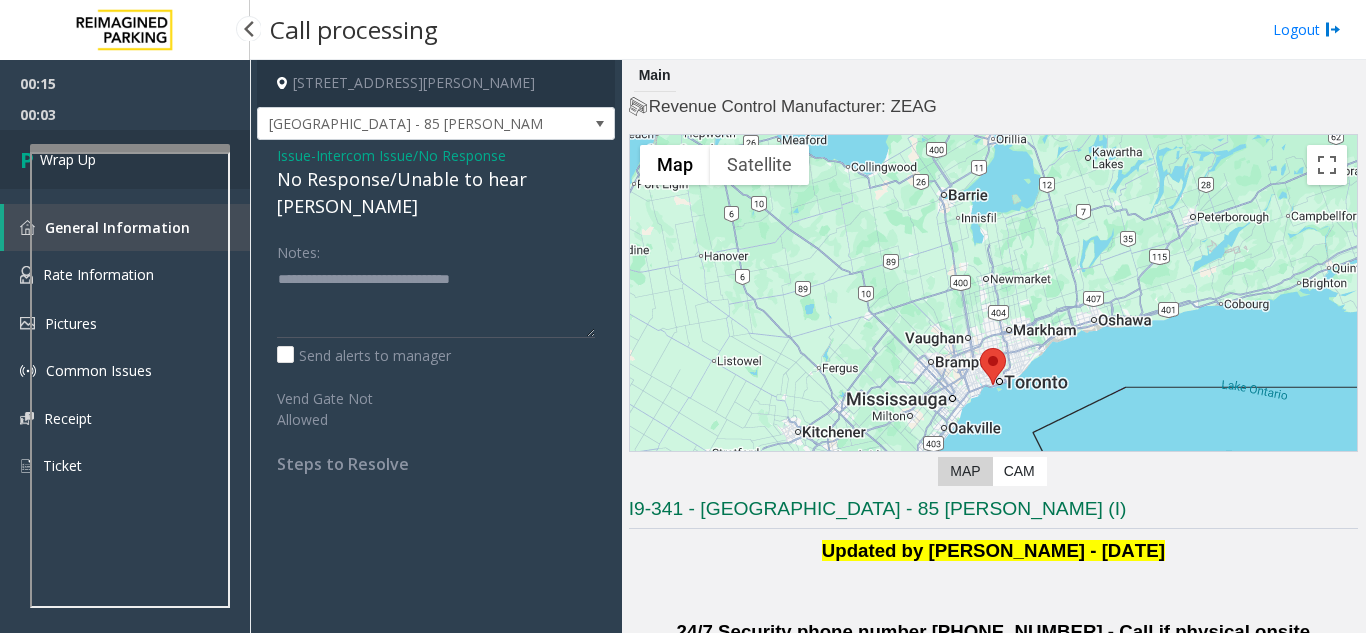 click on "Wrap Up" at bounding box center [125, 159] 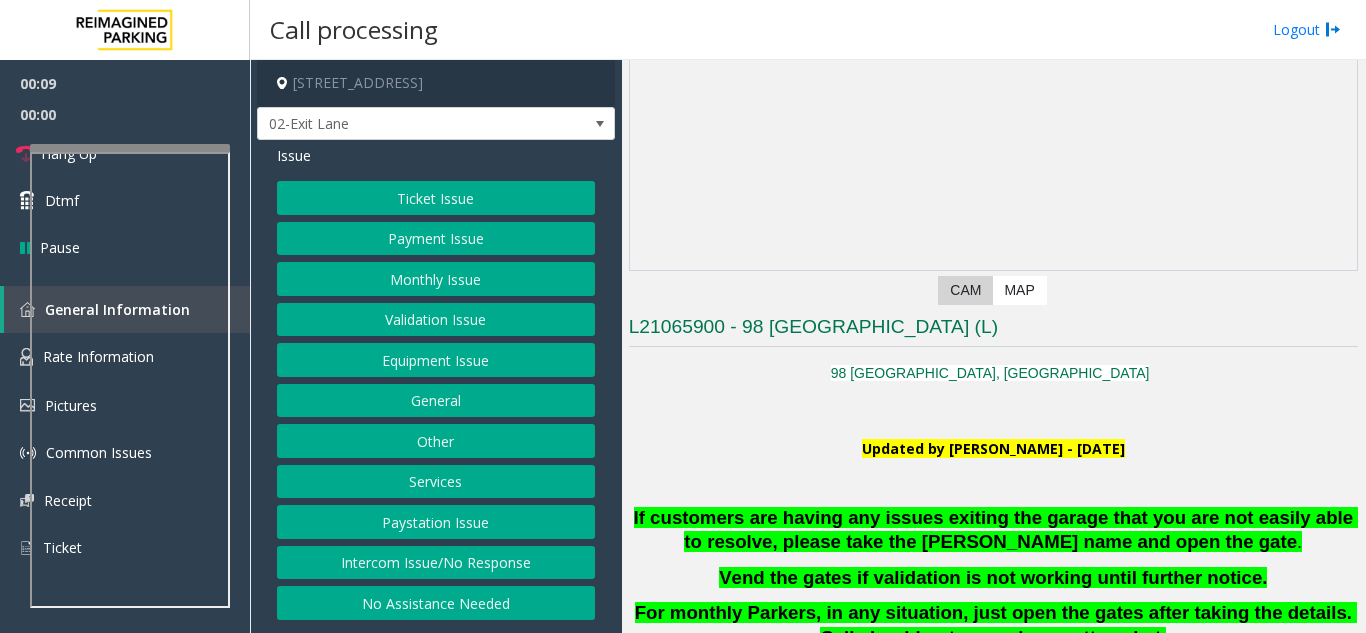 scroll, scrollTop: 400, scrollLeft: 0, axis: vertical 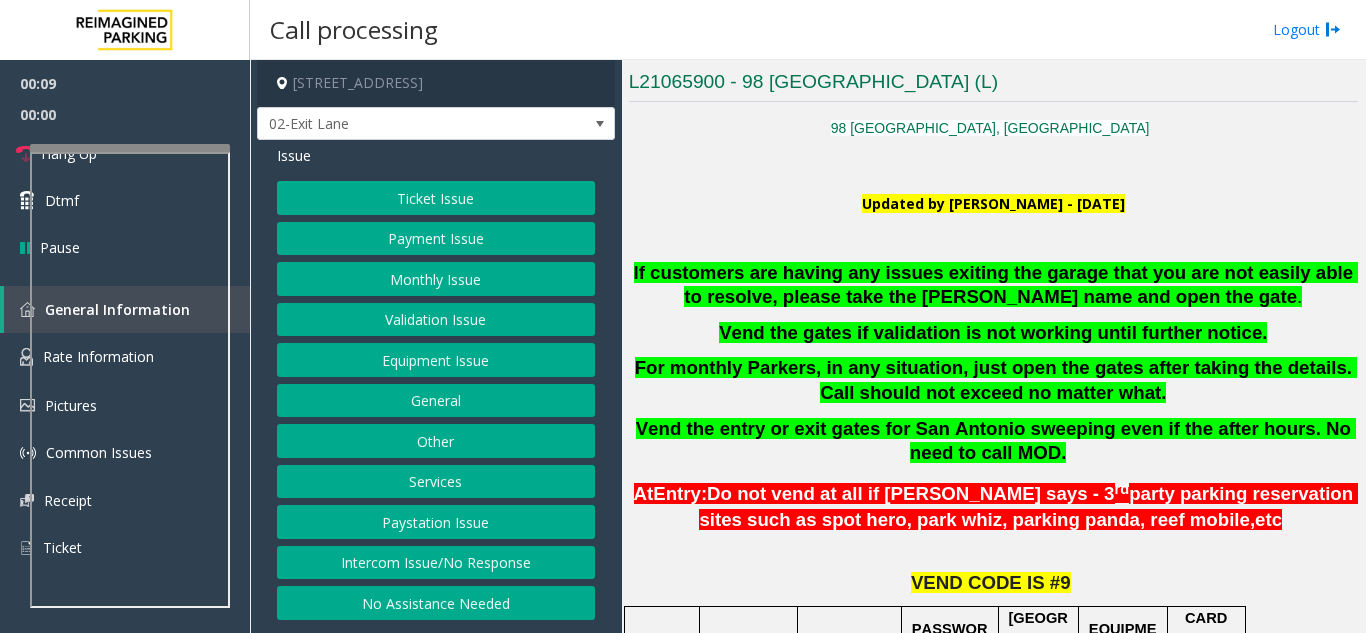 click on "If customers are having any issues exiting the garage that you are not easily able to resolve, please take the parker's name and open the gate" 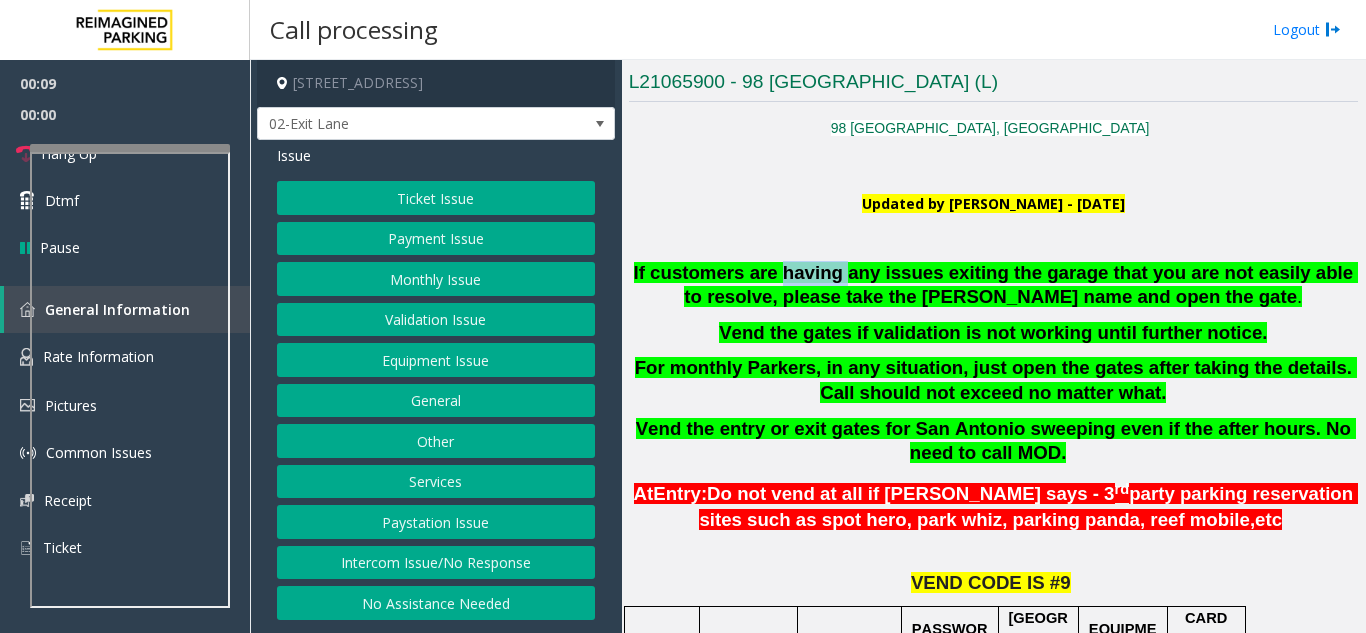 click on "If customers are having any issues exiting the garage that you are not easily able to resolve, please take the parker's name and open the gate" 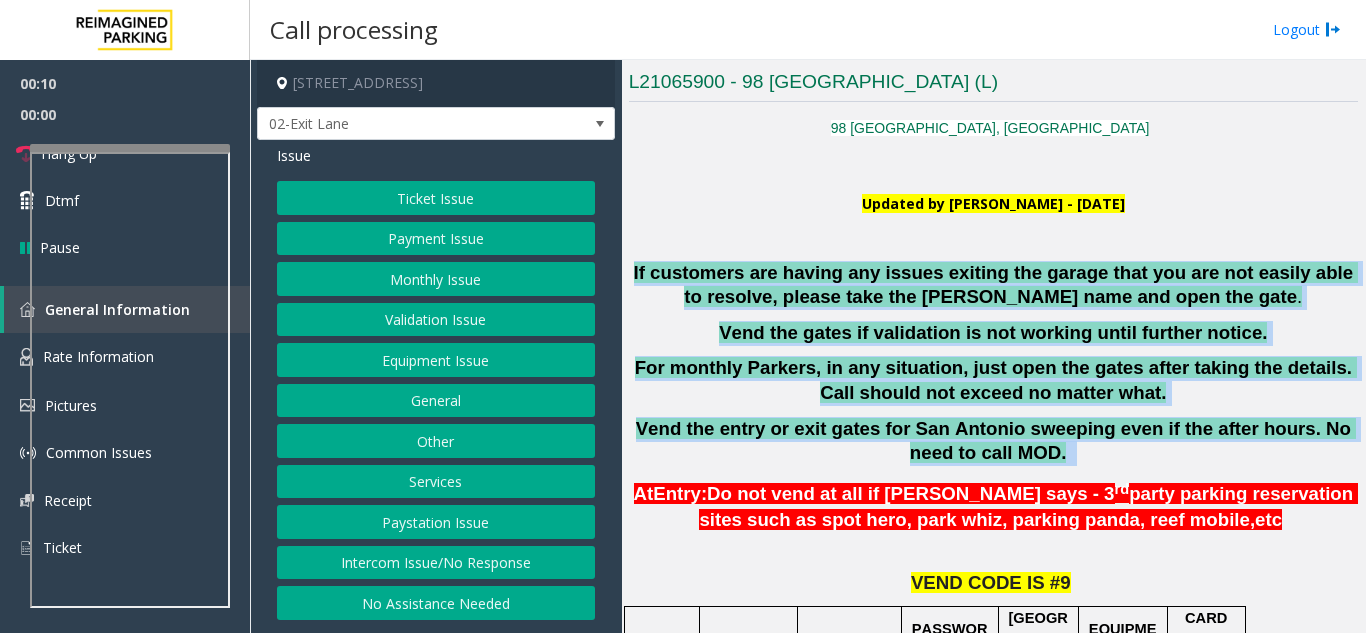 drag, startPoint x: 779, startPoint y: 279, endPoint x: 898, endPoint y: 411, distance: 177.7217 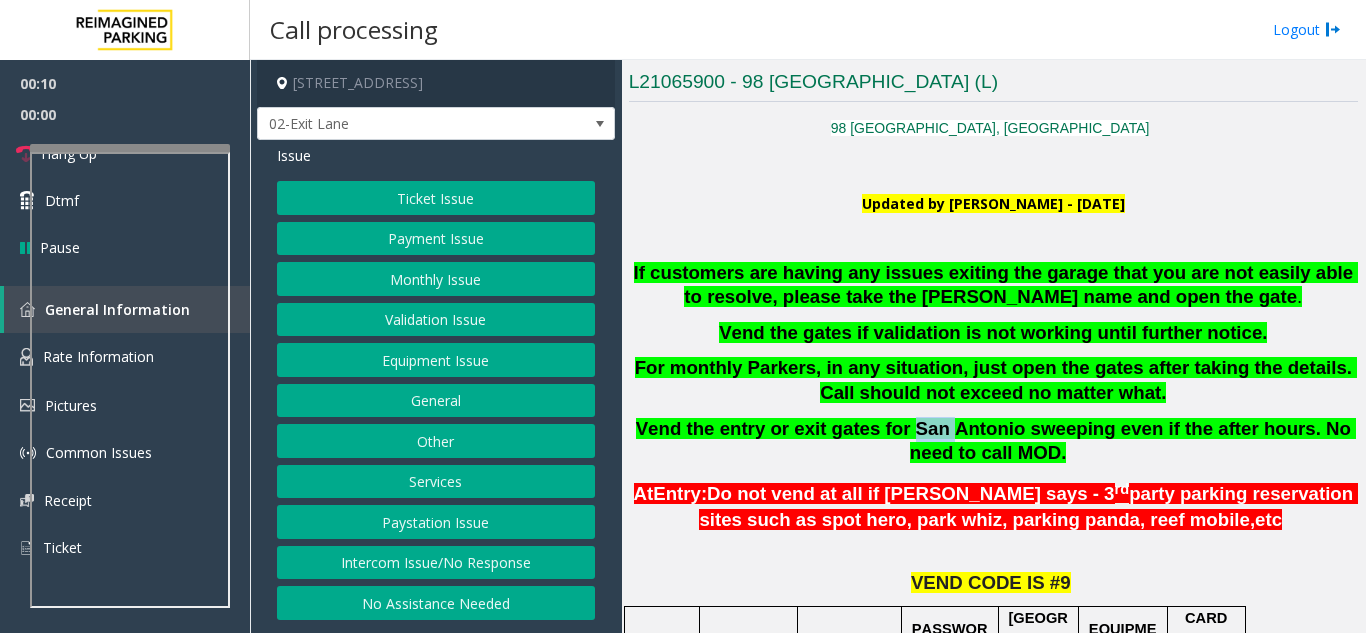 click on "If customers are having any issues exiting the garage that you are not easily able to resolve, please take the parker's name and open the gate .  Vend the gates if validation is not working until further notice.  For monthly Parkers, in any situation, just open the gates after taking the details. Call should not exceed no matter what.  Vend the entry or exit gates for San Antonio sweeping even if the after hours. No need to call MOD." 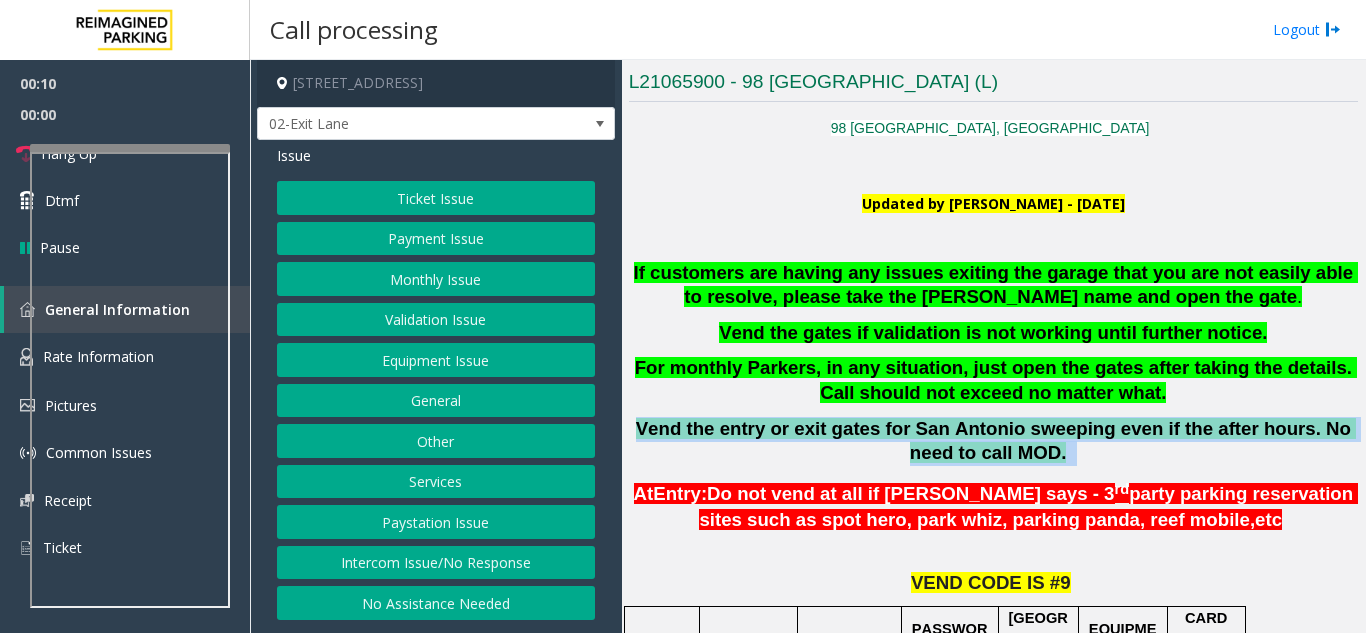 click on "If customers are having any issues exiting the garage that you are not easily able to resolve, please take the parker's name and open the gate .  Vend the gates if validation is not working until further notice.  For monthly Parkers, in any situation, just open the gates after taking the details. Call should not exceed no matter what.  Vend the entry or exit gates for San Antonio sweeping even if the after hours. No need to call MOD." 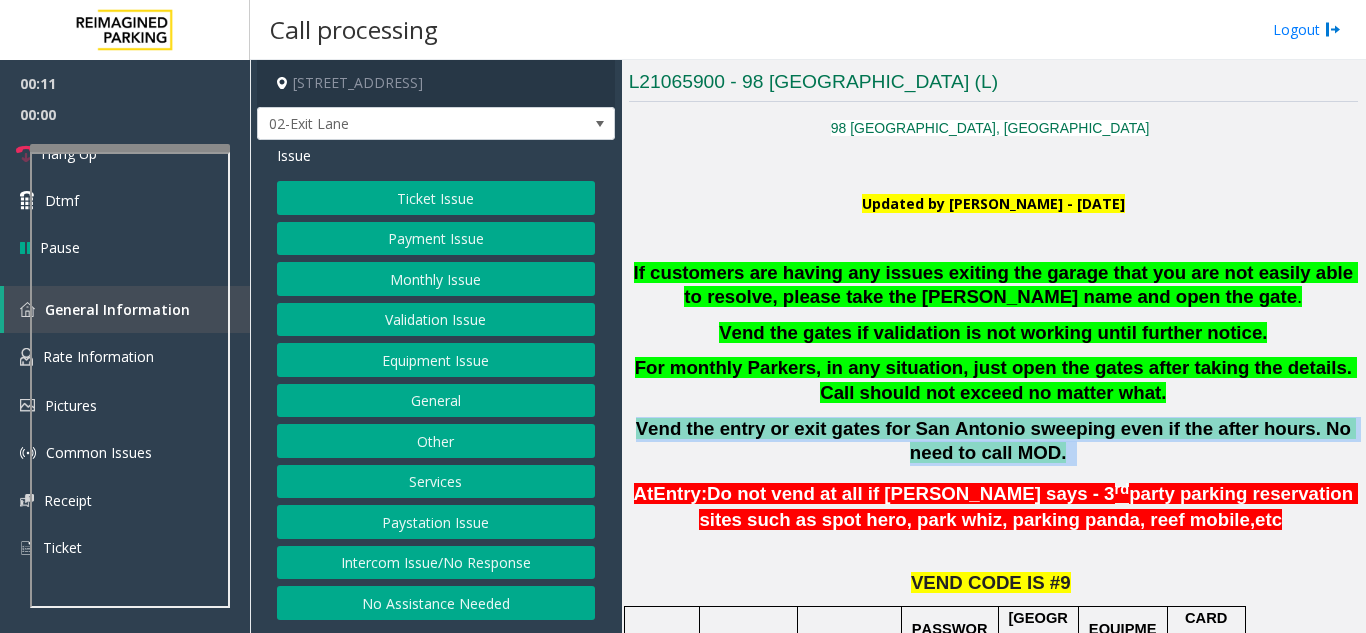 click on "If customers are having any issues exiting the garage that you are not easily able to resolve, please take the parker's name and open the gate .  Vend the gates if validation is not working until further notice.  For monthly Parkers, in any situation, just open the gates after taking the details. Call should not exceed no matter what.  Vend the entry or exit gates for San Antonio sweeping even if the after hours. No need to call MOD." 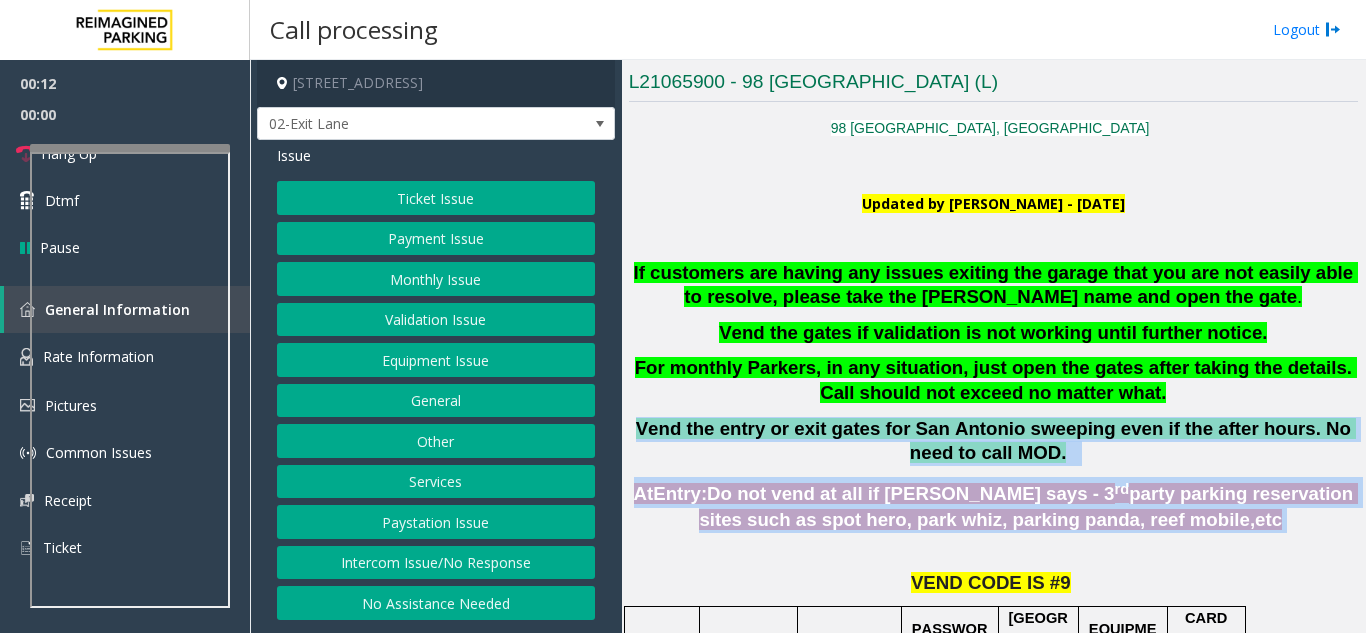 drag, startPoint x: 898, startPoint y: 411, endPoint x: 982, endPoint y: 520, distance: 137.61177 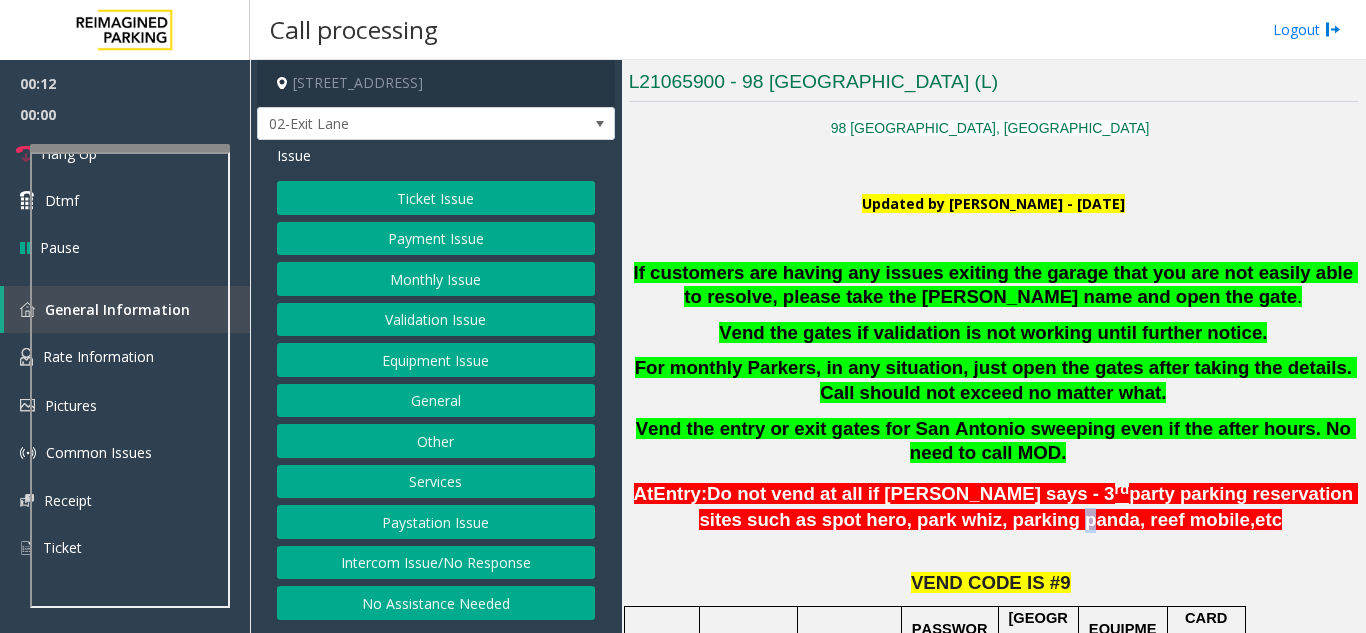 click on "party parking reservation sites such as spot hero, park whiz, parking panda, reef mobile," 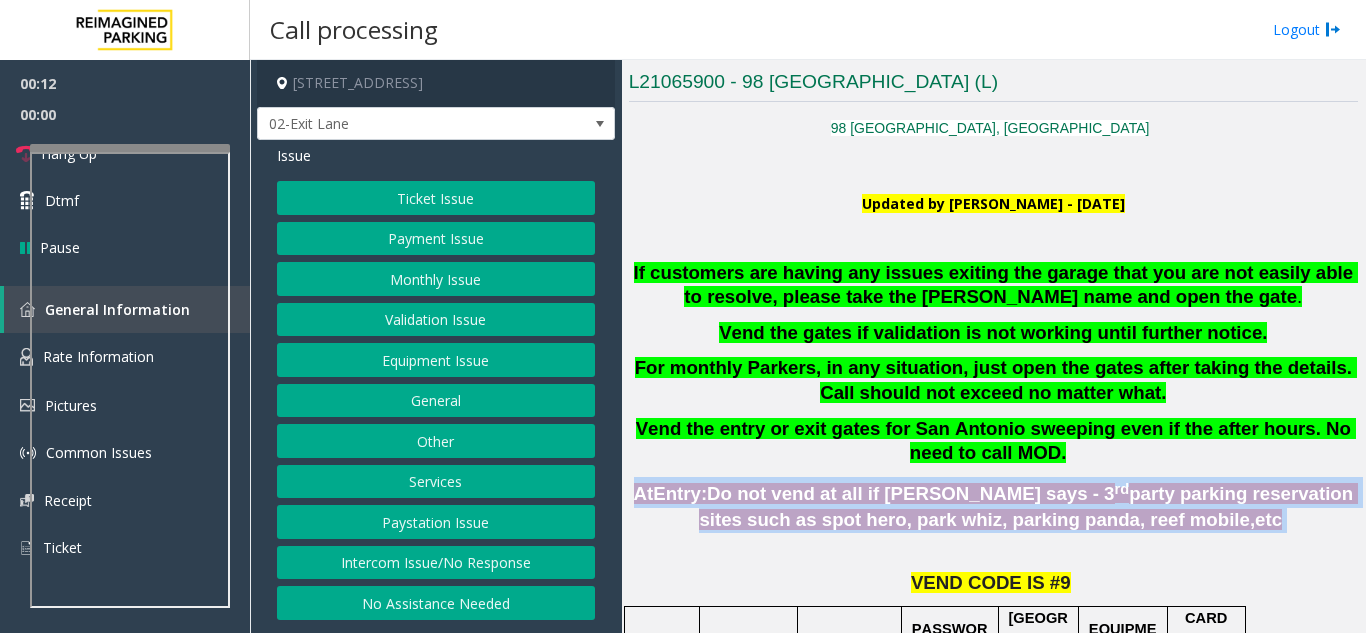 click on "party parking reservation sites such as spot hero, park whiz, parking panda, reef mobile," 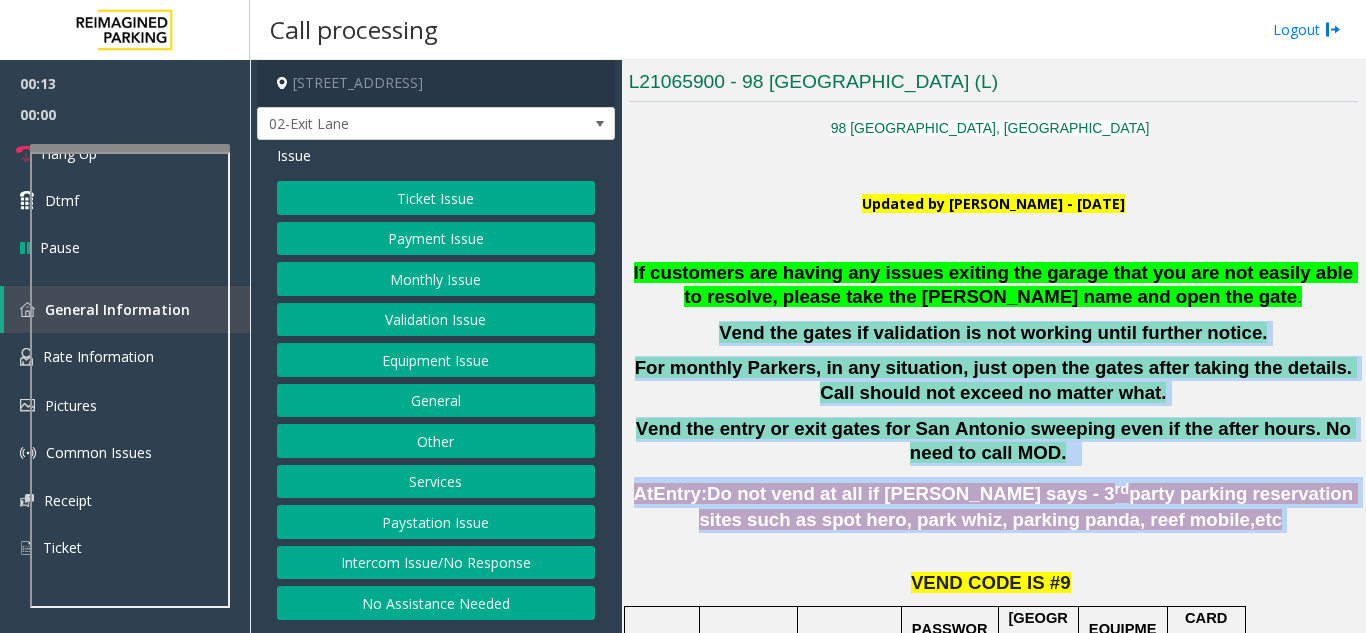 drag, startPoint x: 982, startPoint y: 520, endPoint x: 887, endPoint y: 326, distance: 216.01157 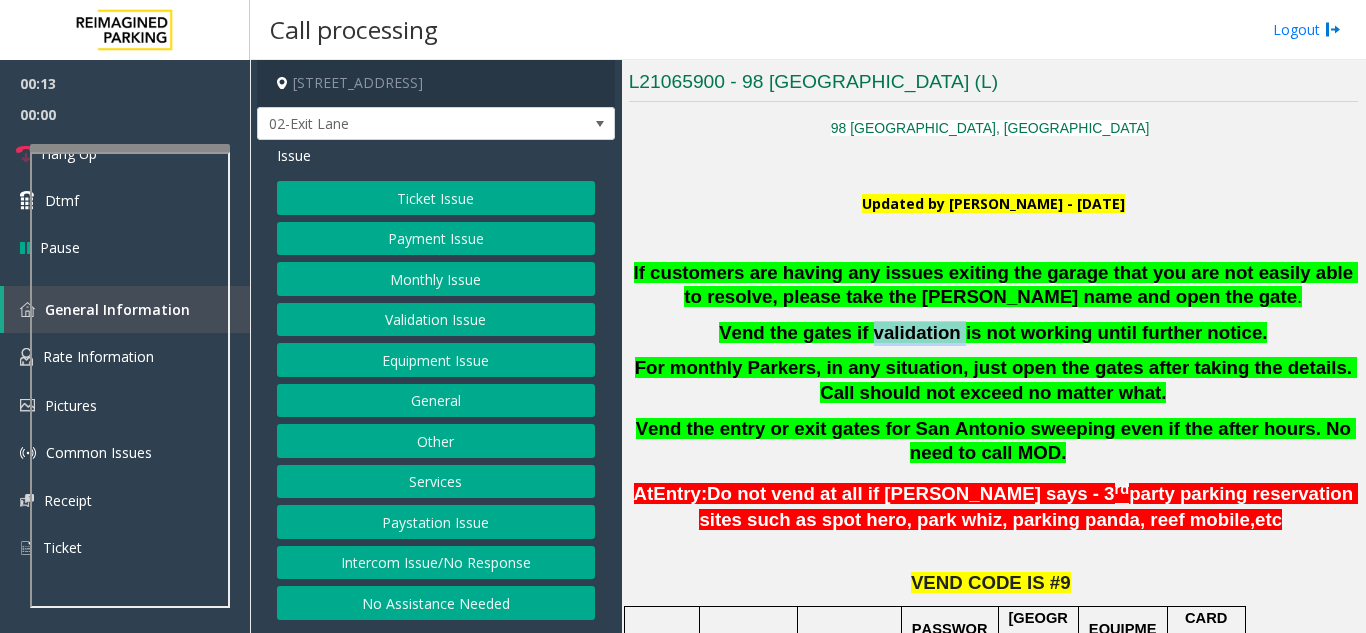 click on "Vend the gates if validation is not working until further notice." 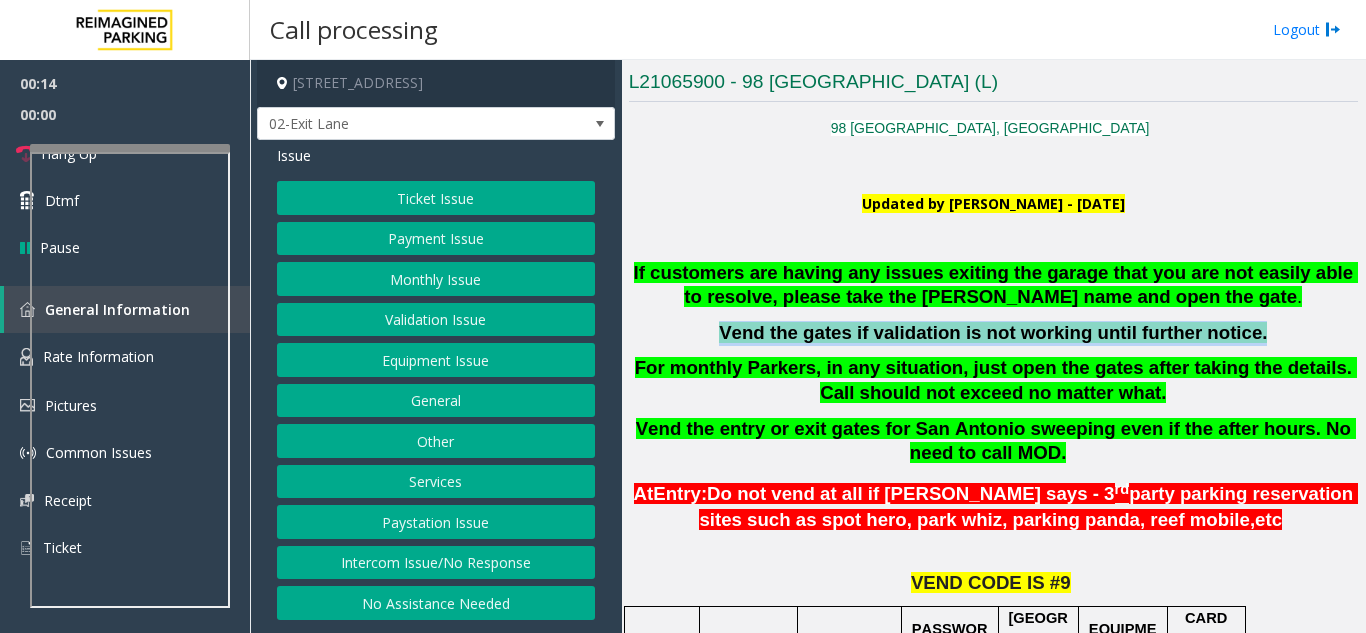 click on "Vend the gates if validation is not working until further notice." 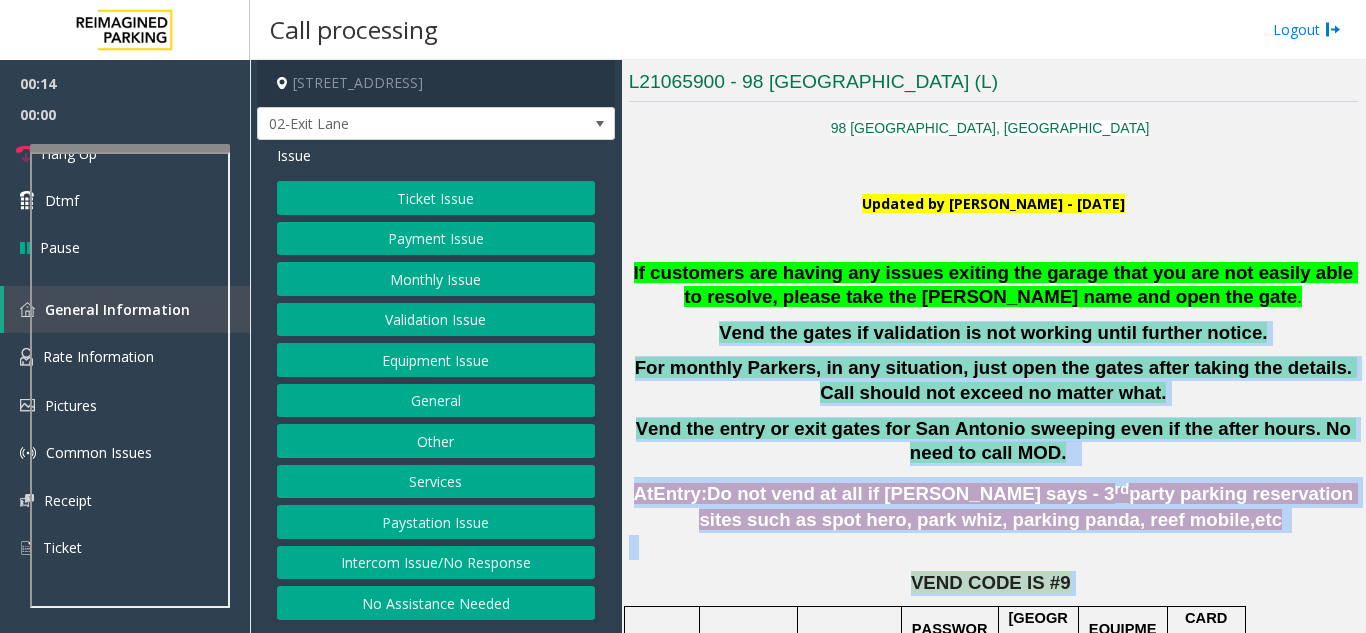 drag, startPoint x: 887, startPoint y: 326, endPoint x: 1029, endPoint y: 563, distance: 276.28427 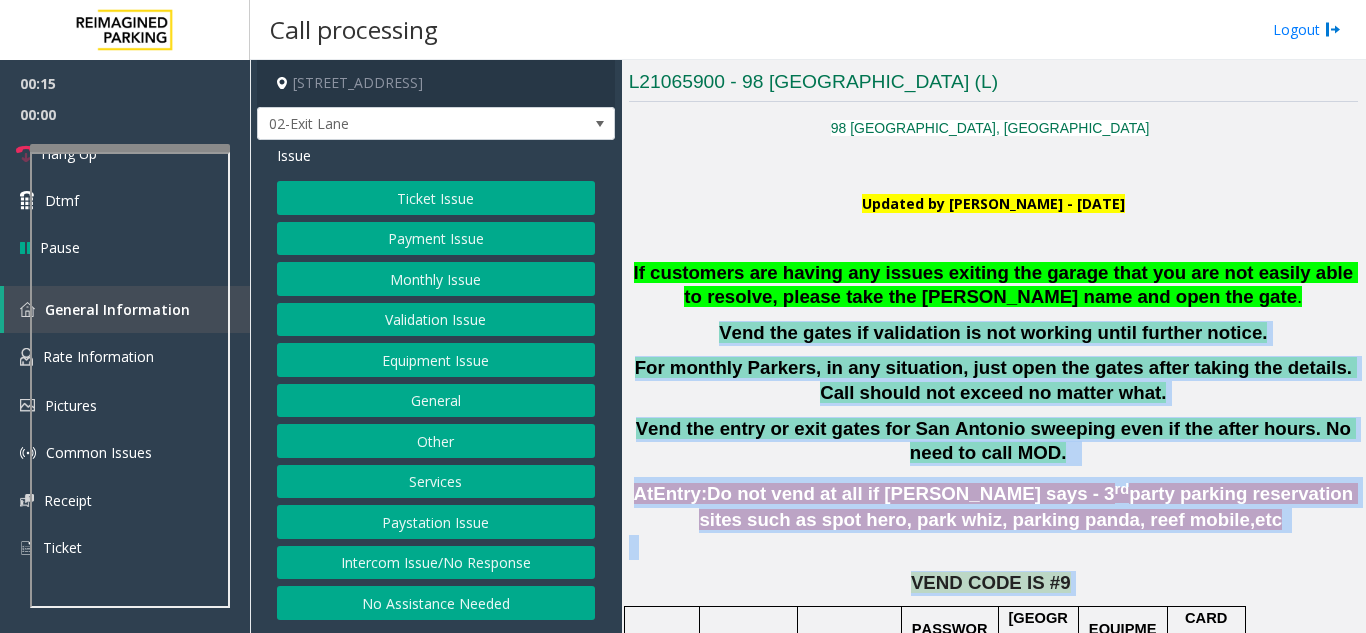 click on "If customers are having any issues exiting the garage that you are not easily able to resolve, please take the parker's name and open the gate .  Vend the gates if validation is not working until further notice.  For monthly Parkers, in any situation, just open the gates after taking the details. Call should not exceed no matter what.  Vend the entry or exit gates for San Antonio sweeping even if the after hours. No need to call MOD.     At  Entry:  Do not vend at all if parker says - 3 rd  party parking reservation sites such as spot hero, park whiz, parking panda, reef mobile,  etc     VEND CODE IS #9   PARCS   SITE   USERNAME   PASSWORD   PARIS   EQUIPMENT   CARD INSERTION   Amano   LAN21066000 - CONGRESS   LCONN   Callcenter2022!         CC ONLY   Chip First   Mag strip down to the right   MANDATORY FIELDS   VALIDATIONS   APPROVED VALIDATION LIST   TICKET   MONTHLY CARDS/TENANTS   GARAGE LAYOUT   LOCATION TIME           Barcode facing up       APPROVED VENDOR" 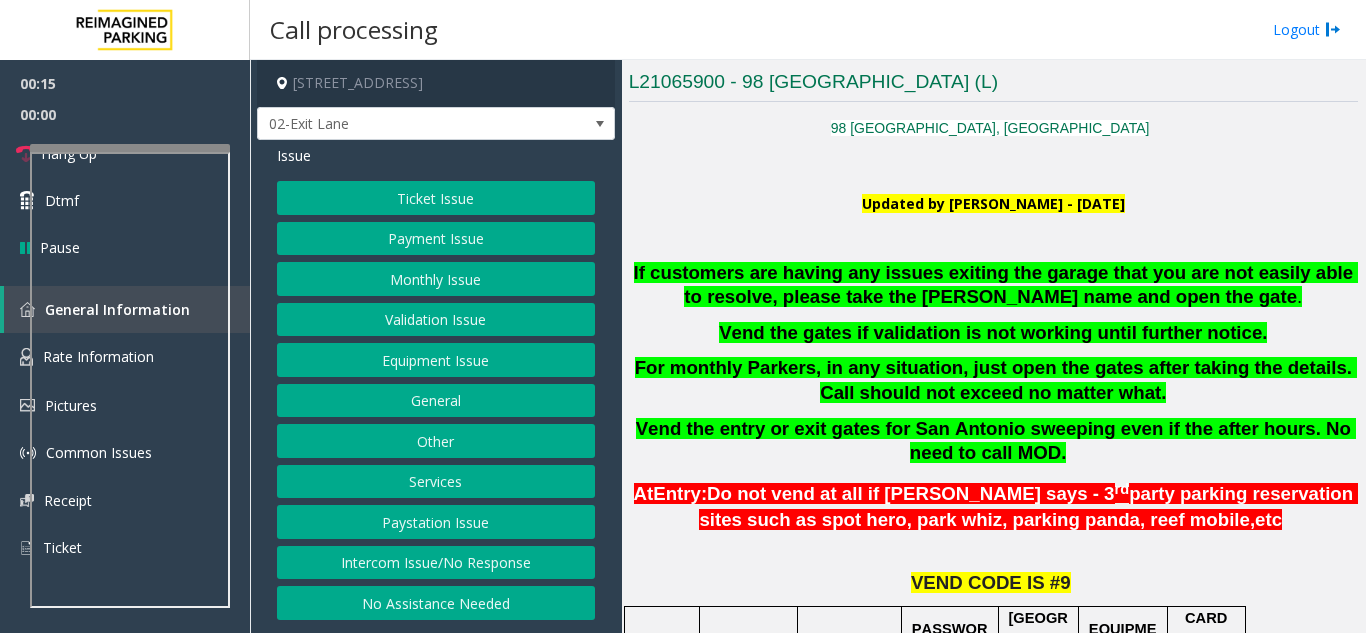 click on "If customers are having any issues exiting the garage that you are not easily able to resolve, please take the parker's name and open the gate .  Vend the gates if validation is not working until further notice.  For monthly Parkers, in any situation, just open the gates after taking the details. Call should not exceed no matter what.  Vend the entry or exit gates for San Antonio sweeping even if the after hours. No need to call MOD.     At  Entry:  Do not vend at all if parker says - 3 rd  party parking reservation sites such as spot hero, park whiz, parking panda, reef mobile,  etc     VEND CODE IS #9   PARCS   SITE   USERNAME   PASSWORD   PARIS   EQUIPMENT   CARD INSERTION   Amano   LAN21066000 - CONGRESS   LCONN   Callcenter2022!         CC ONLY   Chip First   Mag strip down to the right   MANDATORY FIELDS   VALIDATIONS   APPROVED VALIDATION LIST   TICKET   MONTHLY CARDS/TENANTS   GARAGE LAYOUT   LOCATION TIME           Barcode facing up       APPROVED VENDOR" 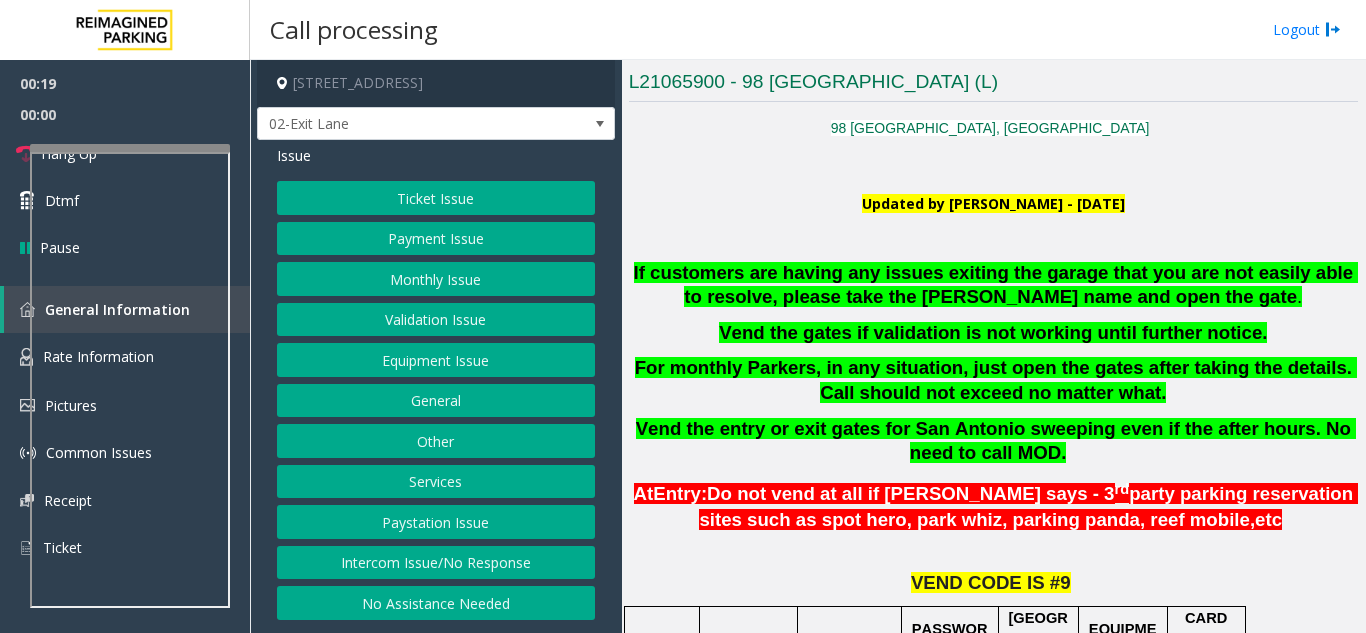 click 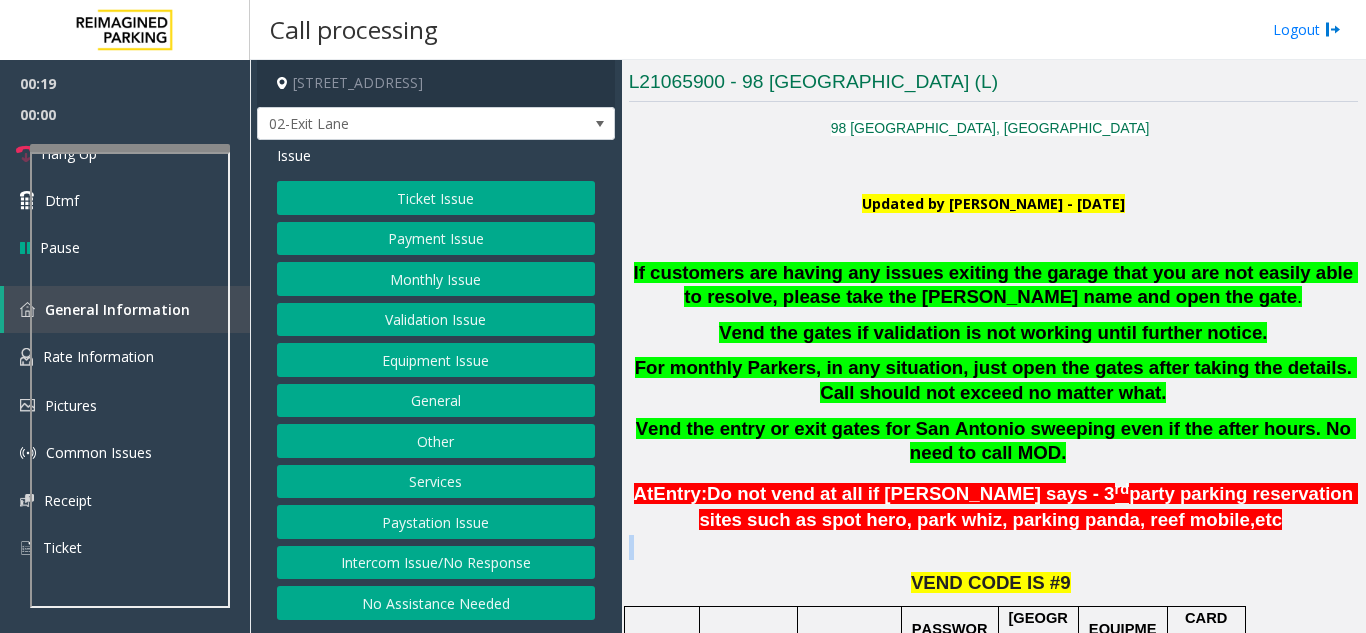 click 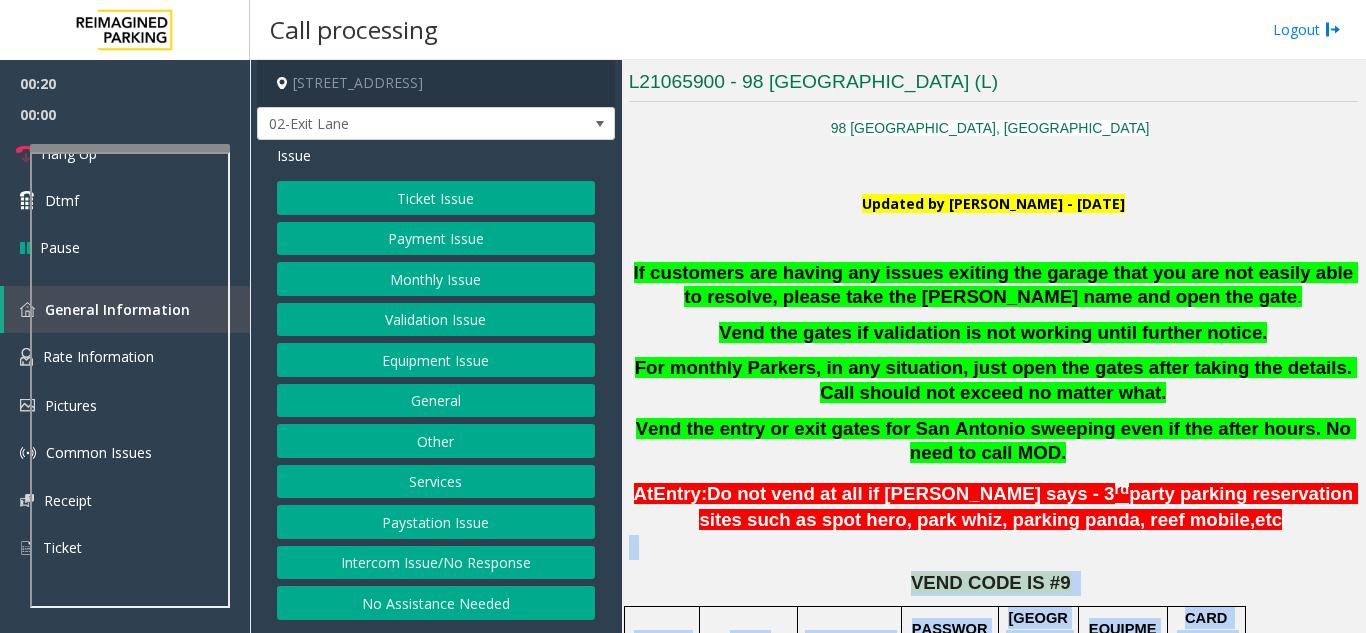 drag, startPoint x: 1017, startPoint y: 555, endPoint x: 1065, endPoint y: 600, distance: 65.795135 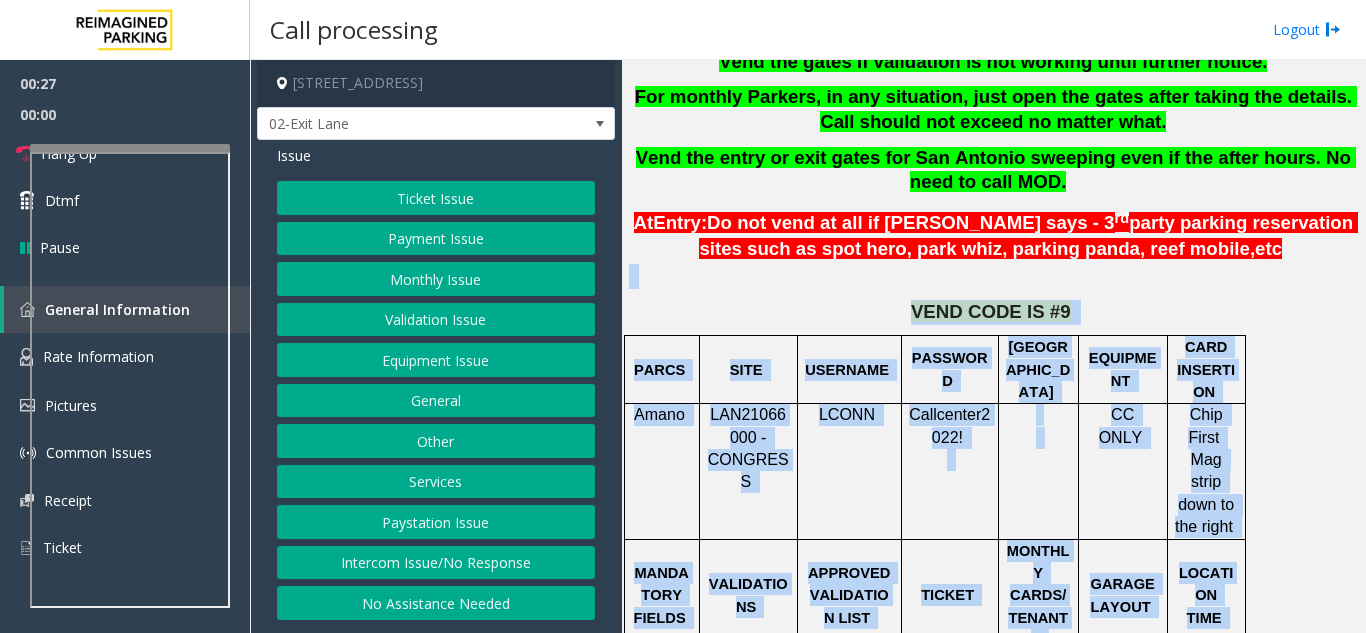 scroll, scrollTop: 900, scrollLeft: 0, axis: vertical 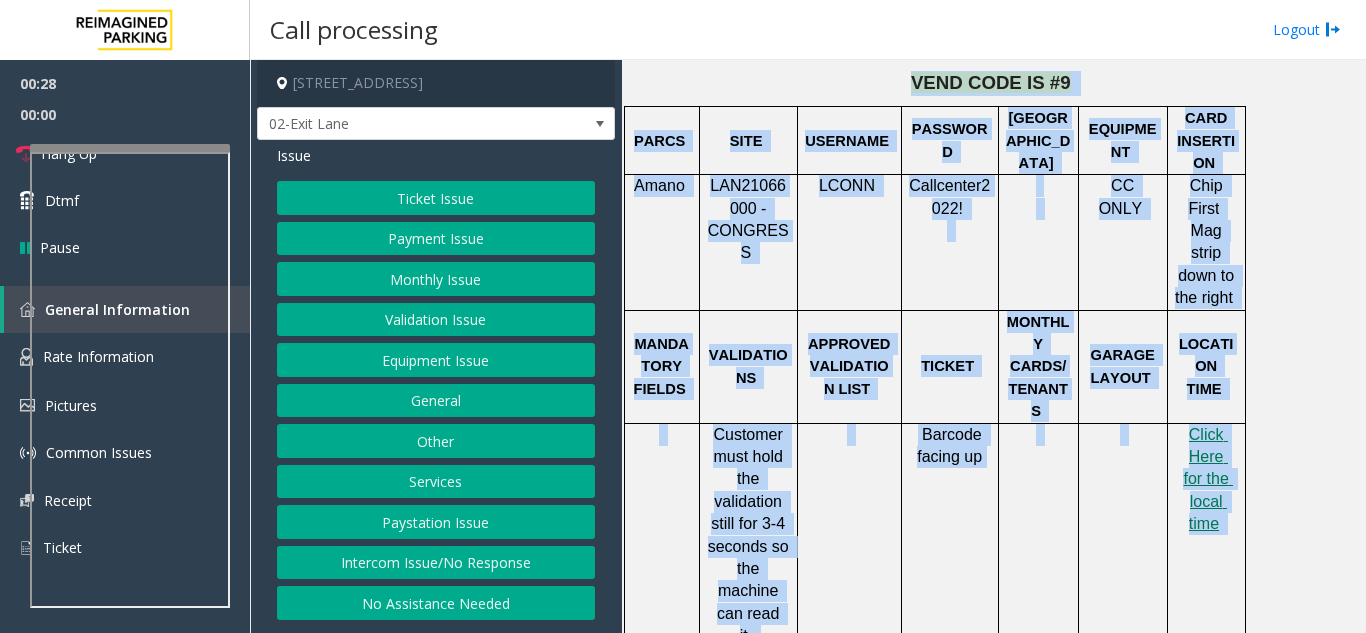 click on "LAN21066000 - CONGRESS" 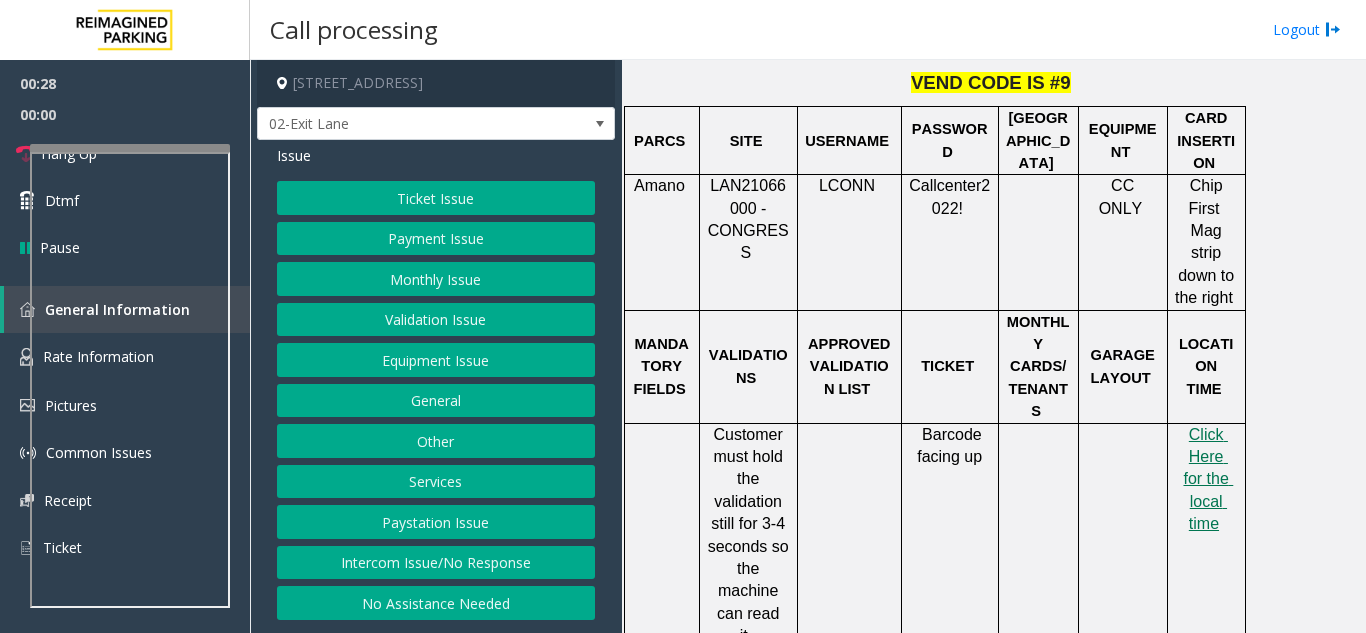 click on "LAN21066000 - CONGRESS" 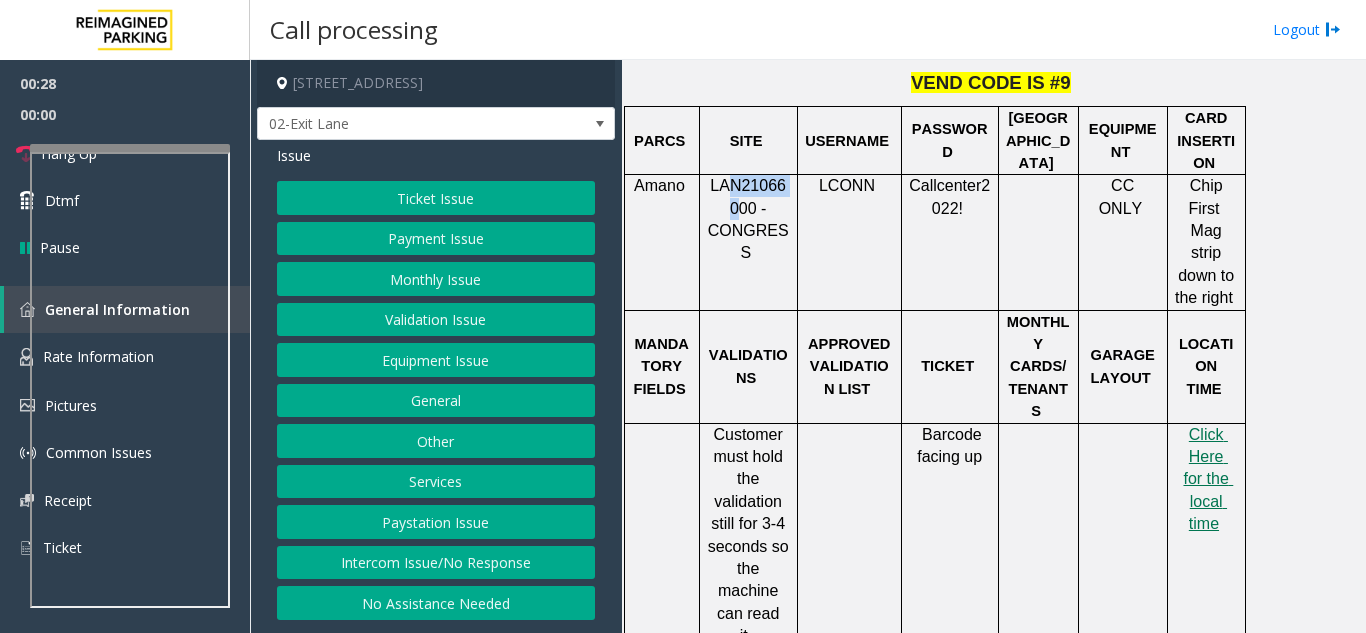 click on "LAN21066000 - CONGRESS" 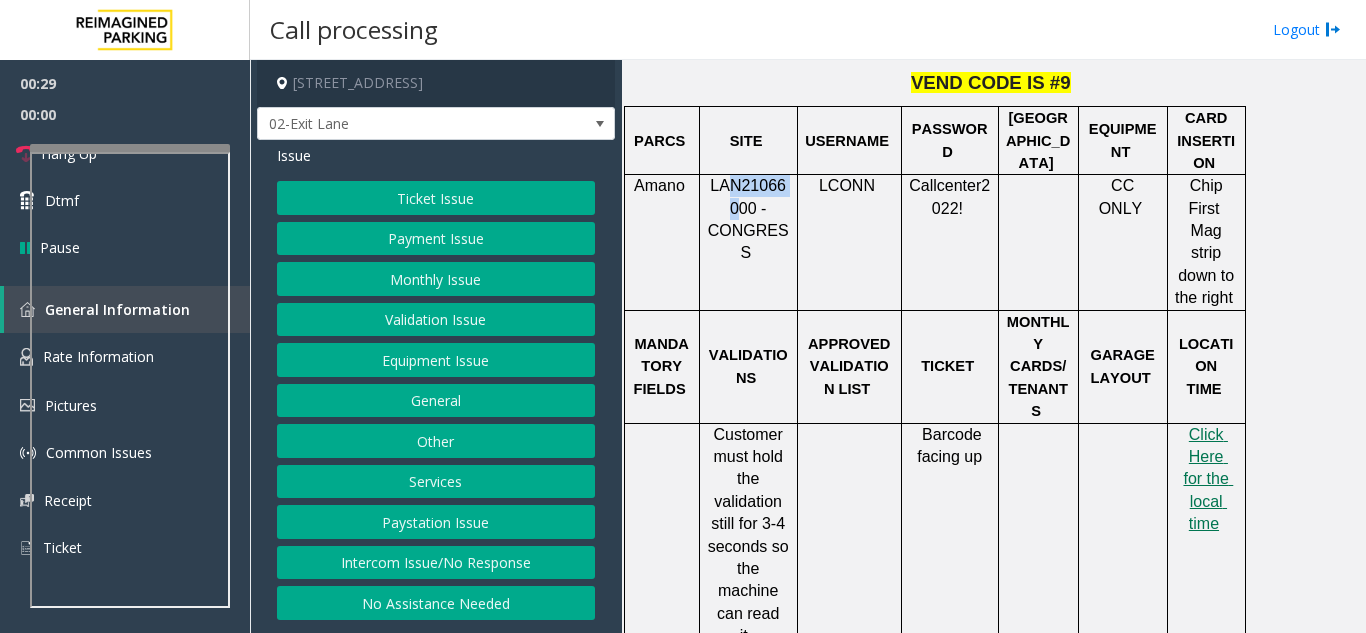 click on "LAN21066000 - CONGRESS" 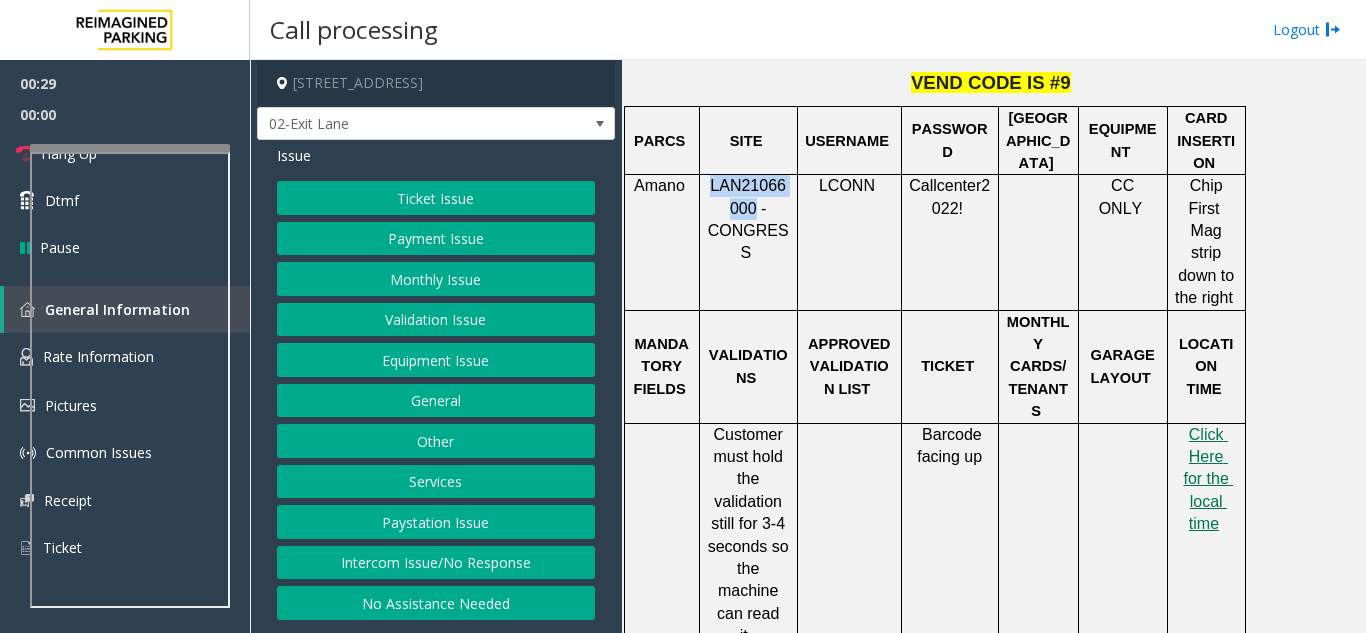 click on "LAN21066000 - CONGRESS" 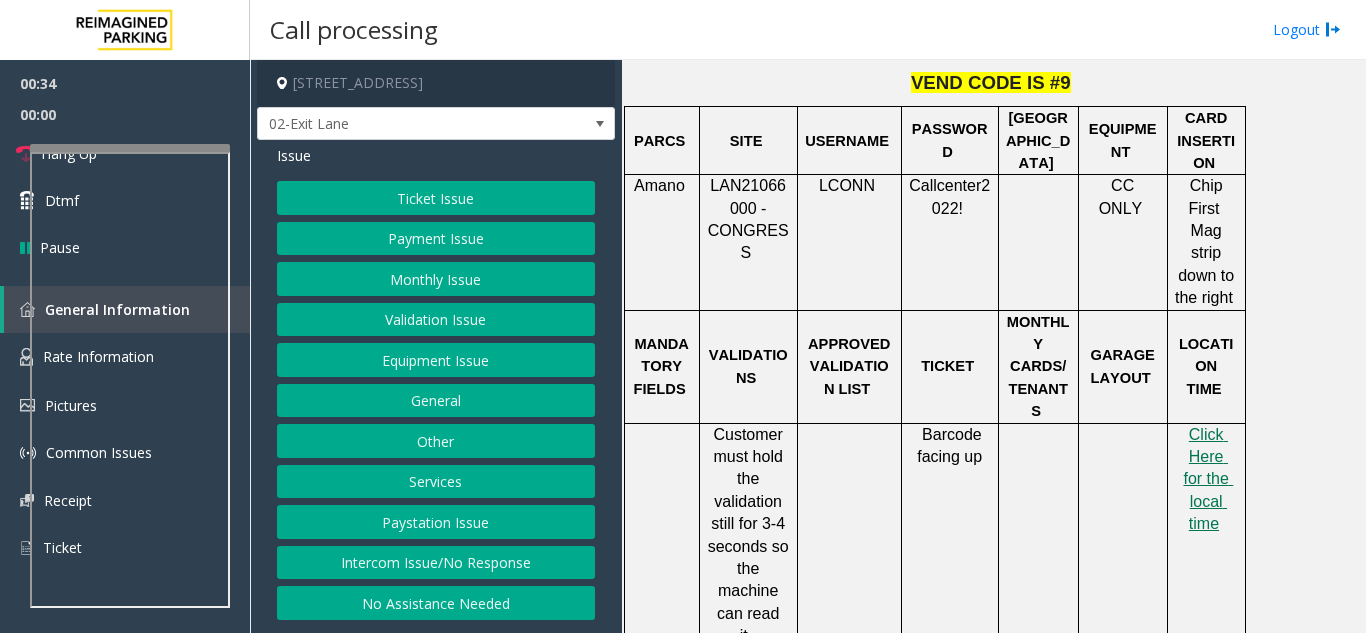 click on "Issue  Ticket Issue   Payment Issue   Monthly Issue   Validation Issue   Equipment Issue   General   Other   Services   Paystation Issue   Intercom Issue/No Response   No Assistance Needed" 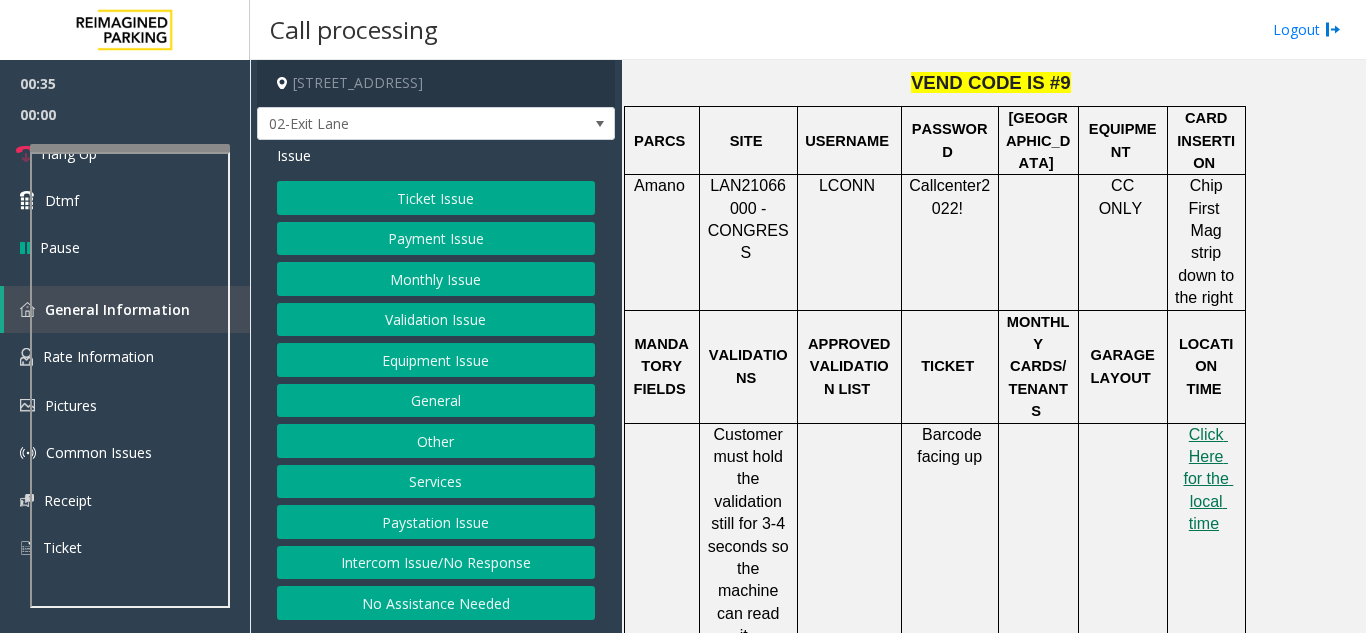 click on "Ticket Issue" 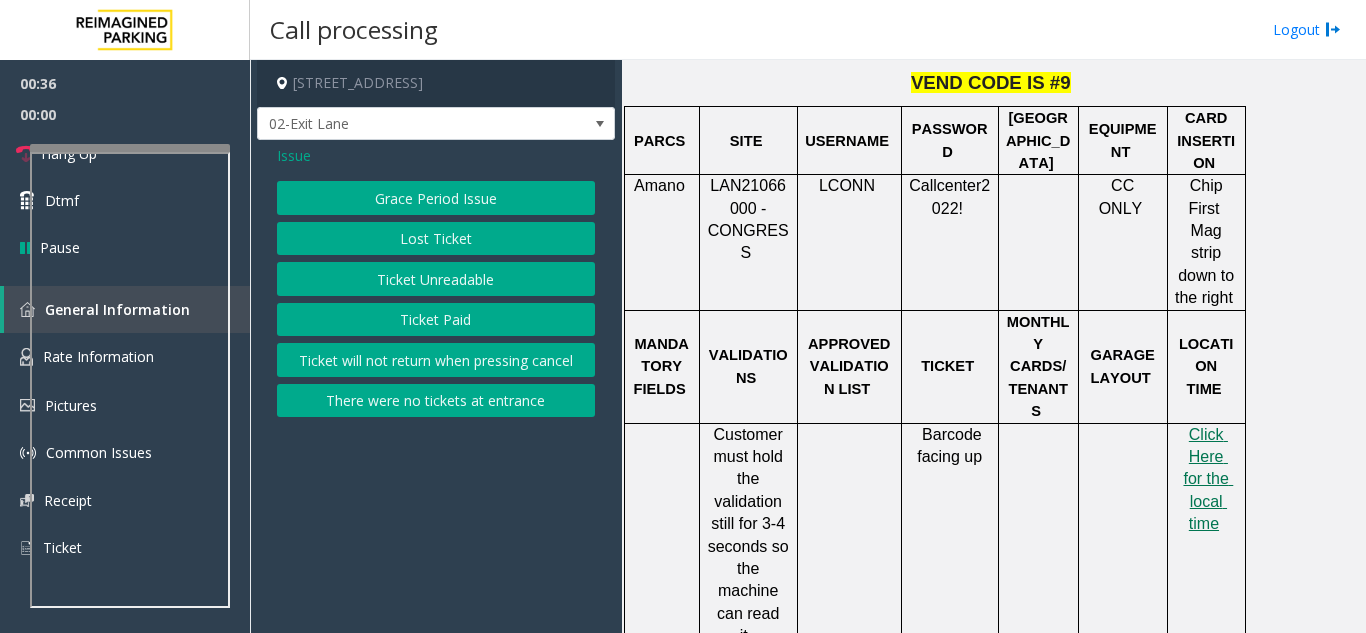 drag, startPoint x: 492, startPoint y: 405, endPoint x: 476, endPoint y: 388, distance: 23.345236 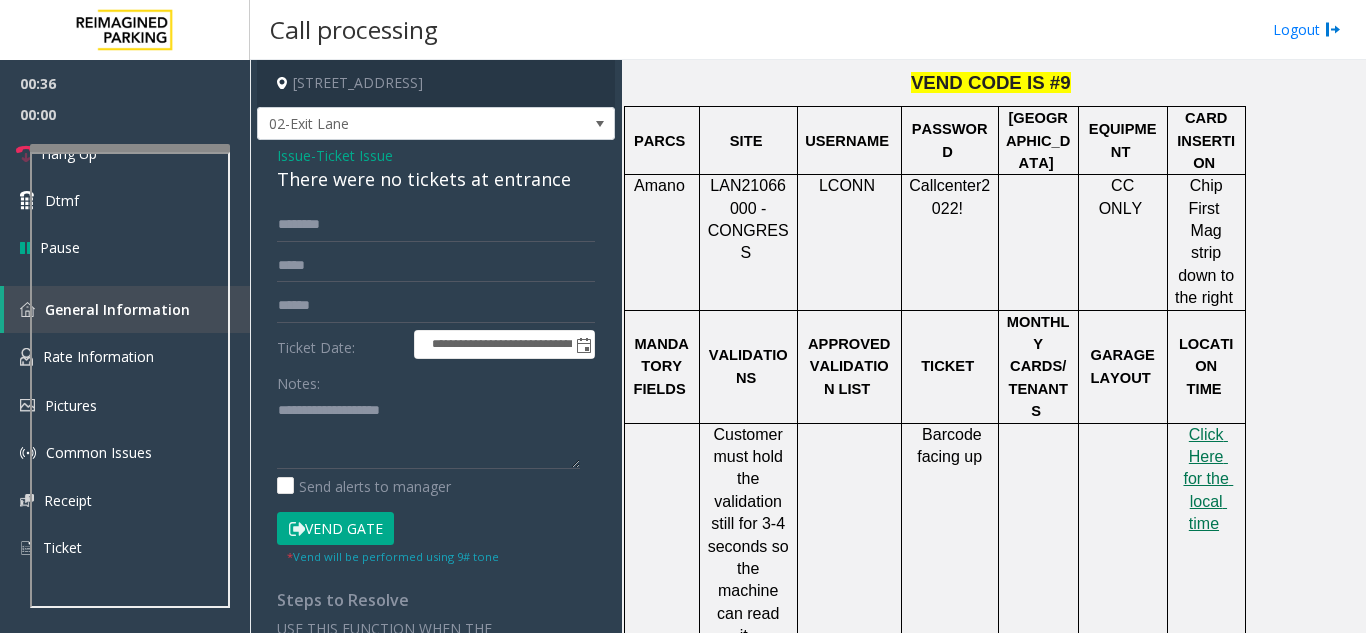 click on "There were no tickets at entrance" 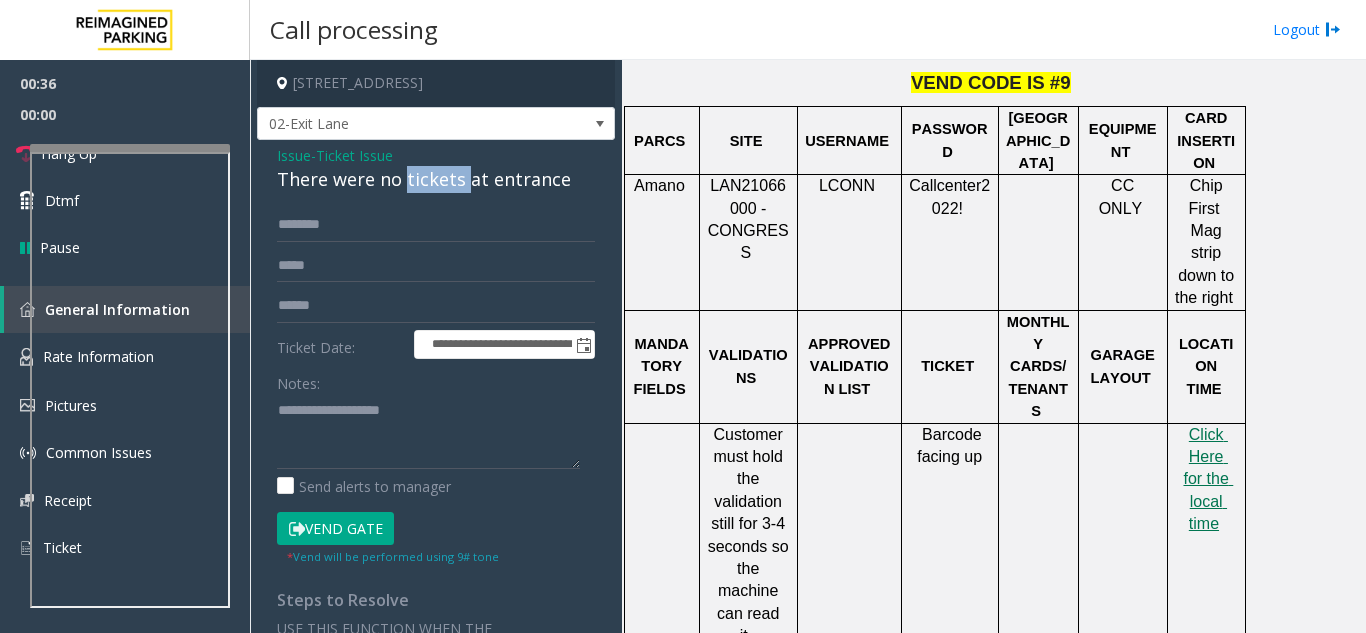 click on "There were no tickets at entrance" 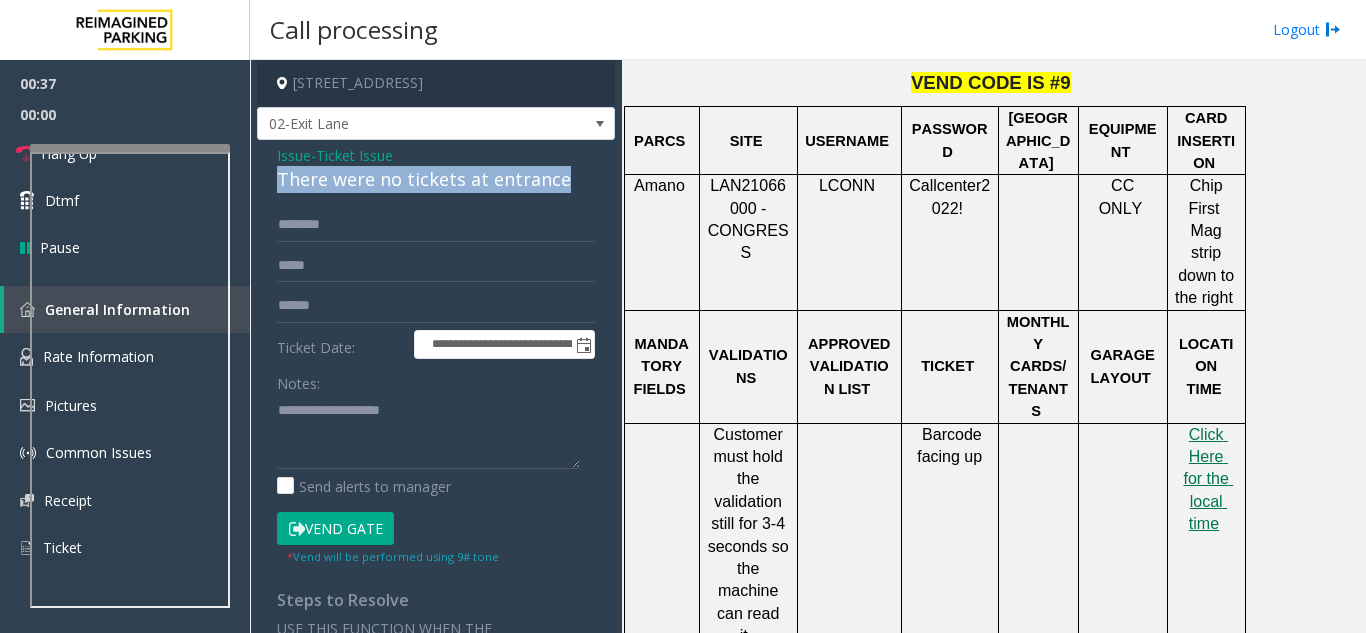 click on "There were no tickets at entrance" 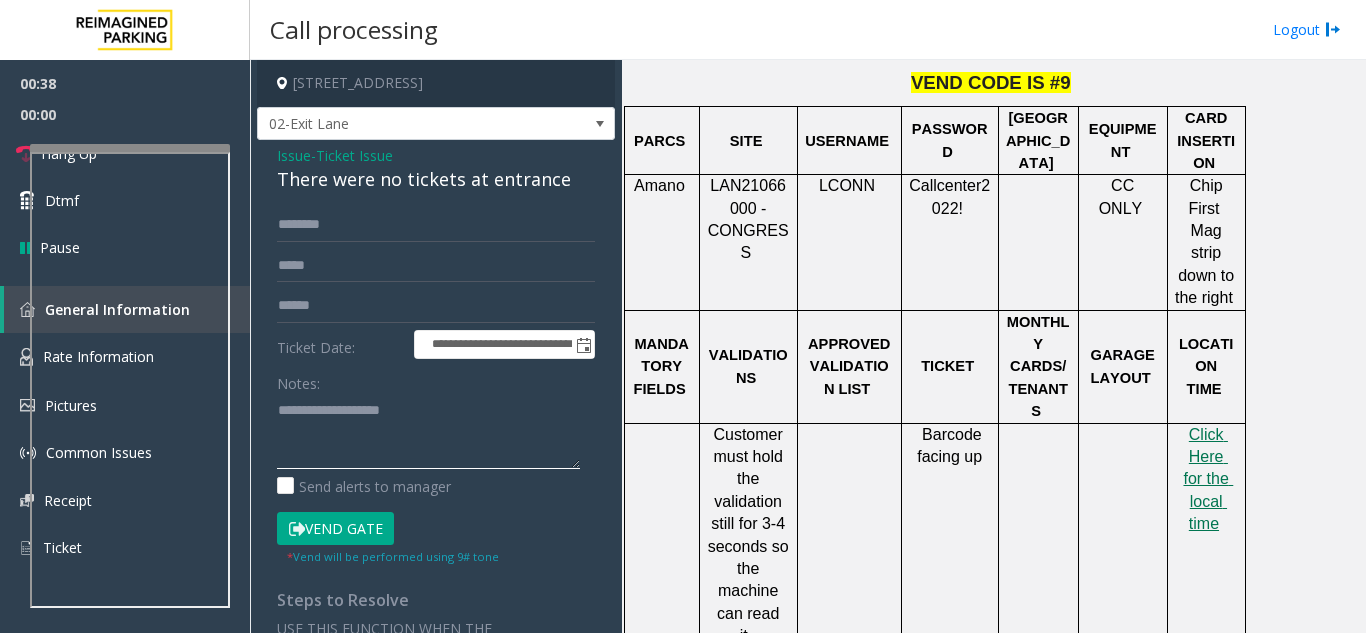 click 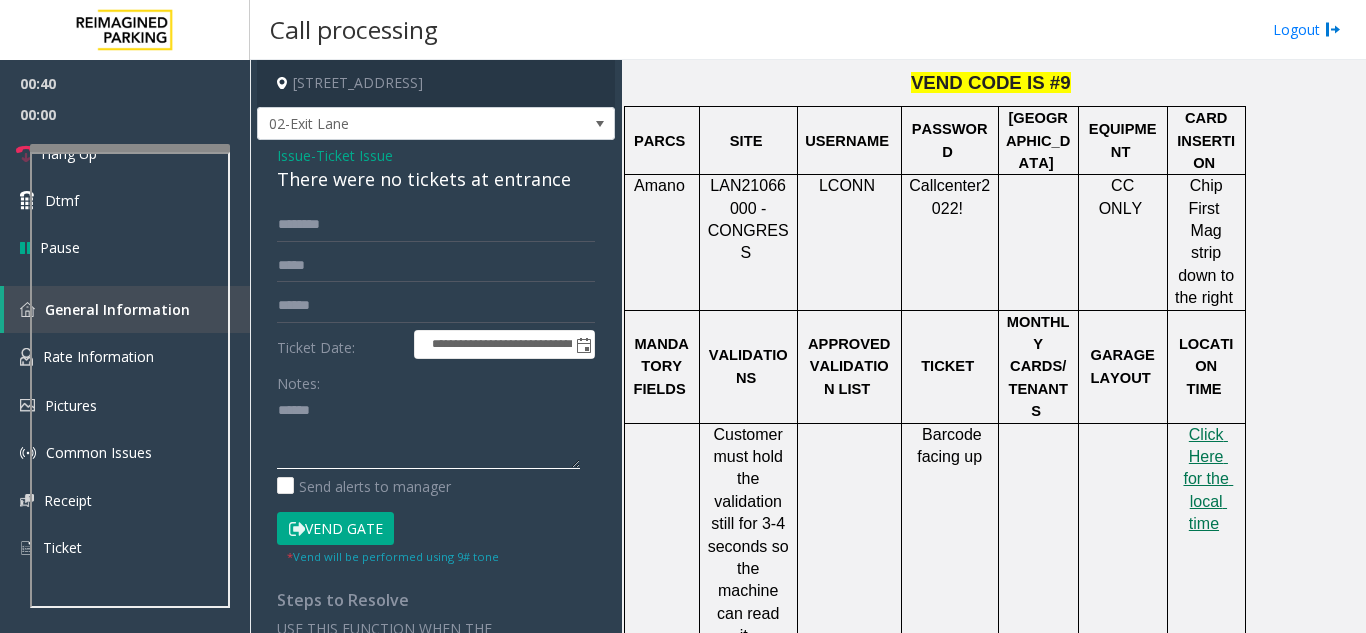 paste on "**********" 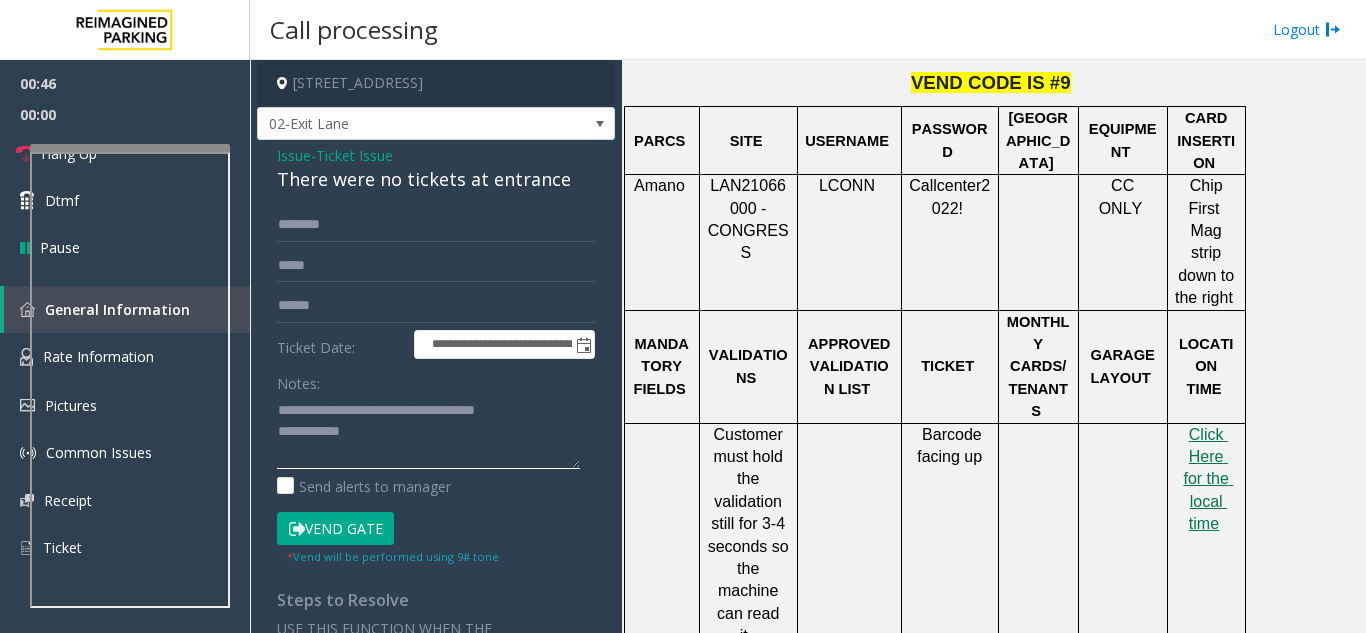 type on "**********" 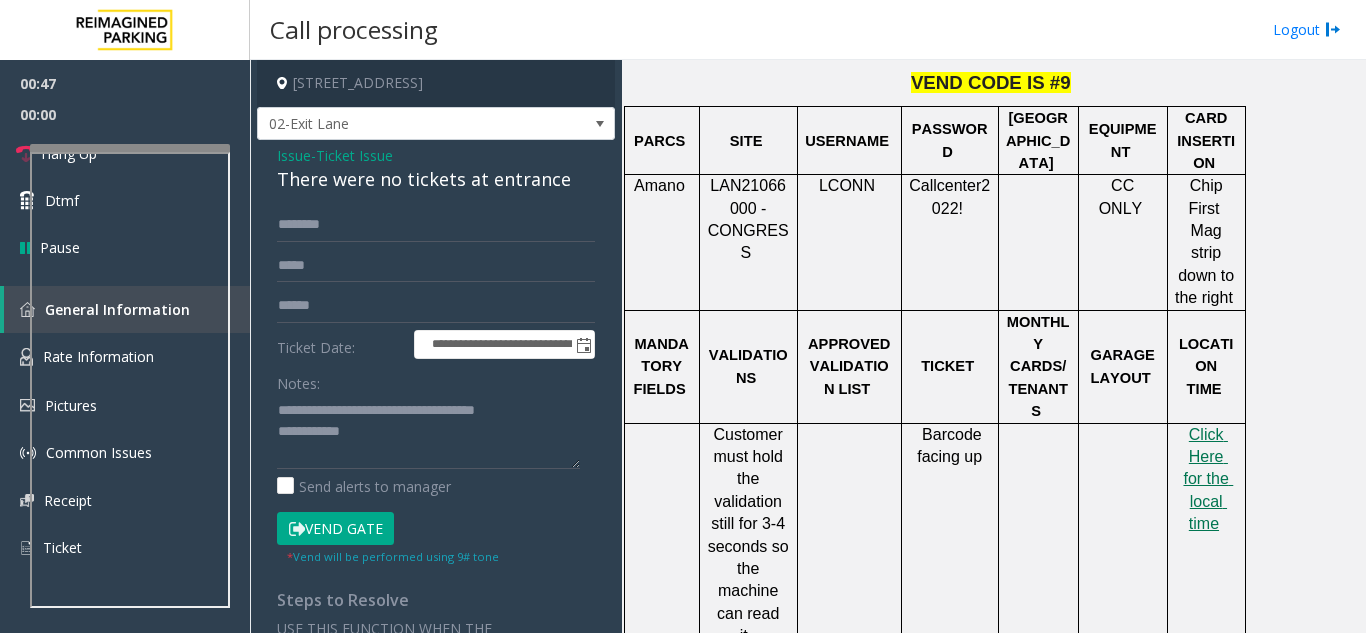 click on "LAN21066000 - CONGRESS" 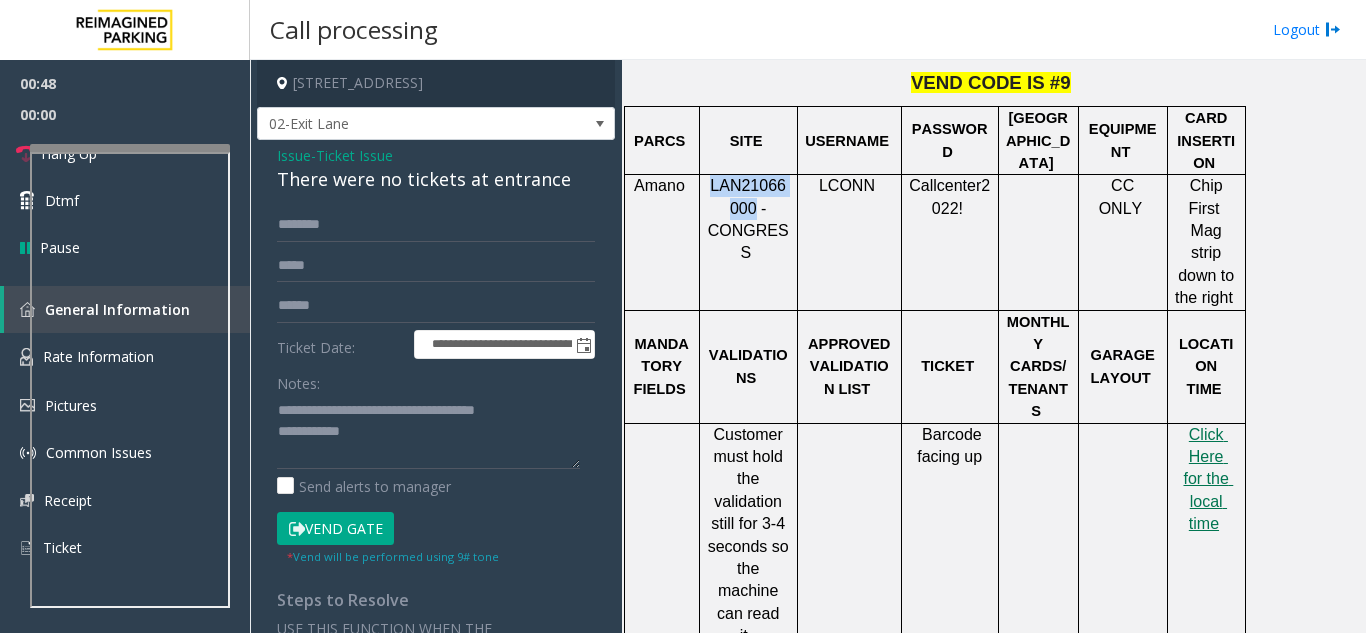 drag, startPoint x: 745, startPoint y: 206, endPoint x: 736, endPoint y: 200, distance: 10.816654 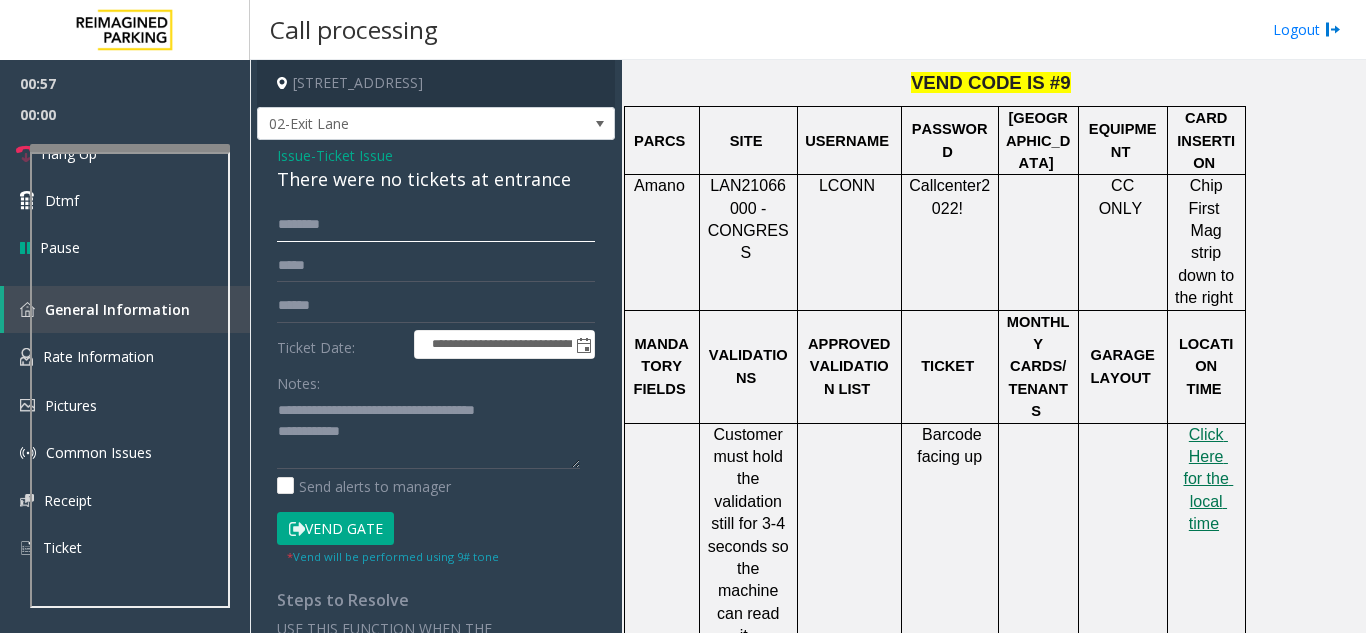 click 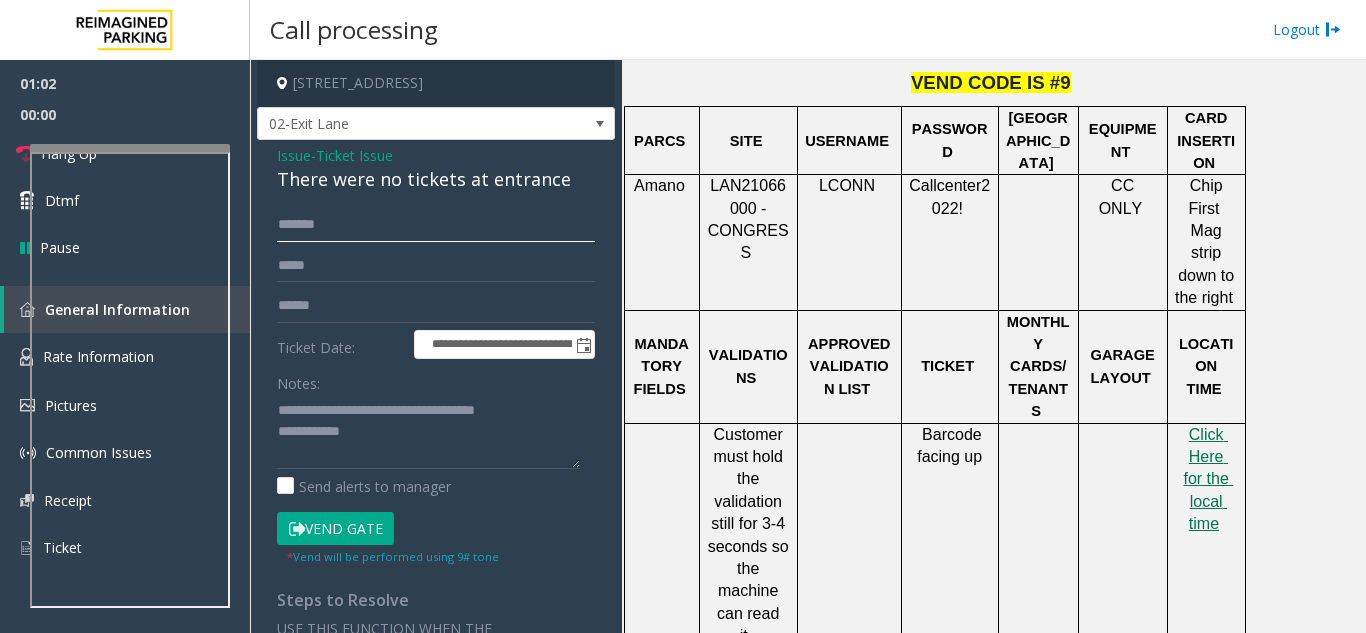 type on "******" 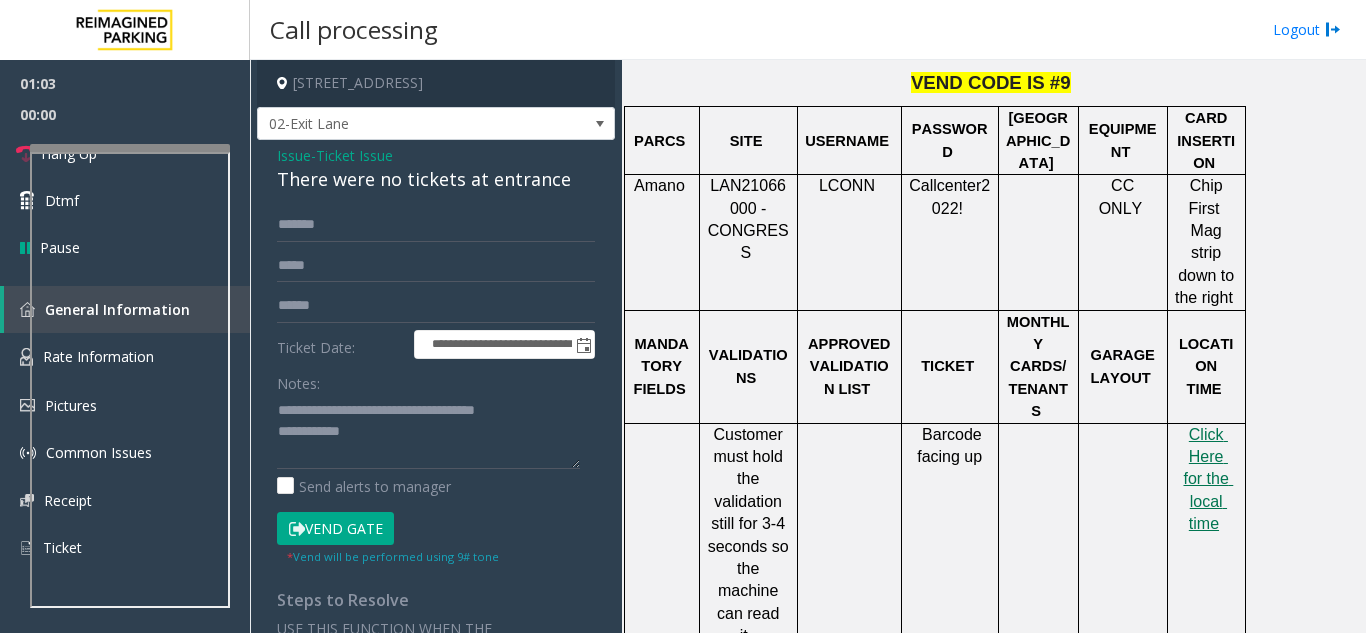 click on "Vend Gate" 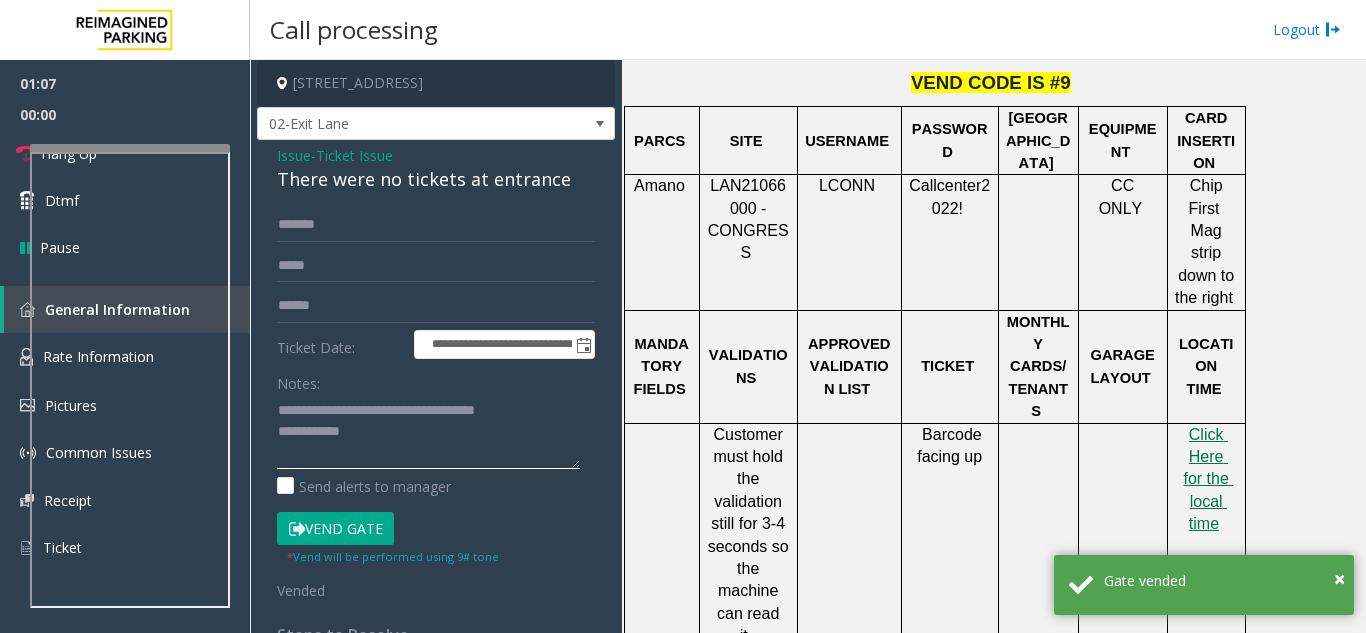 click 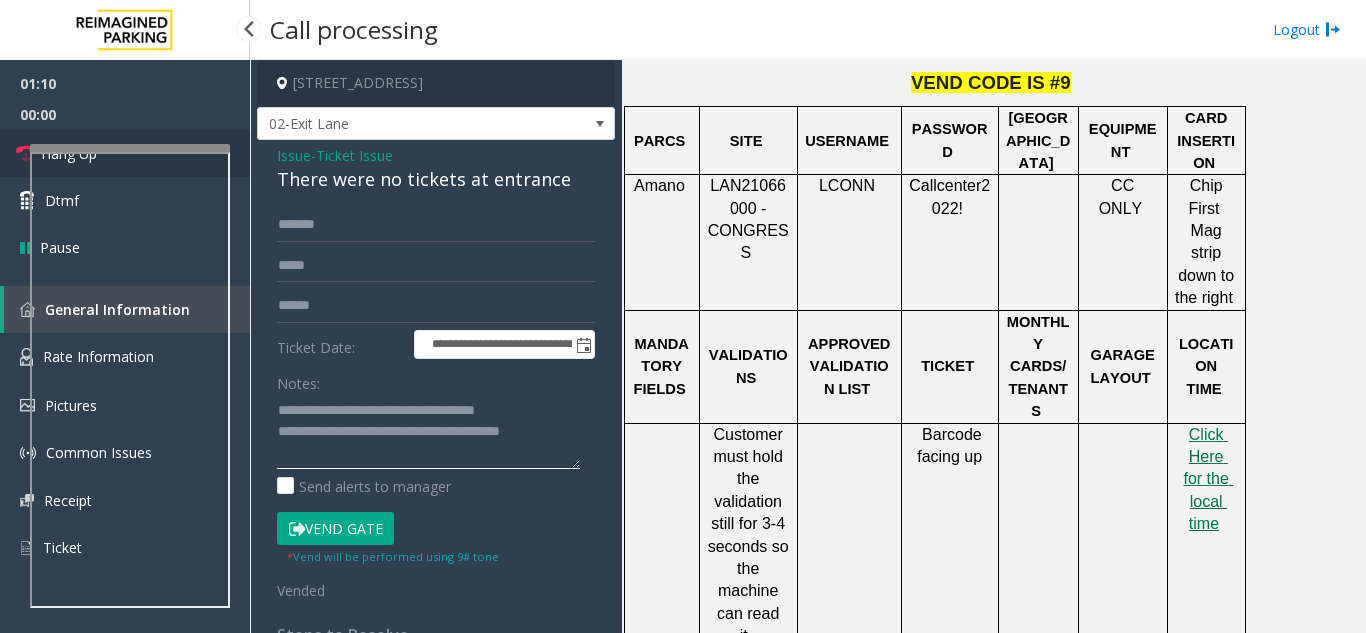 type on "**********" 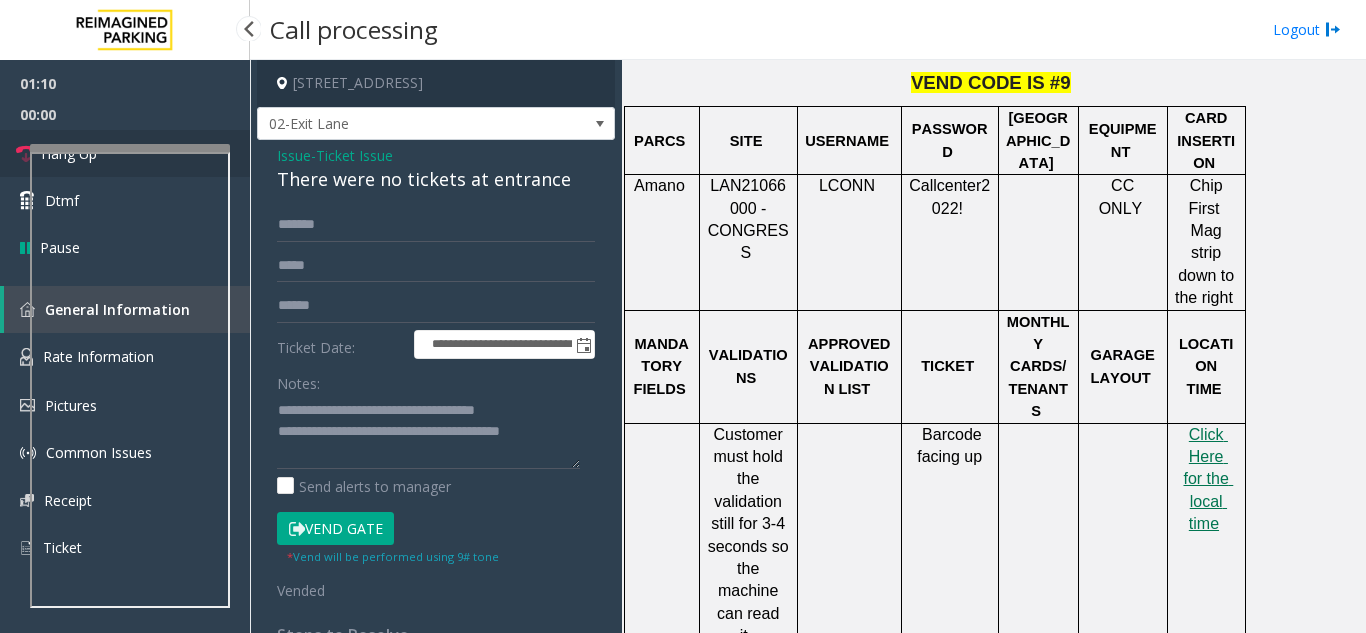 click on "Hang Up" at bounding box center (125, 153) 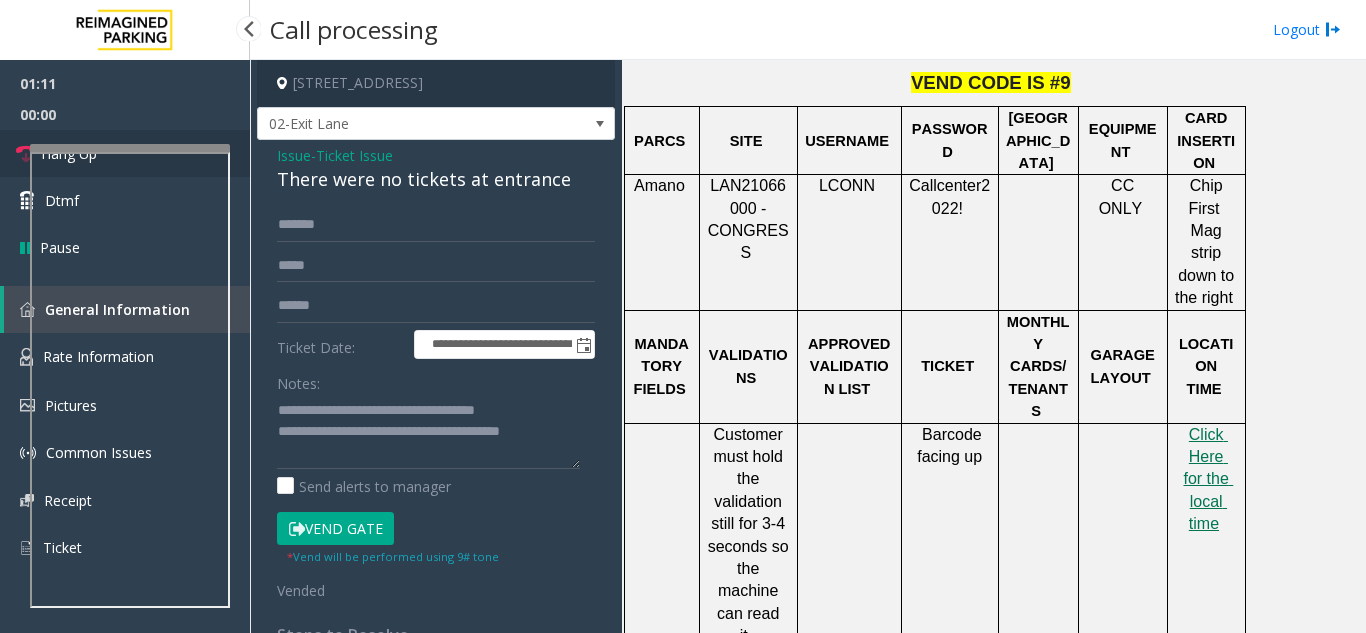click on "Hang Up" at bounding box center [125, 153] 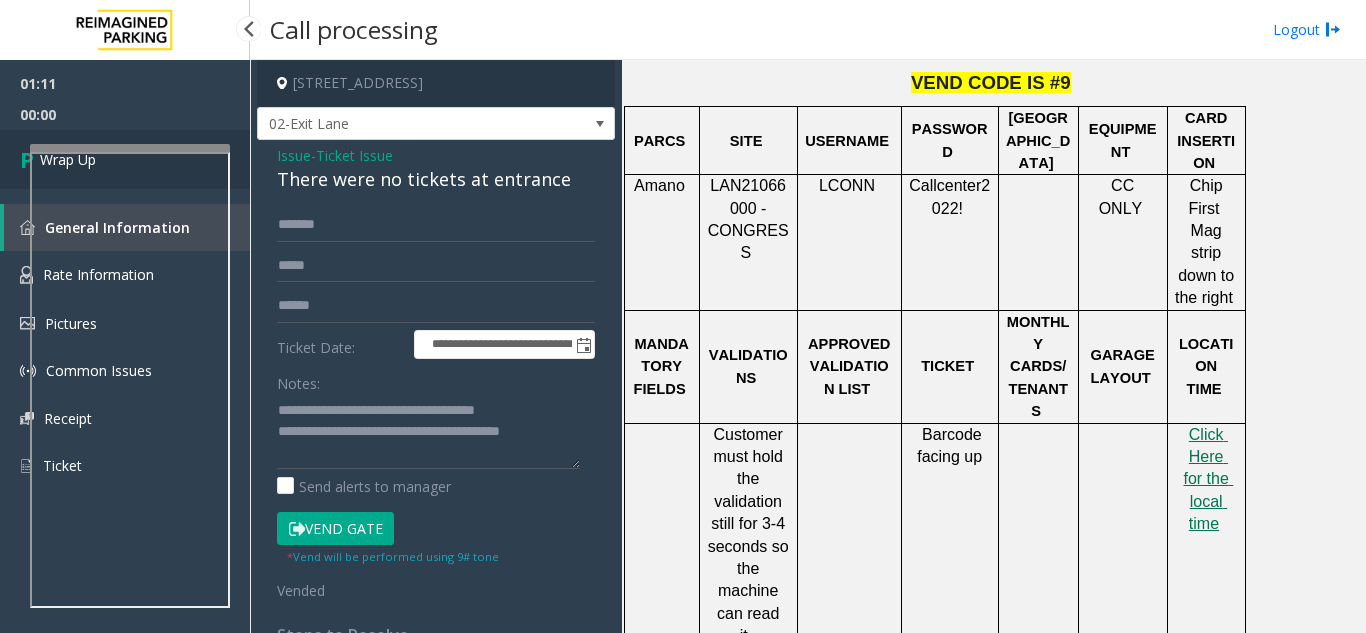 click on "Wrap Up" at bounding box center [125, 159] 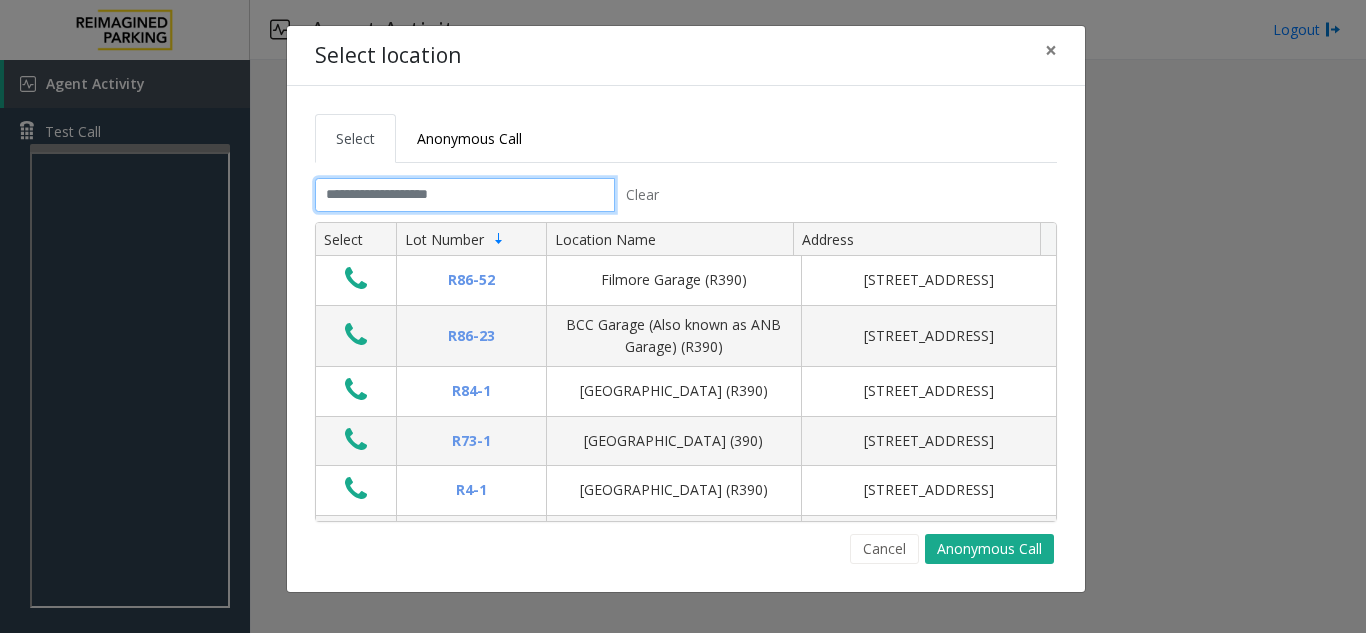 click 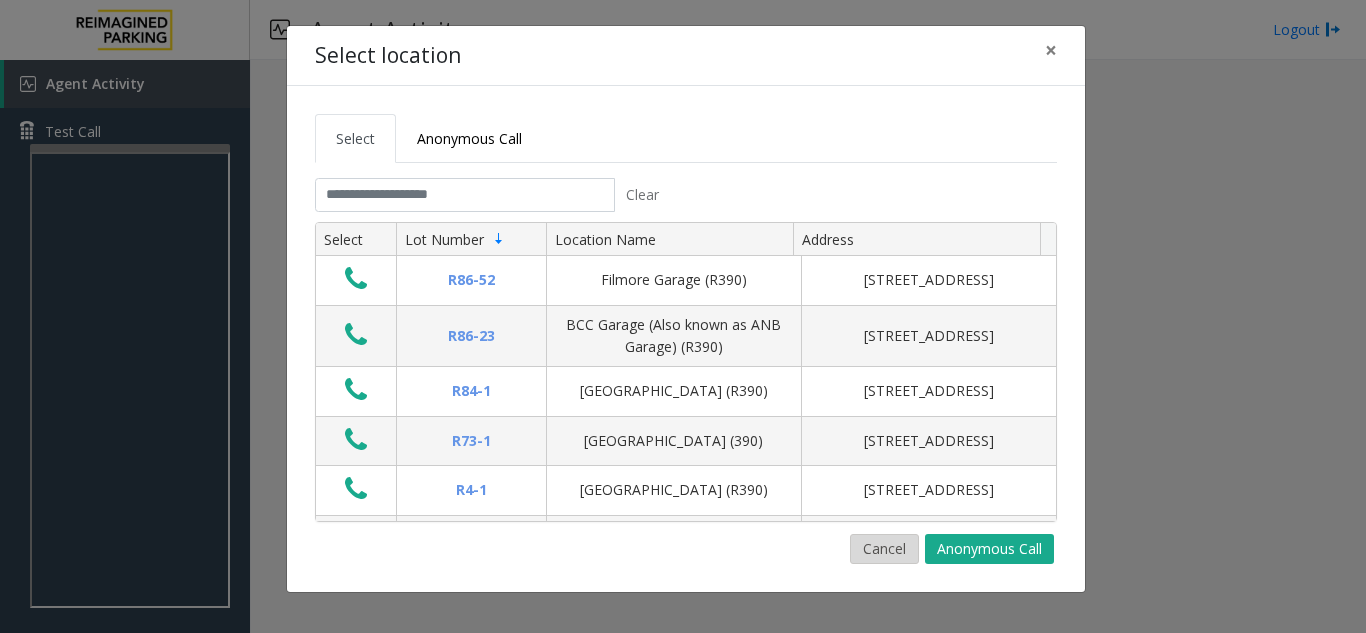 click on "Cancel" 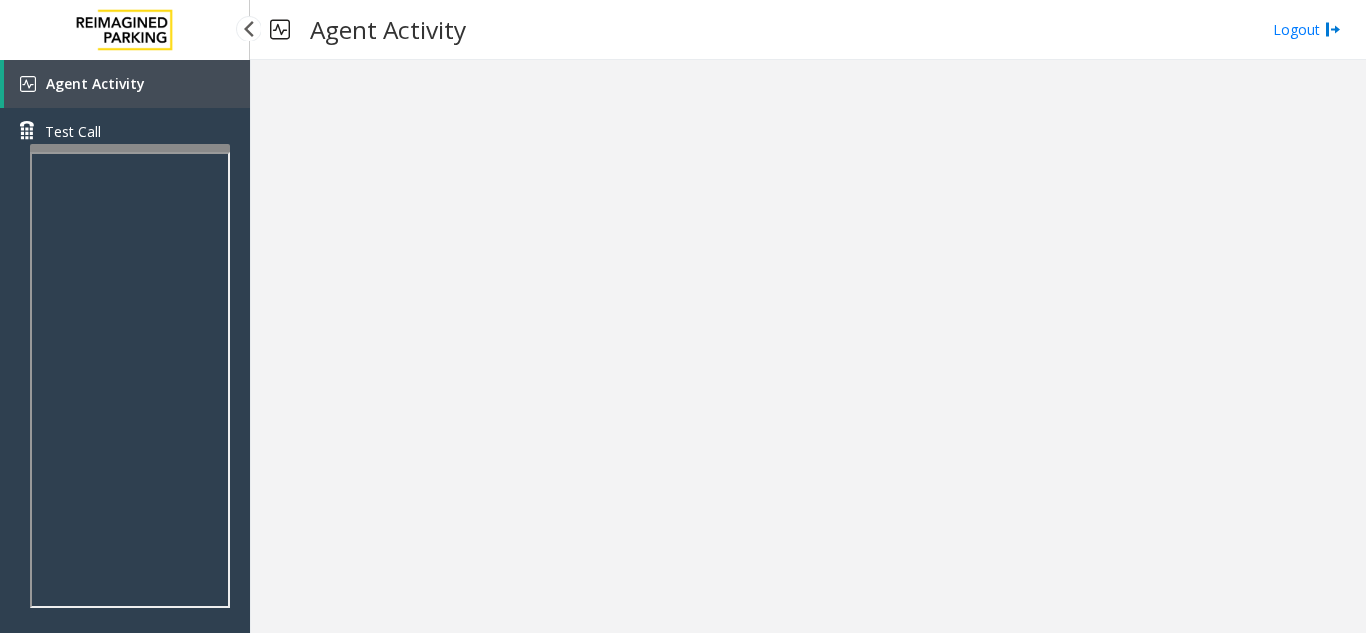 click on "Agent Activity" at bounding box center (127, 84) 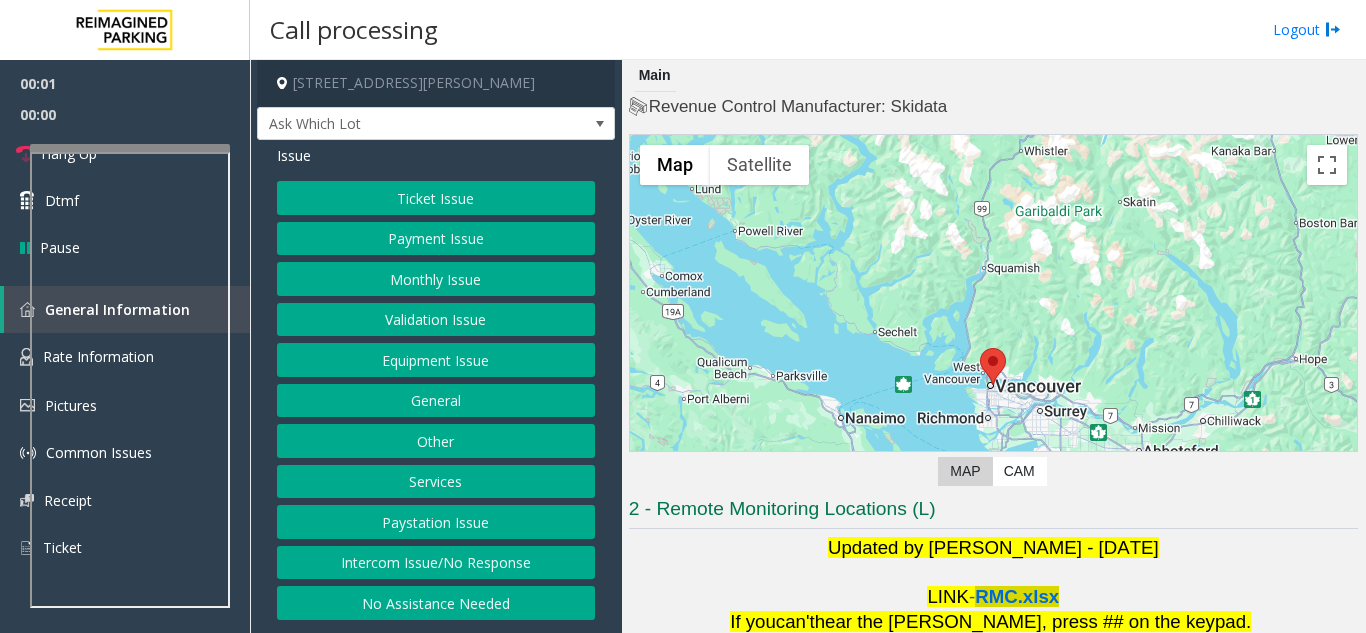 click on "RMC.xlsx" 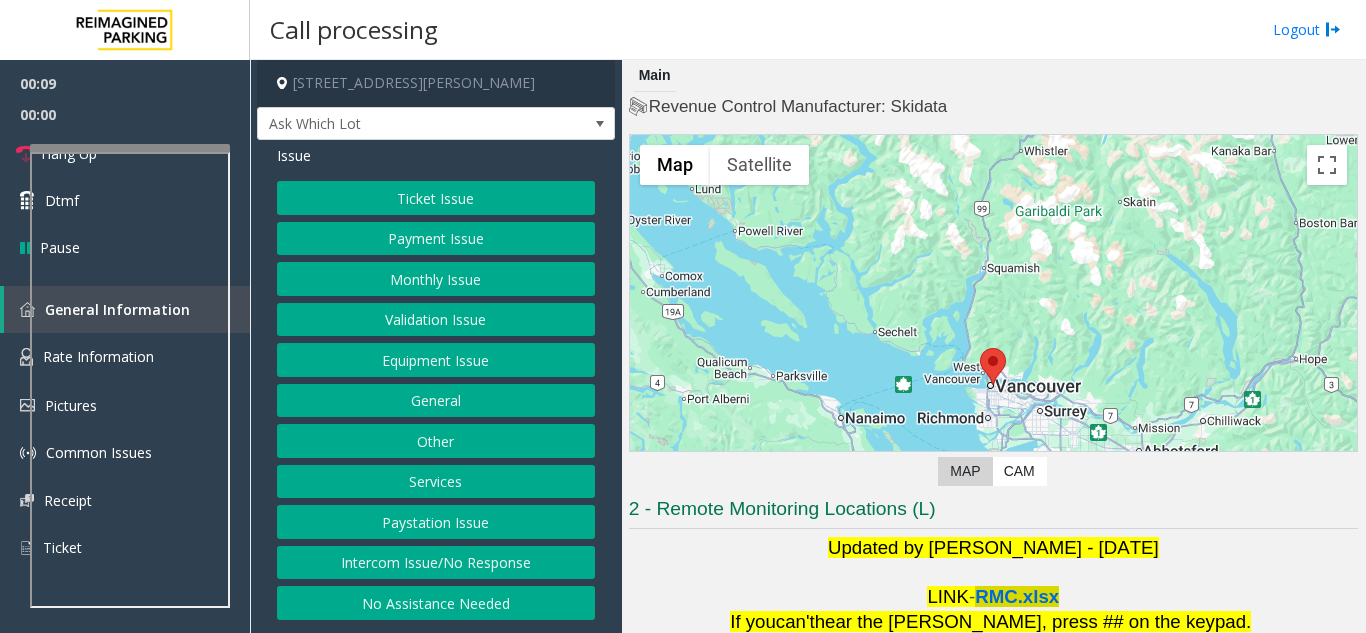 click on "RMC.xlsx" 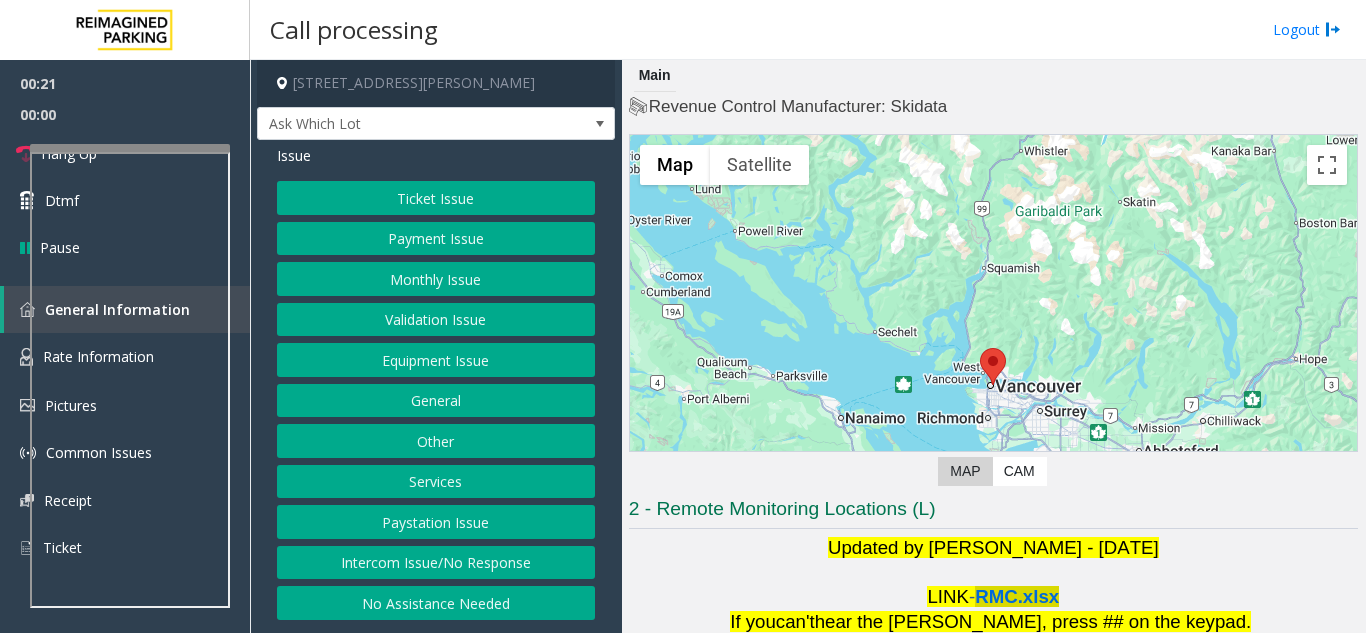 click on "RMC.xlsx" 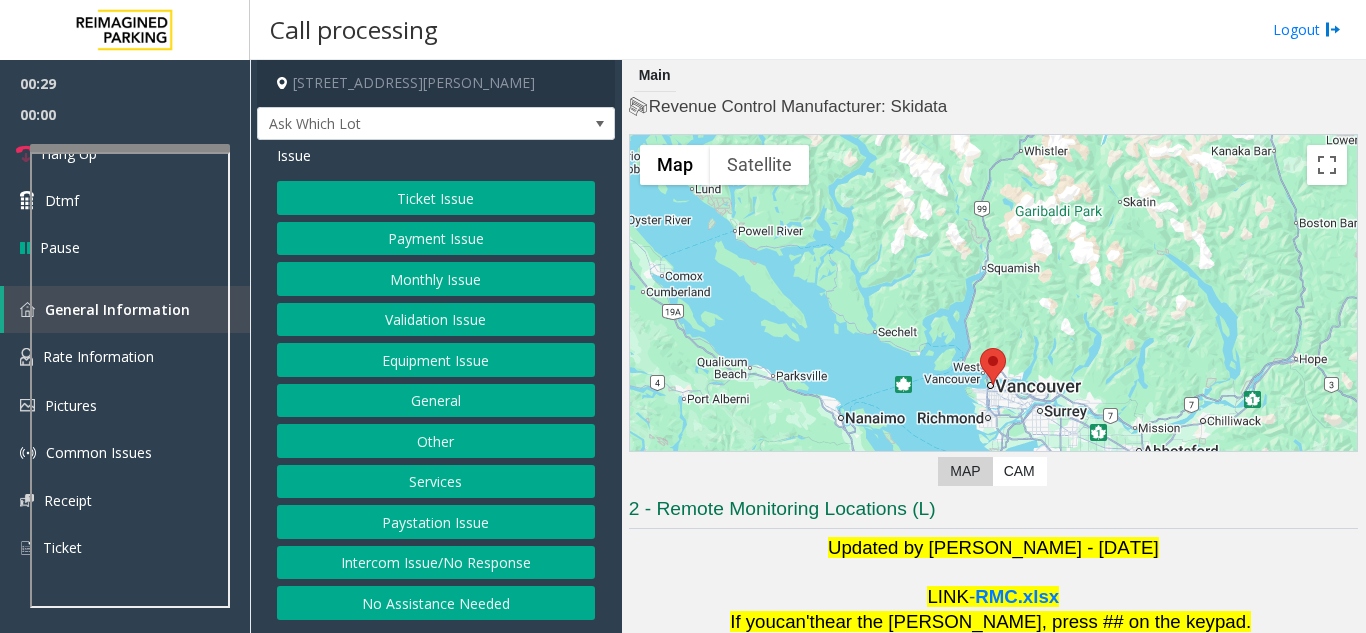 click on "Ticket Issue" 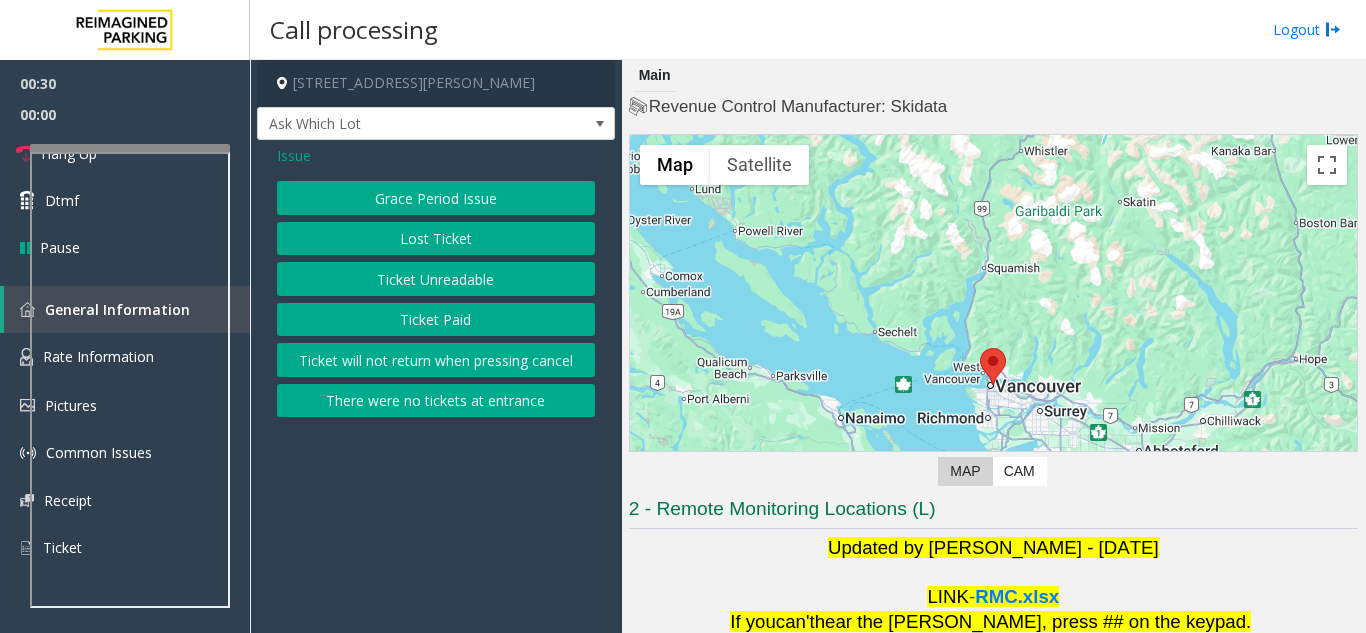 drag, startPoint x: 442, startPoint y: 260, endPoint x: 459, endPoint y: 286, distance: 31.06445 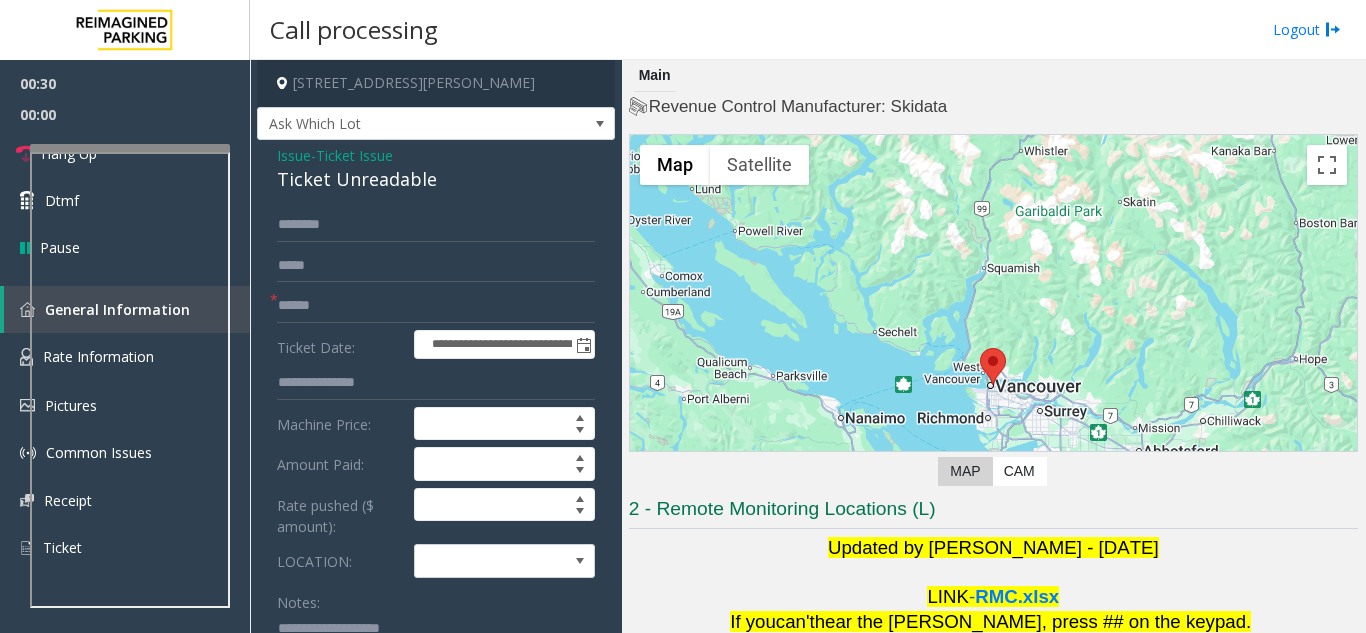 click on "Ticket Unreadable" 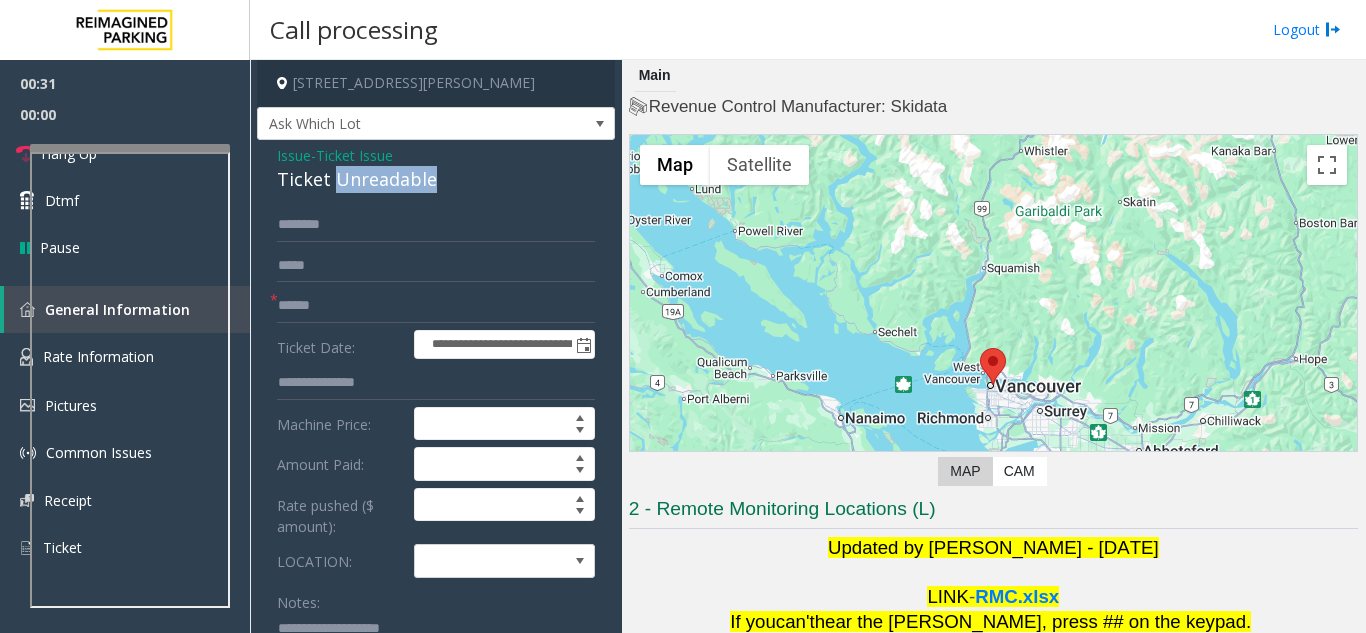 click on "Ticket Unreadable" 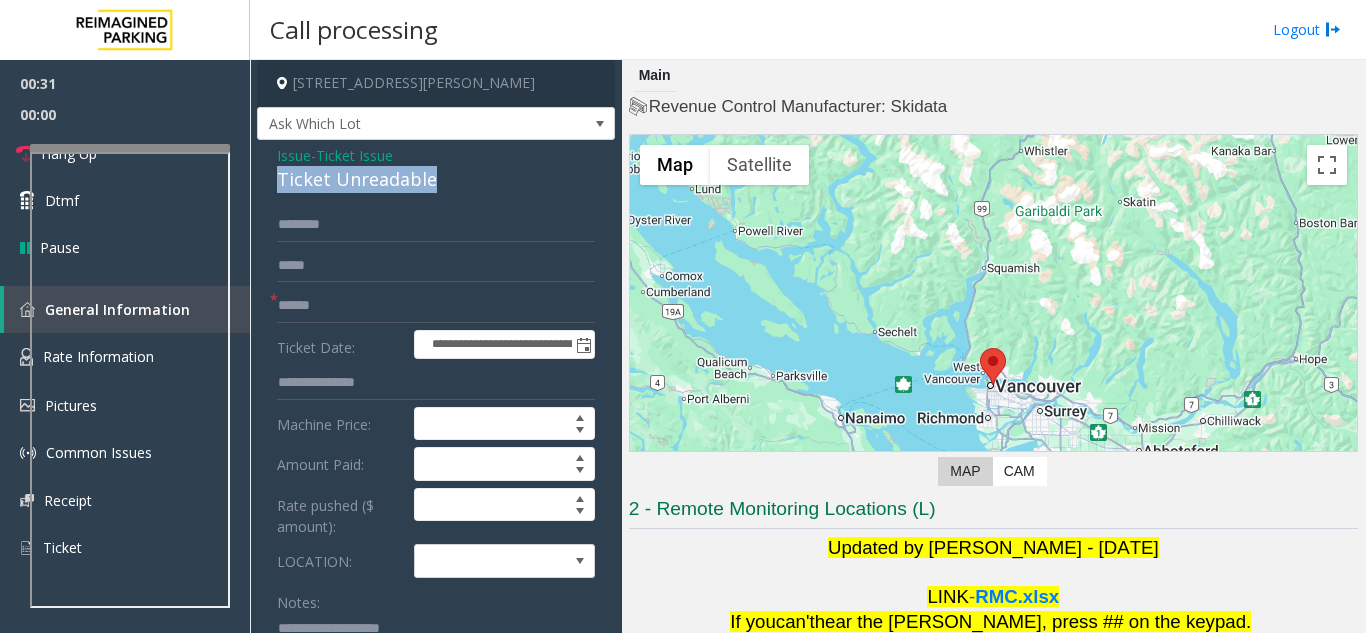 click on "Ticket Unreadable" 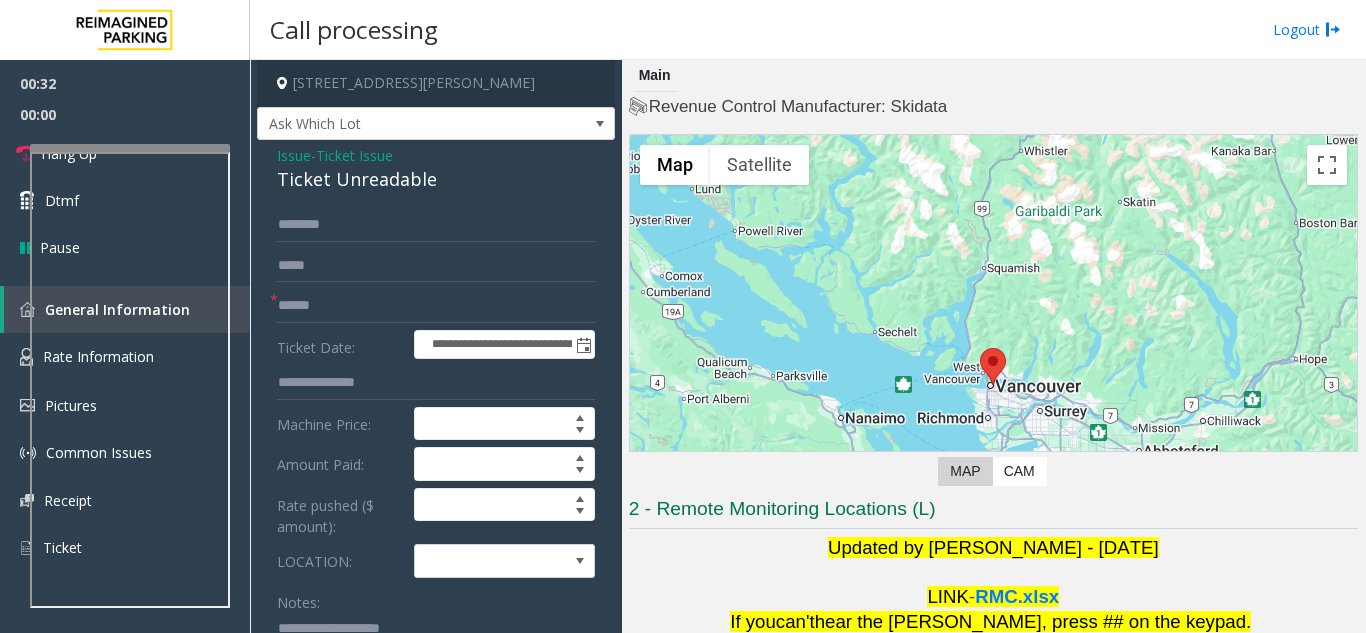 click on "Ticket Issue" 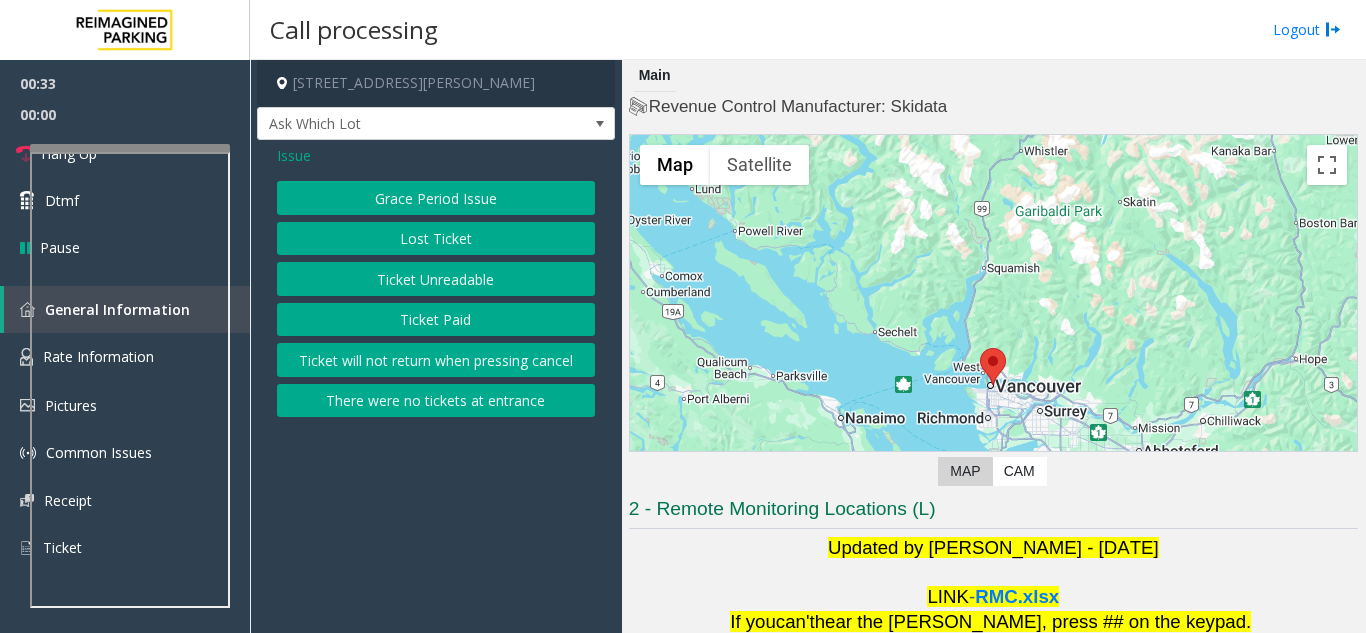 click on "Issue" 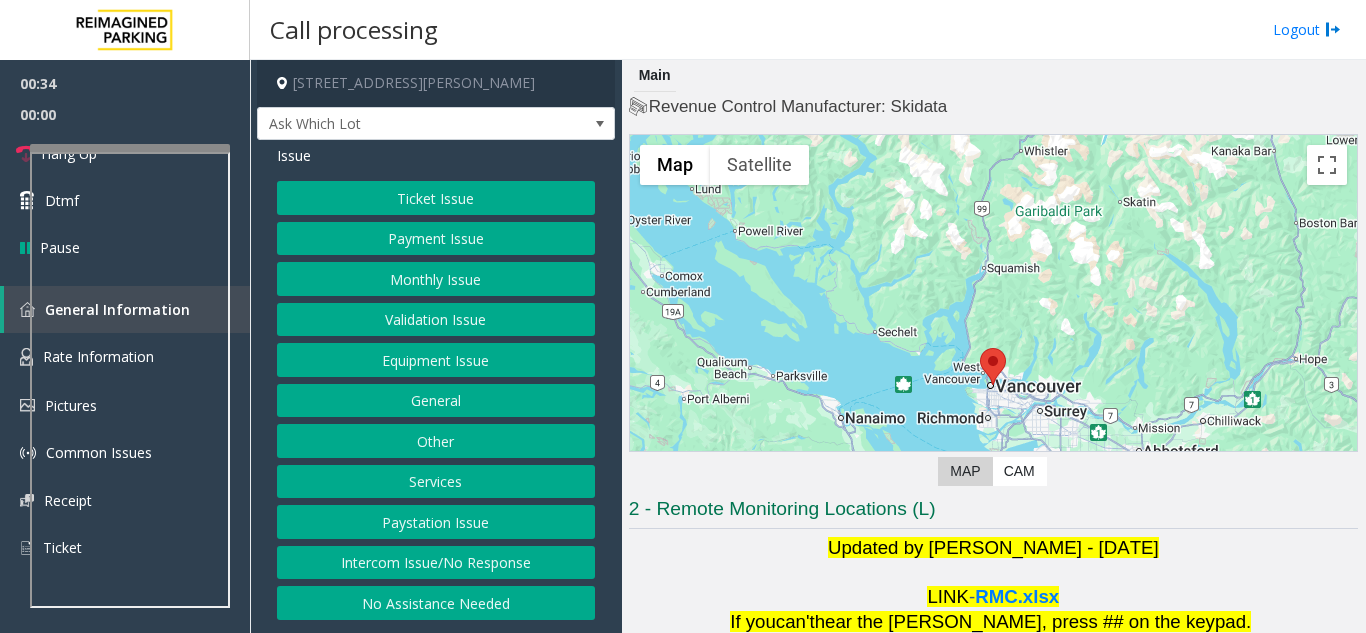click on "Validation Issue" 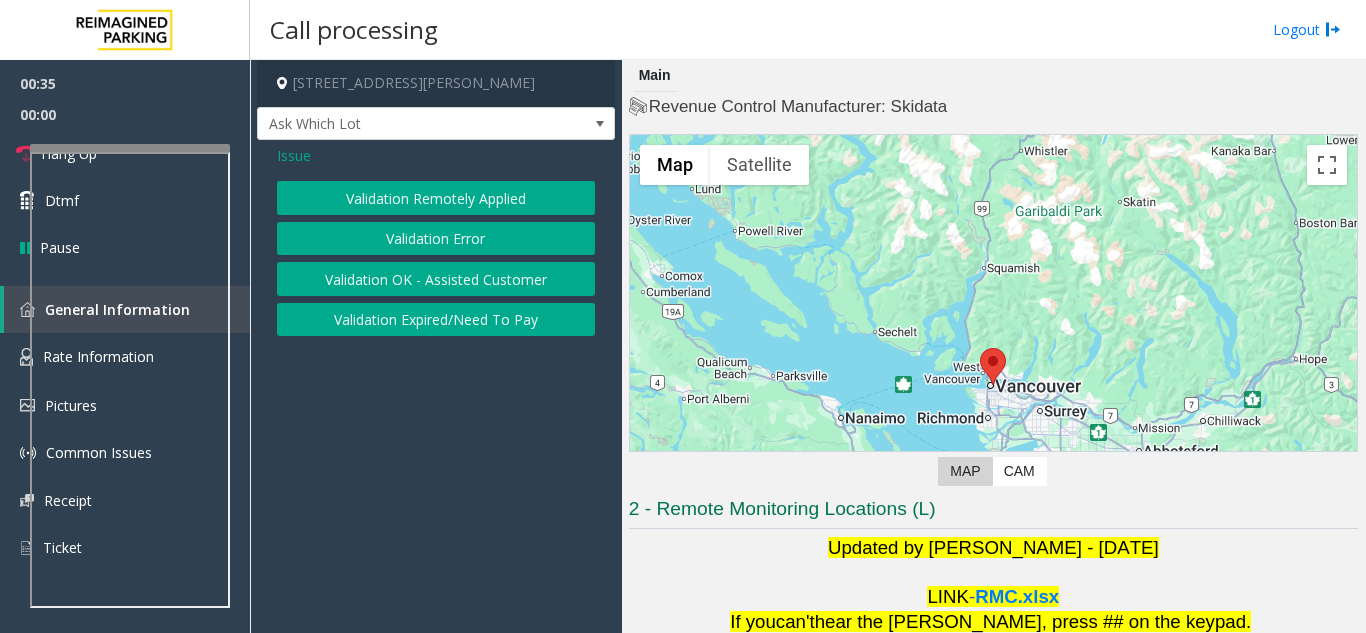 drag, startPoint x: 441, startPoint y: 216, endPoint x: 445, endPoint y: 232, distance: 16.492422 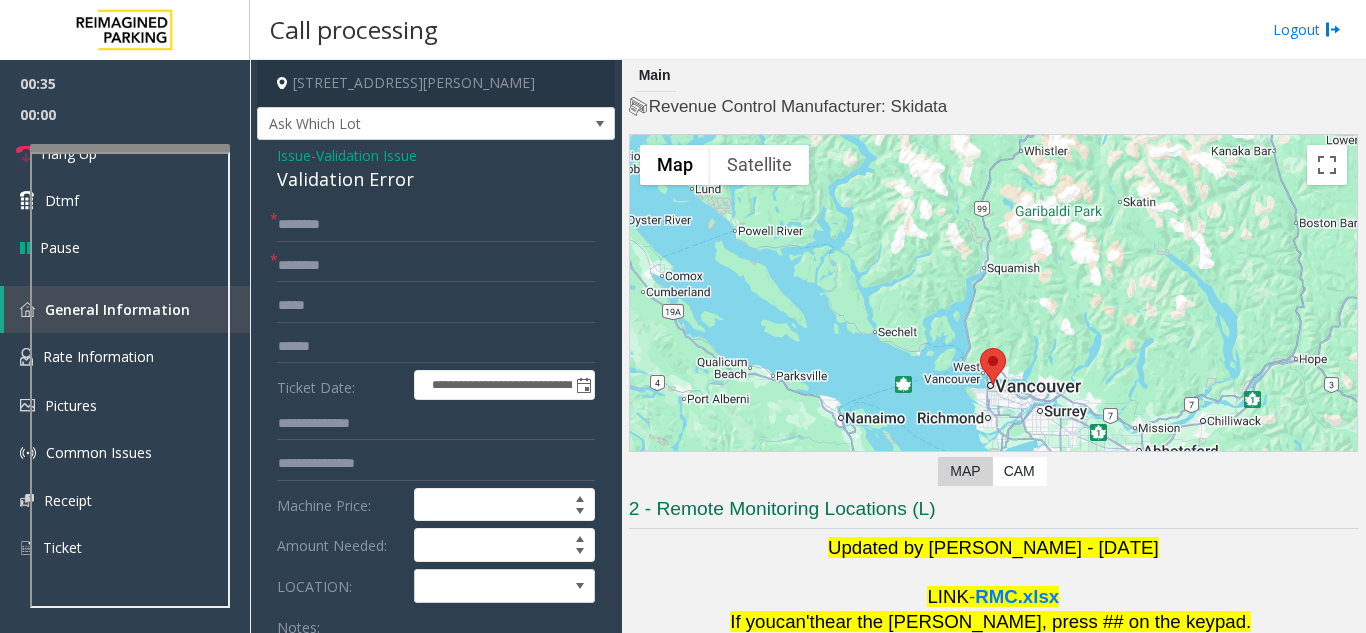 click on "Validation Issue" 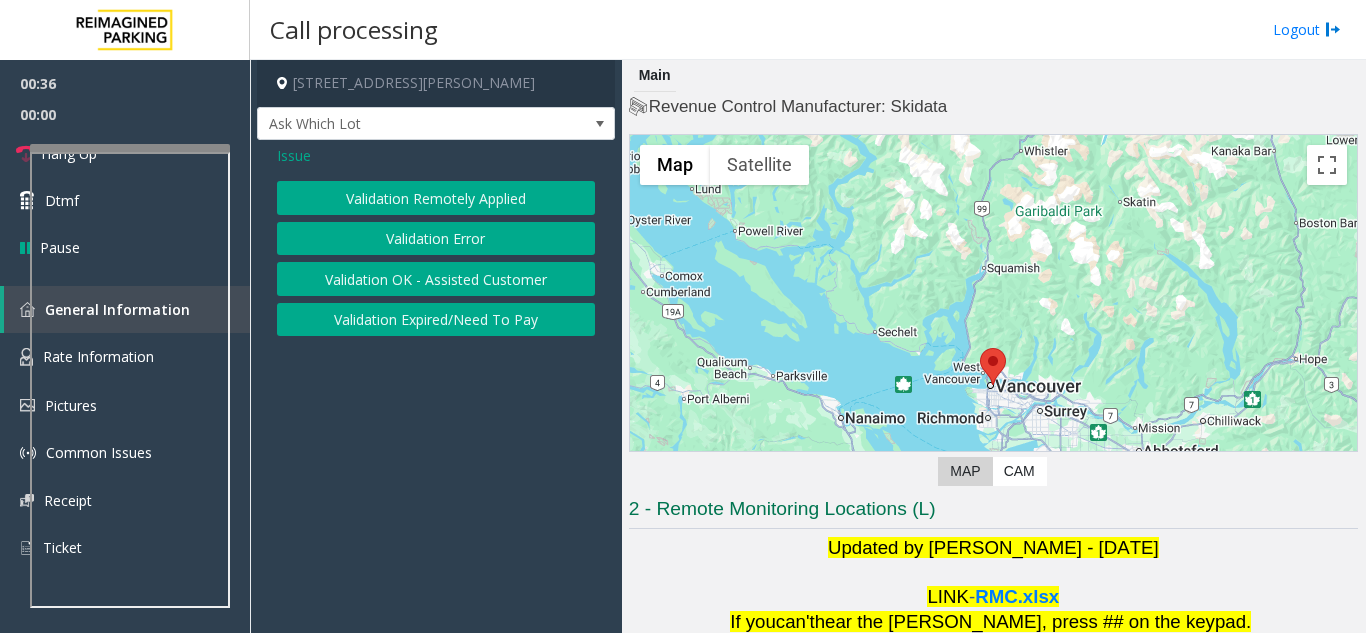 drag, startPoint x: 417, startPoint y: 244, endPoint x: 374, endPoint y: 196, distance: 64.44377 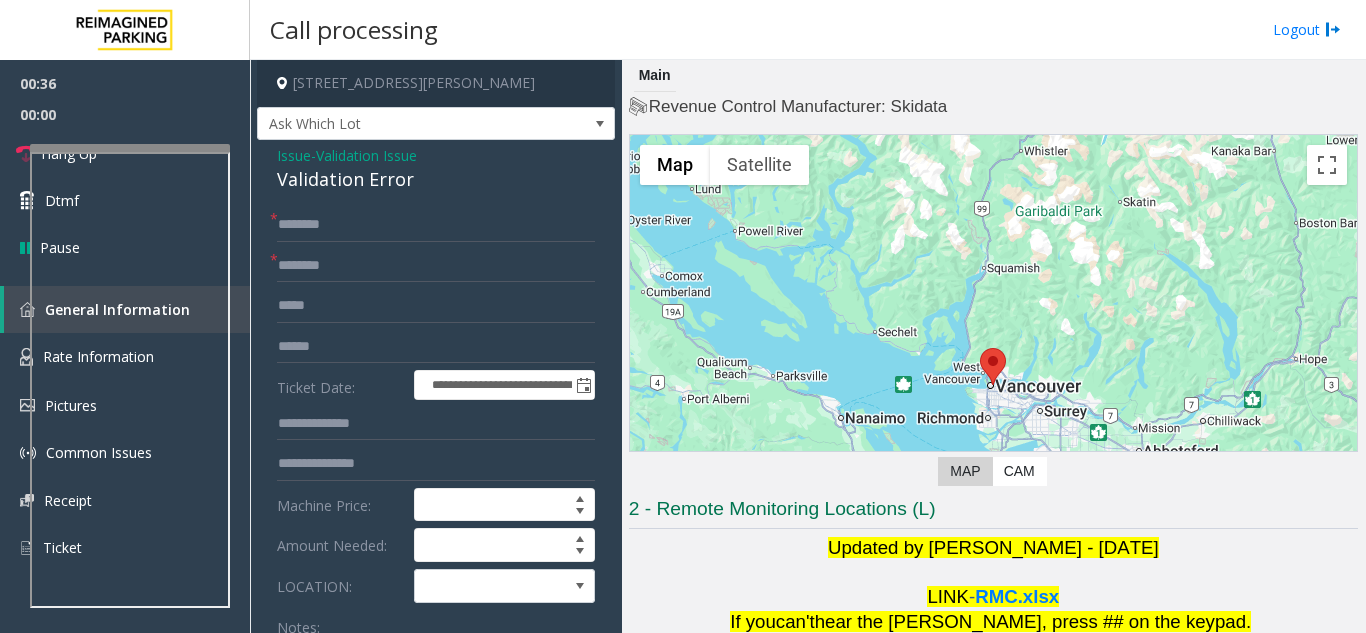 click on "Validation Error" 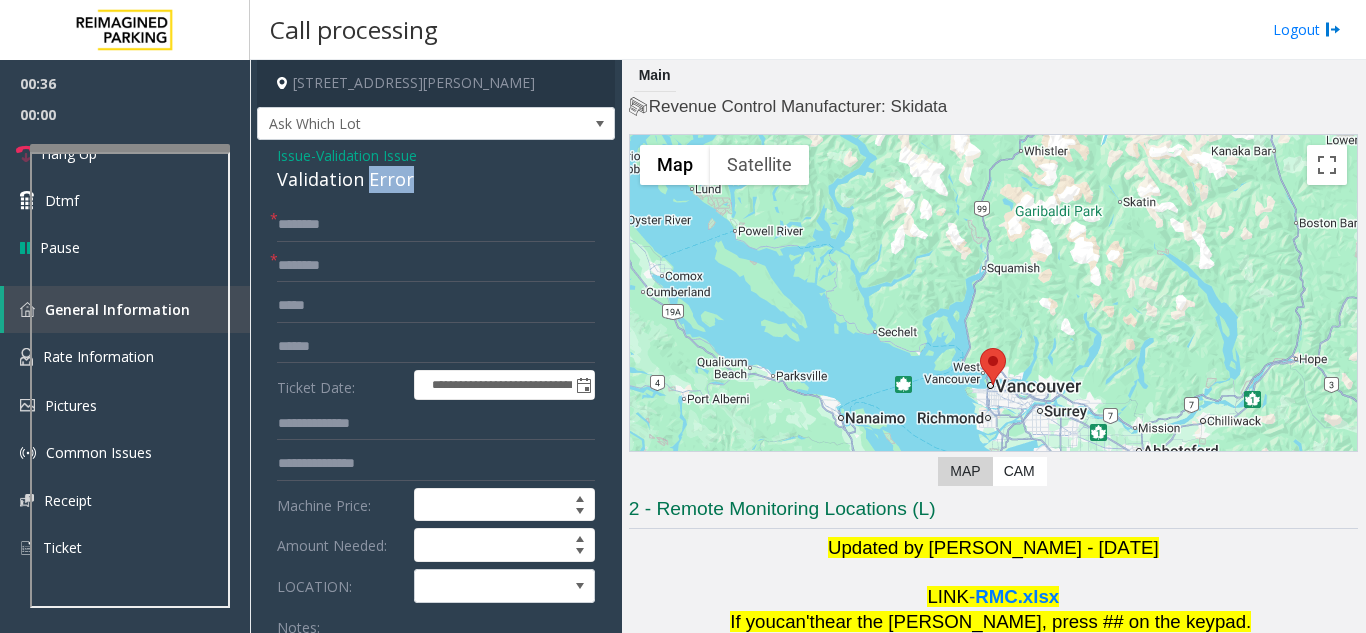 click on "Validation Error" 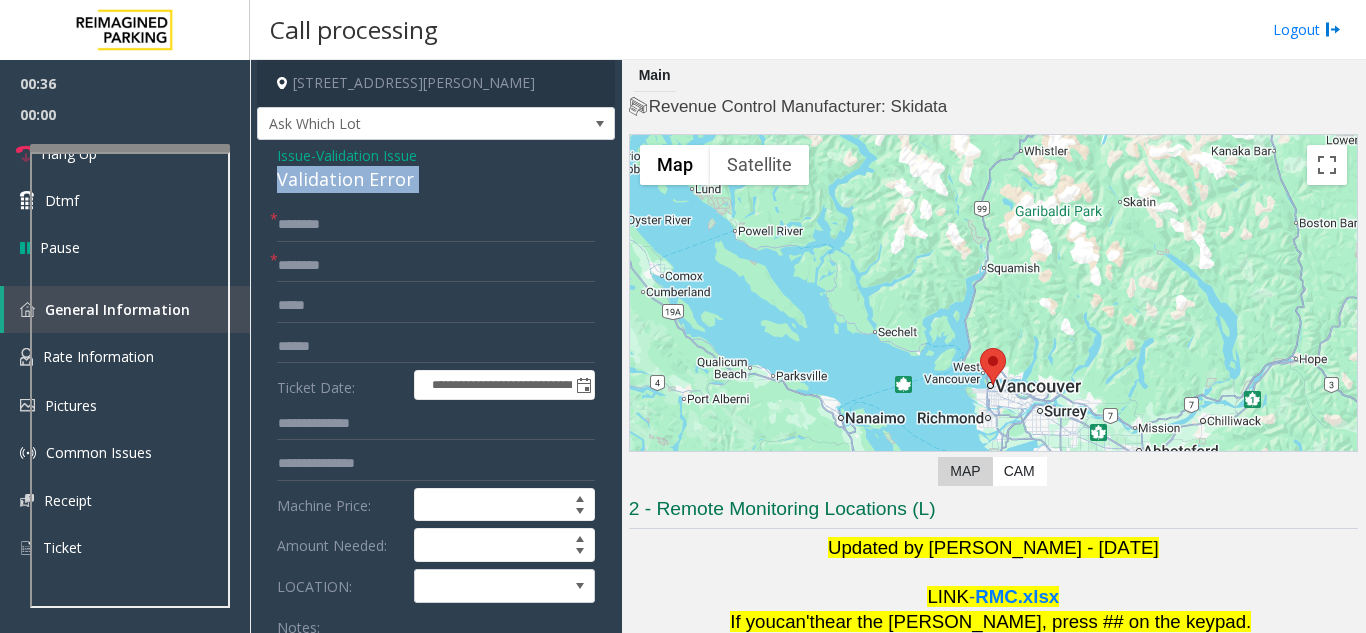 copy on "Validation Error" 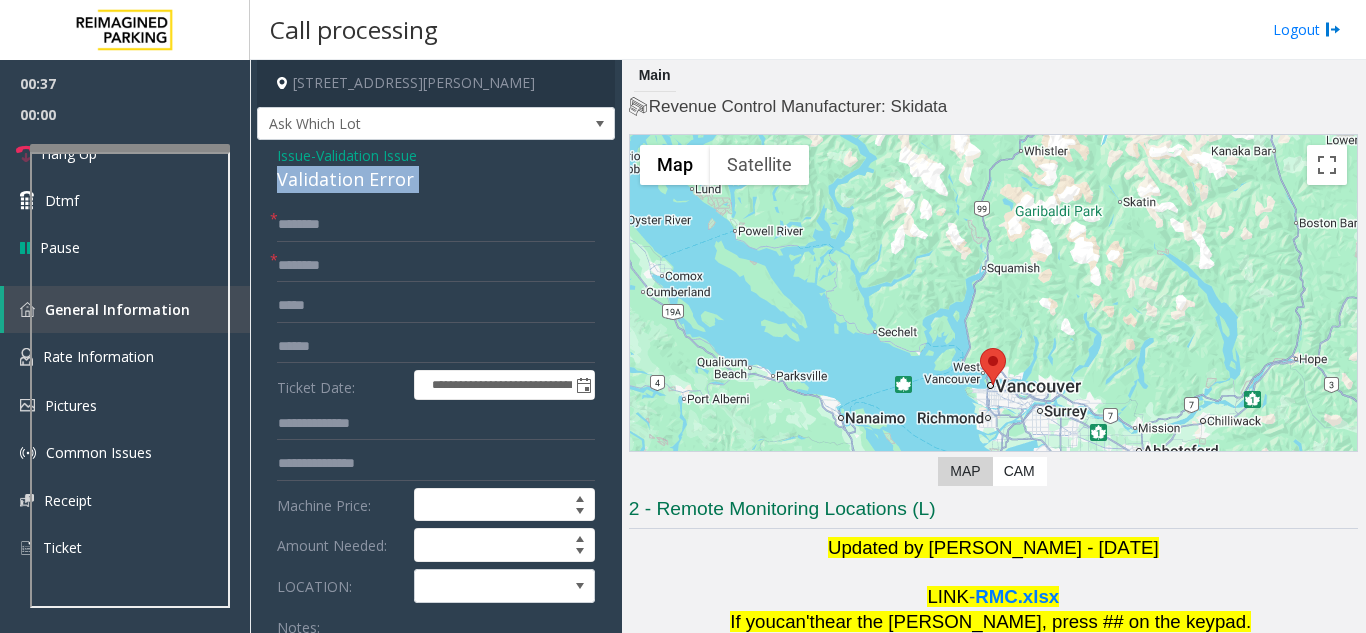 click on "Validation Error" 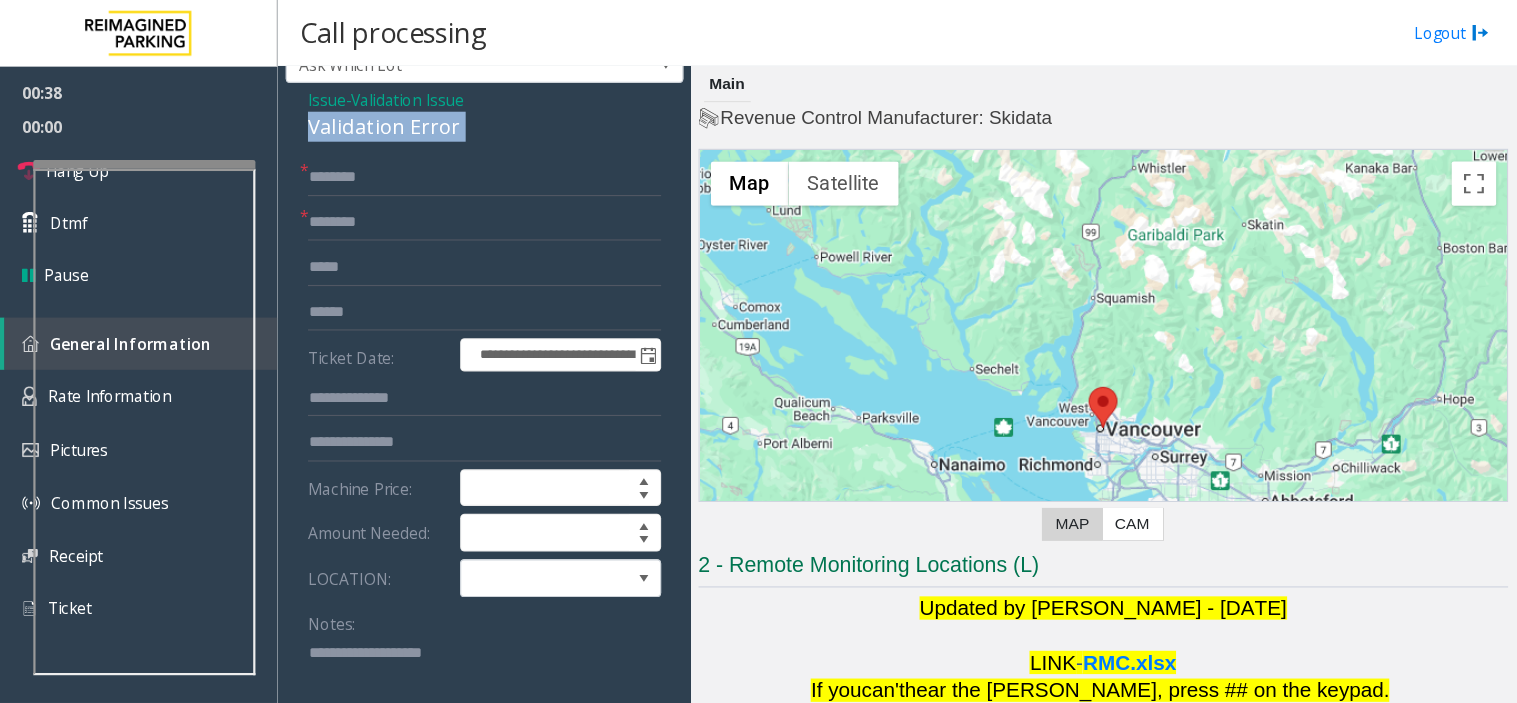 scroll, scrollTop: 100, scrollLeft: 0, axis: vertical 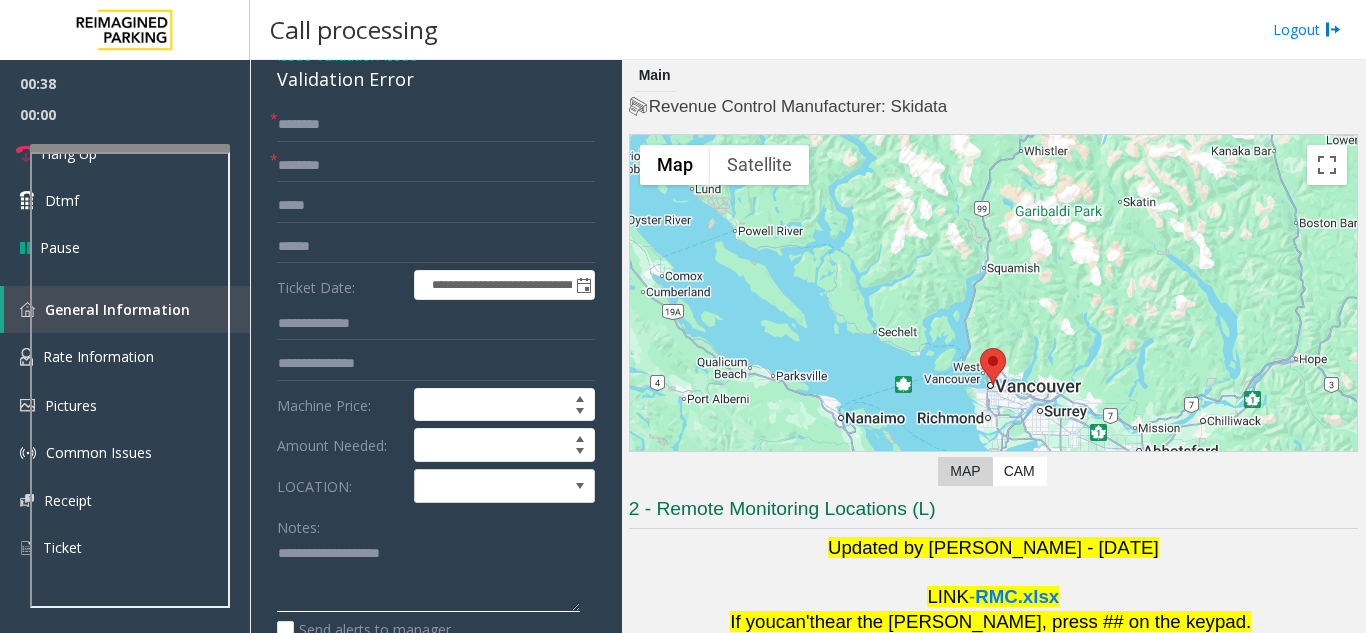 click 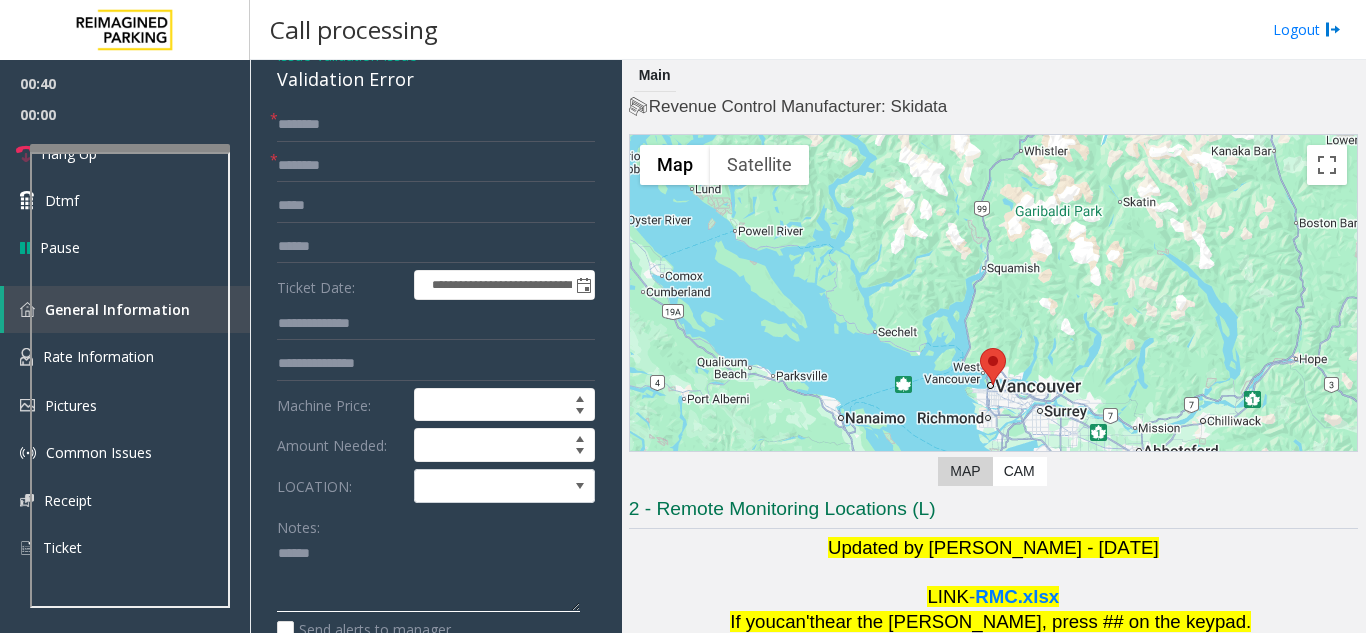 paste on "**********" 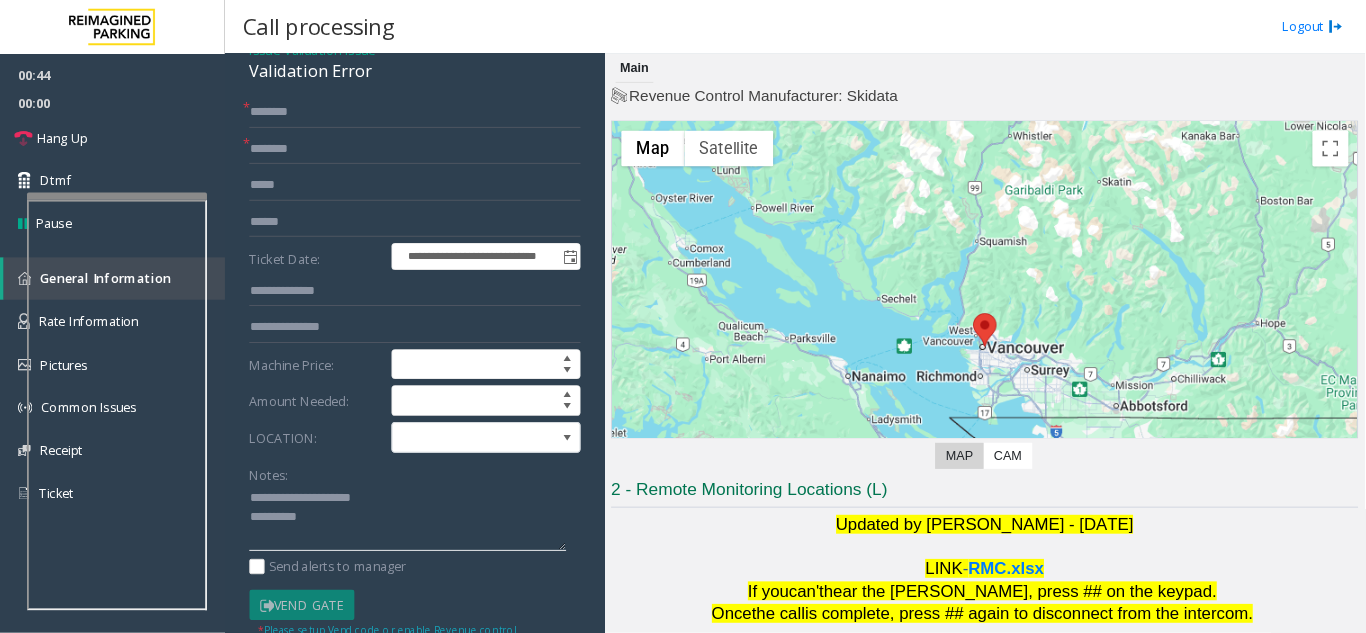 scroll, scrollTop: 100, scrollLeft: 0, axis: vertical 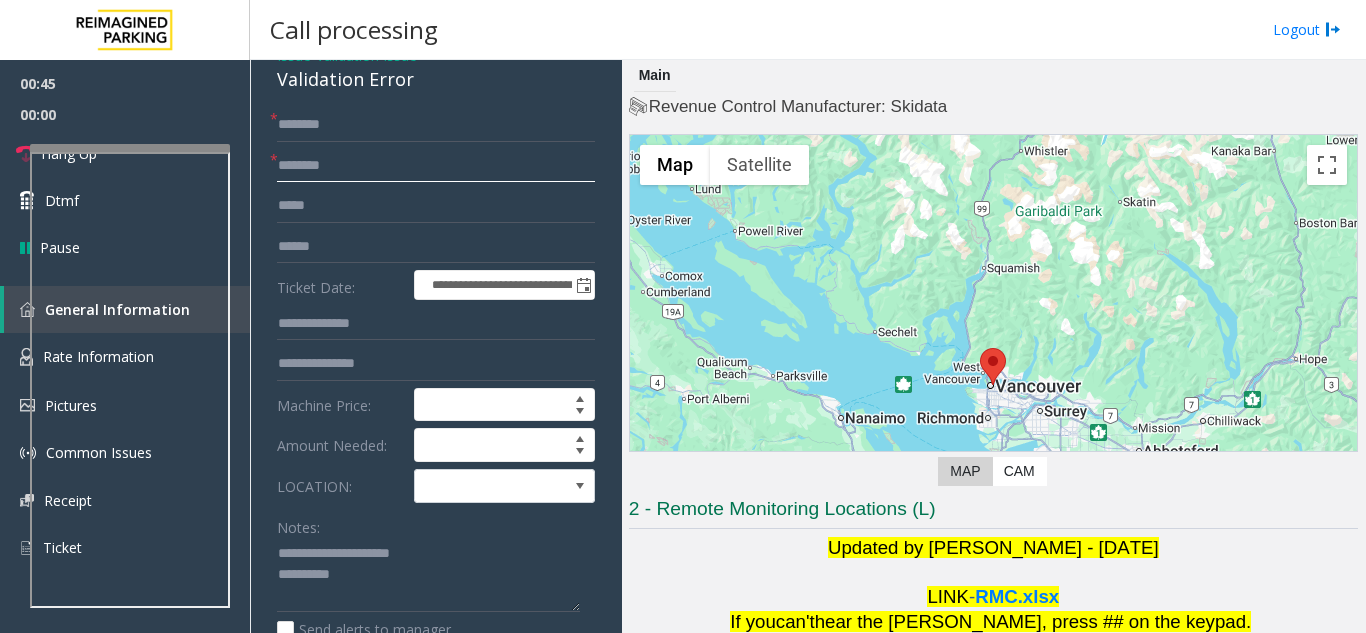 click 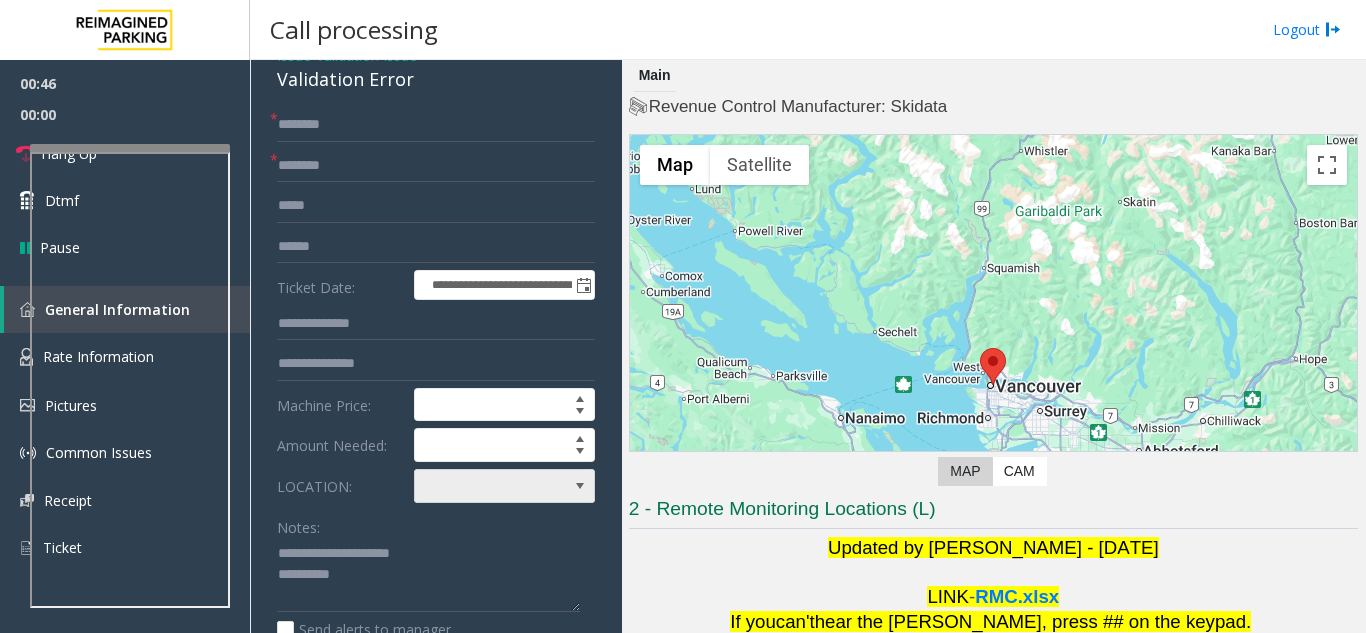 click at bounding box center [486, 486] 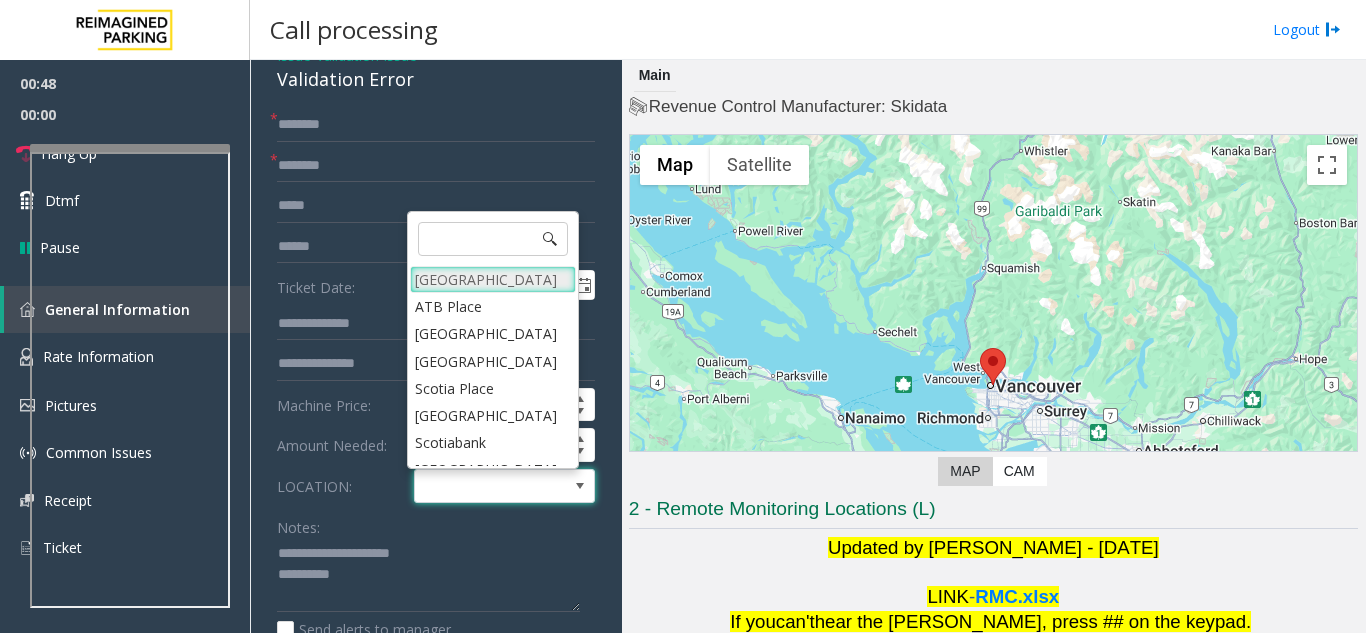 drag, startPoint x: 480, startPoint y: 299, endPoint x: 489, endPoint y: 276, distance: 24.698177 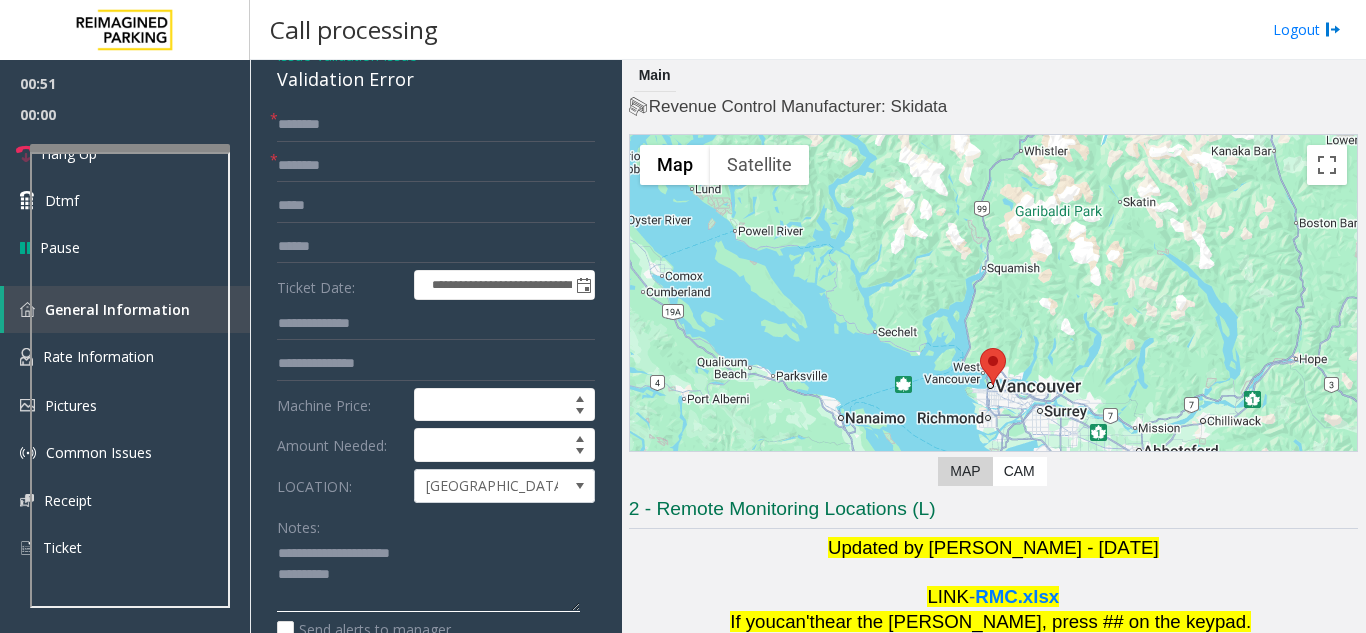click 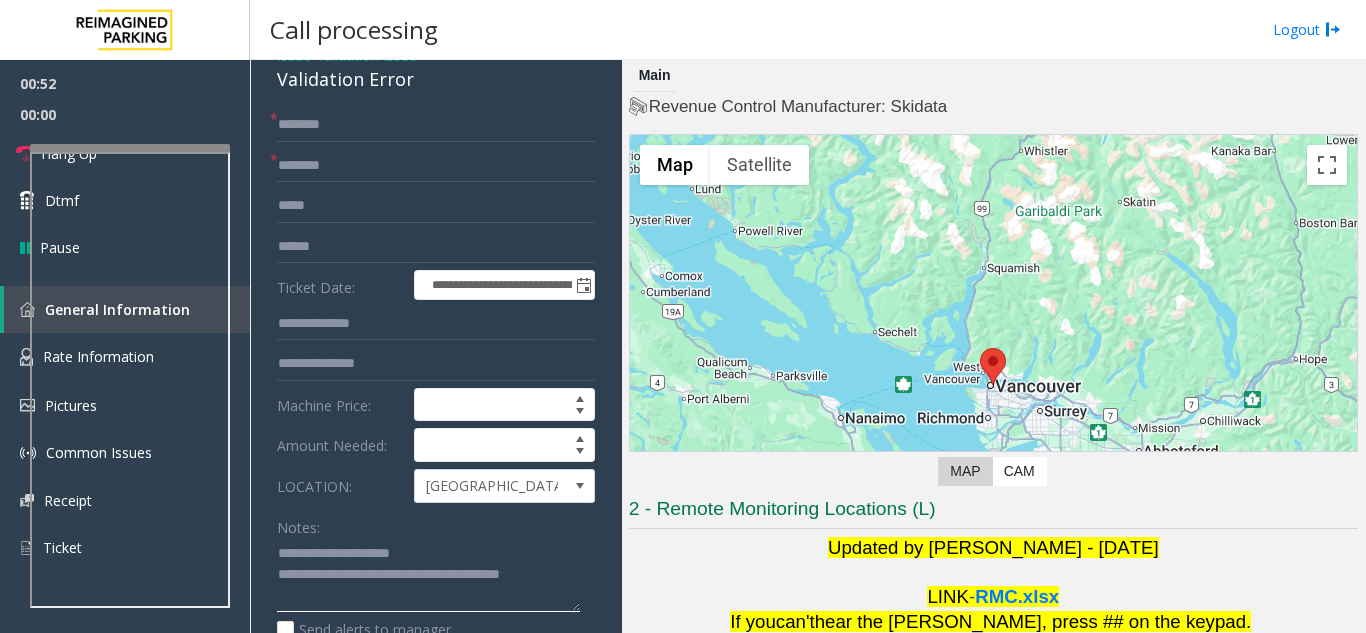 type on "**********" 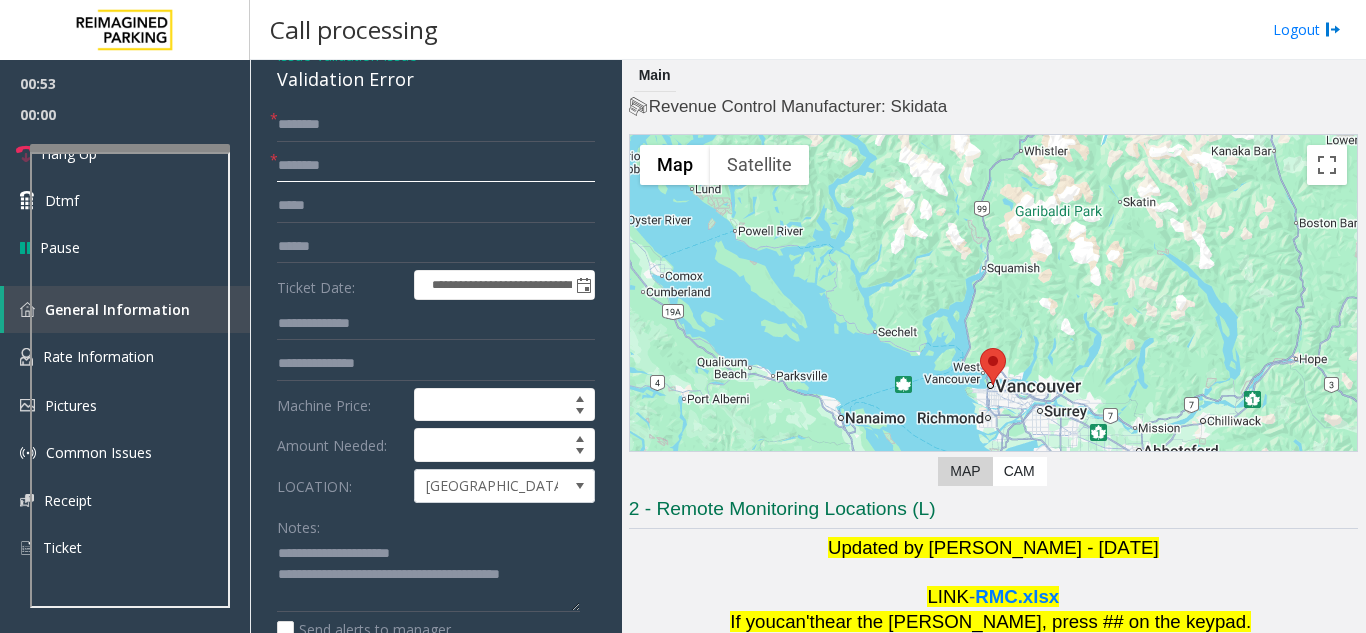 click 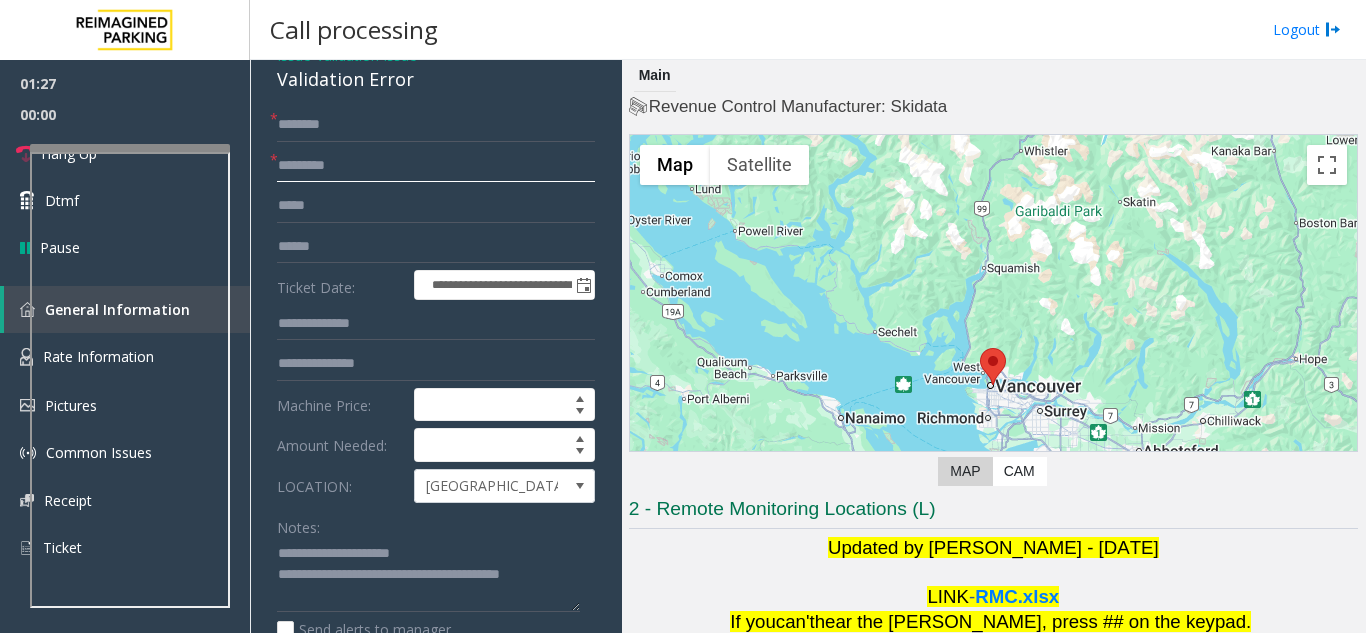 click on "********" 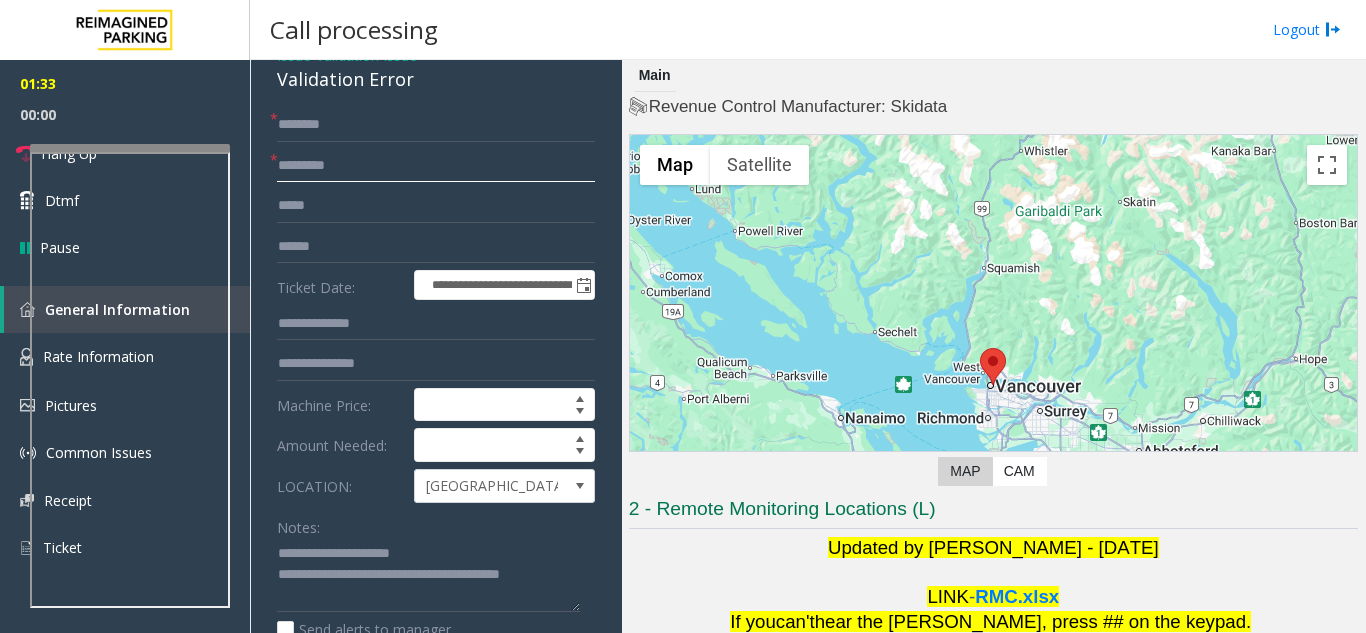 click on "********" 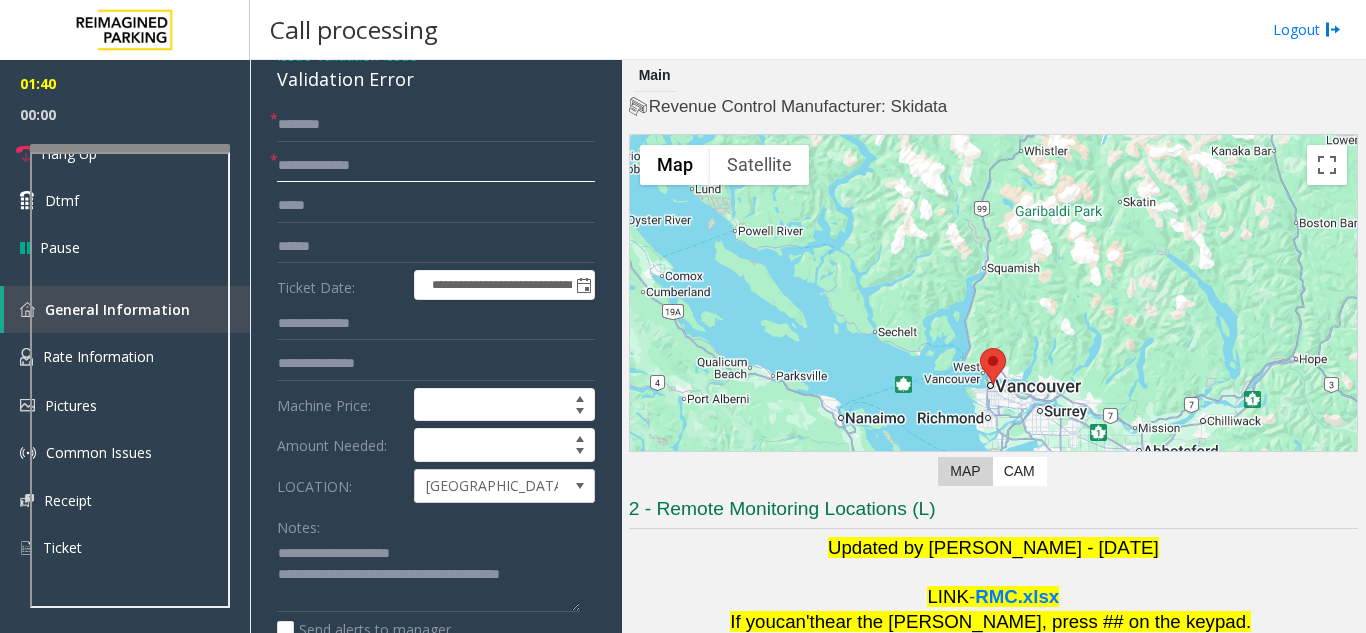 click on "**********" 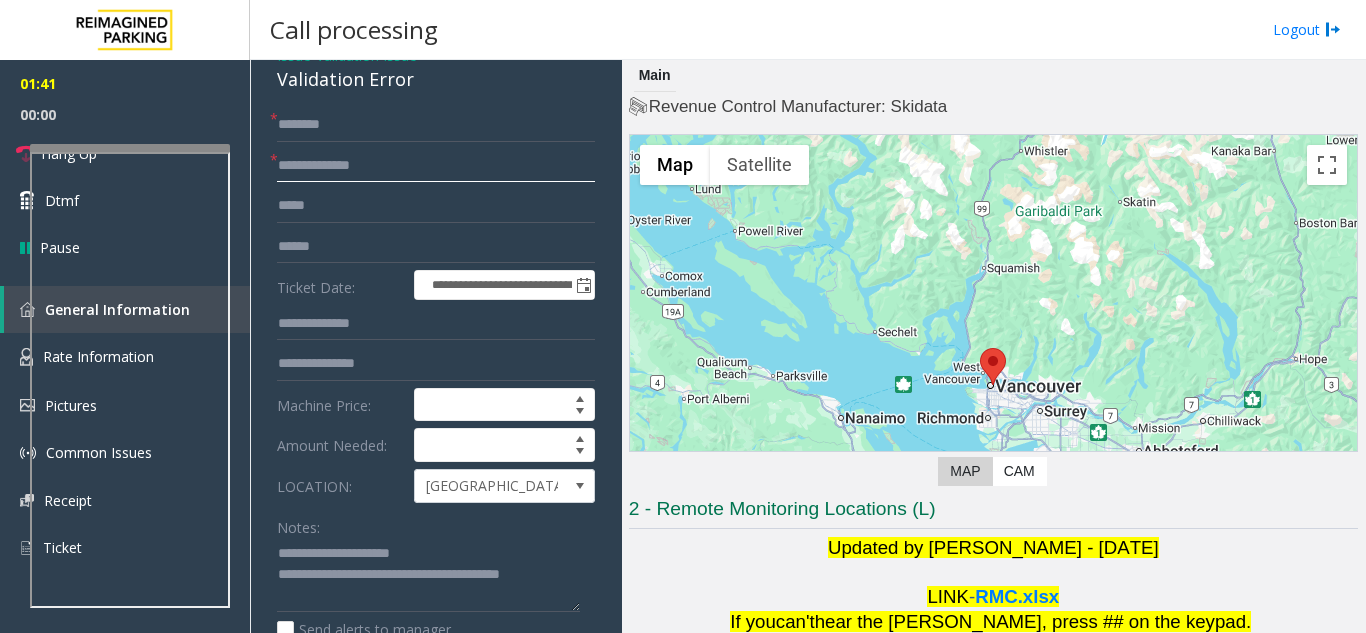 type on "**********" 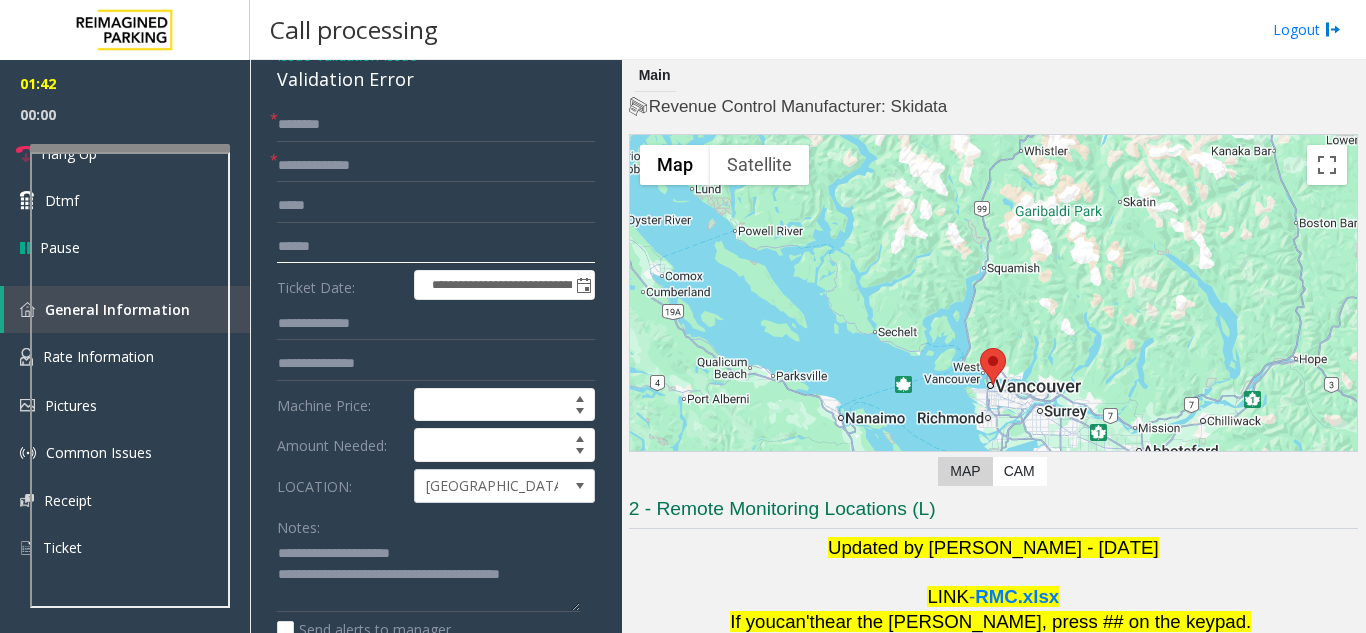 click 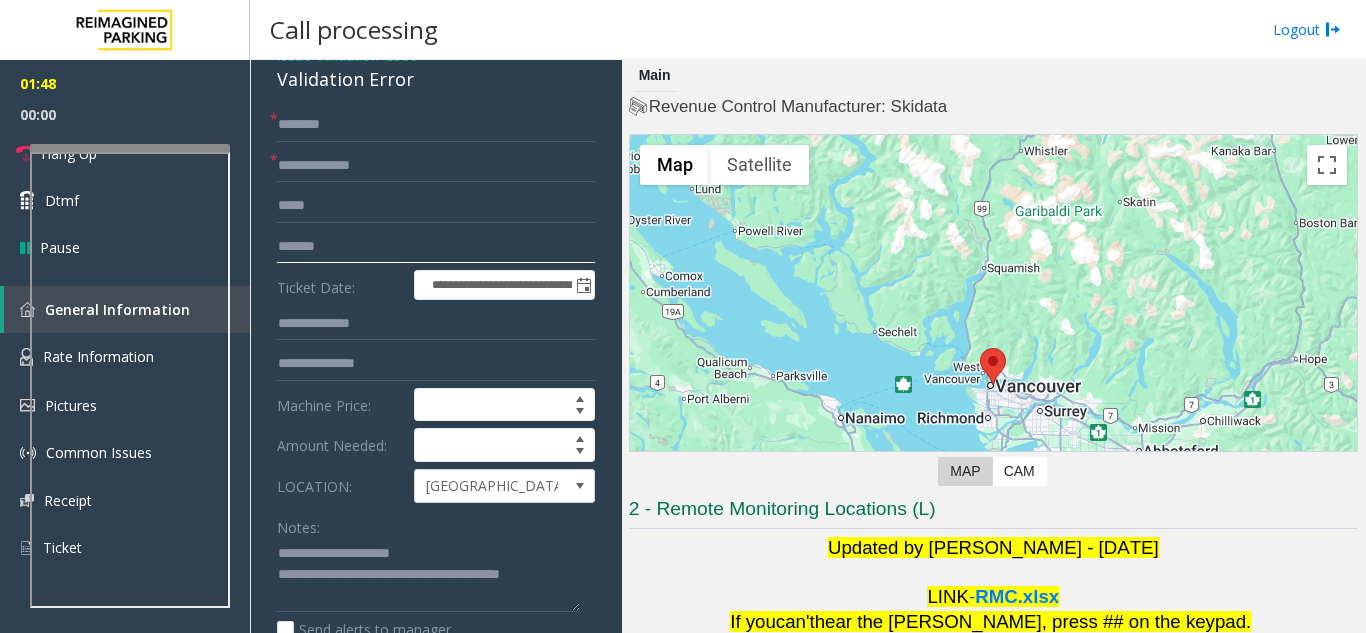 type on "*******" 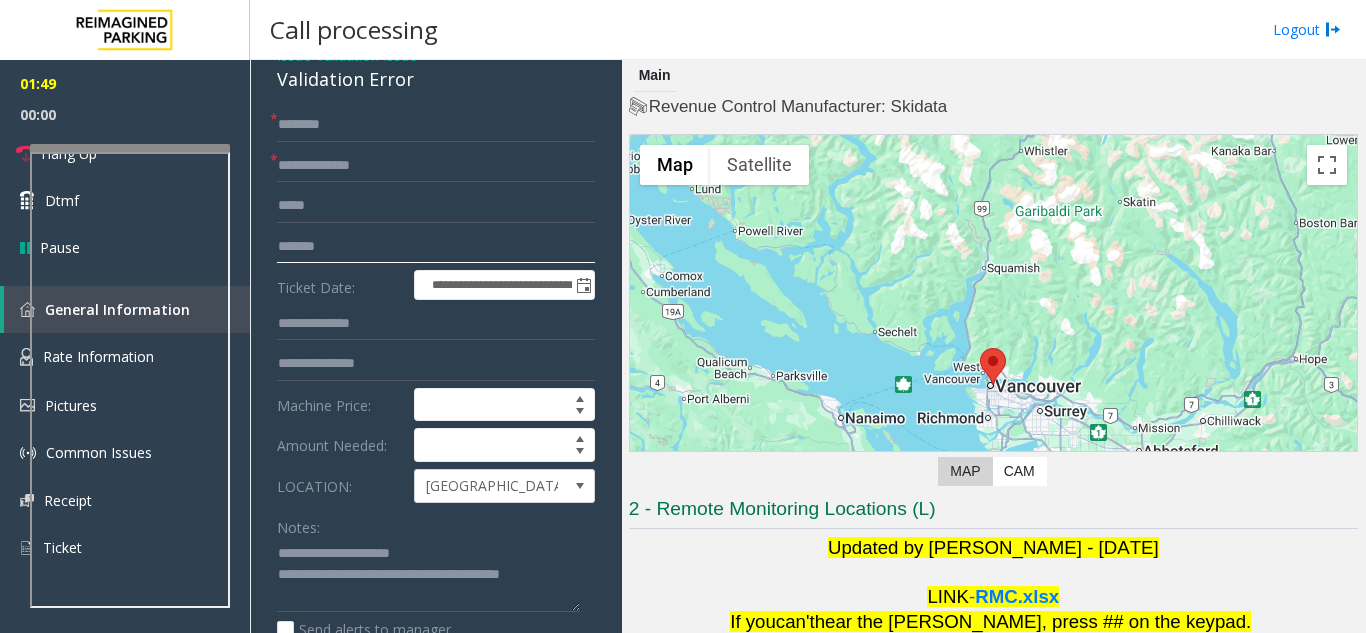 scroll, scrollTop: 0, scrollLeft: 0, axis: both 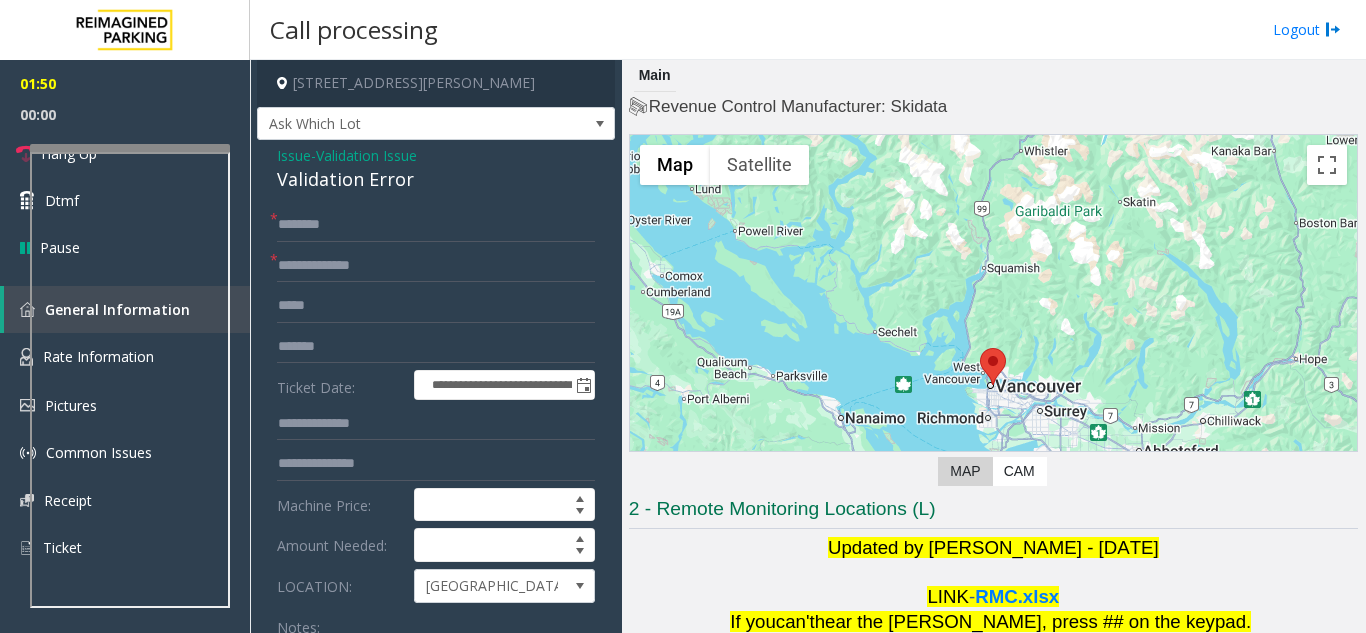 click on "[STREET_ADDRESS][PERSON_NAME]" 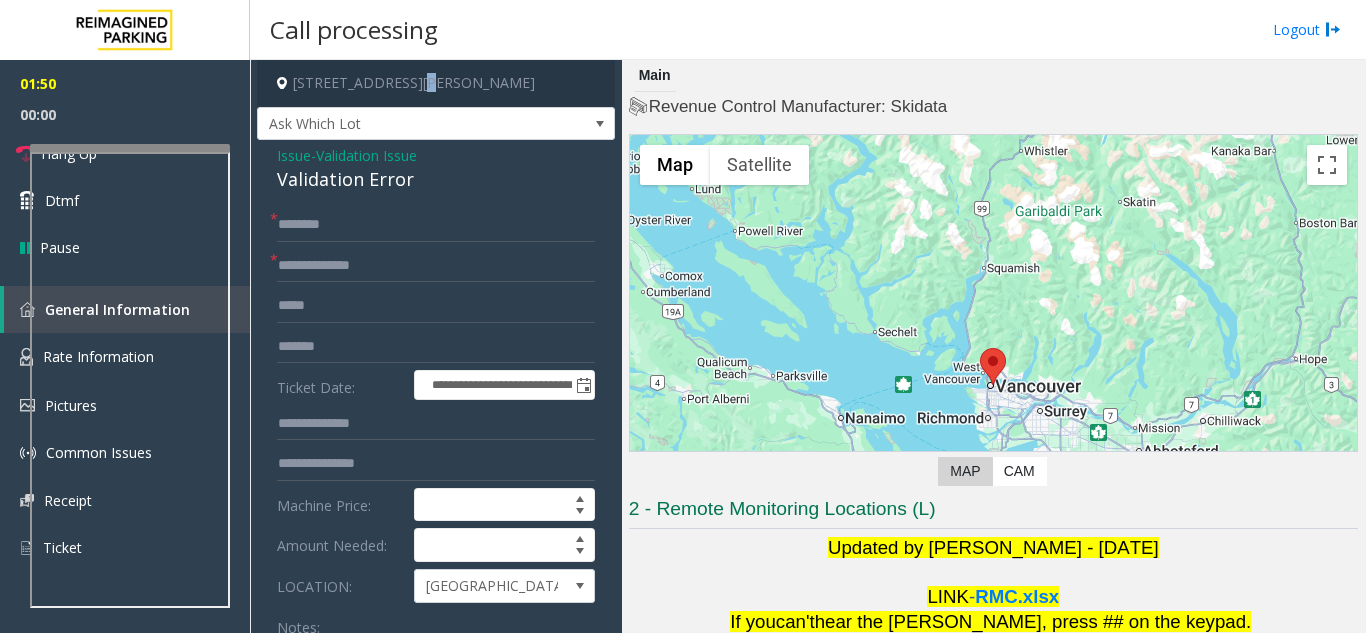 click on "[STREET_ADDRESS][PERSON_NAME]" 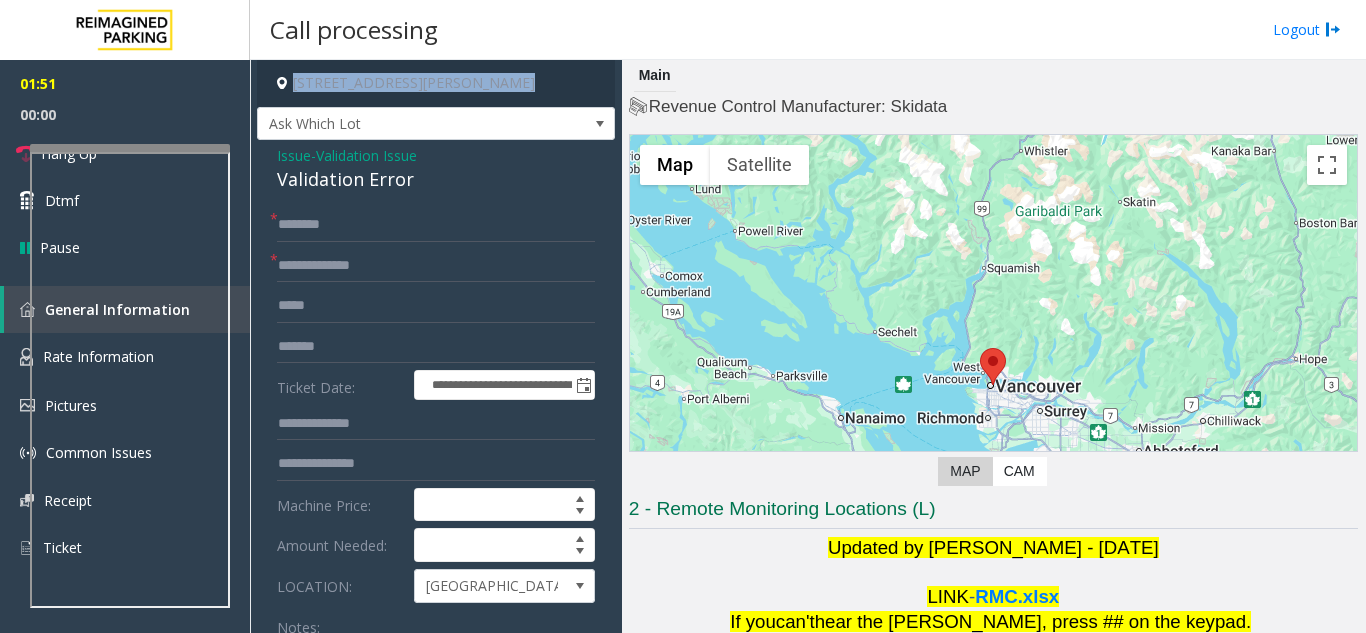 click on "[STREET_ADDRESS][PERSON_NAME]" 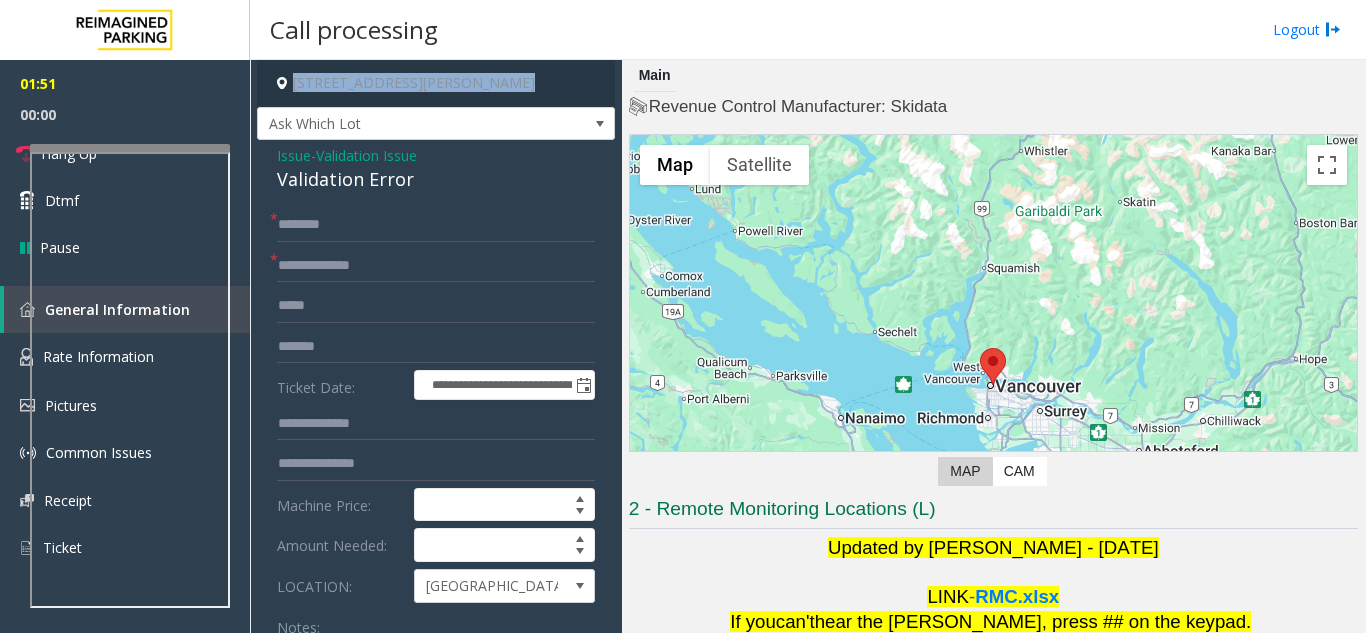 copy on "[STREET_ADDRESS][PERSON_NAME]" 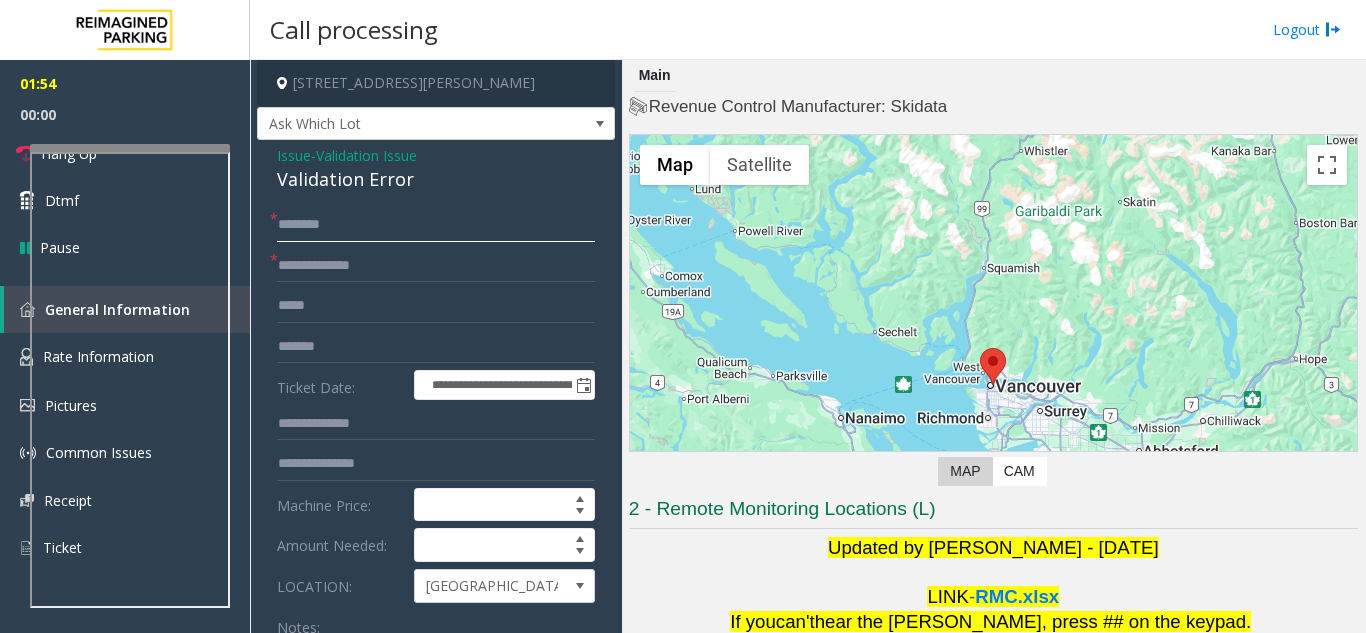 click 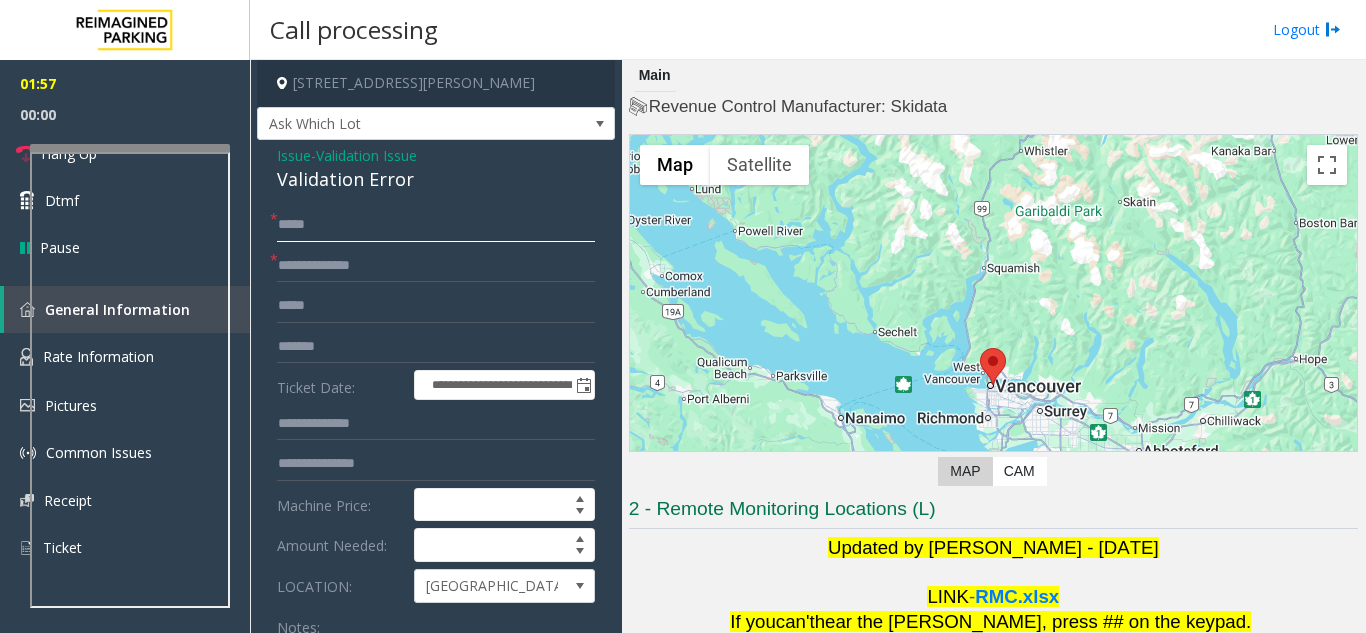 type on "****" 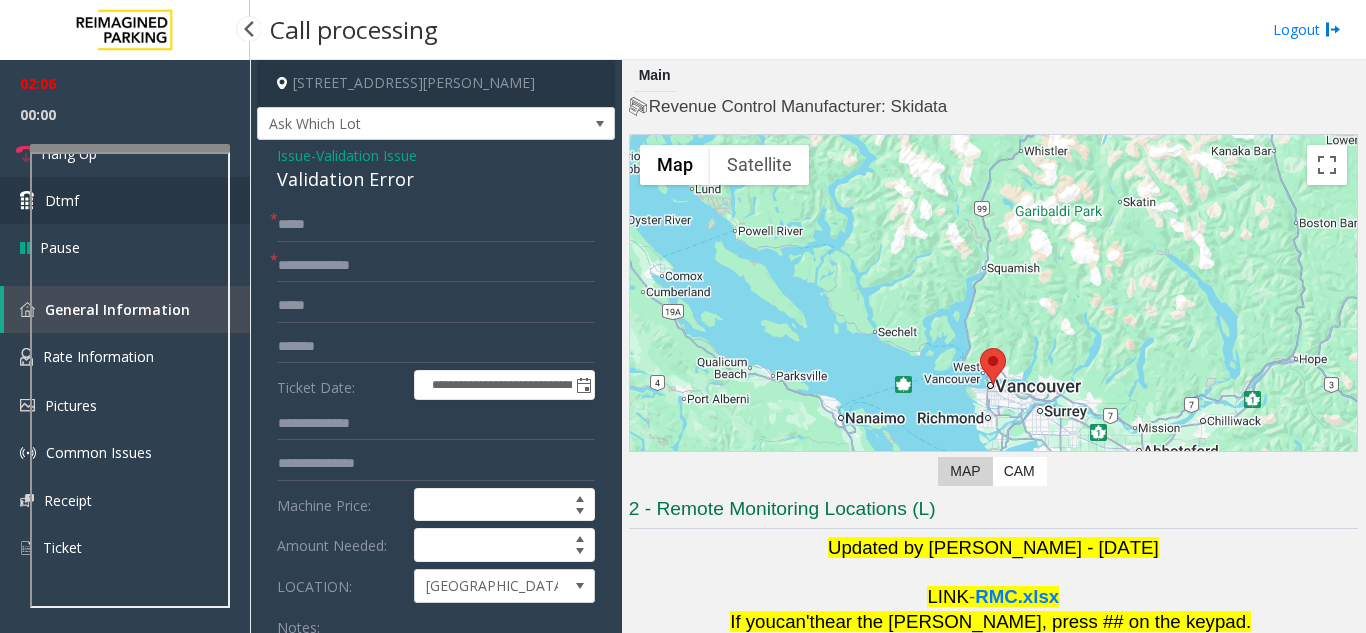 click at bounding box center [30, 201] 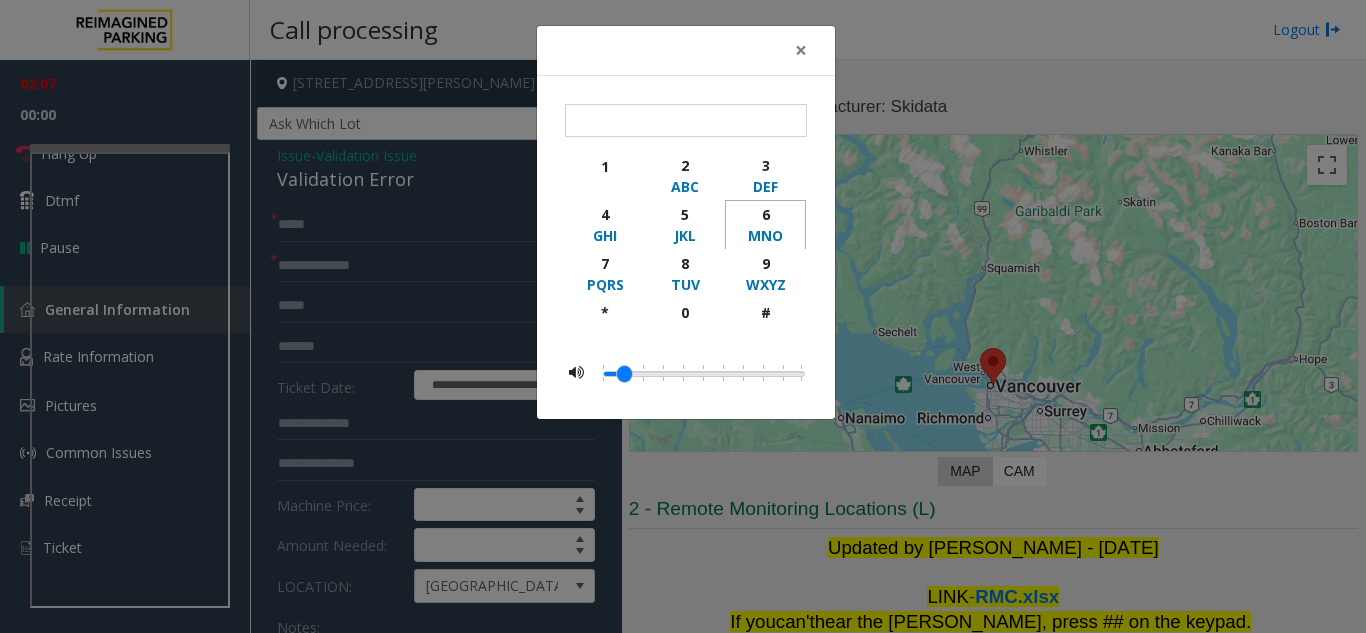 click on "6" 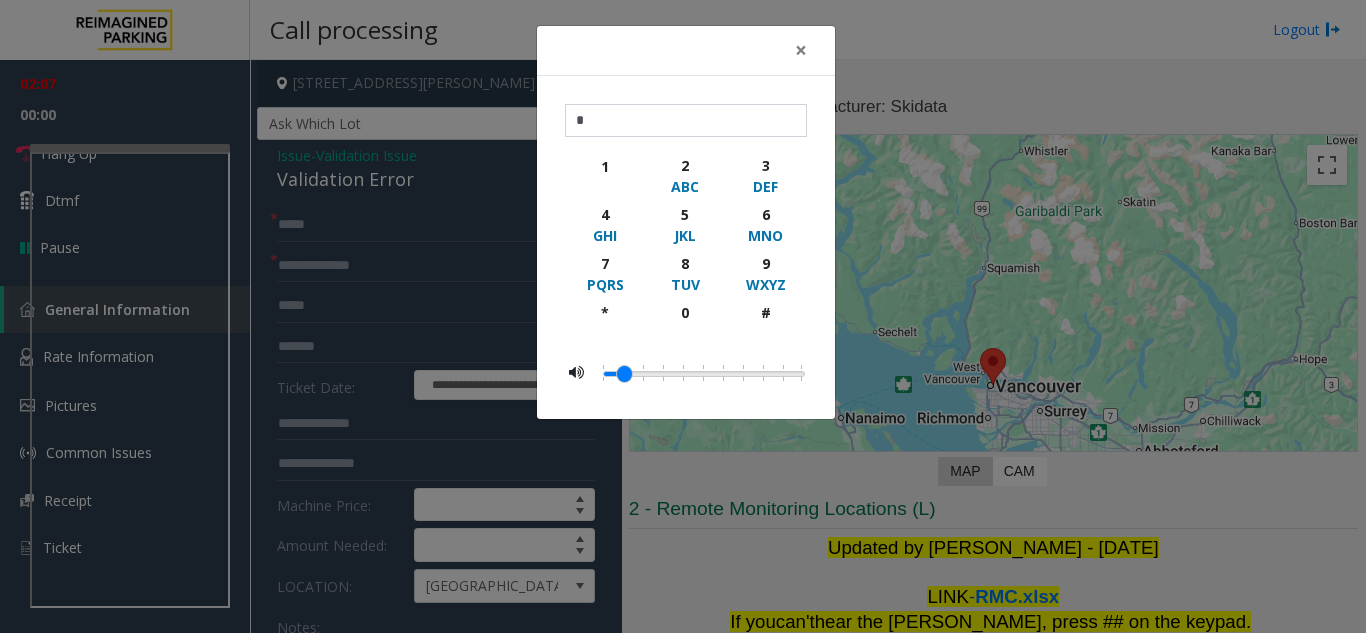 click on "× * 1 2 ABC 3 DEF 4 GHI 5 JKL 6 MNO 7 PQRS 8 TUV 9 WXYZ * 0 #" 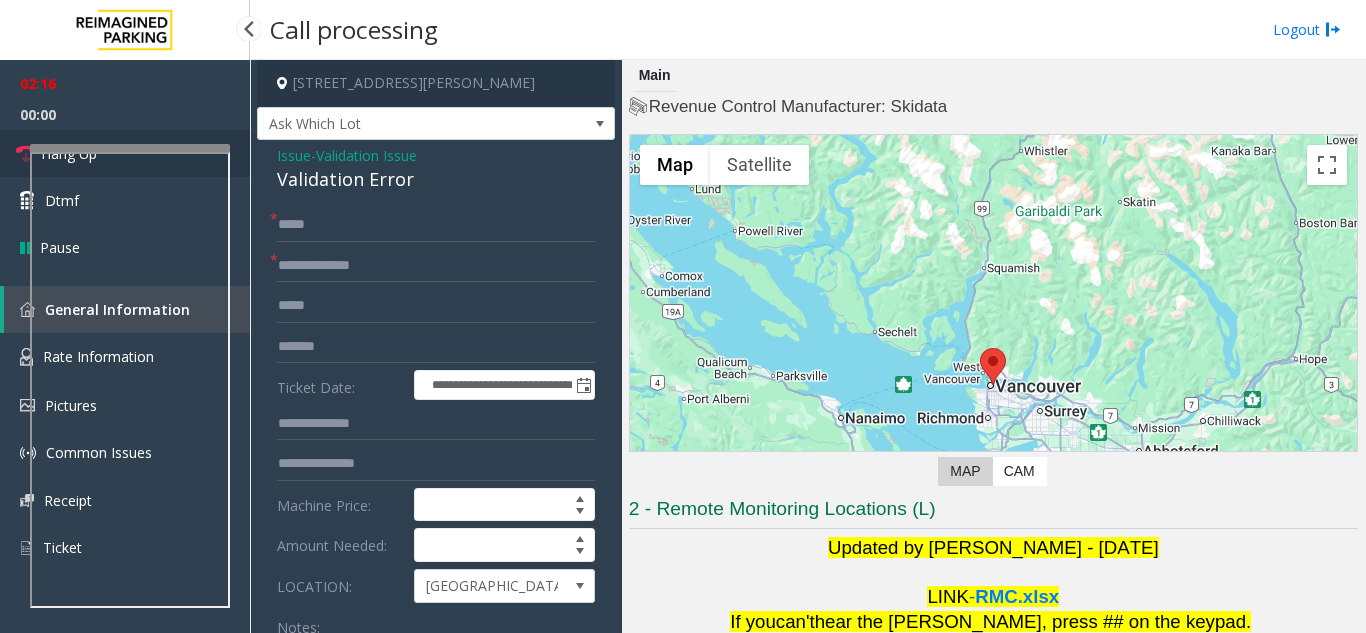click on "Hang Up" at bounding box center [125, 153] 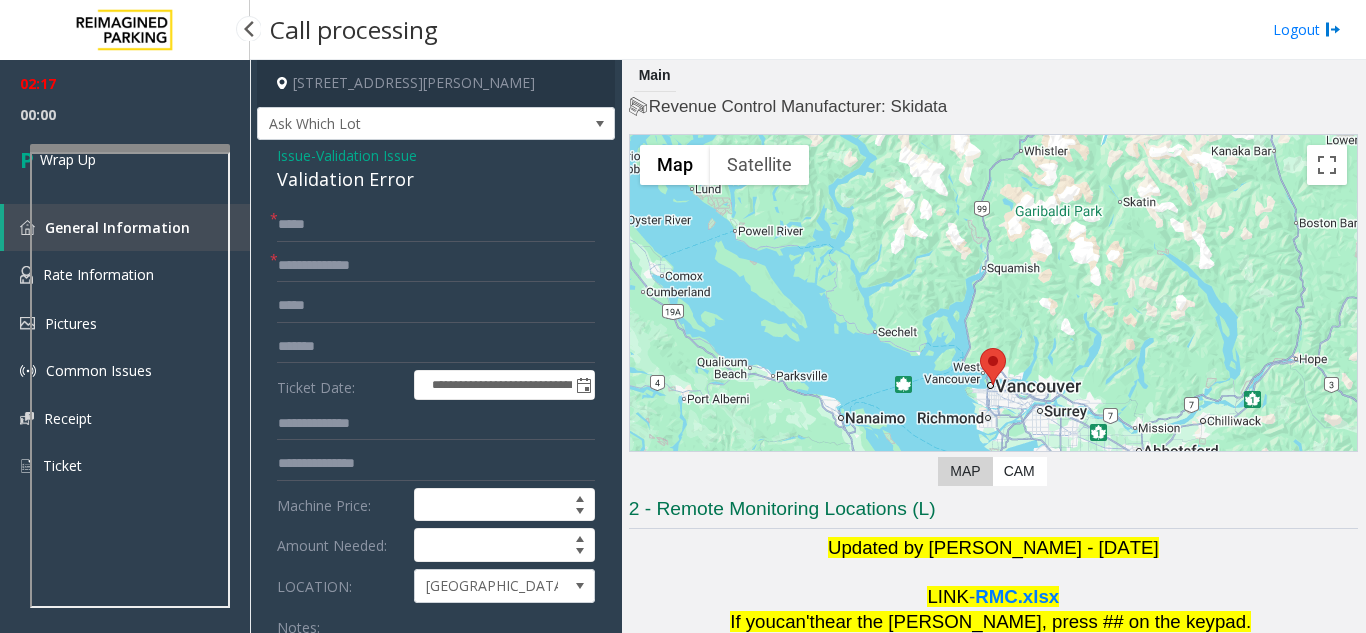 click on "Wrap Up" at bounding box center [125, 159] 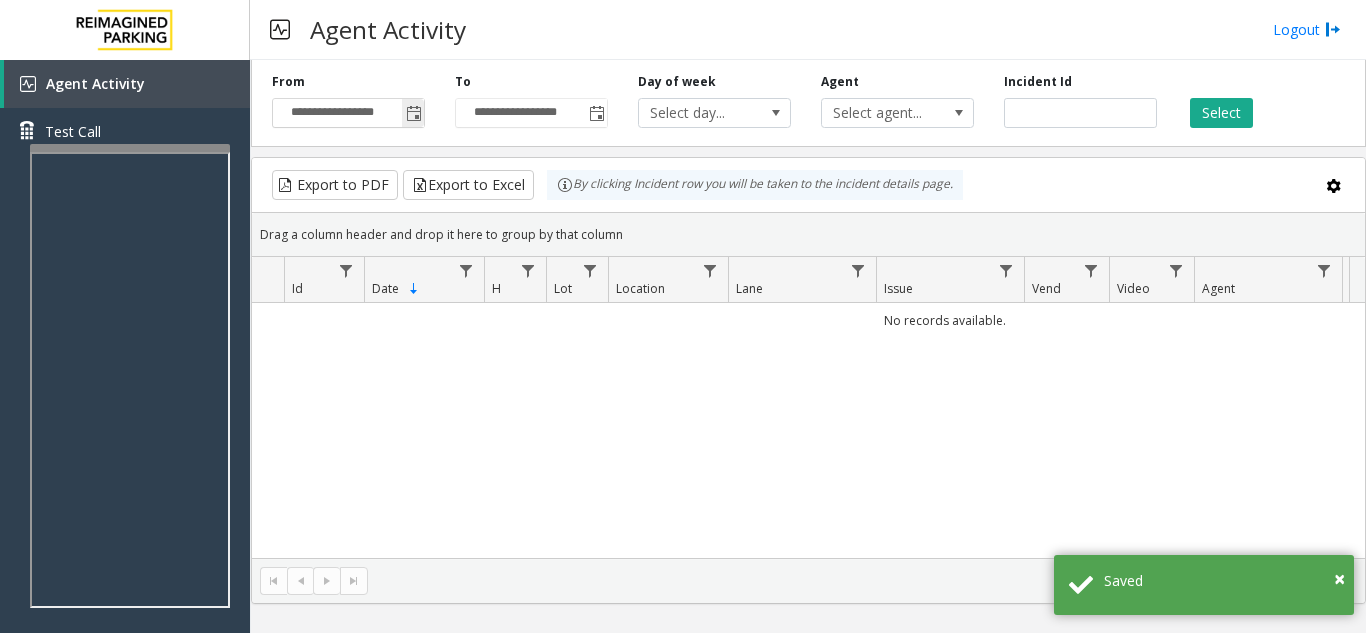 click 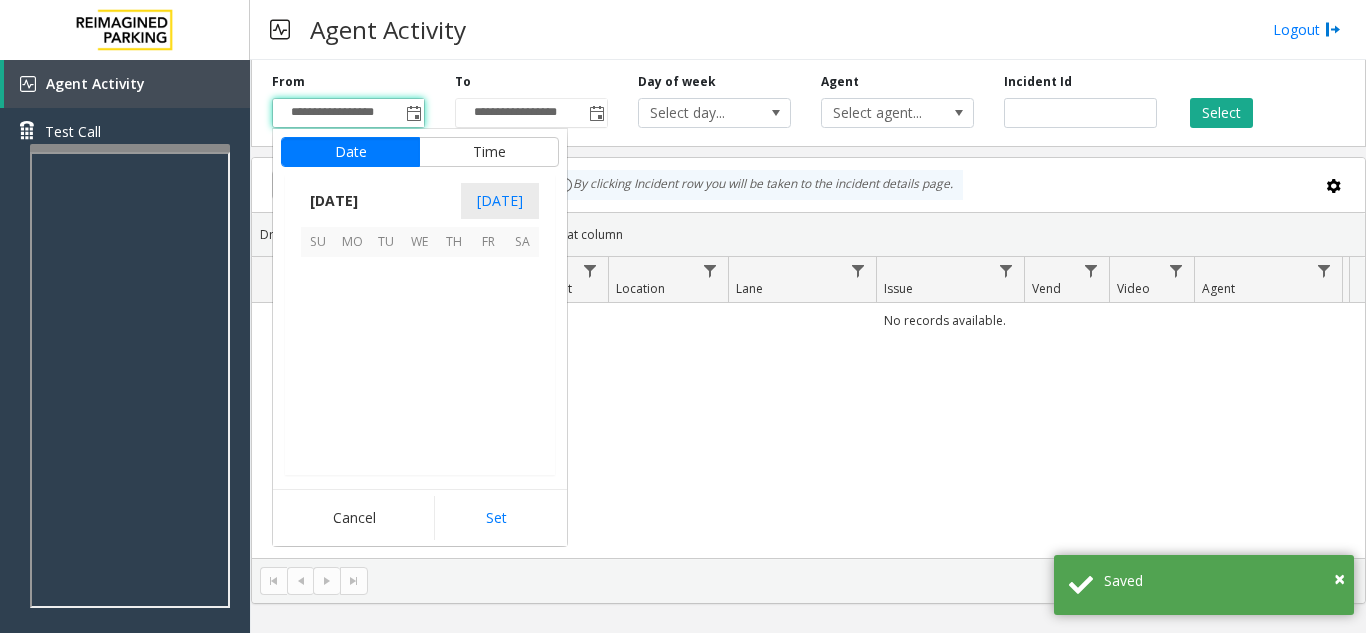 scroll, scrollTop: 358428, scrollLeft: 0, axis: vertical 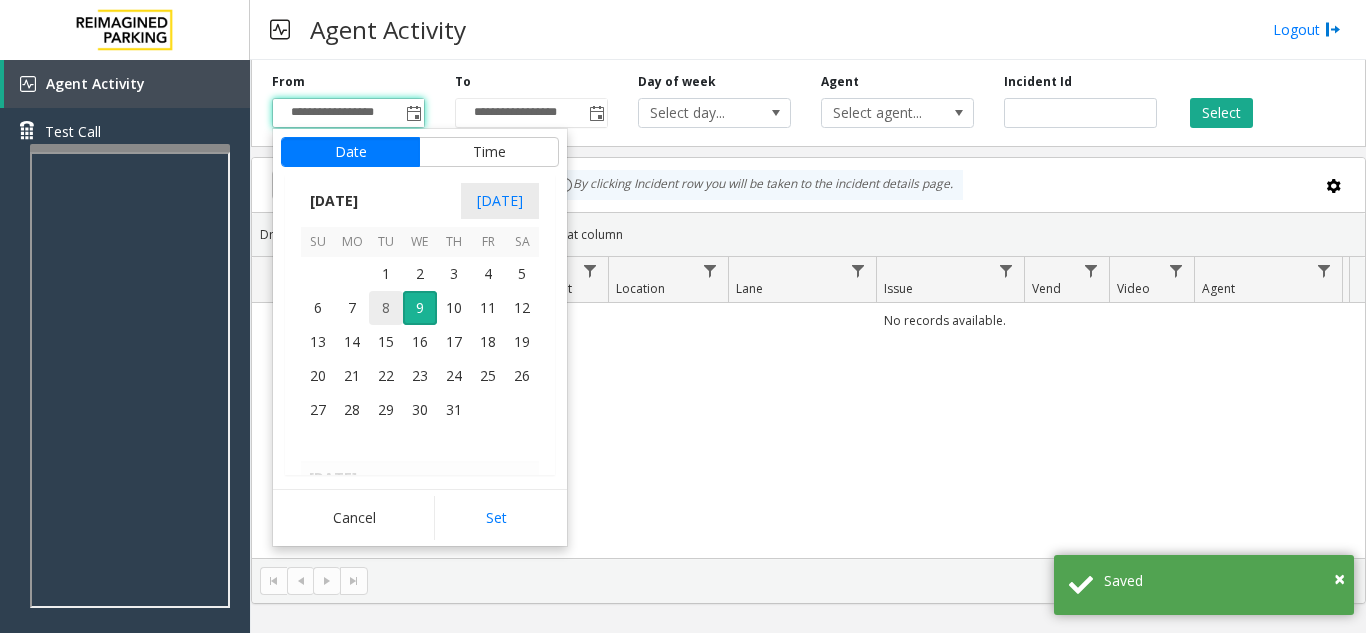 drag, startPoint x: 372, startPoint y: 327, endPoint x: 379, endPoint y: 312, distance: 16.552946 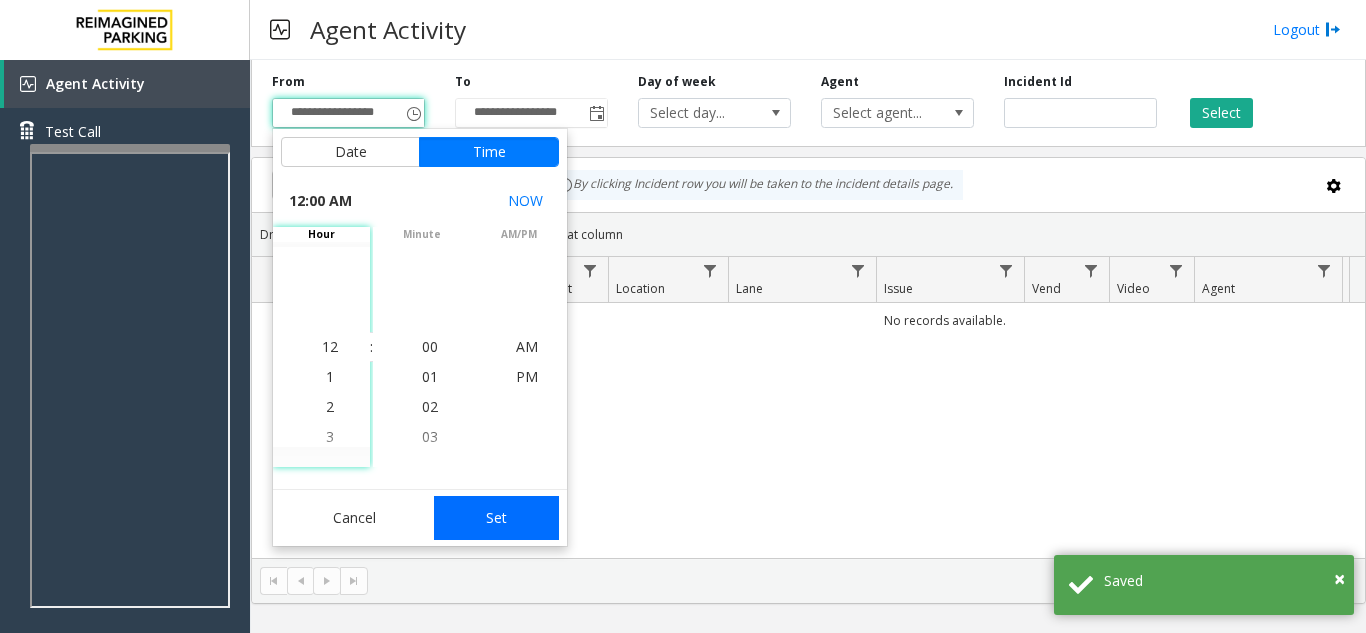 click on "Set" 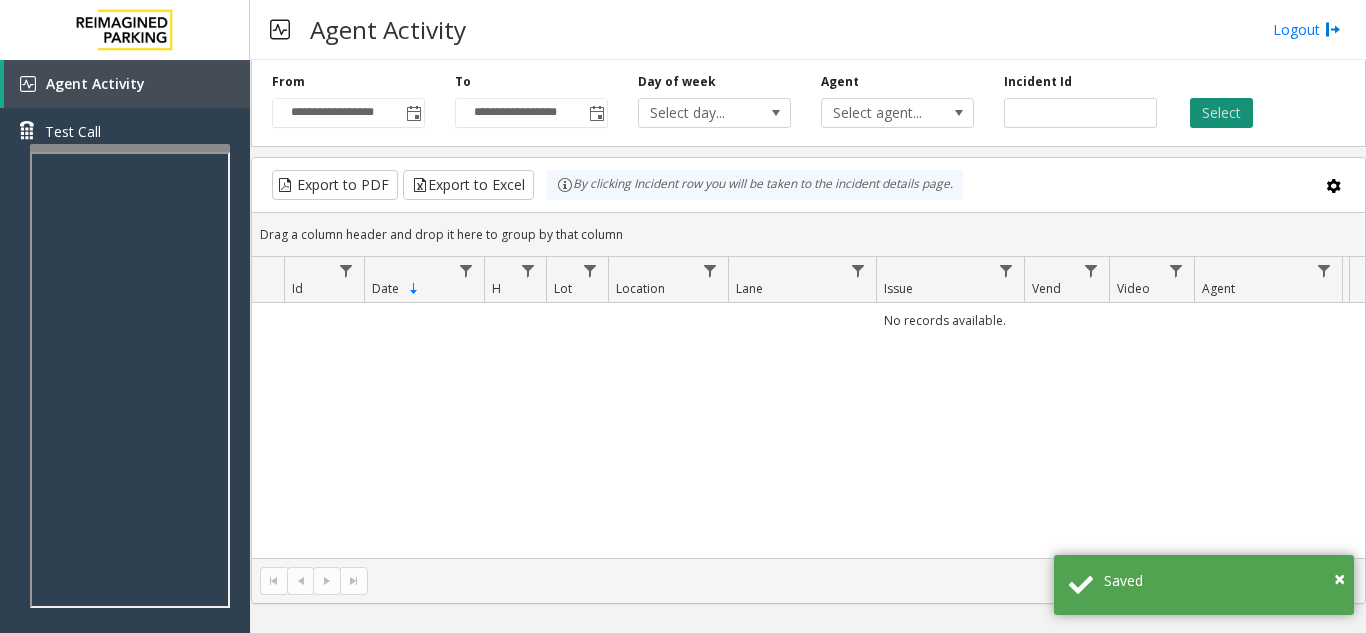 click on "Select" 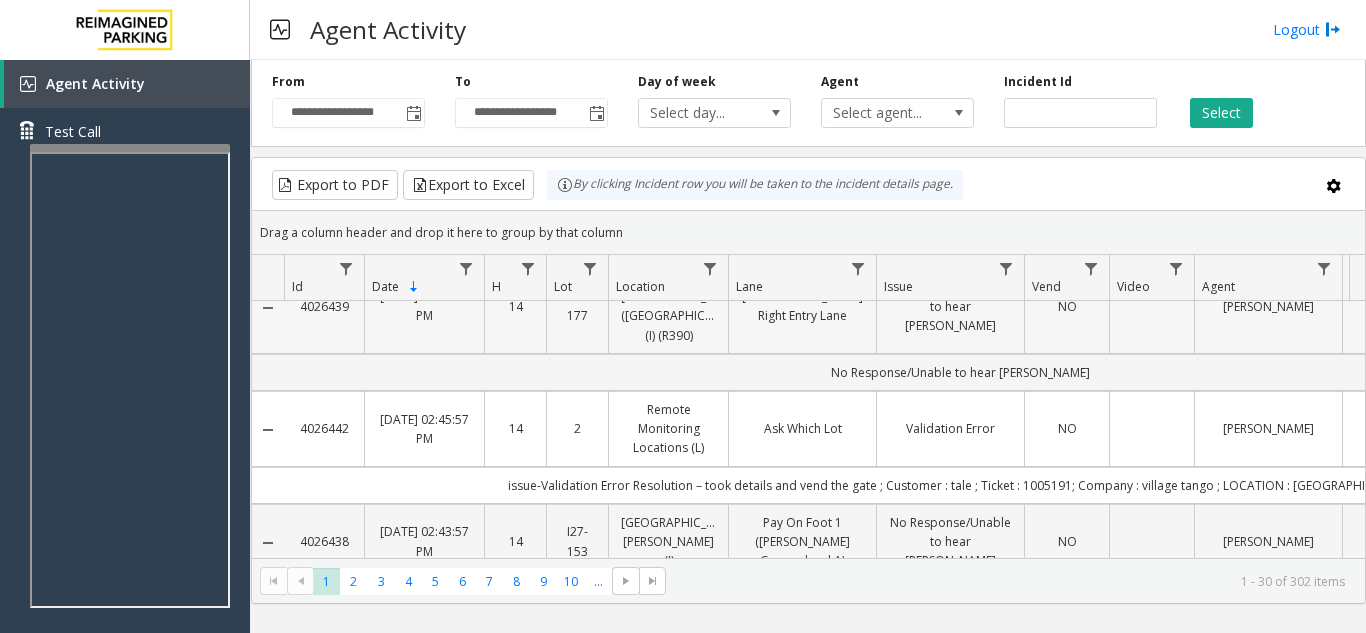 scroll, scrollTop: 200, scrollLeft: 0, axis: vertical 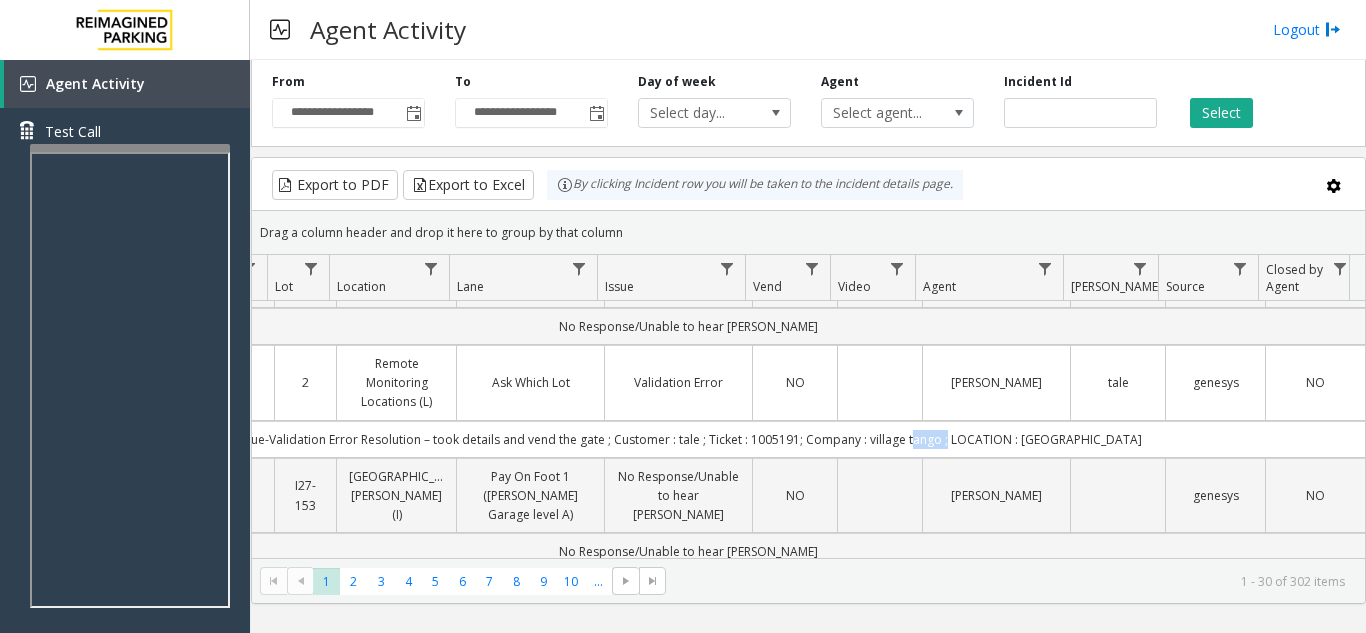 click on "issue-Validation Error
Resolution – took details and vend the gate ; Customer : tale ; Ticket : 1005191; Company  : village tango ; LOCATION : Mount Royal Village" 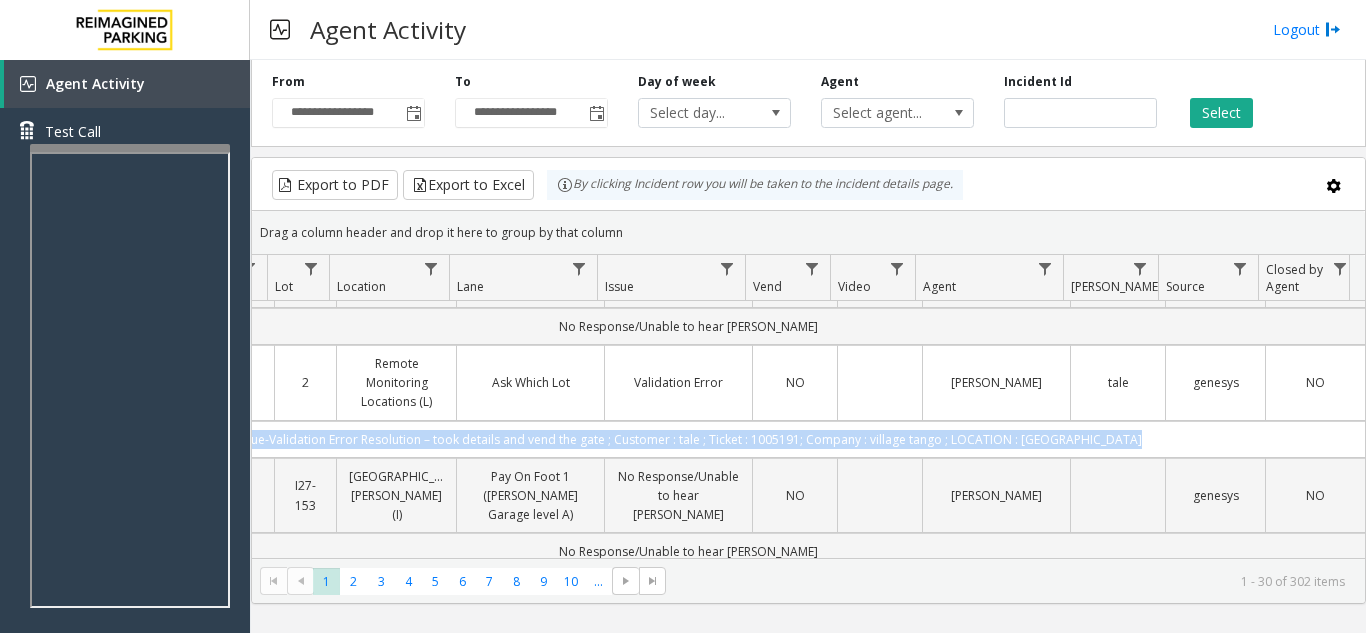 click on "issue-Validation Error
Resolution – took details and vend the gate ; Customer : tale ; Ticket : 1005191; Company  : village tango ; LOCATION : Mount Royal Village" 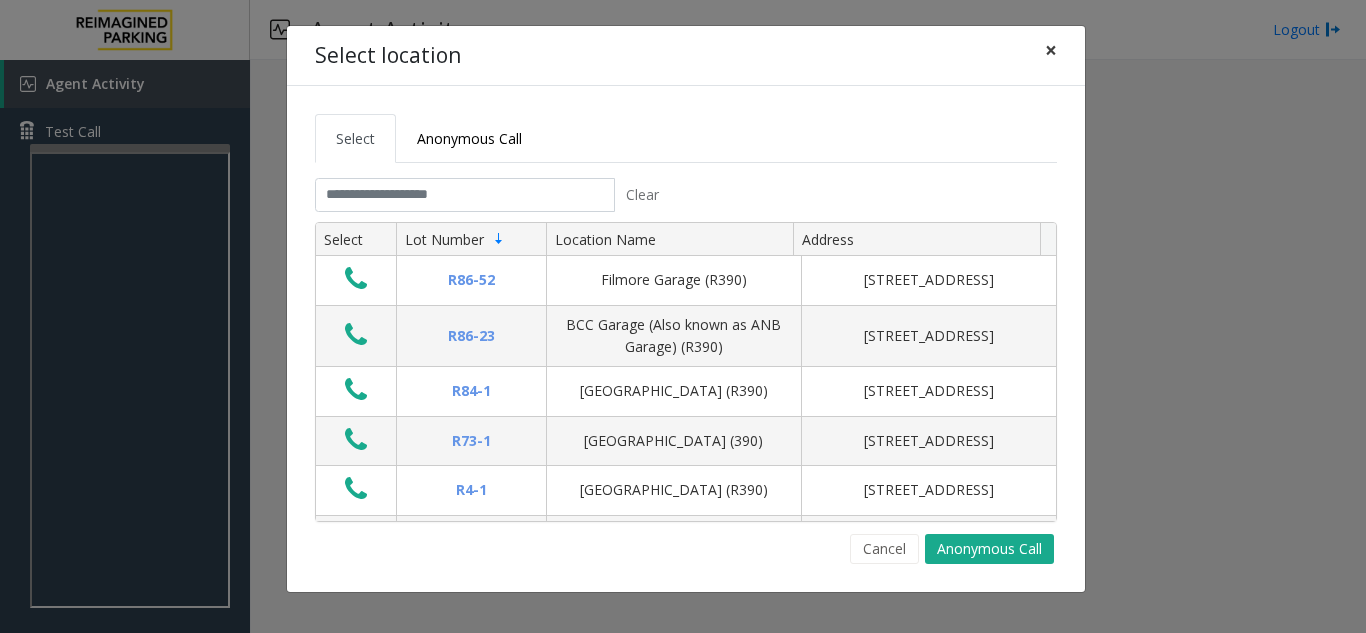 click on "×" 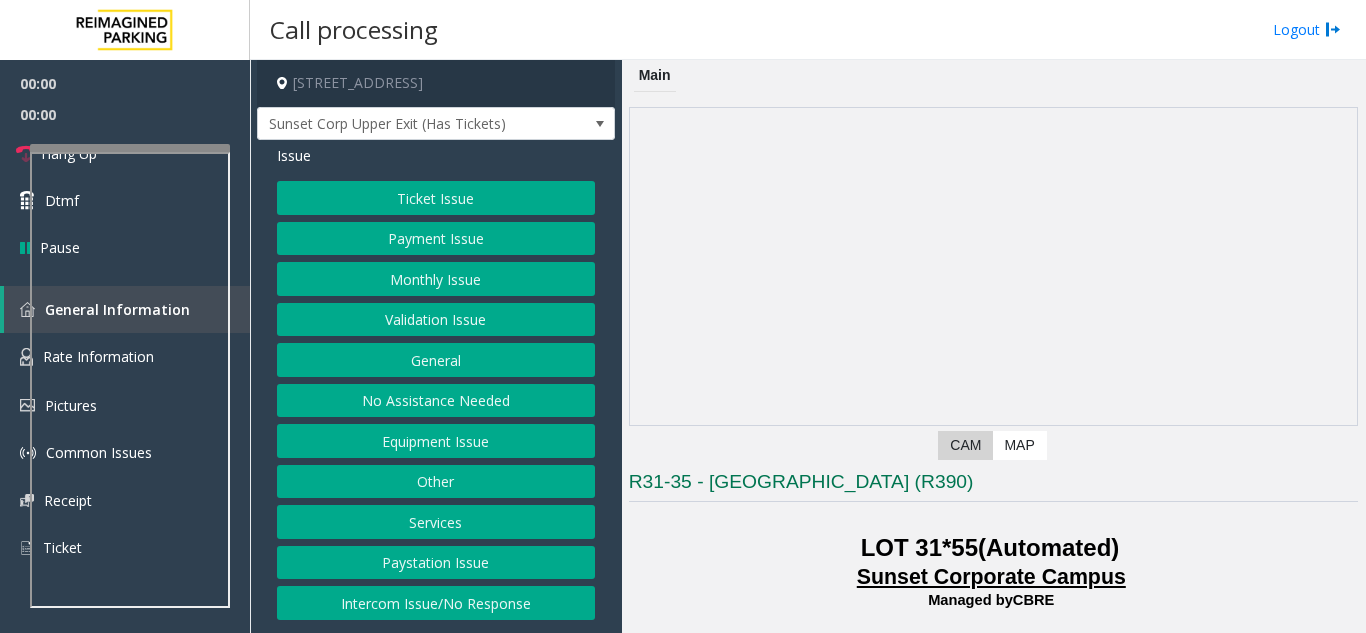 scroll, scrollTop: 400, scrollLeft: 0, axis: vertical 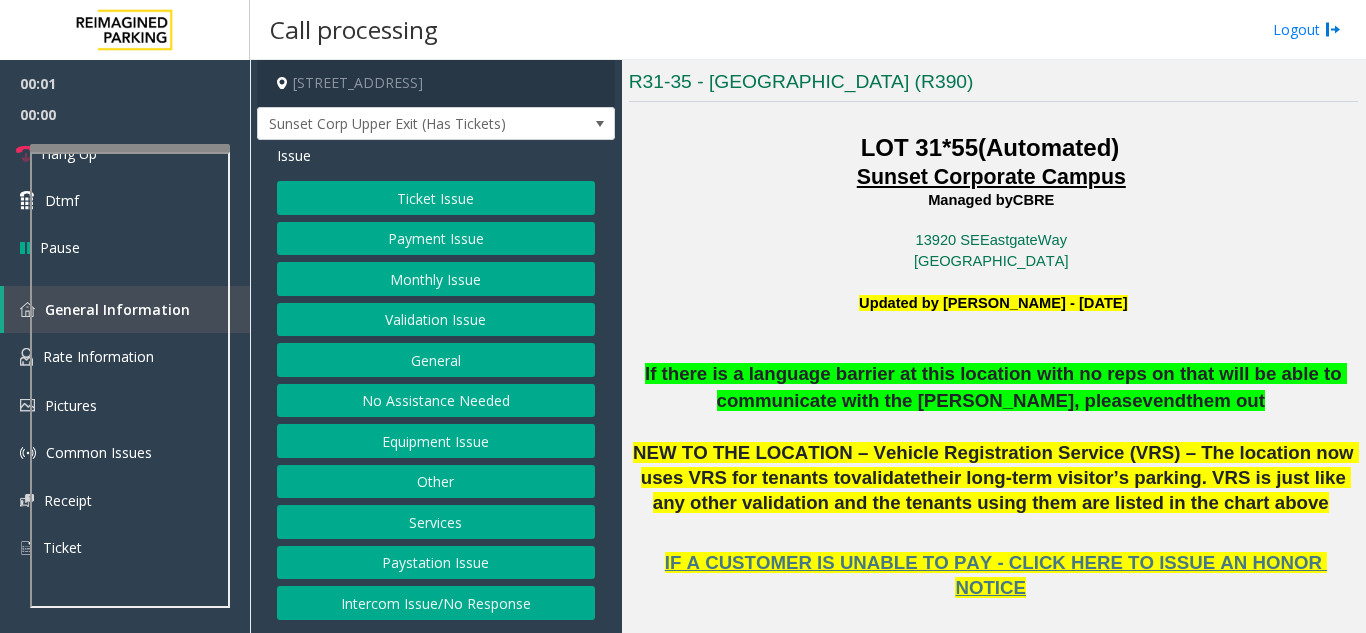 click 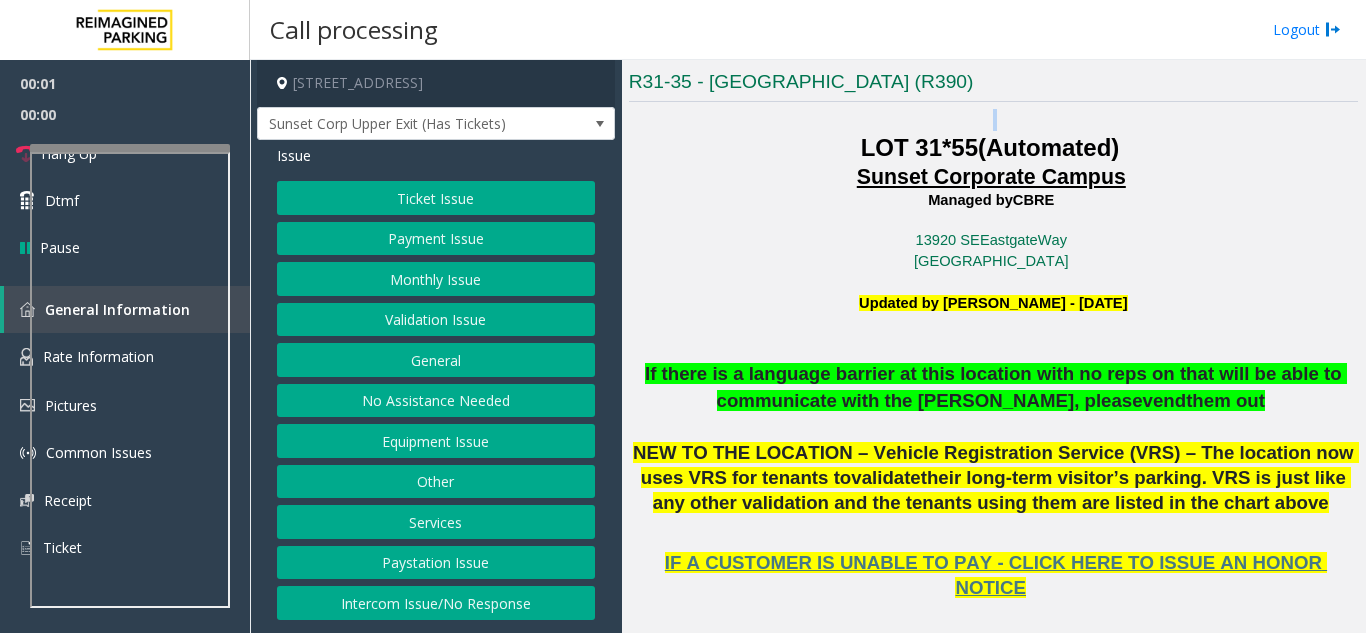 click 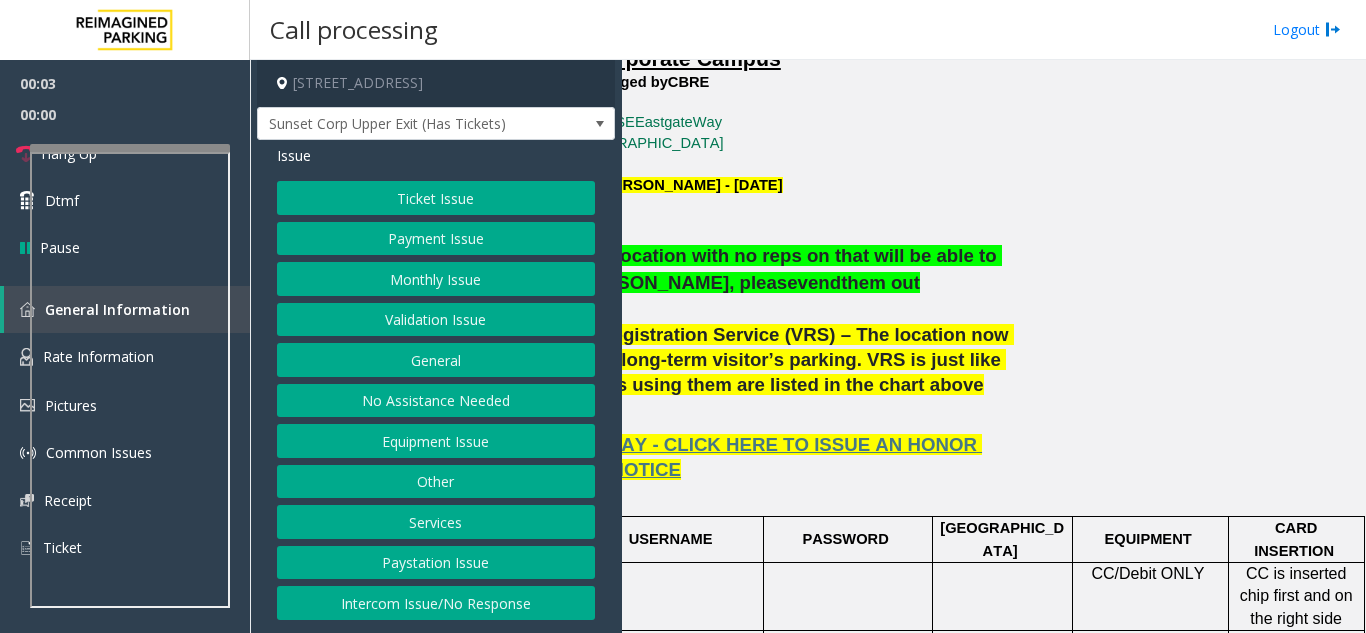 scroll, scrollTop: 518, scrollLeft: 0, axis: vertical 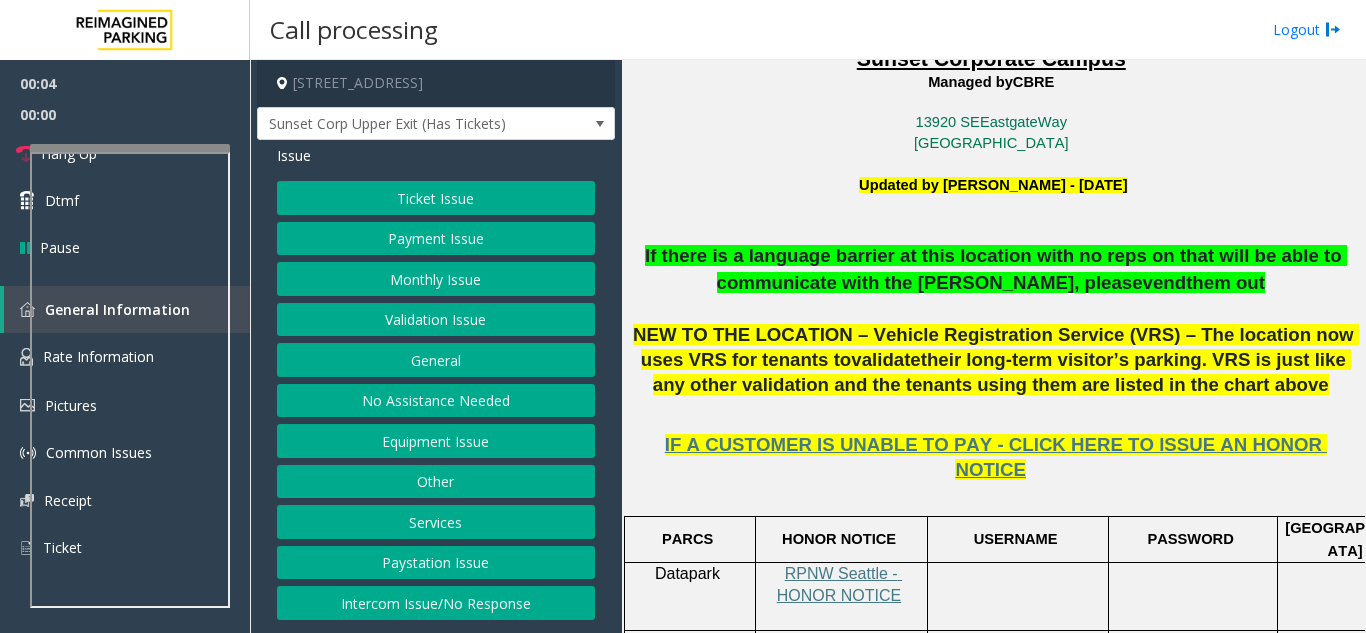 drag, startPoint x: 843, startPoint y: 130, endPoint x: 1165, endPoint y: 381, distance: 408.27075 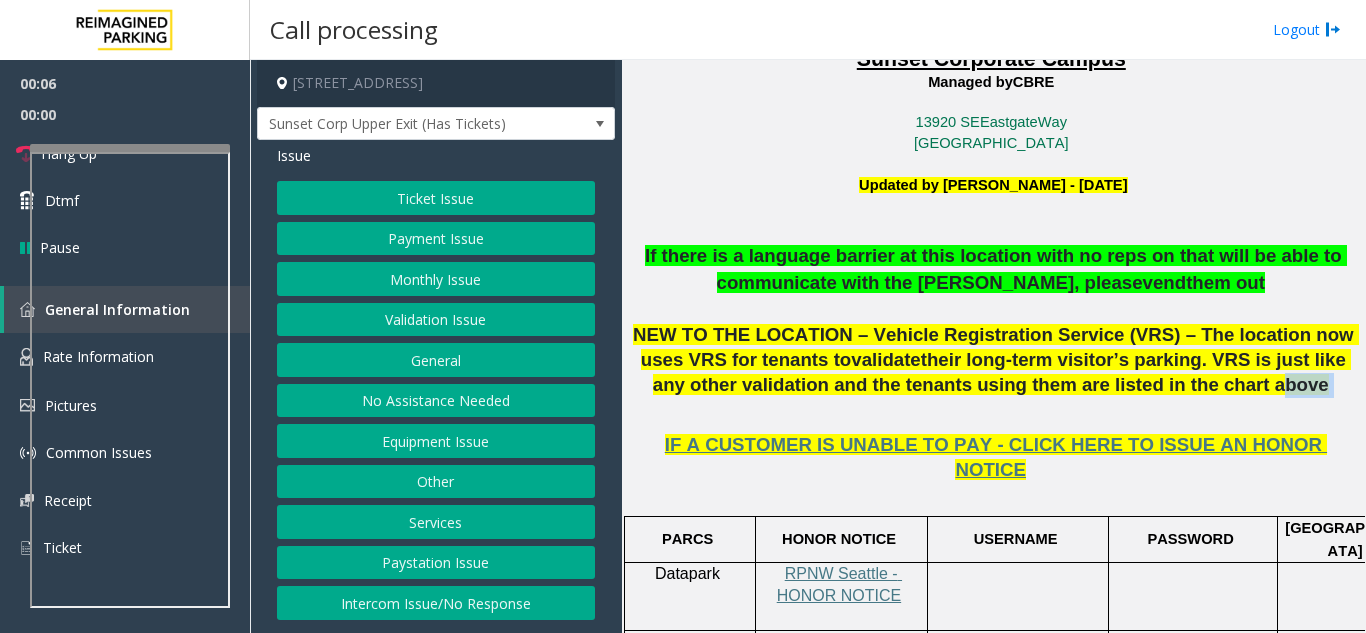 click on "their long-term visitor’s parking. VRS is just like any other validation and the tenants using them are listed in the chart above" 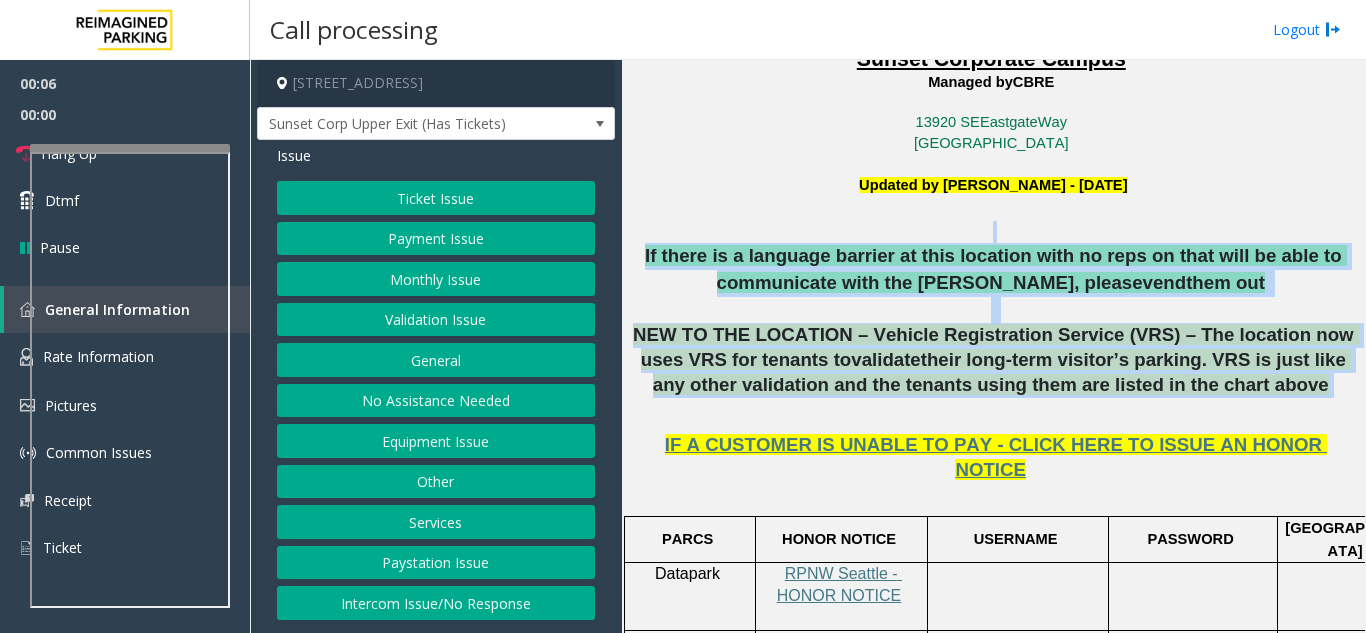 drag, startPoint x: 1165, startPoint y: 381, endPoint x: 784, endPoint y: 227, distance: 410.94647 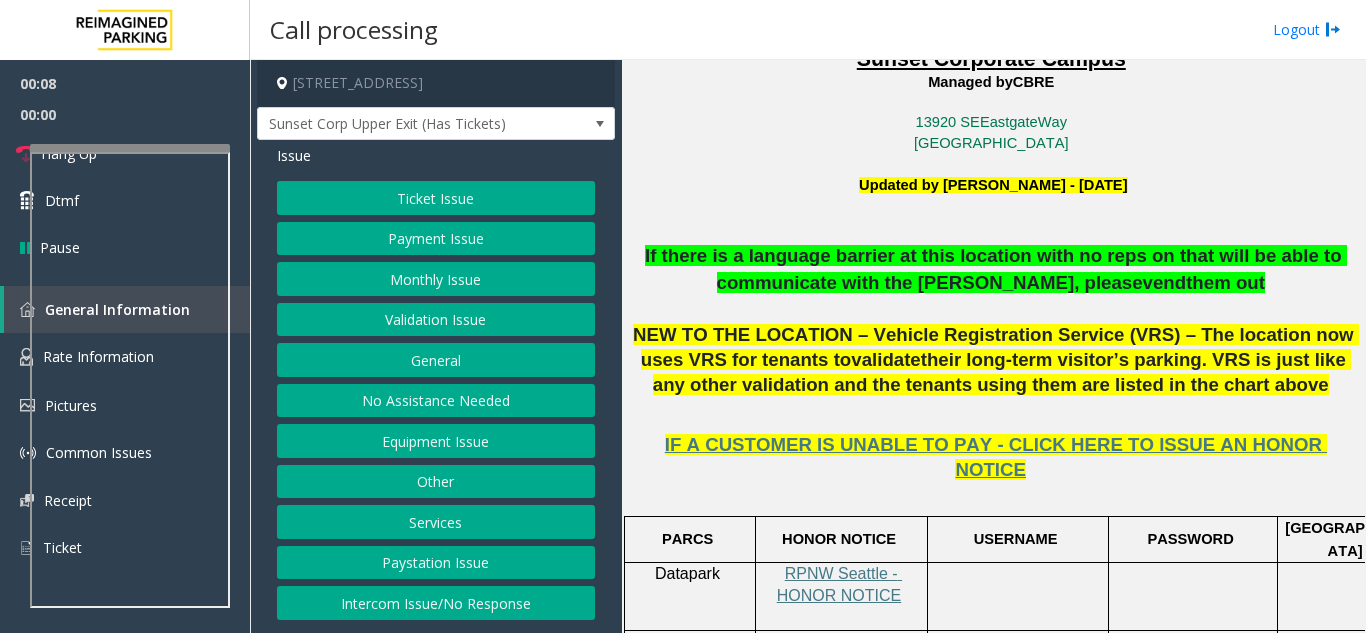 click on "Validation Issue" 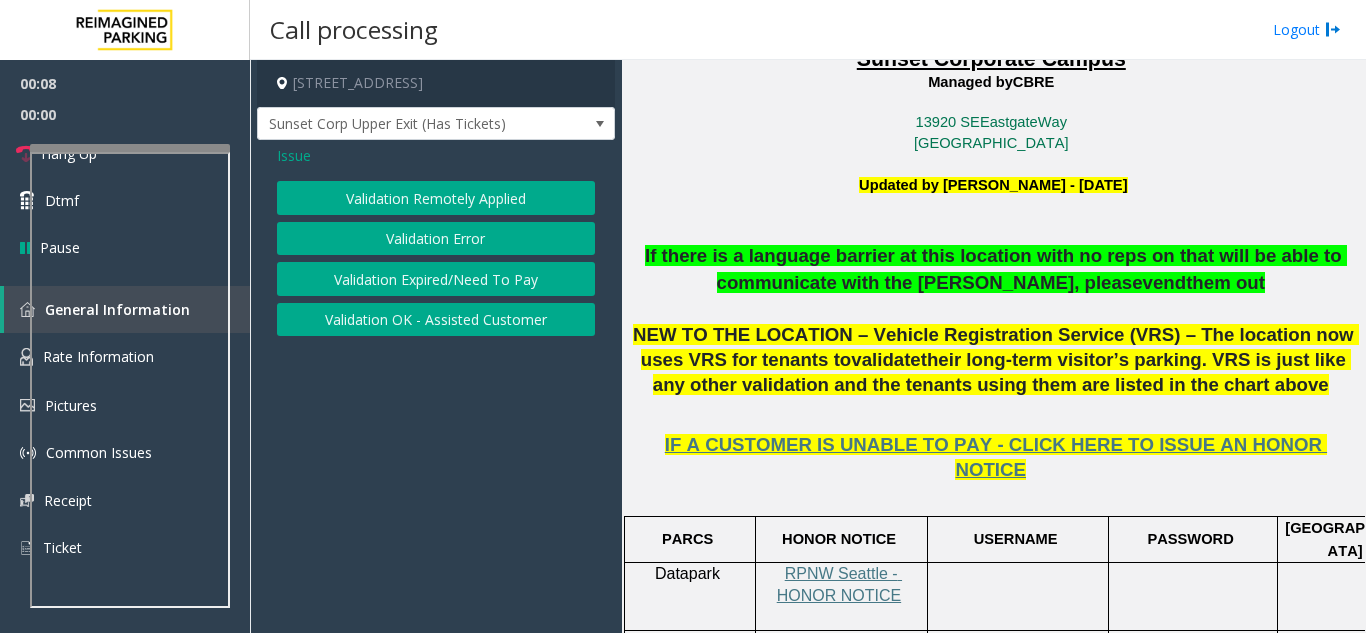 click on "Validation Error" 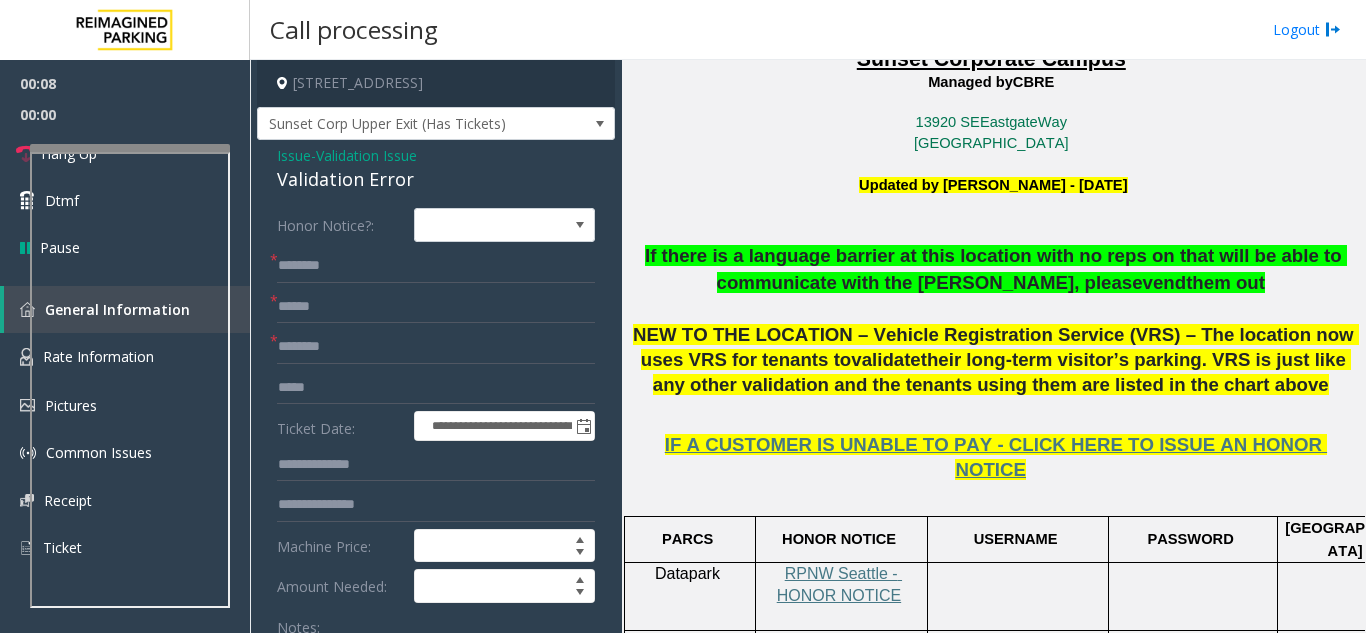 click on "Validation Issue" 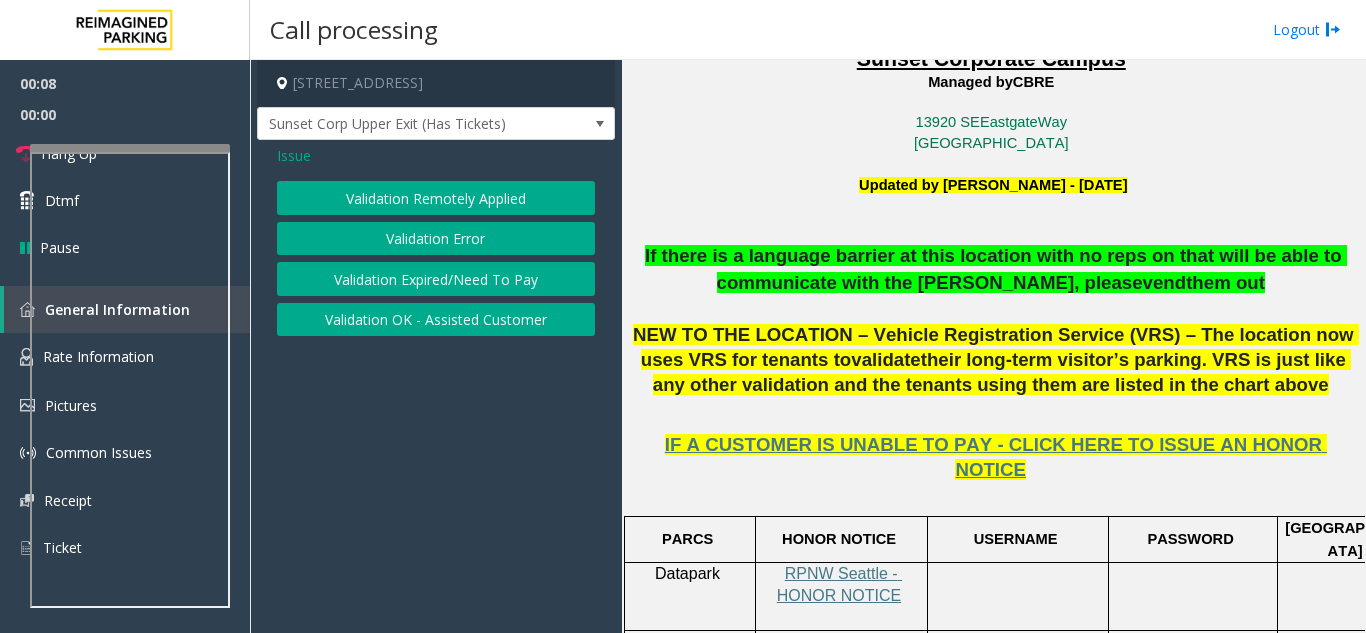 click on "Validation Remotely Applied   Validation Error   Validation Expired/Need To Pay   Validation OK - Assisted Customer" 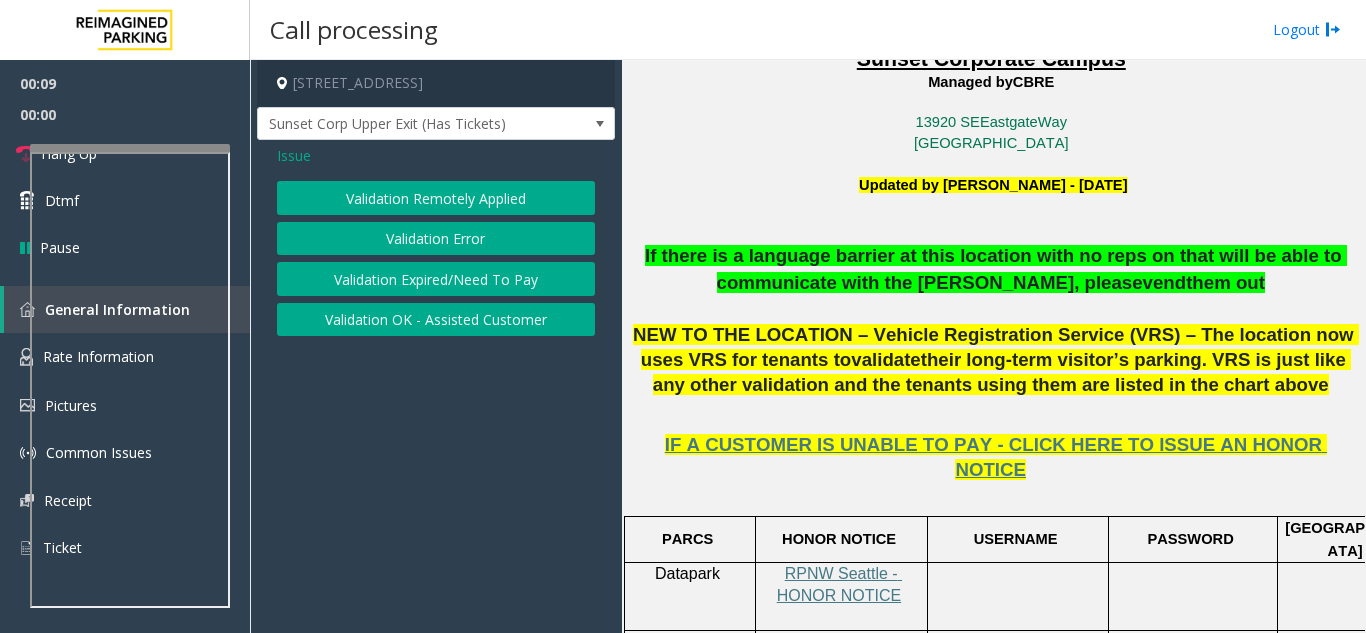 click on "Validation Error" 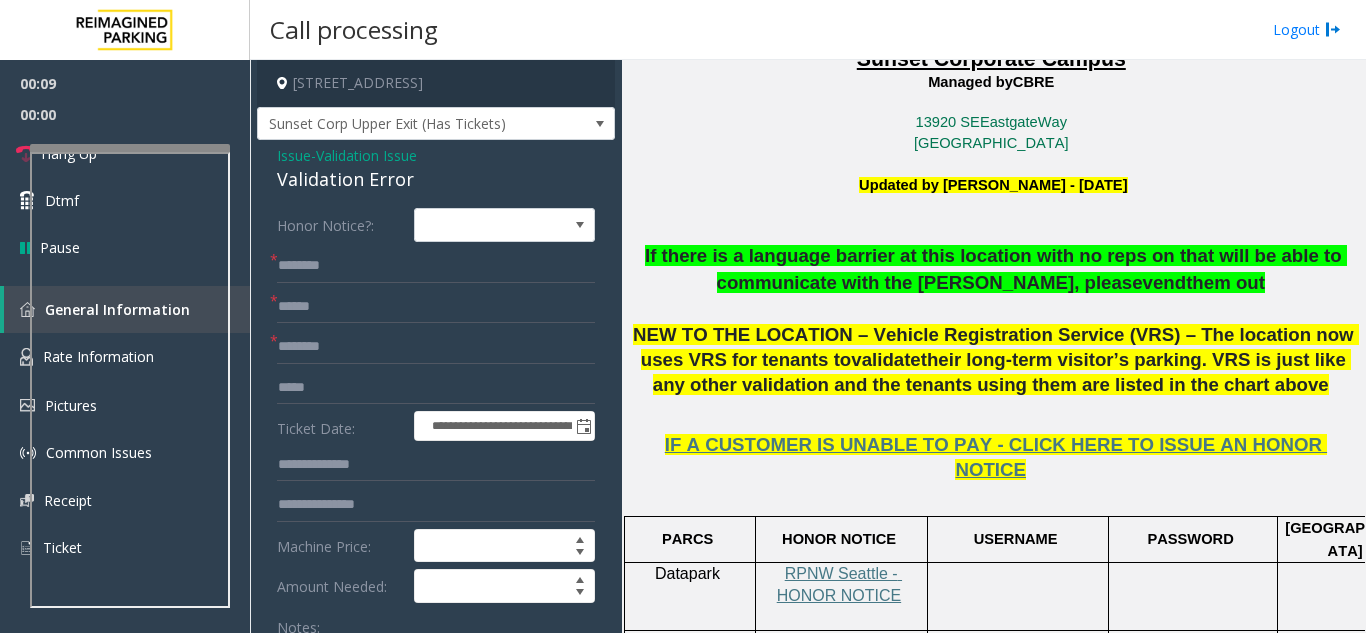 click on "Validation Error" 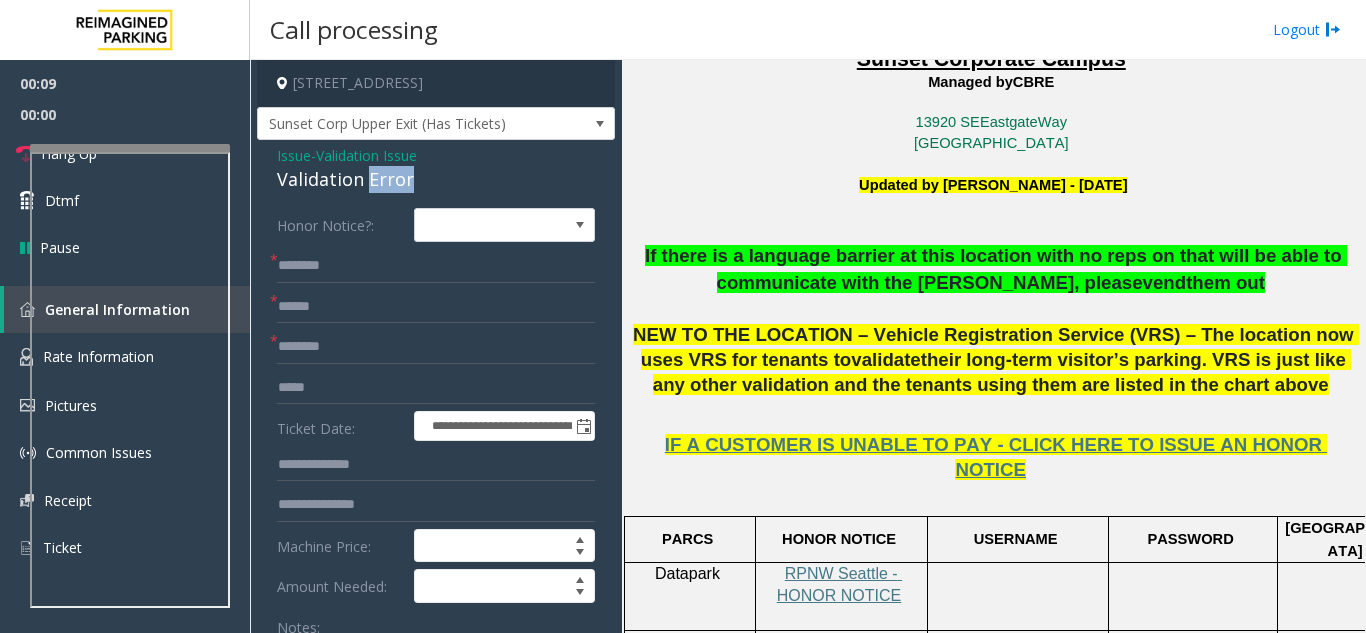 click on "Validation Error" 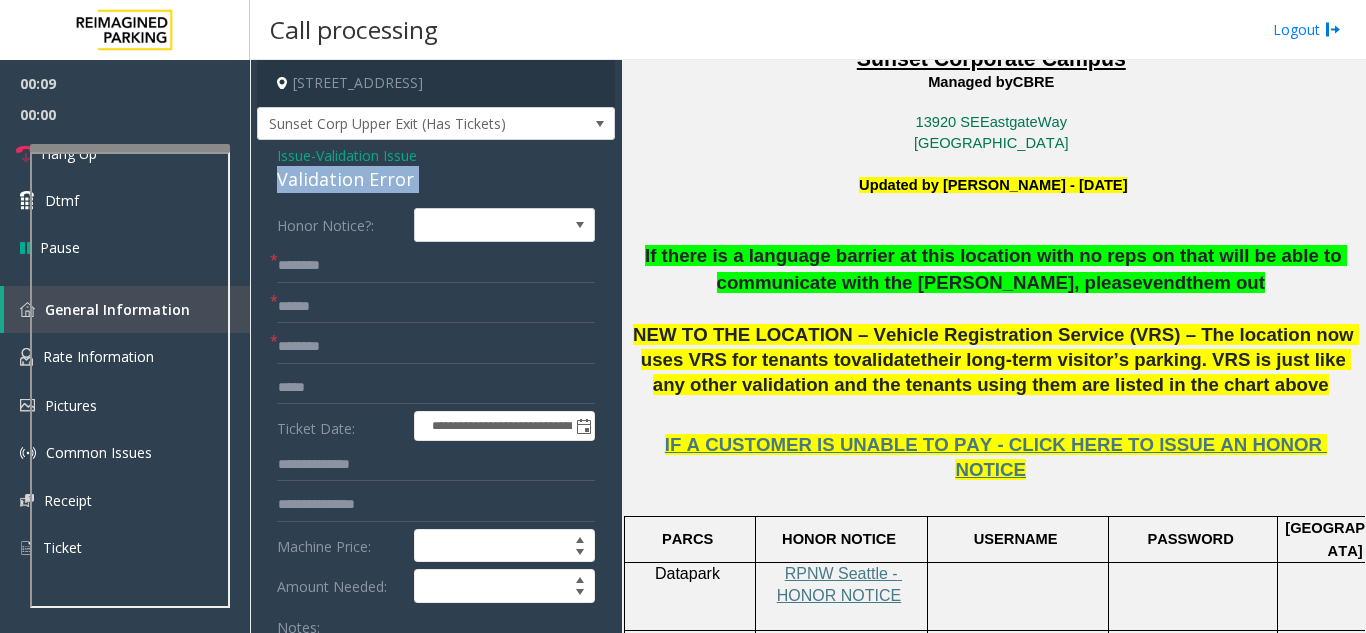 click on "Validation Error" 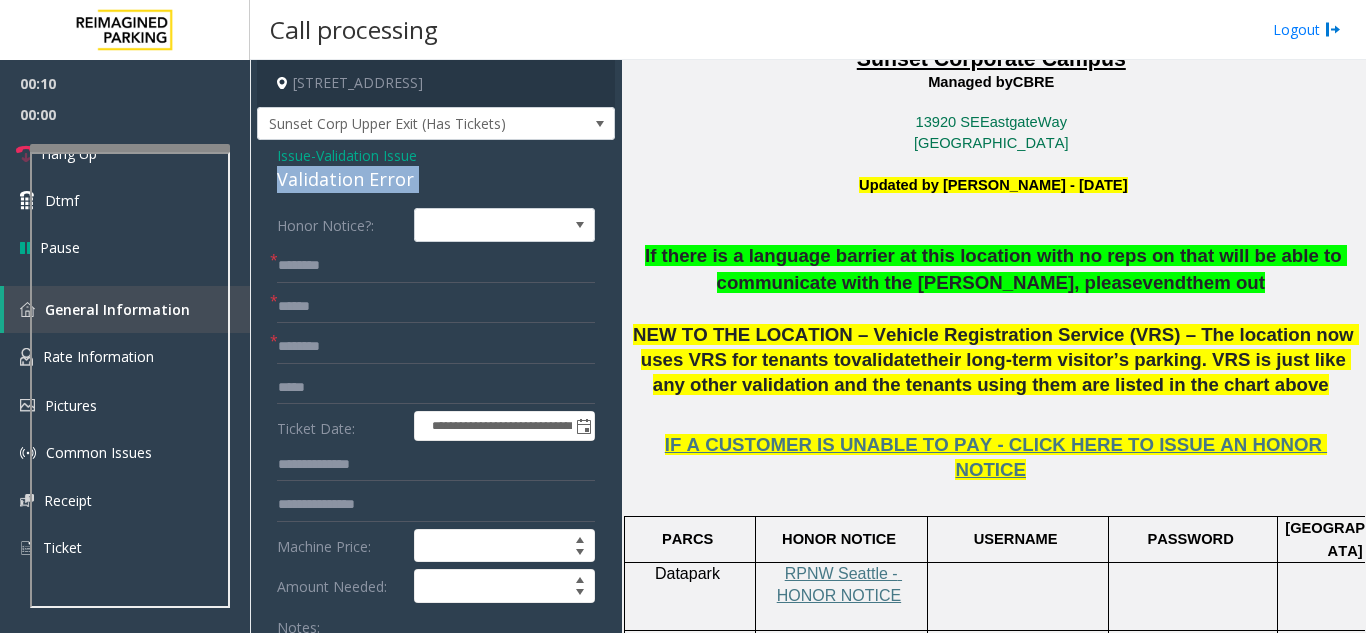 copy on "Validation Error" 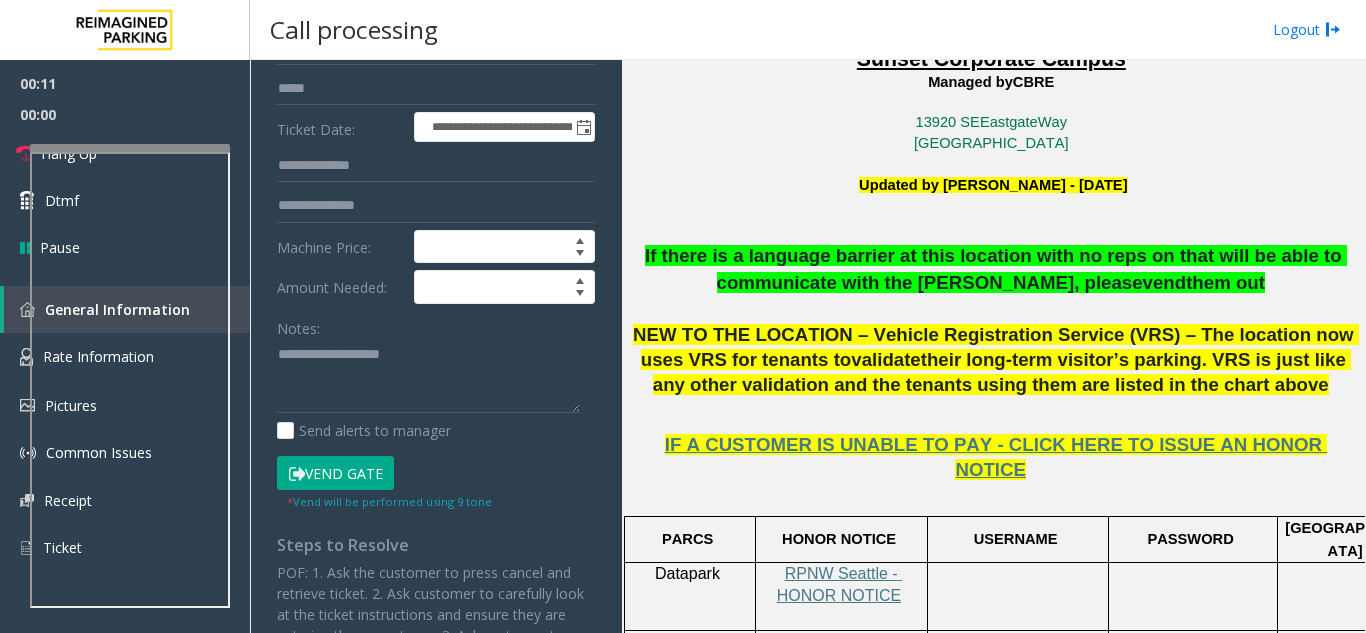 scroll, scrollTop: 300, scrollLeft: 0, axis: vertical 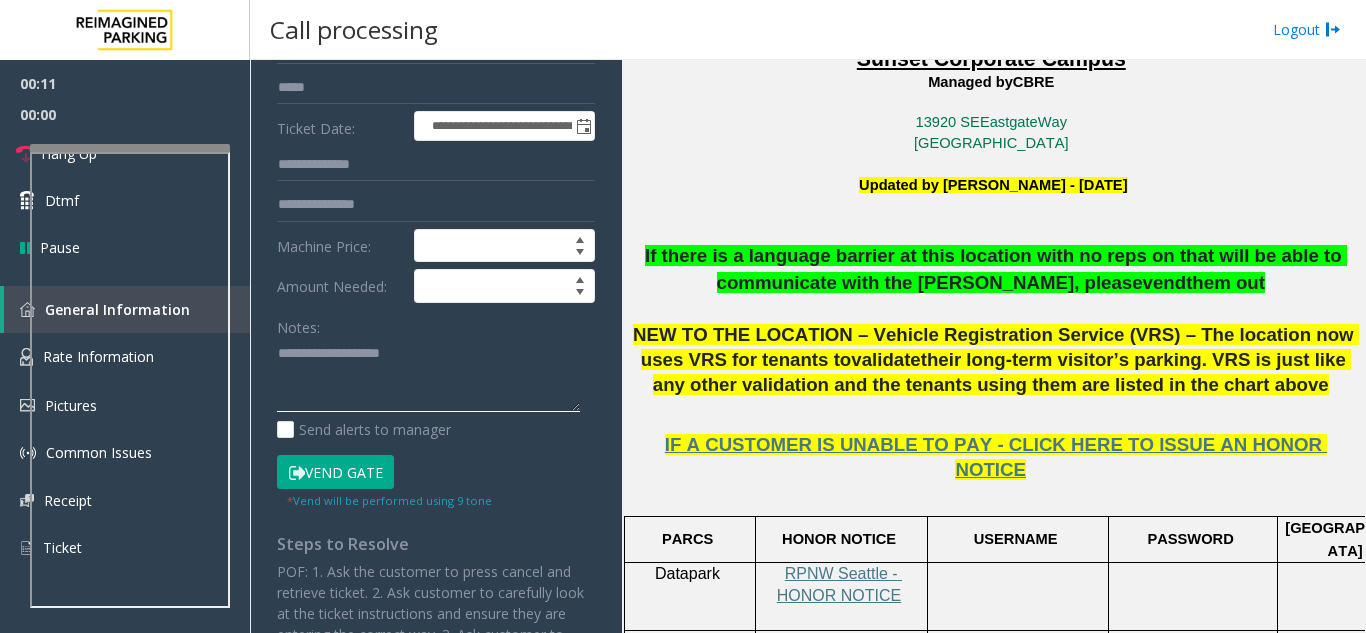 click 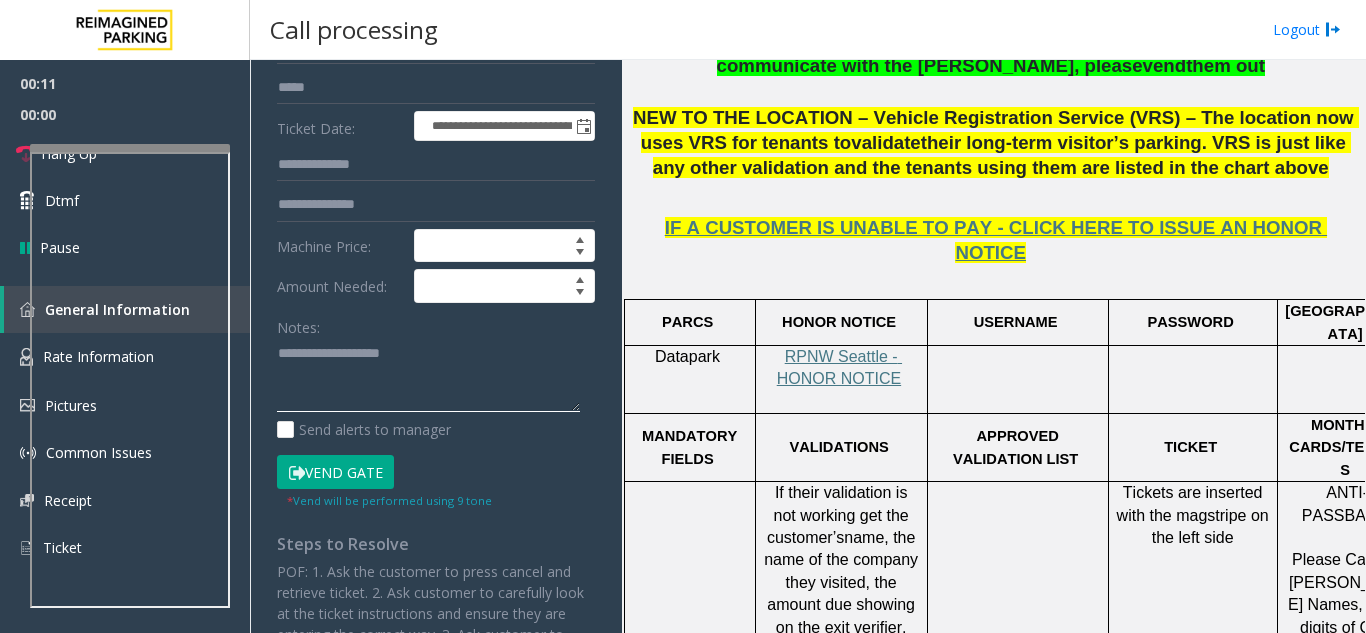 scroll, scrollTop: 918, scrollLeft: 0, axis: vertical 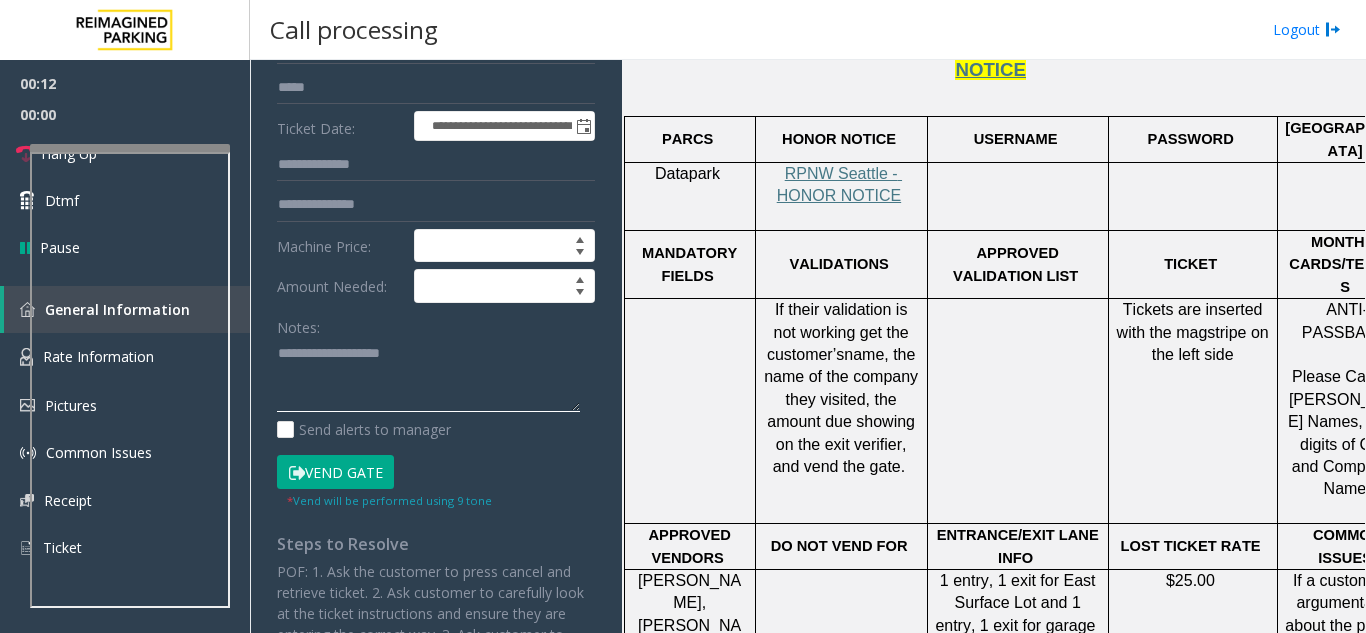 click 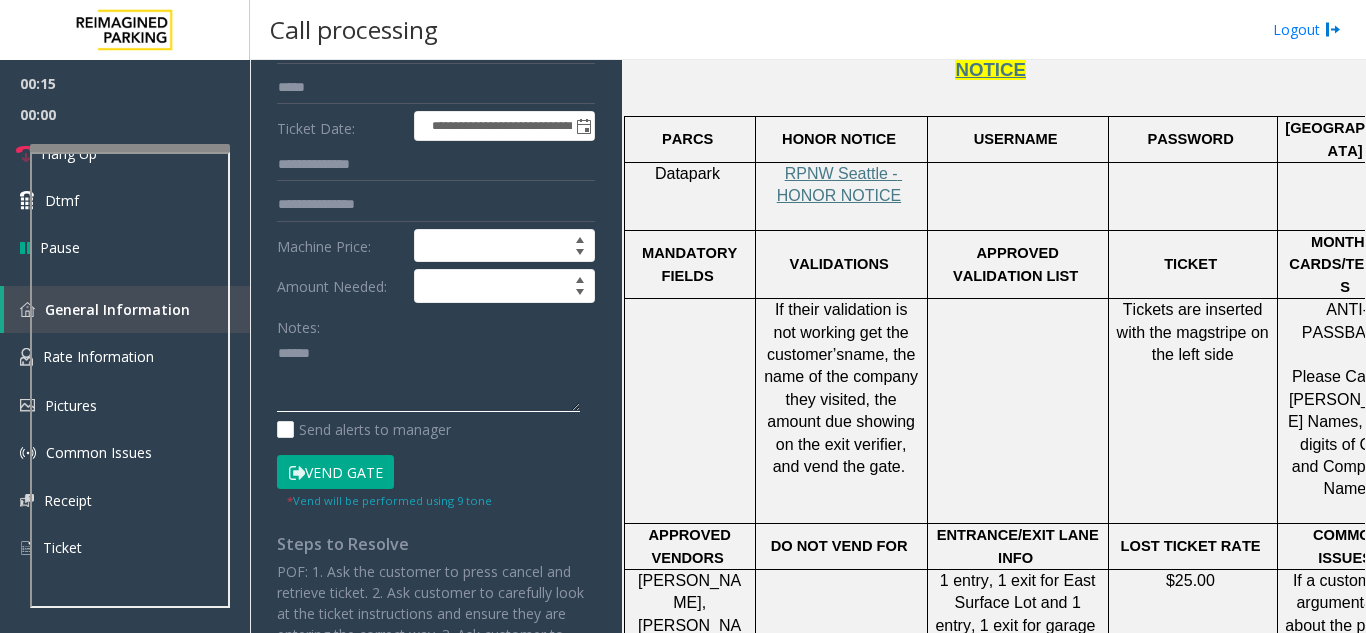 paste on "**********" 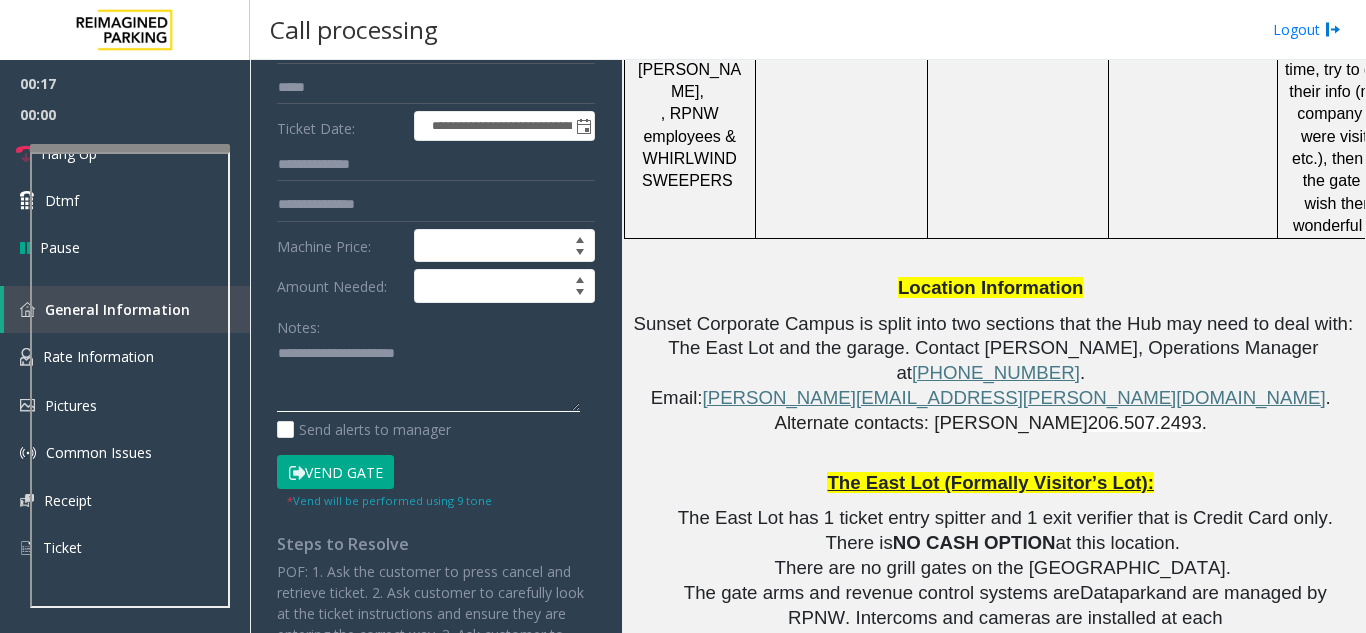 scroll, scrollTop: 1518, scrollLeft: 0, axis: vertical 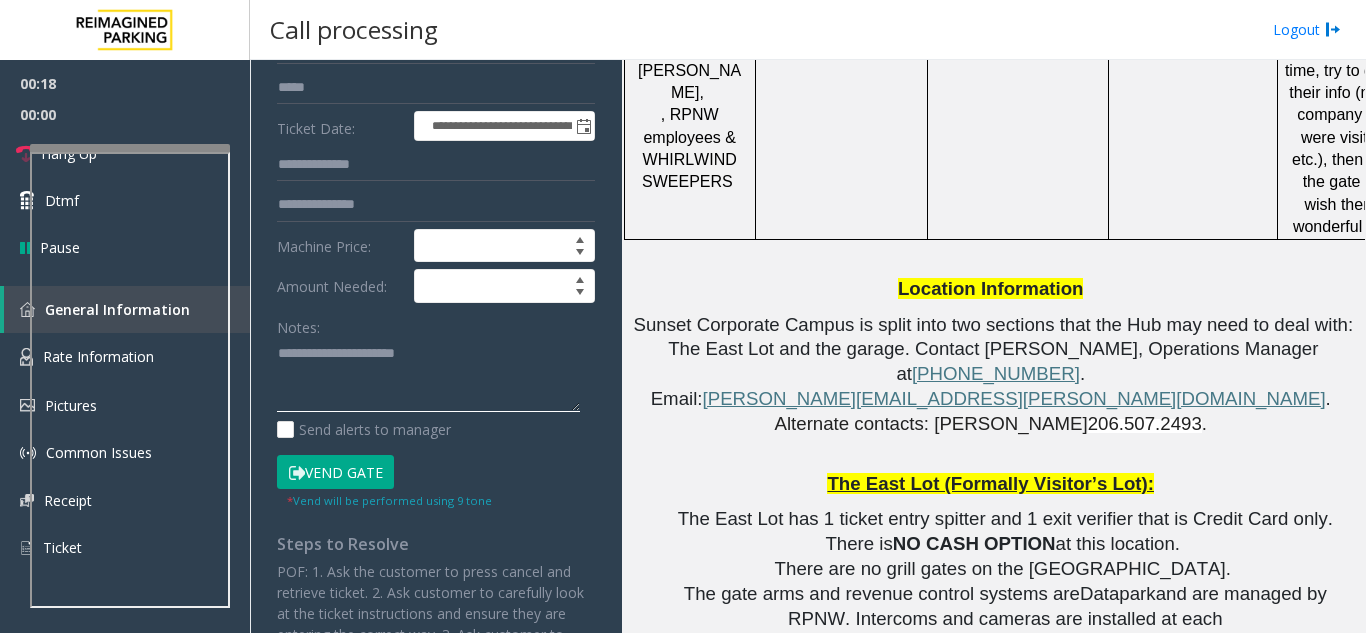 type on "**********" 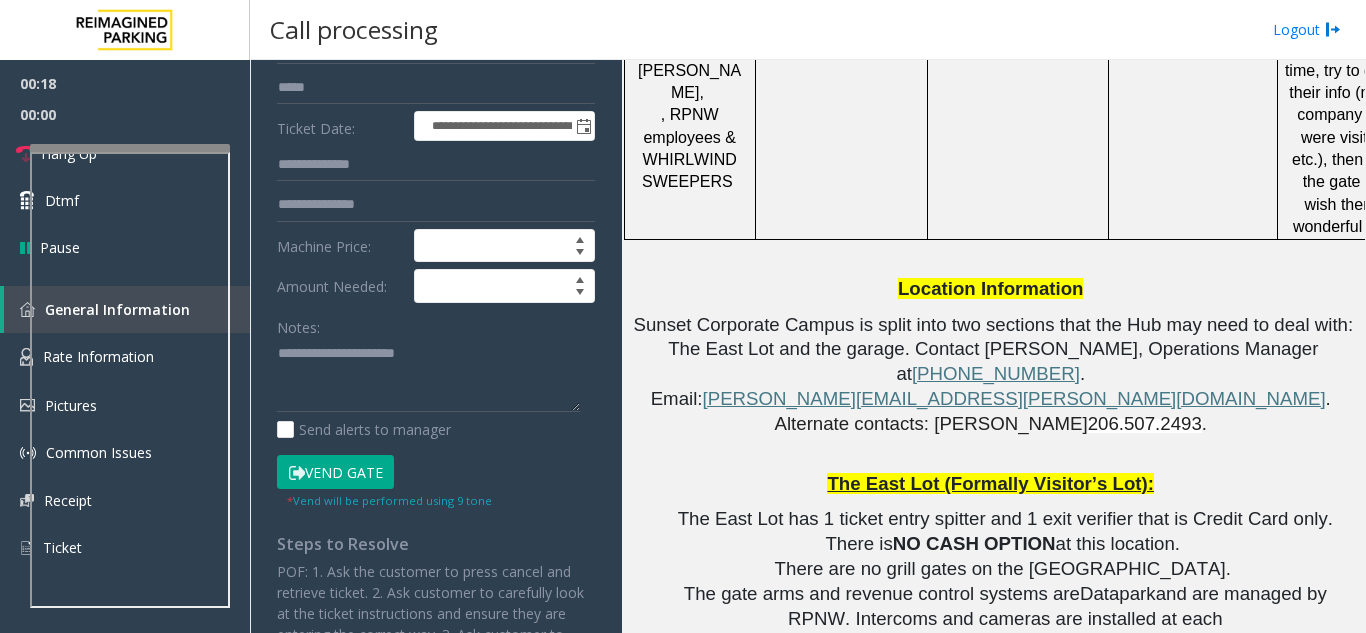 click on "Alternate contacts: Joe Saeturn" 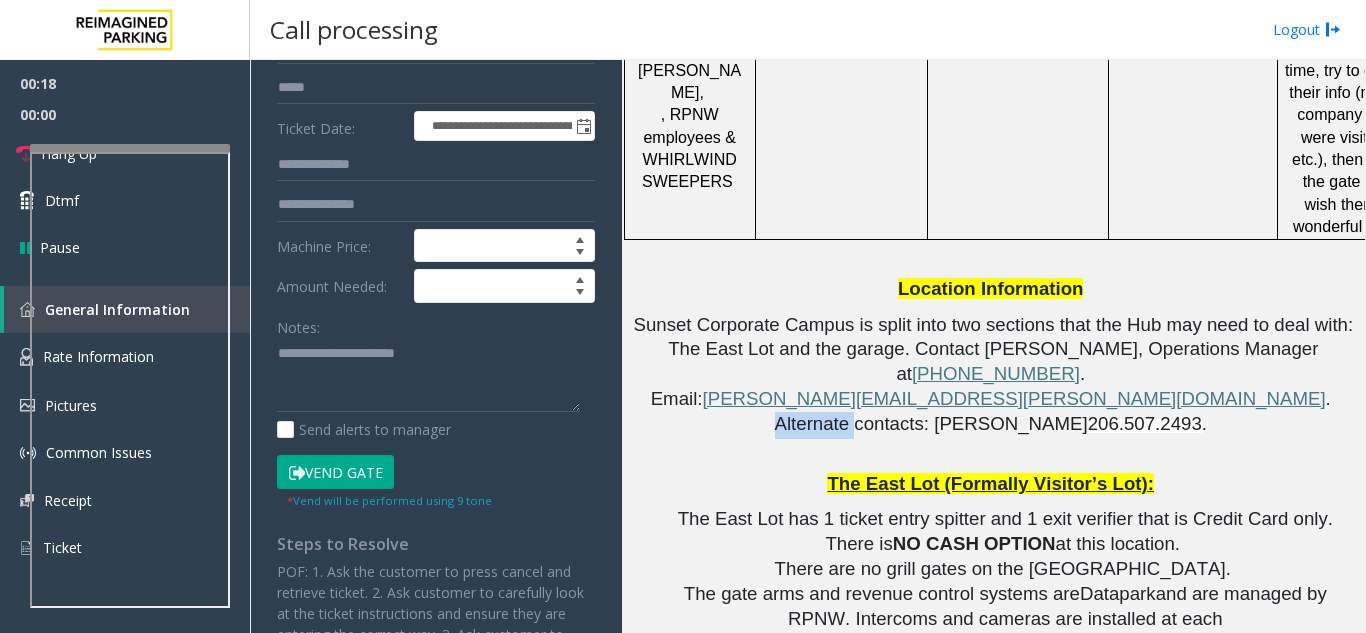 click on "Alternate contacts: Joe Saeturn" 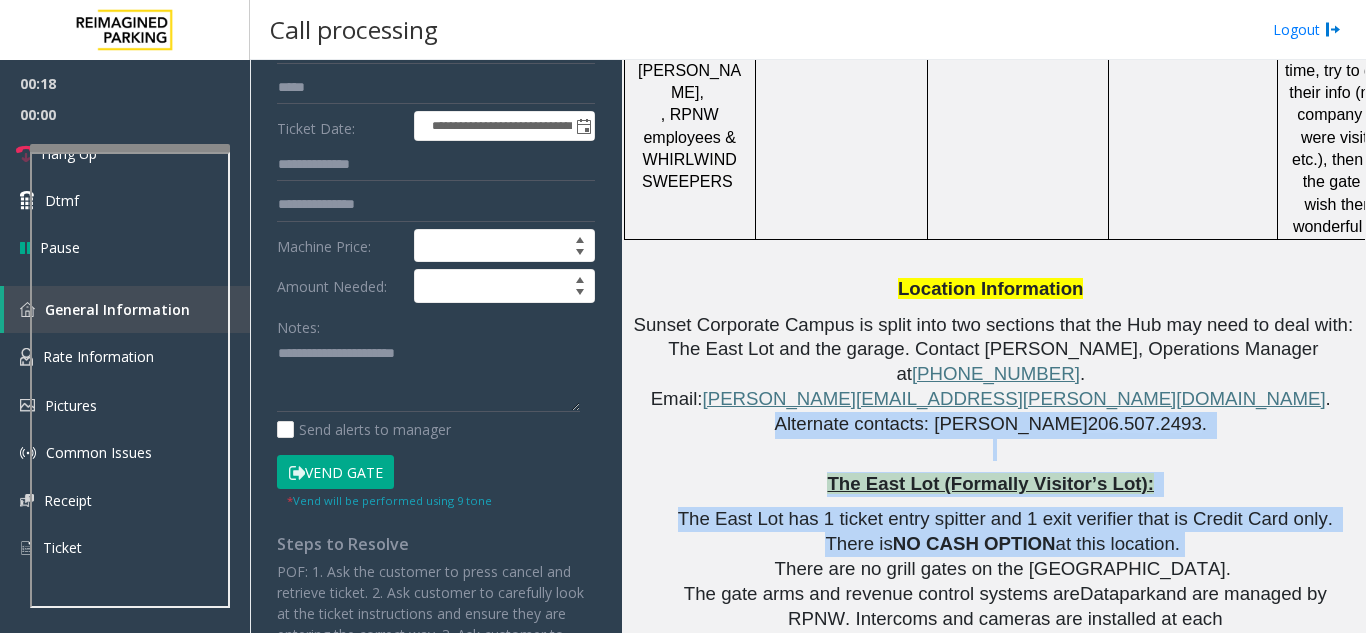 drag, startPoint x: 811, startPoint y: 281, endPoint x: 1022, endPoint y: 352, distance: 222.62524 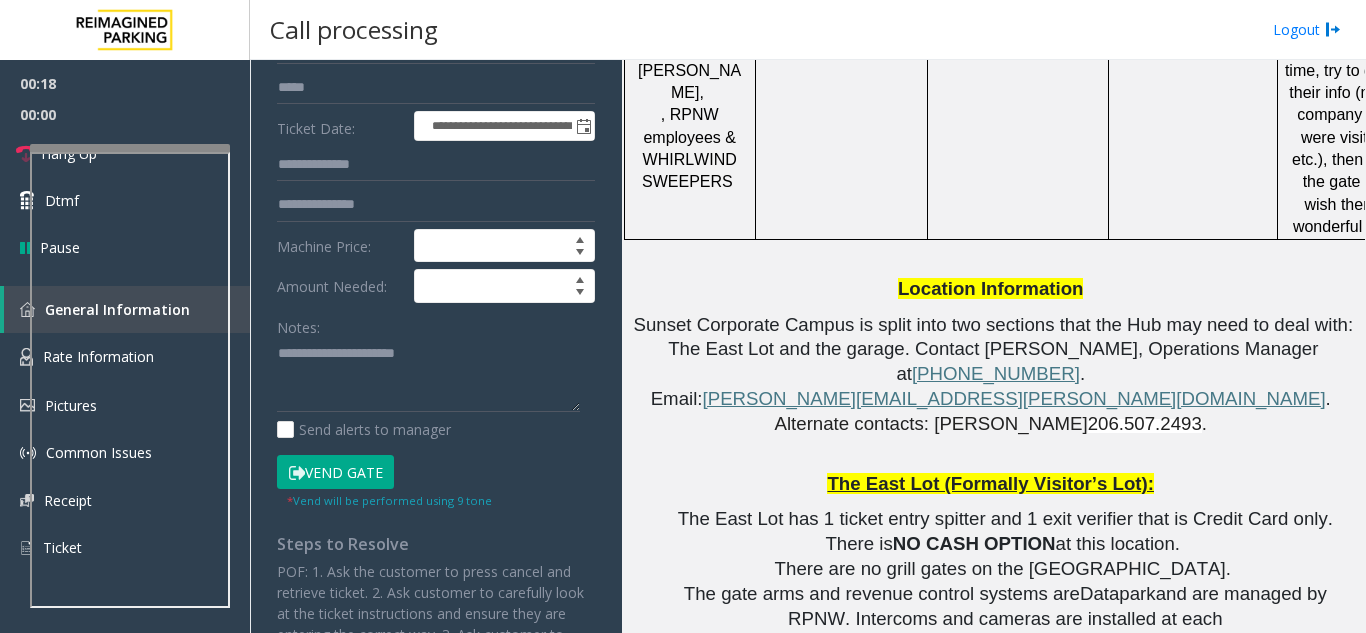 click on "CBRE and RPNW employees can be let out without validation." 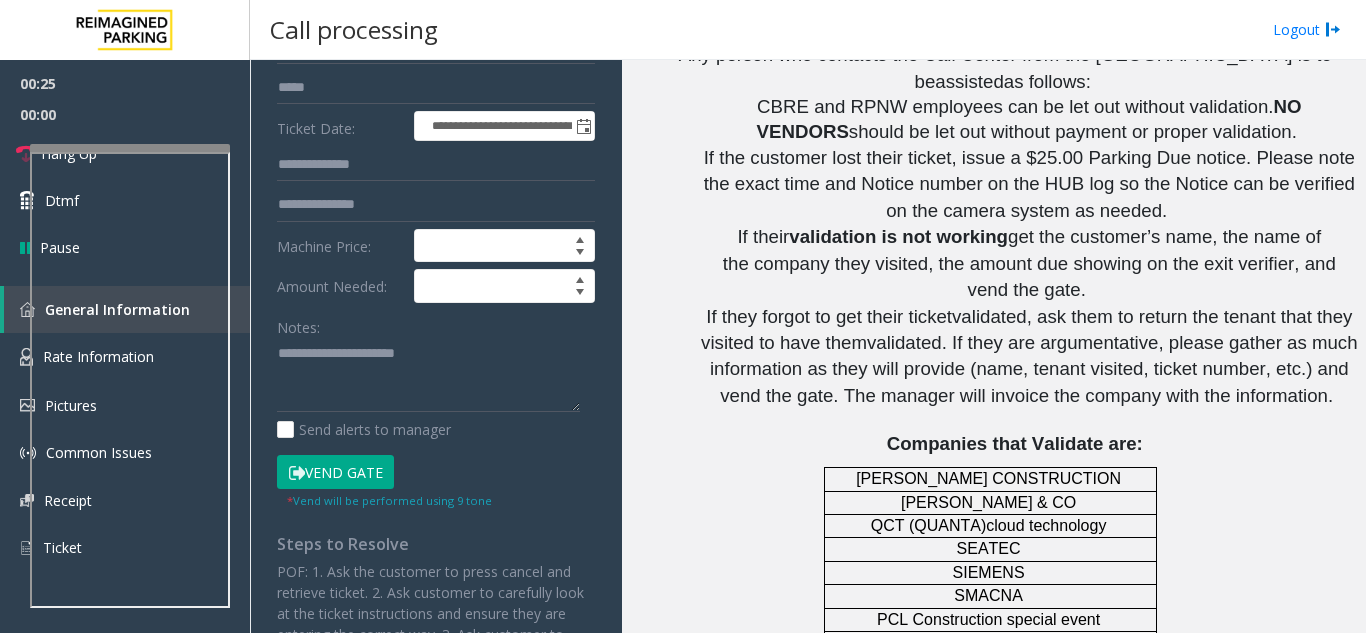 scroll, scrollTop: 2133, scrollLeft: 0, axis: vertical 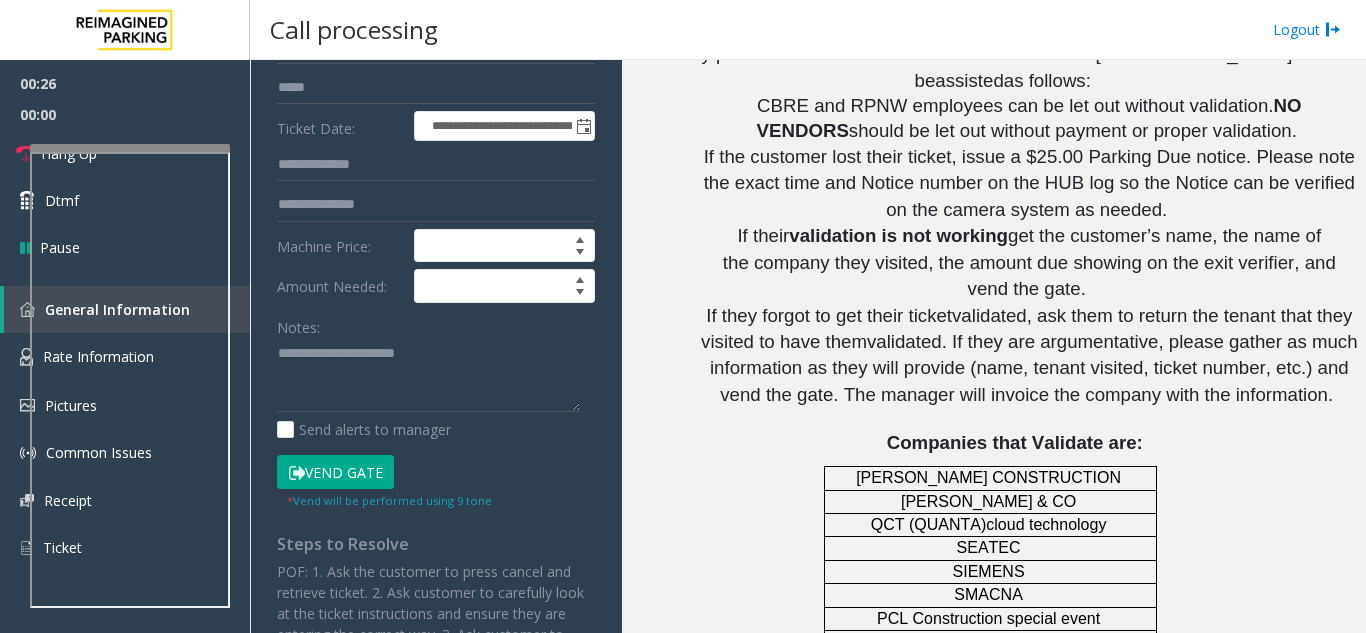 click on "PCL Construction special event" 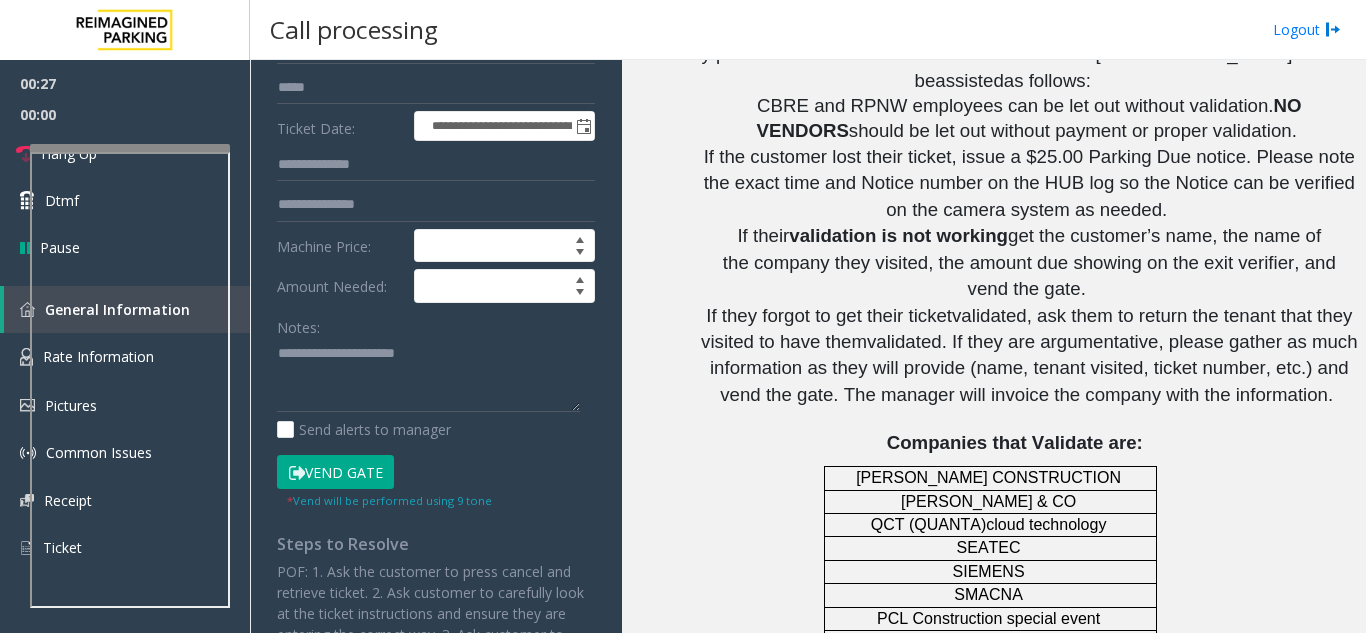 click on "PCL Construction special event" 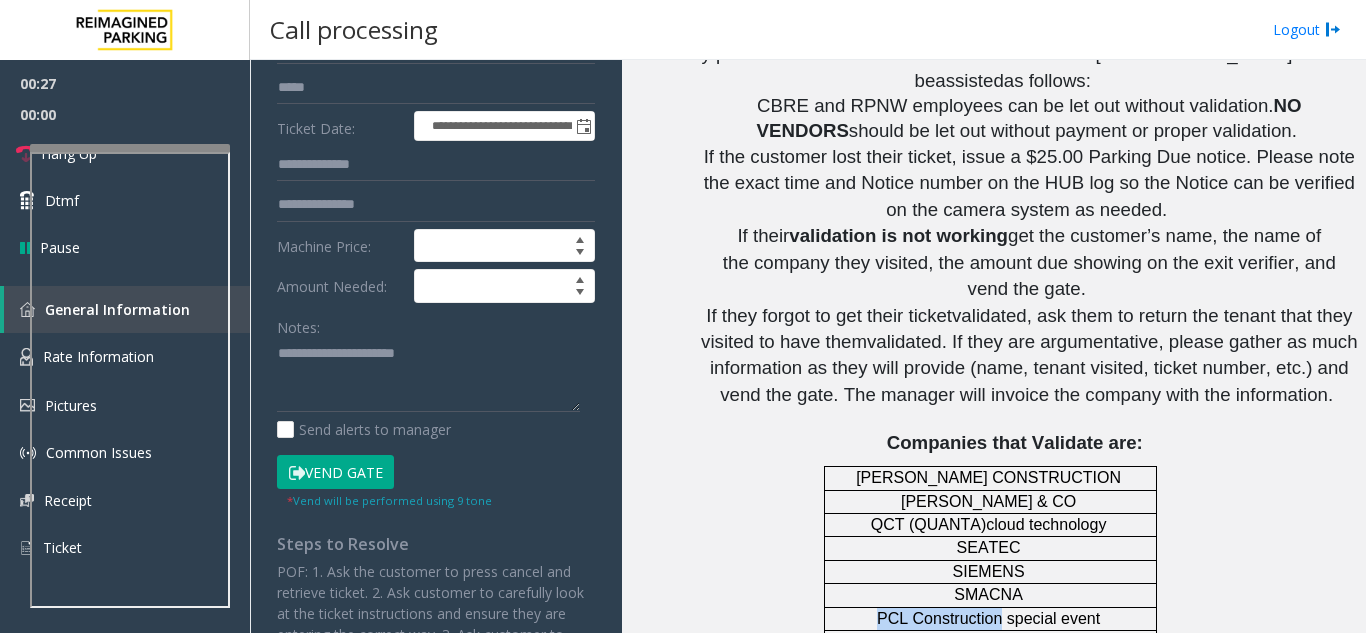 drag, startPoint x: 885, startPoint y: 415, endPoint x: 937, endPoint y: 428, distance: 53.600372 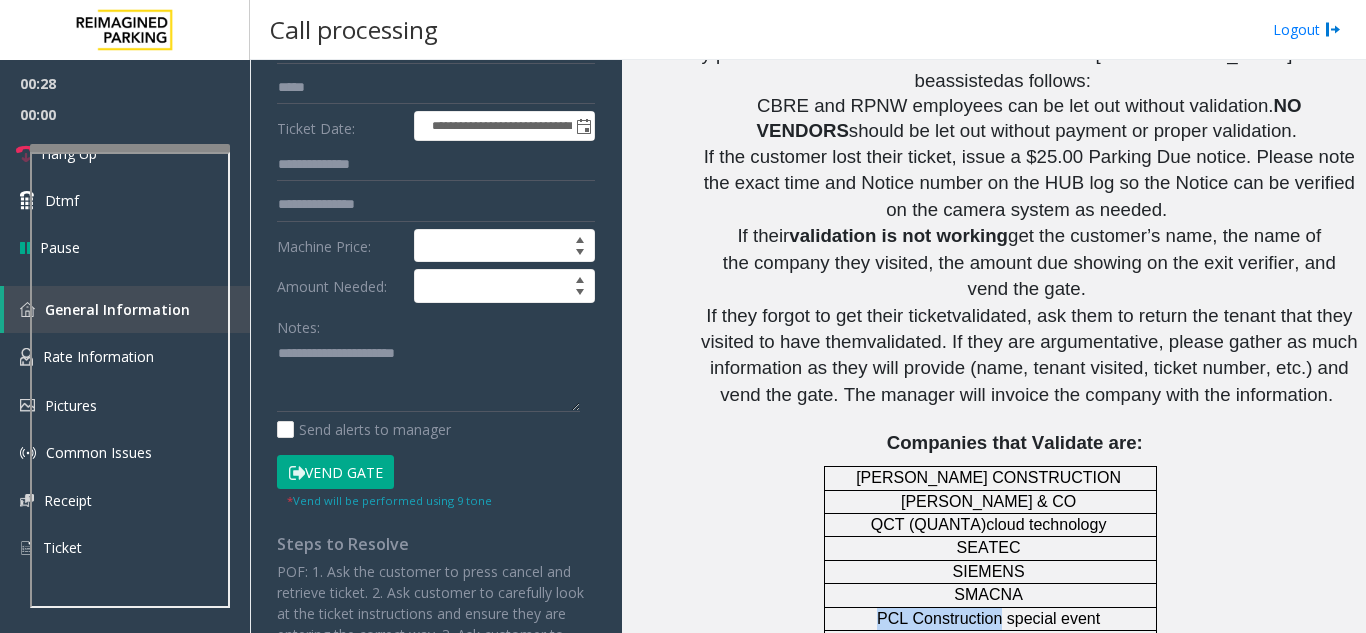 copy on "PCL Construction" 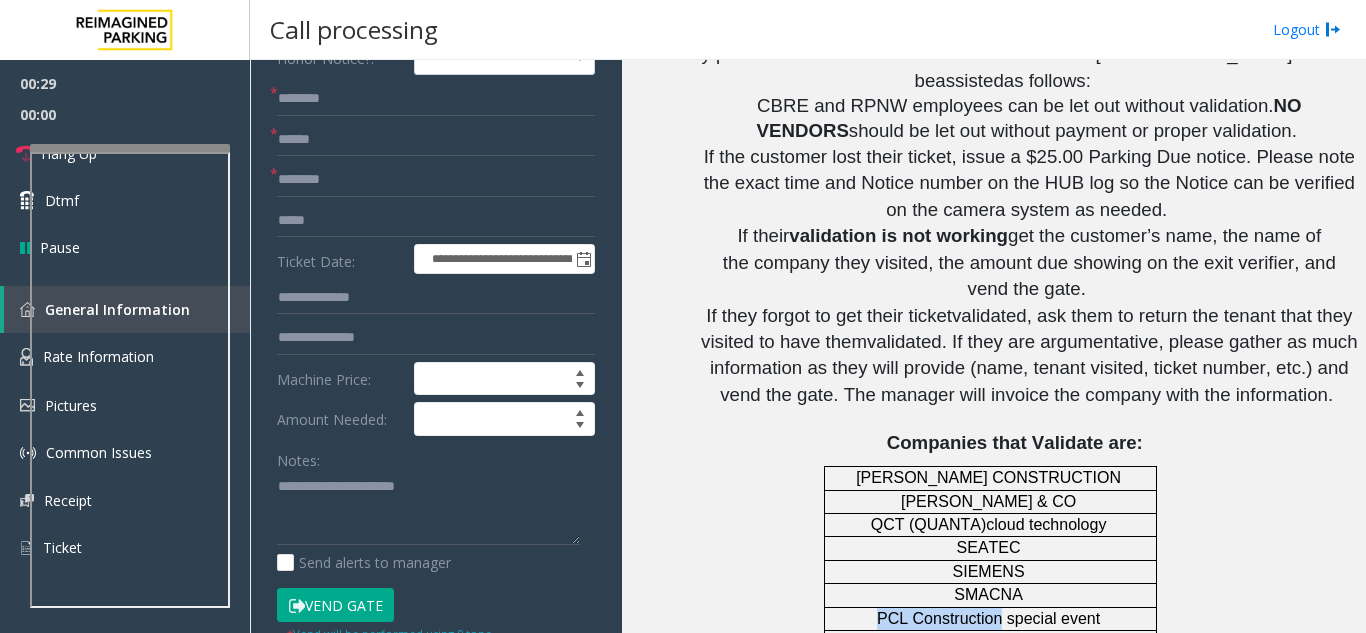 scroll, scrollTop: 0, scrollLeft: 0, axis: both 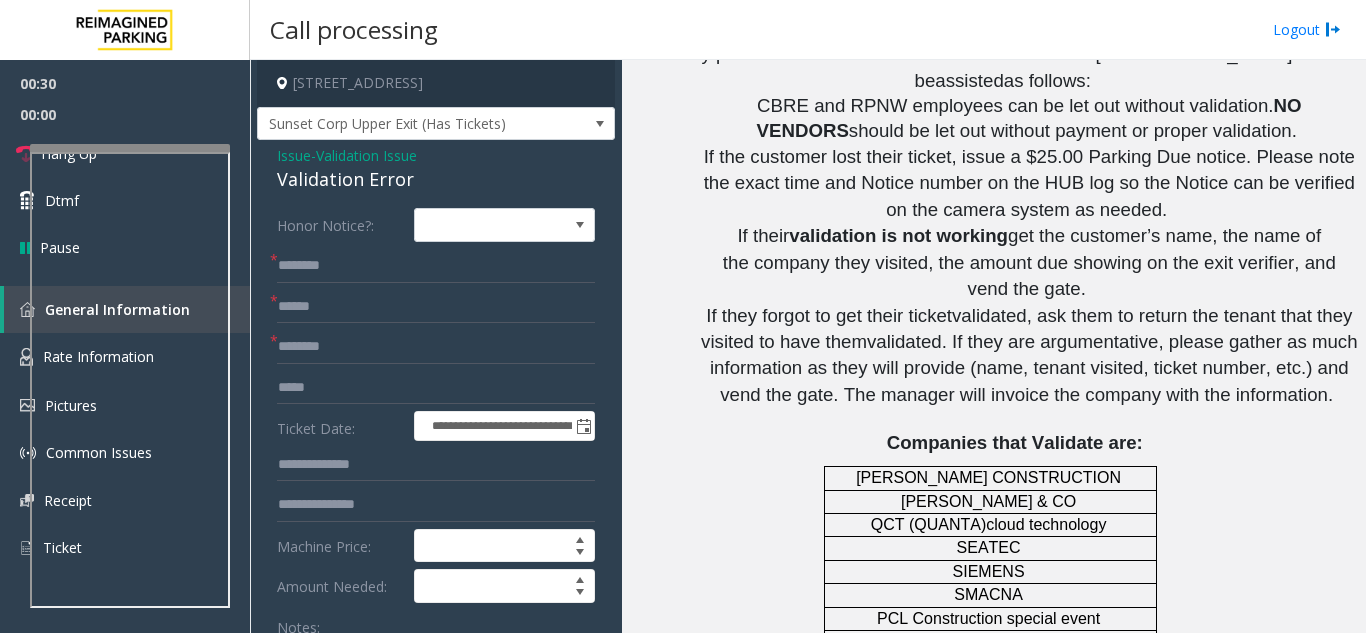 click on "**********" 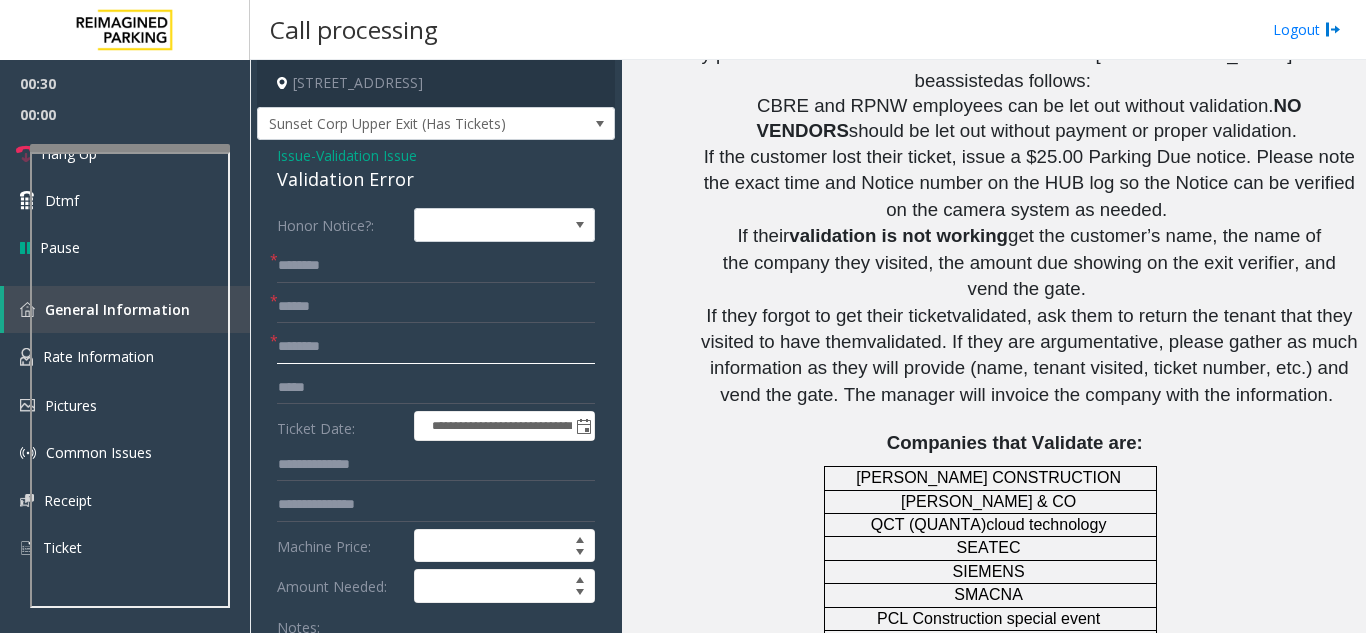 click 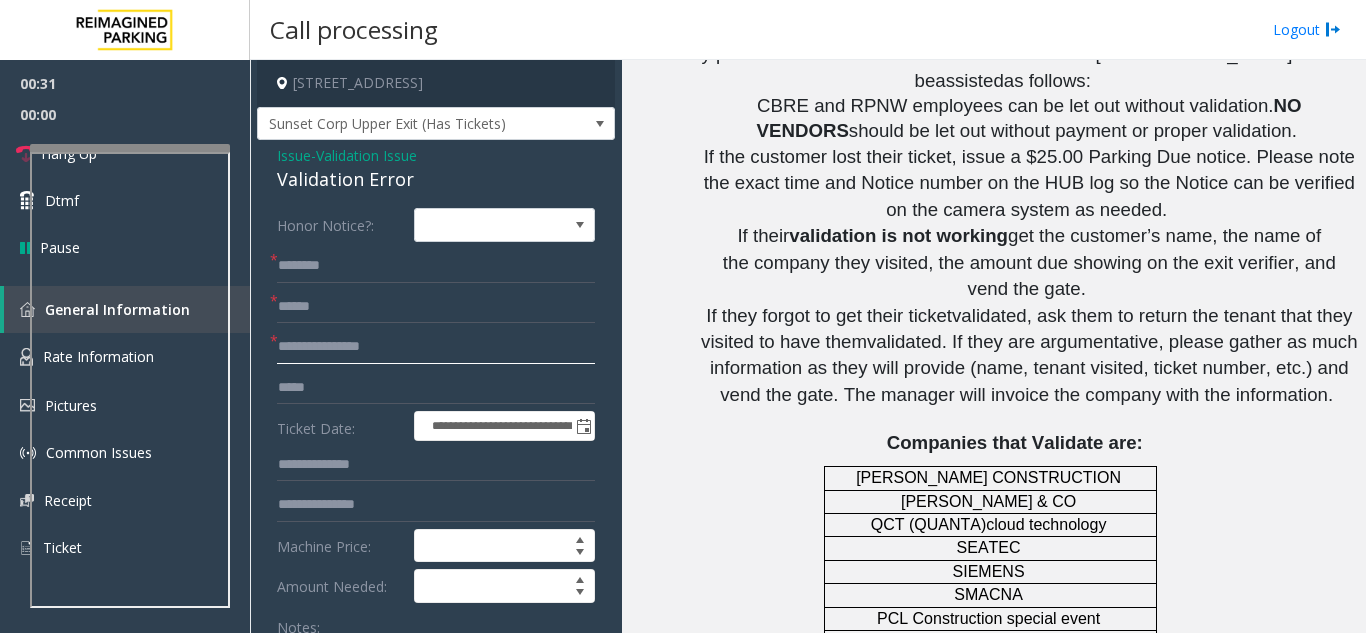 type on "**********" 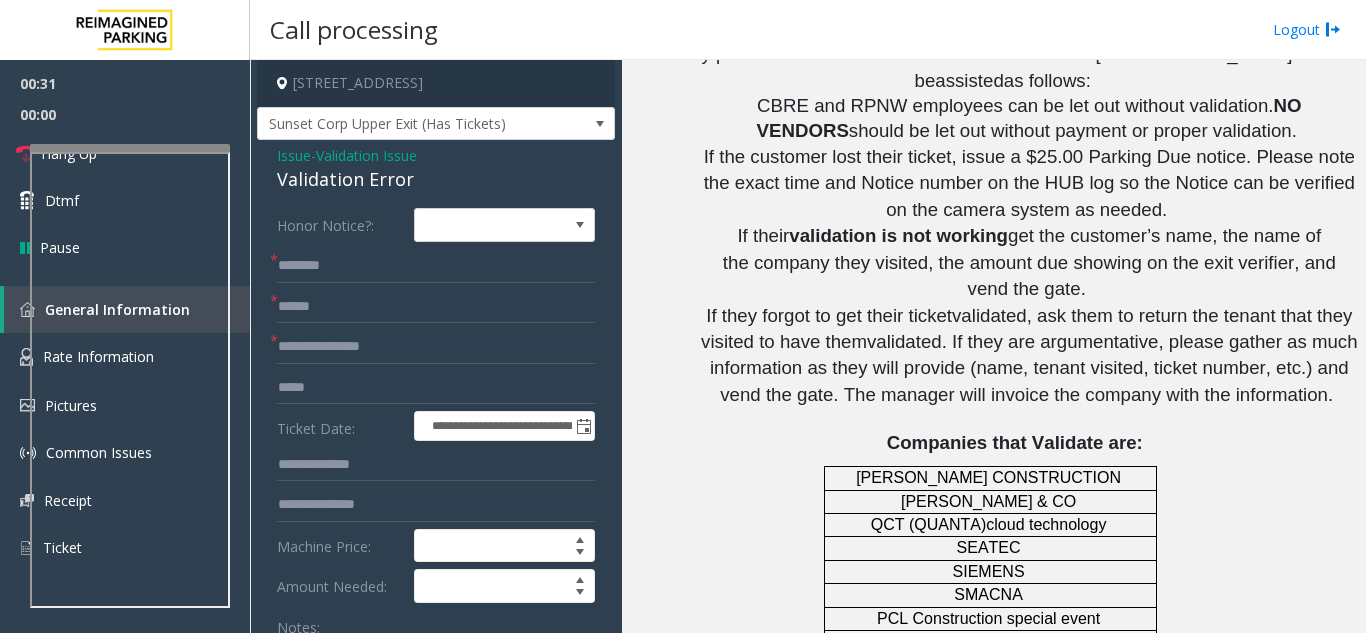 click 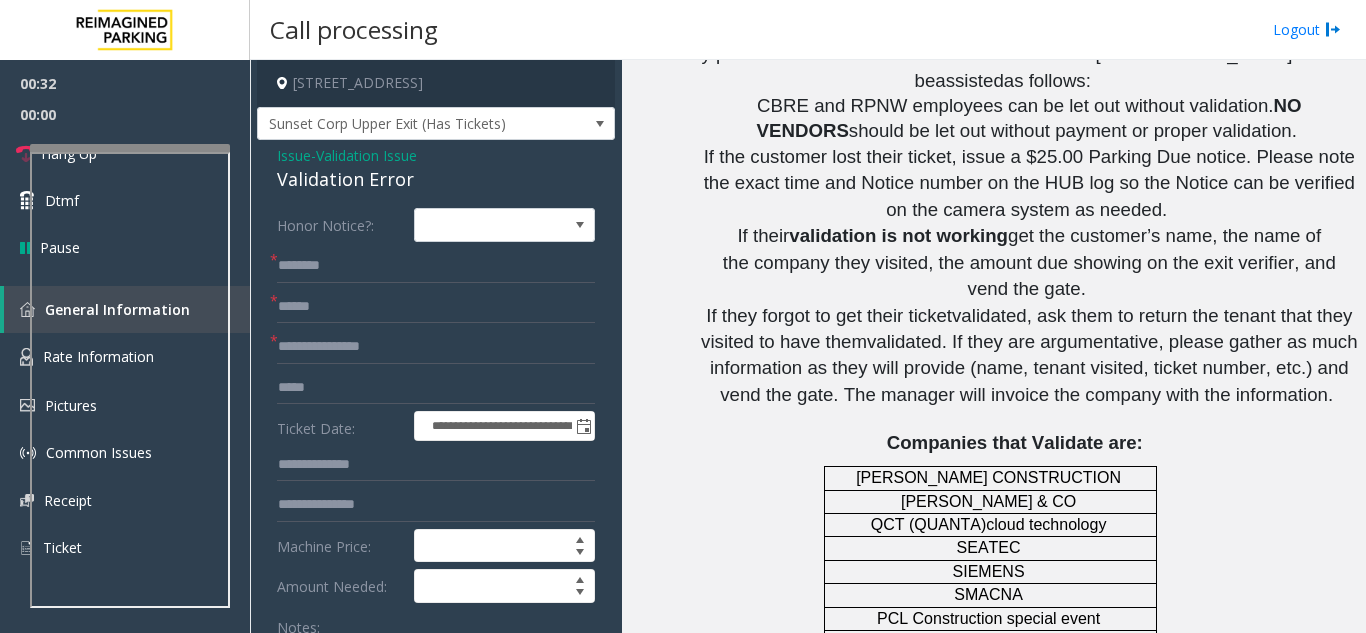 click on "PCL Construction special event" 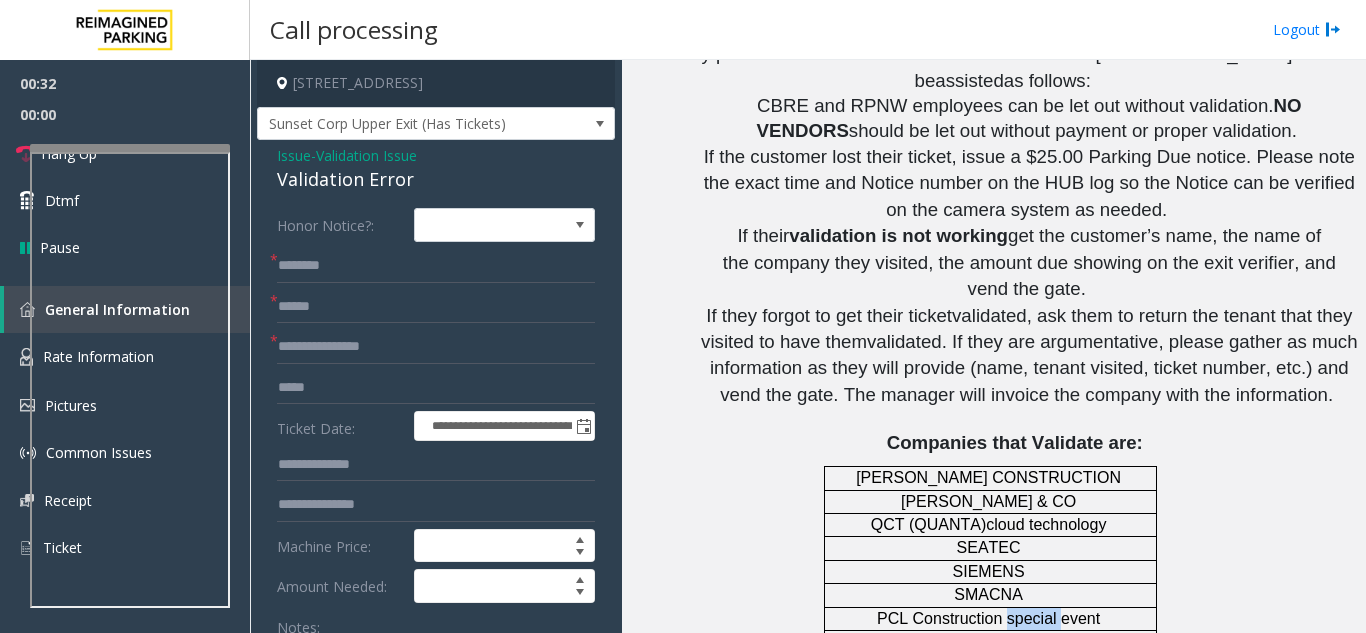 click on "PCL Construction special event" 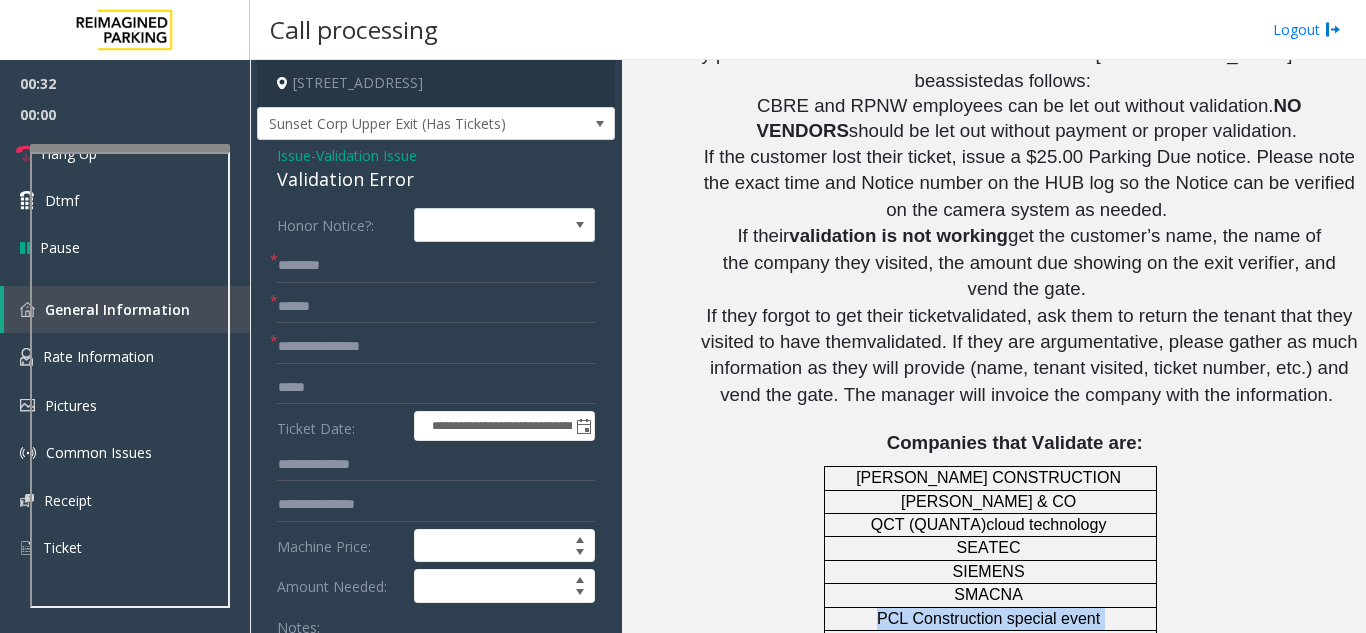 click on "PCL Construction special event" 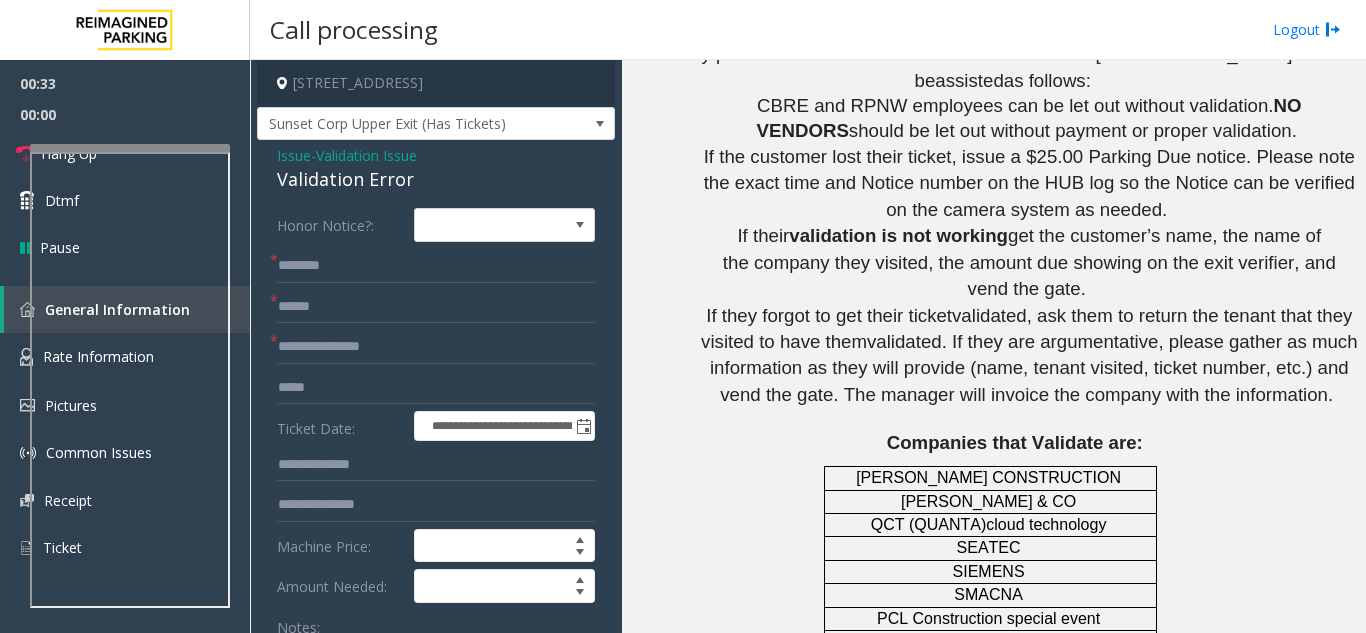 click on "FERGUSON CONSTRUCTION" 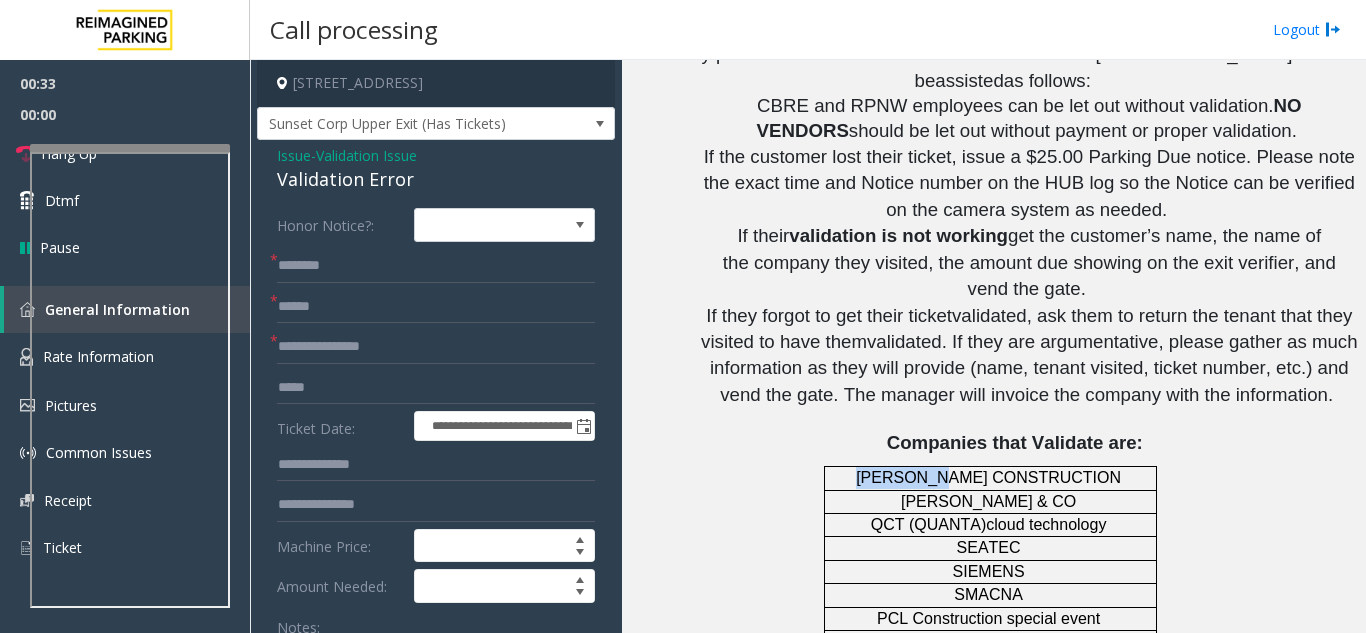 click on "FERGUSON CONSTRUCTION" 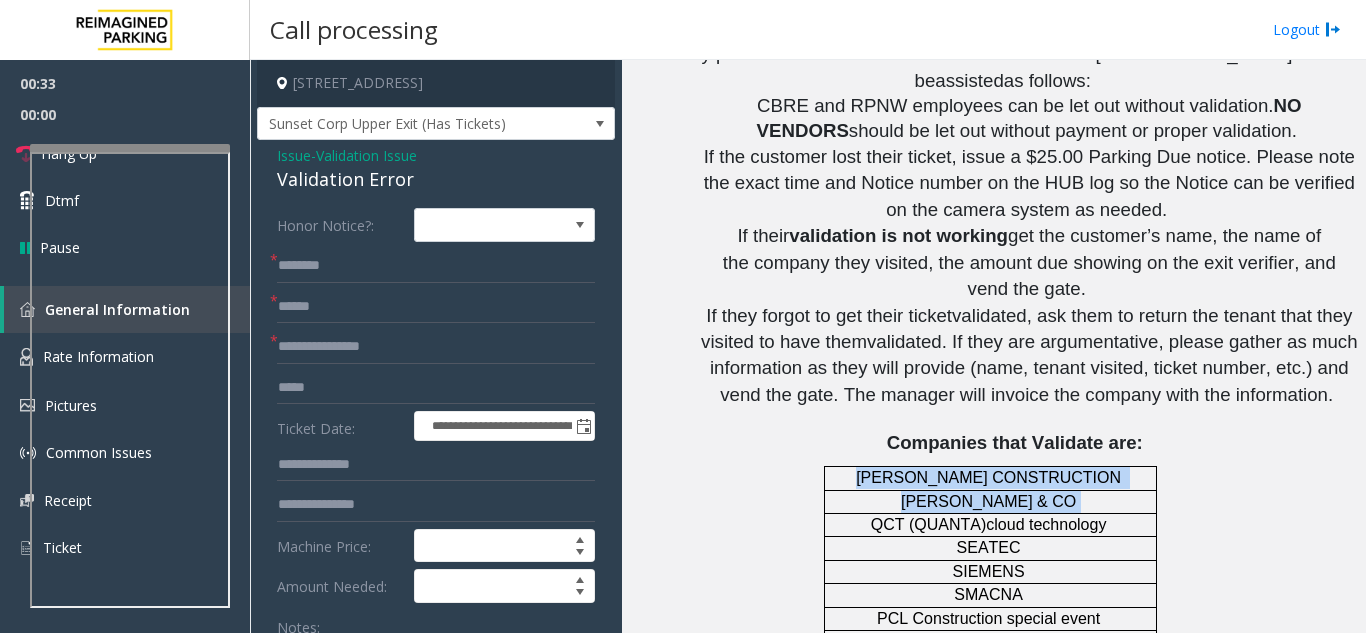 drag, startPoint x: 932, startPoint y: 292, endPoint x: 1054, endPoint y: 294, distance: 122.016396 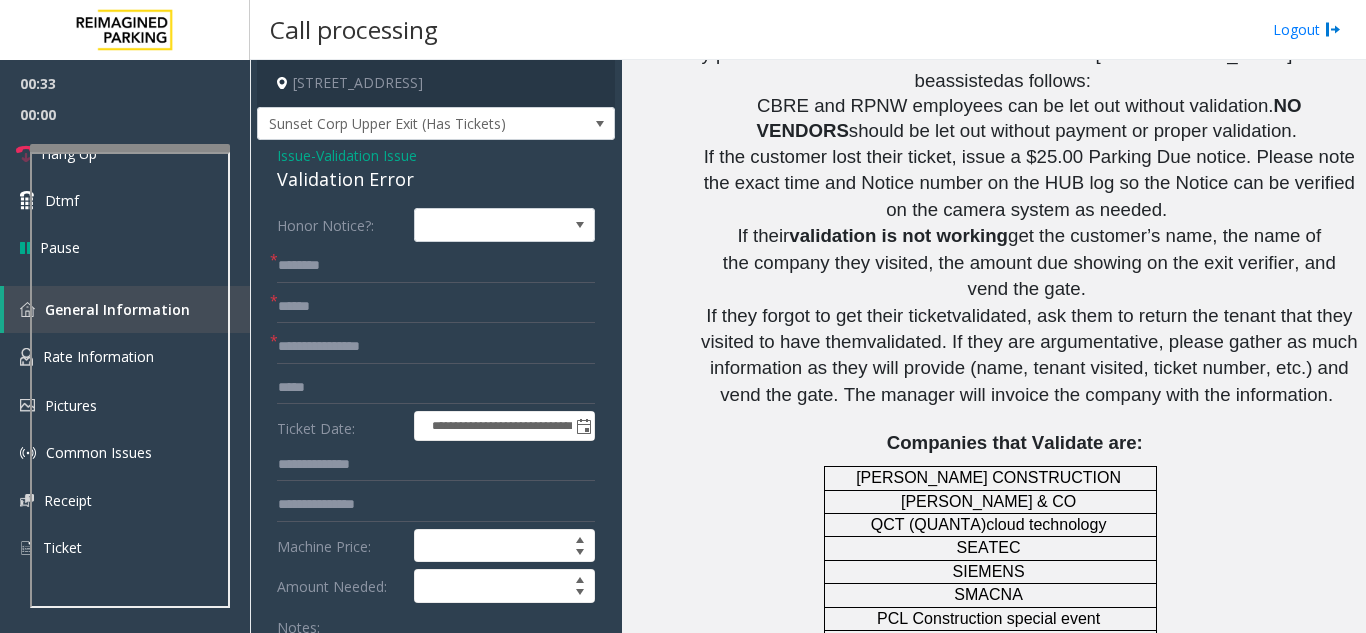 click on "JAMES FARRELL & CO" 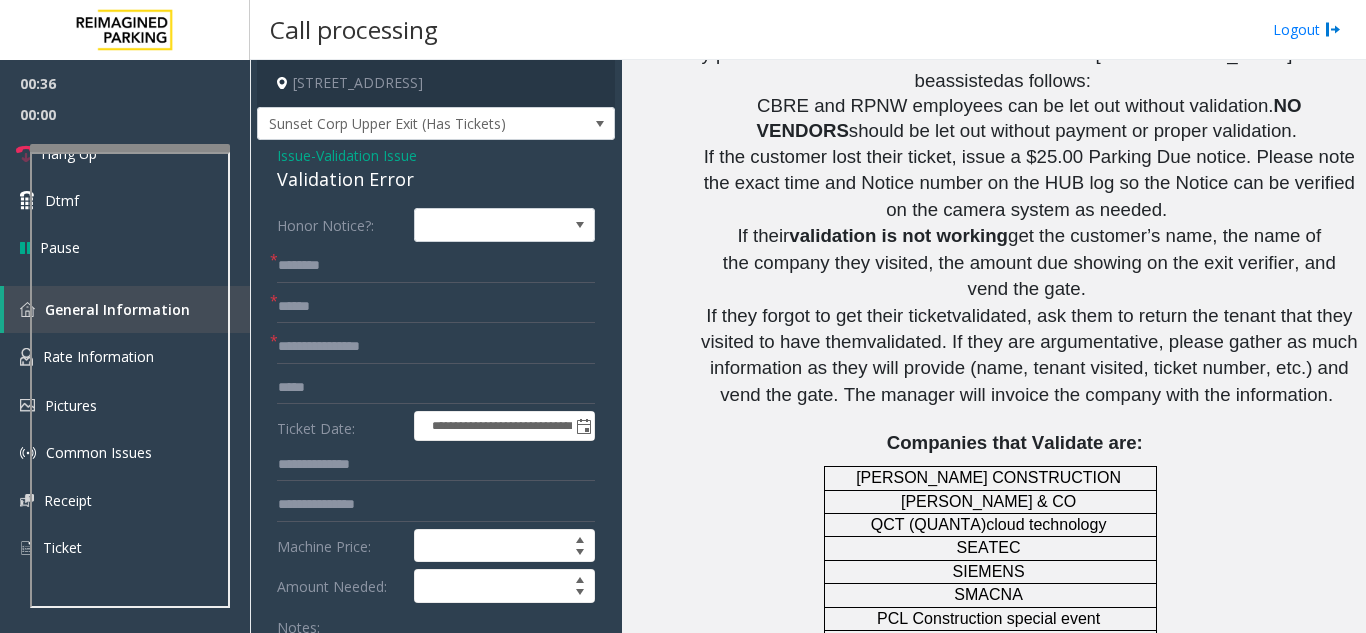 click on "PCL Construction special event" 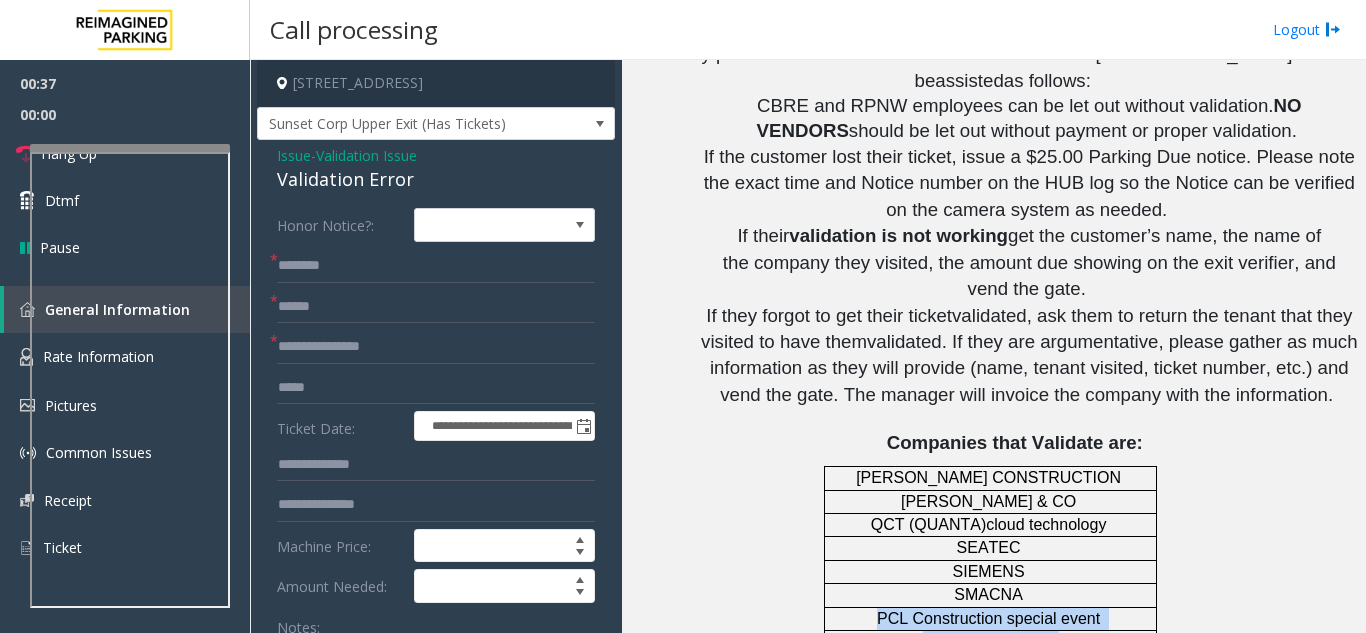 drag, startPoint x: 886, startPoint y: 418, endPoint x: 1113, endPoint y: 437, distance: 227.79376 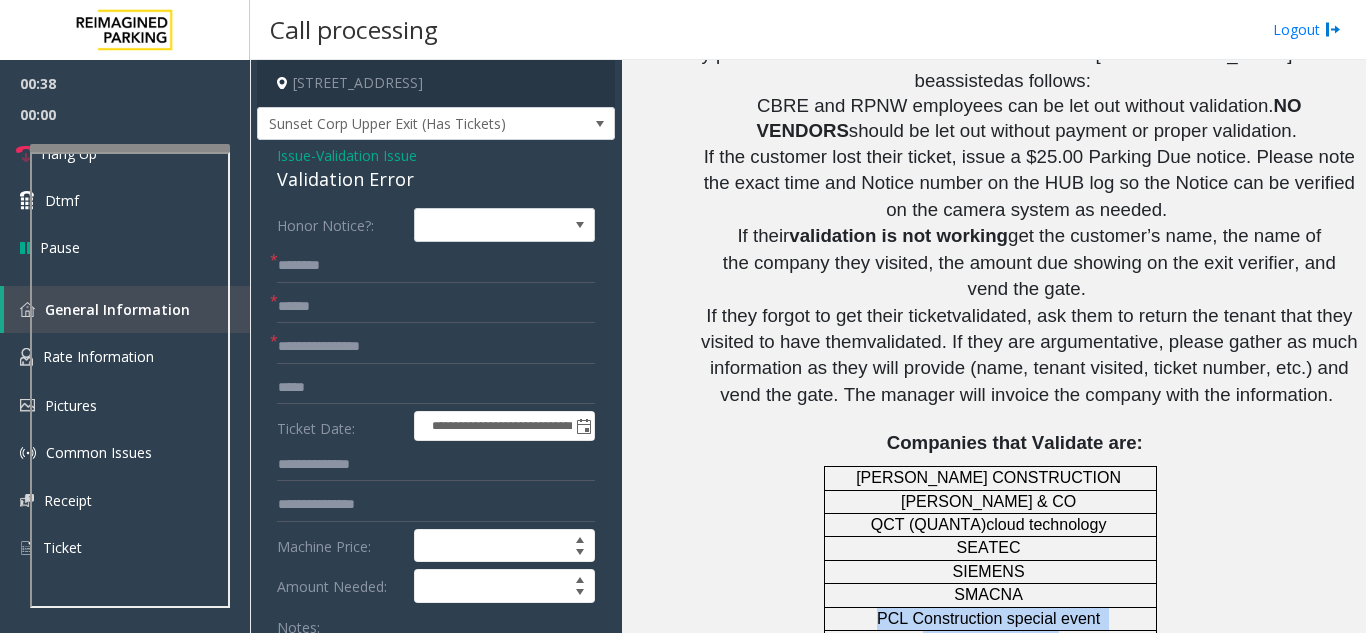 click on "Taylor Morrison" 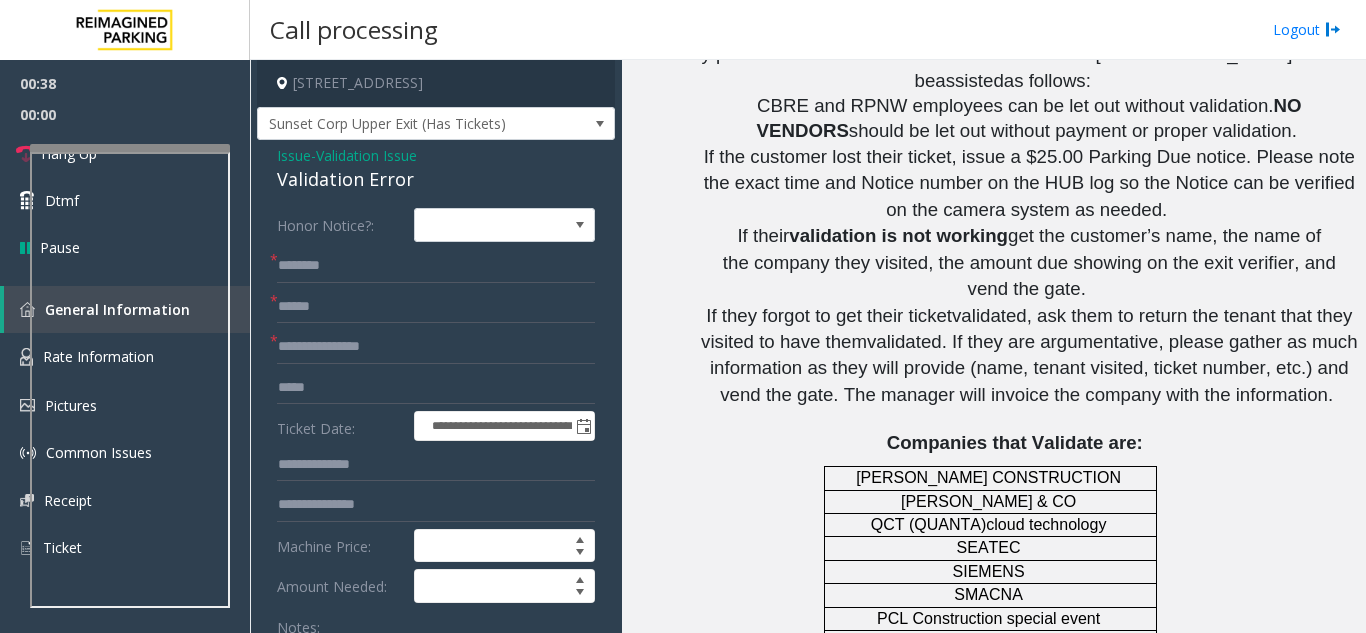 click on "TRC Environmental Corp." 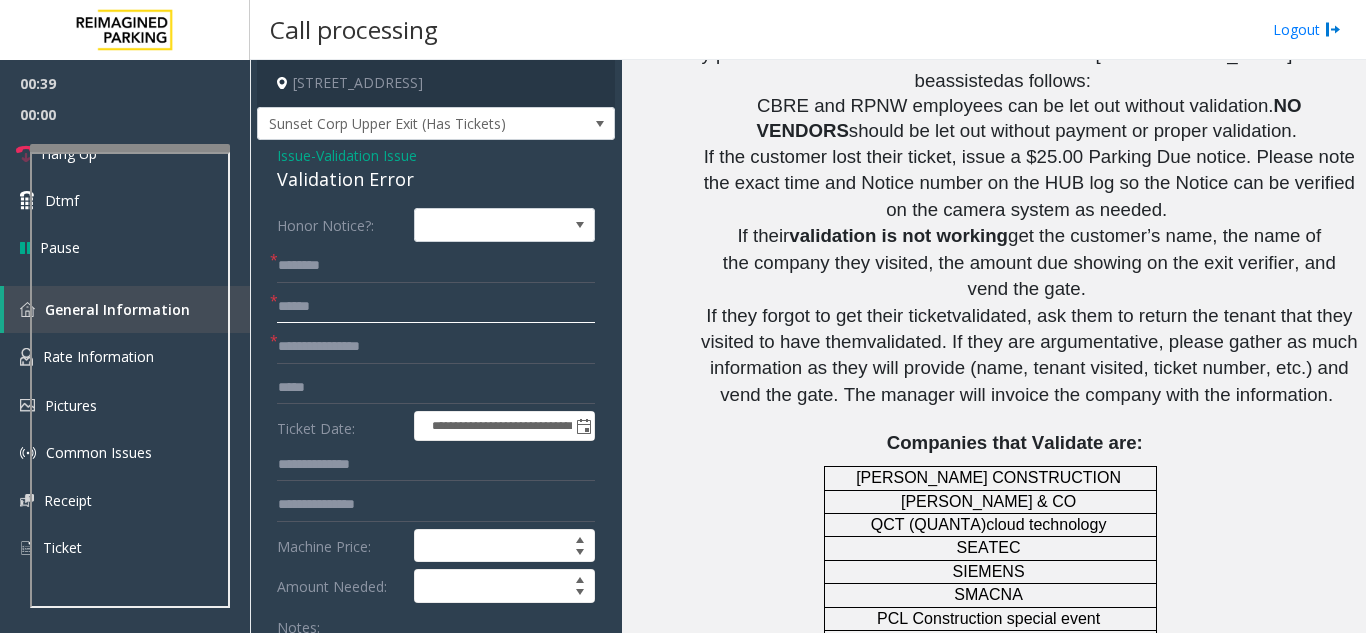 click 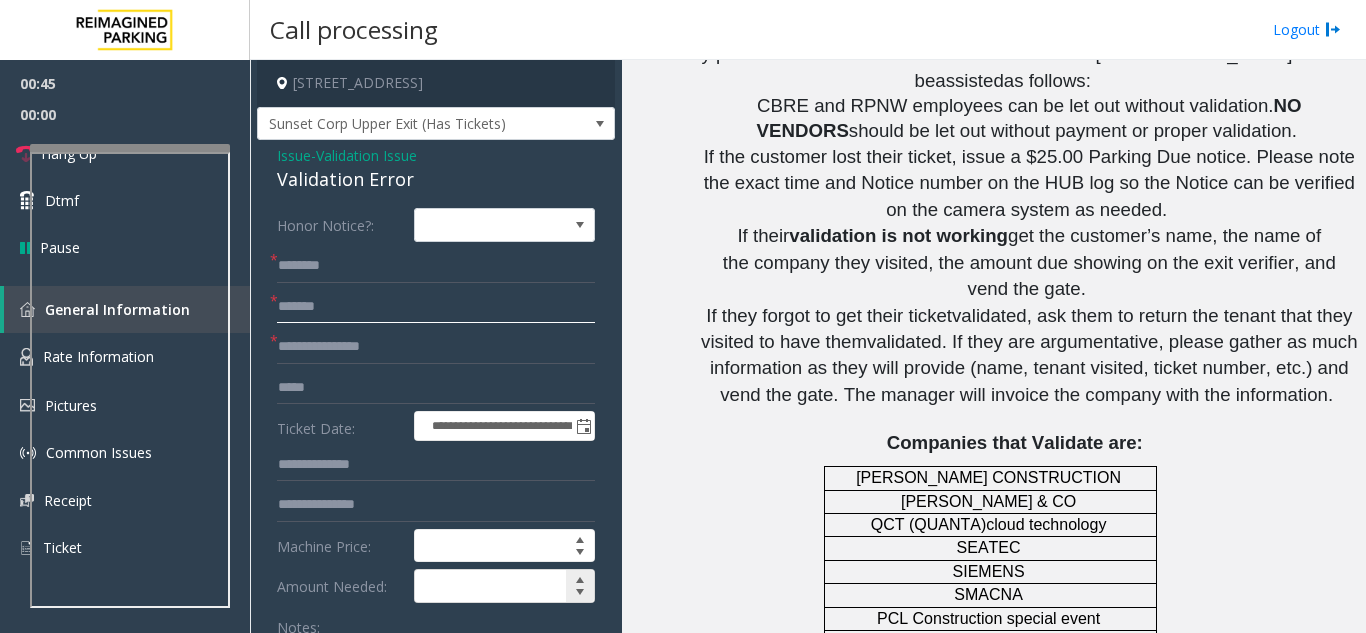 type on "*******" 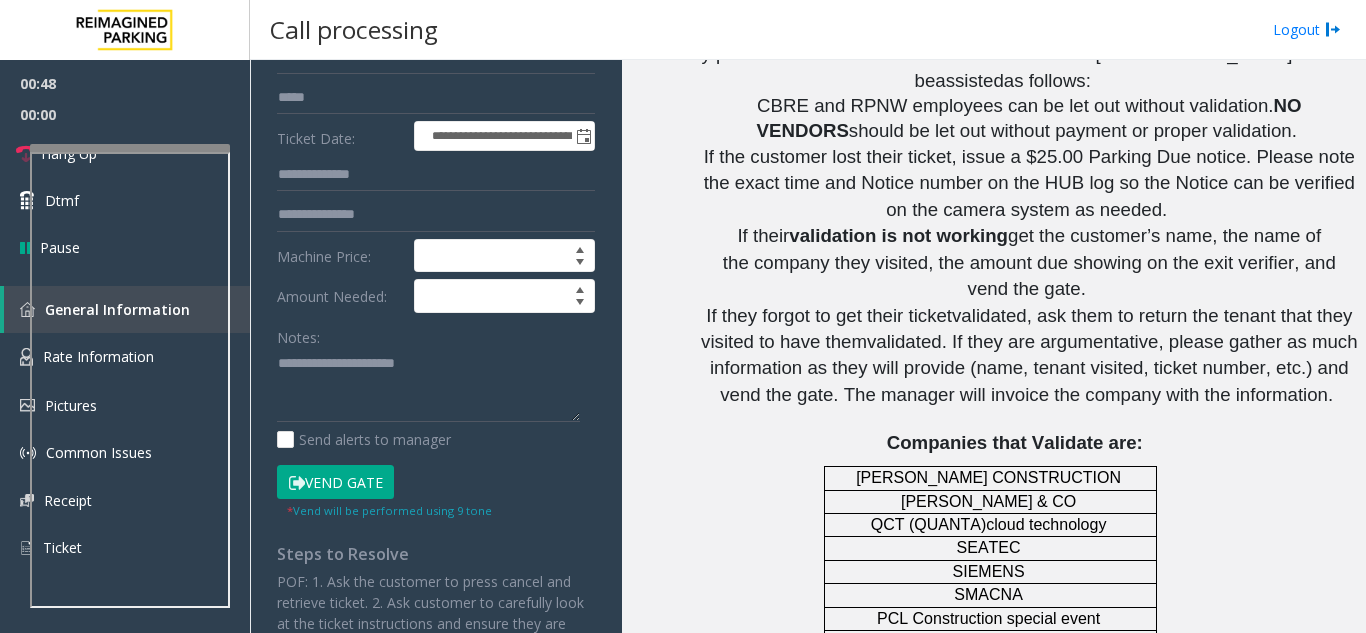 scroll, scrollTop: 300, scrollLeft: 0, axis: vertical 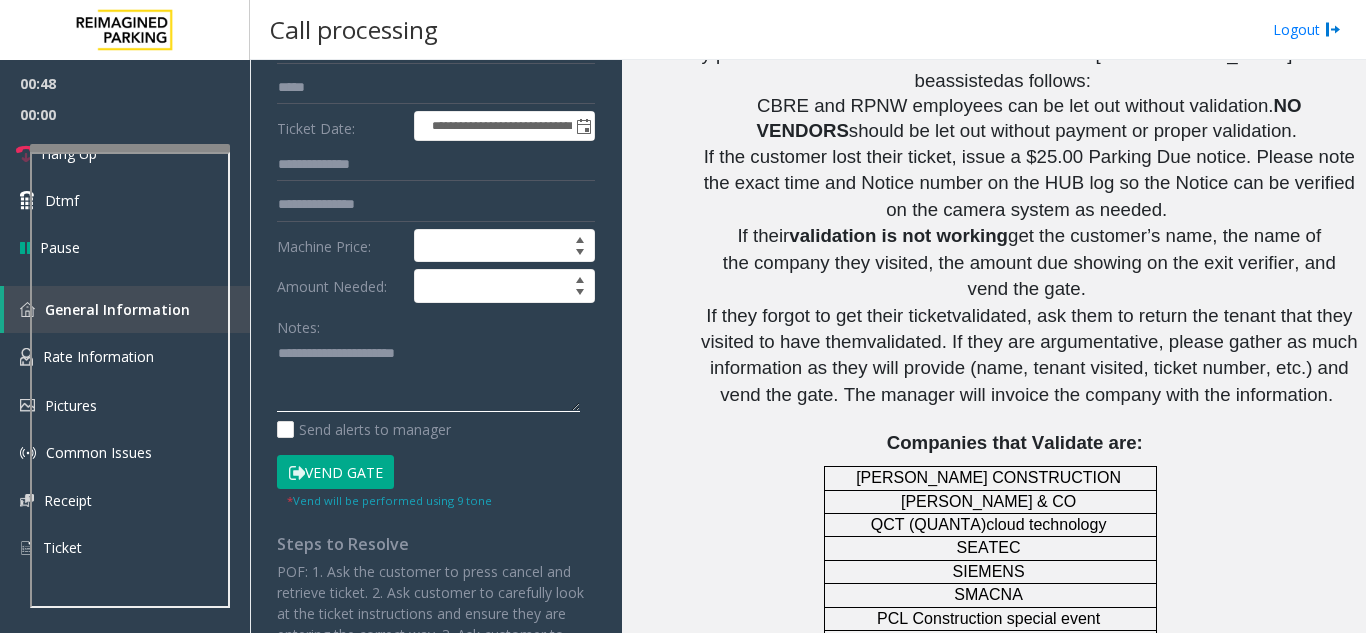click 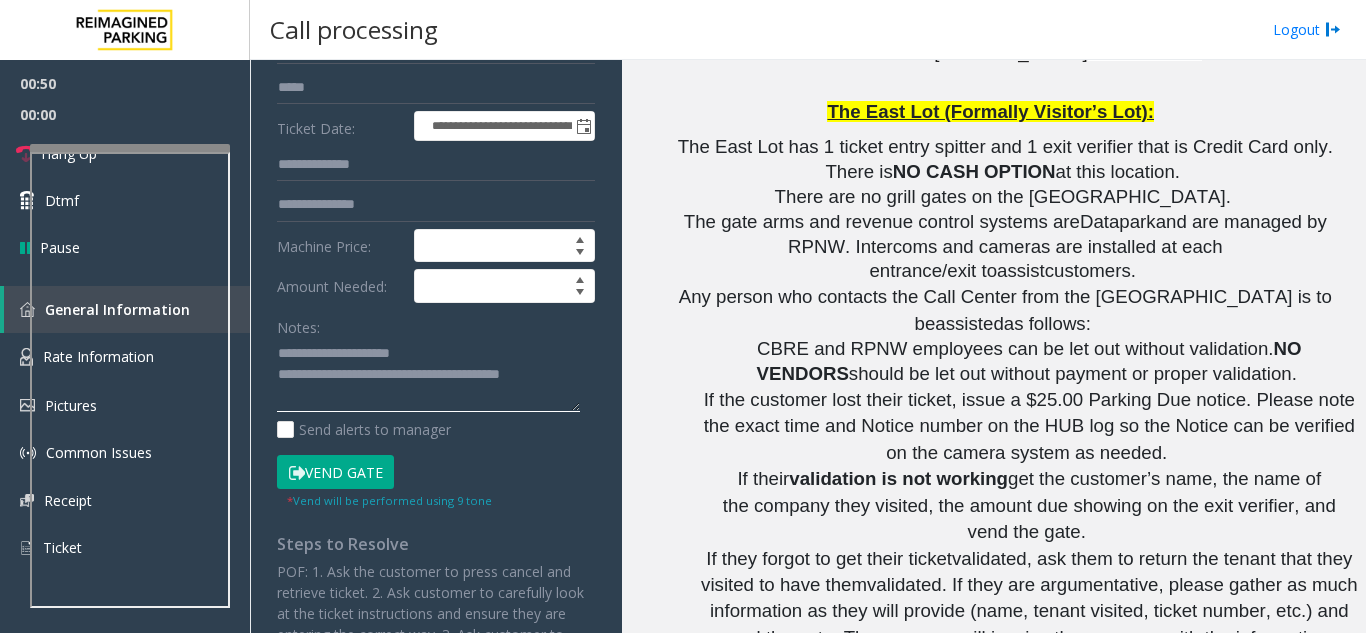scroll, scrollTop: 2133, scrollLeft: 0, axis: vertical 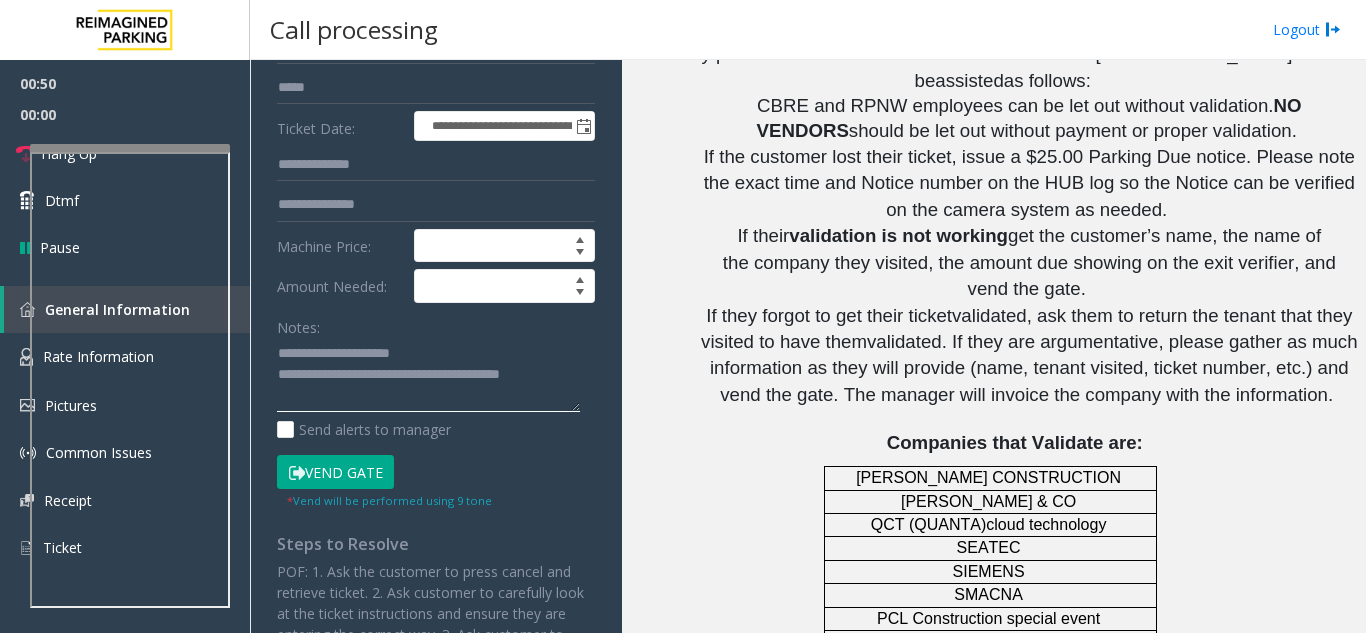 type on "**********" 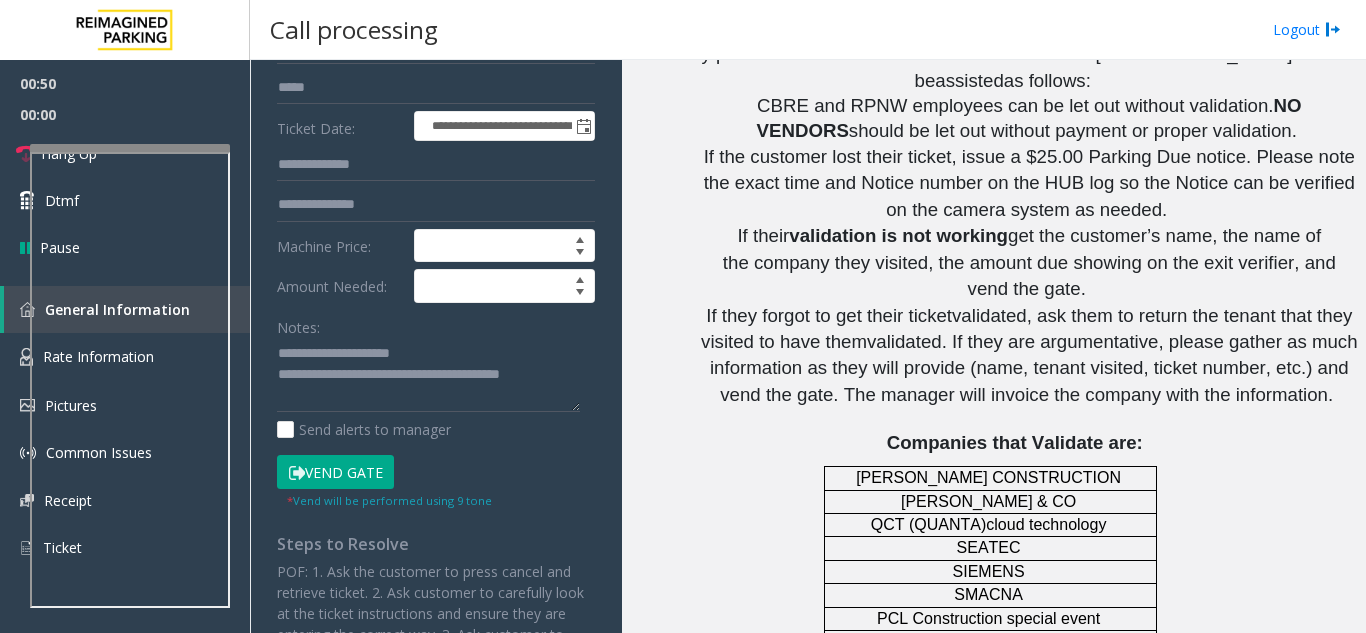 click on "FERGUSON CONSTRUCTION" 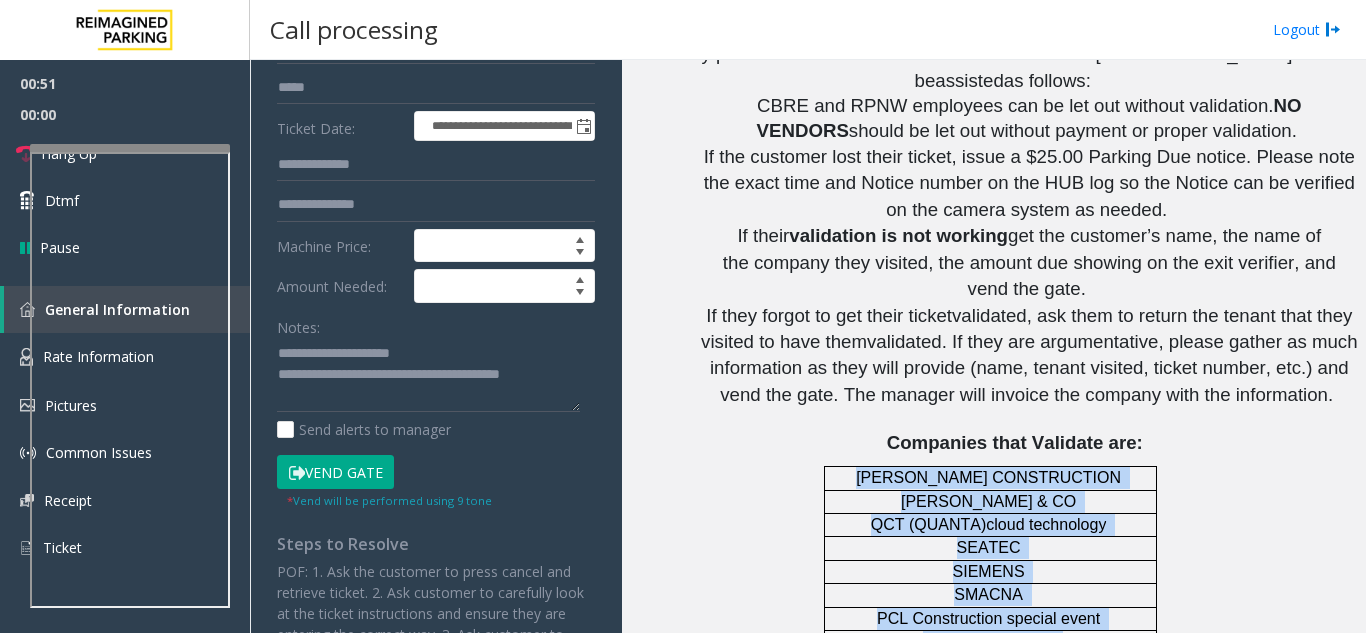 drag, startPoint x: 893, startPoint y: 282, endPoint x: 1060, endPoint y: 478, distance: 257.49756 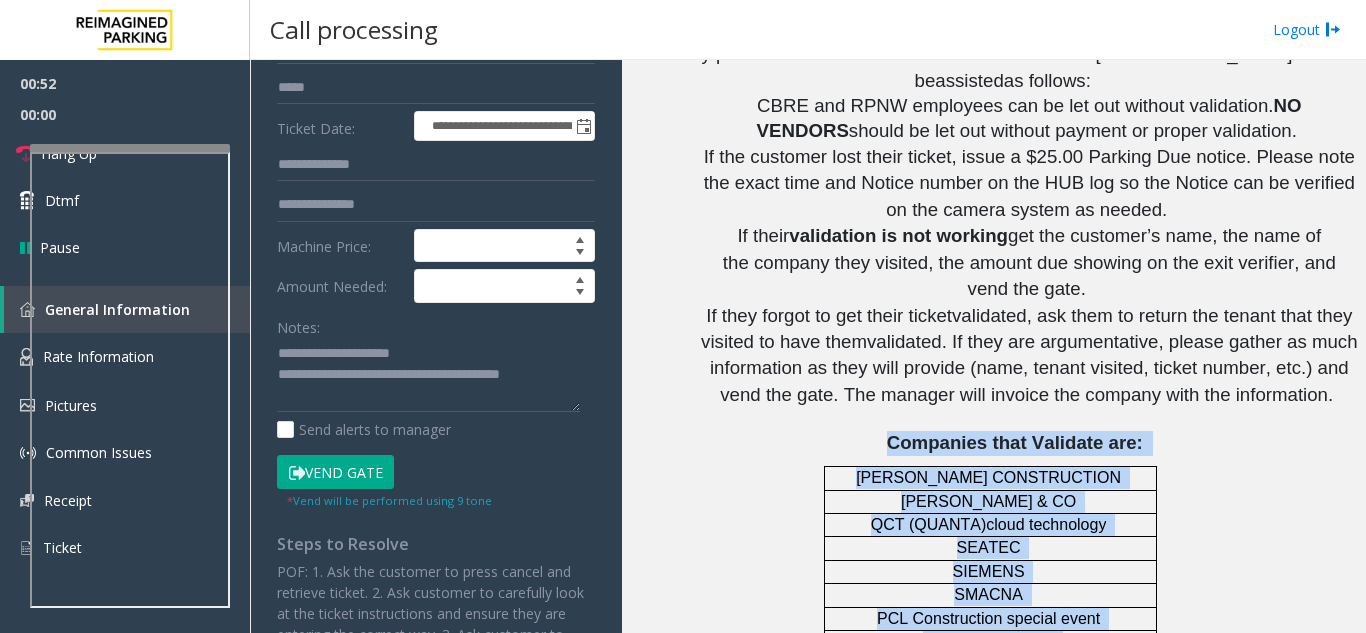 drag, startPoint x: 1060, startPoint y: 478, endPoint x: 893, endPoint y: 255, distance: 278.60007 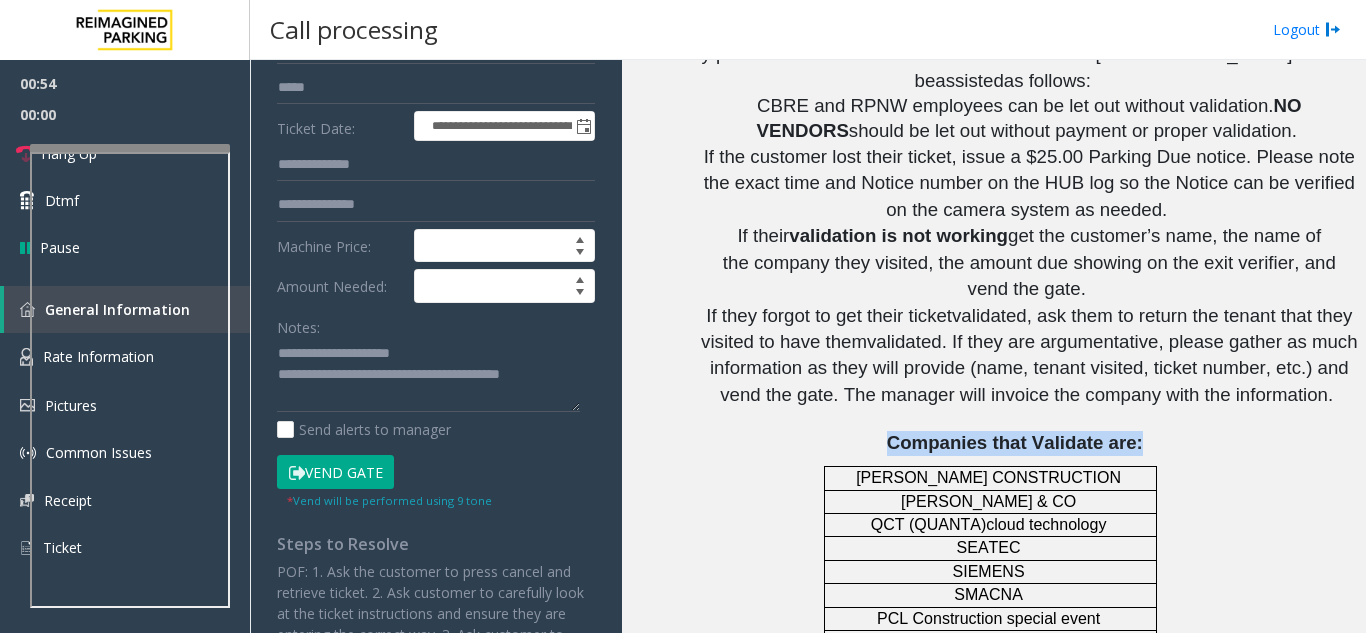 drag, startPoint x: 893, startPoint y: 255, endPoint x: 1113, endPoint y: 246, distance: 220.18402 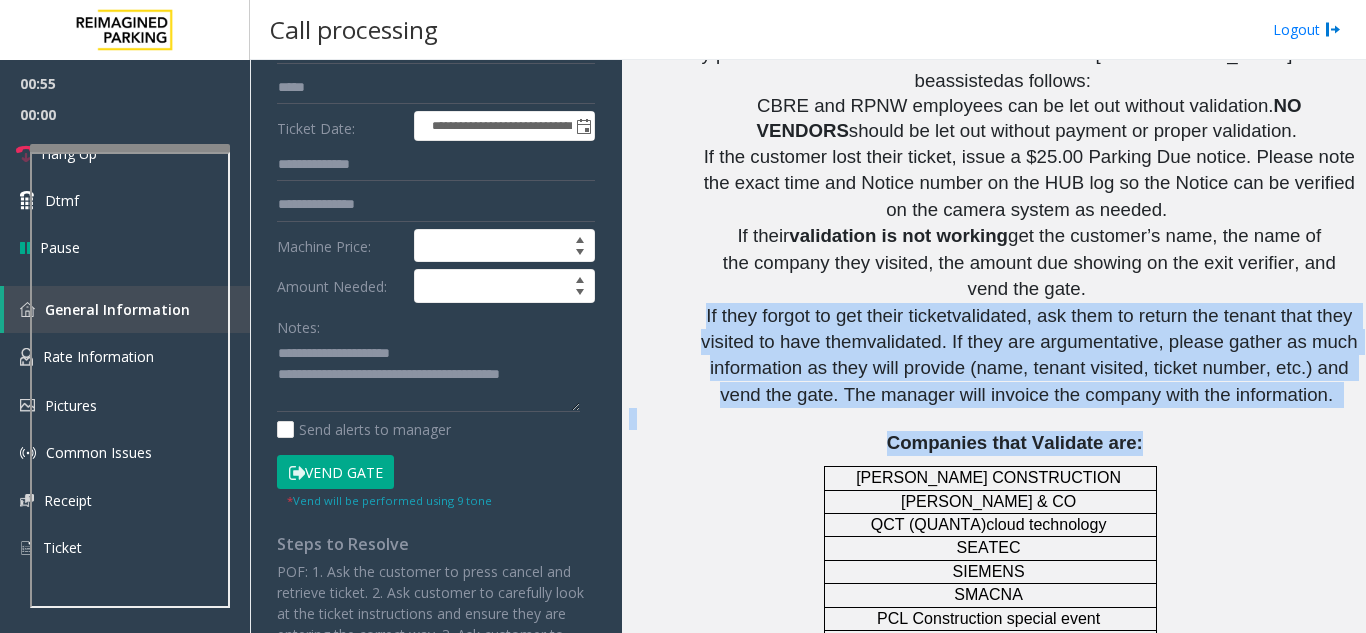 drag, startPoint x: 1113, startPoint y: 246, endPoint x: 713, endPoint y: 118, distance: 419.98096 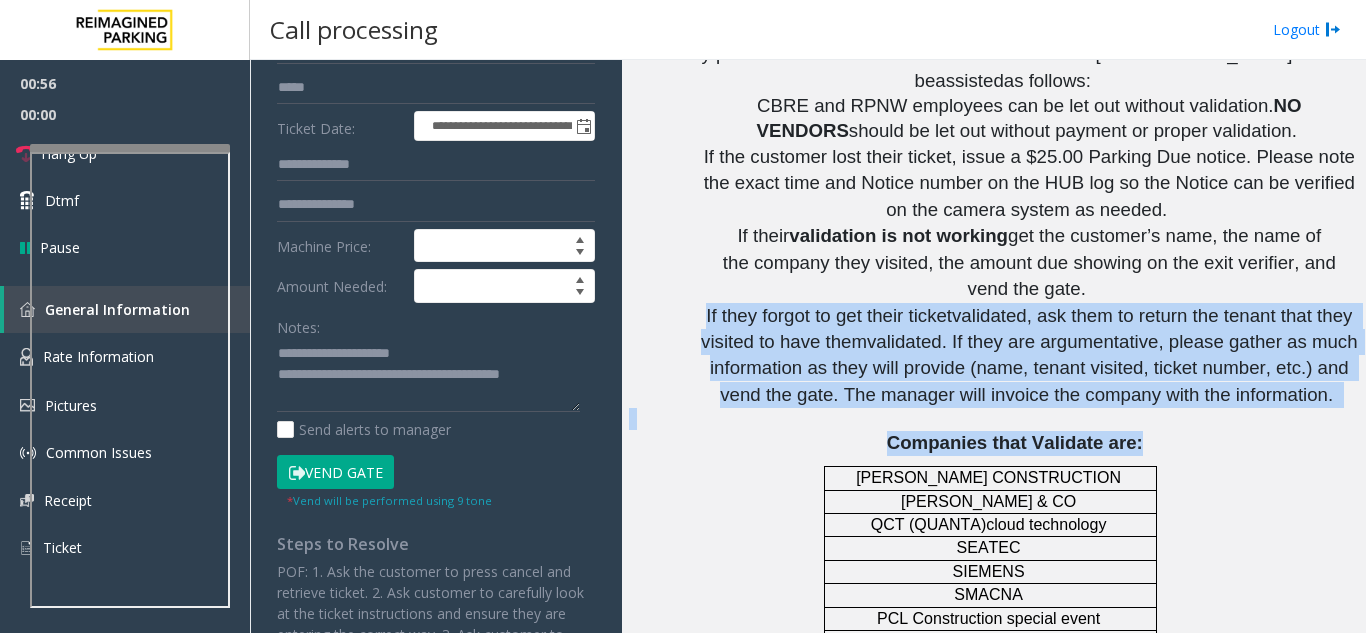 click on "If they forgot to get their ticket" 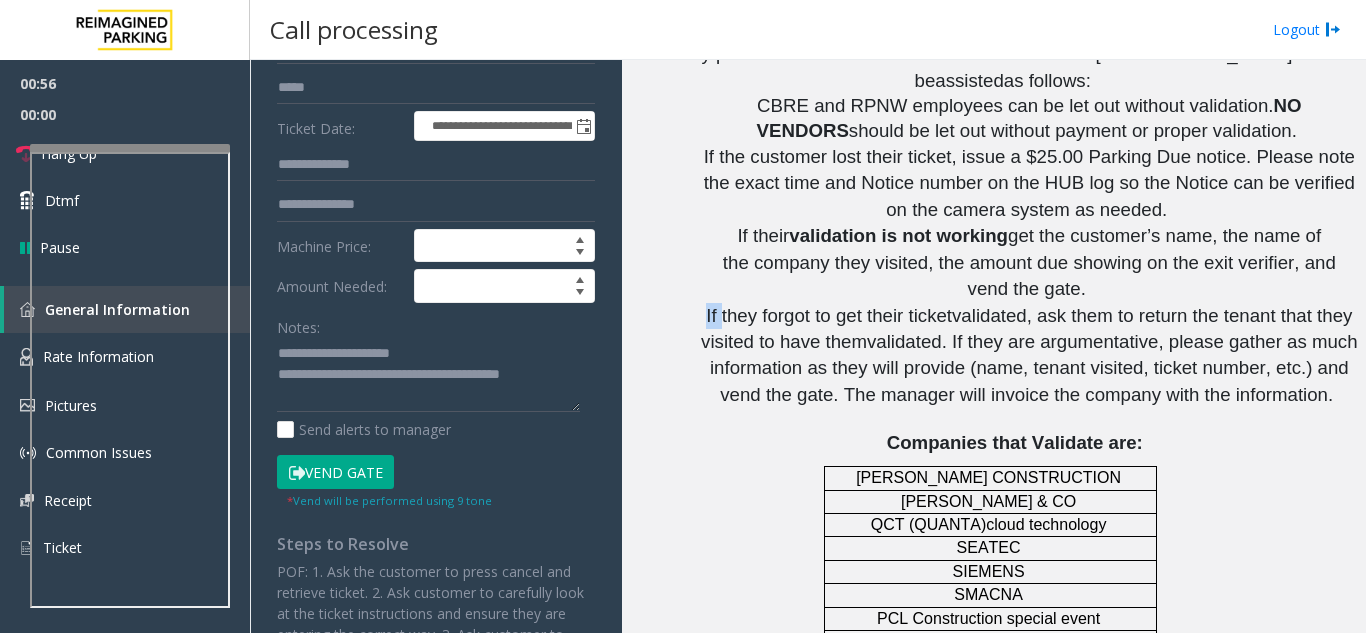 click on "If they forgot to get their ticket" 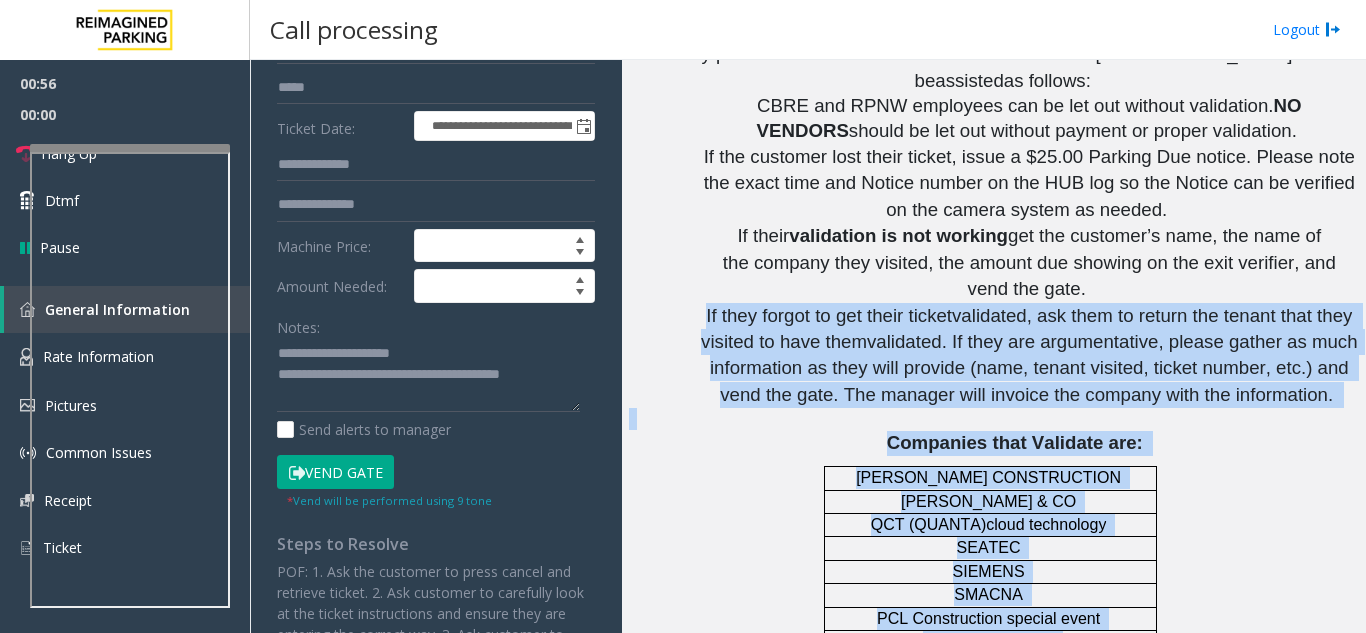 drag, startPoint x: 713, startPoint y: 118, endPoint x: 1080, endPoint y: 571, distance: 583.0077 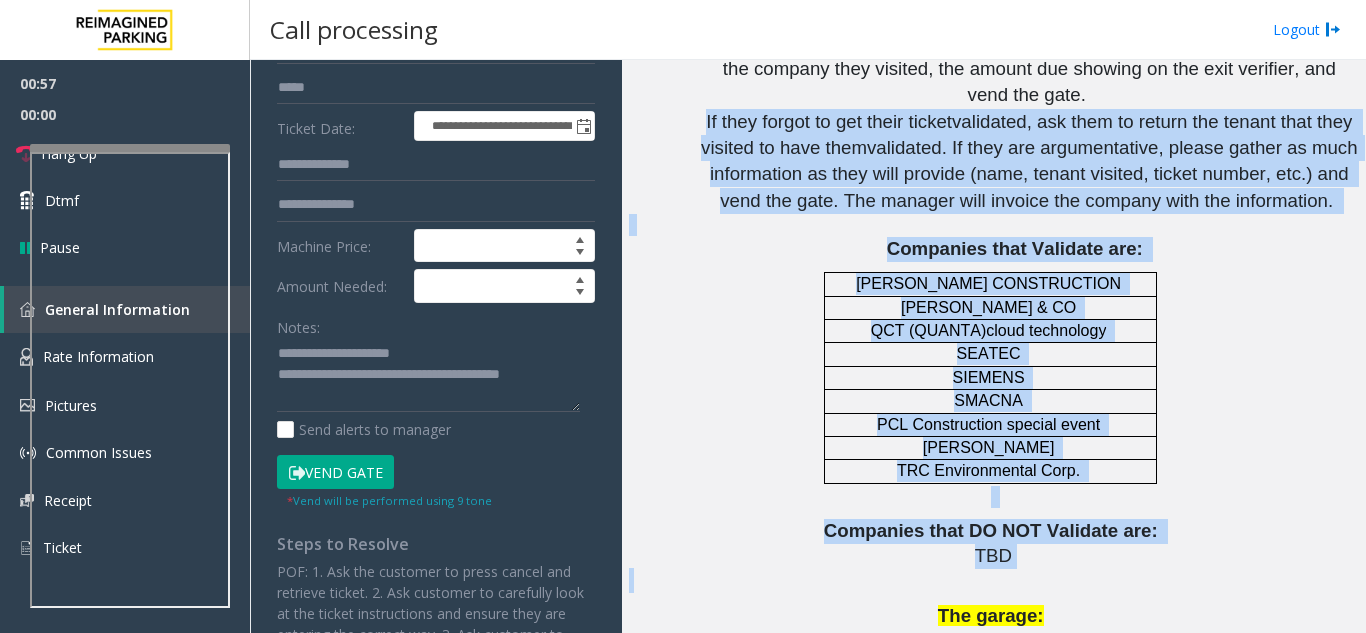 scroll, scrollTop: 2433, scrollLeft: 0, axis: vertical 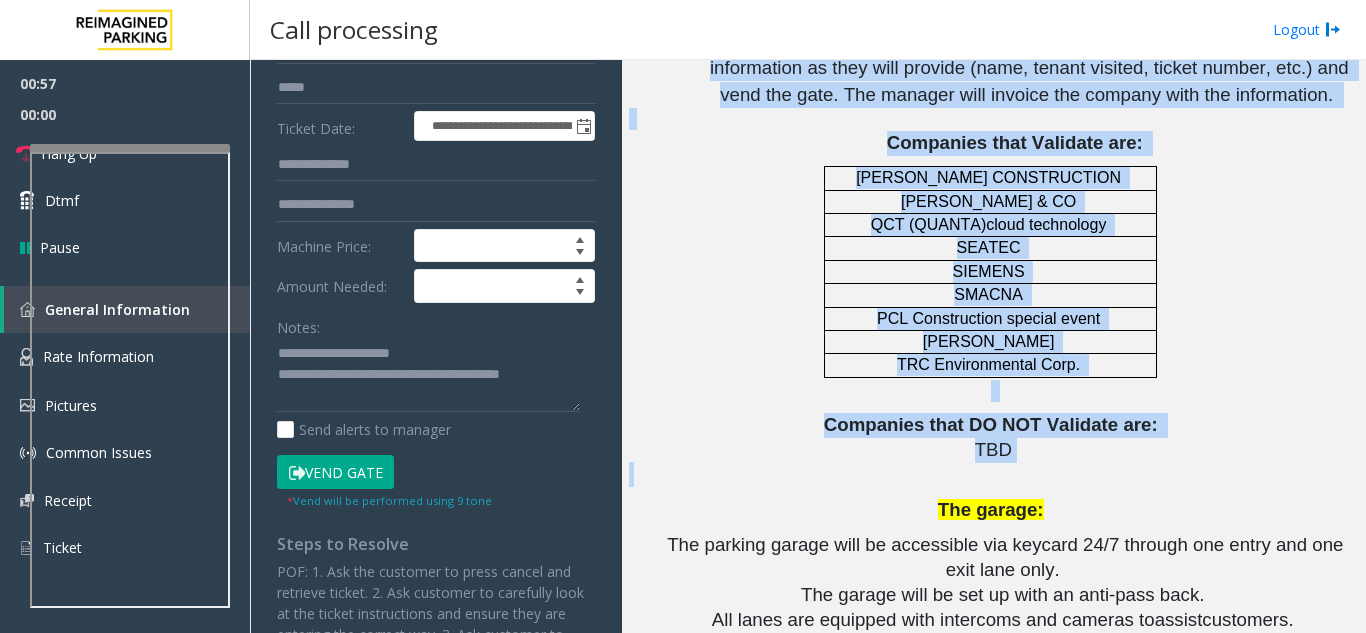click 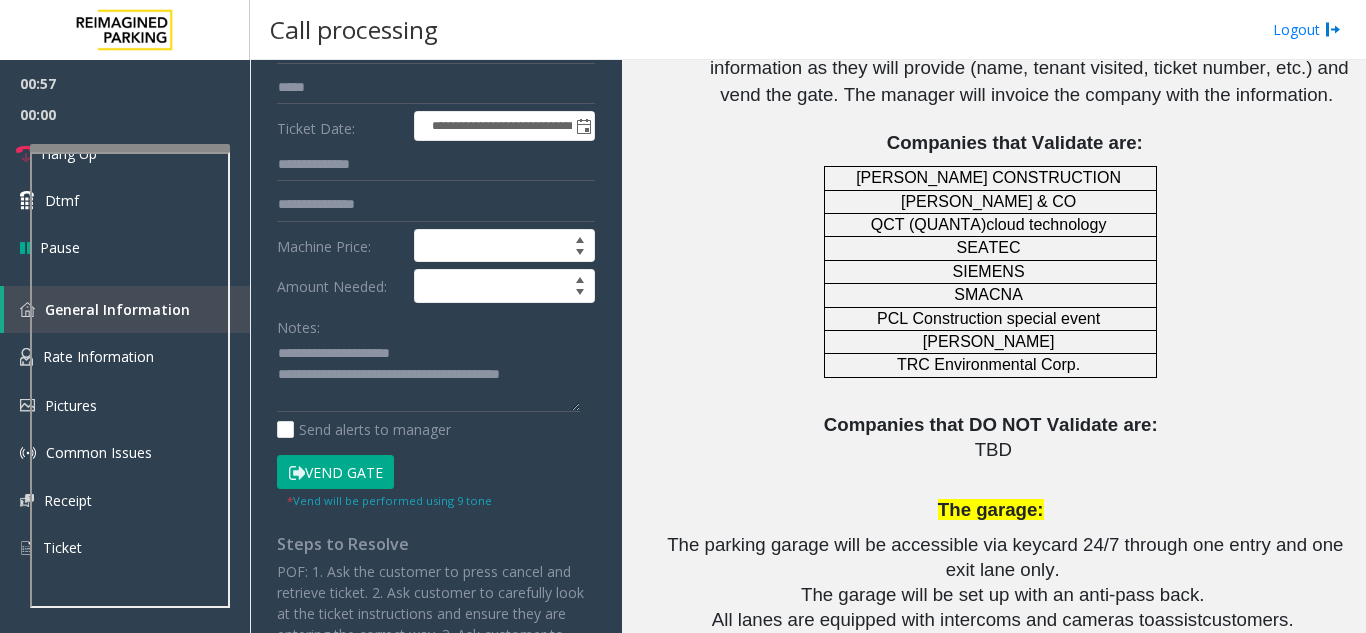 click 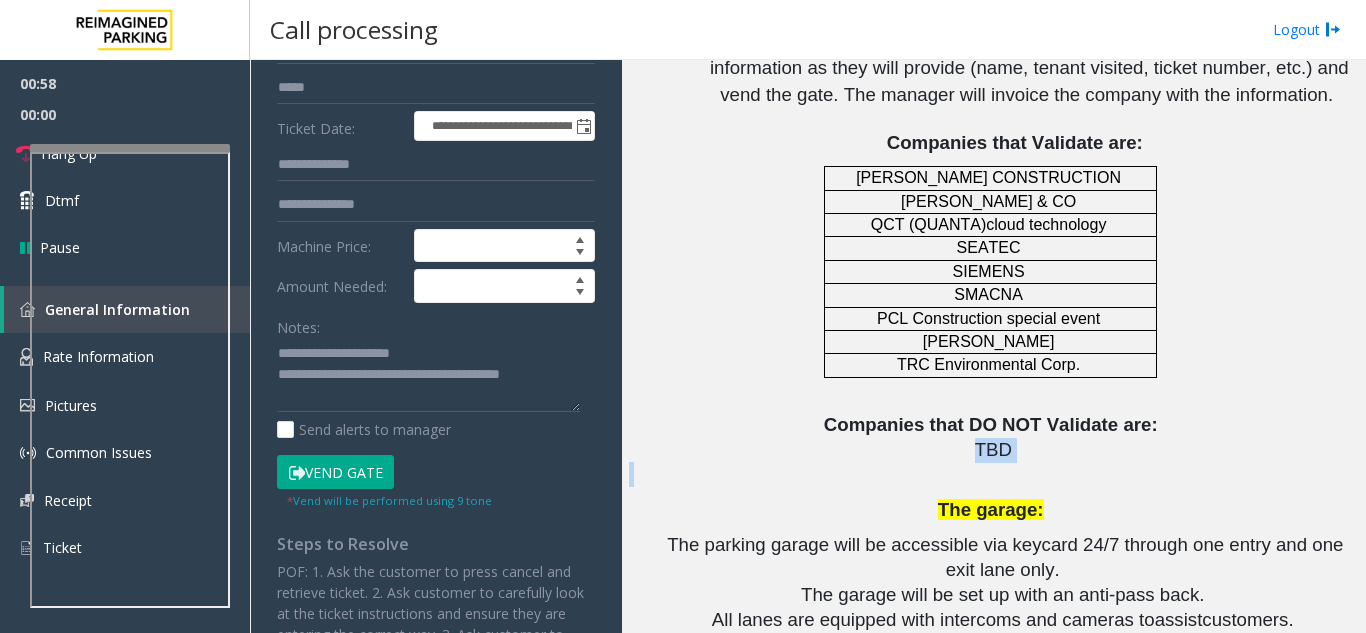 drag, startPoint x: 960, startPoint y: 289, endPoint x: 890, endPoint y: 243, distance: 83.761566 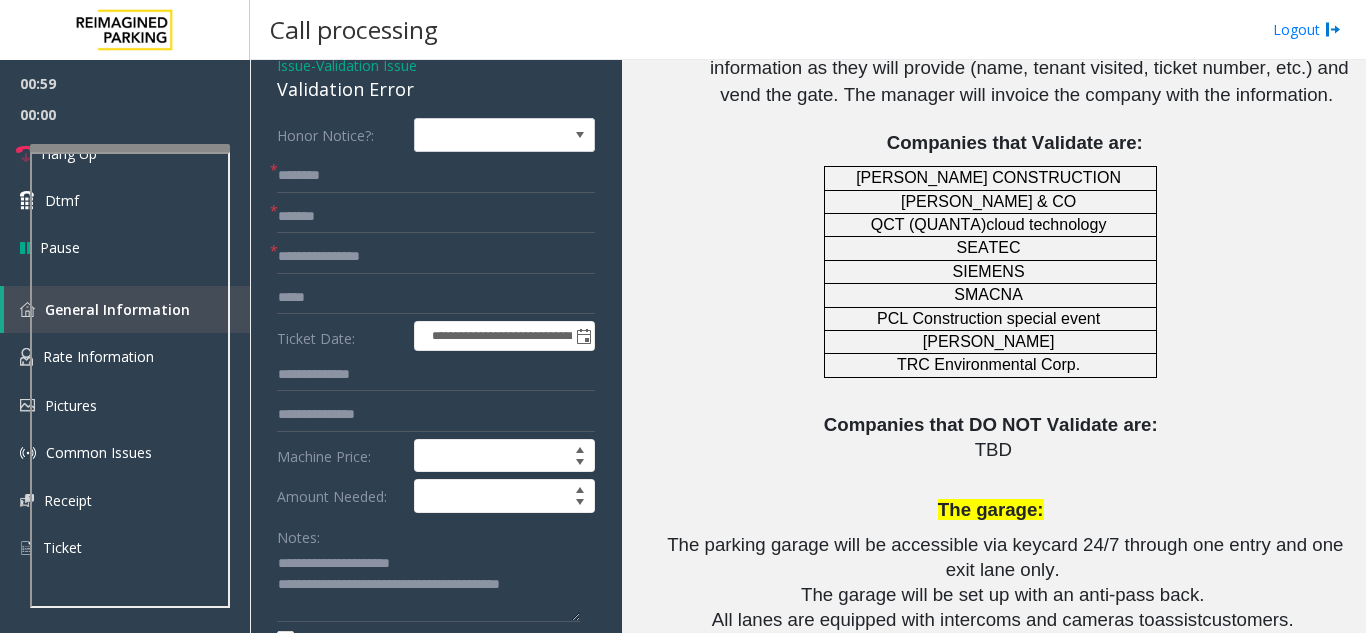 scroll, scrollTop: 0, scrollLeft: 0, axis: both 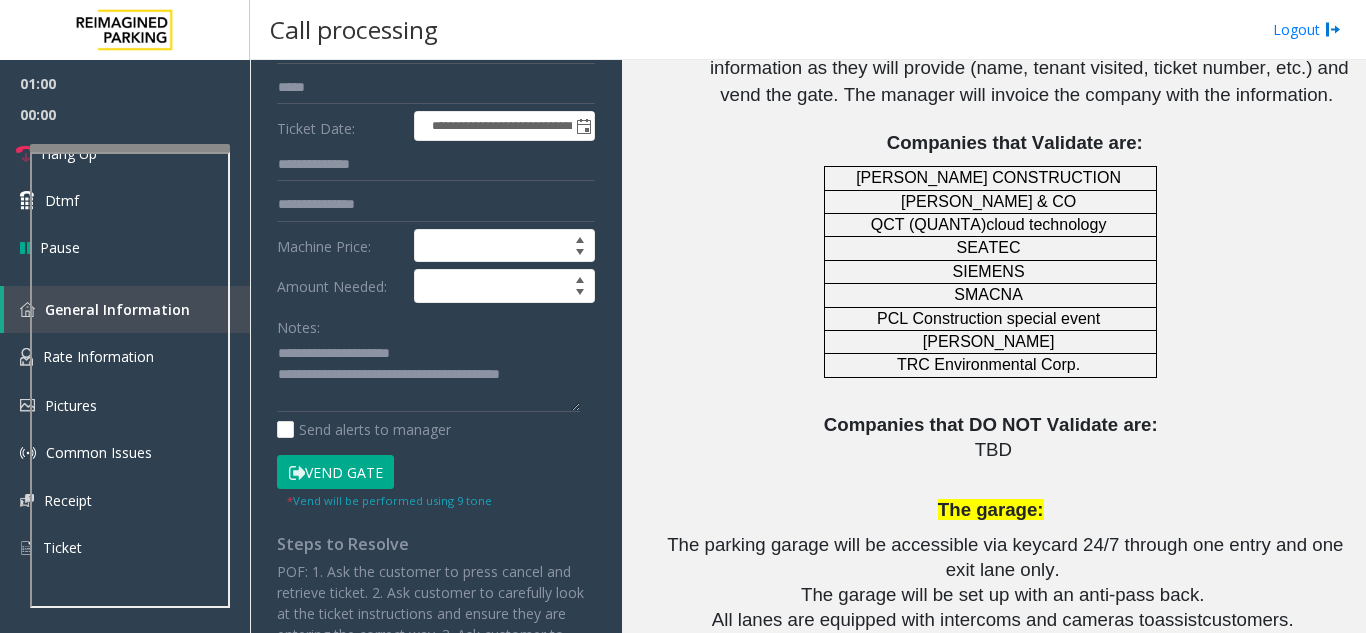 click on "Vend Gate" 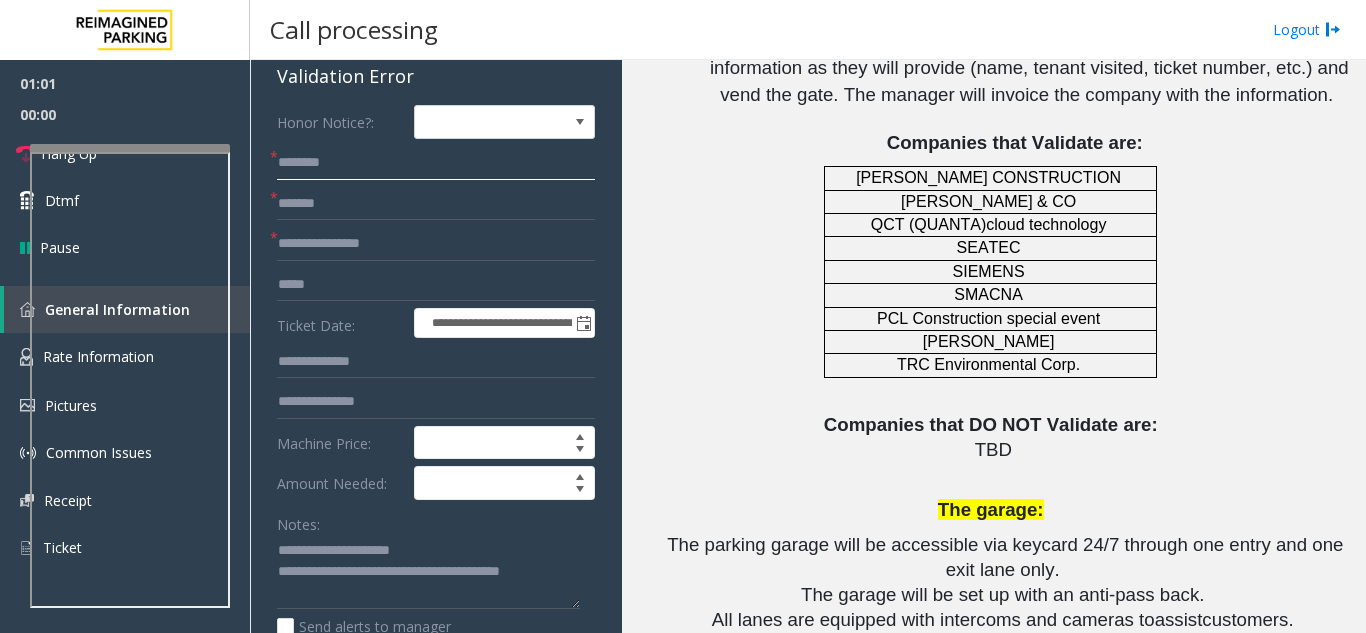 scroll, scrollTop: 0, scrollLeft: 0, axis: both 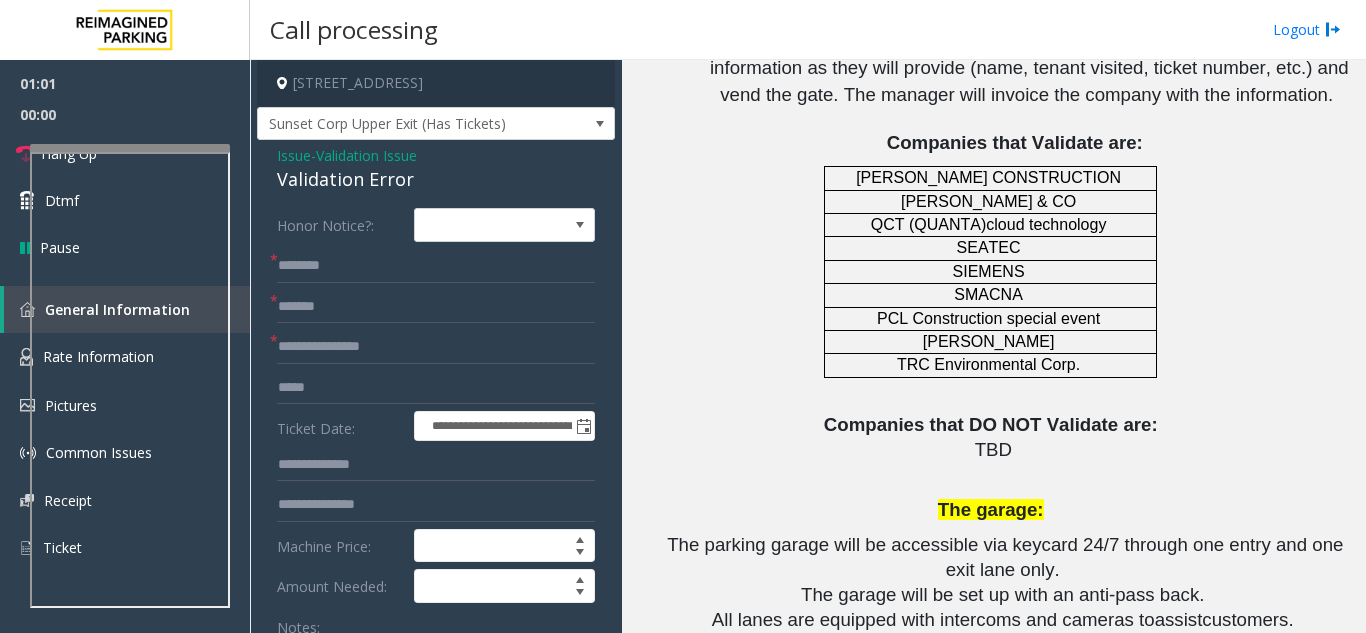 click on "**********" 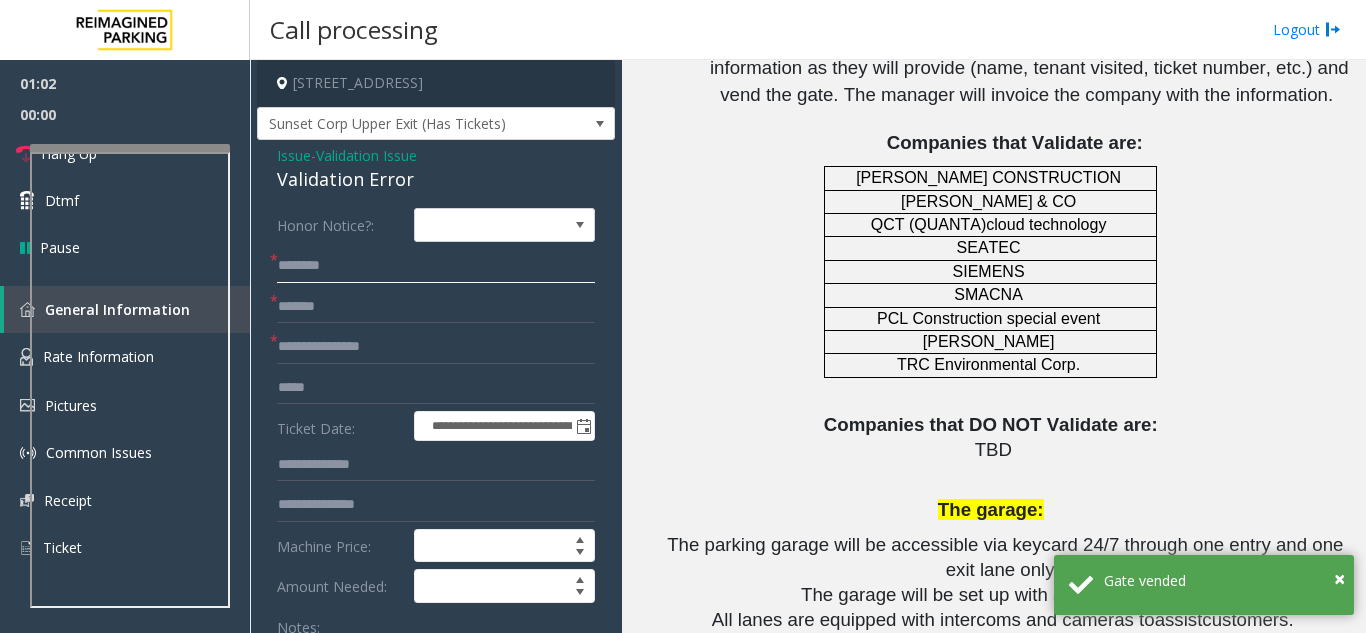 click 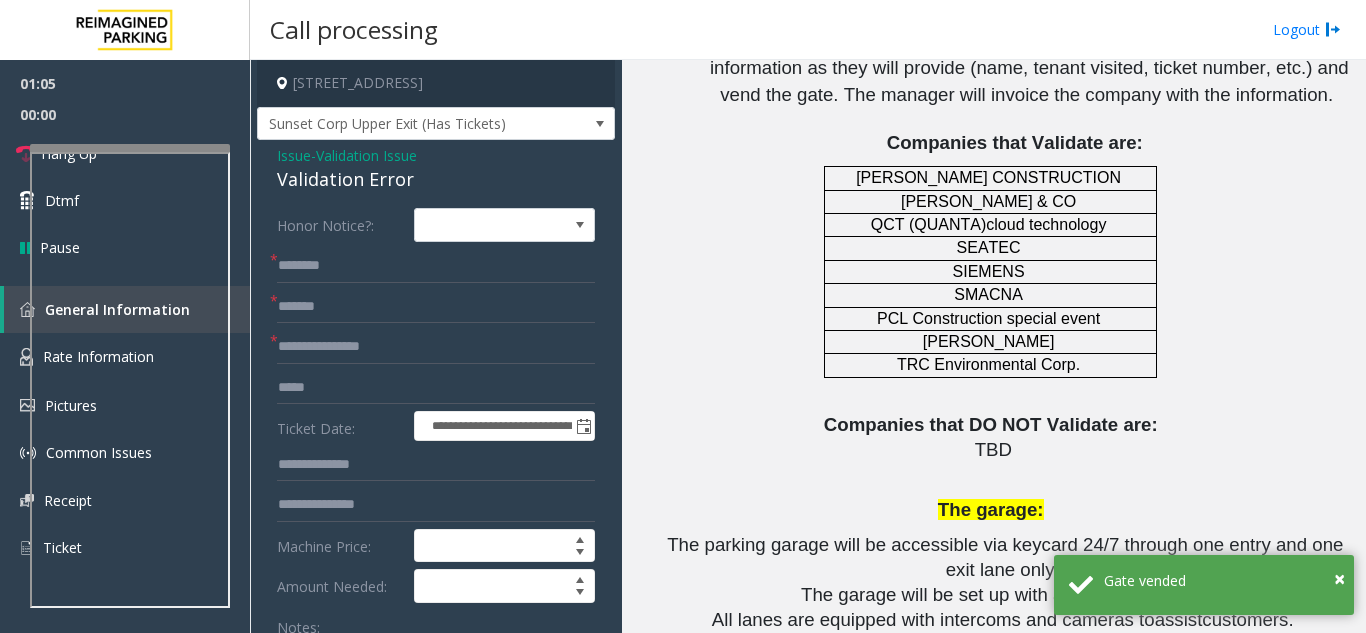 drag, startPoint x: 265, startPoint y: 279, endPoint x: 264, endPoint y: 252, distance: 27.018513 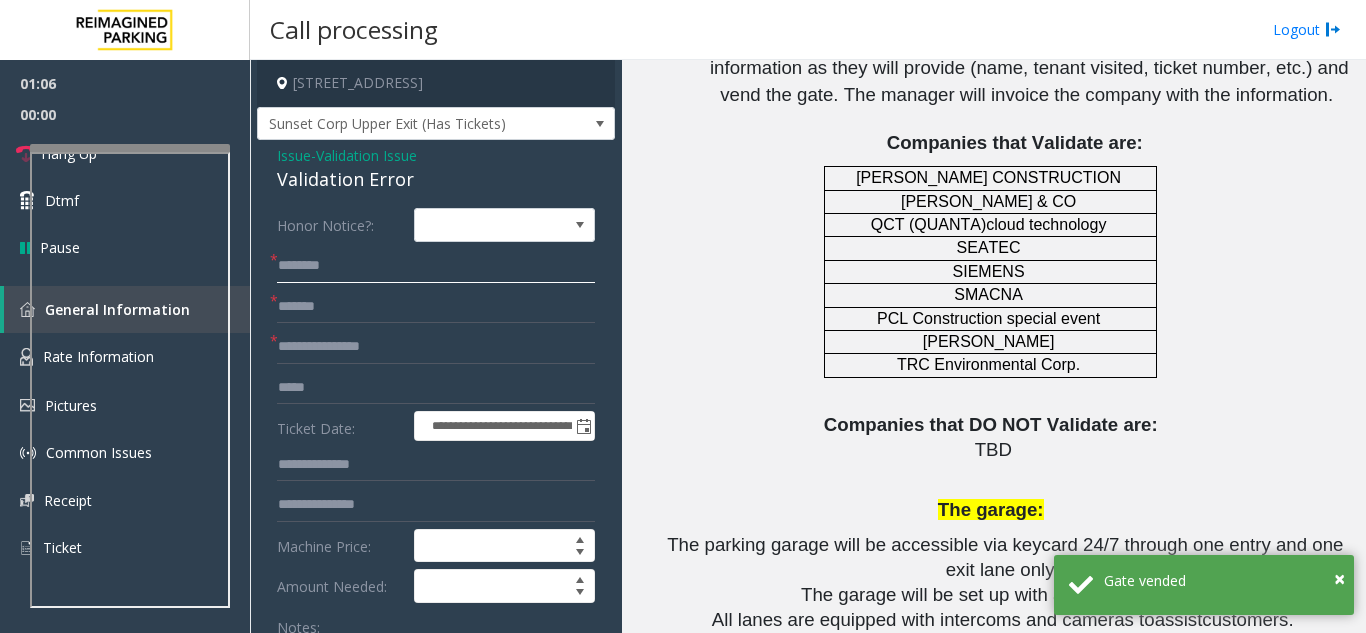click on "*******" 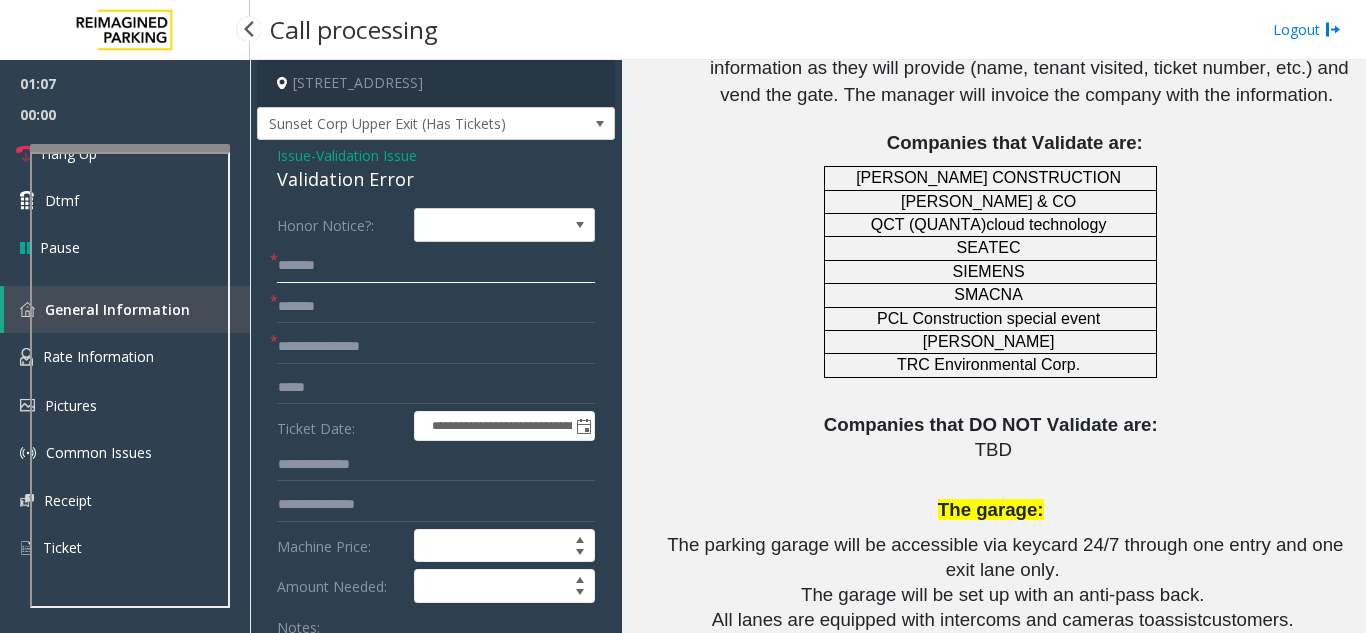 type on "******" 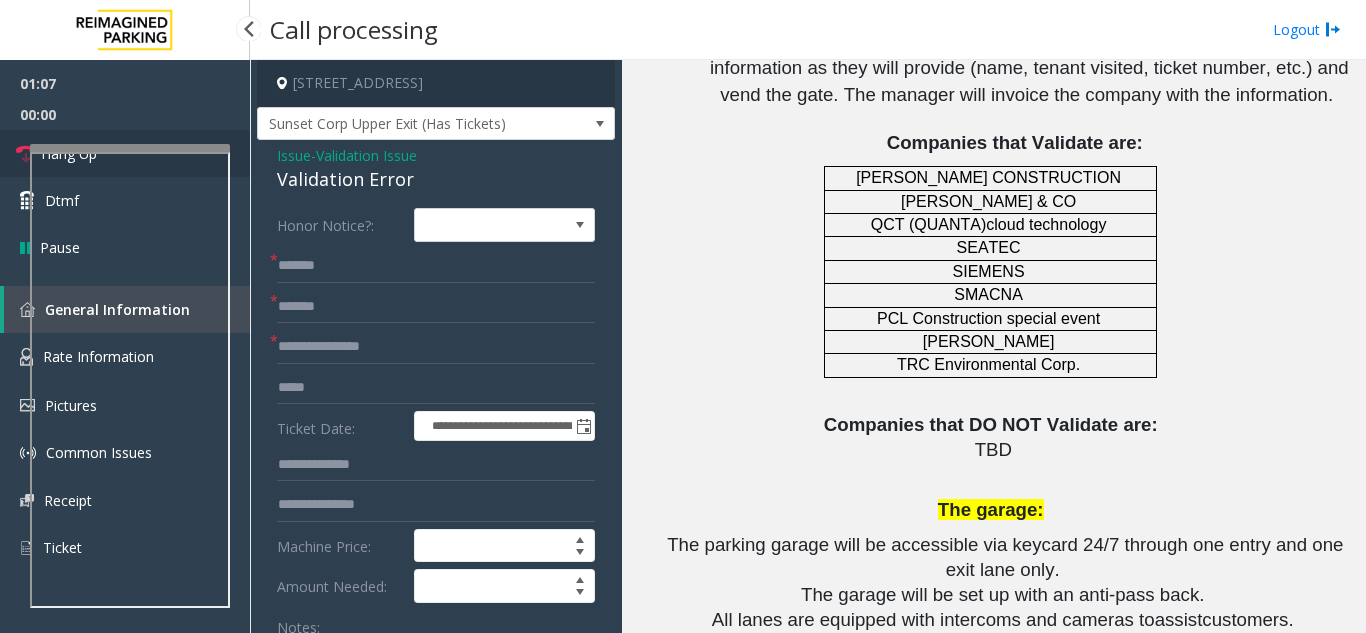 drag, startPoint x: 97, startPoint y: 122, endPoint x: 121, endPoint y: 134, distance: 26.832815 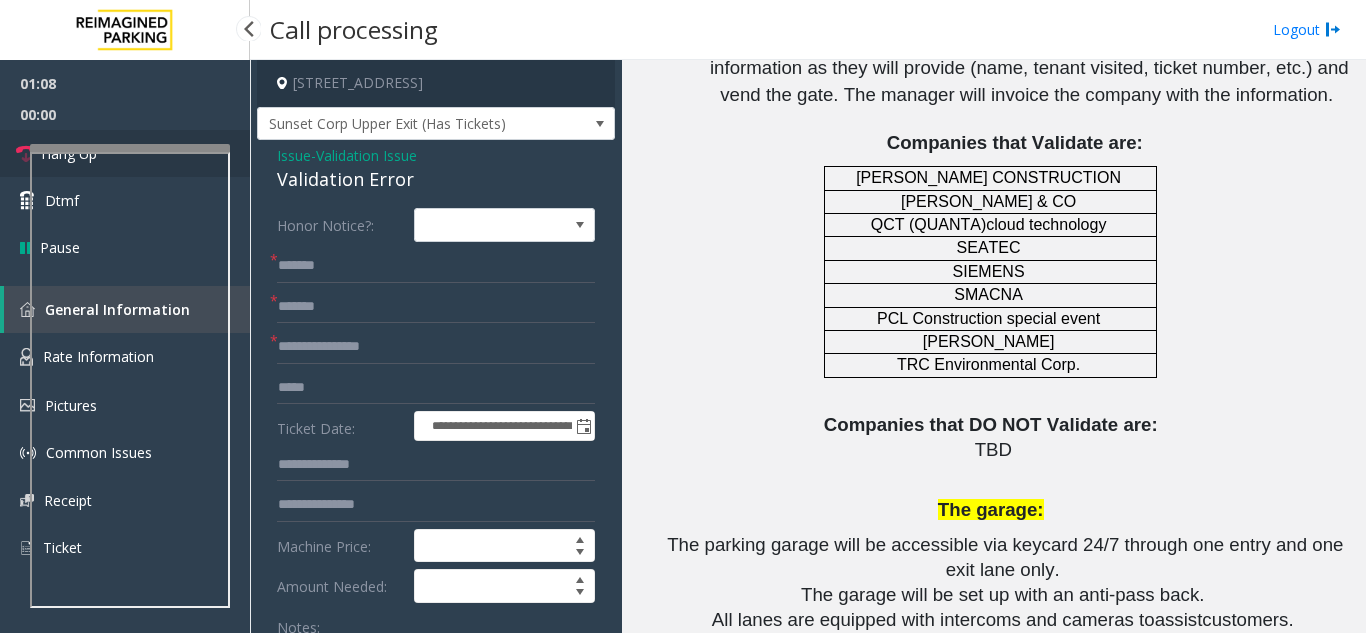 click on "Hang Up" at bounding box center [125, 153] 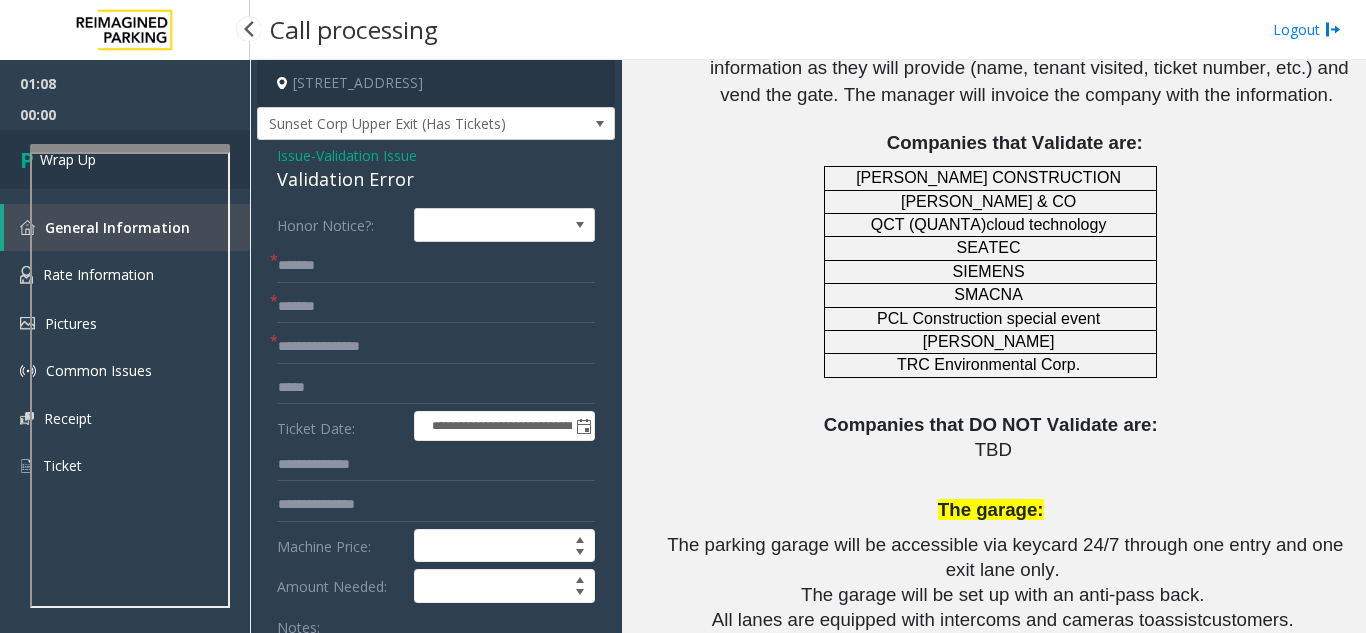 click on "Wrap Up" at bounding box center (125, 159) 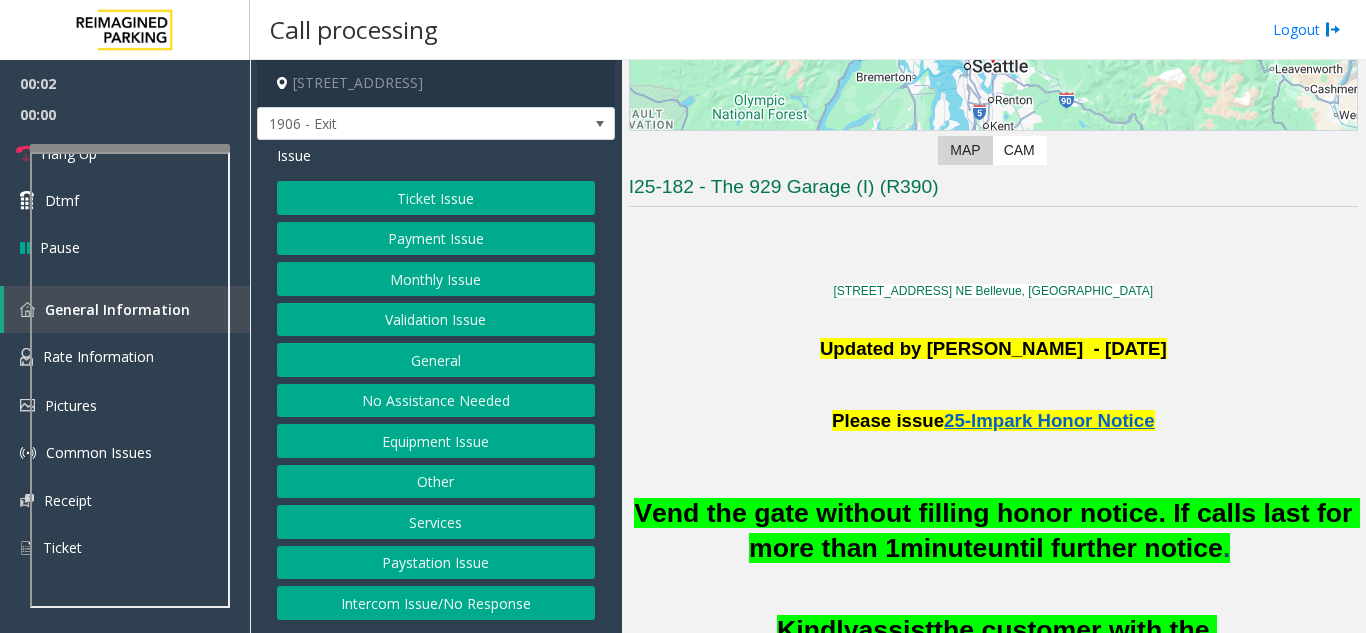scroll, scrollTop: 500, scrollLeft: 0, axis: vertical 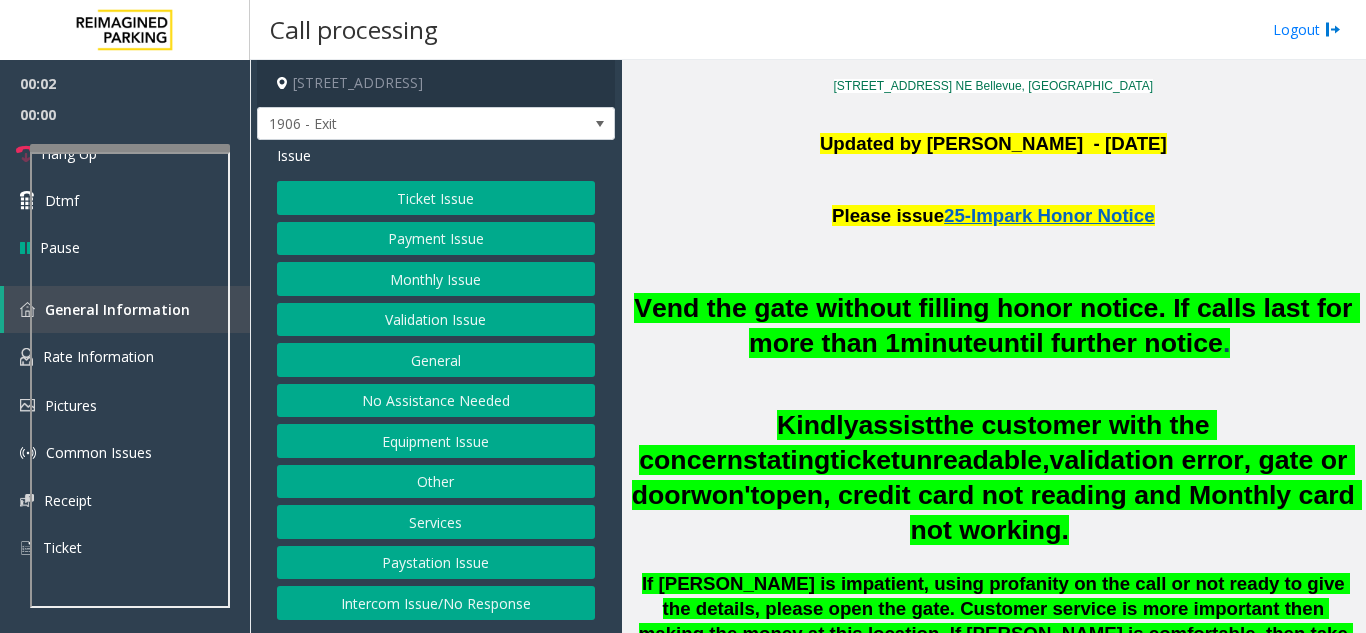 click on "Vend the gate without filling honor notice. If calls last for more than 1" 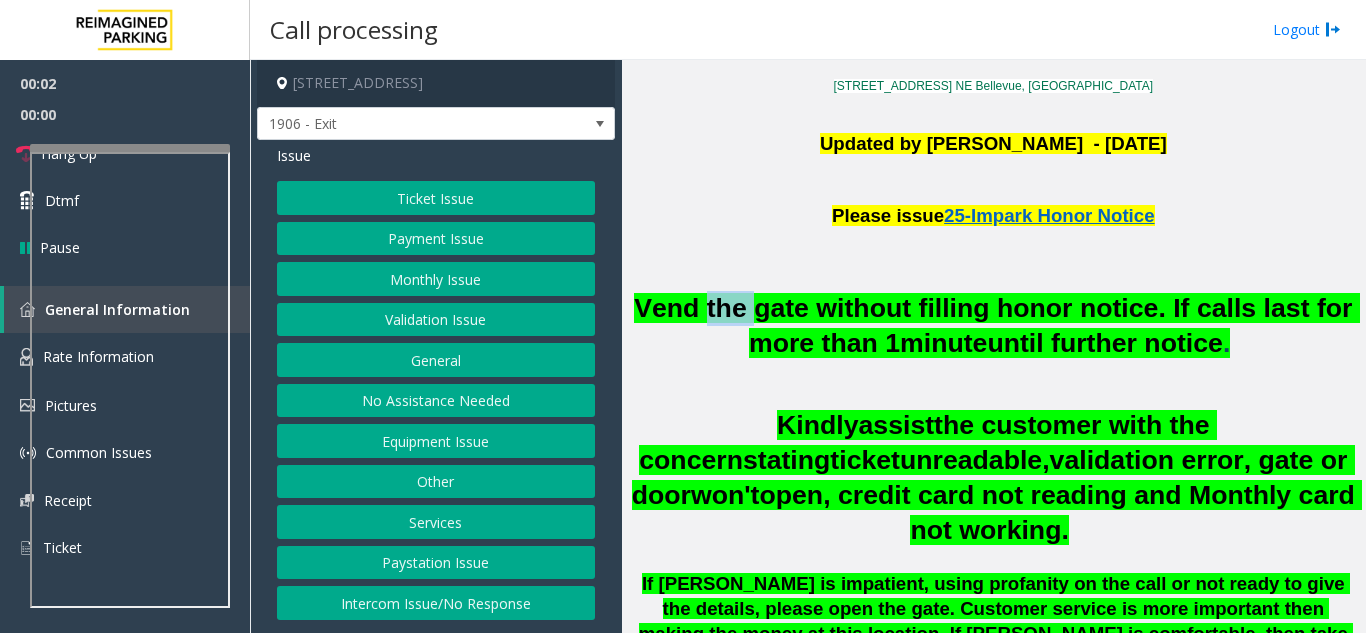 click on "Vend the gate without filling honor notice. If calls last for more than 1" 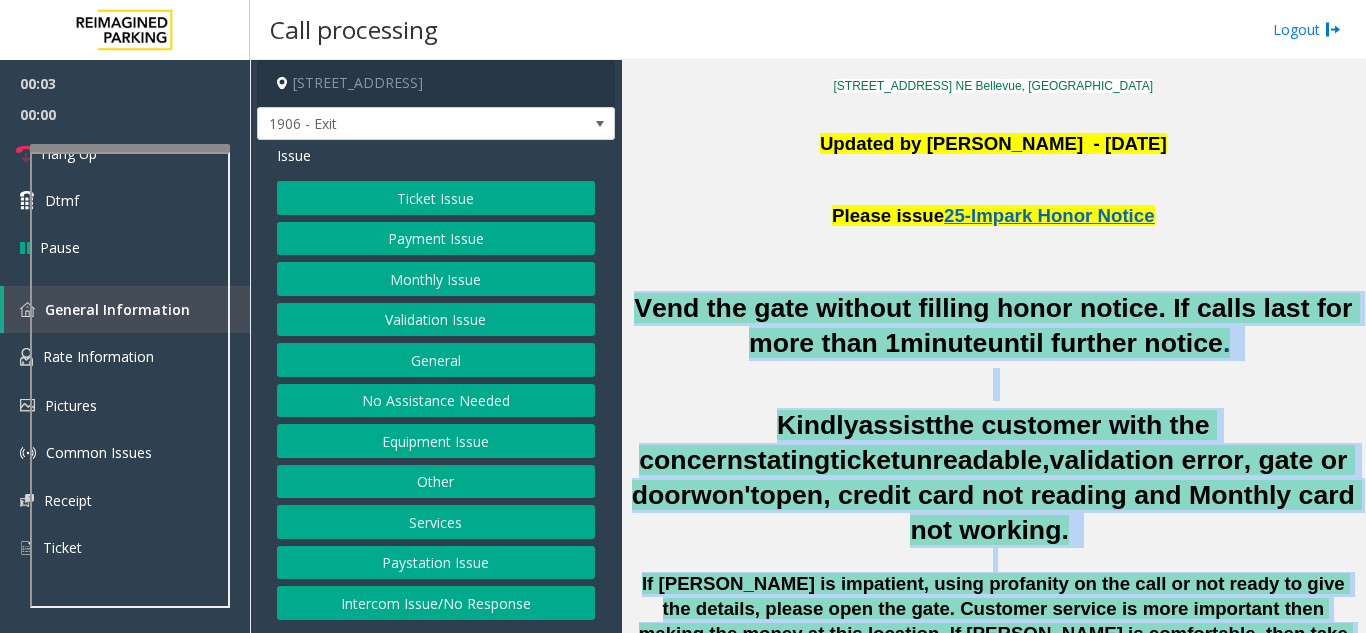 drag, startPoint x: 750, startPoint y: 303, endPoint x: 1092, endPoint y: 572, distance: 435.11493 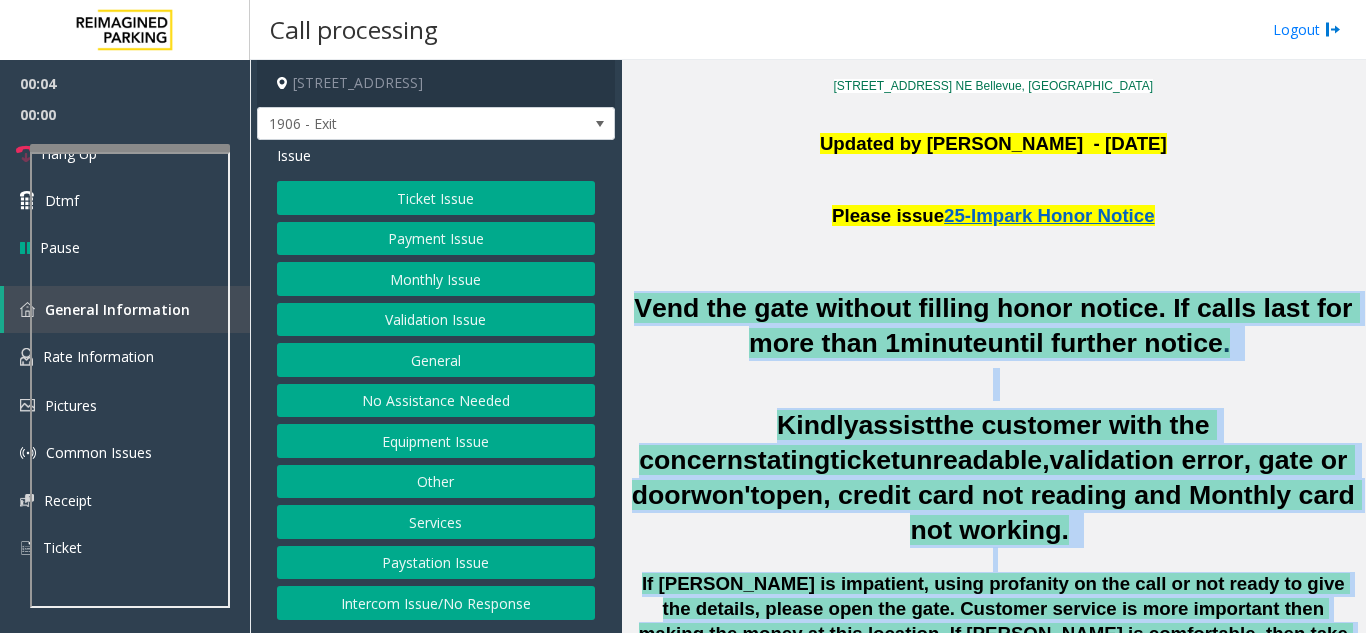 click on "If parker is impatient, using profanity on the call or not ready to give the details, please open the gate. Customer service is more important then making the money at this location. If parker is comfortable, then take the details. If not please vend." 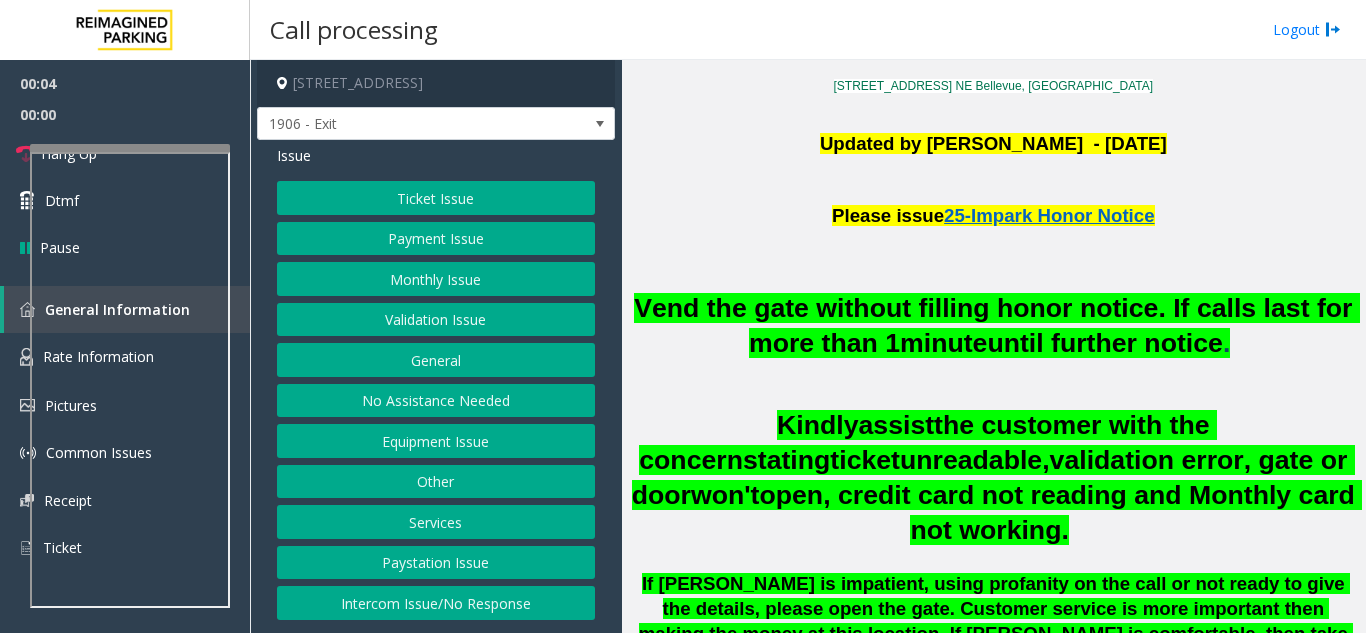 click on "Intercom Issue/No Response" 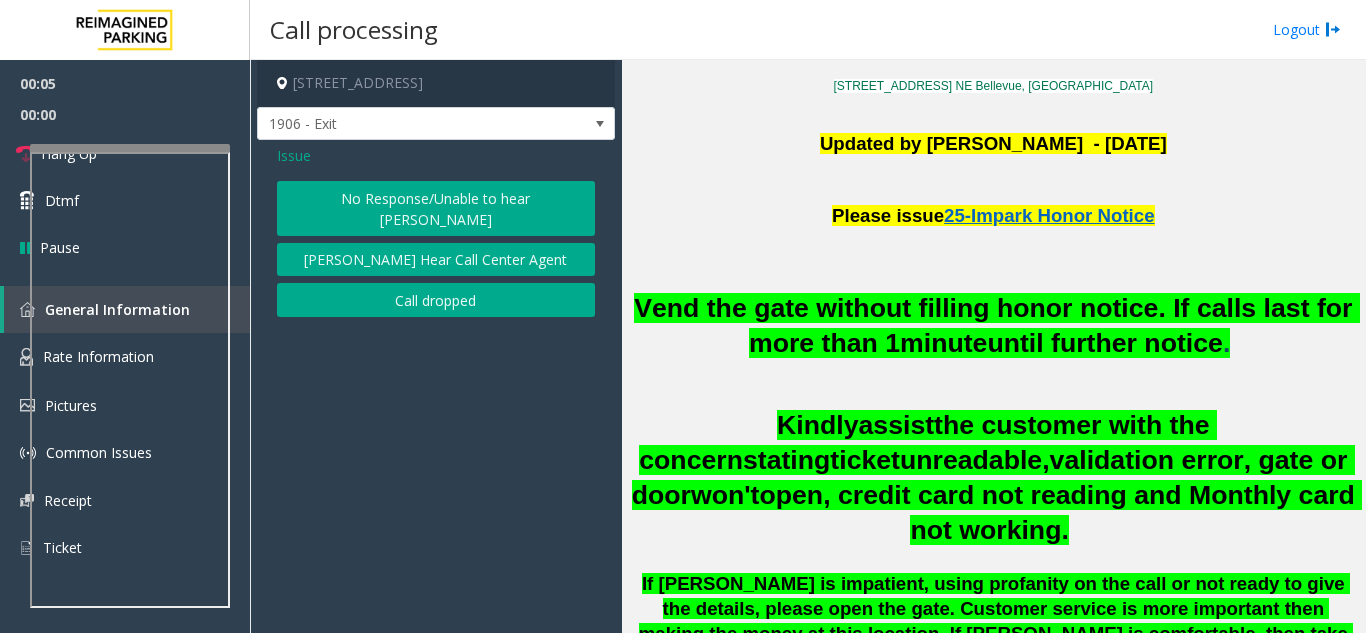 click at bounding box center (130, 148) 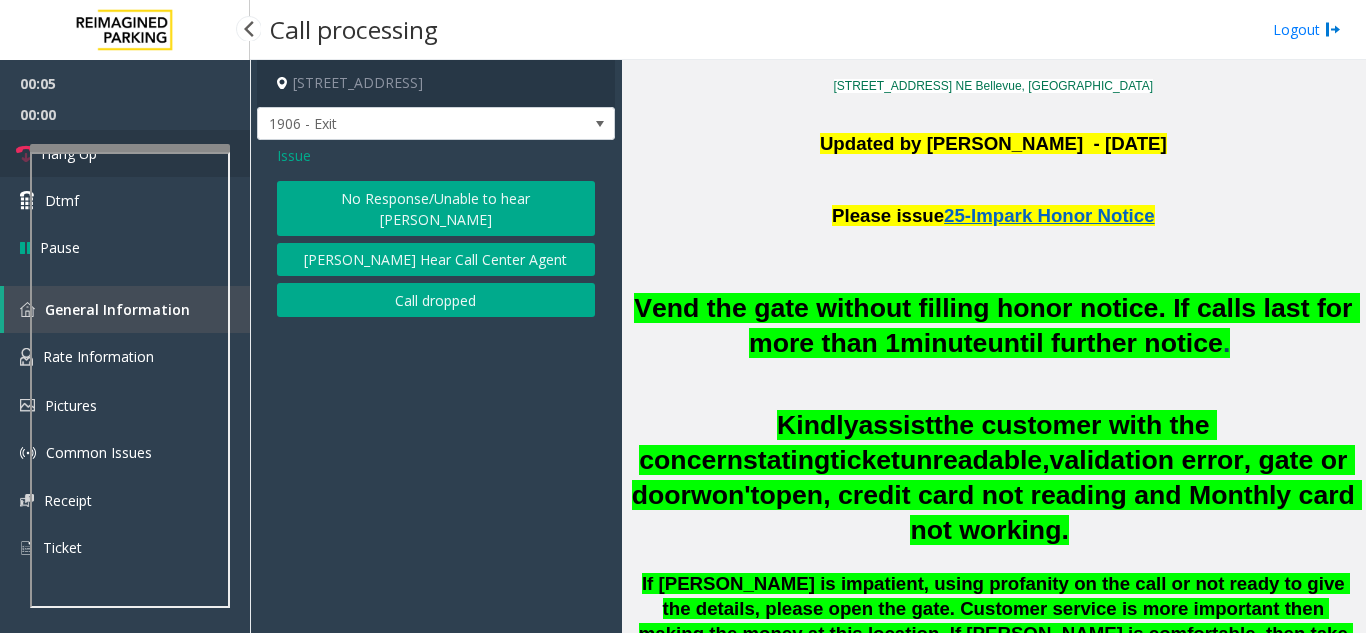 click on "Hang Up" at bounding box center [125, 153] 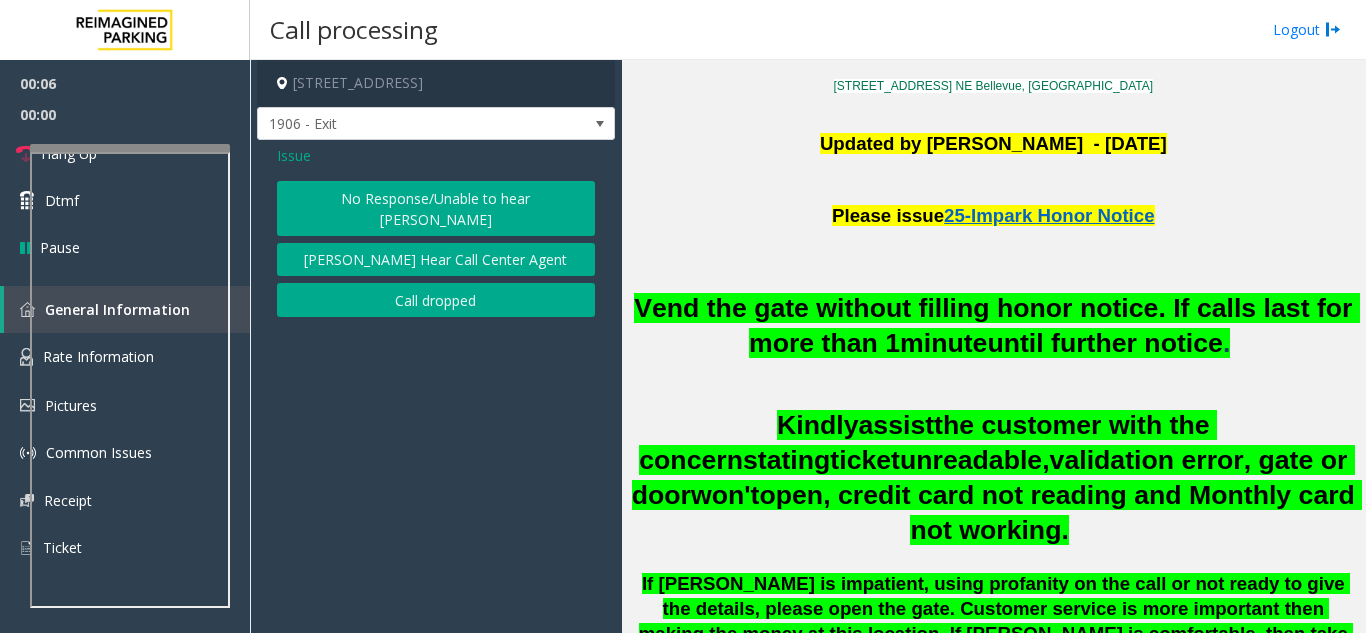 click on "Issue" 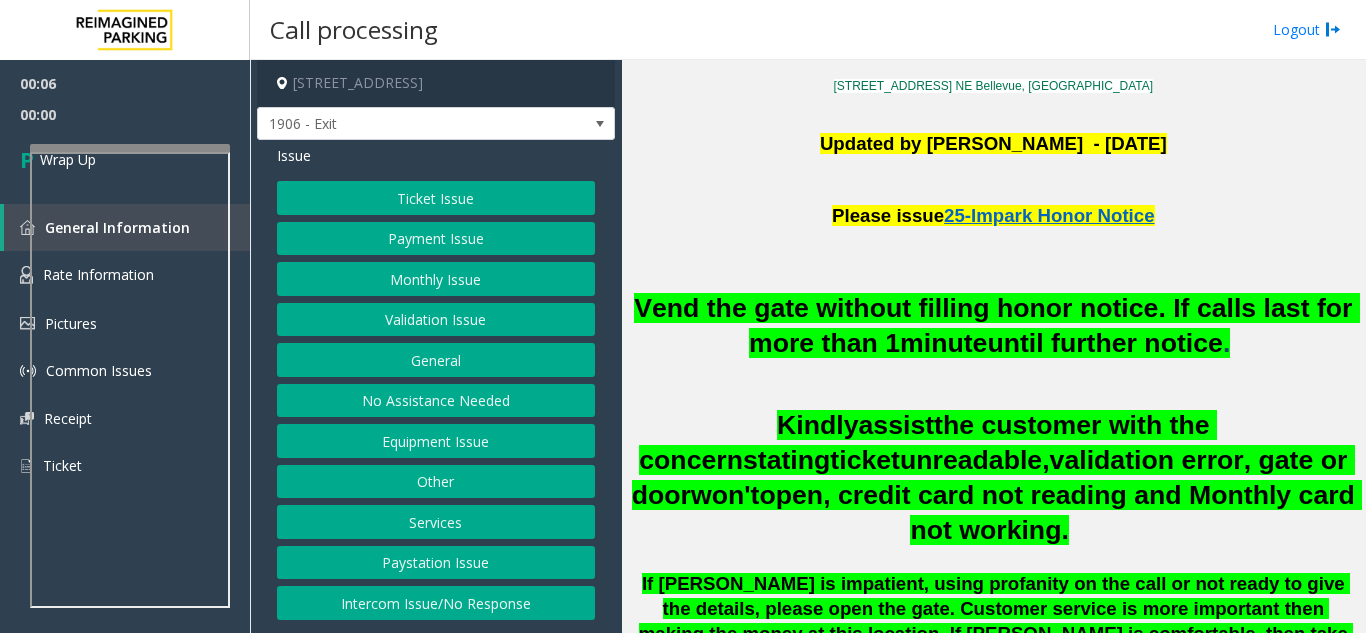 click on "No Assistance Needed" 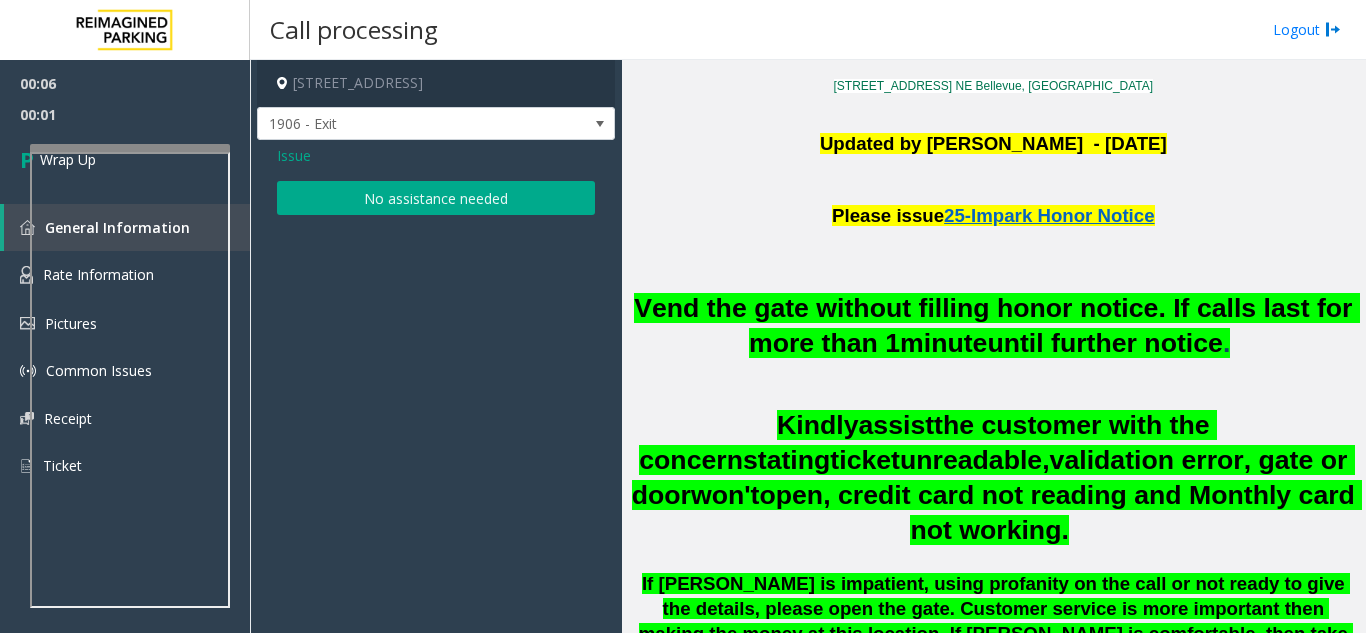click on "No assistance needed" 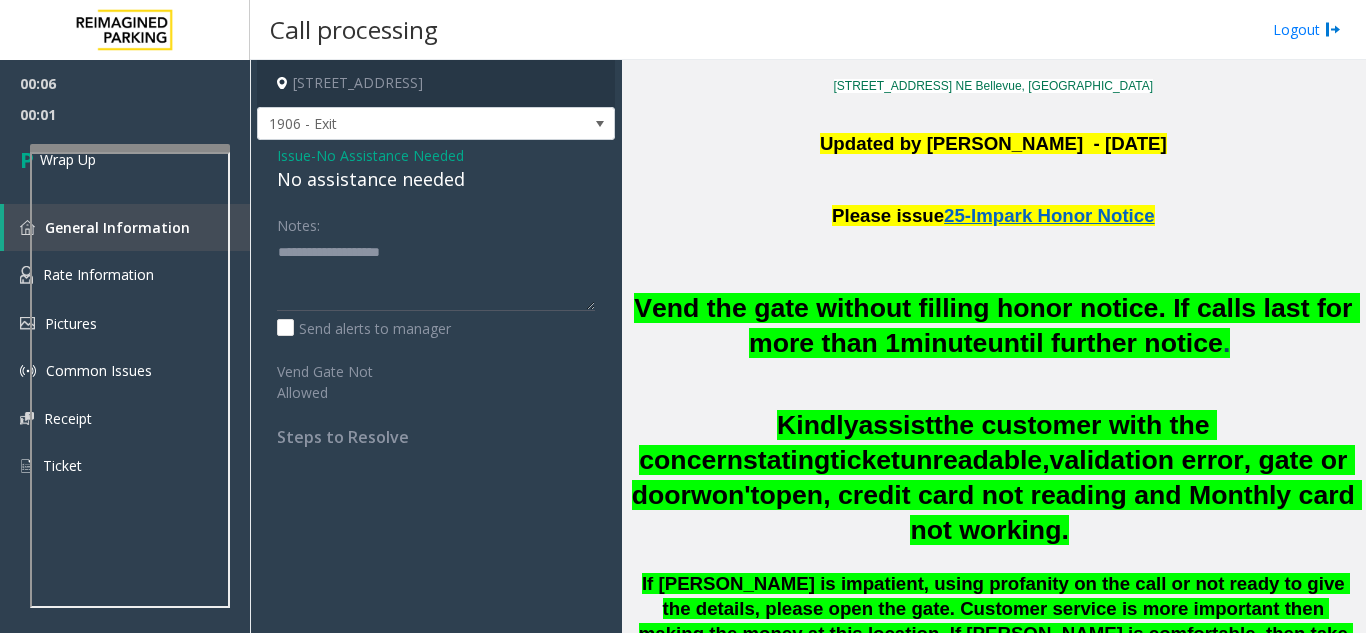 click on "No assistance needed" 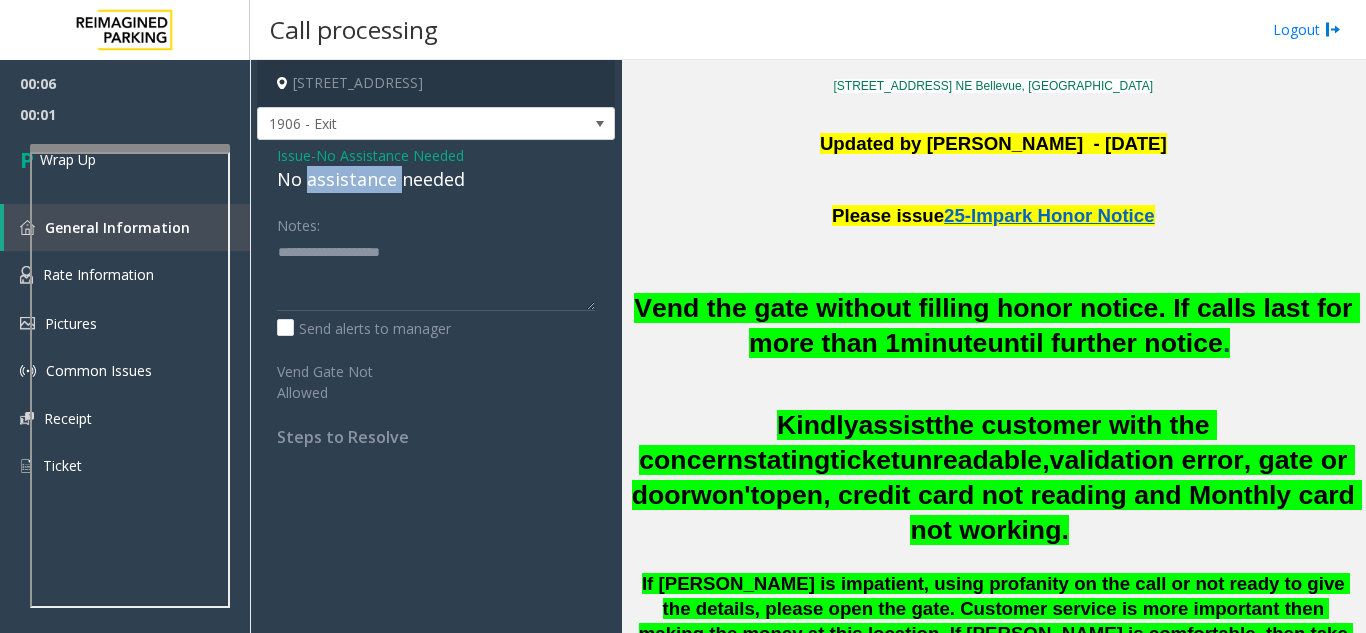 click on "No assistance needed" 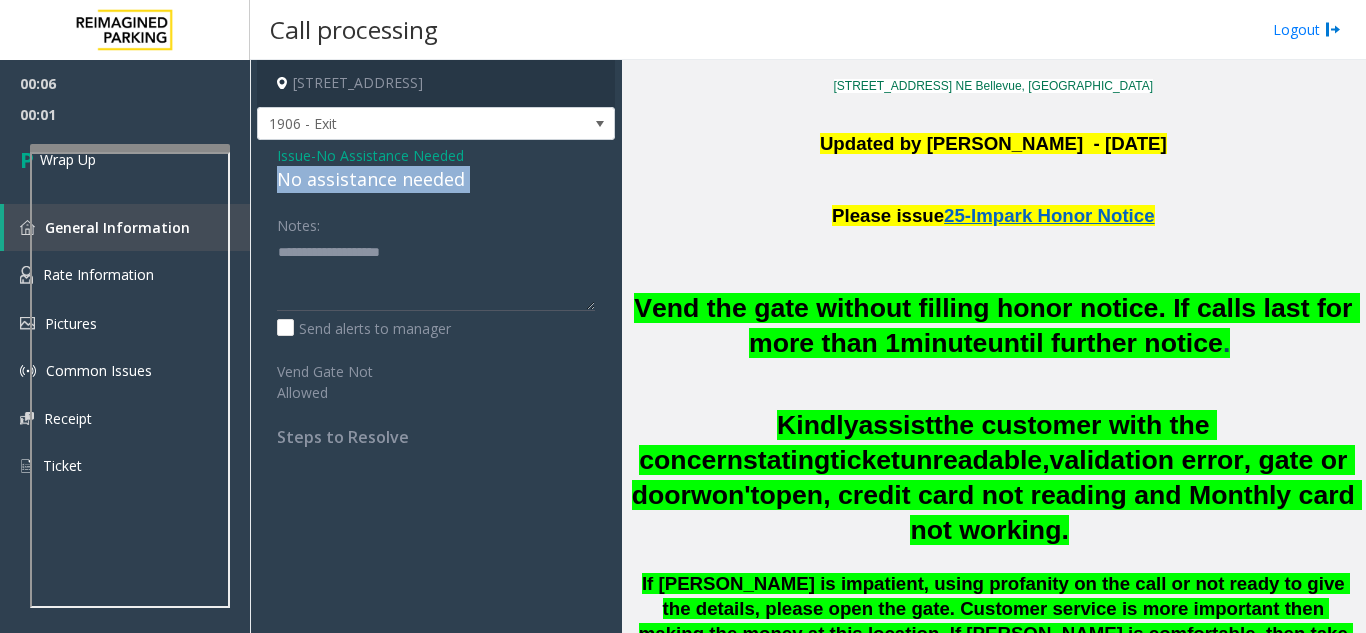 click on "No assistance needed" 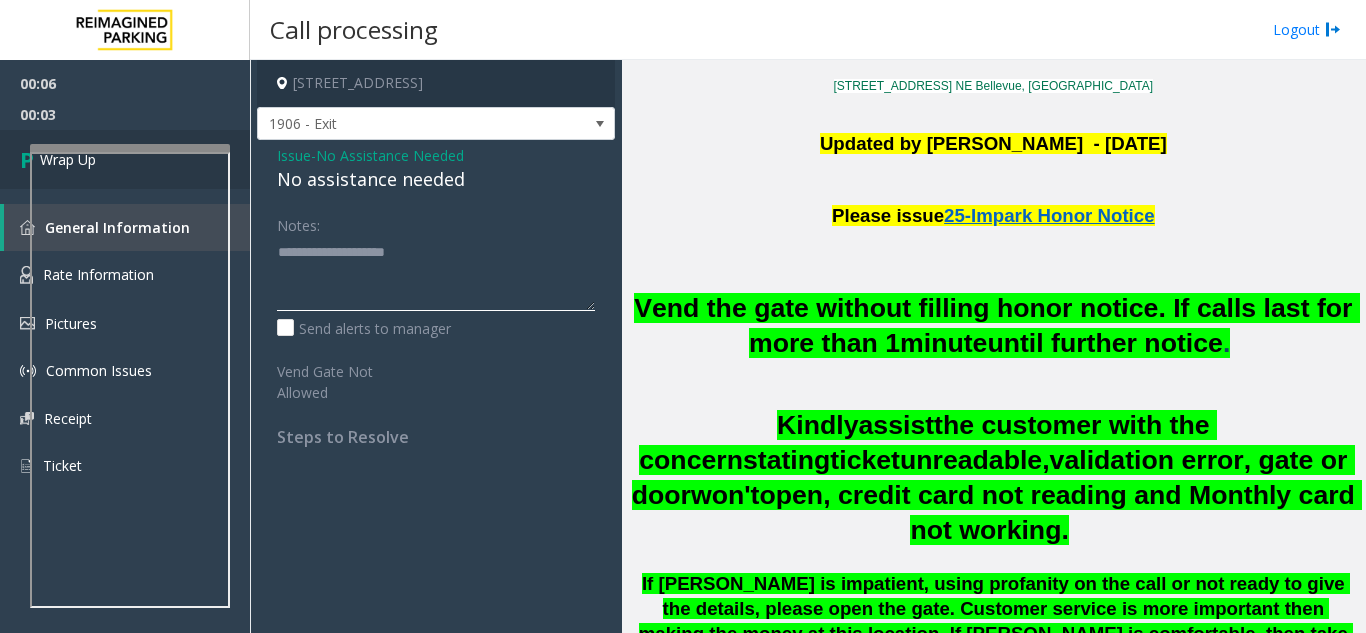 type on "**********" 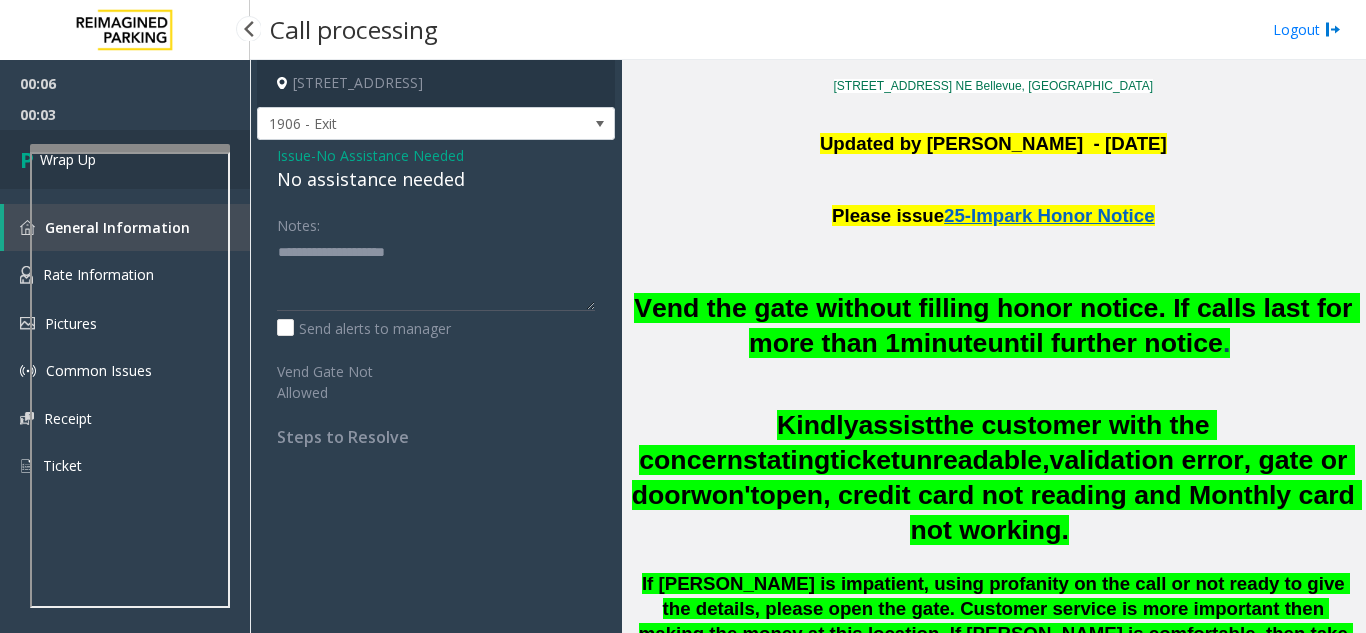 click on "Wrap Up" at bounding box center (125, 159) 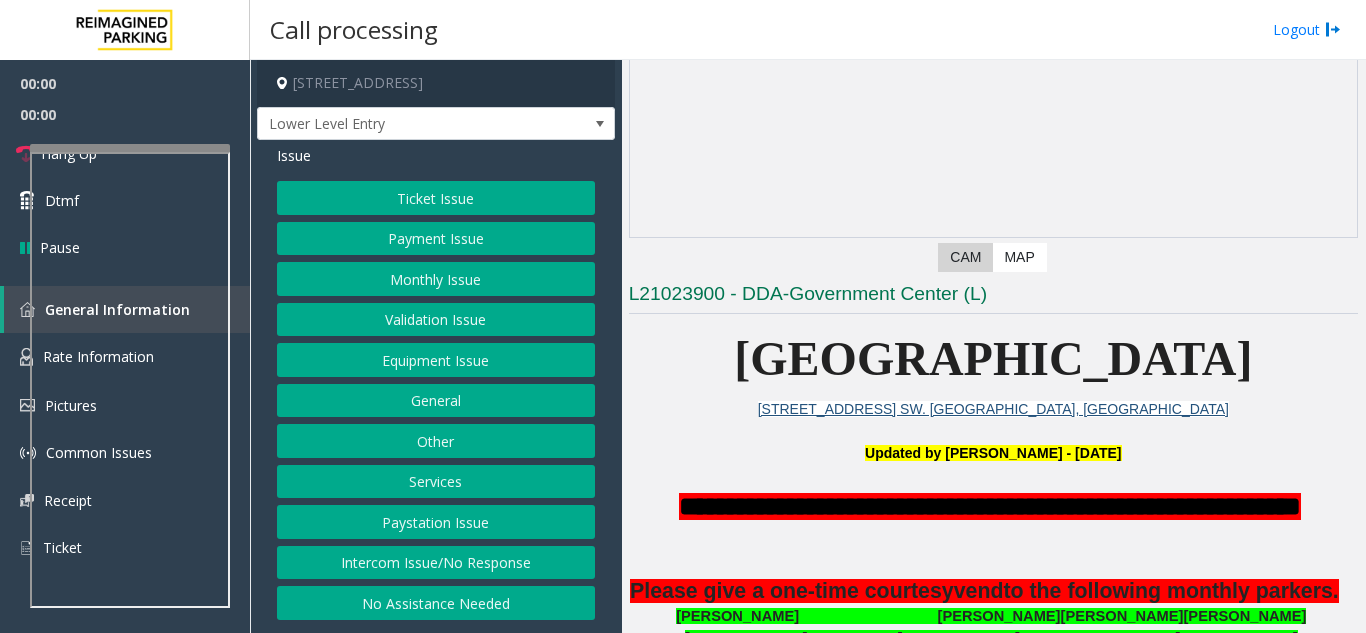 scroll, scrollTop: 300, scrollLeft: 0, axis: vertical 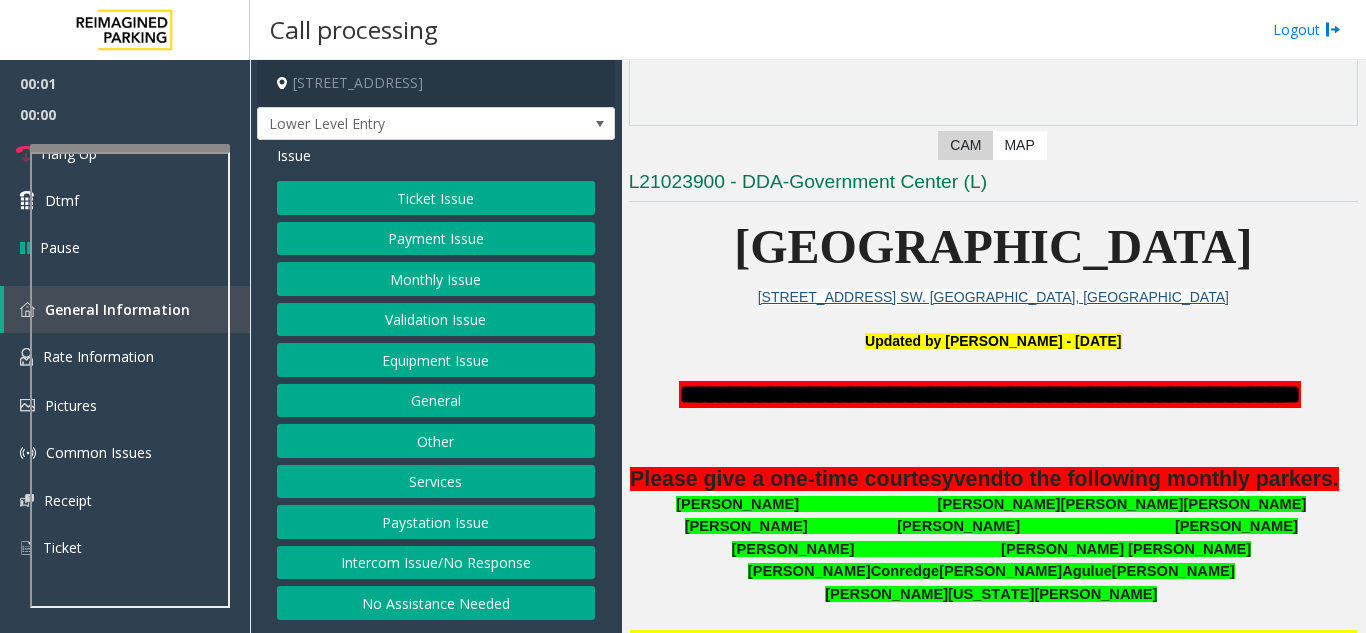 click on "Ticket Issue   Payment Issue   Monthly Issue   Validation Issue   Equipment Issue   General   Other   Services   Paystation Issue   Intercom Issue/No Response   No Assistance Needed" 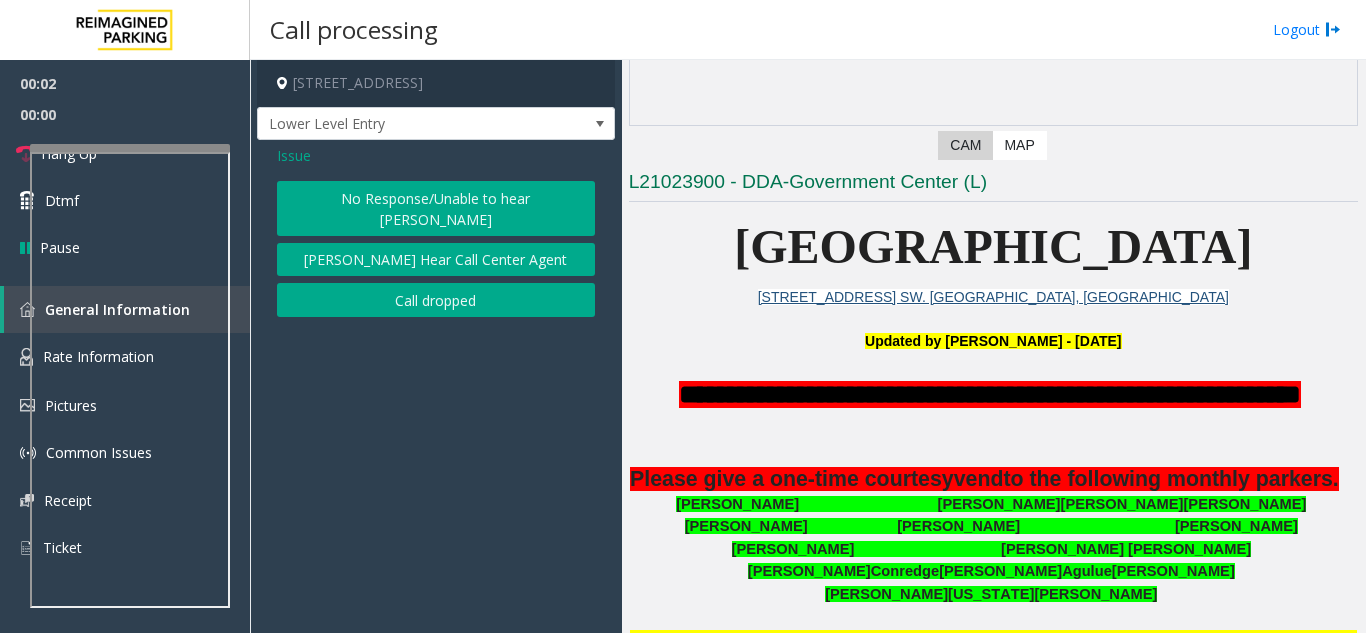 click on "Issue  No Response/Unable to hear [PERSON_NAME] Cannot Hear Call Center Agent   Call dropped" 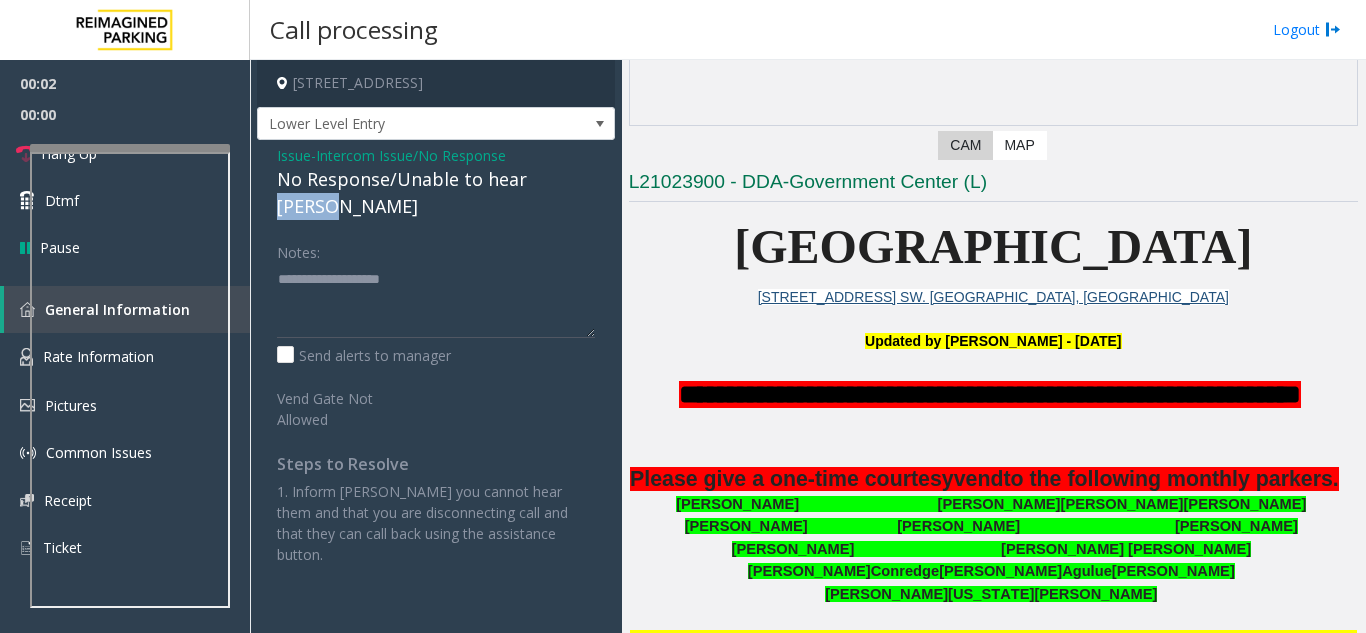 click on "No Response/Unable to hear [PERSON_NAME]" 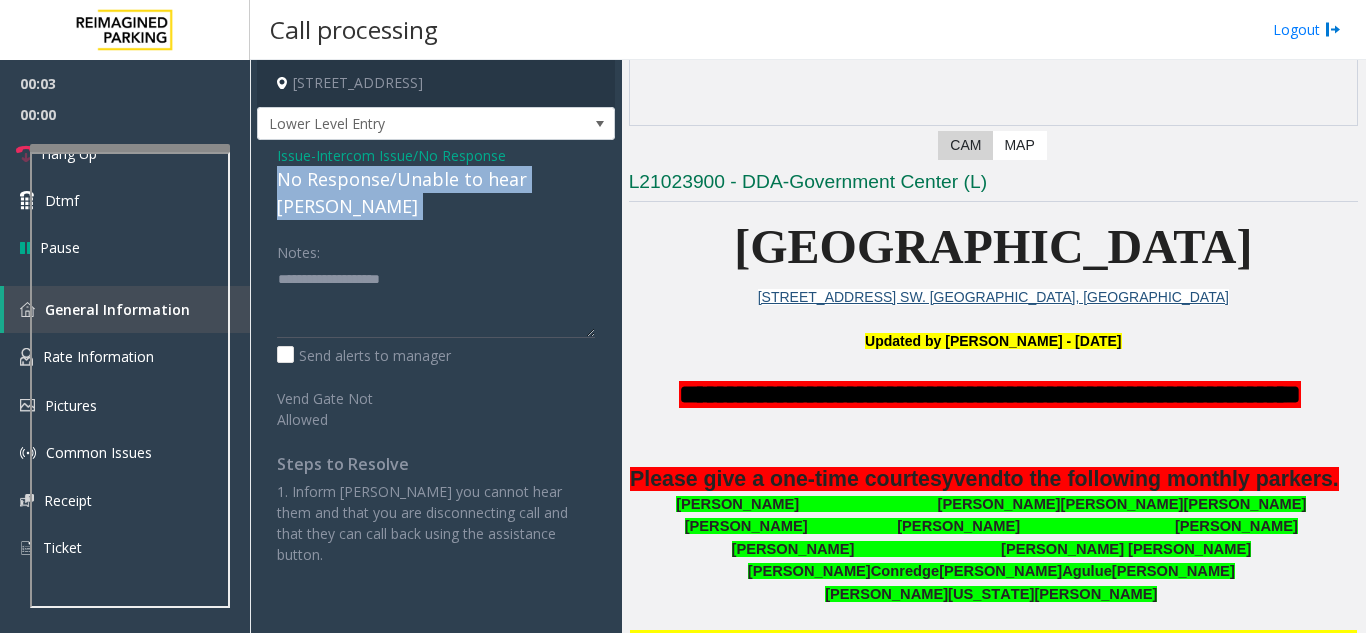 click on "No Response/Unable to hear [PERSON_NAME]" 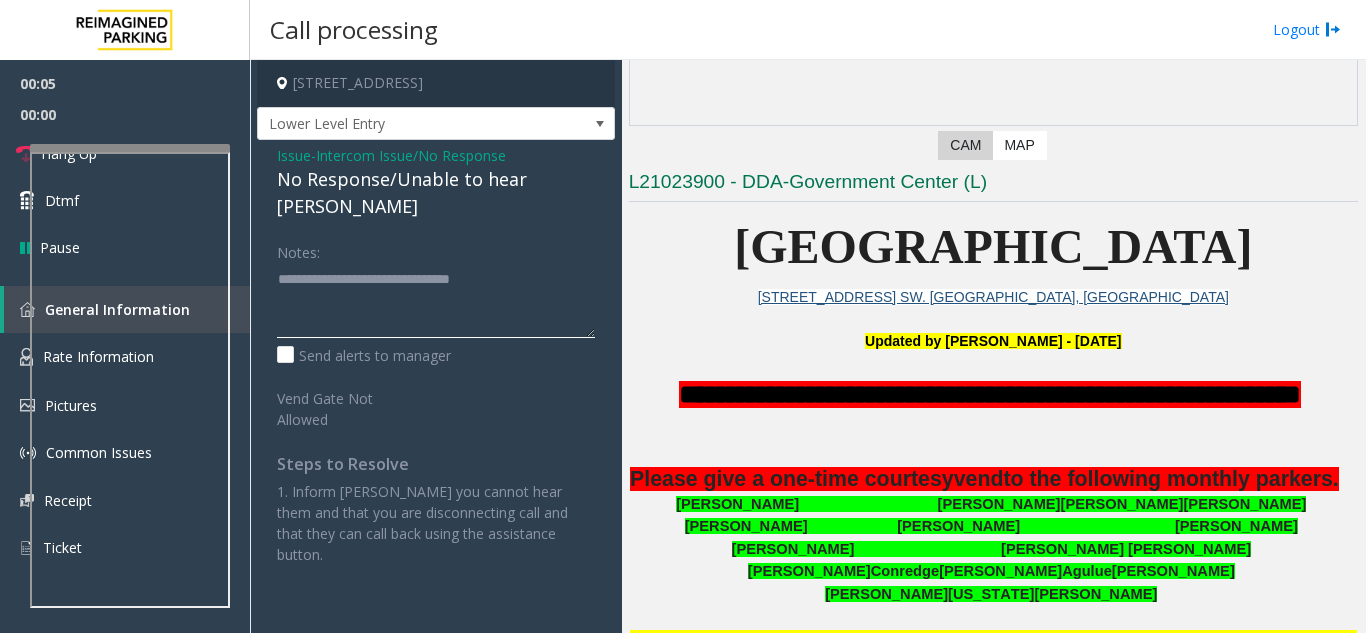 type on "**********" 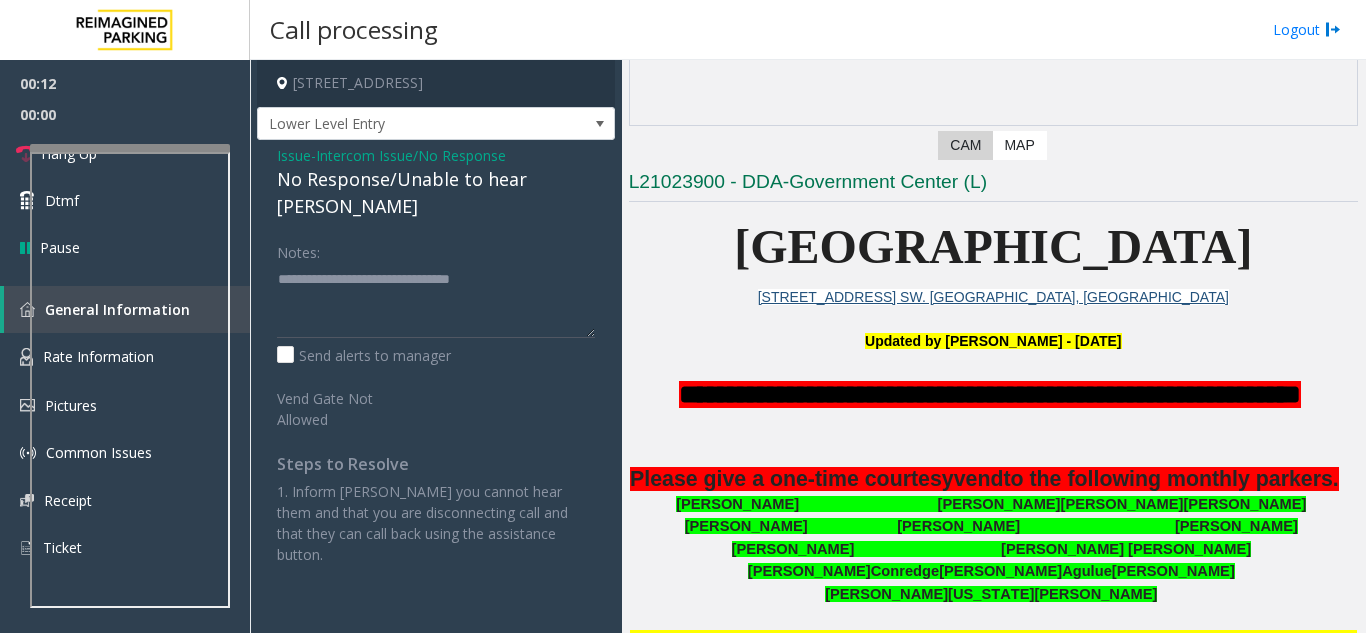 click on "Notes:" 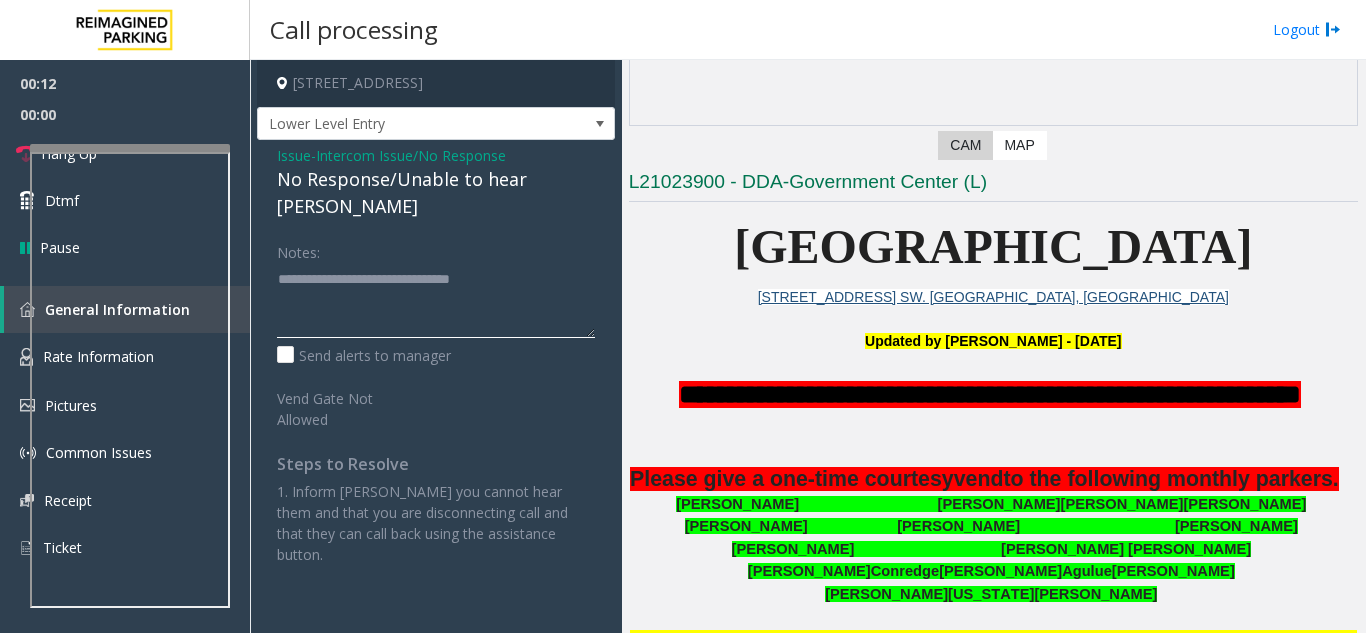 click 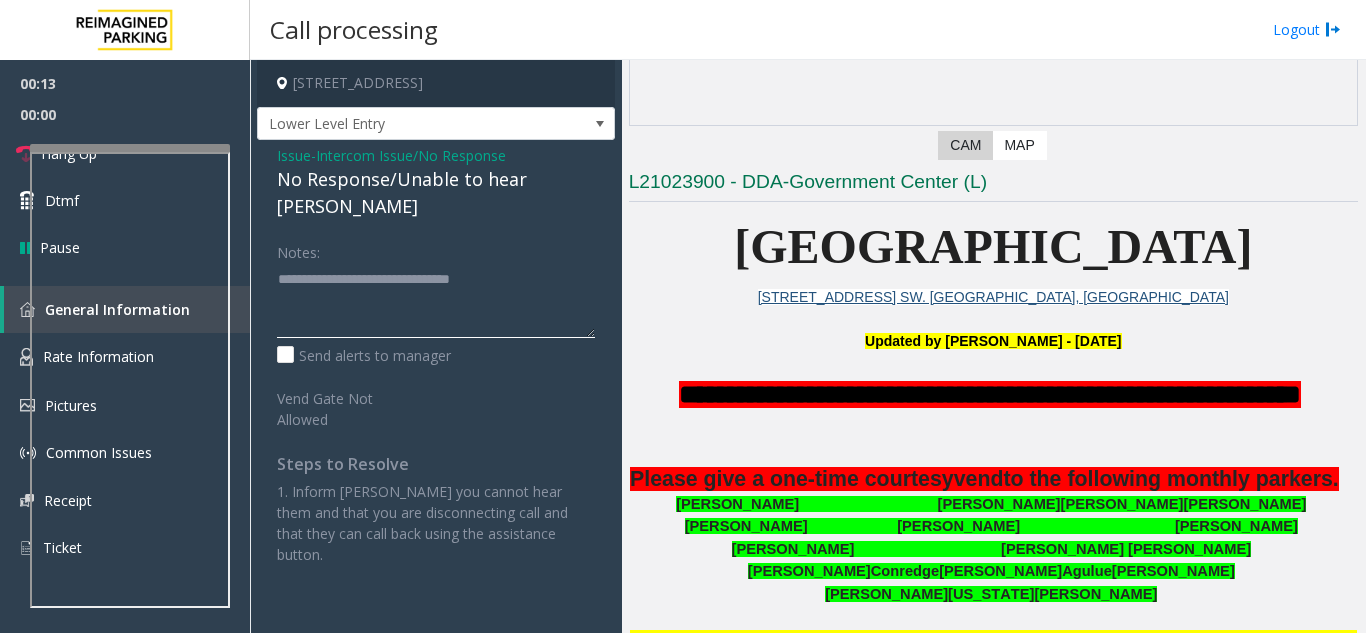 click 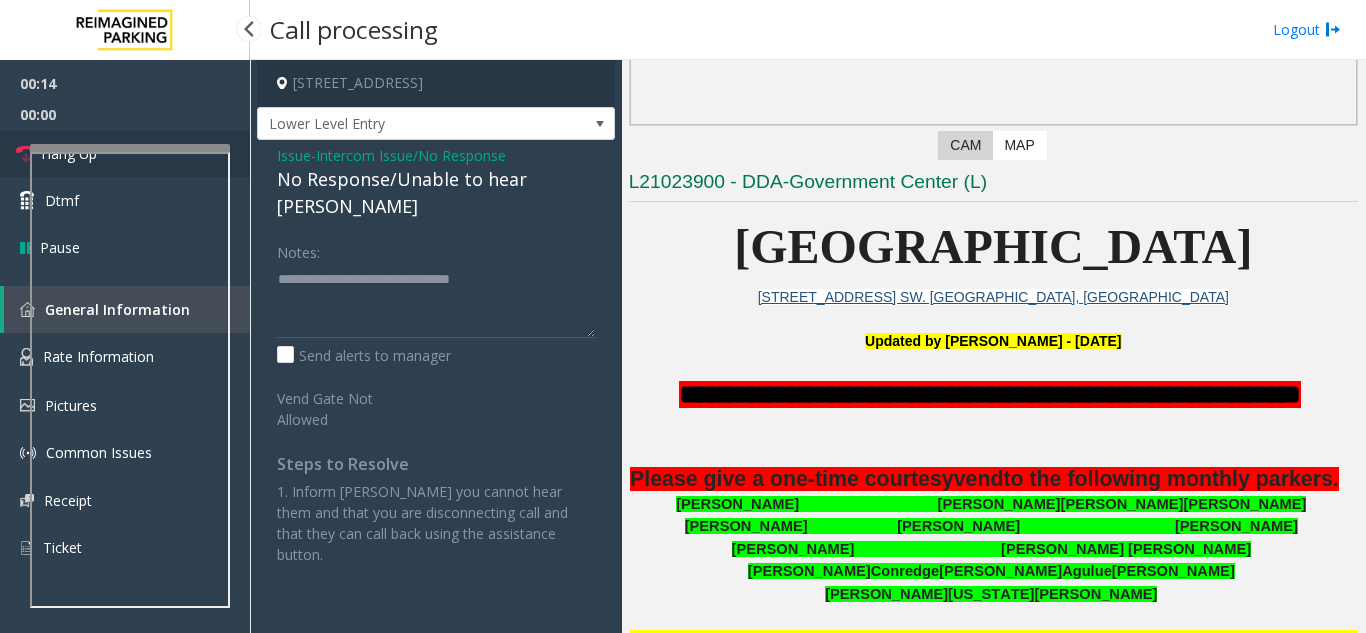 click on "Hang Up" at bounding box center (125, 153) 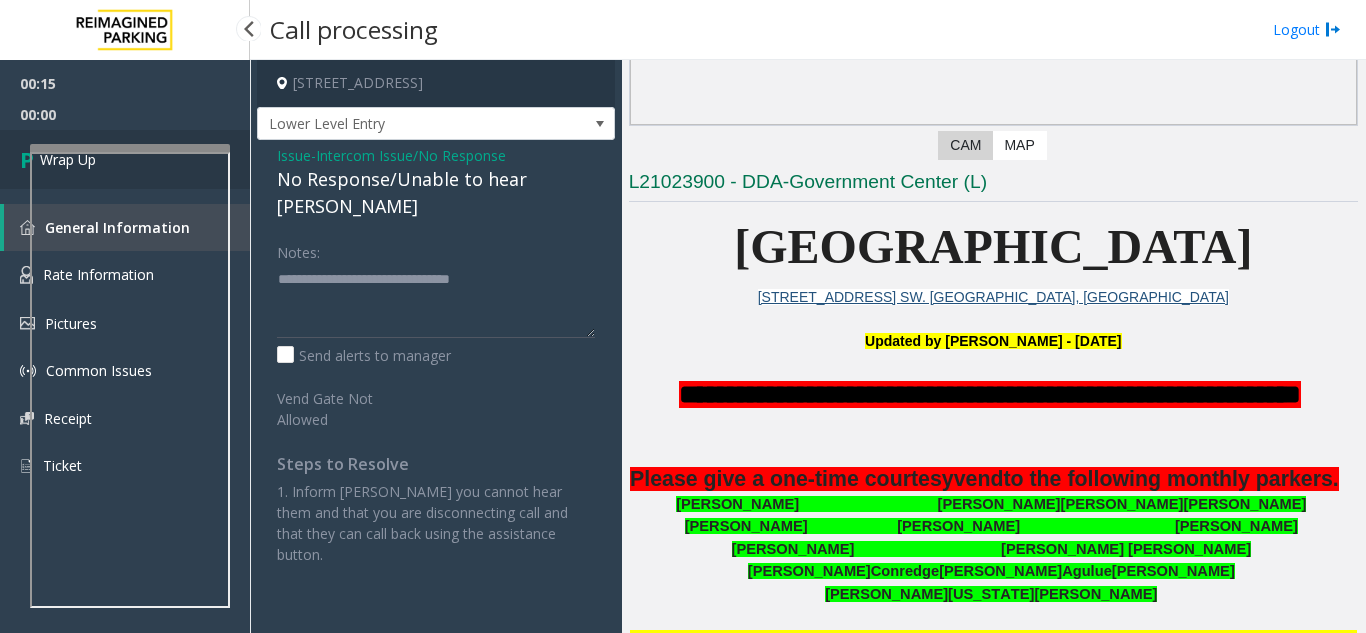 click on "Wrap Up" at bounding box center [125, 159] 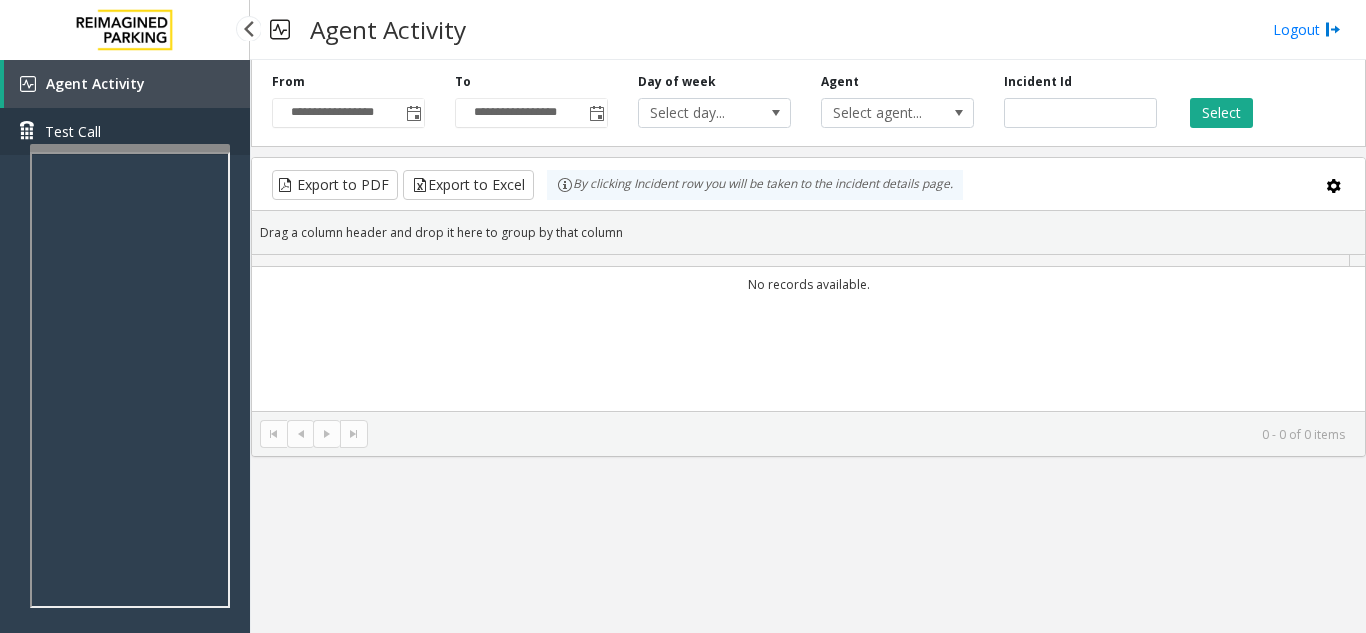 click at bounding box center [30, 131] 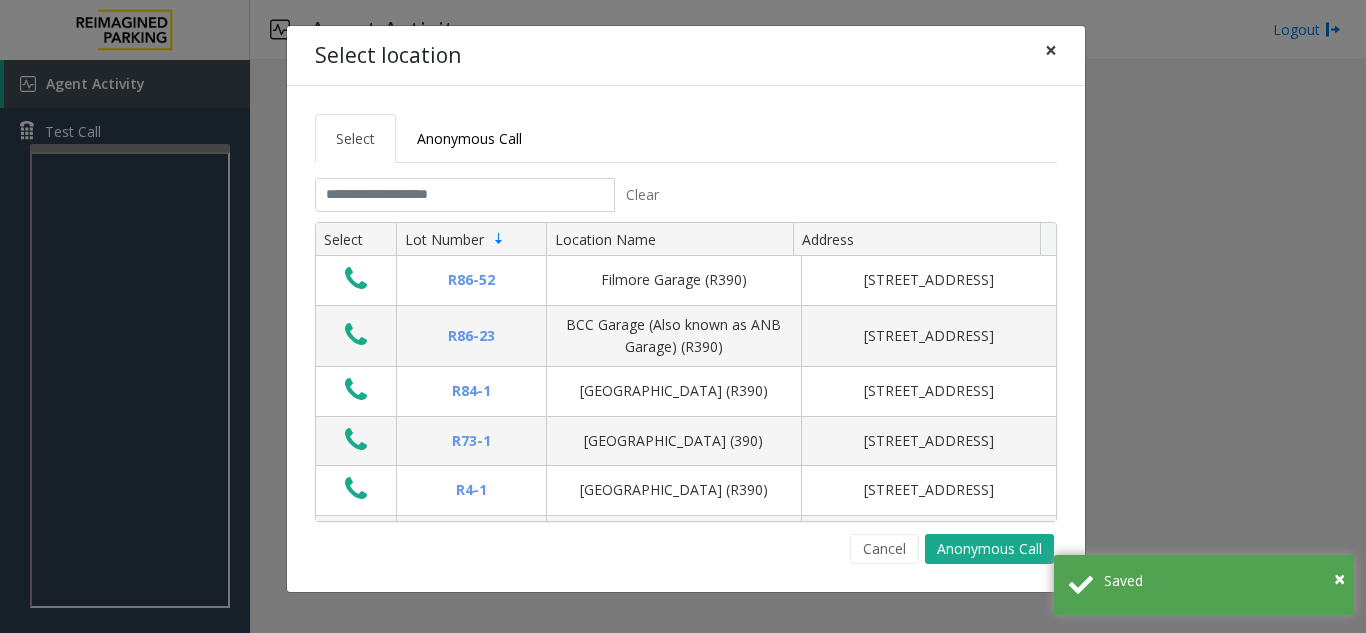 click on "×" 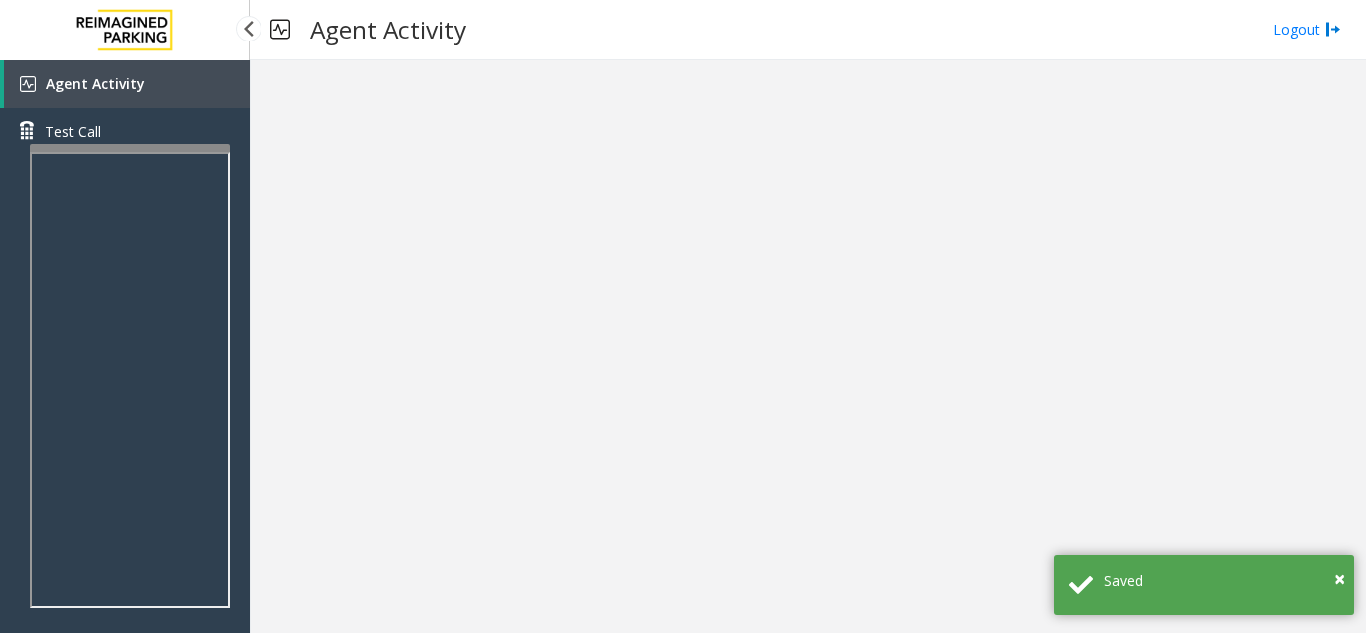 click on "Agent Activity" at bounding box center [127, 84] 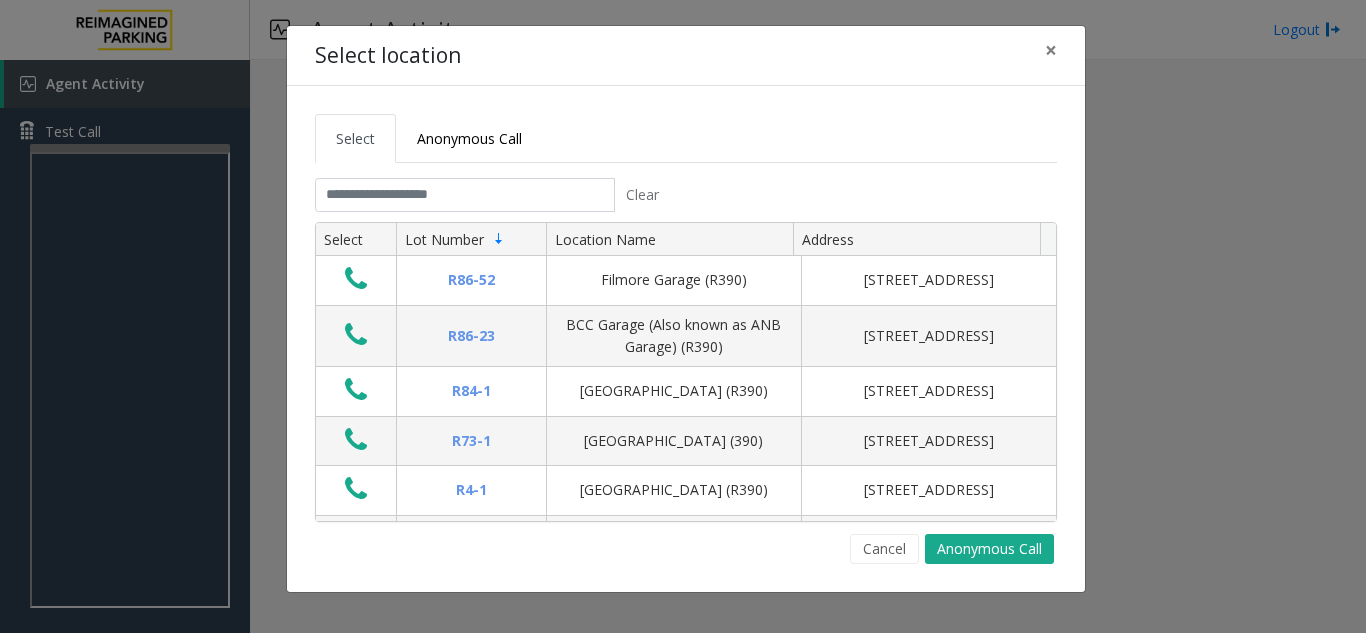 click on "Clear Select Lot Number Location Name Address R86-52 Filmore Garage (R390) 175 Milwaukee Street, Denver, CO R86-23 BCC Garage (Also known as ANB Garage) (R390)  3033 East 1st Avenue, Denver, CO R84-1 University Park Airport (R390) 2493 Fox Hill Road, State College, PA R73-1 Montrose Regional Airport (390) 2100 Airport Road, Montrose, CO R4-1 Lafayette Regional Airport (R390) 200 Terminal Drive, Lafayette, LA R31-35 Sunset Corporate Campus (R390) 13920 Southeast Eastgate Way, Bellevue, WA R31-3 Bell Street Garage (R390) 2323 Elliott Avenue, Seattle, WA R31-3 Bellevue Technology Center (R390) 2125 158th Court Northeast, Bellevue, WA R31-1 Meydenbauer Center (MBC)(R390) 11100 Northeast 6th Street, Bellevue, WA R30-259 Cherry Hill (R390) 511 16th Avenue, Seattle, WA R30-259 First (1st) Hill Medical Pavilion (R390) 1124 Columbia Street, Seattle, WA R30-216 G2 Garage (R390) 5601 6th Avenue South, Seattle, WA R30-204 Pacific Tower West Garage (R390) 1200 12th Avenue South, Seattle, WA R30-20 R26-529 R26-509 R210-52" 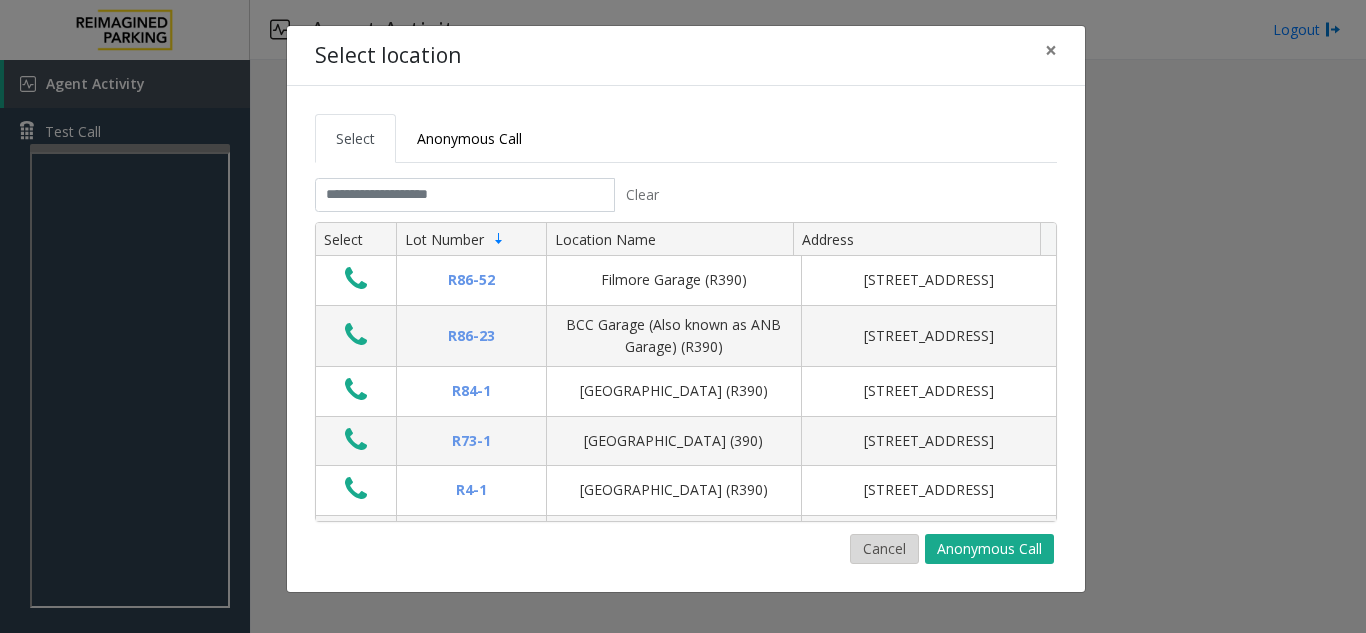 click on "Cancel" 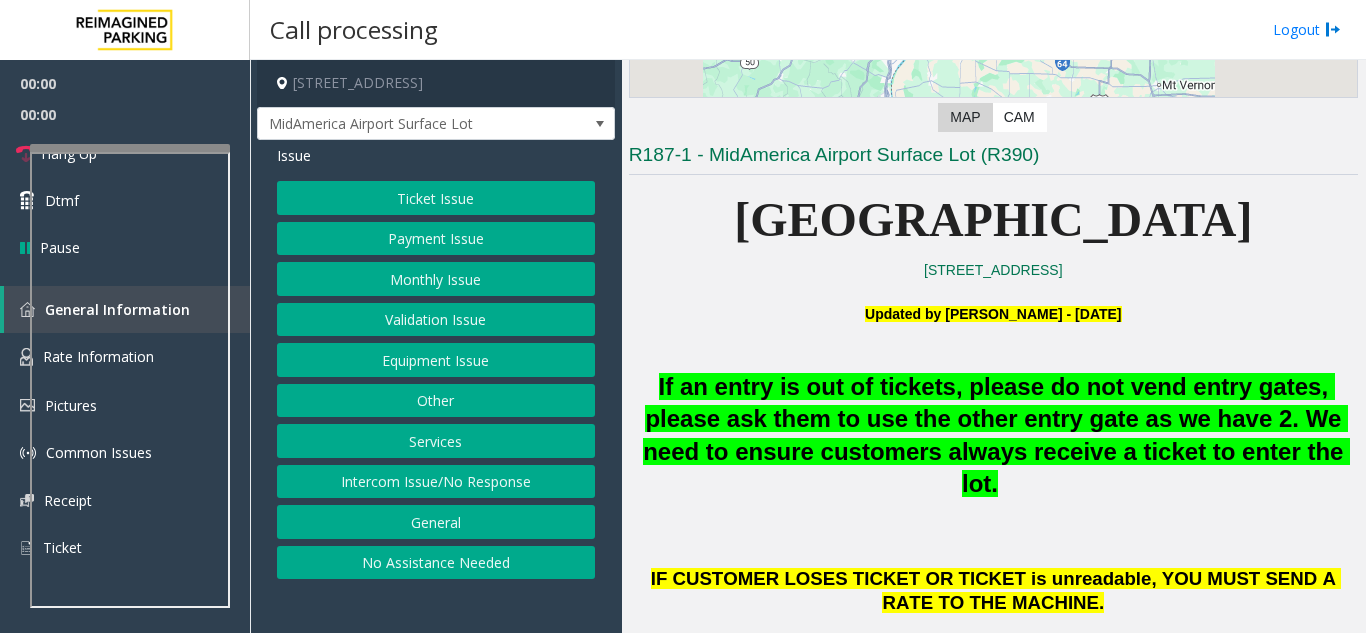 scroll, scrollTop: 400, scrollLeft: 0, axis: vertical 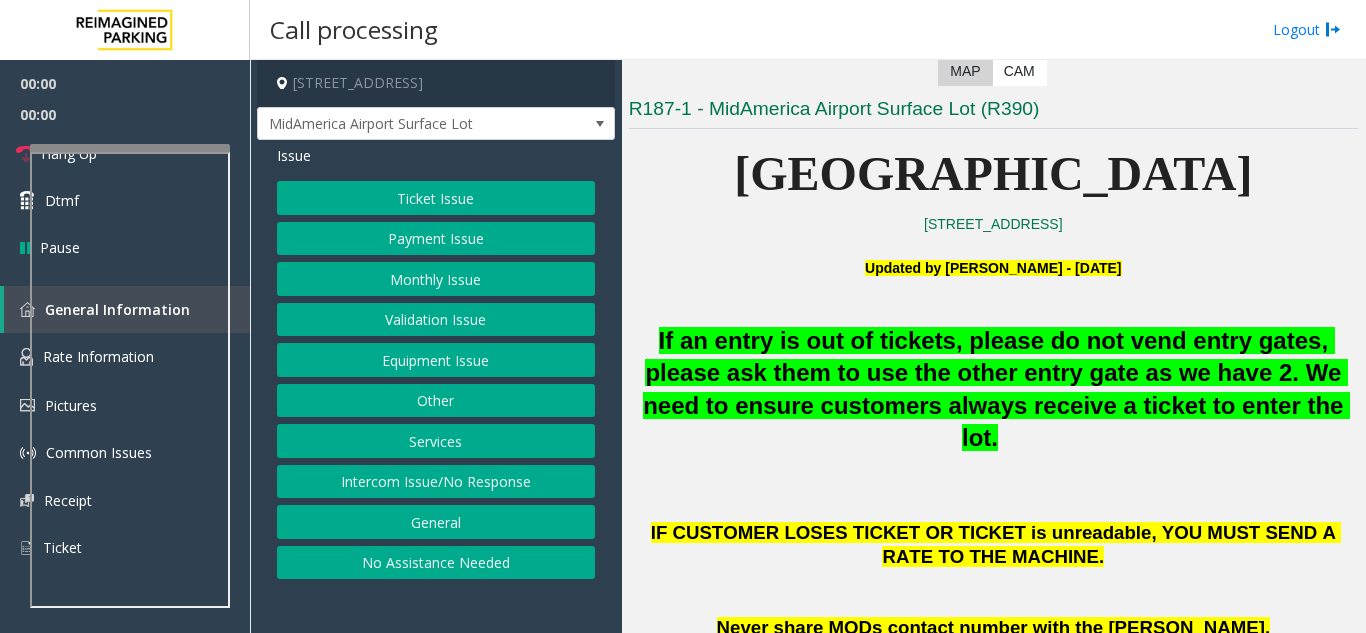 click on "If an entry is out of tickets, please do not vend entry gates, please ask them to use the other entry gate as we have 2. We need to ensure customers always receive a ticket to enter the lot." 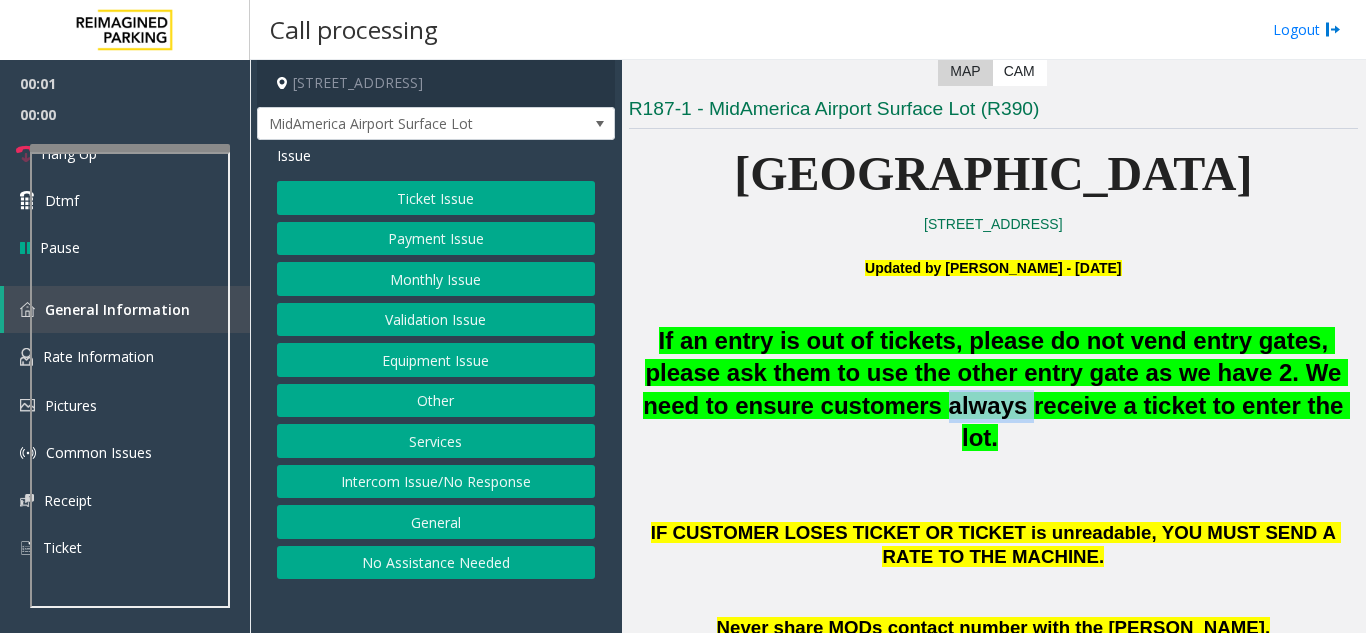 click on "If an entry is out of tickets, please do not vend entry gates, please ask them to use the other entry gate as we have 2. We need to ensure customers always receive a ticket to enter the lot." 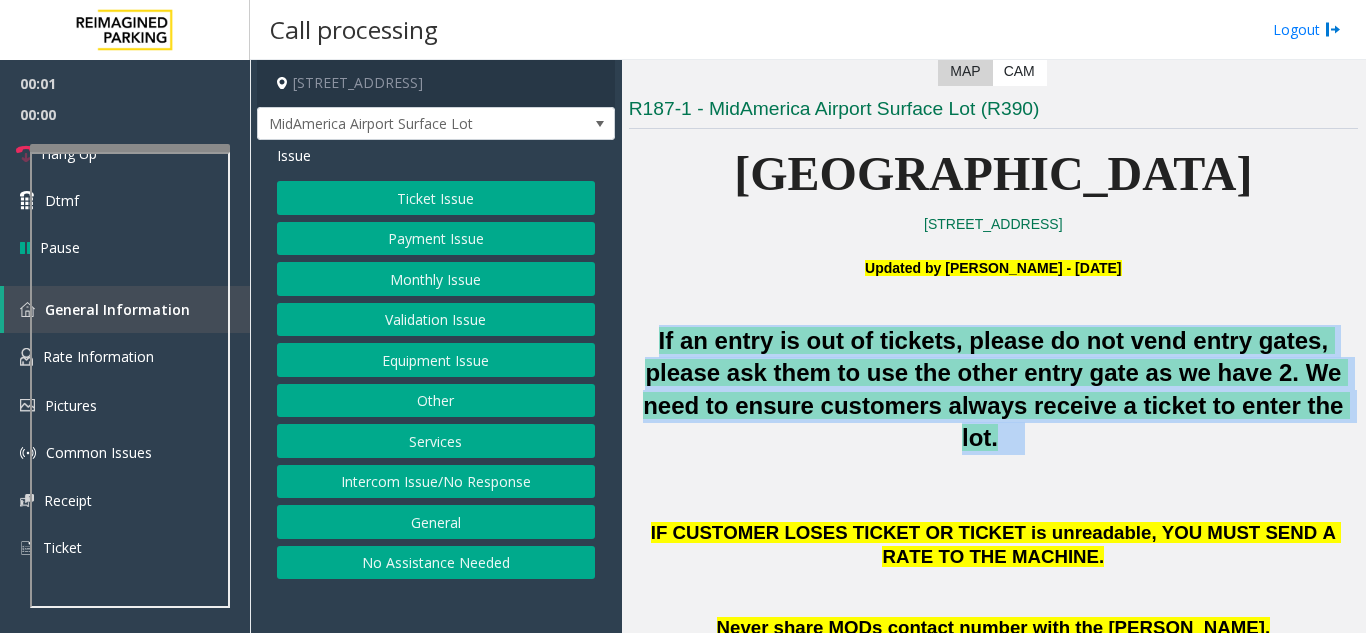 drag, startPoint x: 972, startPoint y: 403, endPoint x: 995, endPoint y: 355, distance: 53.225933 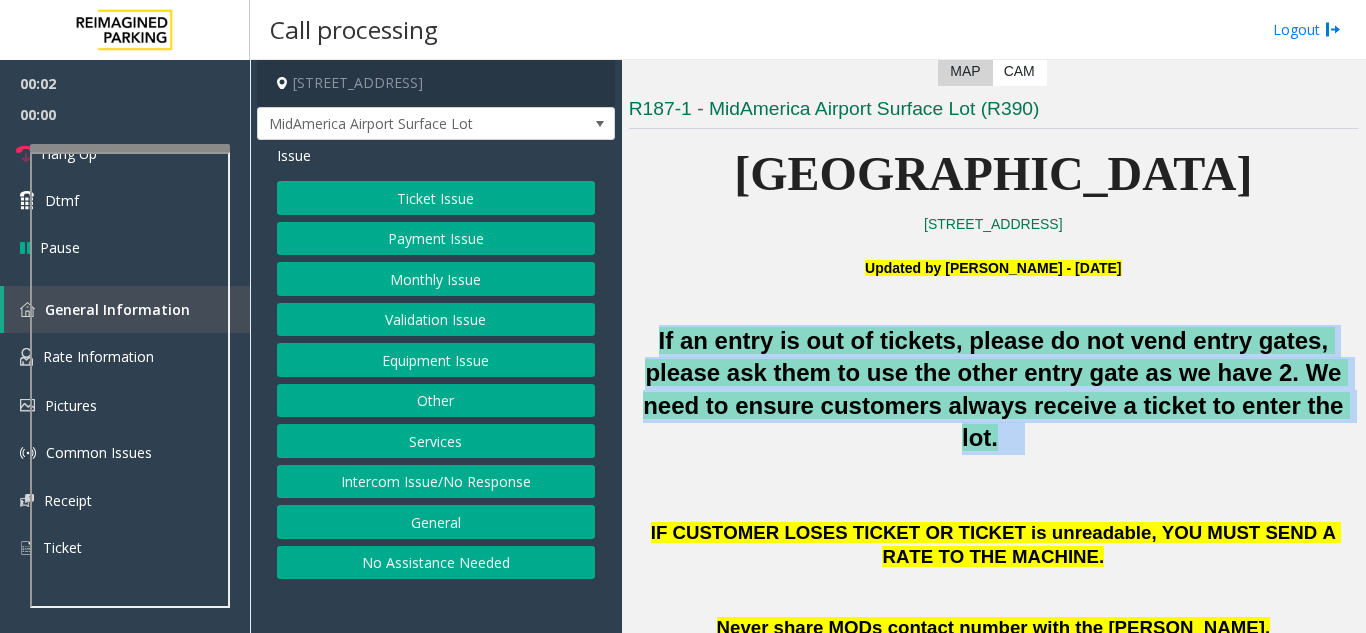 click on "If an entry is out of tickets, please do not vend entry gates, please ask them to use the other entry gate as we have 2. We need to ensure customers always receive a ticket to enter the lot." 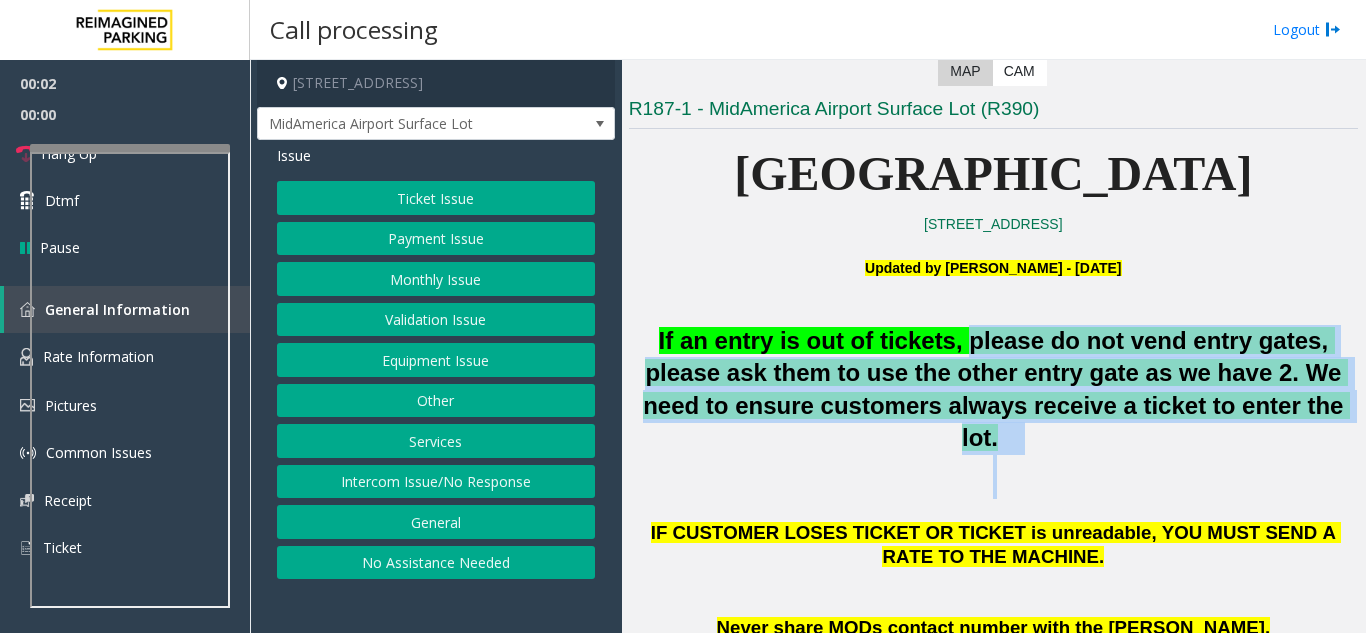 drag, startPoint x: 989, startPoint y: 348, endPoint x: 992, endPoint y: 460, distance: 112.04017 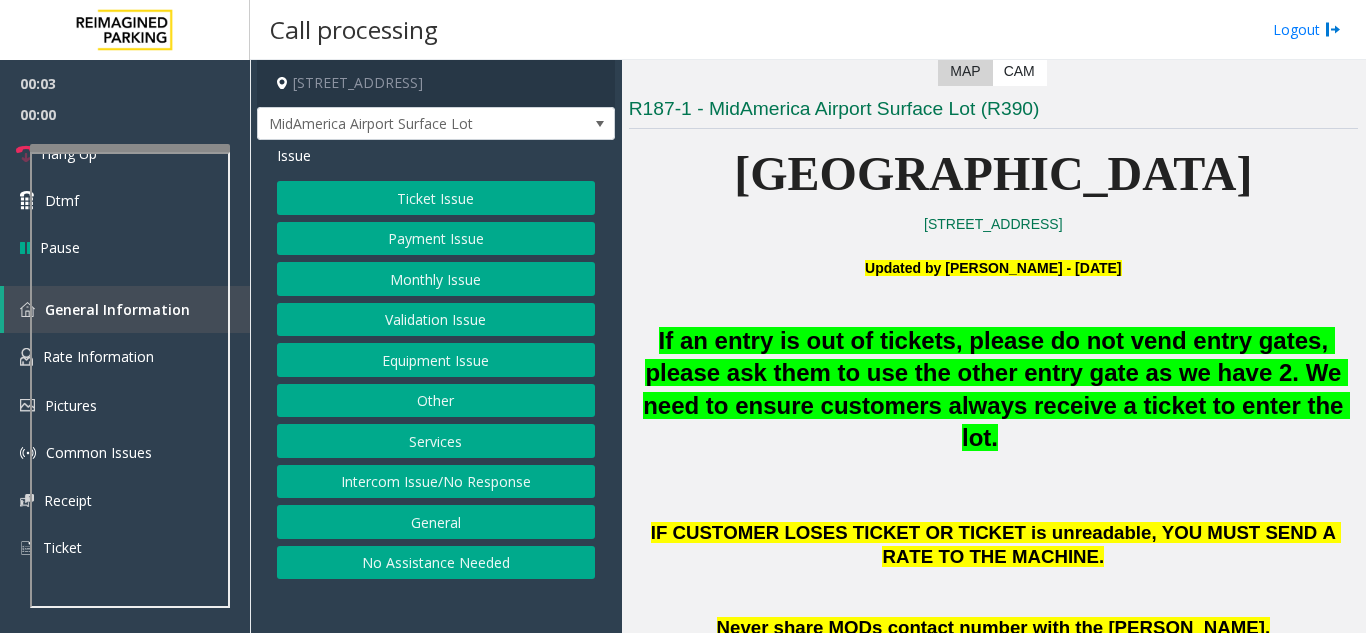 click on "Ticket Issue   Payment Issue   Monthly Issue   Validation Issue   Equipment Issue   Other   Services   Intercom Issue/No Response   General   No Assistance Needed" 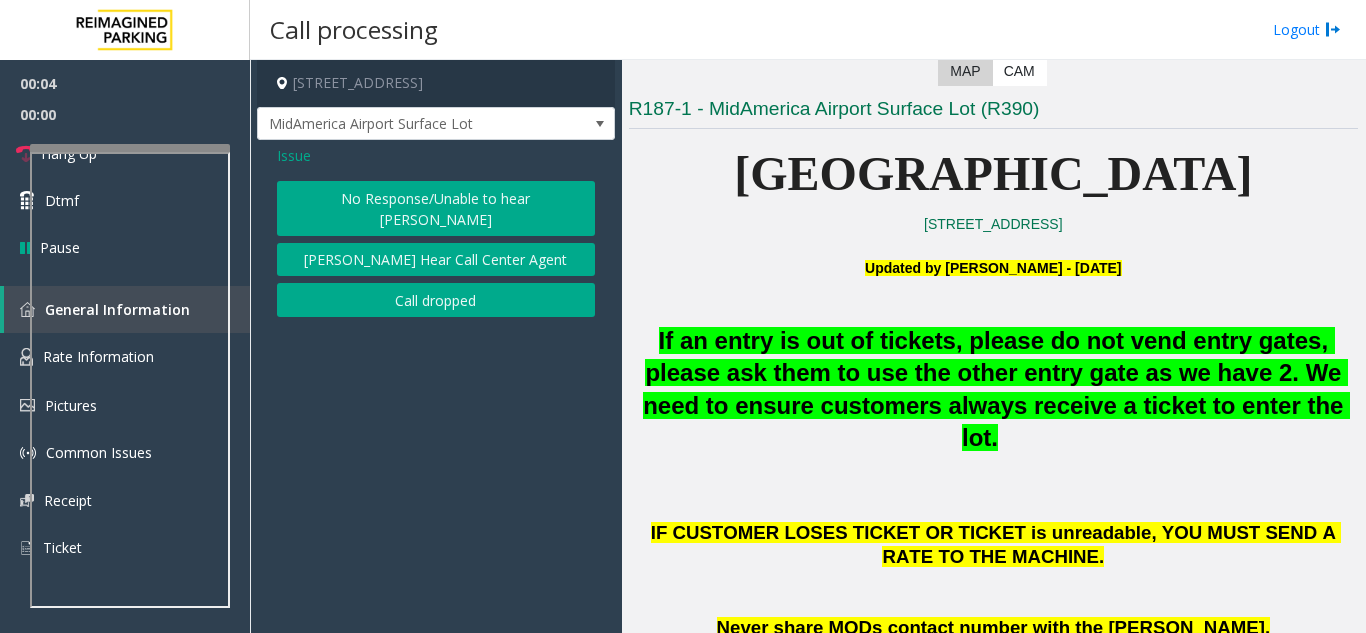 click on "No Response/Unable to hear [PERSON_NAME]" 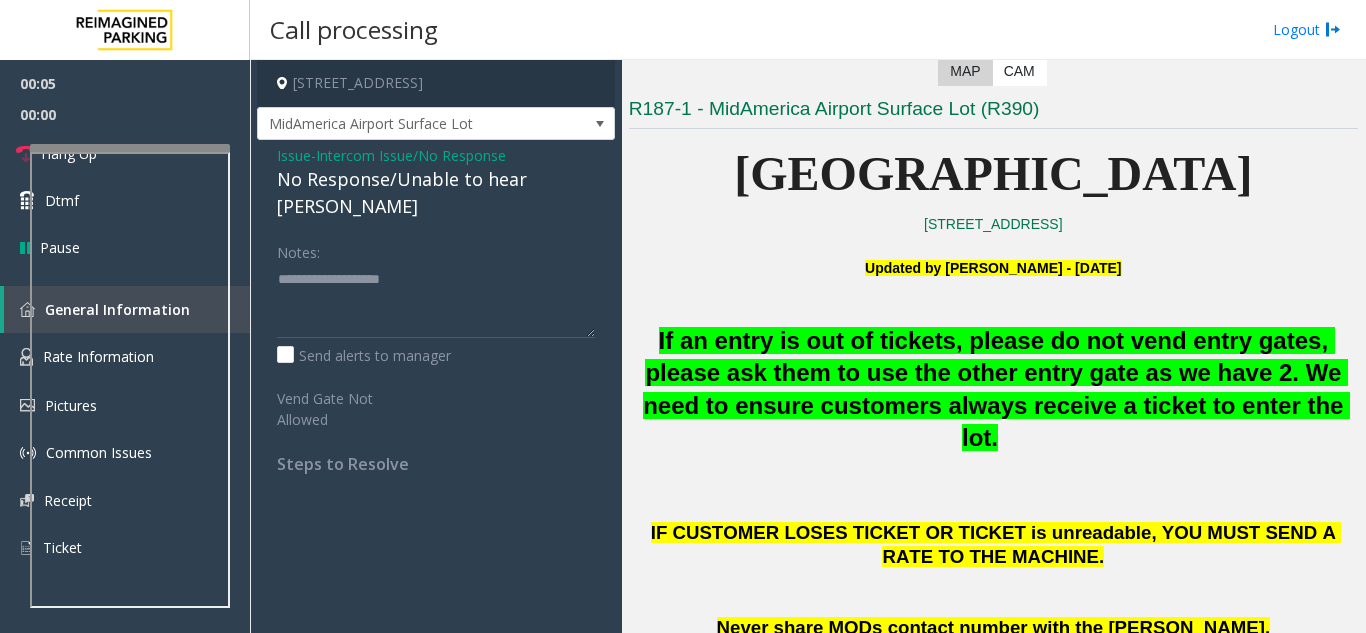 click on "Issue" 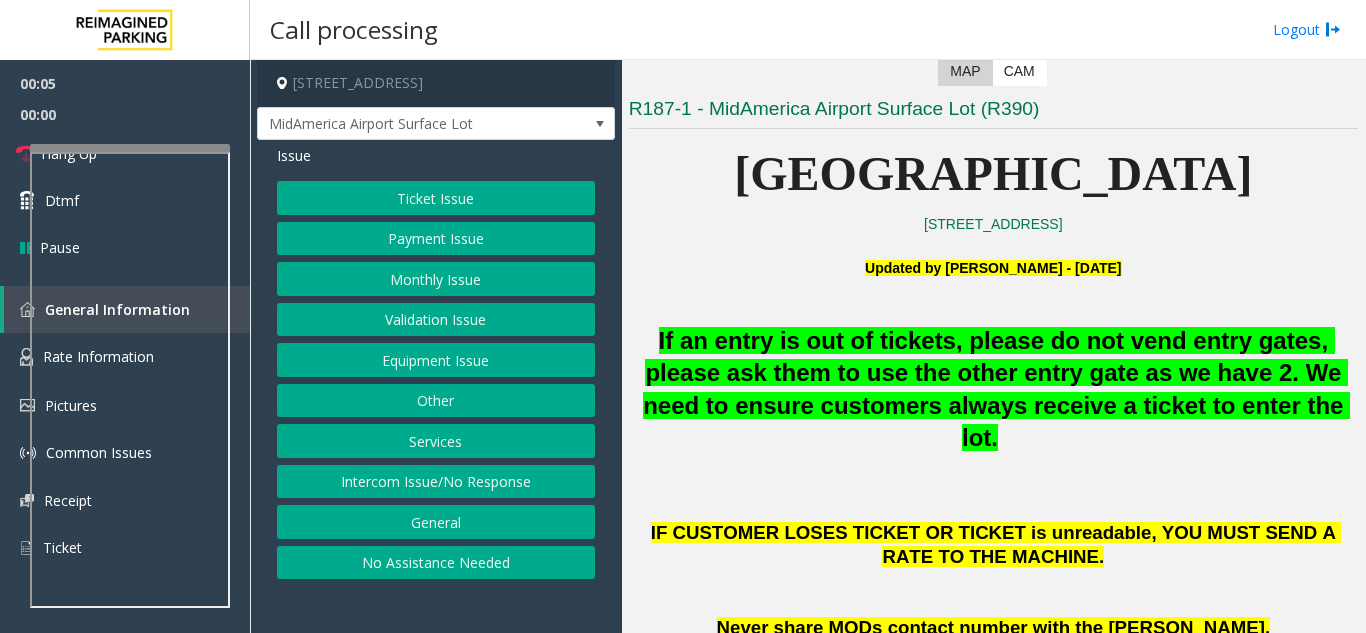 click on "Issue" 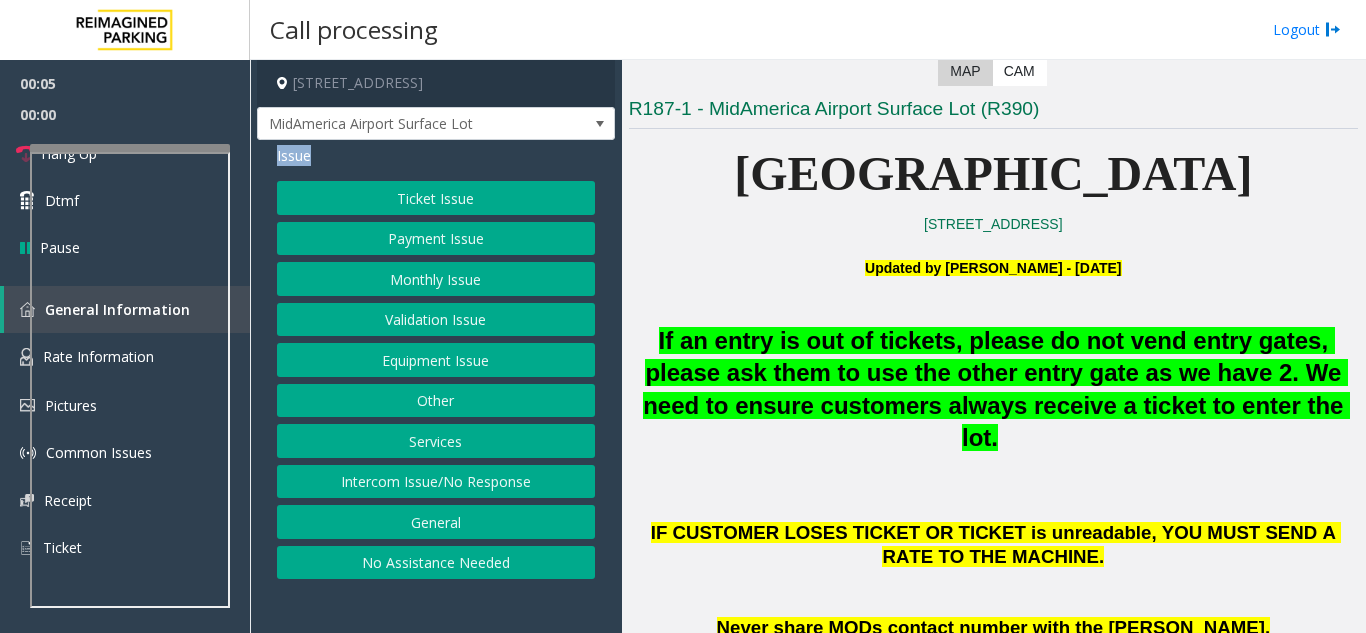 click on "Issue" 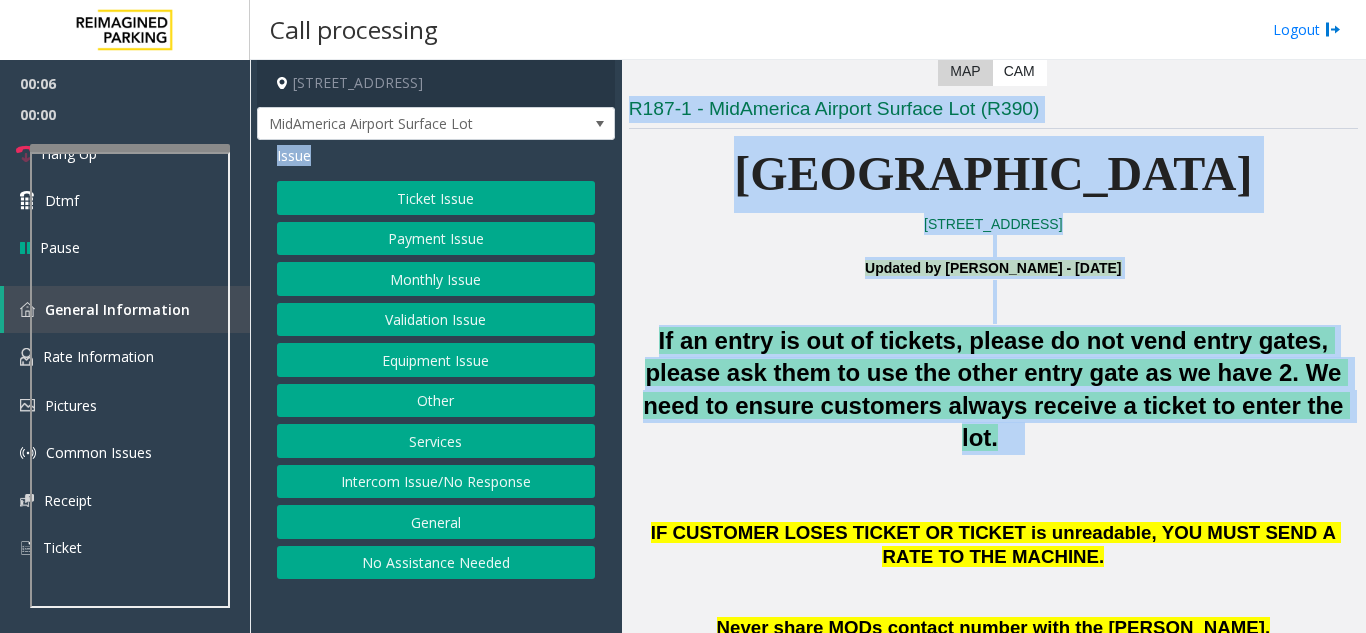 drag, startPoint x: 302, startPoint y: 155, endPoint x: 891, endPoint y: 420, distance: 645.8684 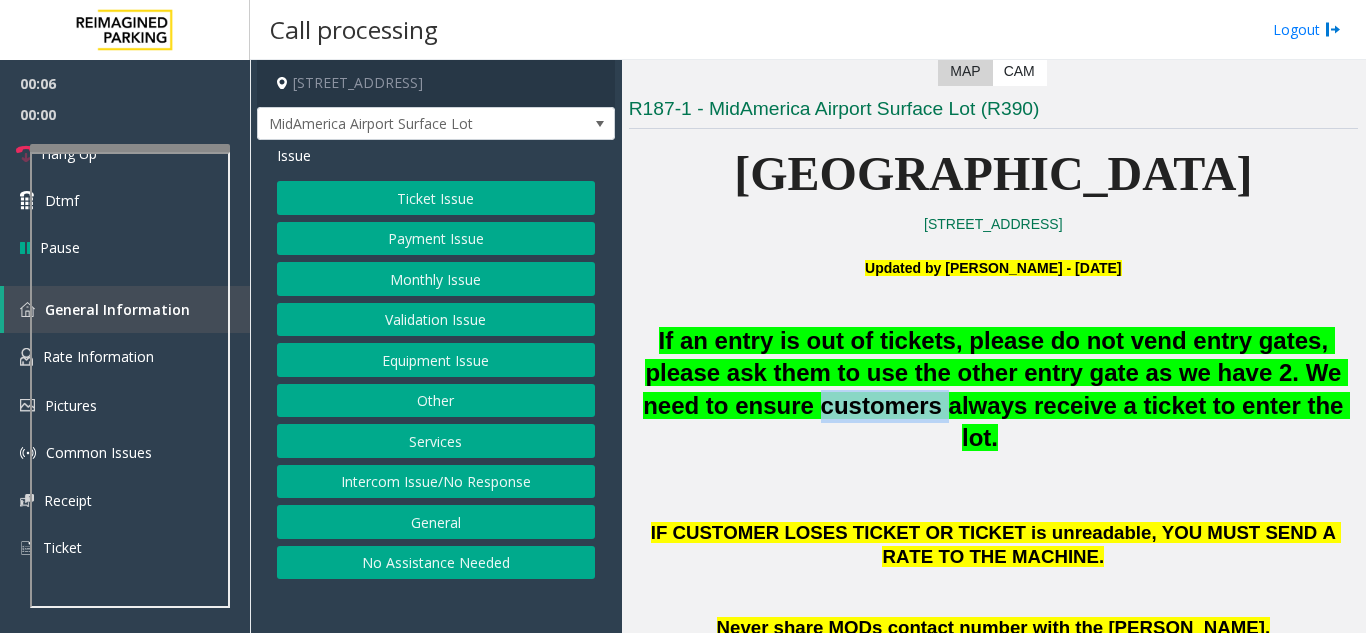 click on "If an entry is out of tickets, please do not vend entry gates, please ask them to use the other entry gate as we have 2. We need to ensure customers always receive a ticket to enter the lot." 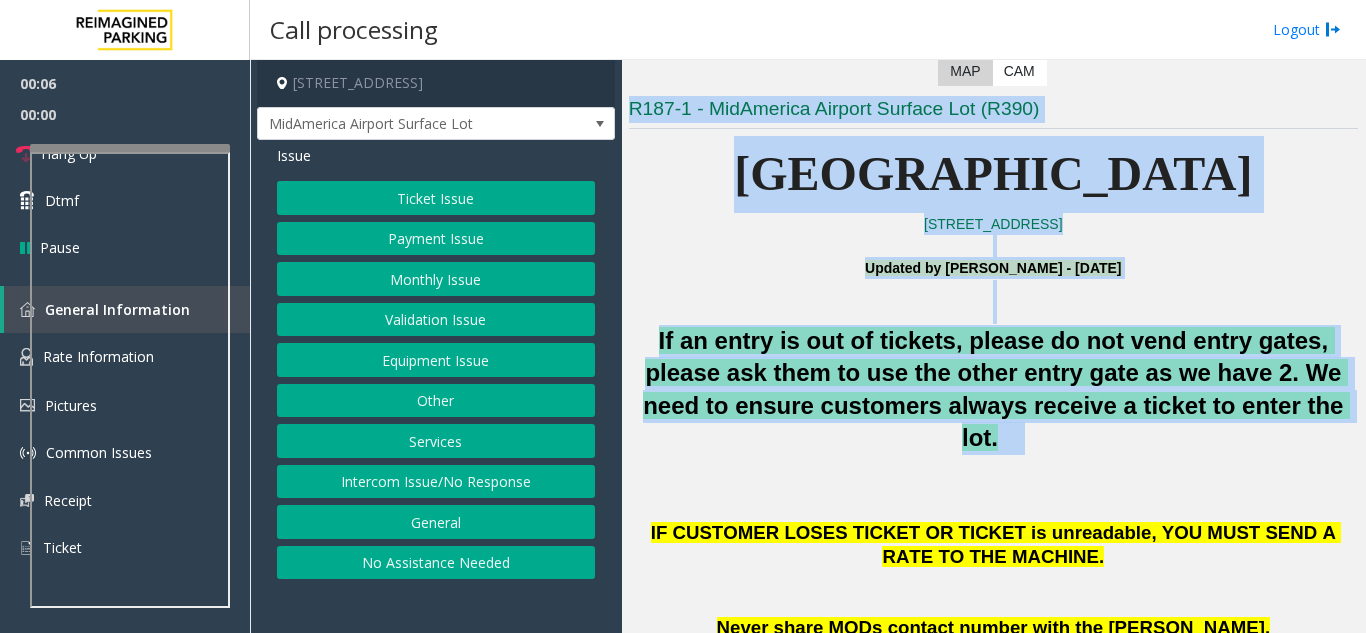 drag, startPoint x: 891, startPoint y: 420, endPoint x: 672, endPoint y: 112, distance: 377.92194 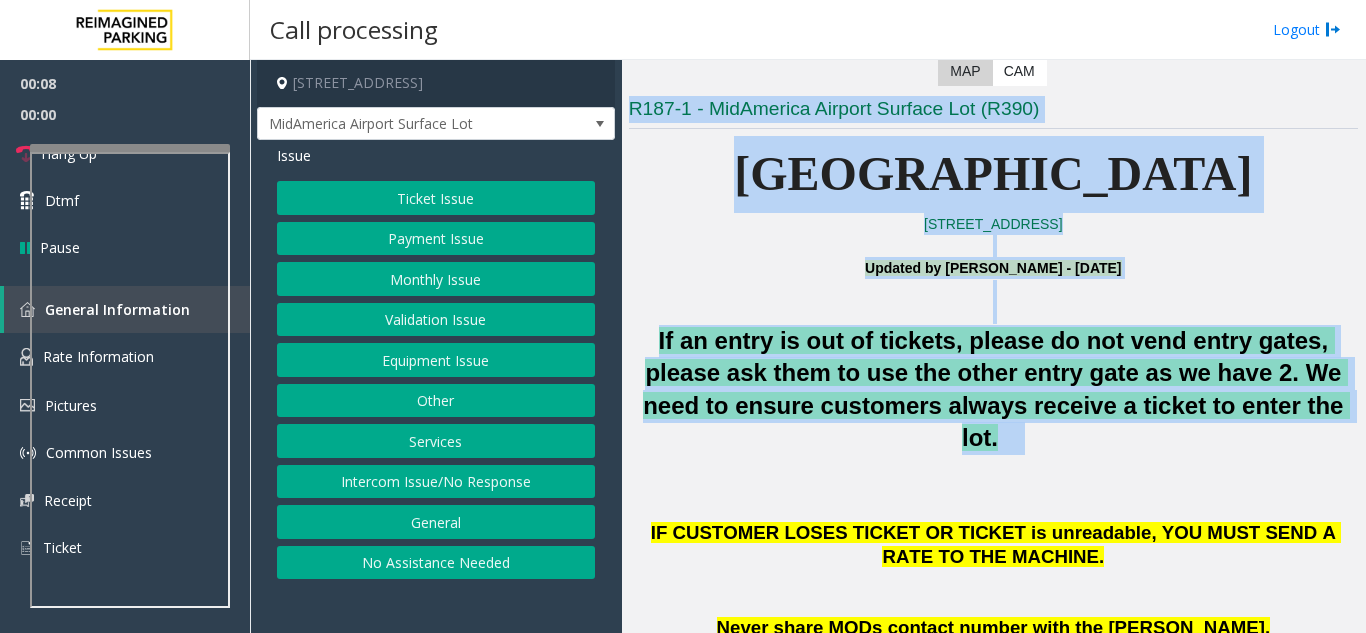 click on "No Assistance Needed" 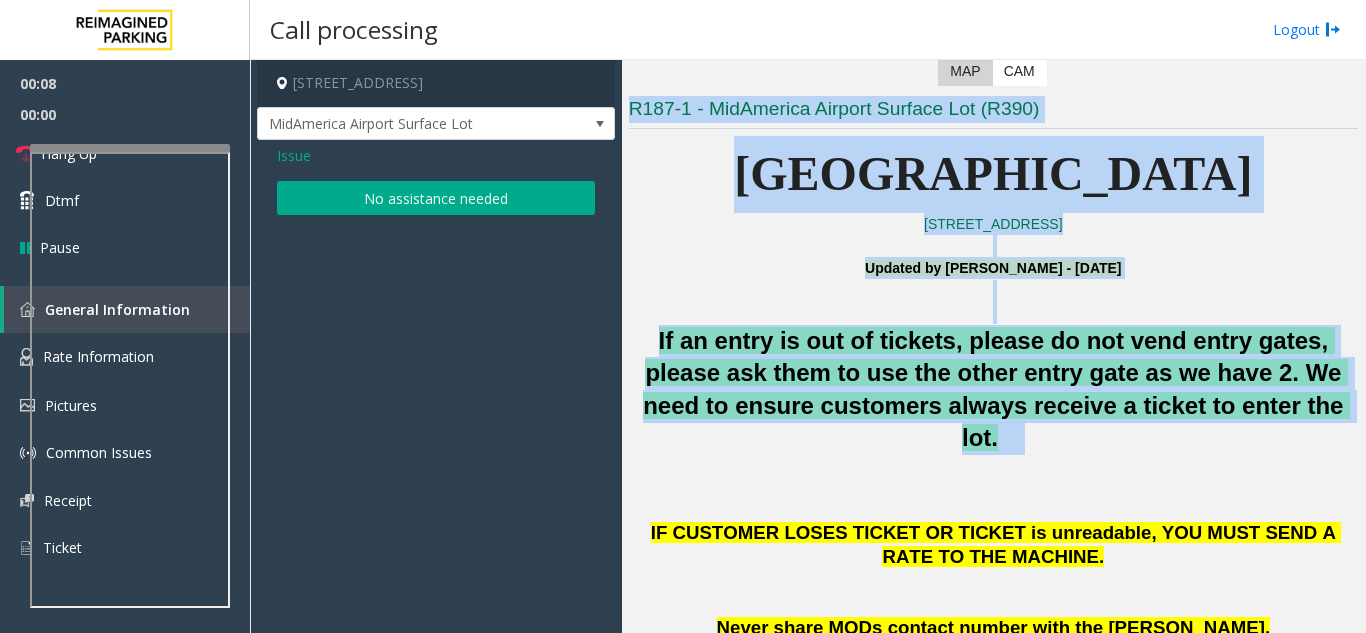 click on "No assistance needed" 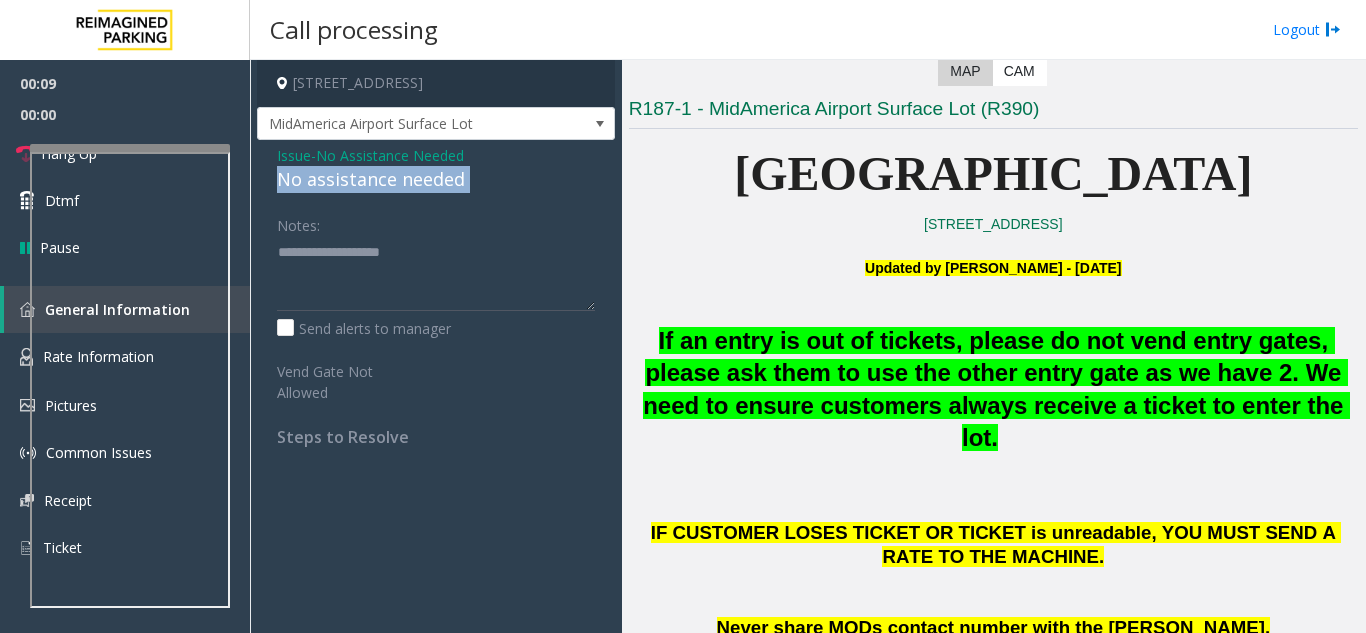 drag, startPoint x: 368, startPoint y: 185, endPoint x: 330, endPoint y: 176, distance: 39.051247 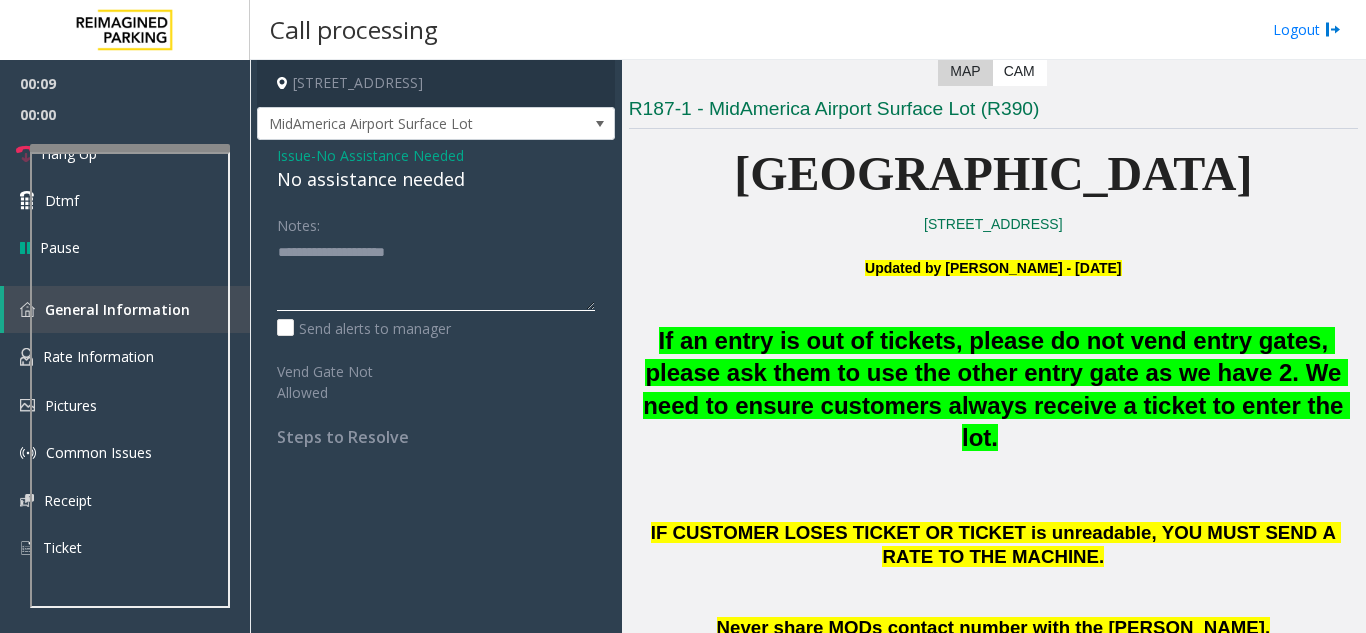 click 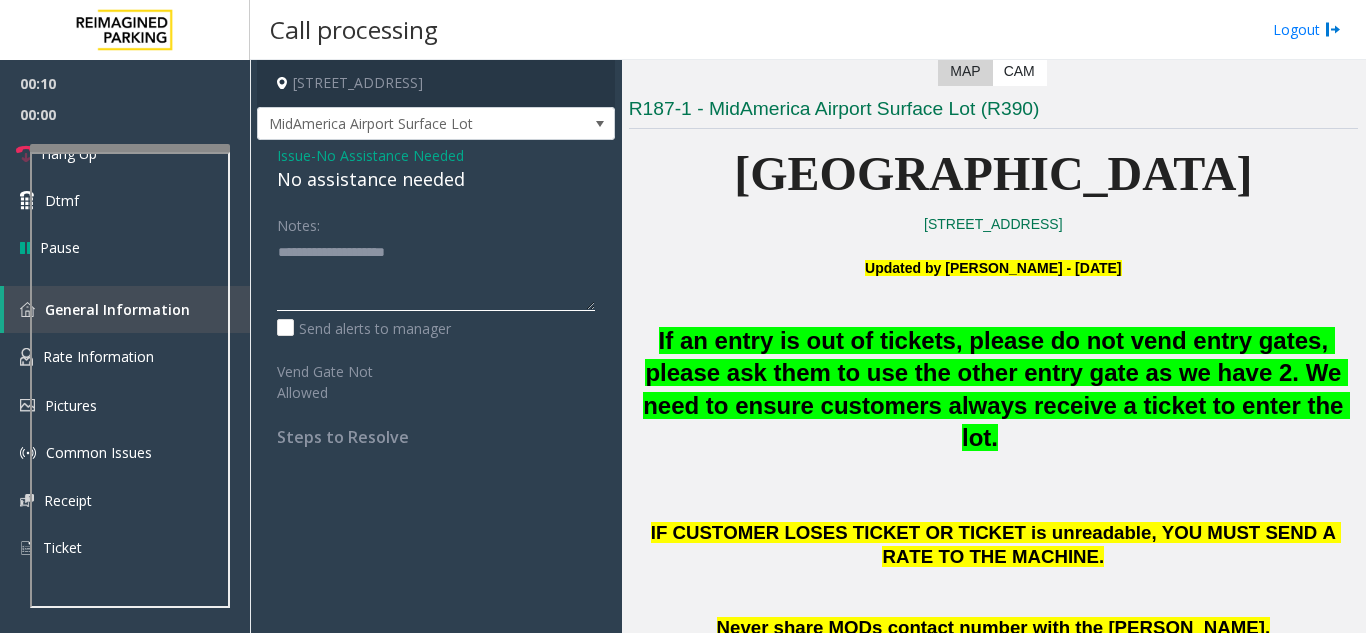 click 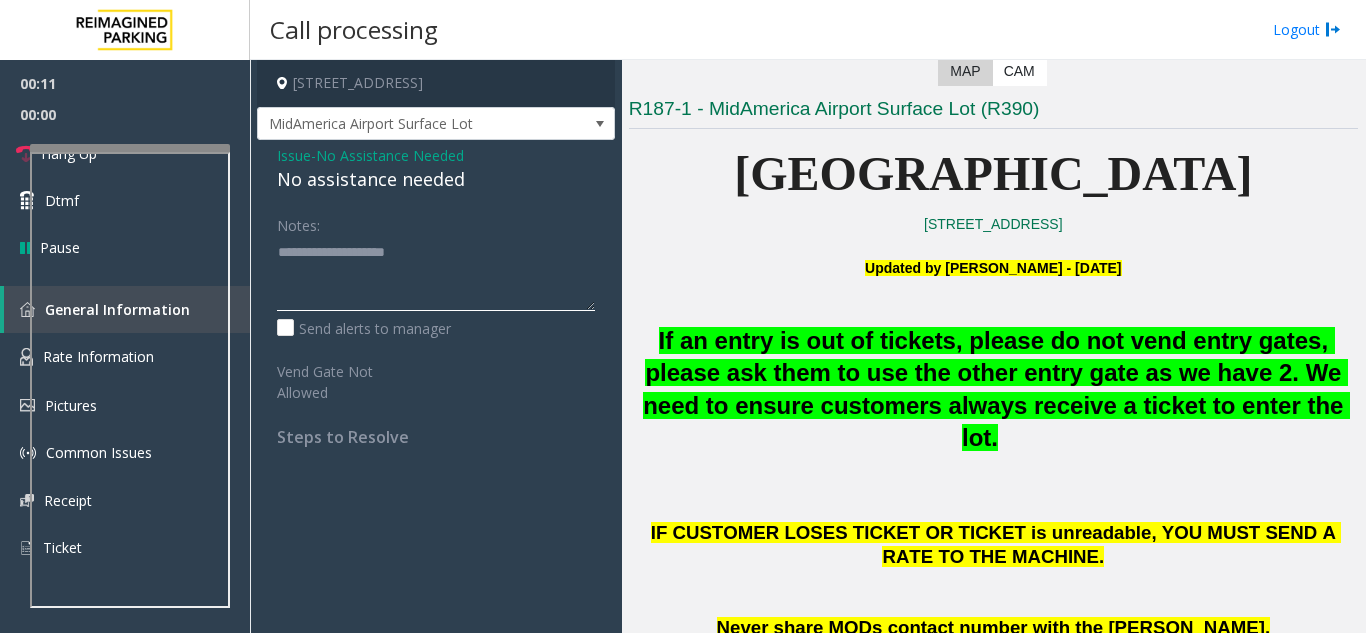 click 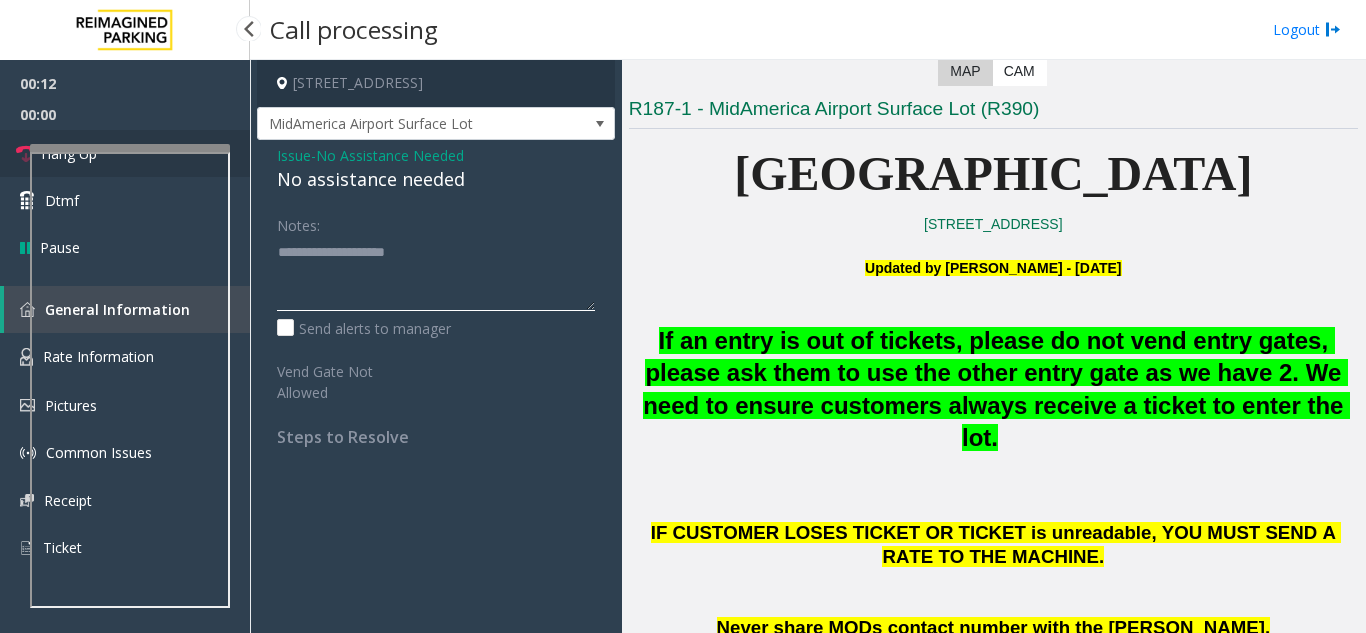 type on "**********" 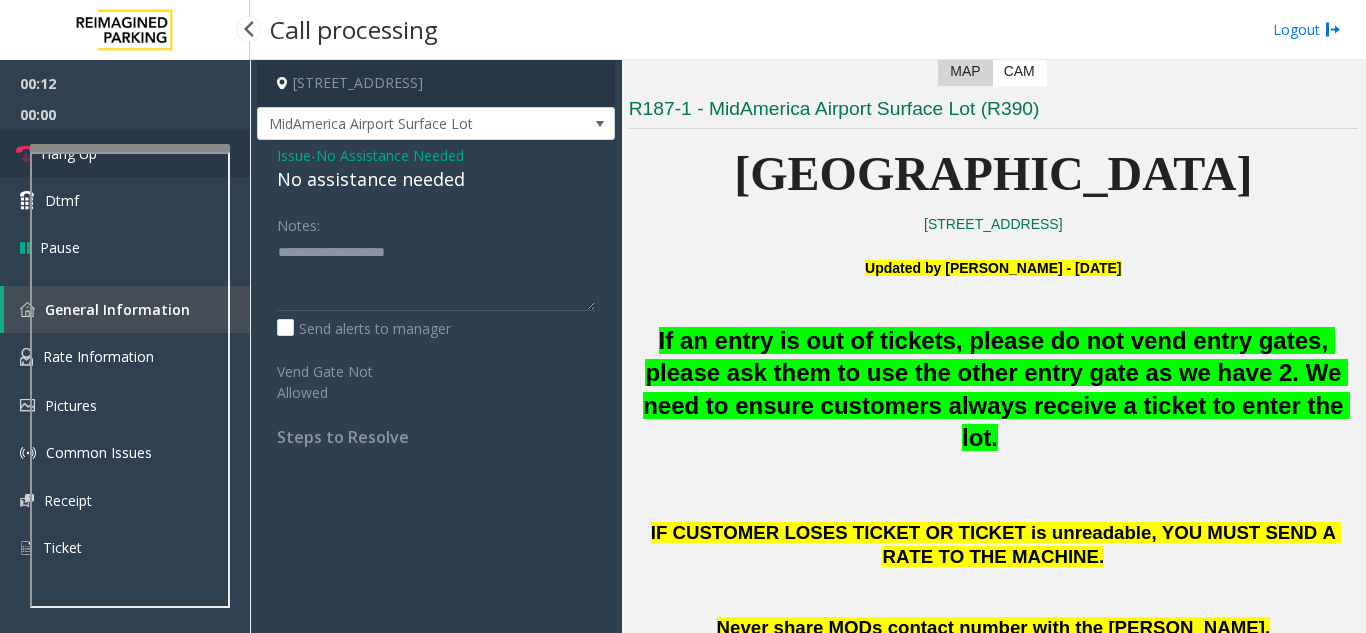 click at bounding box center (26, 154) 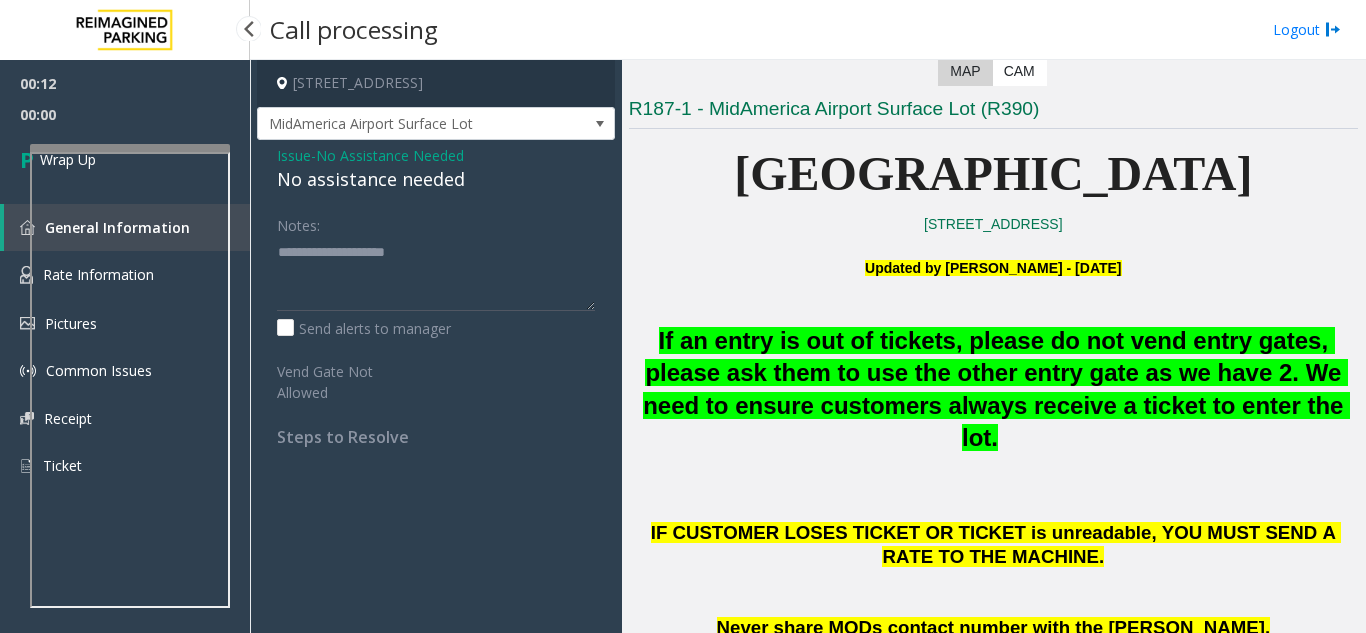 click at bounding box center [30, 159] 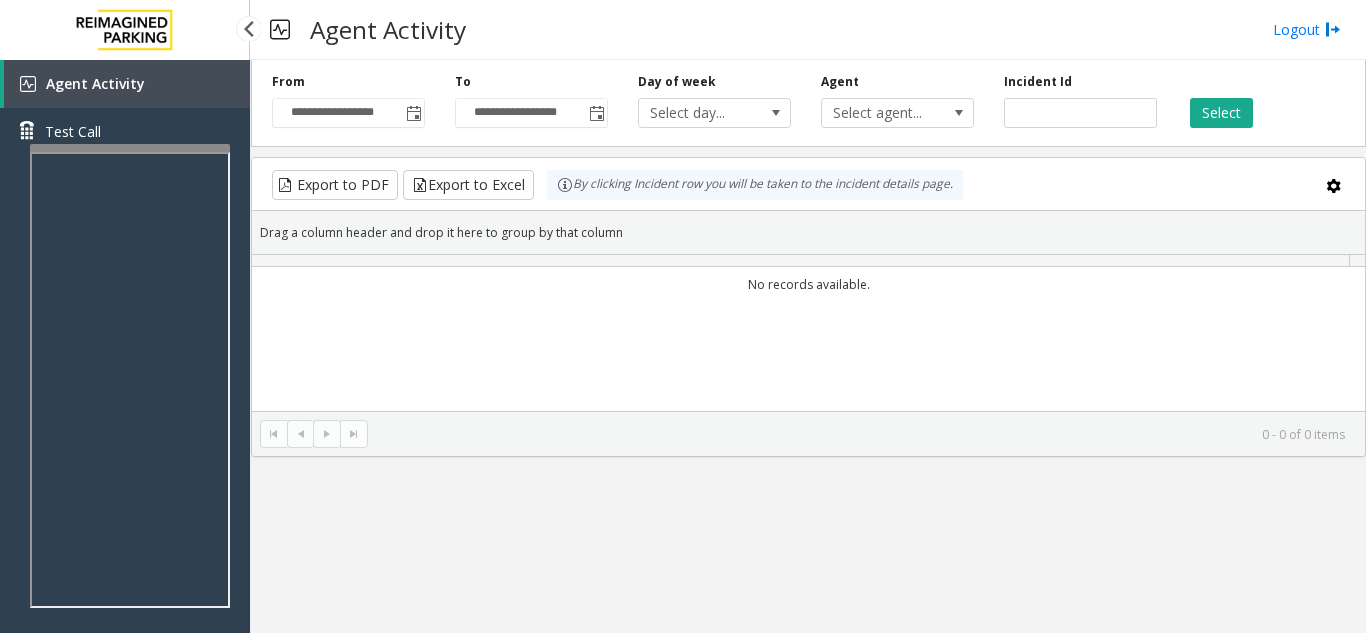 click on "Test Call" at bounding box center (125, 131) 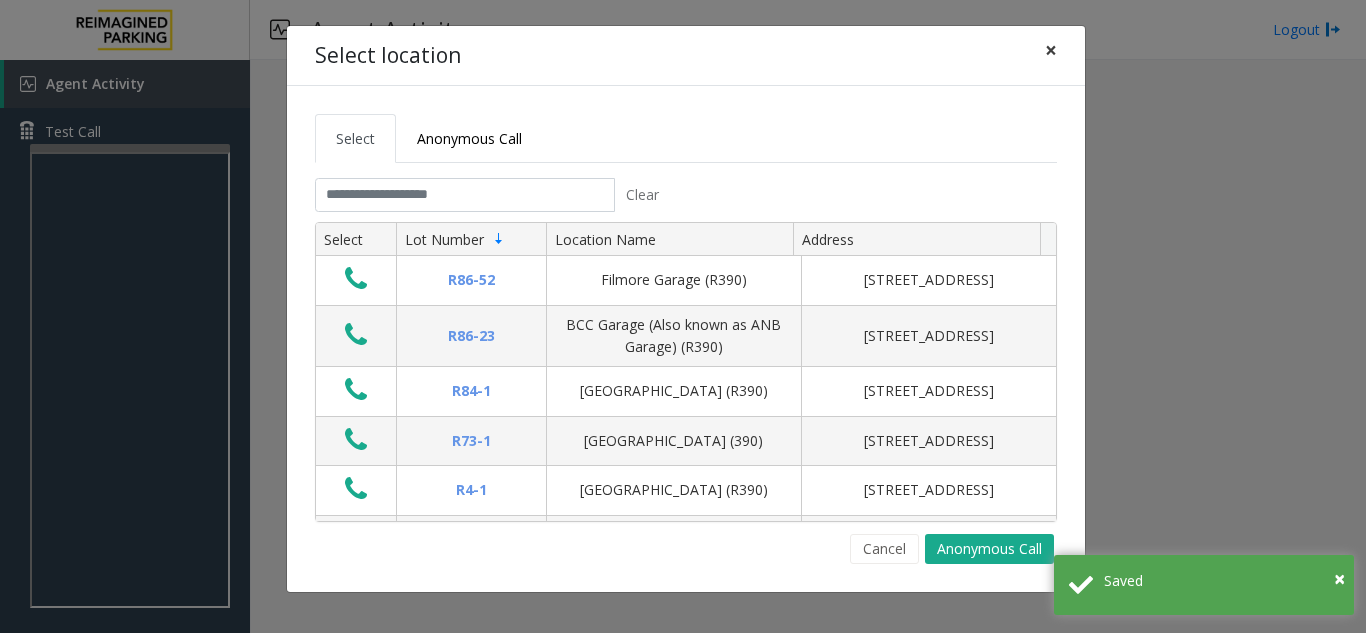 click on "×" 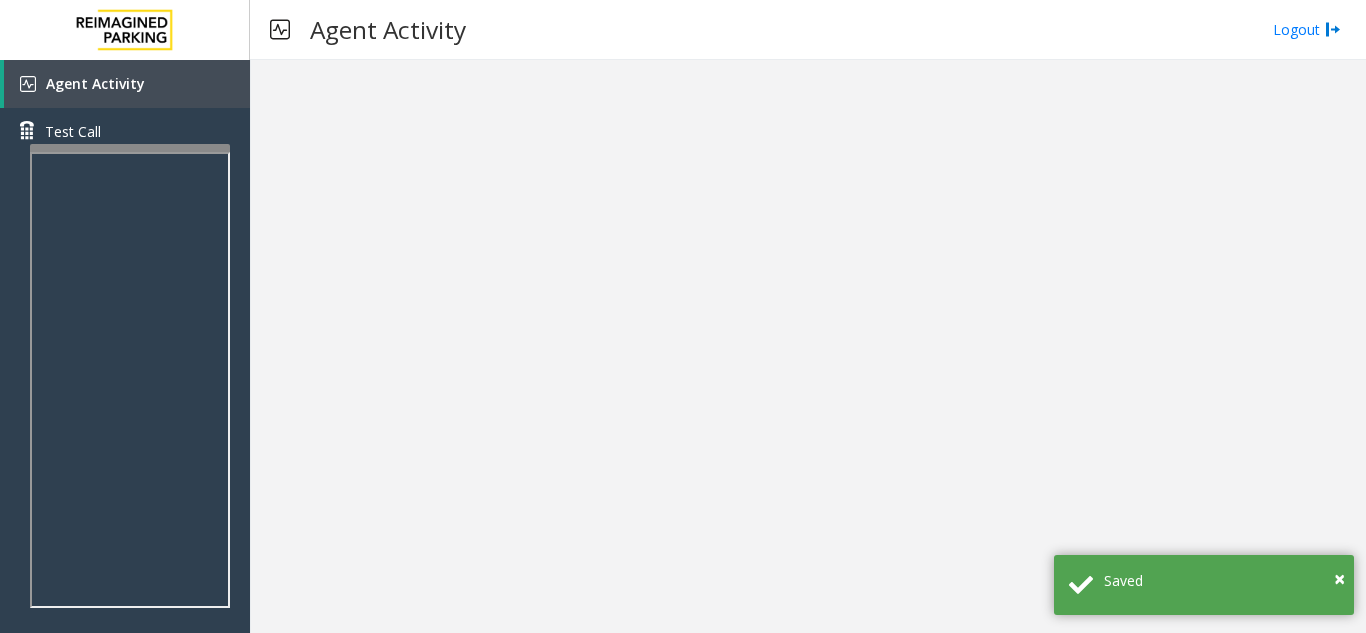 click on "Agent Activity" at bounding box center (127, 84) 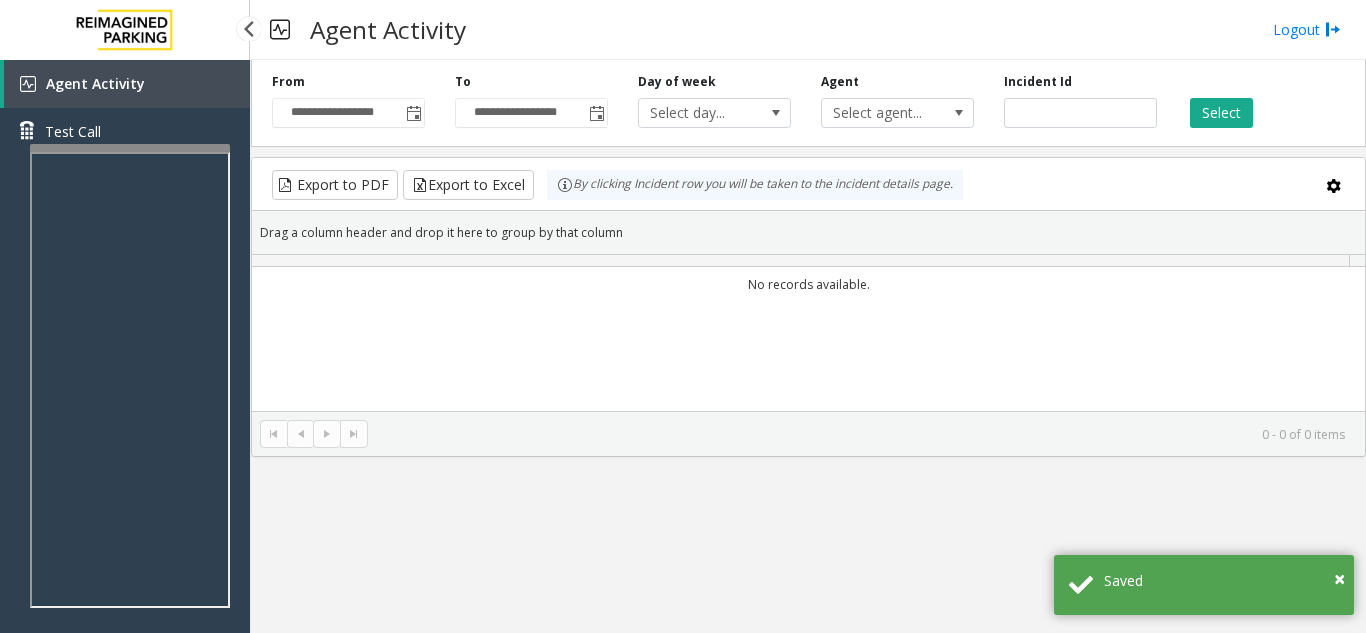 click on "Agent Activity" at bounding box center [127, 84] 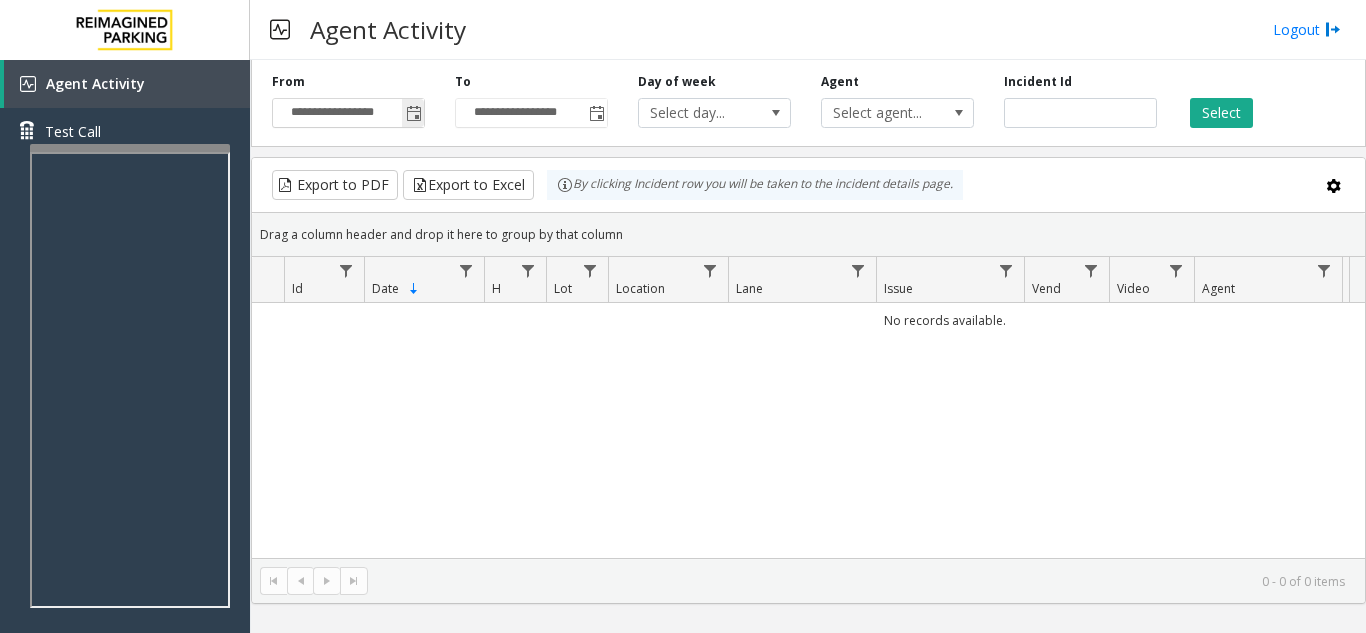 click 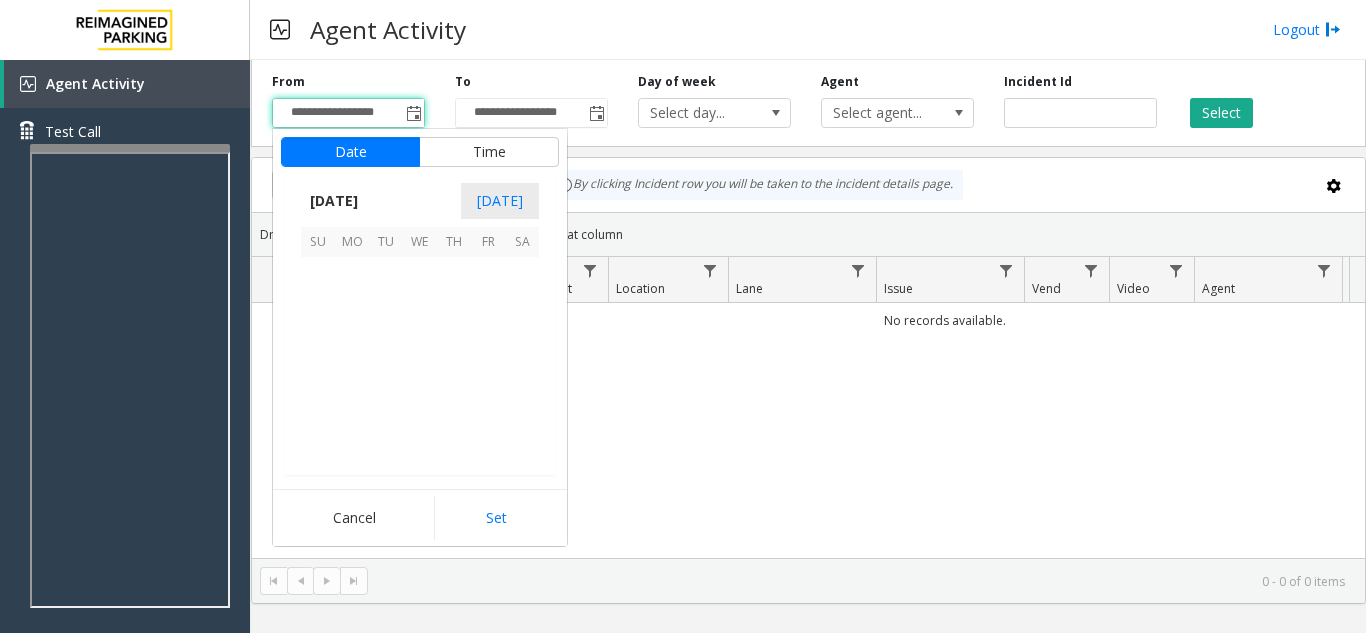 scroll, scrollTop: 358428, scrollLeft: 0, axis: vertical 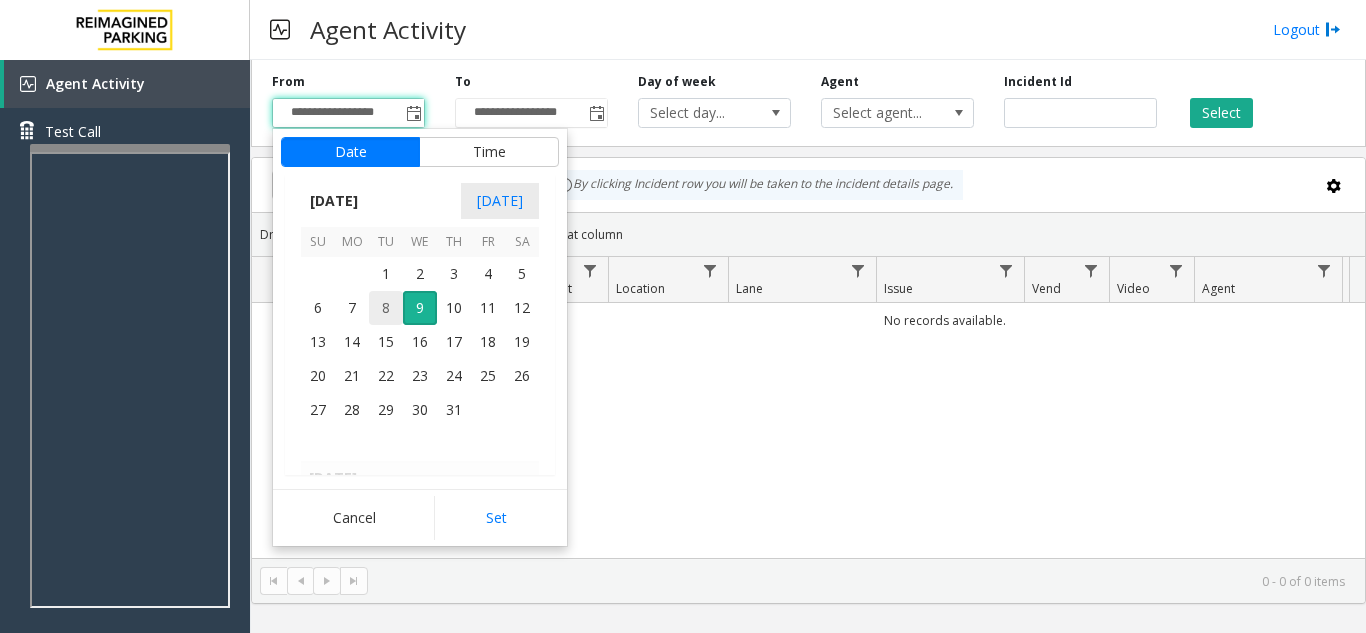 click on "8" at bounding box center [386, 308] 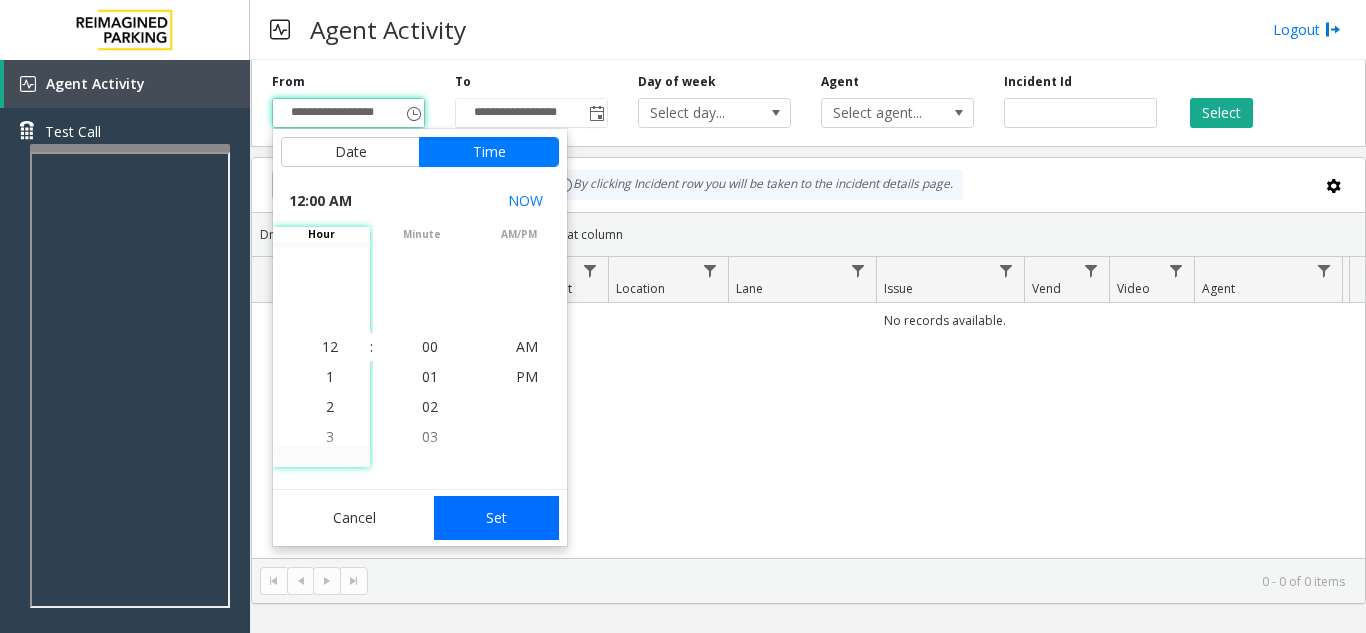 click on "Set" 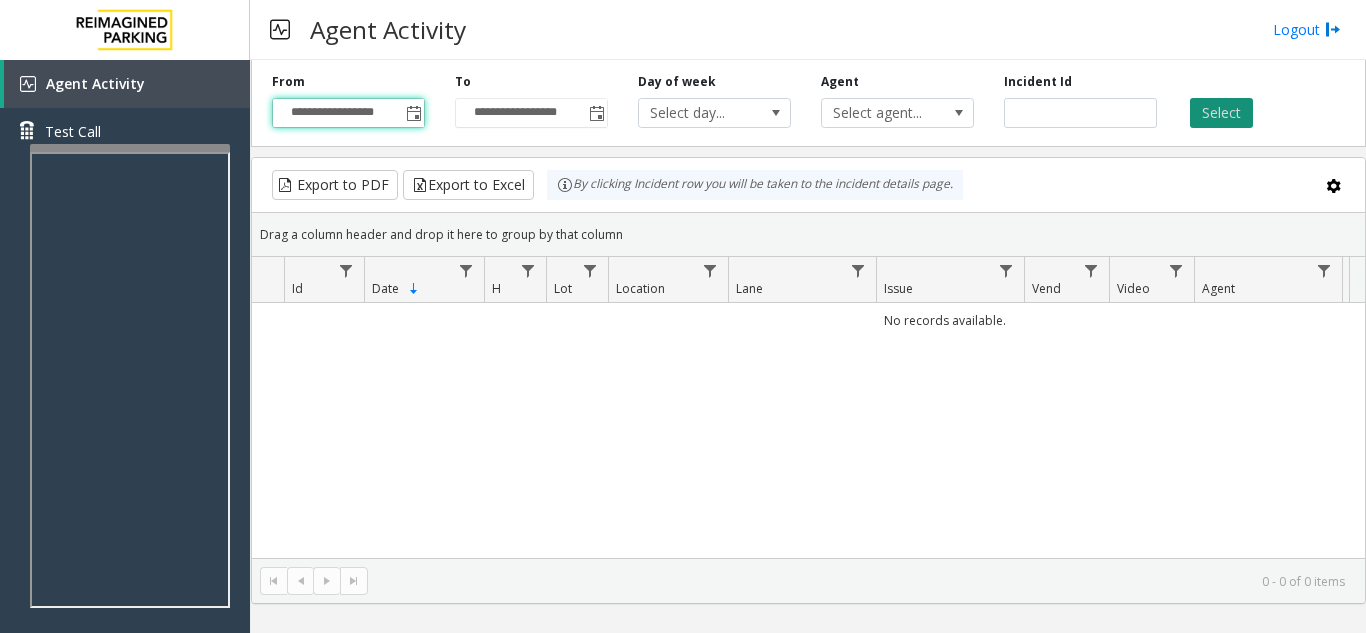 click on "Select" 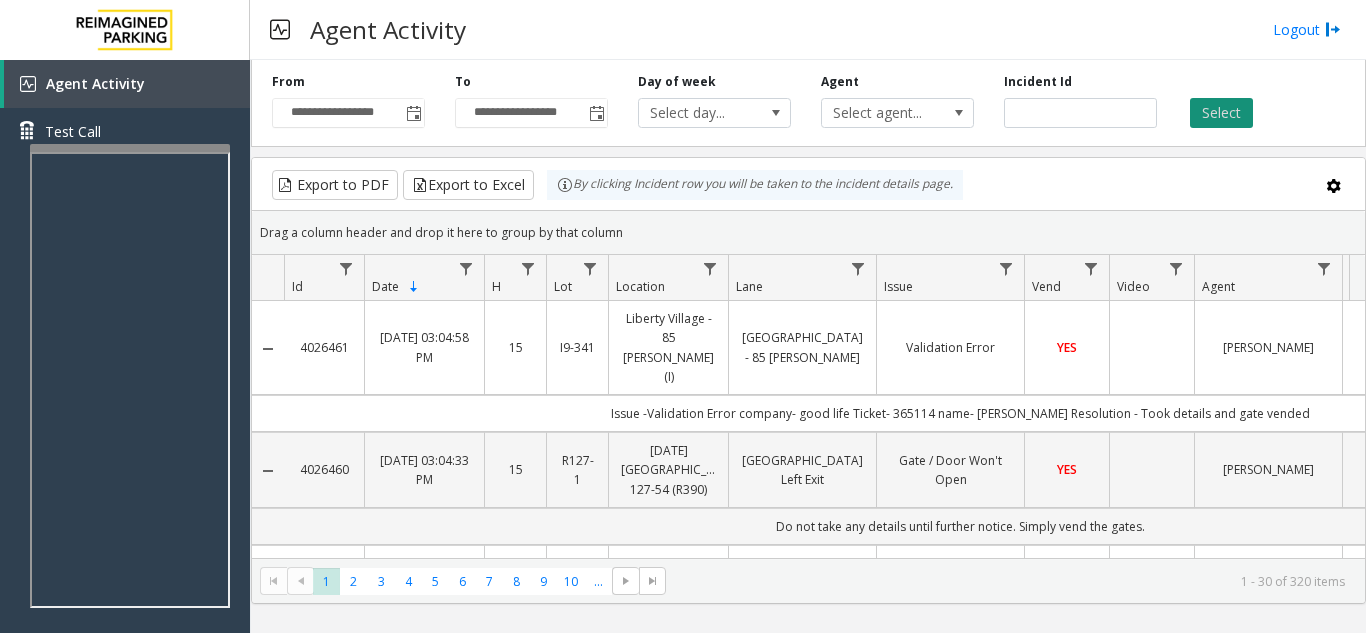 click on "Select" 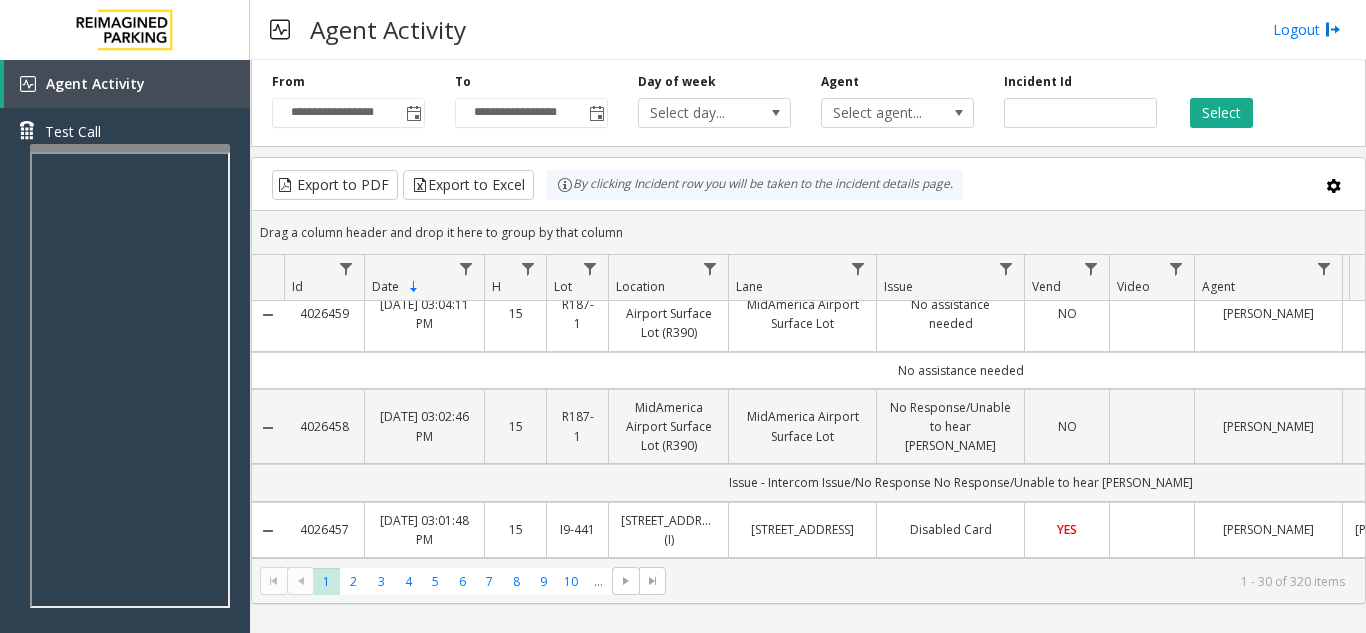 scroll, scrollTop: 0, scrollLeft: 0, axis: both 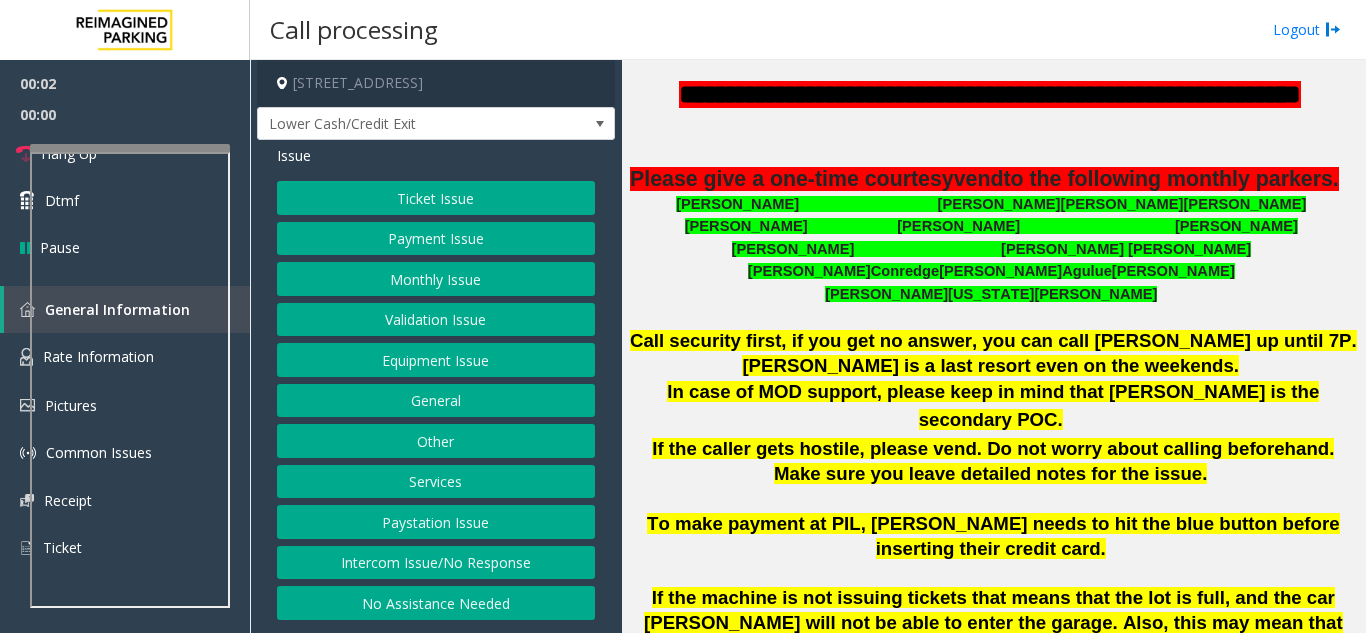 click on "Please give a one-time courtesy" 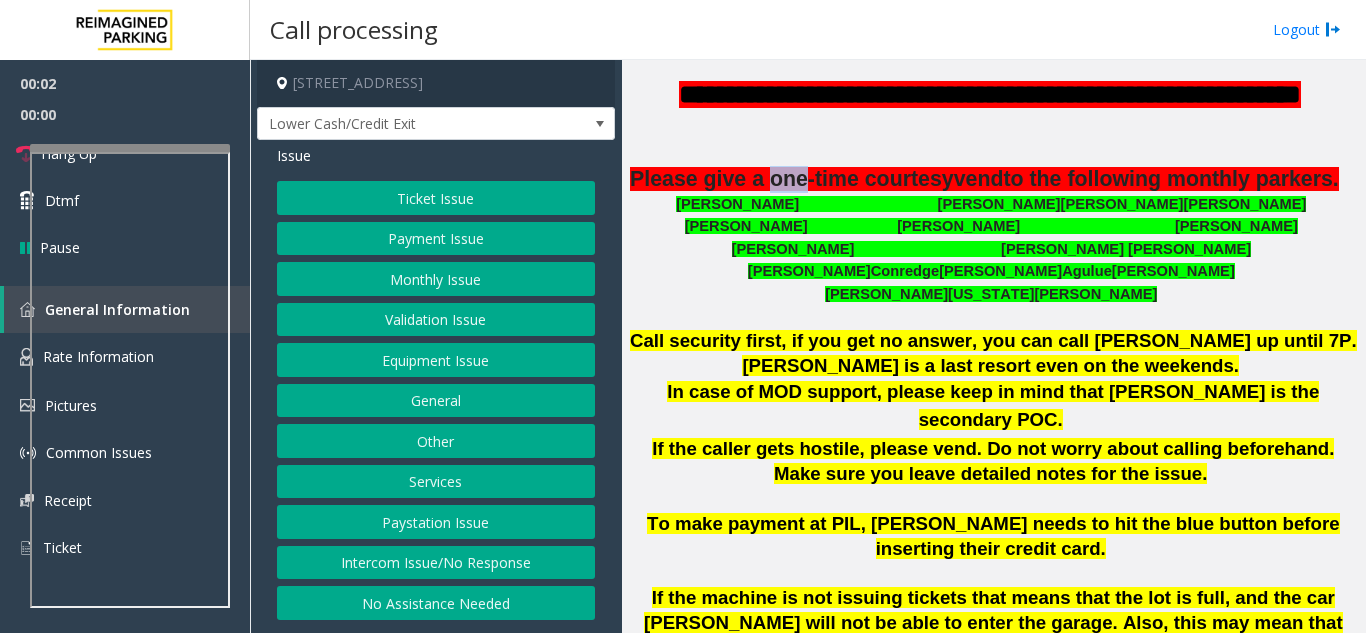 click on "Please give a one-time courtesy" 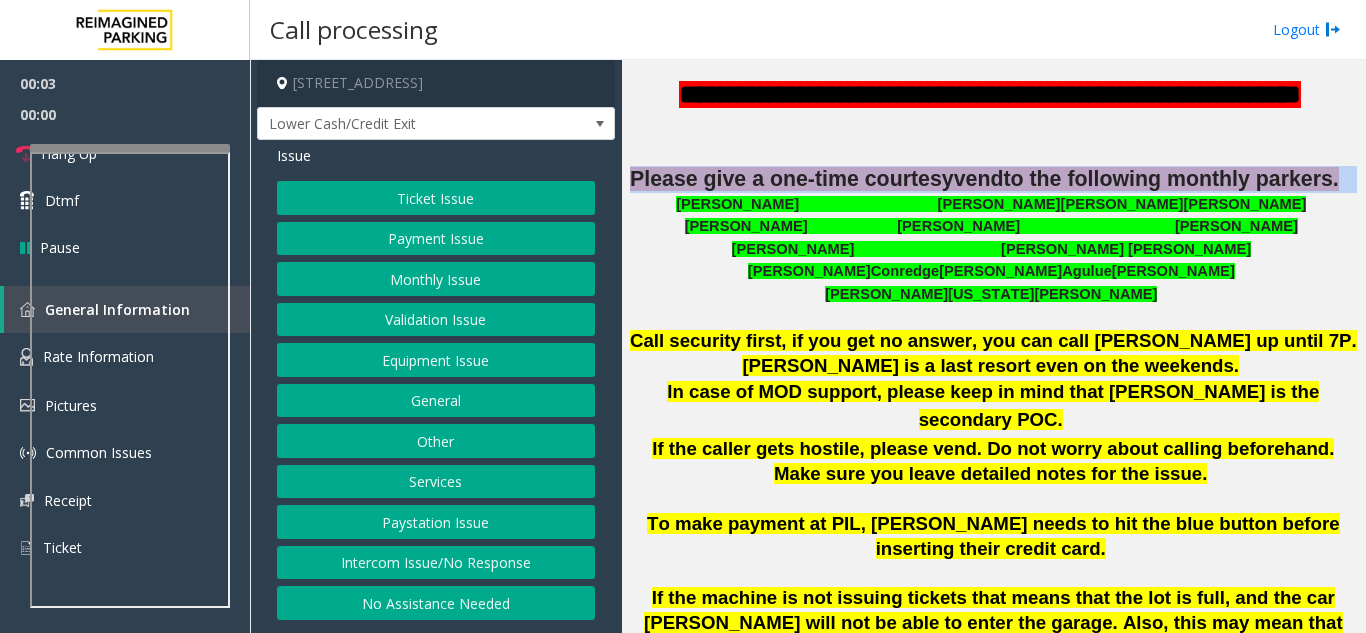 click on "Please give a one-time courtesy" 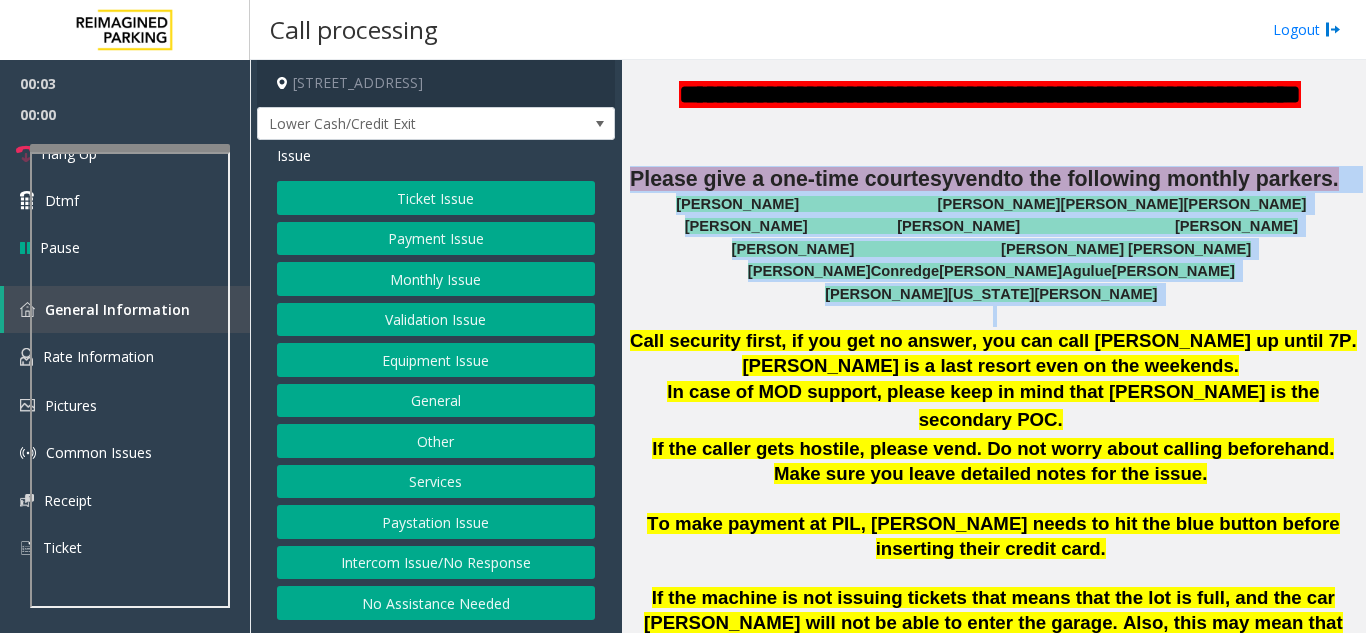 drag, startPoint x: 837, startPoint y: 187, endPoint x: 962, endPoint y: 315, distance: 178.9106 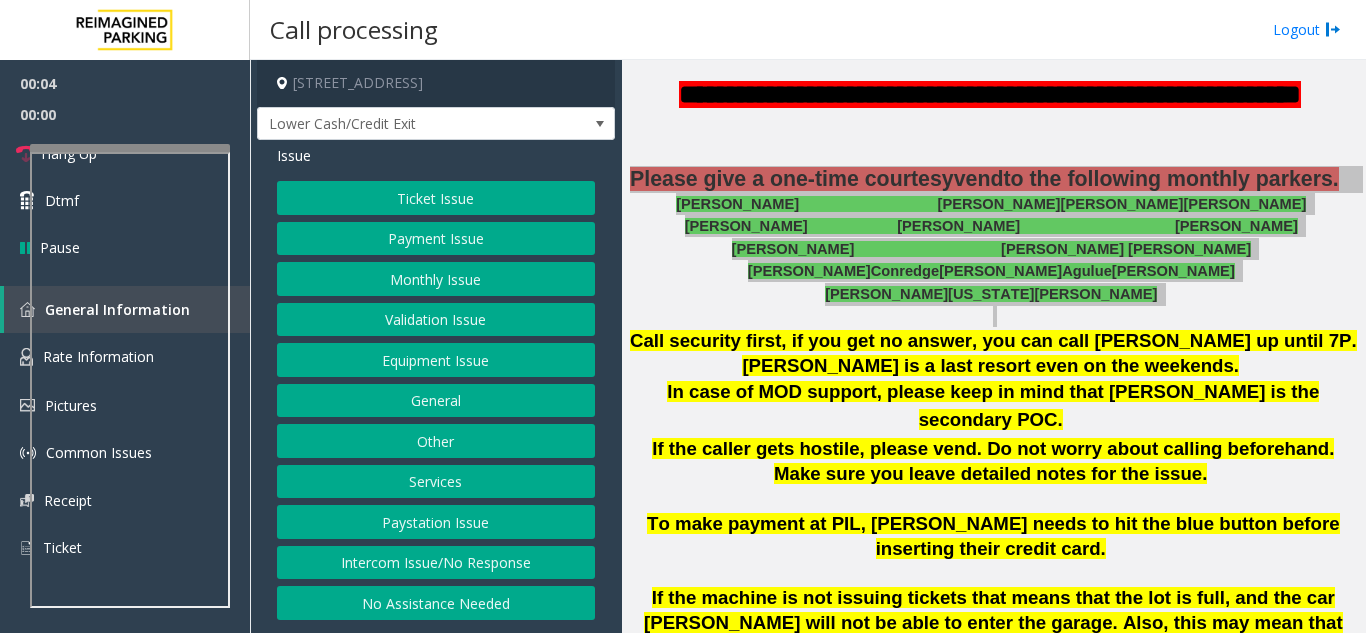 scroll, scrollTop: 500, scrollLeft: 0, axis: vertical 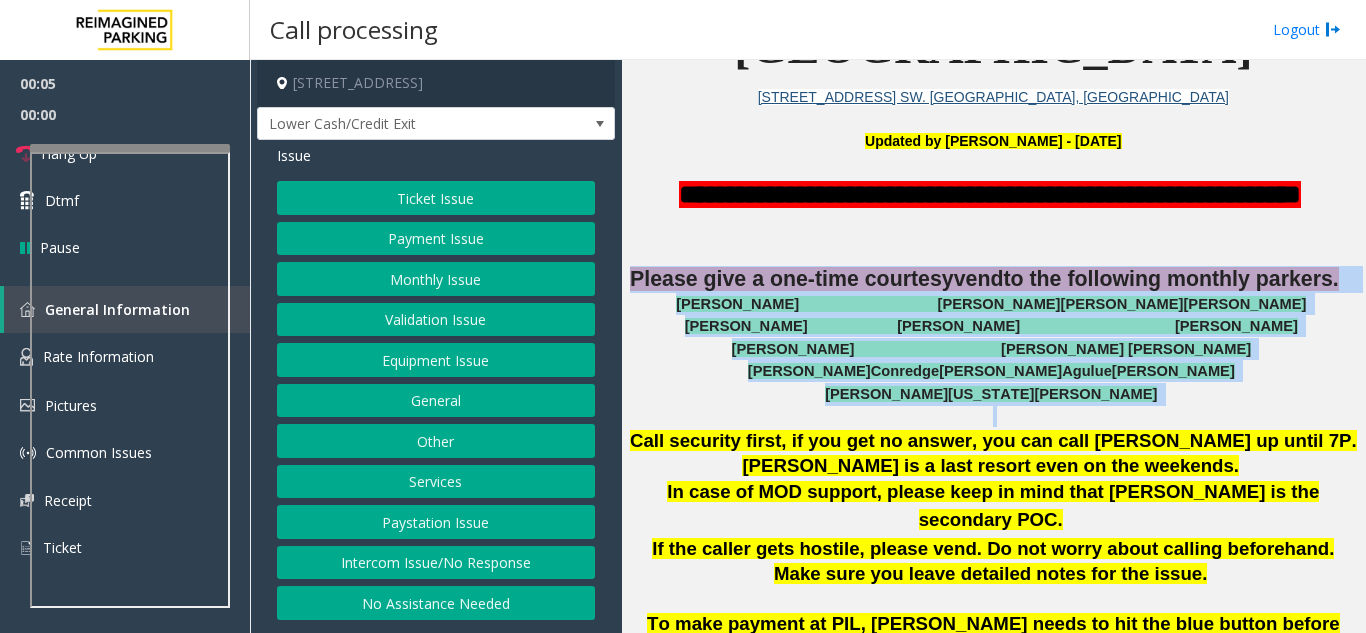 click on "Please give a one-time courtesy  vend  to the following monthly parkers." 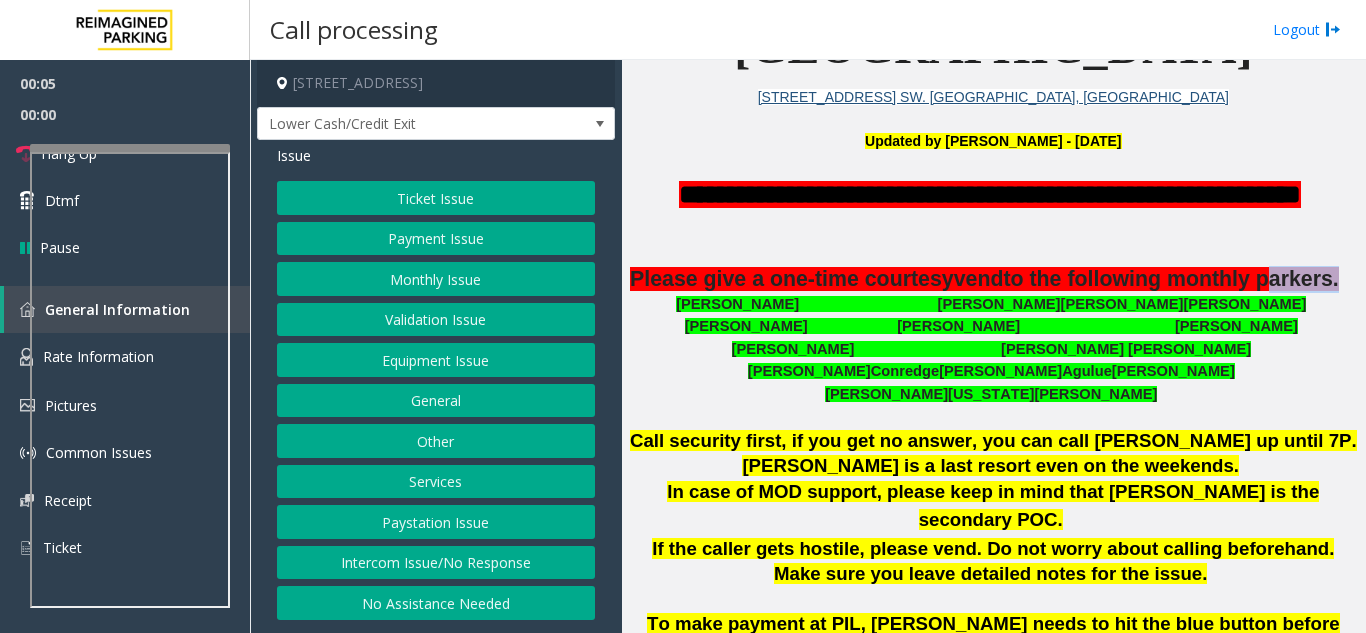 click on "Please give a one-time courtesy  vend  to the following monthly parkers." 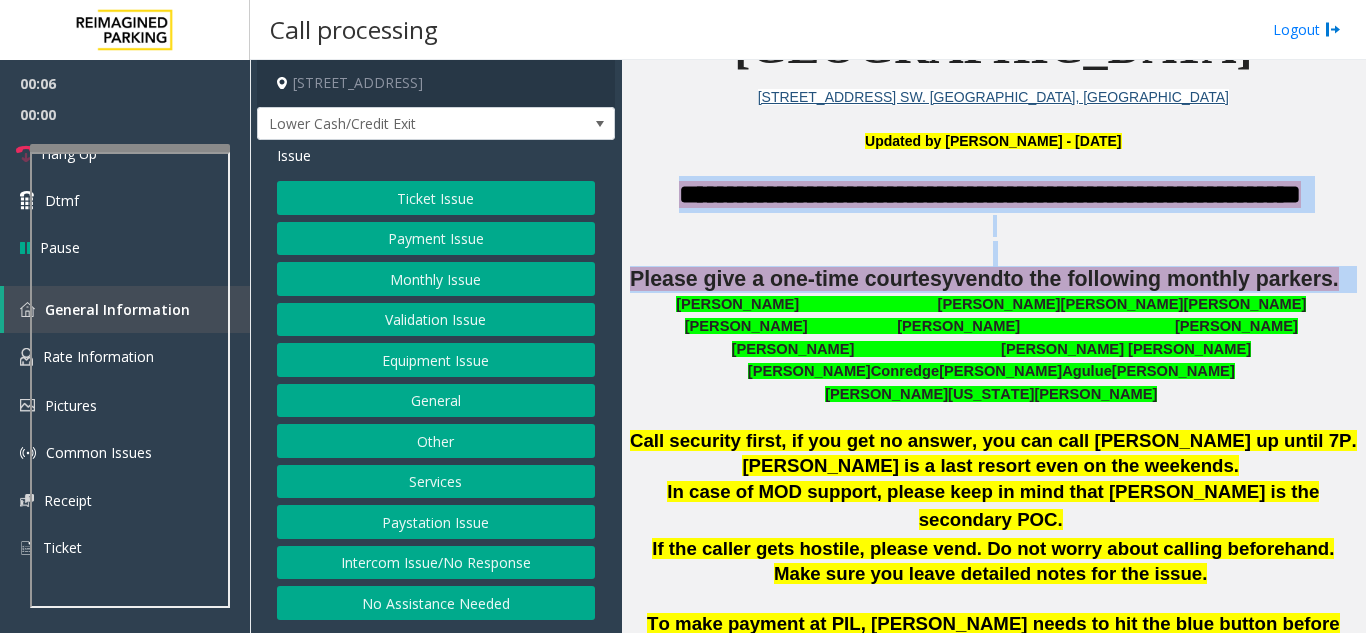 drag, startPoint x: 913, startPoint y: 298, endPoint x: 671, endPoint y: 181, distance: 268.7992 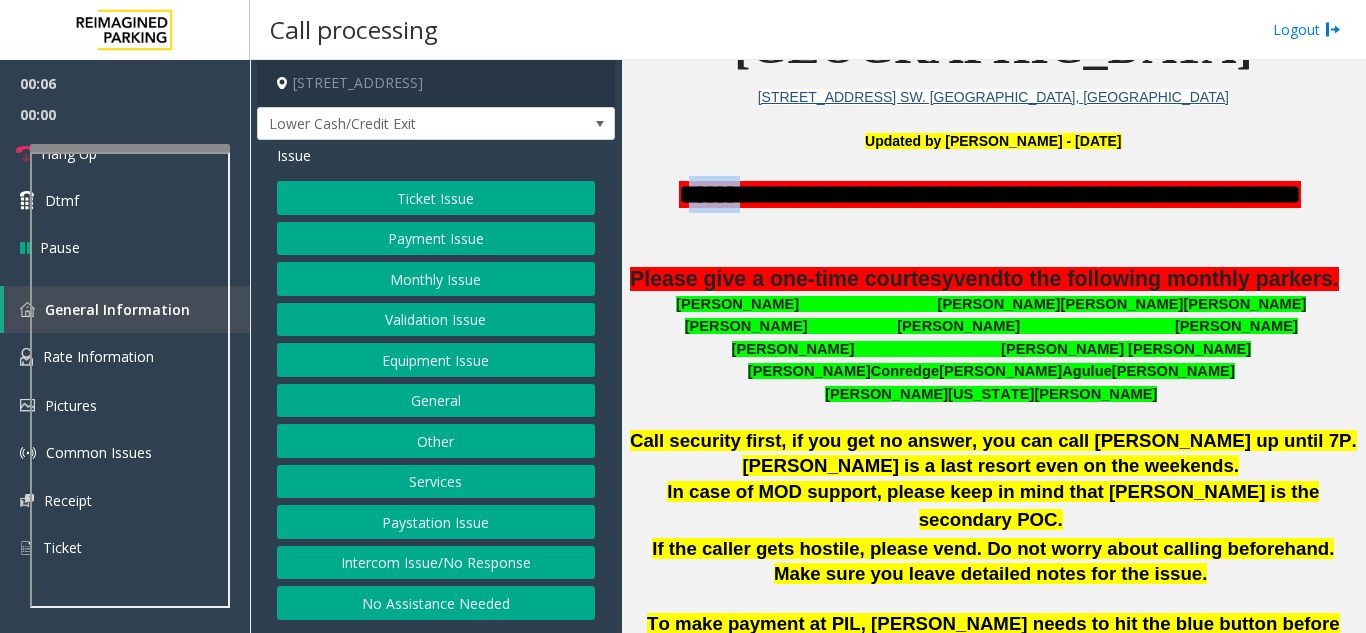 click on "**********" 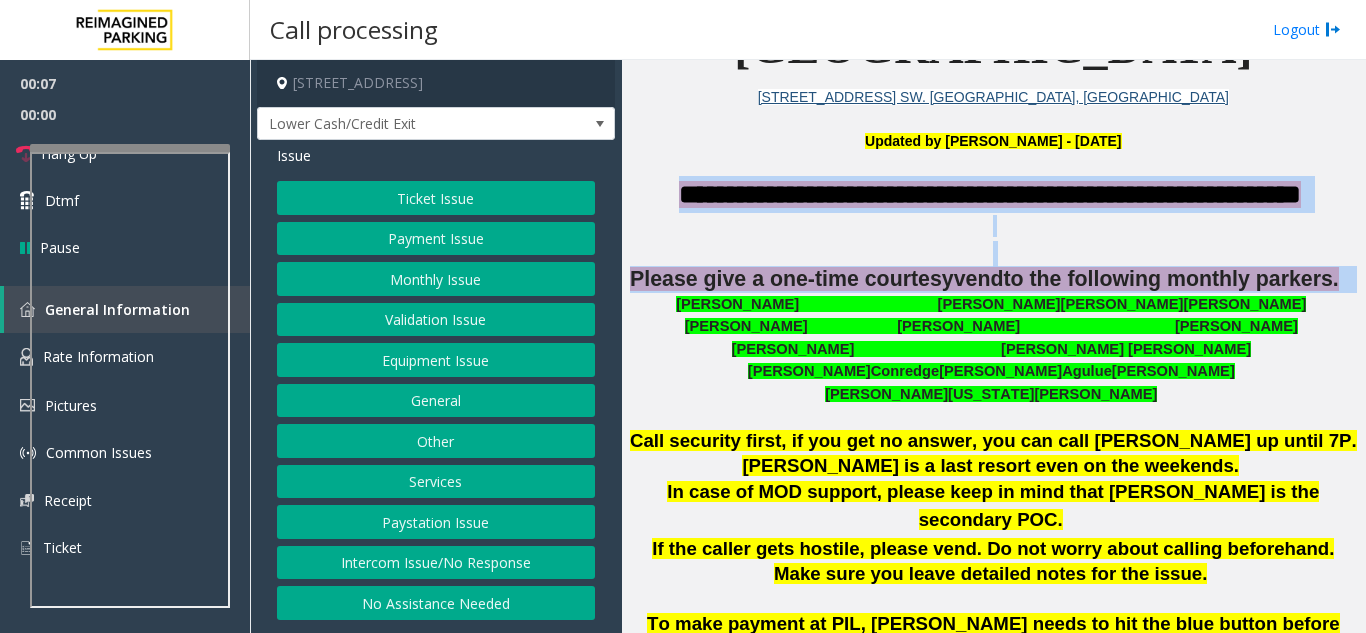 drag, startPoint x: 671, startPoint y: 181, endPoint x: 973, endPoint y: 292, distance: 321.75302 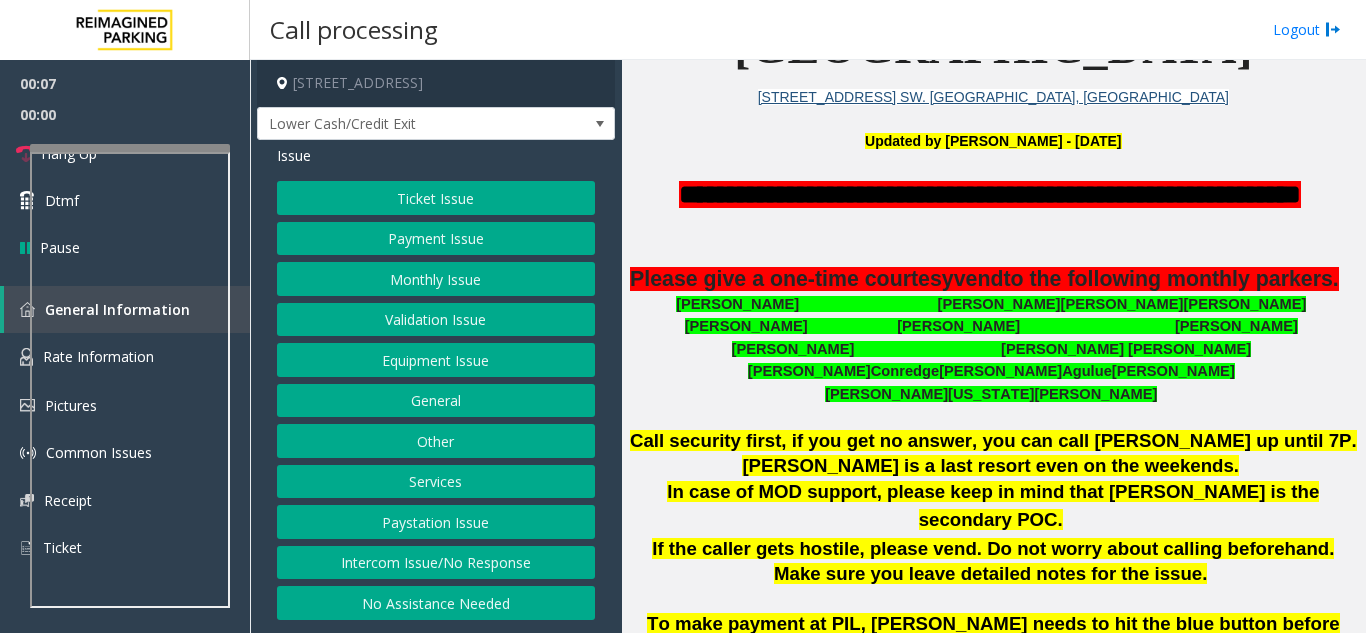 click on "Please give a one-time courtesy  vend  to the following monthly parkers." 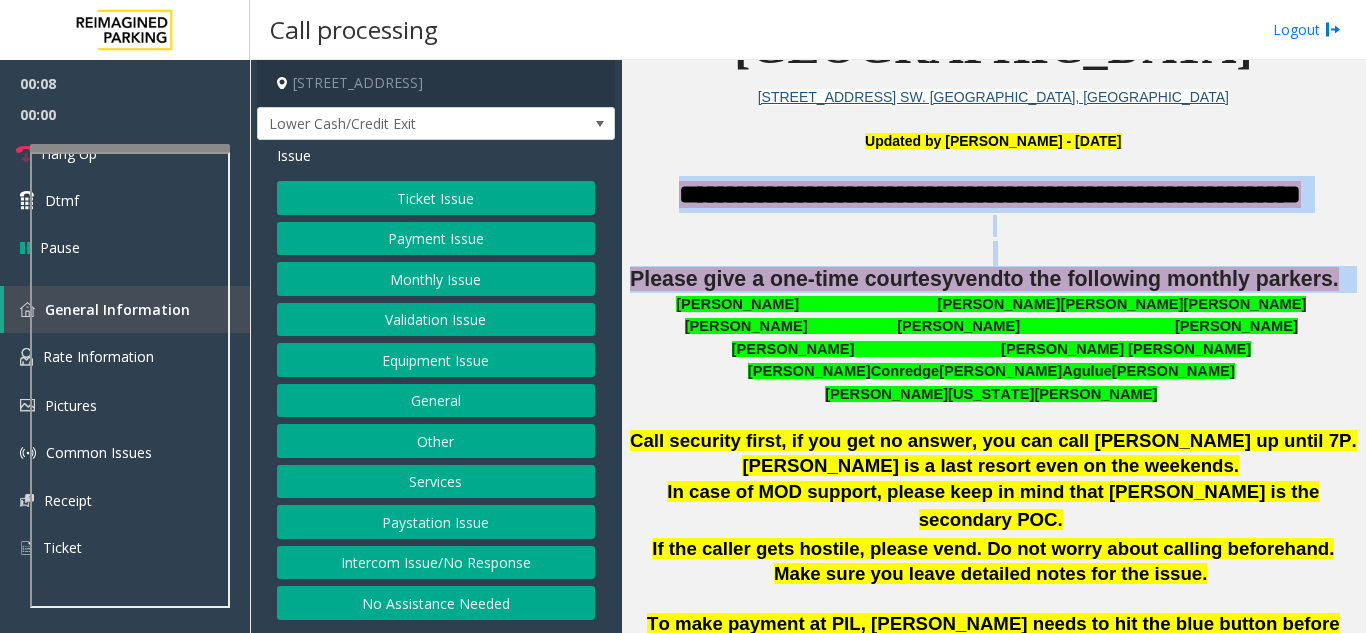 drag, startPoint x: 973, startPoint y: 292, endPoint x: 808, endPoint y: 191, distance: 193.45801 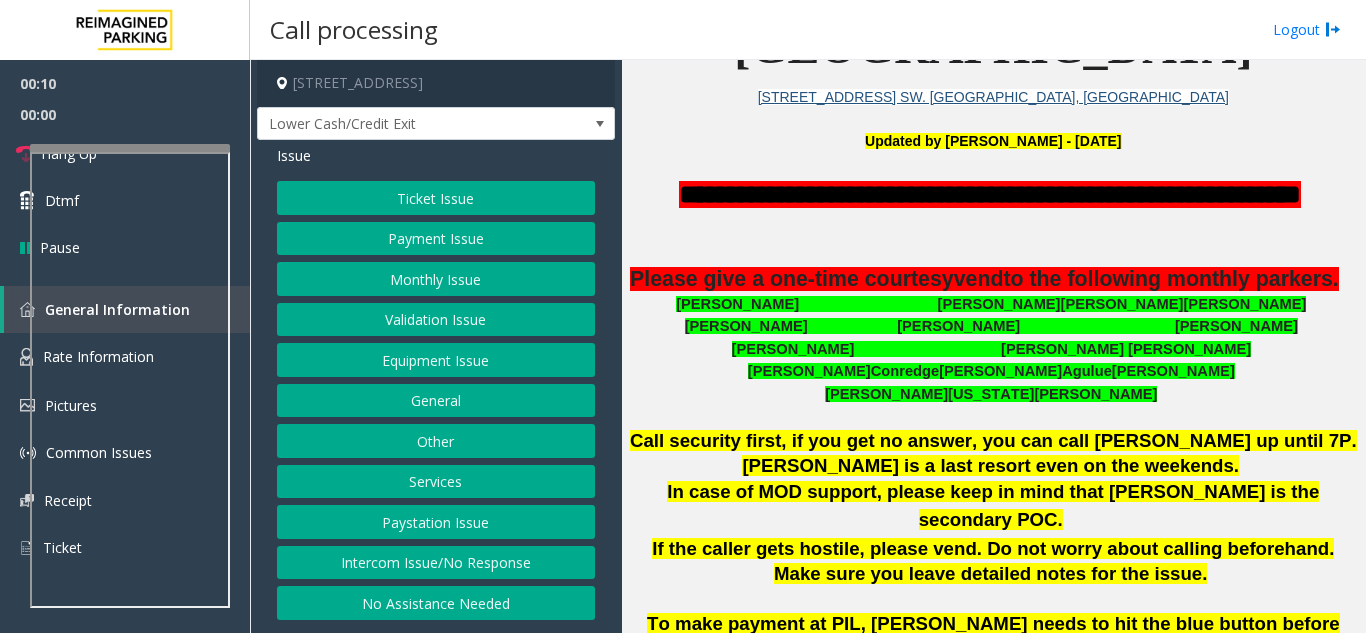 click on "Intercom Issue/No Response" 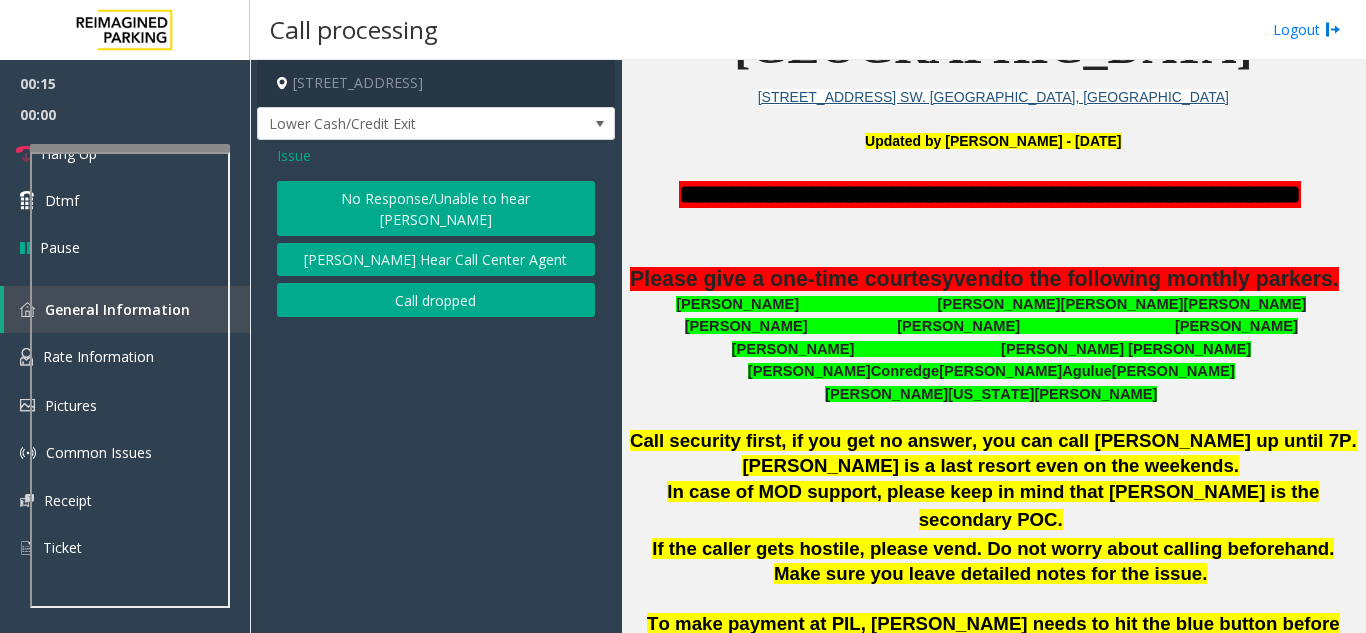 click on "No Response/Unable to hear [PERSON_NAME]" 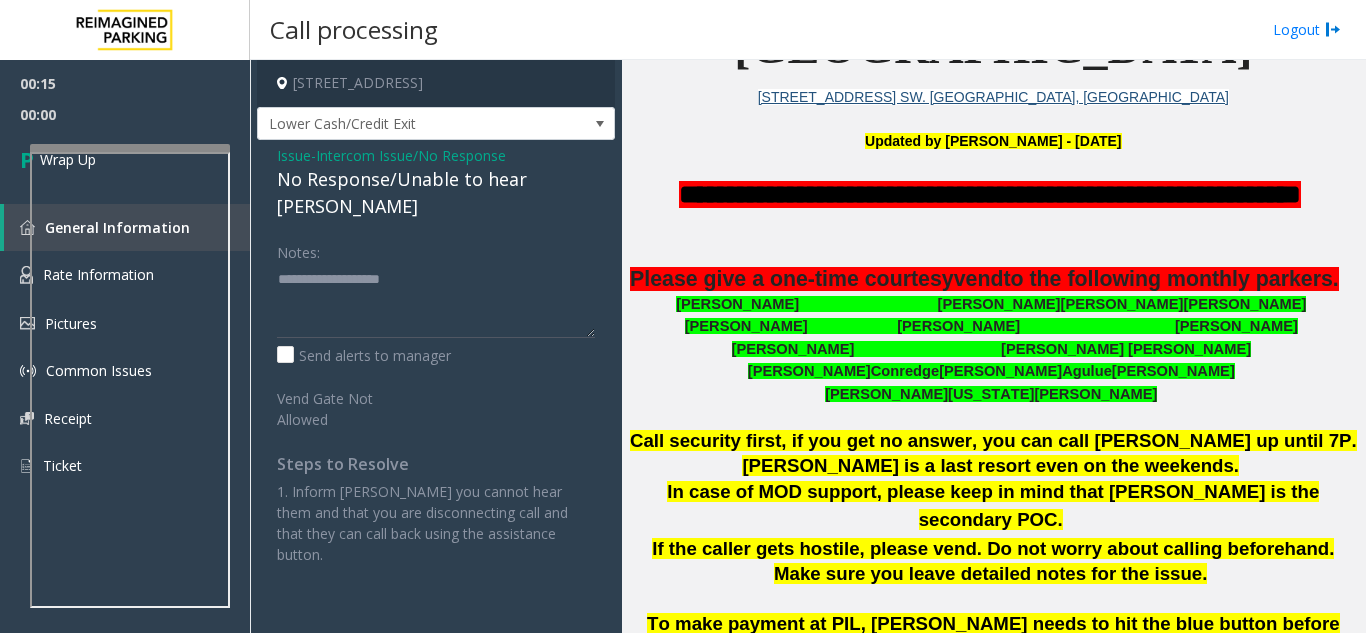 click on "No Response/Unable to hear [PERSON_NAME]" 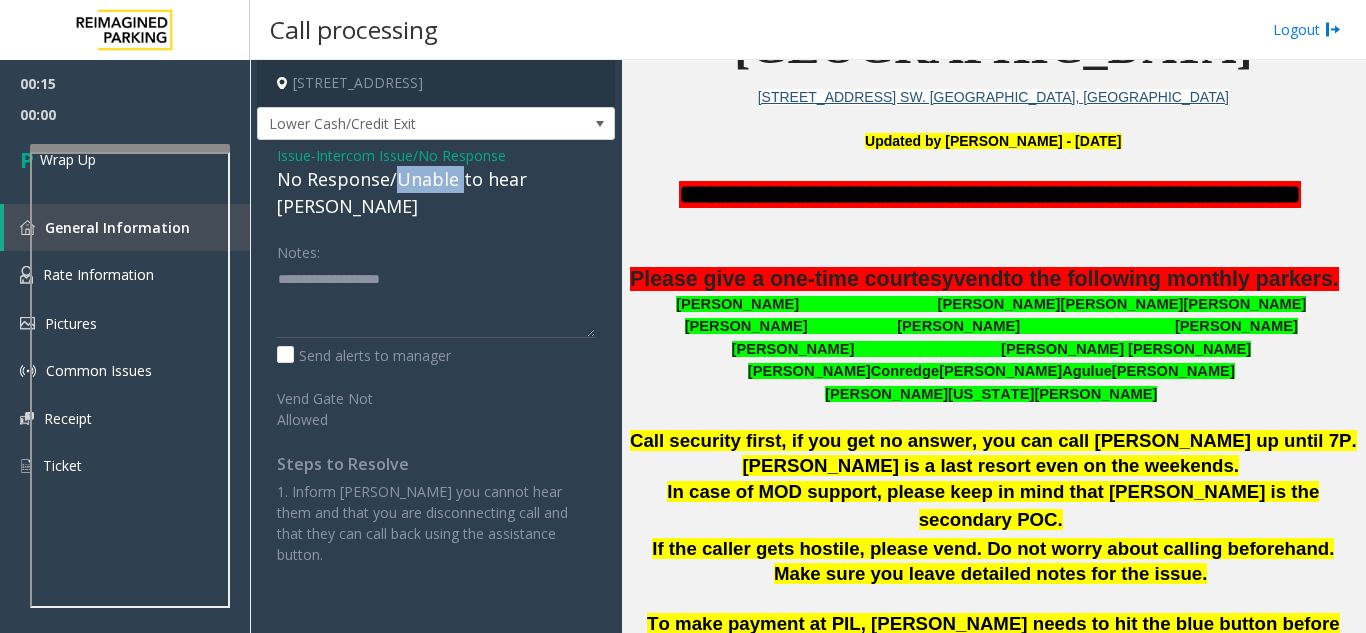 click on "No Response/Unable to hear [PERSON_NAME]" 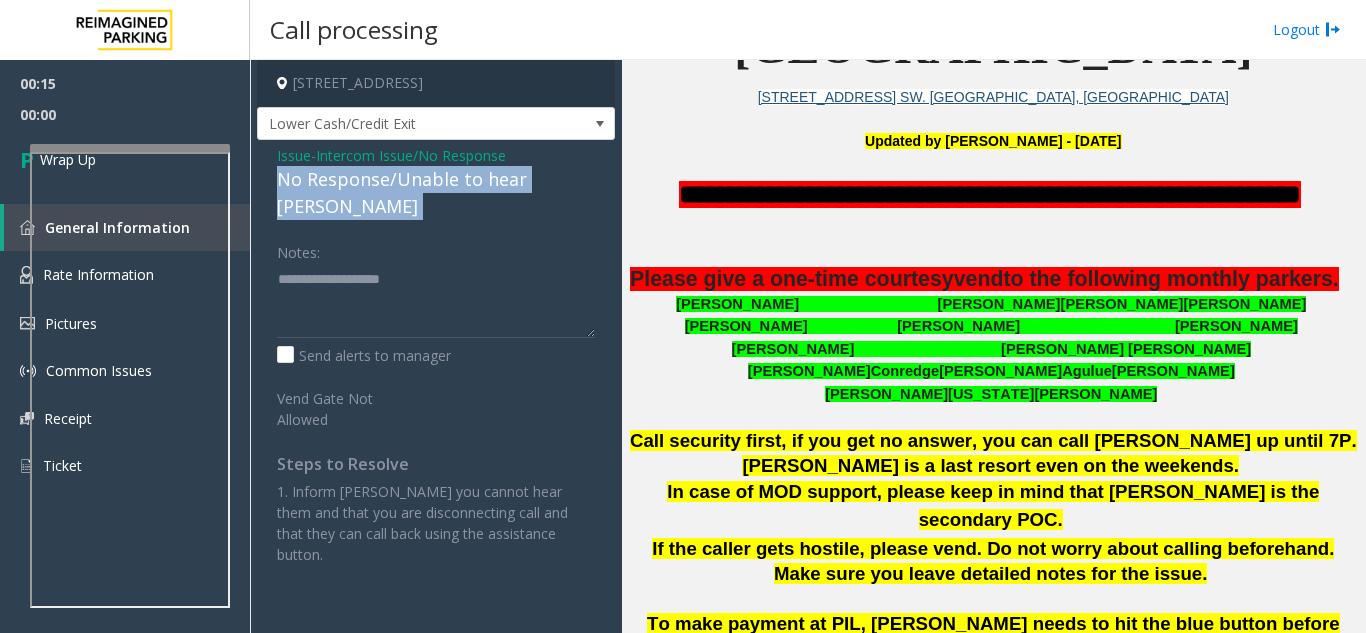 click on "No Response/Unable to hear [PERSON_NAME]" 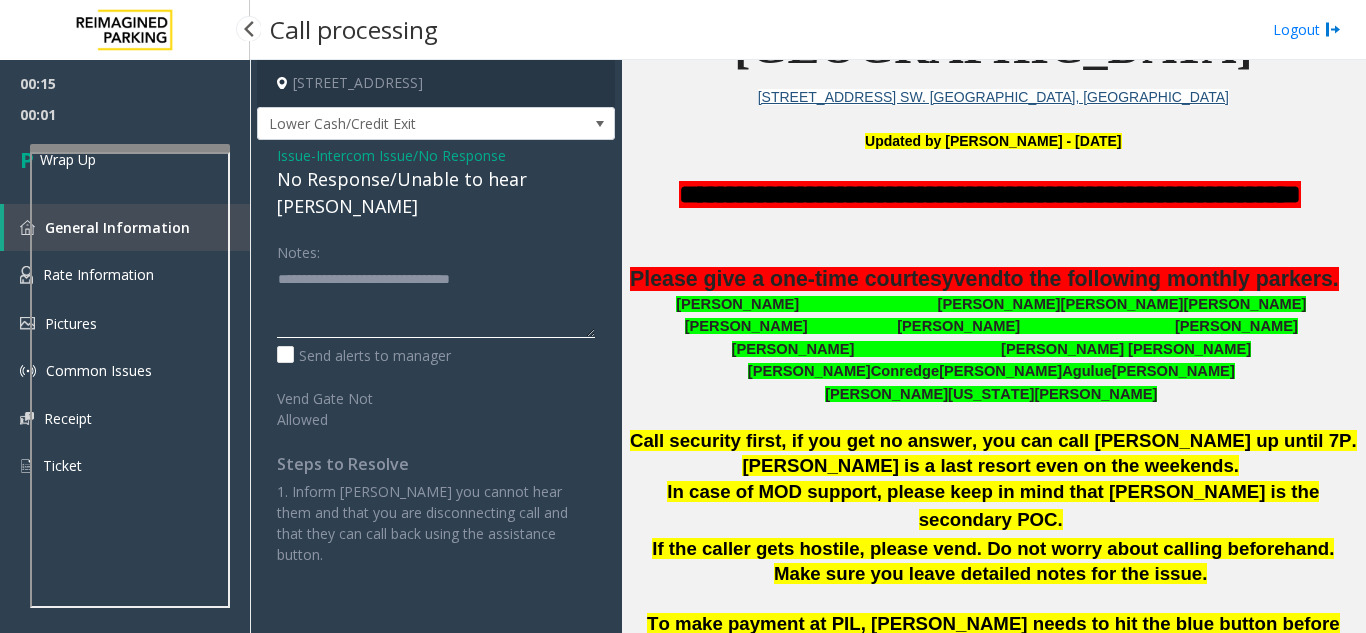 click at bounding box center [130, 148] 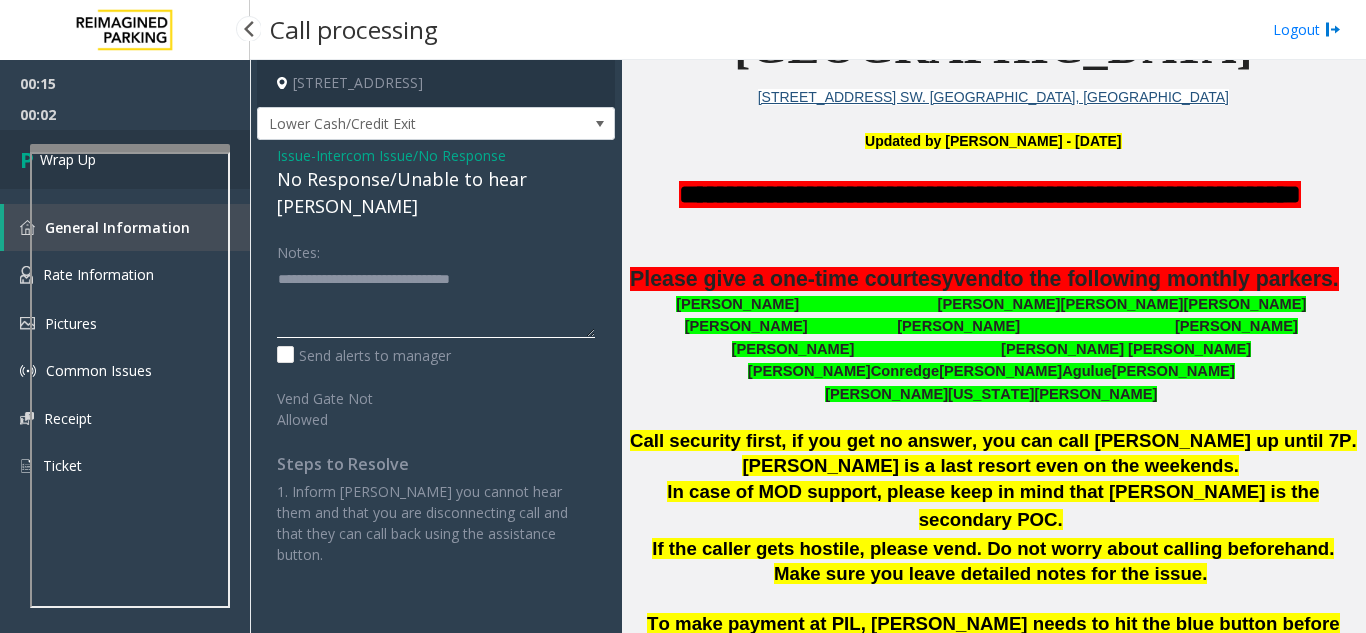 type on "**********" 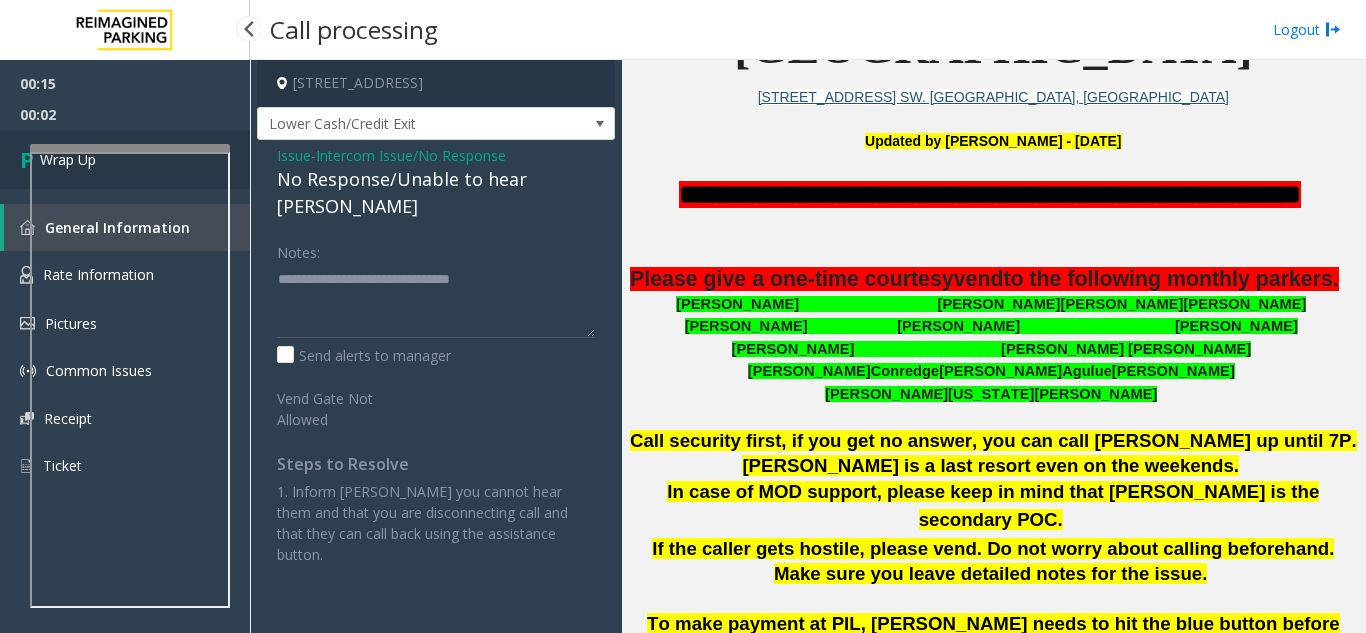 click on "Wrap Up" at bounding box center (125, 159) 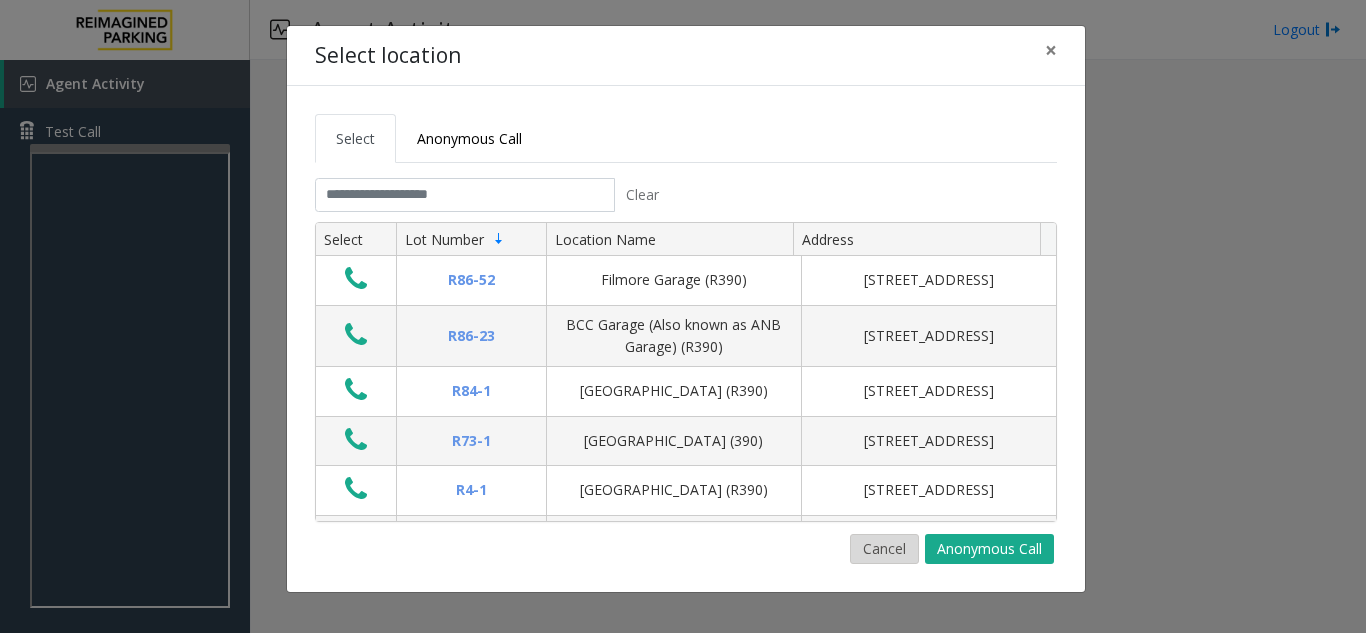 click on "Cancel" 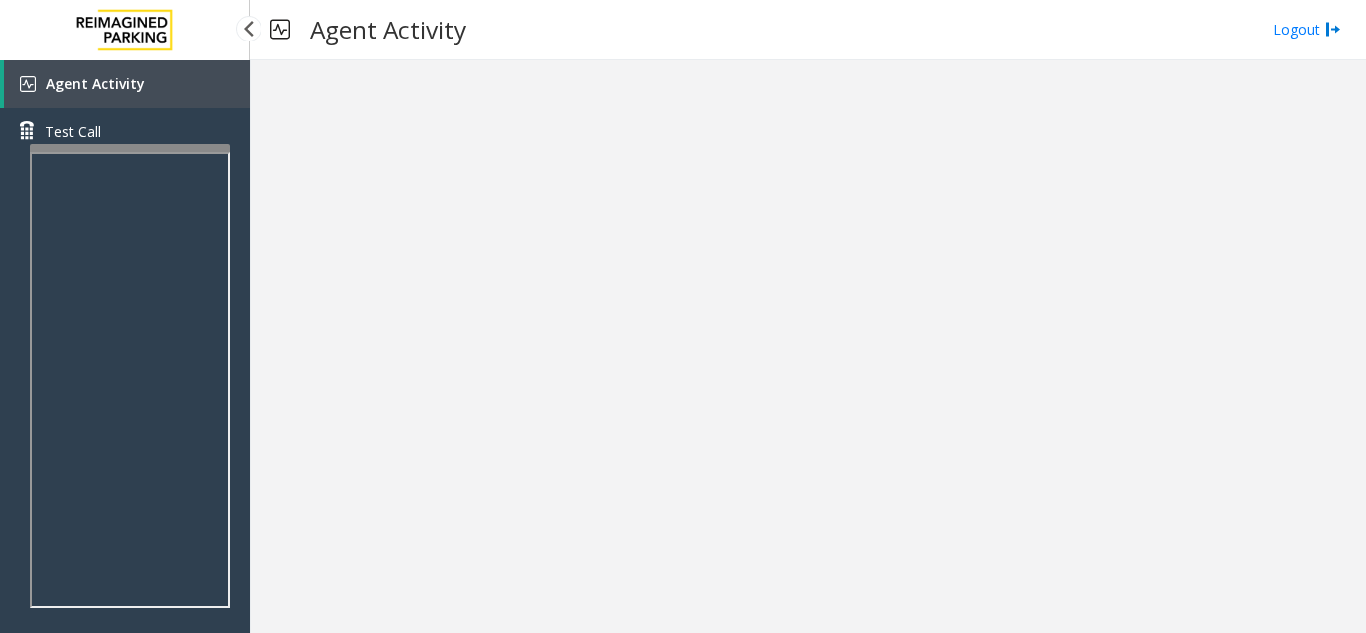 click on "Agent Activity" at bounding box center [127, 84] 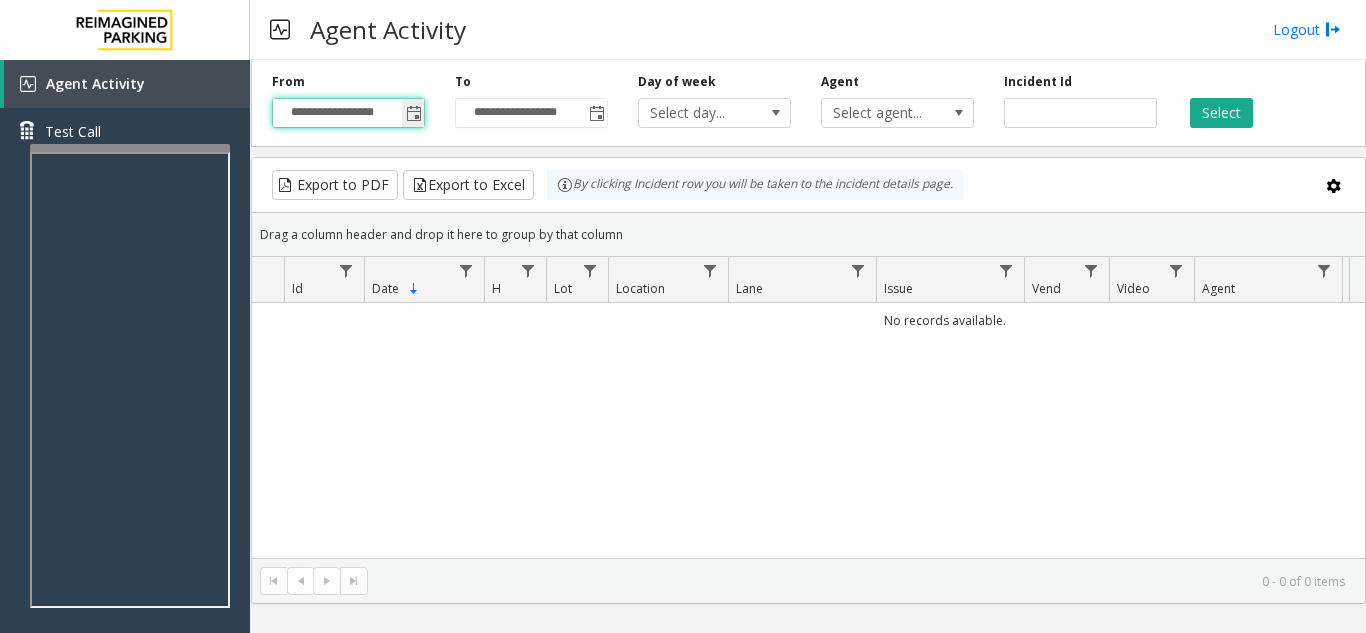 click on "**********" at bounding box center [348, 113] 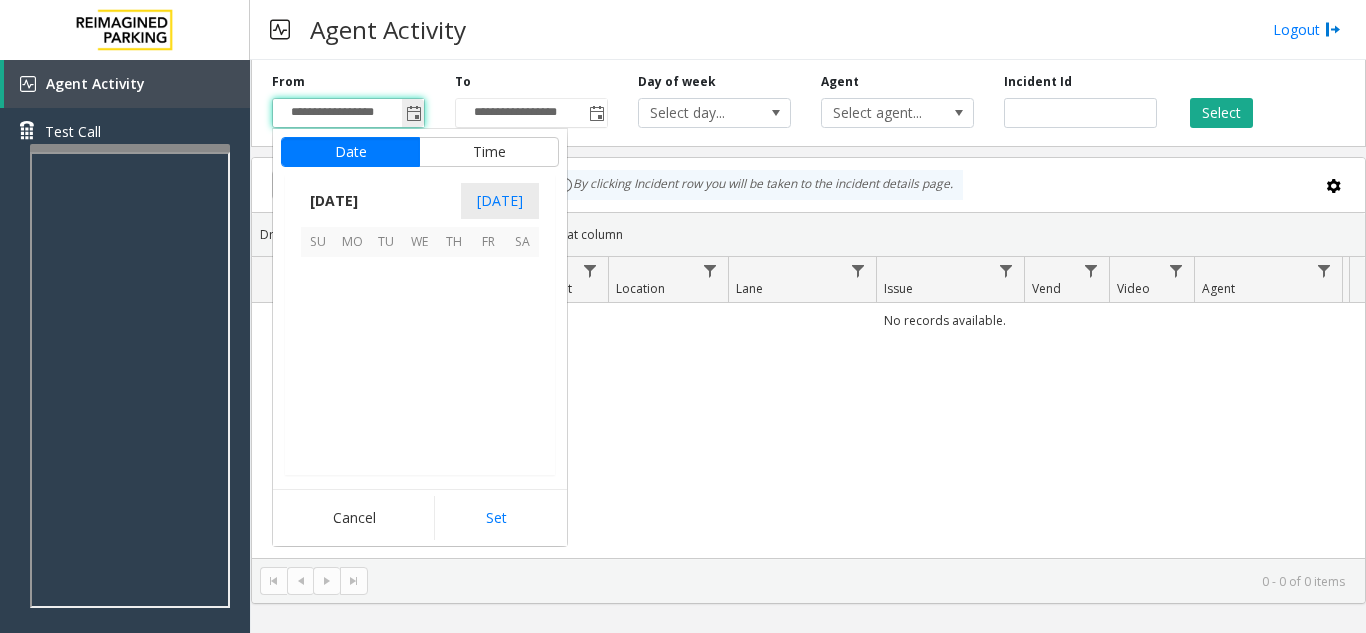 scroll, scrollTop: 358428, scrollLeft: 0, axis: vertical 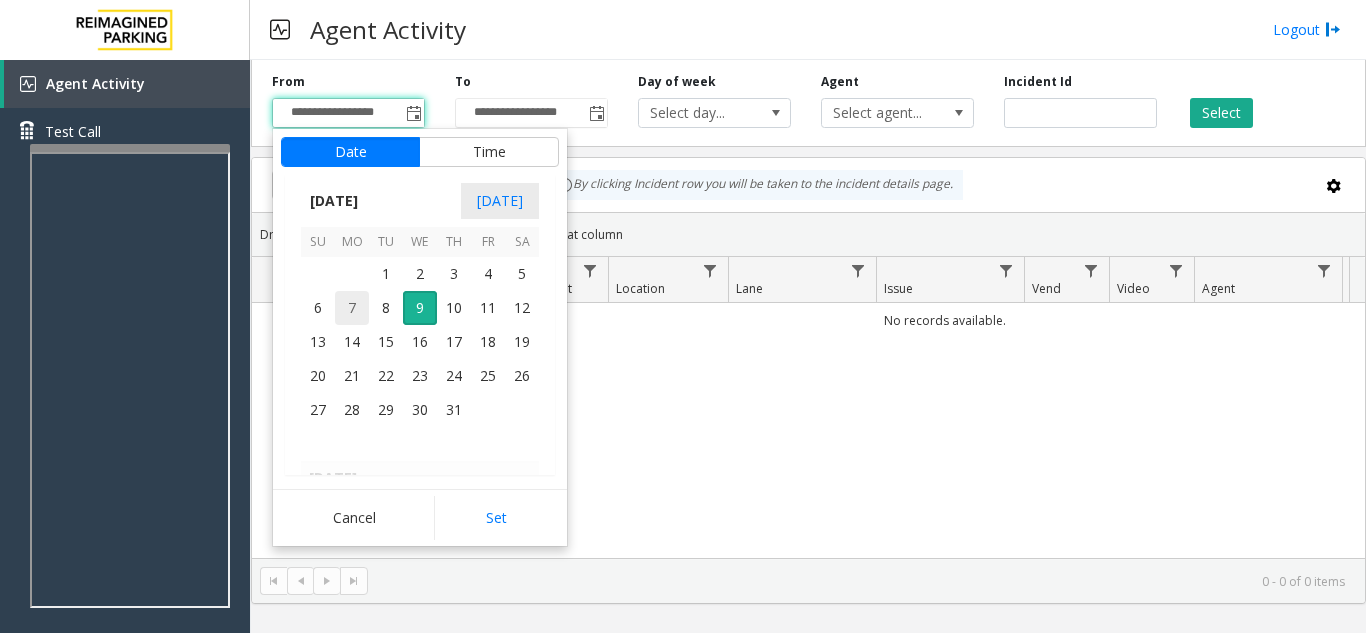 click on "7" at bounding box center [352, 308] 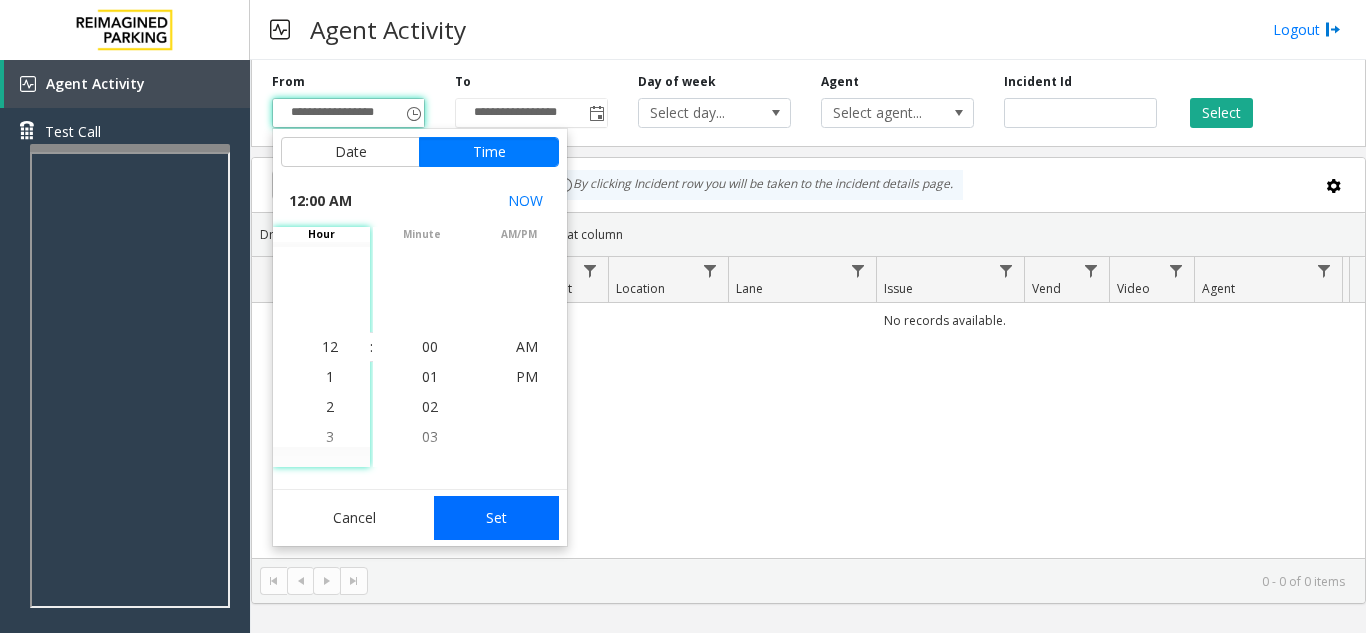 click on "Set" 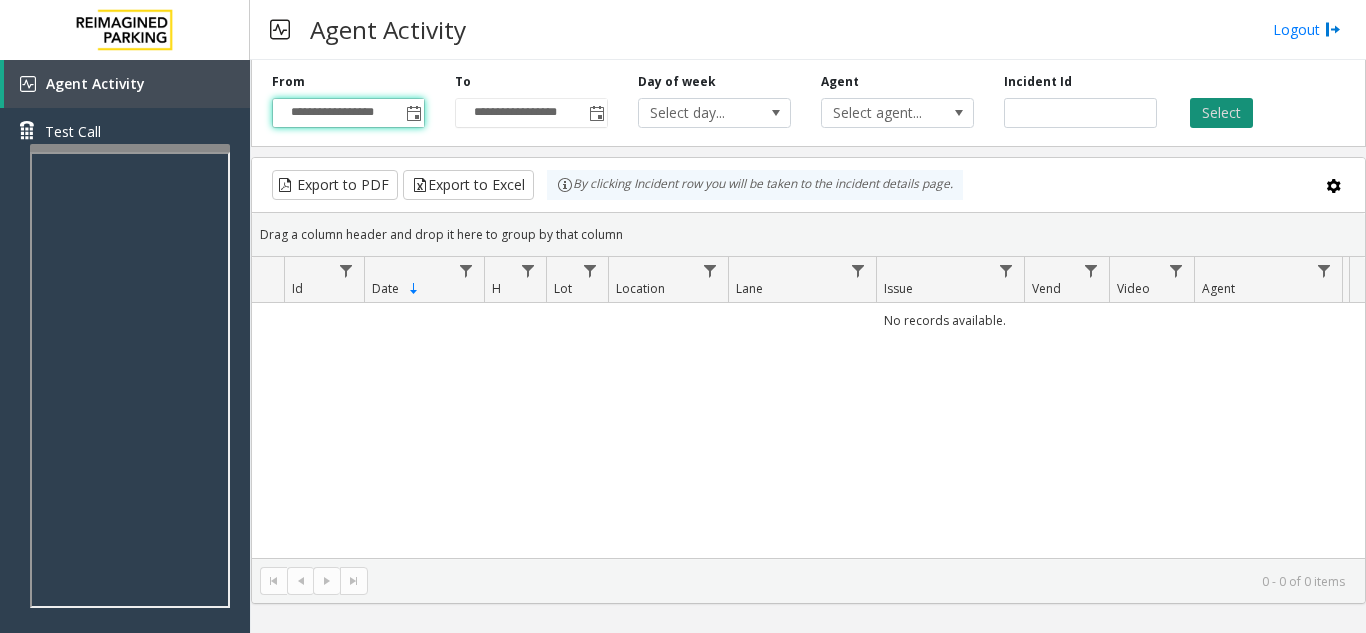click on "Select" 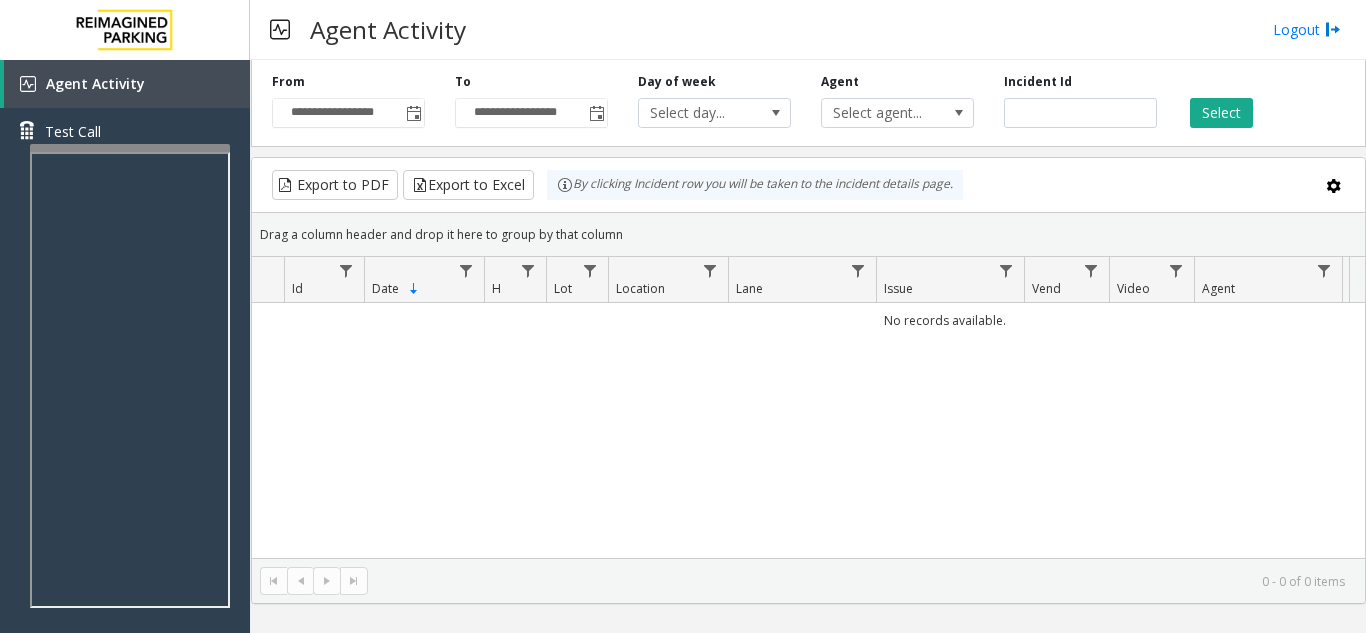 scroll, scrollTop: 0, scrollLeft: 0, axis: both 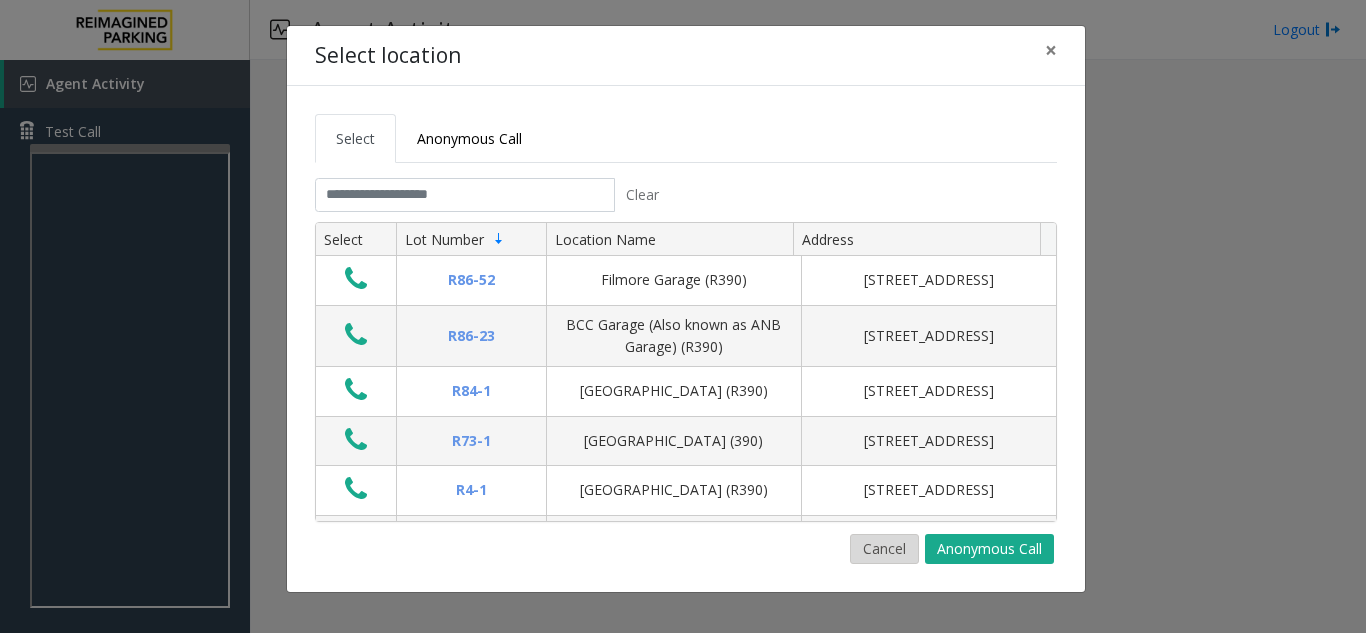 click on "Cancel" 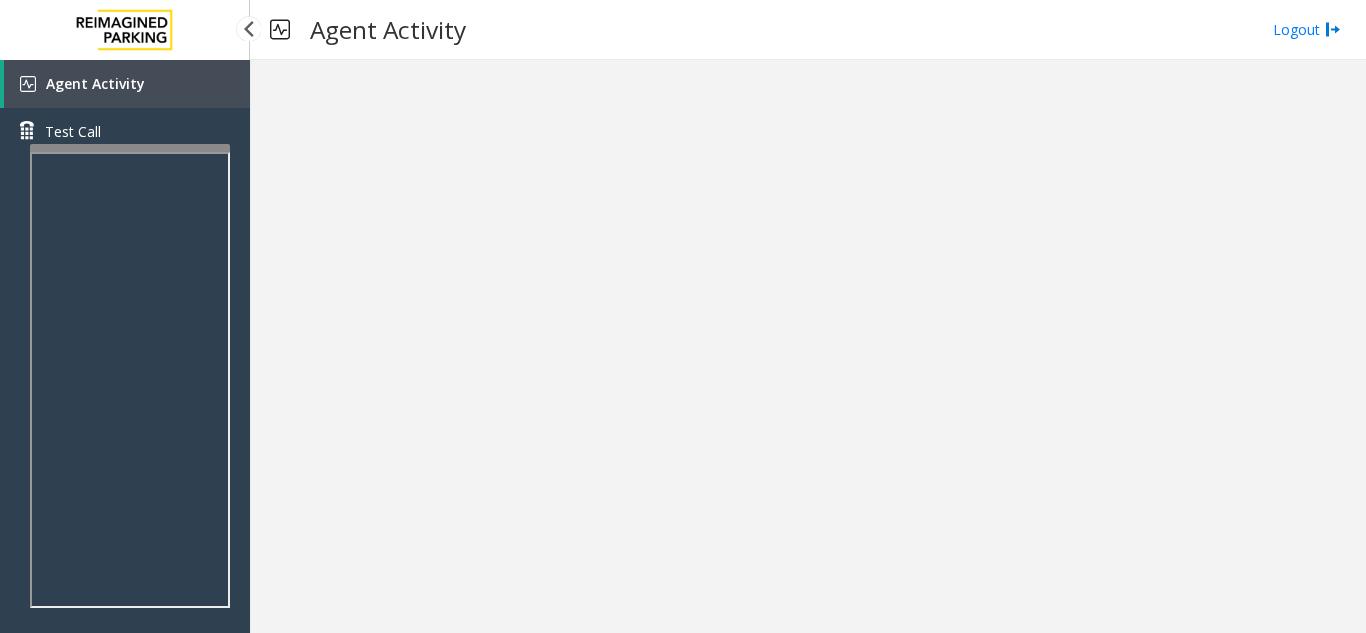 click on "Agent Activity" at bounding box center (127, 84) 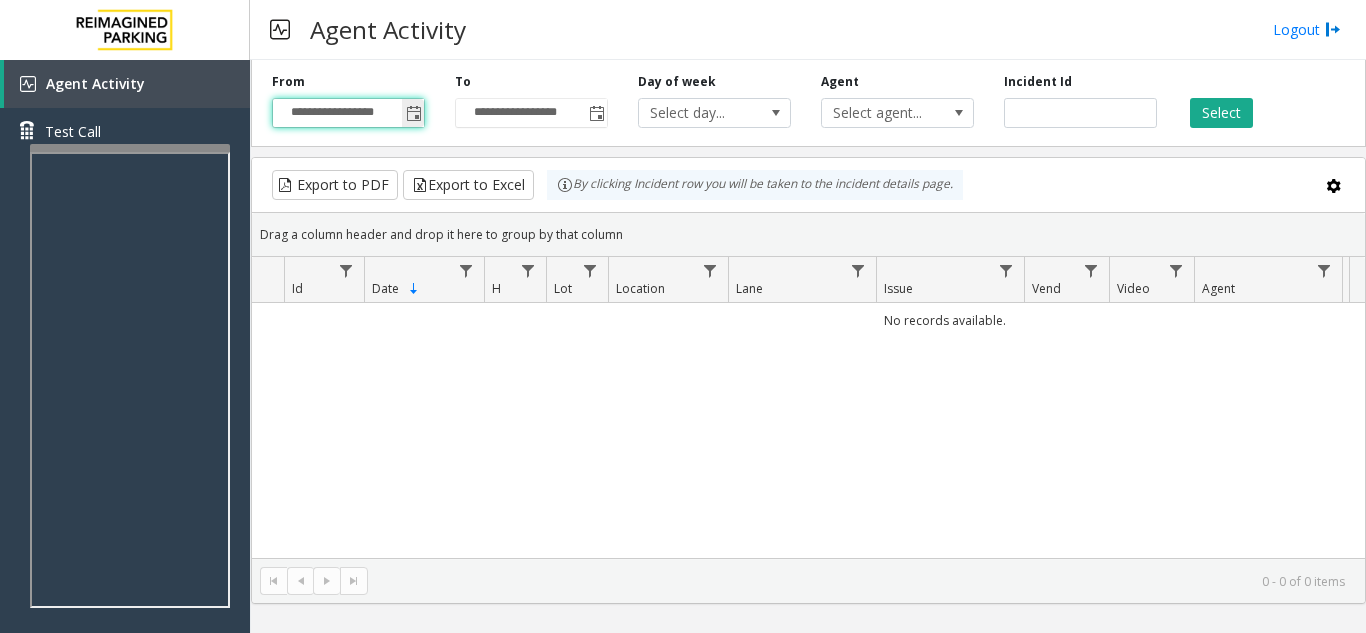 click on "**********" at bounding box center (348, 113) 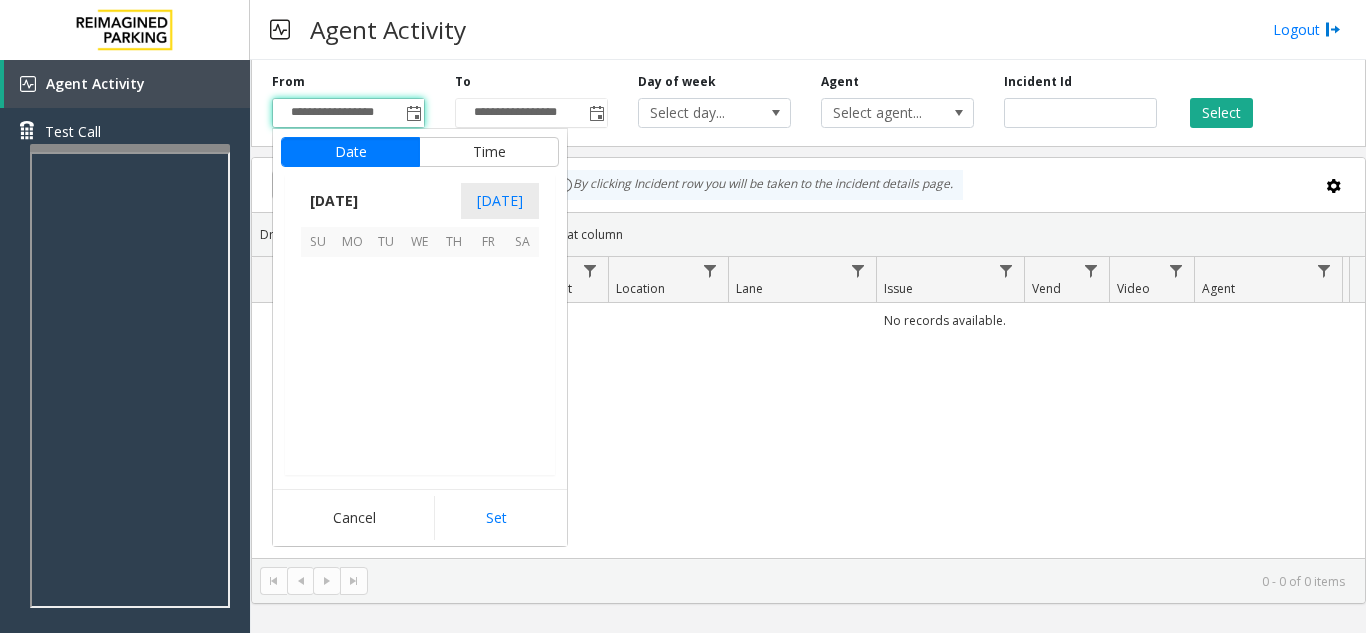 scroll, scrollTop: 358428, scrollLeft: 0, axis: vertical 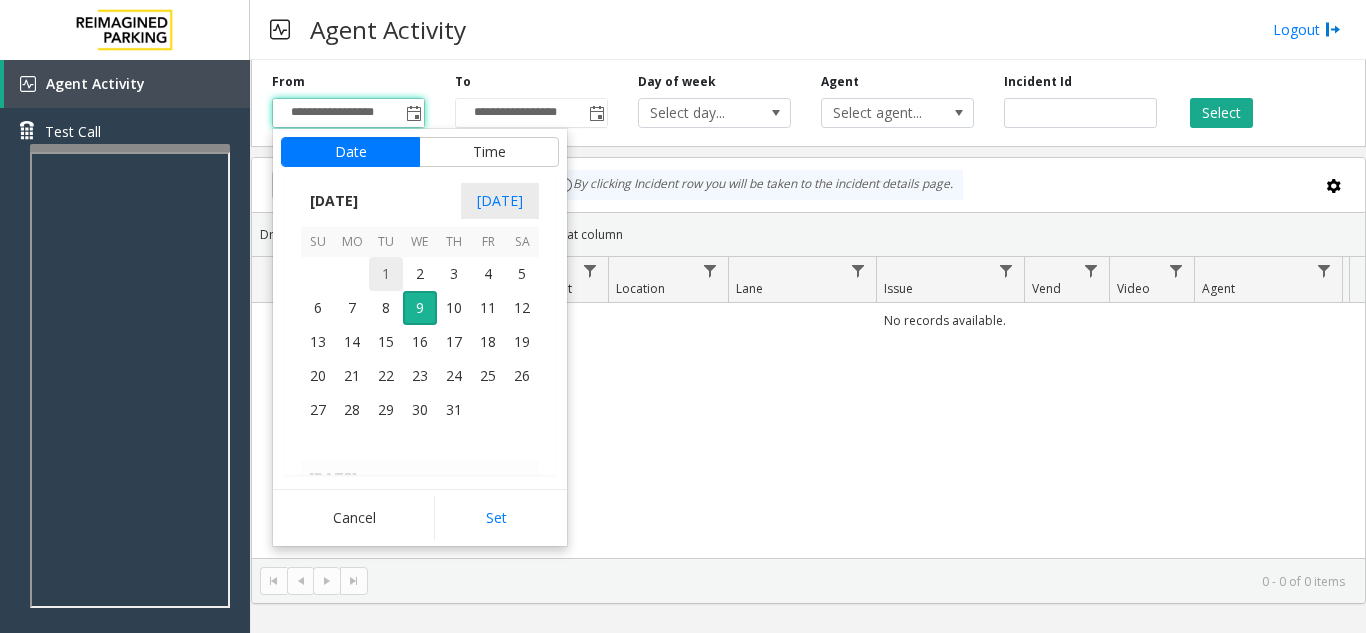 drag, startPoint x: 359, startPoint y: 248, endPoint x: 376, endPoint y: 282, distance: 38.013157 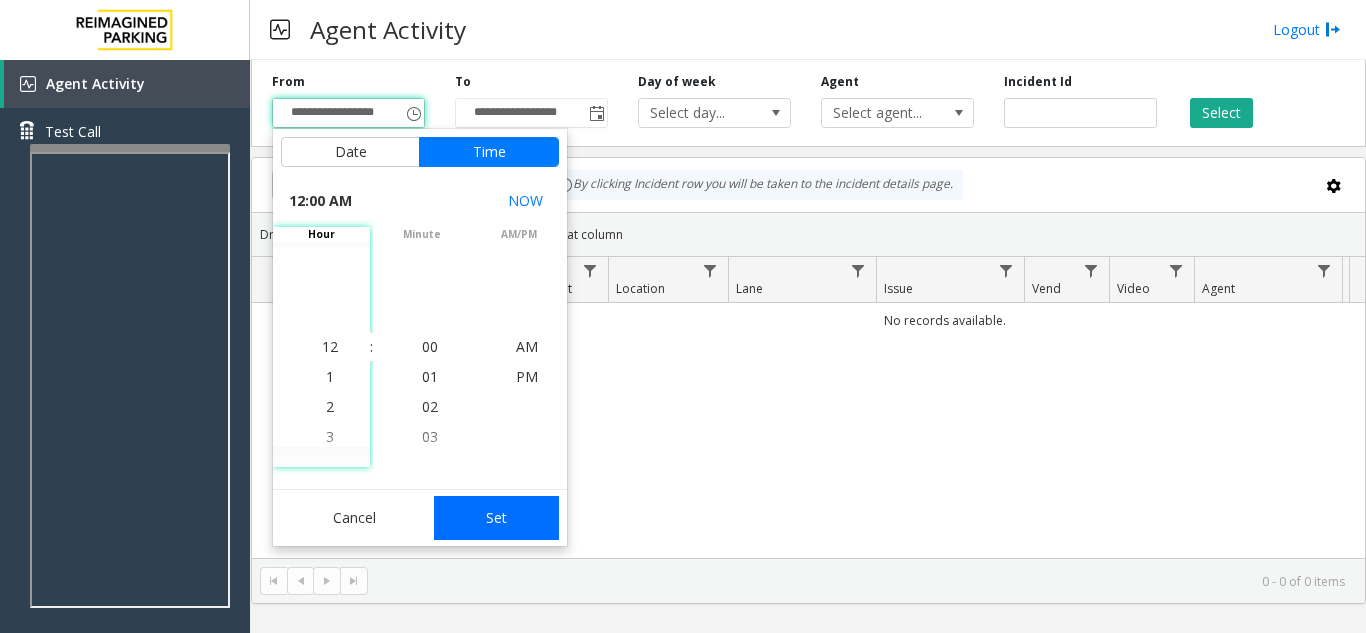 click on "Set" 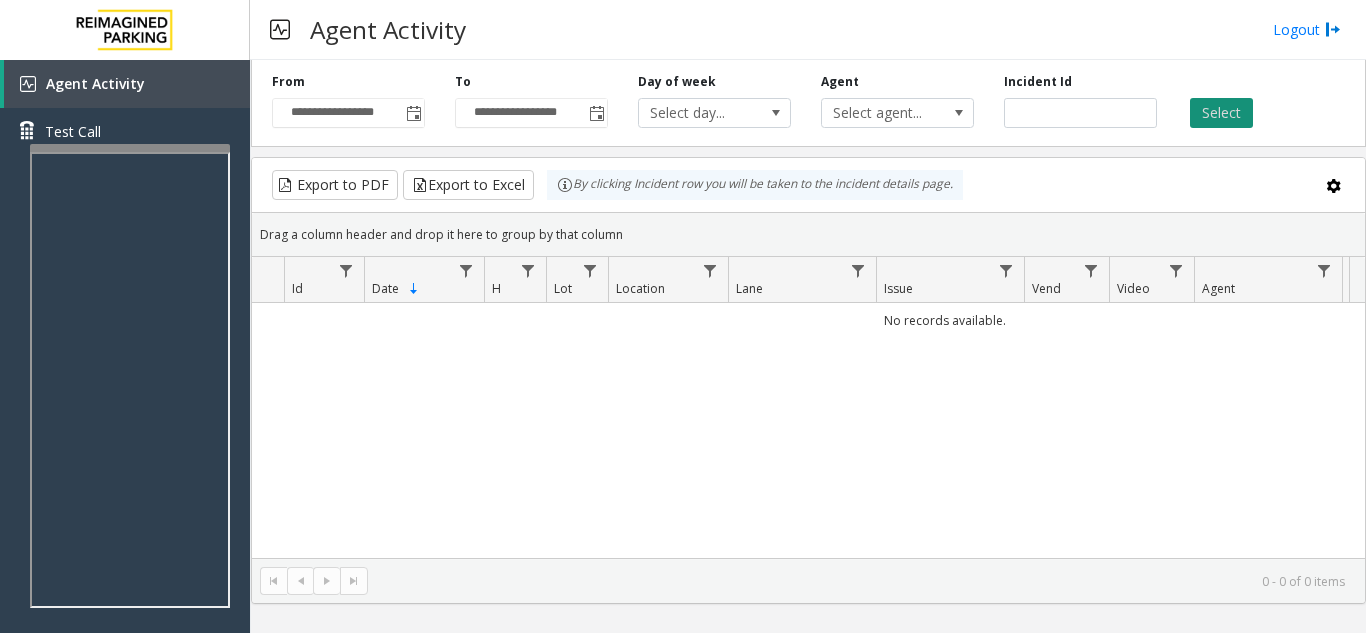 click on "Select" 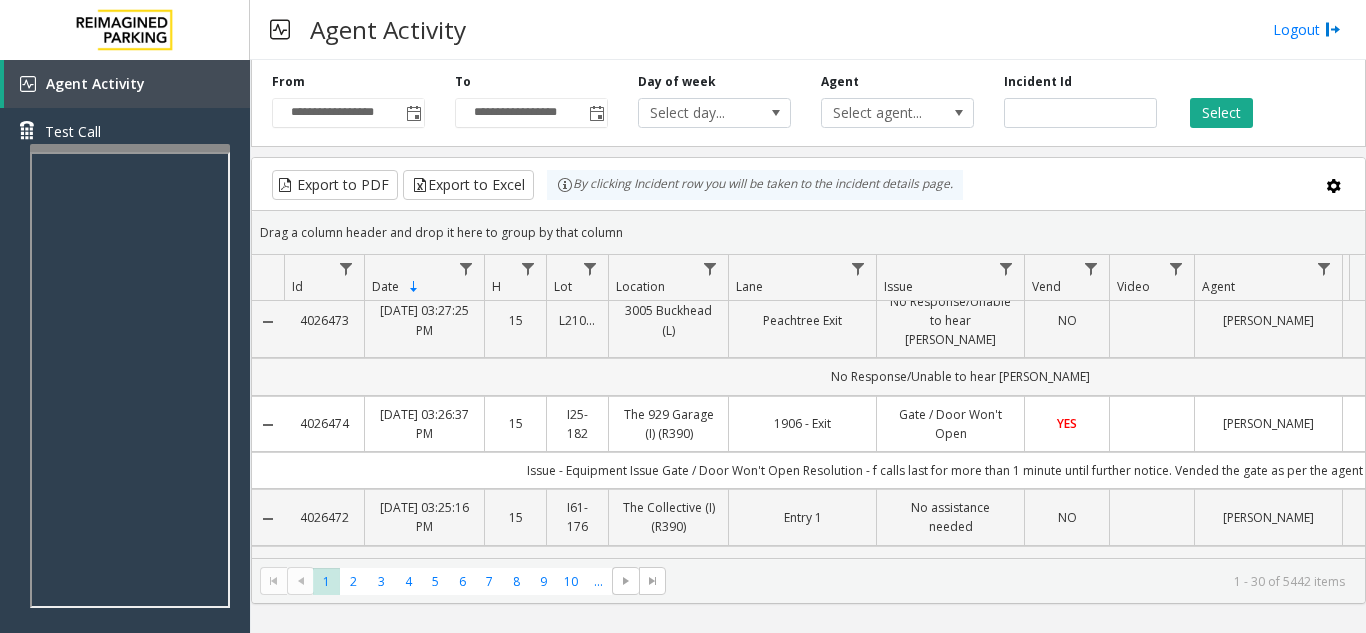scroll, scrollTop: 0, scrollLeft: 0, axis: both 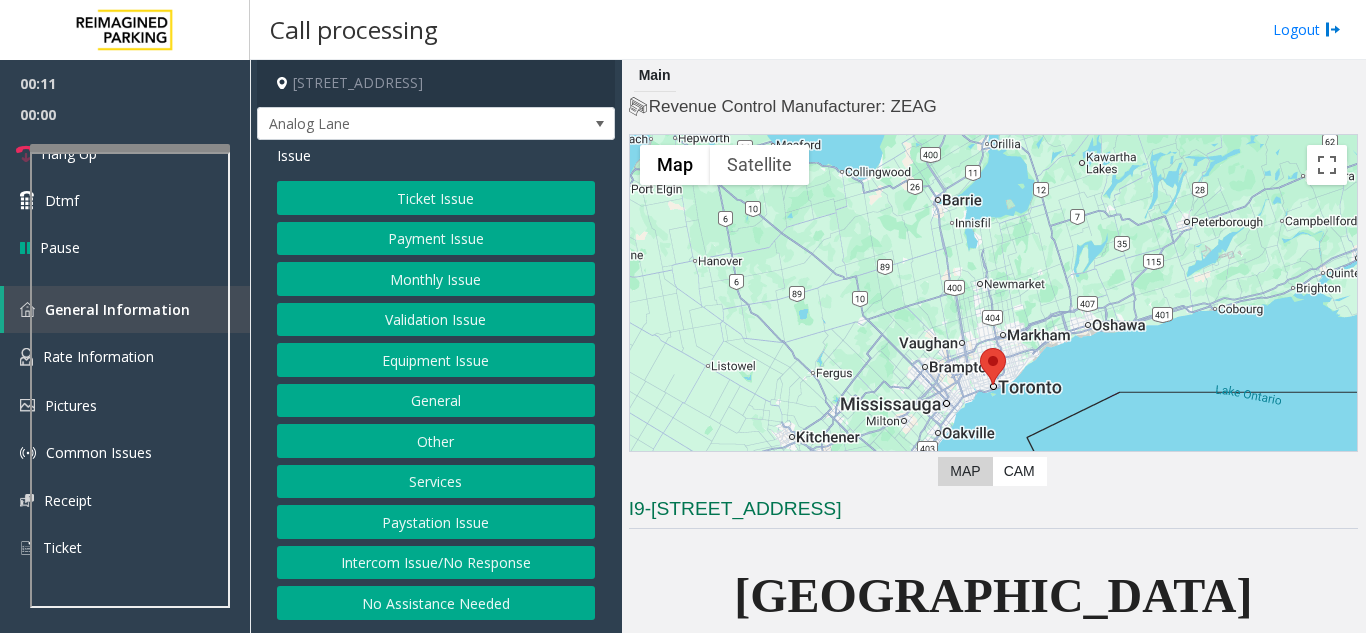 click 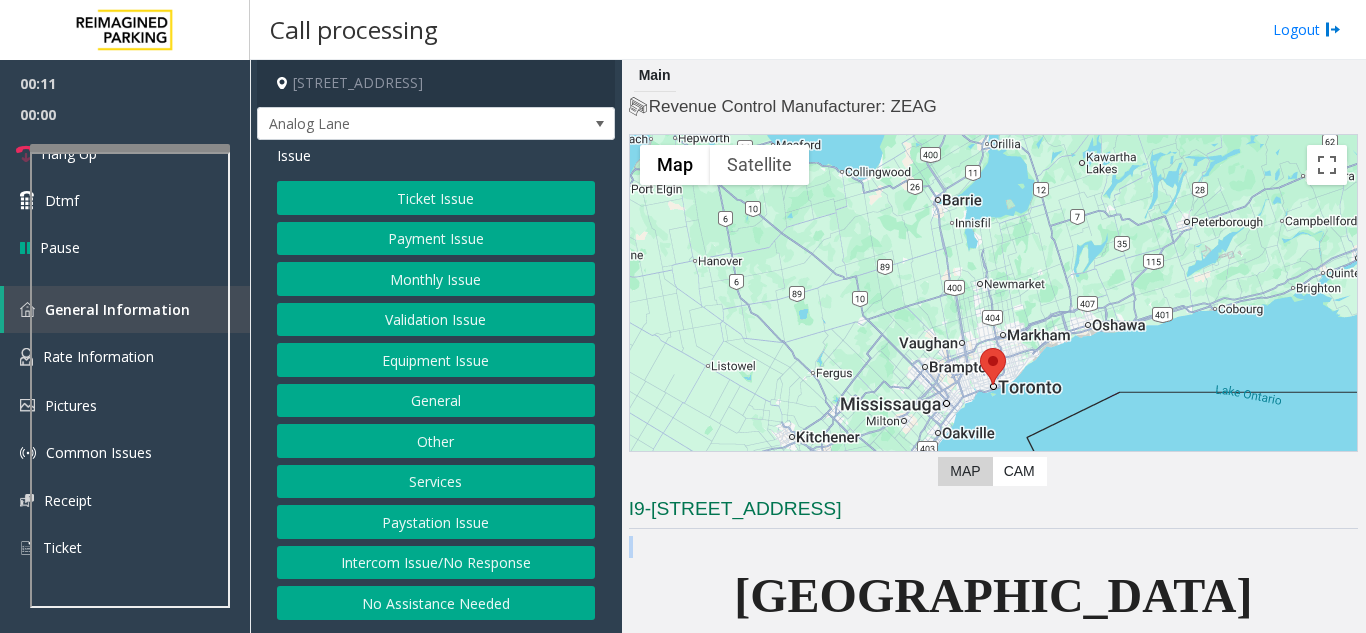 click 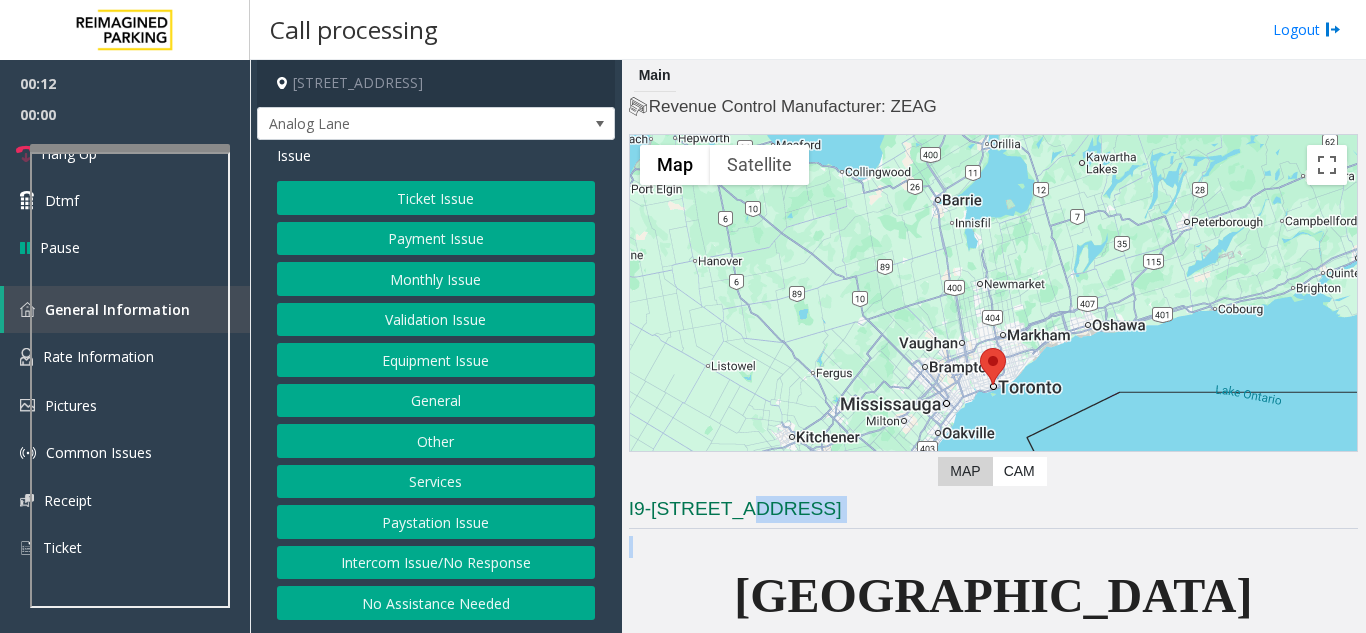 drag, startPoint x: 769, startPoint y: 551, endPoint x: 743, endPoint y: 500, distance: 57.245087 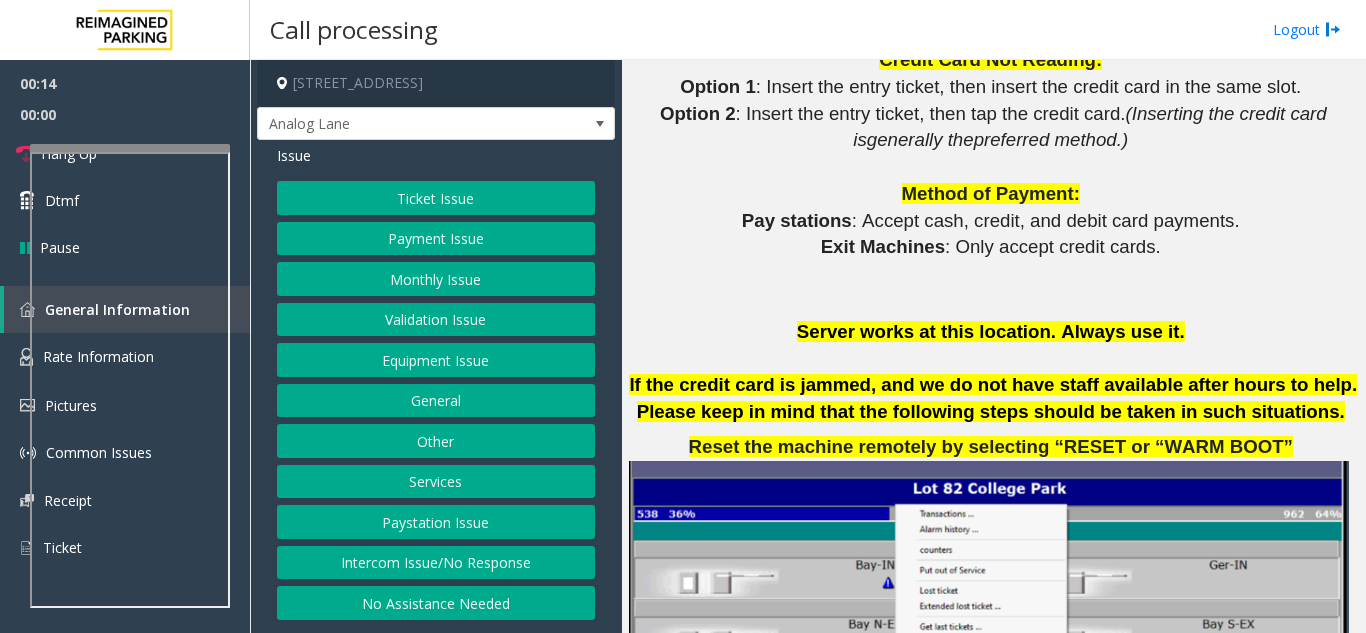 scroll, scrollTop: 2500, scrollLeft: 0, axis: vertical 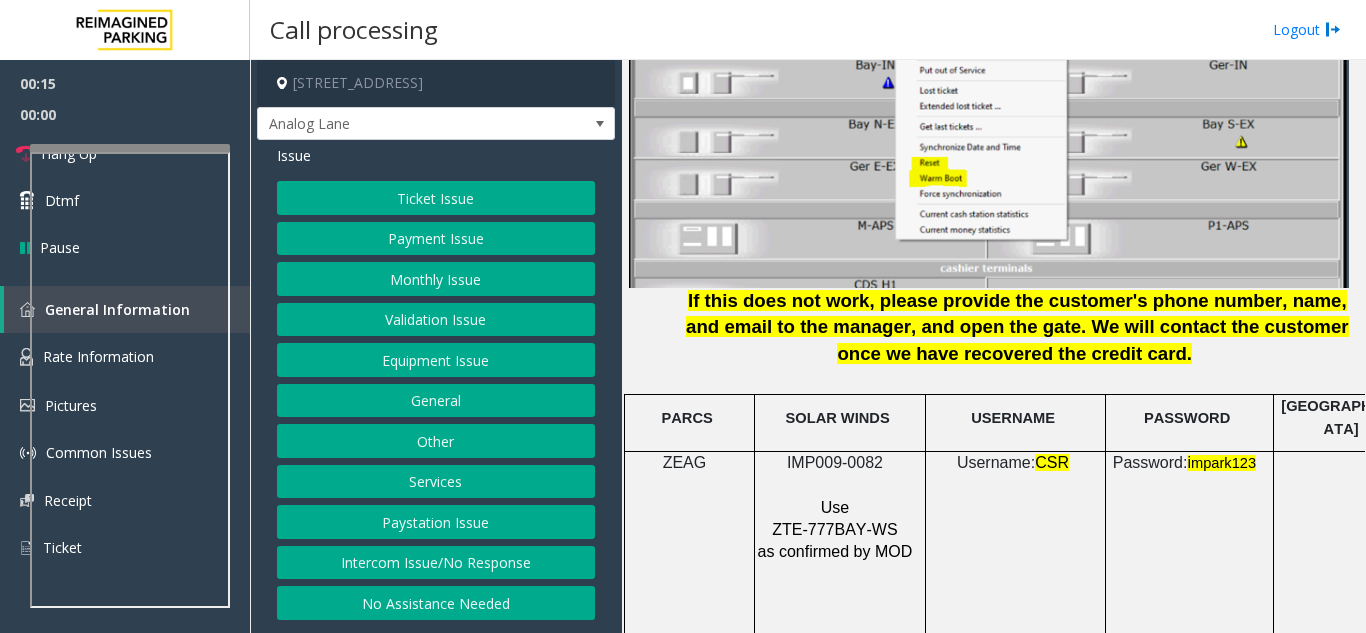 click on "SOLAR WINDS" 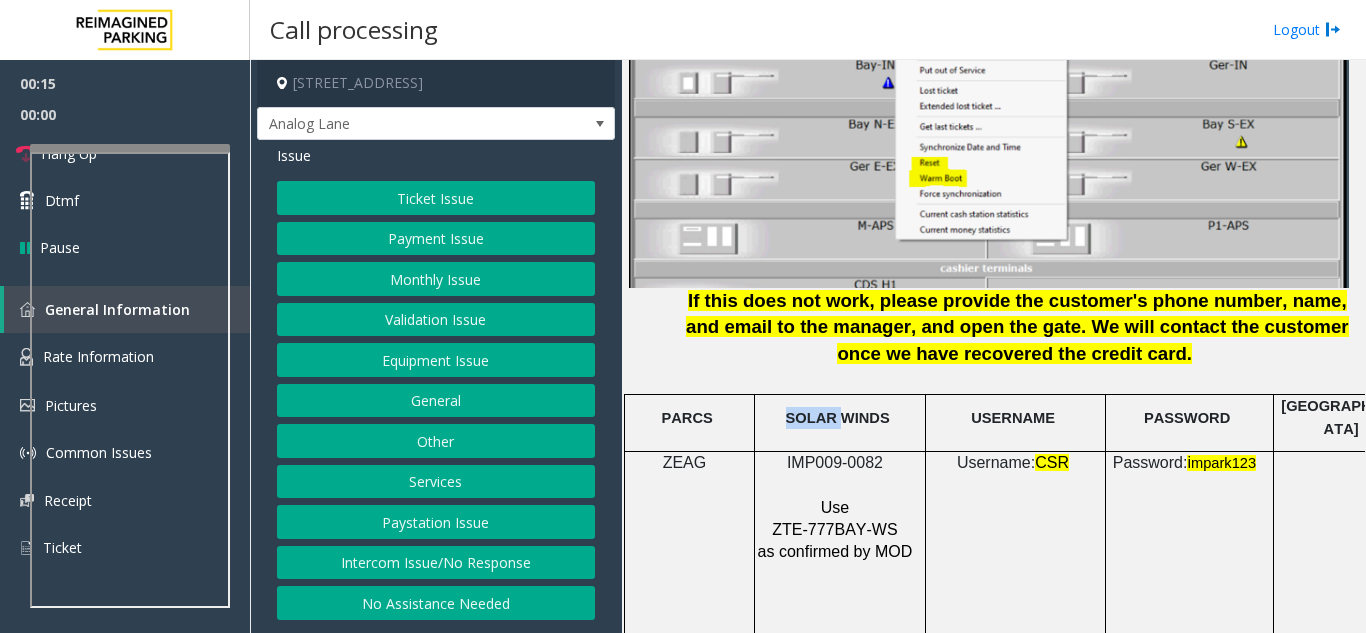 click on "SOLAR WINDS" 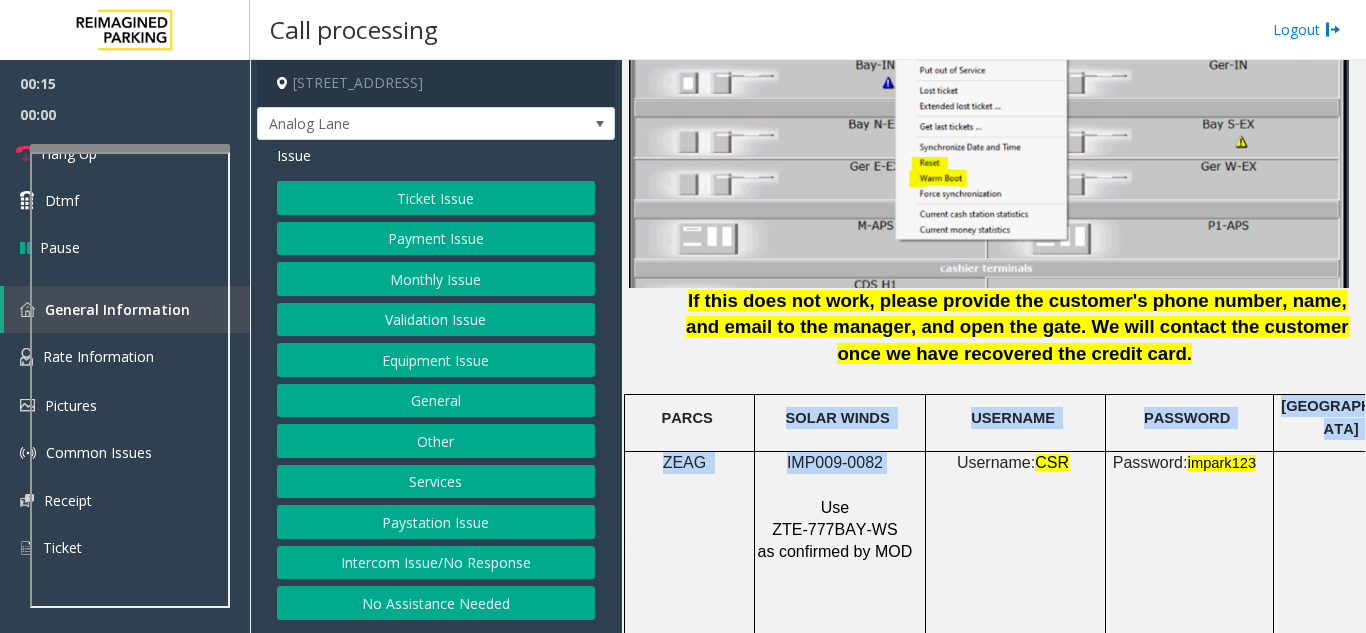 drag, startPoint x: 817, startPoint y: 428, endPoint x: 839, endPoint y: 440, distance: 25.059929 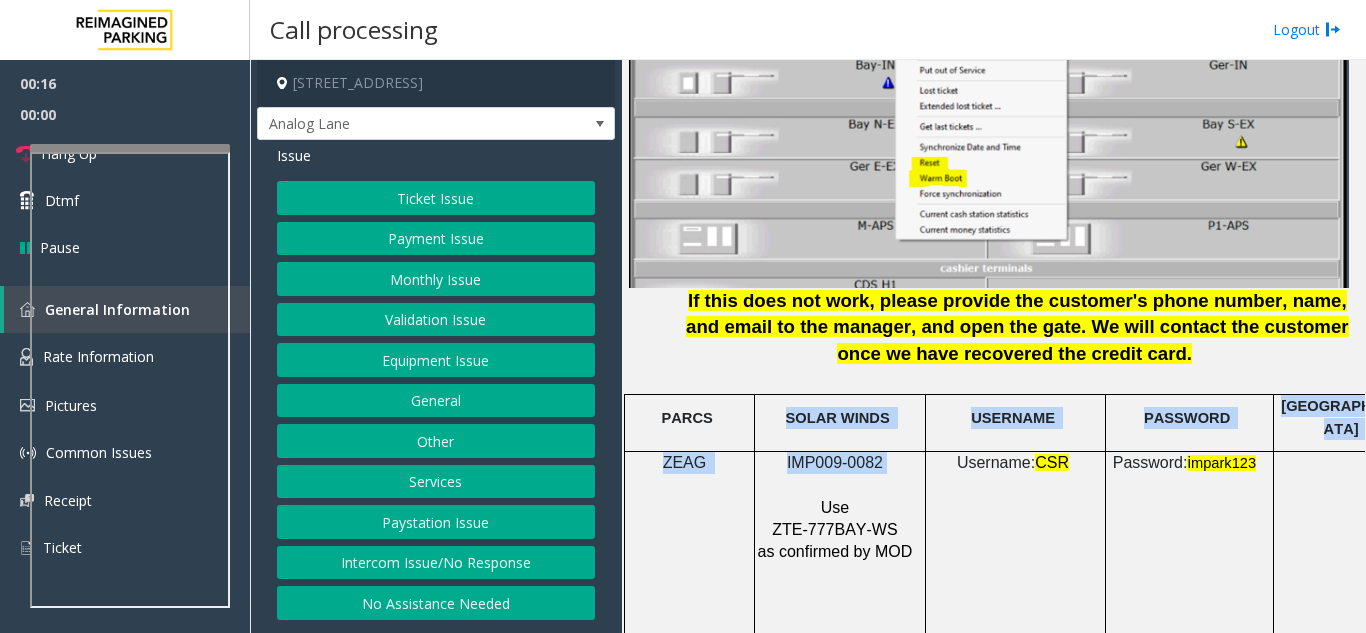 click on "IMP009-0082" 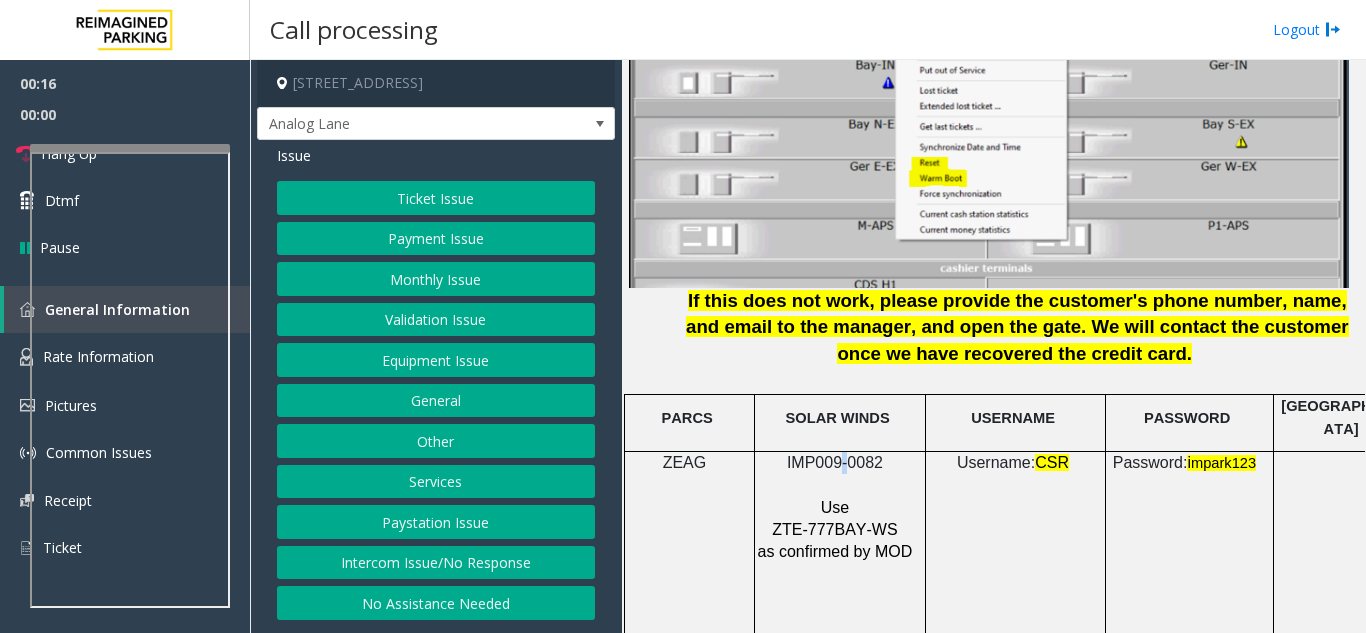 click on "IMP009-0082" 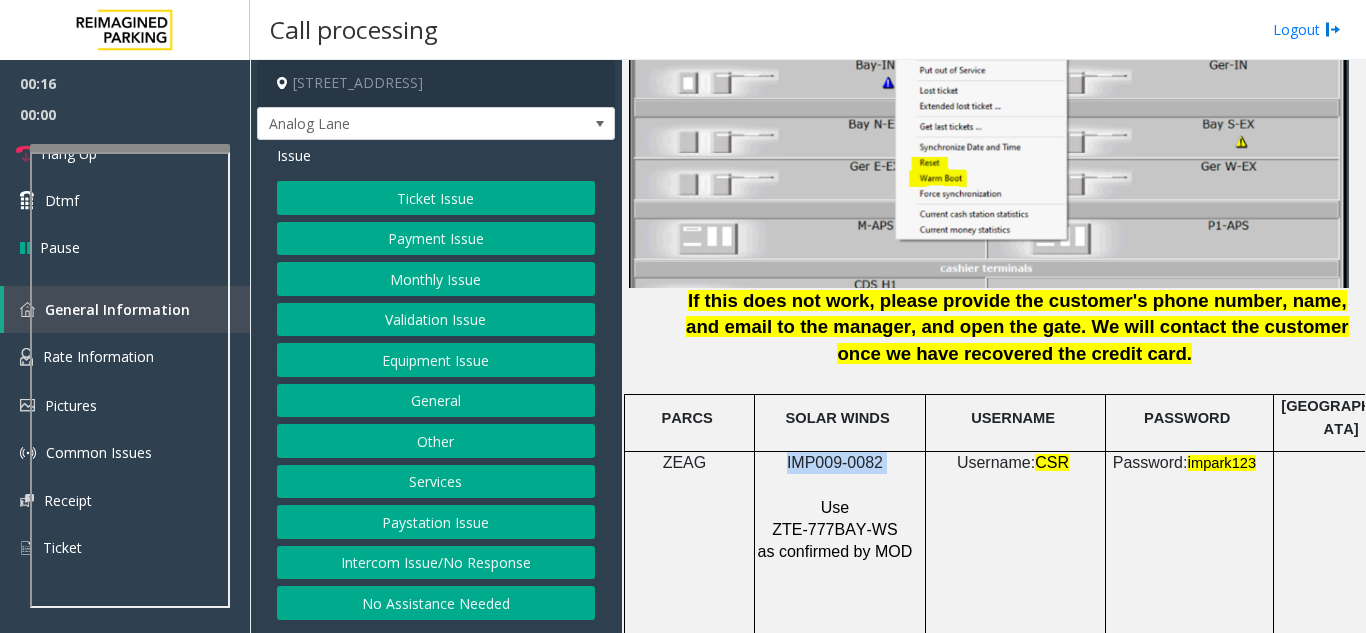click on "IMP009-0082" 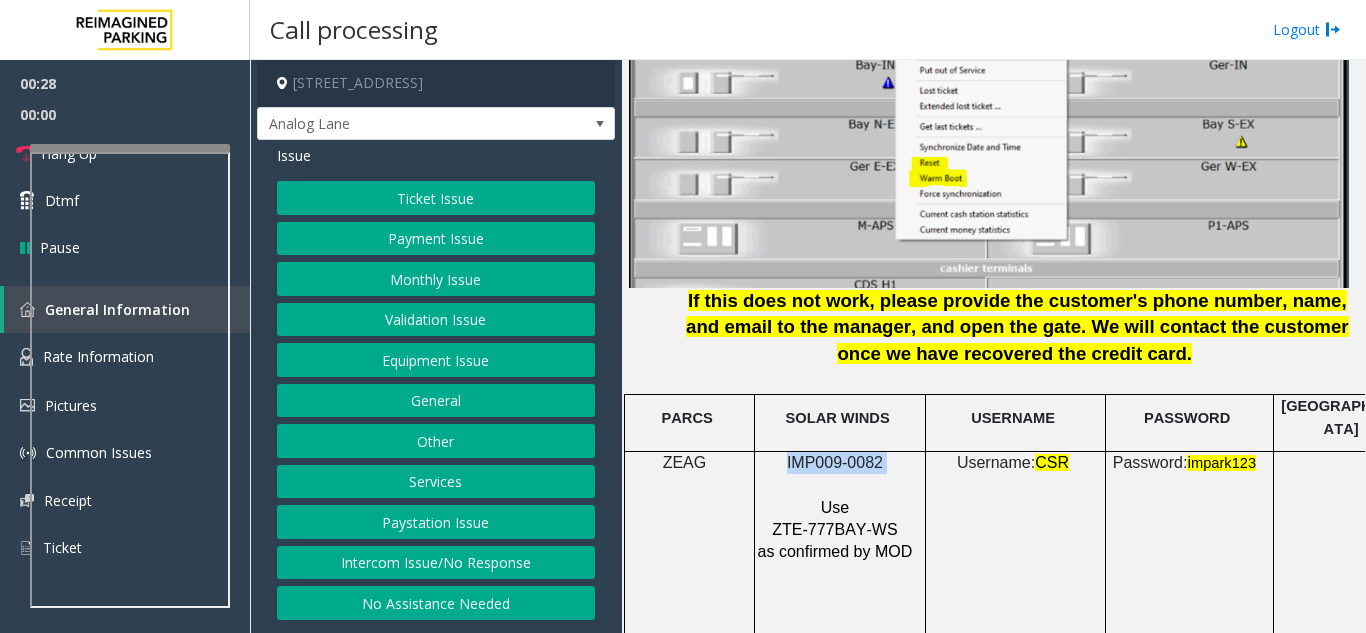 click on "Ticket Issue" 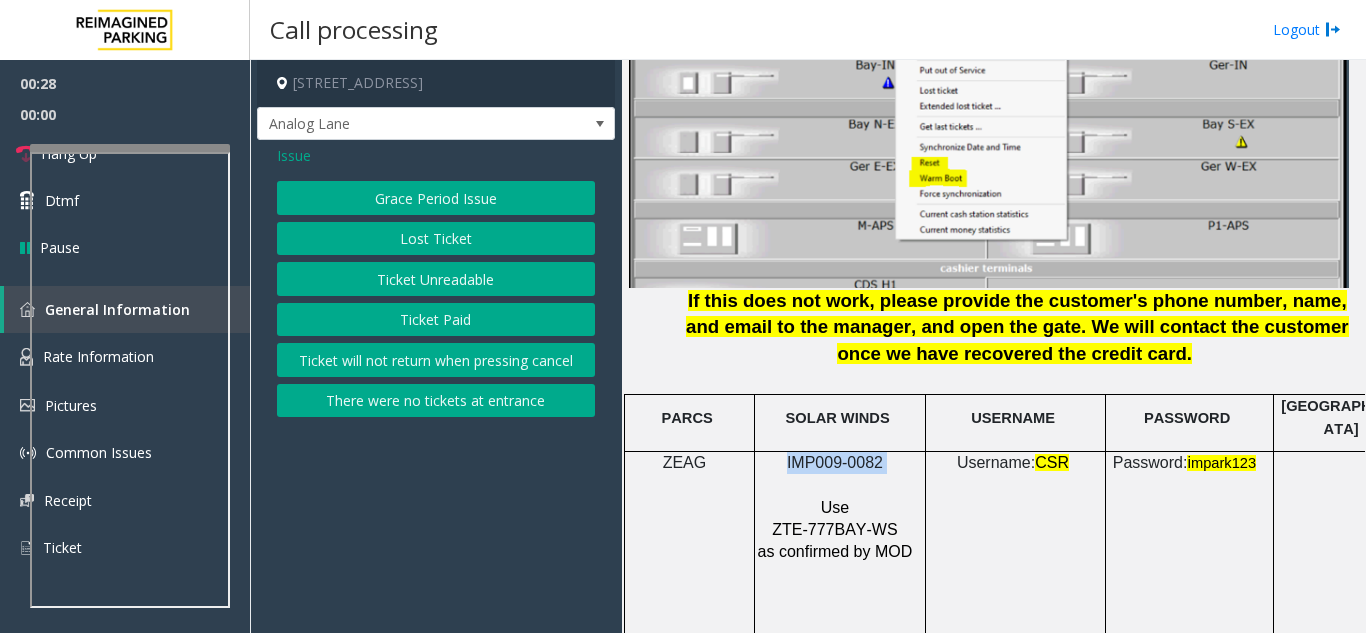 click on "Ticket Unreadable" 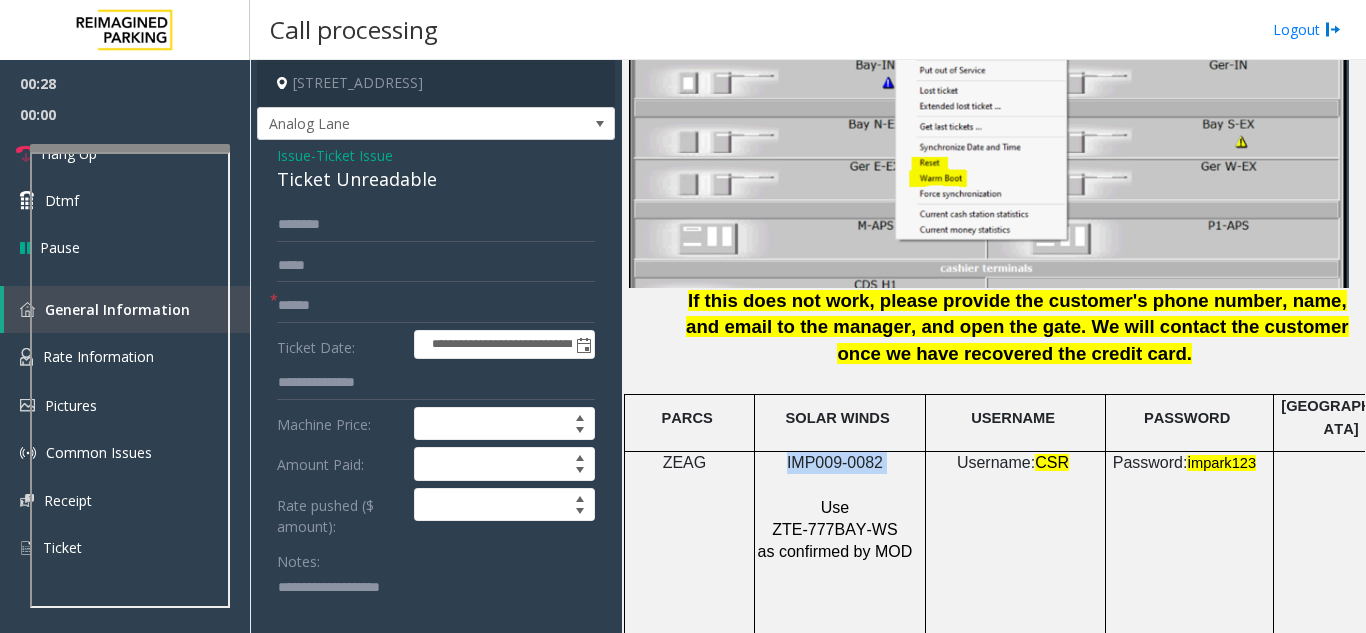 scroll, scrollTop: 400, scrollLeft: 0, axis: vertical 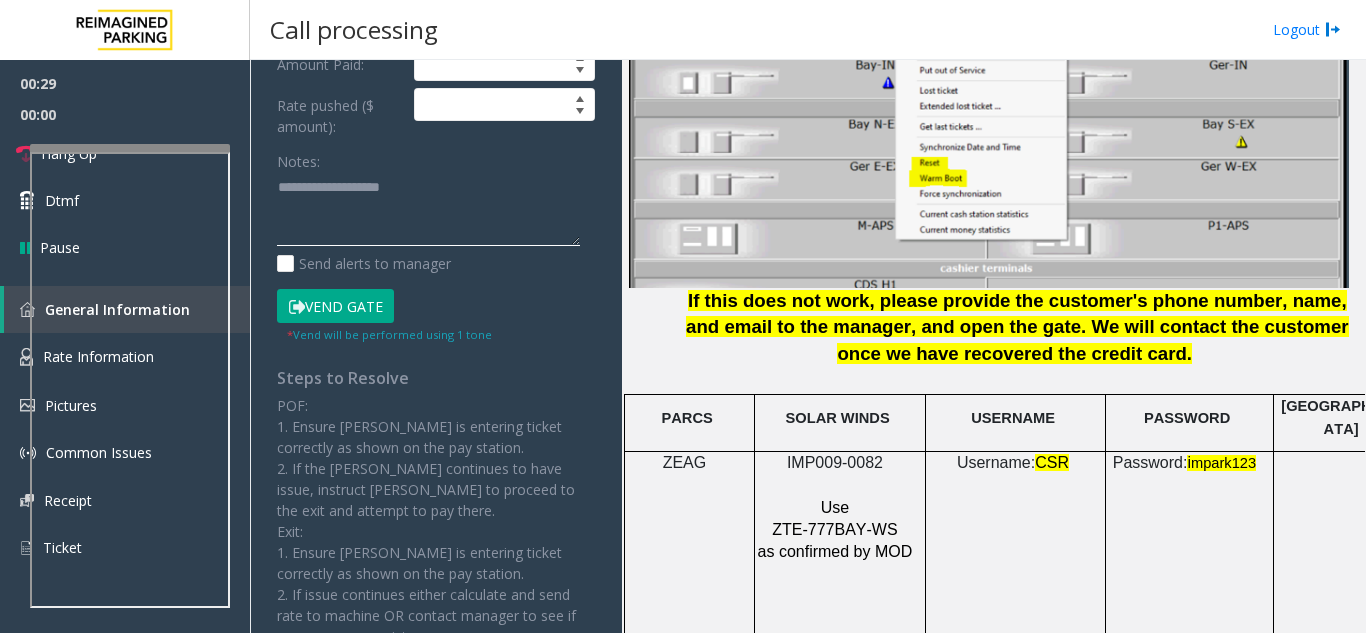 click 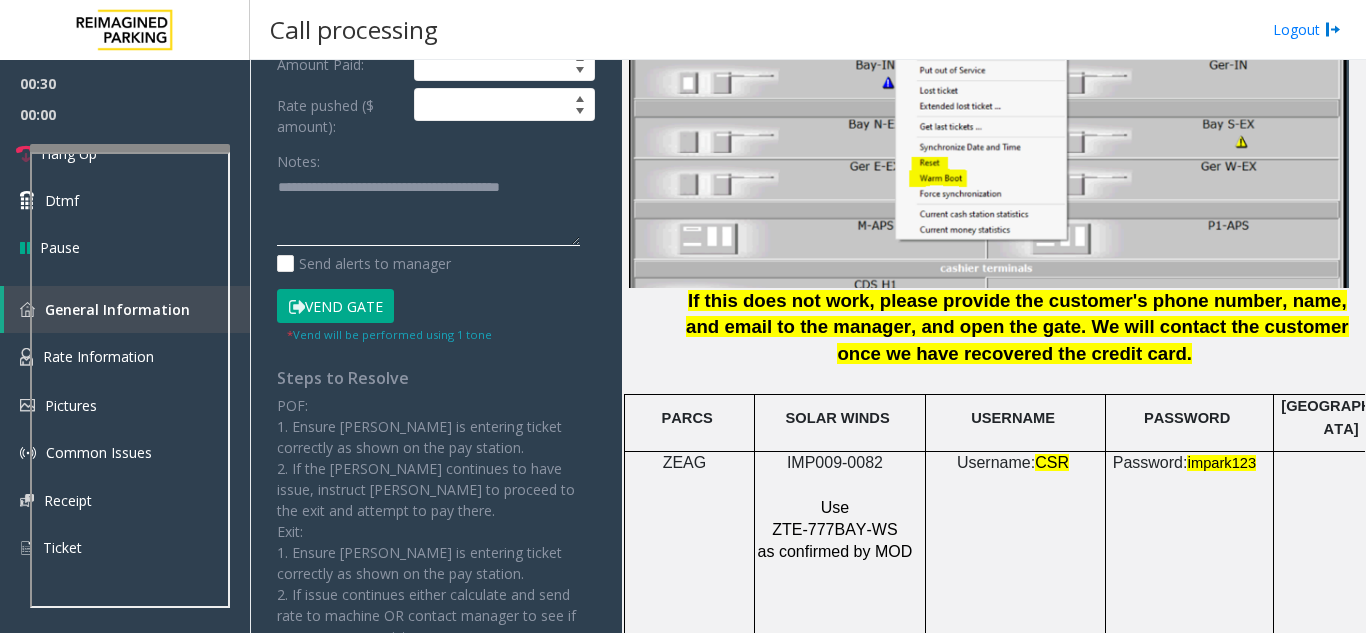click 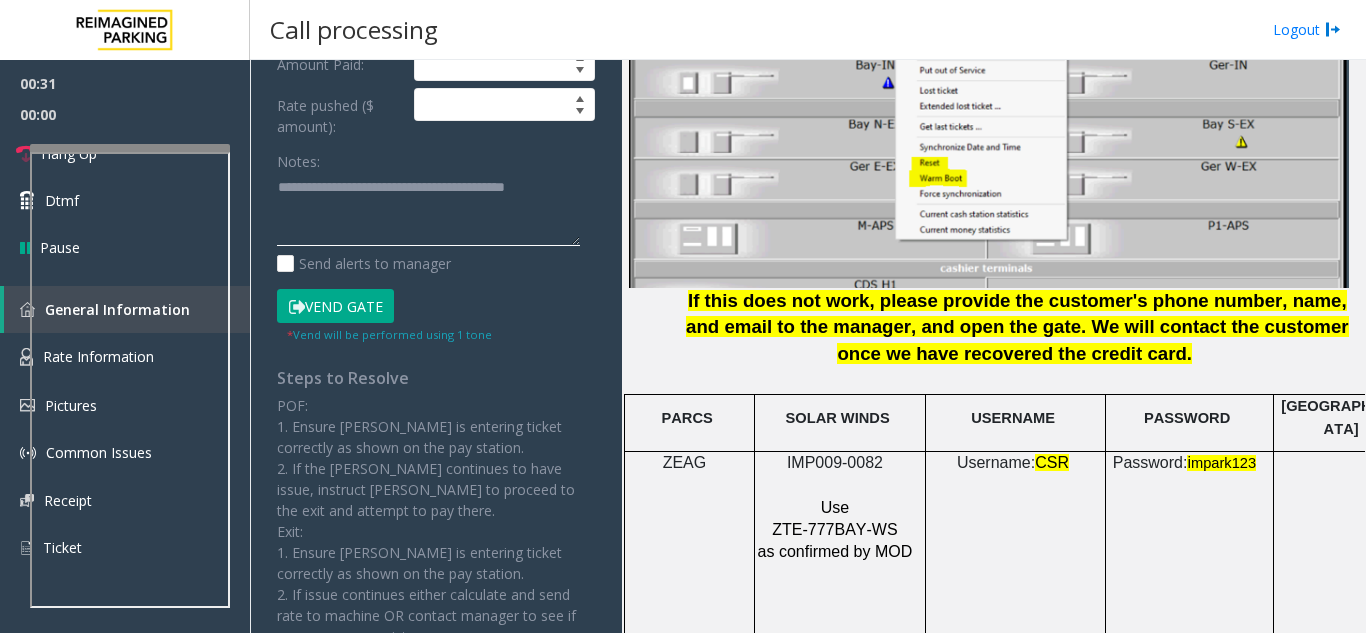 click 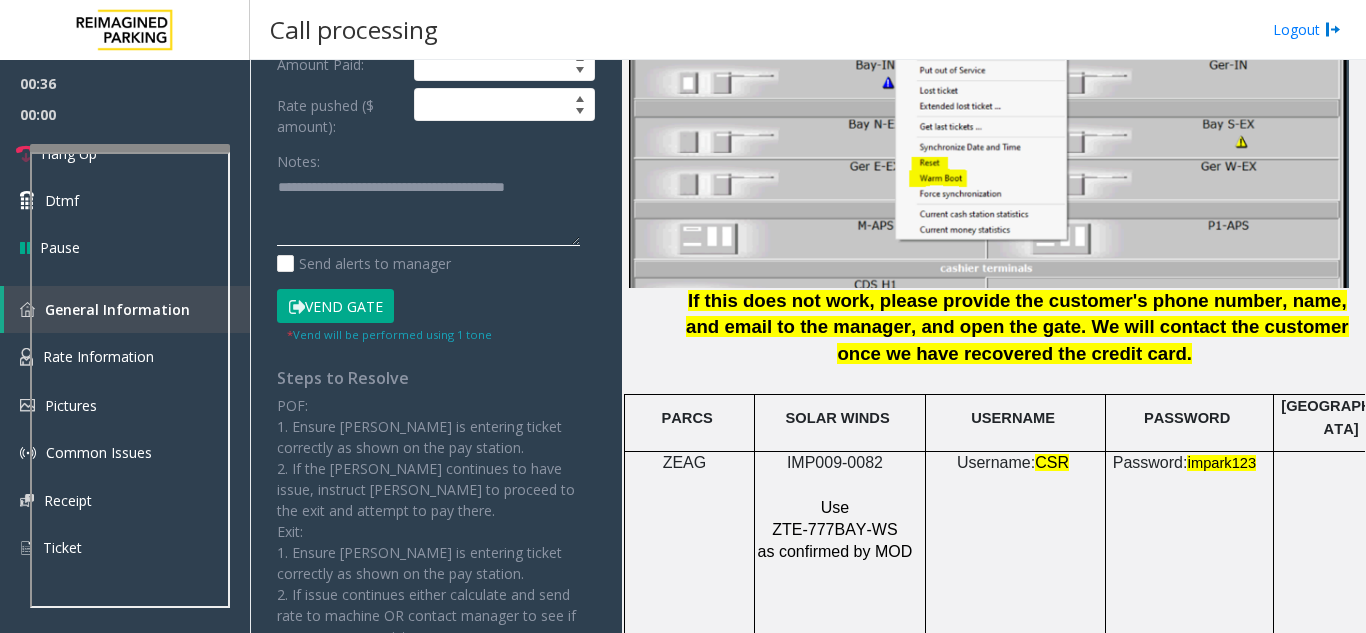 click 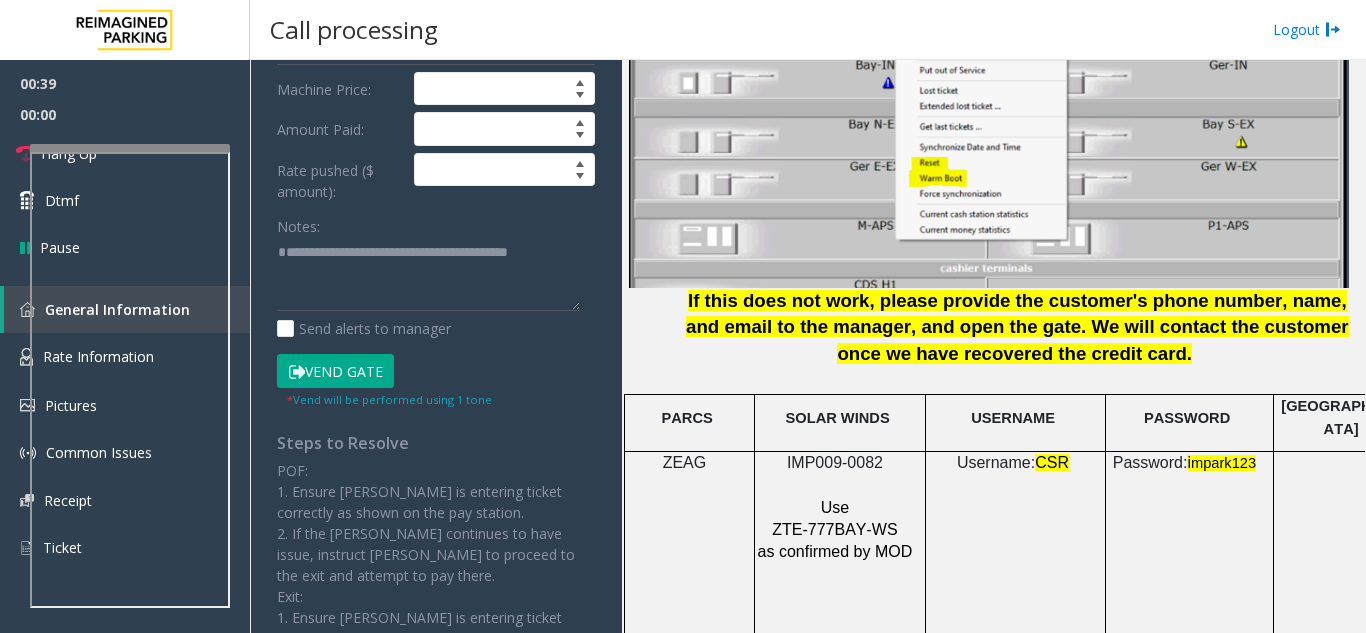 scroll, scrollTop: 300, scrollLeft: 0, axis: vertical 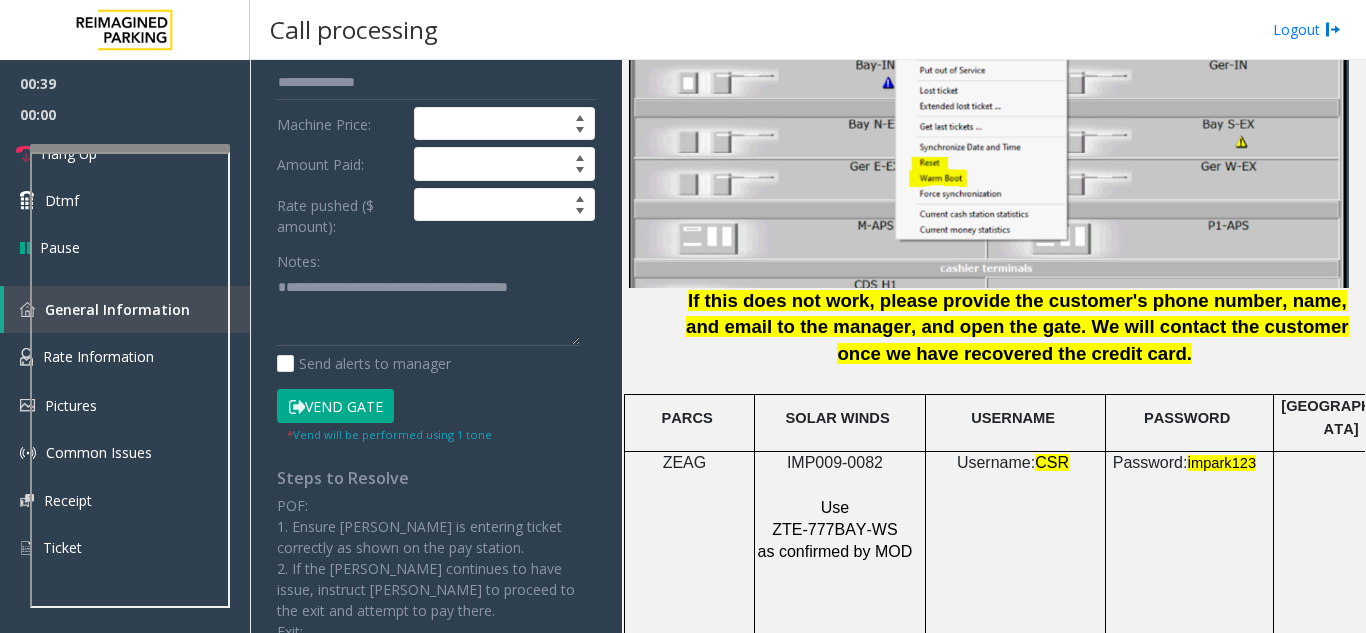 click on "Rate pushed ($ amount):" 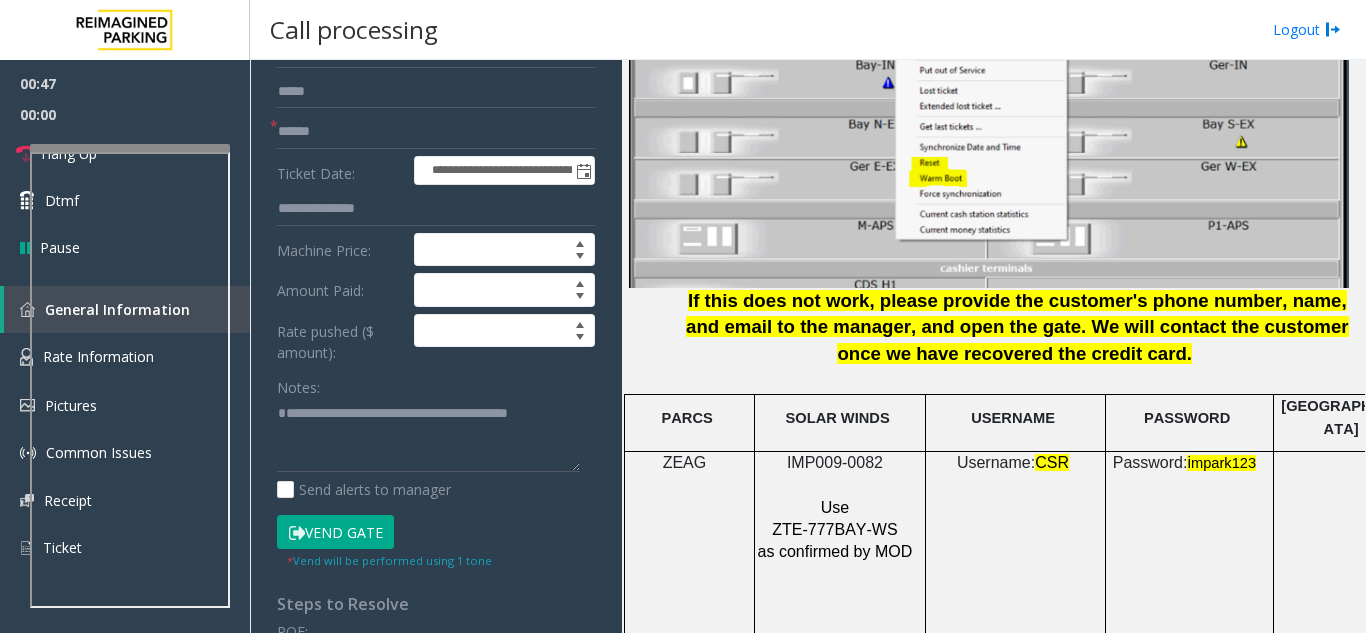 scroll, scrollTop: 0, scrollLeft: 0, axis: both 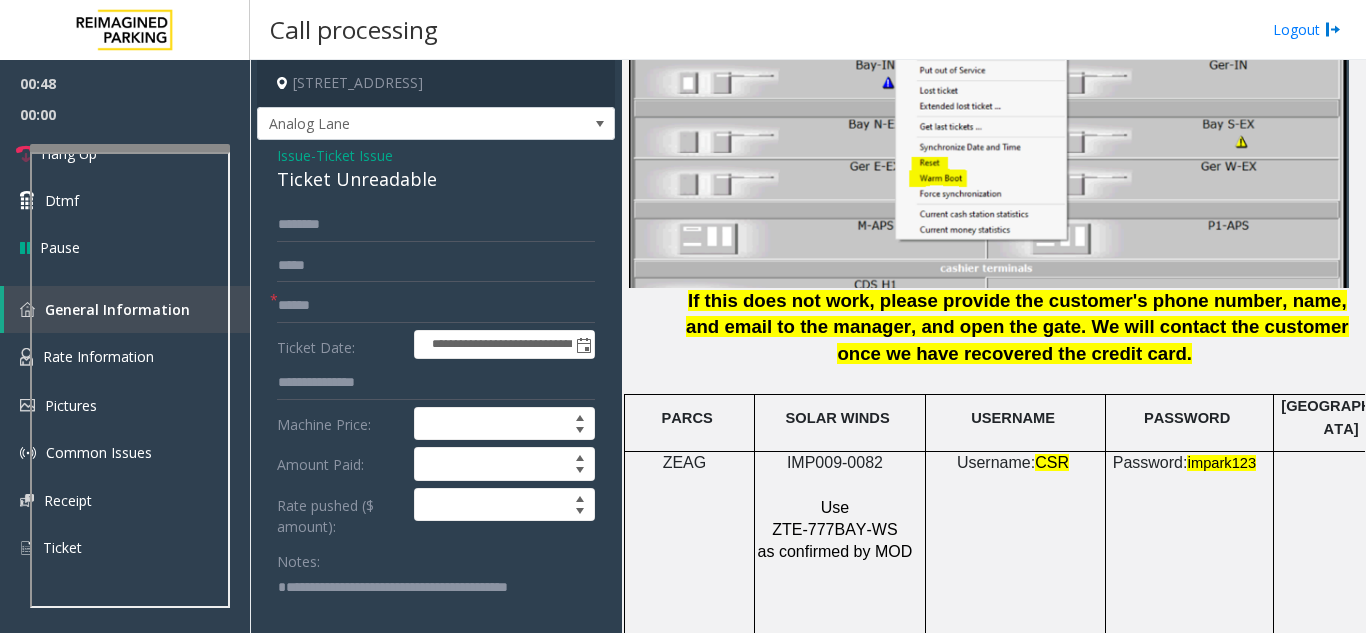 click on "Ticket Unreadable" 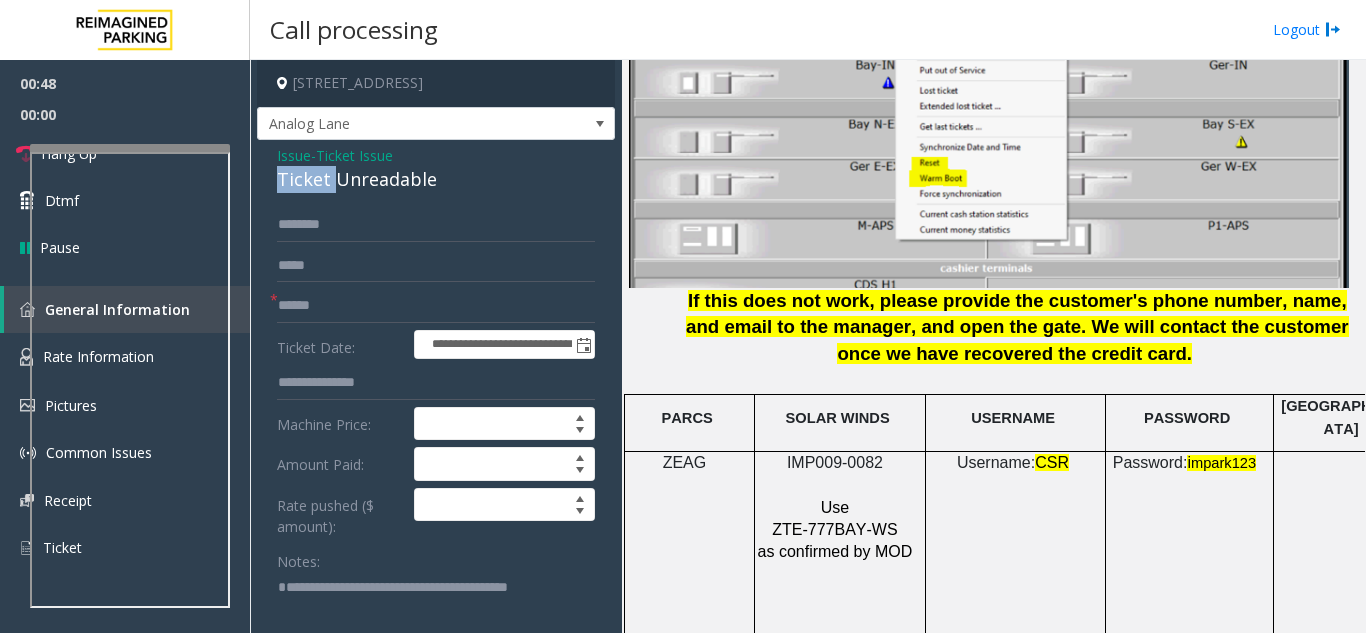 click on "Ticket Unreadable" 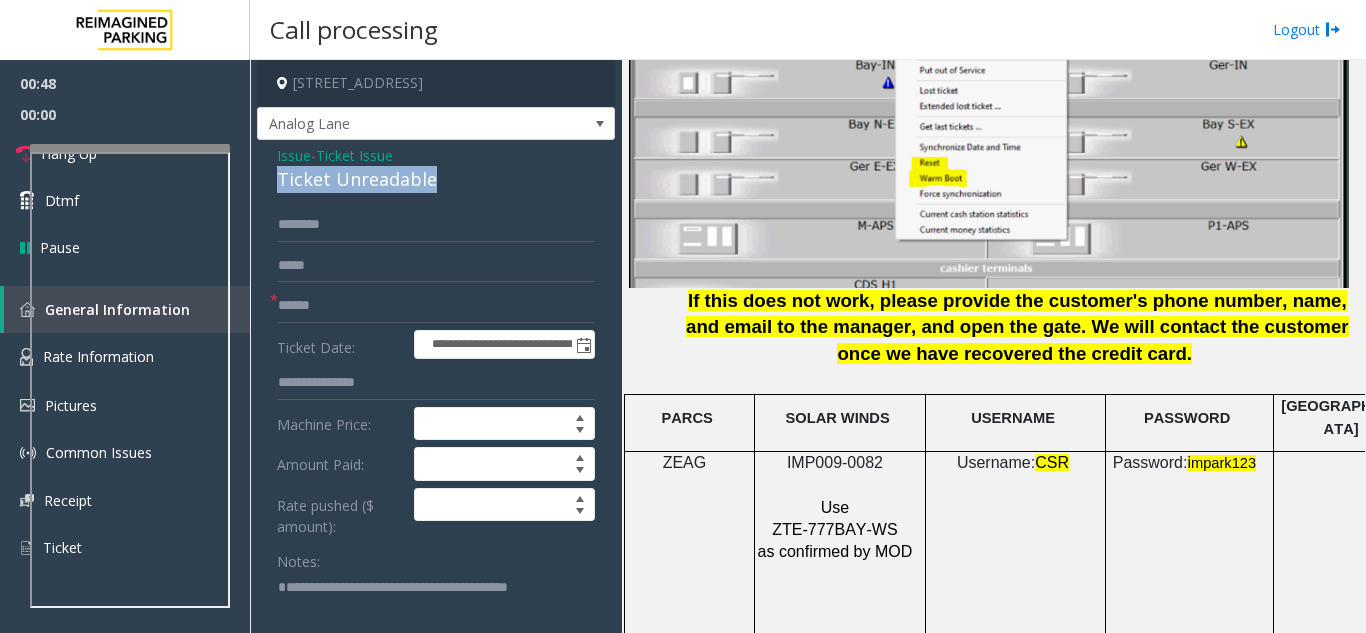 click on "Ticket Unreadable" 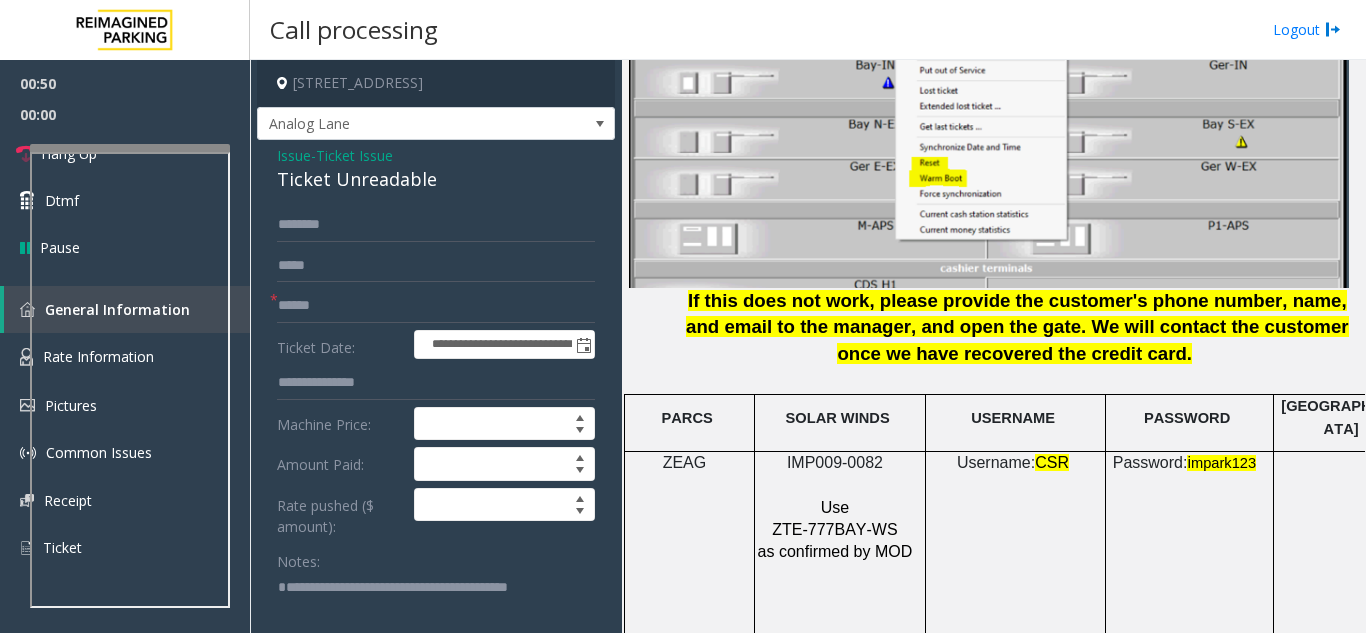 click on "Notes:" 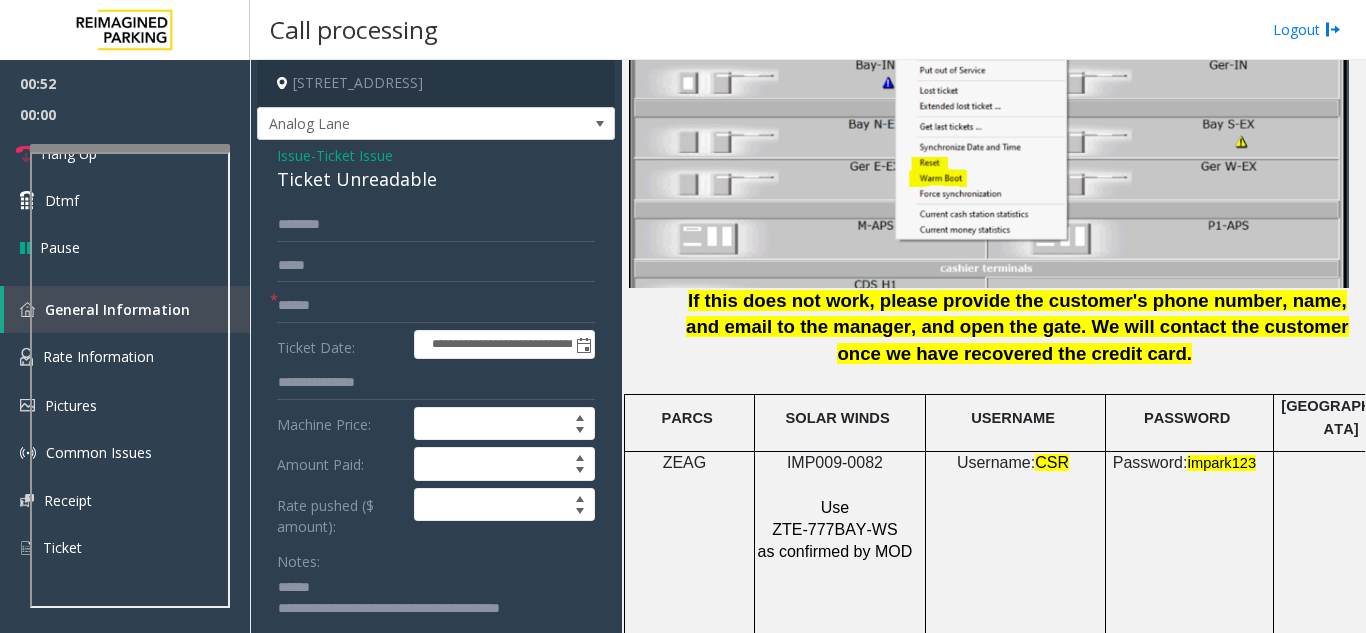paste on "**********" 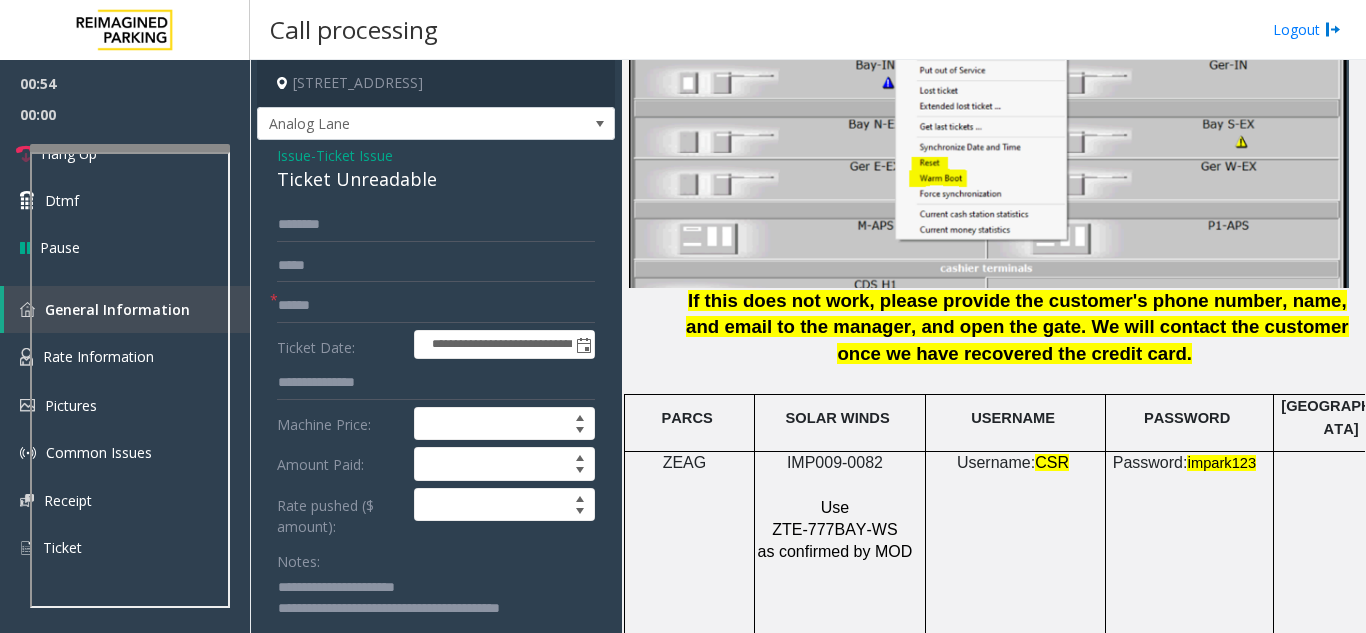 type on "**********" 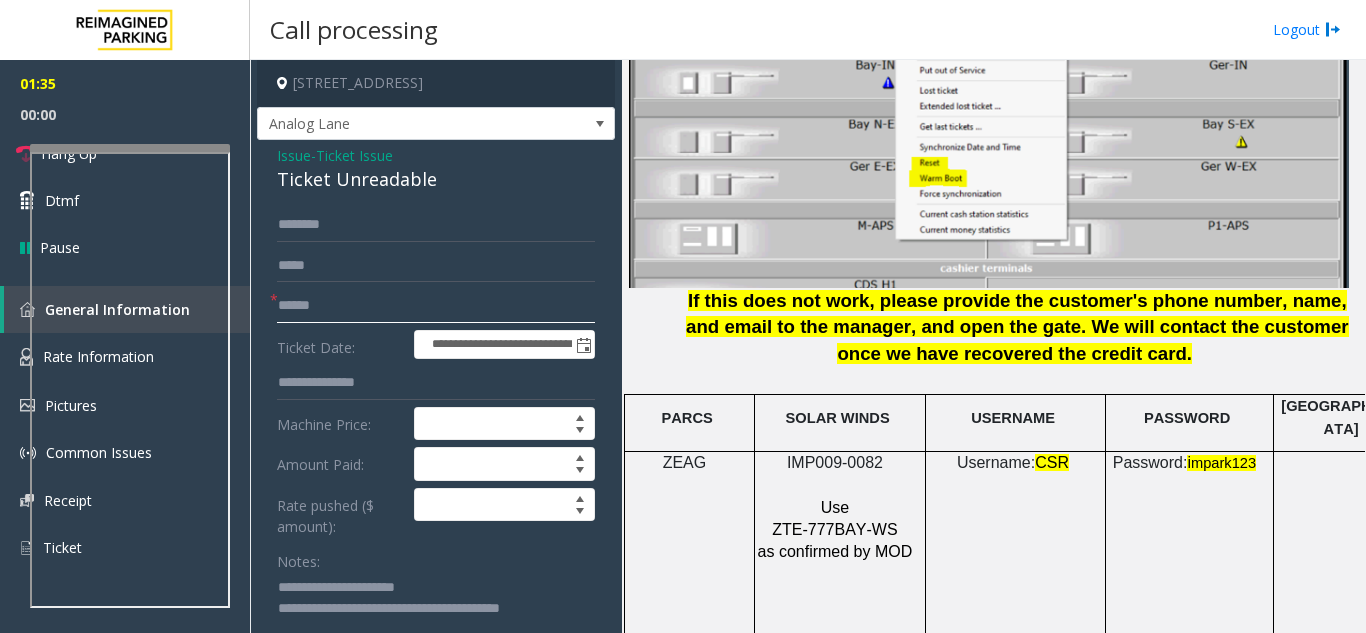 click 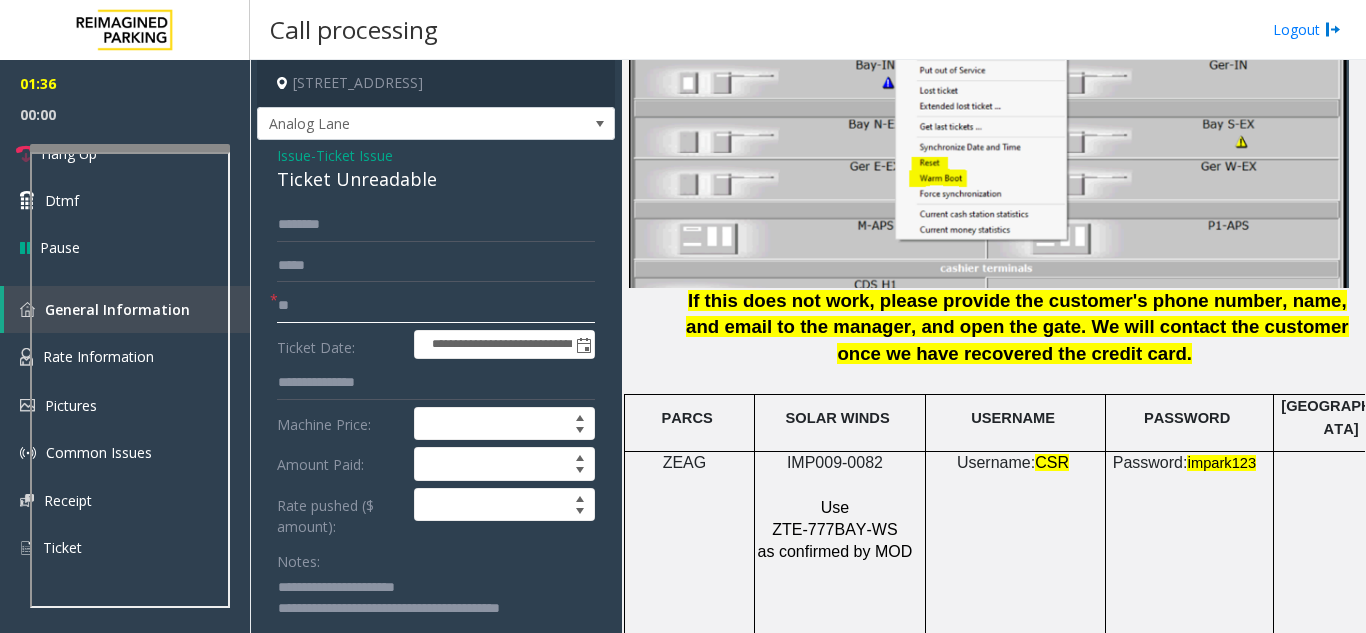 click on "**" 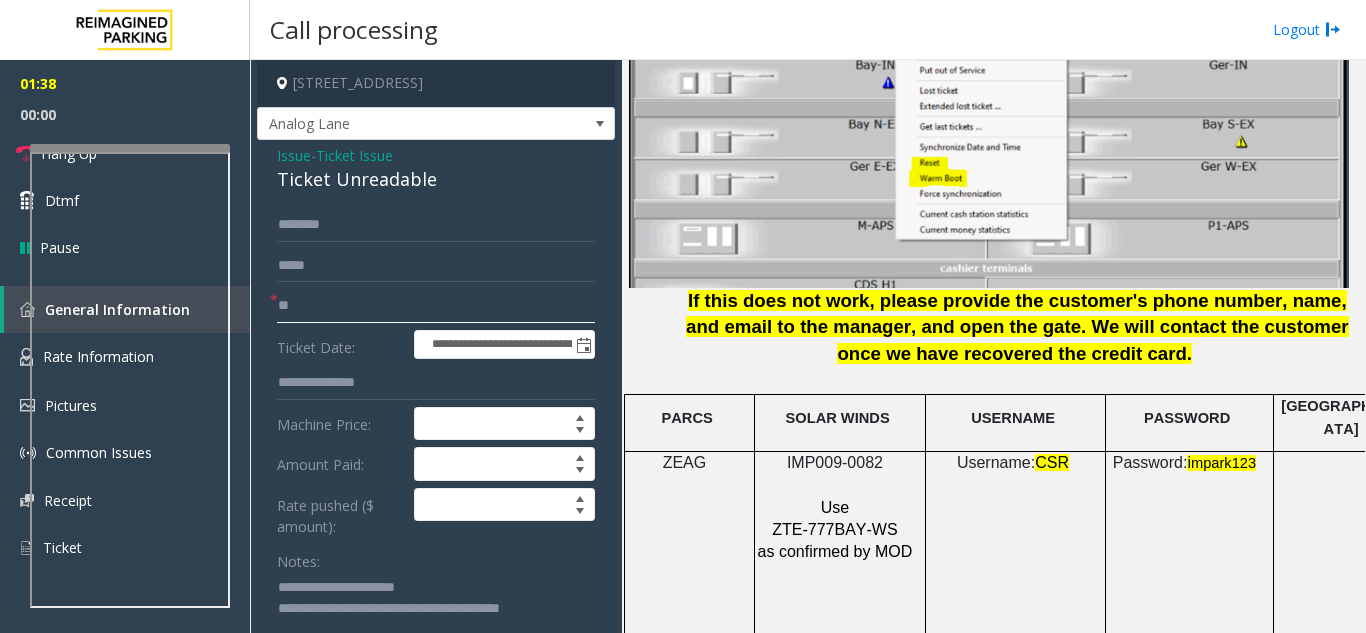 click on "**" 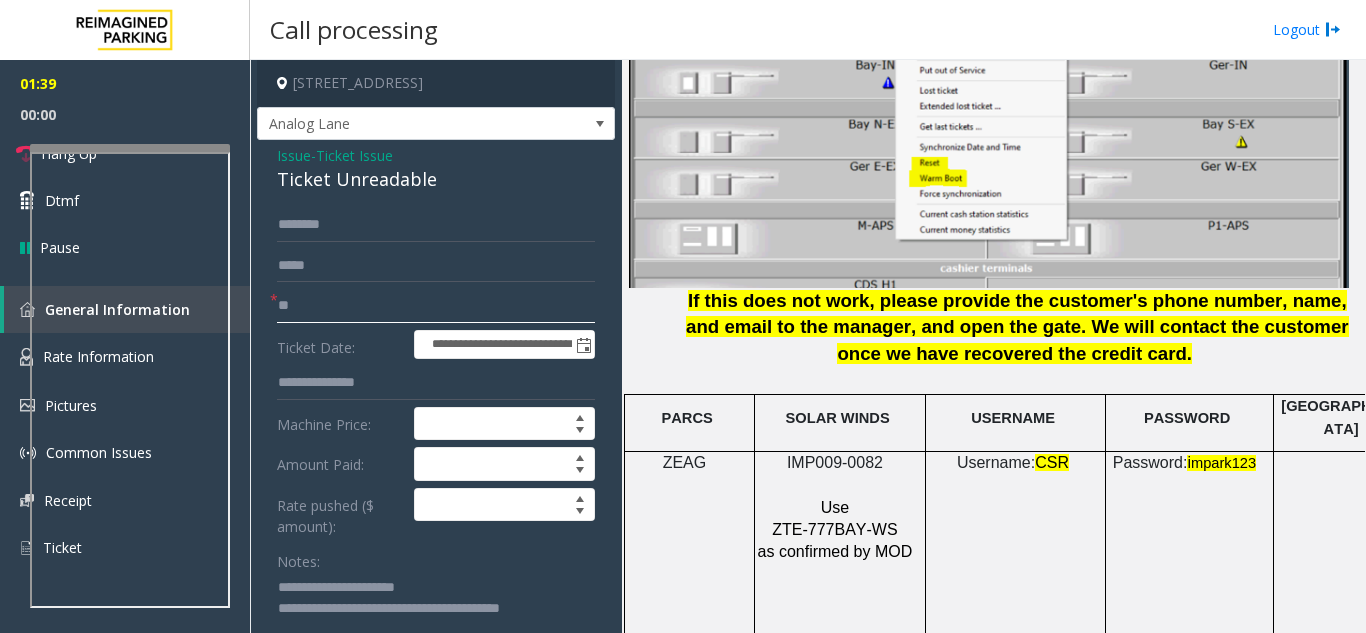 click on "**" 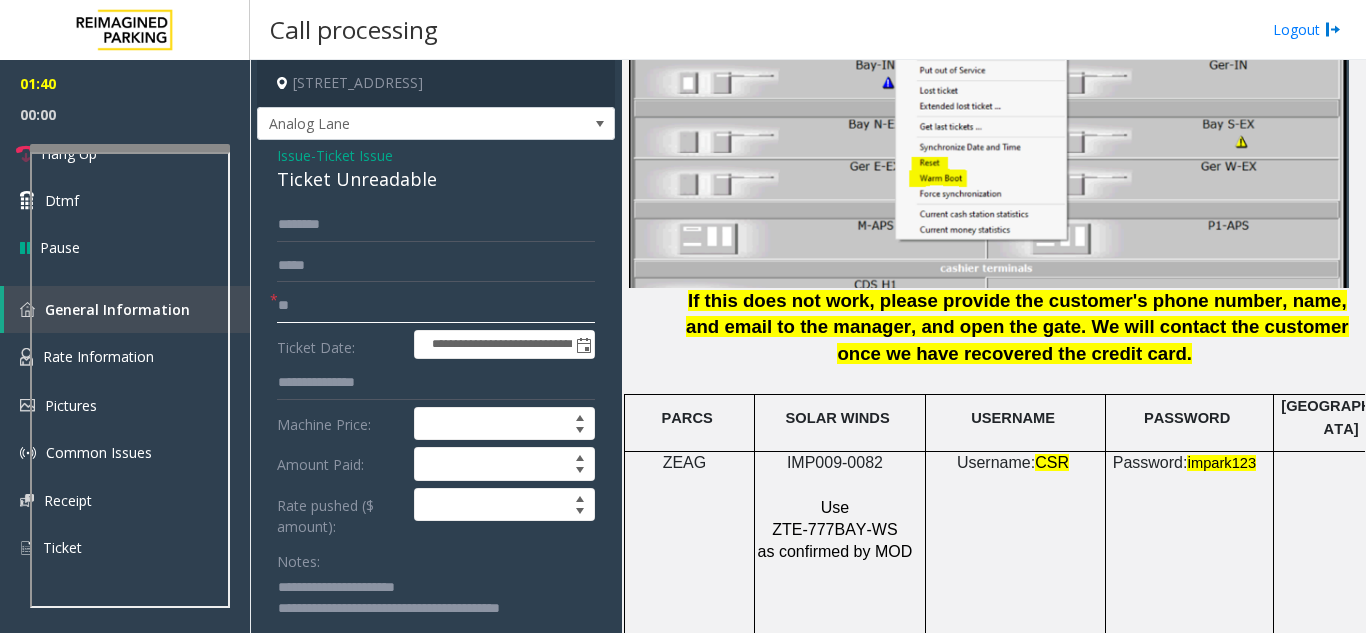 type on "**" 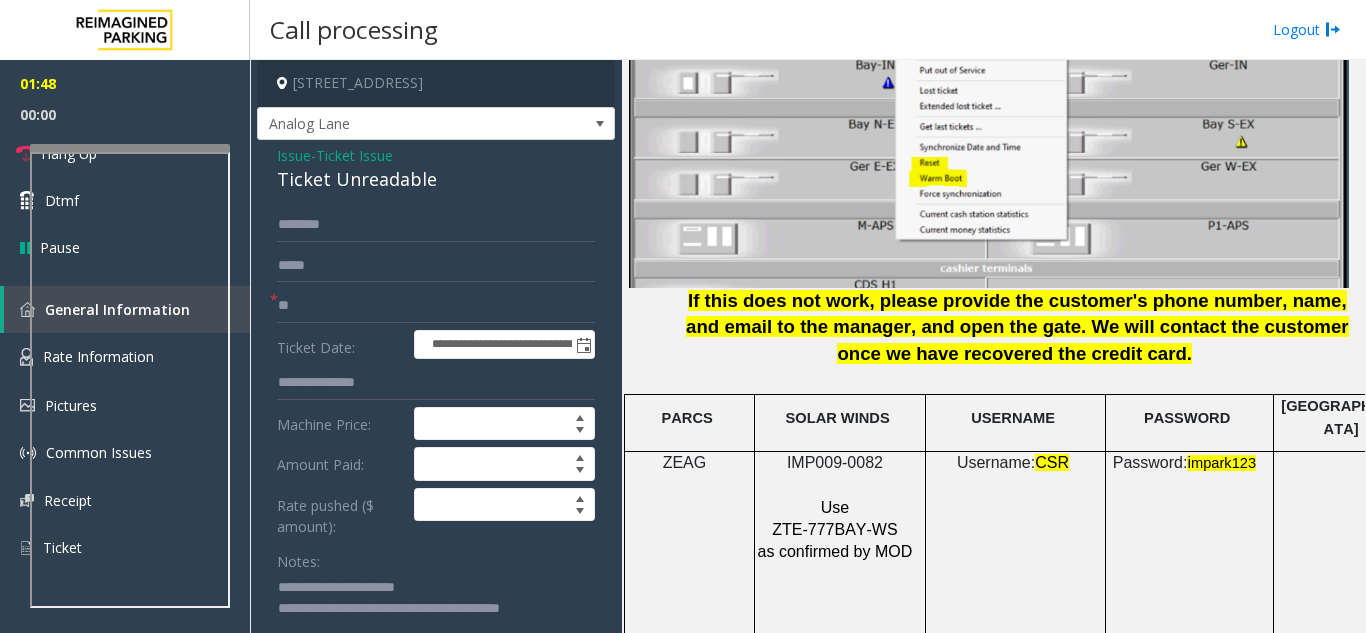 click on "If this does not work, please provide the customer's phone number, name, and email to the manager, and open the gate.   We will contact the customer once we have recovered the credit card." 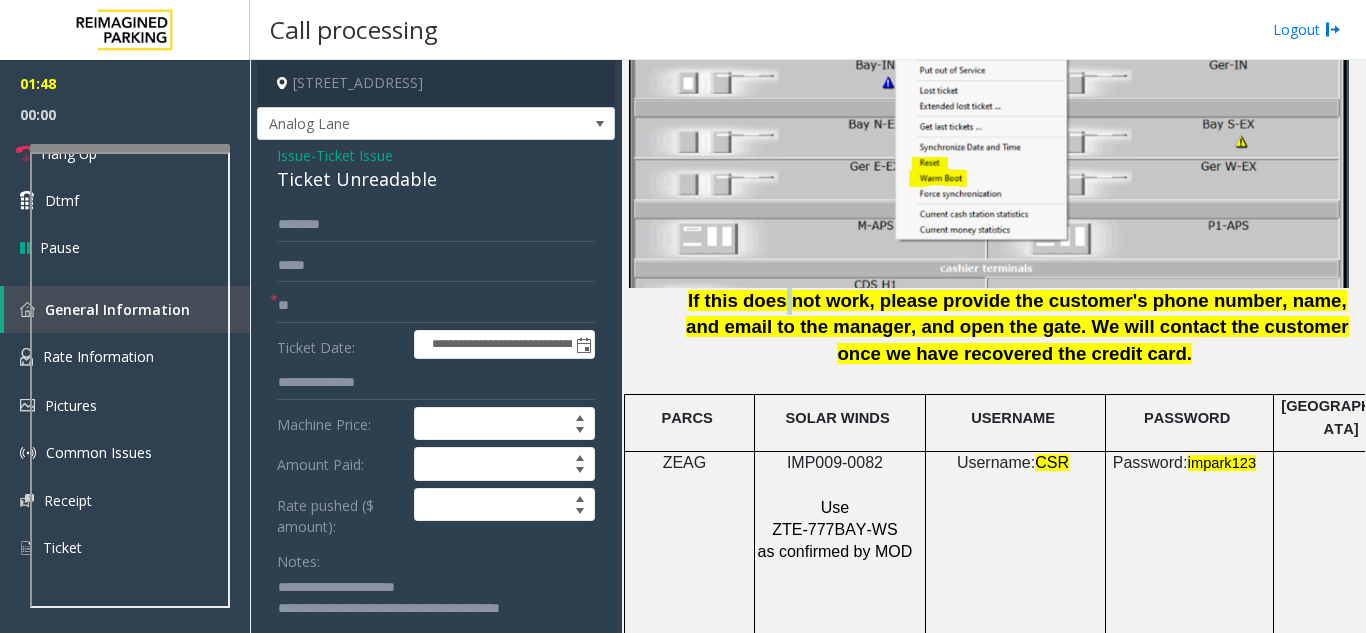 click on "If this does not work, please provide the customer's phone number, name, and email to the manager, and open the gate.   We will contact the customer once we have recovered the credit card." 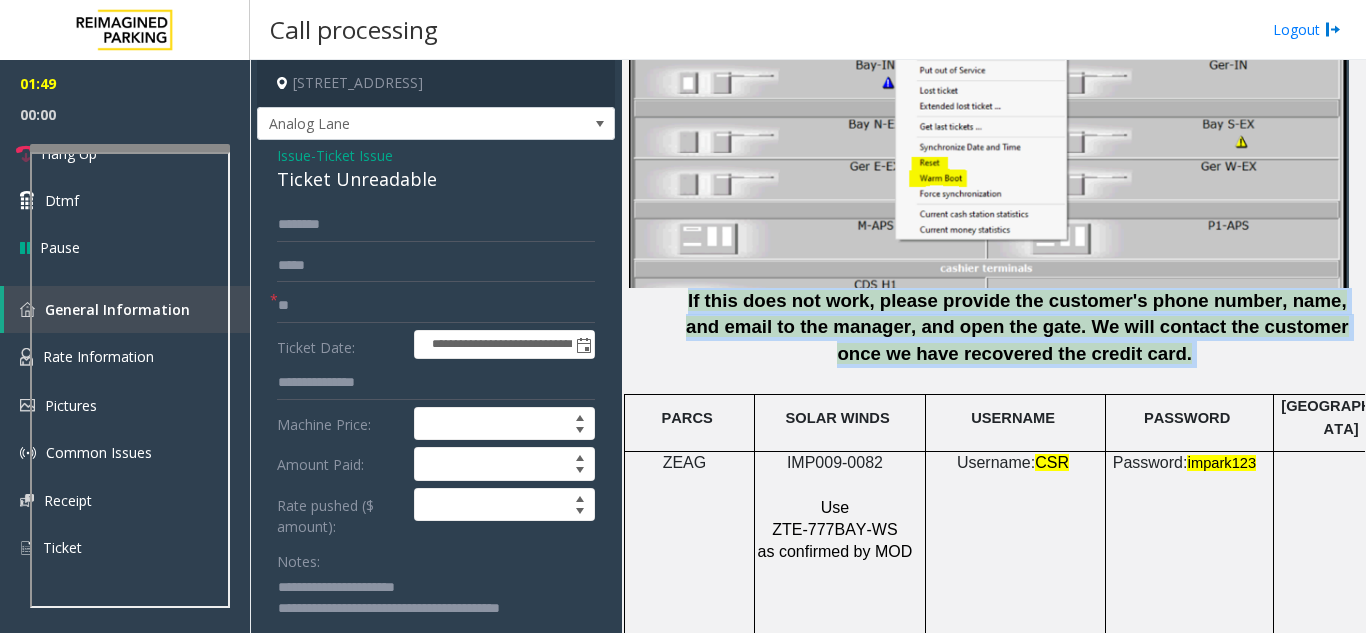 drag, startPoint x: 765, startPoint y: 307, endPoint x: 1012, endPoint y: 345, distance: 249.90598 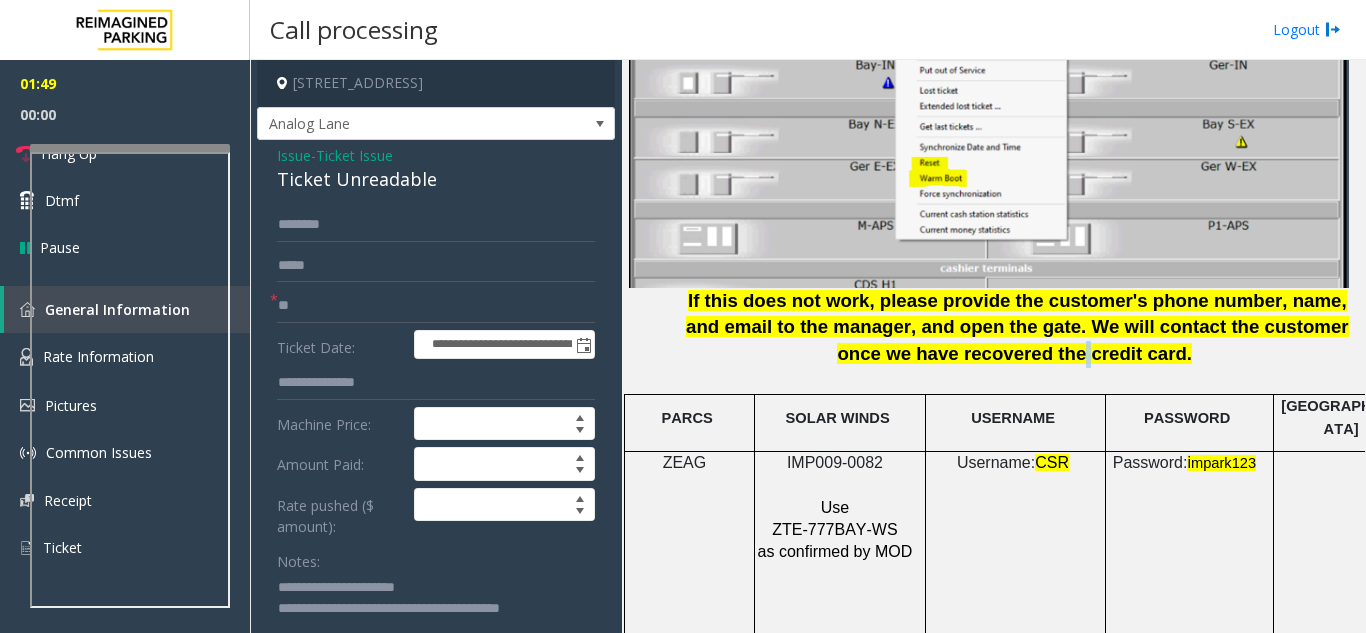 click on "We will contact the customer once we have recovered the credit card." 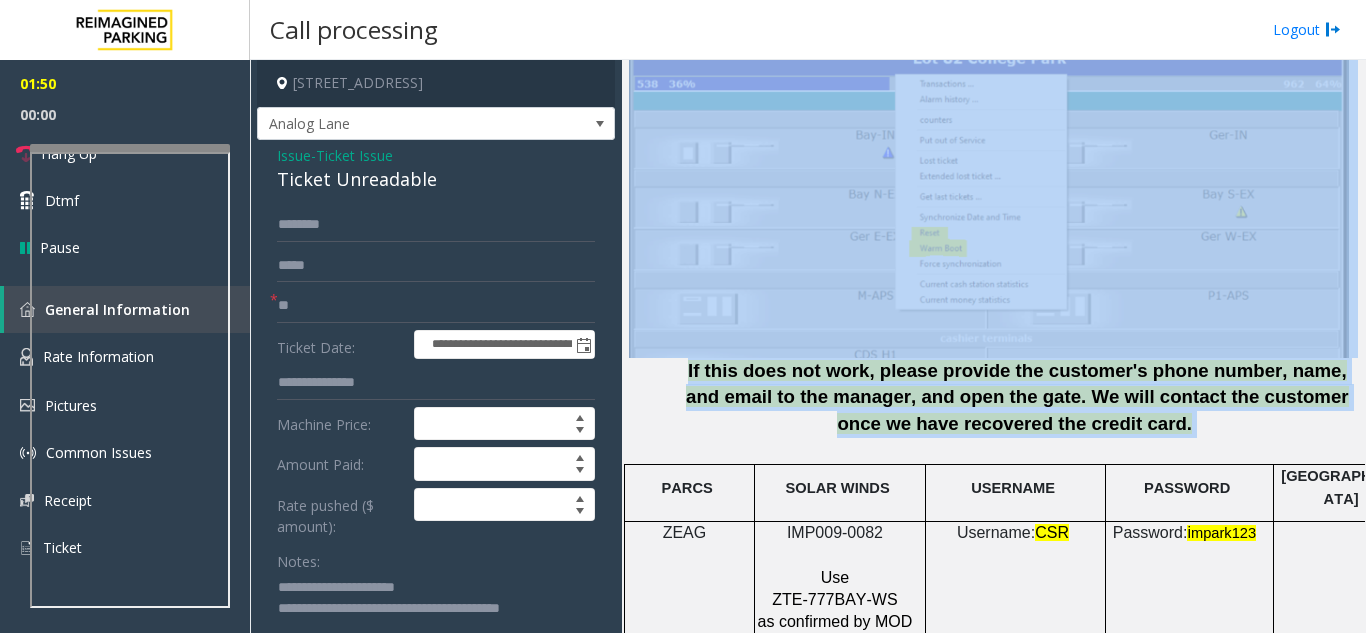 scroll, scrollTop: 2200, scrollLeft: 0, axis: vertical 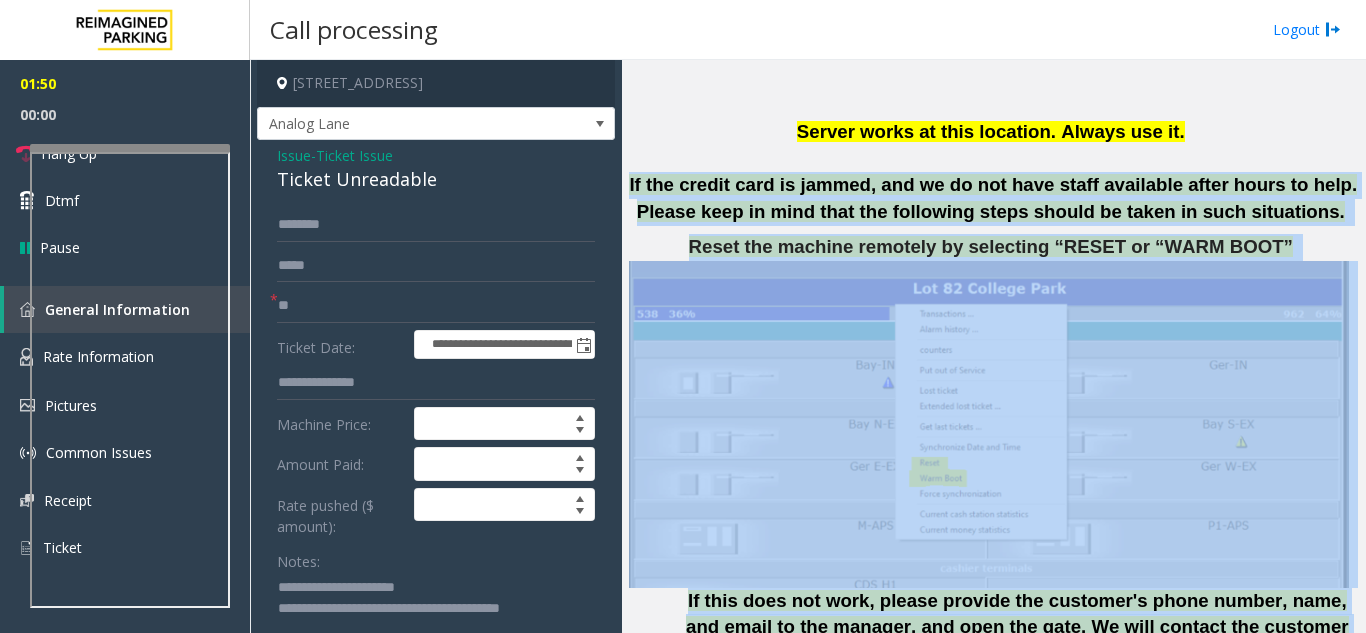 drag, startPoint x: 1012, startPoint y: 345, endPoint x: 696, endPoint y: 158, distance: 367.18524 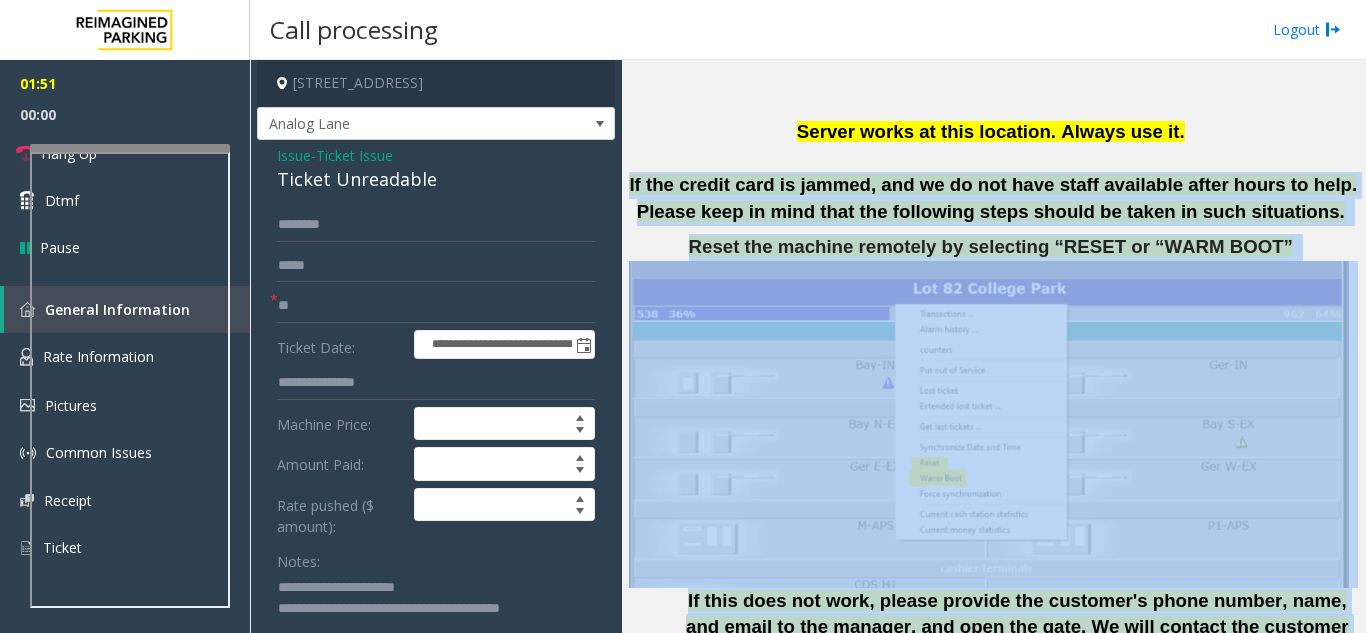 click on "If the credit card is jammed, and we do not have staff available after hours to help. Please keep in mind that the following steps should be taken in such situations." 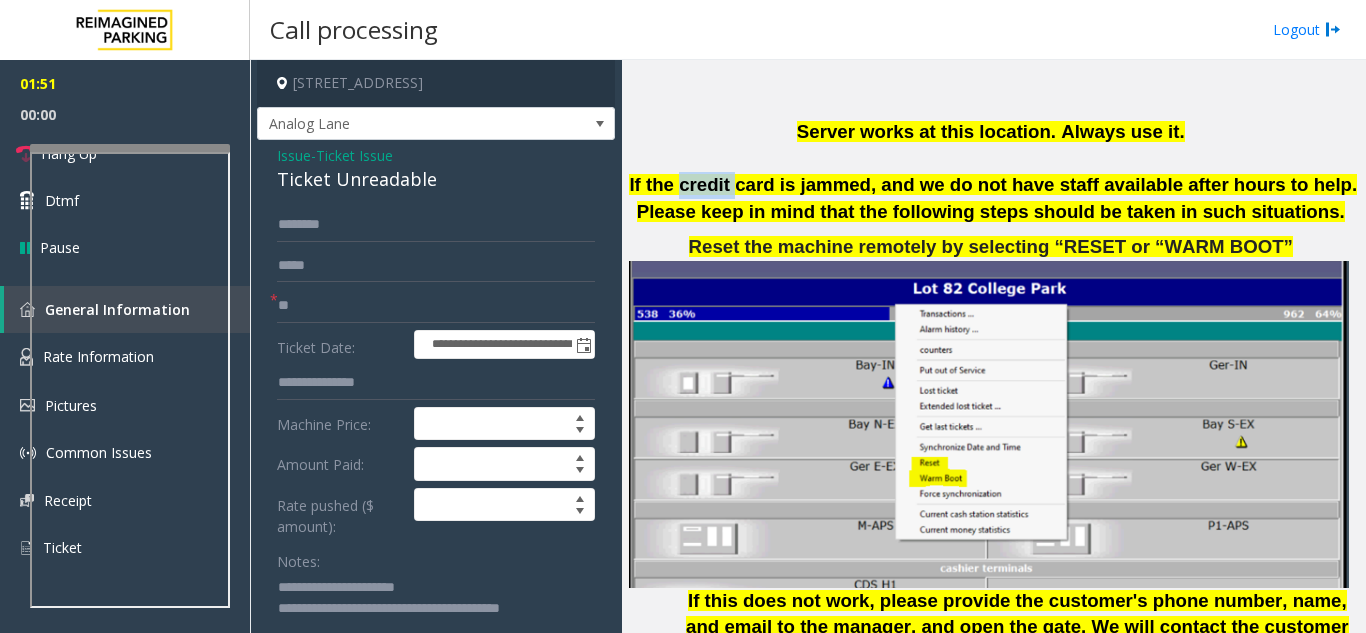 click on "If the credit card is jammed, and we do not have staff available after hours to help. Please keep in mind that the following steps should be taken in such situations." 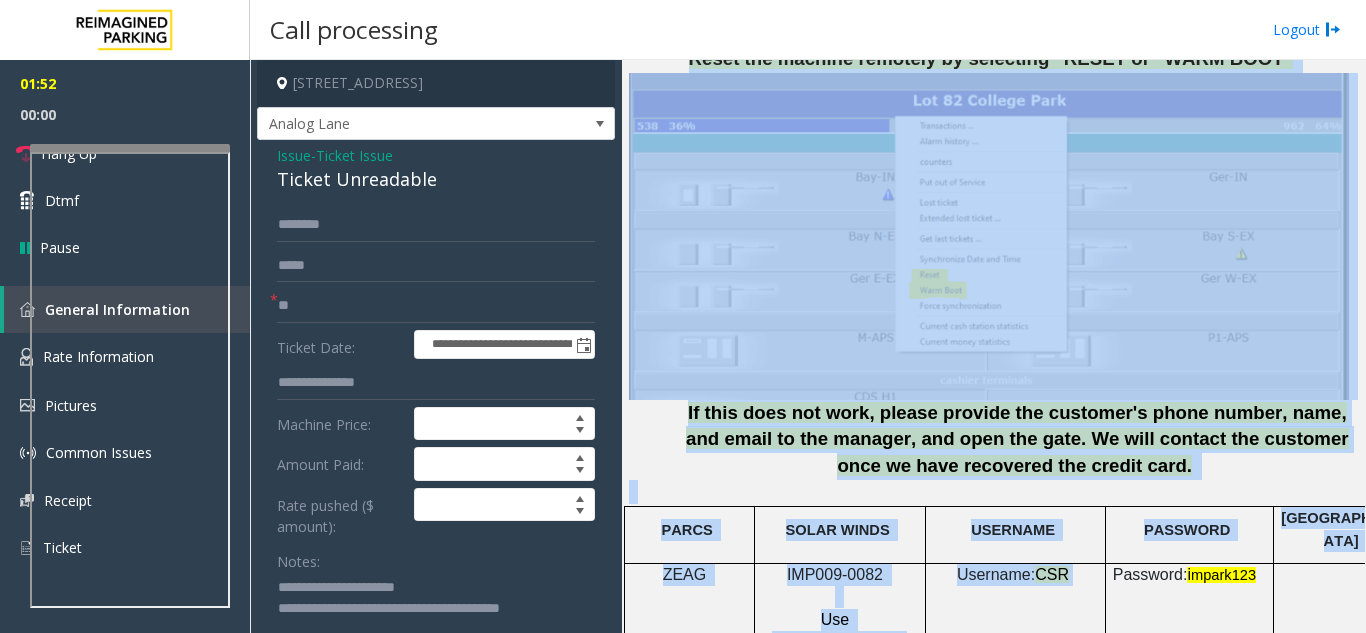 scroll, scrollTop: 2400, scrollLeft: 0, axis: vertical 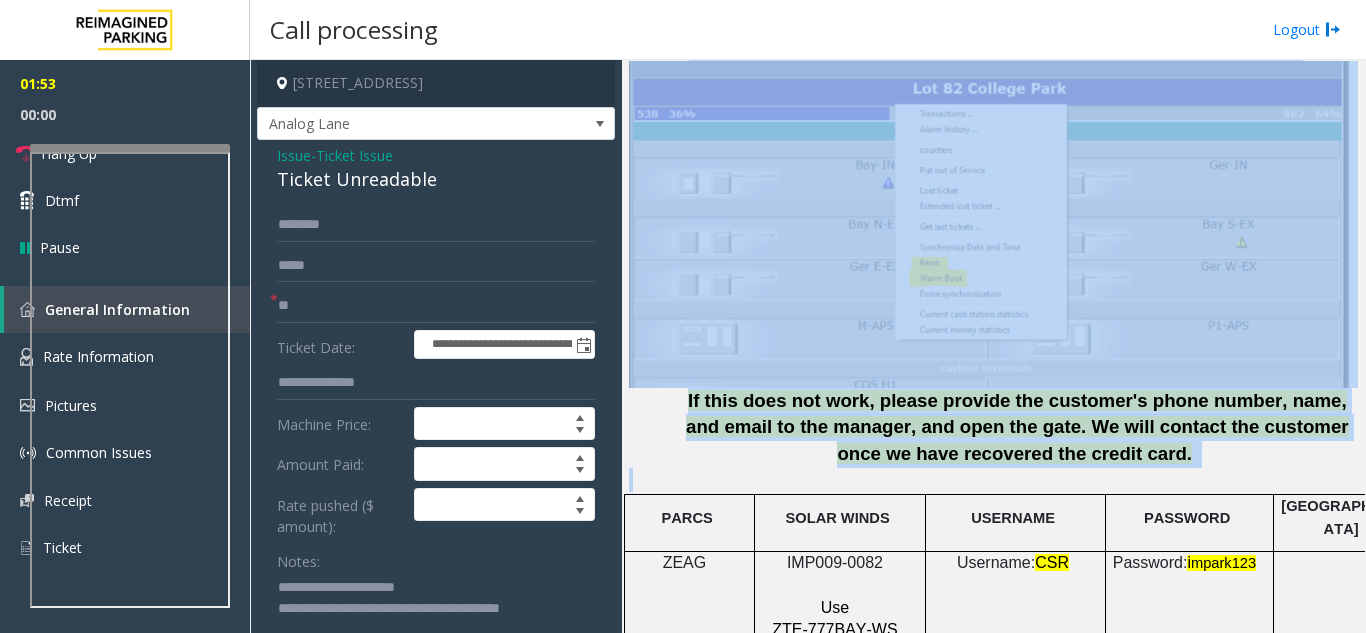 drag, startPoint x: 696, startPoint y: 158, endPoint x: 1006, endPoint y: 465, distance: 436.29004 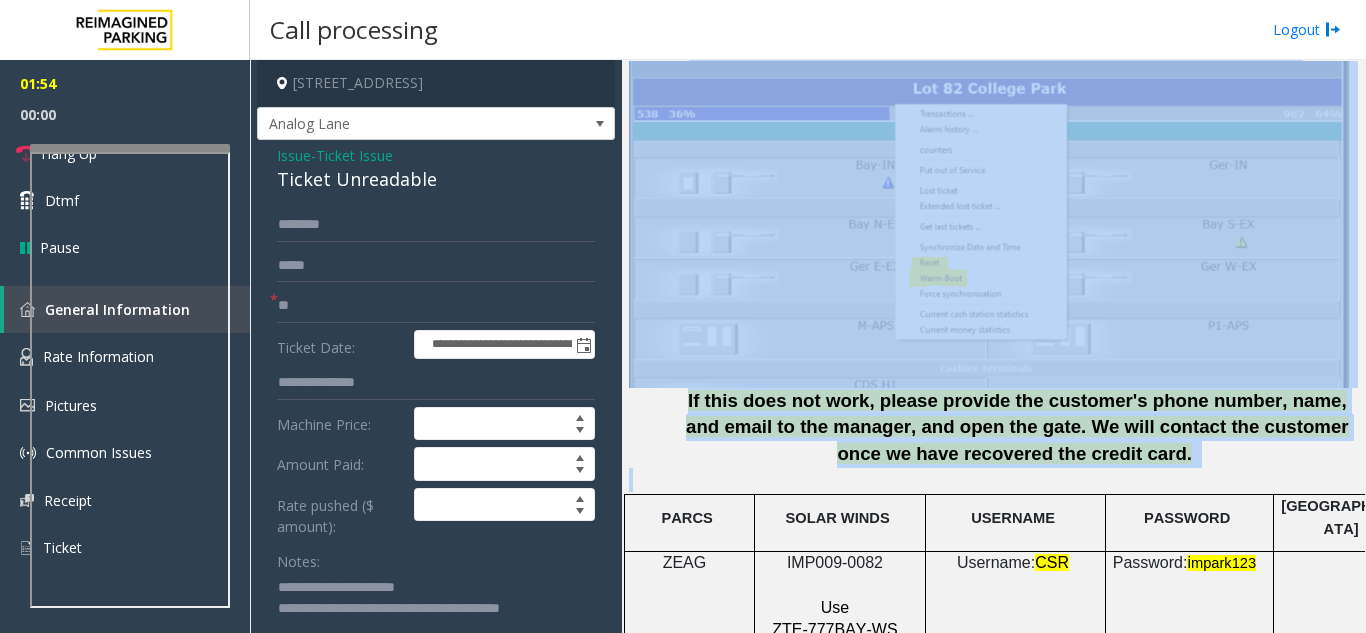 click 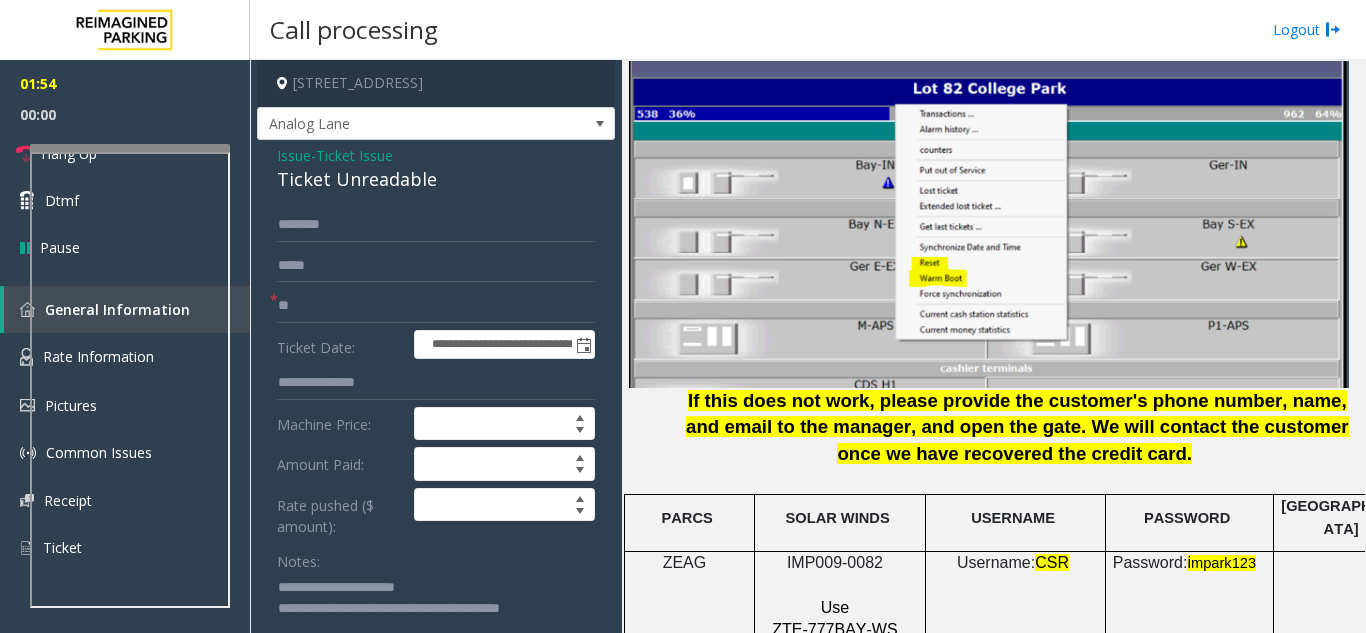 click 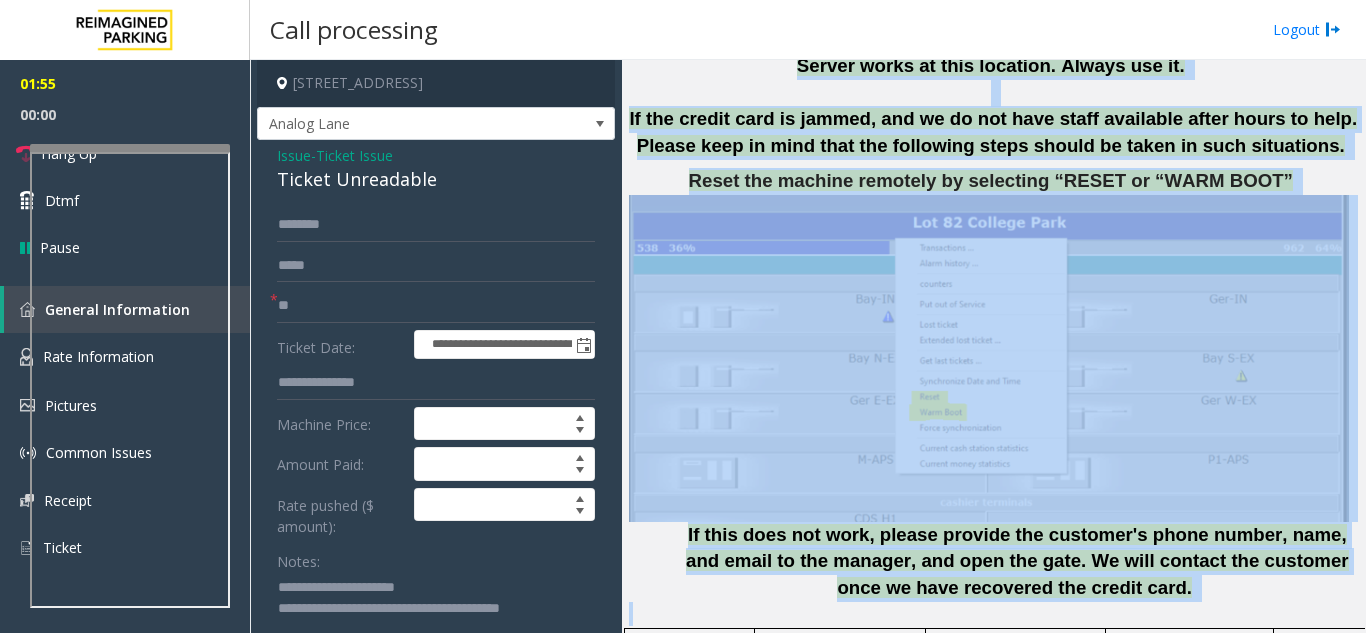 scroll, scrollTop: 2100, scrollLeft: 0, axis: vertical 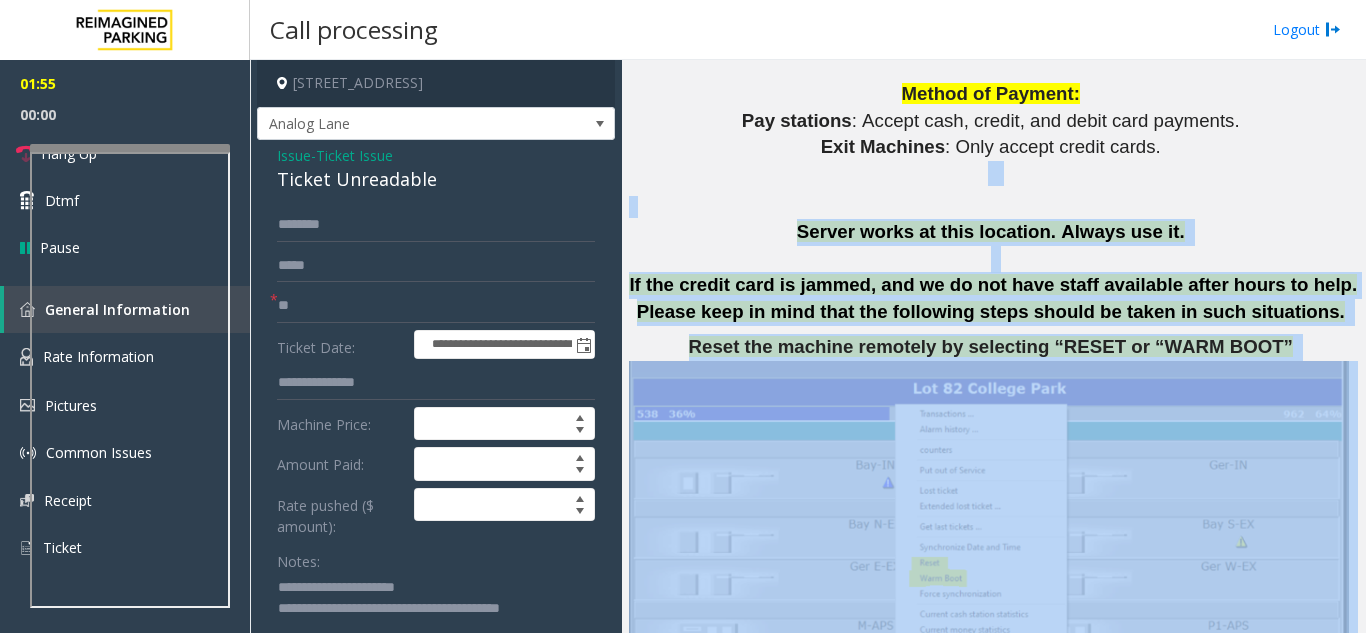 drag, startPoint x: 1006, startPoint y: 465, endPoint x: 698, endPoint y: 134, distance: 452.13382 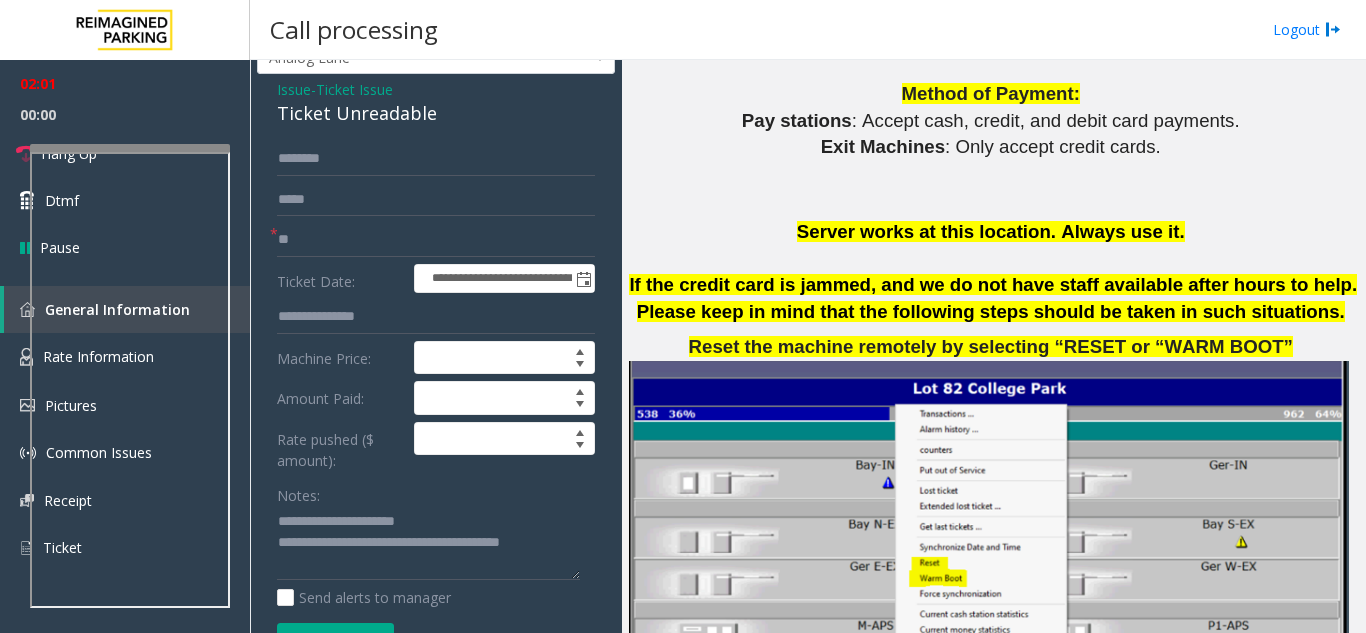scroll, scrollTop: 200, scrollLeft: 0, axis: vertical 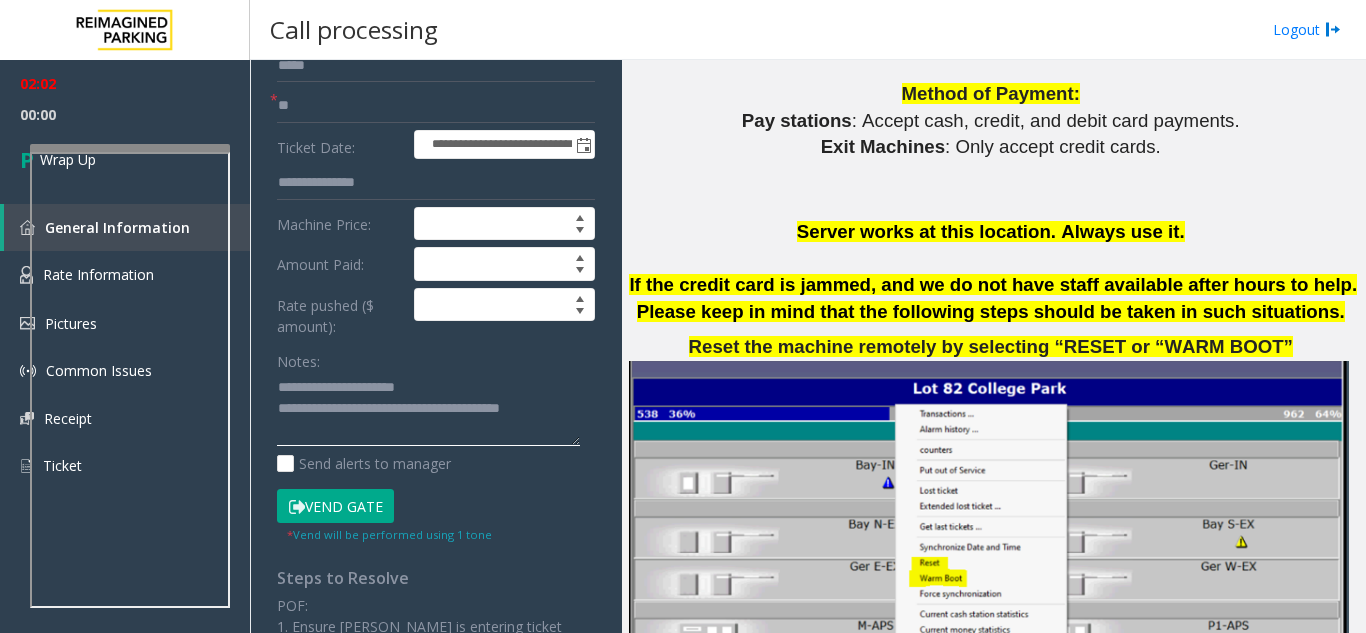 click 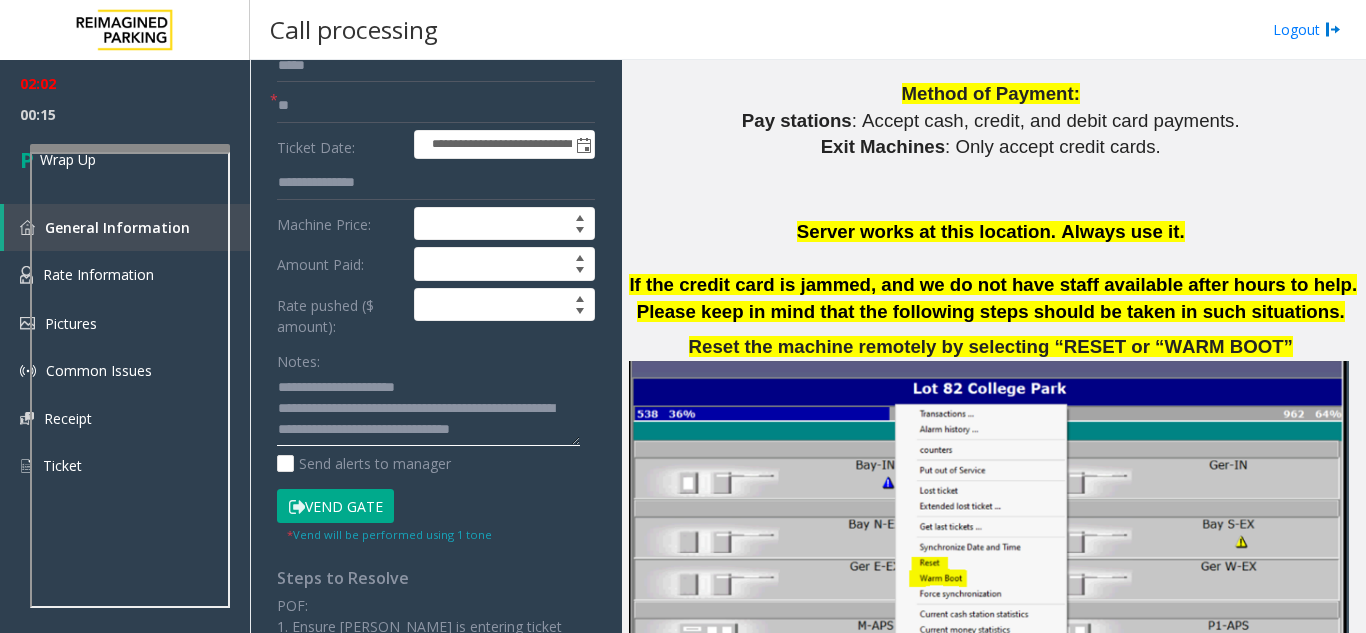 scroll, scrollTop: 16, scrollLeft: 0, axis: vertical 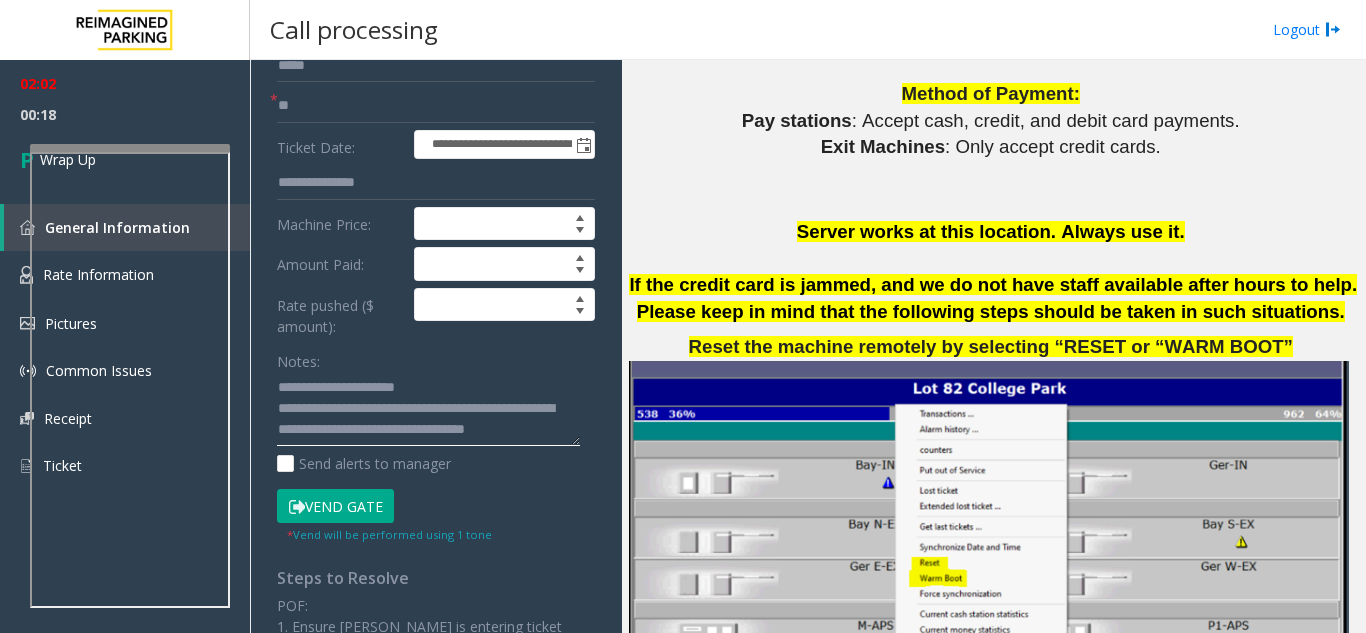 click 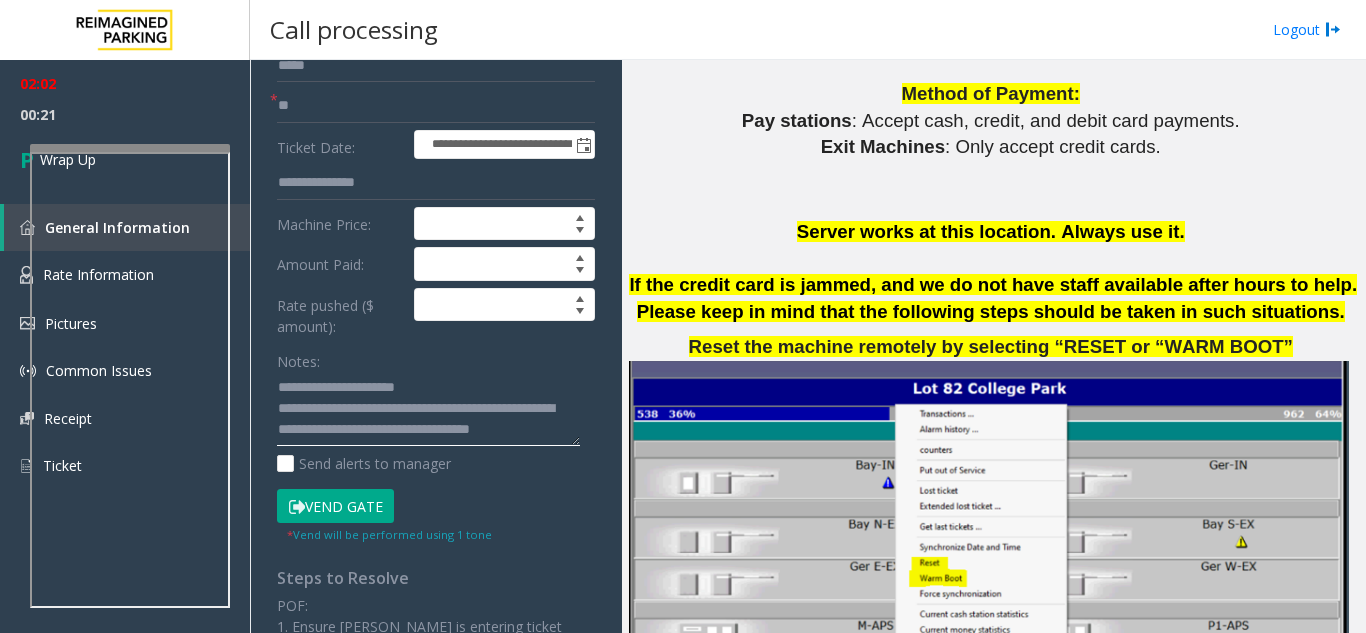 scroll, scrollTop: 21, scrollLeft: 0, axis: vertical 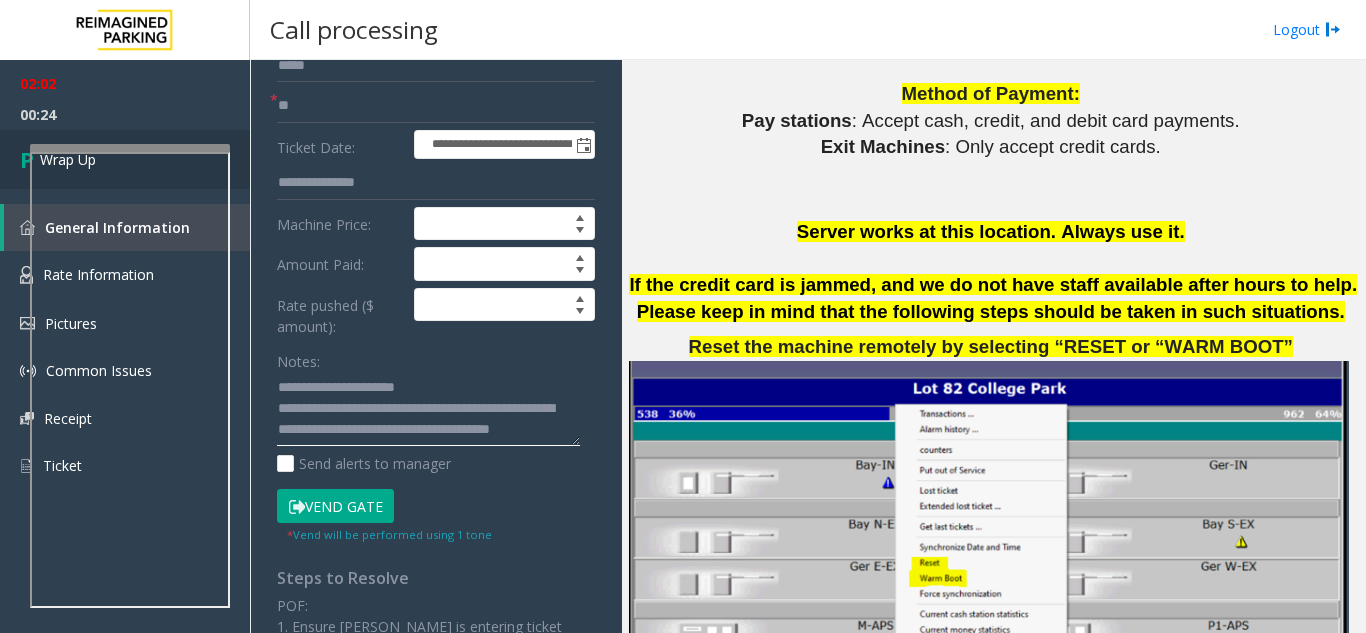 type on "**********" 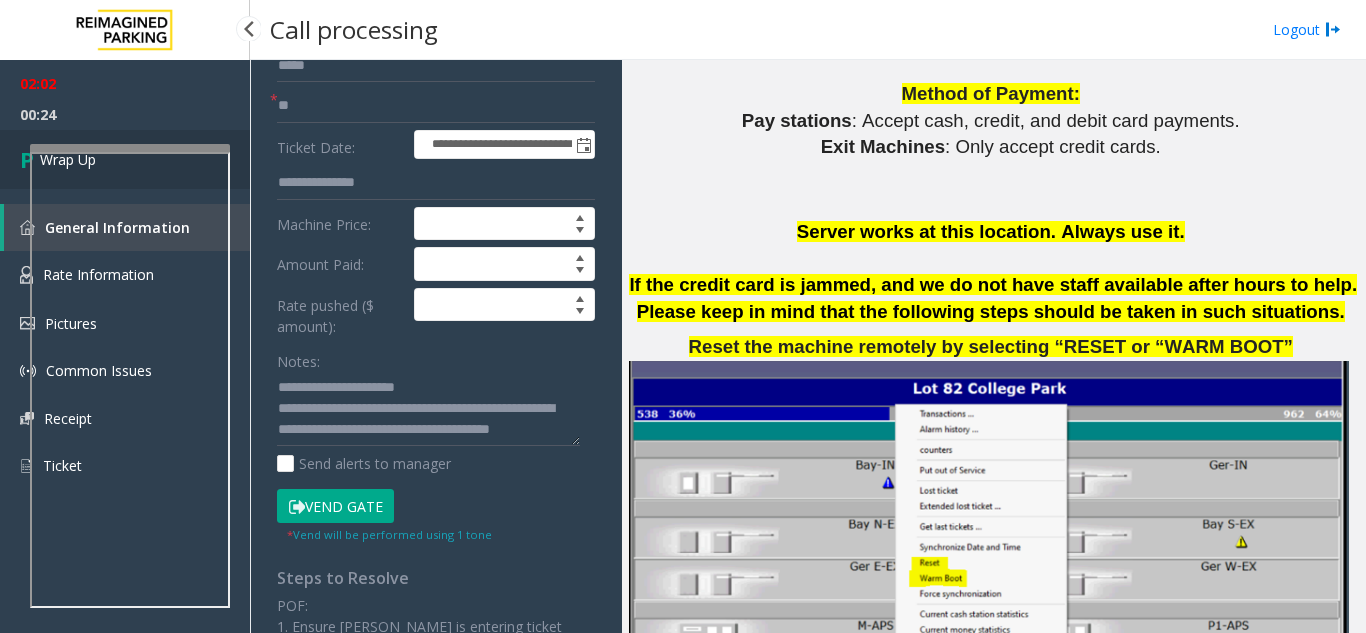 click on "Wrap Up" at bounding box center [125, 159] 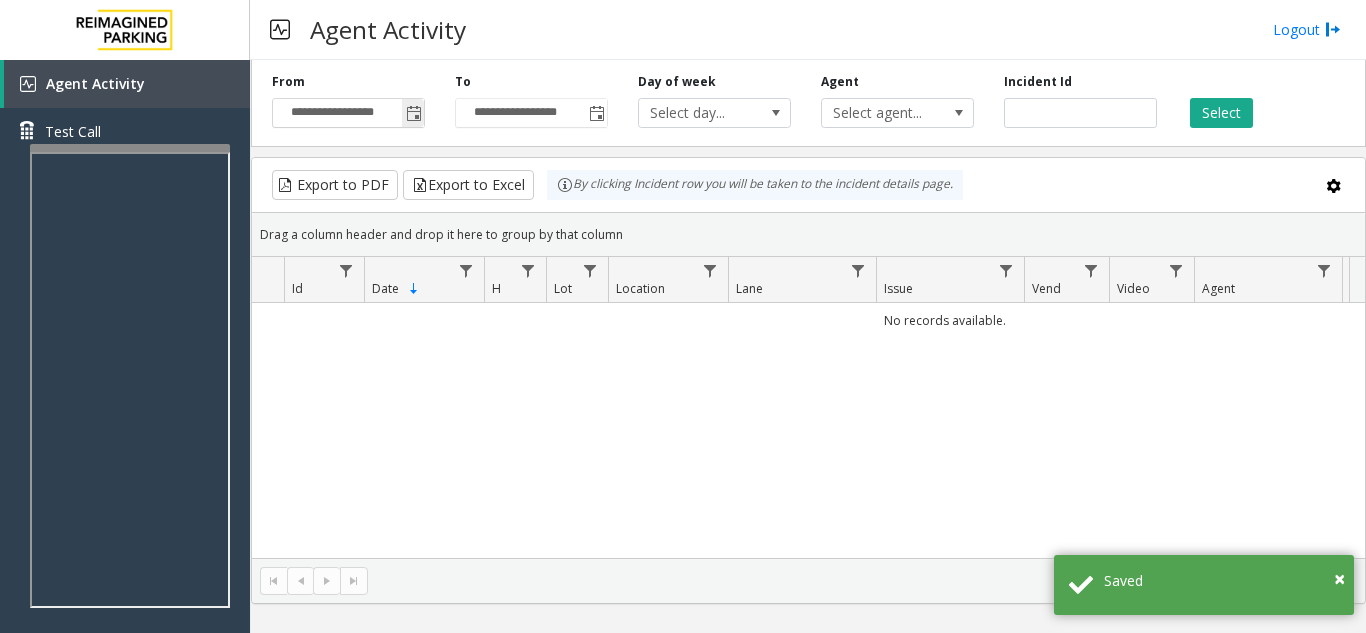 click 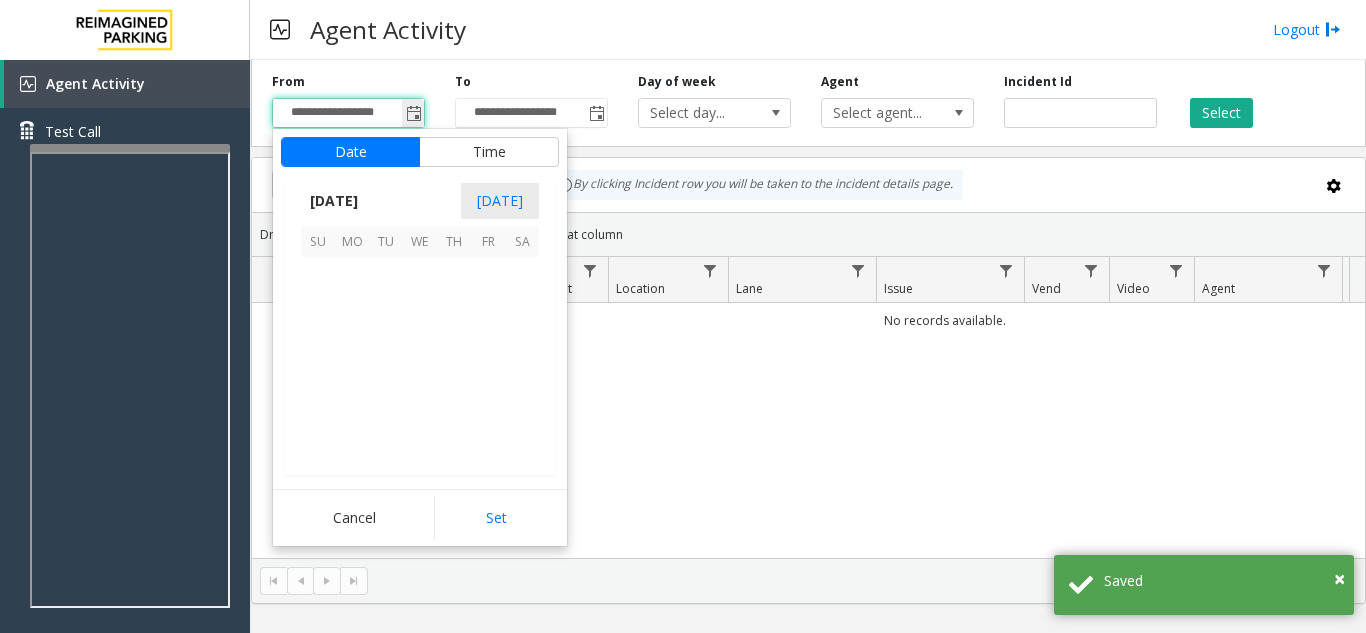scroll, scrollTop: 358428, scrollLeft: 0, axis: vertical 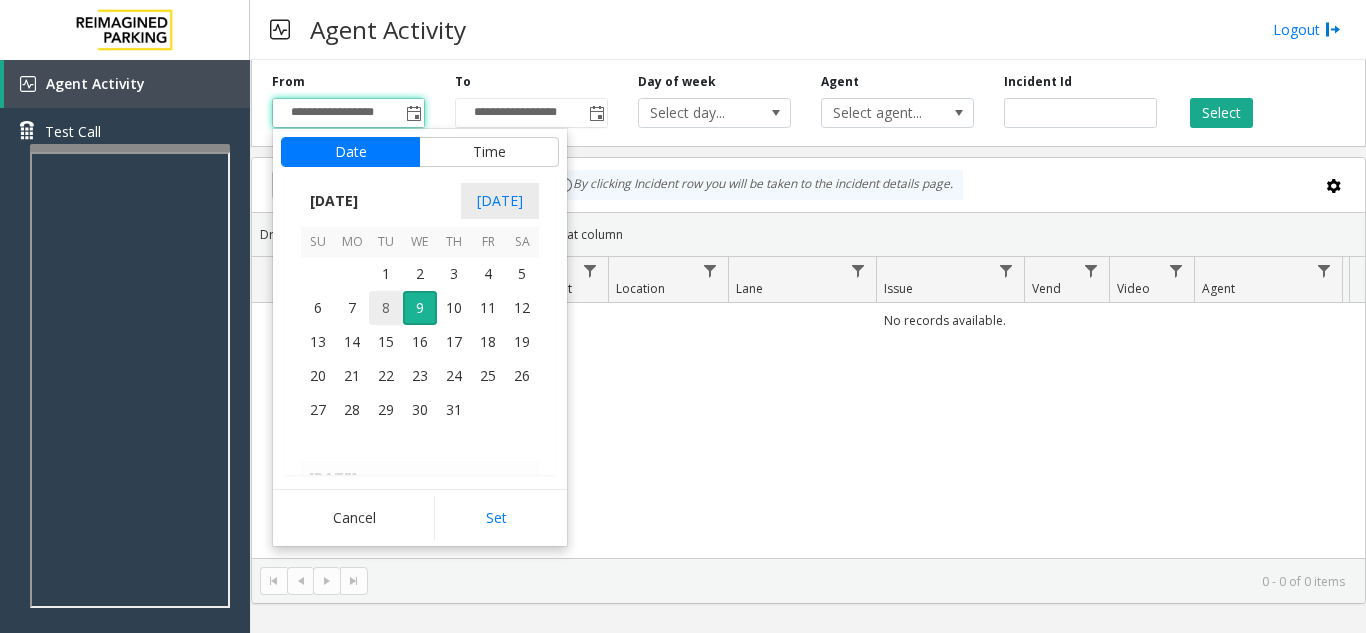 click on "8" at bounding box center [386, 308] 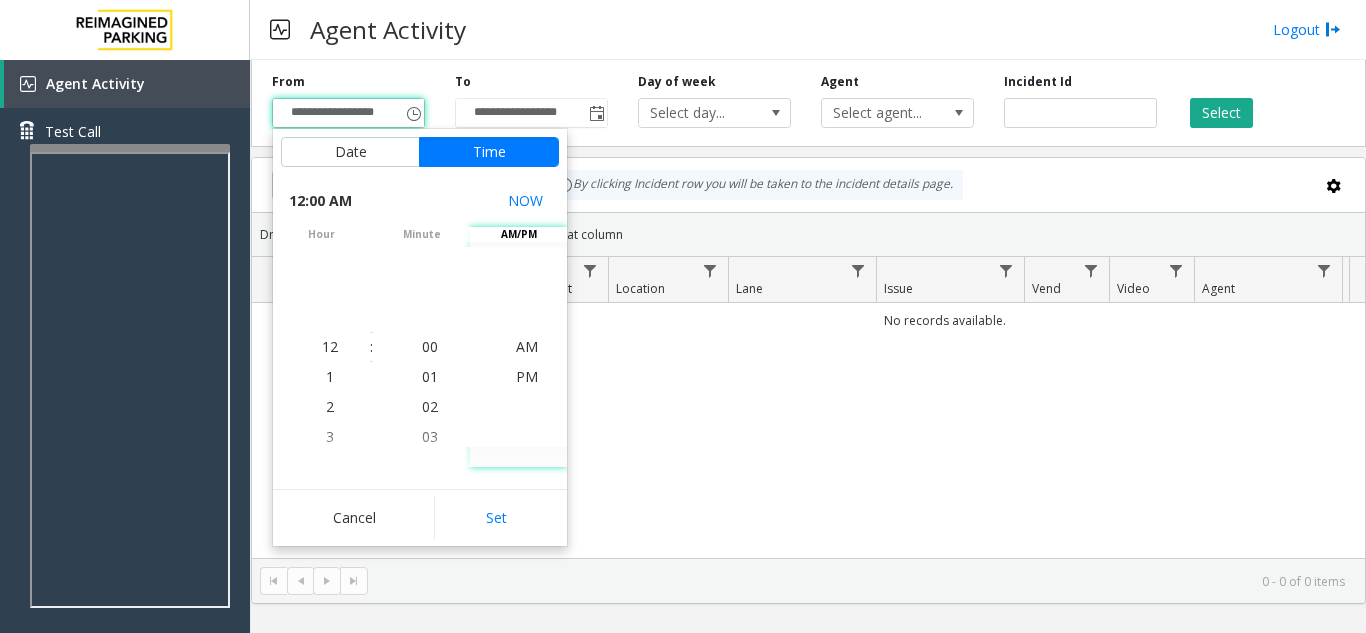click on "Cancel   Set" 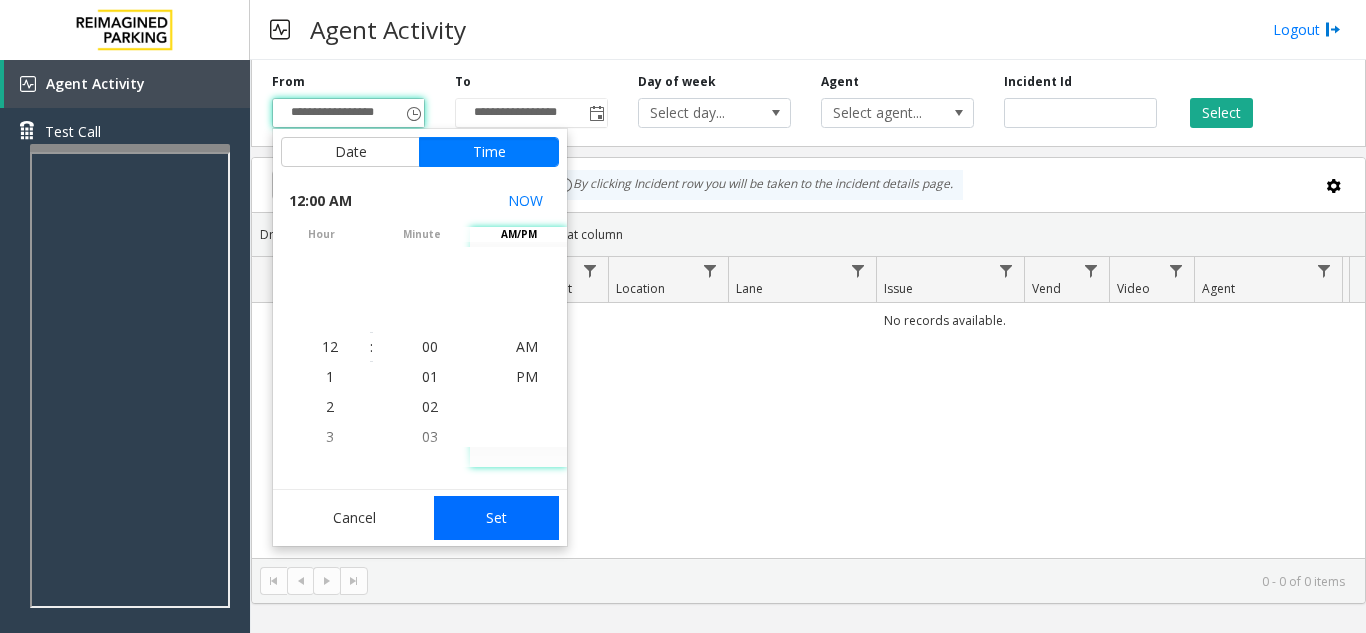 click on "Set" 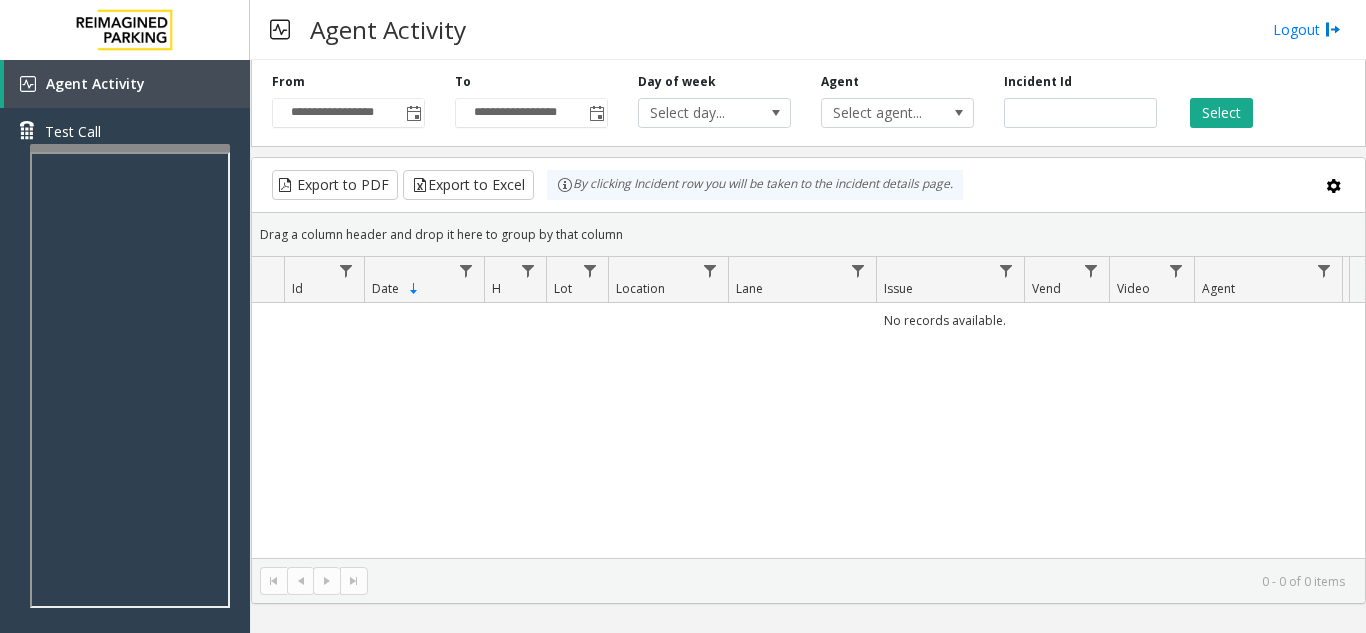 click on "Select" 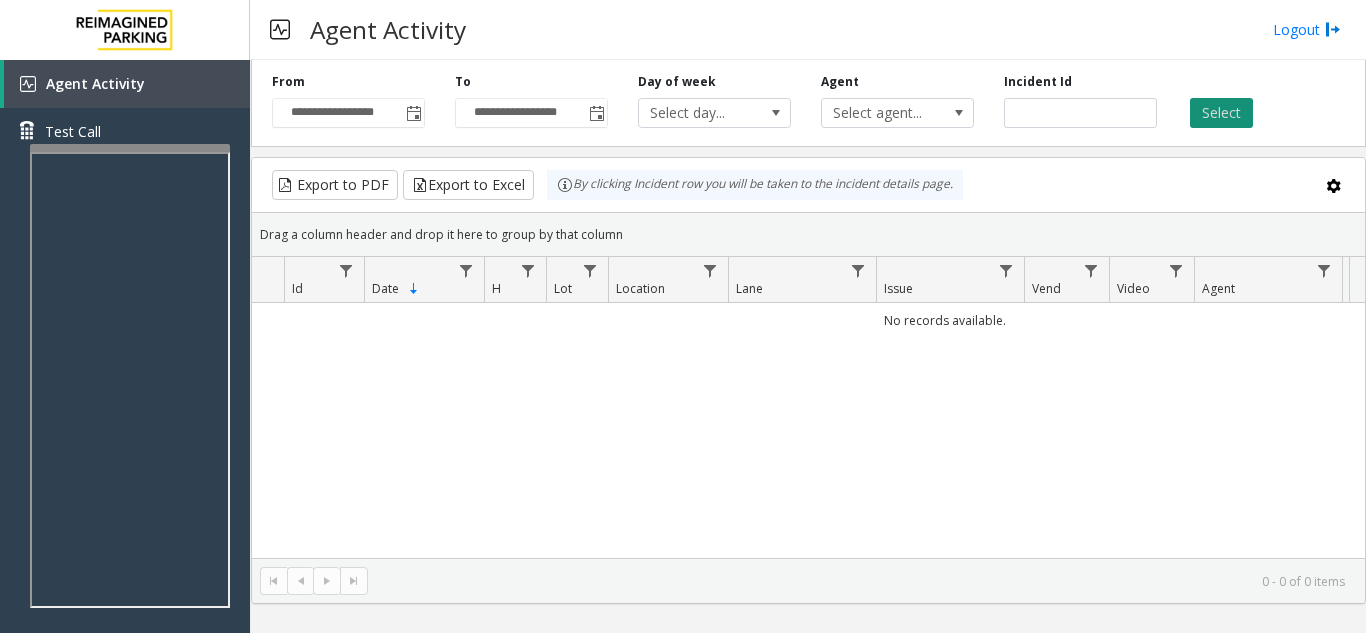 click on "Select" 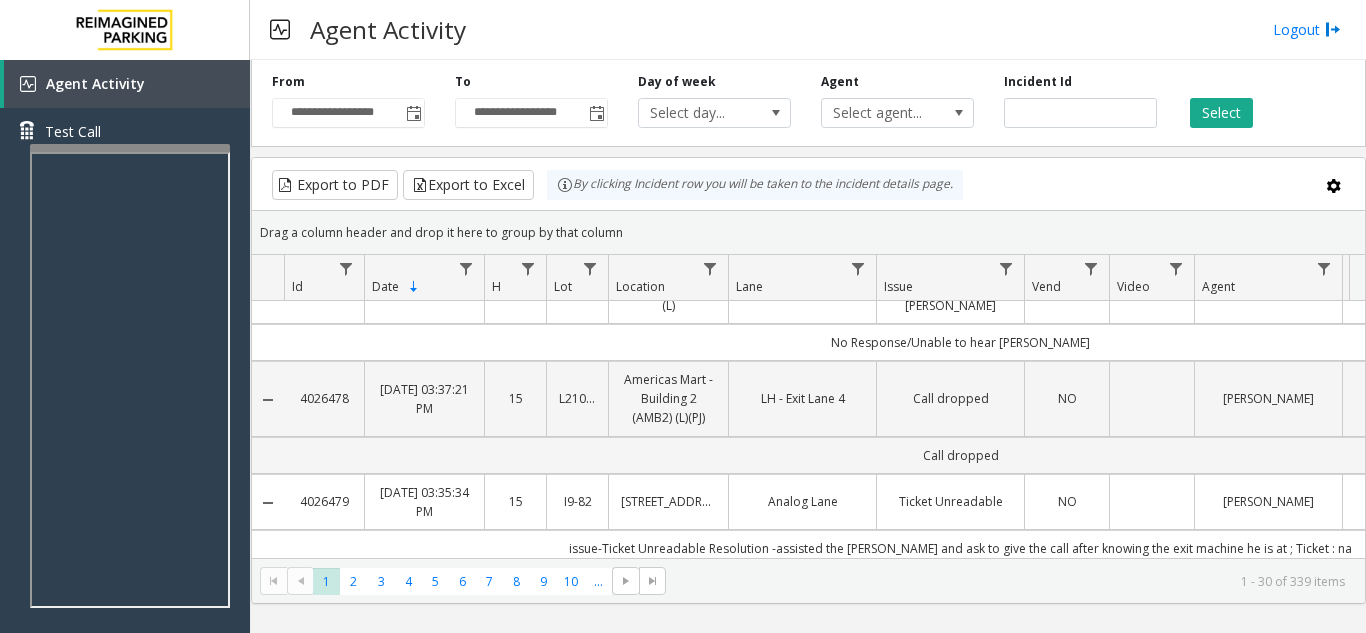 scroll, scrollTop: 100, scrollLeft: 0, axis: vertical 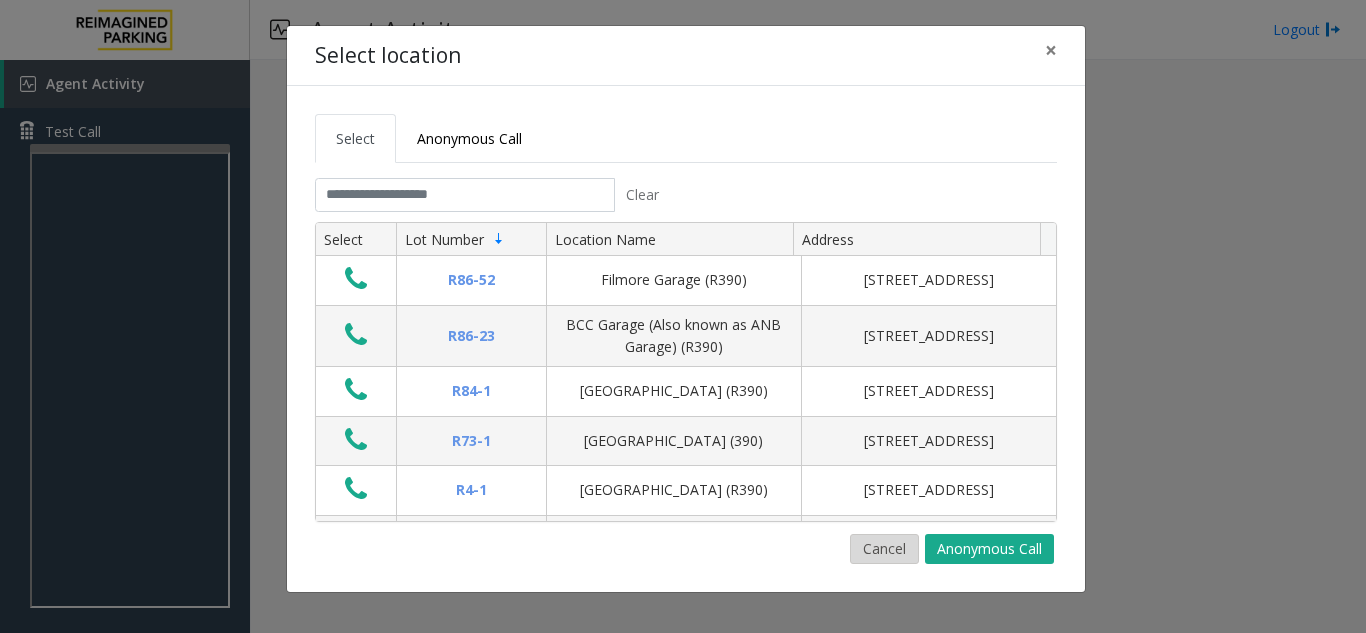 click on "Cancel" 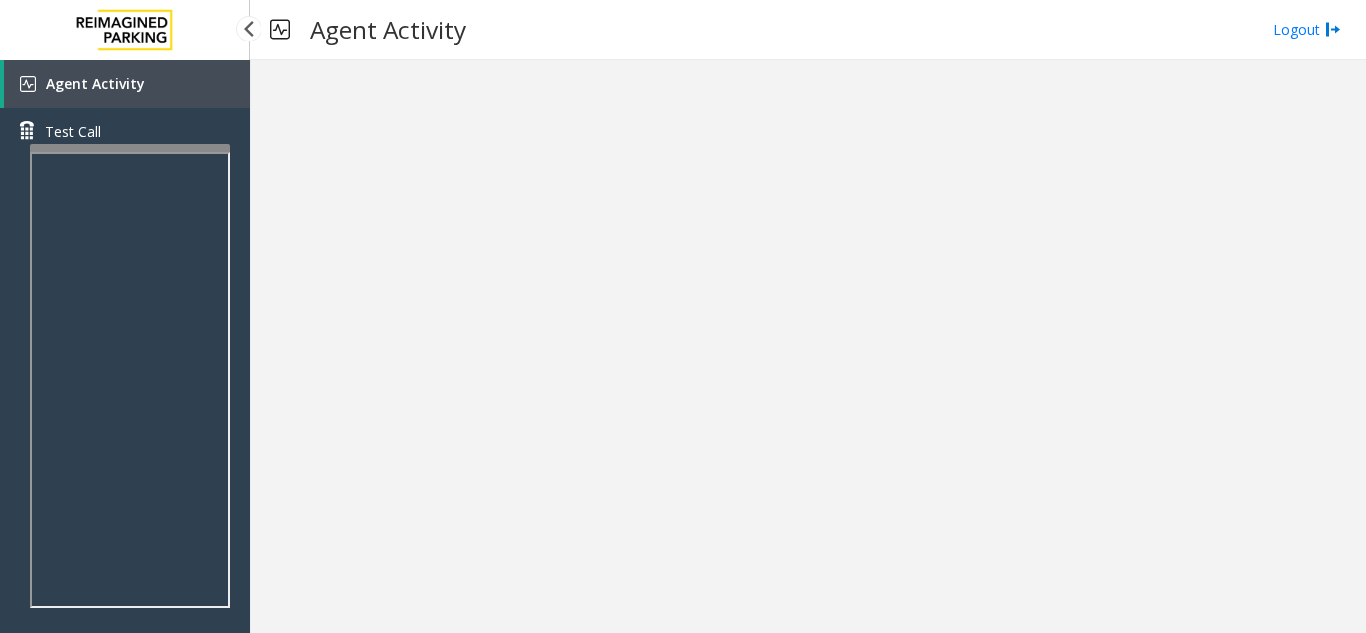 click on "Agent Activity" at bounding box center (95, 83) 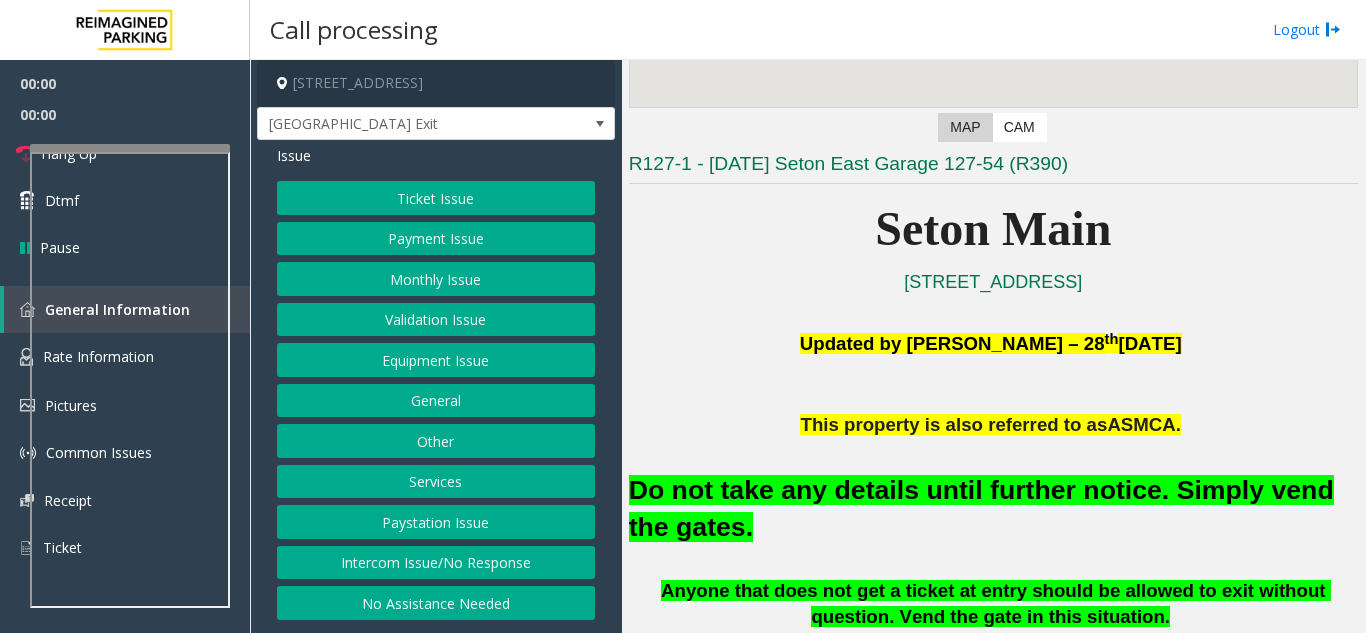 scroll, scrollTop: 500, scrollLeft: 0, axis: vertical 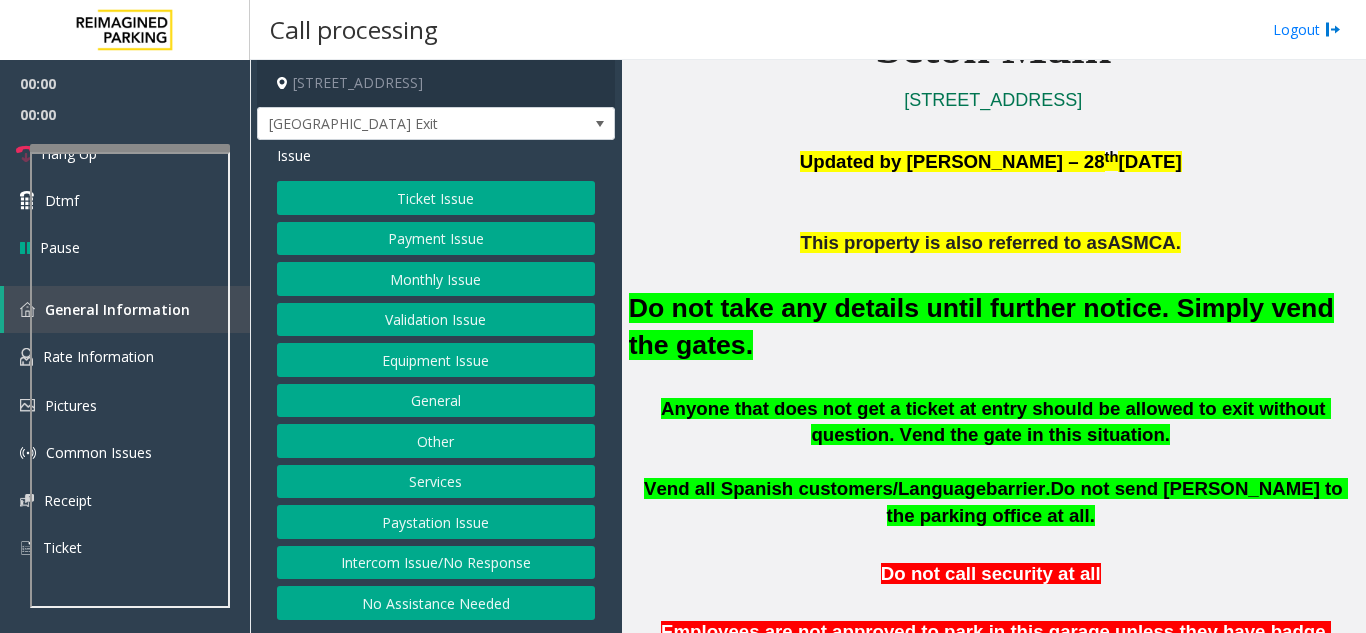 click on "Do not take any details until further notice. Simply vend the gates." 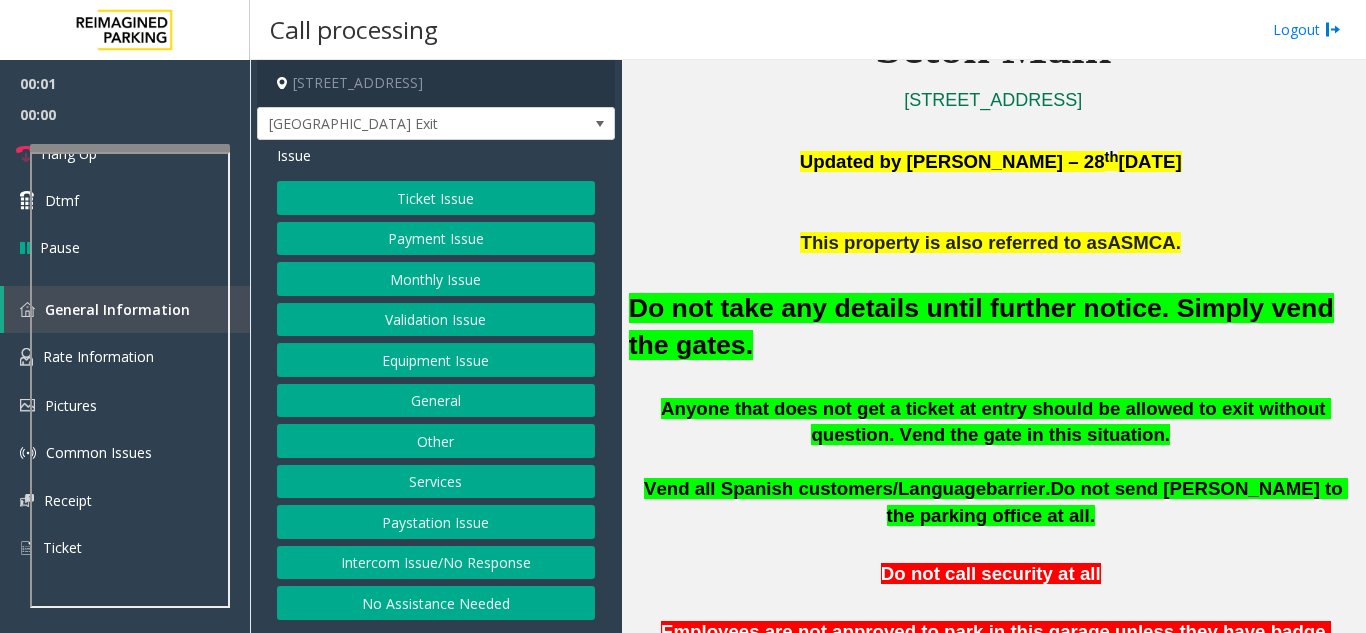 click on "Do not take any details until further notice. Simply vend the gates." 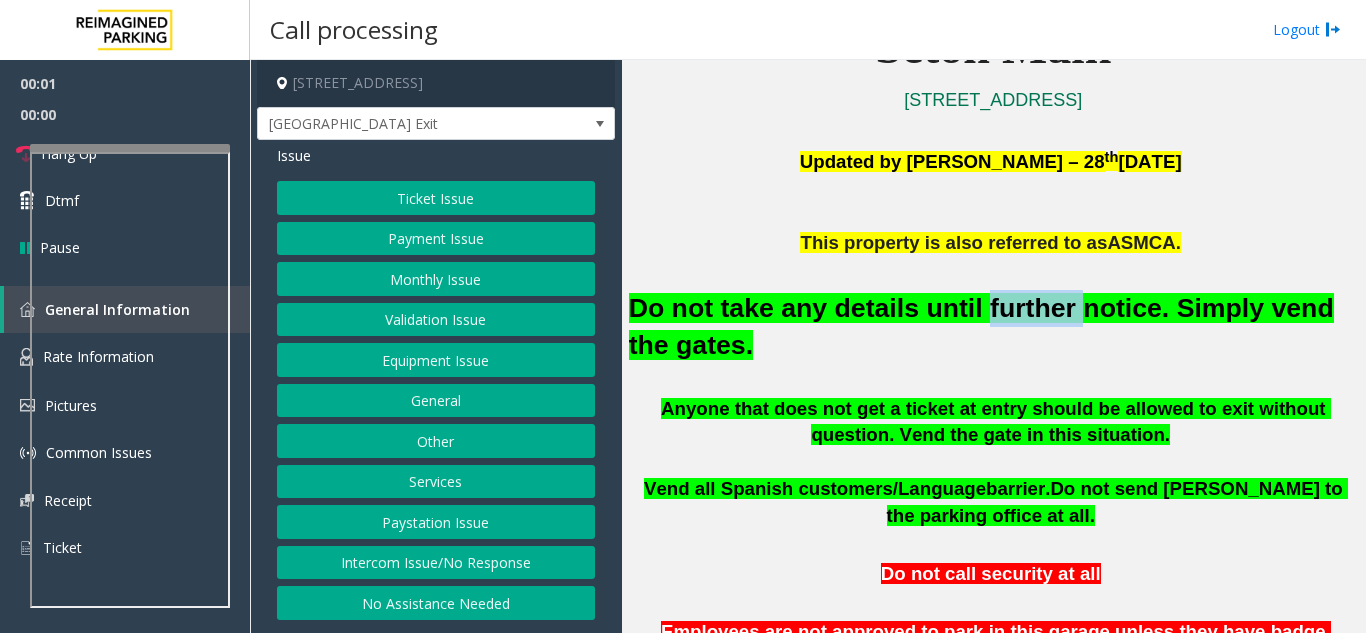 click on "Do not take any details until further notice. Simply vend the gates." 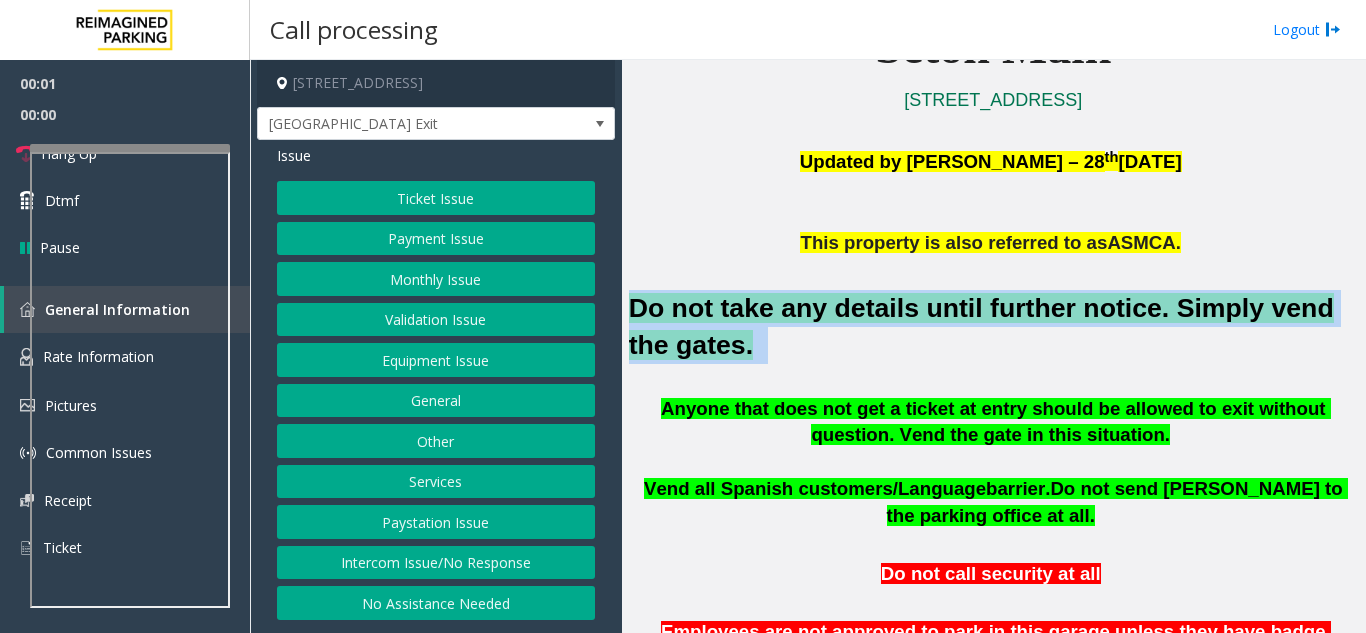 click on "Do not take any details until further notice. Simply vend the gates." 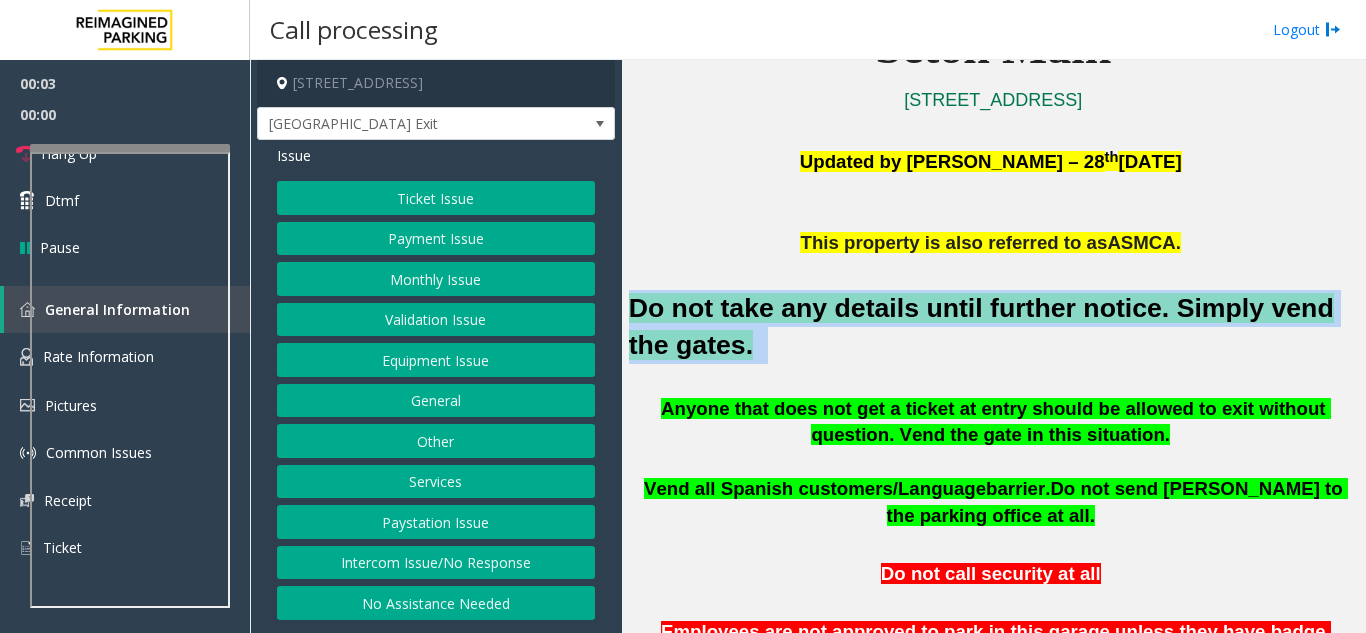 click on "Equipment Issue" 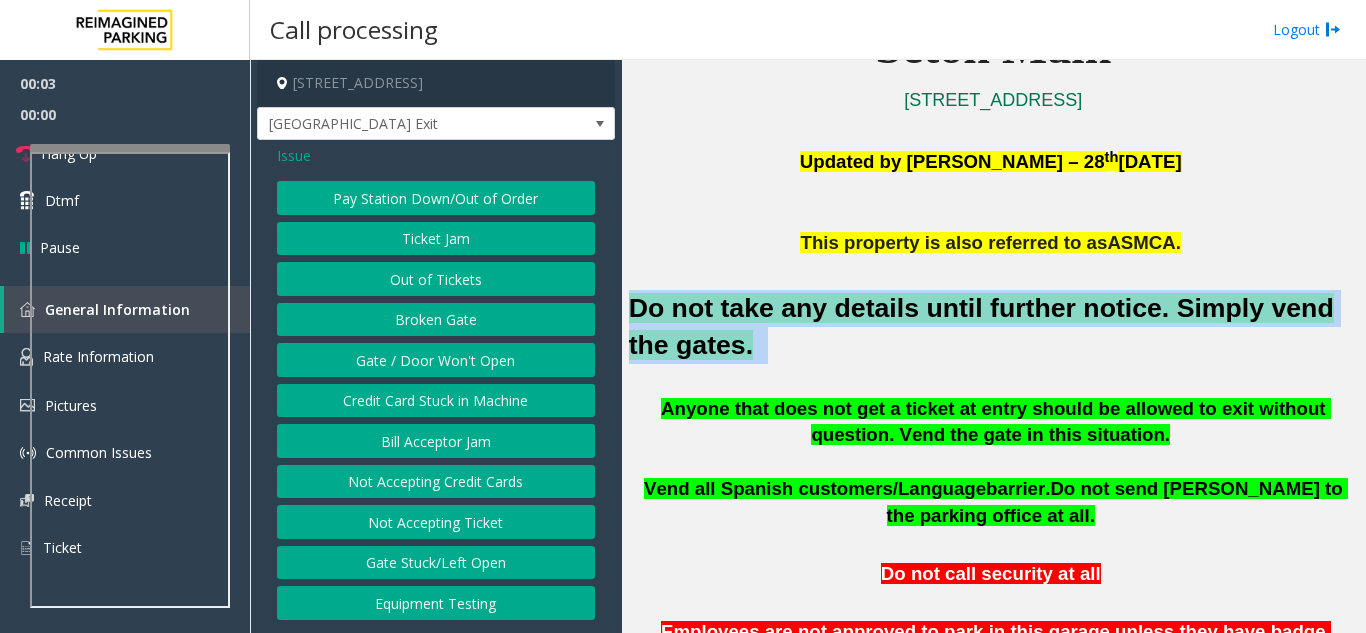 click on "Gate / Door Won't Open" 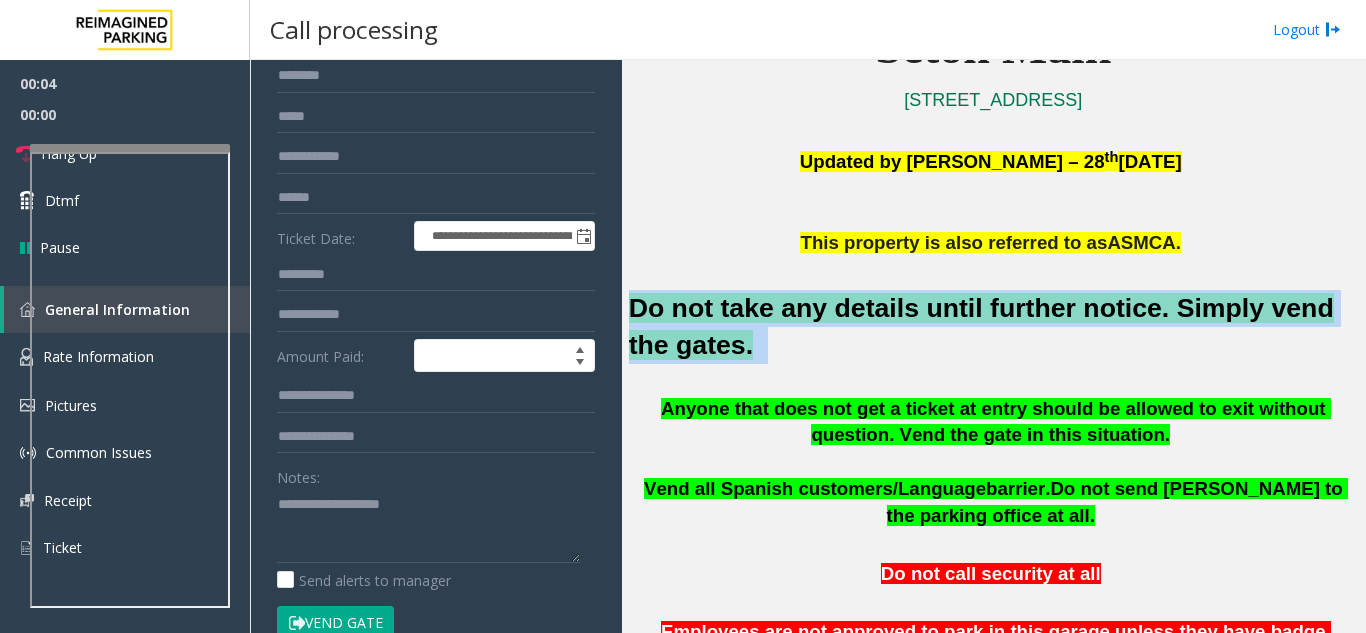 scroll, scrollTop: 300, scrollLeft: 0, axis: vertical 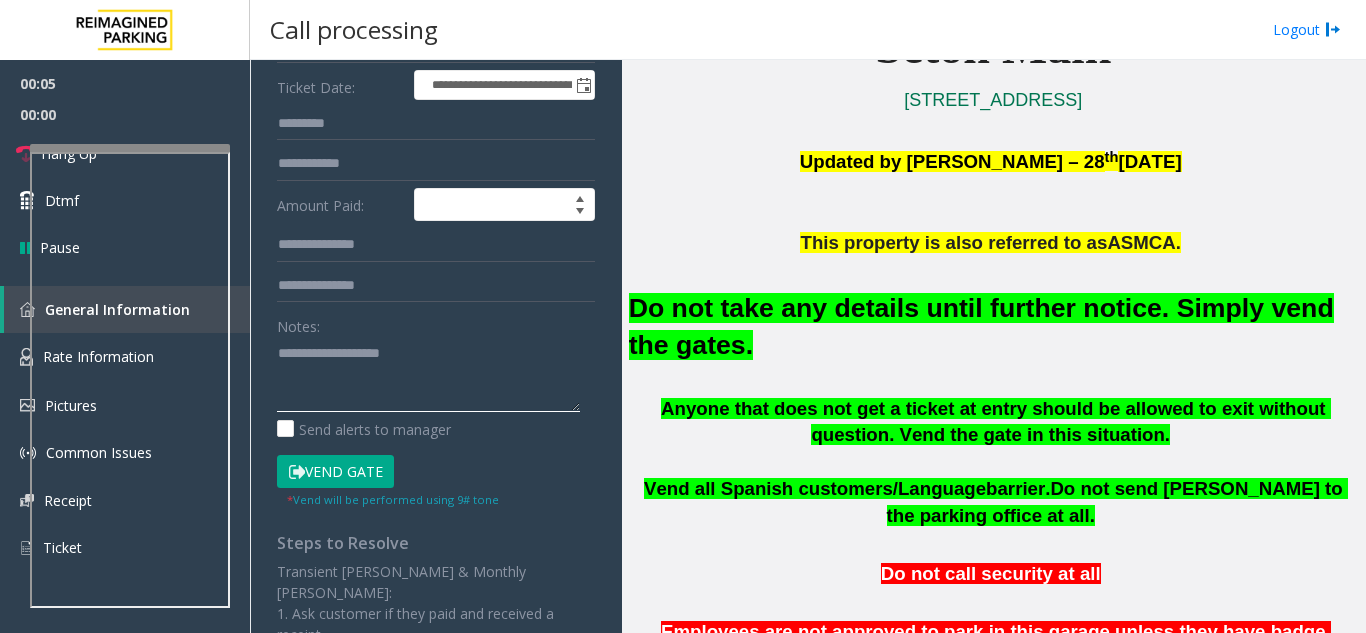 click 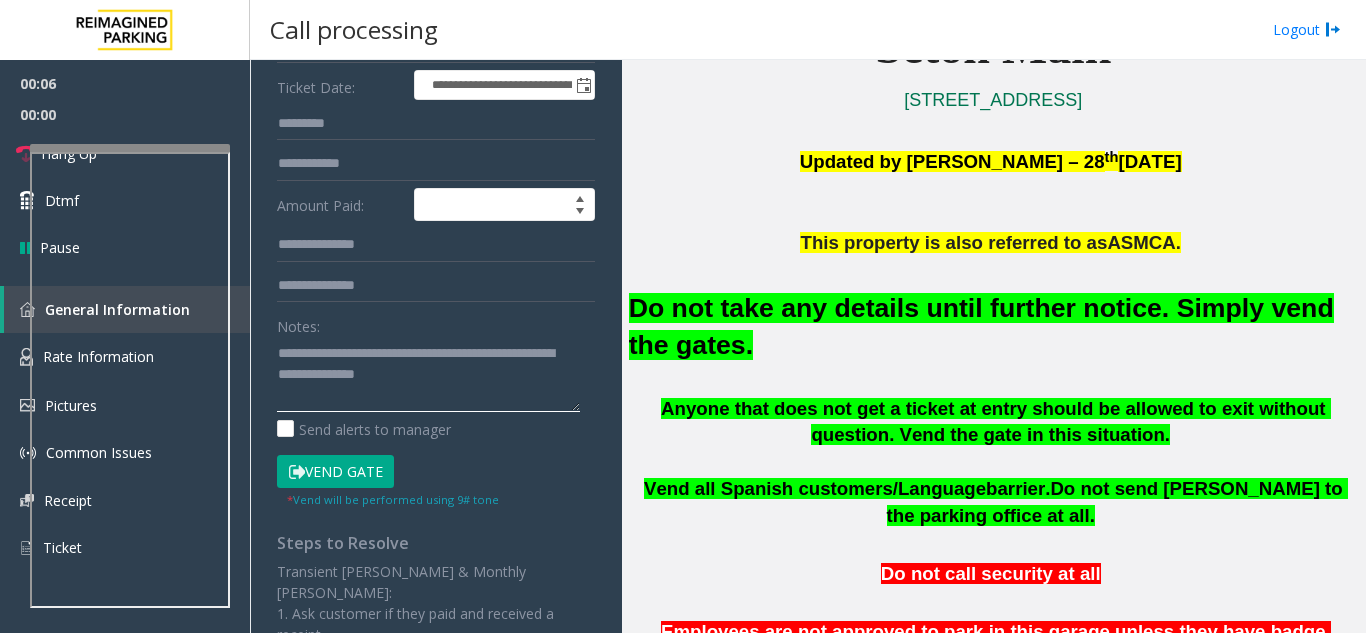 type on "**********" 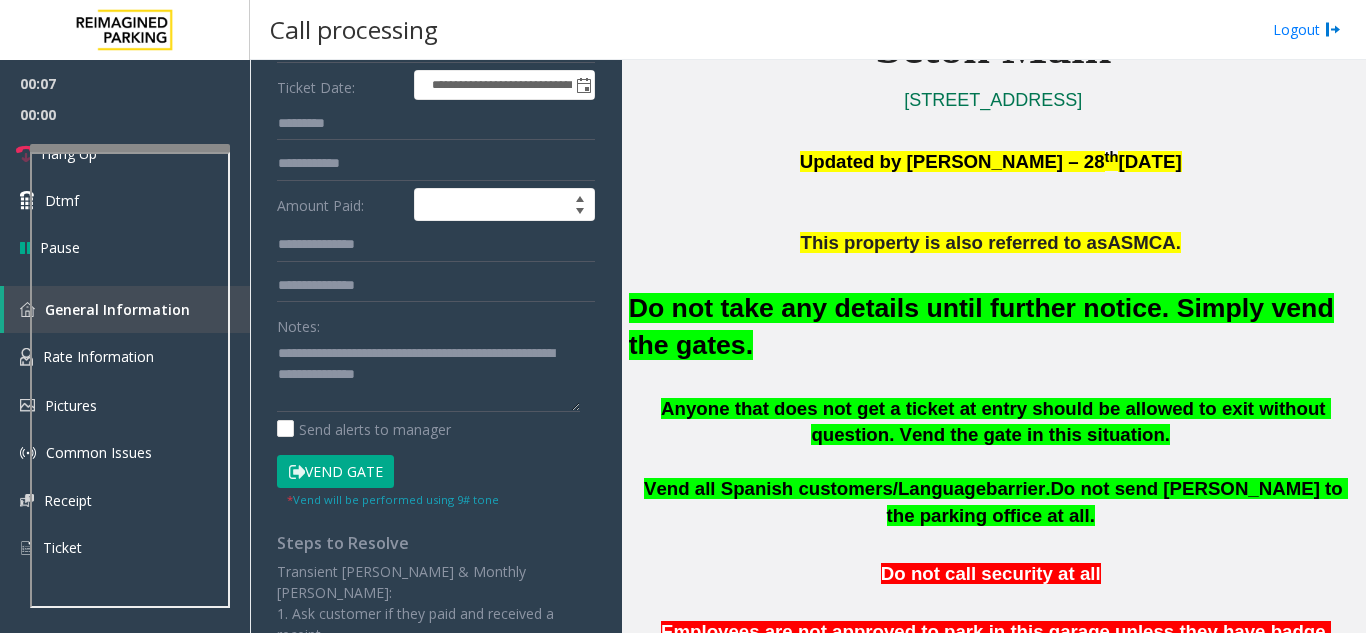 click on "**********" 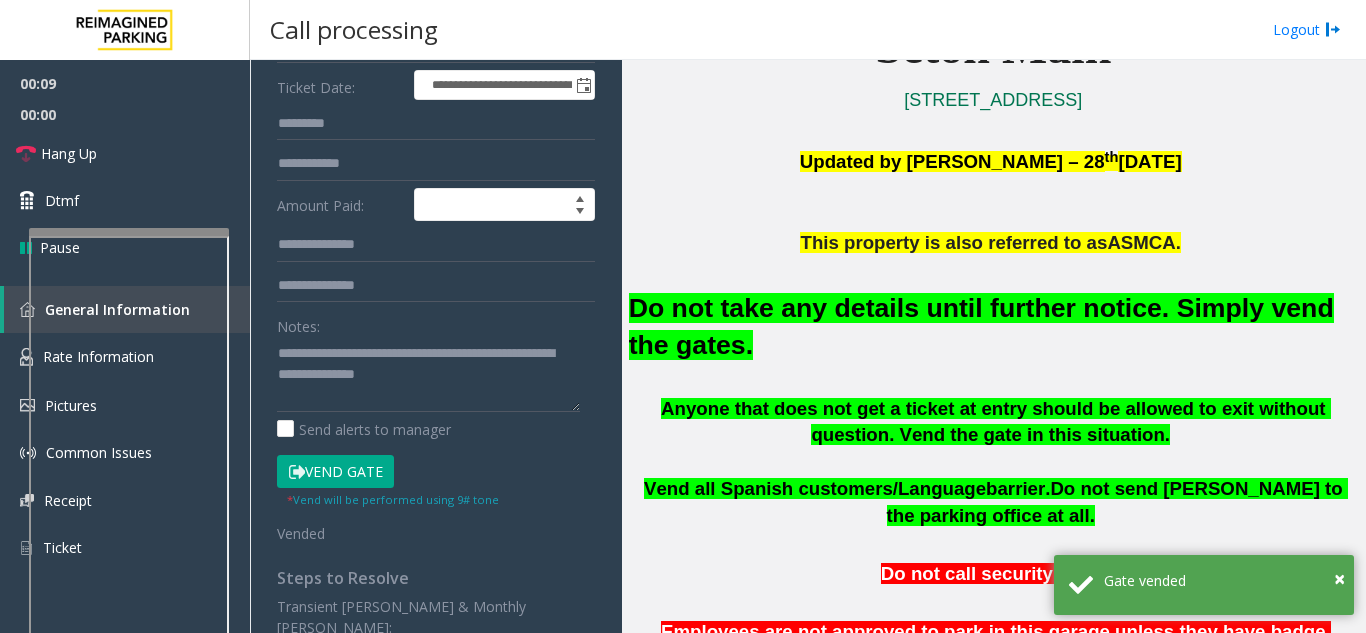 click at bounding box center (129, 462) 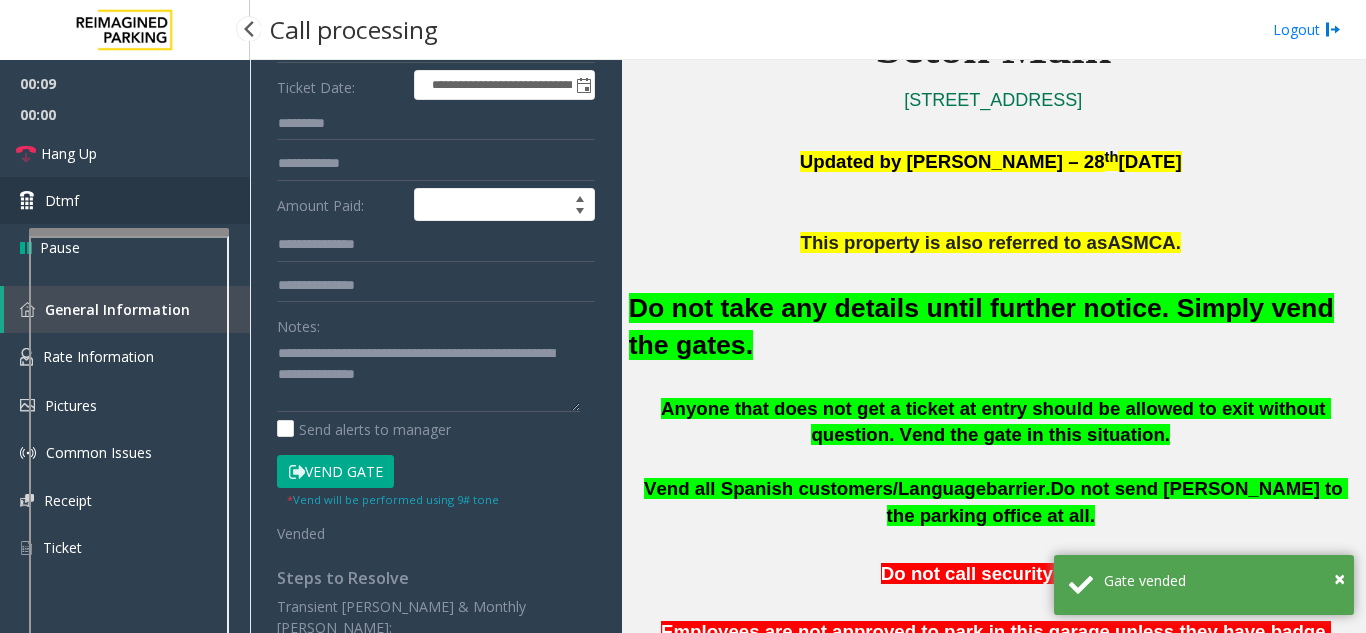 click on "Dtmf" at bounding box center (125, 200) 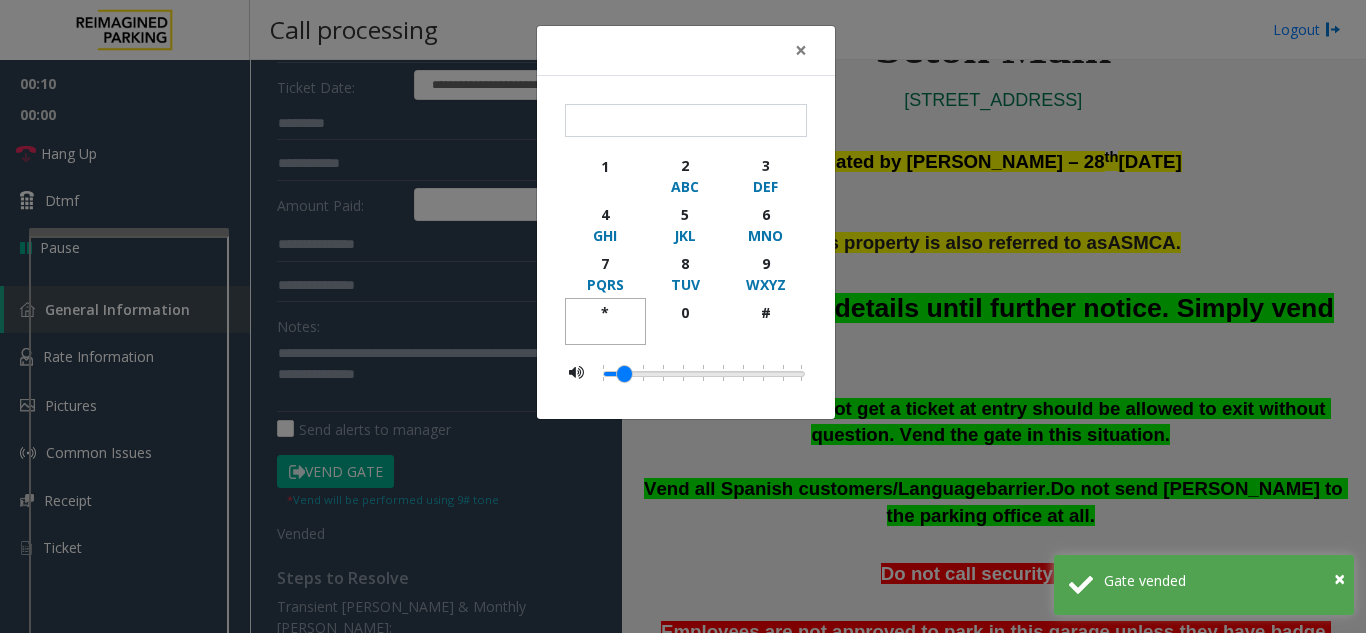 click on "*" 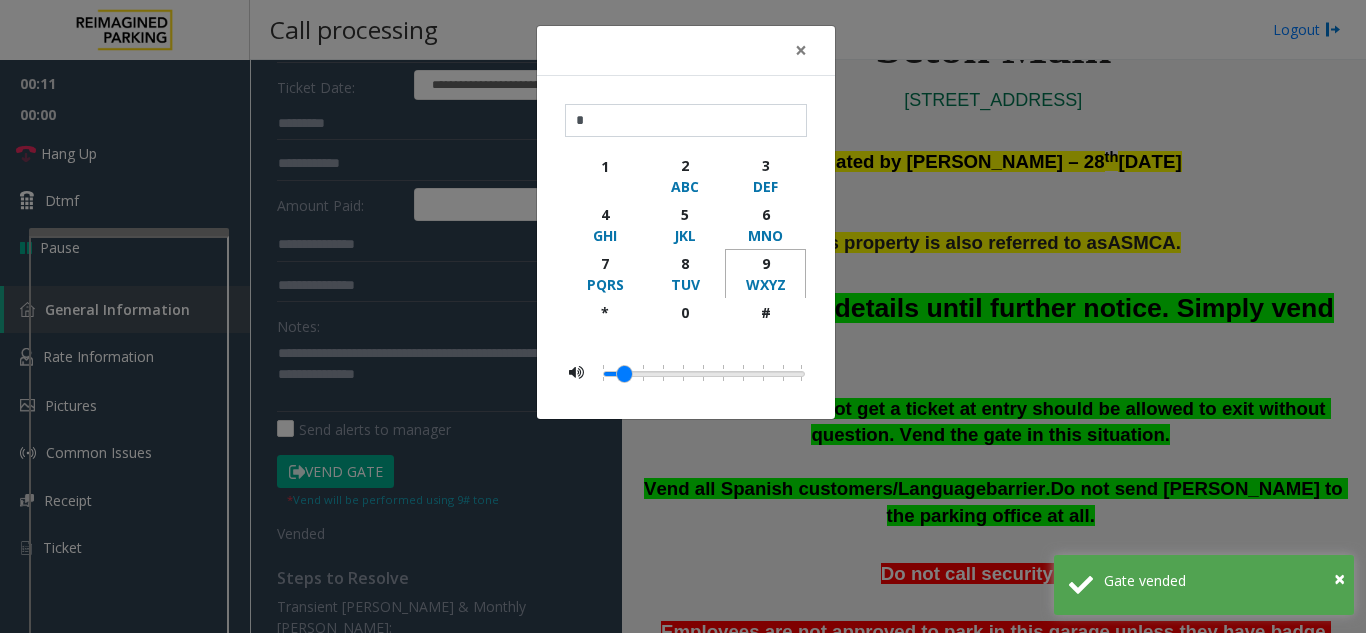 click on "9 WXYZ" 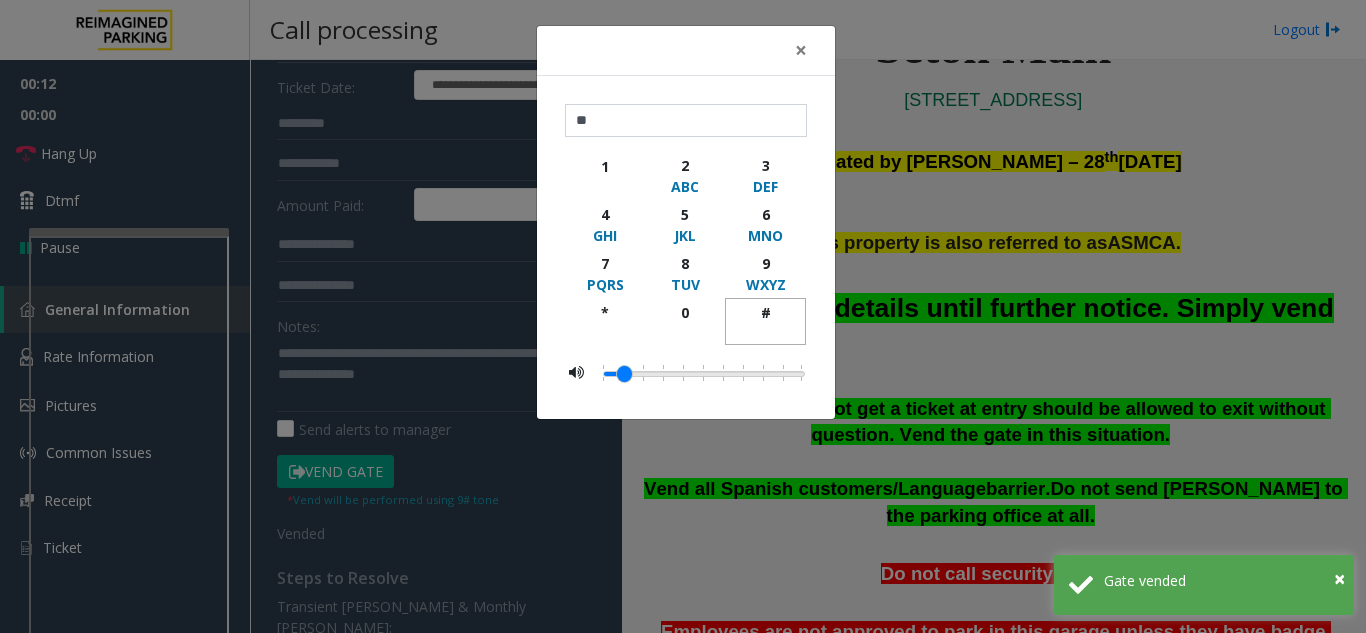 click on "#" 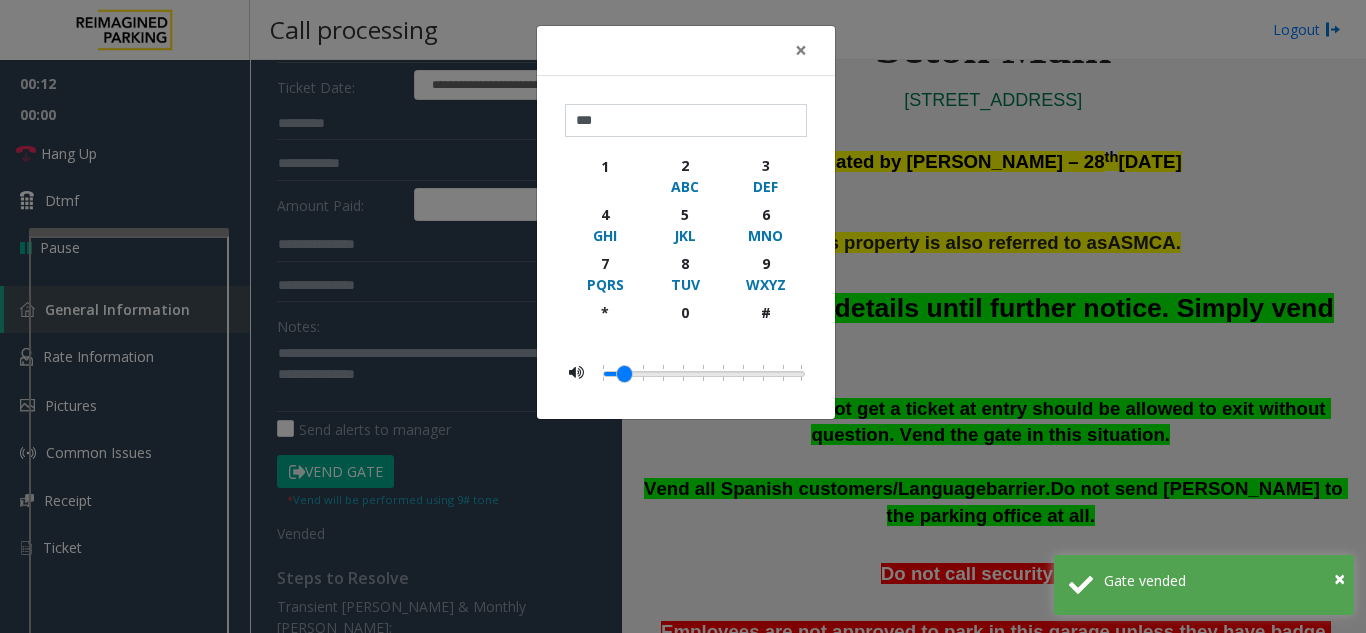 click on "× *** 1 2 ABC 3 DEF 4 GHI 5 JKL 6 MNO 7 PQRS 8 TUV 9 WXYZ * 0 #" 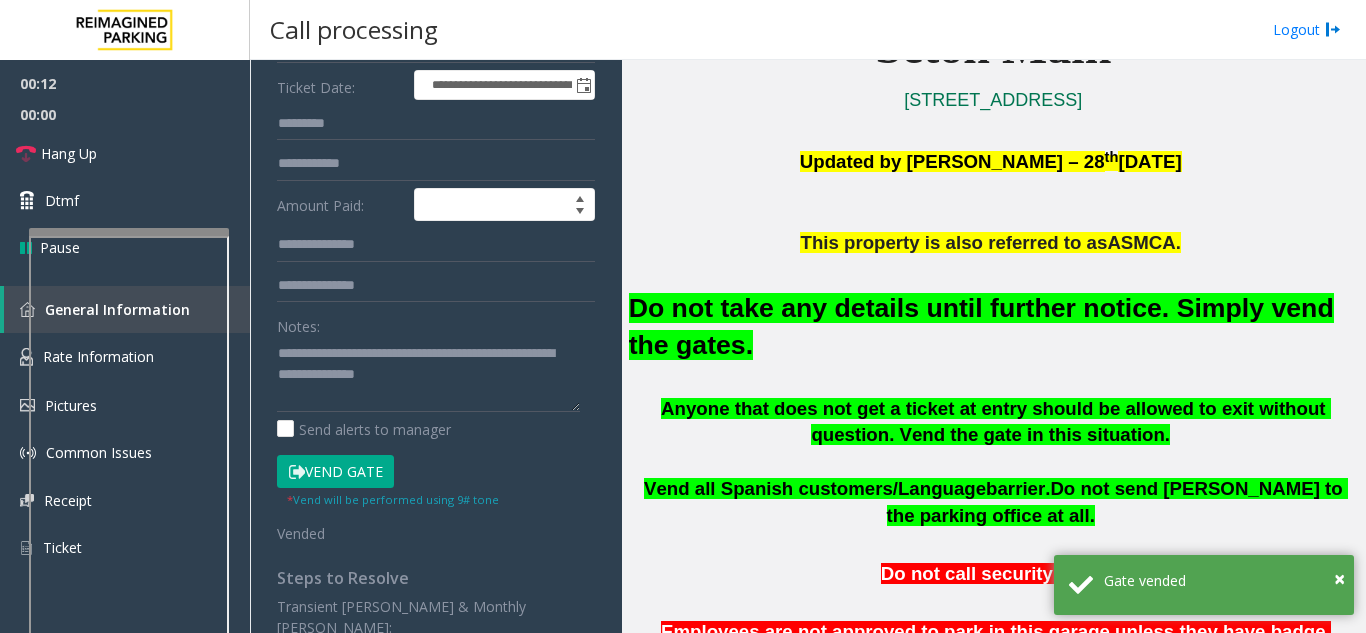 scroll, scrollTop: 0, scrollLeft: 0, axis: both 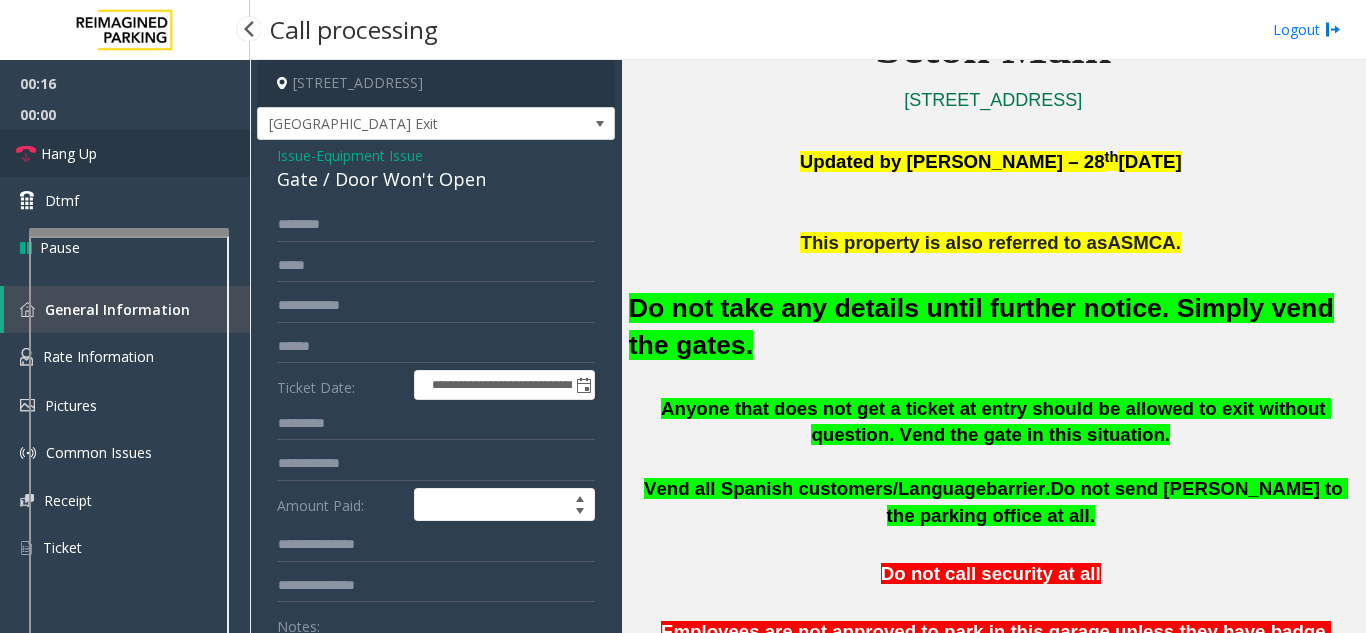 click on "Hang Up" at bounding box center [125, 153] 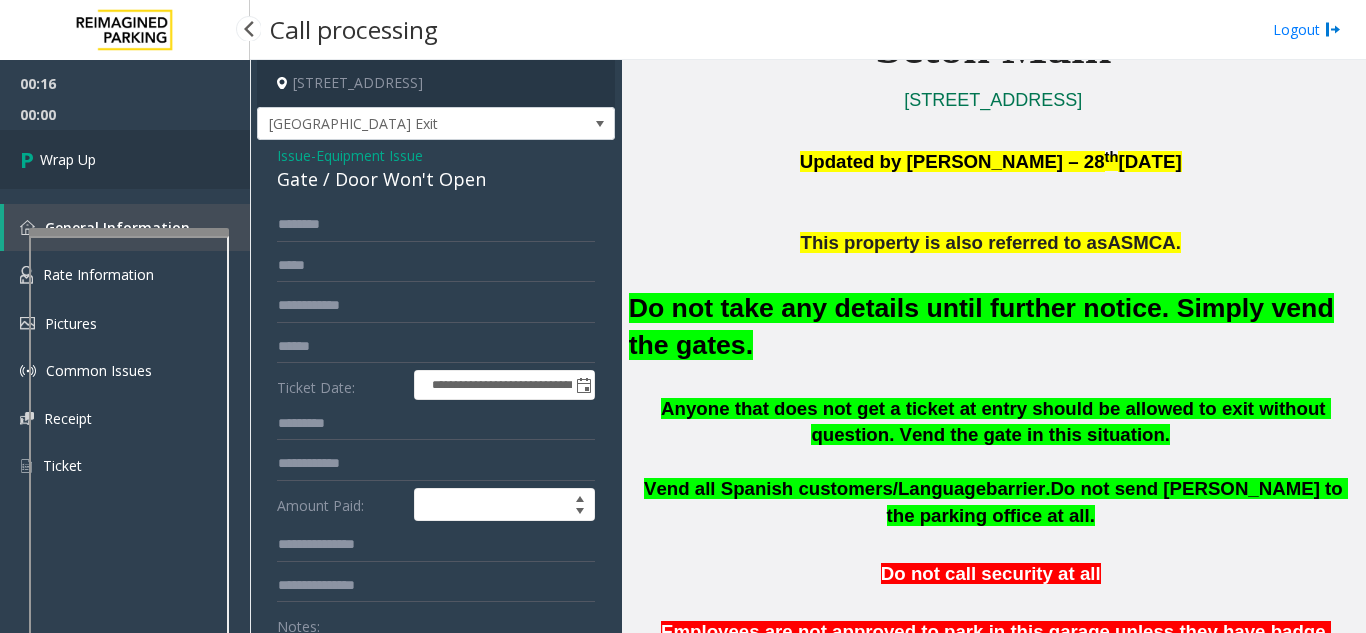 click on "Wrap Up" at bounding box center [125, 159] 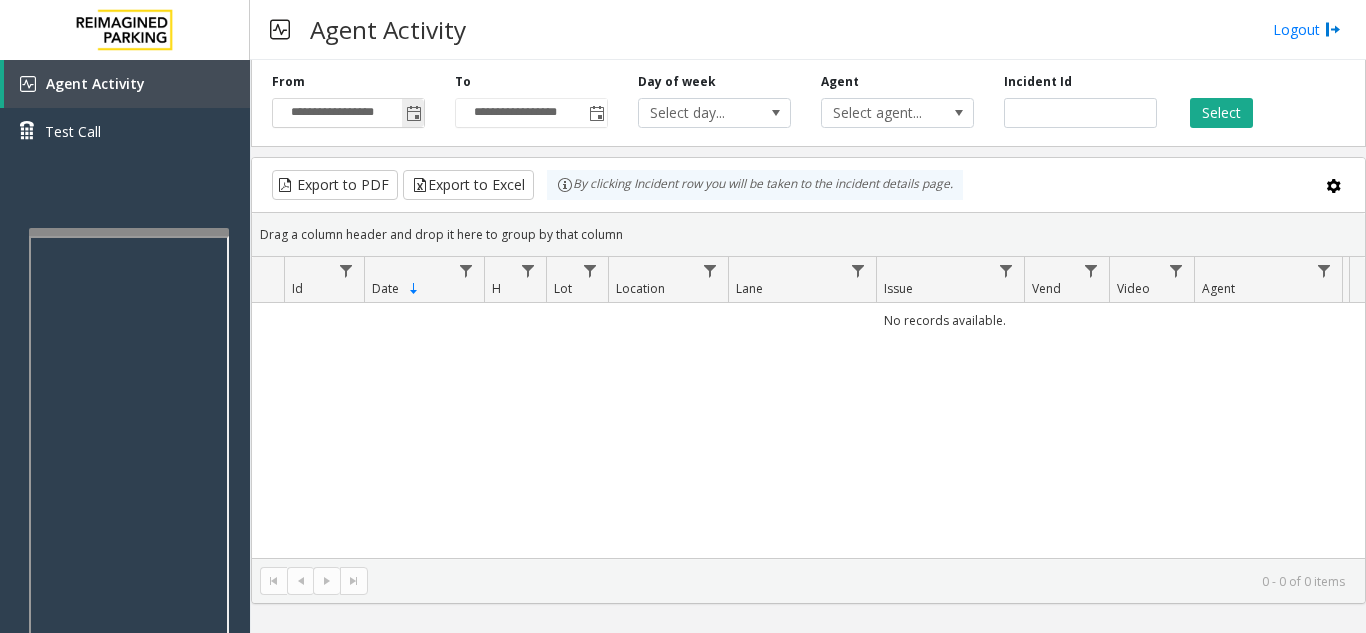 click 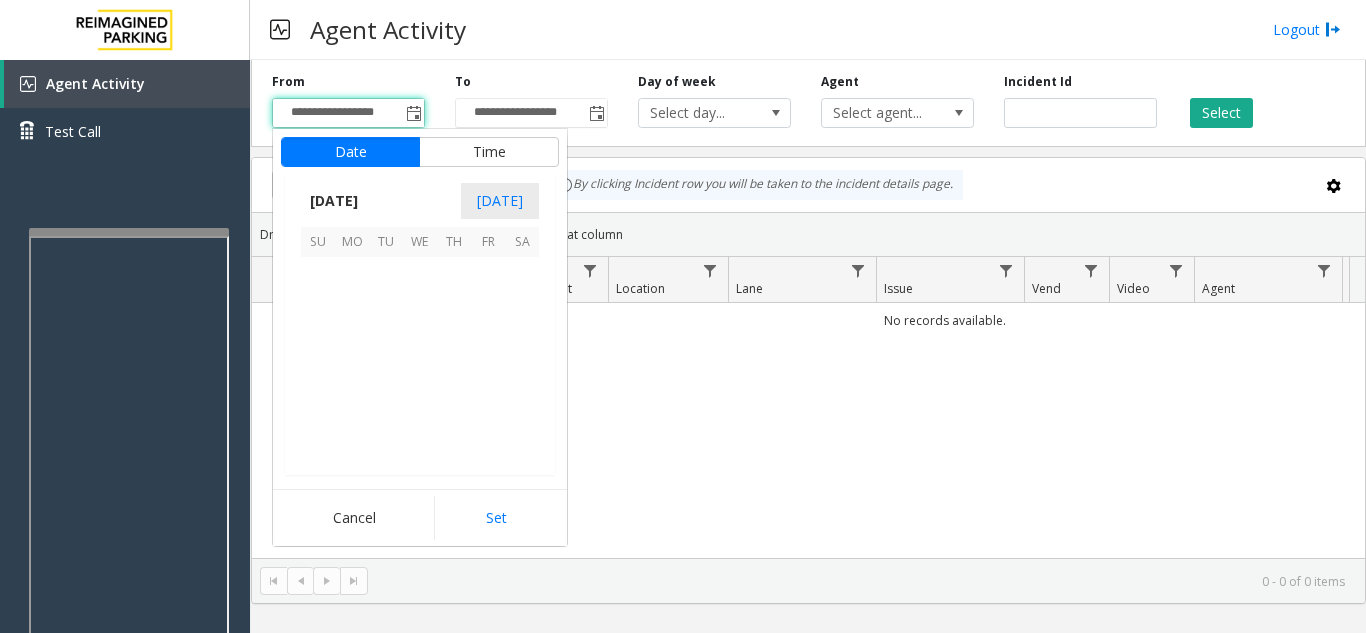 scroll, scrollTop: 358428, scrollLeft: 0, axis: vertical 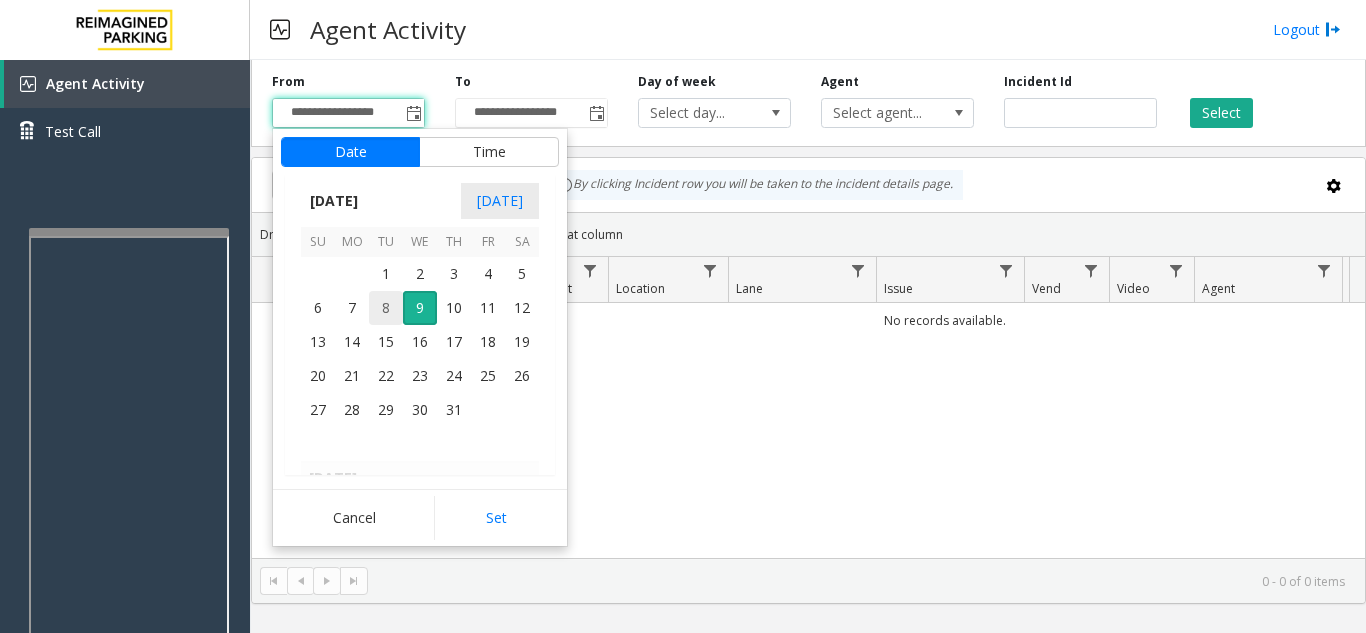 click on "8" at bounding box center [386, 308] 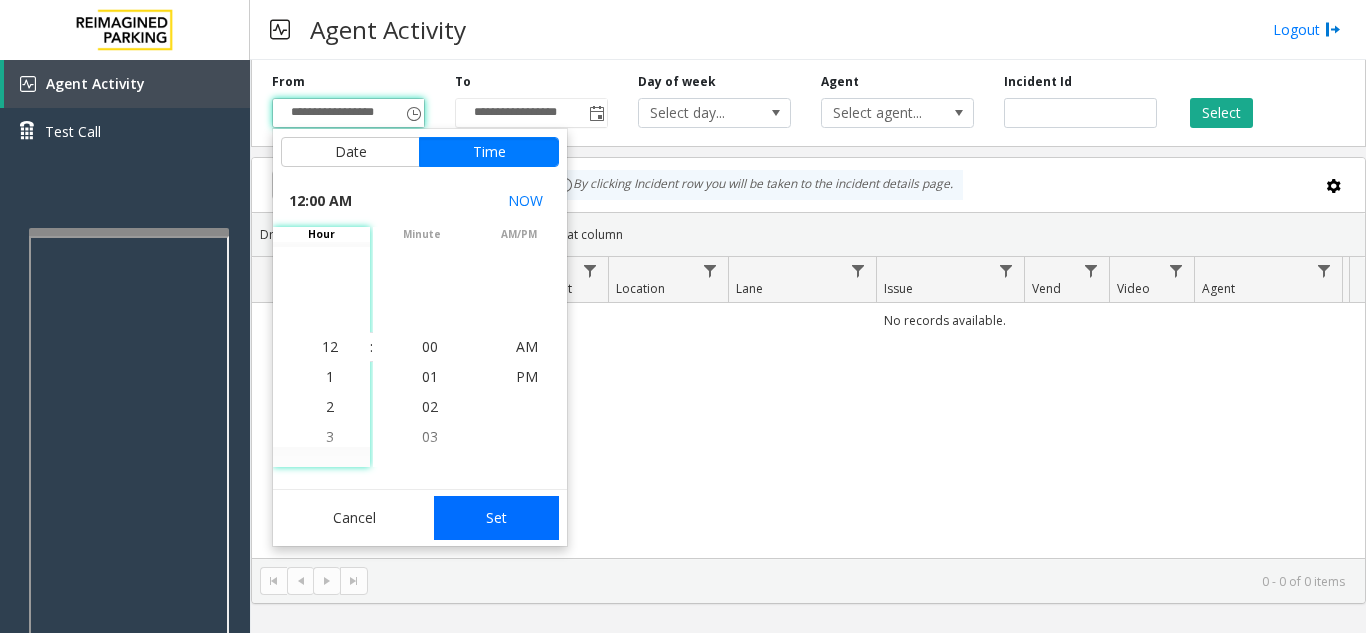 click on "Set" 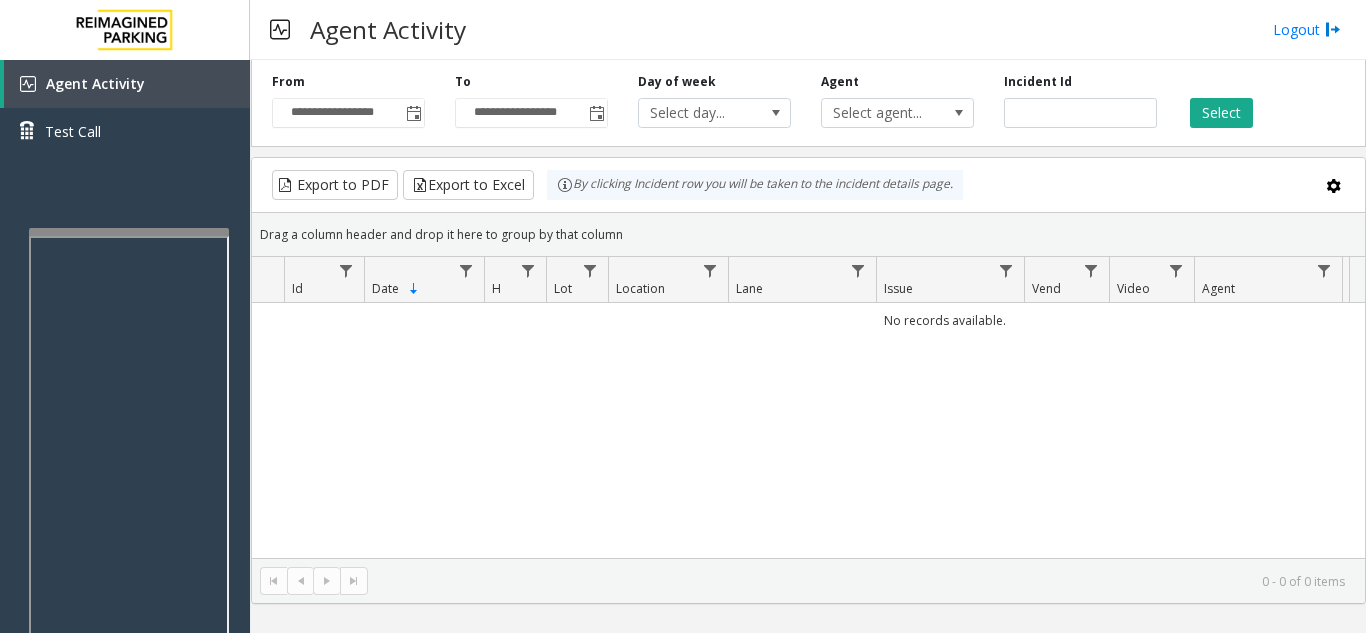 click on "Agent Activity Logout" at bounding box center (808, 30) 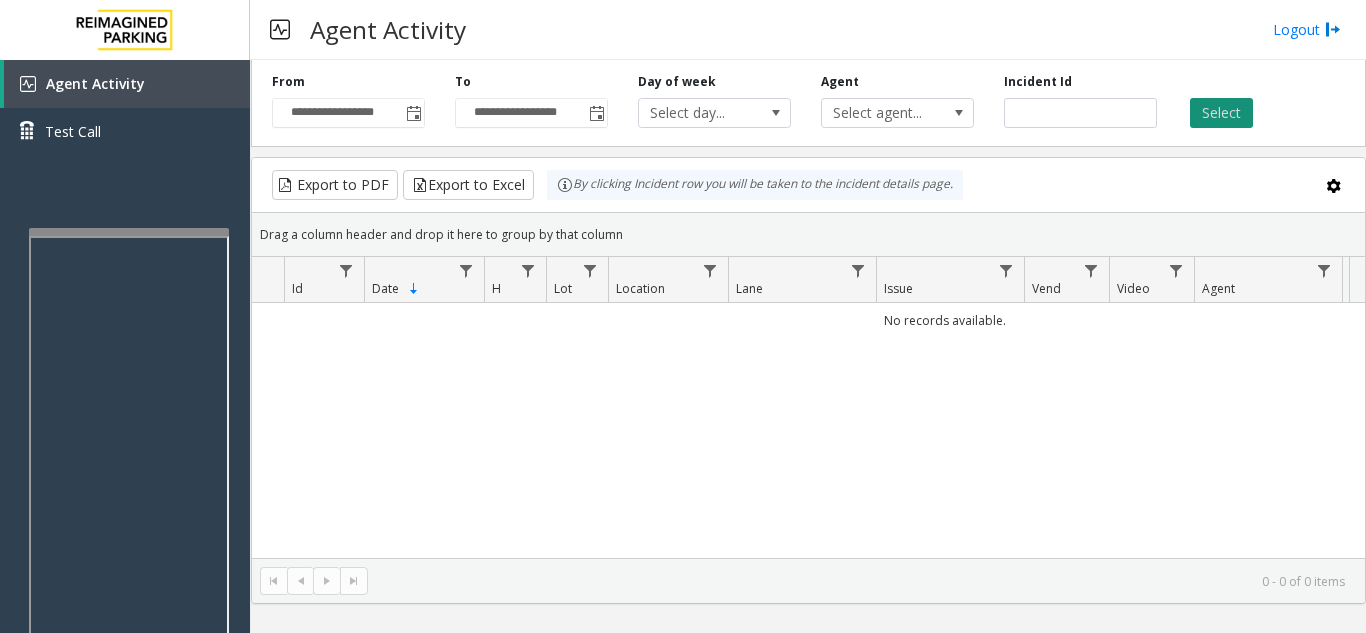 click on "Select" 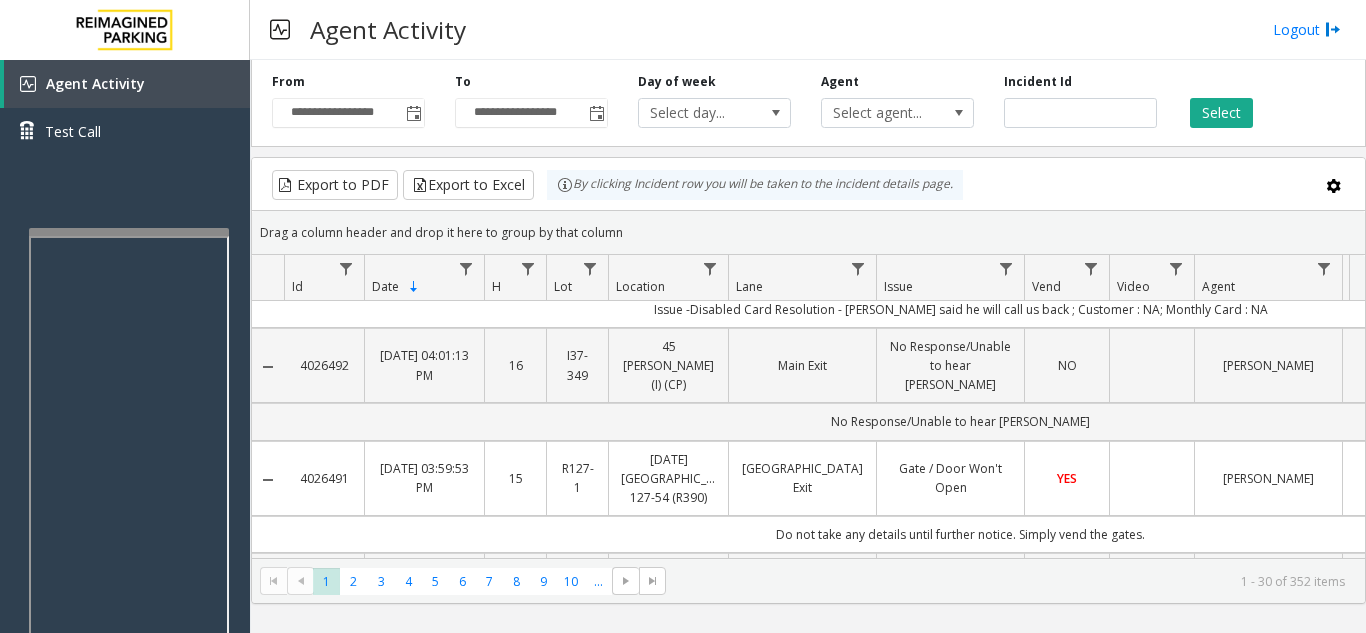 scroll, scrollTop: 0, scrollLeft: 0, axis: both 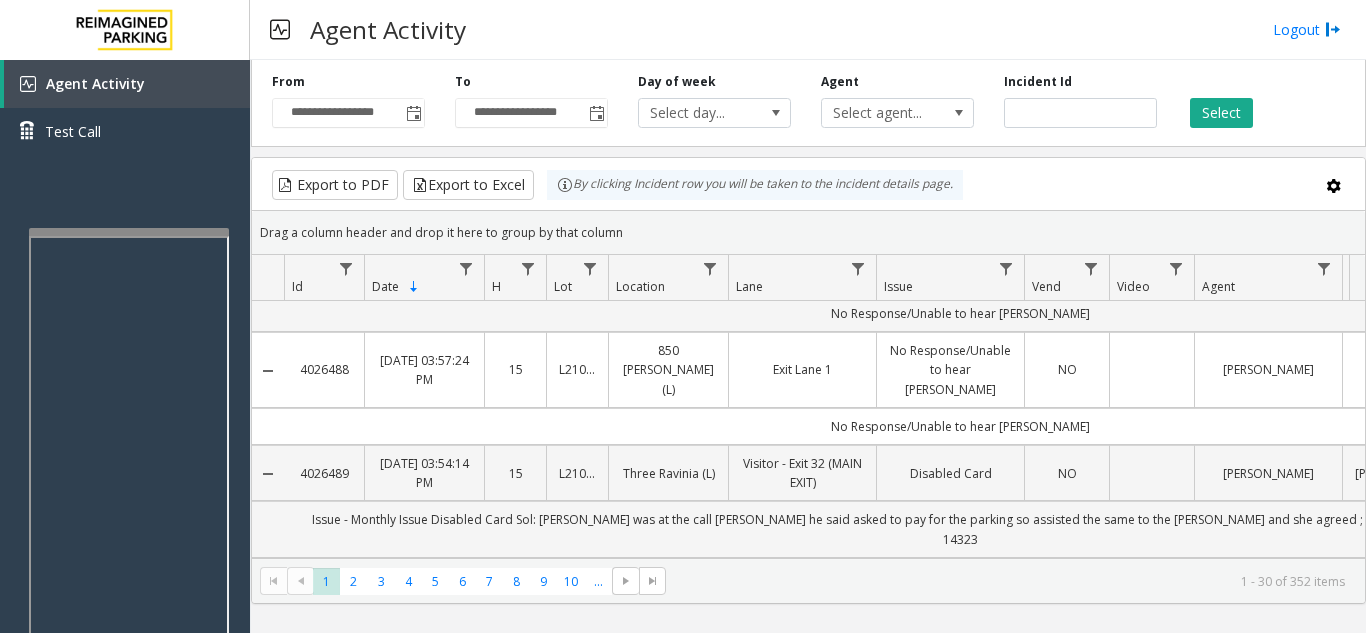 drag, startPoint x: 1158, startPoint y: 472, endPoint x: 1261, endPoint y: 366, distance: 147.80054 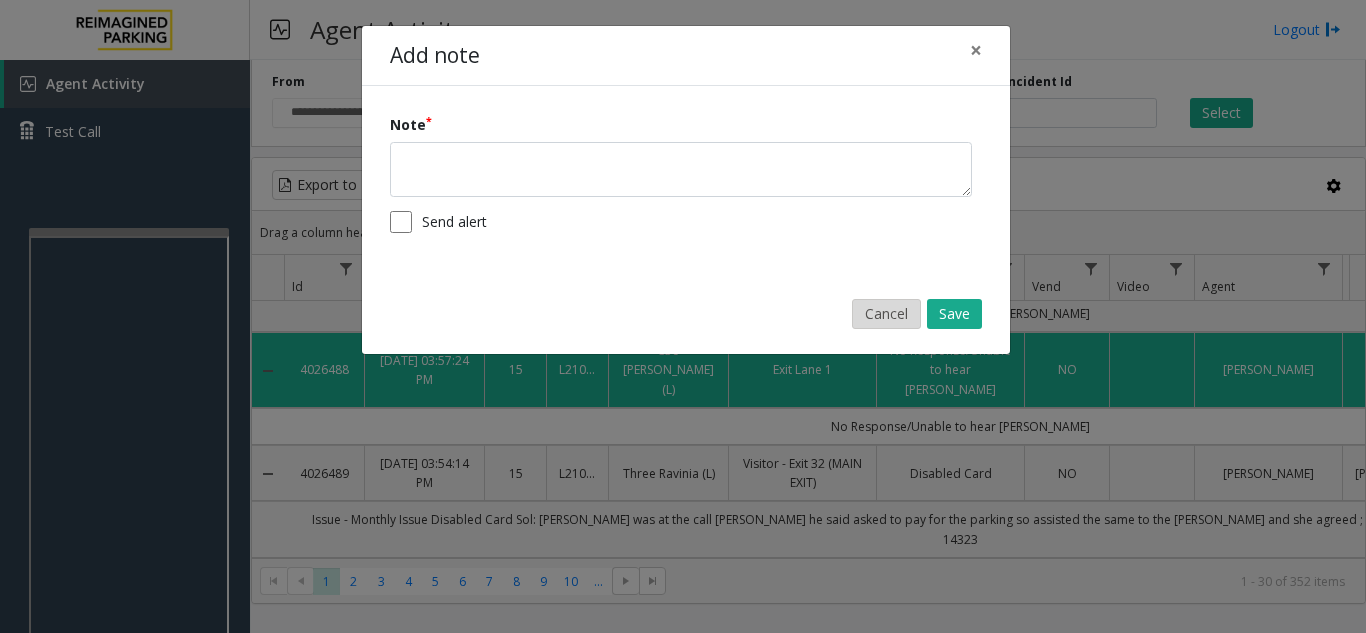 click on "Cancel" 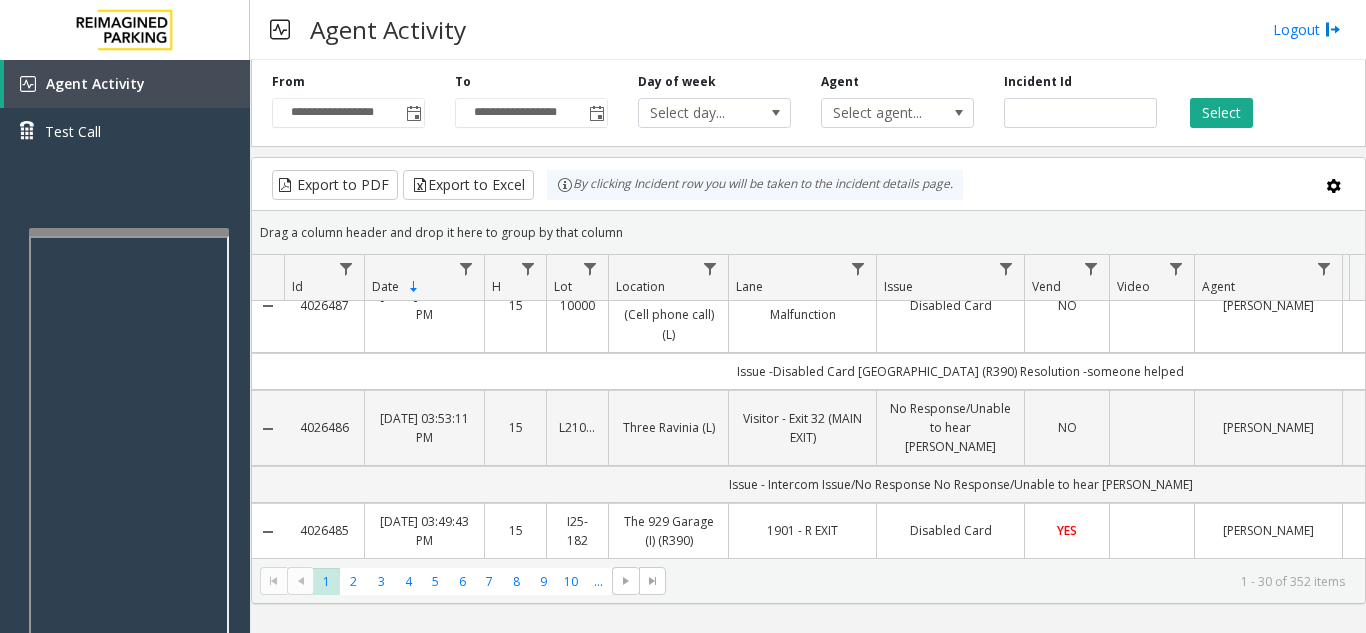 scroll, scrollTop: 800, scrollLeft: 0, axis: vertical 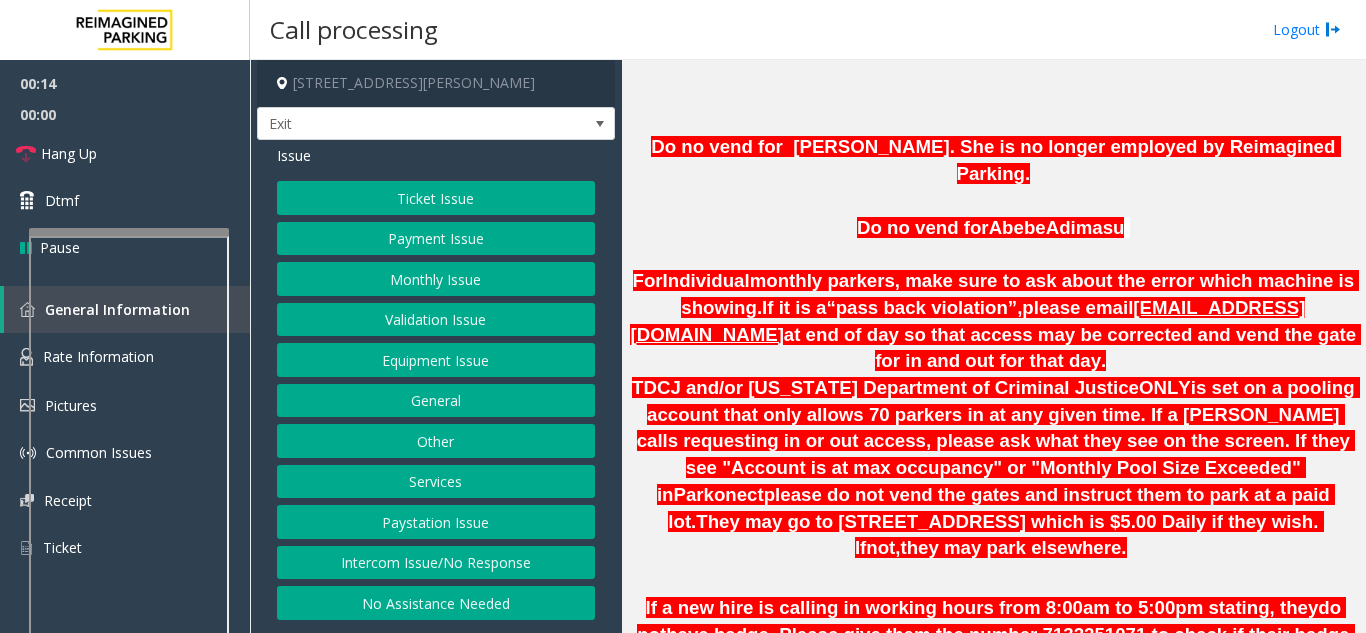 click on "at end of day so that access may be corrected and vend the gate for in and out for that day." 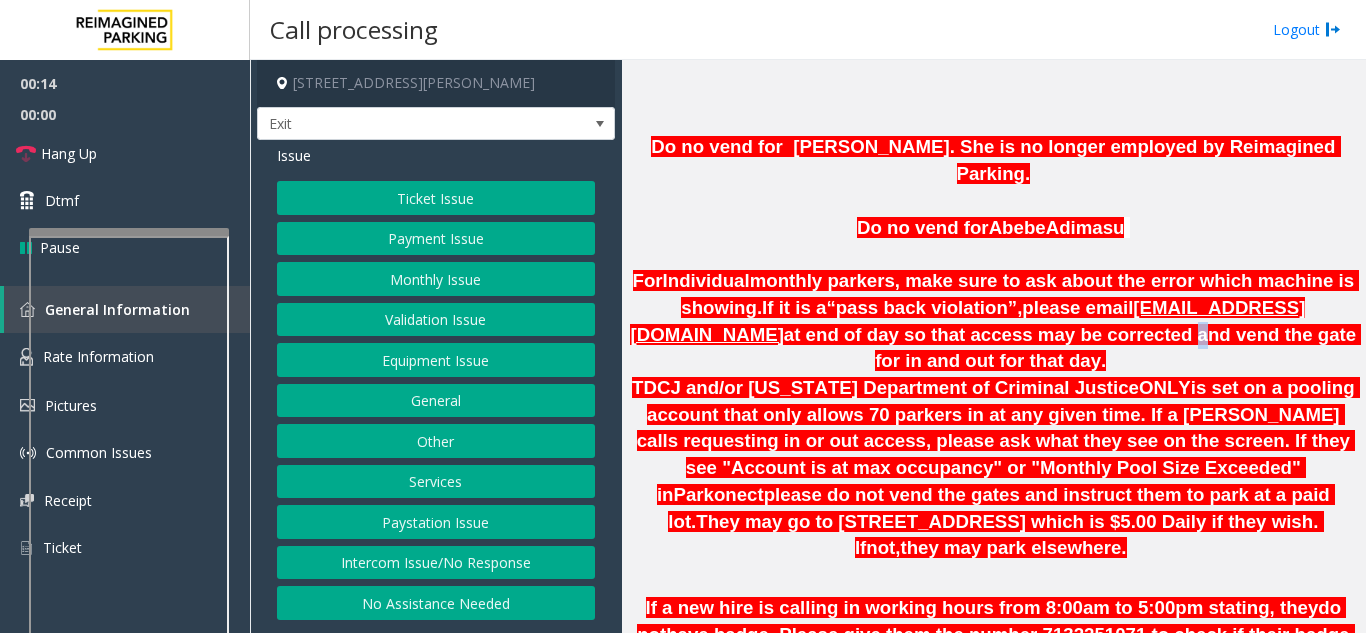 click on "at end of day so that access may be corrected and vend the gate for in and out for that day." 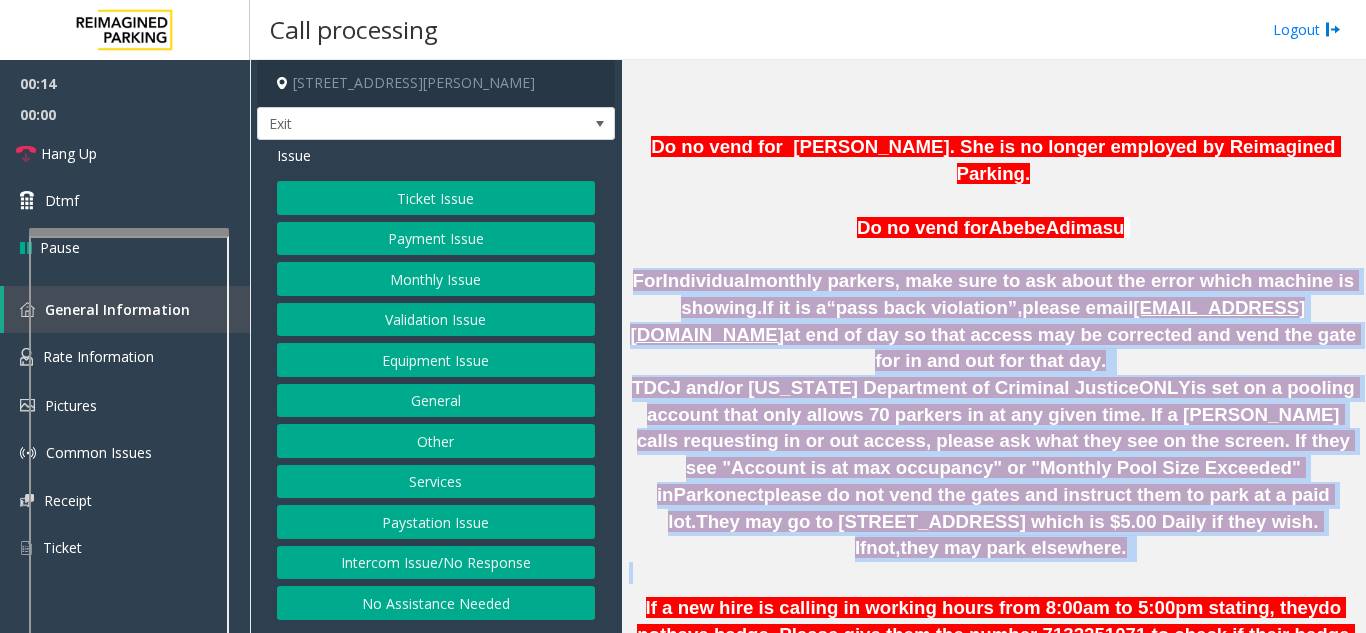 drag, startPoint x: 941, startPoint y: 308, endPoint x: 1063, endPoint y: 490, distance: 219.10728 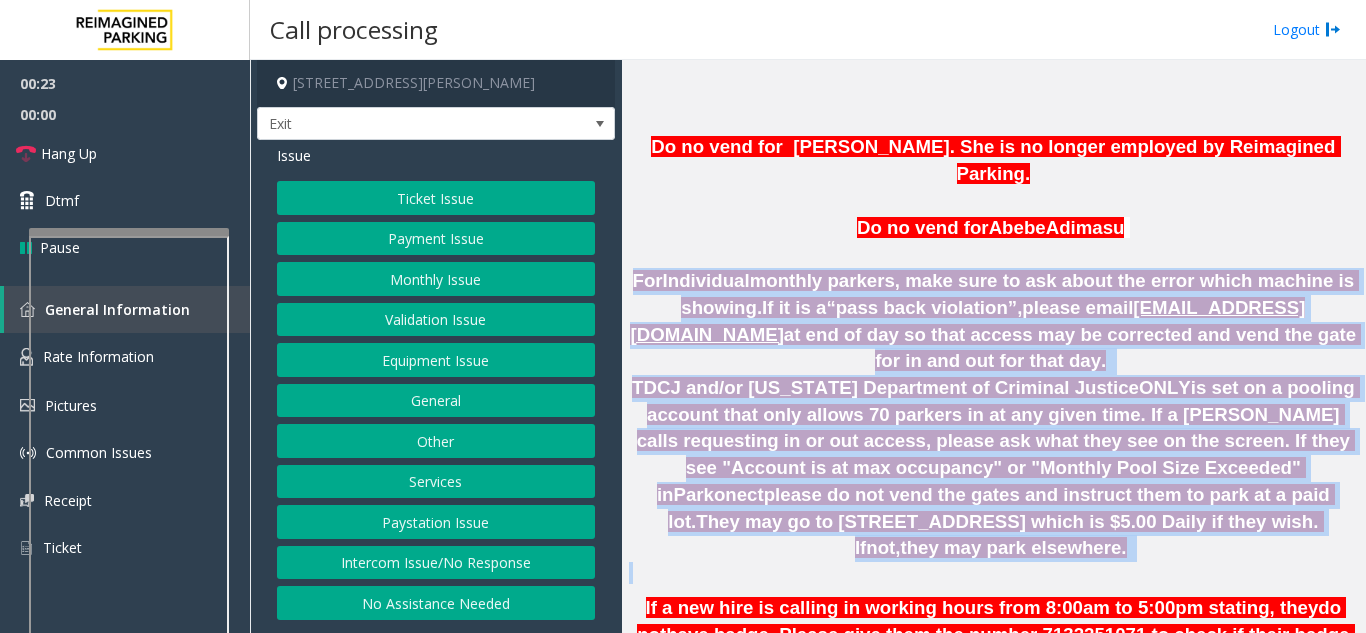 click on "Monthly Issue" 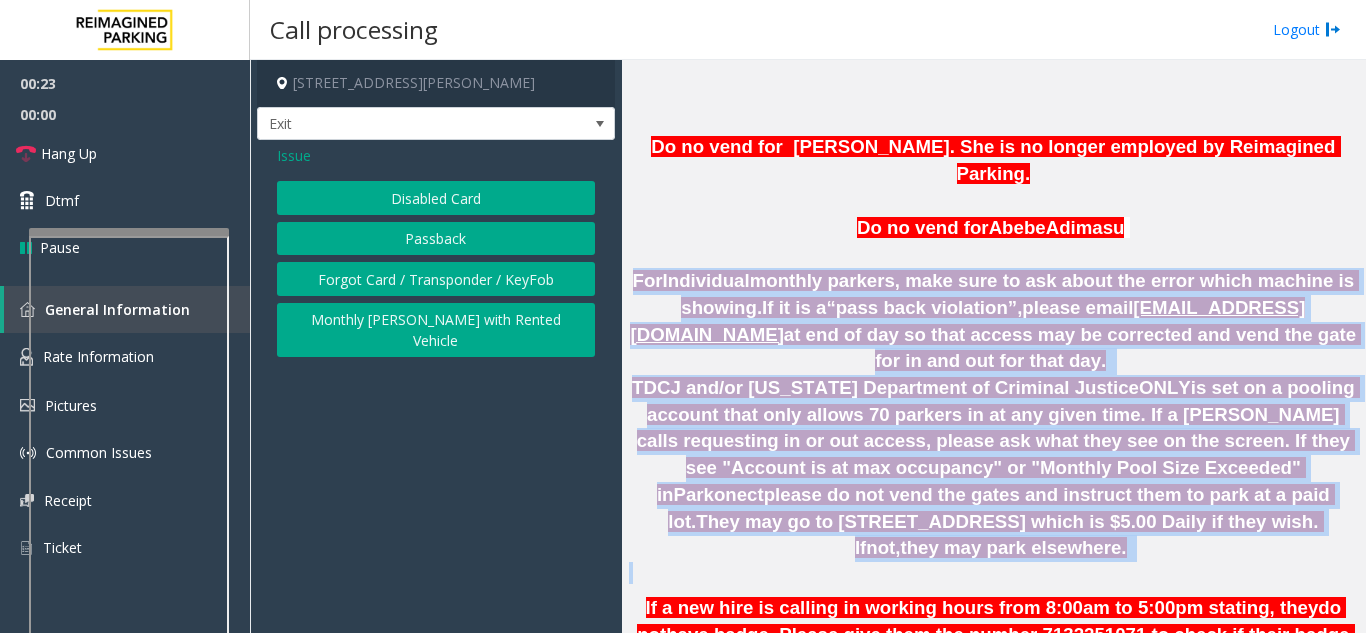 click on "Disabled Card" 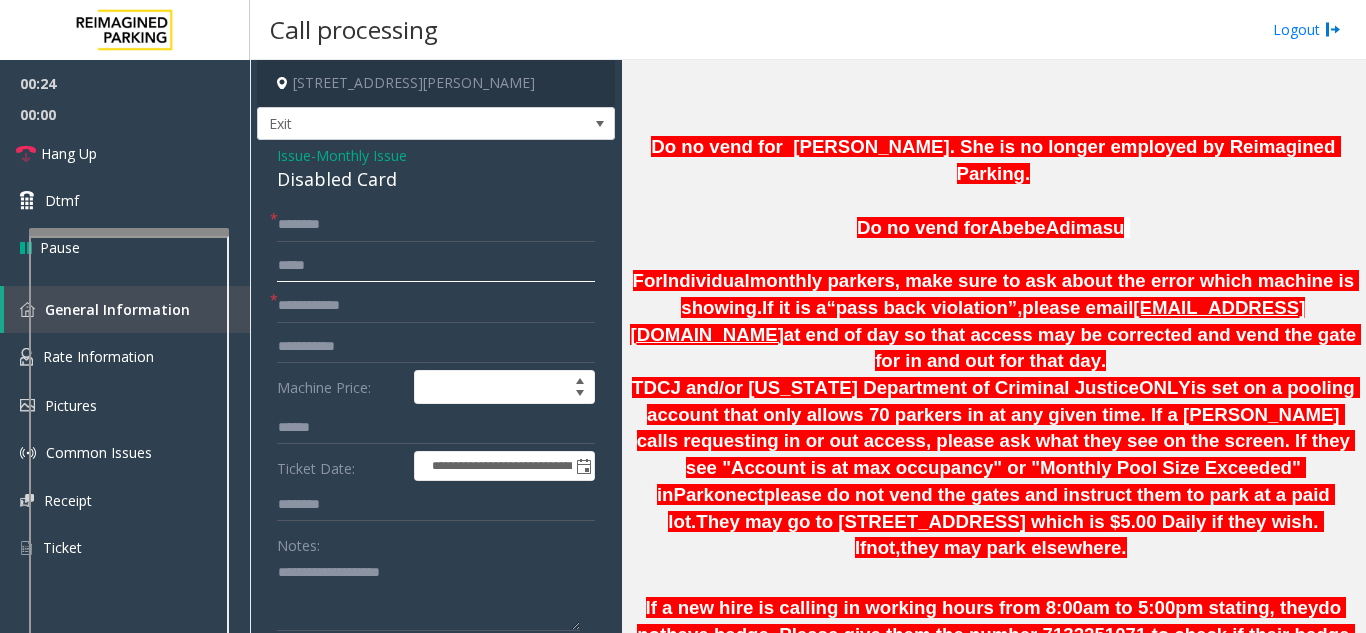 drag, startPoint x: 340, startPoint y: 269, endPoint x: 342, endPoint y: 284, distance: 15.132746 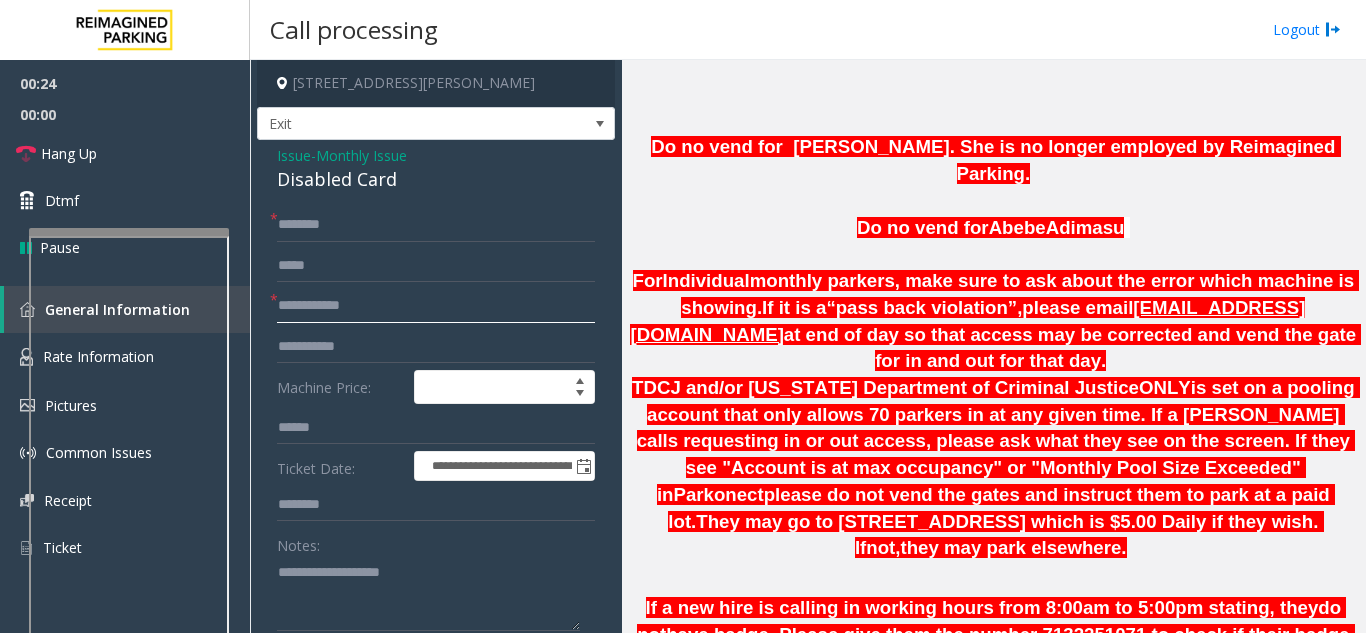 click 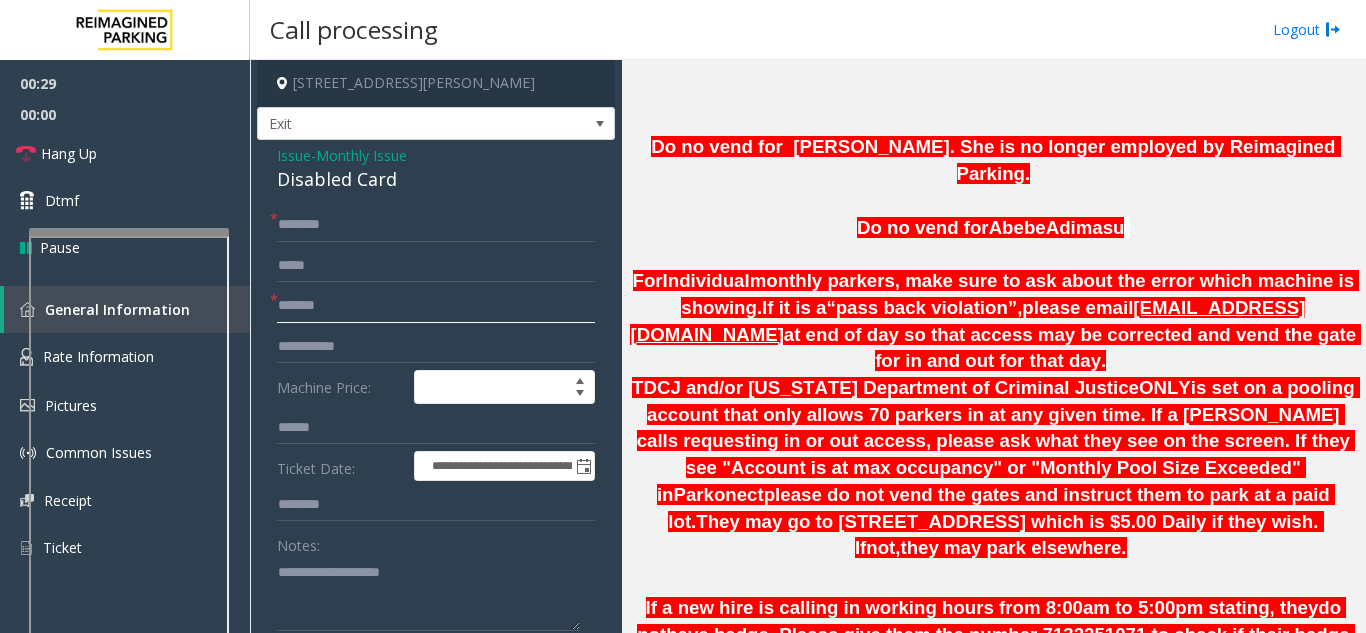 type on "*******" 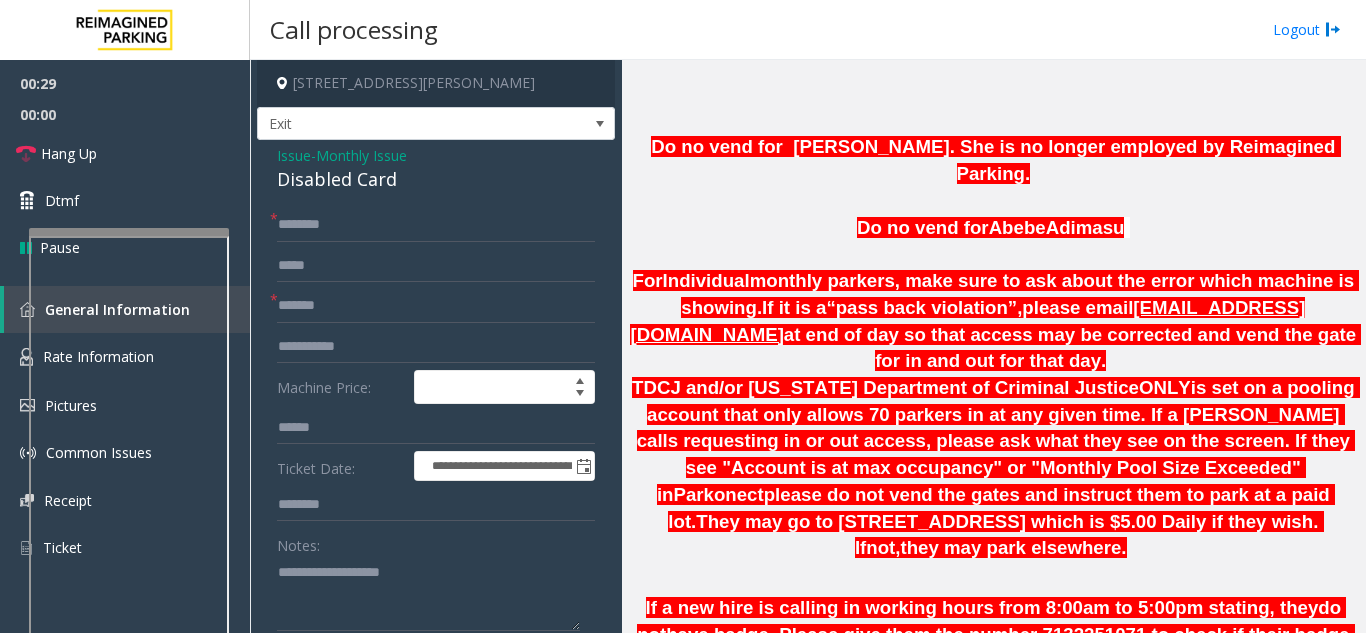 click on "Disabled Card" 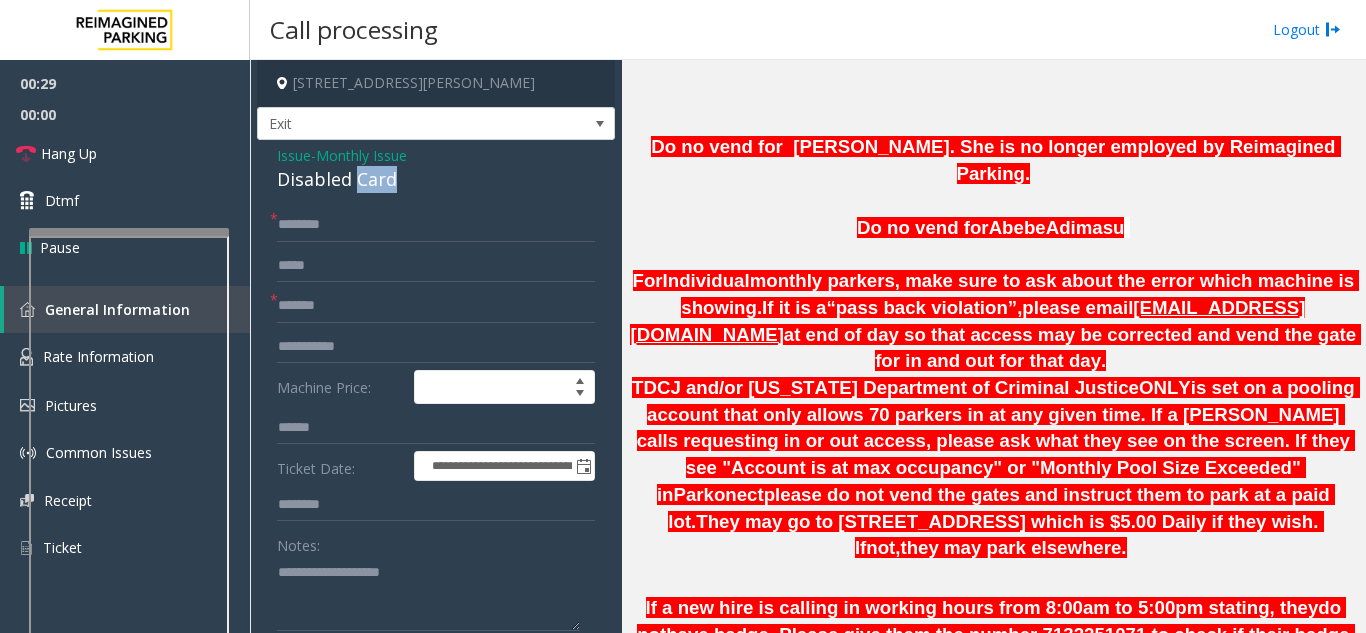 click on "Disabled Card" 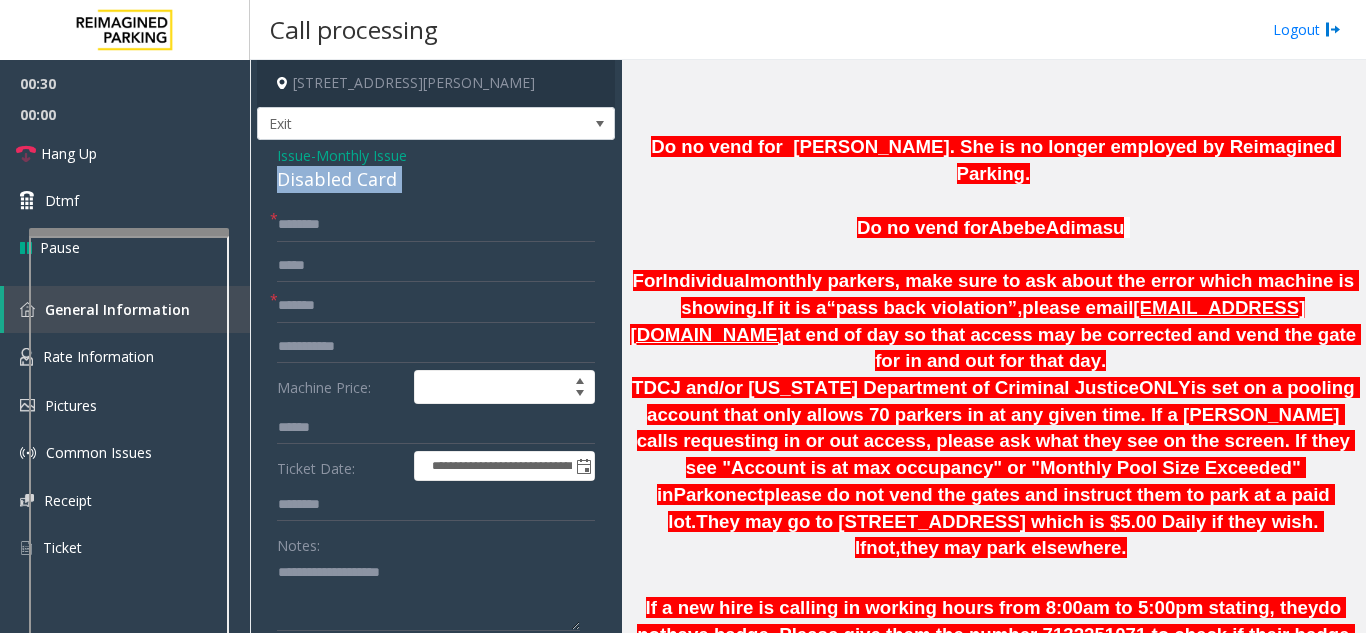 click on "Disabled Card" 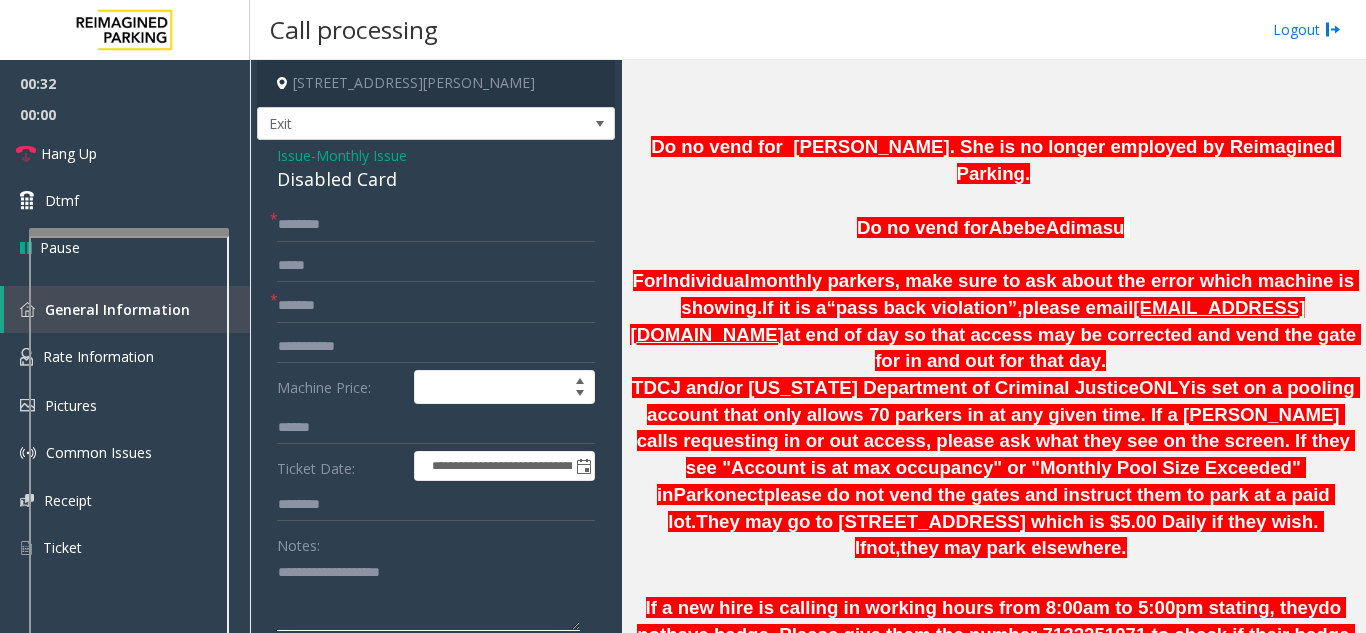 click 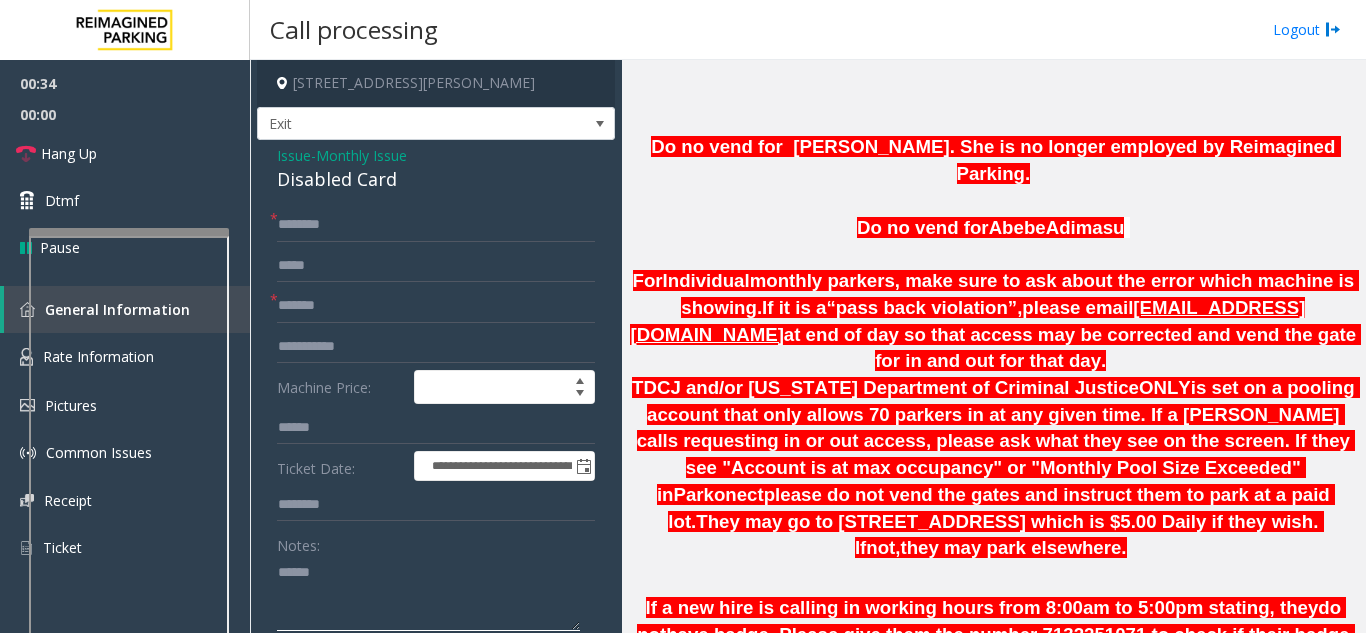paste on "**********" 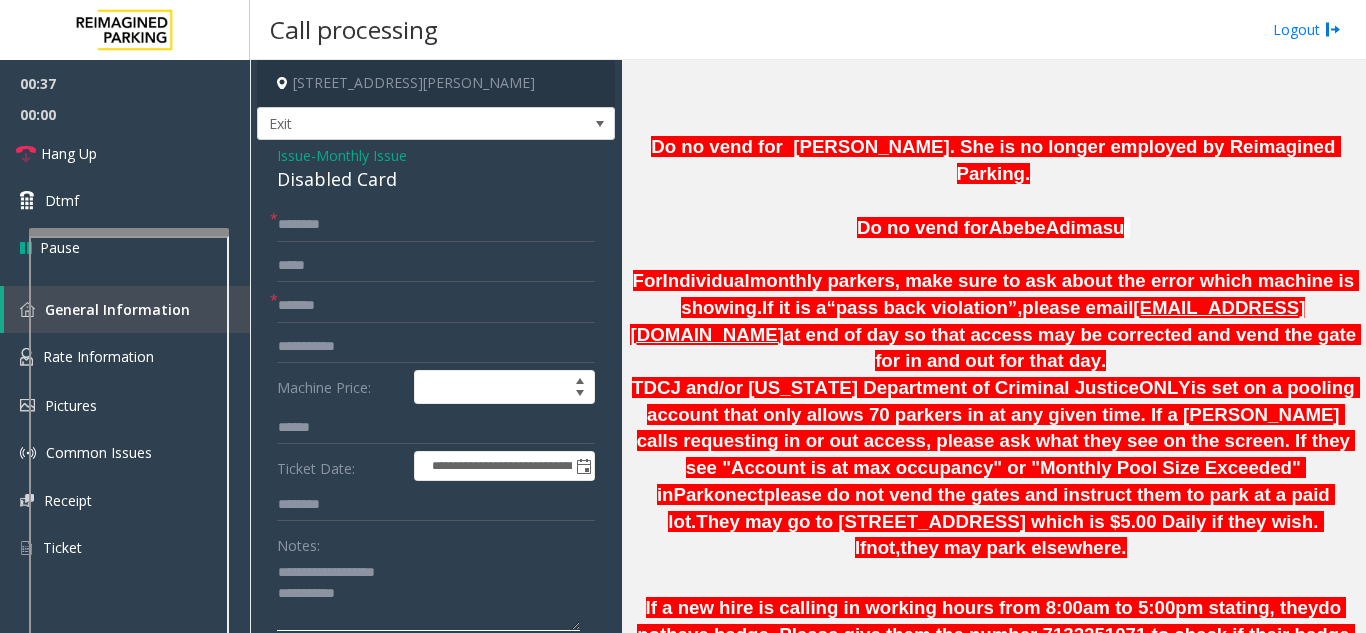 type on "**********" 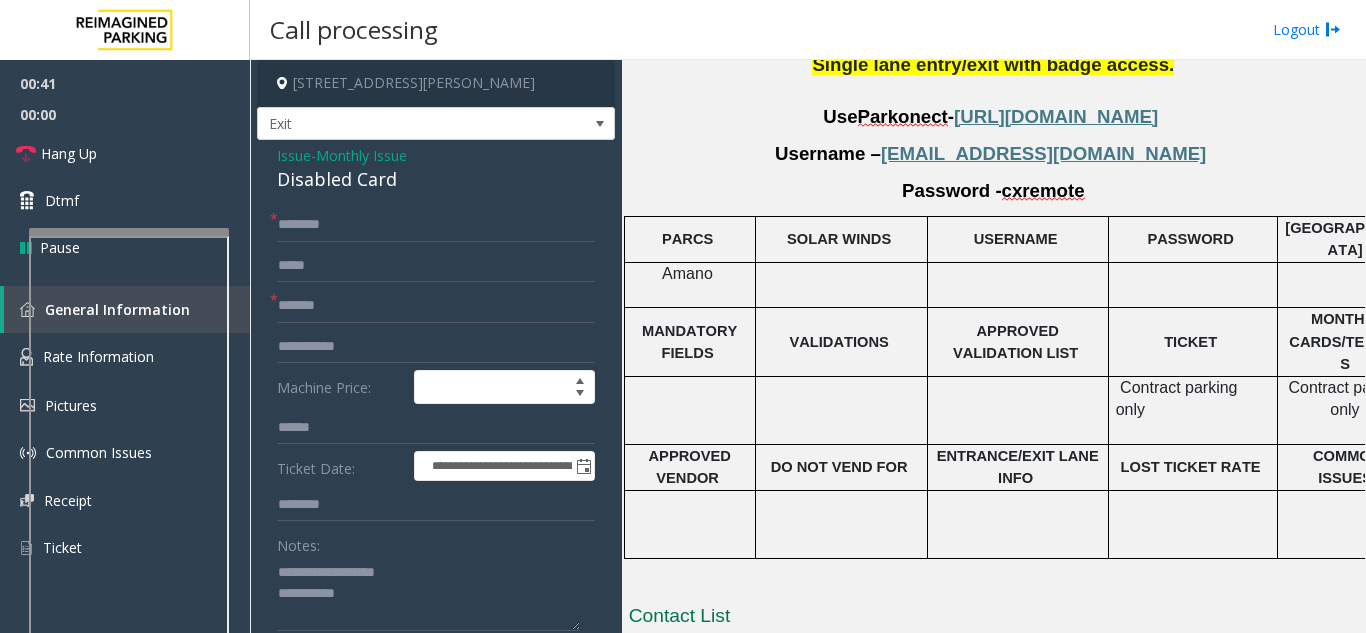 scroll, scrollTop: 1212, scrollLeft: 0, axis: vertical 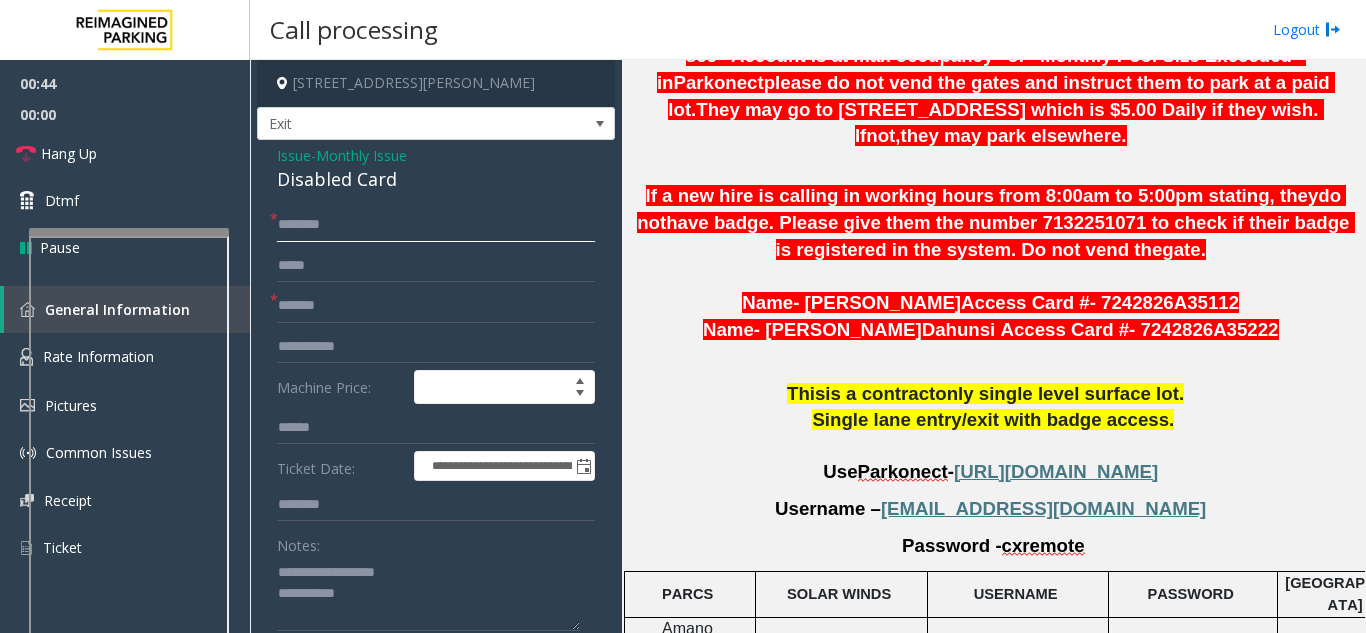 click 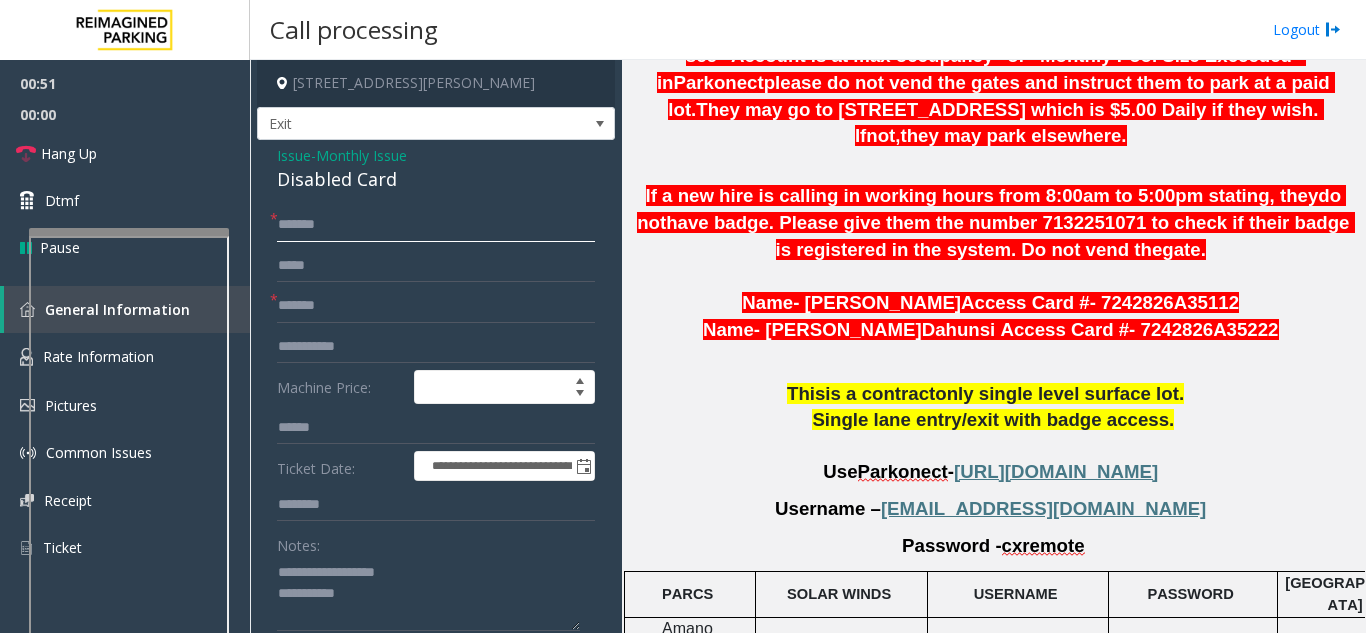 drag, startPoint x: 316, startPoint y: 236, endPoint x: 281, endPoint y: 226, distance: 36.40055 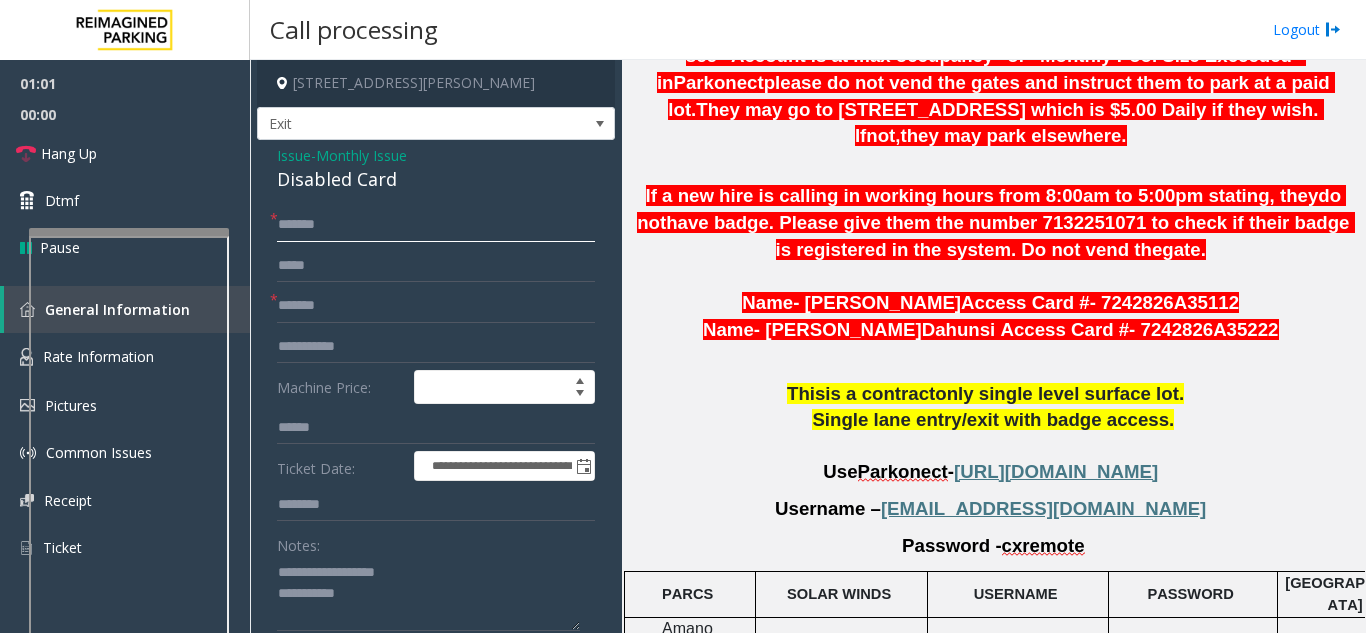paste 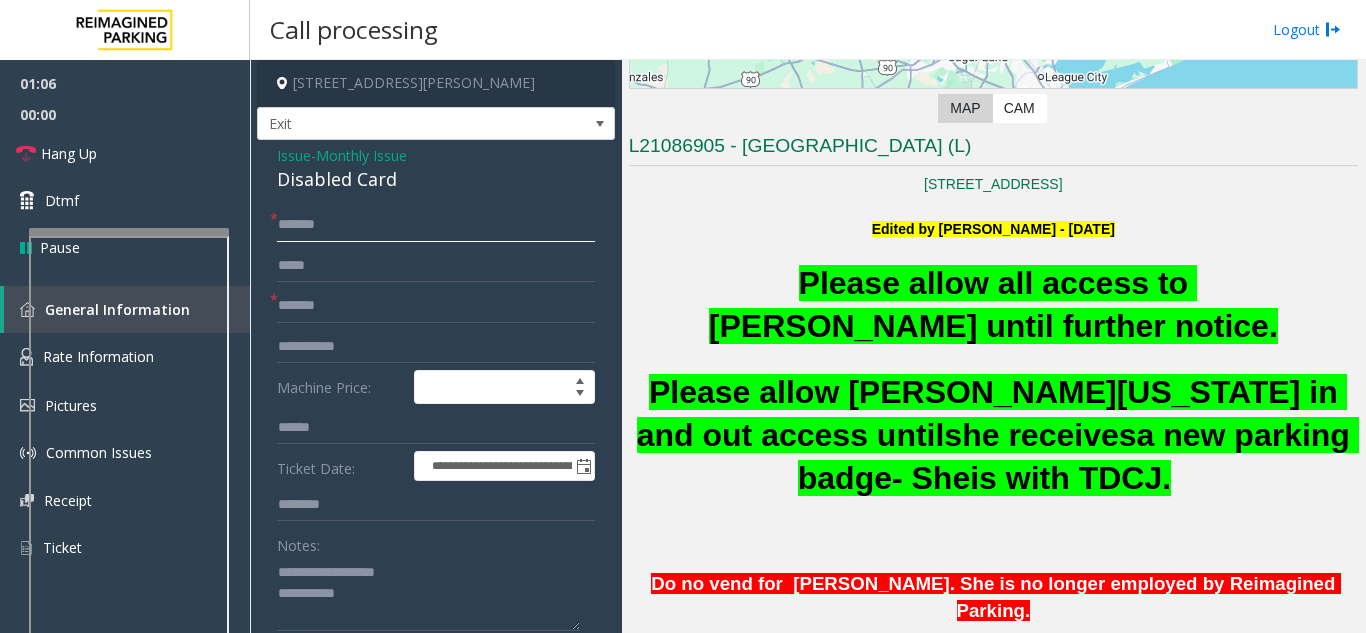 scroll, scrollTop: 112, scrollLeft: 0, axis: vertical 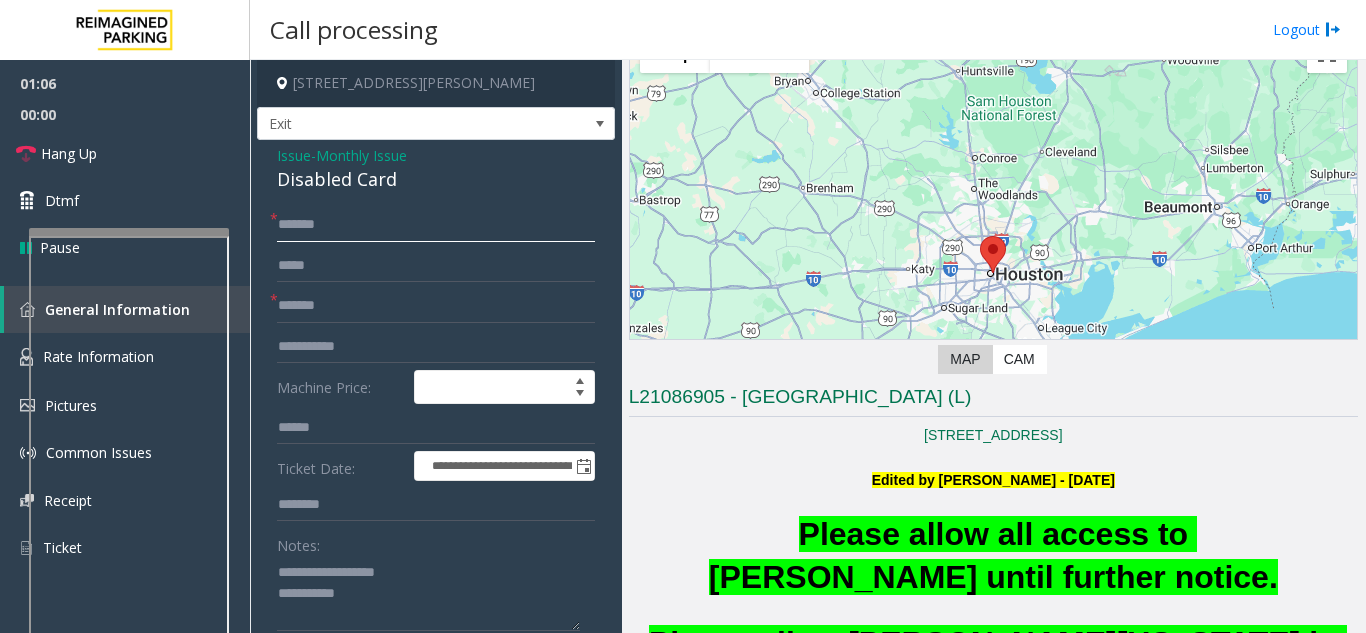 type on "******" 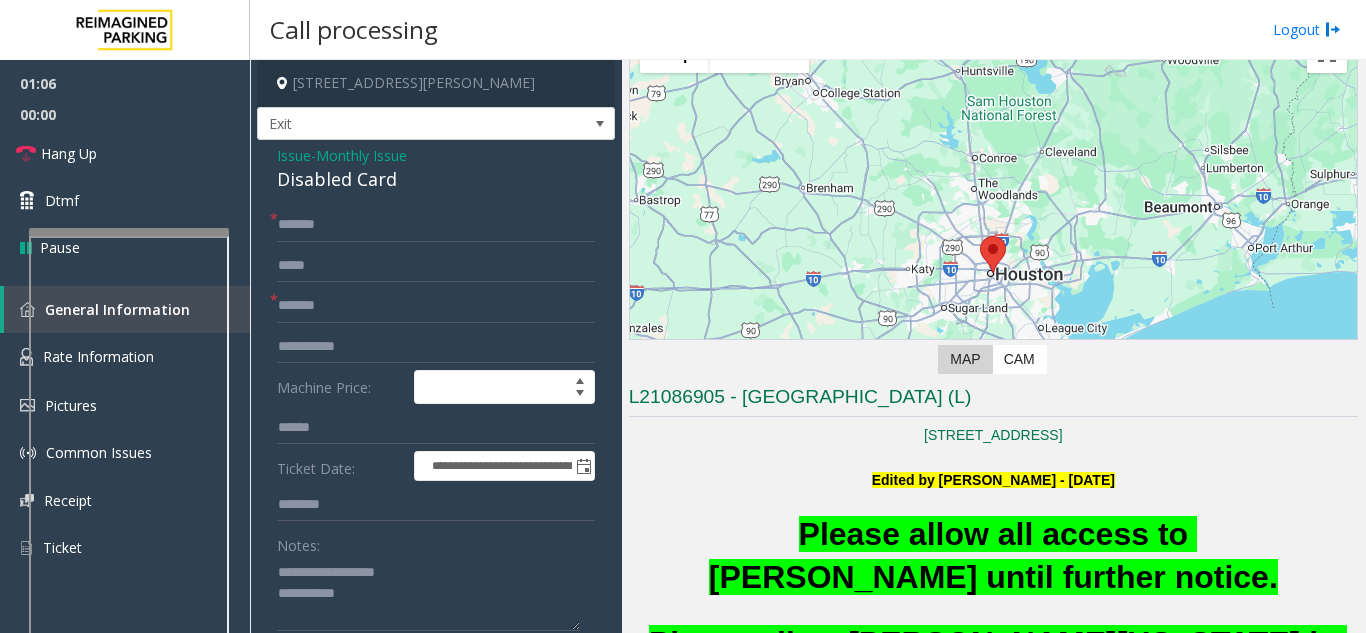click on "L21086905 - [GEOGRAPHIC_DATA] (L) [STREET_ADDRESS] Edited by [PERSON_NAME] - [DATE] Please allow all access to [PERSON_NAME] until further notice. Please allow [PERSON_NAME][US_STATE] in and out access until  she receives  a new parking badge - She  is with TDCJ.     Do no vend for  [PERSON_NAME]. She is no longer employed by Reimagined Parking. Do no vend for  A bebe  Ad imasu   For  Individual  monthly parkers, make sure to ask about the error which machine is showing.  If it is a  “pass back   violation ”,  please email  [EMAIL_ADDRESS][DOMAIN_NAME]  at end of day so that access may be corrected and vend the gate for in and out for that day.    TDCJ and/or [US_STATE] Department of Criminal Justice  ONLY  is set on a pooling account that only allows 70 parkers in at any given time. If a [PERSON_NAME] calls requesting in or out access, please ask what they see on the screen. If they see "Account is at max occupancy" or "Monthly Pool Size Exceeded" in  Parkonect not," 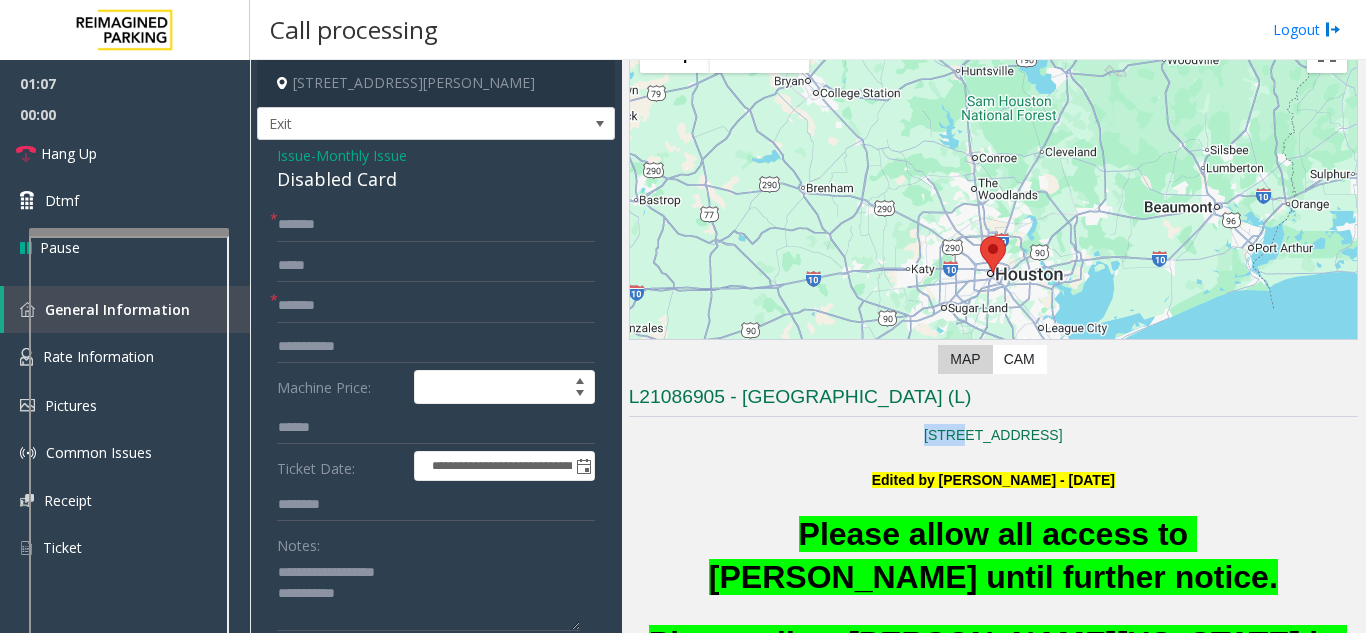 click on "L21086905 - [GEOGRAPHIC_DATA] (L) [STREET_ADDRESS] Edited by [PERSON_NAME] - [DATE] Please allow all access to [PERSON_NAME] until further notice. Please allow [PERSON_NAME][US_STATE] in and out access until  she receives  a new parking badge - She  is with TDCJ.     Do no vend for  [PERSON_NAME]. She is no longer employed by Reimagined Parking. Do no vend for  A bebe  Ad imasu   For  Individual  monthly parkers, make sure to ask about the error which machine is showing.  If it is a  “pass back   violation ”,  please email  [EMAIL_ADDRESS][DOMAIN_NAME]  at end of day so that access may be corrected and vend the gate for in and out for that day.    TDCJ and/or [US_STATE] Department of Criminal Justice  ONLY  is set on a pooling account that only allows 70 parkers in at any given time. If a [PERSON_NAME] calls requesting in or out access, please ask what they see on the screen. If they see "Account is at max occupancy" or "Monthly Pool Size Exceeded" in  Parkonect not," 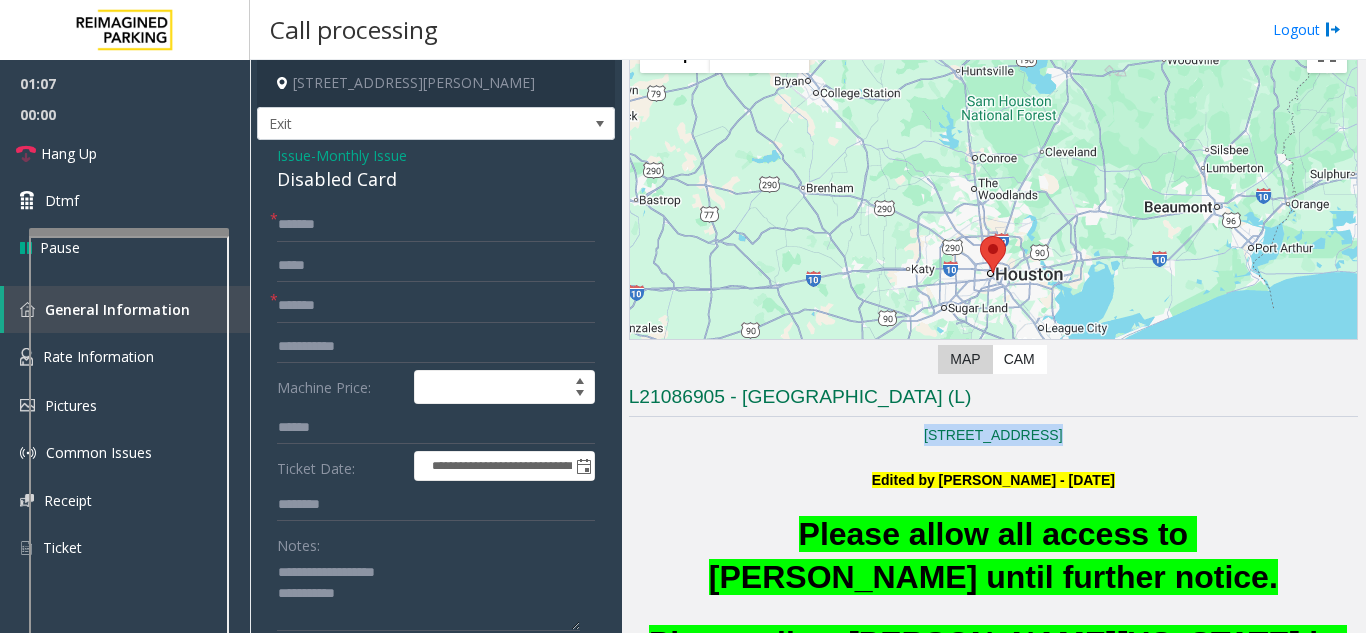 click on "L21086905 - [GEOGRAPHIC_DATA] (L) [STREET_ADDRESS] Edited by [PERSON_NAME] - [DATE] Please allow all access to [PERSON_NAME] until further notice. Please allow [PERSON_NAME][US_STATE] in and out access until  she receives  a new parking badge - She  is with TDCJ.     Do no vend for  [PERSON_NAME]. She is no longer employed by Reimagined Parking. Do no vend for  A bebe  Ad imasu   For  Individual  monthly parkers, make sure to ask about the error which machine is showing.  If it is a  “pass back   violation ”,  please email  [EMAIL_ADDRESS][DOMAIN_NAME]  at end of day so that access may be corrected and vend the gate for in and out for that day.    TDCJ and/or [US_STATE] Department of Criminal Justice  ONLY  is set on a pooling account that only allows 70 parkers in at any given time. If a [PERSON_NAME] calls requesting in or out access, please ask what they see on the screen. If they see "Account is at max occupancy" or "Monthly Pool Size Exceeded" in  Parkonect not," 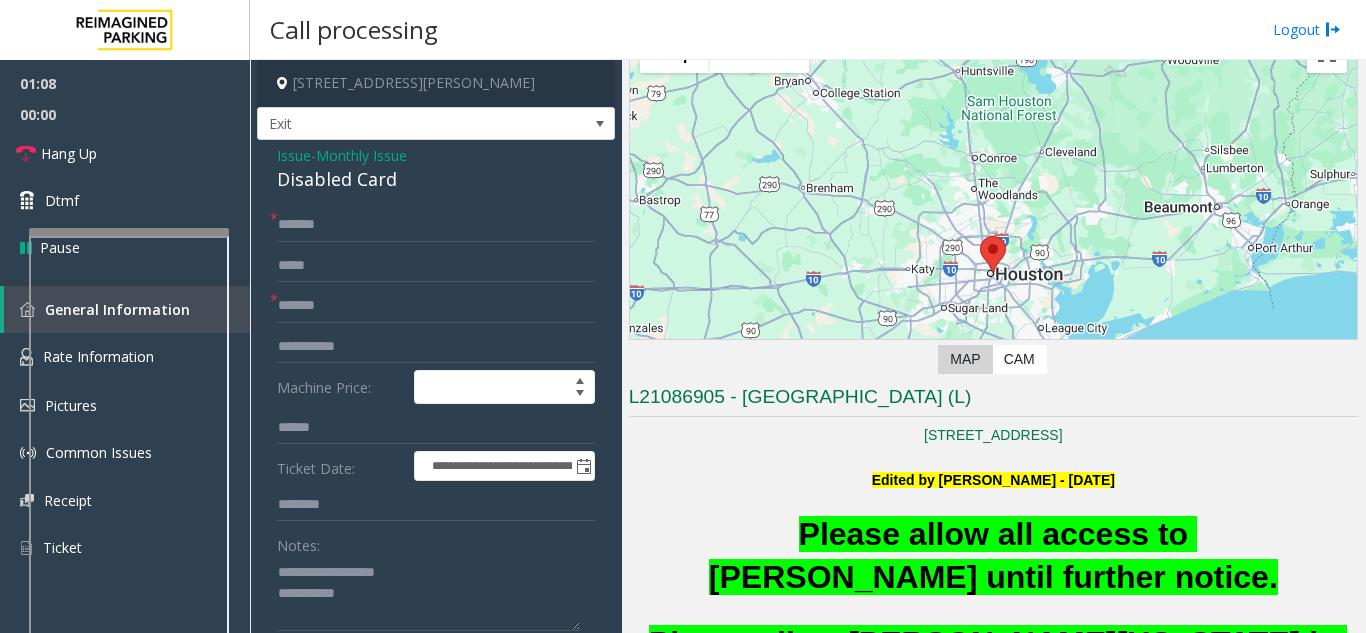 click on "L21086905 - [GEOGRAPHIC_DATA] (L)" 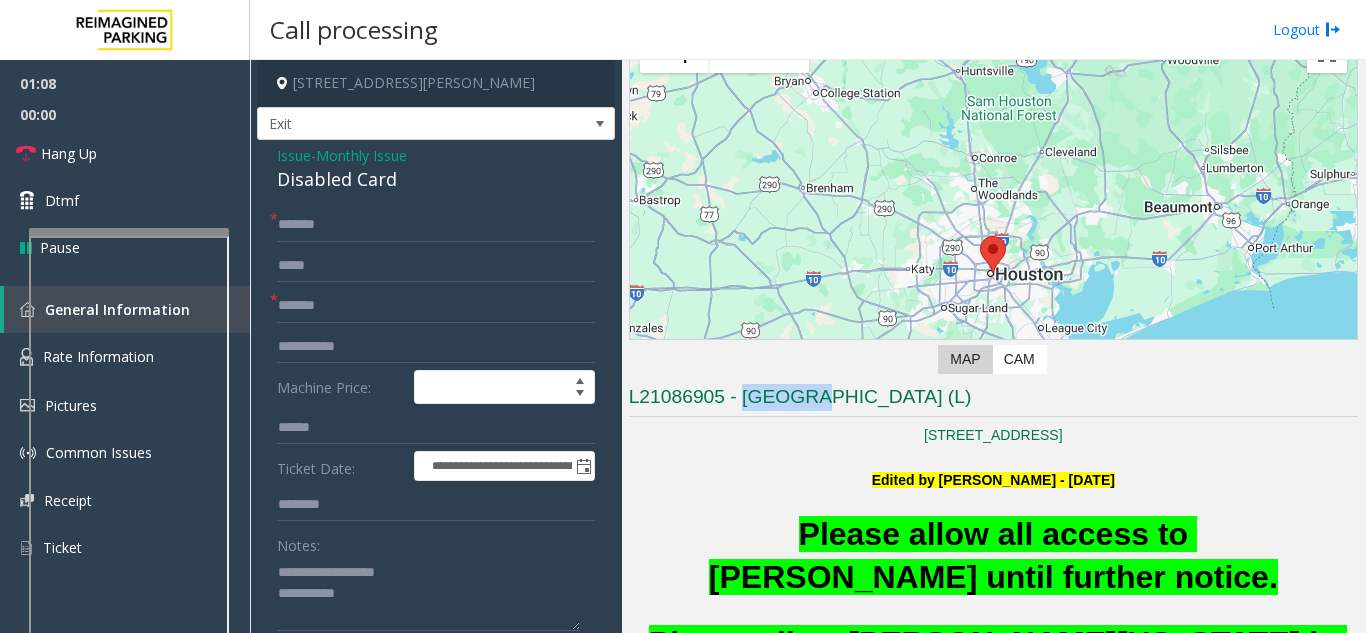 click on "L21086905 - [GEOGRAPHIC_DATA] (L)" 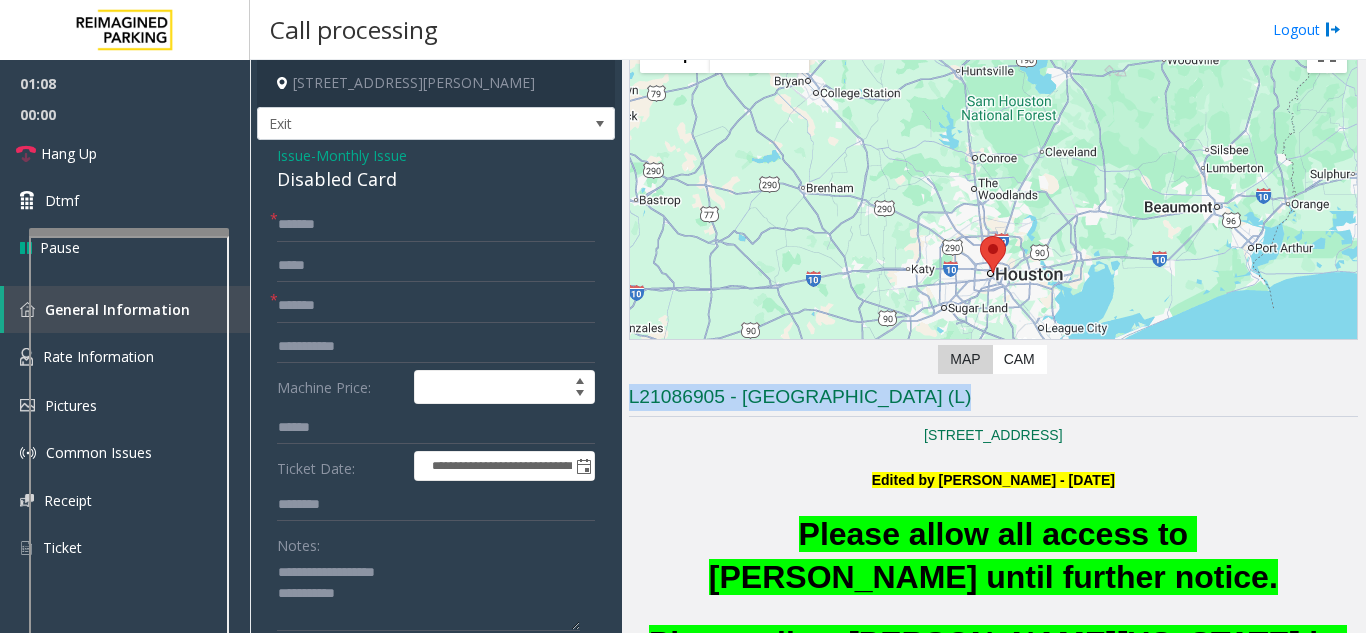 click on "L21086905 - [GEOGRAPHIC_DATA] (L)" 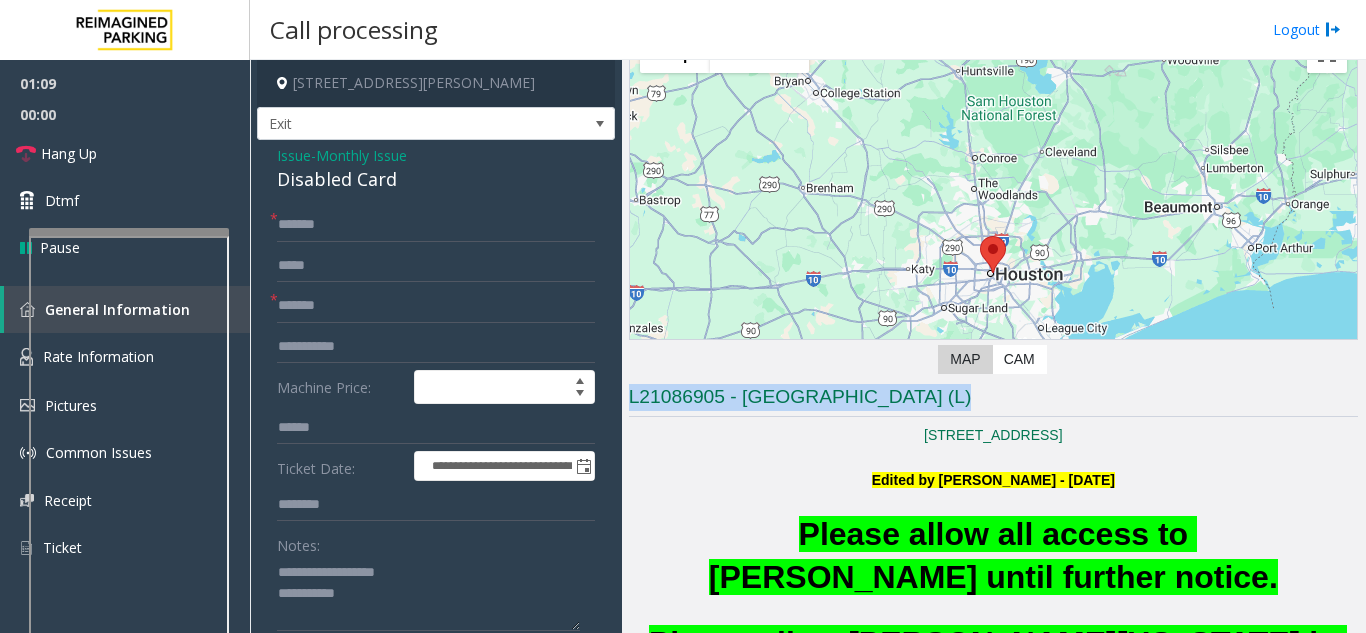 click on "L21086905 - [GEOGRAPHIC_DATA] (L)" 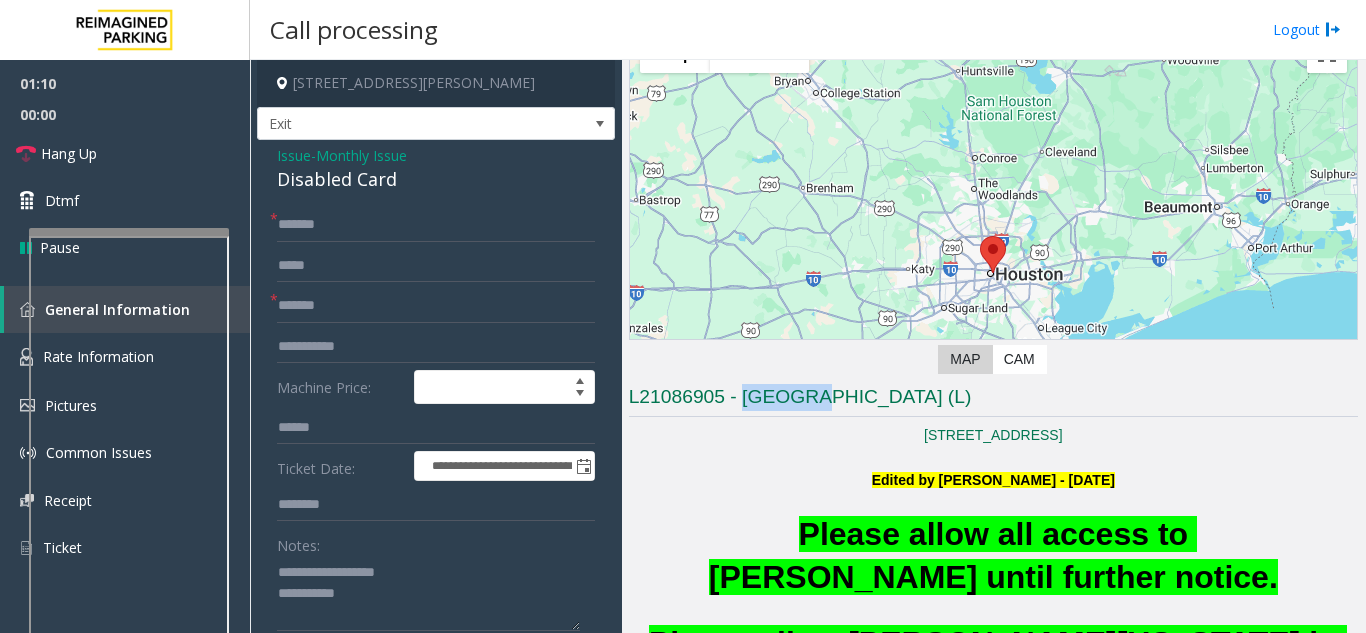 click on "L21086905 - [GEOGRAPHIC_DATA] (L)" 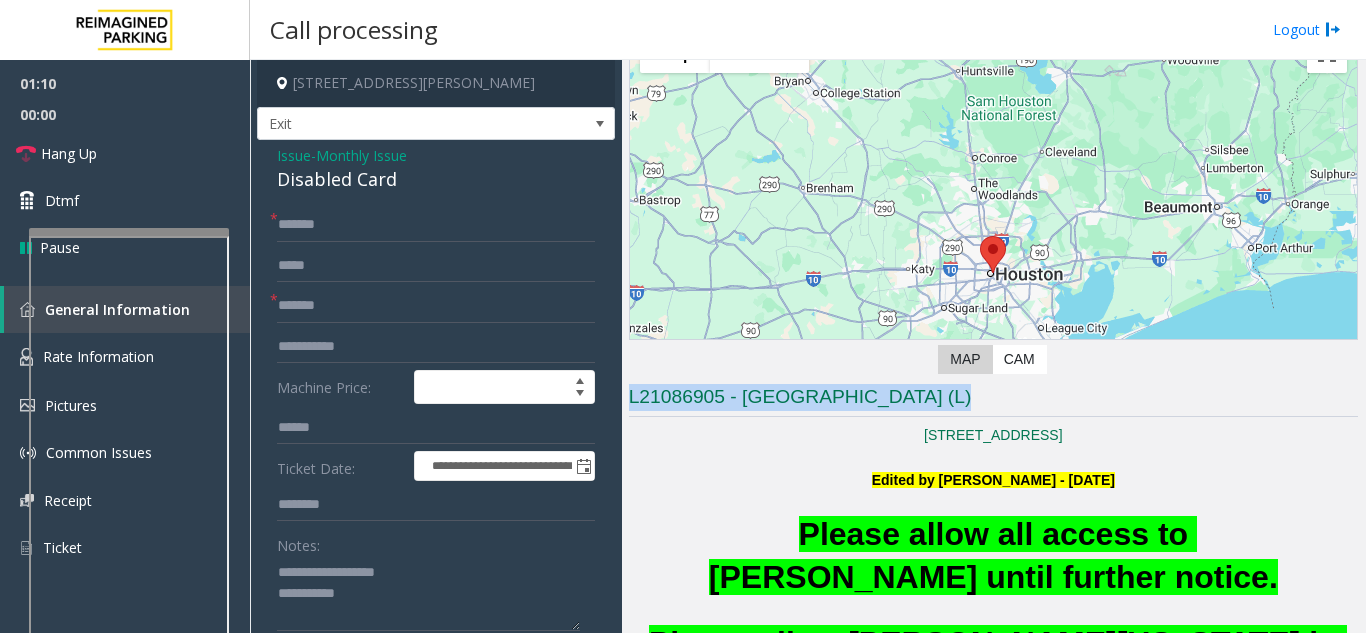 click on "L21086905 - [GEOGRAPHIC_DATA] (L)" 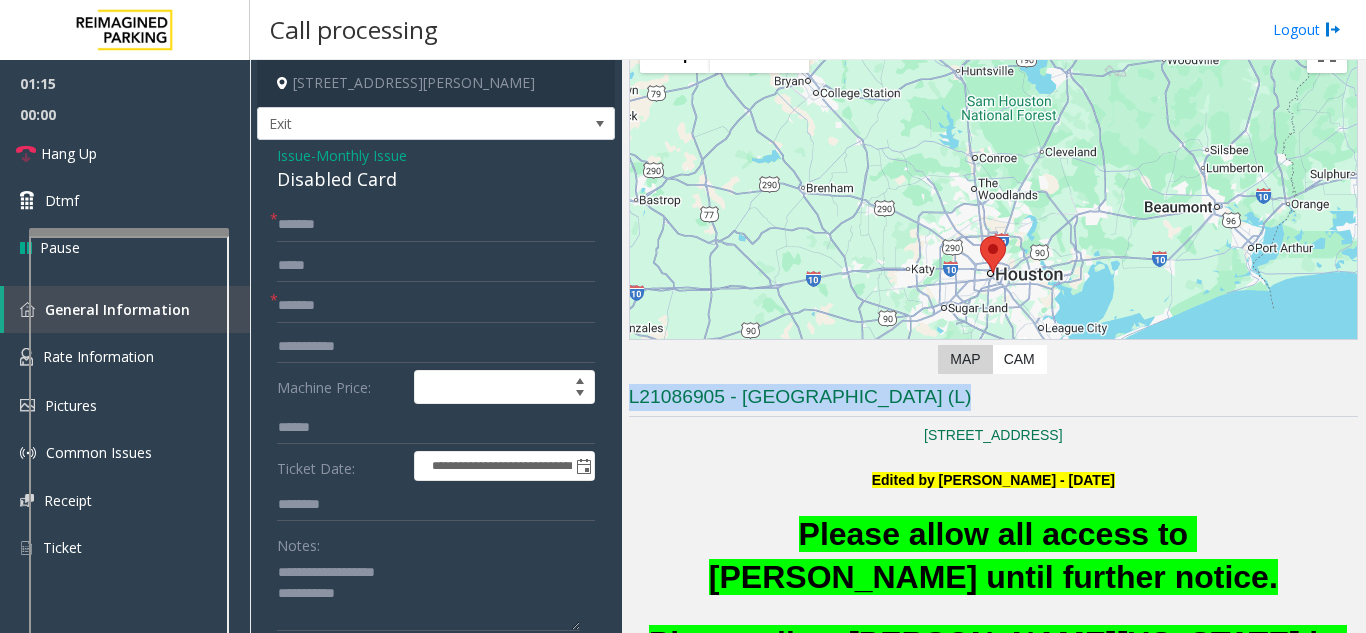 click on "[STREET_ADDRESS]" 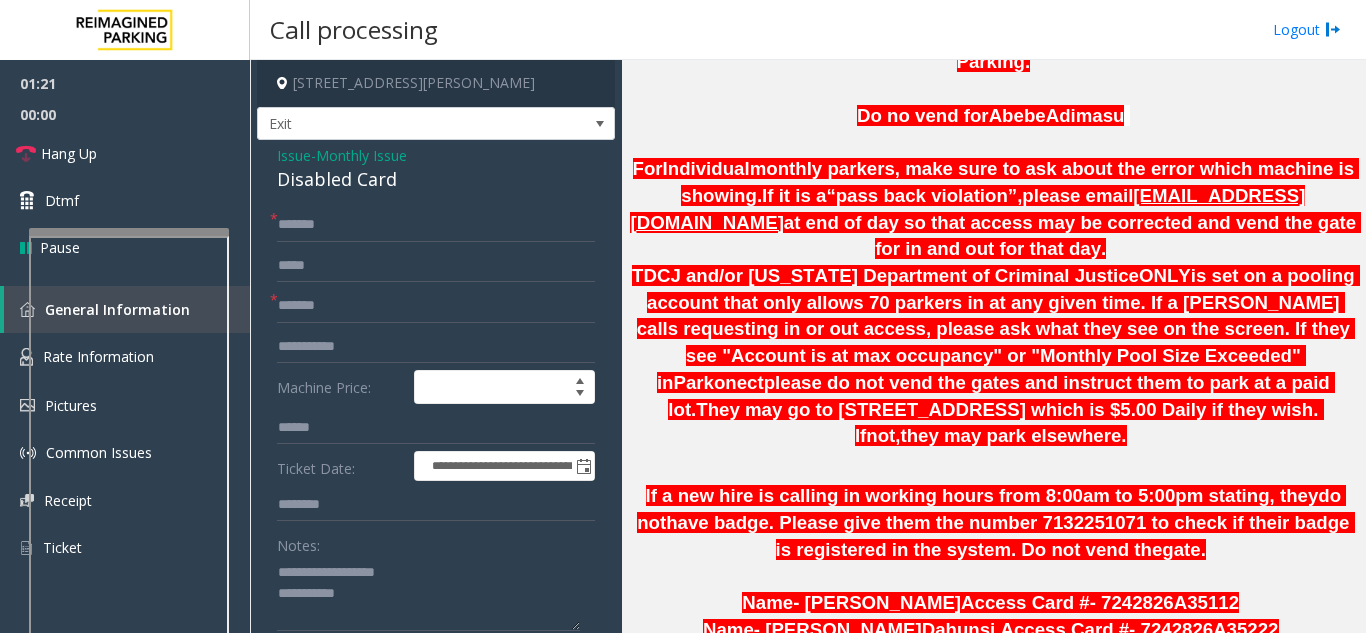 scroll, scrollTop: 1112, scrollLeft: 0, axis: vertical 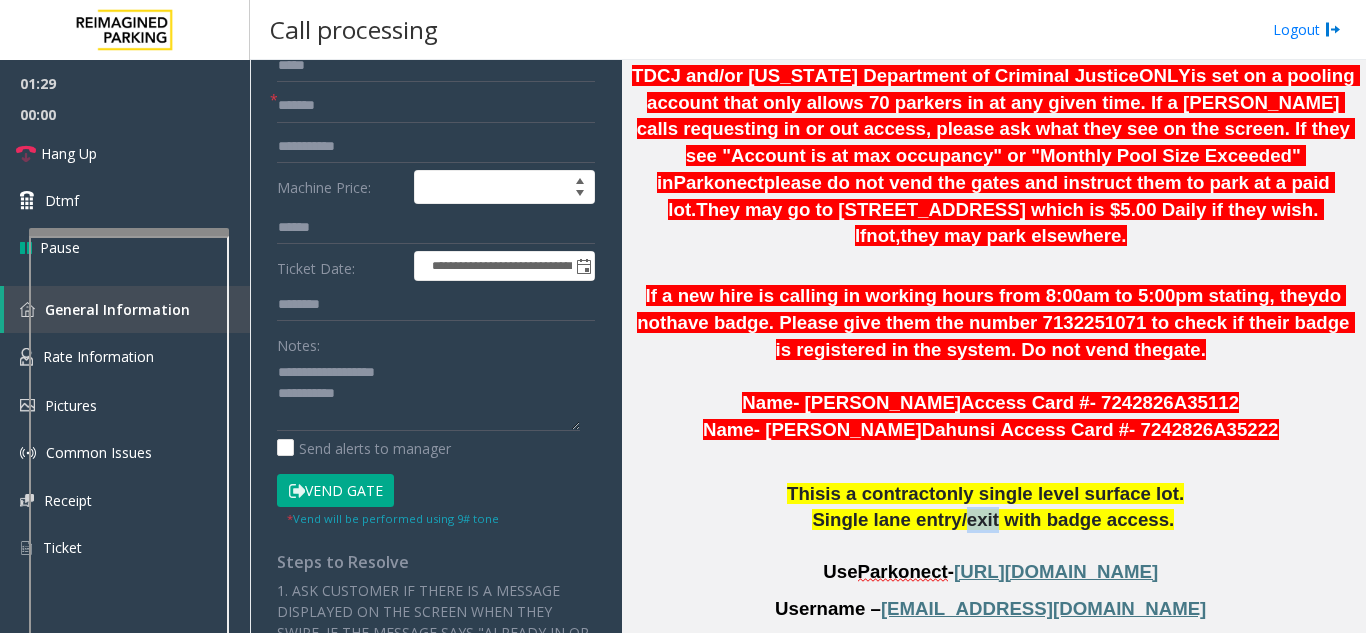 click on "Vend Gate" 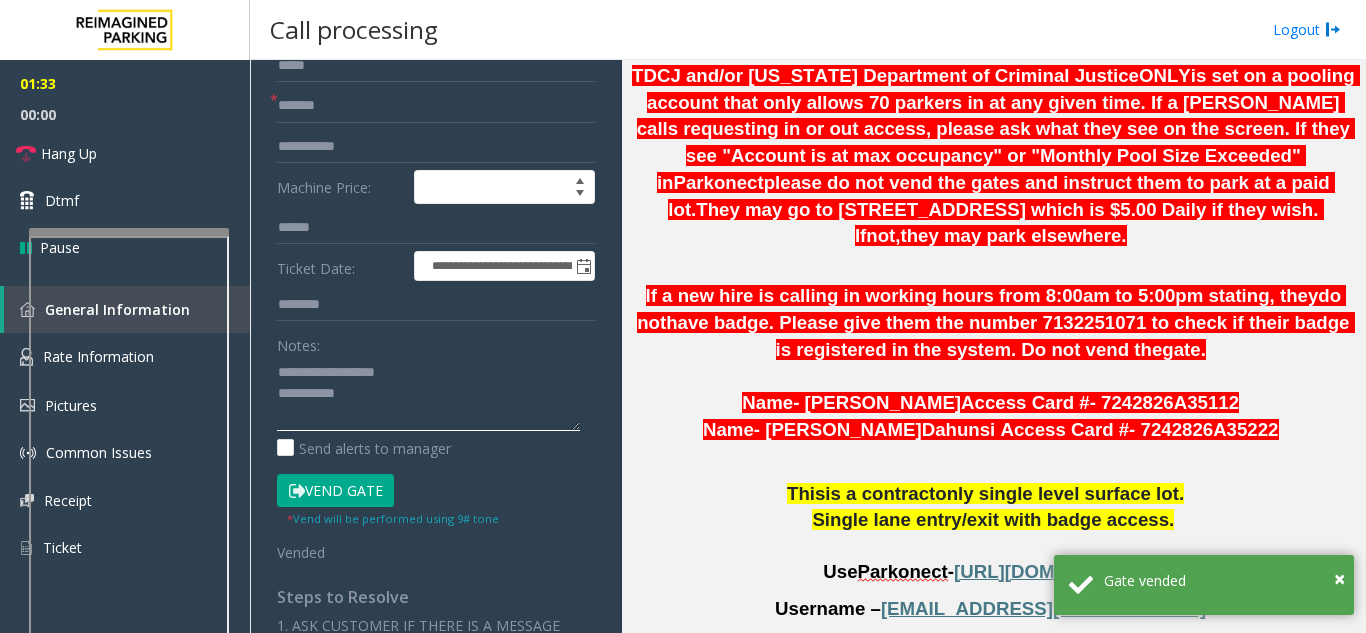 click 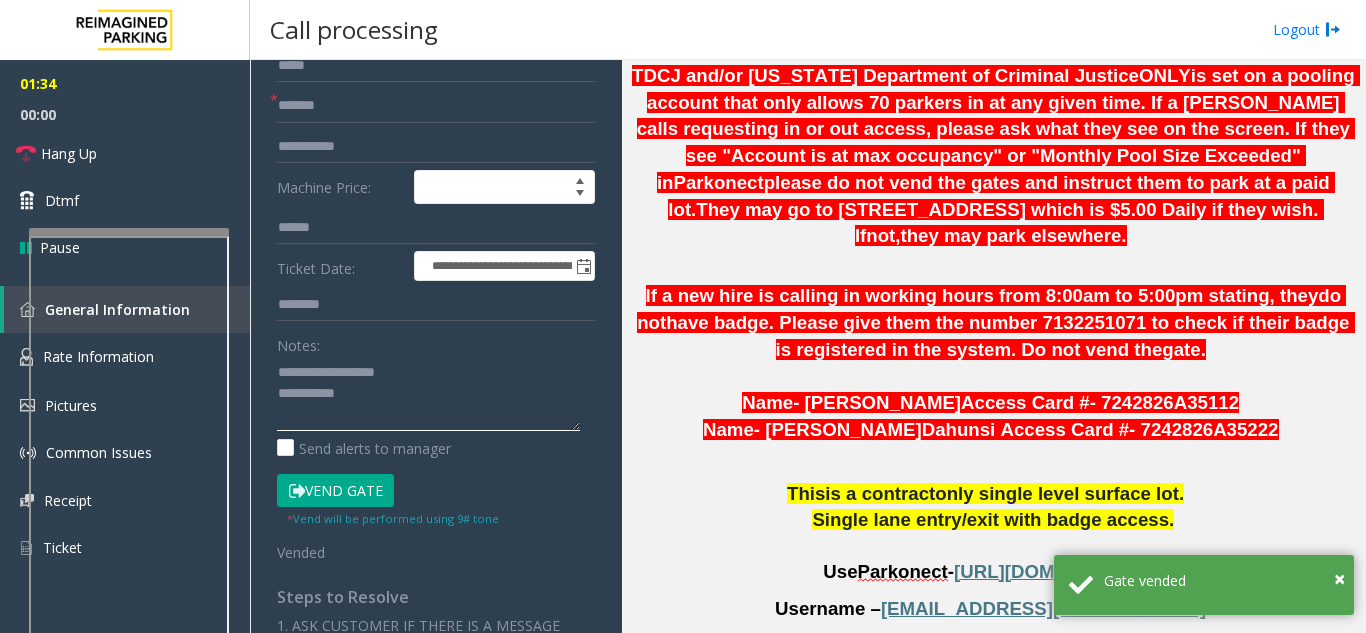 click 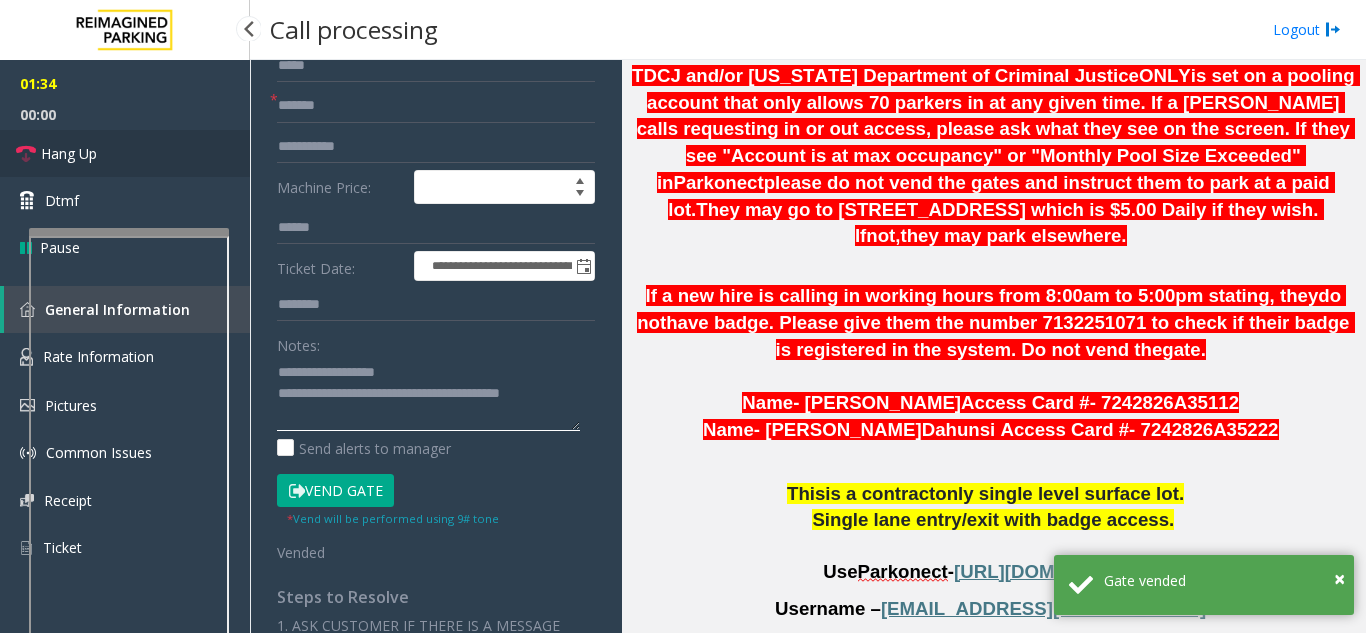 type on "**********" 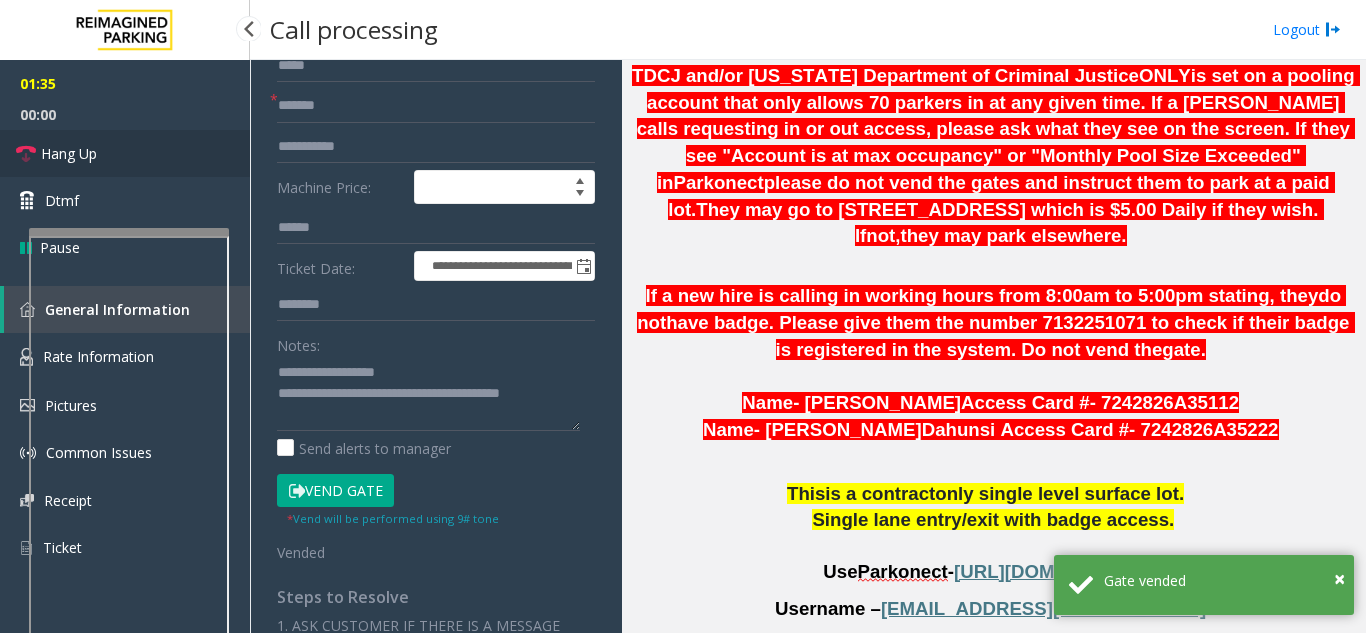 click on "Hang Up" at bounding box center (125, 153) 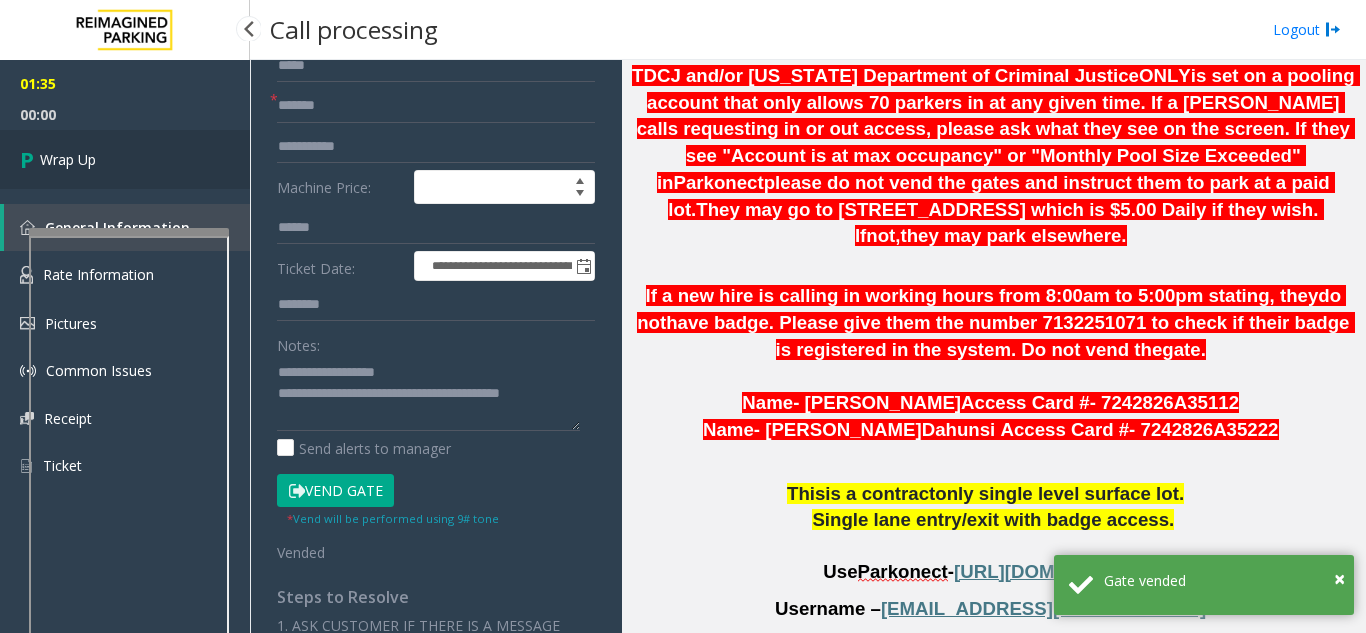 click on "Wrap Up" at bounding box center [125, 159] 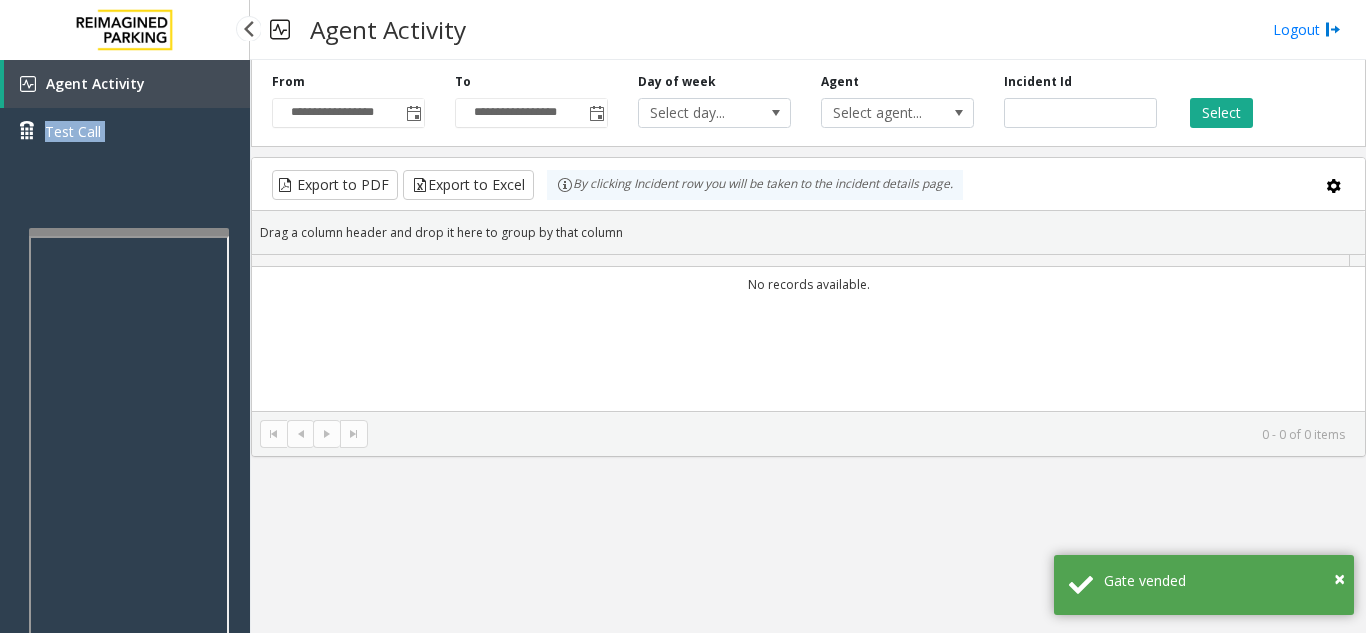 click on "Agent Activity Test Call" at bounding box center [125, 376] 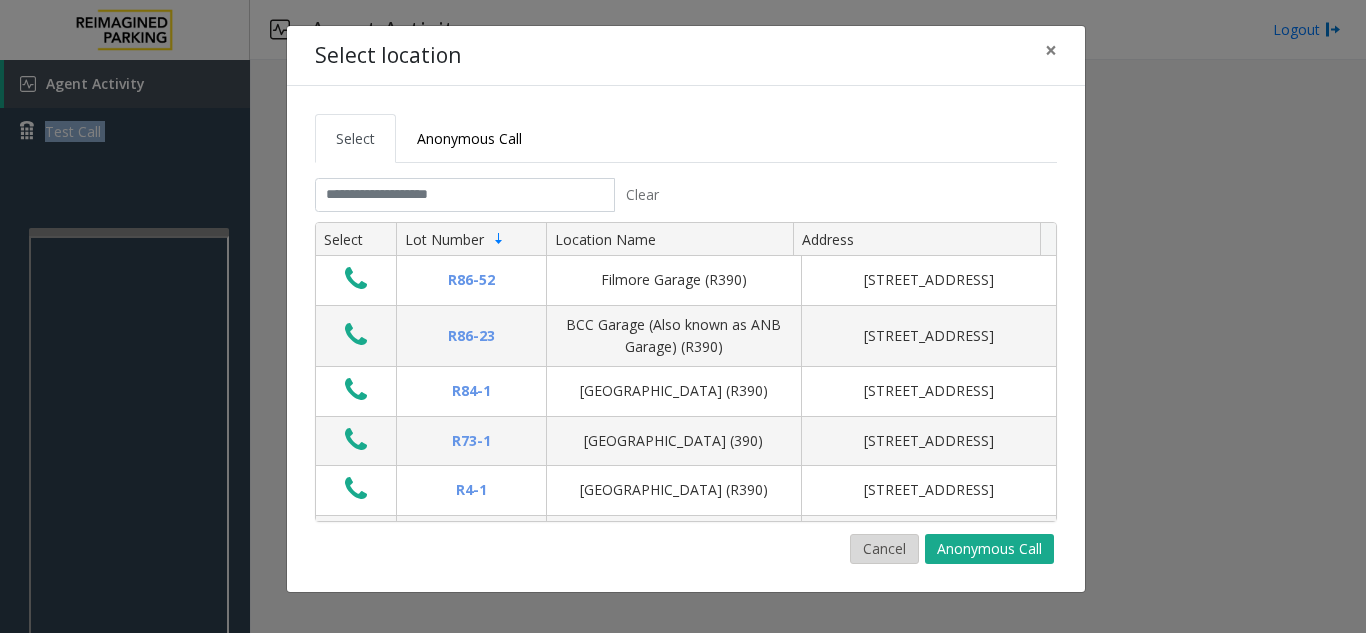 click on "Cancel" 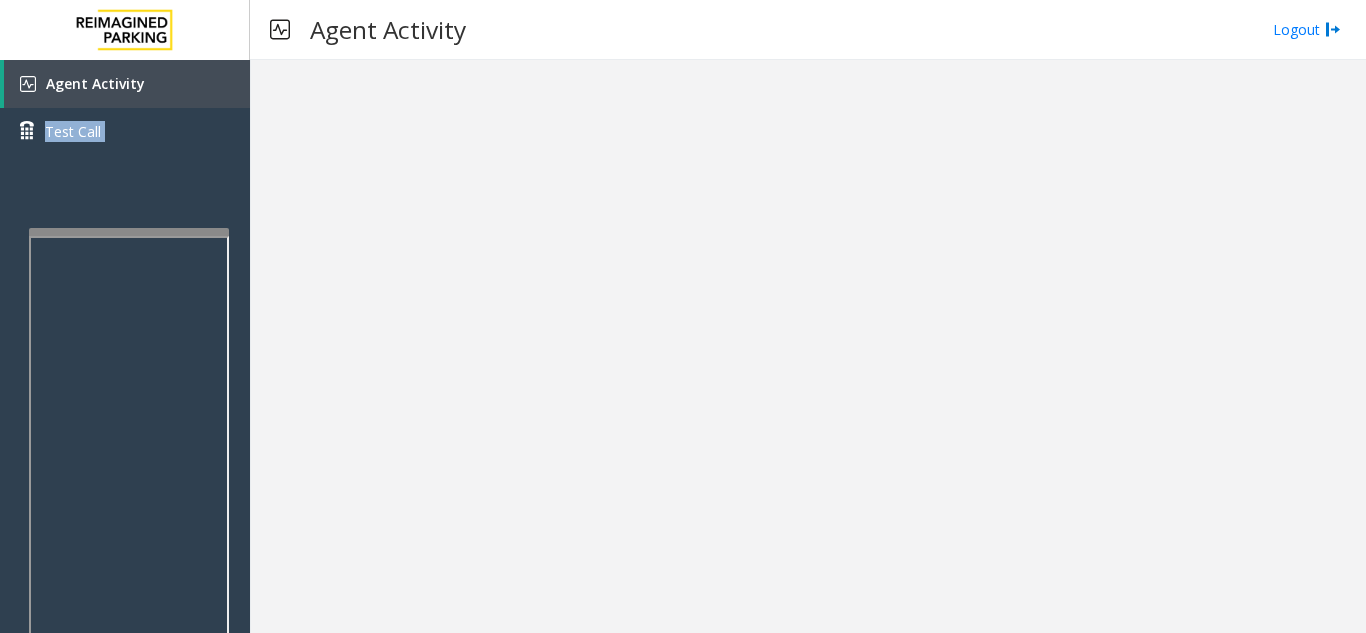 click on "Agent Activity Test Call × Close Powered by Umojo © 2025 Agent Activity Logout  ×
Select location × Select Anonymous Call Clear Select Lot Number Location Name Address R86-52 Filmore Garage (R390) [STREET_ADDRESS] BCC Garage (Also known as ANB Garage) (R390)  [STREET_ADDRESS][GEOGRAPHIC_DATA] (R390) [STREET_ADDRESS]-1 [GEOGRAPHIC_DATA] (390) [STREET_ADDRESS][GEOGRAPHIC_DATA] (R390) [STREET_ADDRESS][GEOGRAPHIC_DATA] (R390) [STREET_ADDRESS][GEOGRAPHIC_DATA][STREET_ADDRESS][PERSON_NAME] (R390) [STREET_ADDRESS]-[GEOGRAPHIC_DATA] (MBC)(R390) [STREET_ADDRESS][GEOGRAPHIC_DATA]-[GEOGRAPHIC_DATA]) [STREET_ADDRESS] First ([GEOGRAPHIC_DATA][STREET_ADDRESS] G2 Garage (R390) 2 1" at bounding box center [683, 316] 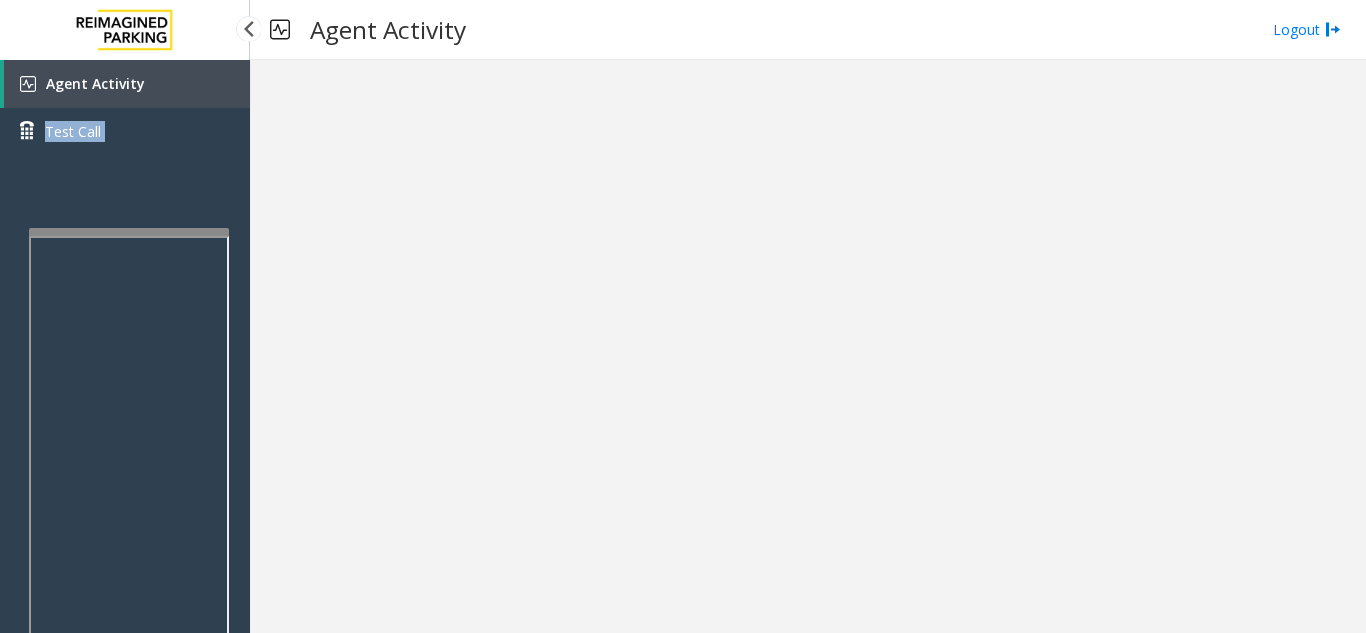 click on "Agent Activity" at bounding box center [127, 84] 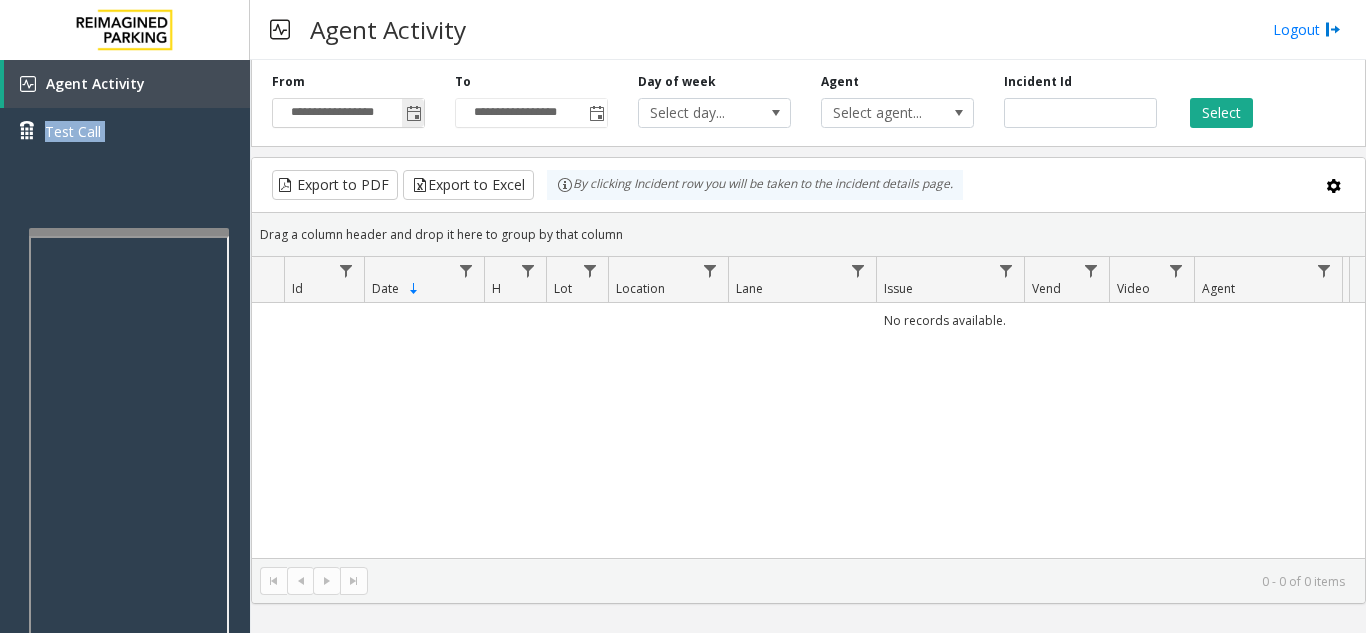 click 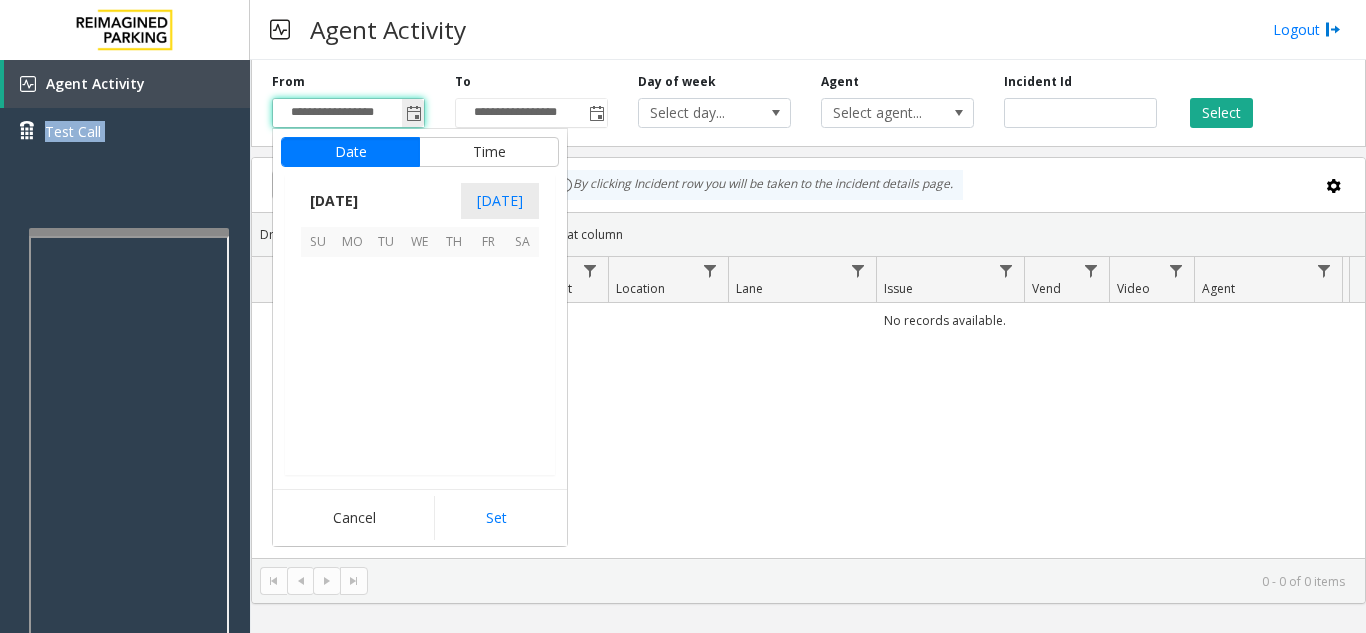 scroll, scrollTop: 358428, scrollLeft: 0, axis: vertical 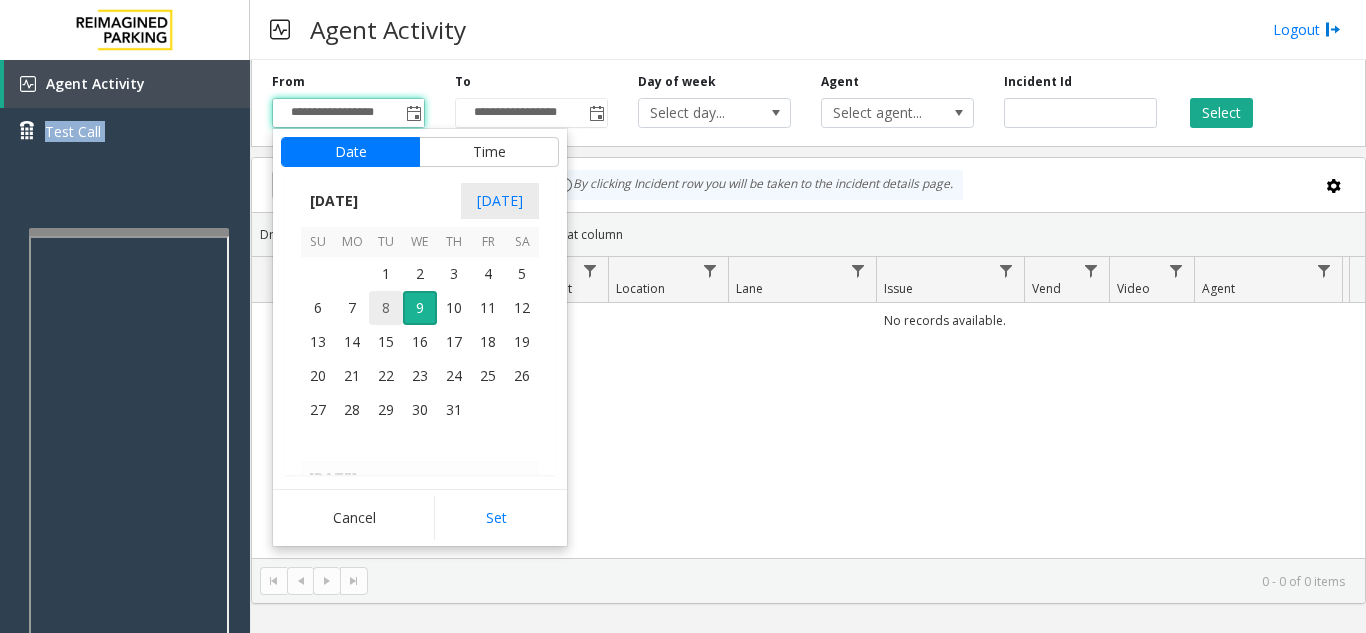 click on "8" at bounding box center [386, 308] 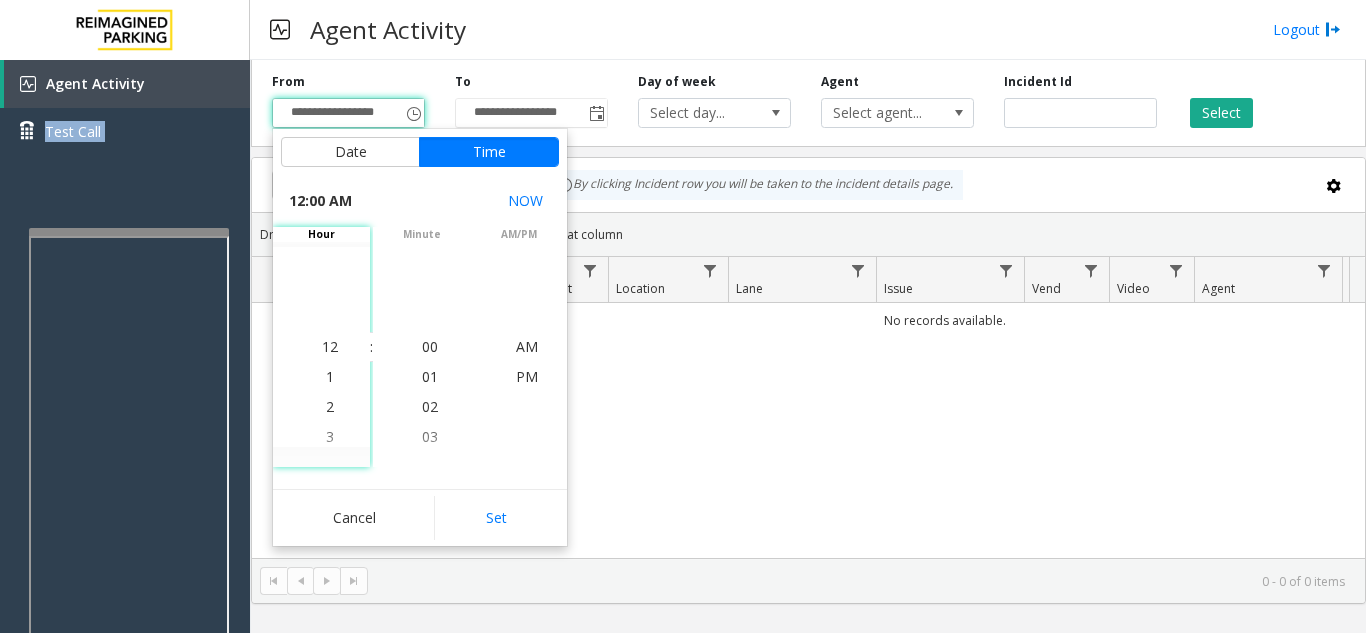 click on "Cancel   Set" 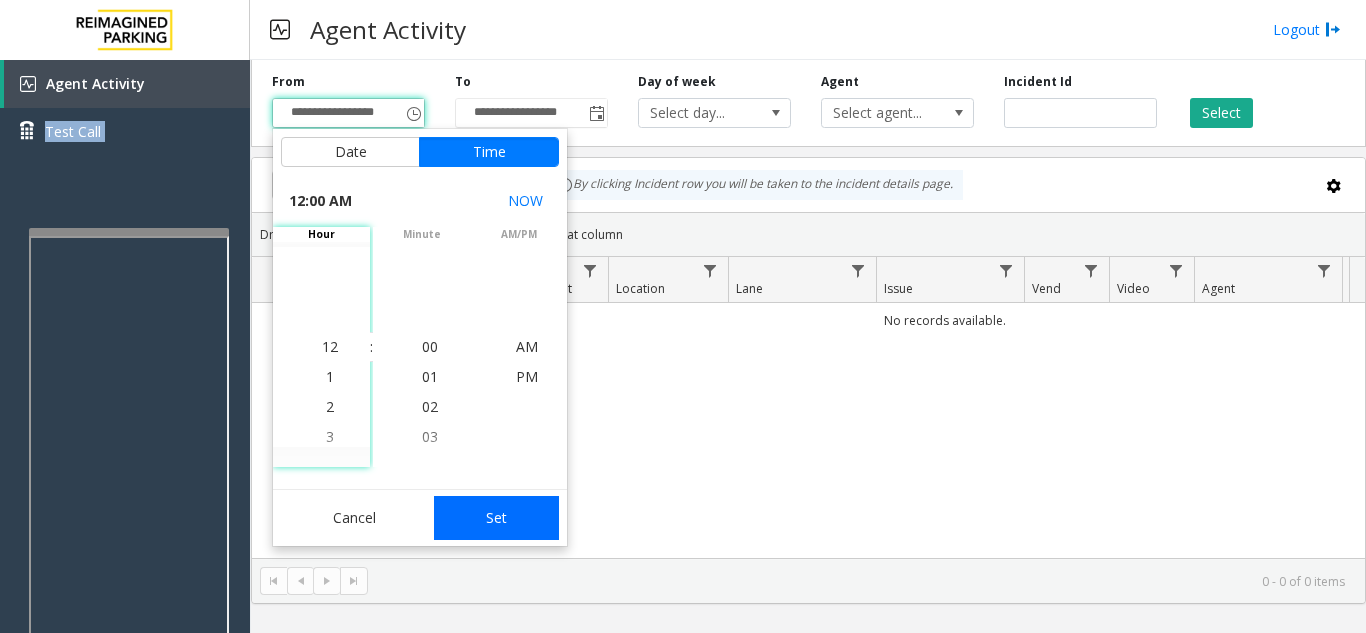 click on "Set" 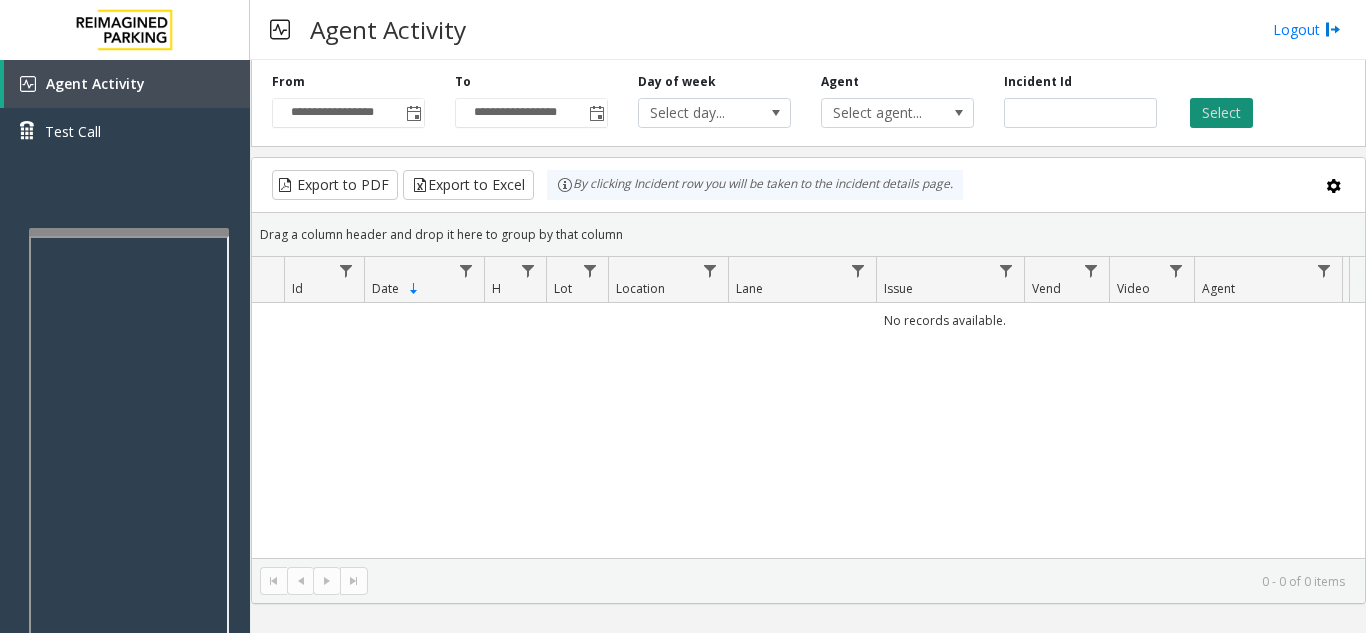 click on "Select" 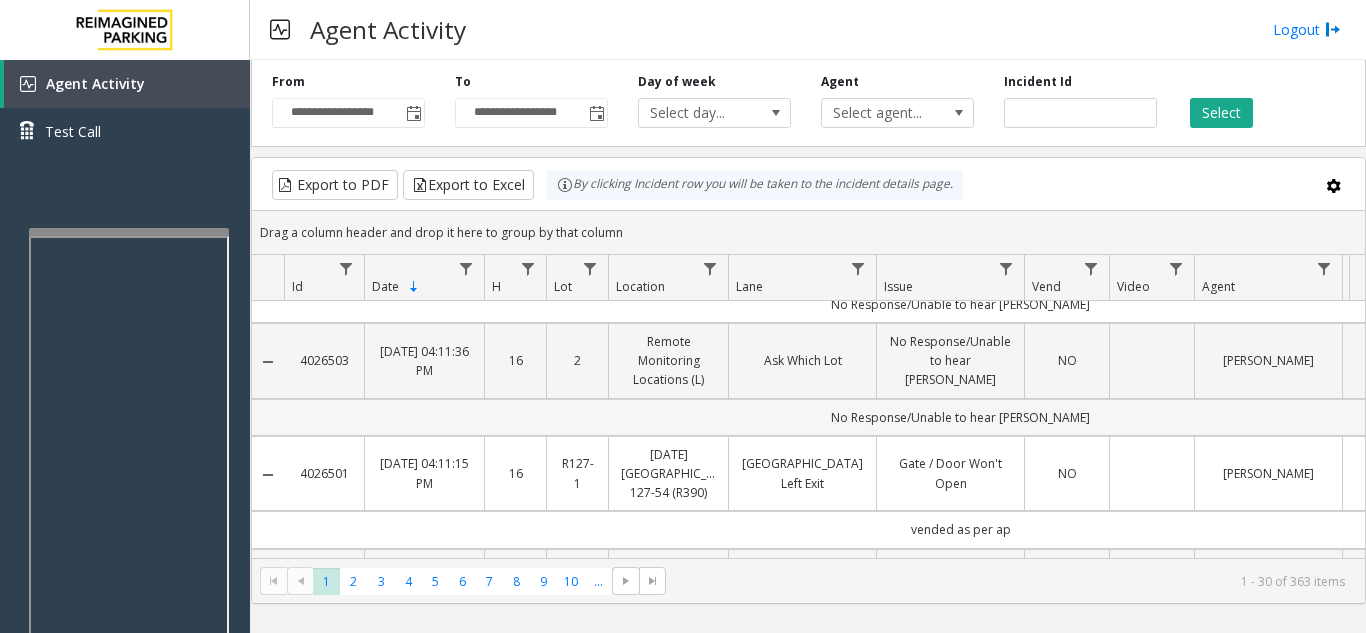 scroll, scrollTop: 0, scrollLeft: 0, axis: both 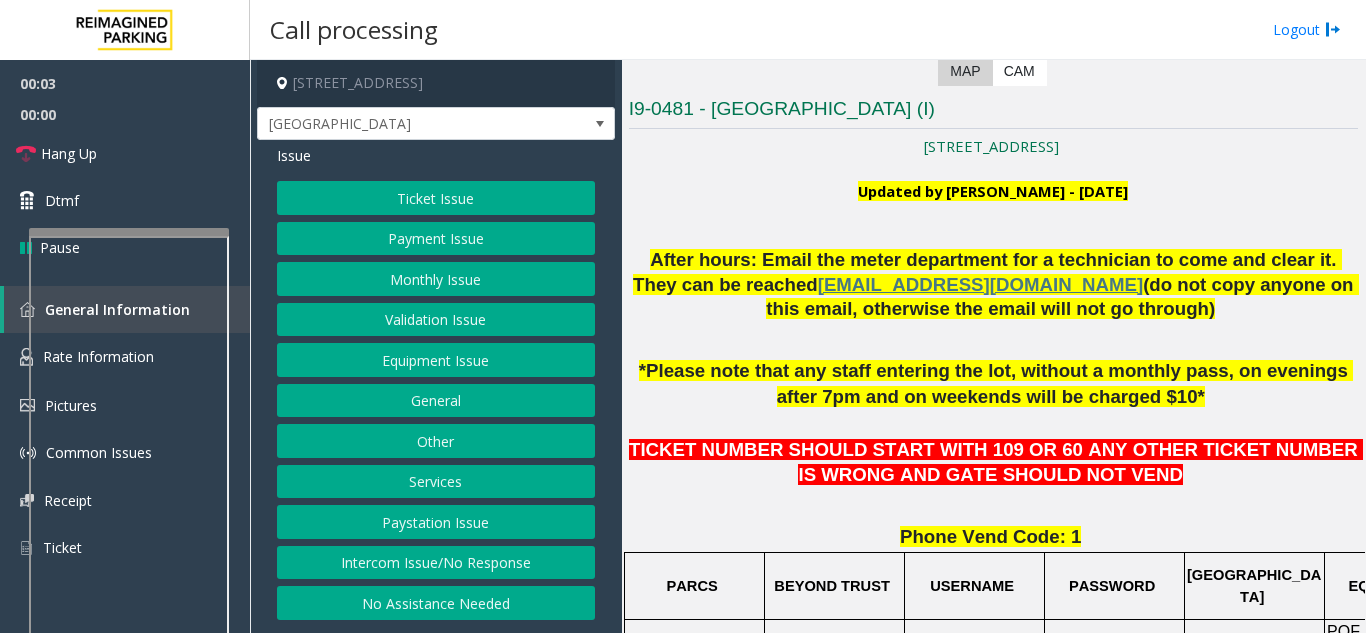 click on "After hours: Email the meter department for a technician to come and clear it. They can be reached" 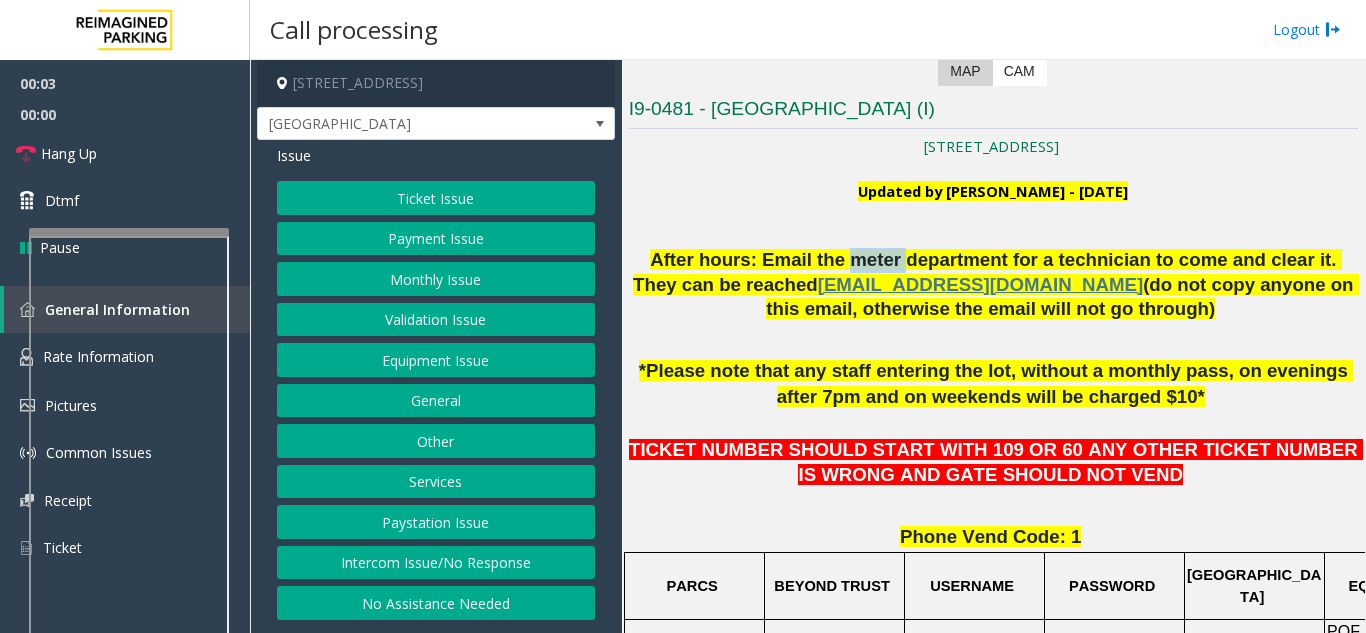 click on "After hours: Email the meter department for a technician to come and clear it. They can be reached" 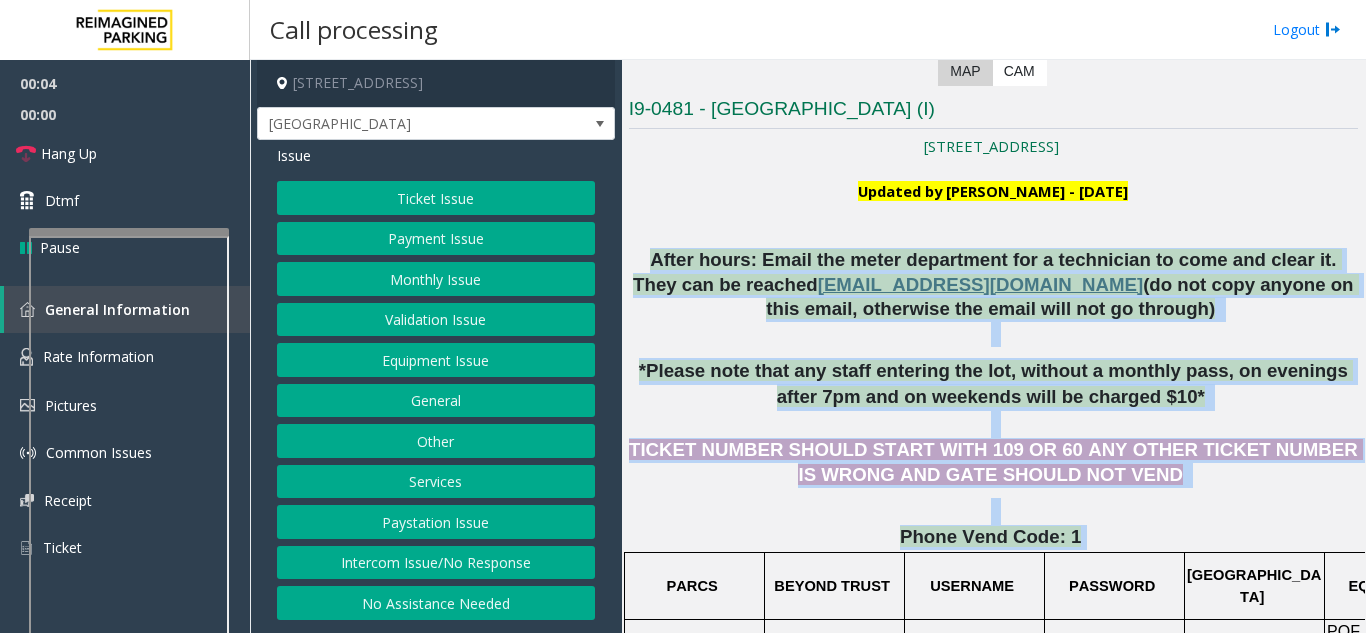 drag, startPoint x: 815, startPoint y: 249, endPoint x: 1058, endPoint y: 526, distance: 368.48065 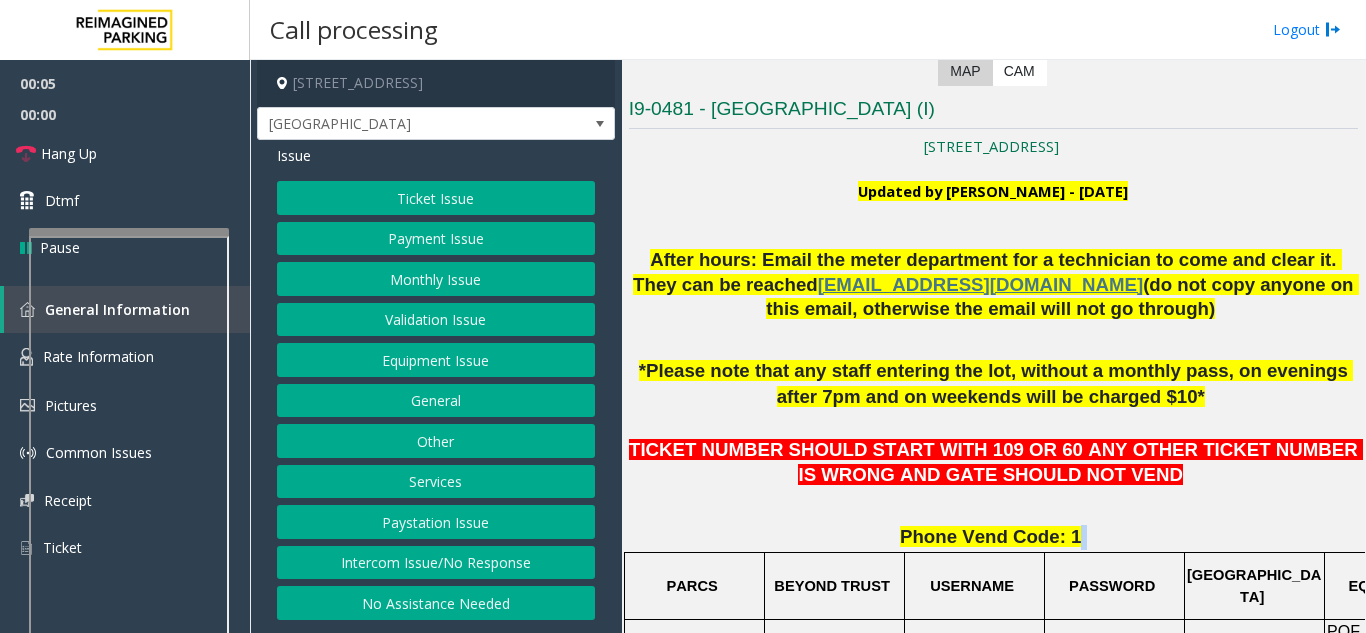 click on "Phone Vend Code: 1" 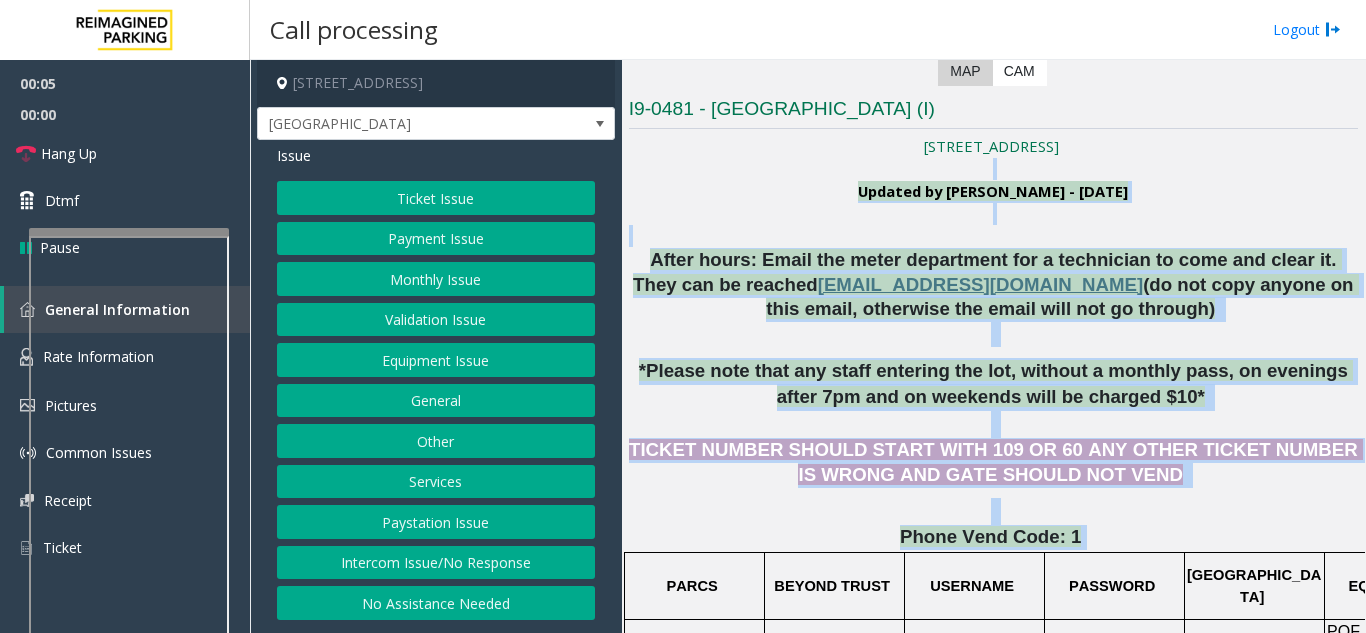 drag, startPoint x: 1058, startPoint y: 526, endPoint x: 829, endPoint y: 165, distance: 427.5067 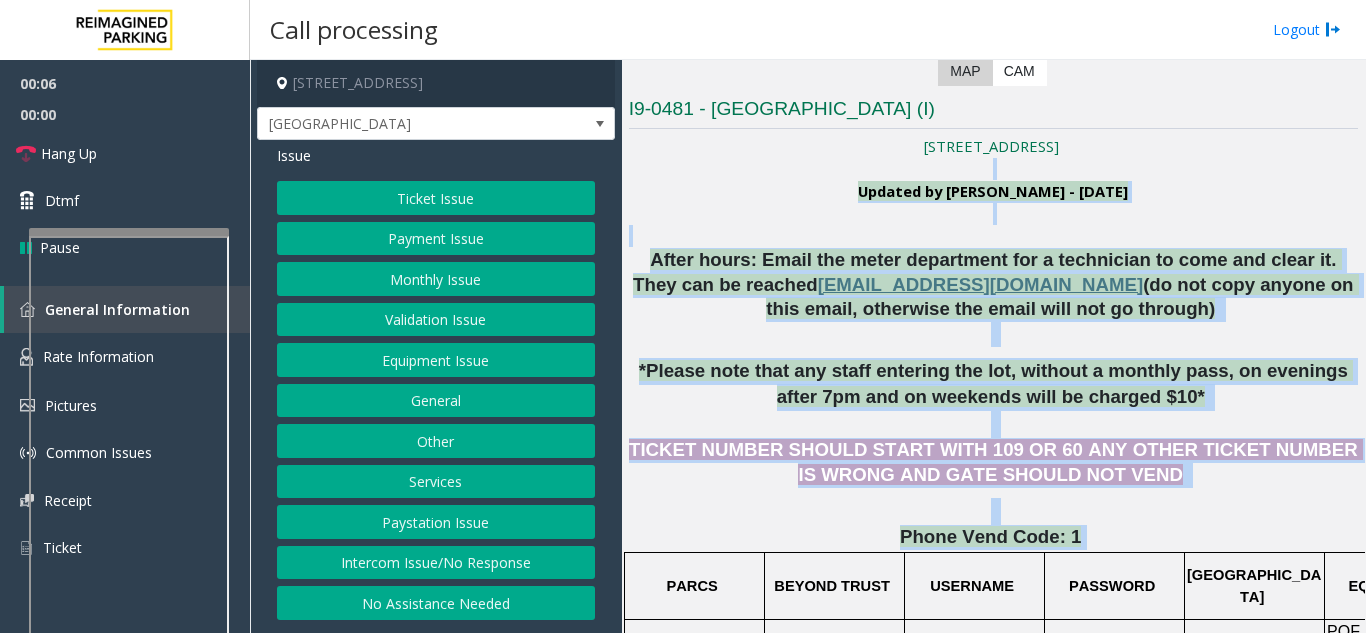 click 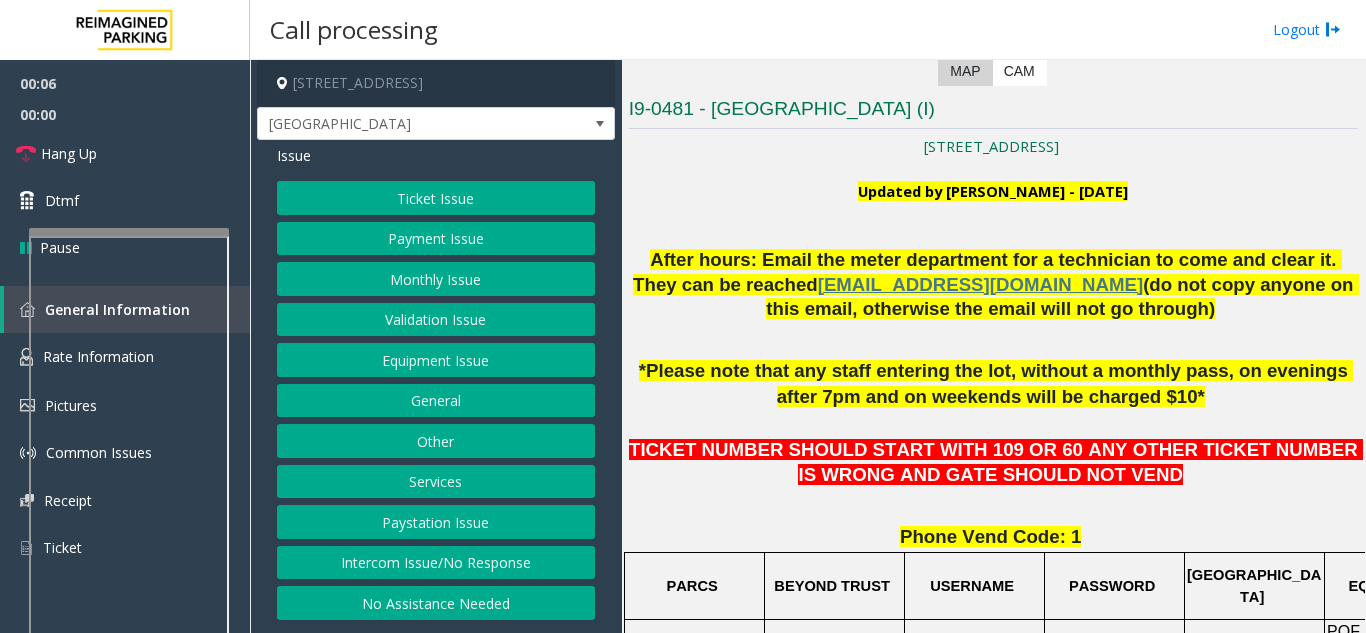 click on "Monthly Issue" 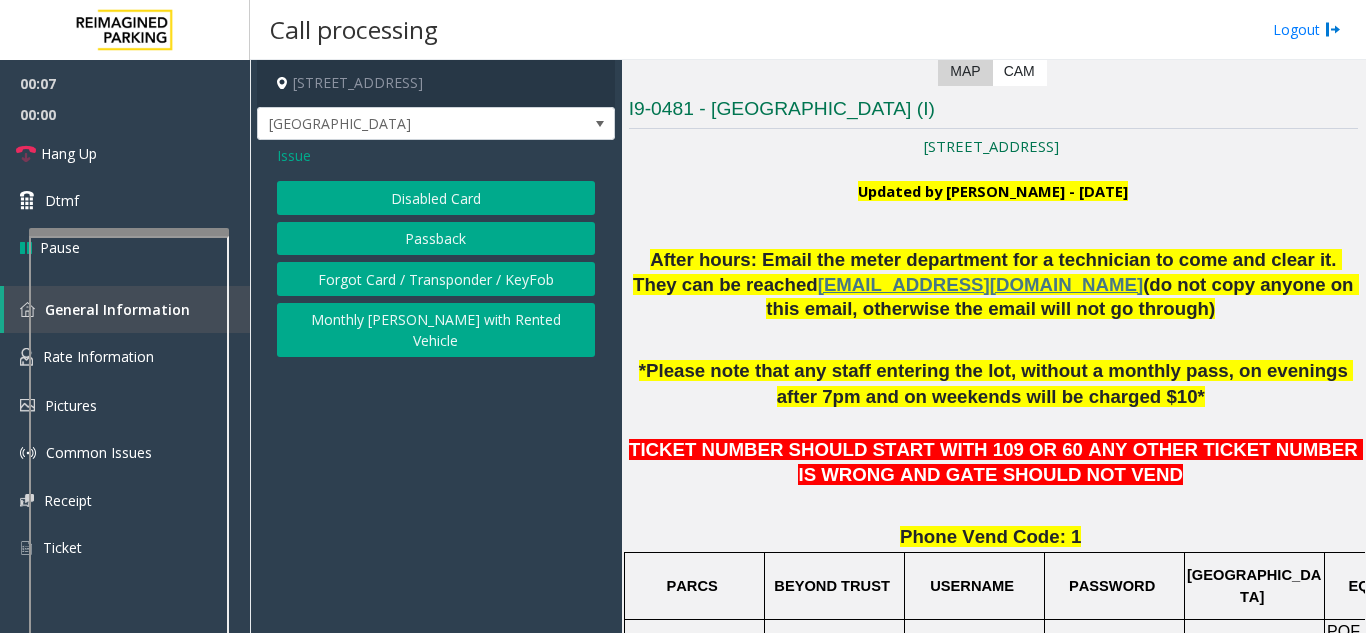 click on "Disabled Card" 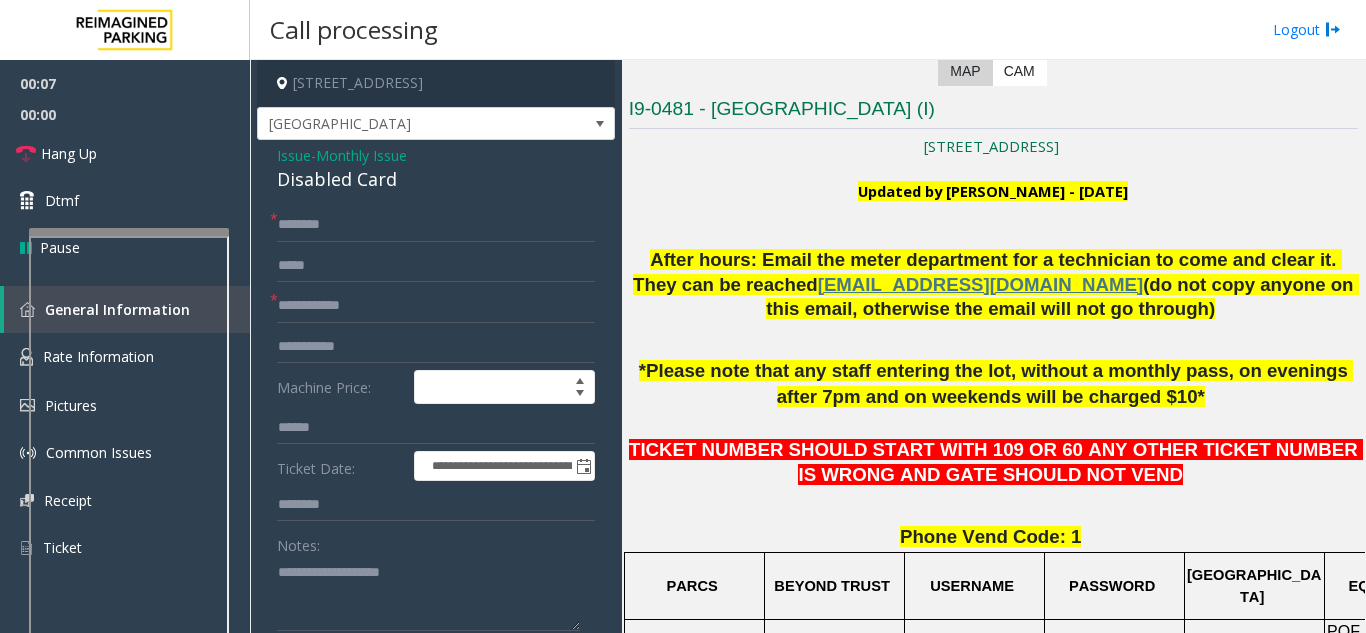 click on "Disabled Card" 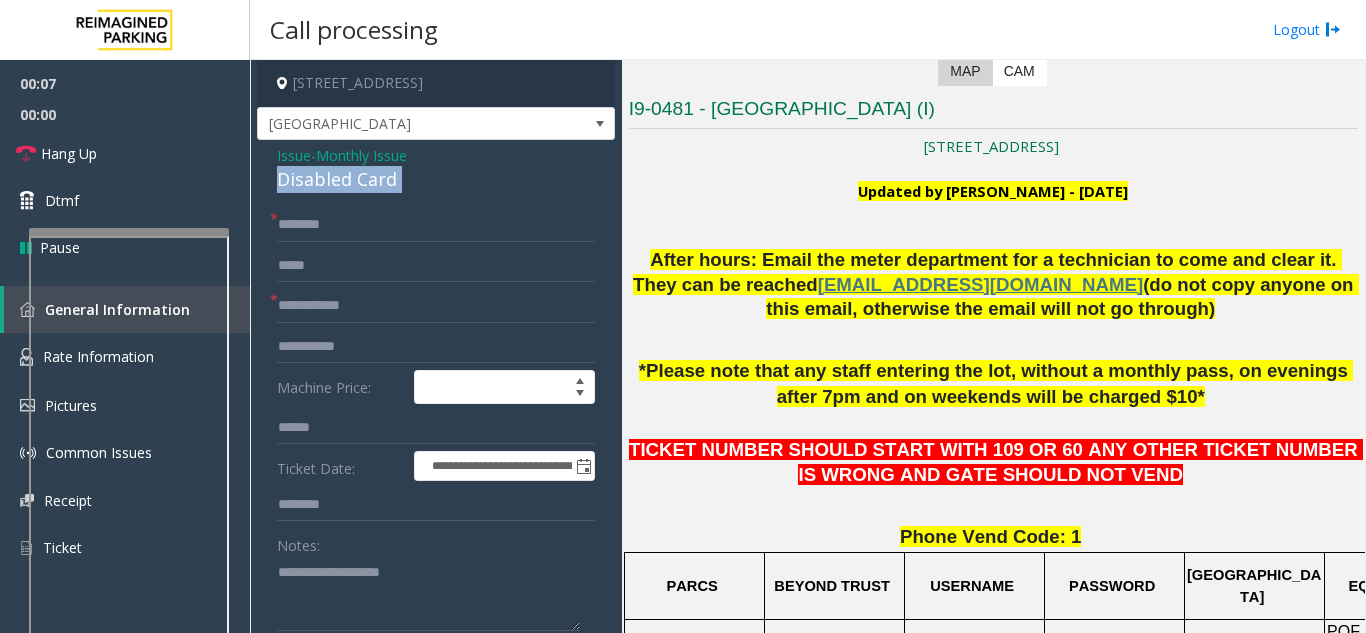 click on "Disabled Card" 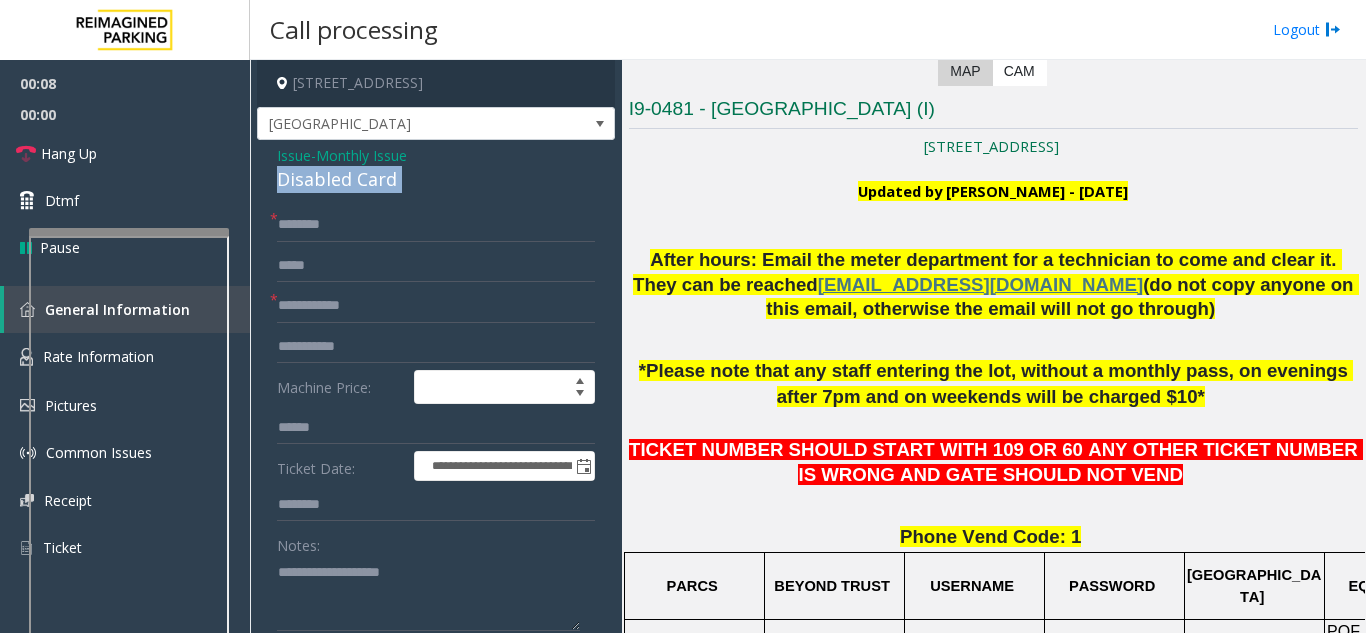 click on "Disabled Card" 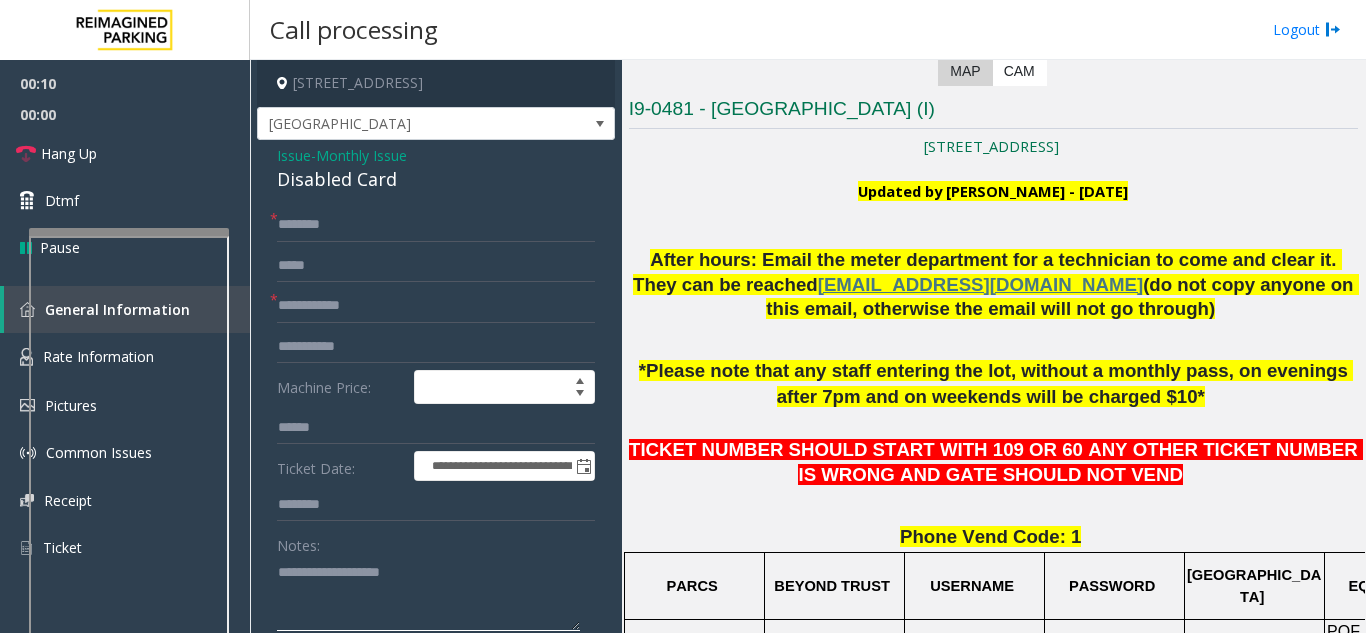 click 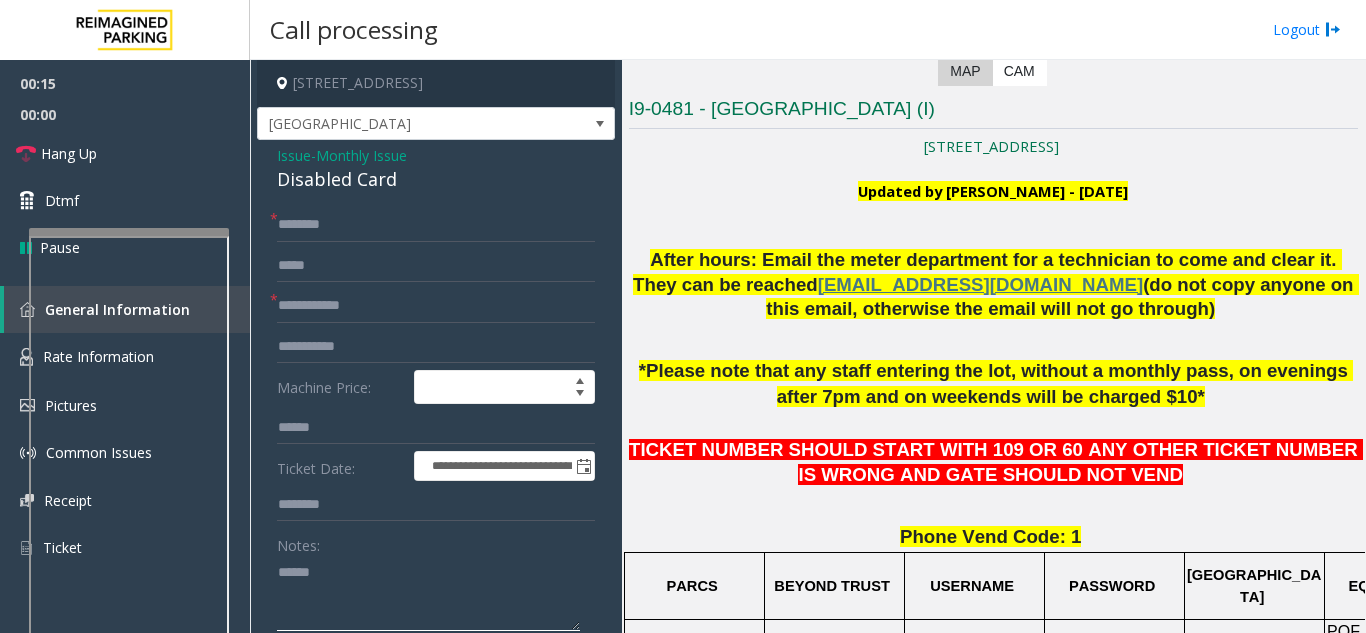 paste on "**********" 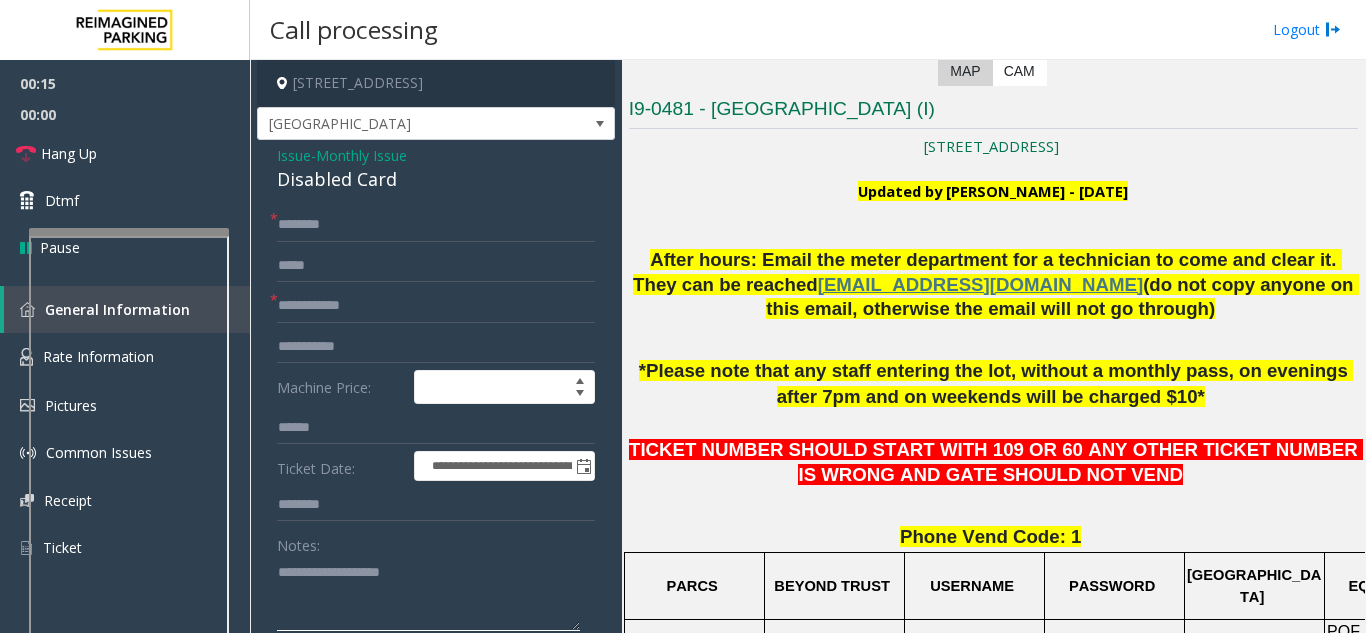 type on "**********" 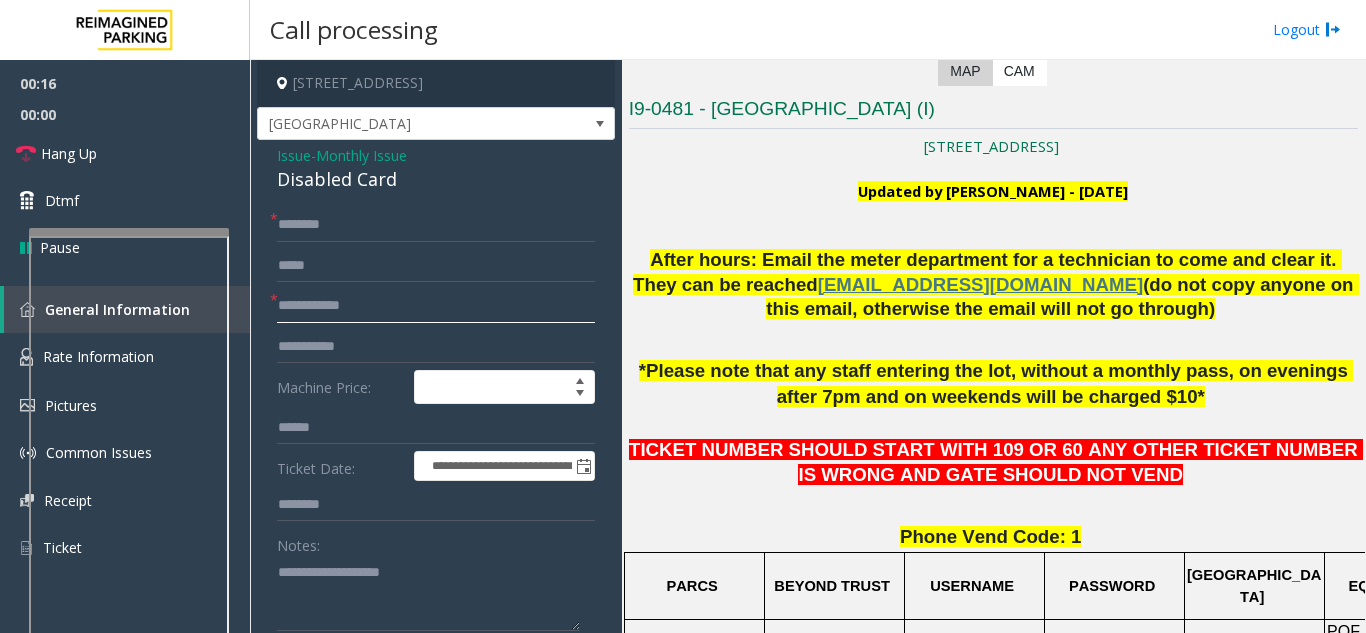 click 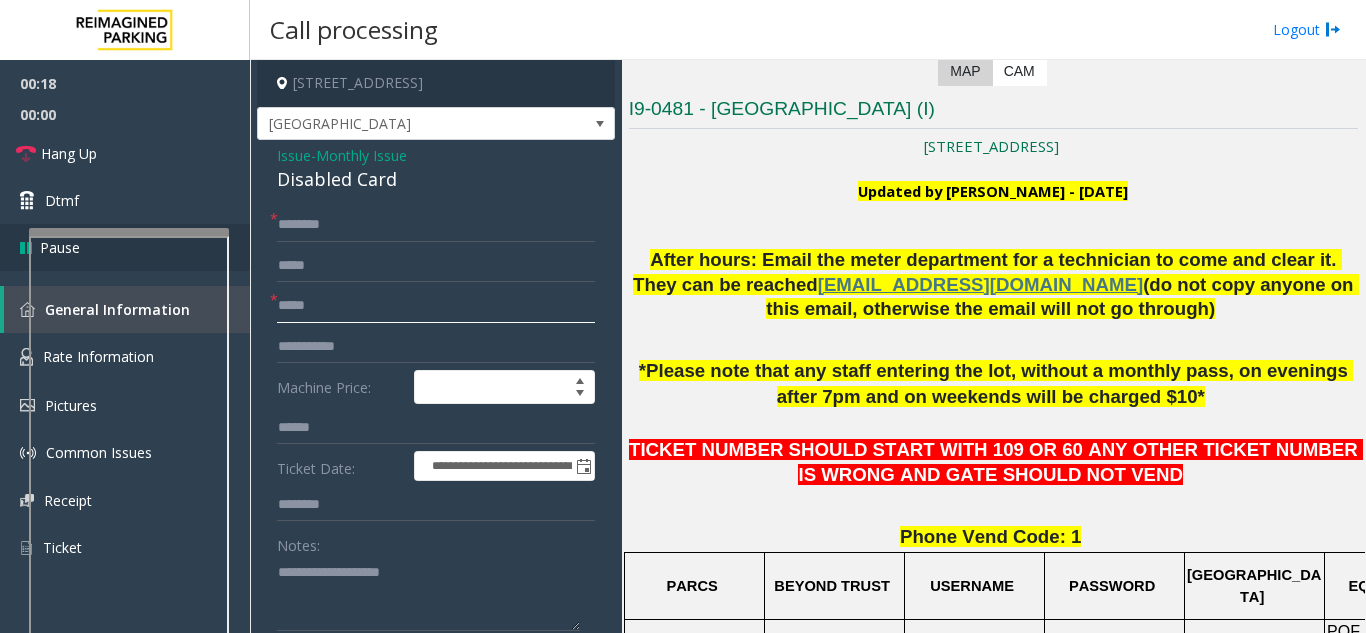 type on "*****" 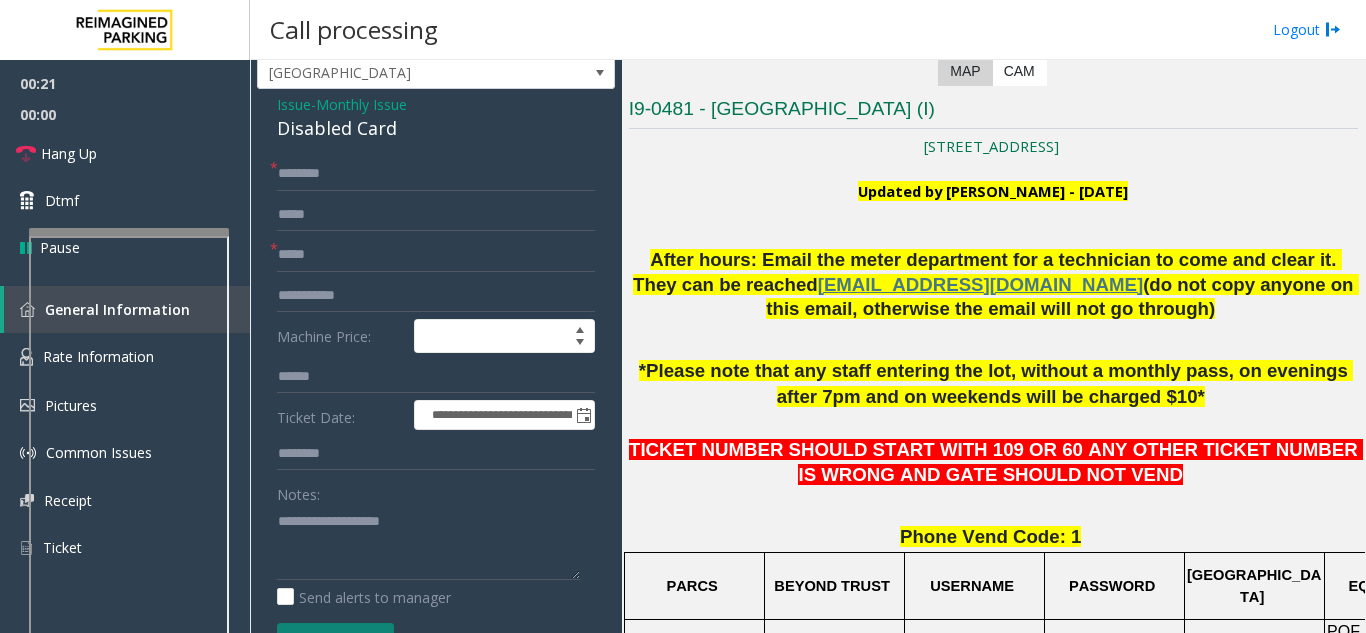 scroll, scrollTop: 100, scrollLeft: 0, axis: vertical 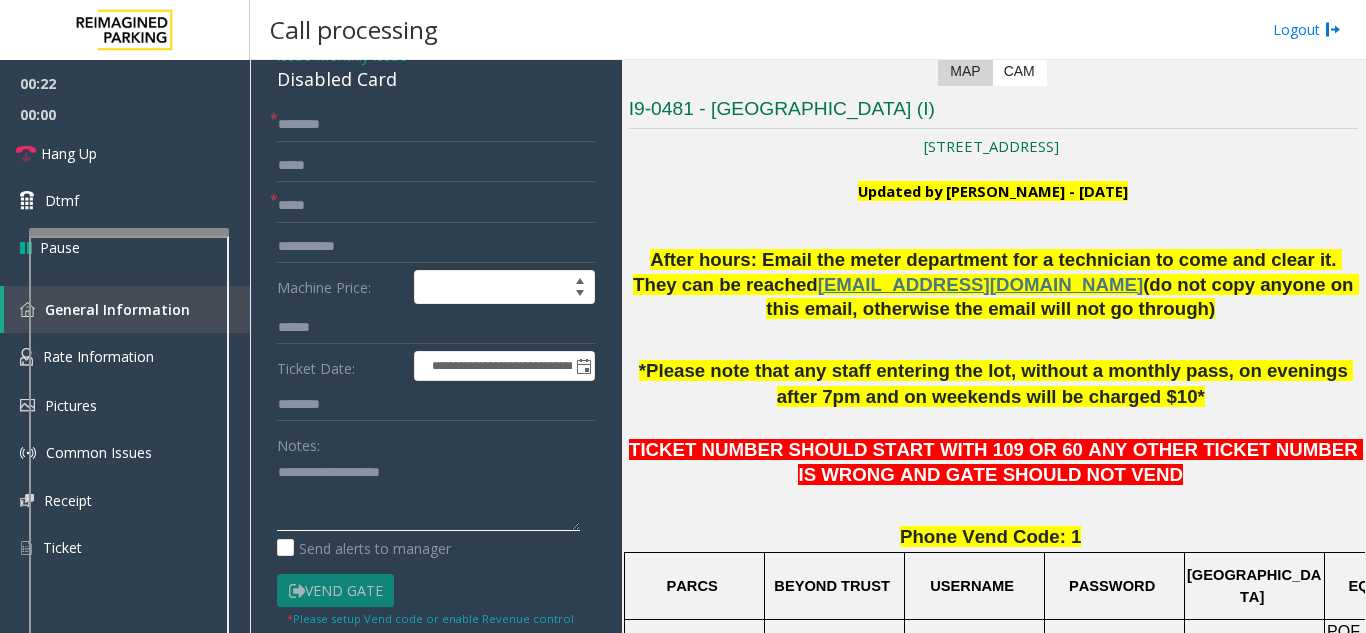 paste on "**********" 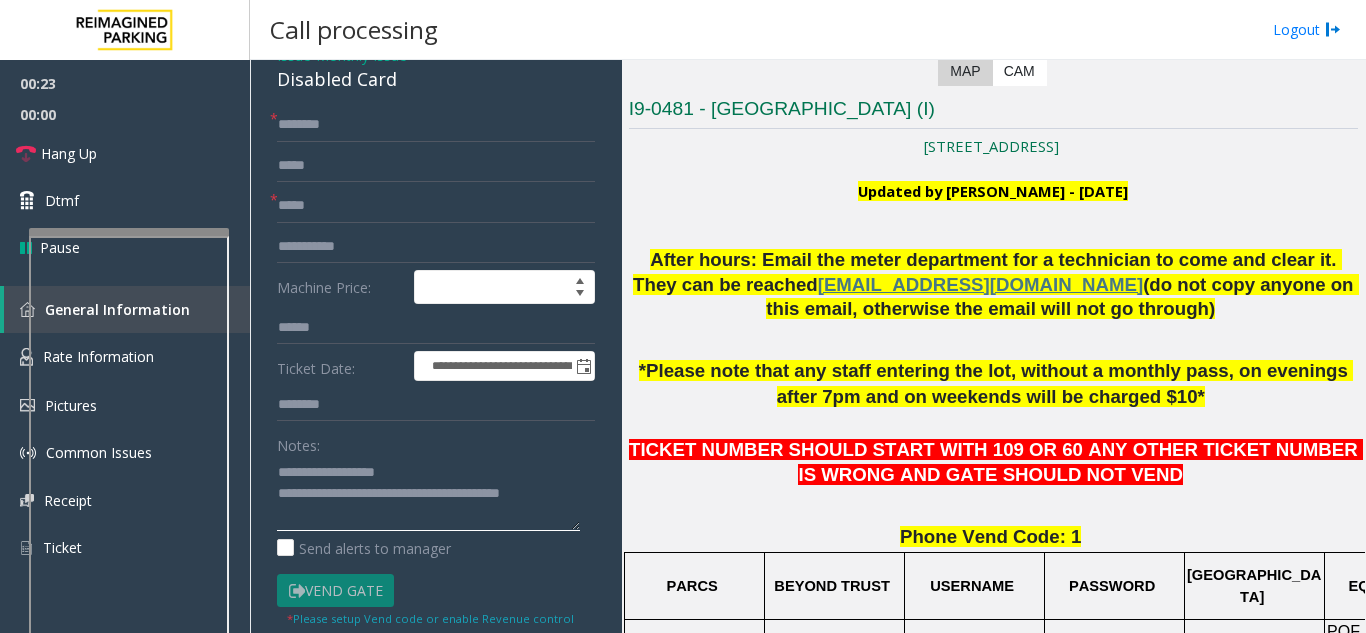 type on "**********" 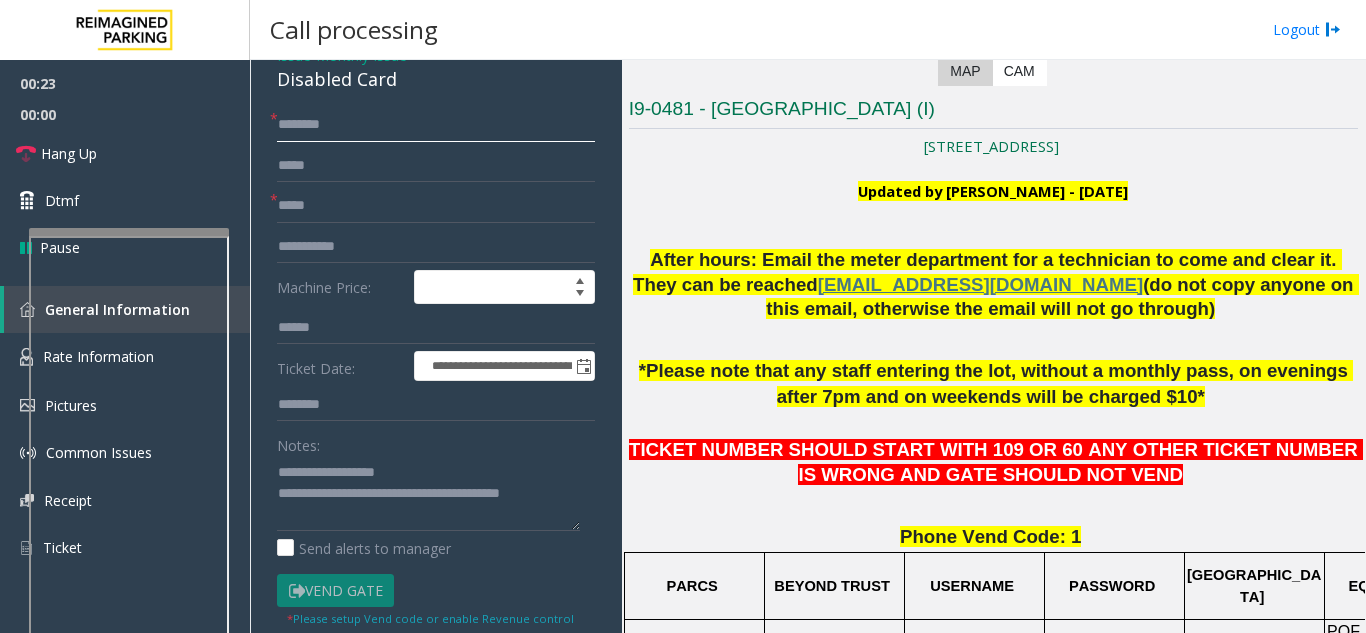 click 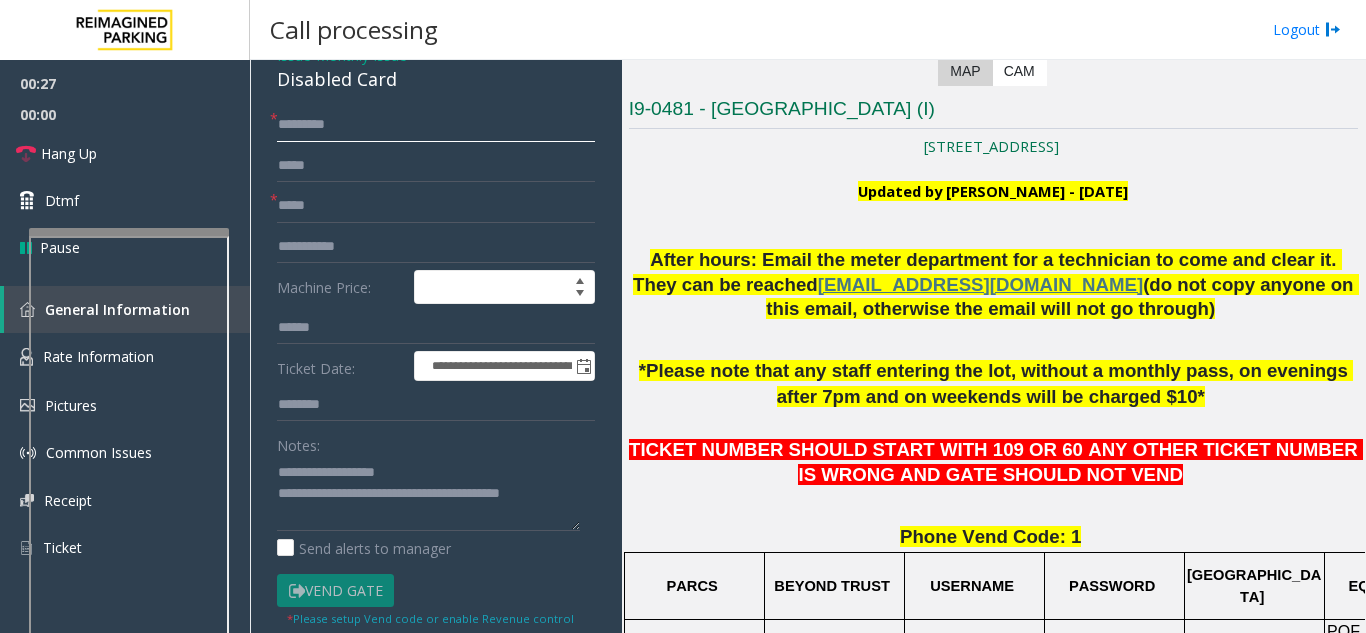 type on "********" 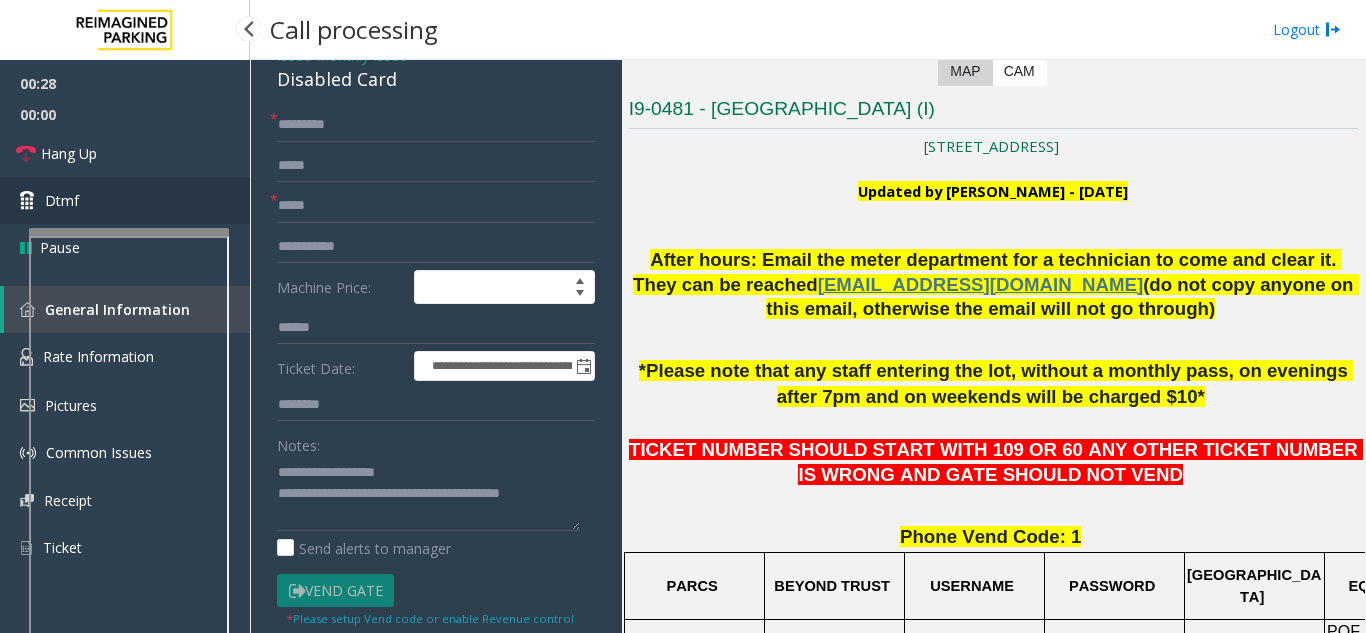 click on "Dtmf" at bounding box center (125, 200) 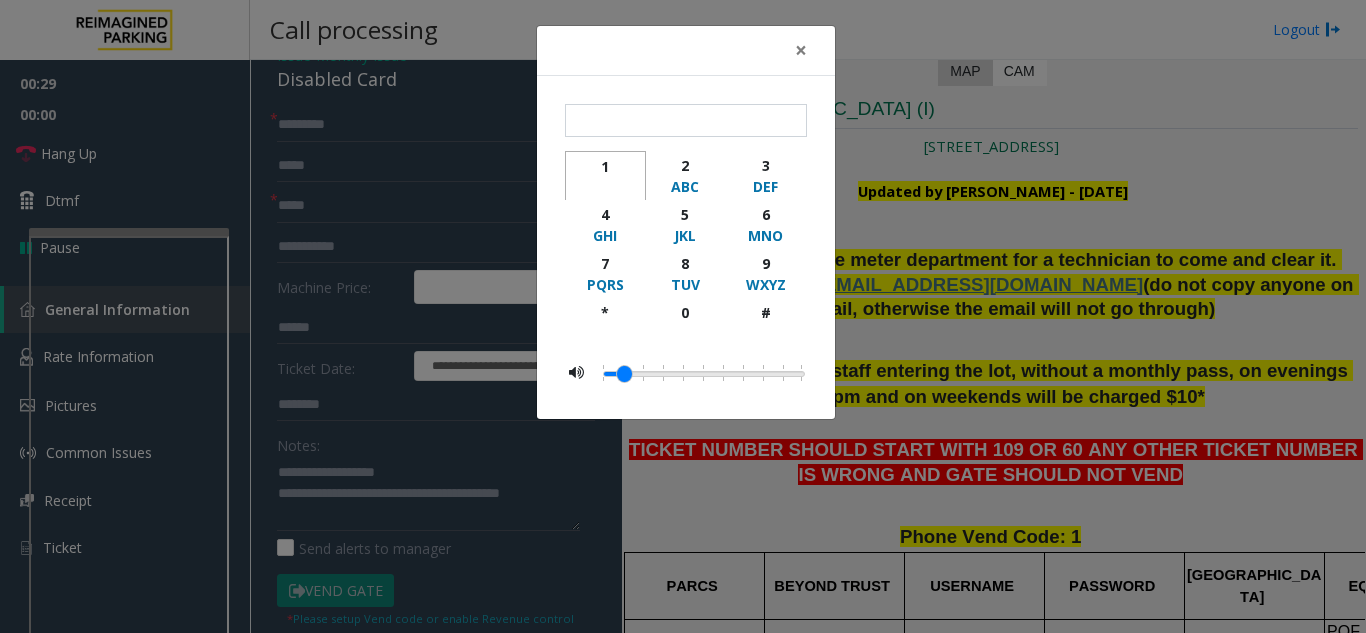 click on "1" 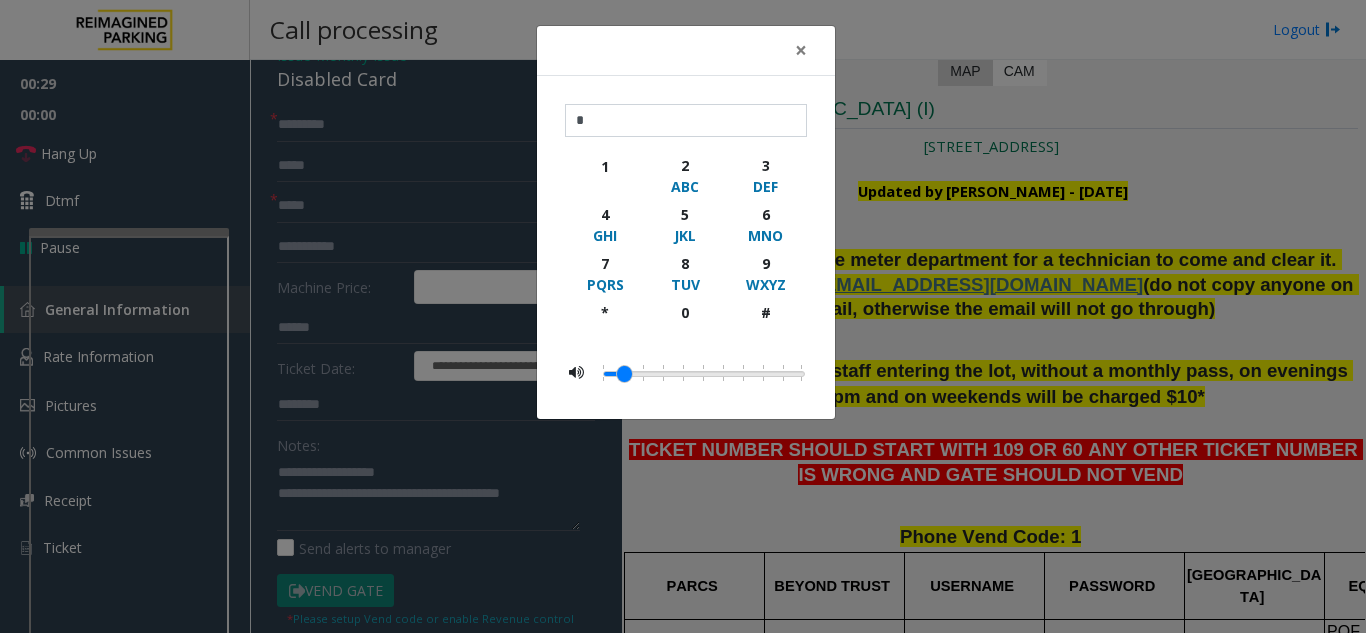 click on "× * 1 2 ABC 3 DEF 4 GHI 5 JKL 6 MNO 7 PQRS 8 TUV 9 WXYZ * 0 #" 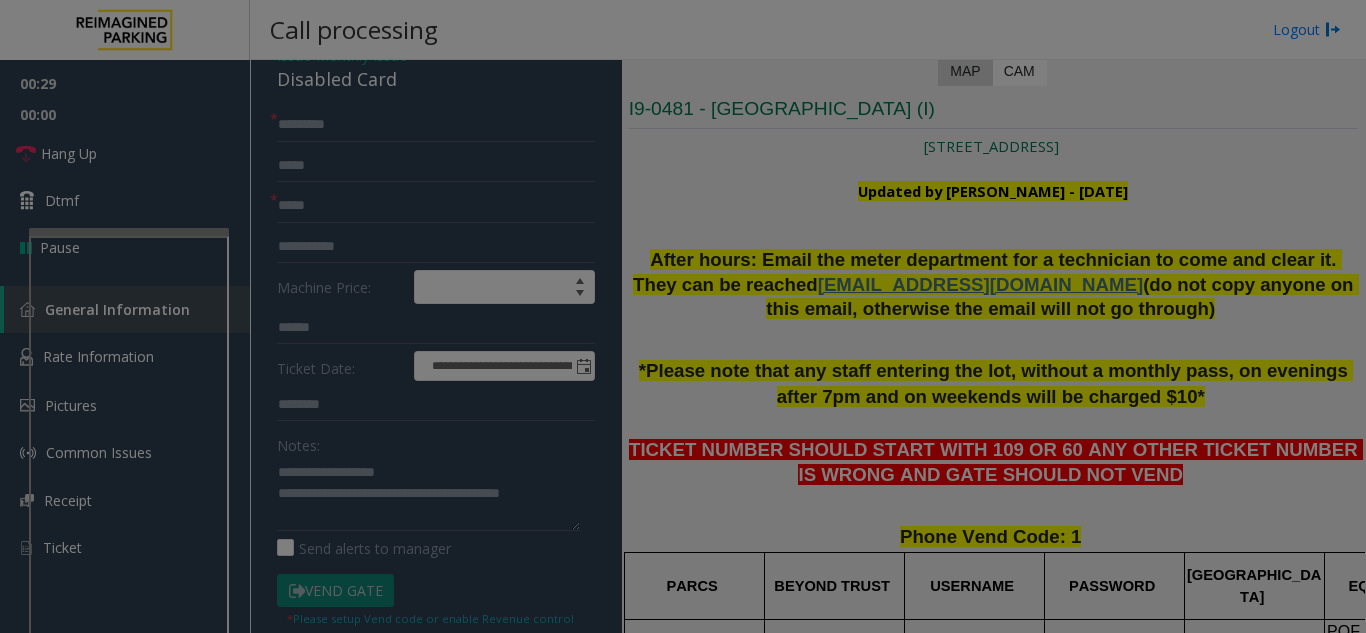 click on "**********" at bounding box center (683, 316) 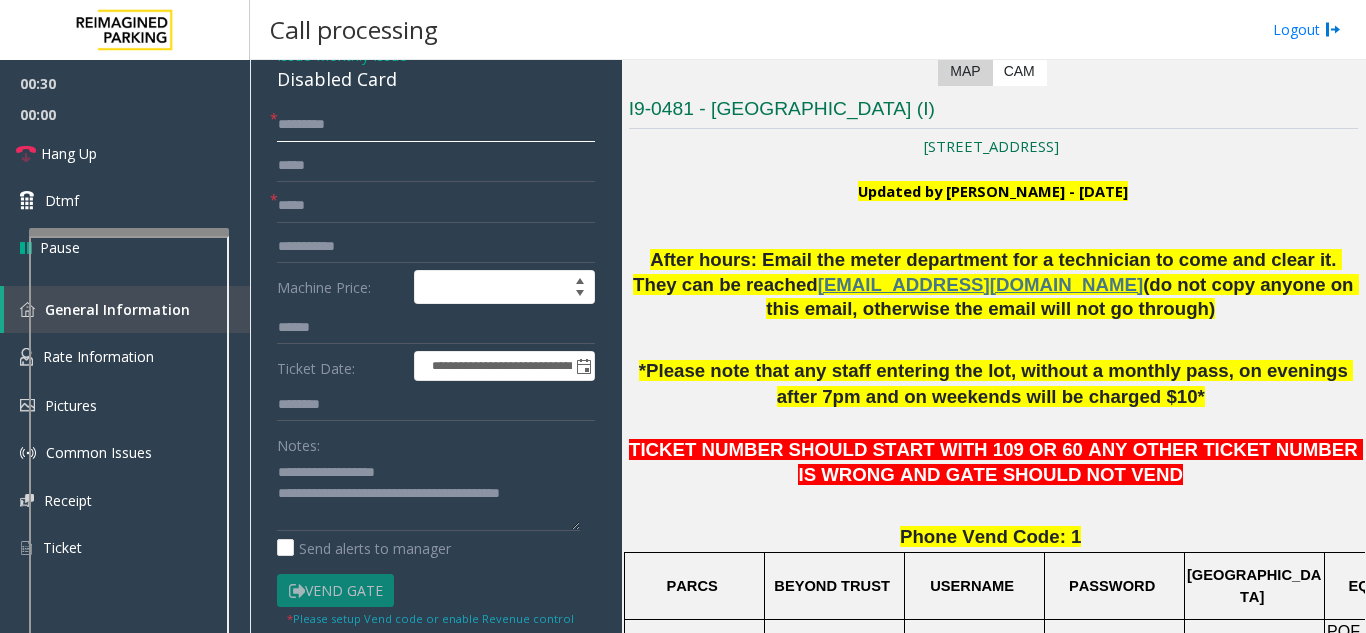 click on "********" 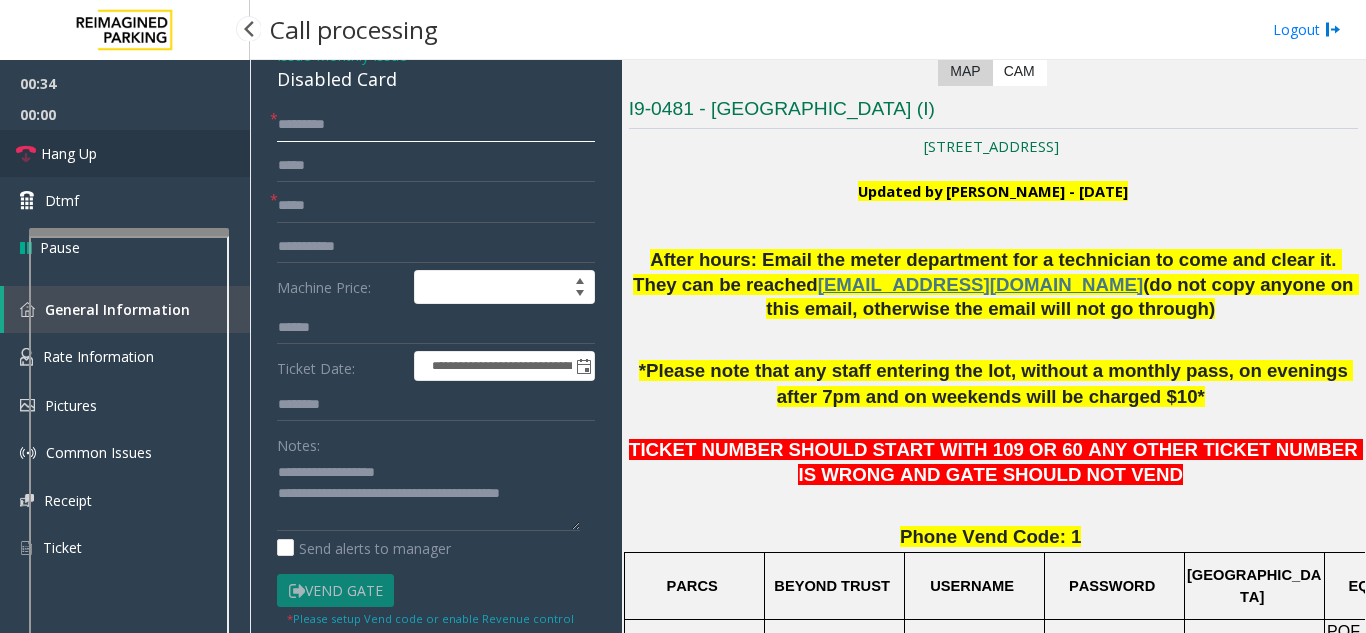 type on "********" 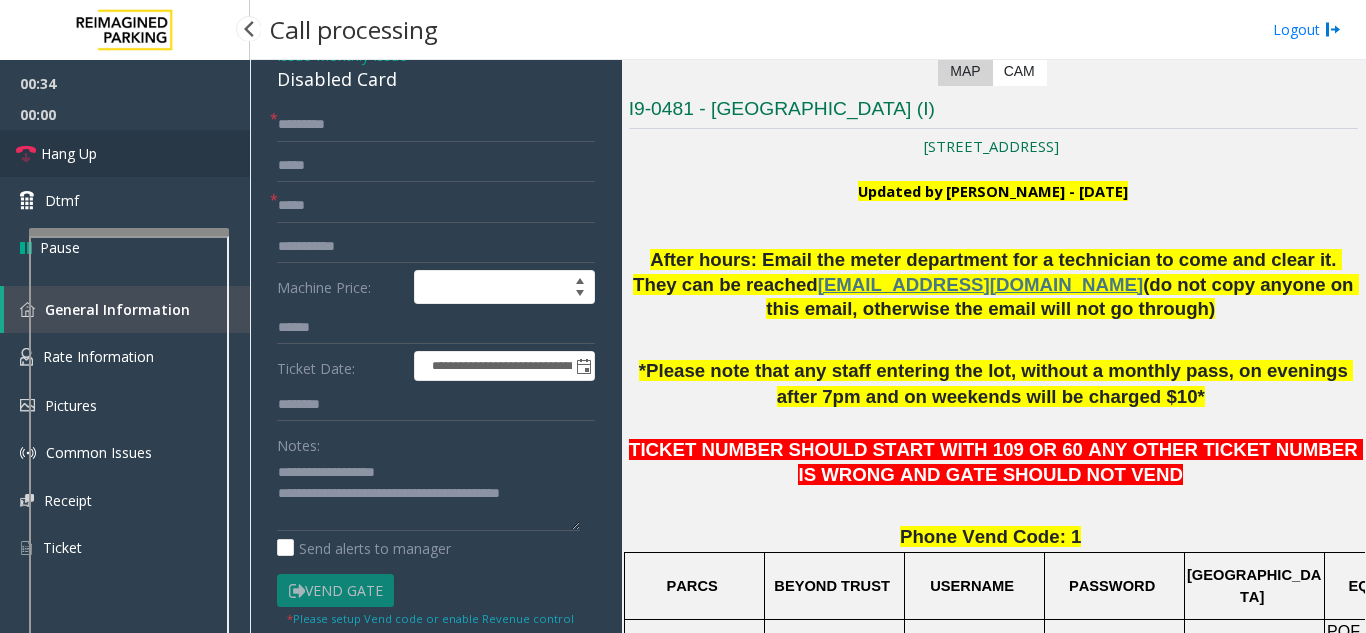 click on "Hang Up" at bounding box center [125, 153] 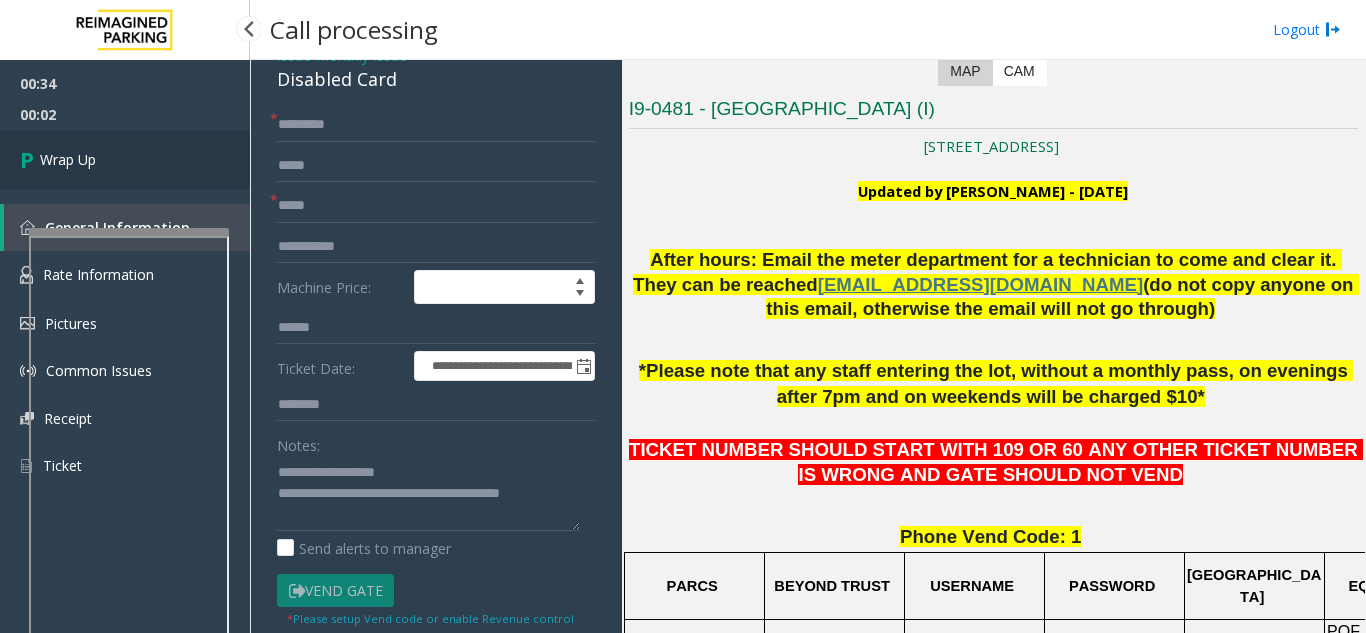 click on "Wrap Up" at bounding box center [125, 159] 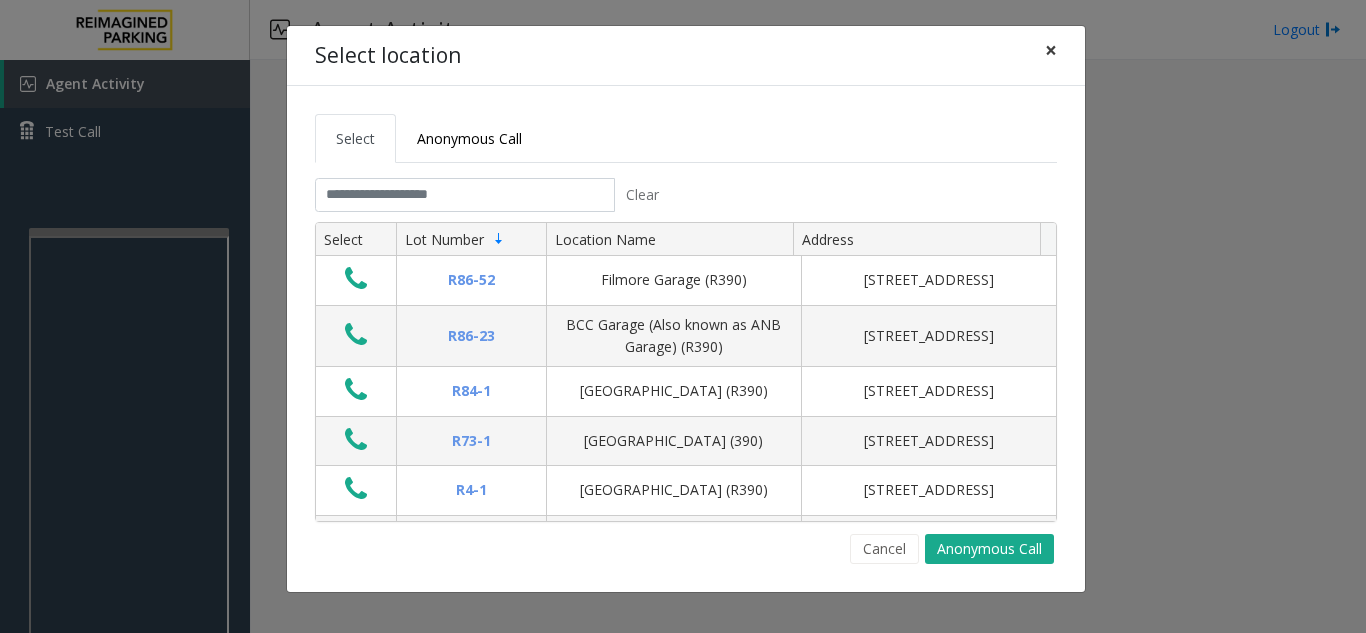 click on "×" 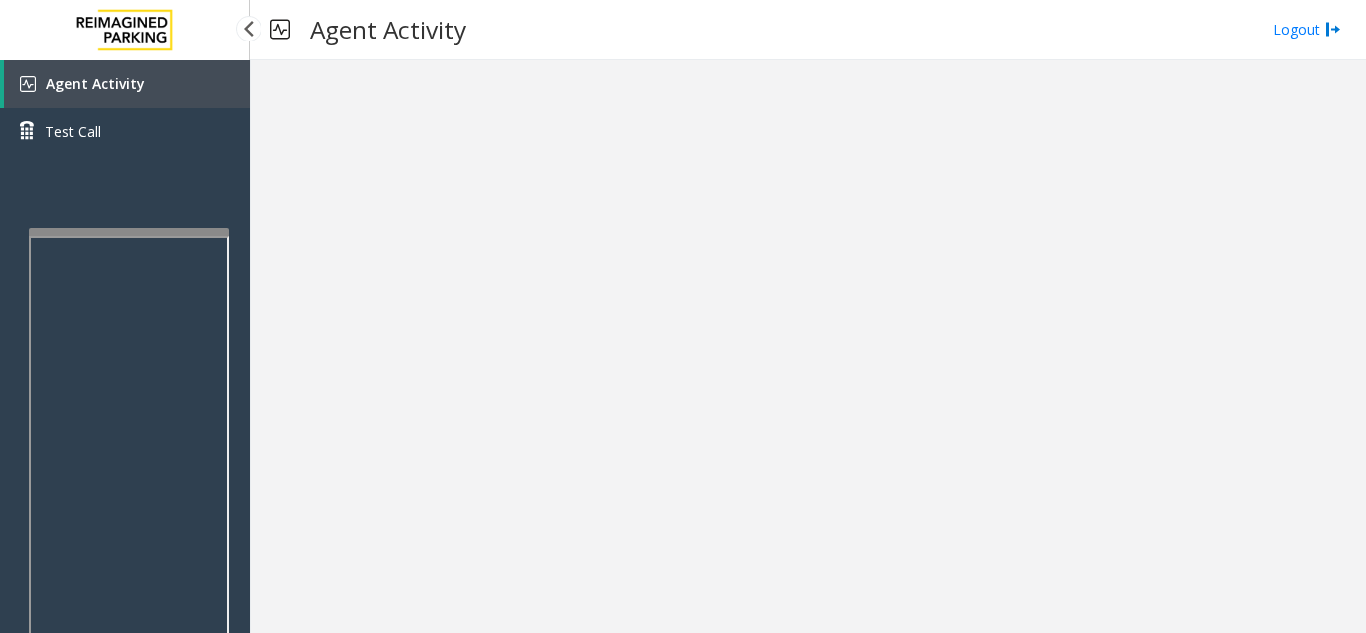 click on "Agent Activity" at bounding box center (127, 84) 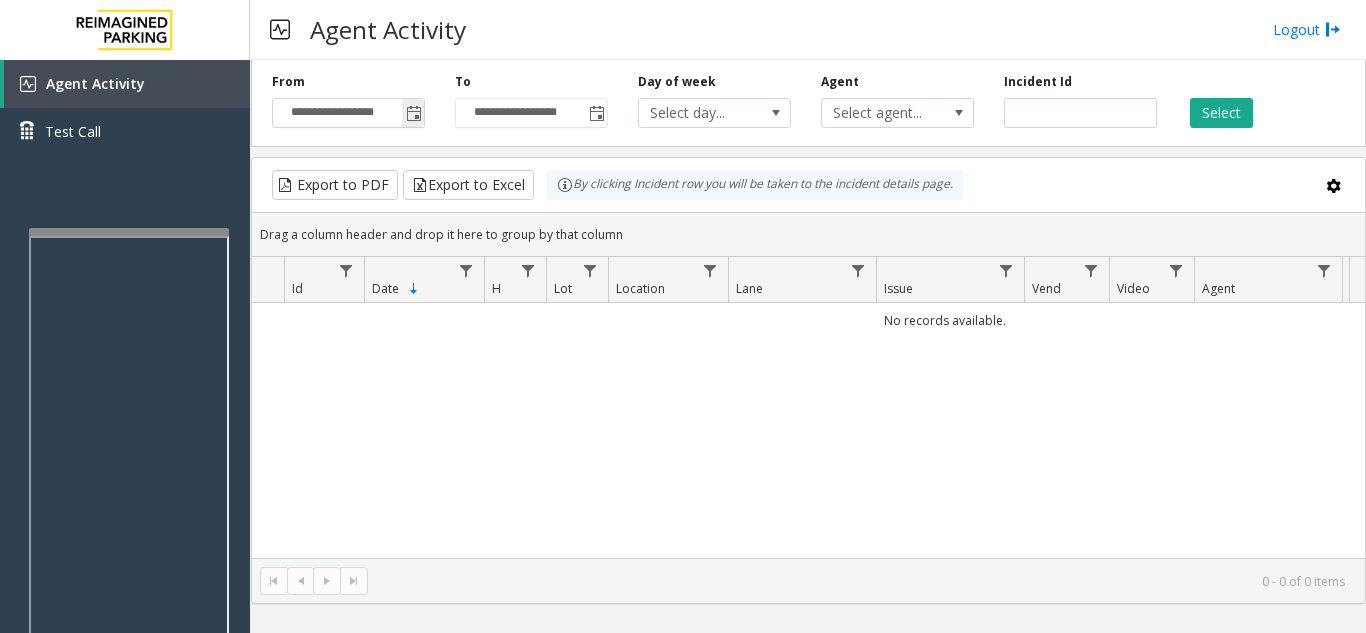 drag, startPoint x: 417, startPoint y: 102, endPoint x: 405, endPoint y: 100, distance: 12.165525 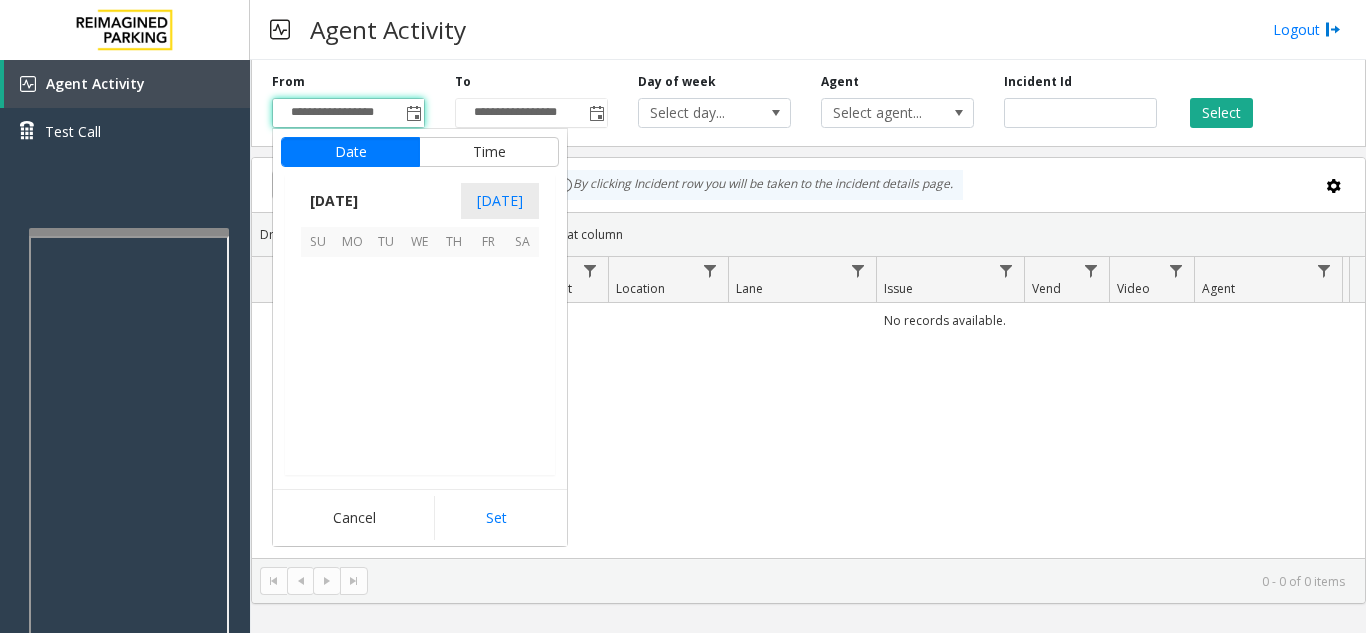 scroll, scrollTop: 358428, scrollLeft: 0, axis: vertical 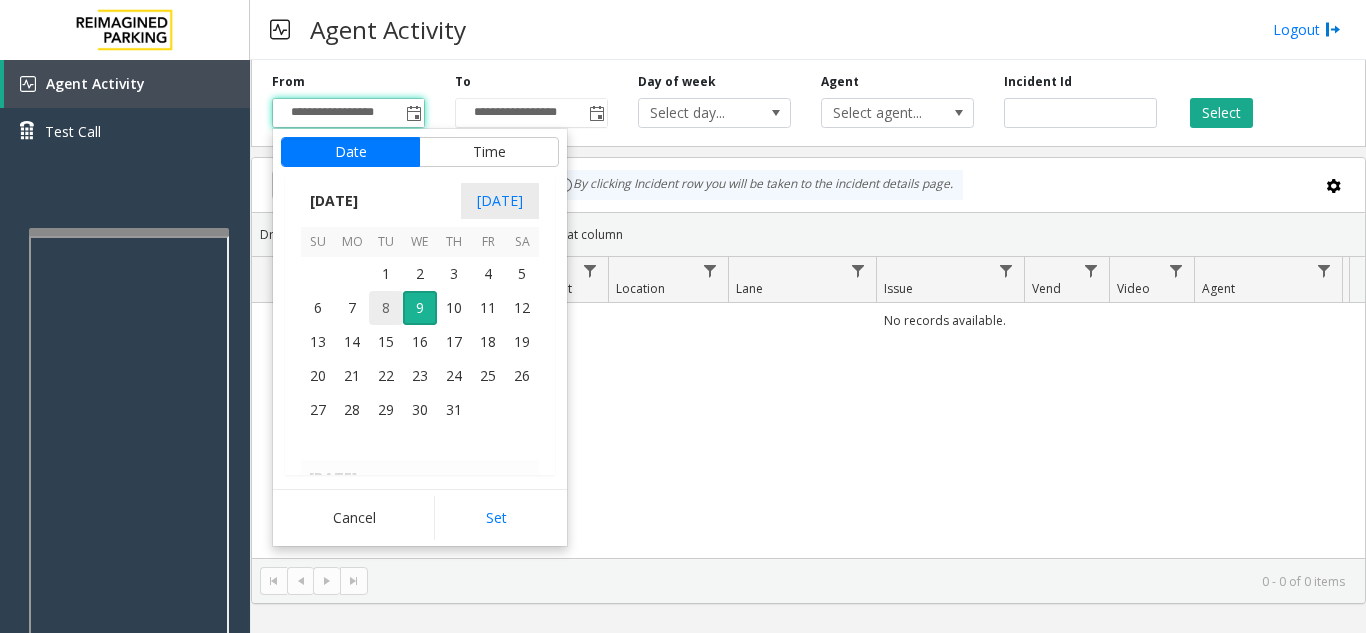 click on "8" at bounding box center (386, 308) 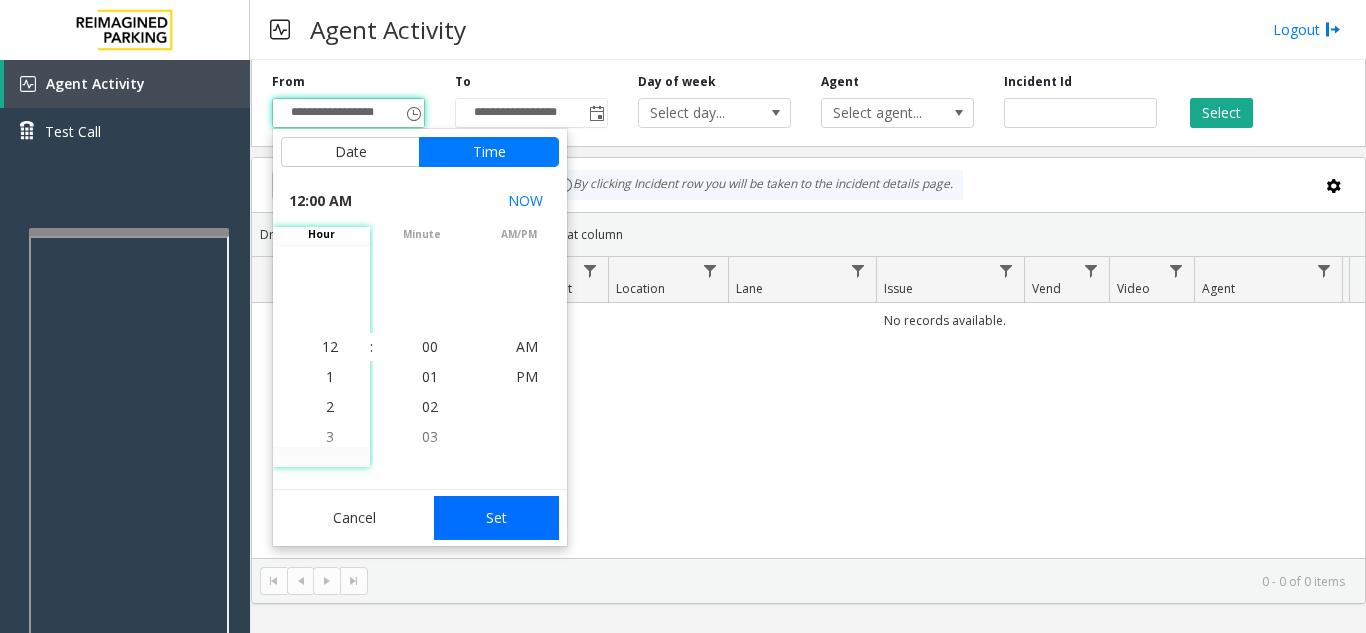 click on "Set" 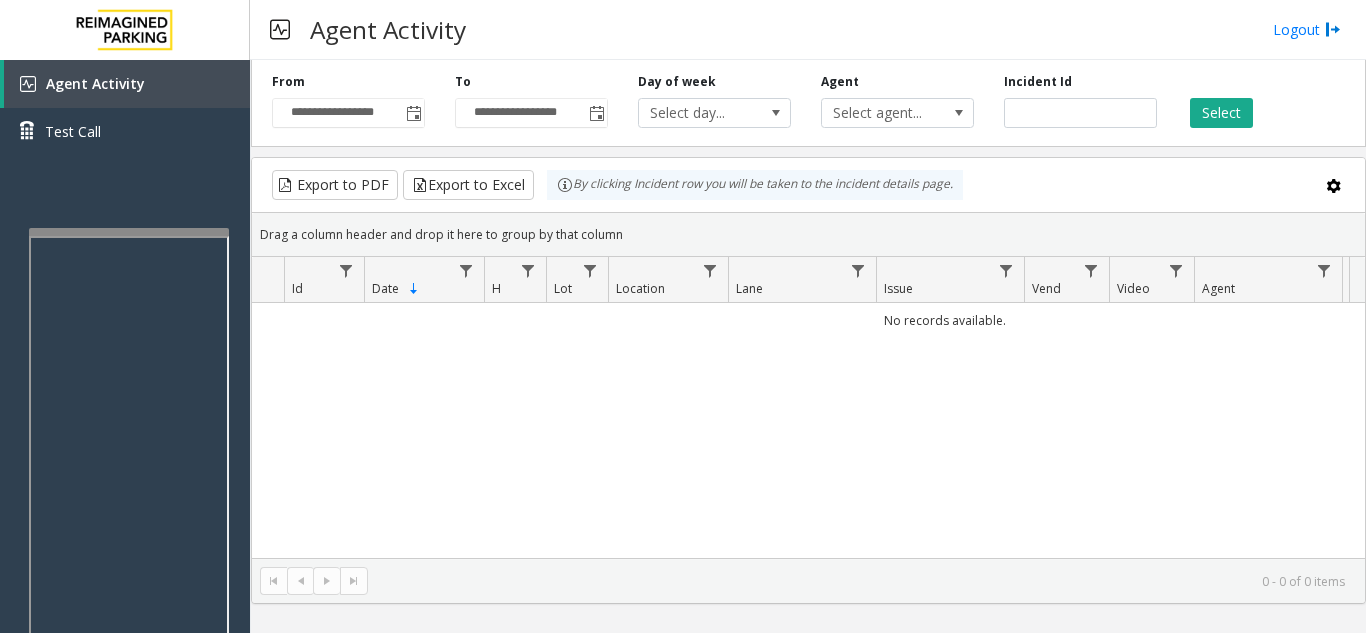 drag, startPoint x: 1281, startPoint y: 70, endPoint x: 1268, endPoint y: 92, distance: 25.553865 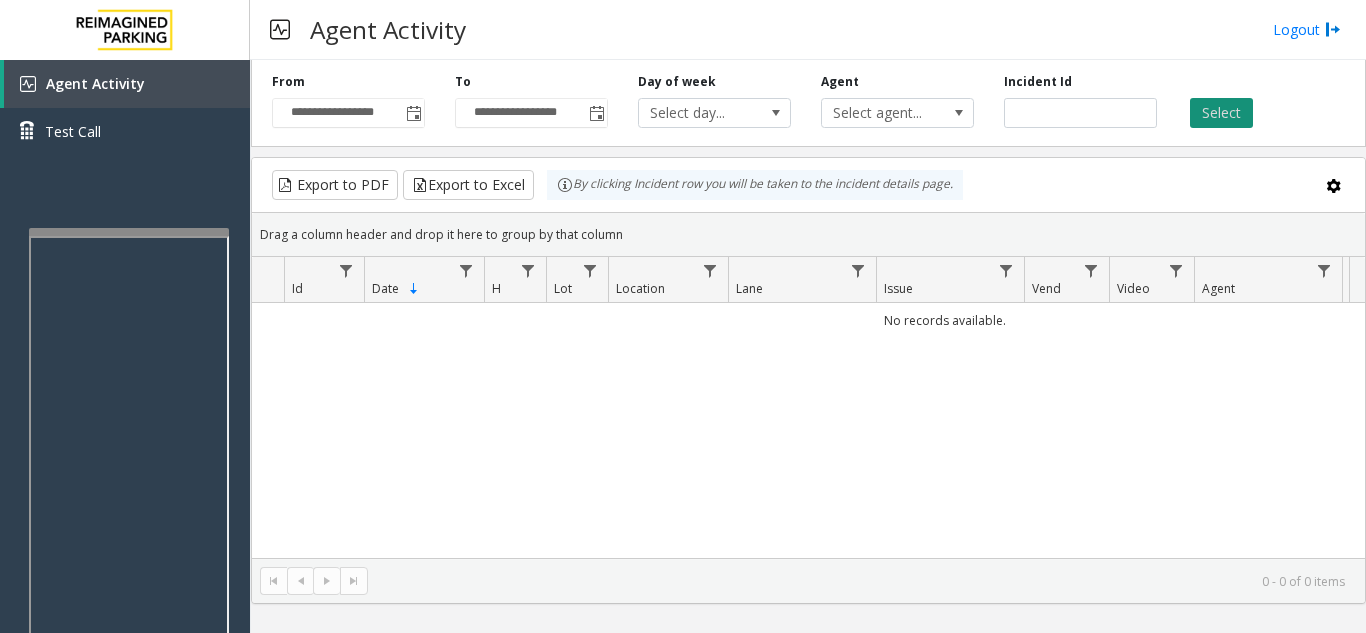 click on "Select" 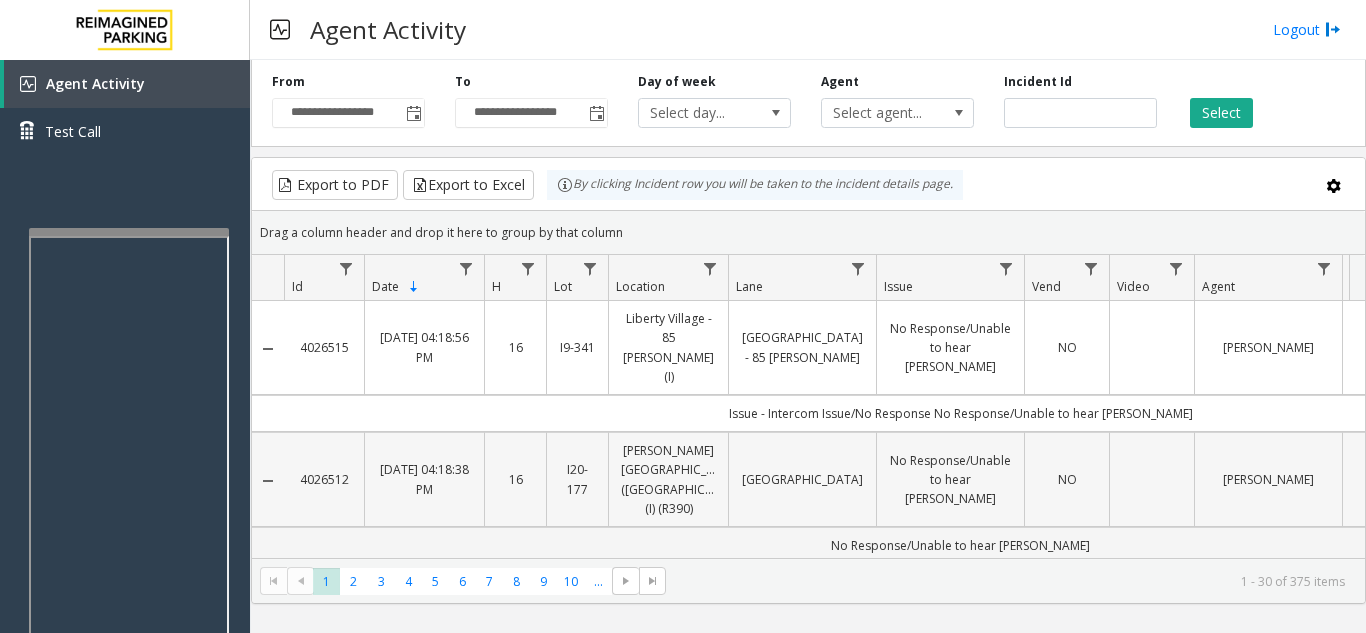 click 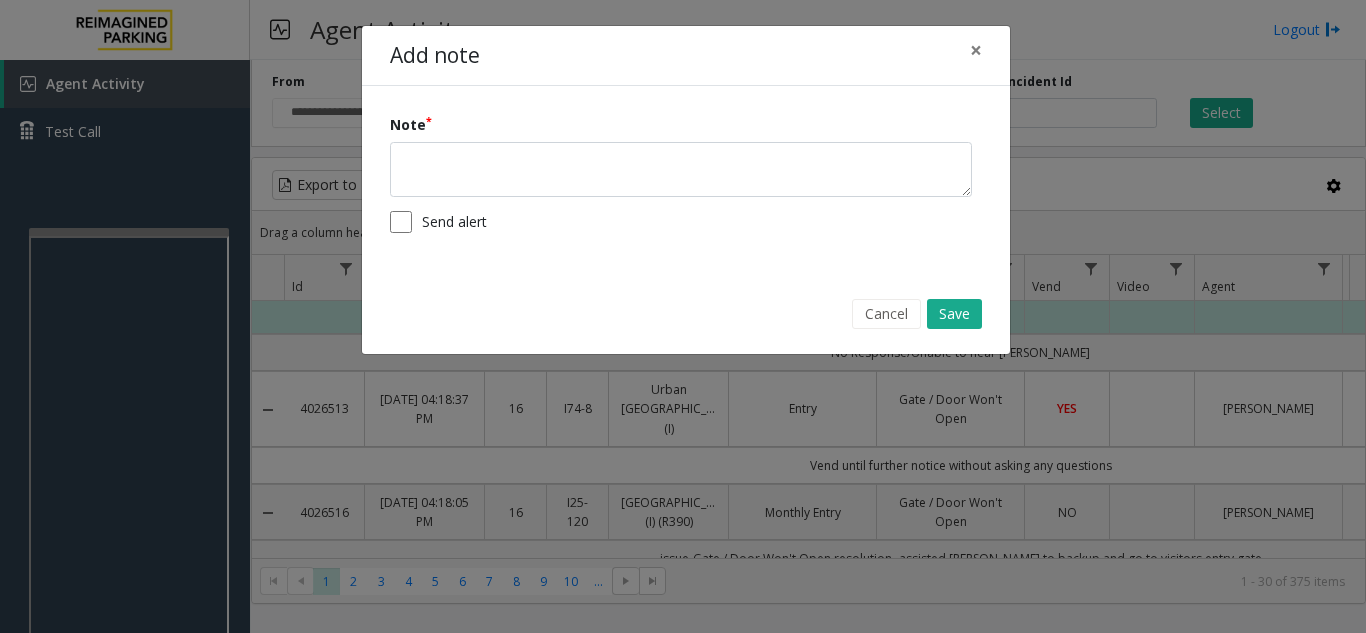 scroll, scrollTop: 200, scrollLeft: 0, axis: vertical 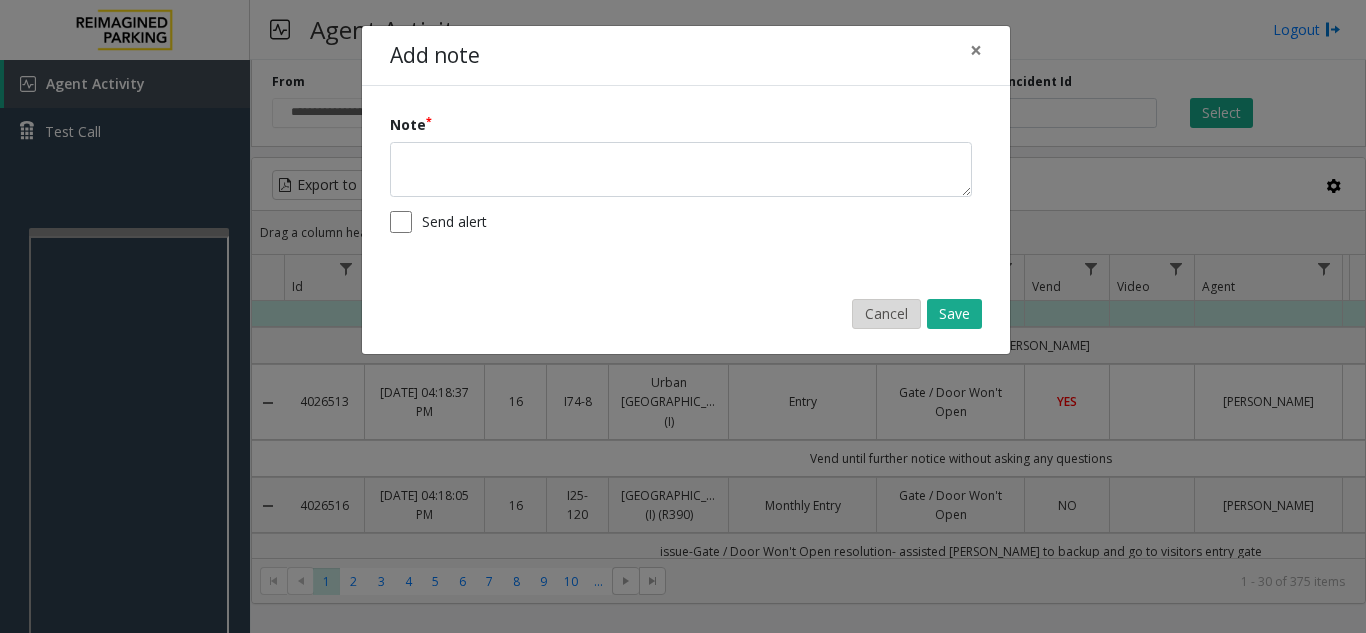 click on "Cancel" 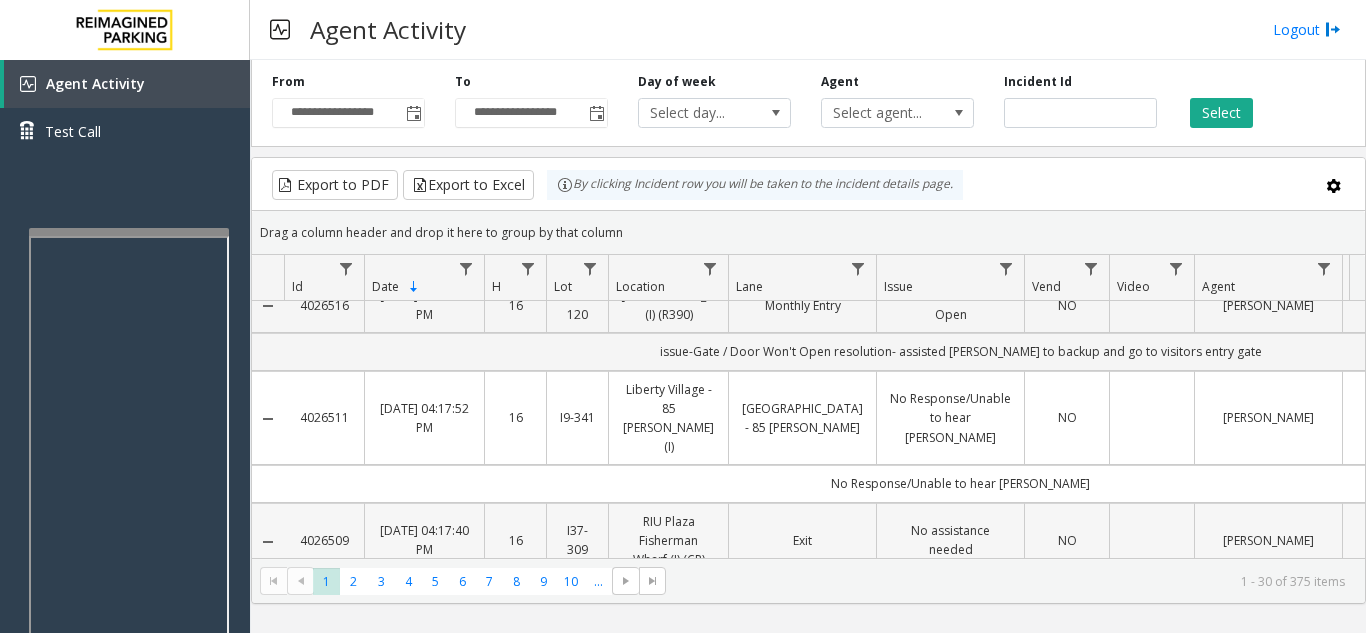 scroll, scrollTop: 0, scrollLeft: 0, axis: both 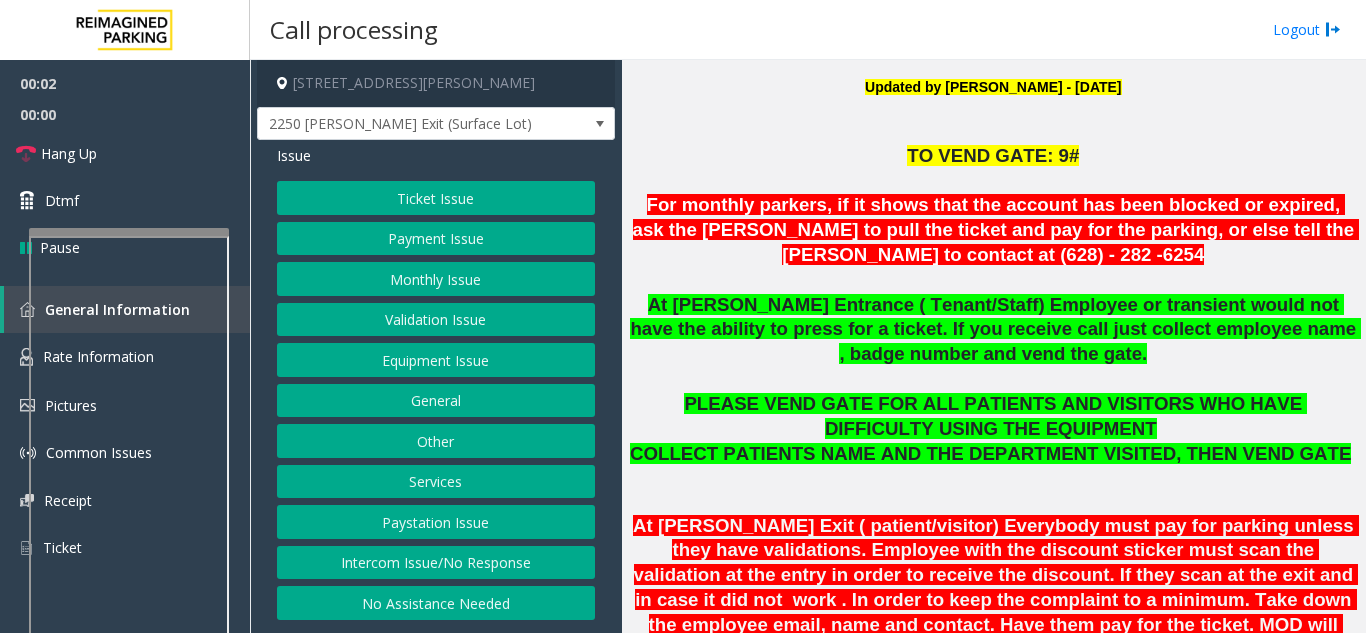 click 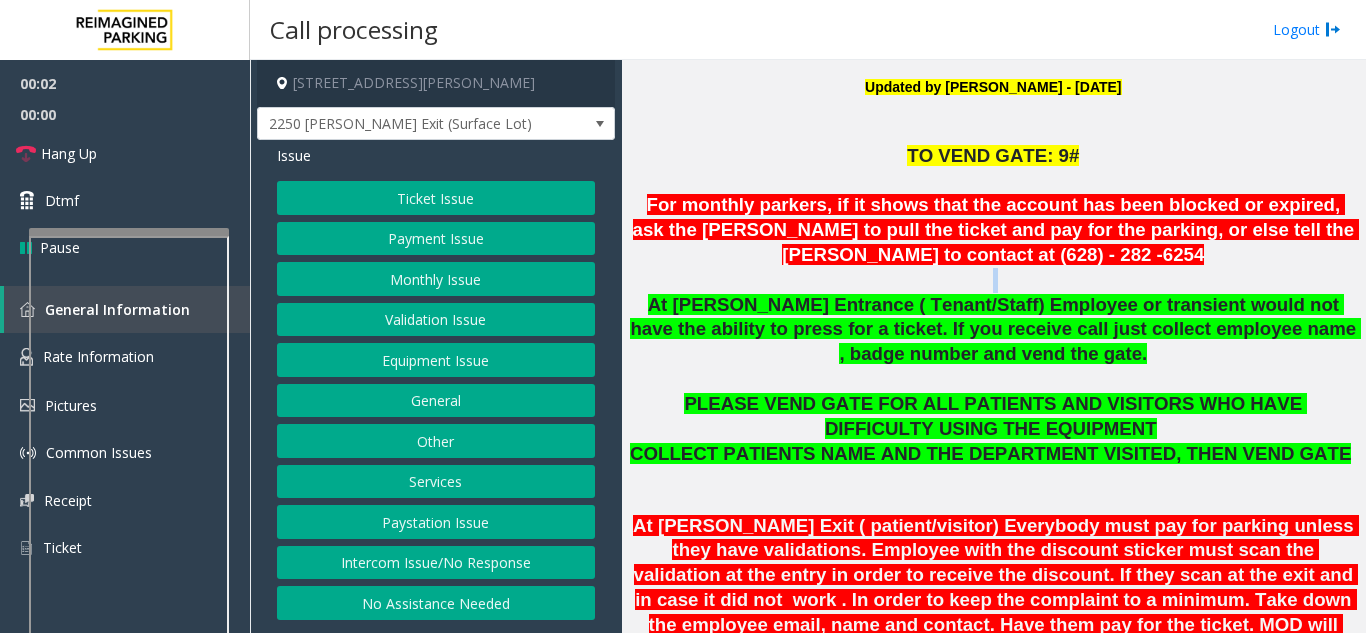 click 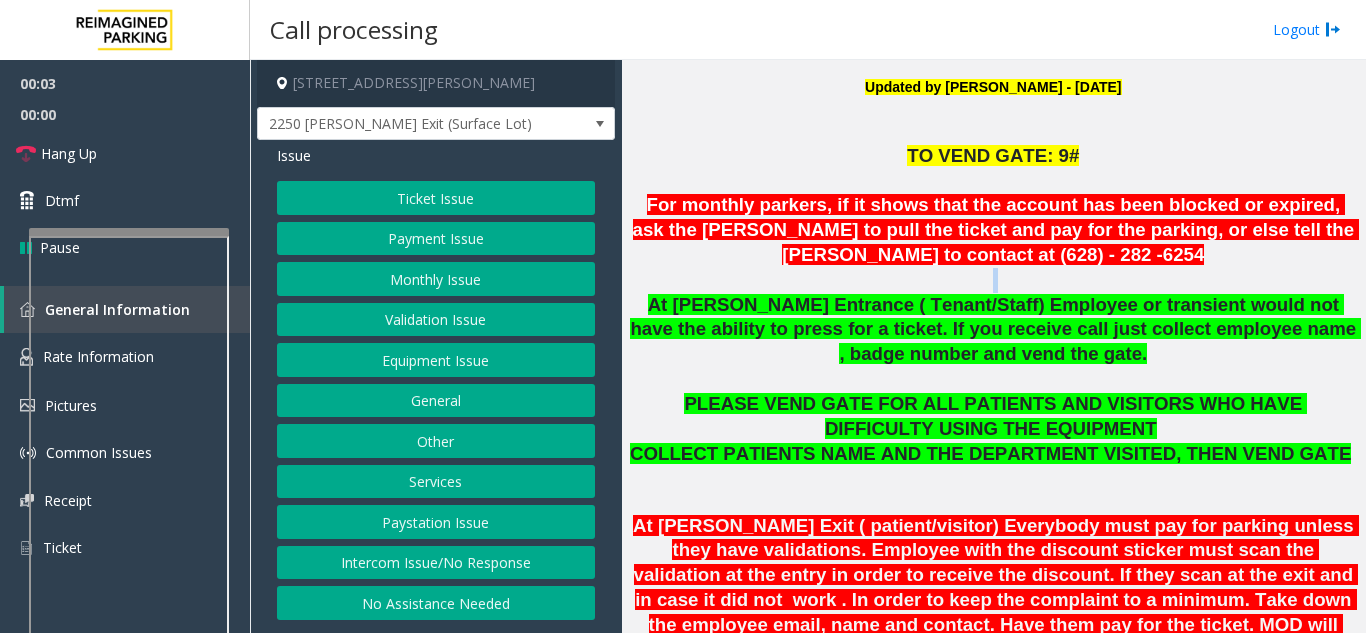 click 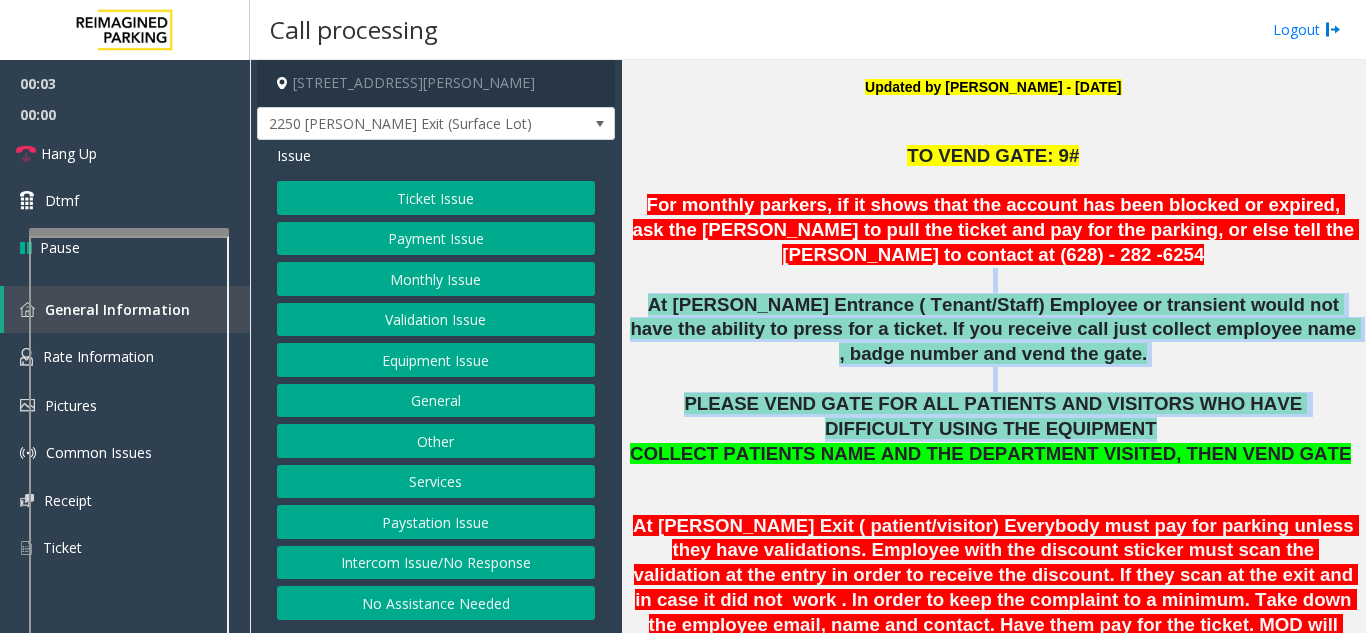 drag, startPoint x: 924, startPoint y: 289, endPoint x: 931, endPoint y: 417, distance: 128.19127 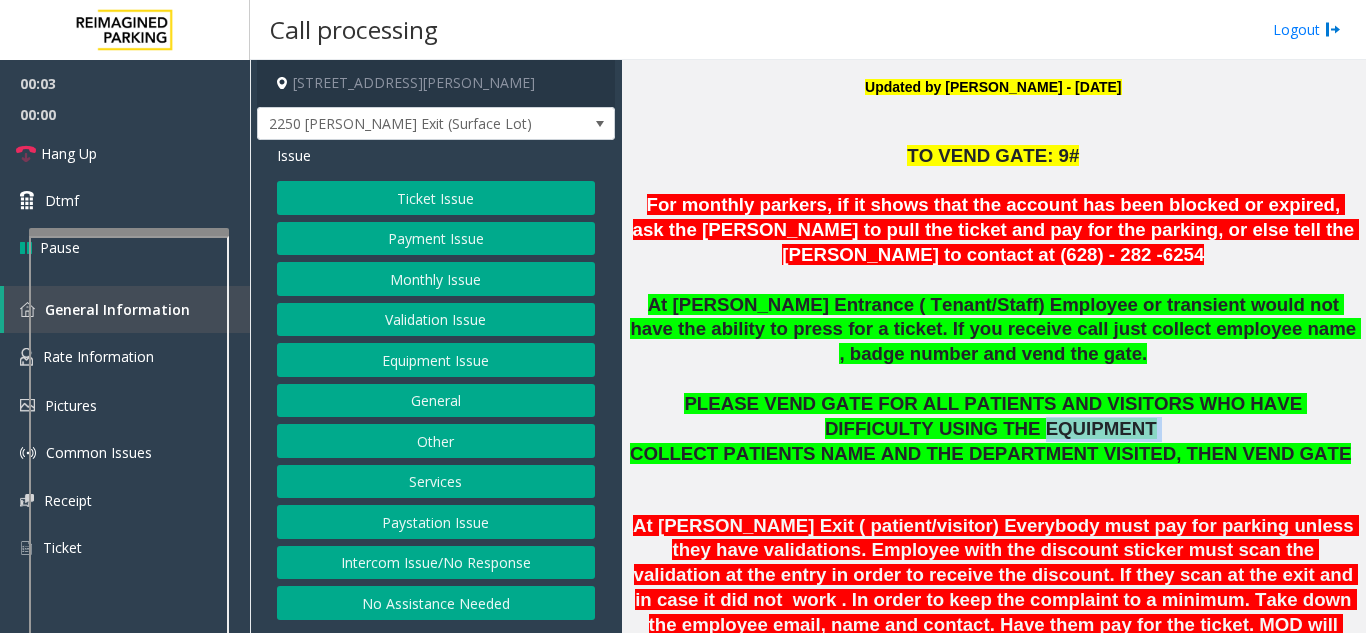 click on "PLEASE VEND GATE FOR ALL PATIENTS AND VISITORS WHO HAVE DIFFICULTY USING THE EQUIPMENT" 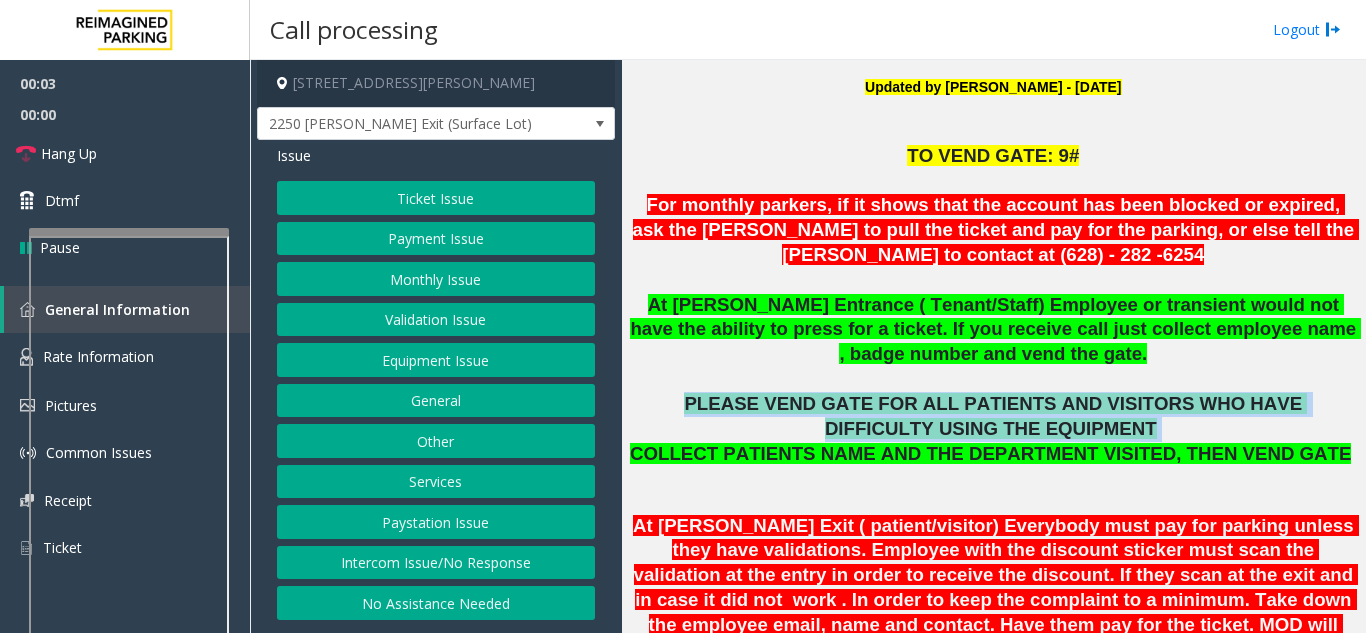 click on "PLEASE VEND GATE FOR ALL PATIENTS AND VISITORS WHO HAVE DIFFICULTY USING THE EQUIPMENT" 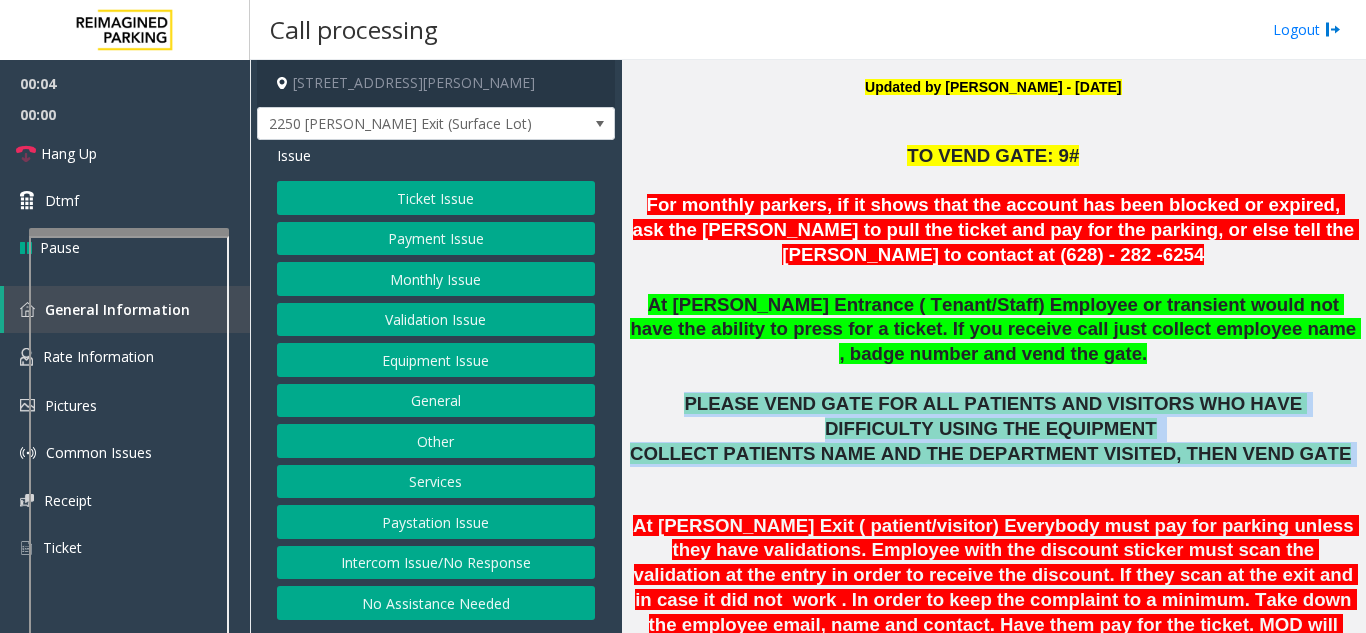 drag, startPoint x: 931, startPoint y: 417, endPoint x: 974, endPoint y: 444, distance: 50.77401 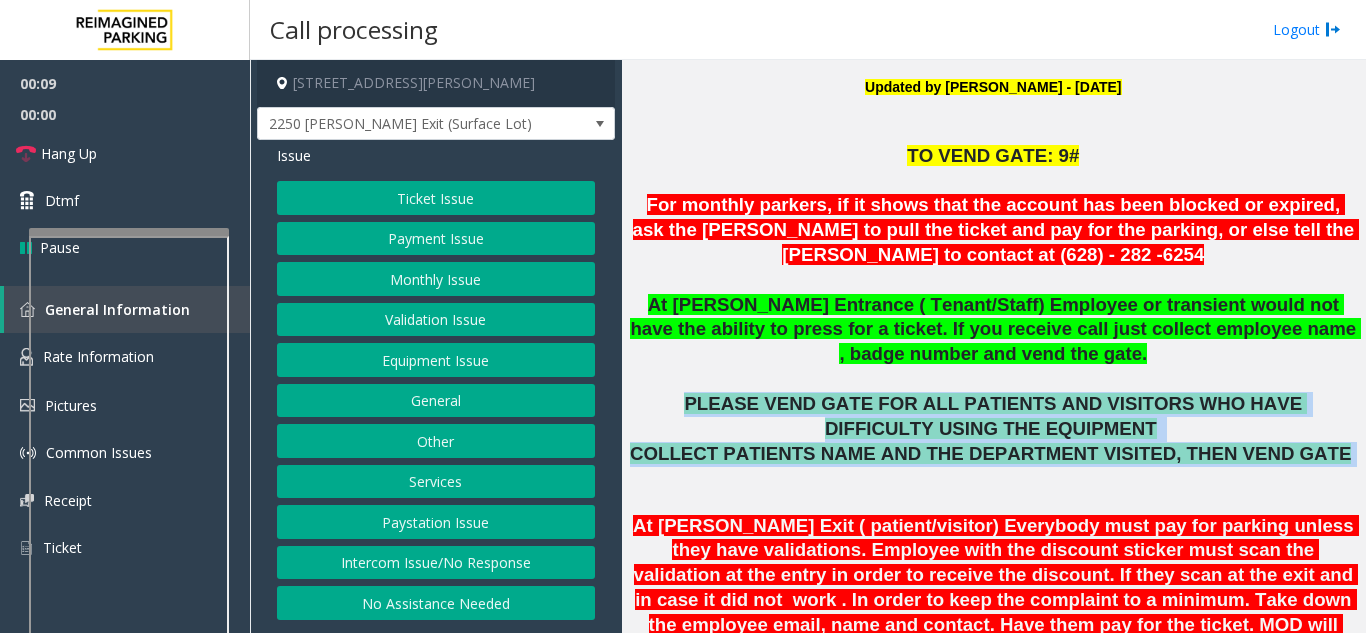 click on "Ticket Issue" 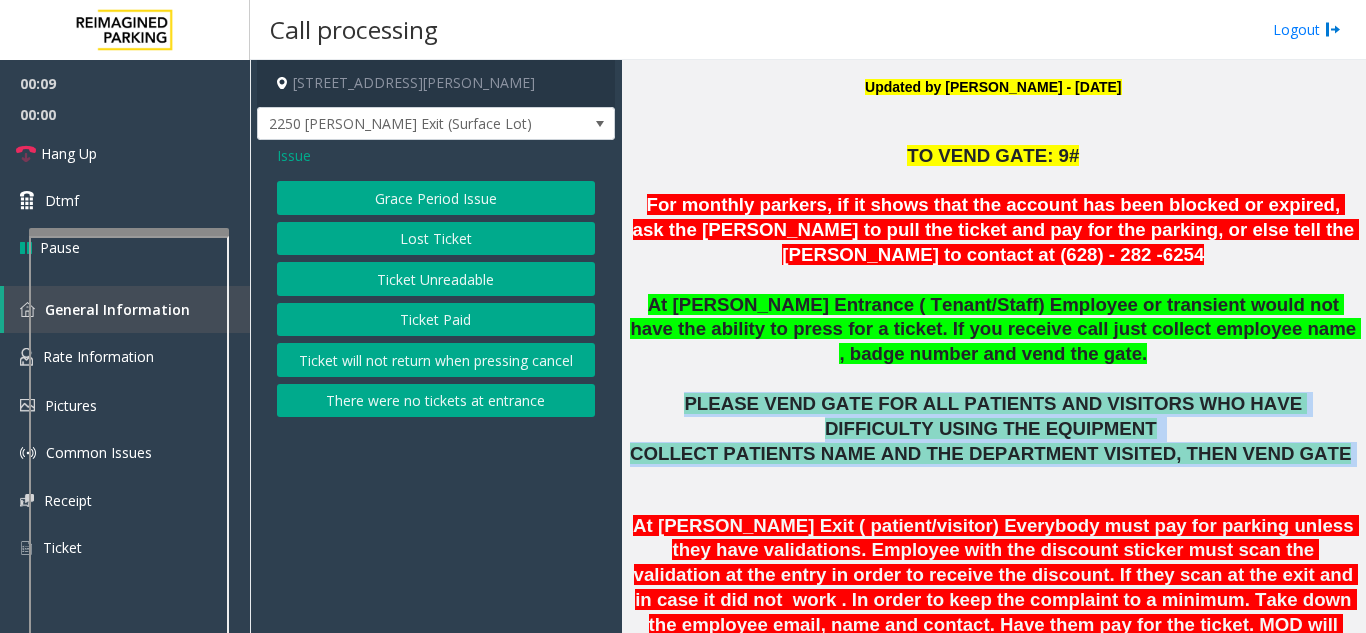 click on "Ticket Unreadable" 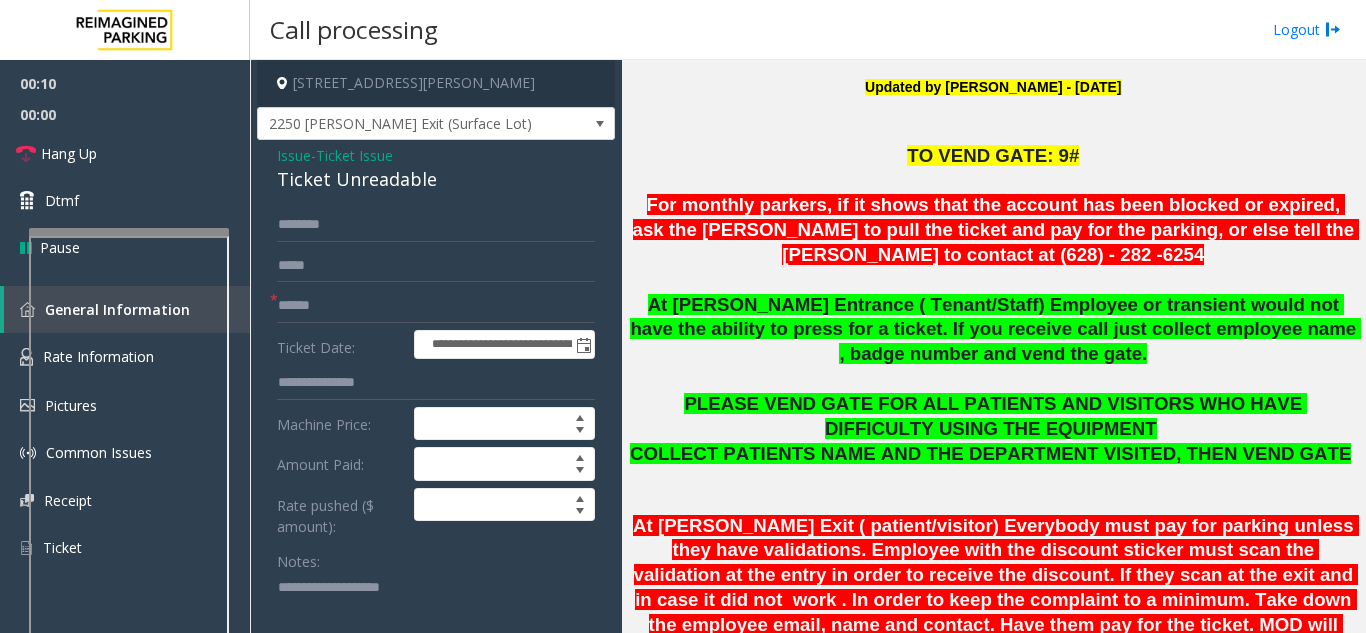 click on "**********" 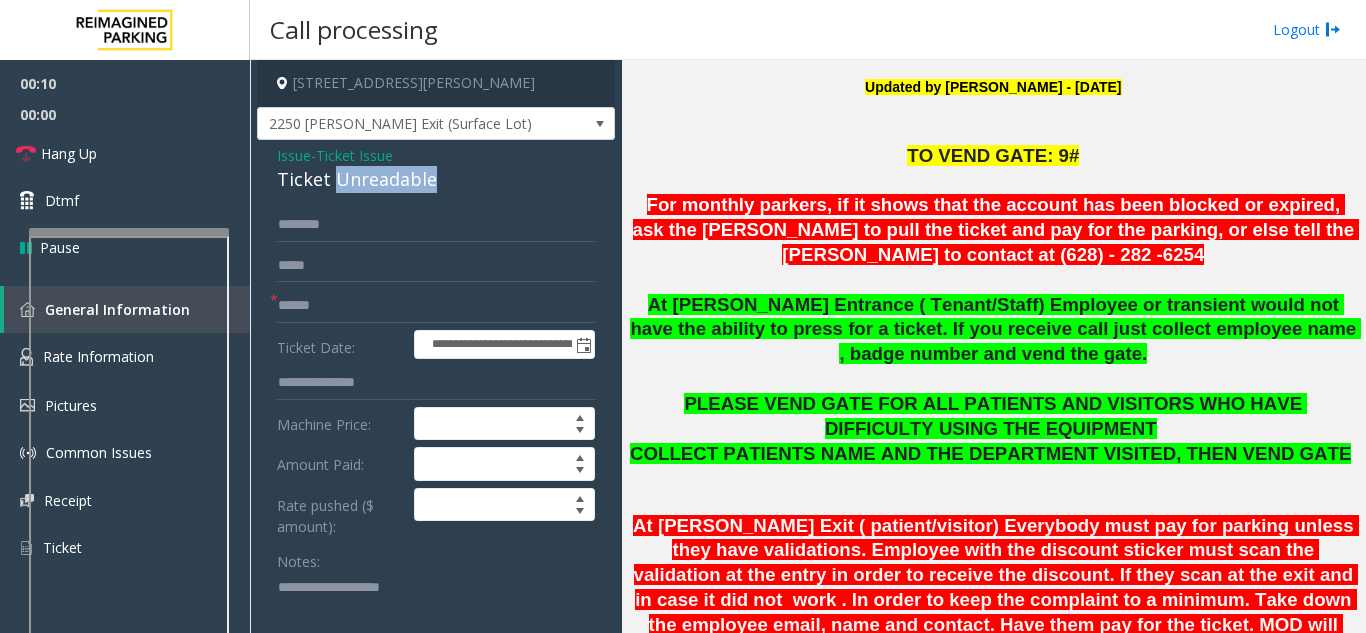 click on "Ticket Unreadable" 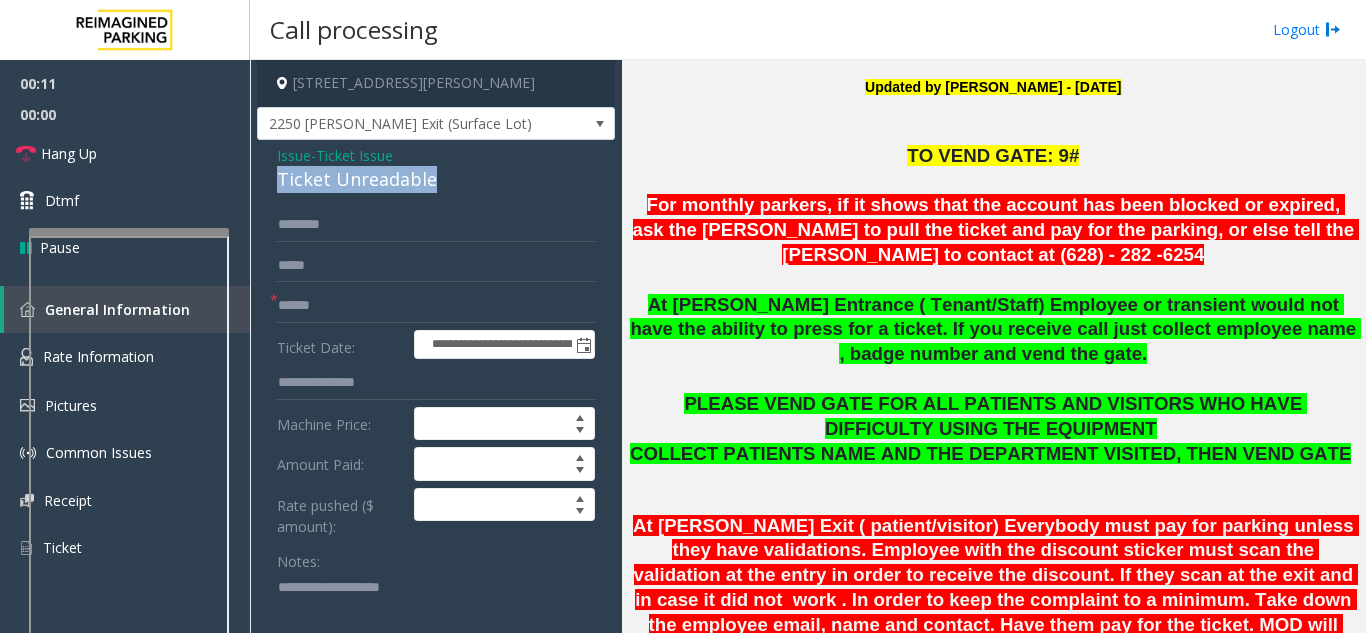 click on "Ticket Unreadable" 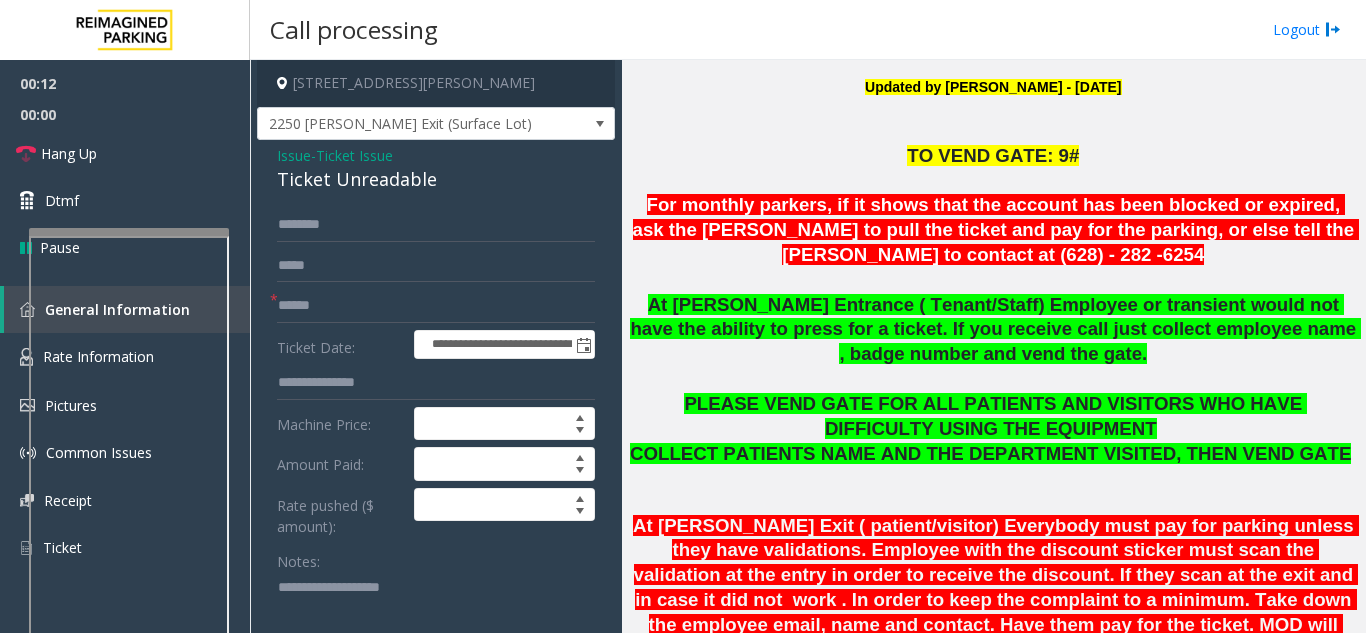 click 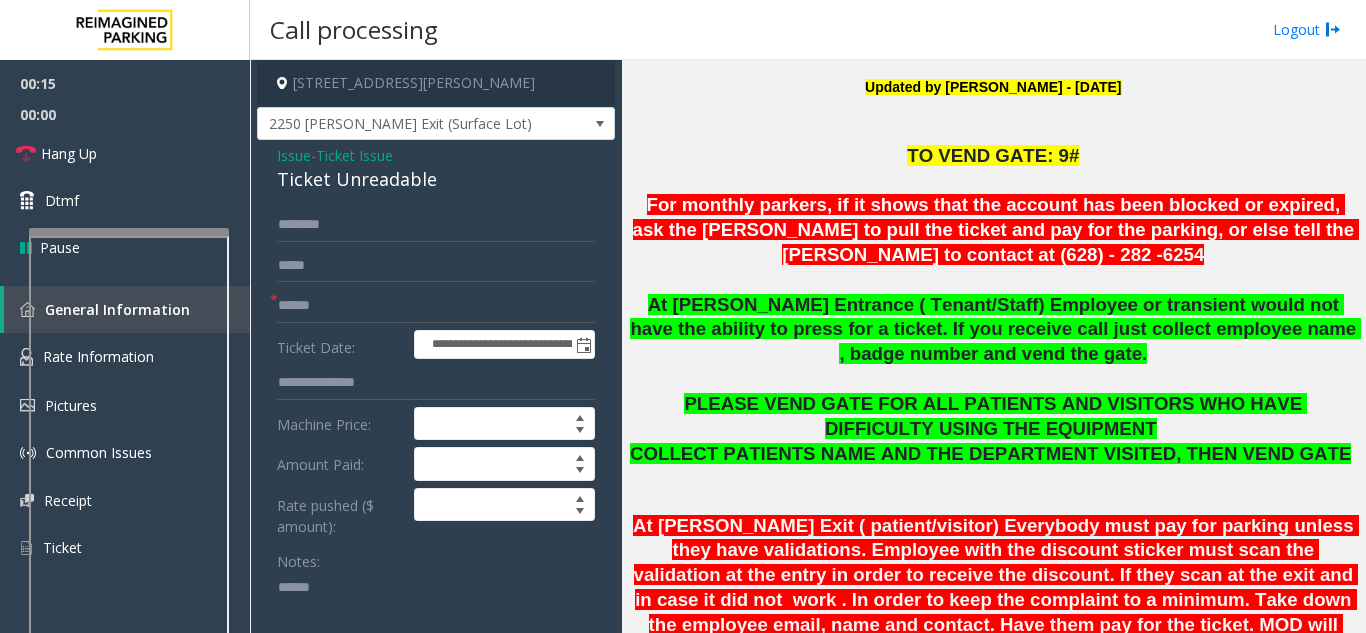 paste on "**********" 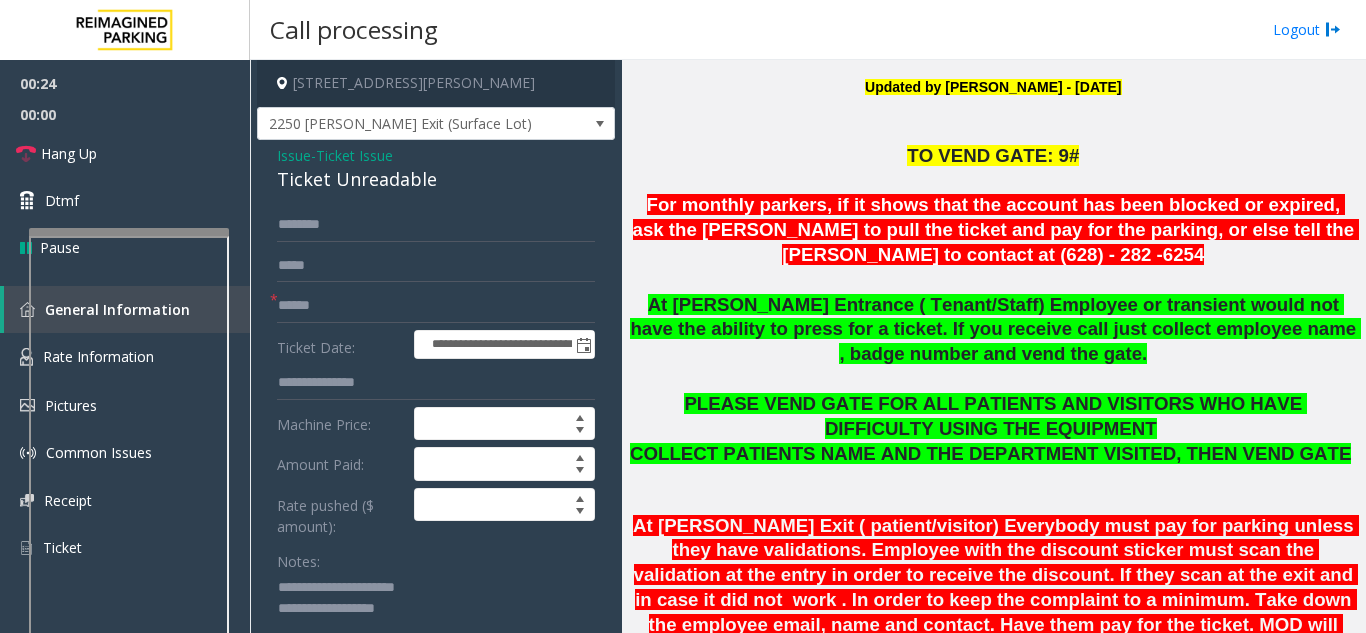 type on "**********" 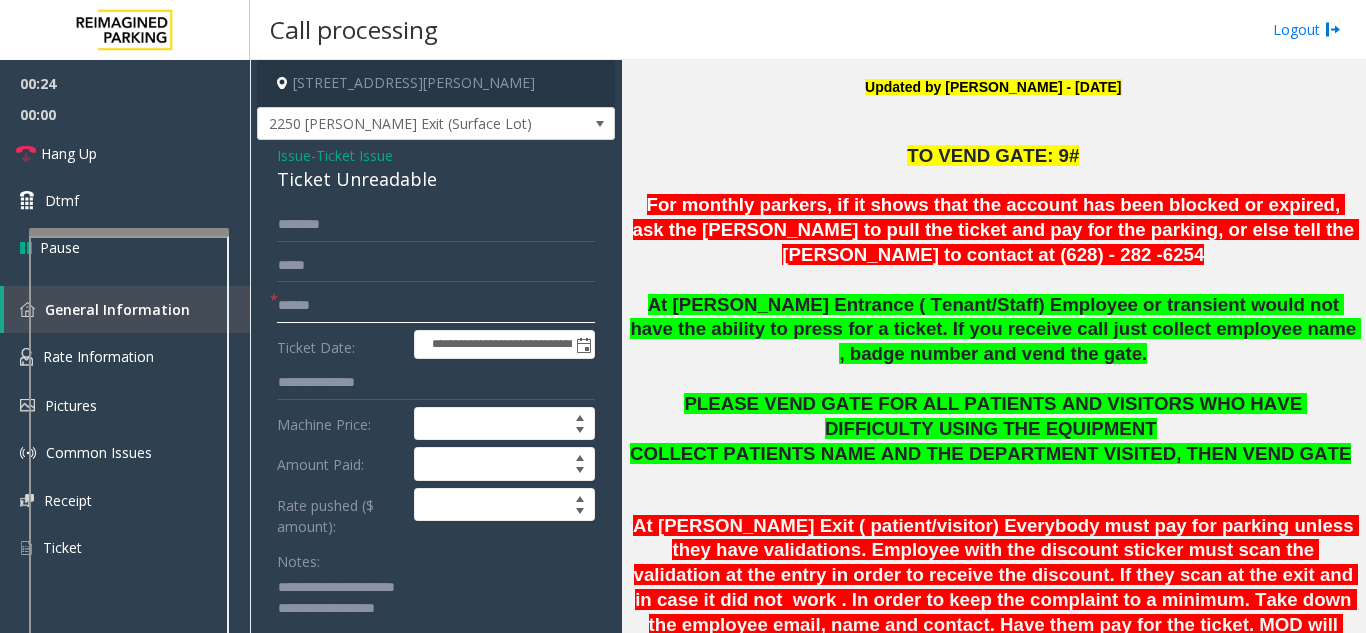 click 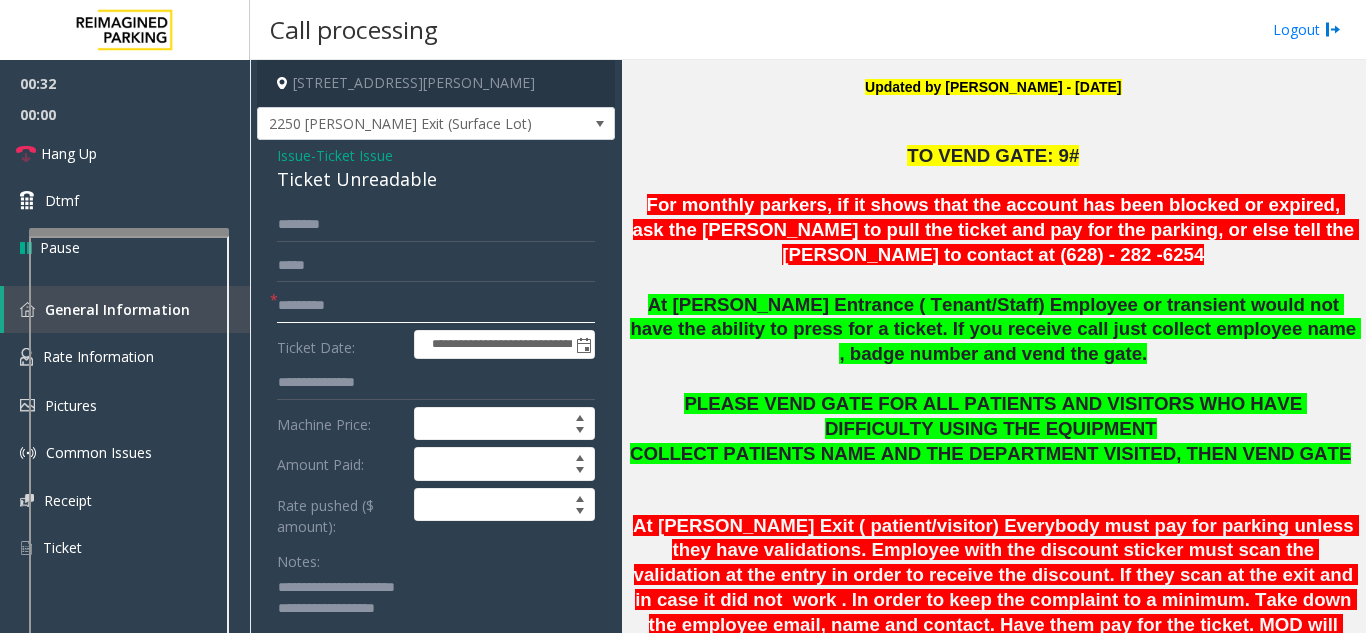 type on "*********" 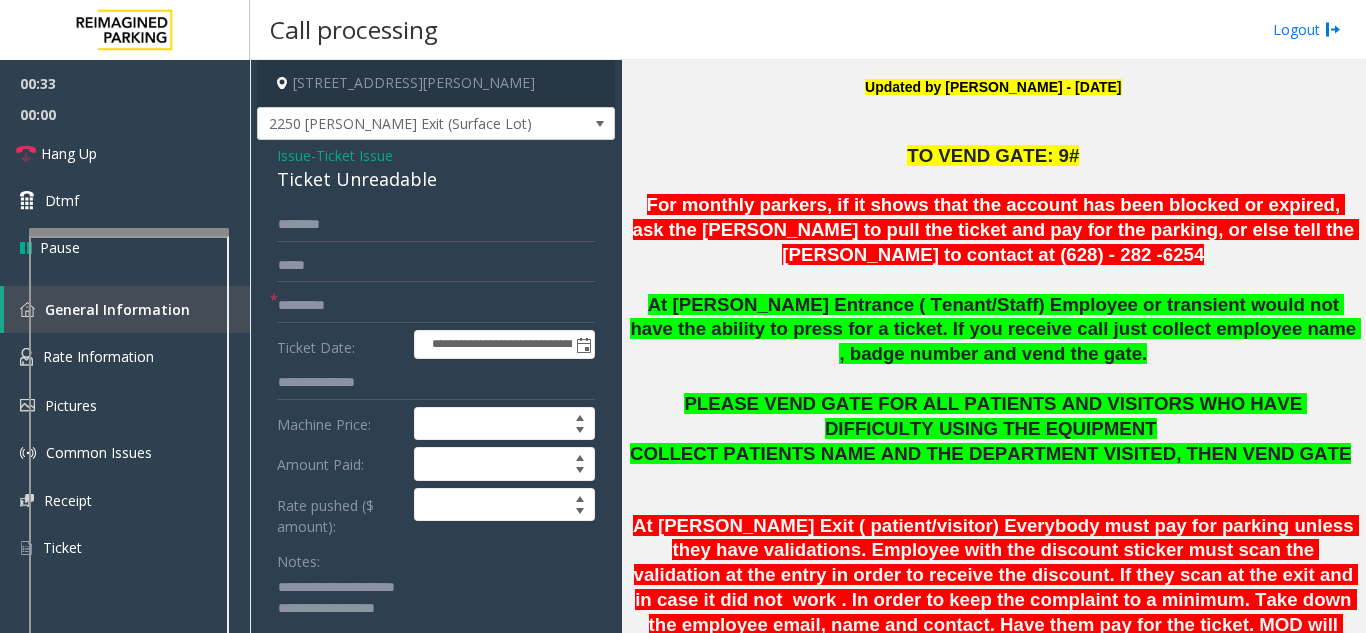 click 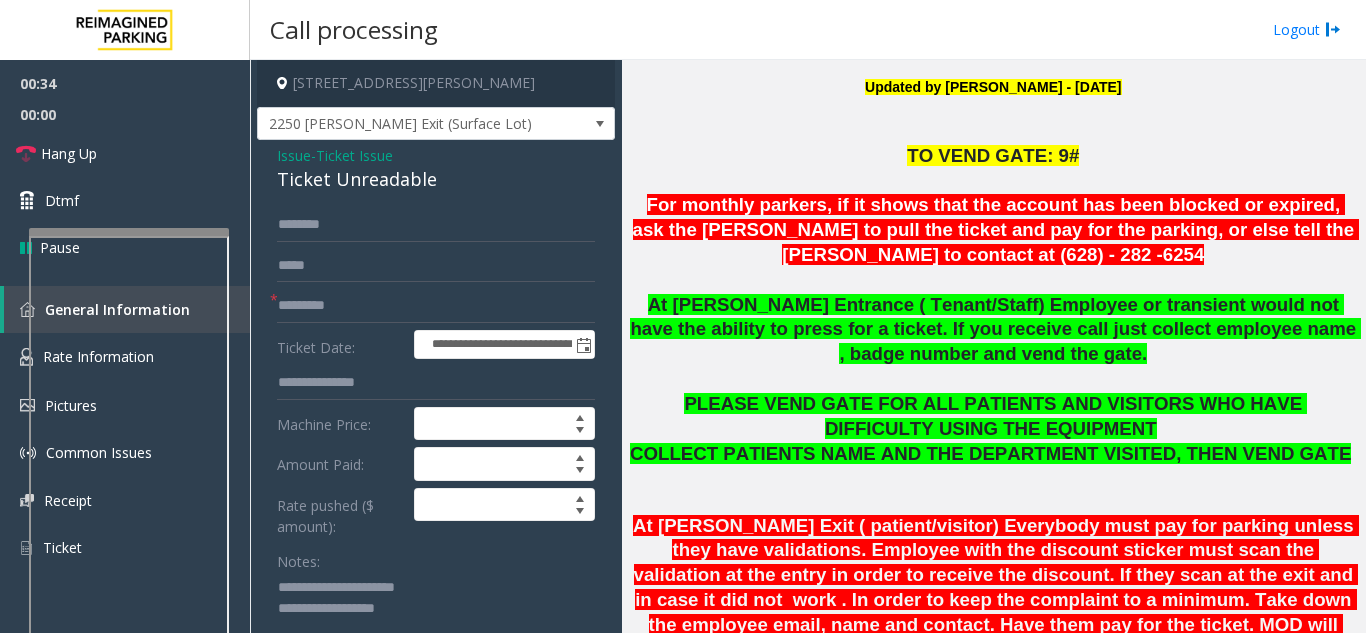 click 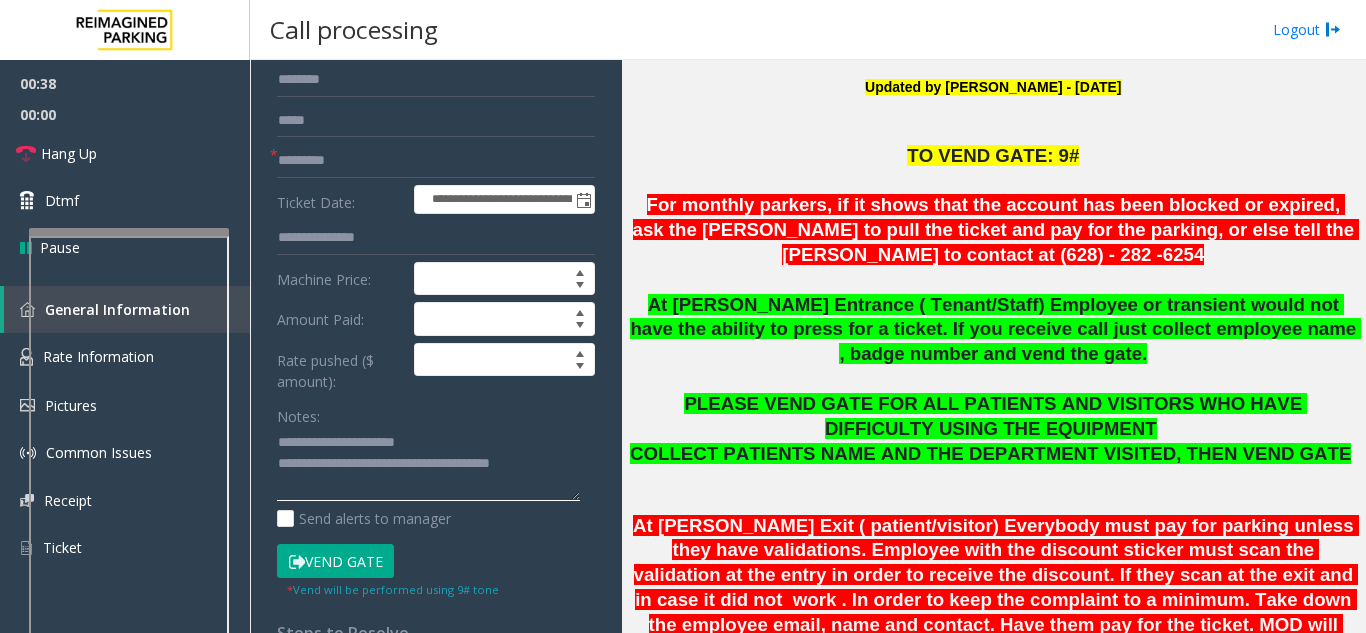 scroll, scrollTop: 400, scrollLeft: 0, axis: vertical 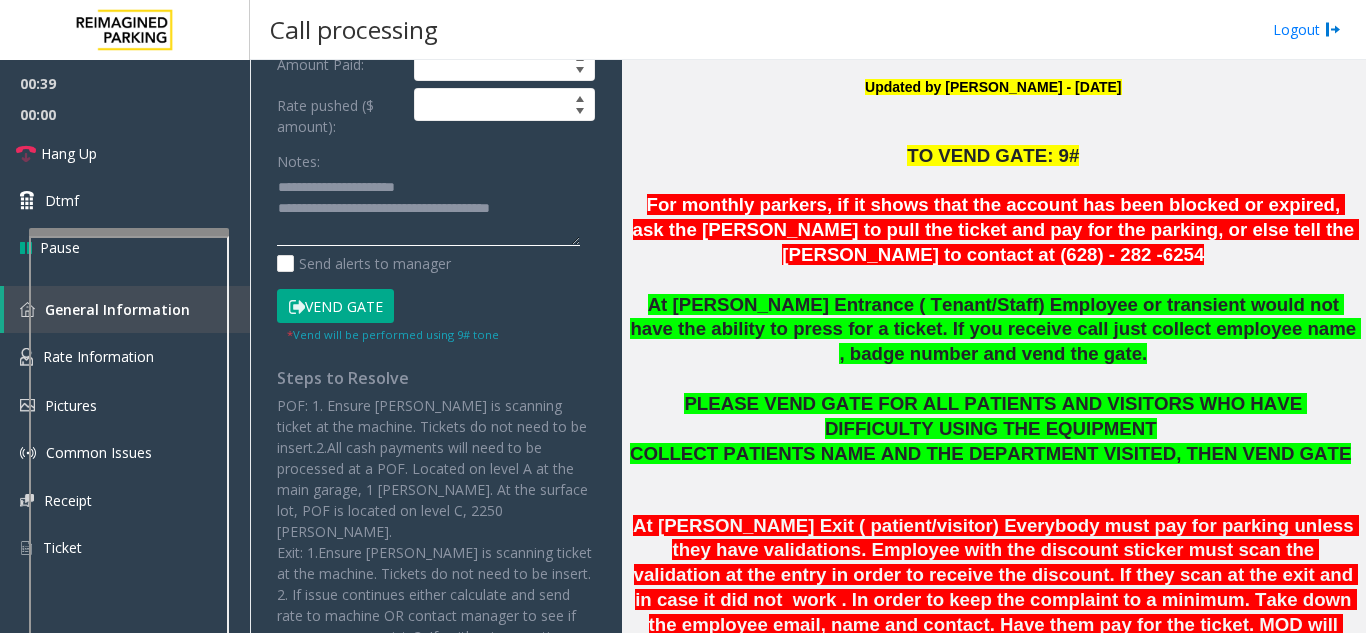 type on "**********" 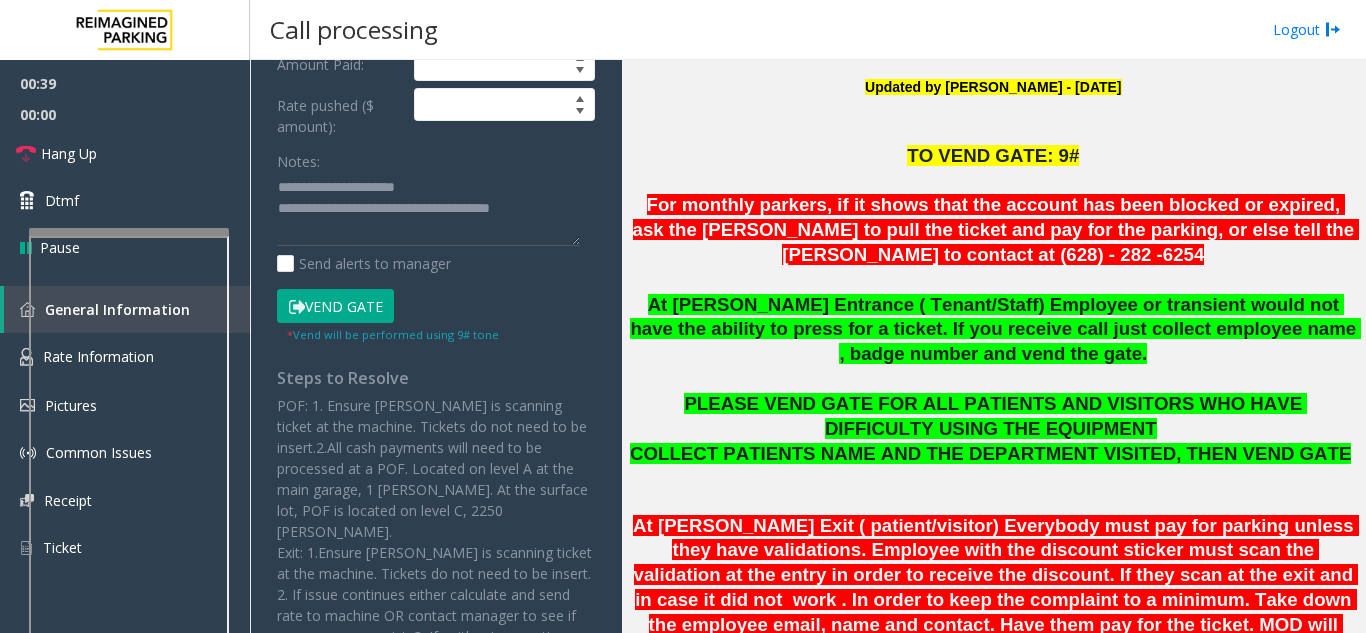 click on "Vend Gate" 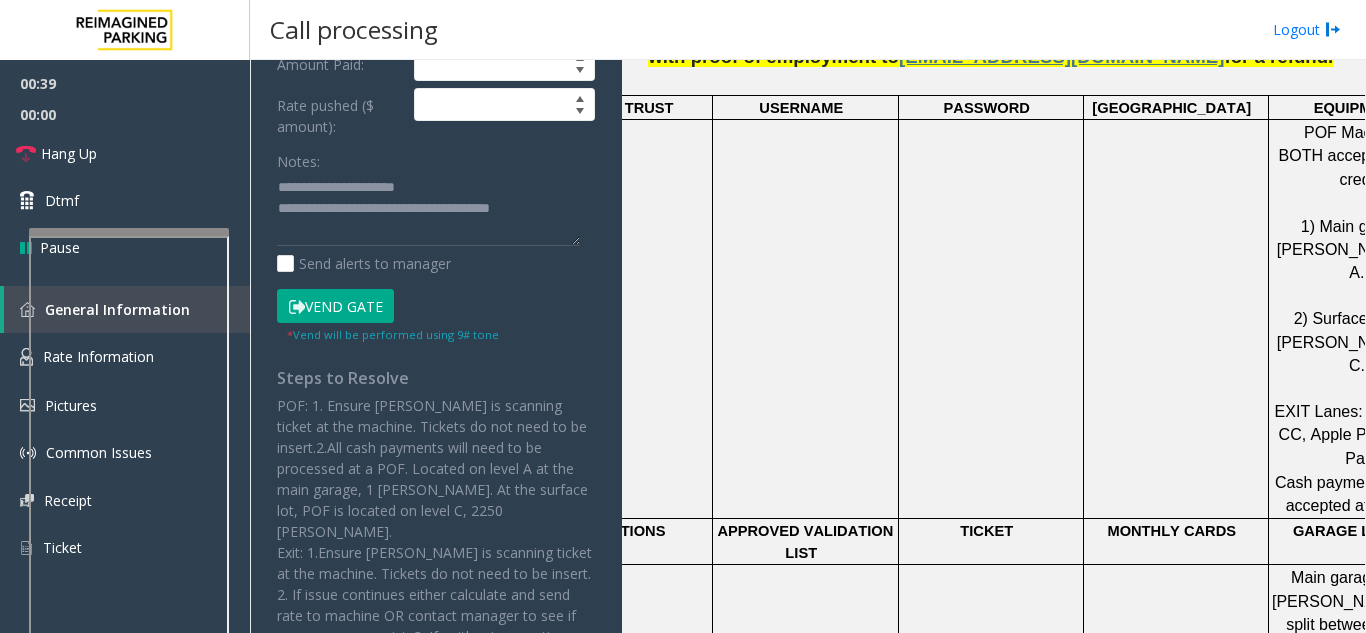 scroll, scrollTop: 1600, scrollLeft: 0, axis: vertical 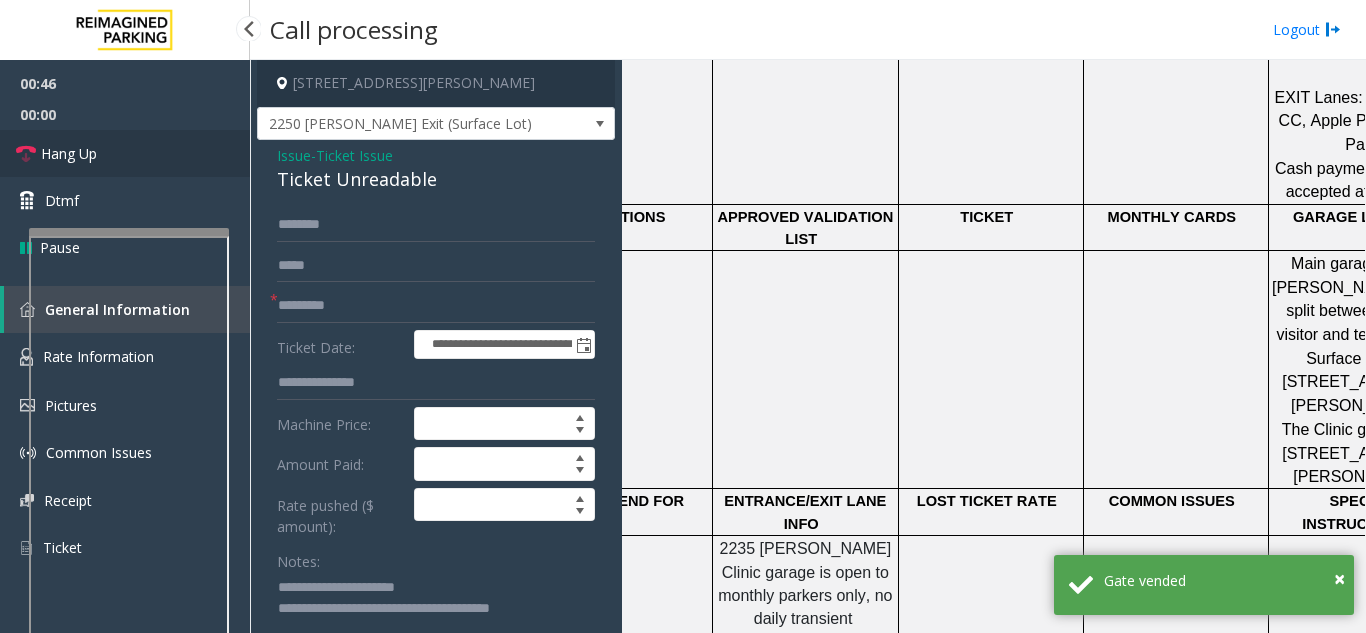 click on "Hang Up" at bounding box center (125, 153) 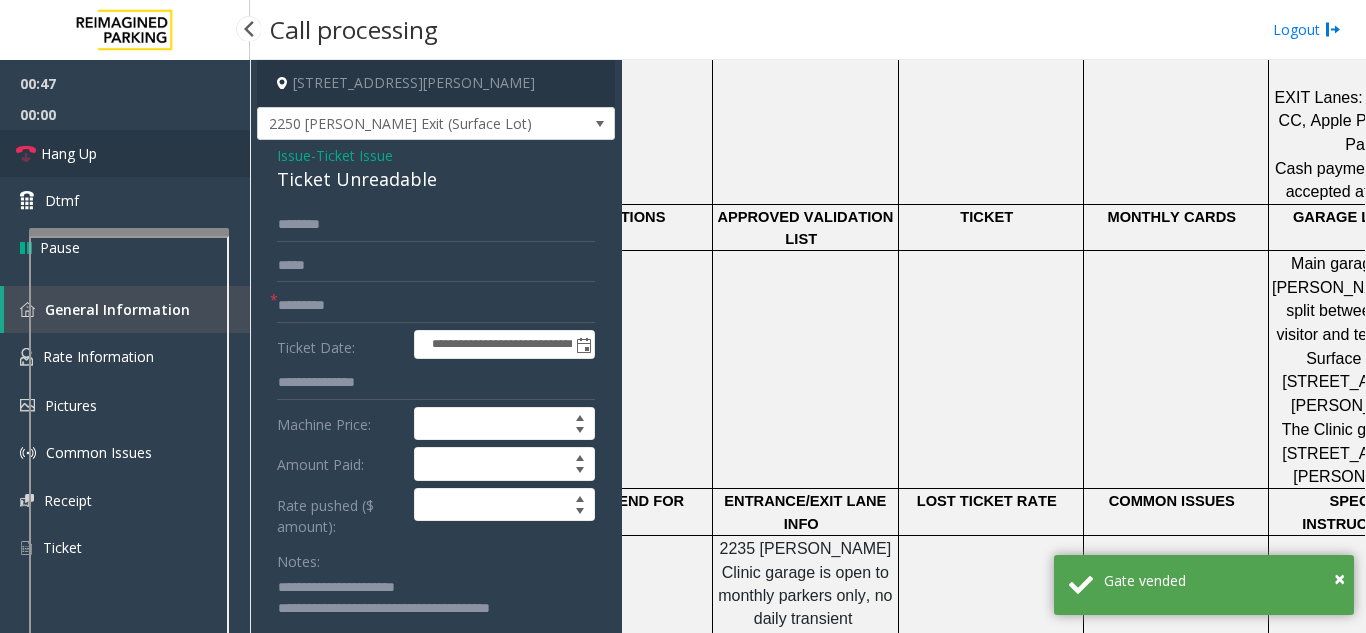 click on "Hang Up" at bounding box center [125, 153] 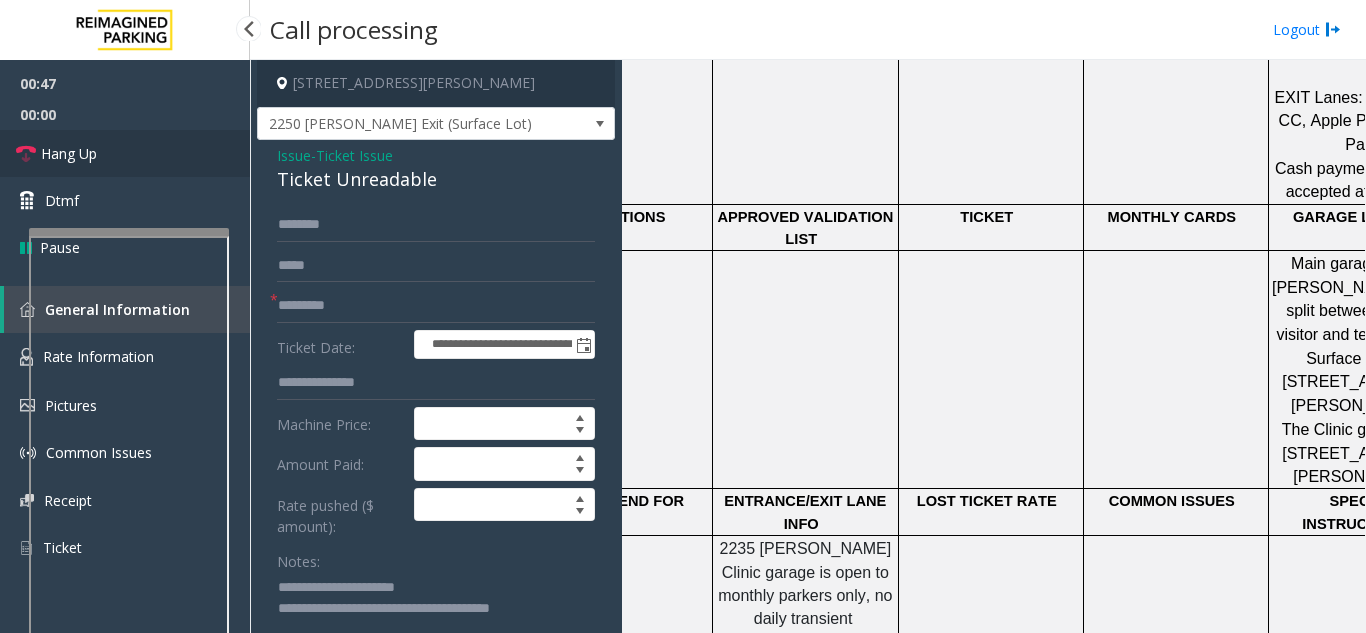 click on "Hang Up" at bounding box center (125, 153) 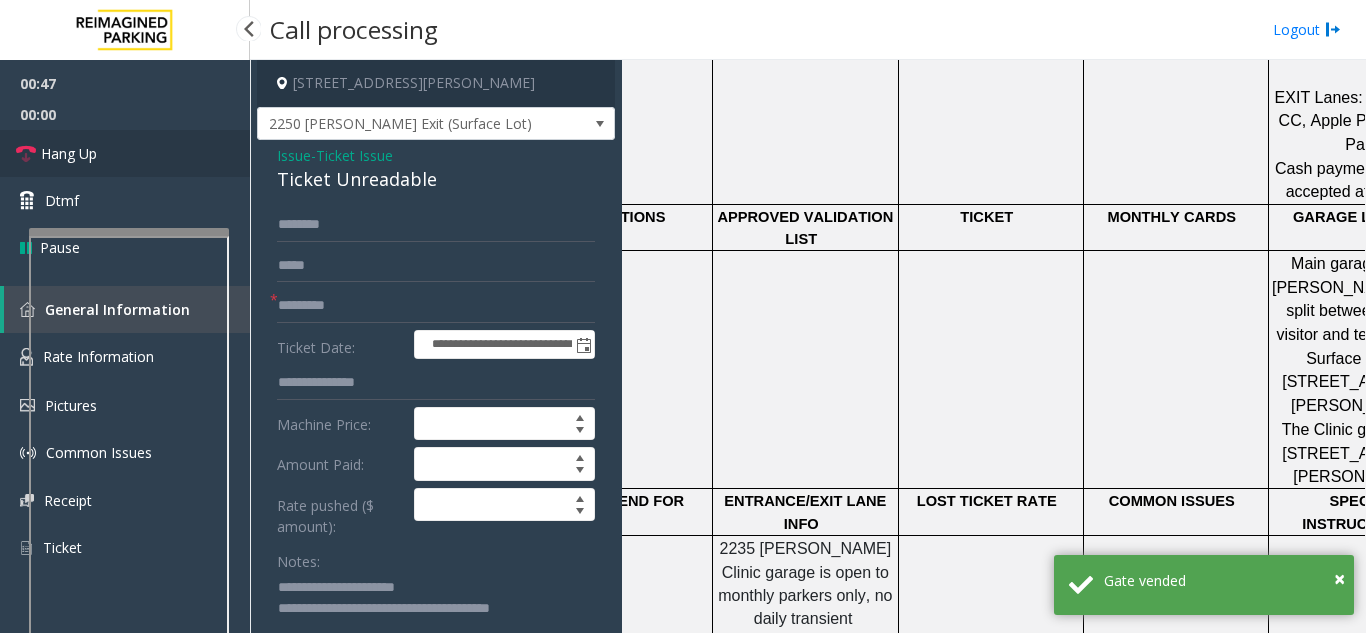 click on "Hang Up" at bounding box center (125, 153) 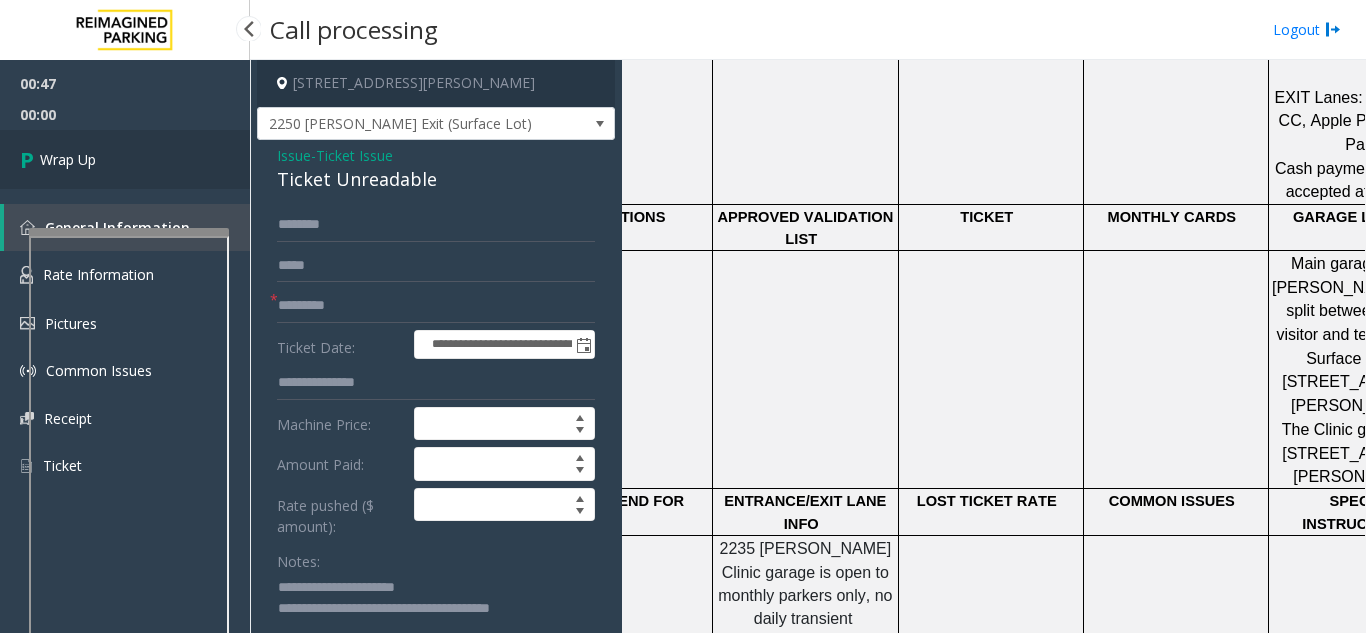 click on "Wrap Up" at bounding box center (125, 159) 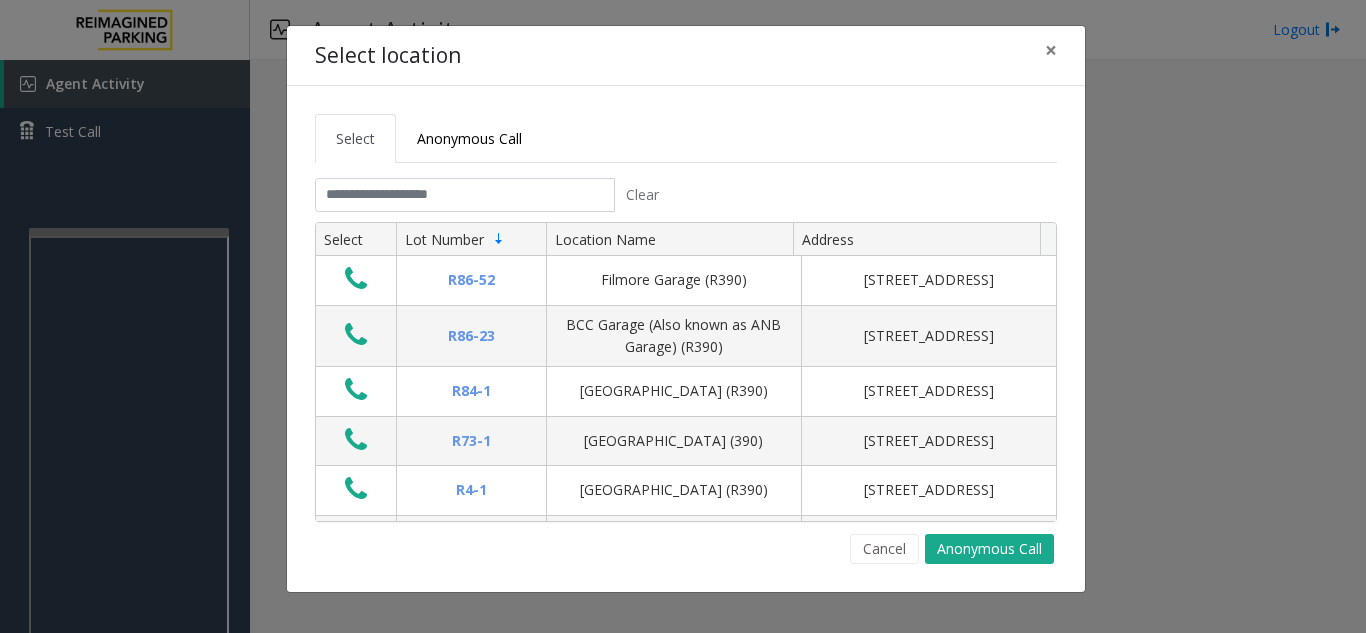 click on "Select Anonymous Call Clear Select Lot Number Location Name Address R86-52 Filmore Garage (R390) [STREET_ADDRESS] BCC Garage (Also known as ANB Garage) (R390)  [STREET_ADDRESS][GEOGRAPHIC_DATA] (R390) [STREET_ADDRESS][GEOGRAPHIC_DATA] (390) [STREET_ADDRESS][GEOGRAPHIC_DATA] (R390) [STREET_ADDRESS][GEOGRAPHIC_DATA] (R390) [STREET_ADDRESS][GEOGRAPHIC_DATA][STREET_ADDRESS][PERSON_NAME] (R390) [STREET_ADDRESS]-[GEOGRAPHIC_DATA] (MBC)(R390) [STREET_ADDRESS][GEOGRAPHIC_DATA]-[GEOGRAPHIC_DATA]) [STREET_ADDRESS] First ([GEOGRAPHIC_DATA][STREET_ADDRESS][GEOGRAPHIC_DATA] (R390) [STREET_ADDRESS][GEOGRAPHIC_DATA]-[GEOGRAPHIC_DATA] (R390) [STREET_ADDRESS] 2" 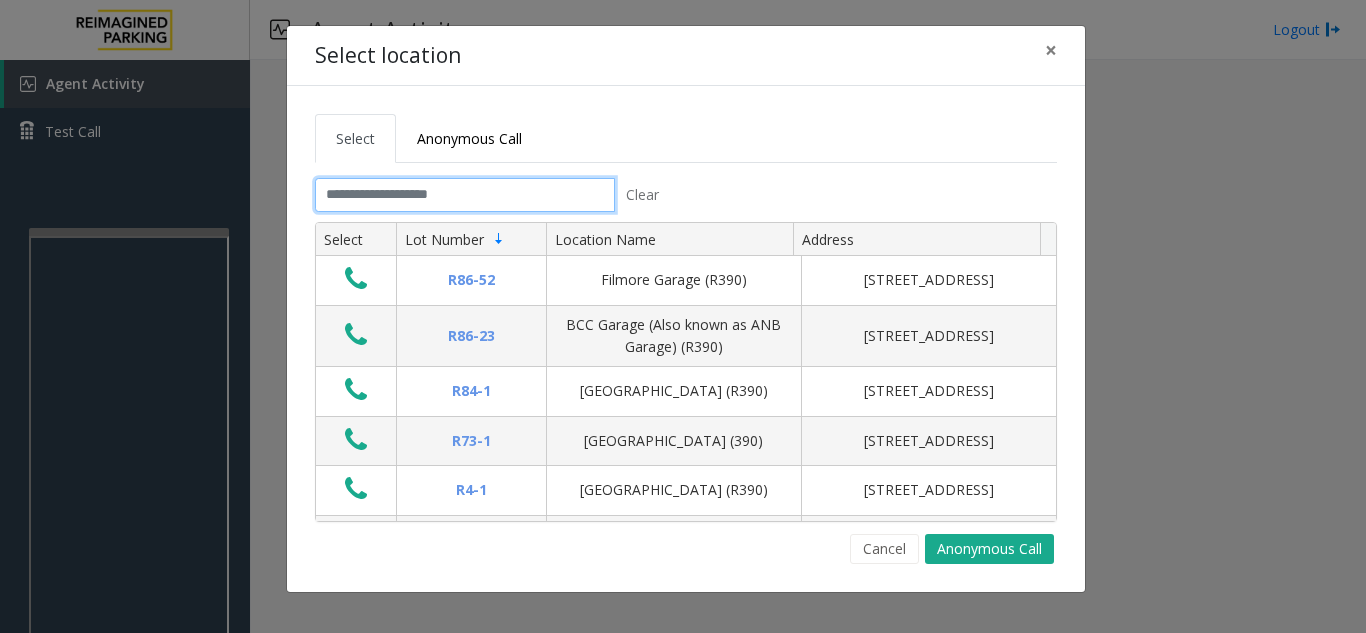 click 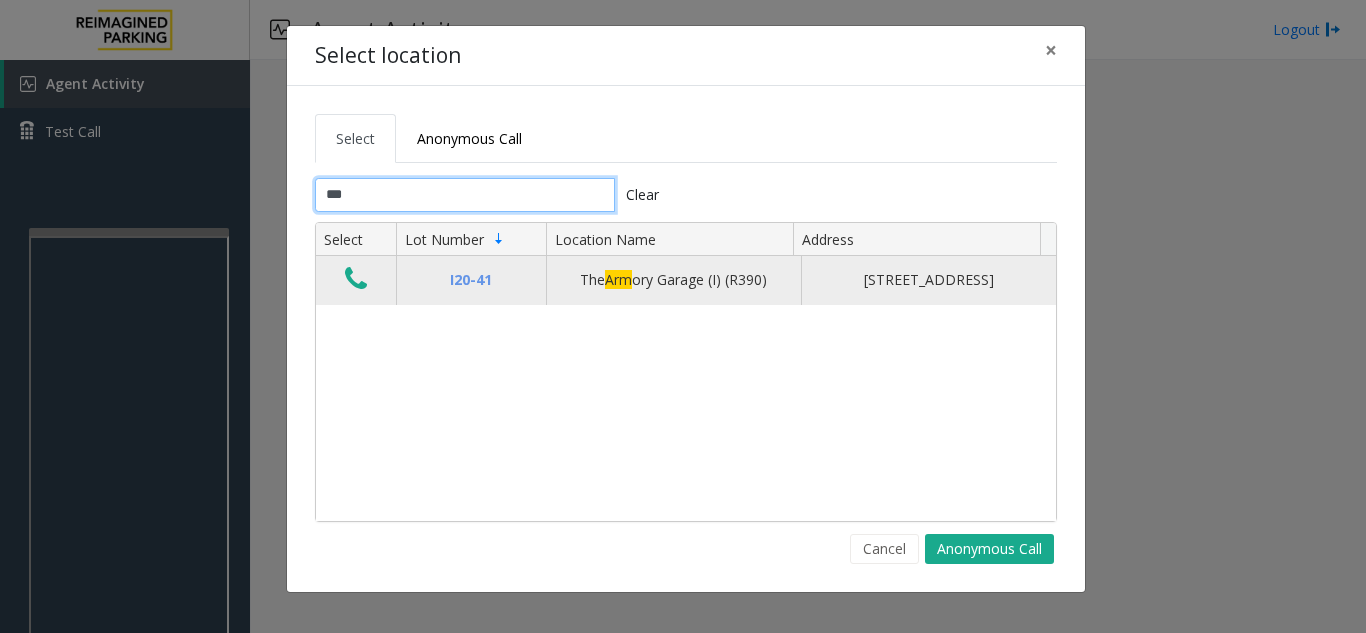 type on "***" 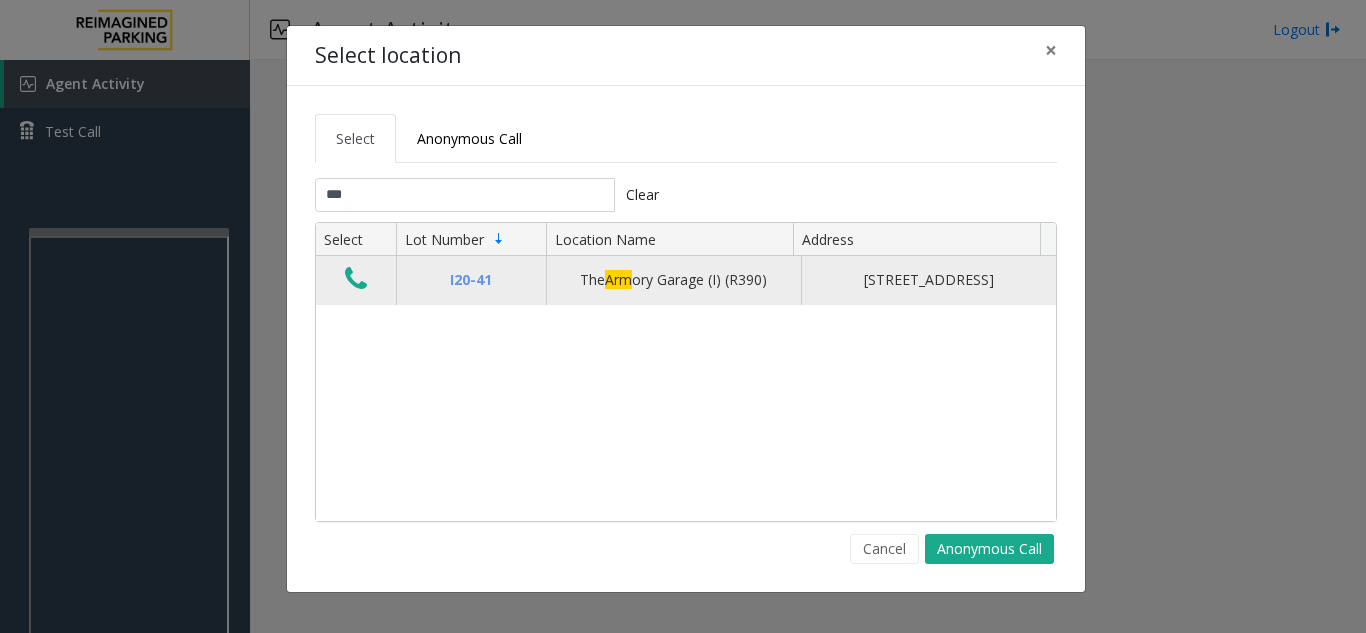 click 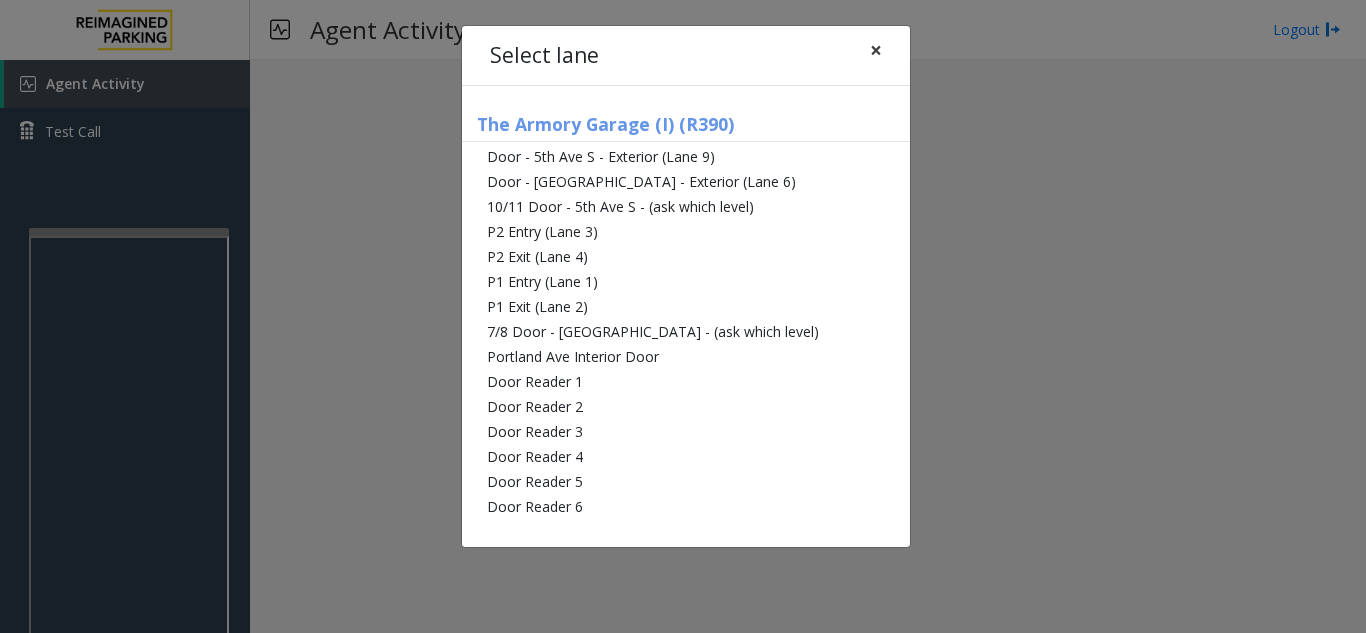 drag, startPoint x: 902, startPoint y: 44, endPoint x: 890, endPoint y: 43, distance: 12.0415945 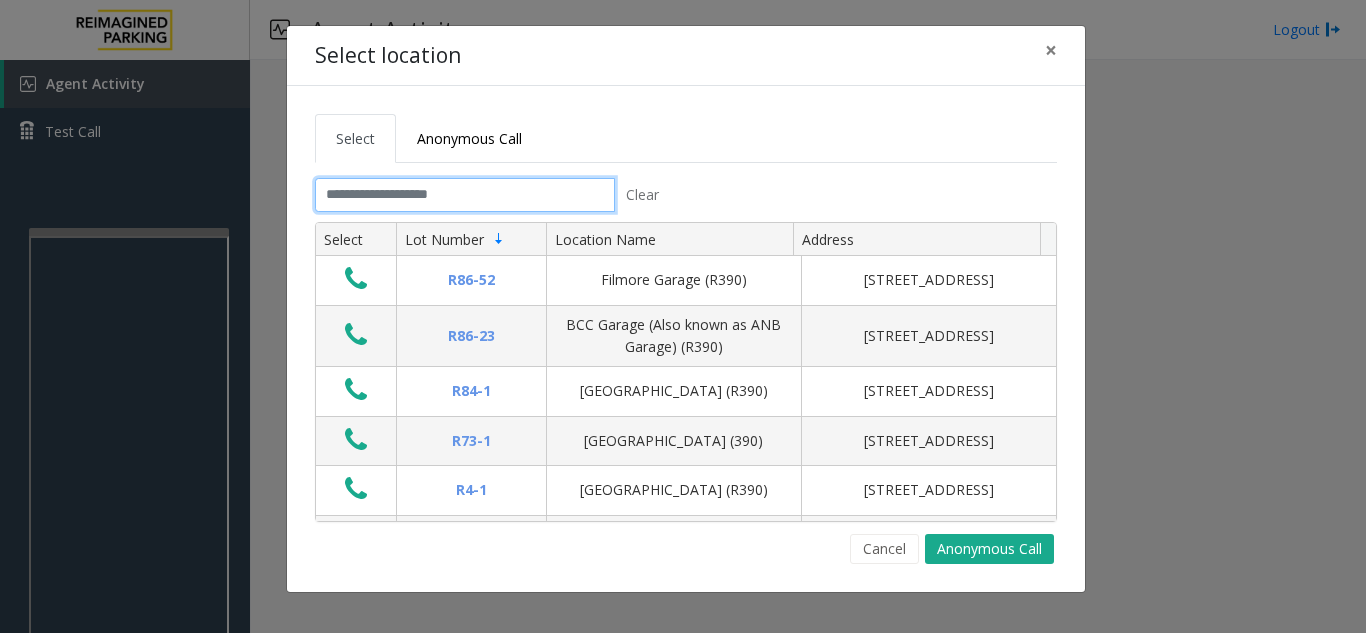 click 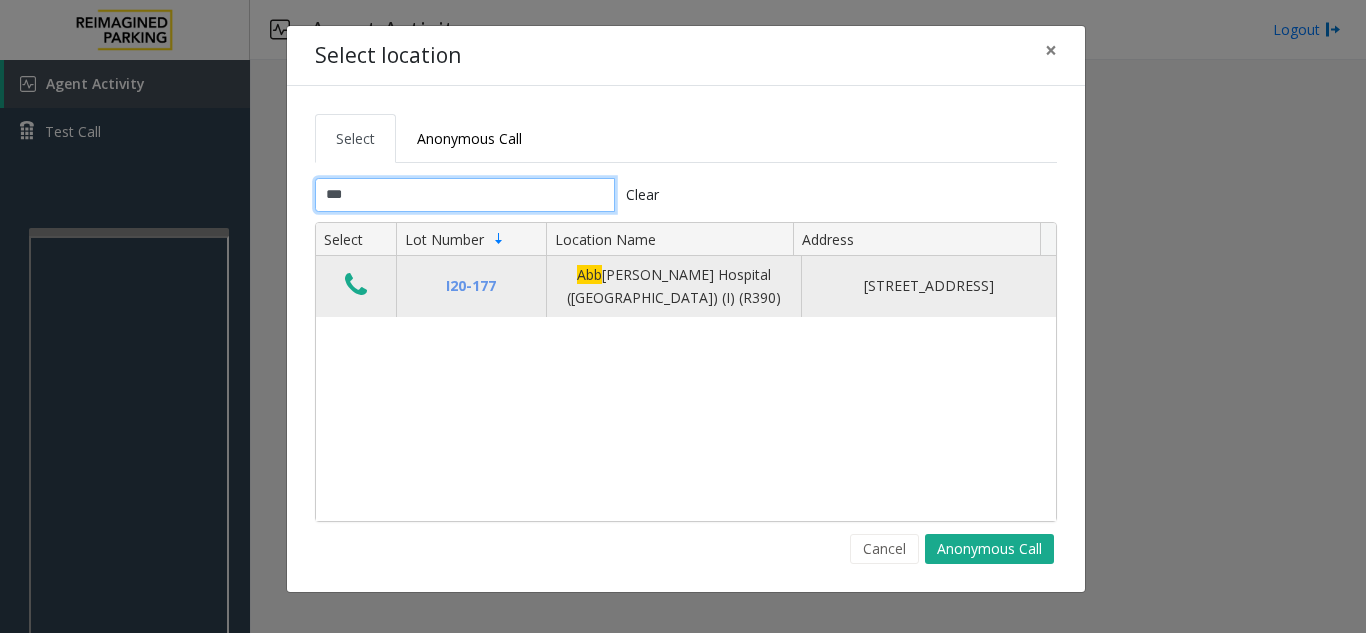 type on "***" 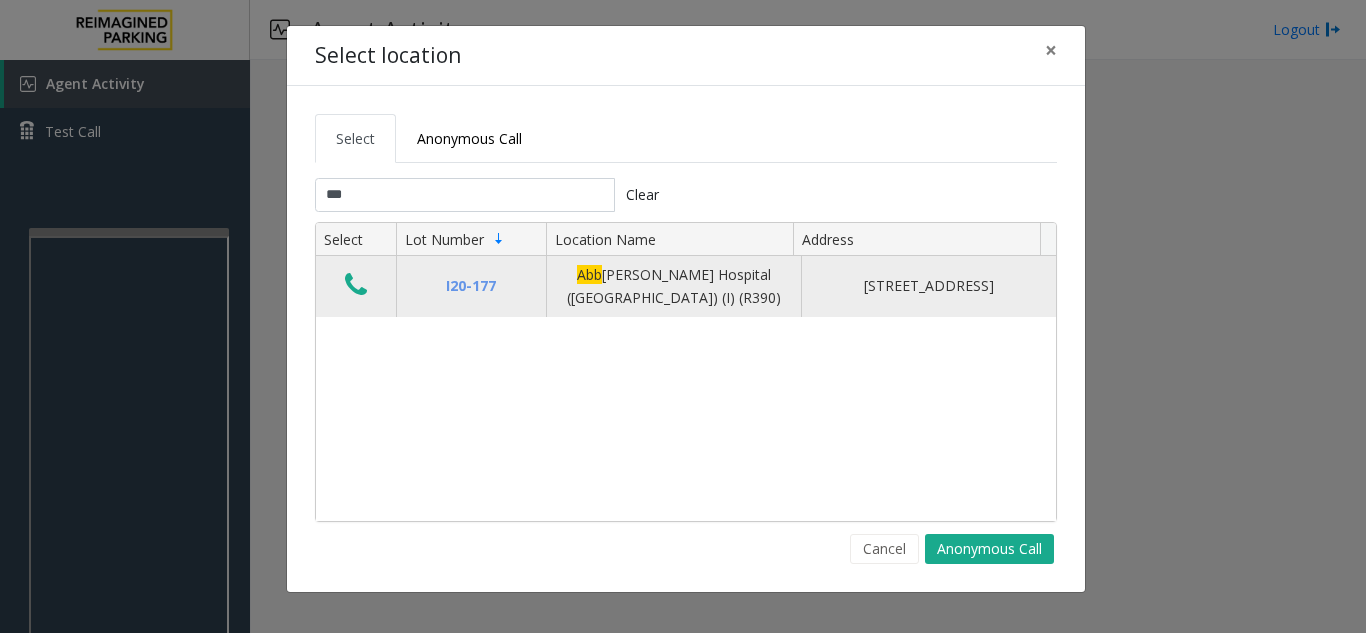 drag, startPoint x: 388, startPoint y: 273, endPoint x: 369, endPoint y: 273, distance: 19 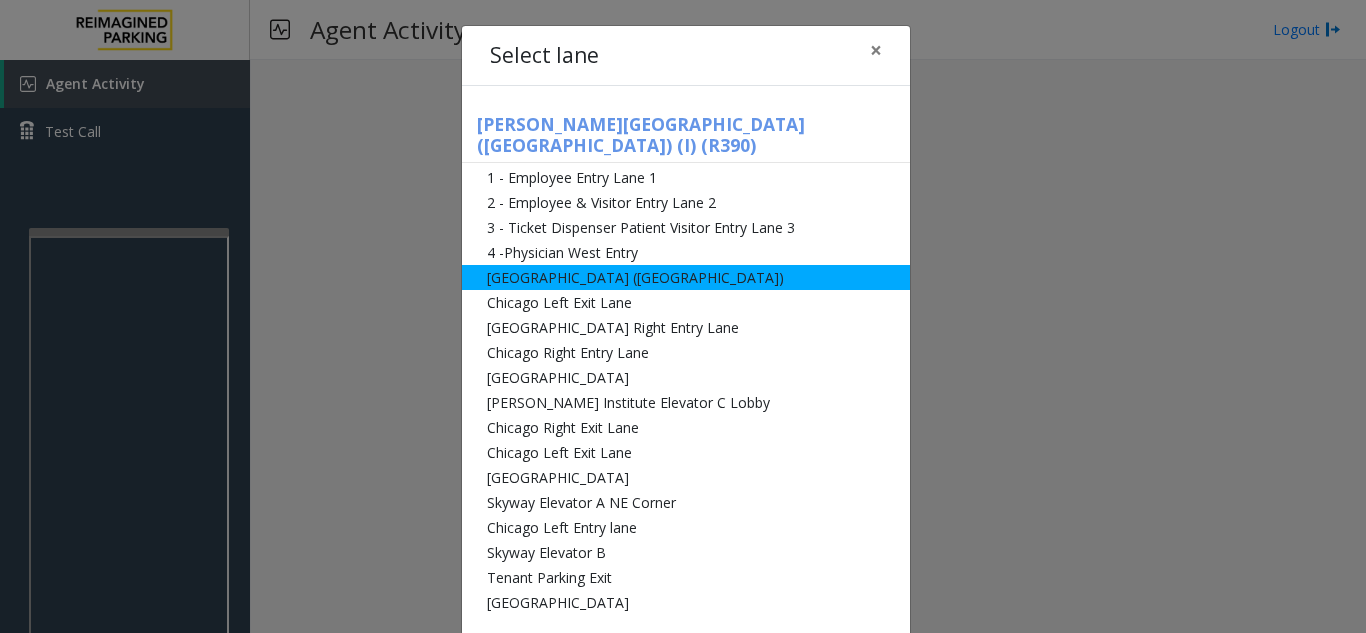 click on "[GEOGRAPHIC_DATA] ([GEOGRAPHIC_DATA])" 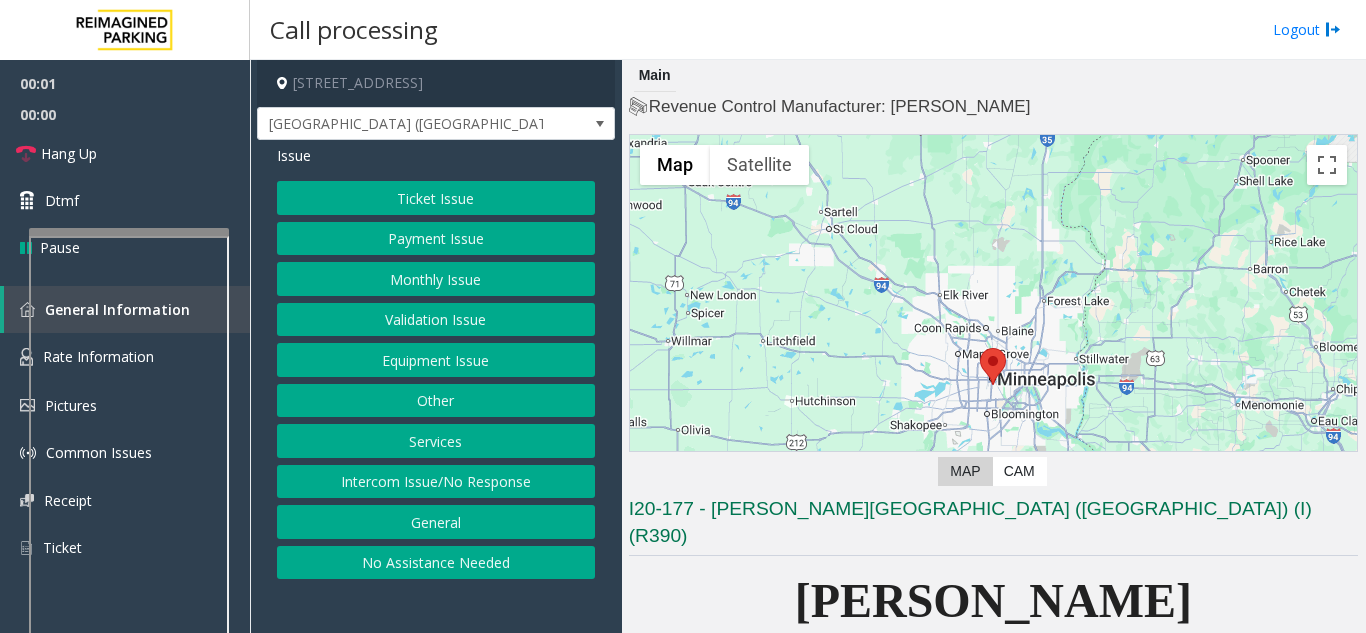 click on "Monthly Issue" 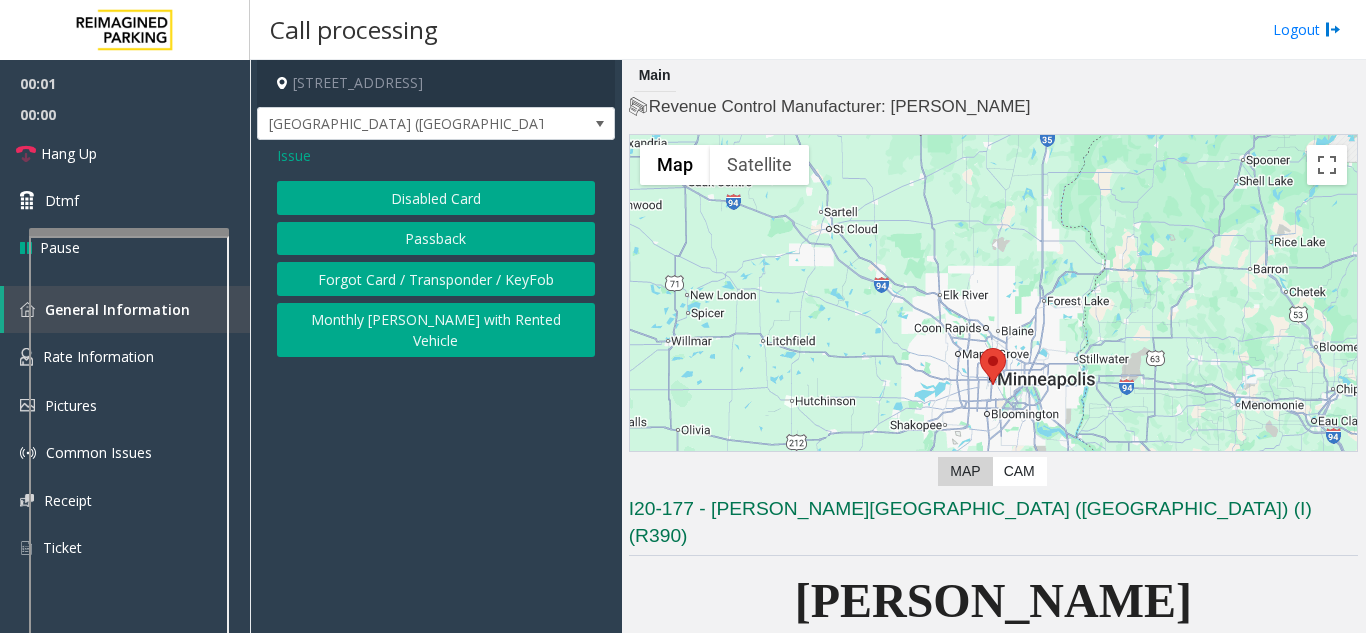 click on "Disabled Card" 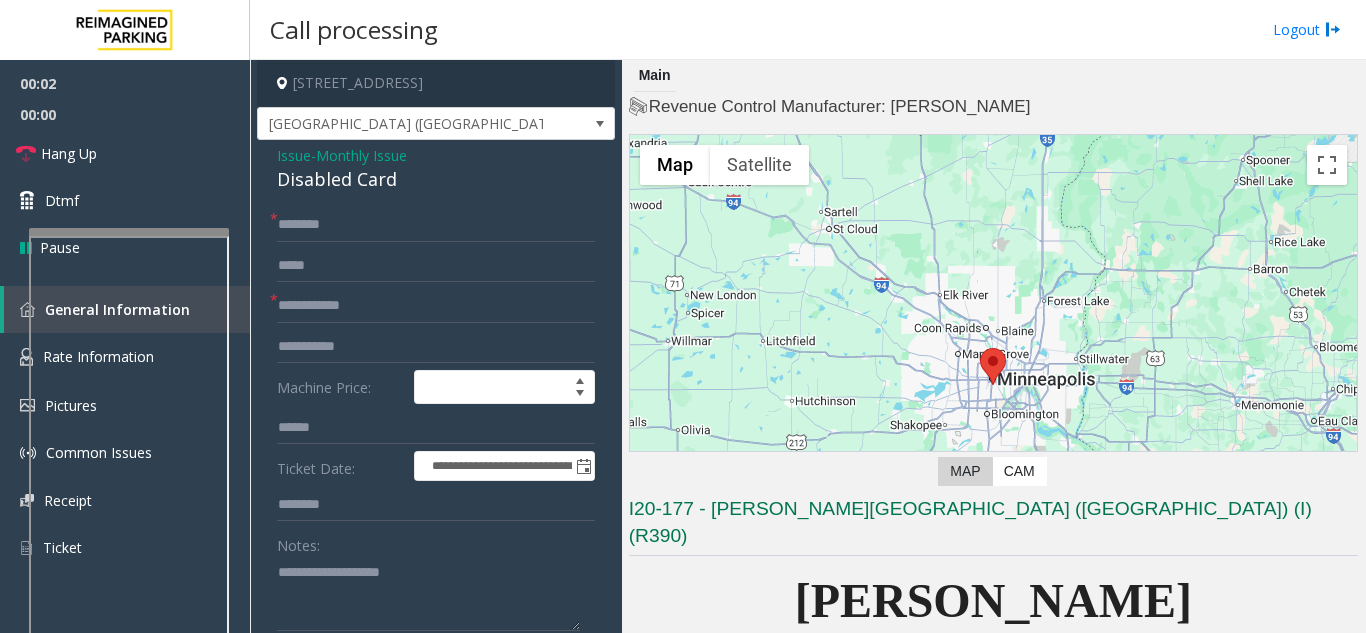 click on "Disabled Card" 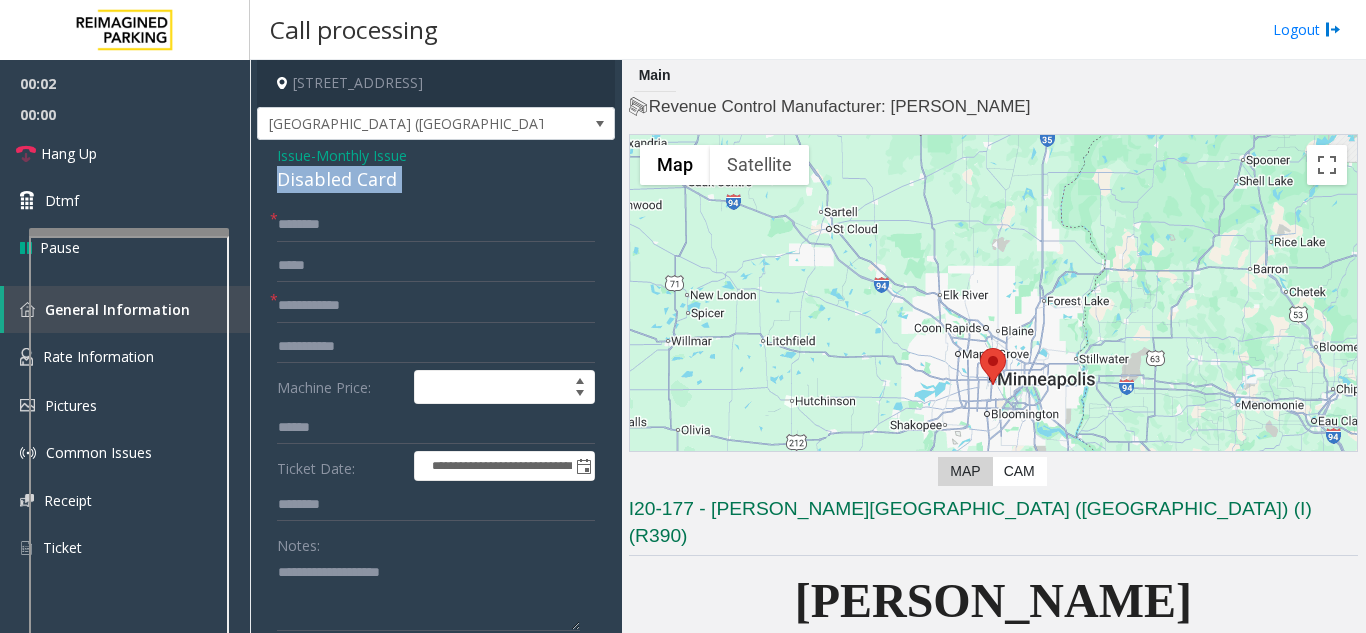 click on "Disabled Card" 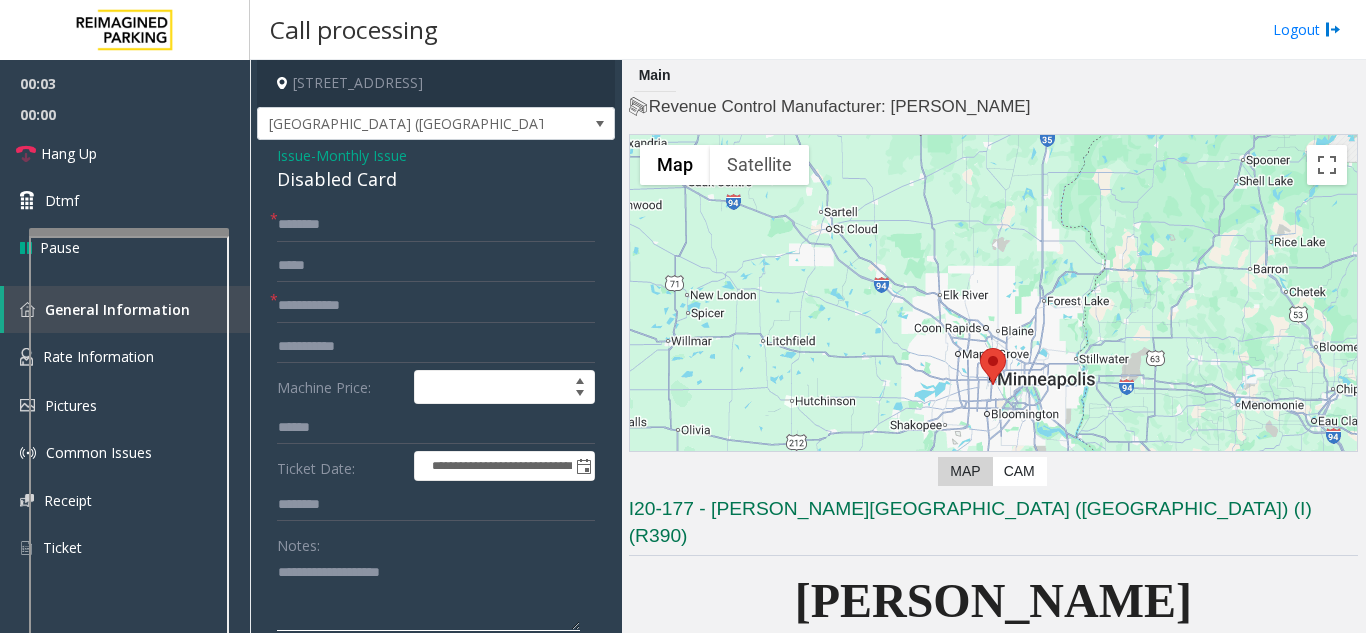 click 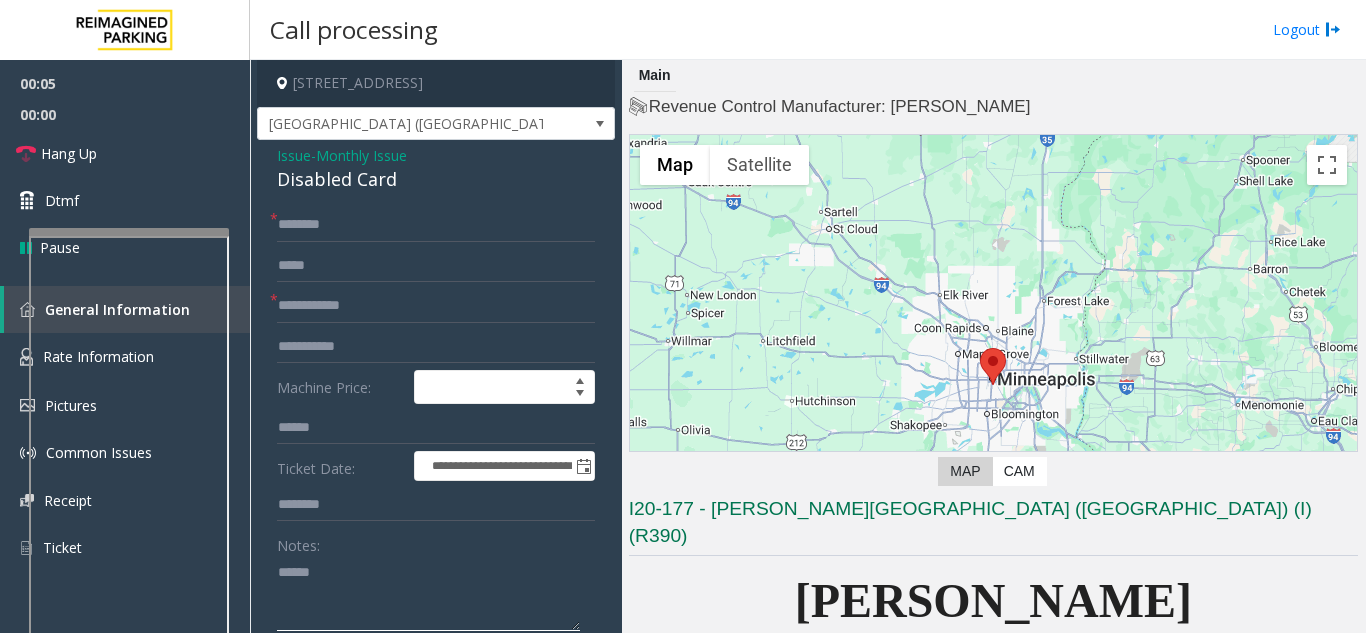 paste on "**********" 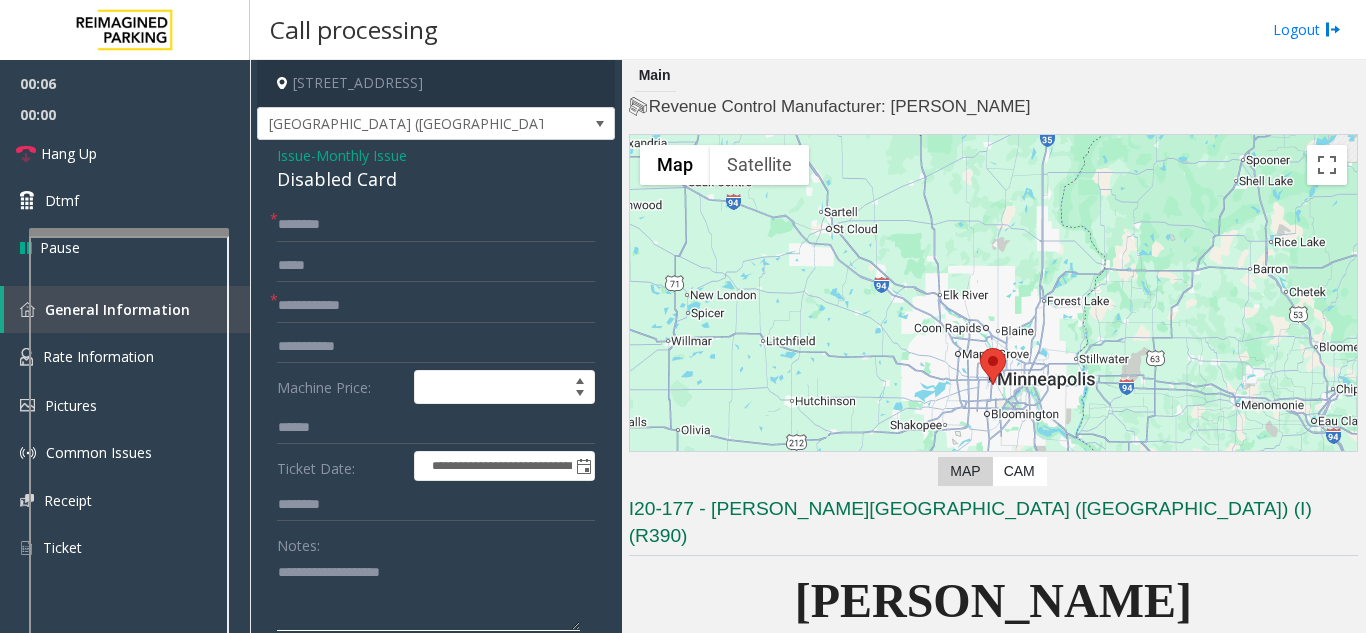 type on "**********" 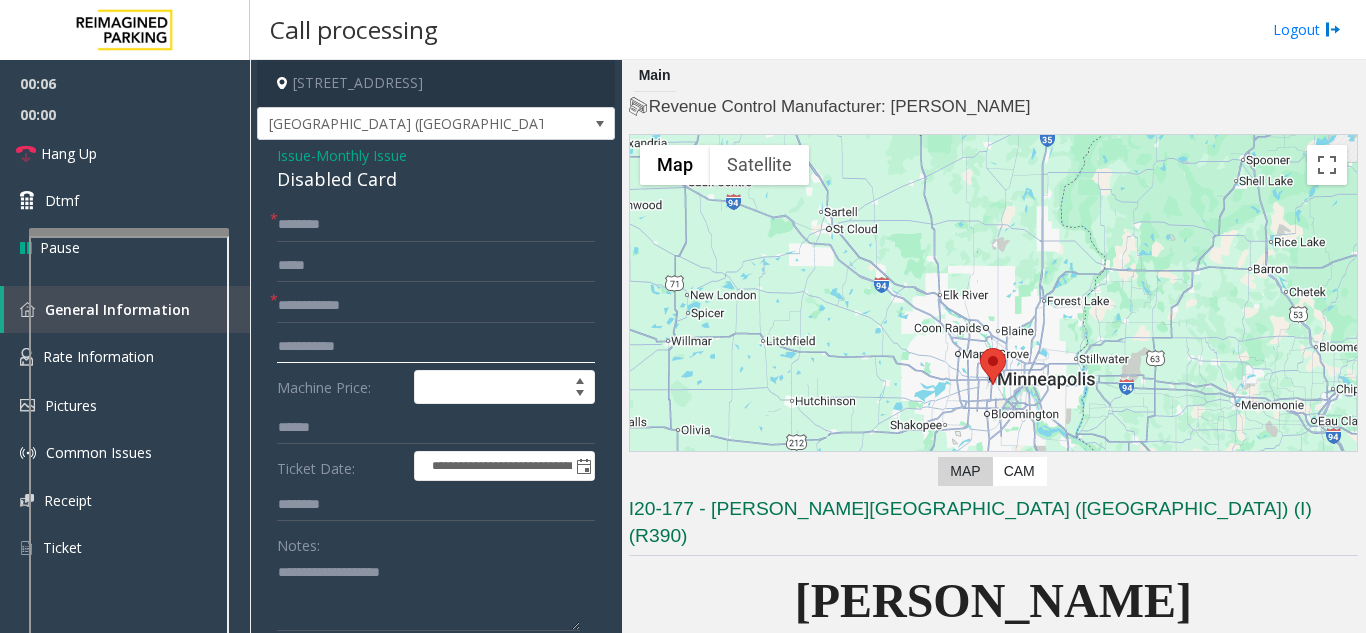 click 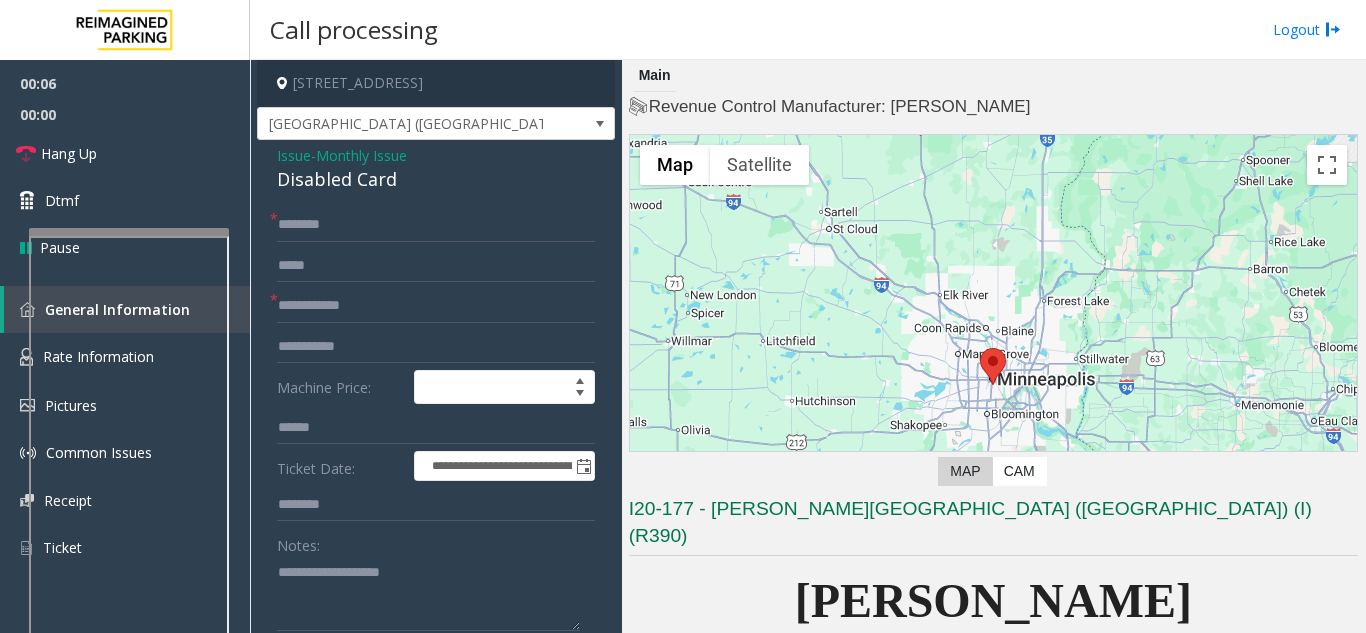 click on "**********" 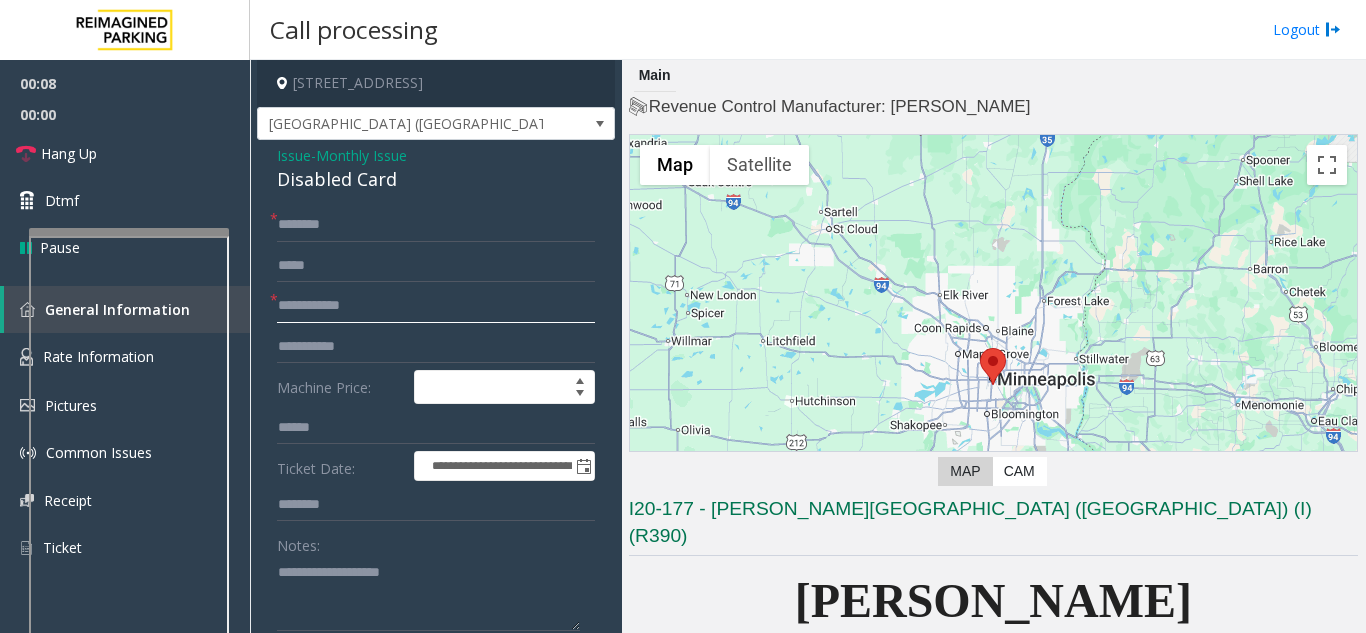 click 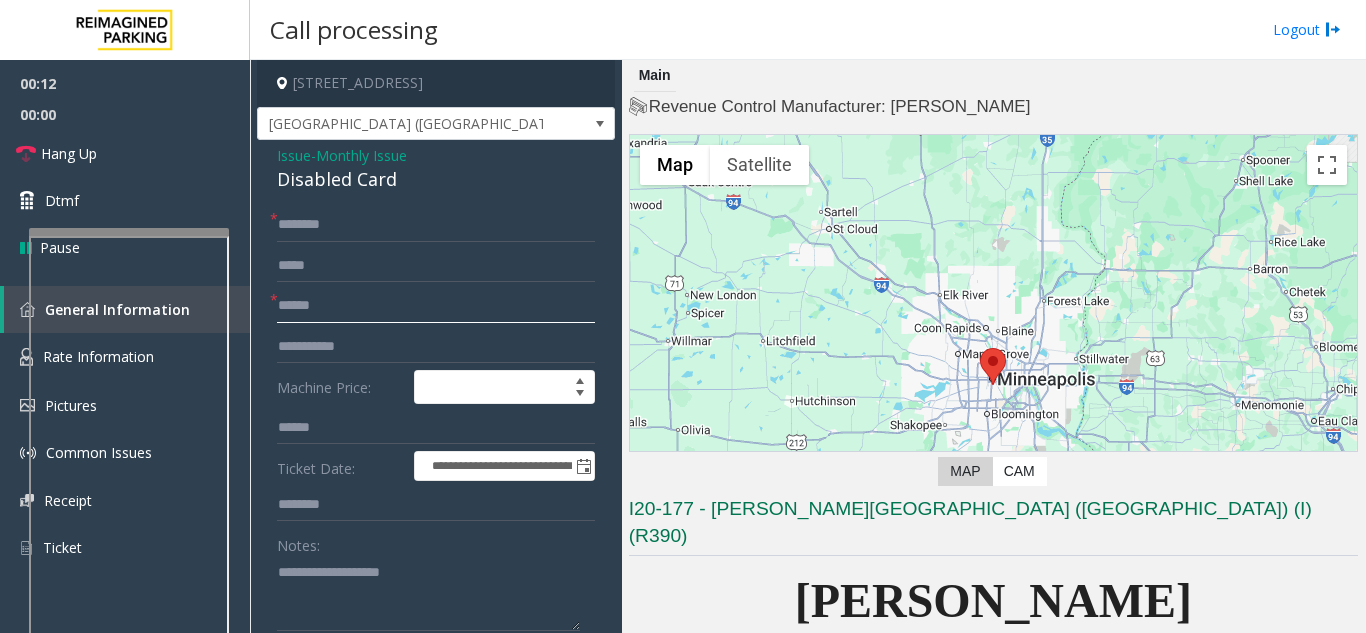 type on "******" 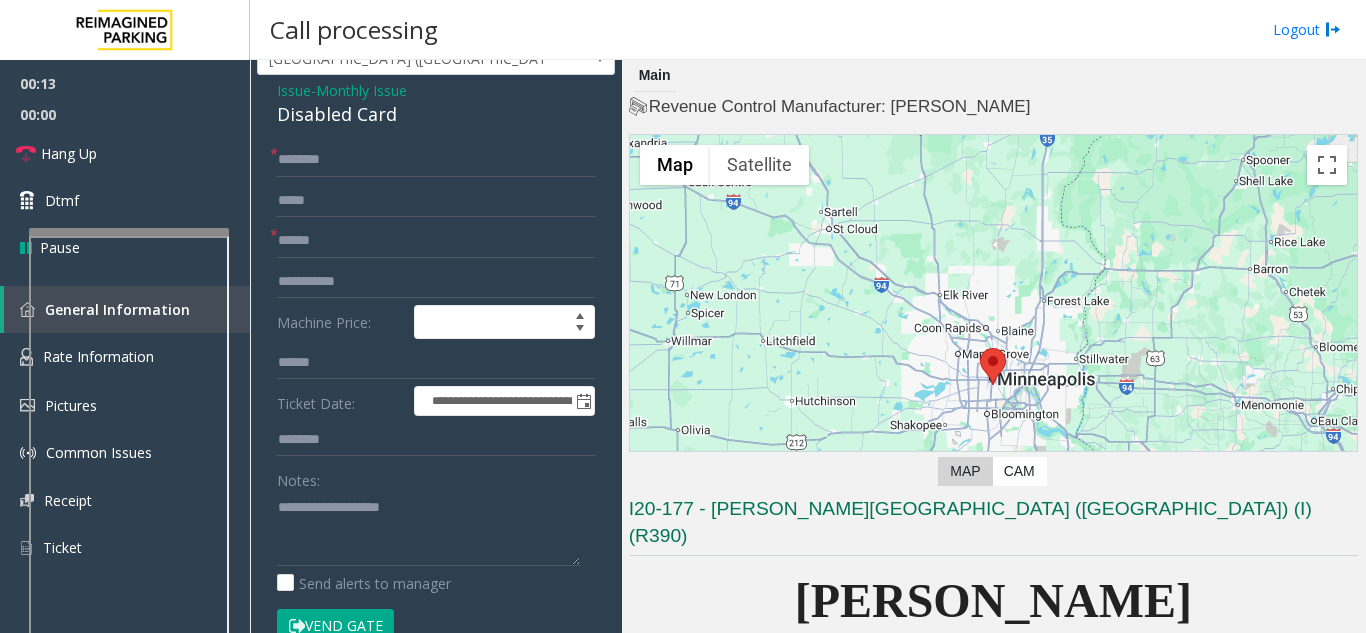 scroll, scrollTop: 100, scrollLeft: 0, axis: vertical 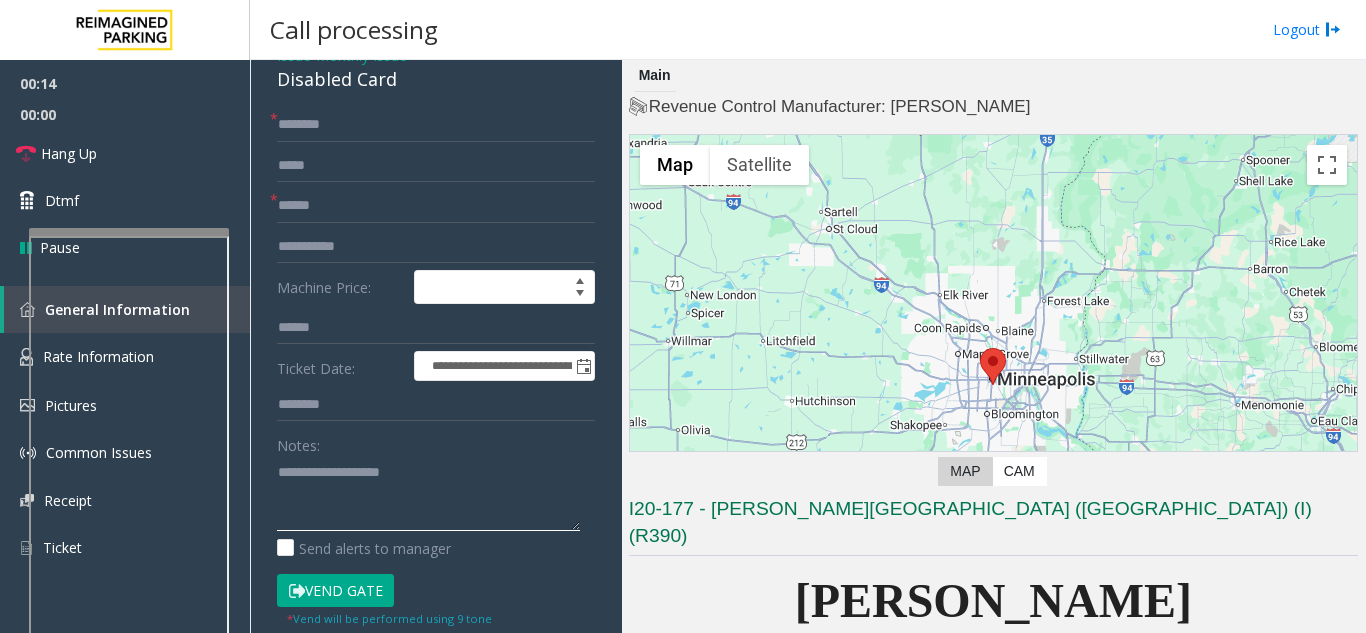 click 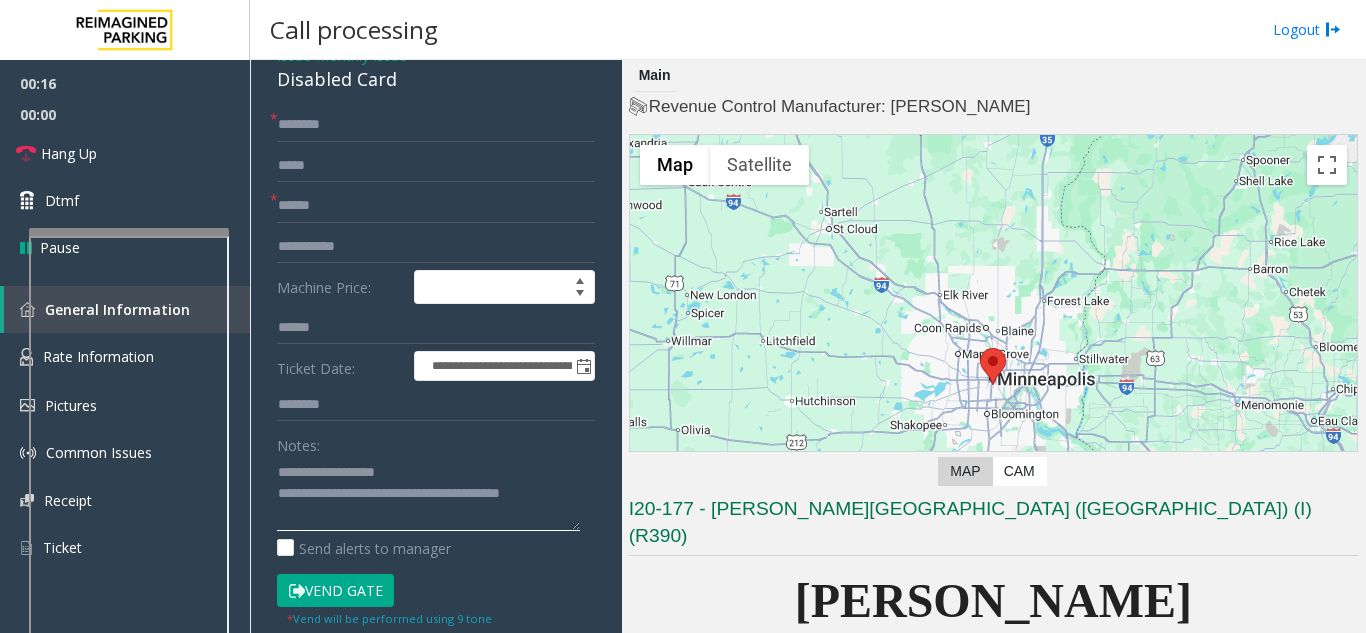 type on "**********" 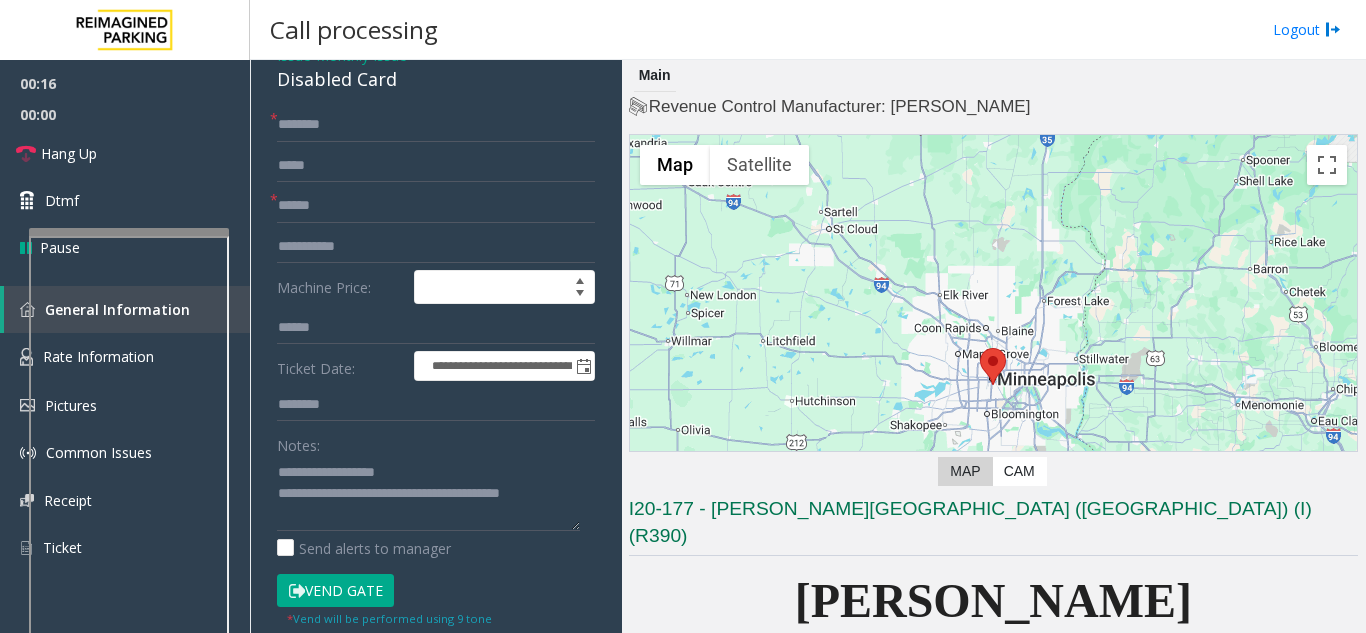 click on "**********" 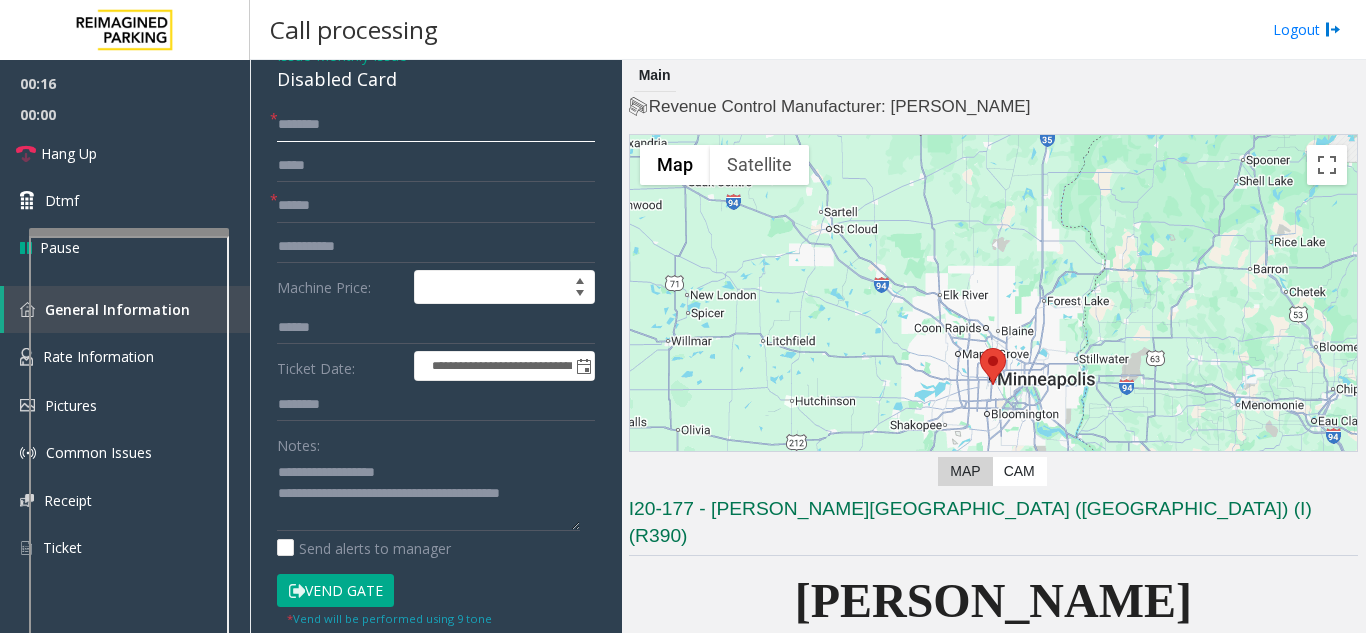 click 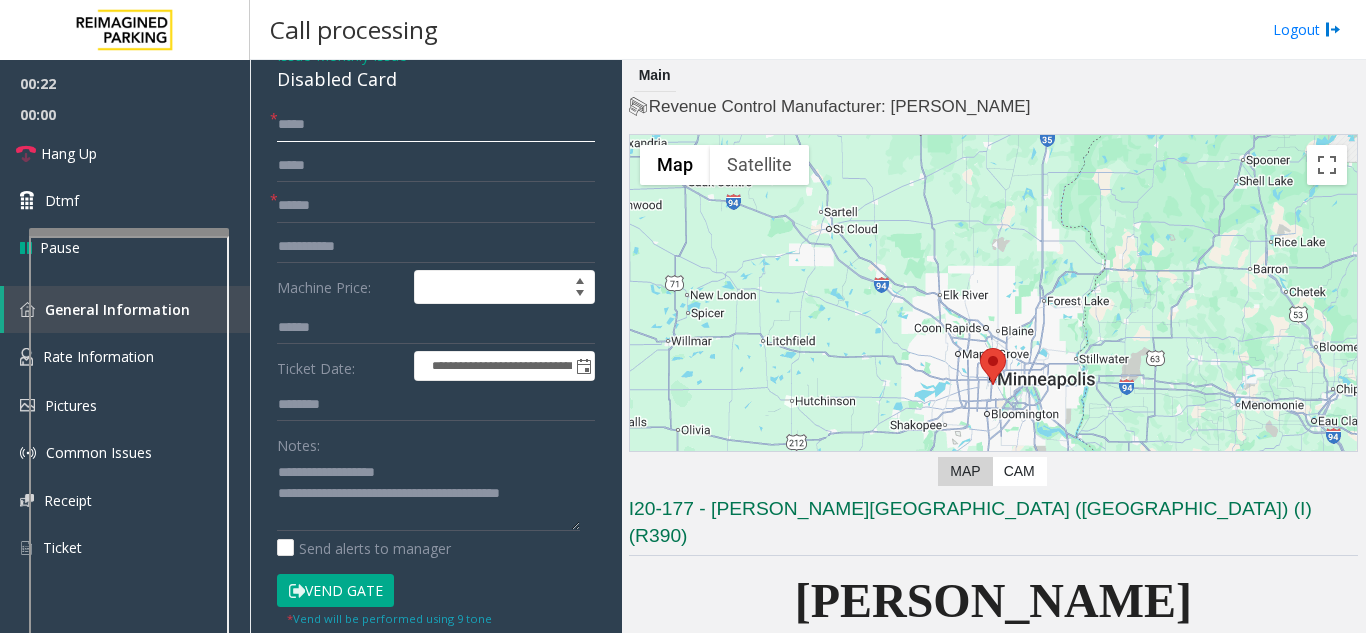 click on "****" 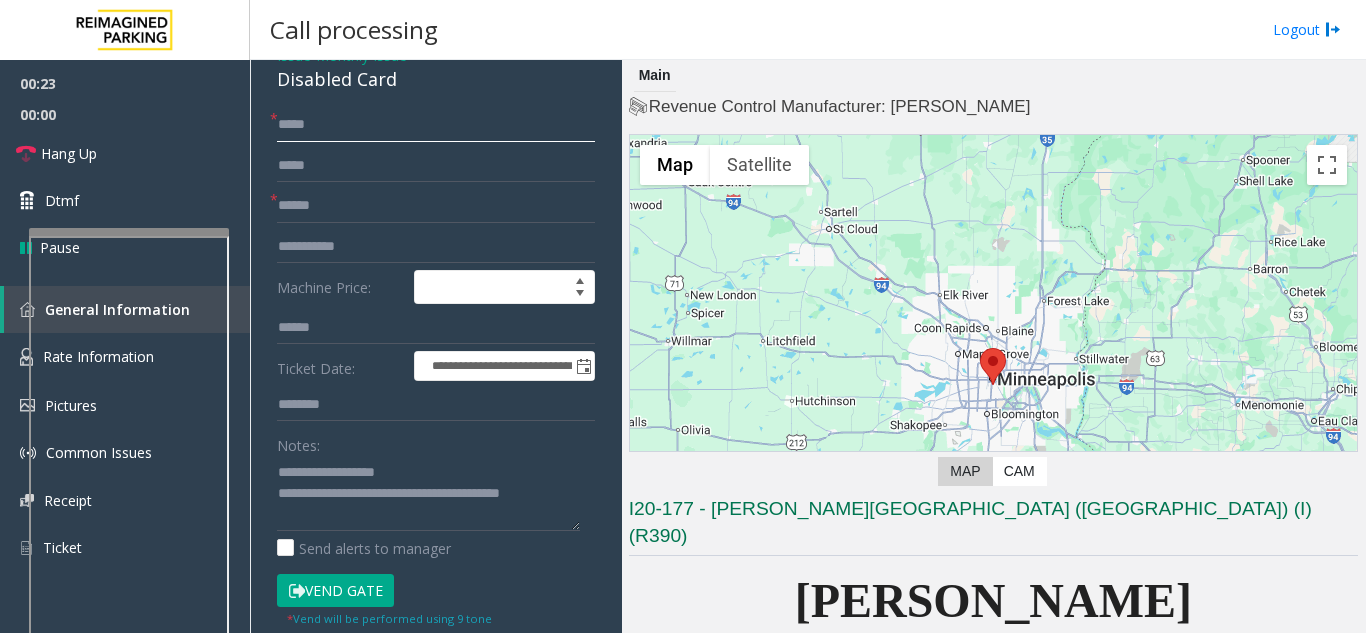 click on "****" 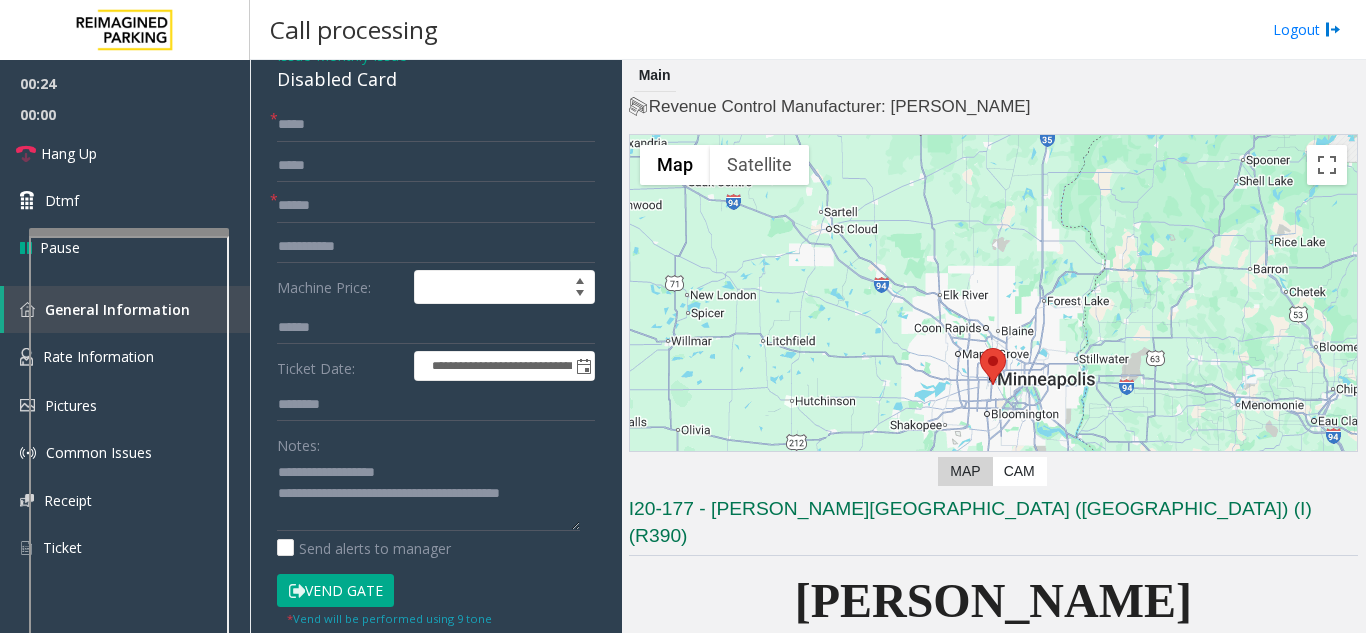 click on "Vend Gate" 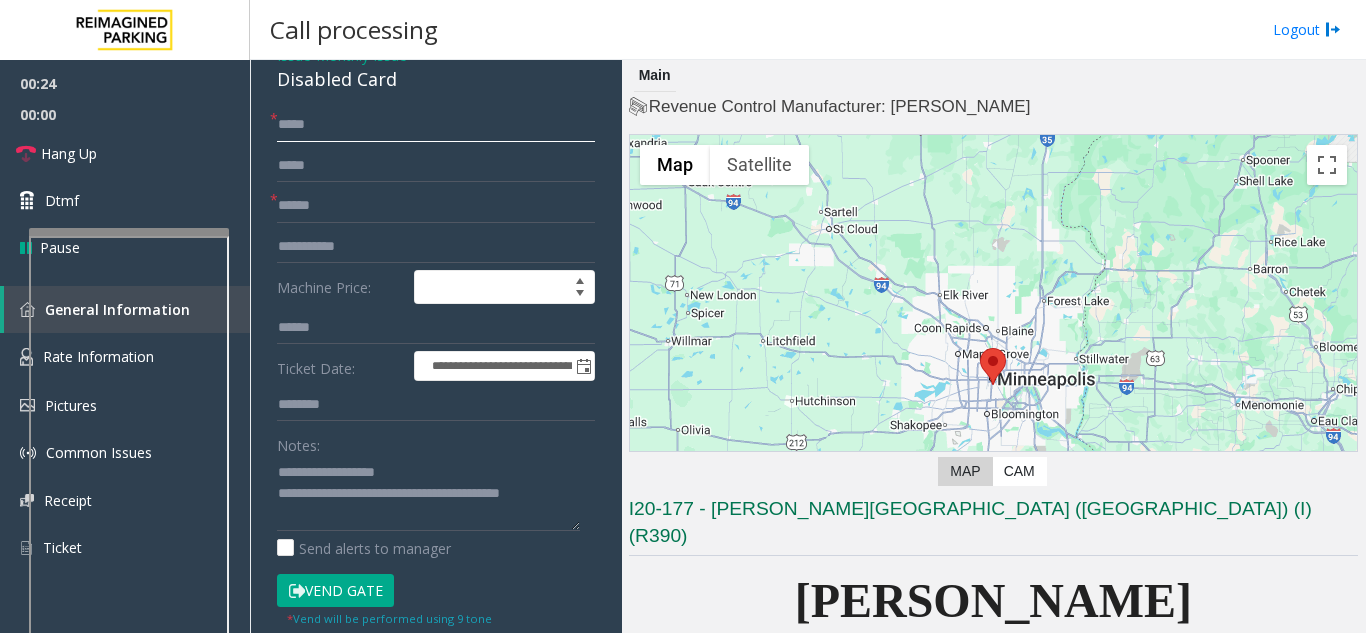 click on "****" 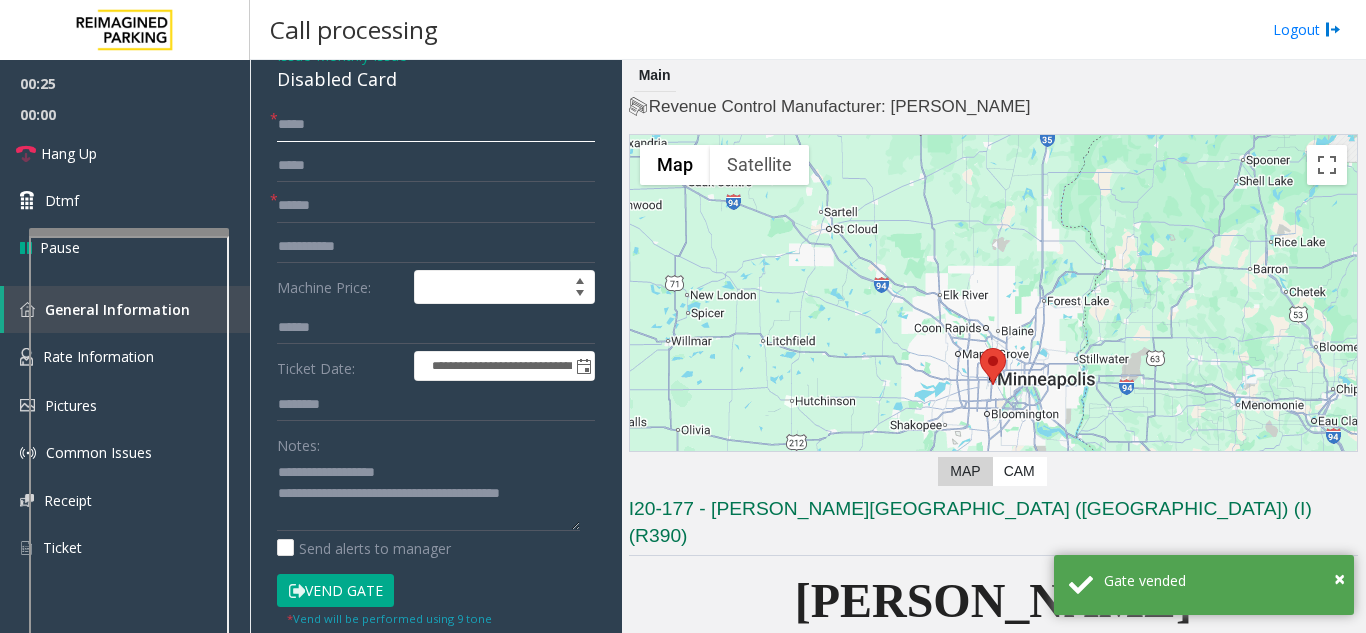 click on "****" 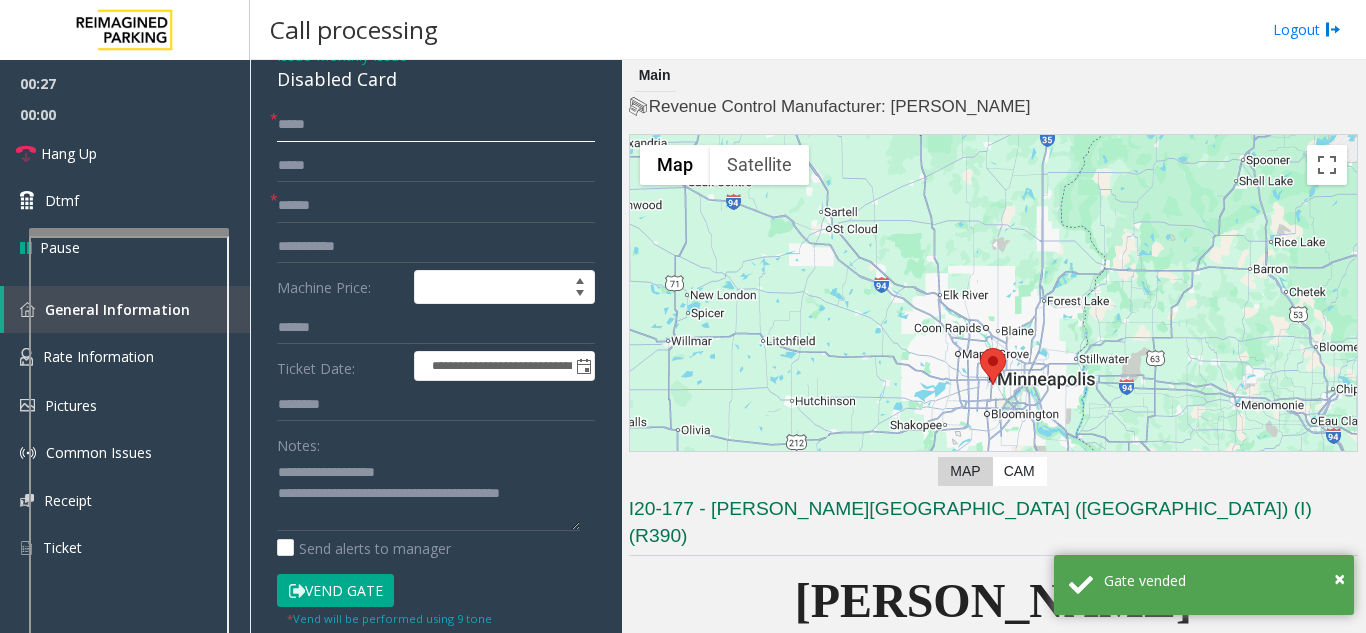 click on "****" 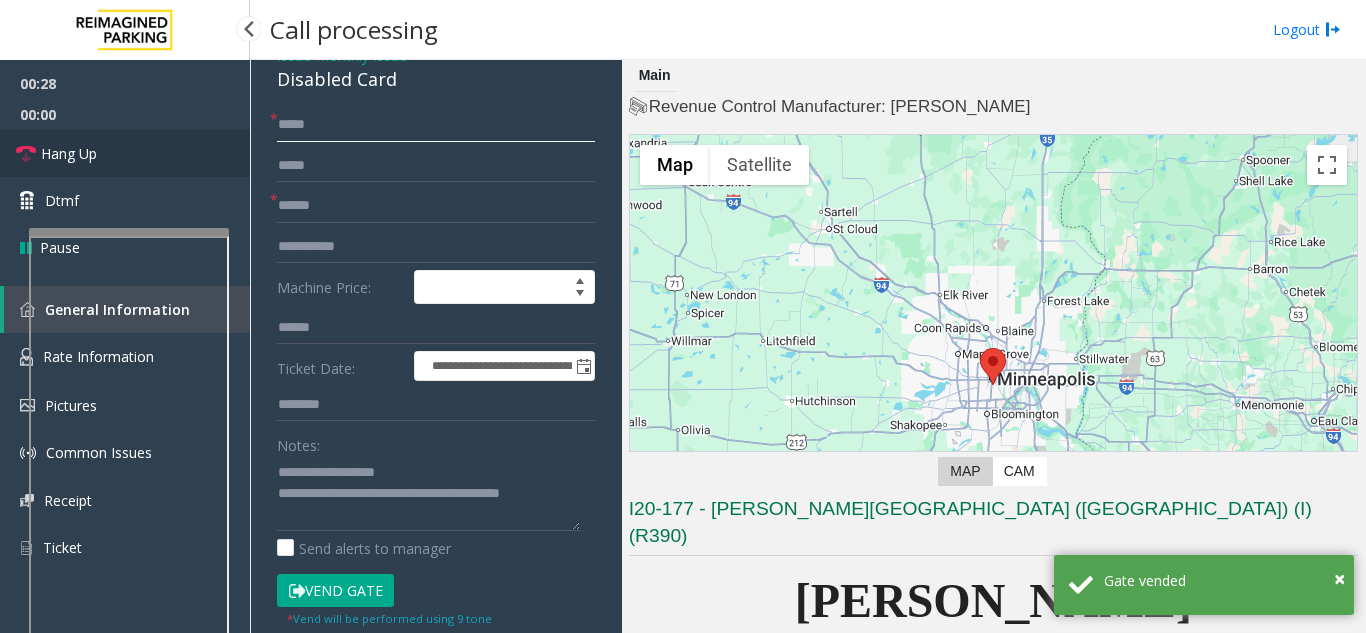 type on "****" 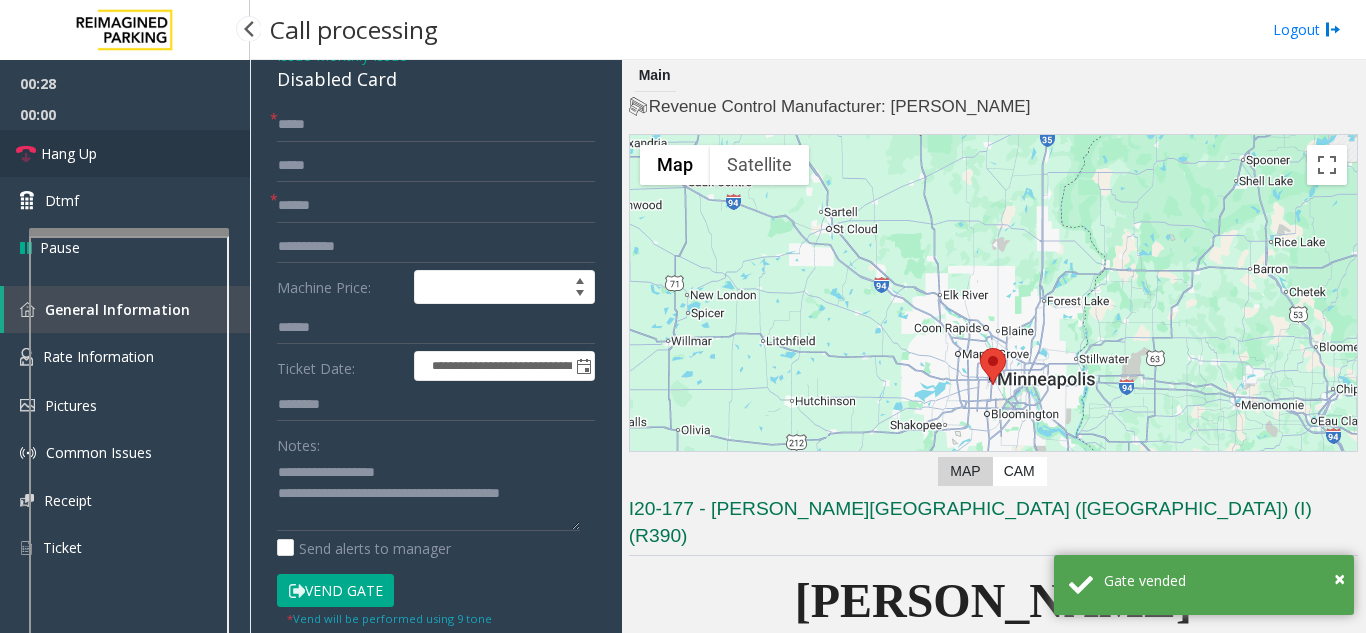 click on "Hang Up" at bounding box center (125, 153) 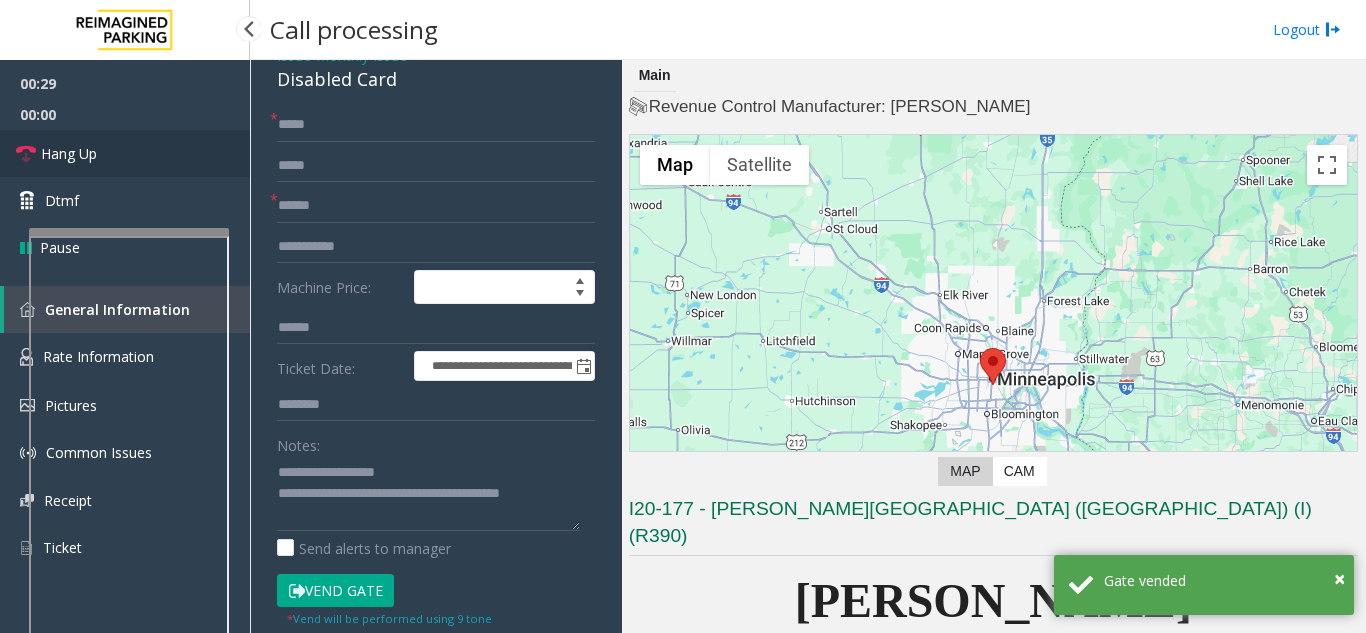 click on "Hang Up" at bounding box center (125, 153) 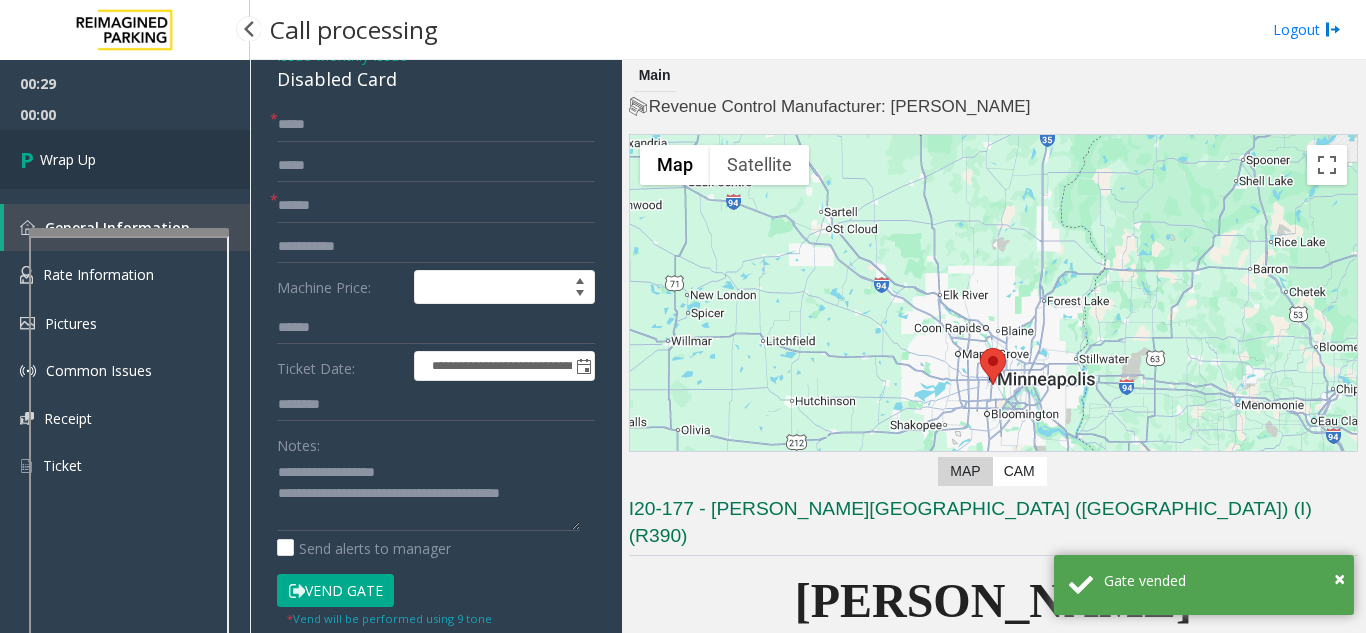 click on "Wrap Up" at bounding box center (125, 159) 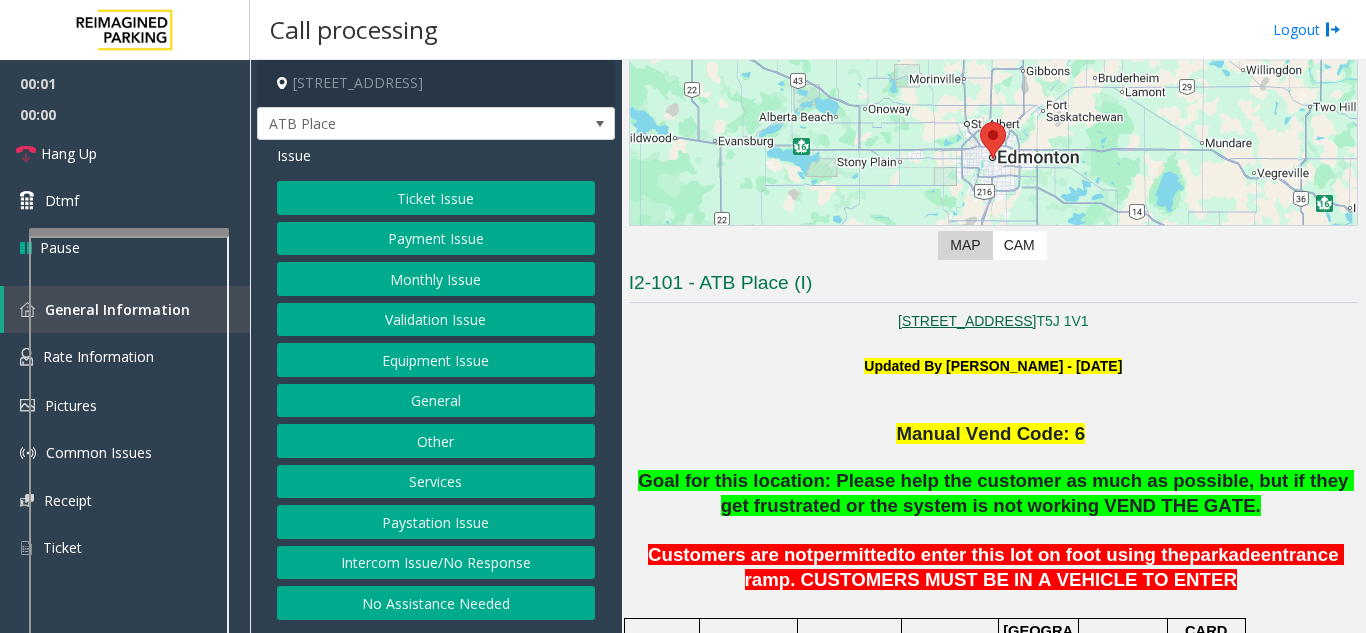scroll, scrollTop: 400, scrollLeft: 0, axis: vertical 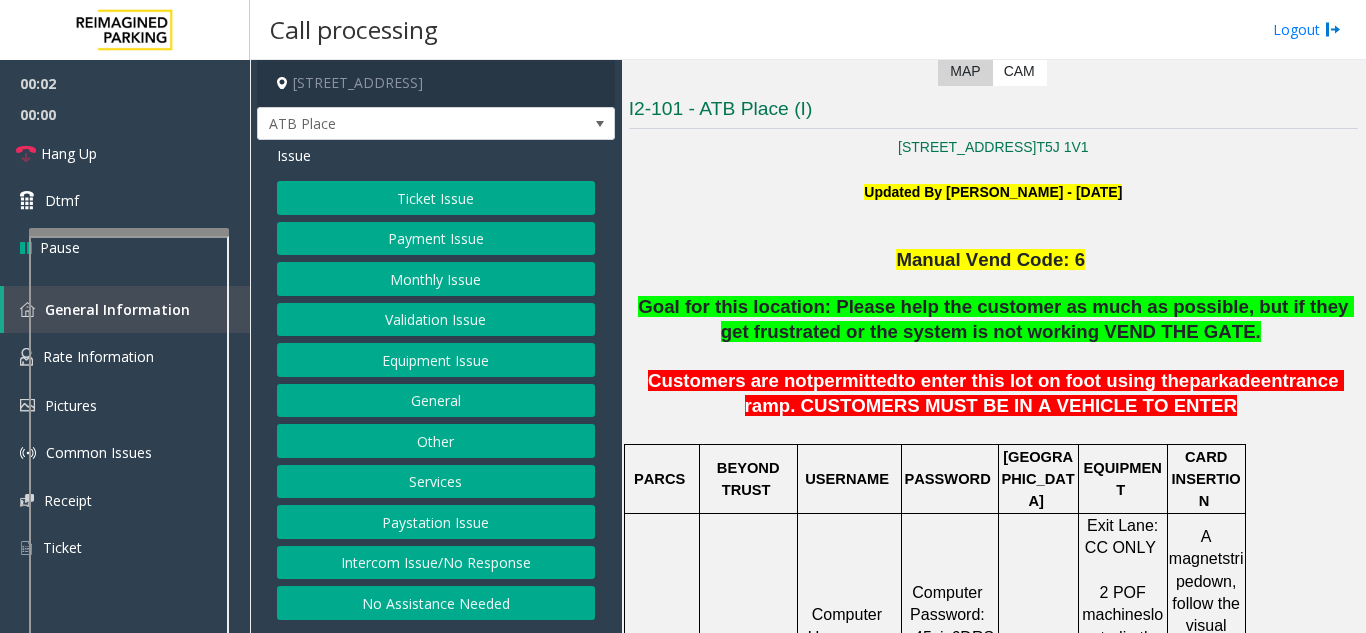 click on "Ticket Issue" 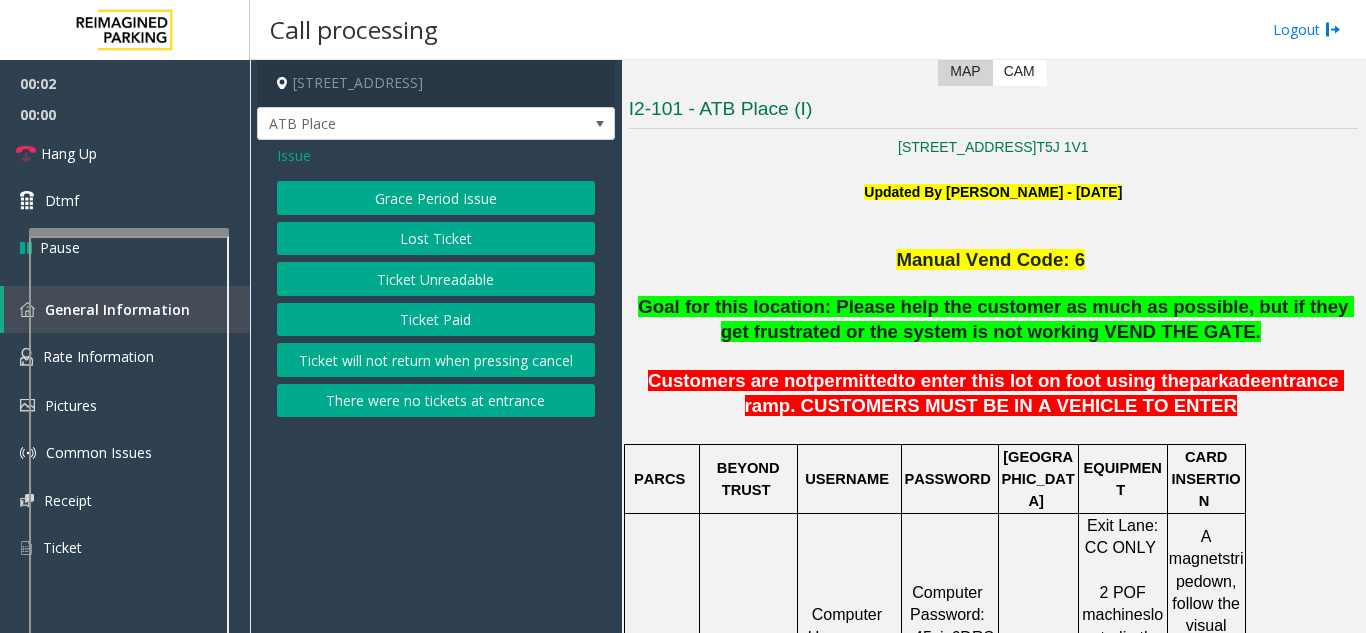 click on "Ticket Unreadable" 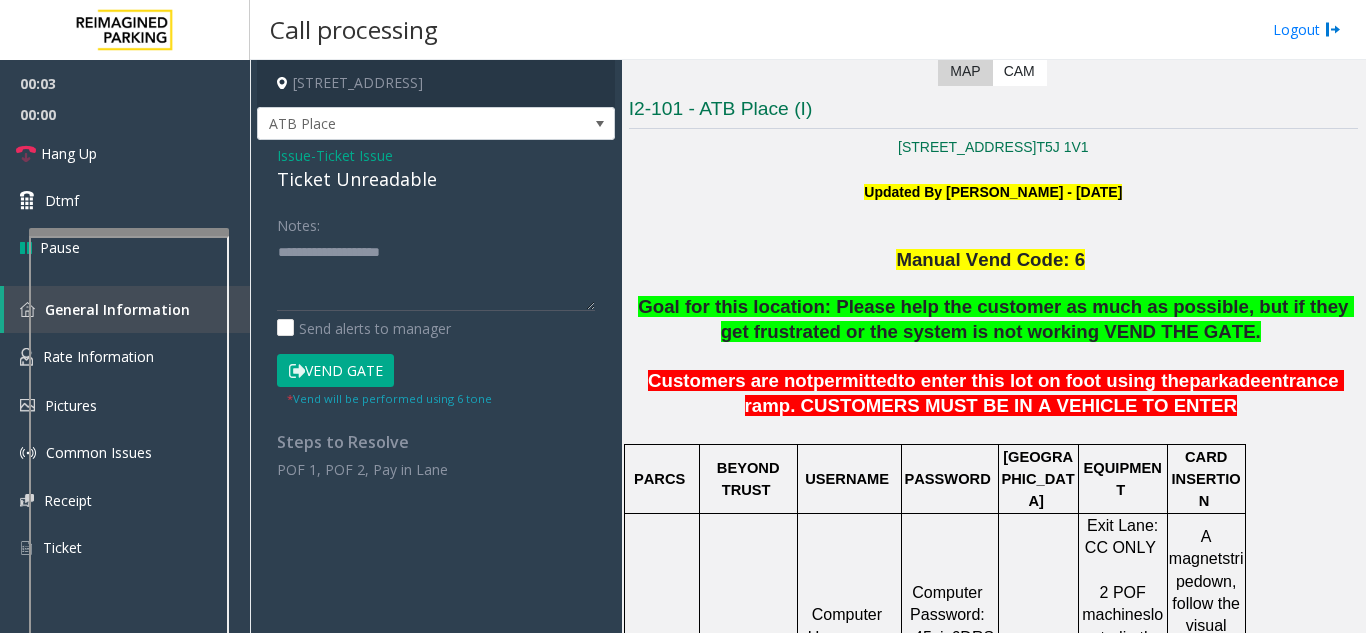 click on "Ticket Unreadable" 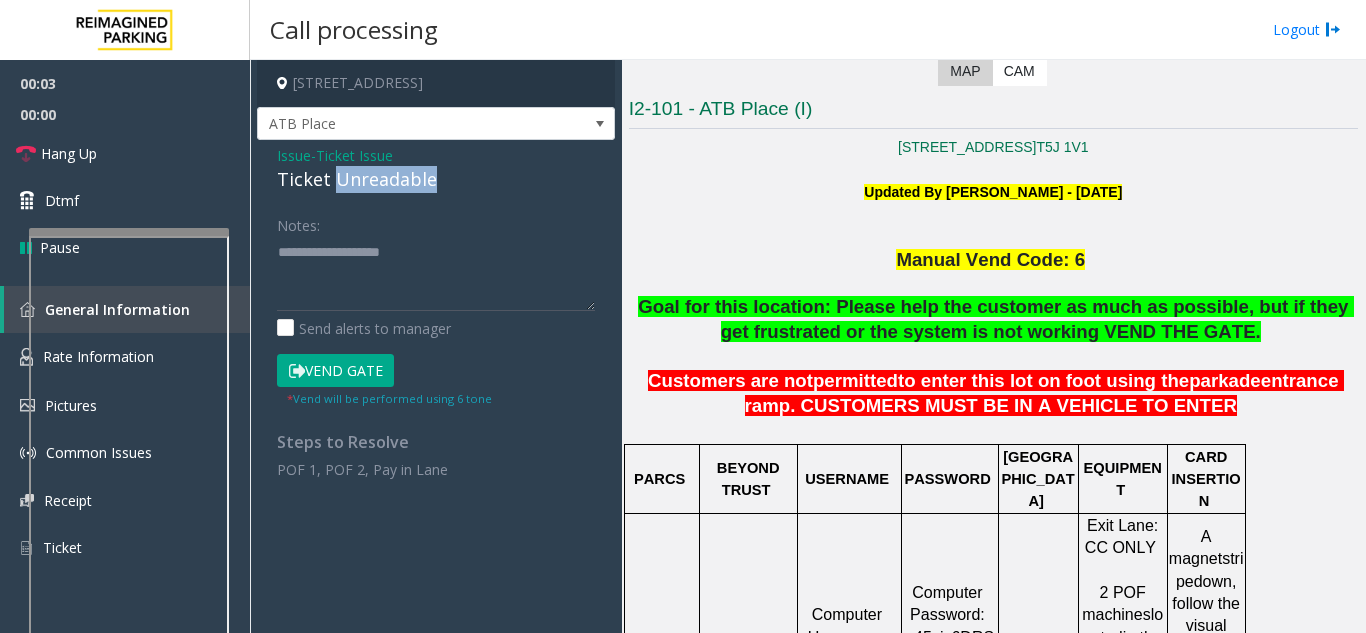 click on "Ticket Unreadable" 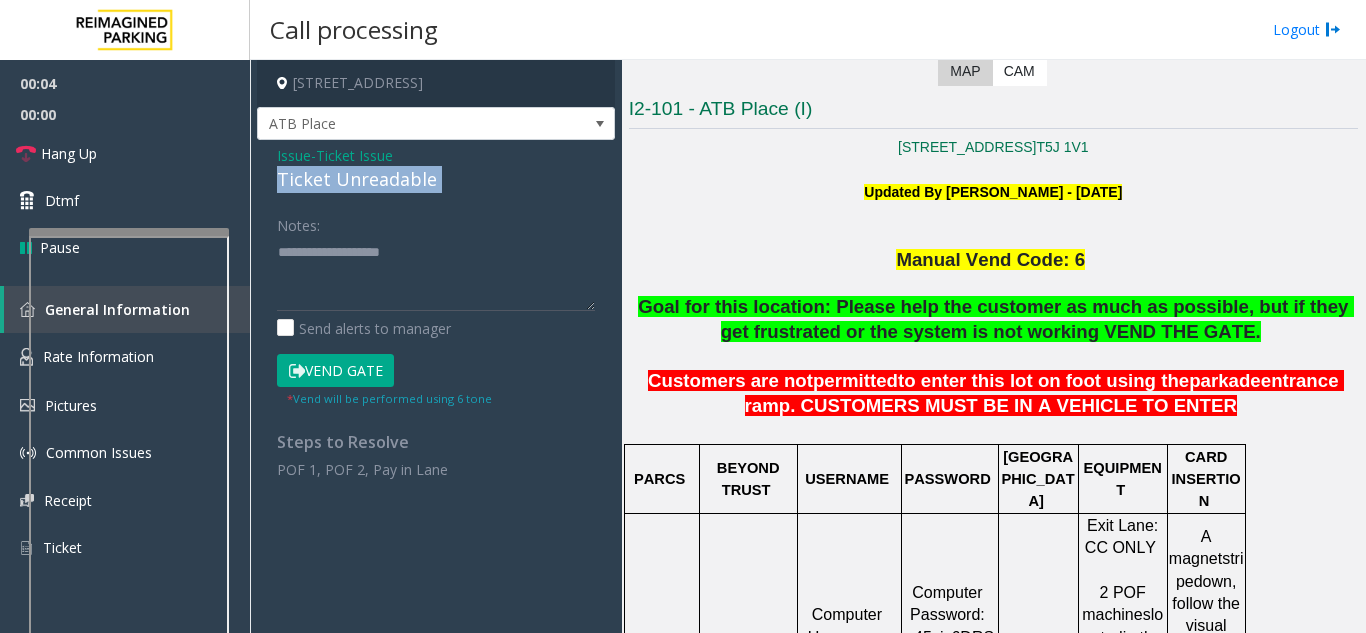 click on "Ticket Unreadable" 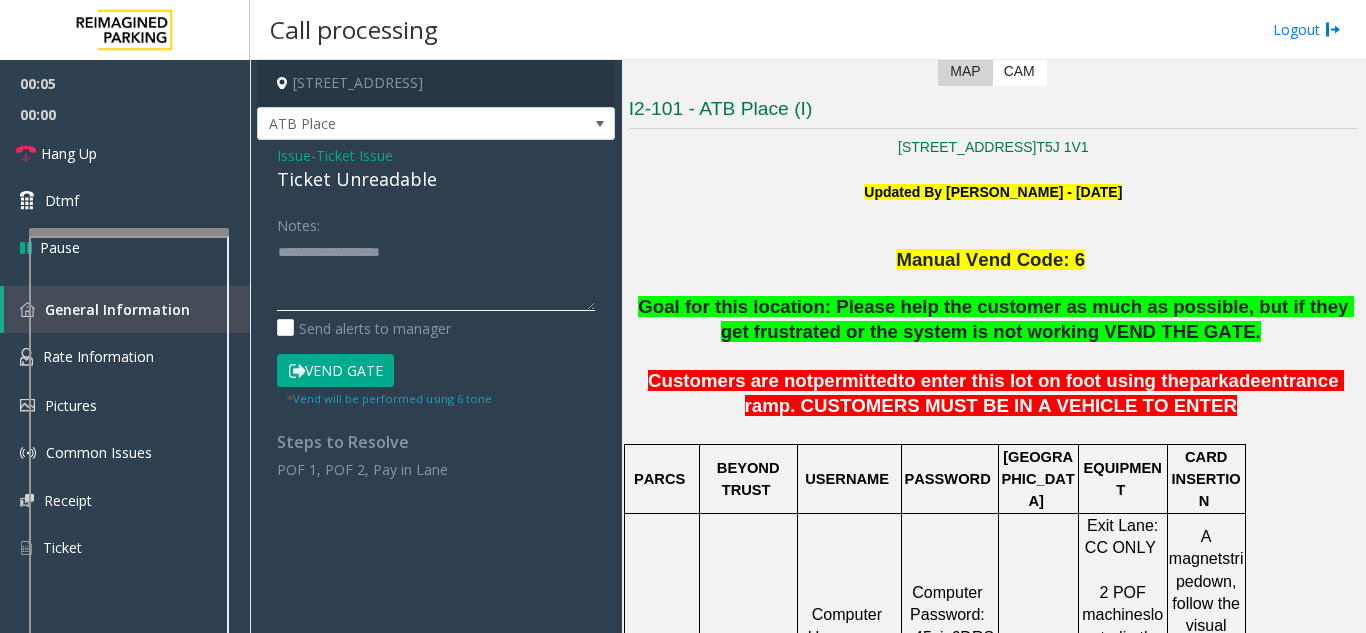 click 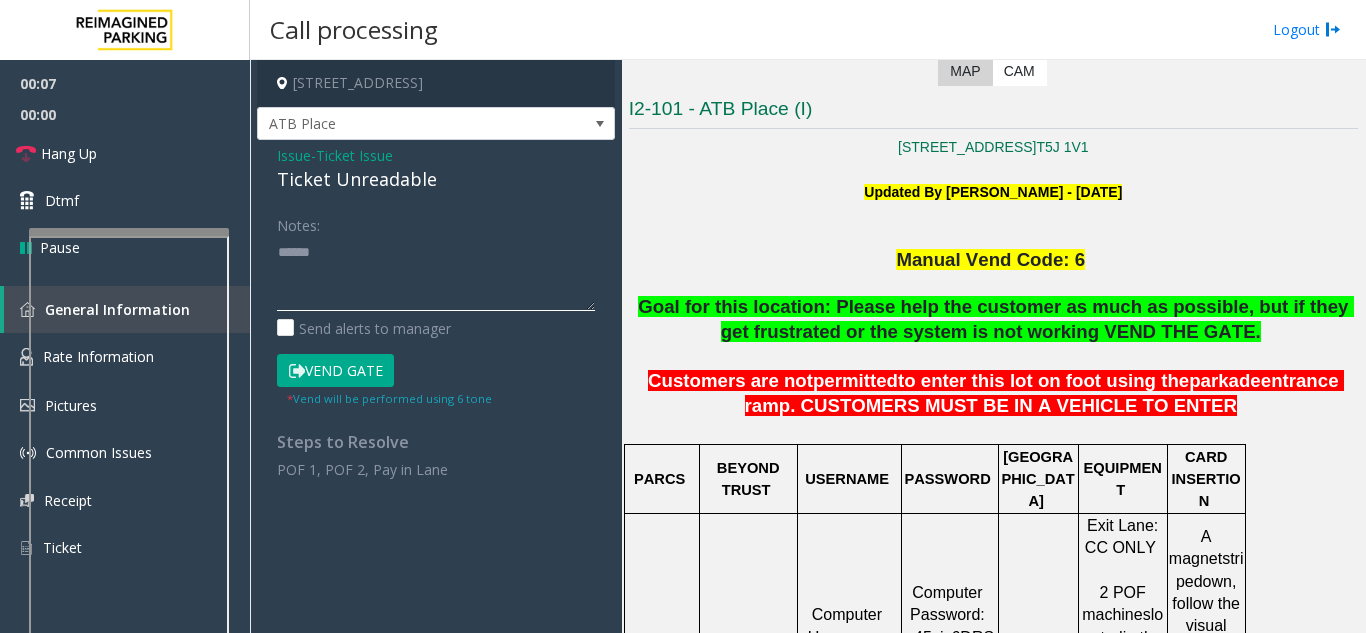paste on "**********" 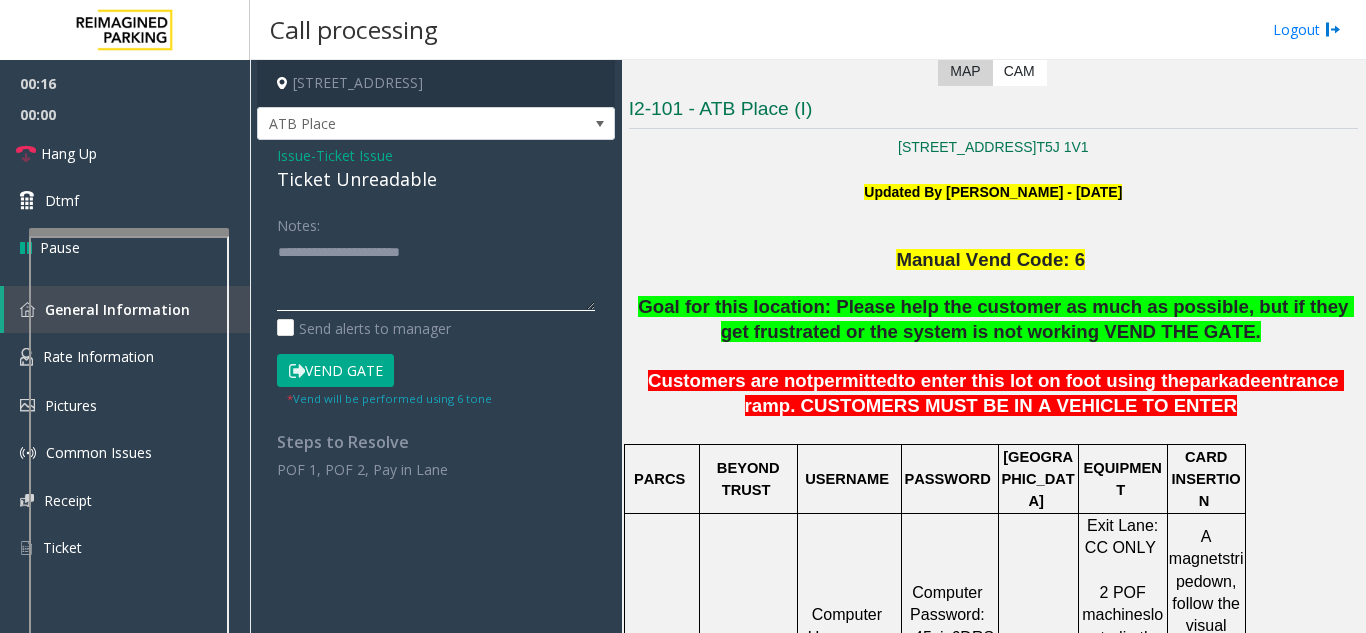 click 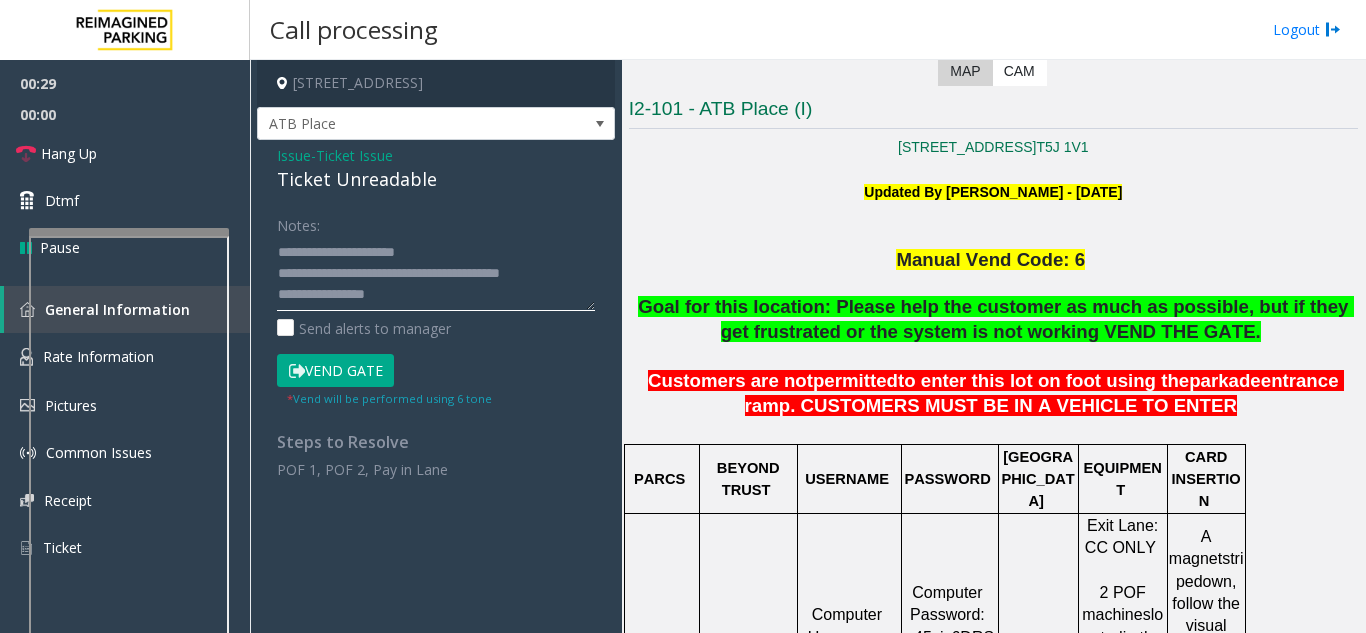 click 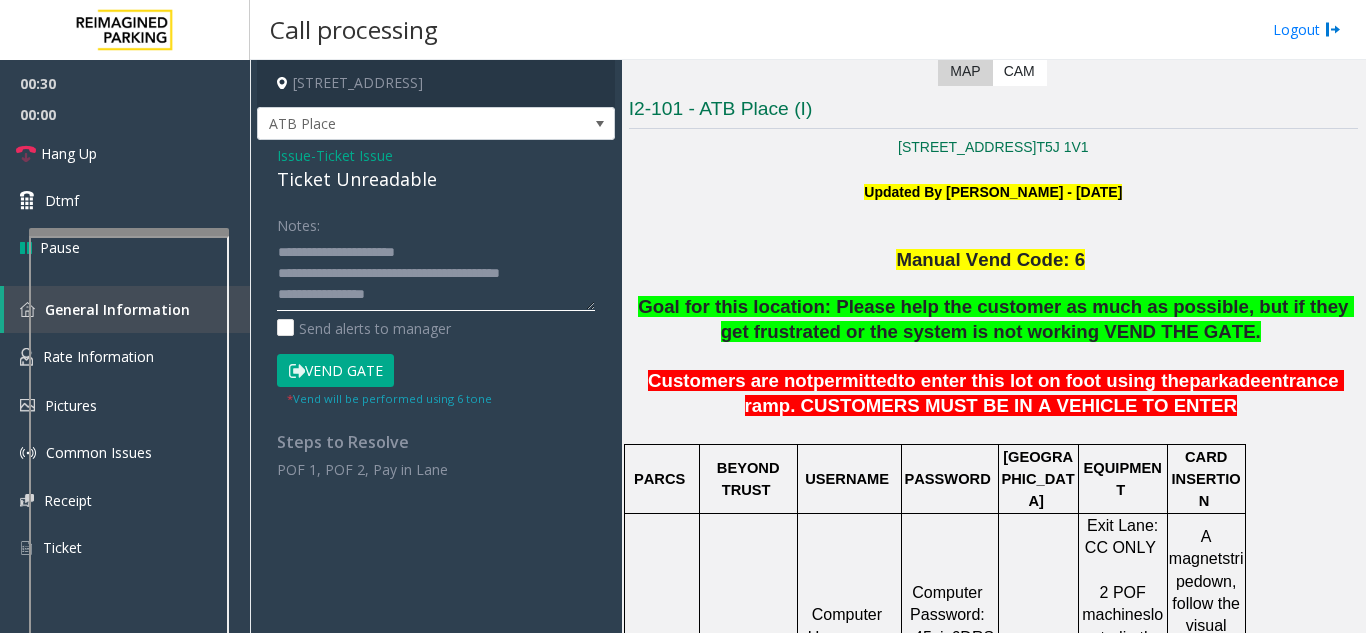 drag, startPoint x: 345, startPoint y: 300, endPoint x: 449, endPoint y: 305, distance: 104.120125 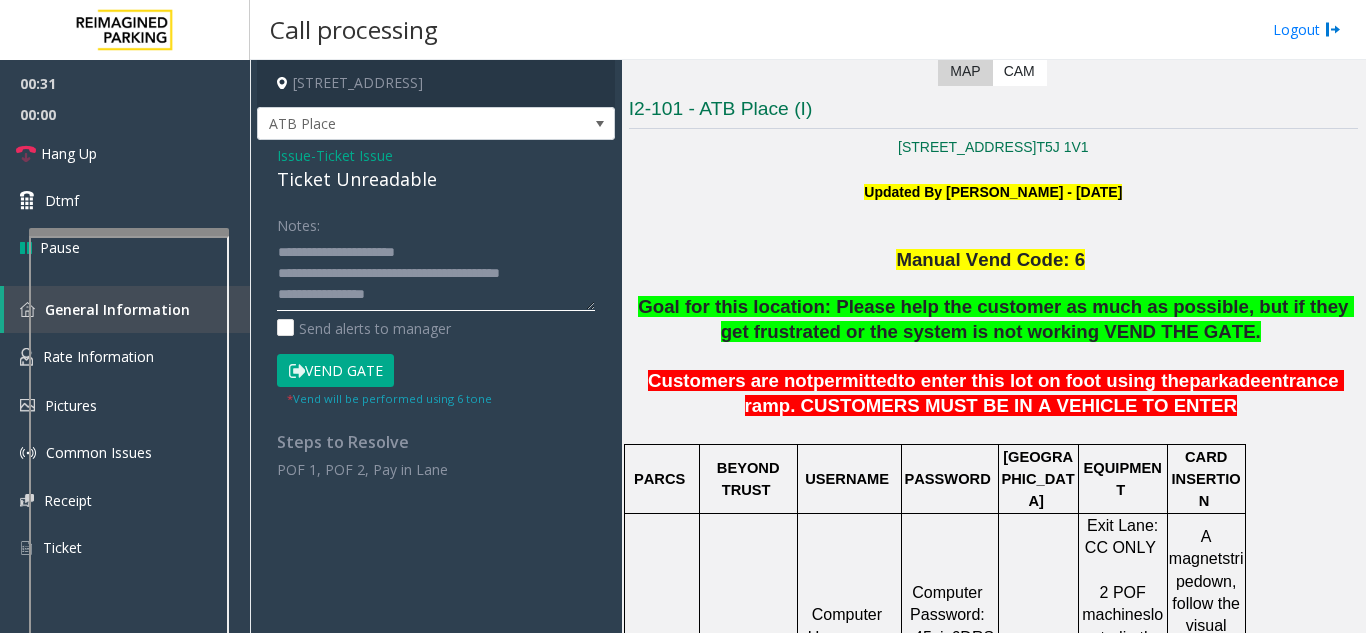 click 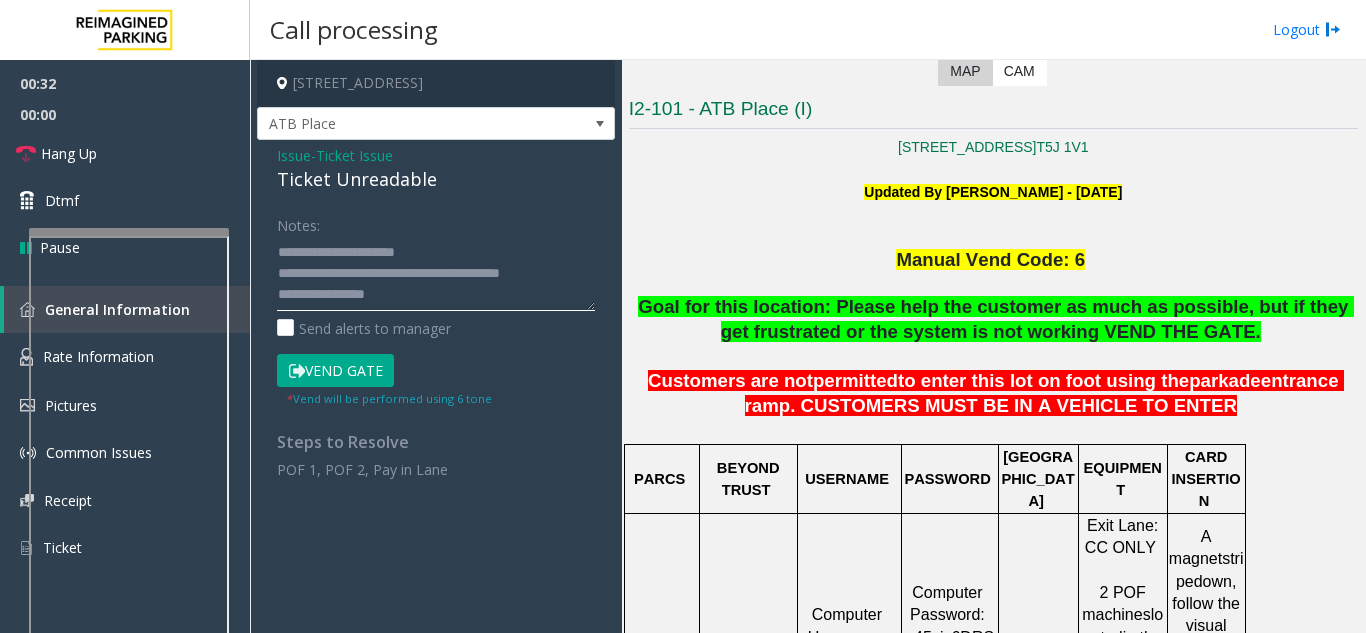click 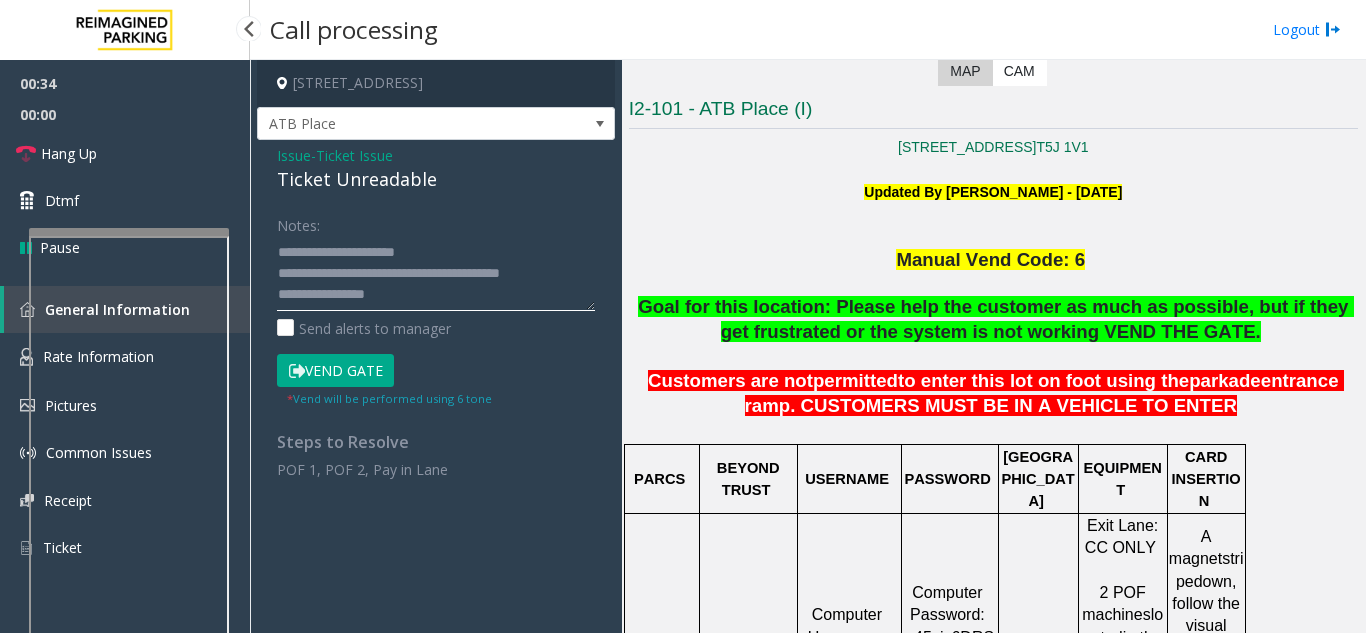 type on "**********" 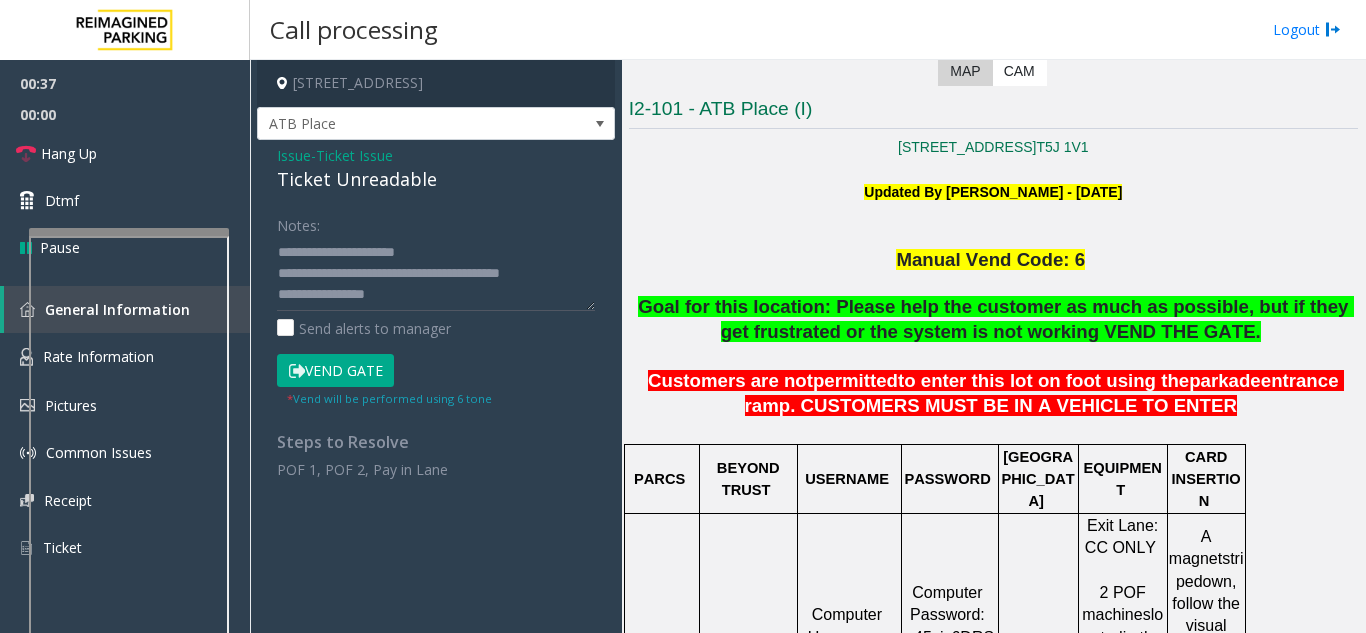 click on "Vend Gate" 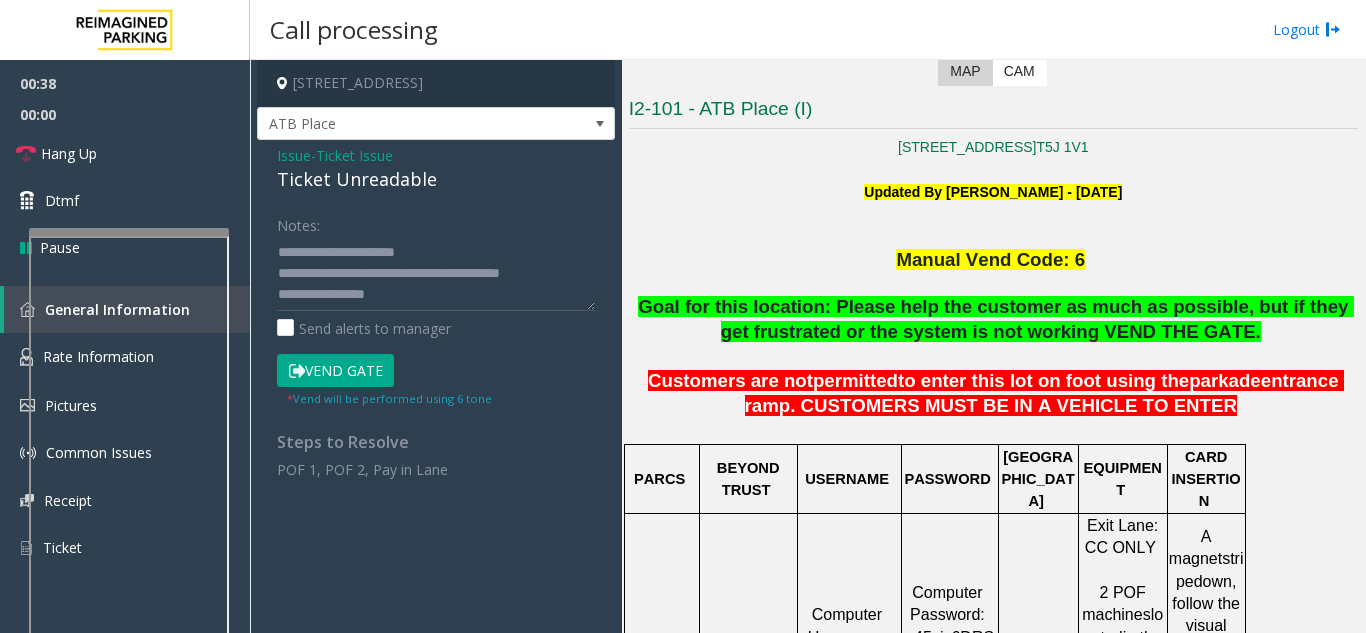 click on "Goal for this location: Please help the customer as much as possible, but if they get frustrated or the system is not working VEND THE GATE." 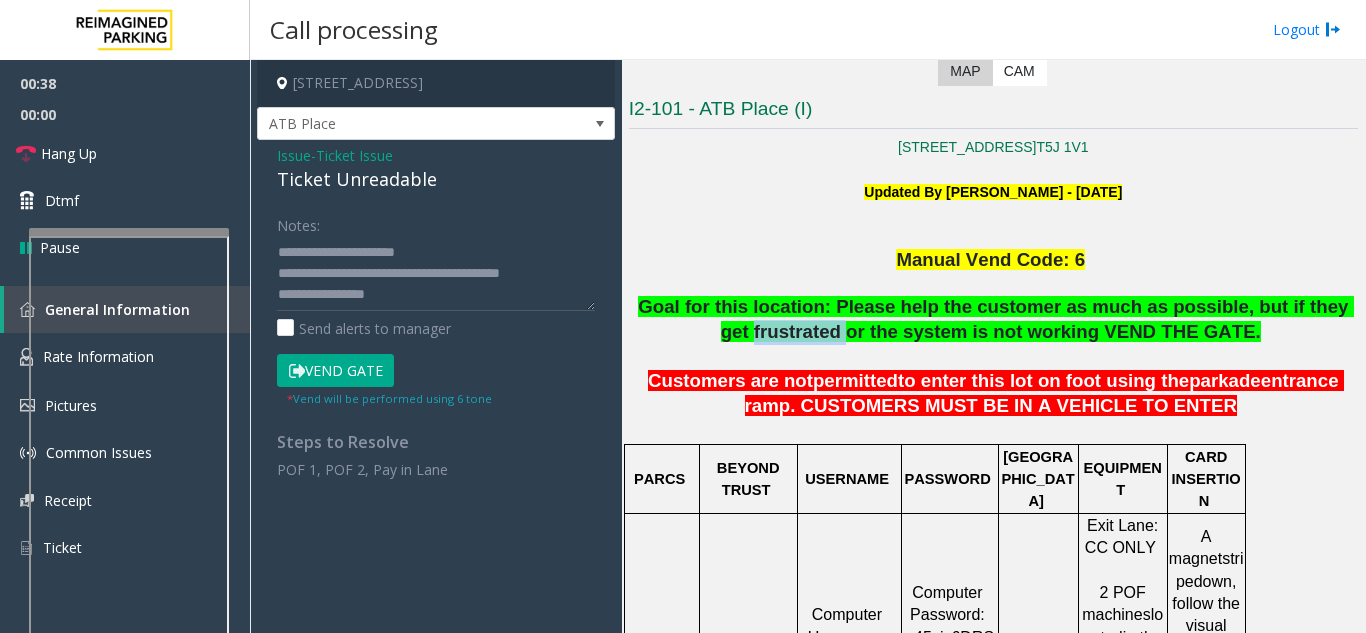 click on "Goal for this location: Please help the customer as much as possible, but if they get frustrated or the system is not working VEND THE GATE." 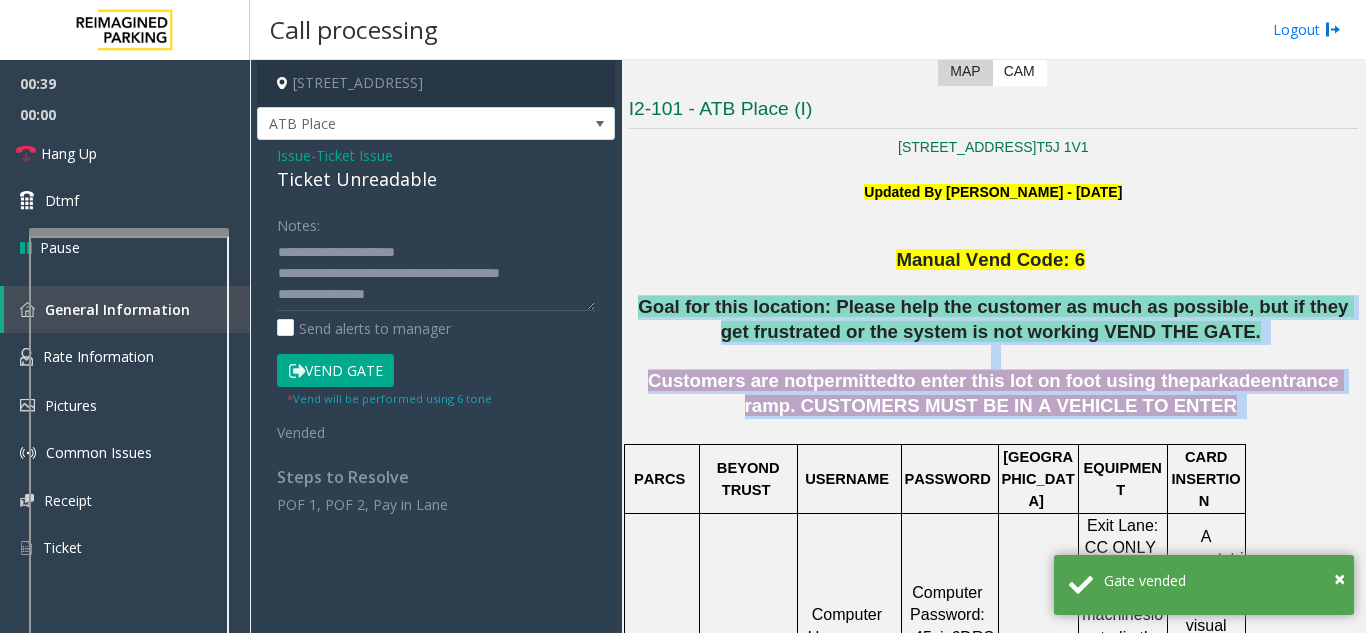 drag, startPoint x: 787, startPoint y: 330, endPoint x: 1209, endPoint y: 393, distance: 426.6767 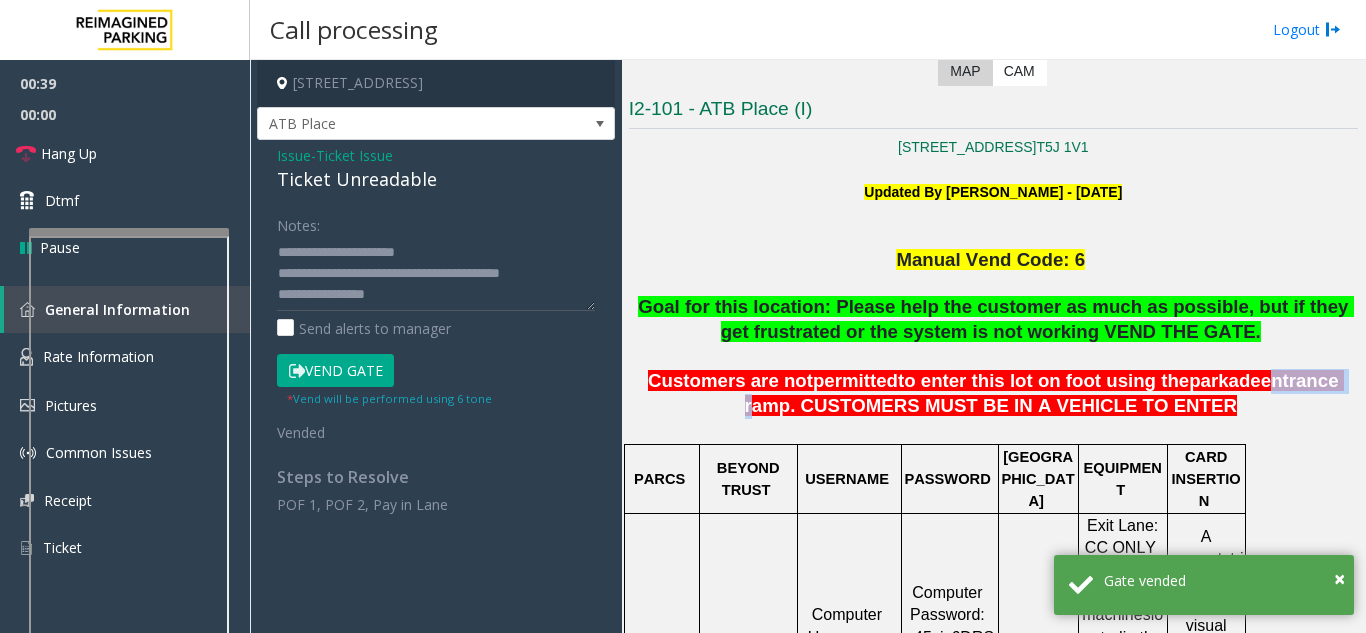 click on "Customers are not  permitted  to enter this lot on foot using the  parkade  entrance ramp. CUSTOMERS MUST BE IN A VEHICLE TO ENTER" 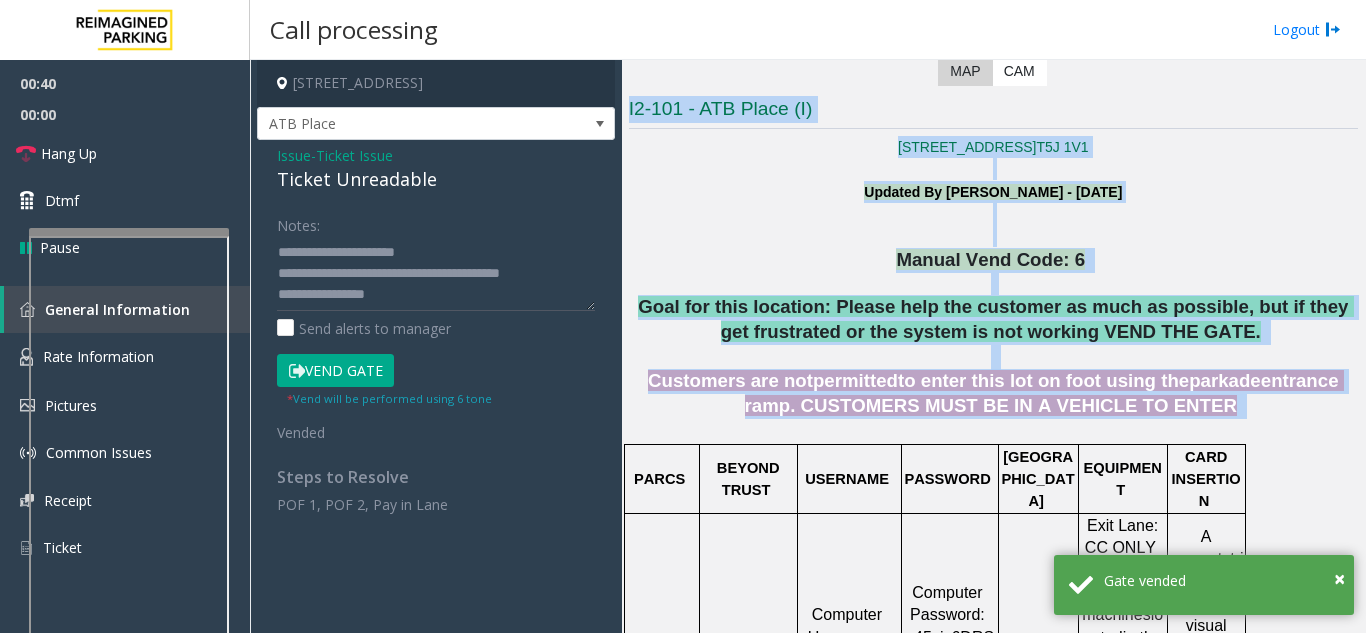 drag, startPoint x: 1209, startPoint y: 393, endPoint x: 716, endPoint y: 114, distance: 566.47156 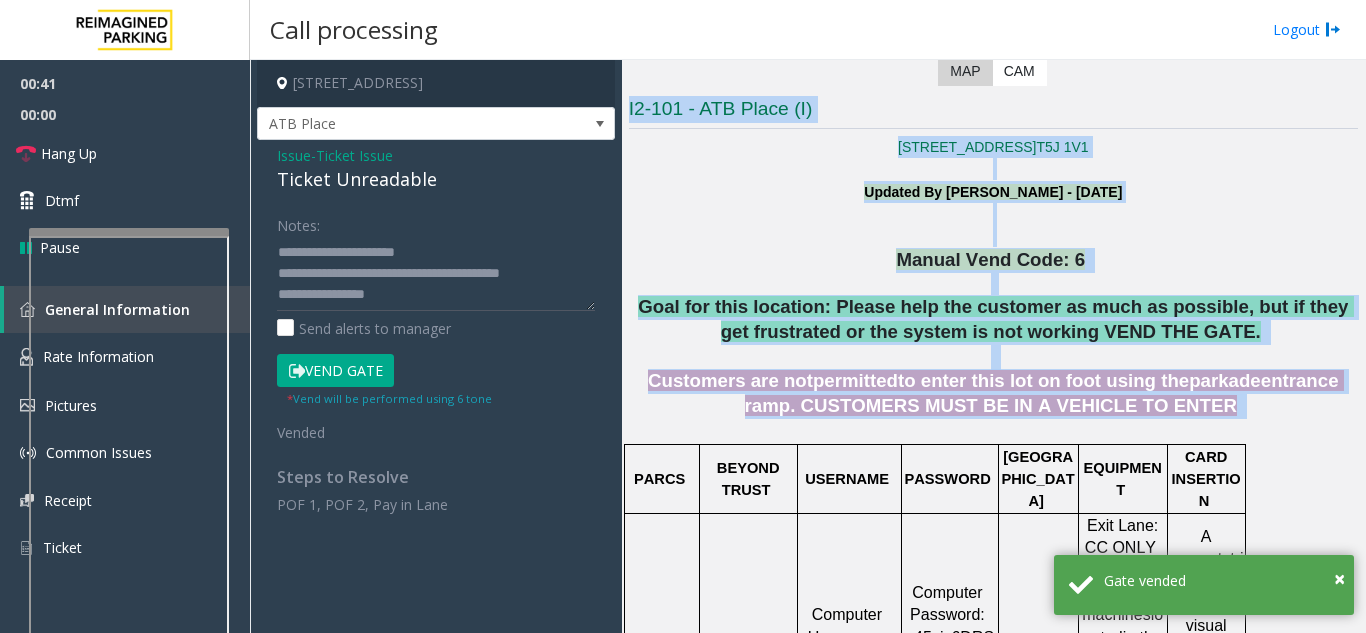 click on "I2-101 - ATB Place (I)" 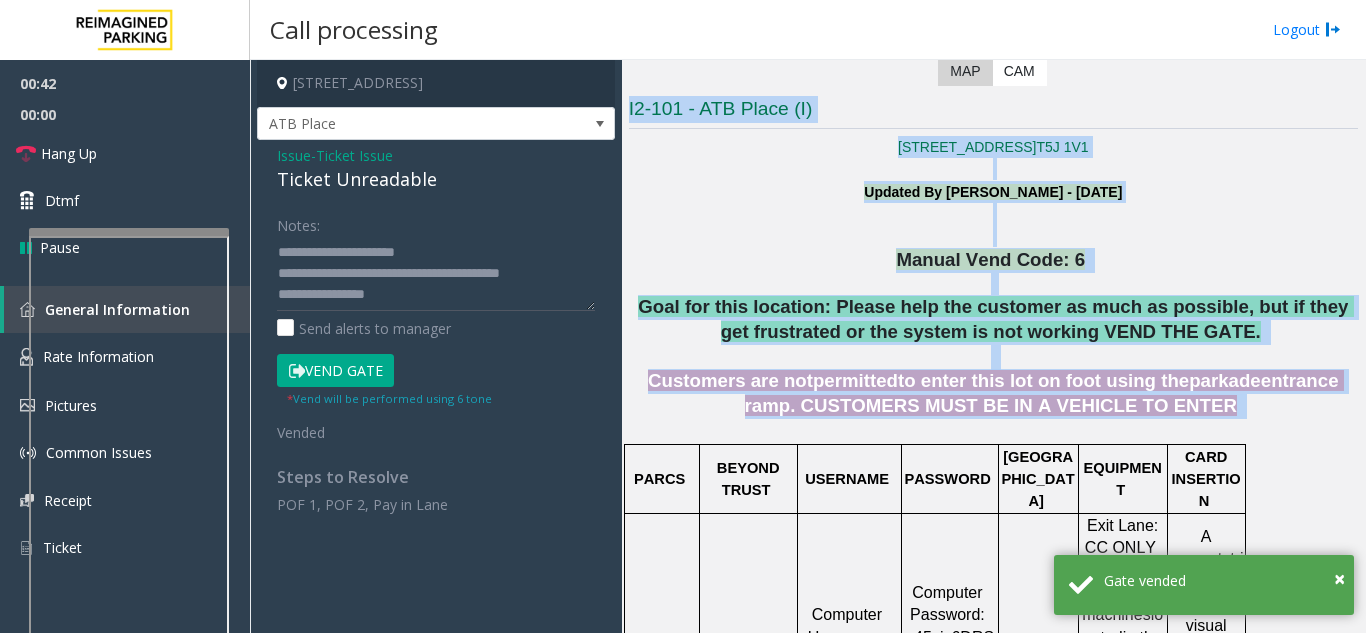drag, startPoint x: 716, startPoint y: 114, endPoint x: 1153, endPoint y: 408, distance: 526.6925 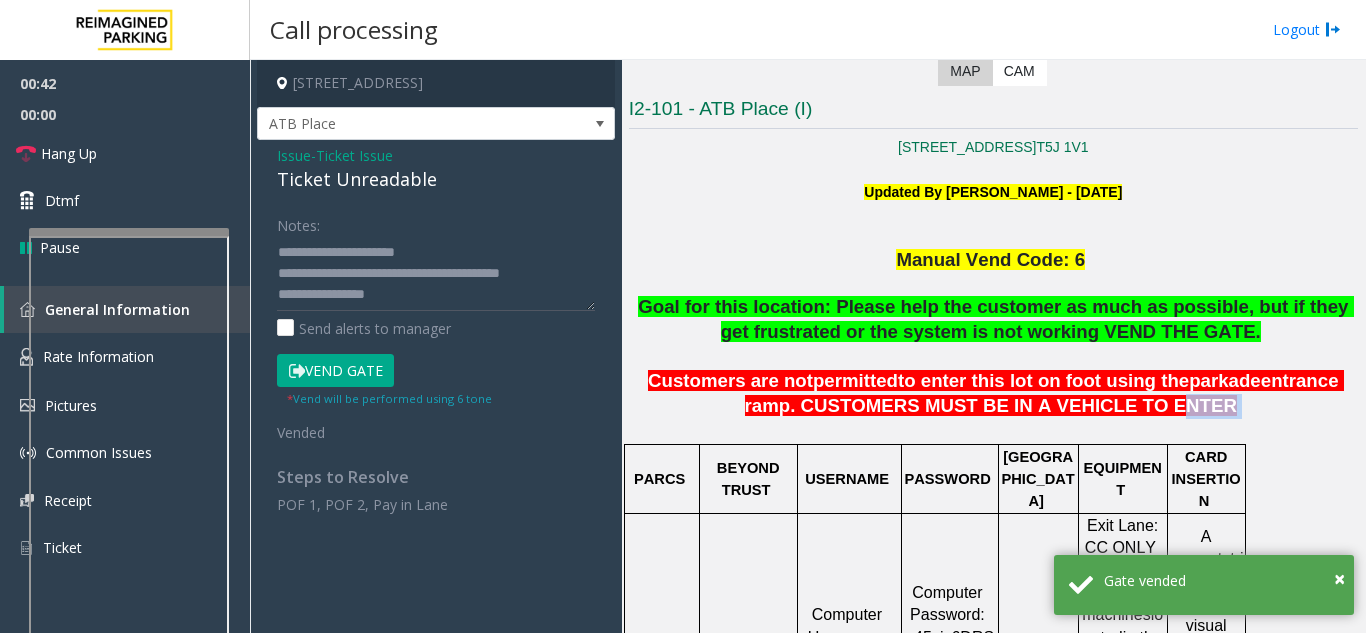 click on "entrance ramp. CUSTOMERS MUST BE IN A VEHICLE TO ENTER" 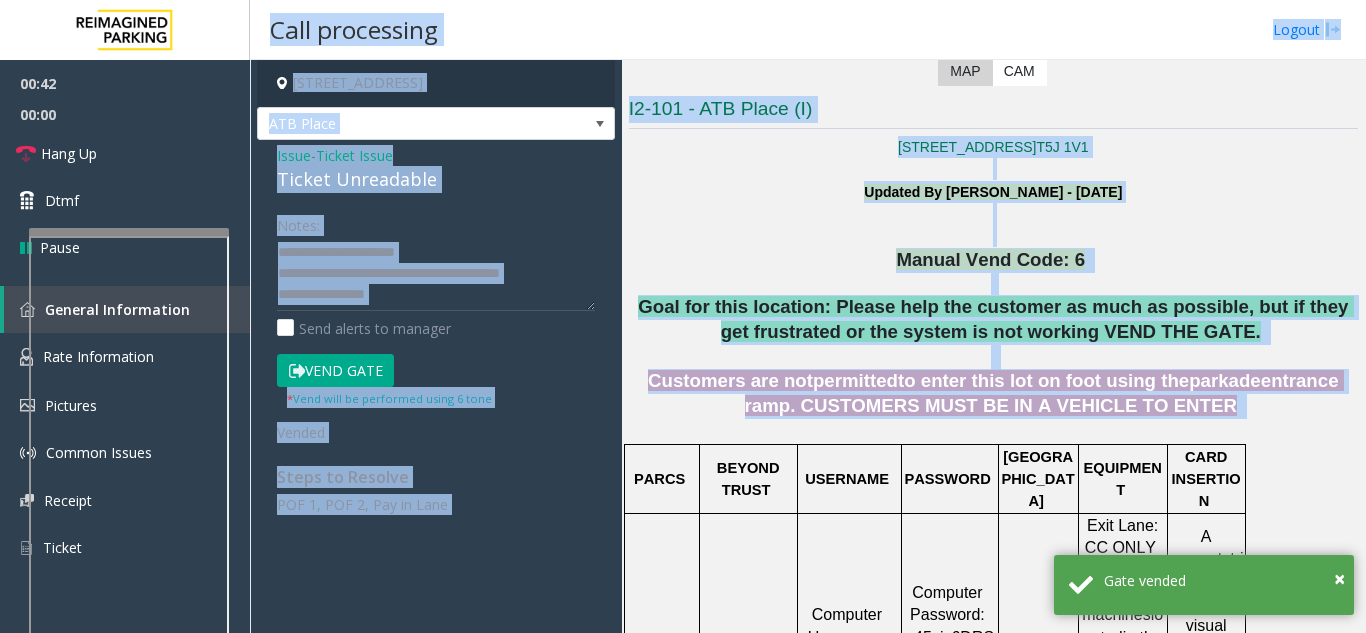 scroll, scrollTop: 0, scrollLeft: 0, axis: both 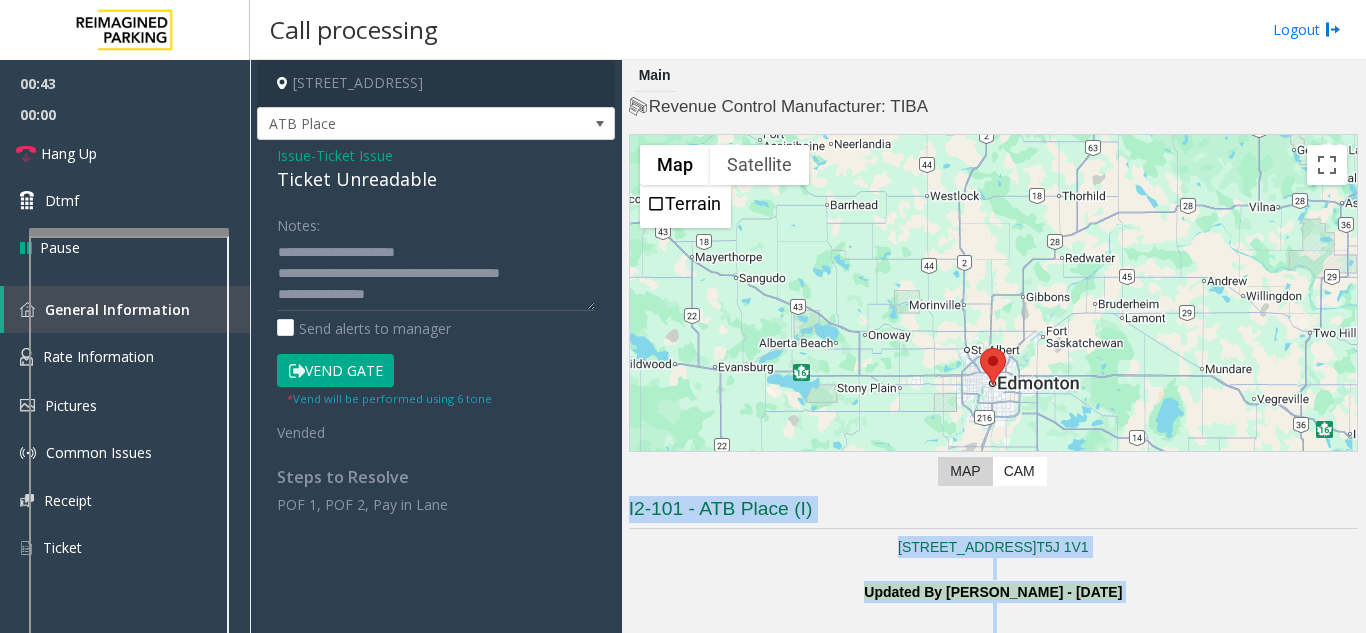 drag, startPoint x: 1153, startPoint y: 408, endPoint x: 732, endPoint y: 506, distance: 432.2557 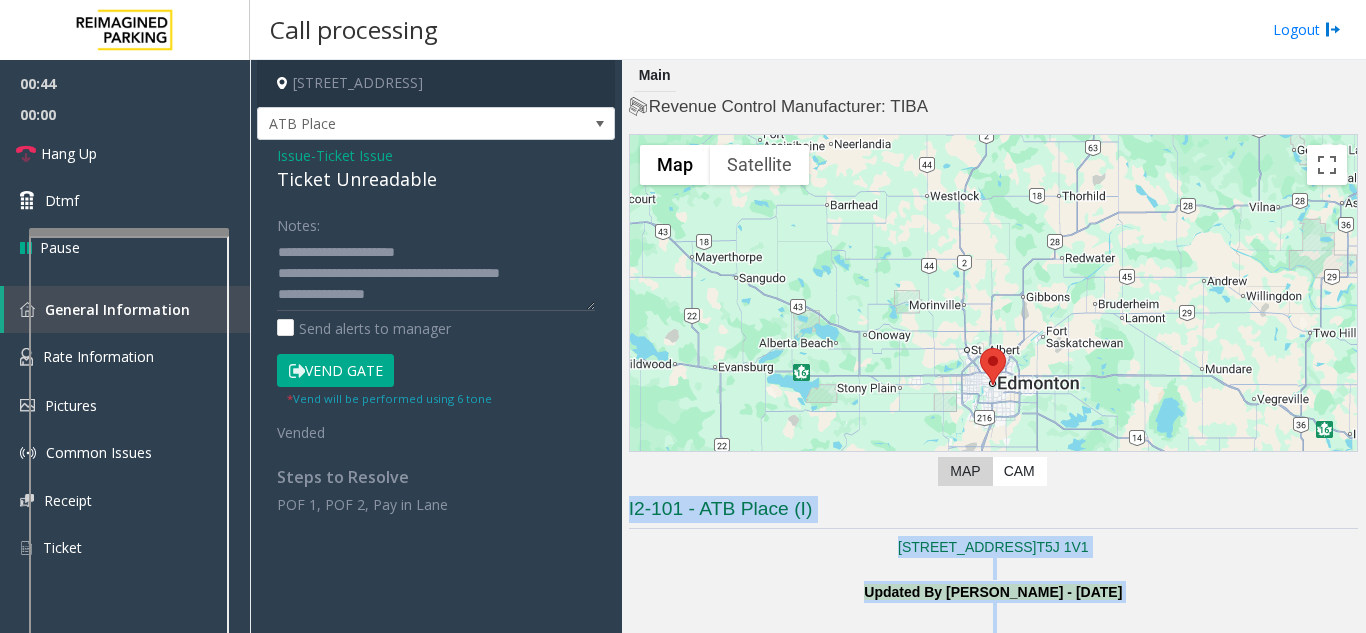 click on "I2-101 - ATB Place (I)" 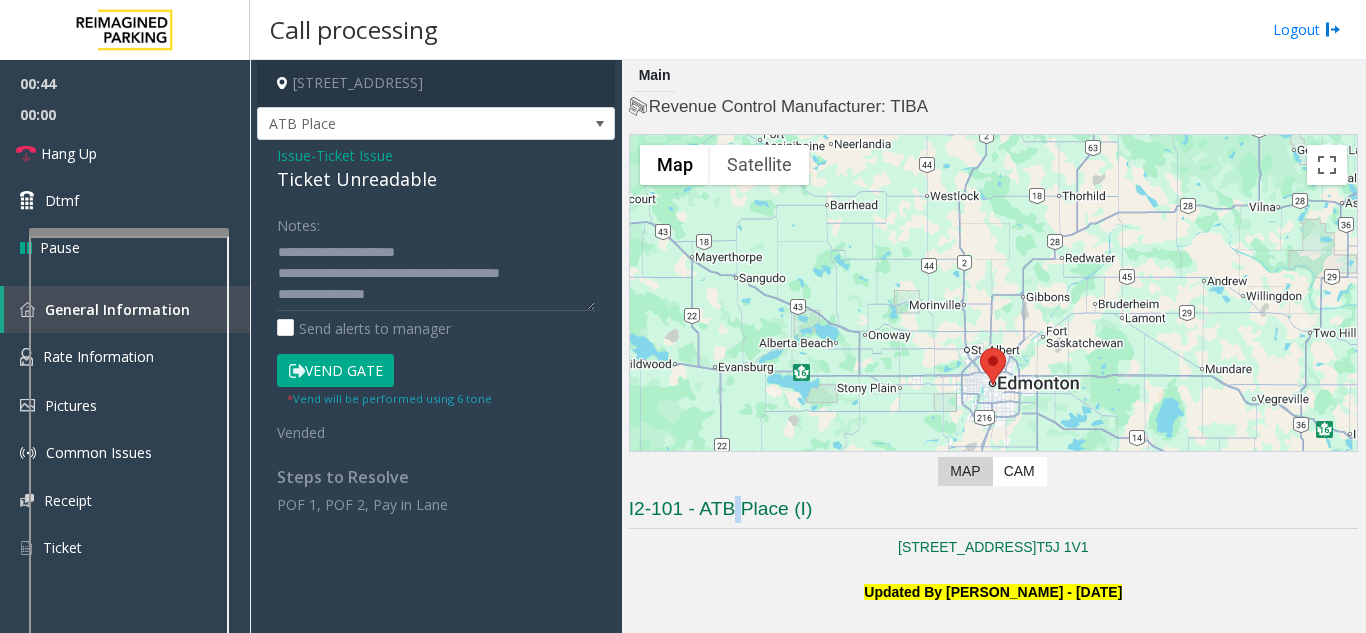 click on "I2-101 - ATB Place (I)" 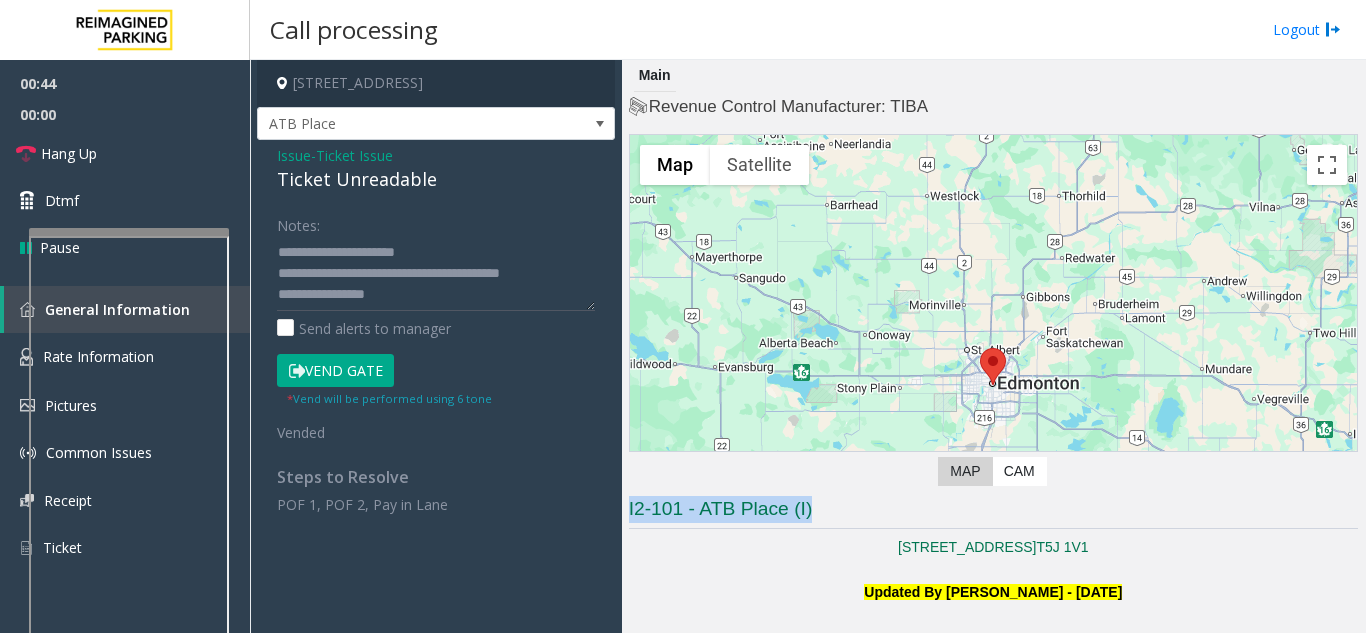 click on "I2-101 - ATB Place (I)" 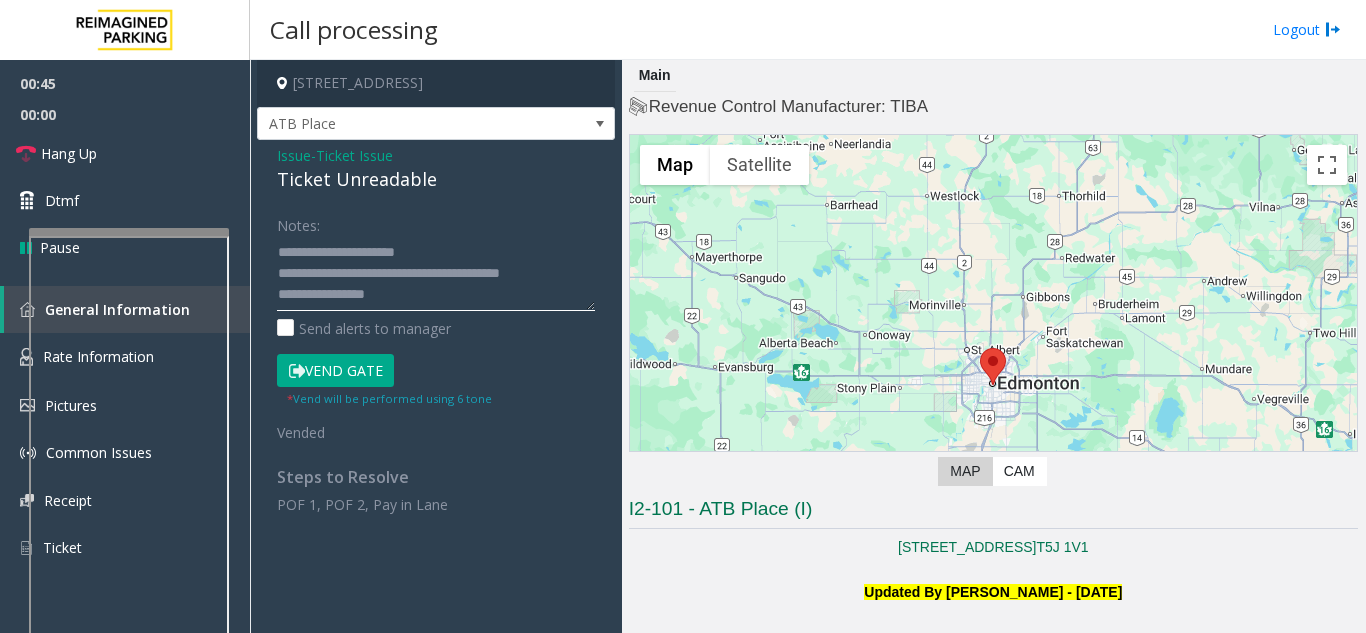click 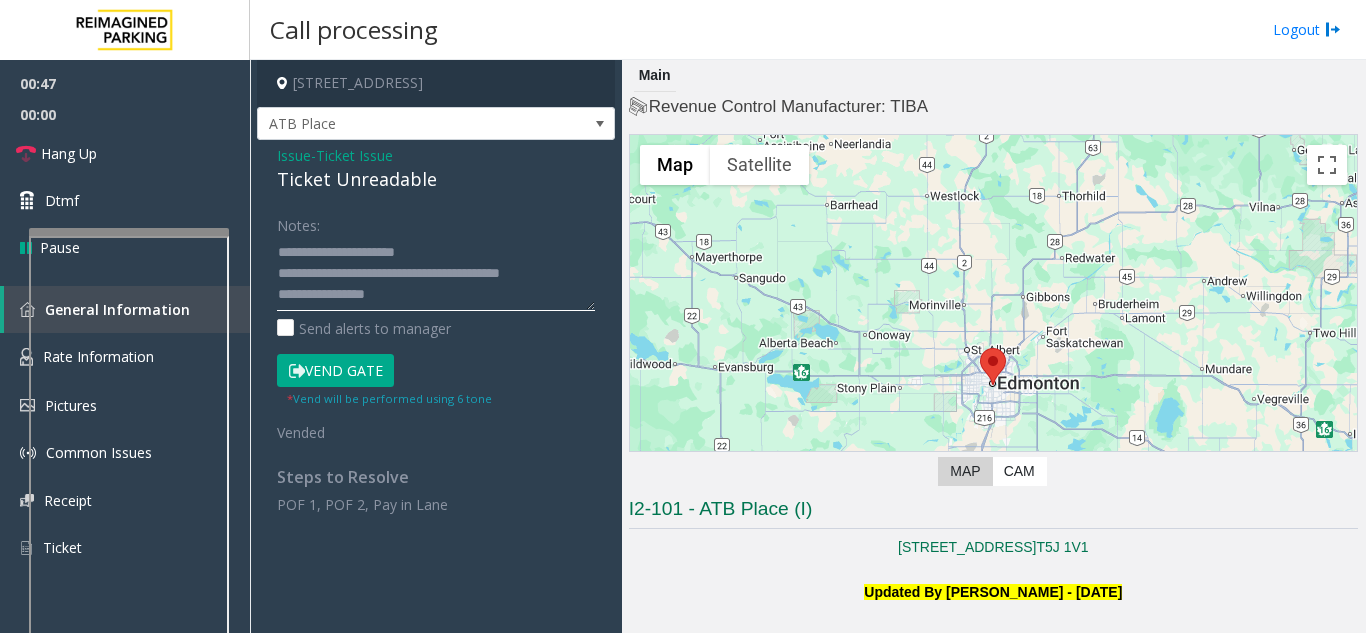 drag, startPoint x: 404, startPoint y: 297, endPoint x: 414, endPoint y: 308, distance: 14.866069 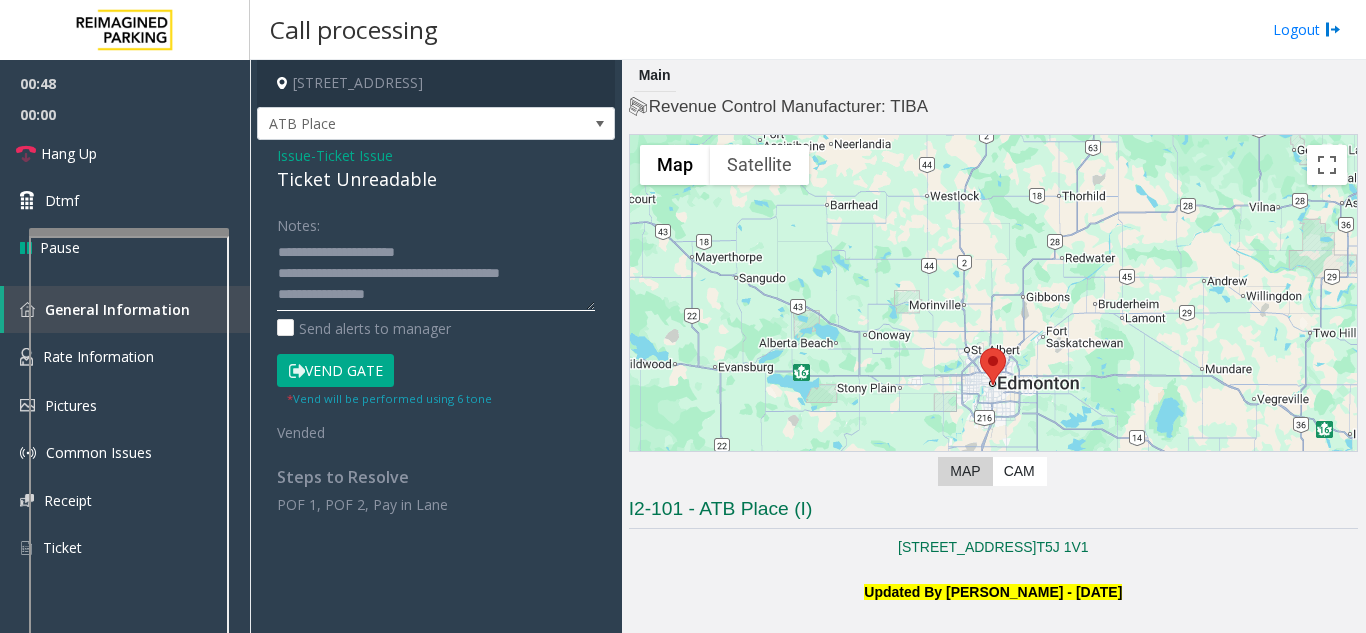 drag, startPoint x: 414, startPoint y: 308, endPoint x: 289, endPoint y: 247, distance: 139.0899 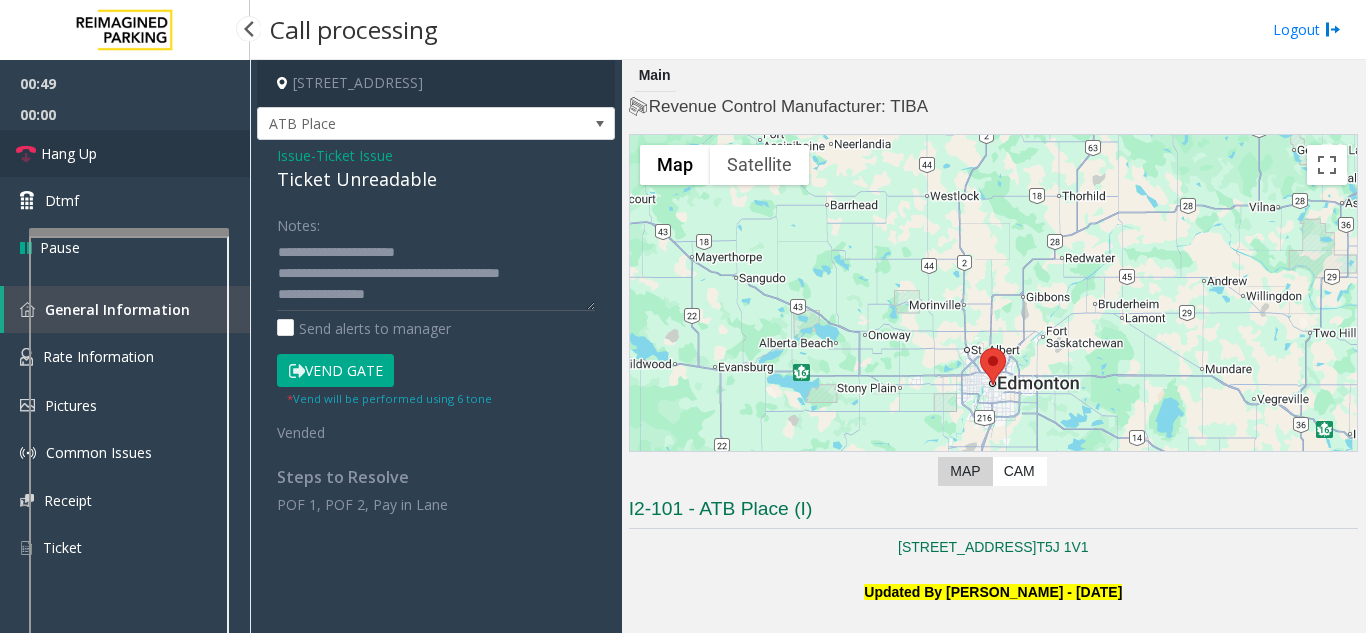 click on "Hang Up" at bounding box center [125, 153] 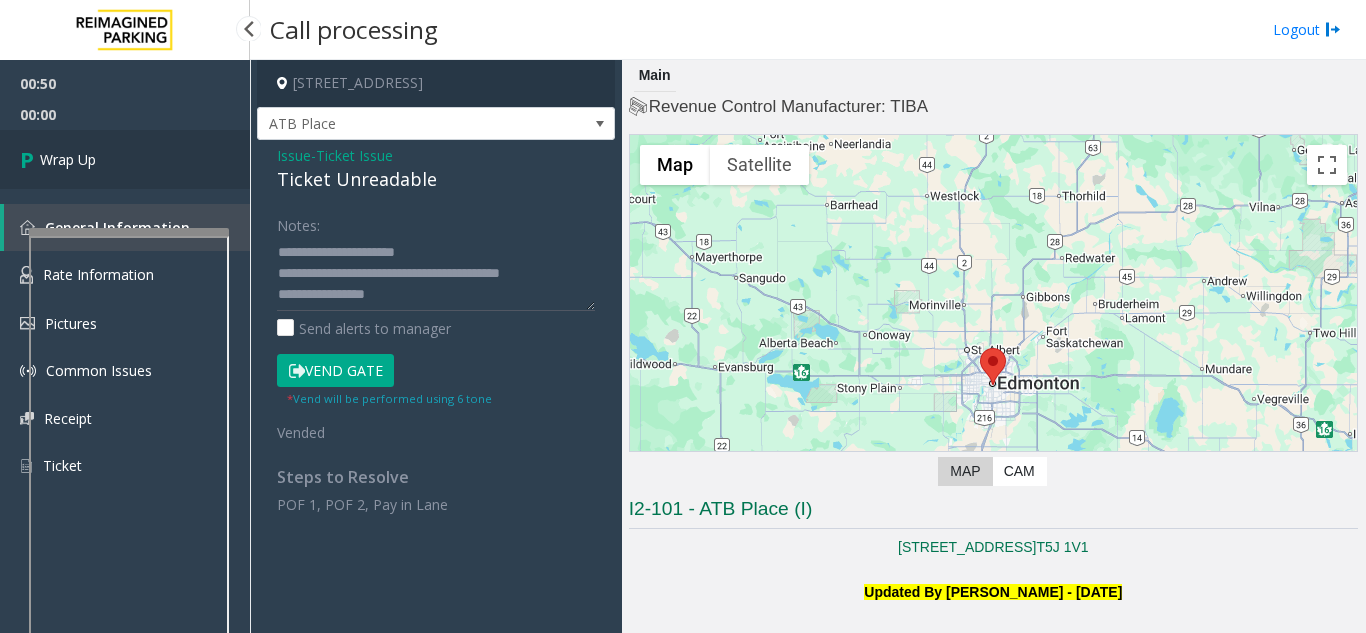 click on "Wrap Up" at bounding box center (125, 159) 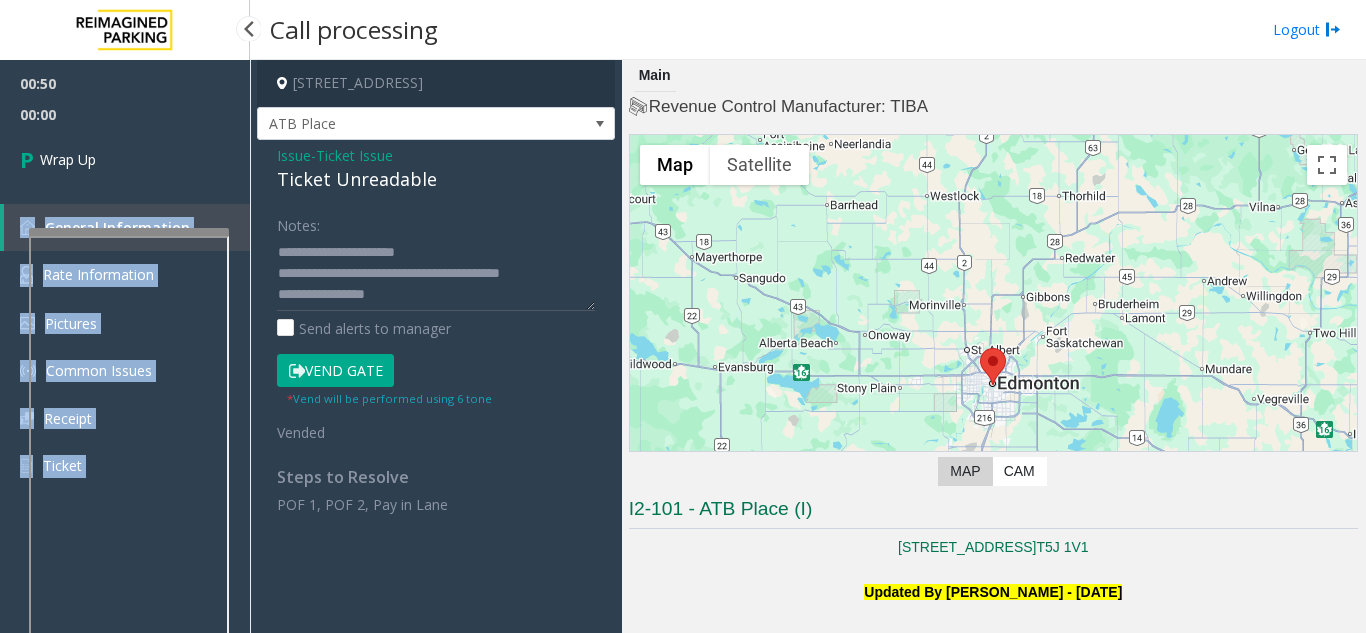 click on "00:50   00:00  Wrap Up General Information Rate Information Pictures Common Issues Receipt Ticket" at bounding box center [125, 283] 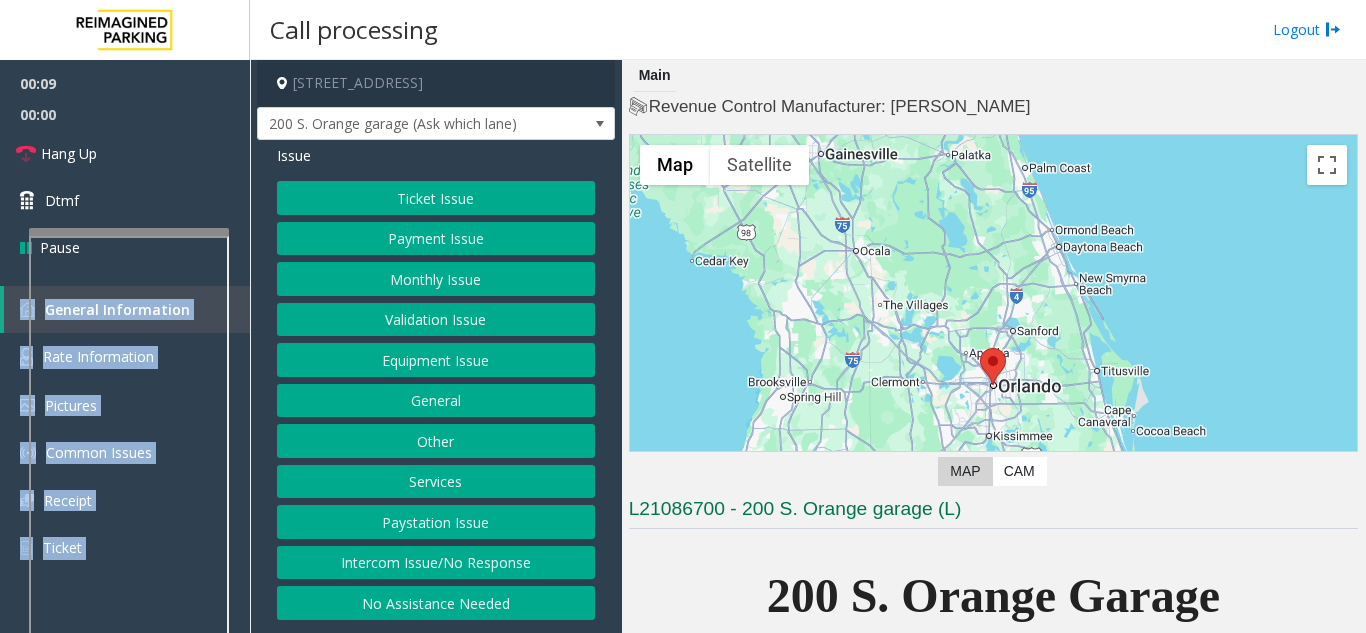 click on "Intercom Issue/No Response" 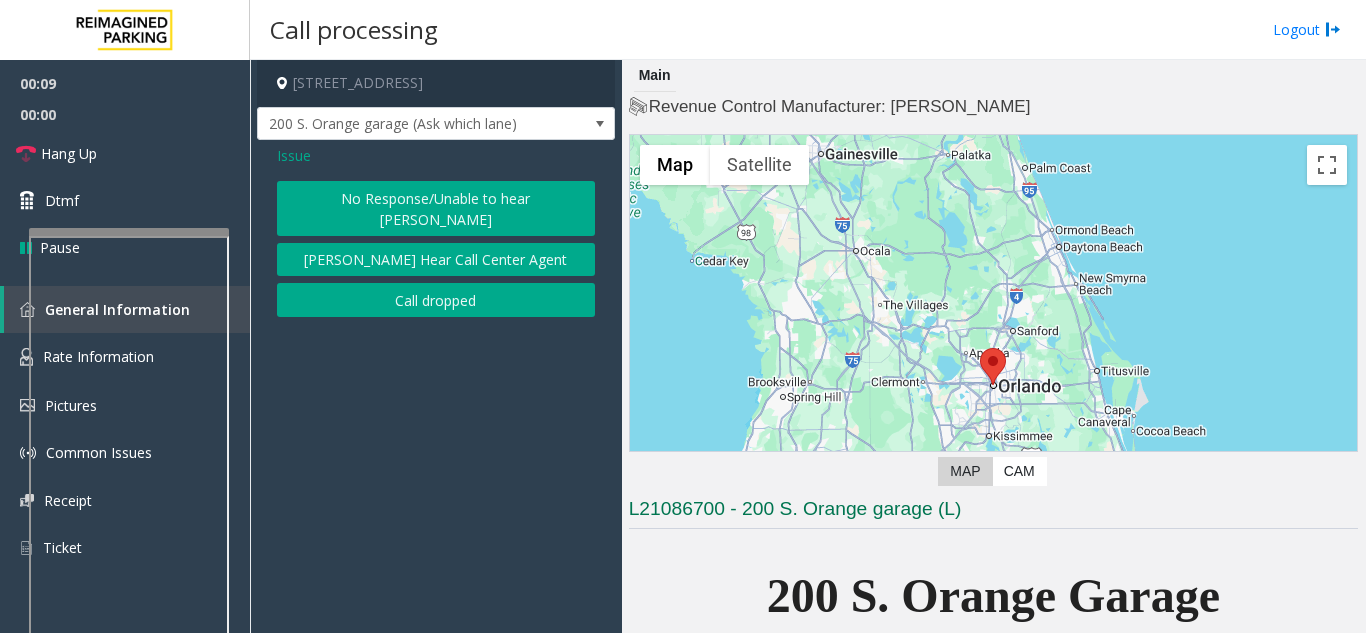click on "Issue  No Response/Unable to hear [PERSON_NAME] Cannot Hear Call Center Agent   Call dropped" 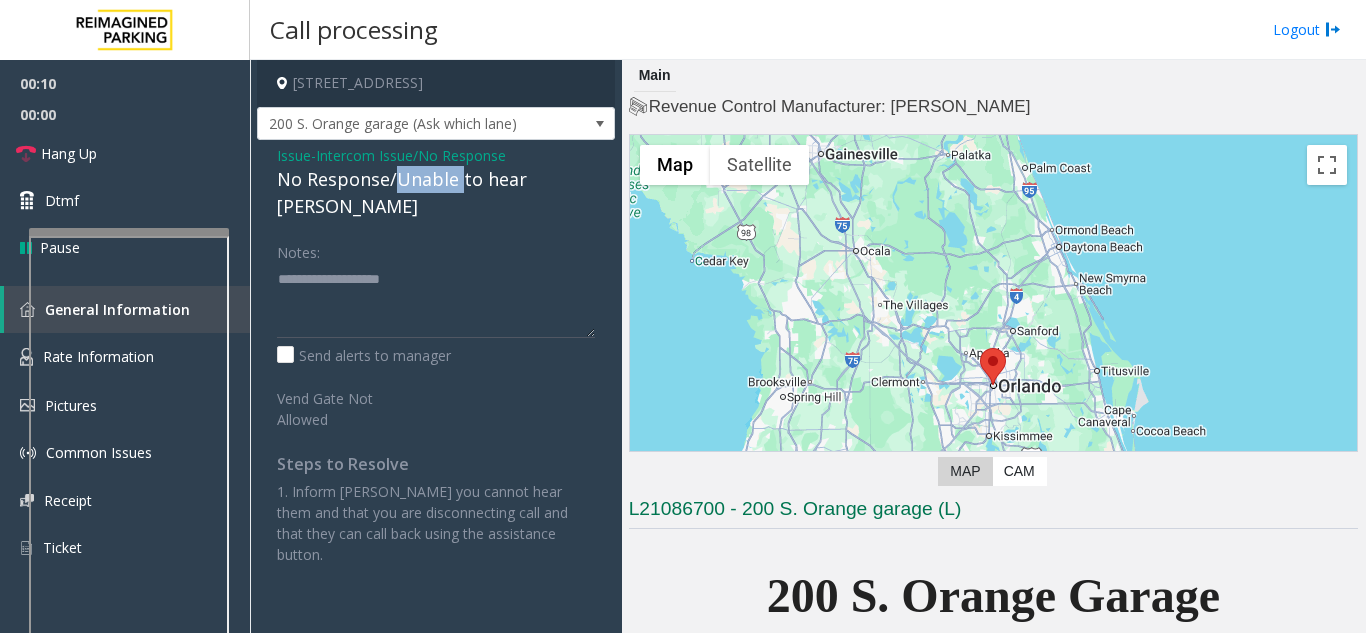 click on "No Response/Unable to hear [PERSON_NAME]" 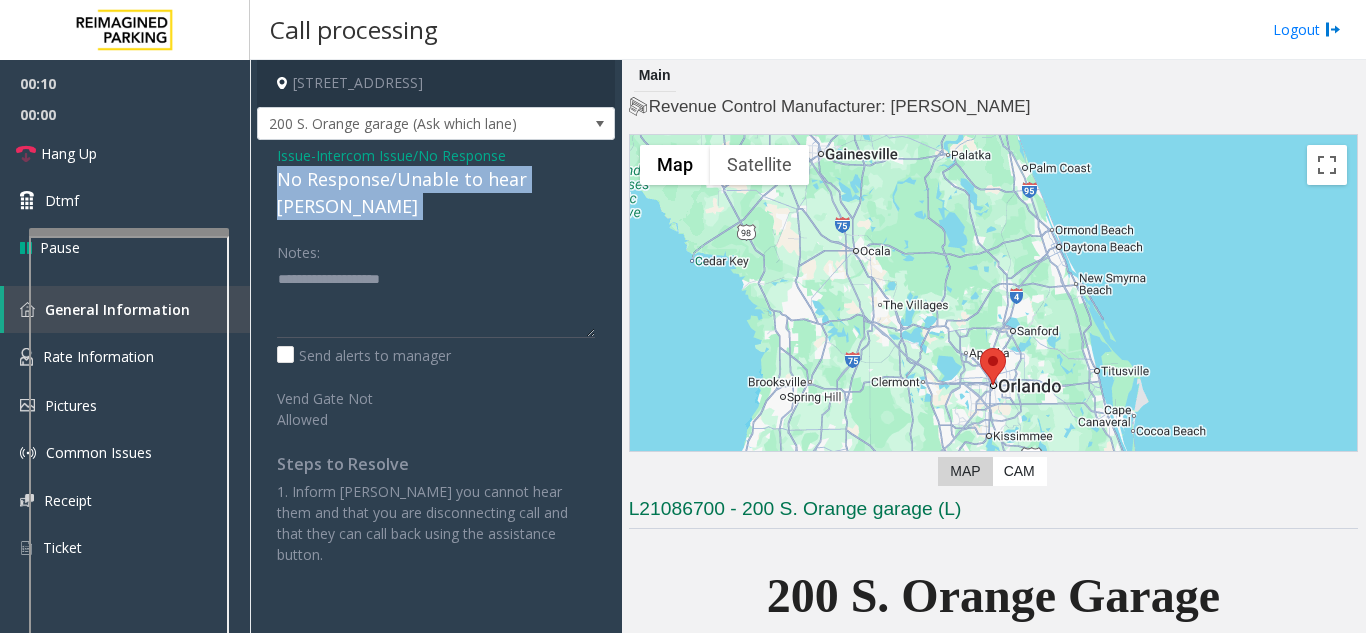 click on "No Response/Unable to hear [PERSON_NAME]" 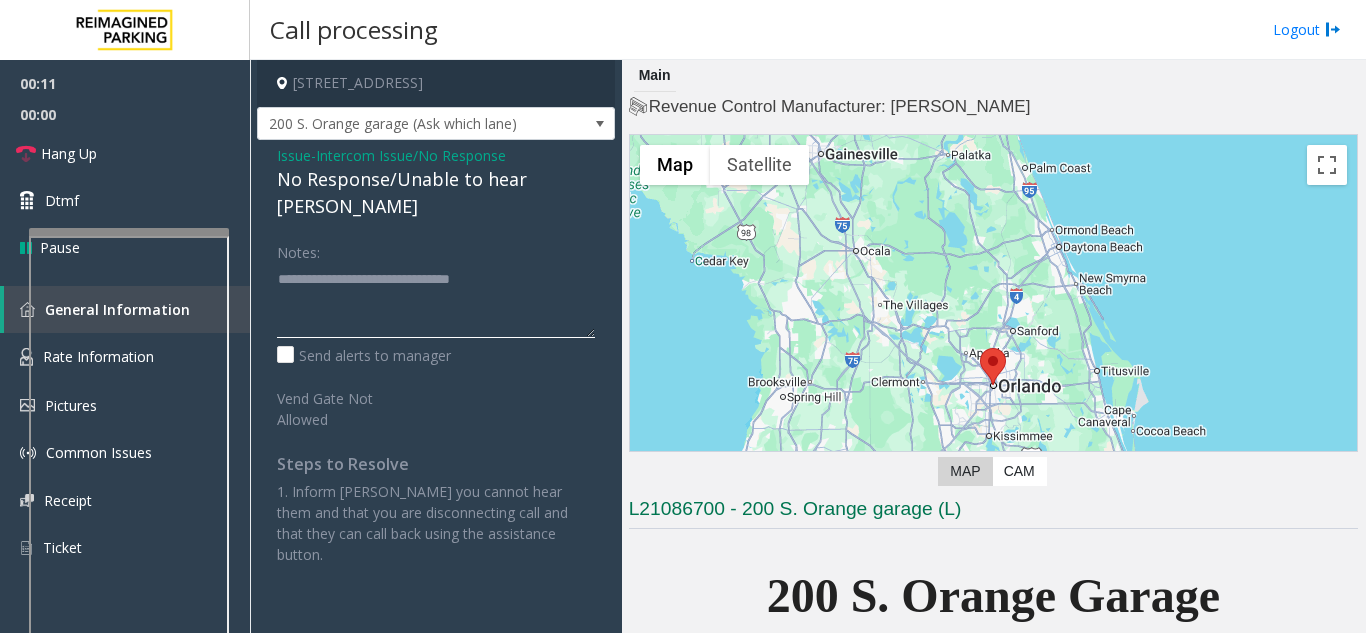 click 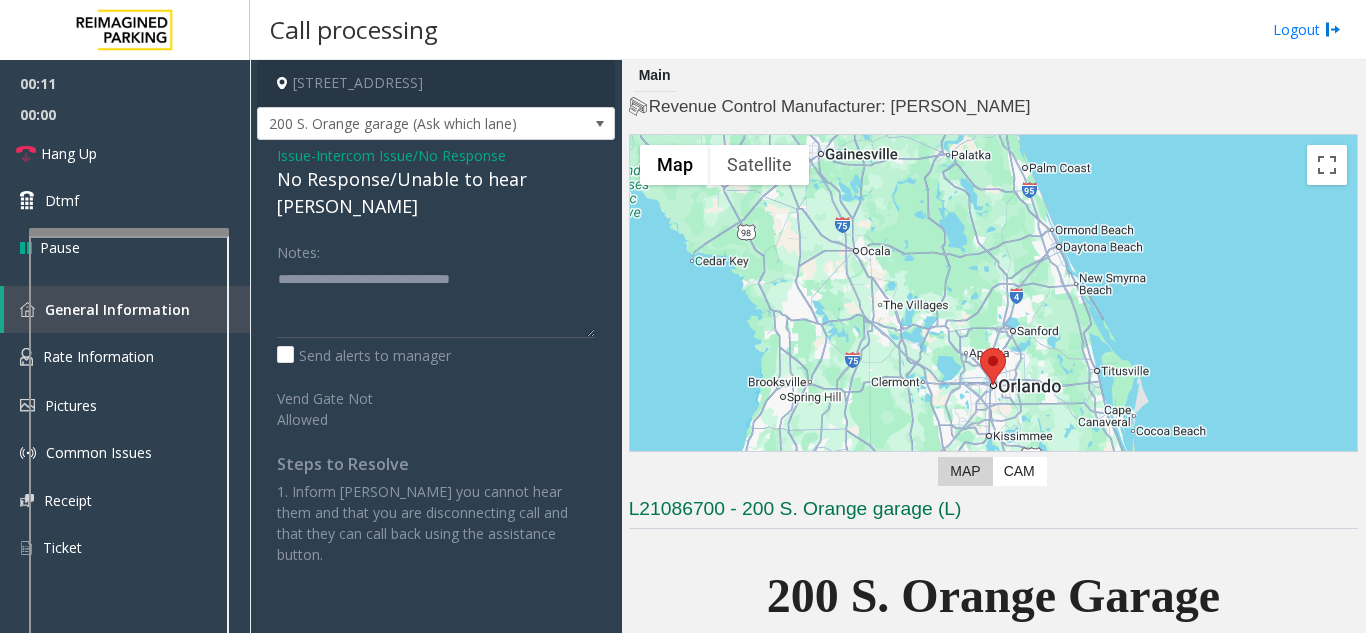 click on "No Response/Unable to hear [PERSON_NAME]" 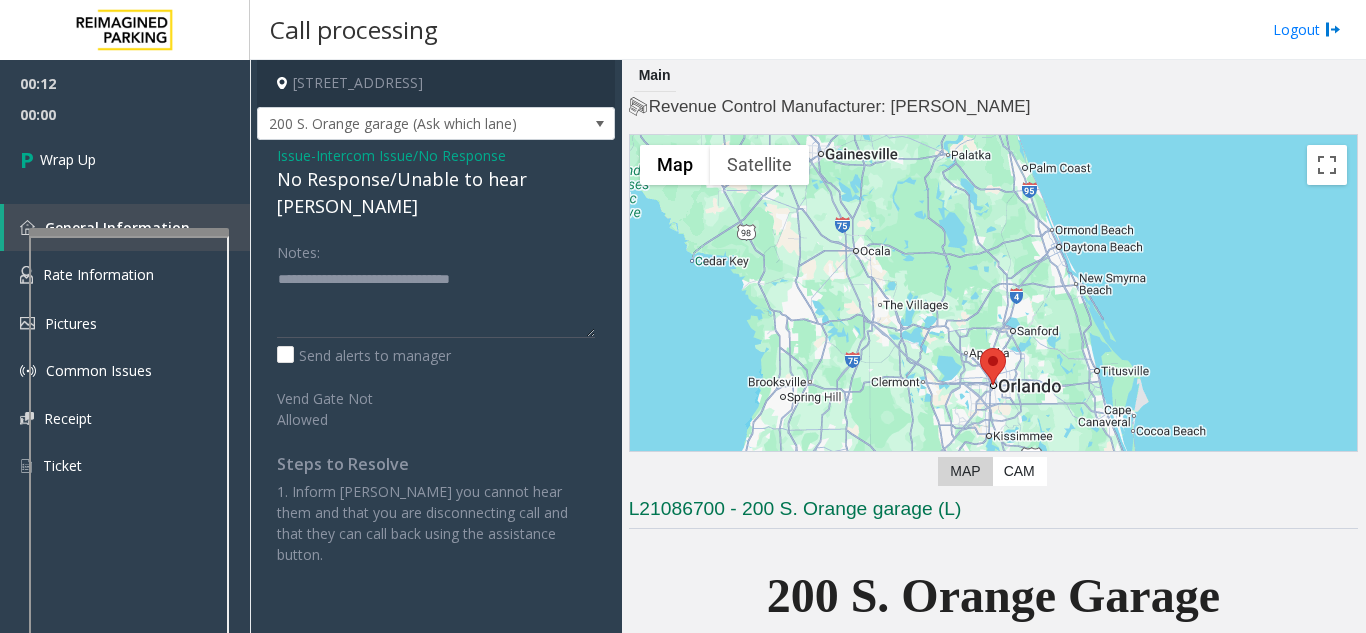 click on "Notes:" 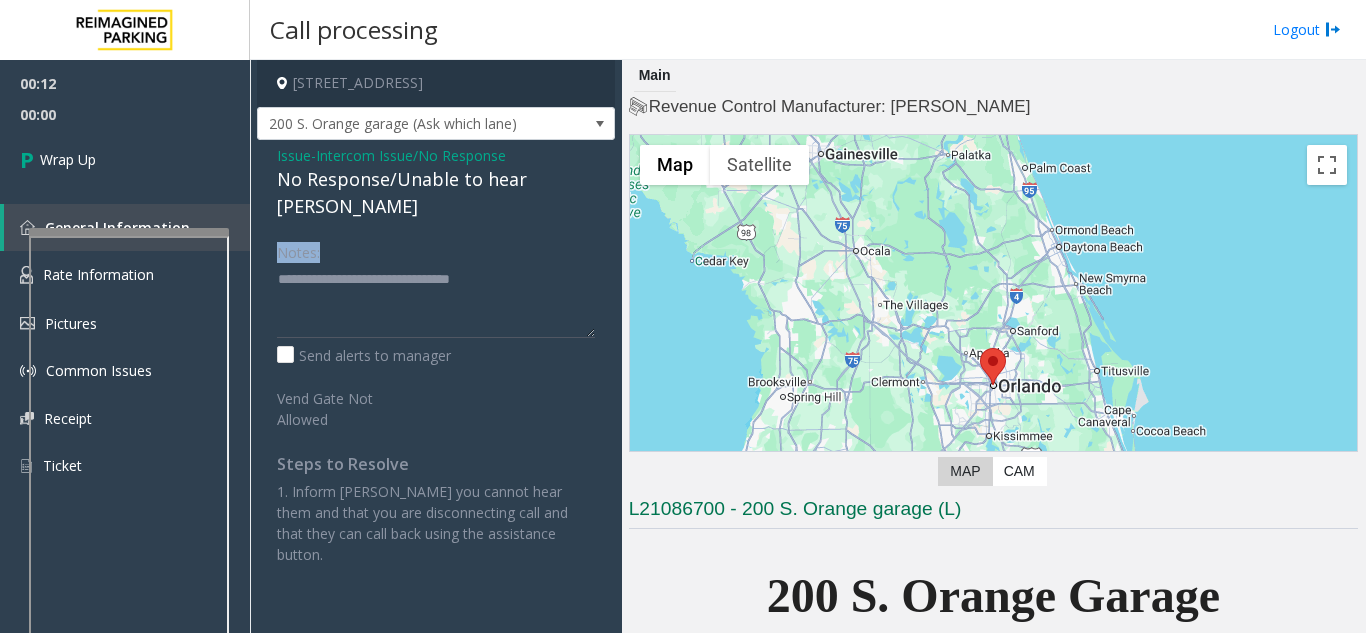 click on "Notes:" 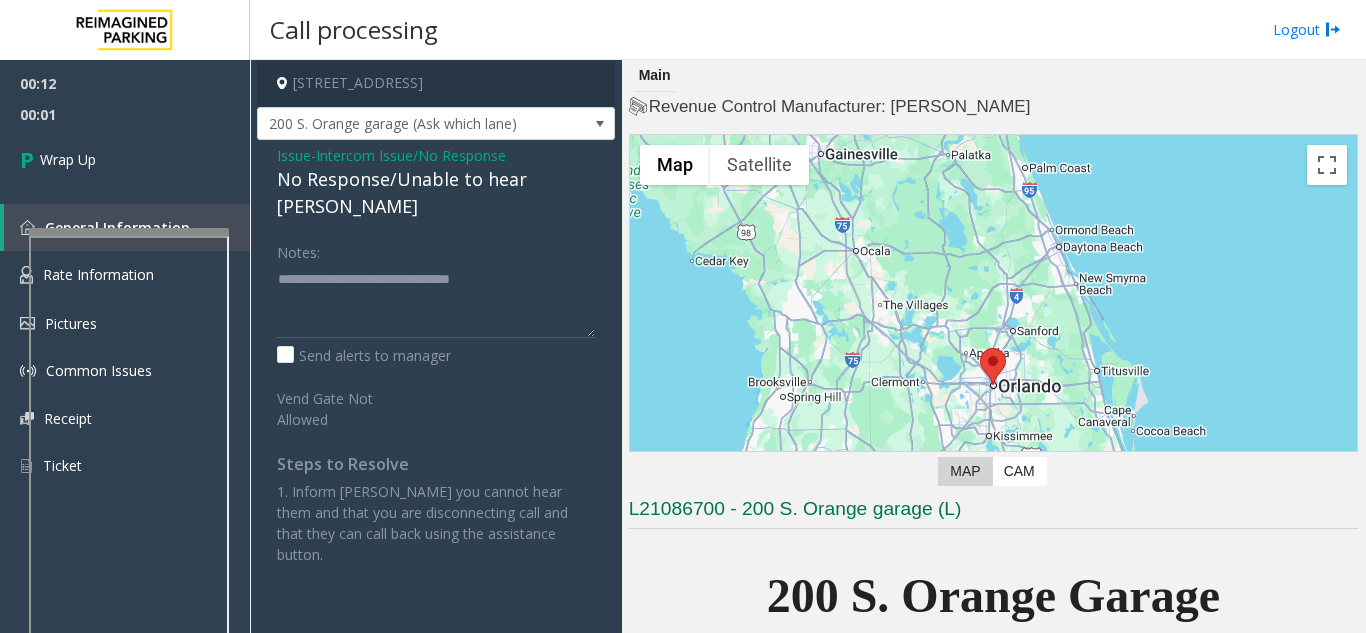 click on "Intercom Issue/No Response" 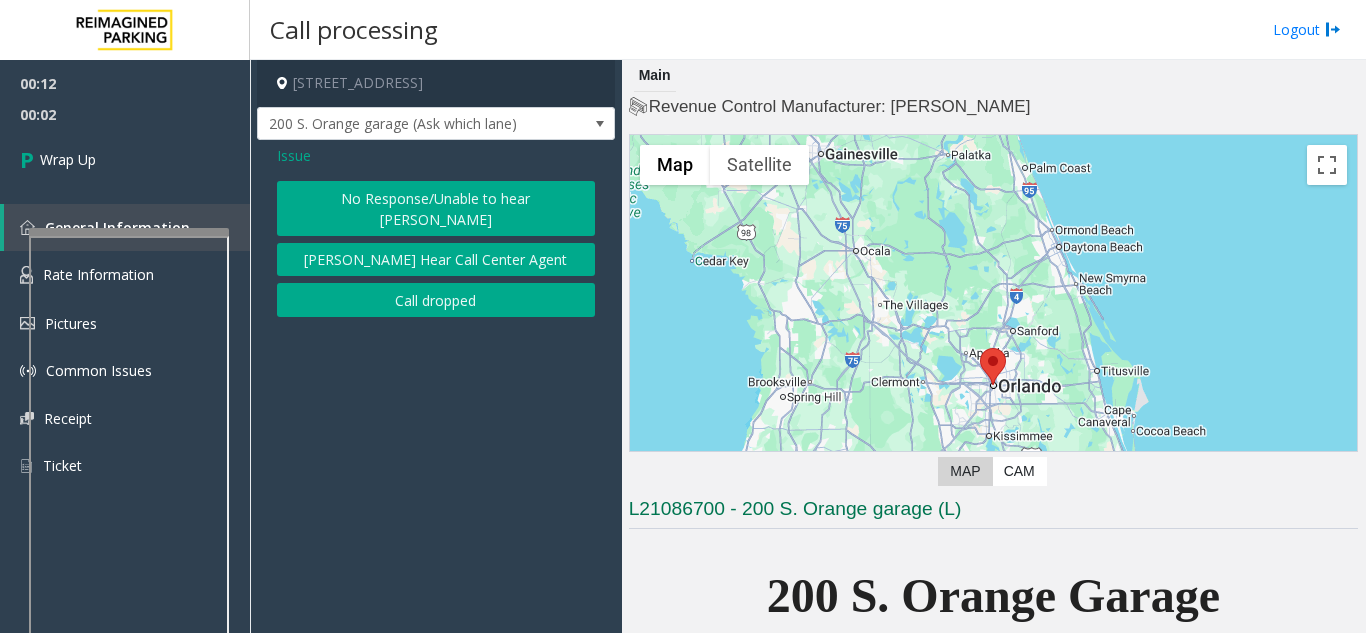 click on "Call dropped" 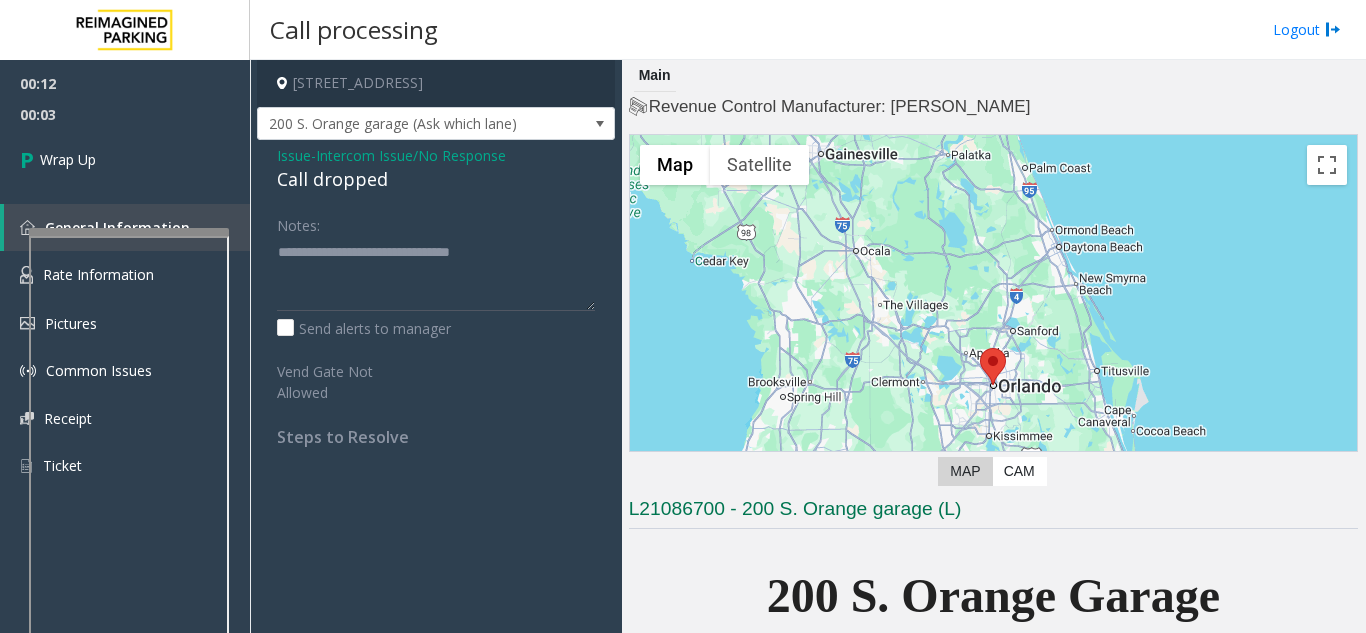 click on "Call dropped" 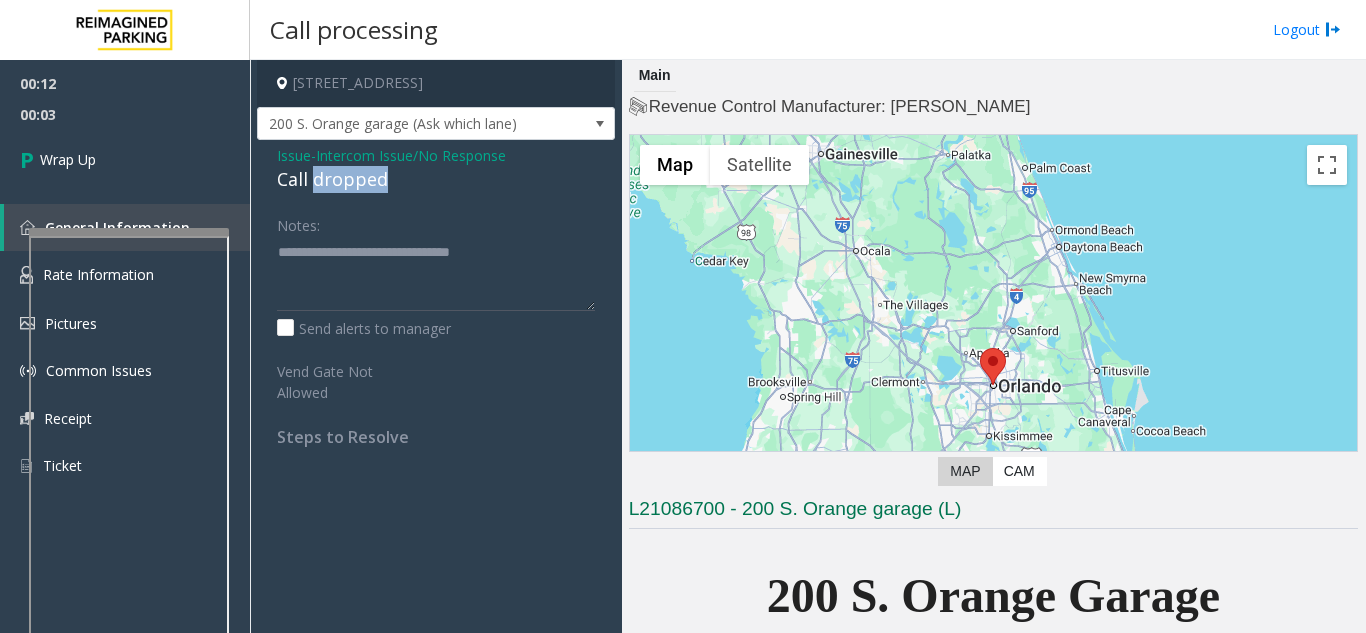 click on "Call dropped" 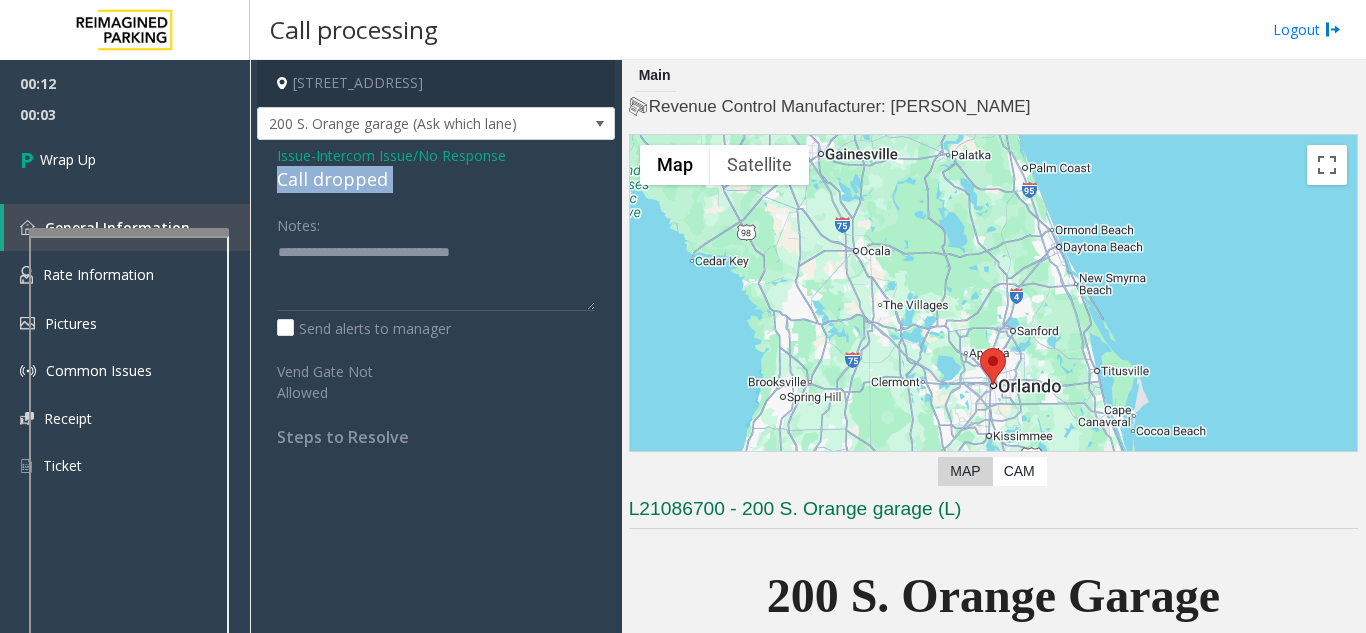 click on "Call dropped" 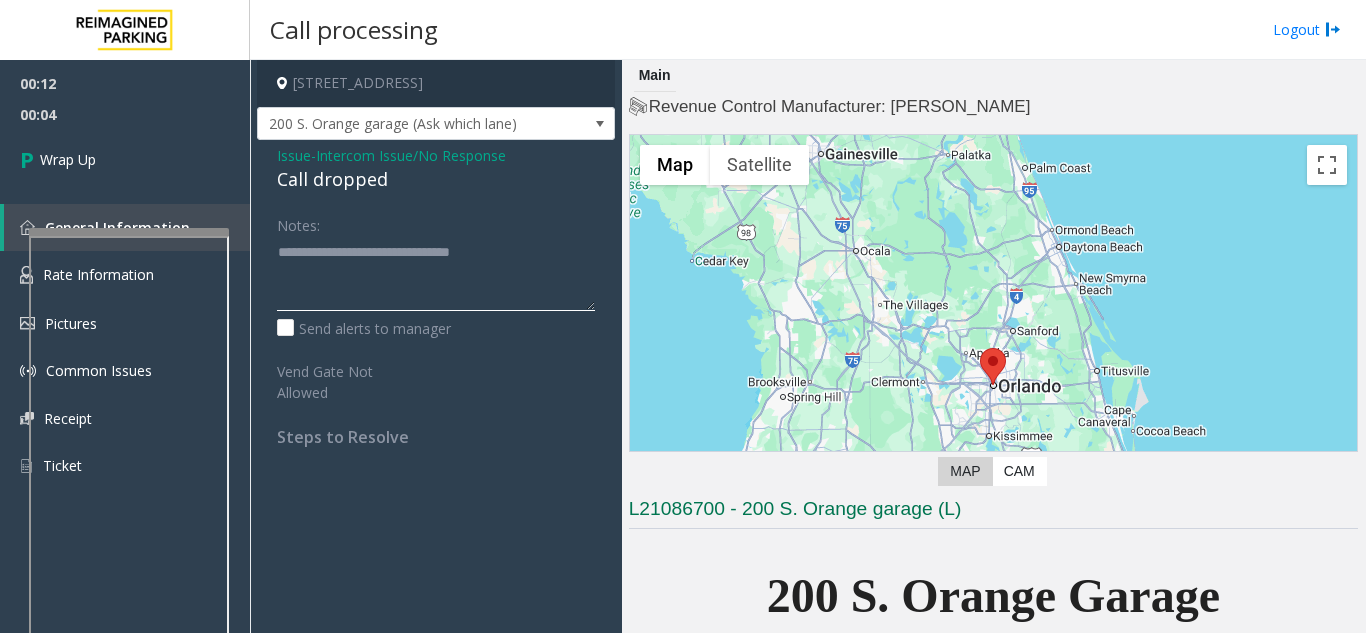 click 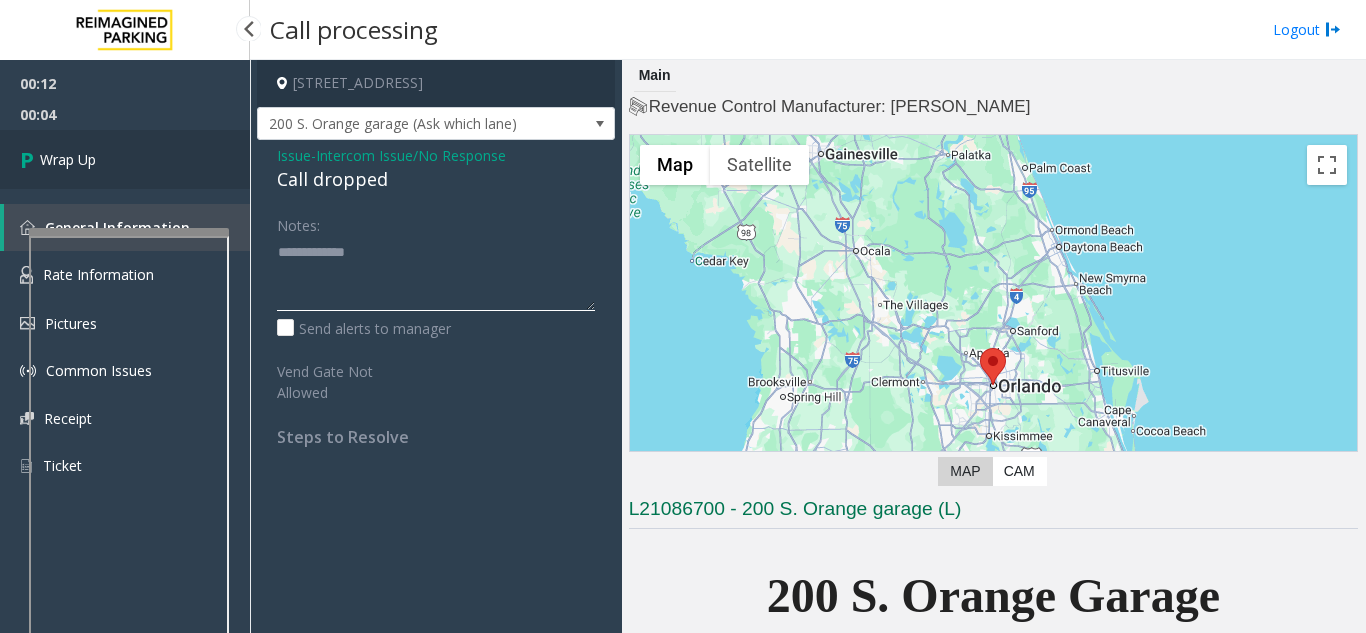 type on "**********" 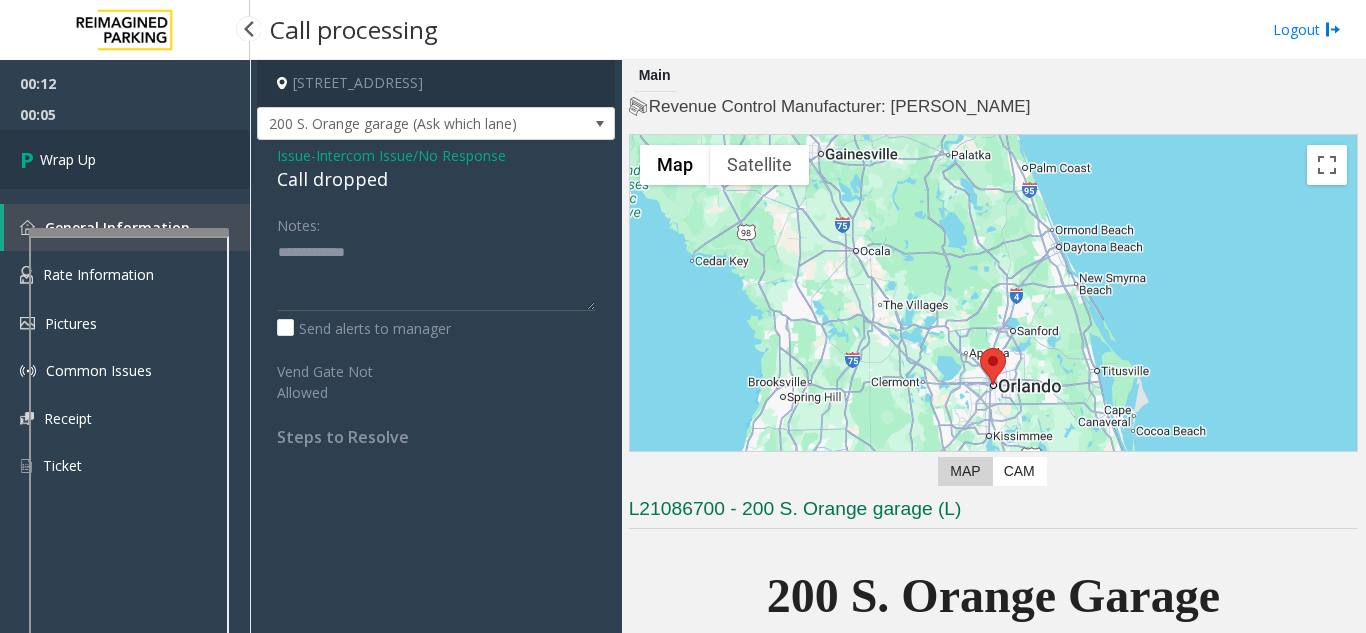 click on "Wrap Up" at bounding box center [125, 159] 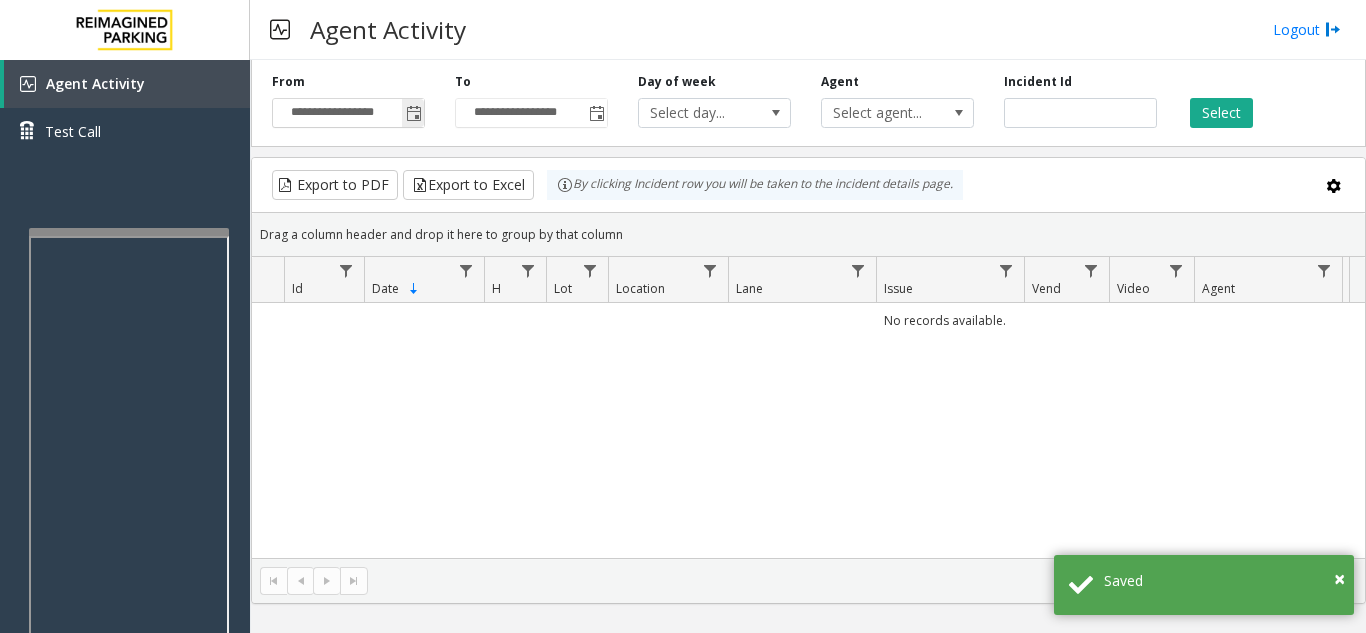 click 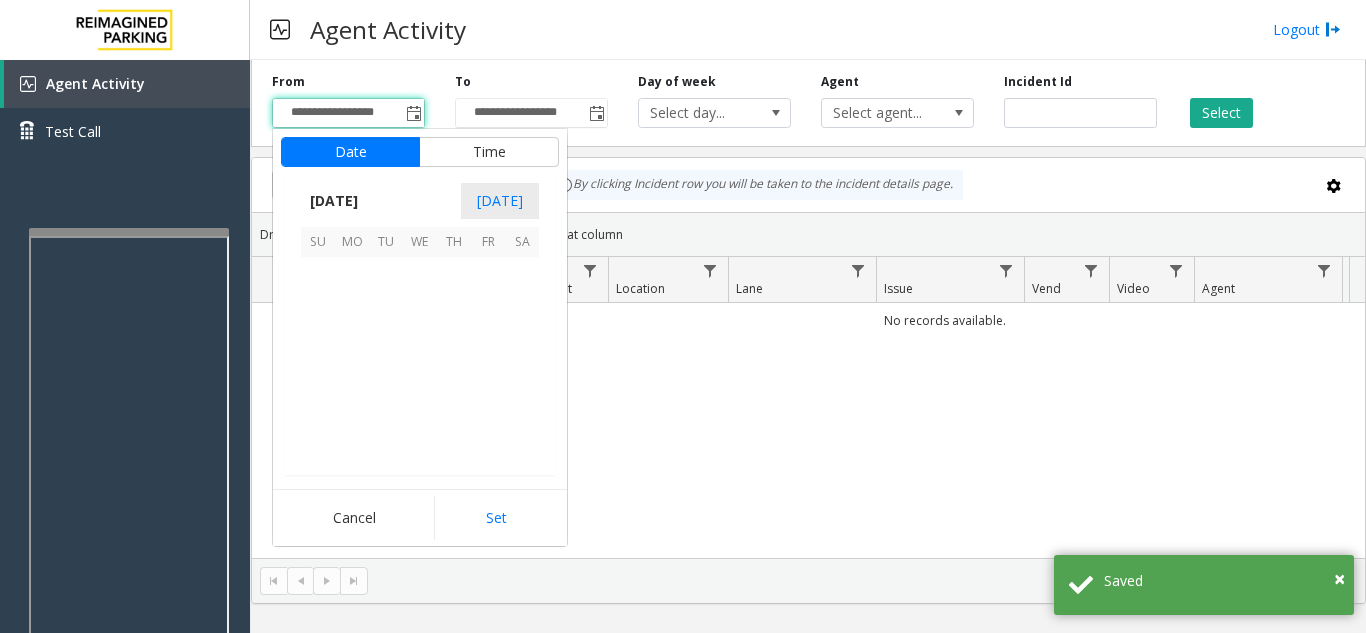 scroll, scrollTop: 358428, scrollLeft: 0, axis: vertical 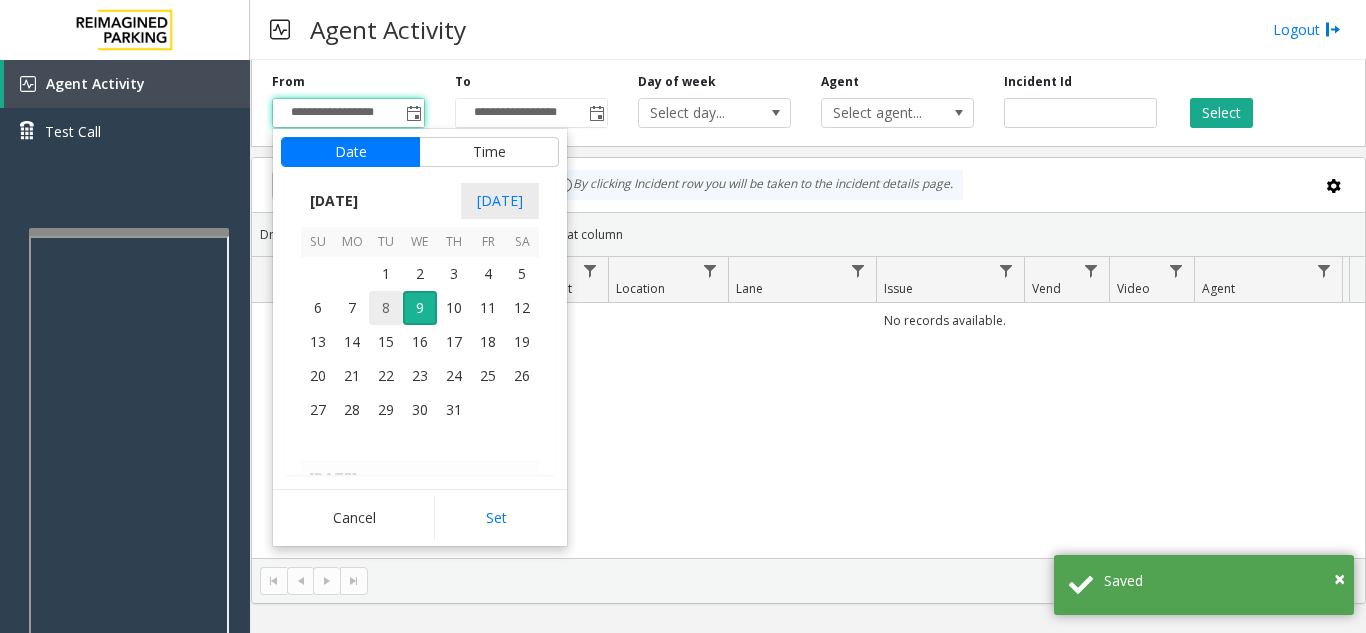 click on "8" at bounding box center [386, 308] 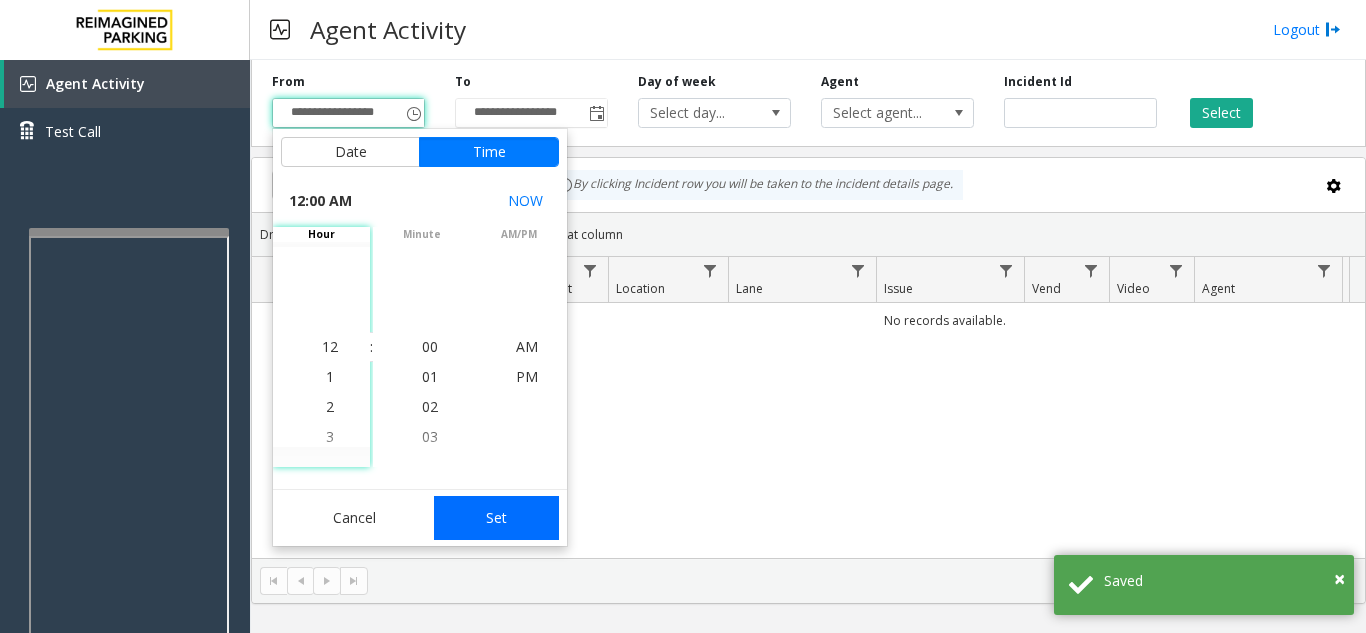 click on "Set" 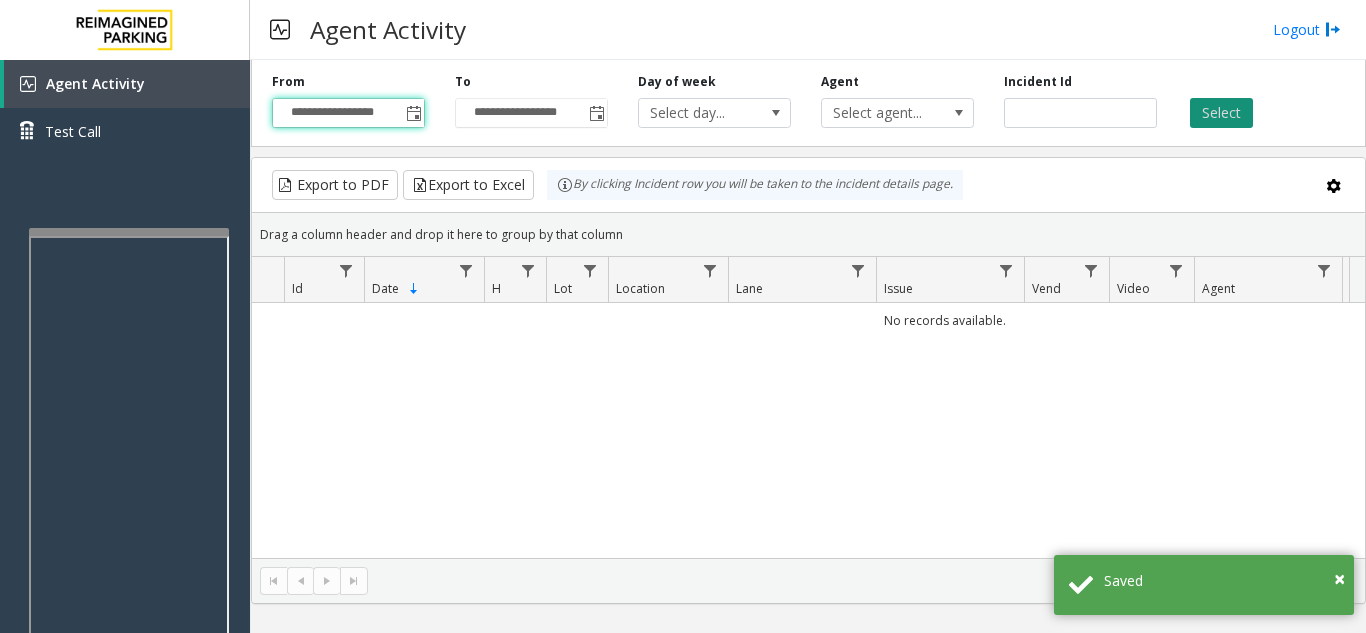 click on "Select" 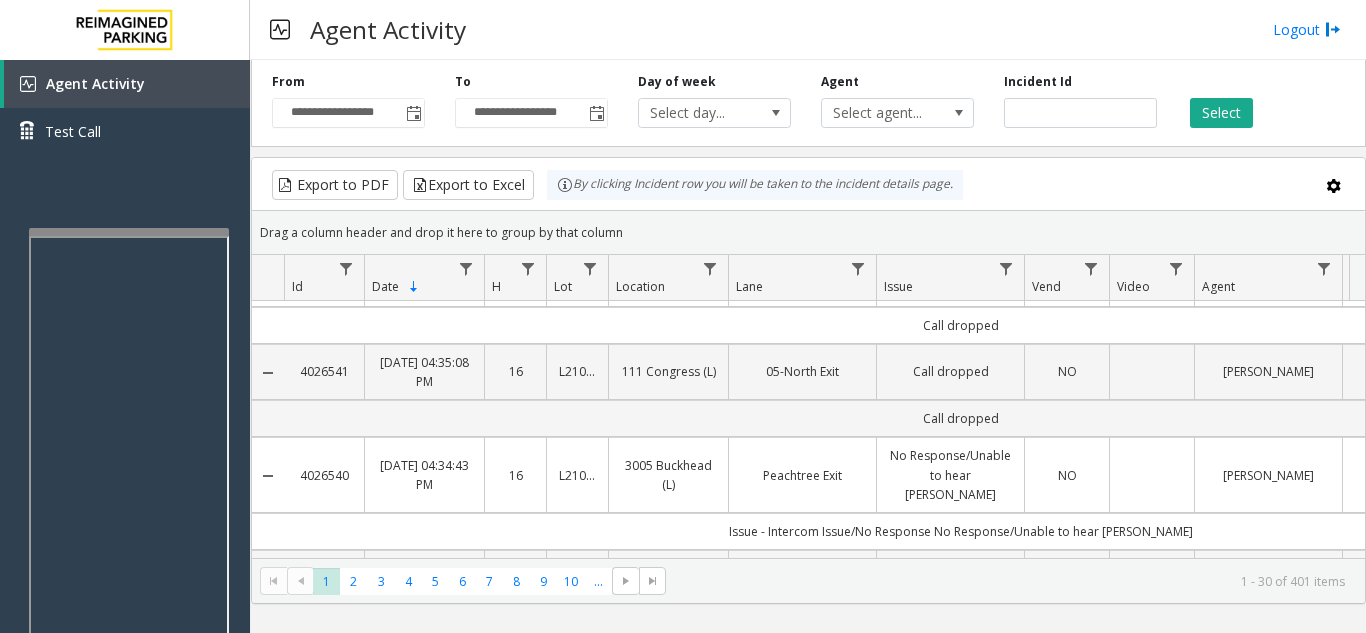 scroll, scrollTop: 0, scrollLeft: 0, axis: both 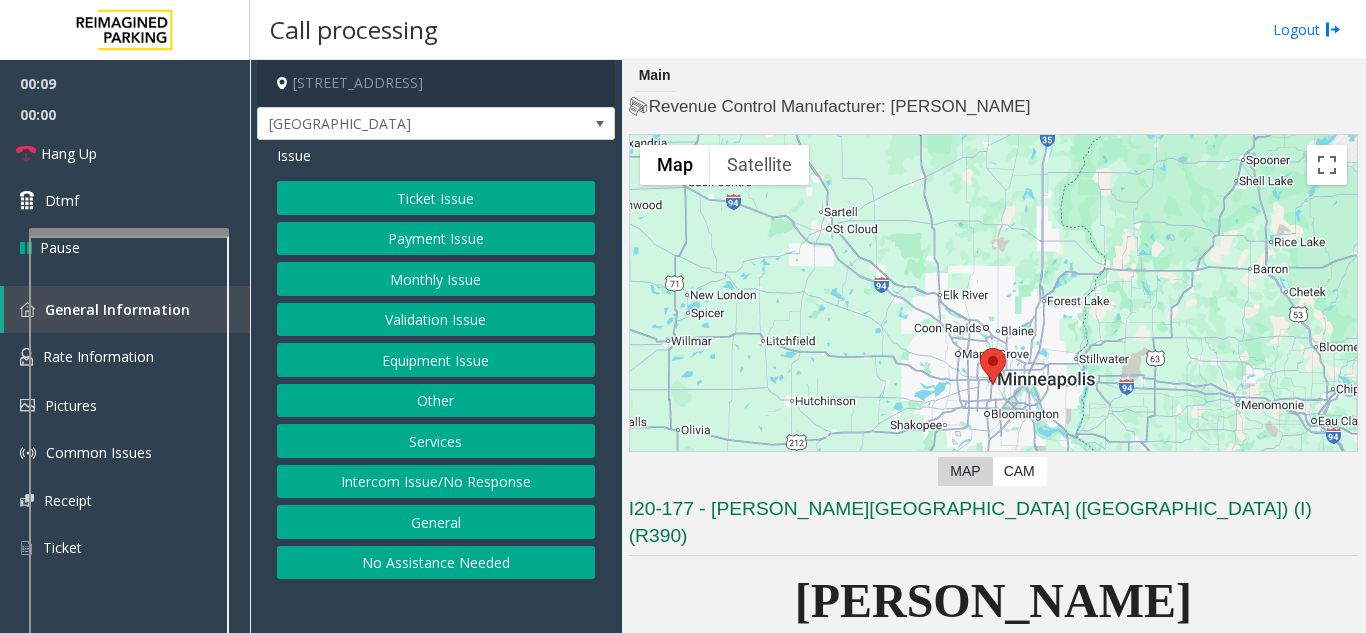 click on "Ticket Issue" 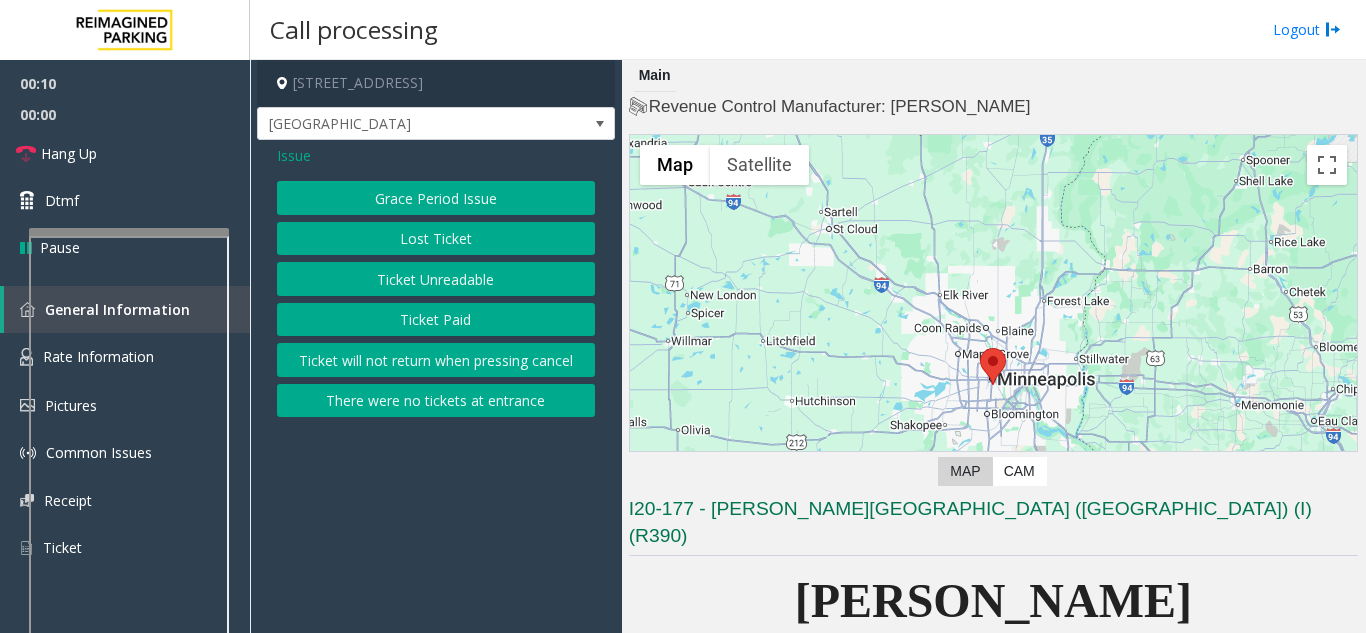 click on "Ticket Paid" 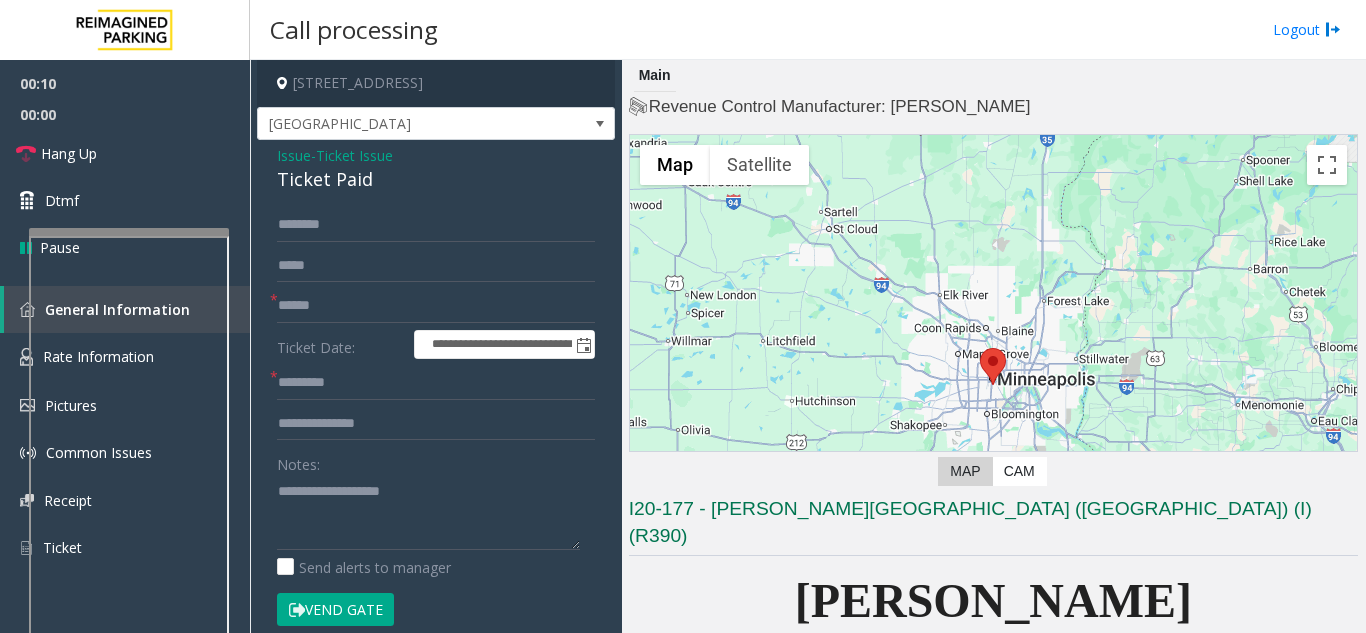 click on "Ticket Paid" 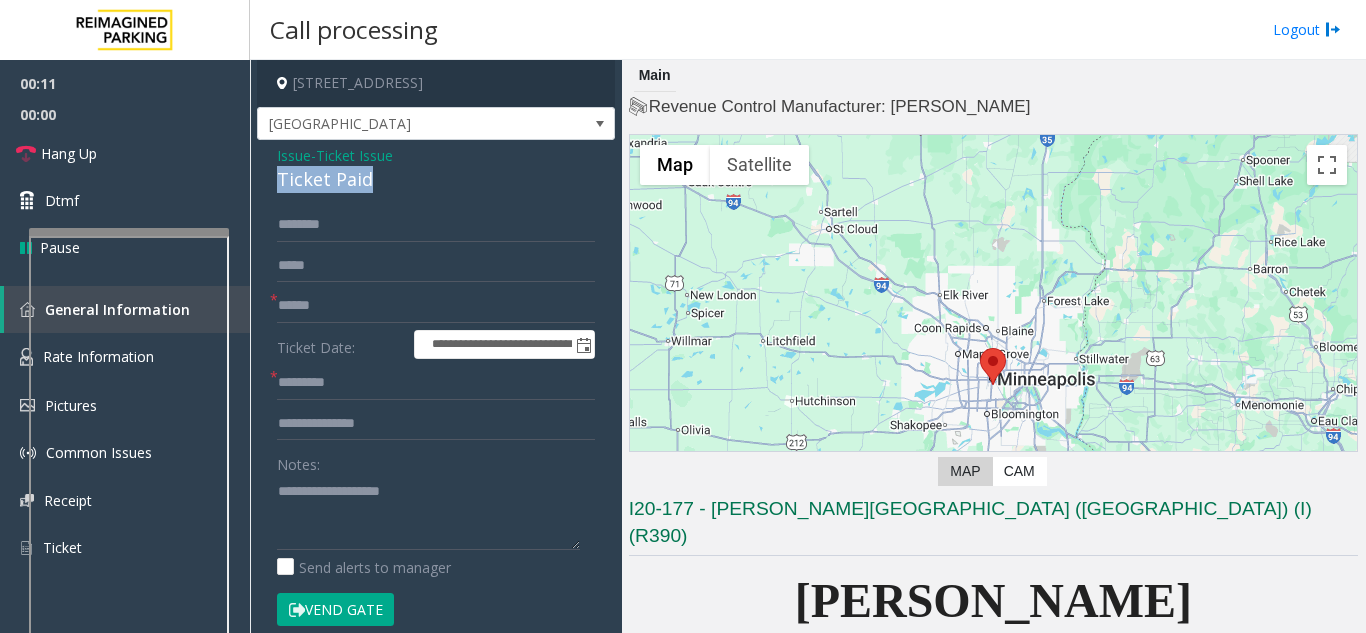 click on "Ticket Paid" 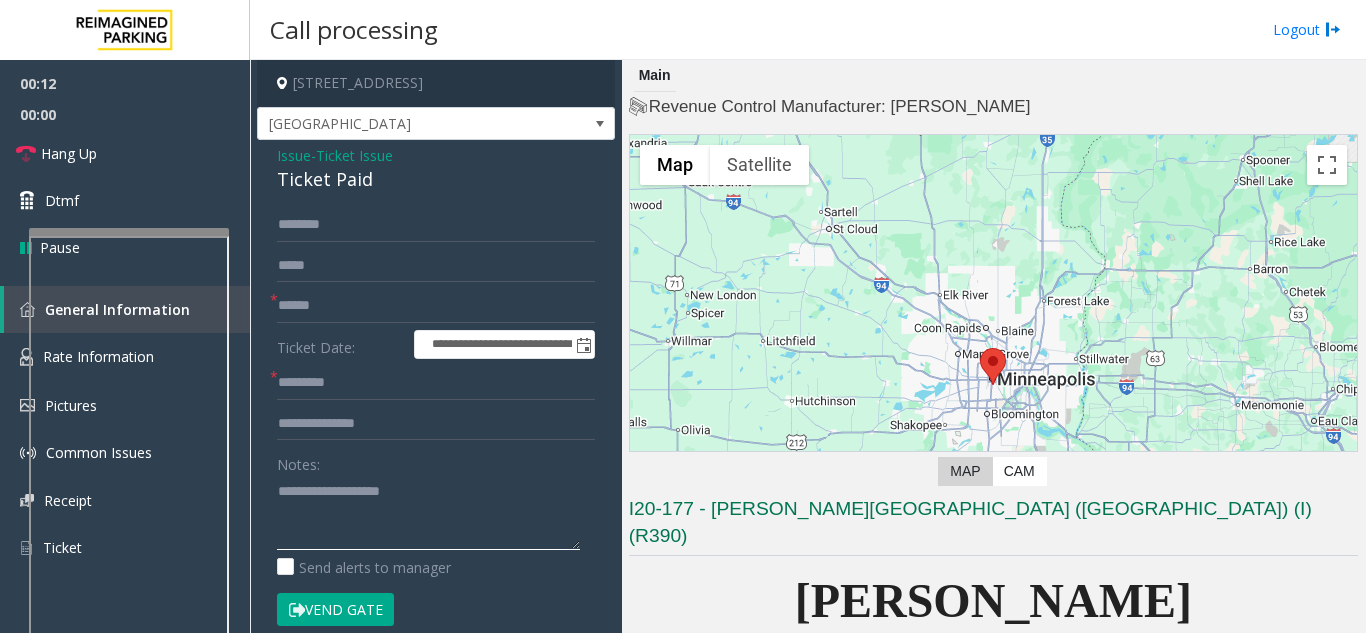 click 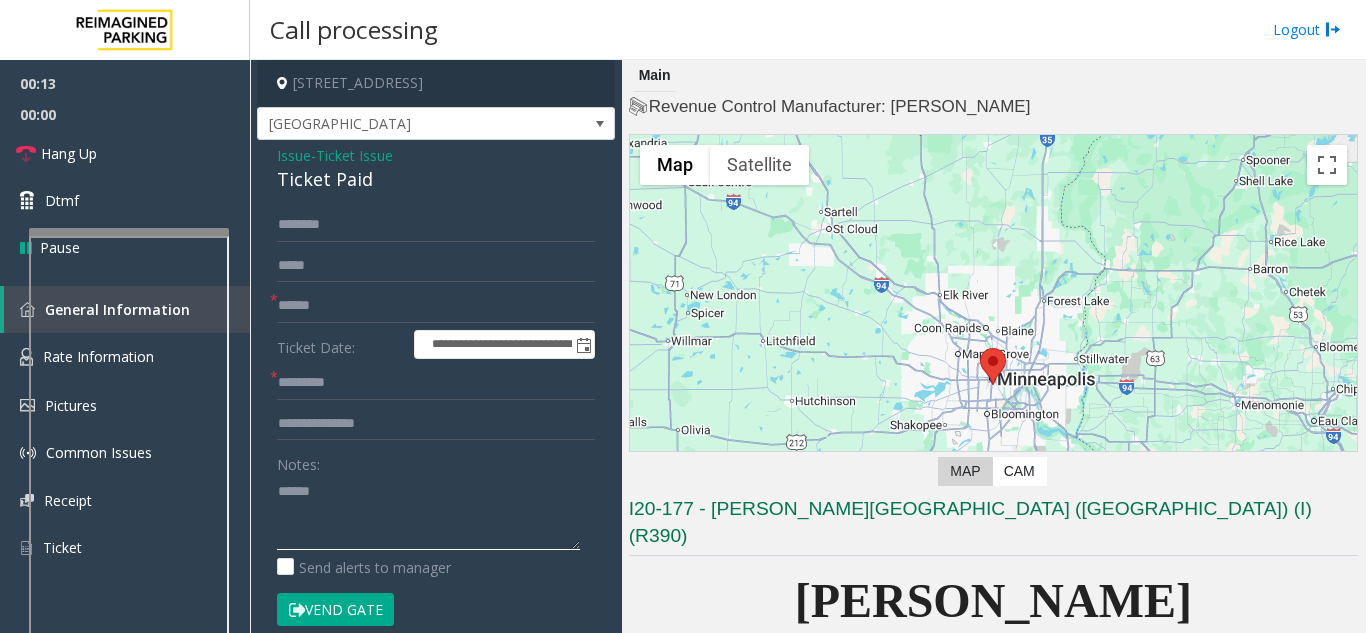 paste on "**********" 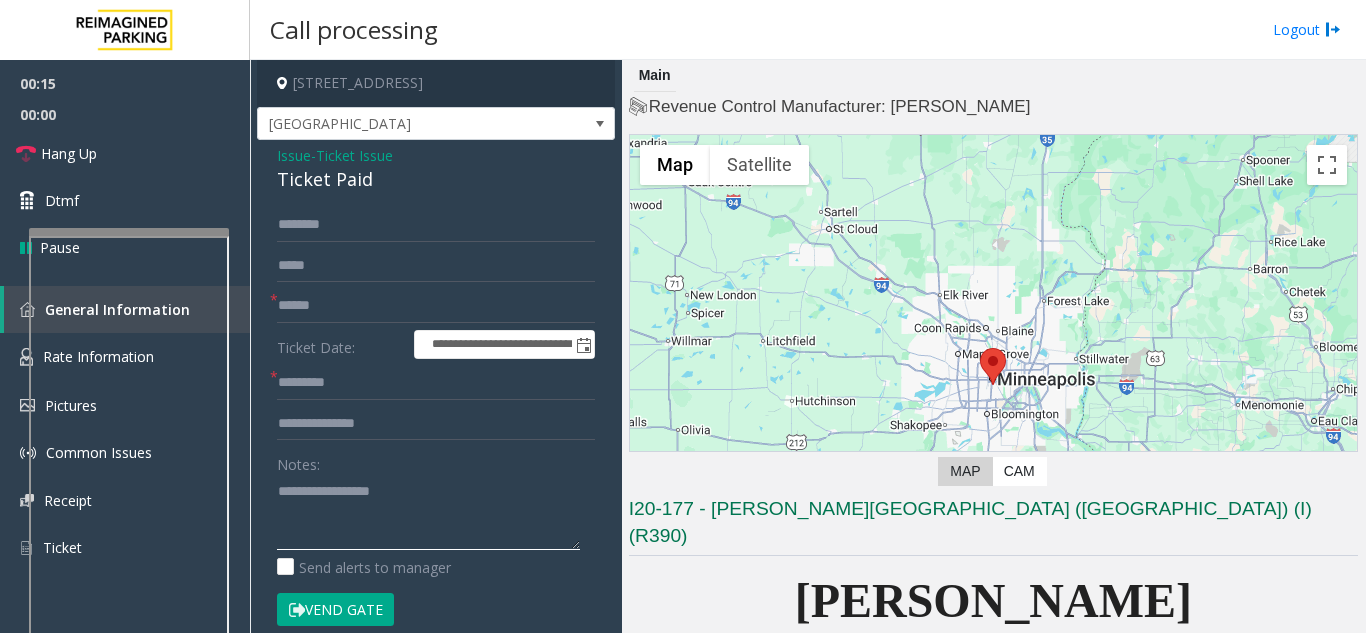 type on "**********" 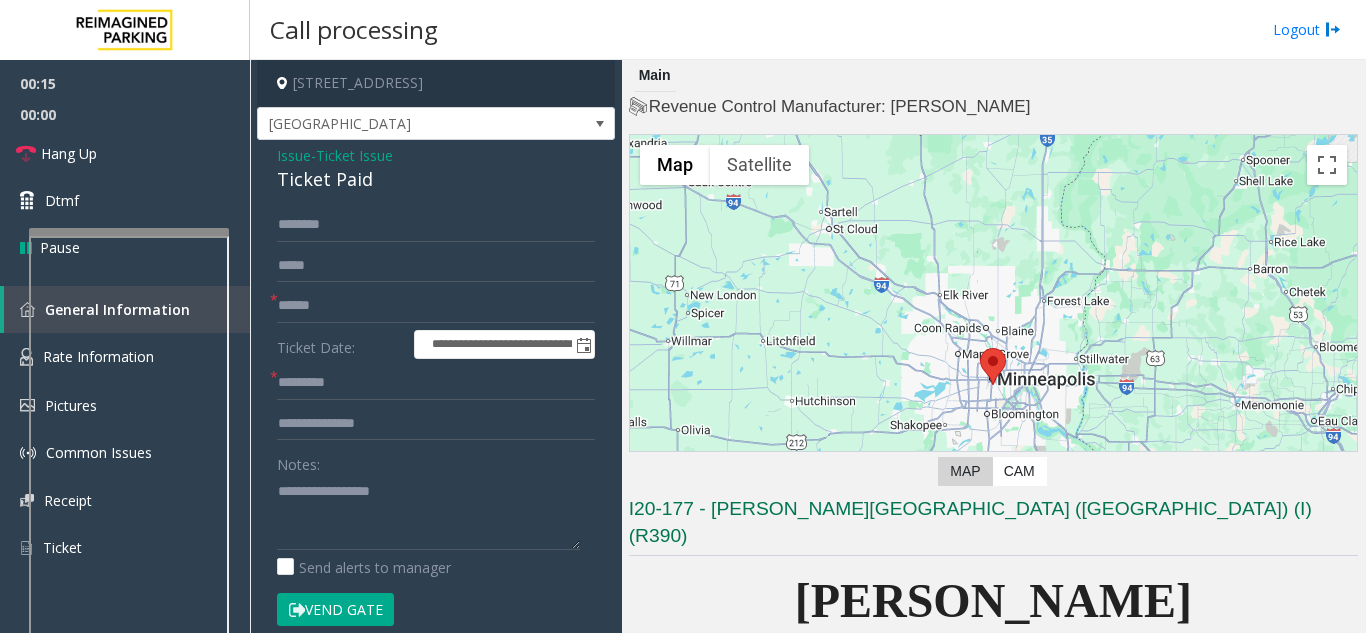 click on "Vend Gate" 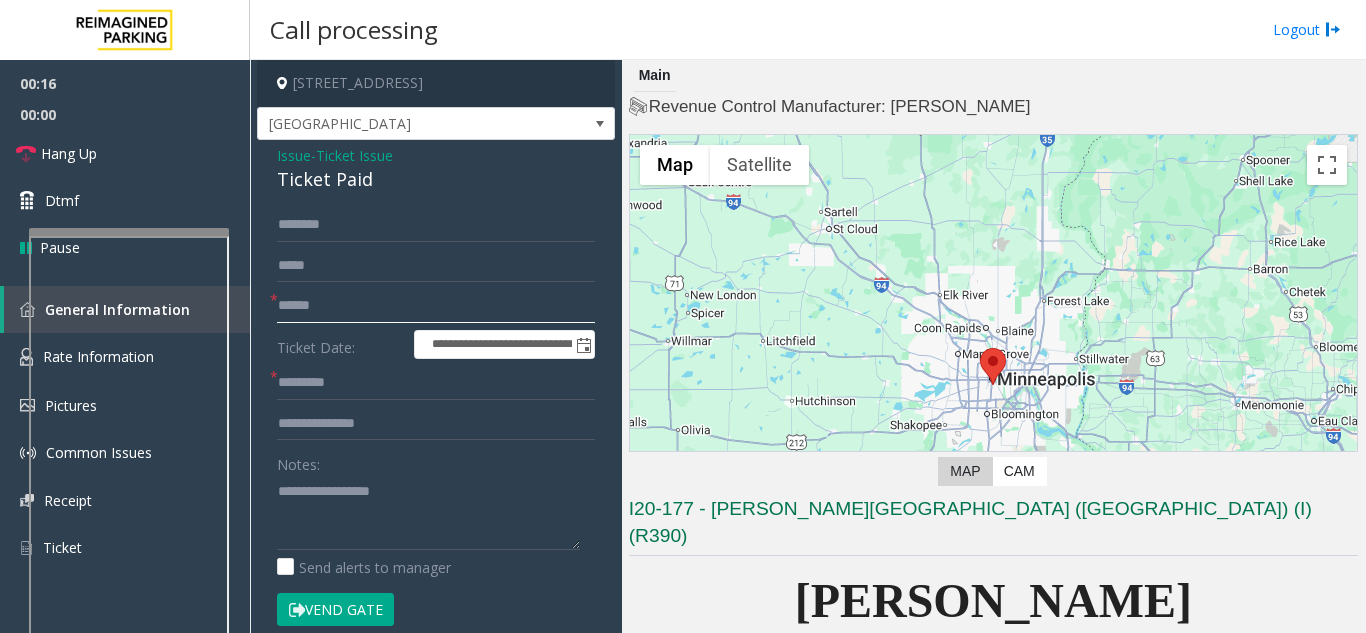 click 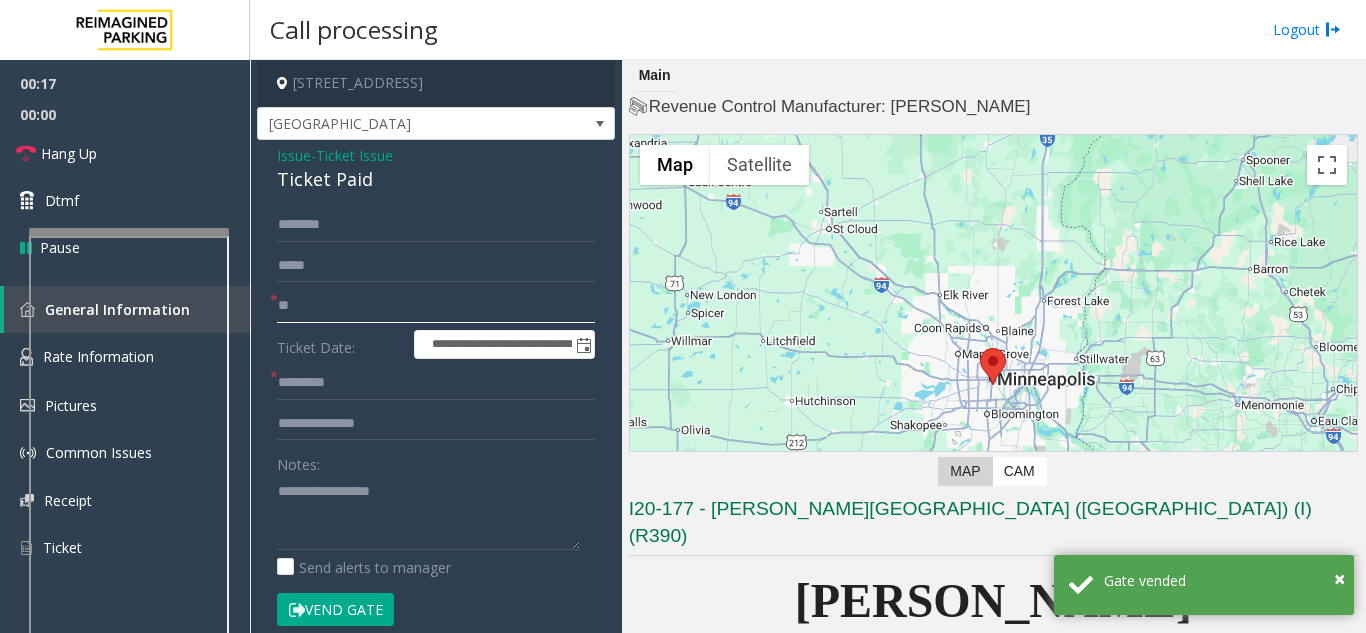 type on "**" 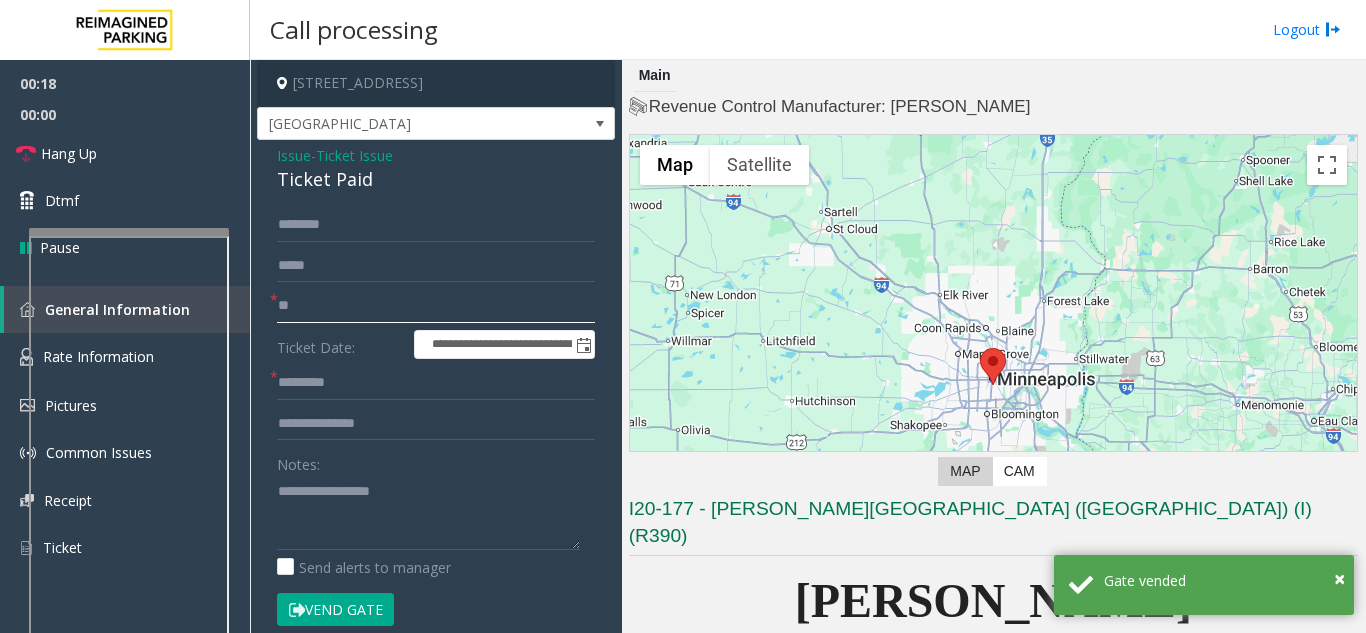 click on "**" 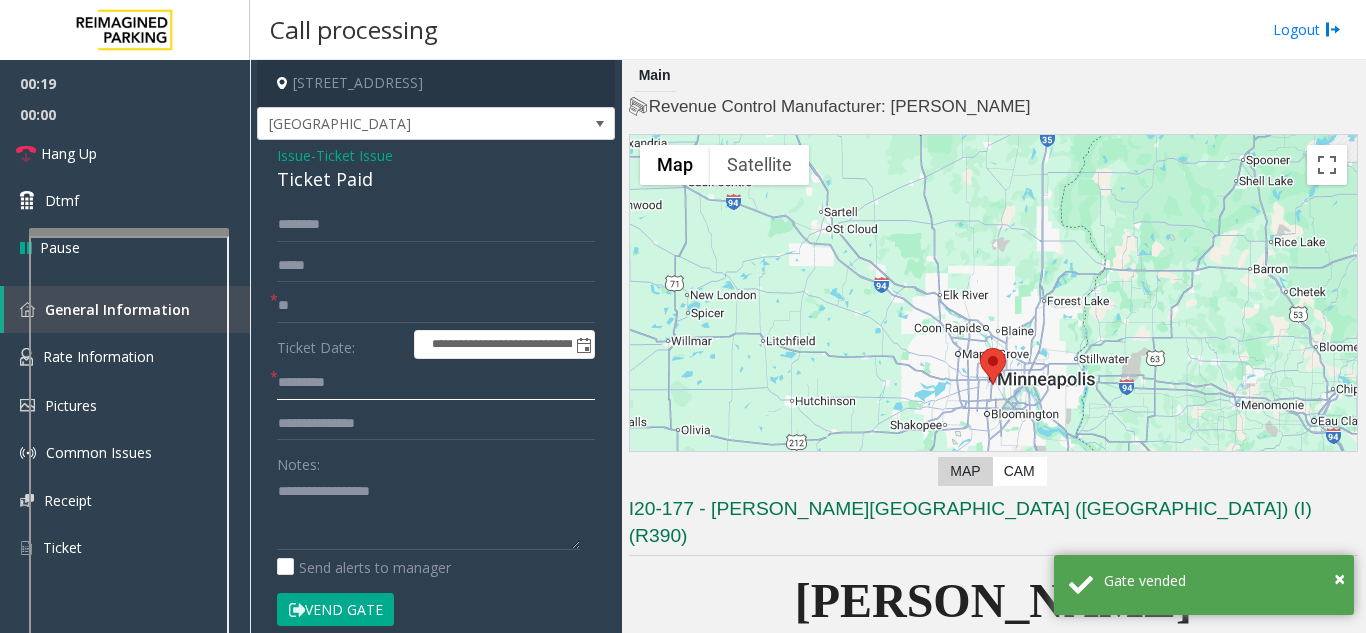 click 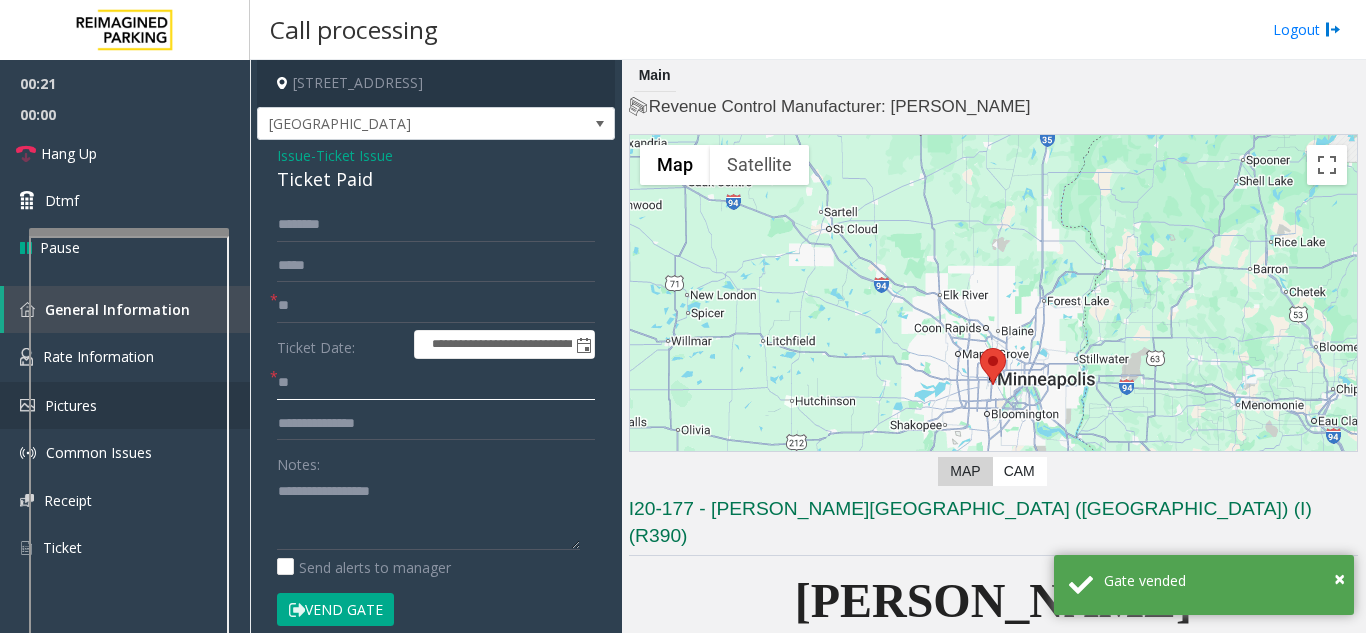 type on "**" 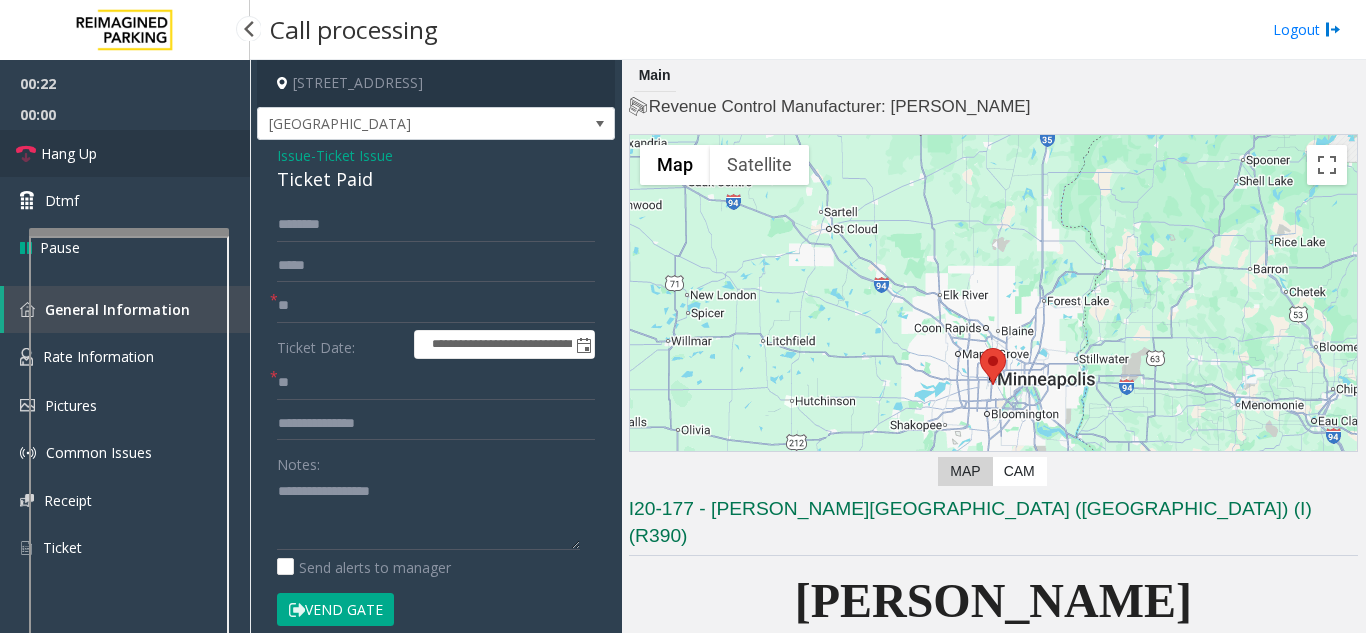 click on "00:00" at bounding box center [125, 114] 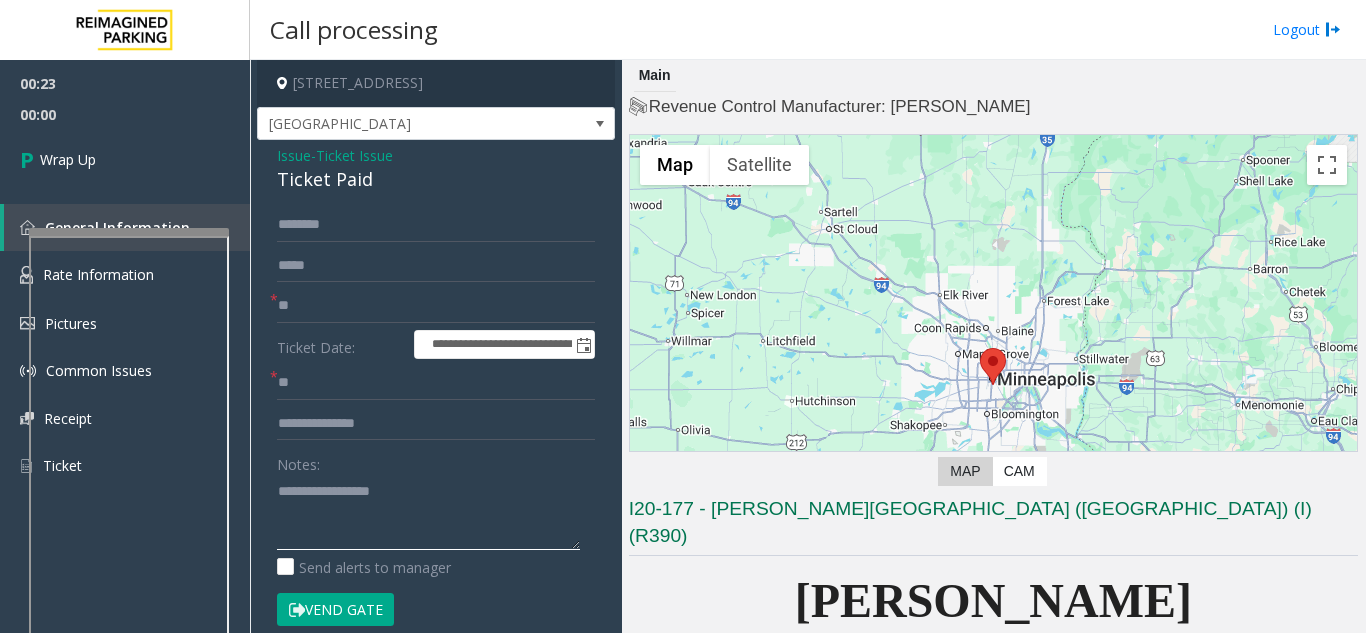 click 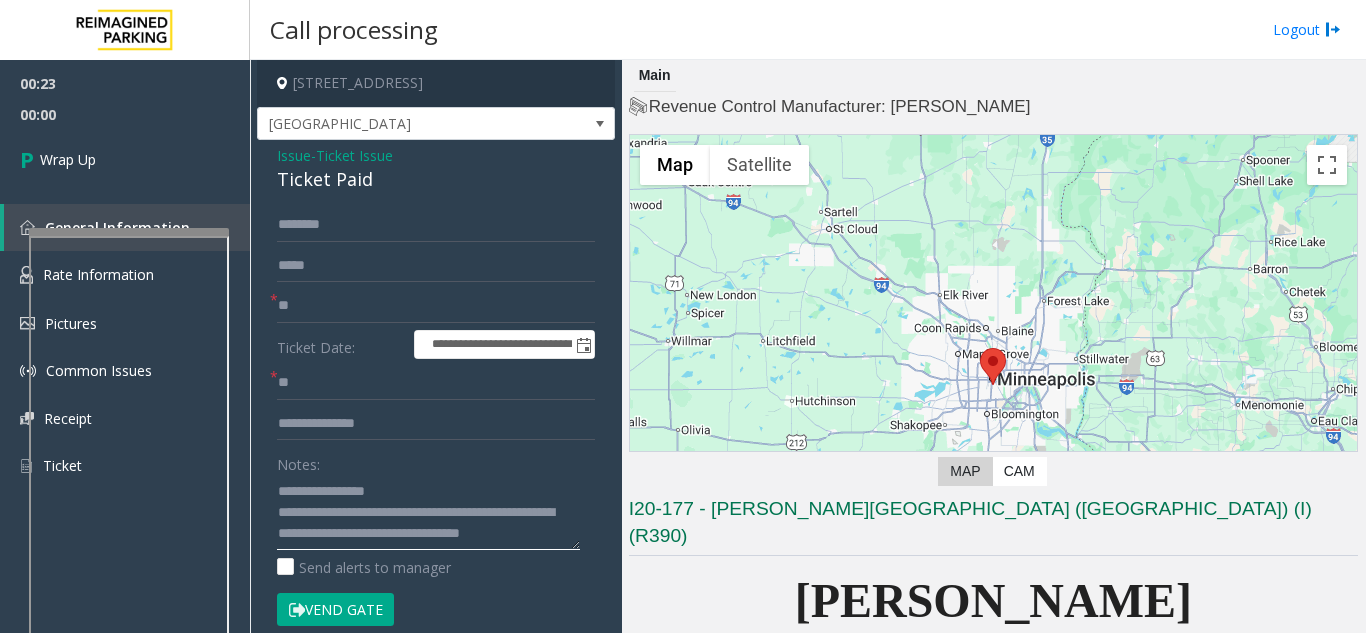 scroll, scrollTop: 15, scrollLeft: 0, axis: vertical 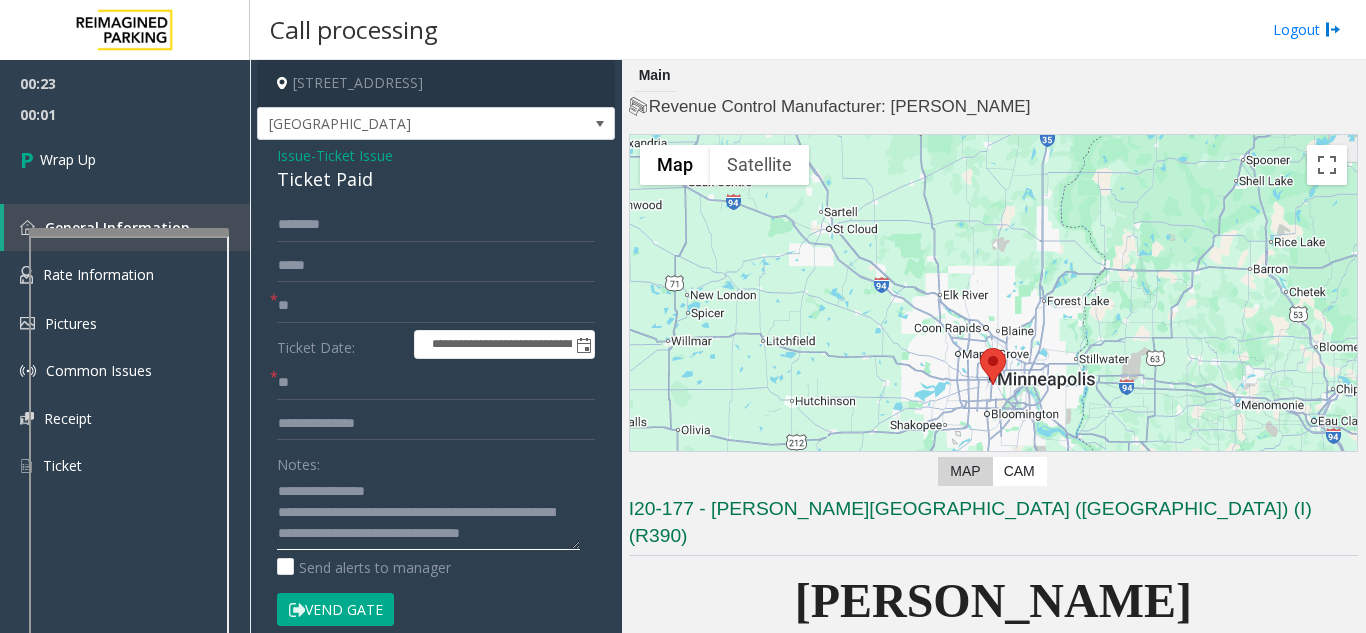 click 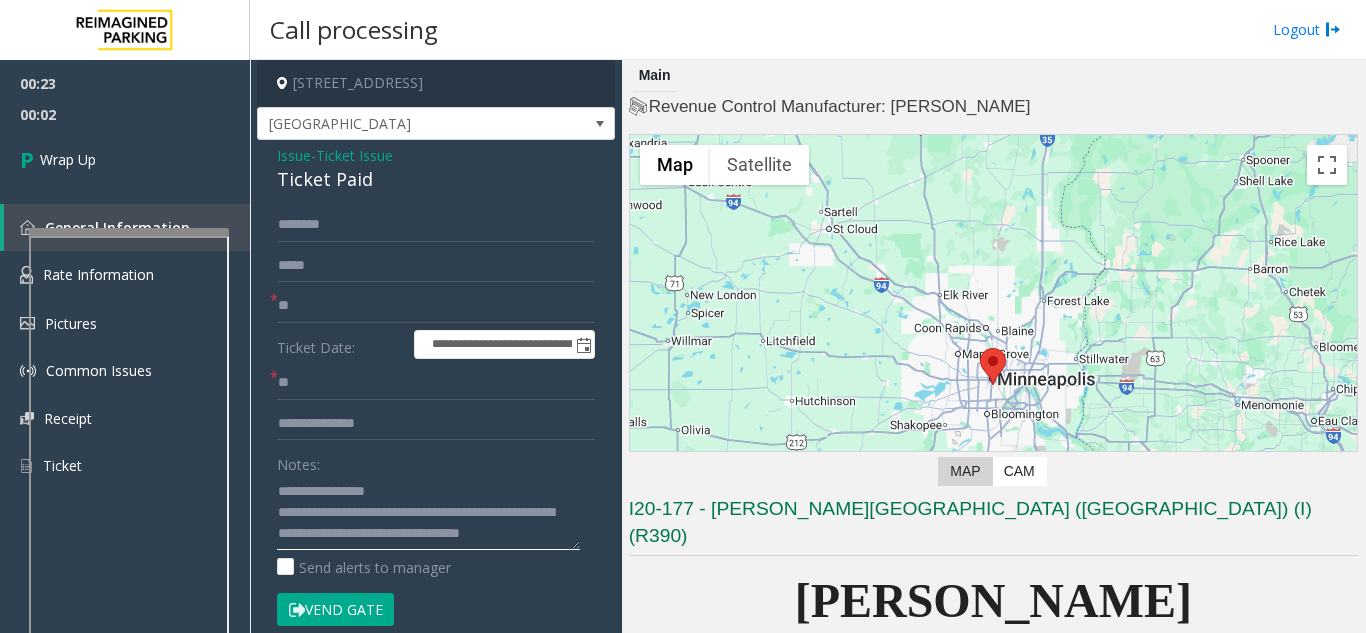 scroll, scrollTop: 21, scrollLeft: 0, axis: vertical 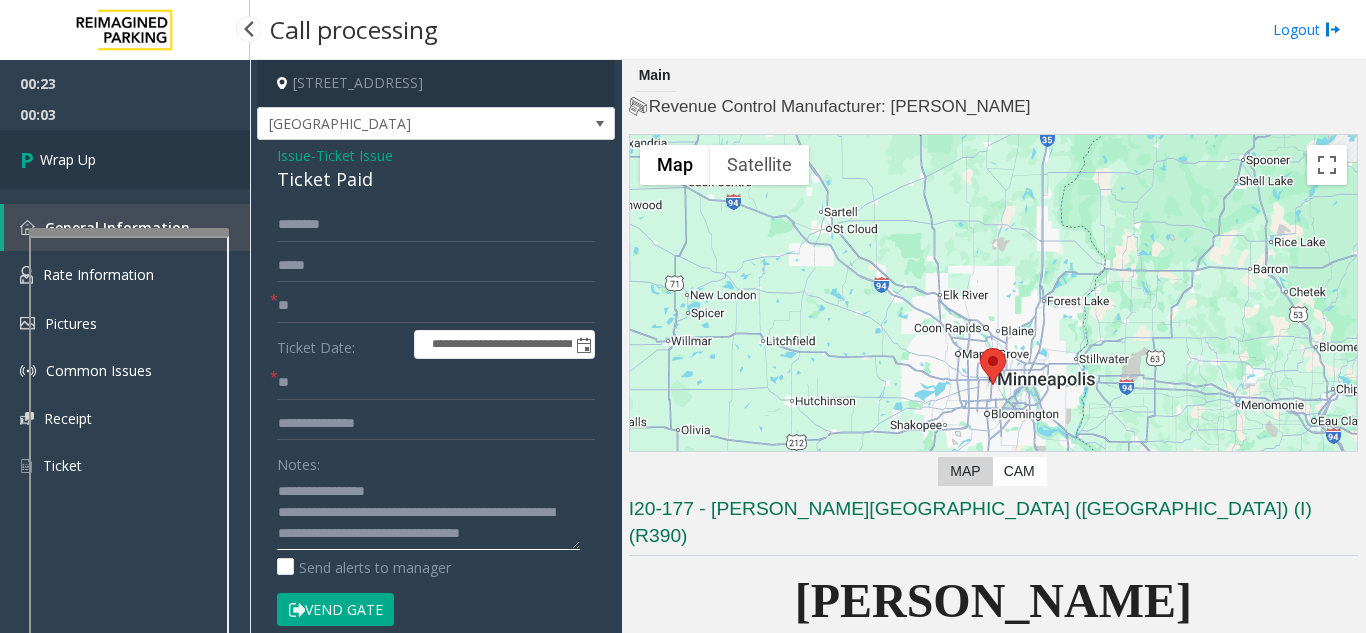 type on "**********" 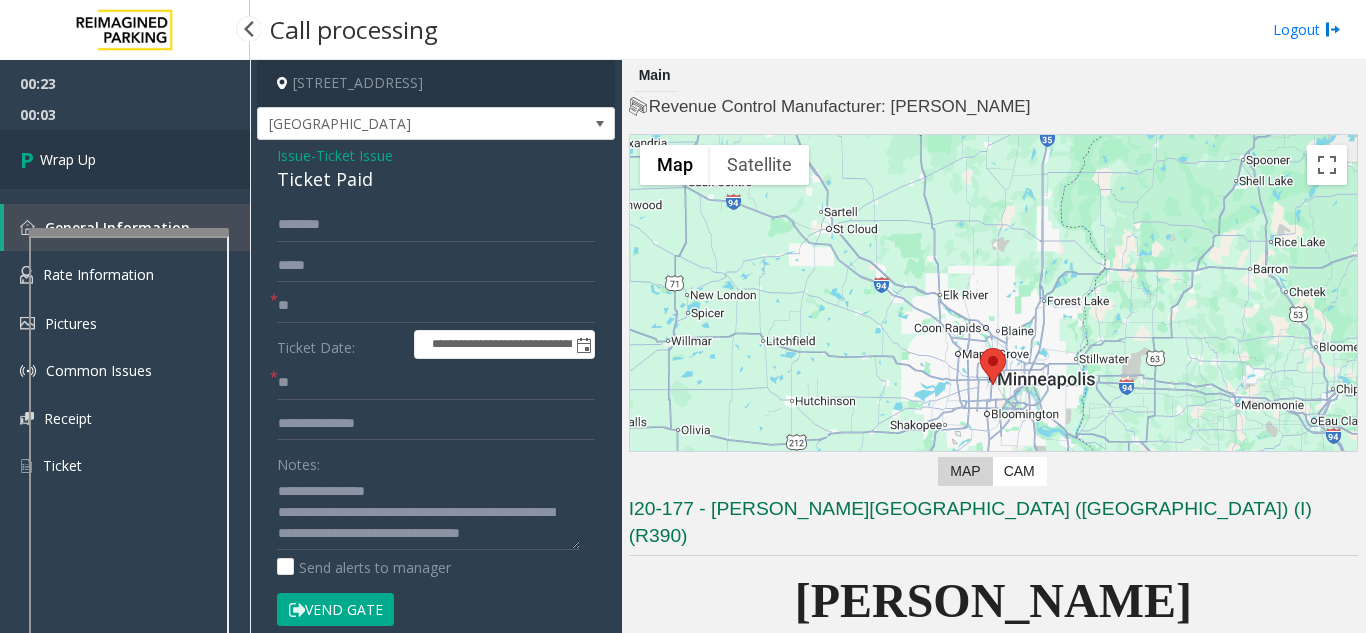 click on "Wrap Up" at bounding box center (125, 159) 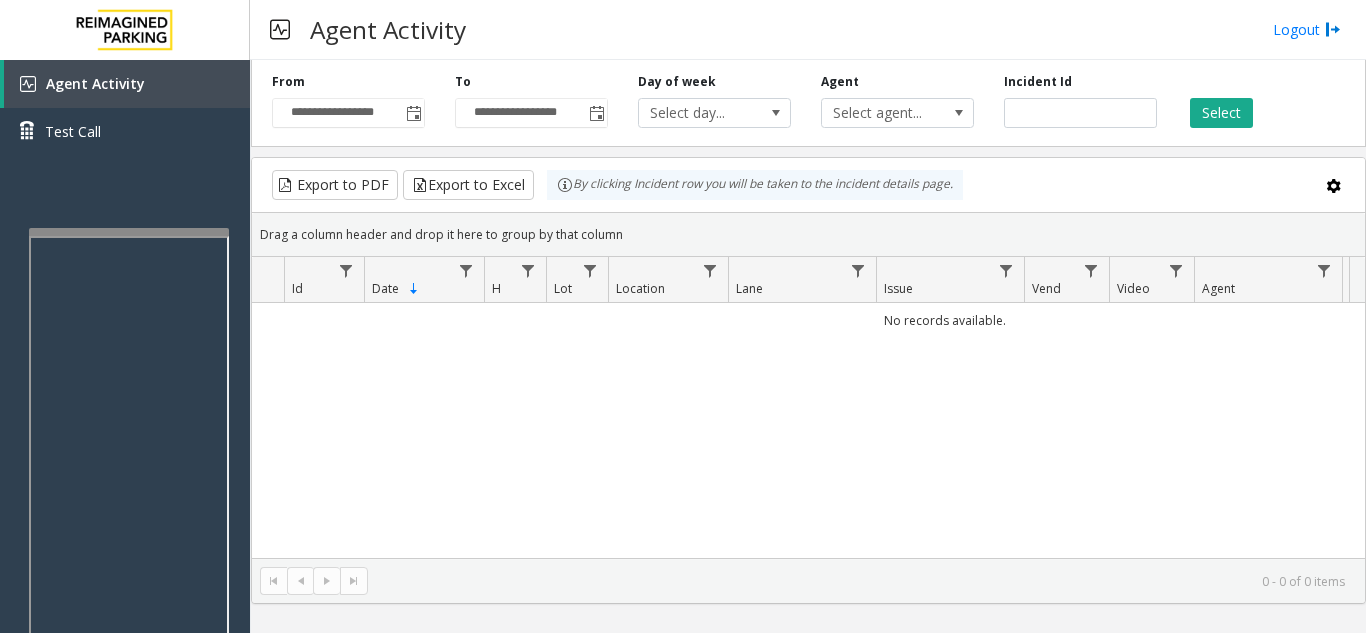 type 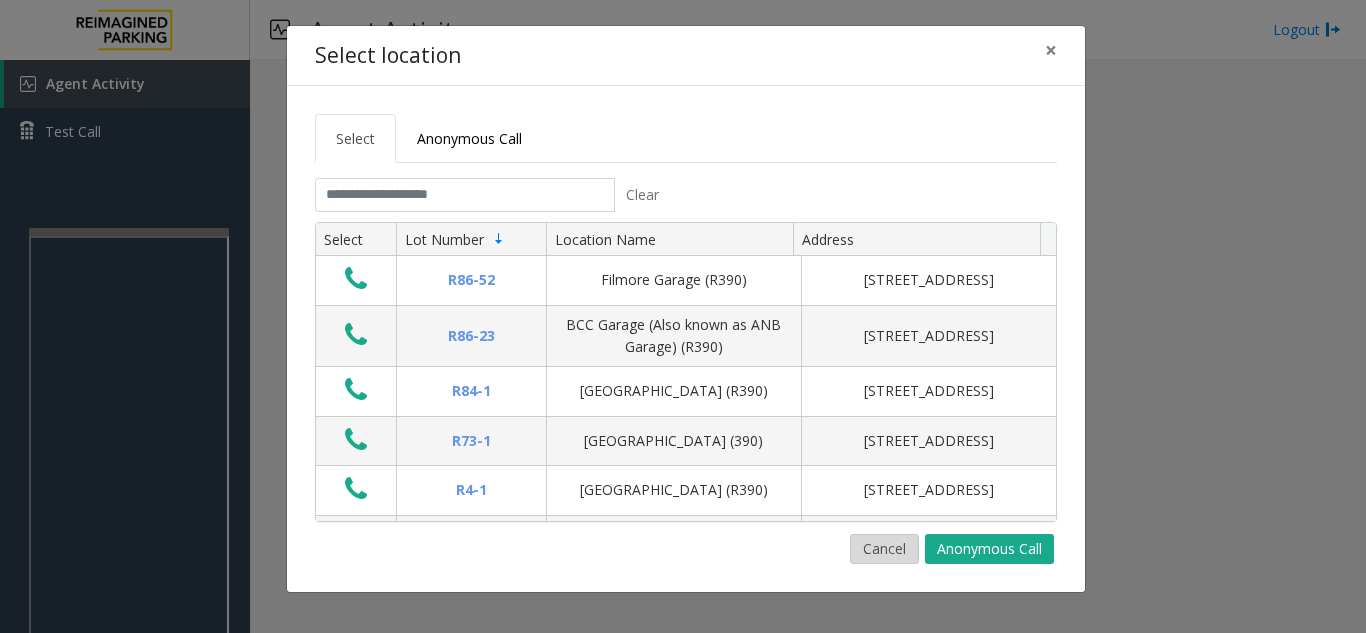 click on "Cancel" 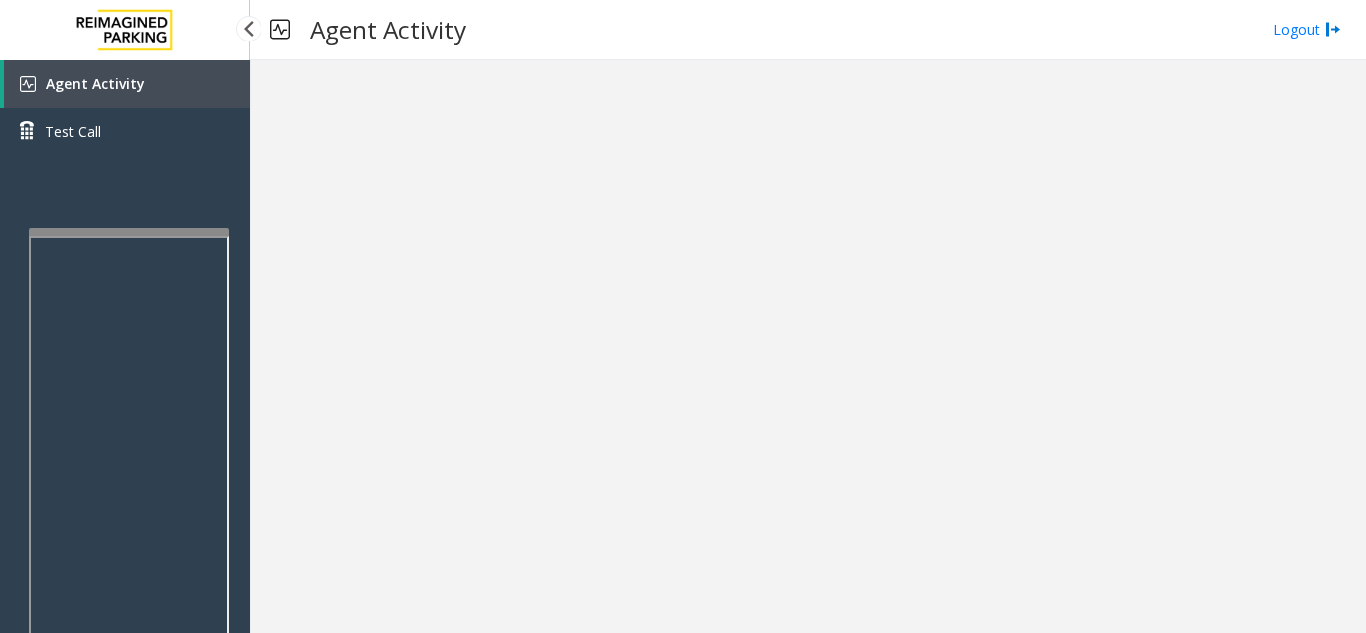 click on "Agent Activity" at bounding box center [127, 84] 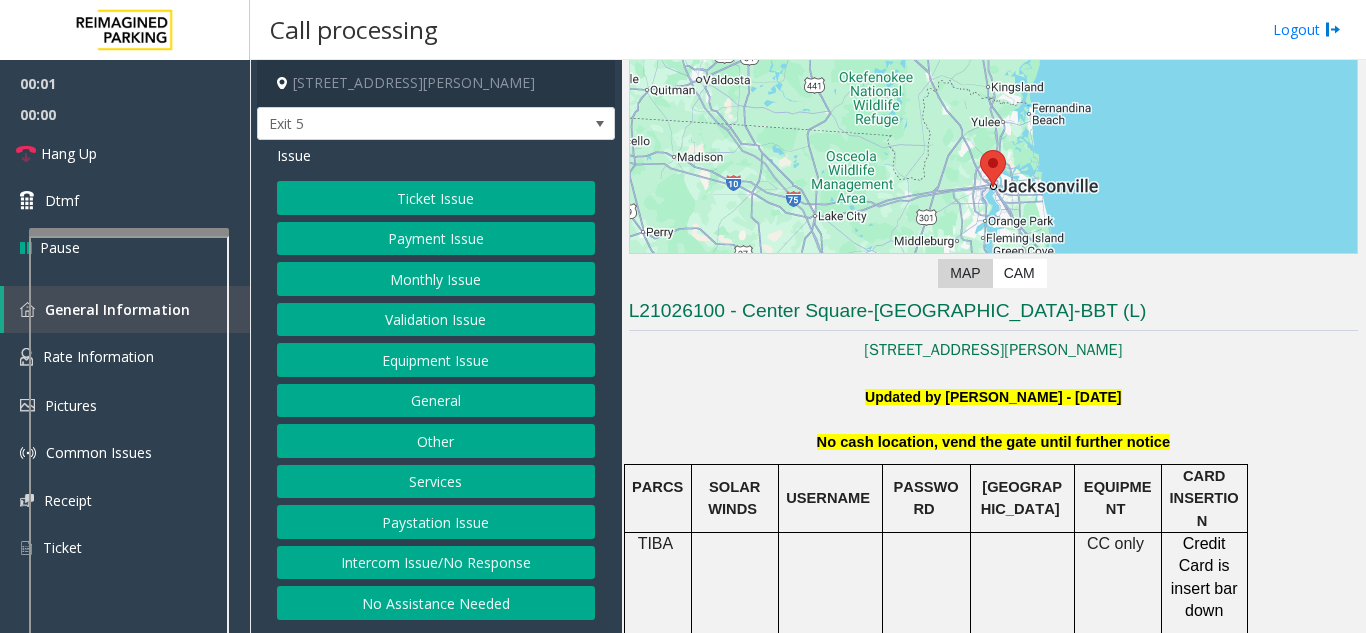 scroll, scrollTop: 400, scrollLeft: 0, axis: vertical 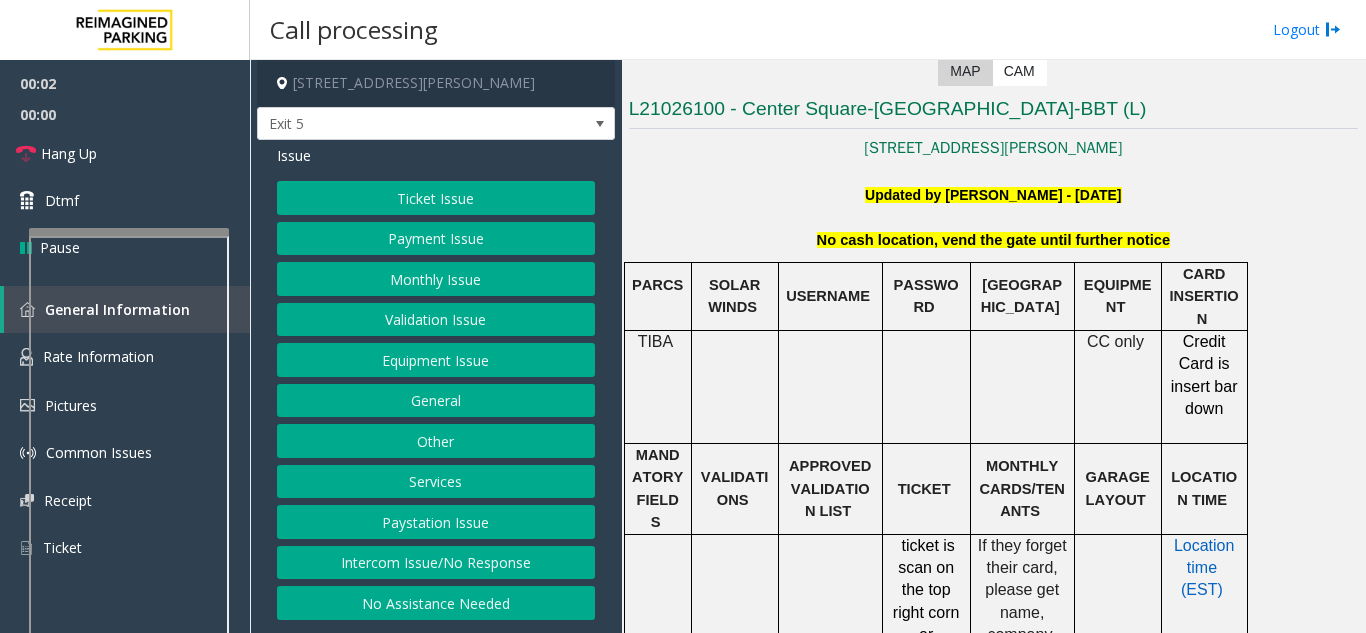 click on "USERNAME" 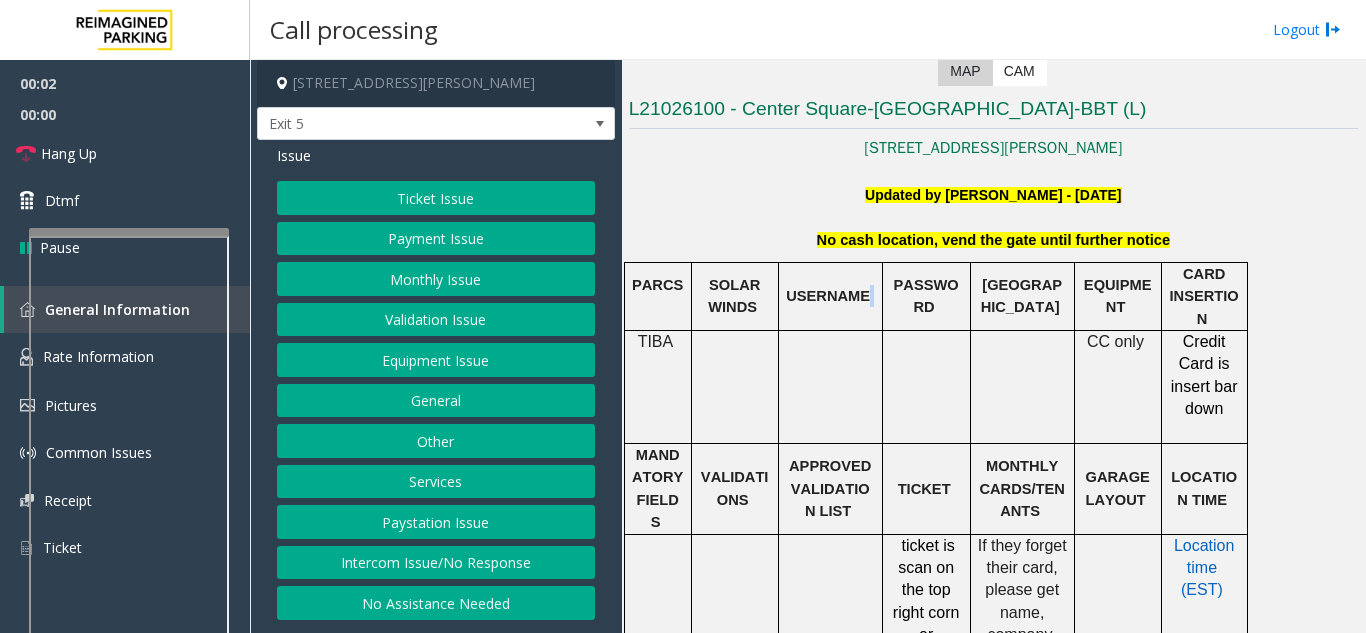 click on "USERNAME" 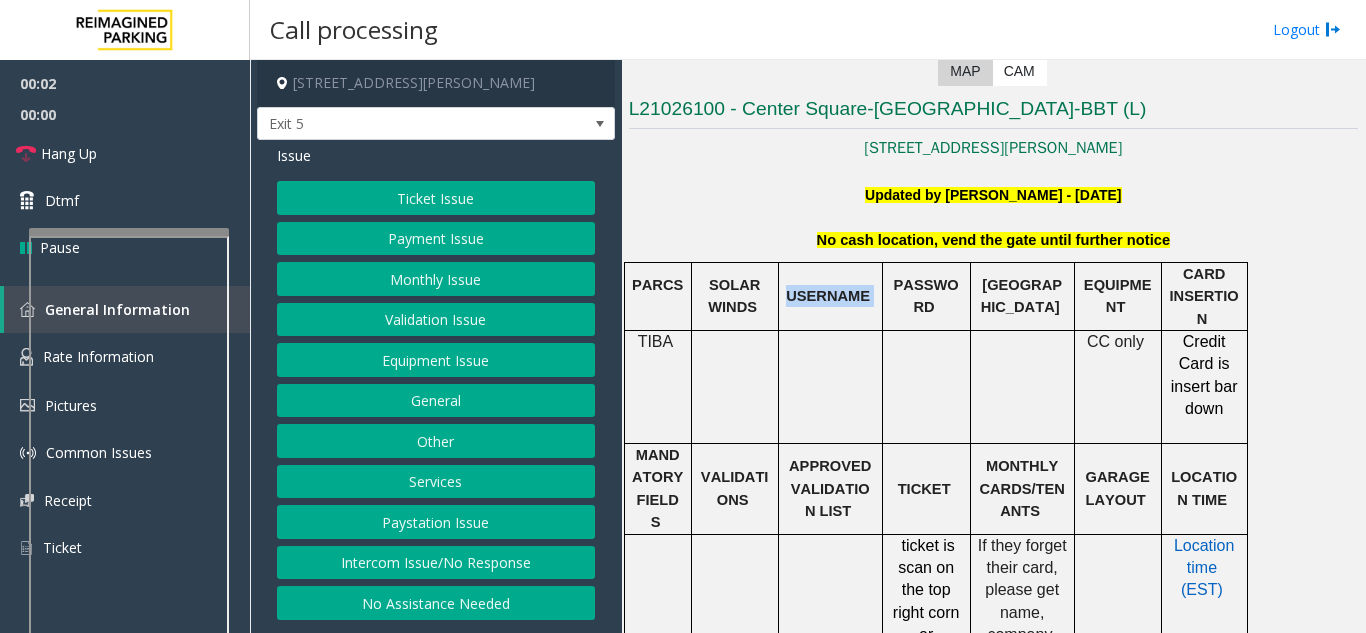 click on "USERNAME" 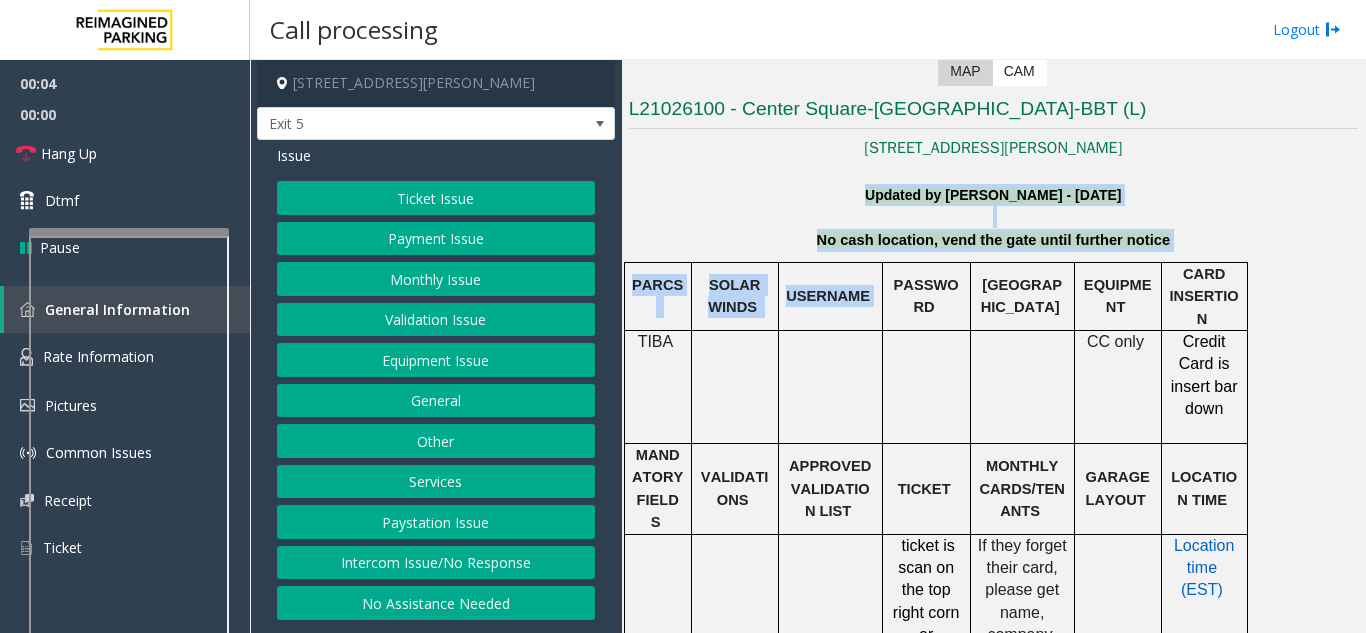 drag, startPoint x: 864, startPoint y: 266, endPoint x: 841, endPoint y: 190, distance: 79.40403 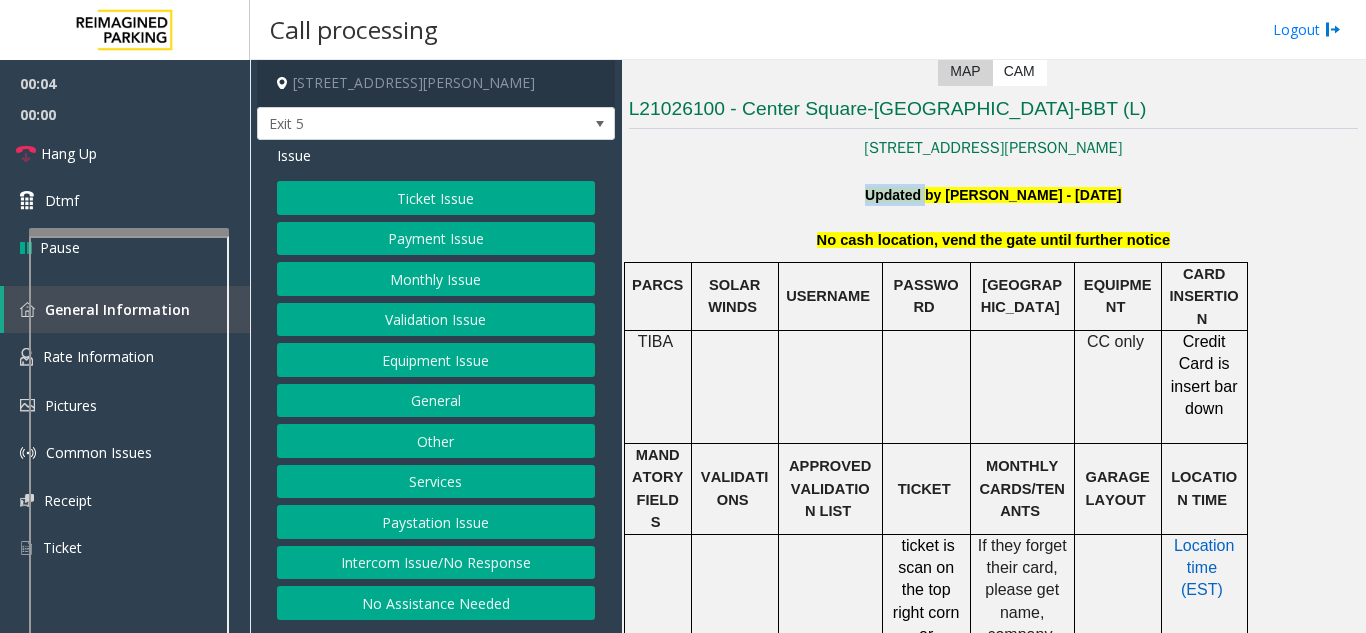click on "Updated by [PERSON_NAME] - [DATE]" 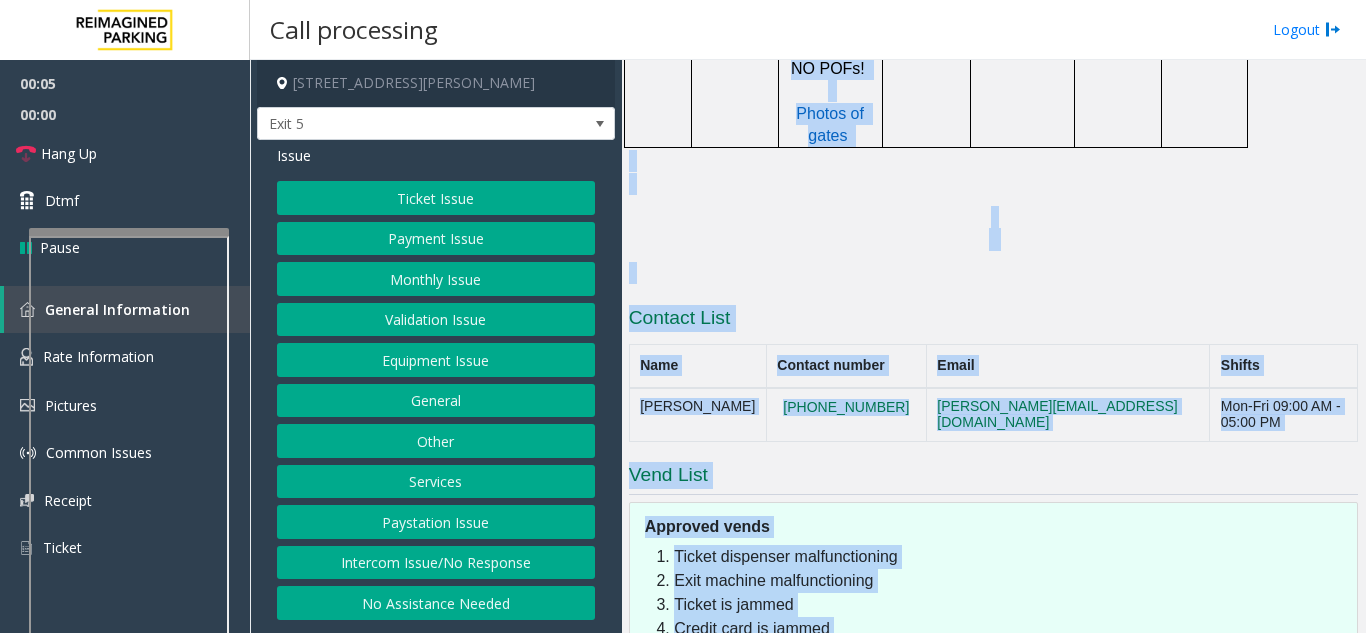 scroll, scrollTop: 1834, scrollLeft: 0, axis: vertical 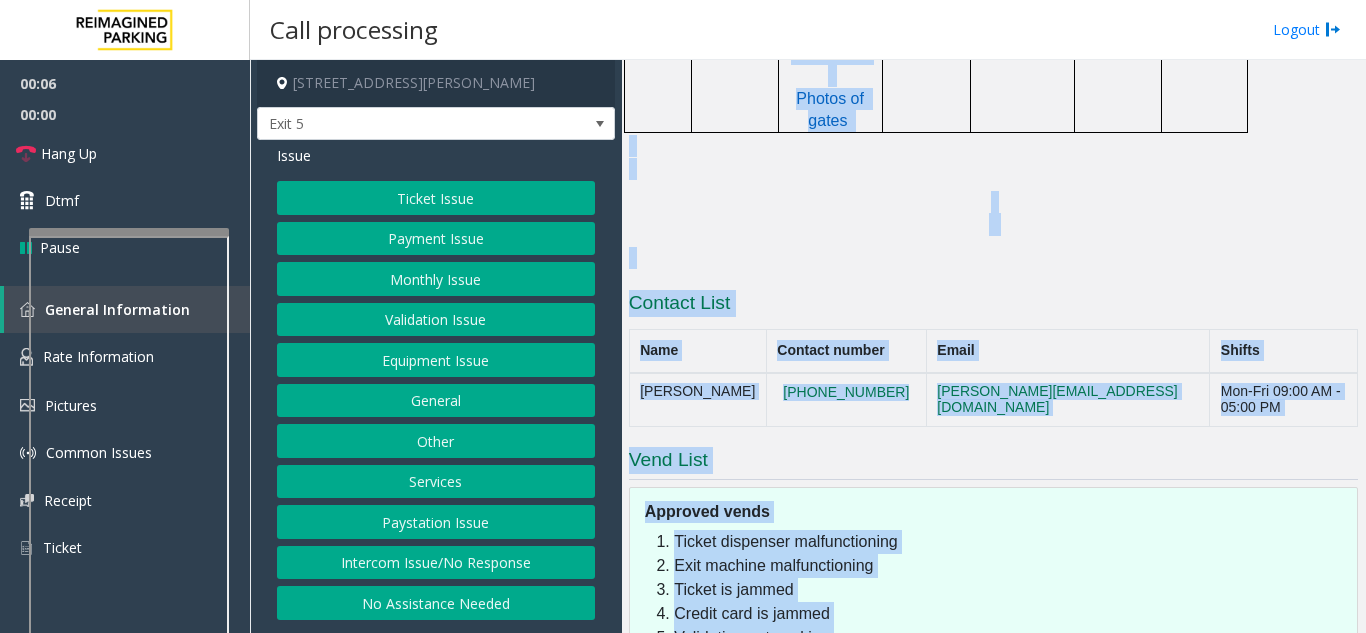 drag, startPoint x: 841, startPoint y: 190, endPoint x: 1036, endPoint y: 624, distance: 475.79514 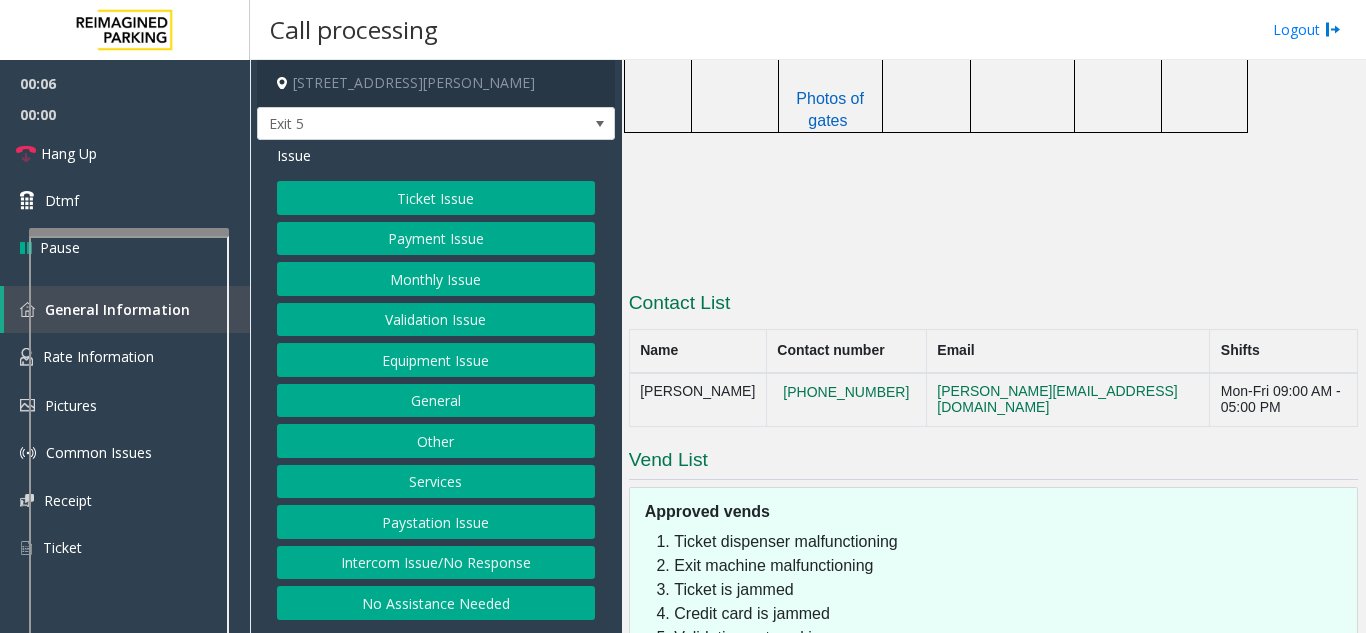 click on "Main   Revenue Control Manufacturer: TIBA  ← Move left → Move right ↑ Move up ↓ Move down + Zoom in - Zoom out Home Jump left by 75% End Jump right by 75% Page Up Jump up by 75% Page Down Jump down by 75% To navigate, press the arrow keys. Map Terrain Satellite Labels Keyboard shortcuts Map Data Map data ©2025 Google, INEGI Map data ©2025 Google, INEGI 20 km  Click to toggle between metric and imperial units Terms Report a map error Video is not available for this lane. Previous Next  Map   CAM  L21026100 - Center Square-[GEOGRAPHIC_DATA]-BBT (L) [STREET_ADDRESS][PERSON_NAME] Updated by [PERSON_NAME] - [DATE] No cash location, vend the gate until further notice PARCS   SOLAR WINDS   USERNAME   PASSWOR D   PARIS   EQUIPMENT   CARD INSERTION   TIB A               CC only   Credit Card is insert bar down   MANDATORY FIELDS   VALIDATIONS   APPROVED VALIDATION LIST   TICKET   MONTHLY CARDS/TENANTS   GARAGE LAYOUT   LOCATION TIME                         (EST)" 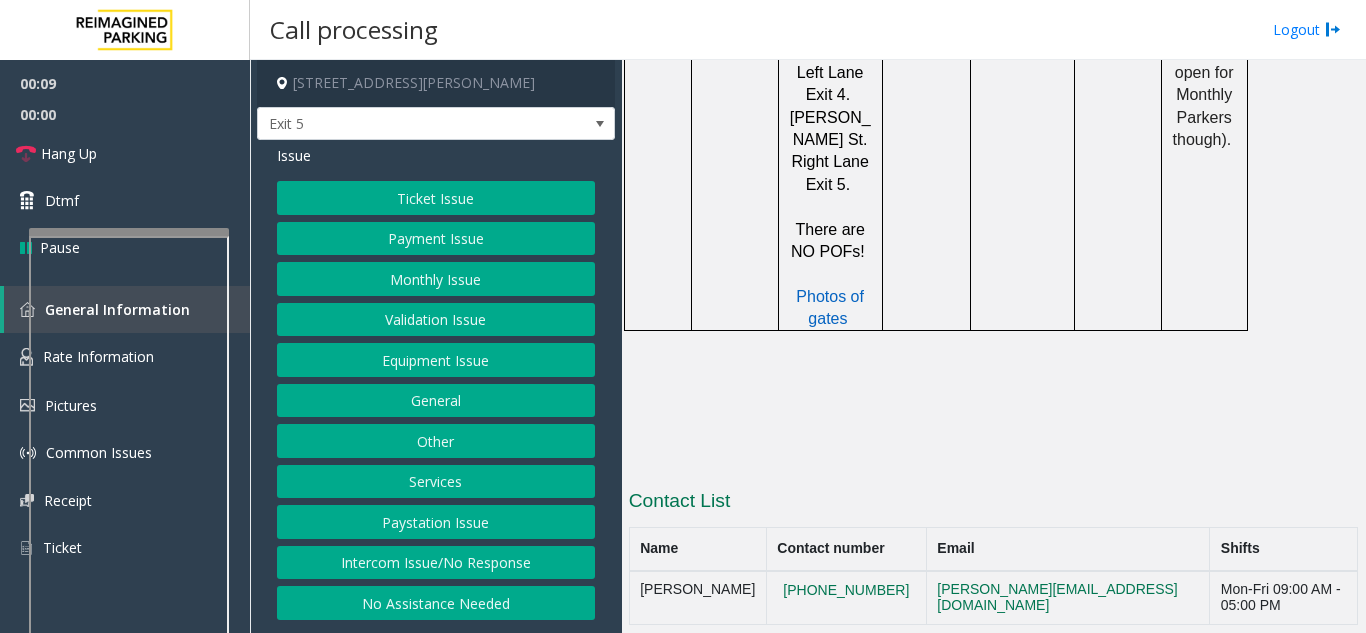 scroll, scrollTop: 1834, scrollLeft: 0, axis: vertical 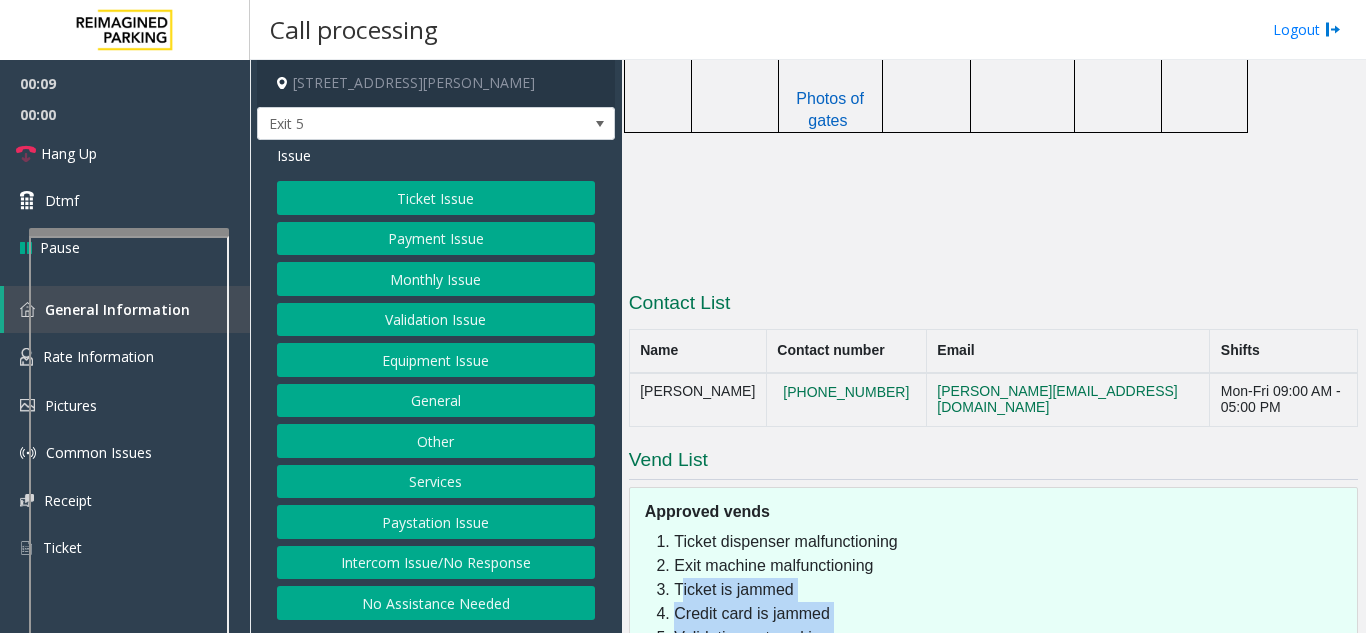 drag, startPoint x: 1036, startPoint y: 624, endPoint x: 799, endPoint y: 429, distance: 306.9104 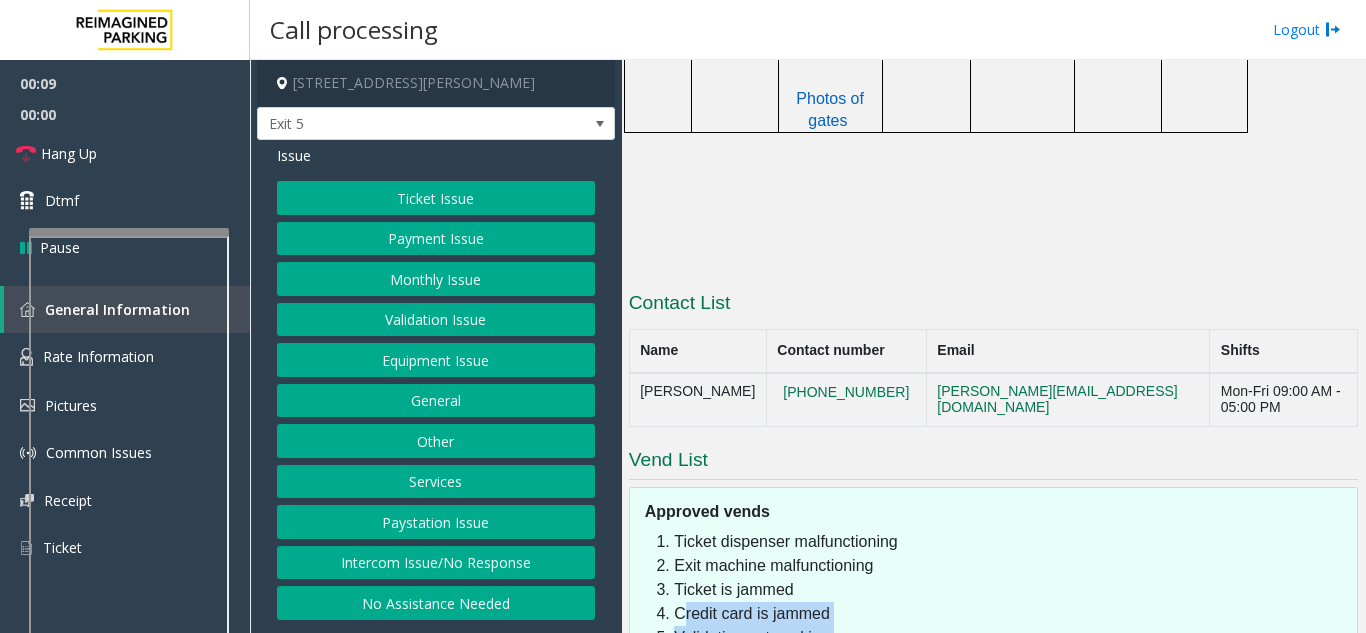 click on "Credit card is jammed" 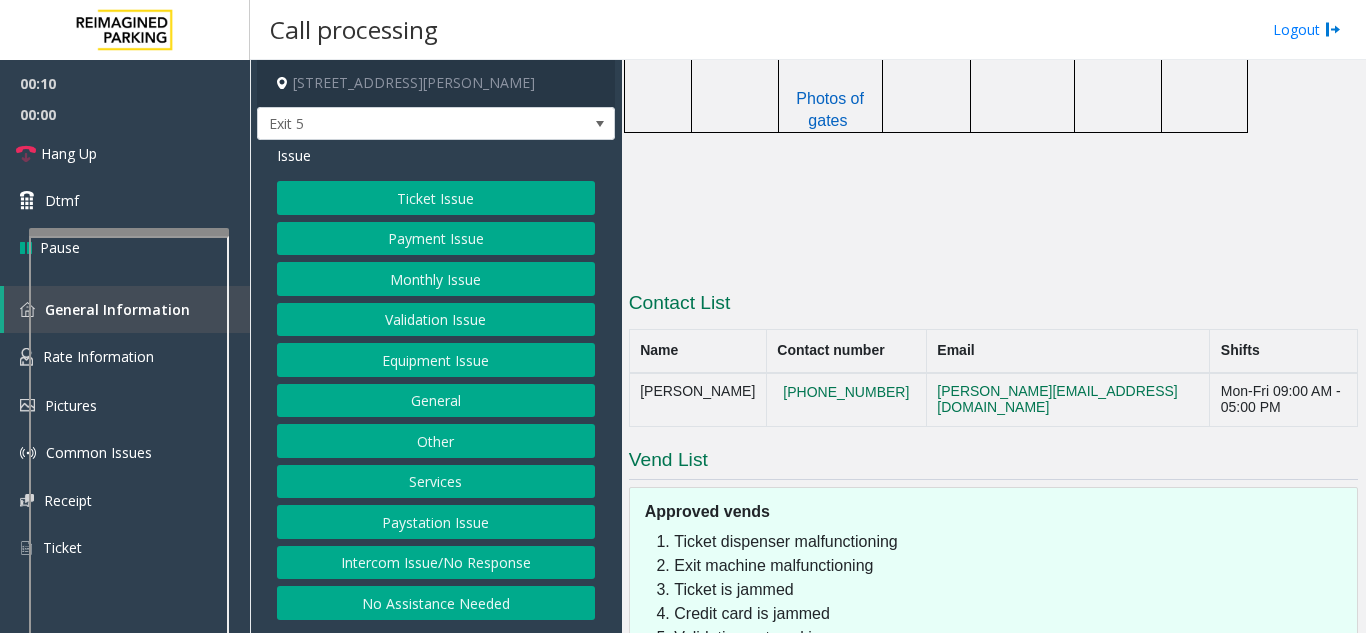 click on "[PERSON_NAME]" 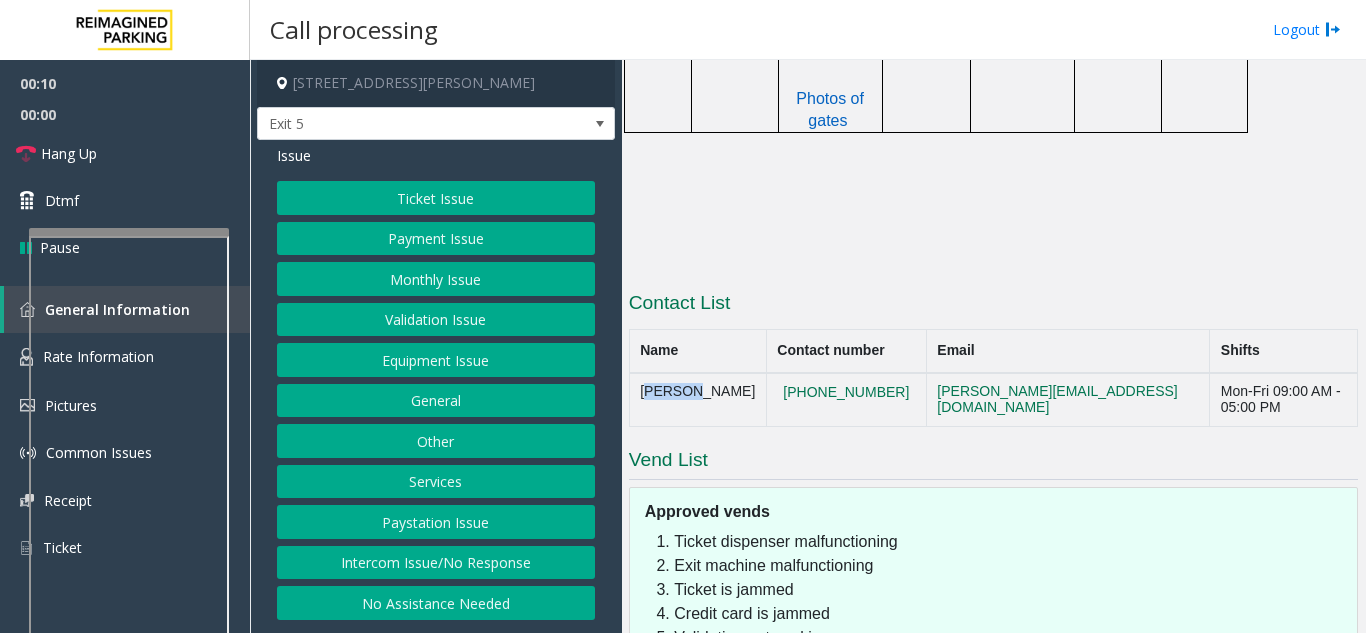 click on "[PERSON_NAME]" 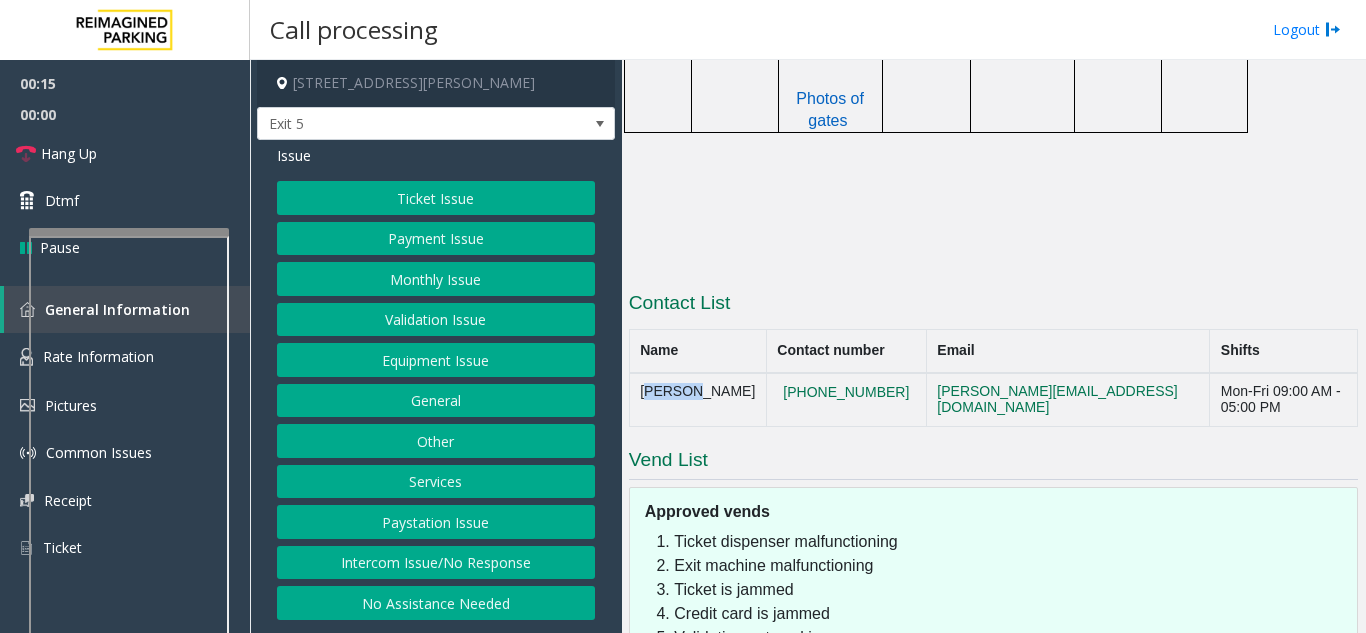 click on "Intercom Issue/No Response" 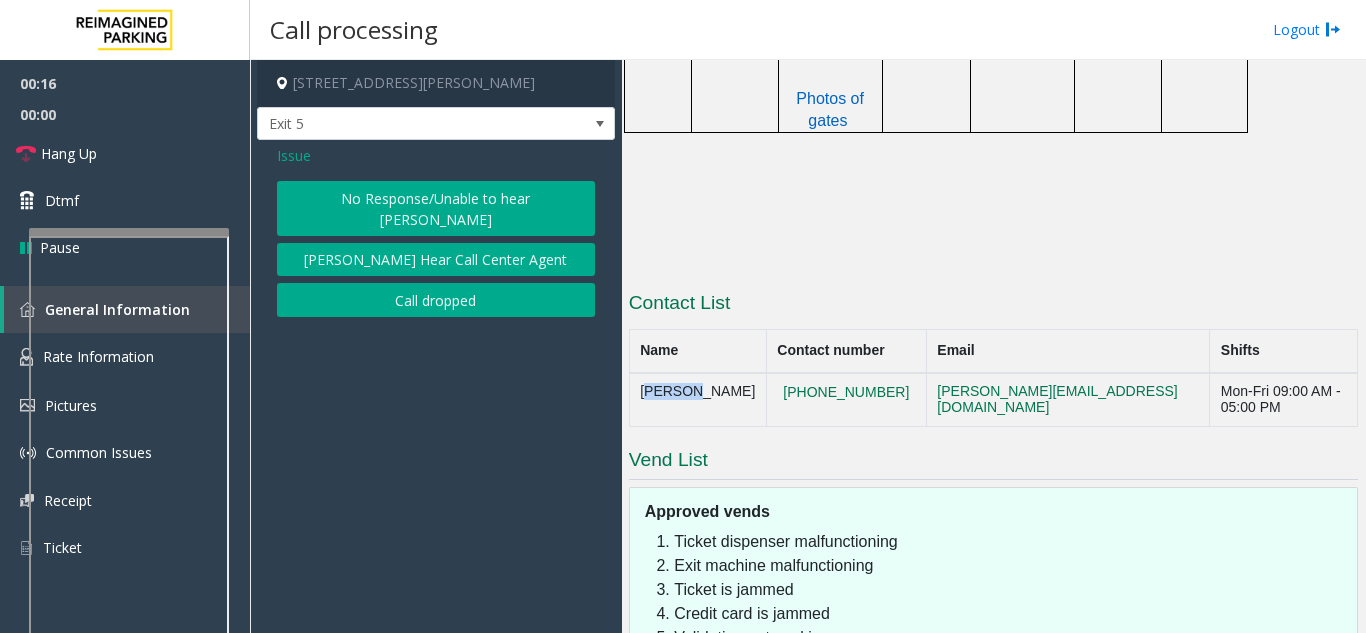 click on "No Response/Unable to hear [PERSON_NAME]" 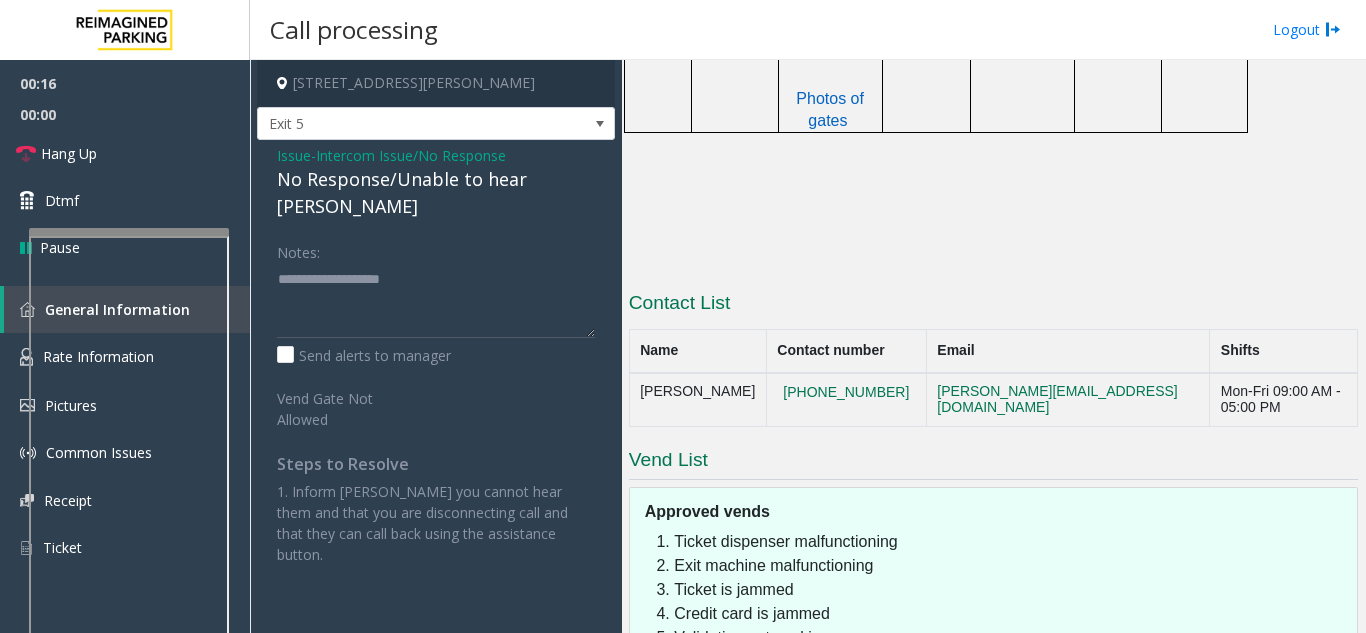 click on "No Response/Unable to hear [PERSON_NAME]" 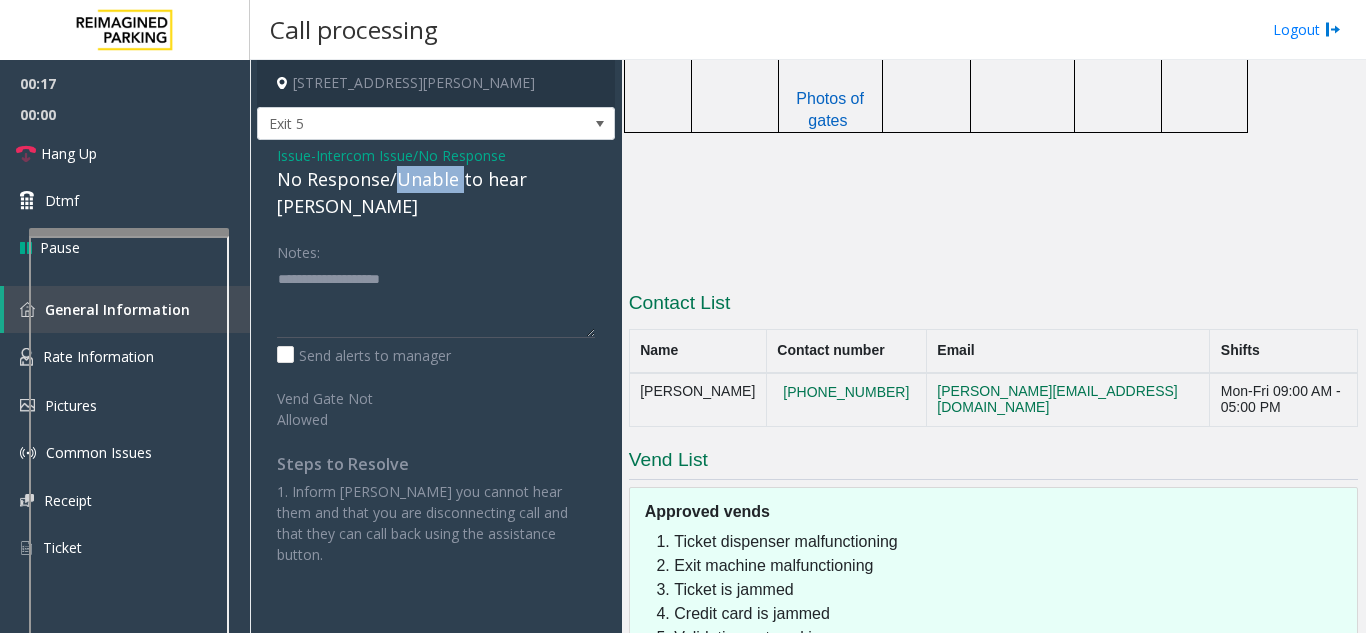 click on "No Response/Unable to hear [PERSON_NAME]" 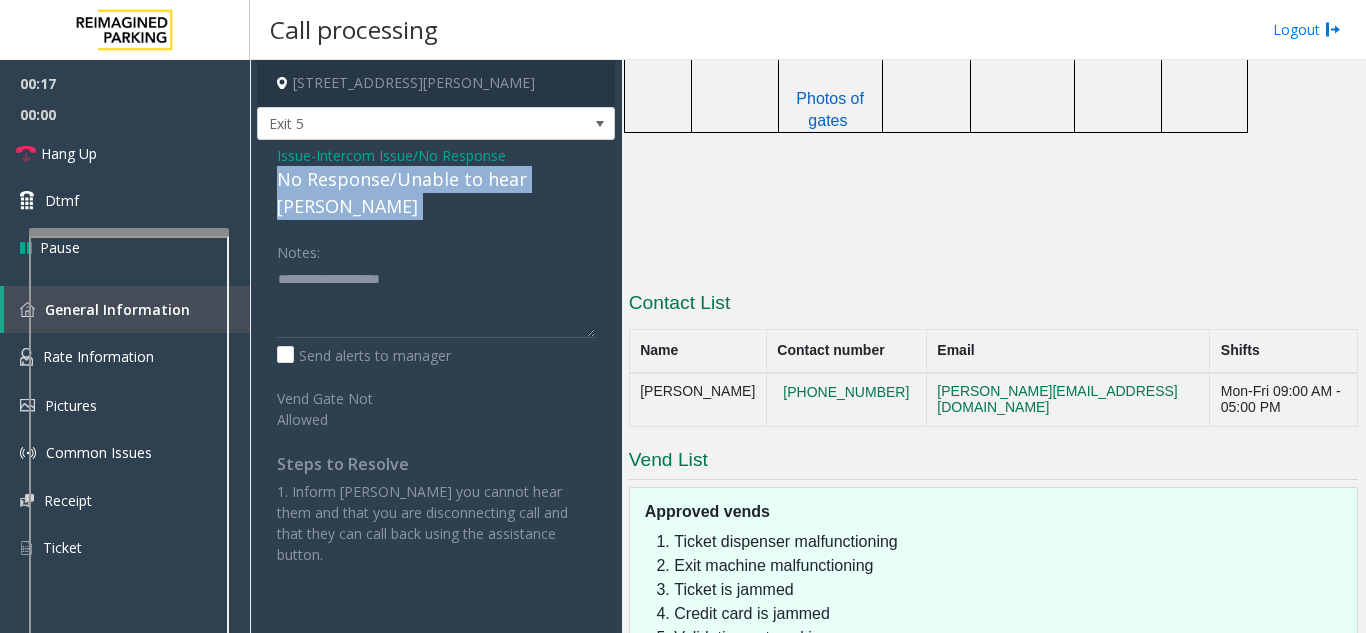 click on "No Response/Unable to hear [PERSON_NAME]" 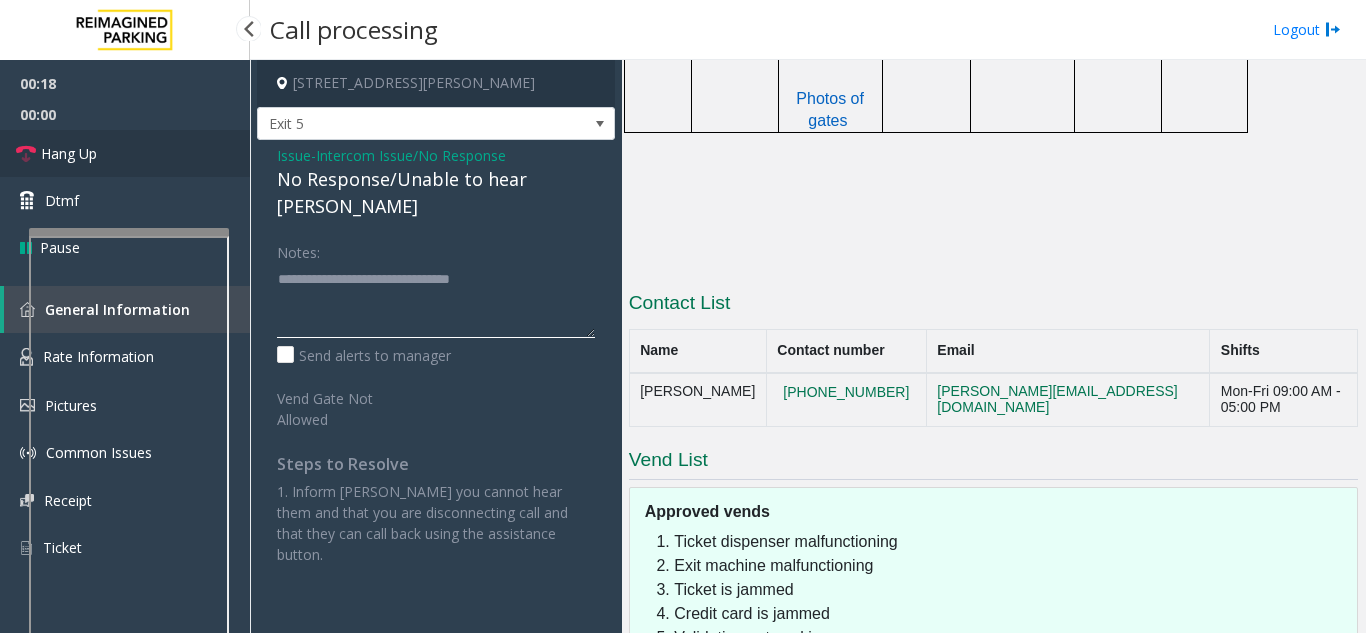 type on "**********" 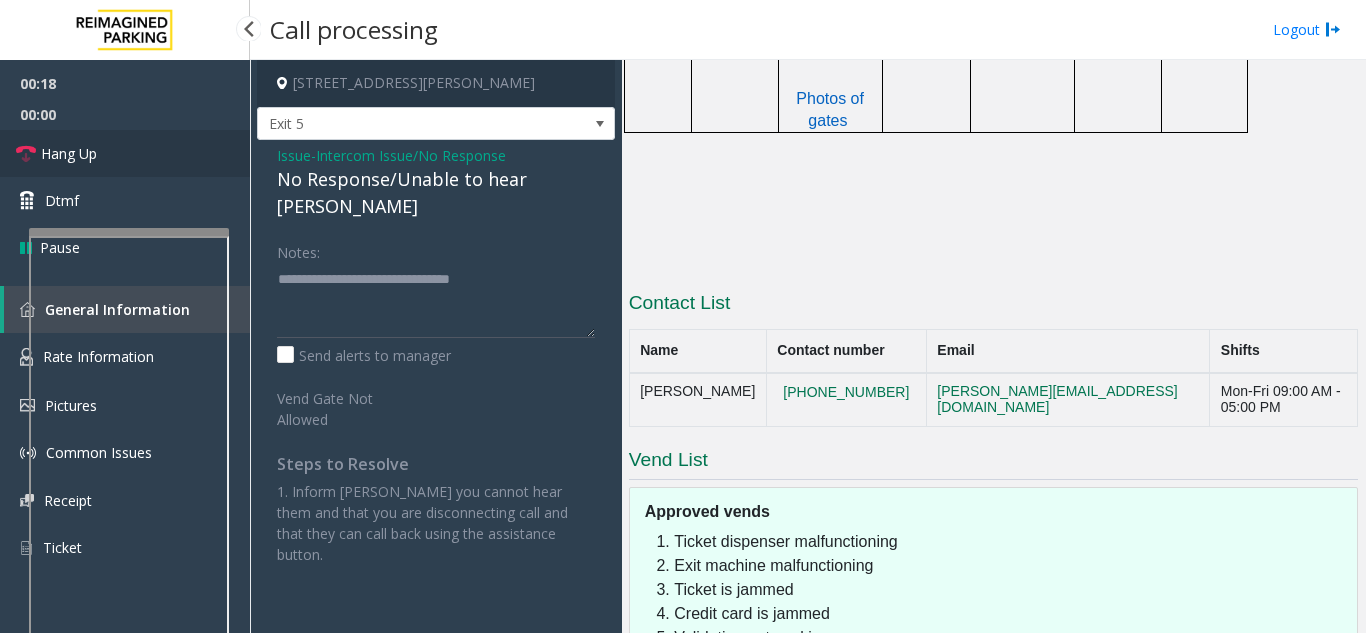 click on "Hang Up" at bounding box center [69, 153] 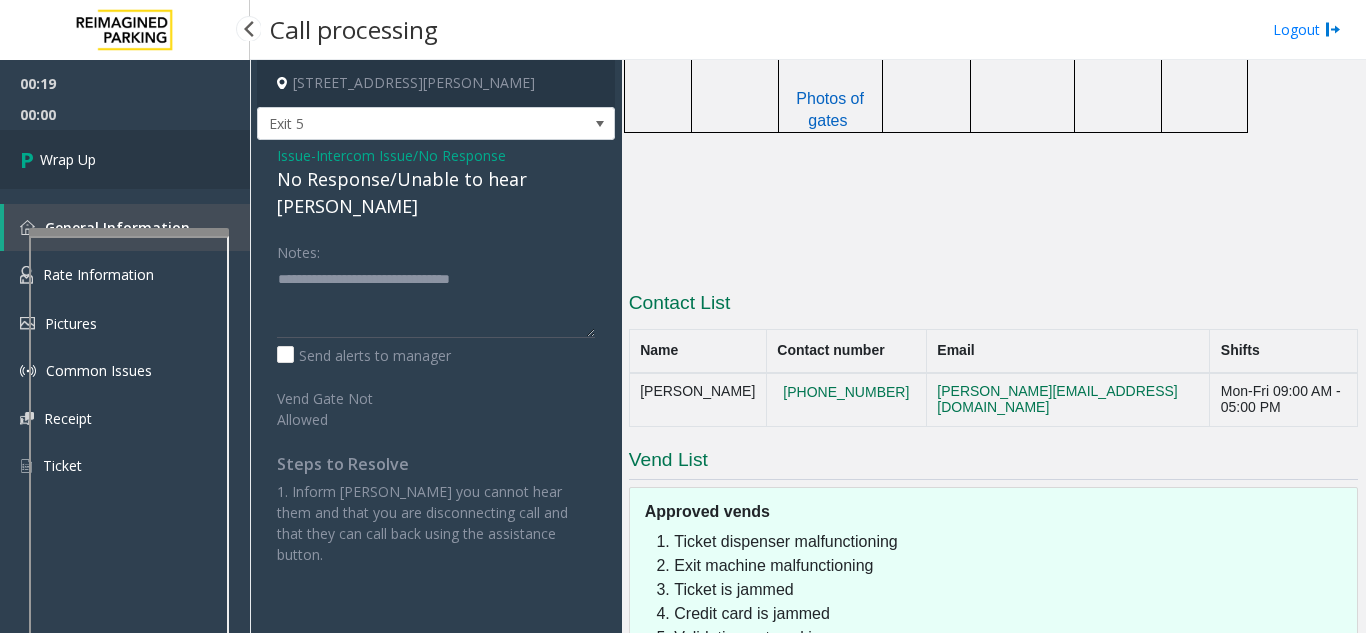 click on "Wrap Up" at bounding box center [125, 159] 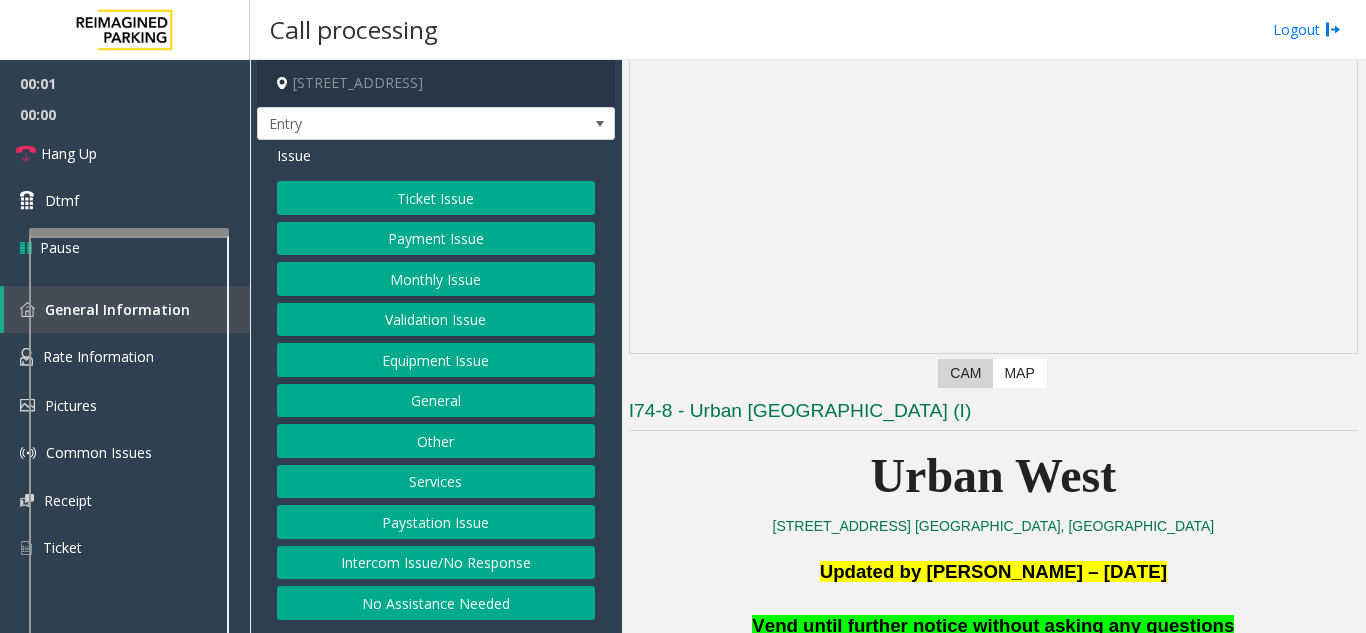 scroll, scrollTop: 400, scrollLeft: 0, axis: vertical 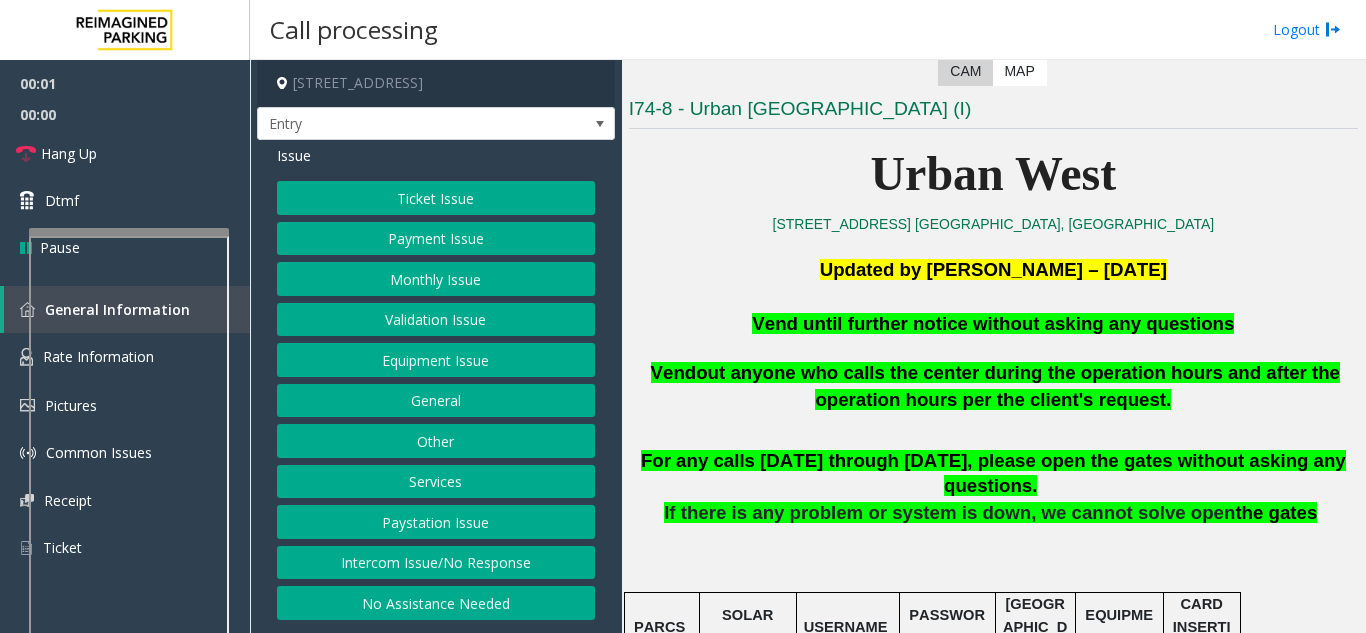 click on "Vend until further notice without asking any questions" 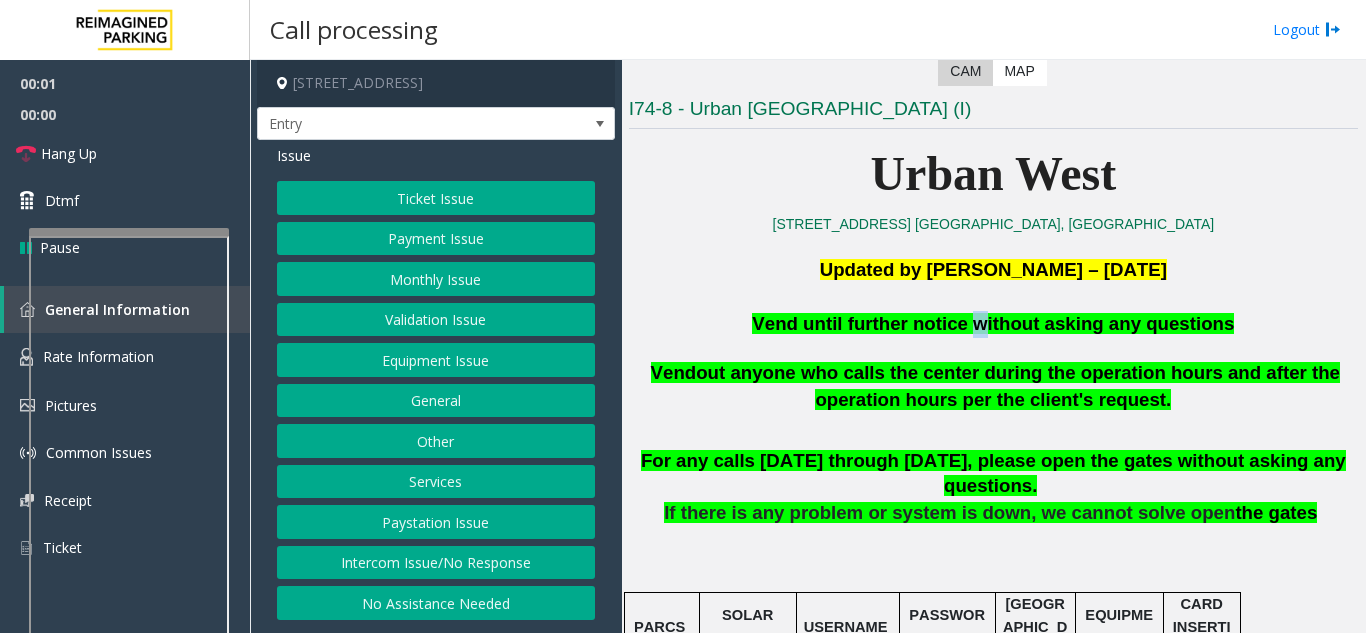 click on "Vend until further notice without asking any questions" 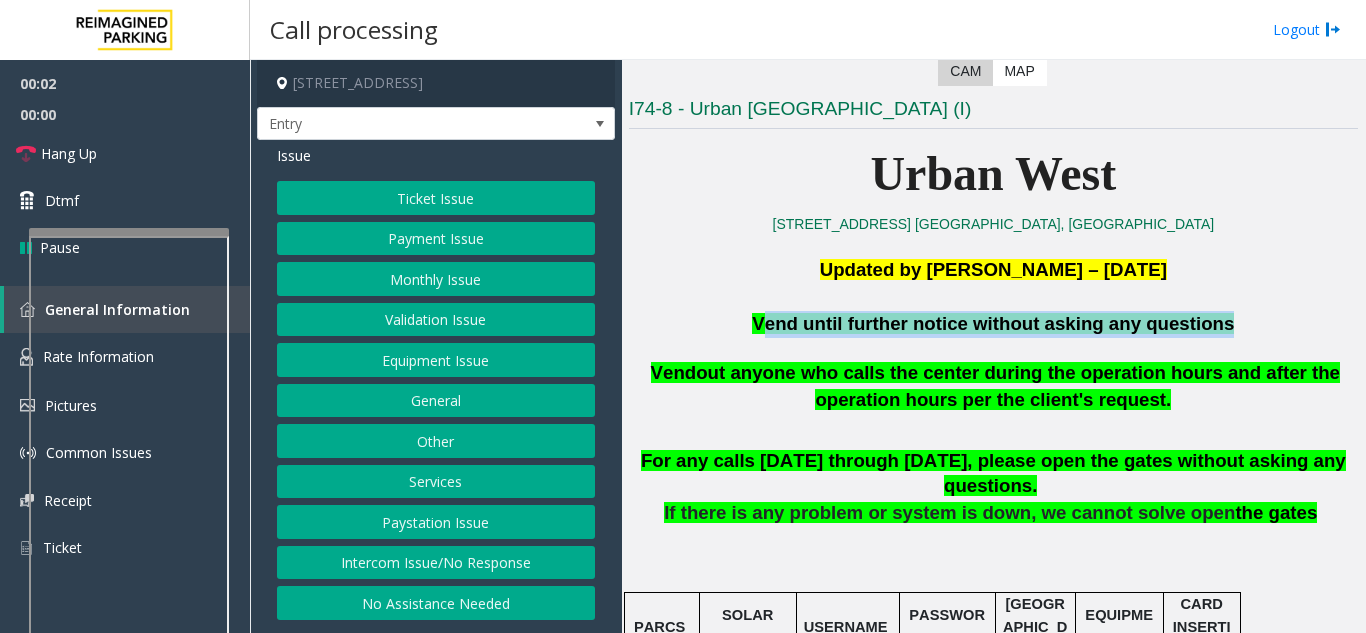 click on "Vend until further notice without asking any questions" 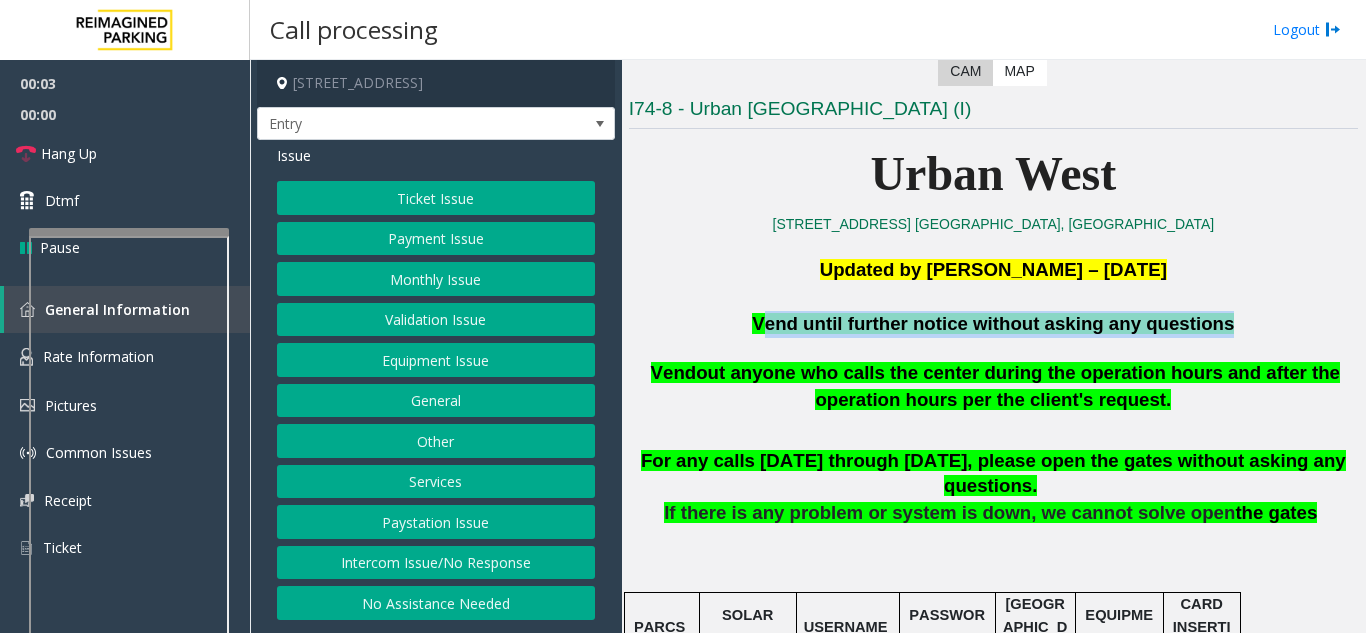 drag, startPoint x: 968, startPoint y: 329, endPoint x: 956, endPoint y: 338, distance: 15 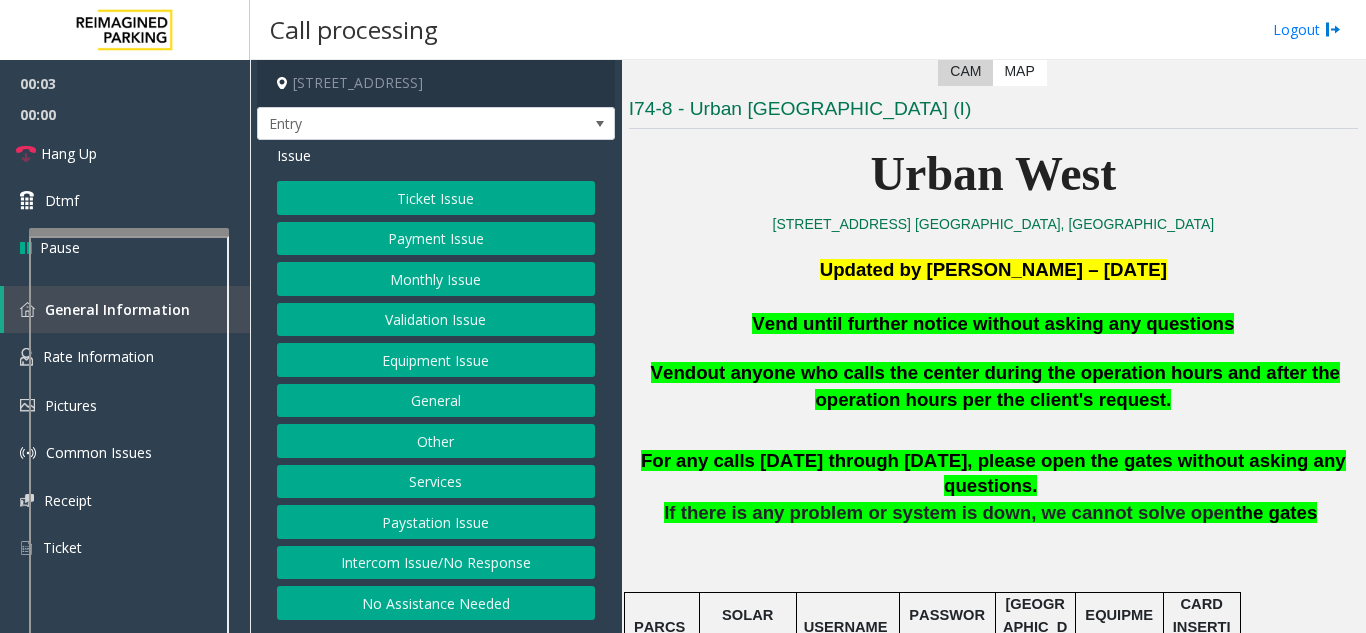 click on "Vend until further notice without asking any questions" 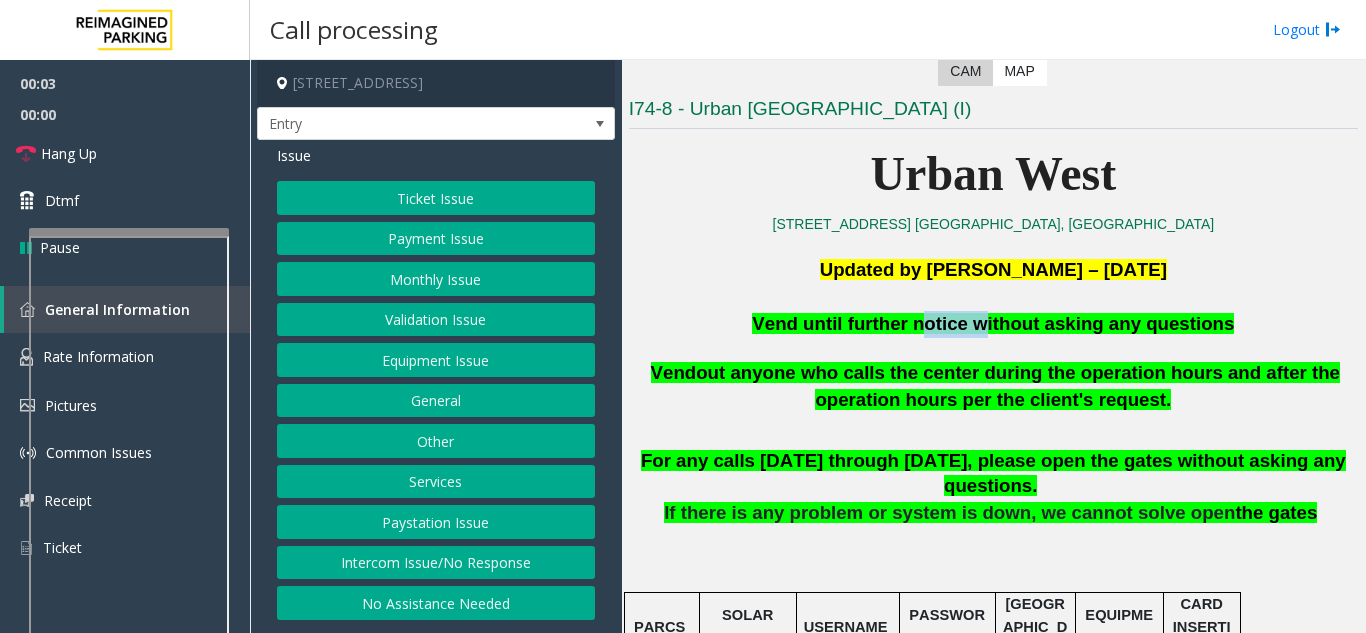 click on "Vend until further notice without asking any questions" 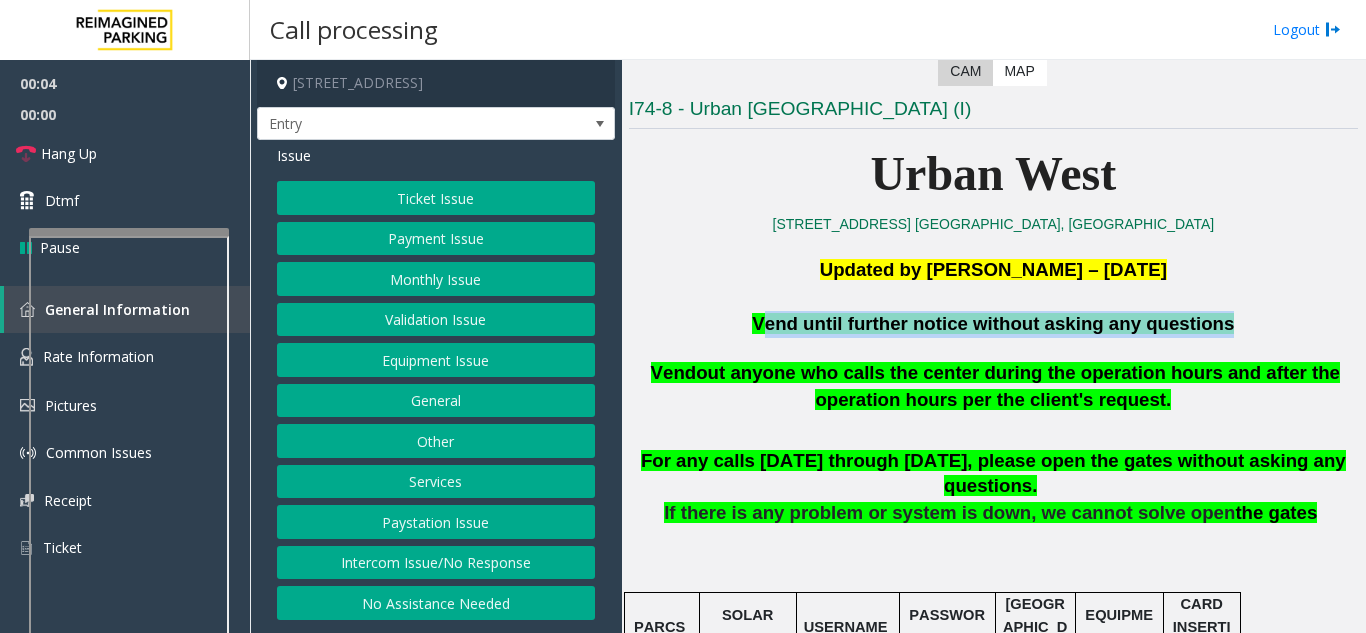 click on "Vend until further notice without asking any questions" 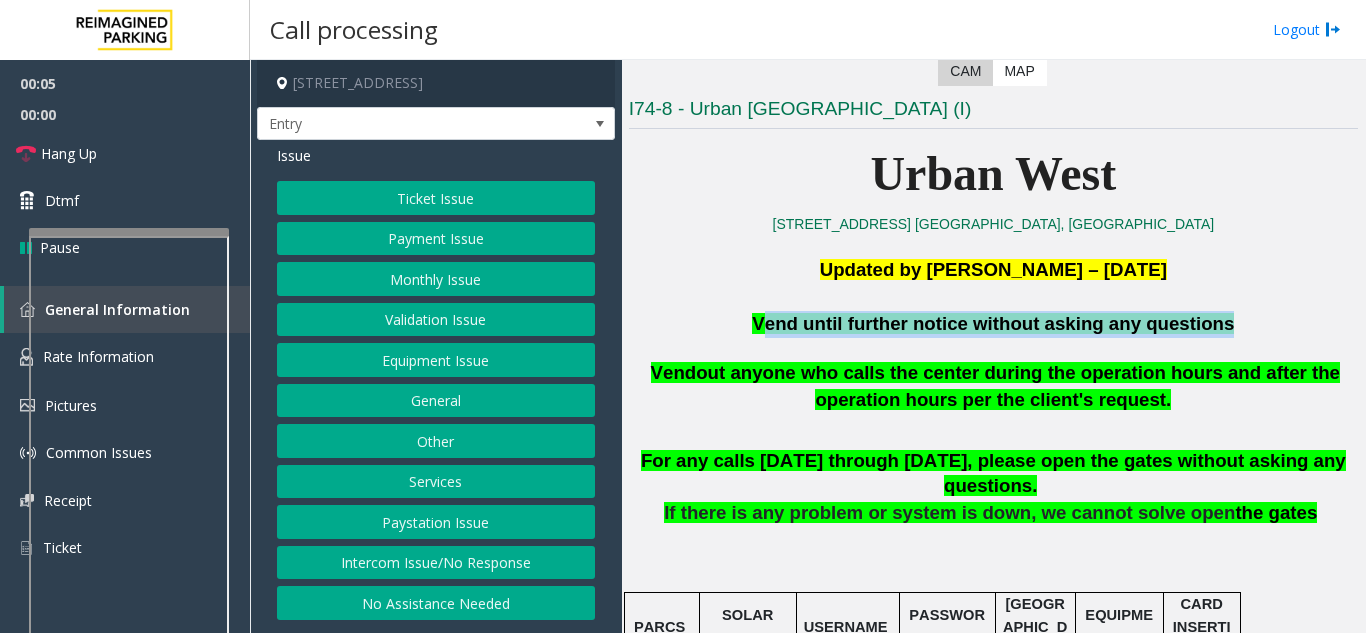 copy on "Vend until further notice without asking any questions" 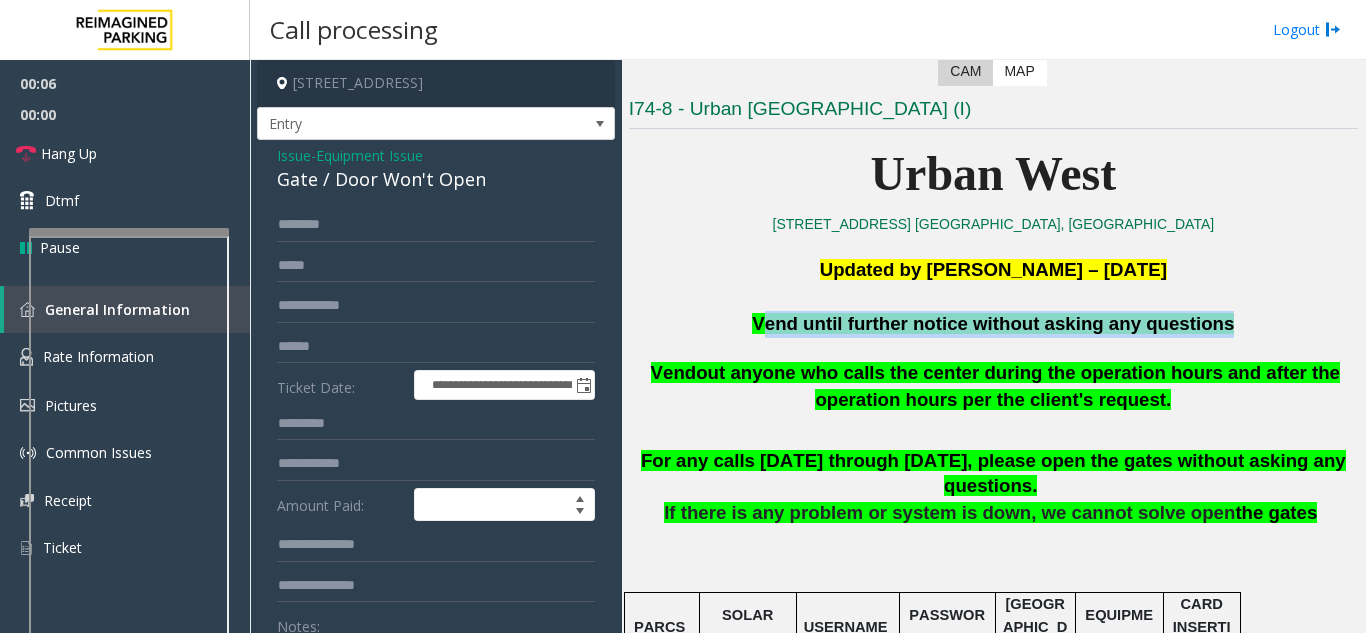 scroll, scrollTop: 300, scrollLeft: 0, axis: vertical 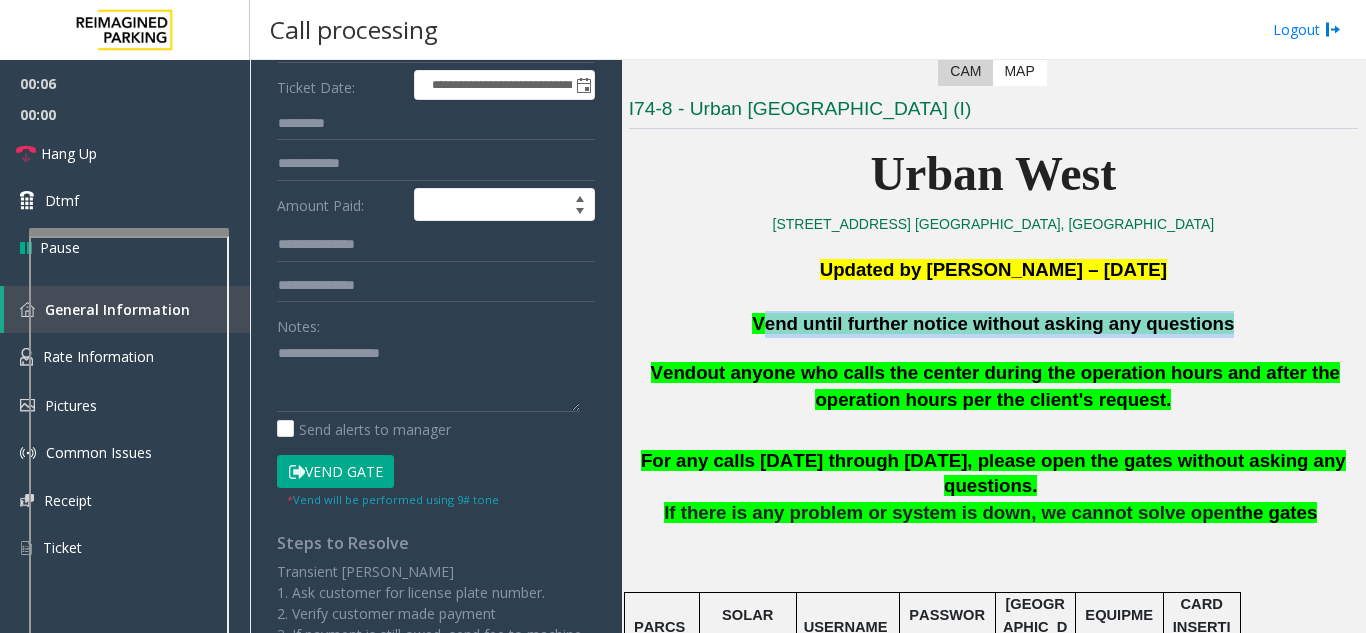 click on "Vend Gate" 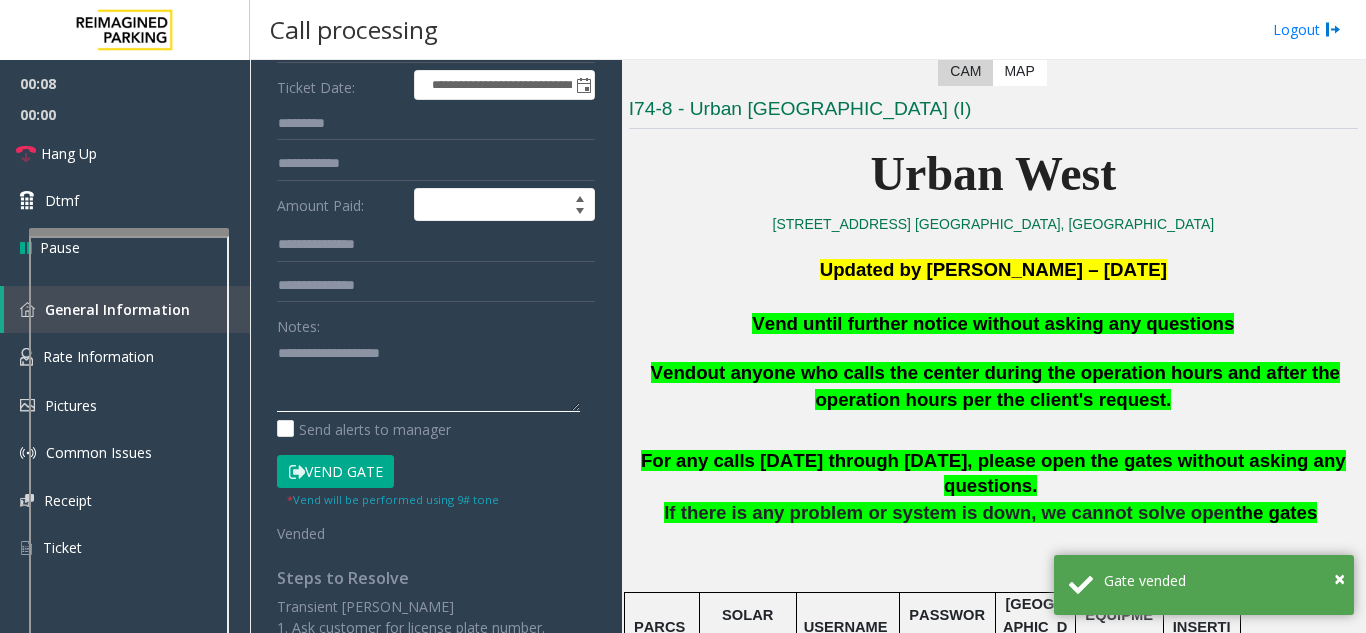 paste on "**********" 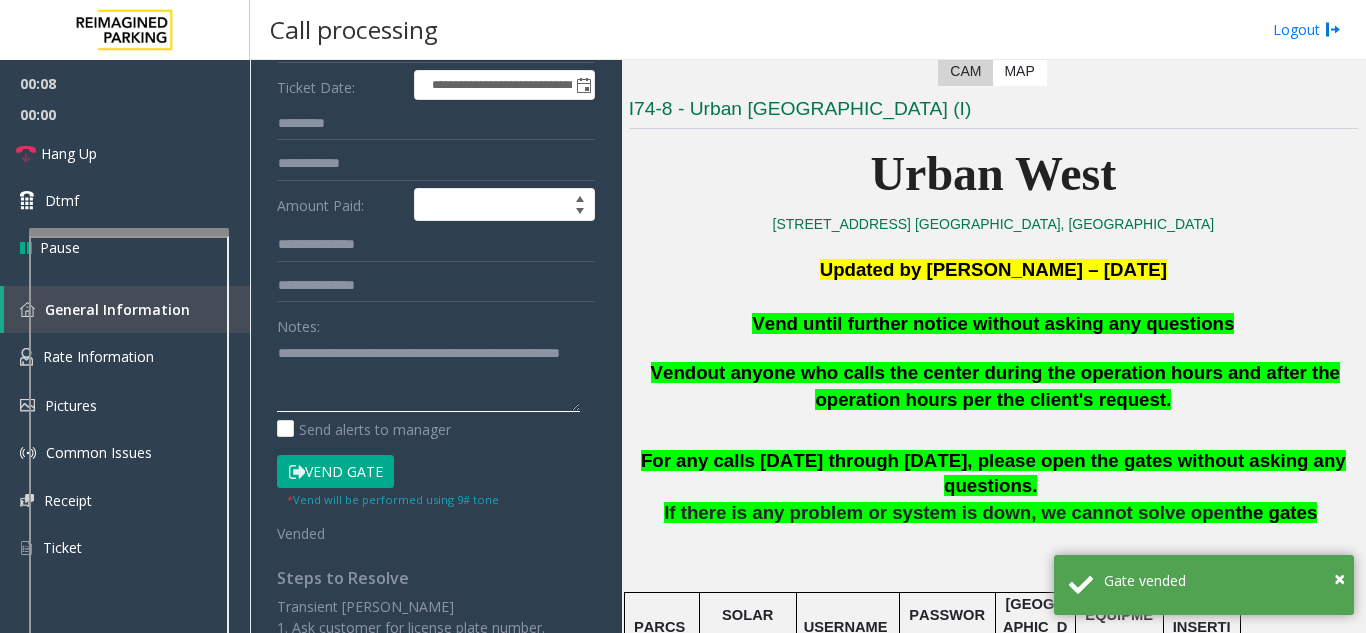 scroll, scrollTop: 15, scrollLeft: 0, axis: vertical 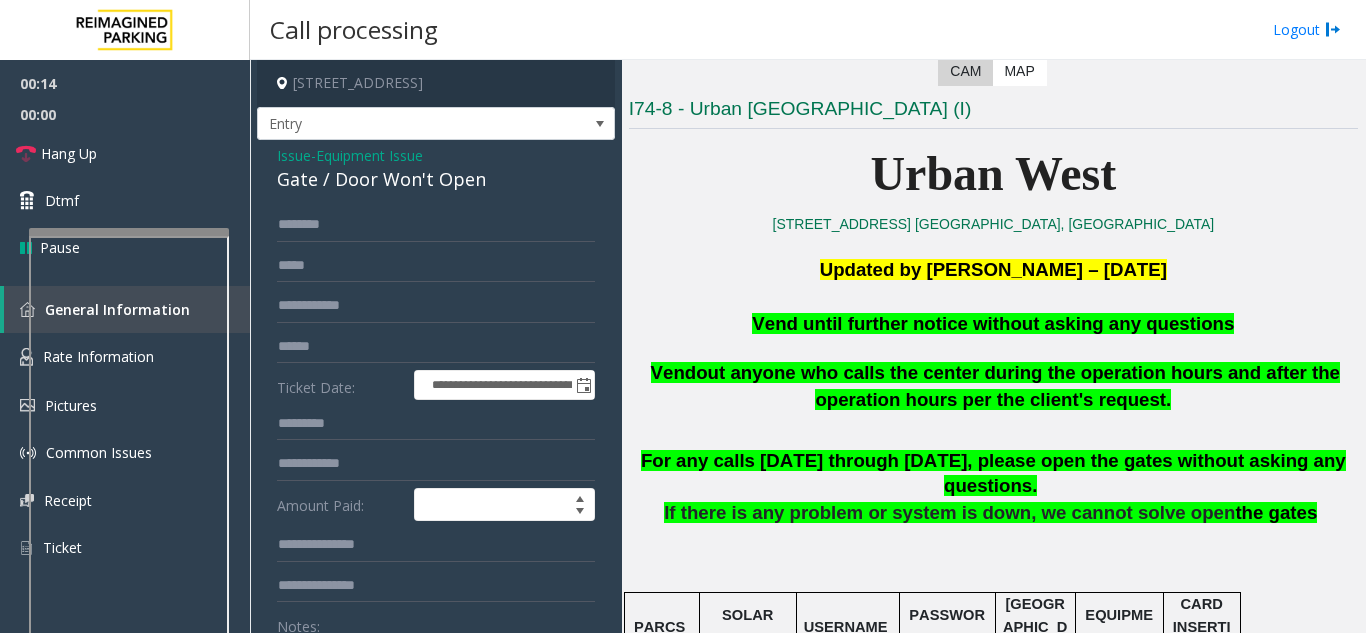 click on "Gate / Door Won't Open" 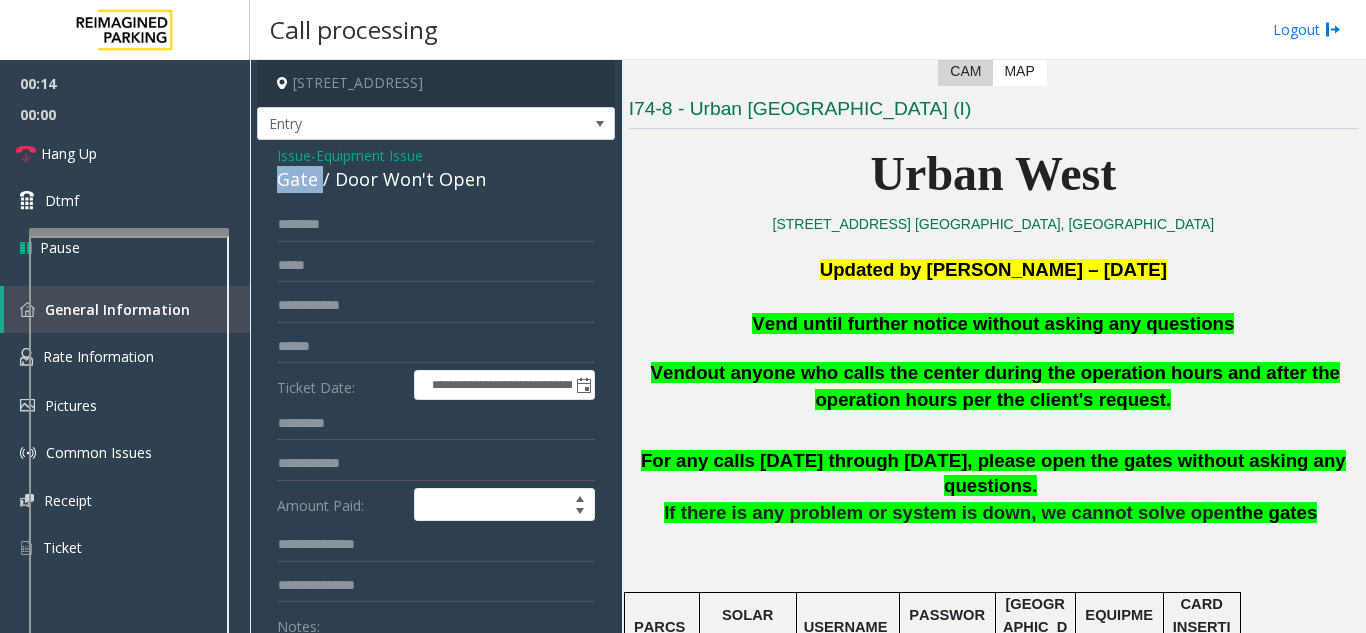 click on "Gate / Door Won't Open" 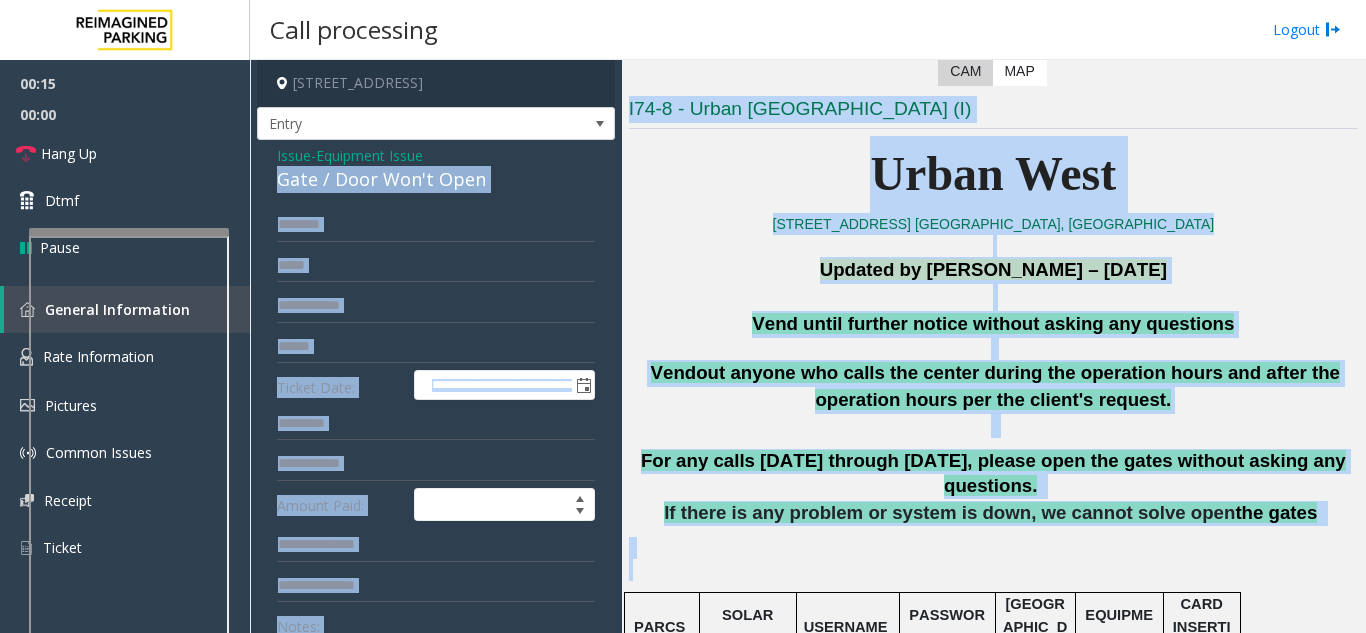 drag, startPoint x: 294, startPoint y: 185, endPoint x: 1258, endPoint y: 555, distance: 1032.5676 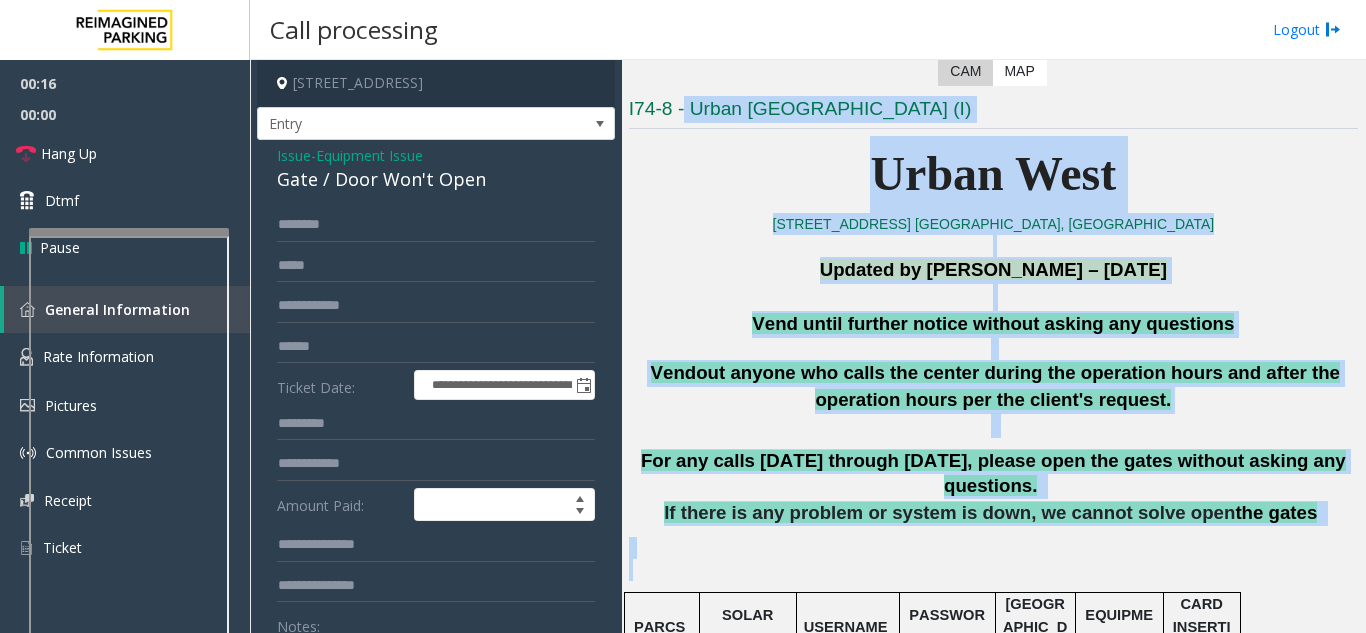 drag, startPoint x: 1258, startPoint y: 555, endPoint x: 684, endPoint y: 122, distance: 719.0028 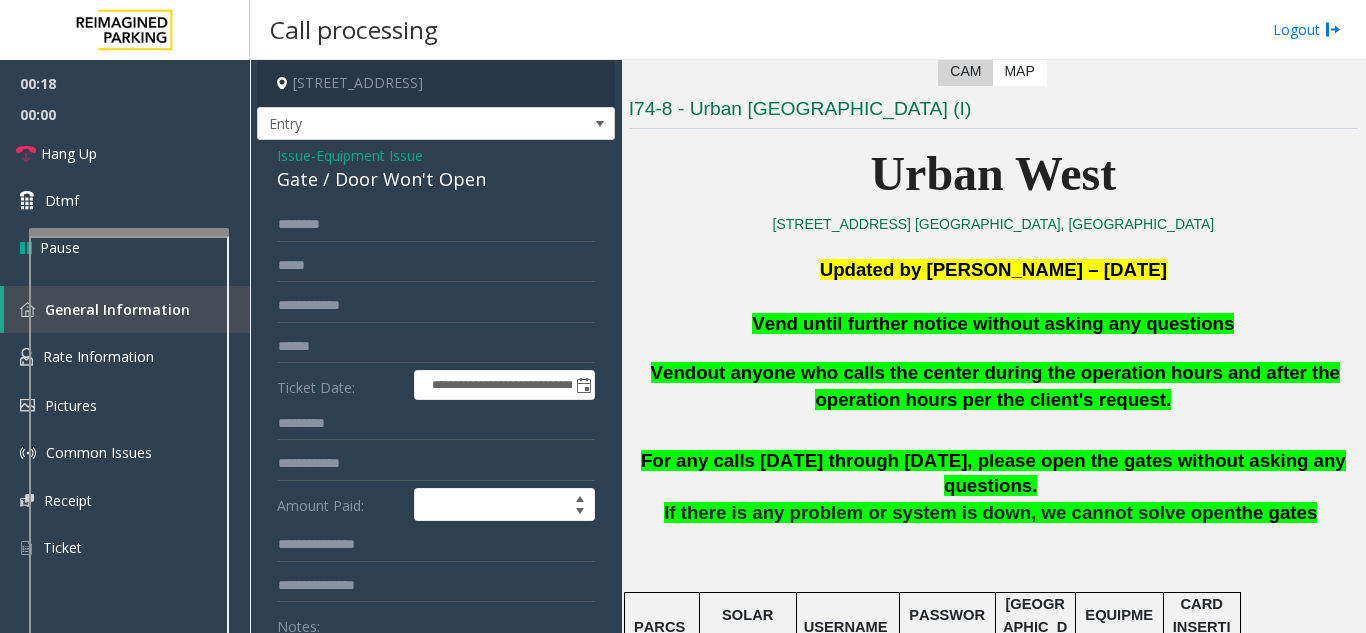 click on "Gate / Door Won't Open" 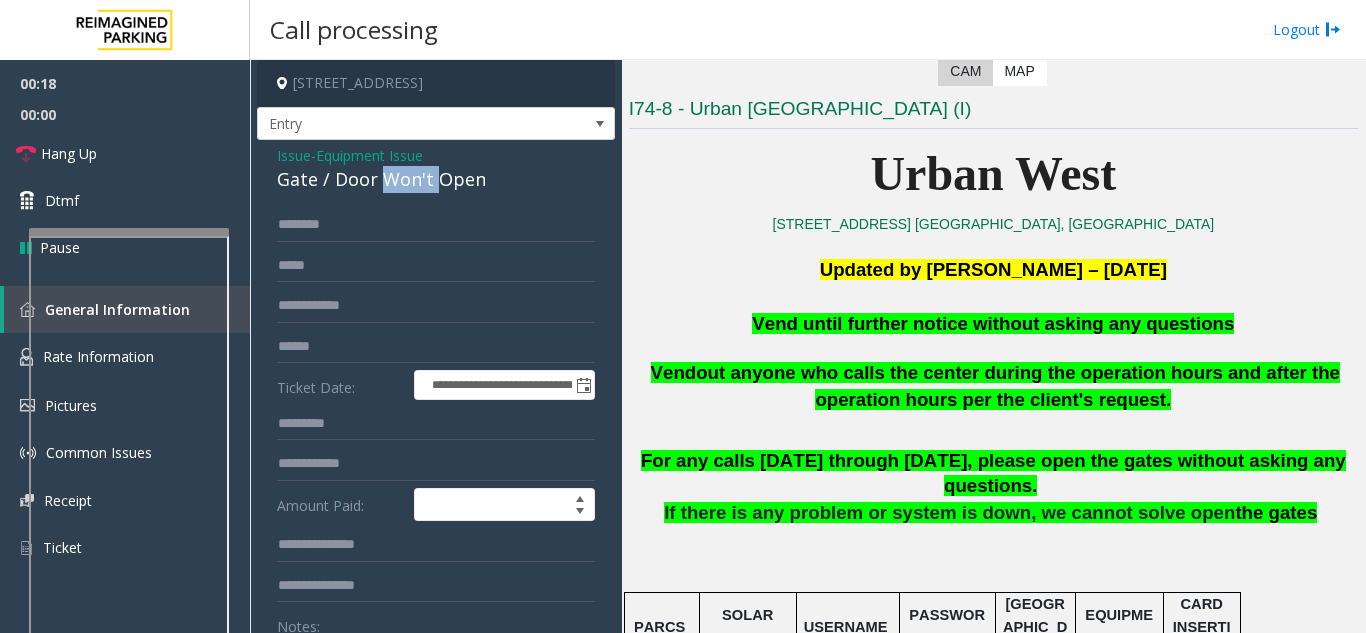 click on "Gate / Door Won't Open" 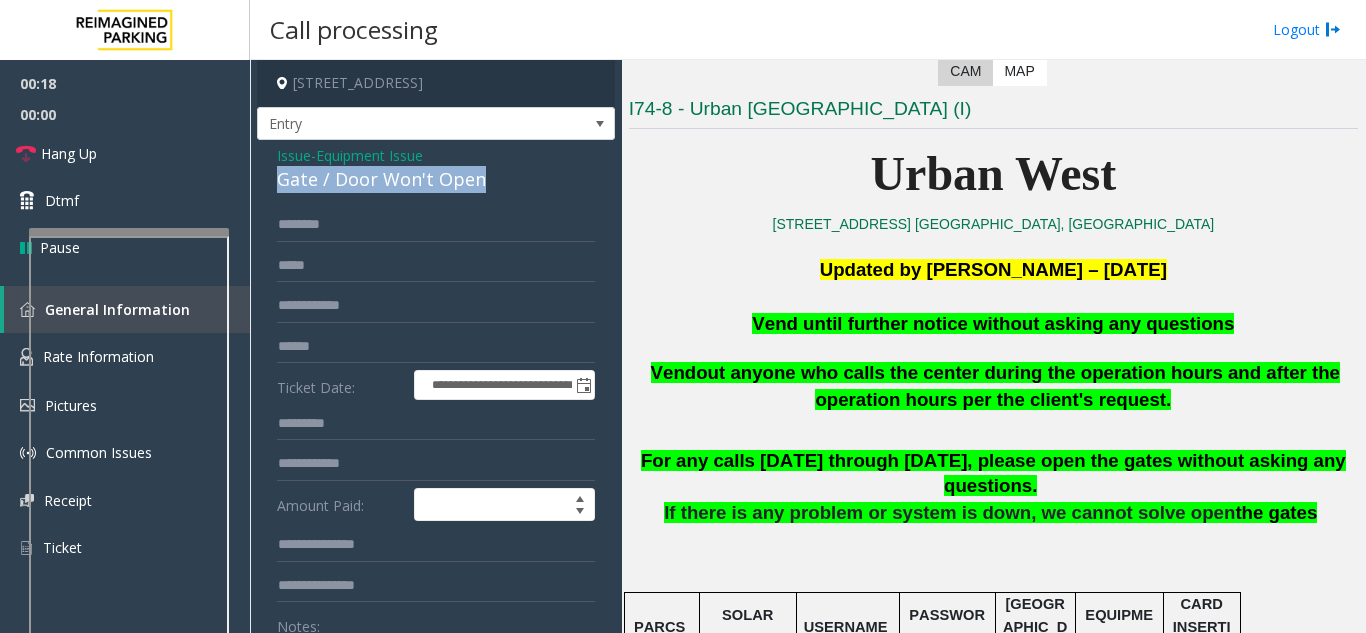 click on "Gate / Door Won't Open" 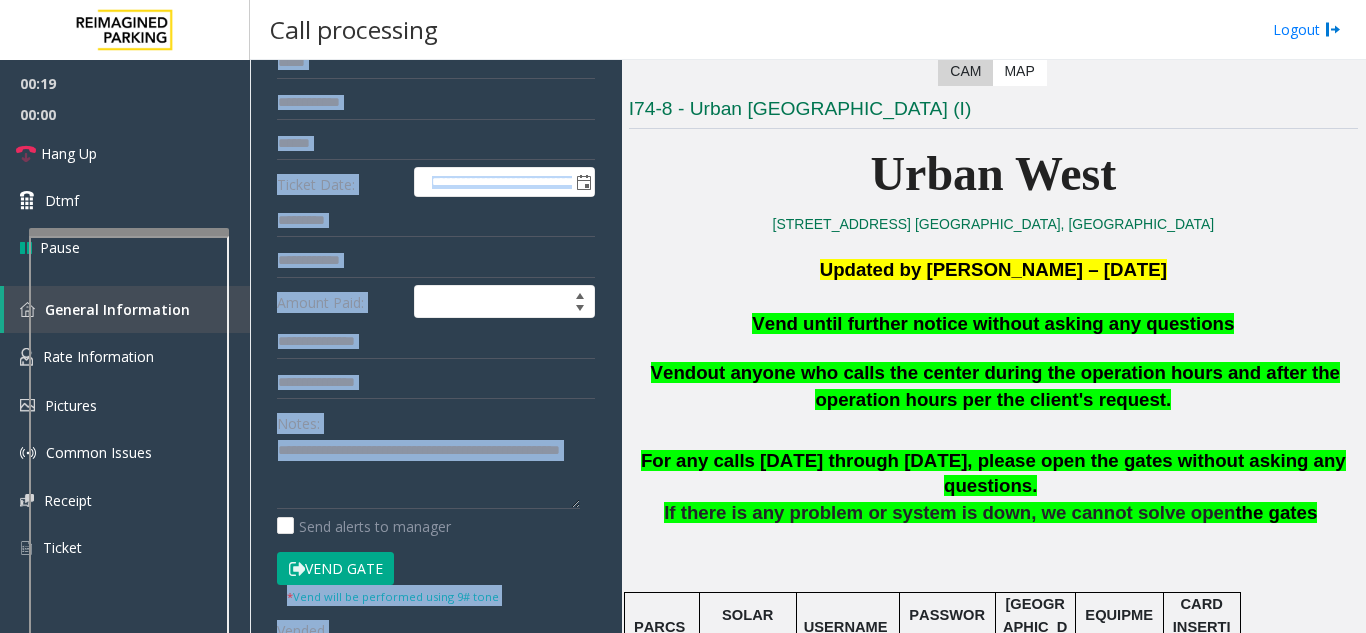 scroll, scrollTop: 577, scrollLeft: 0, axis: vertical 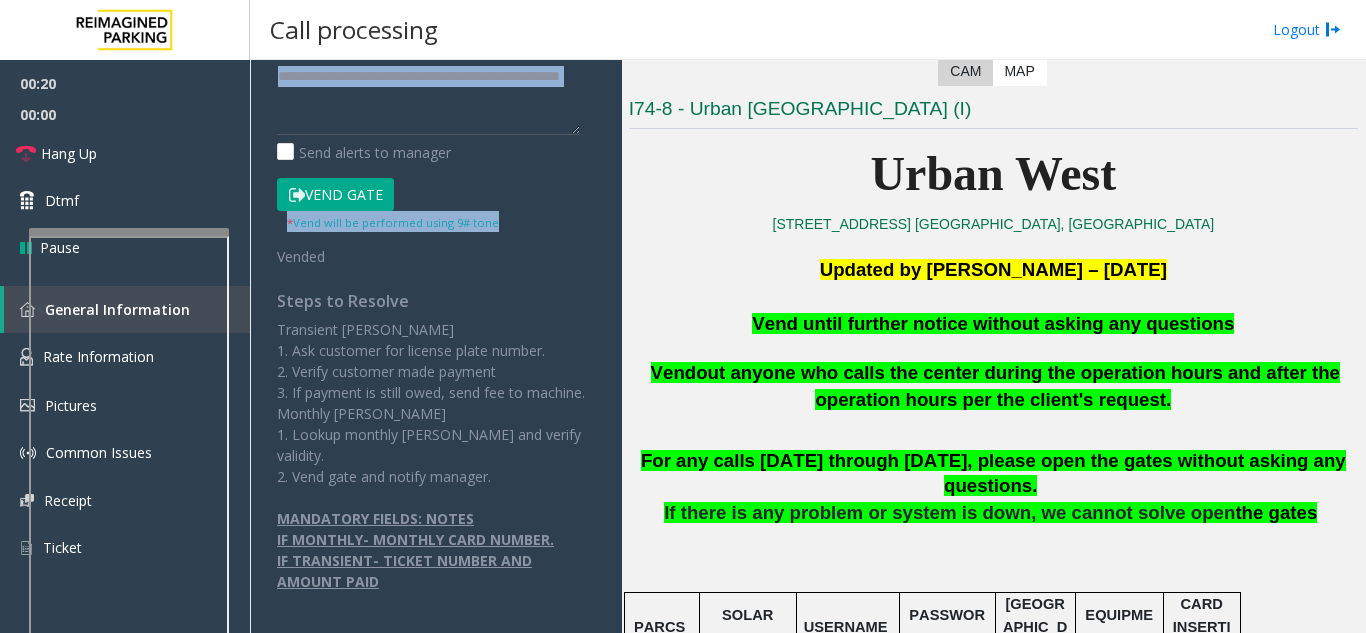 drag, startPoint x: 404, startPoint y: 185, endPoint x: 399, endPoint y: 197, distance: 13 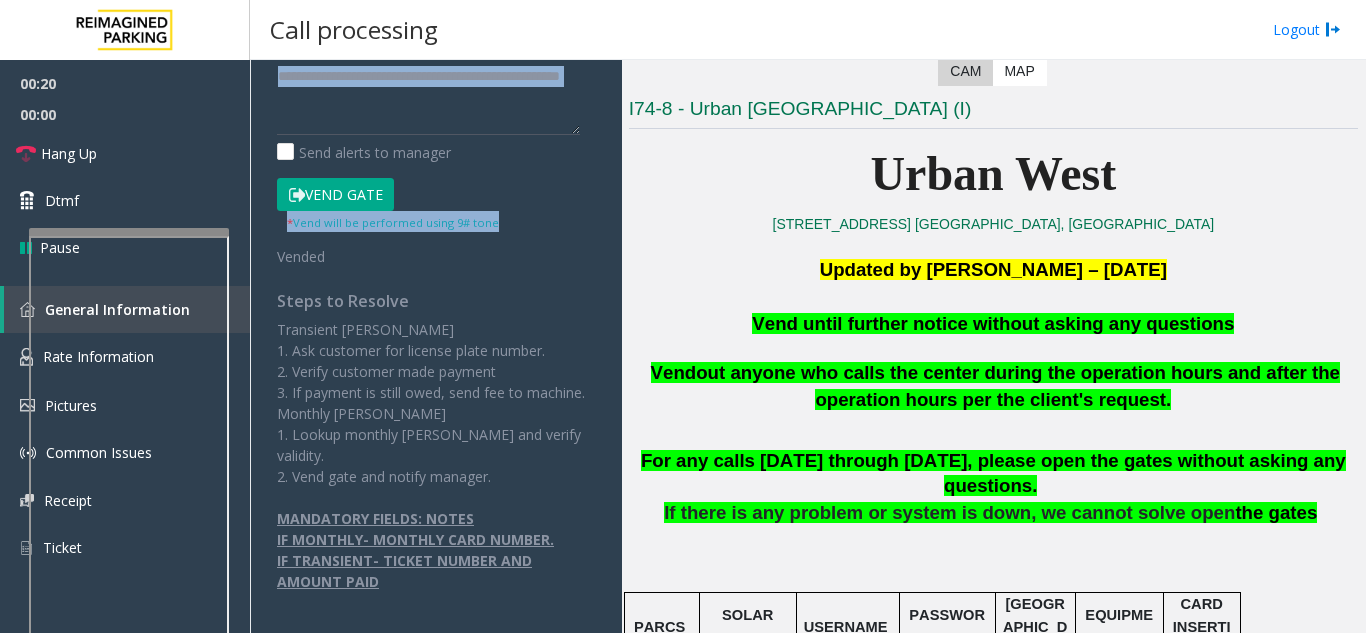 click on "* Vend will be performed using 9# tone" 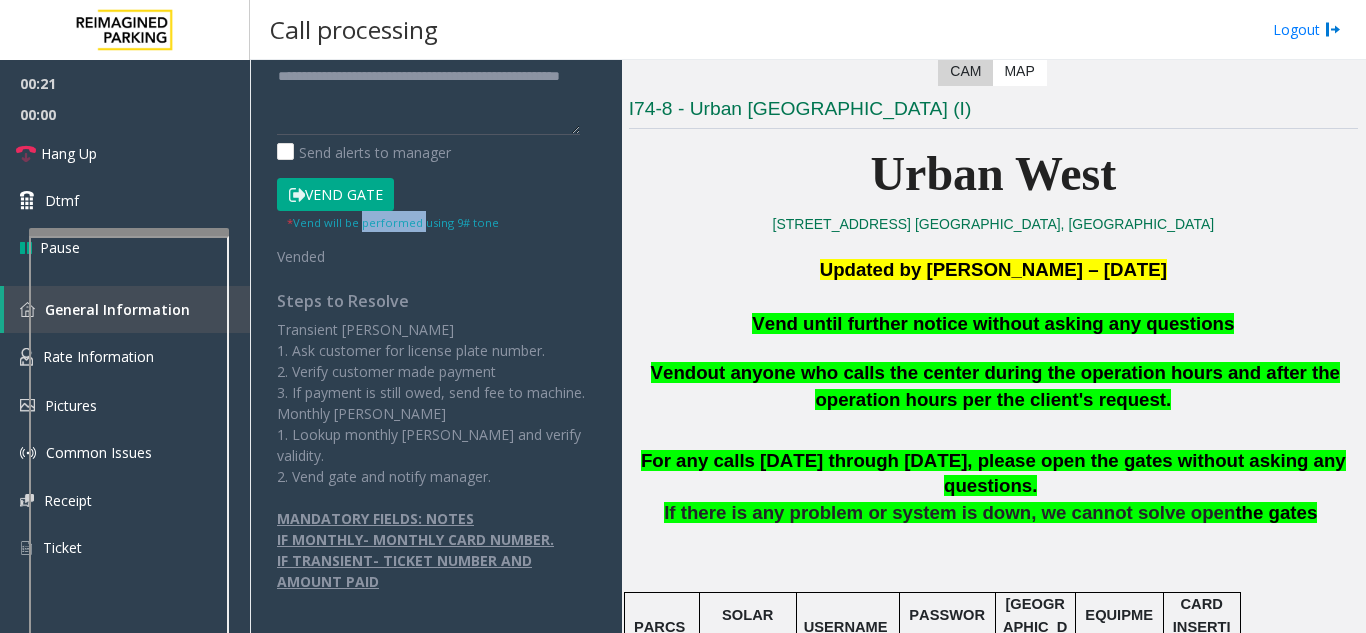 click on "* Vend will be performed using 9# tone" 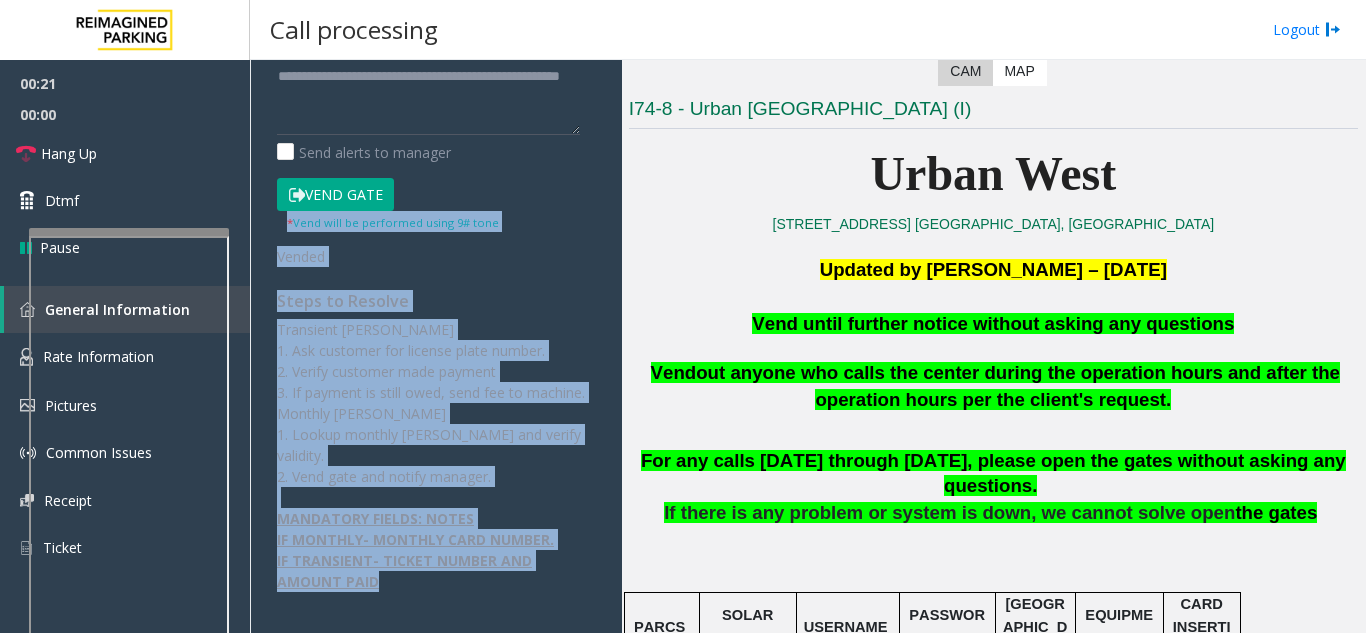 drag, startPoint x: 406, startPoint y: 225, endPoint x: 503, endPoint y: 584, distance: 371.87363 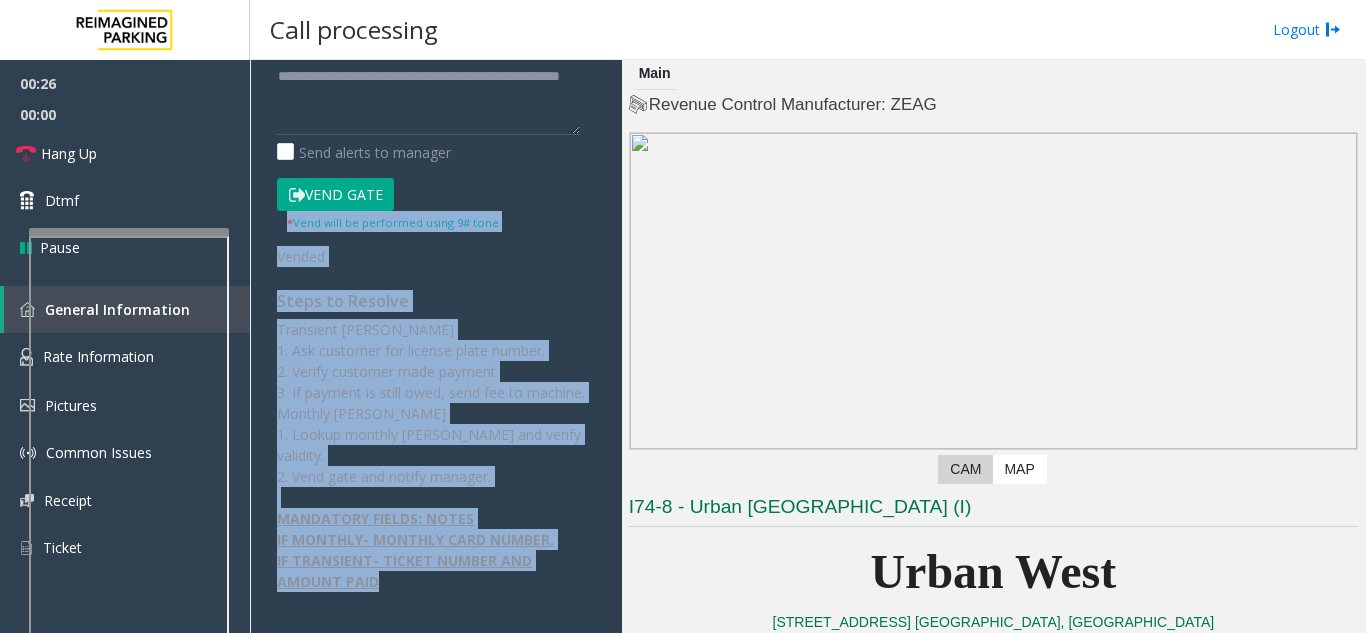 scroll, scrollTop: 0, scrollLeft: 0, axis: both 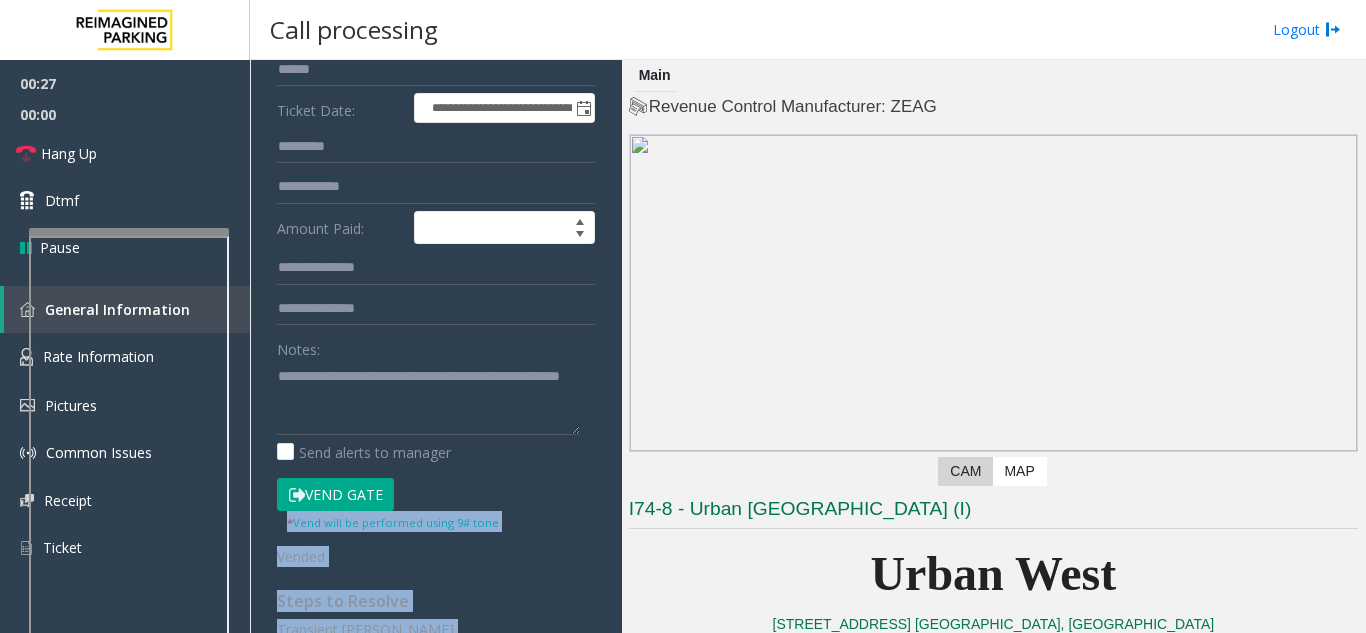 click on "Steps to Resolve" 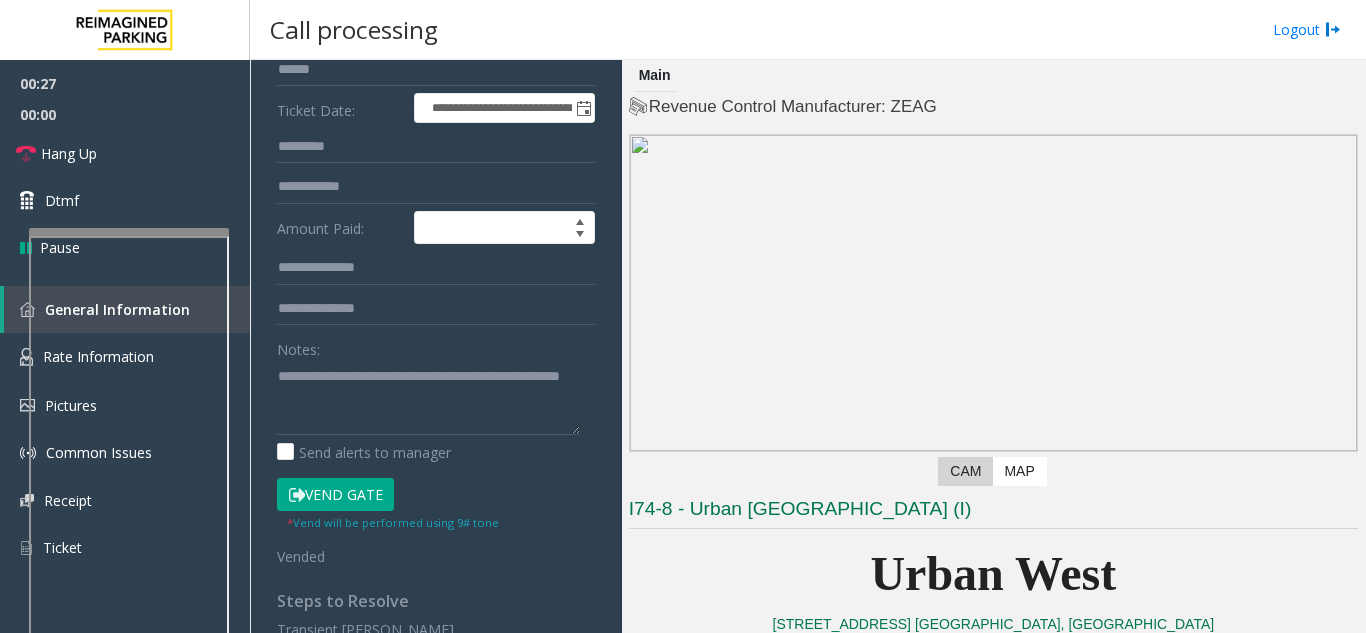 click on "Steps to Resolve" 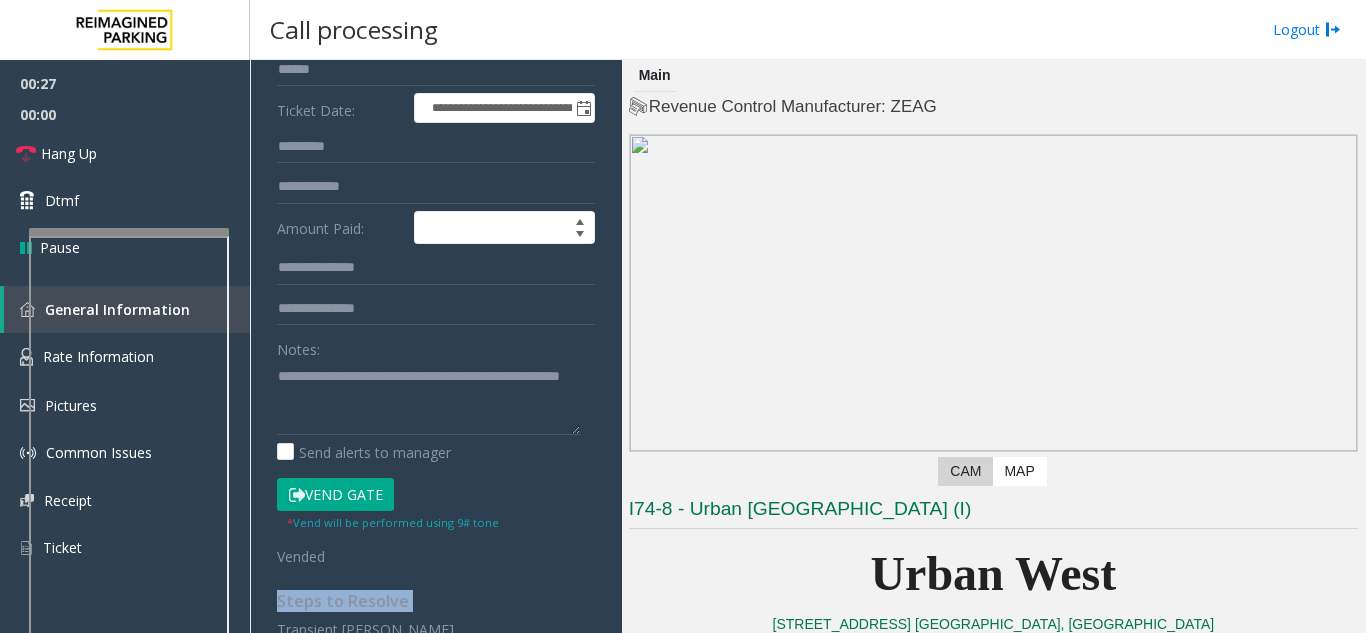 click on "Steps to Resolve" 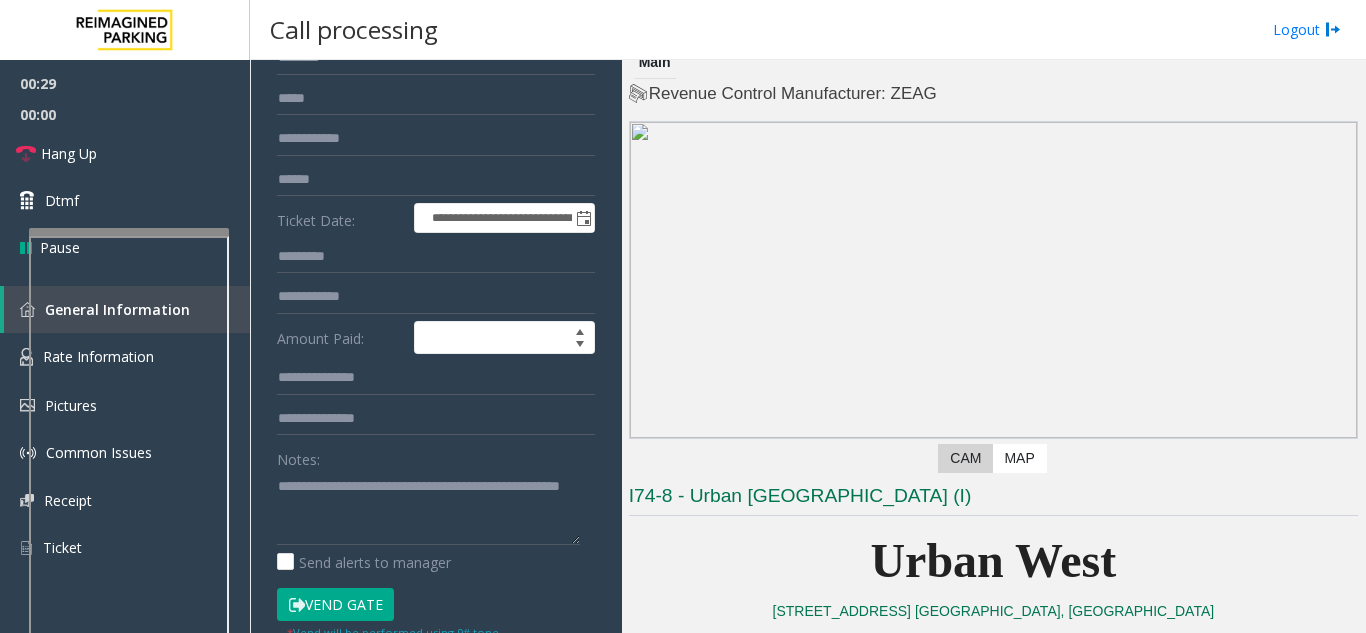 scroll, scrollTop: 0, scrollLeft: 0, axis: both 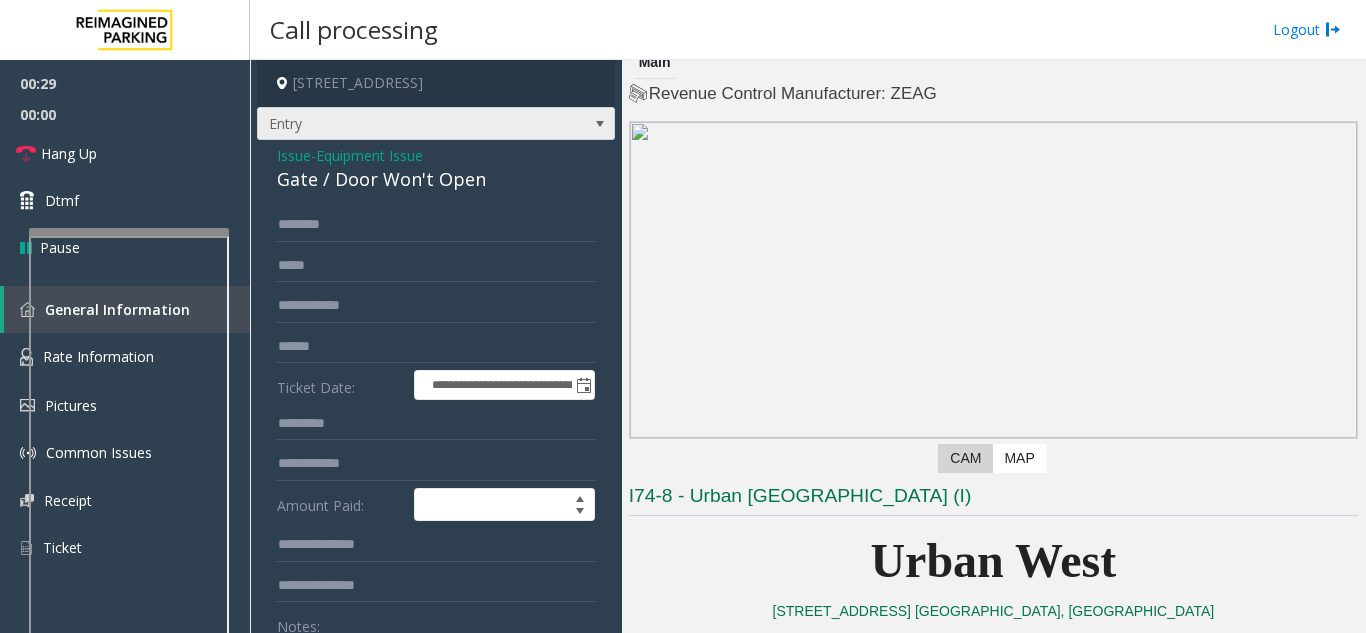 click on "Entry" at bounding box center [400, 124] 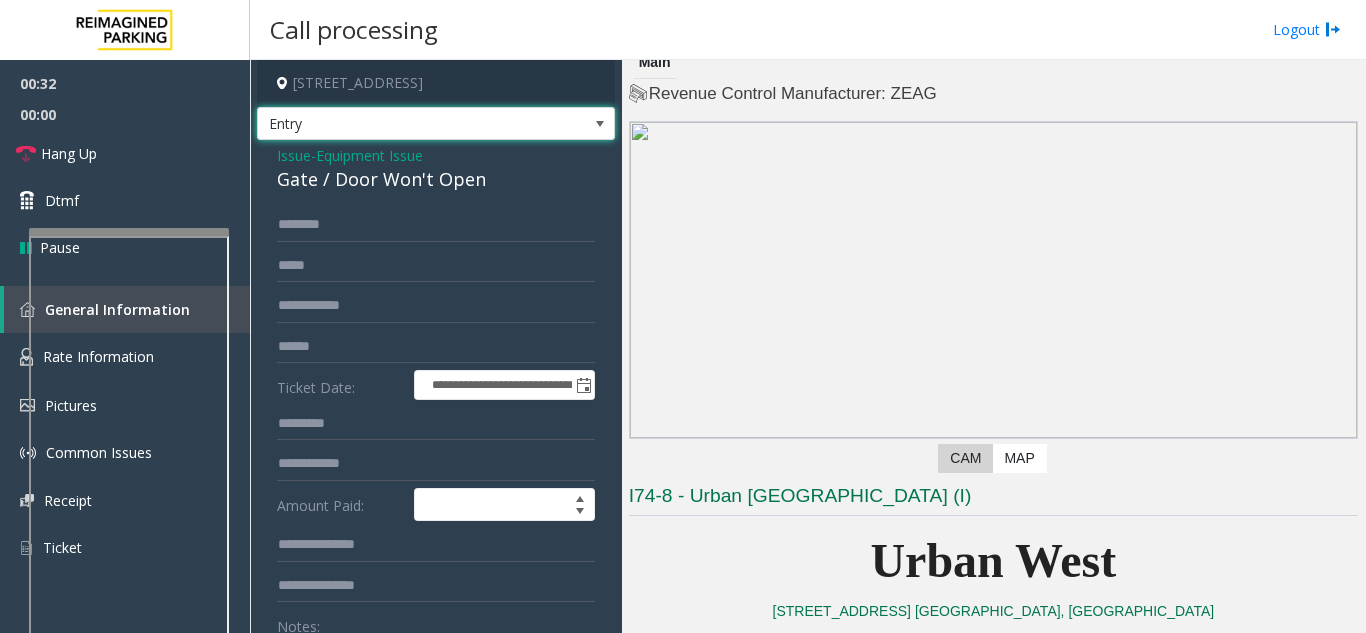 scroll, scrollTop: 313, scrollLeft: 0, axis: vertical 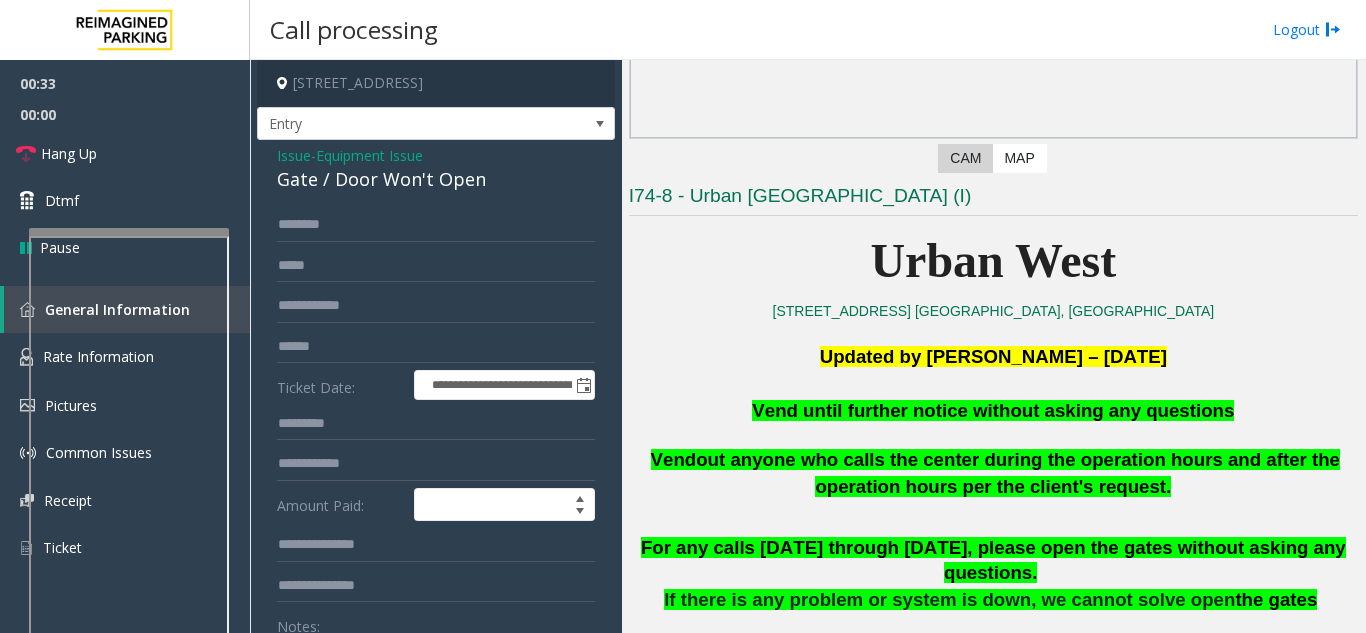 click on "Vend  out anyone who calls the center during the operation hours and after the operation hours per the client's request." 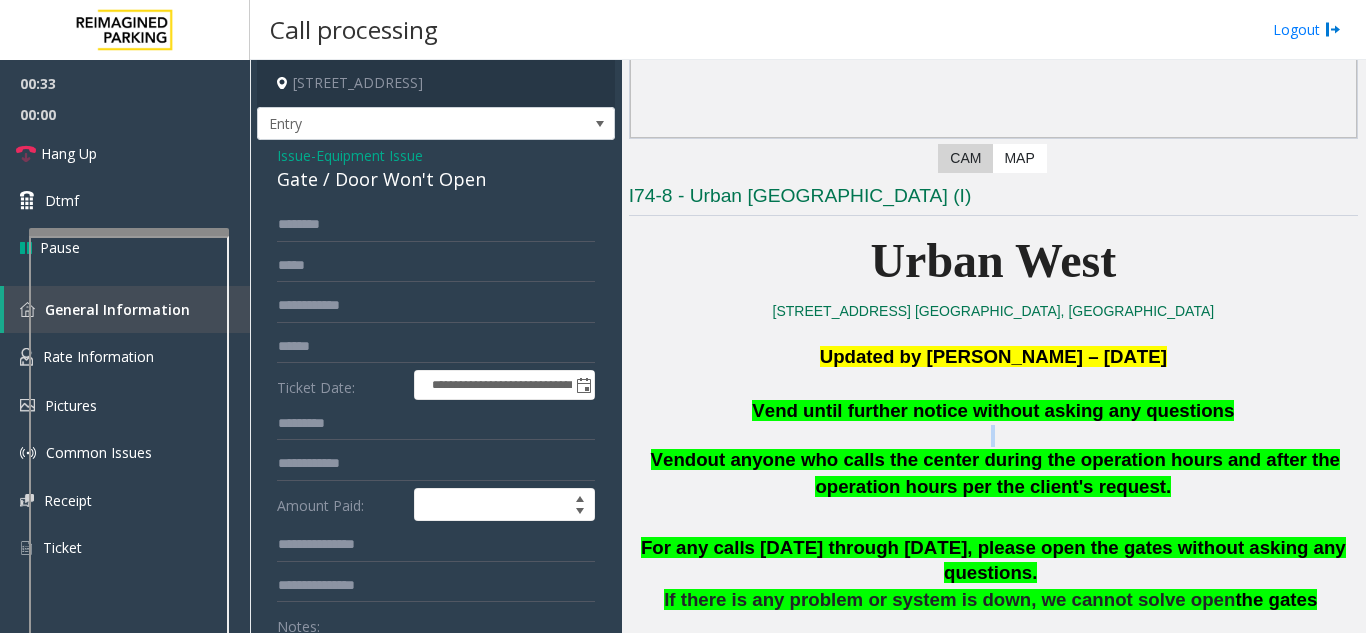click on "Vend  out anyone who calls the center during the operation hours and after the operation hours per the client's request." 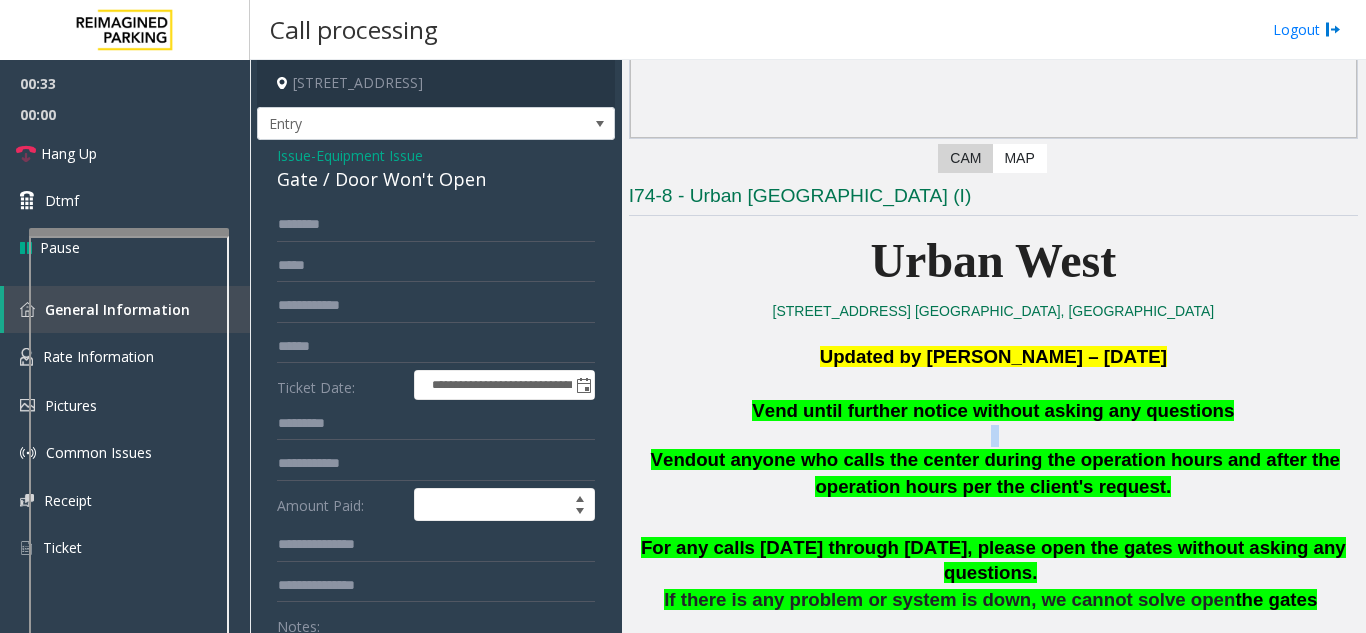 click on "Vend  out anyone who calls the center during the operation hours and after the operation hours per the client's request." 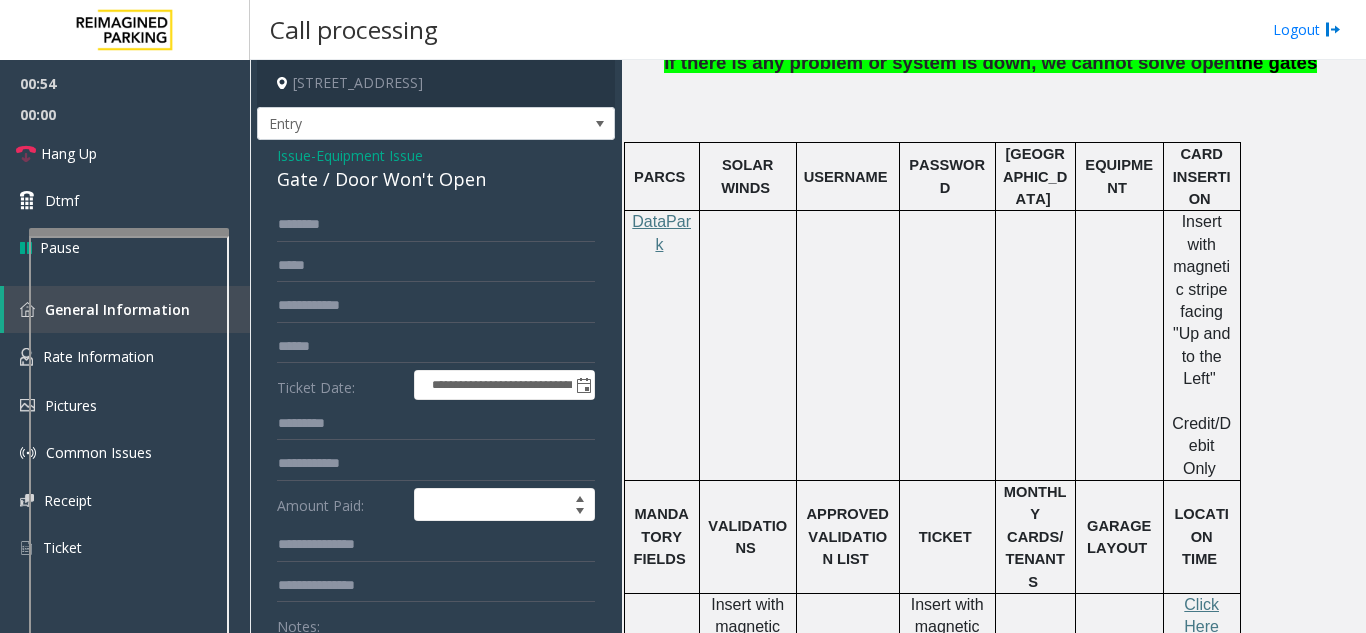 scroll, scrollTop: 913, scrollLeft: 0, axis: vertical 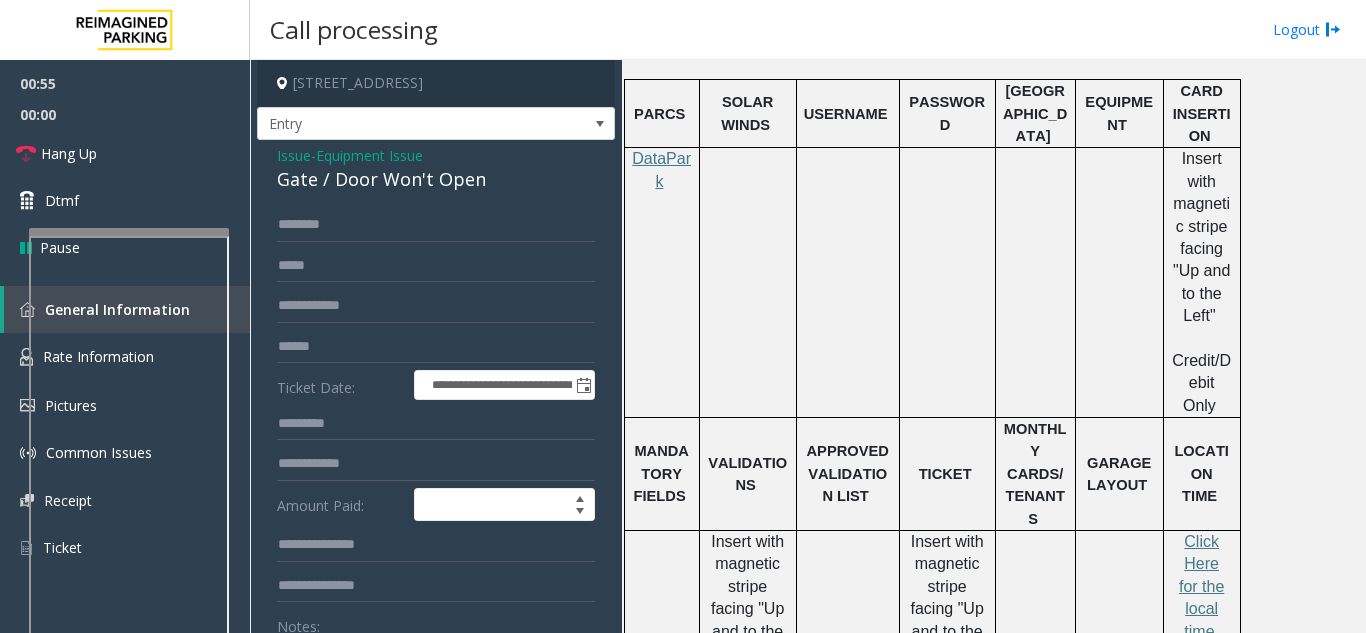click on "PARCS" 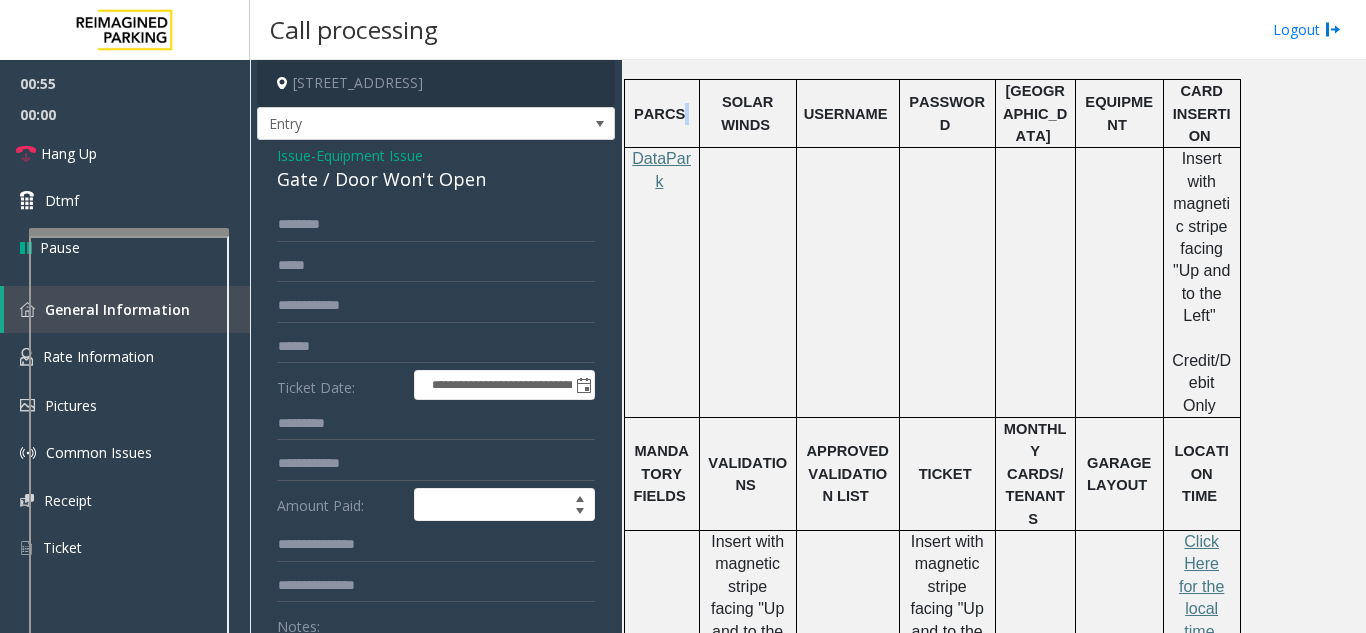 click on "PARCS" 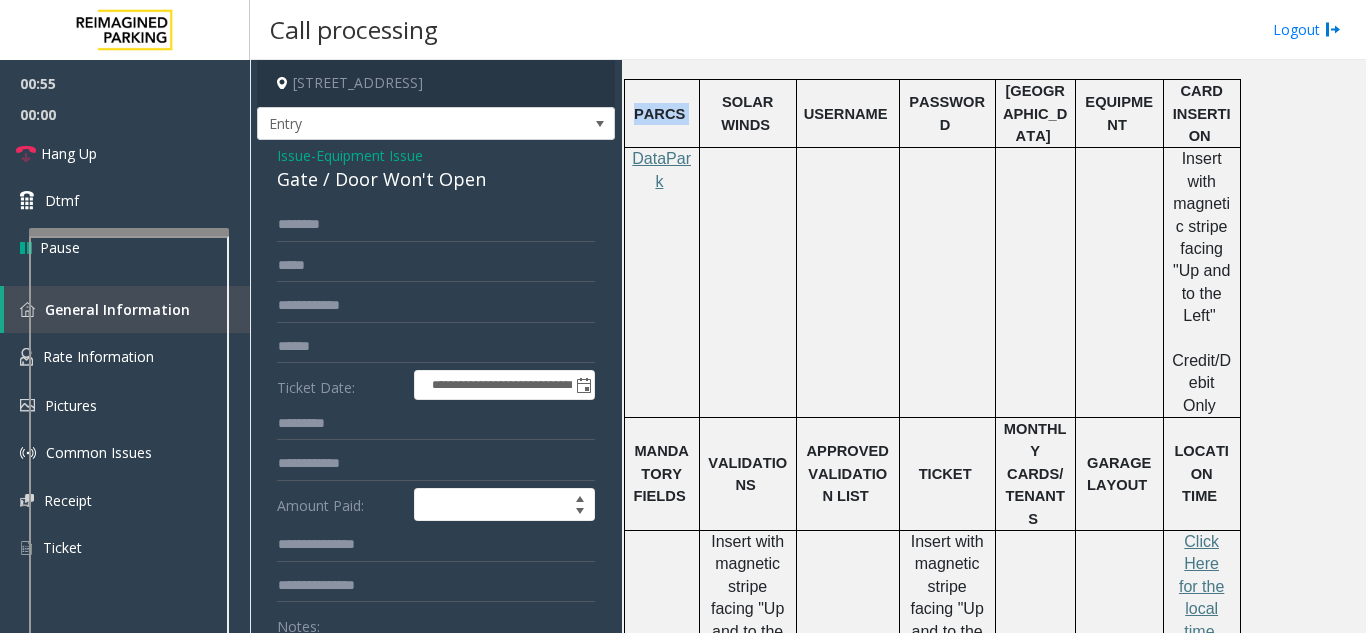 drag, startPoint x: 679, startPoint y: 106, endPoint x: 654, endPoint y: 95, distance: 27.313 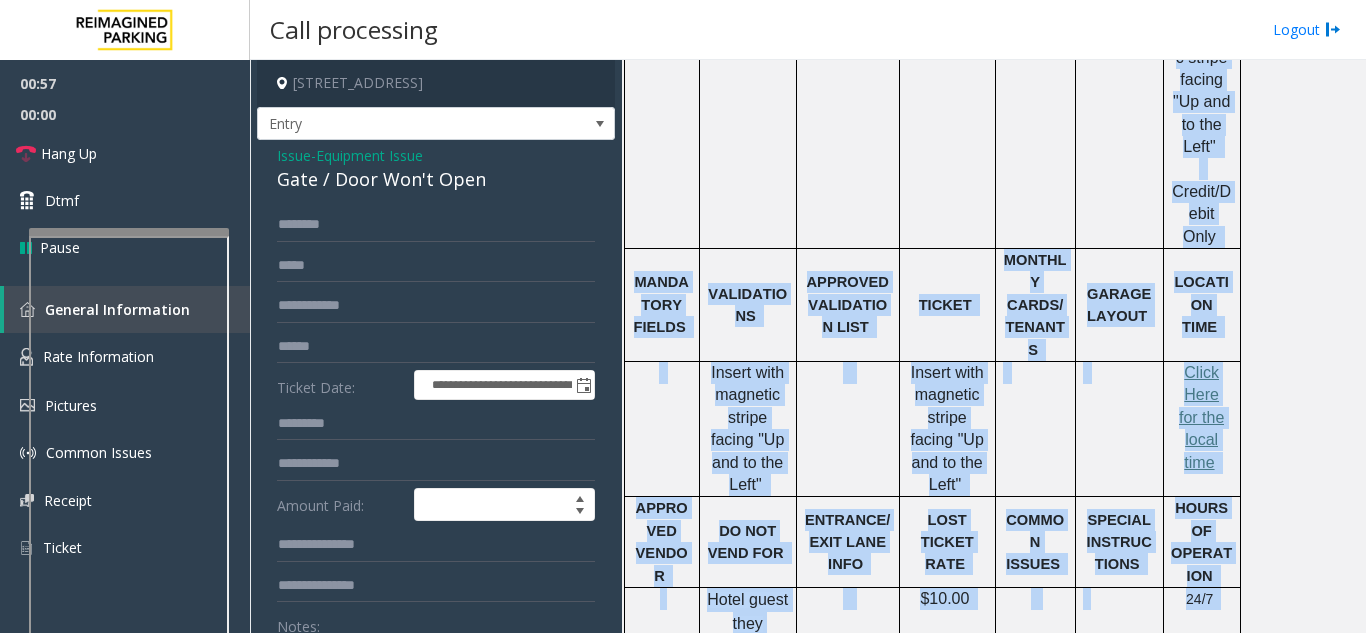 scroll, scrollTop: 1385, scrollLeft: 0, axis: vertical 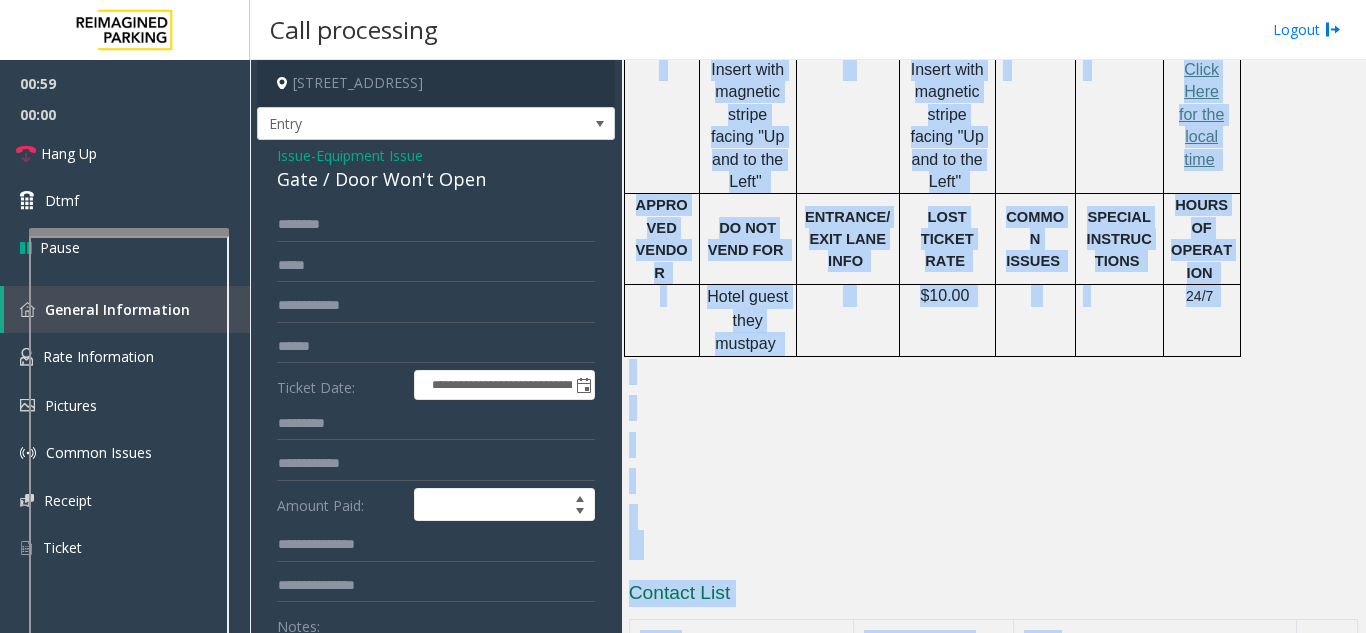drag, startPoint x: 654, startPoint y: 95, endPoint x: 773, endPoint y: 258, distance: 201.81674 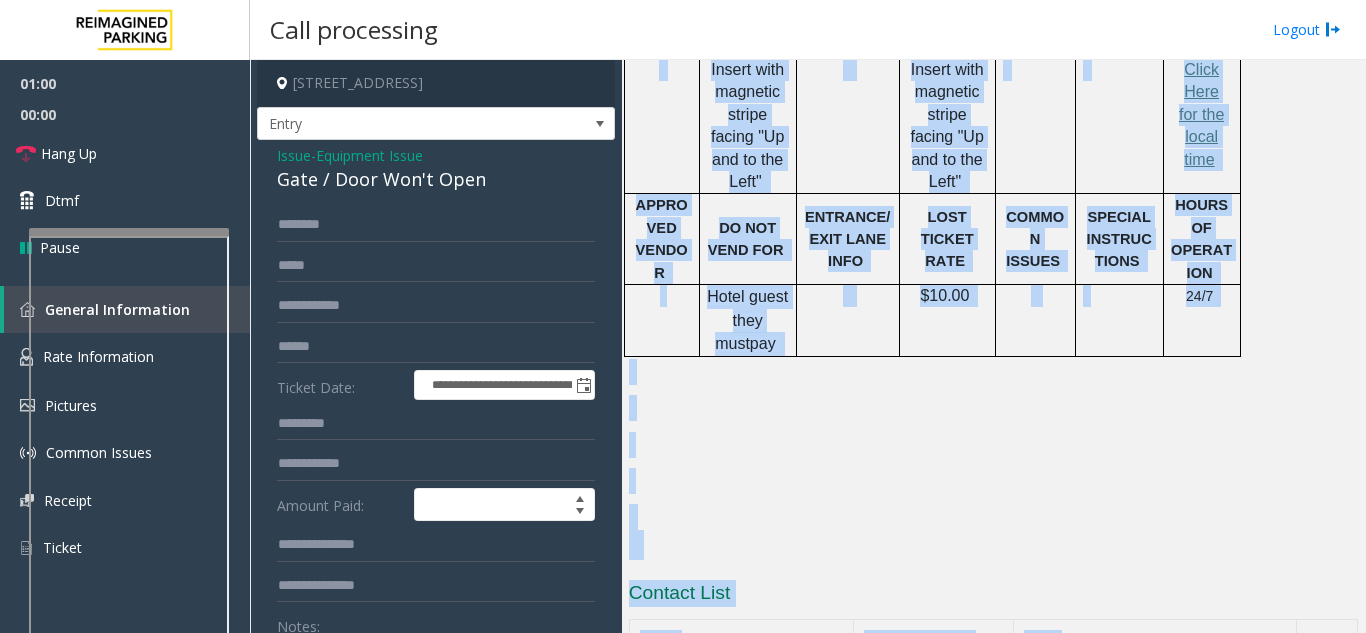 drag, startPoint x: 773, startPoint y: 258, endPoint x: 643, endPoint y: 141, distance: 174.89711 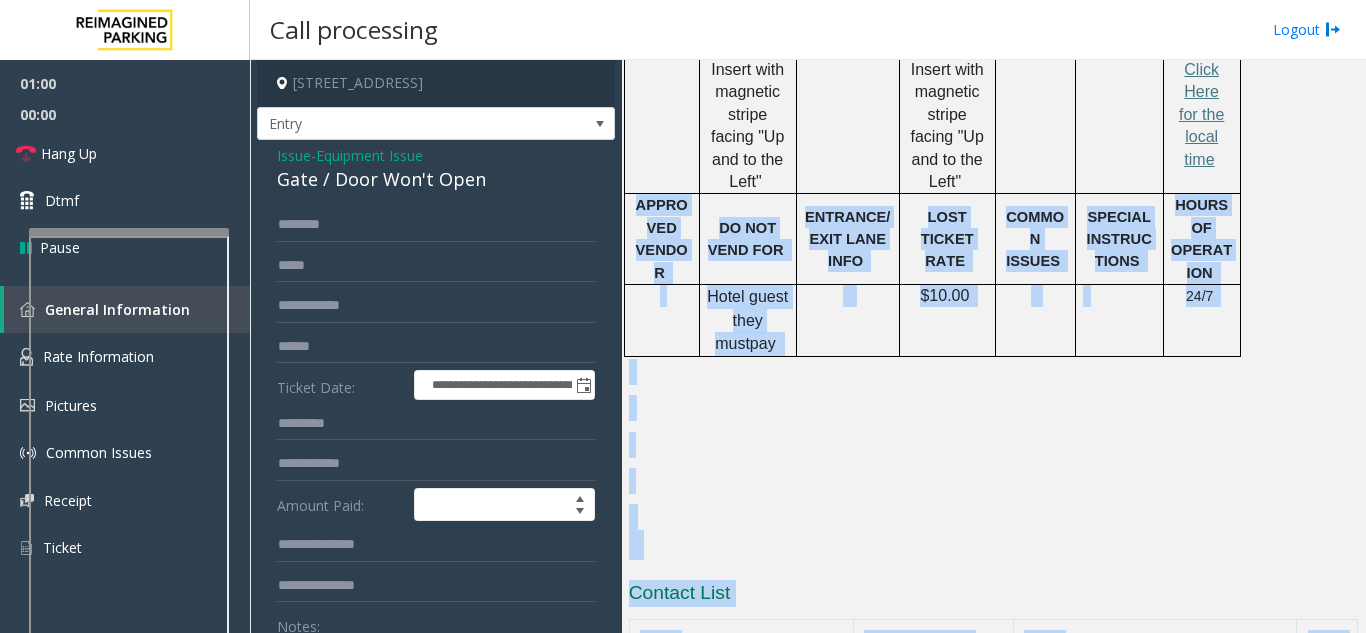 drag, startPoint x: 643, startPoint y: 141, endPoint x: 875, endPoint y: 413, distance: 357.50244 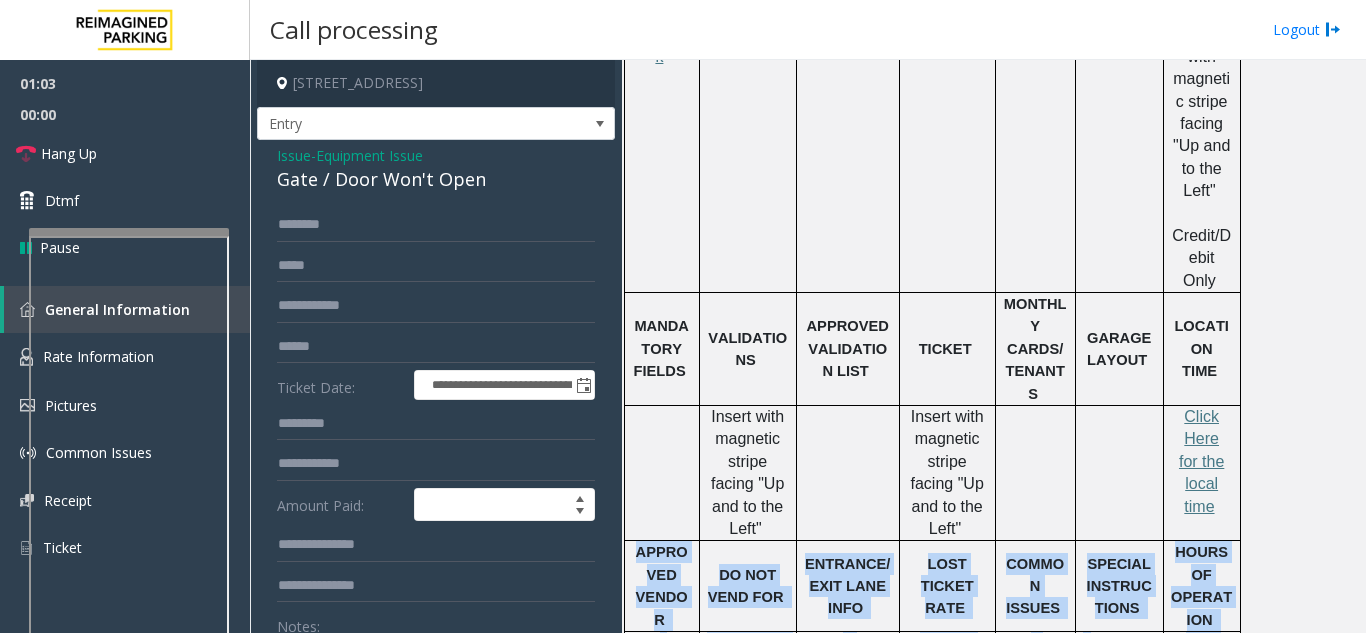 scroll, scrollTop: 1385, scrollLeft: 0, axis: vertical 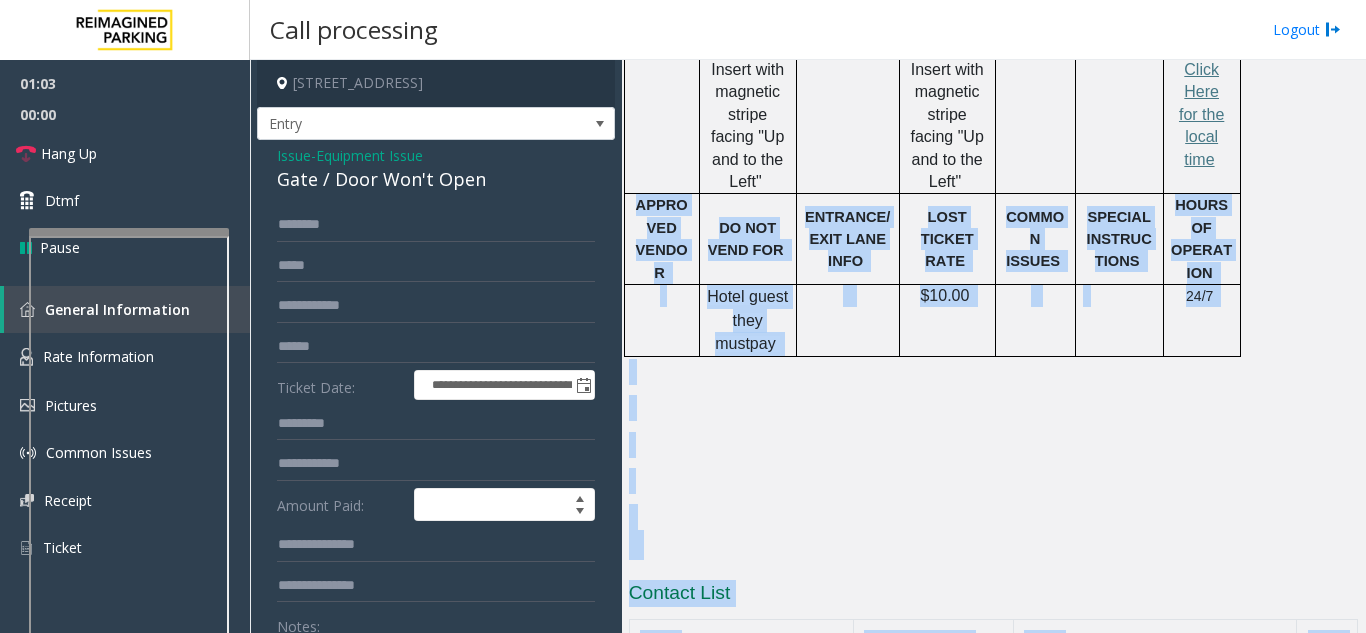 click on "Contact number" 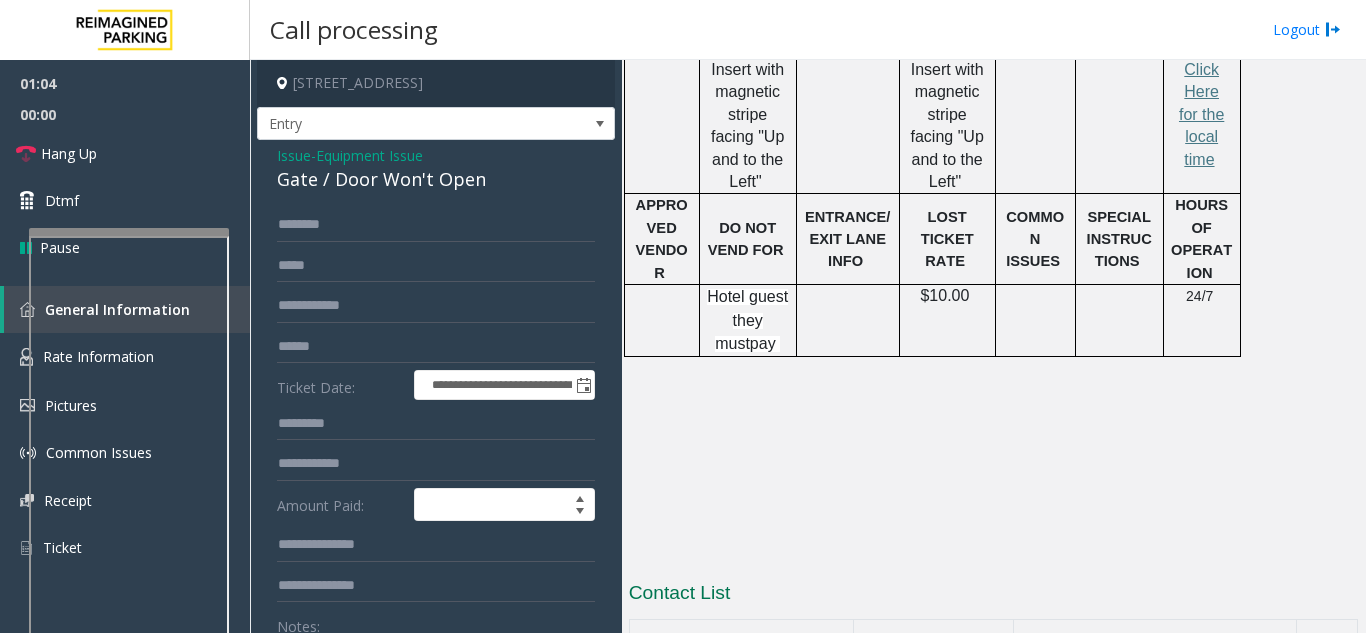 drag, startPoint x: 902, startPoint y: 597, endPoint x: 777, endPoint y: 602, distance: 125.09996 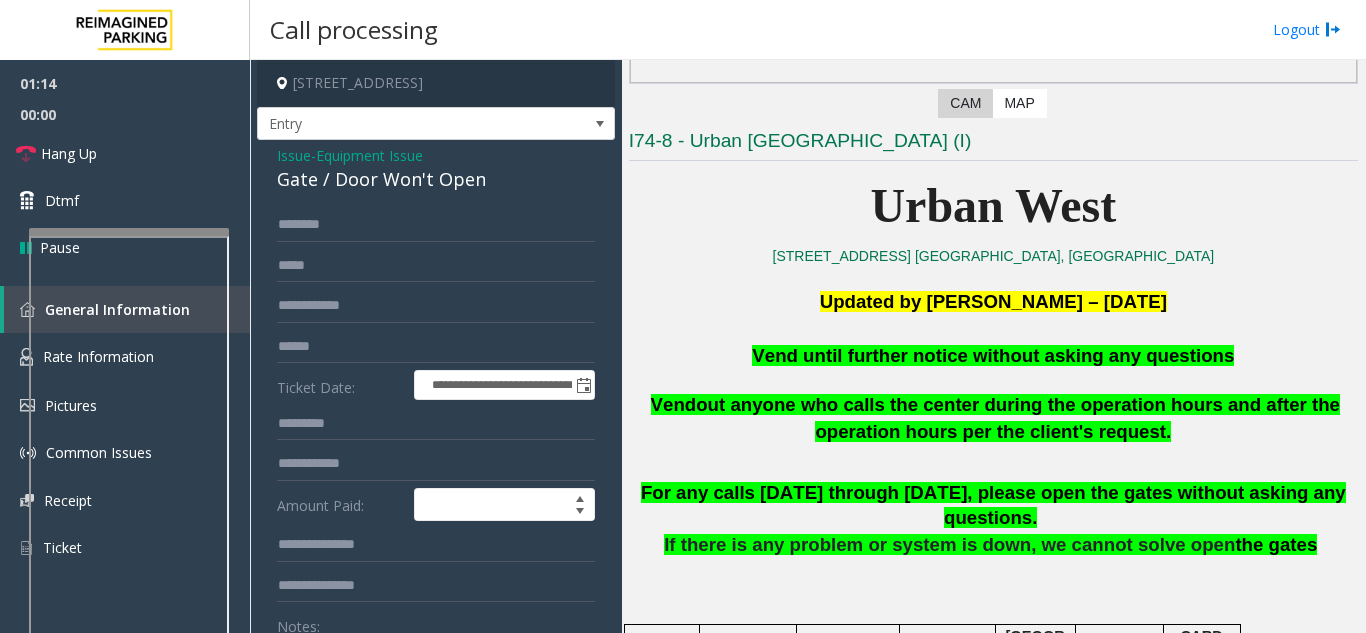 scroll, scrollTop: 400, scrollLeft: 0, axis: vertical 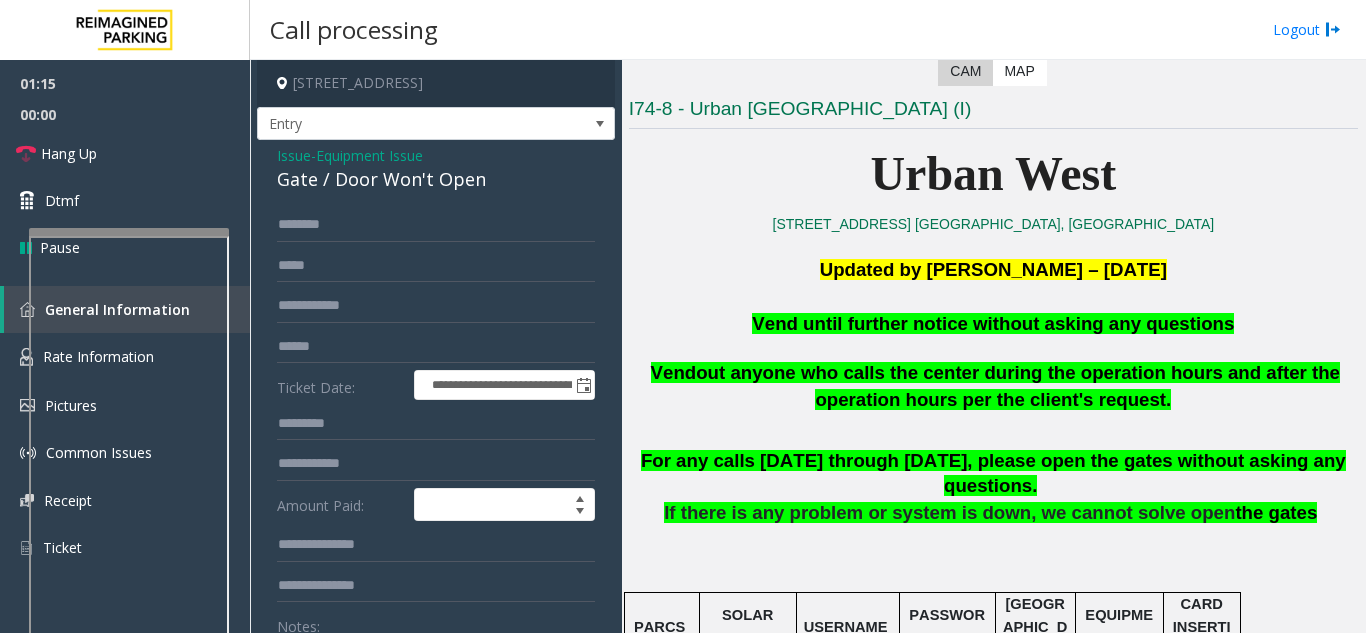 click on "Vend  out anyone who calls the center during the operation hours and after the operation hours per the client's request." 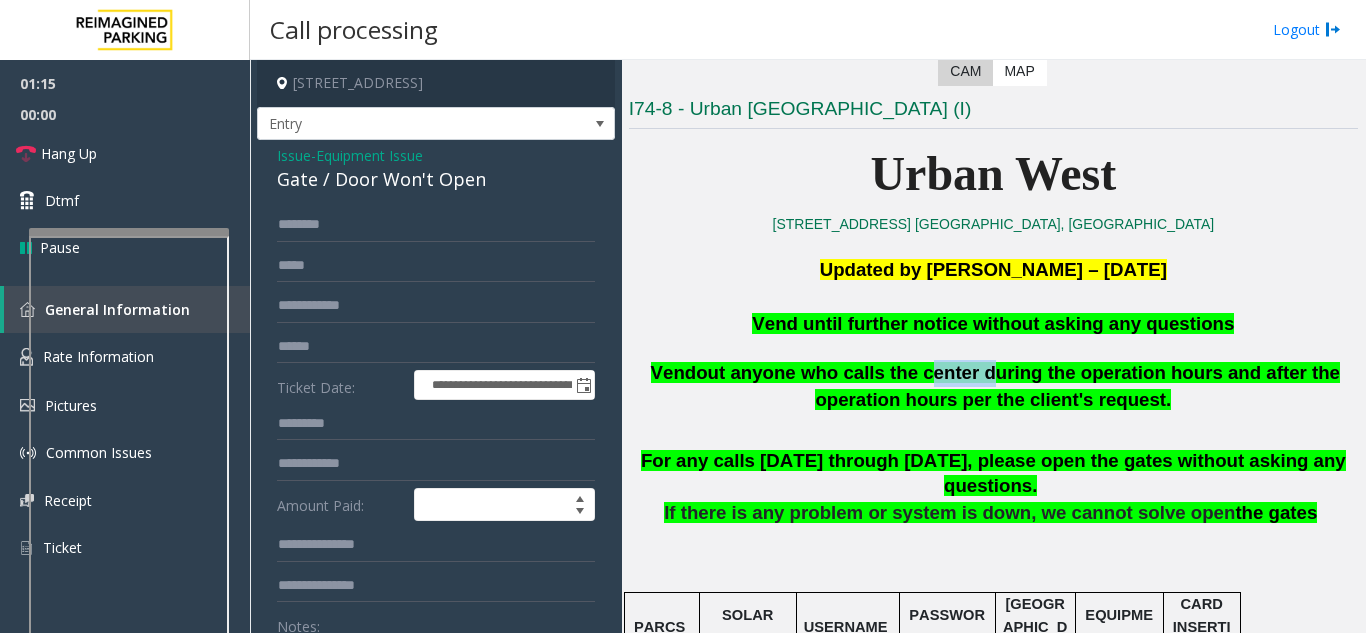 click on "Vend  out anyone who calls the center during the operation hours and after the operation hours per the client's request." 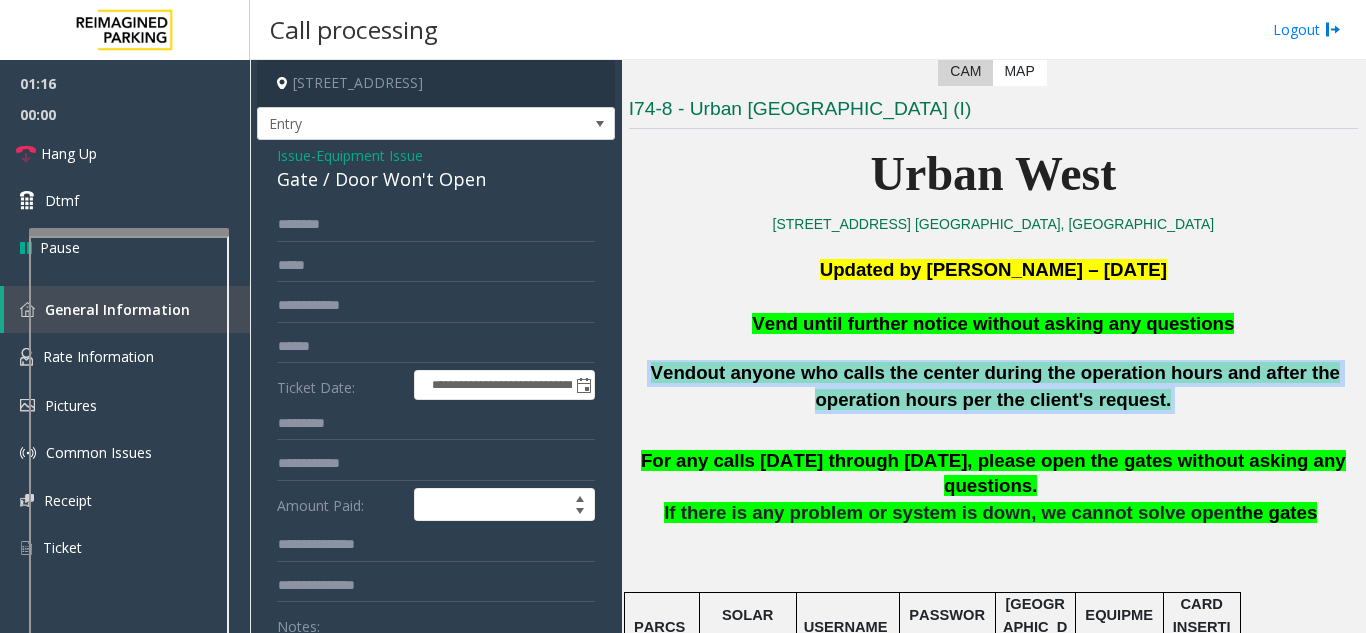 click on "Vend  out anyone who calls the center during the operation hours and after the operation hours per the client's request." 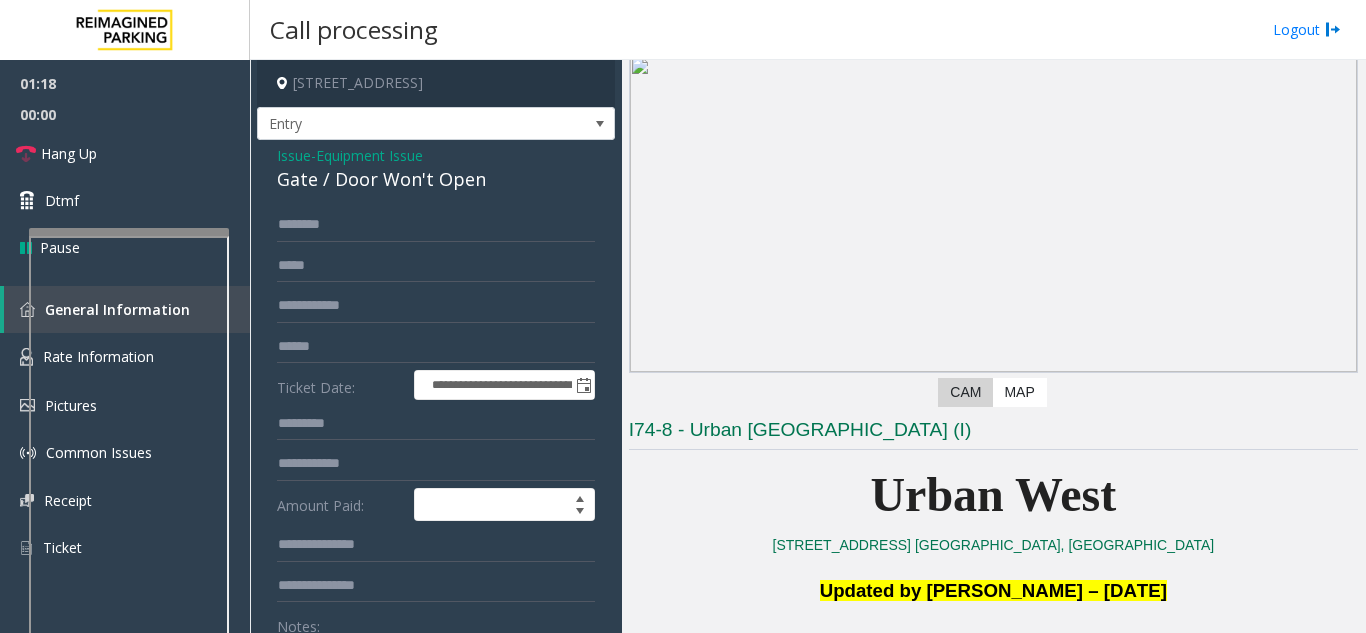 scroll, scrollTop: 0, scrollLeft: 0, axis: both 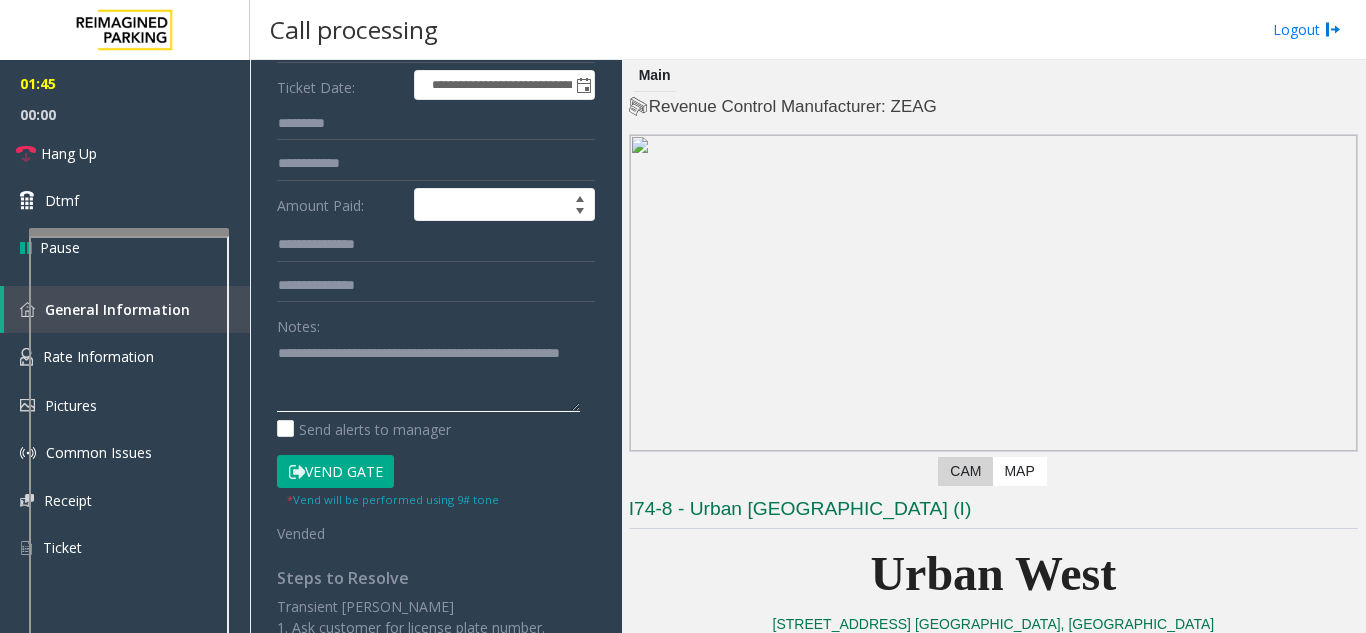 click 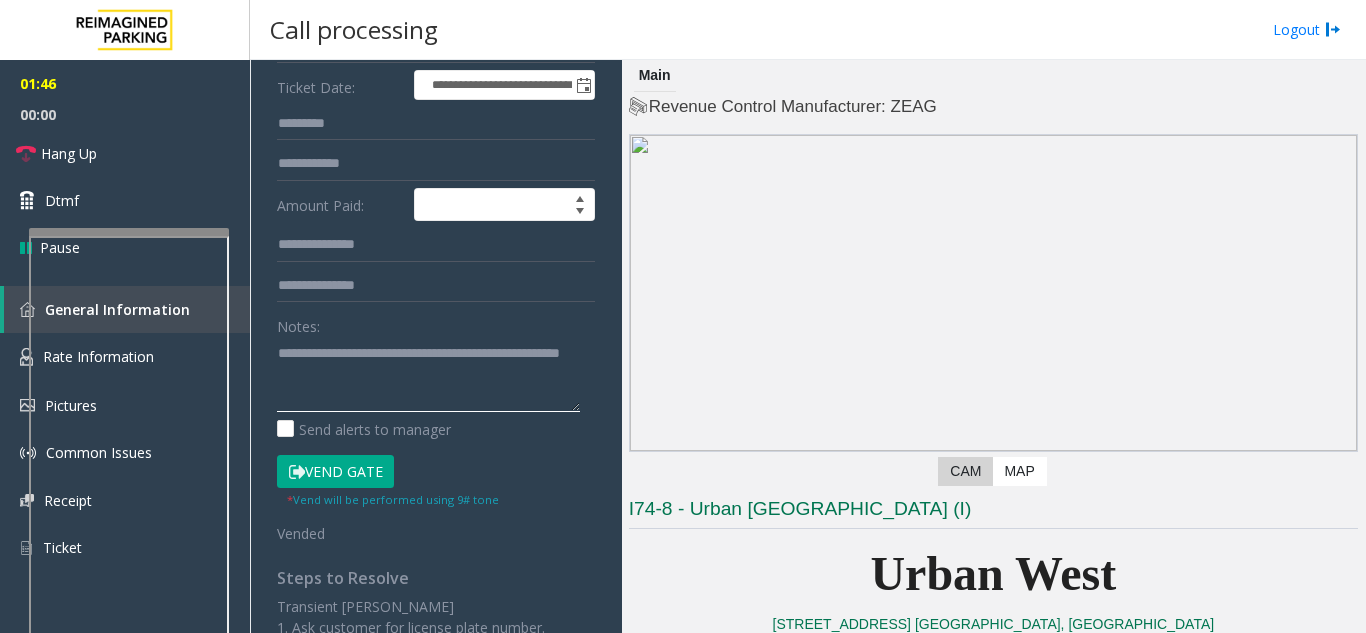 drag, startPoint x: 415, startPoint y: 373, endPoint x: 258, endPoint y: 341, distance: 160.22797 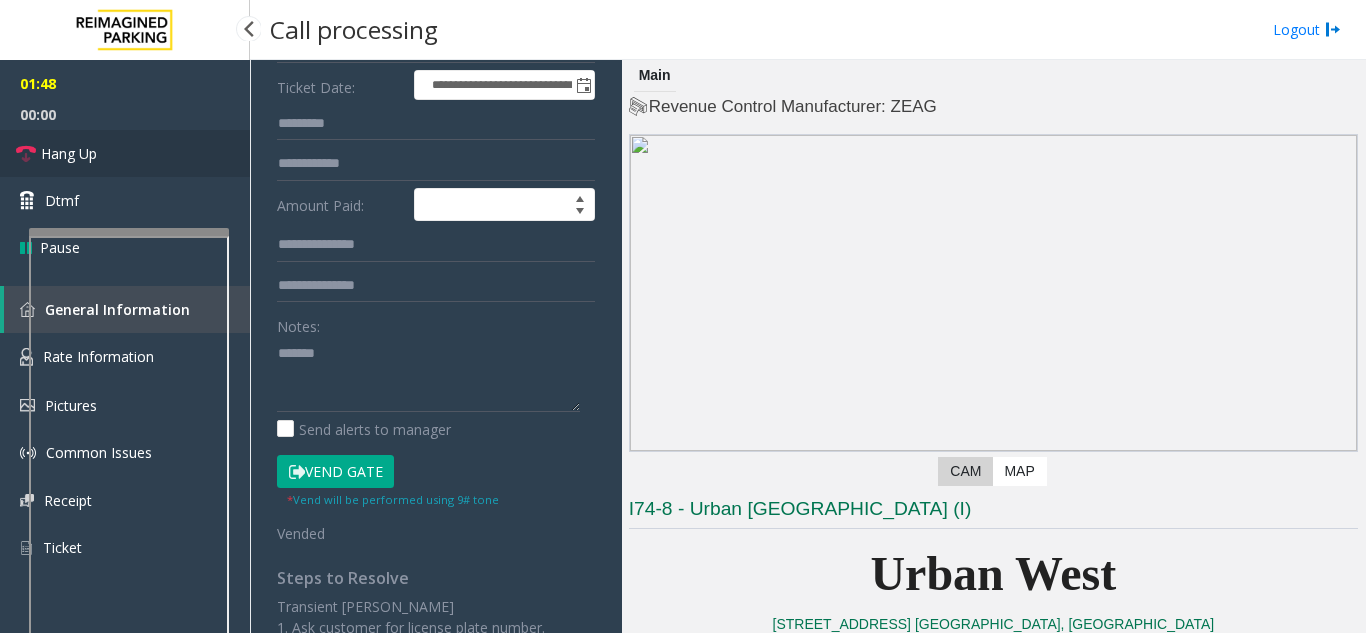 click on "Hang Up" at bounding box center (125, 153) 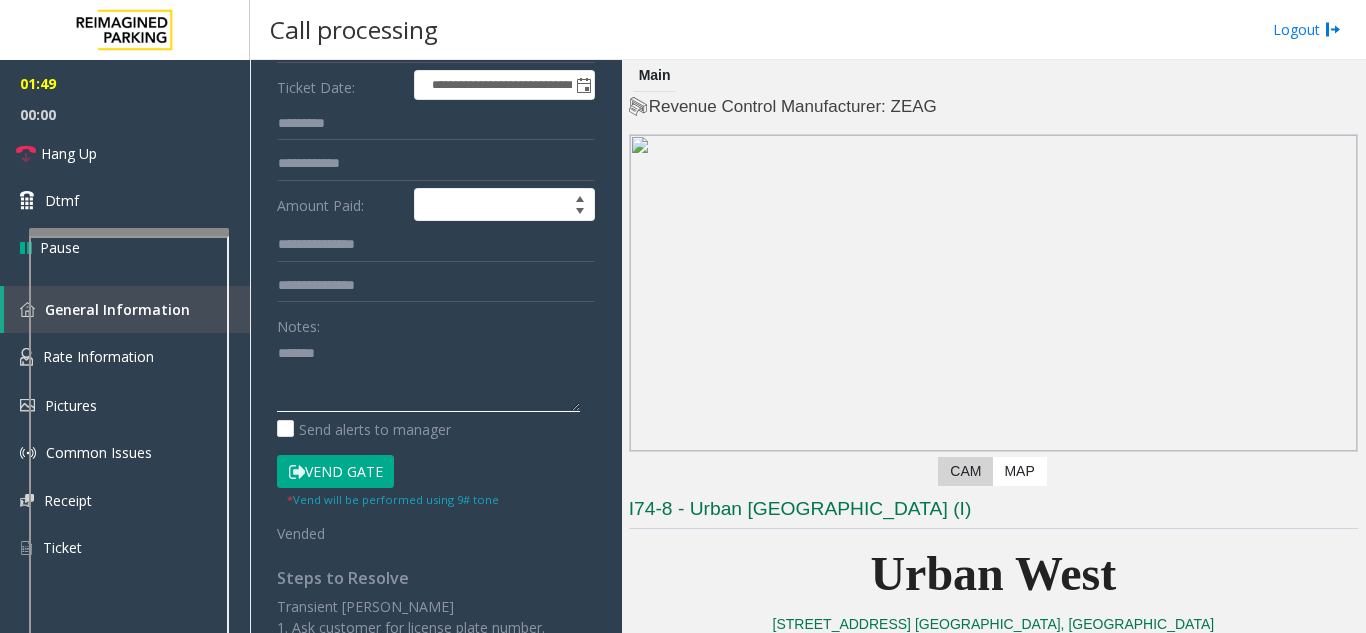 click 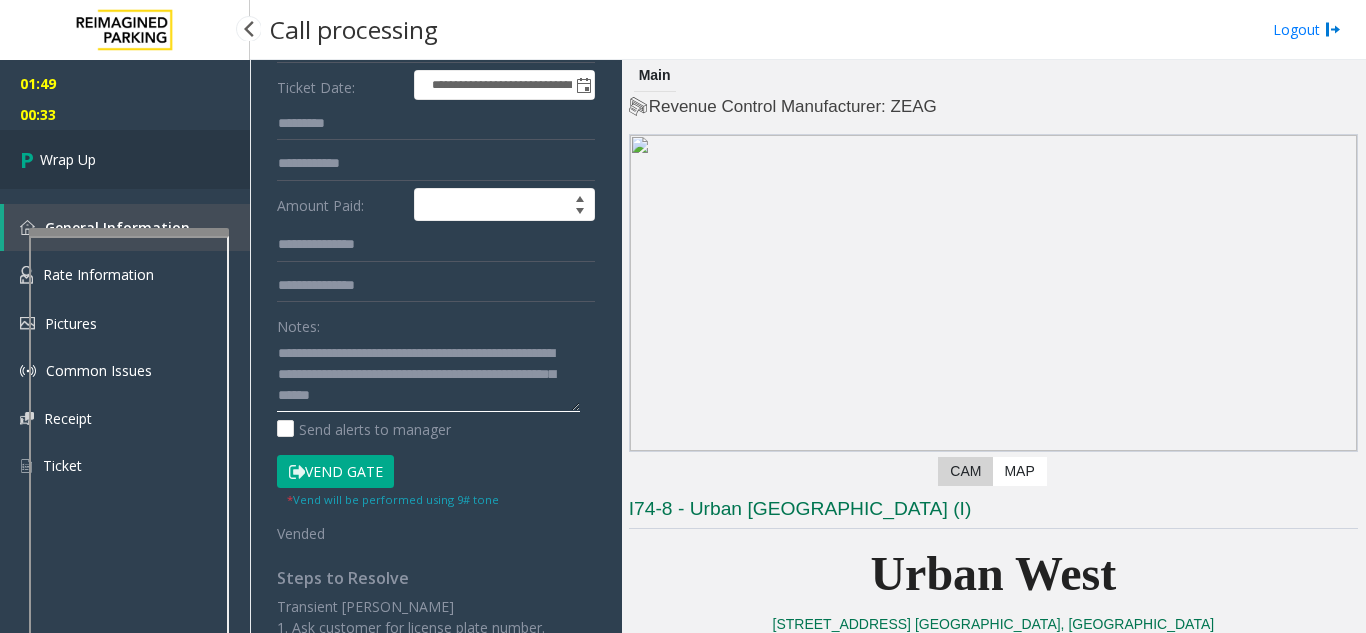 type on "**********" 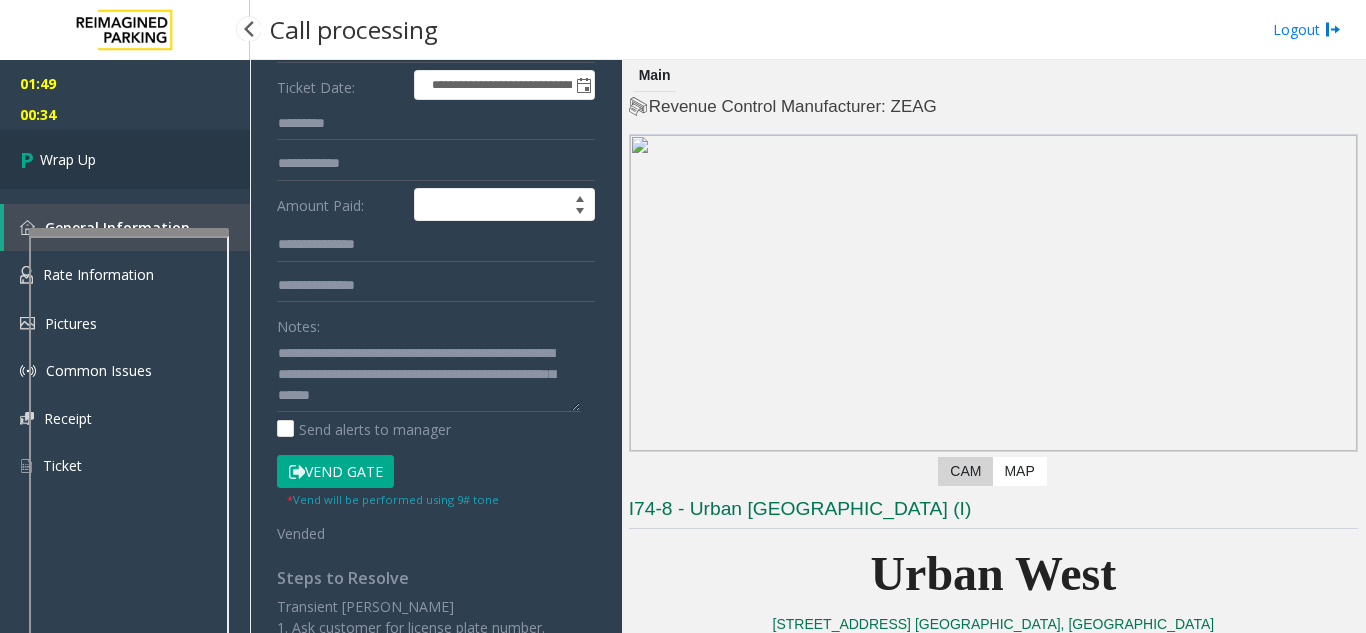 click on "Wrap Up" at bounding box center [125, 159] 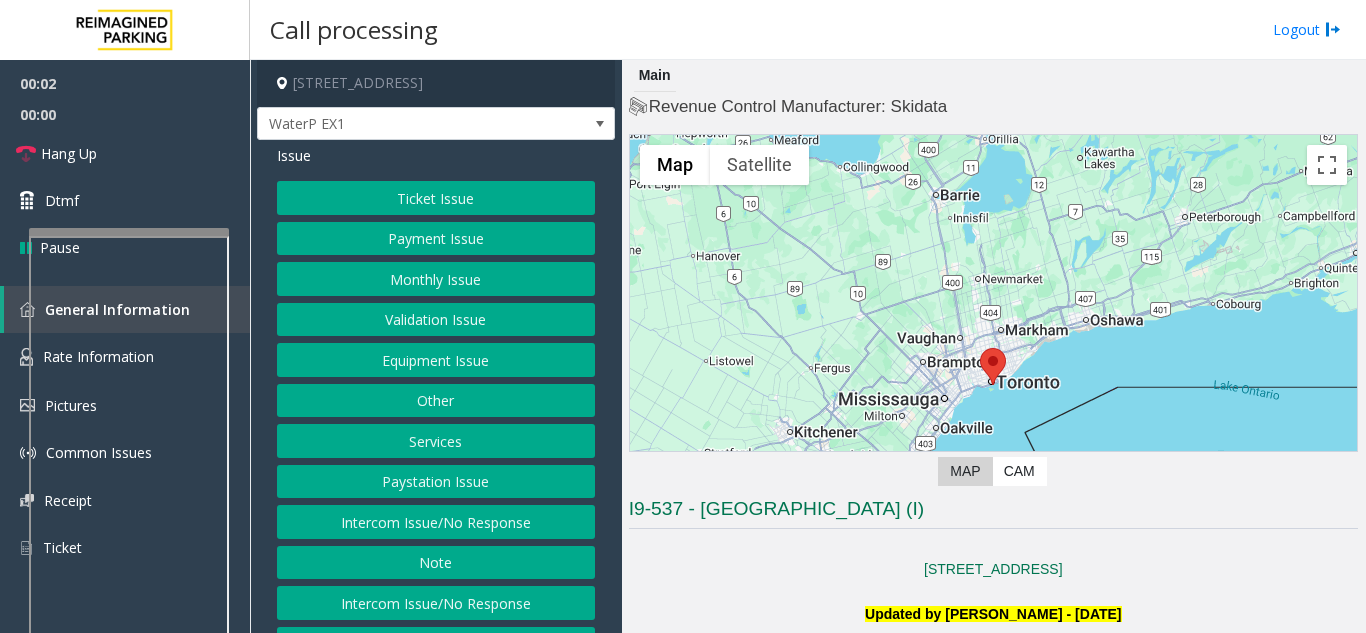 click on "Ticket Issue   Payment Issue   Monthly Issue   Validation Issue   Equipment Issue   Other   Services   Paystation Issue   Intercom Issue/No Response   Note   Intercom Issue/No Response   General   No Assistance Needed" 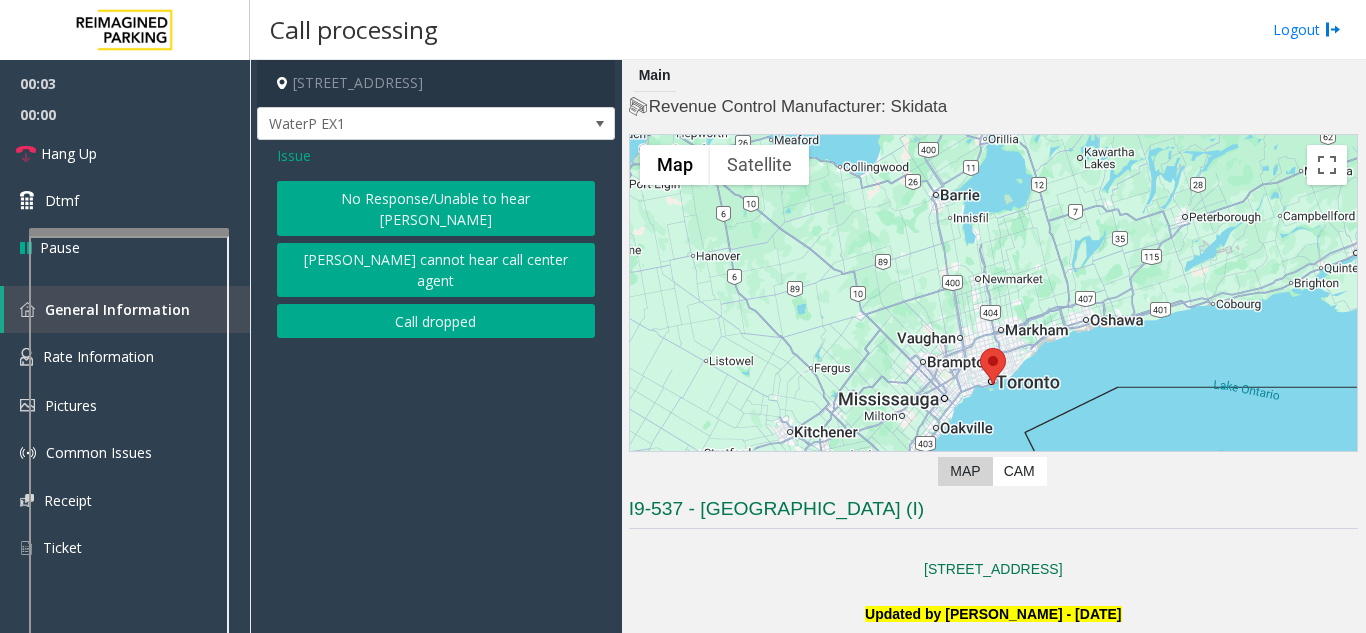 click on "No Response/Unable to hear [PERSON_NAME]" 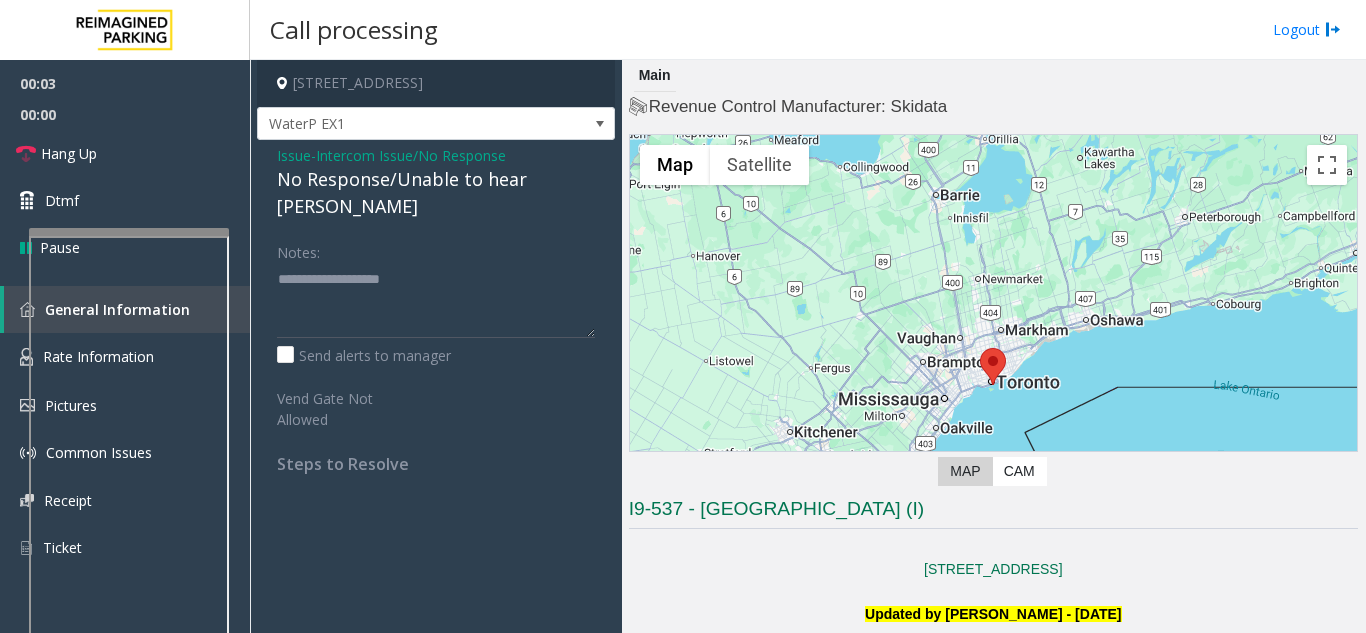 click on "No Response/Unable to hear [PERSON_NAME]" 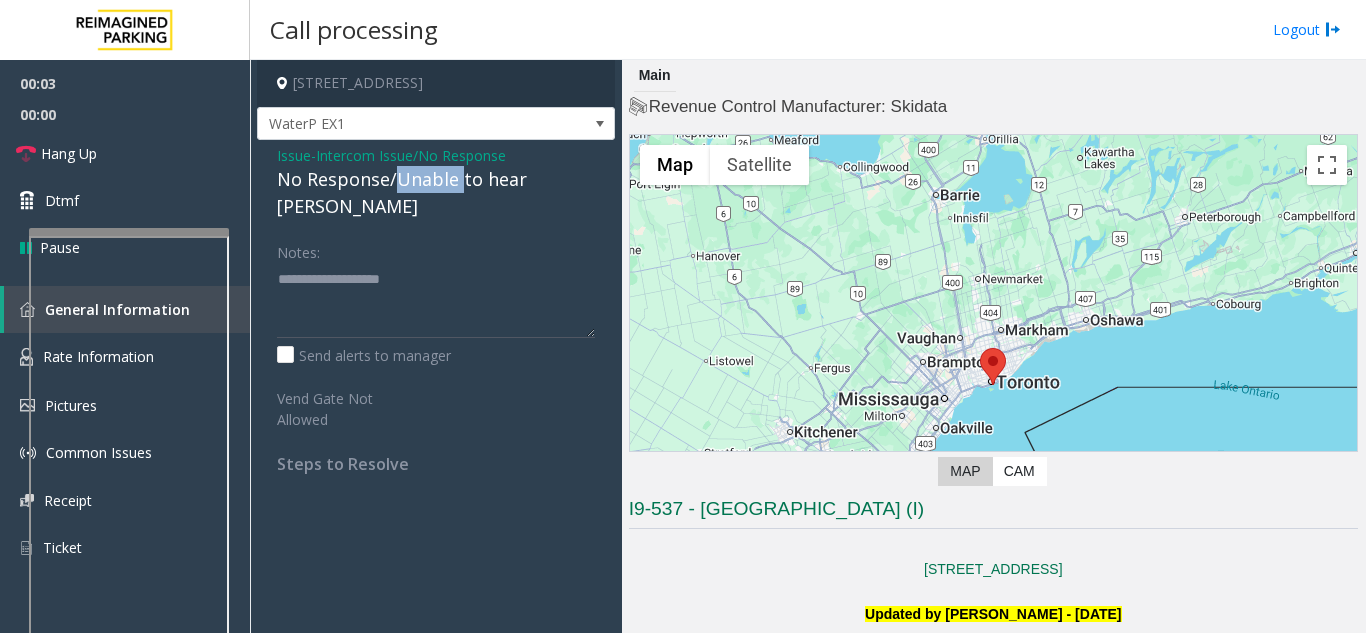 click on "No Response/Unable to hear [PERSON_NAME]" 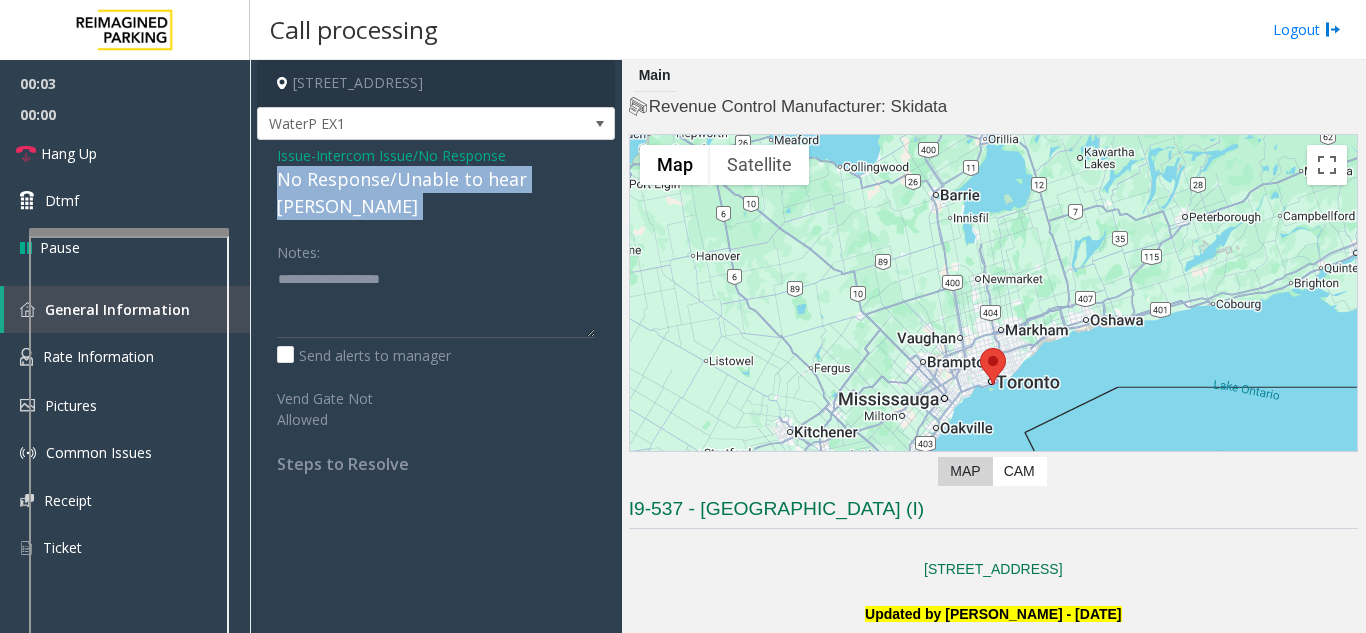 click on "No Response/Unable to hear [PERSON_NAME]" 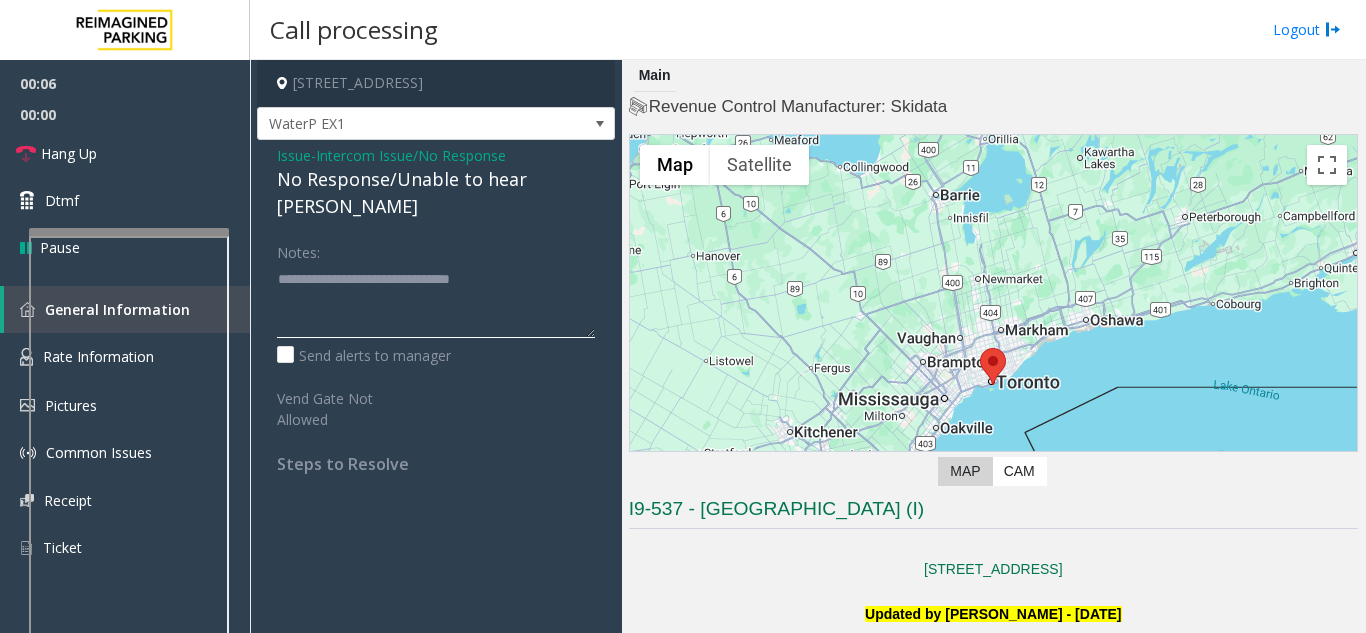 type on "**********" 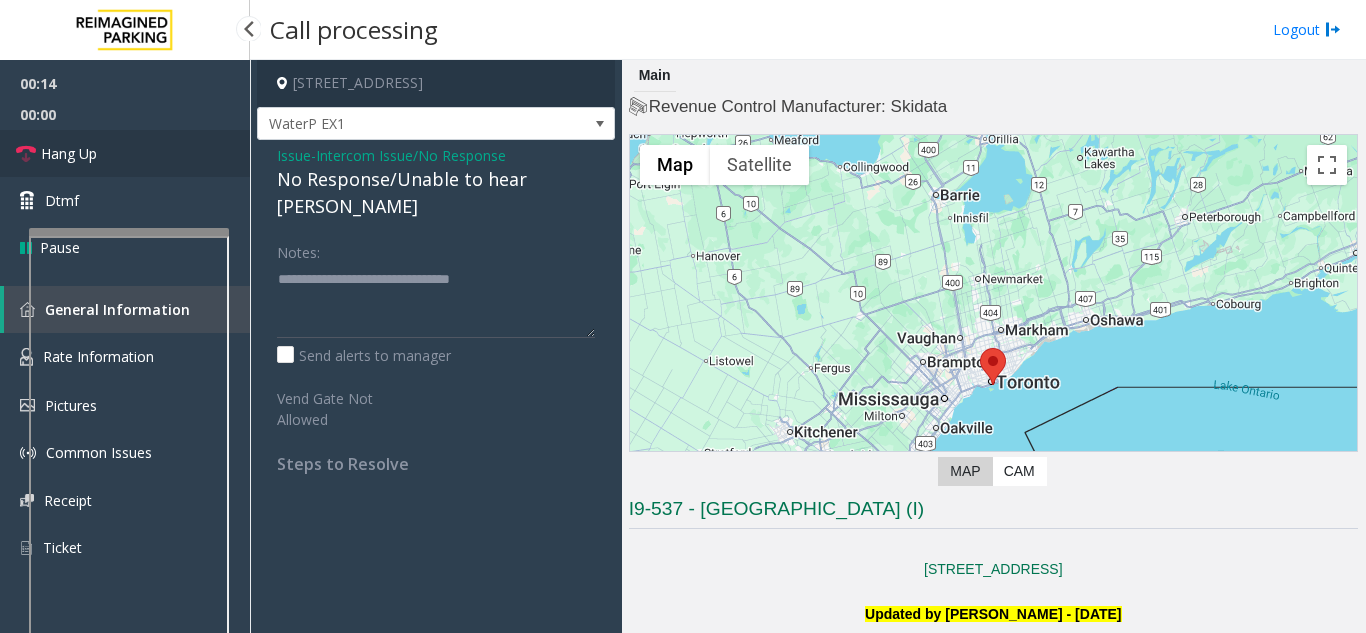 click on "Hang Up" at bounding box center (69, 153) 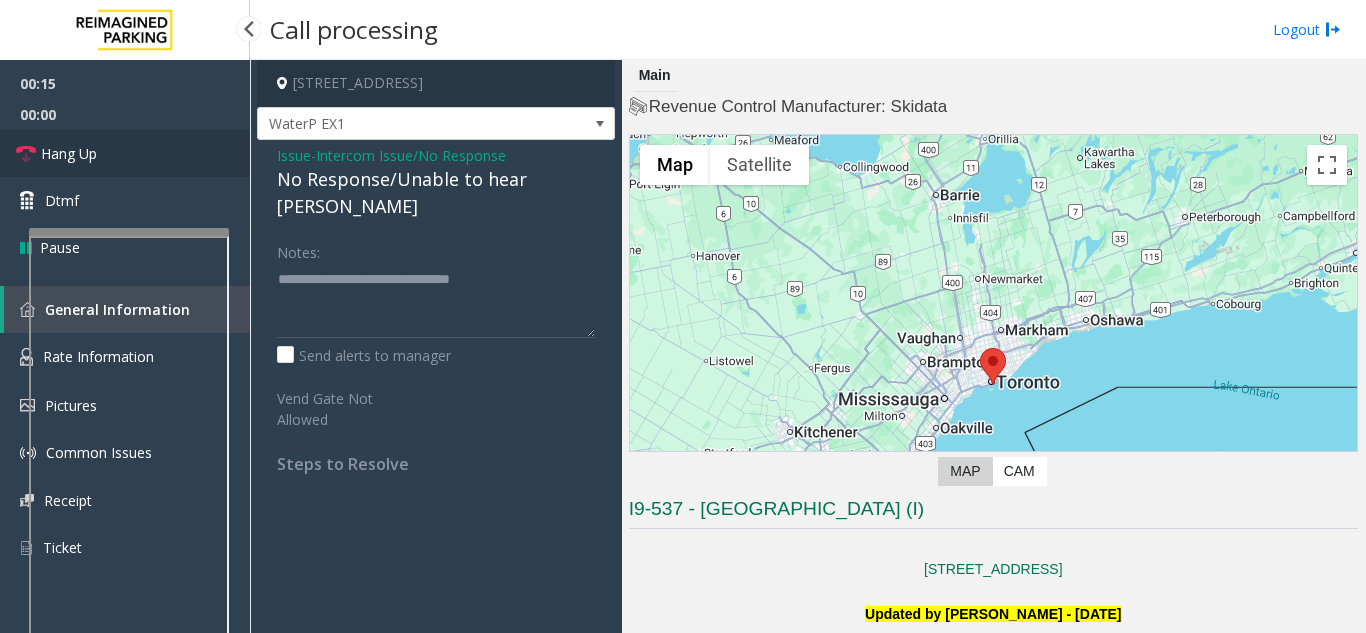 click on "Hang Up" at bounding box center (69, 153) 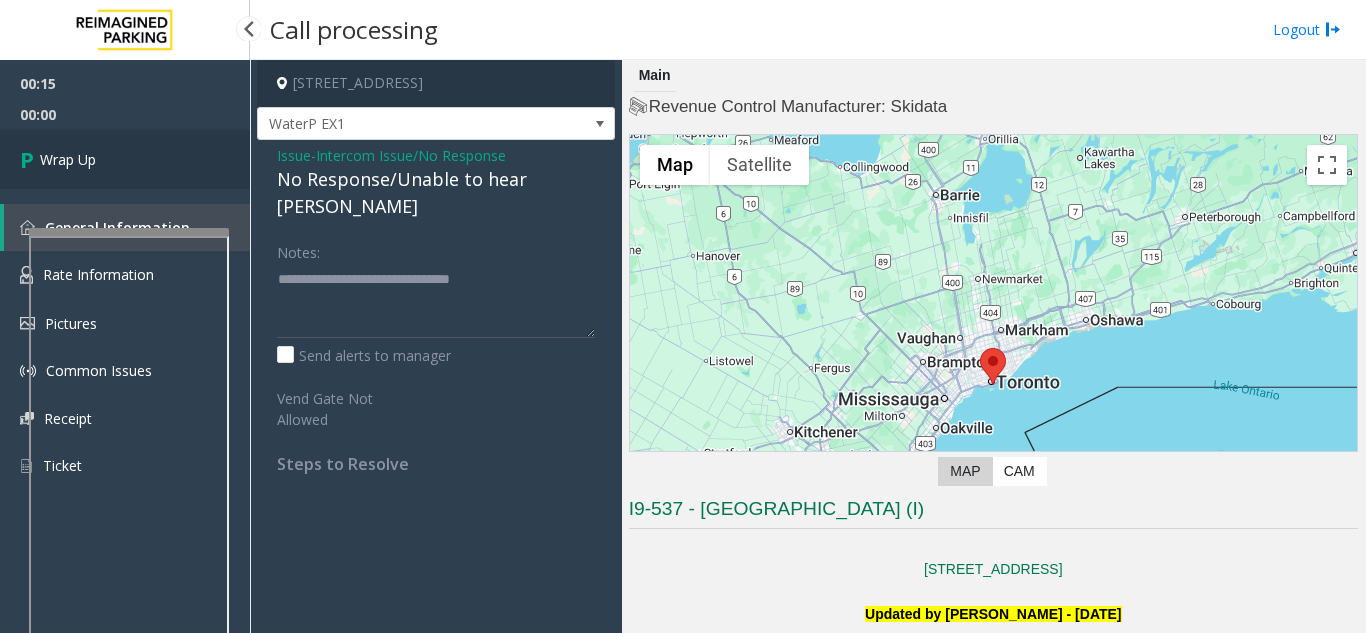 click on "Wrap Up" at bounding box center [68, 159] 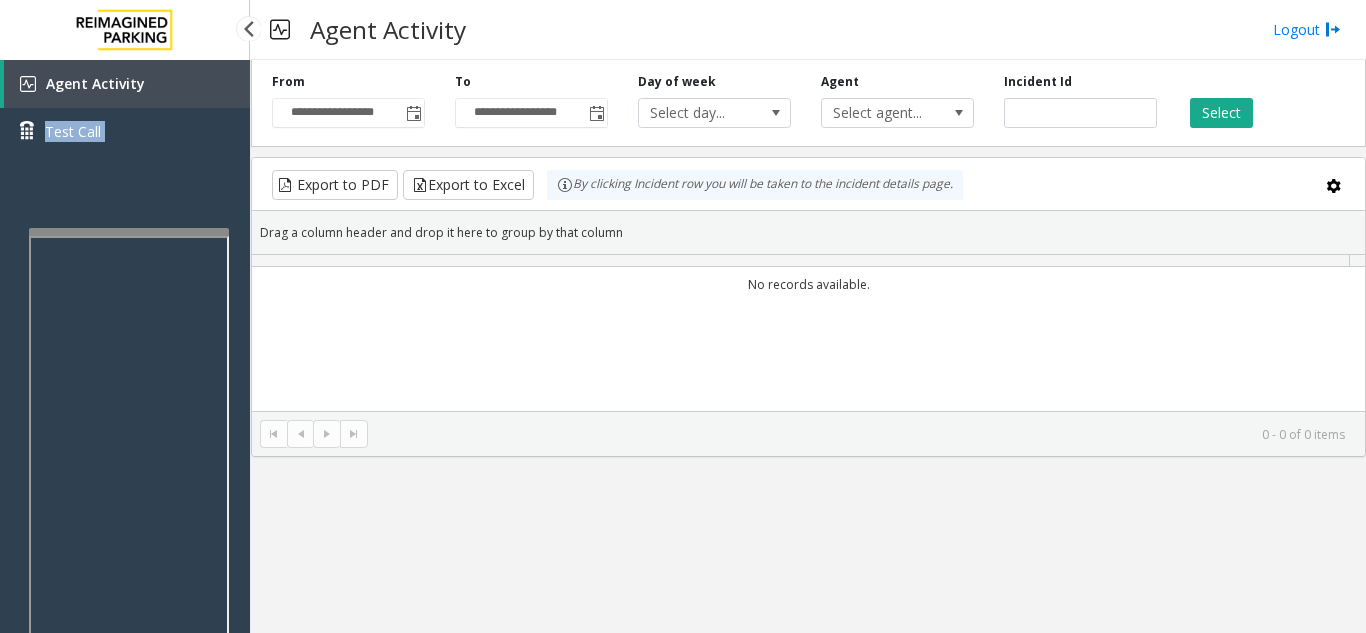 click on "Agent Activity Test Call" at bounding box center [125, 115] 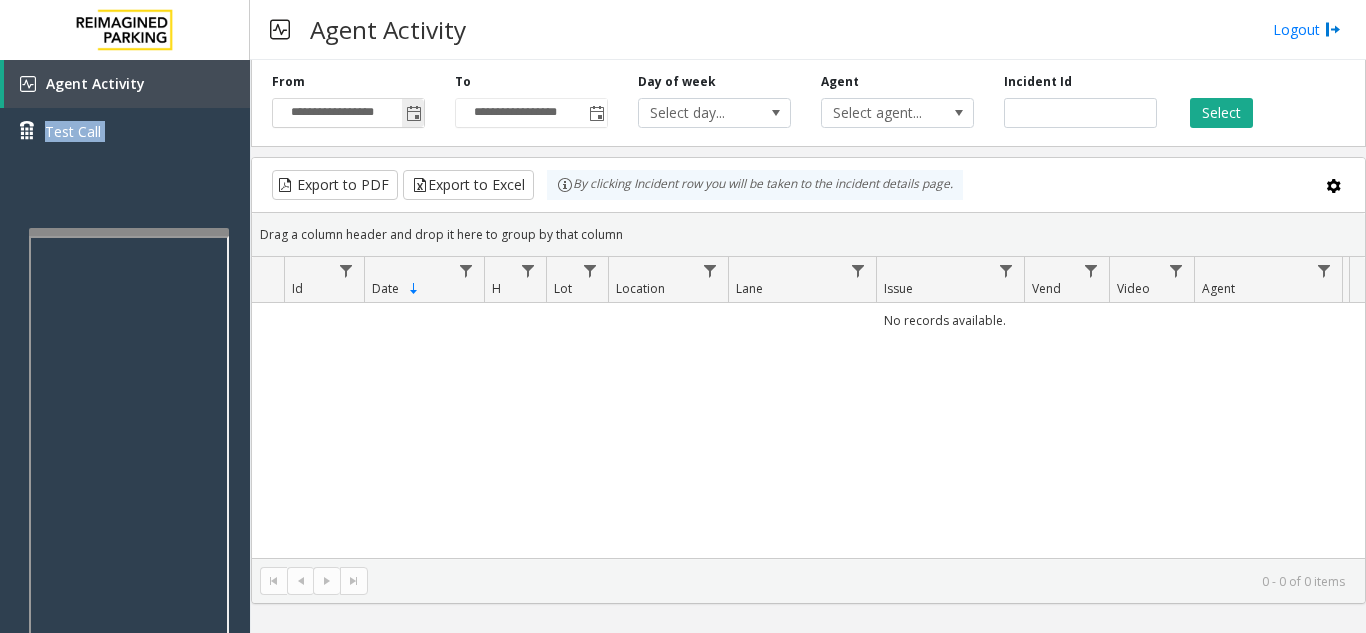 click 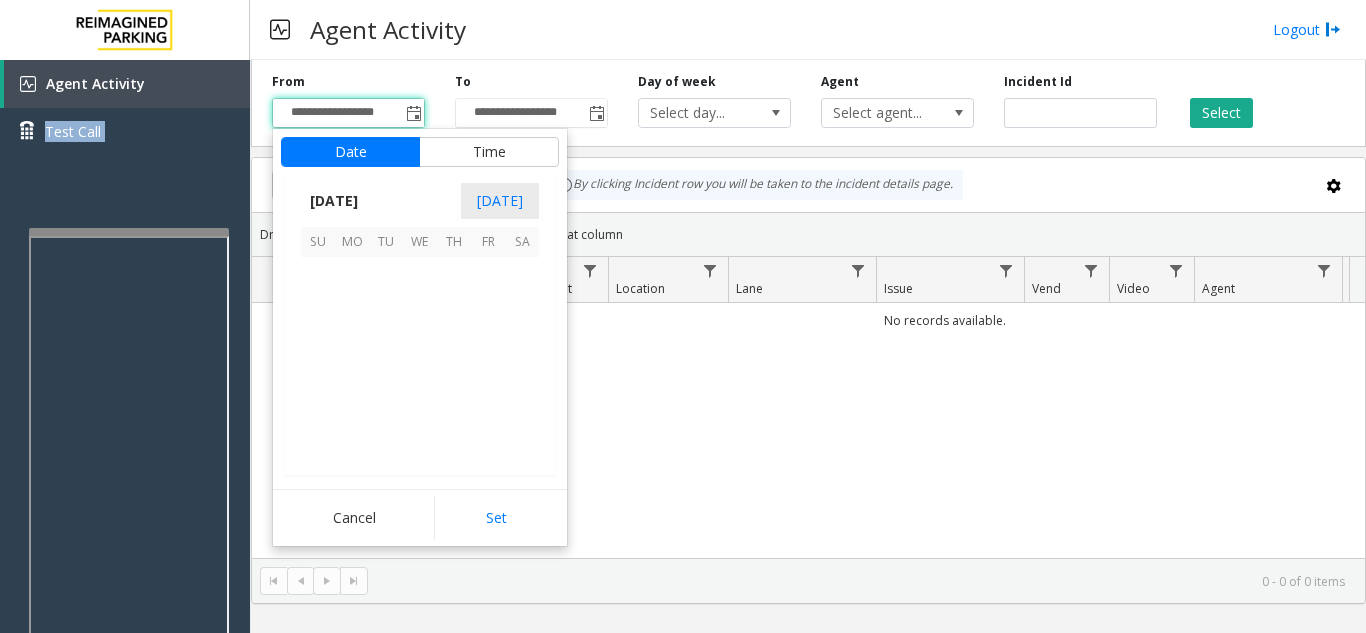 scroll, scrollTop: 358428, scrollLeft: 0, axis: vertical 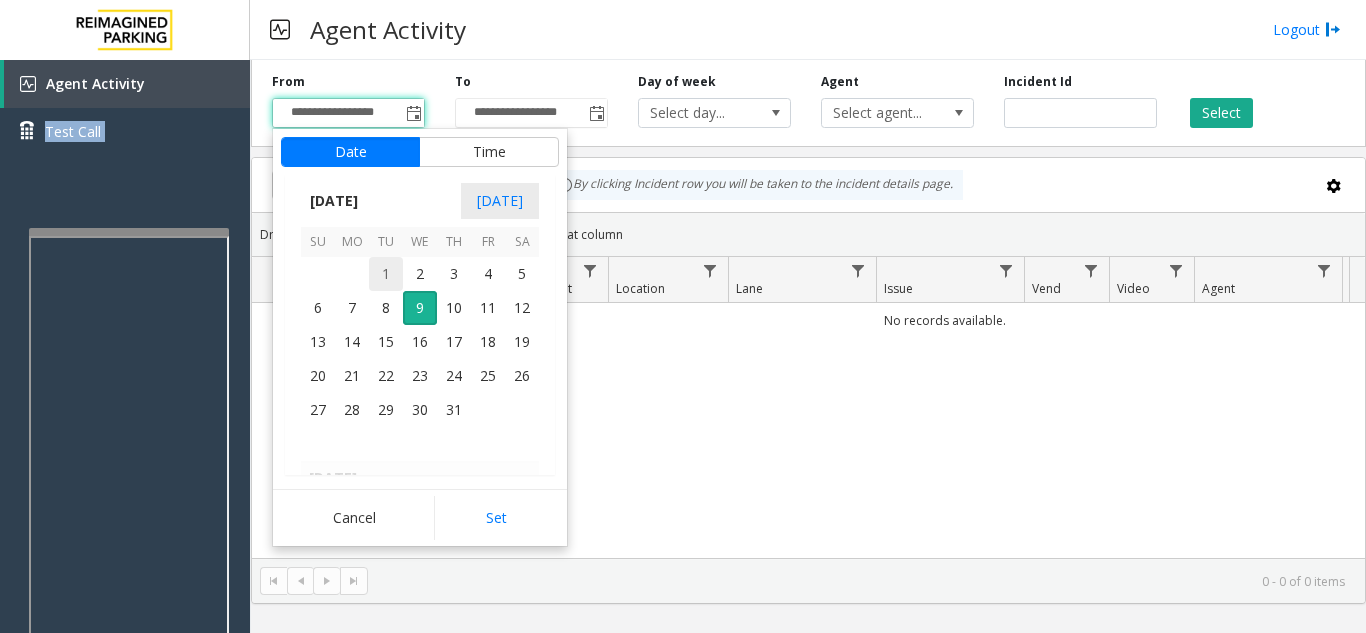 click on "1" at bounding box center [386, 274] 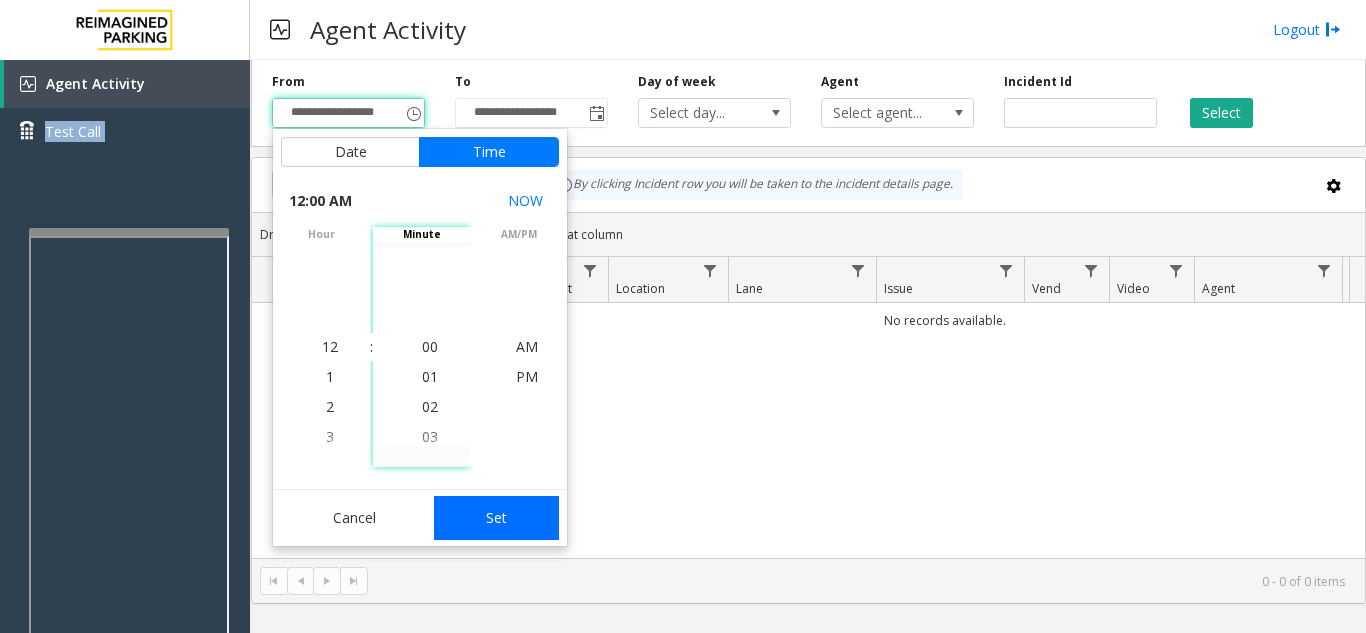 click on "Set" 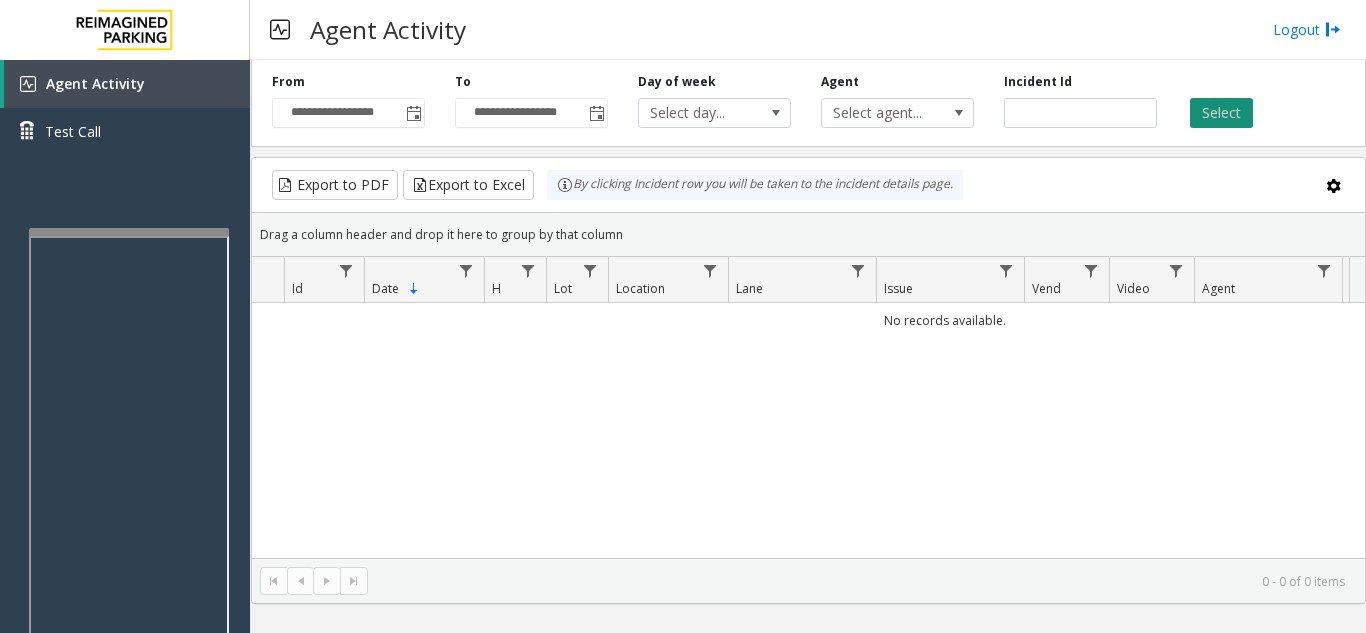 click on "Select" 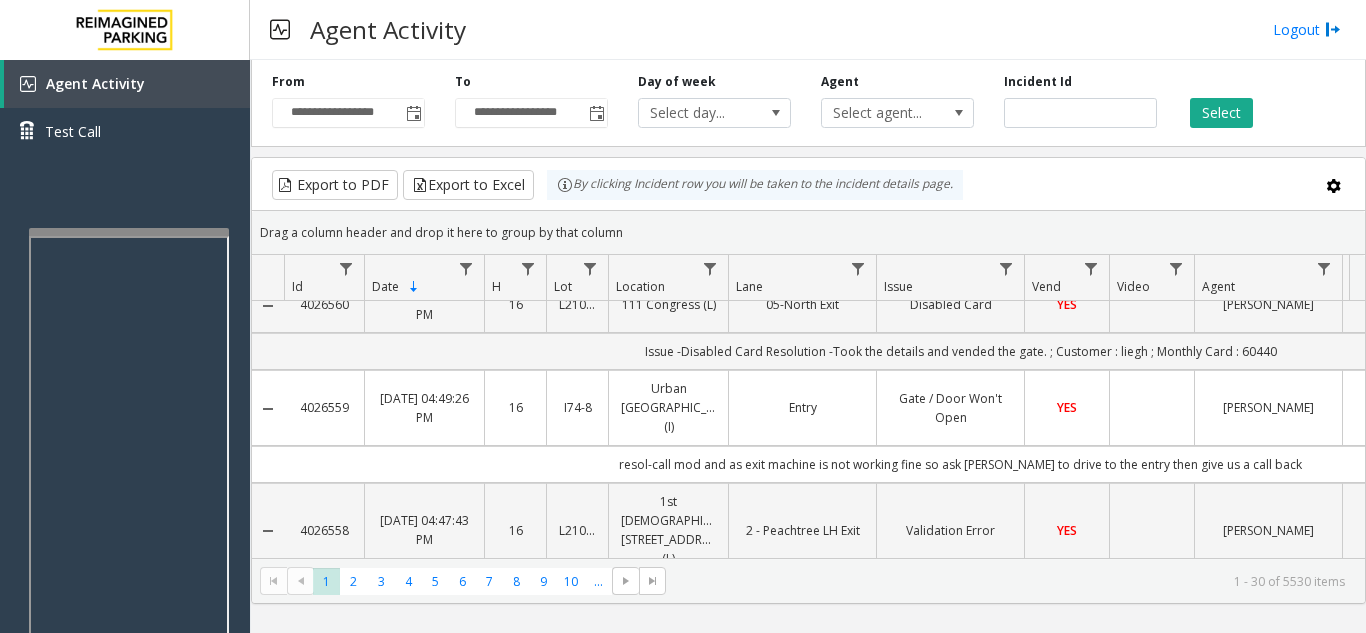scroll, scrollTop: 100, scrollLeft: 0, axis: vertical 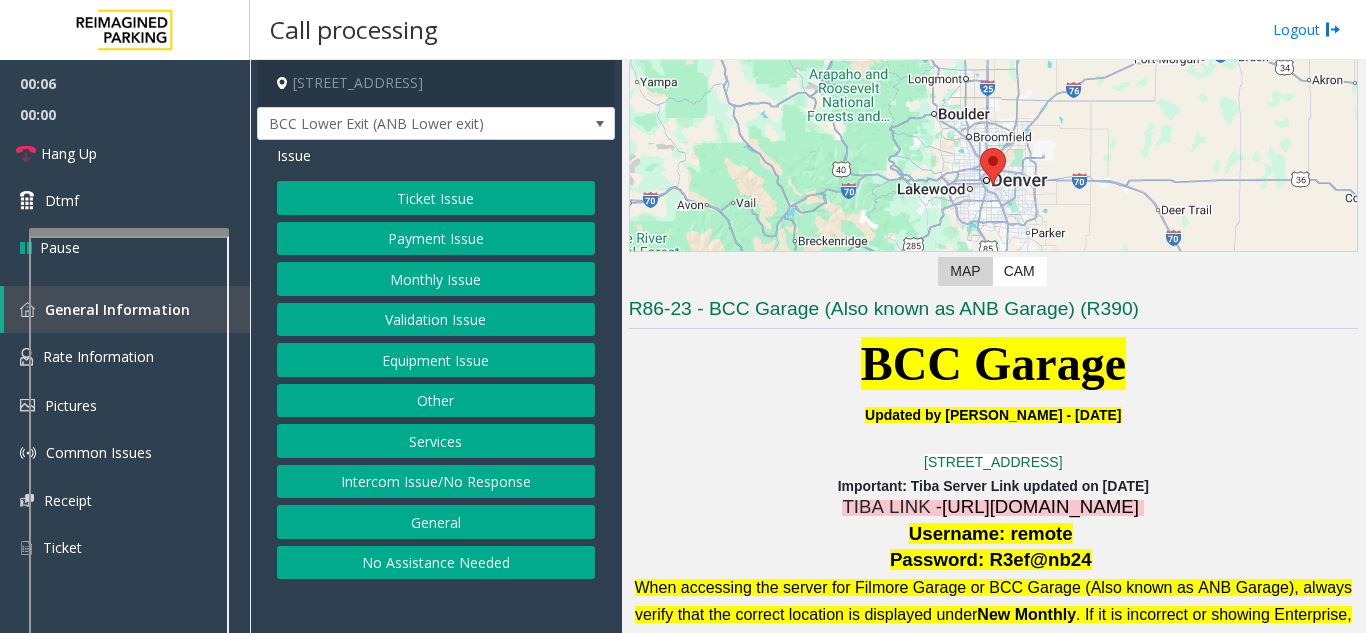 click on "R86-23 - BCC Garage (Also known as ANB Garage) (R390)" 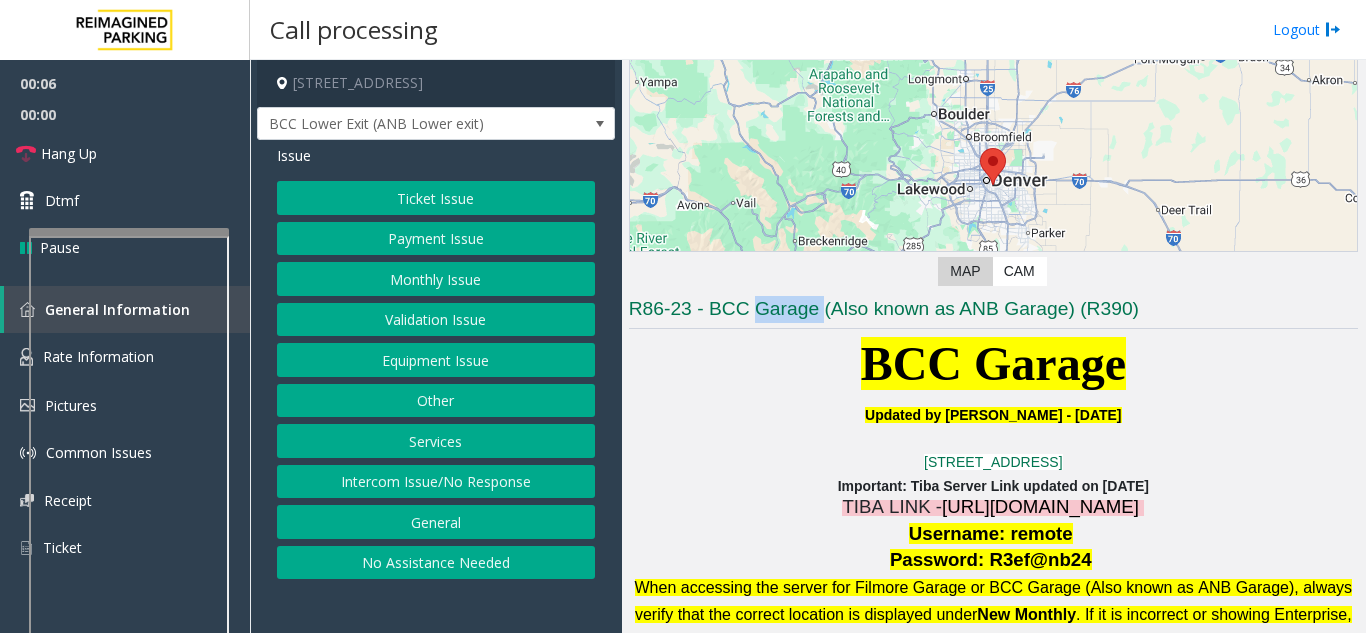 click on "R86-23 - BCC Garage (Also known as ANB Garage) (R390)" 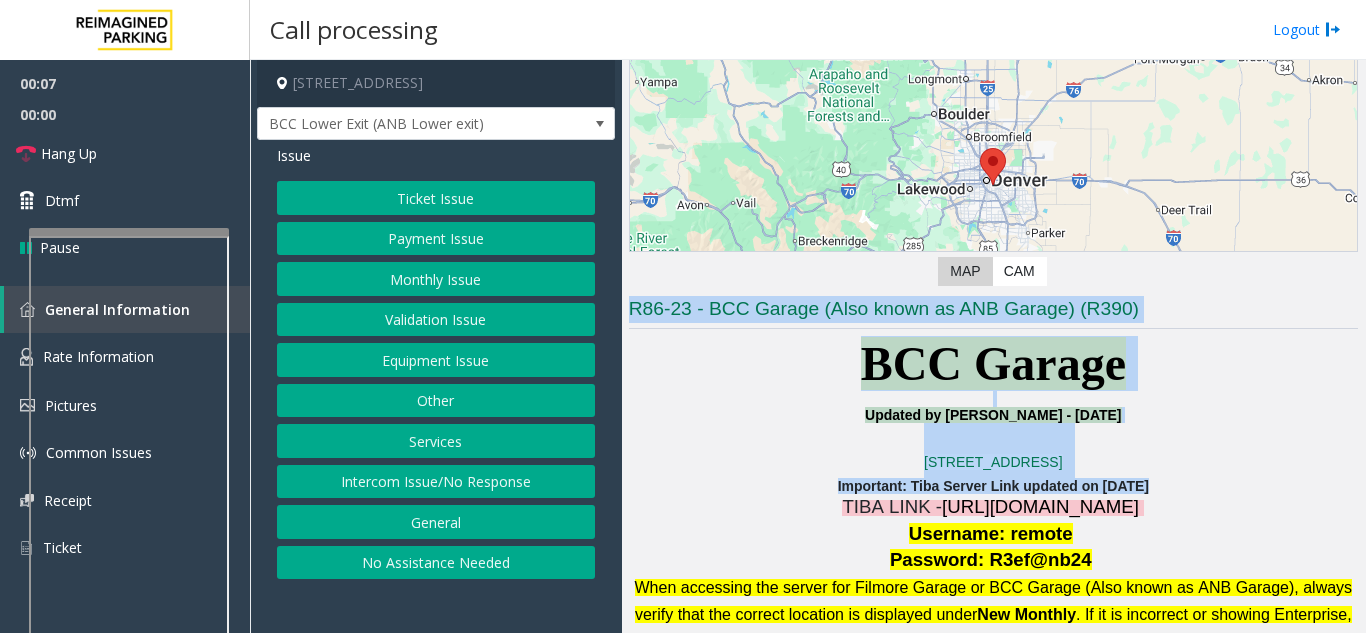 drag, startPoint x: 796, startPoint y: 327, endPoint x: 932, endPoint y: 485, distance: 208.47063 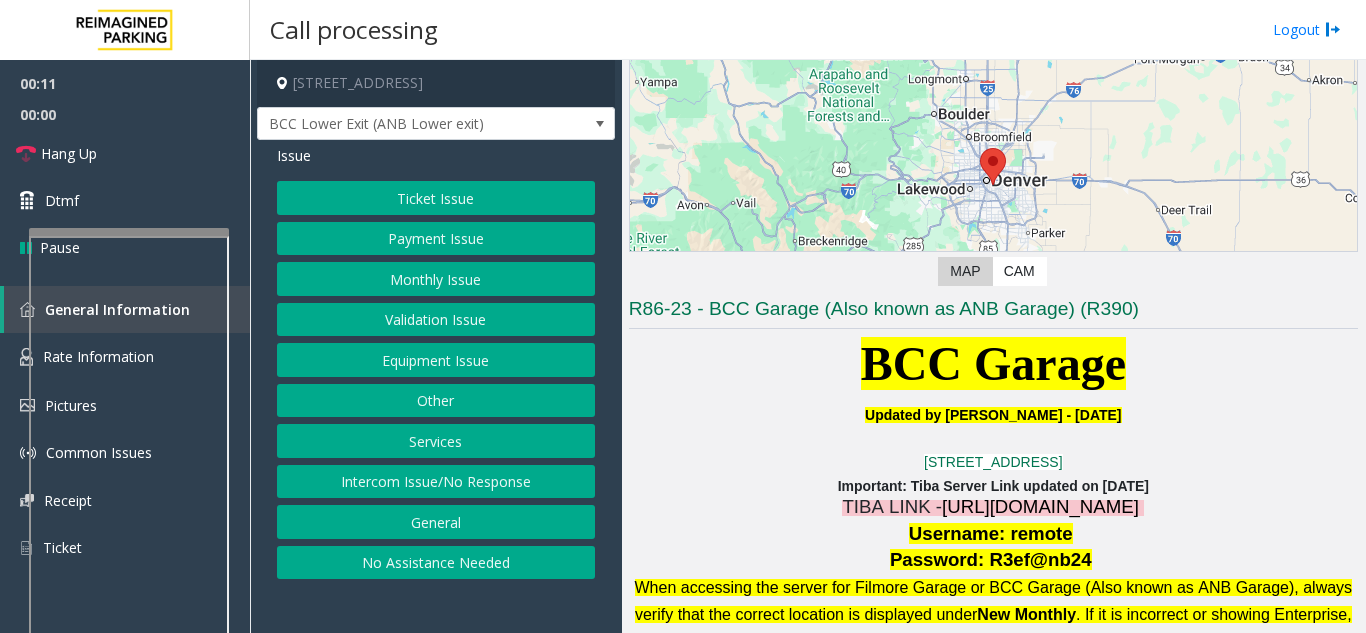 drag, startPoint x: 368, startPoint y: 423, endPoint x: 397, endPoint y: 474, distance: 58.66856 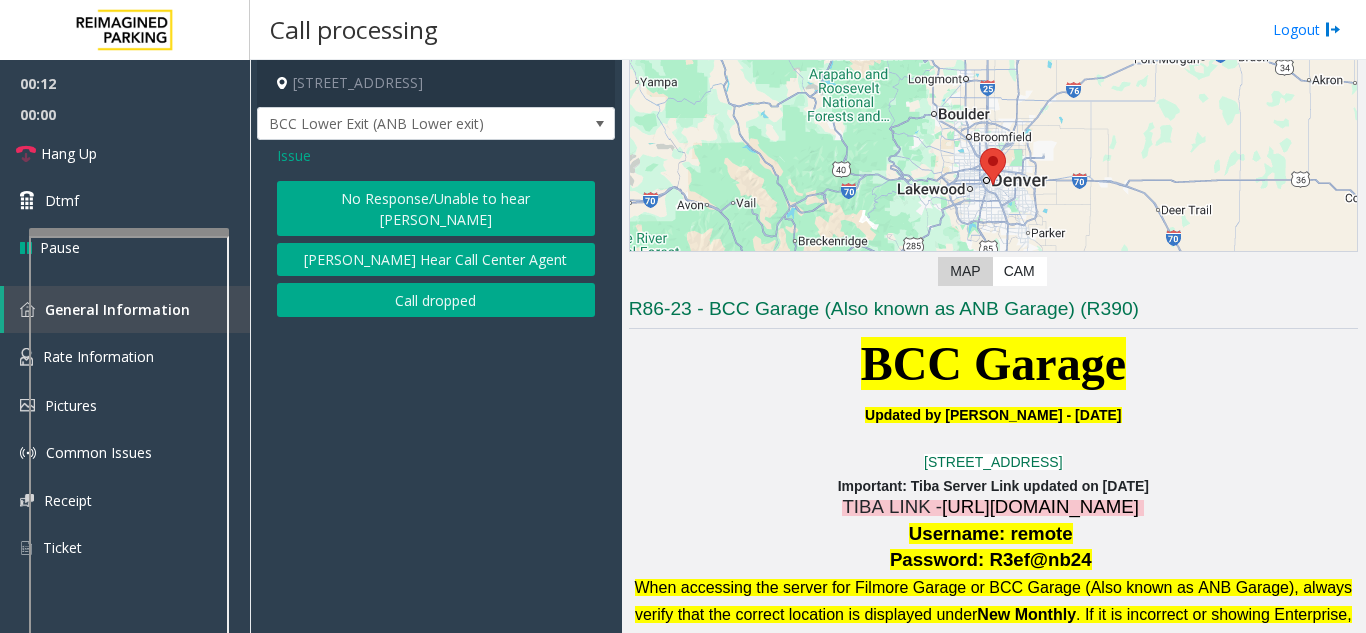 click on "No Response/Unable to hear [PERSON_NAME]" 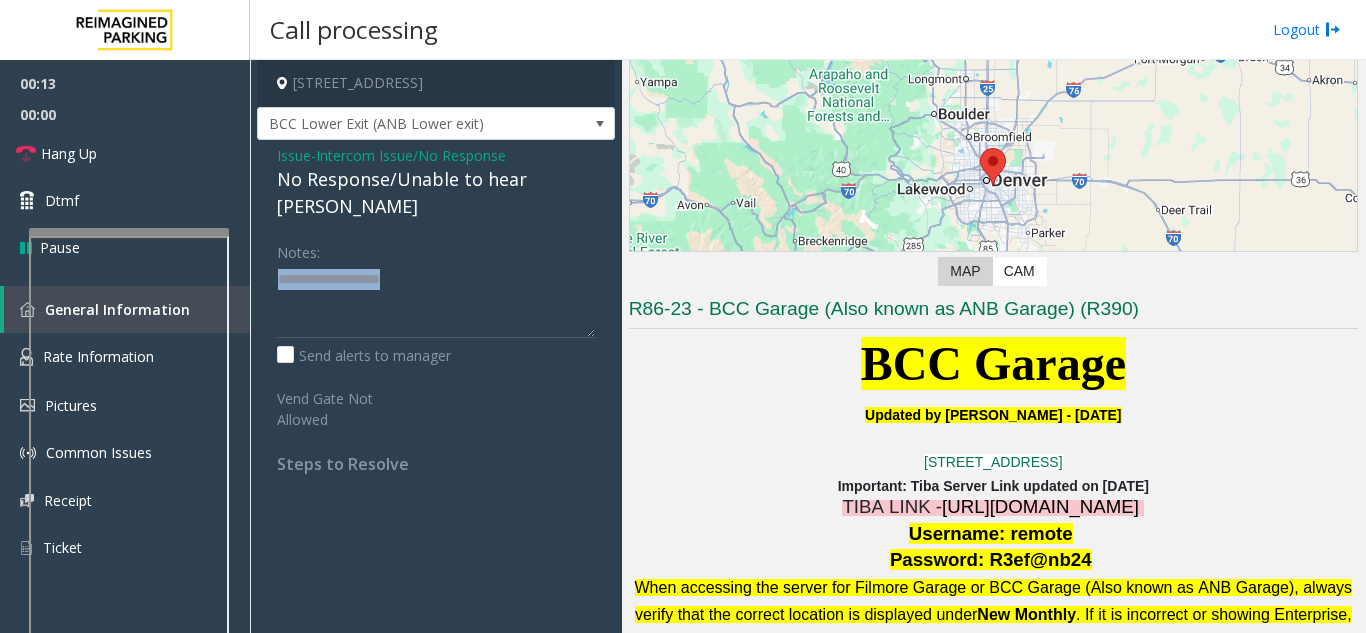 click on "Issue  -  Intercom Issue/No Response No Response/Unable to hear [PERSON_NAME] Notes:                      Send alerts to manager  Vend Gate Not Allowed  Steps to Resolve" 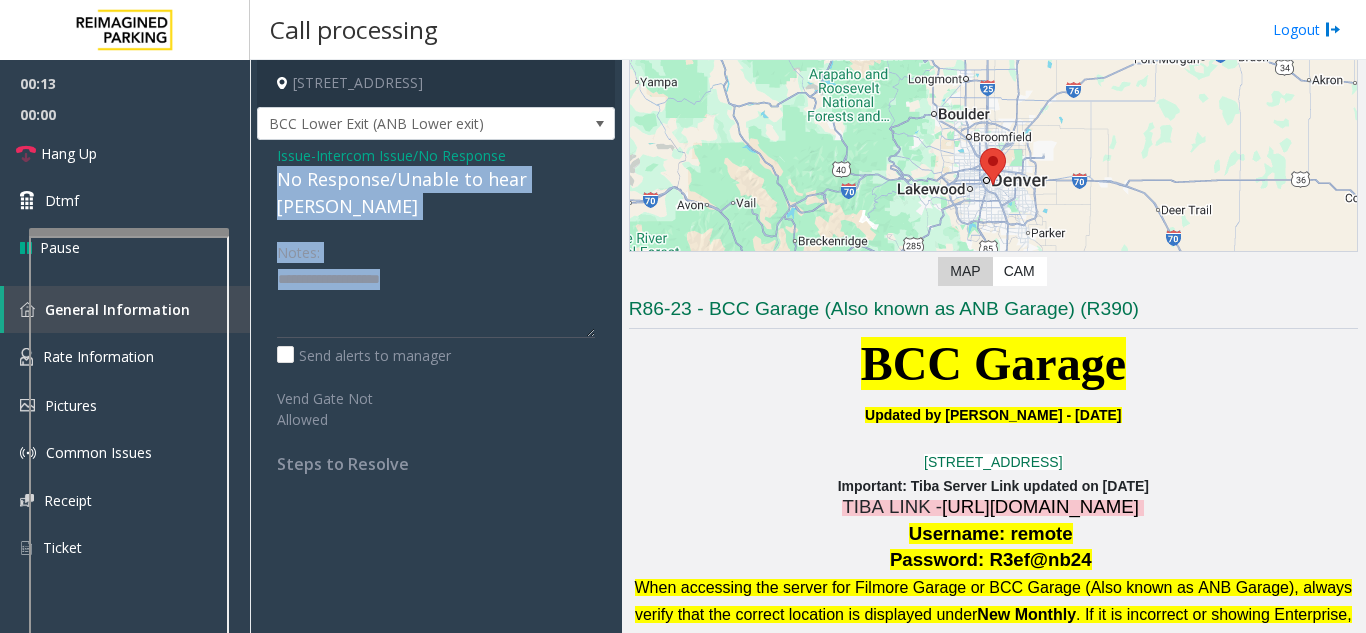 drag, startPoint x: 468, startPoint y: 201, endPoint x: 471, endPoint y: 179, distance: 22.203604 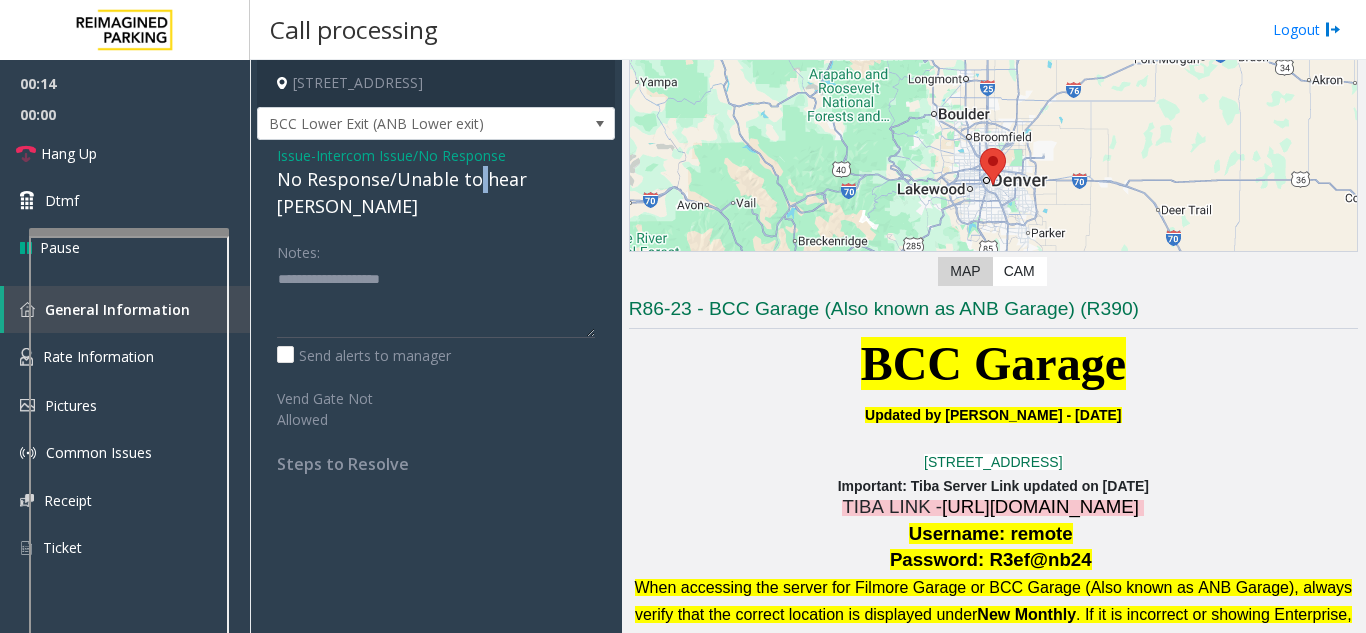 click on "No Response/Unable to hear [PERSON_NAME]" 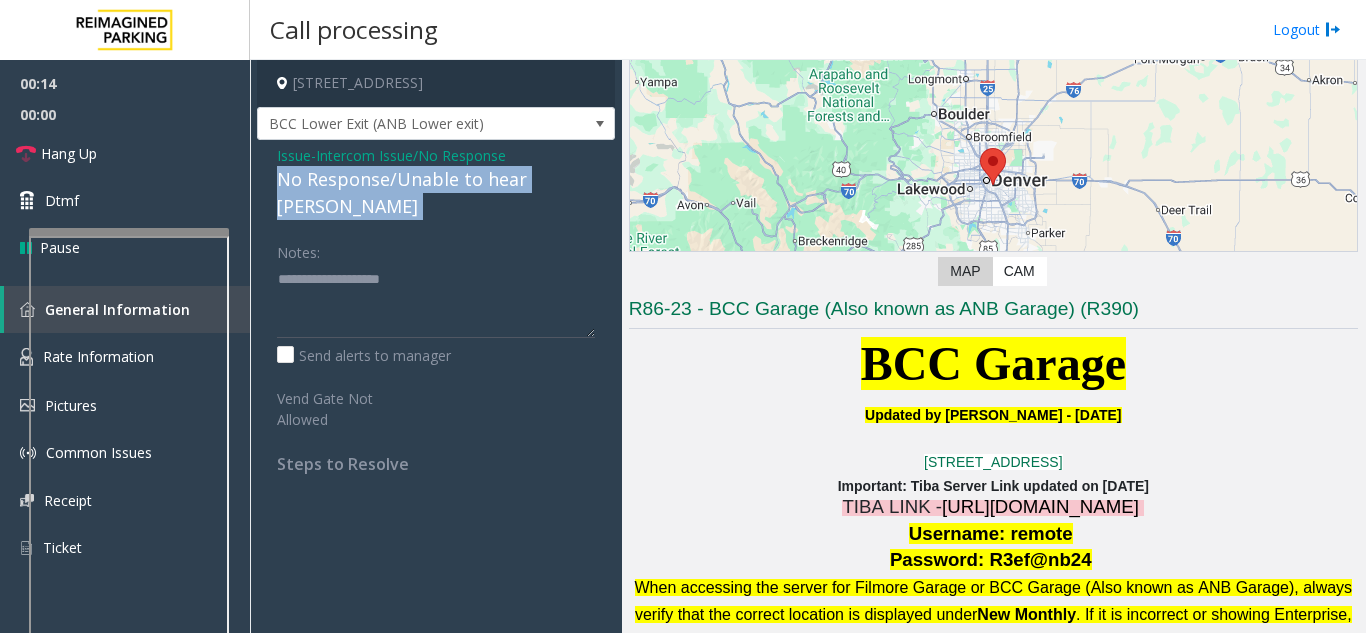 click on "No Response/Unable to hear [PERSON_NAME]" 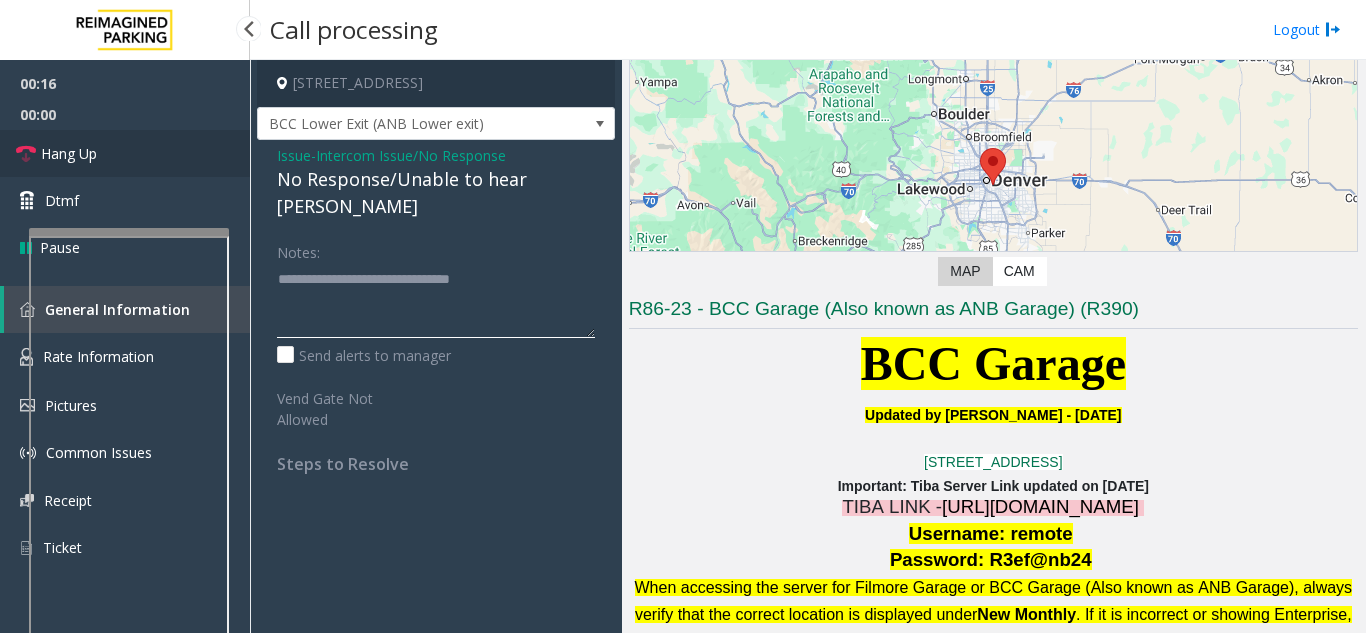 type on "**********" 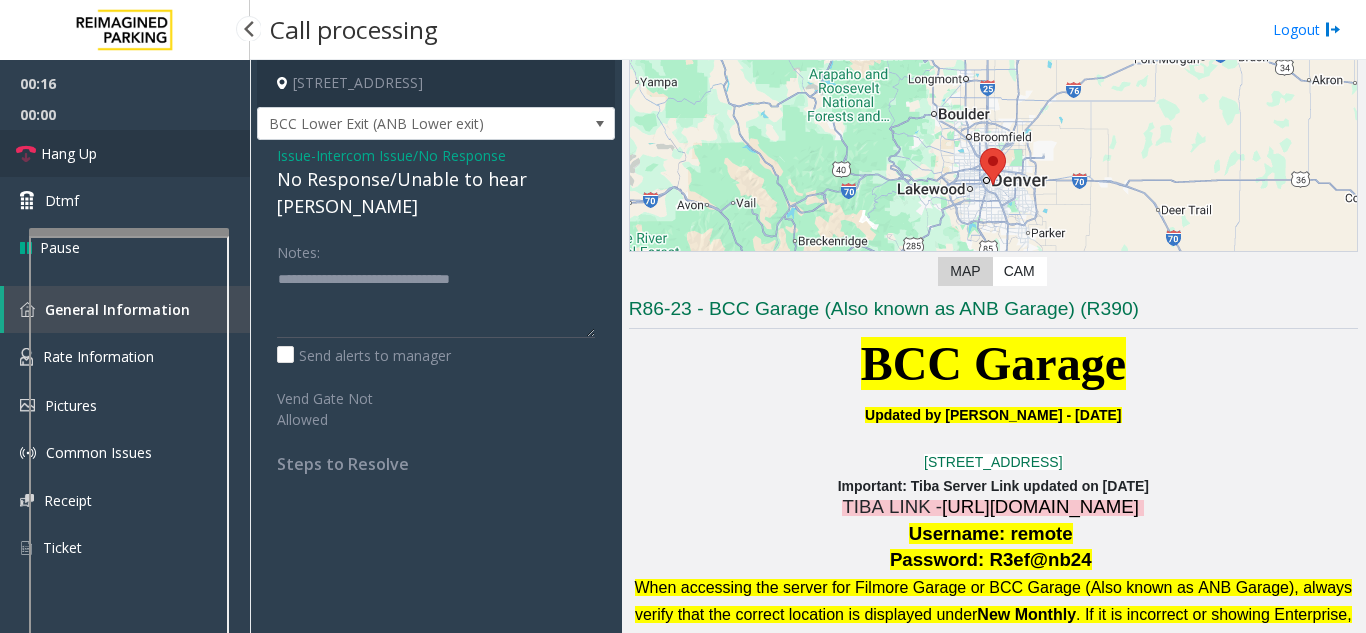 click on "Hang Up" at bounding box center [125, 153] 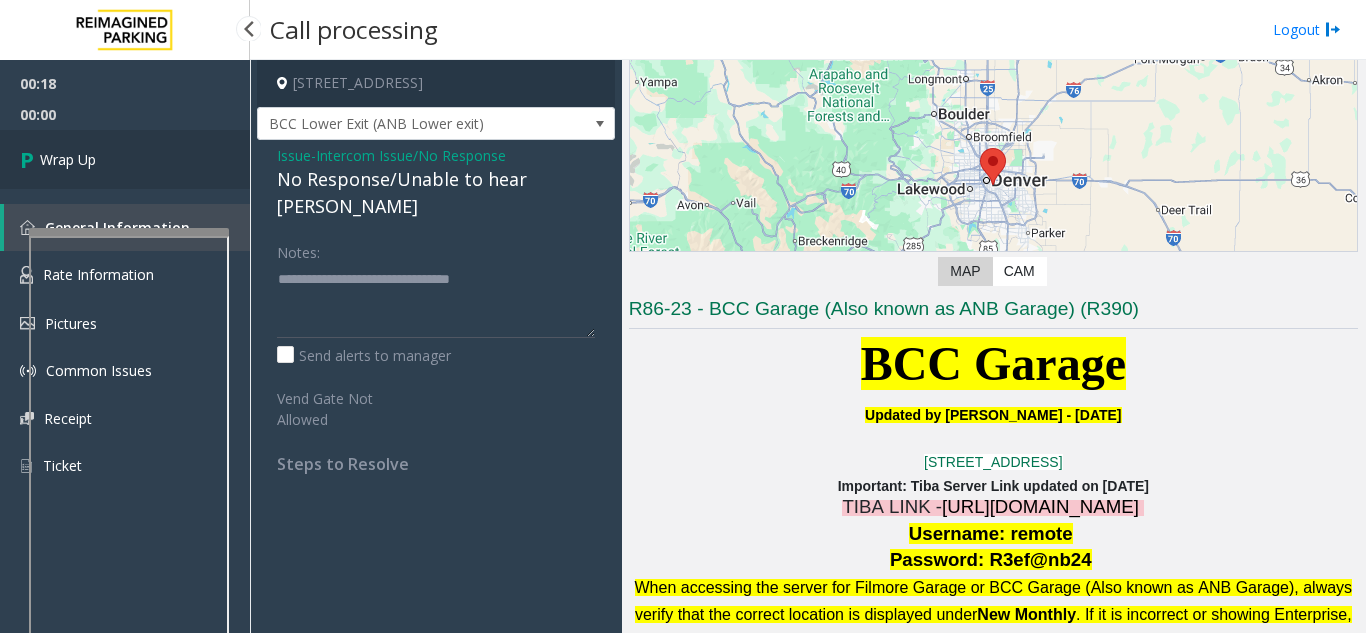 click on "Wrap Up" at bounding box center [125, 159] 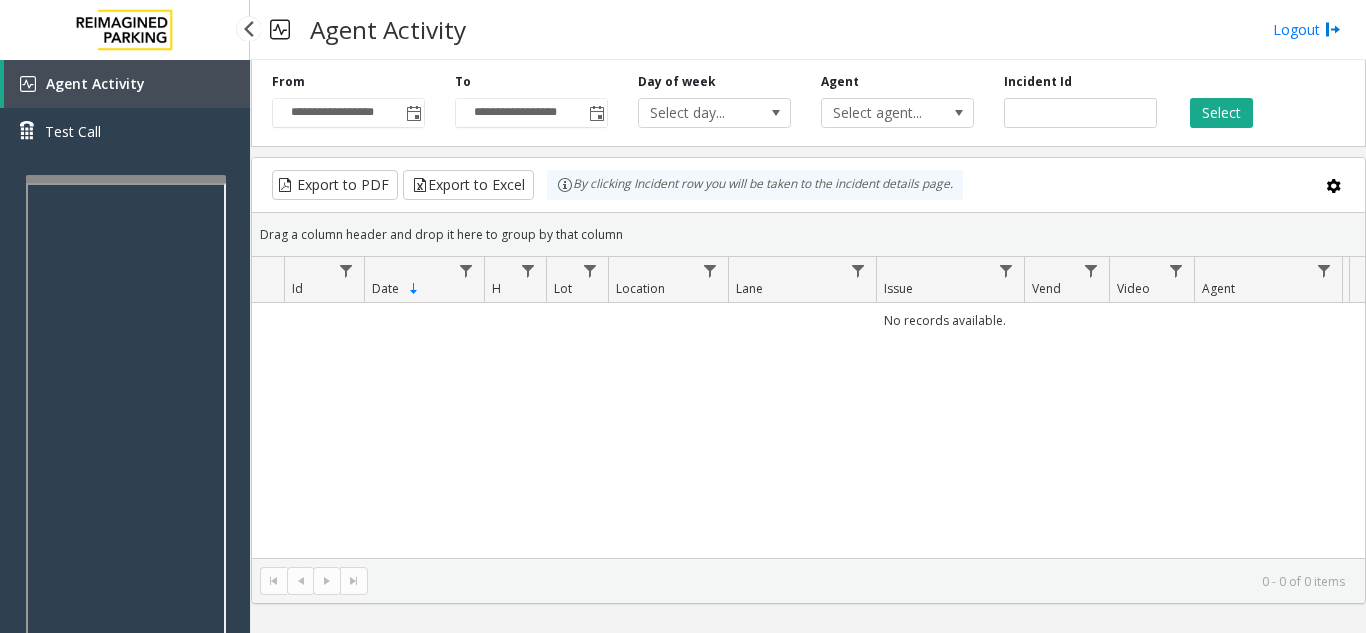click on "**********" at bounding box center [683, 316] 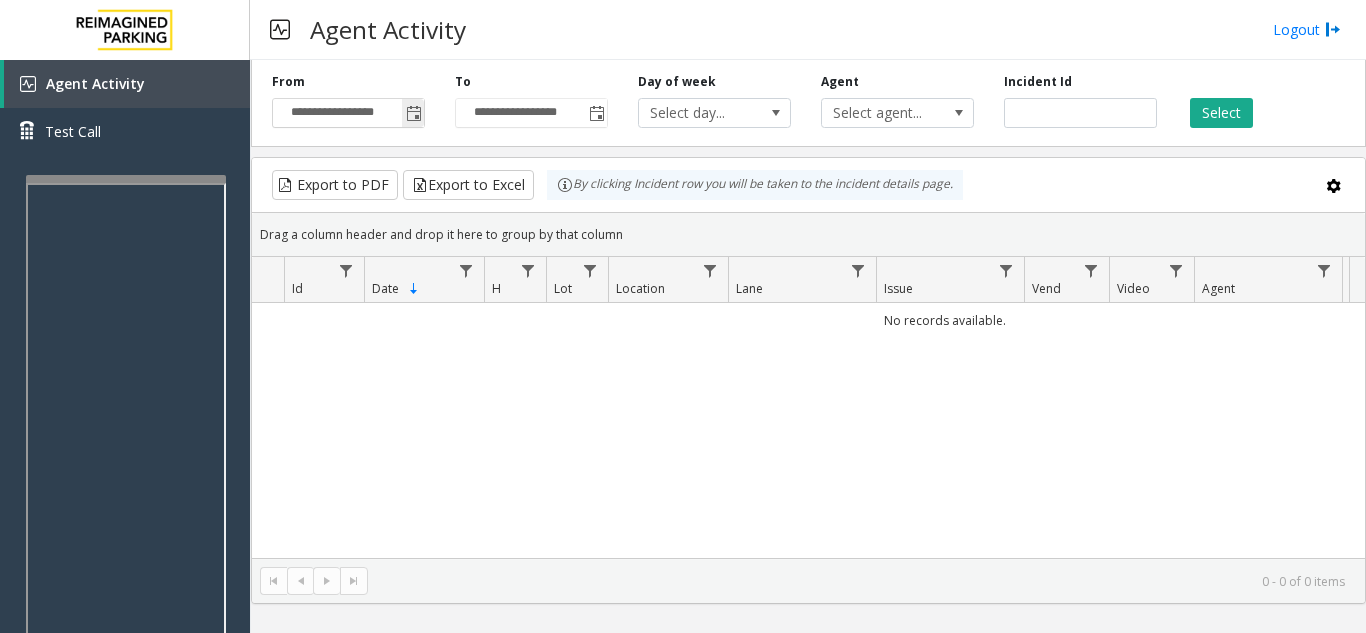click 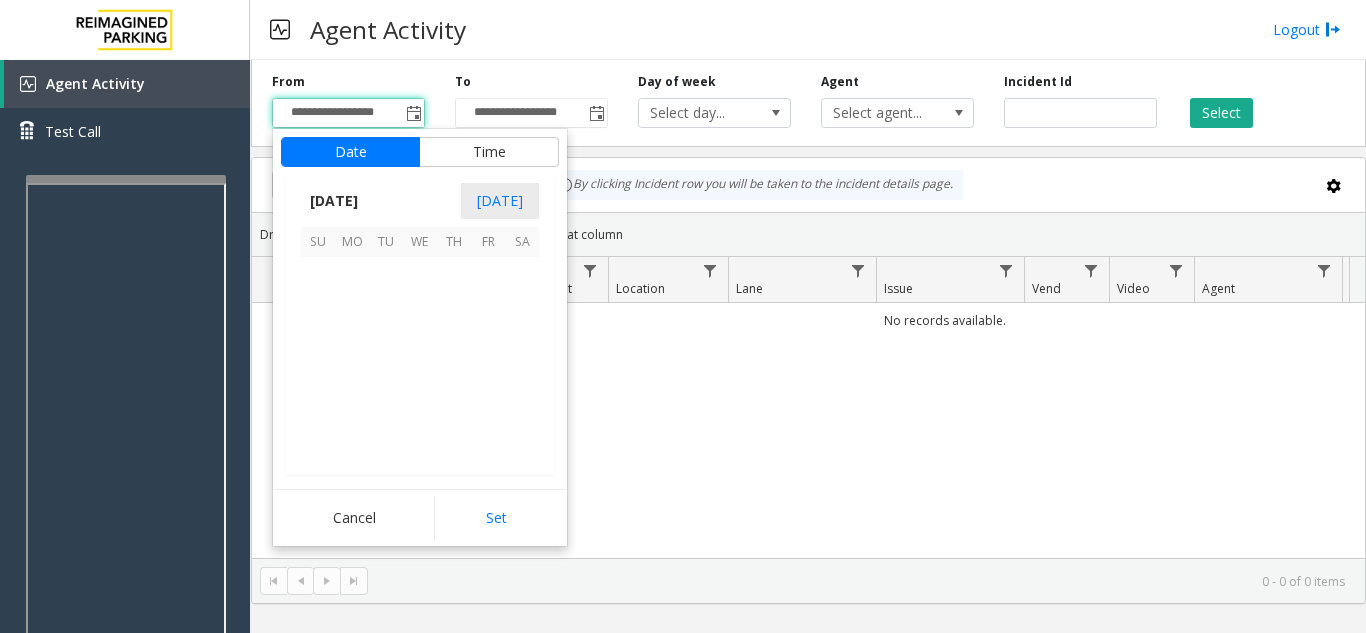 scroll, scrollTop: 358428, scrollLeft: 0, axis: vertical 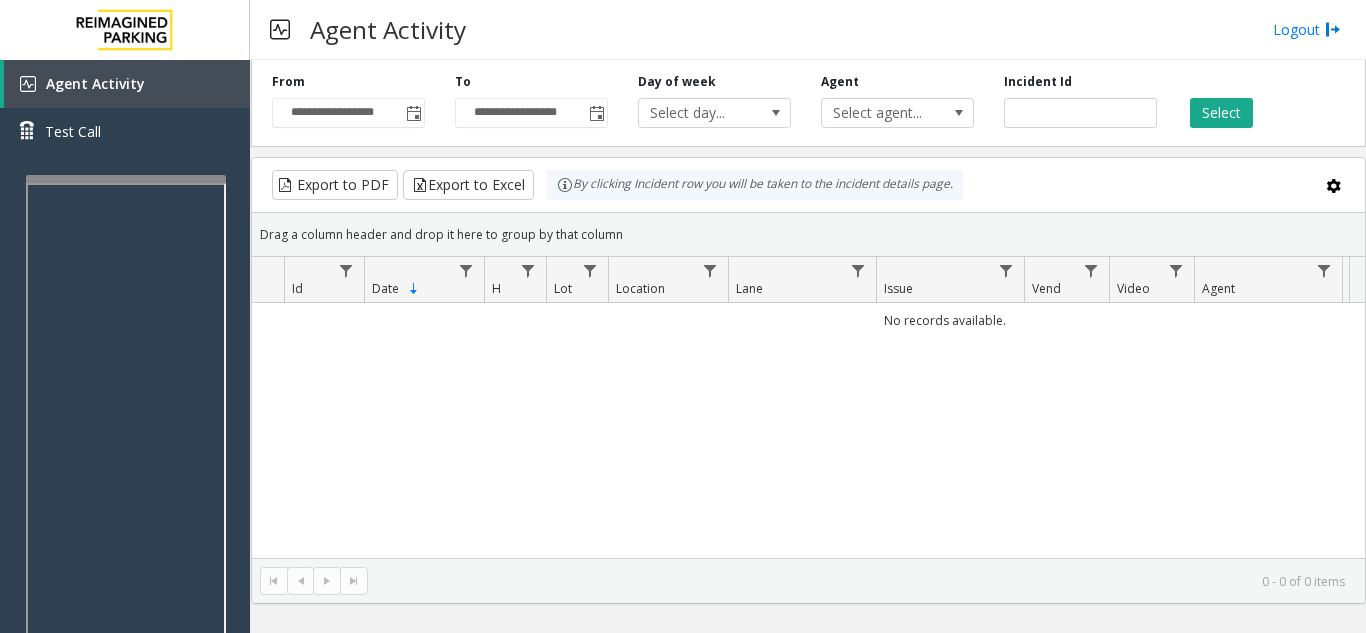 click on "No records available." 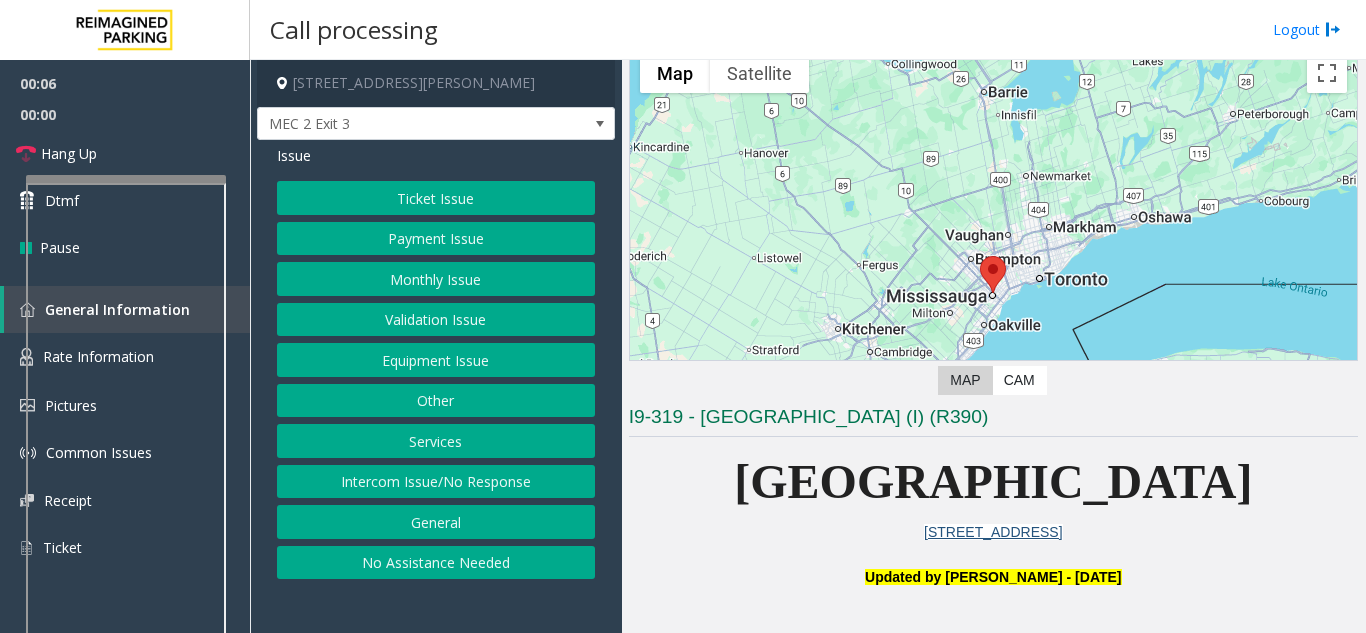 scroll, scrollTop: 100, scrollLeft: 0, axis: vertical 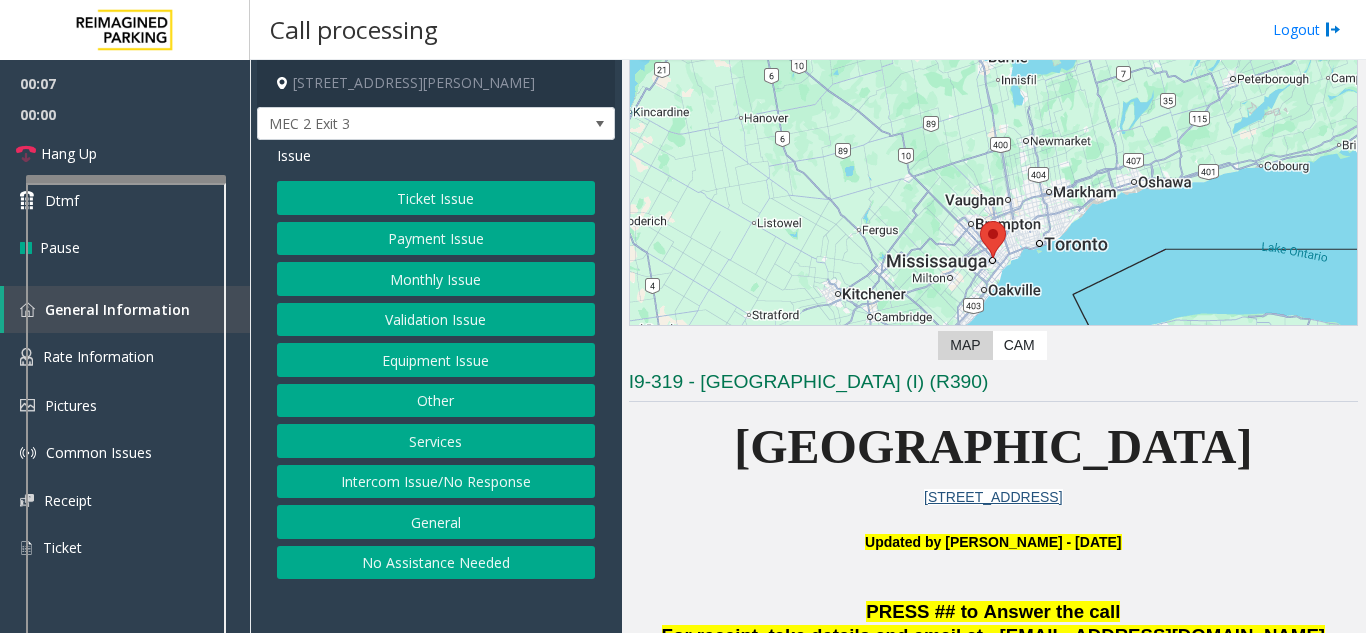click on "Intercom Issue/No Response" 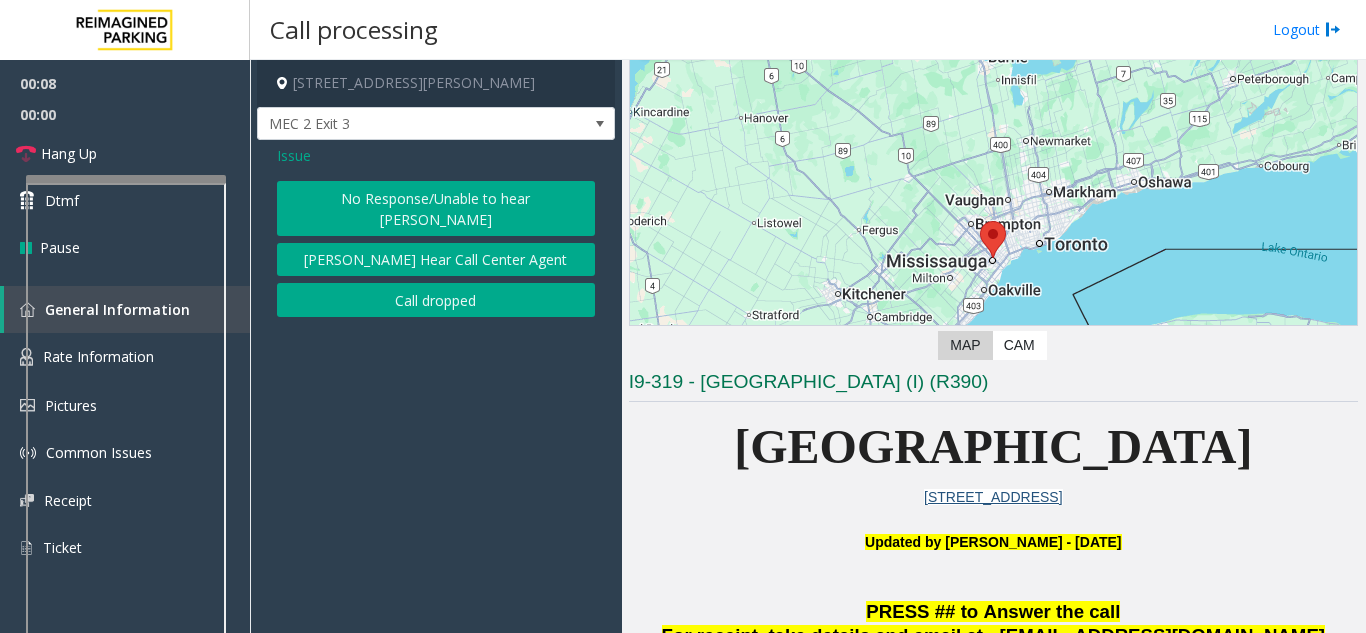 click on "No Response/Unable to hear [PERSON_NAME] Cannot Hear Call Center Agent   Call dropped" 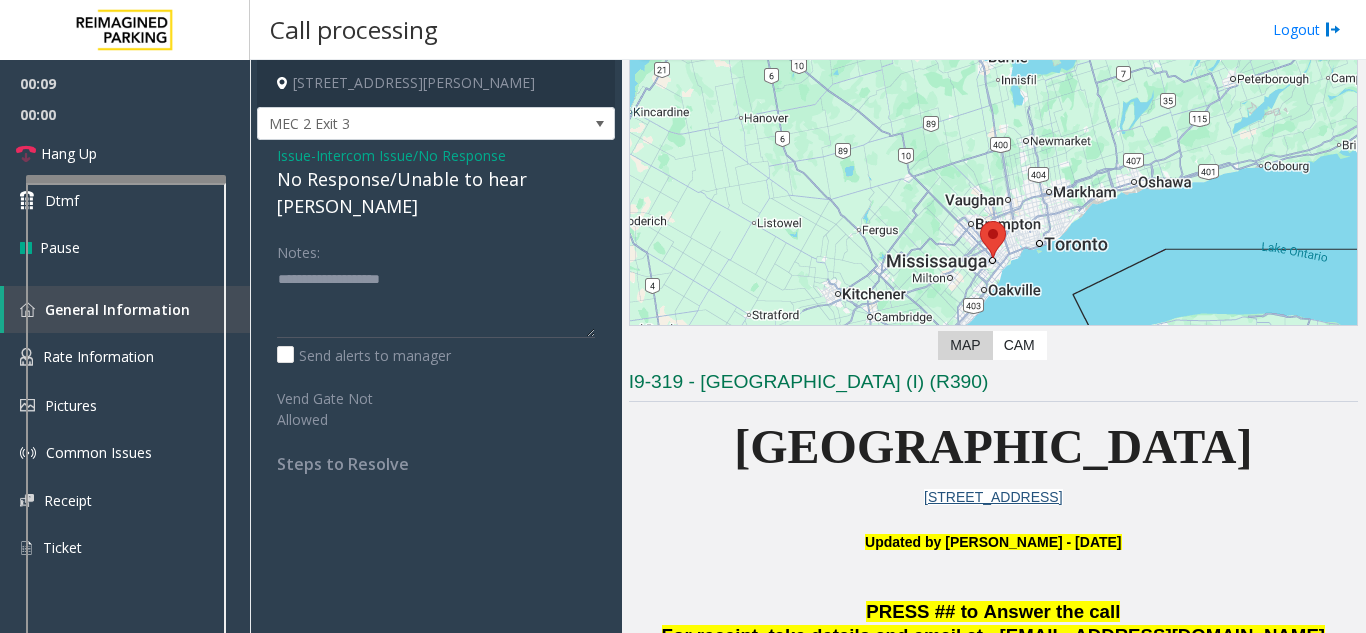 click on "No Response/Unable to hear [PERSON_NAME]" 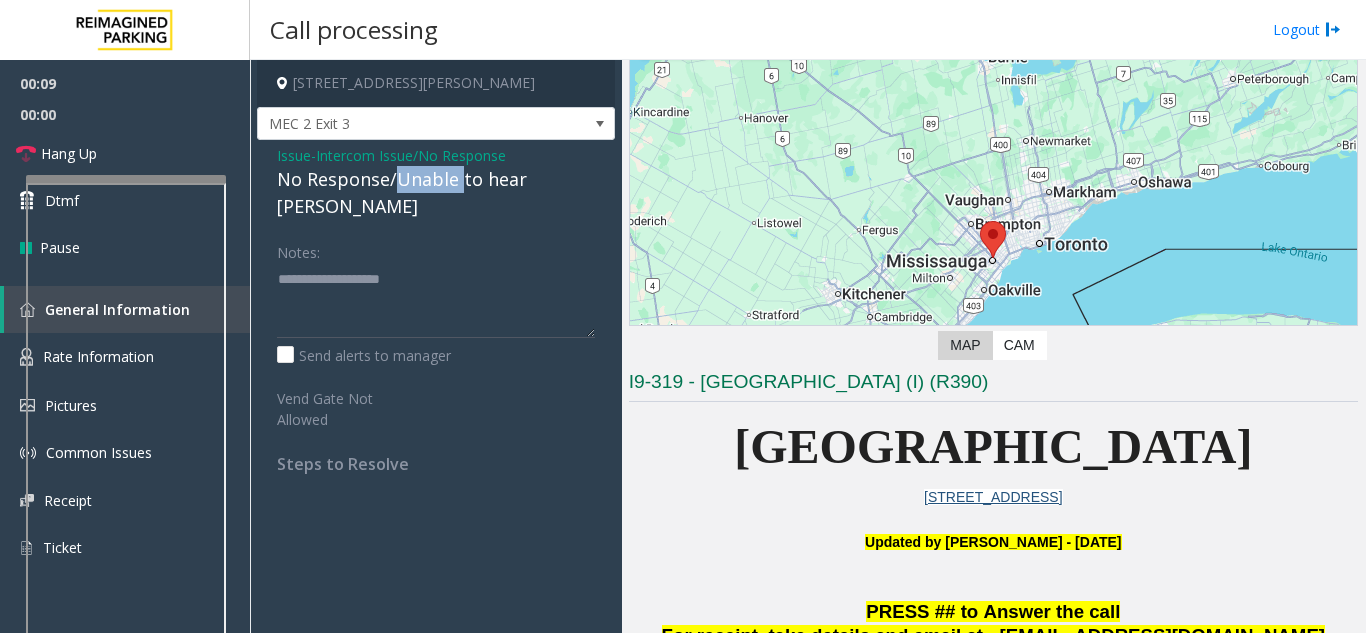 click on "No Response/Unable to hear [PERSON_NAME]" 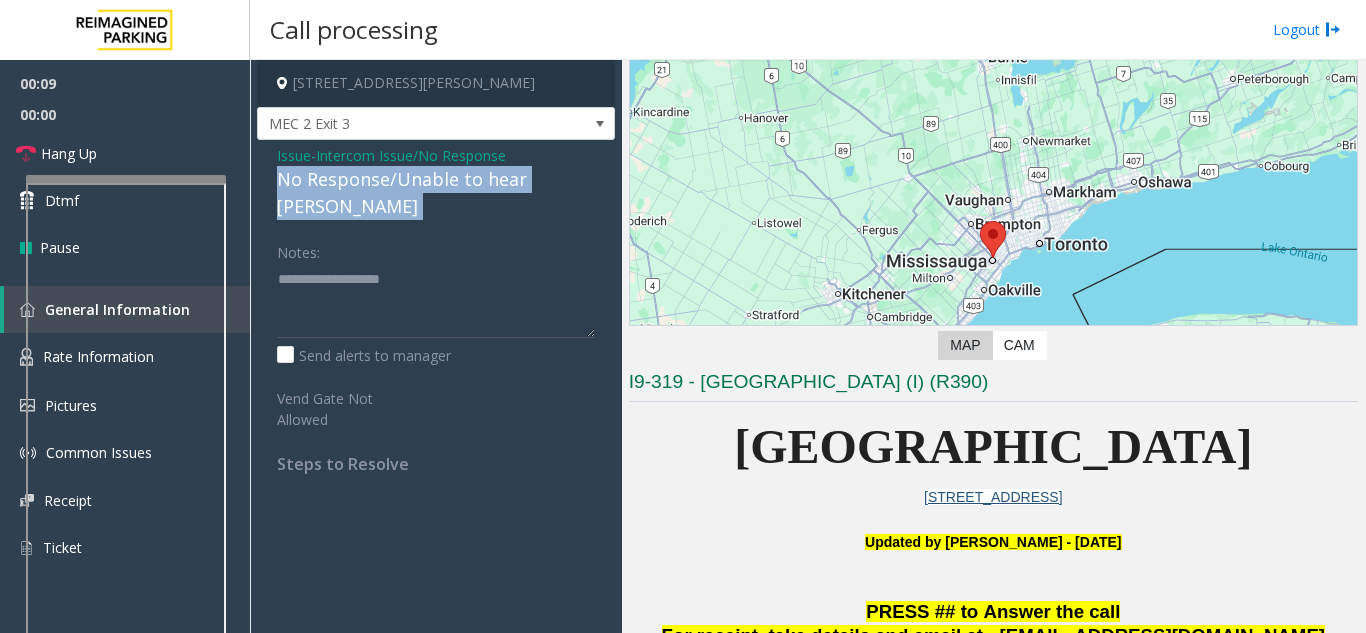 click on "No Response/Unable to hear [PERSON_NAME]" 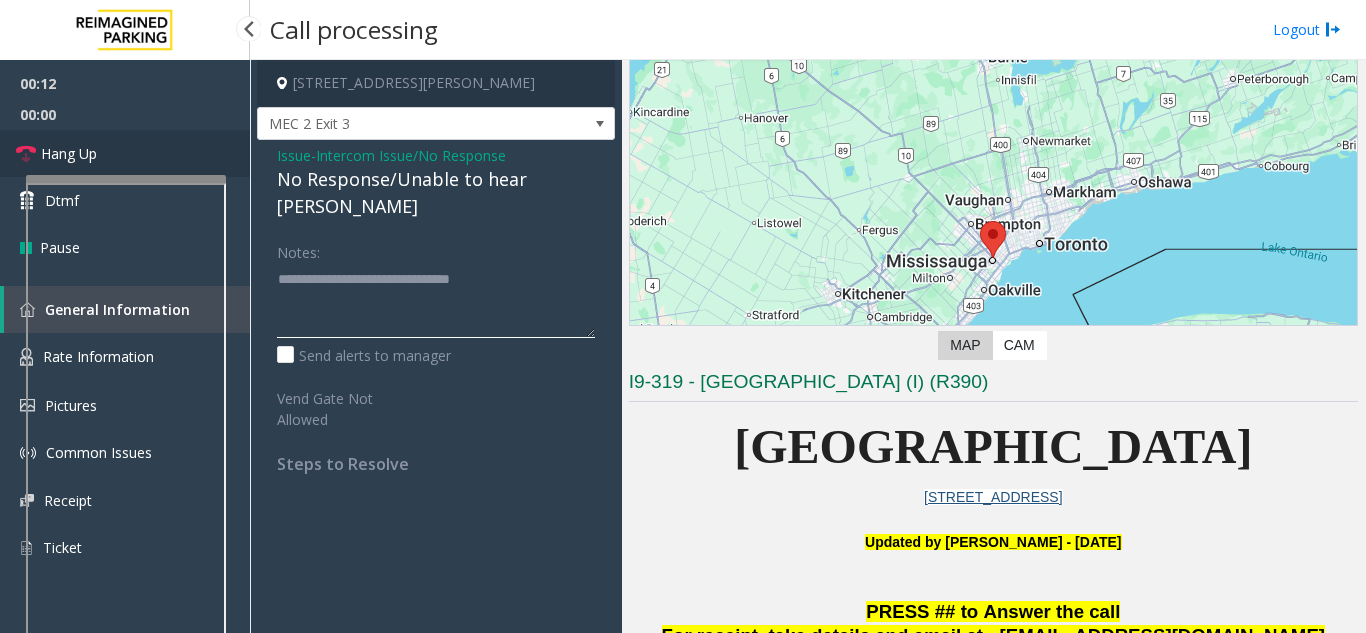type on "**********" 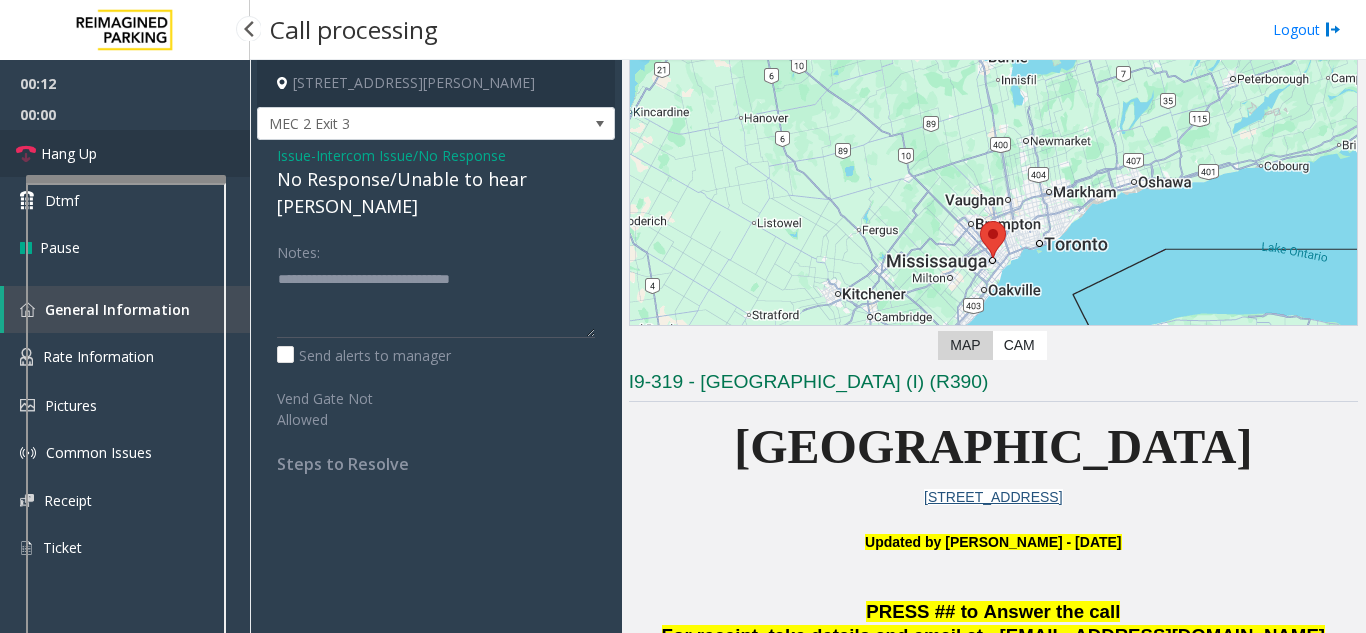 click on "Hang Up" at bounding box center (125, 153) 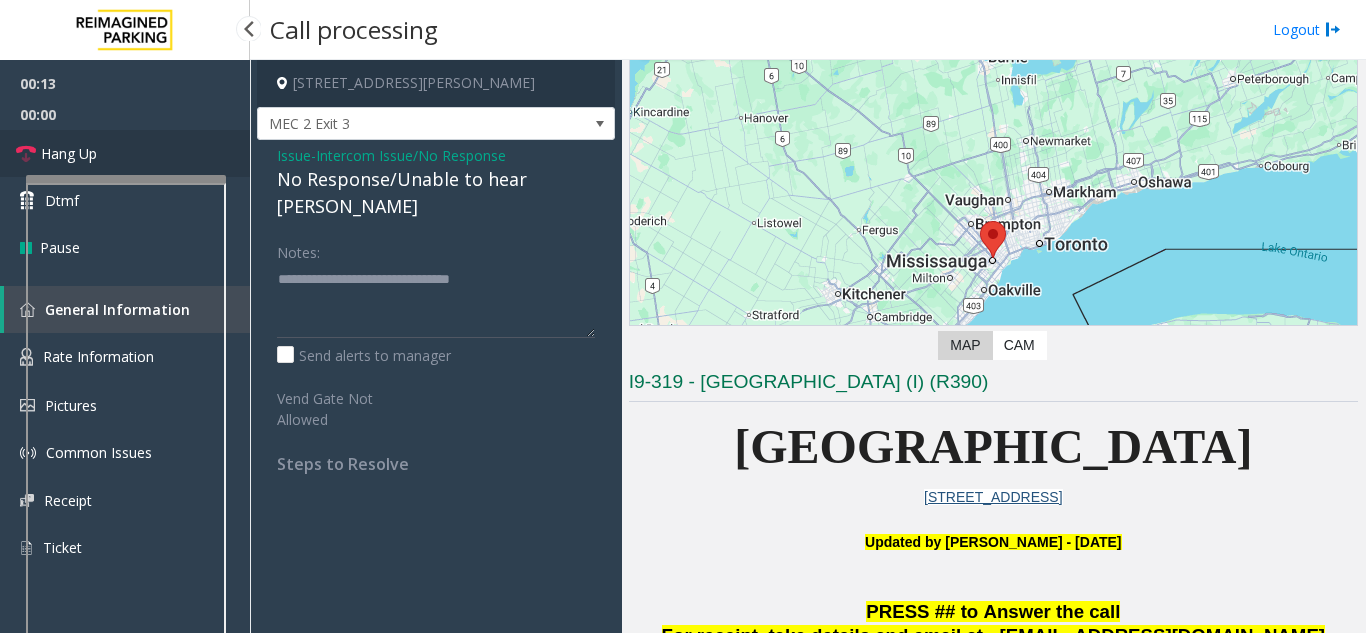 click on "Hang Up" at bounding box center [125, 153] 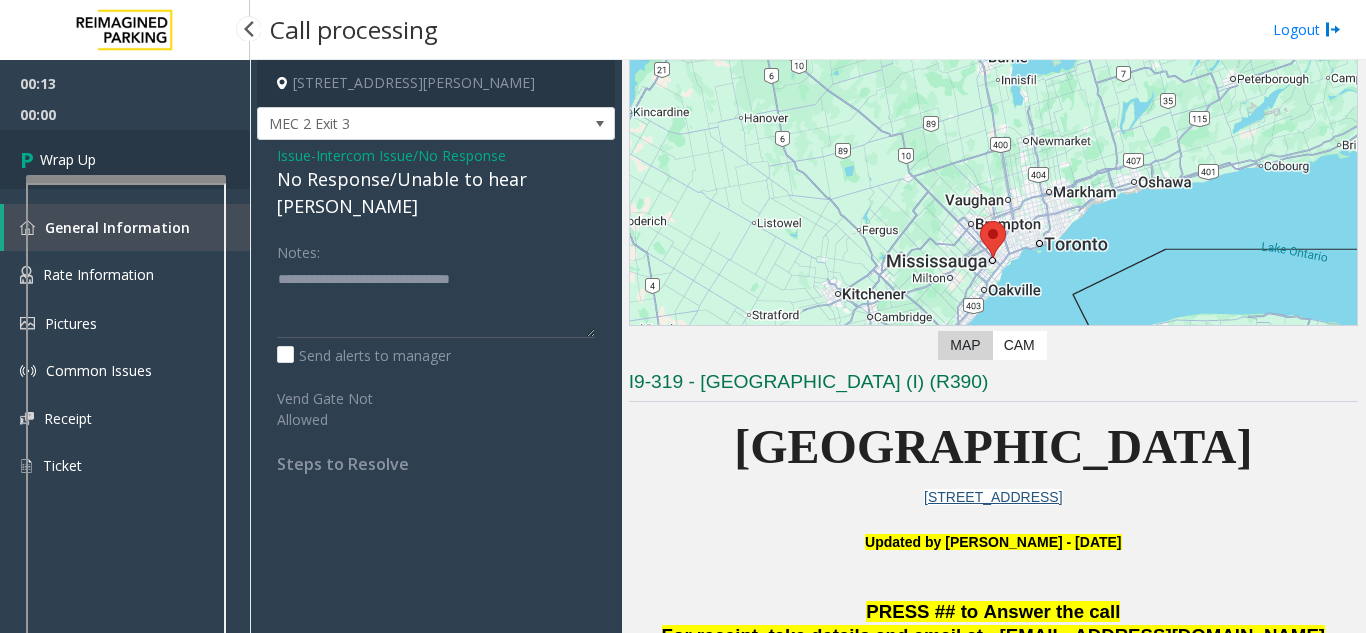 click on "Wrap Up" at bounding box center (125, 159) 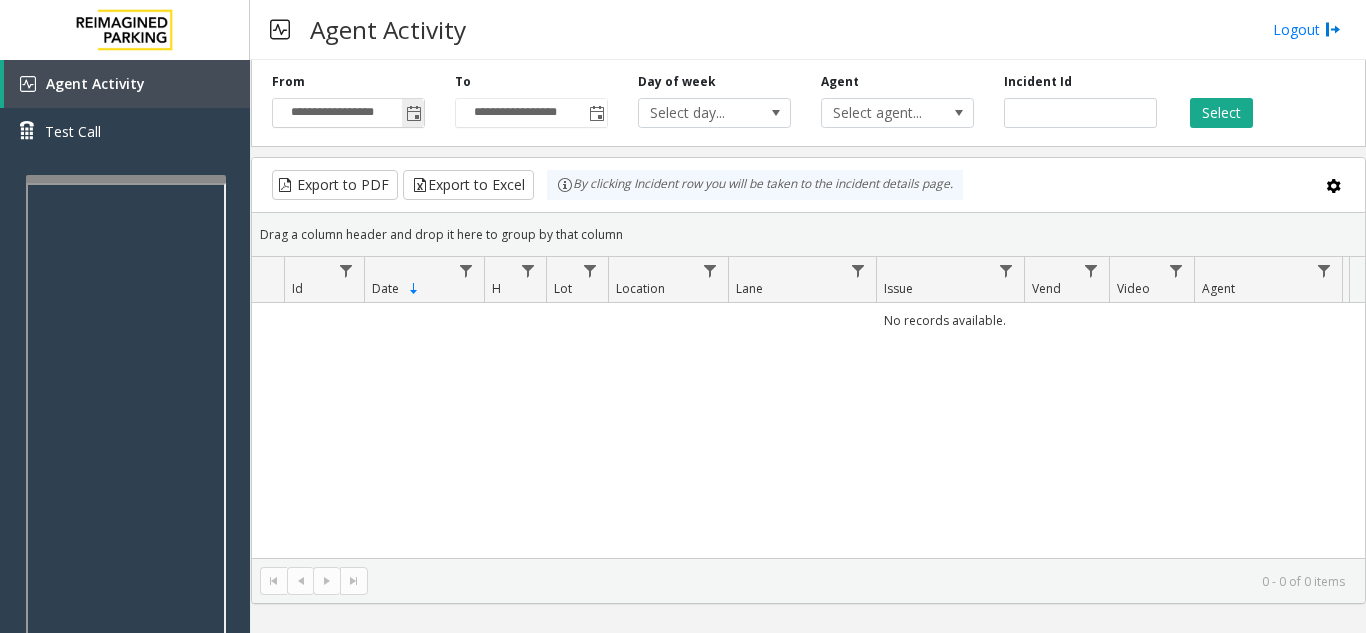 click 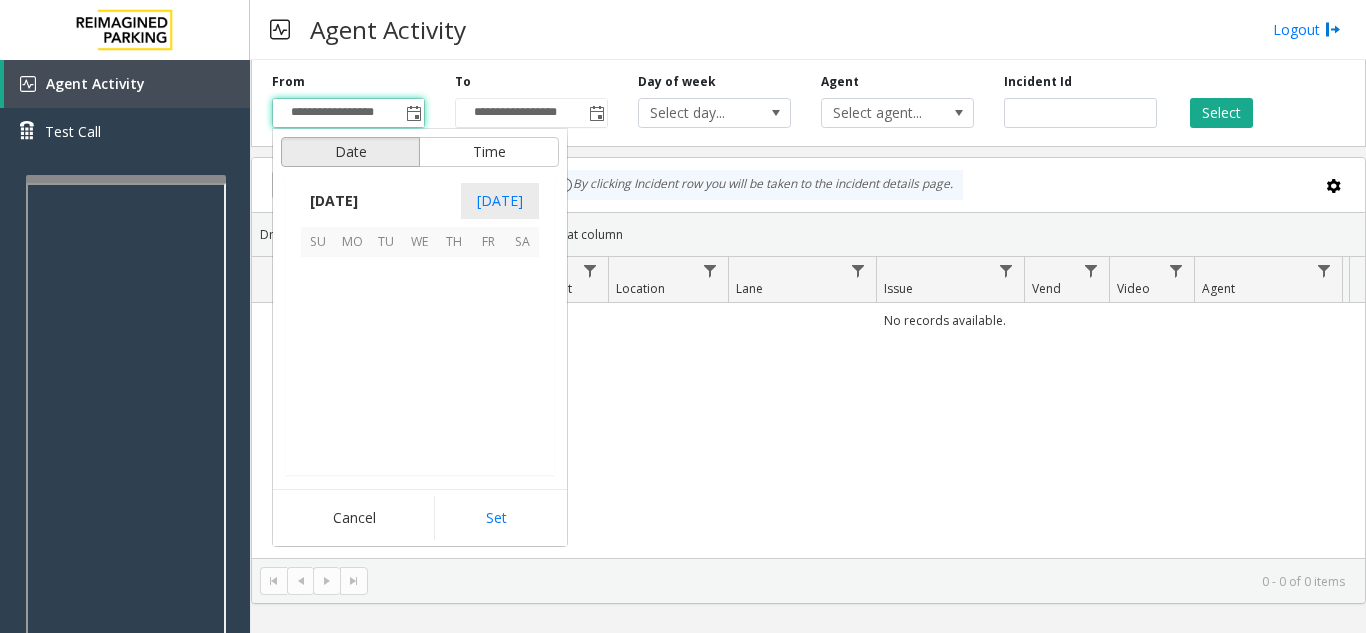 scroll, scrollTop: 358428, scrollLeft: 0, axis: vertical 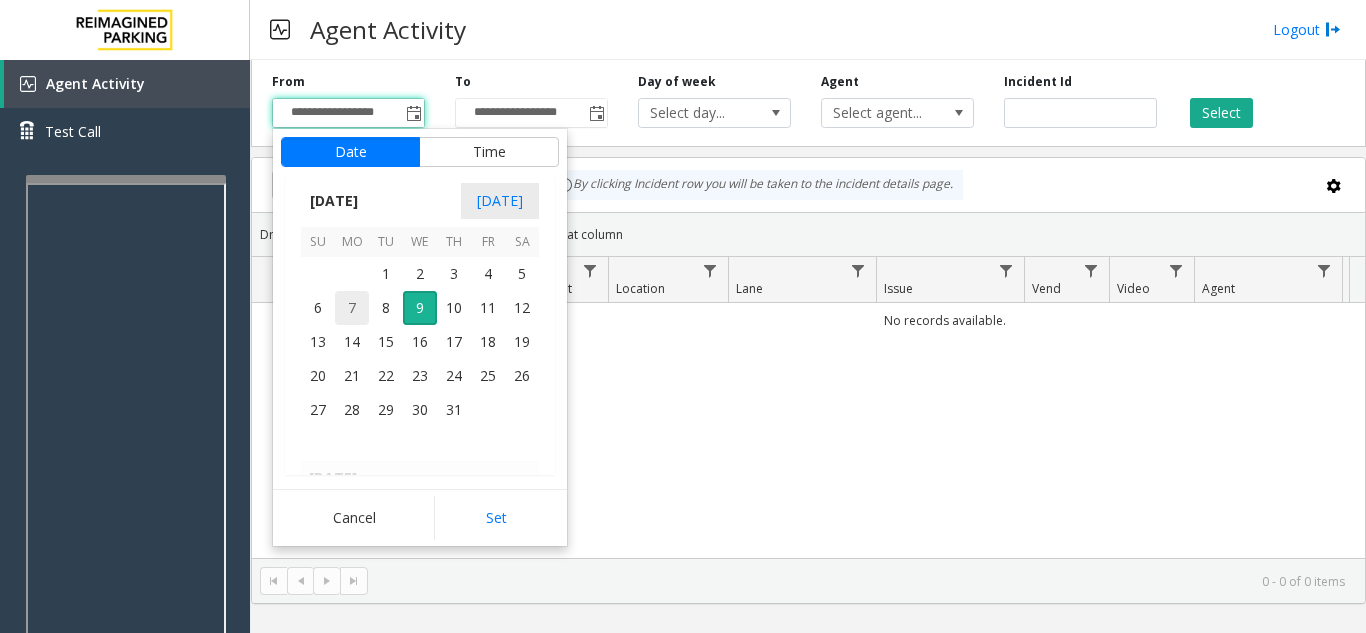 click on "7" at bounding box center [352, 308] 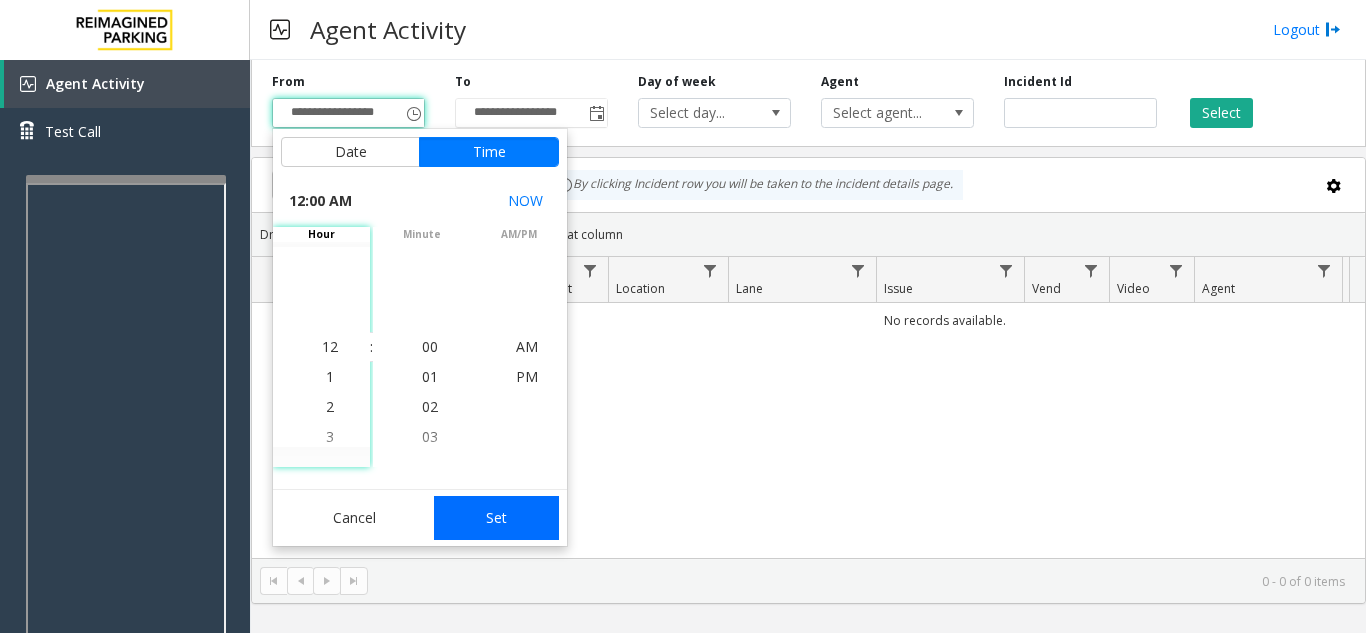 click on "Set" 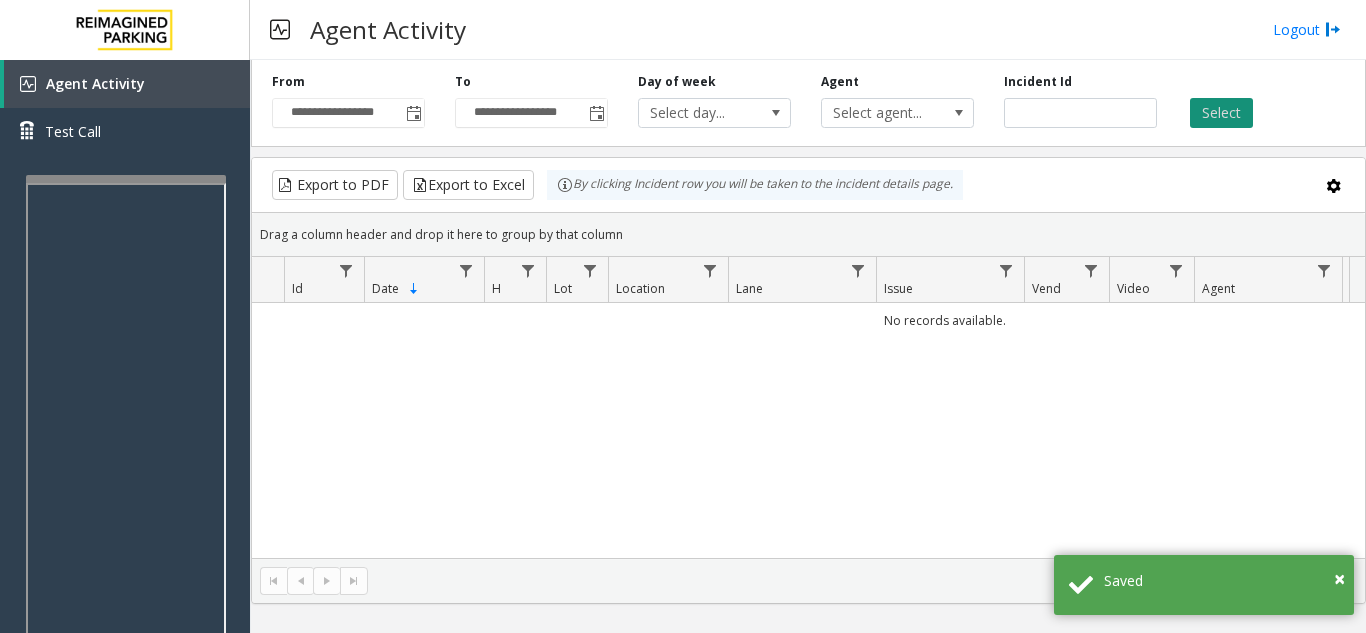 click on "Select" 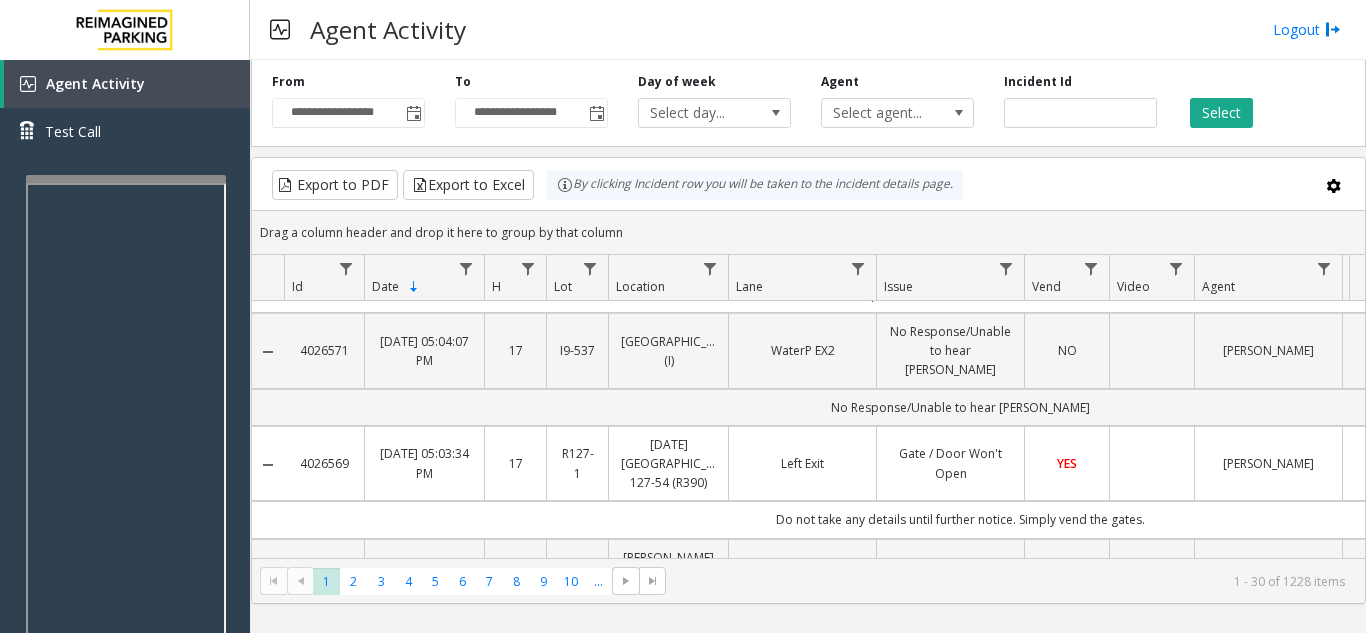 scroll, scrollTop: 0, scrollLeft: 0, axis: both 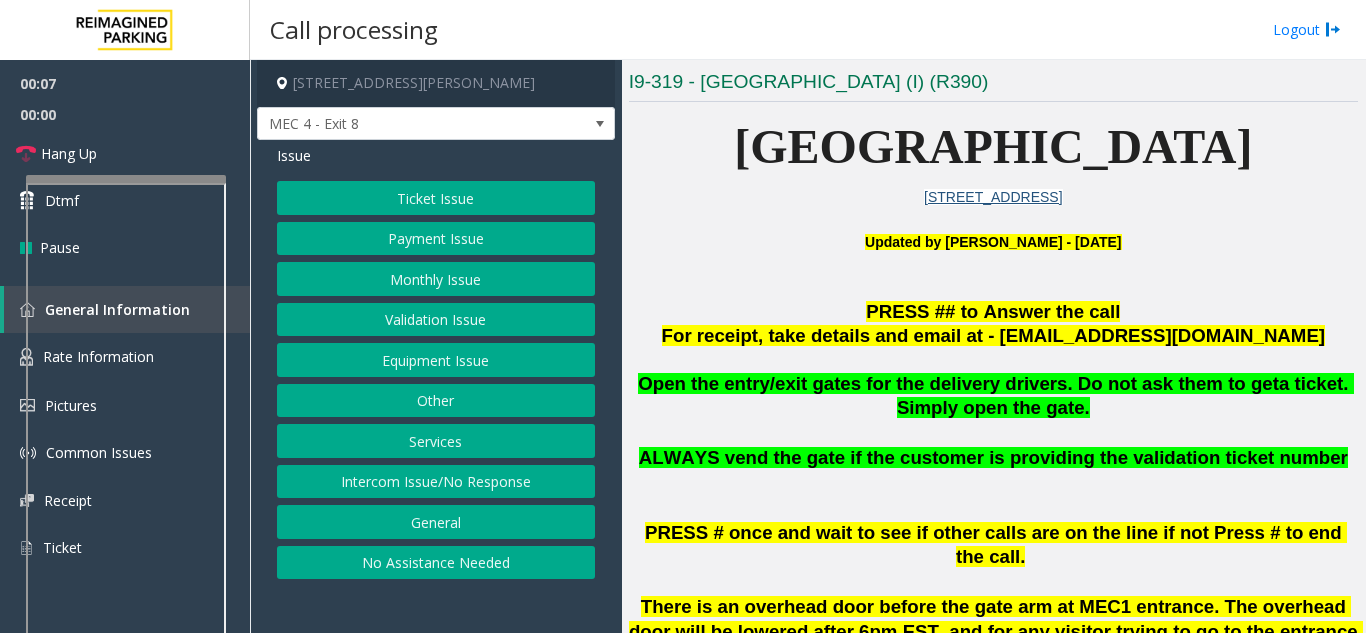 click on "PRESS ## to Answer the call" at bounding box center [993, 312] 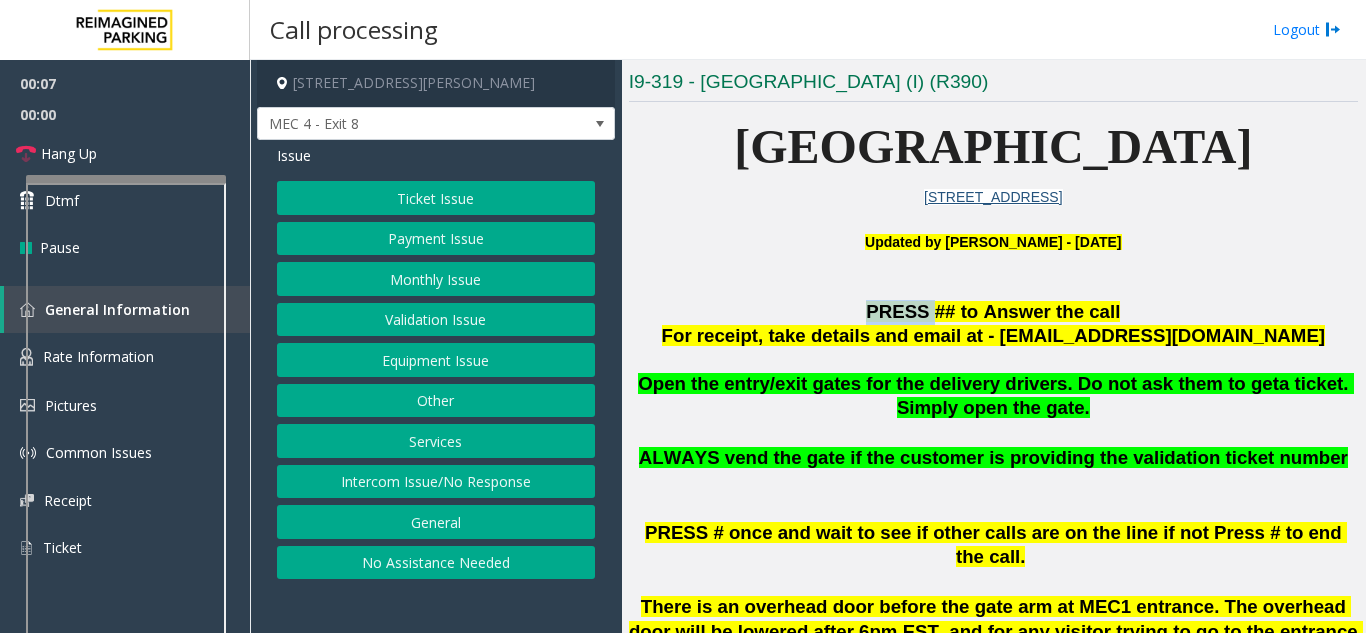 click on "PRESS ## to Answer the call" at bounding box center [993, 312] 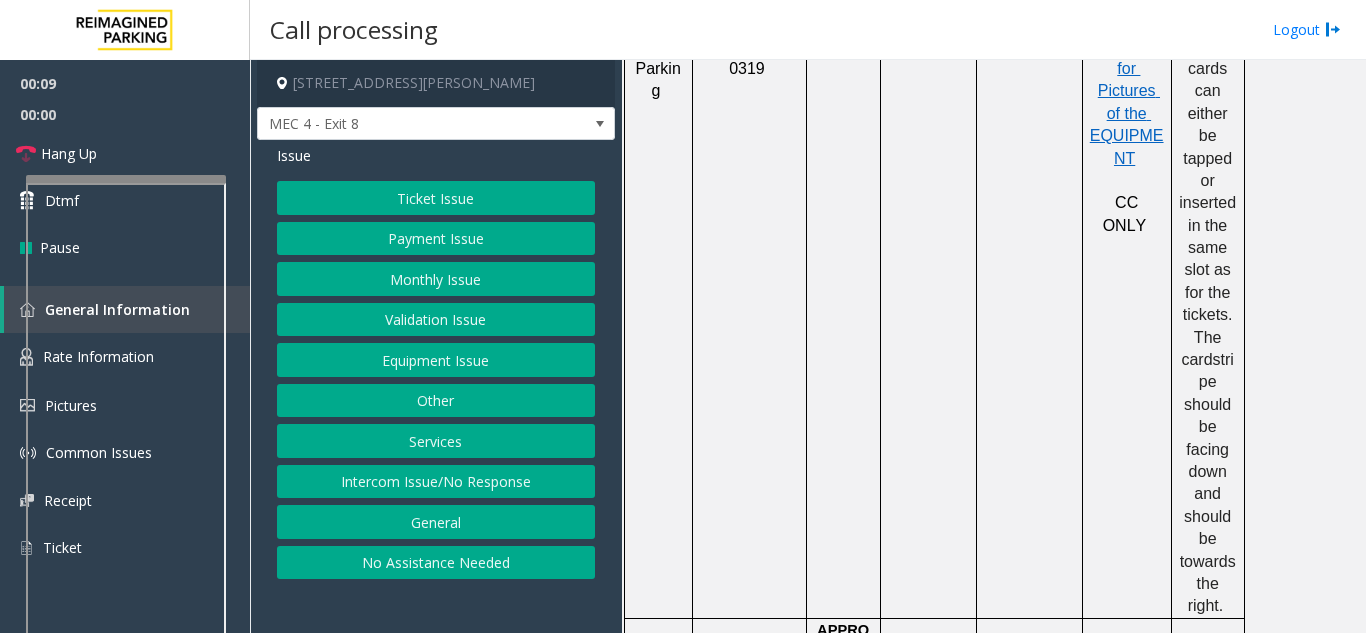 scroll, scrollTop: 1100, scrollLeft: 0, axis: vertical 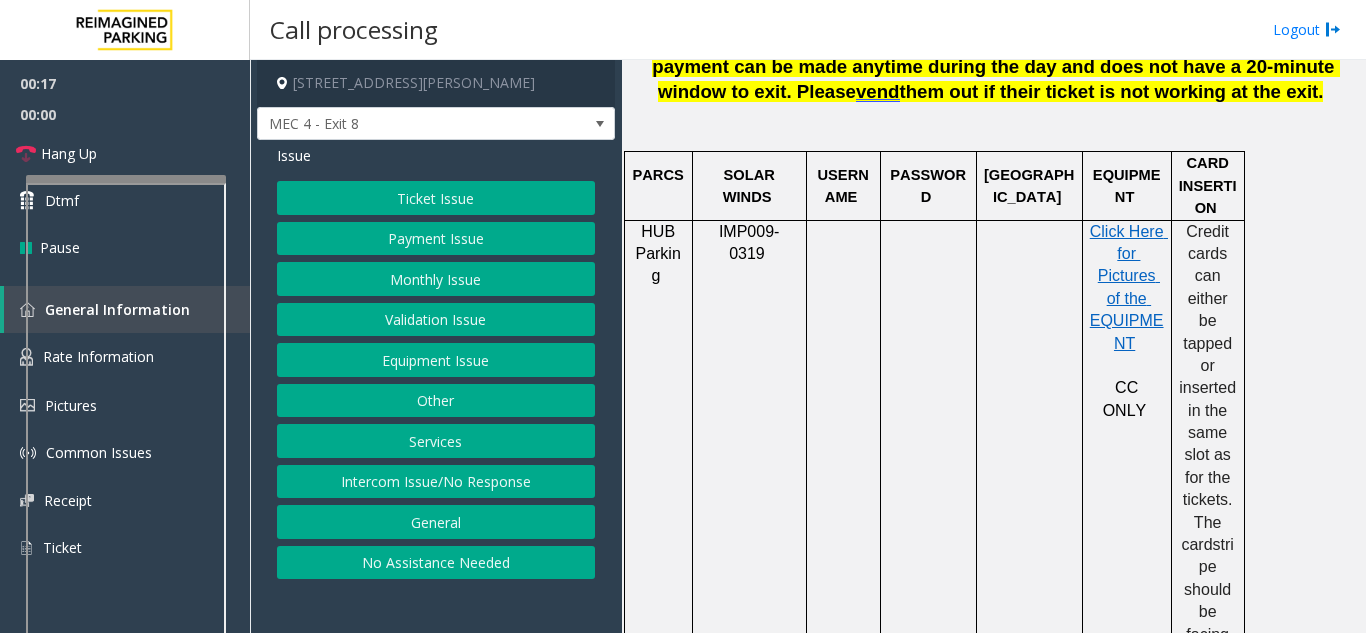 click on "Ticket Issue   Payment Issue   Monthly Issue   Validation Issue   Equipment Issue   Other   Services   Intercom Issue/No Response   General   No Assistance Needed" 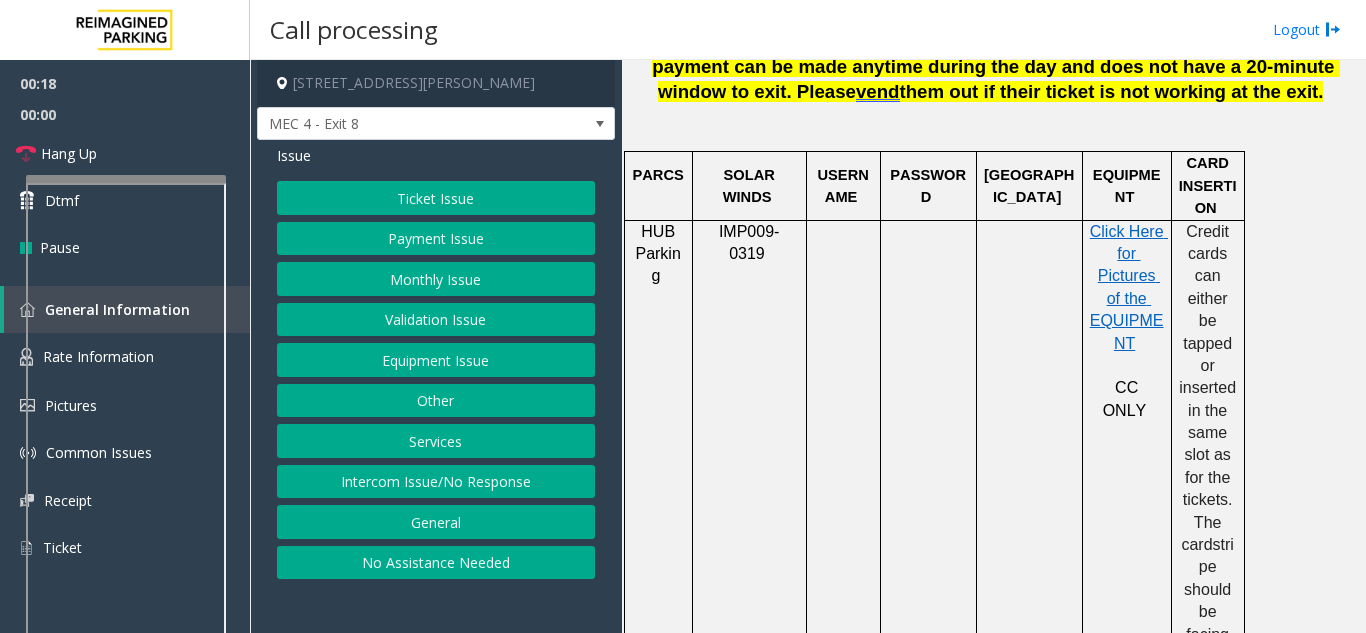 click on "Payment Issue" 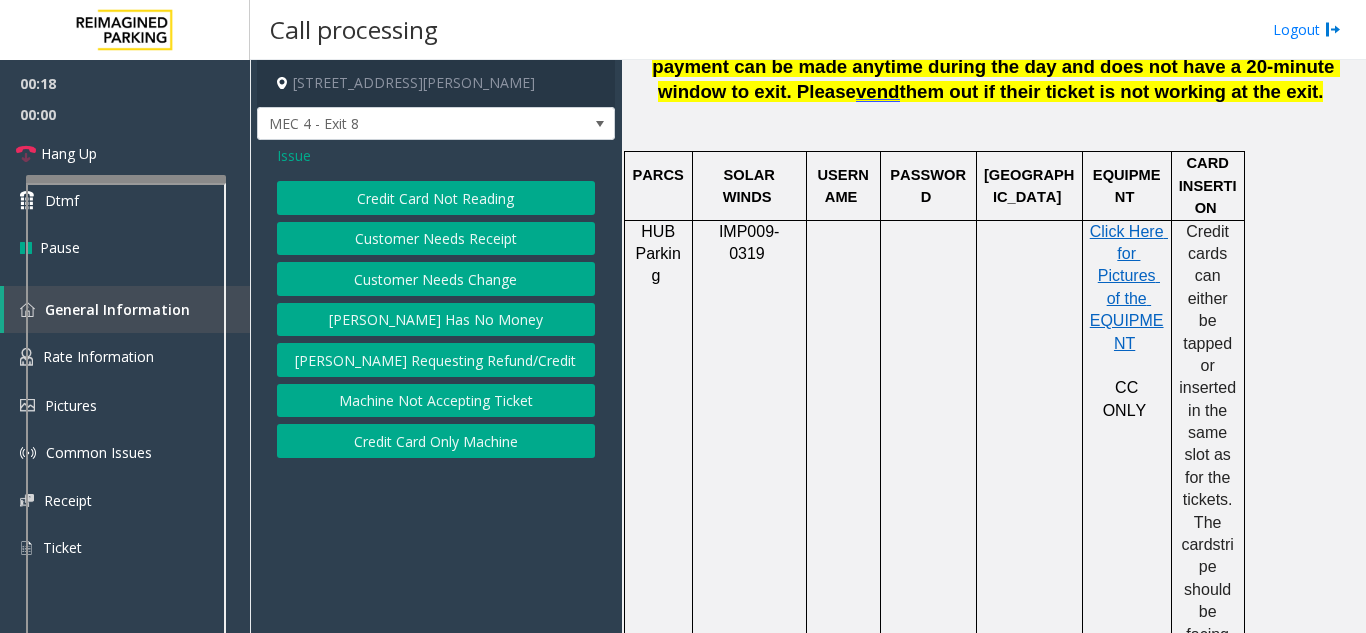 click on "Credit Card Not Reading" 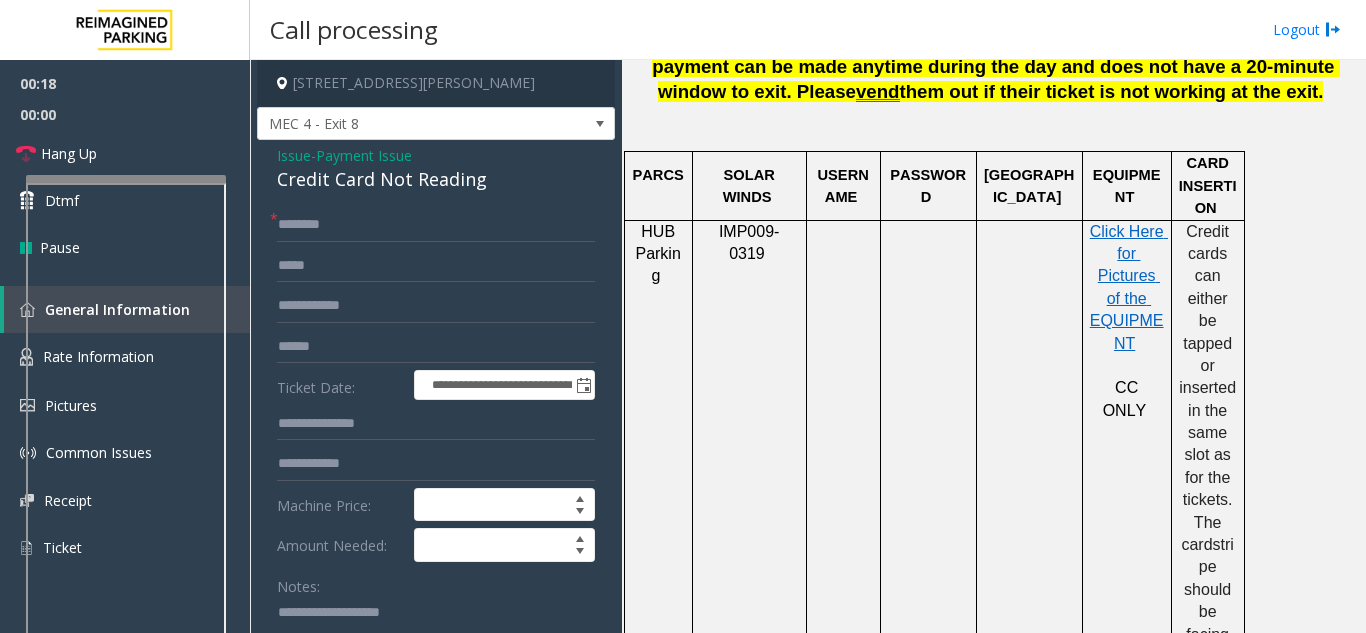 click on "Credit Card Not Reading" 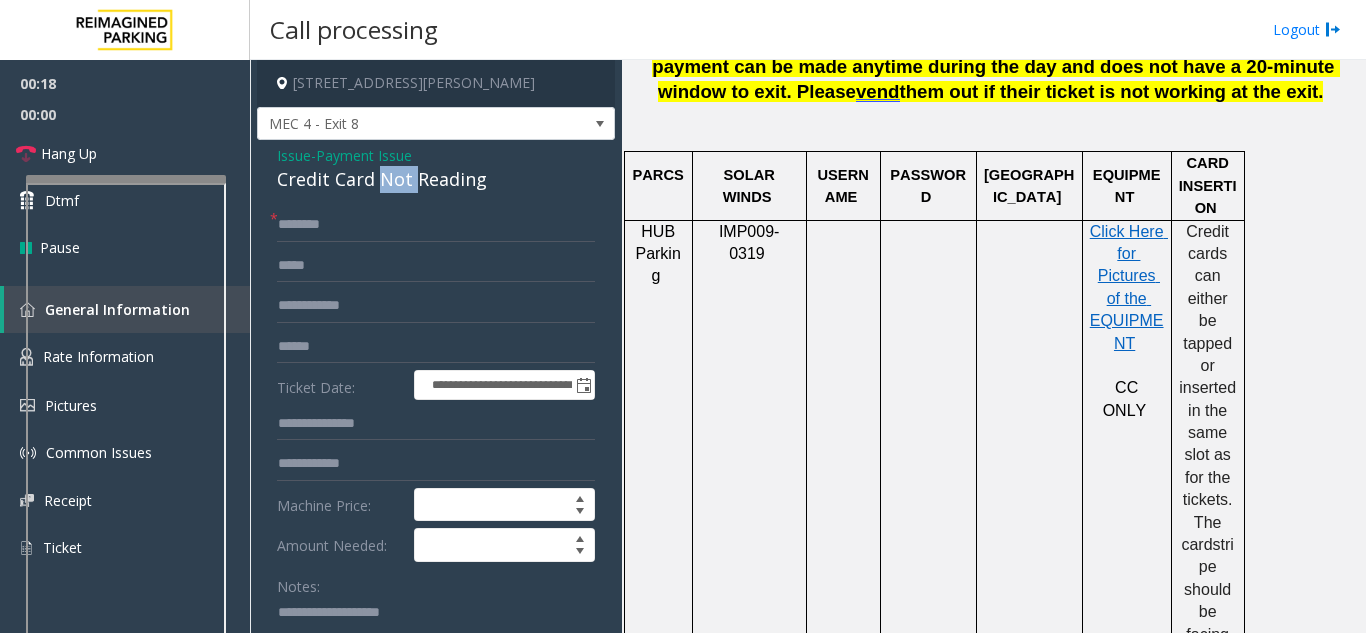 click on "Credit Card Not Reading" 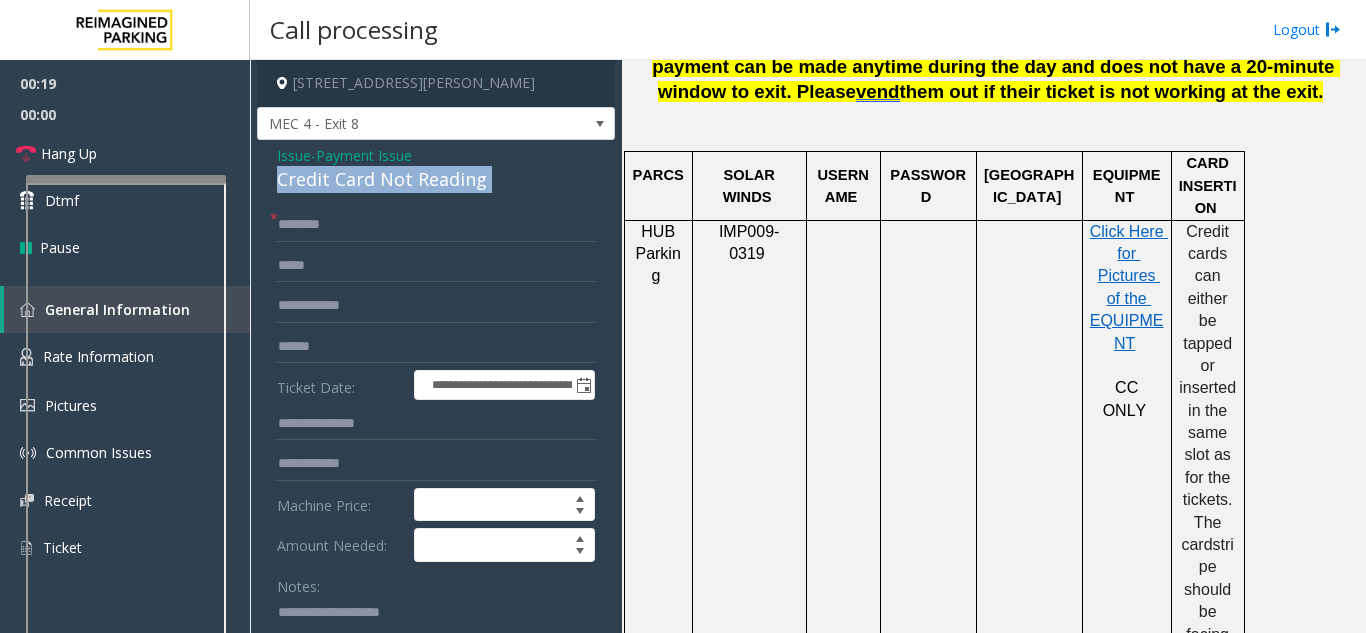 click on "Credit Card Not Reading" 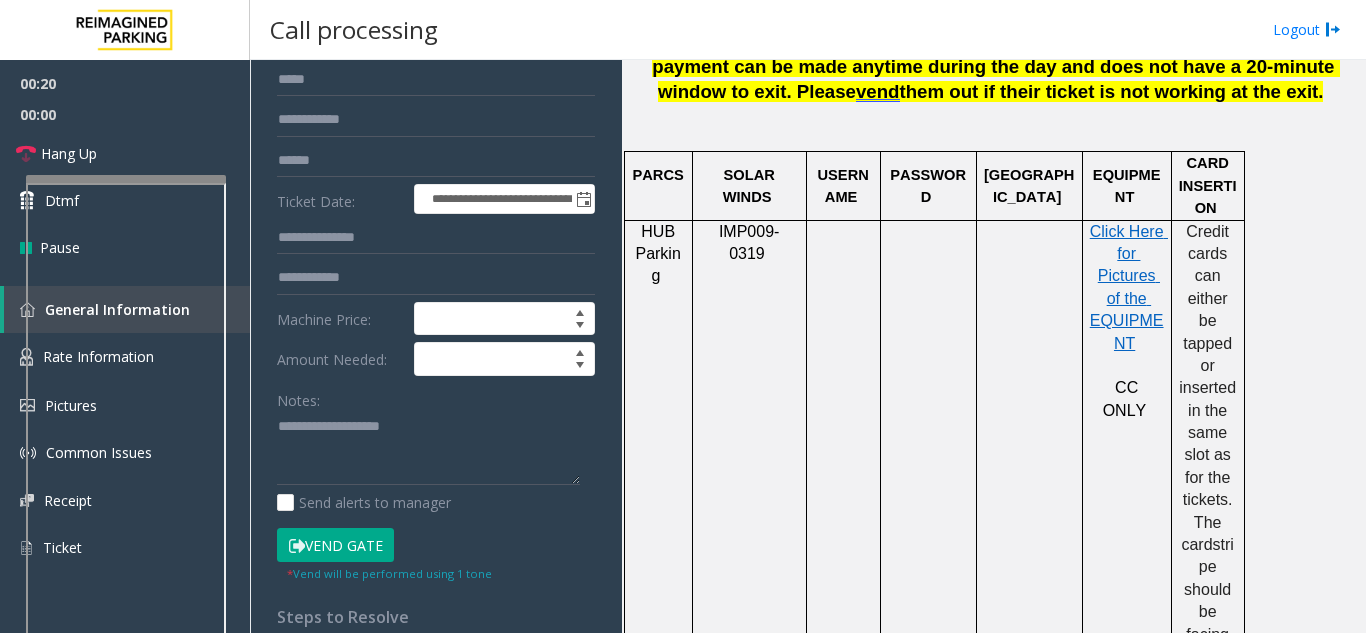 scroll, scrollTop: 200, scrollLeft: 0, axis: vertical 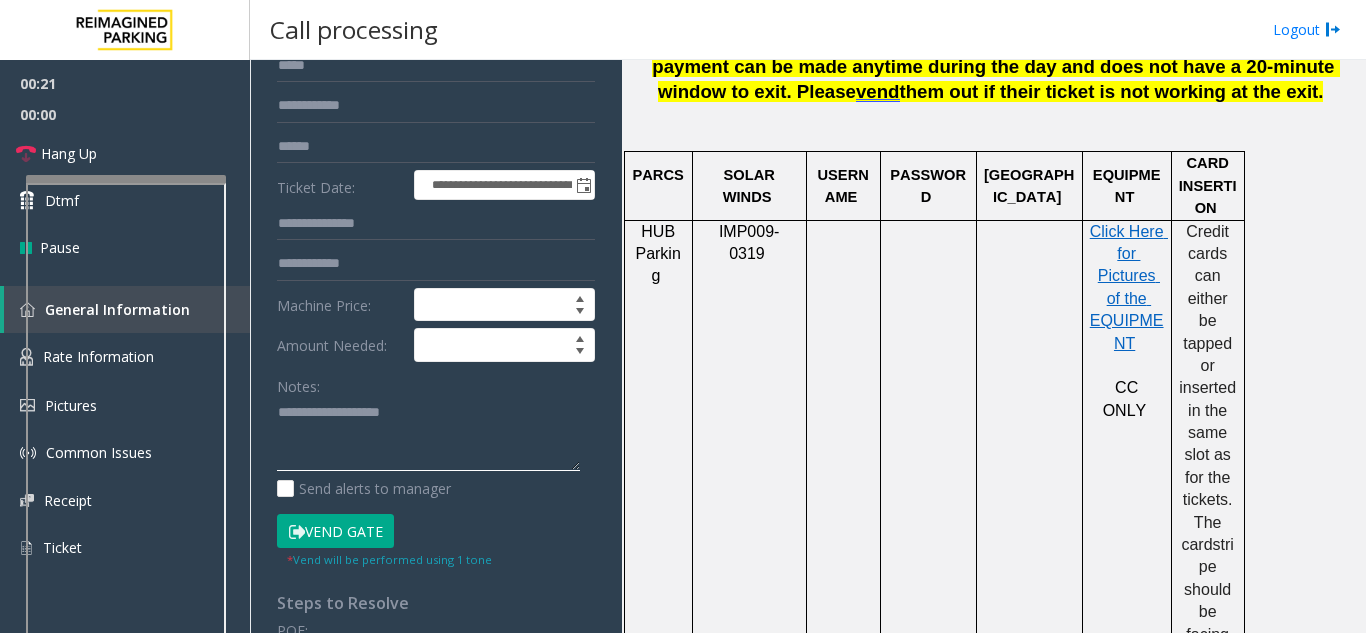 drag, startPoint x: 394, startPoint y: 386, endPoint x: 365, endPoint y: 410, distance: 37.64306 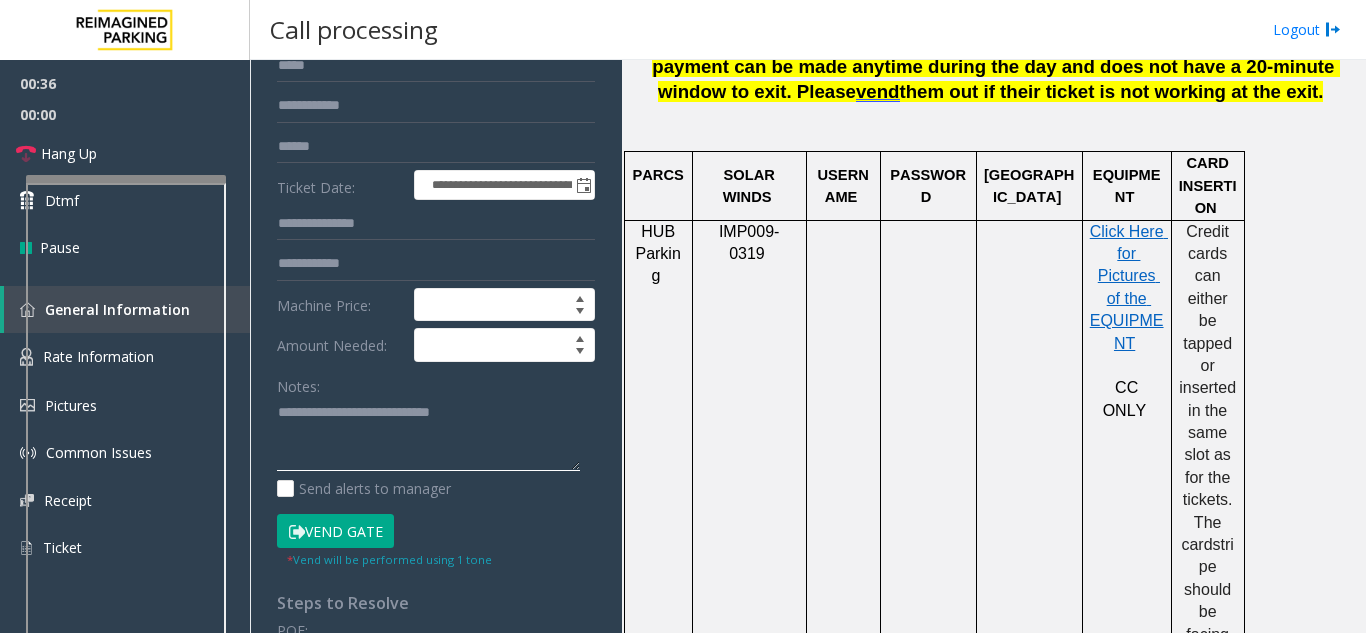 click 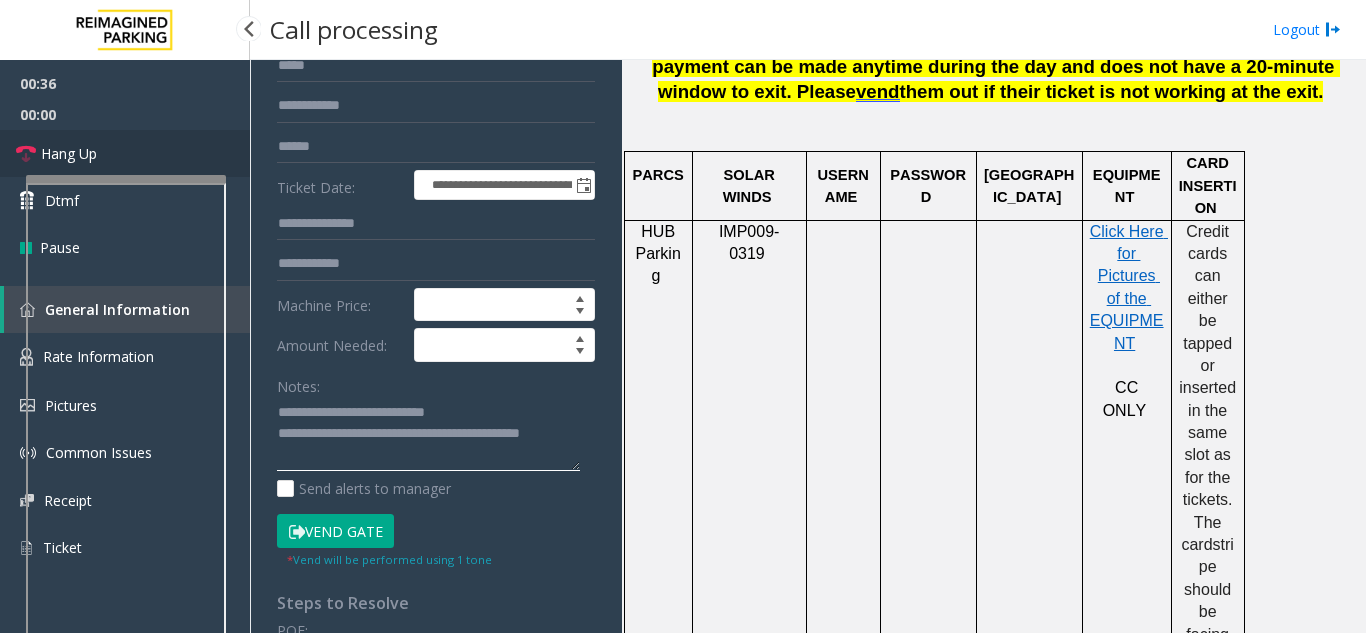 type on "**********" 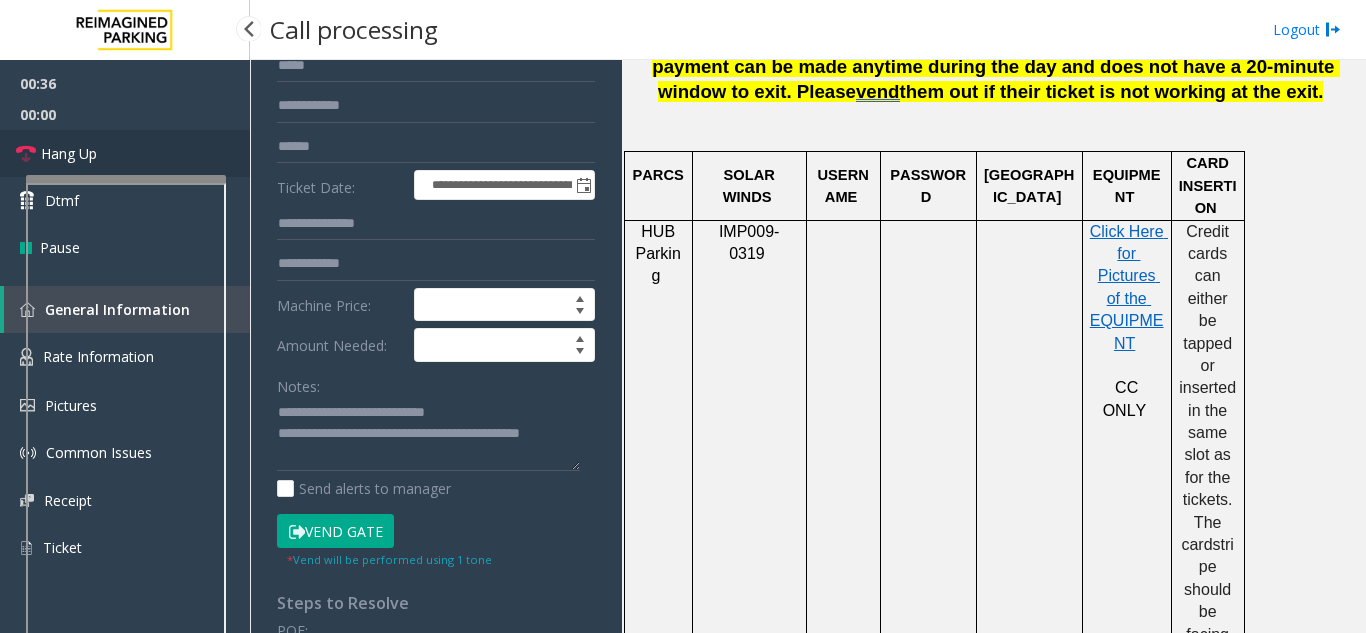 click on "Hang Up" at bounding box center (125, 153) 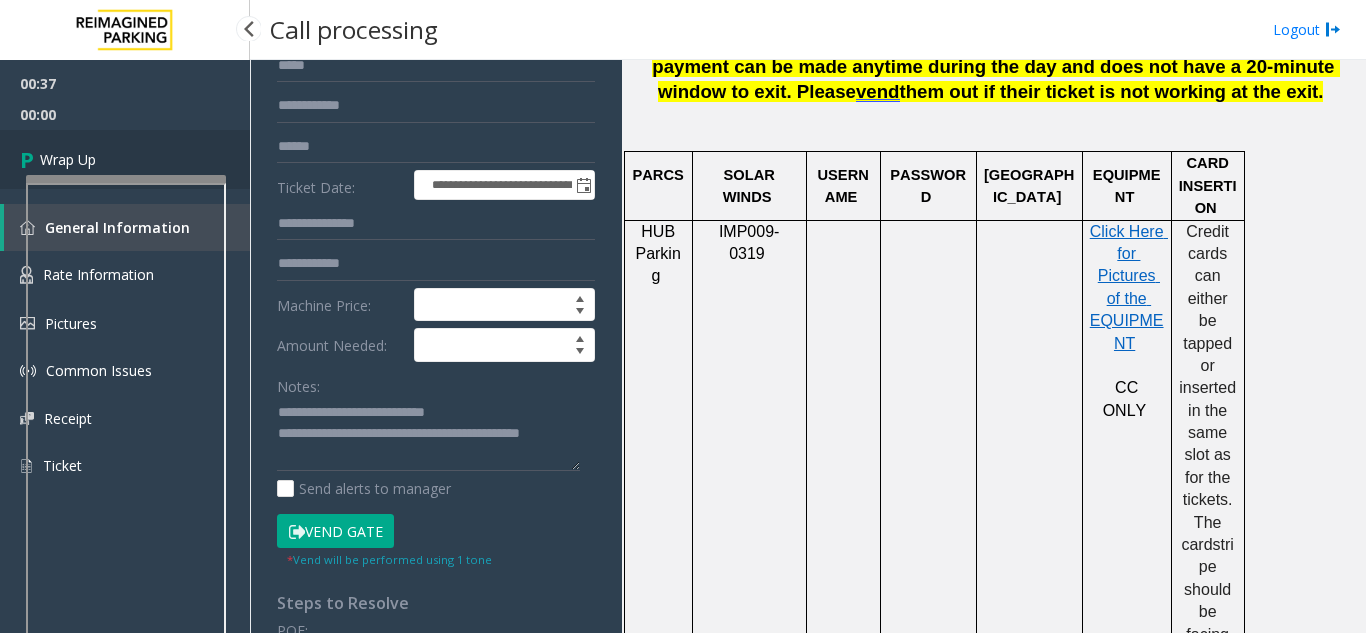 click on "Wrap Up" at bounding box center (125, 159) 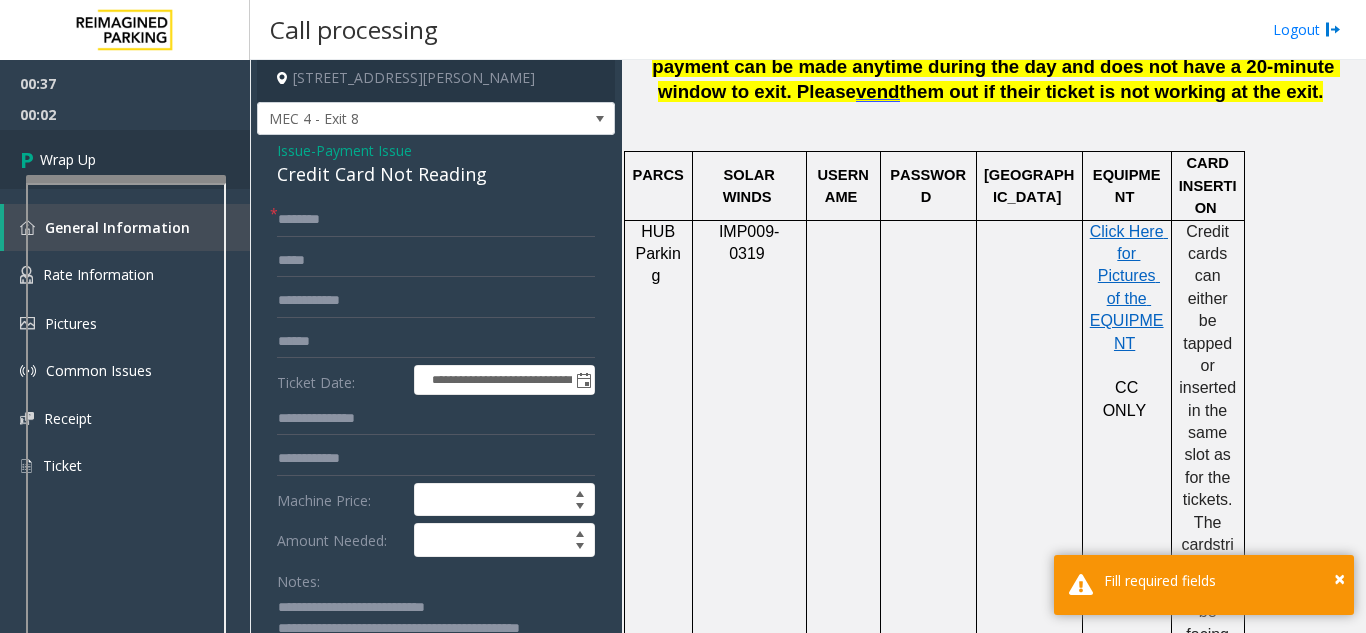 scroll, scrollTop: 0, scrollLeft: 0, axis: both 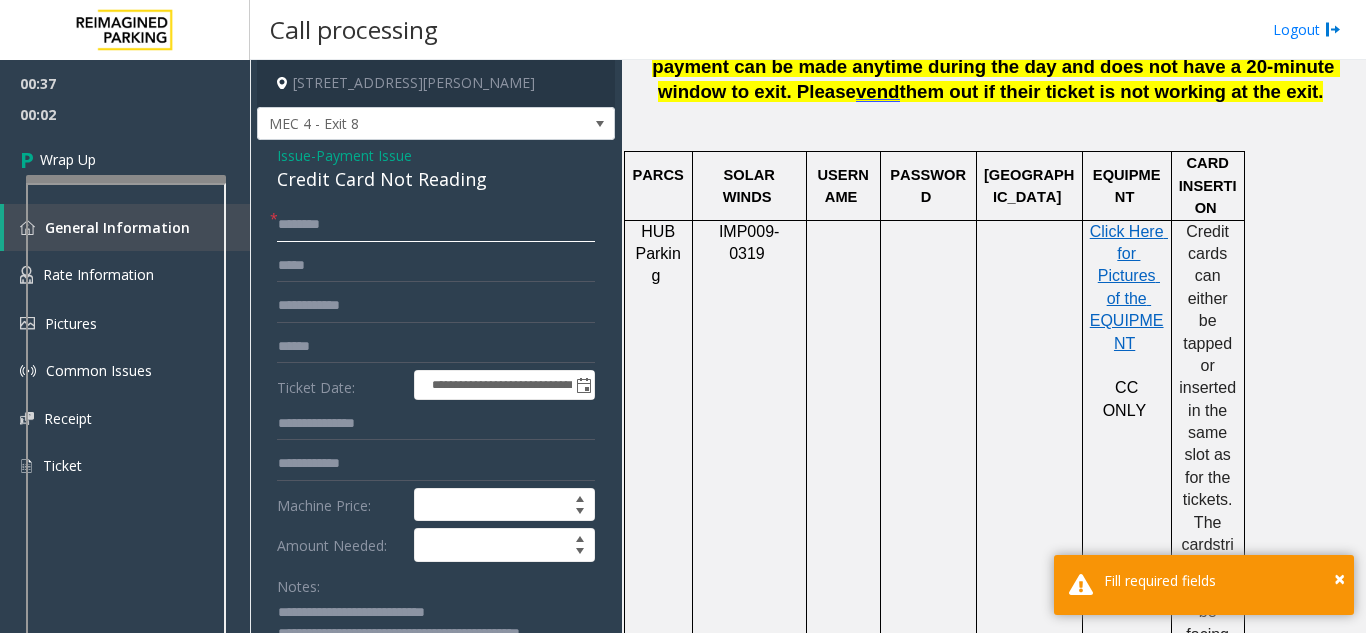 click 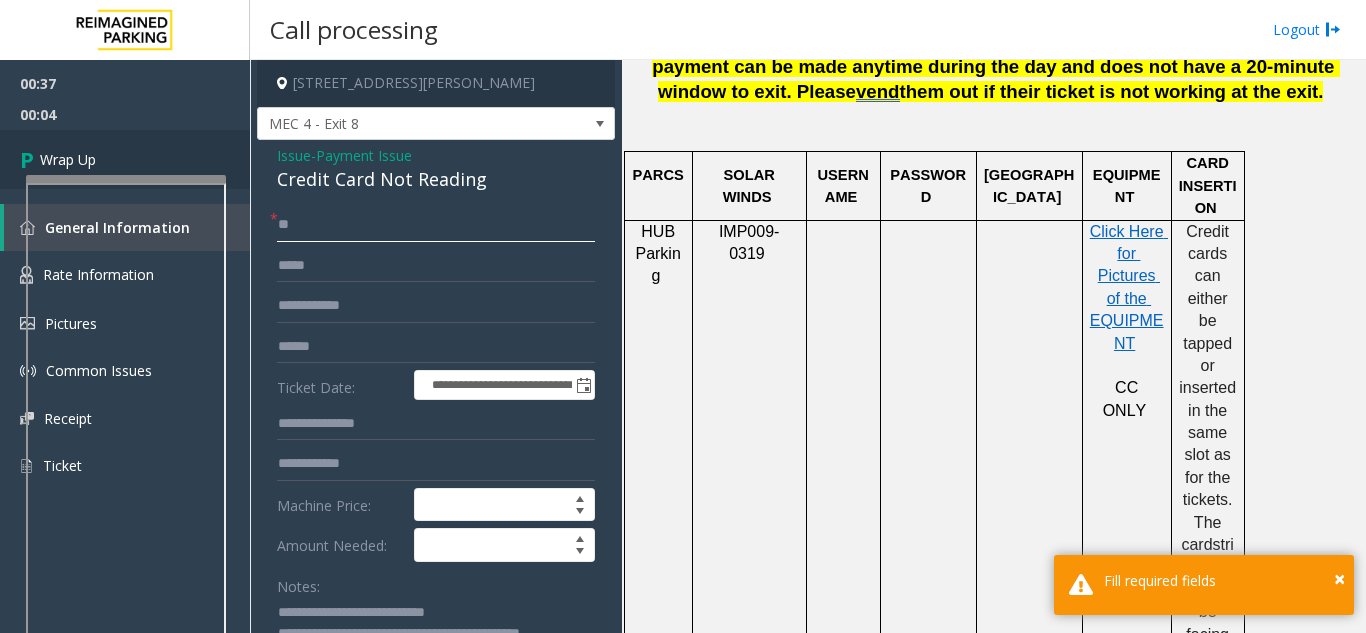 type on "**" 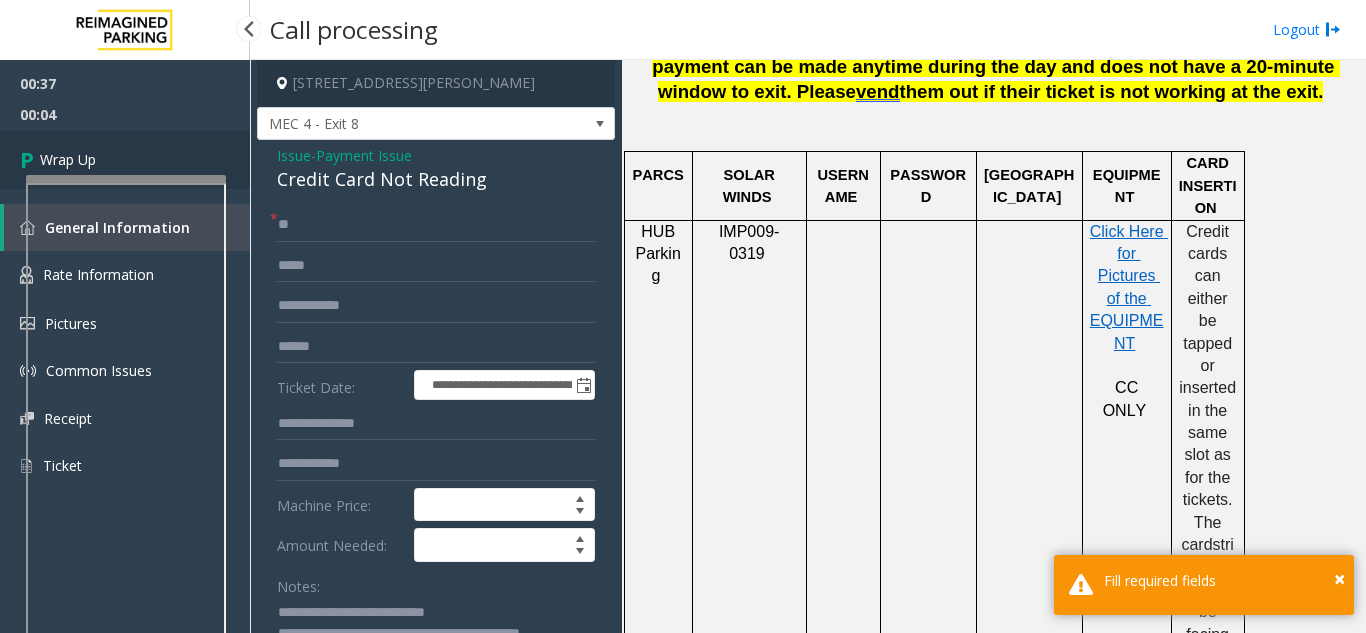 click on "Wrap Up" at bounding box center [125, 159] 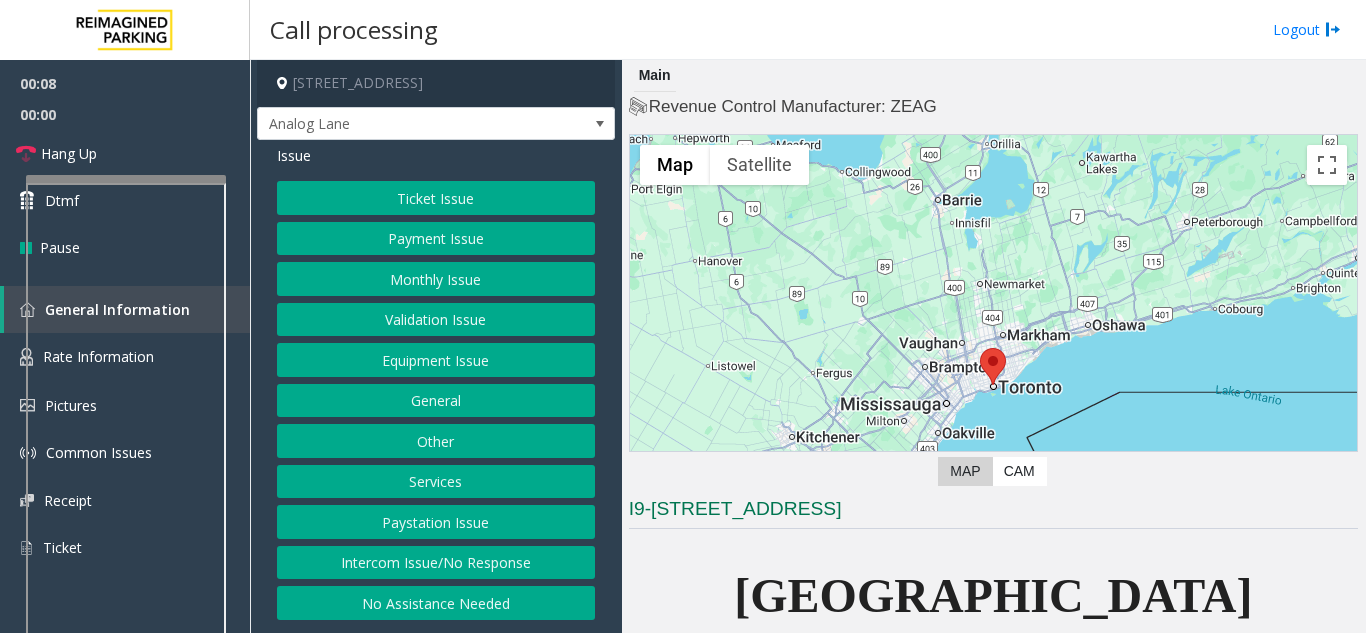 drag, startPoint x: 408, startPoint y: 562, endPoint x: 428, endPoint y: 366, distance: 197.01776 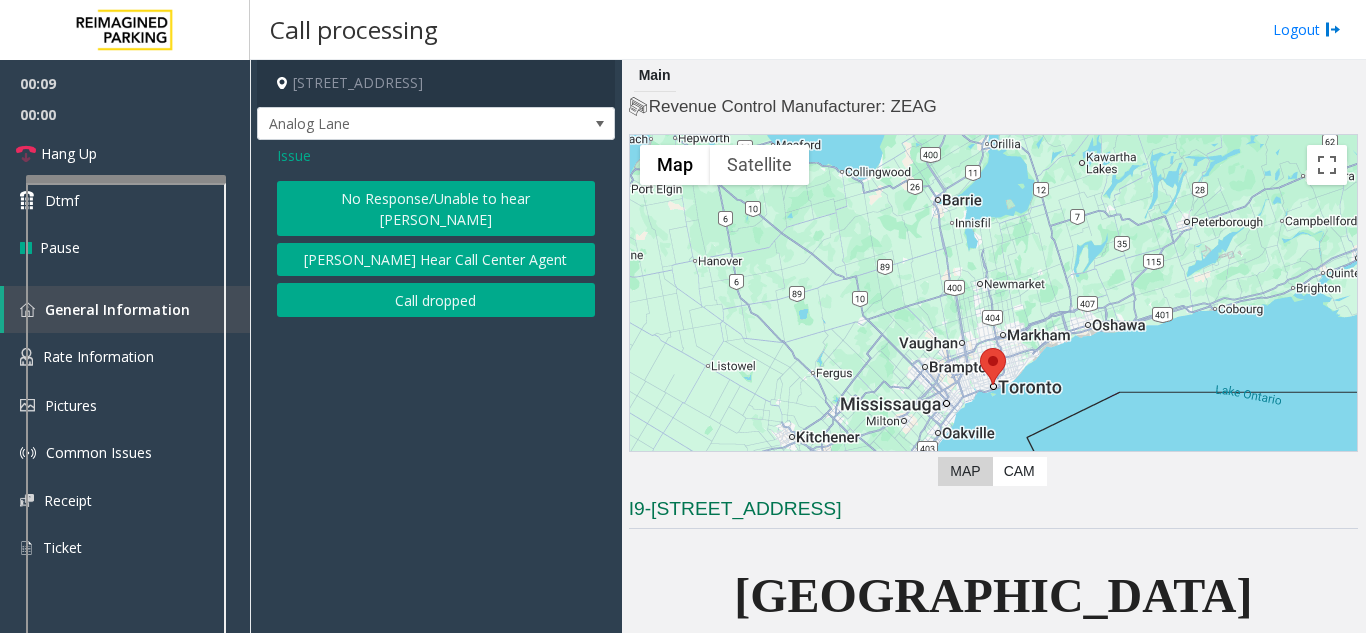 click on "No Response/Unable to hear [PERSON_NAME]" 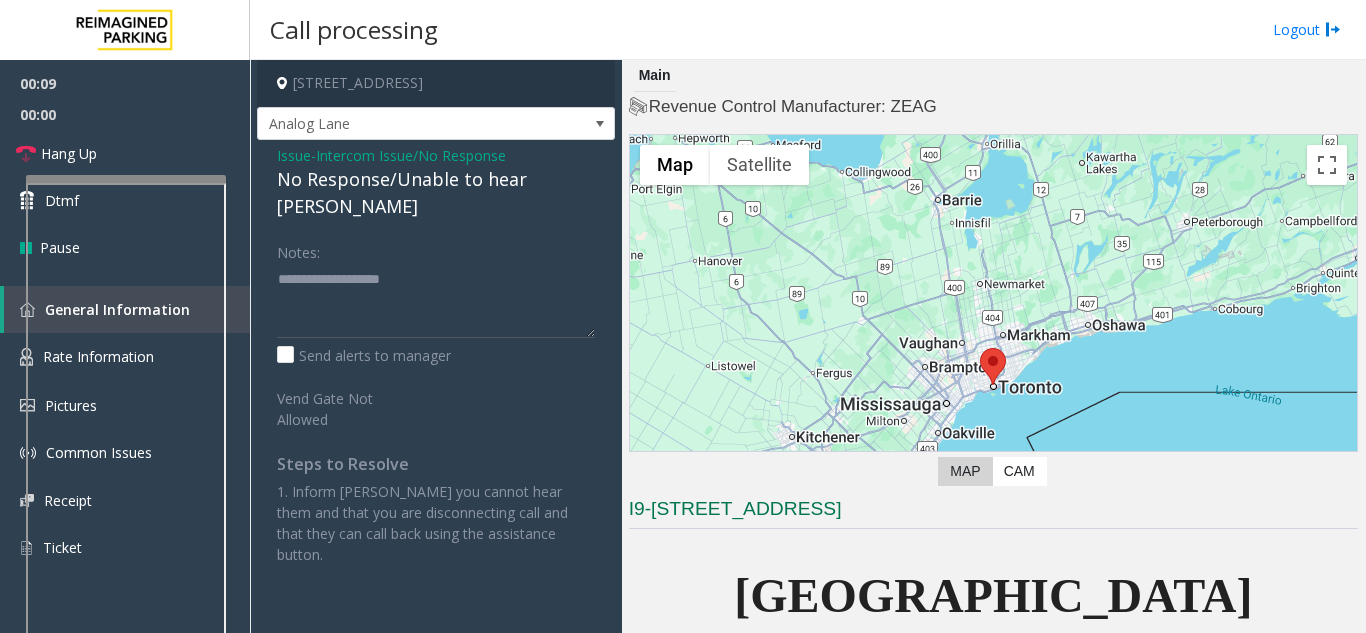 click on "Issue  -  Intercom Issue/No Response No Response/Unable to hear [PERSON_NAME] Notes:                      Send alerts to manager  Vend Gate Not Allowed  Steps to Resolve 1. Inform [PERSON_NAME] you cannot hear them and that you are disconnecting call and that they can call back using the assistance button." 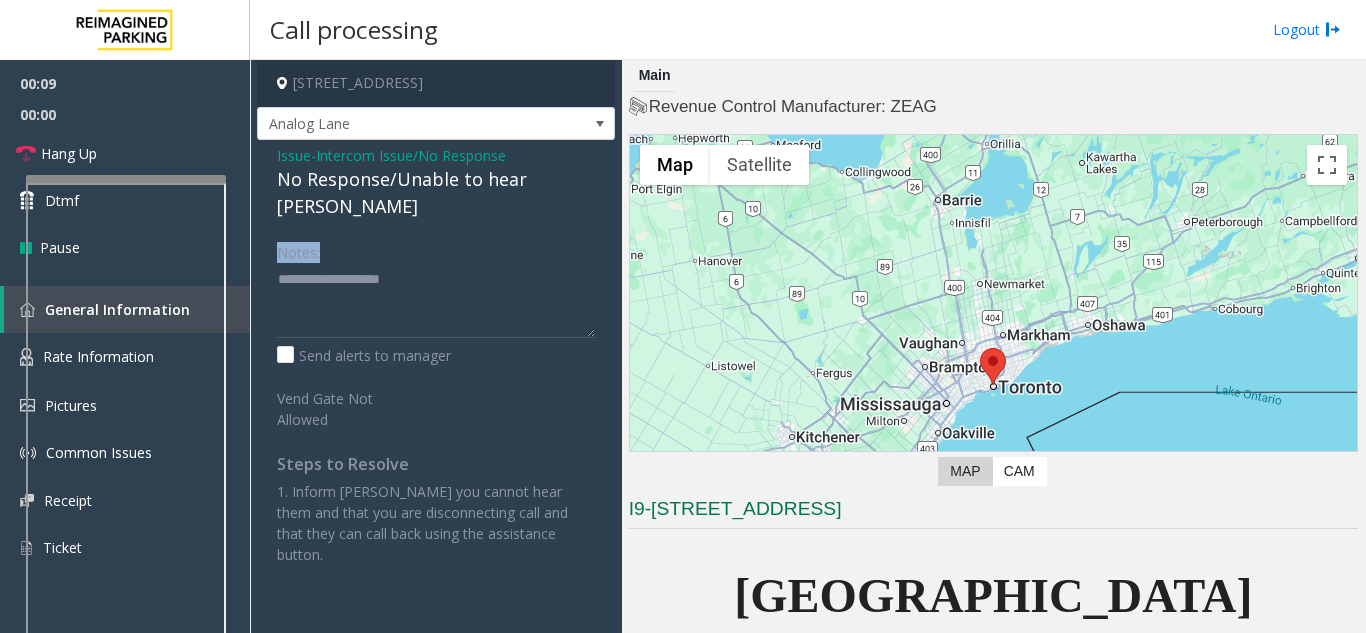 click on "Issue  -  Intercom Issue/No Response No Response/Unable to hear [PERSON_NAME] Notes:                      Send alerts to manager  Vend Gate Not Allowed  Steps to Resolve 1. Inform [PERSON_NAME] you cannot hear them and that you are disconnecting call and that they can call back using the assistance button." 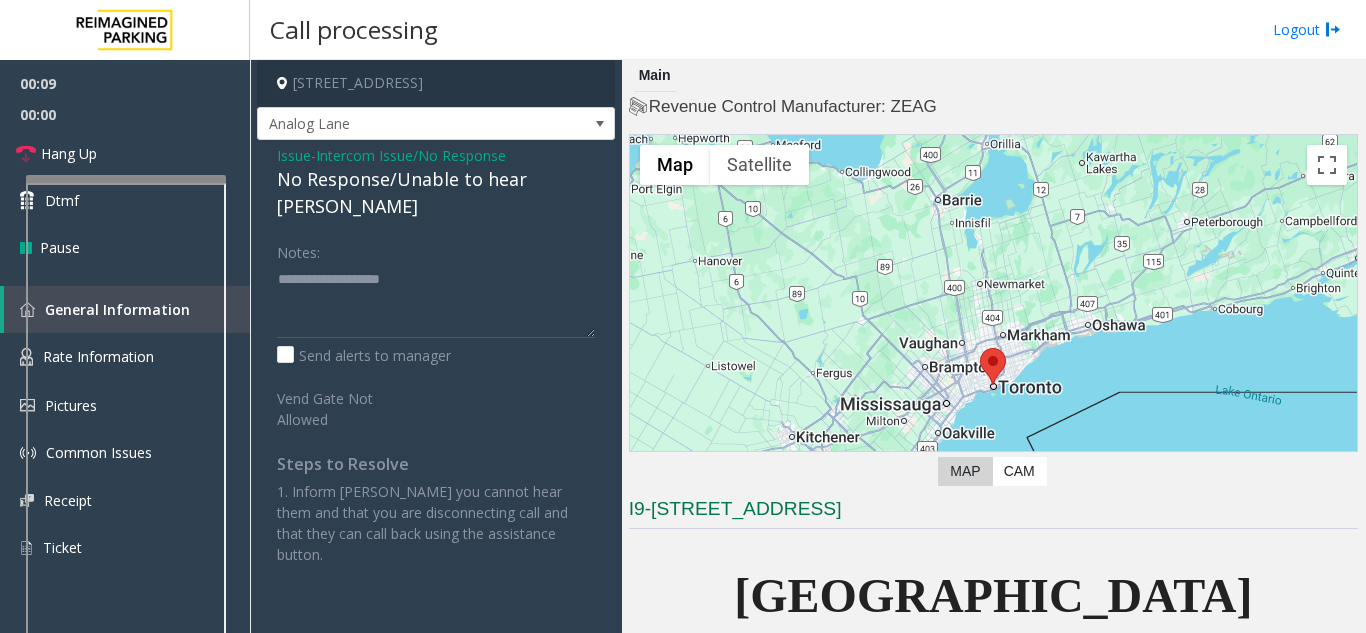 click on "Issue  -  Intercom Issue/No Response No Response/Unable to hear [PERSON_NAME] Notes:                      Send alerts to manager  Vend Gate Not Allowed  Steps to Resolve 1. Inform [PERSON_NAME] you cannot hear them and that you are disconnecting call and that they can call back using the assistance button." 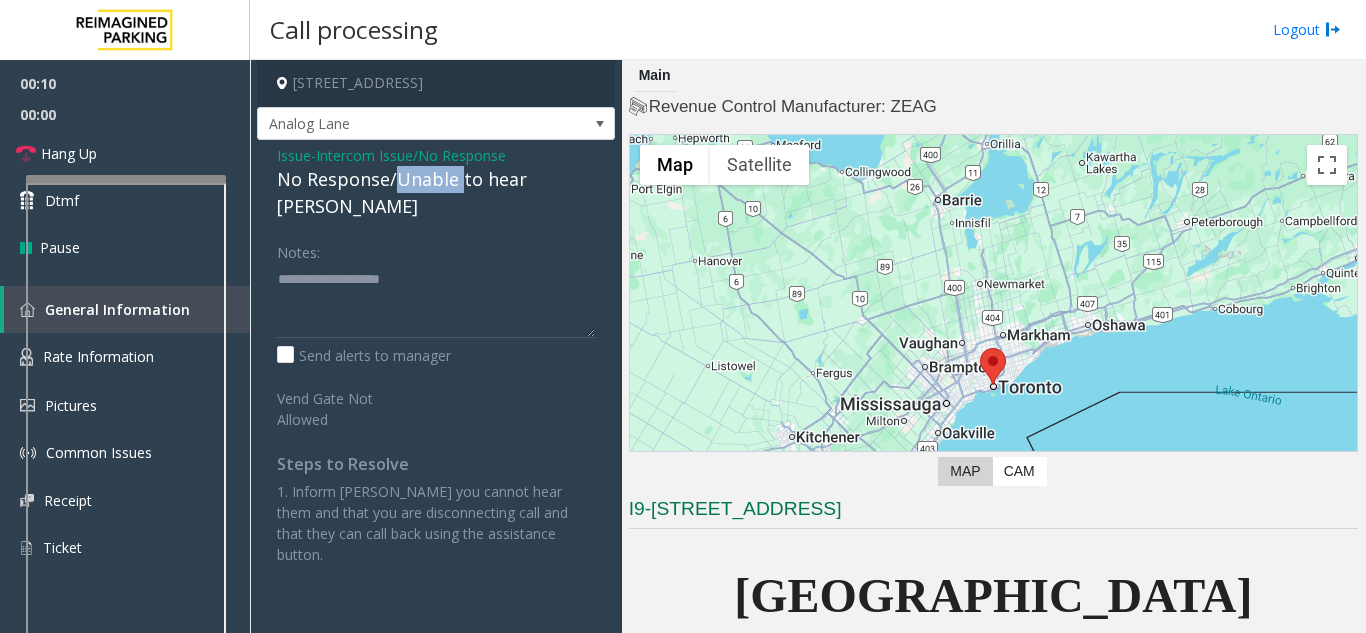 click on "No Response/Unable to hear [PERSON_NAME]" 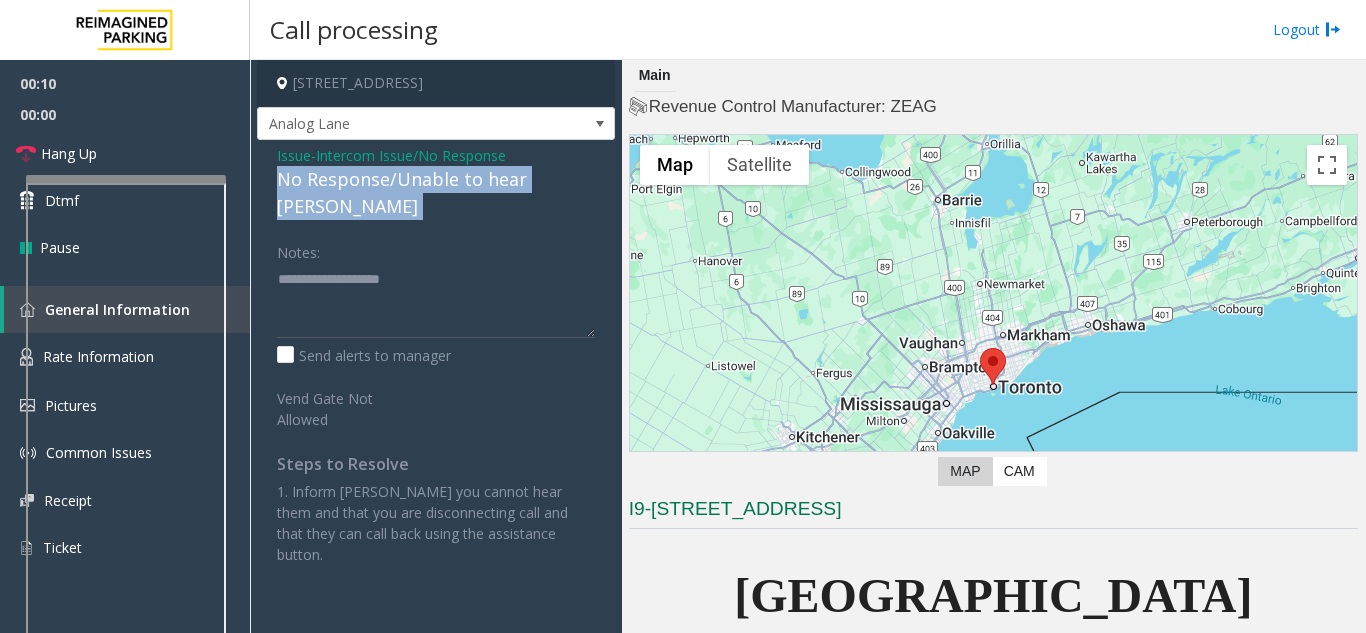 click on "No Response/Unable to hear [PERSON_NAME]" 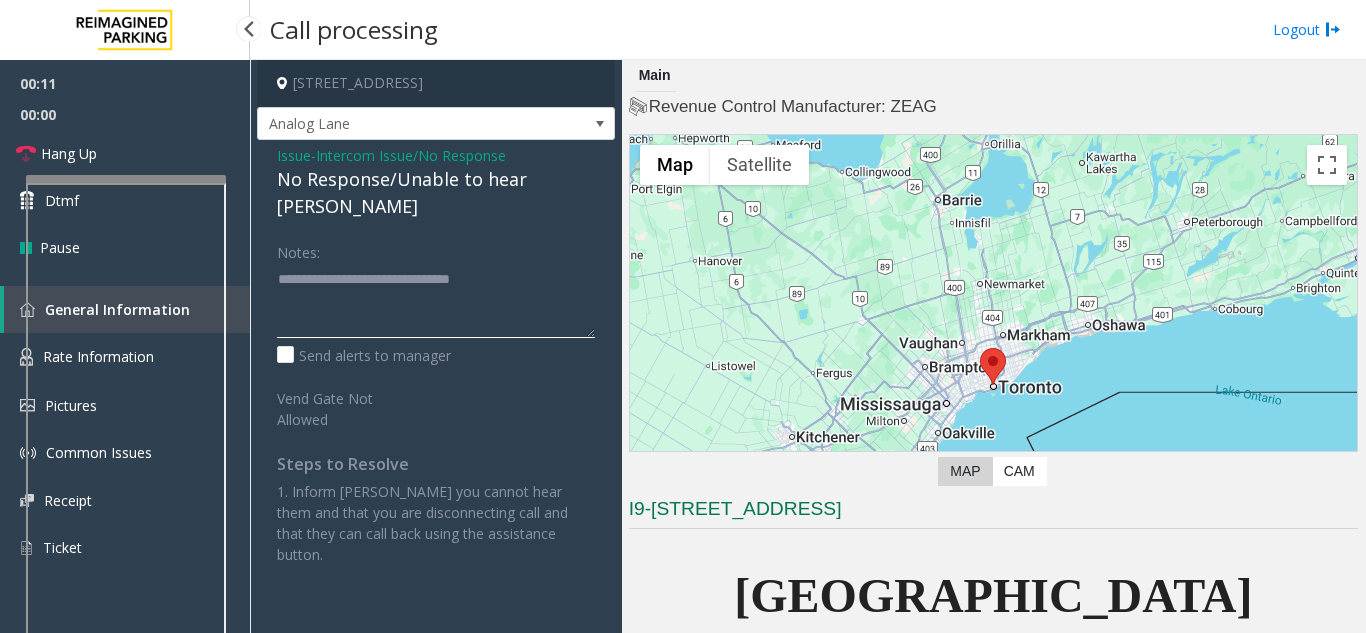 type on "**********" 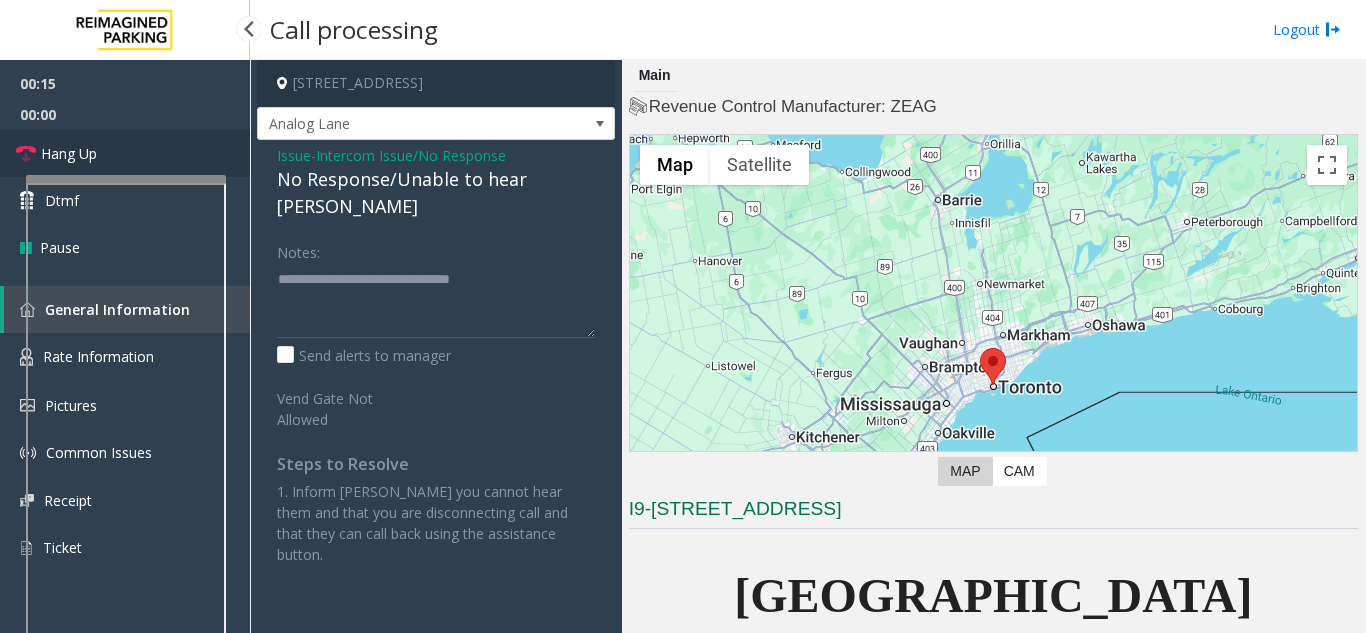 click on "Hang Up" at bounding box center (125, 153) 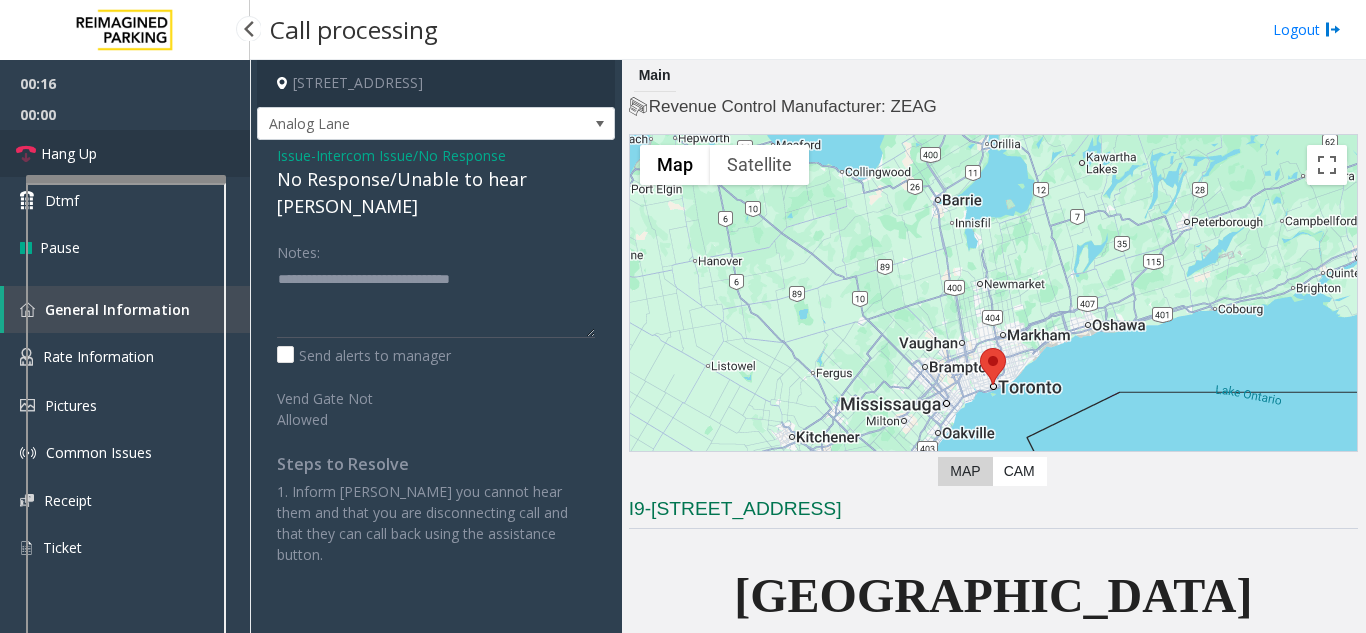 click on "Hang Up" at bounding box center (125, 153) 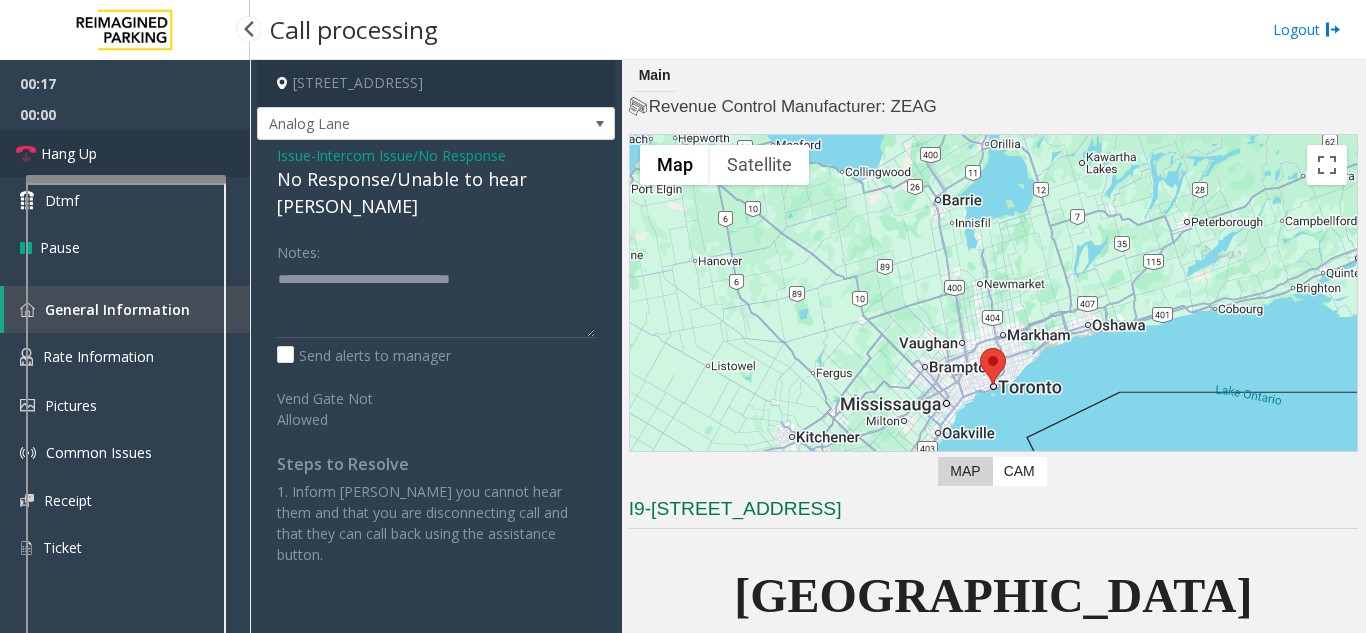 click on "Hang Up" at bounding box center (125, 153) 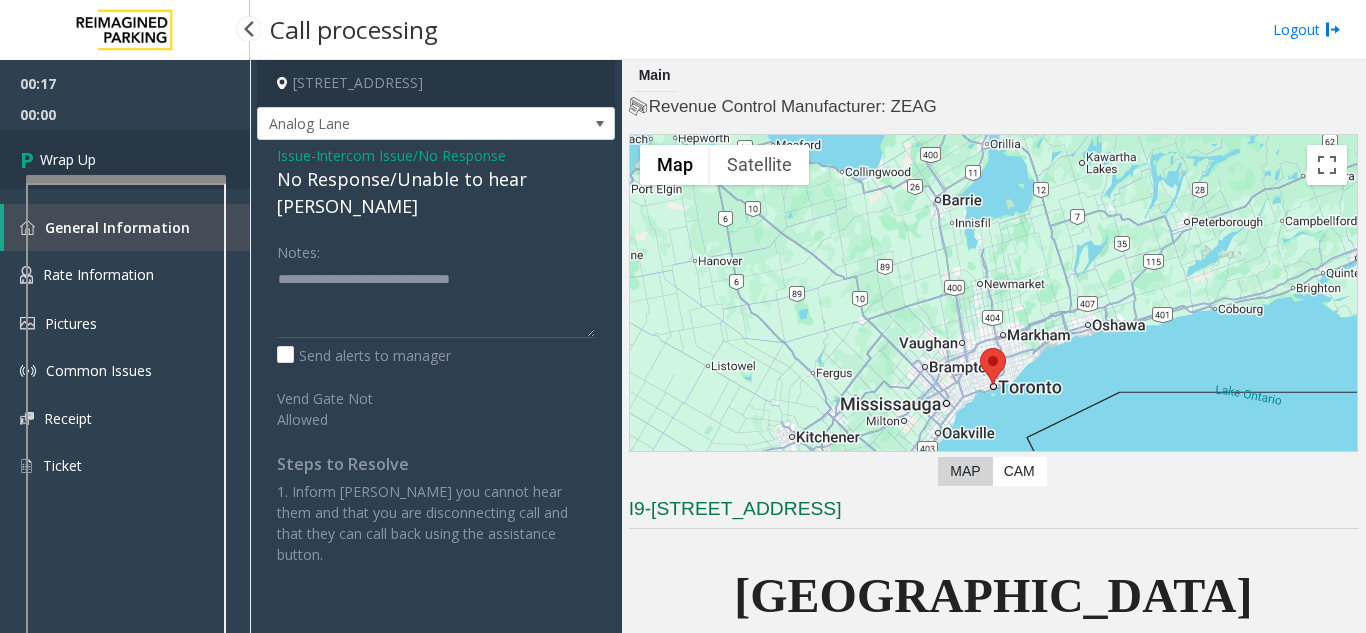 click on "Wrap Up" at bounding box center (125, 159) 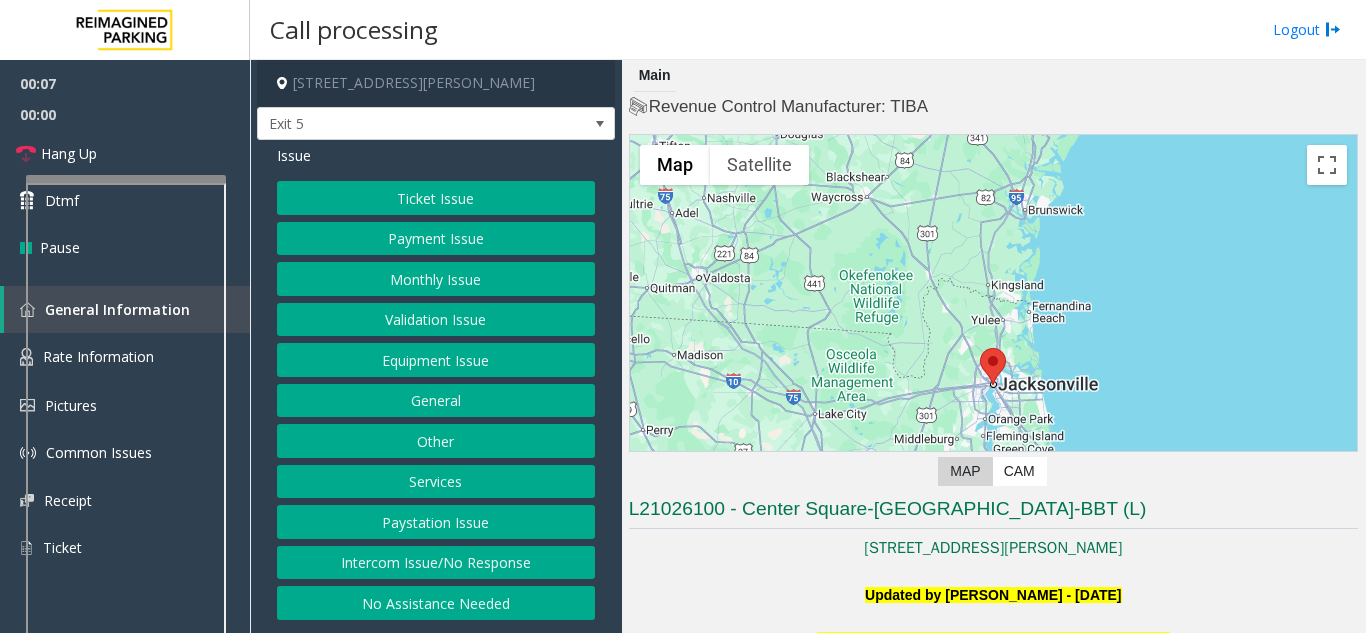 click on "Intercom Issue/No Response" 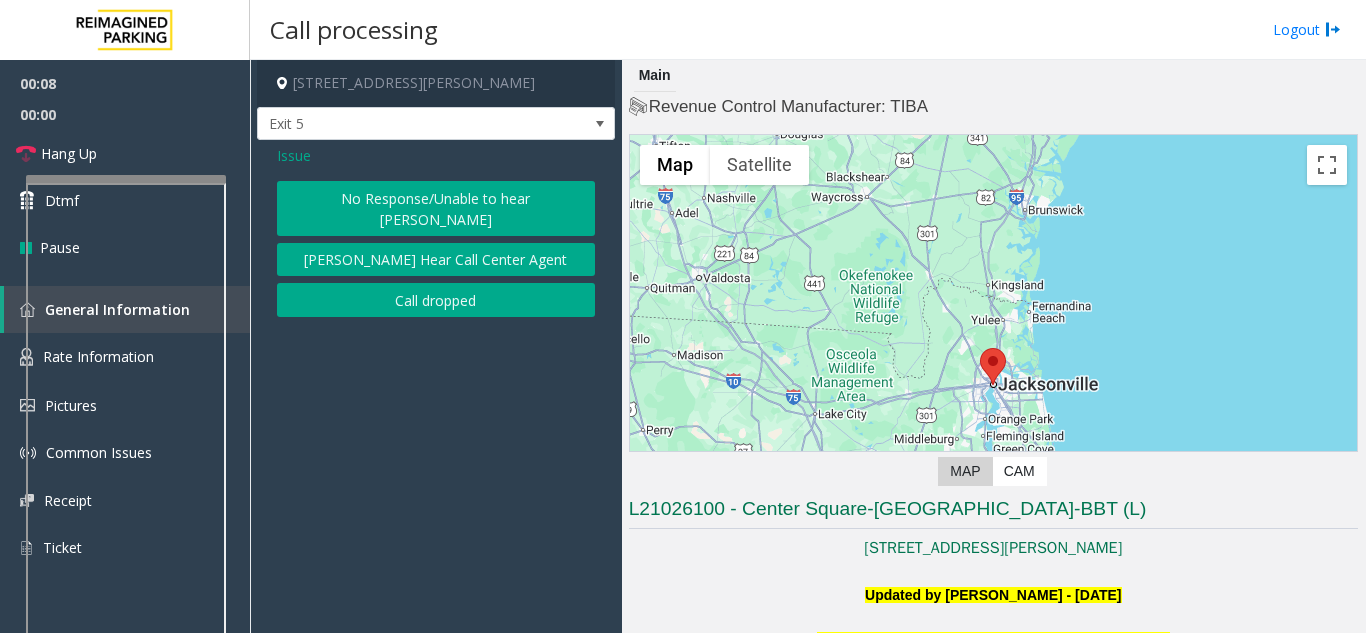 click on "No Response/Unable to hear [PERSON_NAME]" 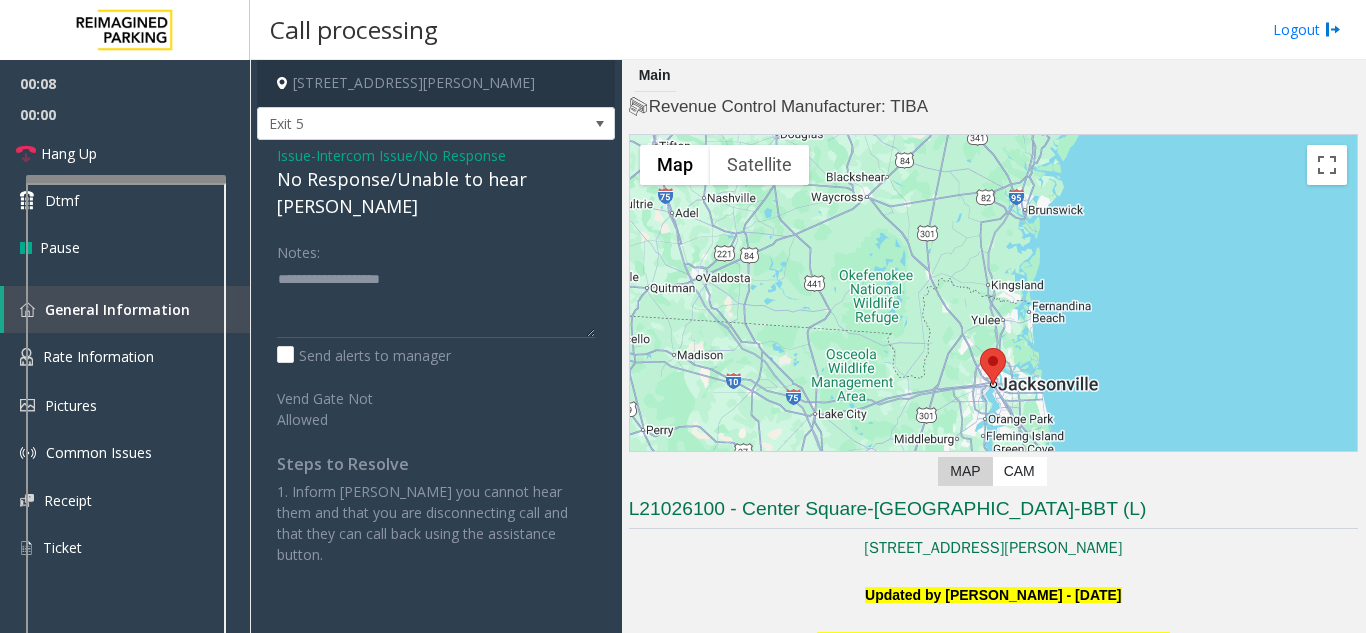 click on "No Response/Unable to hear [PERSON_NAME]" 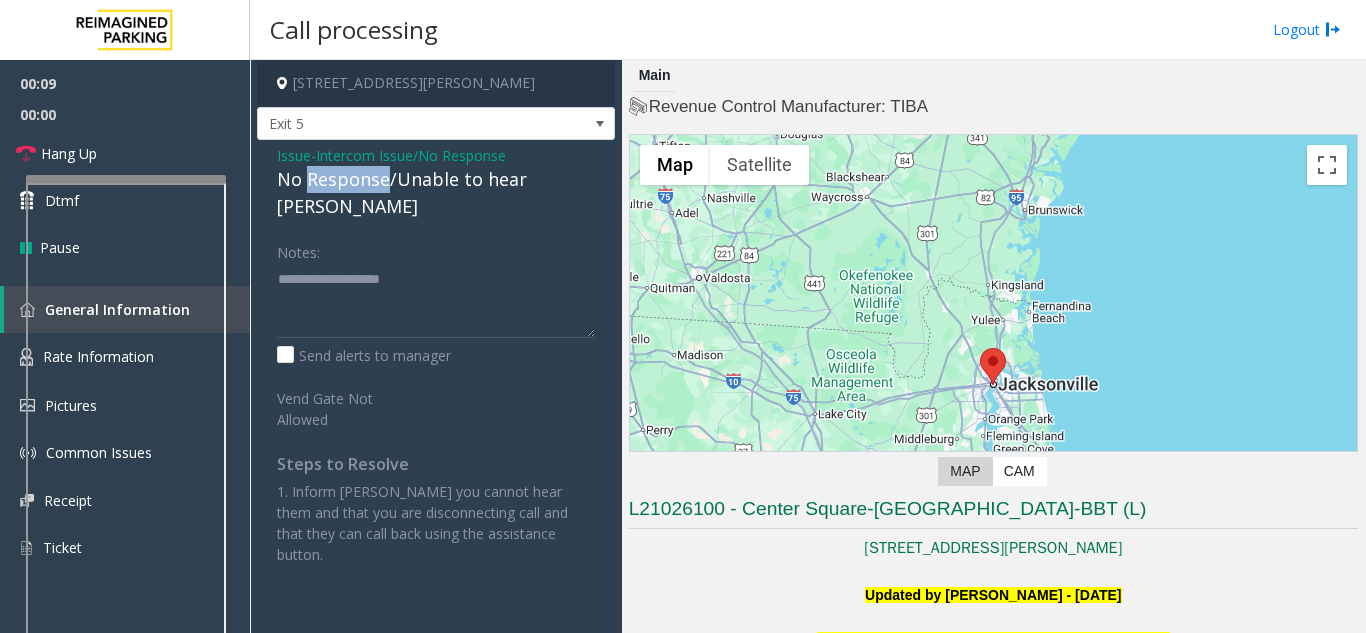 click on "No Response/Unable to hear [PERSON_NAME]" 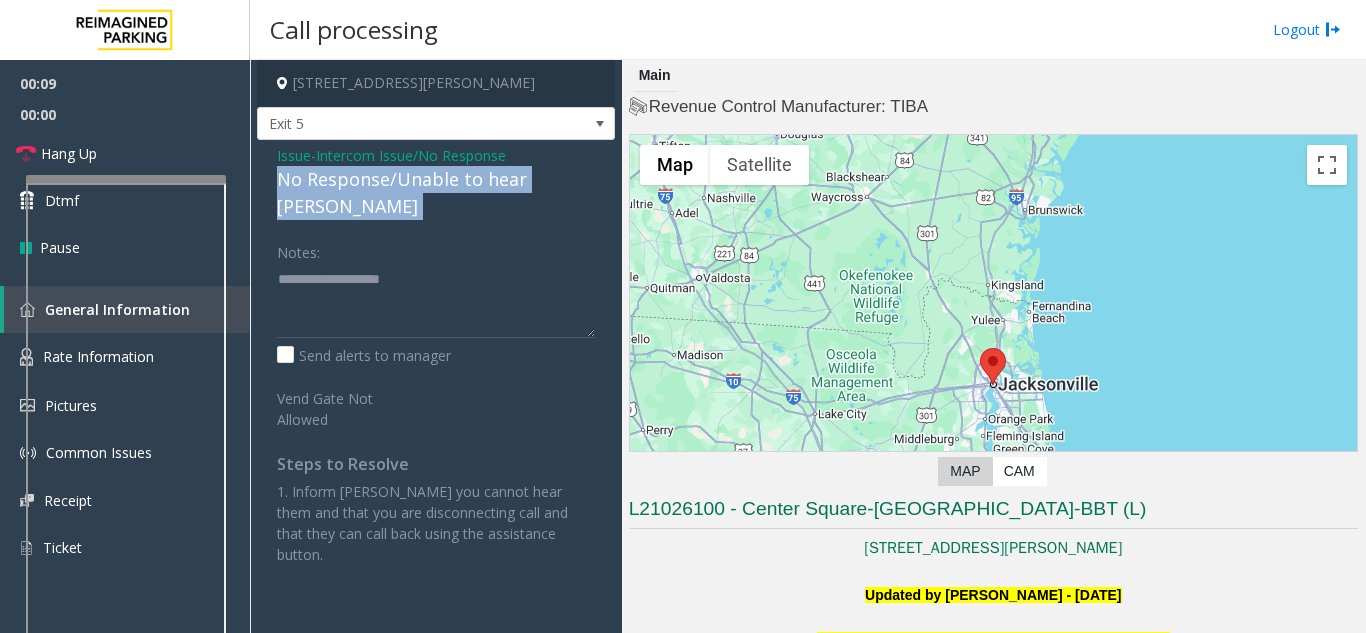 click on "No Response/Unable to hear [PERSON_NAME]" 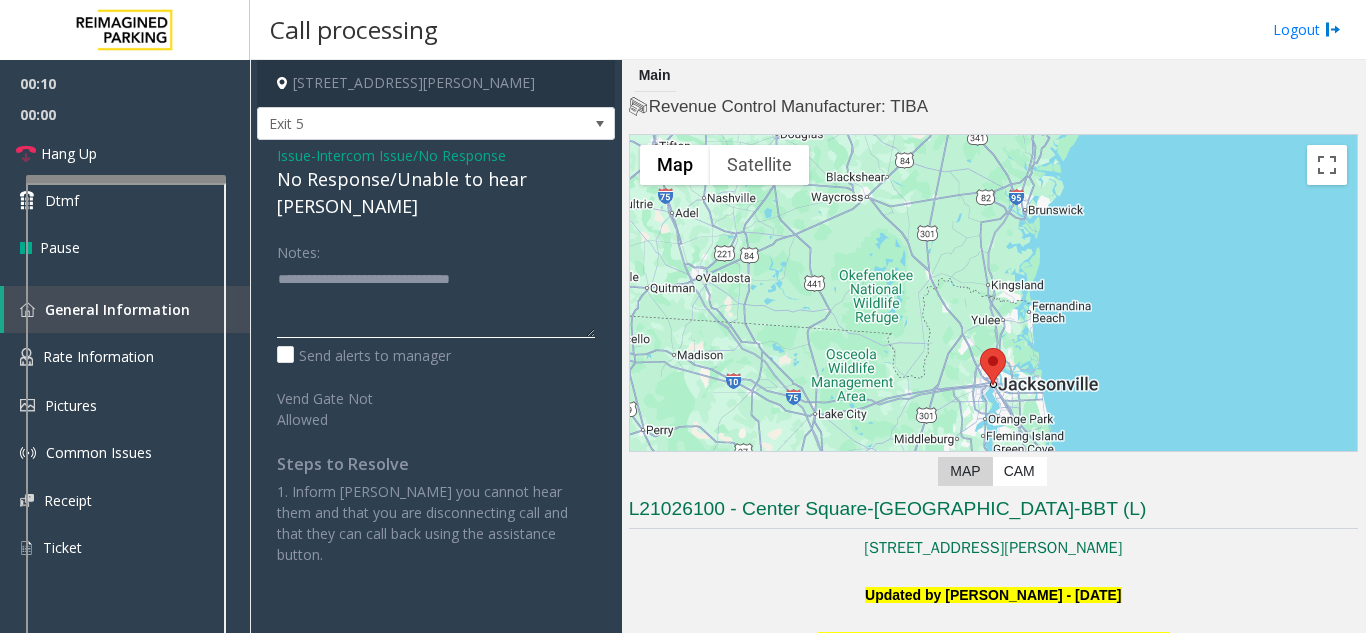 click 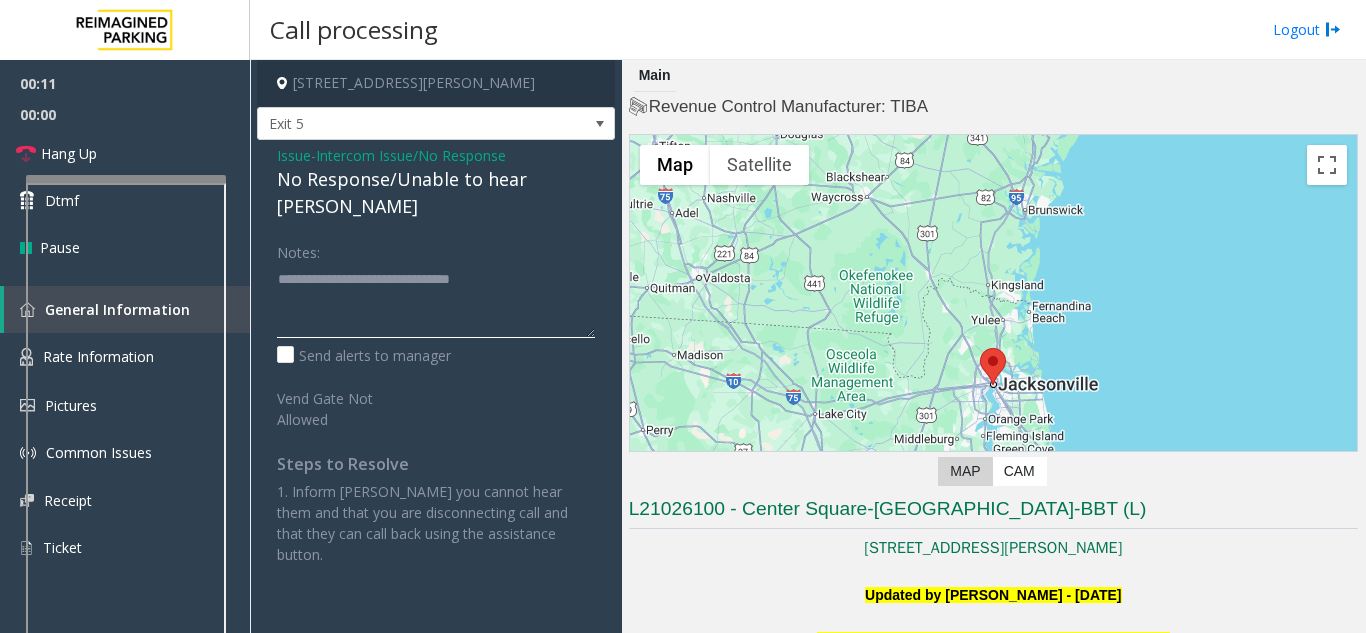 click 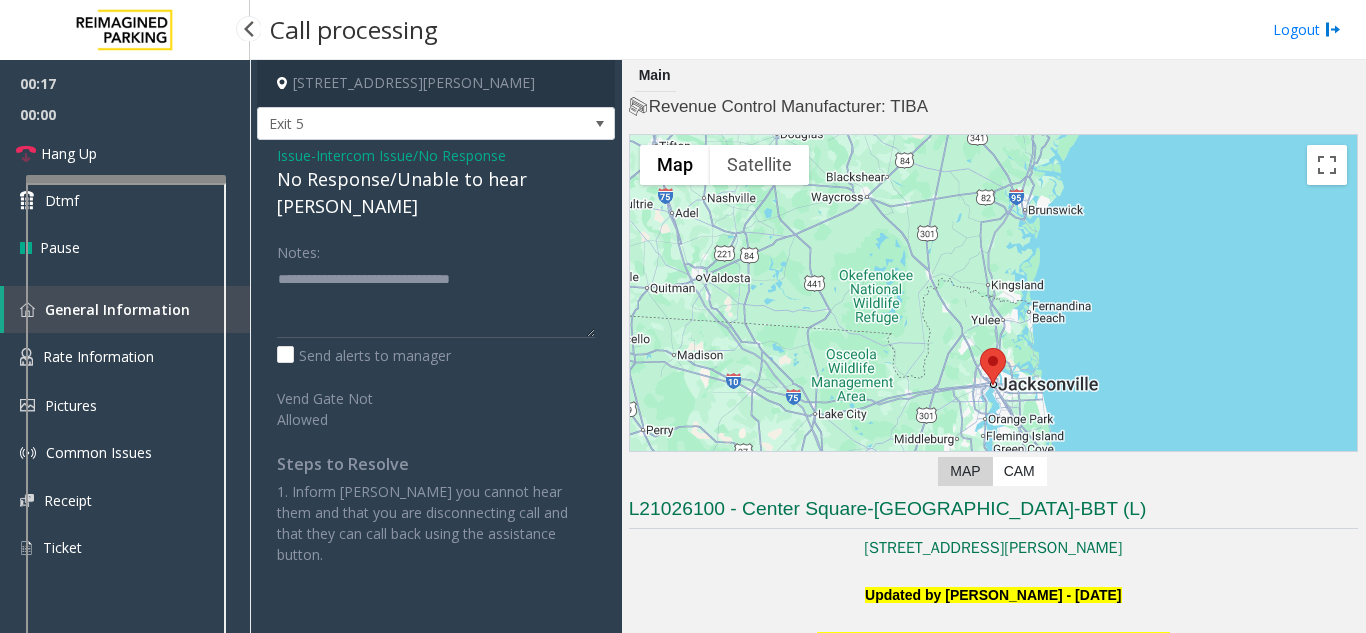 click on "00:00" at bounding box center [125, 114] 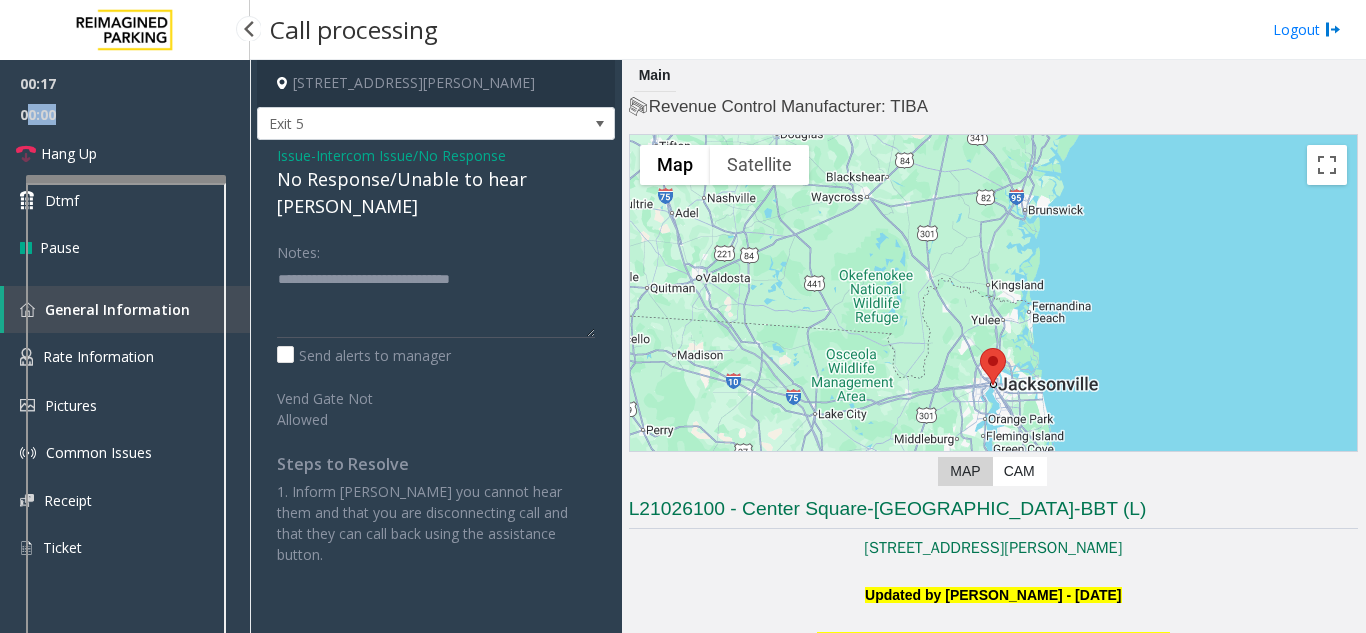 click on "00:00" at bounding box center [125, 114] 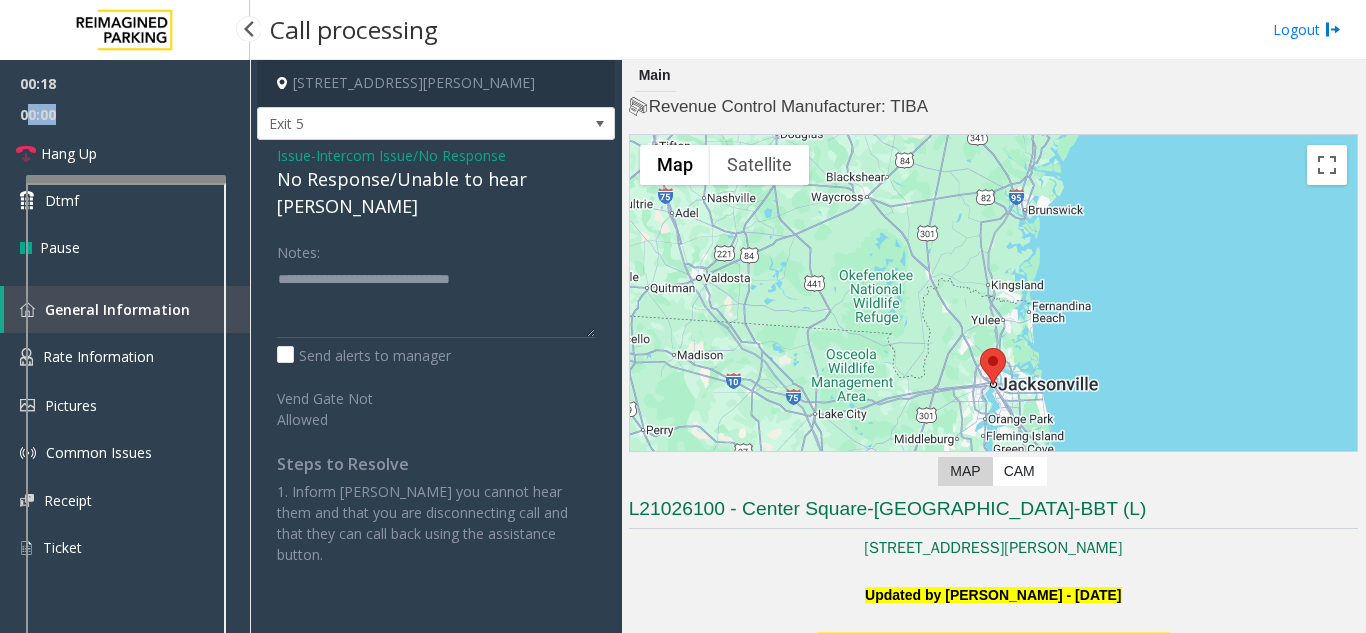 click on "00:00" at bounding box center [125, 114] 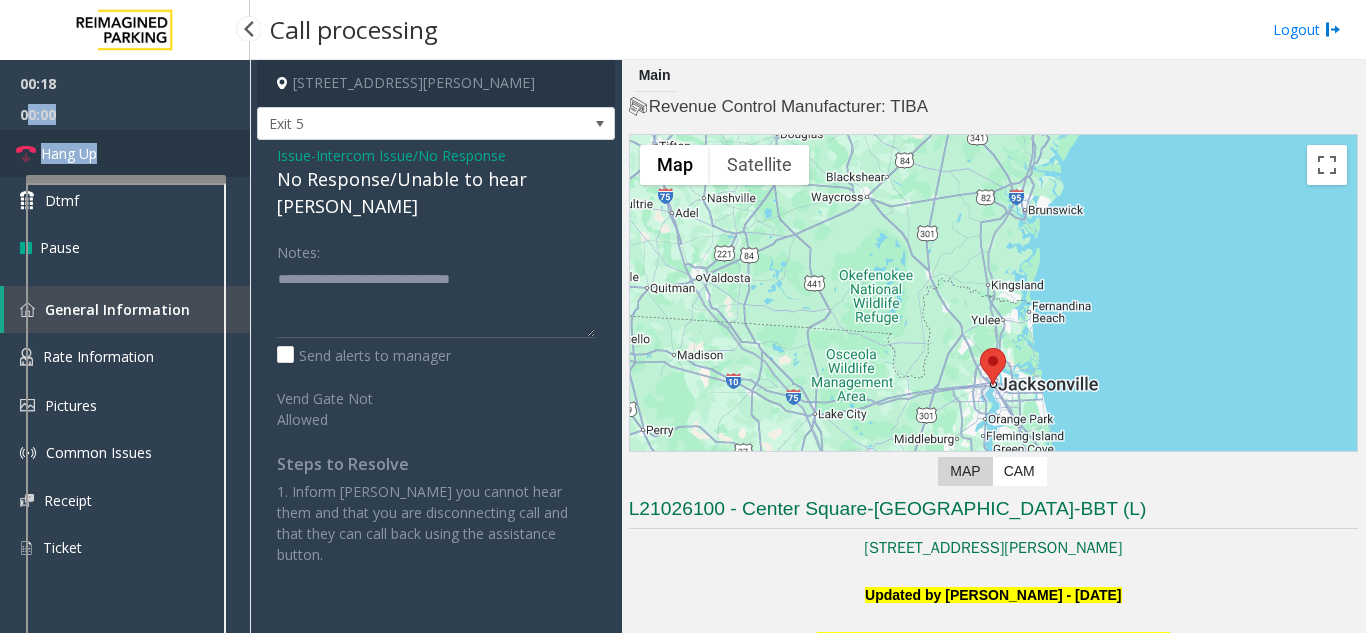 drag, startPoint x: 73, startPoint y: 129, endPoint x: 88, endPoint y: 143, distance: 20.518284 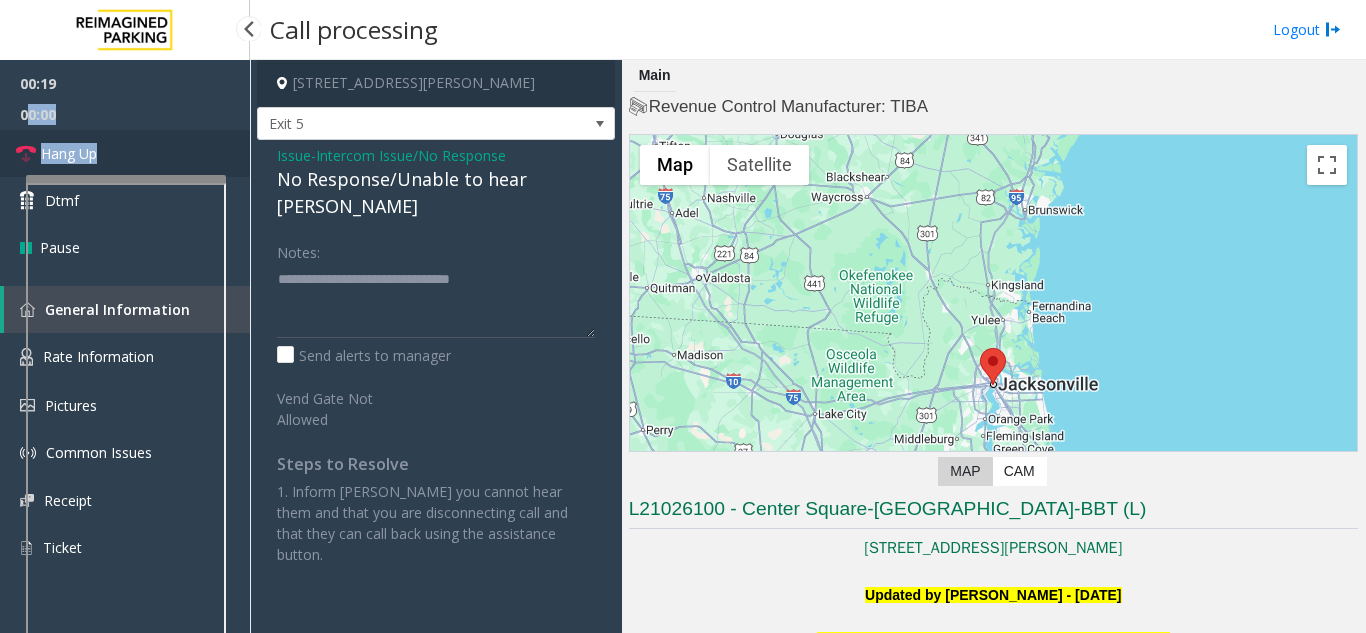 click on "Hang Up" at bounding box center (69, 153) 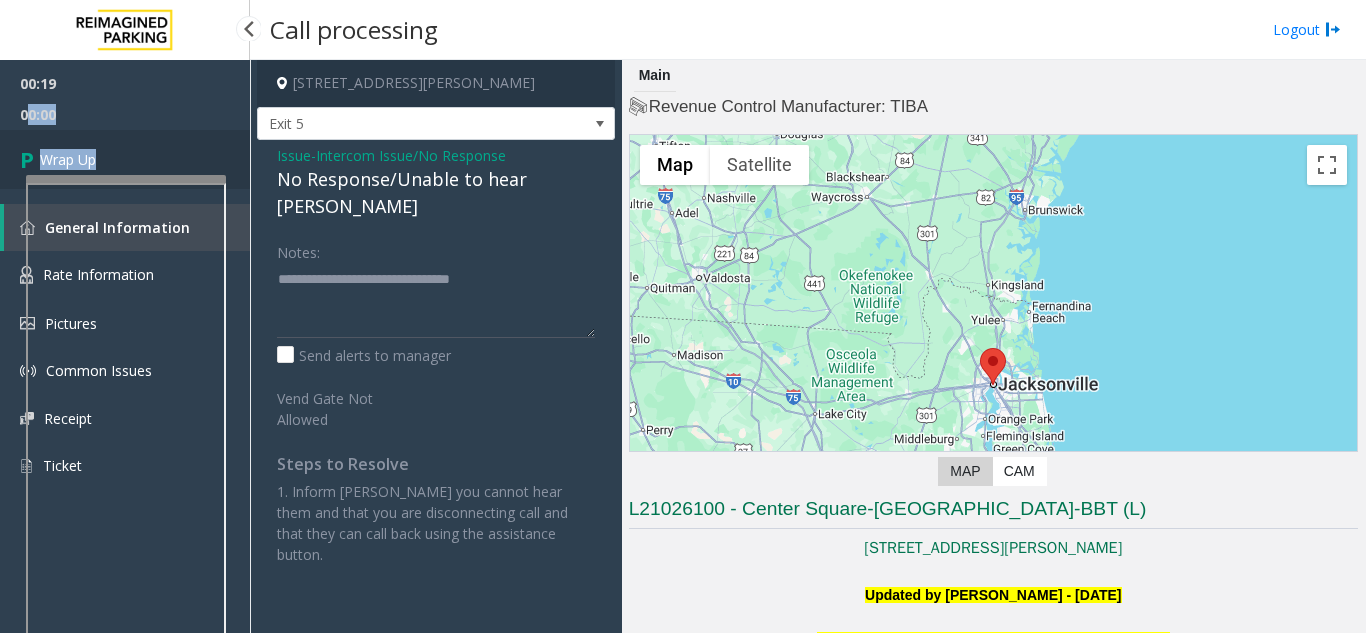 click on "Wrap Up" at bounding box center (125, 159) 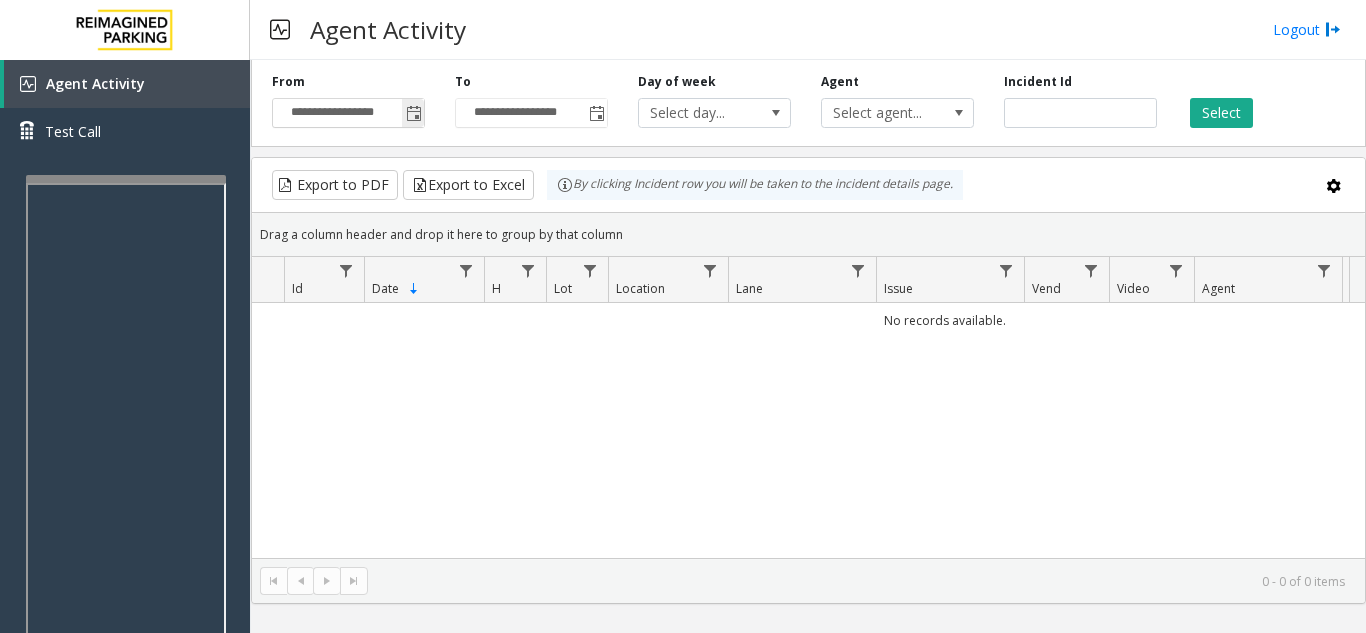 click 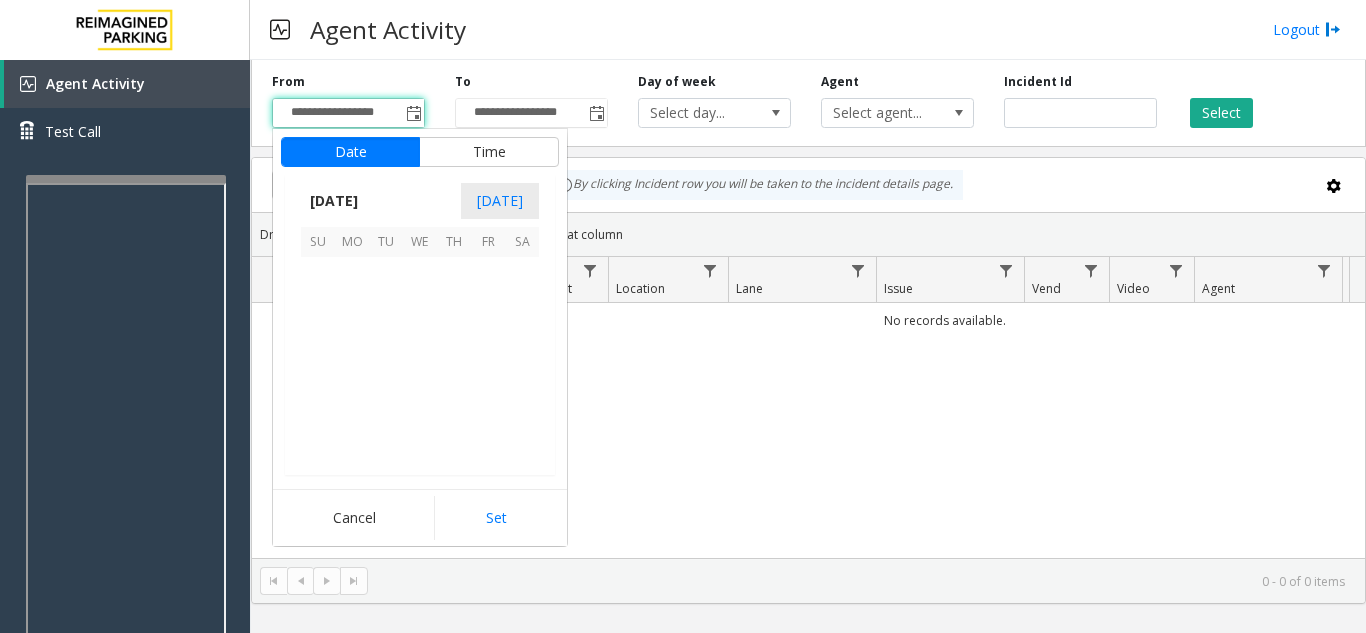 scroll, scrollTop: 358428, scrollLeft: 0, axis: vertical 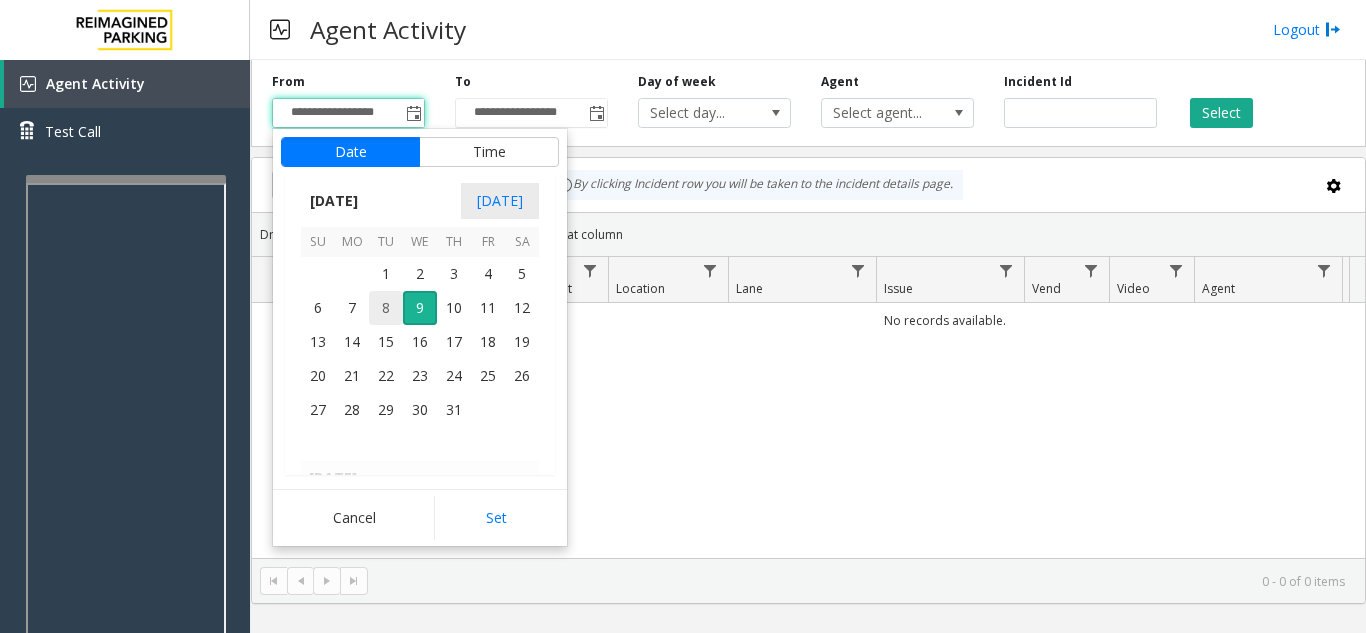 click on "8" at bounding box center (386, 308) 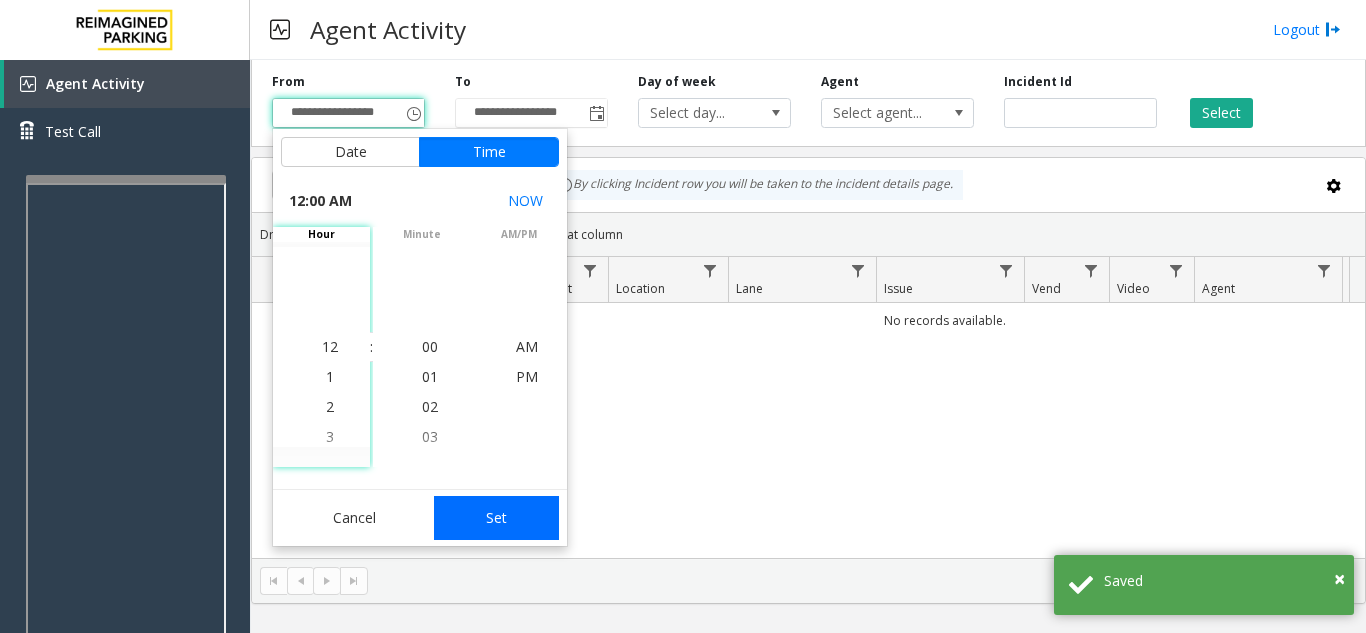 click on "Set" 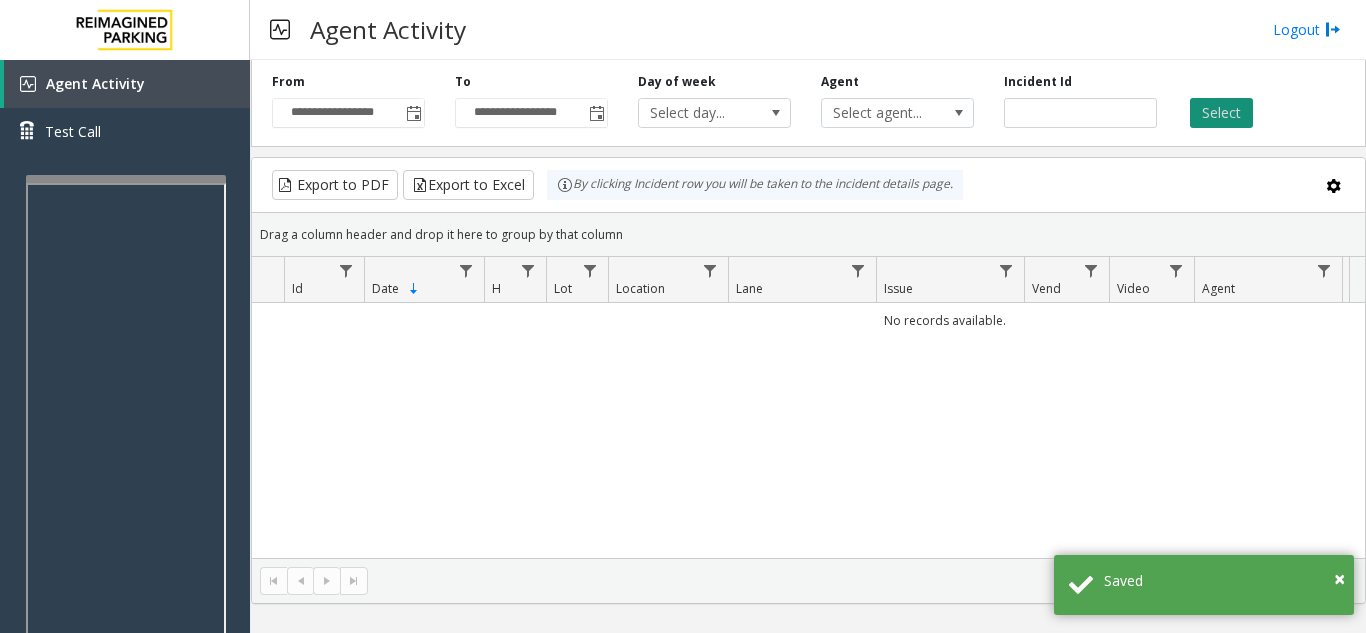 click on "Select" 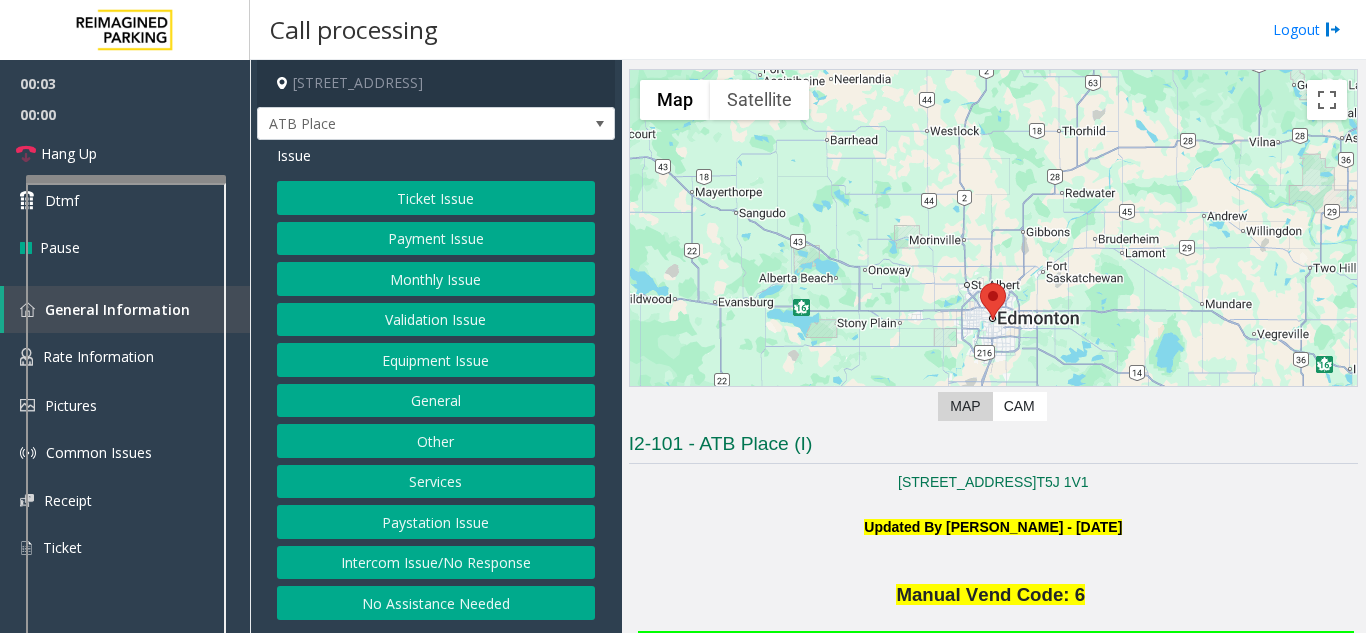 scroll, scrollTop: 100, scrollLeft: 0, axis: vertical 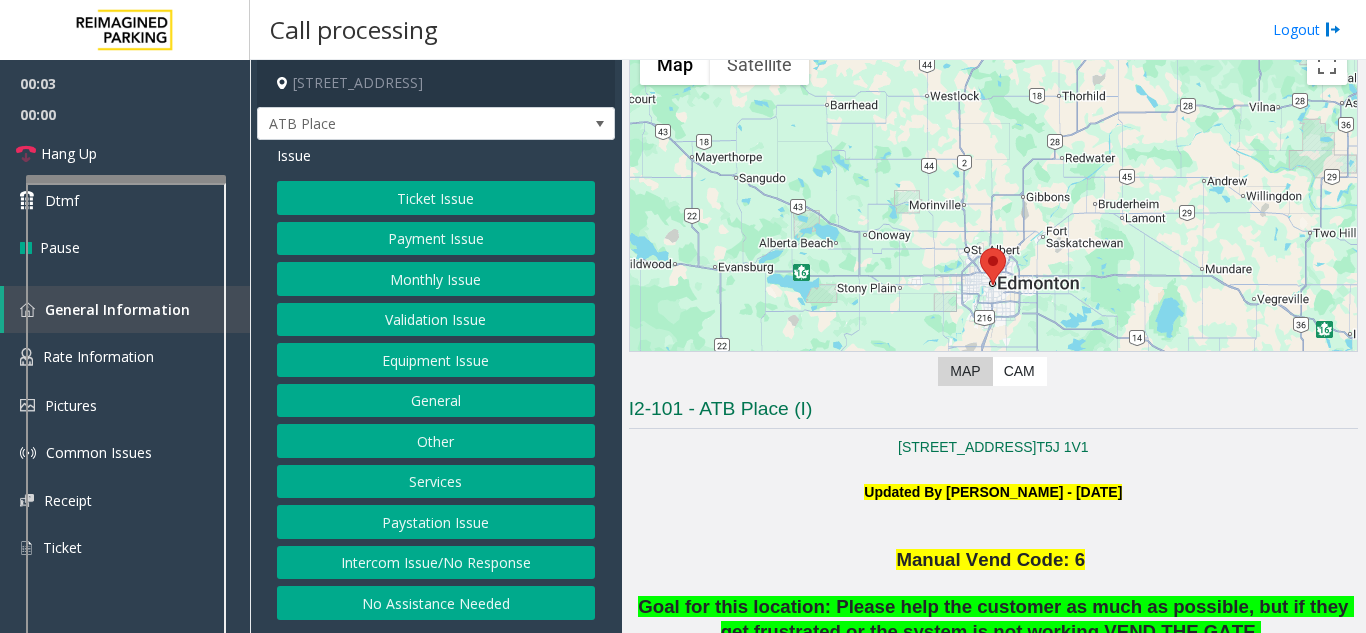 click on "Ticket Issue" 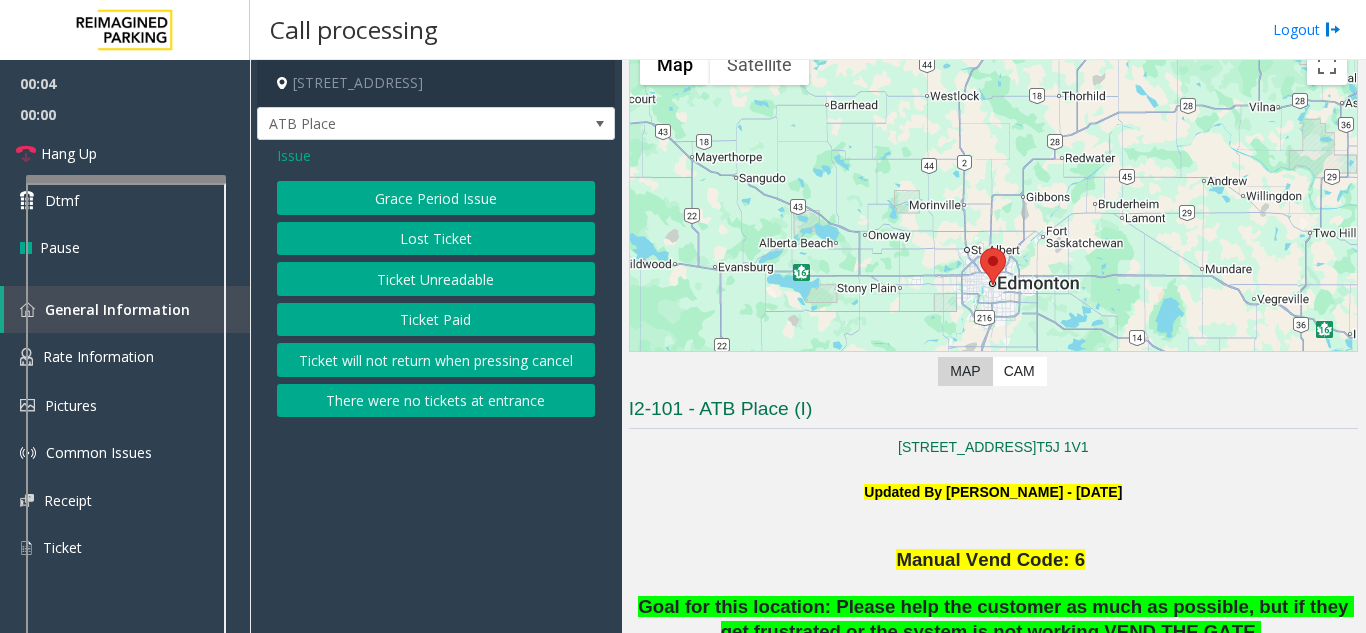 click on "Ticket Unreadable" 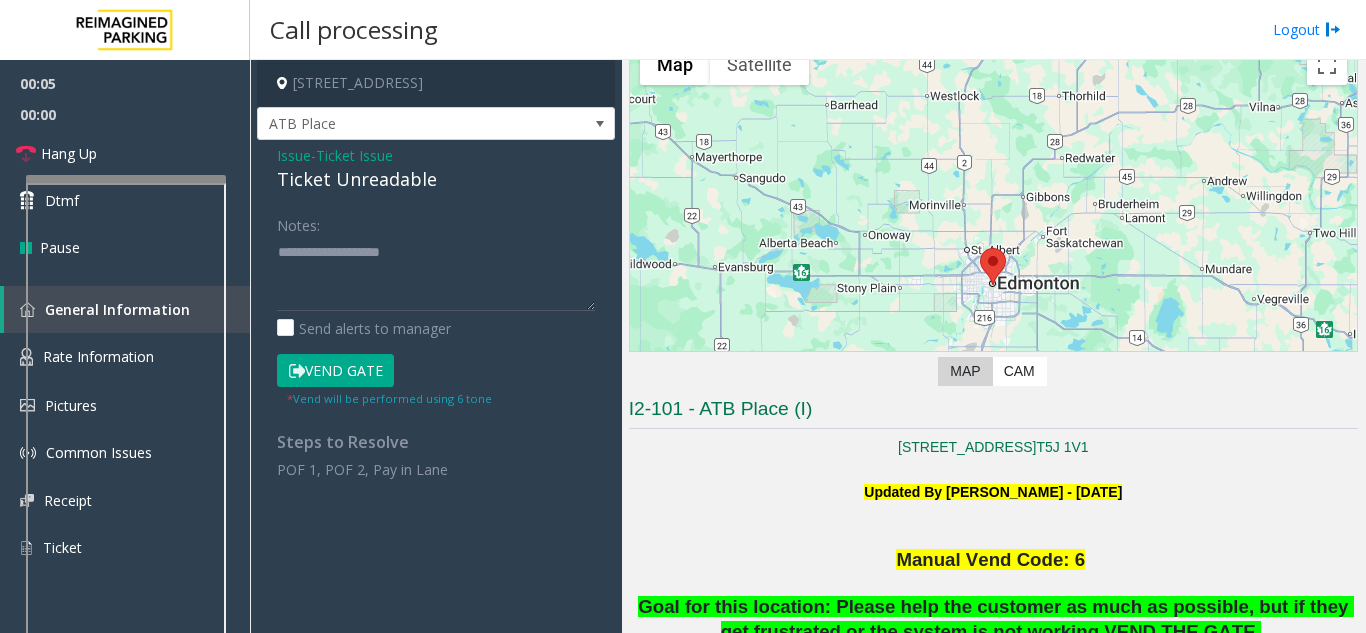 click on "Ticket Unreadable" 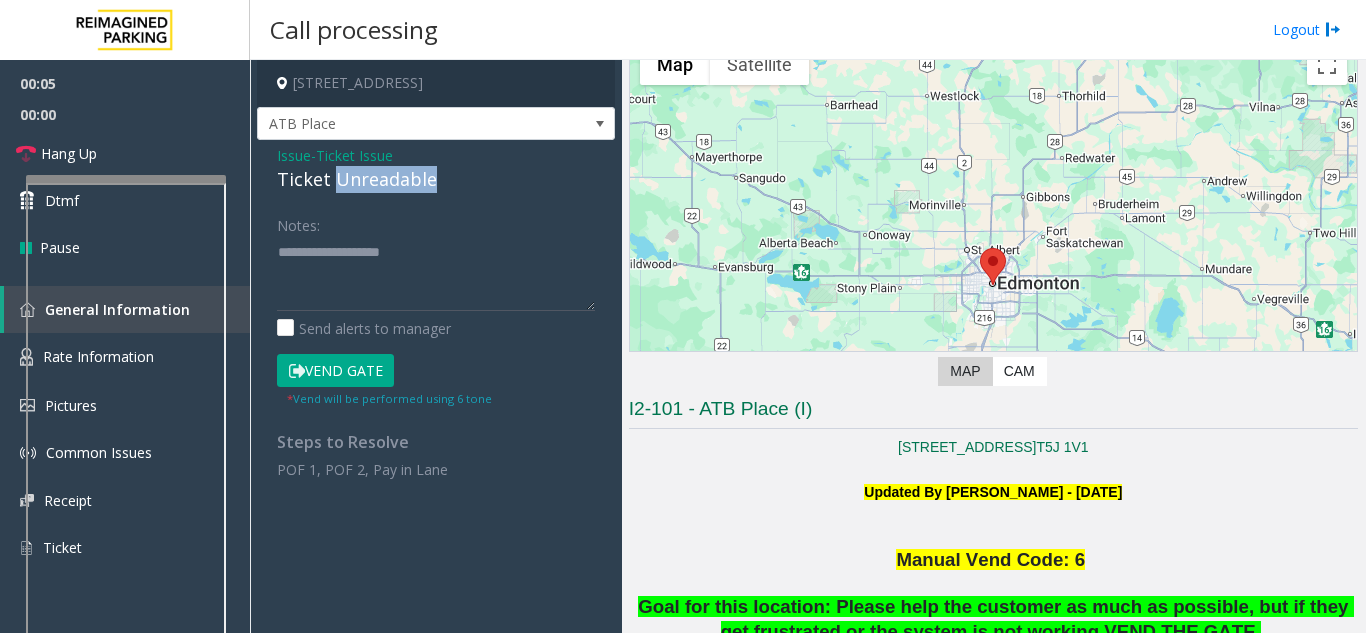 click on "Ticket Unreadable" 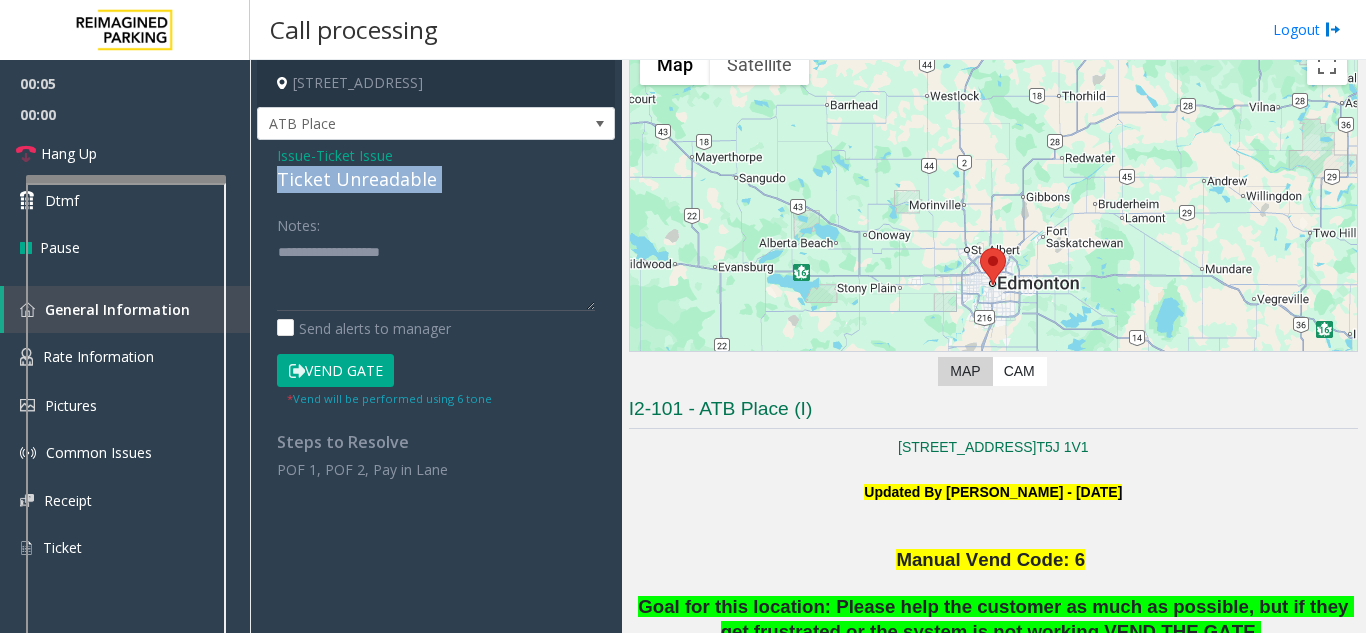 click on "Ticket Unreadable" 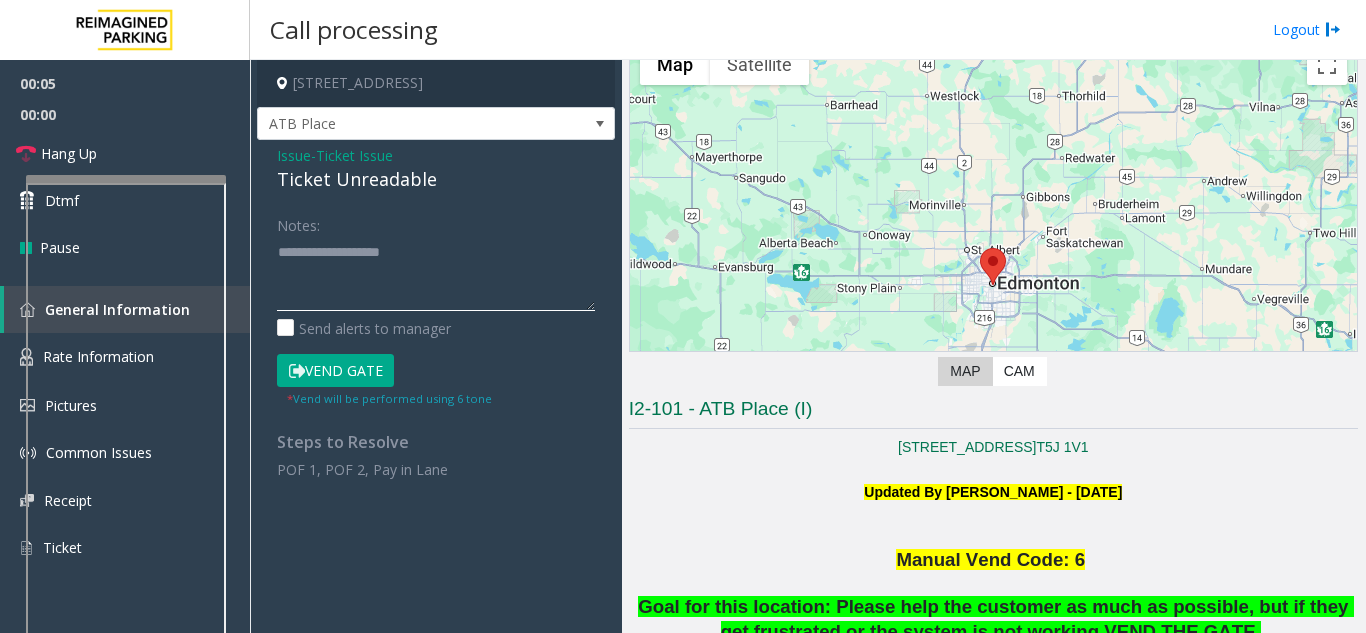 click 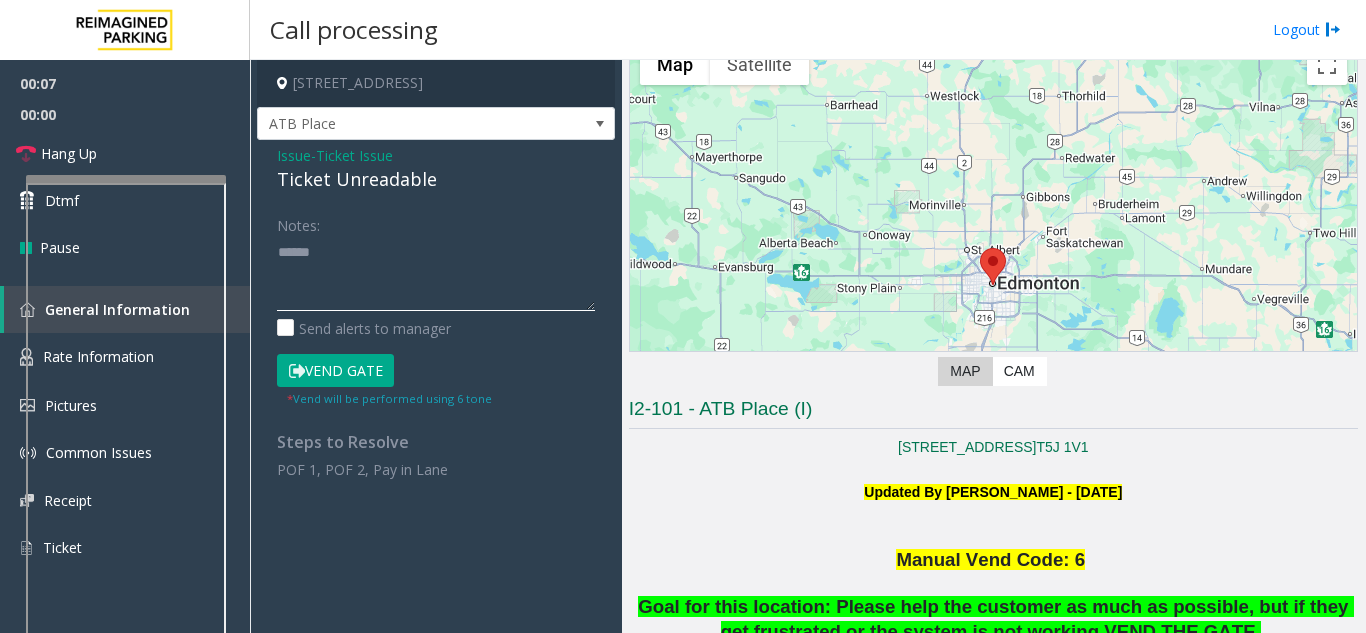 paste on "**********" 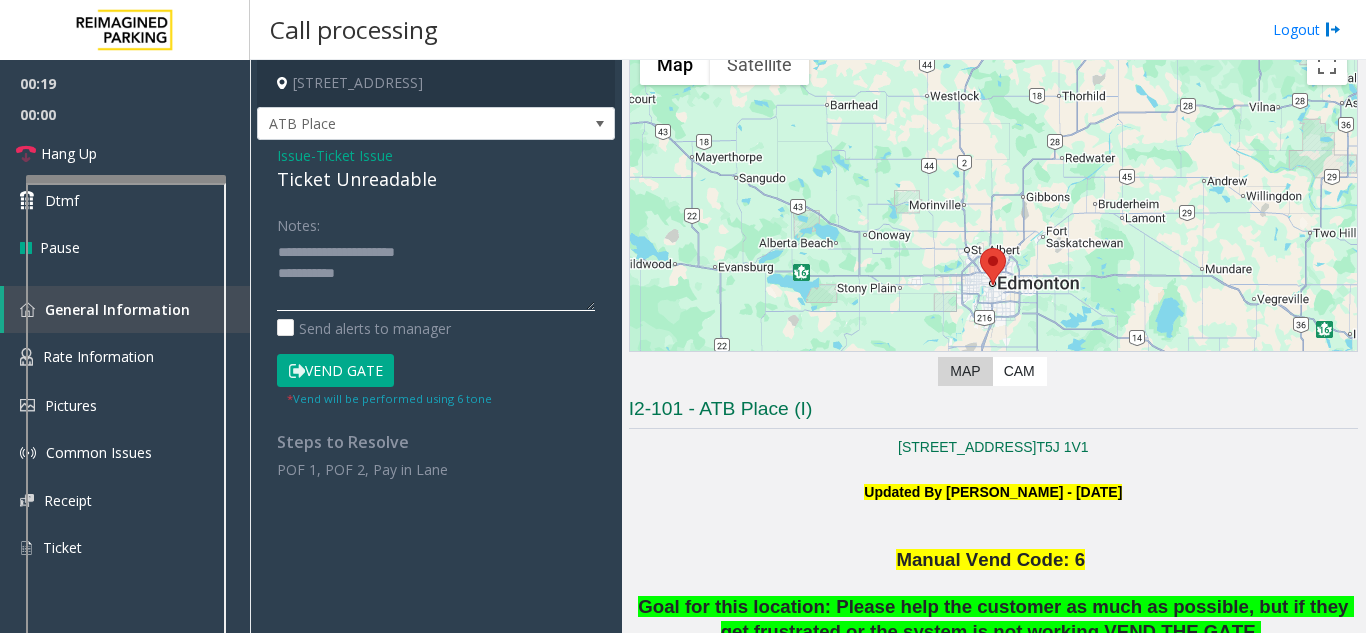 click 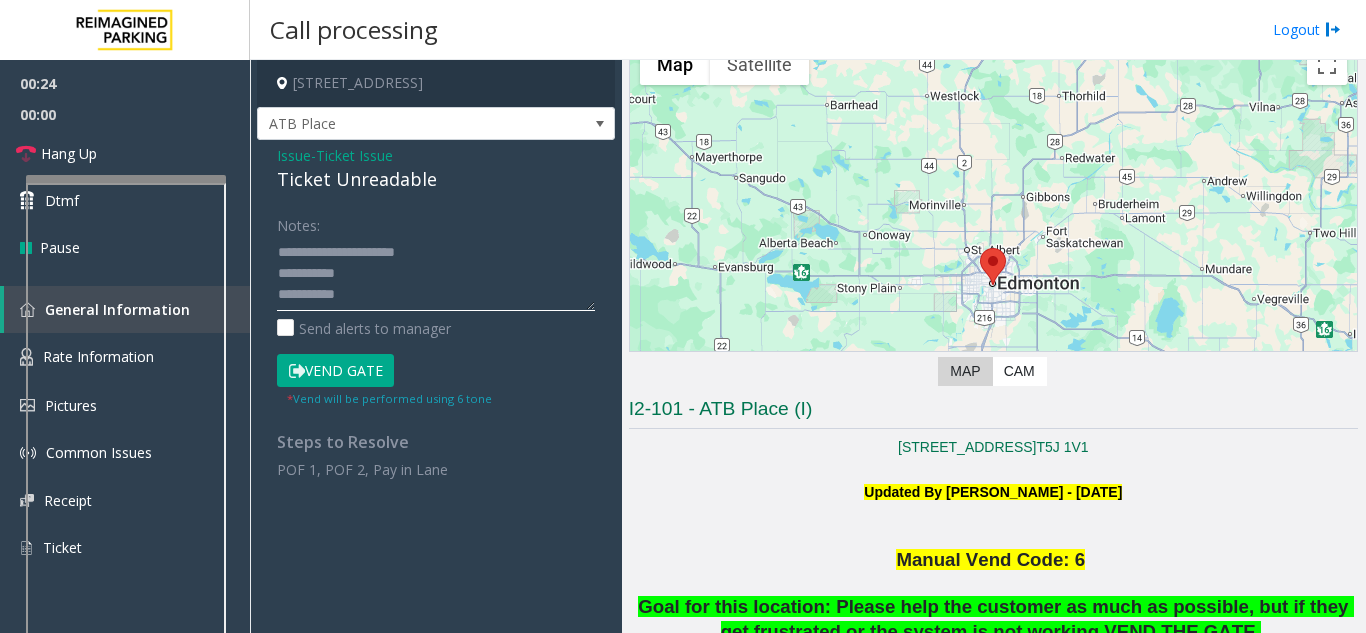 click 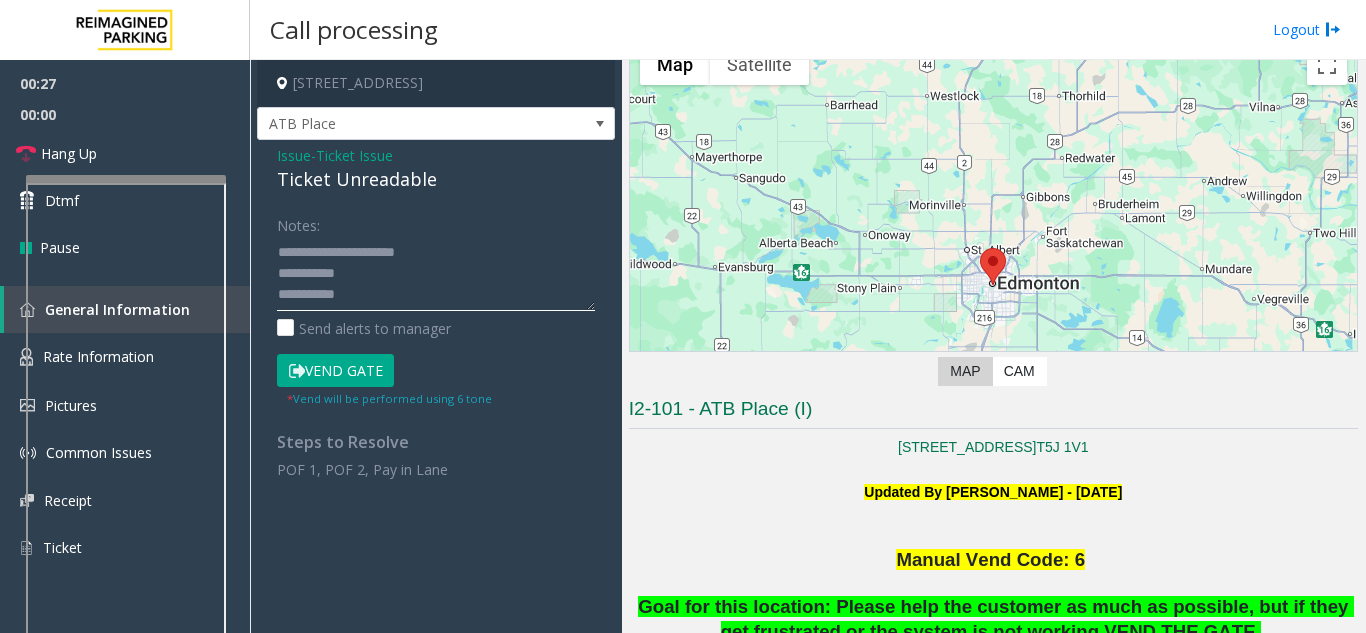 click 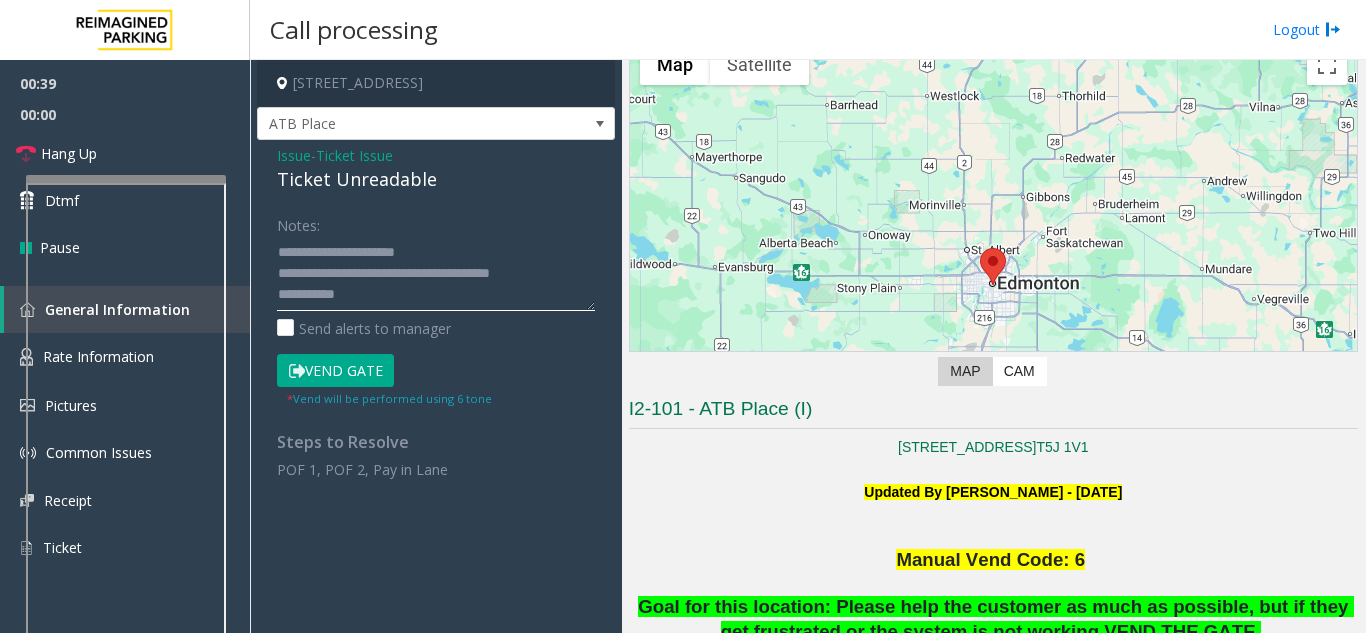 click 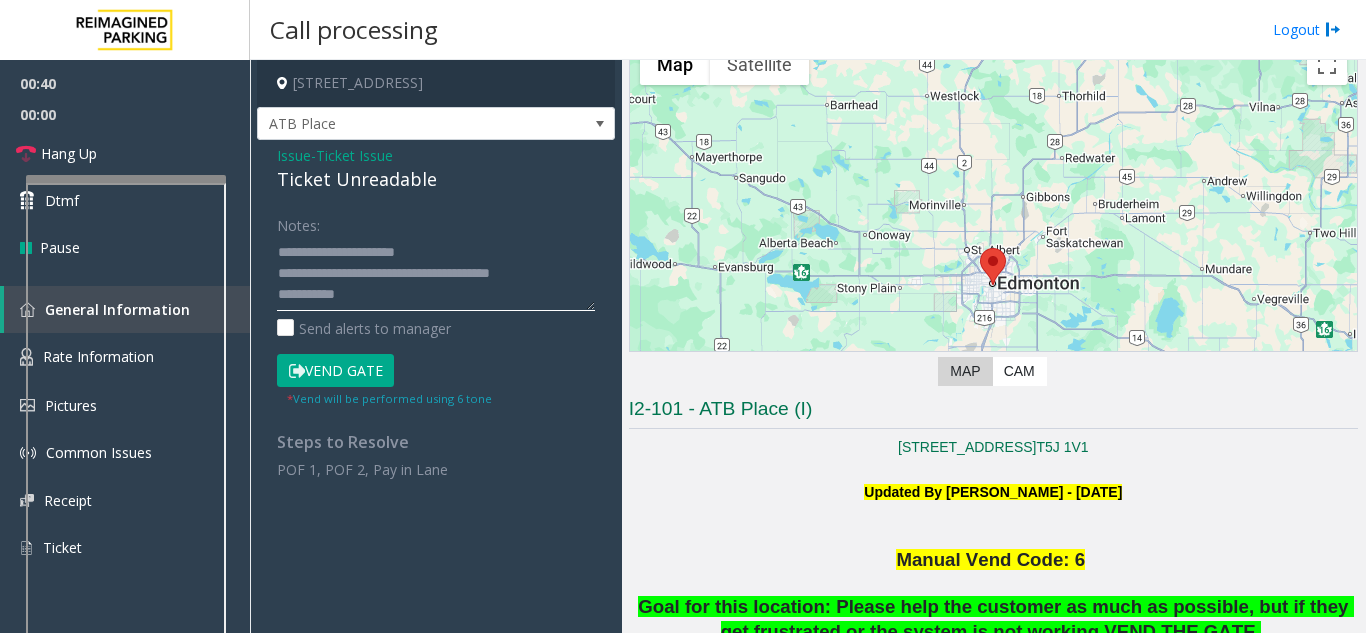 paste on "******" 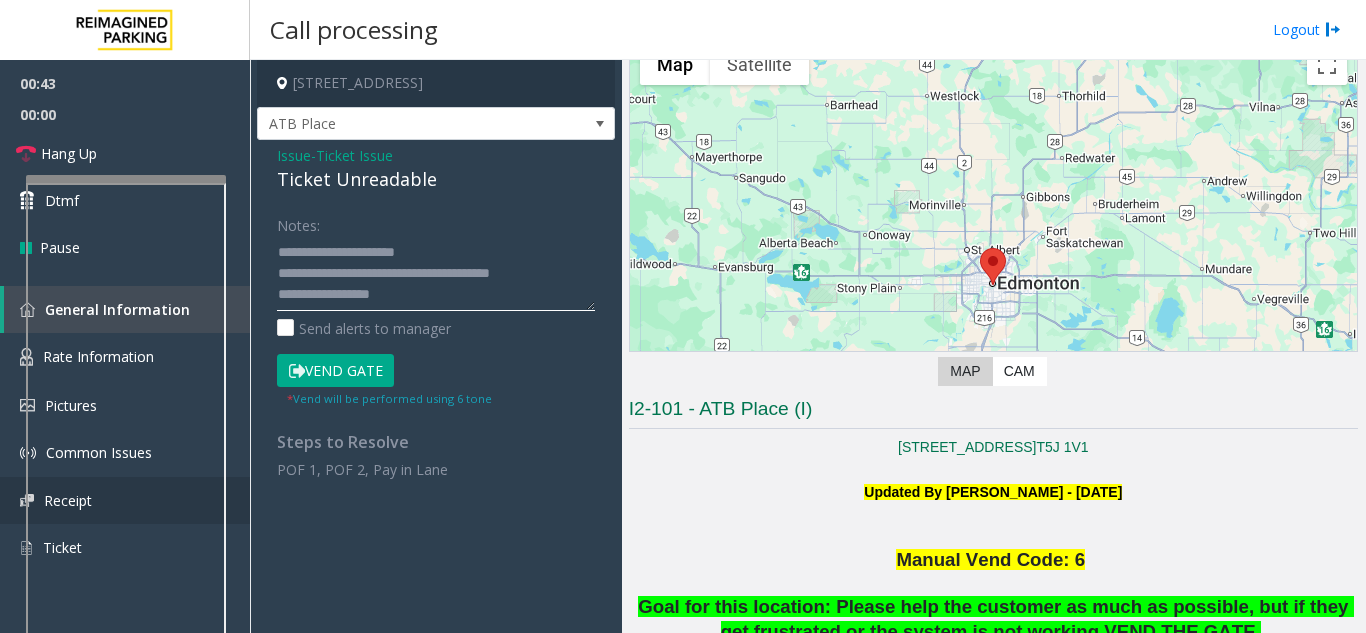 type on "**********" 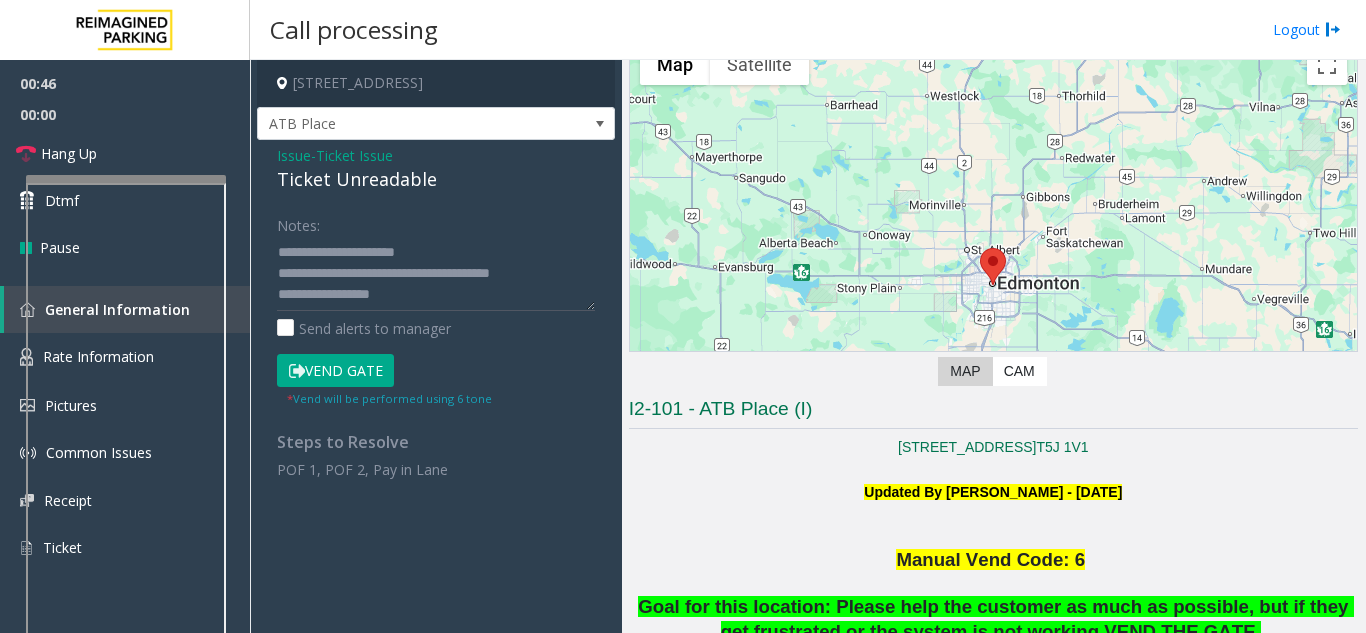 click on "Vend Gate" 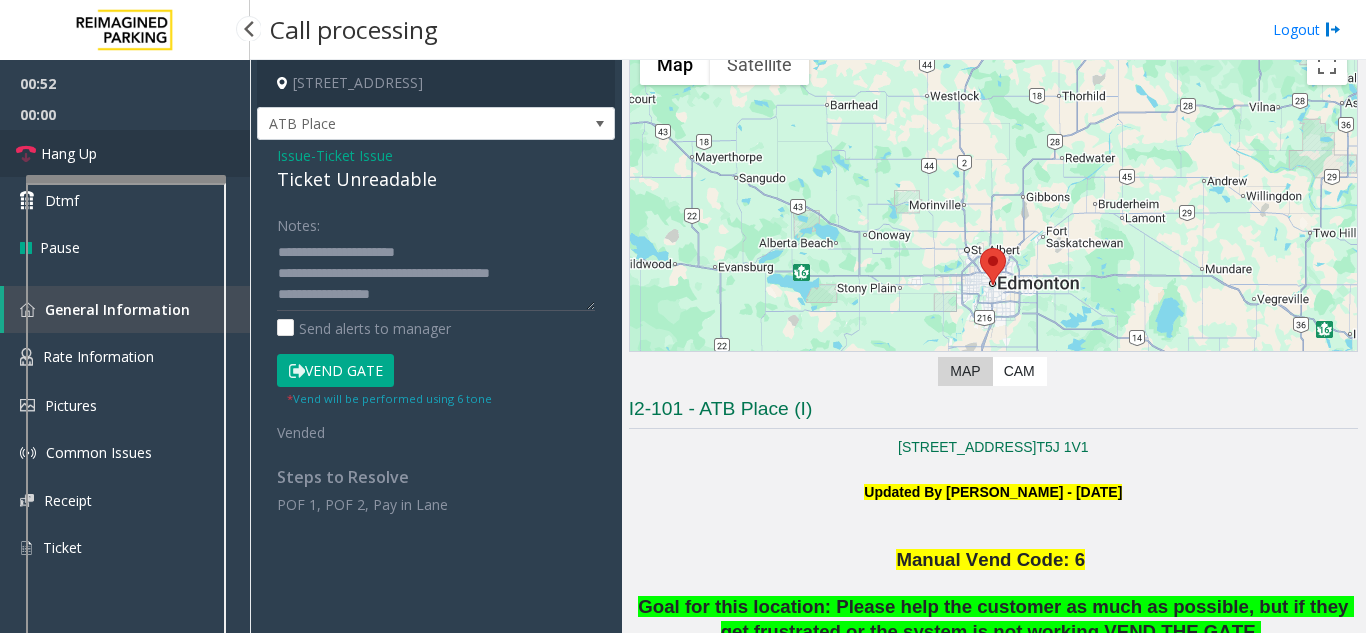 click on "Hang Up" at bounding box center [125, 153] 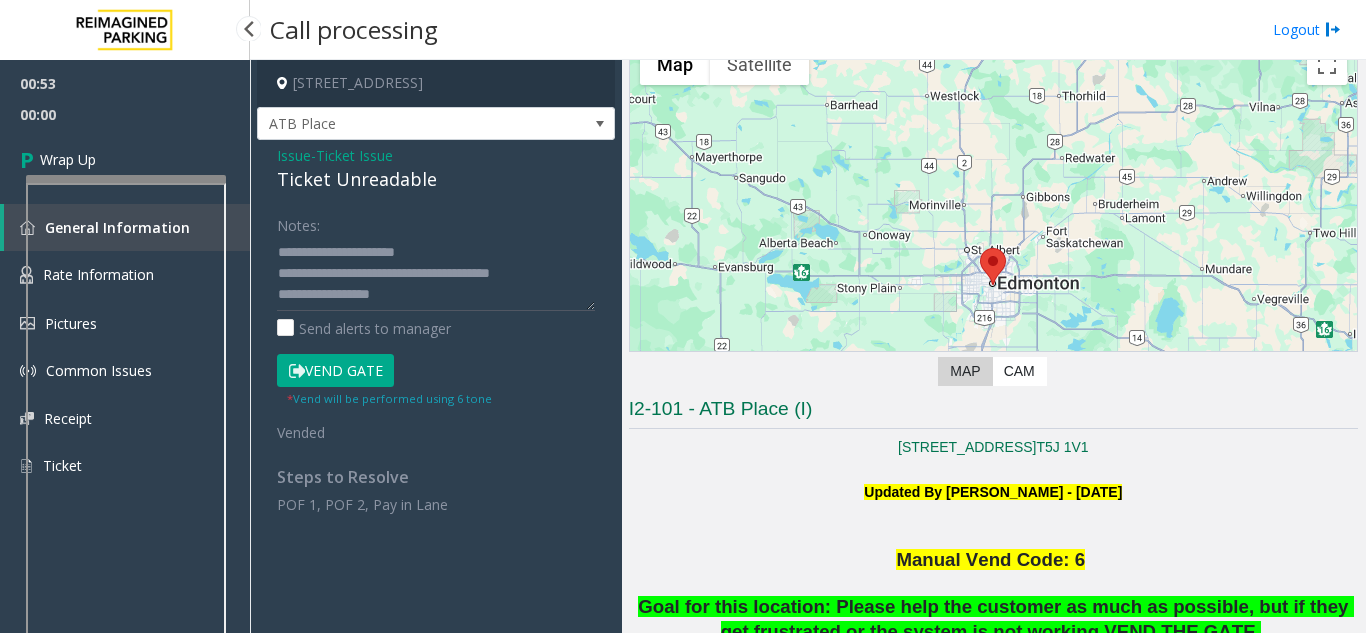 click on "Wrap Up" at bounding box center [125, 159] 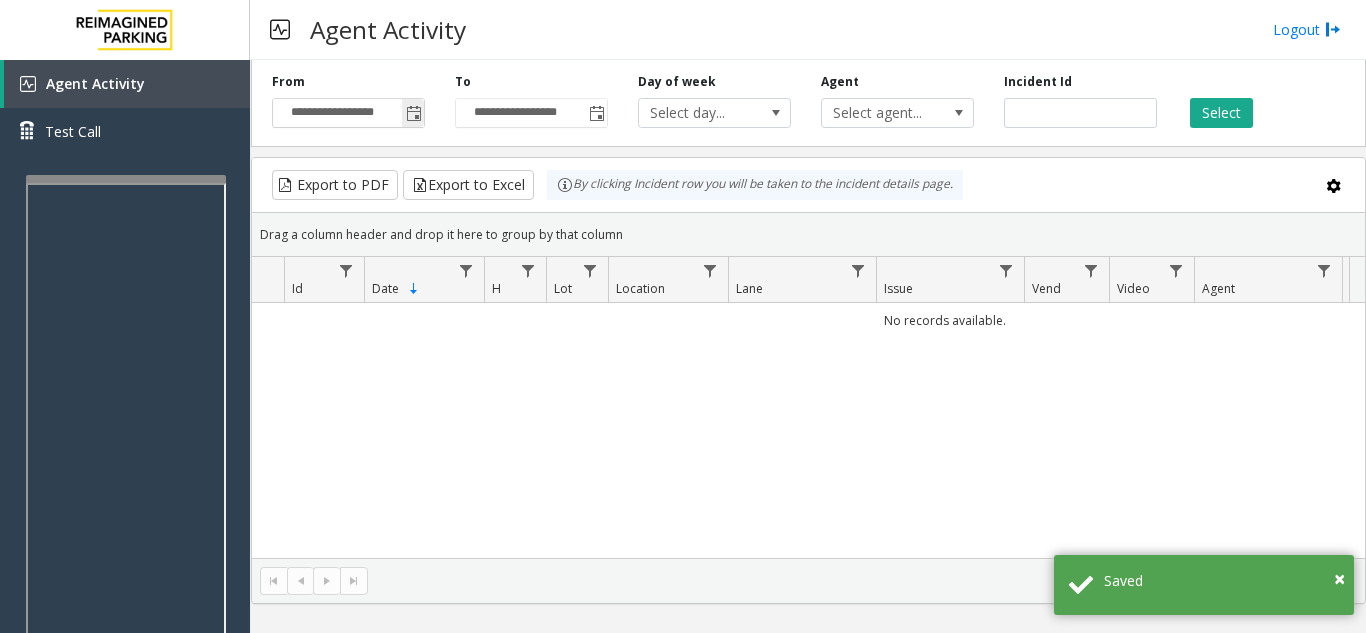 click 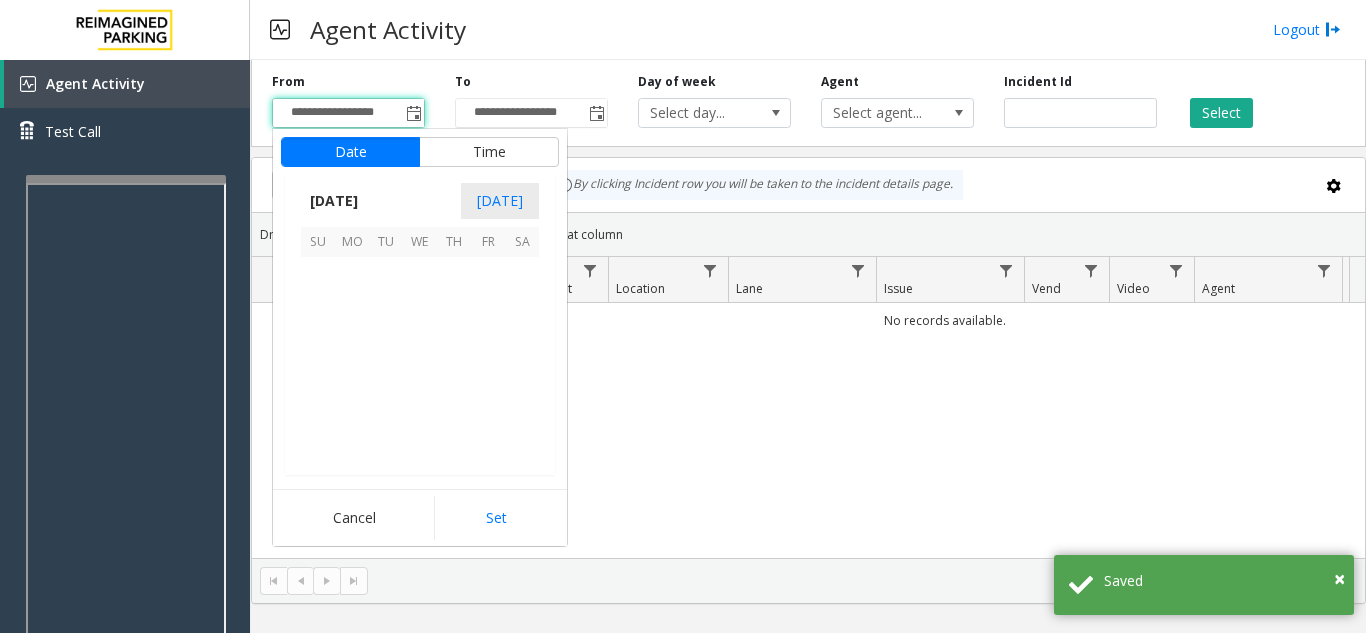 scroll, scrollTop: 358428, scrollLeft: 0, axis: vertical 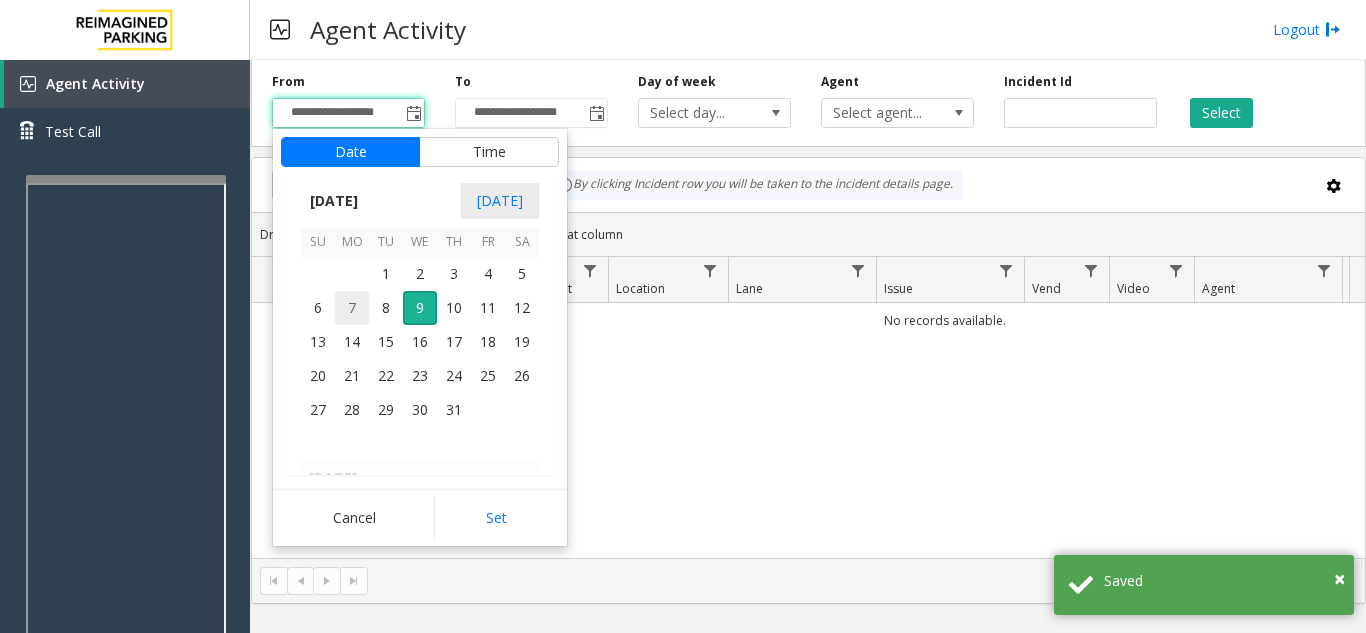 click on "7" at bounding box center (352, 308) 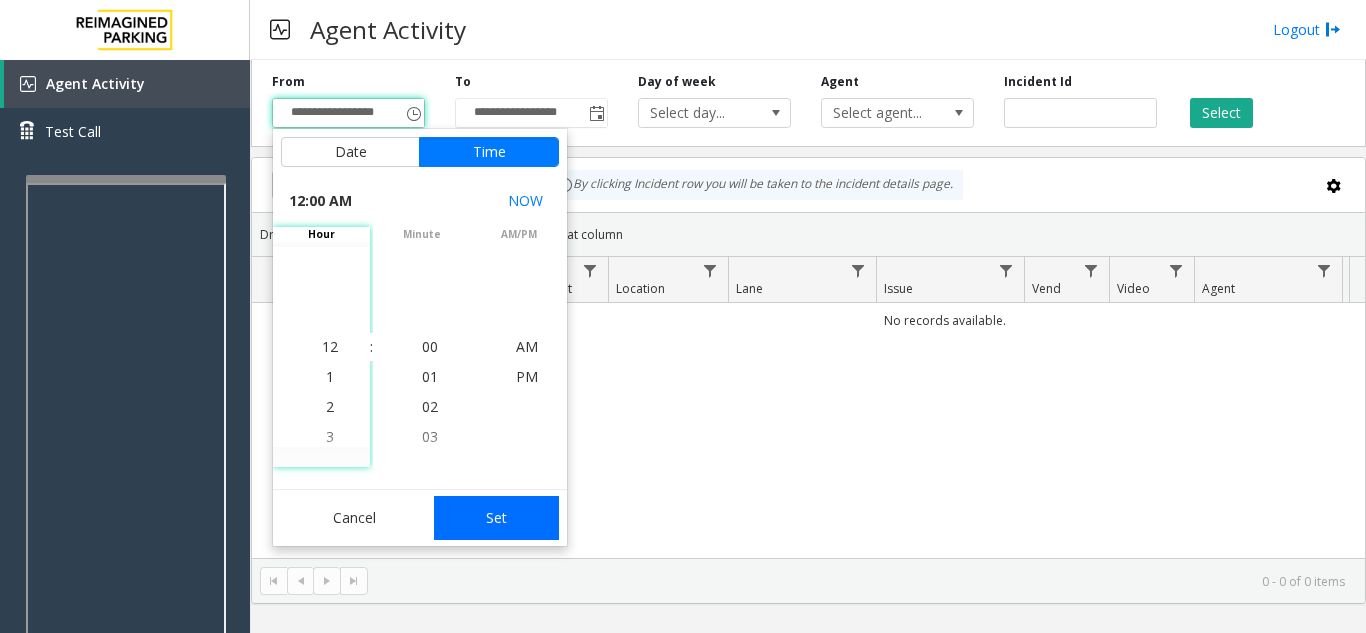 click on "Set" 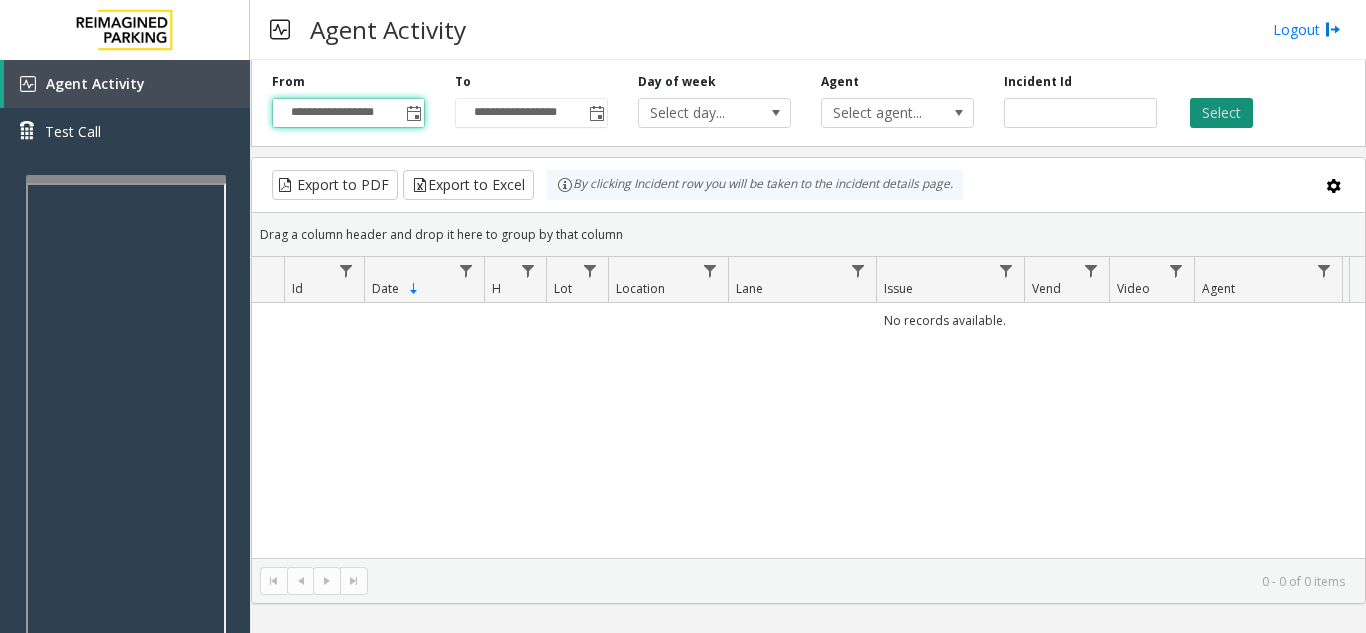 click on "Select" 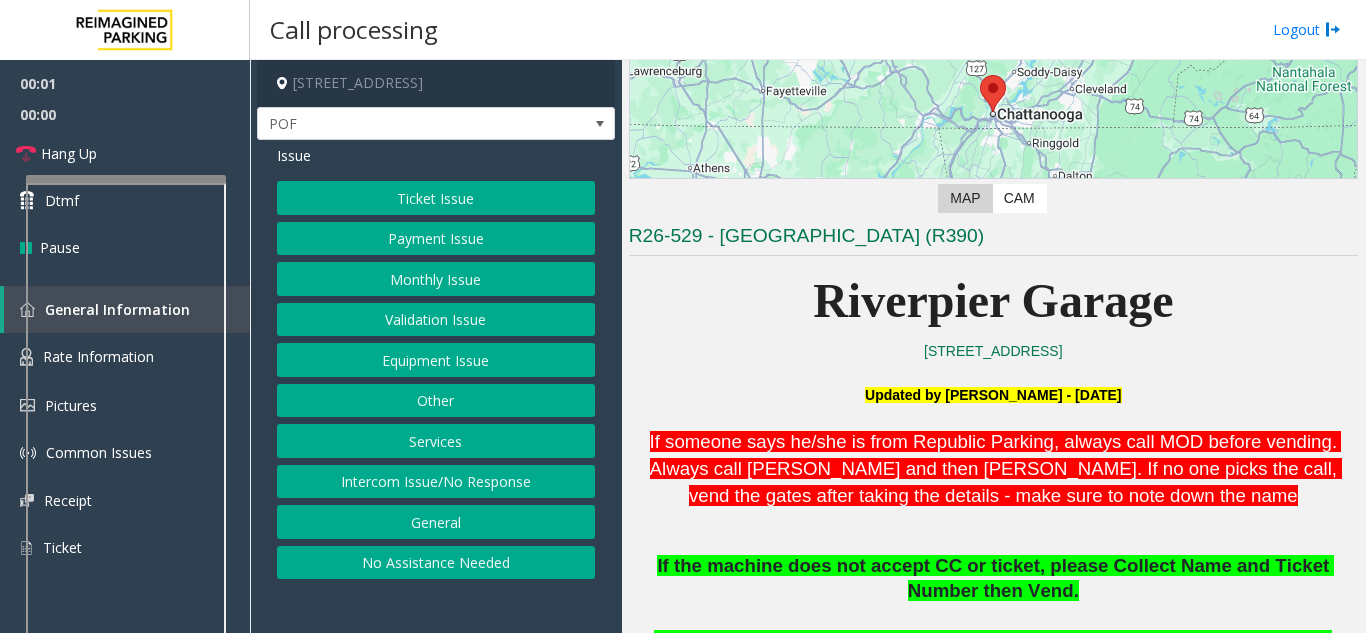 scroll, scrollTop: 300, scrollLeft: 0, axis: vertical 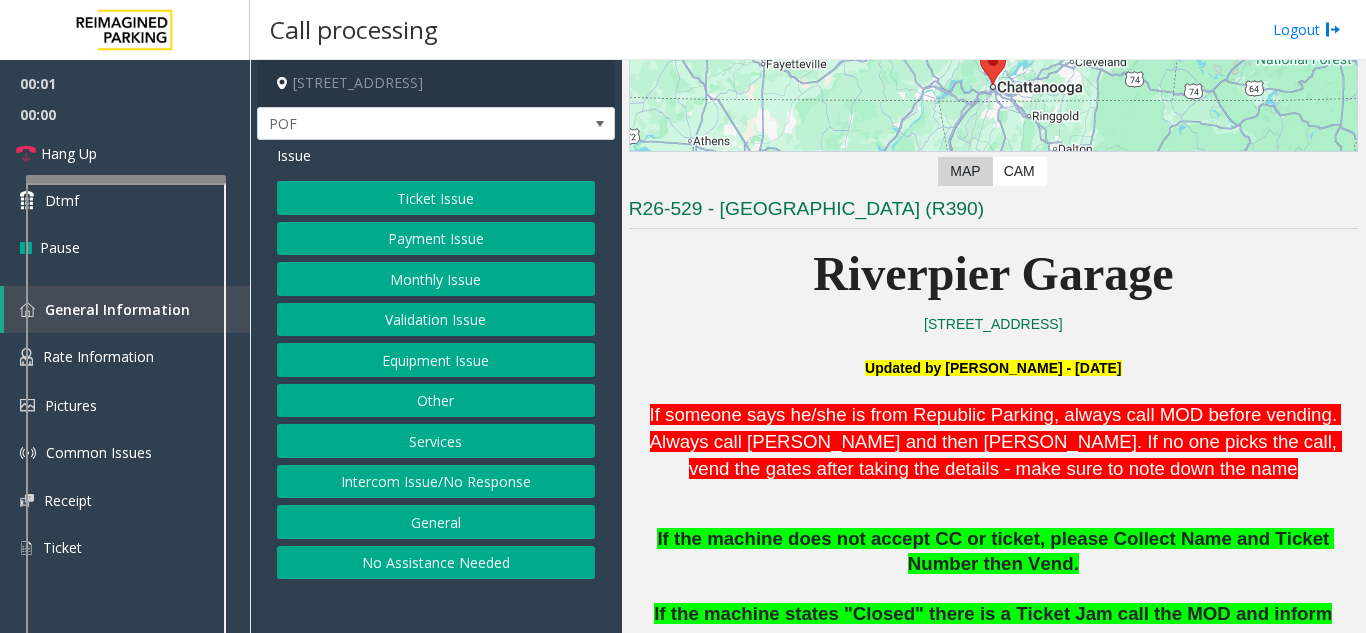 click on "Riverpier Garage" 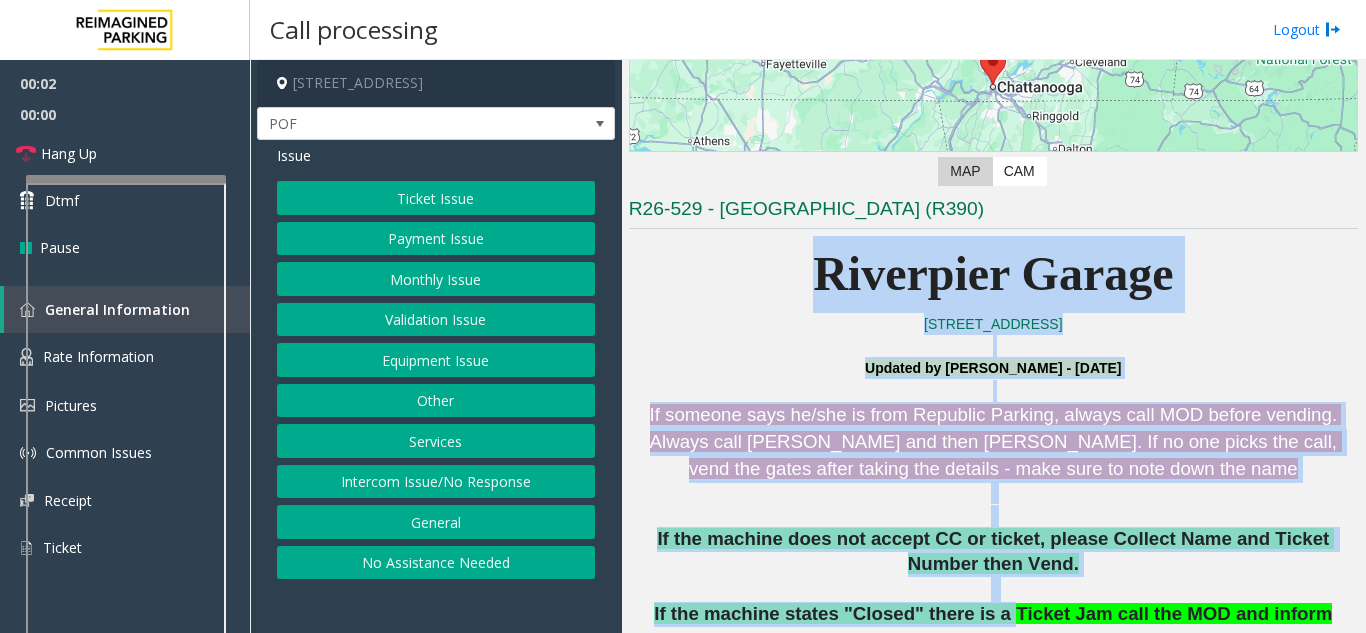 drag, startPoint x: 939, startPoint y: 261, endPoint x: 1001, endPoint y: 607, distance: 351.51102 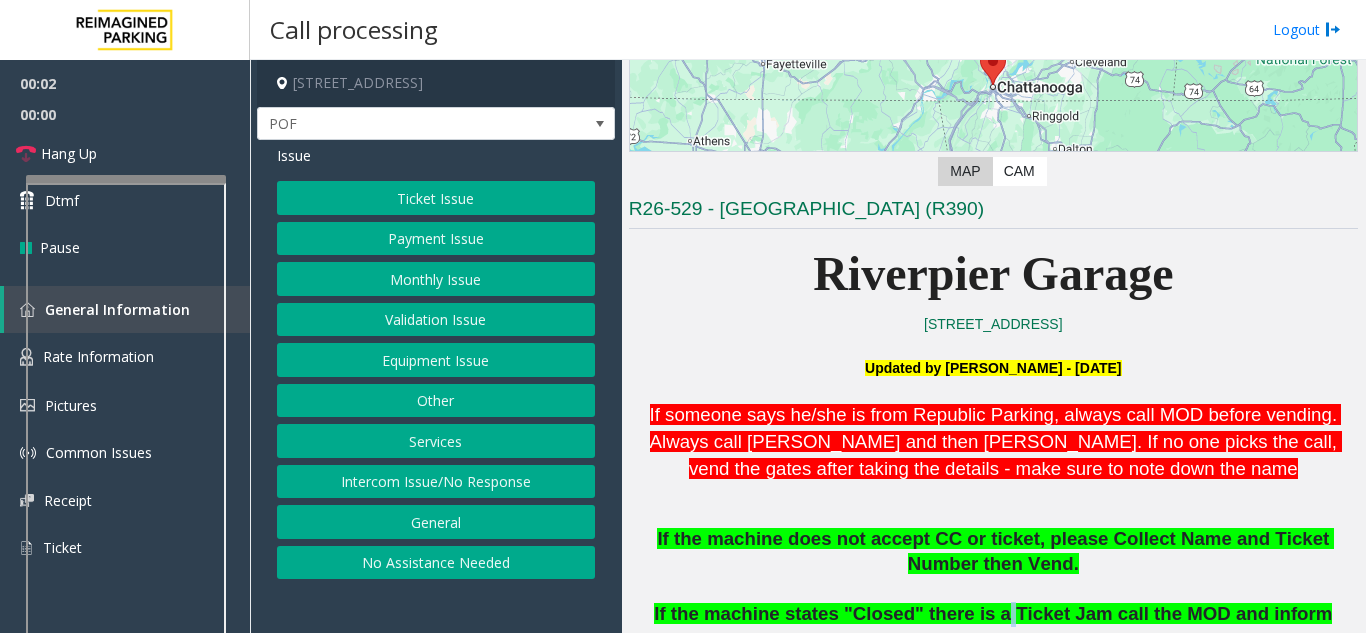 click on "If the machine states "Closed" there is a Ticket Jam call the MOD and inform" 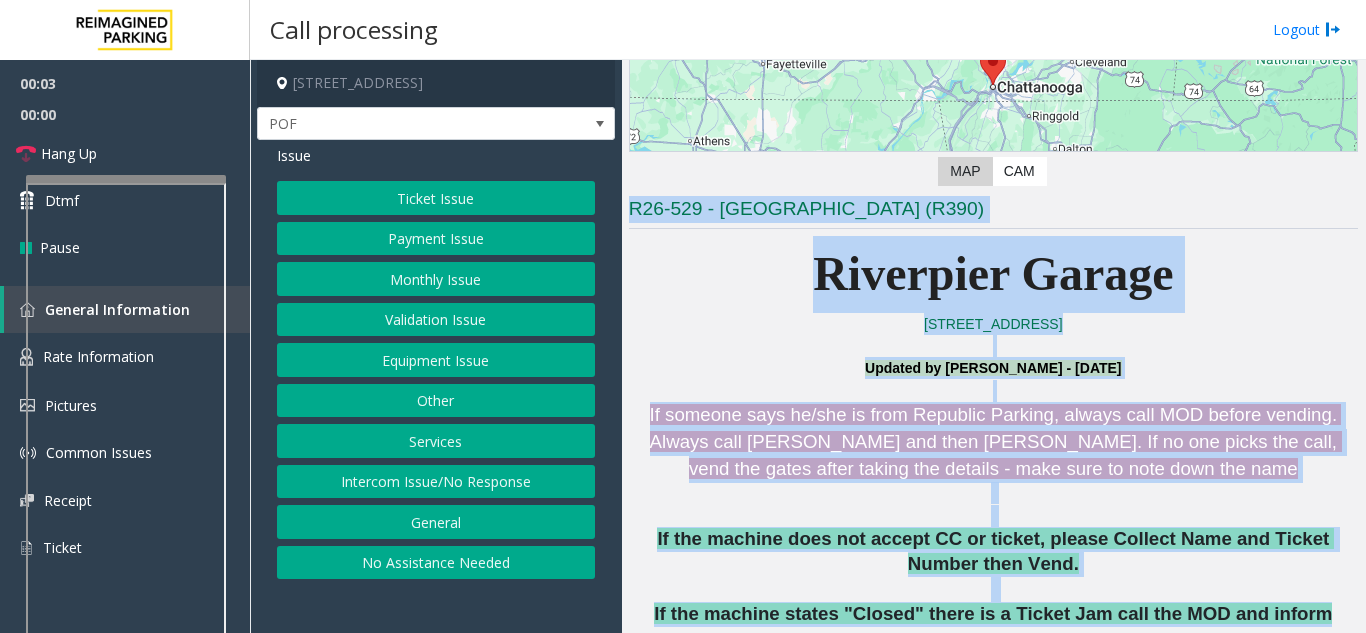 drag, startPoint x: 1001, startPoint y: 607, endPoint x: 733, endPoint y: 214, distance: 475.6816 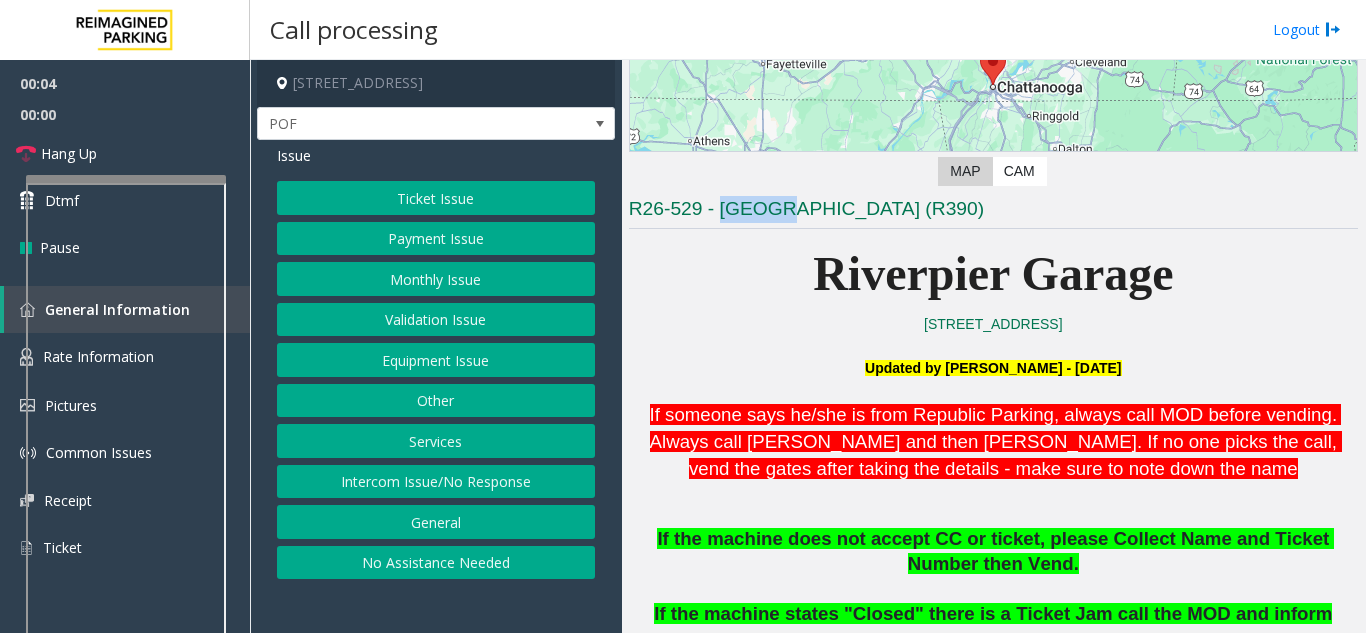 click on "R26-529 - [GEOGRAPHIC_DATA] (R390)" 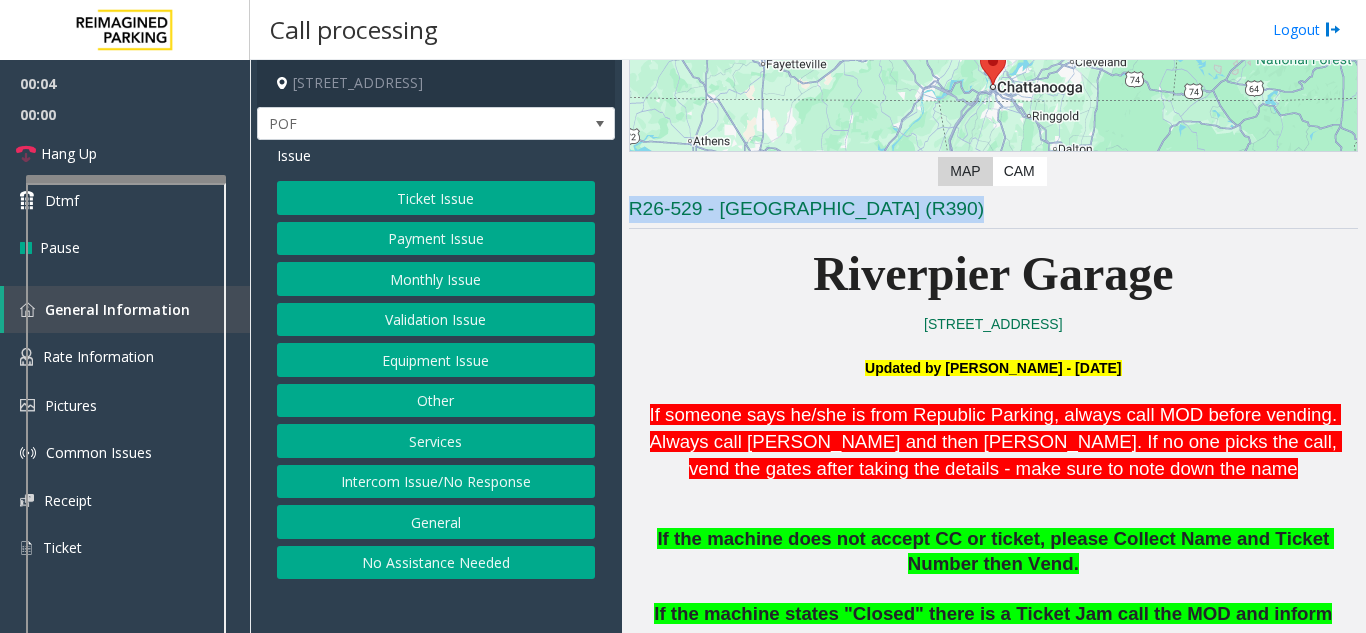 click on "R26-529 - [GEOGRAPHIC_DATA] (R390)" 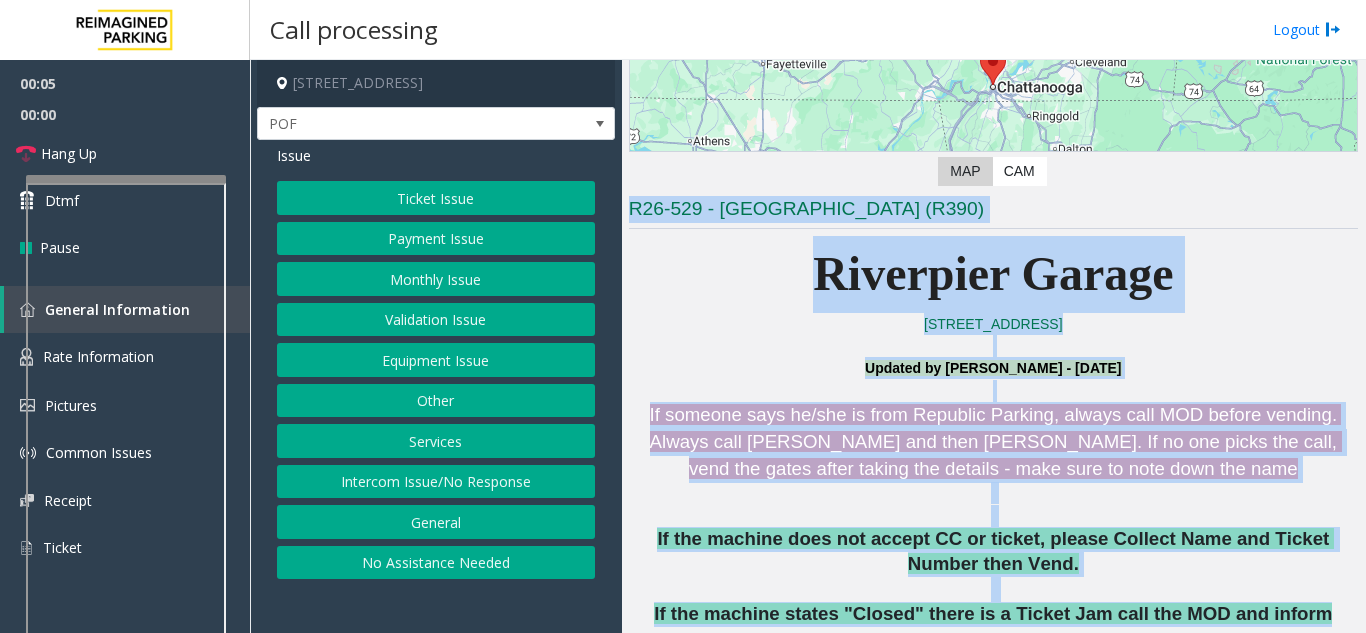 drag, startPoint x: 733, startPoint y: 214, endPoint x: 1124, endPoint y: 611, distance: 557.2163 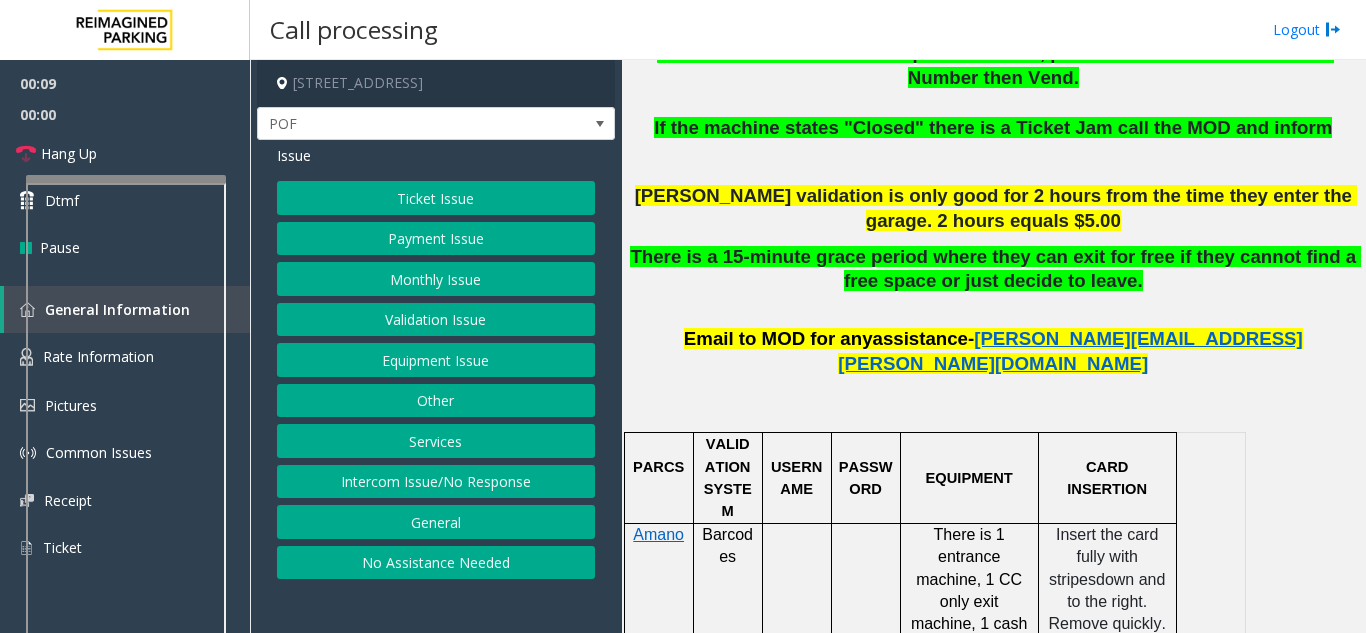scroll, scrollTop: 800, scrollLeft: 0, axis: vertical 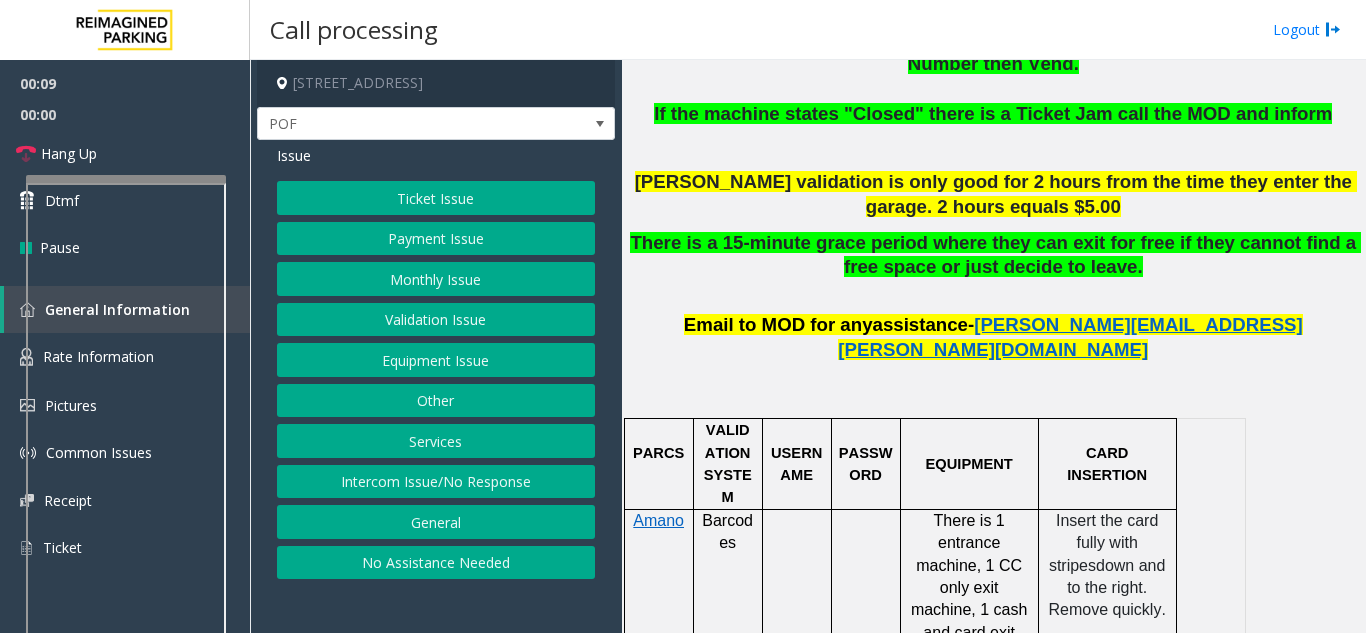 click on "If the machine states "Closed" there is a Ticket Jam call the MOD and inform" 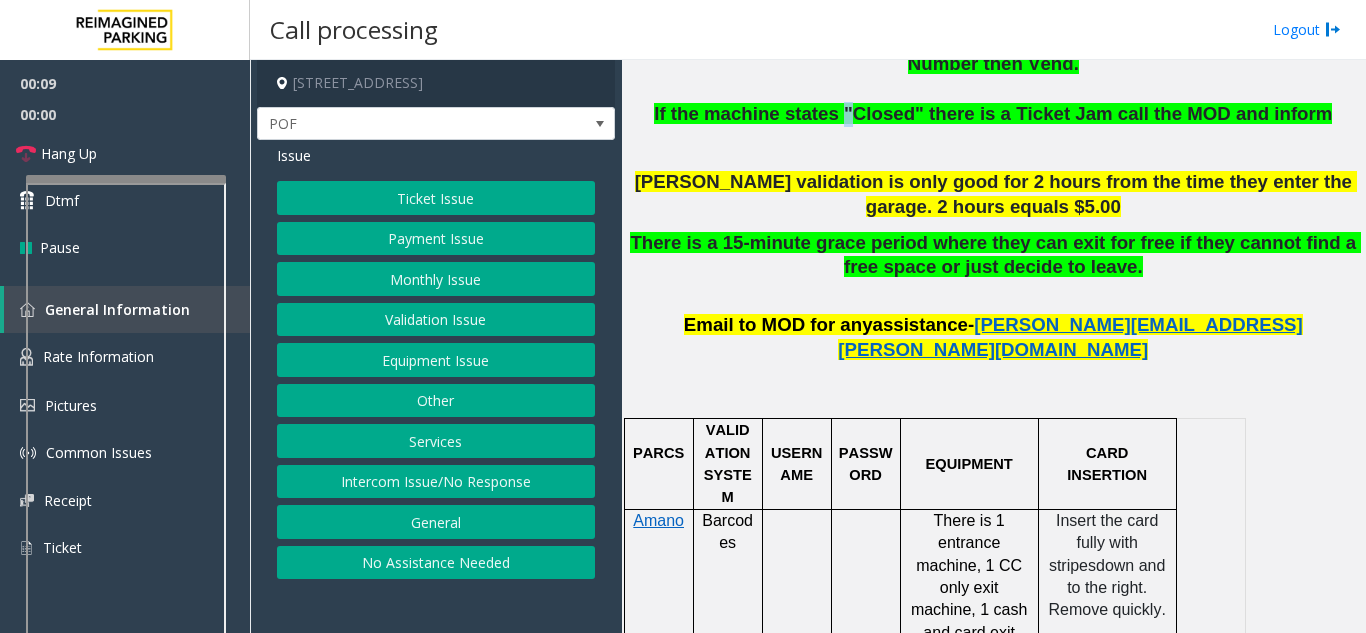 click on "If the machine states "Closed" there is a Ticket Jam call the MOD and inform" 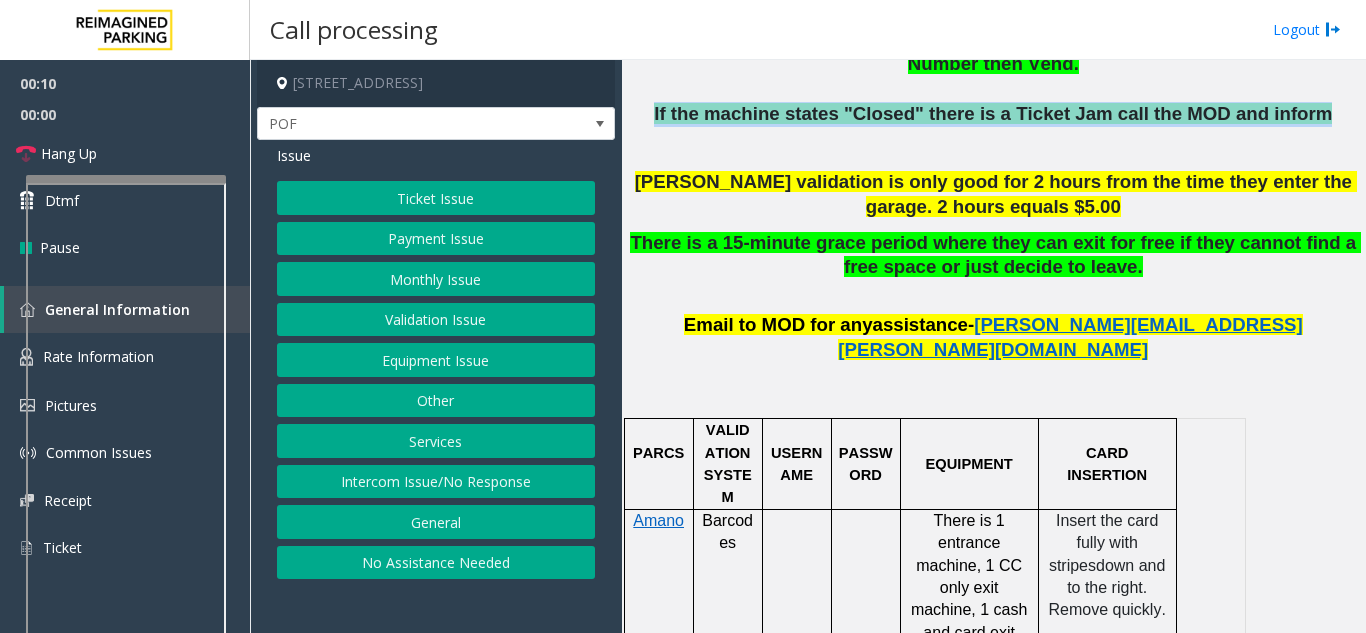 drag, startPoint x: 860, startPoint y: 105, endPoint x: 1299, endPoint y: 125, distance: 439.45535 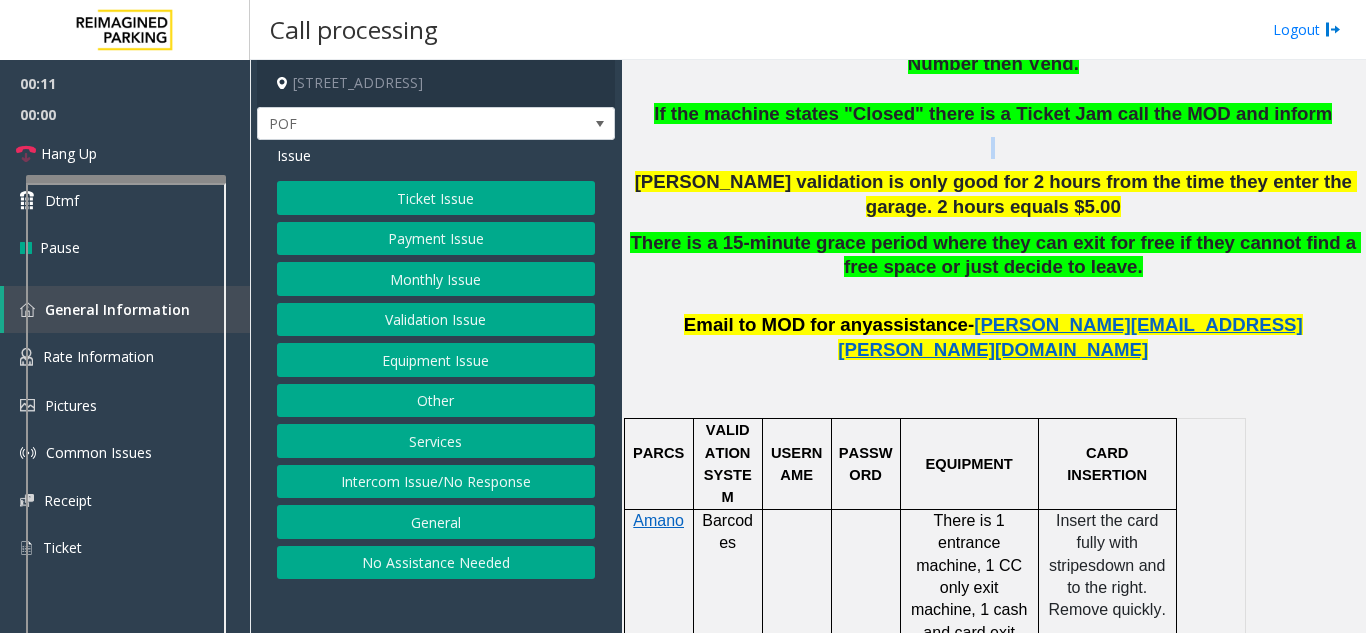 click on "If the machine does not accept CC or ticket, please Collect Name and Ticket Number then Vend.   If the machine states "Closed" there is a Ticket Jam call the MOD and inform" 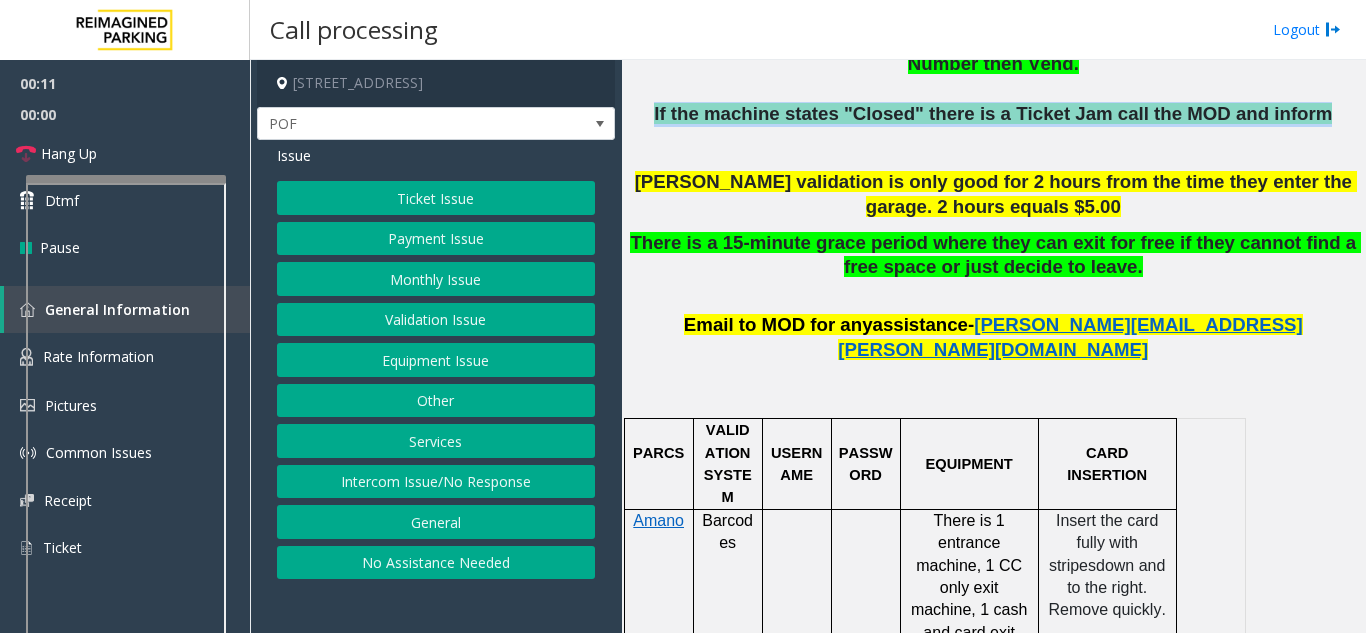 click on "If the machine does not accept CC or ticket, please Collect Name and Ticket Number then Vend.   If the machine states "Closed" there is a Ticket Jam call the MOD and inform" 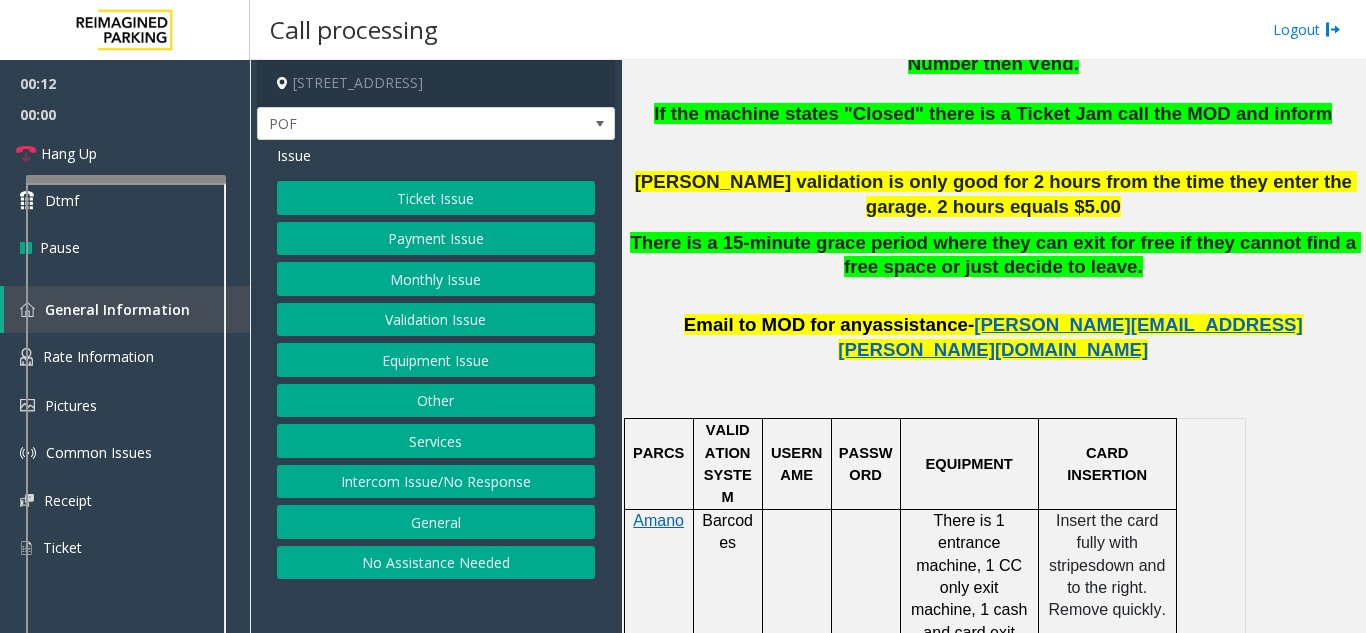click on "If the machine does not accept CC or ticket, please Collect Name and Ticket Number then Vend.   If the machine states "Closed" there is a Ticket Jam call the MOD and inform" 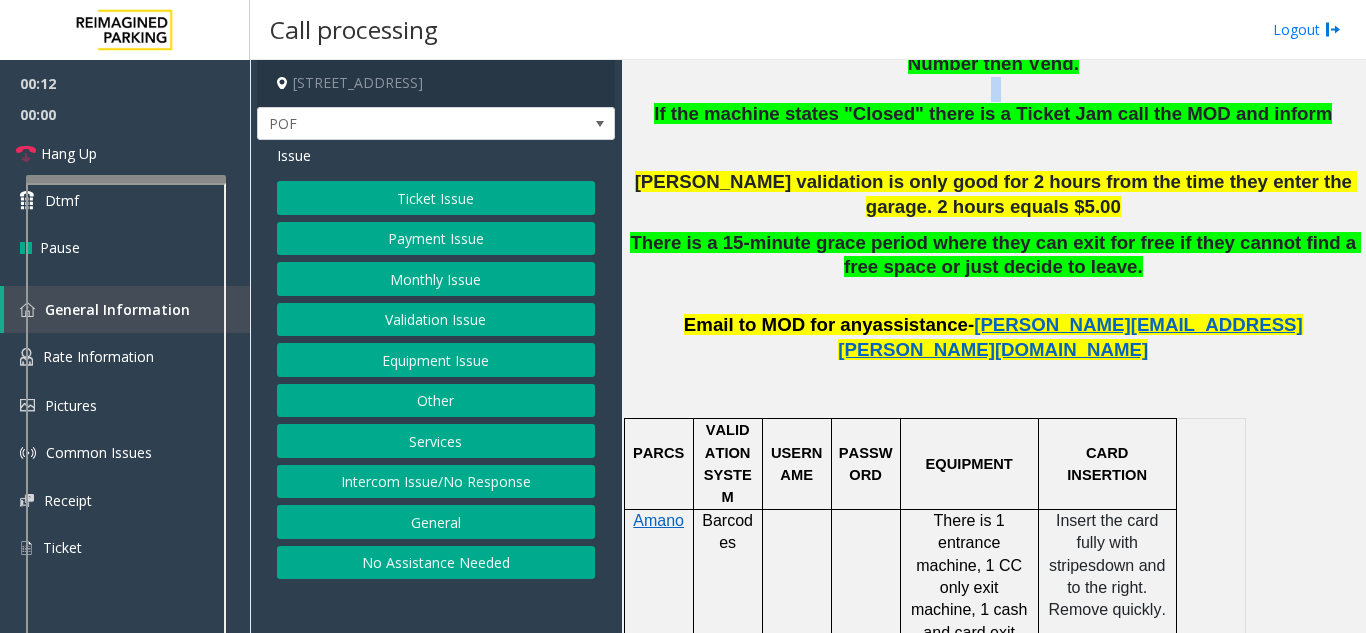 click on "If the machine does not accept CC or ticket, please Collect Name and Ticket Number then Vend.   If the machine states "Closed" there is a Ticket Jam call the MOD and inform" 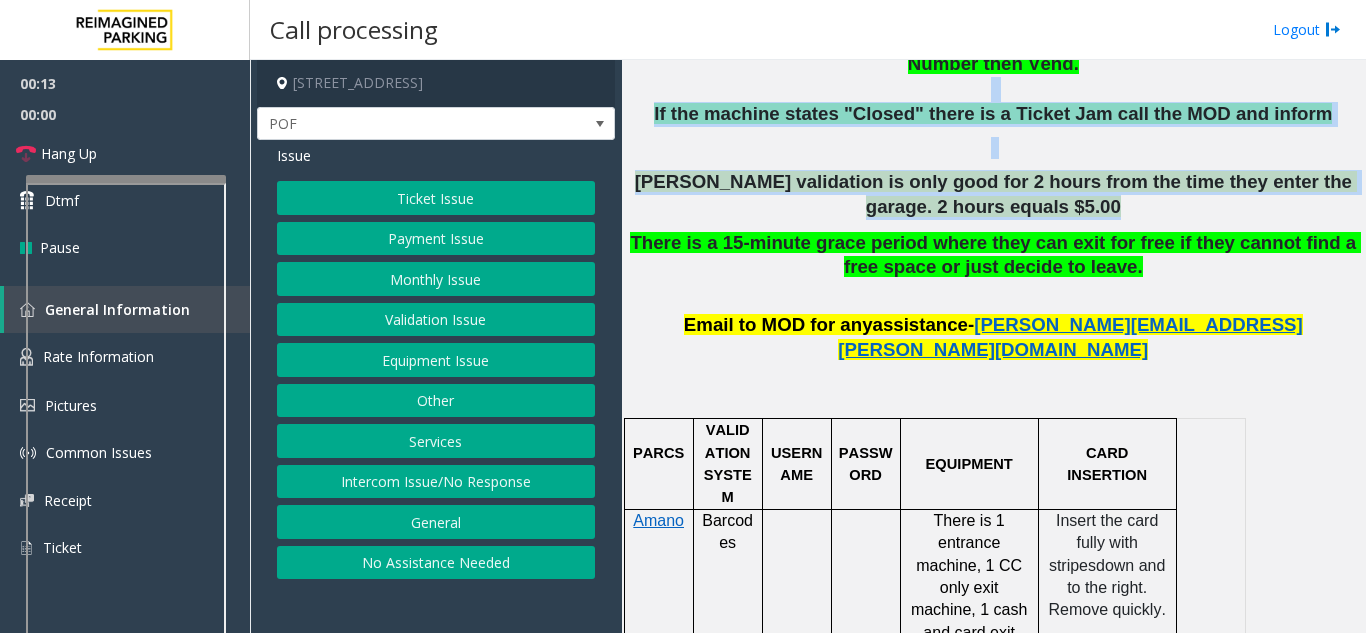 drag, startPoint x: 1065, startPoint y: 95, endPoint x: 1114, endPoint y: 168, distance: 87.92042 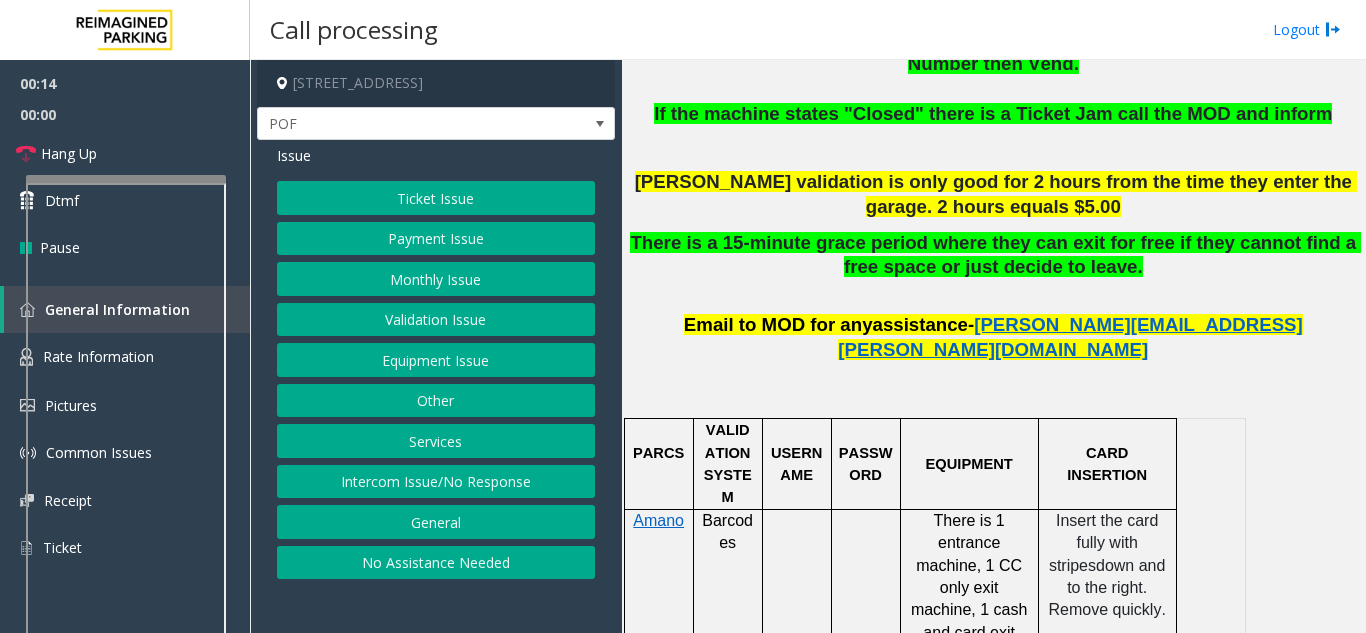 click on "Equipment Issue" 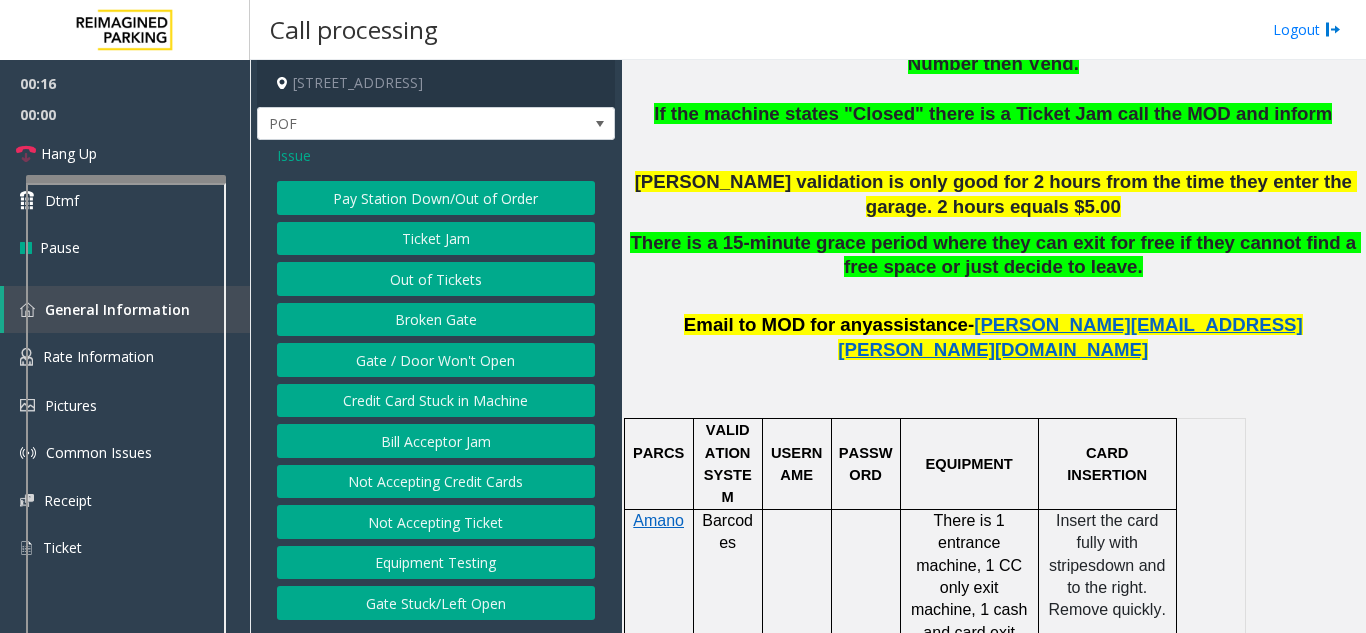 drag, startPoint x: 477, startPoint y: 201, endPoint x: 510, endPoint y: 227, distance: 42.0119 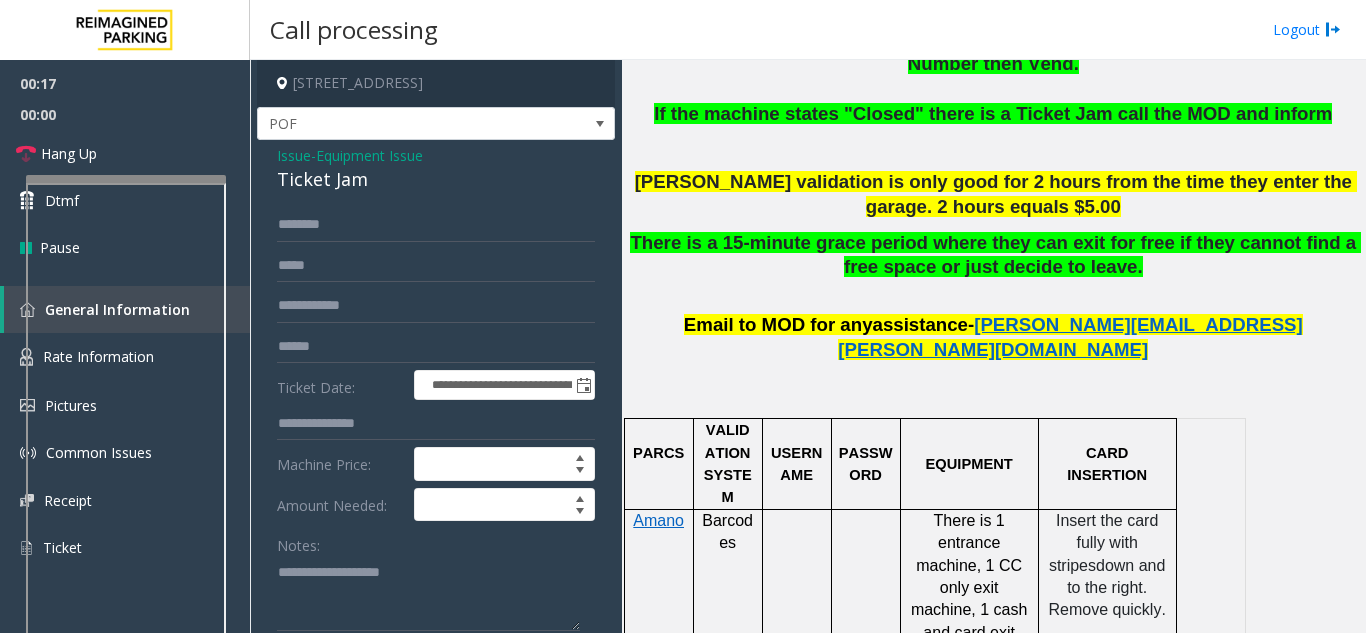 click on "Ticket Jam" 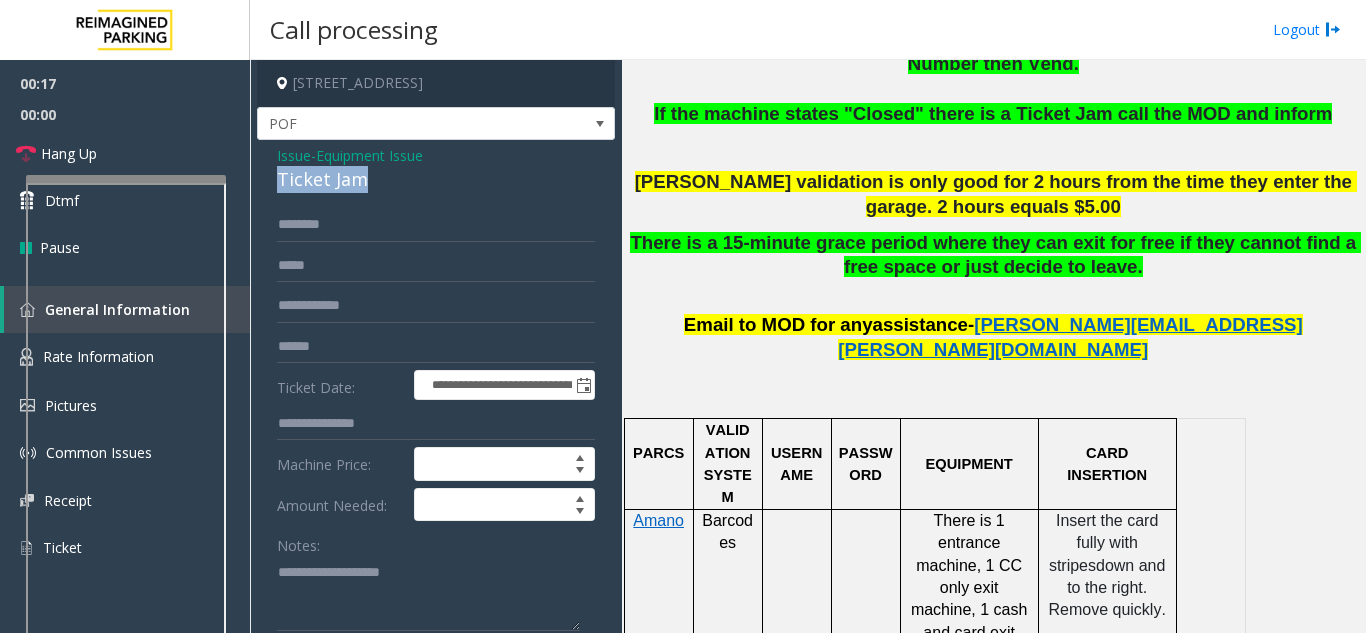 click on "Ticket Jam" 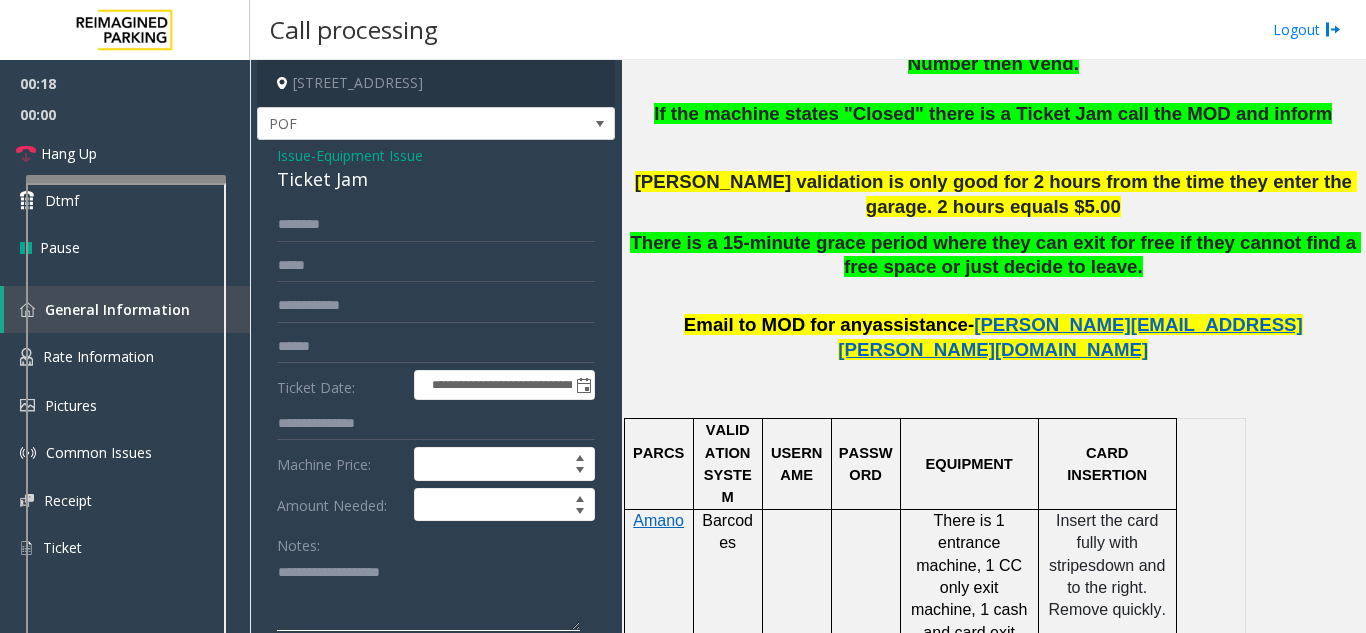 click 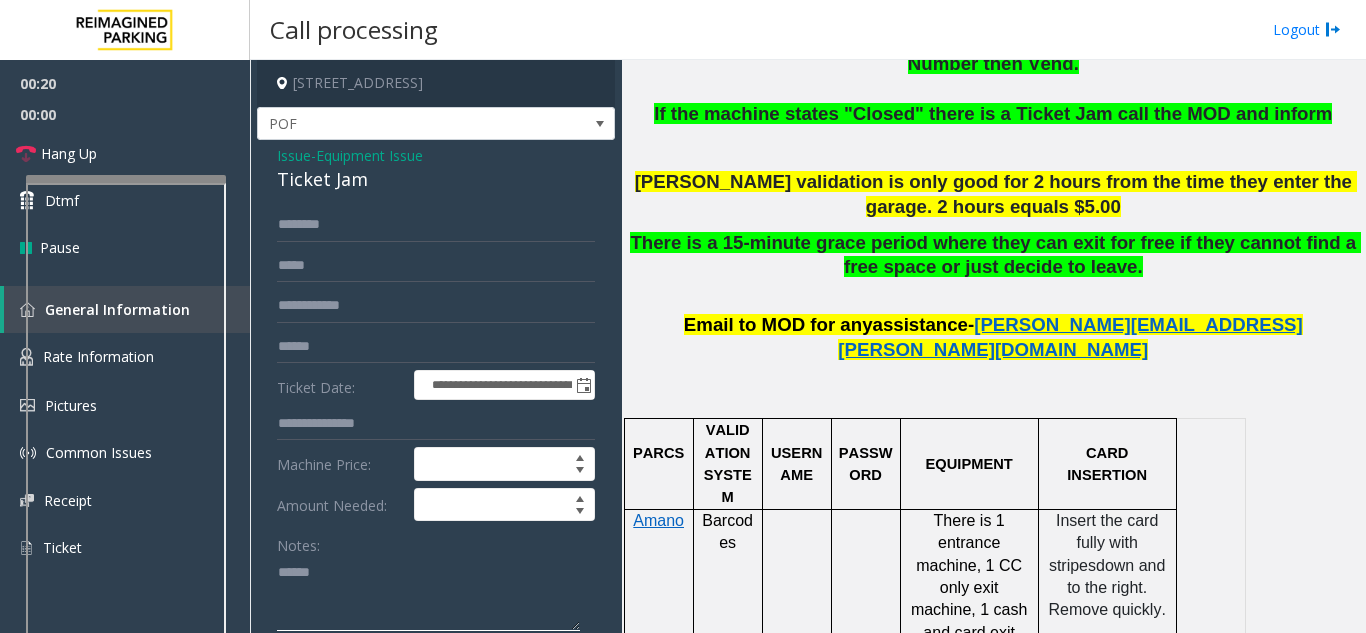 paste on "**********" 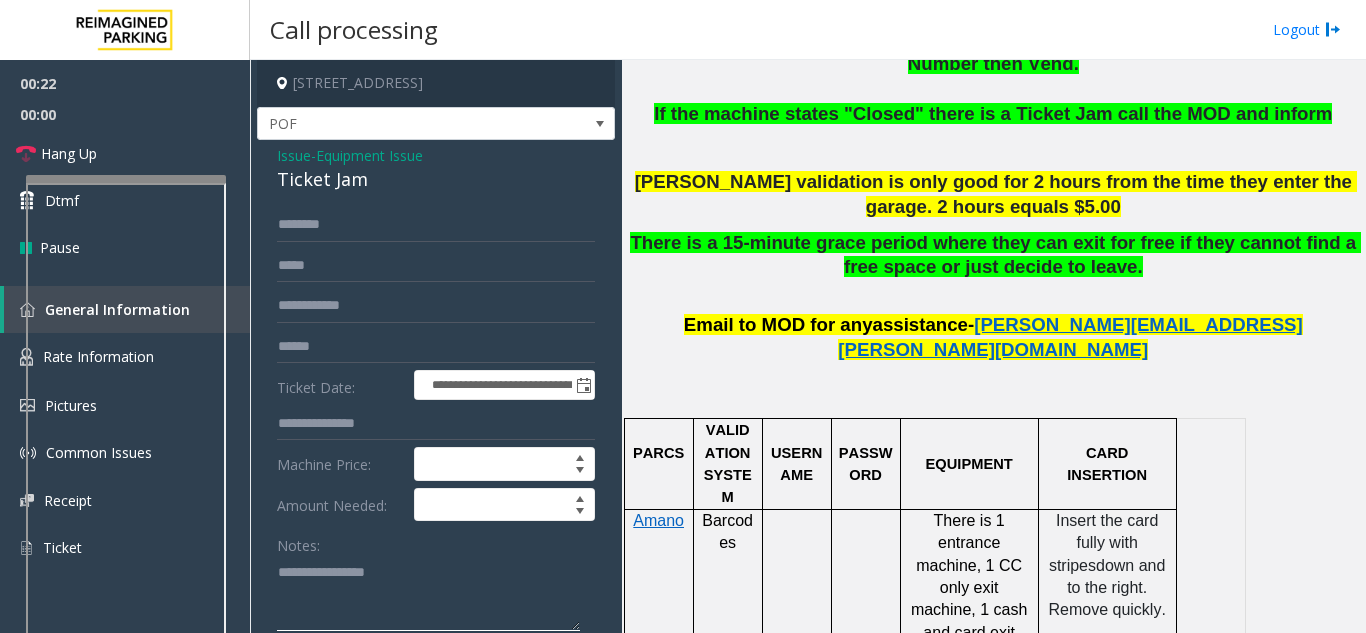type on "**********" 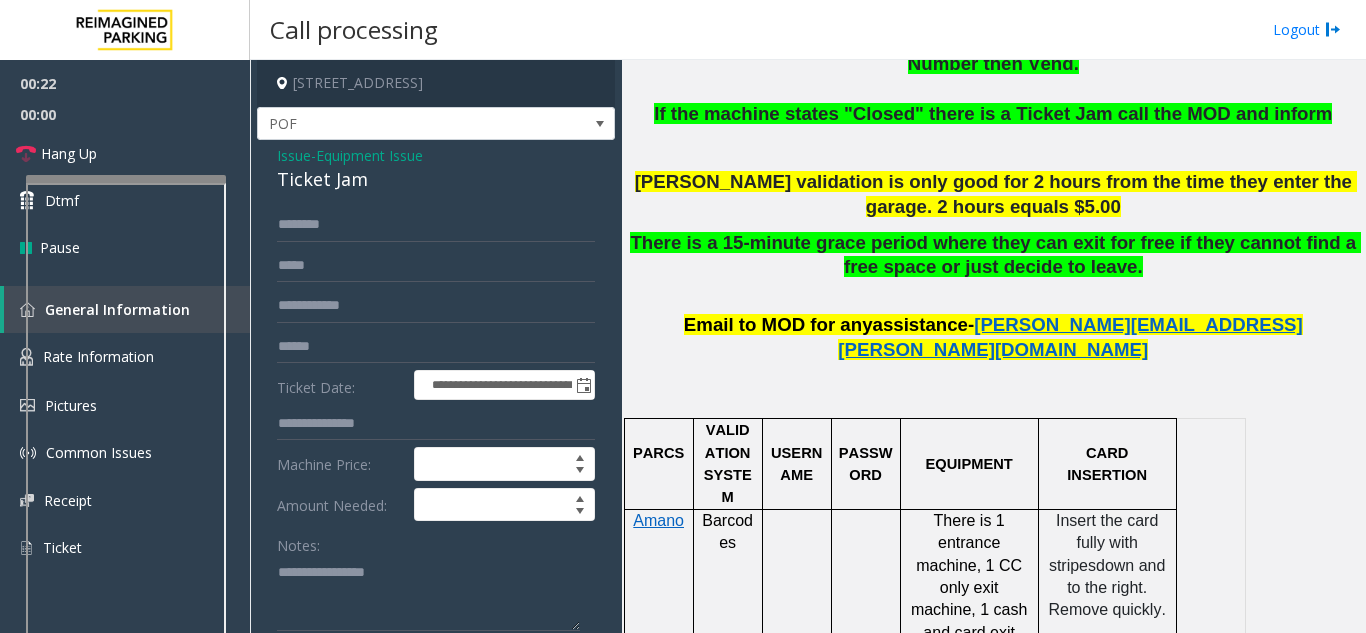 click on "Equipment Issue" 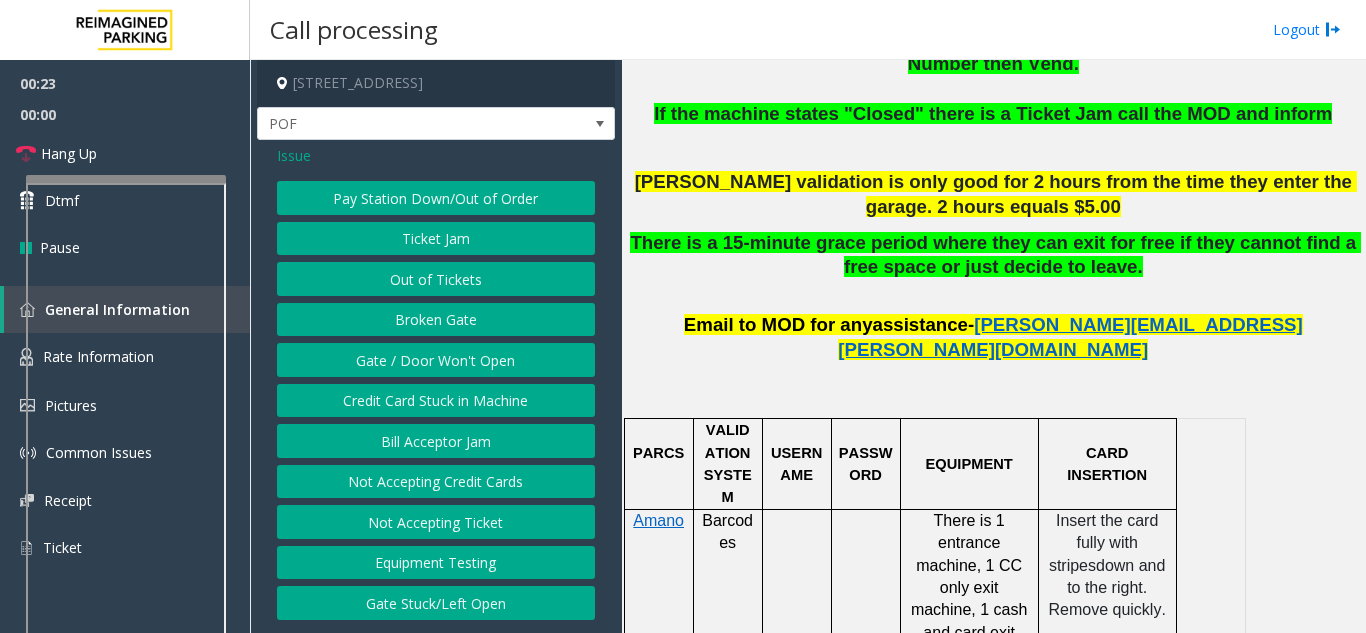 click on "Pay Station Down/Out of Order" 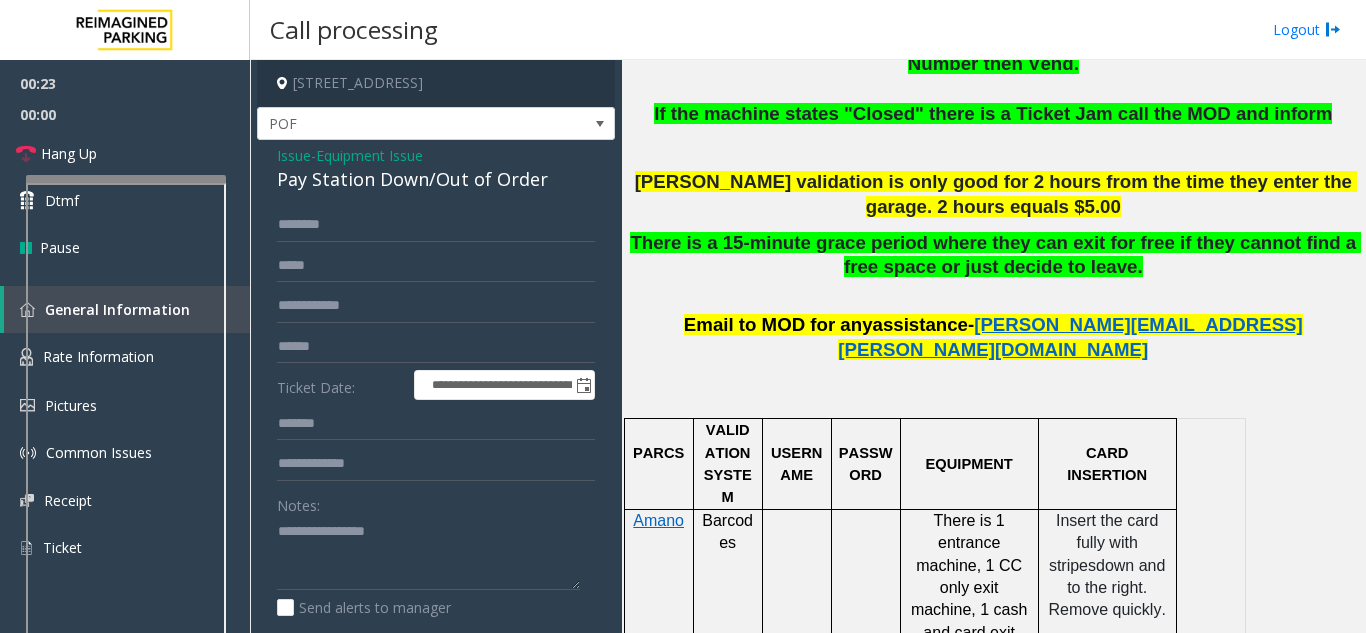 click on "Pay Station Down/Out of Order" 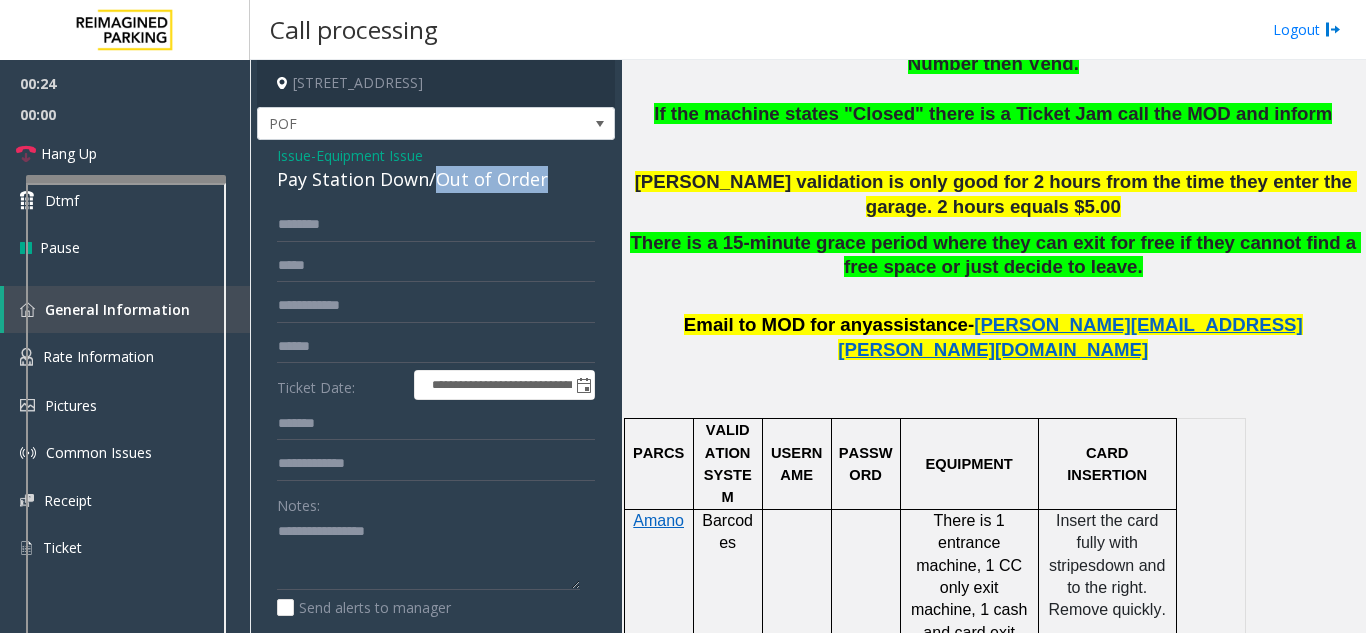 drag, startPoint x: 442, startPoint y: 185, endPoint x: 578, endPoint y: 181, distance: 136.0588 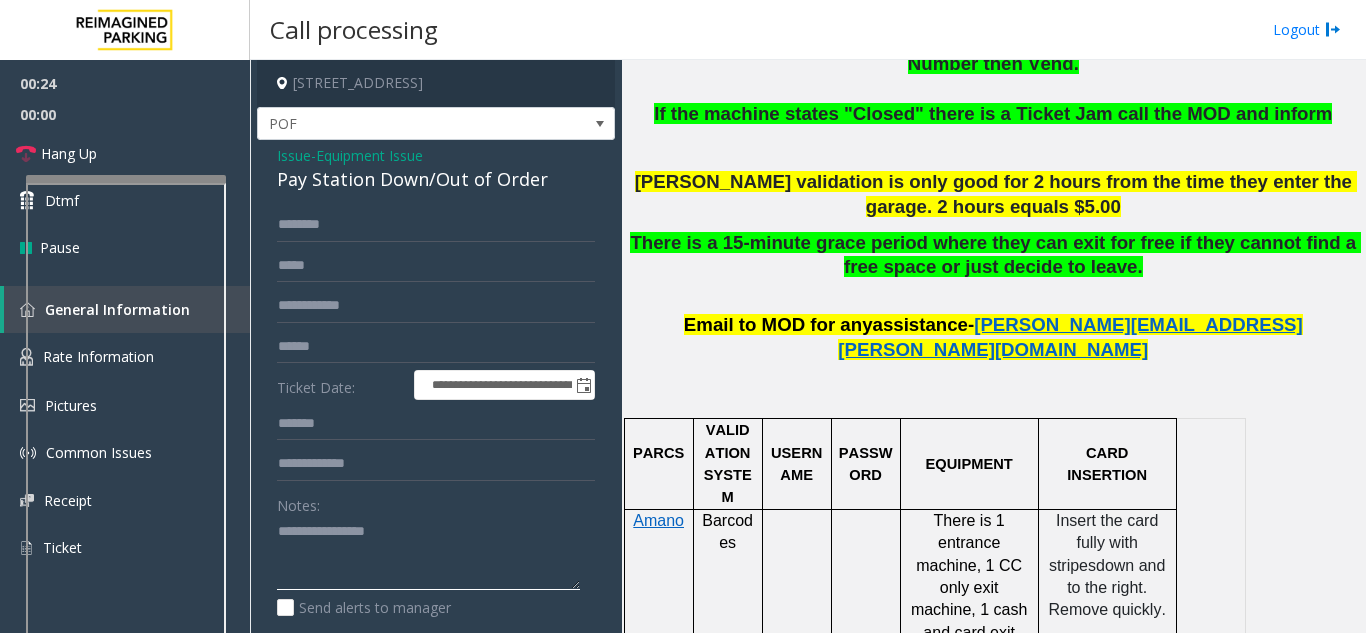 click 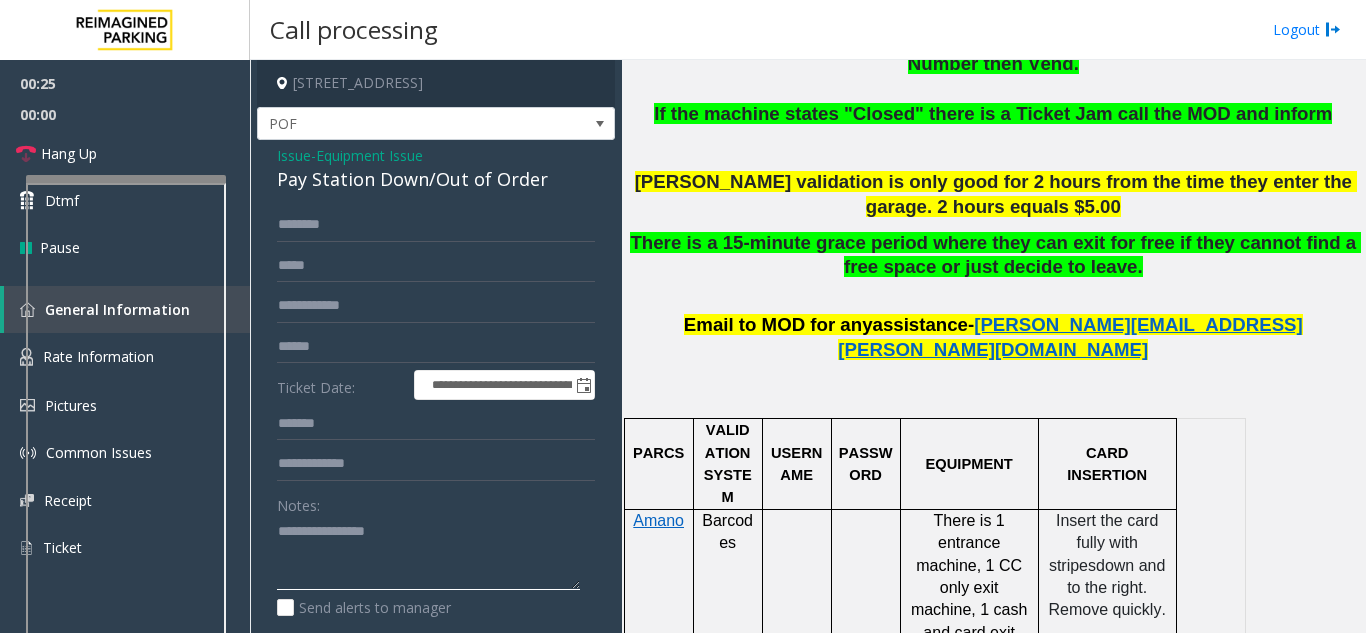 drag, startPoint x: 334, startPoint y: 525, endPoint x: 403, endPoint y: 526, distance: 69.00725 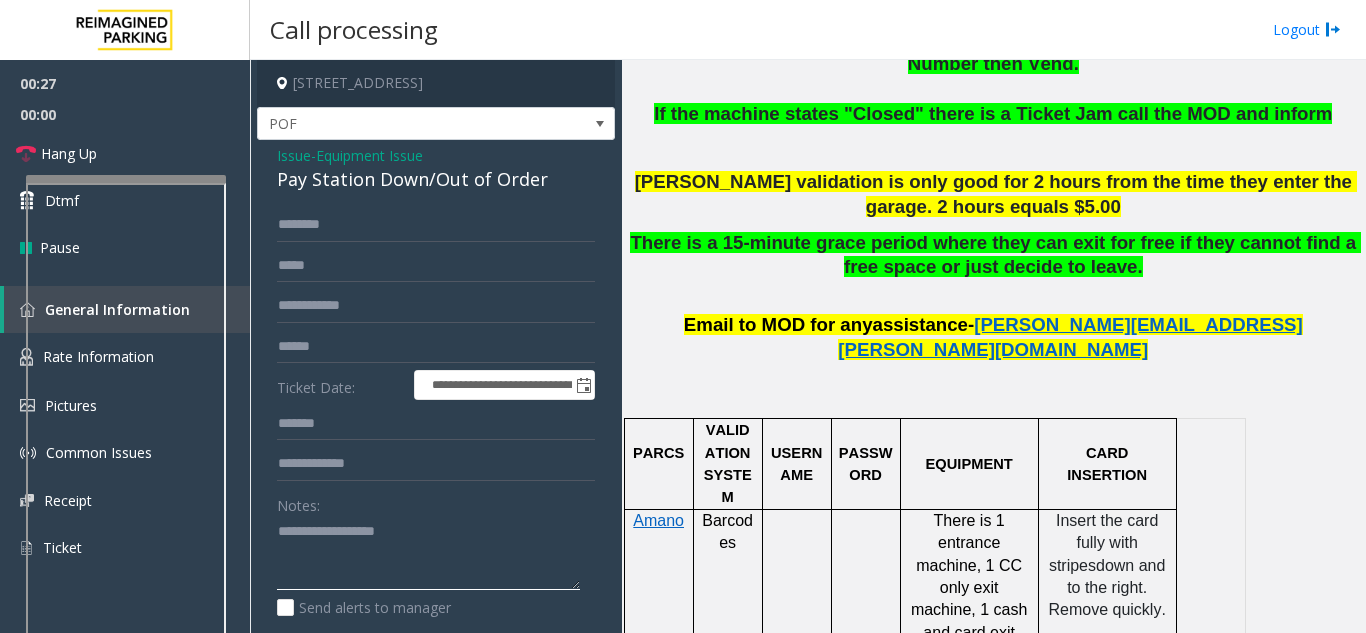 click 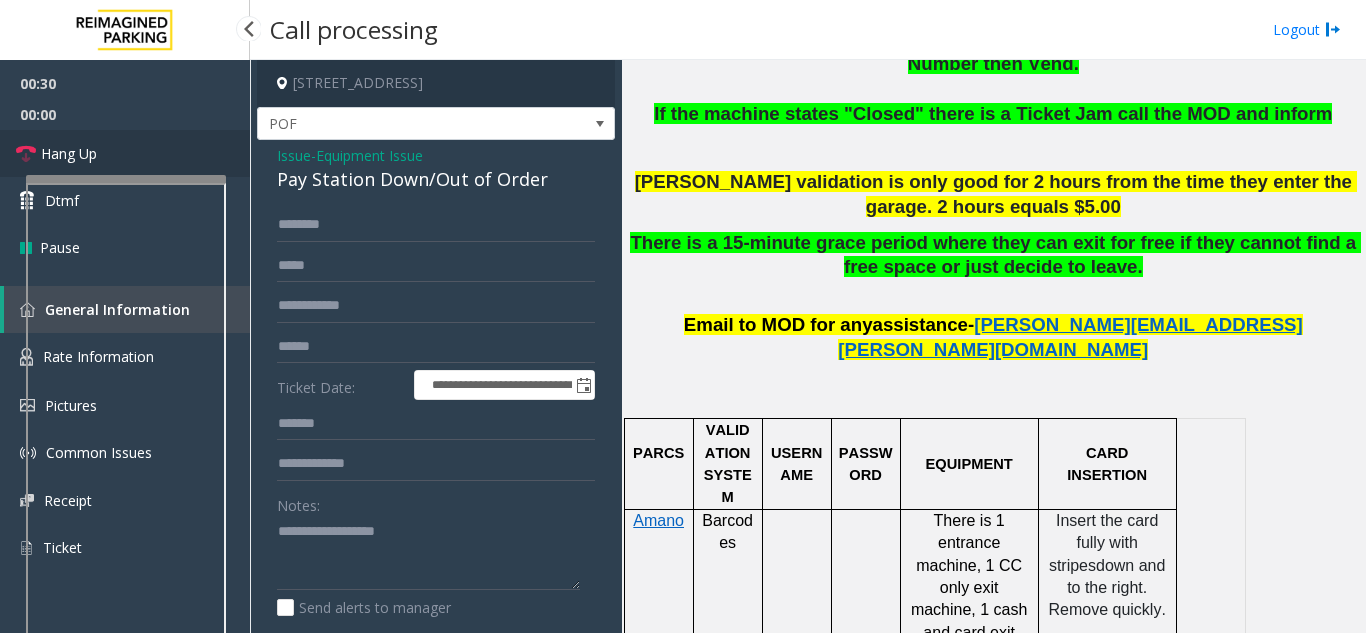 click on "Hang Up" at bounding box center (125, 153) 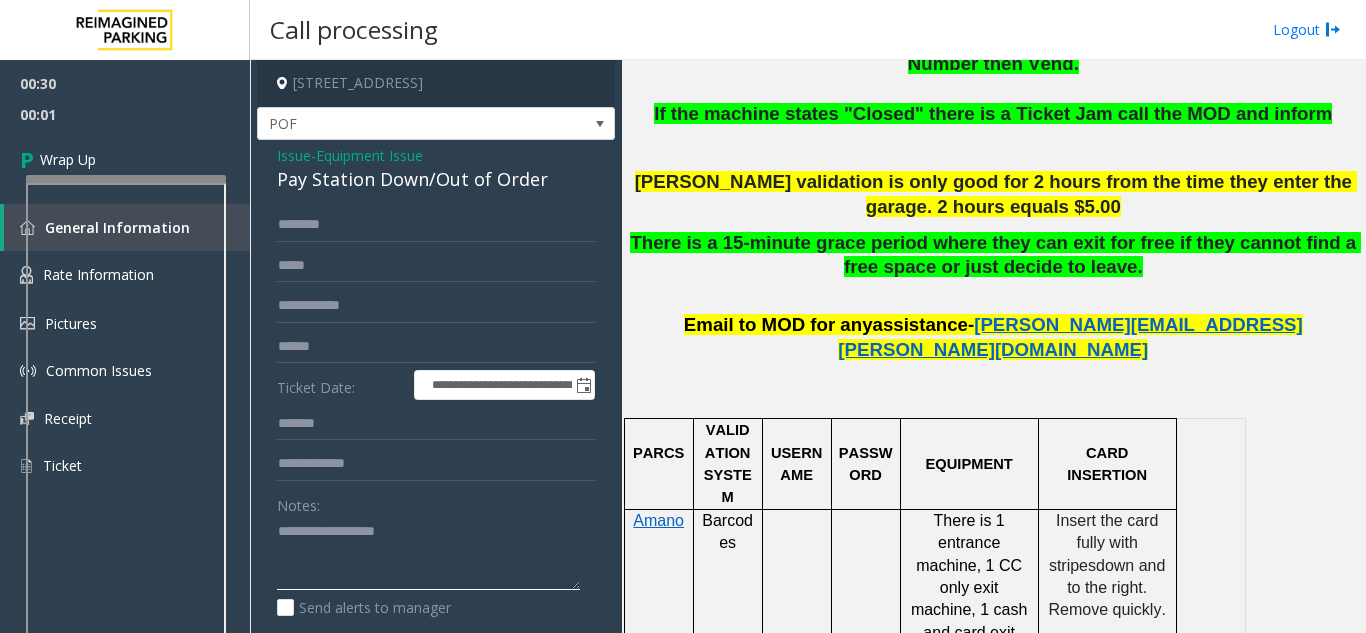 click 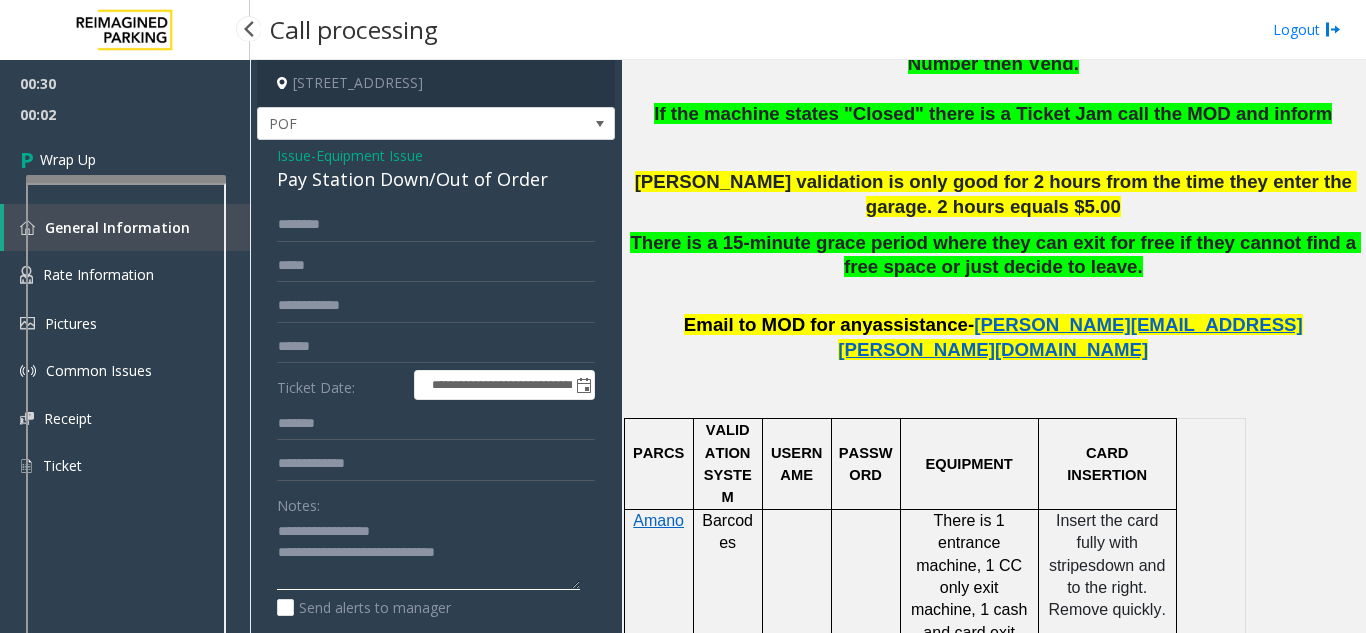 type on "**********" 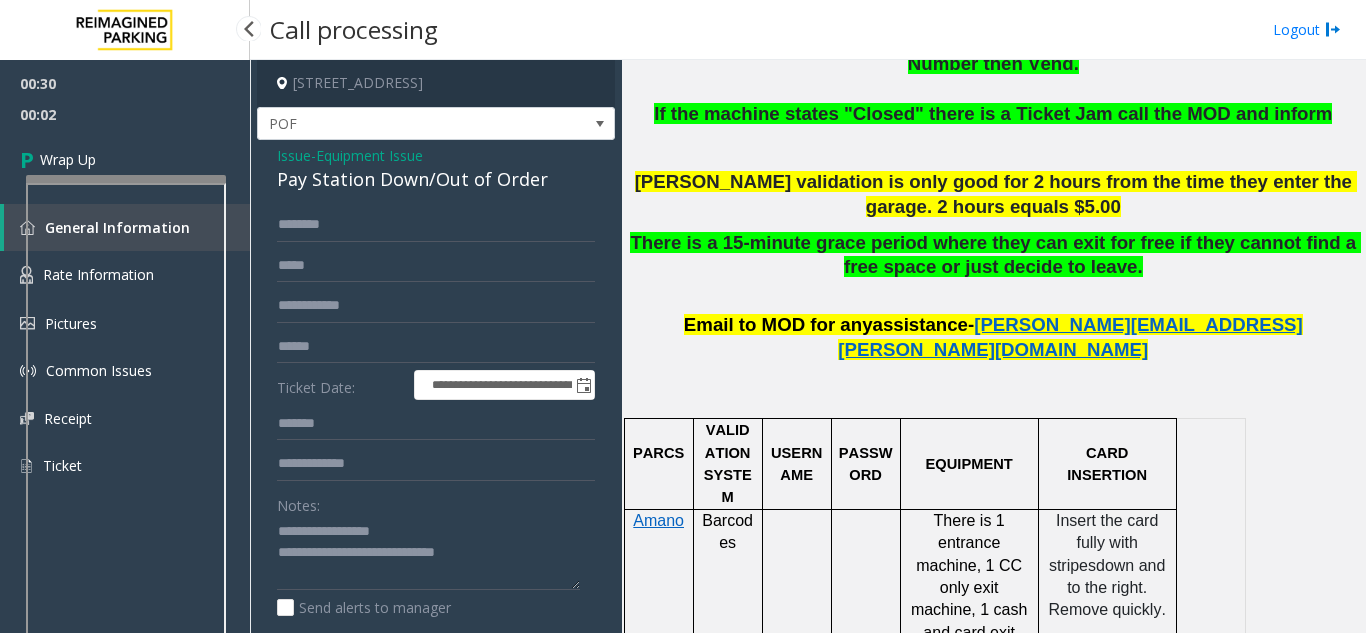 click on "00:02" at bounding box center (125, 114) 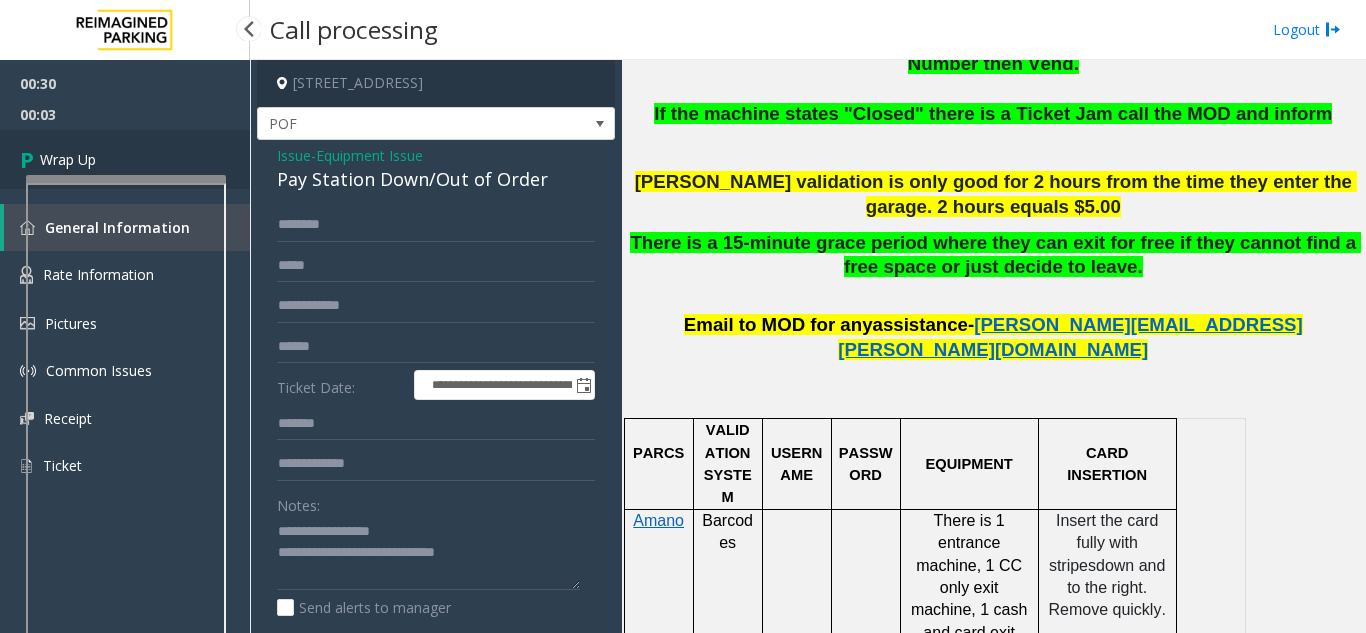 click on "Wrap Up" at bounding box center (125, 159) 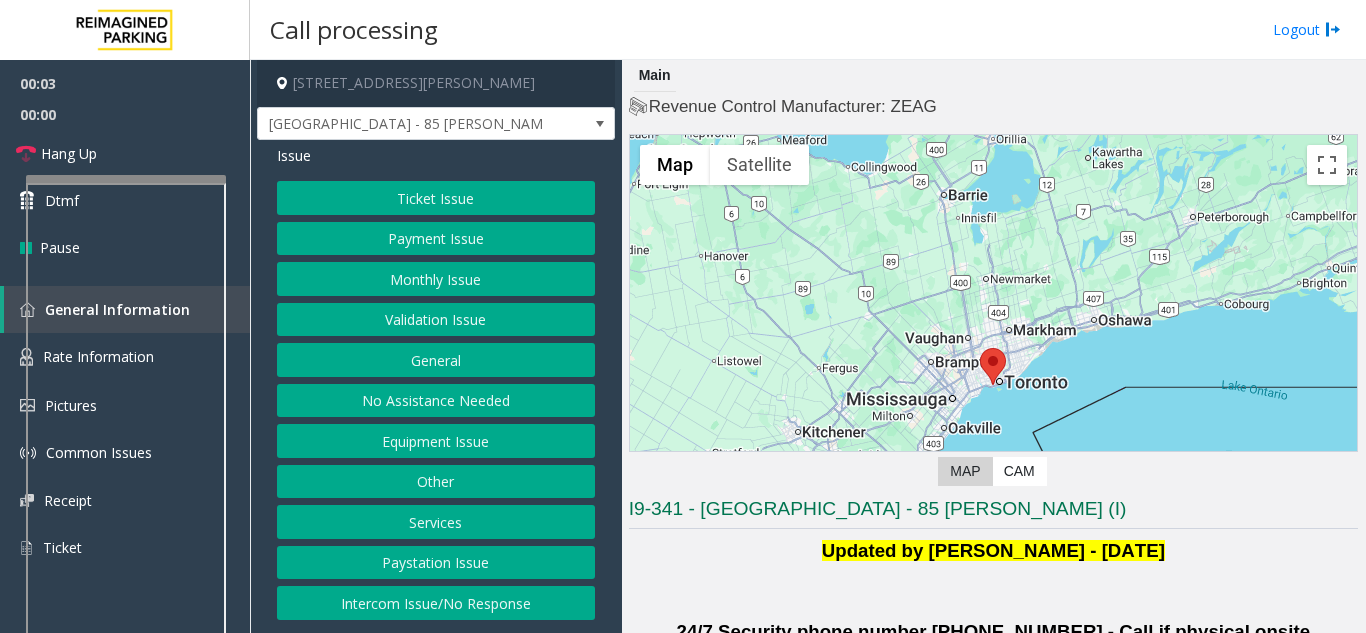 click on "Validation Issue" 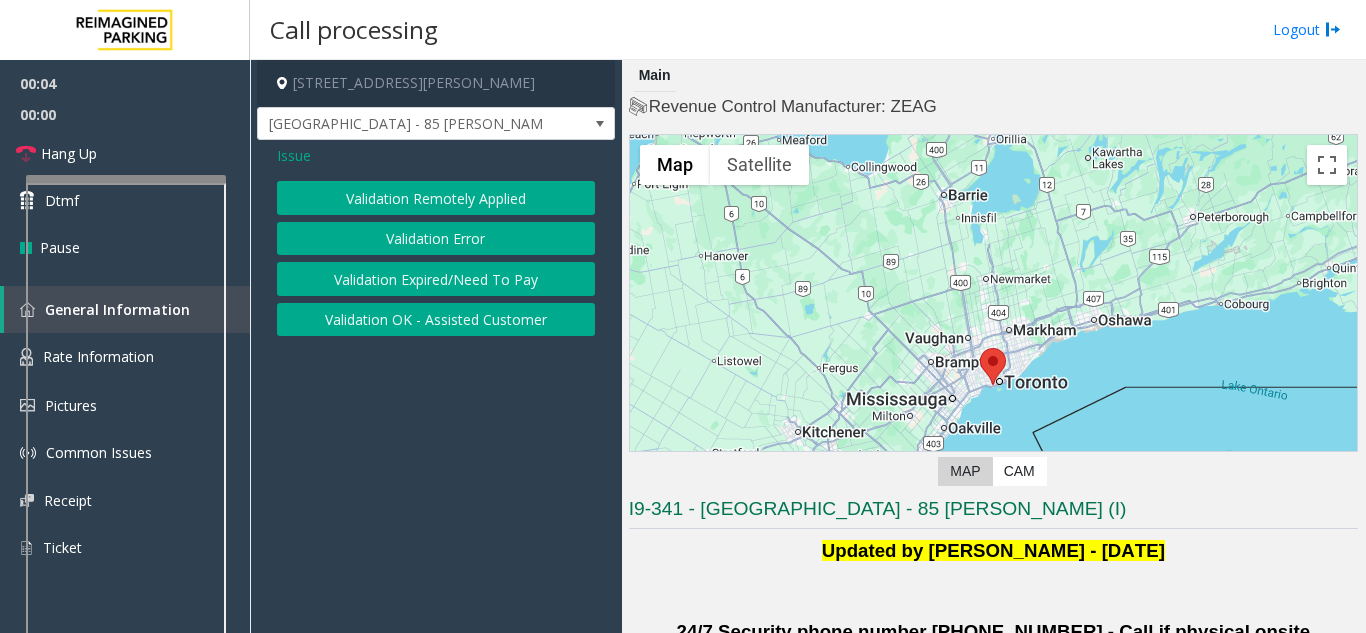 click on "Validation Error" 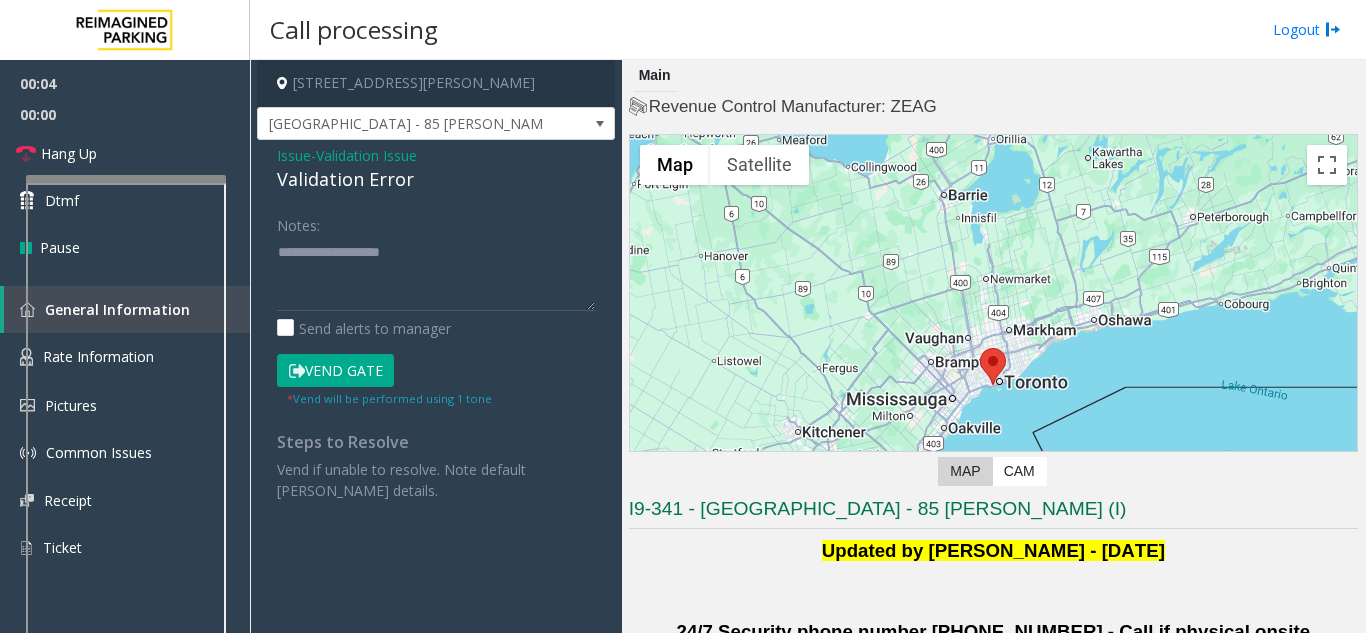 click on "Validation Error" 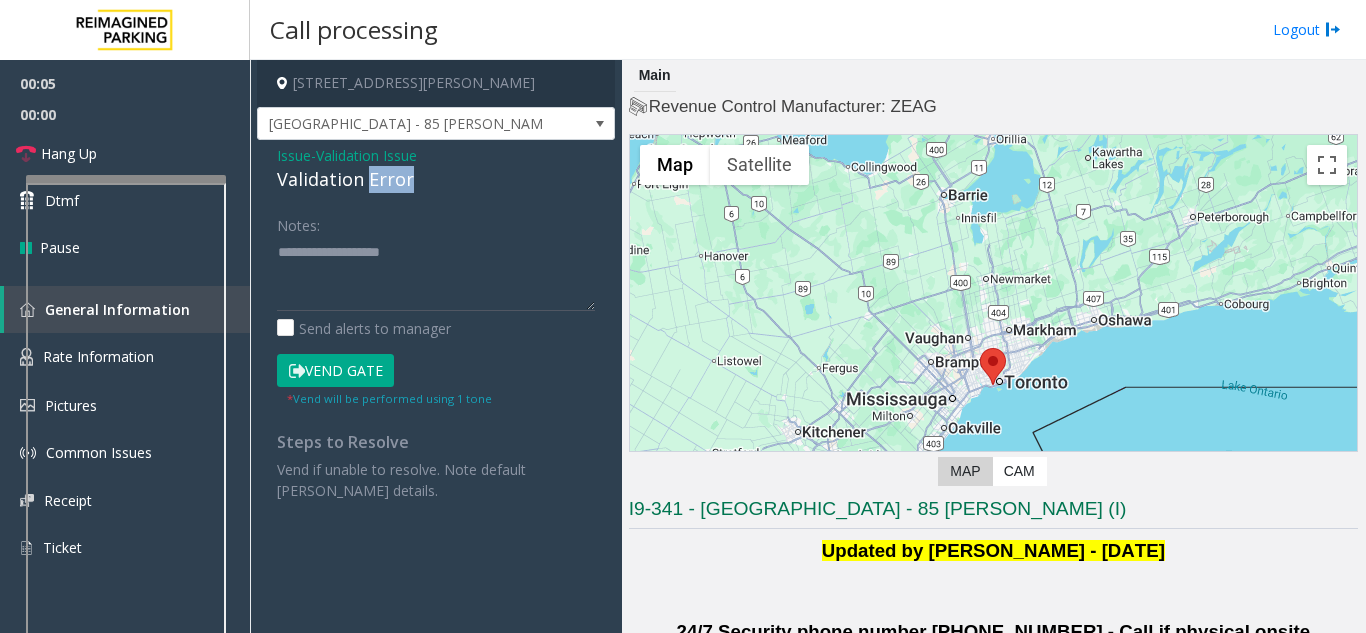 click on "Validation Error" 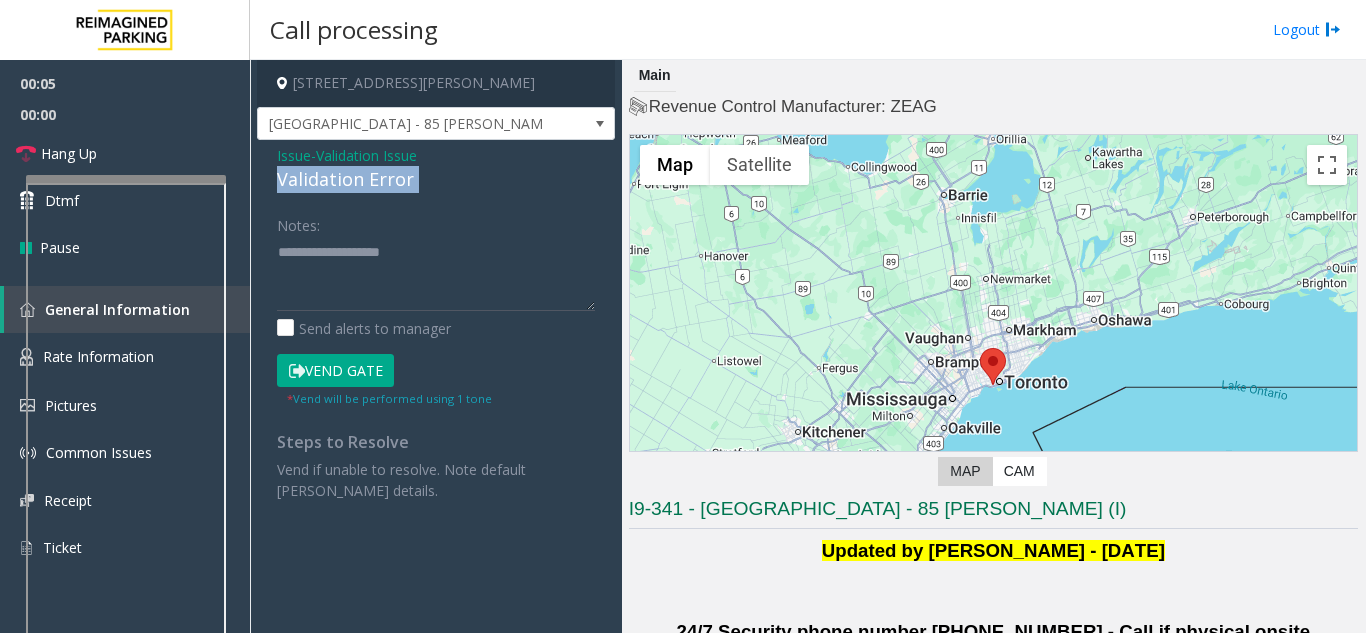 click on "Validation Error" 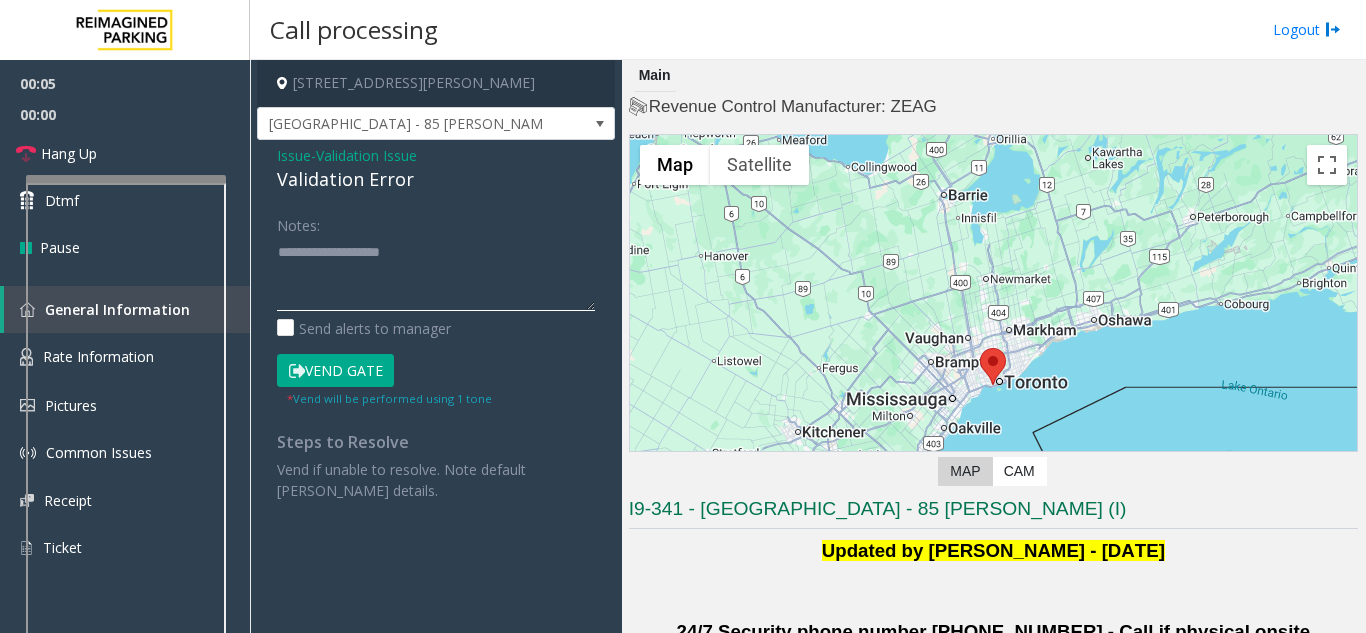 click 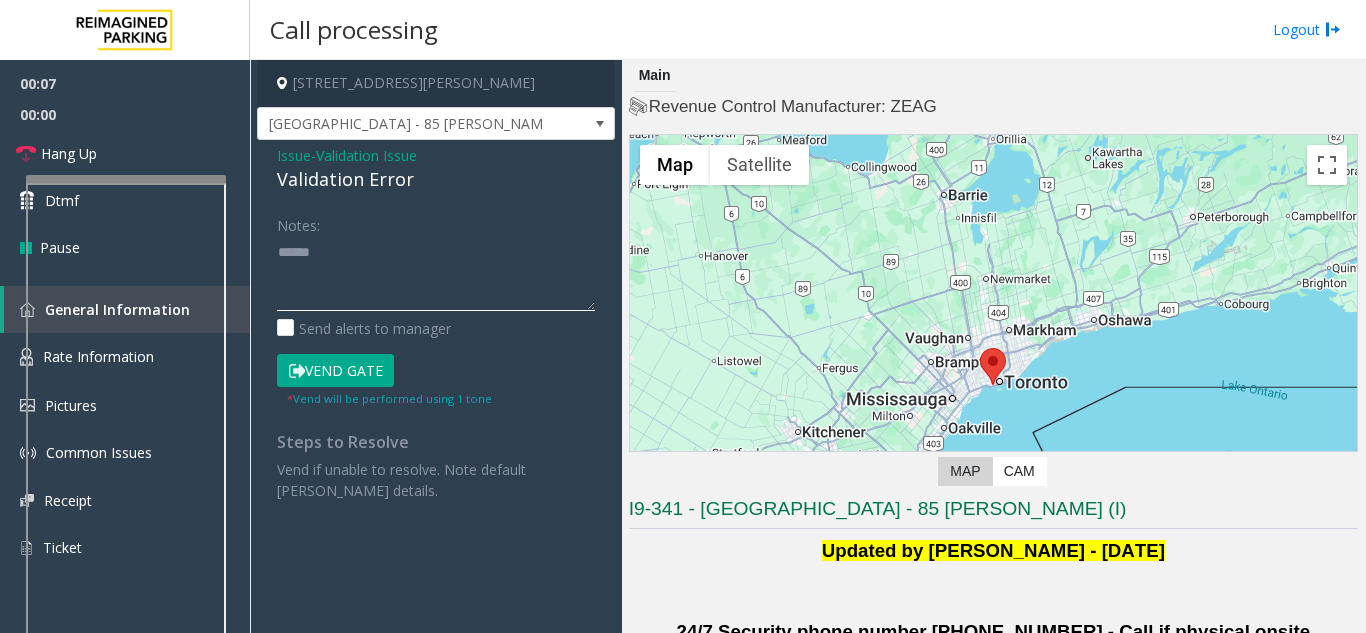 paste on "**********" 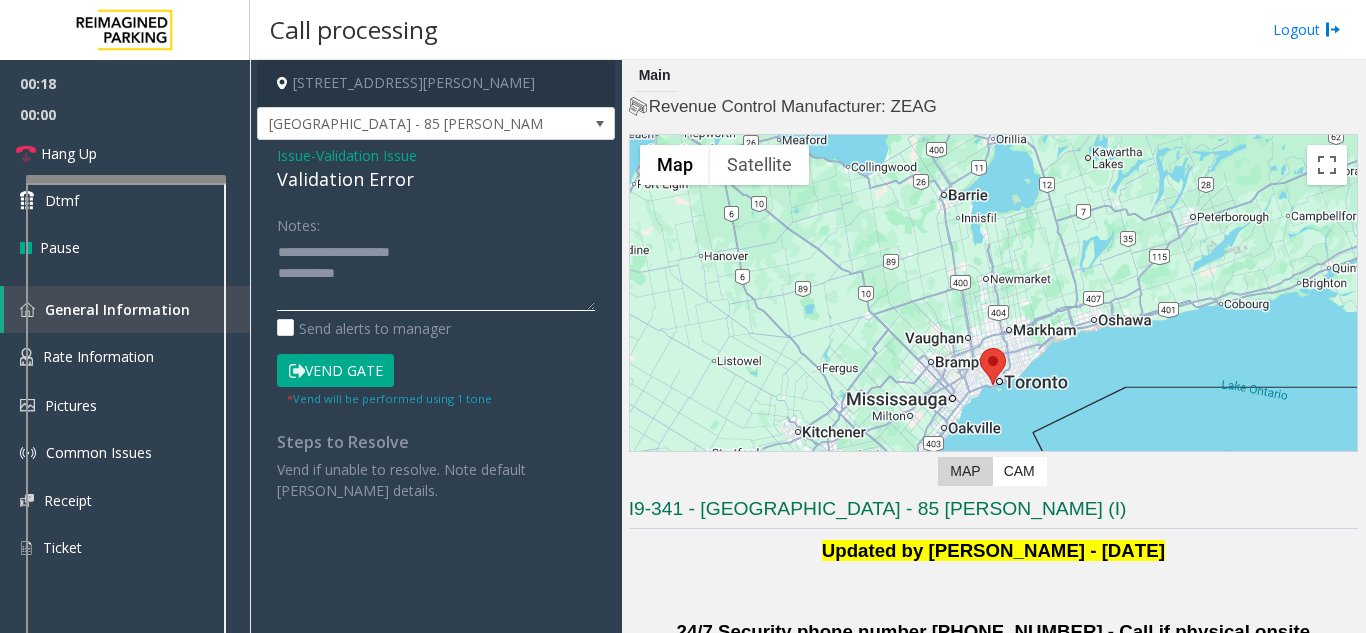 click 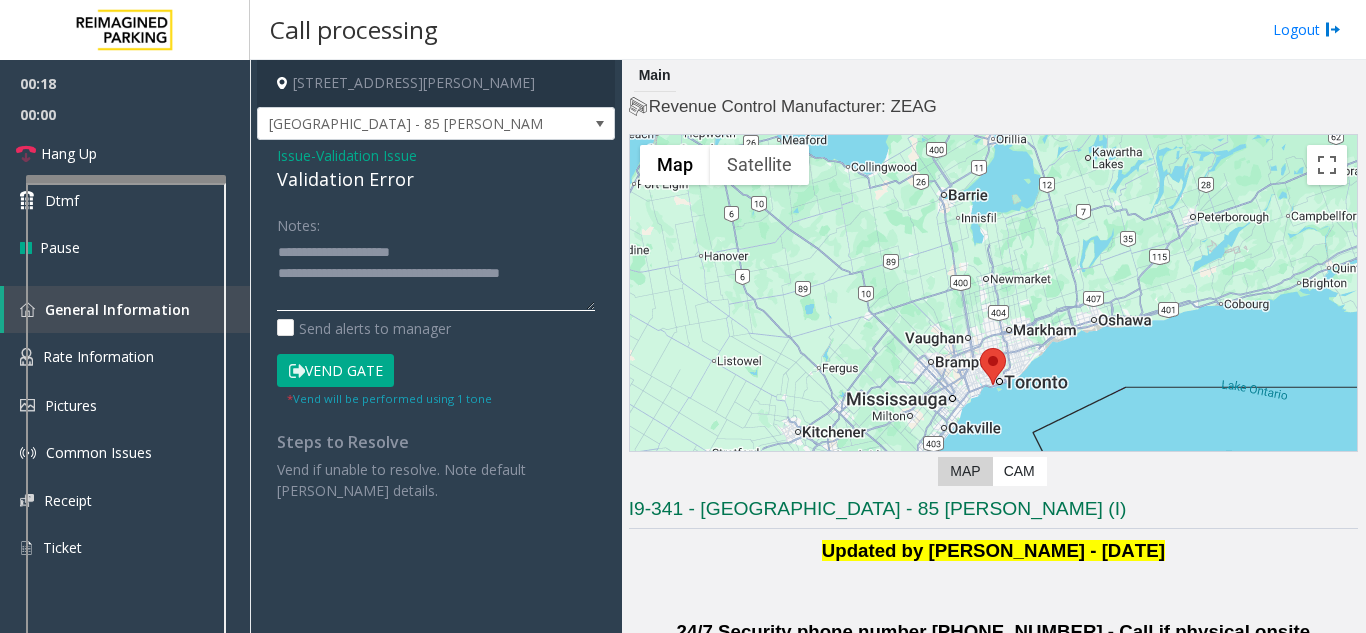 click 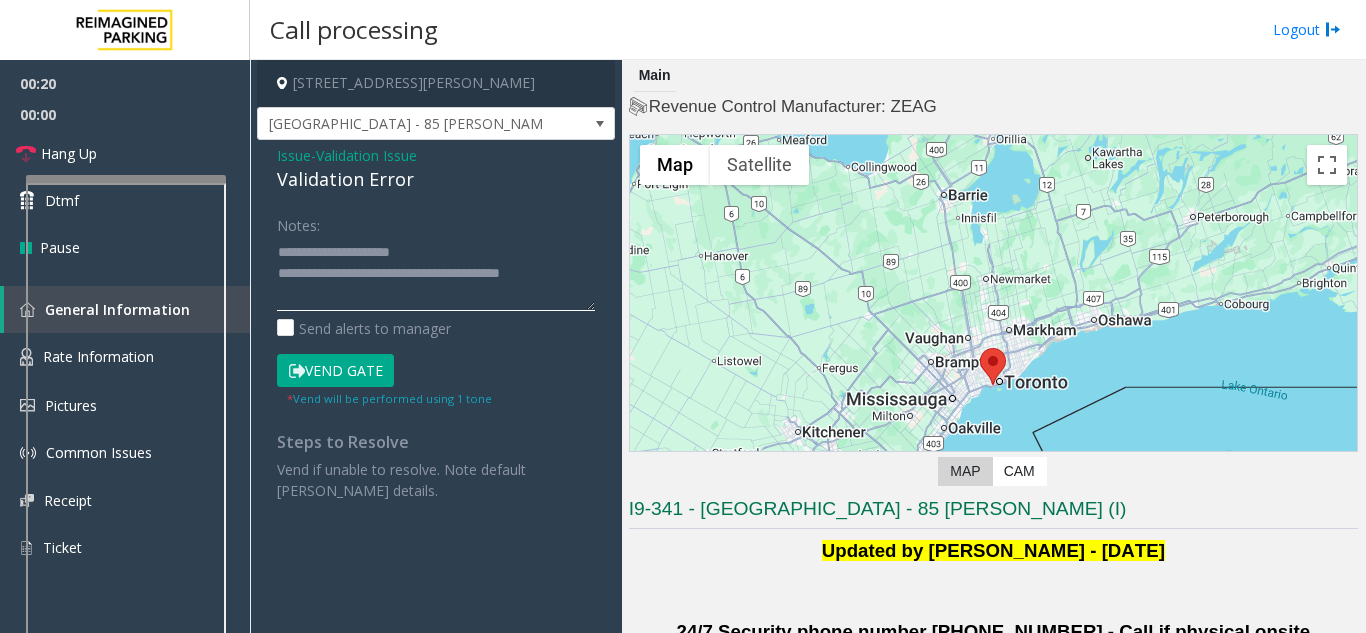 click 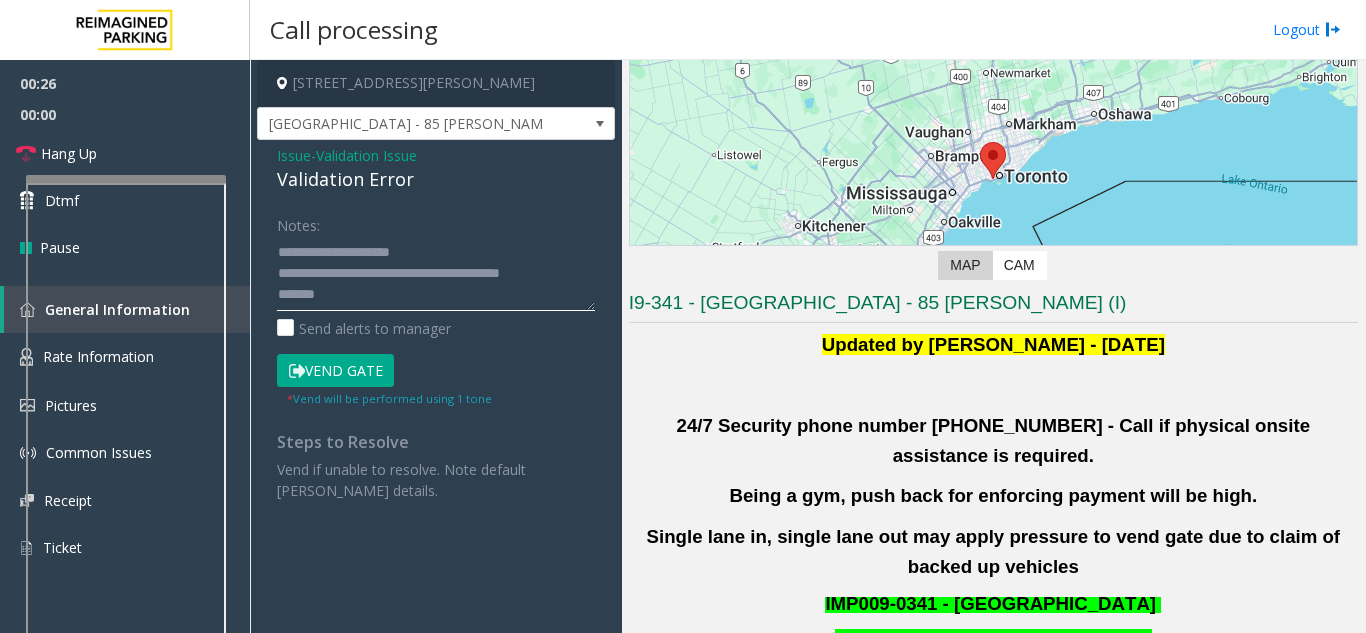 scroll, scrollTop: 600, scrollLeft: 0, axis: vertical 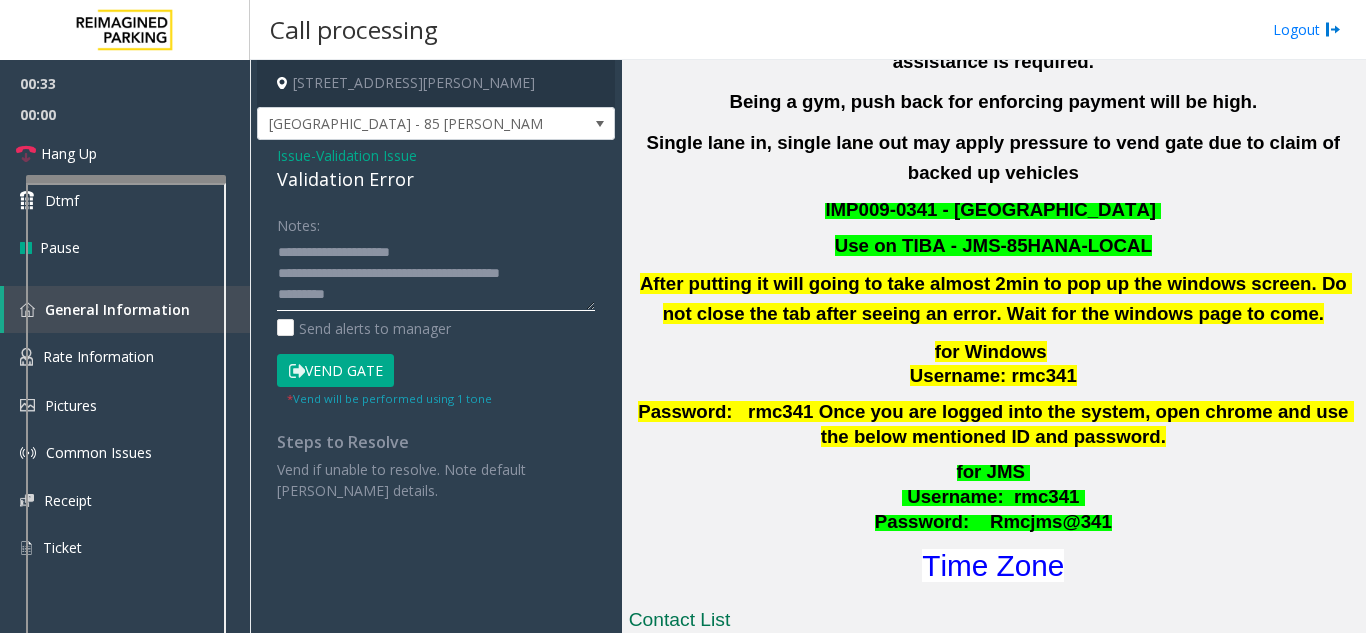 type on "**********" 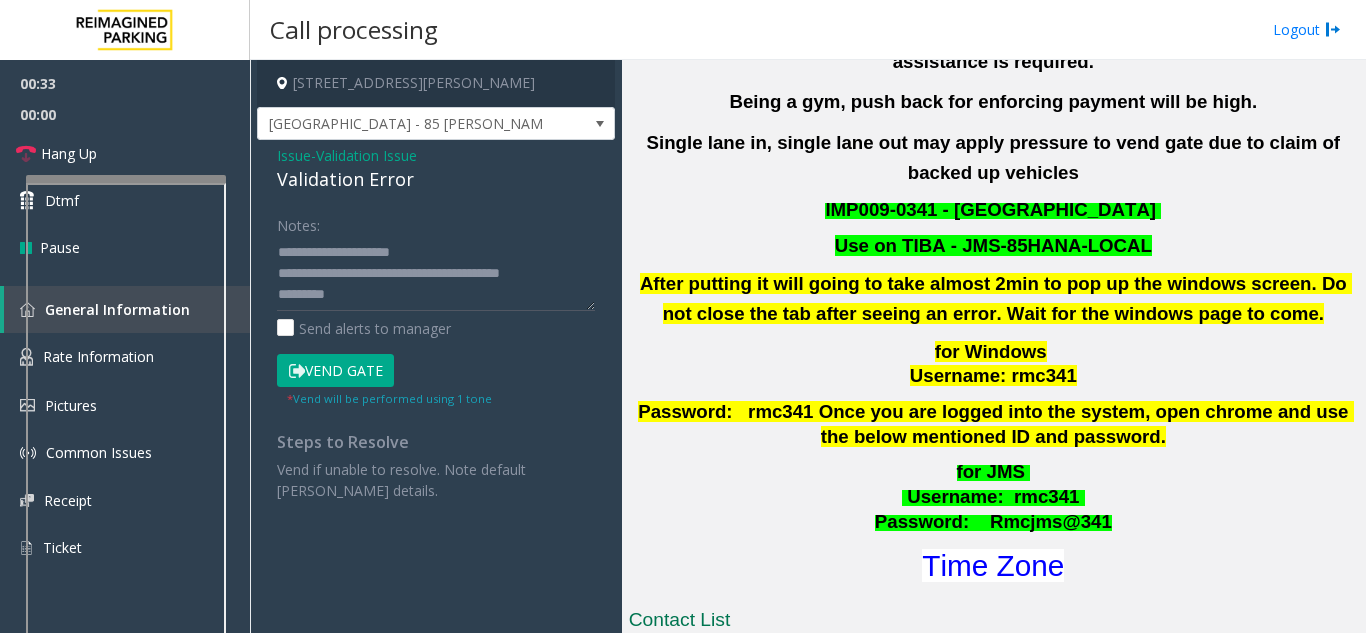 drag, startPoint x: 341, startPoint y: 161, endPoint x: 315, endPoint y: 168, distance: 26.925823 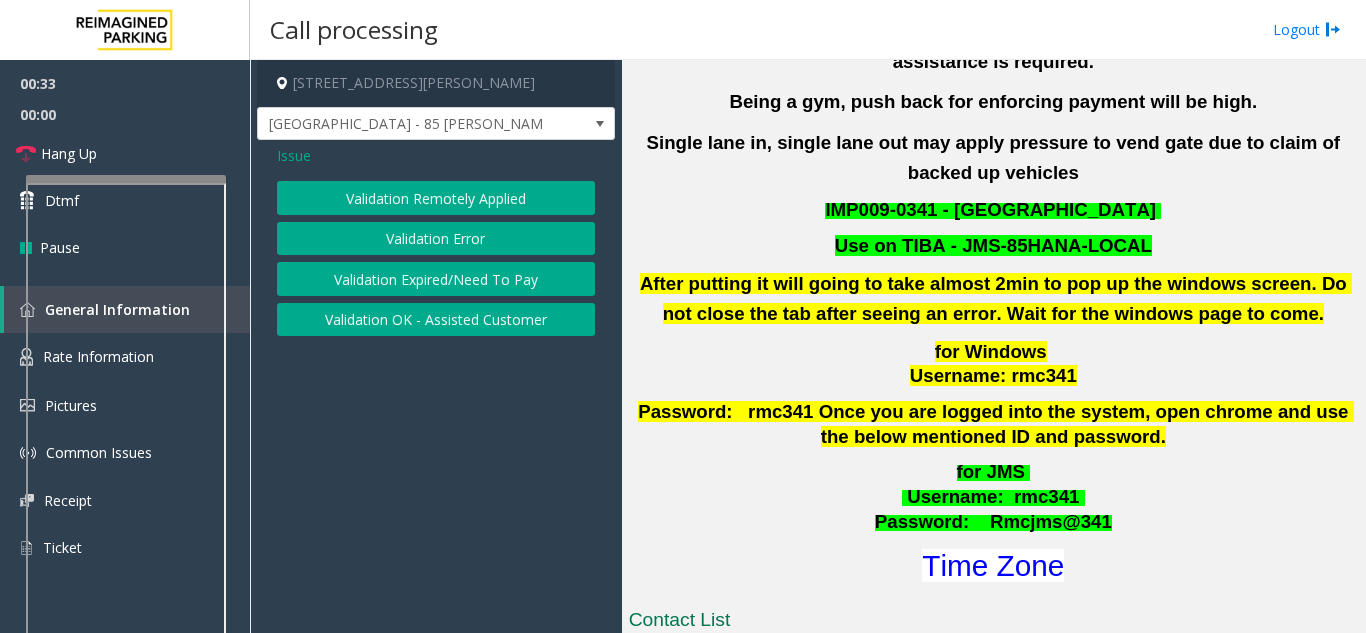 click on "Issue" 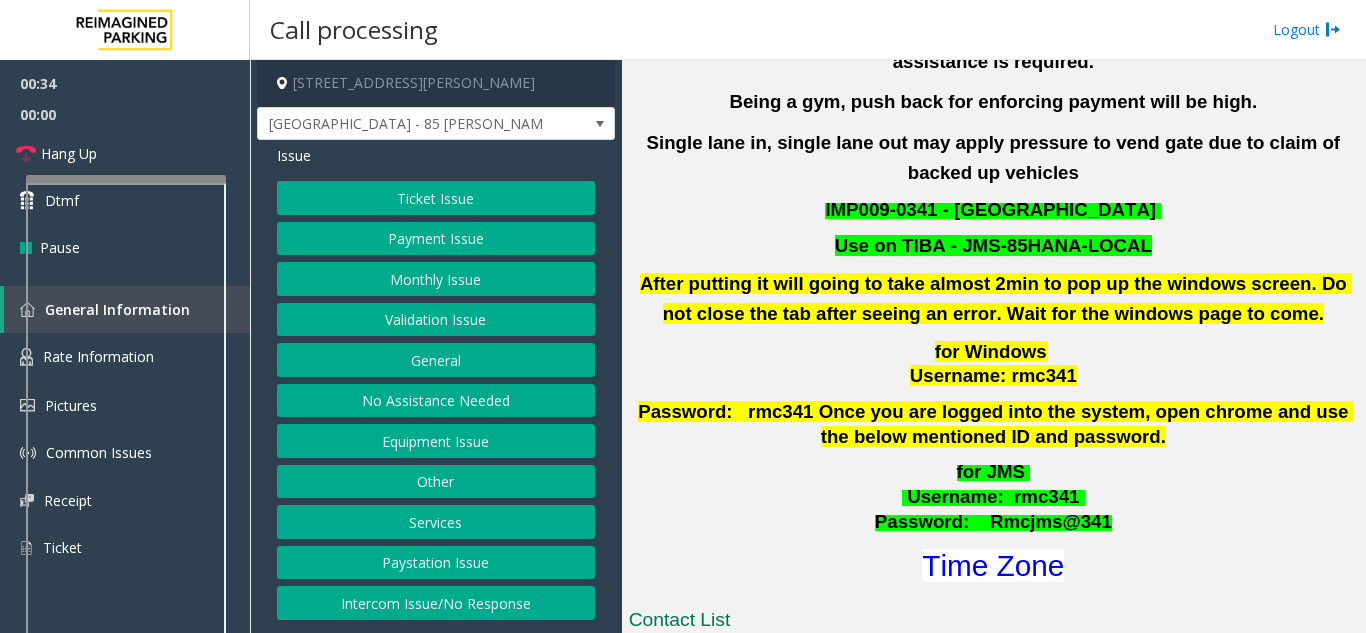 click on "Ticket Issue" 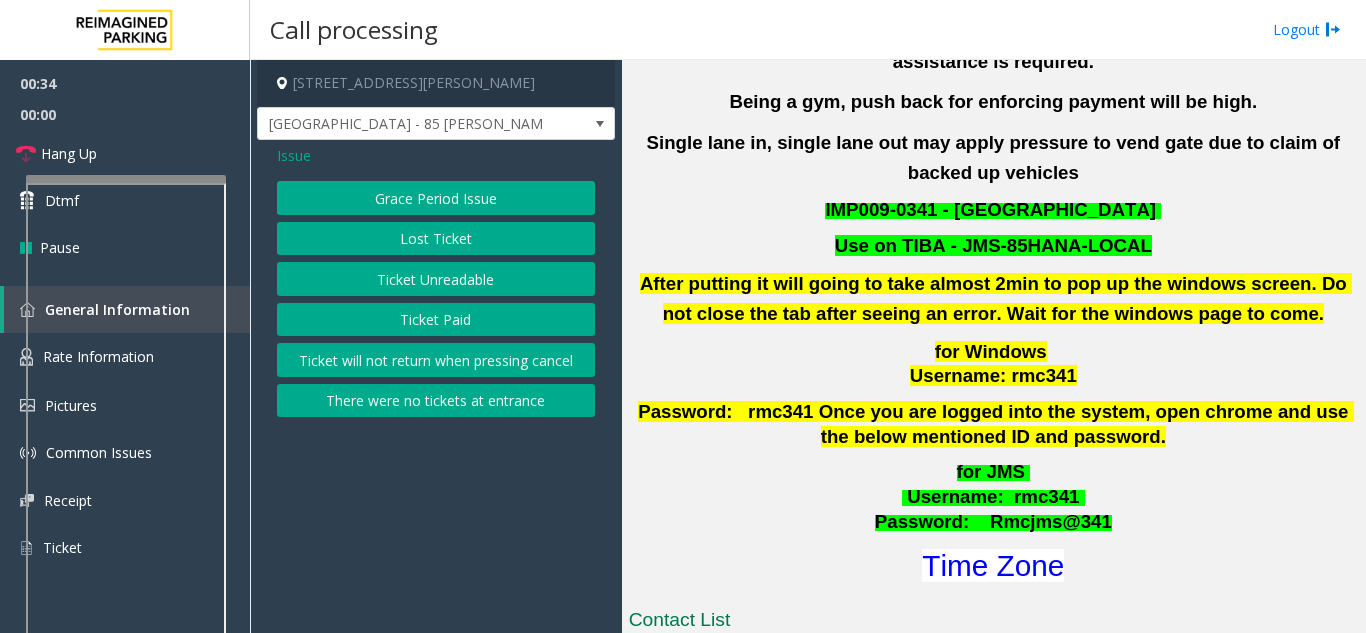 click on "Ticket Unreadable" 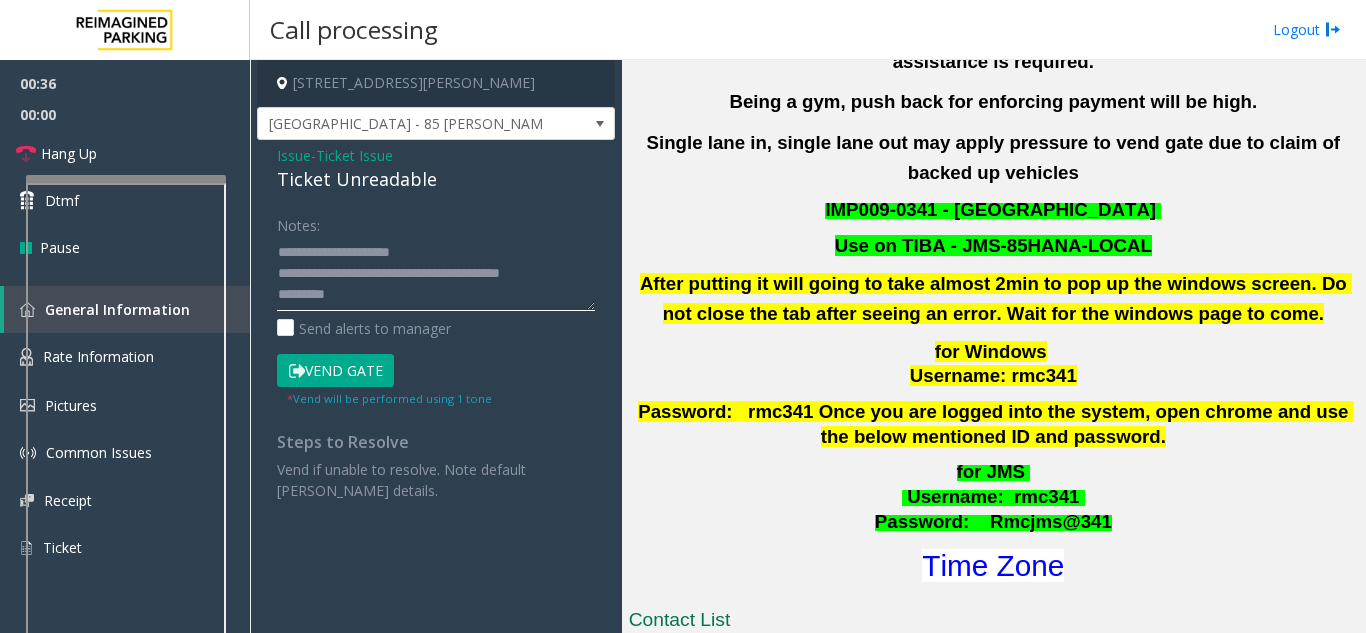 click 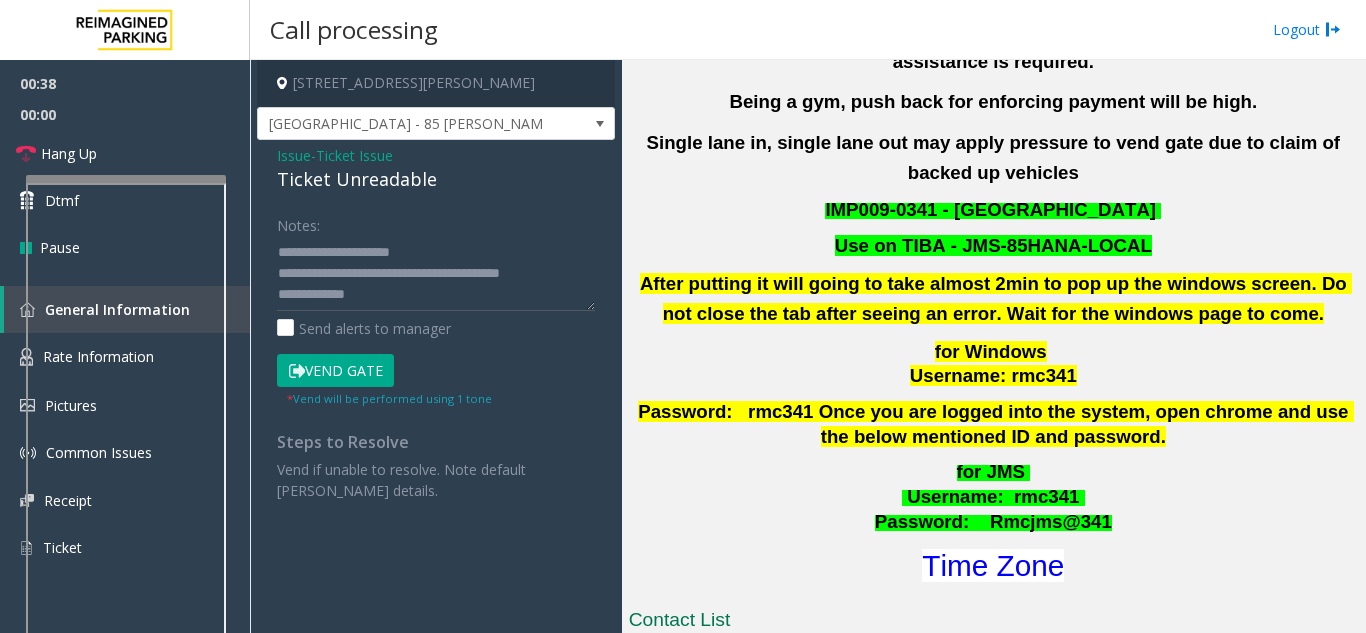 click on "Ticket Unreadable" 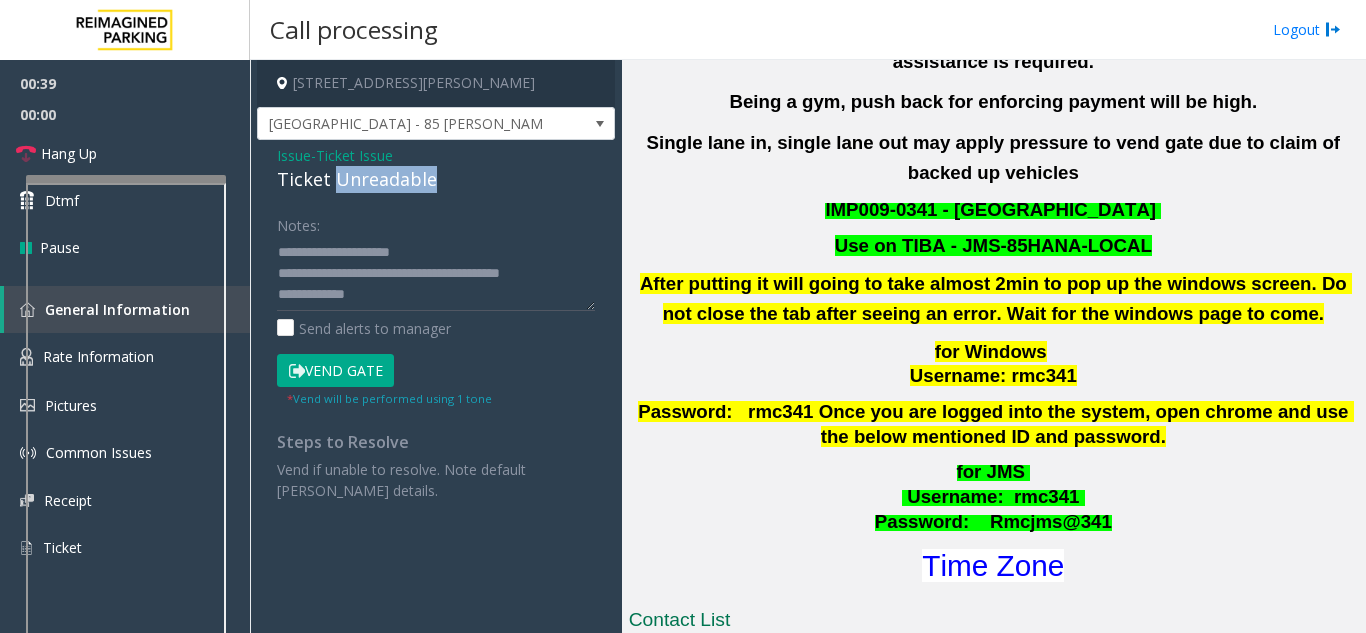 click on "Ticket Unreadable" 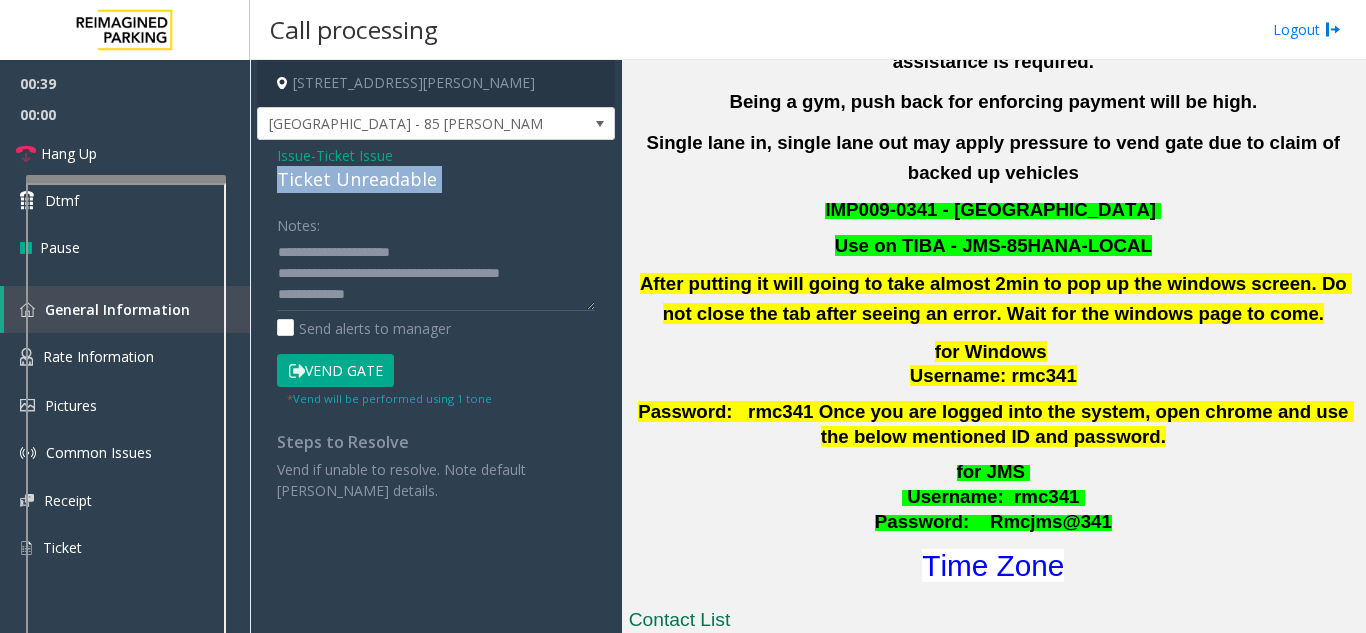 click on "Ticket Unreadable" 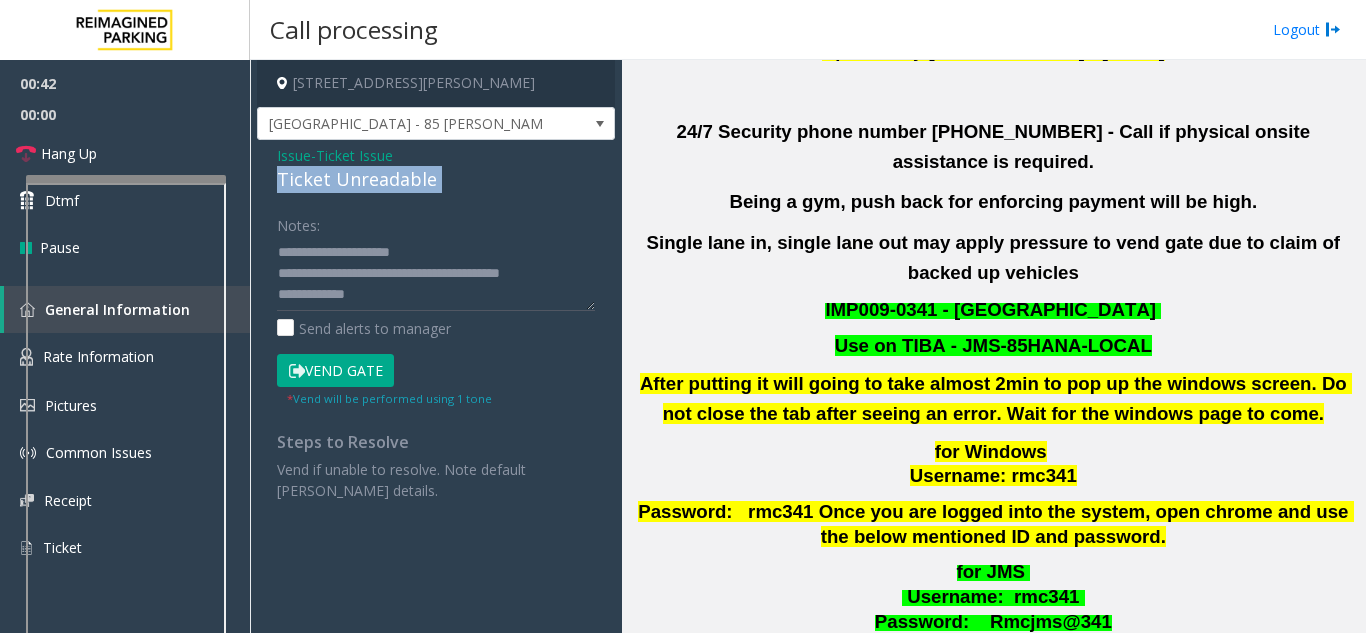 scroll, scrollTop: 400, scrollLeft: 0, axis: vertical 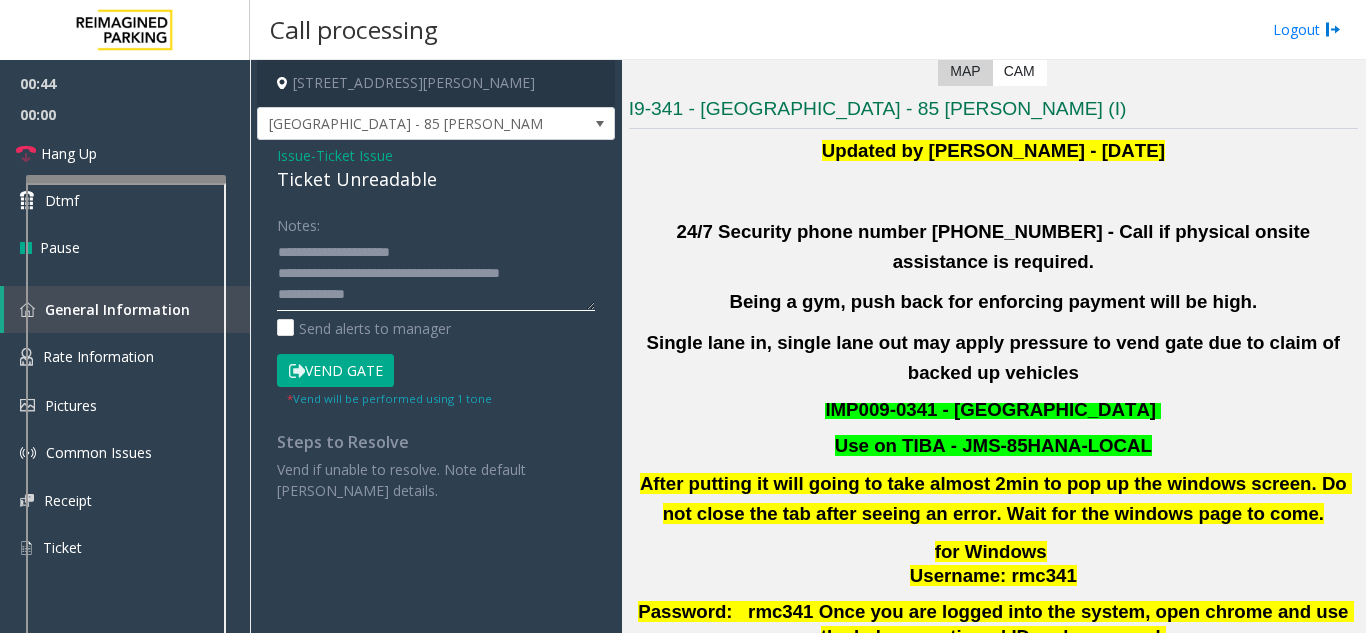 click 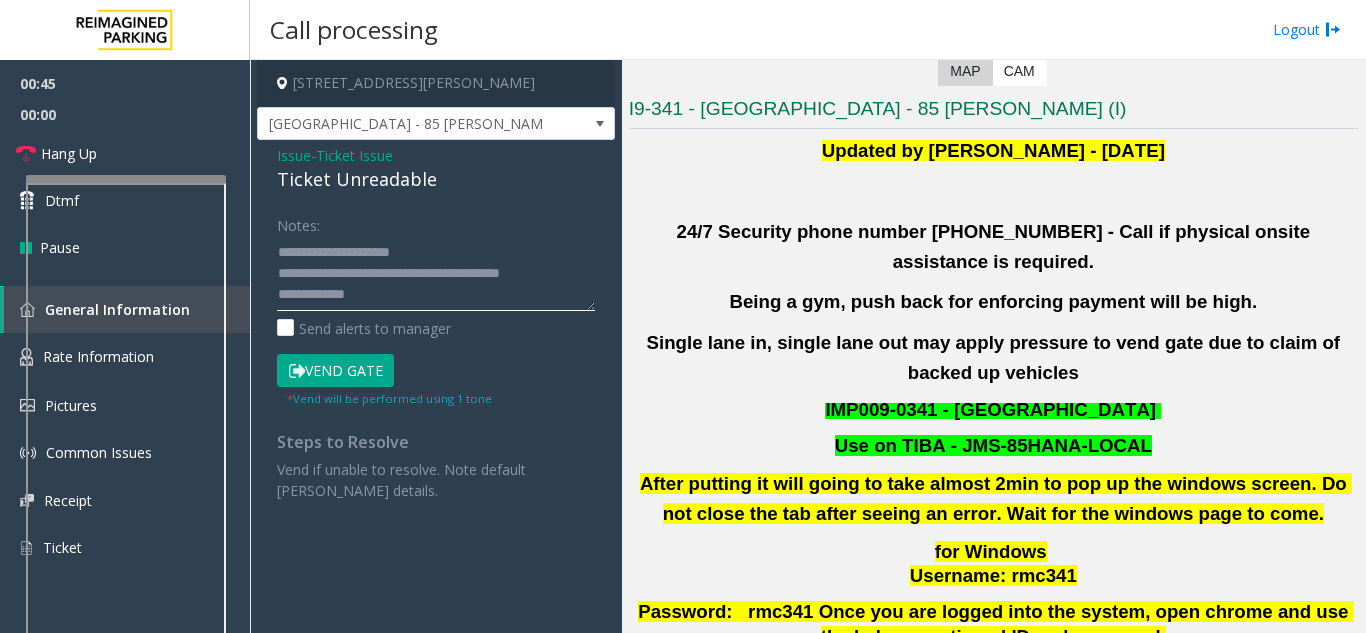 paste on "*" 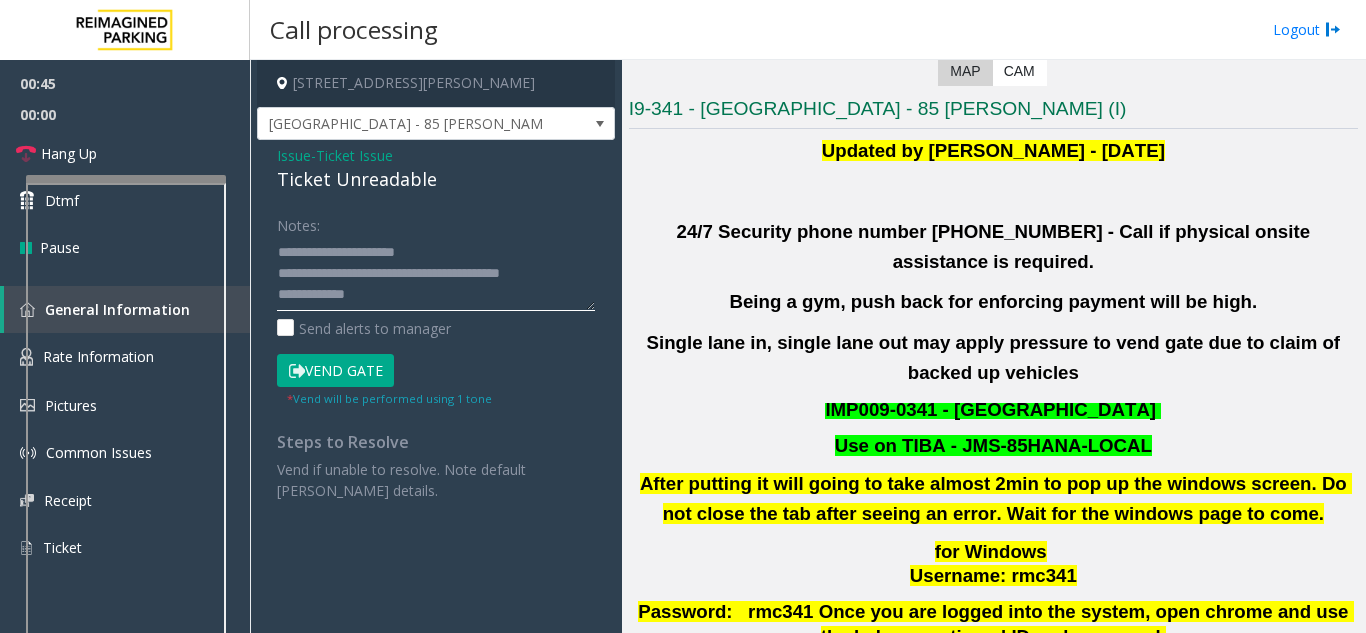 type on "**********" 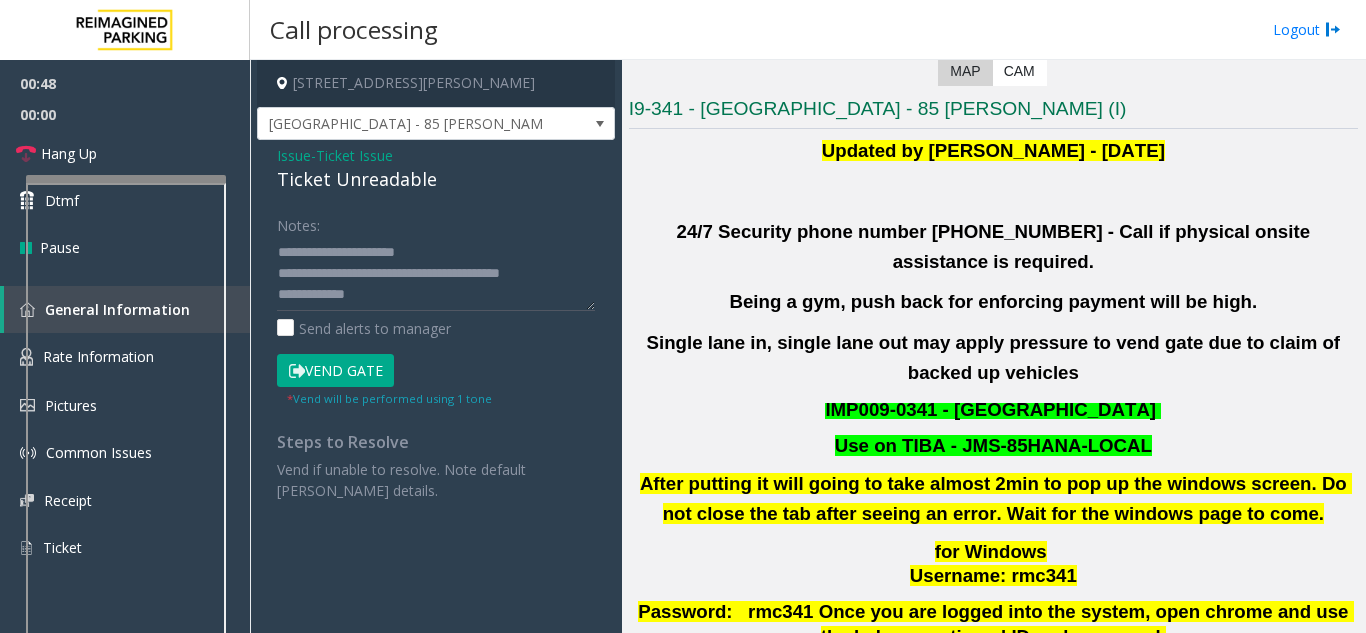 click on "Vend Gate" 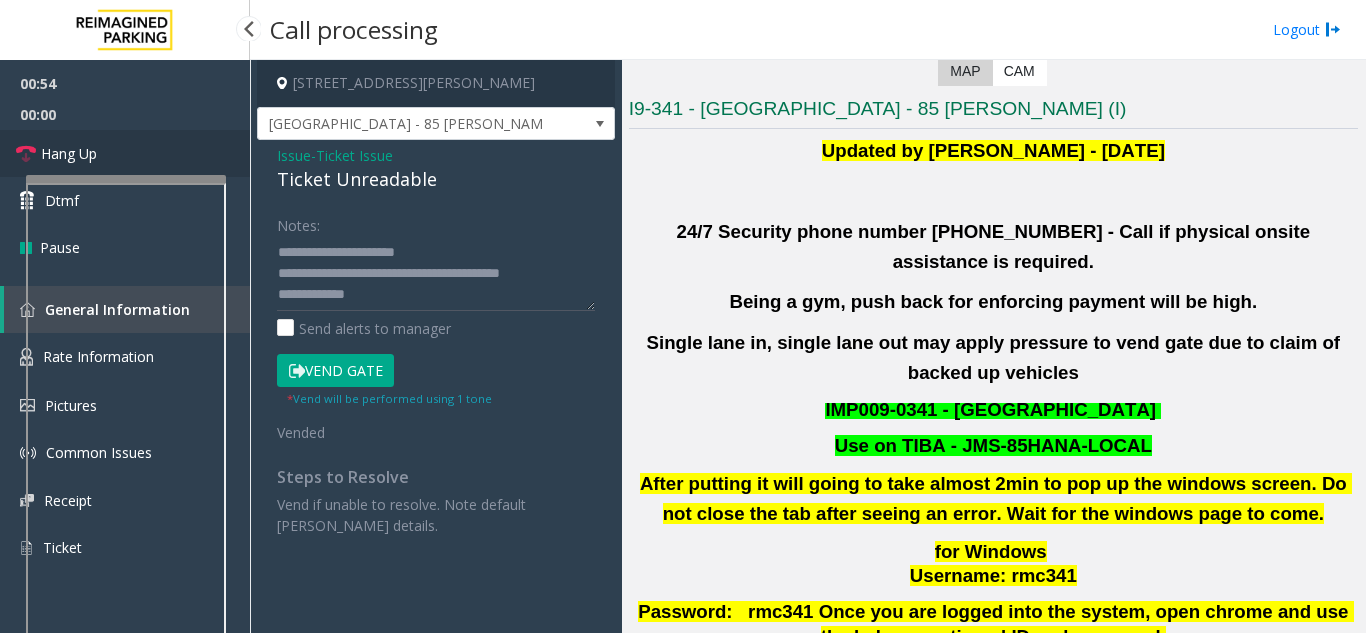 click on "Hang Up" at bounding box center [125, 153] 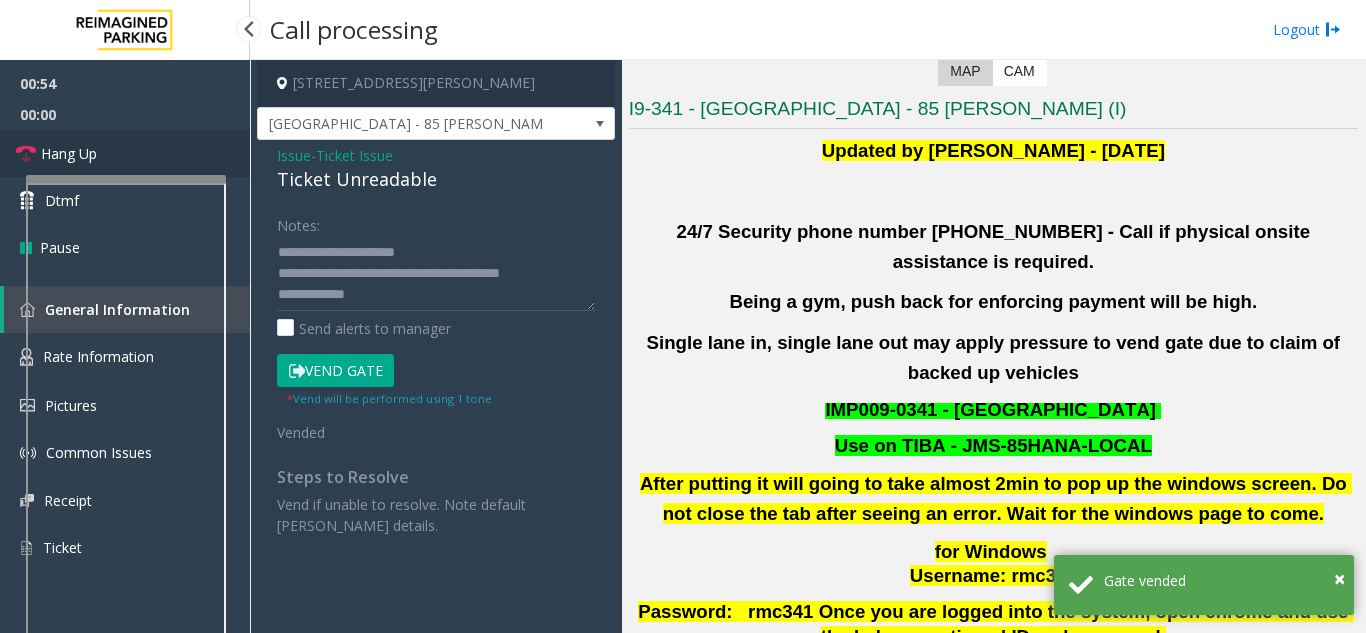 click on "Hang Up" at bounding box center (125, 153) 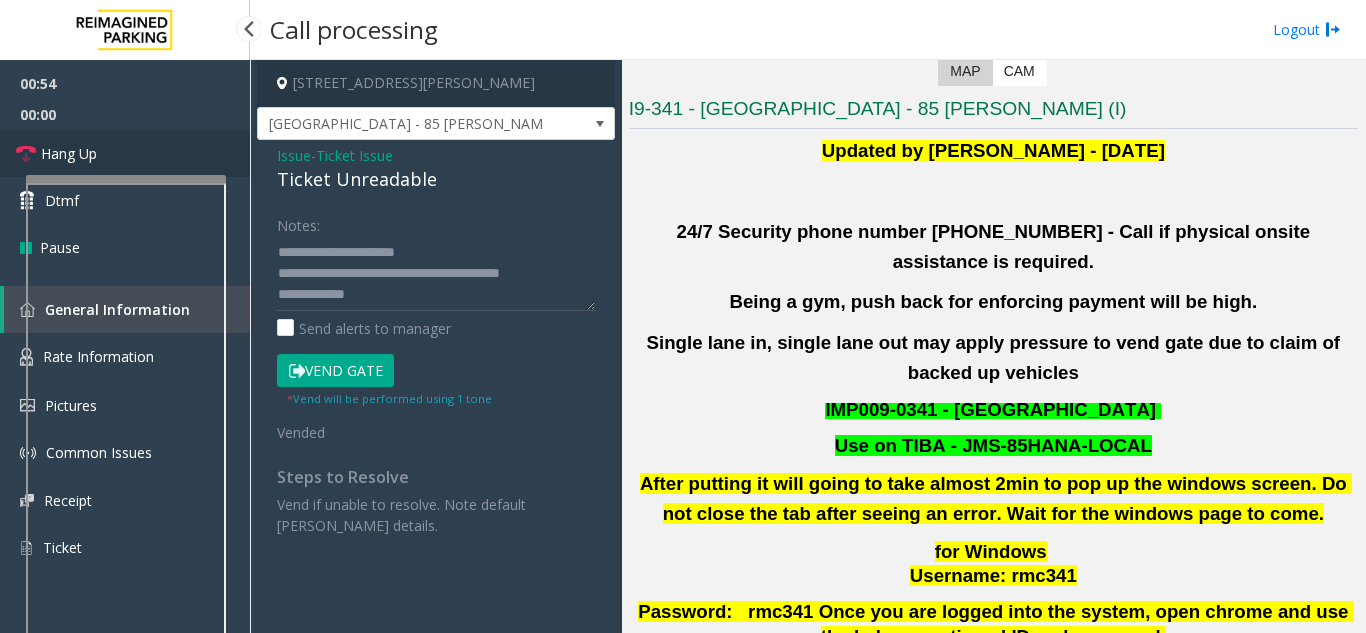 click on "Hang Up" at bounding box center (125, 153) 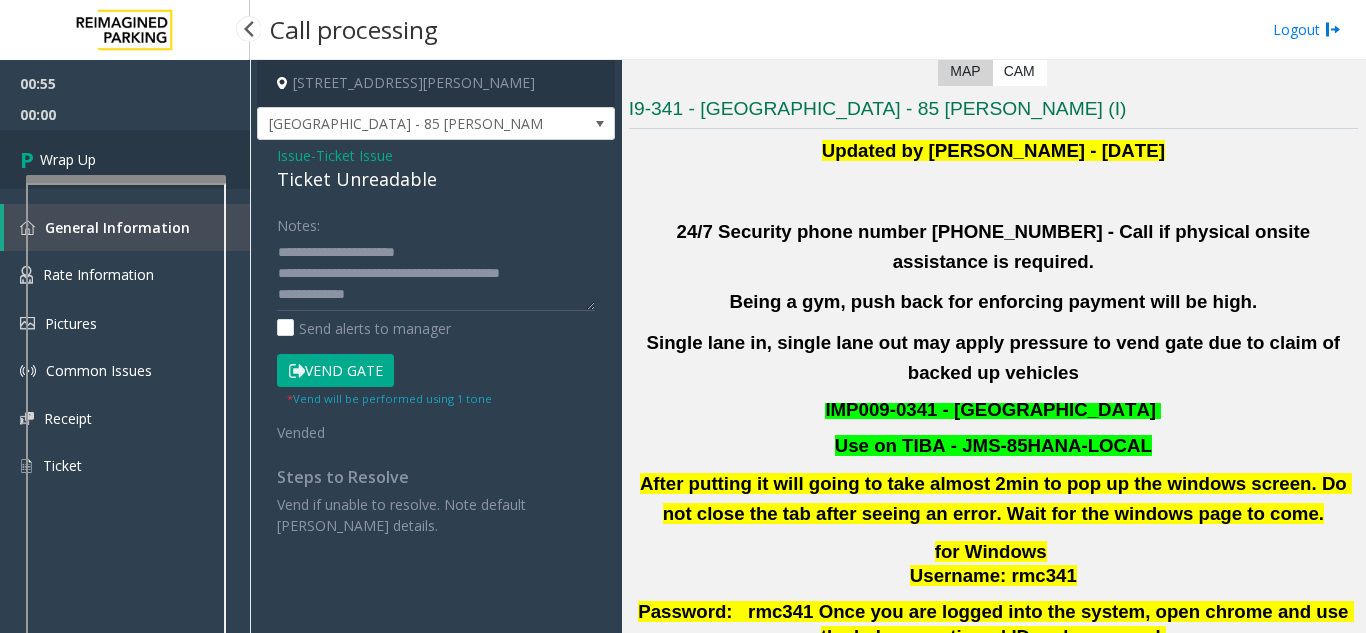 click on "Wrap Up" at bounding box center (125, 159) 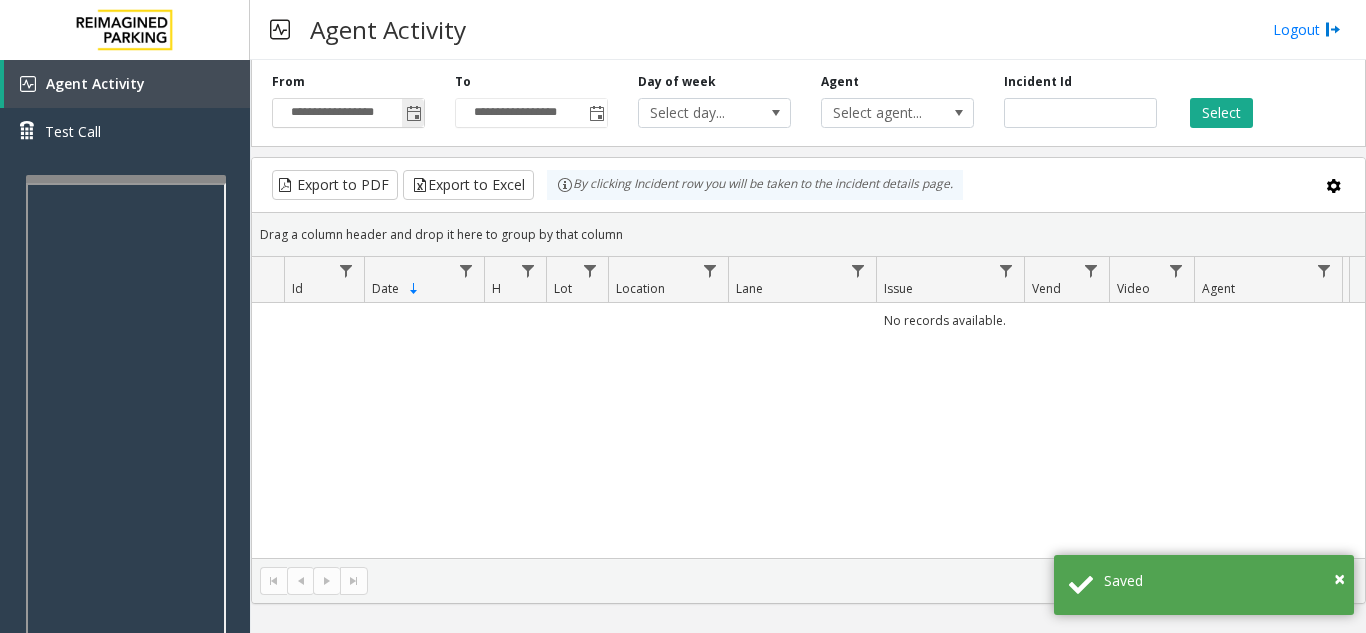 click 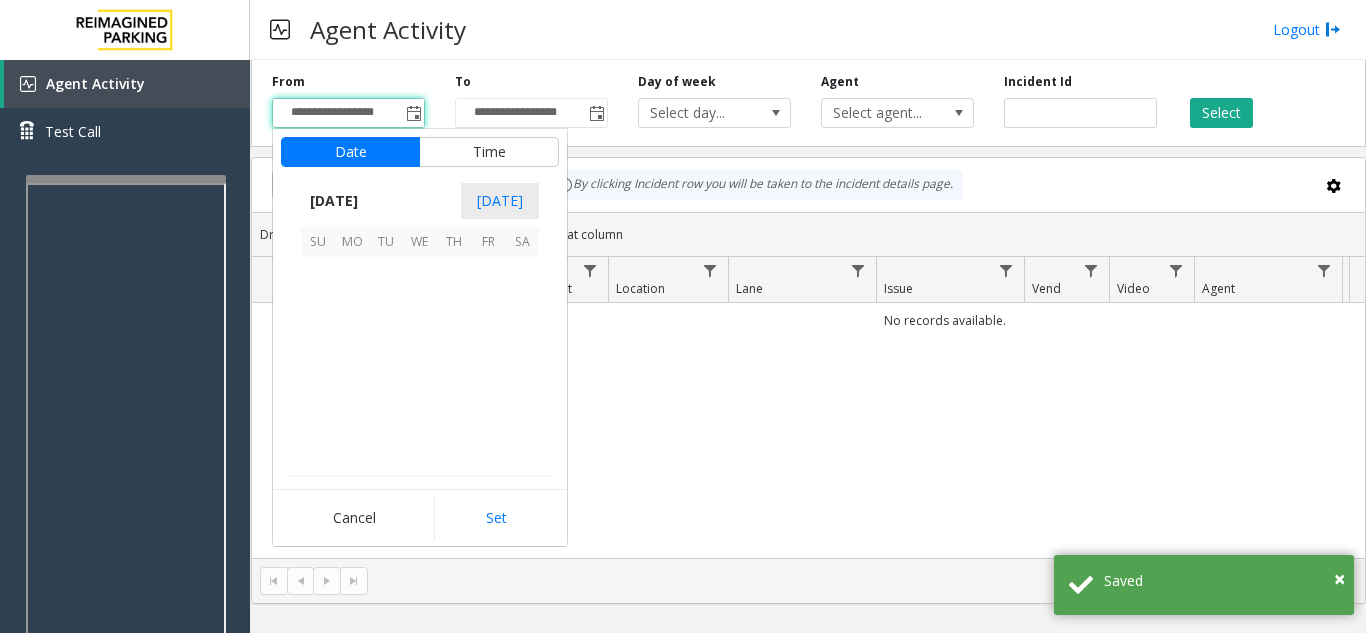 scroll, scrollTop: 358428, scrollLeft: 0, axis: vertical 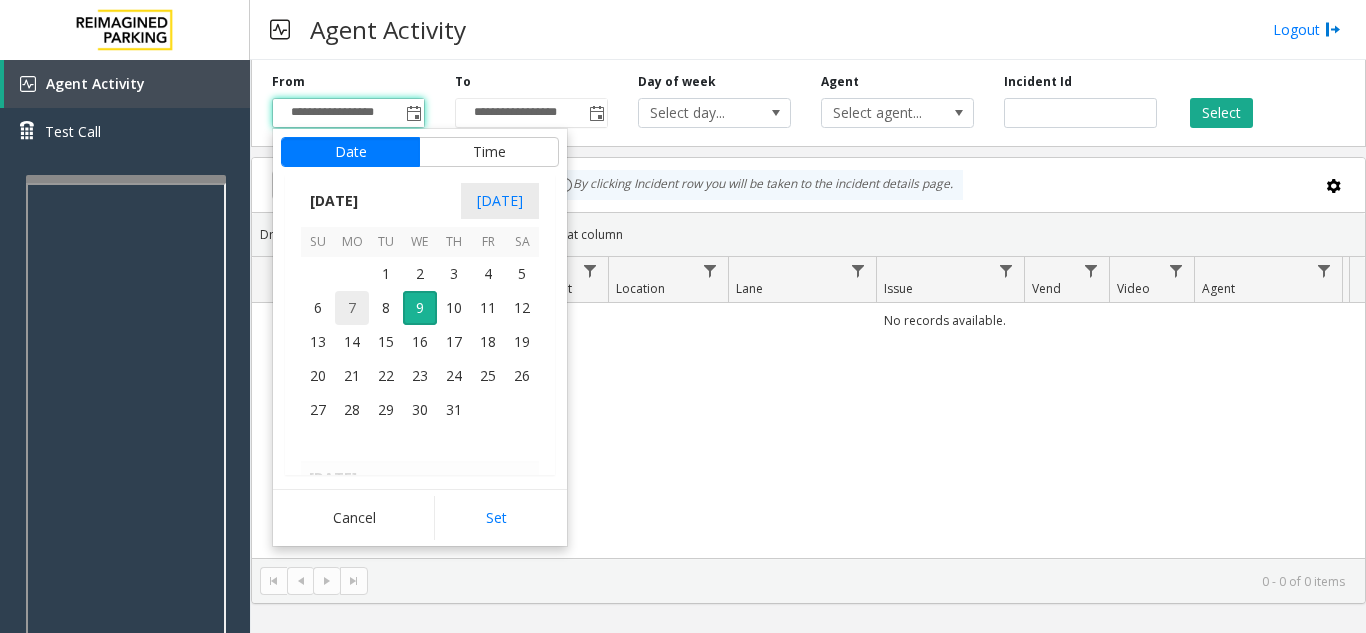 click on "7" at bounding box center [352, 308] 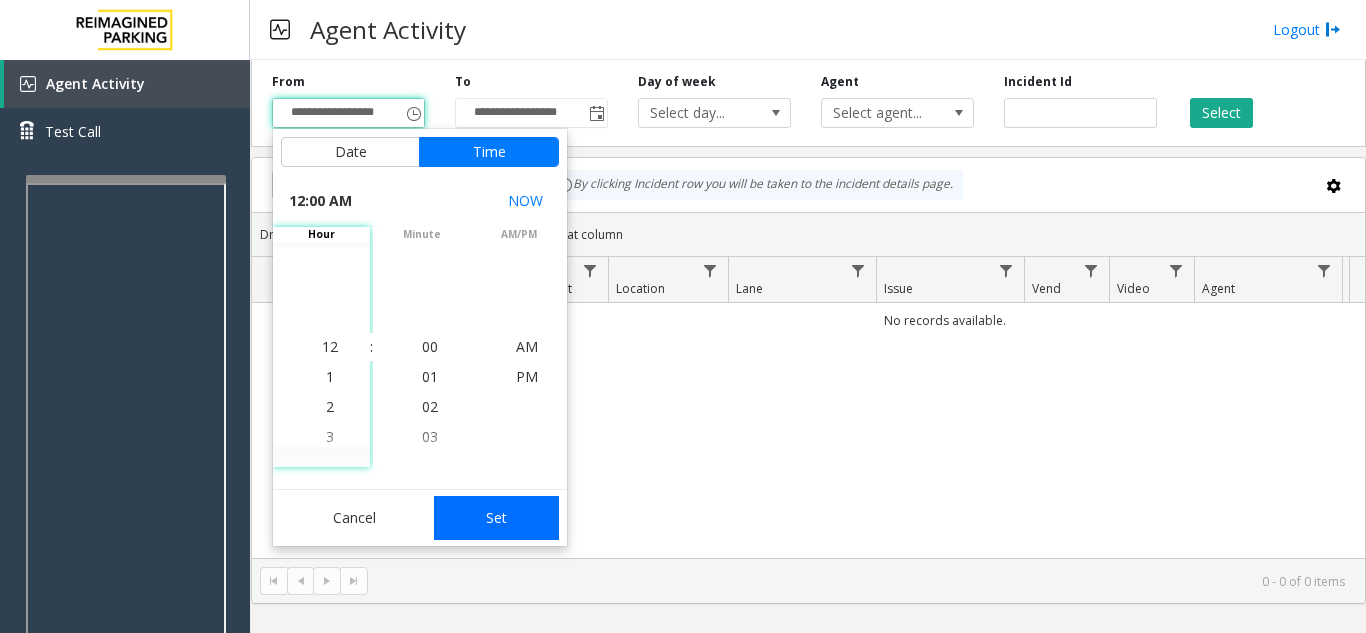 click on "Set" 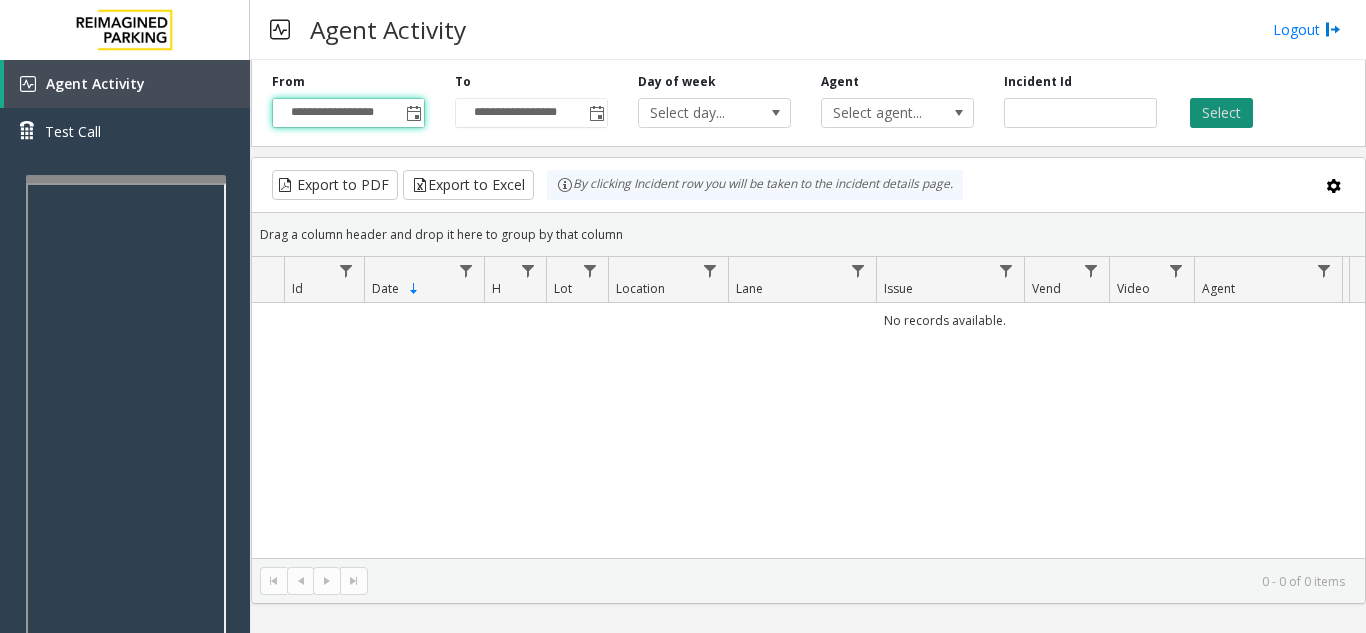 click on "Select" 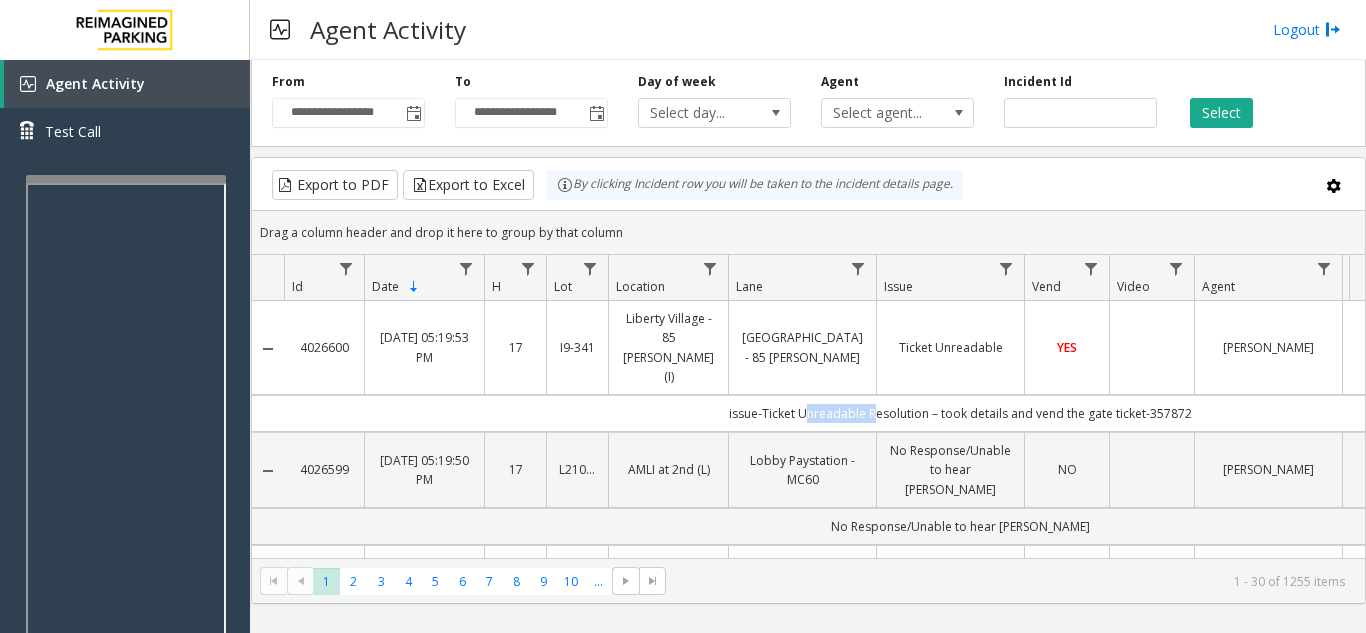 click on "issue-Ticket Unreadable
Resolution – took details and vend the gate
ticket-357872" 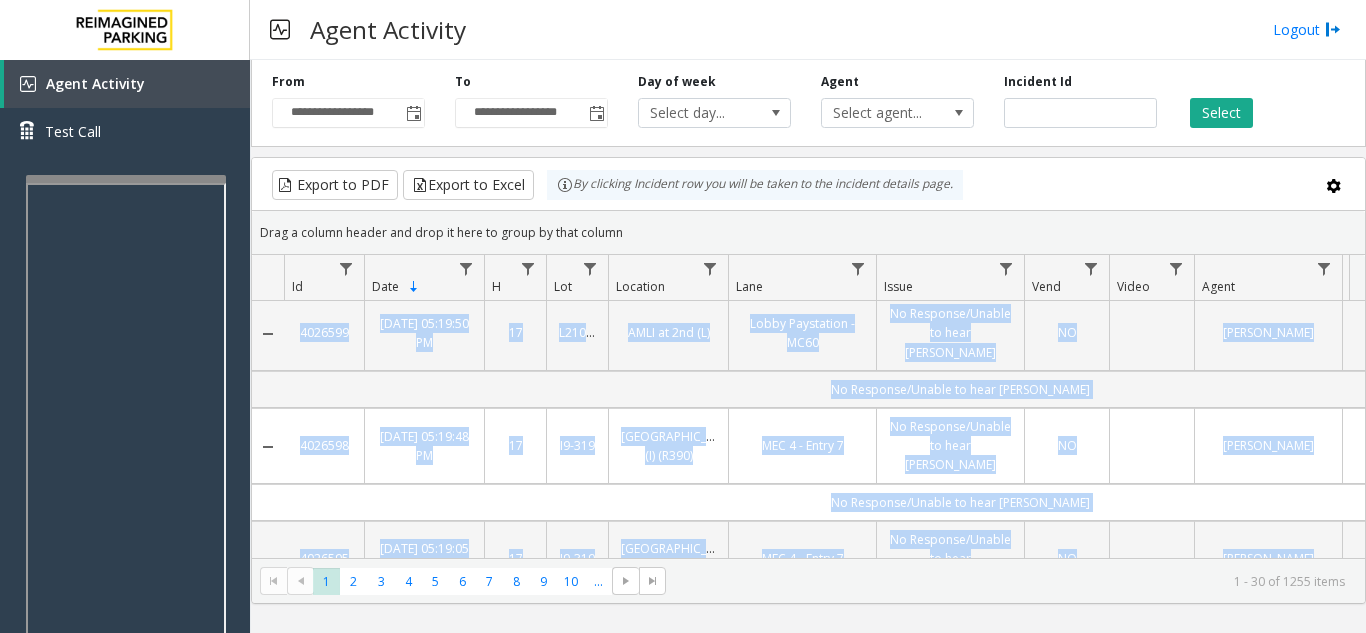scroll, scrollTop: 289, scrollLeft: 0, axis: vertical 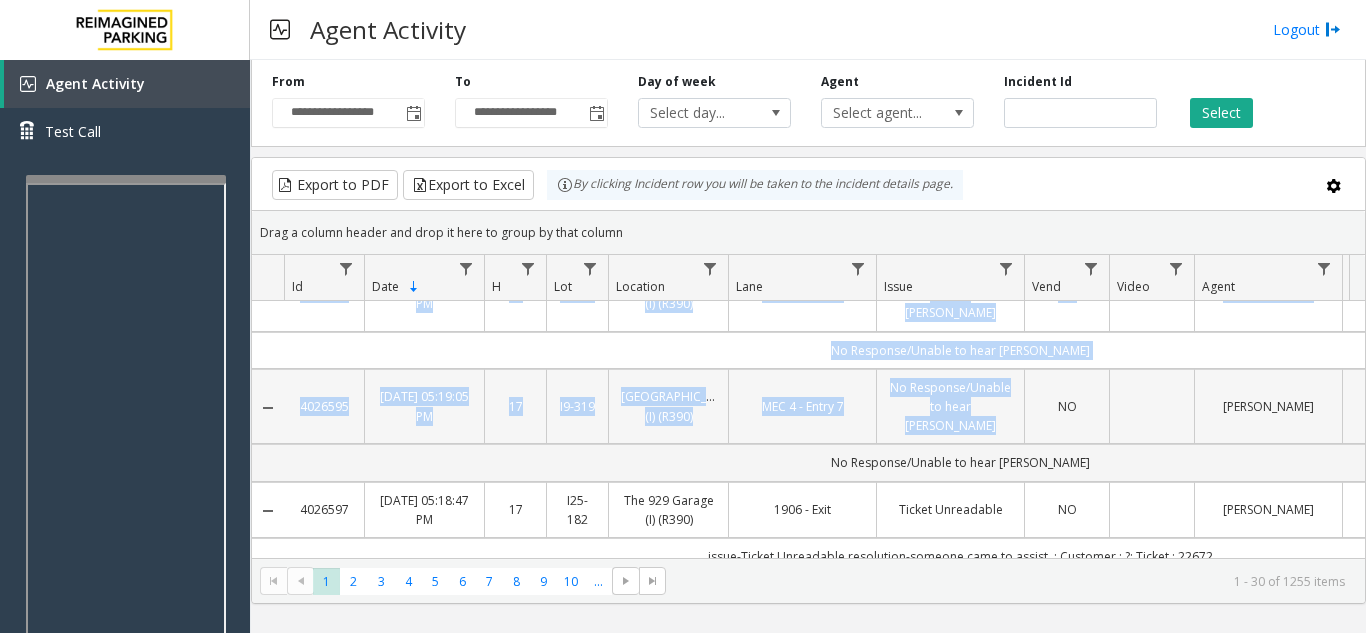 drag, startPoint x: 821, startPoint y: 381, endPoint x: 1003, endPoint y: 341, distance: 186.34377 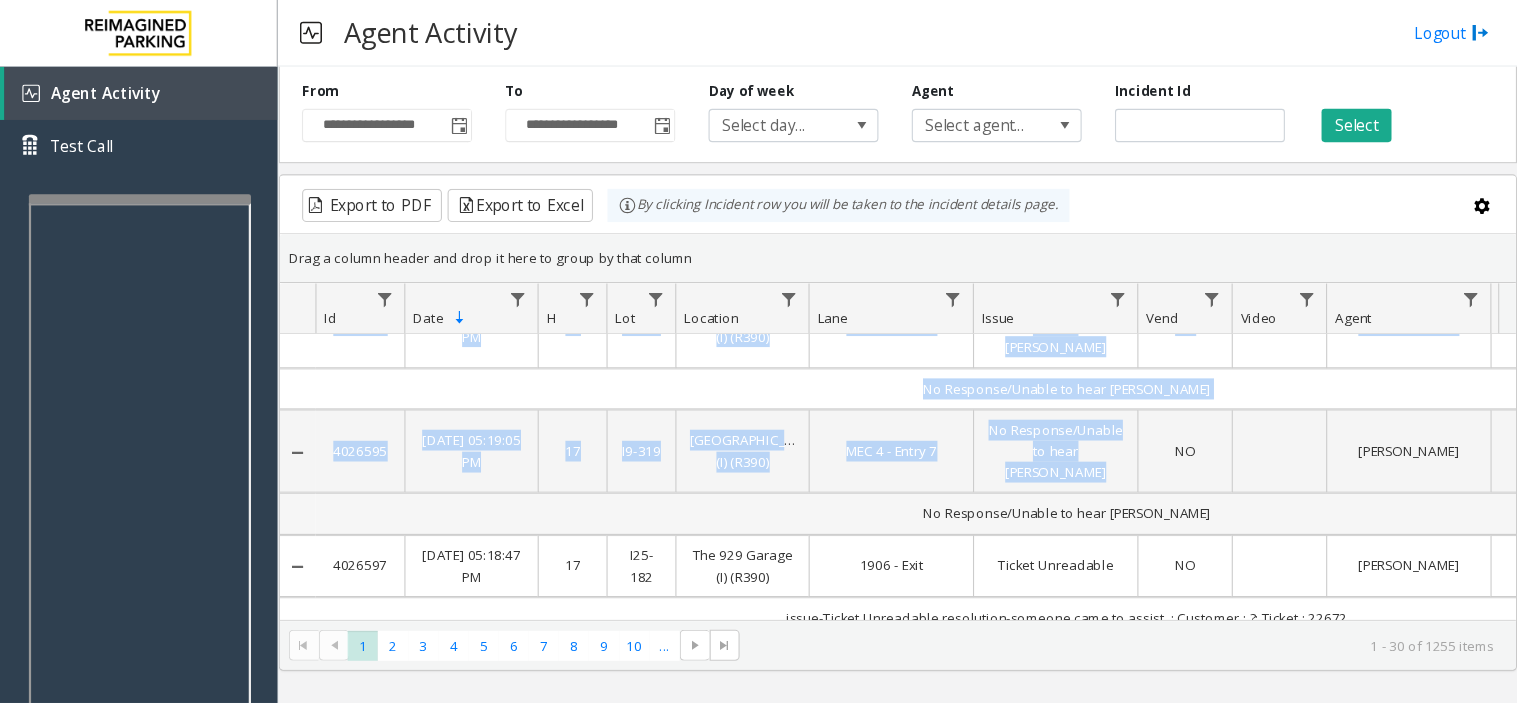 scroll, scrollTop: 0, scrollLeft: 0, axis: both 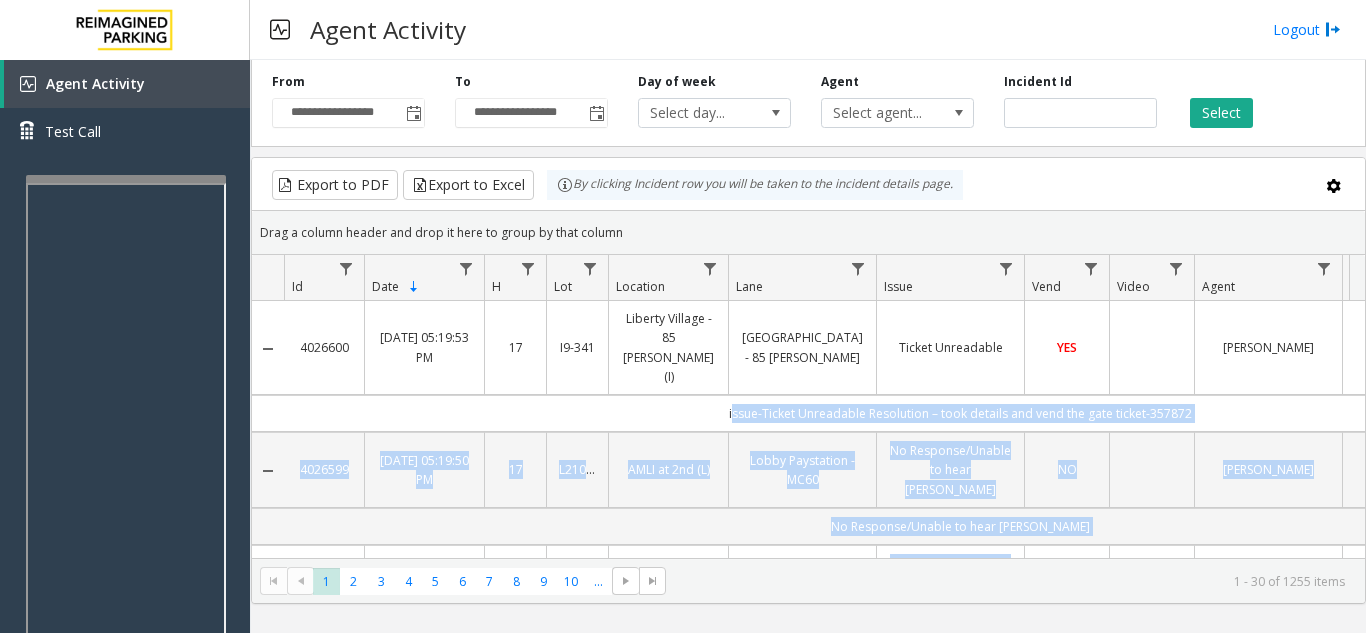 click on "issue-Ticket Unreadable
Resolution – took details and vend the gate
ticket-357872" 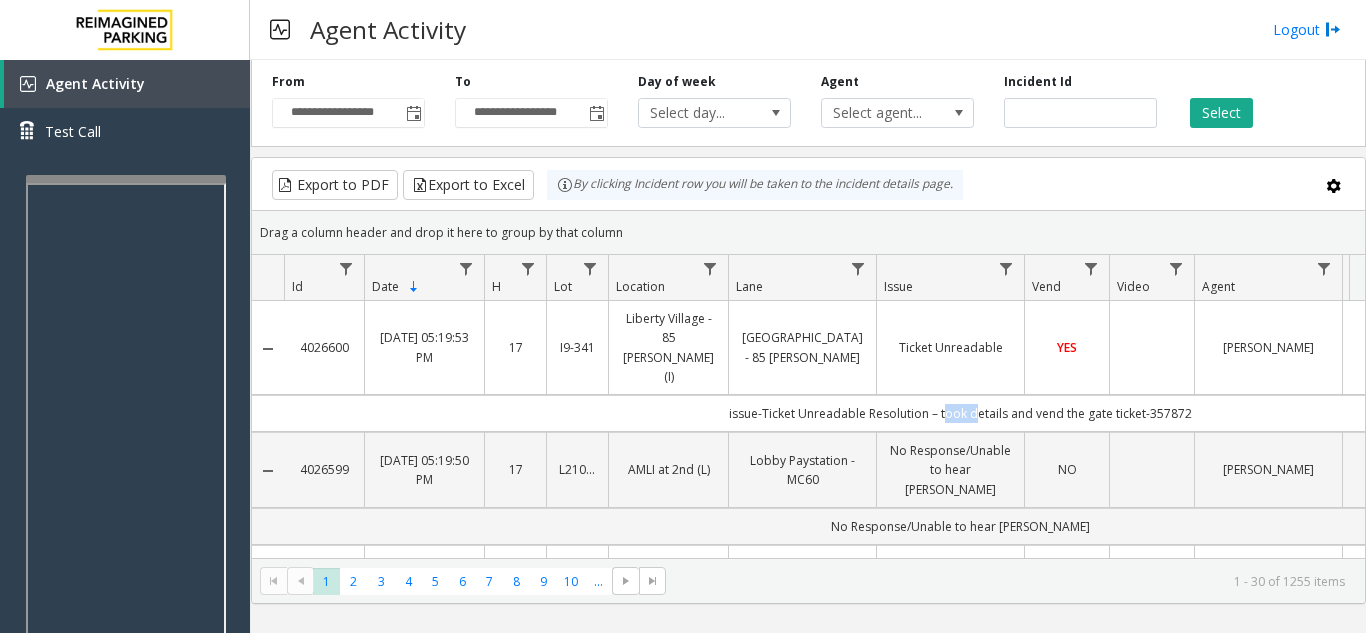 click on "issue-Ticket Unreadable
Resolution – took details and vend the gate
ticket-357872" 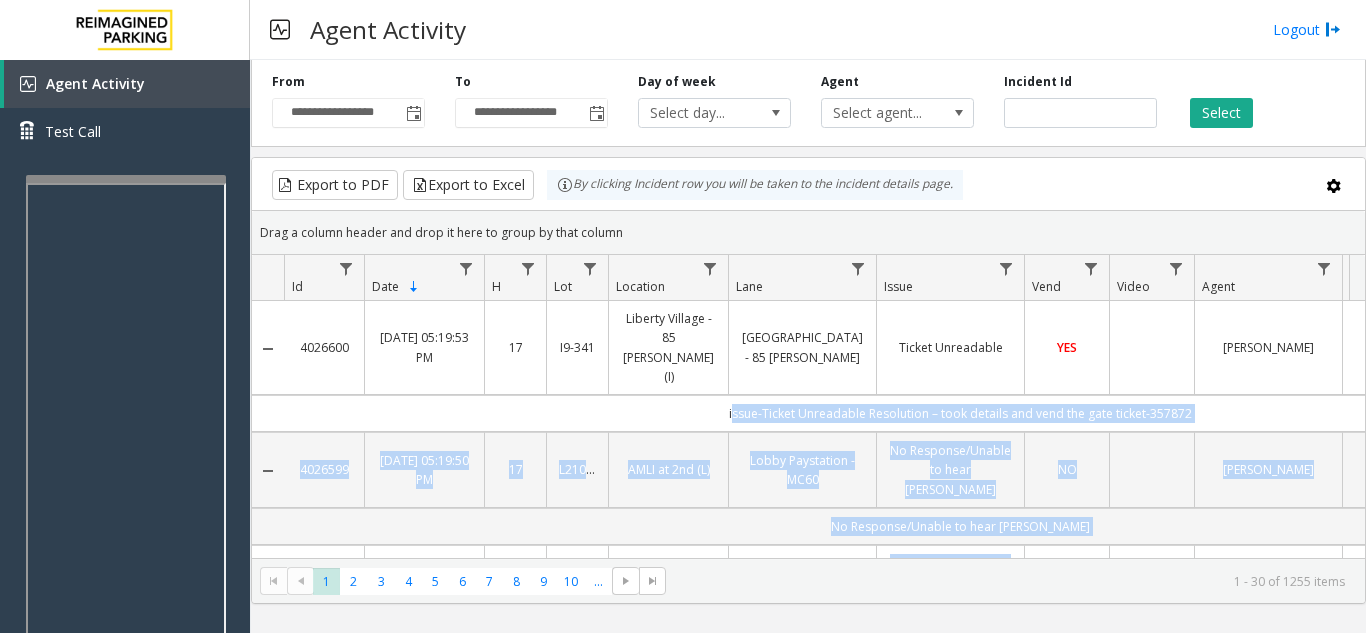 drag, startPoint x: 952, startPoint y: 364, endPoint x: 1057, endPoint y: 492, distance: 165.55664 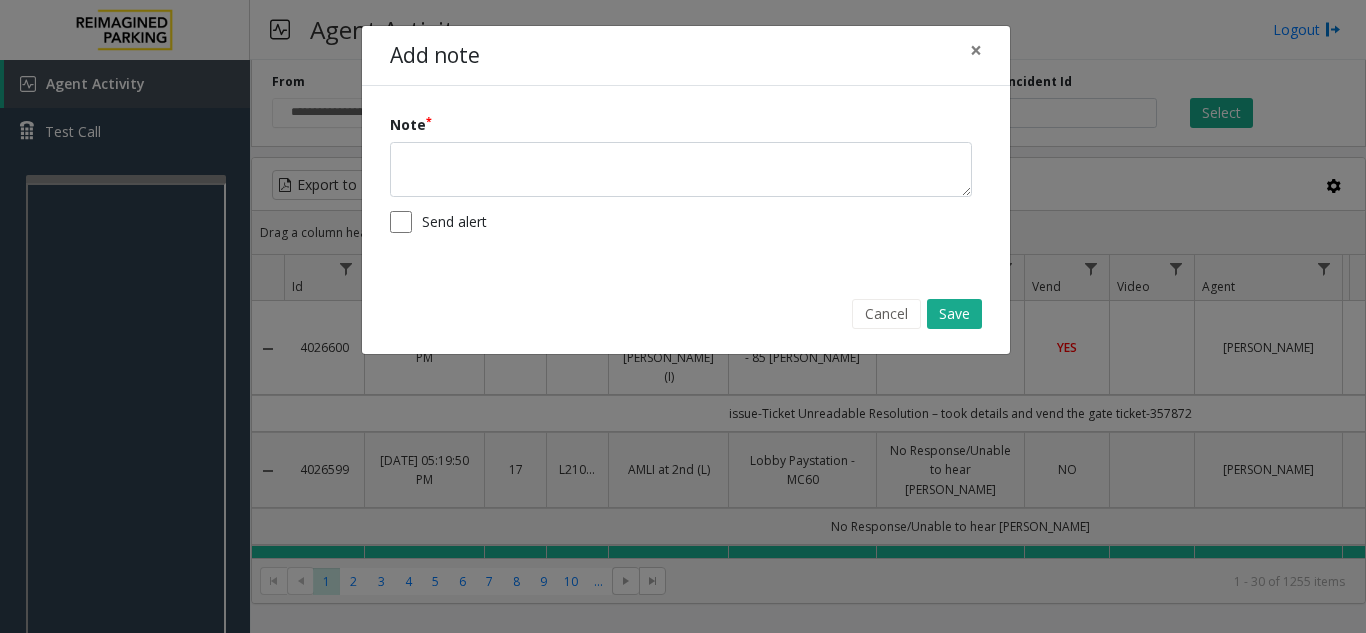 click on "Add note × Note Send alert Cancel Save" 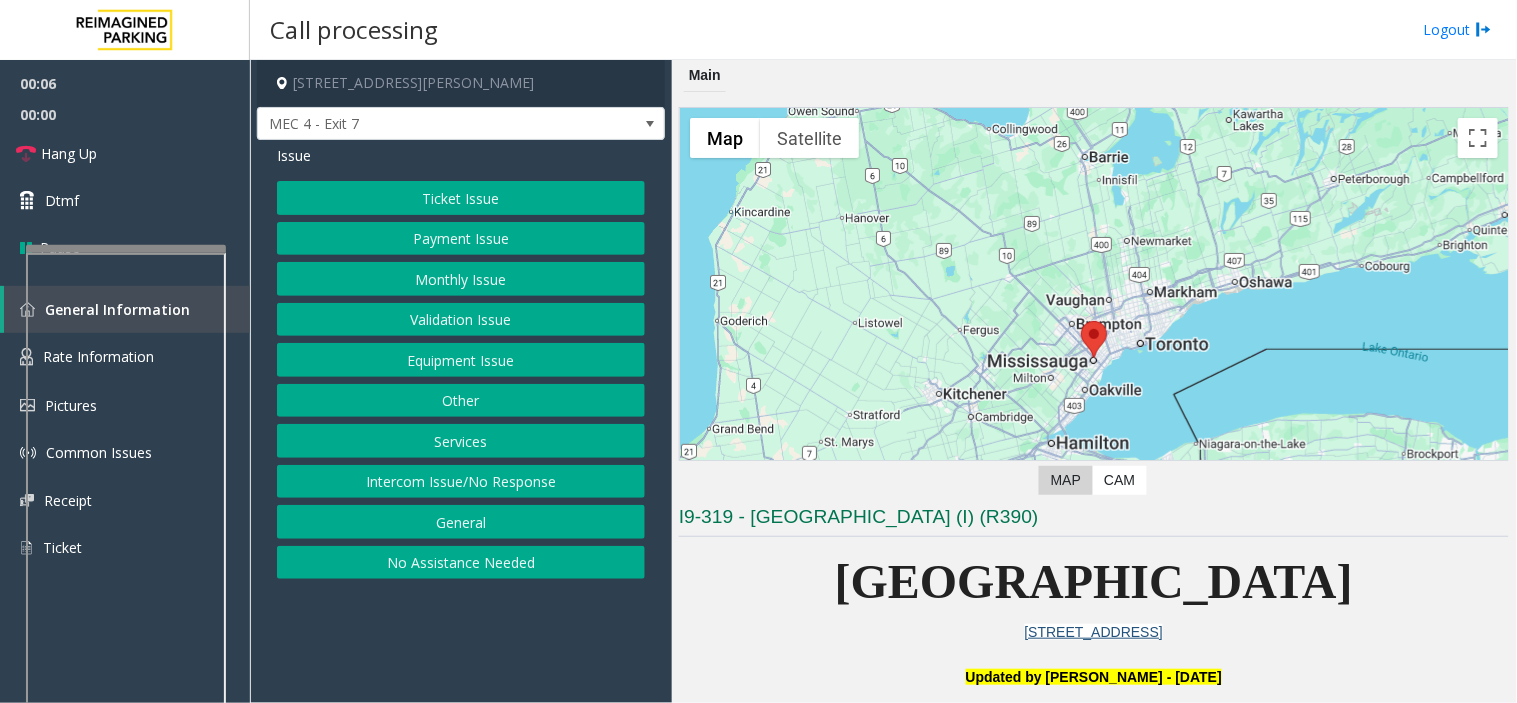 drag, startPoint x: 465, startPoint y: 443, endPoint x: 460, endPoint y: 427, distance: 16.763054 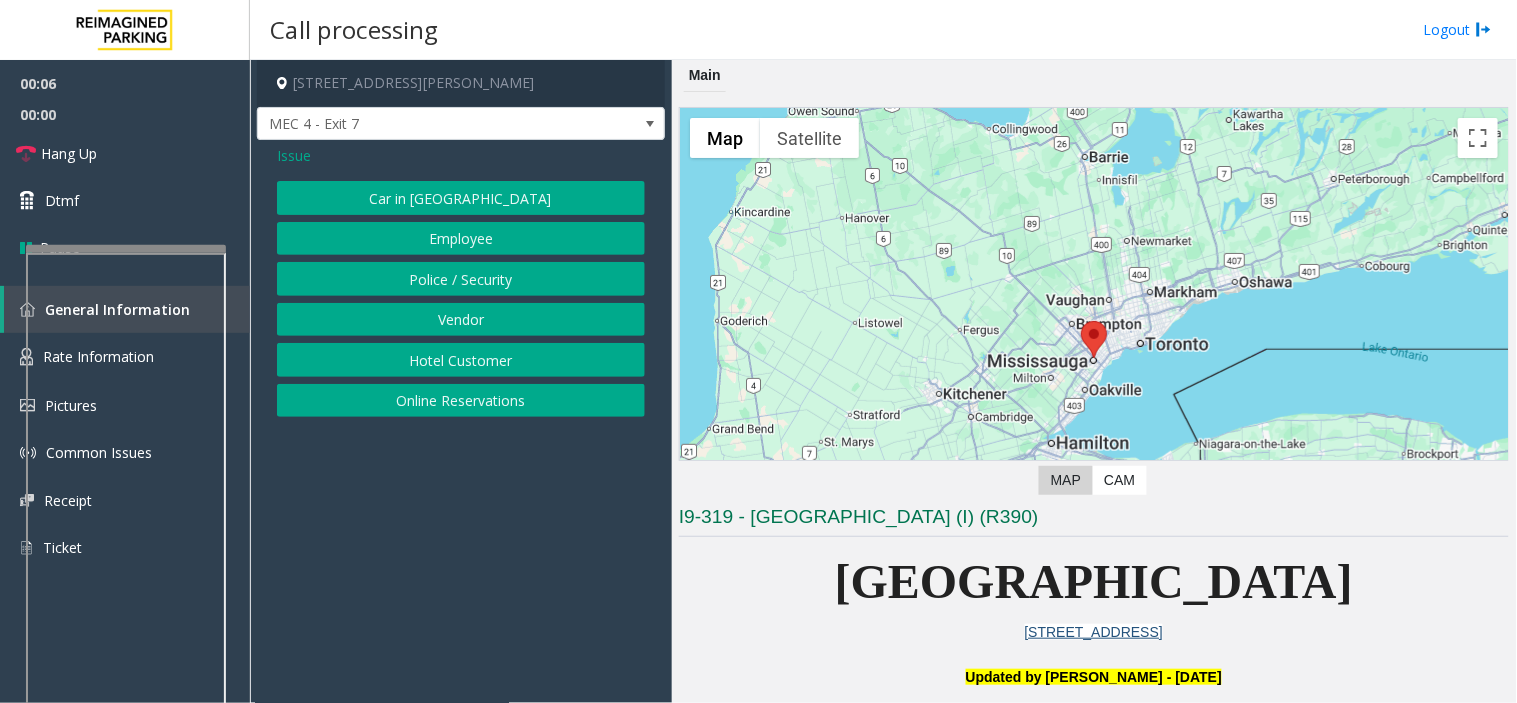 click on "Vendor" 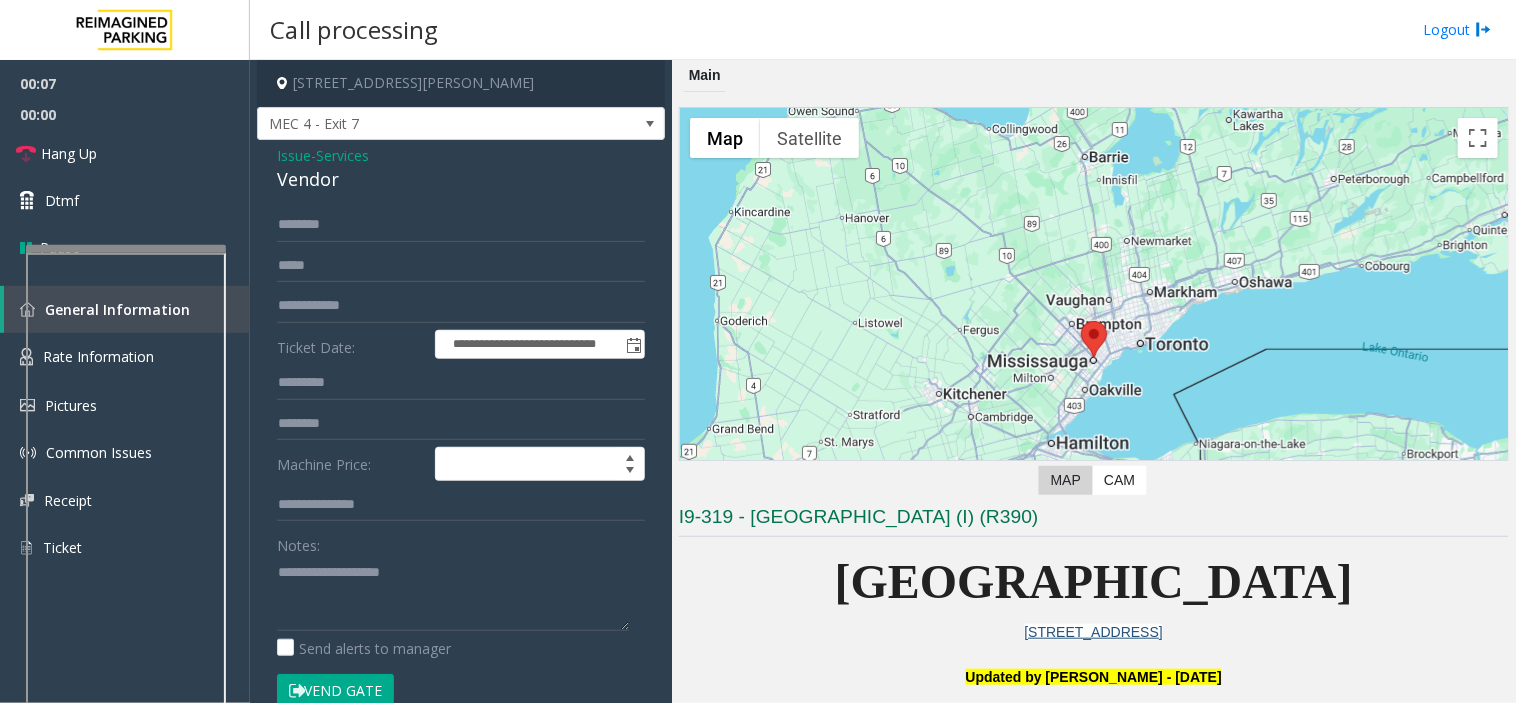 click on "Vendor" 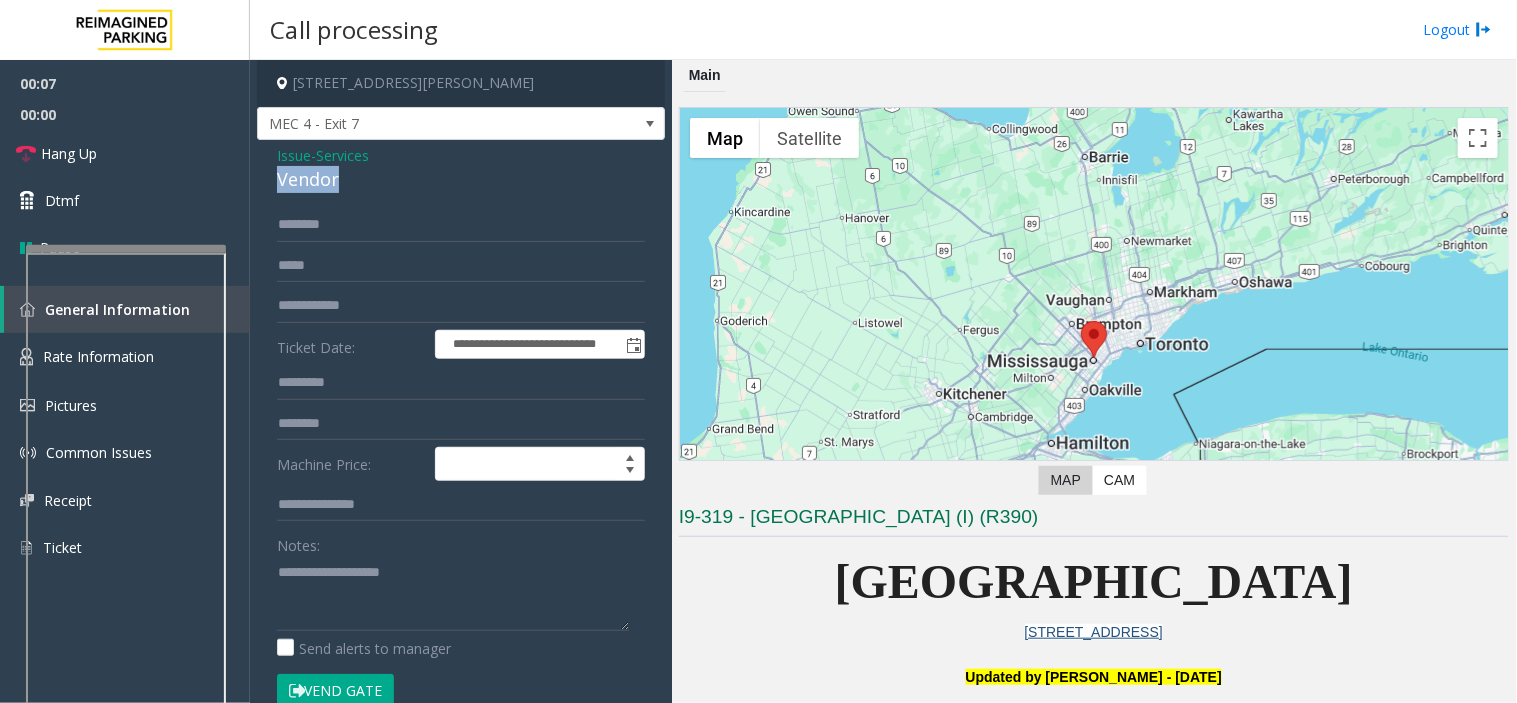 click on "Vendor" 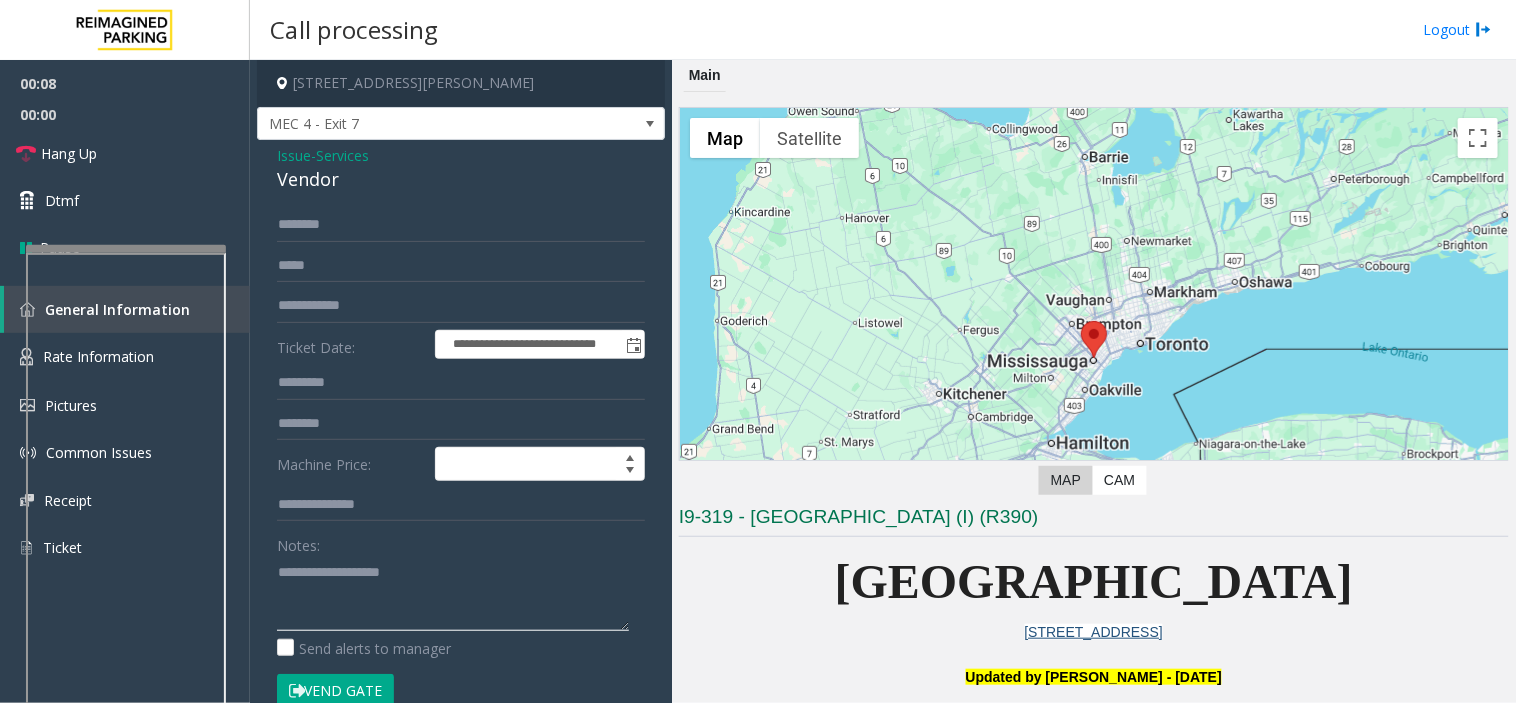 click 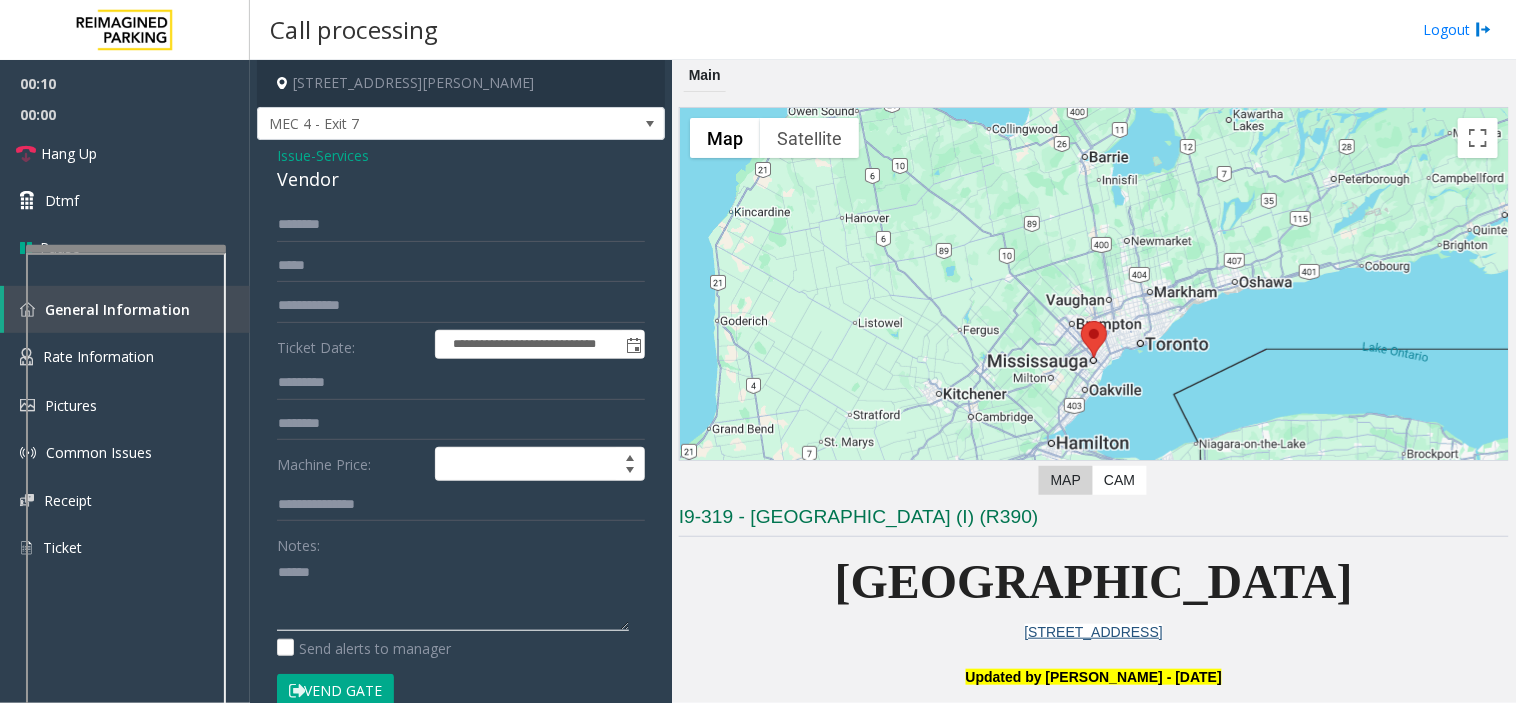 paste on "******" 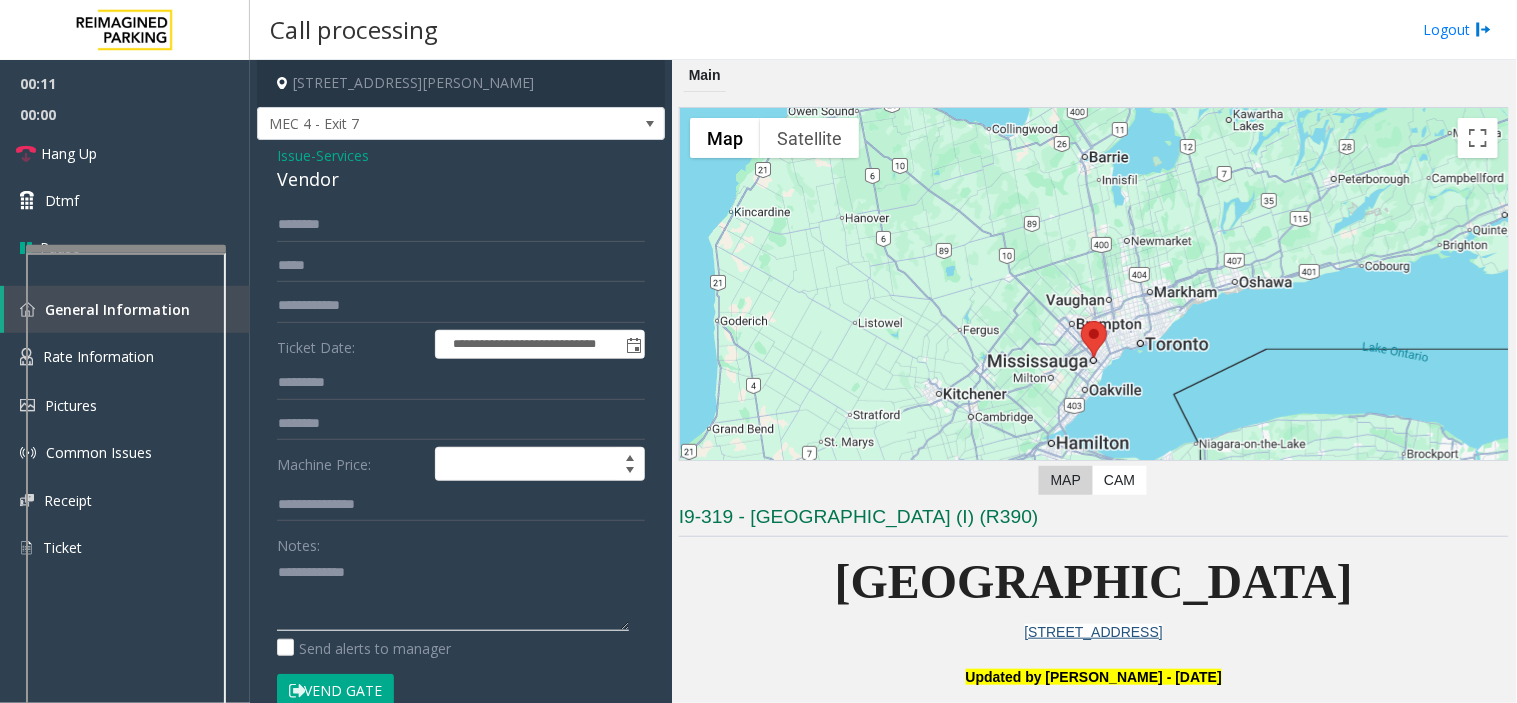type on "**********" 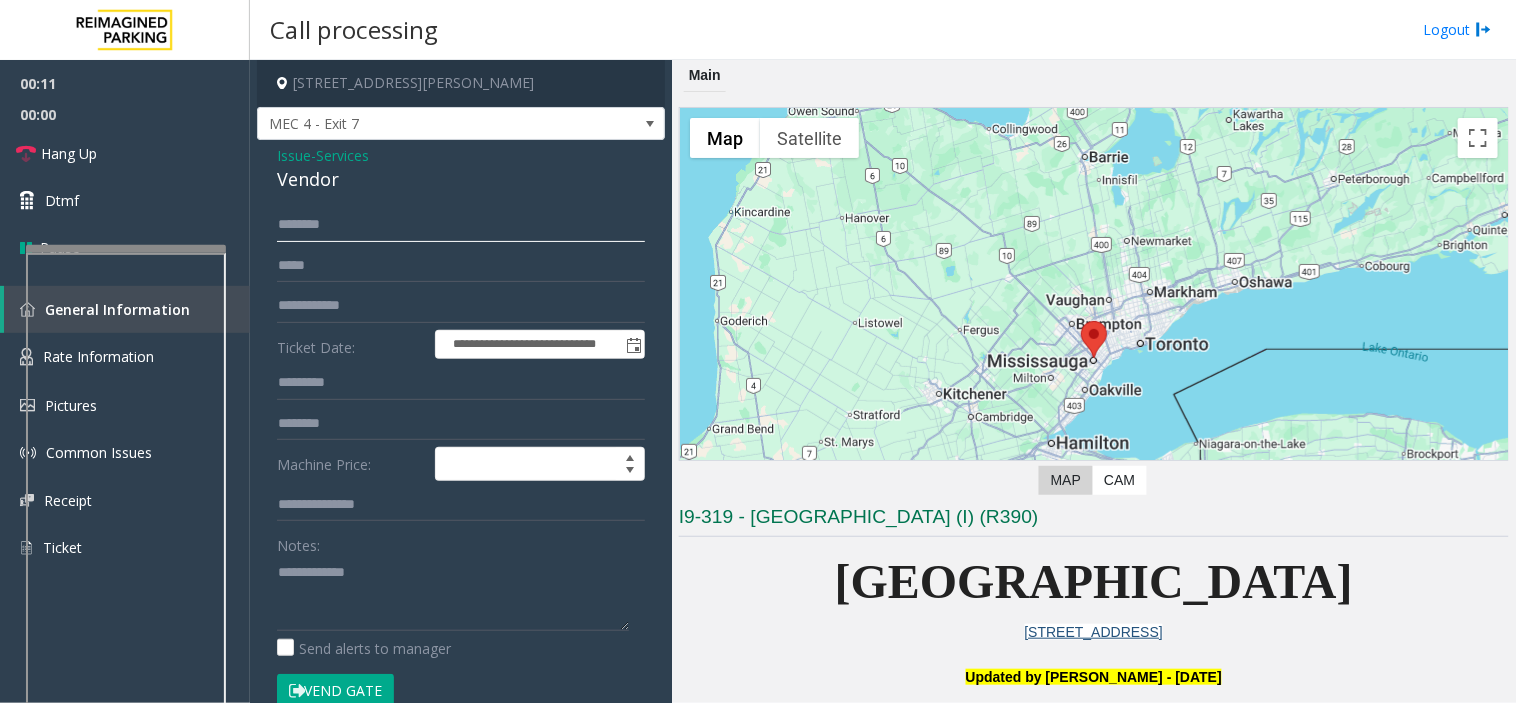 click 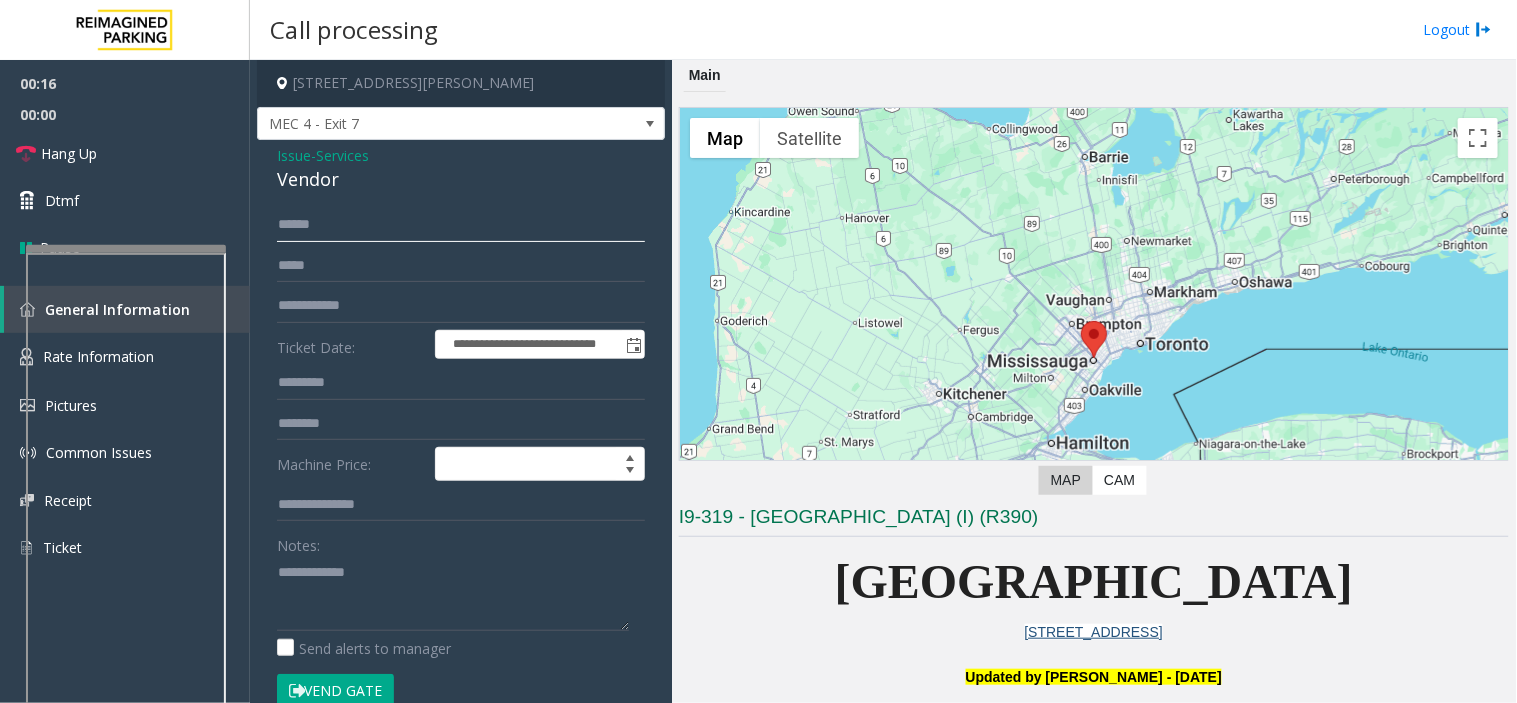 click on "*****" 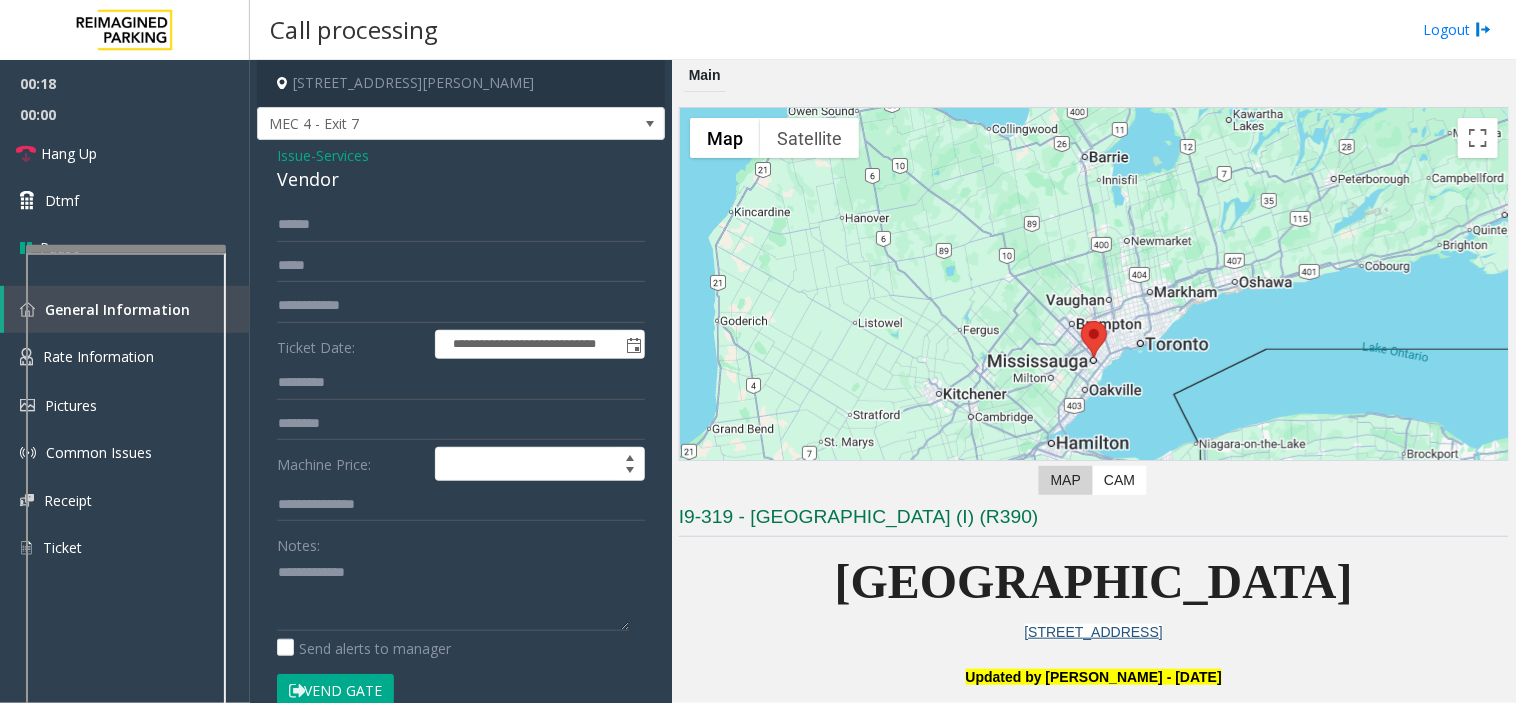 click on "Vend Gate" 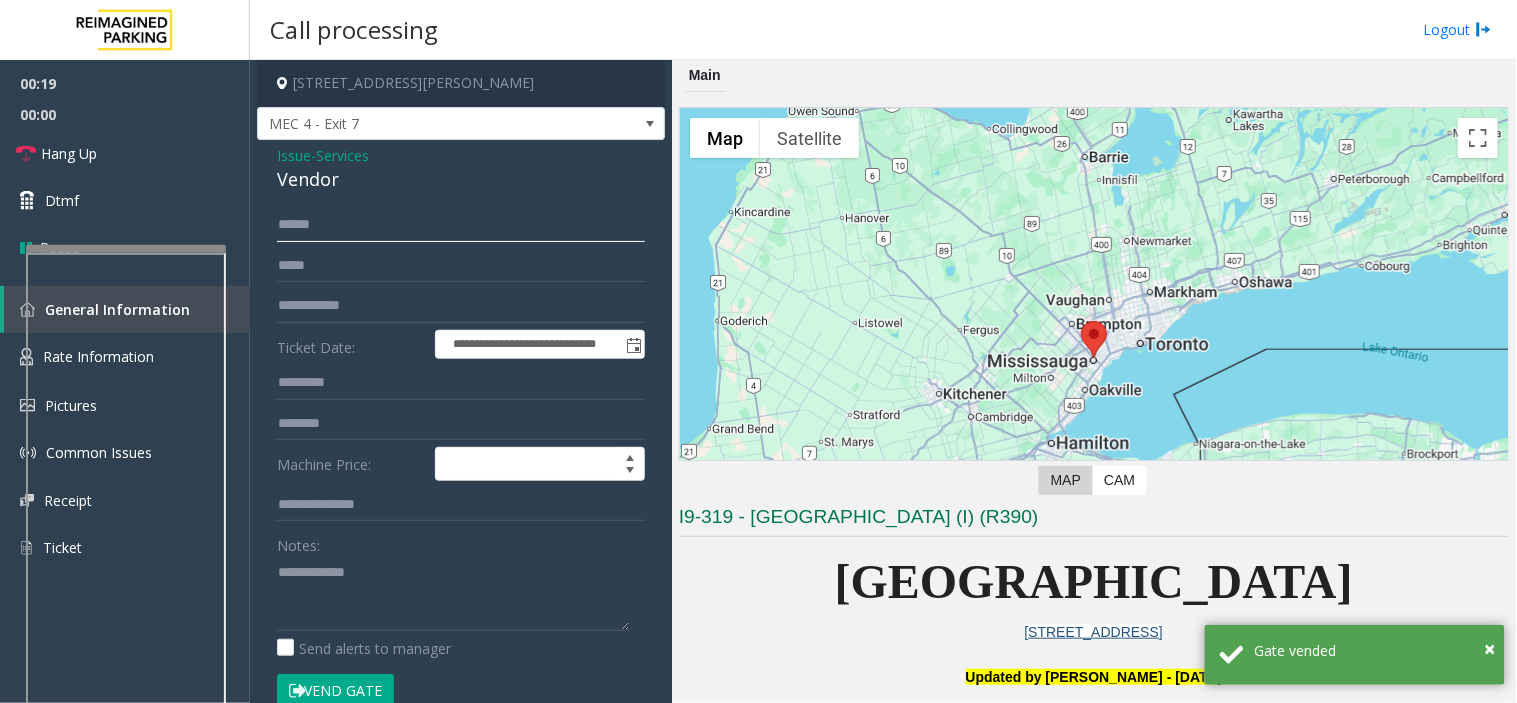 click on "*****" 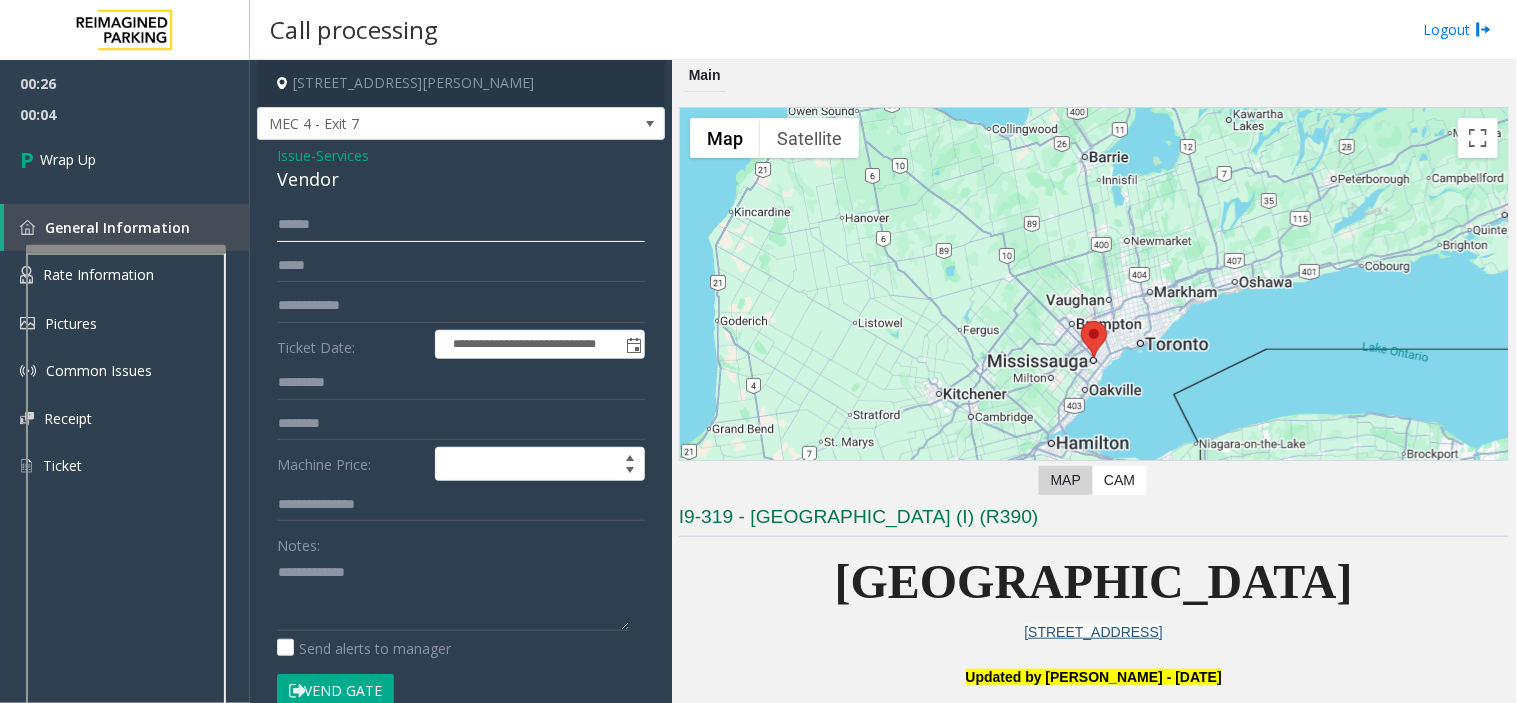 drag, startPoint x: 297, startPoint y: 222, endPoint x: 593, endPoint y: 223, distance: 296.00168 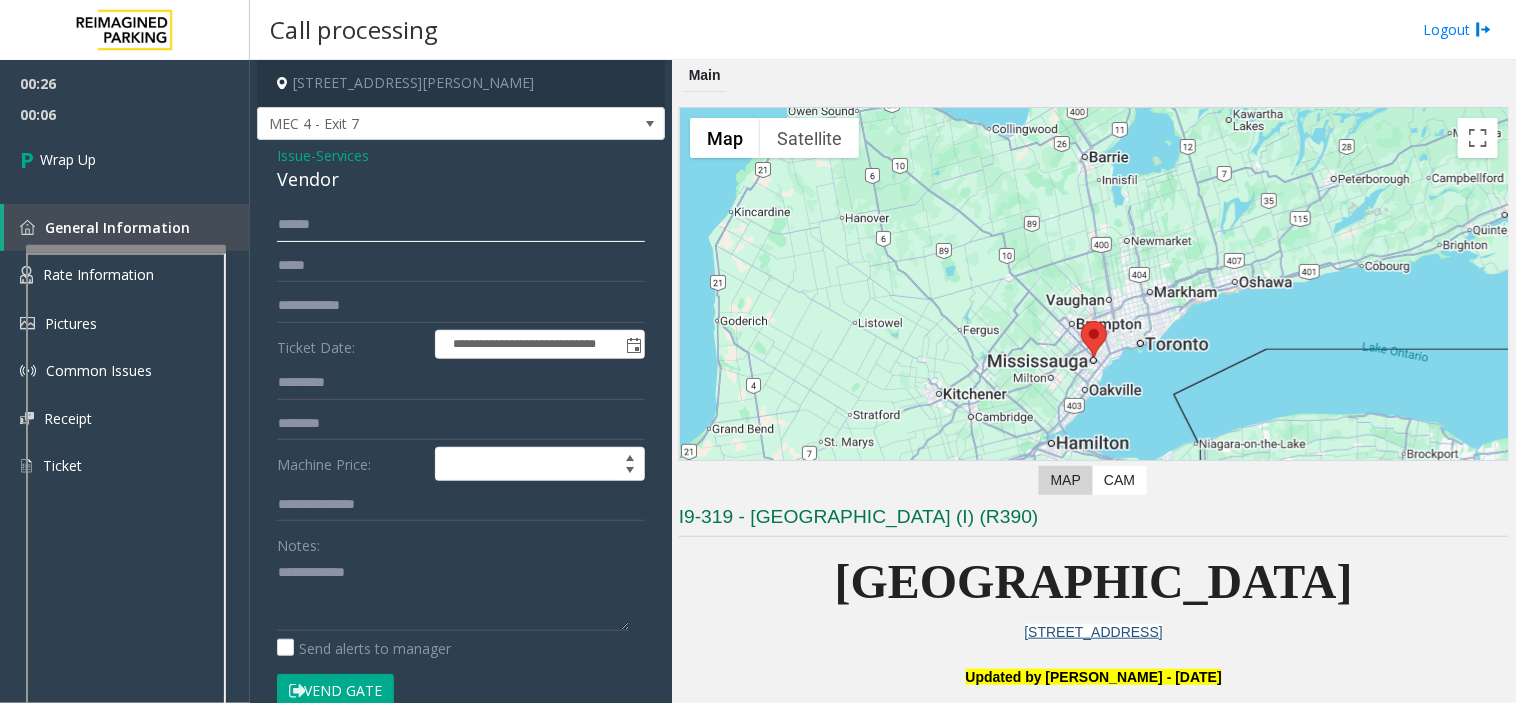 type on "****" 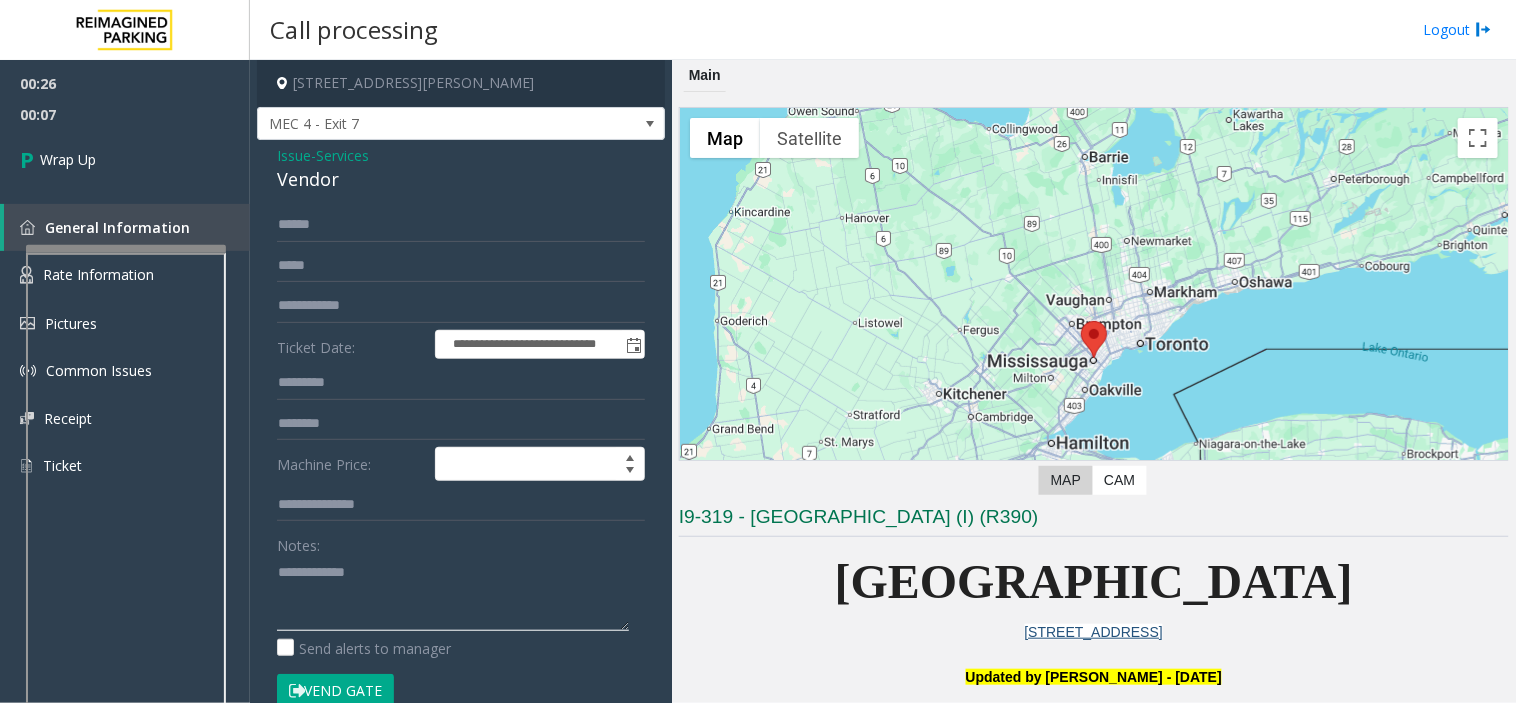 click 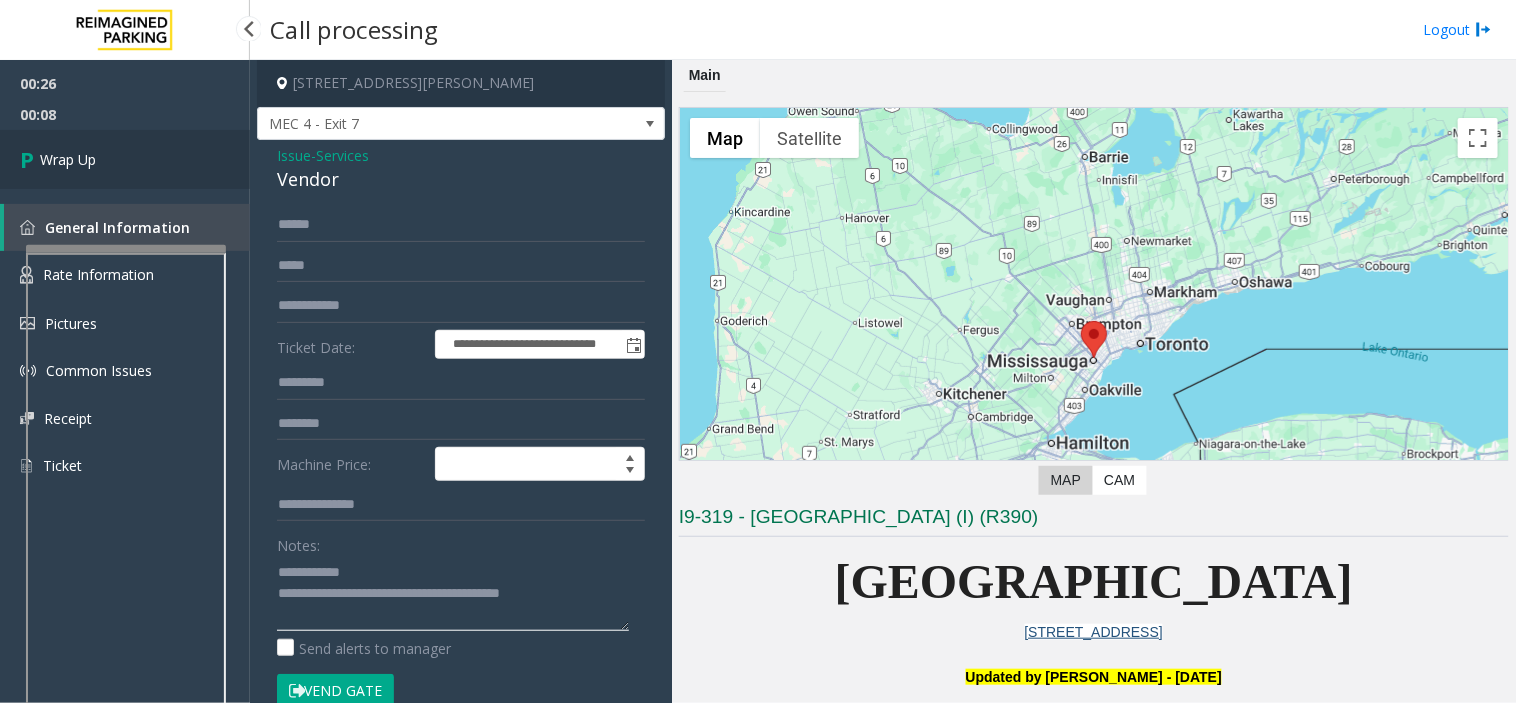 type on "**********" 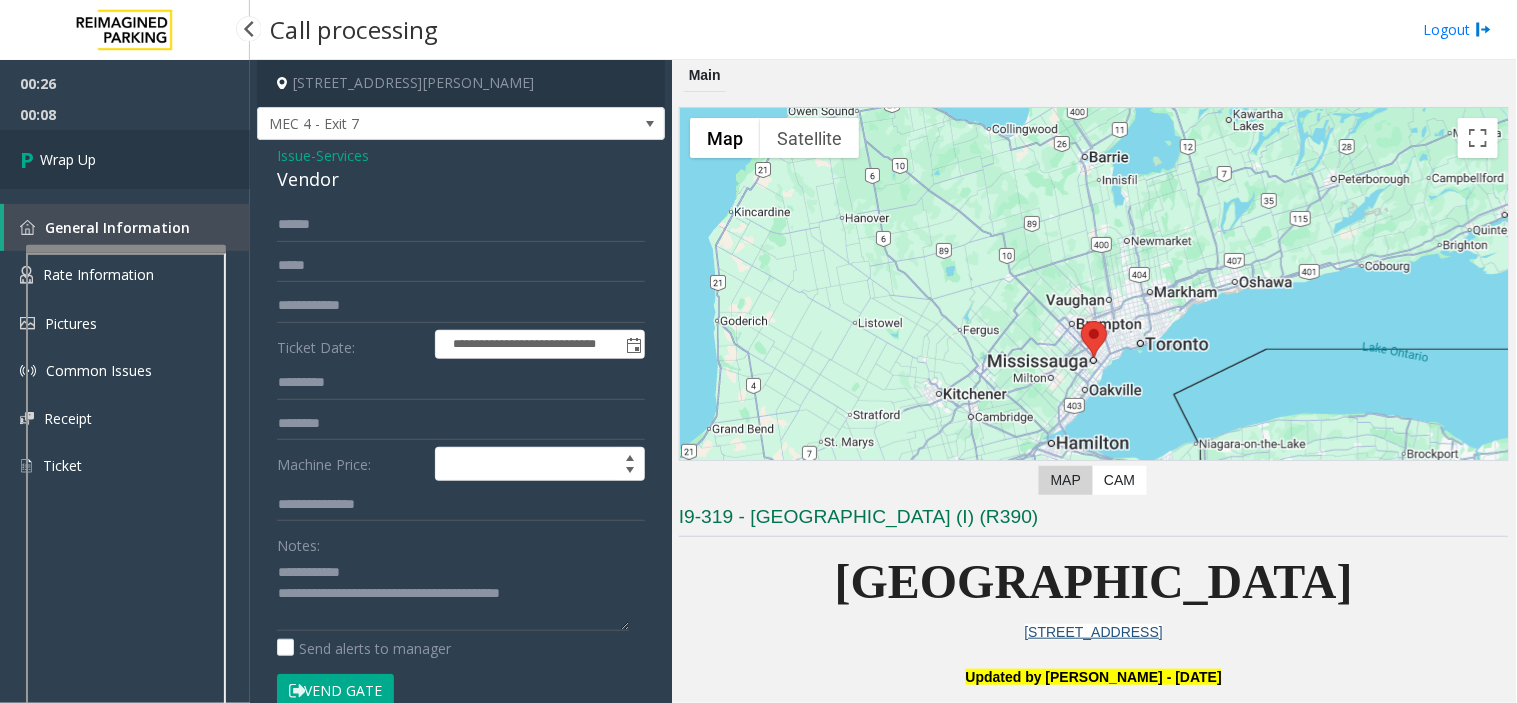 click on "Wrap Up" at bounding box center [125, 159] 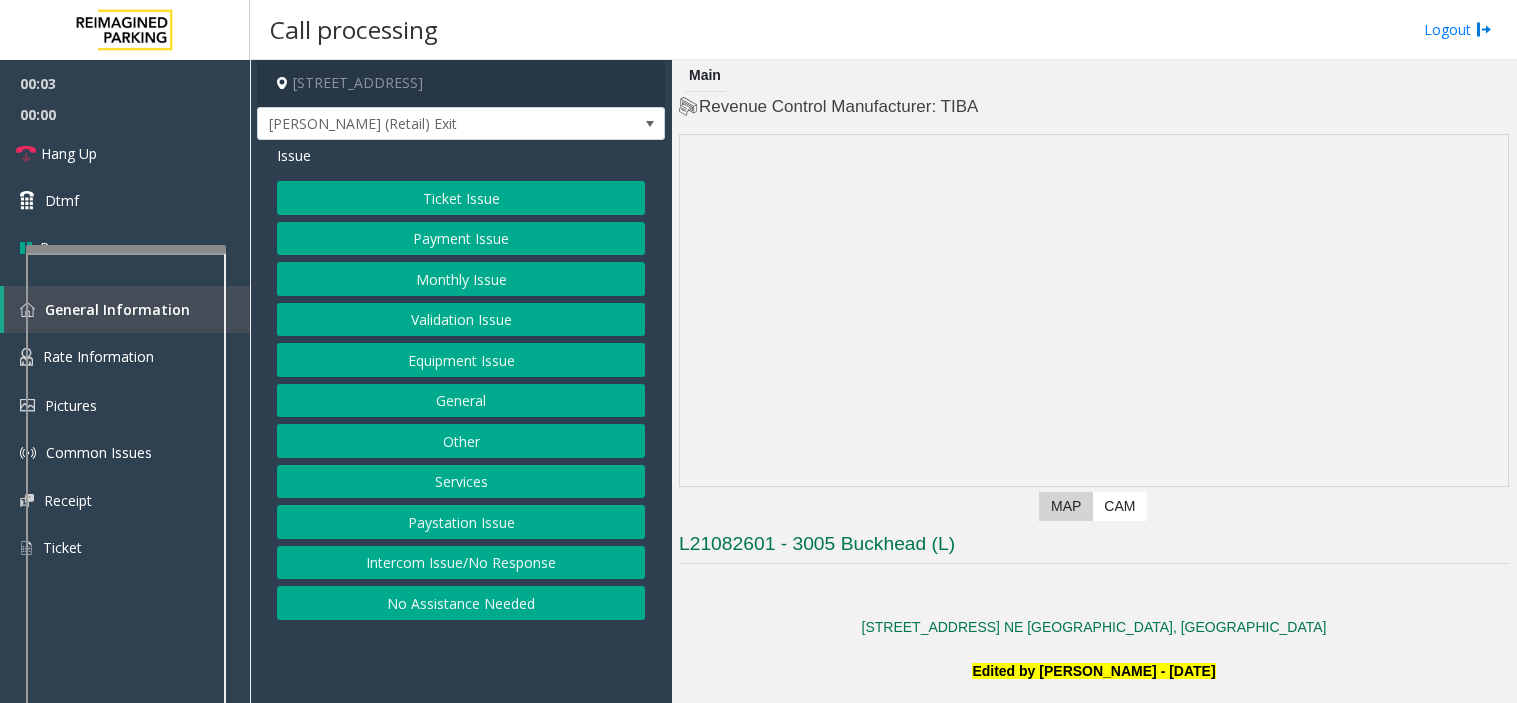 scroll, scrollTop: 0, scrollLeft: 0, axis: both 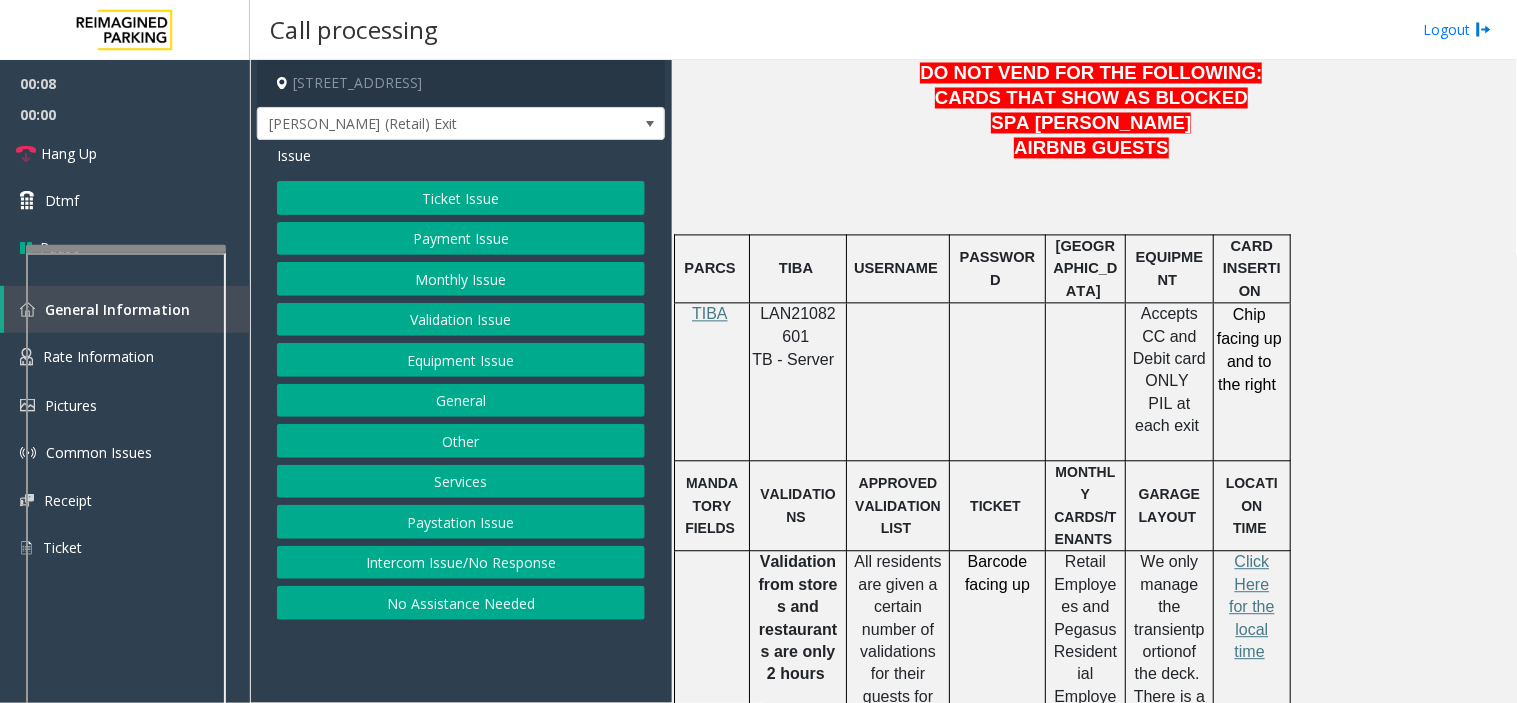 click on "LAN21082601" 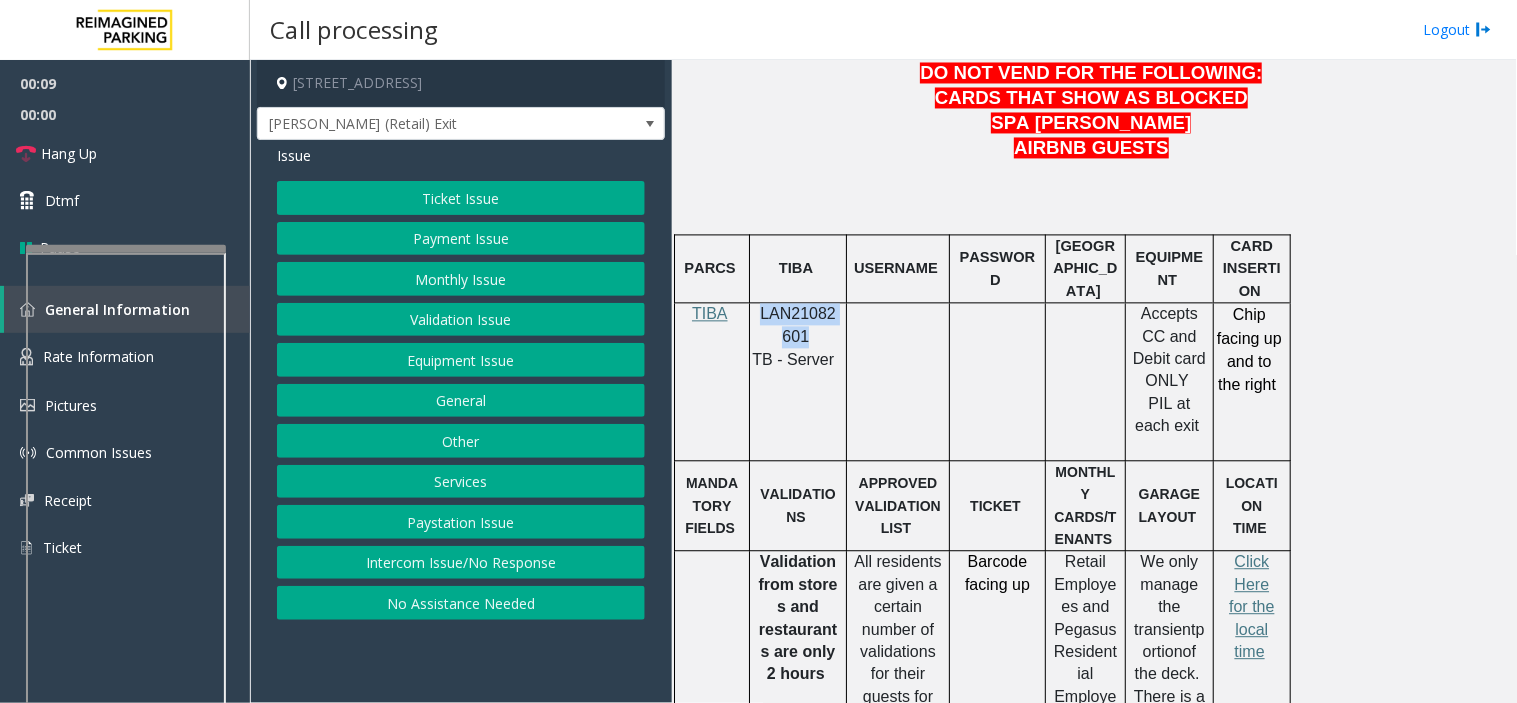 click on "LAN21082601" 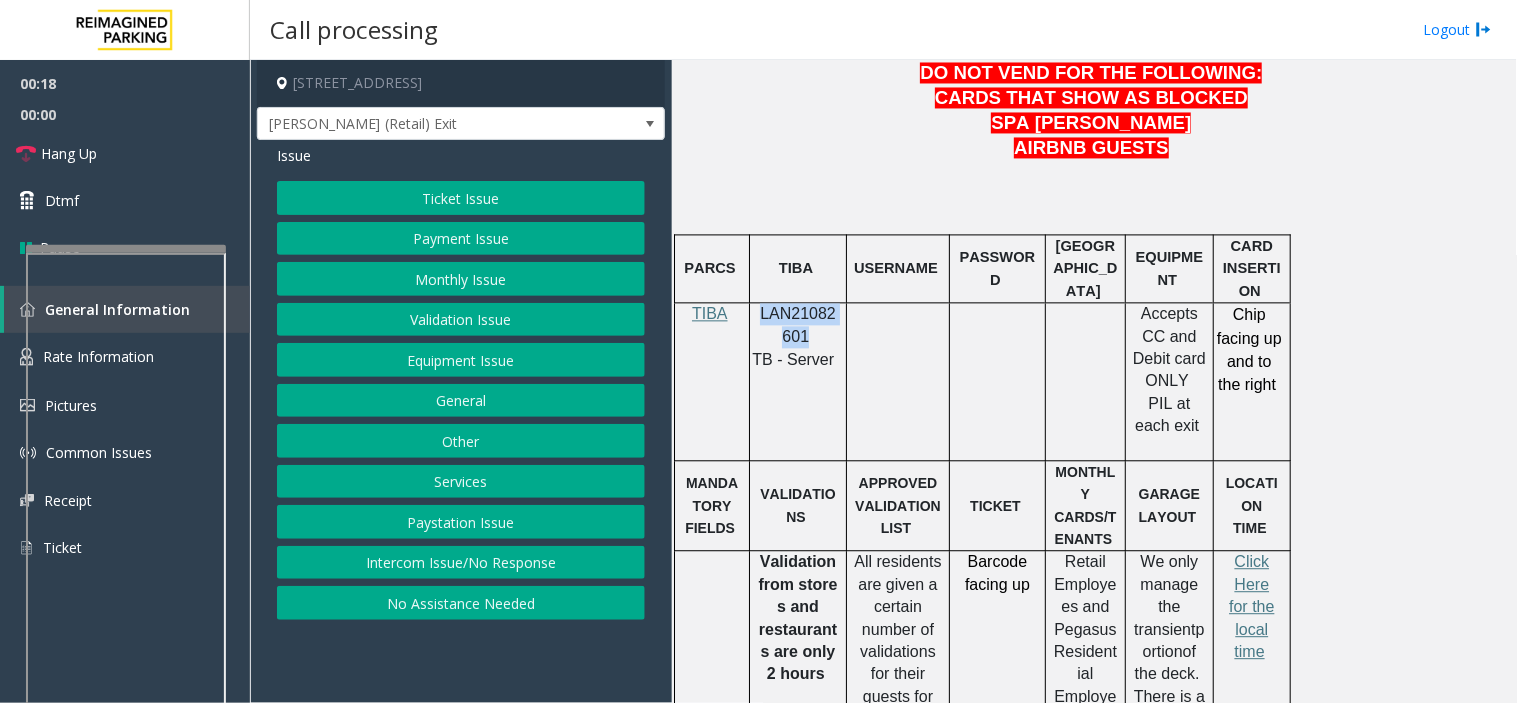 click on "Payment Issue" 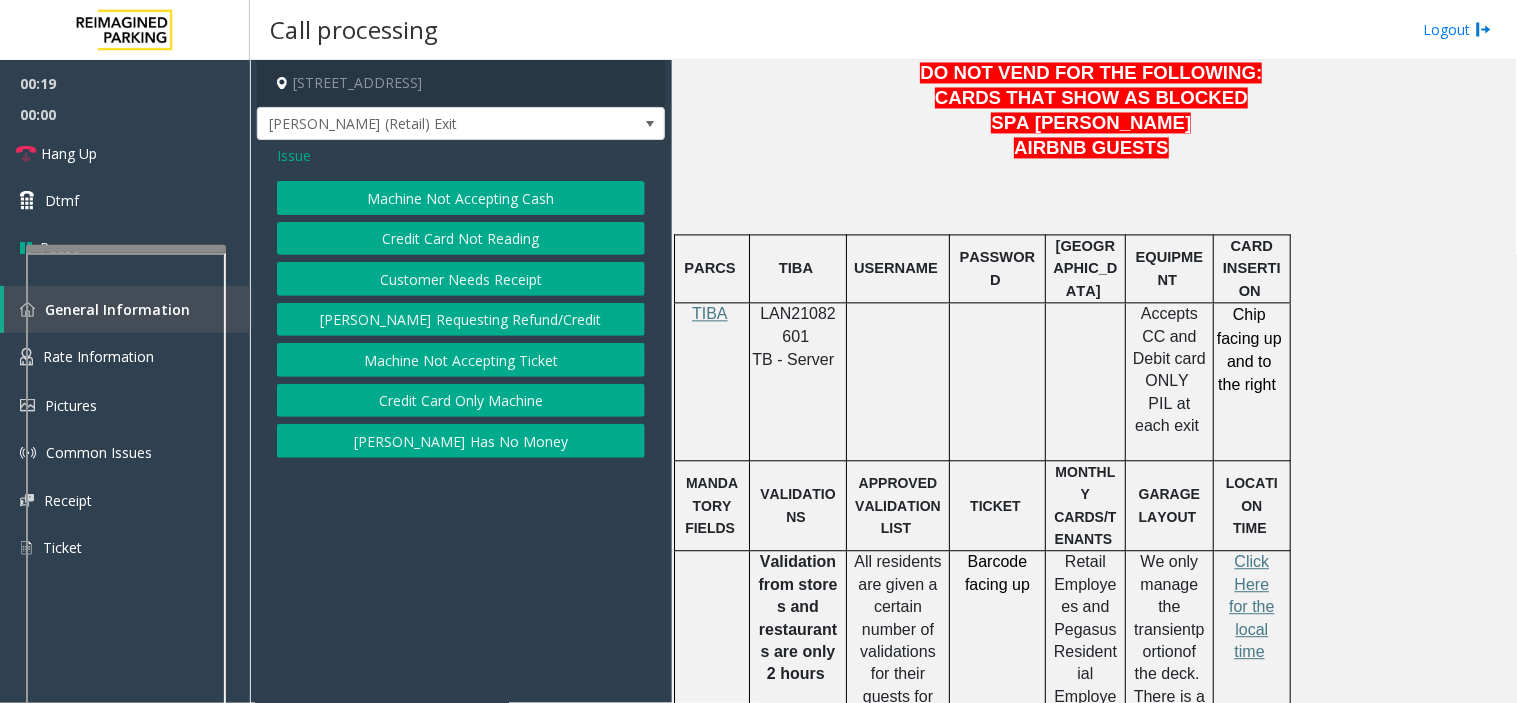 click on "Machine Not Accepting Cash   Credit Card Not Reading   Customer Needs Receipt   Parker Requesting Refund/Credit   Machine Not Accepting Ticket   Credit Card Only Machine   Parker Has No Money" 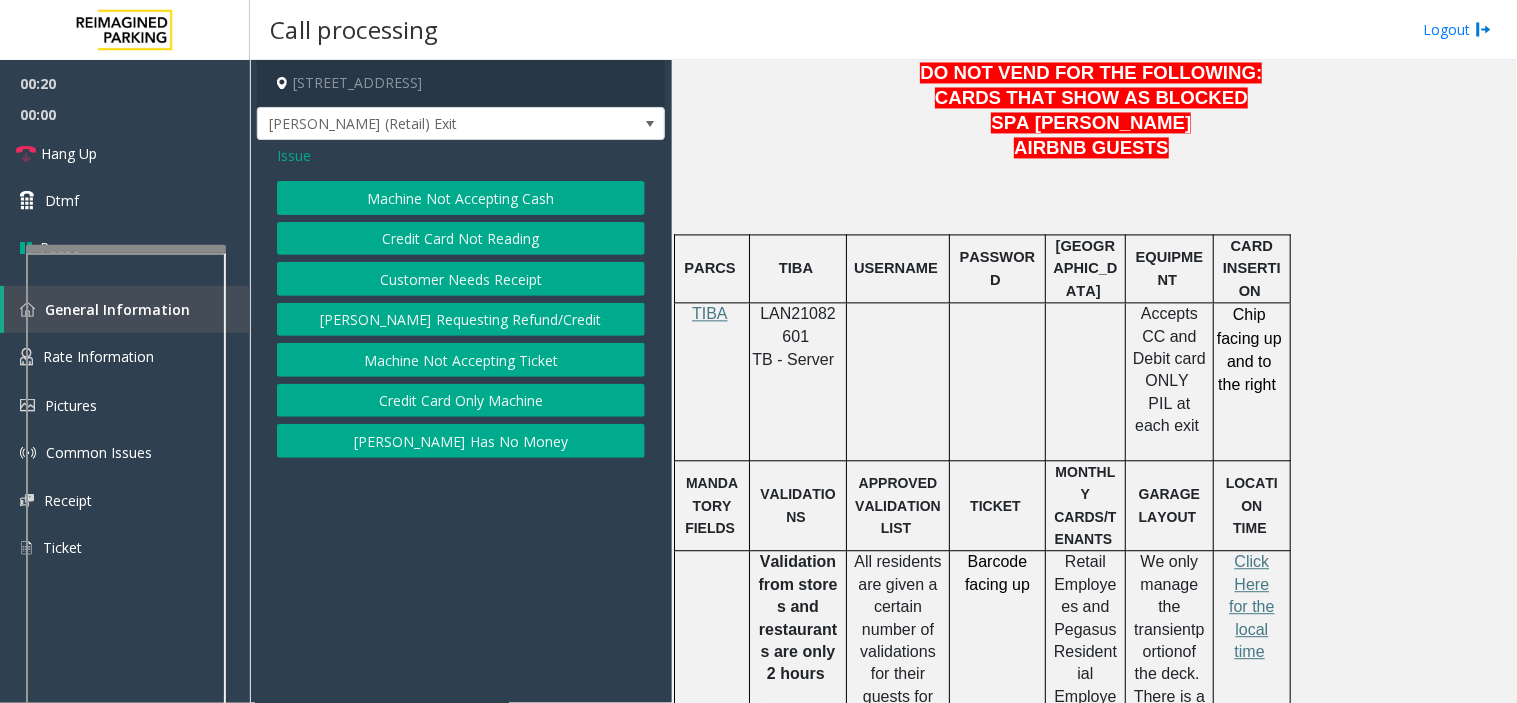 click on "Credit Card Only Machine" 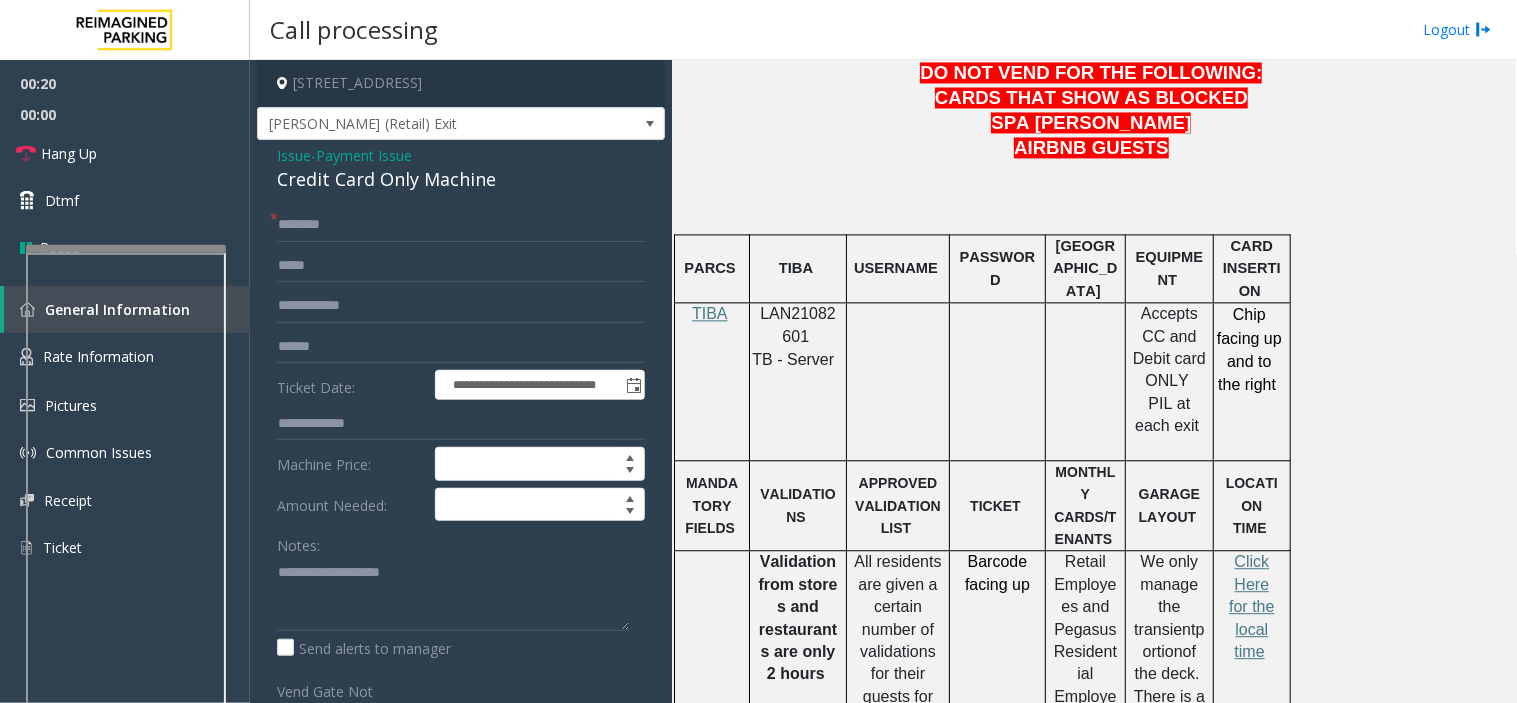 click on "Credit Card Only Machine" 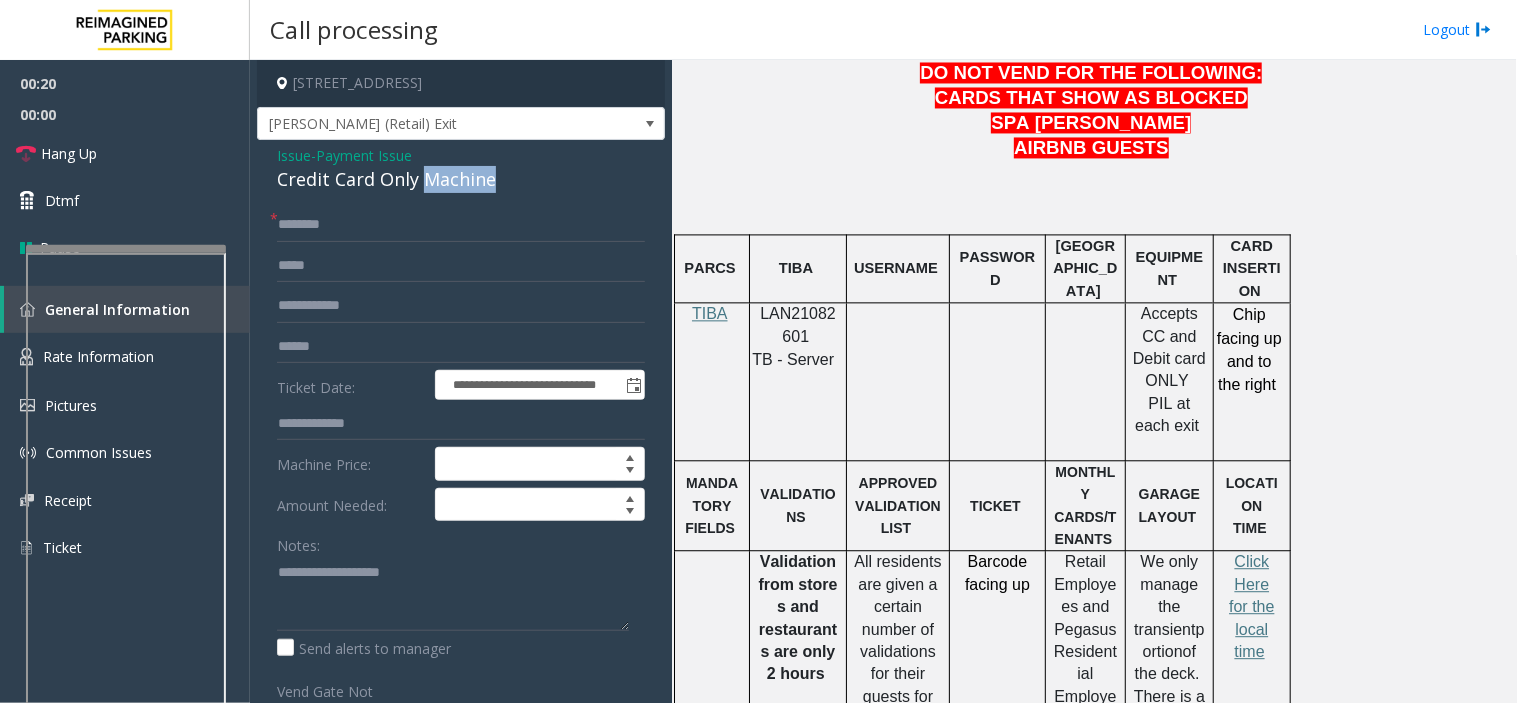 click on "Credit Card Only Machine" 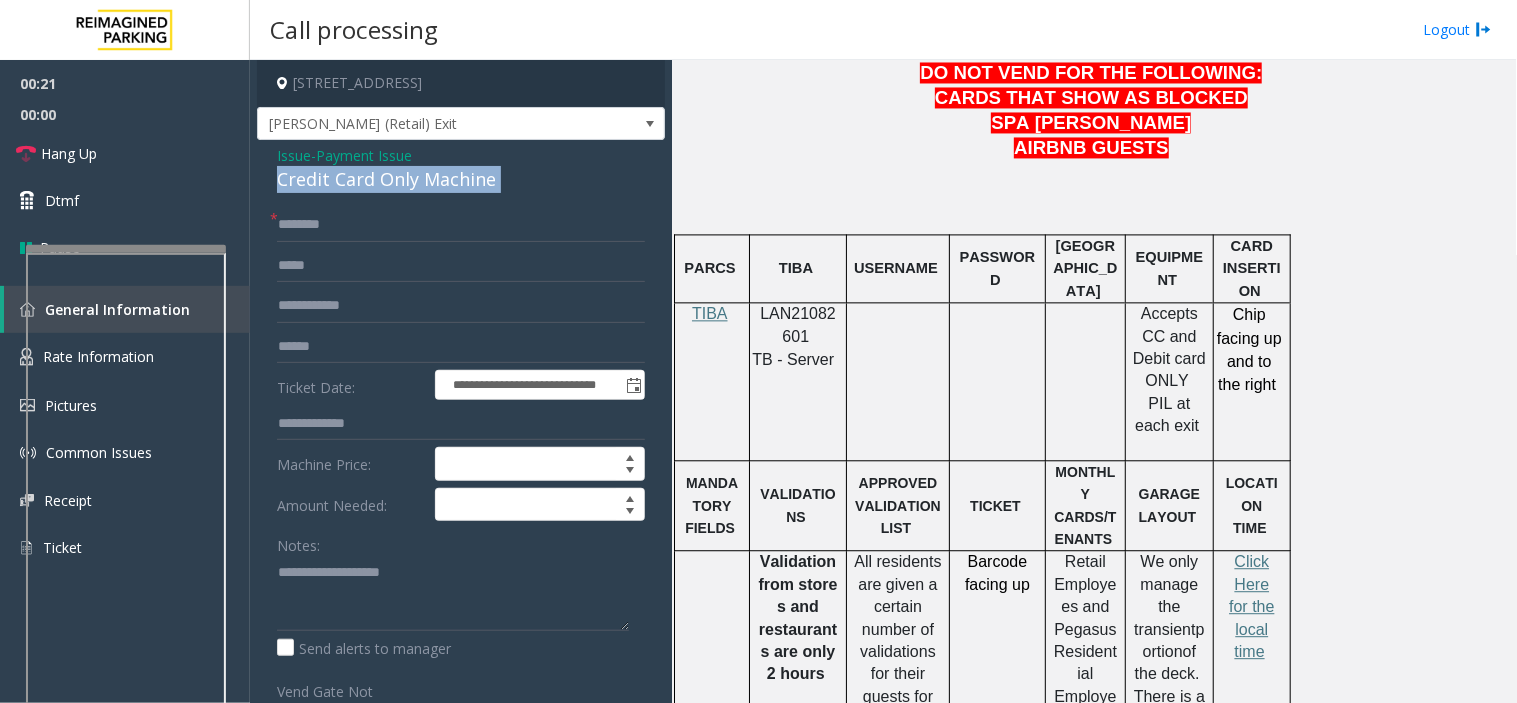 click on "Credit Card Only Machine" 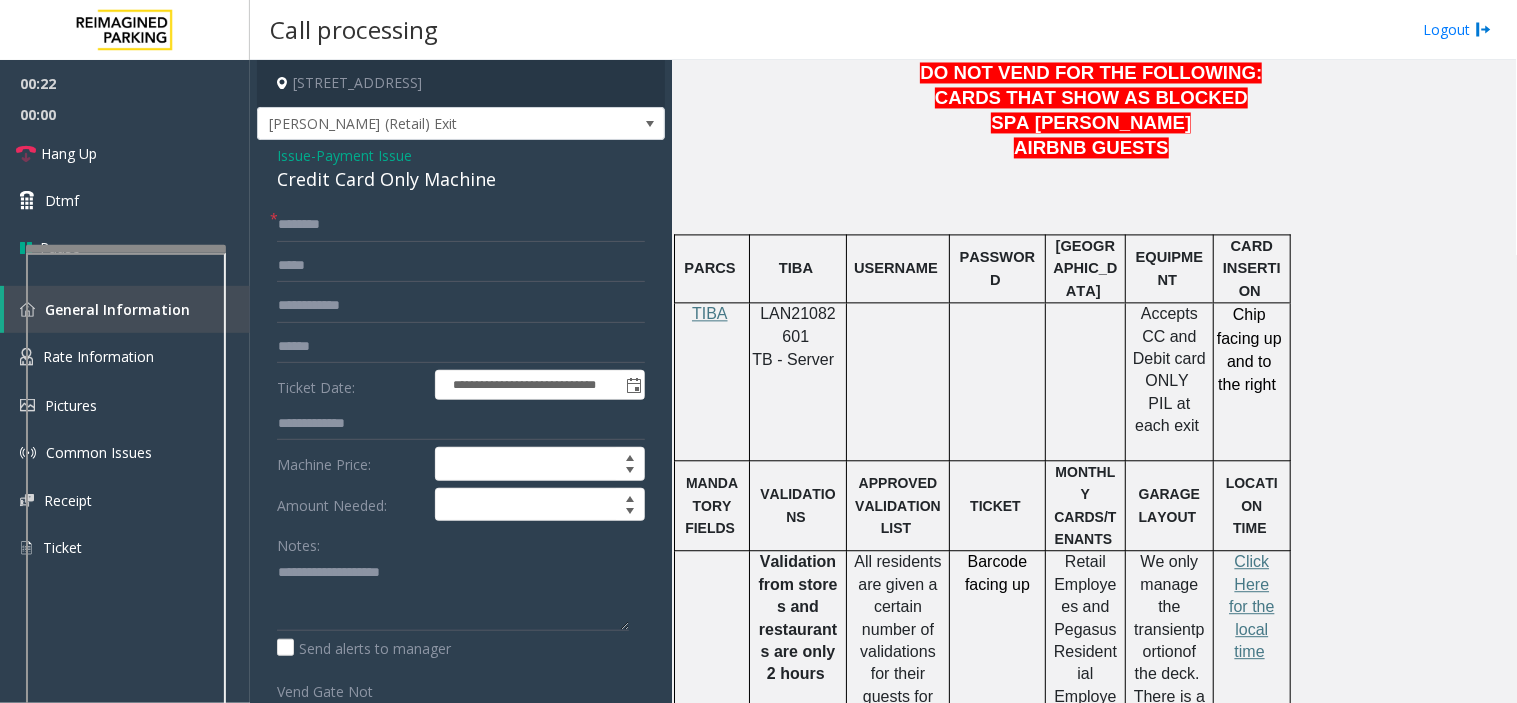 click on "**********" 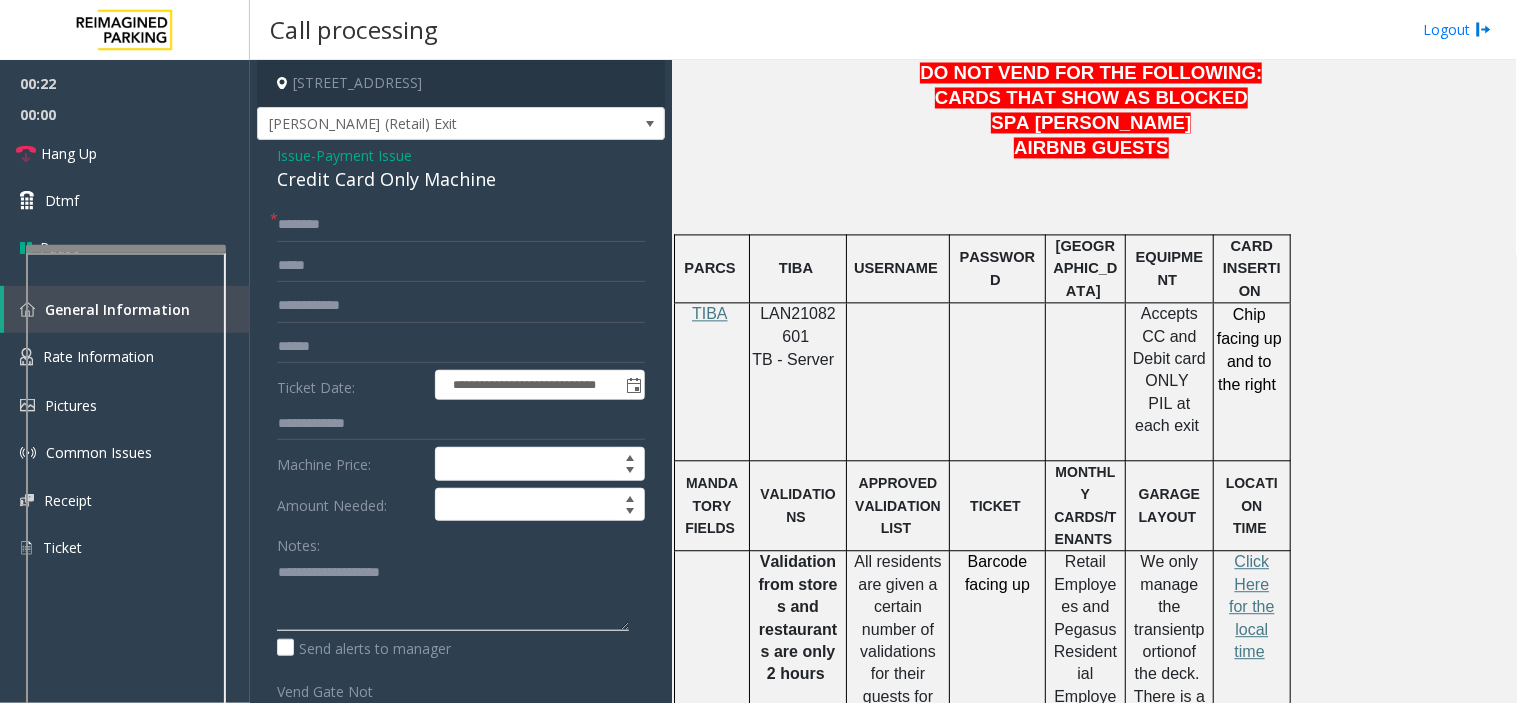 click 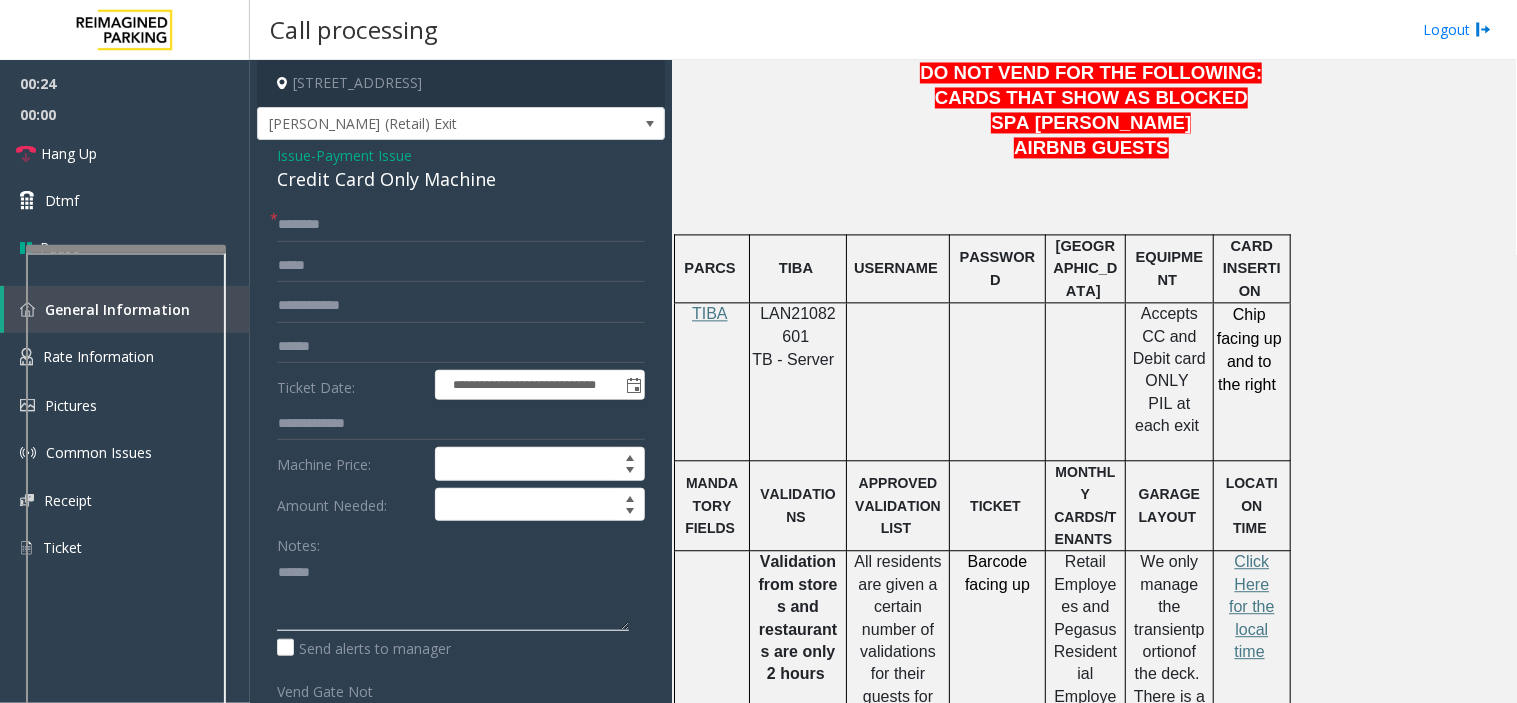 paste on "**********" 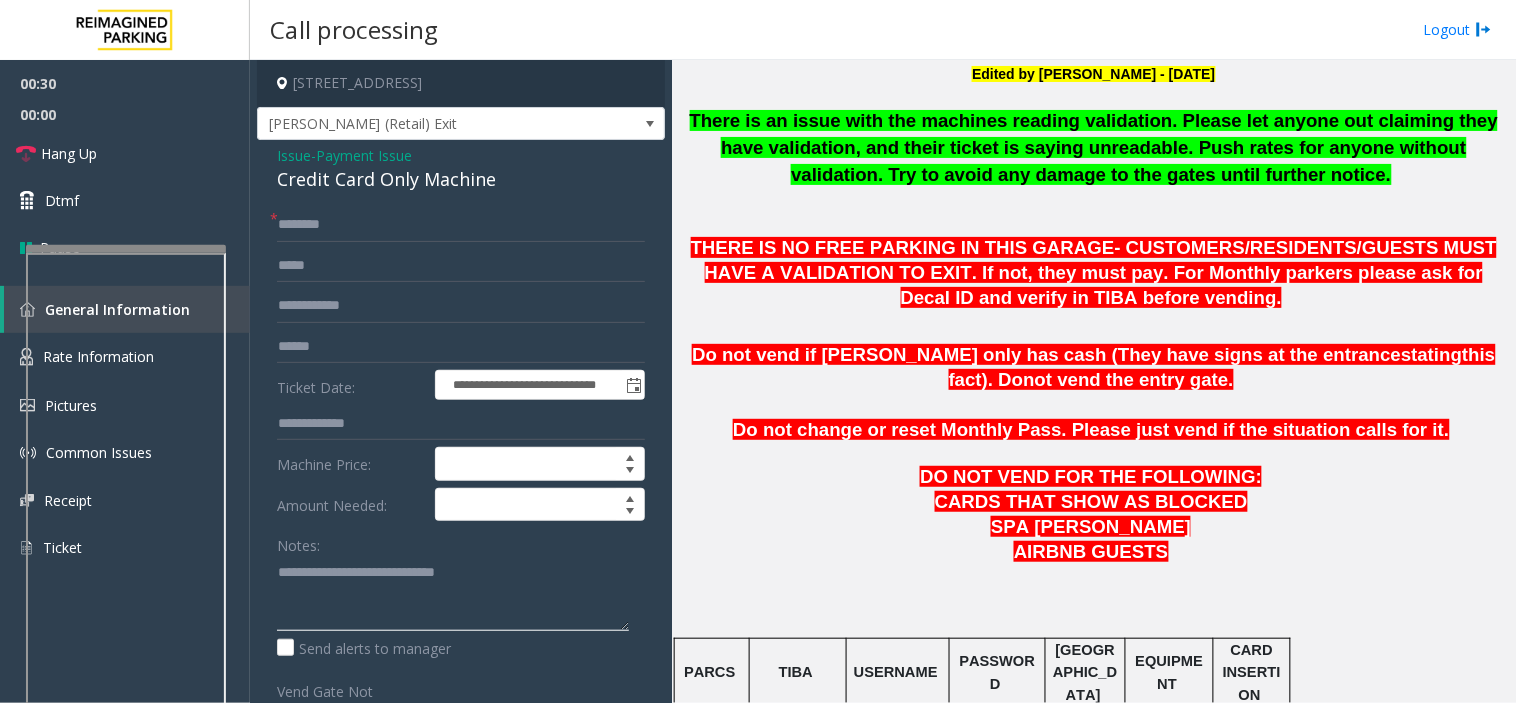 scroll, scrollTop: 555, scrollLeft: 0, axis: vertical 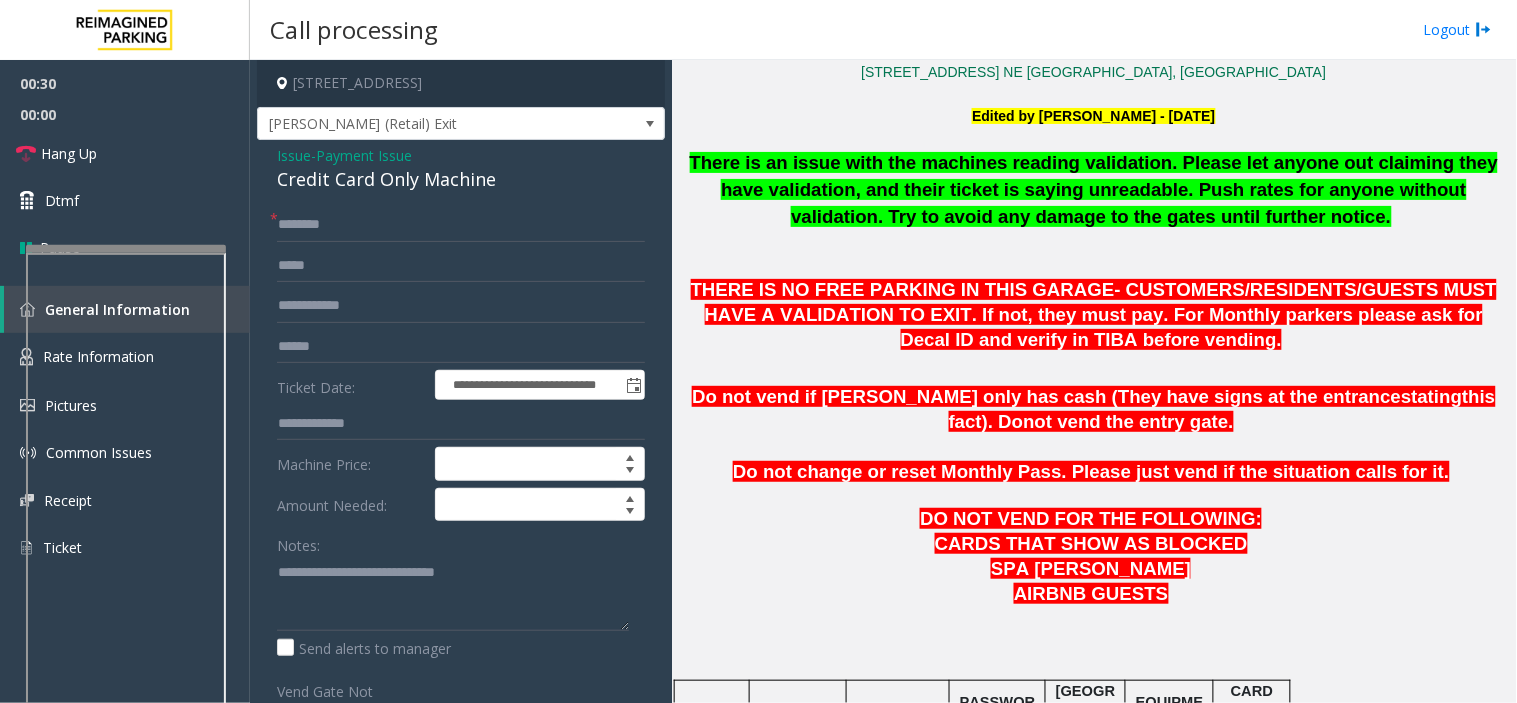 click 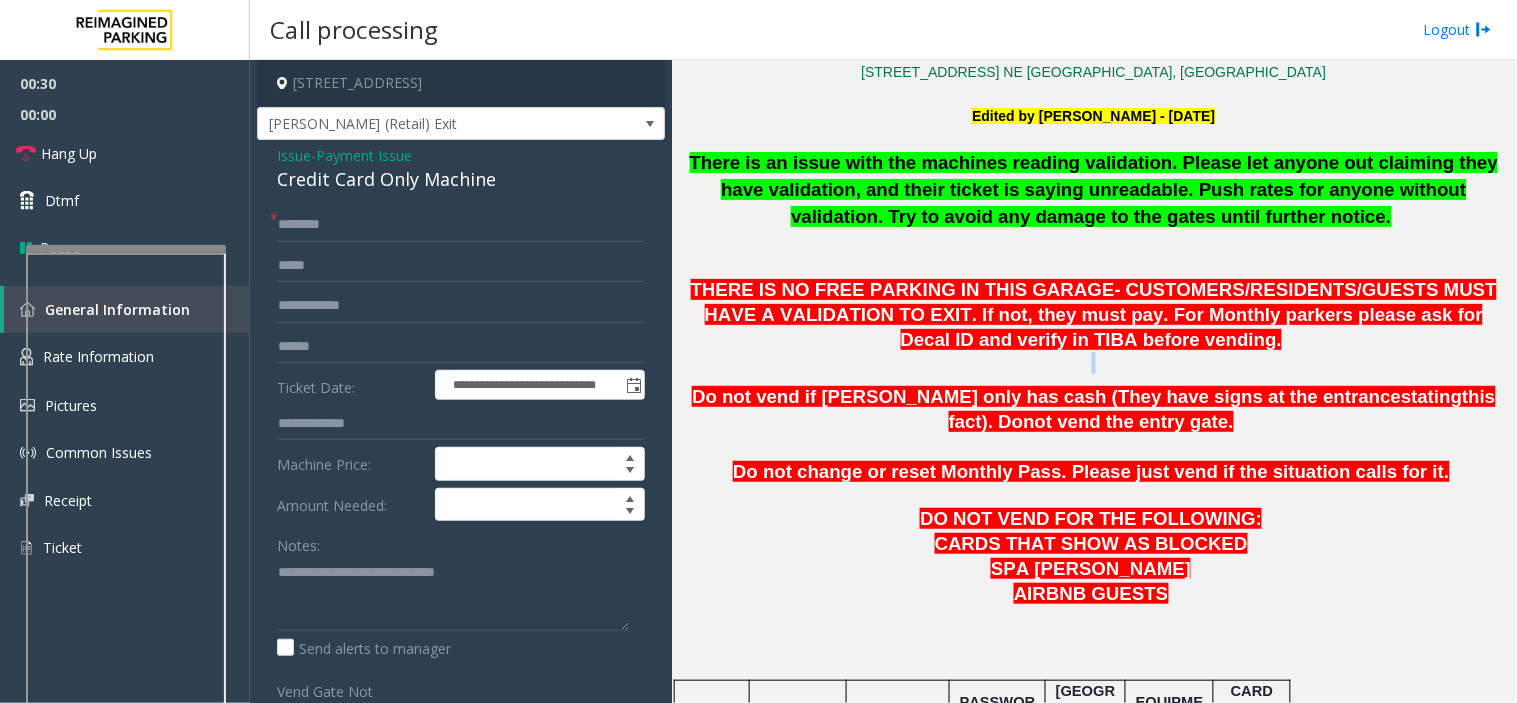 click 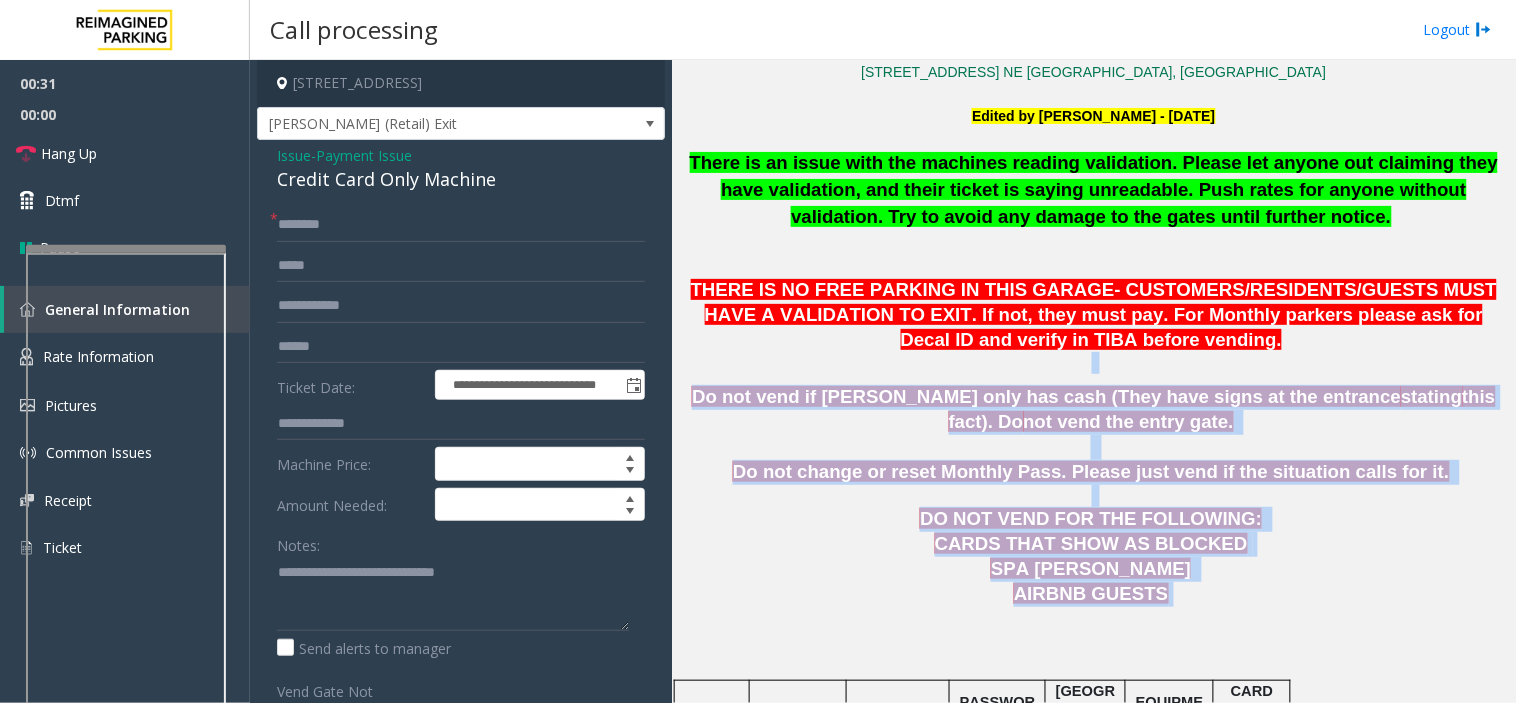 drag, startPoint x: 726, startPoint y: 366, endPoint x: 1263, endPoint y: 601, distance: 586.16895 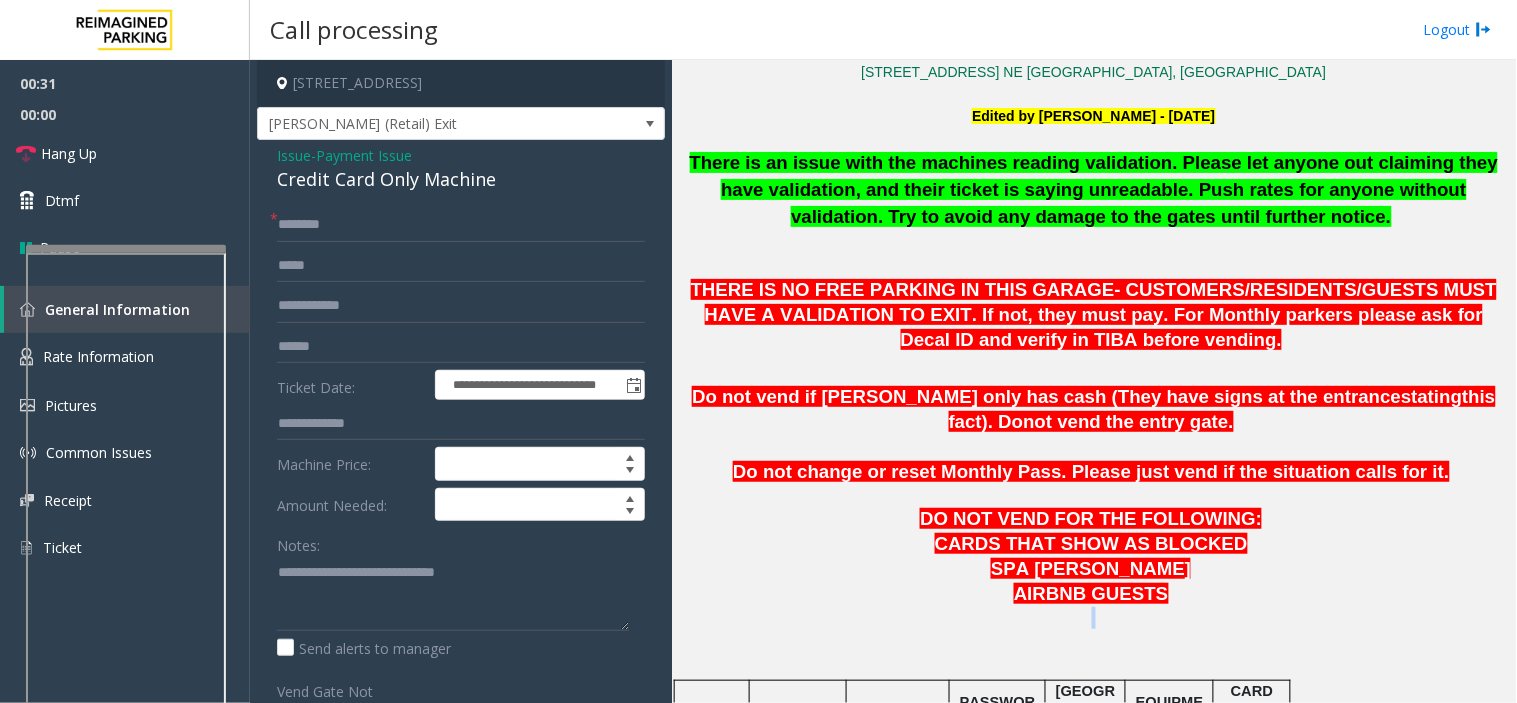 click on "AIRBNB GUESTS" 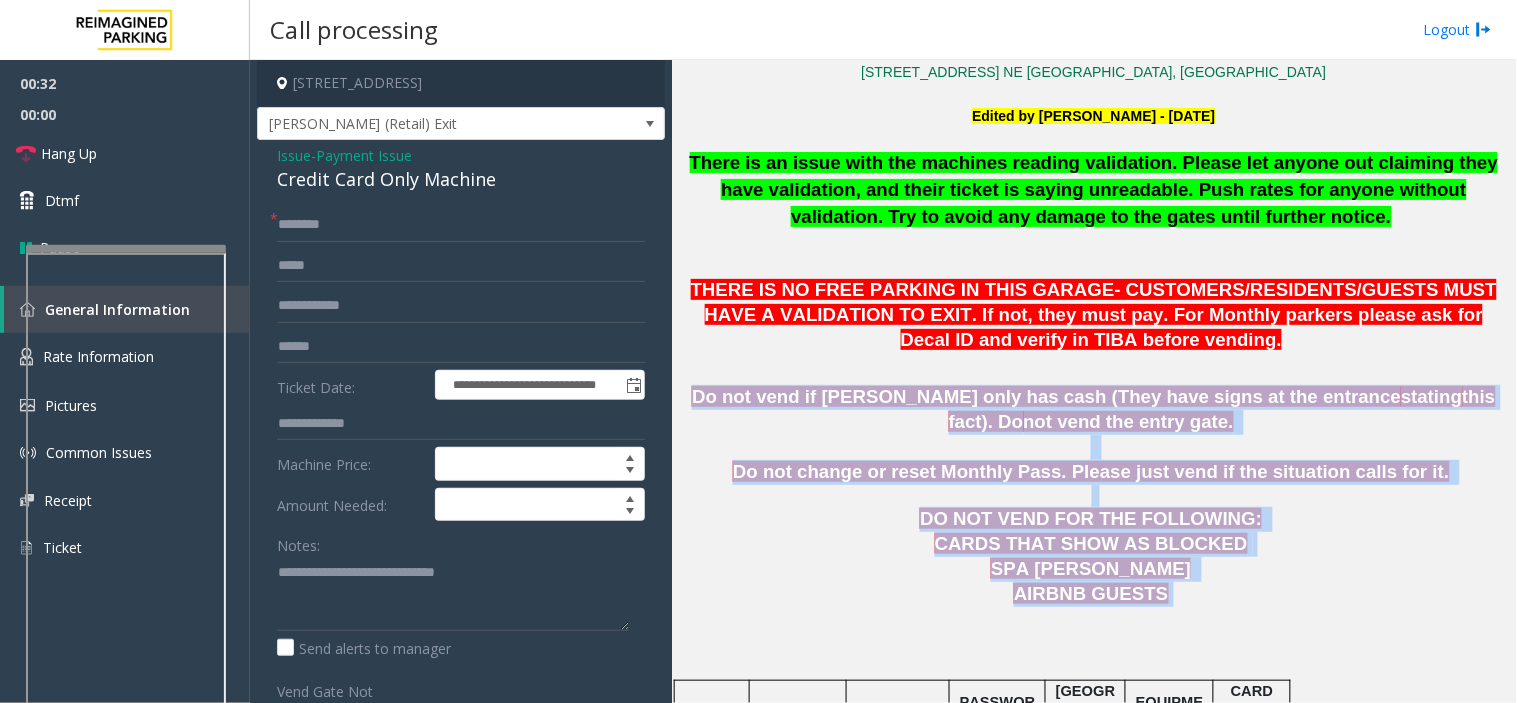 drag, startPoint x: 1263, startPoint y: 601, endPoint x: 1001, endPoint y: 391, distance: 335.77374 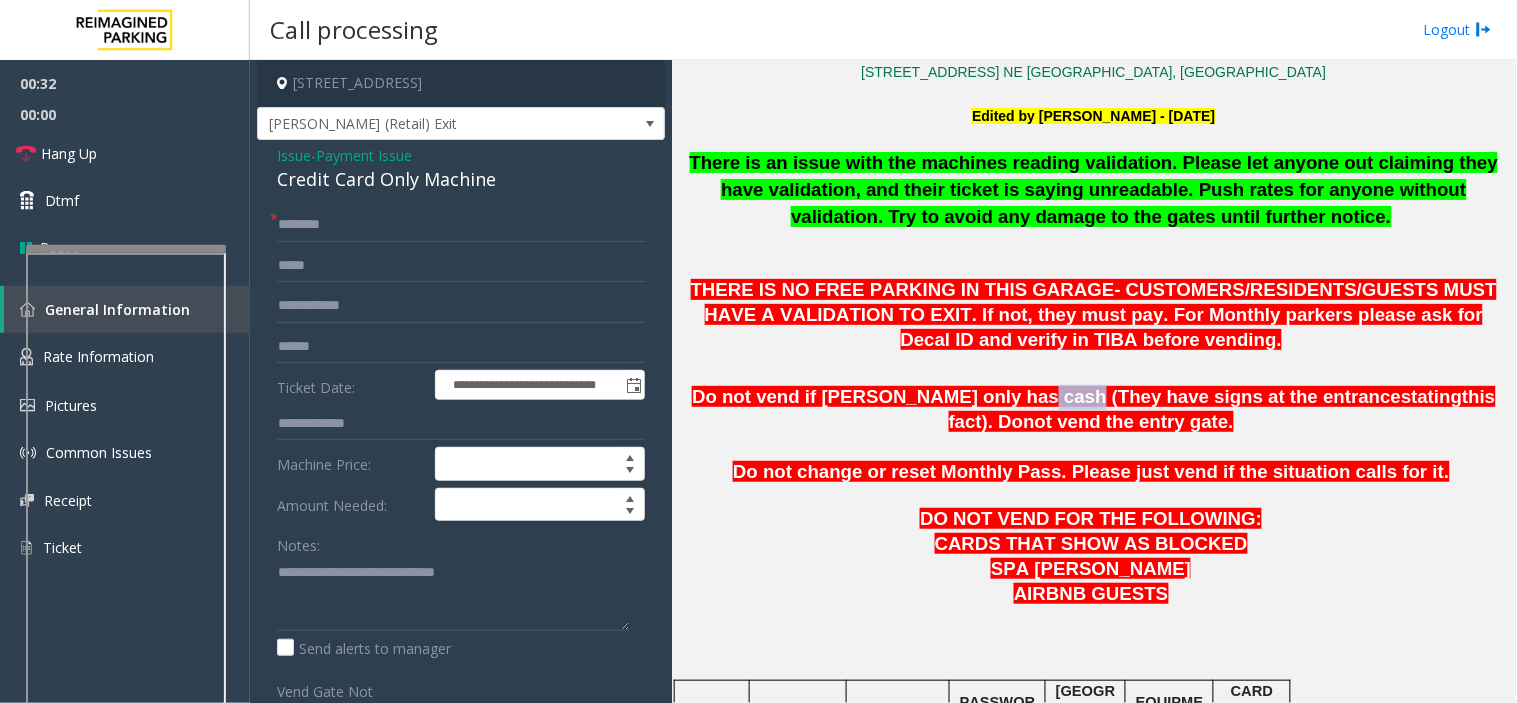 click on "Do not vend if [PERSON_NAME] only has cash (They have signs at the entrance" 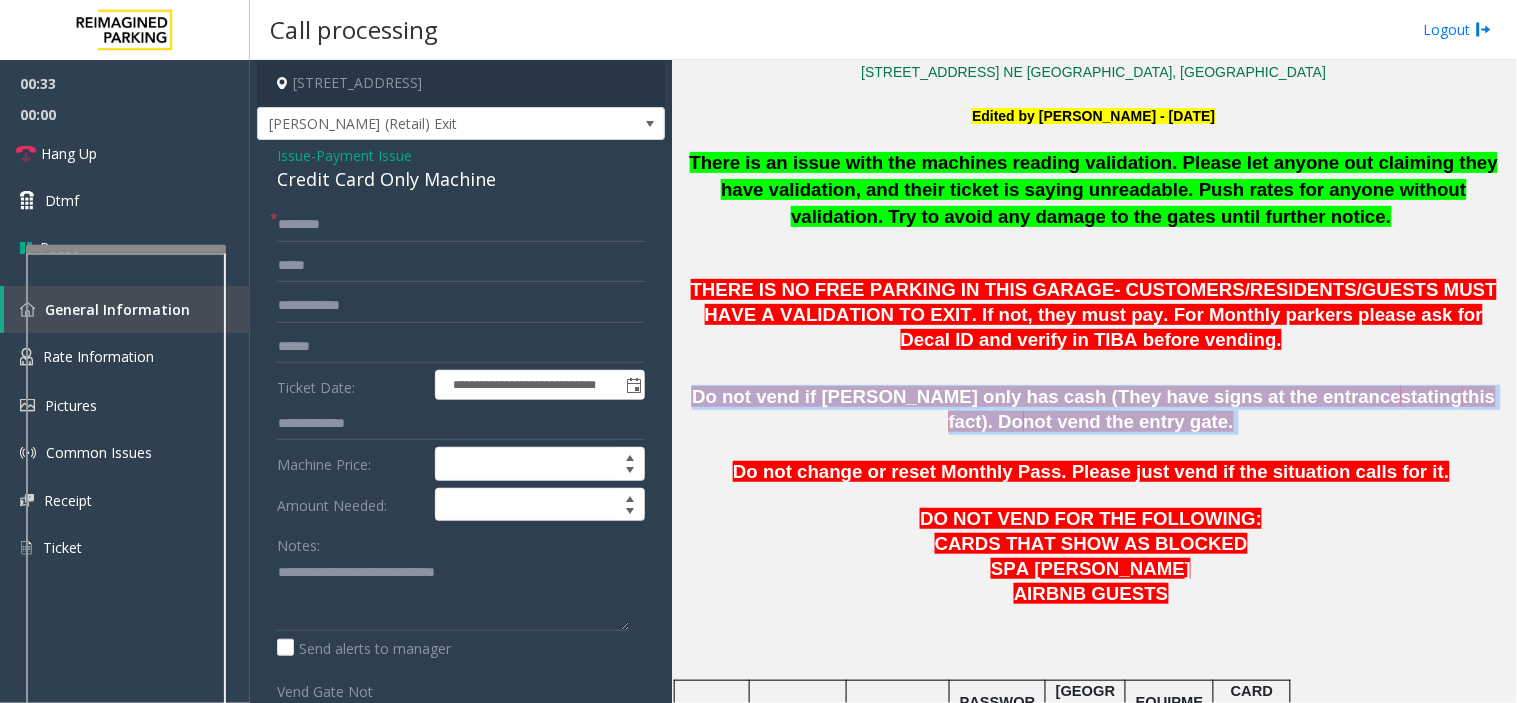 click on "Do not vend if [PERSON_NAME] only has cash (They have signs at the entrance" 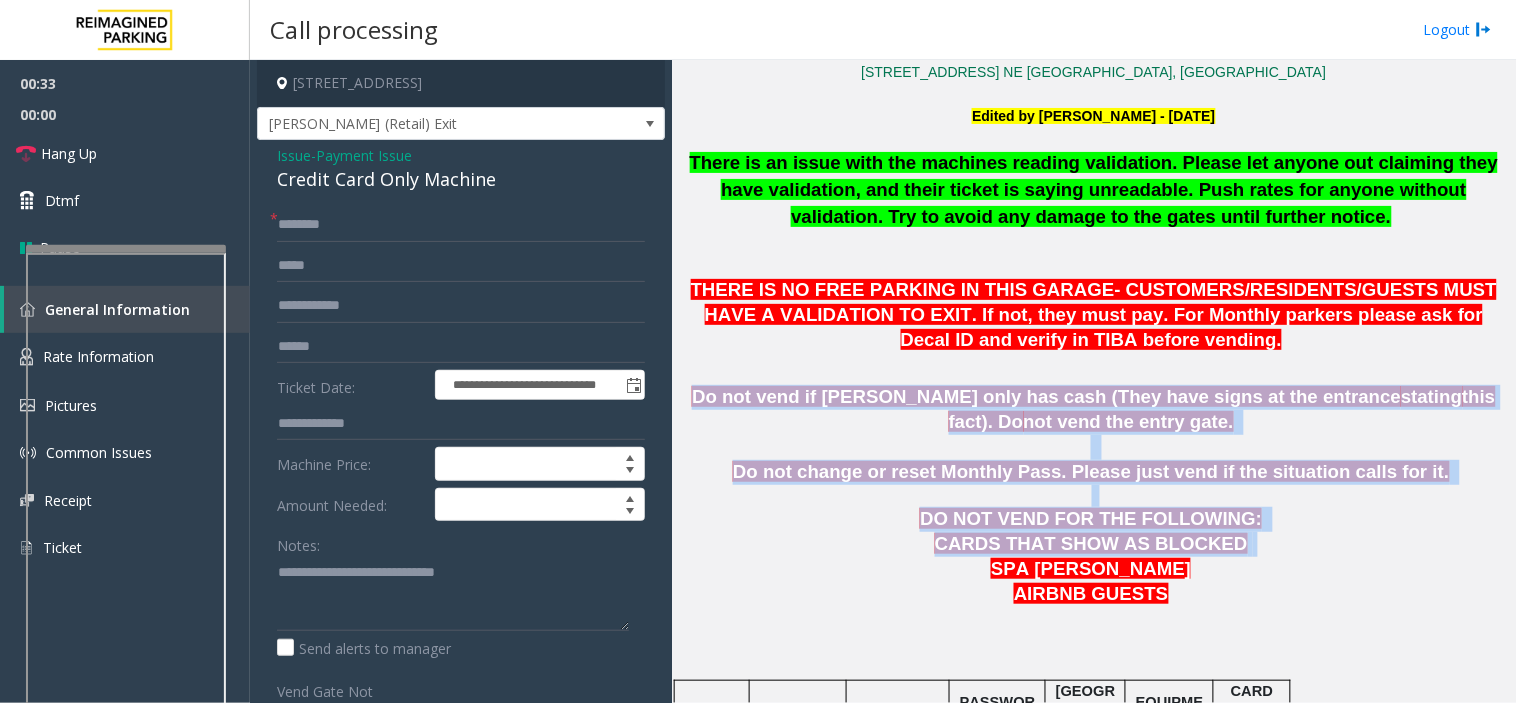 drag, startPoint x: 1001, startPoint y: 391, endPoint x: 1130, endPoint y: 544, distance: 200.12495 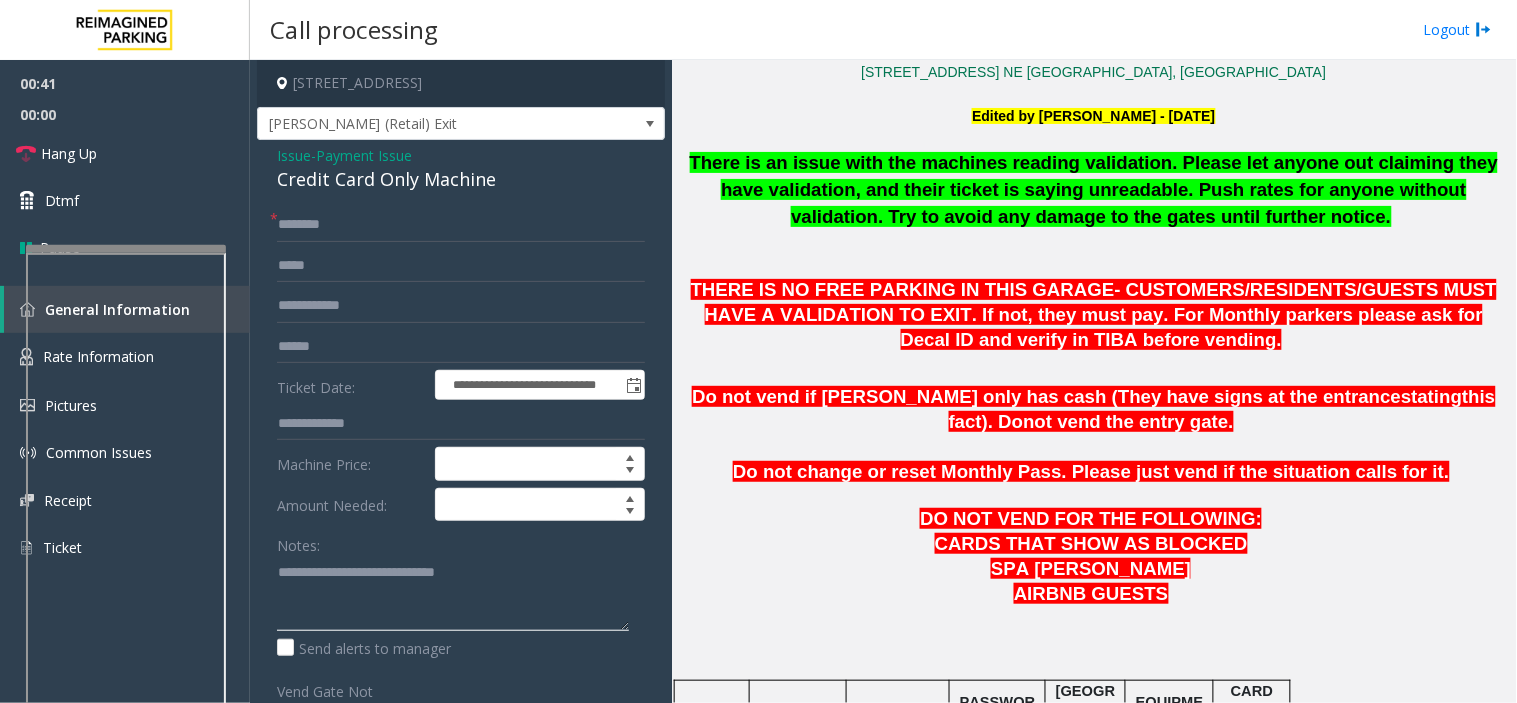 click 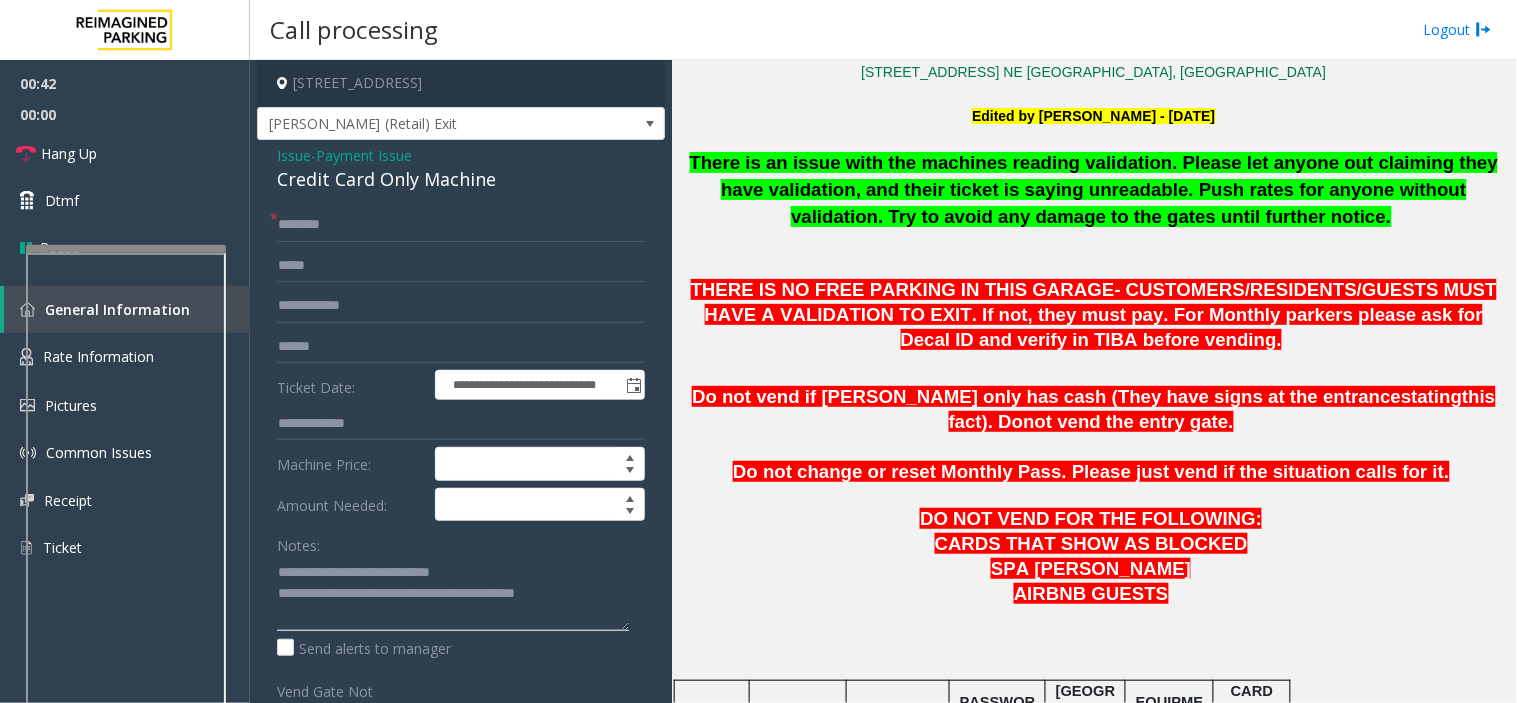 type on "**********" 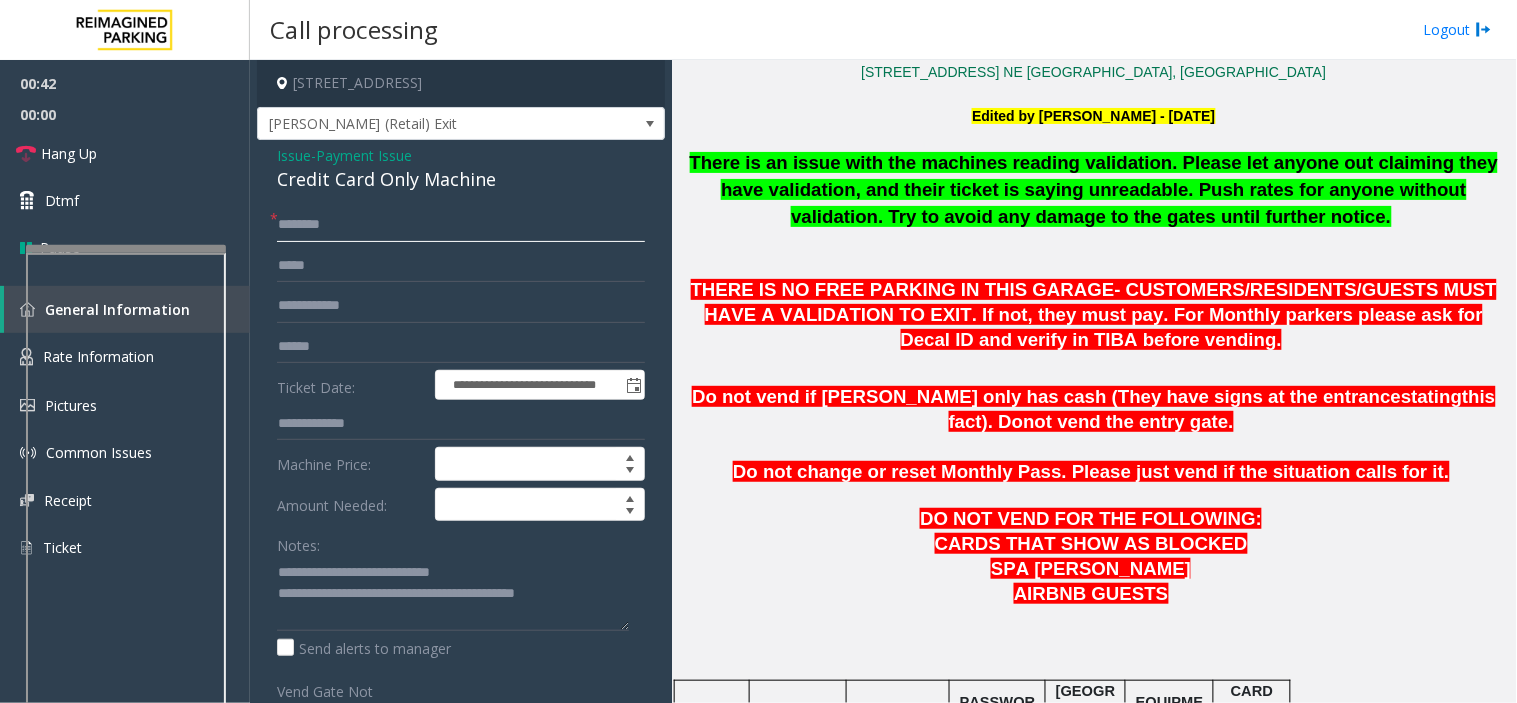 click 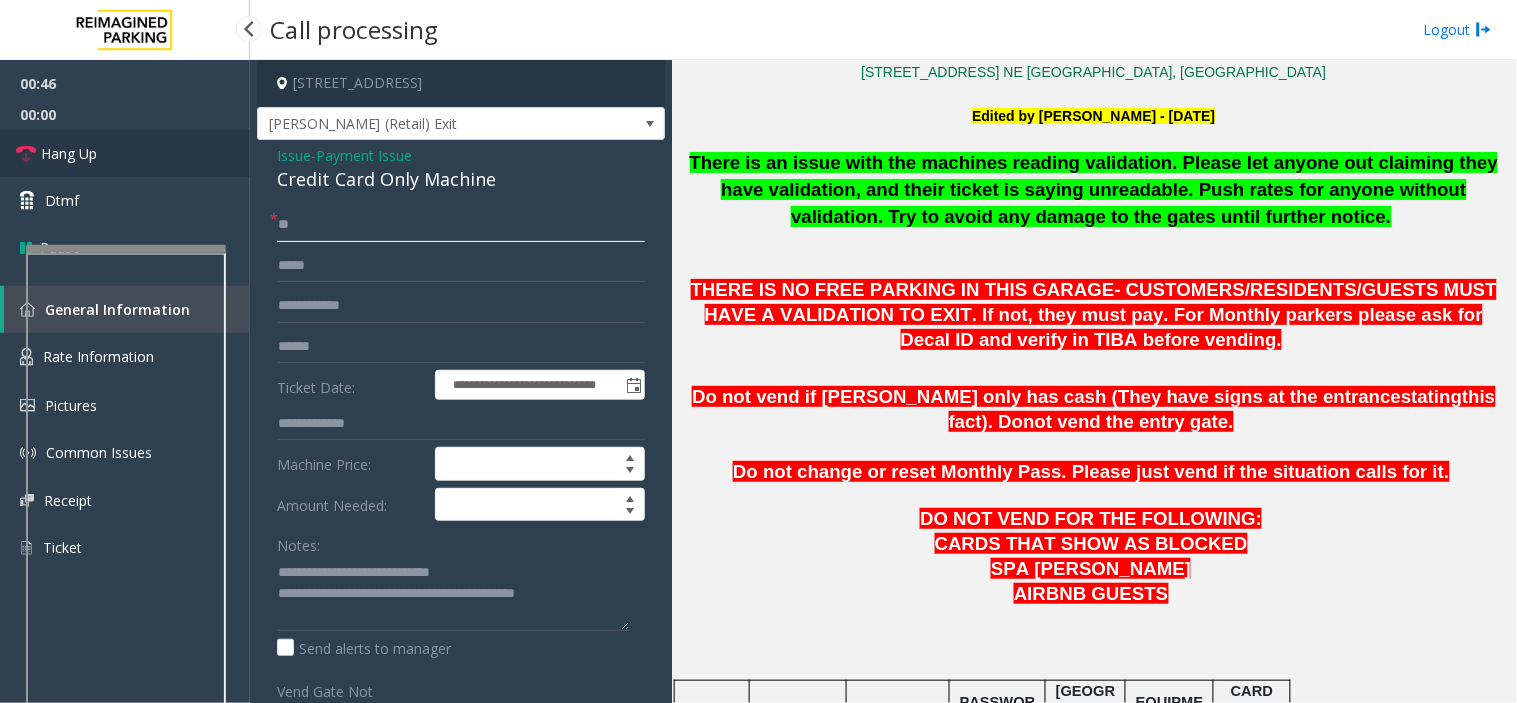 type on "**" 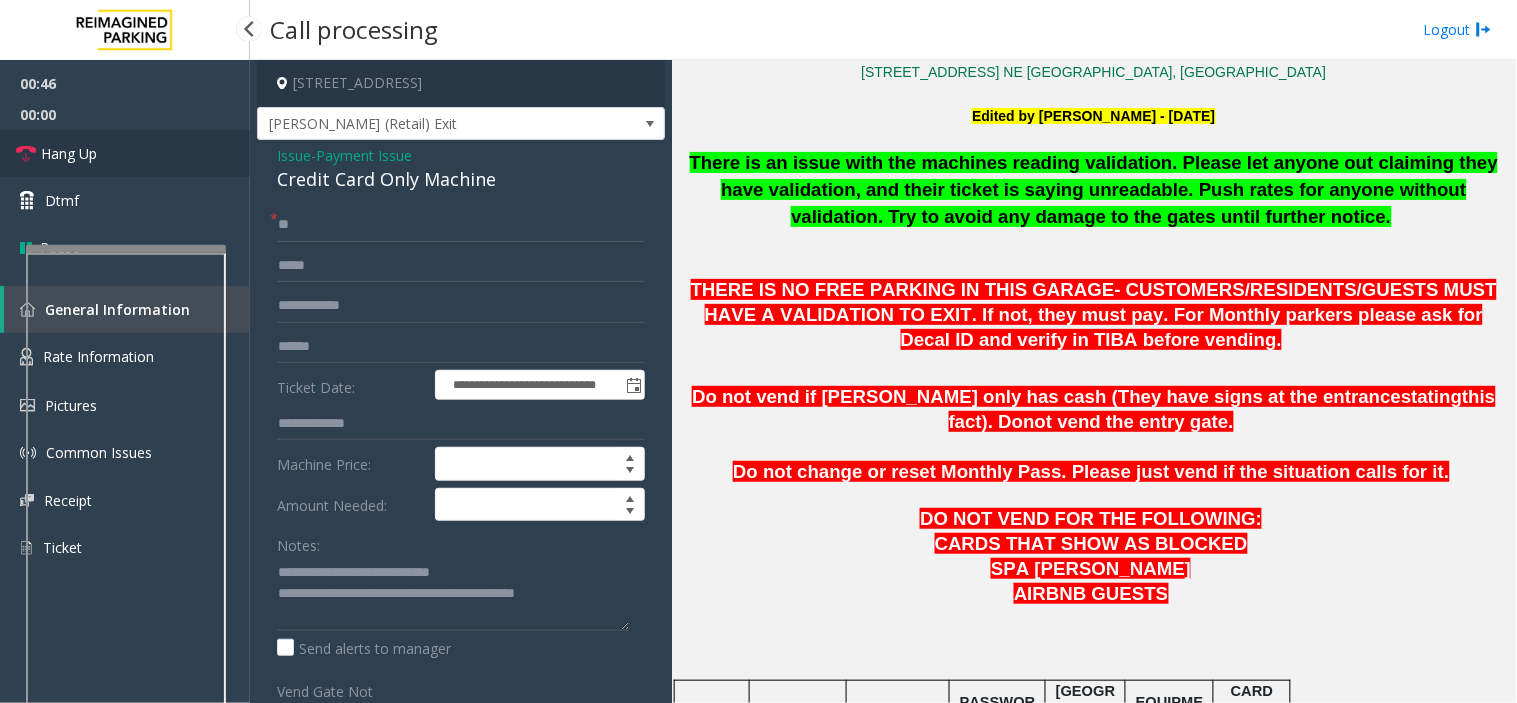 click on "Hang Up" at bounding box center [125, 153] 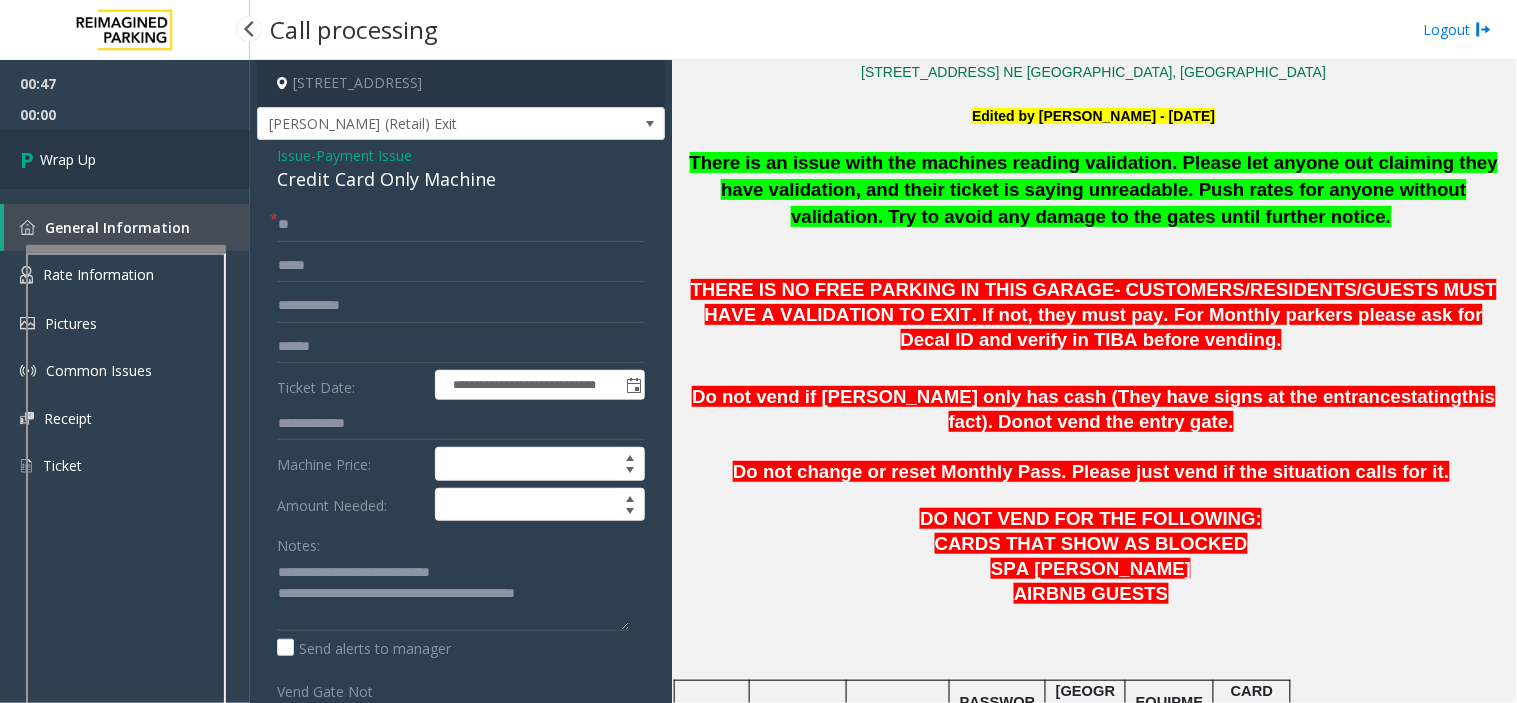 click on "Wrap Up" at bounding box center [125, 159] 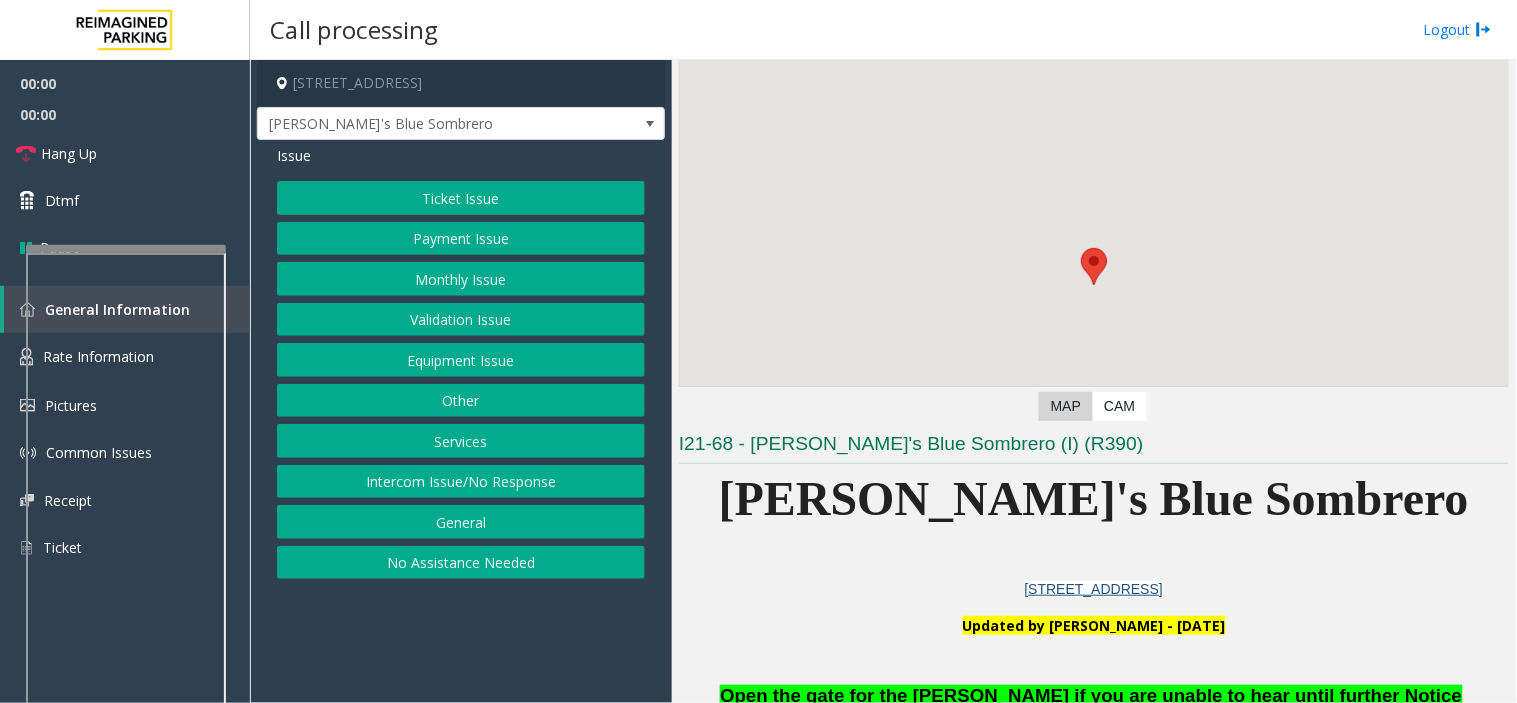 scroll, scrollTop: 222, scrollLeft: 0, axis: vertical 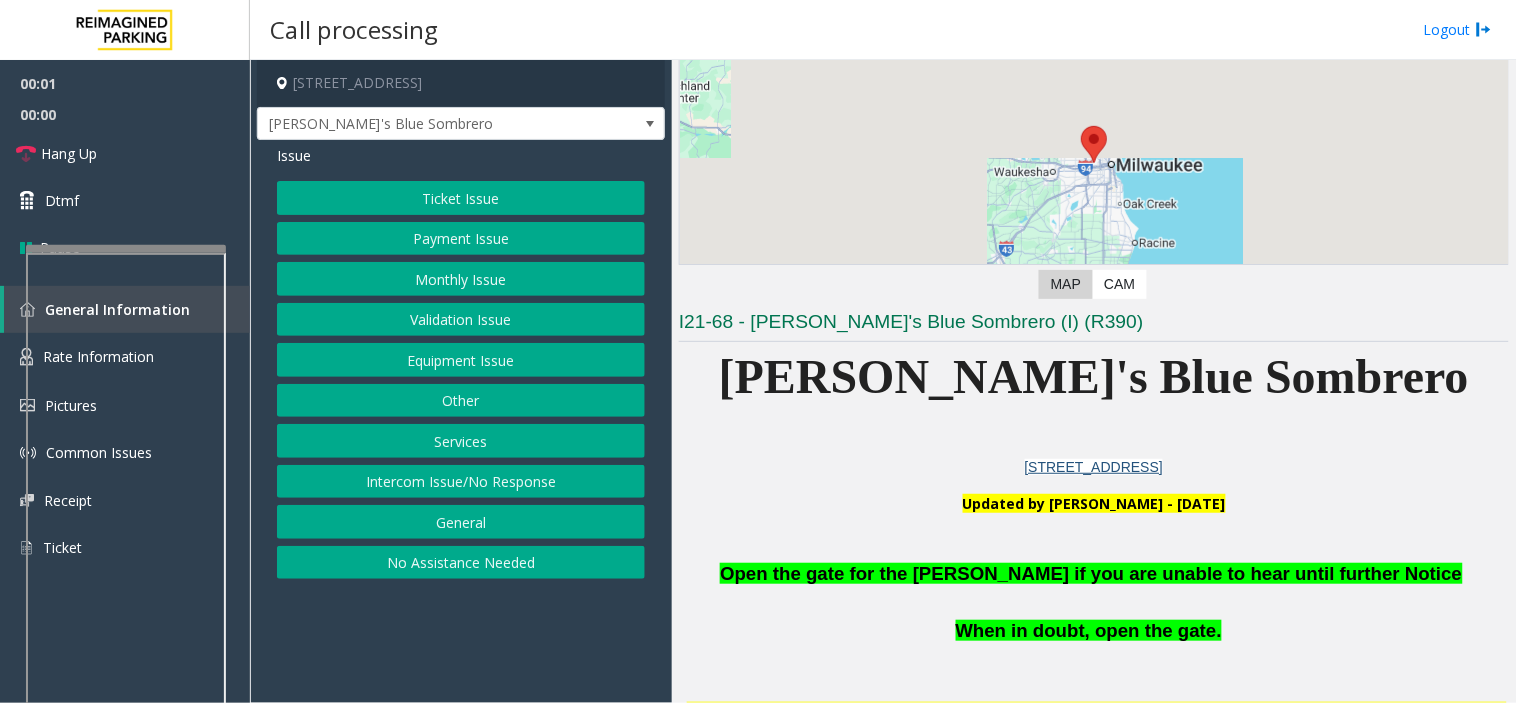 click on "Open the gate for the parker if you are unable to hear until further Notice" 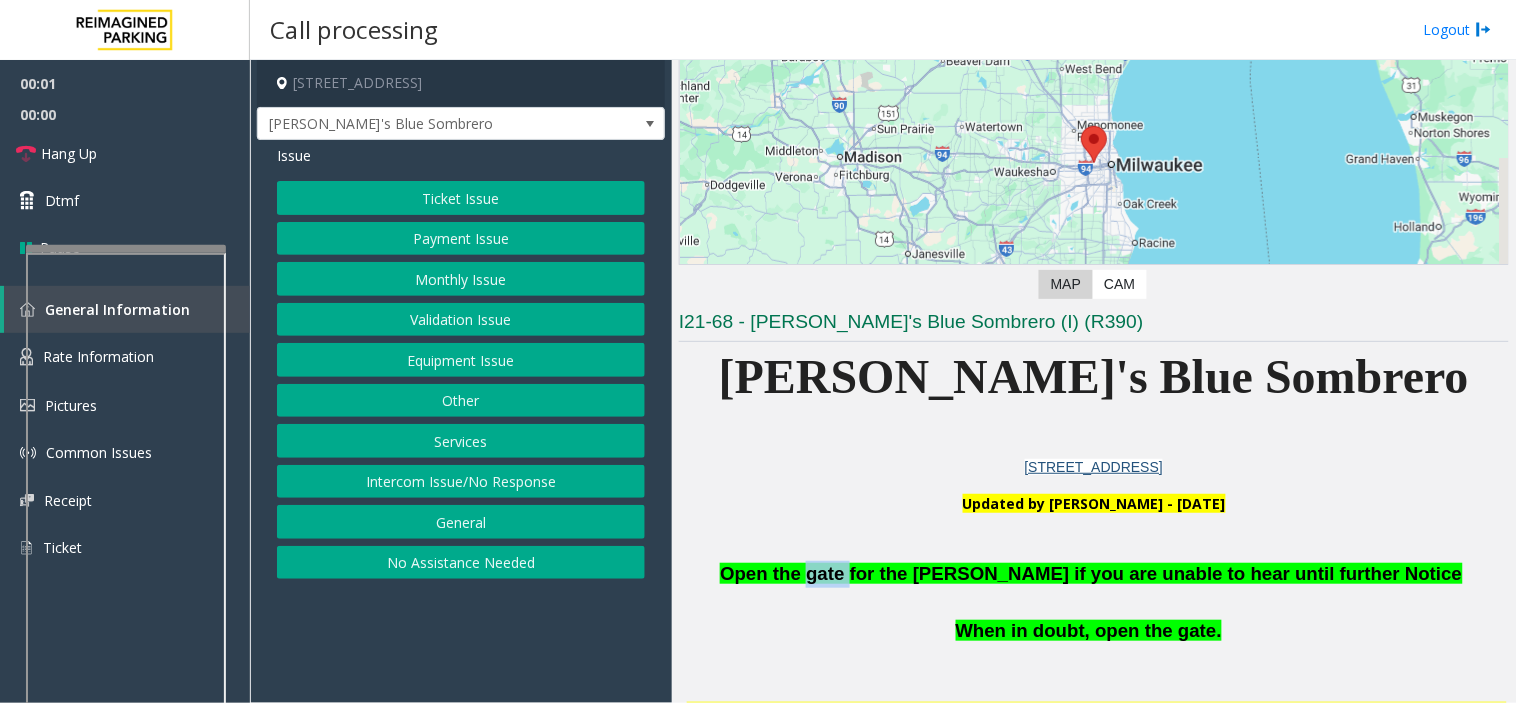 click on "Open the gate for the parker if you are unable to hear until further Notice" 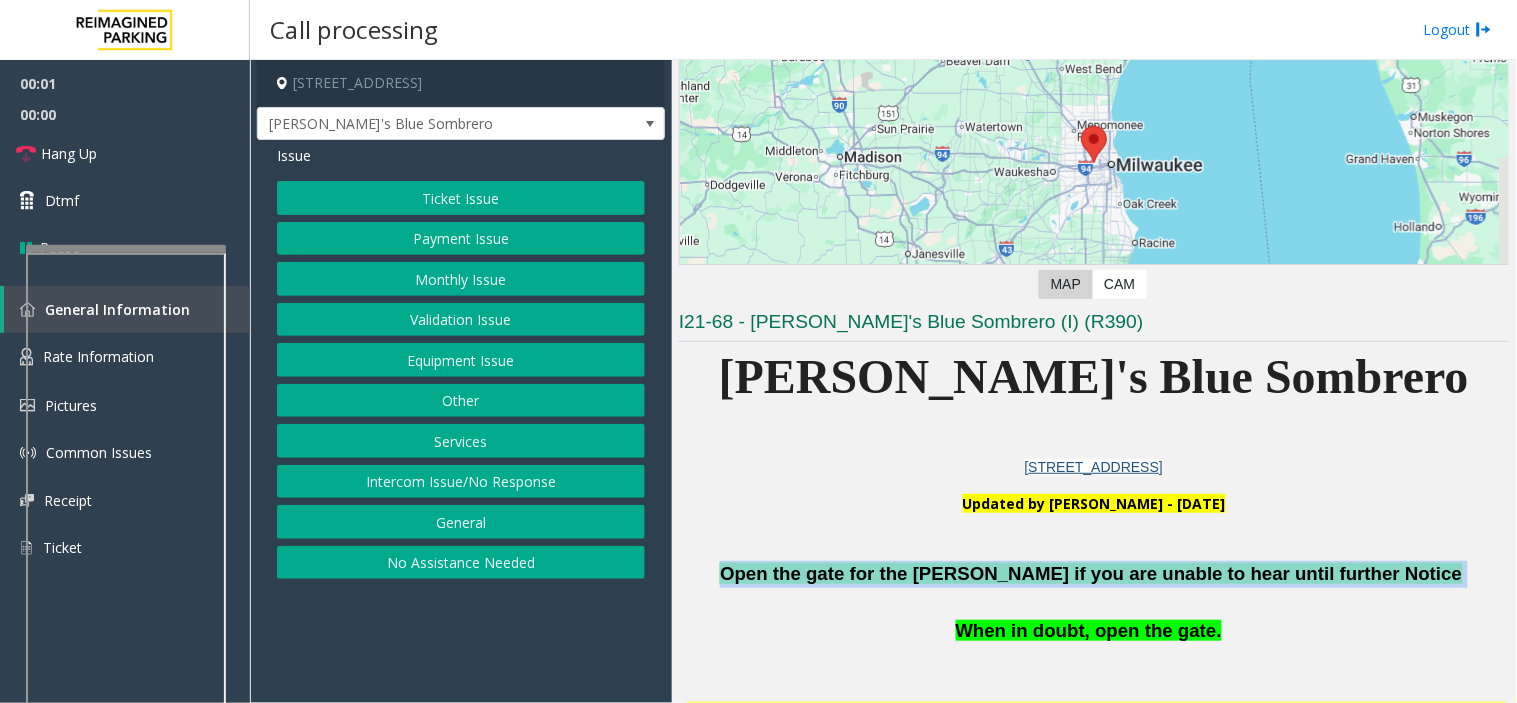 click on "Open the gate for the parker if you are unable to hear until further Notice" 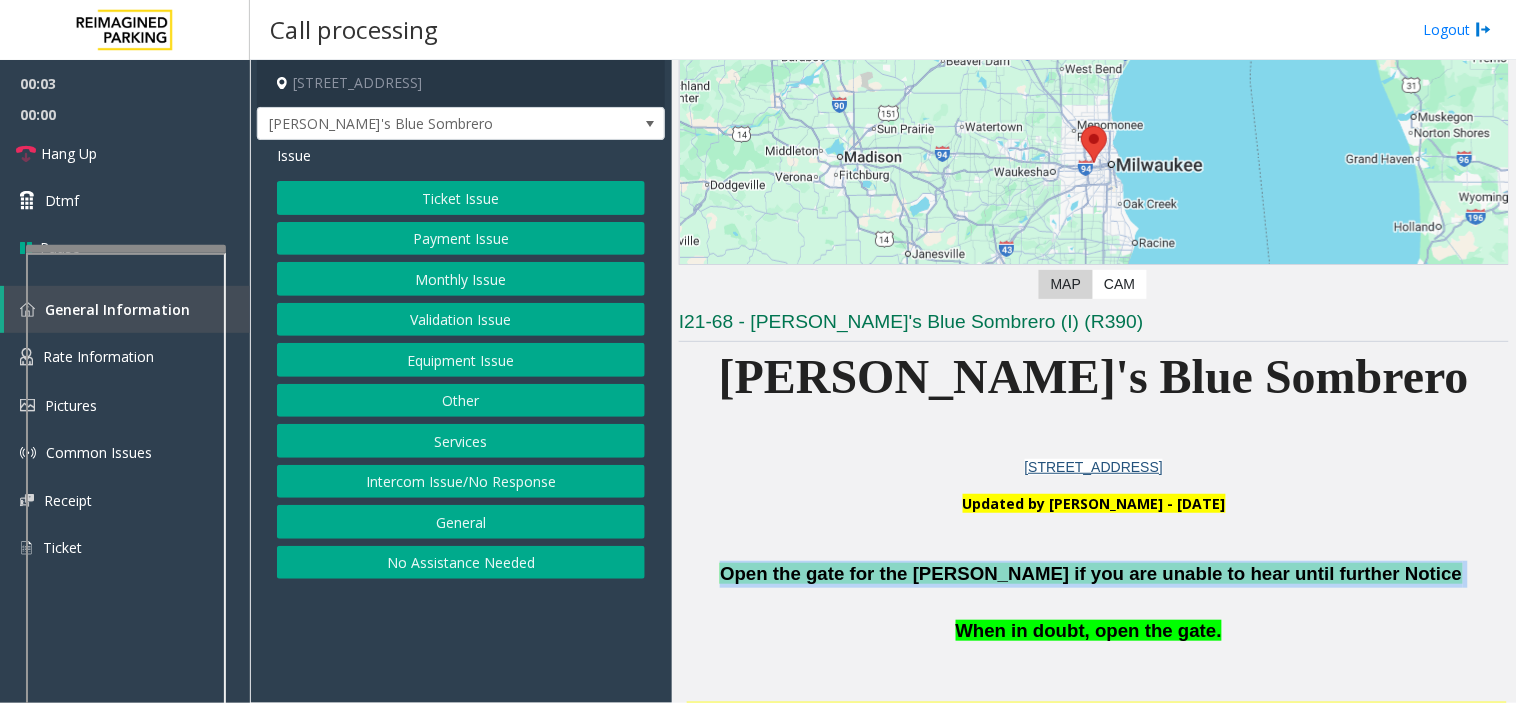 copy on "Open the gate for the parker if you are unable to hear until further Notice" 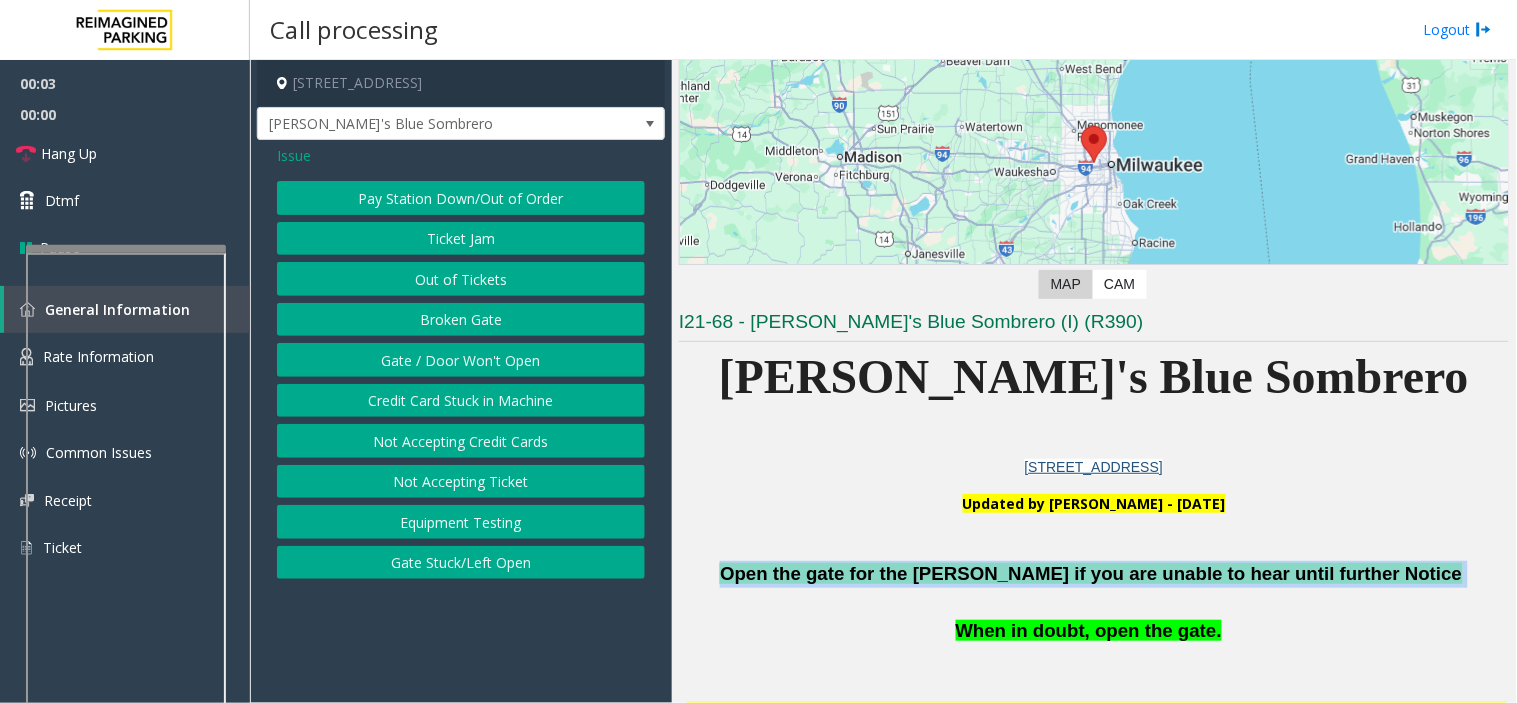 click on "Gate / Door Won't Open" 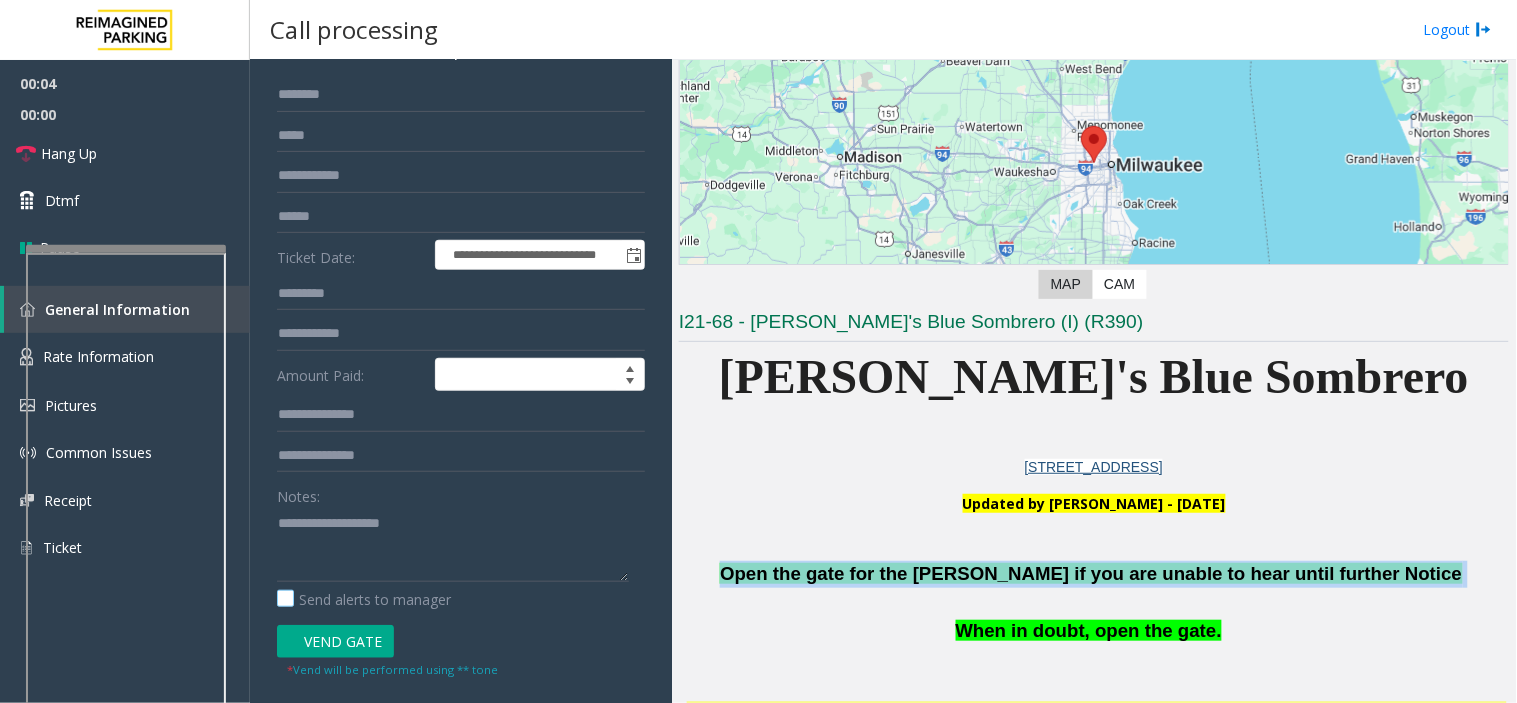 scroll, scrollTop: 333, scrollLeft: 0, axis: vertical 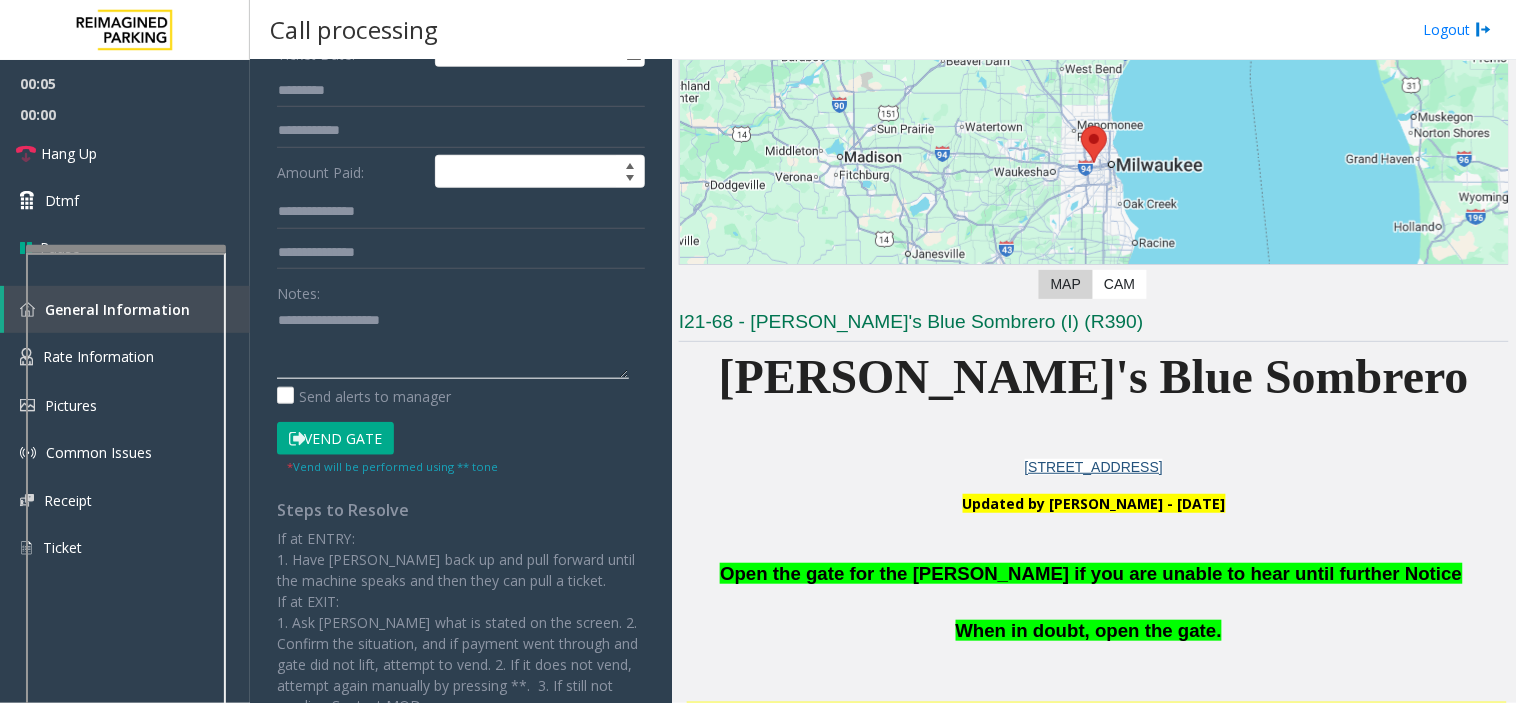 paste on "**********" 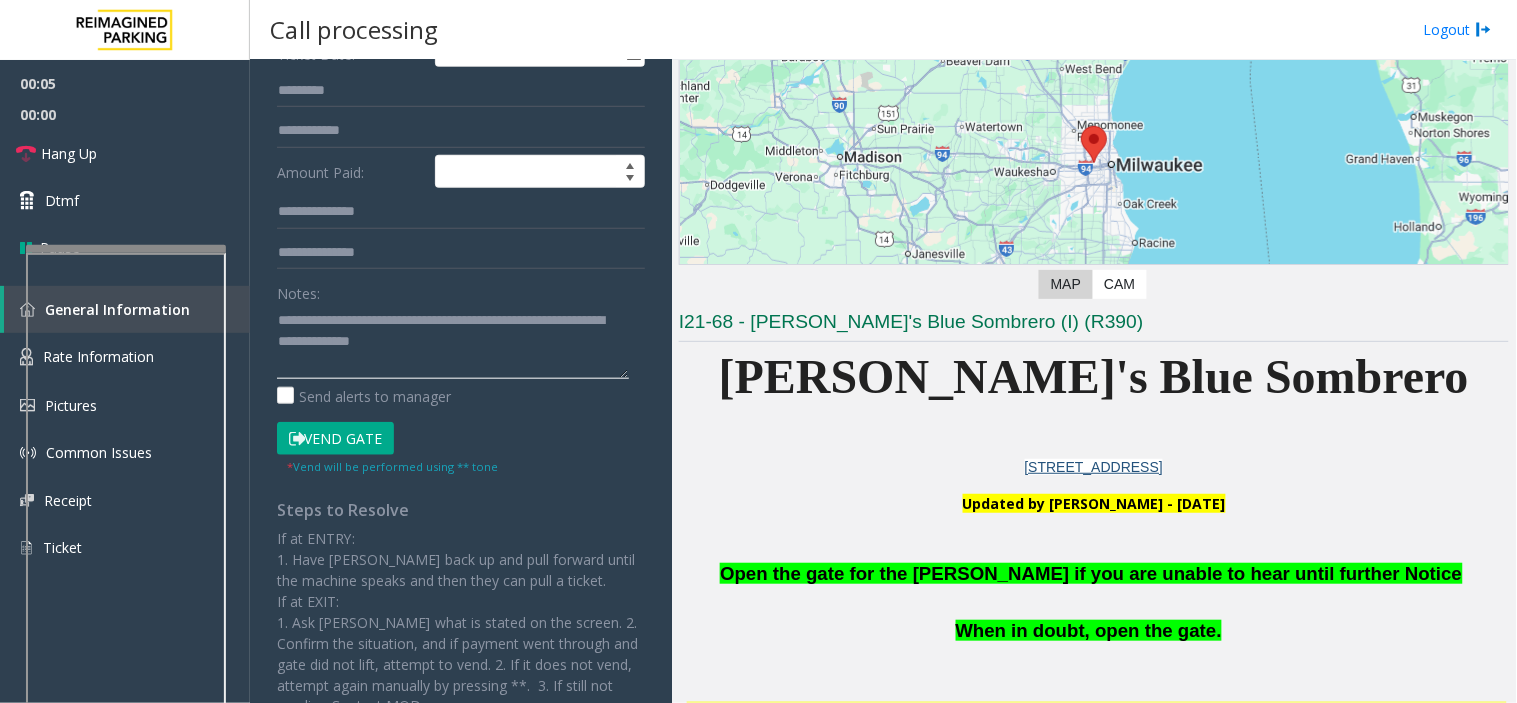 scroll, scrollTop: 14, scrollLeft: 0, axis: vertical 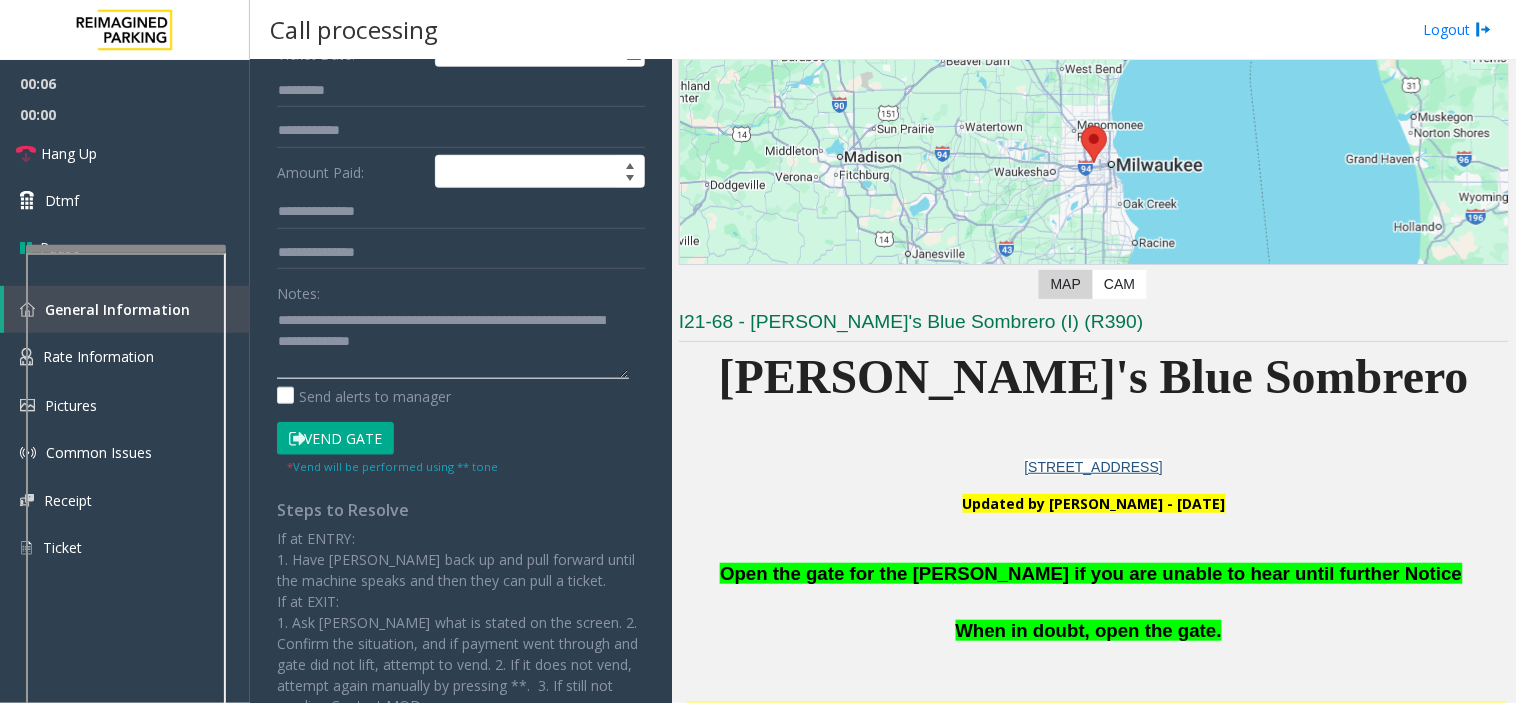 type on "**********" 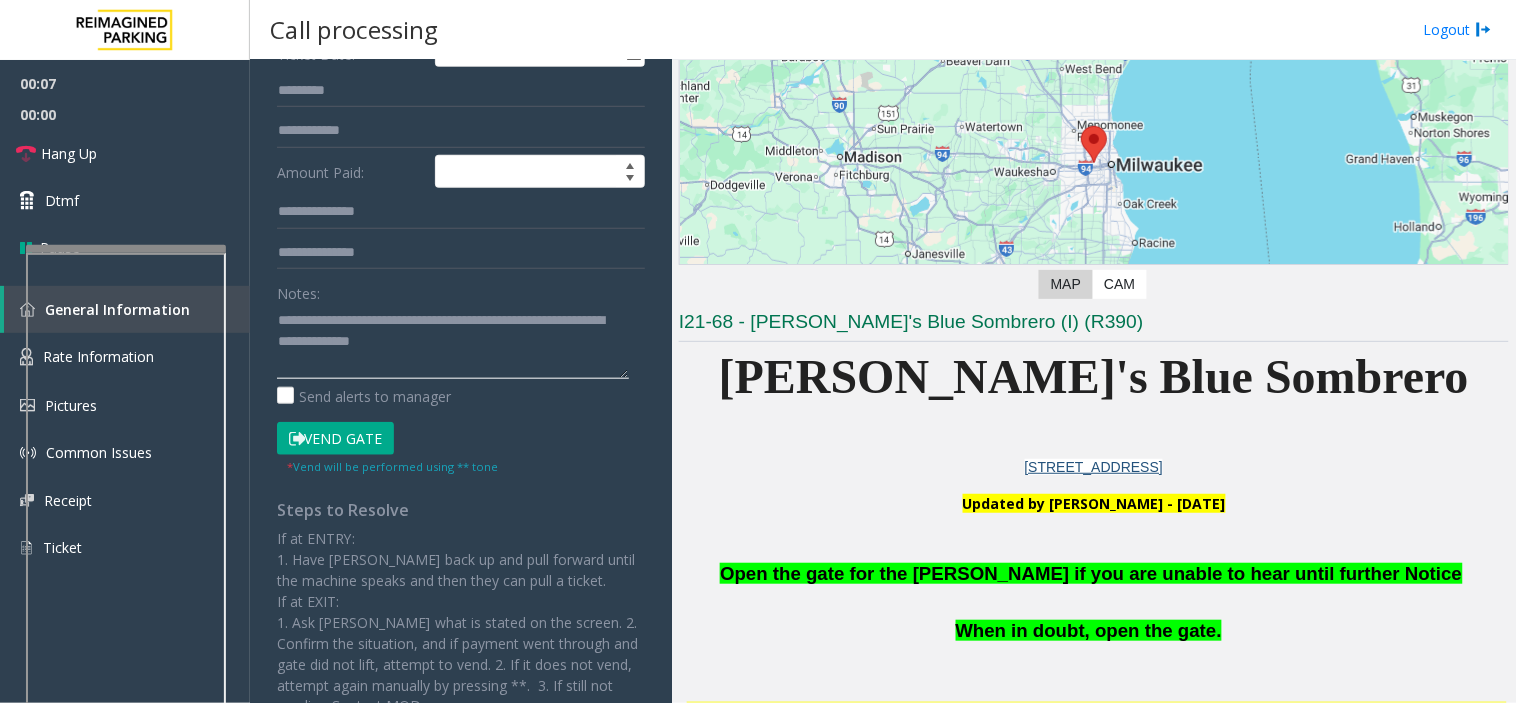 scroll, scrollTop: 0, scrollLeft: 0, axis: both 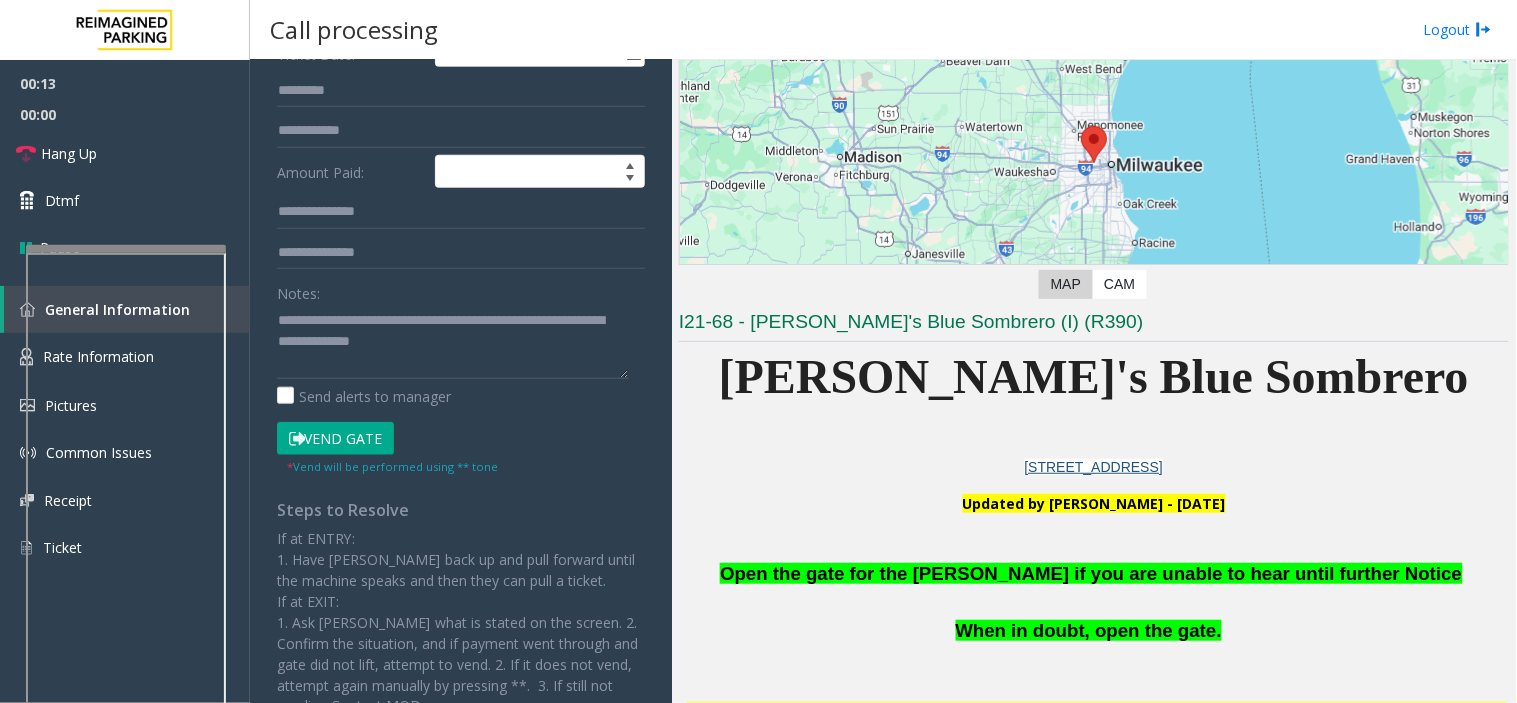 click on "Vend Gate" 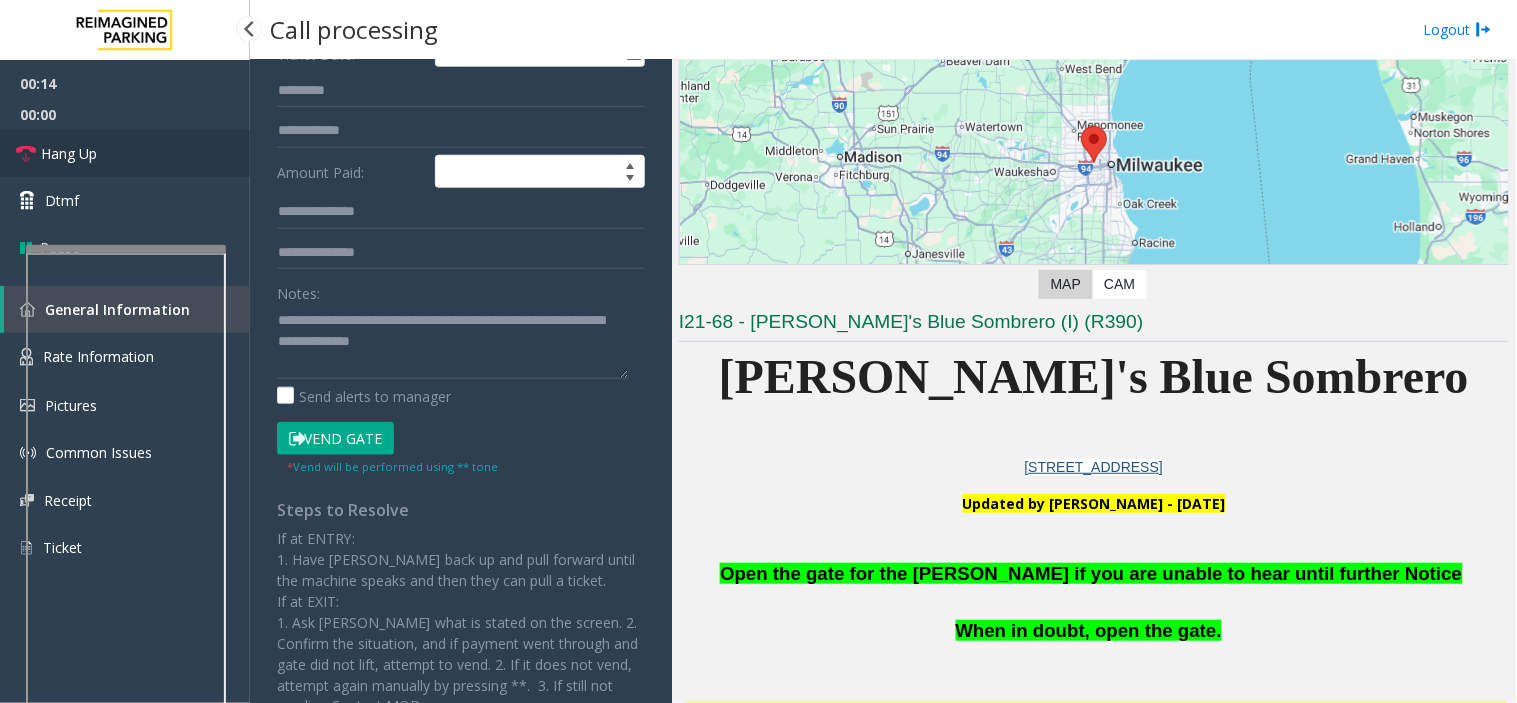 click on "Hang Up" at bounding box center [125, 153] 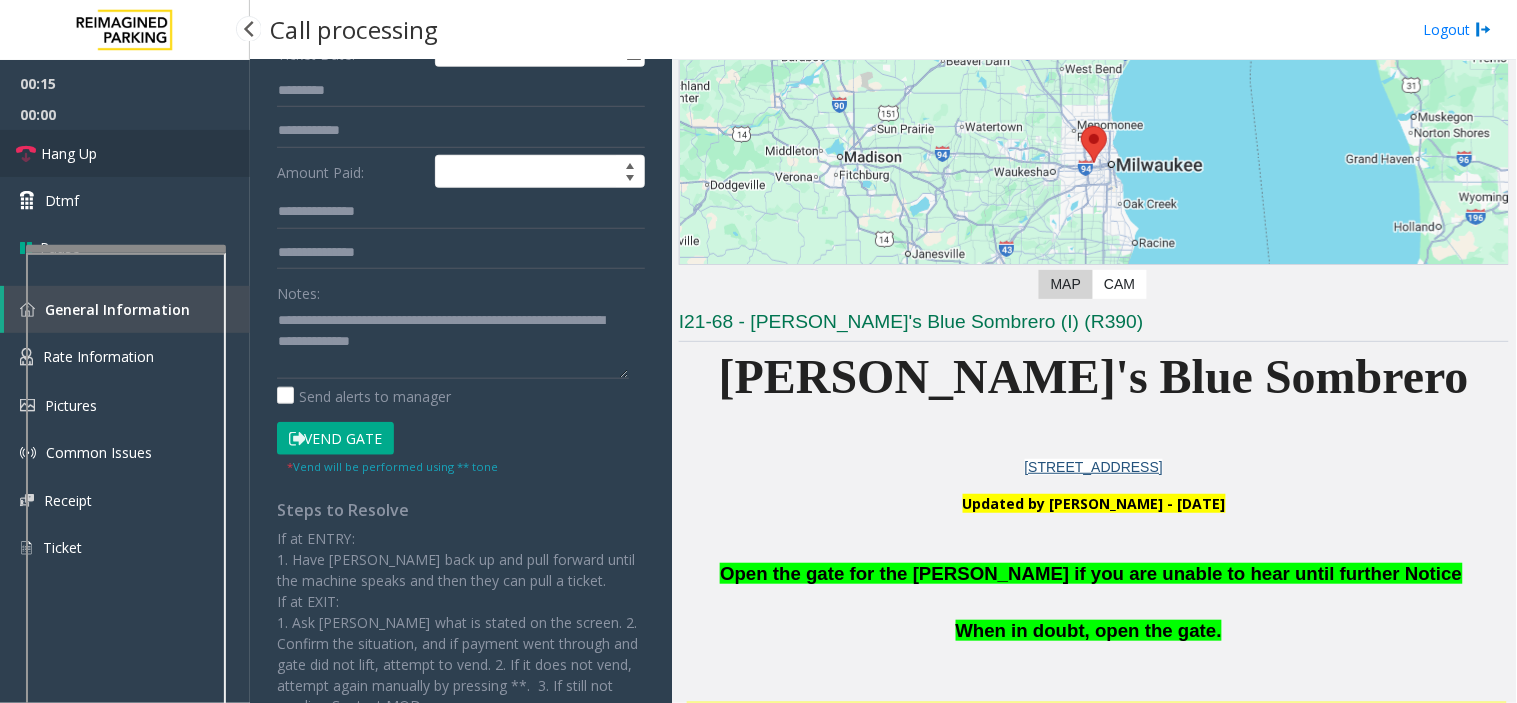 click on "Hang Up" at bounding box center (125, 153) 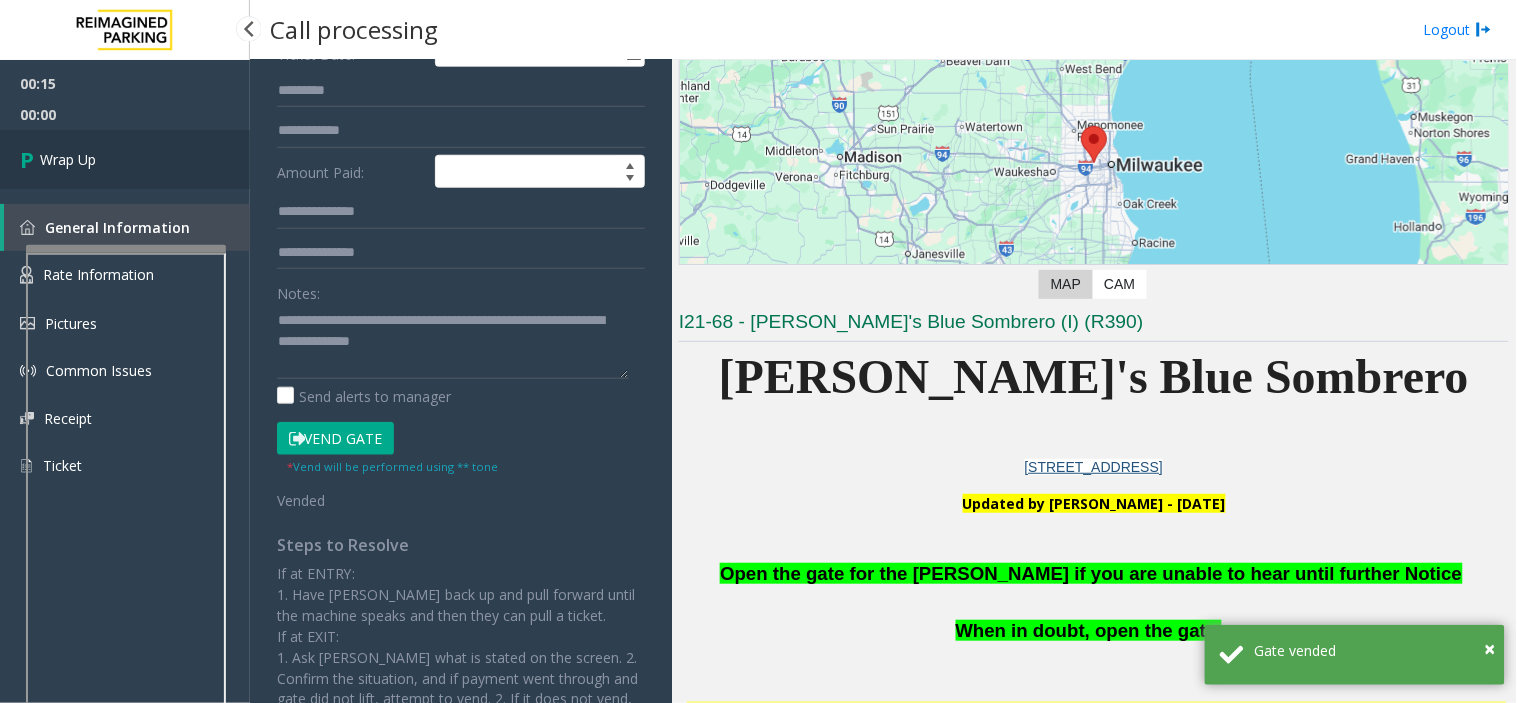 click on "Wrap Up" at bounding box center [125, 159] 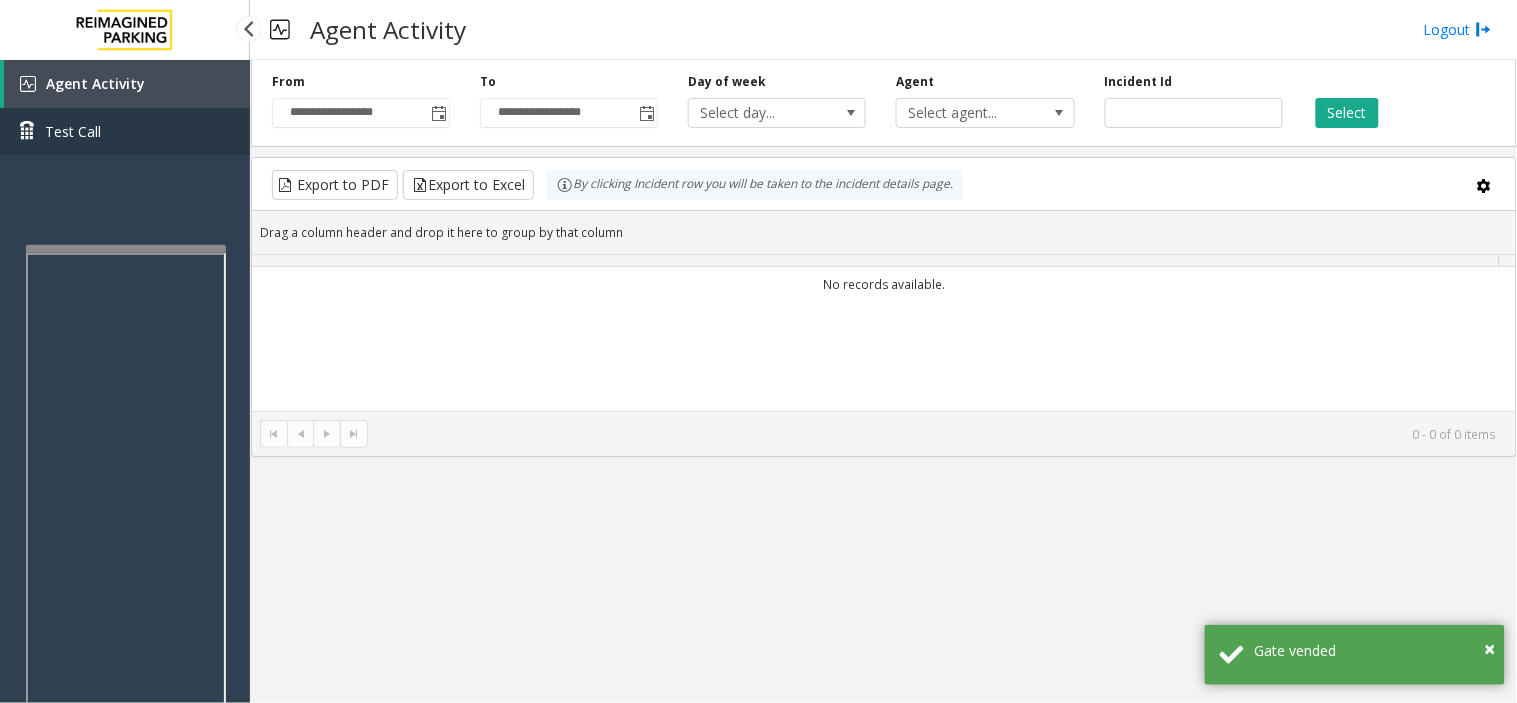 click on "Test Call" at bounding box center [125, 131] 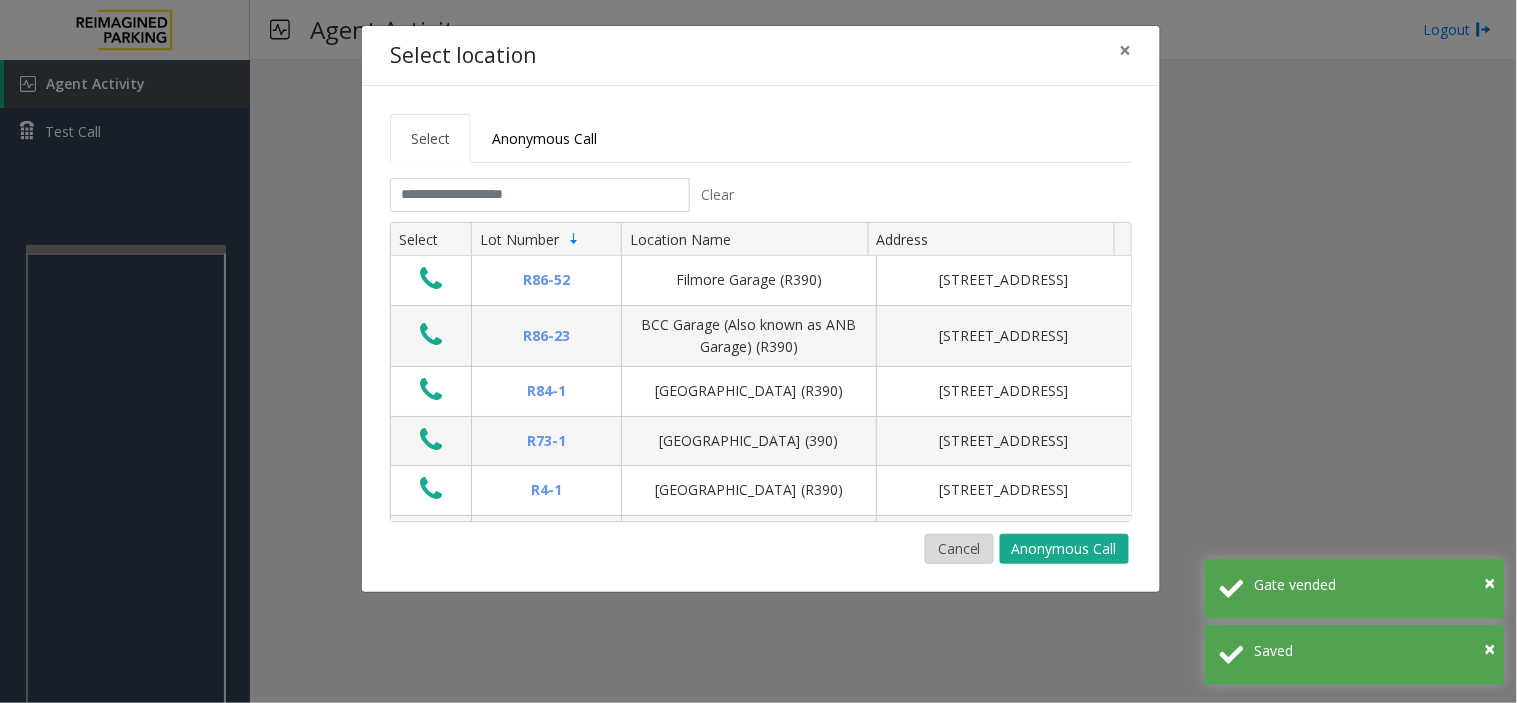 click on "Cancel" 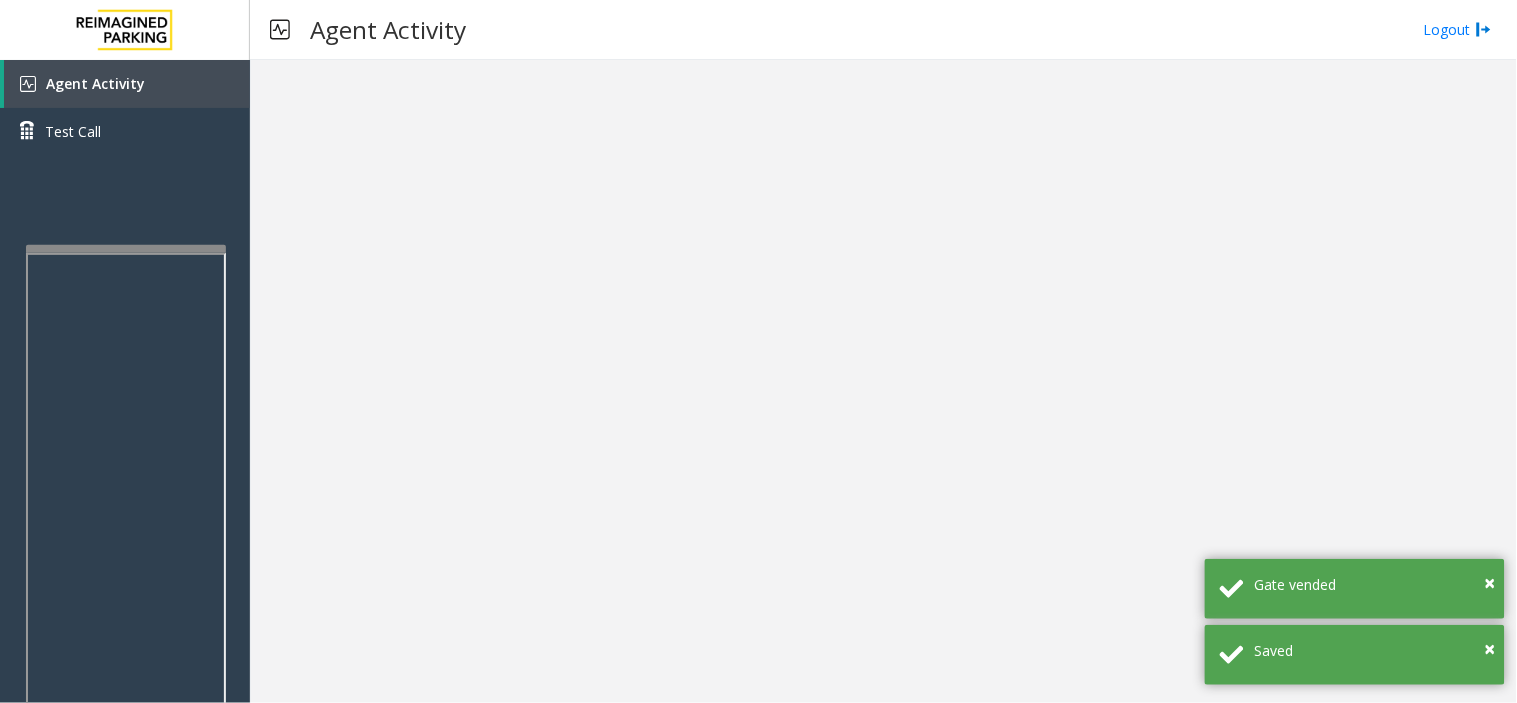 click on "Agent Activity" at bounding box center (127, 84) 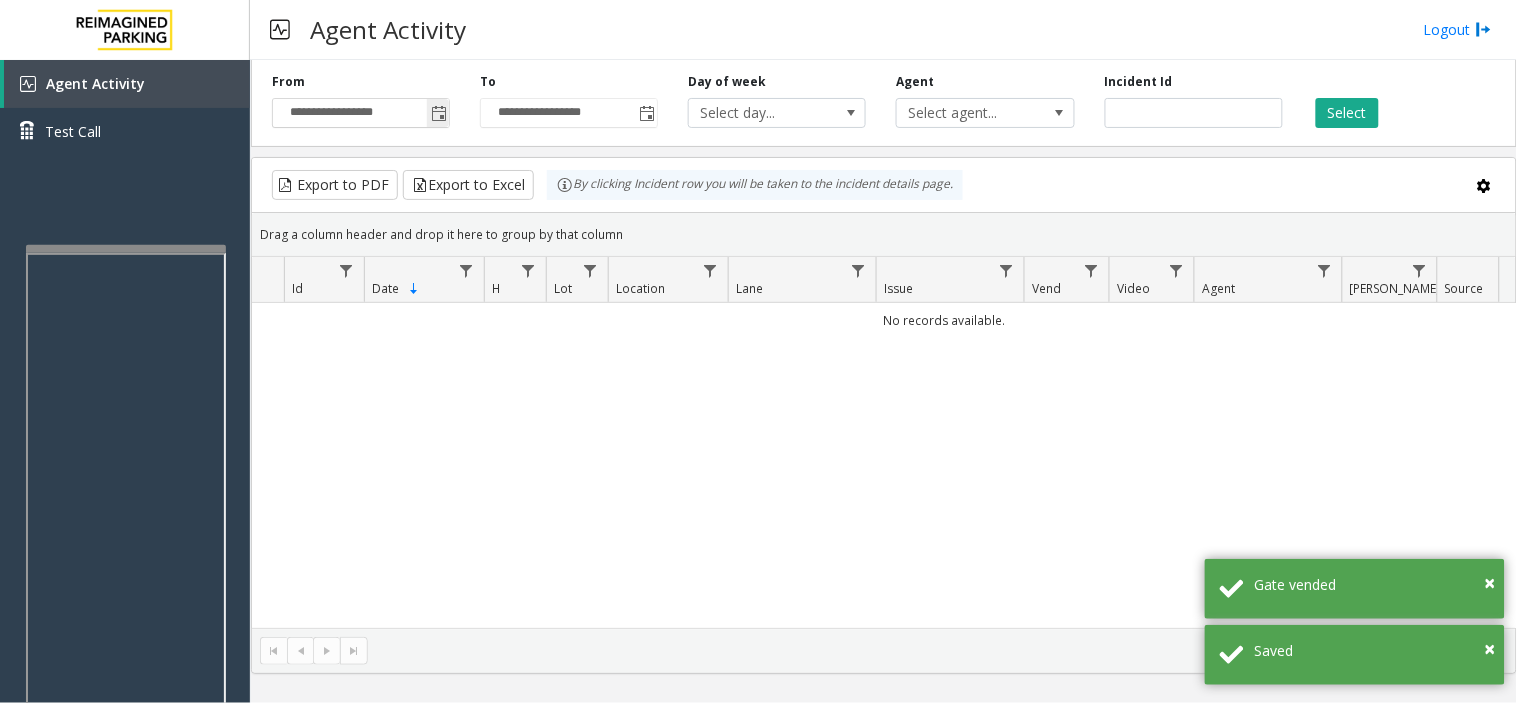click 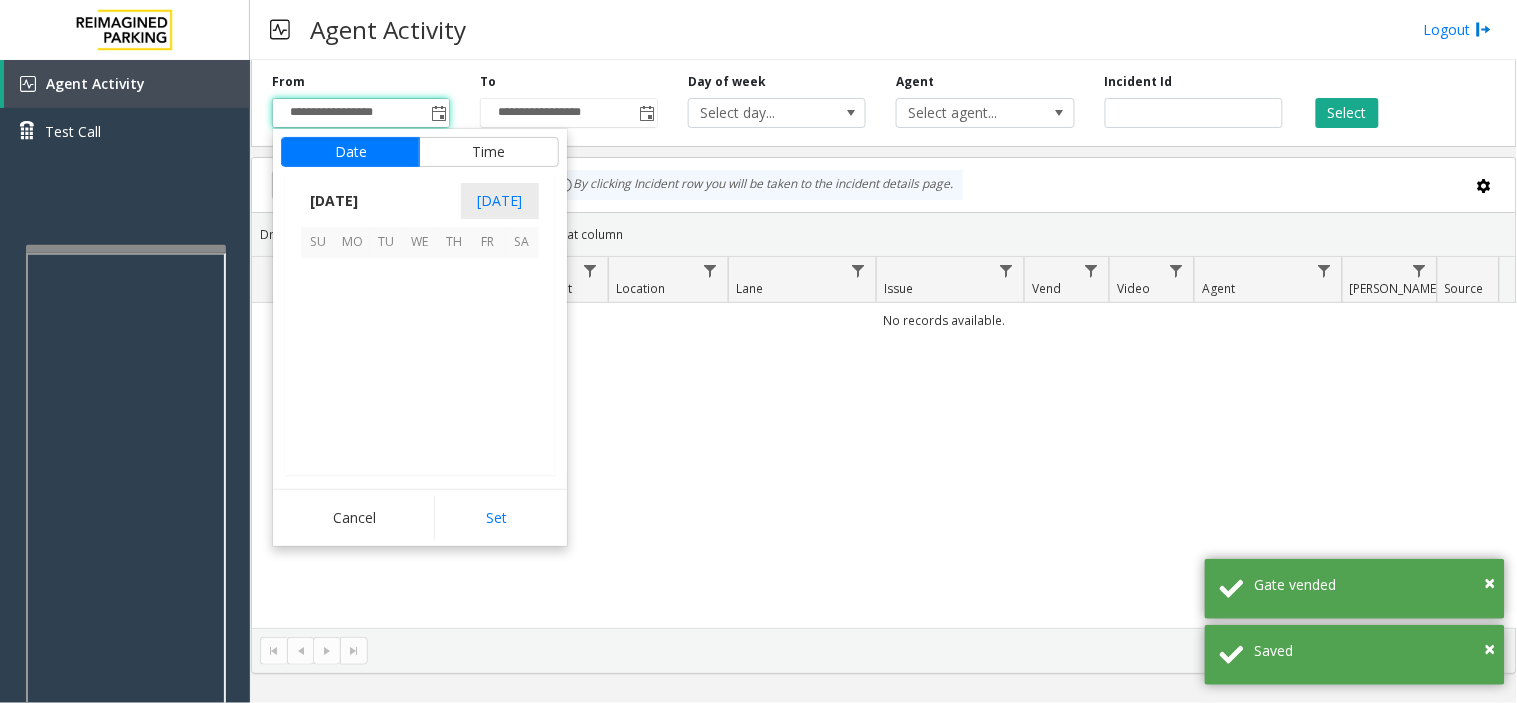 scroll, scrollTop: 358354, scrollLeft: 0, axis: vertical 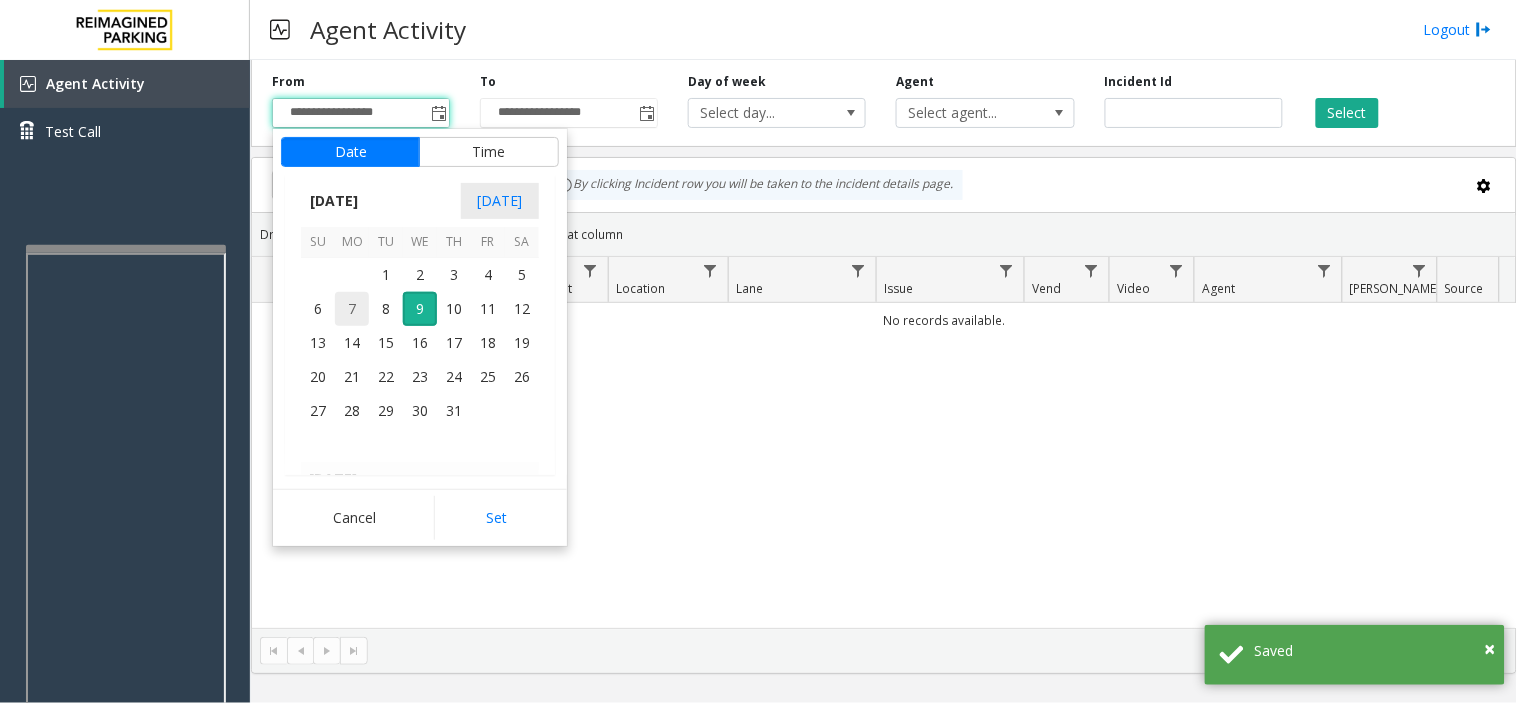 click on "7" at bounding box center [352, 309] 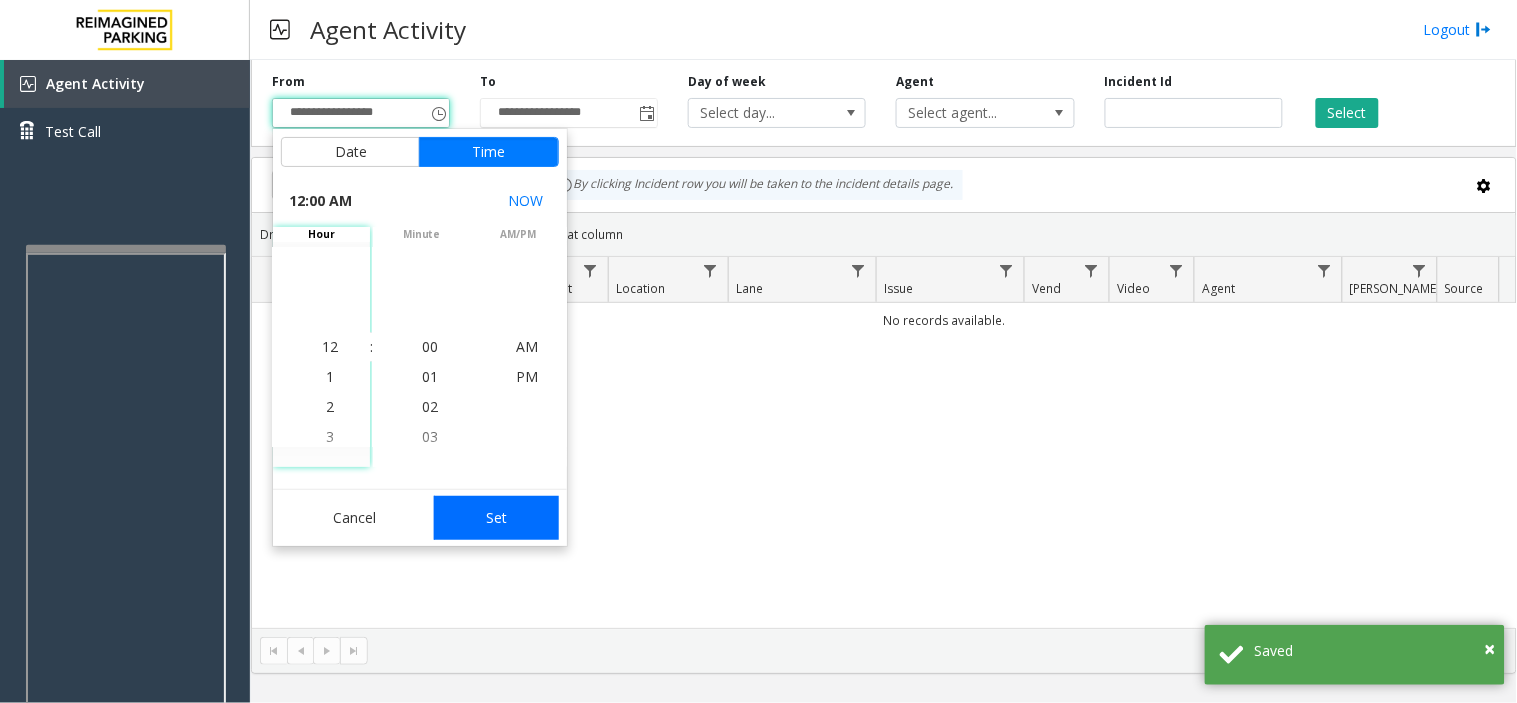 click on "Set" 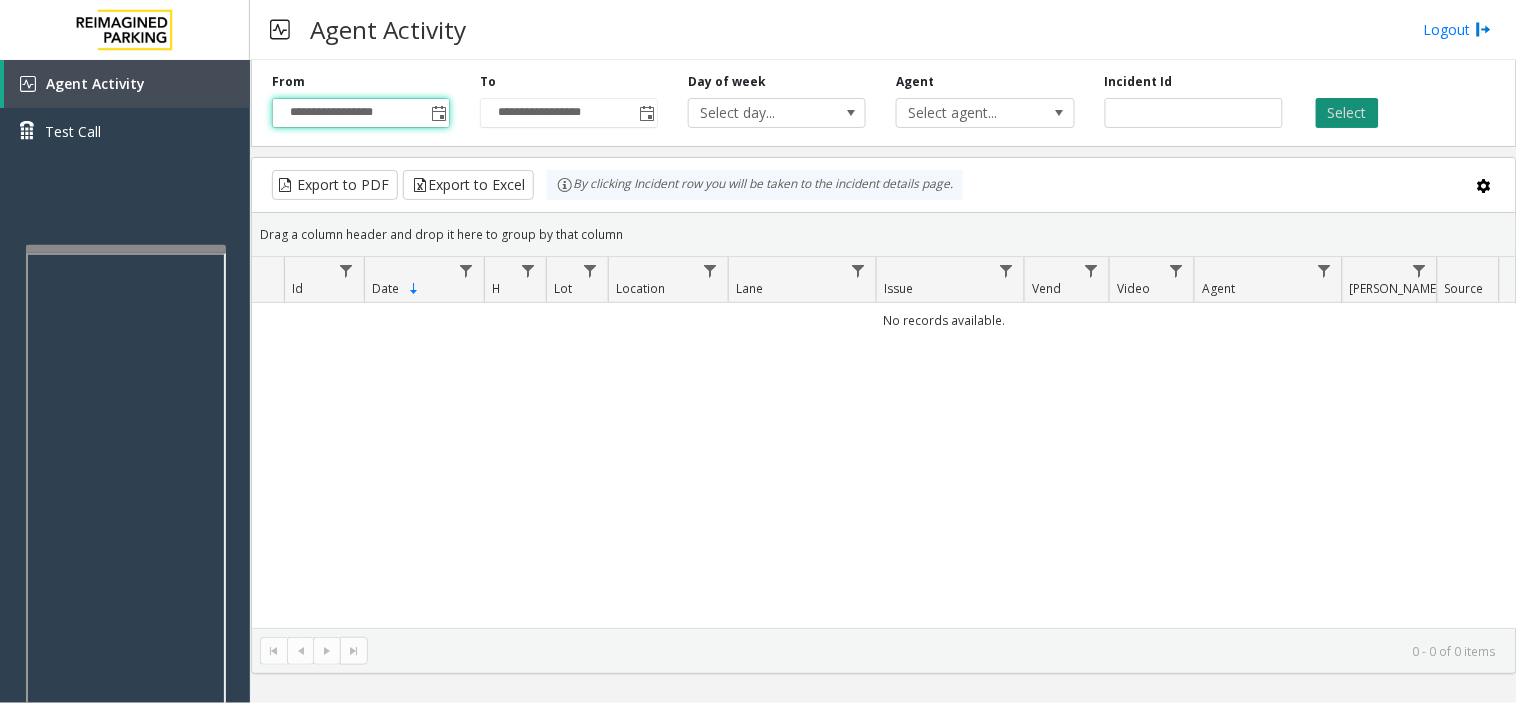 click on "Select" 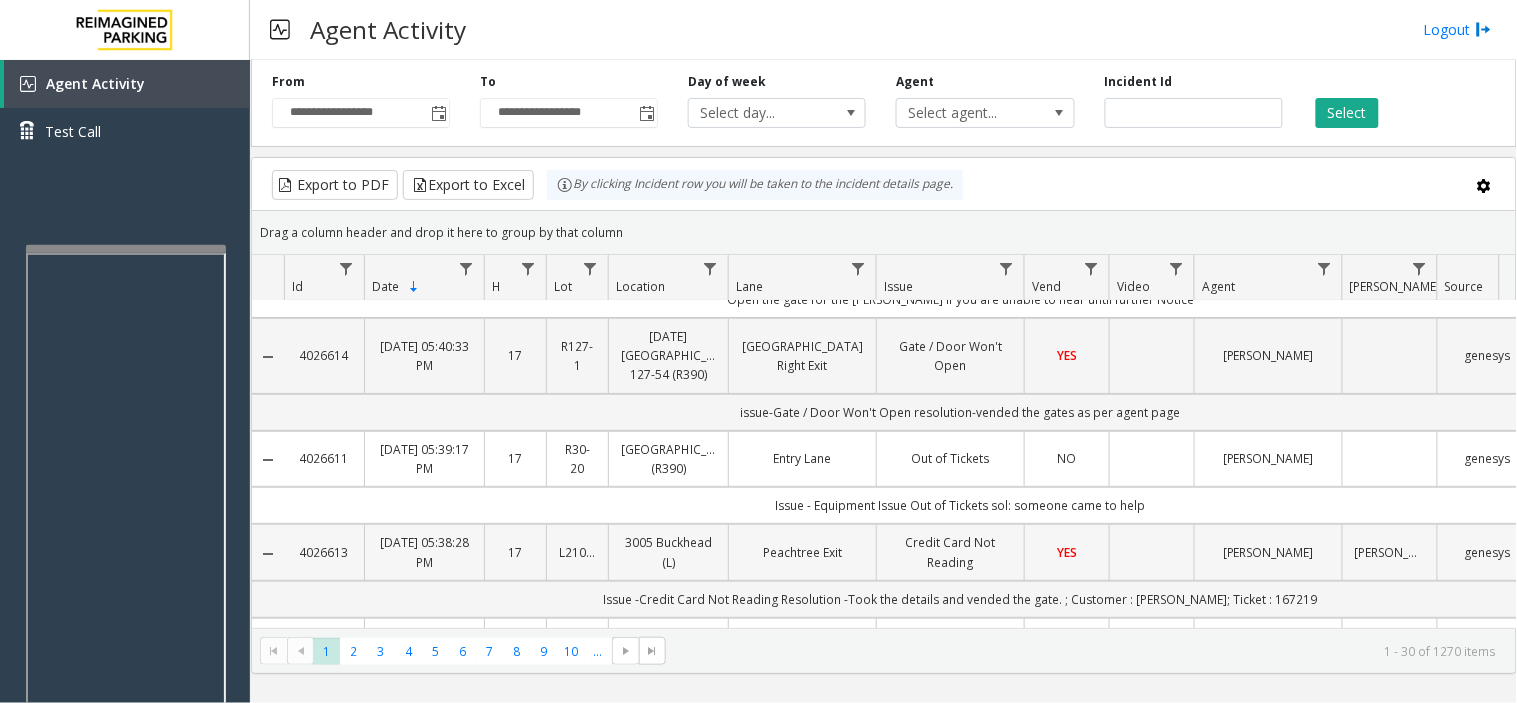 scroll, scrollTop: 0, scrollLeft: 0, axis: both 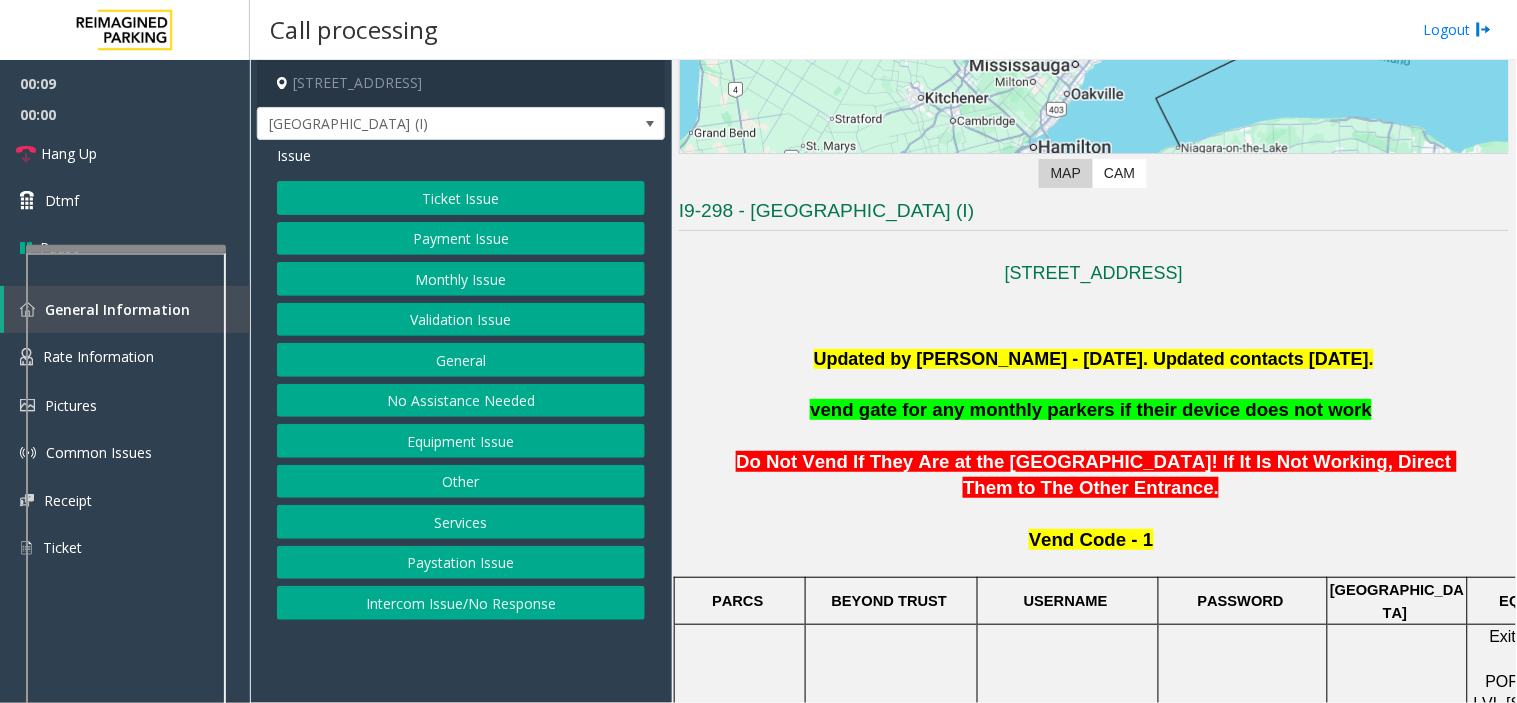 click on "Do Not Vend If They Are at the Dundas Street Entry Gate! If It Is Not Working, Direct Them to The Other Entrance." 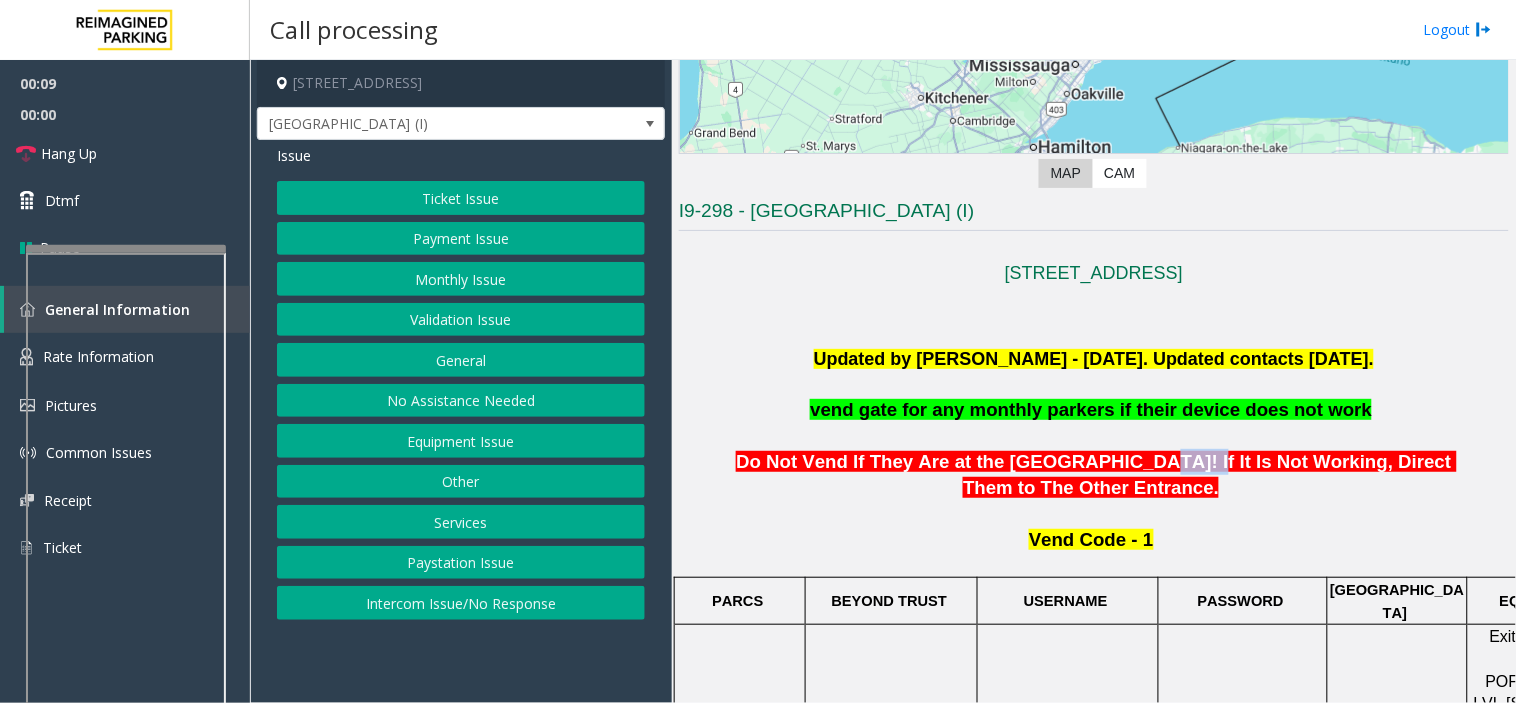 click on "Do Not Vend If They Are at the Dundas Street Entry Gate! If It Is Not Working, Direct Them to The Other Entrance." 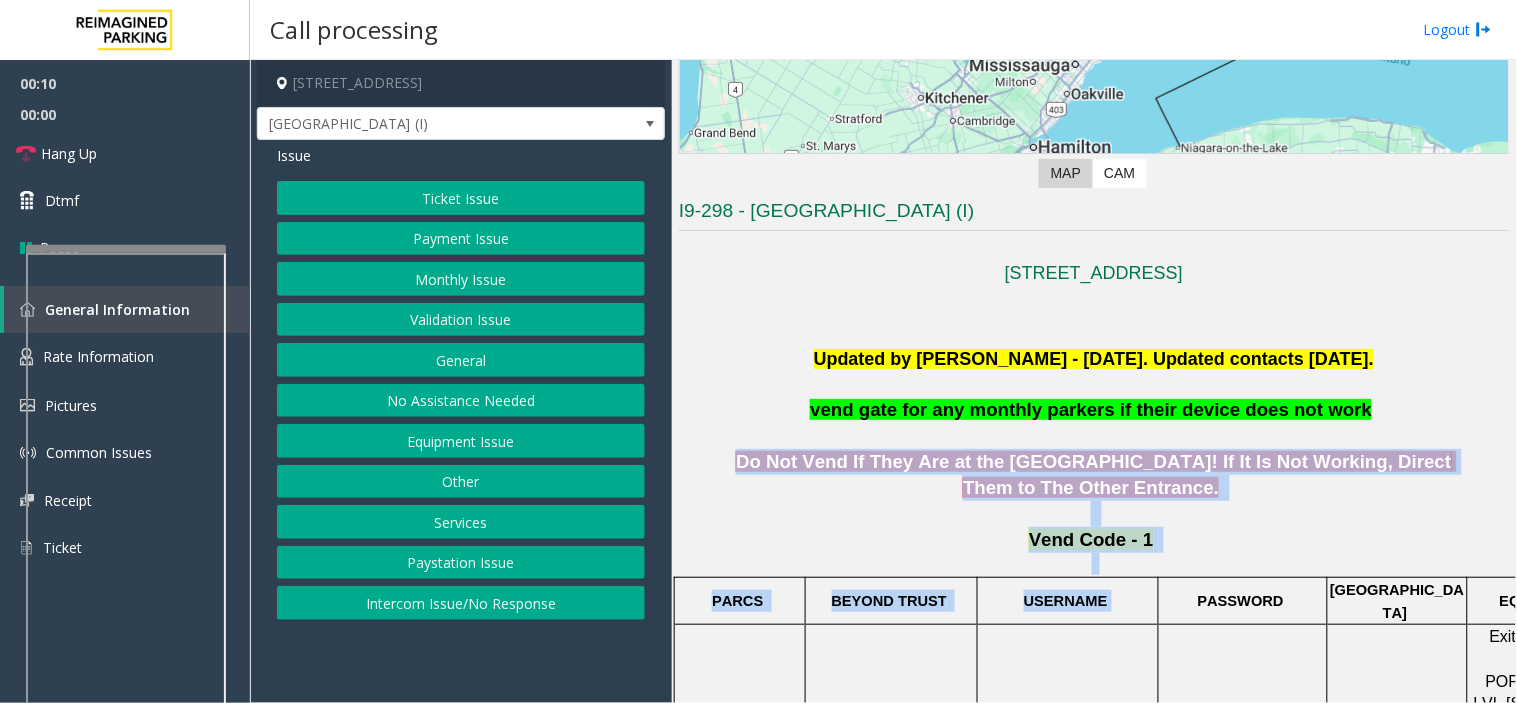 drag, startPoint x: 1048, startPoint y: 471, endPoint x: 1223, endPoint y: 601, distance: 218.00229 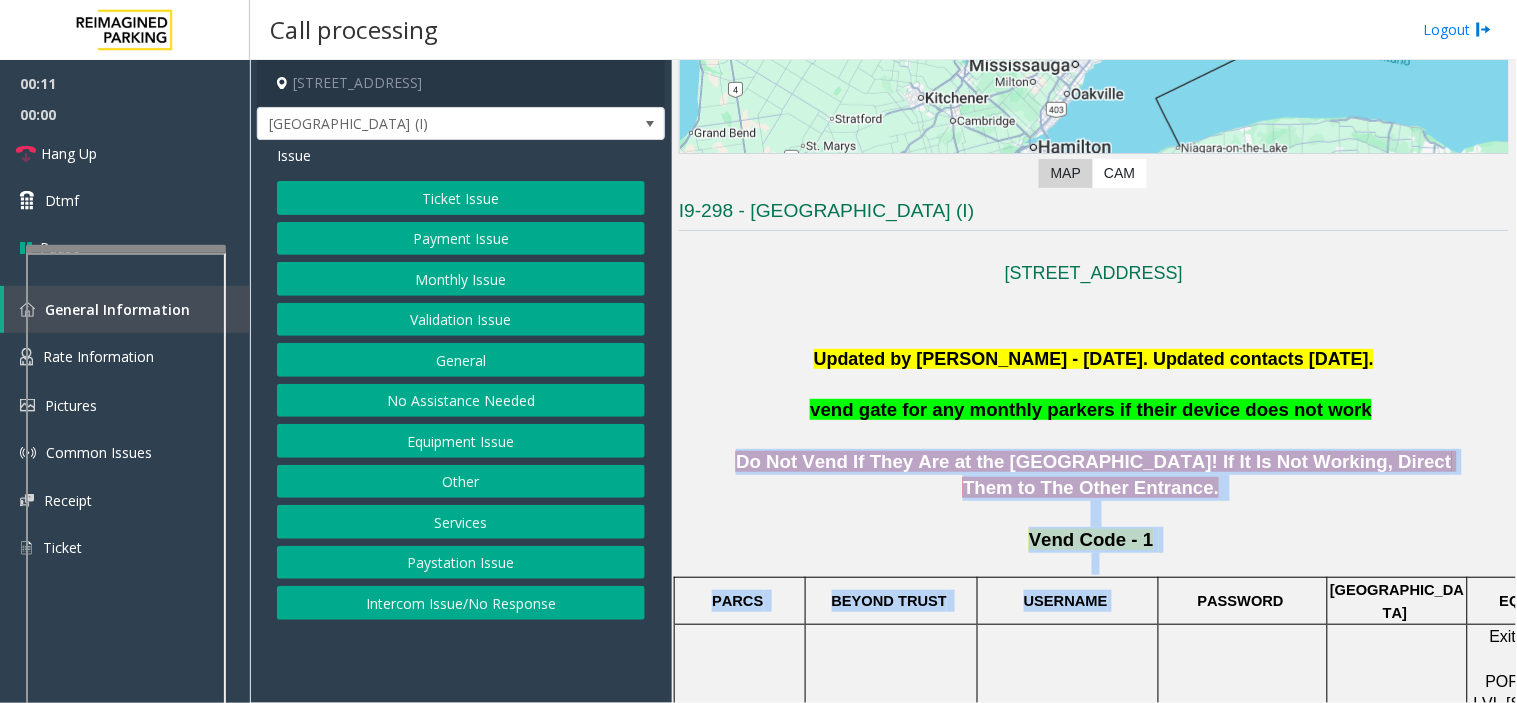 click on "Ticket Issue" 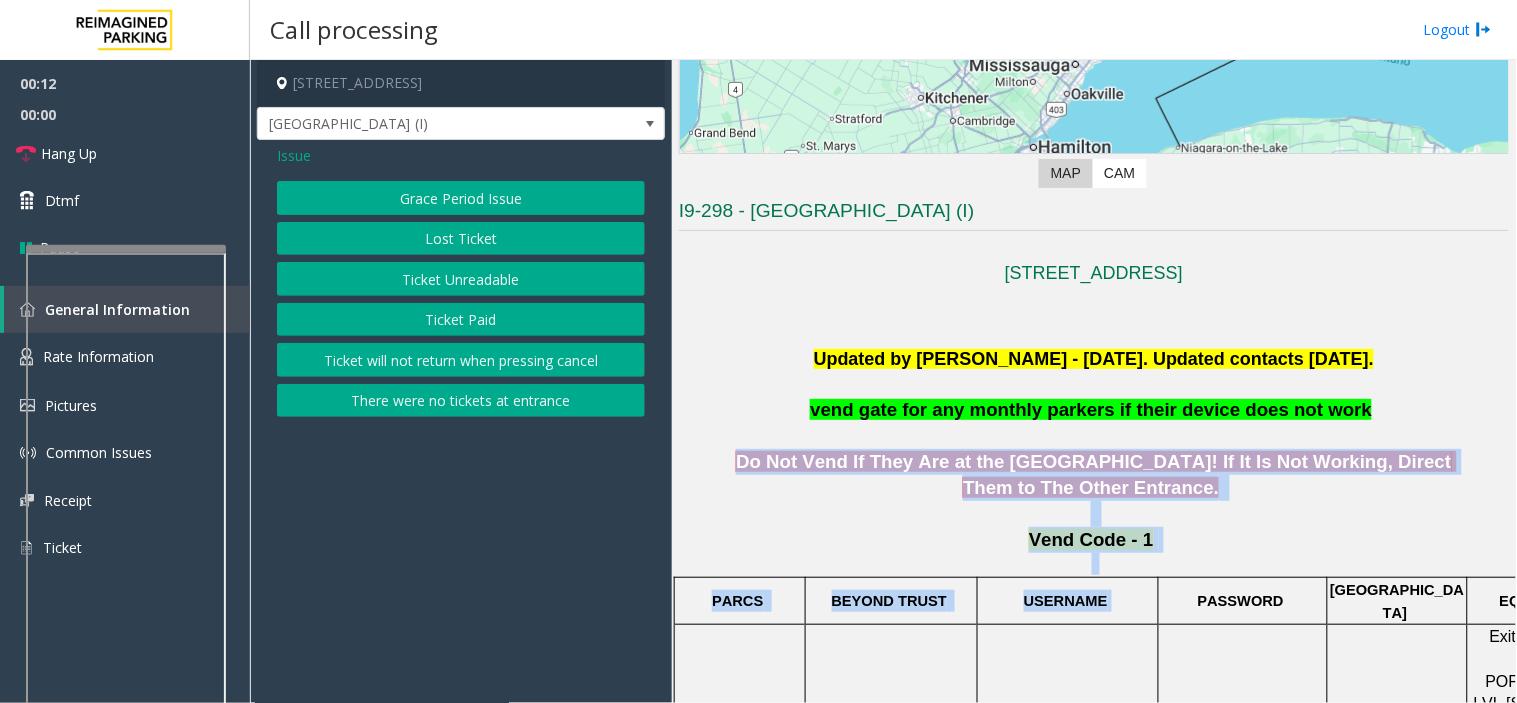 click on "There were no tickets at entrance" 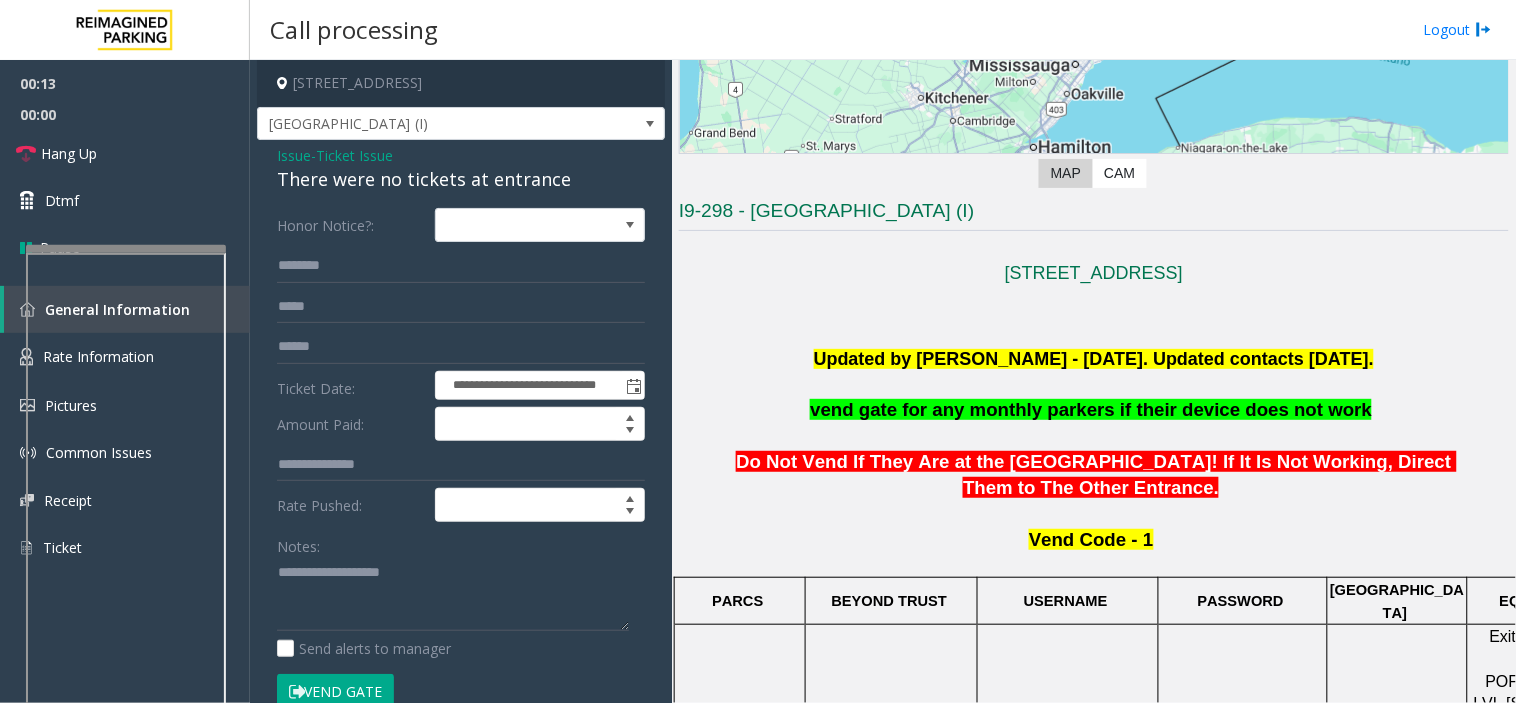 click on "Ticket Issue" 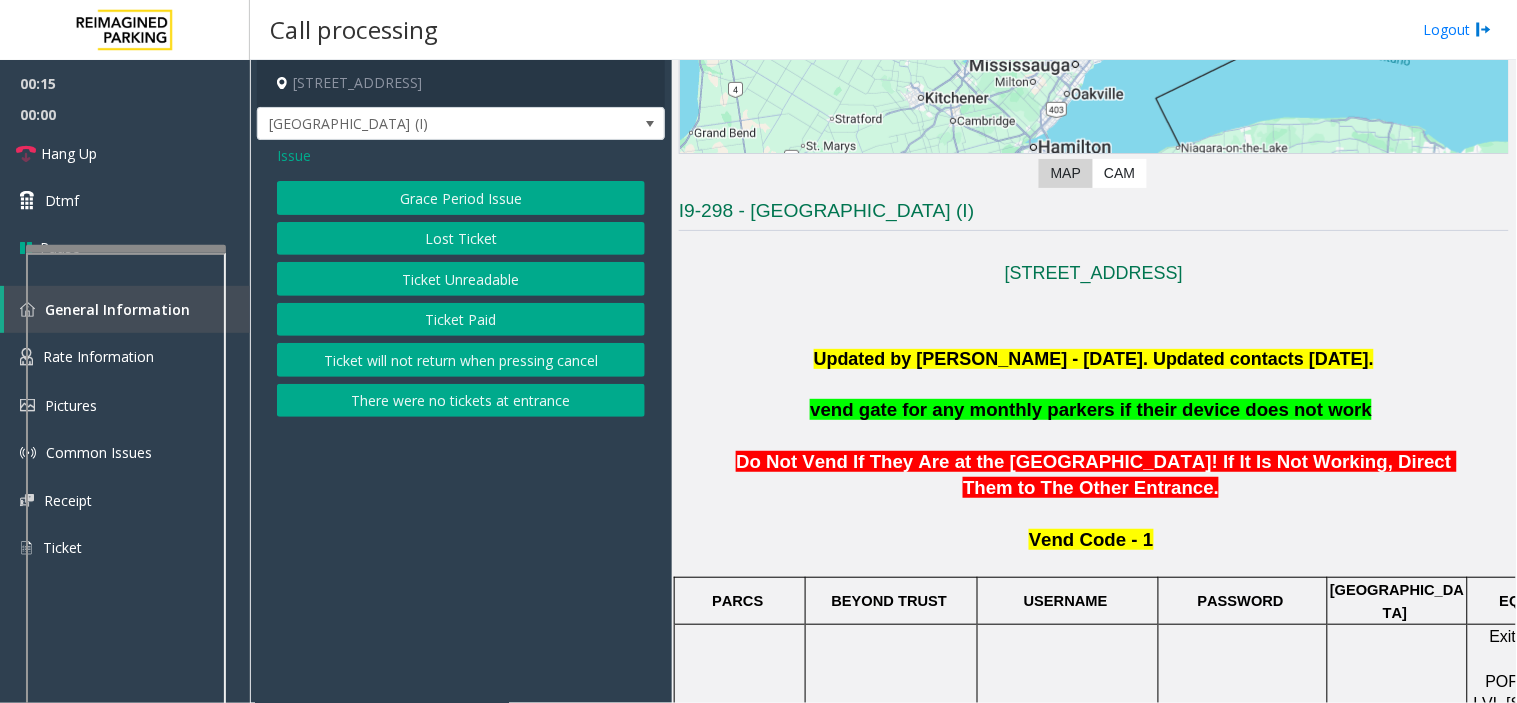 click on "There were no tickets at entrance" 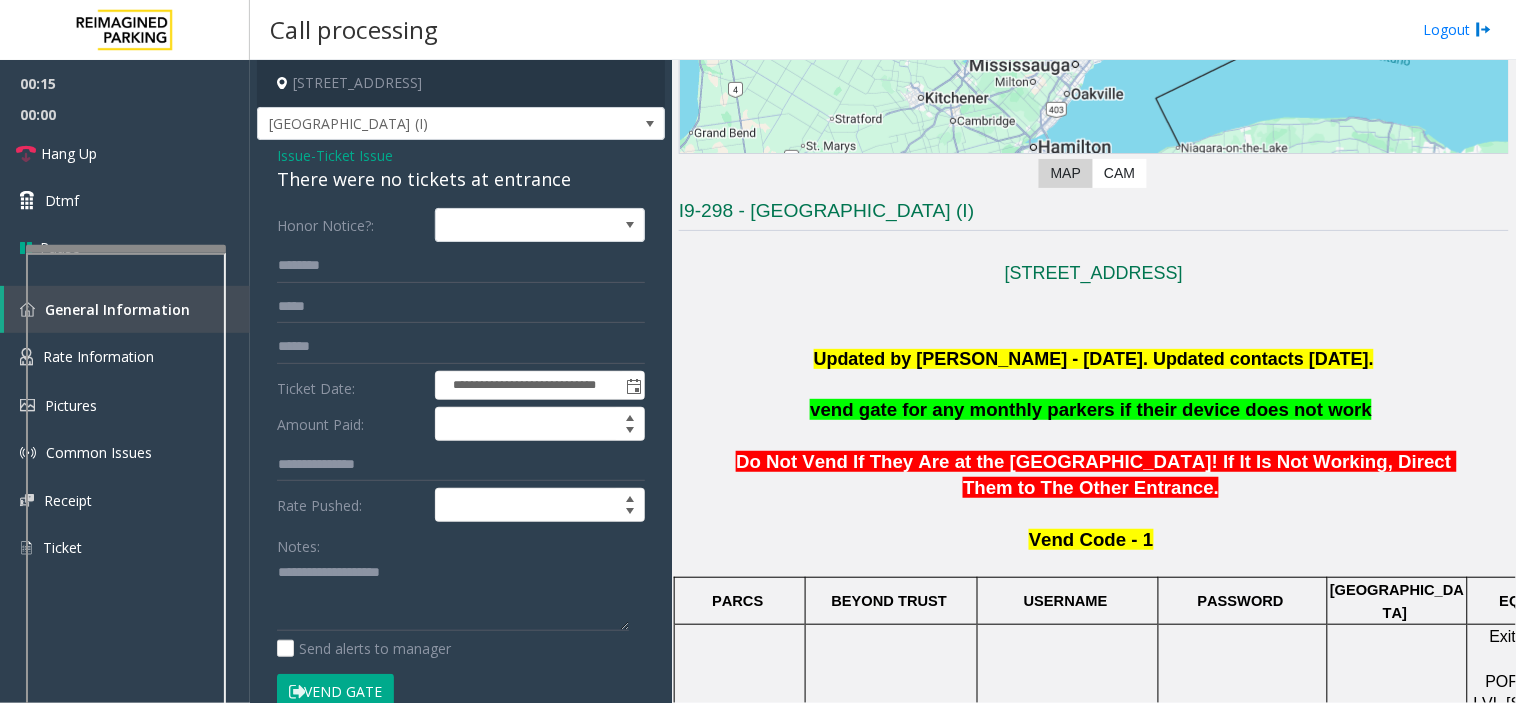 click on "There were no tickets at entrance" 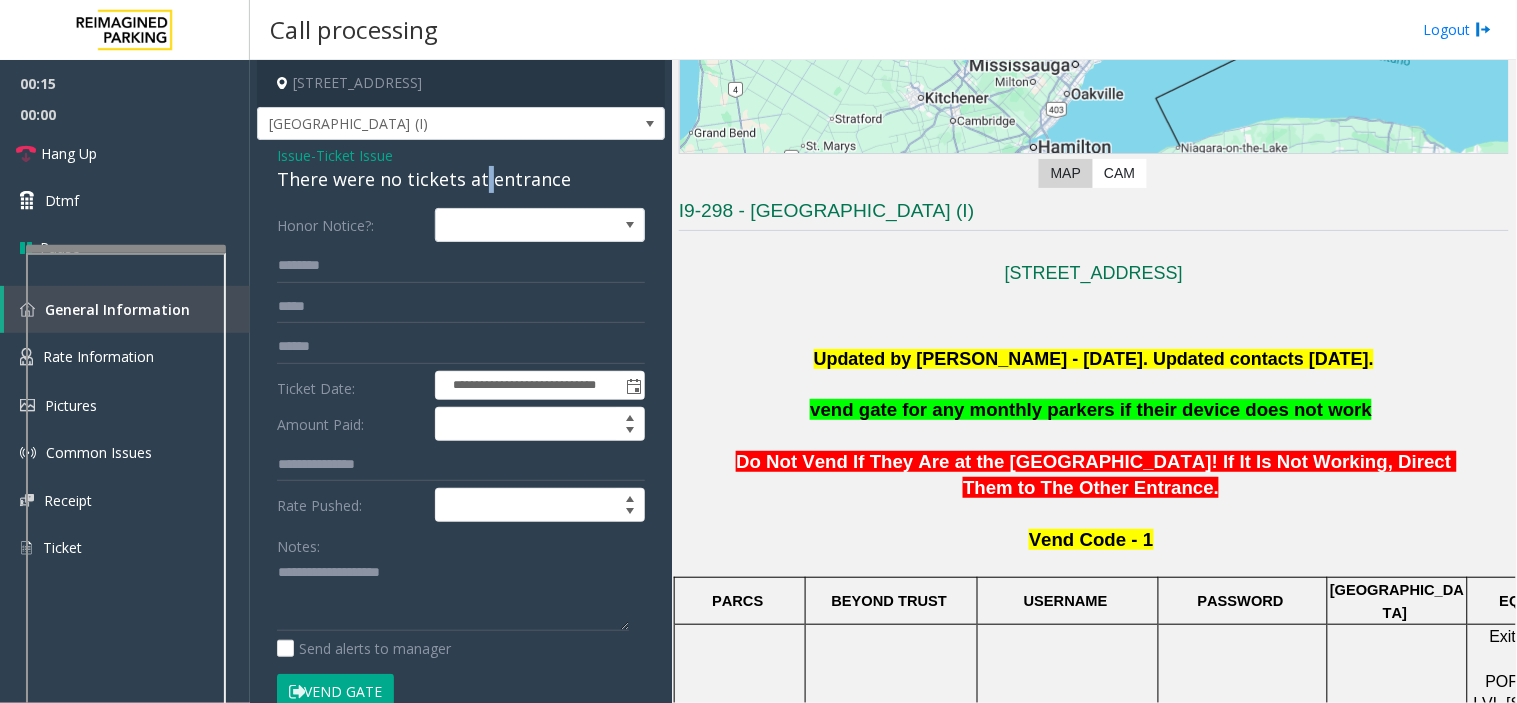 click on "There were no tickets at entrance" 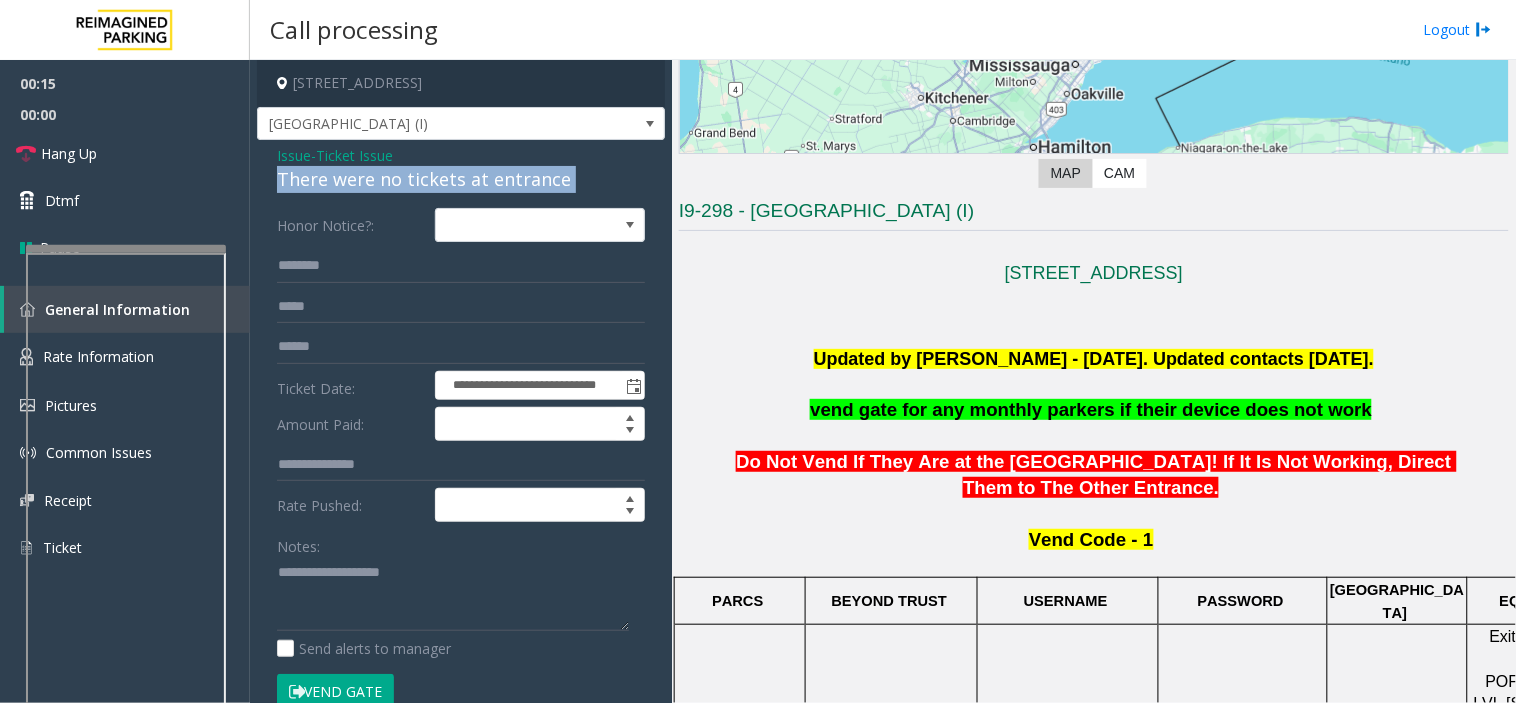 click on "There were no tickets at entrance" 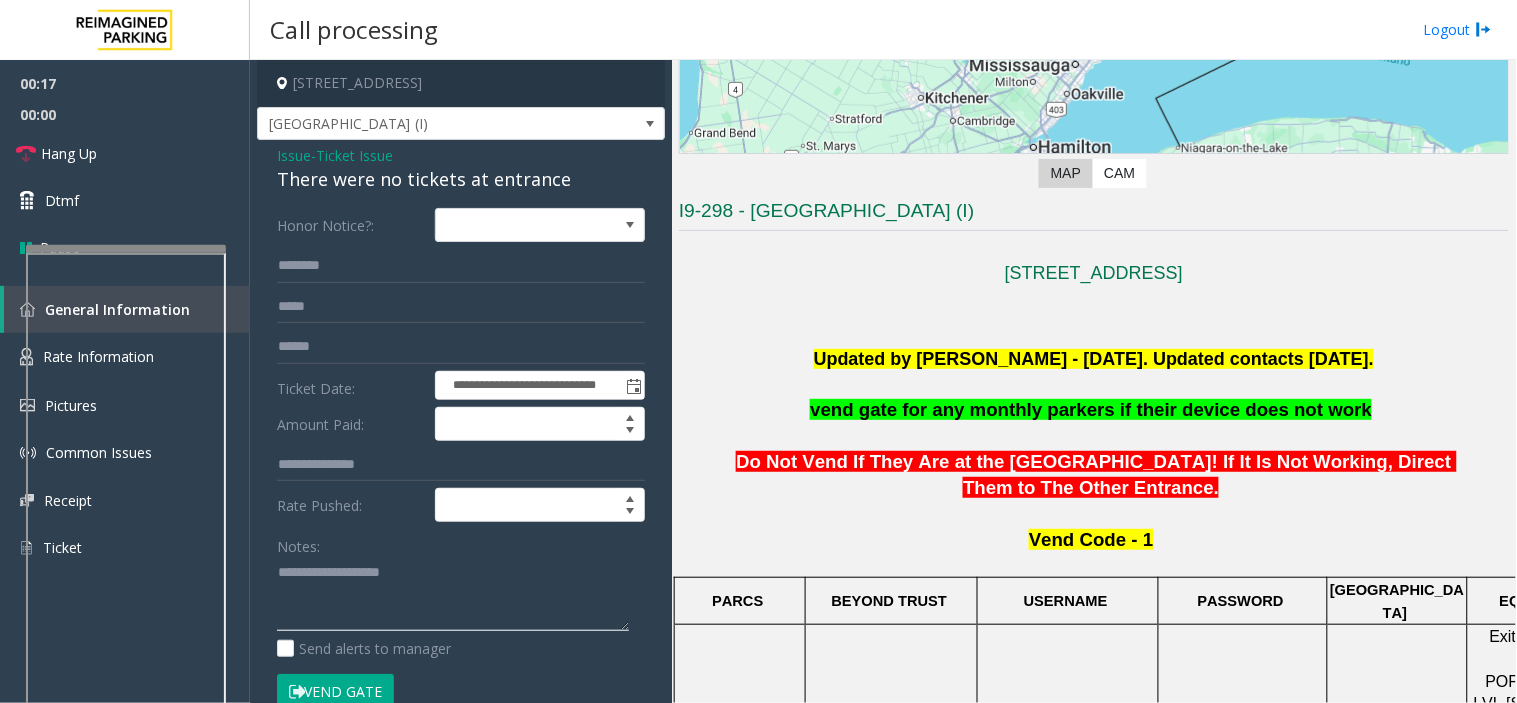 click 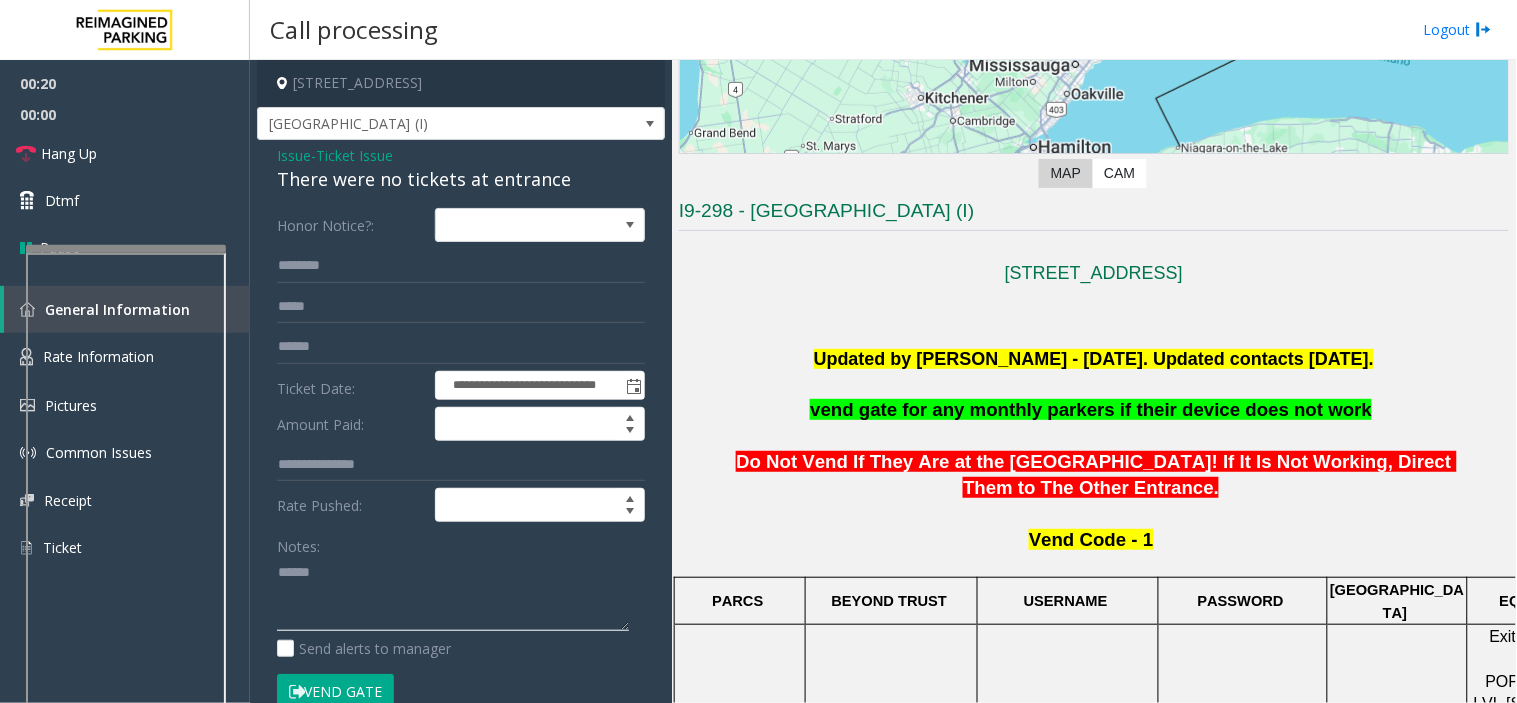 paste on "**********" 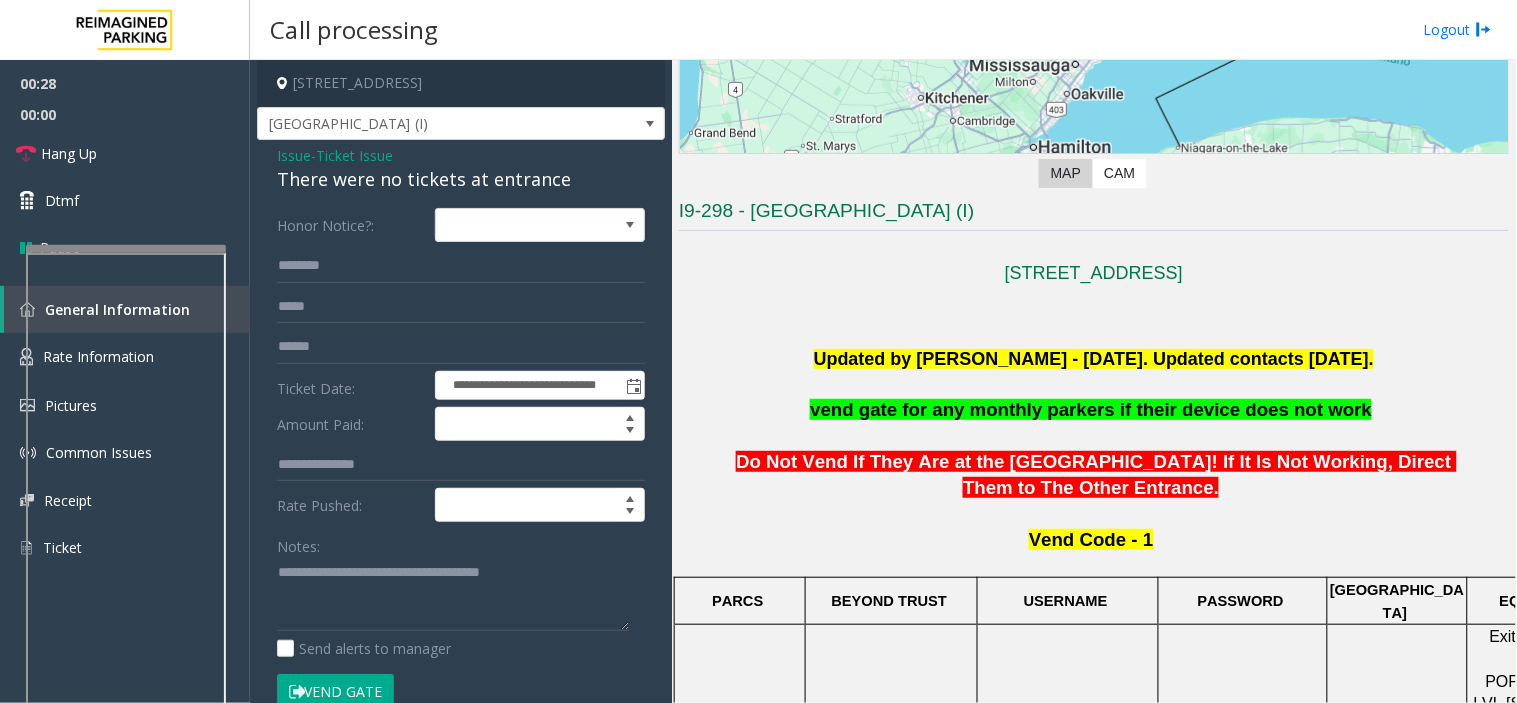 click on "**********" 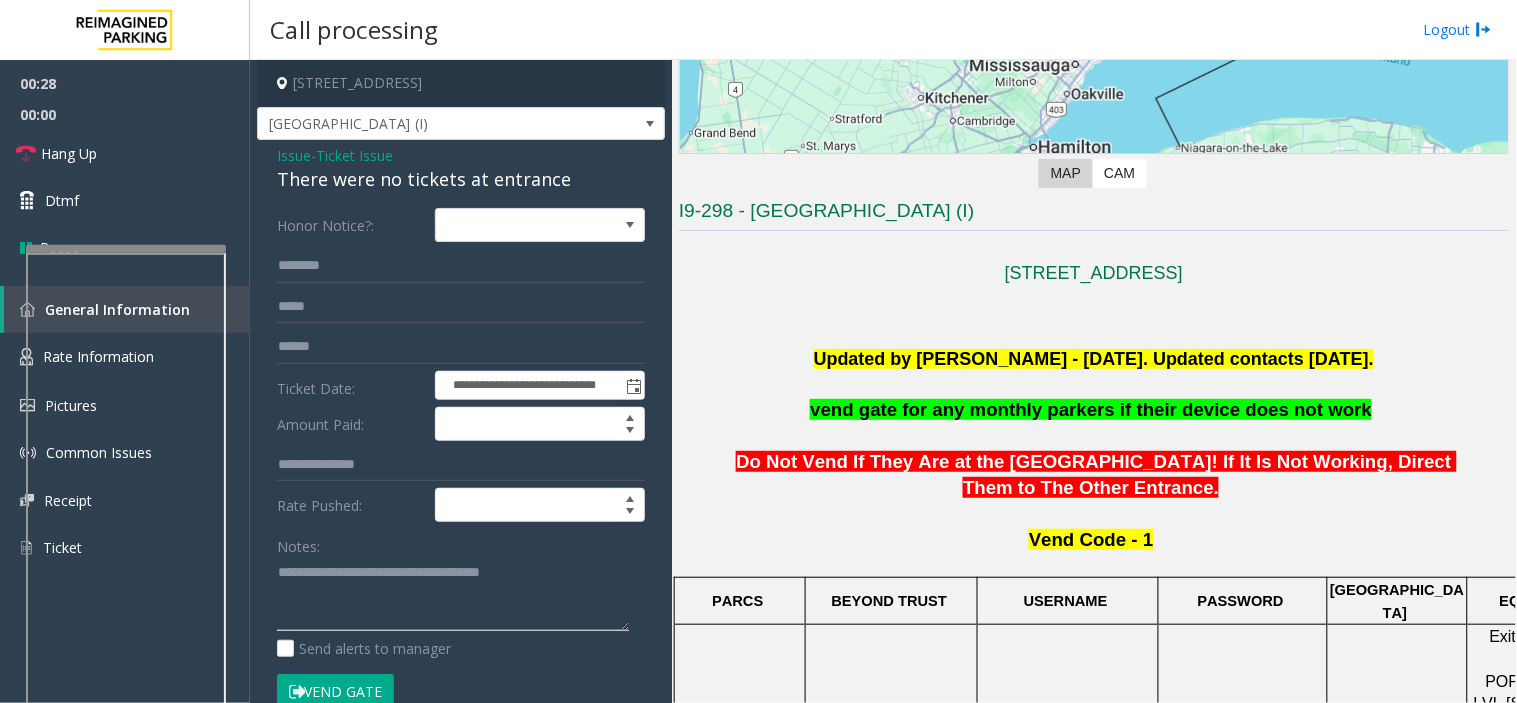 paste on "**********" 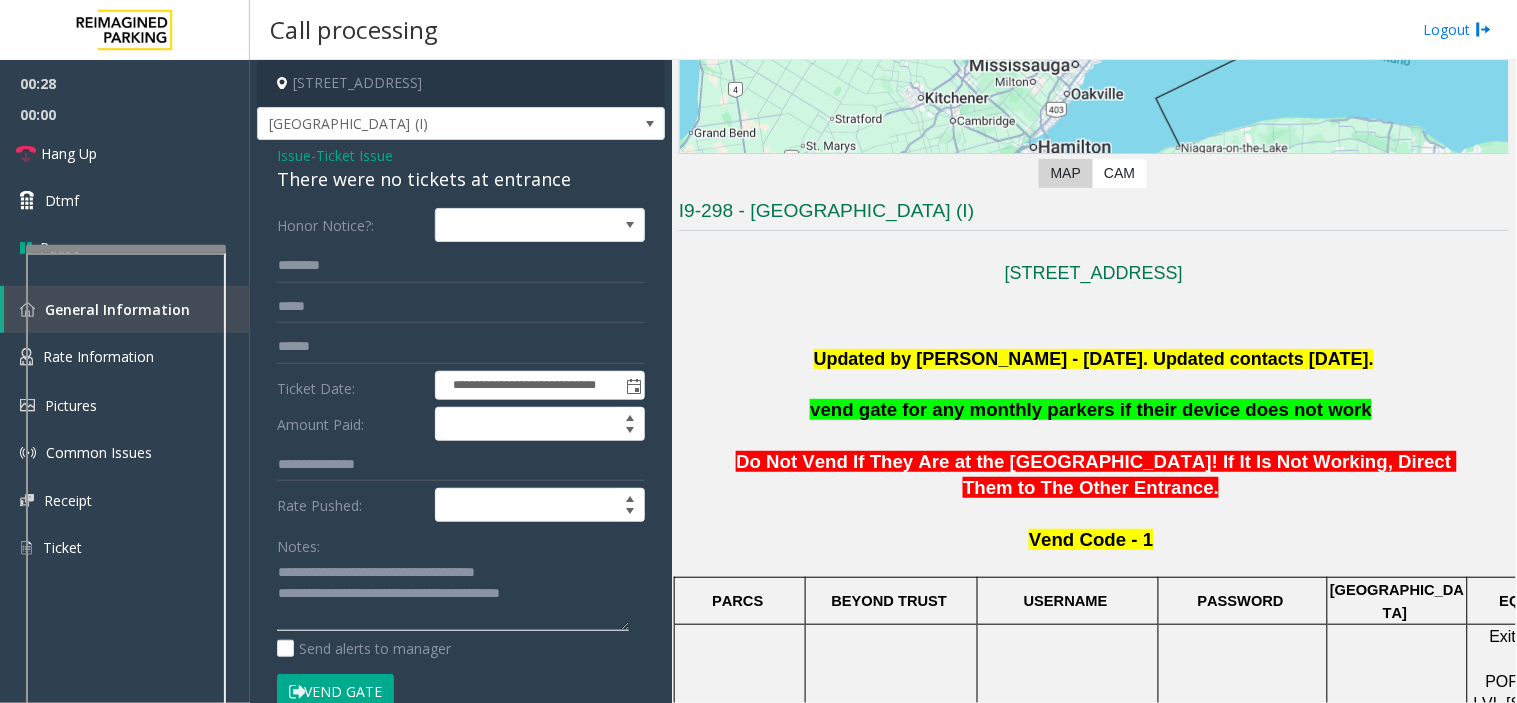 click 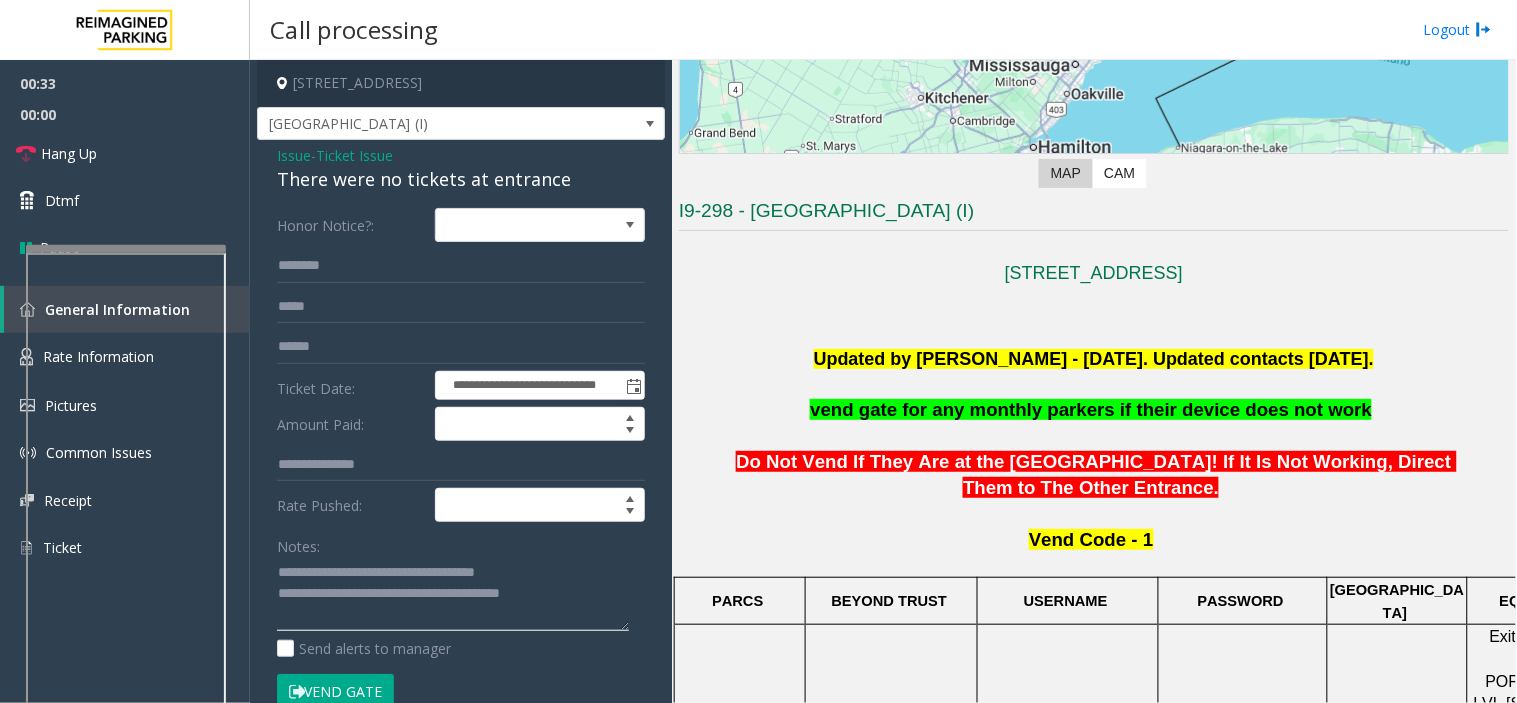 type on "**********" 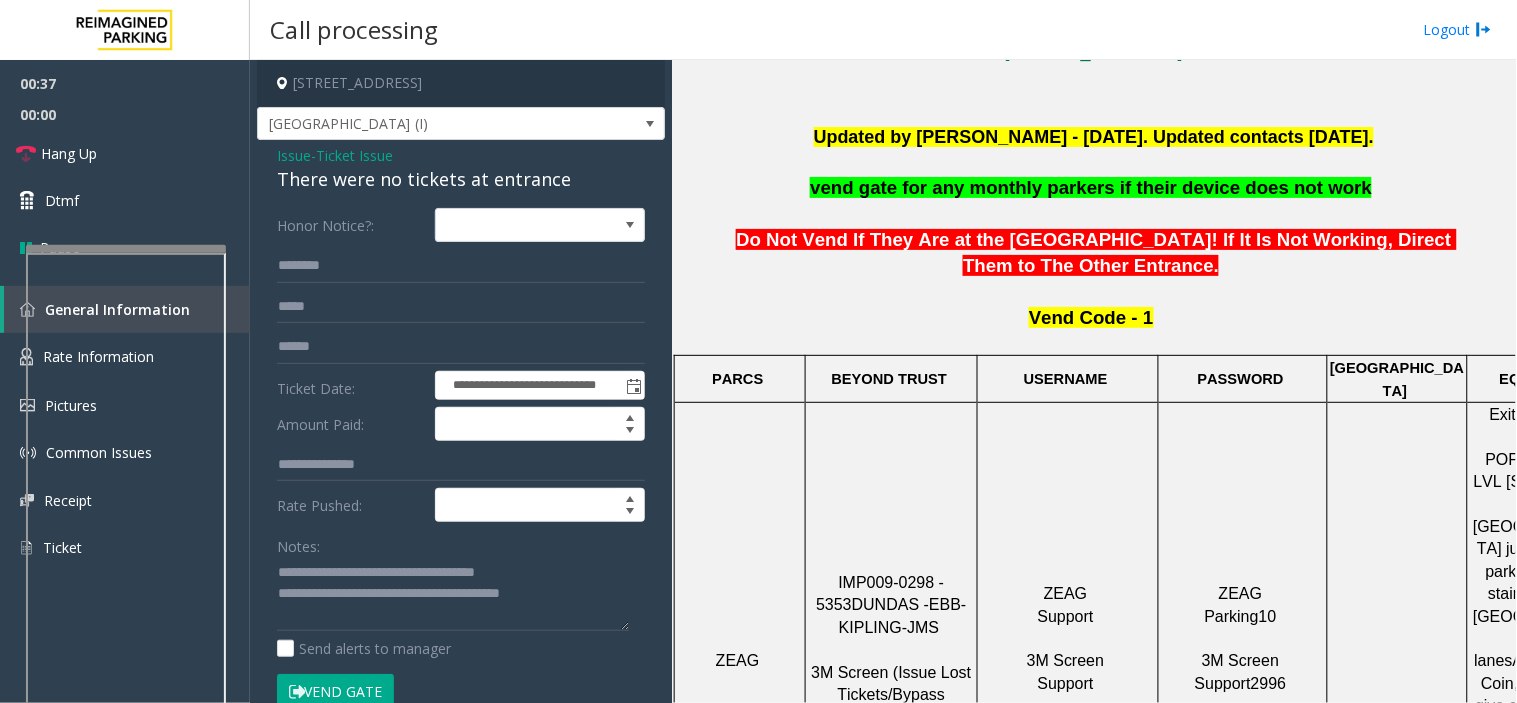 scroll, scrollTop: 666, scrollLeft: 0, axis: vertical 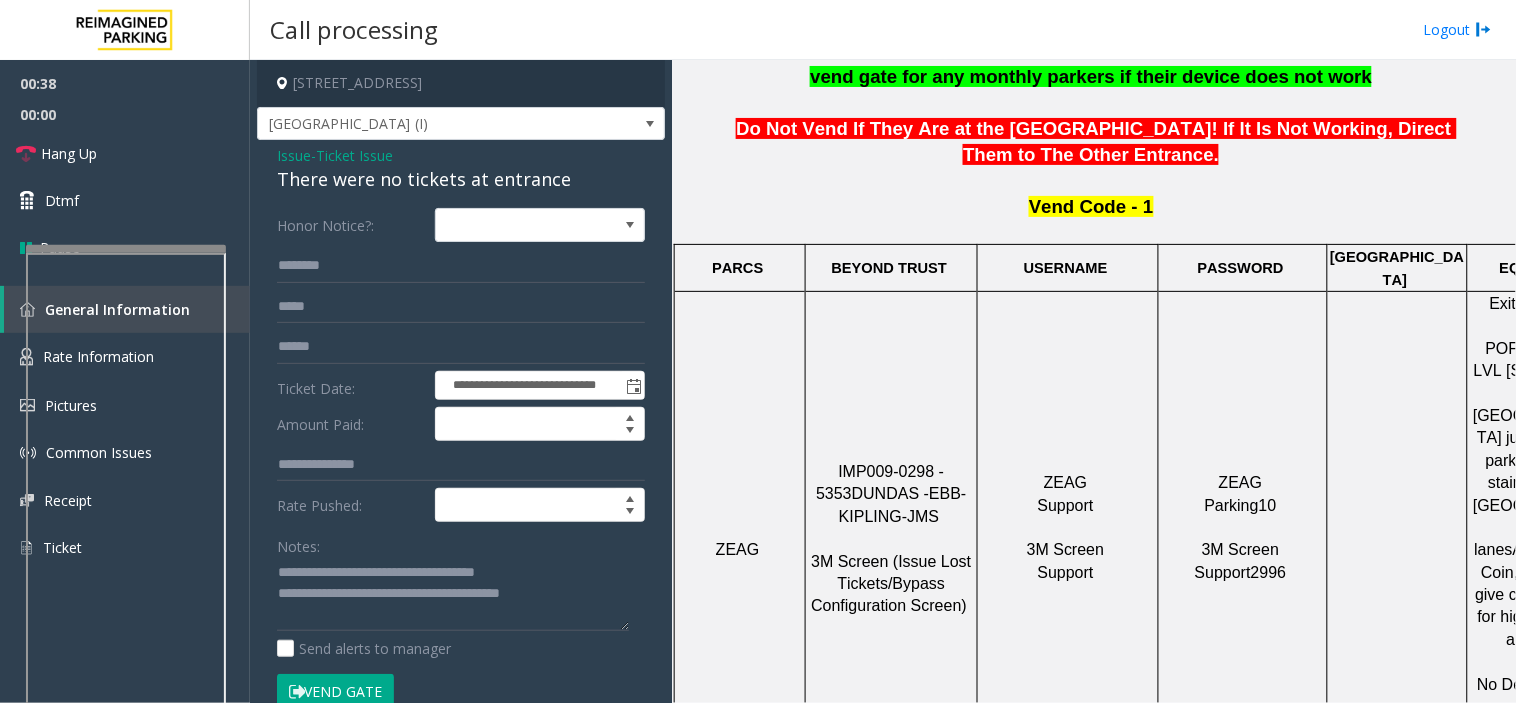 click on "IMP009-0298 - 5353" 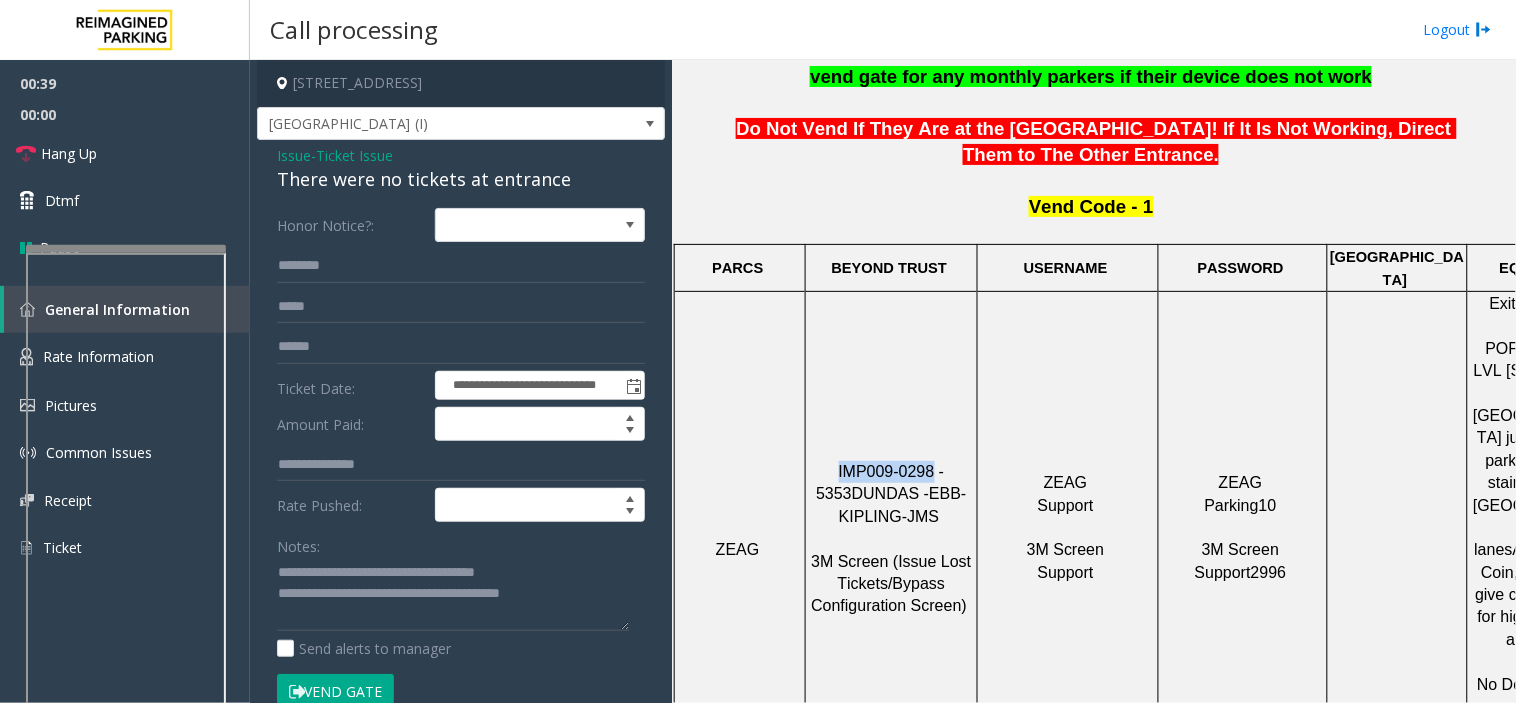 drag, startPoint x: 834, startPoint y: 408, endPoint x: 888, endPoint y: 407, distance: 54.00926 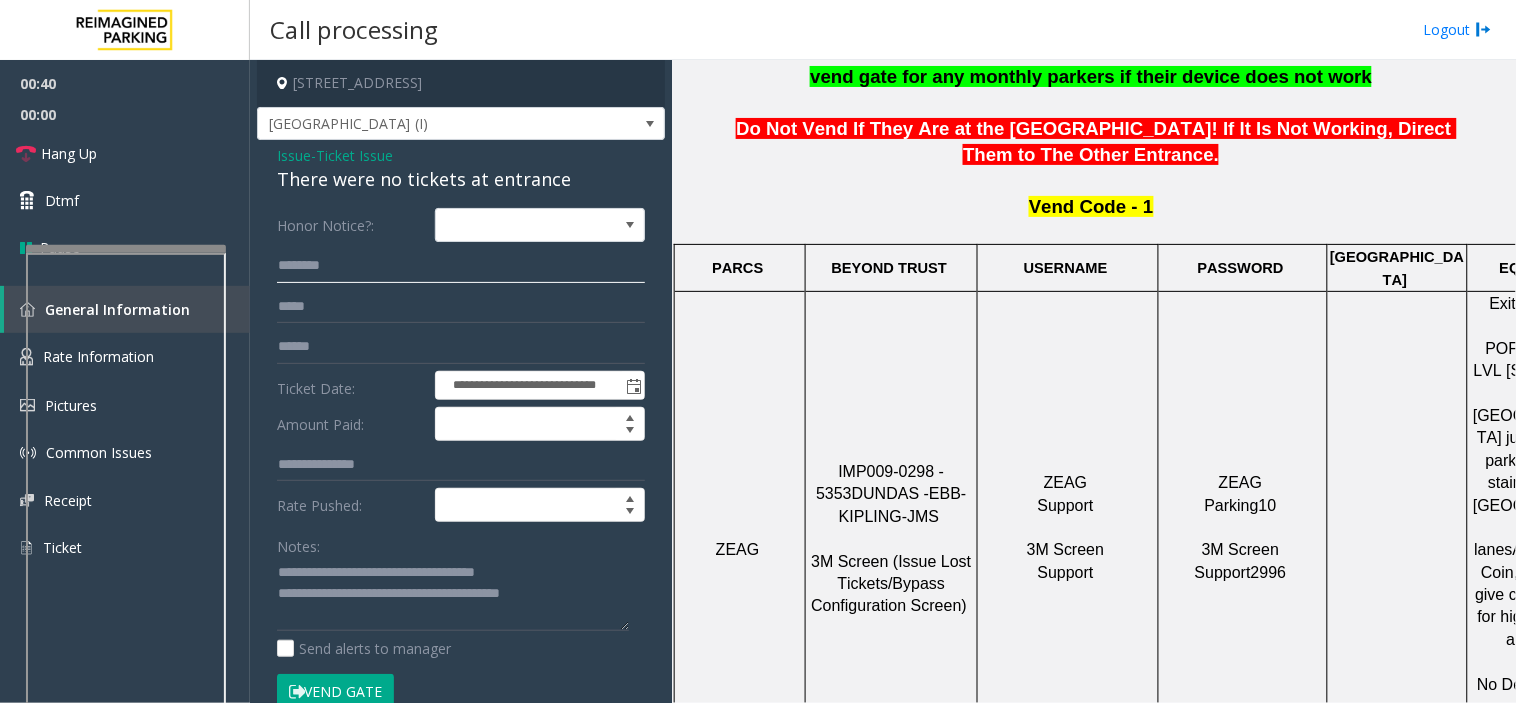click 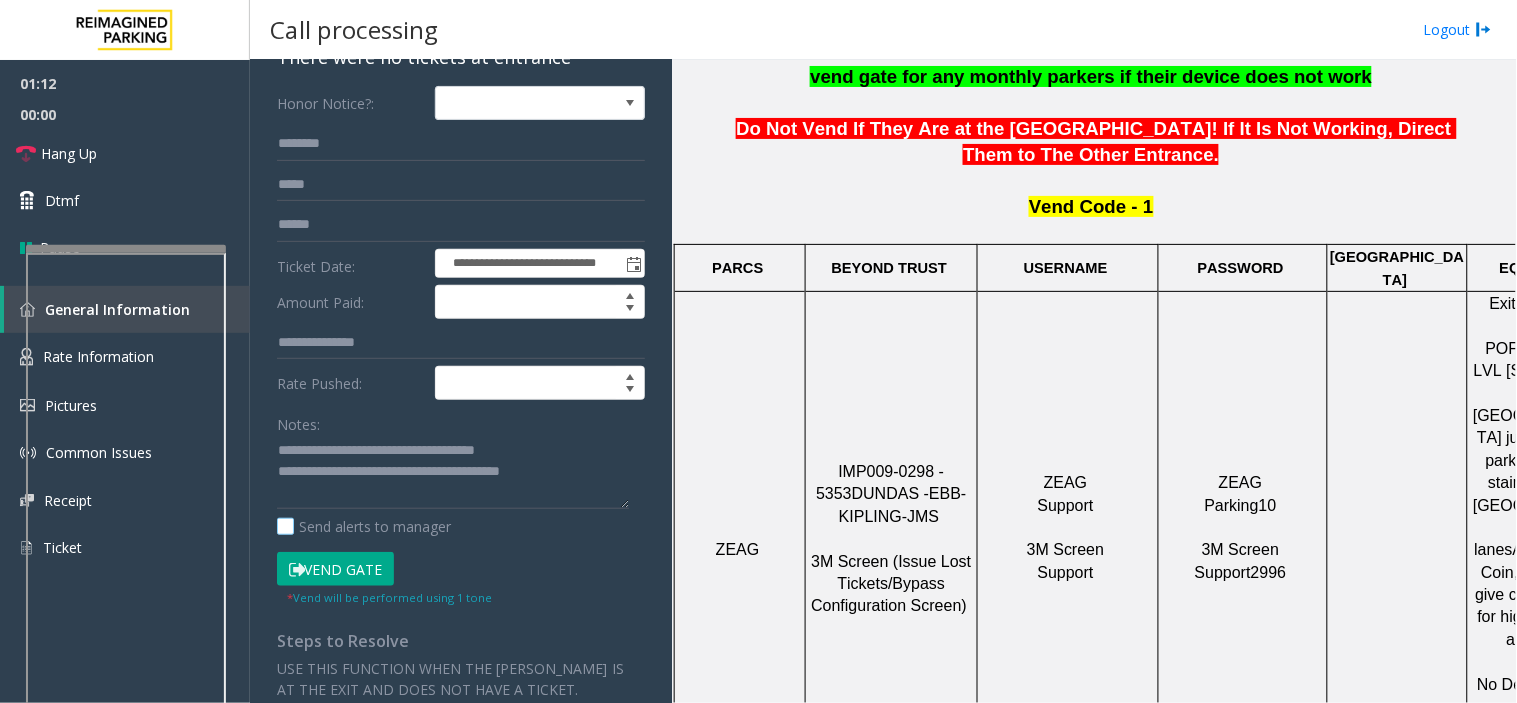 scroll, scrollTop: 0, scrollLeft: 0, axis: both 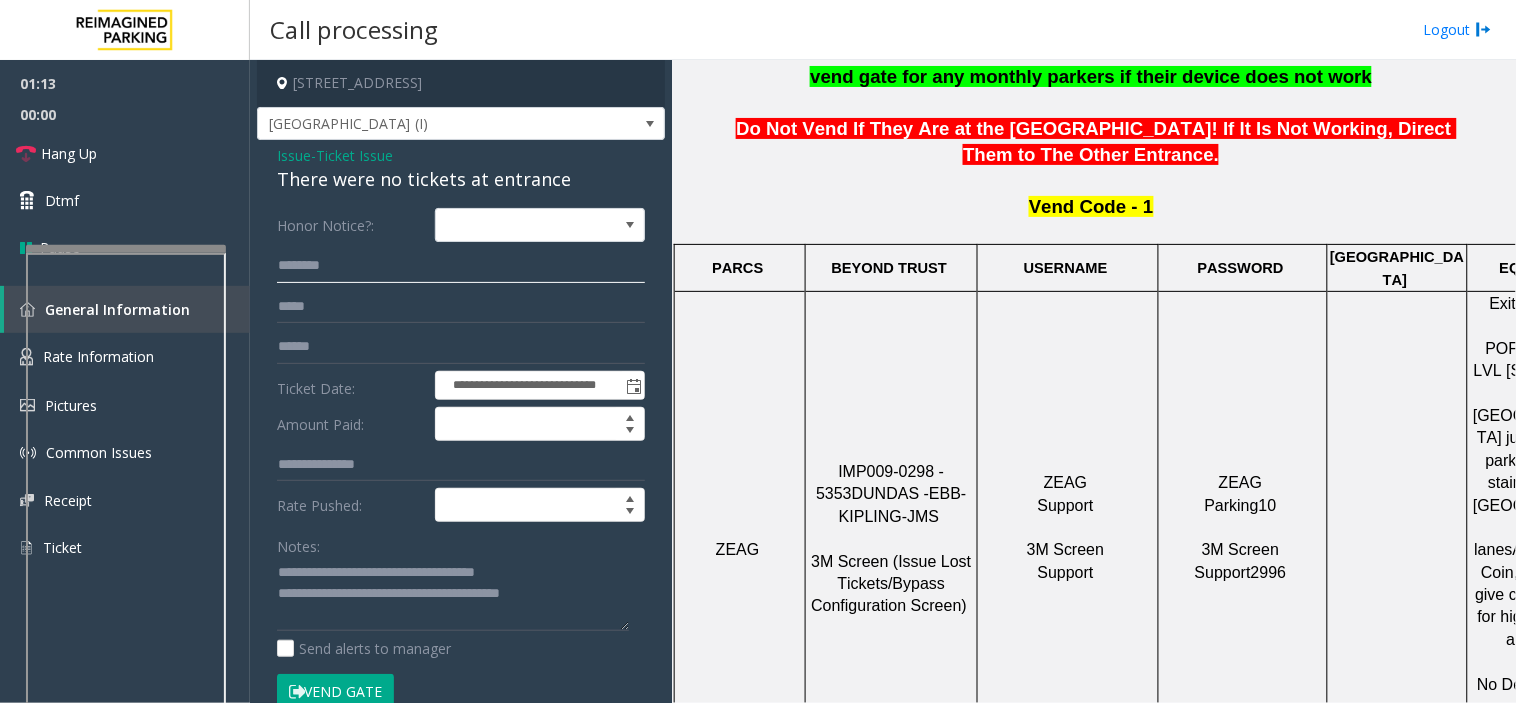 click on "*******" 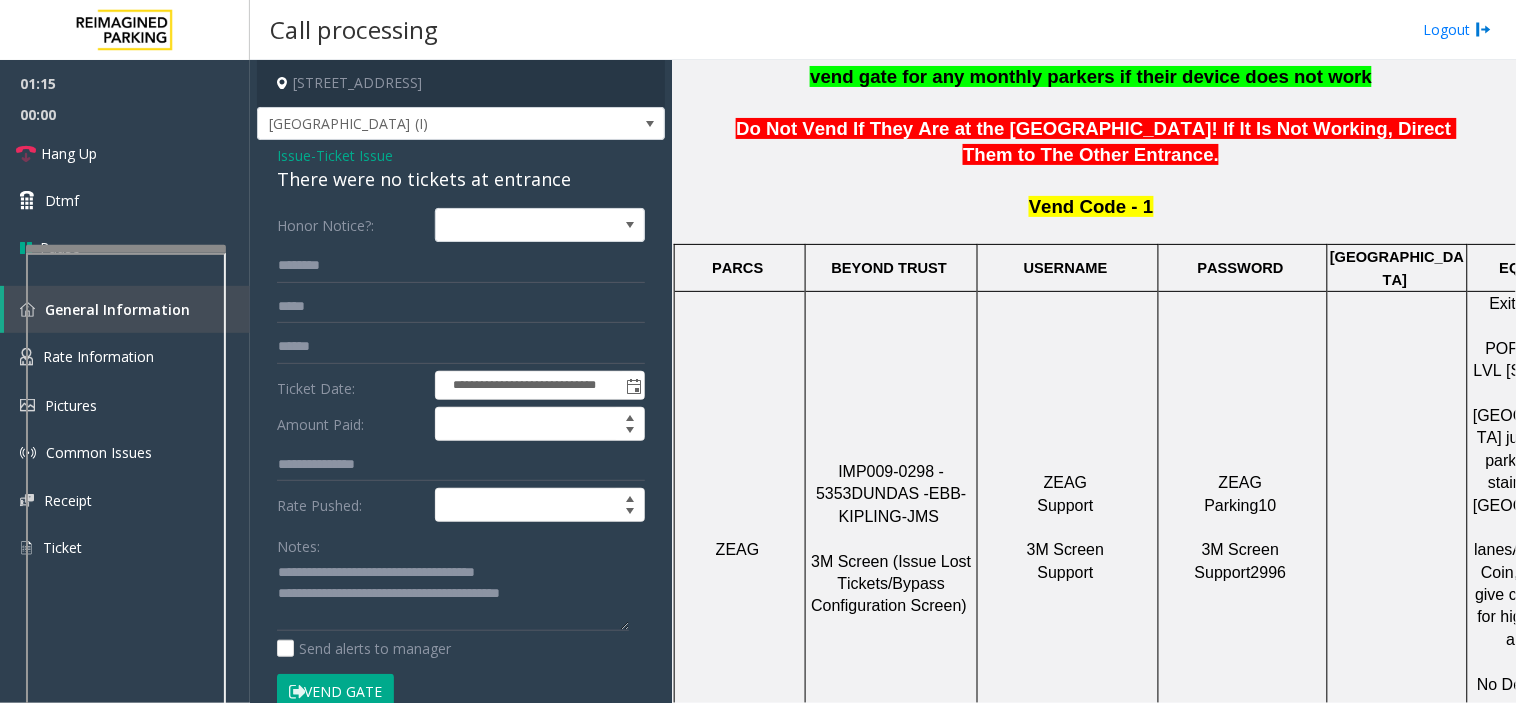 click on "Vend Gate" 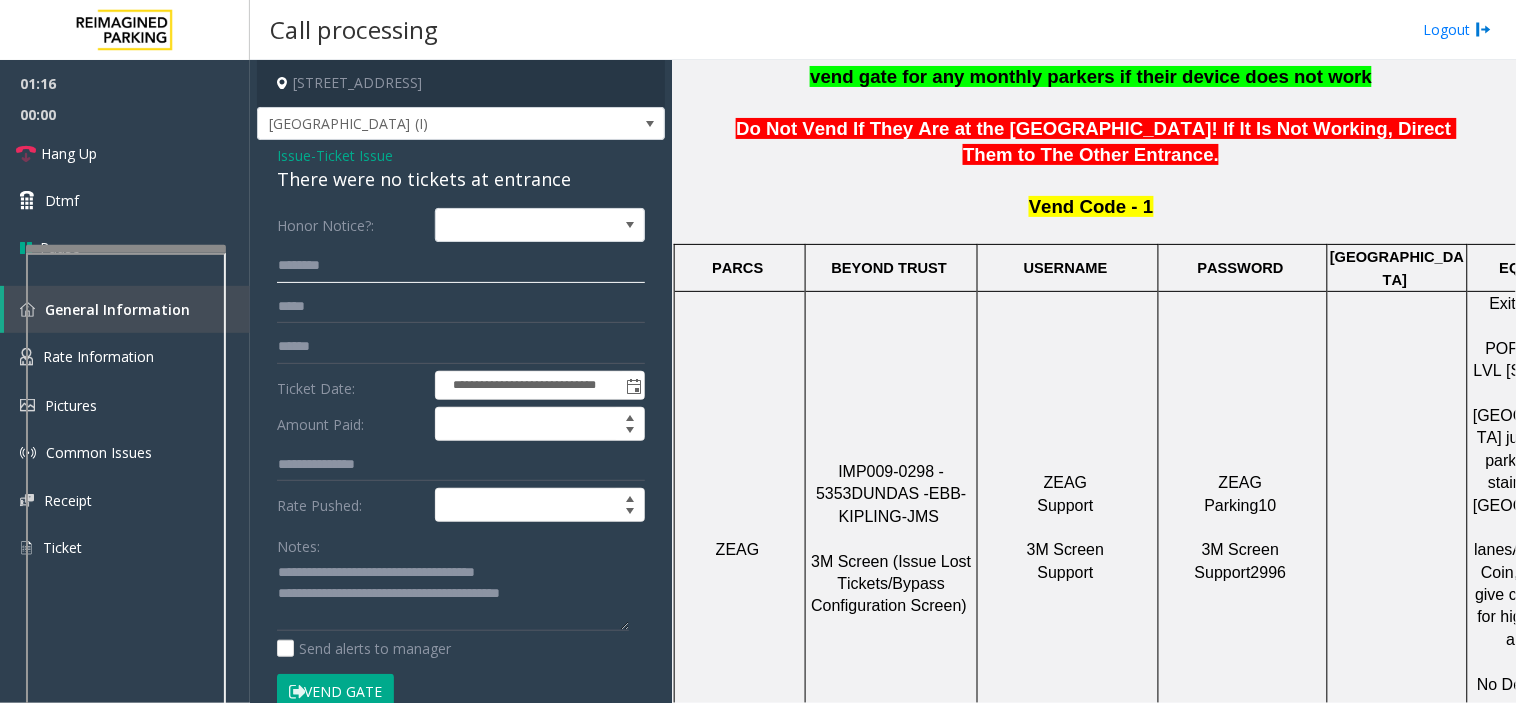 click on "*******" 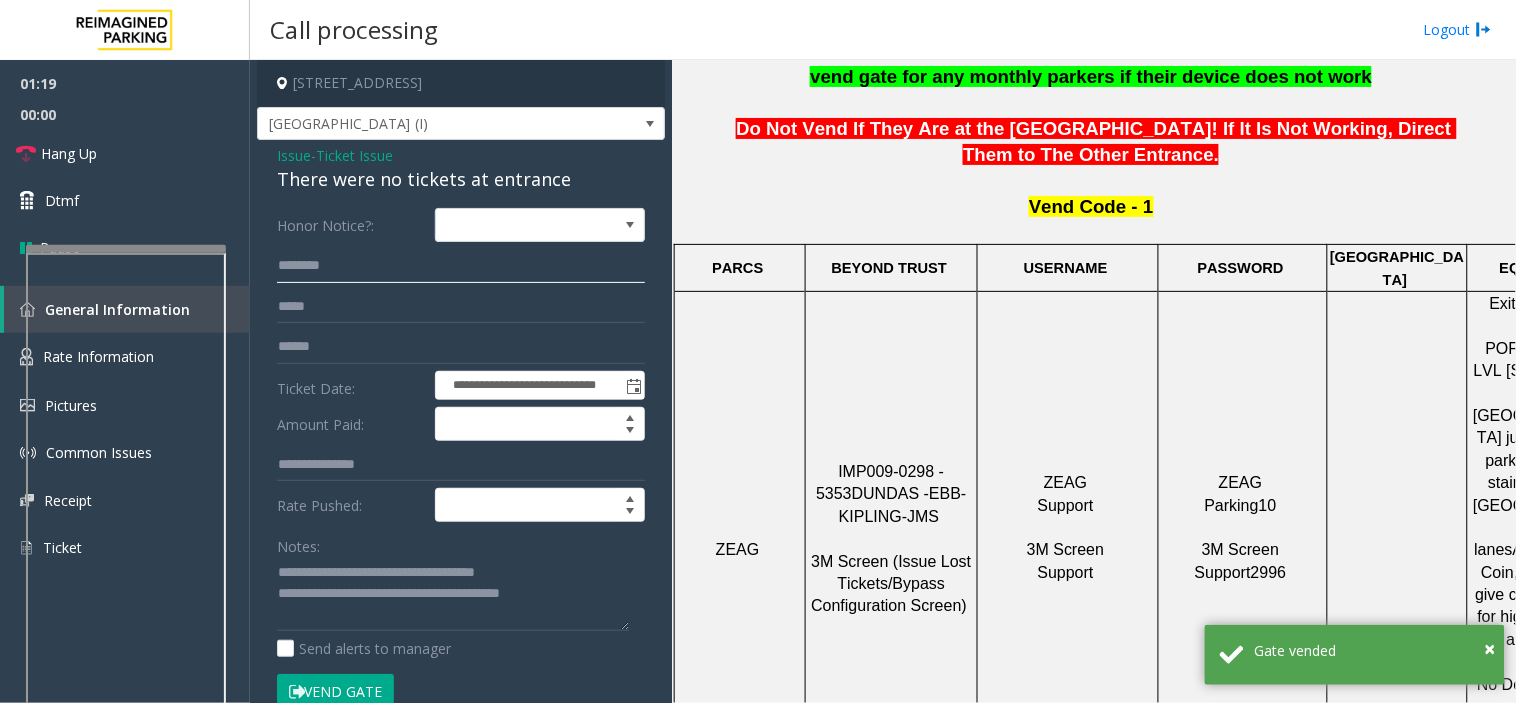 type on "*******" 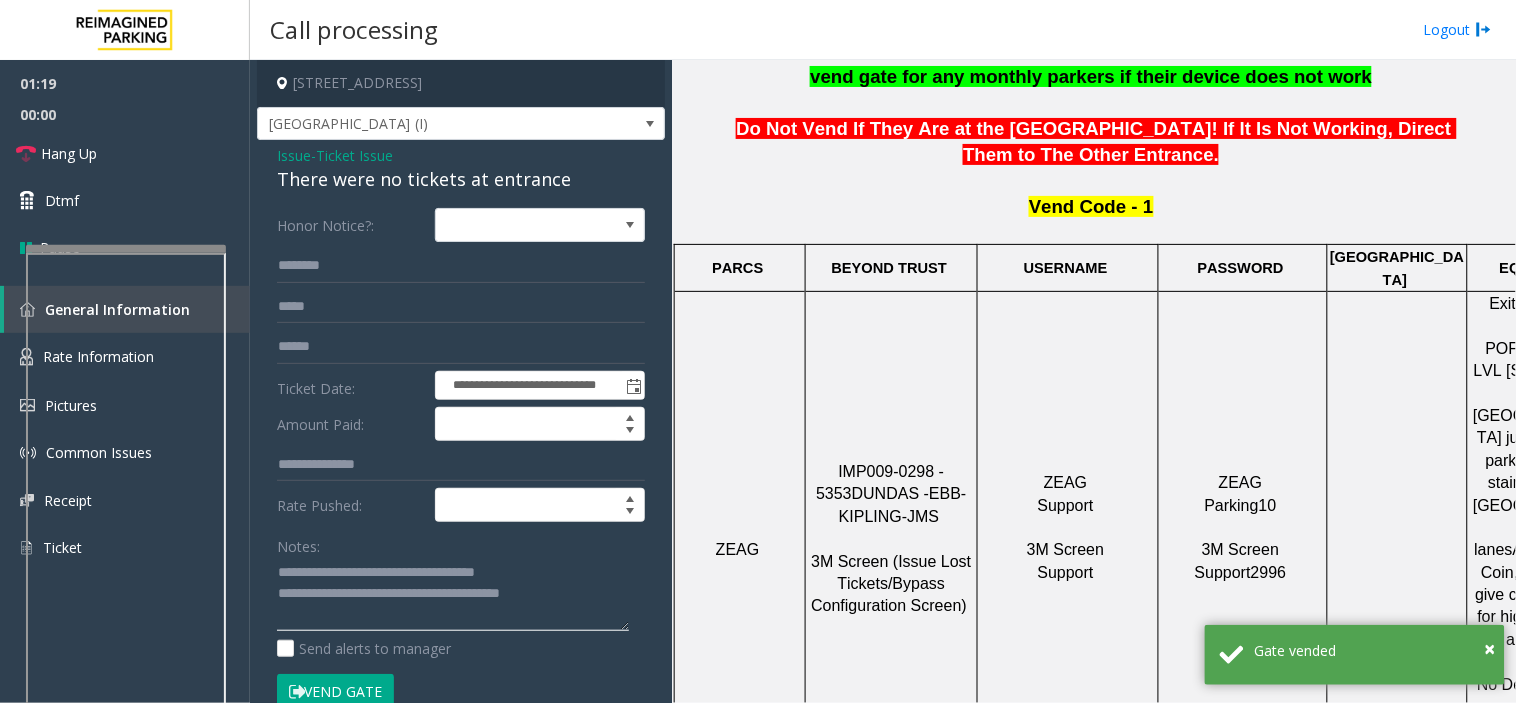 click 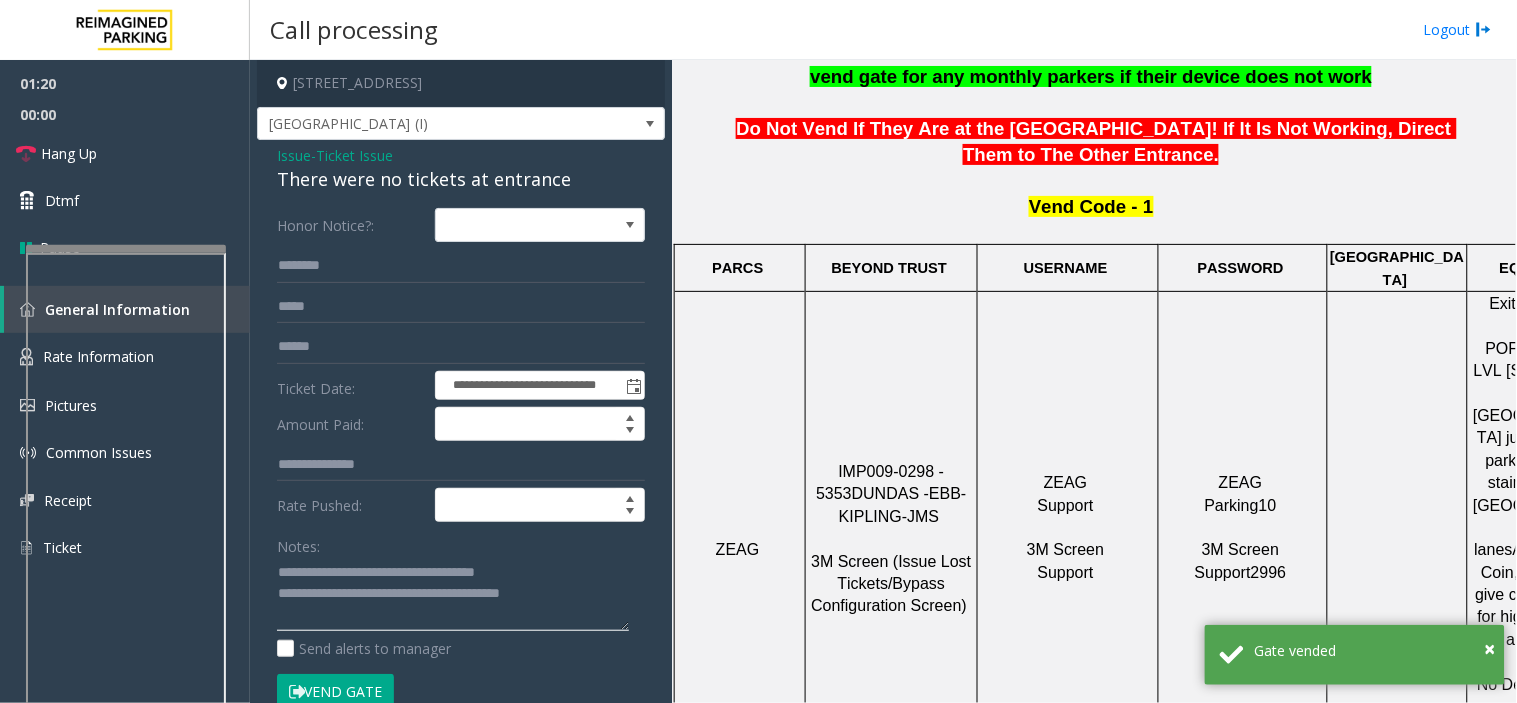 drag, startPoint x: 515, startPoint y: 603, endPoint x: 312, endPoint y: 572, distance: 205.35335 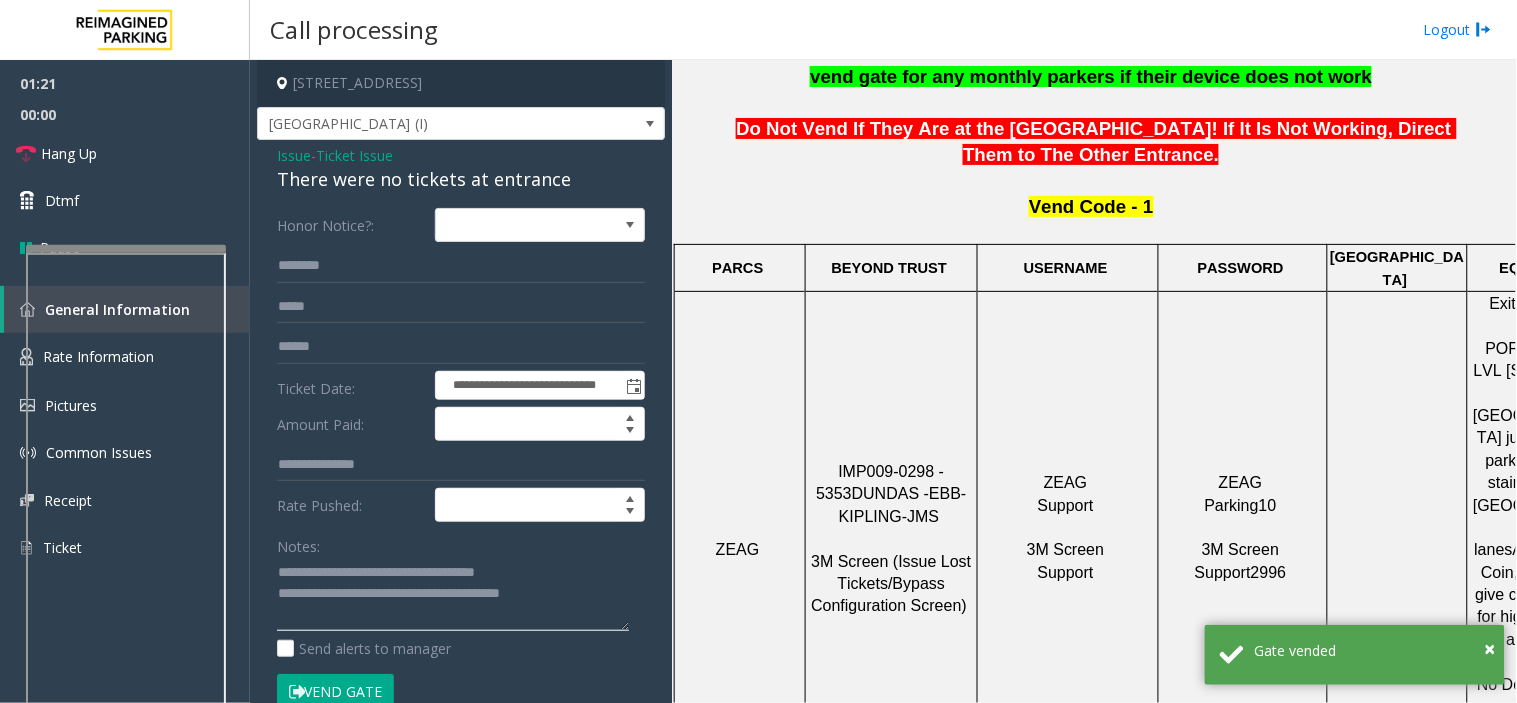drag, startPoint x: 312, startPoint y: 572, endPoint x: 546, endPoint y: 626, distance: 240.14995 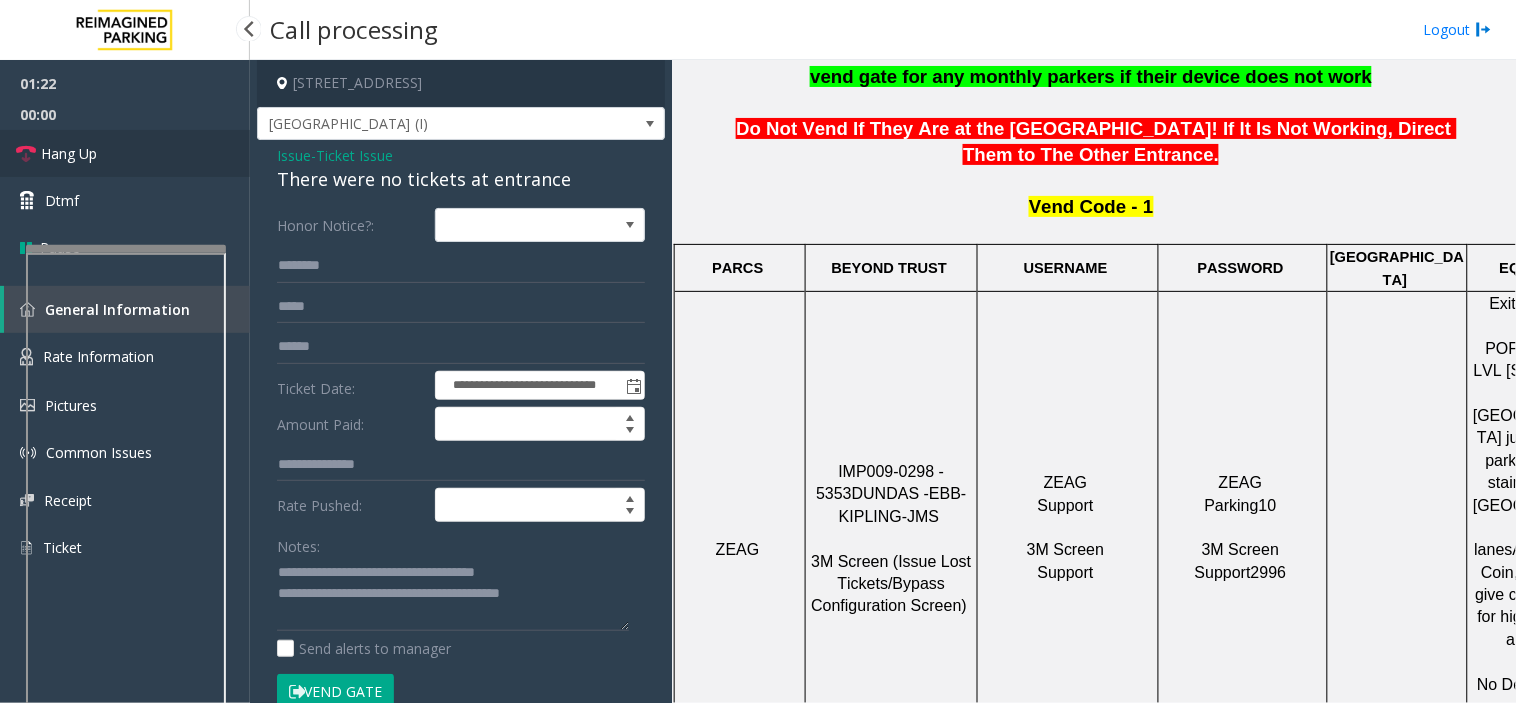 click on "Hang Up" at bounding box center [125, 153] 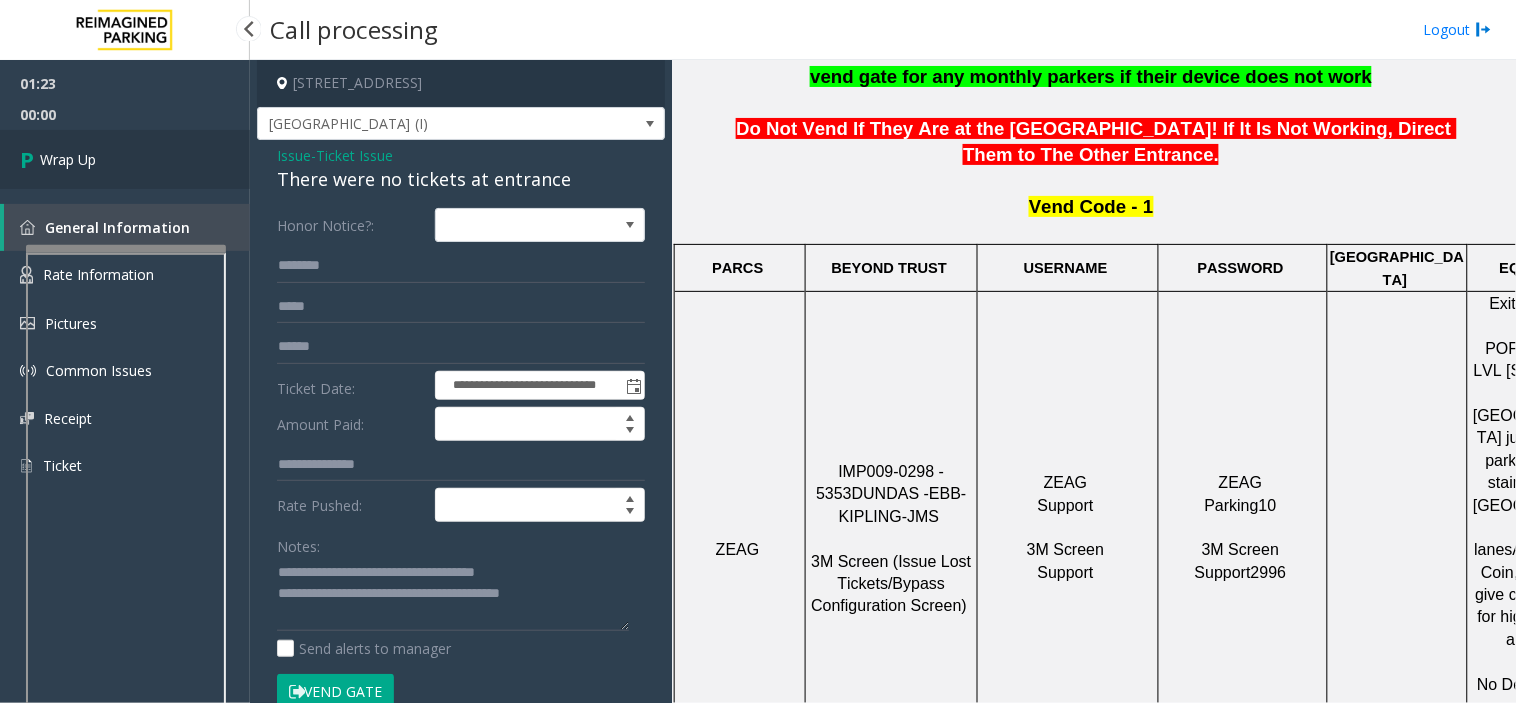 click on "Wrap Up" at bounding box center [125, 159] 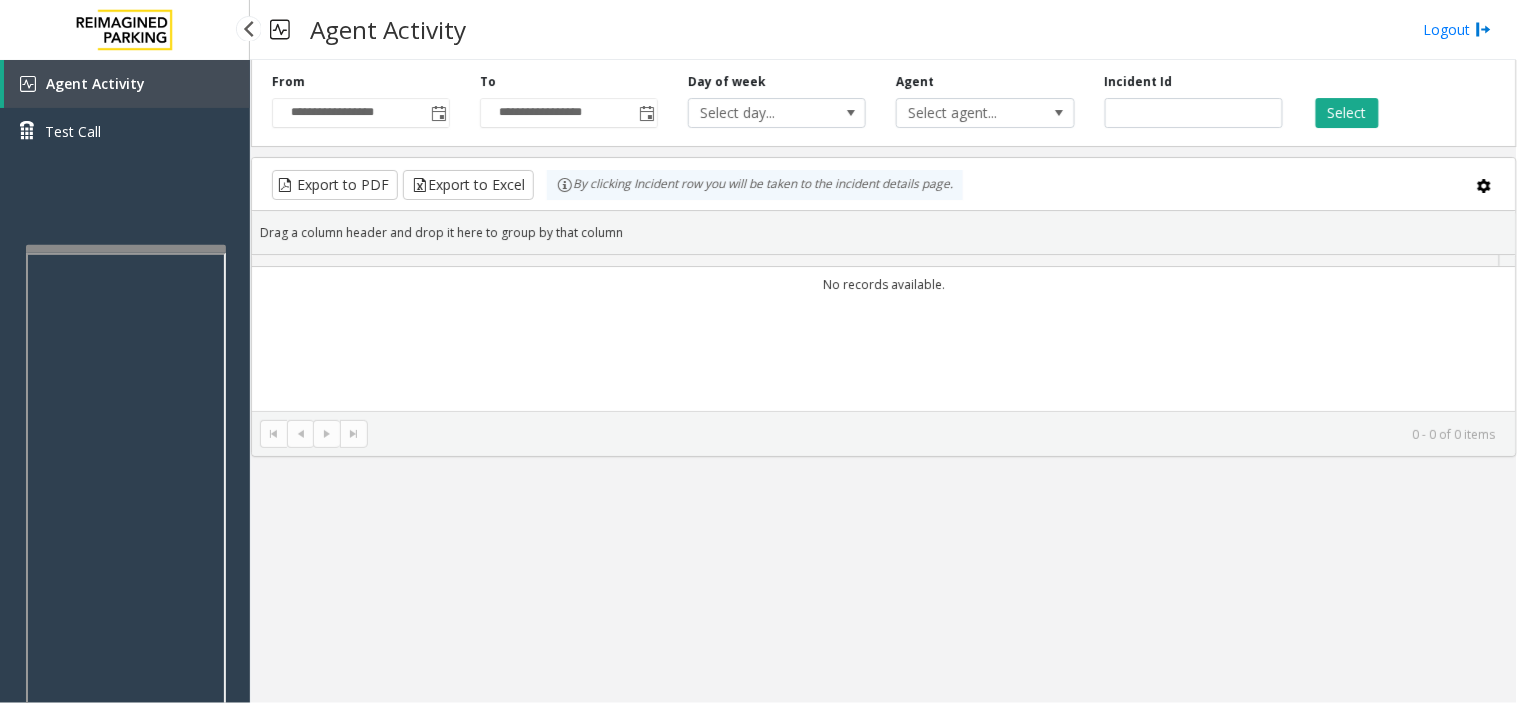 click on "Agent Activity Test Call" at bounding box center [125, 115] 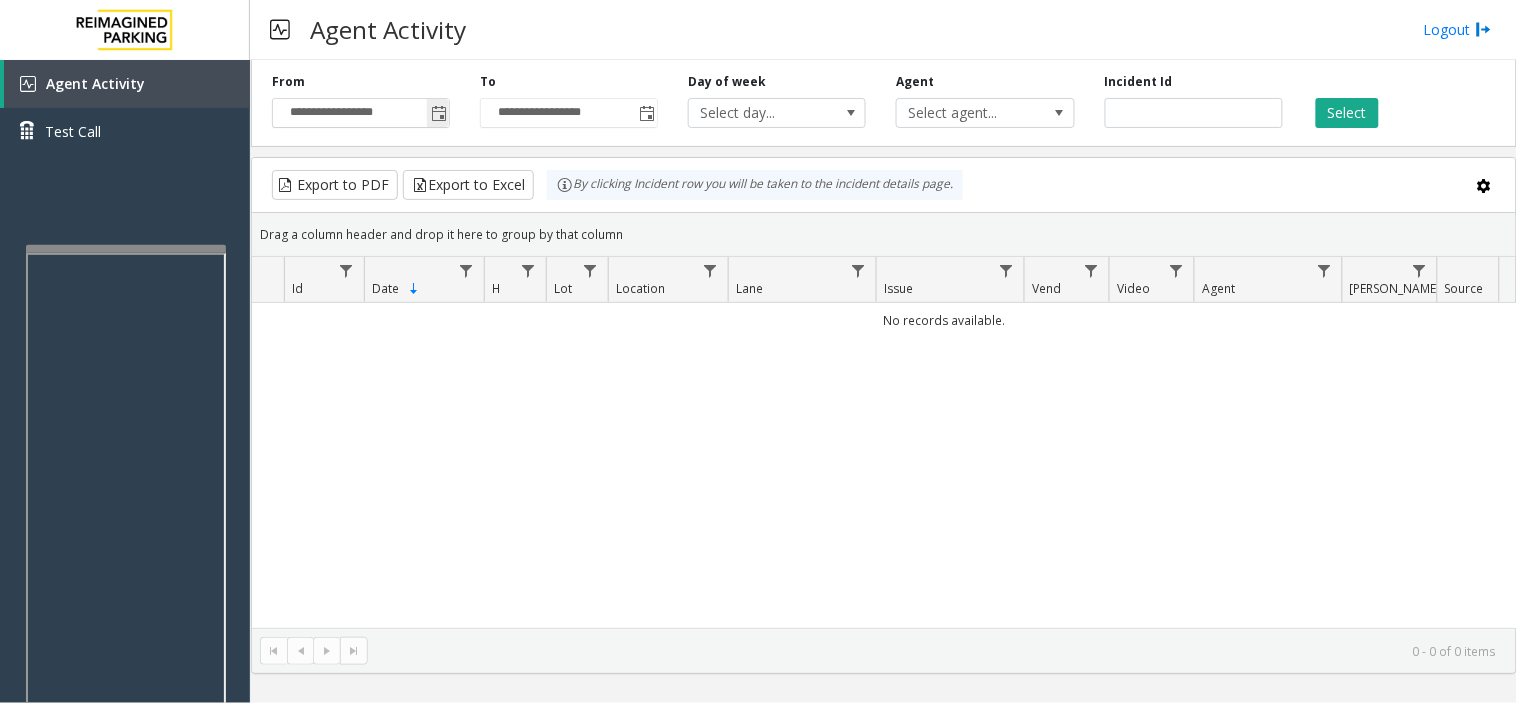 click 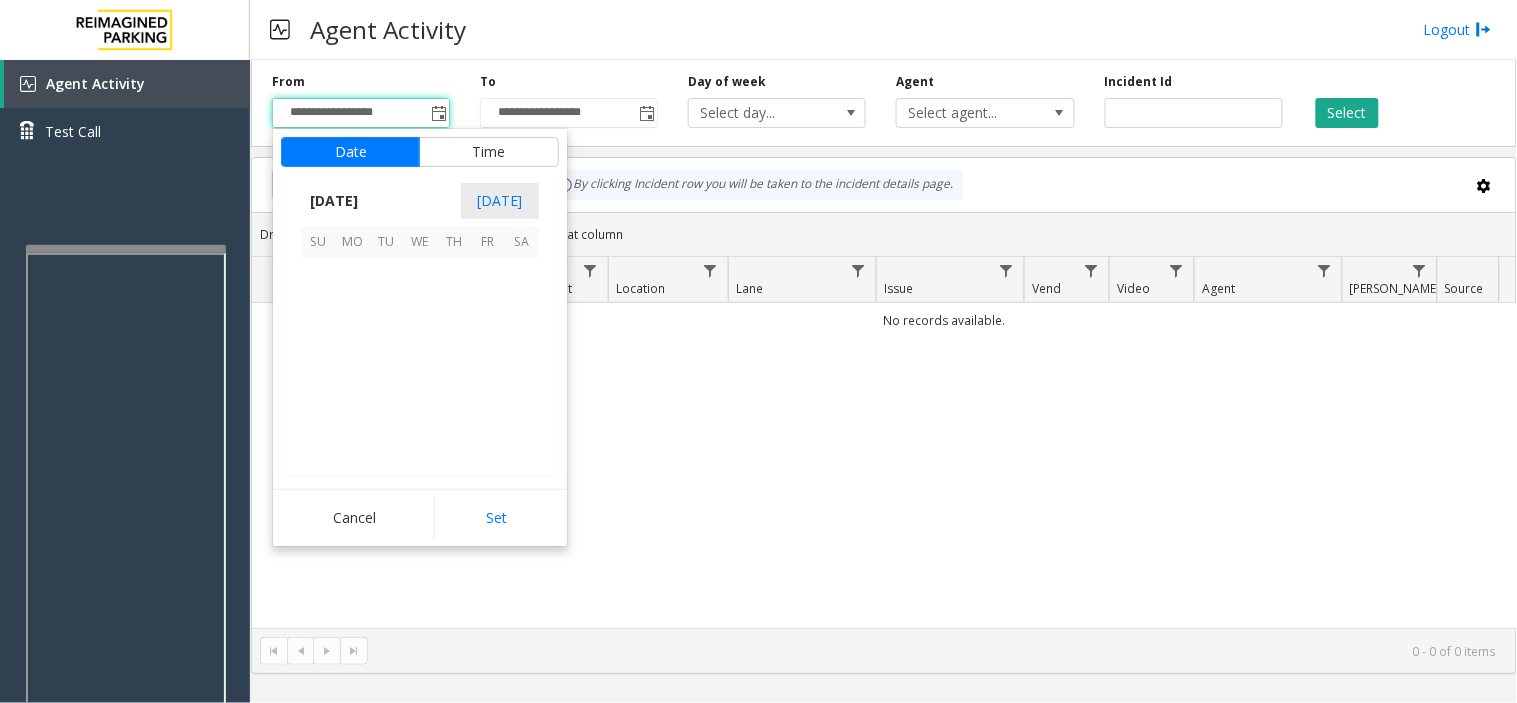 scroll, scrollTop: 358354, scrollLeft: 0, axis: vertical 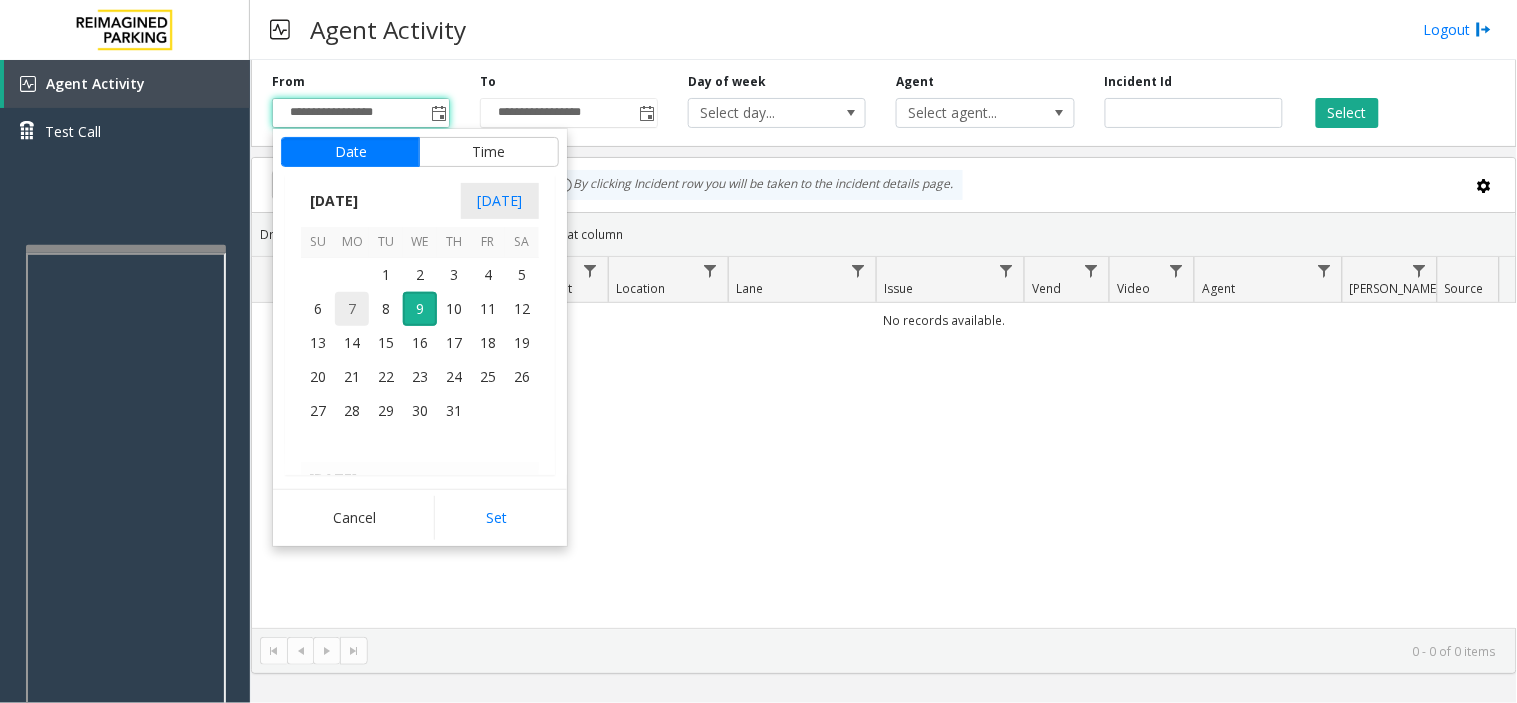click on "7" at bounding box center (352, 309) 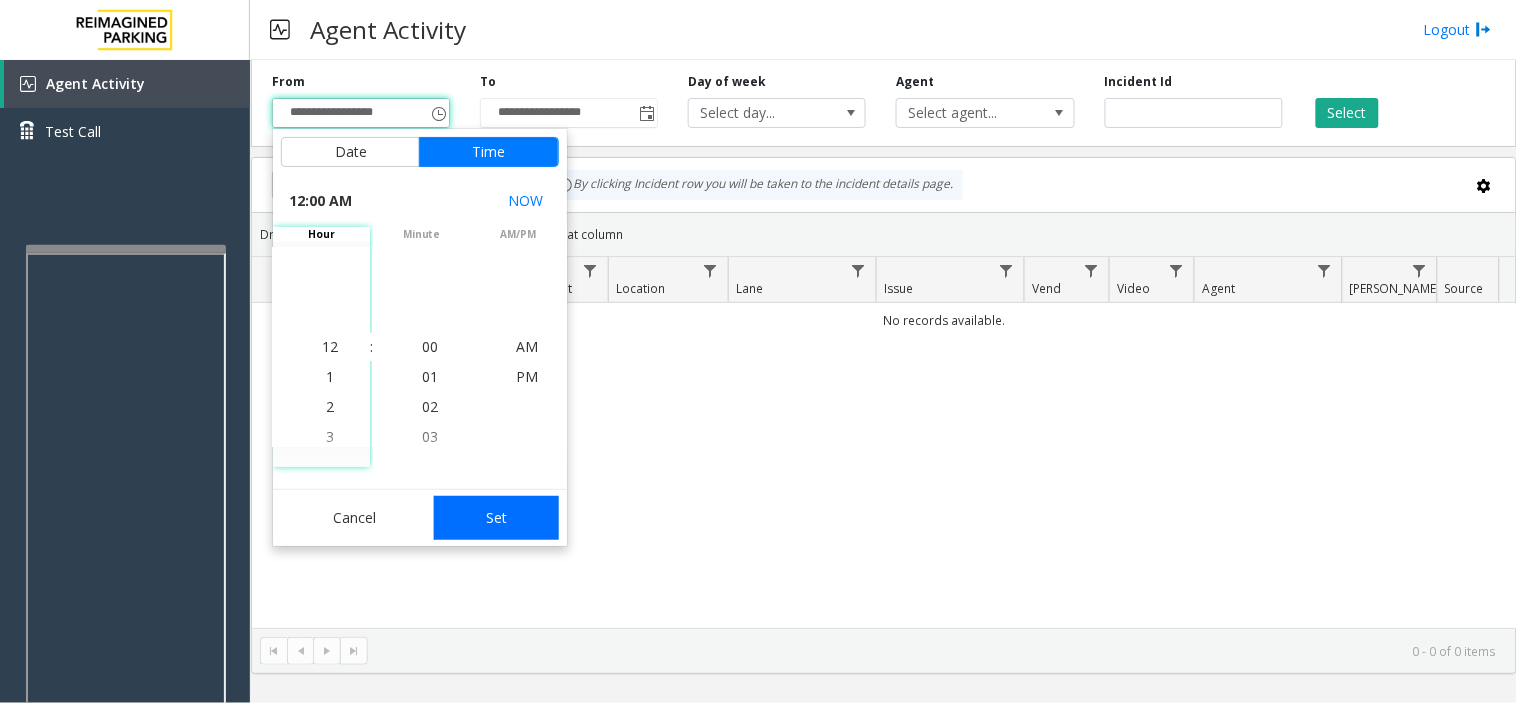 click on "Set" 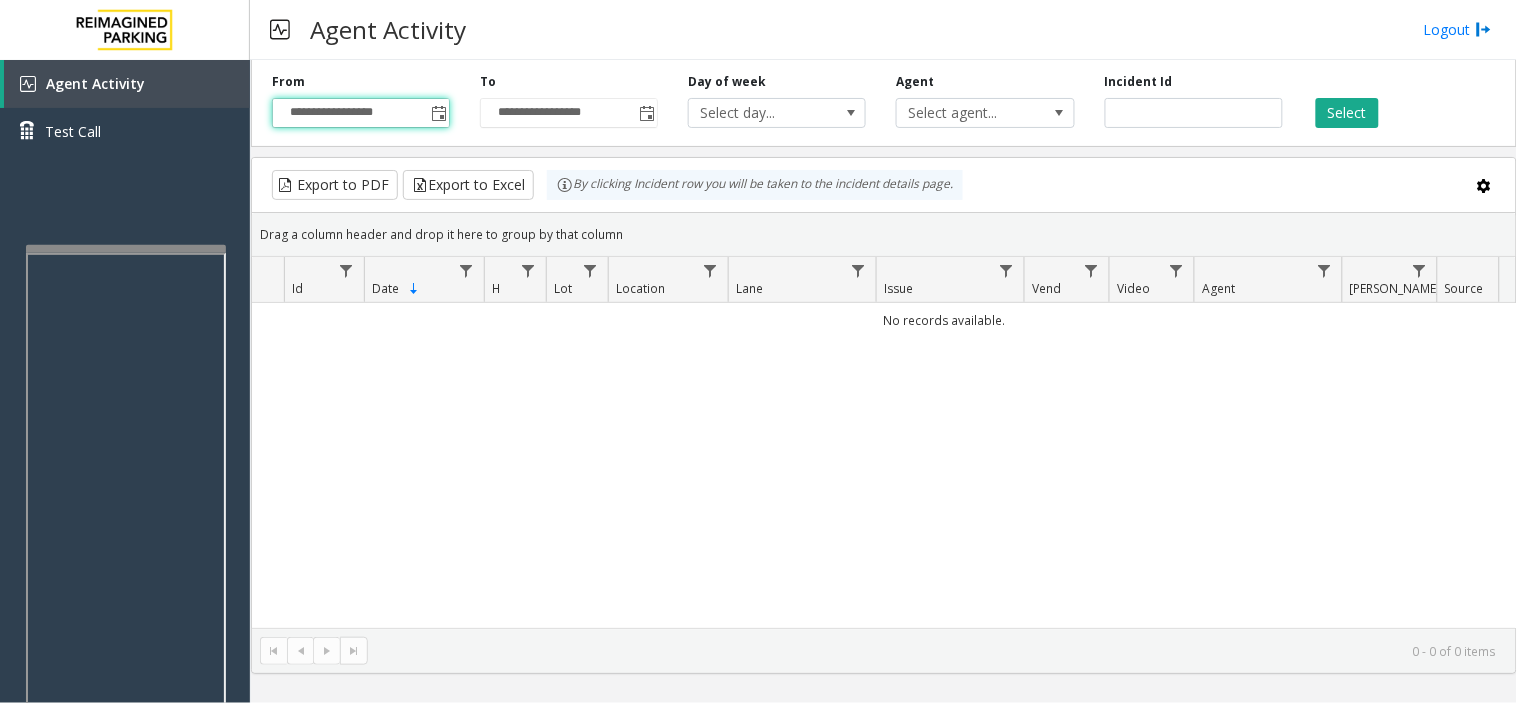 click on "Select" 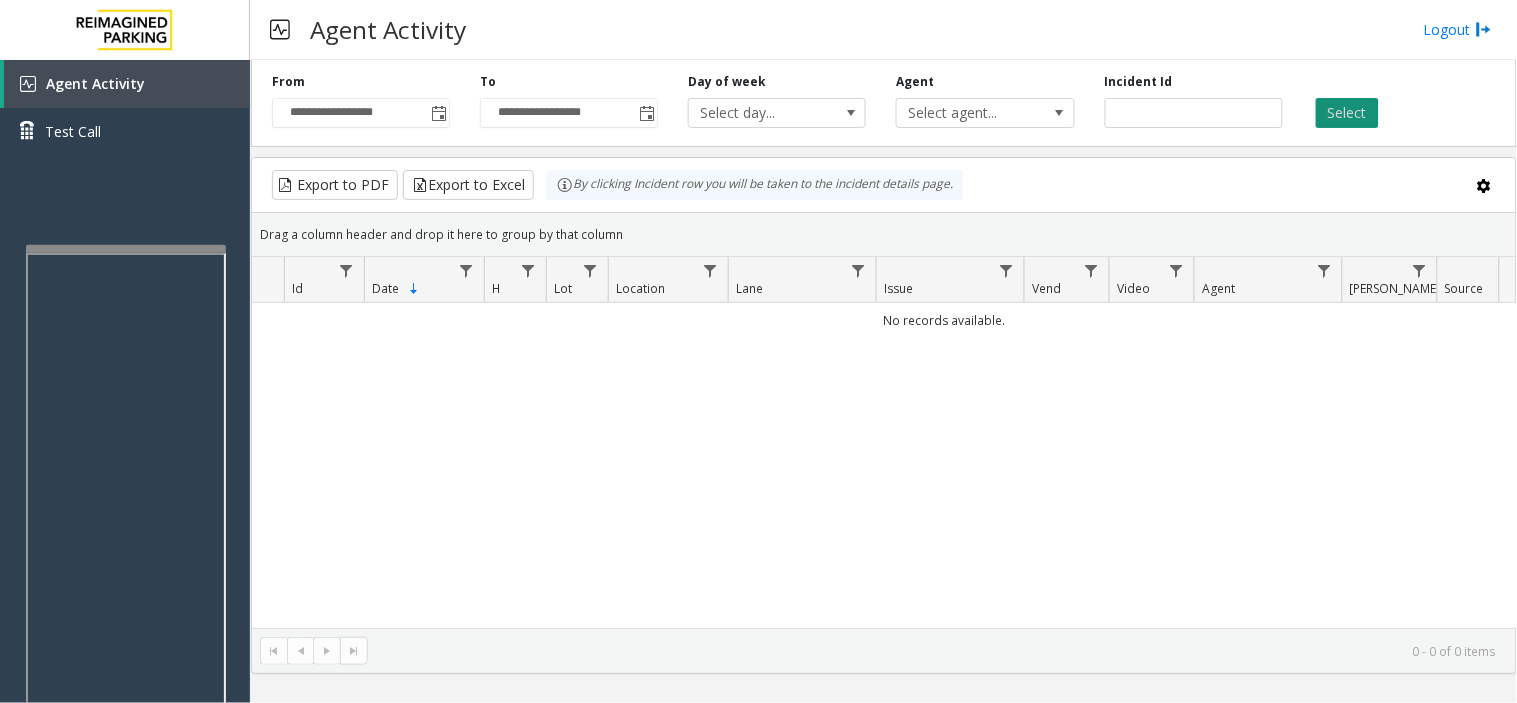 click on "Select" 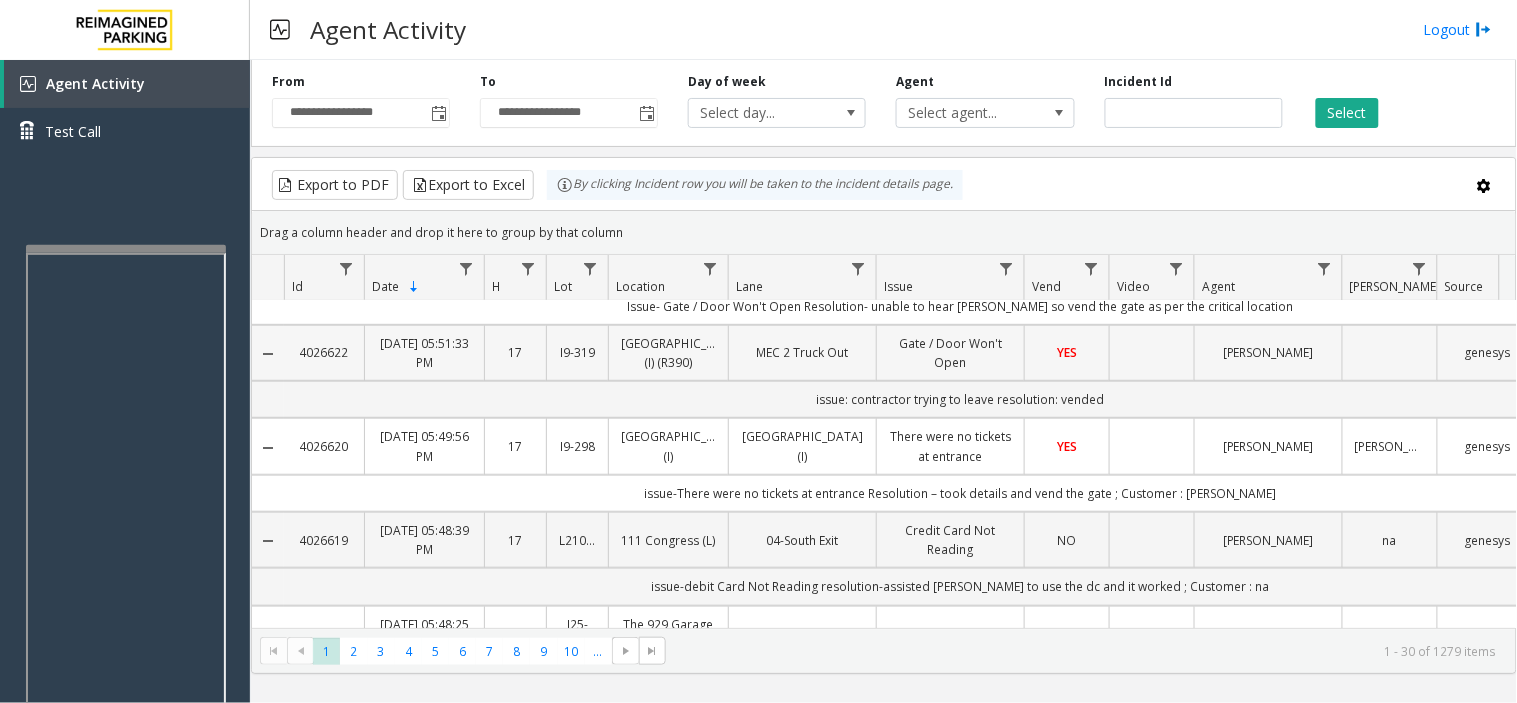 scroll, scrollTop: 444, scrollLeft: 0, axis: vertical 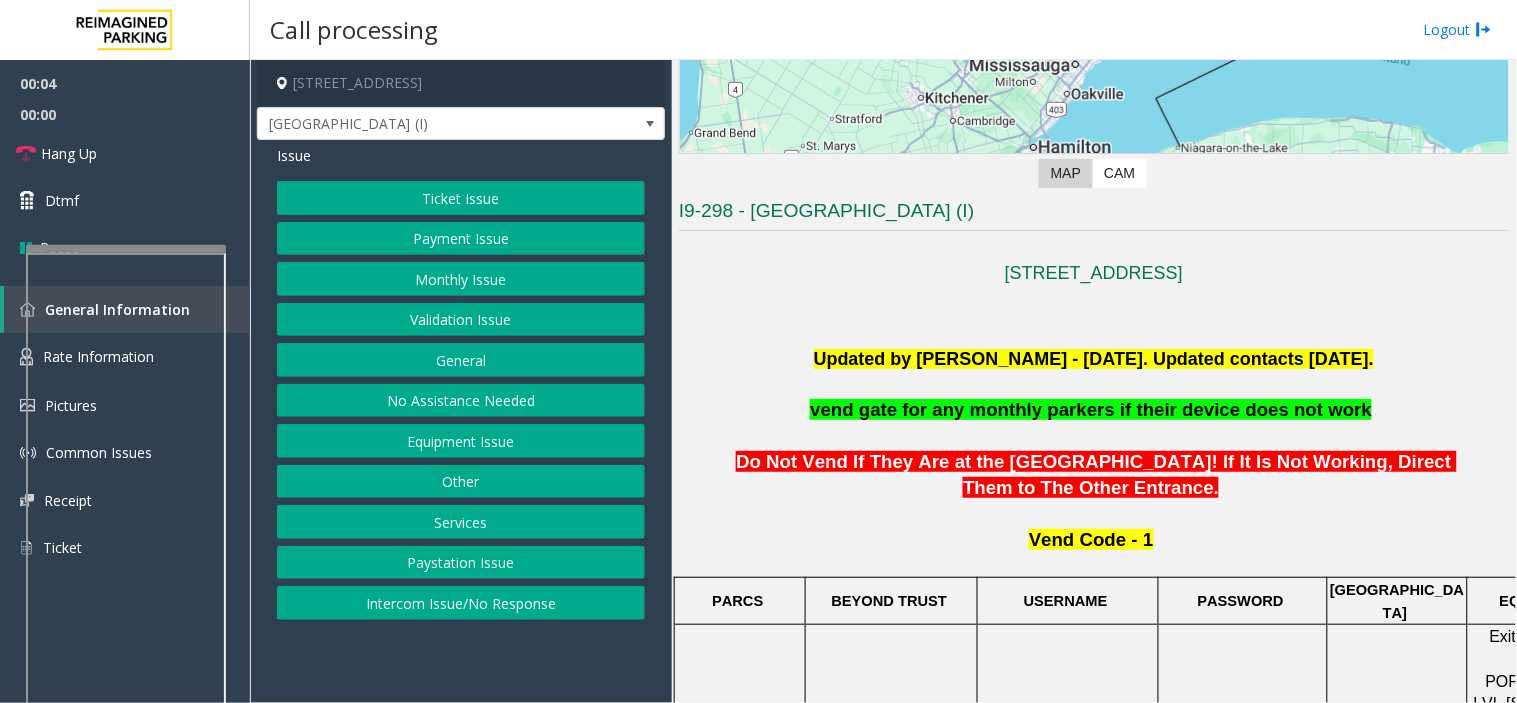 click on "Issue  Ticket Issue   Payment Issue   Monthly Issue   Validation Issue   General   No Assistance Needed   Equipment Issue   Other   Services   Paystation Issue   Intercom Issue/No Response" 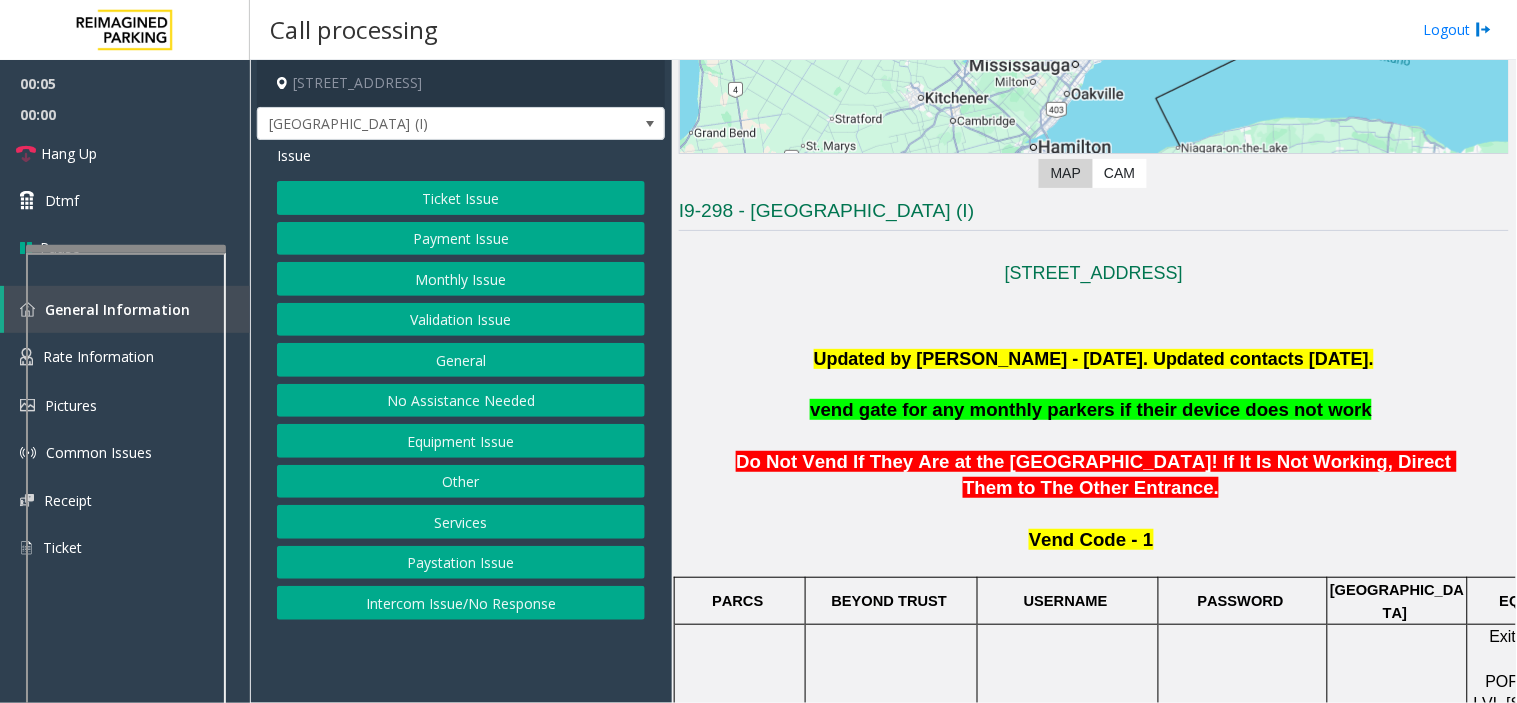 click on "I9-298 - Dundas Kipling Centre (I)" 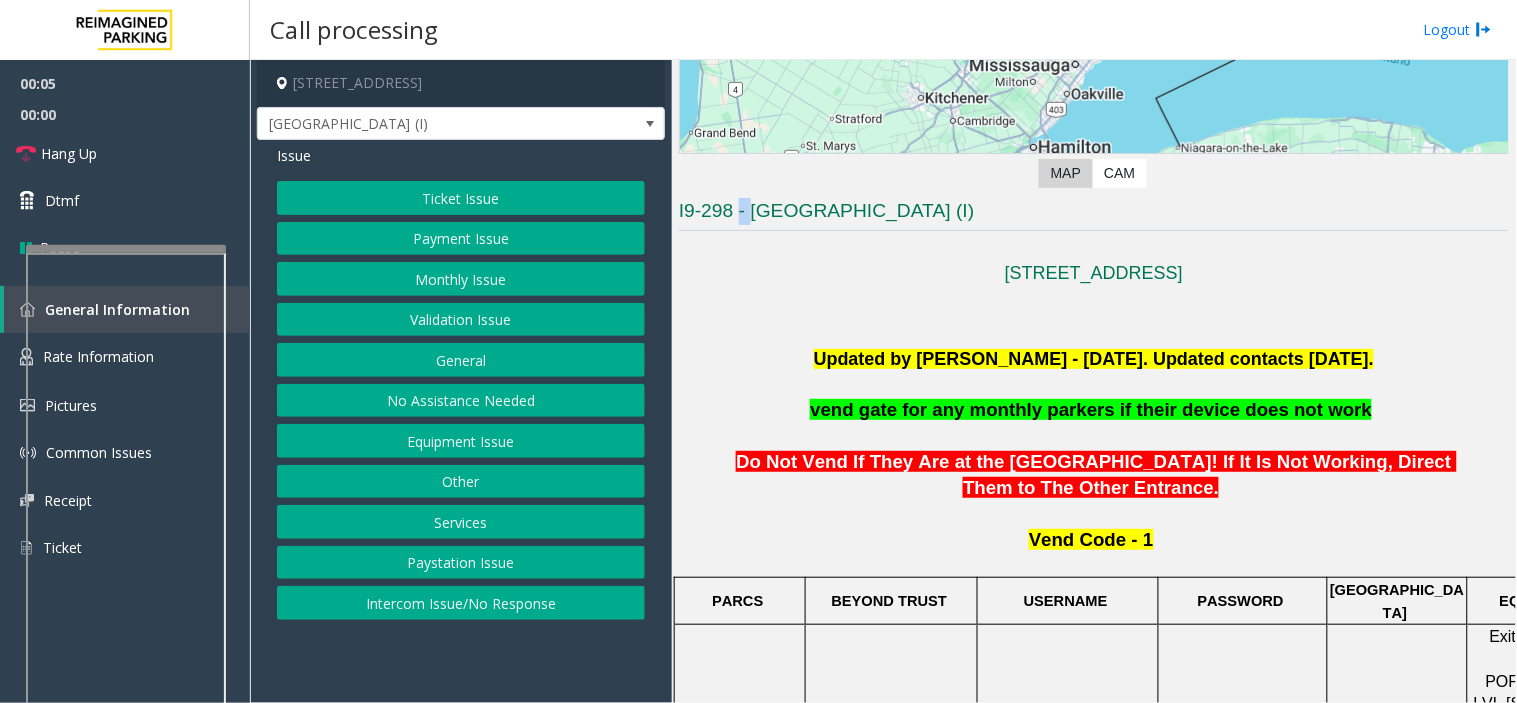 click on "I9-298 - Dundas Kipling Centre (I)" 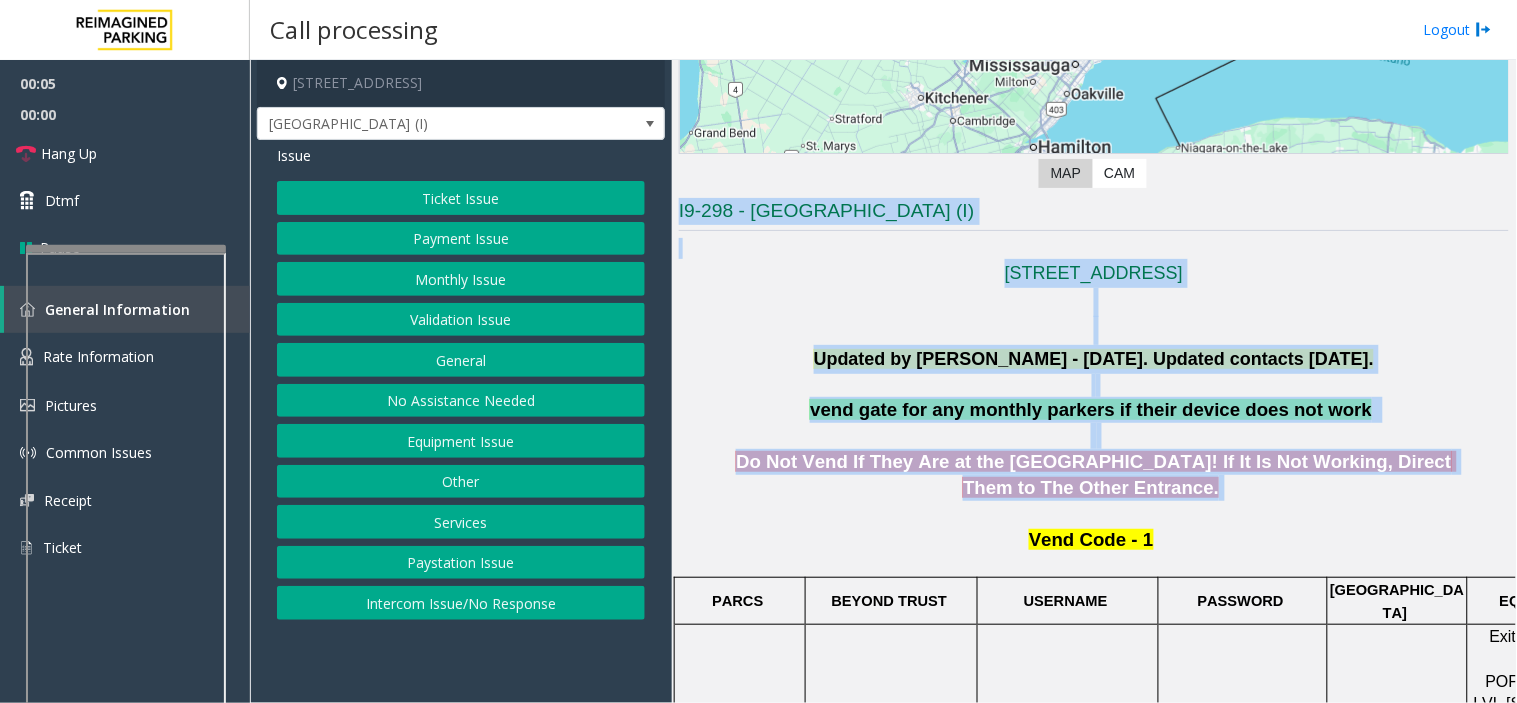 drag, startPoint x: 738, startPoint y: 225, endPoint x: 1250, endPoint y: 482, distance: 572.8813 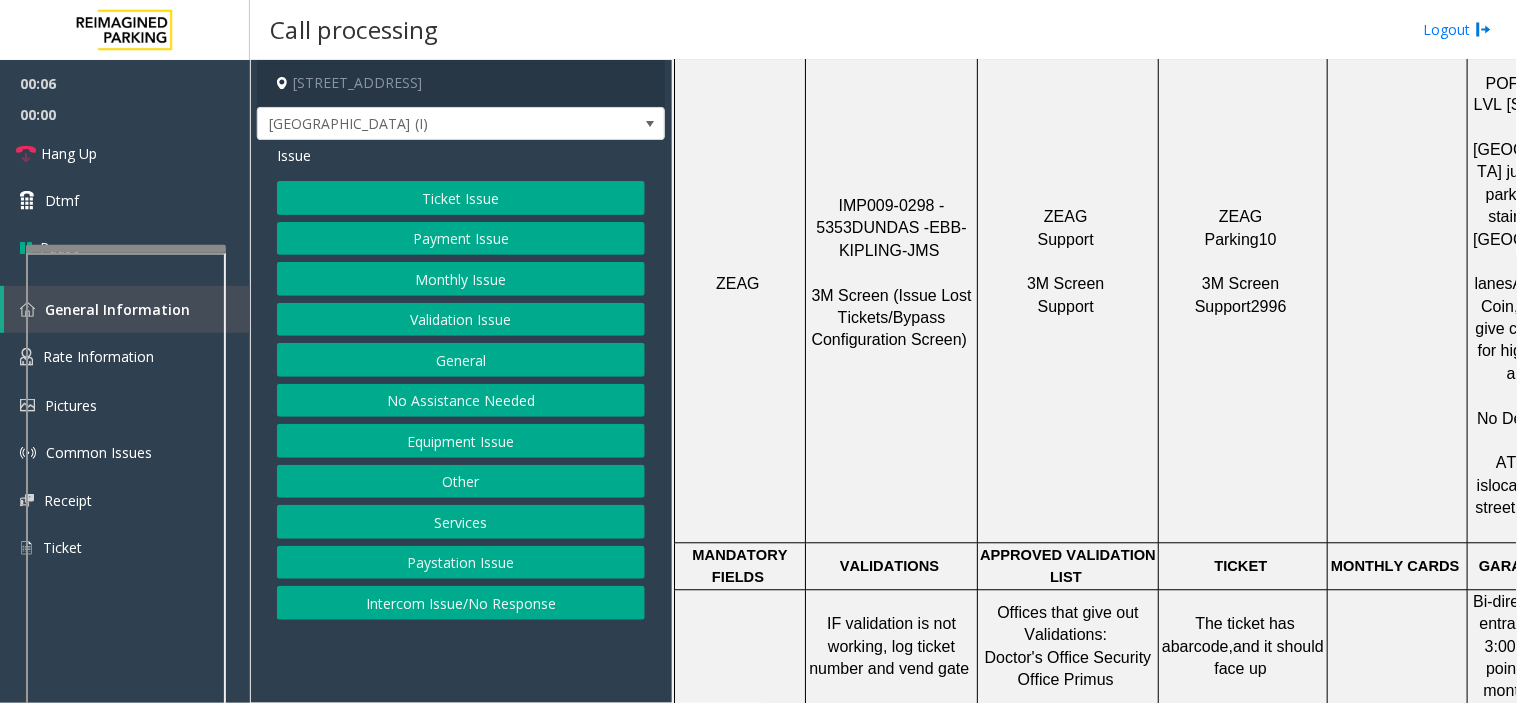 scroll, scrollTop: 1000, scrollLeft: 0, axis: vertical 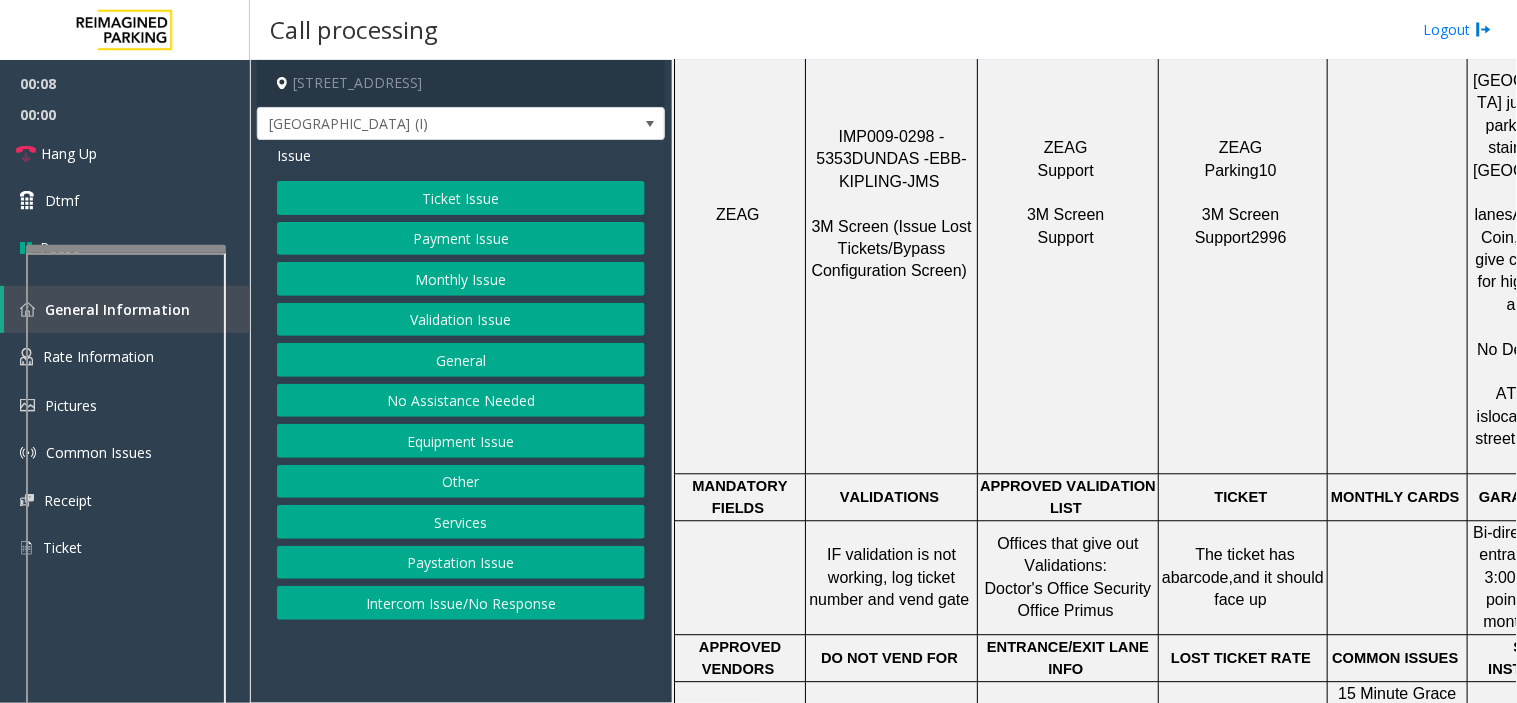 click on "IF validation is not working, log ticket number and vend gate" 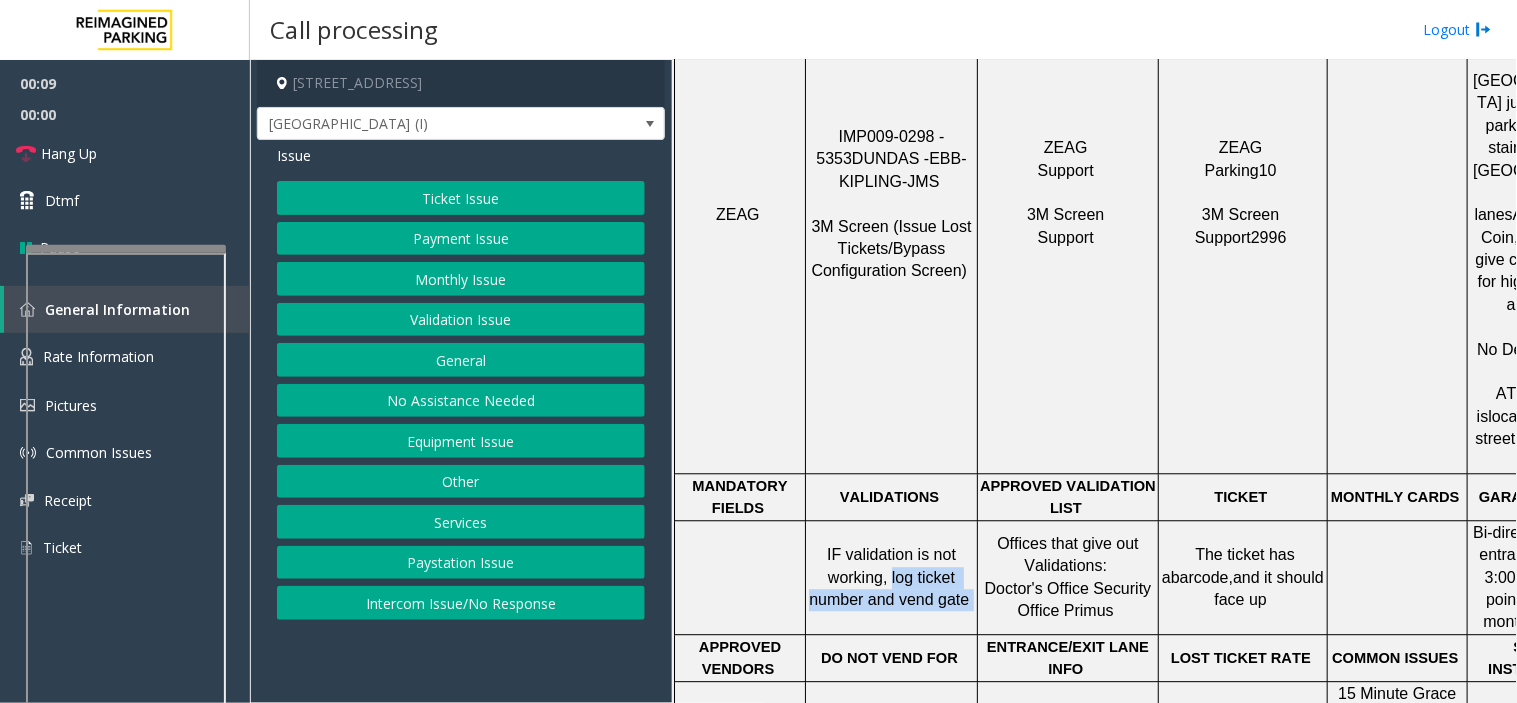 drag, startPoint x: 898, startPoint y: 494, endPoint x: 968, endPoint y: 518, distance: 74 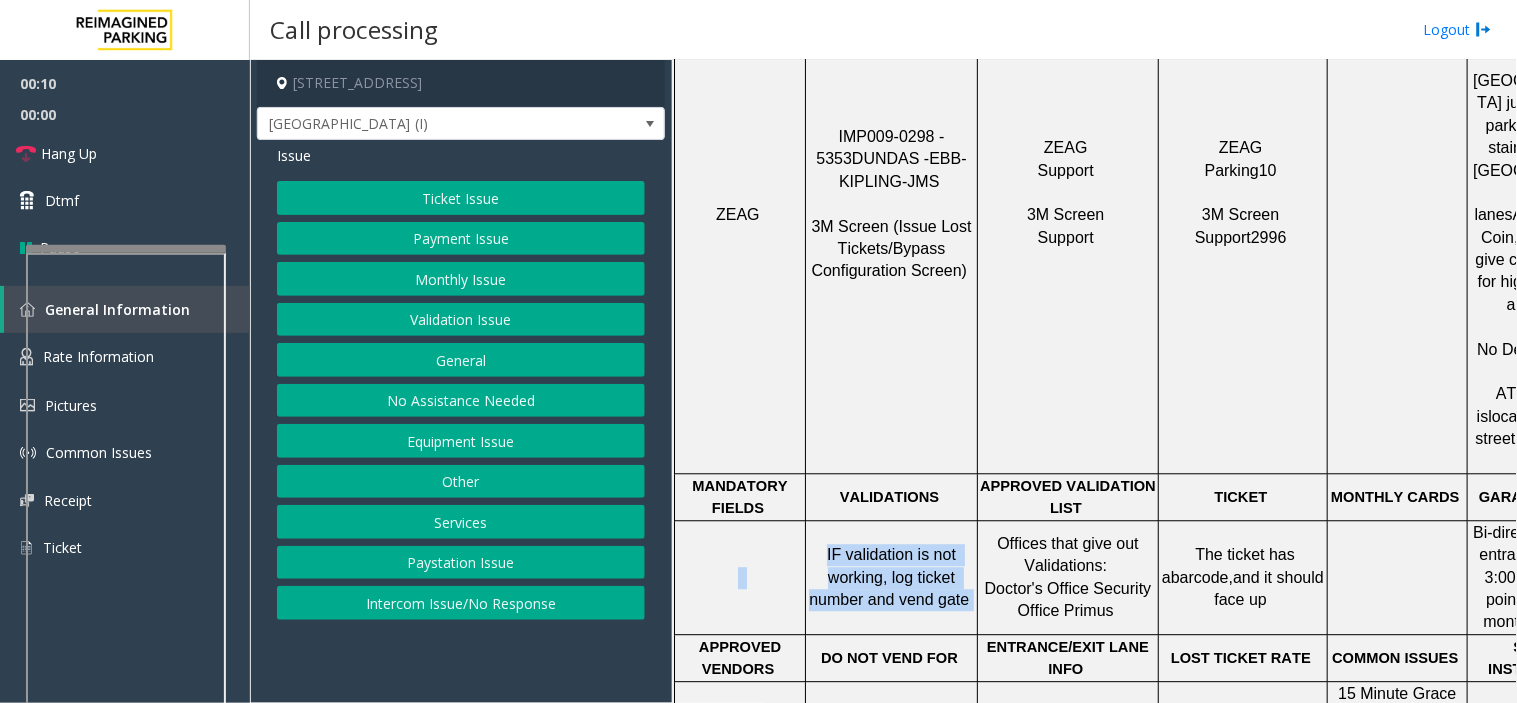 drag, startPoint x: 968, startPoint y: 518, endPoint x: 808, endPoint y: 470, distance: 167.0449 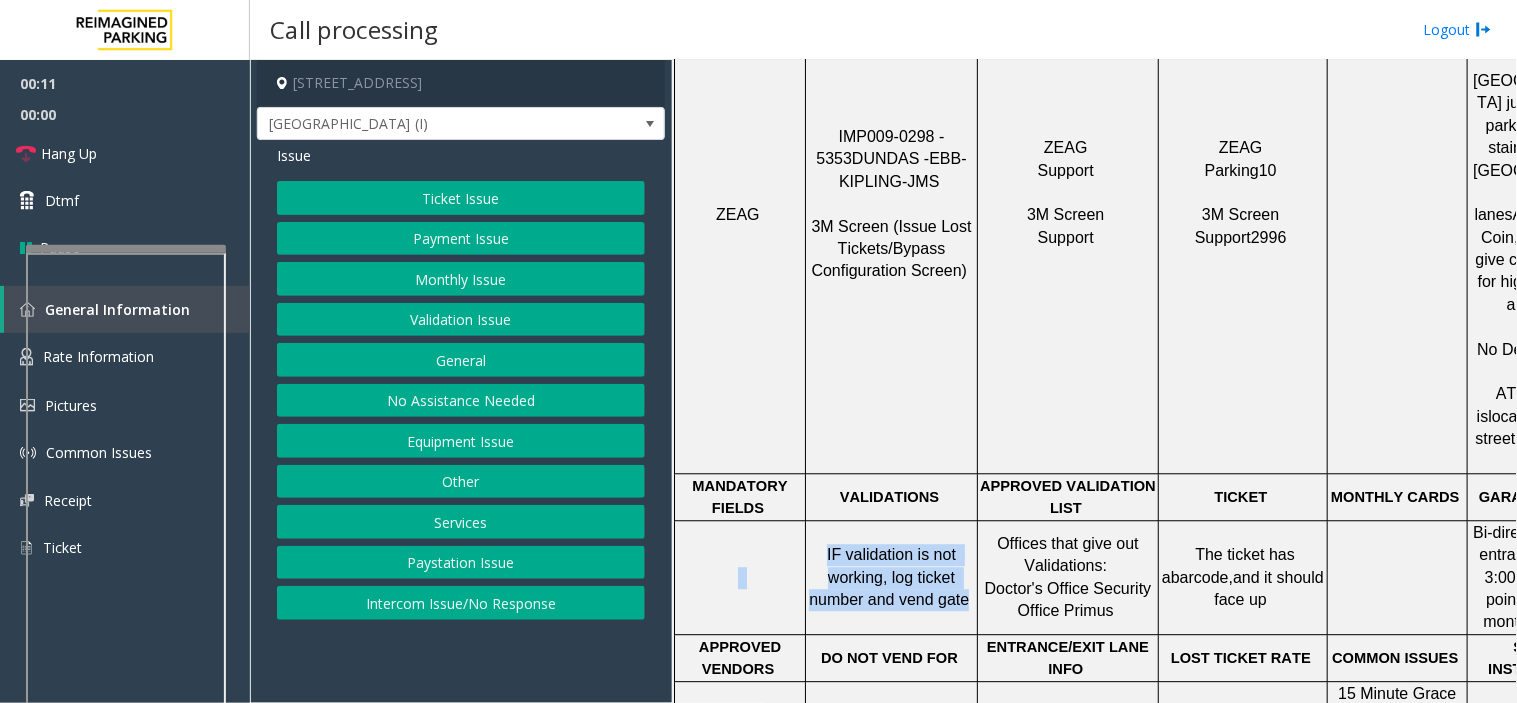 drag, startPoint x: 808, startPoint y: 470, endPoint x: 938, endPoint y: 530, distance: 143.1782 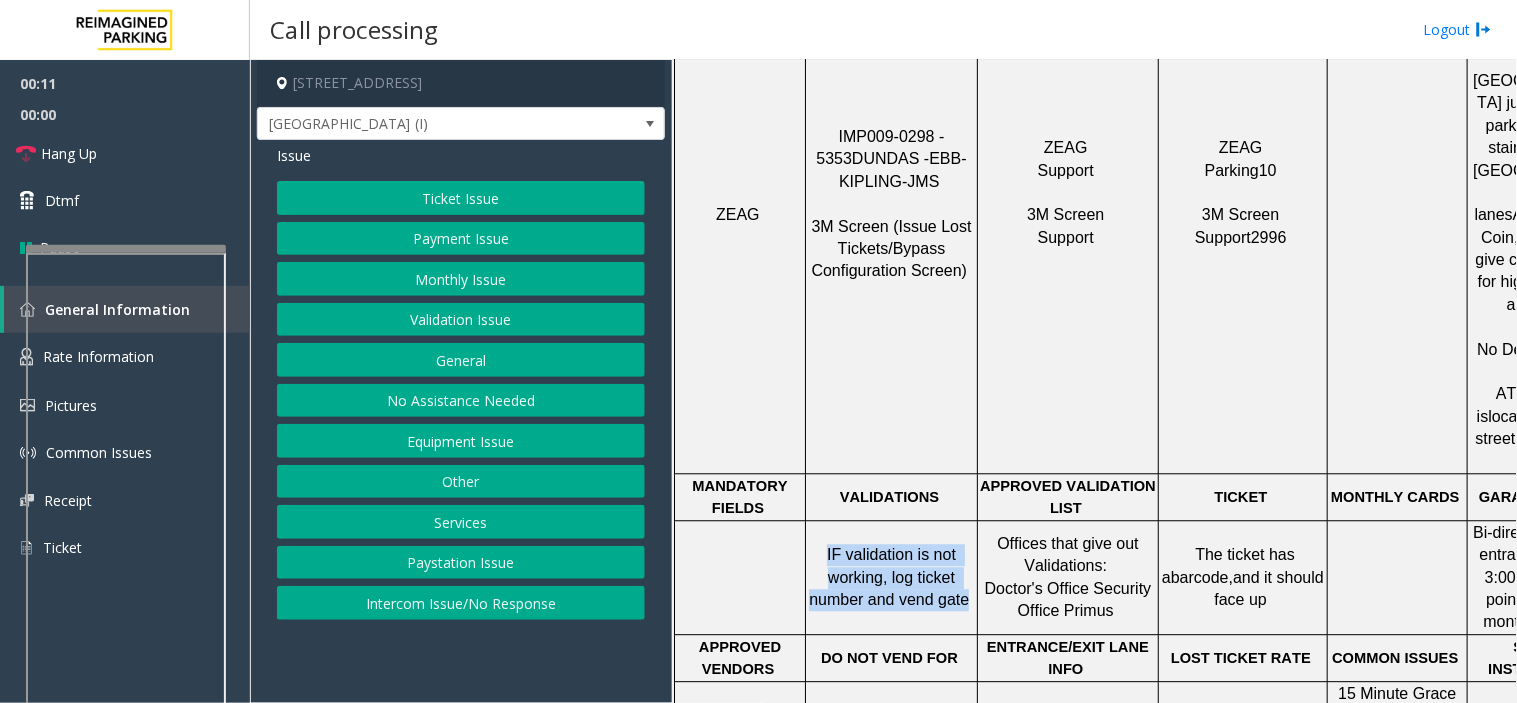 drag, startPoint x: 938, startPoint y: 530, endPoint x: 822, endPoint y: 467, distance: 132.00378 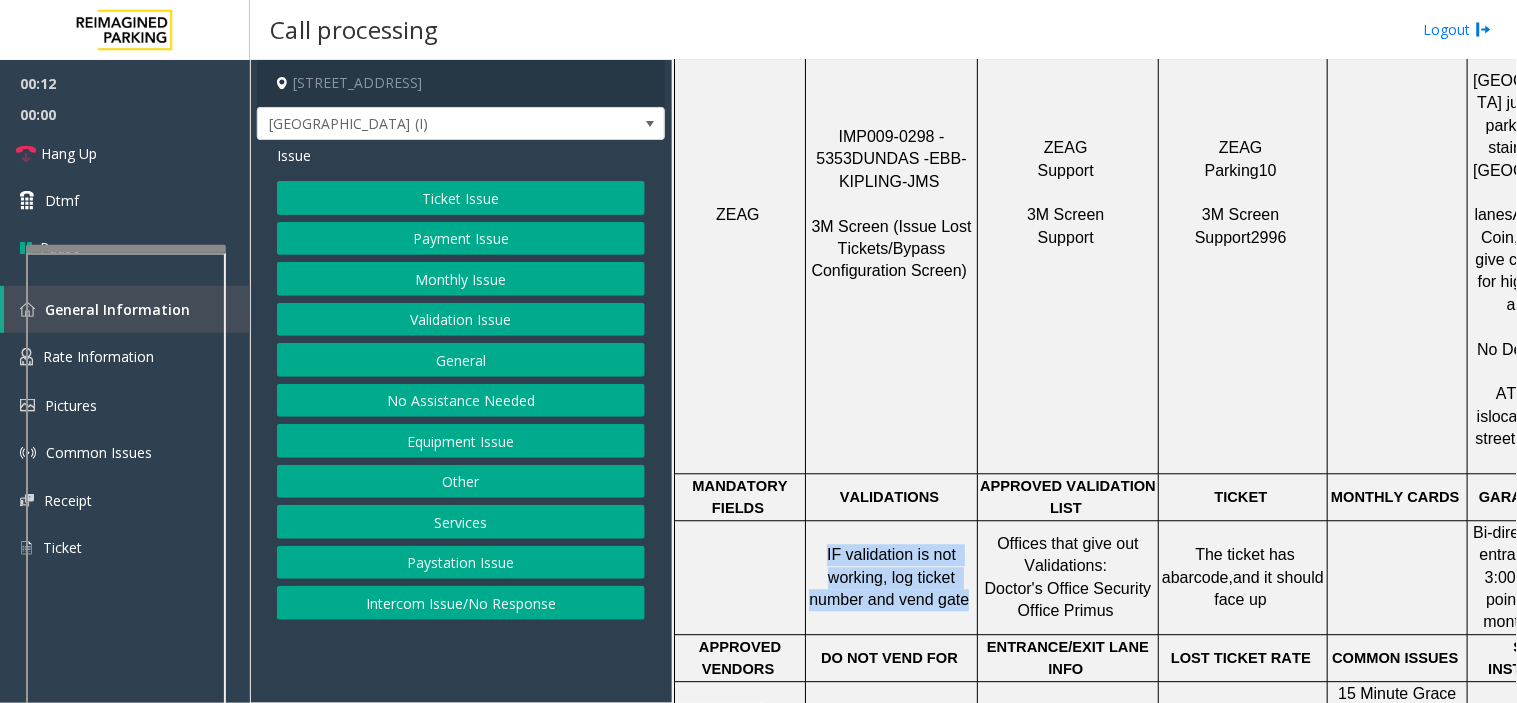 click on "IF validation is not working, log ticket number and vend gate" 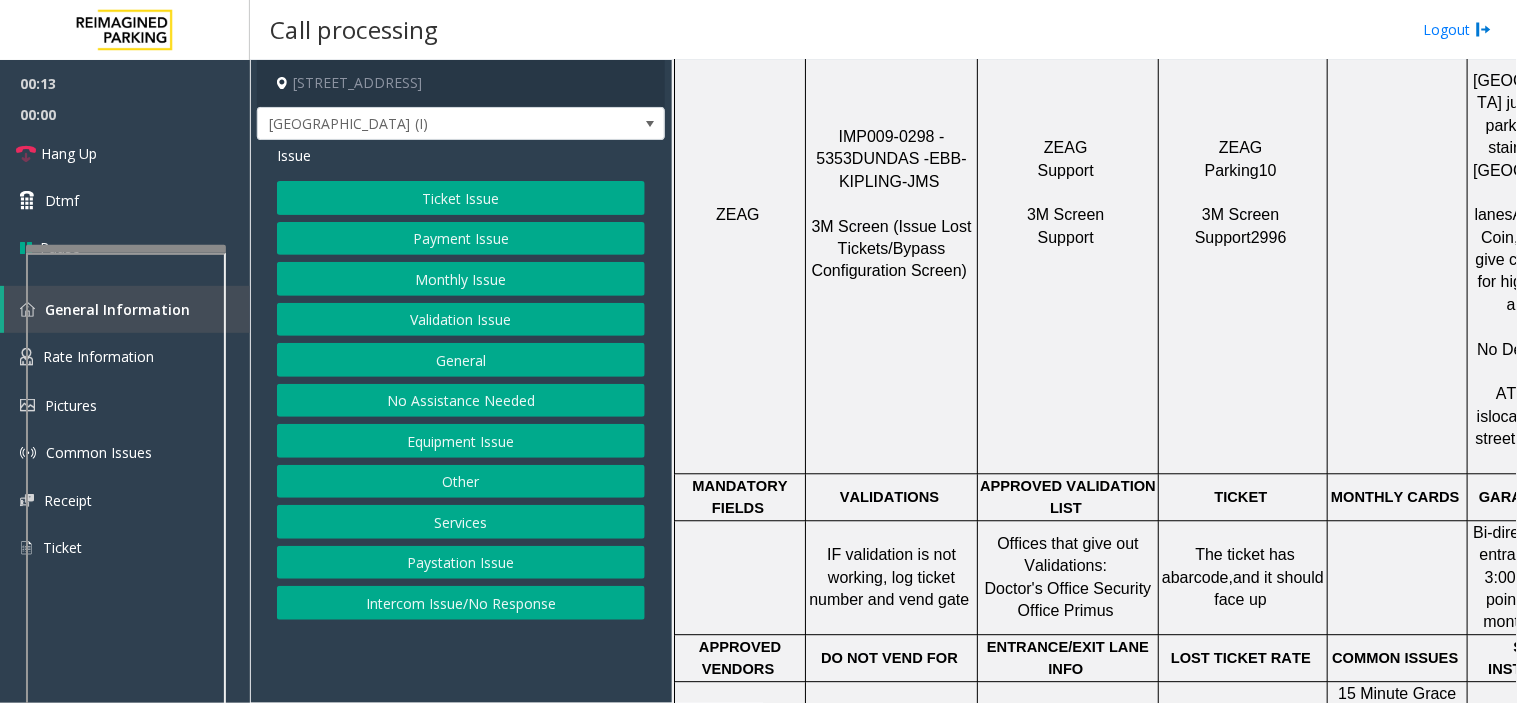 click on "Doctor's Office Security Office Primus" 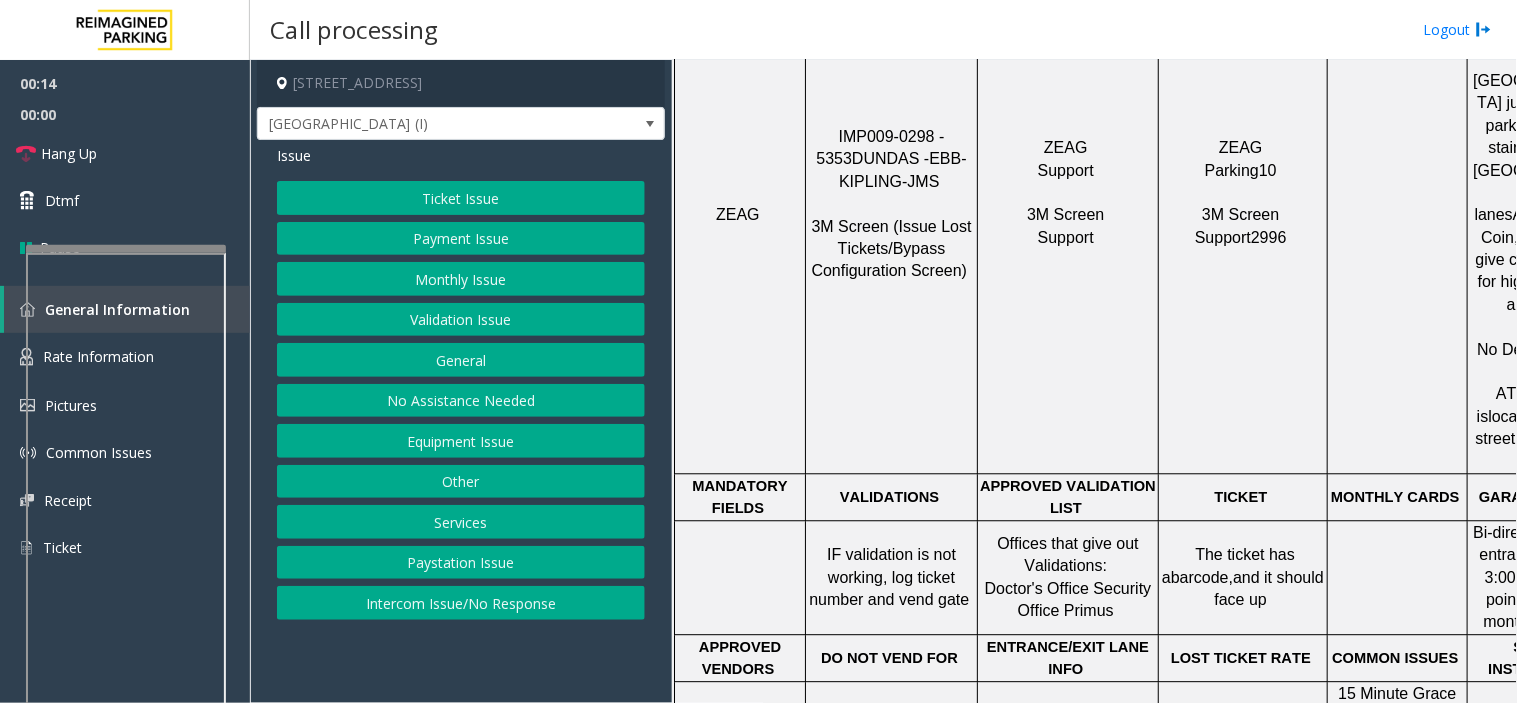 click on "Doctor's Office Security Office Primus" 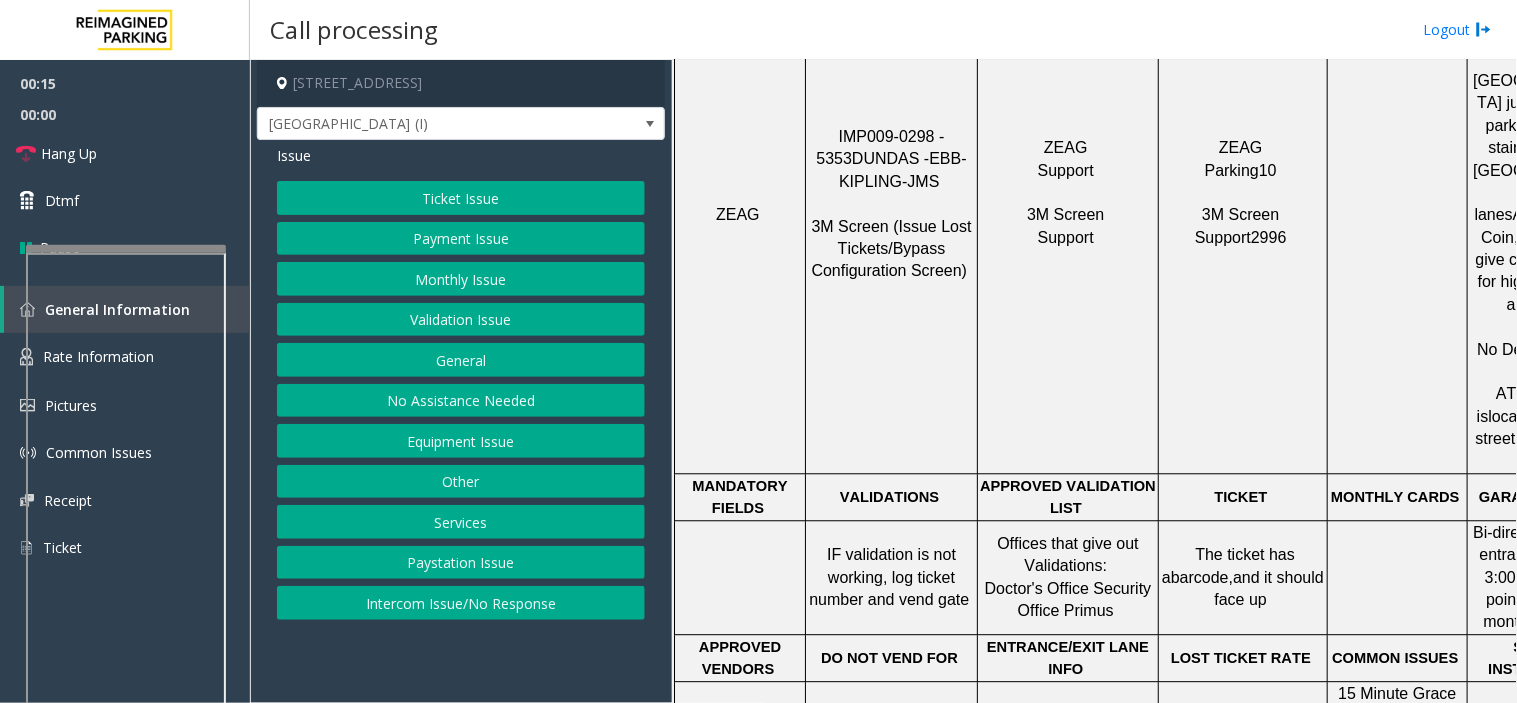 click on "Doctor's Office Security Office Primus" 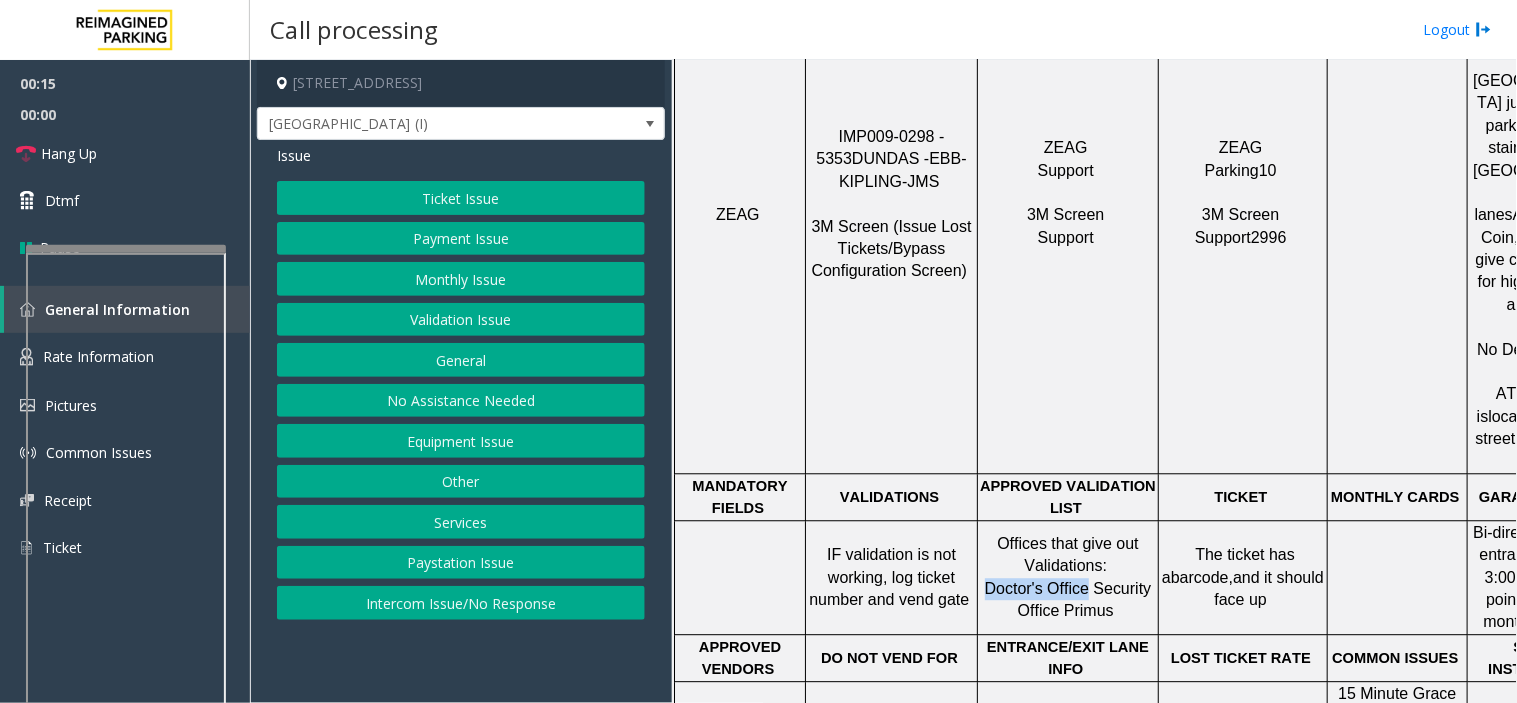 drag, startPoint x: 993, startPoint y: 507, endPoint x: 1068, endPoint y: 513, distance: 75.23962 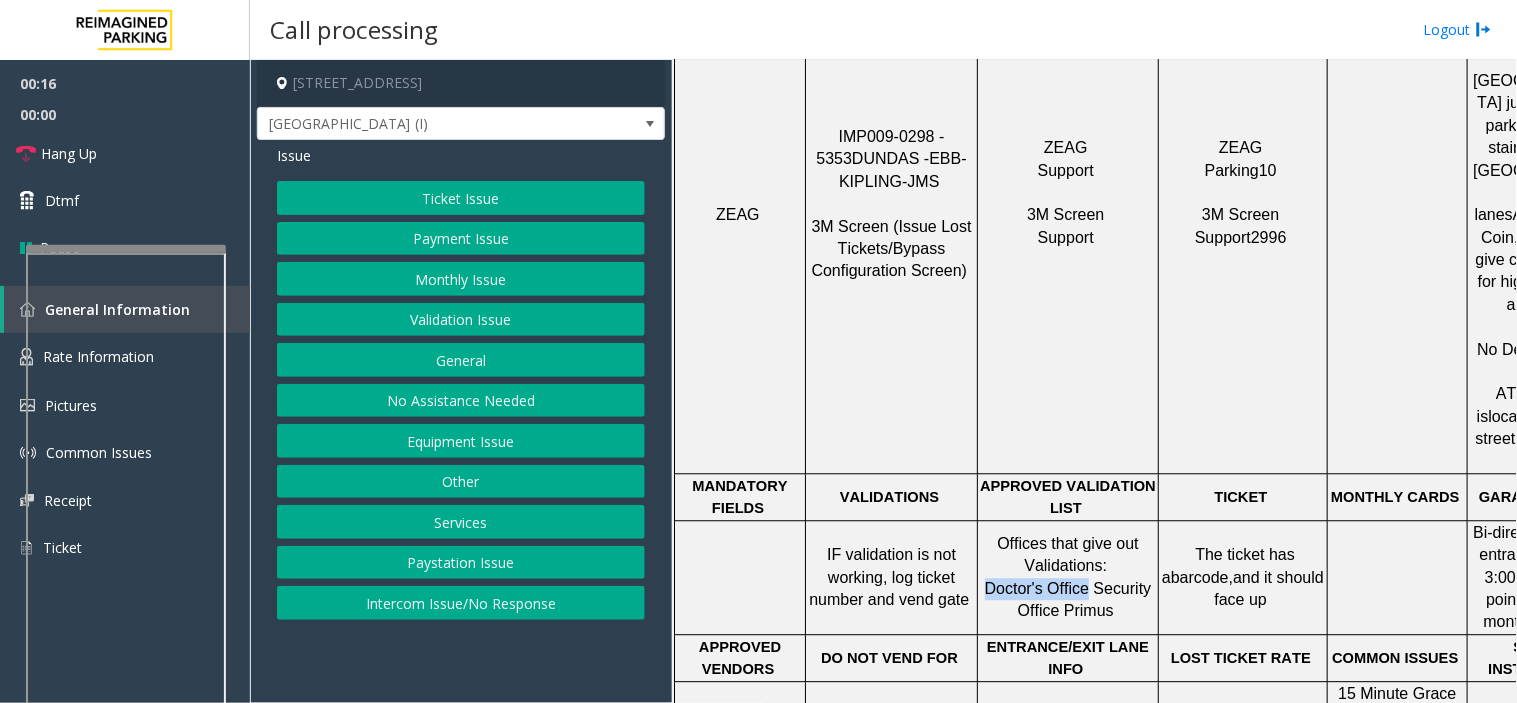 click on "Doctor's Office Security Office Primus" 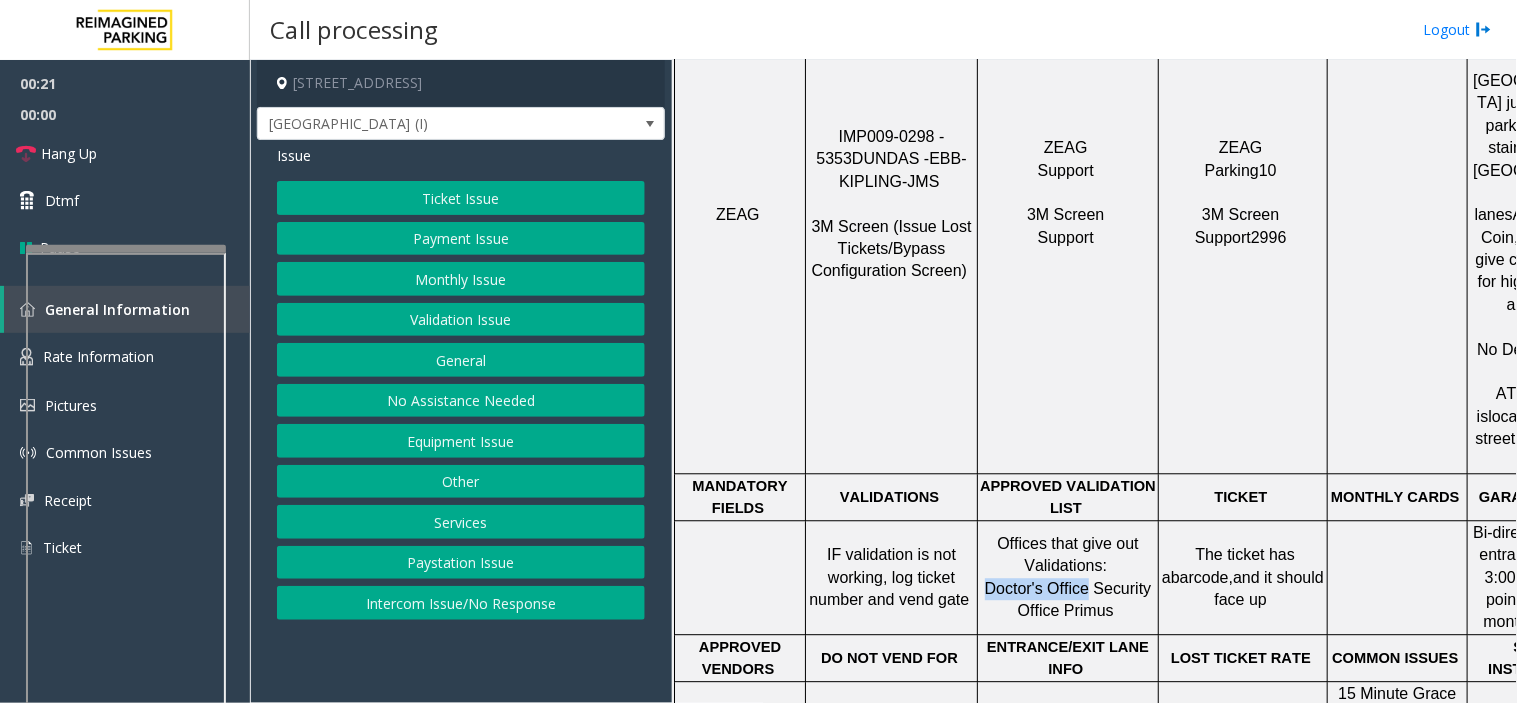click on "Validation Issue" 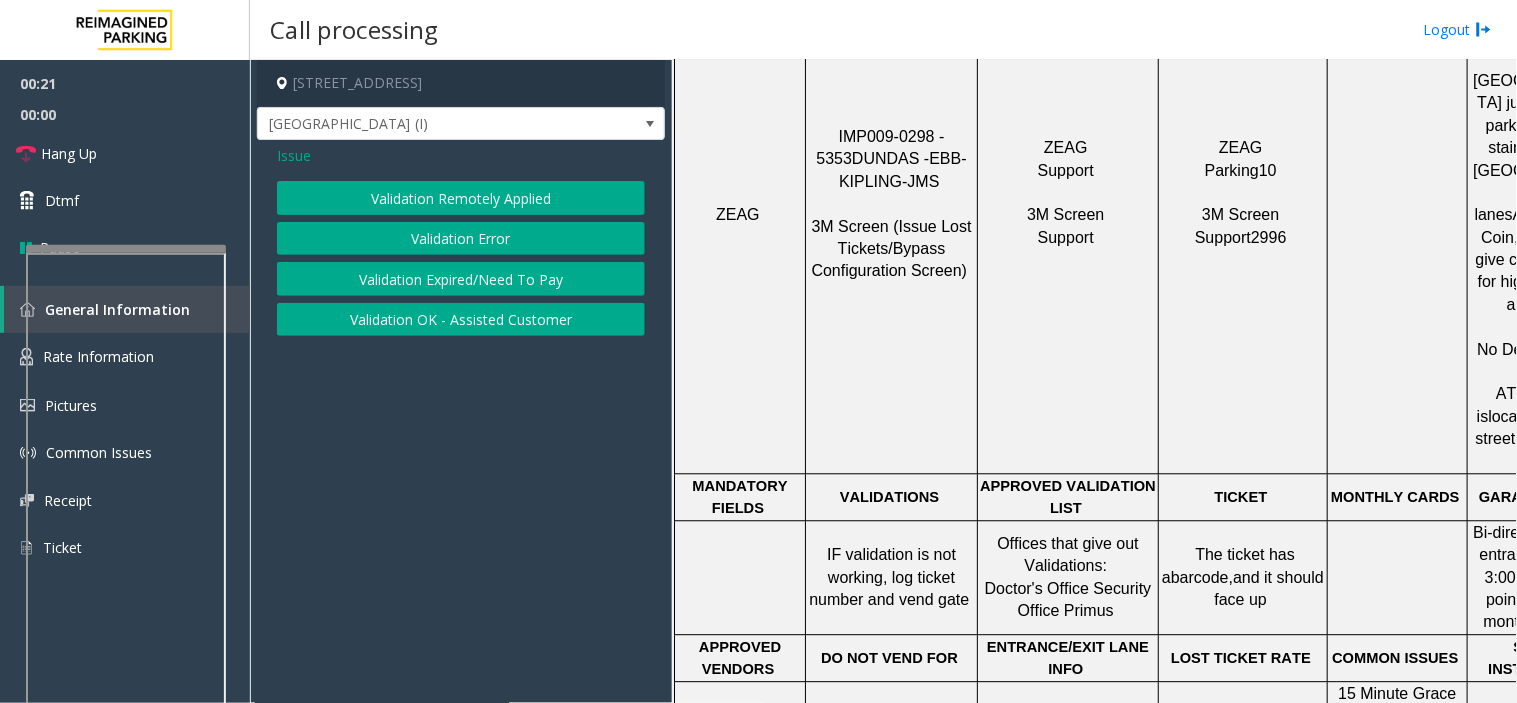 click on "Validation Remotely Applied   Validation Error   Validation Expired/Need To Pay   Validation OK - Assisted Customer" 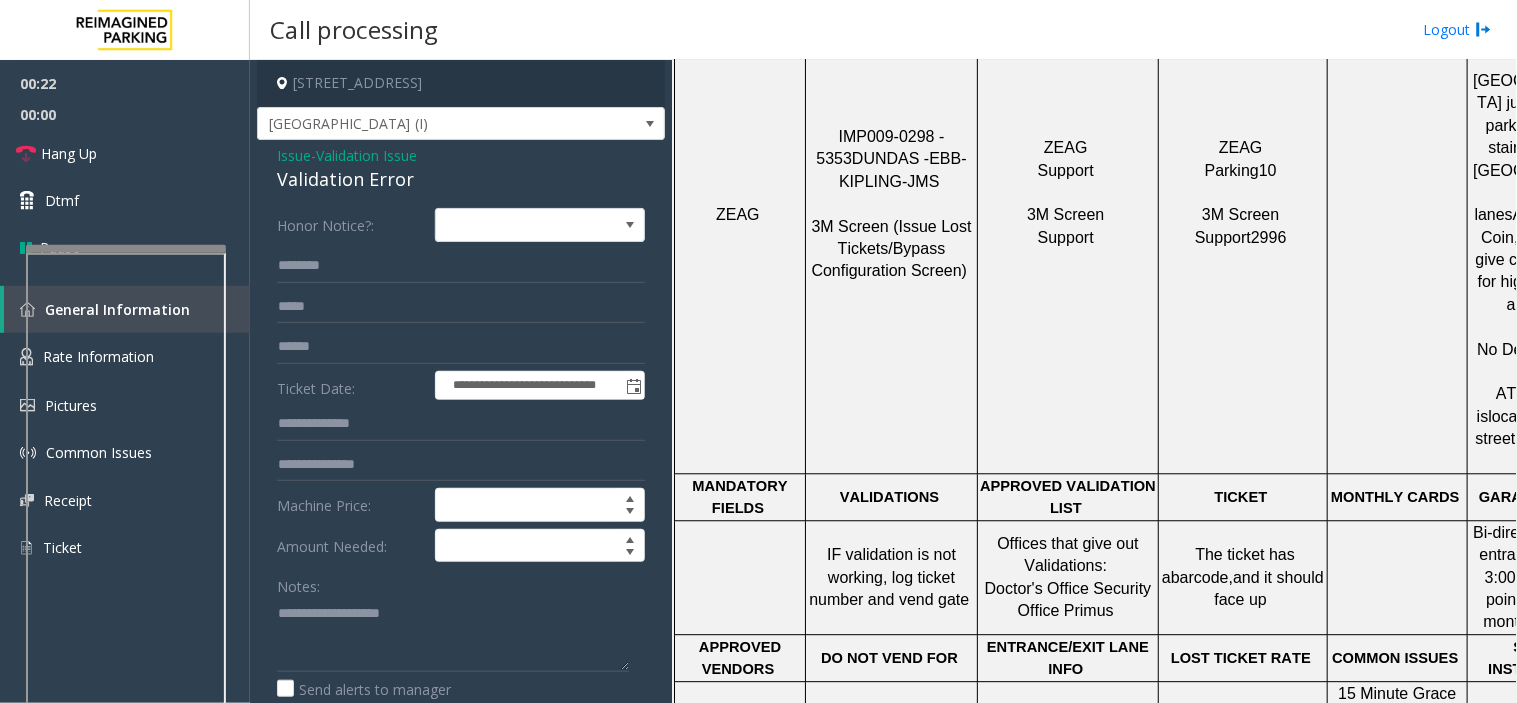 click on "Validation Error" 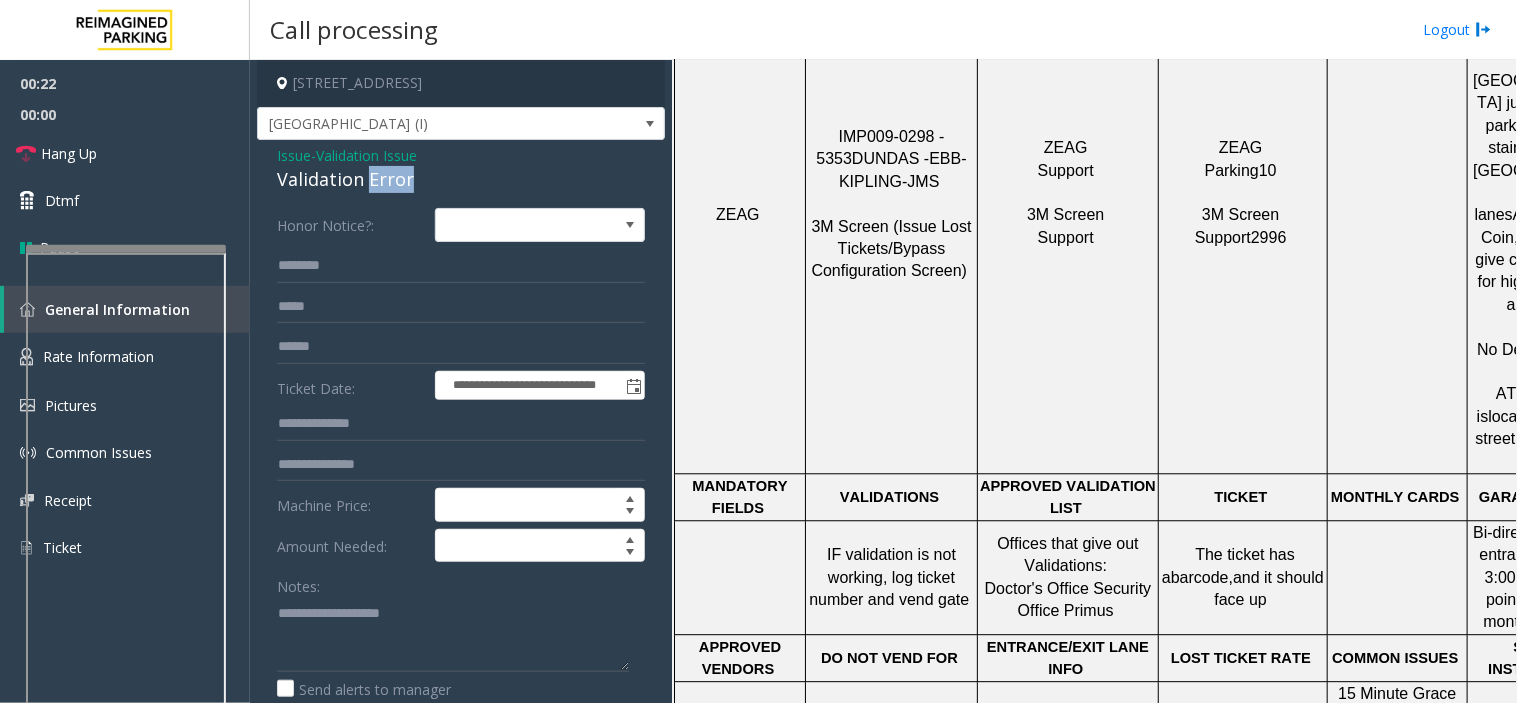 click on "Validation Error" 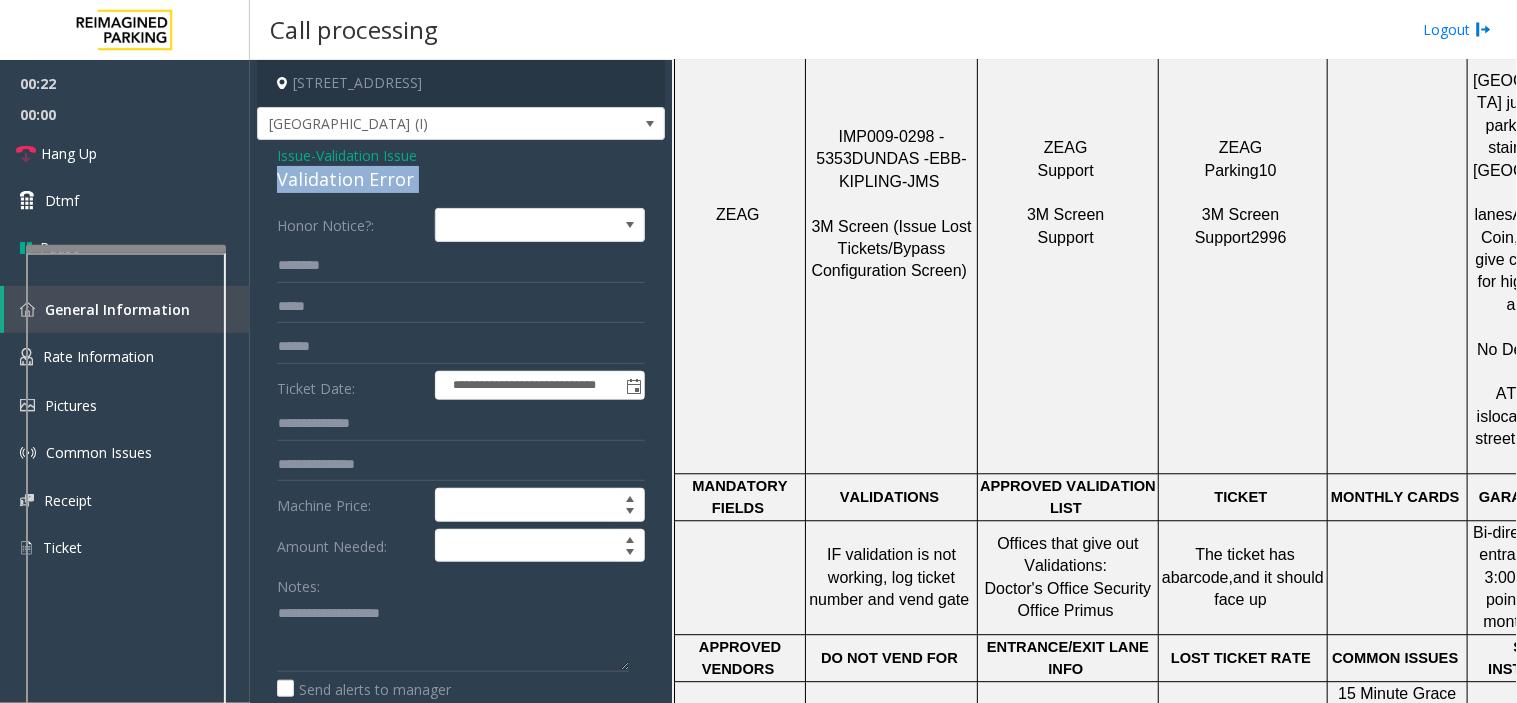 click on "Validation Error" 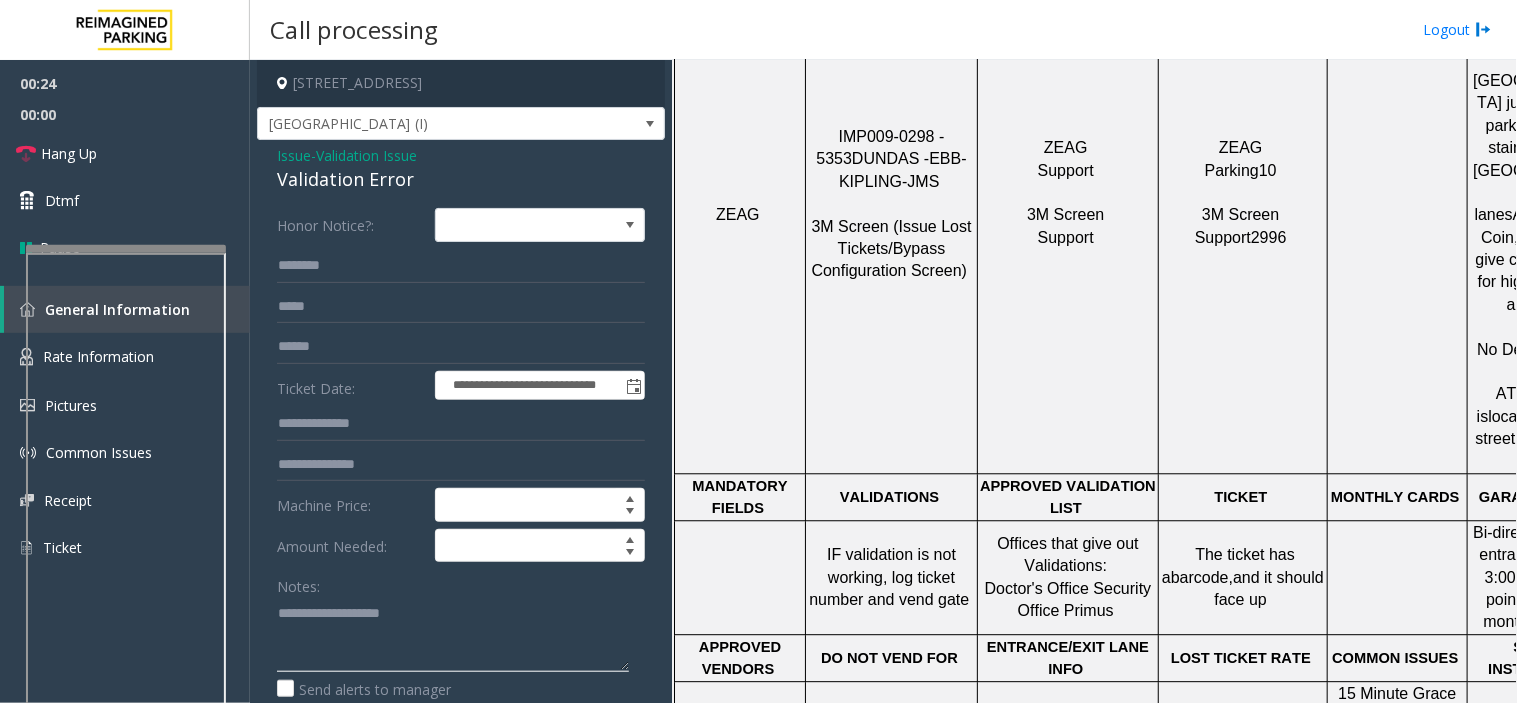 click 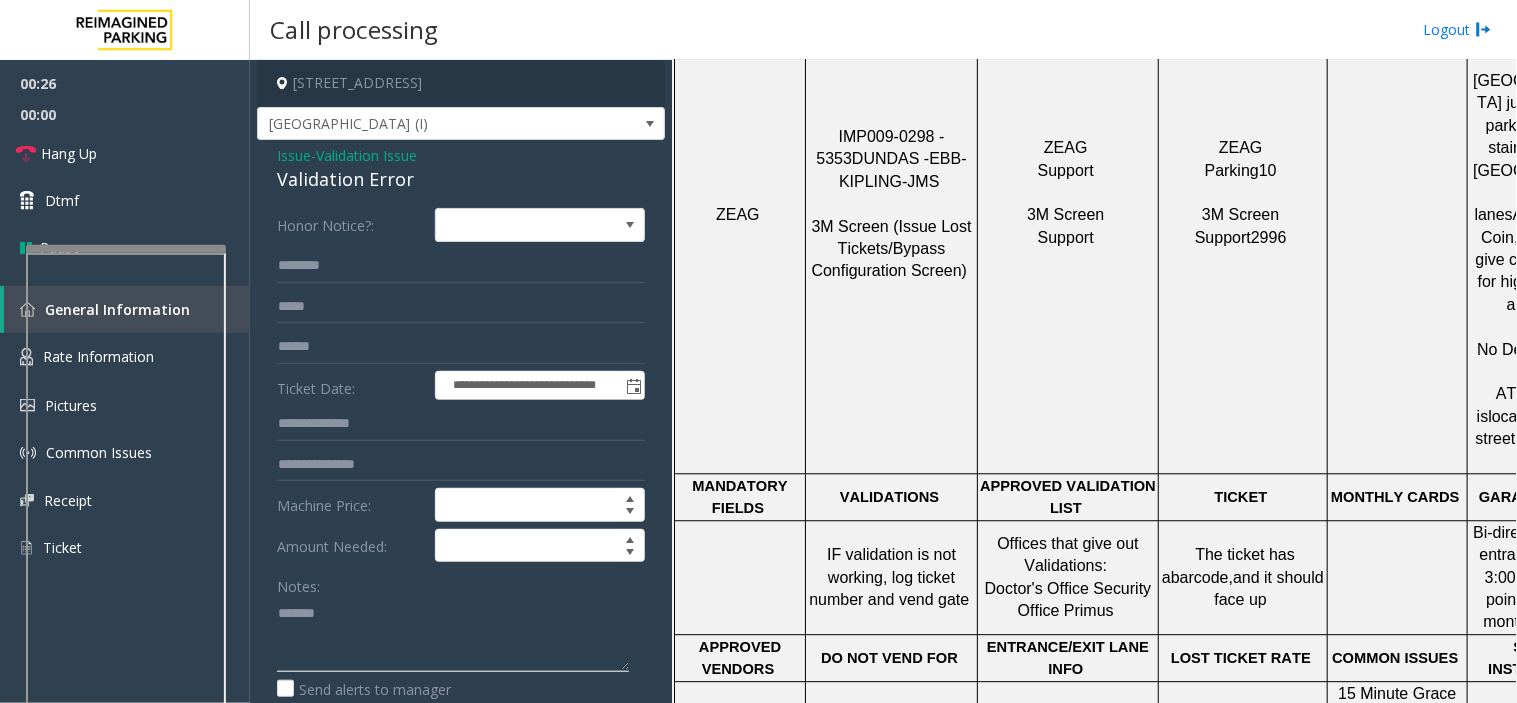 paste on "**********" 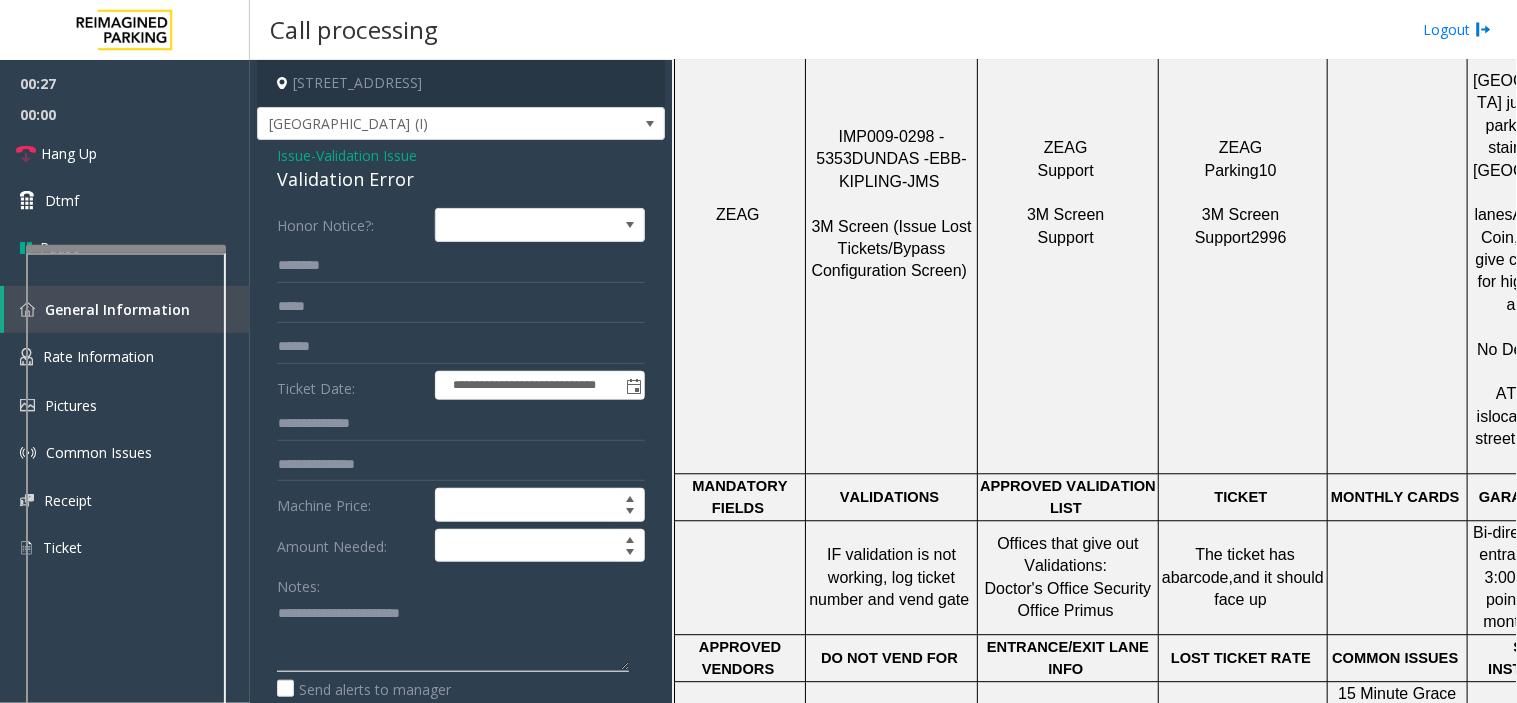 type on "**********" 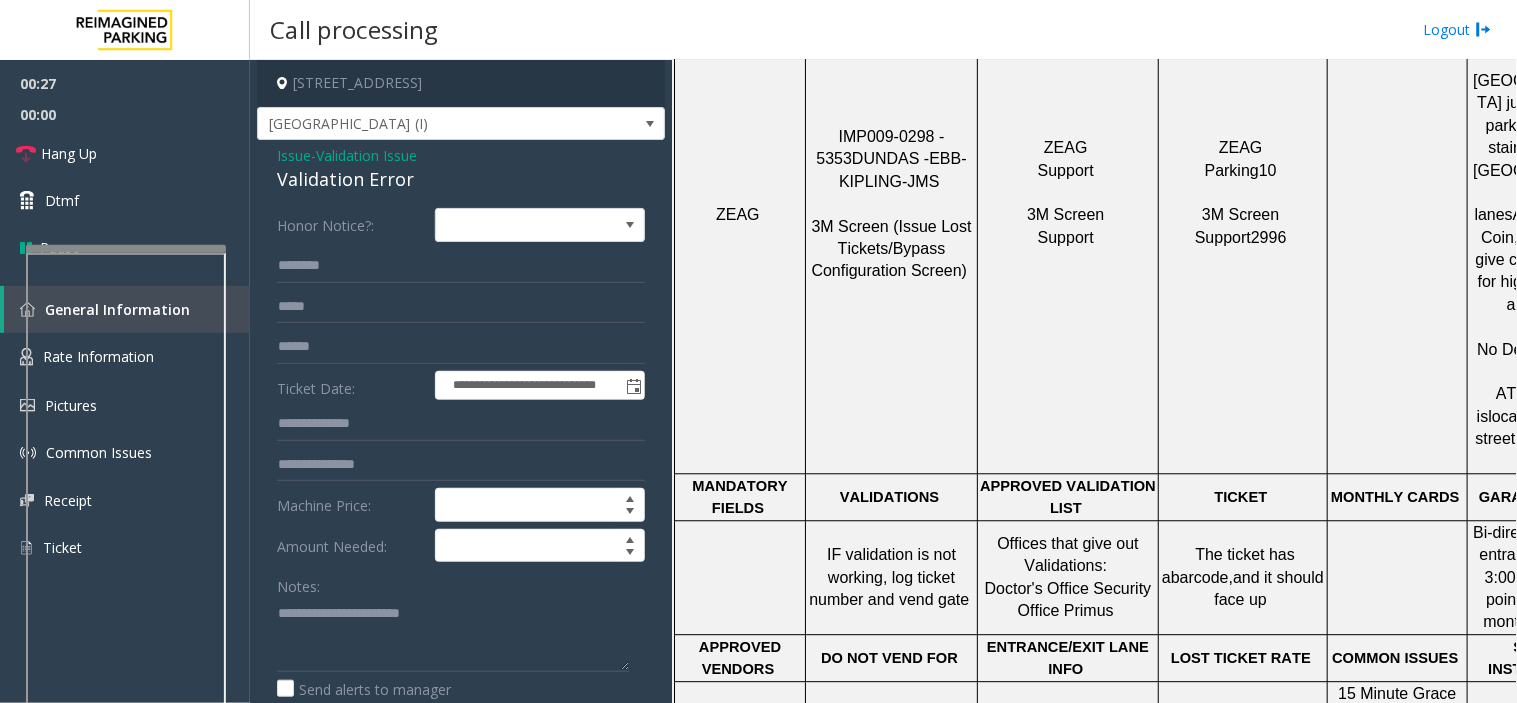 click on "Doctor's Office Security Office Primus" 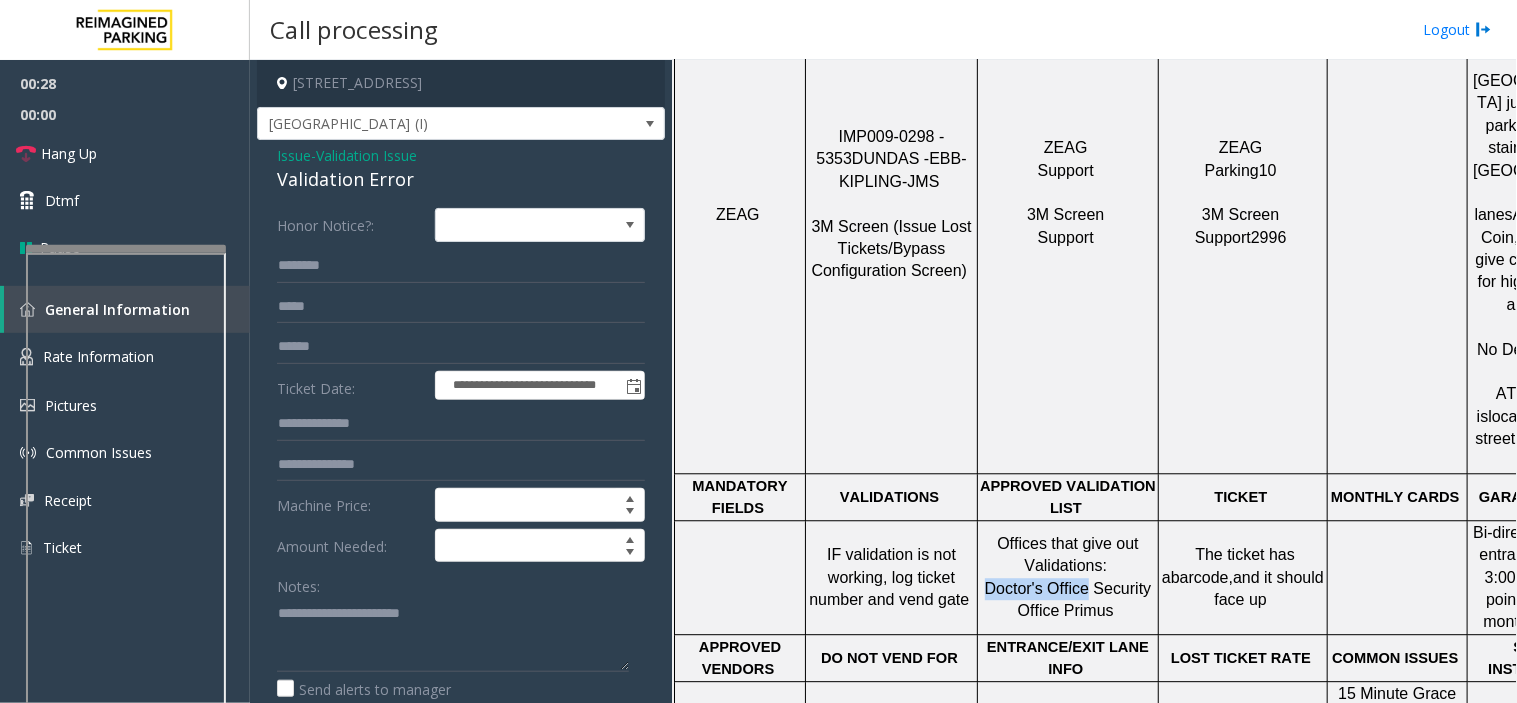 drag, startPoint x: 1004, startPoint y: 504, endPoint x: 1057, endPoint y: 503, distance: 53.009434 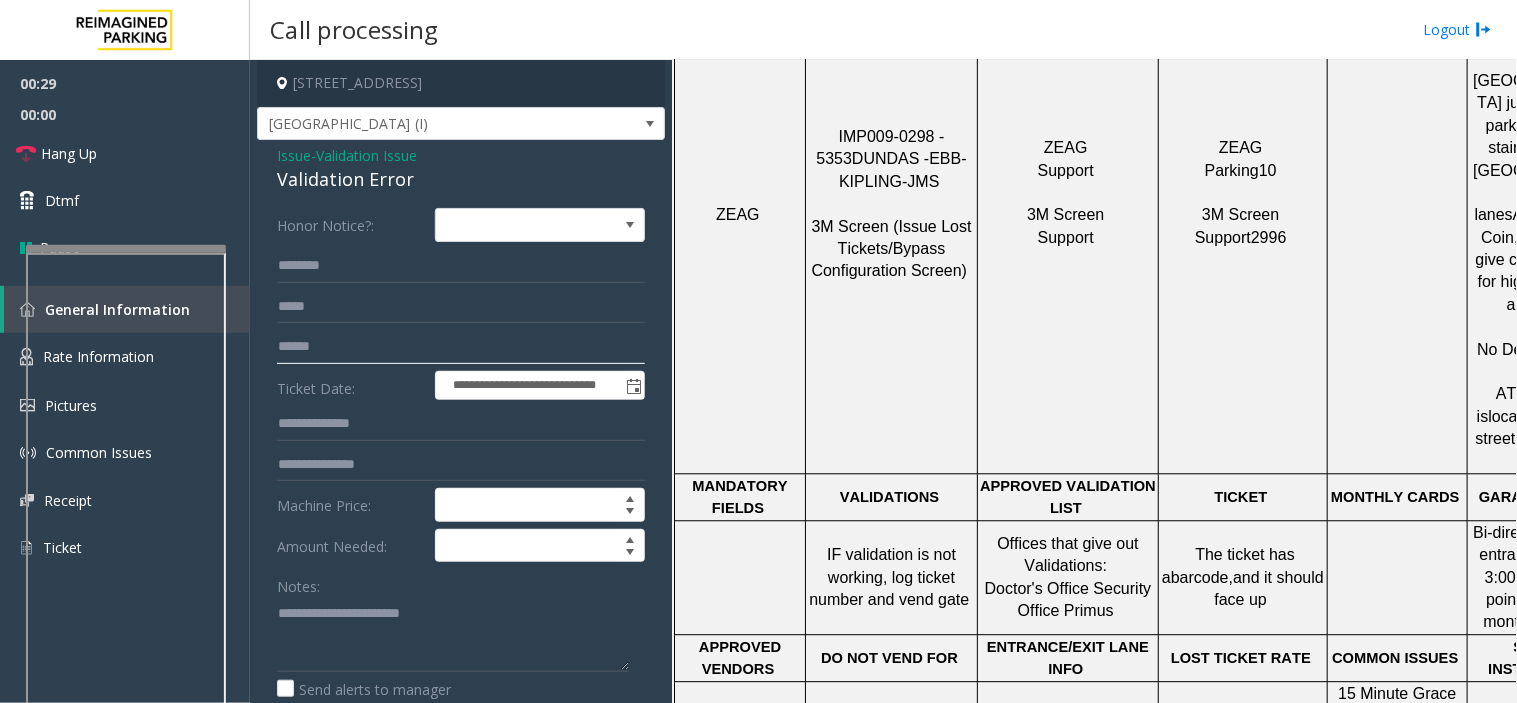 drag, startPoint x: 358, startPoint y: 336, endPoint x: 342, endPoint y: 304, distance: 35.77709 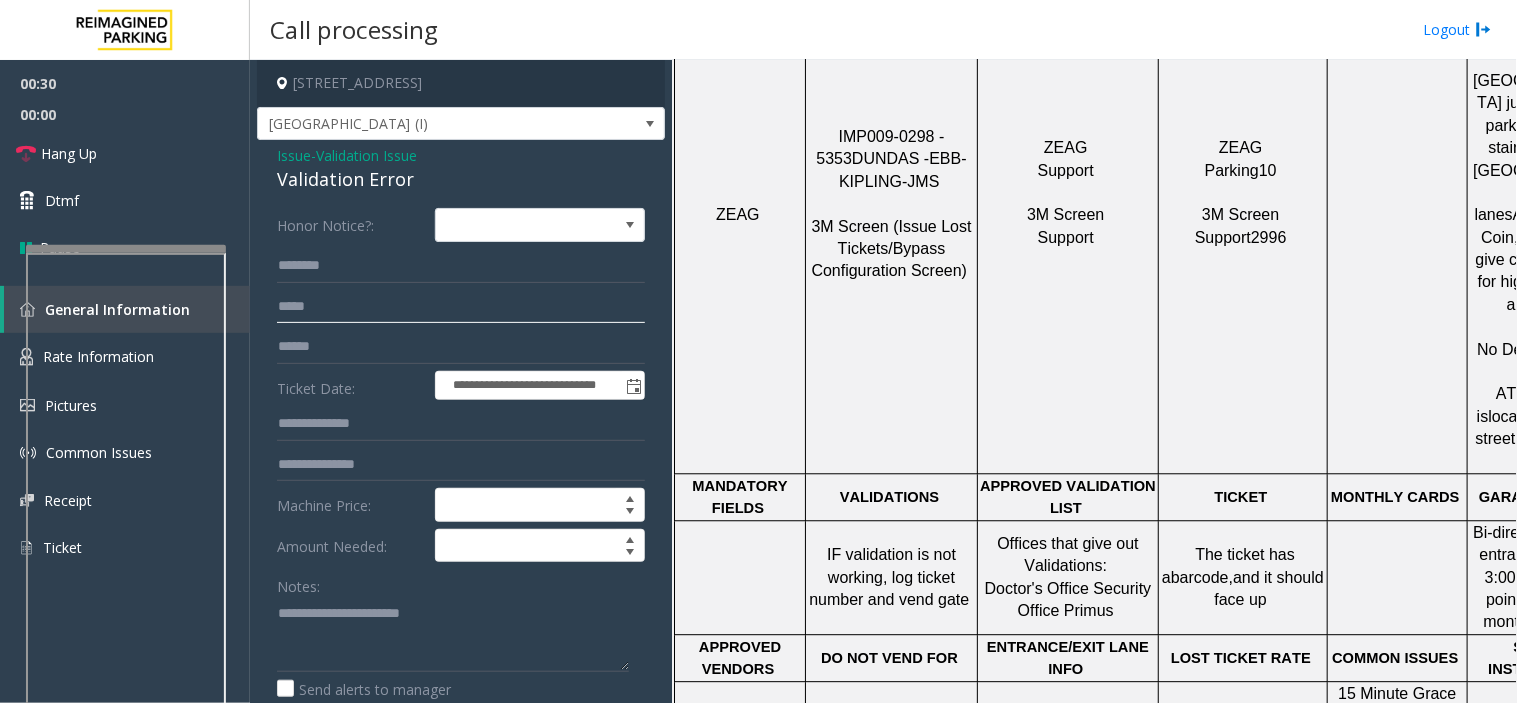 click 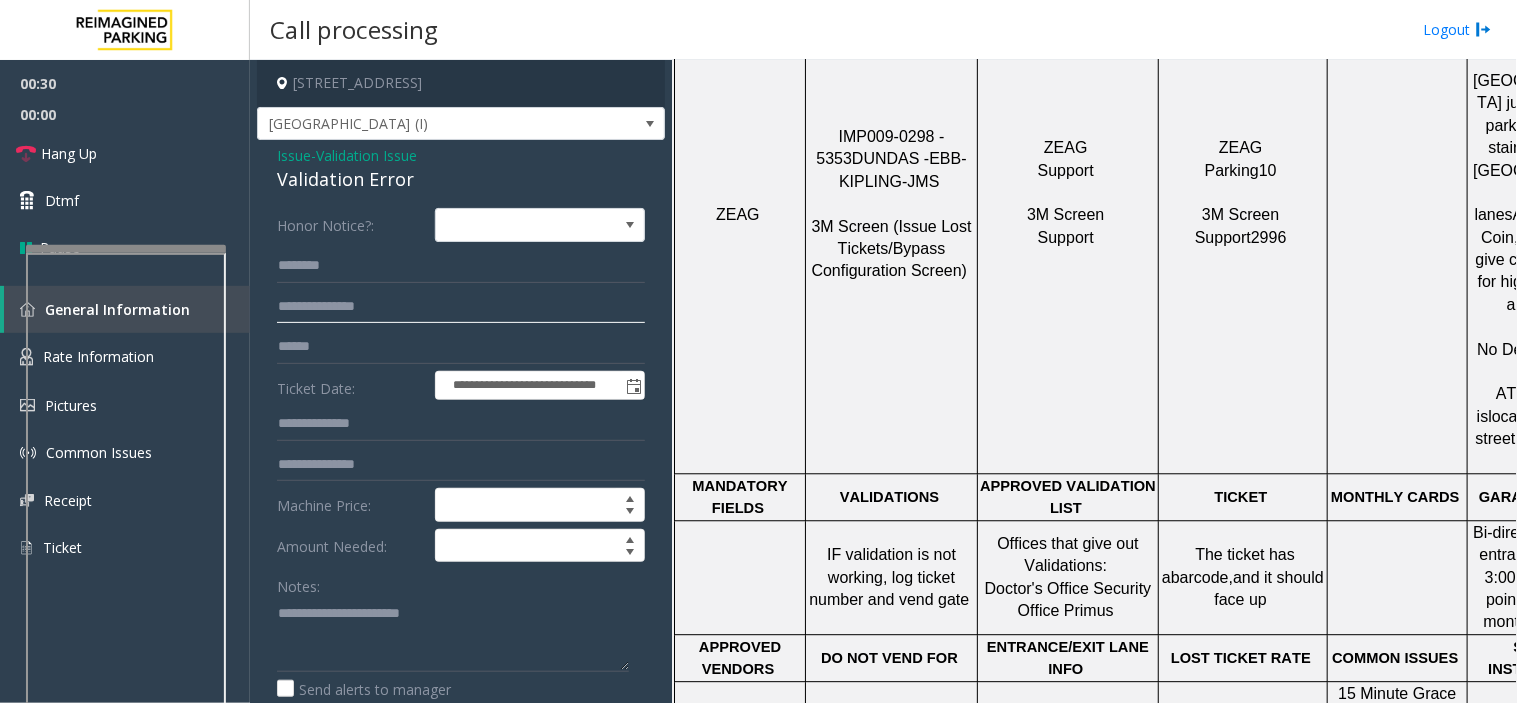 type on "**********" 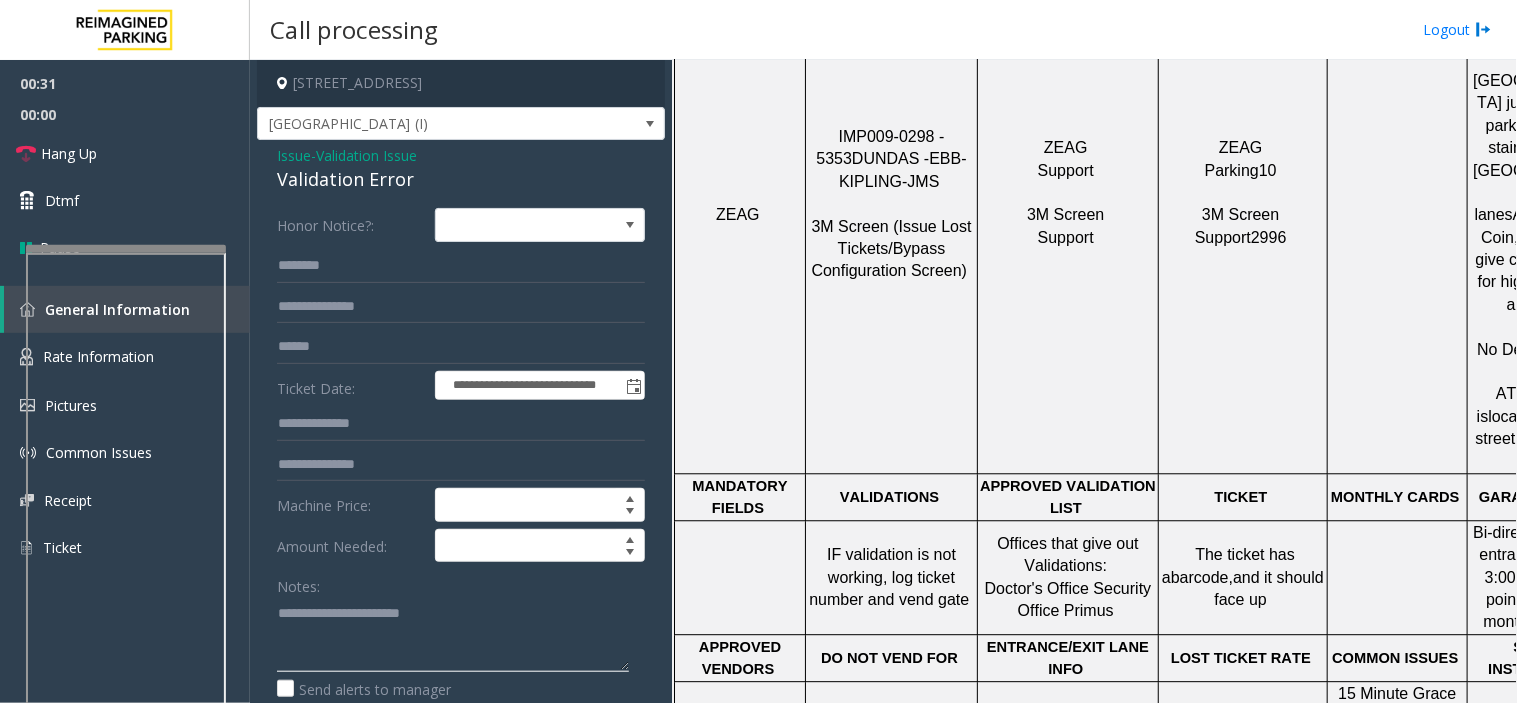 click 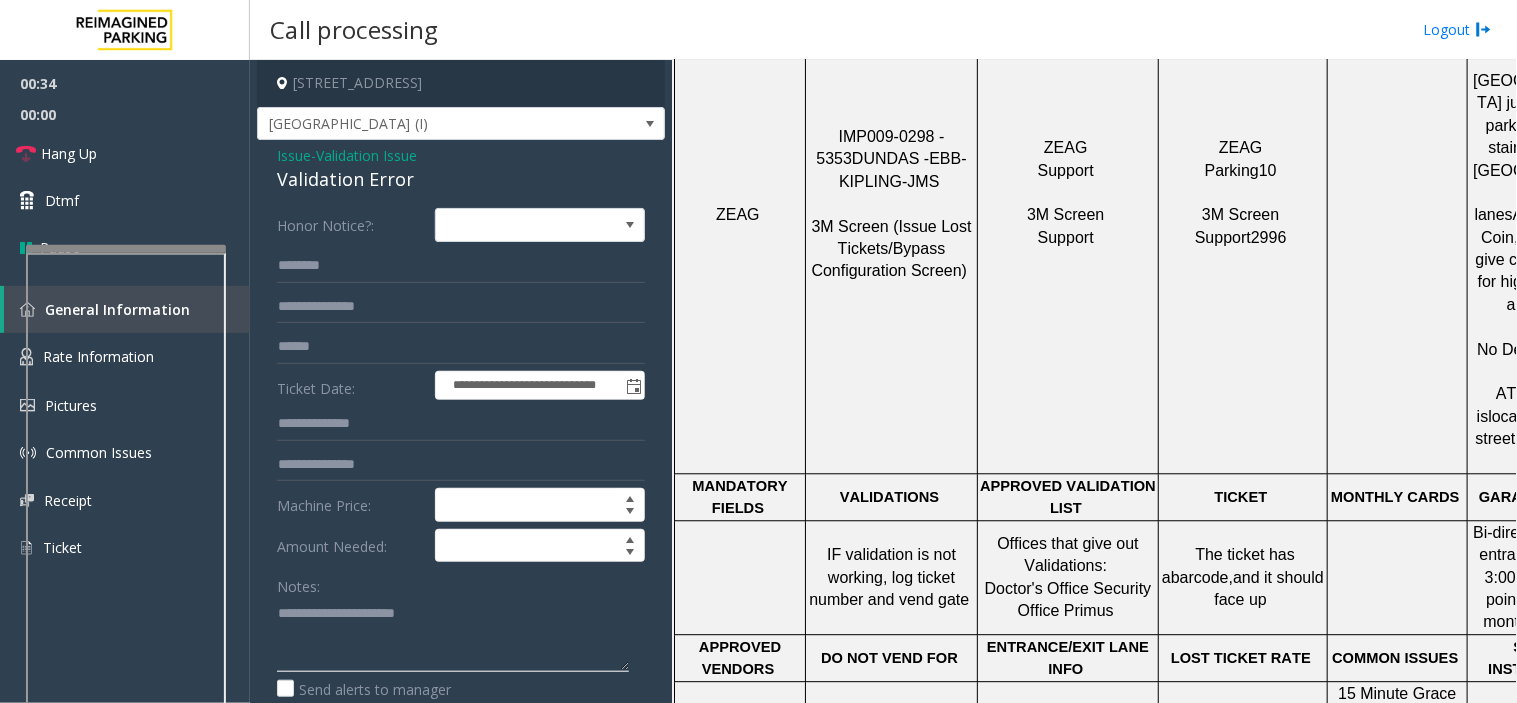 click 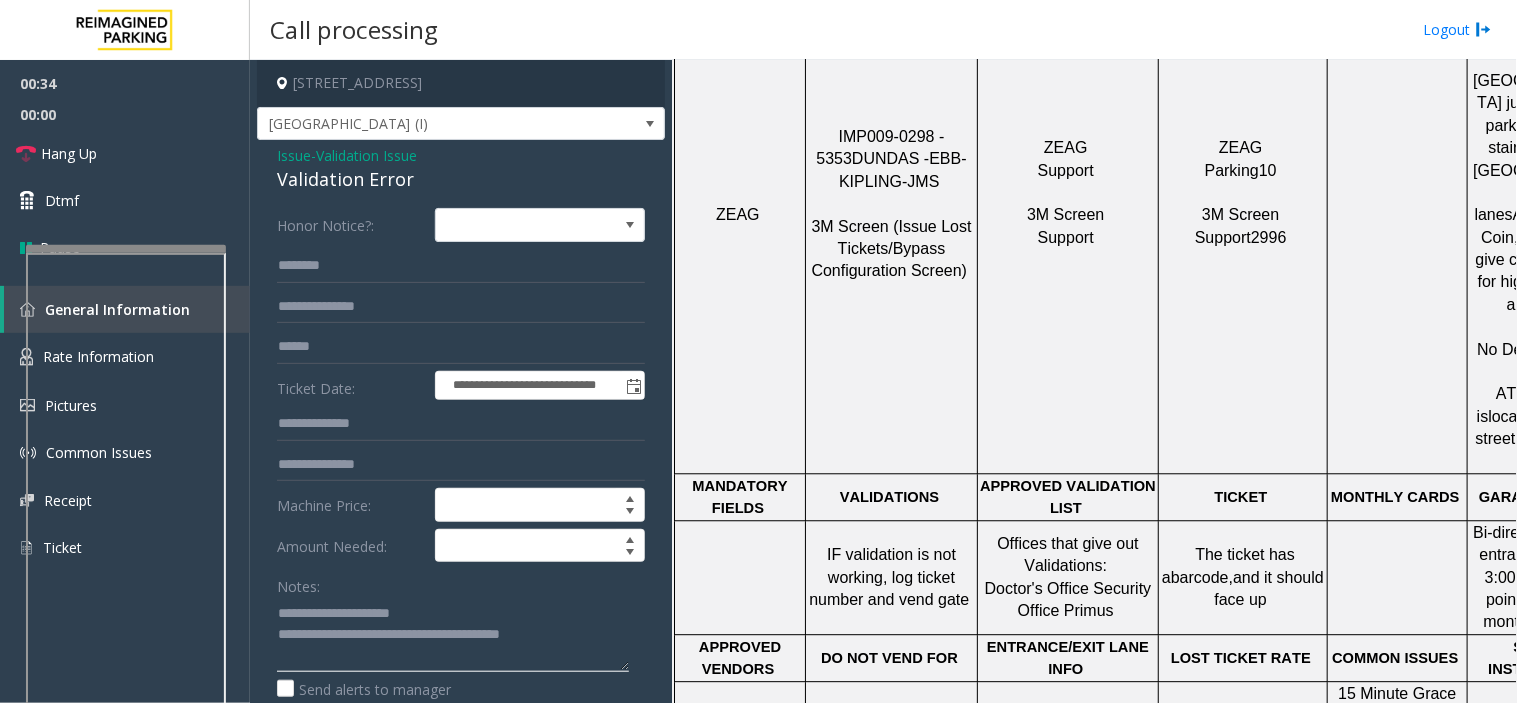 type on "**********" 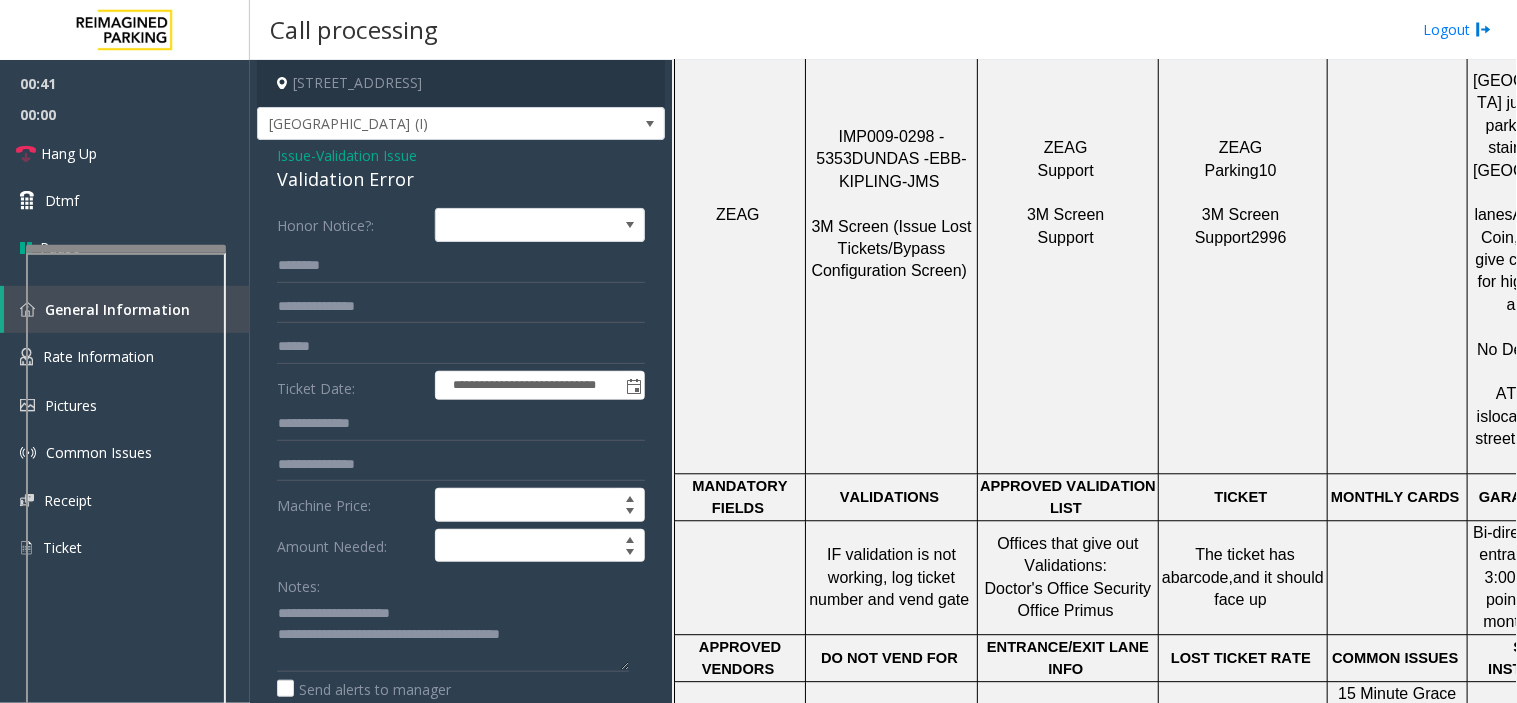 click on "Ticket Date:" 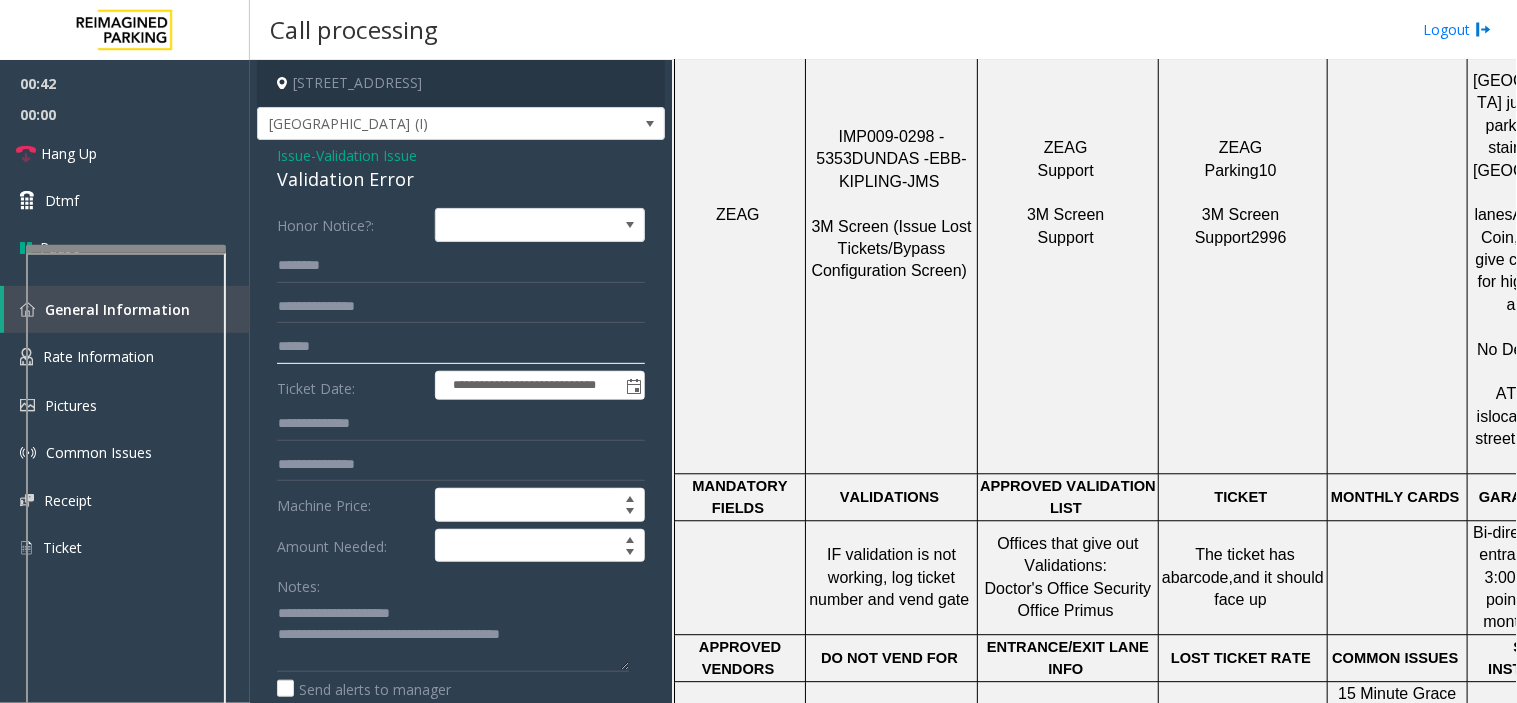 click 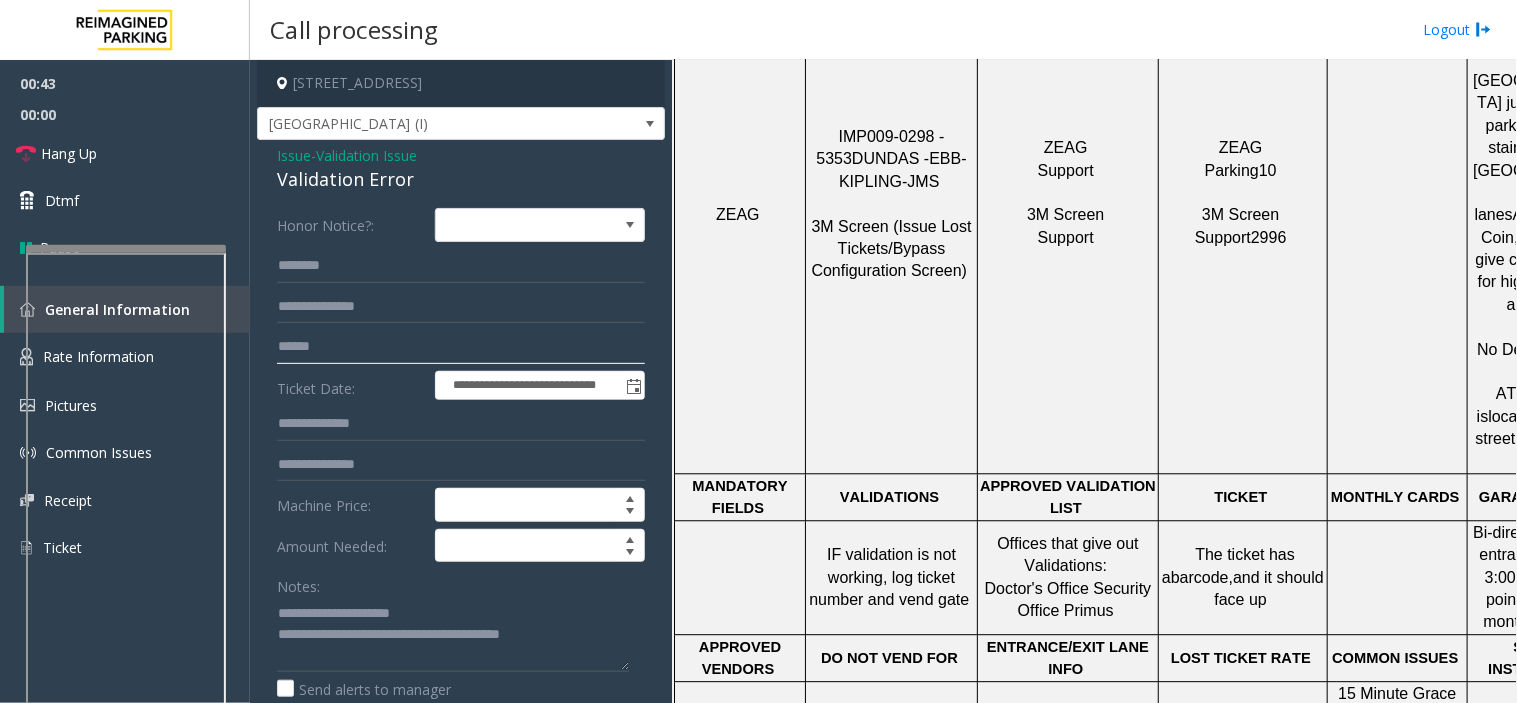 click 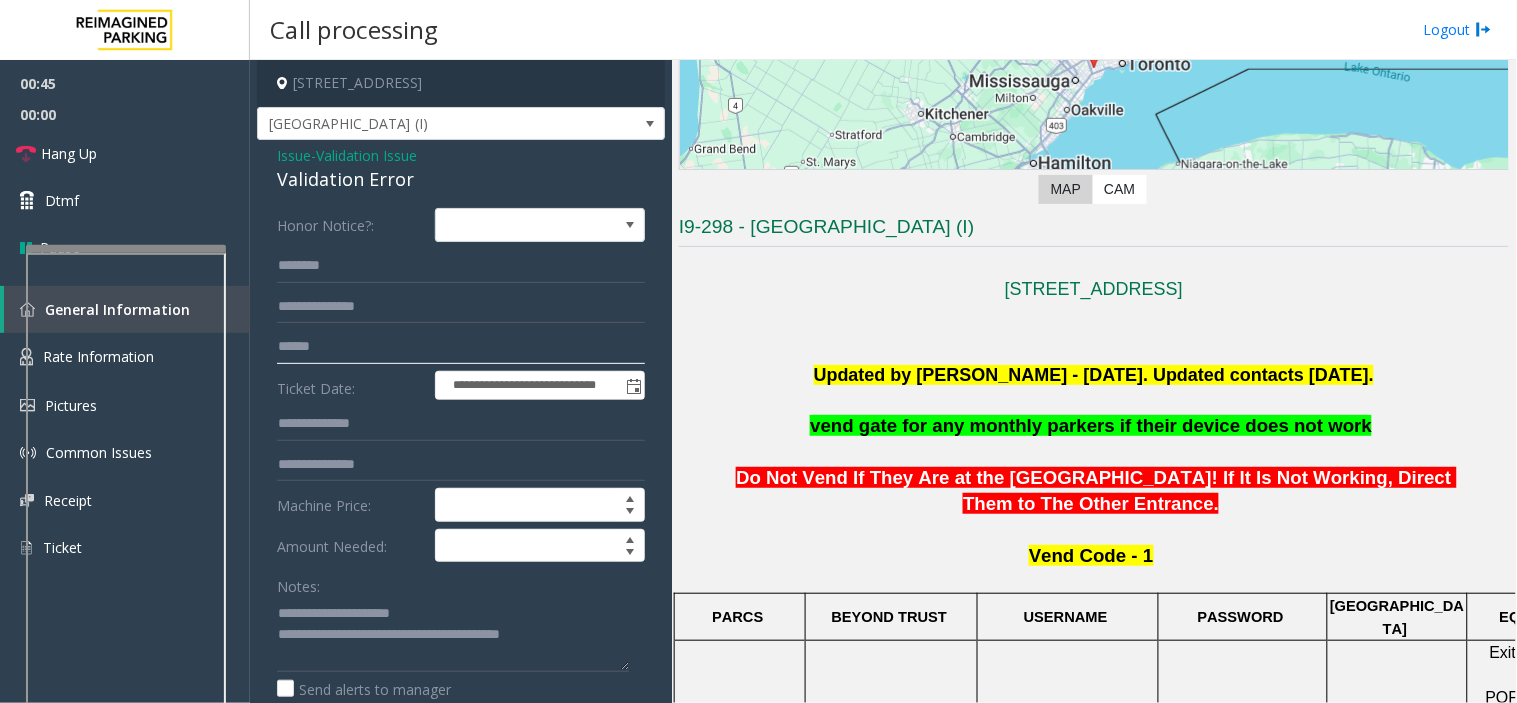 scroll, scrollTop: 222, scrollLeft: 0, axis: vertical 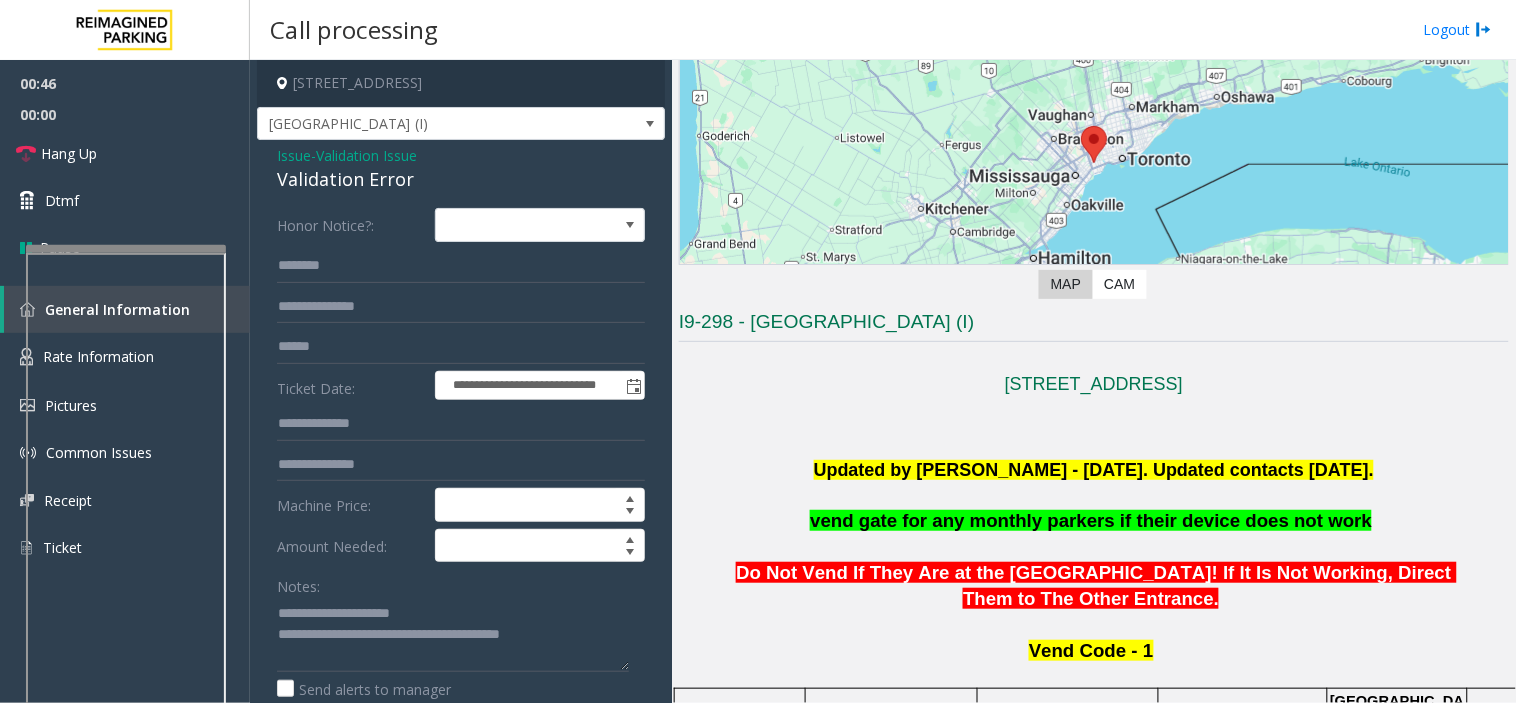 click on "Updated by Pranav Babbar - 30th Jan'25. Updated contacts Feb 10." 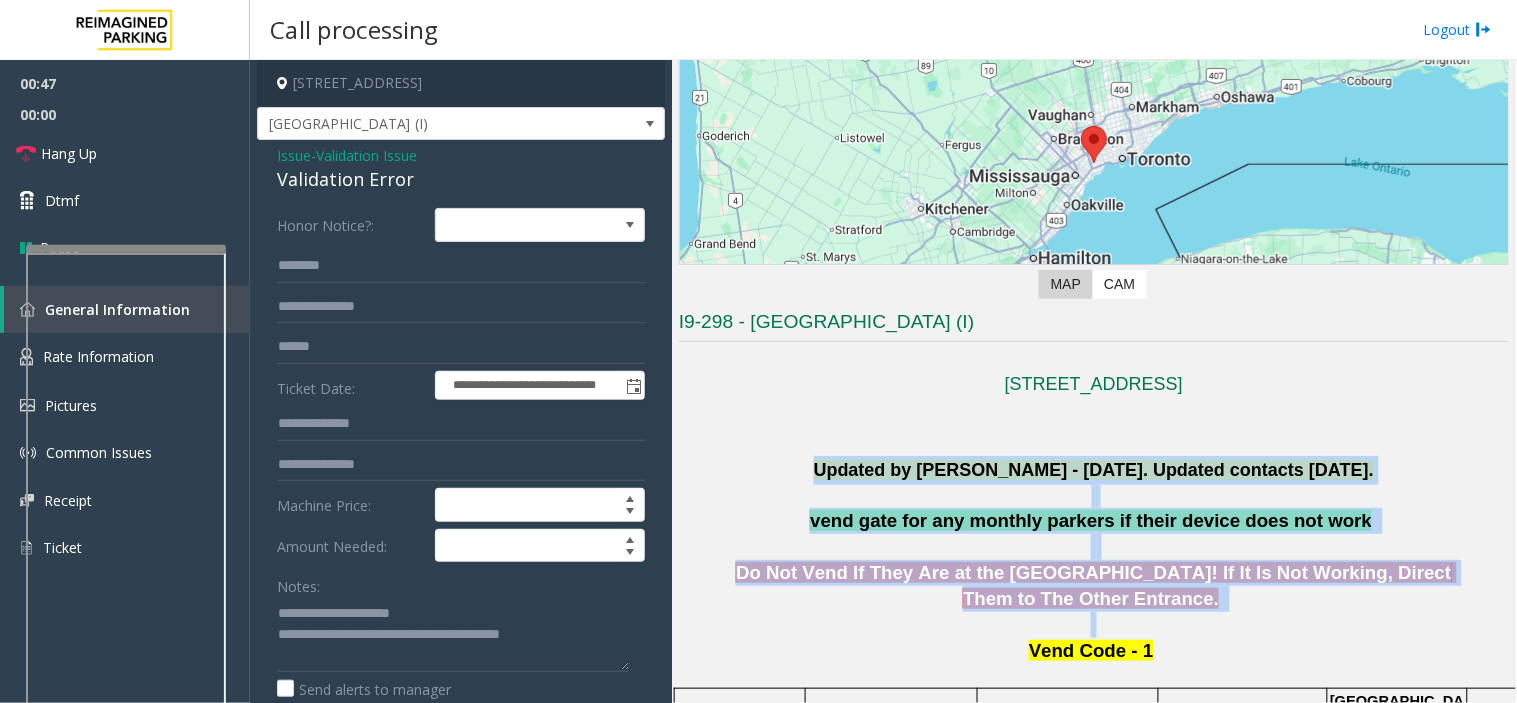drag, startPoint x: 782, startPoint y: 467, endPoint x: 1292, endPoint y: 635, distance: 536.95807 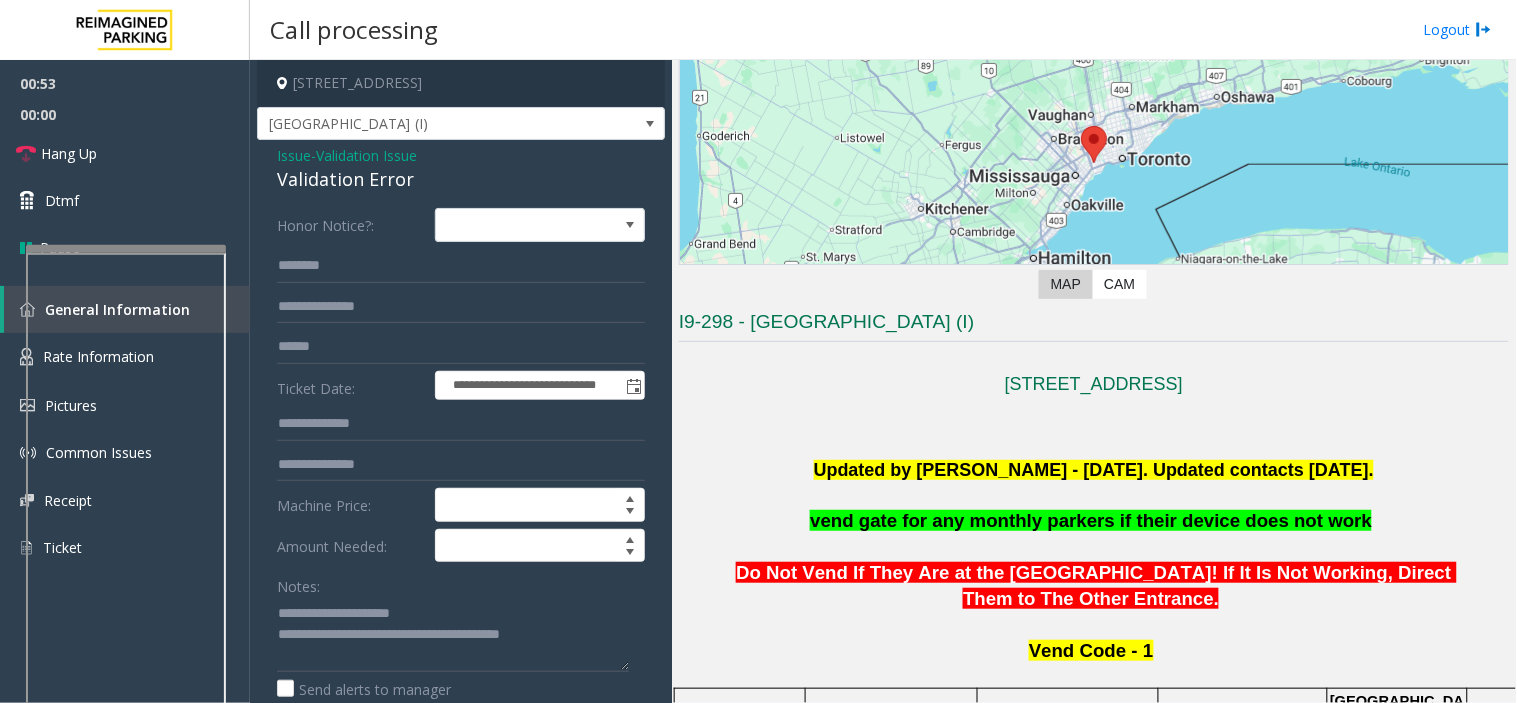 click on "Ticket Date:" 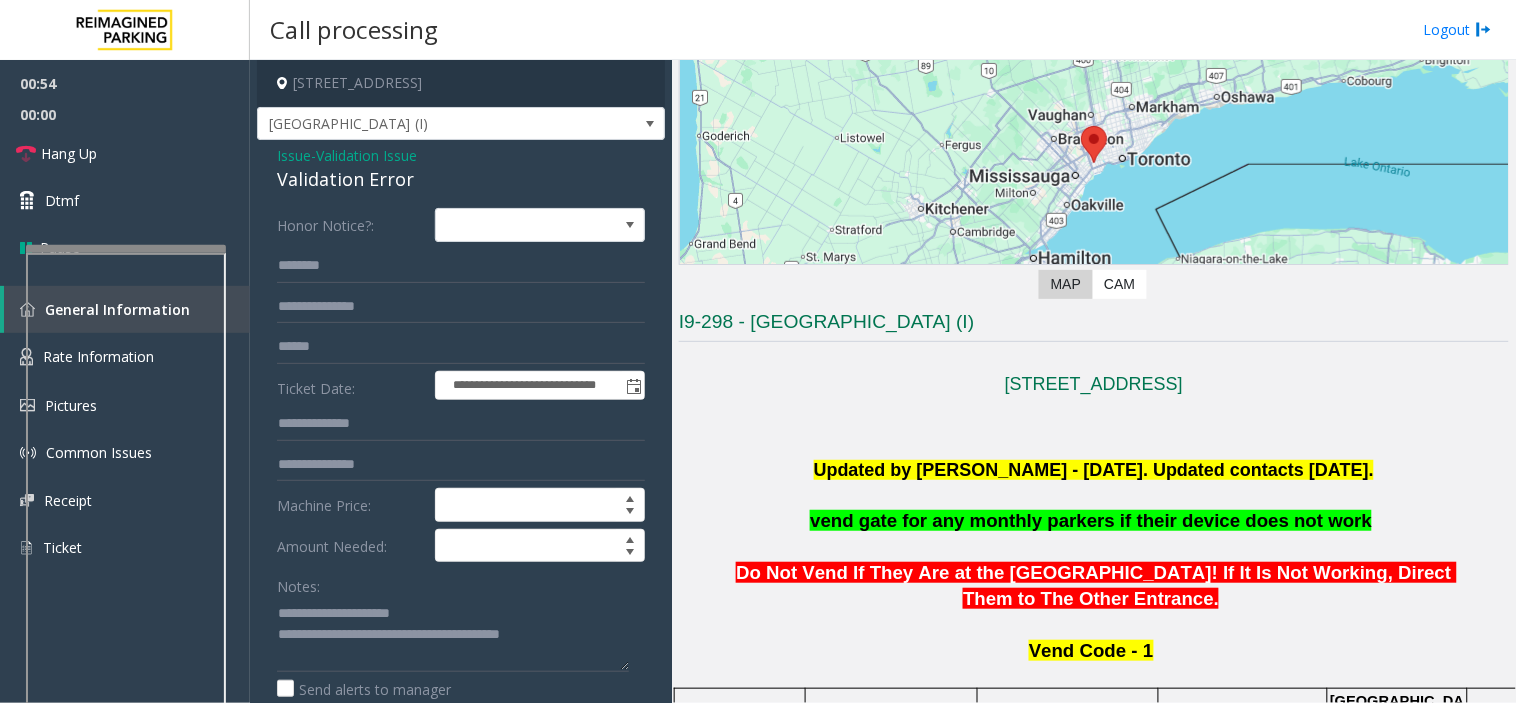 click on "**********" 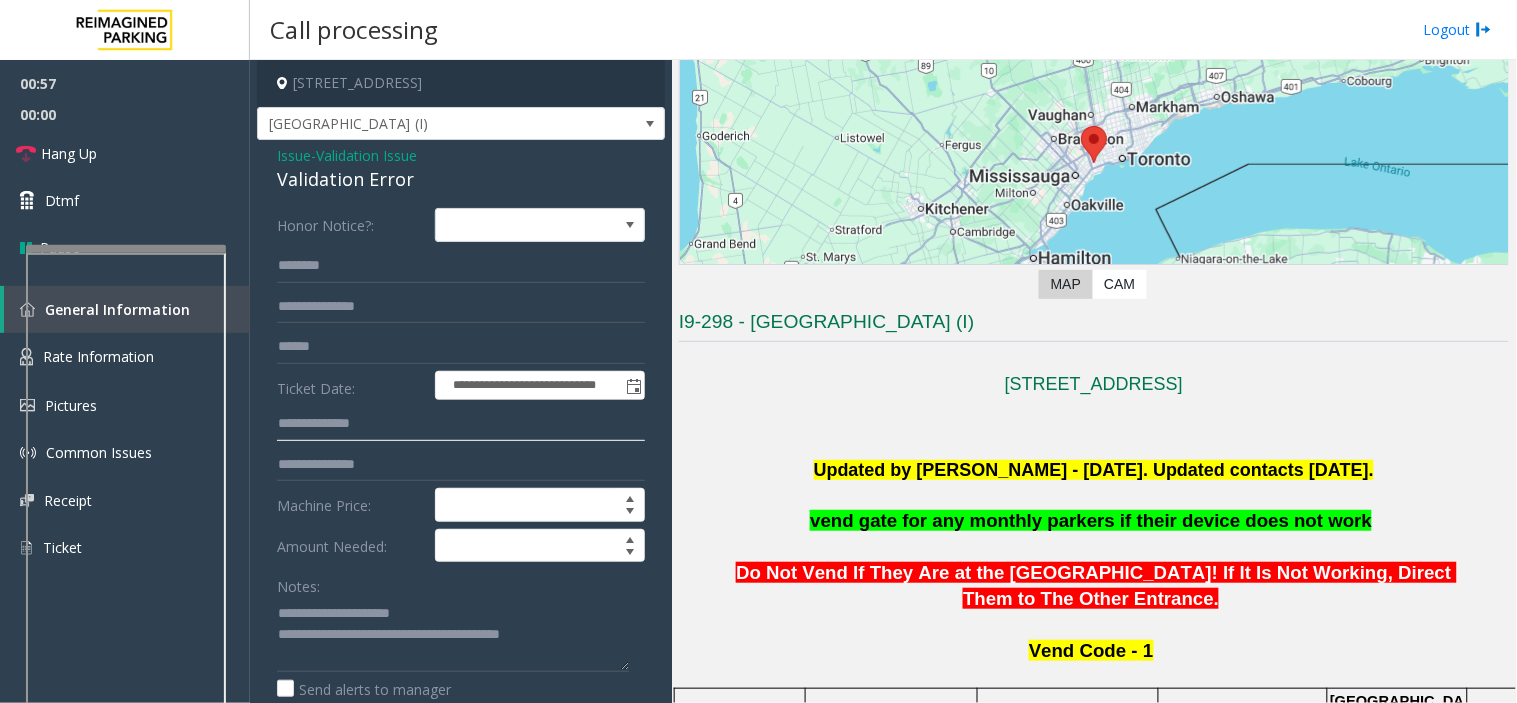 click 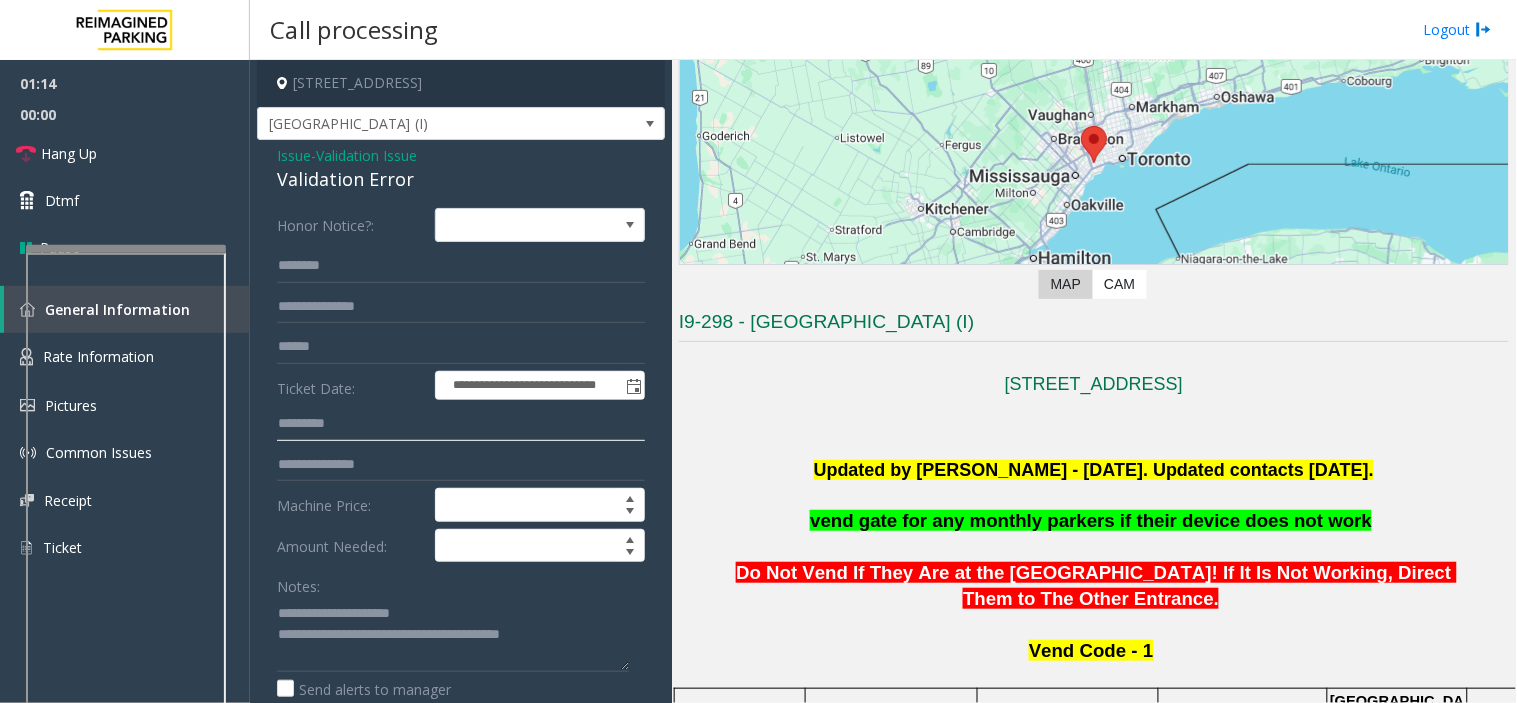 type on "*********" 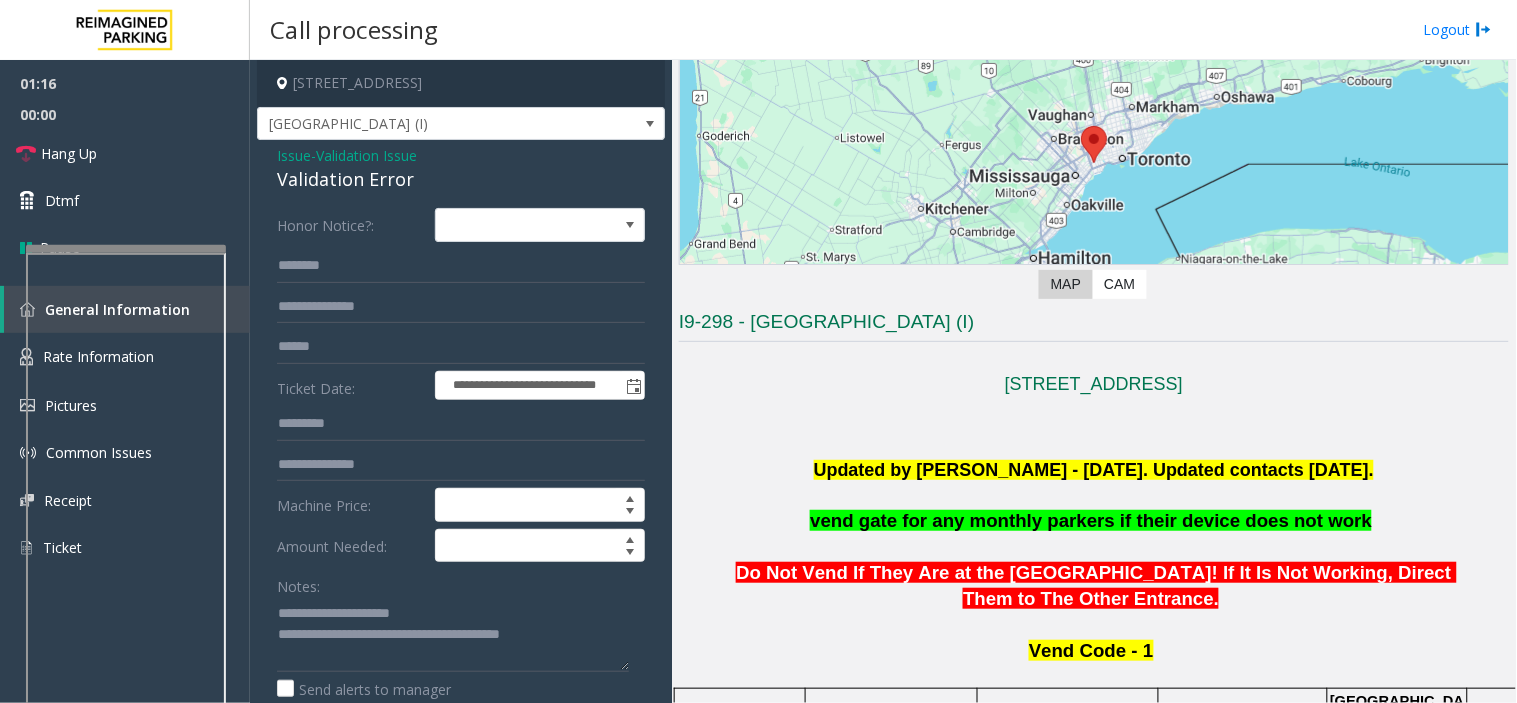 click on "Ticket Date:" 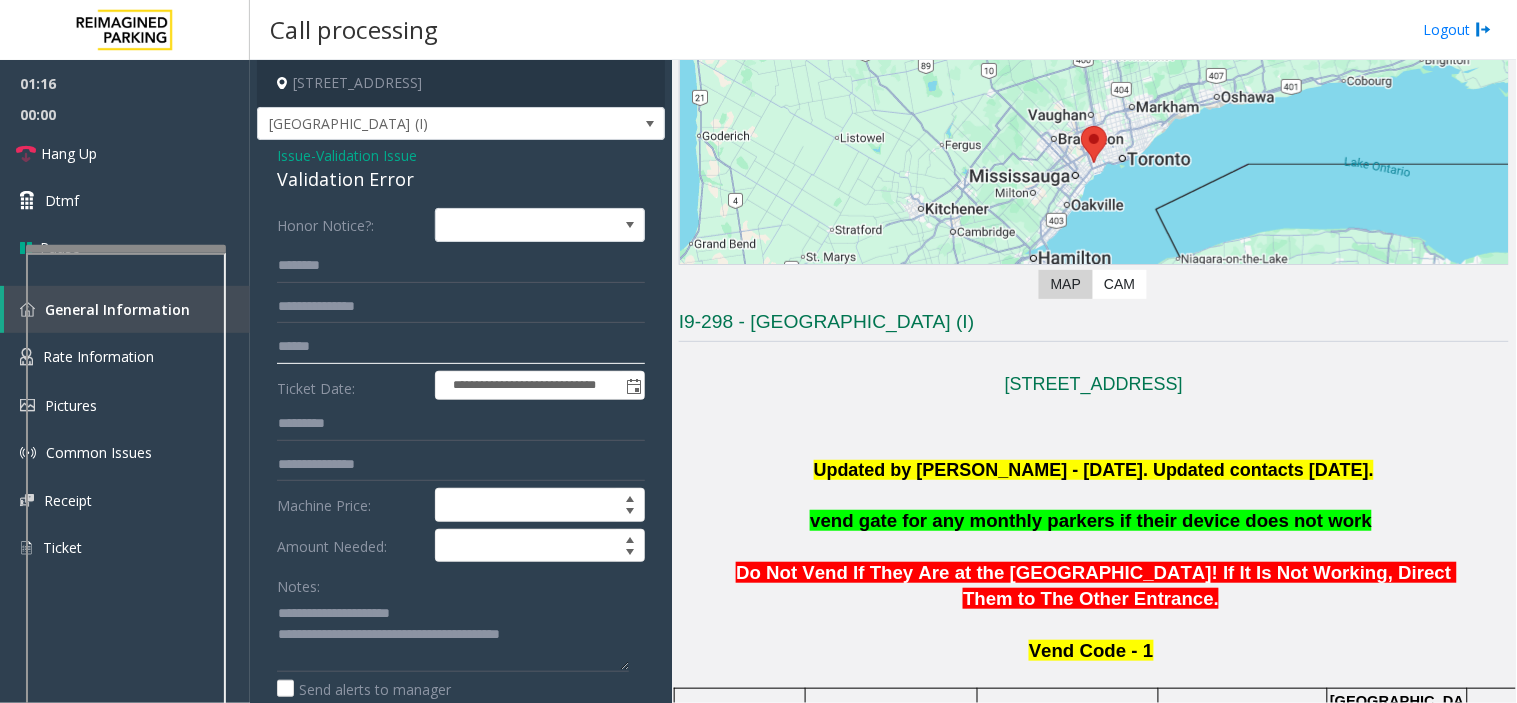 click 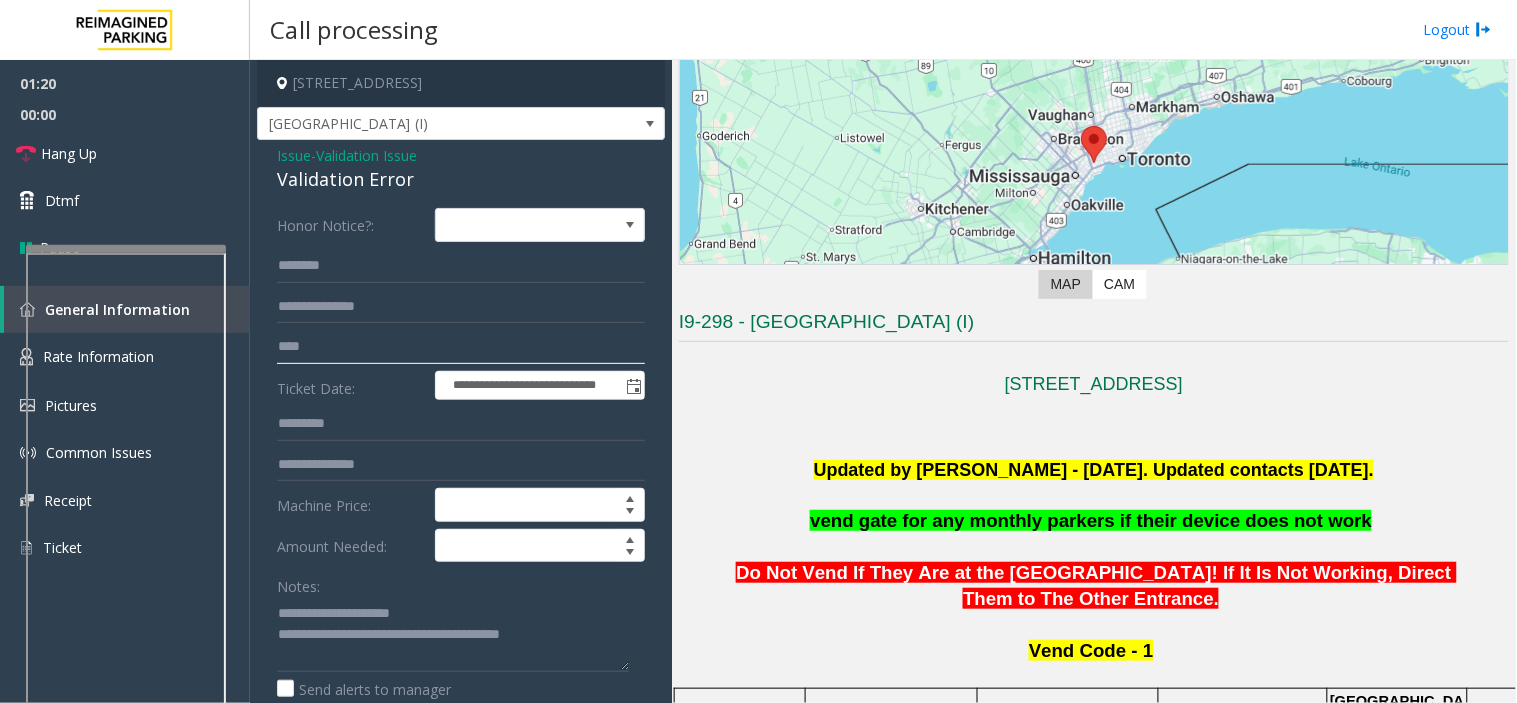 click on "****" 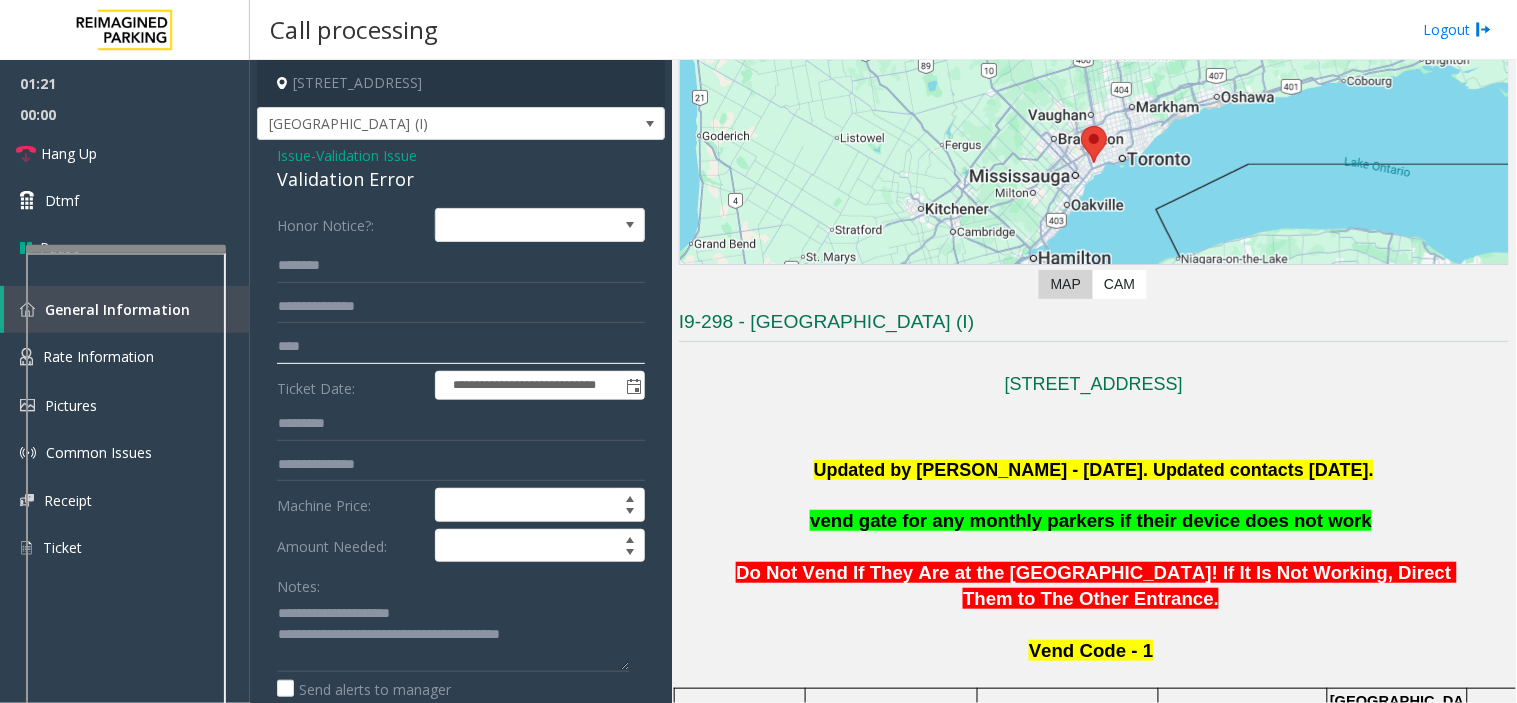 click on "****" 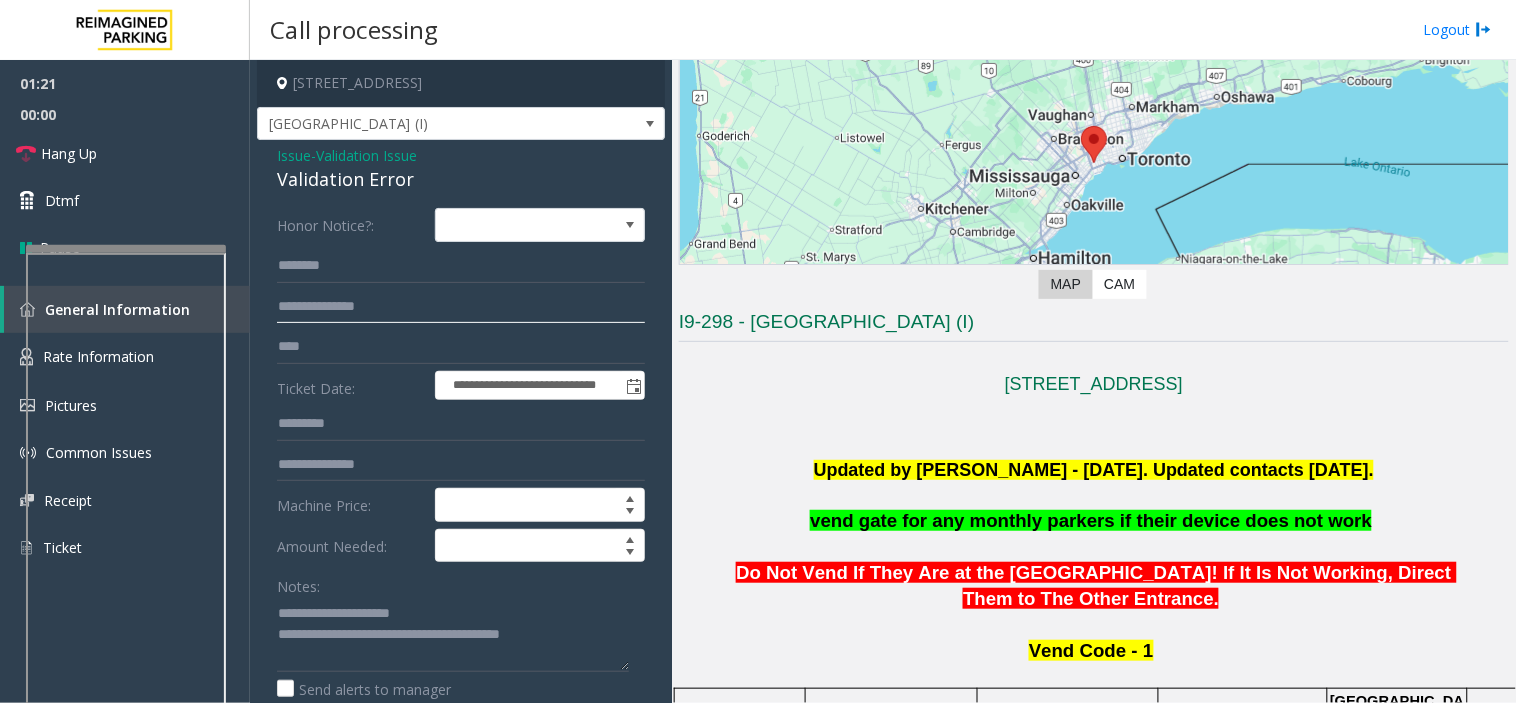 drag, startPoint x: 344, startPoint y: 296, endPoint x: 342, endPoint y: 250, distance: 46.043457 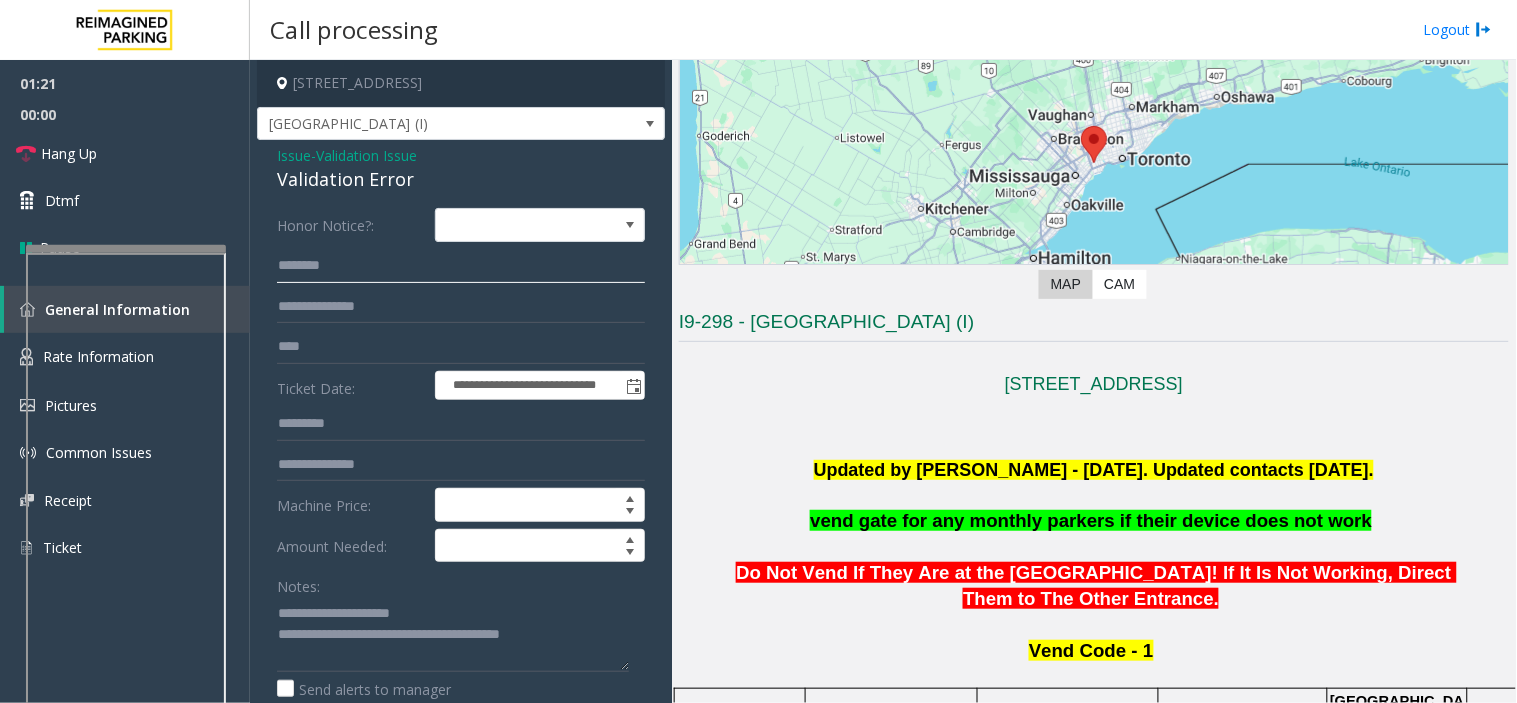 click 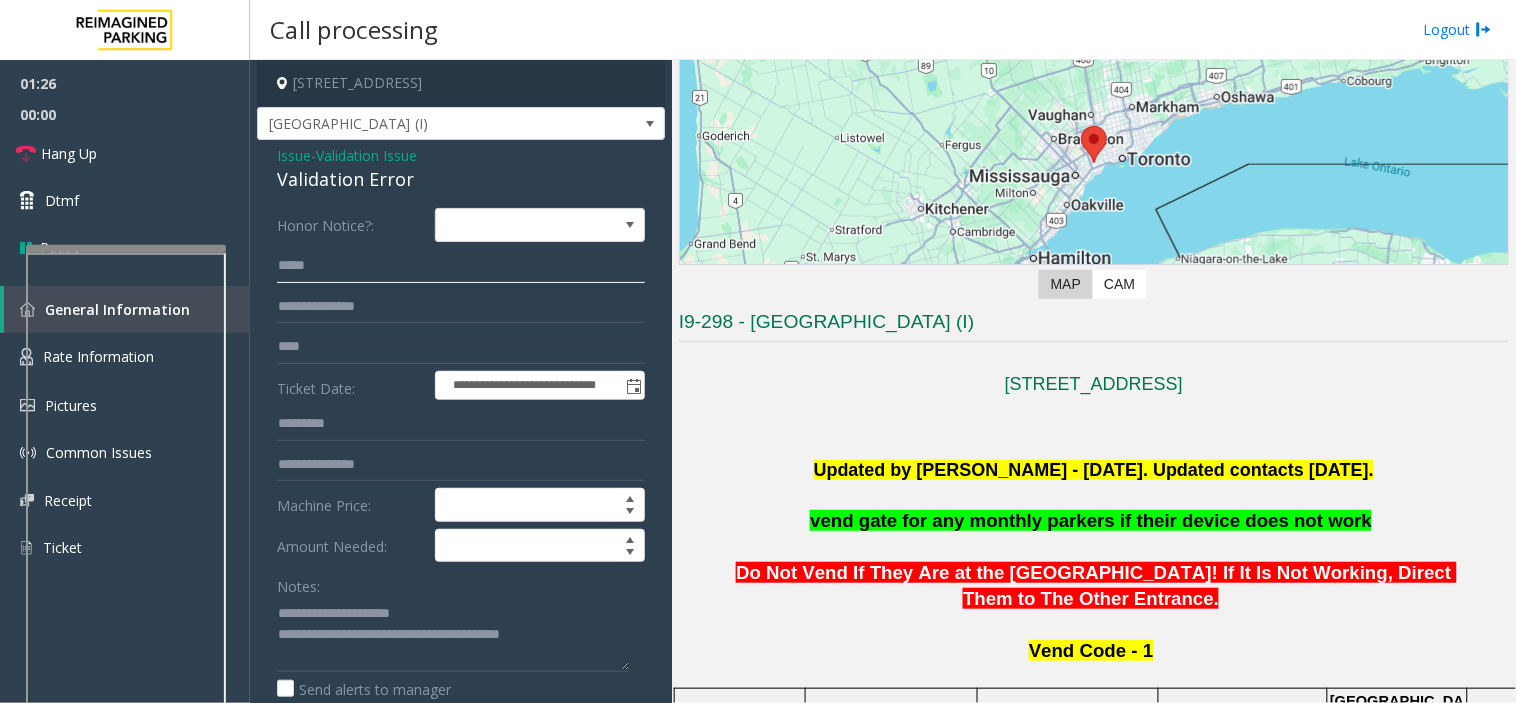 click on "****" 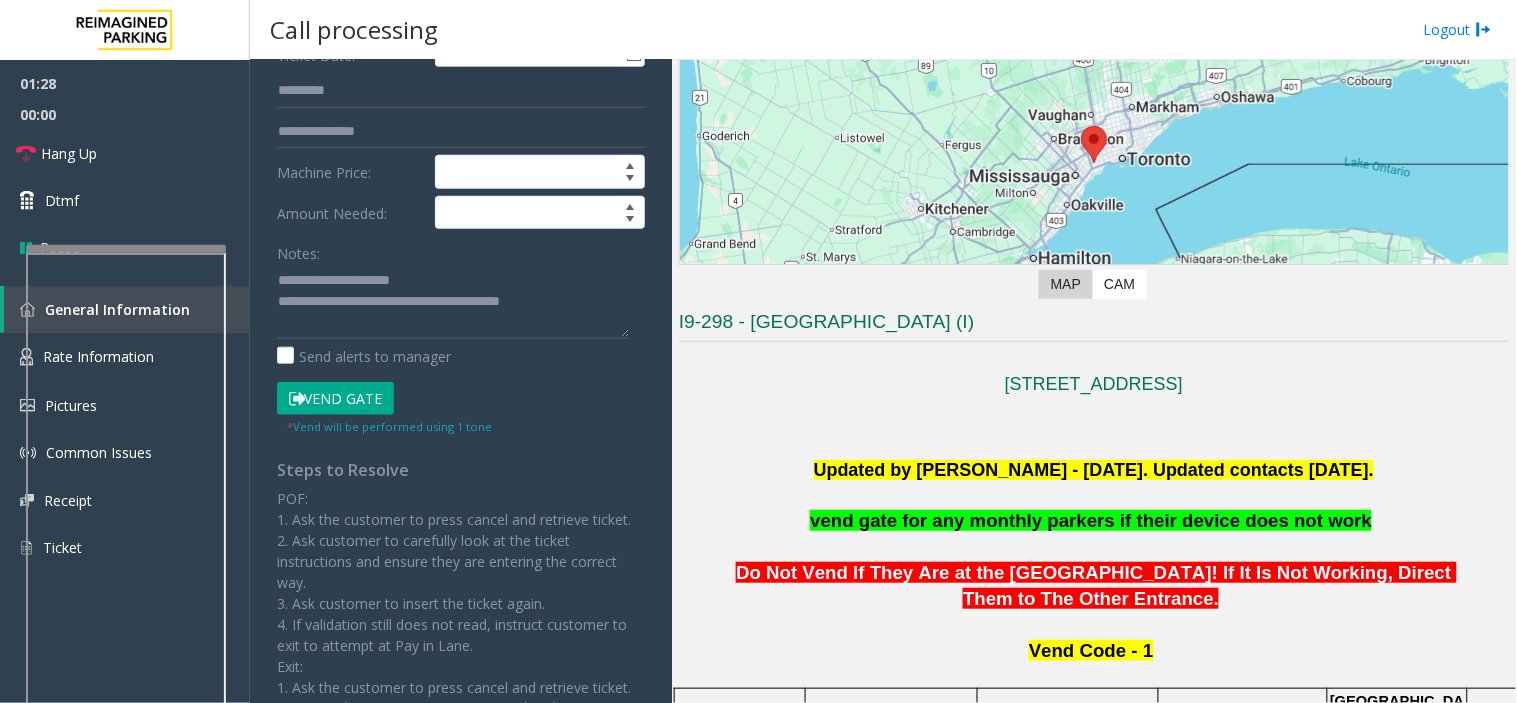 type on "****" 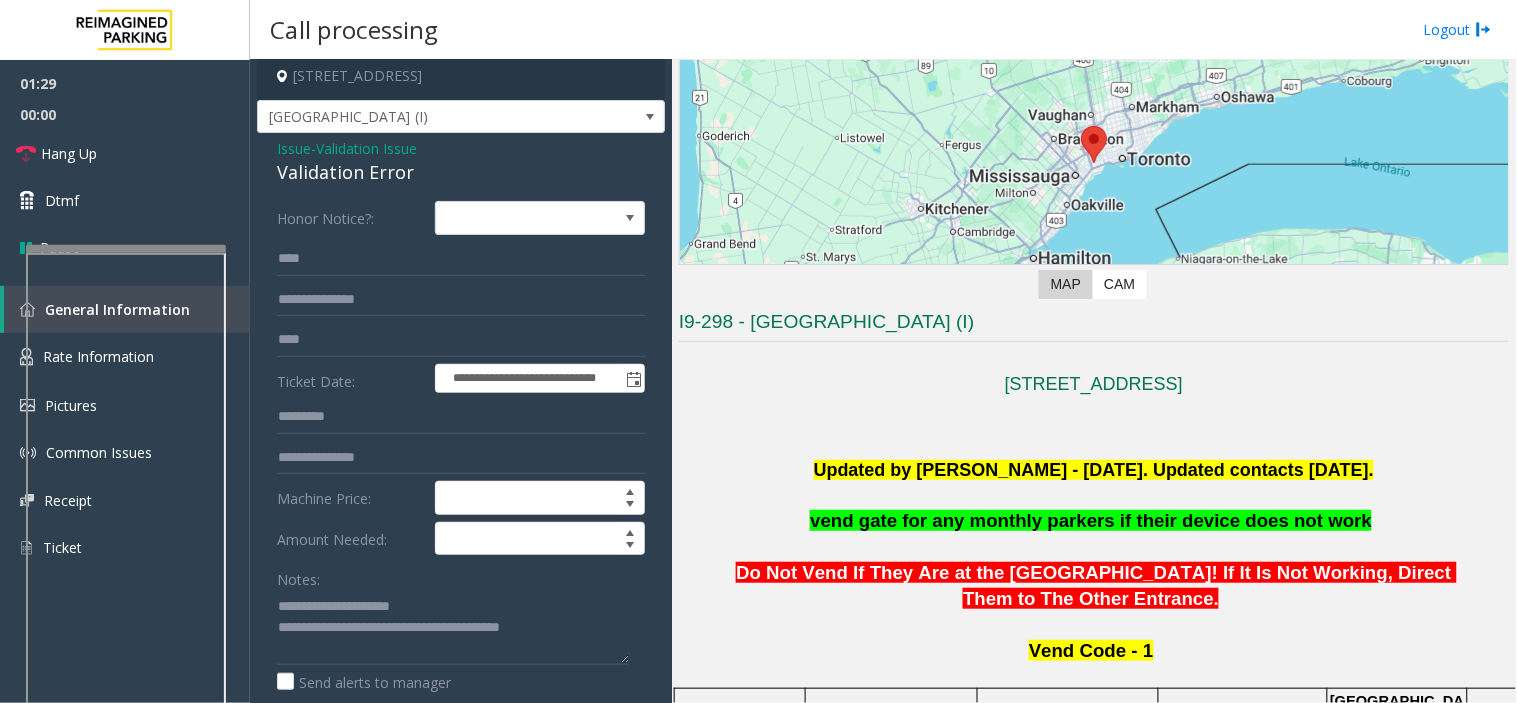 scroll, scrollTop: 0, scrollLeft: 0, axis: both 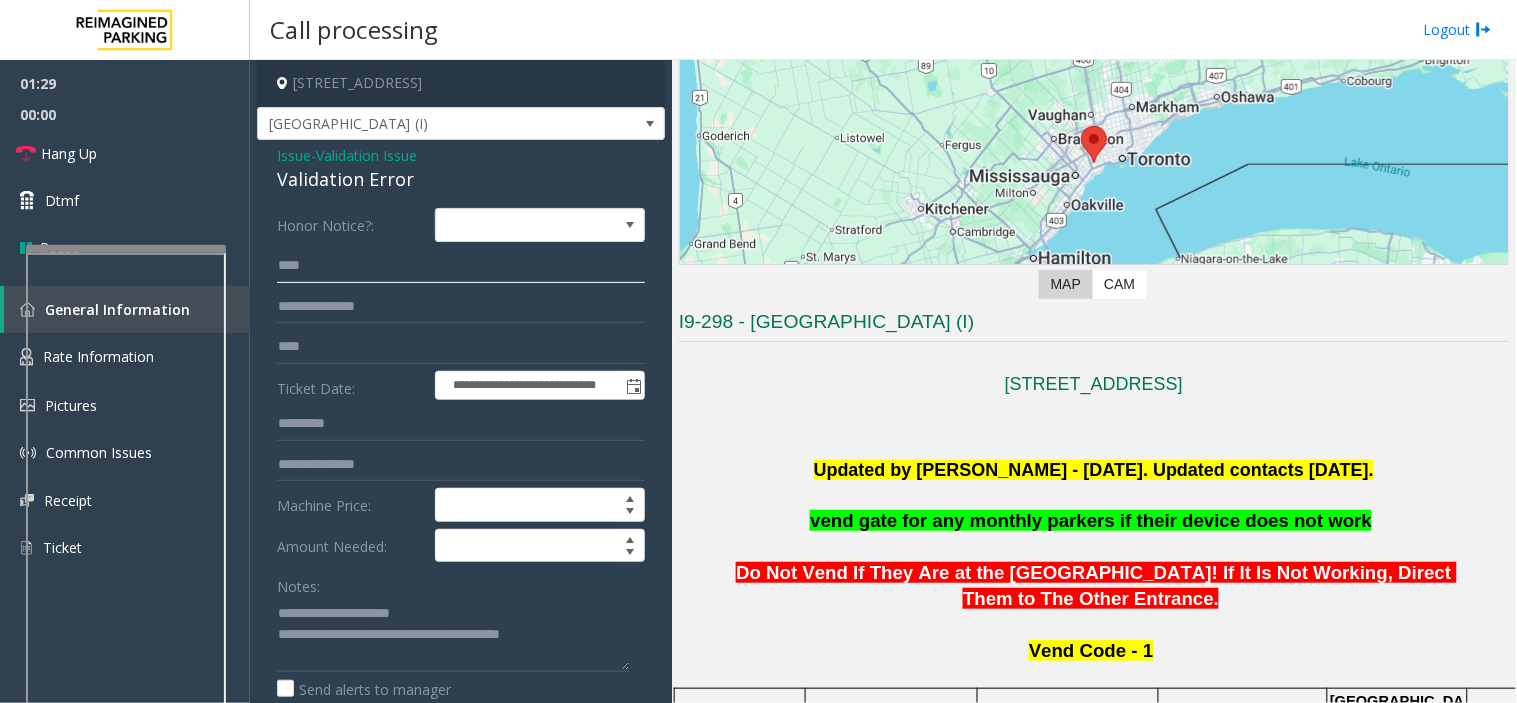 click on "****" 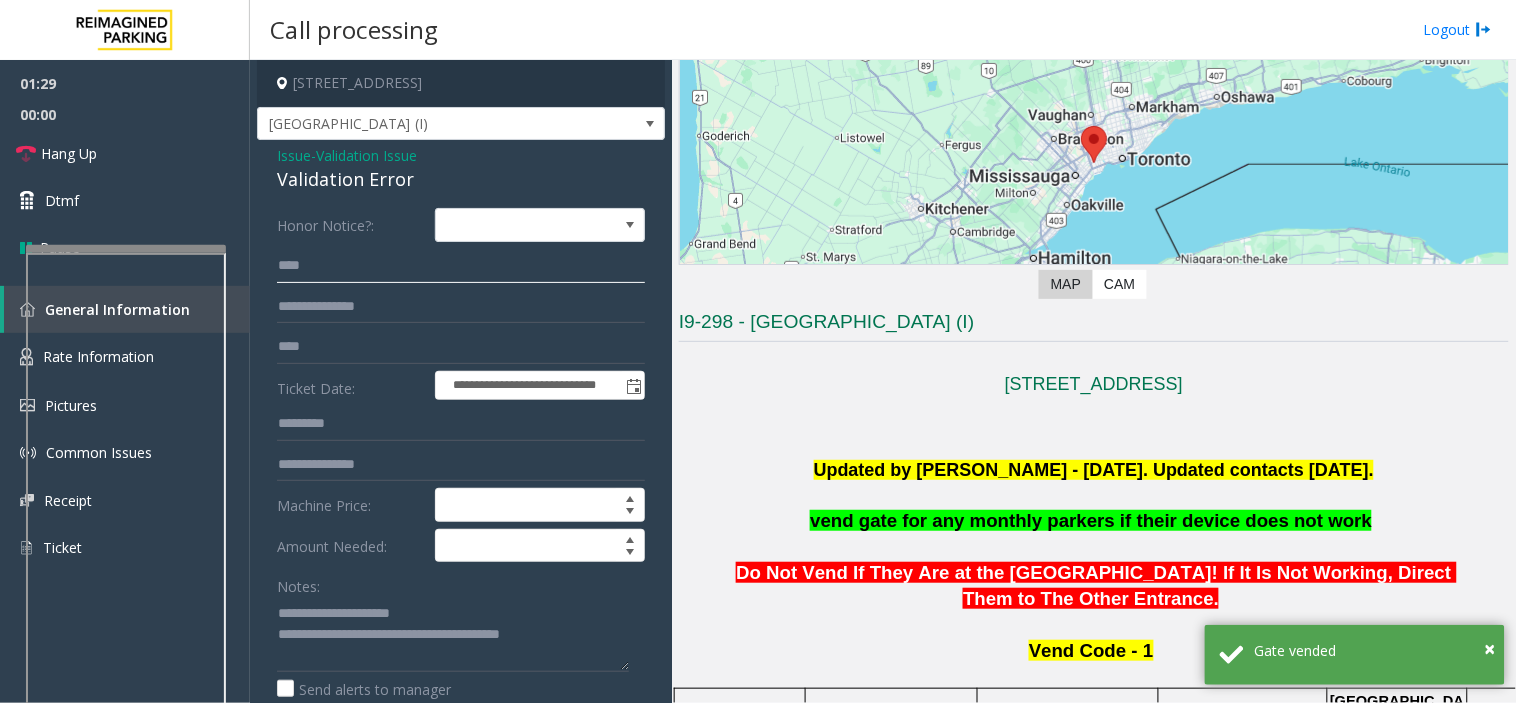 click on "****" 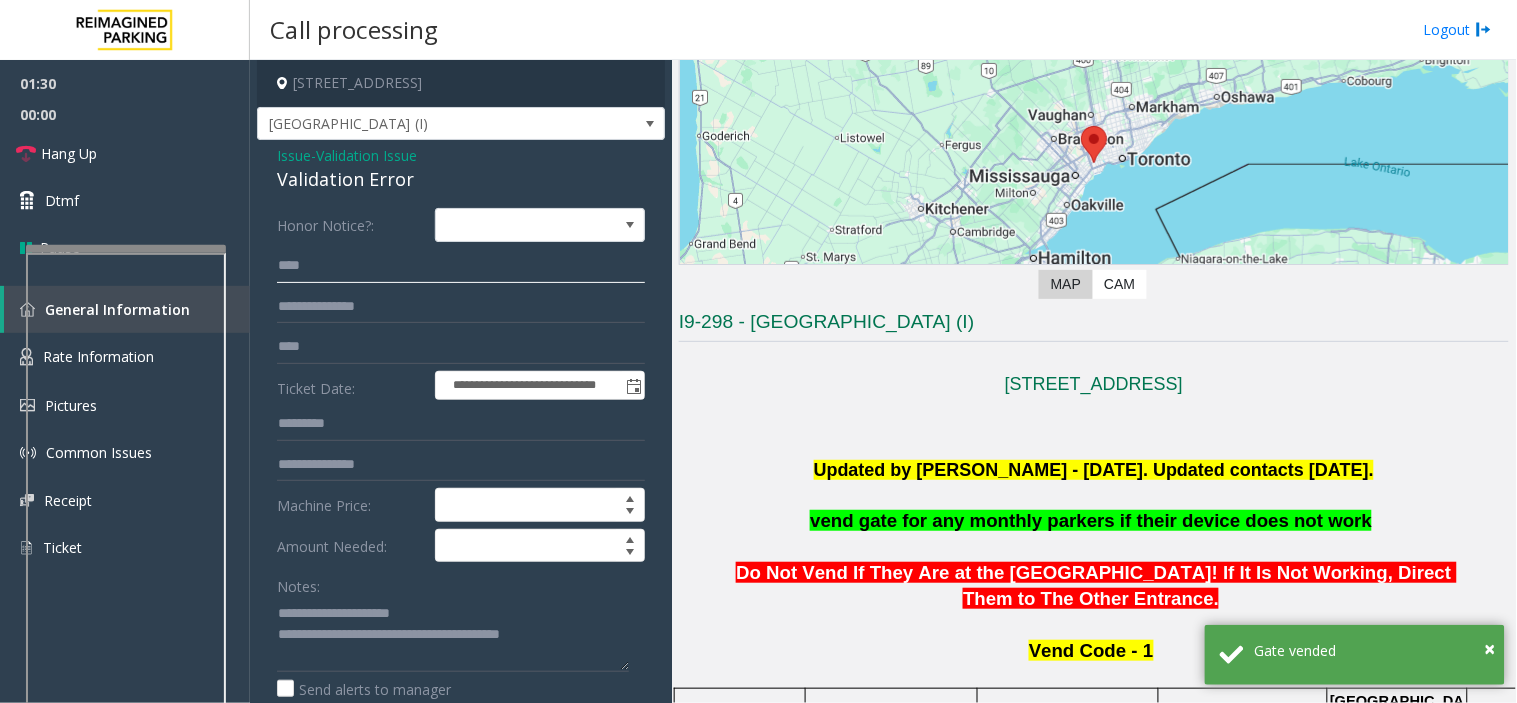 click on "****" 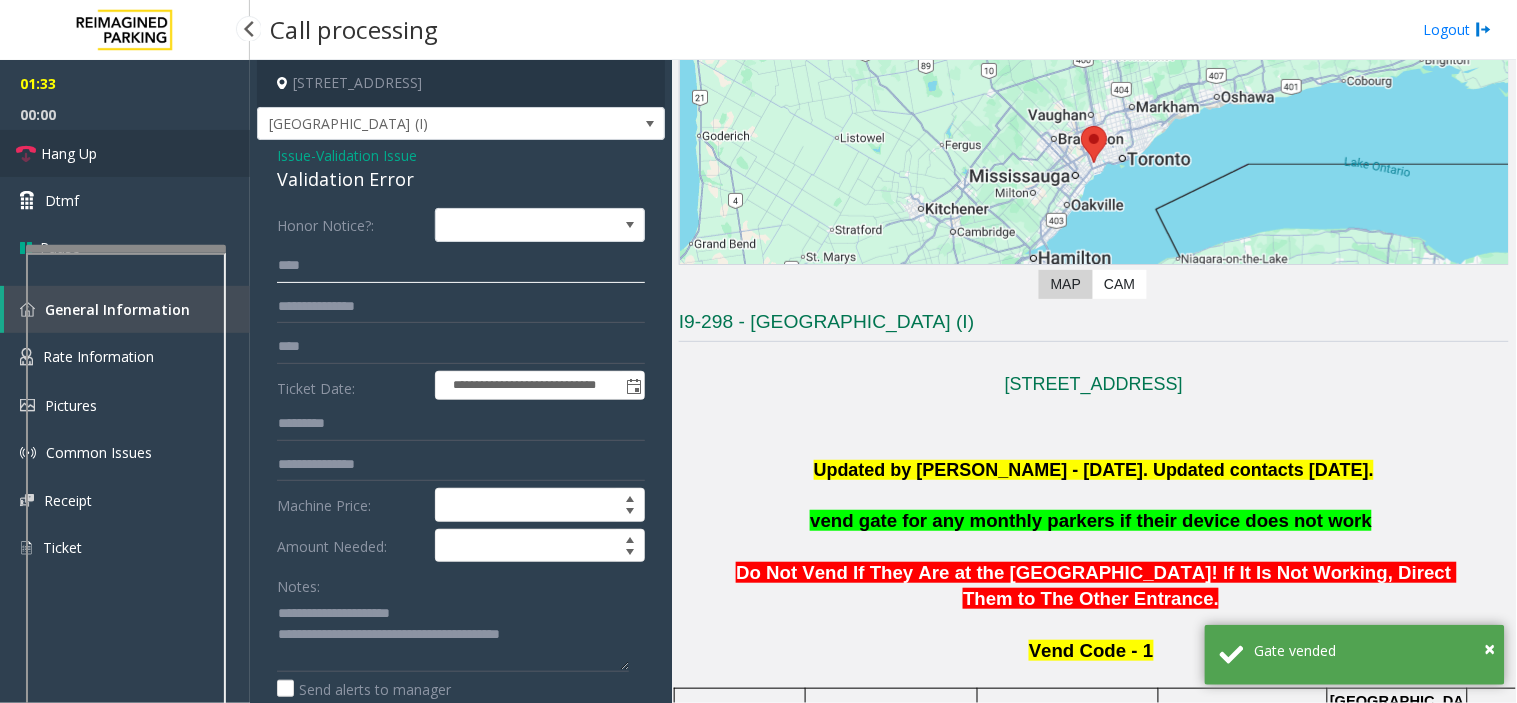 type on "***" 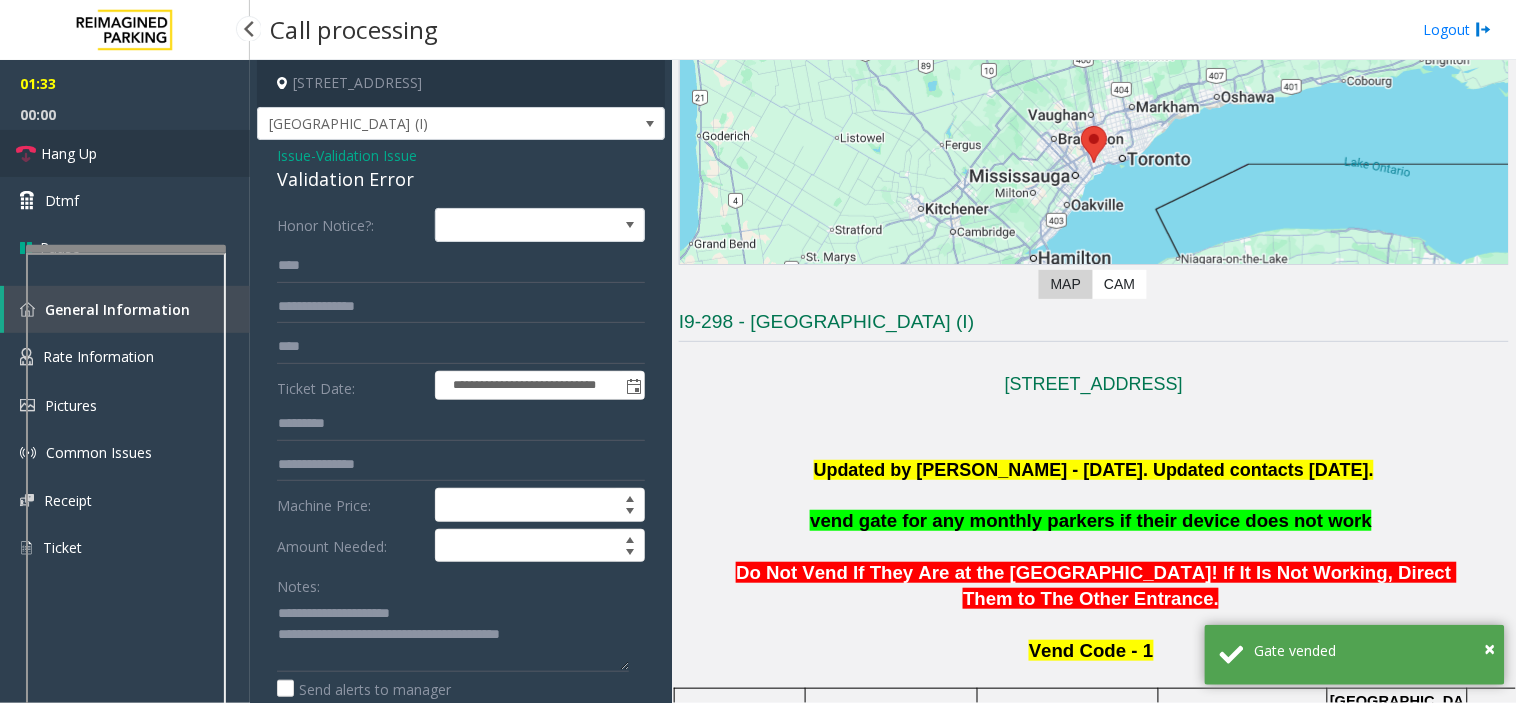 click on "Hang Up" at bounding box center (125, 153) 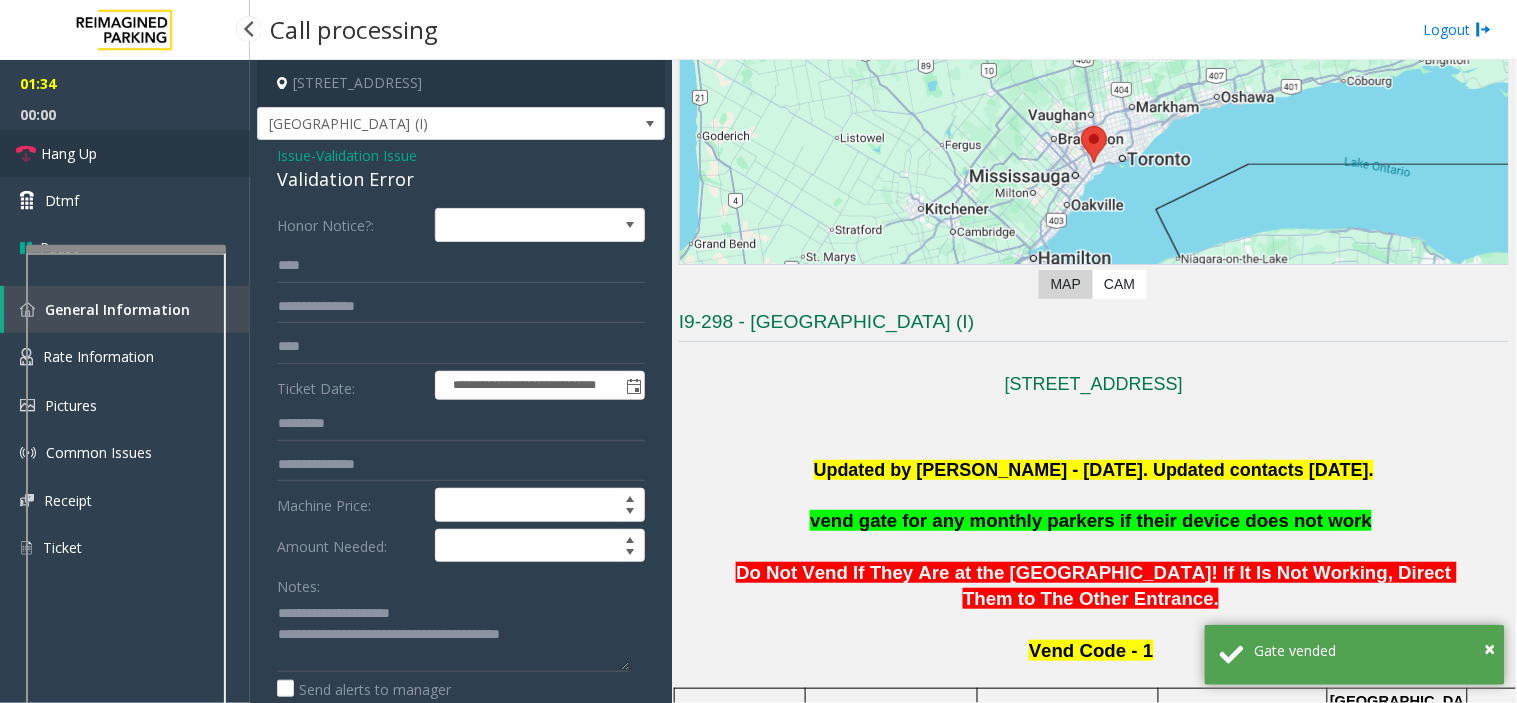 click on "Hang Up" at bounding box center [125, 153] 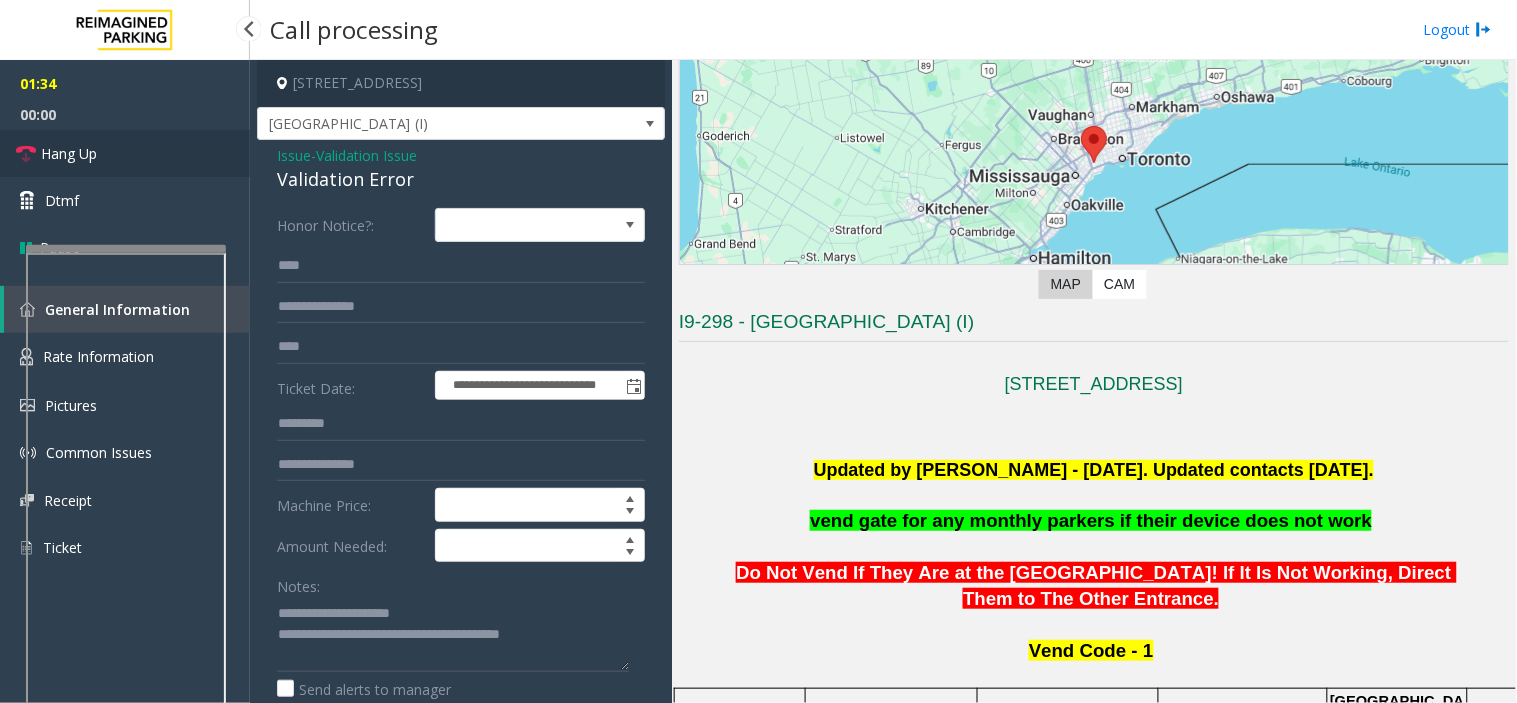 click on "Hang Up" at bounding box center (125, 153) 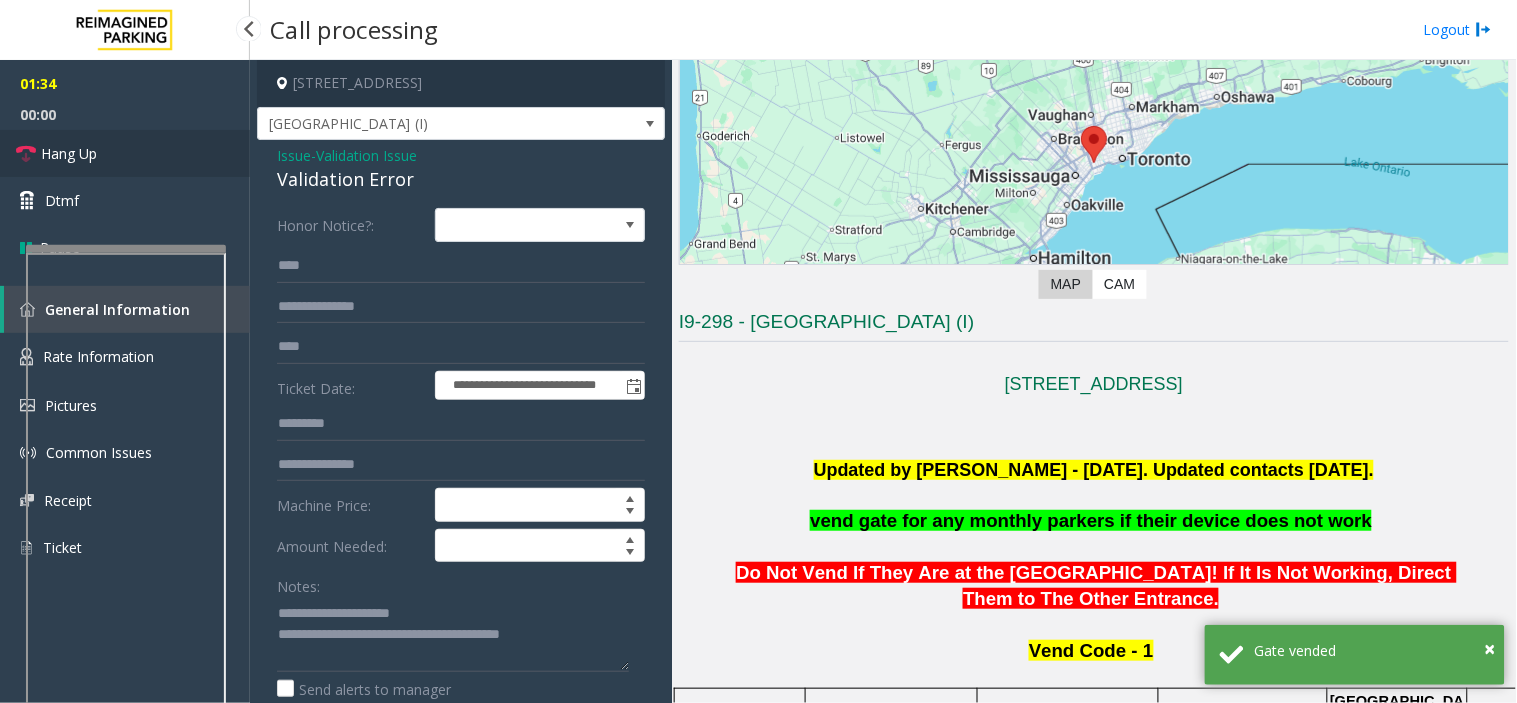 click on "Hang Up" at bounding box center [125, 153] 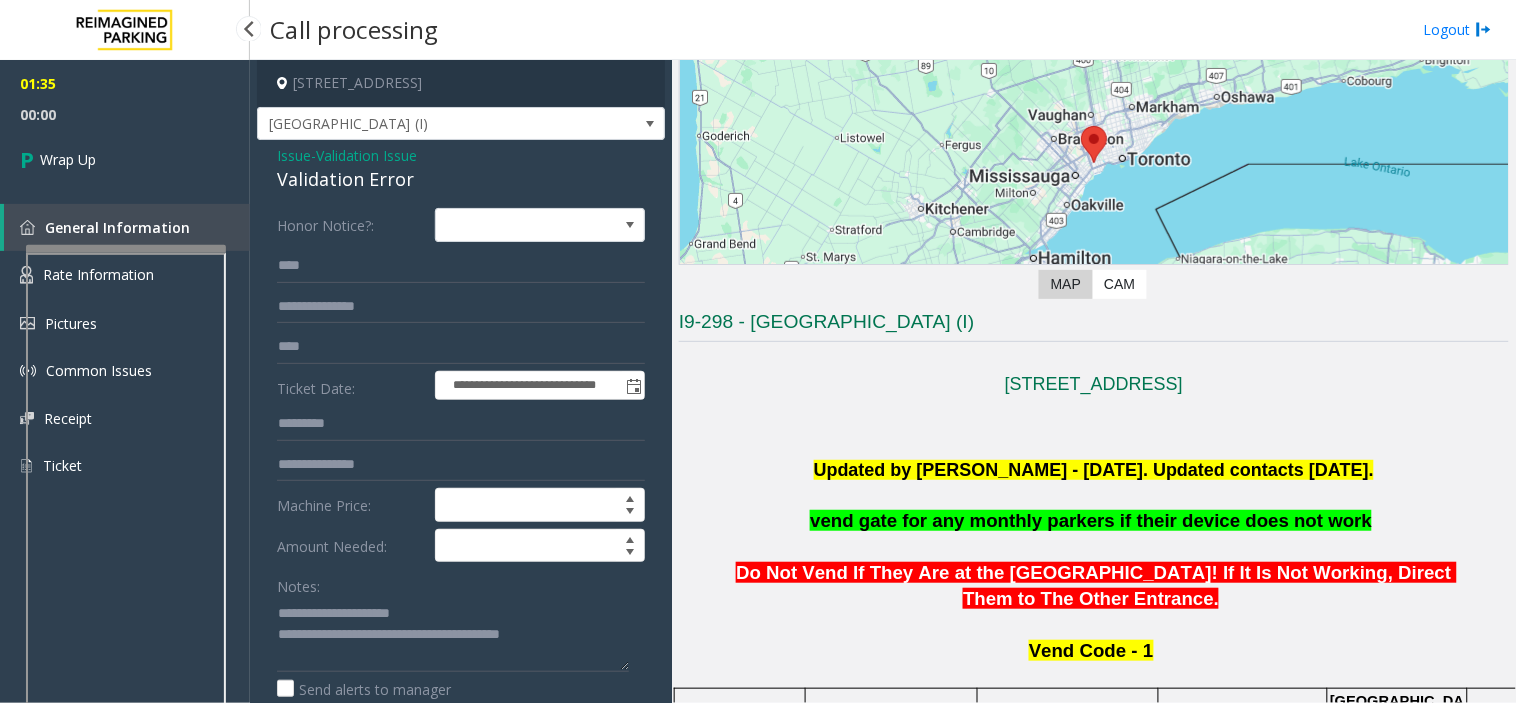 click on "Wrap Up" at bounding box center [125, 159] 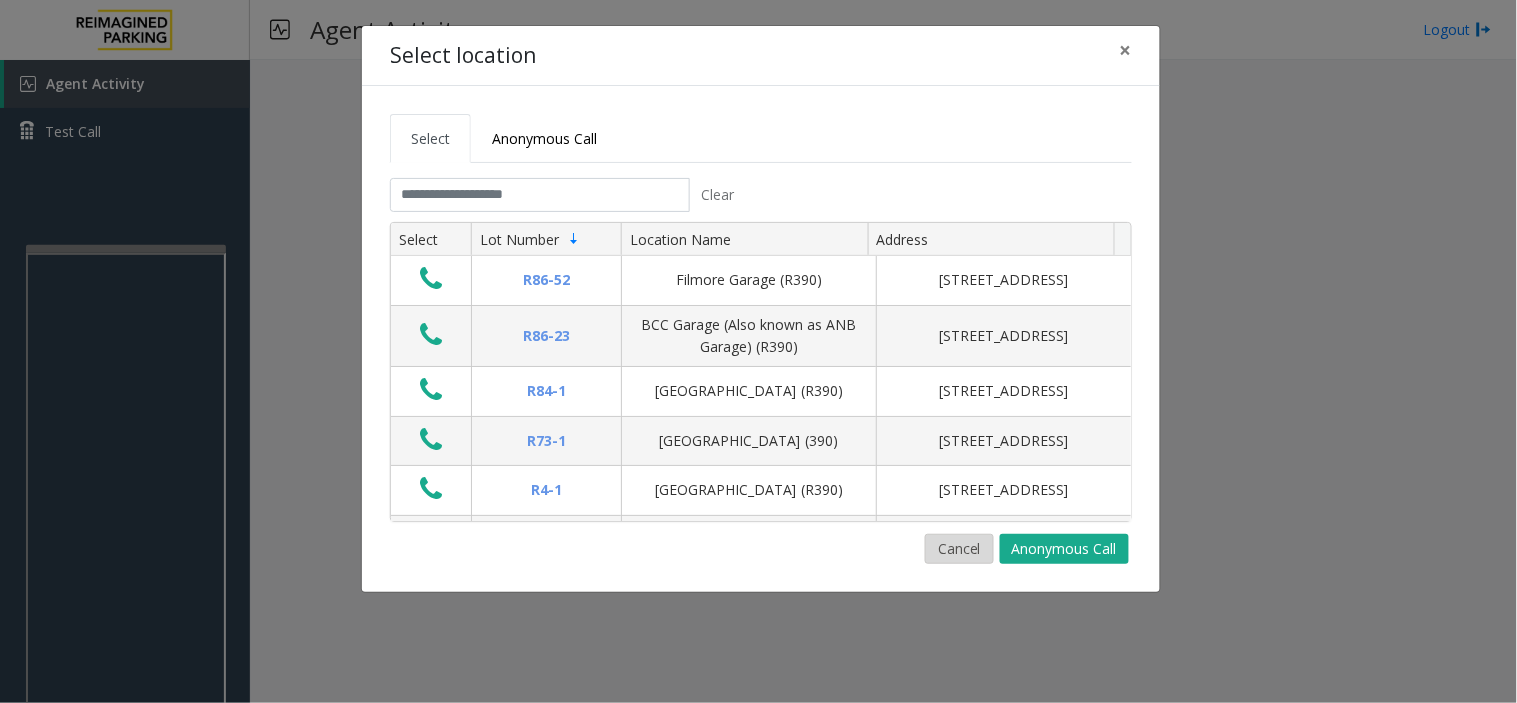 click on "Cancel" 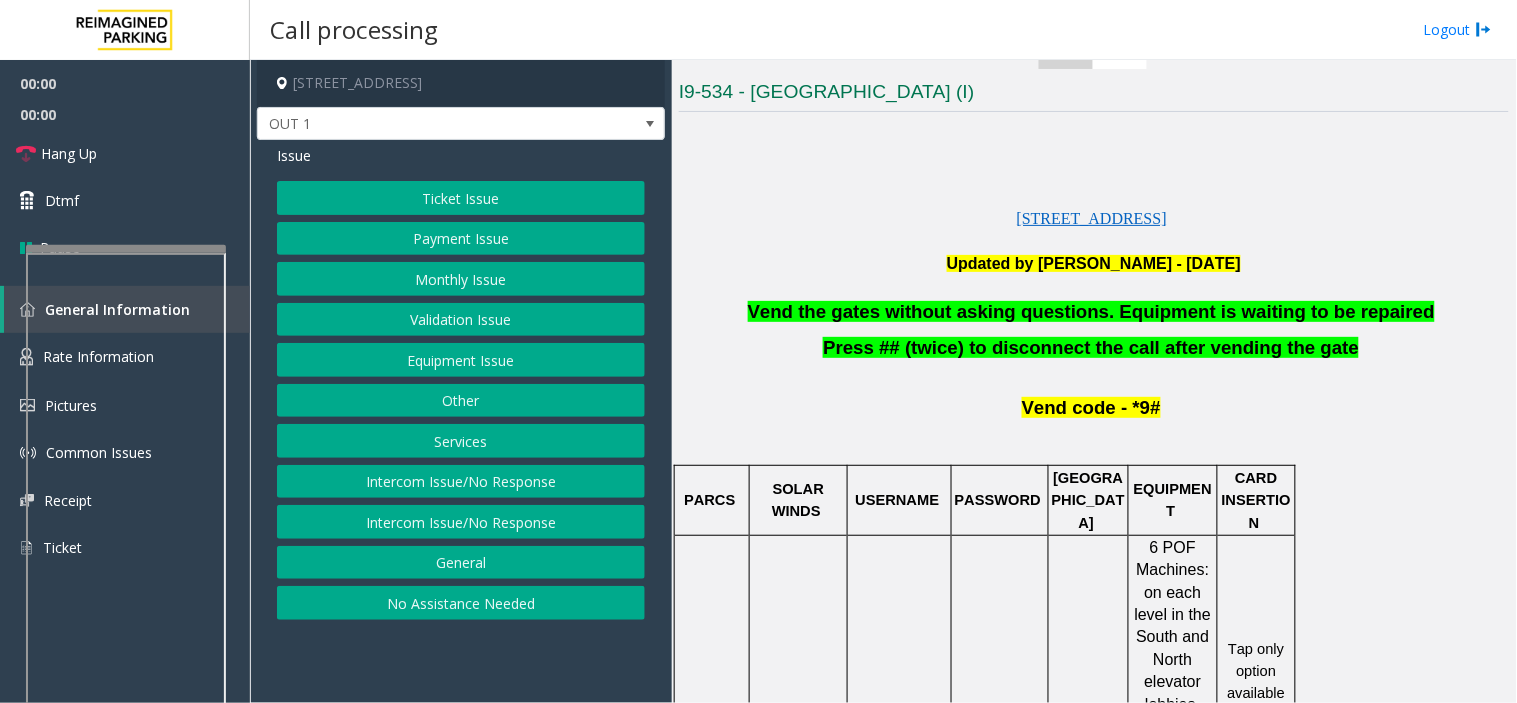 scroll, scrollTop: 555, scrollLeft: 0, axis: vertical 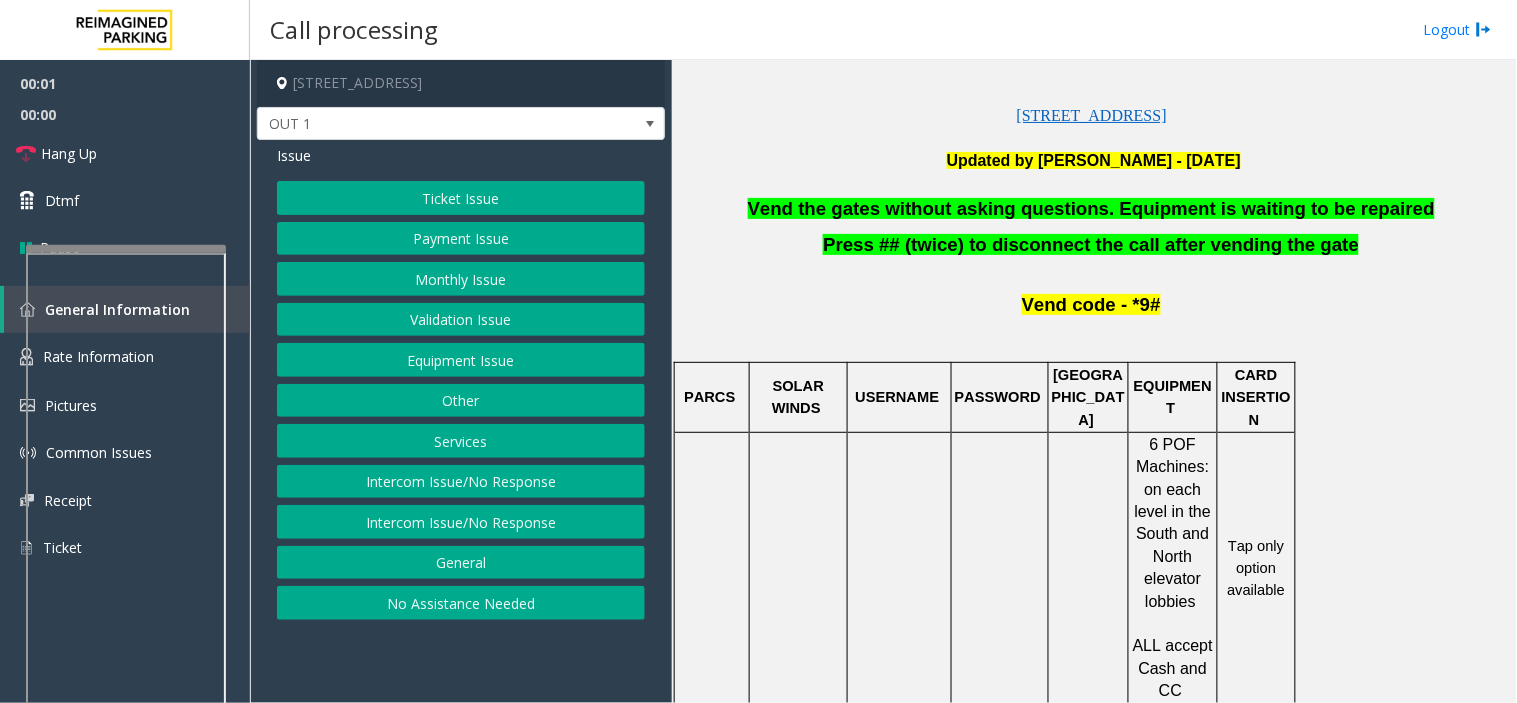 click on "Vend the gates without asking questions. Equipment is waiting to be repaired" 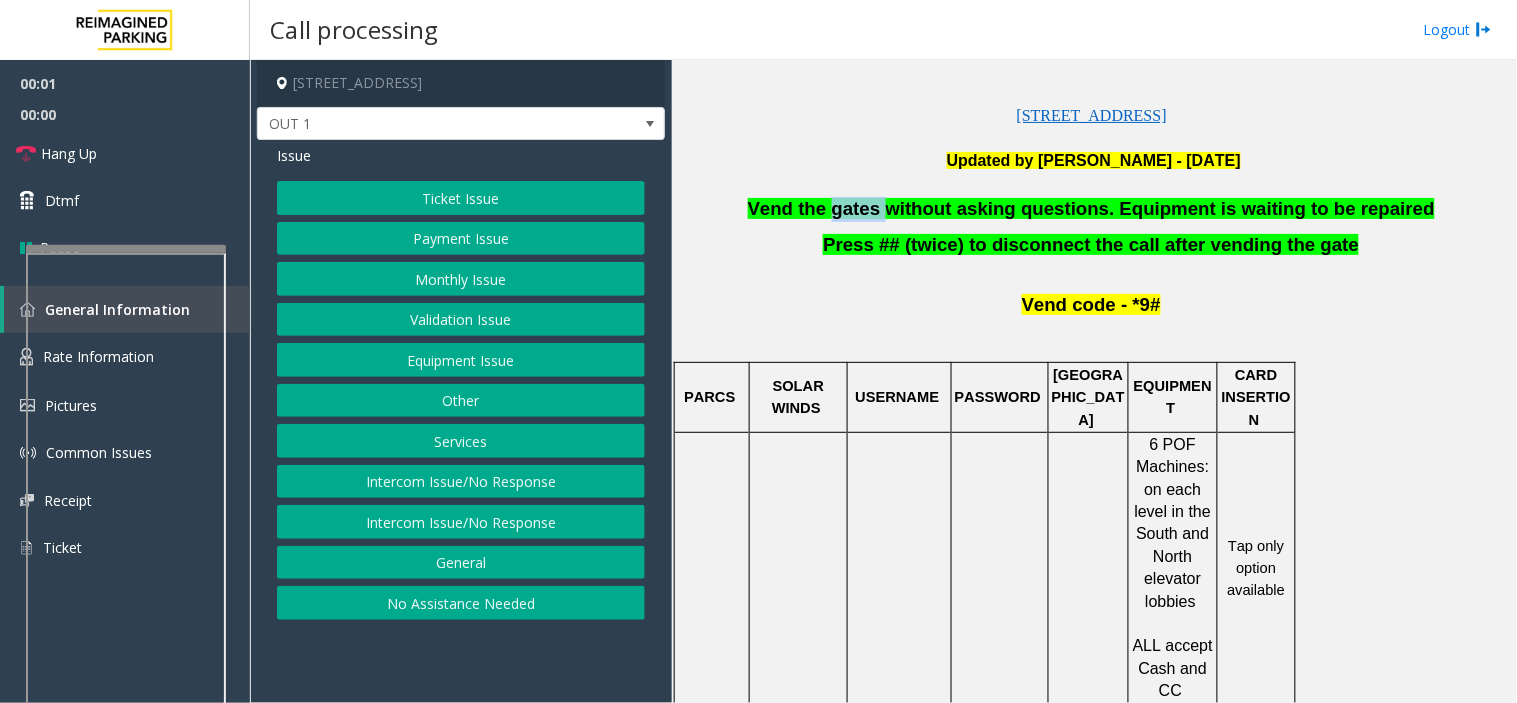 click on "Vend the gates without asking questions. Equipment is waiting to be repaired" 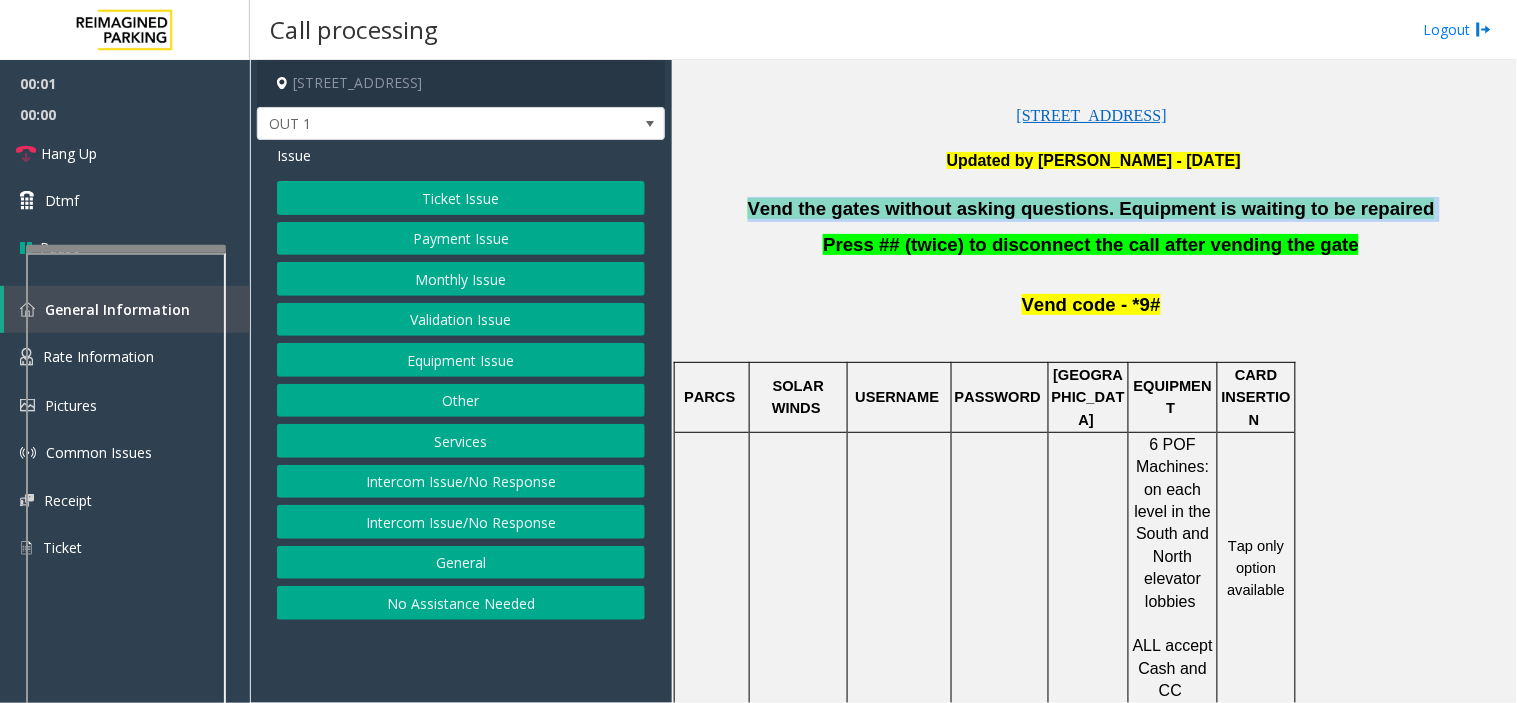click on "Vend the gates without asking questions. Equipment is waiting to be repaired" 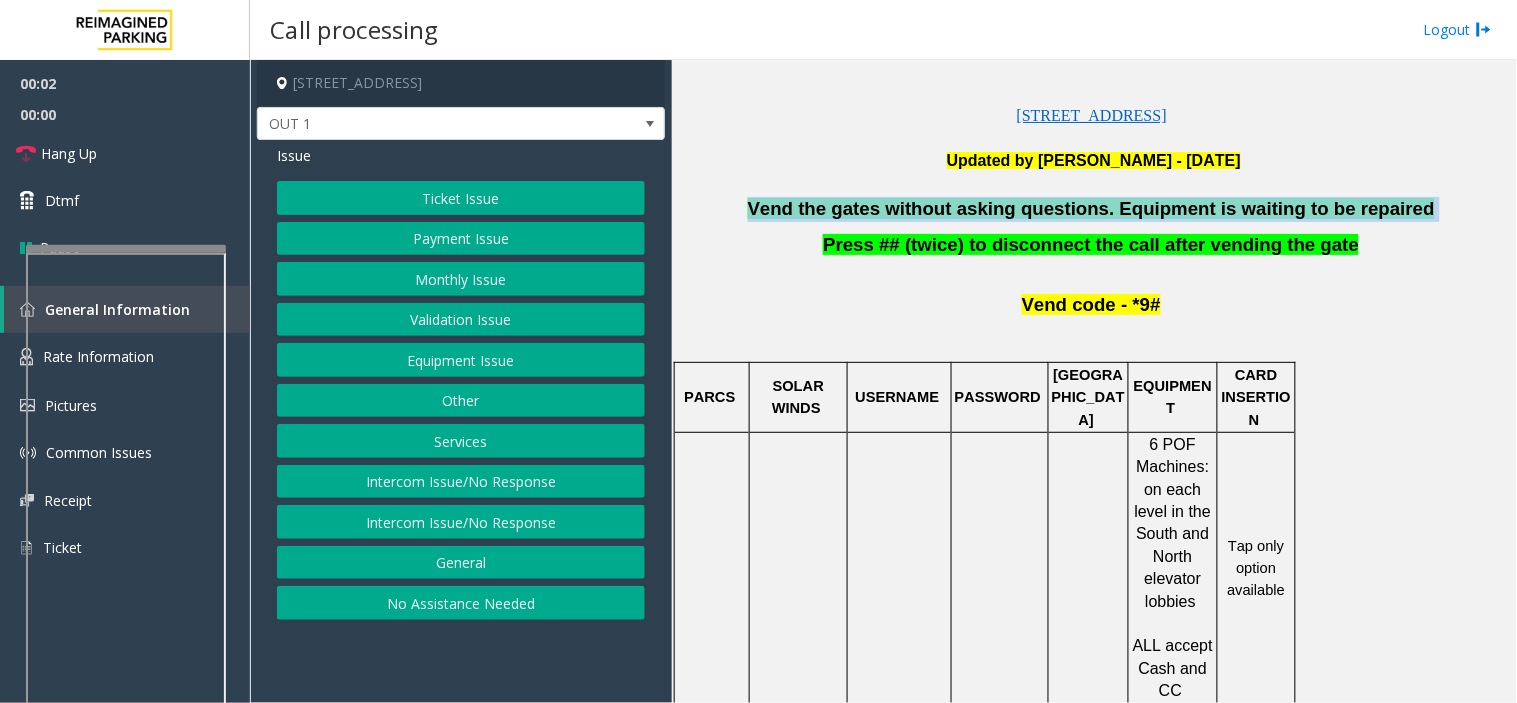 click on "Other" 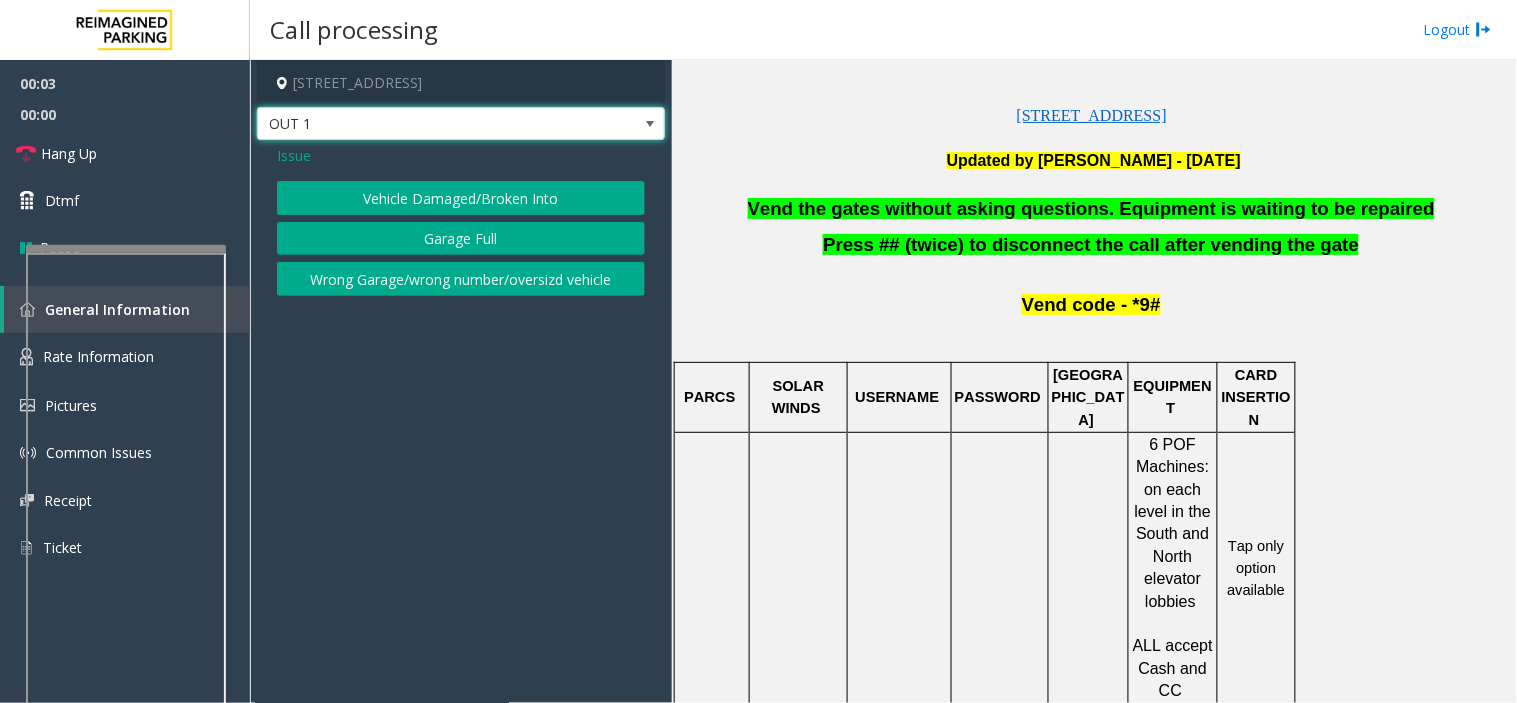click on "OUT 1" at bounding box center [420, 124] 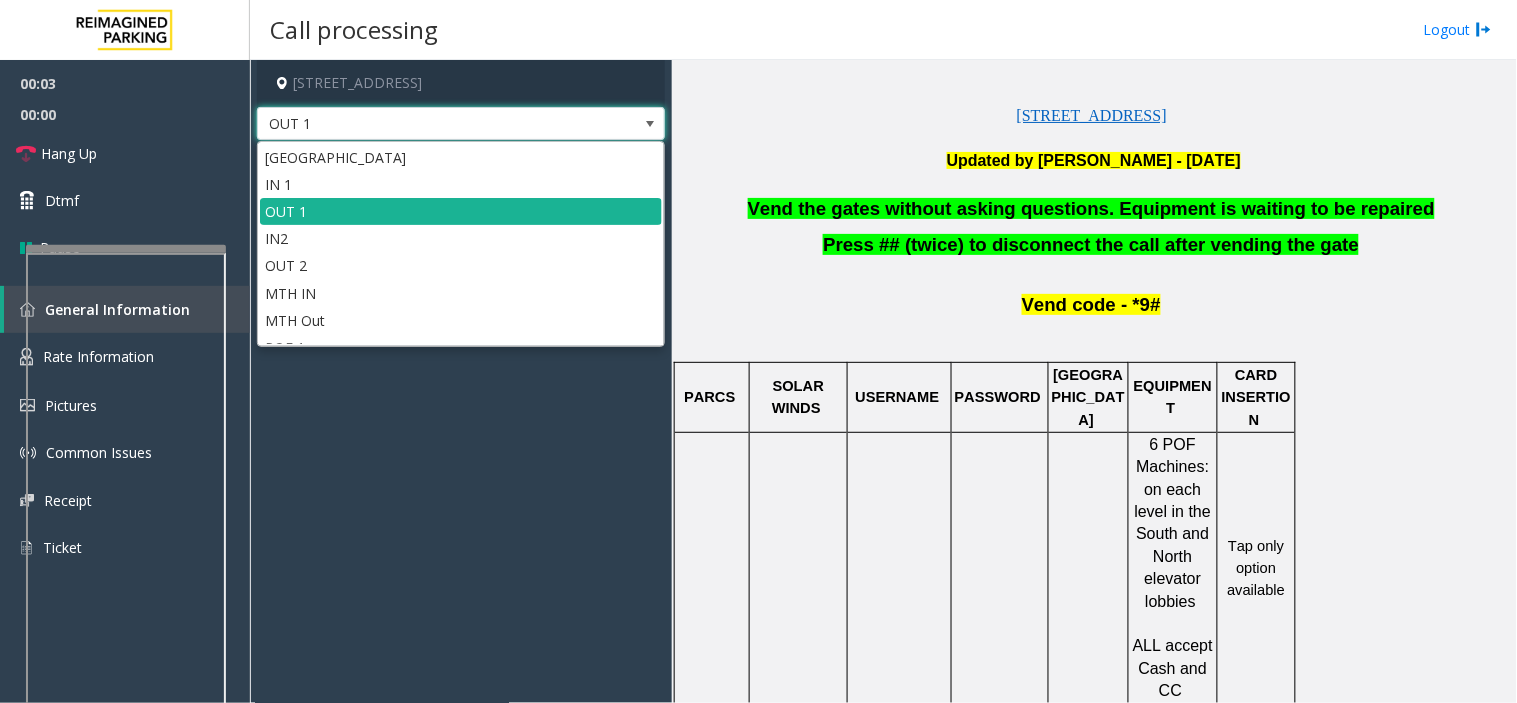 drag, startPoint x: 381, startPoint y: 524, endPoint x: 380, endPoint y: 498, distance: 26.019224 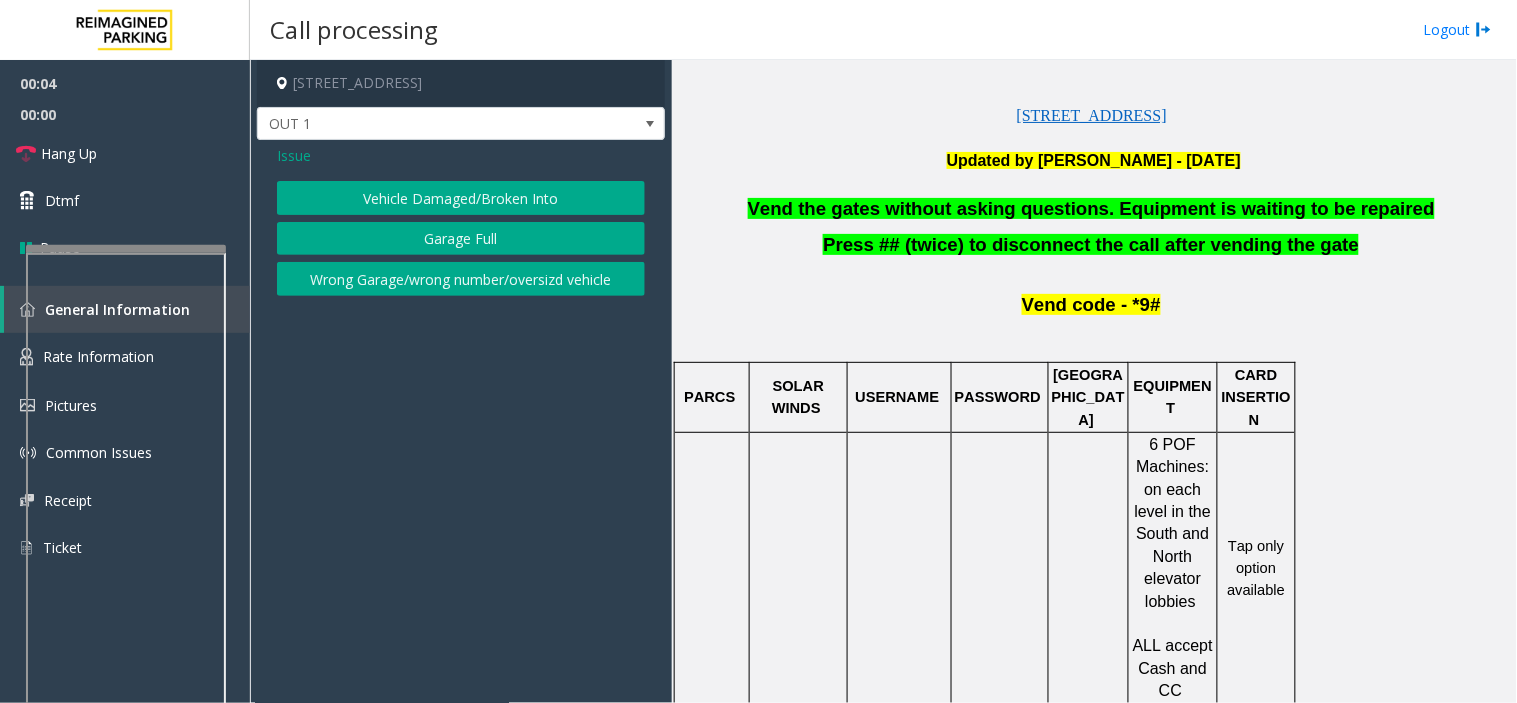 click on "Issue" 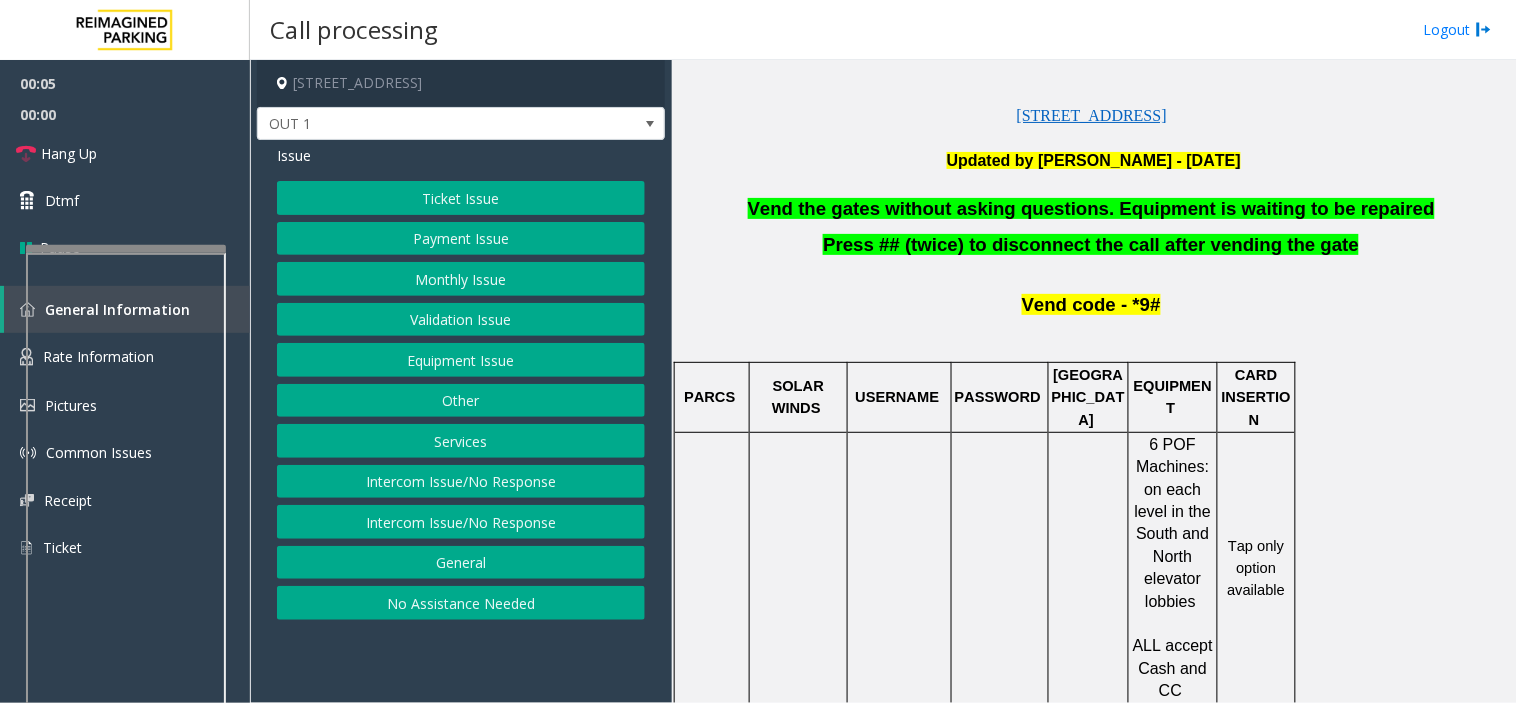 click on "Ticket Issue   Payment Issue   Monthly Issue   Validation Issue   Equipment Issue   Other   Services   Intercom Issue/No Response   Intercom Issue/No Response   General   No Assistance Needed" 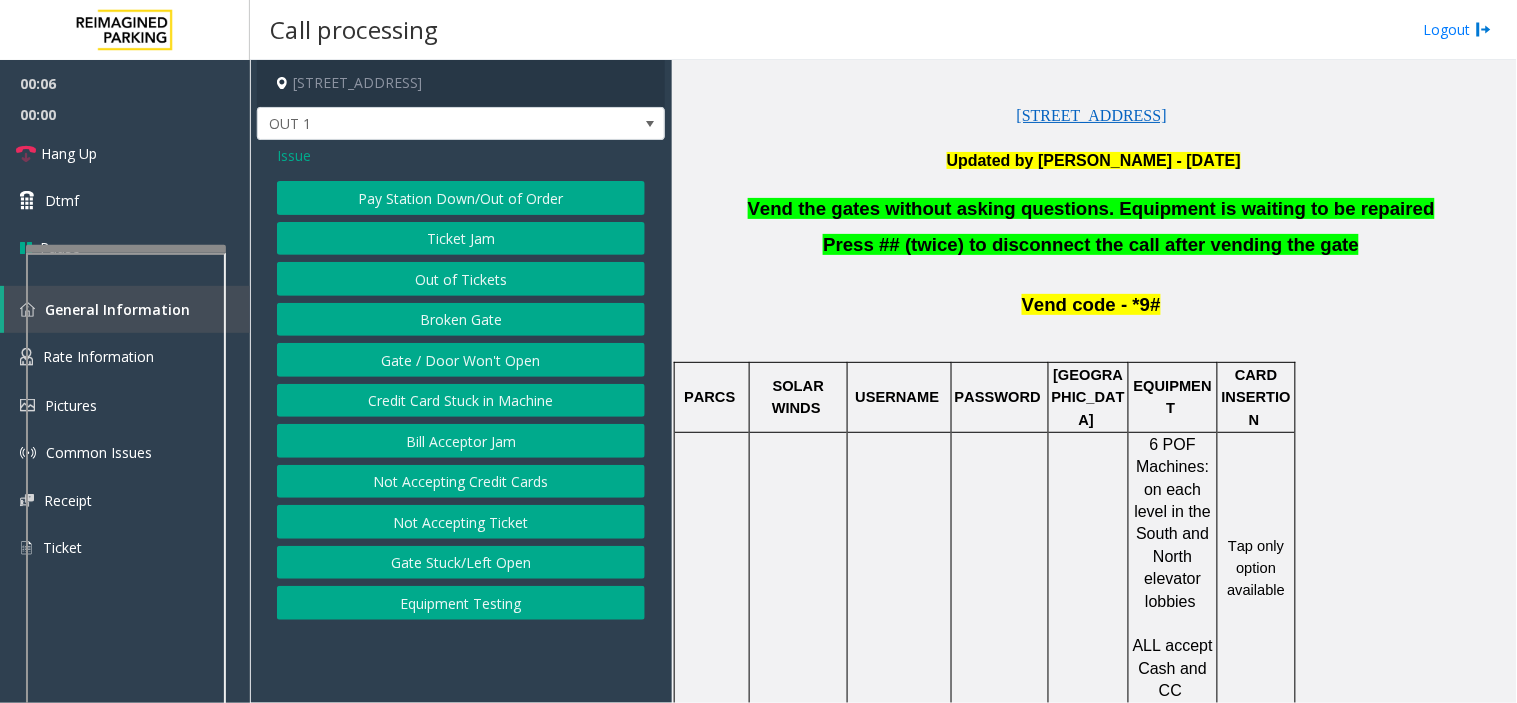 click on "Gate / Door Won't Open" 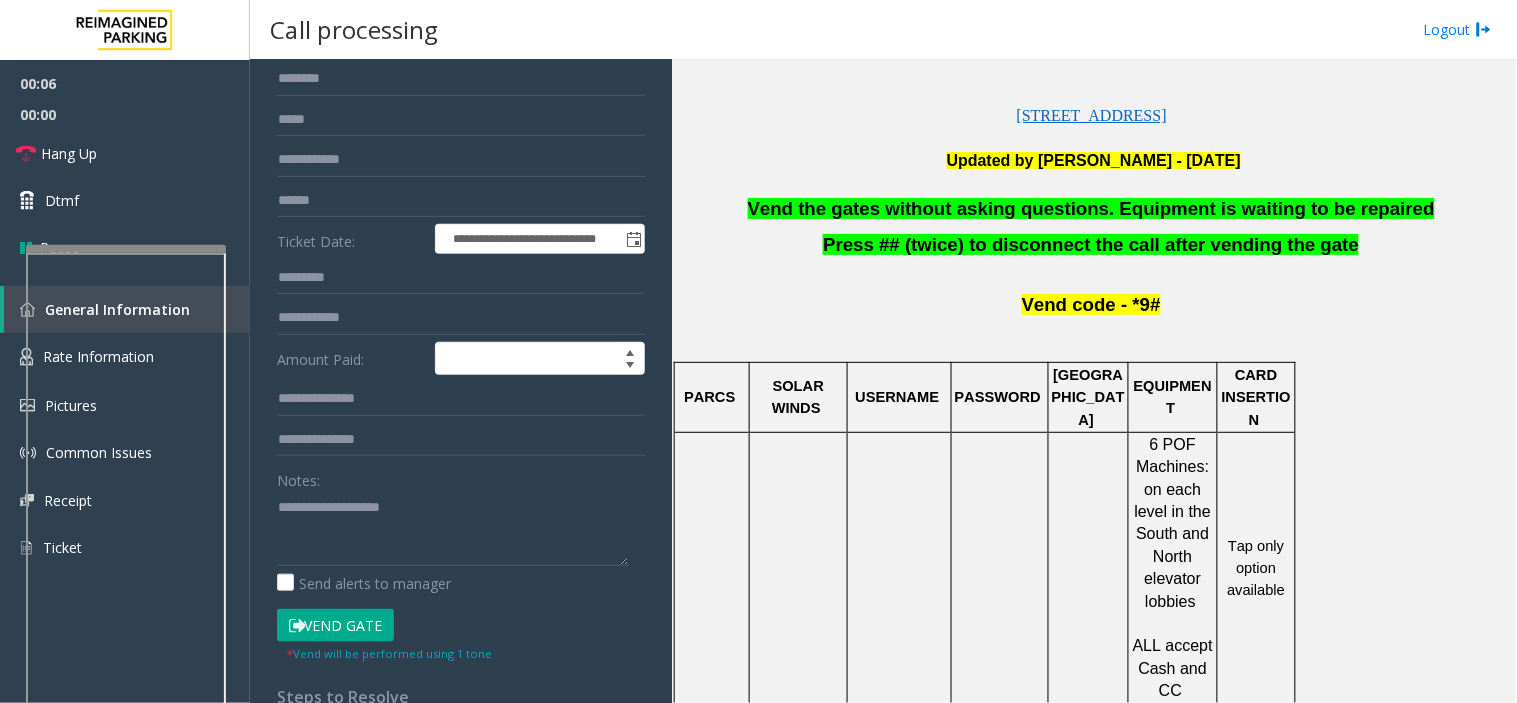 scroll, scrollTop: 333, scrollLeft: 0, axis: vertical 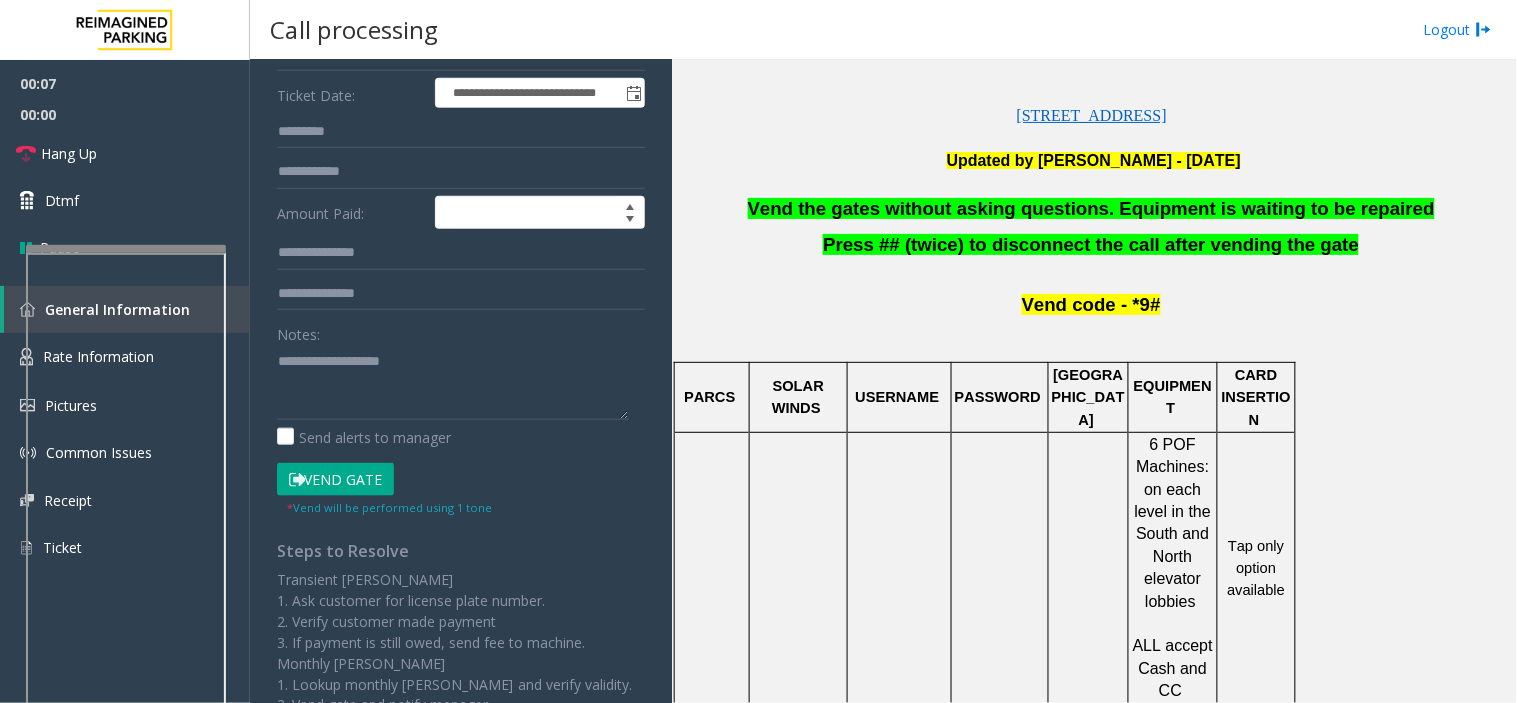 click on "Vend Gate" 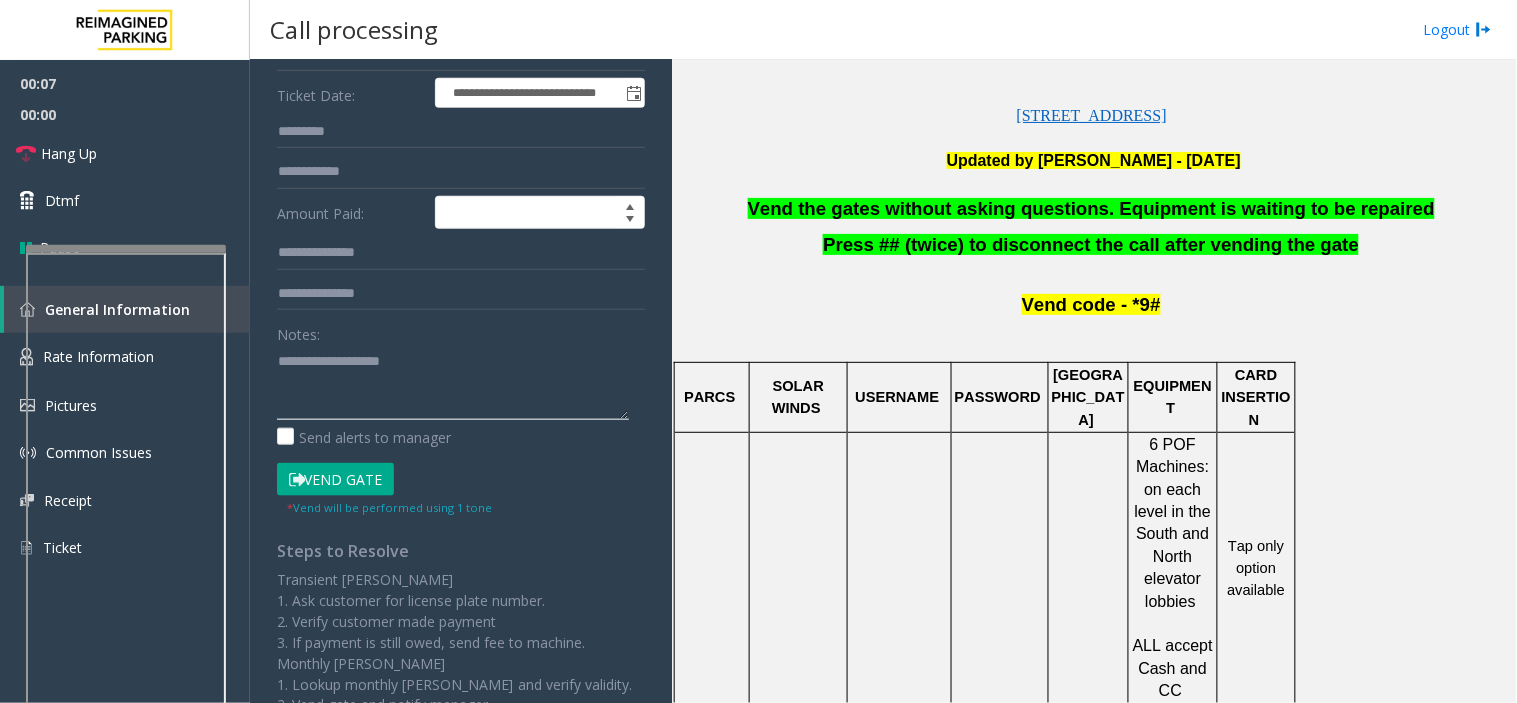 click 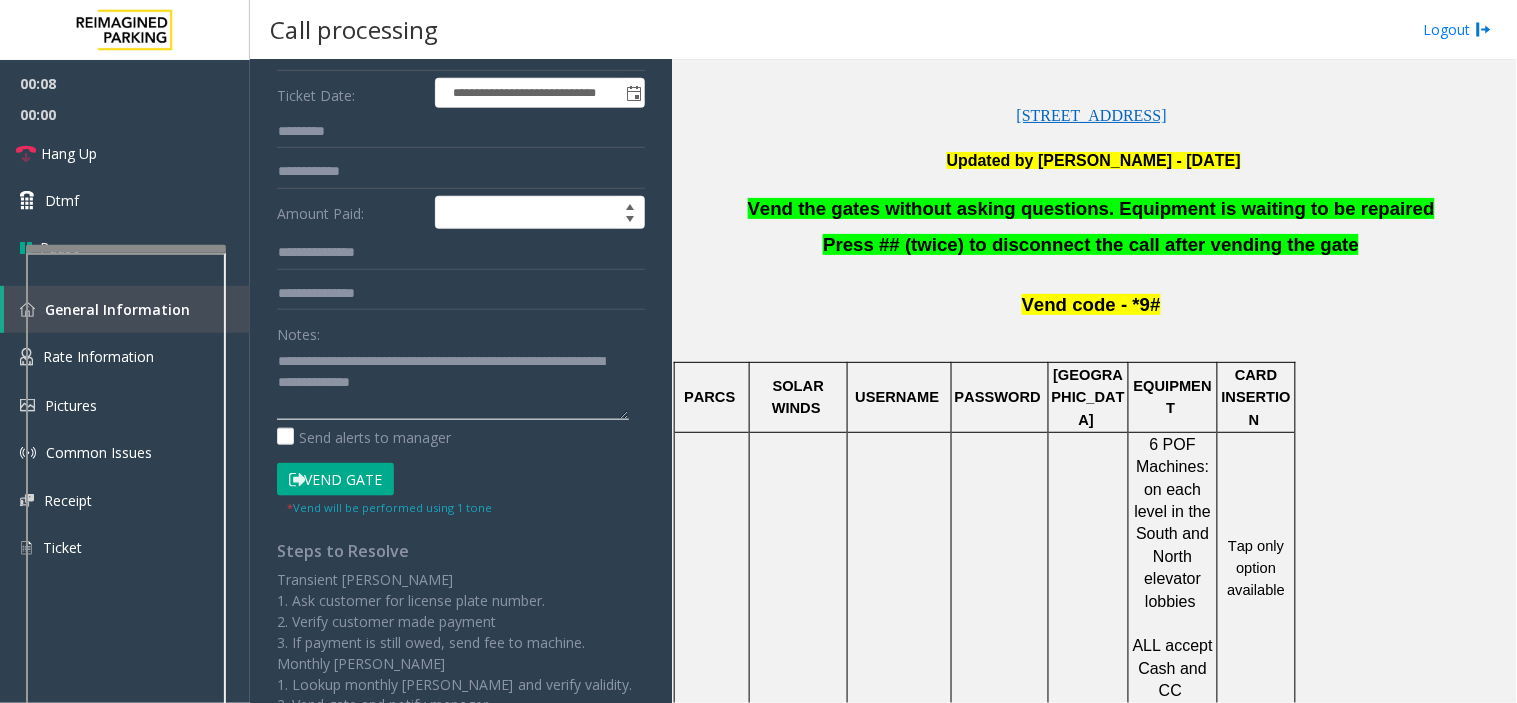 scroll, scrollTop: 14, scrollLeft: 0, axis: vertical 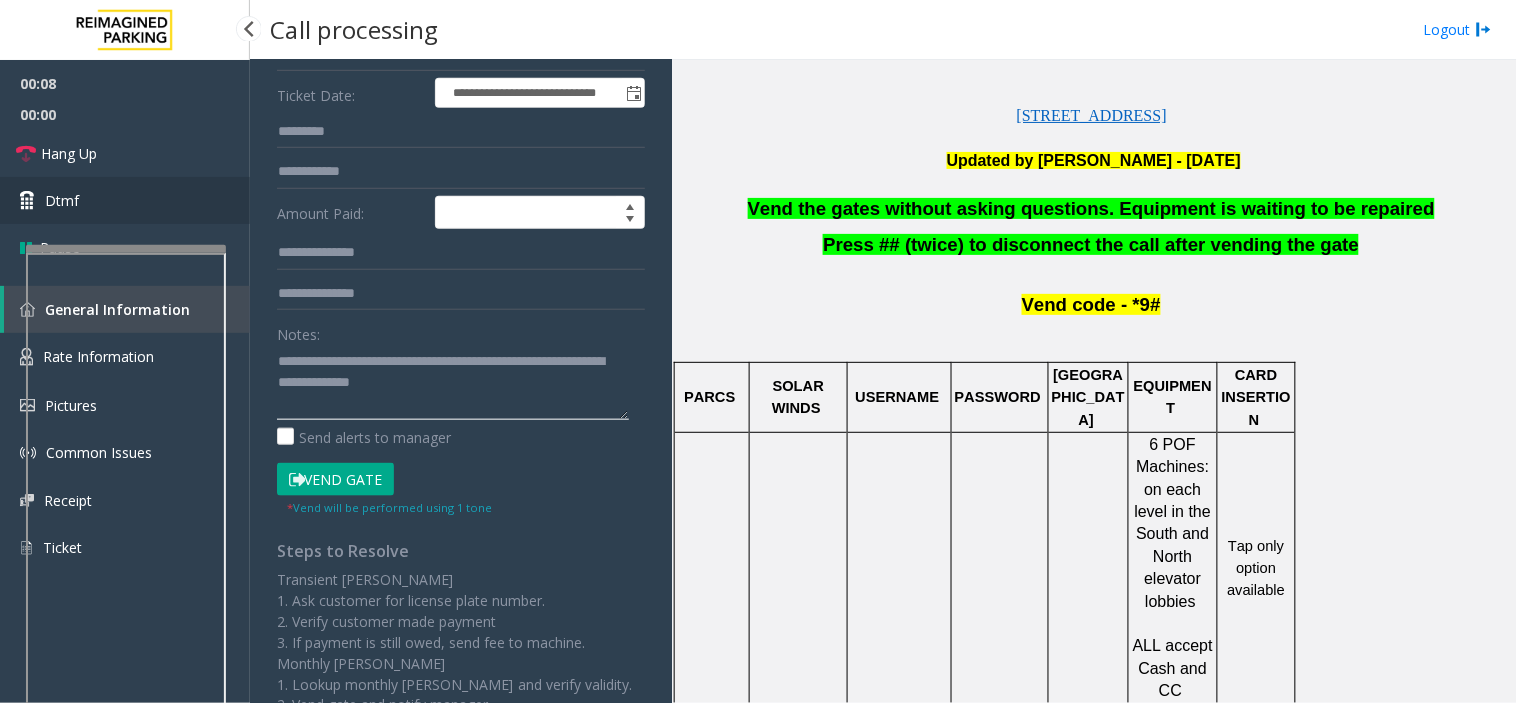 type on "**********" 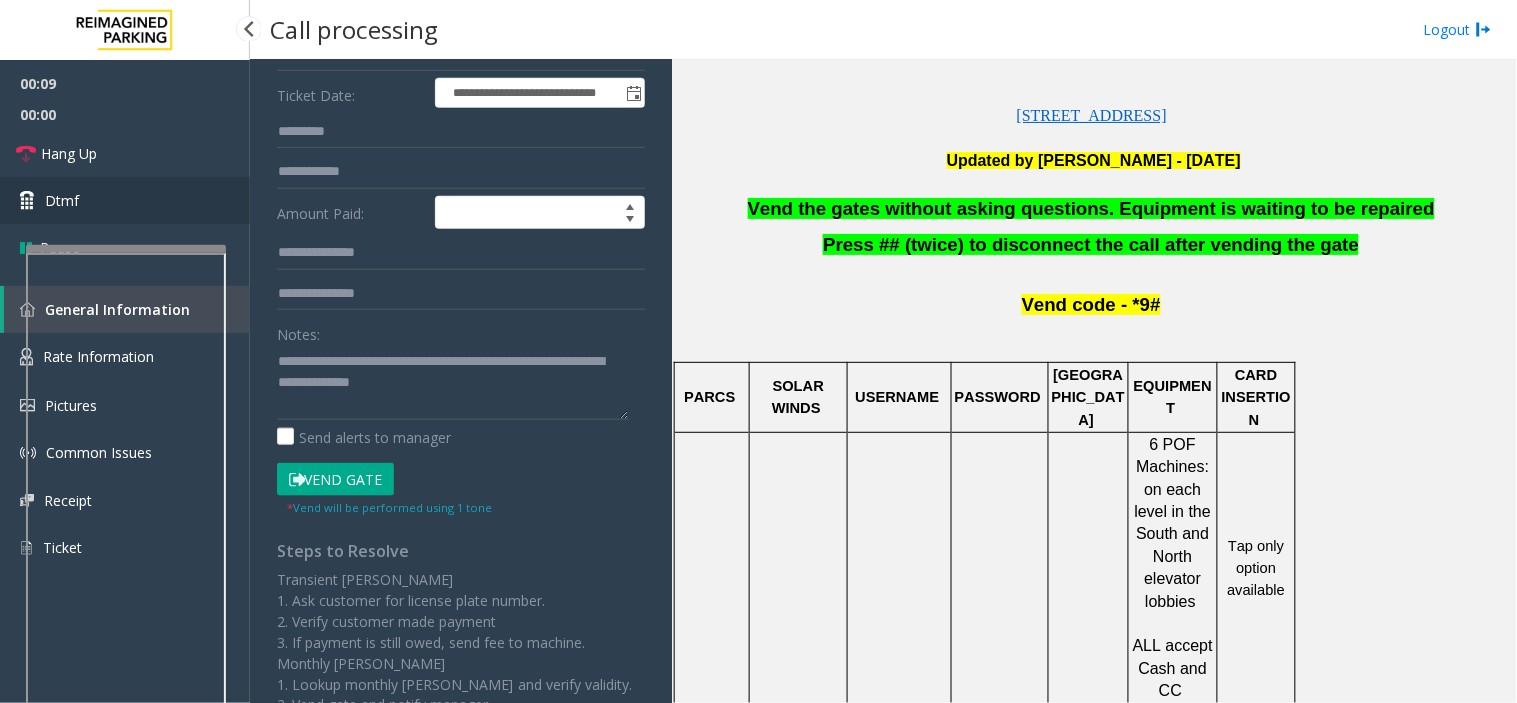click on "Dtmf" at bounding box center [125, 200] 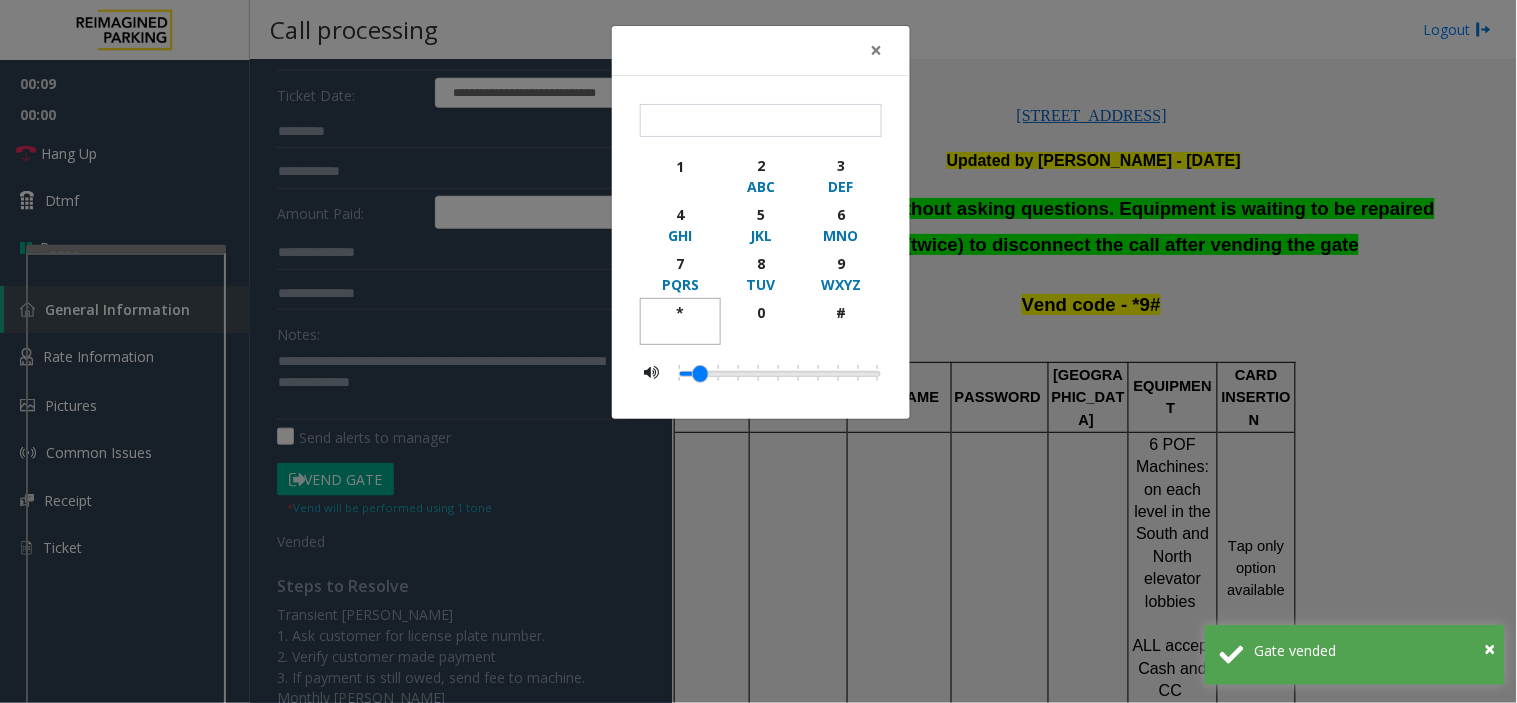 click on "*" 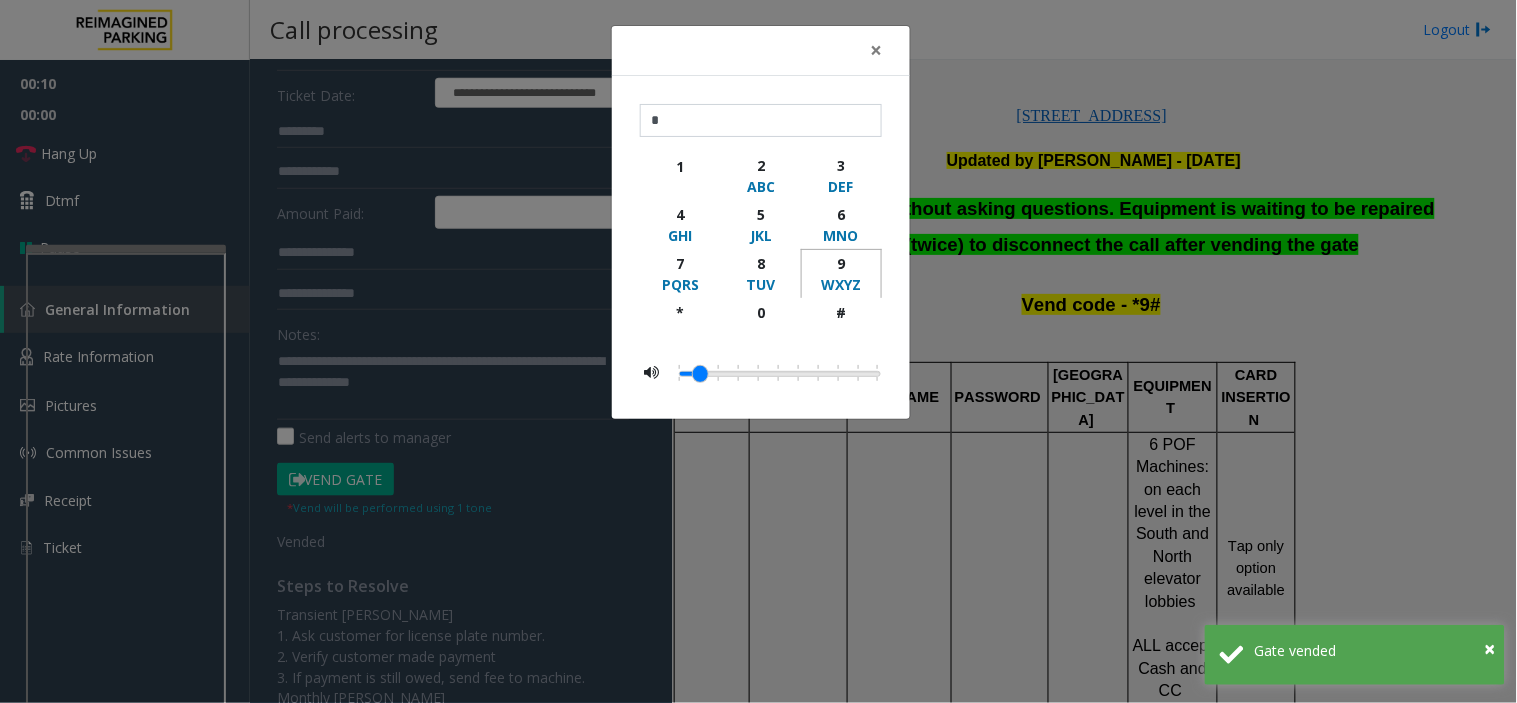 drag, startPoint x: 827, startPoint y: 270, endPoint x: 863, endPoint y: 337, distance: 76.05919 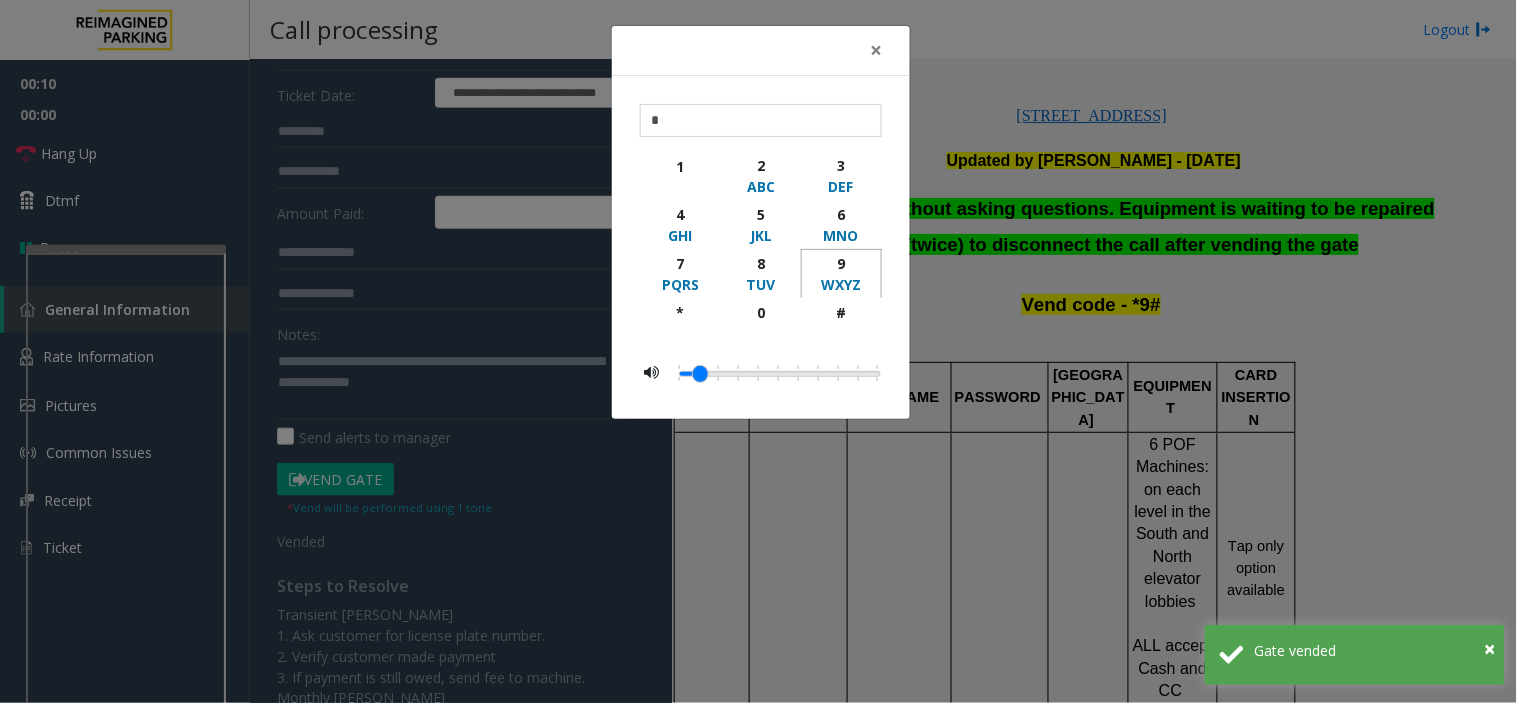 click on "9 WXYZ" 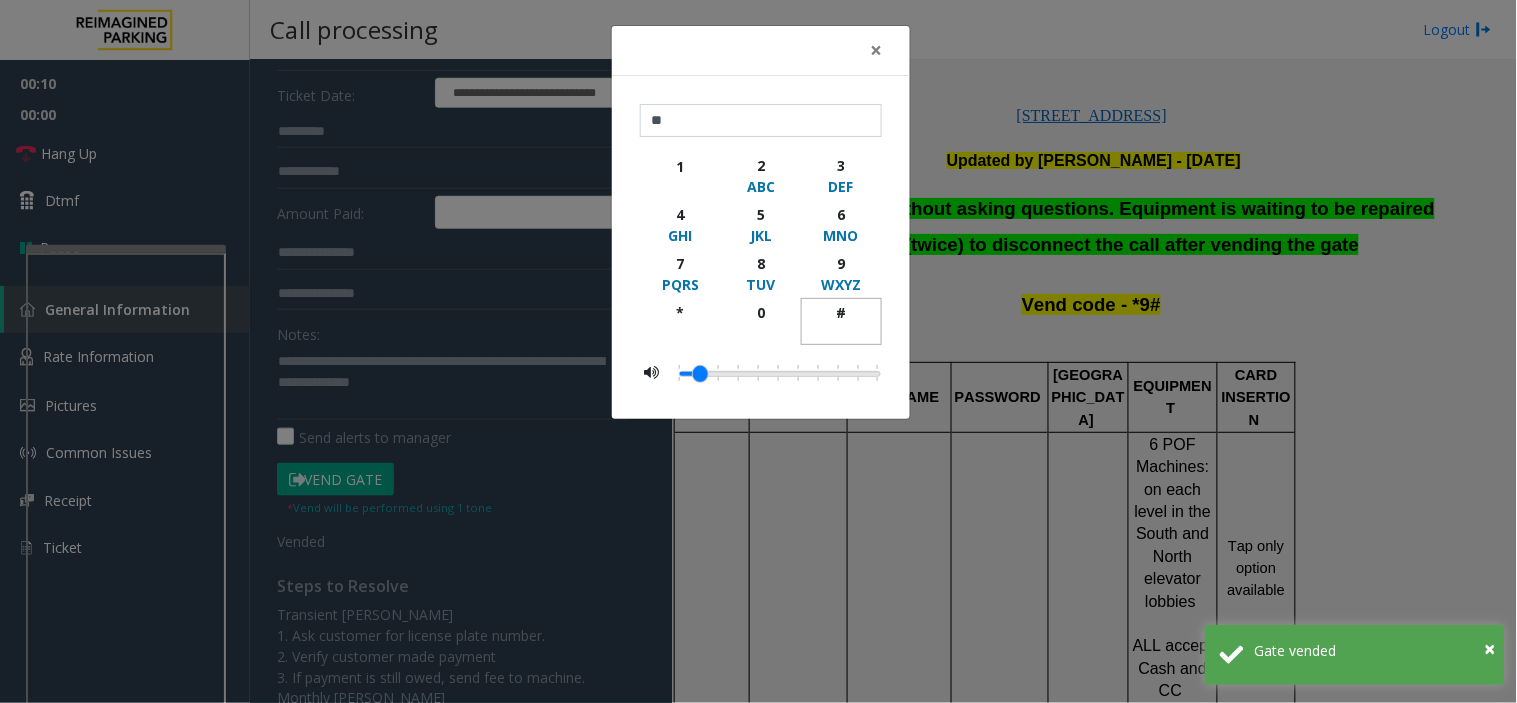 click 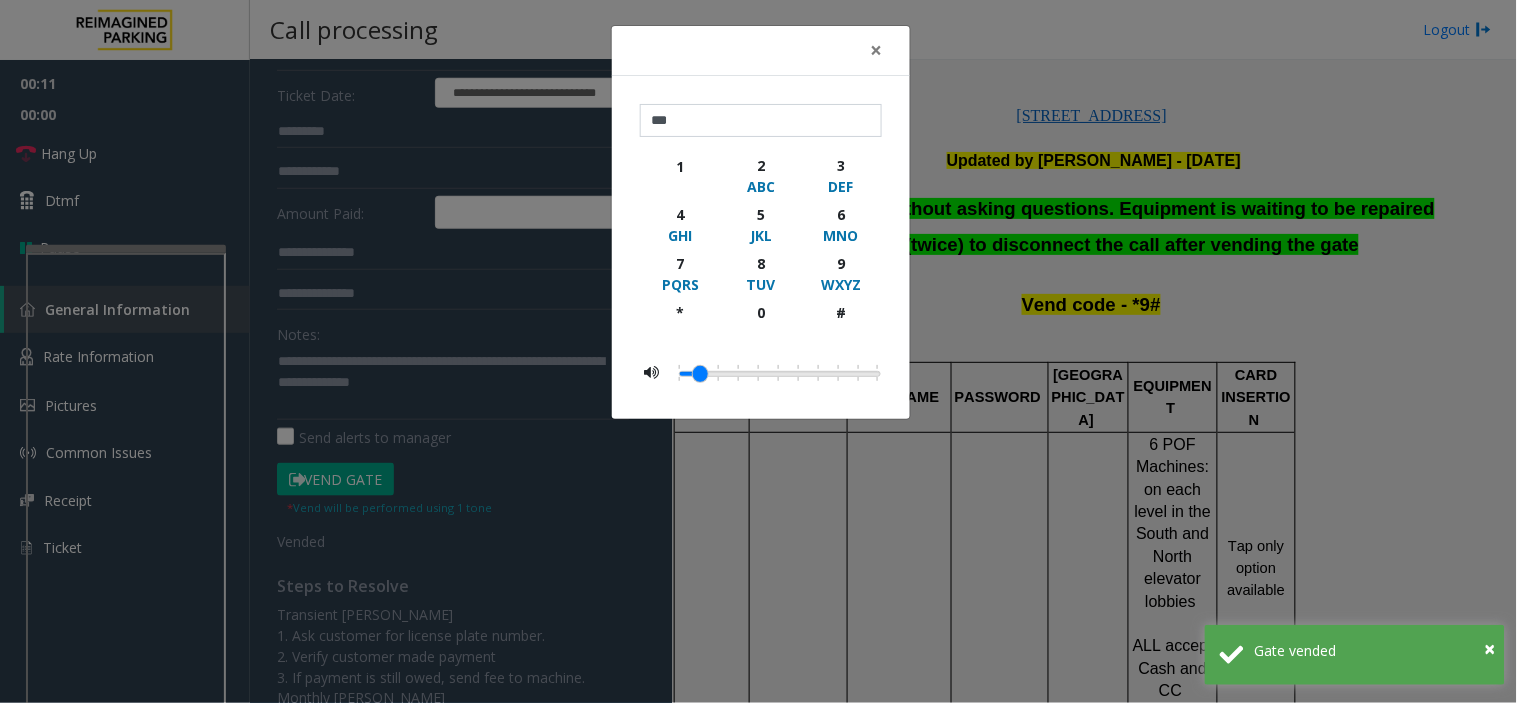 click on "× *** 1 2 ABC 3 DEF 4 GHI 5 JKL 6 MNO 7 PQRS 8 TUV 9 WXYZ * 0 #" 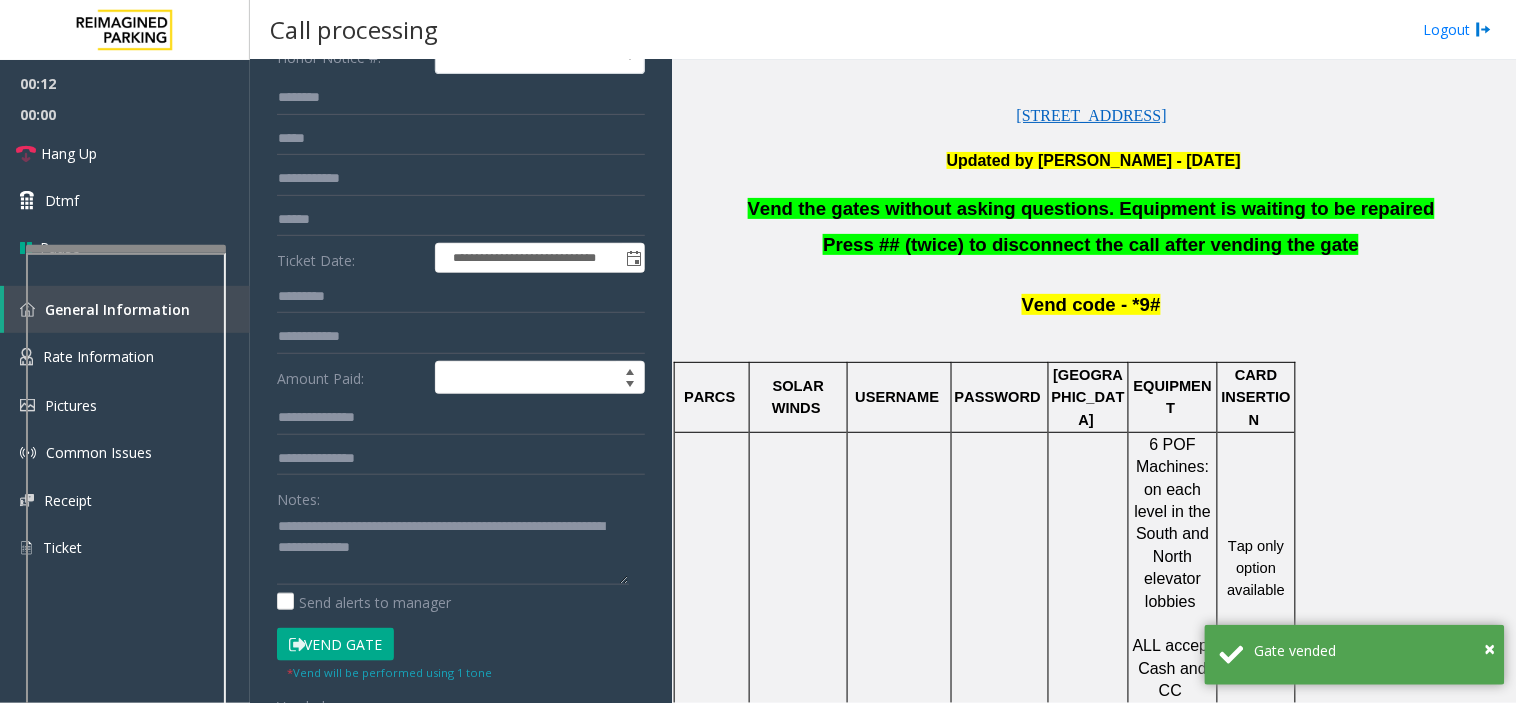 scroll, scrollTop: 0, scrollLeft: 0, axis: both 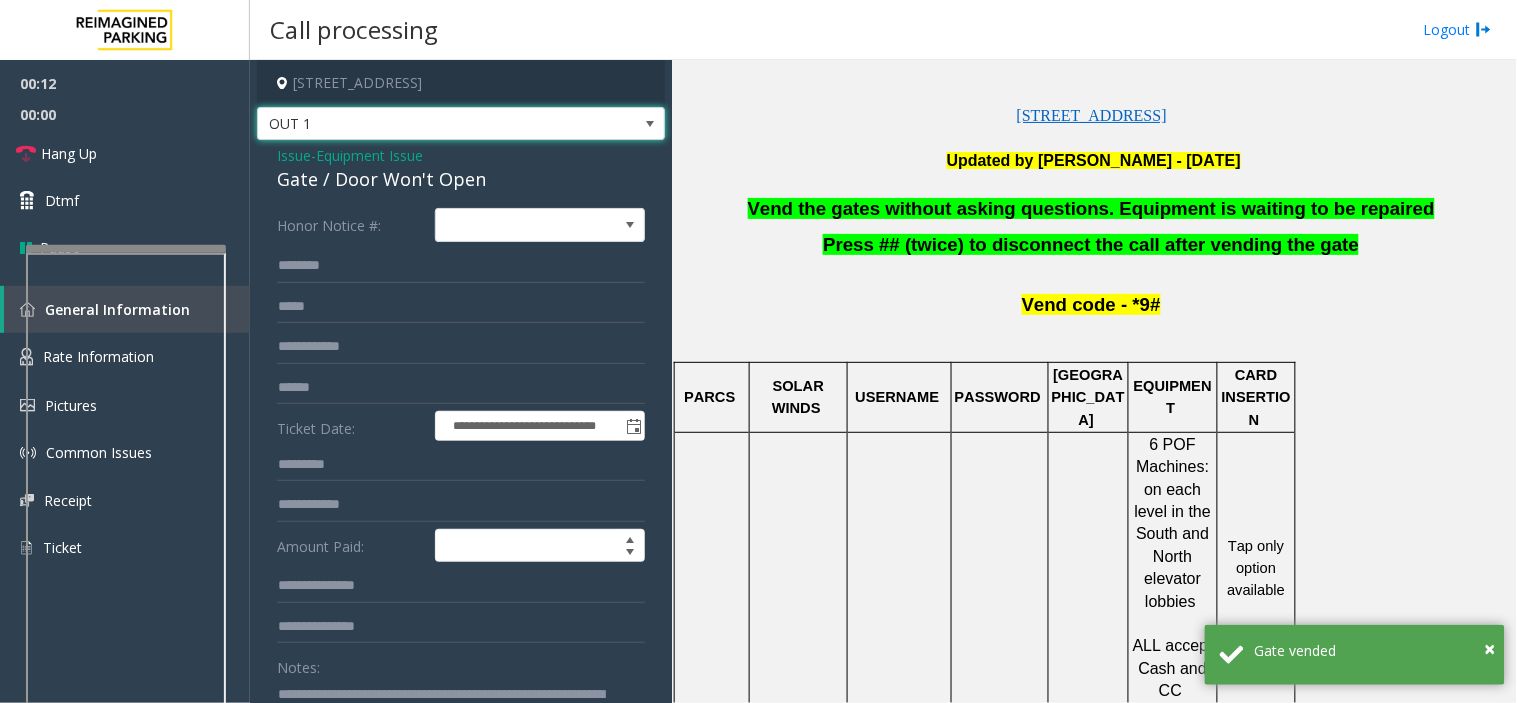 click on "OUT 1" at bounding box center (420, 124) 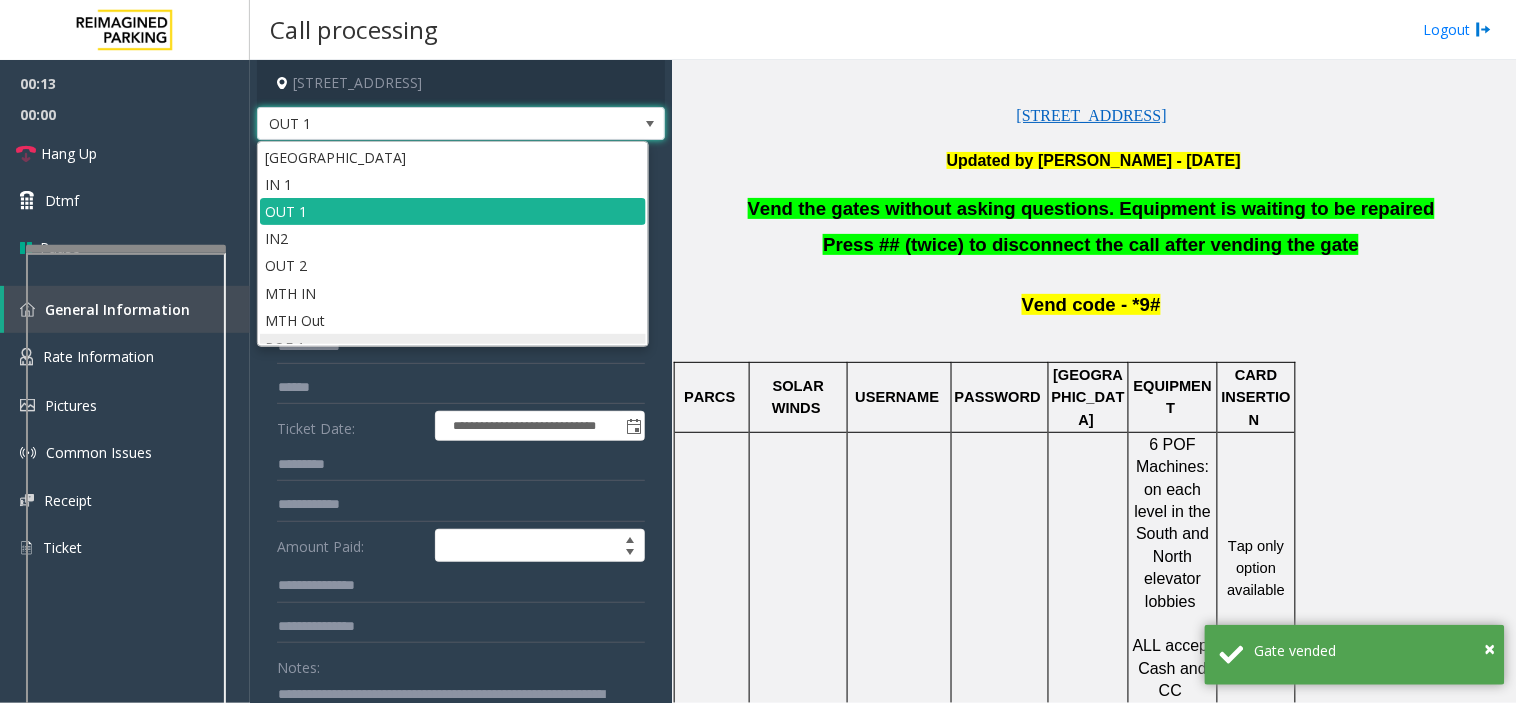 click on "POF 1" at bounding box center (453, 347) 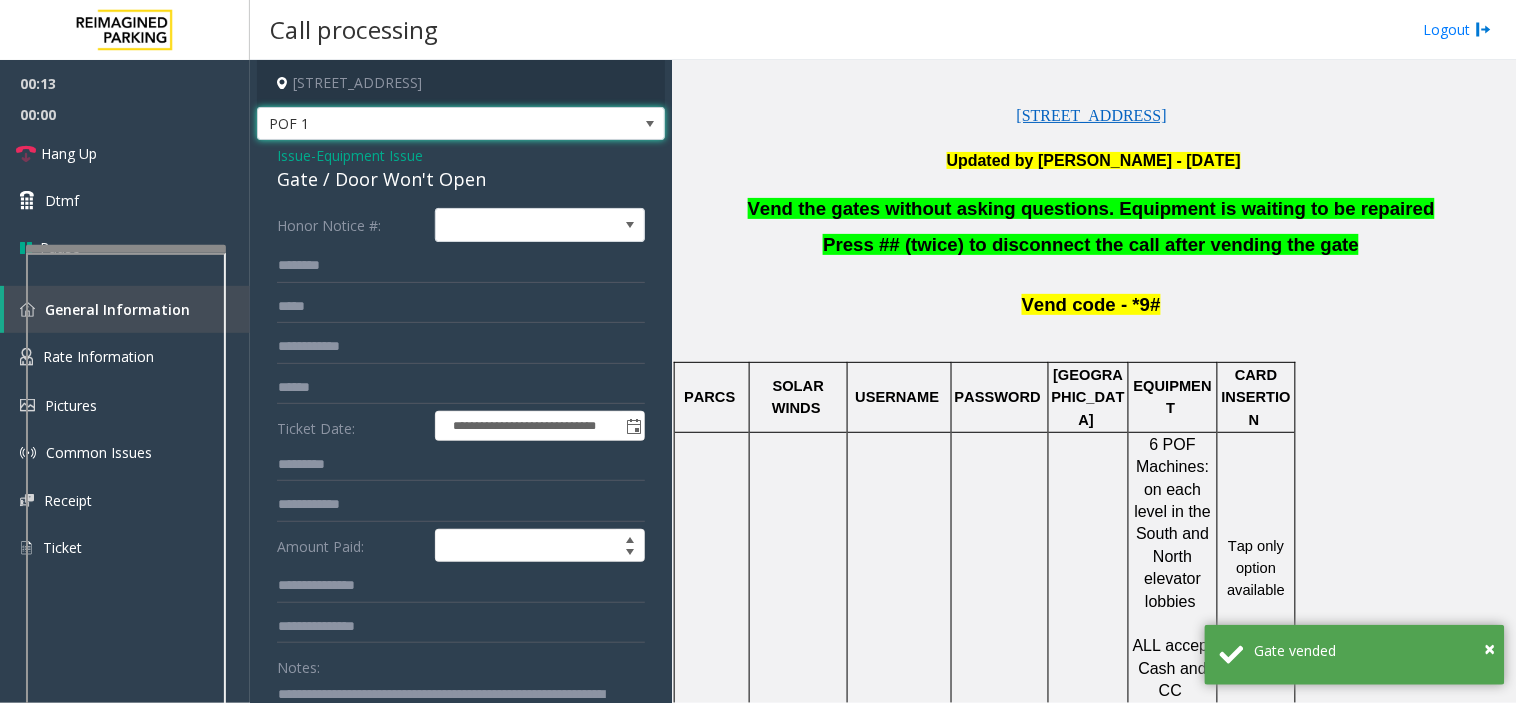 click on "Equipment Issue" 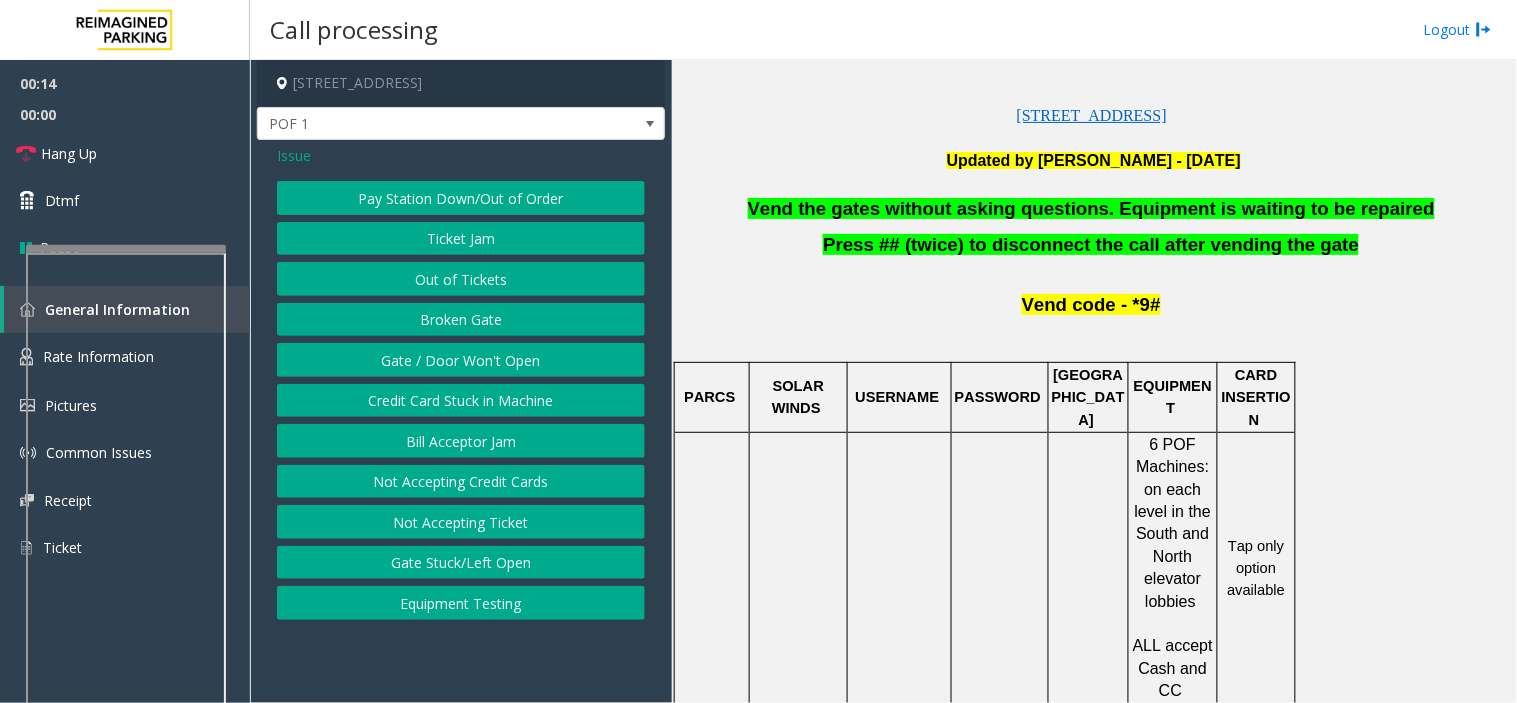 click on "Issue" 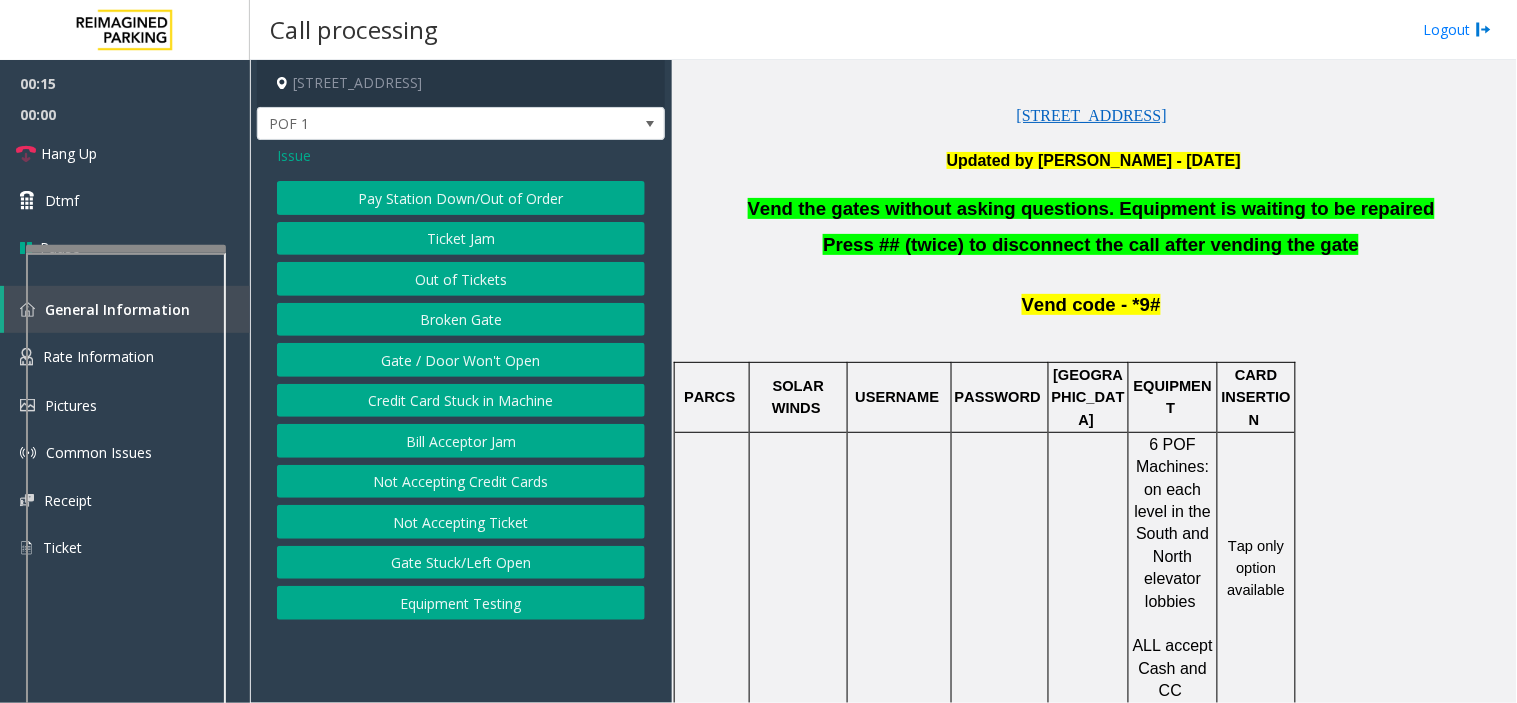 click on "Issue" 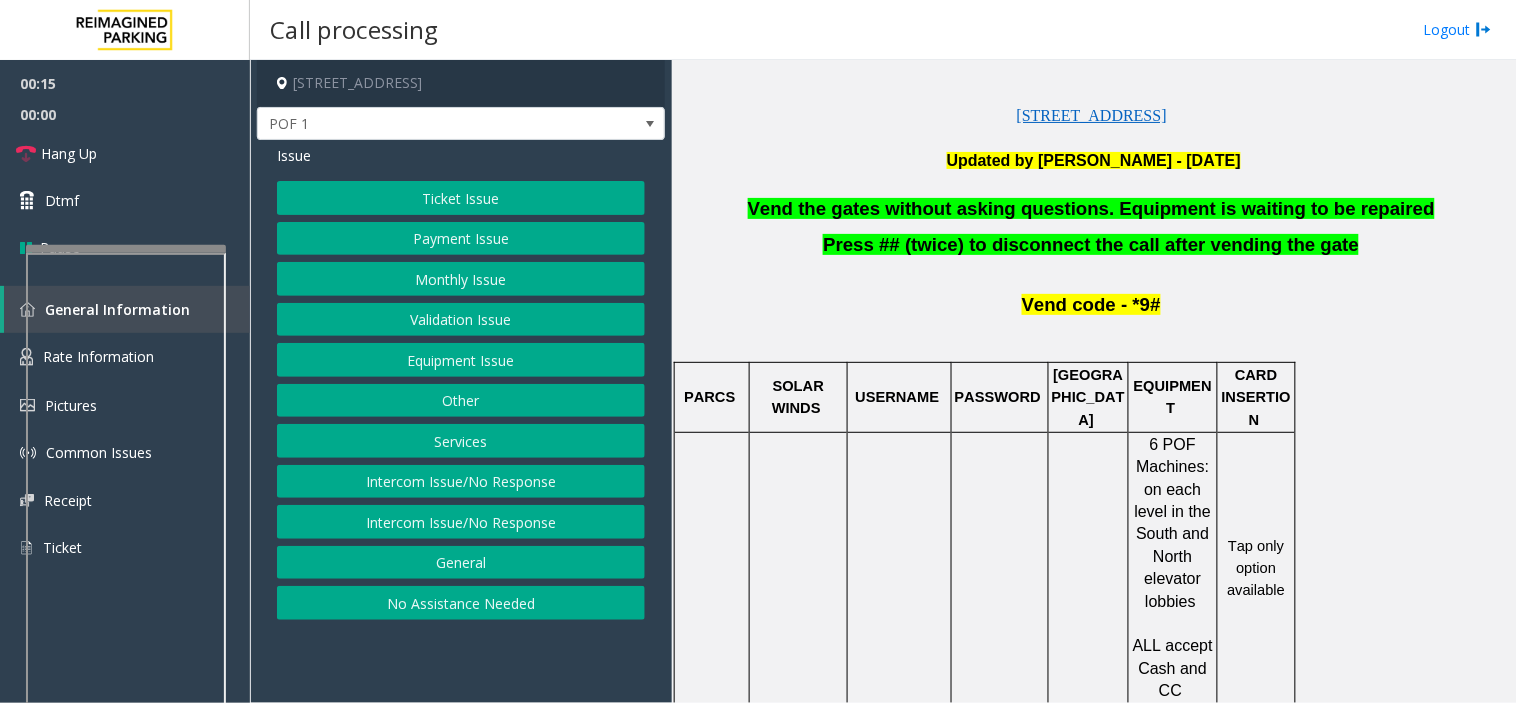click on "Payment Issue" 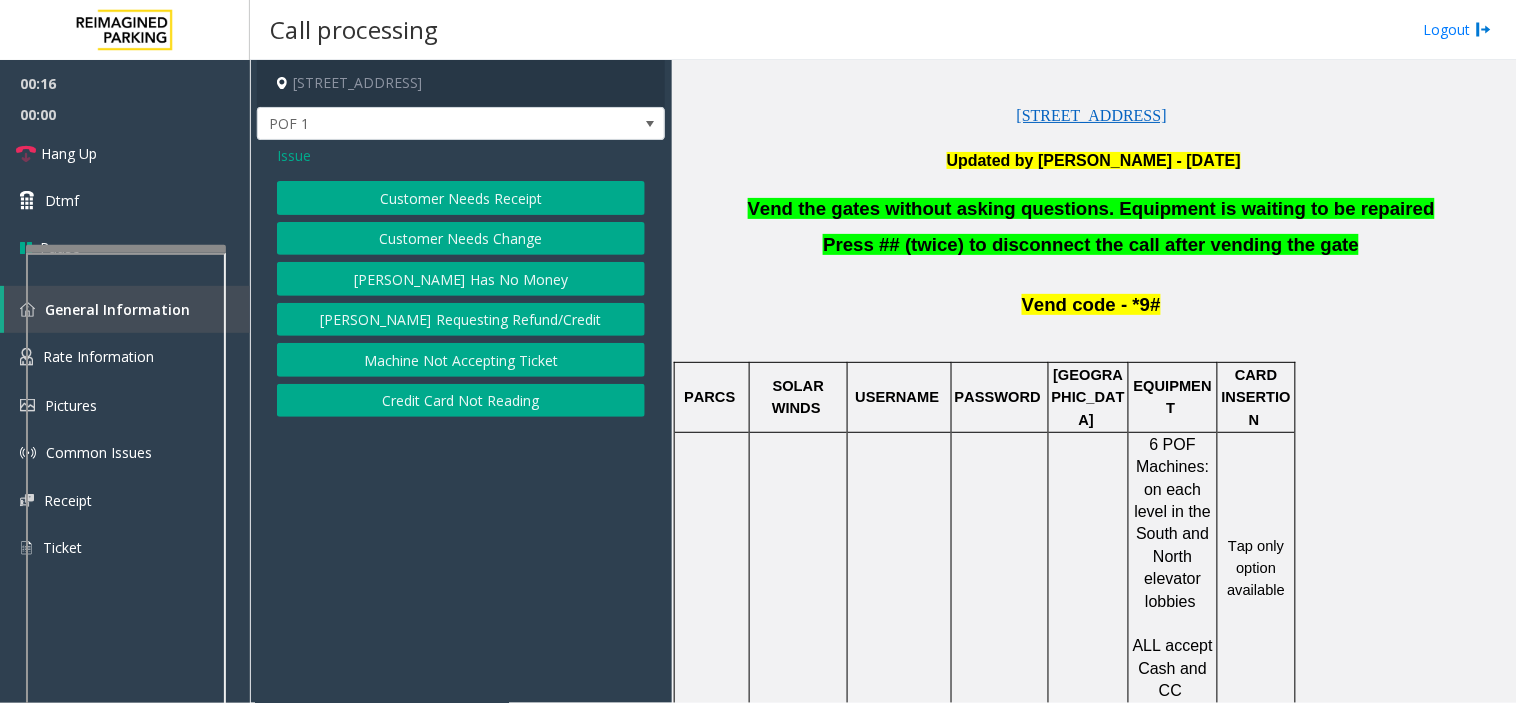 drag, startPoint x: 480, startPoint y: 204, endPoint x: 504, endPoint y: 314, distance: 112.587746 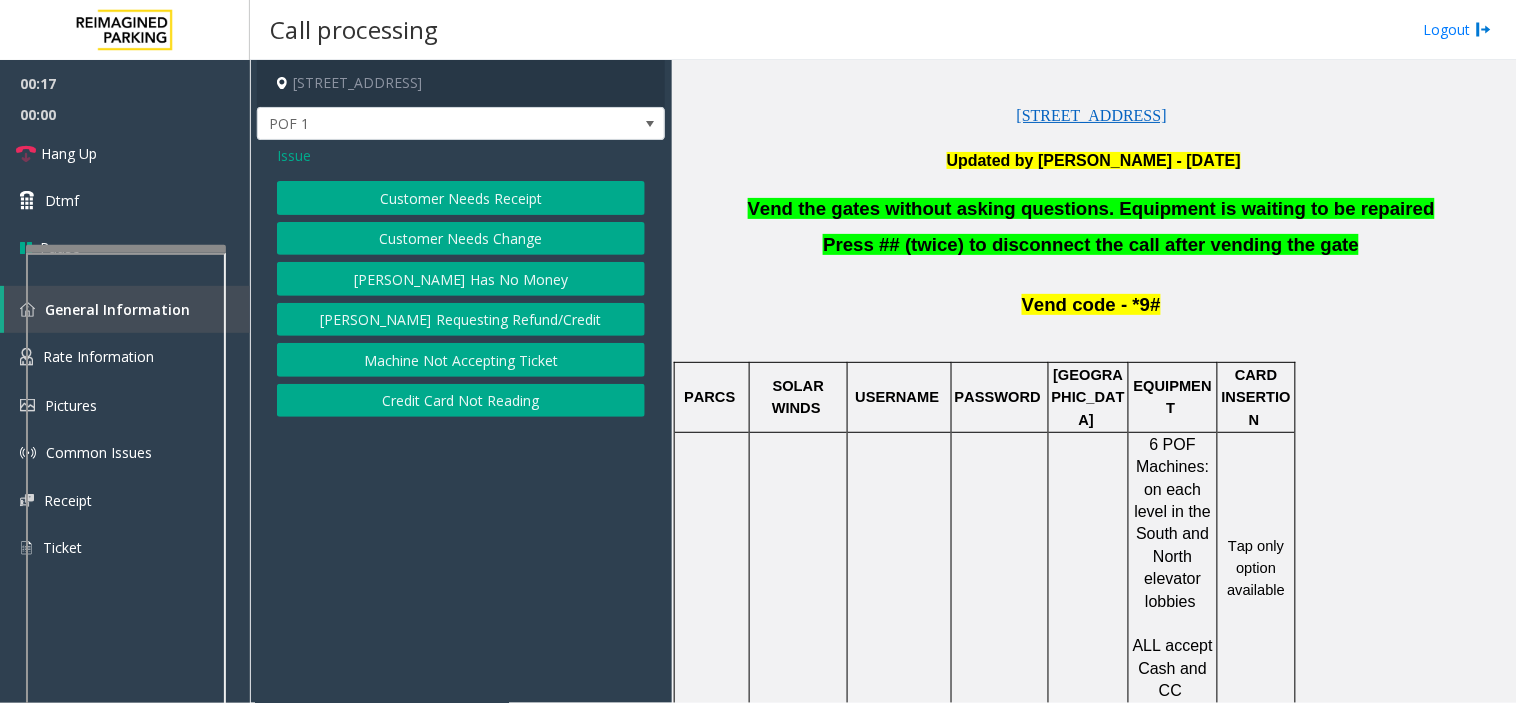 drag, startPoint x: 522, startPoint y: 400, endPoint x: 487, endPoint y: 384, distance: 38.483765 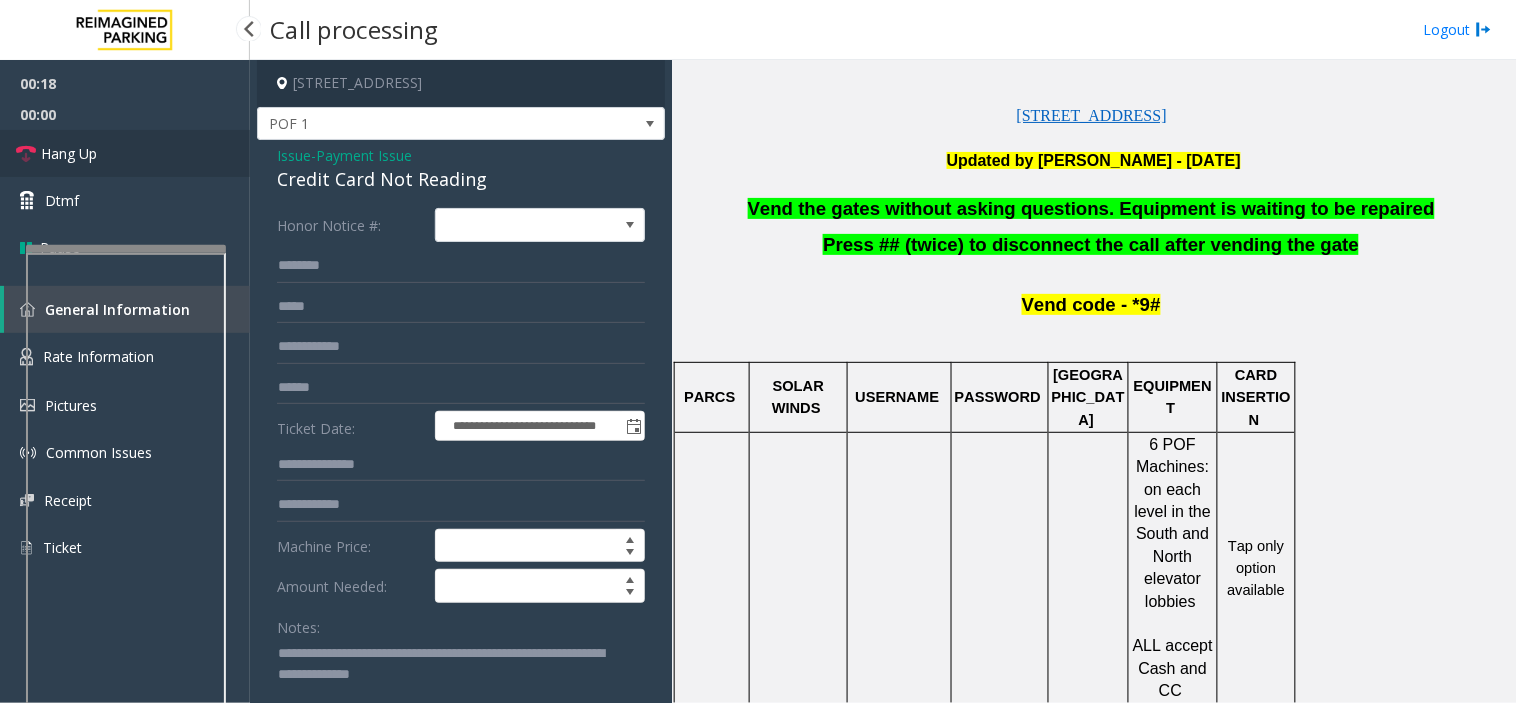 click on "Hang Up" at bounding box center [125, 153] 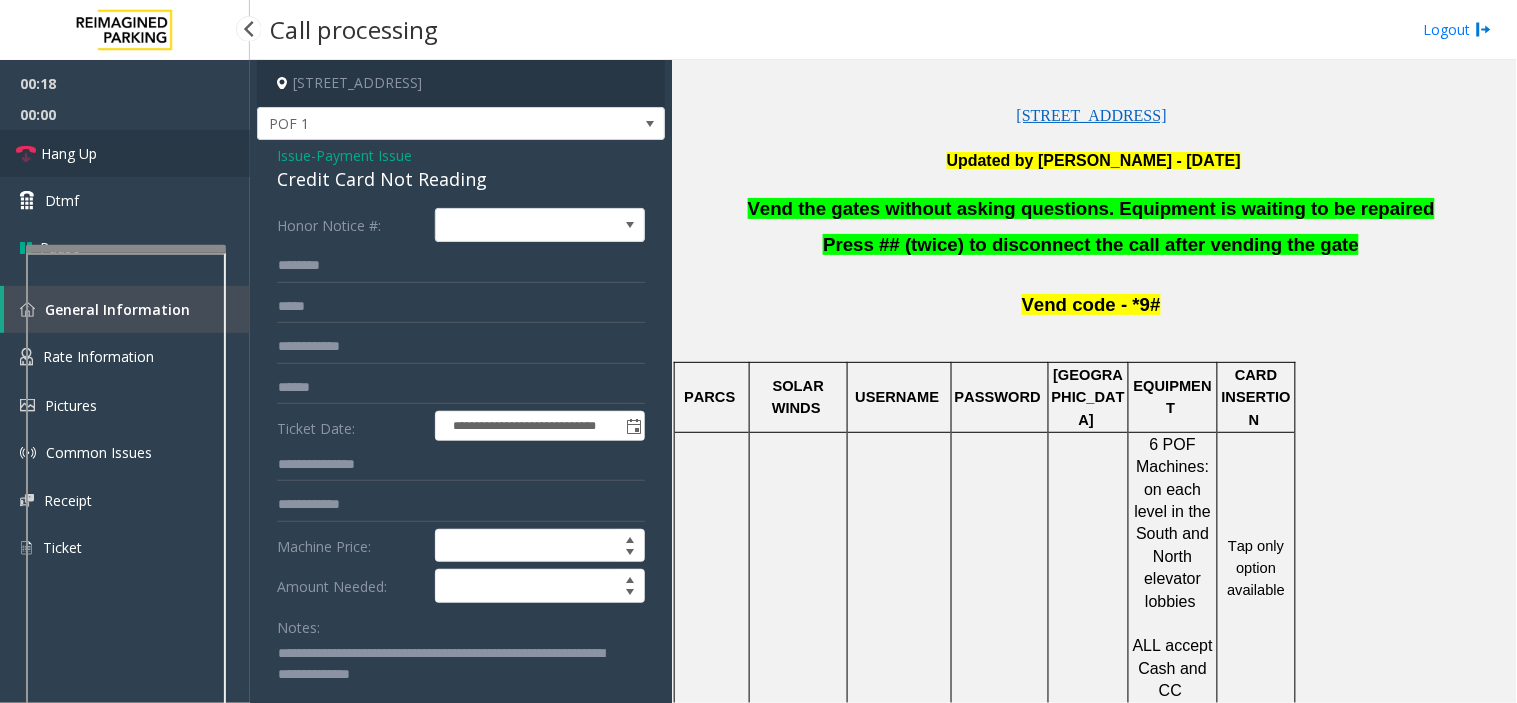 click on "Hang Up" at bounding box center [125, 153] 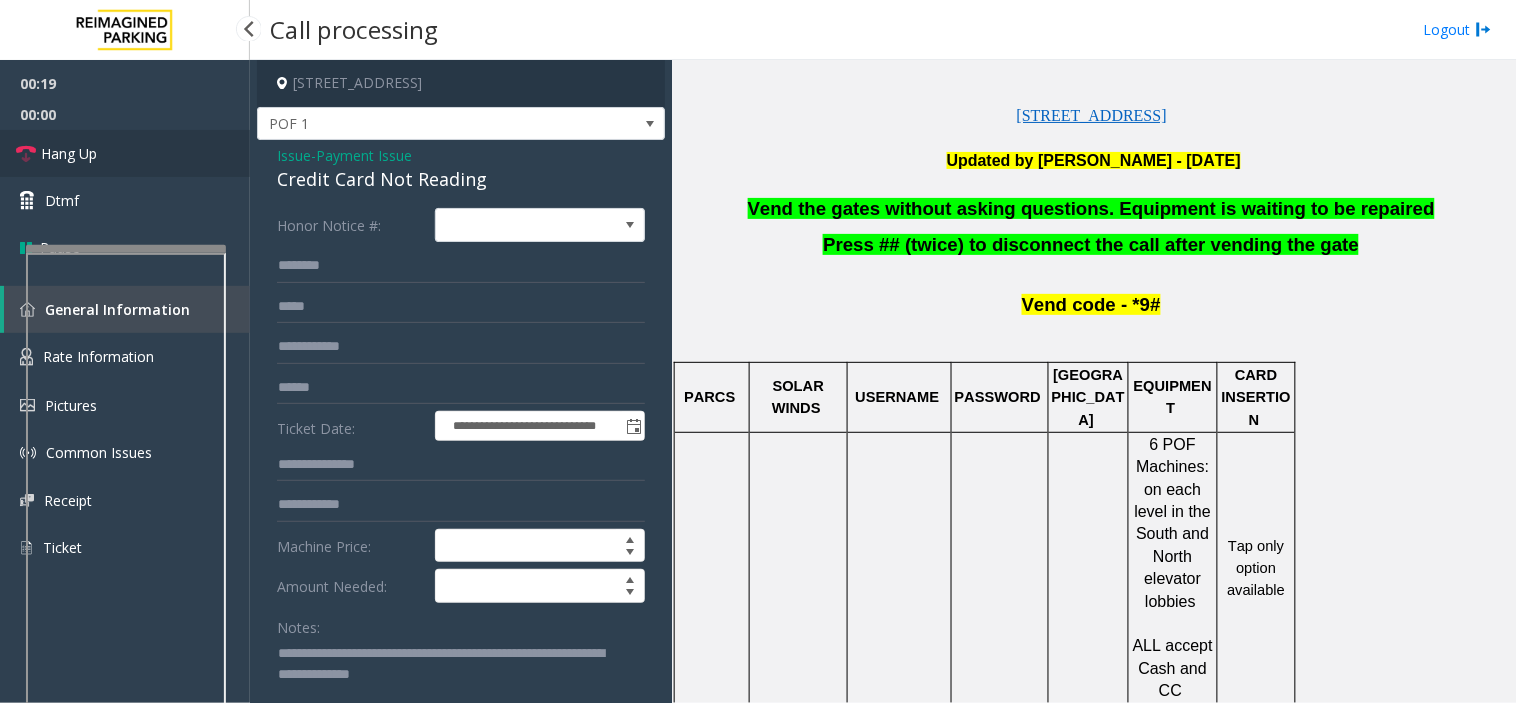 click on "Hang Up" at bounding box center (125, 153) 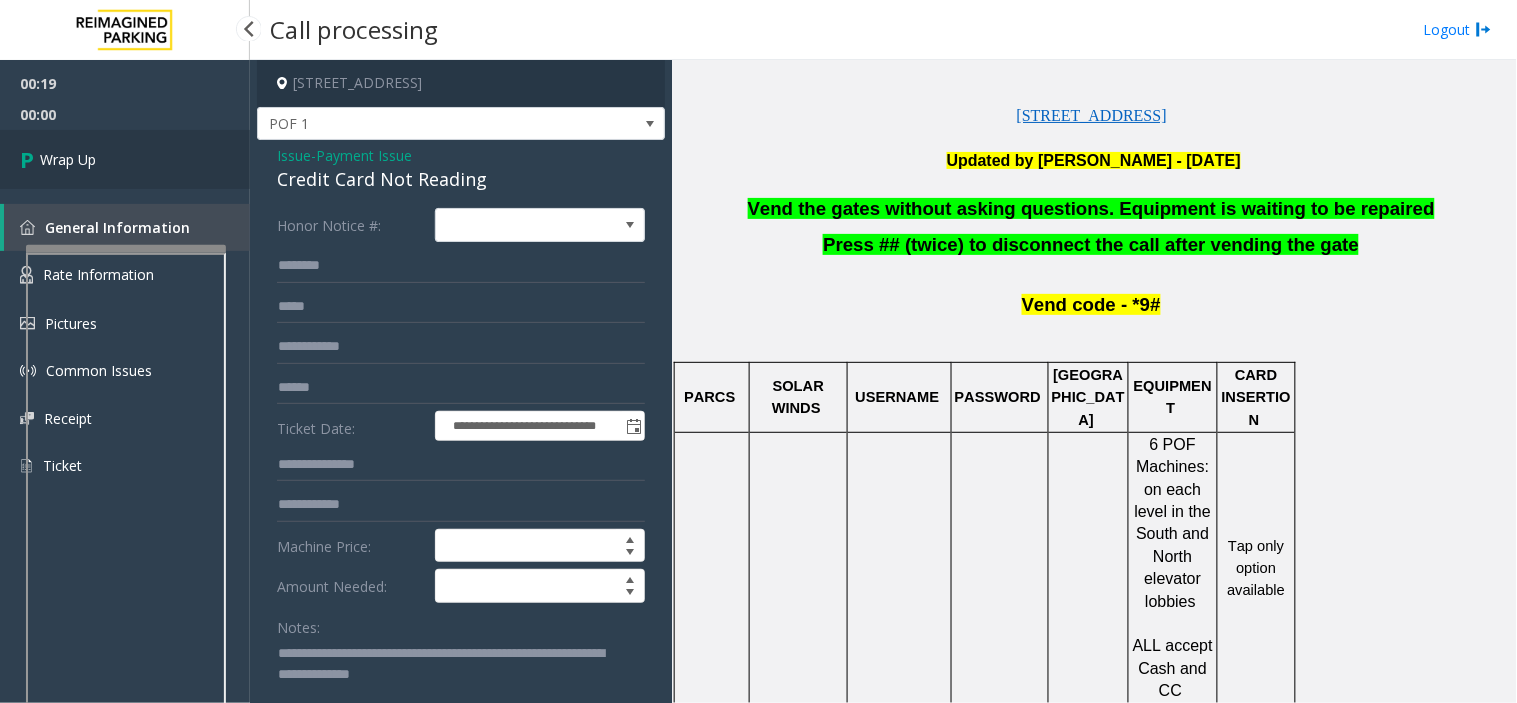 click on "Wrap Up" at bounding box center (125, 159) 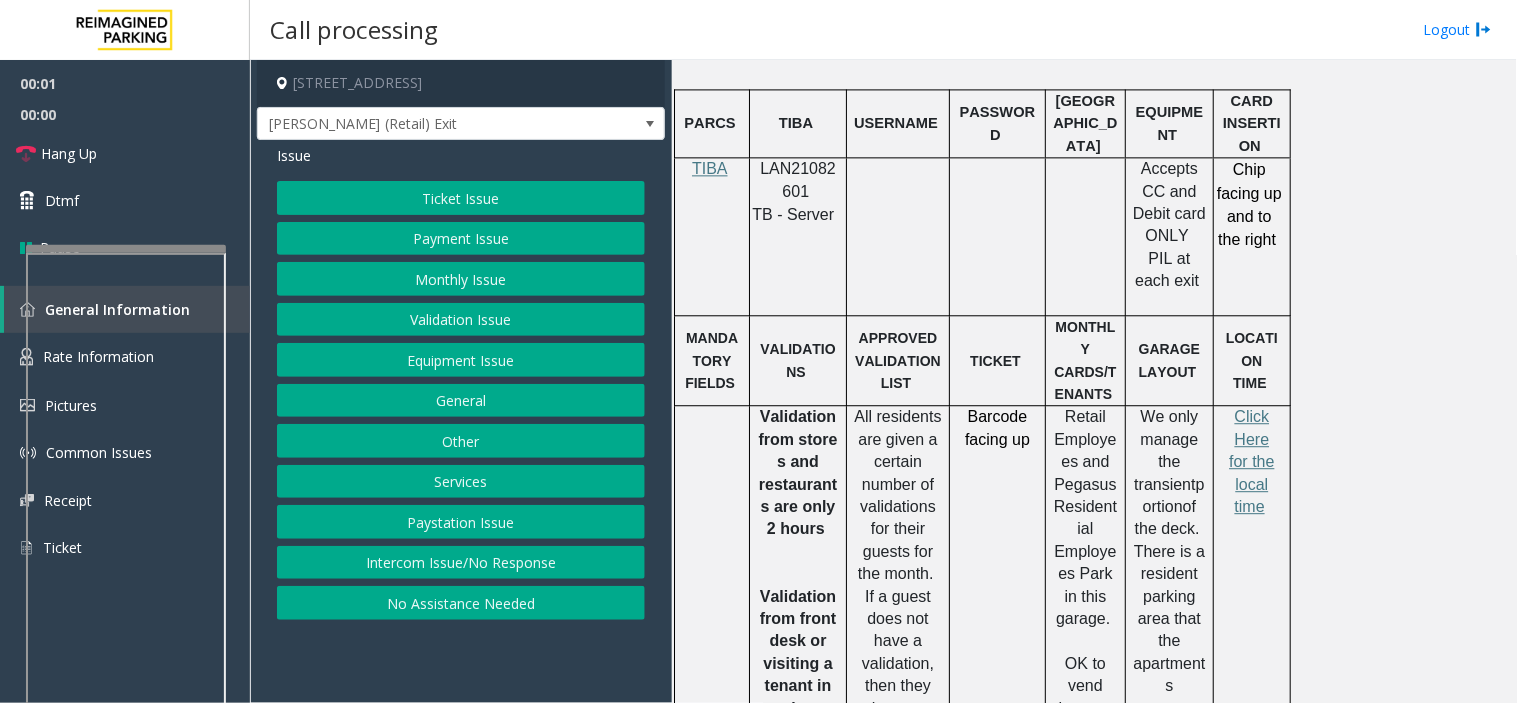 scroll, scrollTop: 1222, scrollLeft: 0, axis: vertical 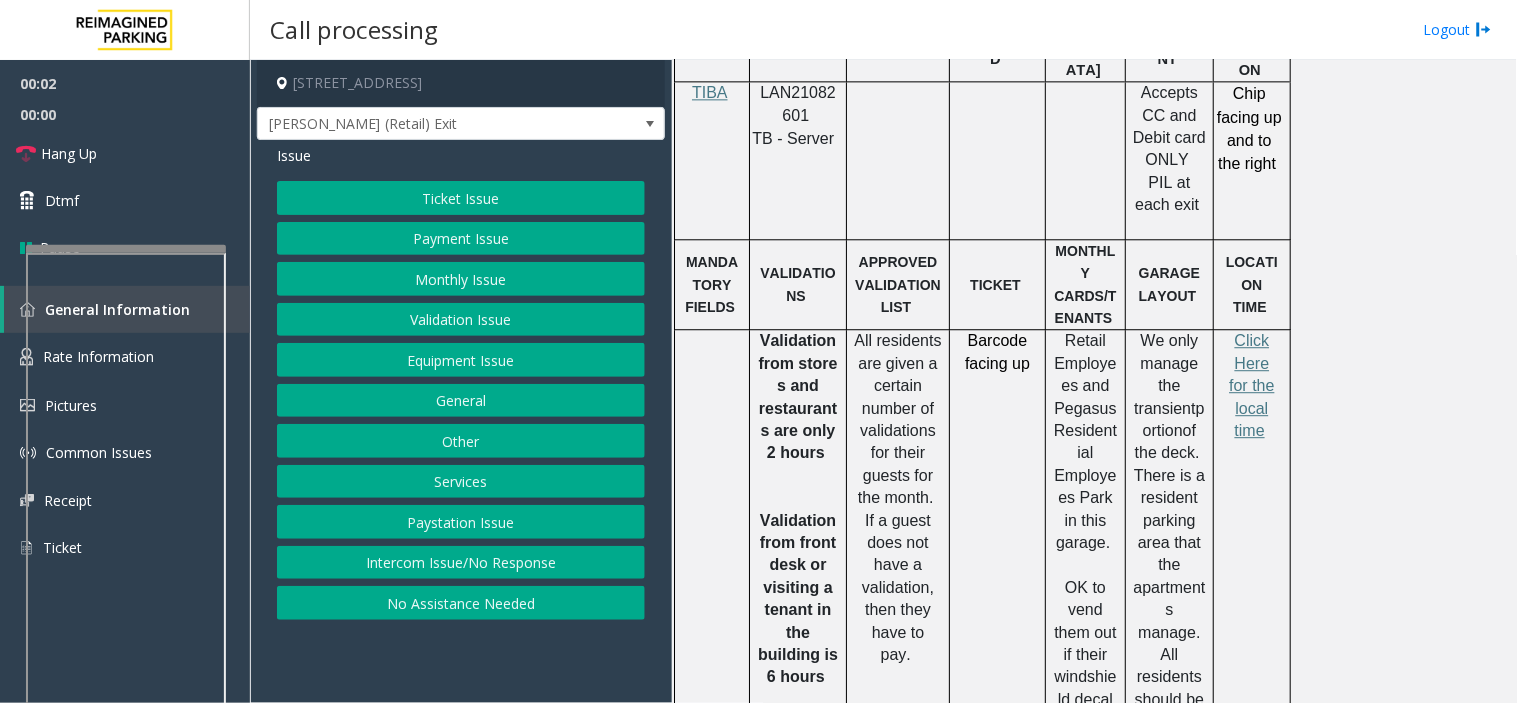 click 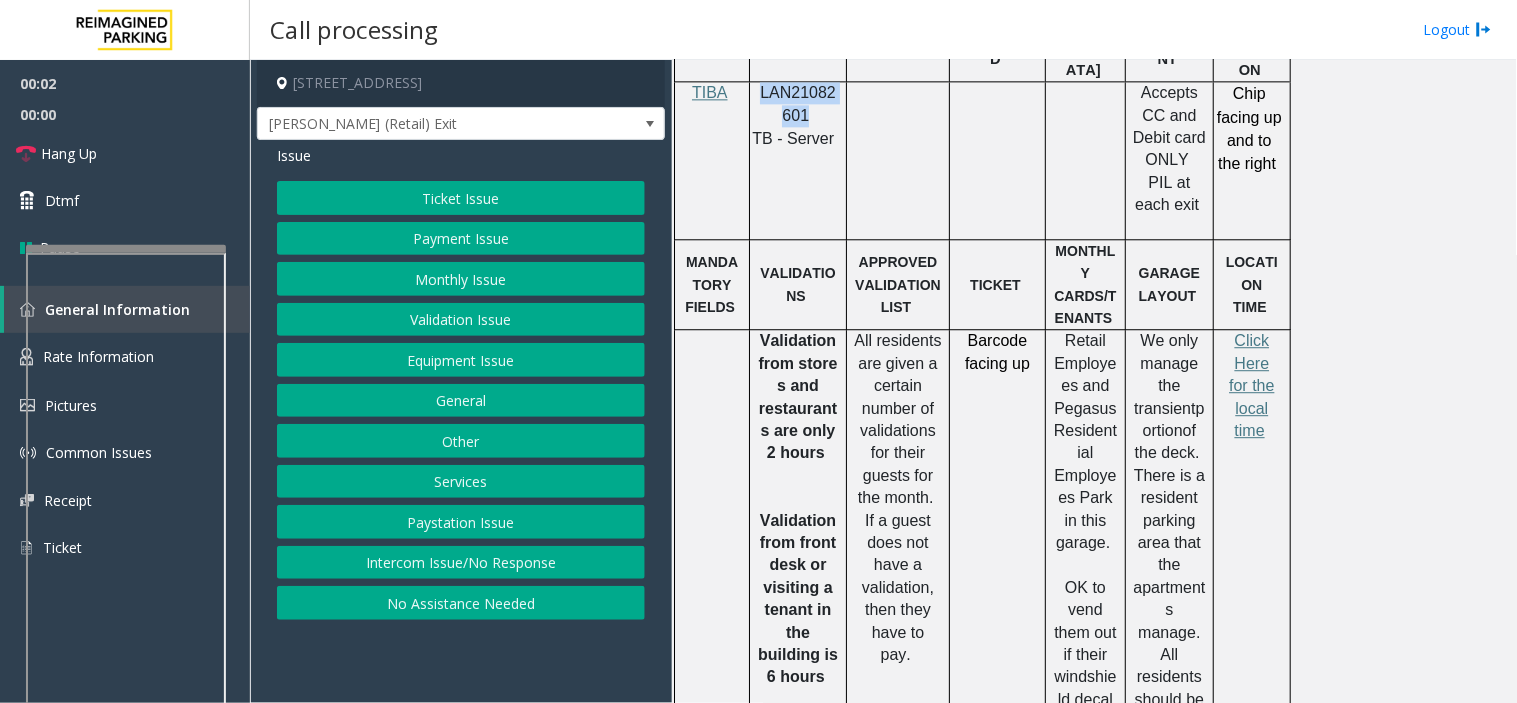 drag, startPoint x: 783, startPoint y: 98, endPoint x: 765, endPoint y: 107, distance: 20.12461 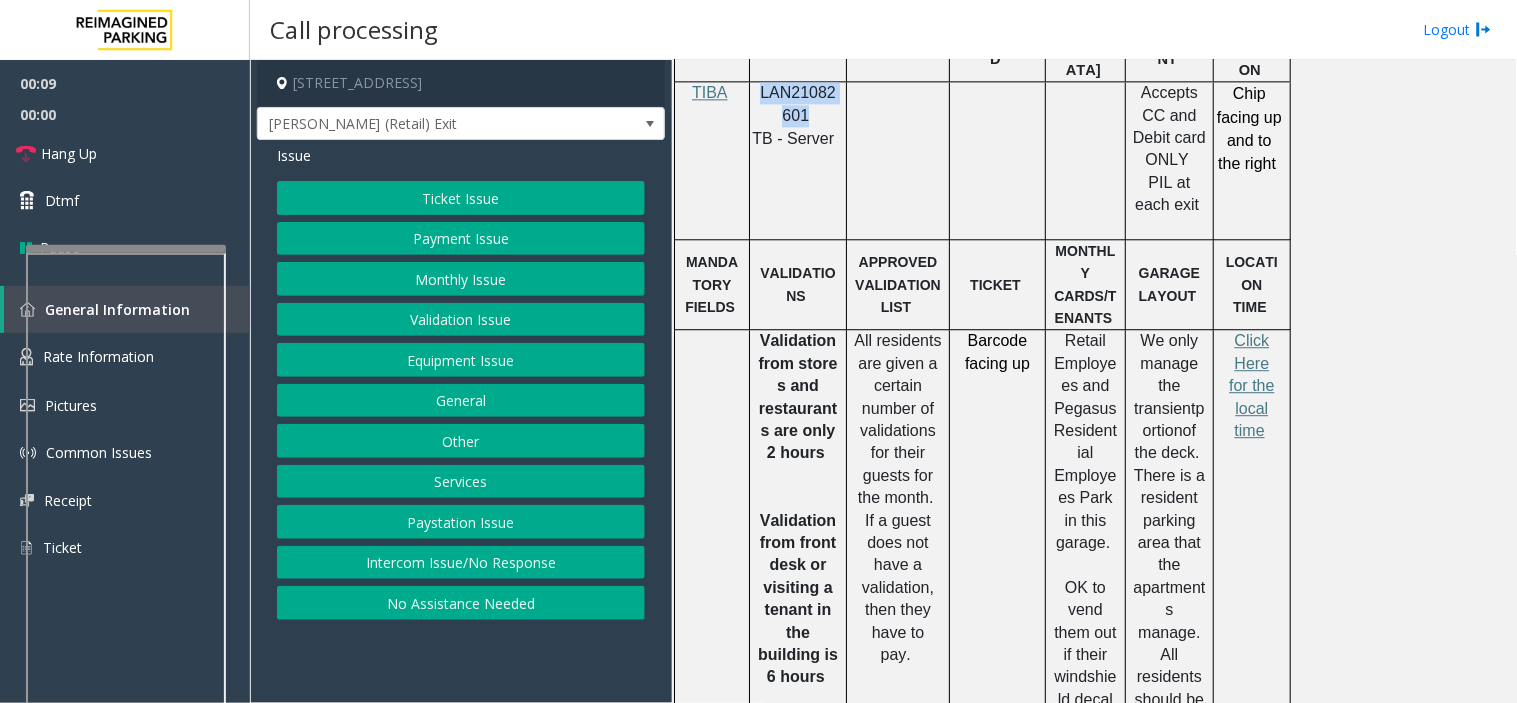 click on "Ticket Issue" 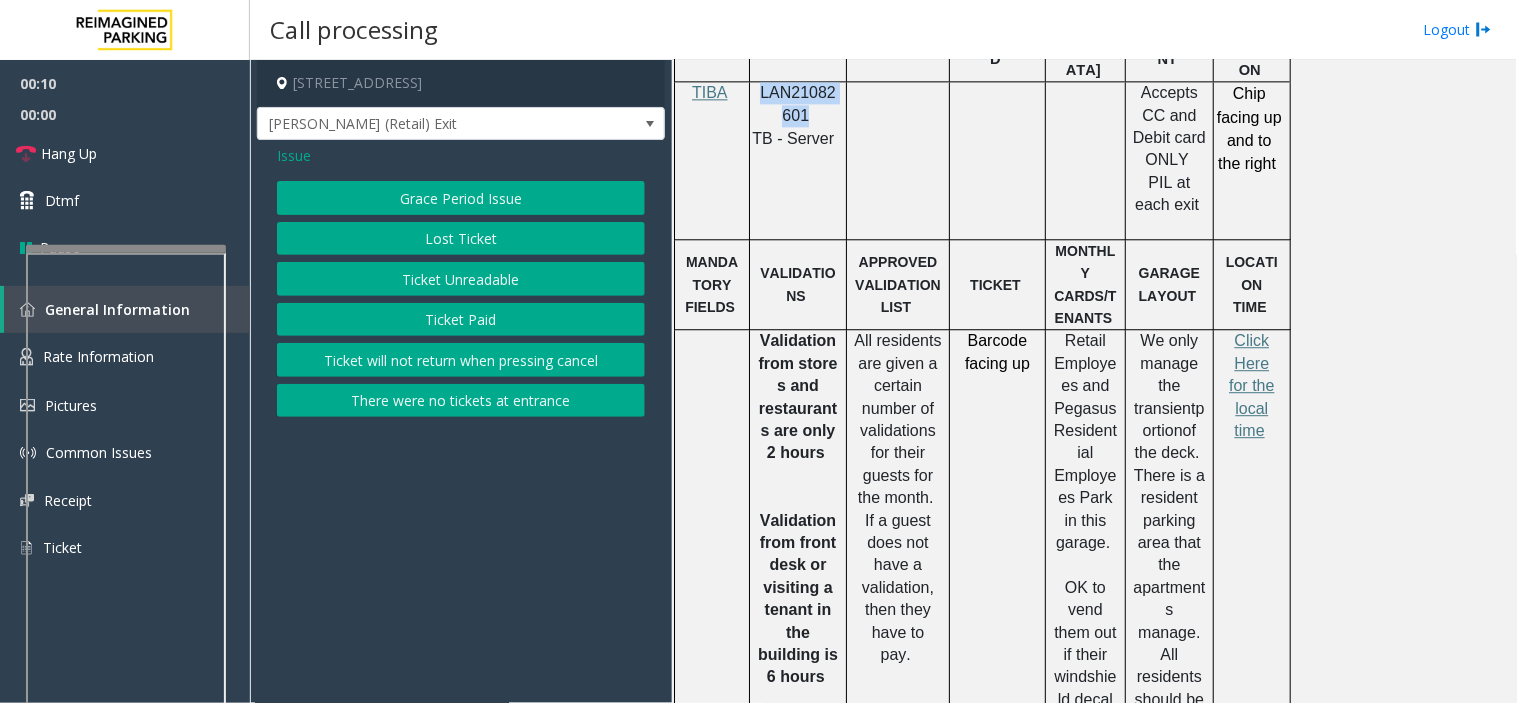 click on "Ticket Unreadable" 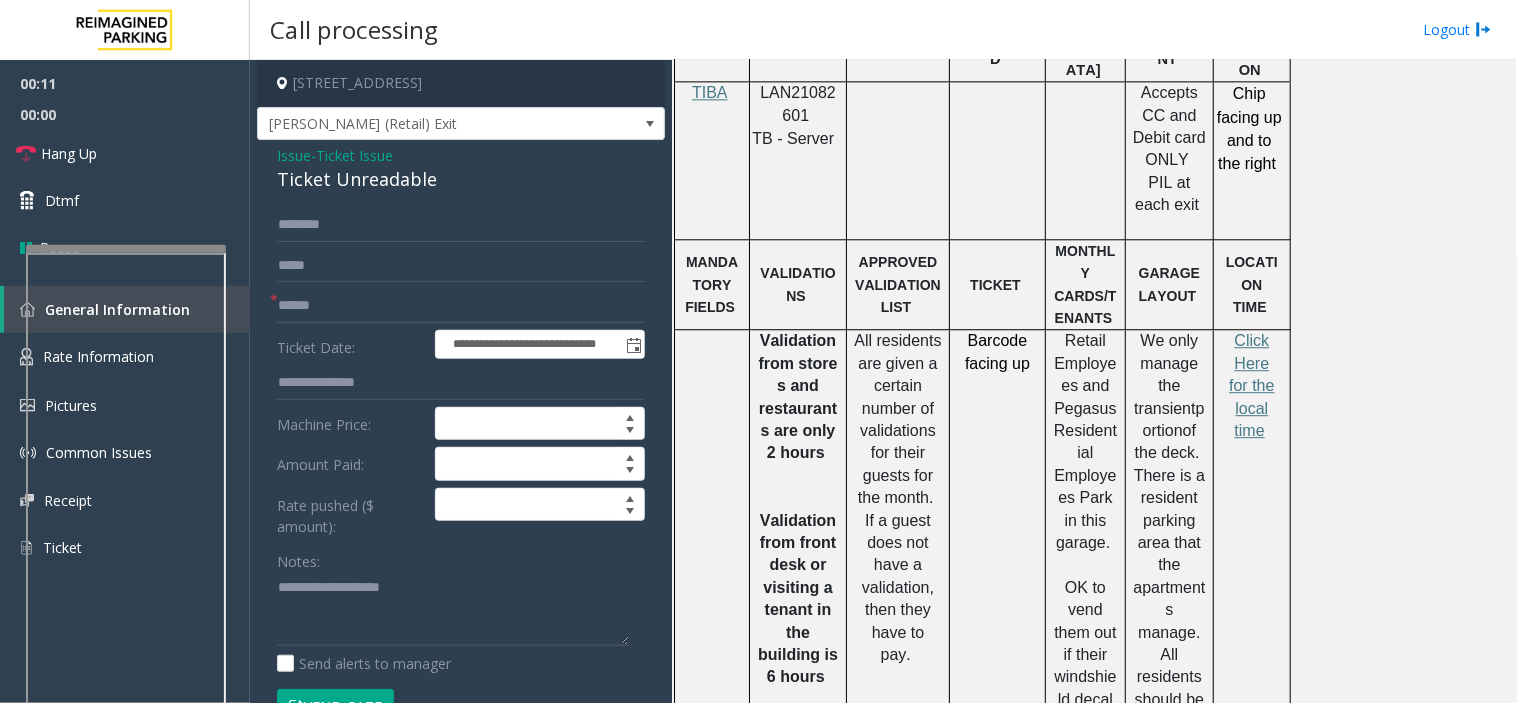 click on "Ticket Unreadable" 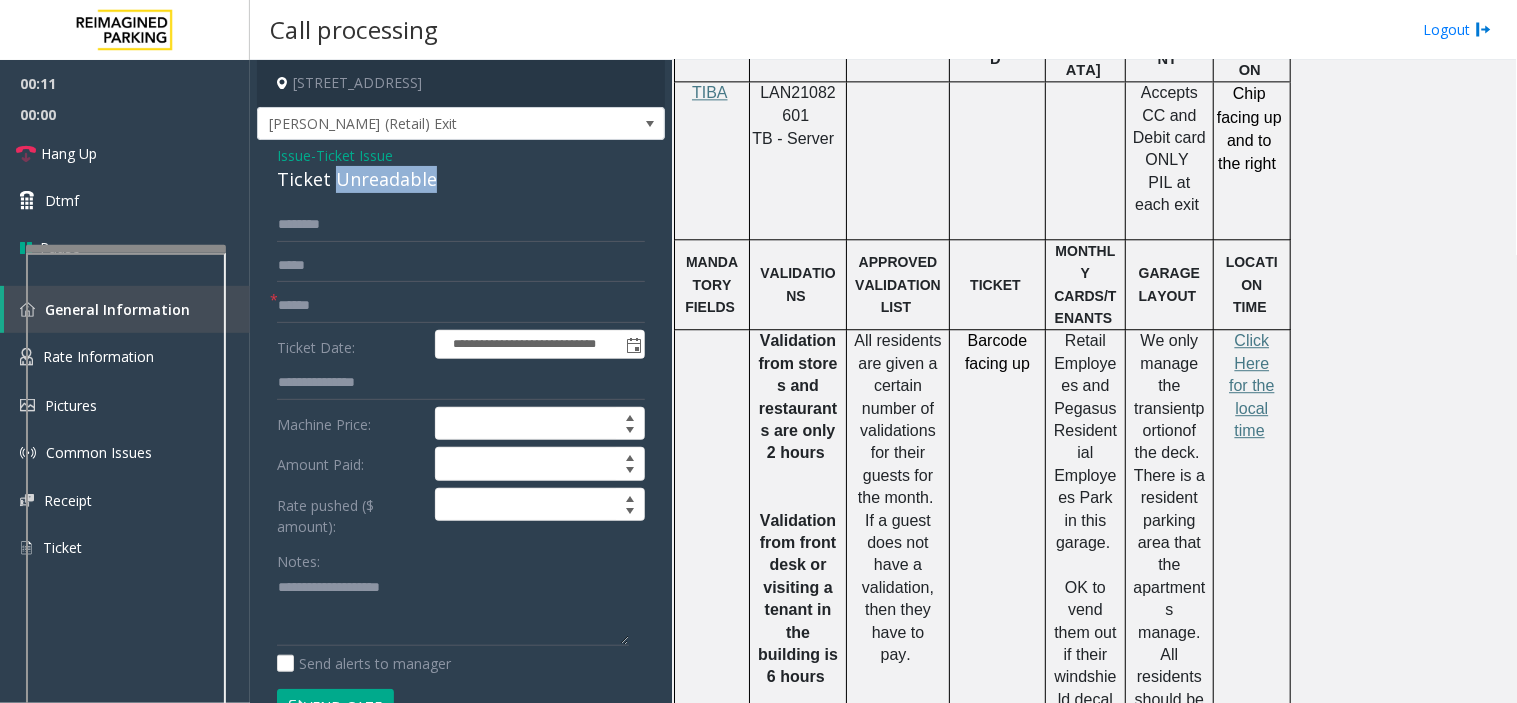 click on "Ticket Unreadable" 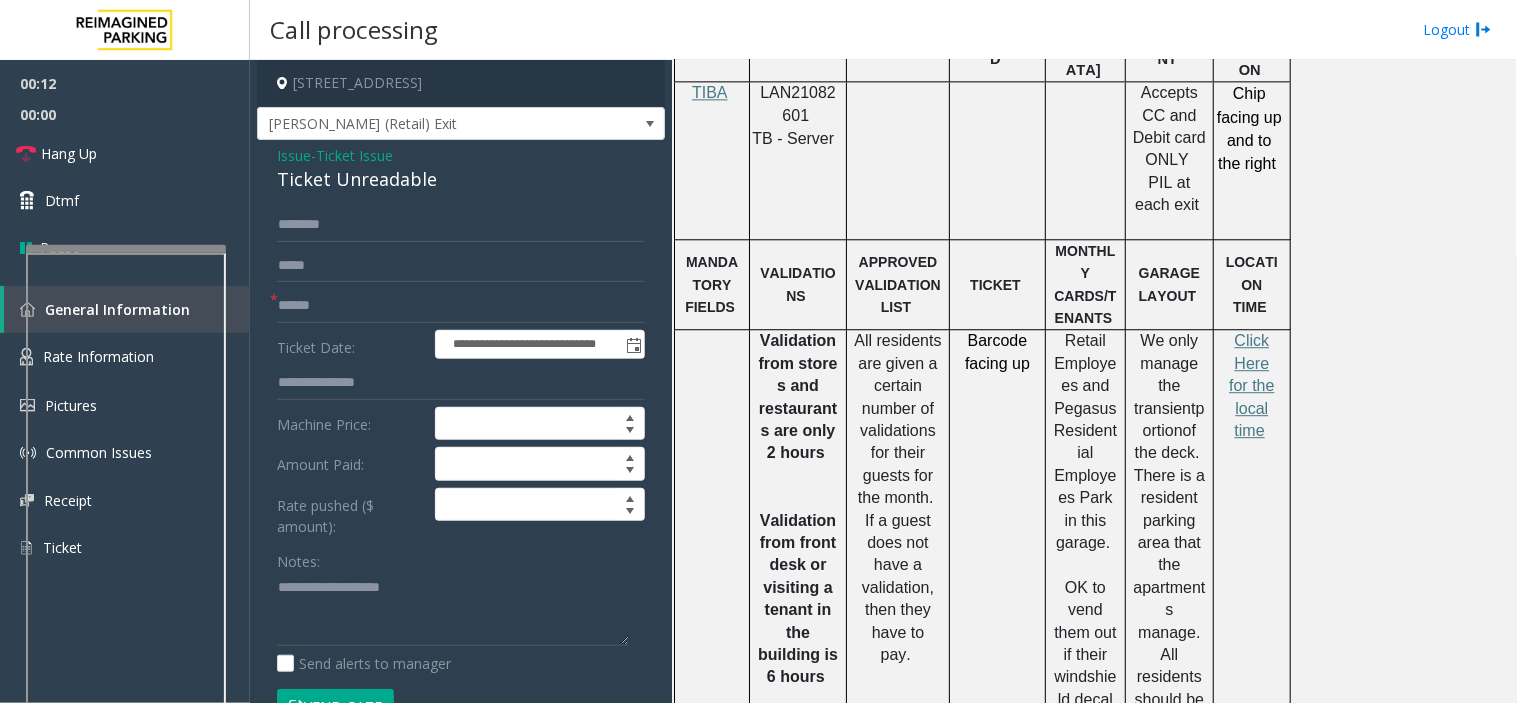 click on "Ticket Unreadable" 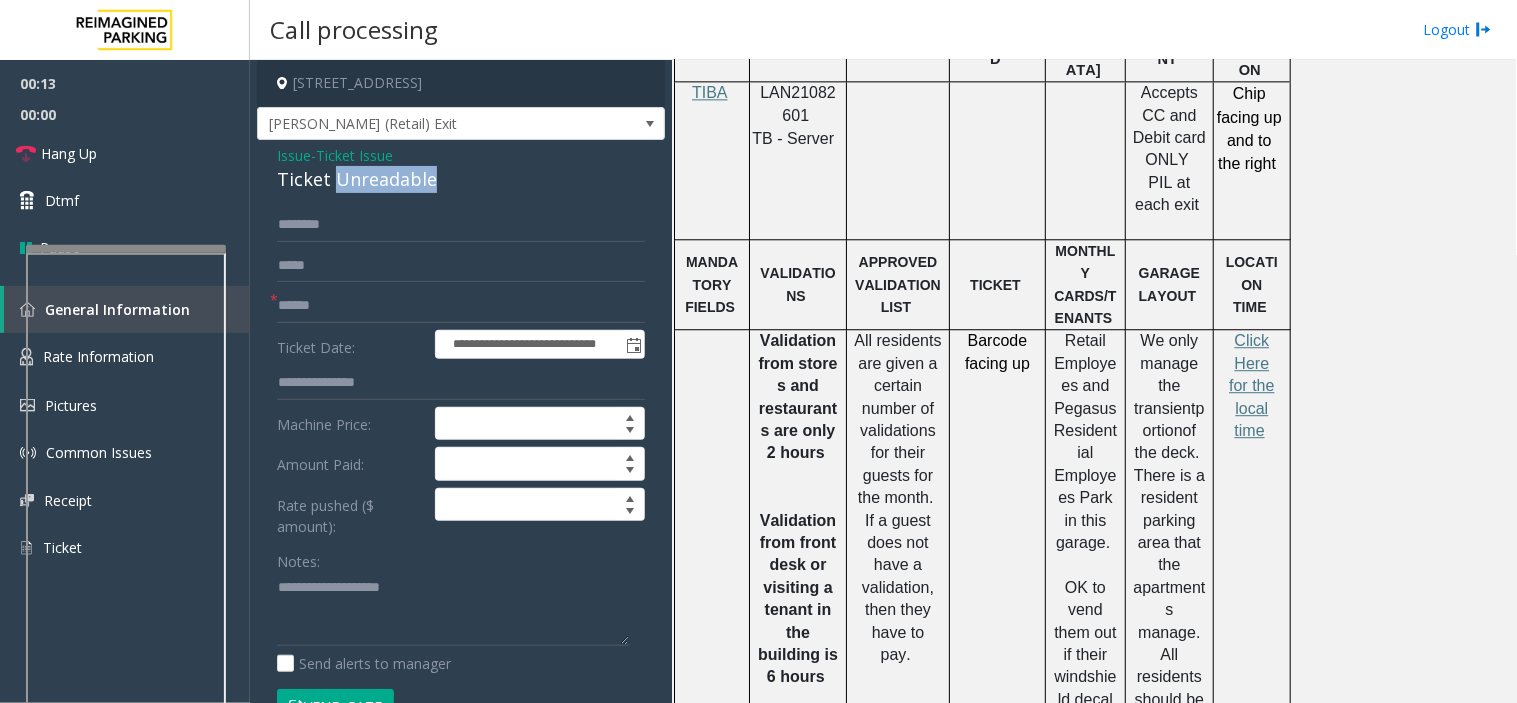 click on "Ticket Unreadable" 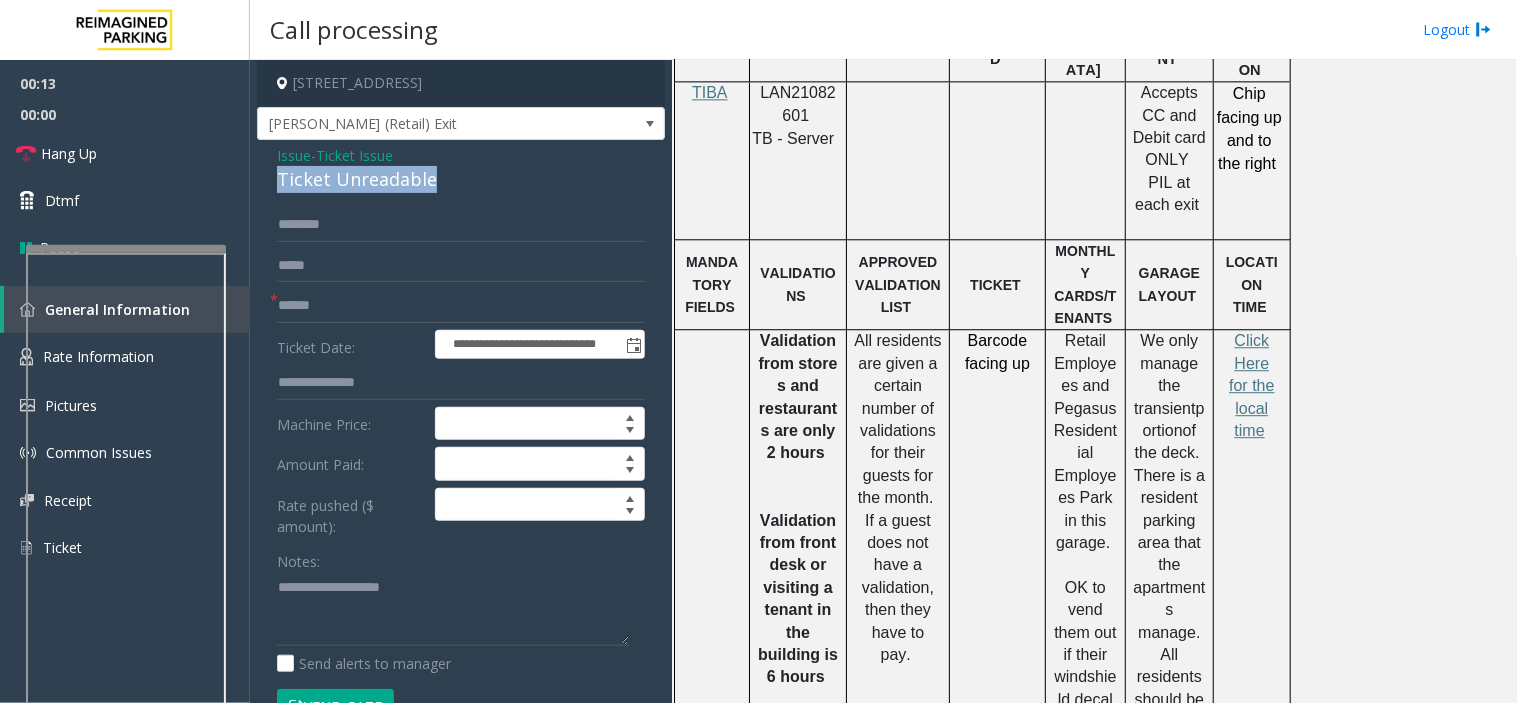 click on "Ticket Unreadable" 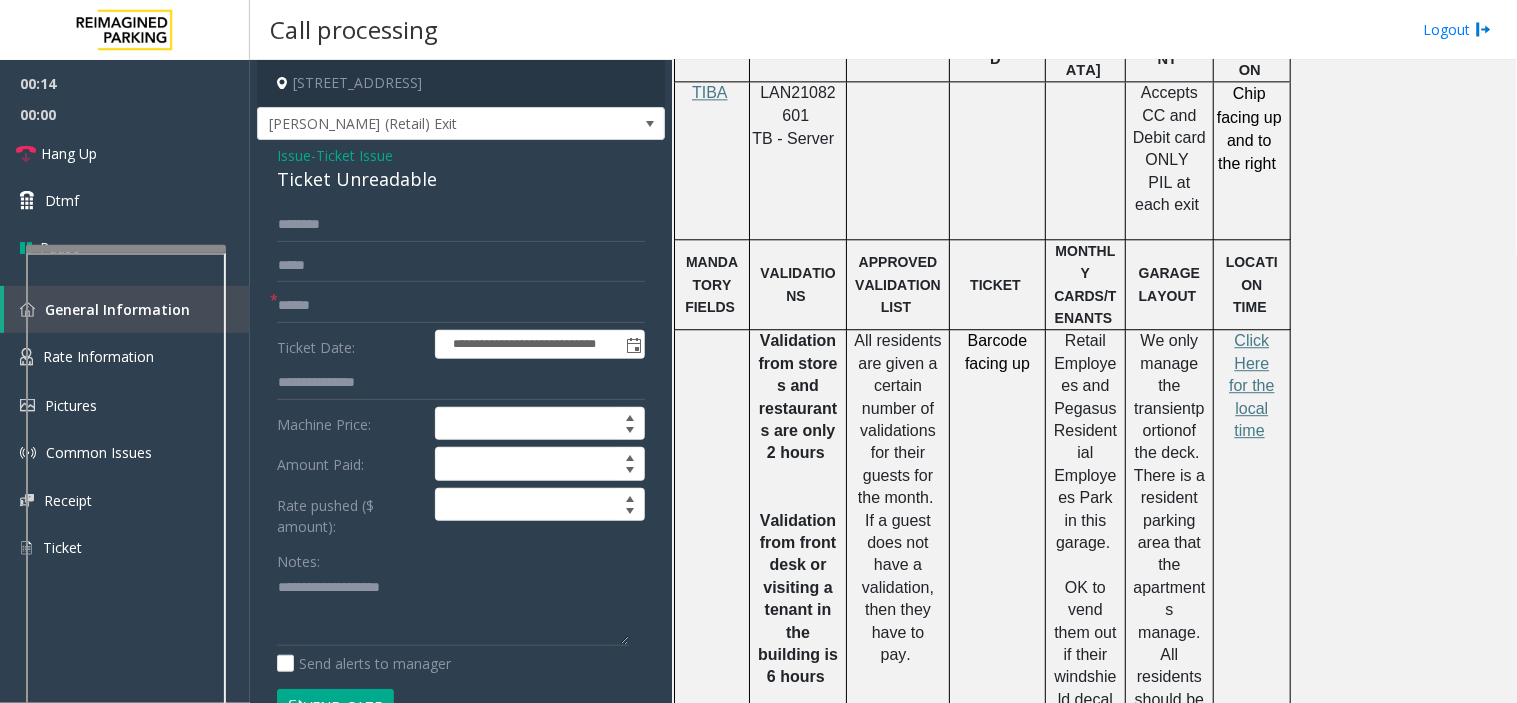 click on "-  Ticket Issue" 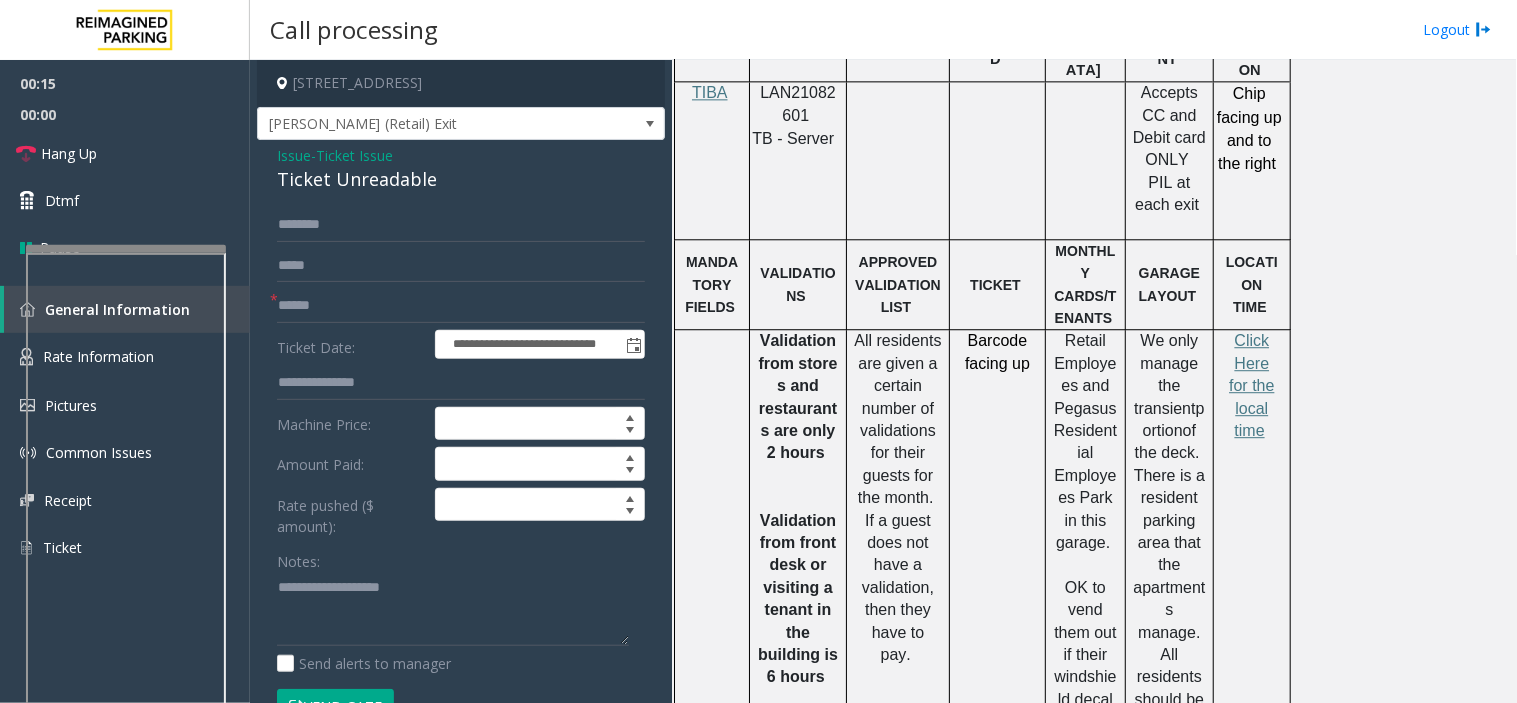 click on "Ticket Unreadable" 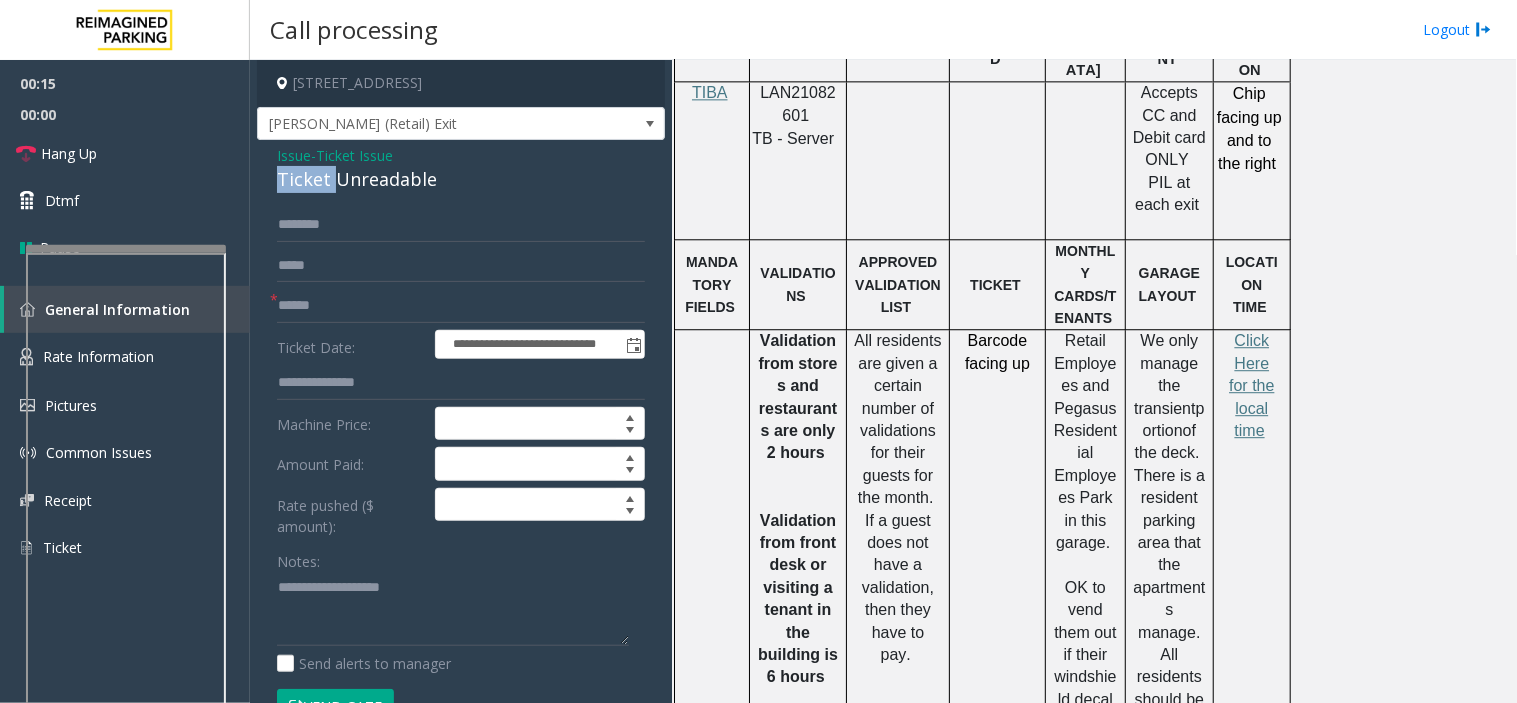 click on "Ticket Unreadable" 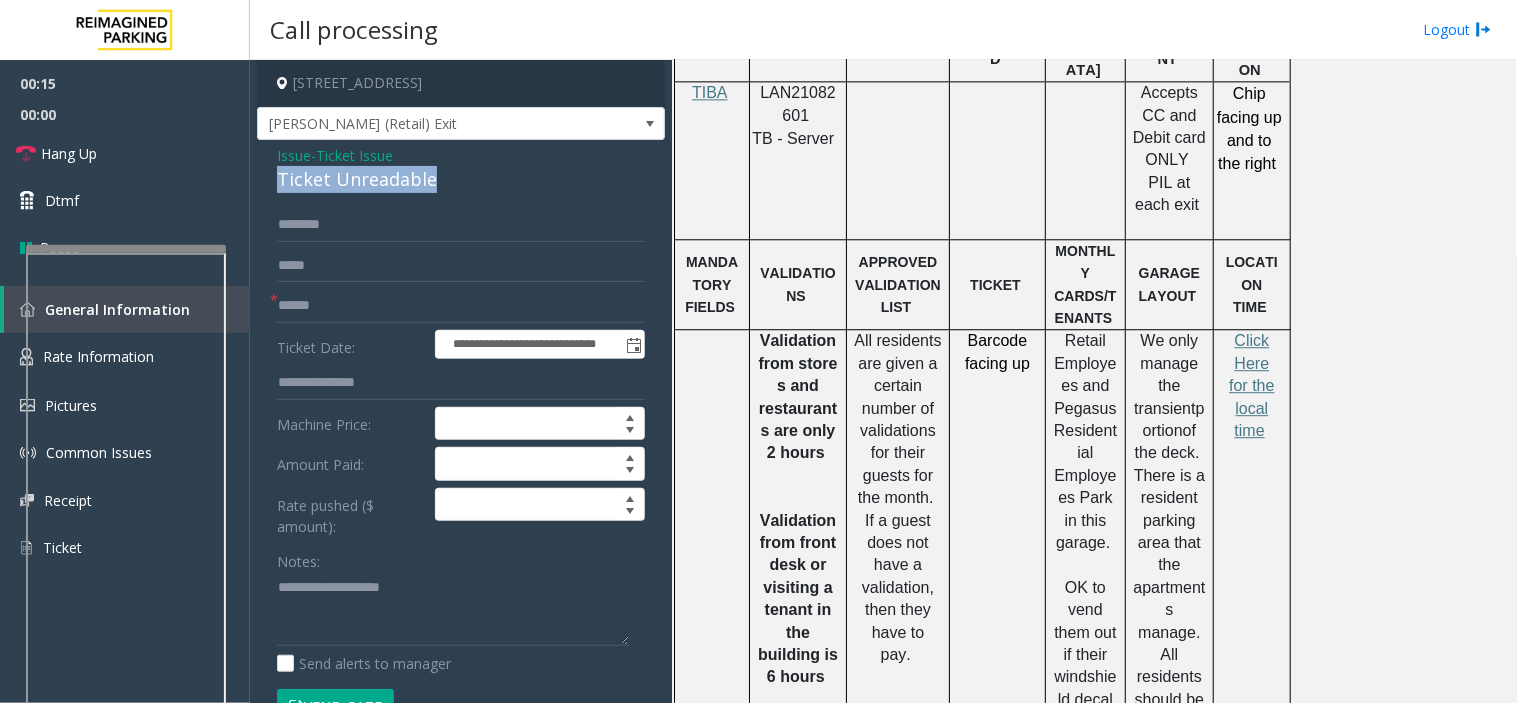 click on "Ticket Unreadable" 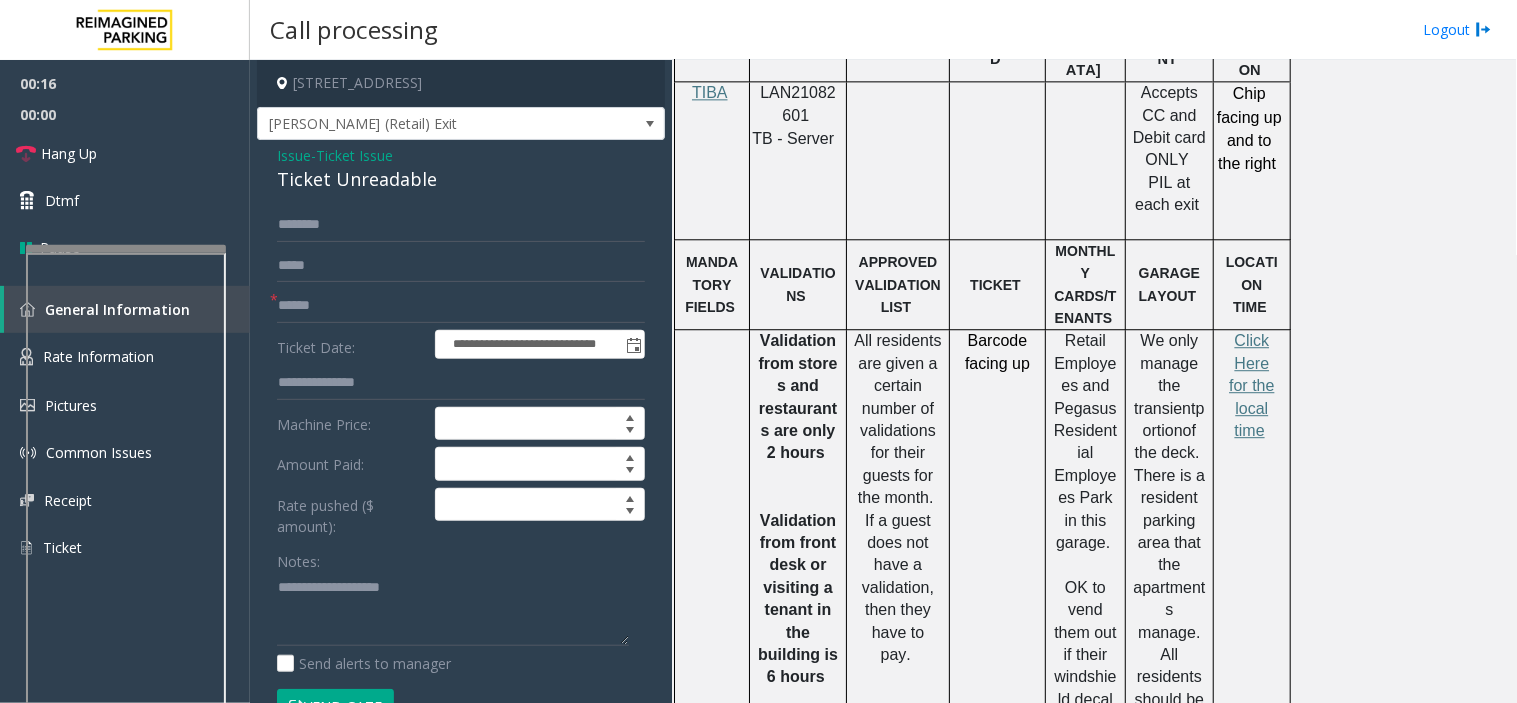 click on "**********" 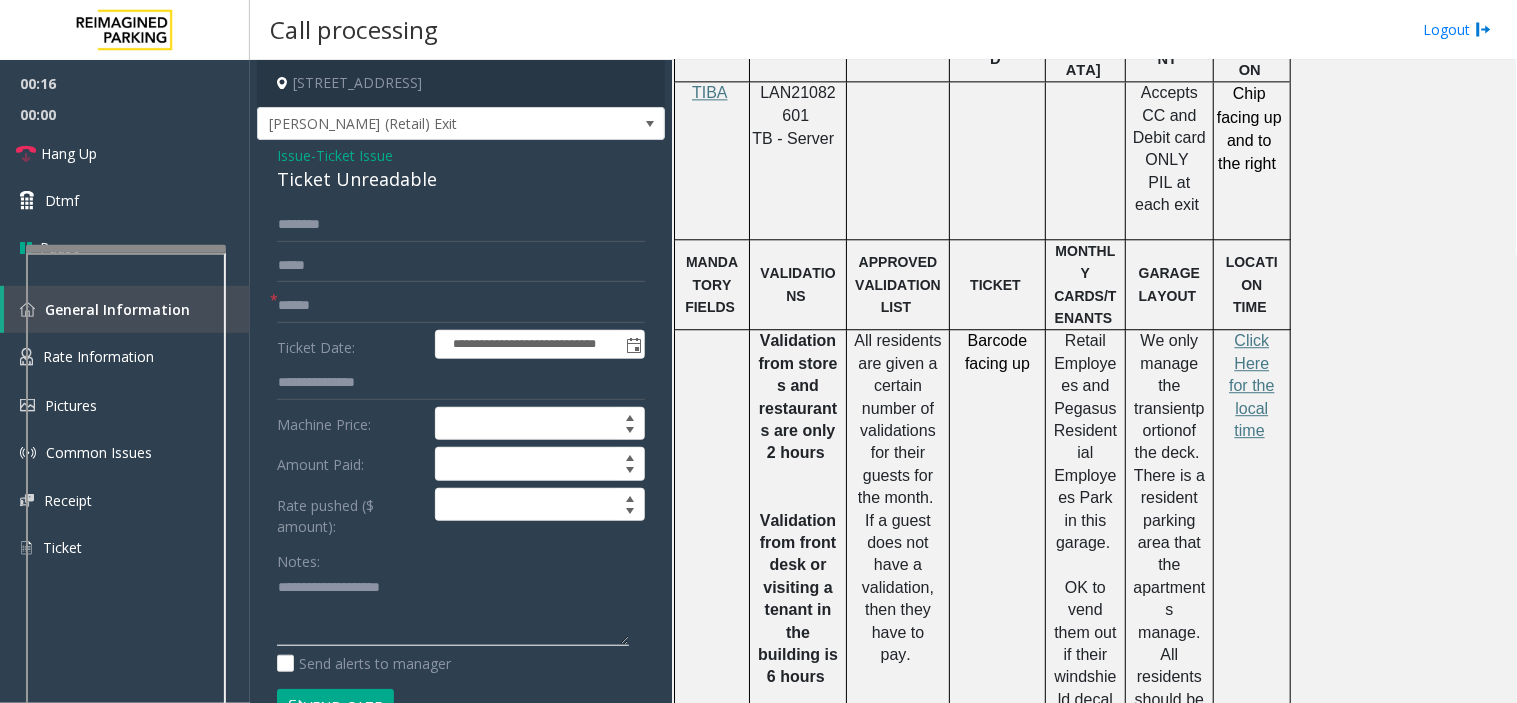 click 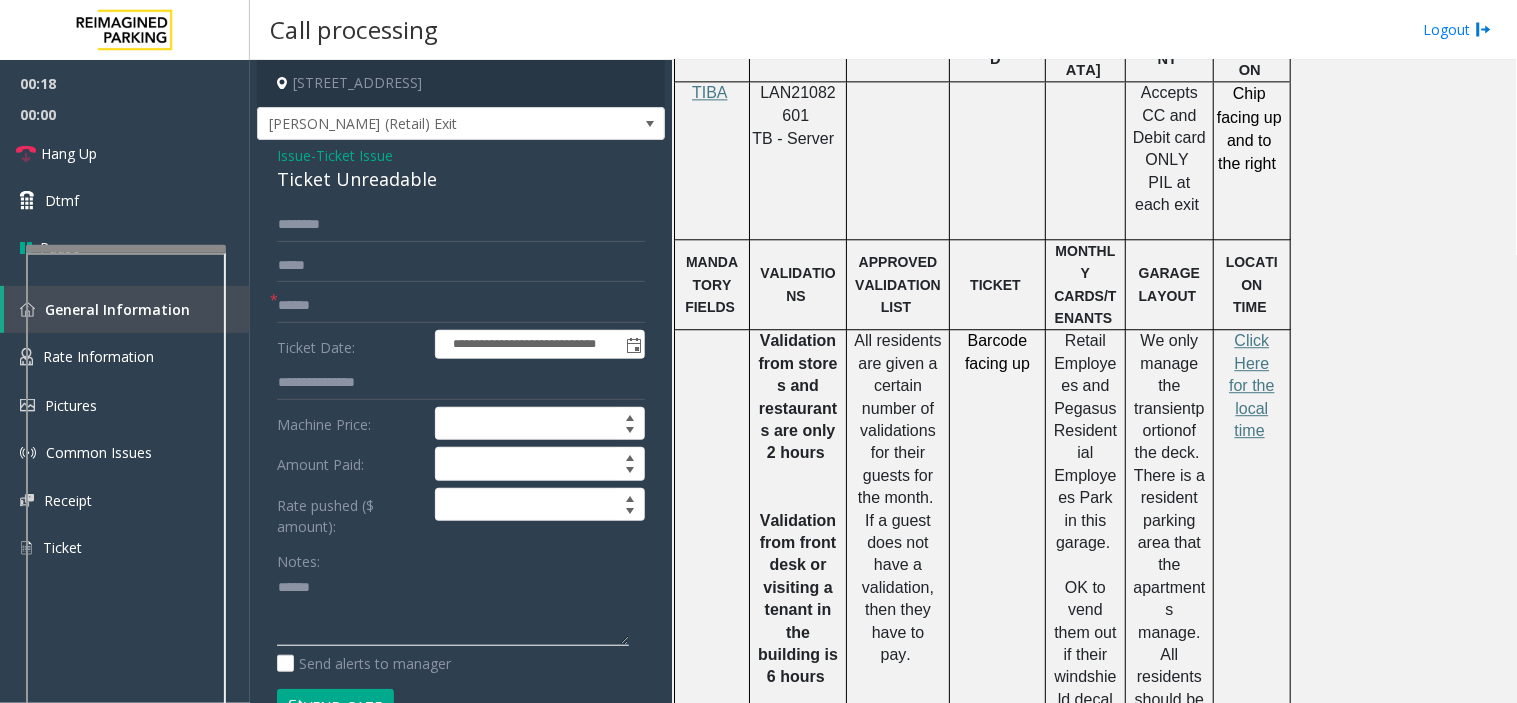 paste on "**********" 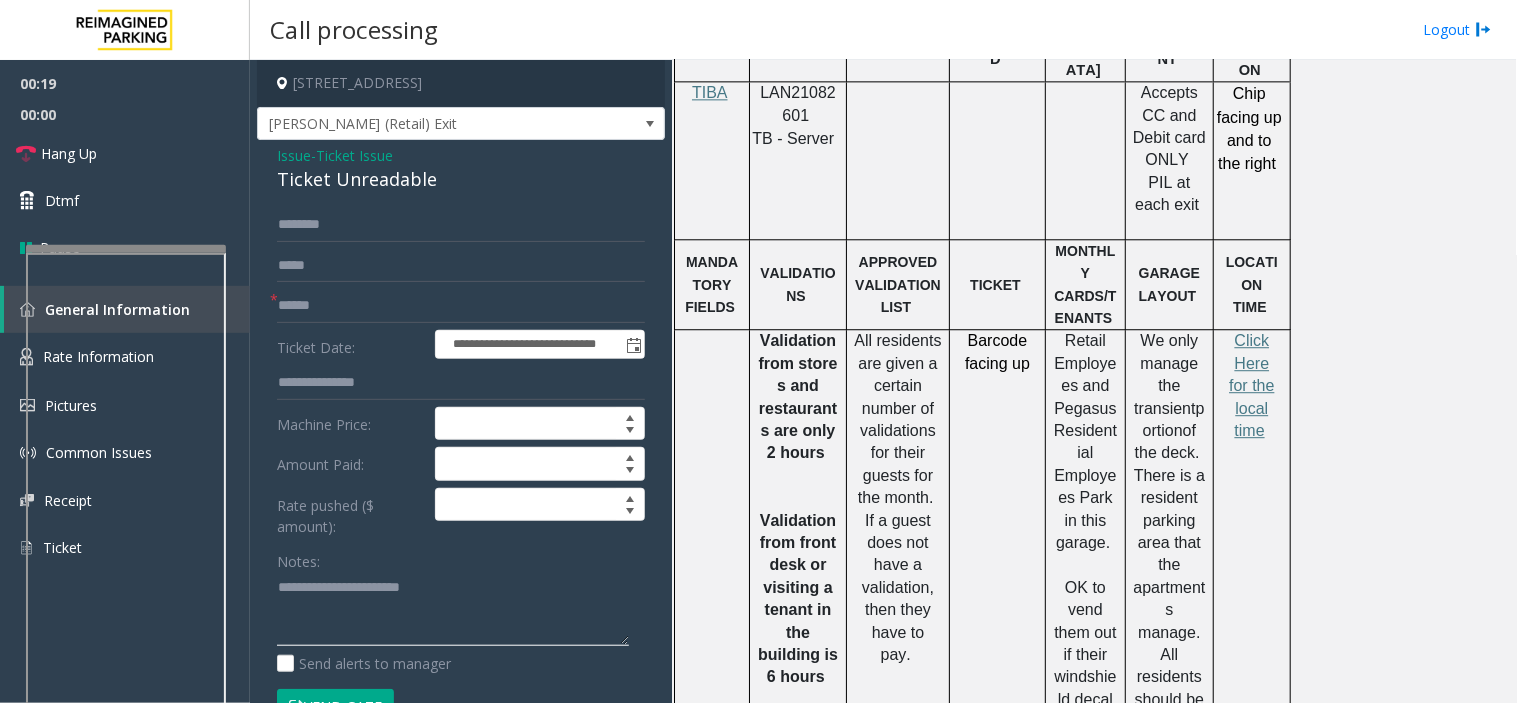 type on "**********" 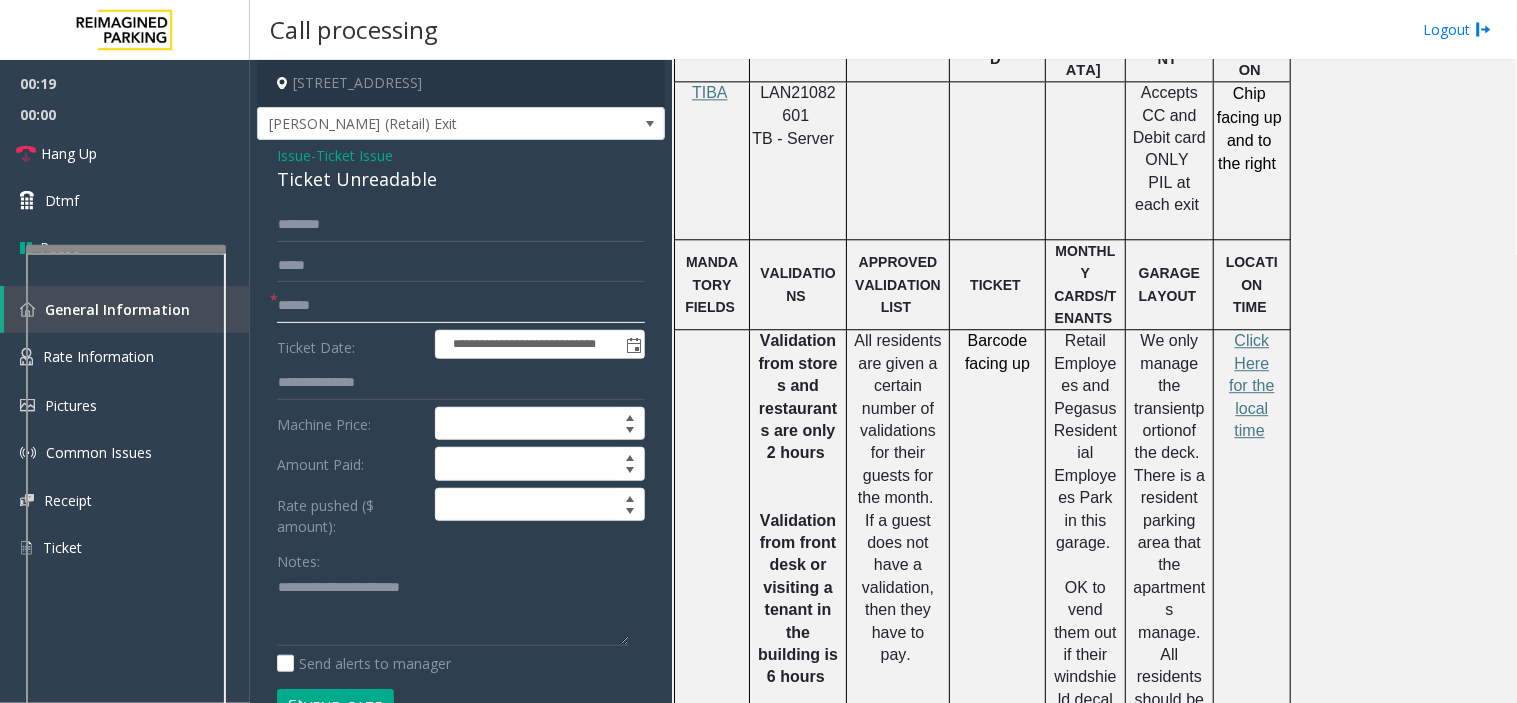 click 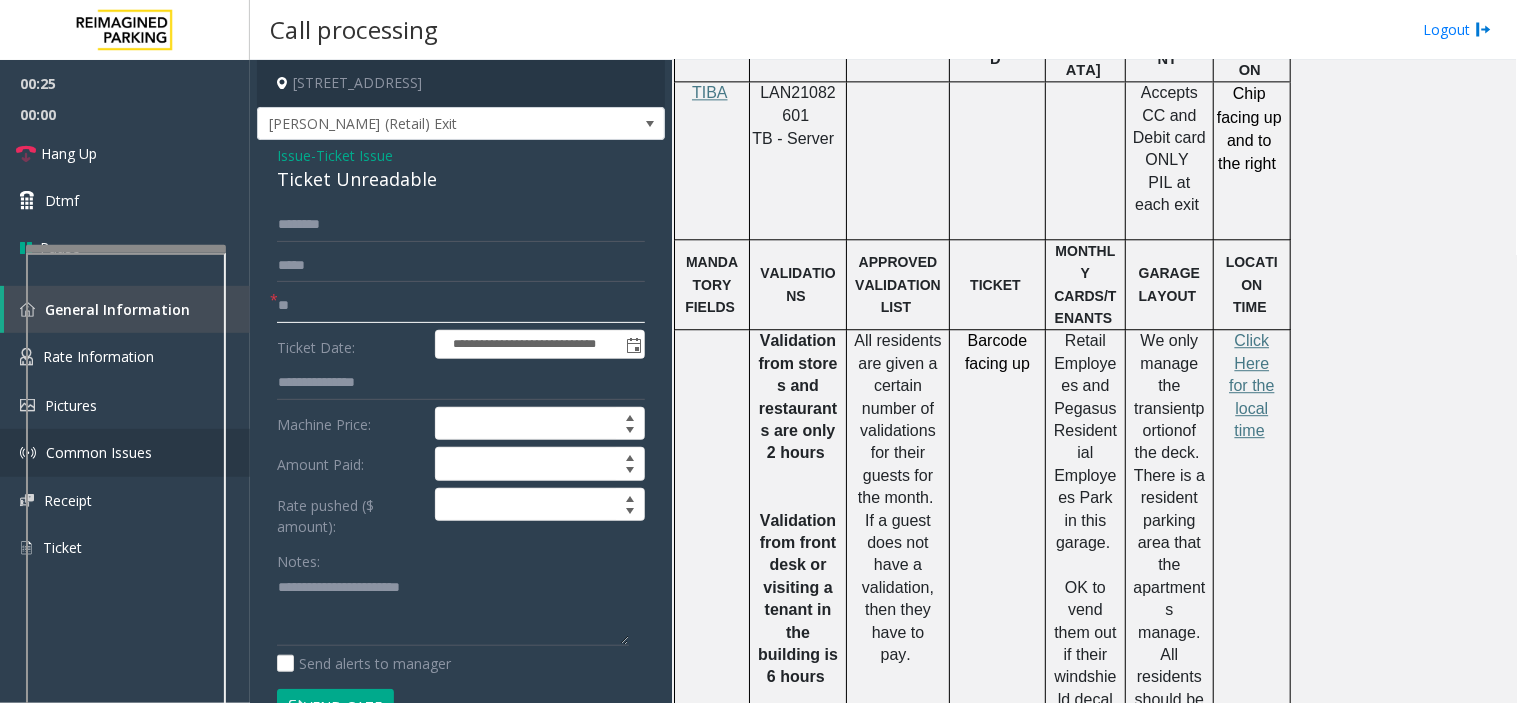 type on "**" 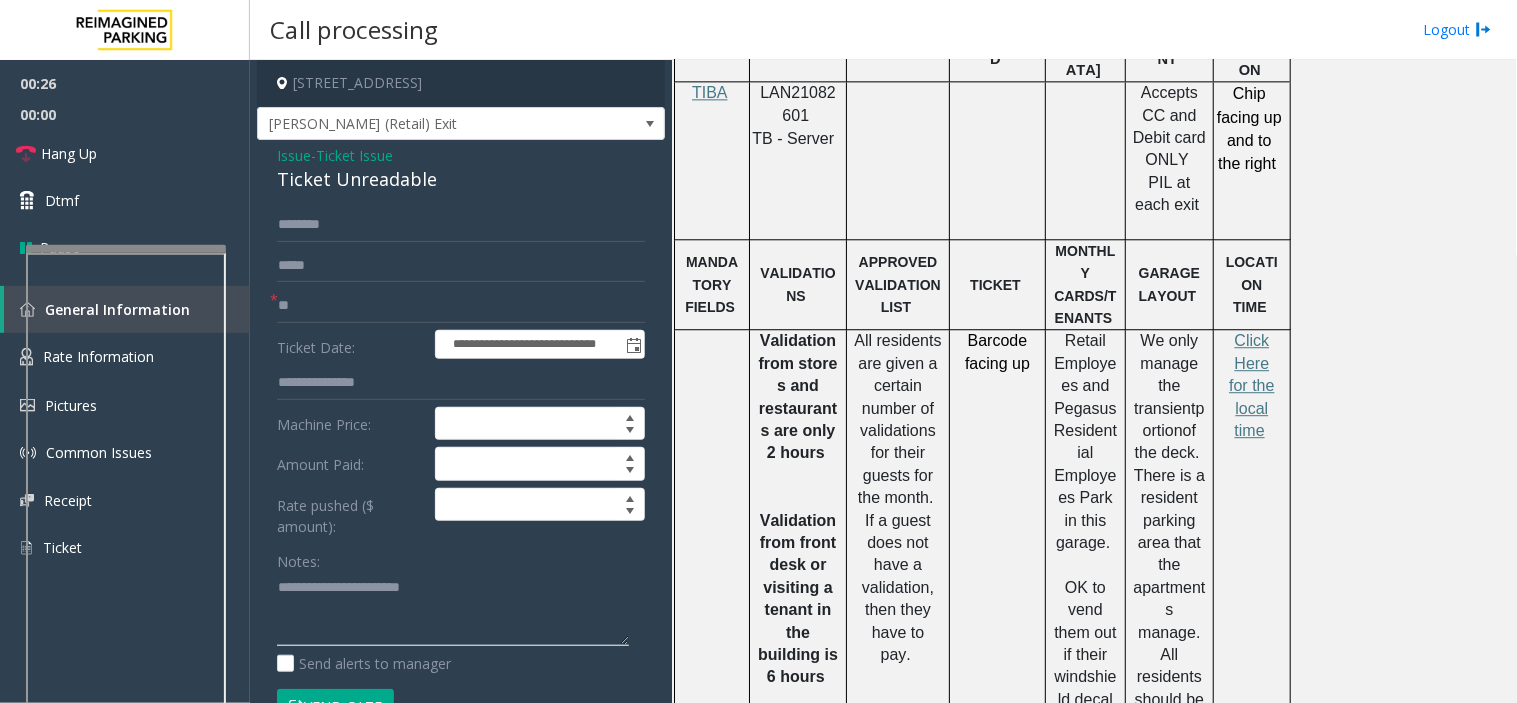 click 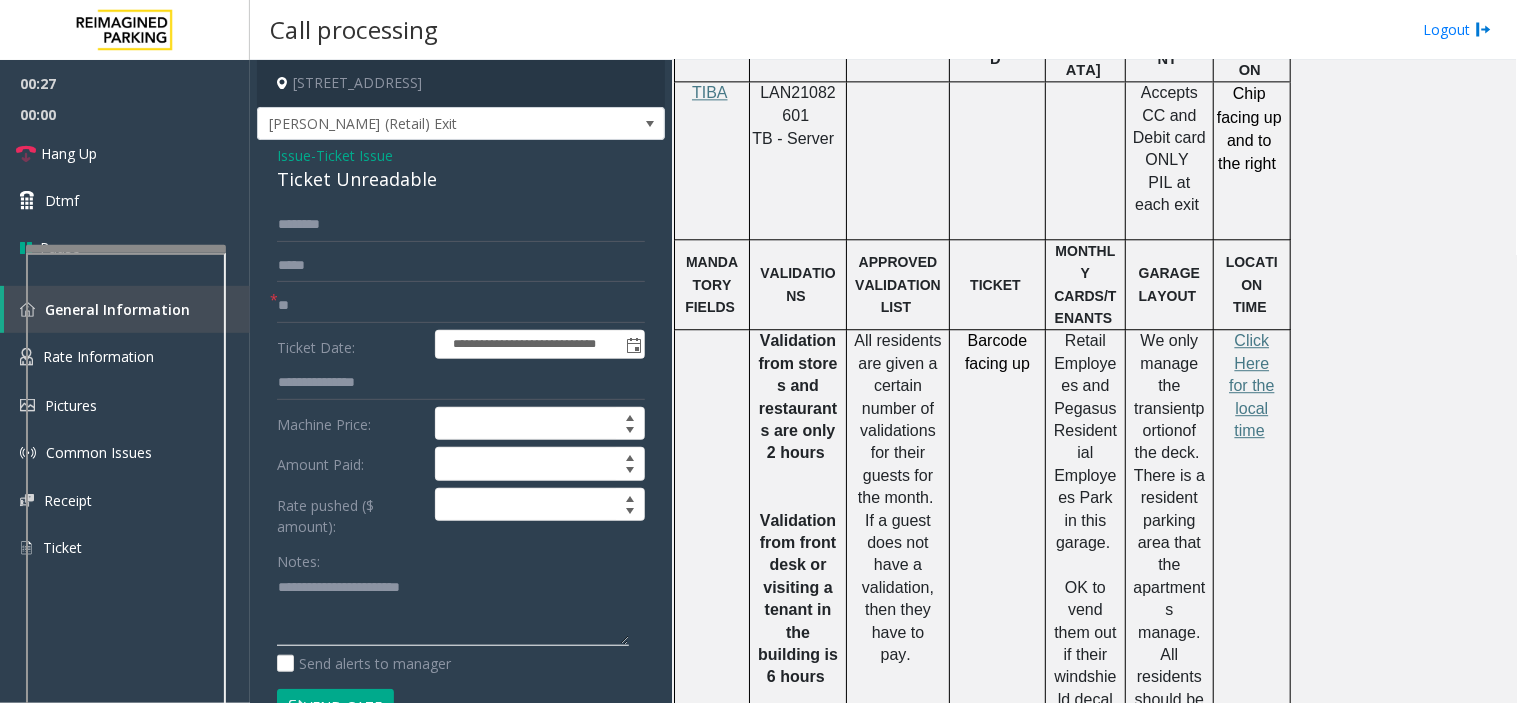 paste on "**********" 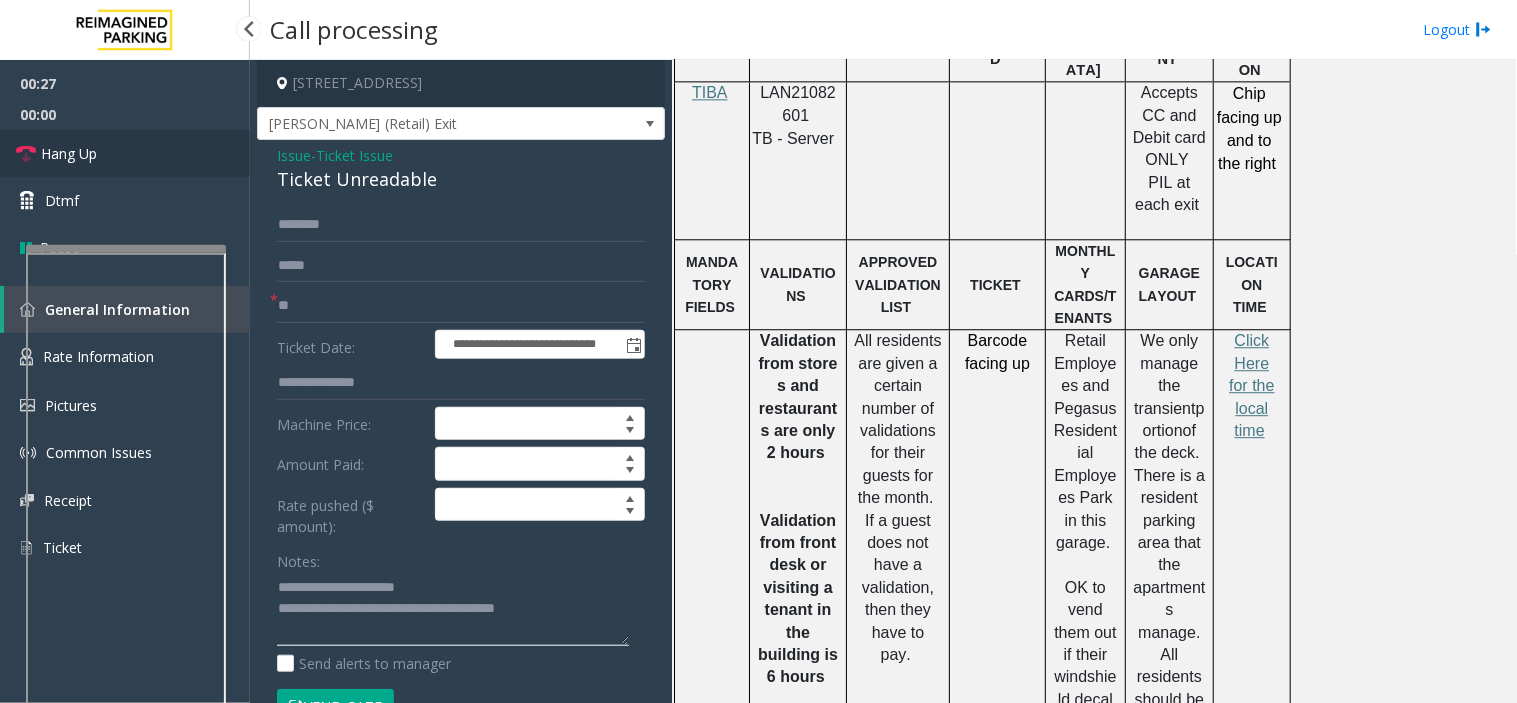 type on "**********" 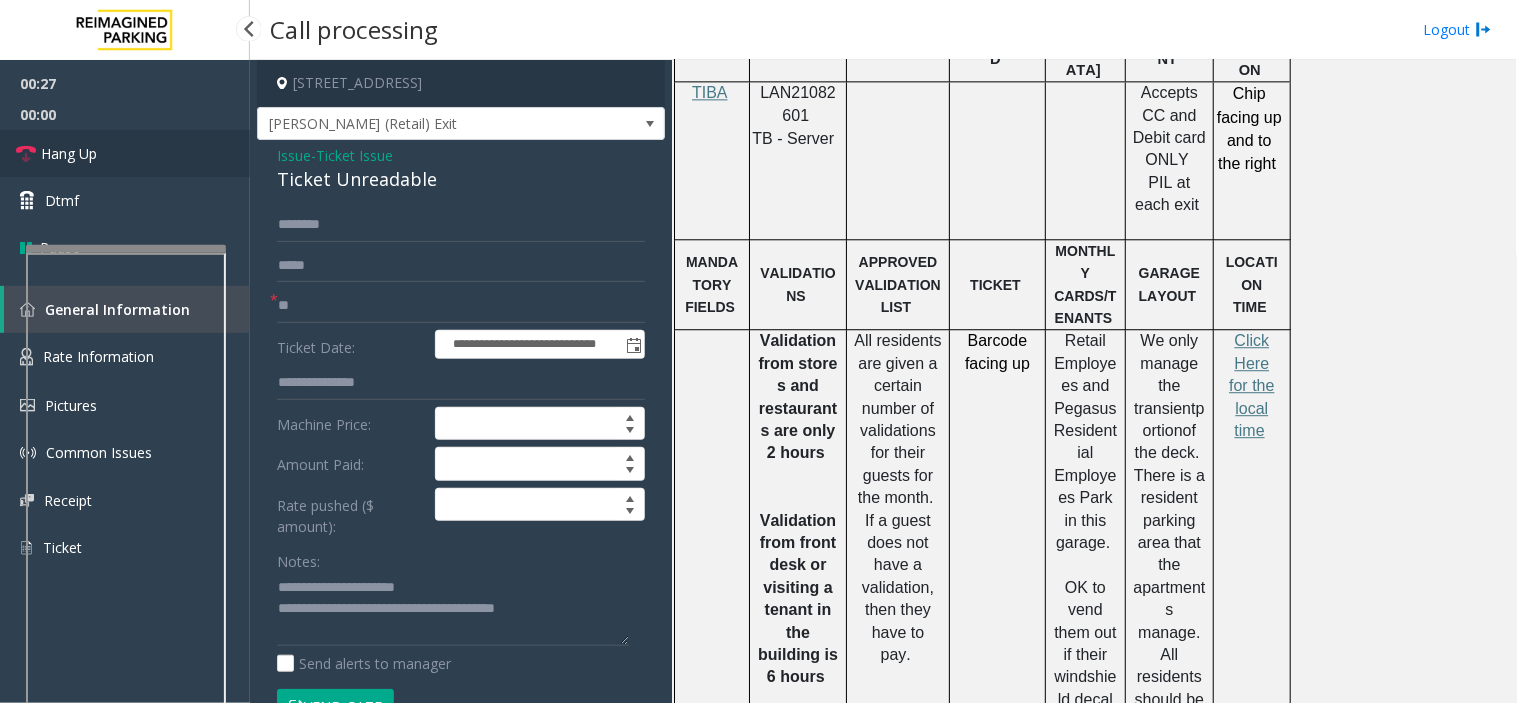 click on "Hang Up" at bounding box center (69, 153) 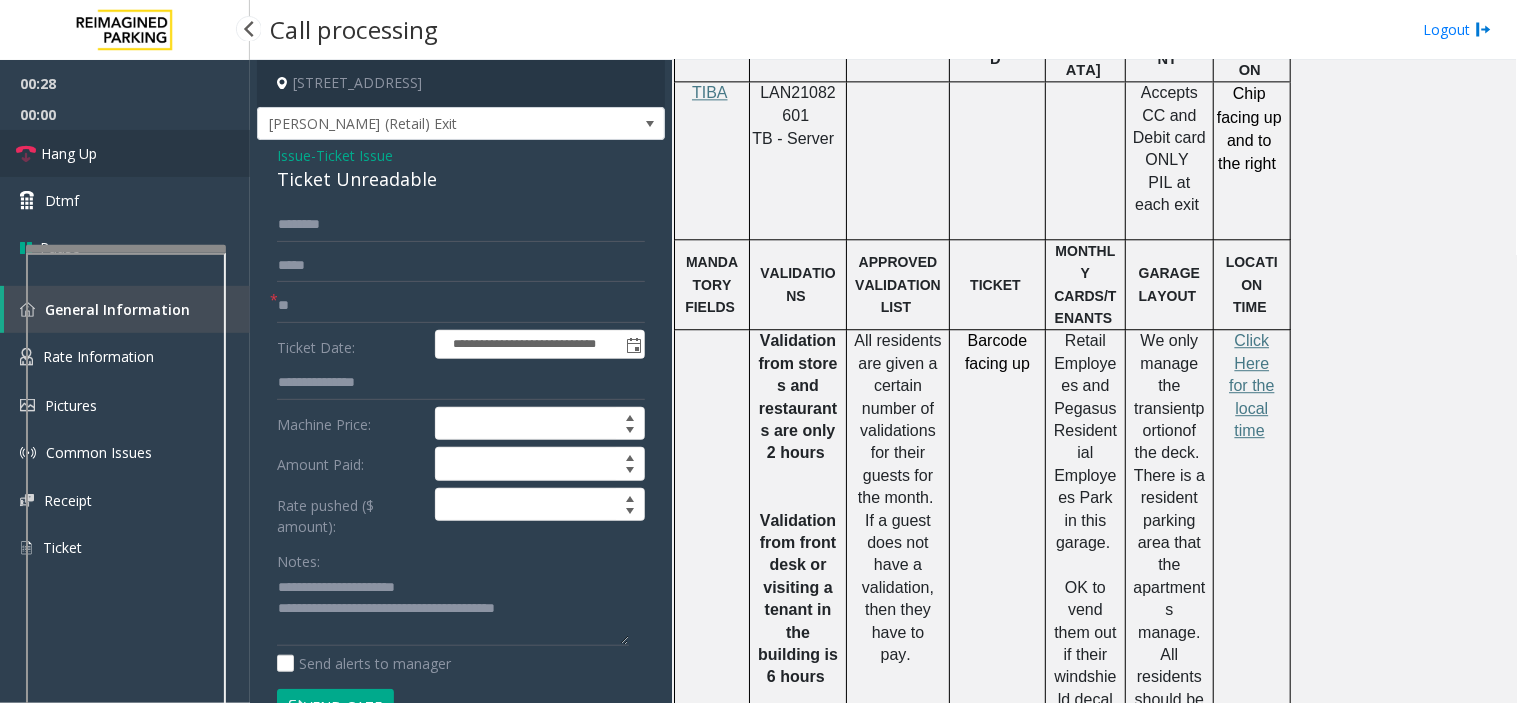 click on "Hang Up" at bounding box center [69, 153] 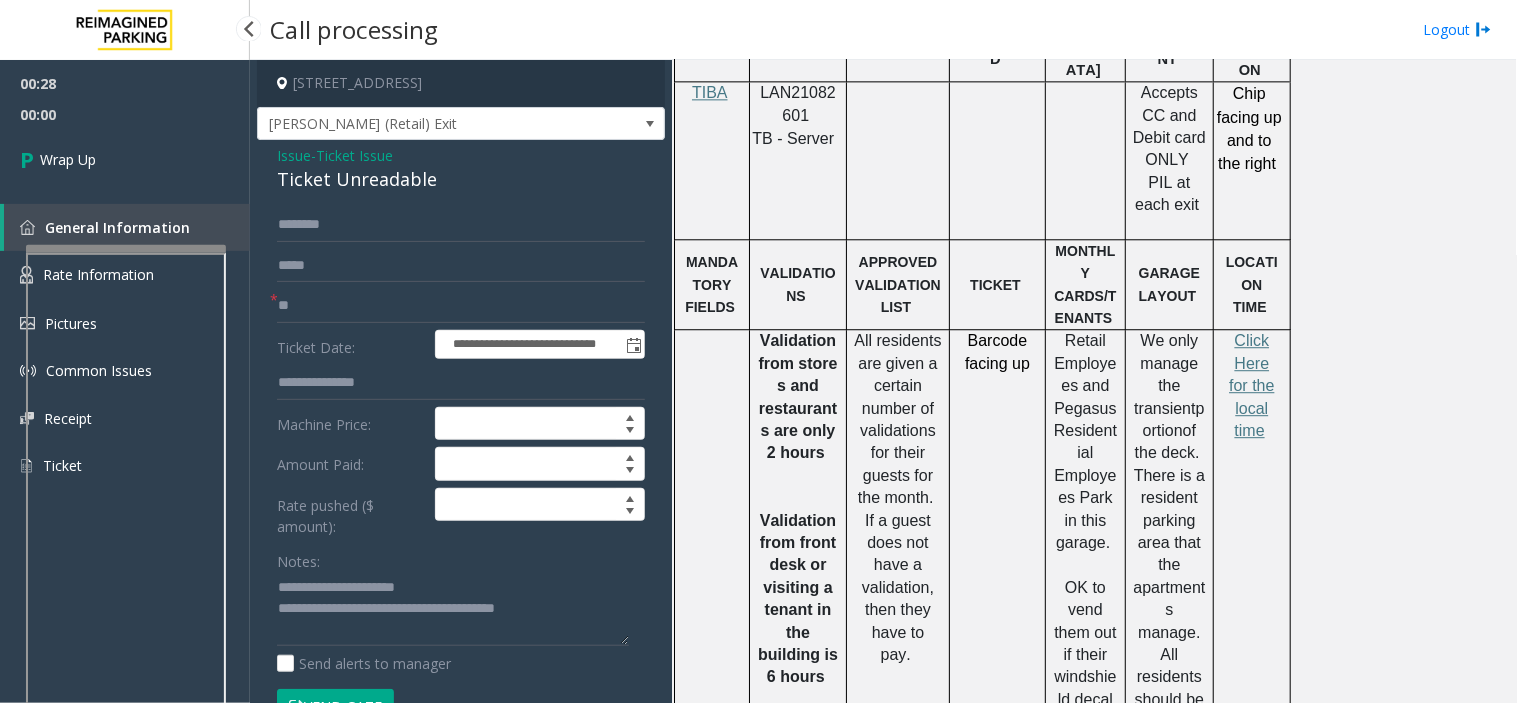 click on "Wrap Up" at bounding box center (125, 159) 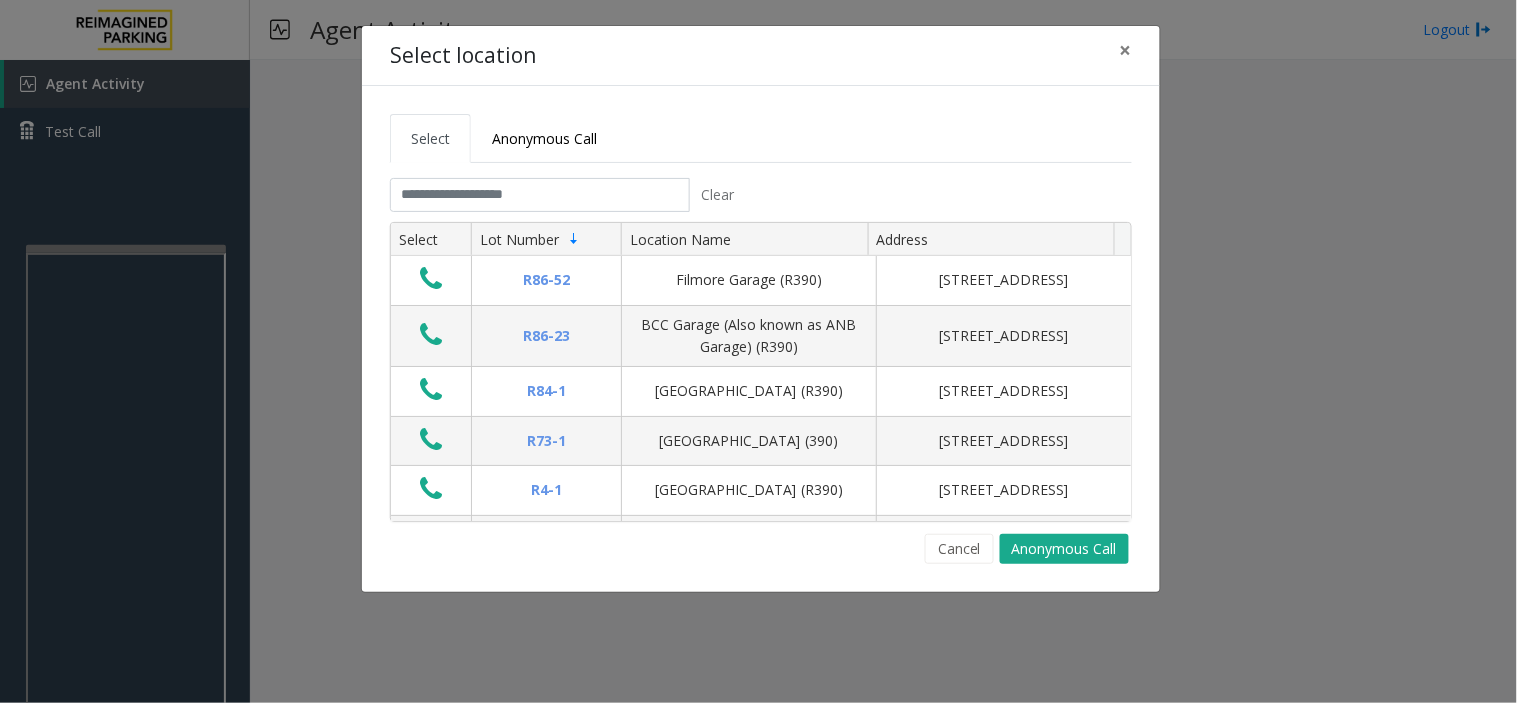 click on "Clear Select Lot Number Location Name Address R86-52 Filmore Garage (R390) 175 Milwaukee Street, Denver, CO R86-23 BCC Garage (Also known as ANB Garage) (R390)  3033 East 1st Avenue, Denver, CO R84-1 University Park Airport (R390) 2493 Fox Hill Road, State College, PA R73-1 Montrose Regional Airport (390) 2100 Airport Road, Montrose, CO R4-1 Lafayette Regional Airport (R390) 200 Terminal Drive, Lafayette, LA R31-35 Sunset Corporate Campus (R390) 13920 Southeast Eastgate Way, Bellevue, WA R31-3 Bell Street Garage (R390) 2323 Elliott Avenue, Seattle, WA R31-3 Bellevue Technology Center (R390) 2125 158th Court Northeast, Bellevue, WA R31-1 Meydenbauer Center (MBC)(R390) 11100 Northeast 6th Street, Bellevue, WA R30-259 Cherry Hill (R390) 511 16th Avenue, Seattle, WA R30-259 First (1st) Hill Medical Pavilion (R390) 1124 Columbia Street, Seattle, WA R30-216 G2 Garage (R390) 5601 6th Avenue South, Seattle, WA R30-204 Pacific Tower West Garage (R390) 1200 12th Avenue South, Seattle, WA R30-20 R26-529 R26-509 R210-52" 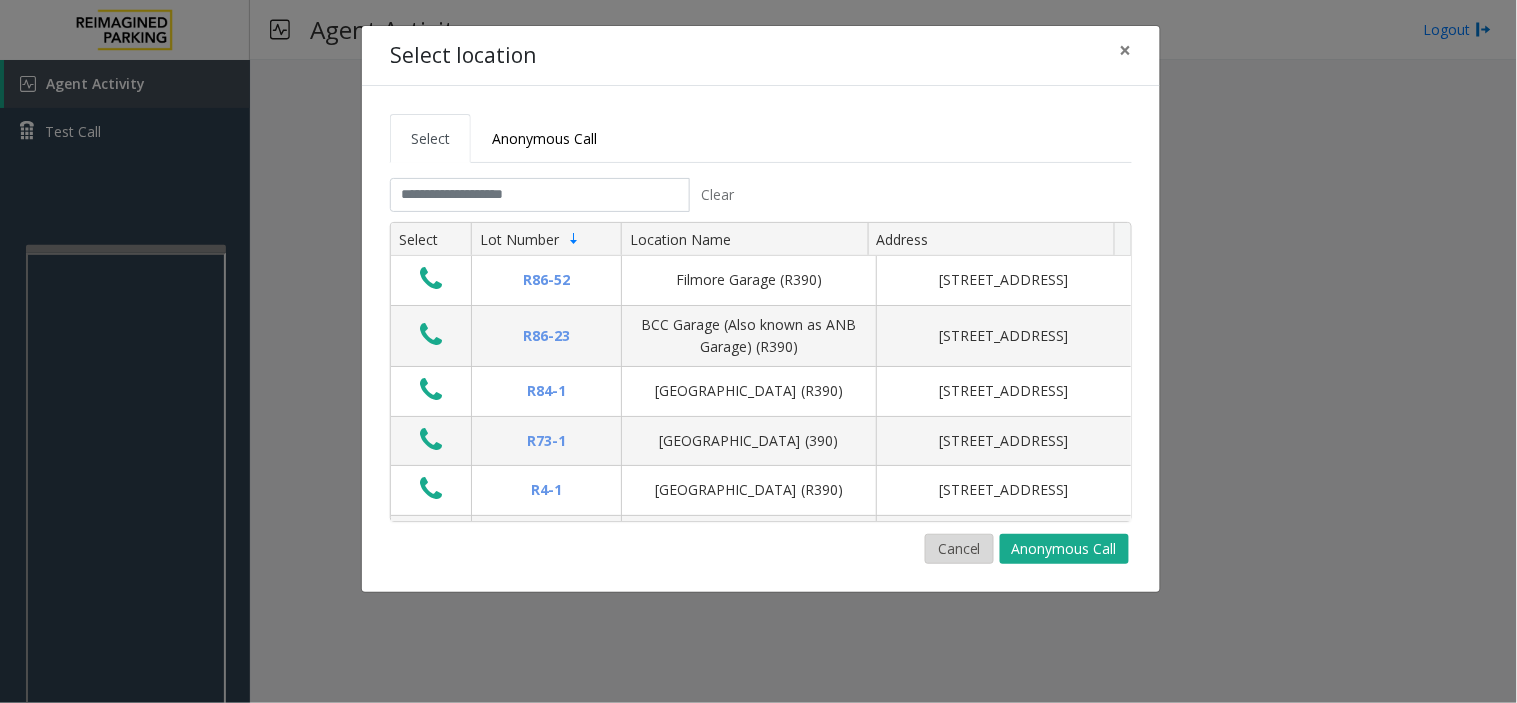 click on "Cancel" 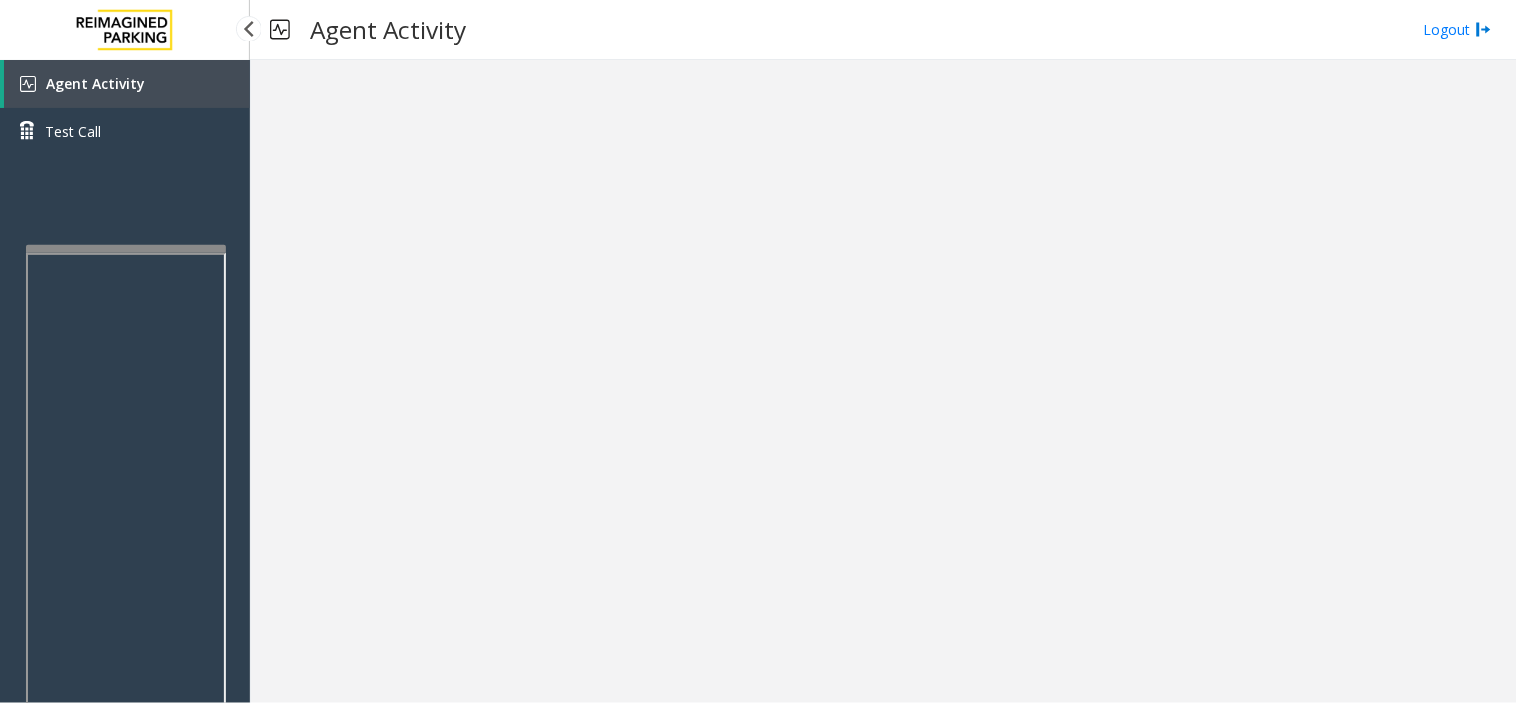 click on "Agent Activity" at bounding box center [127, 84] 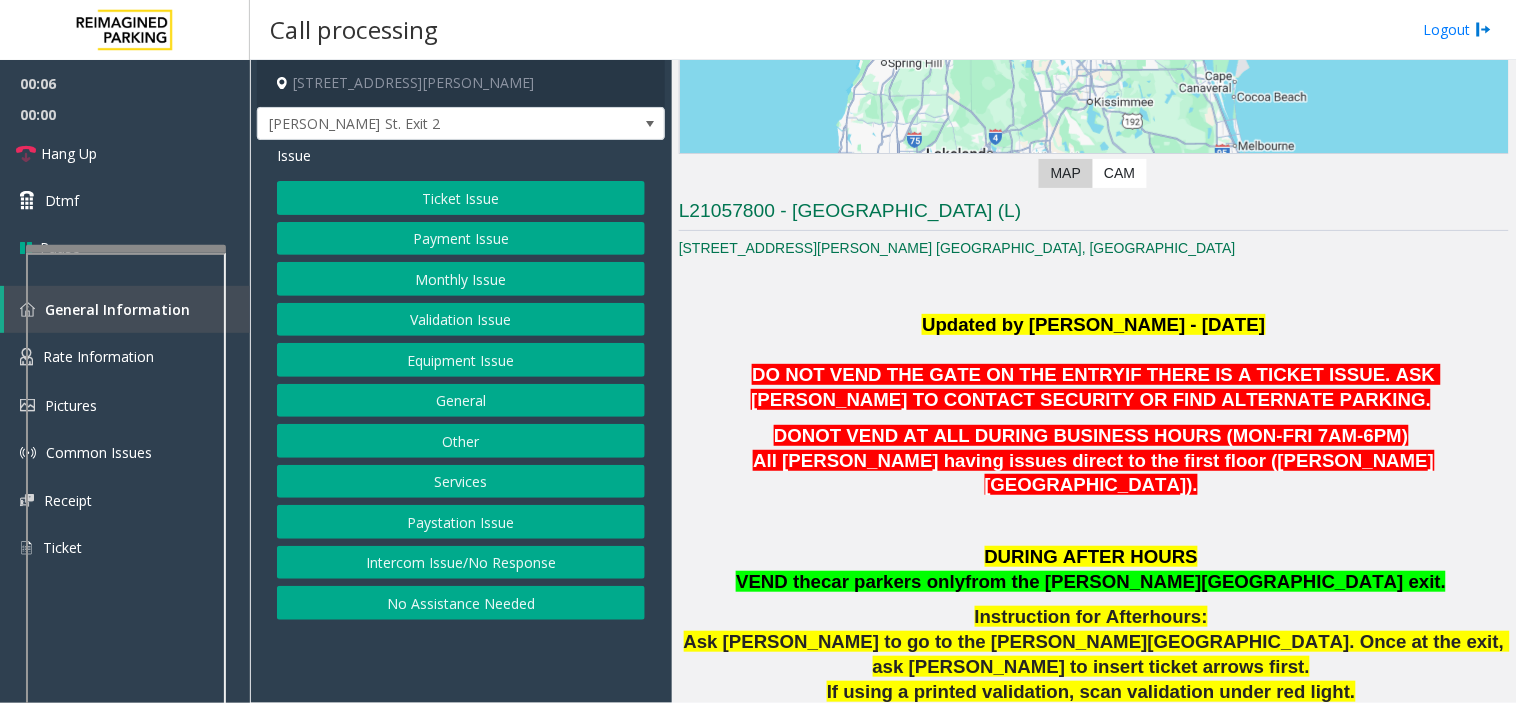 click on "IF THERE IS A TICKET ISSUE. ASK PARKER TO CONTACT SECURITY OR FIND ALTERNATE PARKING." 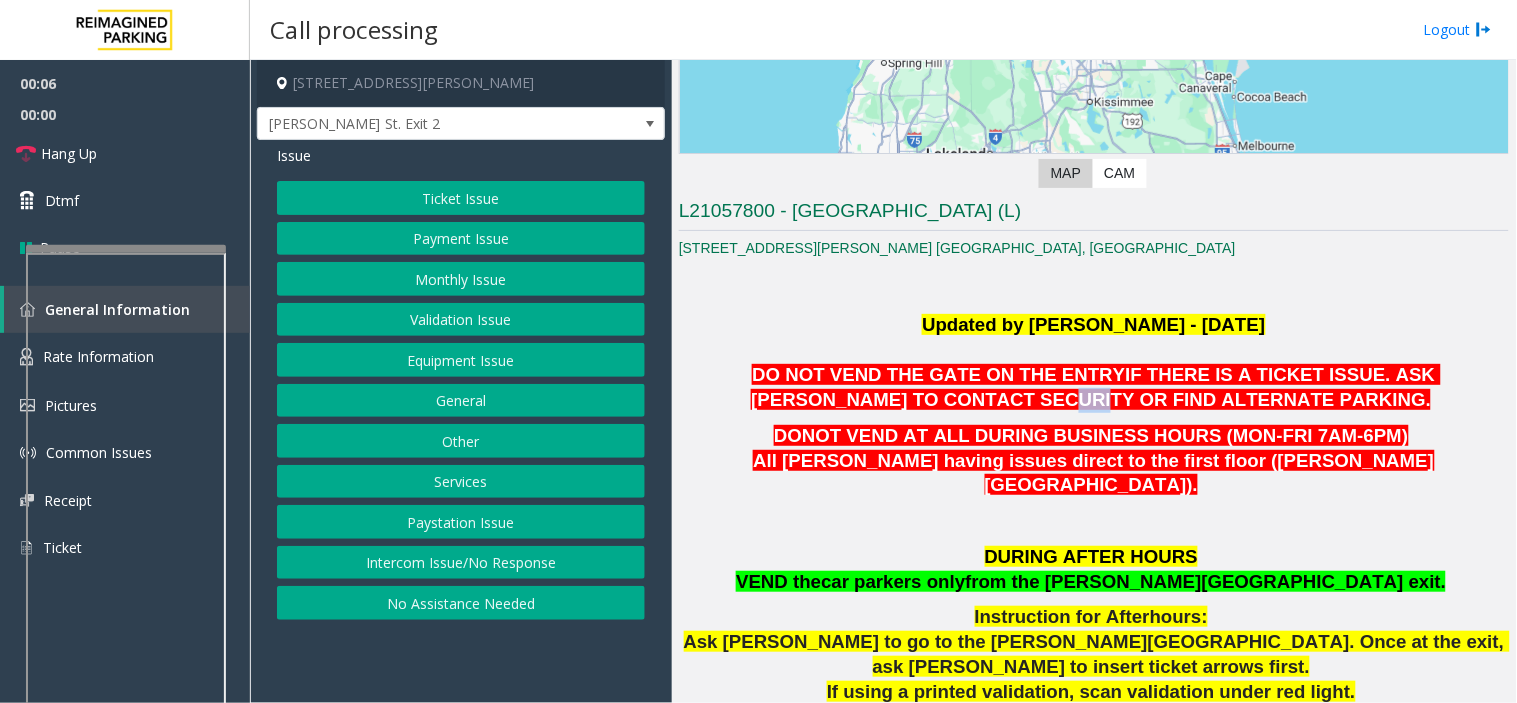 click on "IF THERE IS A TICKET ISSUE. ASK PARKER TO CONTACT SECURITY OR FIND ALTERNATE PARKING." 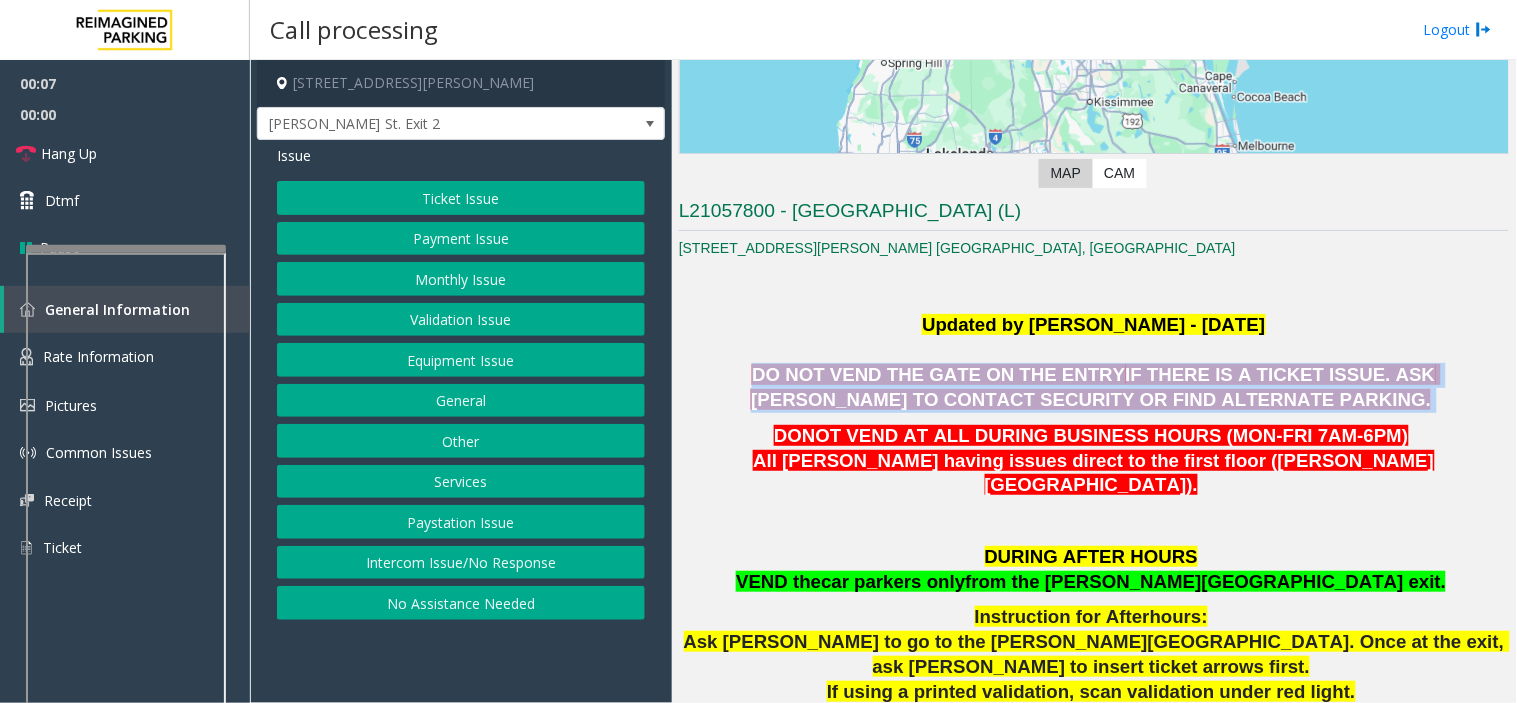 click on "IF THERE IS A TICKET ISSUE. ASK PARKER TO CONTACT SECURITY OR FIND ALTERNATE PARKING." 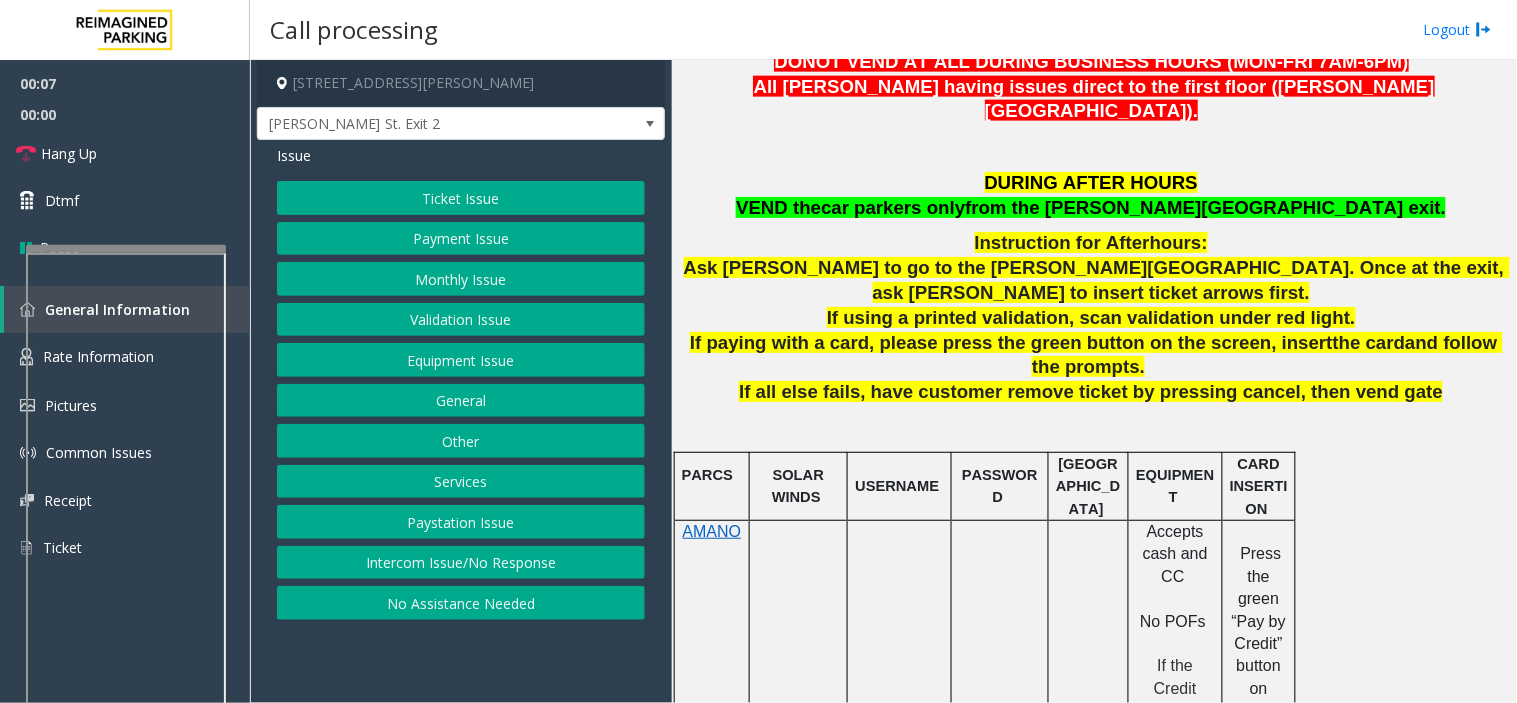scroll, scrollTop: 888, scrollLeft: 0, axis: vertical 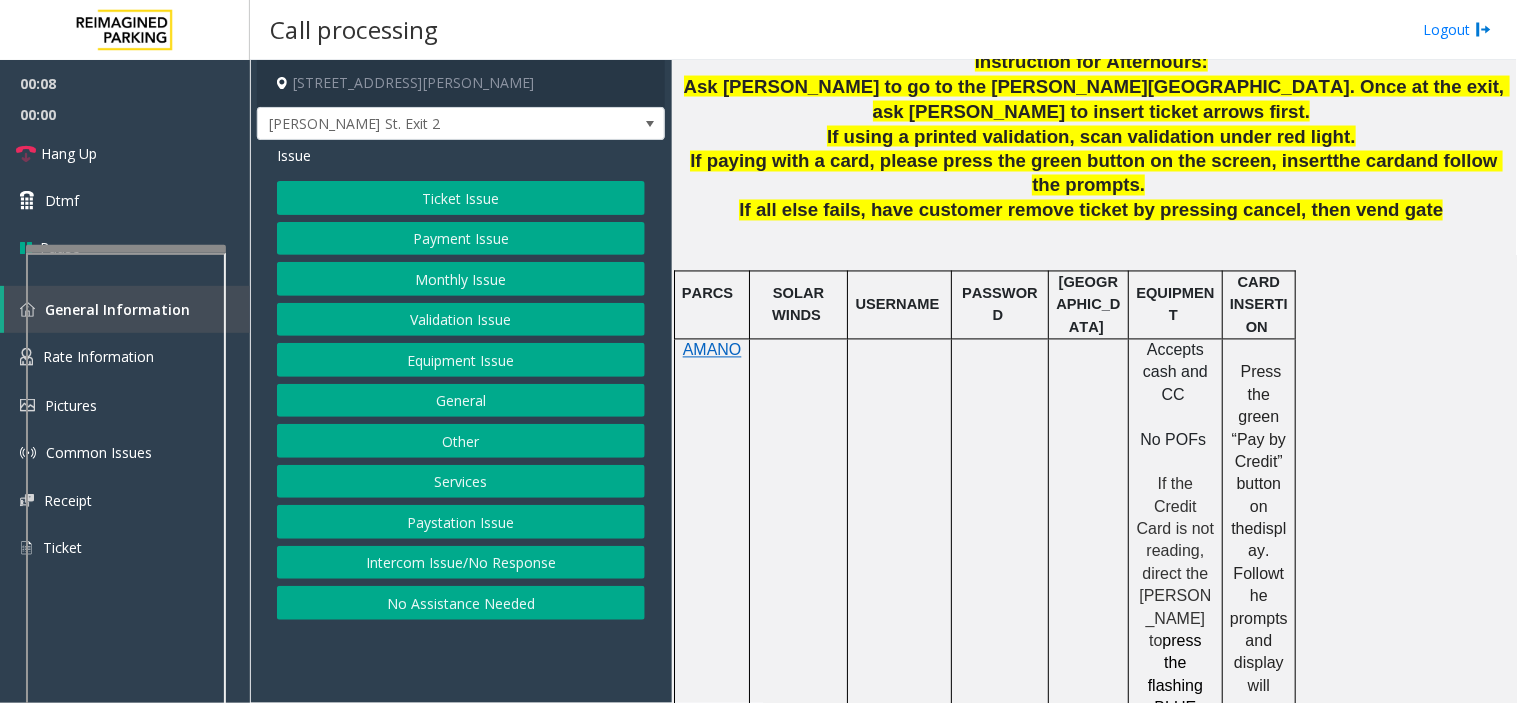 click on "SOLAR WINDS" 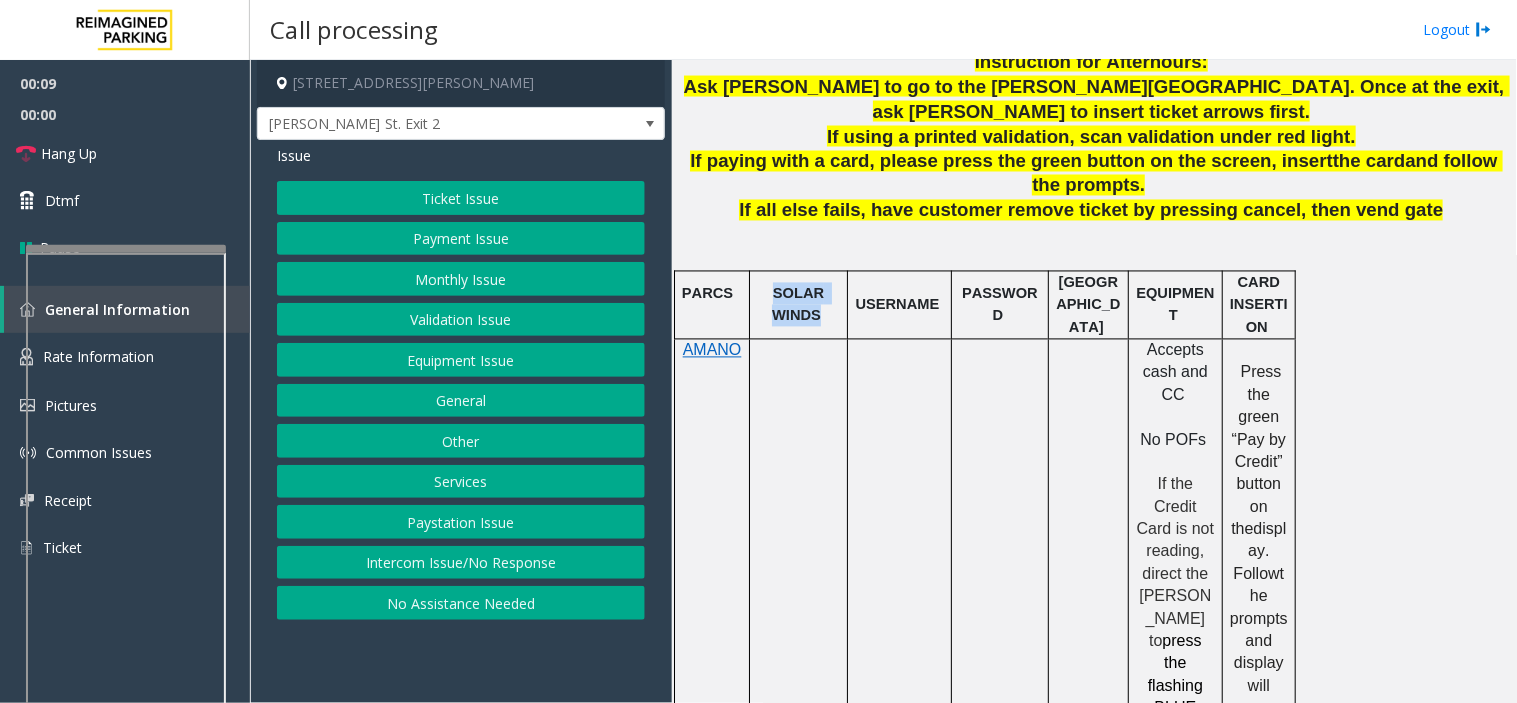 drag, startPoint x: 781, startPoint y: 244, endPoint x: 791, endPoint y: 266, distance: 24.166092 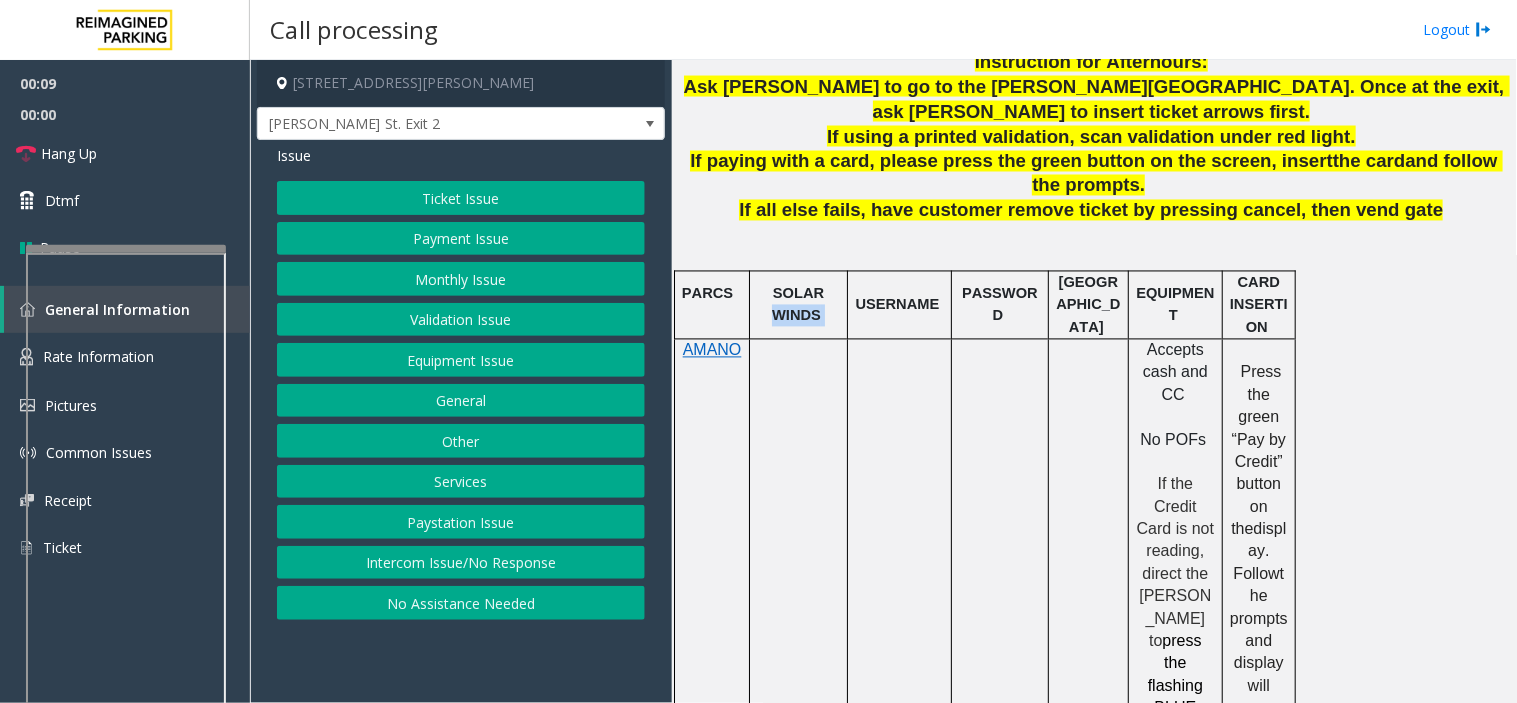 click on "SOLAR WINDS" 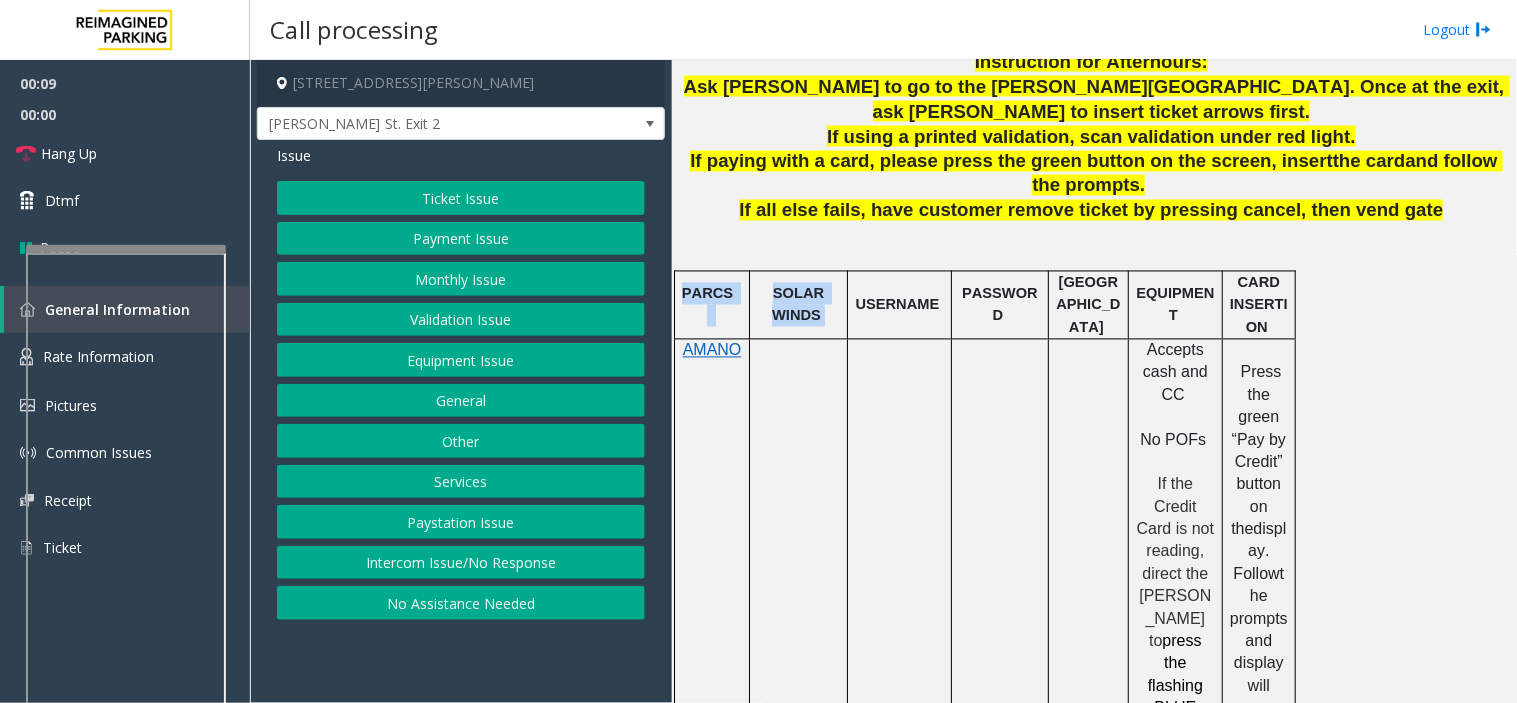 drag, startPoint x: 791, startPoint y: 266, endPoint x: 712, endPoint y: 245, distance: 81.7435 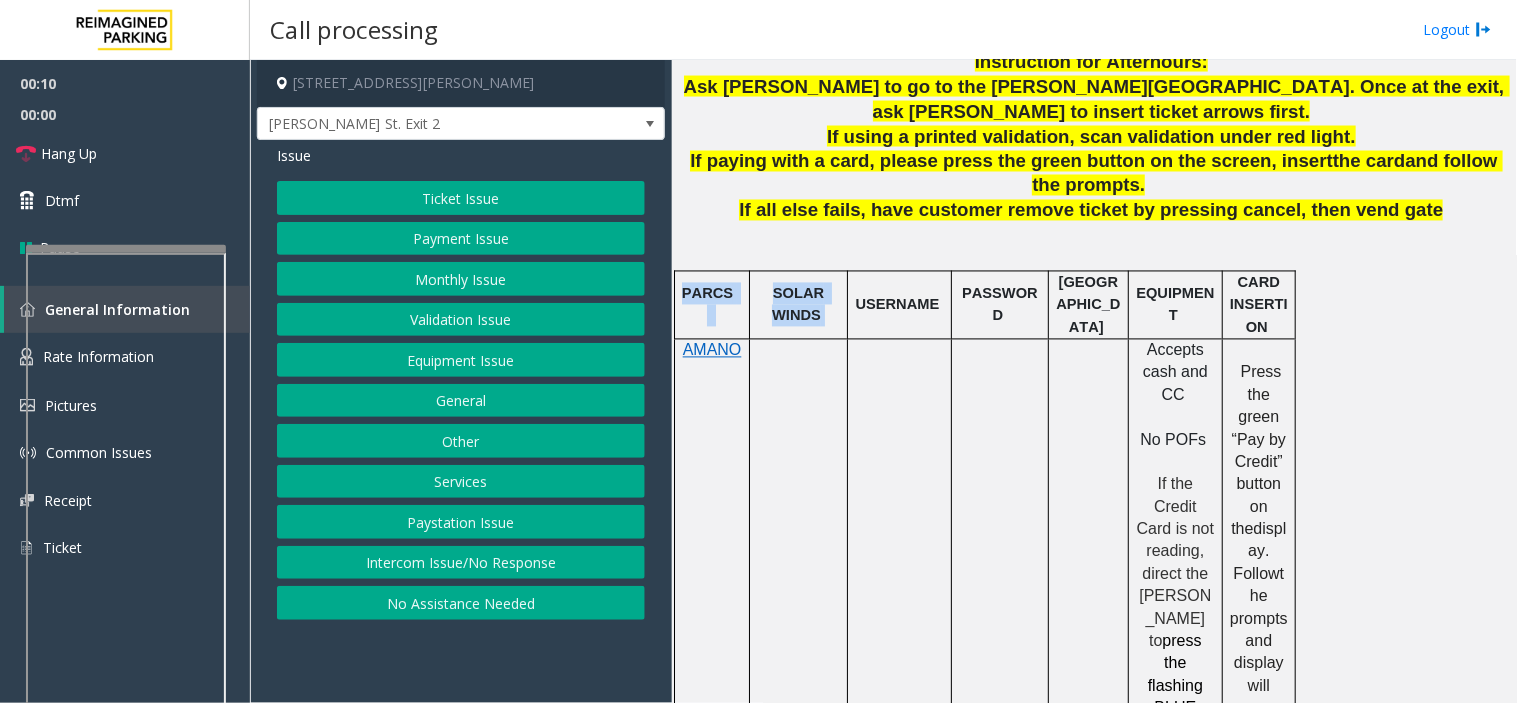 click on "PARCS" 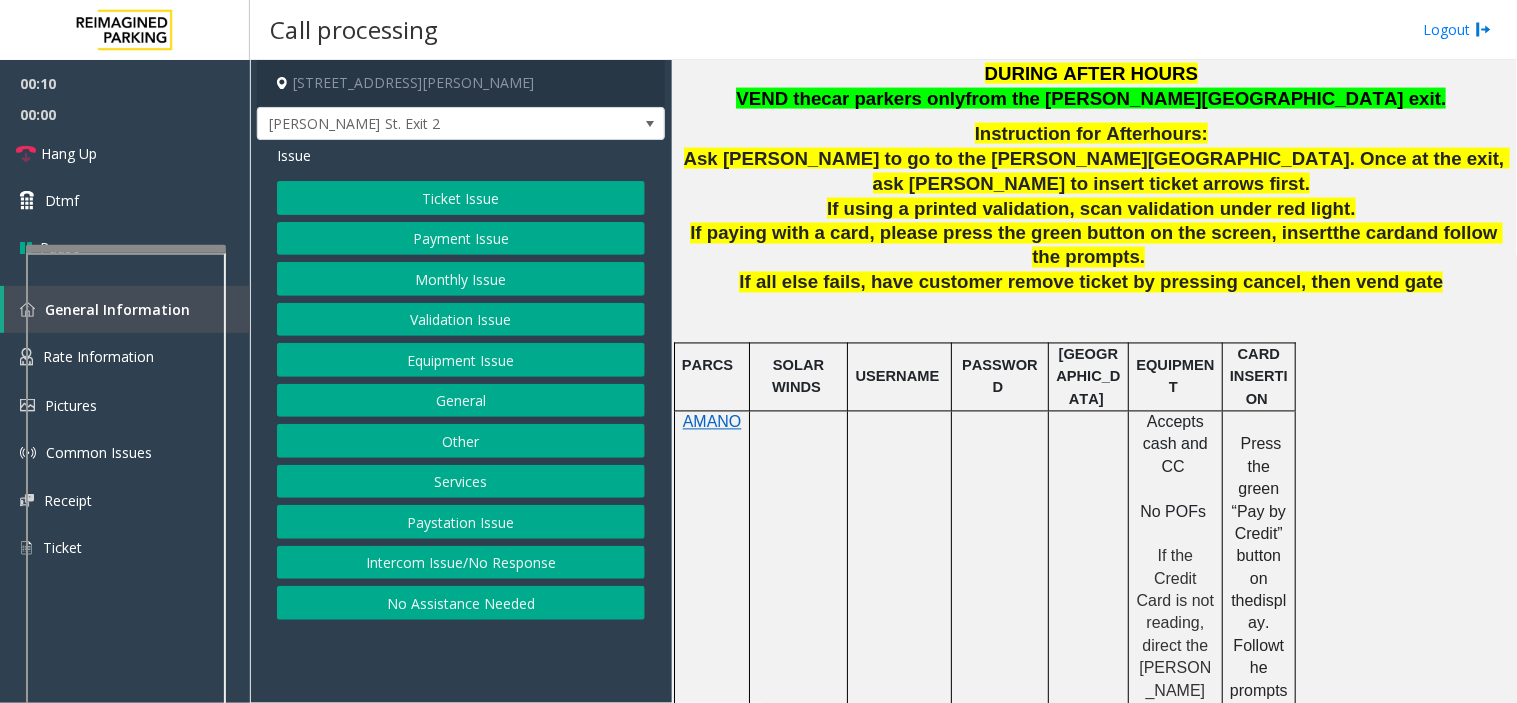 scroll, scrollTop: 777, scrollLeft: 0, axis: vertical 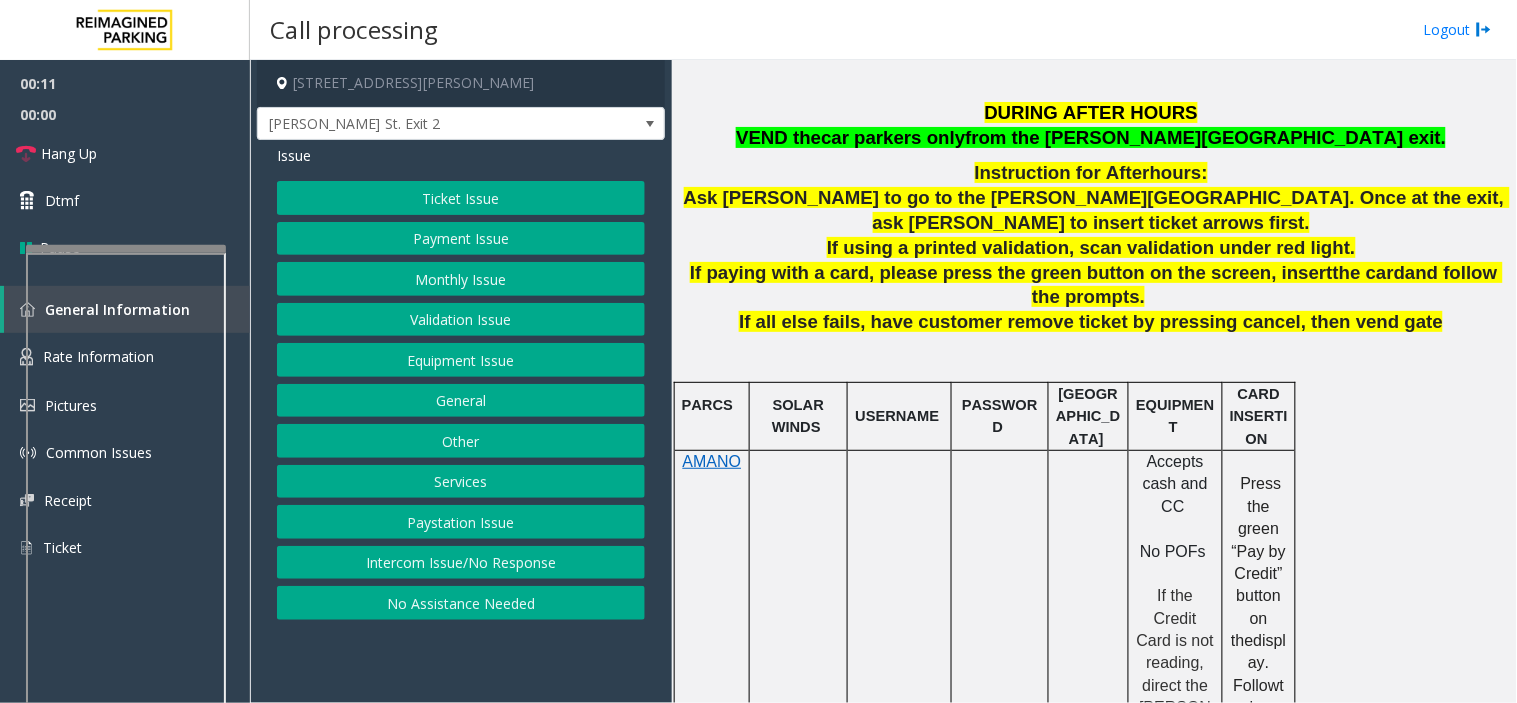 click on "Ask parker to go to the Boone Ave exit. Once at the exit, ask parker to insert ticket arrows first." 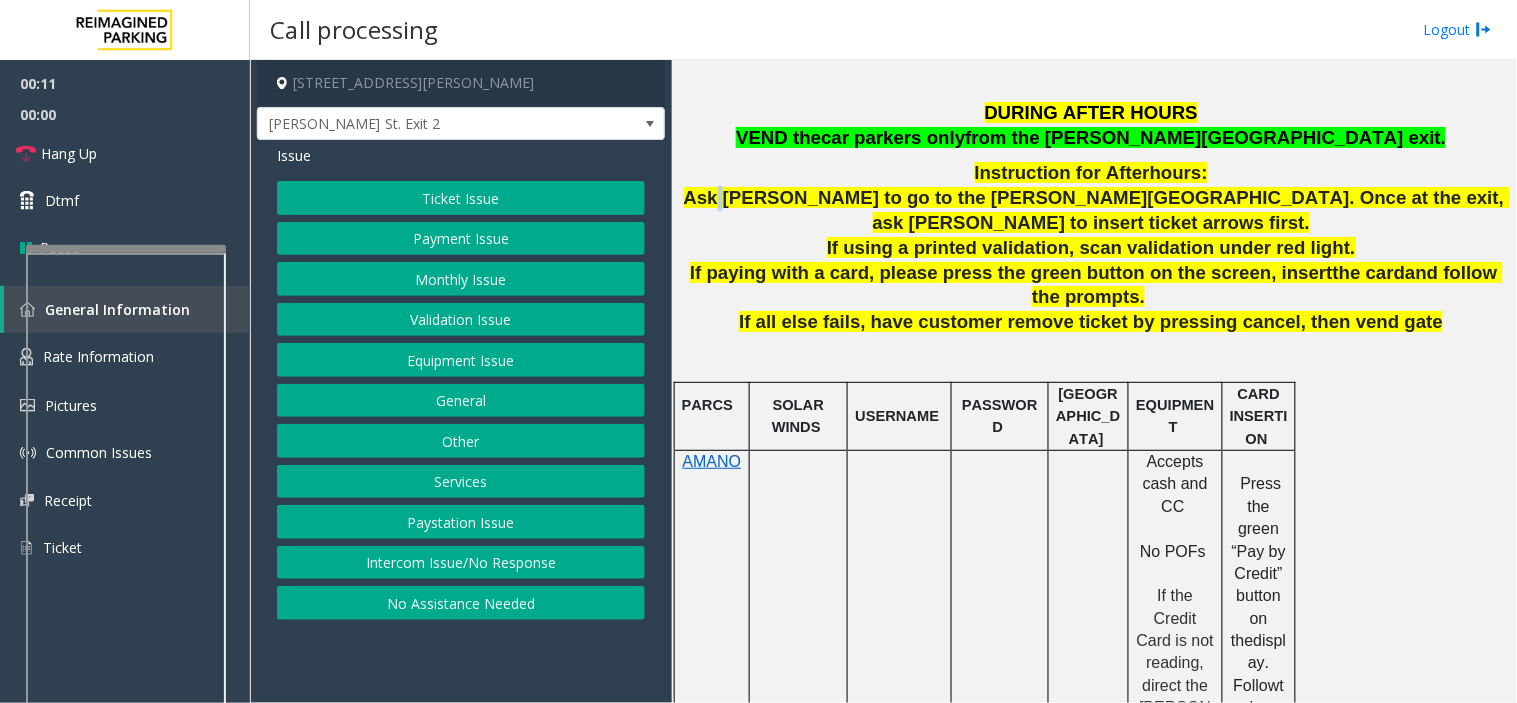 click on "Ask parker to go to the Boone Ave exit. Once at the exit, ask parker to insert ticket arrows first." 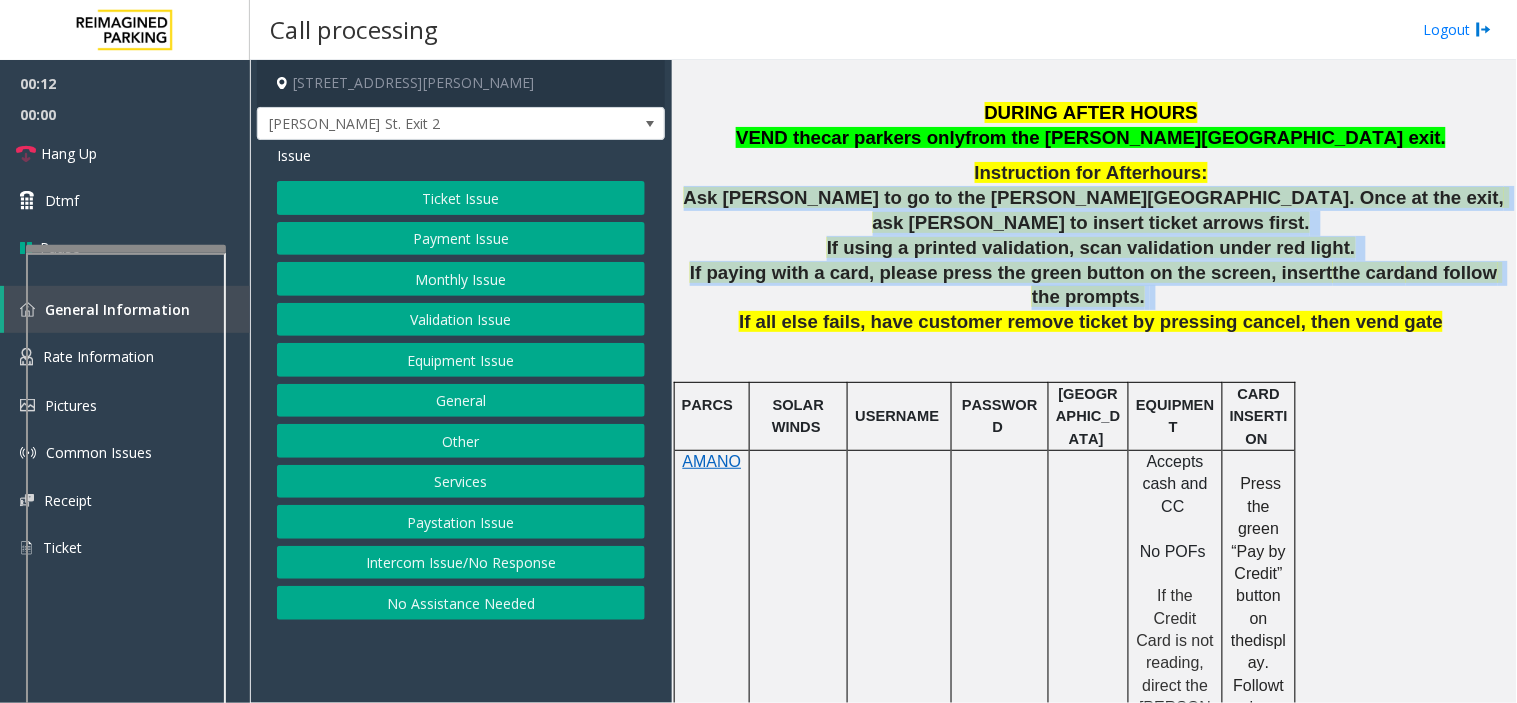 drag, startPoint x: 740, startPoint y: 173, endPoint x: 1243, endPoint y: 234, distance: 506.6853 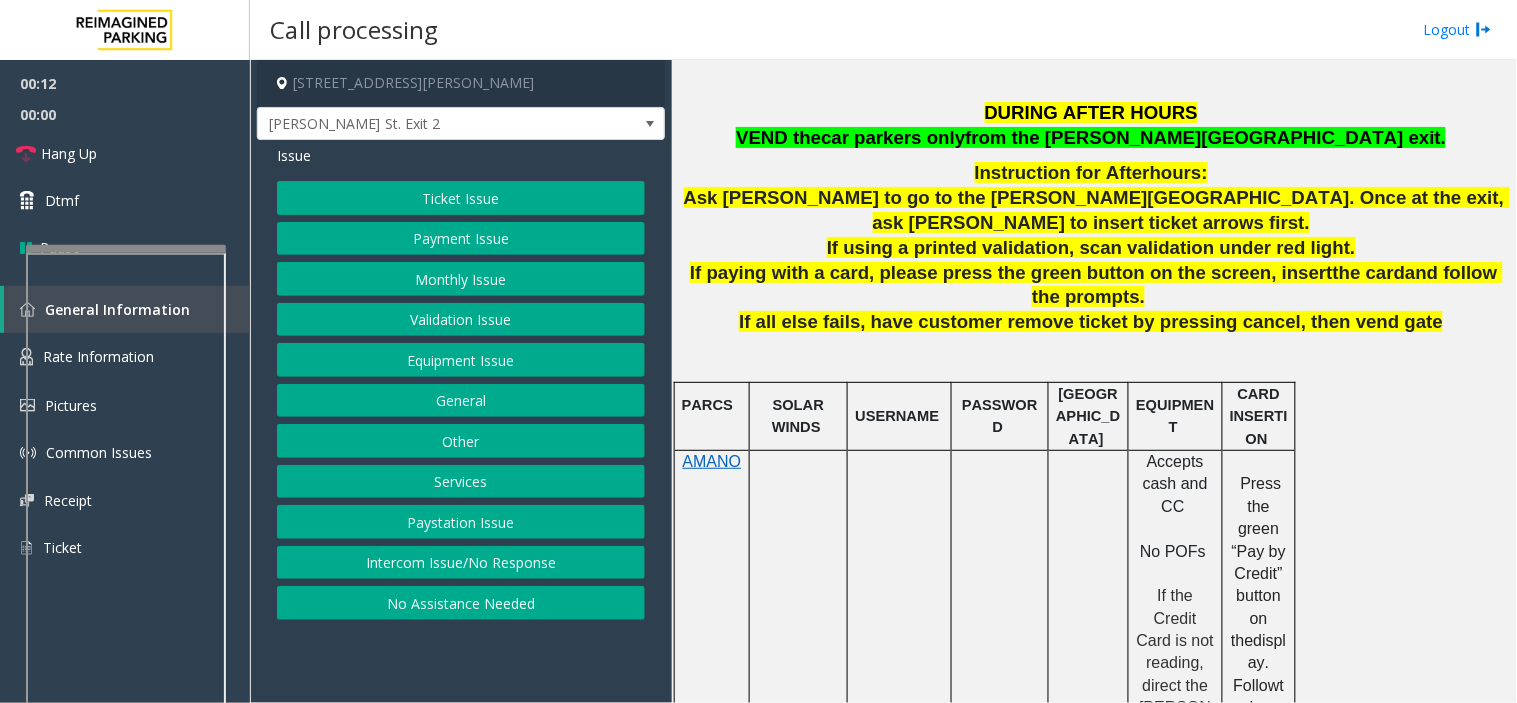 click on "If paying with a card, please press the green button on the screen, insert  the card  and follow the prompts." 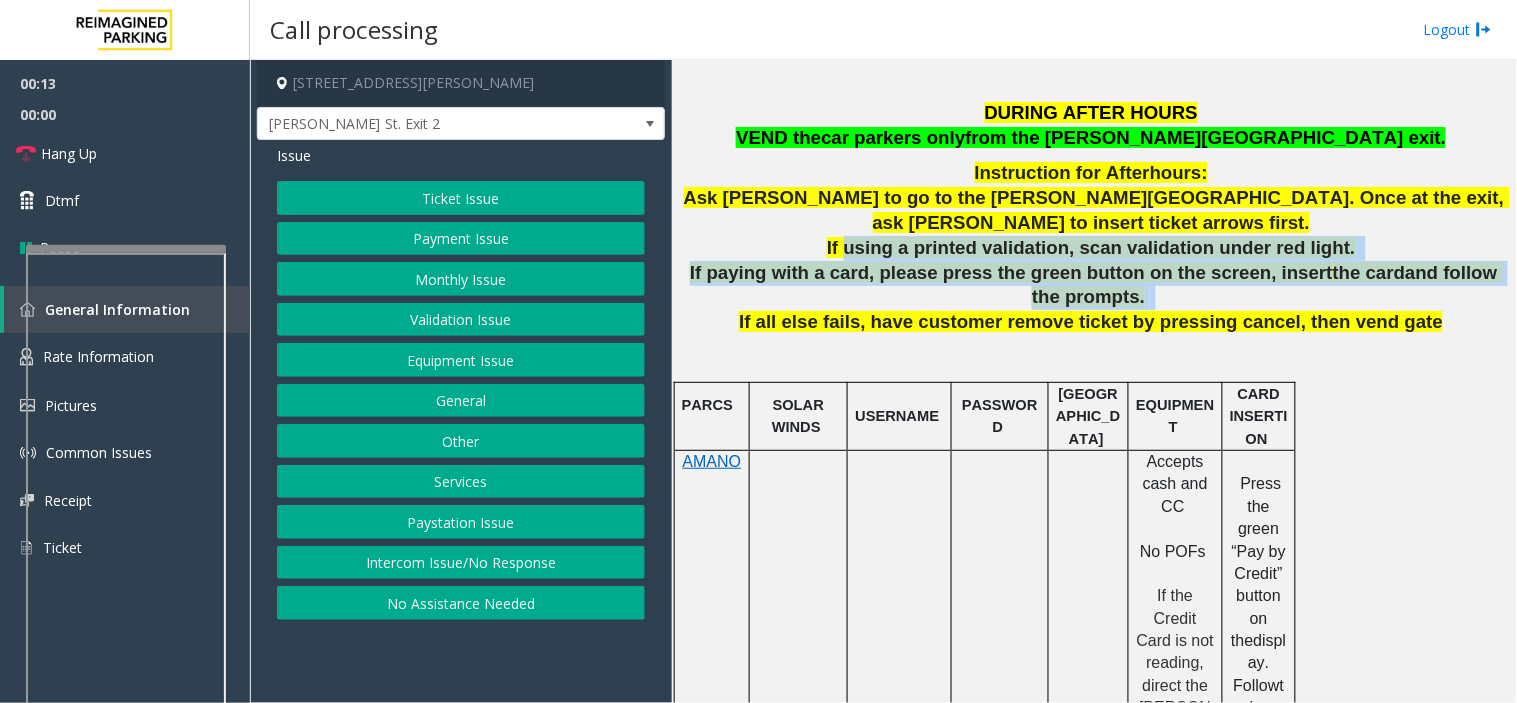 drag, startPoint x: 1240, startPoint y: 235, endPoint x: 882, endPoint y: 187, distance: 361.20355 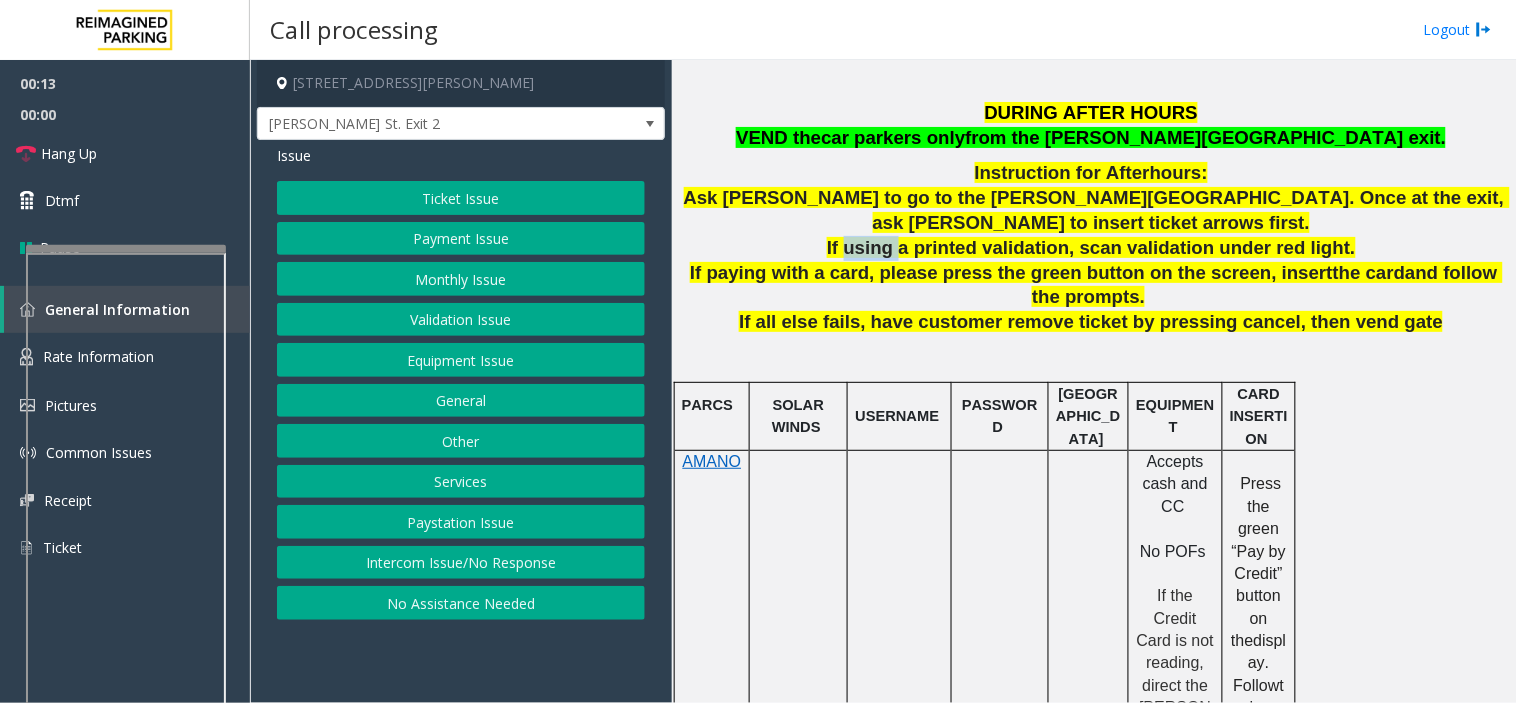 click on "If using a printed validation, scan validation under red light." 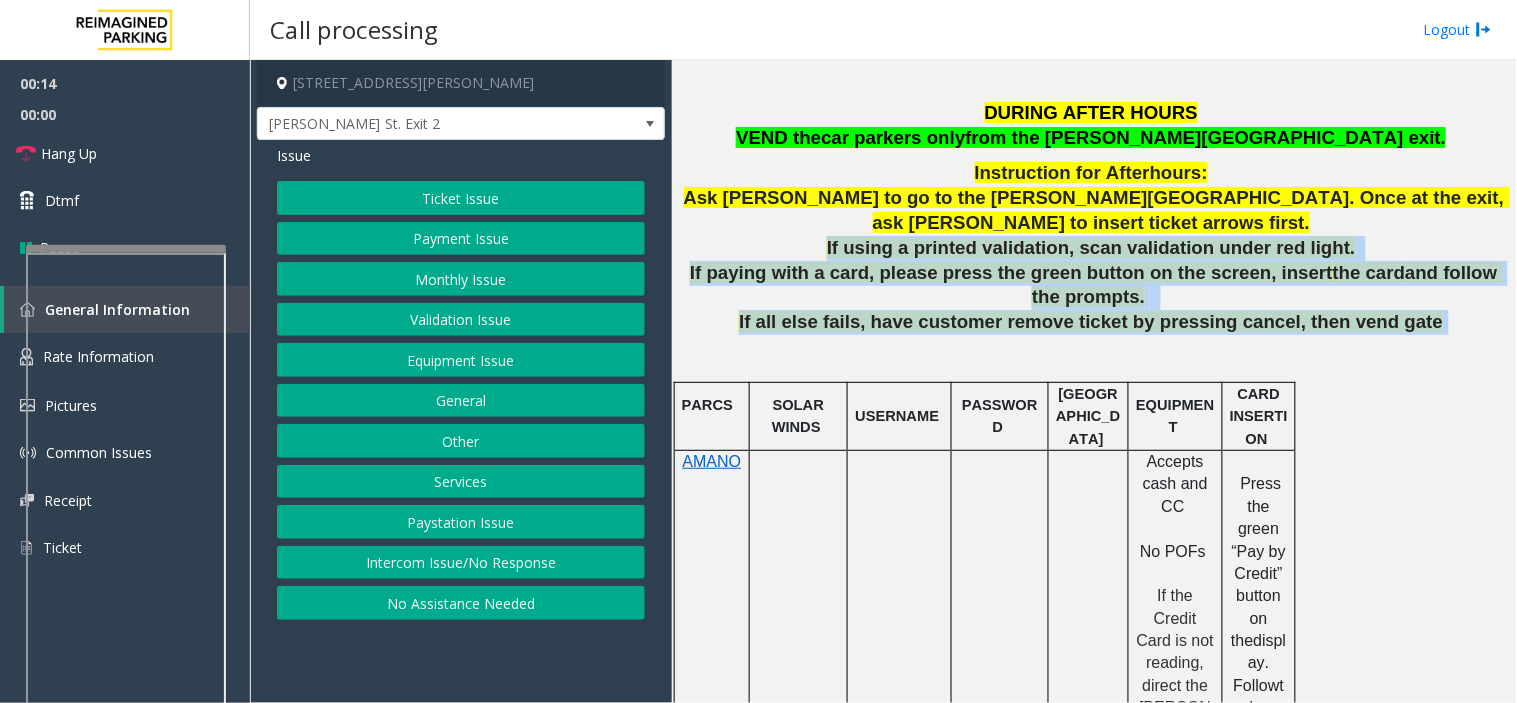 drag, startPoint x: 882, startPoint y: 187, endPoint x: 1463, endPoint y: 262, distance: 585.8208 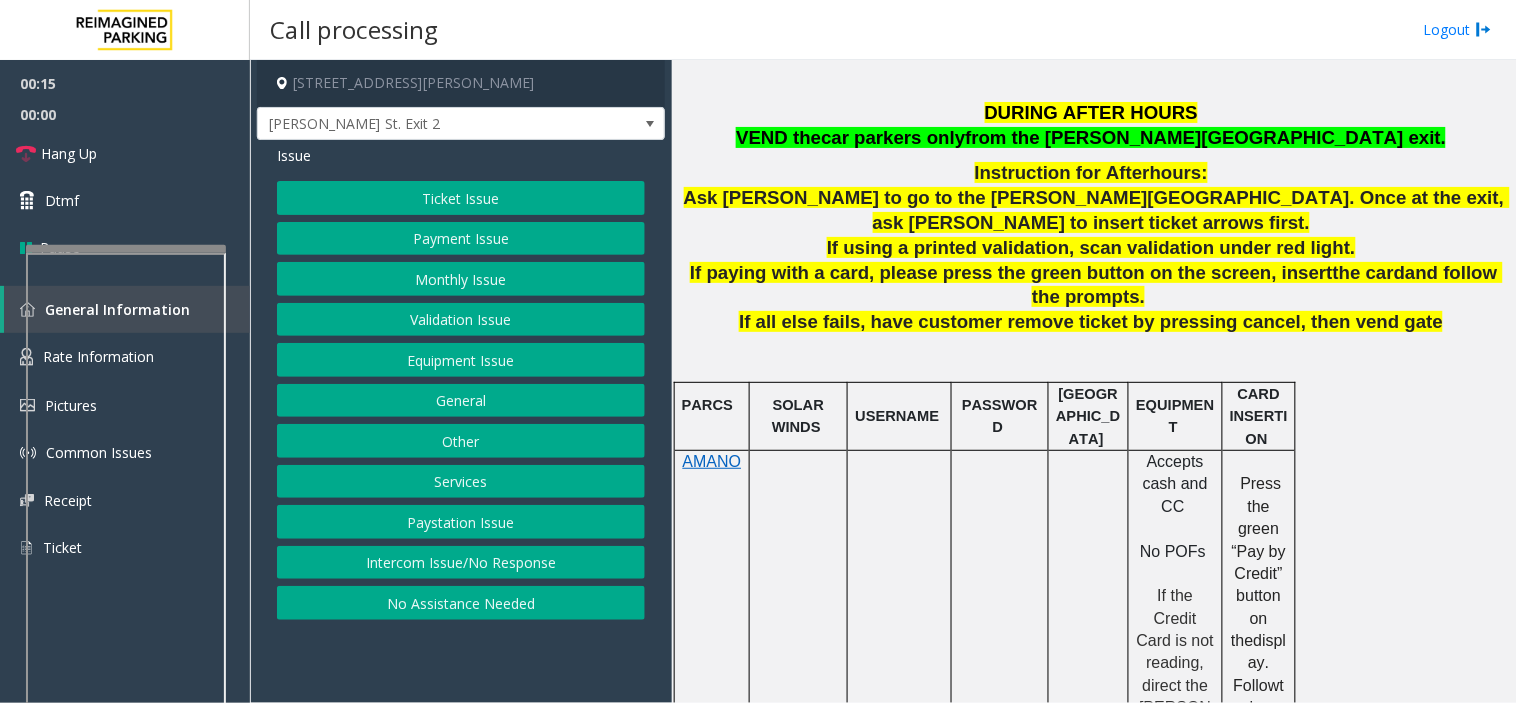click on "Ticket Issue" 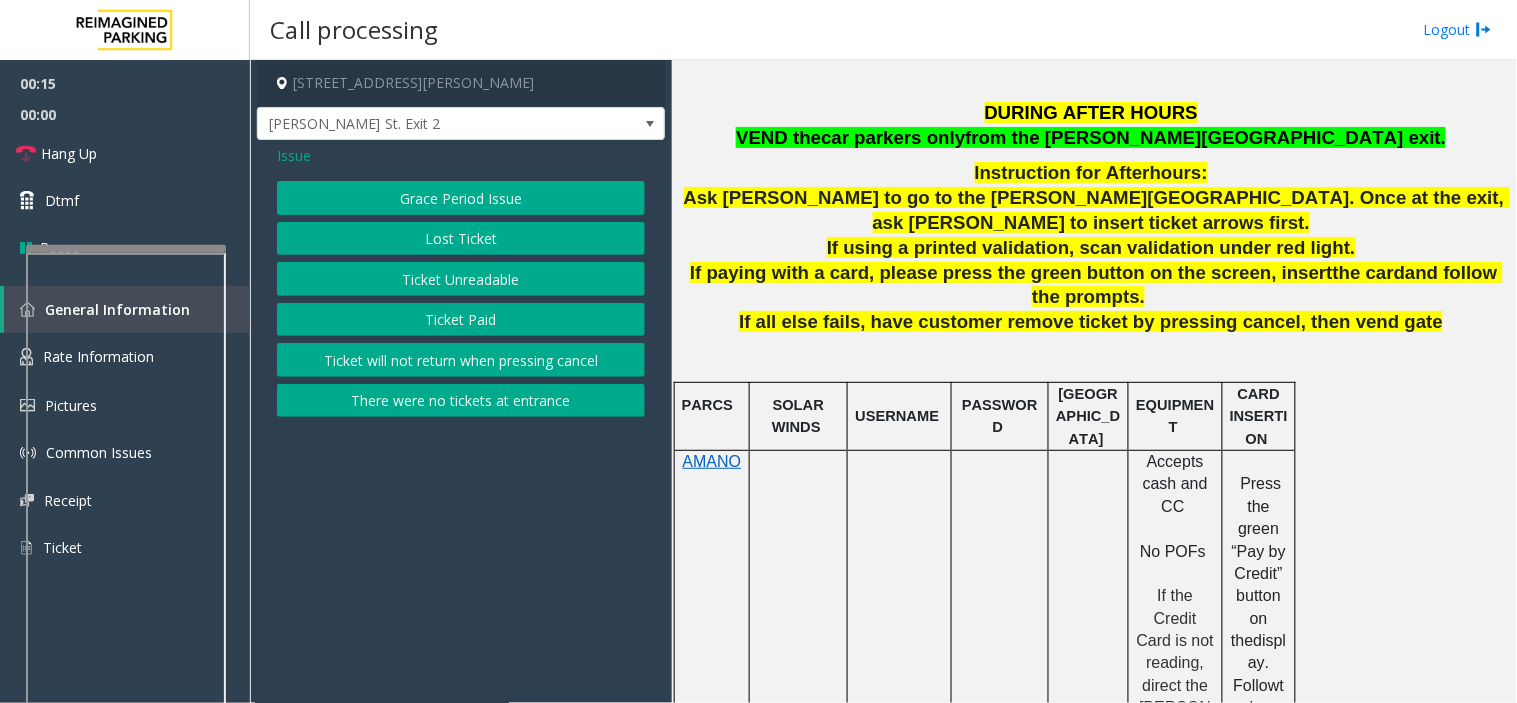 click on "There were no tickets at entrance" 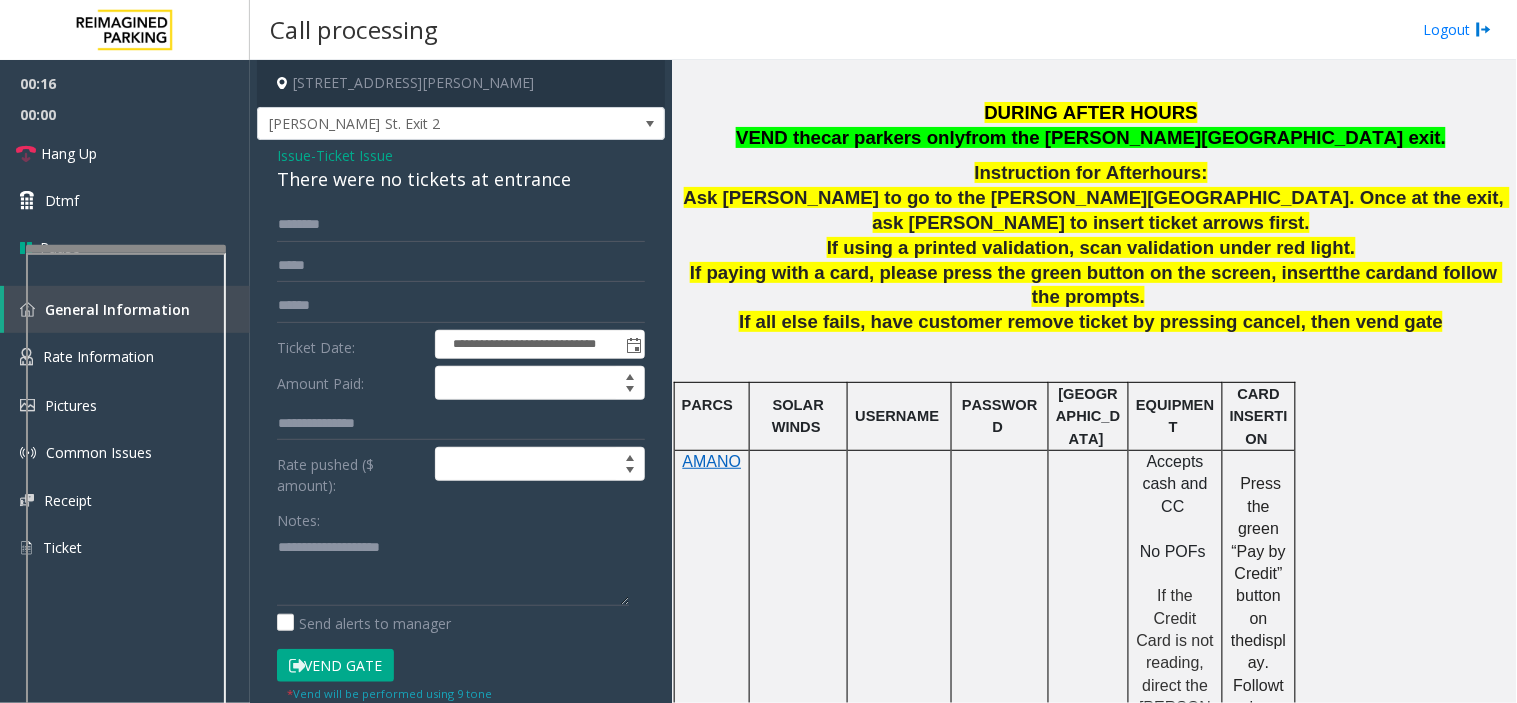 click on "There were no tickets at entrance" 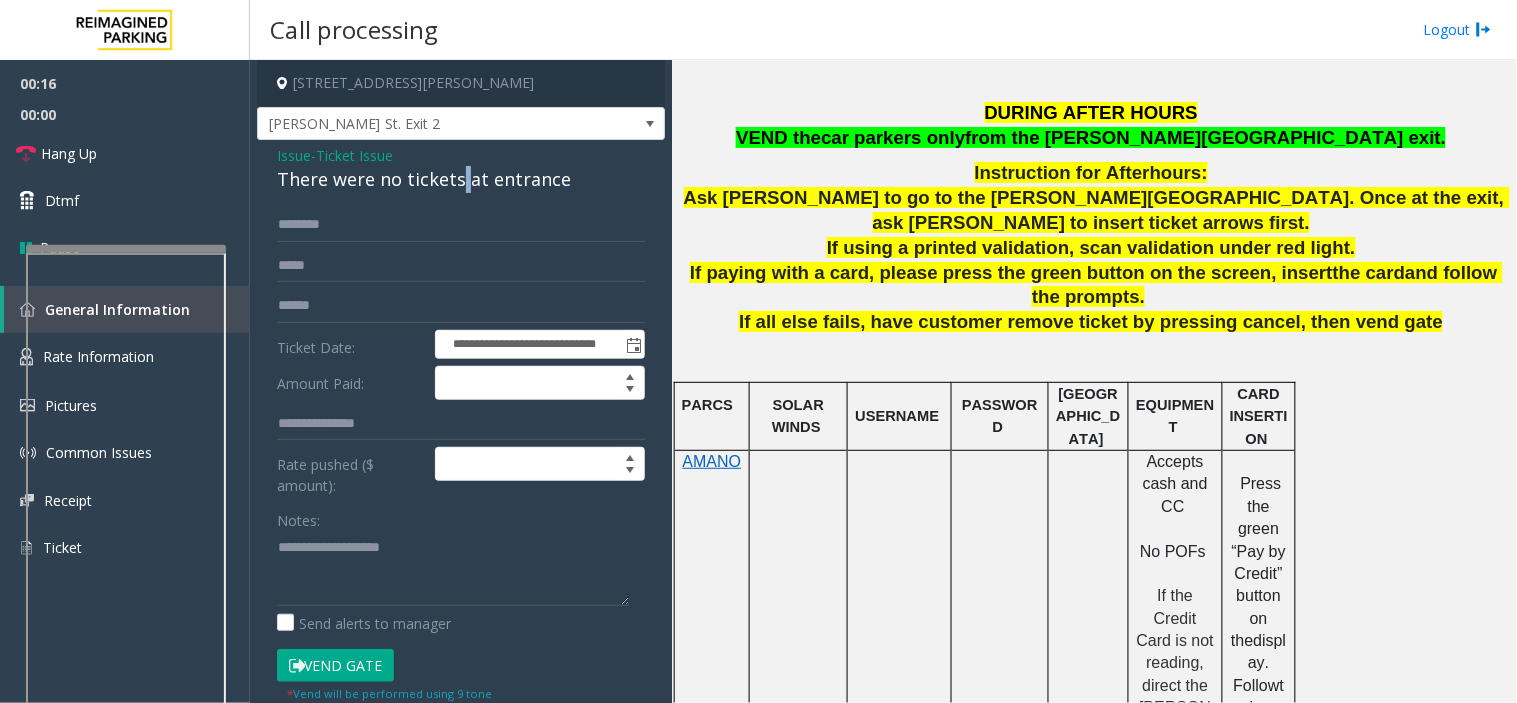 click on "There were no tickets at entrance" 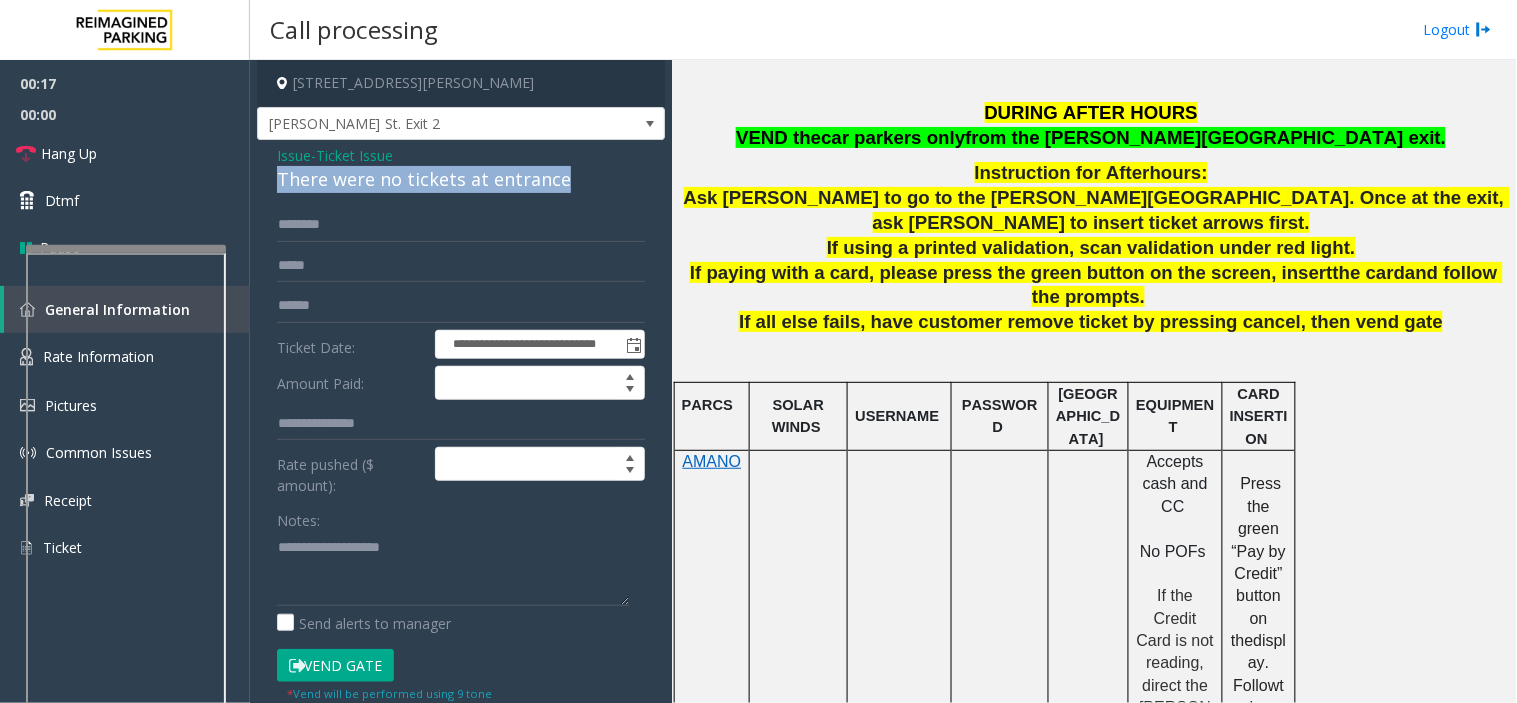 click on "There were no tickets at entrance" 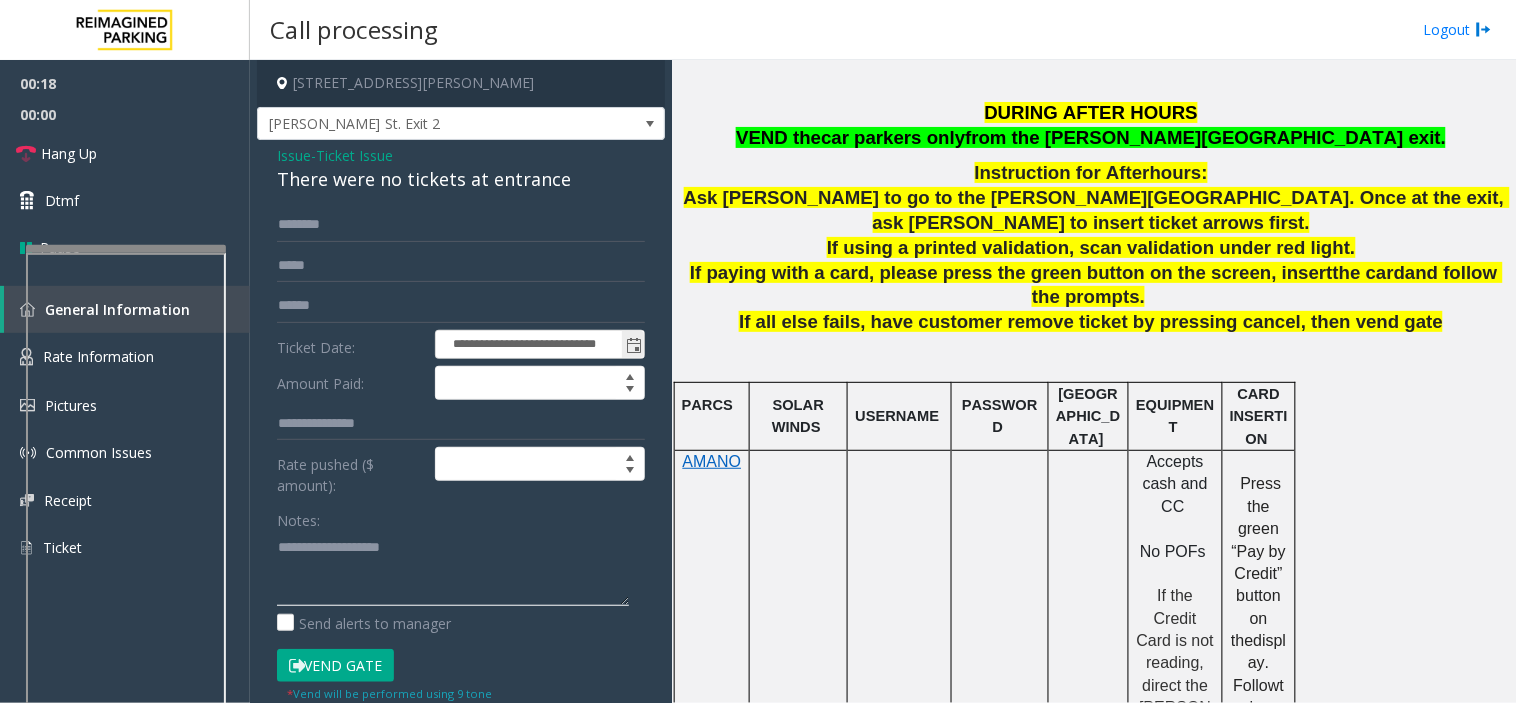 drag, startPoint x: 493, startPoint y: 575, endPoint x: 440, endPoint y: 351, distance: 230.18471 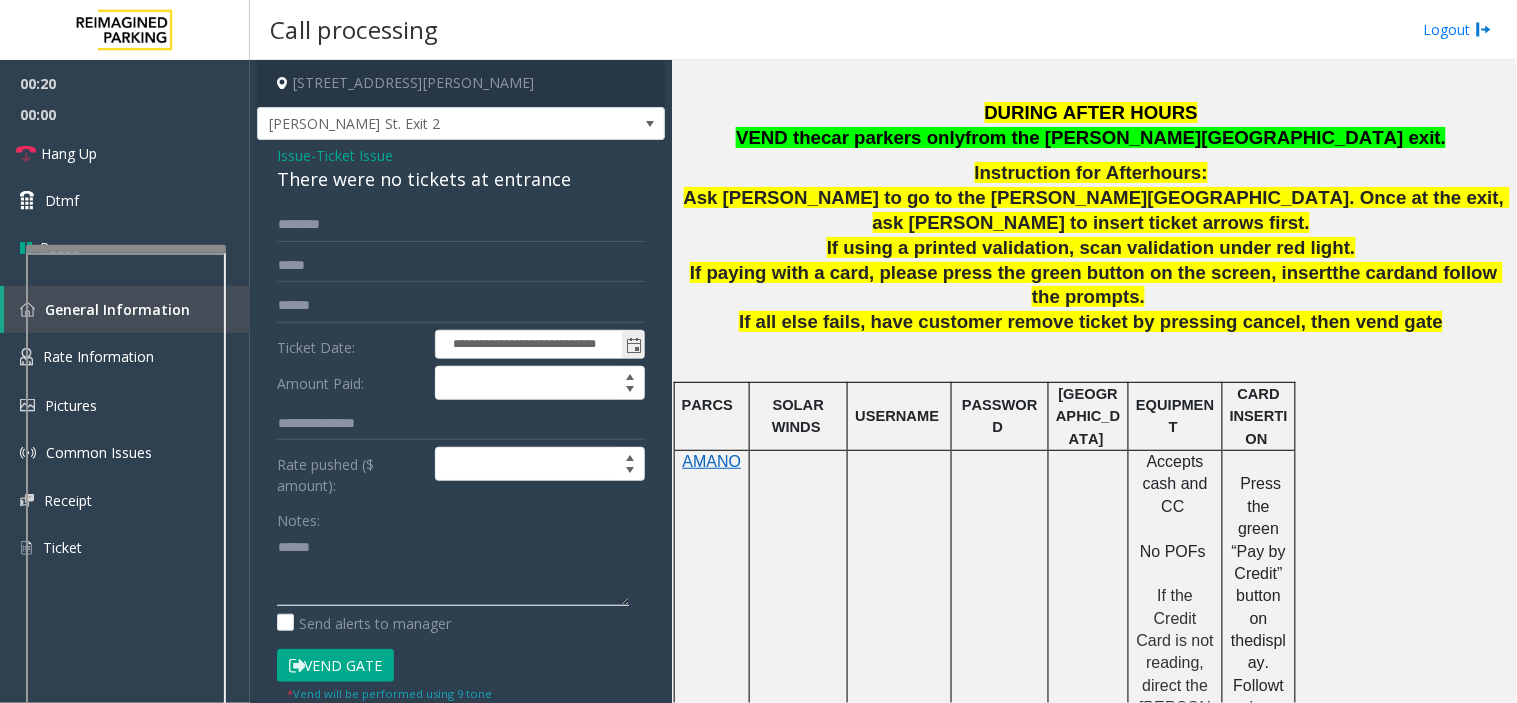 paste on "**********" 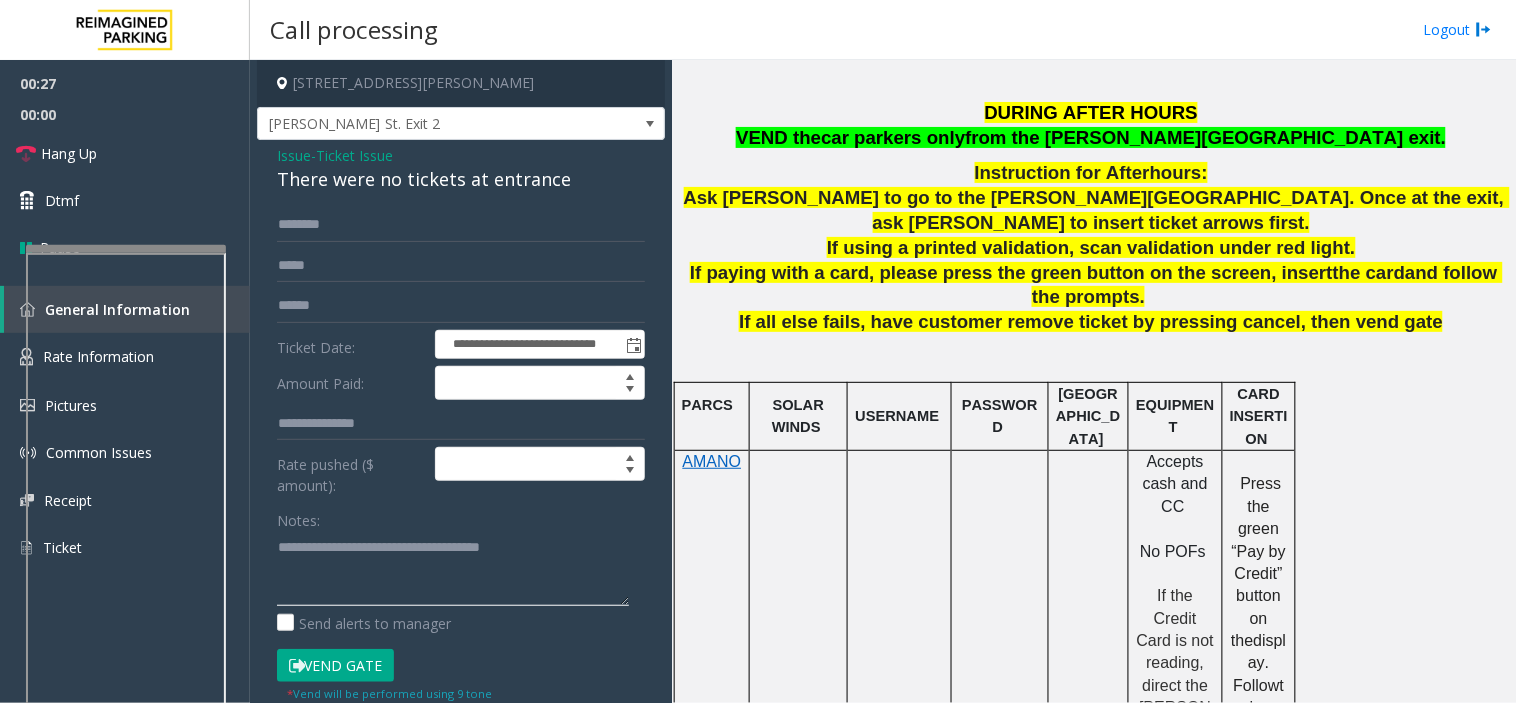 click 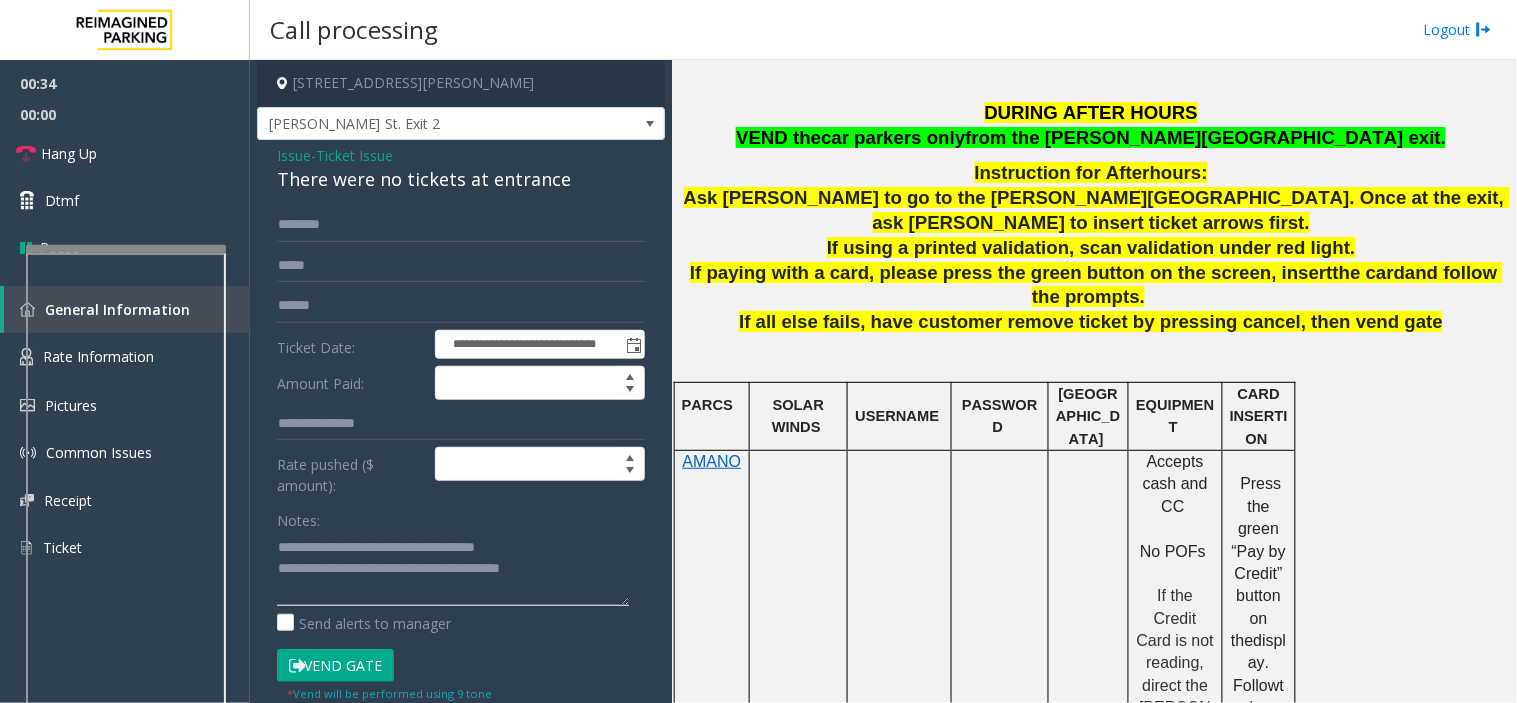 type on "**********" 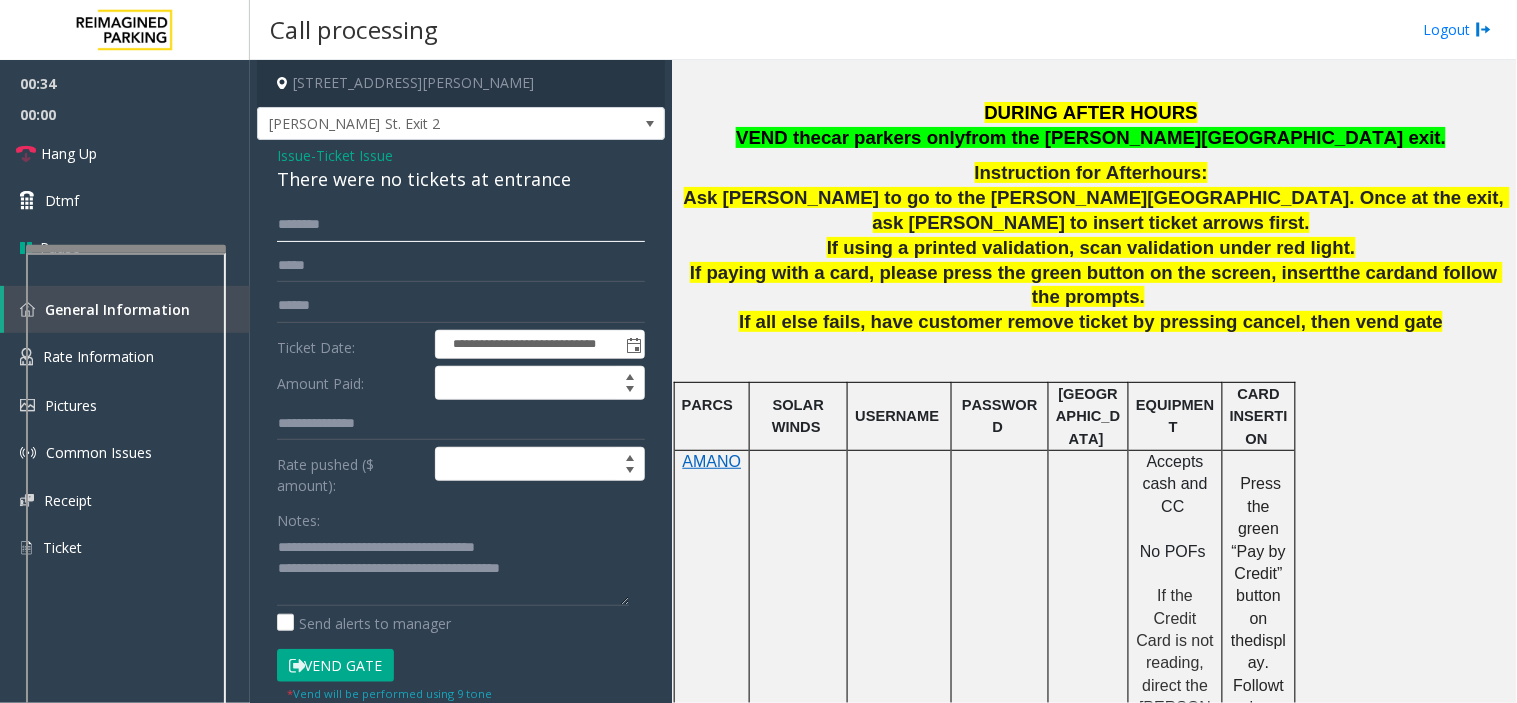 click 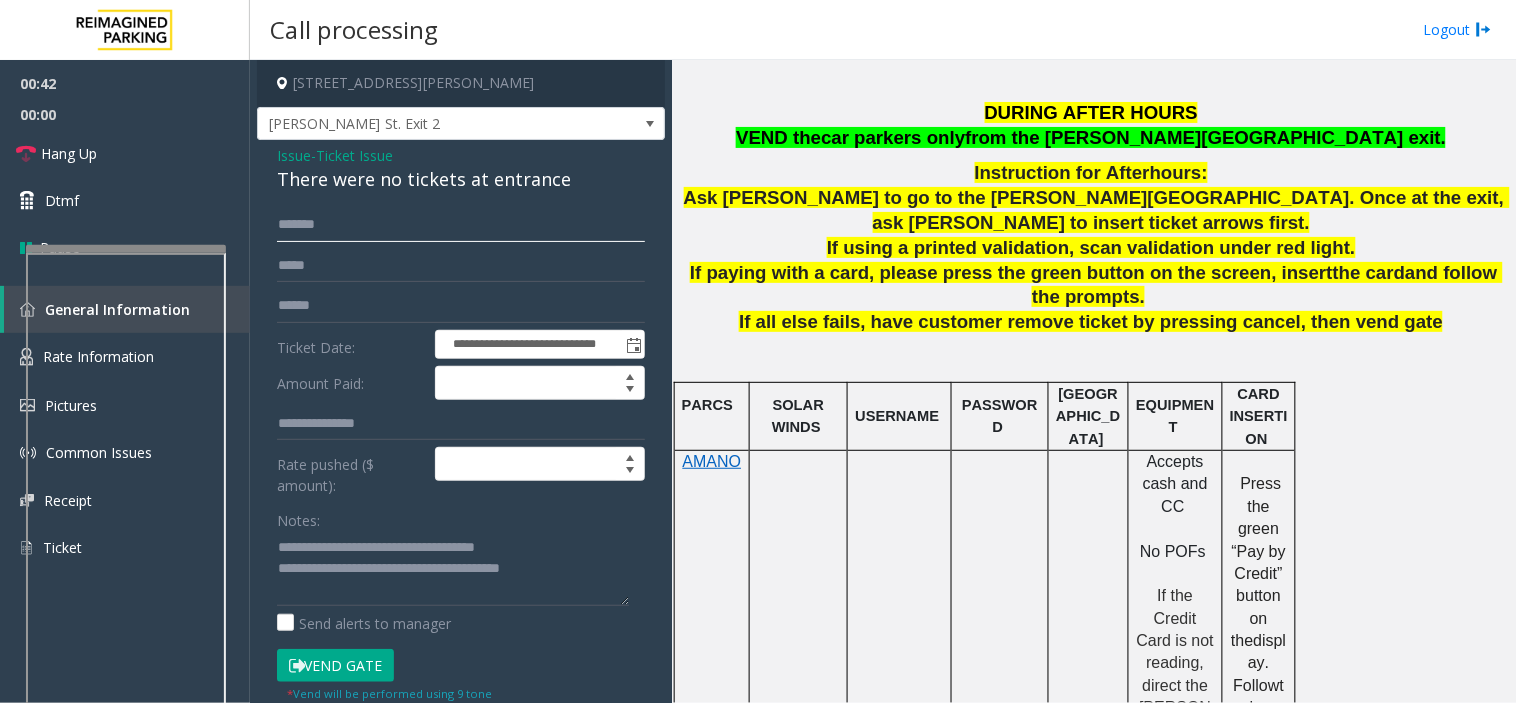 type on "******" 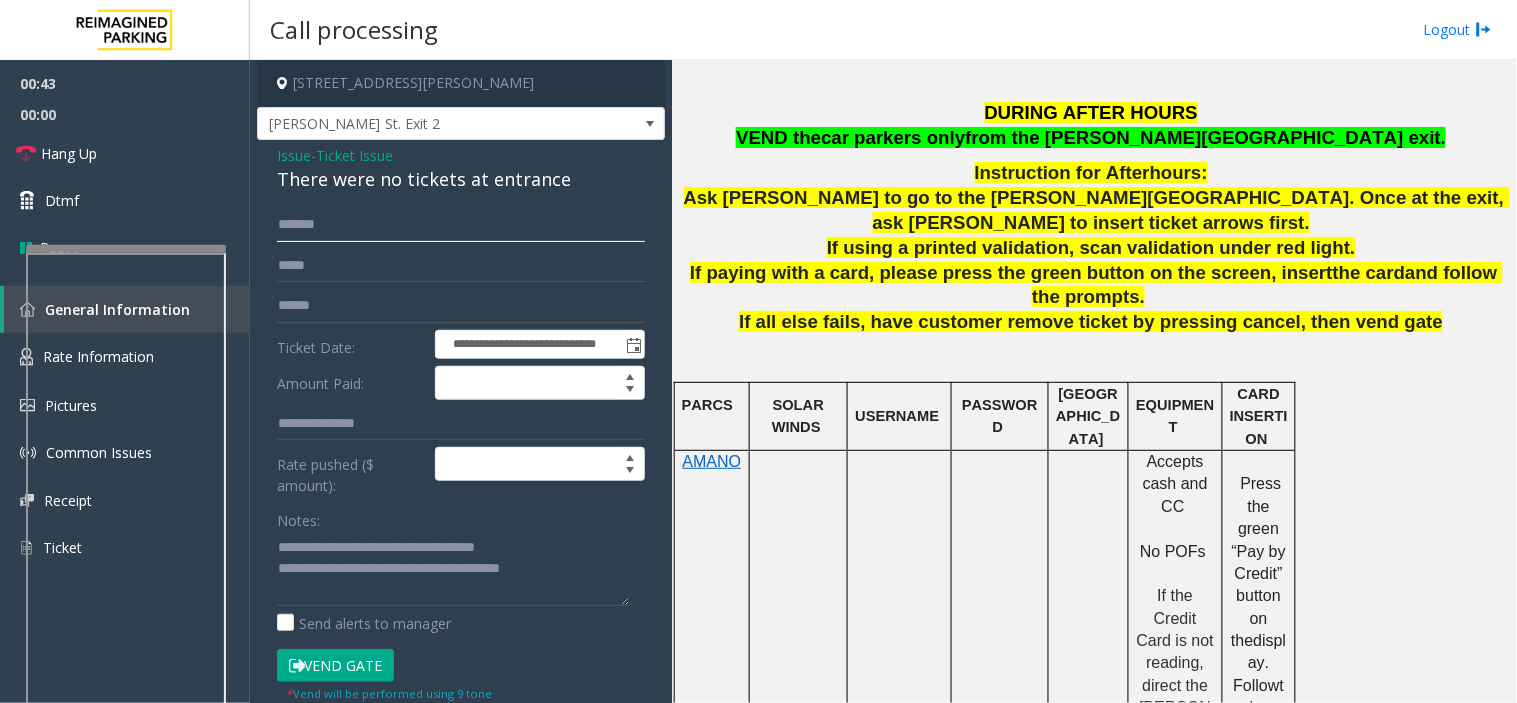 click on "******" 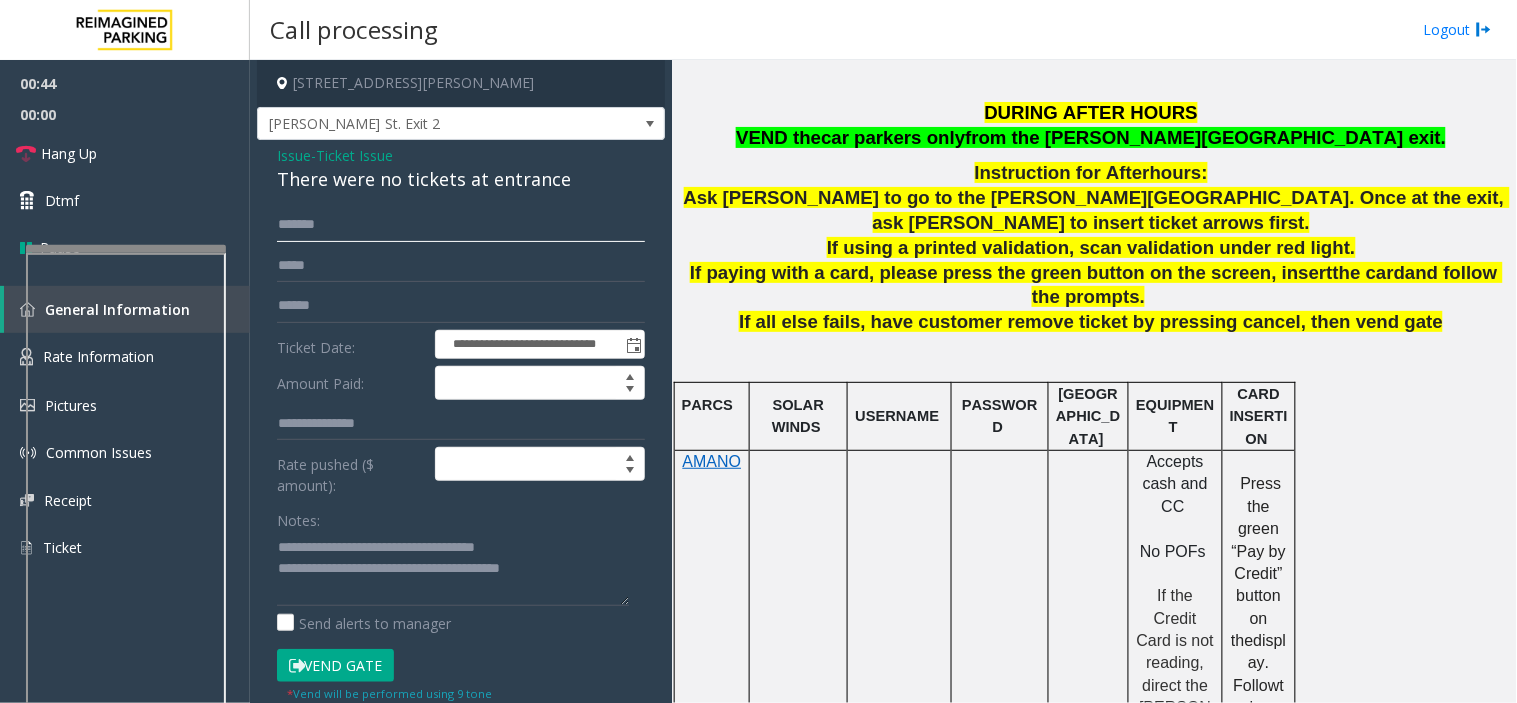 click on "******" 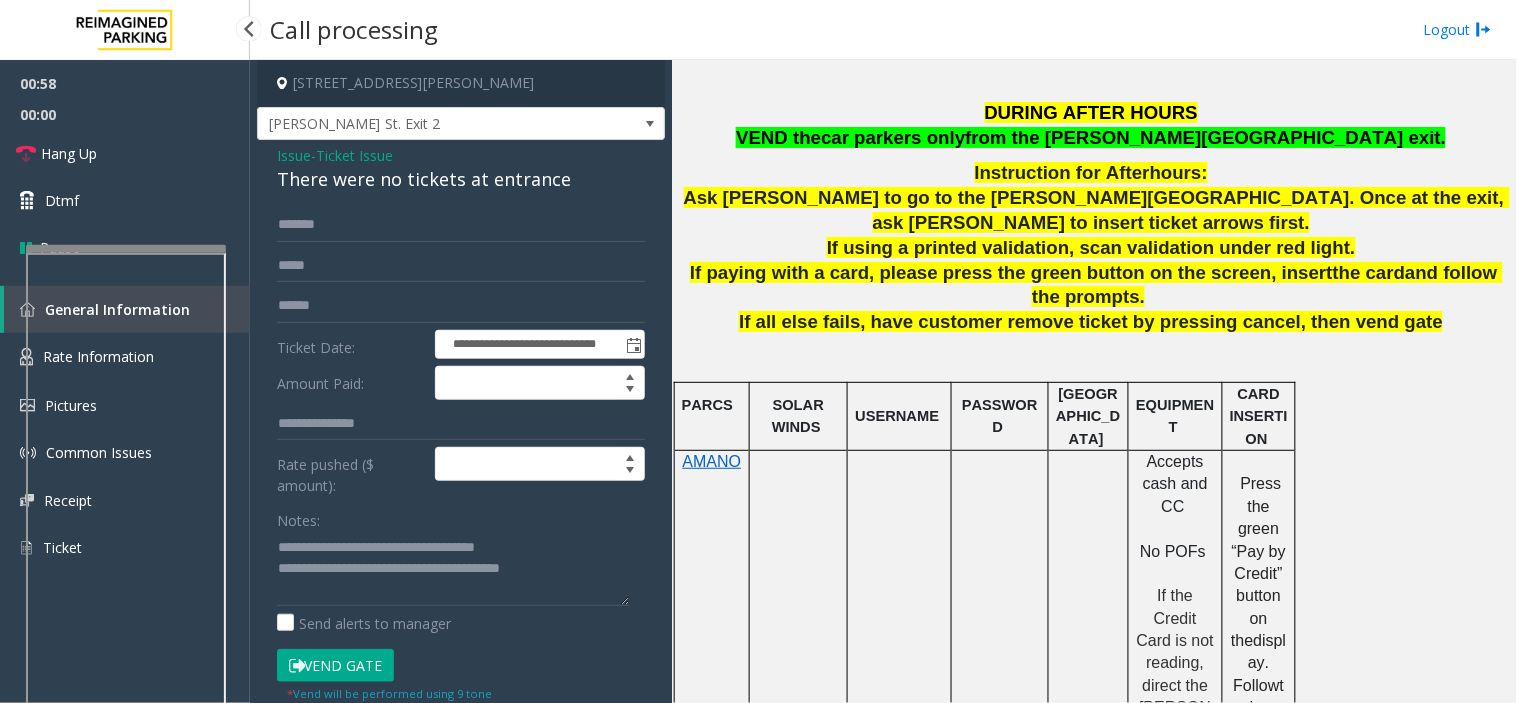 click on "**********" 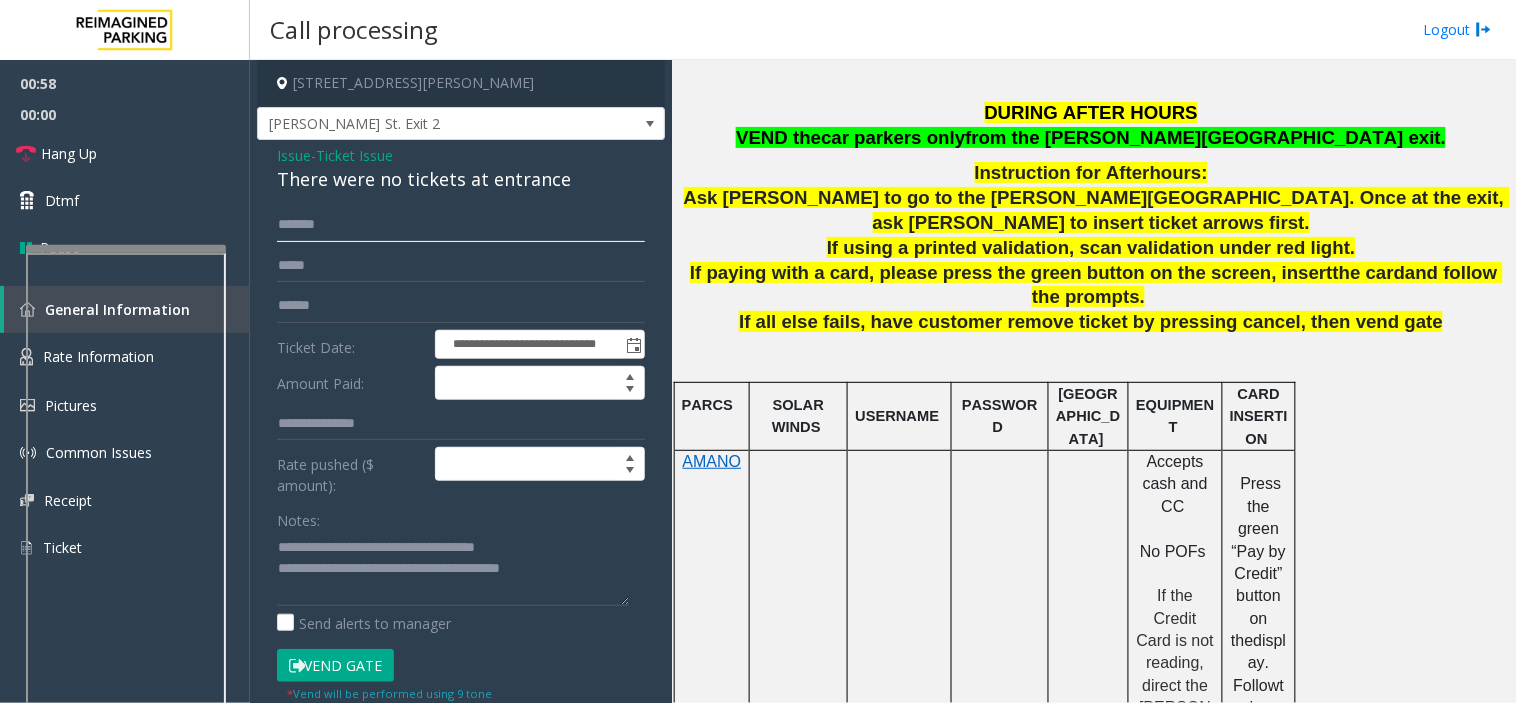 click on "******" 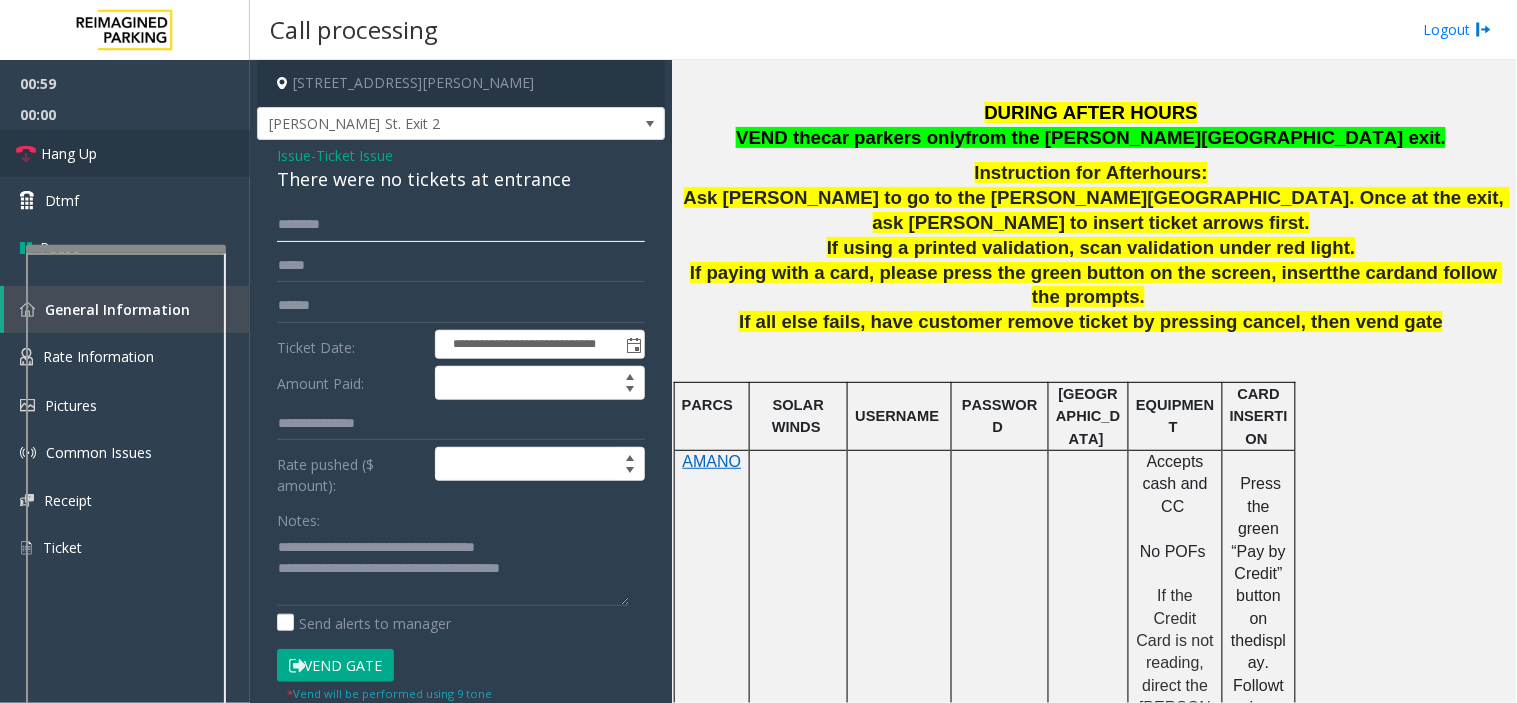 type 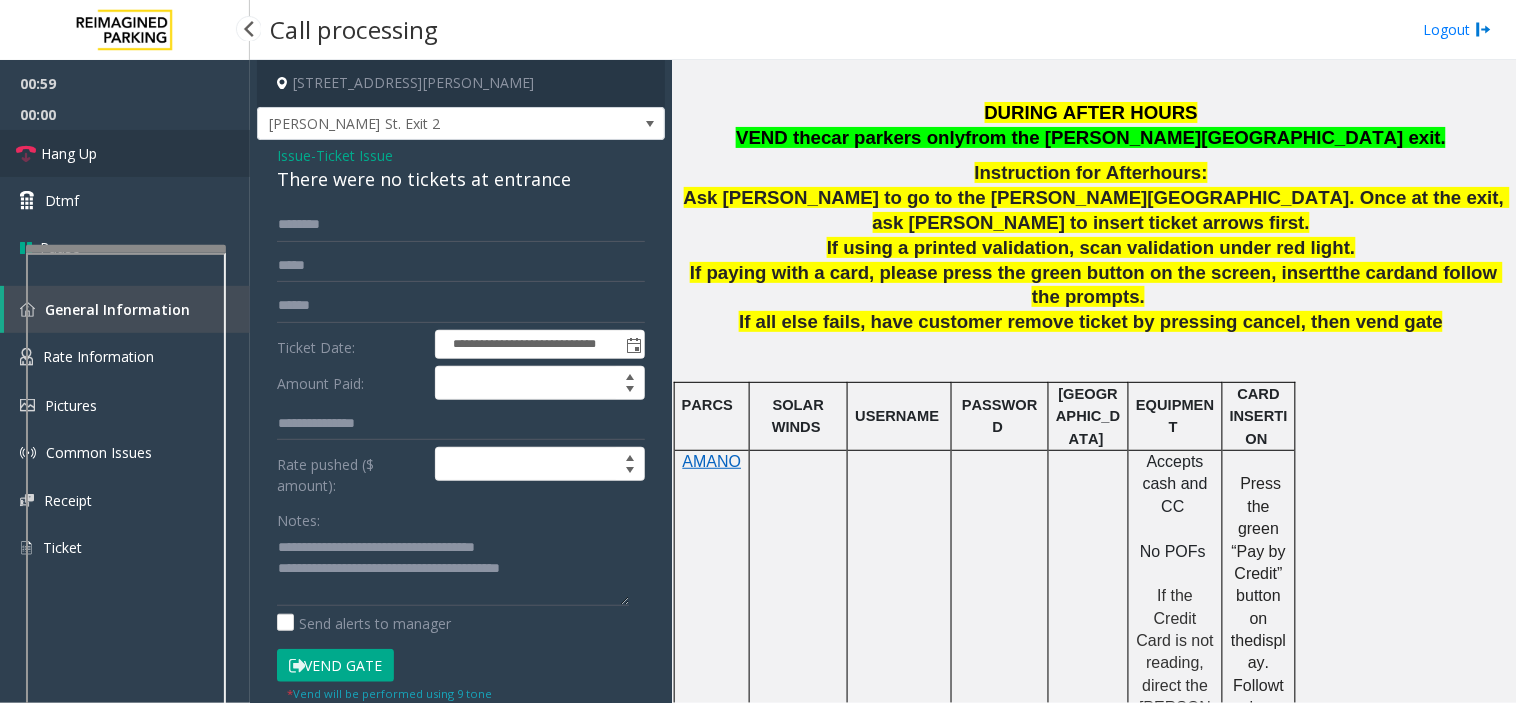 click on "Hang Up" at bounding box center (125, 153) 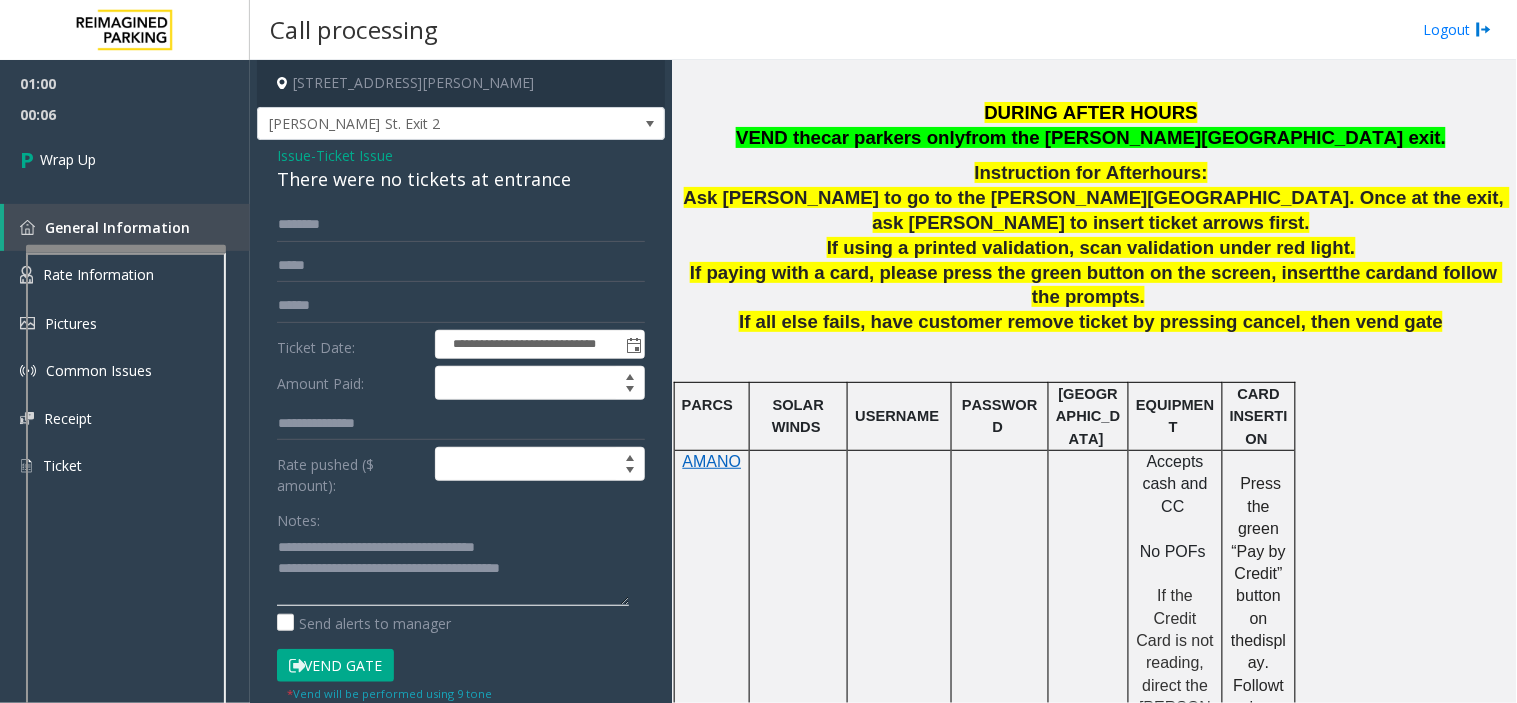 click 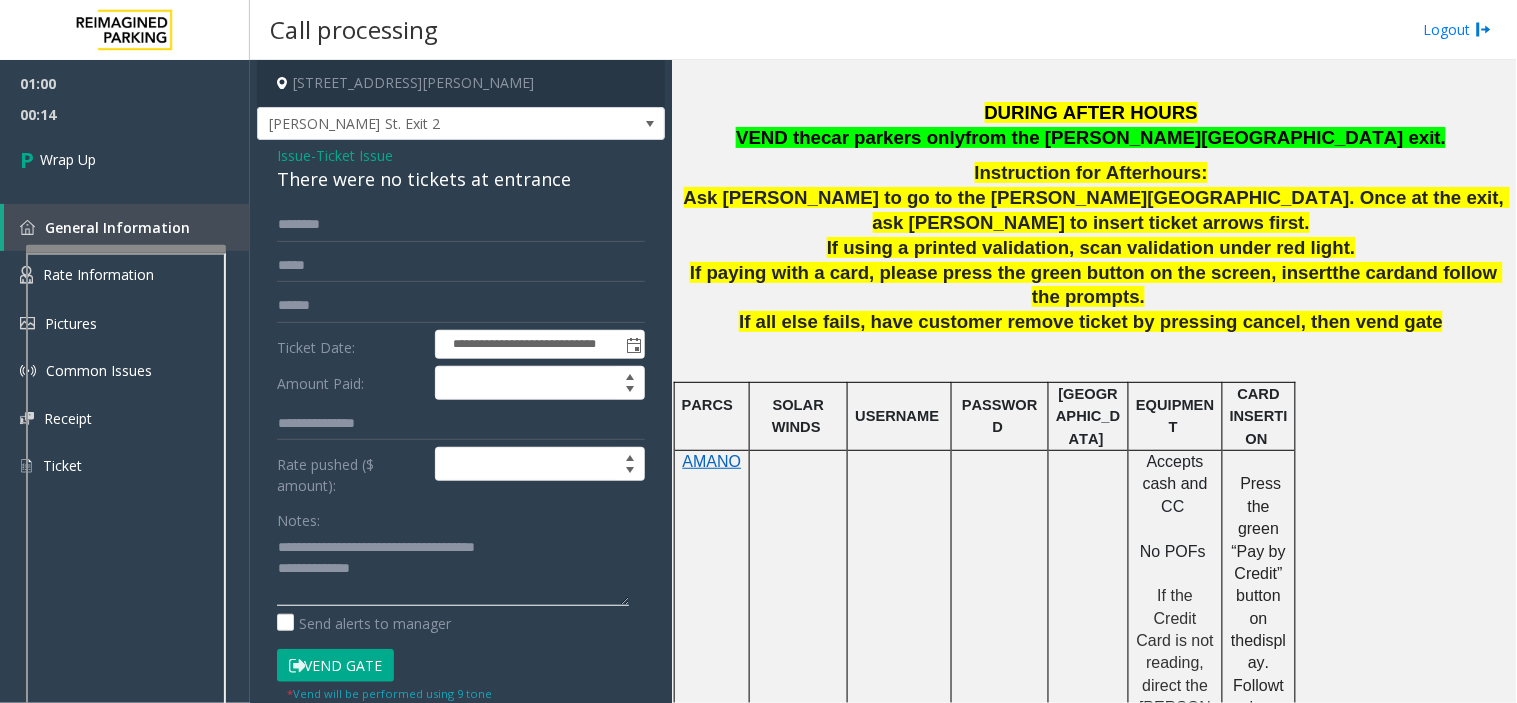 click 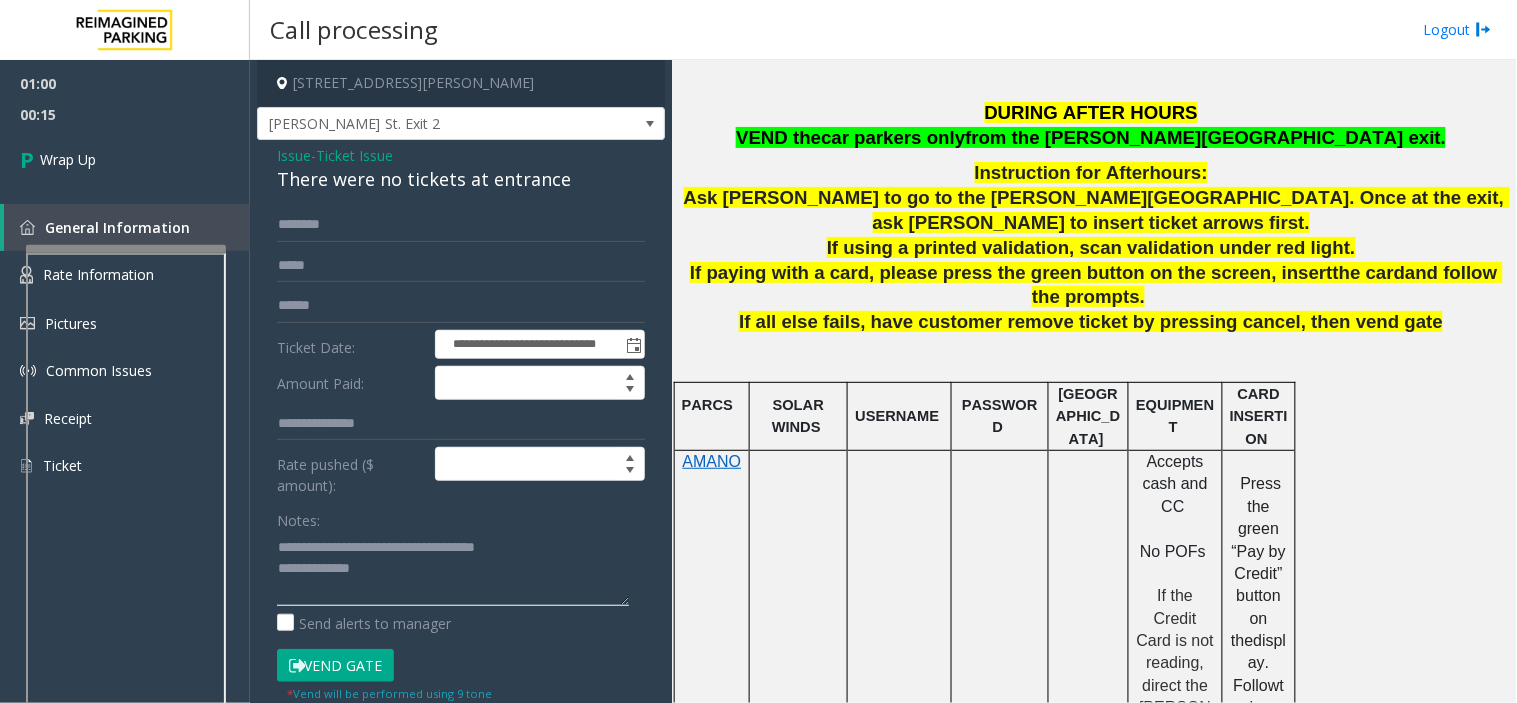 click 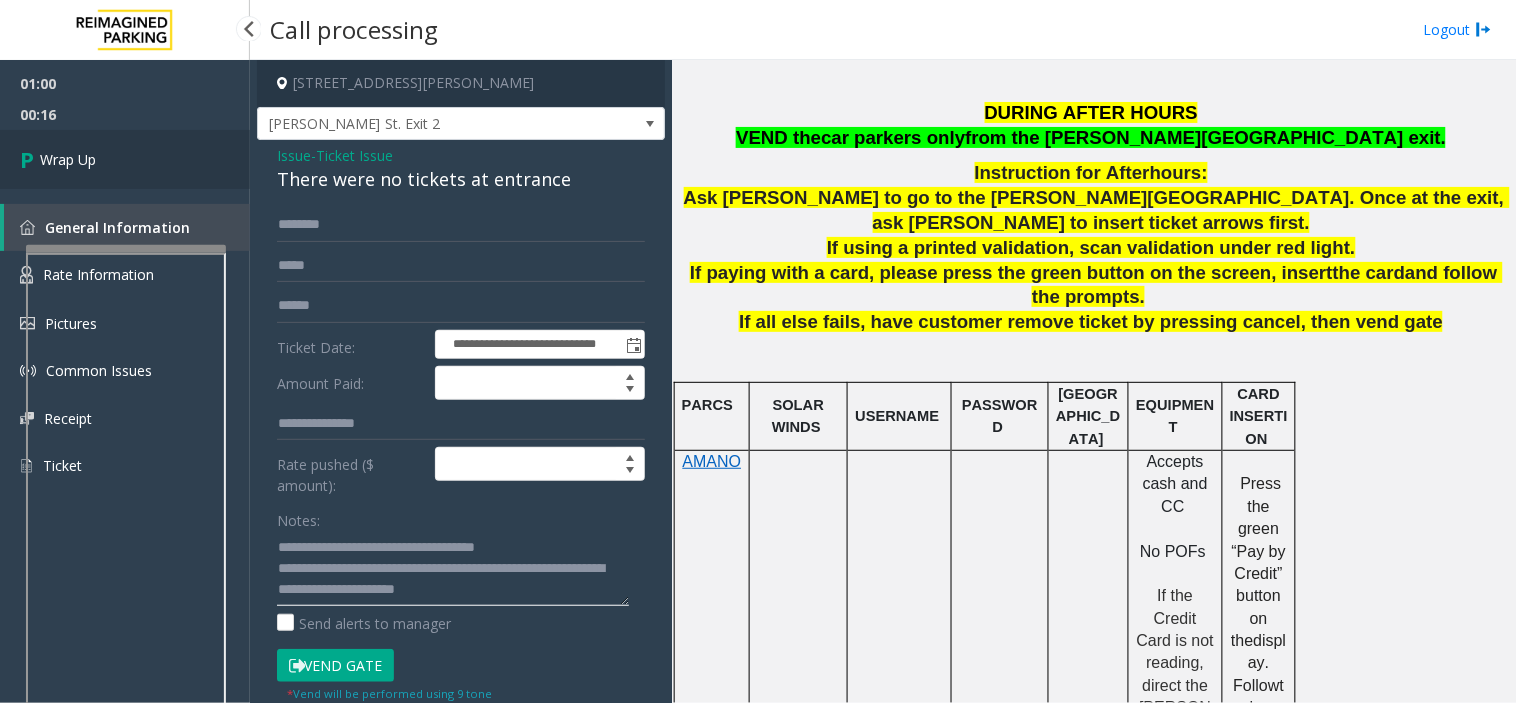 type on "**********" 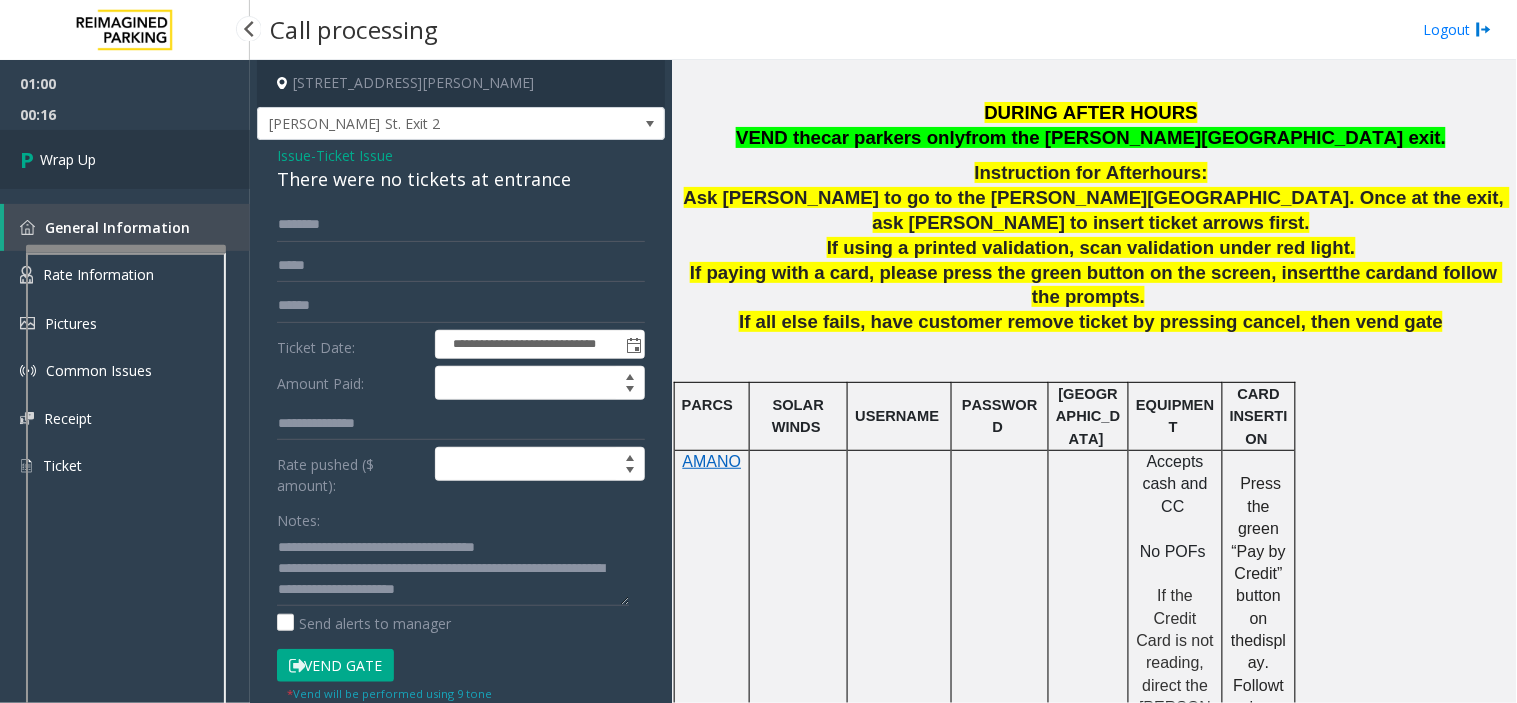 click on "Wrap Up" at bounding box center (125, 159) 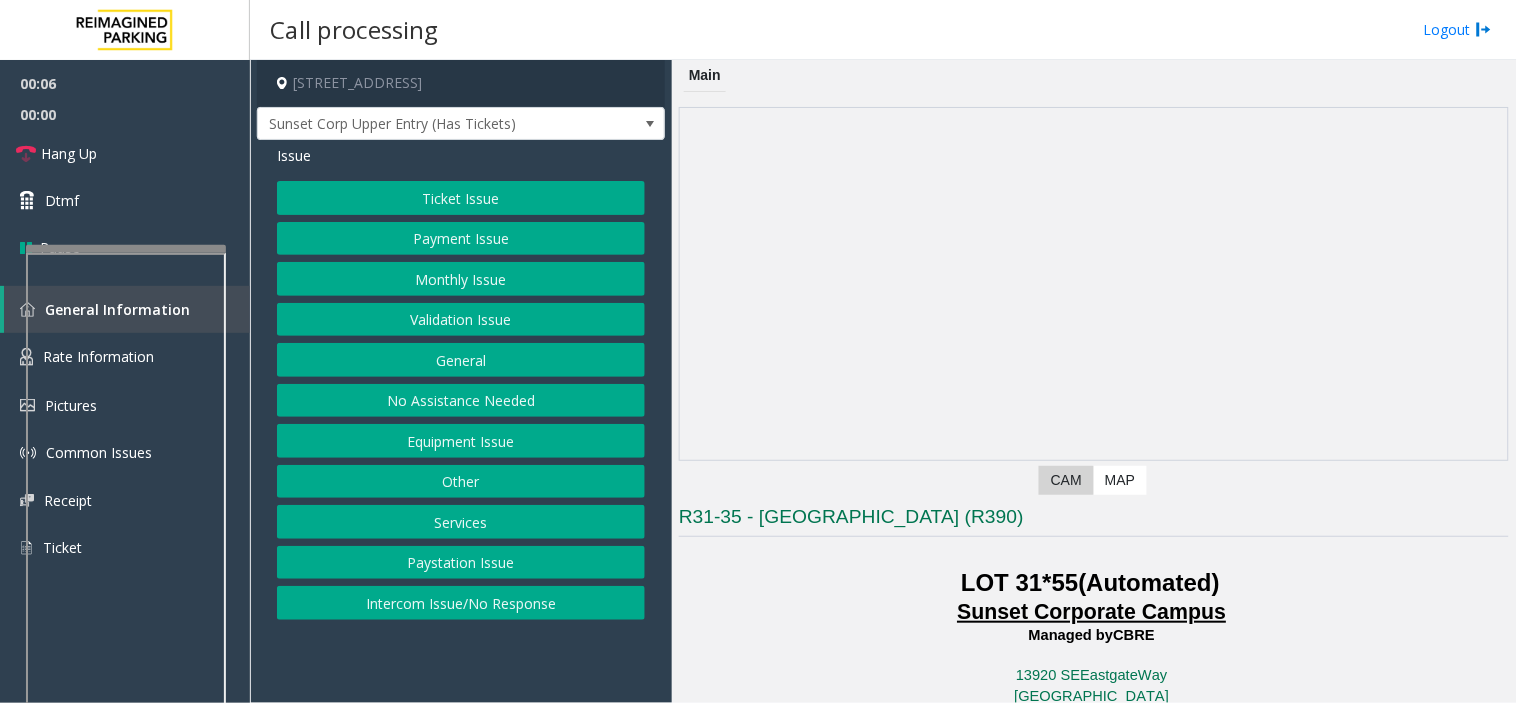 scroll, scrollTop: 111, scrollLeft: 0, axis: vertical 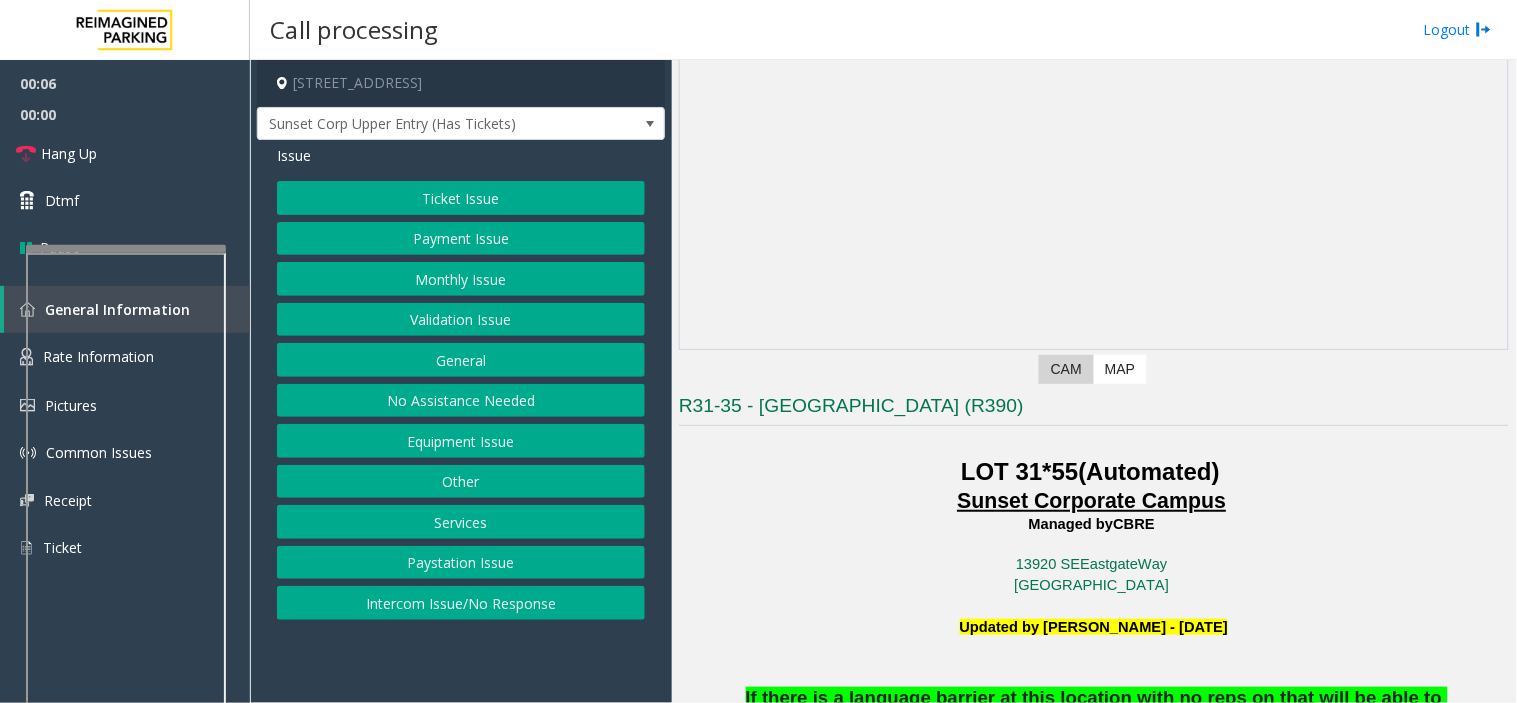 click on "CAM" 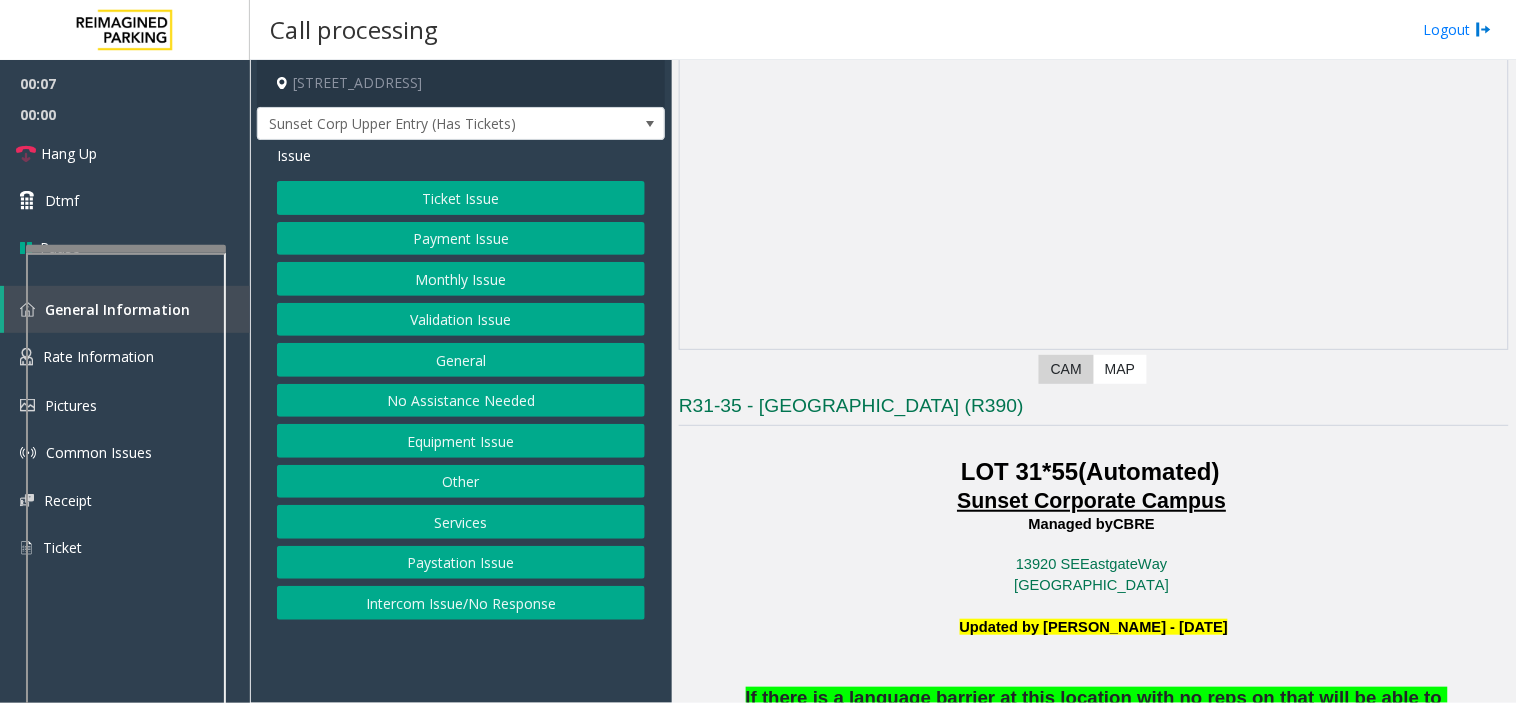 drag, startPoint x: 1033, startPoint y: 378, endPoint x: 1090, endPoint y: 447, distance: 89.498604 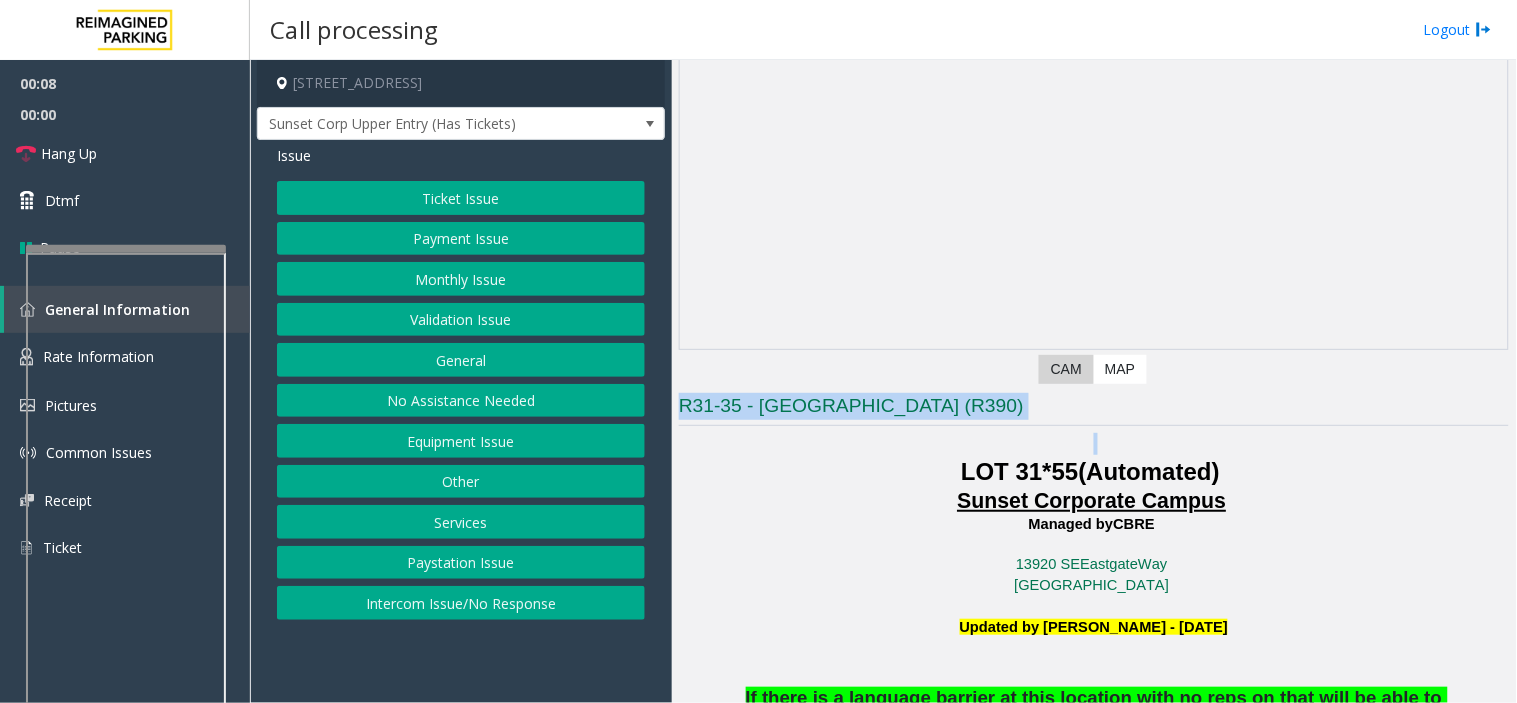 click on "R31-35 - Sunset Corporate Campus (R390)" 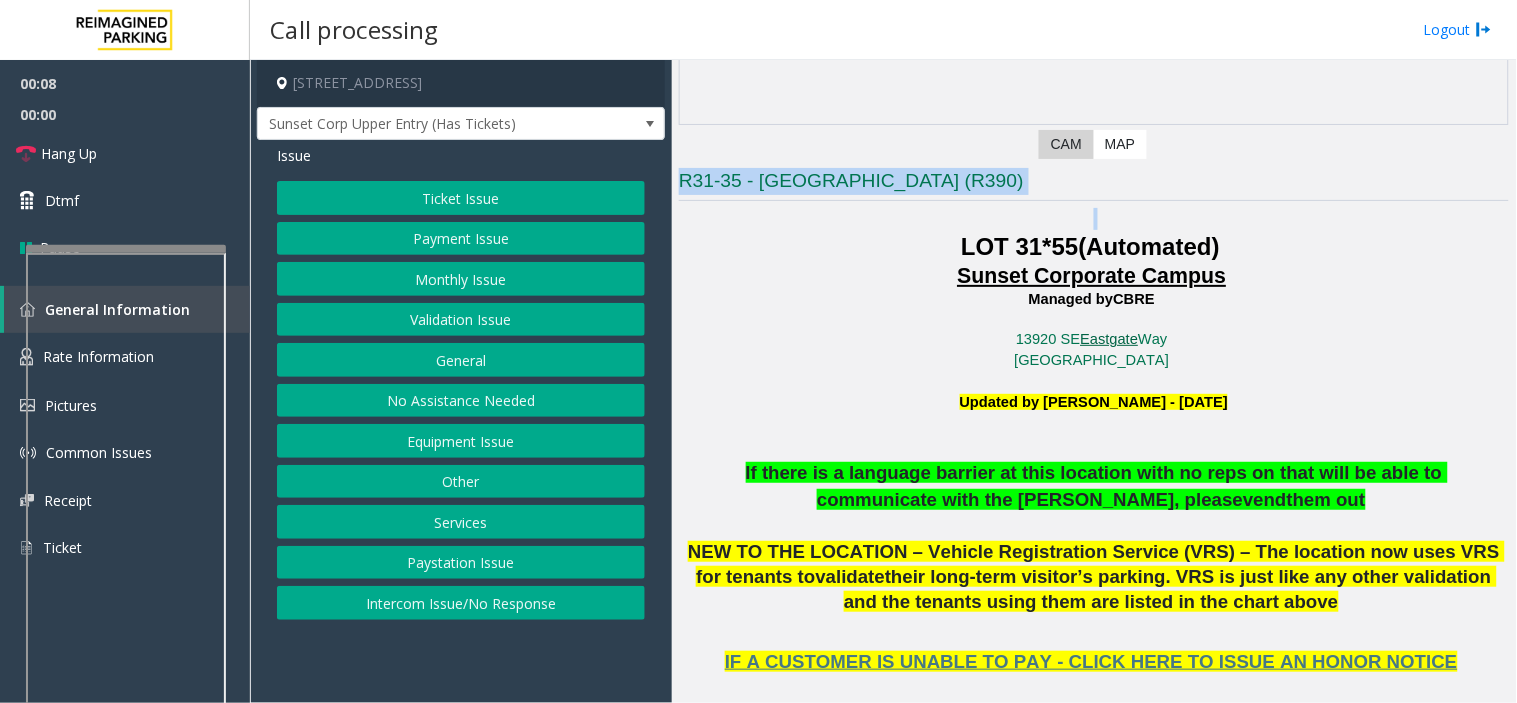 scroll, scrollTop: 666, scrollLeft: 0, axis: vertical 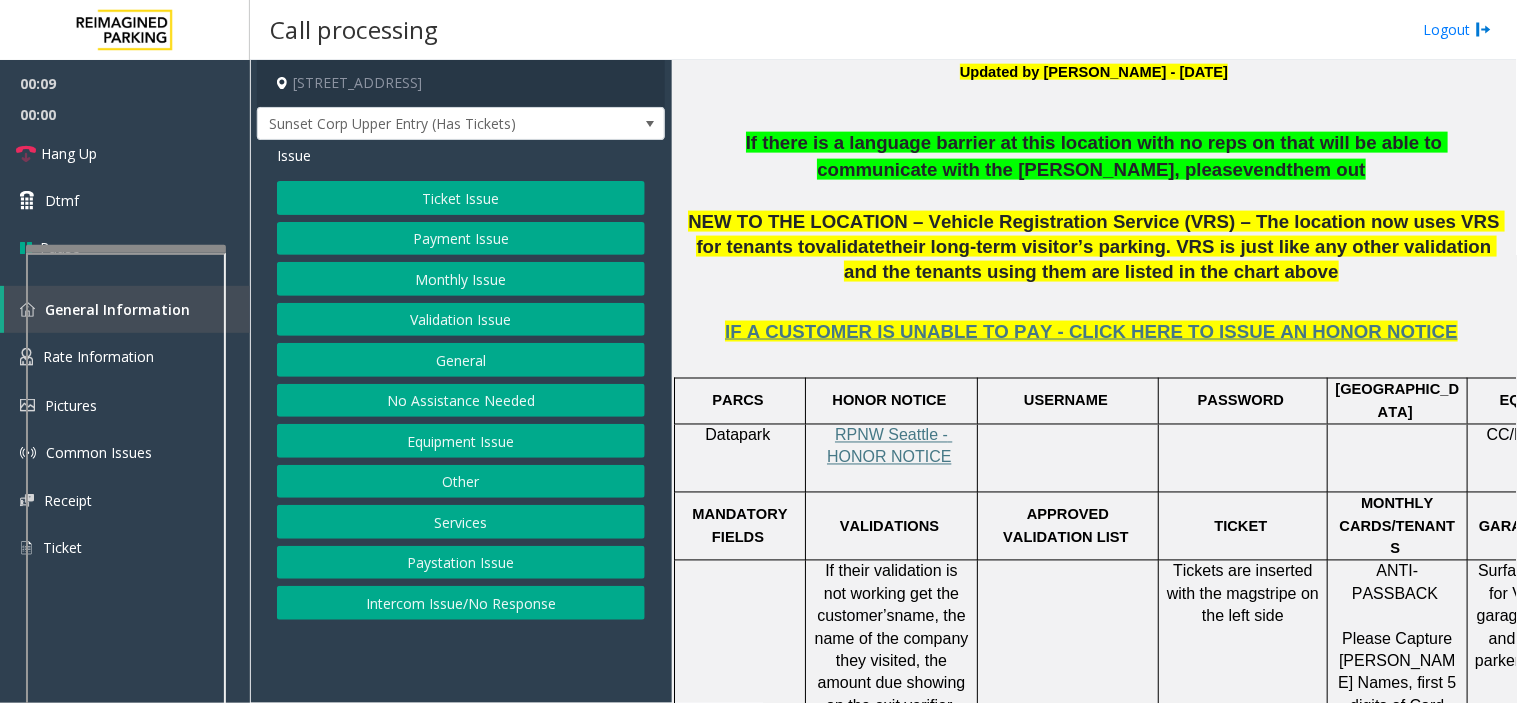 click on "If there is a language barrier at this location with no reps on that will be able to communicate with the parker, please" 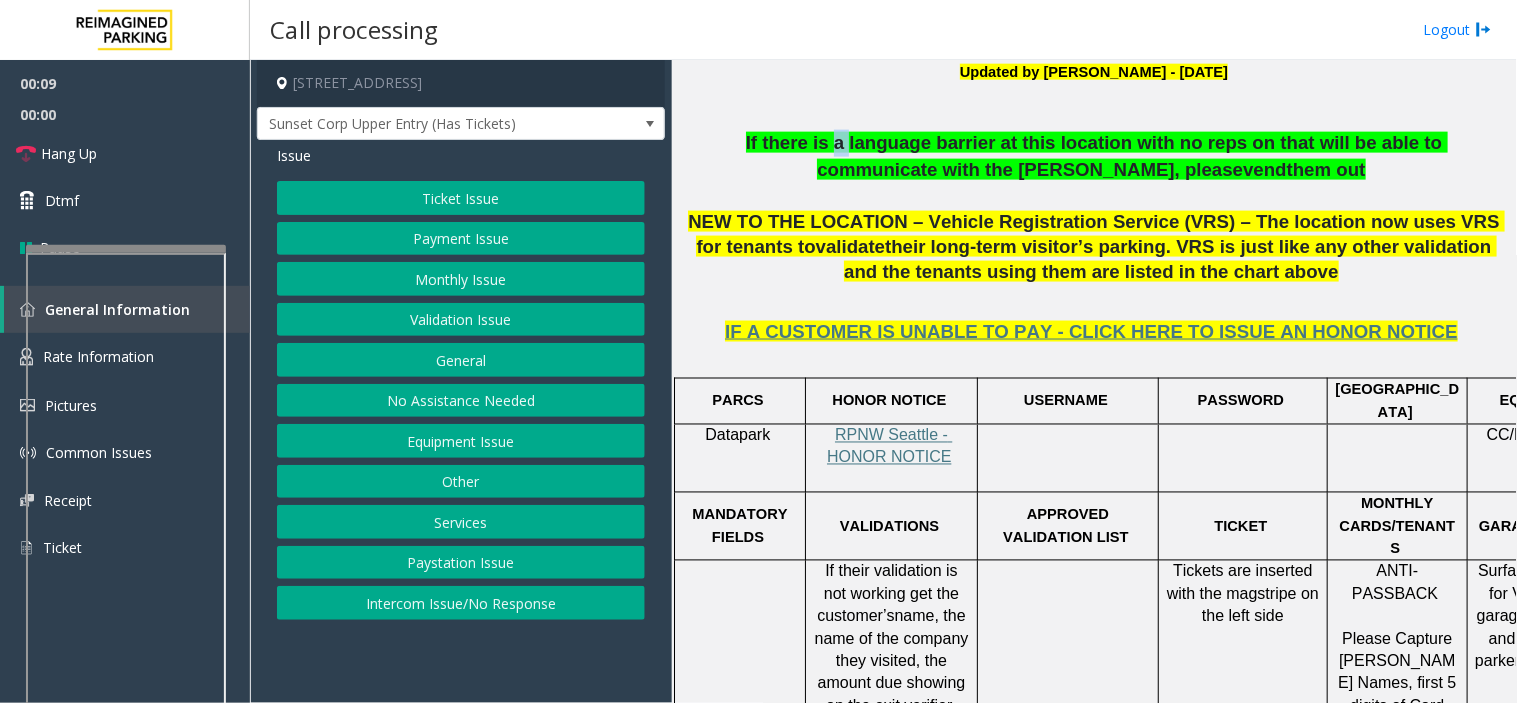 click on "If there is a language barrier at this location with no reps on that will be able to communicate with the parker, please" 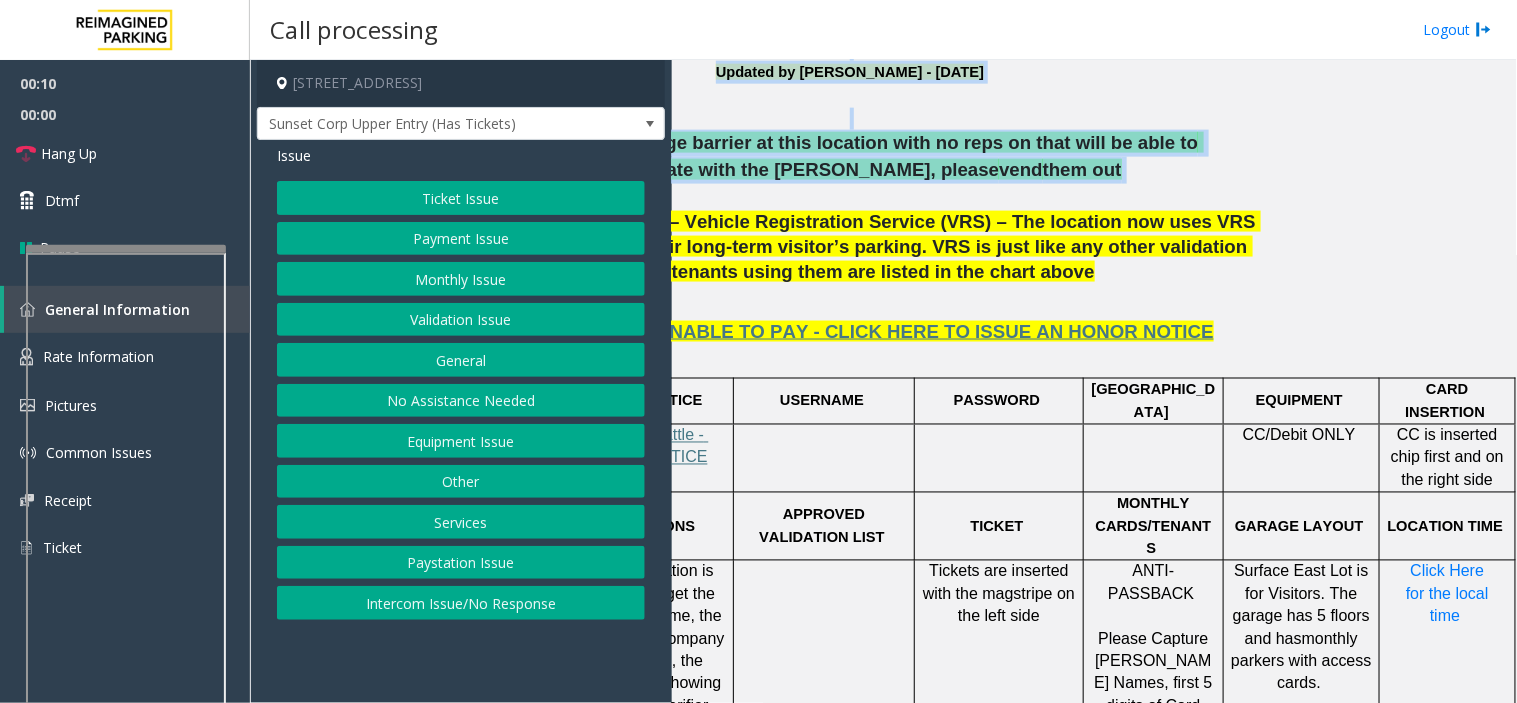 scroll, scrollTop: 666, scrollLeft: 0, axis: vertical 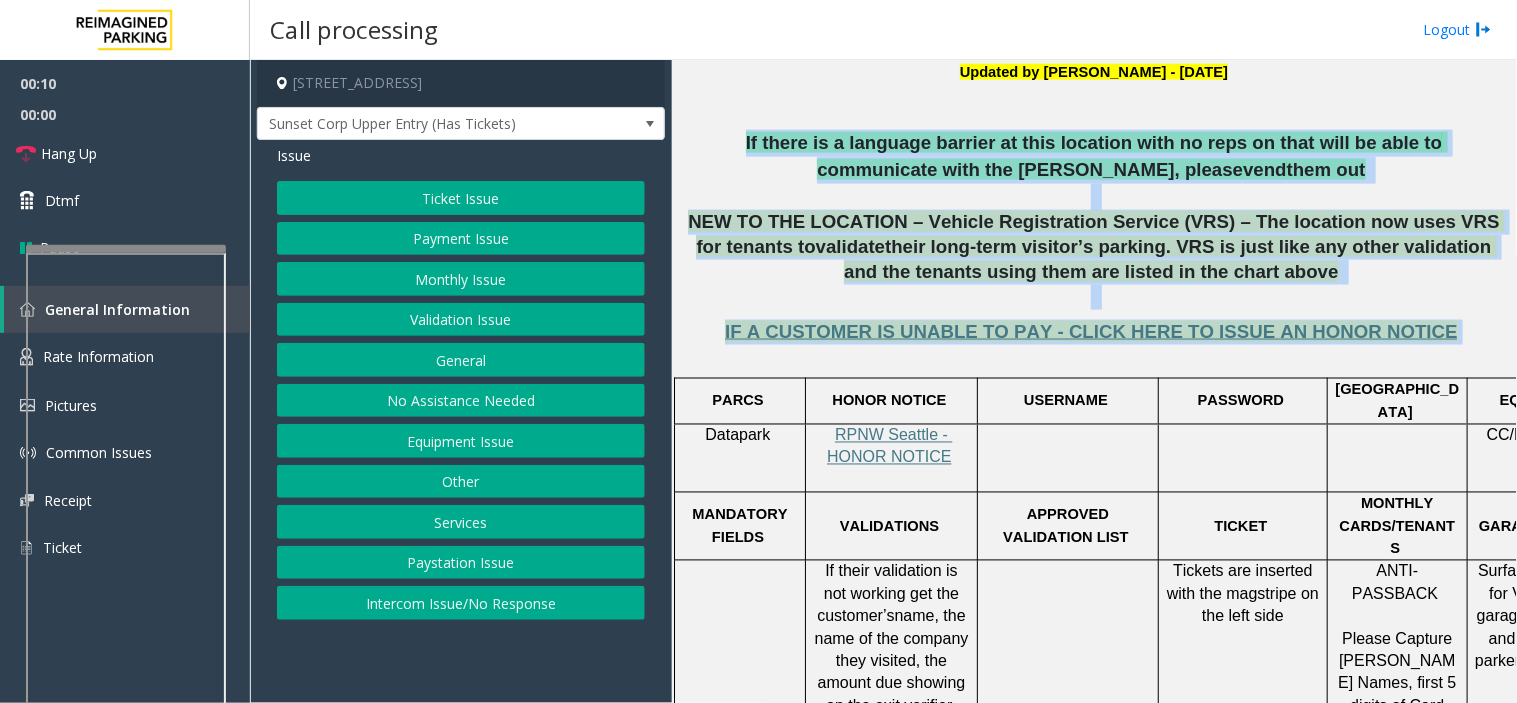 drag, startPoint x: 766, startPoint y: 146, endPoint x: 895, endPoint y: 340, distance: 232.97424 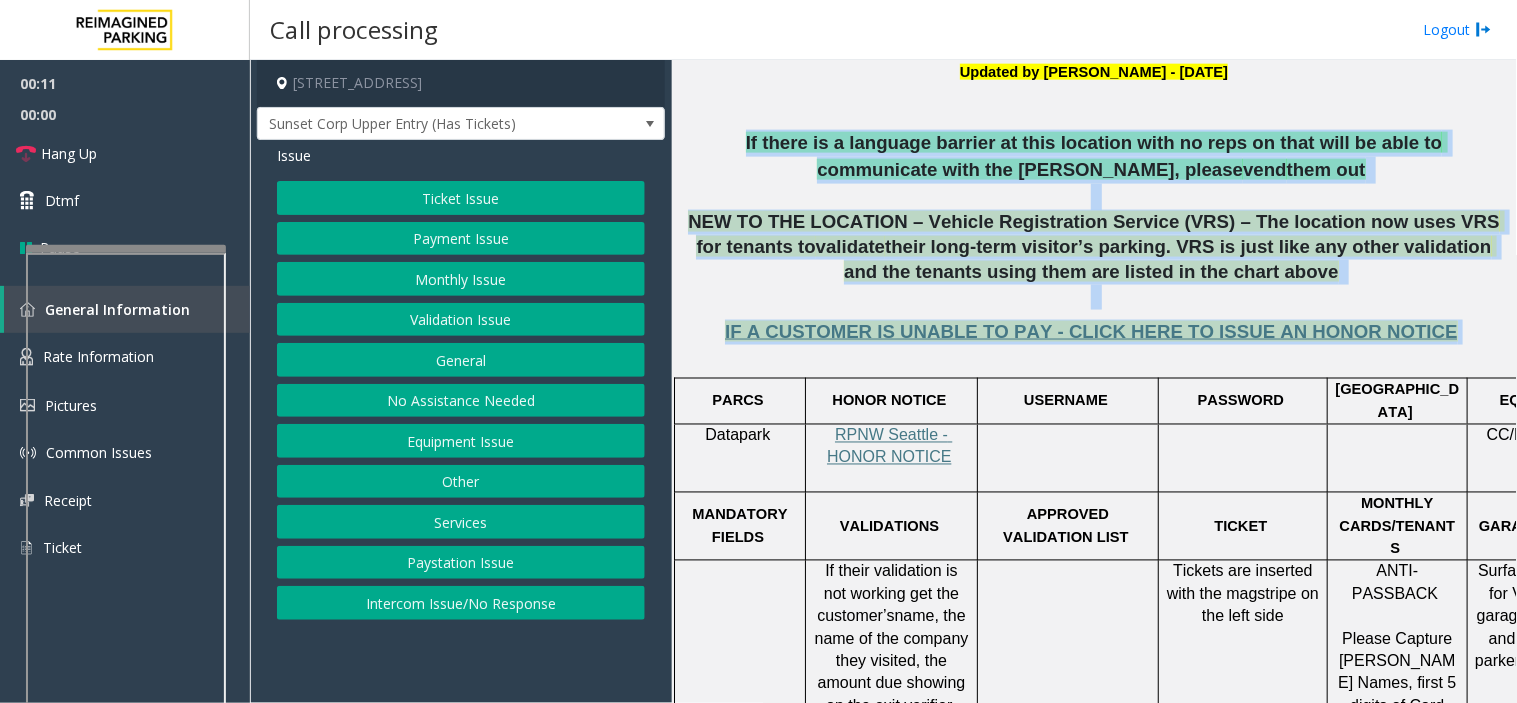 click on "IF A CUSTOMER IS UNABLE TO PAY - CLICK HERE TO ISSUE AN HONOR NOTICE" 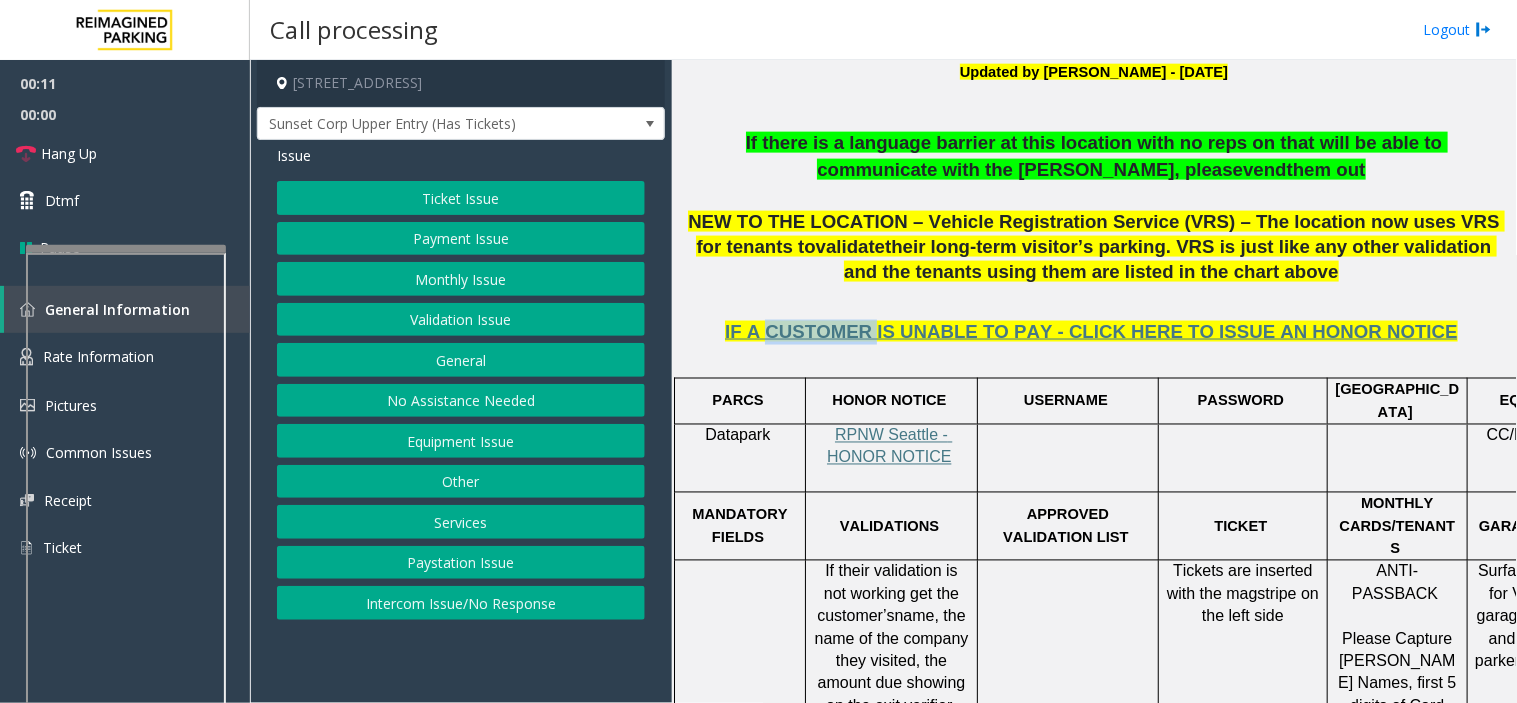 click on "IF A CUSTOMER IS UNABLE TO PAY - CLICK HERE TO ISSUE AN HONOR NOTICE" 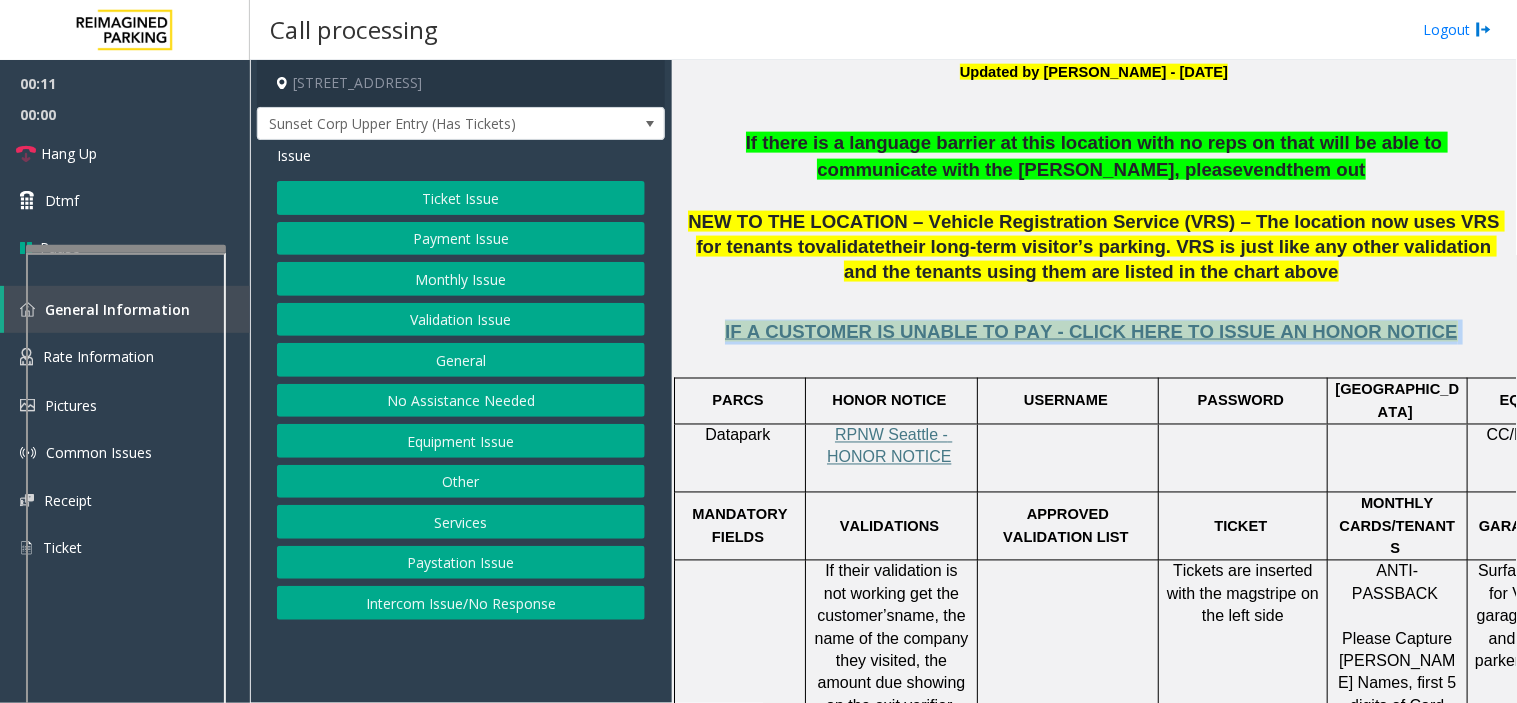 click on "IF A CUSTOMER IS UNABLE TO PAY - CLICK HERE TO ISSUE AN HONOR NOTICE" 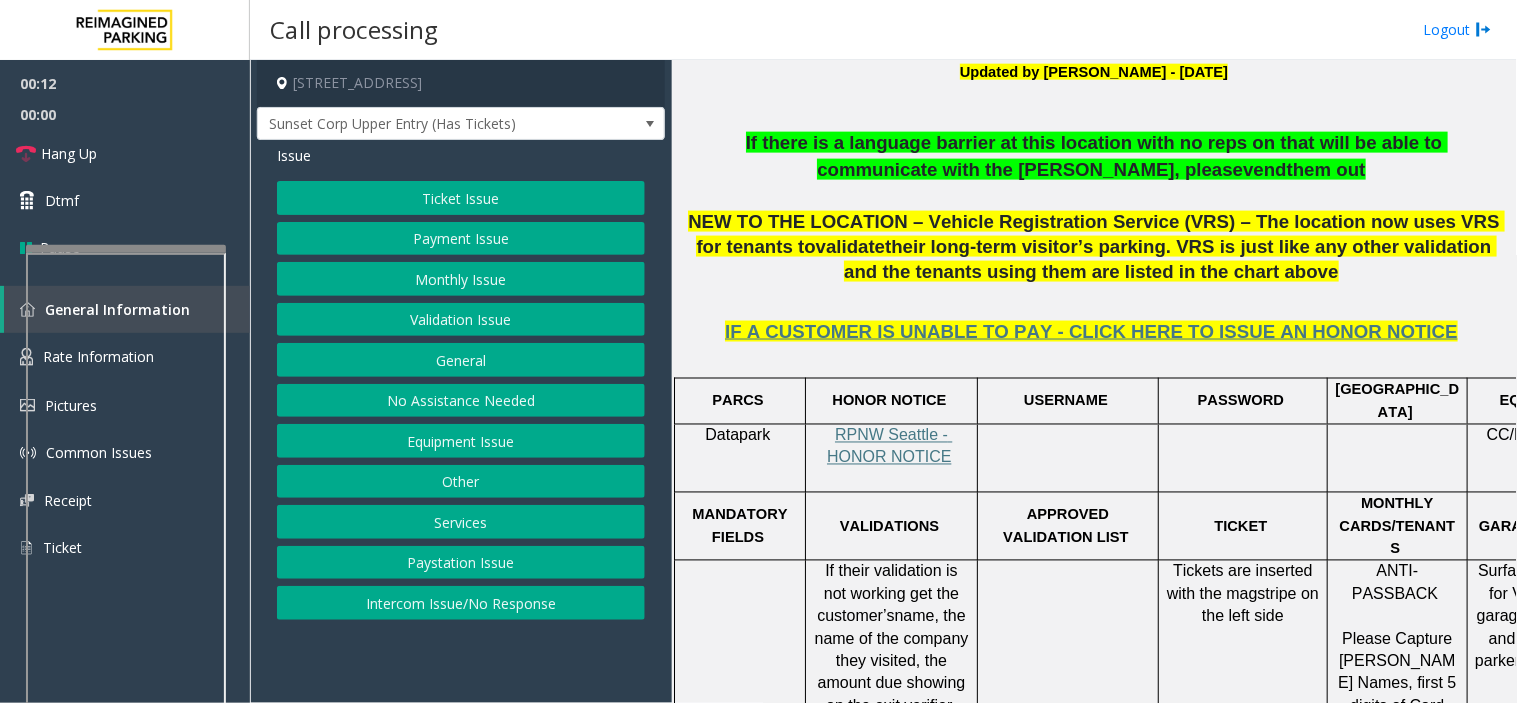 click 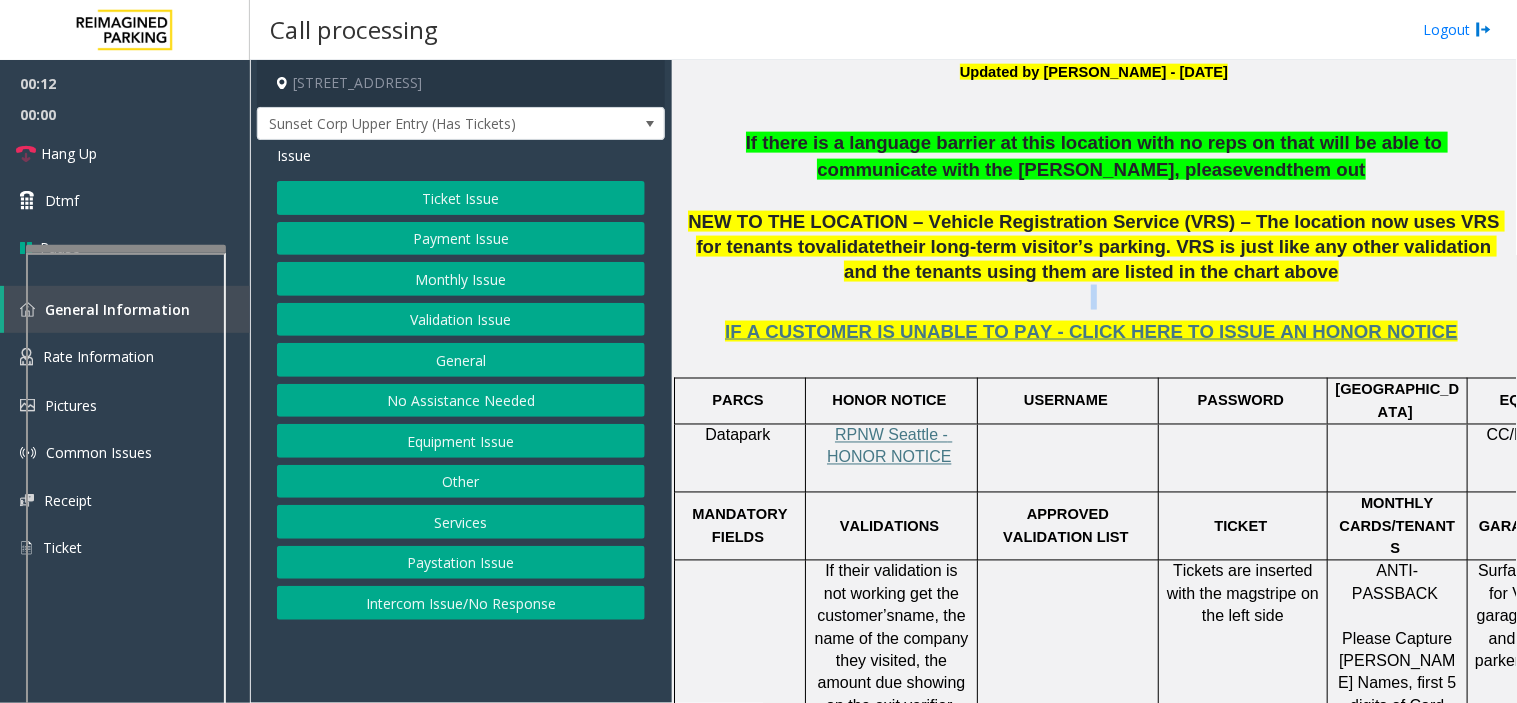click 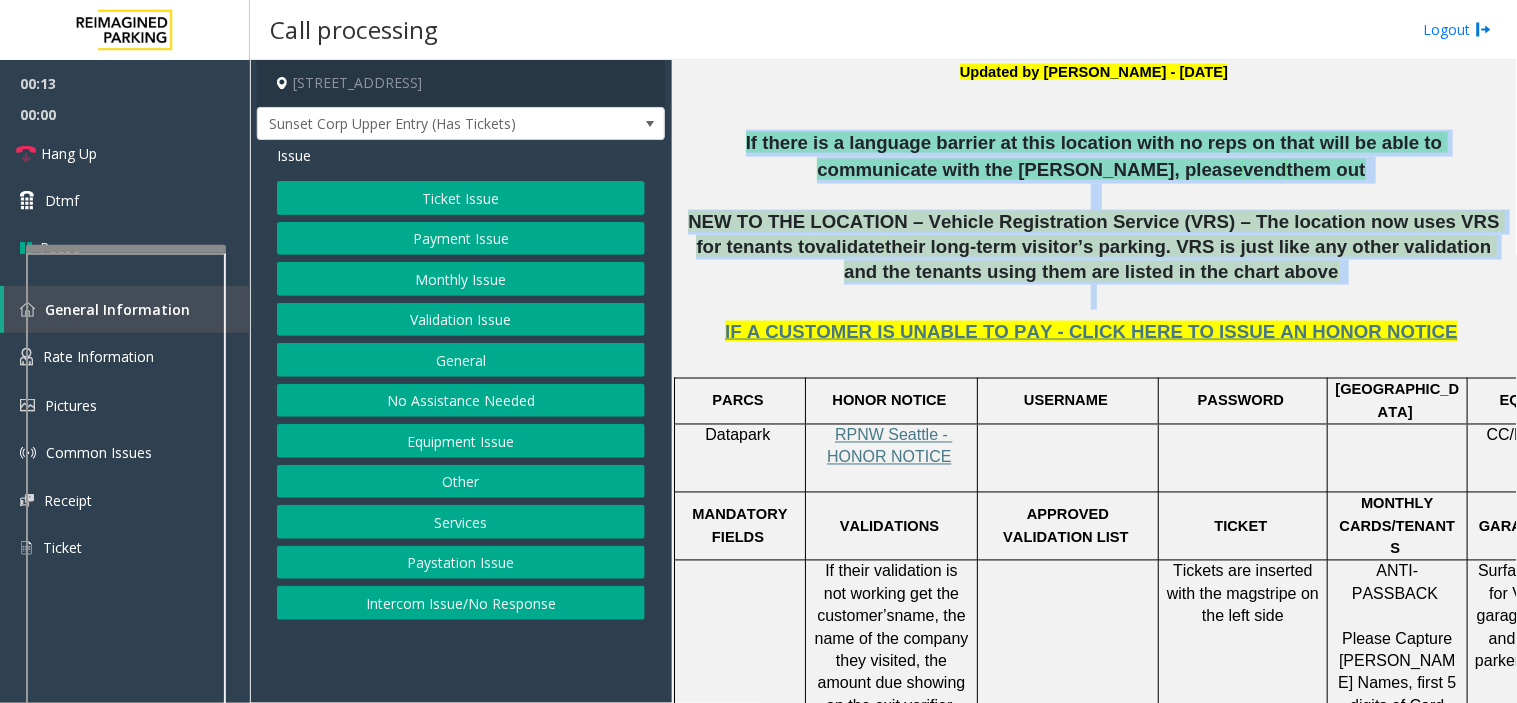 drag, startPoint x: 831, startPoint y: 284, endPoint x: 745, endPoint y: 132, distance: 174.64249 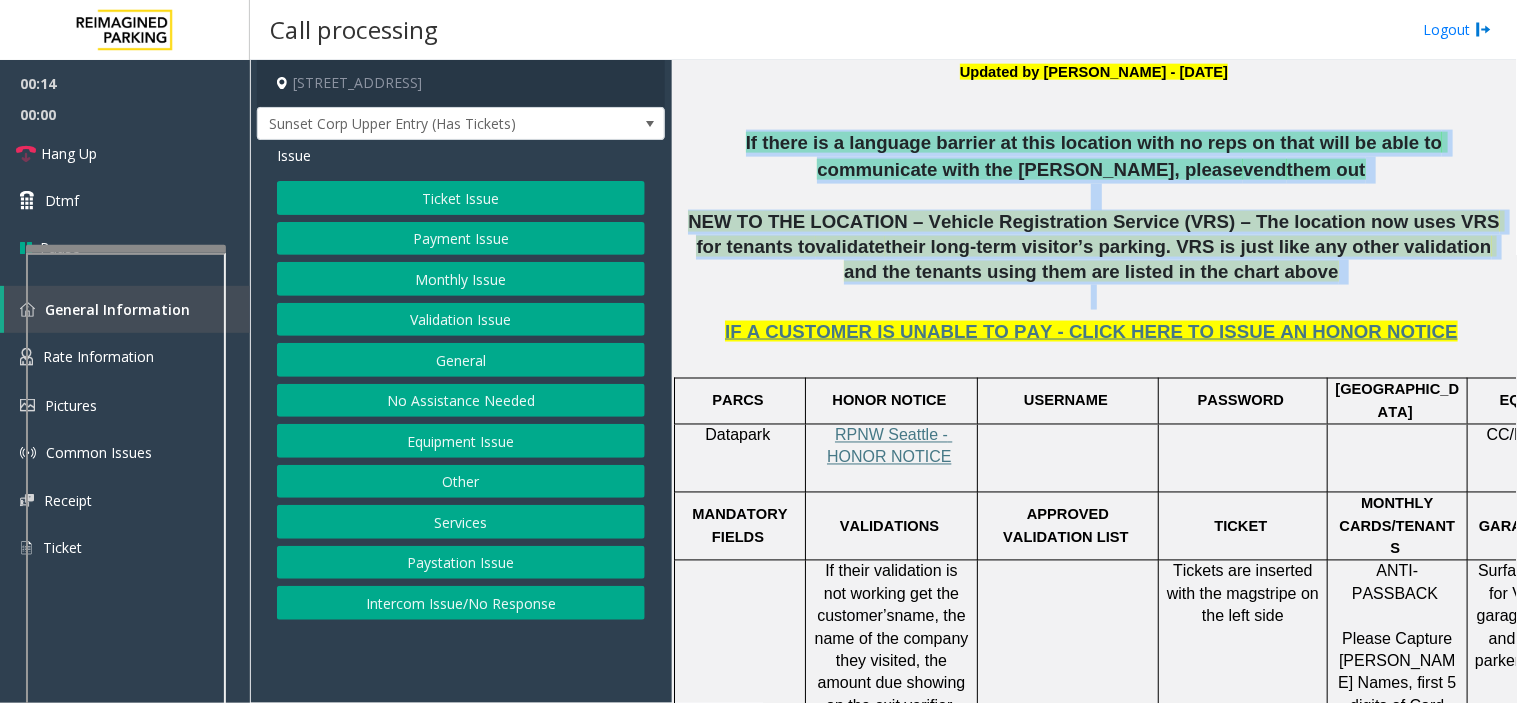 click on "If there is a language barrier at this location with no reps on that will be able to communicate with the parker, please" 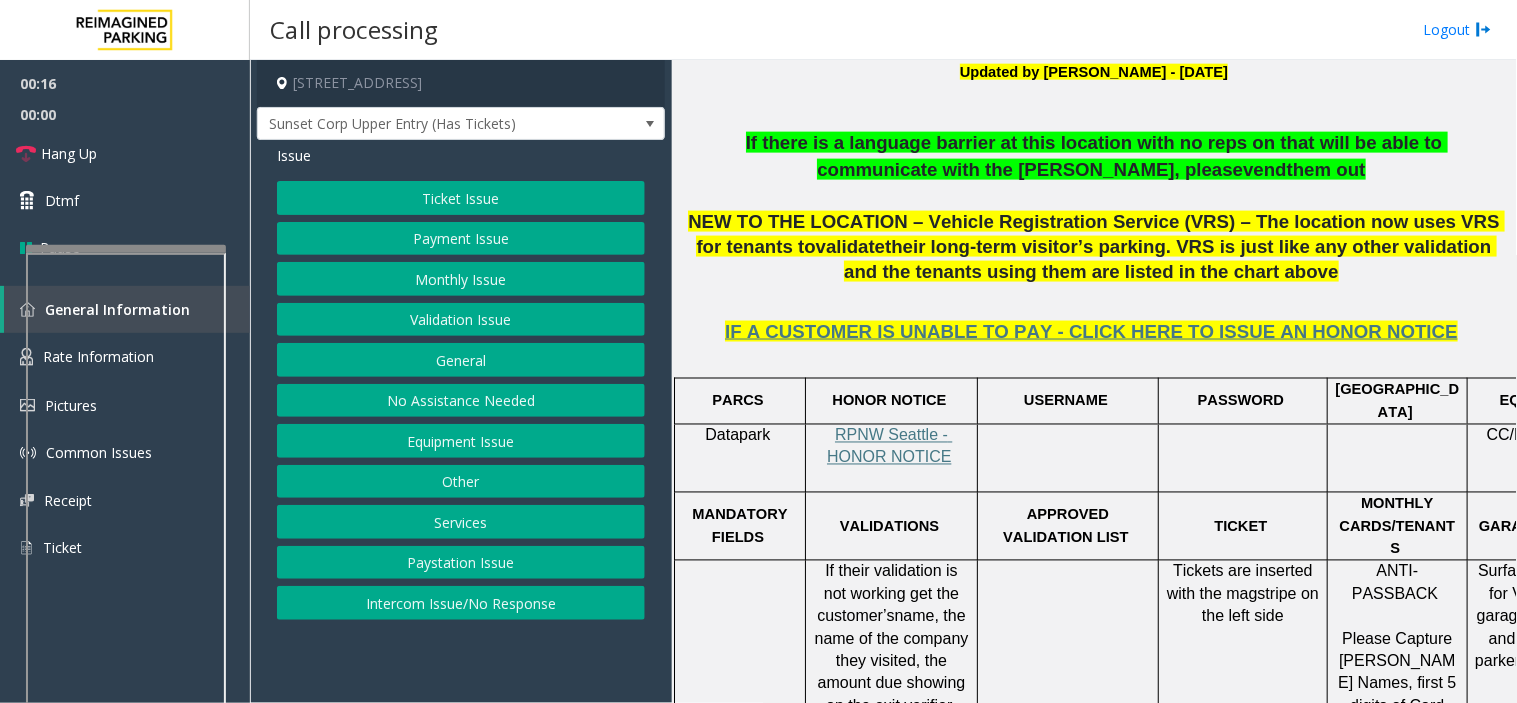 click on "Equipment Issue" 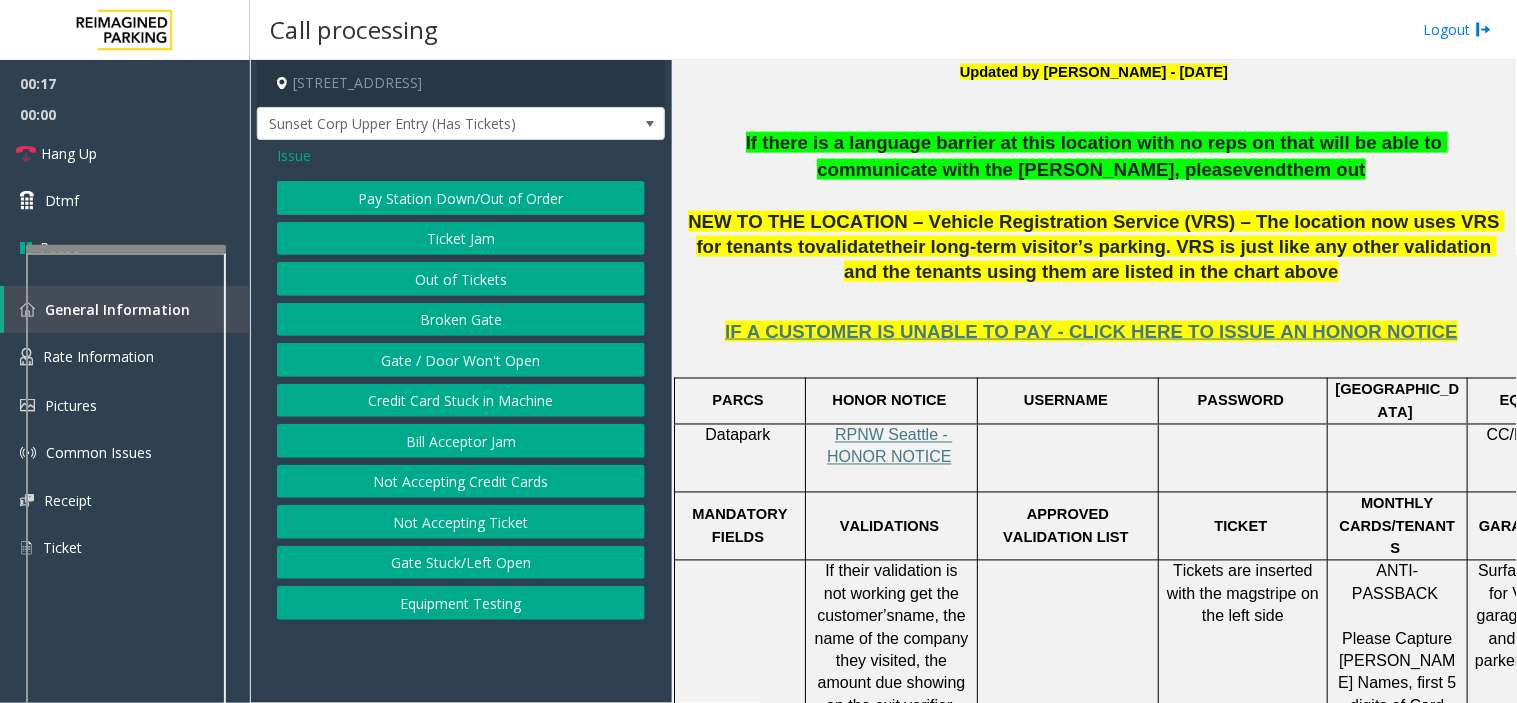 click on "Gate / Door Won't Open" 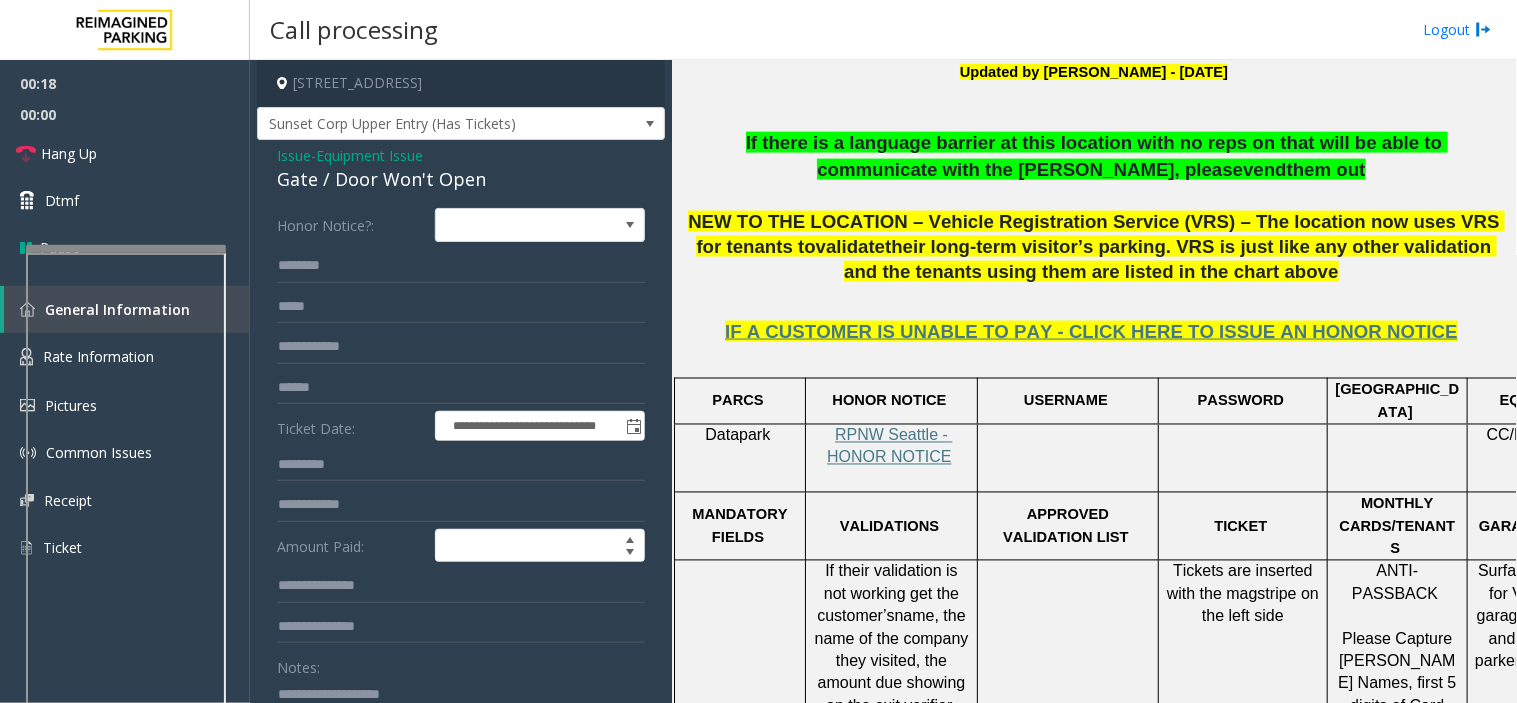 click on "Gate / Door Won't Open" 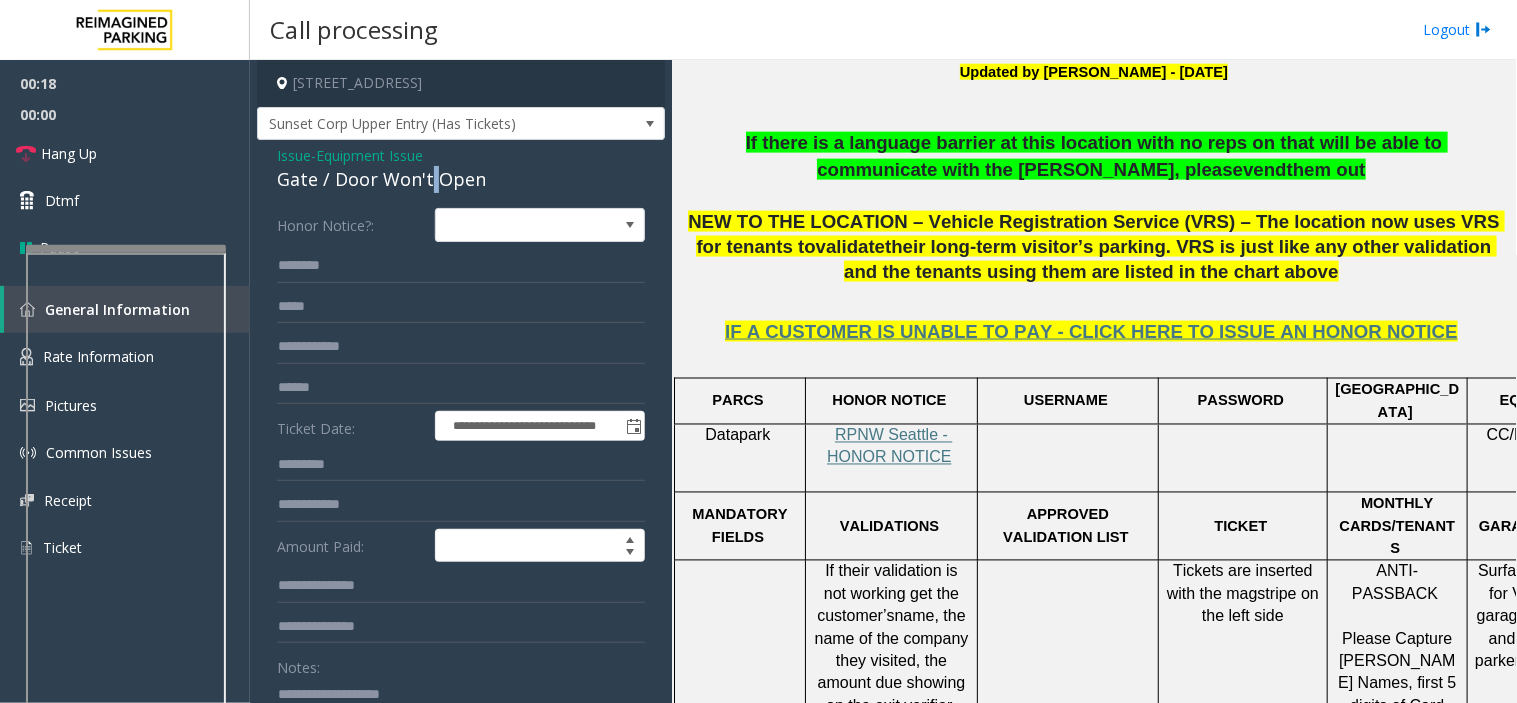click on "Gate / Door Won't Open" 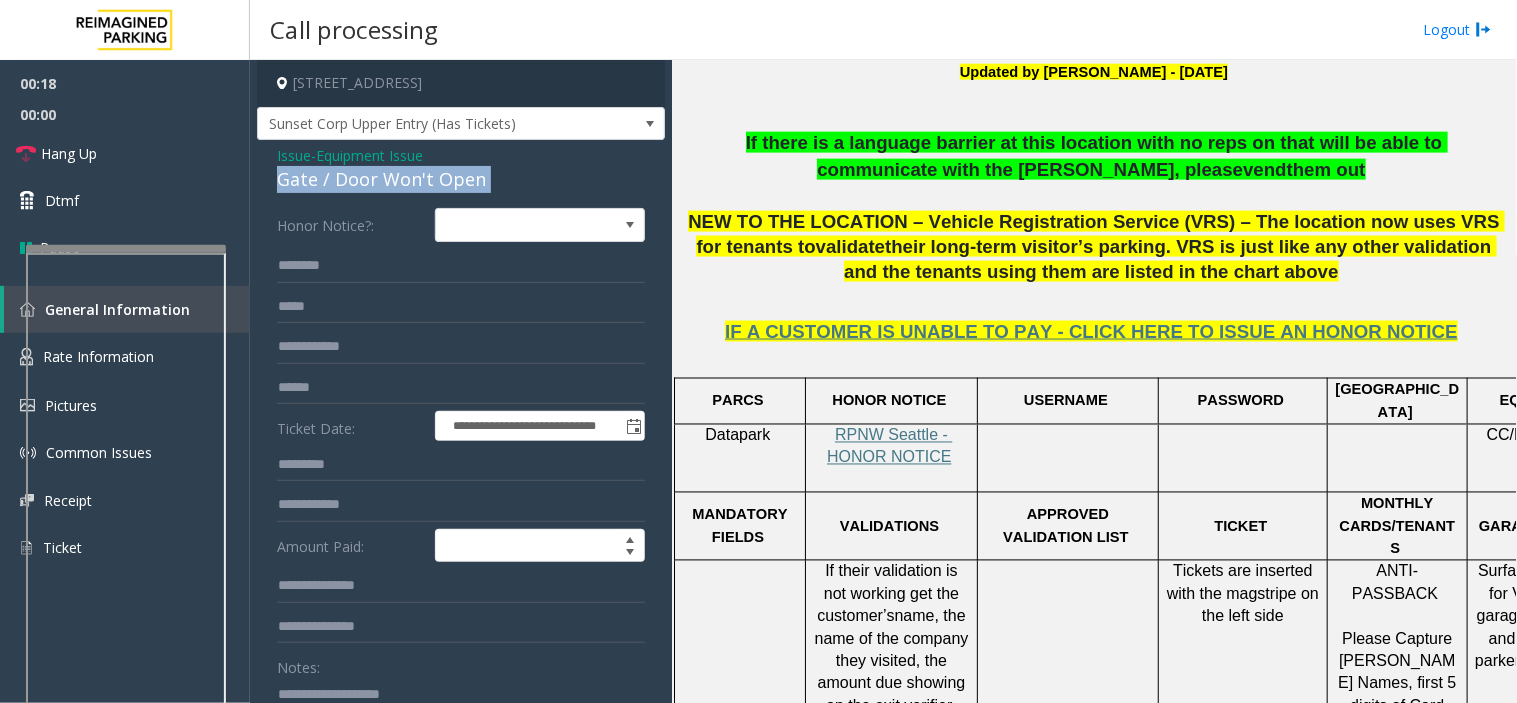 click on "Gate / Door Won't Open" 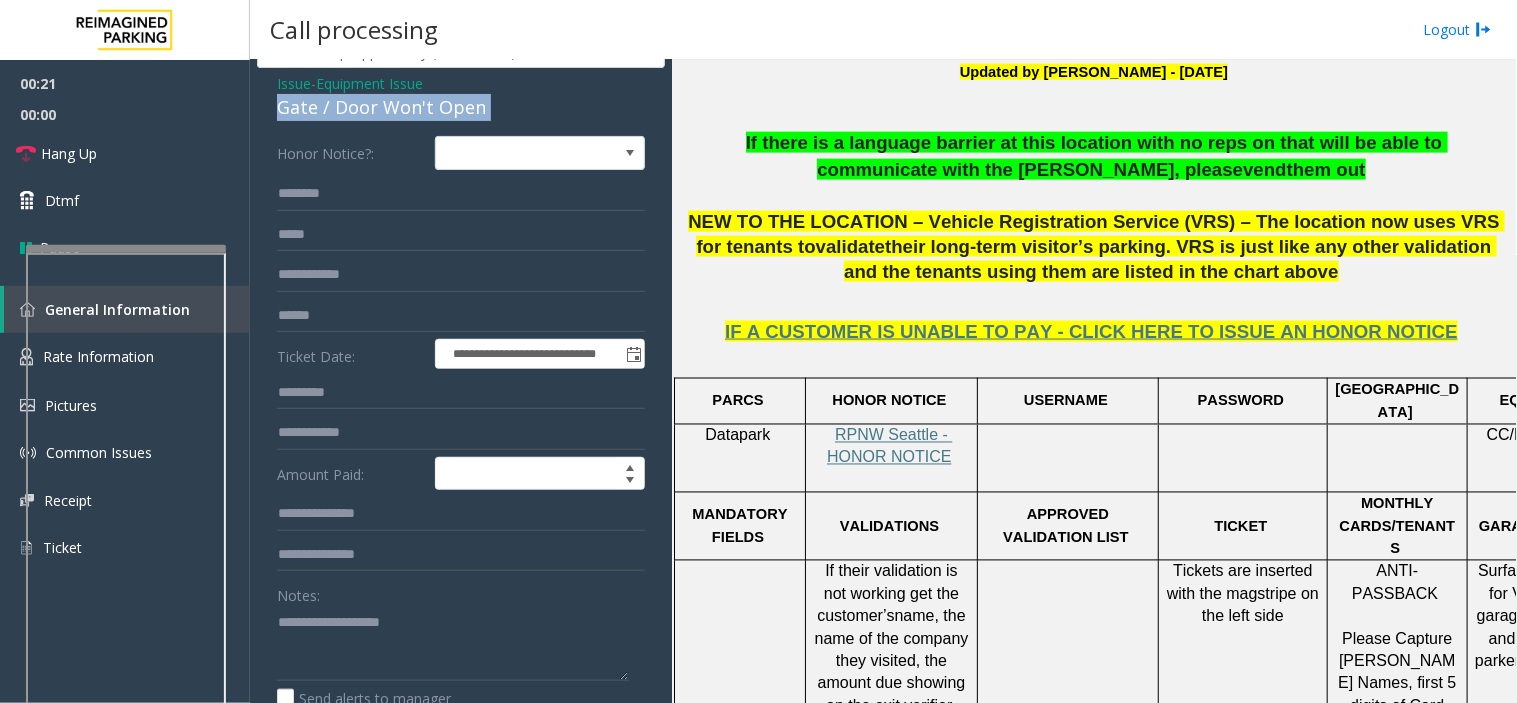 scroll, scrollTop: 111, scrollLeft: 0, axis: vertical 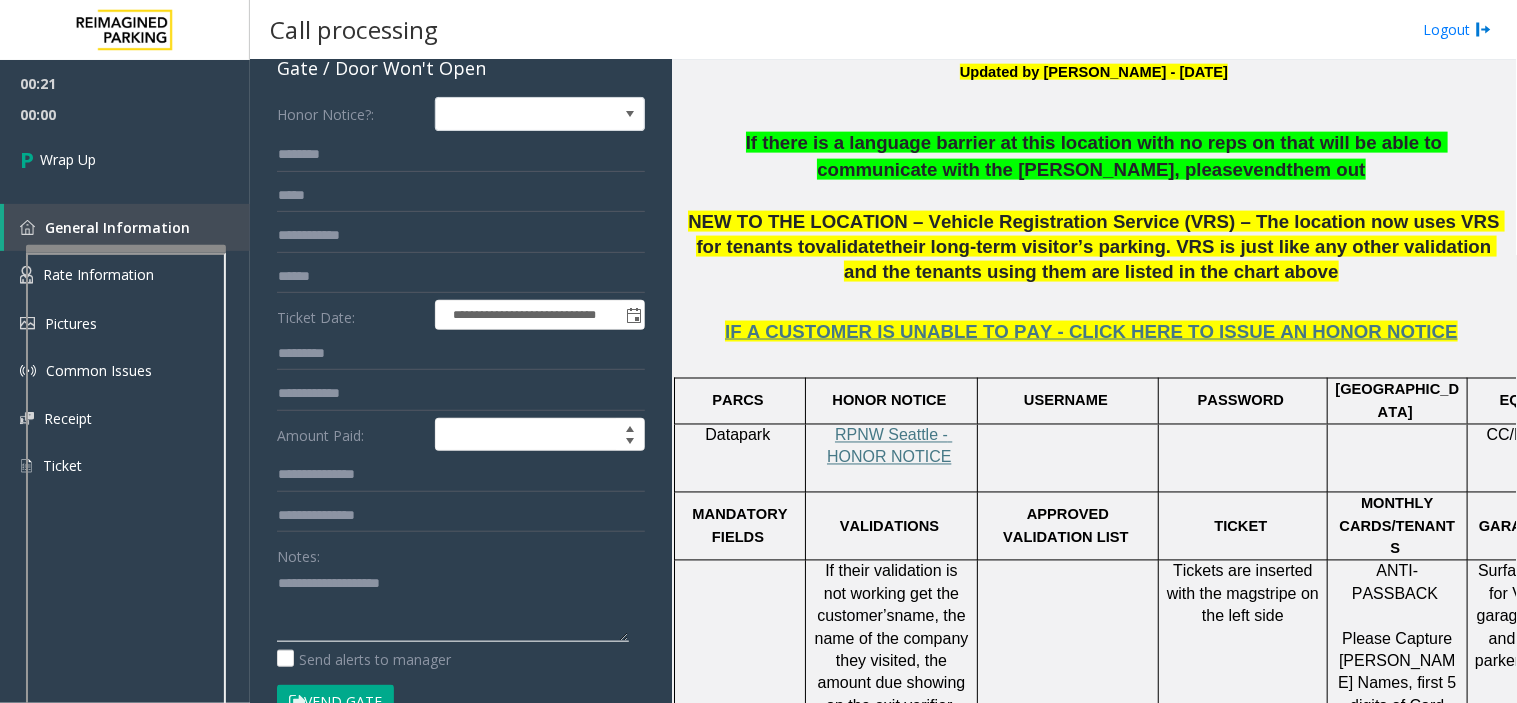 click 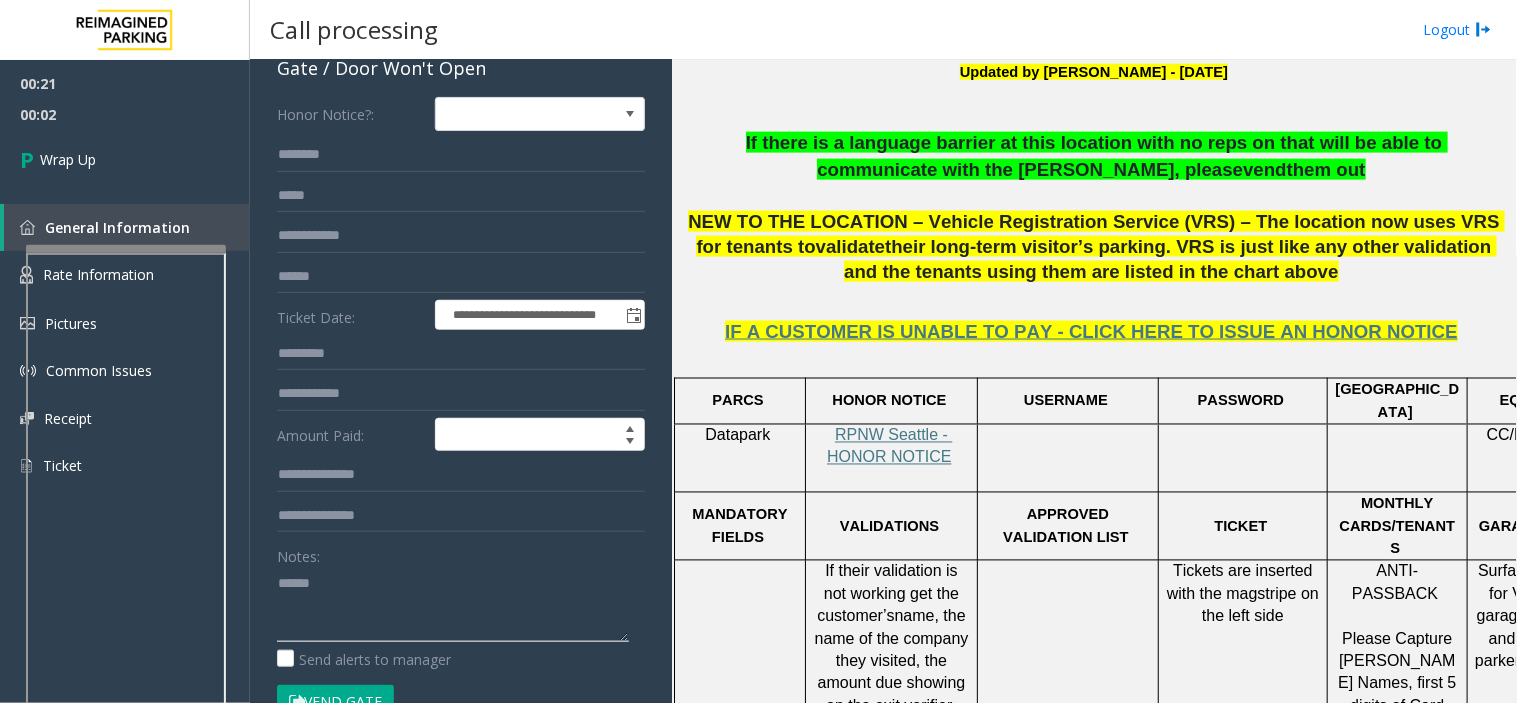 paste on "**********" 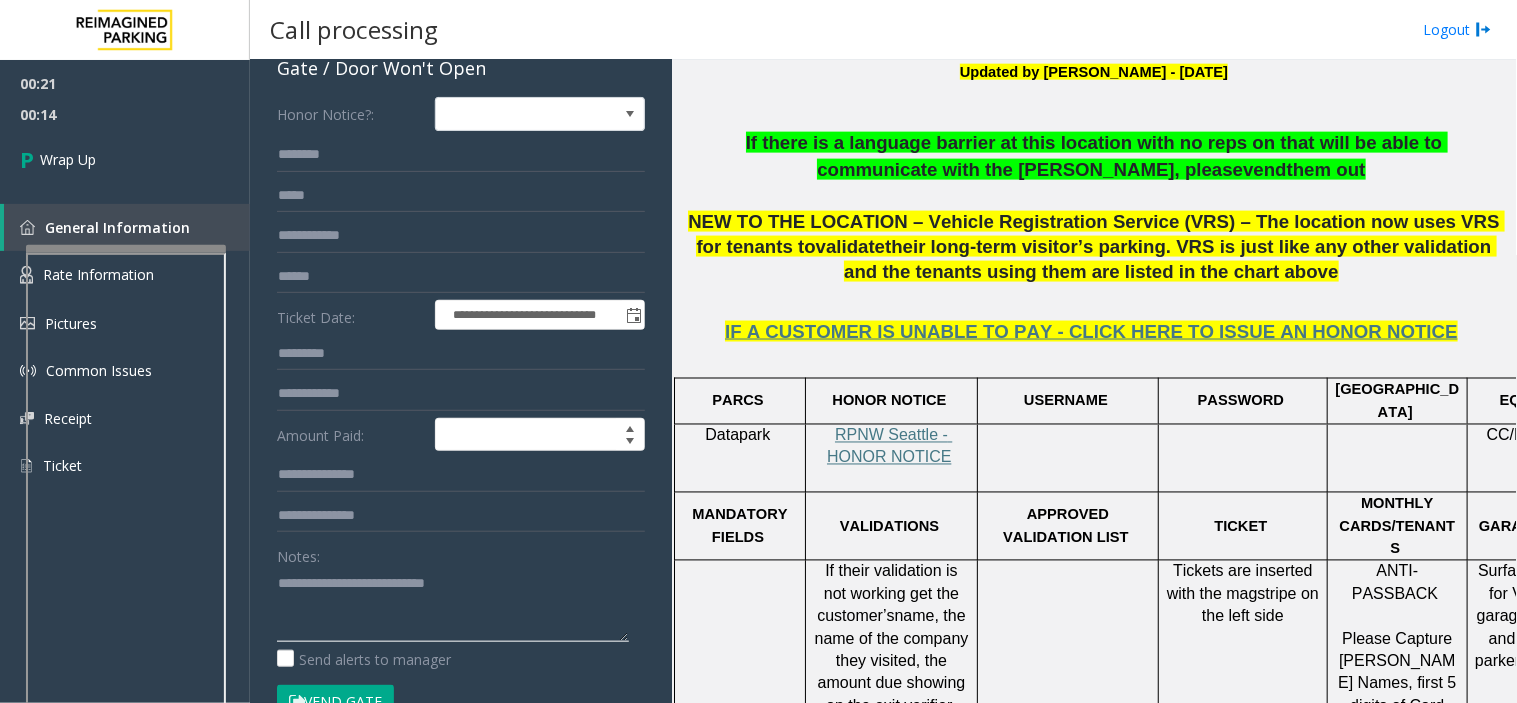 click 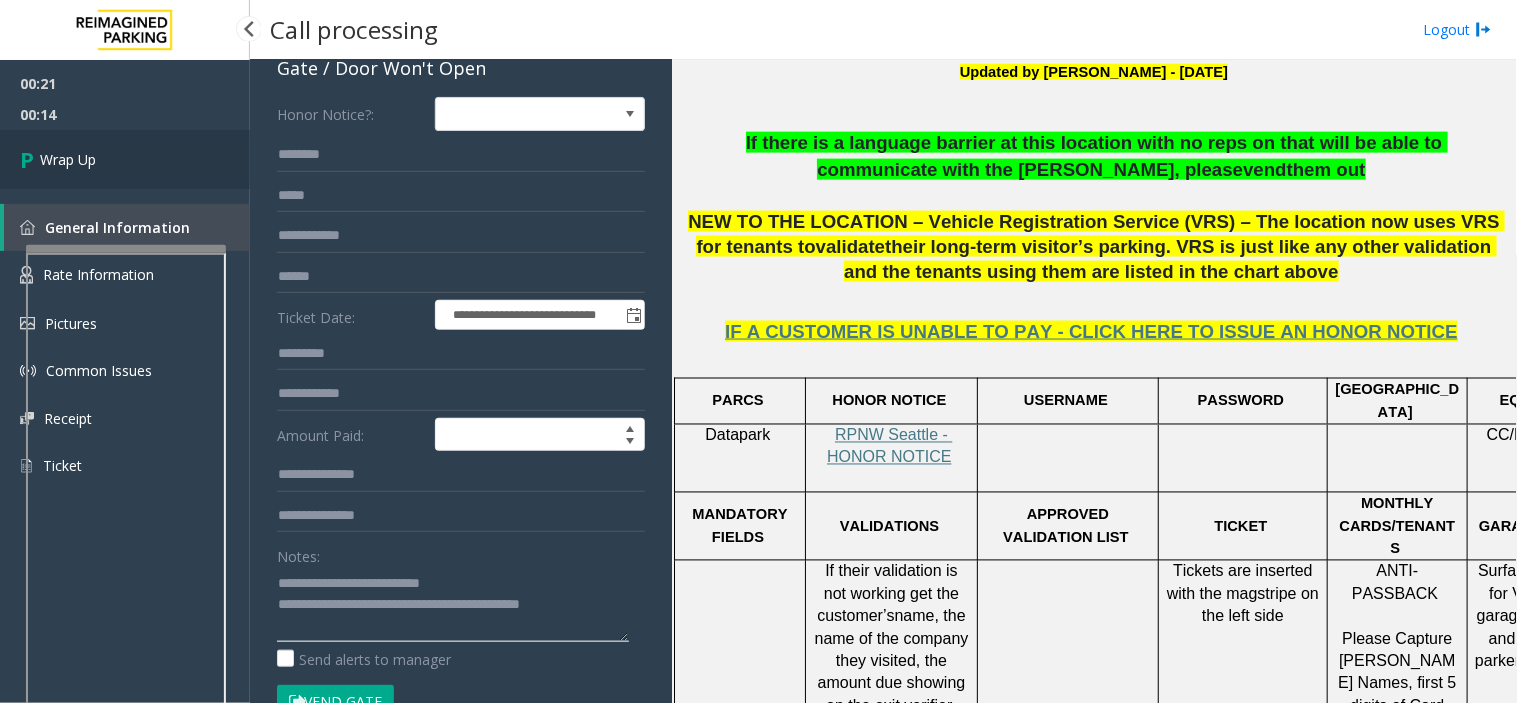 type on "**********" 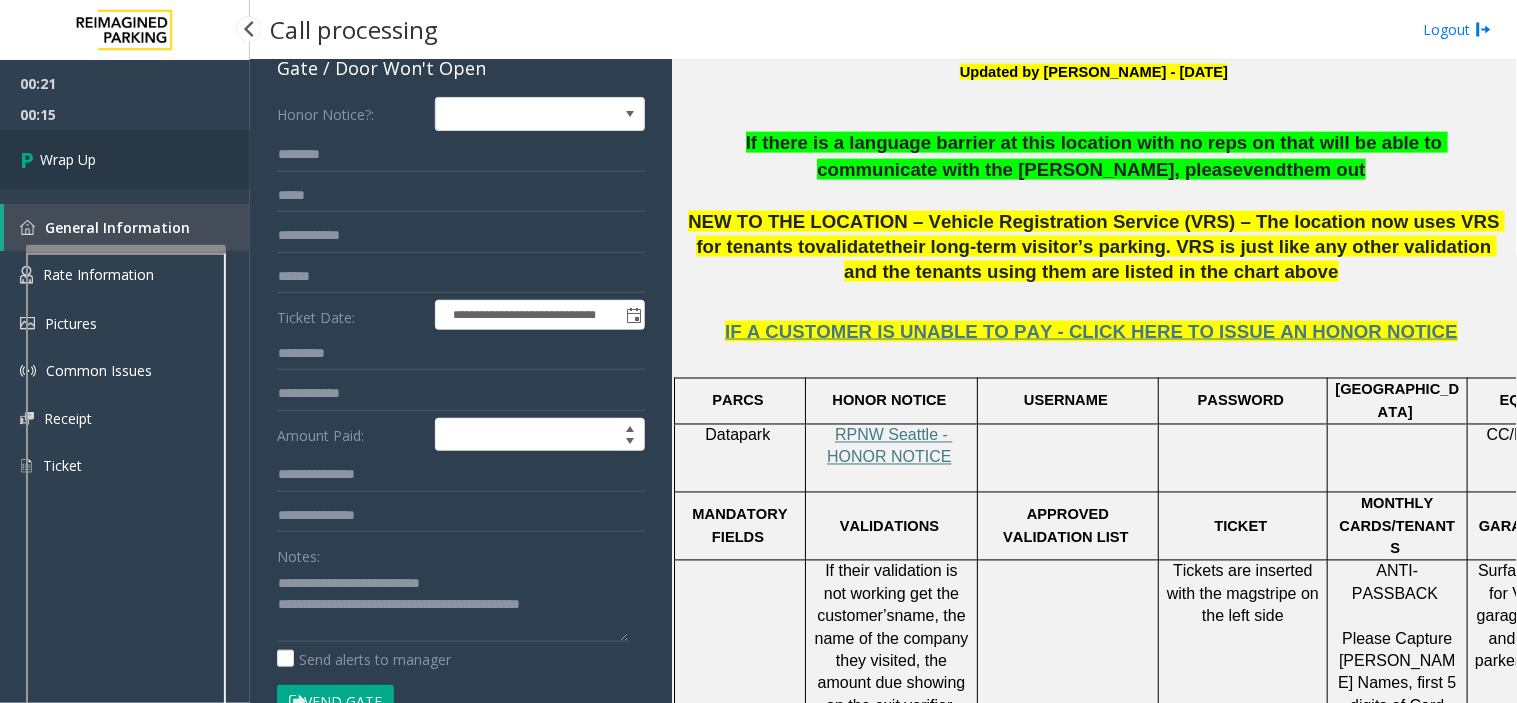 click on "Wrap Up" at bounding box center (125, 159) 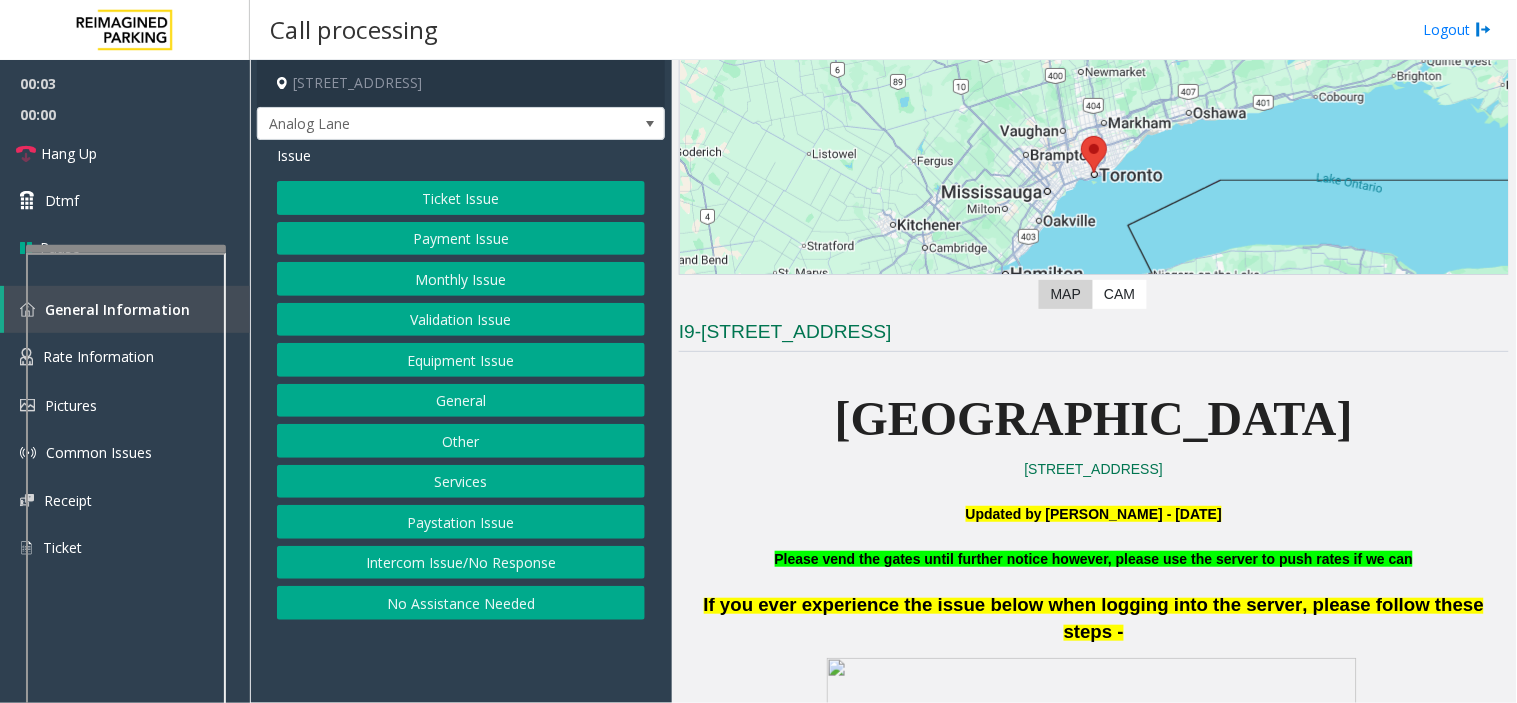 scroll, scrollTop: 222, scrollLeft: 0, axis: vertical 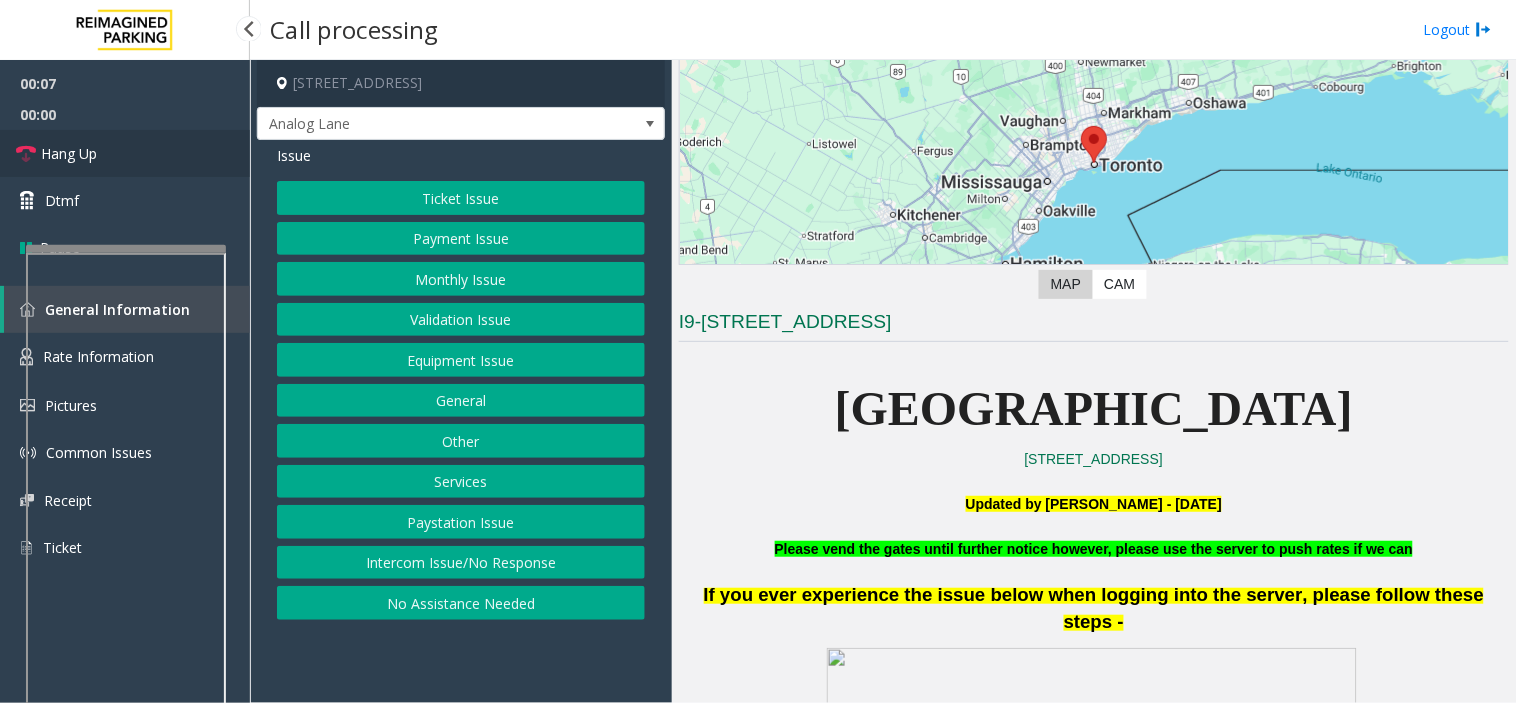 click on "Hang Up" at bounding box center [125, 153] 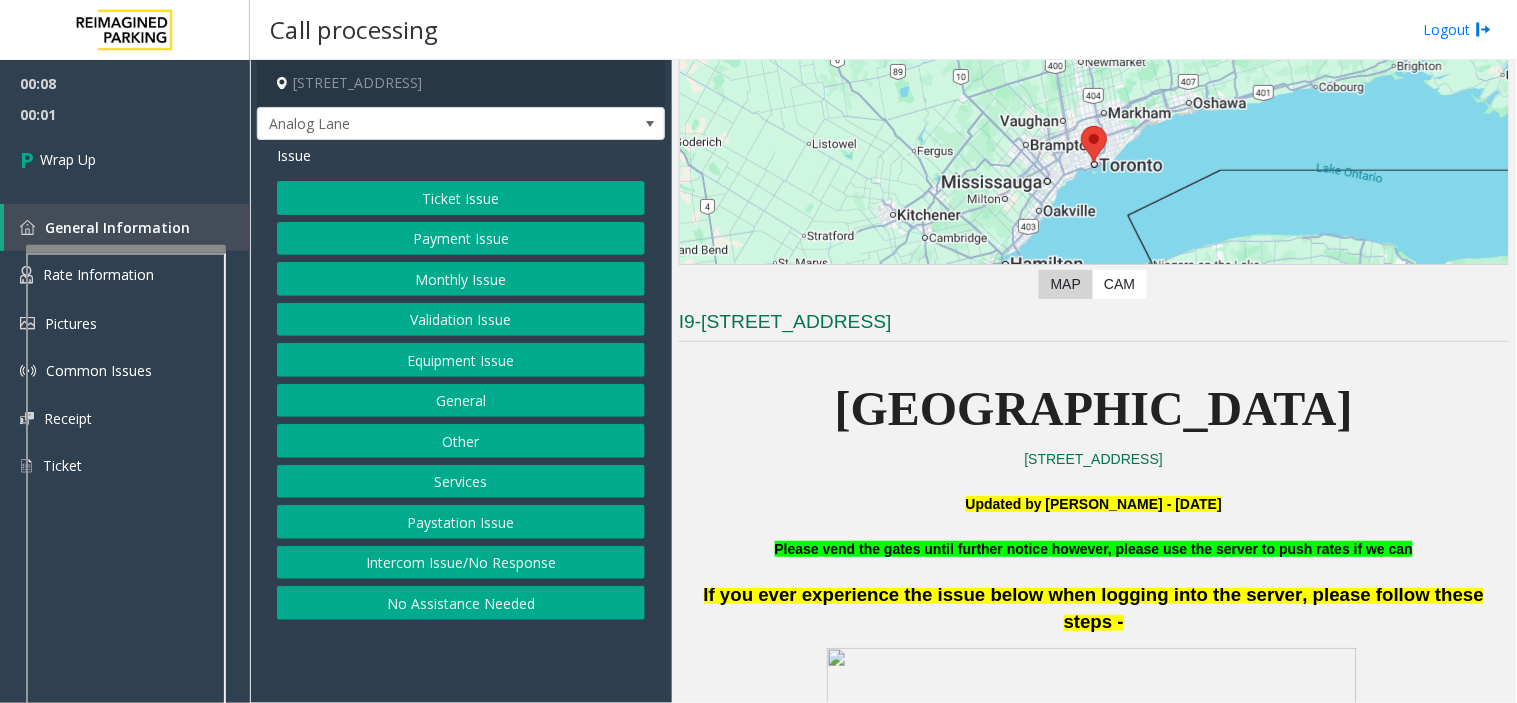 click on "No Assistance Needed" 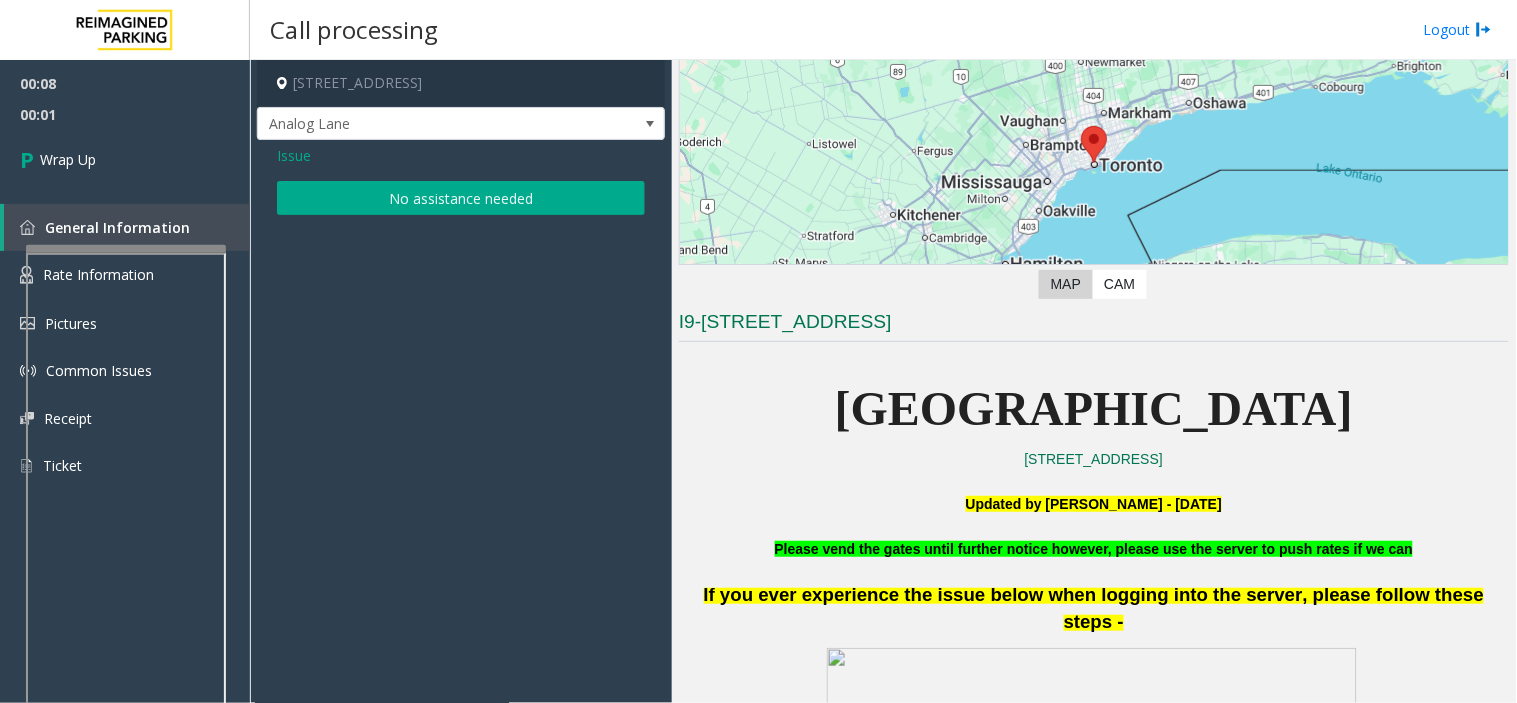 click on "No assistance needed" 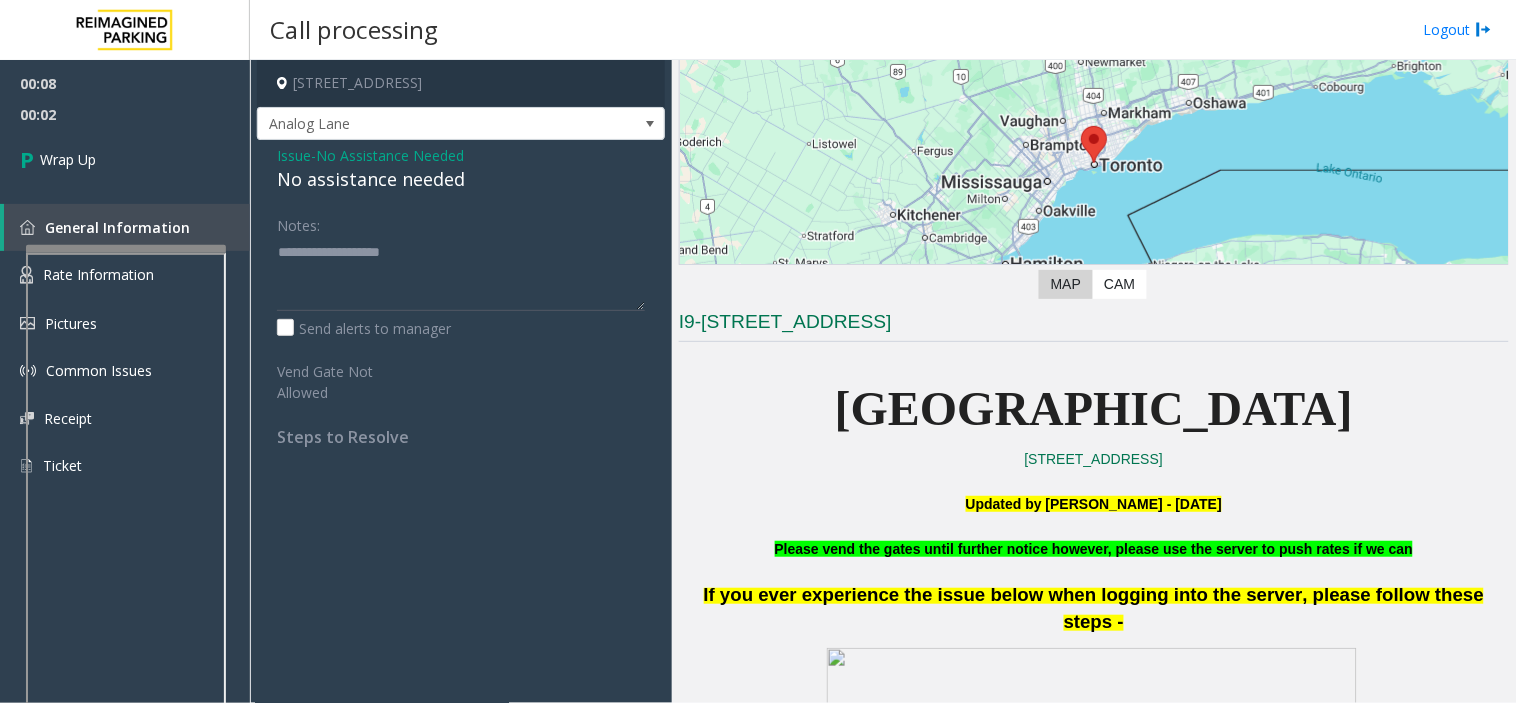click on "No assistance needed" 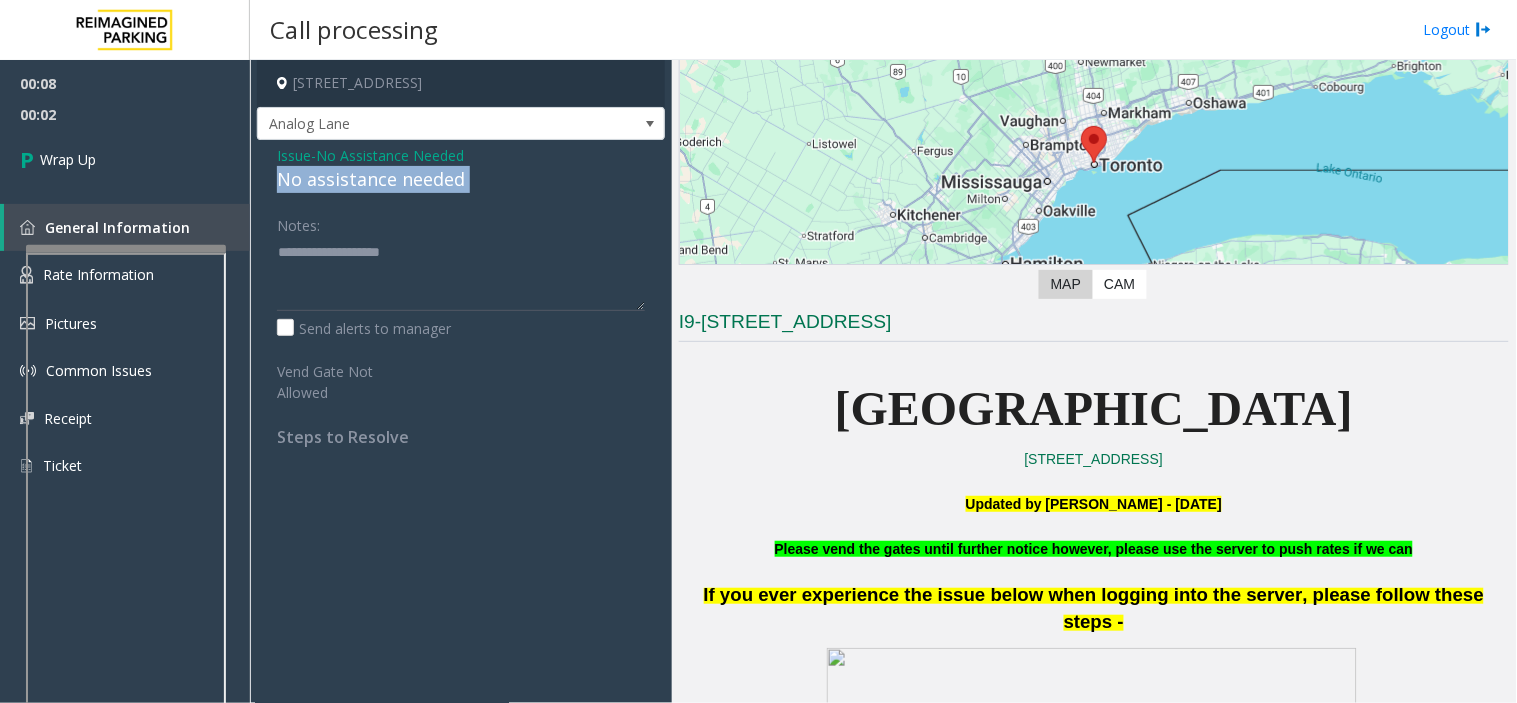 click on "No assistance needed" 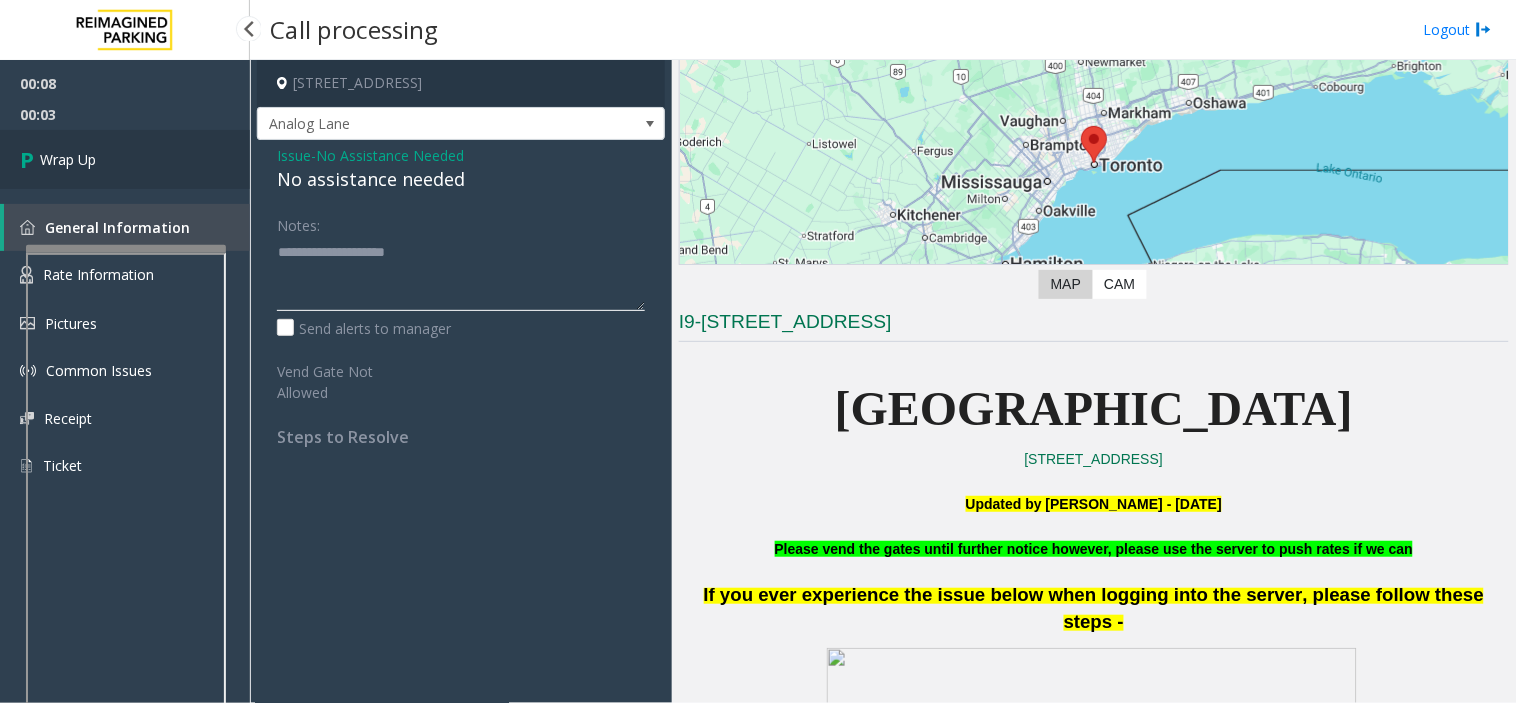 type on "**********" 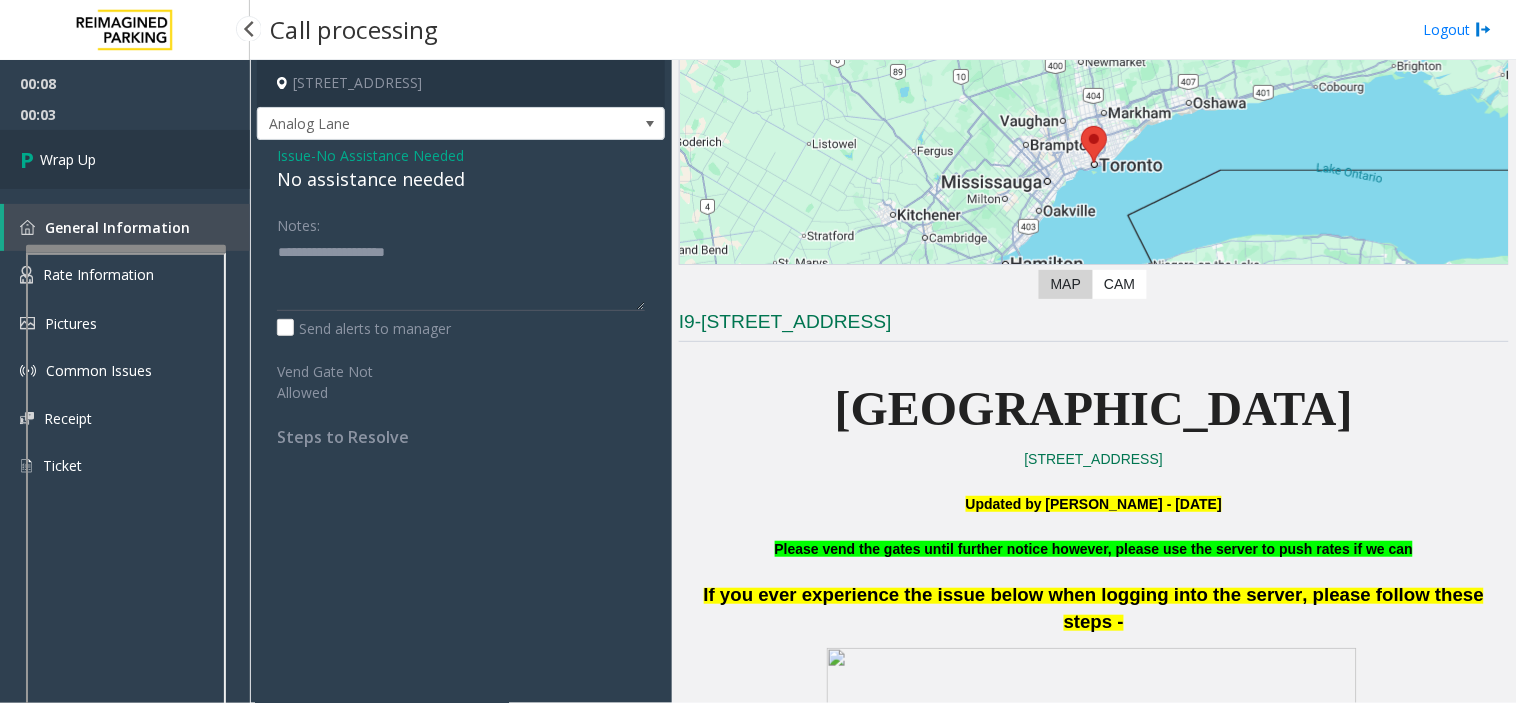 click on "Wrap Up" at bounding box center (125, 159) 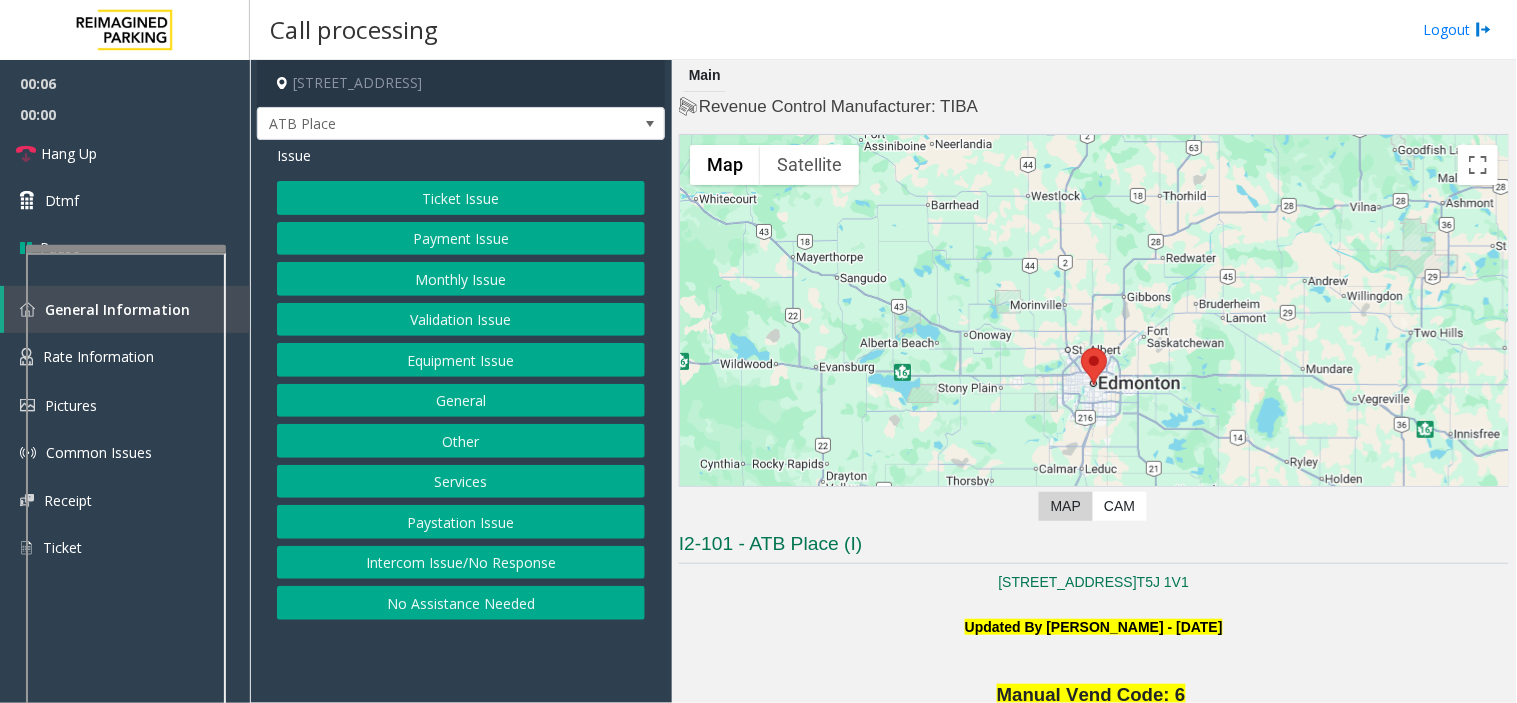click on "Ticket Issue" 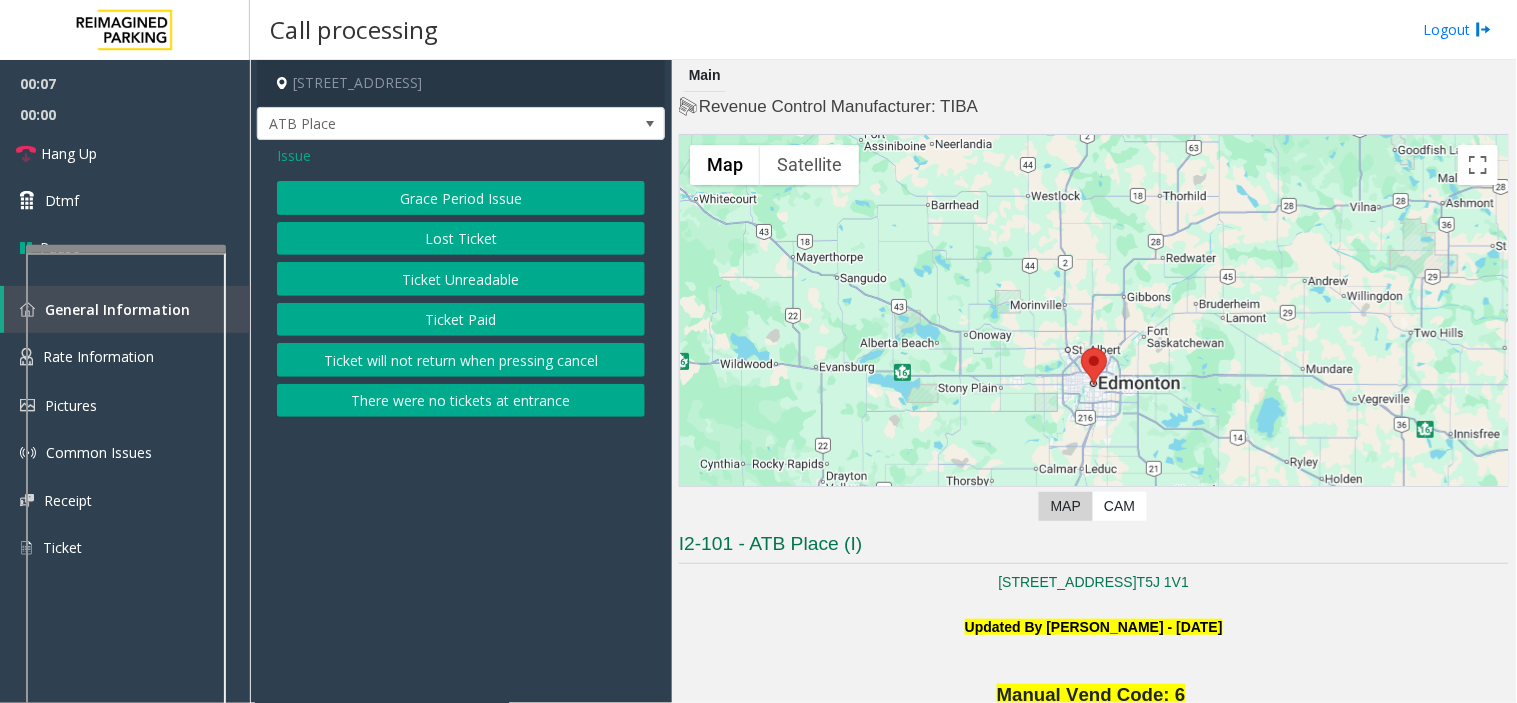 click on "Issue" 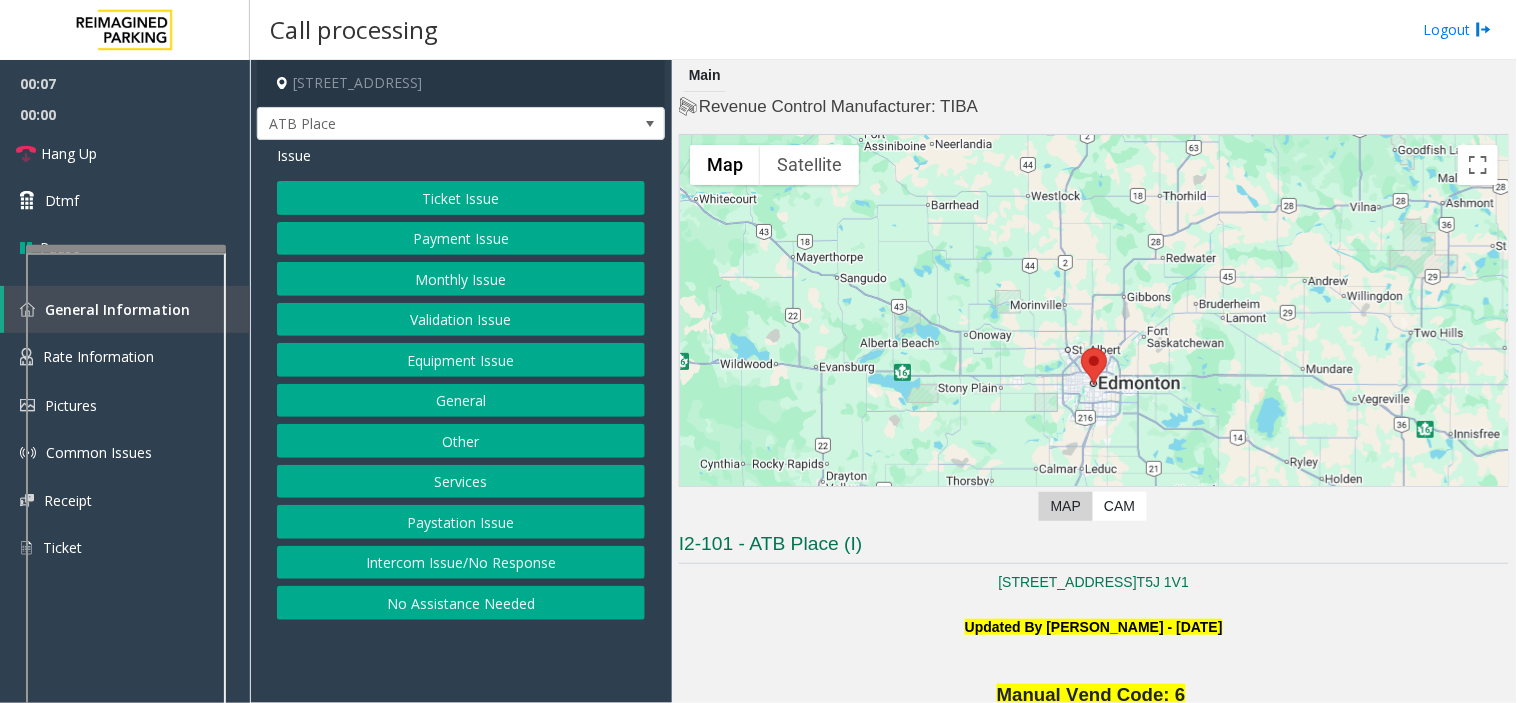click on "Payment Issue" 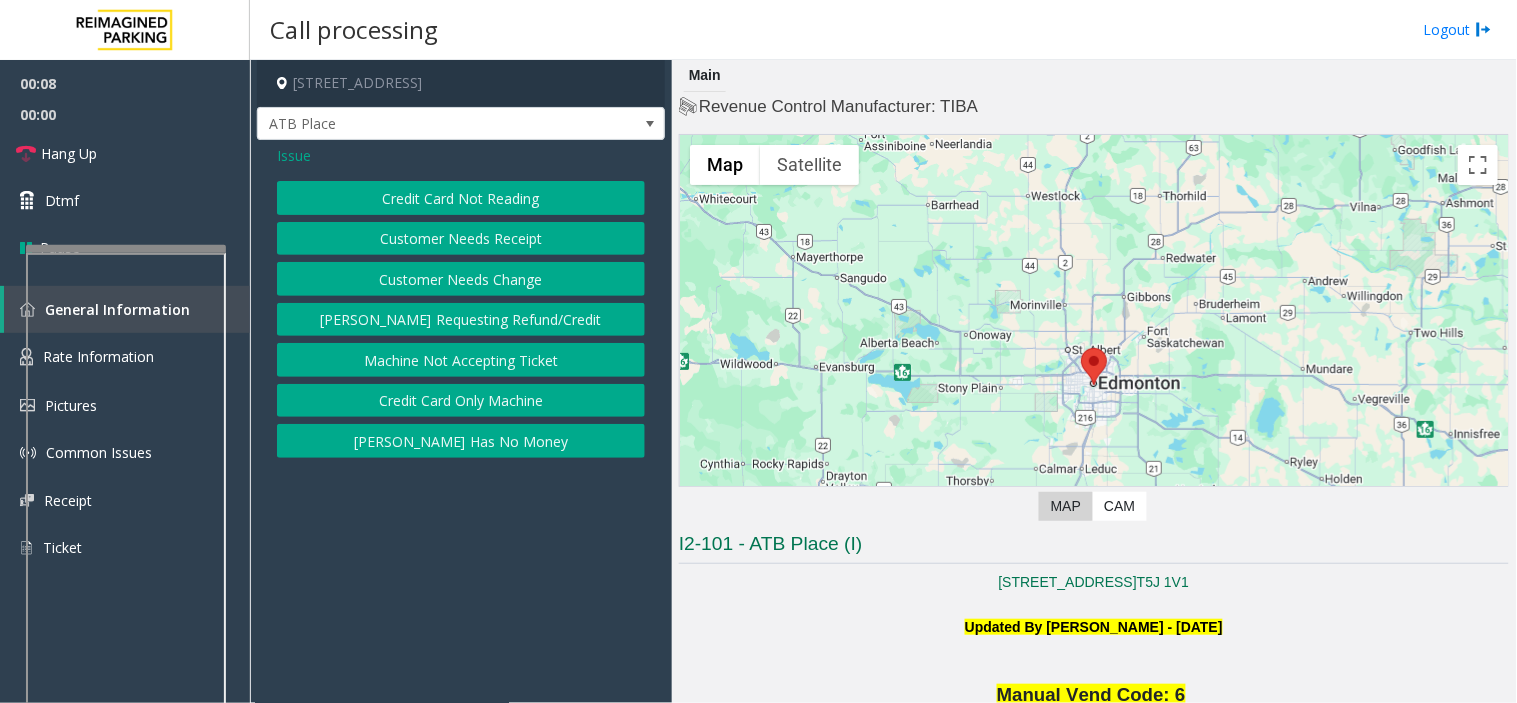 click on "Credit Card Not Reading" 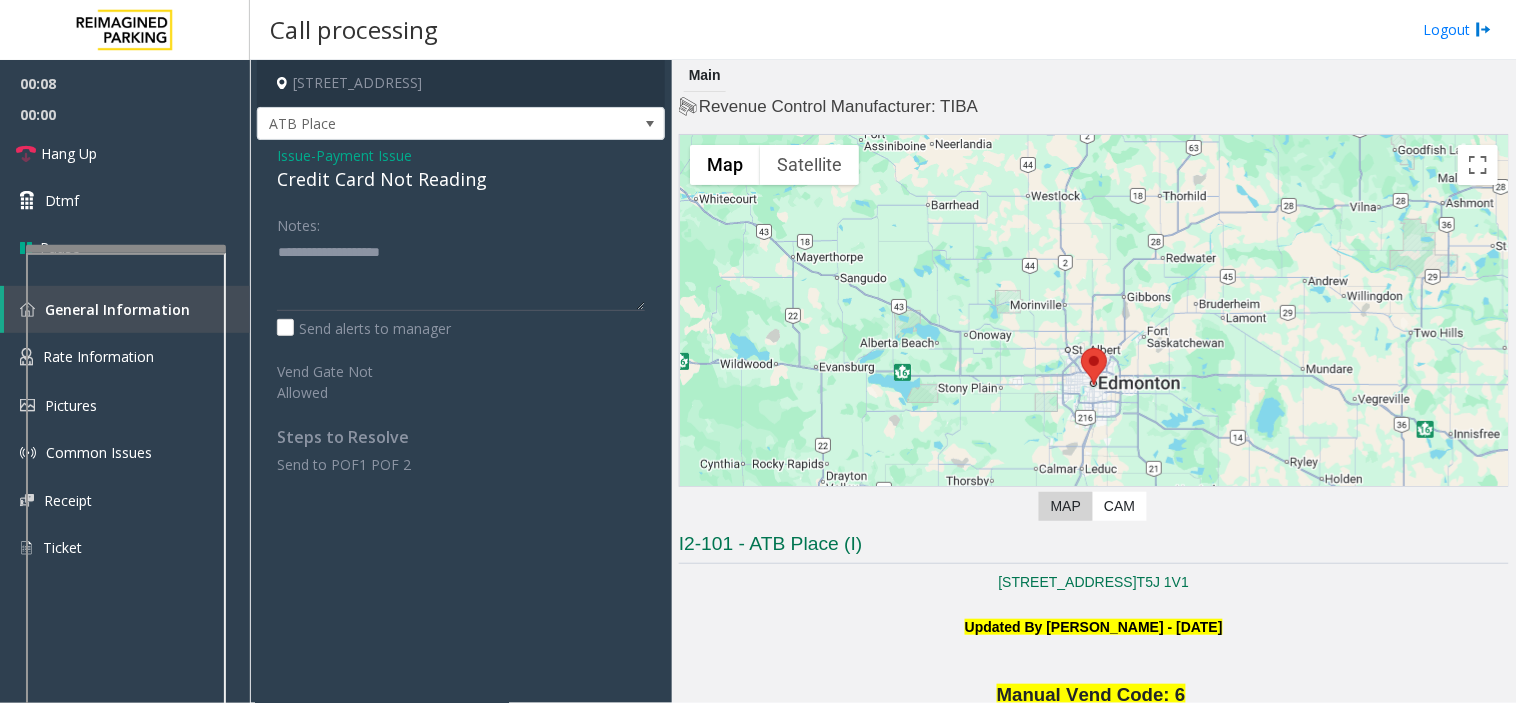 click on "Credit Card Not Reading" 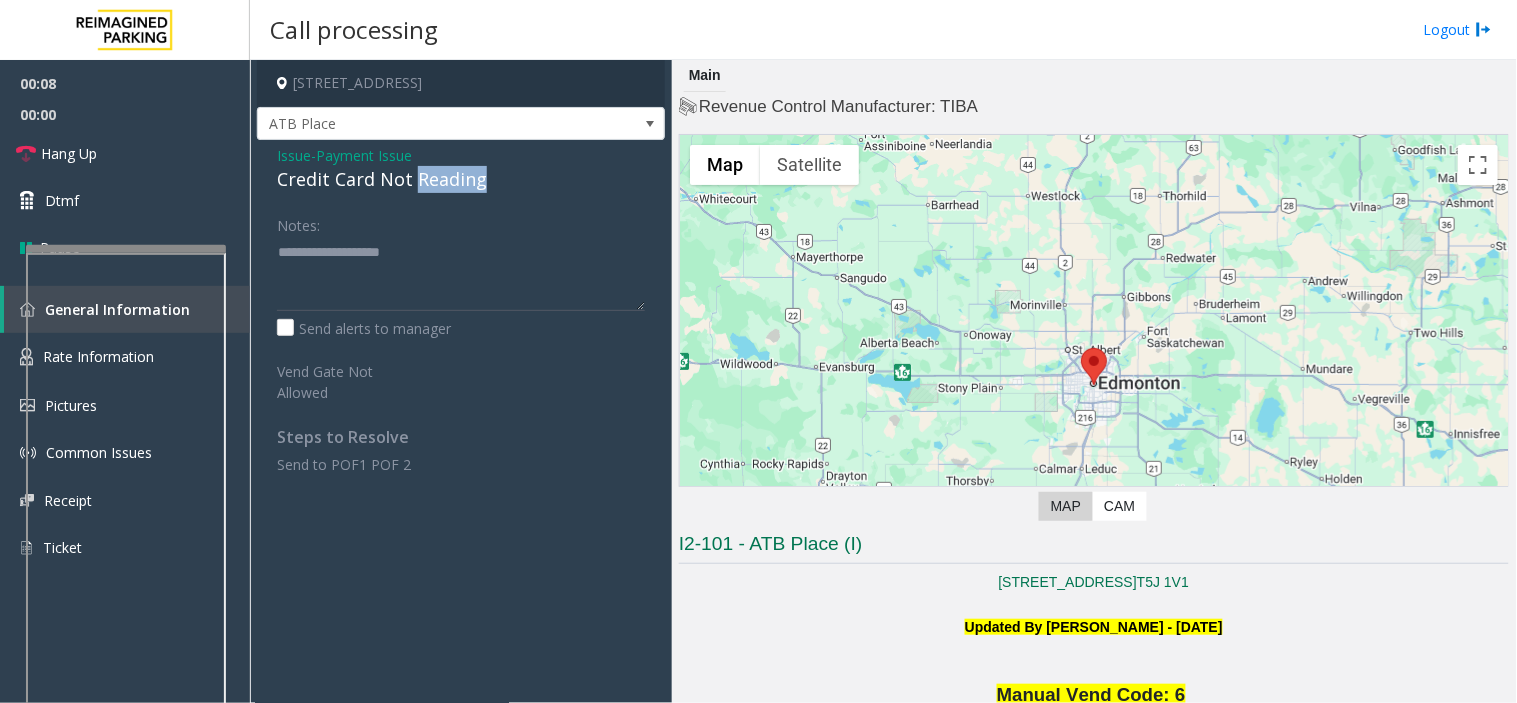 click on "Credit Card Not Reading" 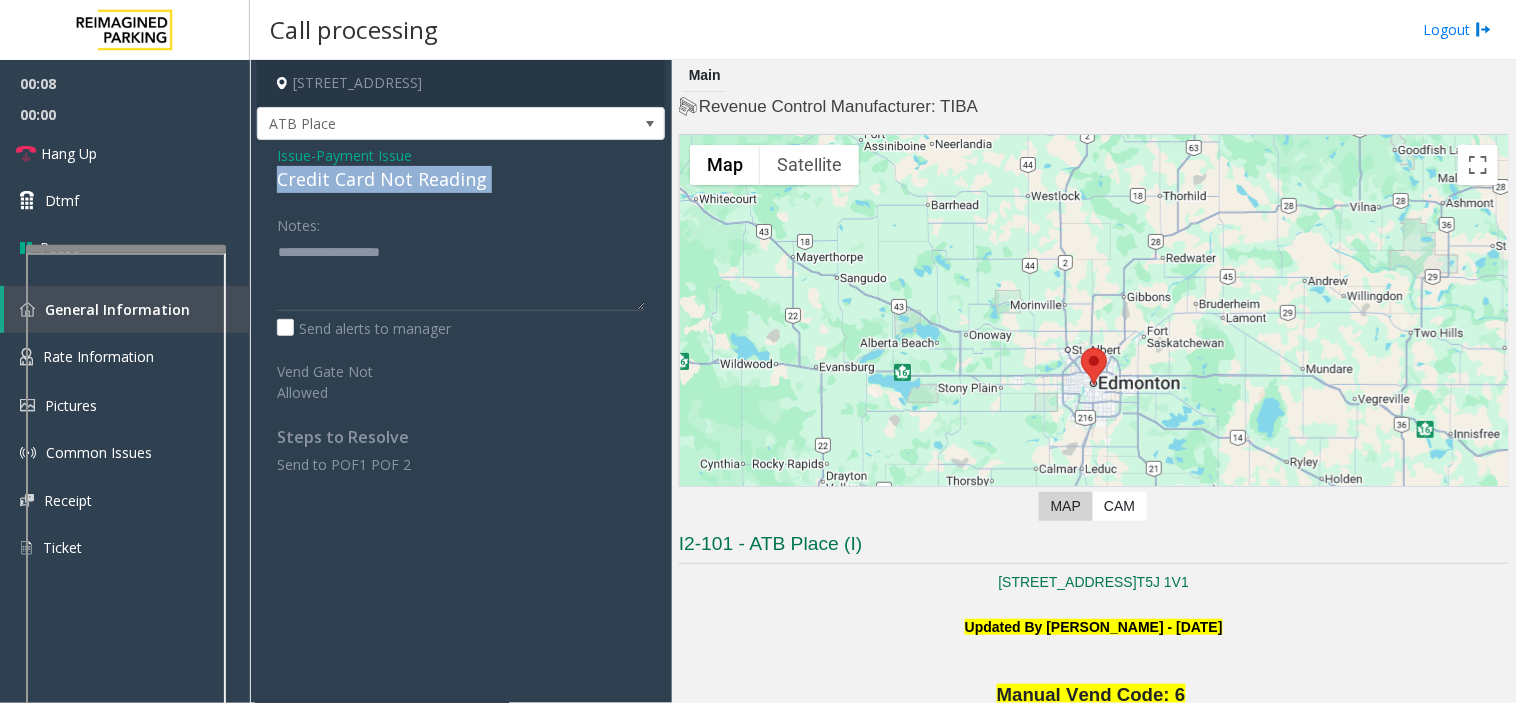 click on "Credit Card Not Reading" 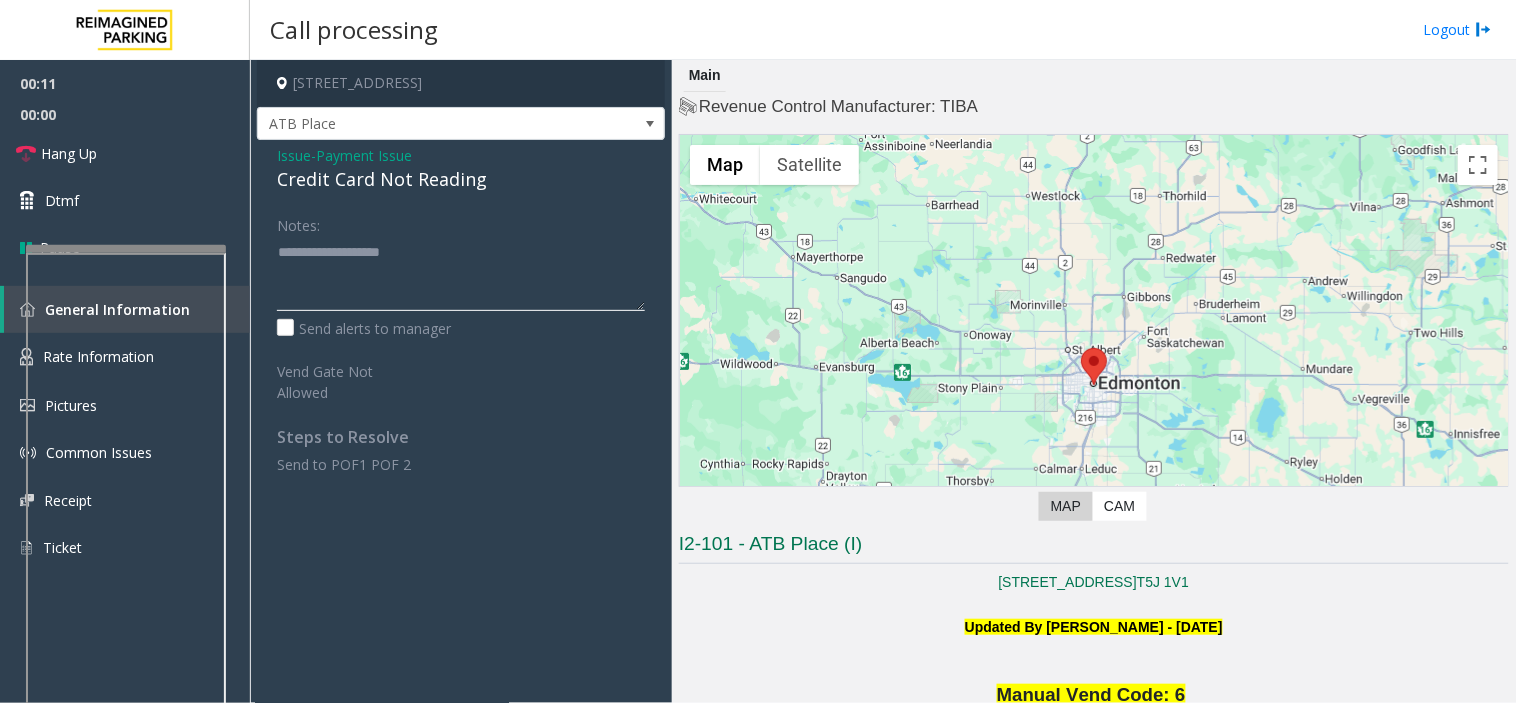 paste on "**********" 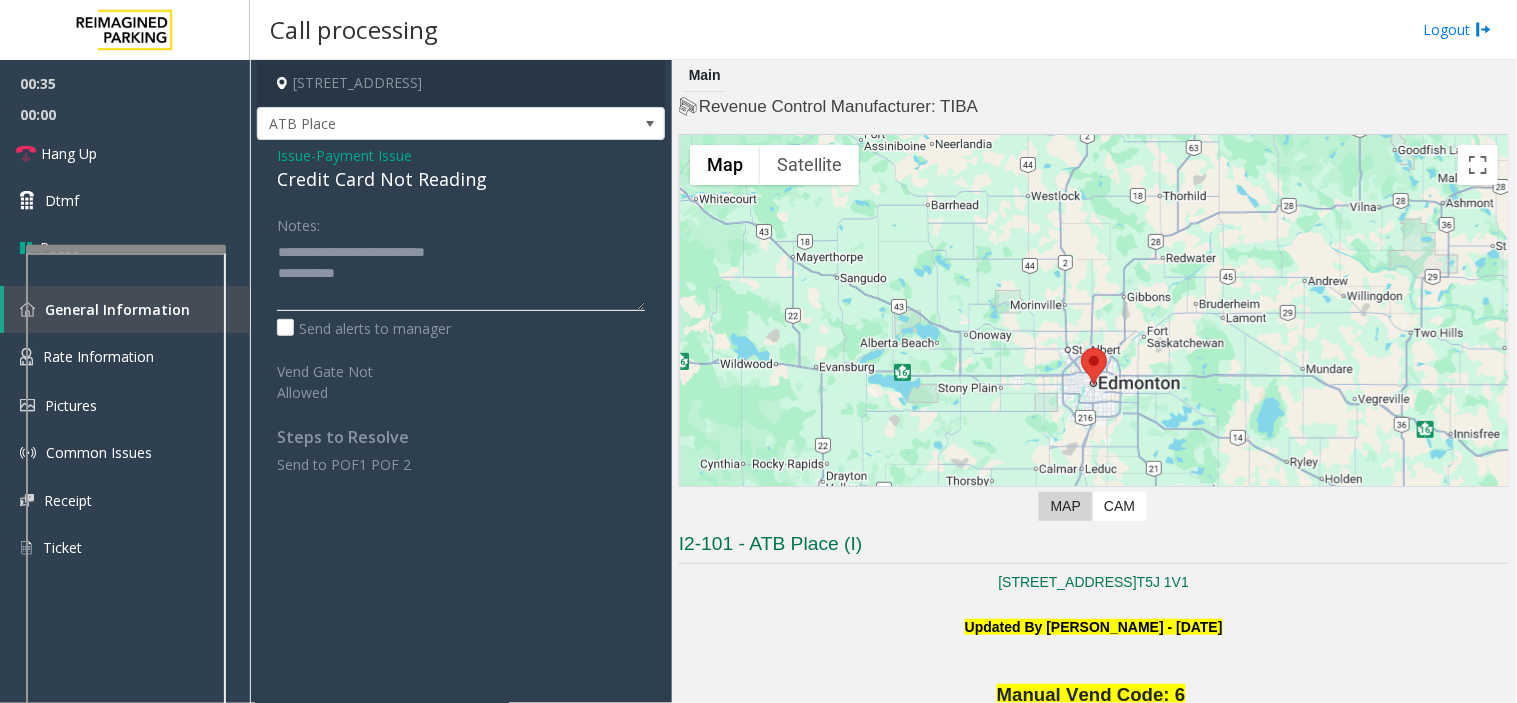 click 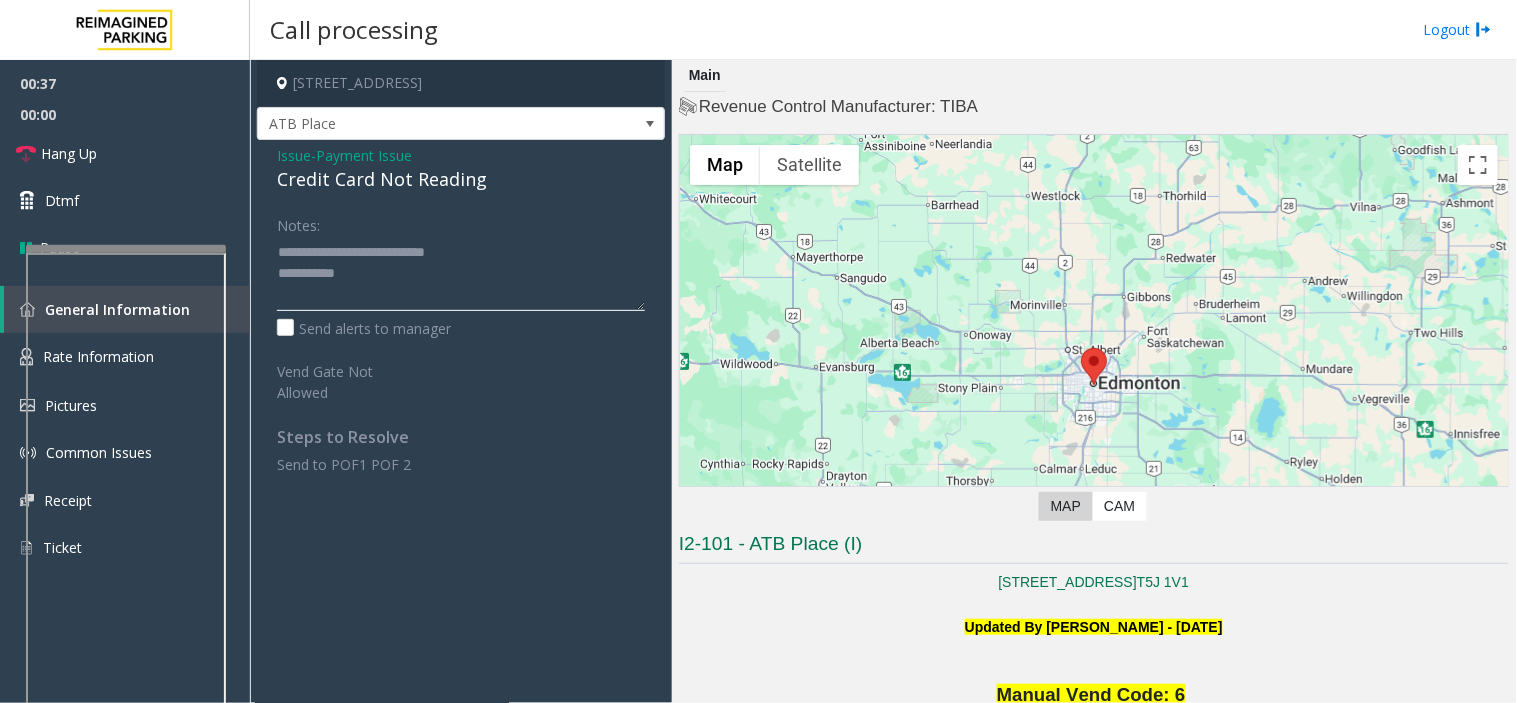 paste on "**********" 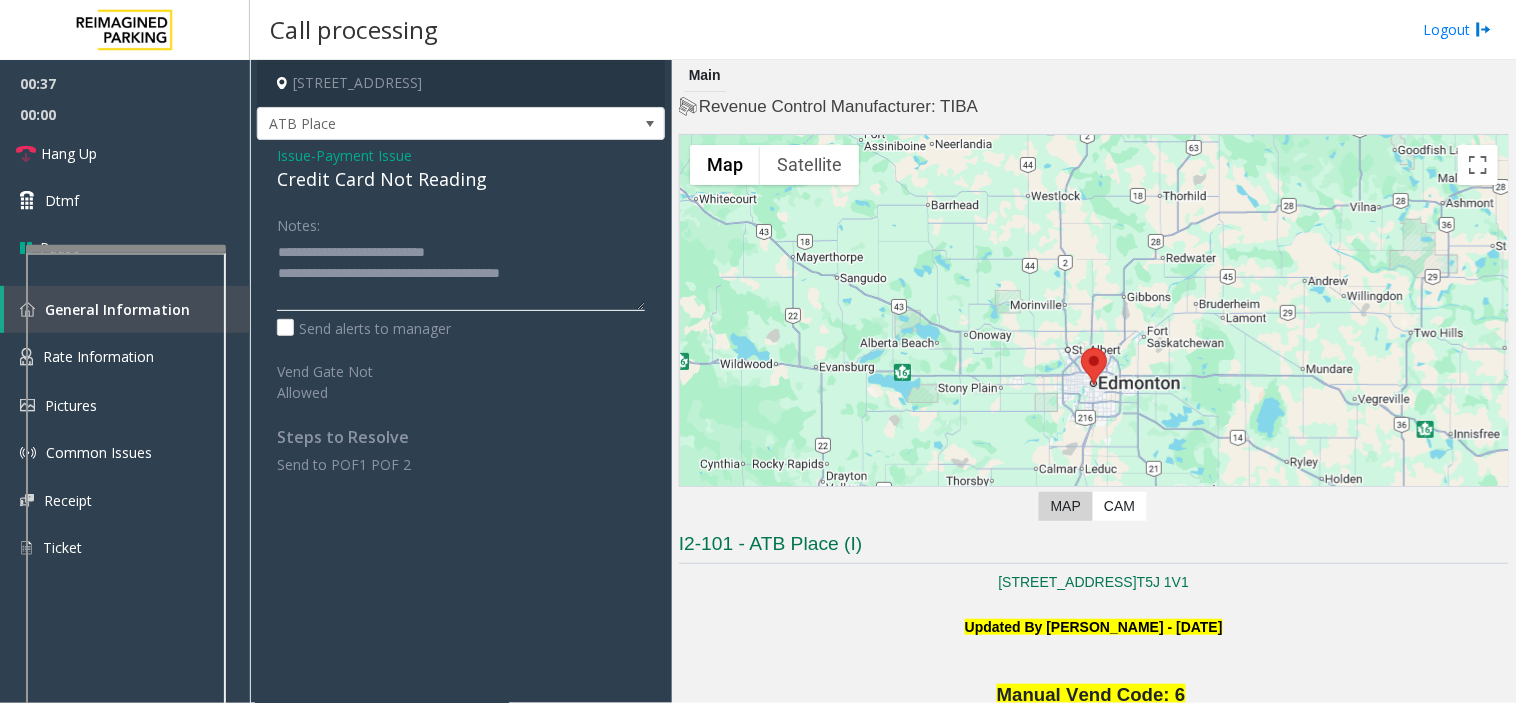 click 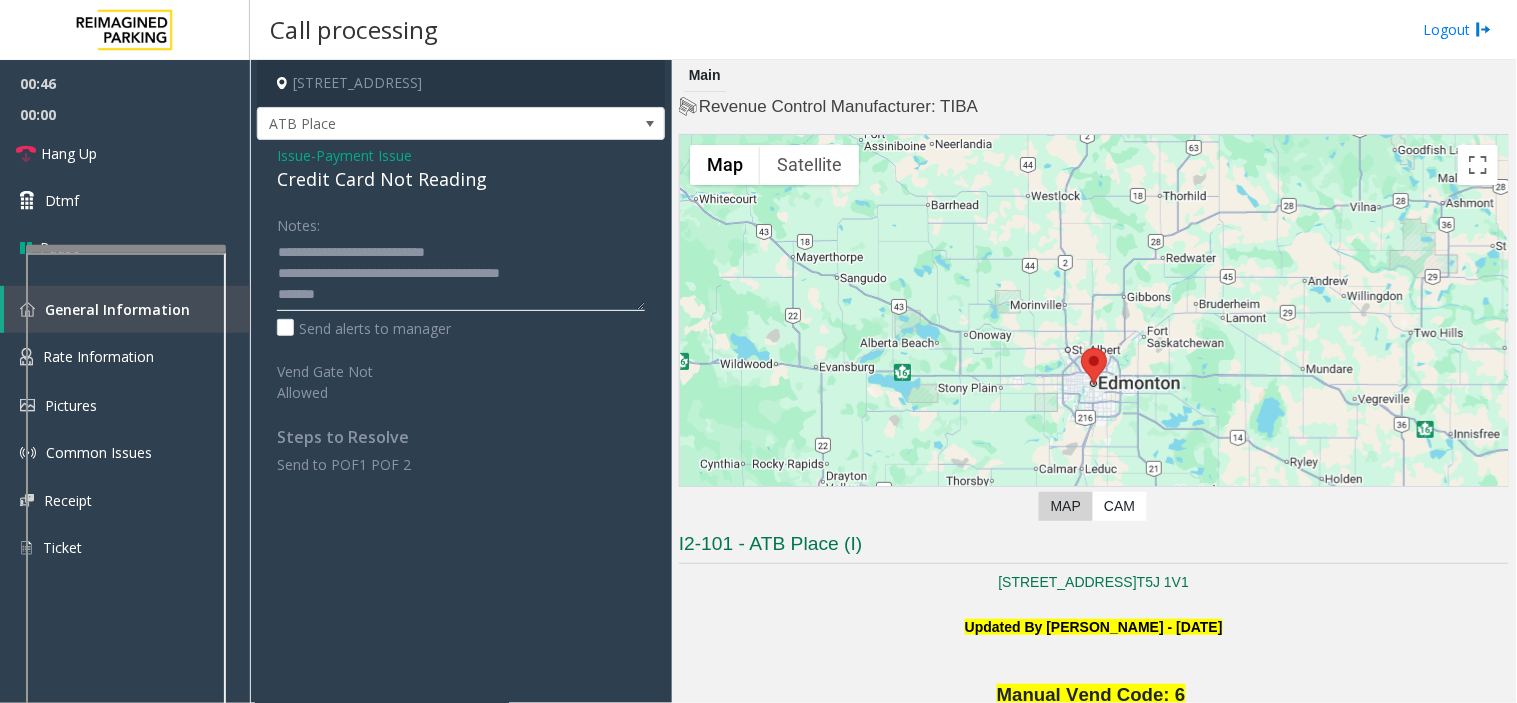 scroll, scrollTop: 0, scrollLeft: 0, axis: both 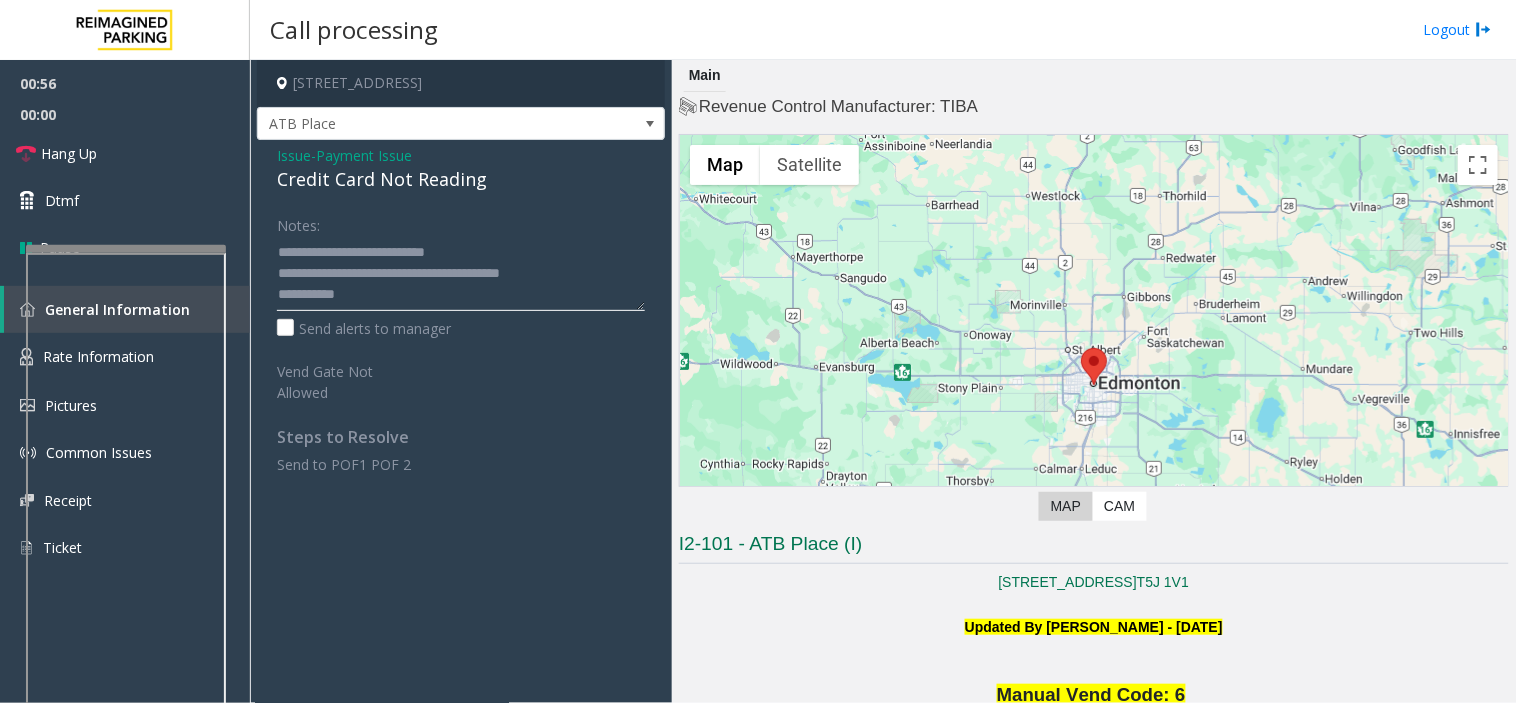 drag, startPoint x: 374, startPoint y: 298, endPoint x: 273, endPoint y: 304, distance: 101.17806 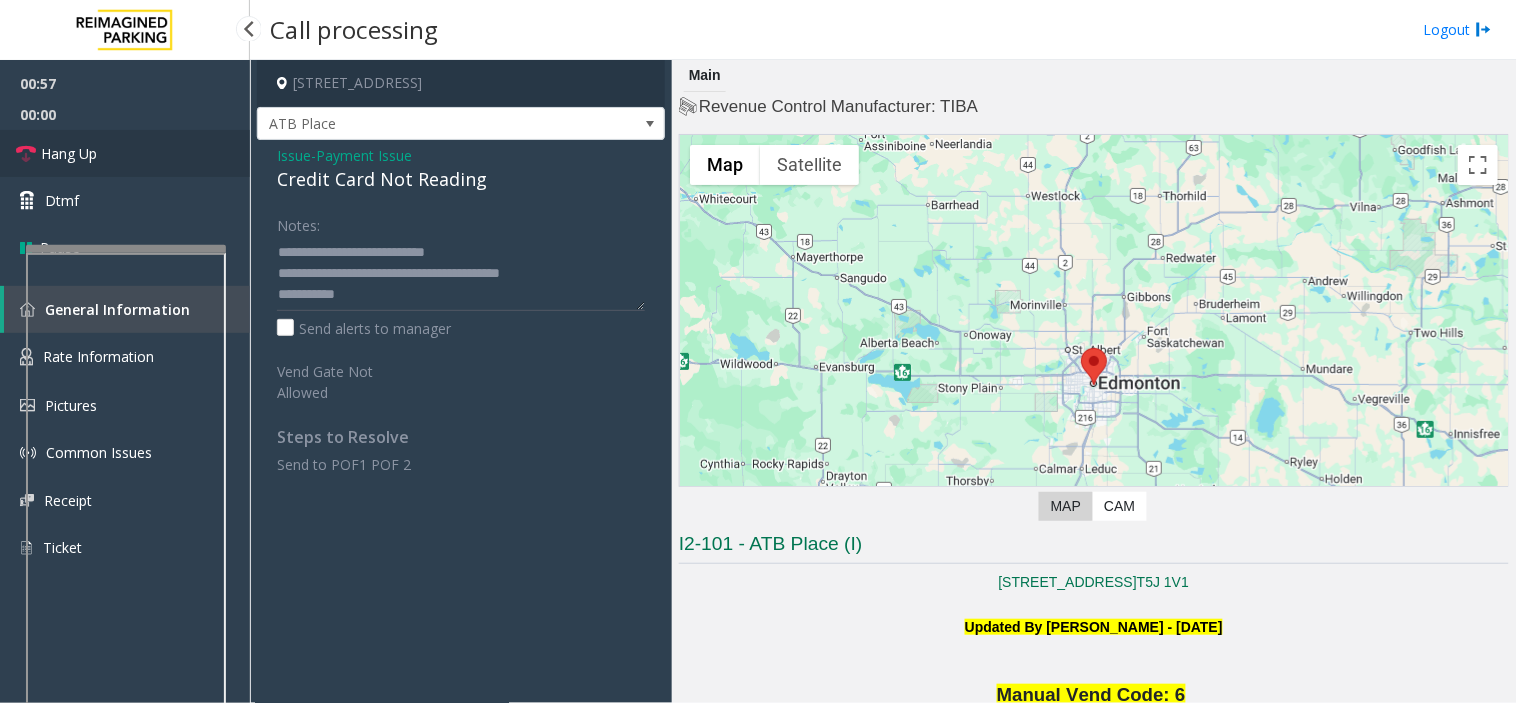 click on "Hang Up" at bounding box center (125, 153) 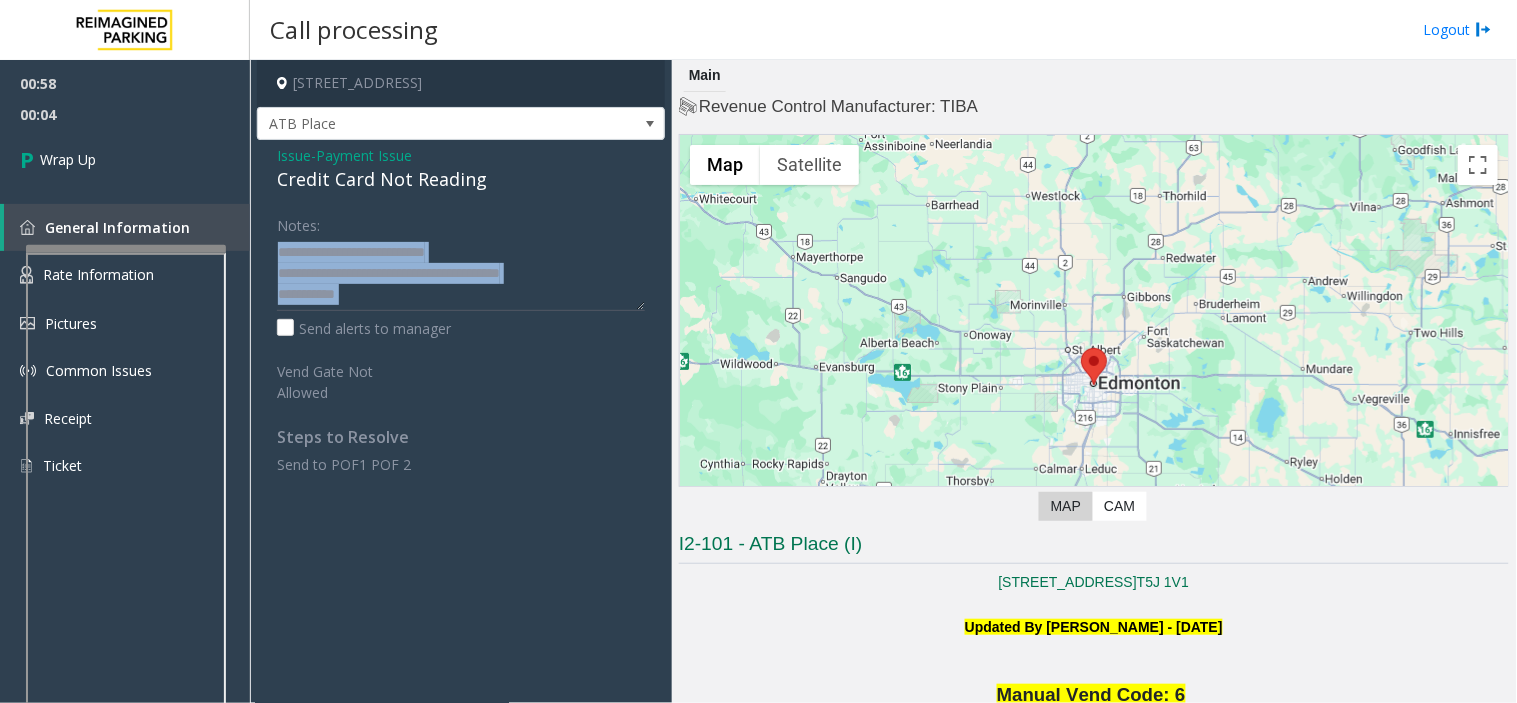 drag, startPoint x: 465, startPoint y: 313, endPoint x: 335, endPoint y: 296, distance: 131.10683 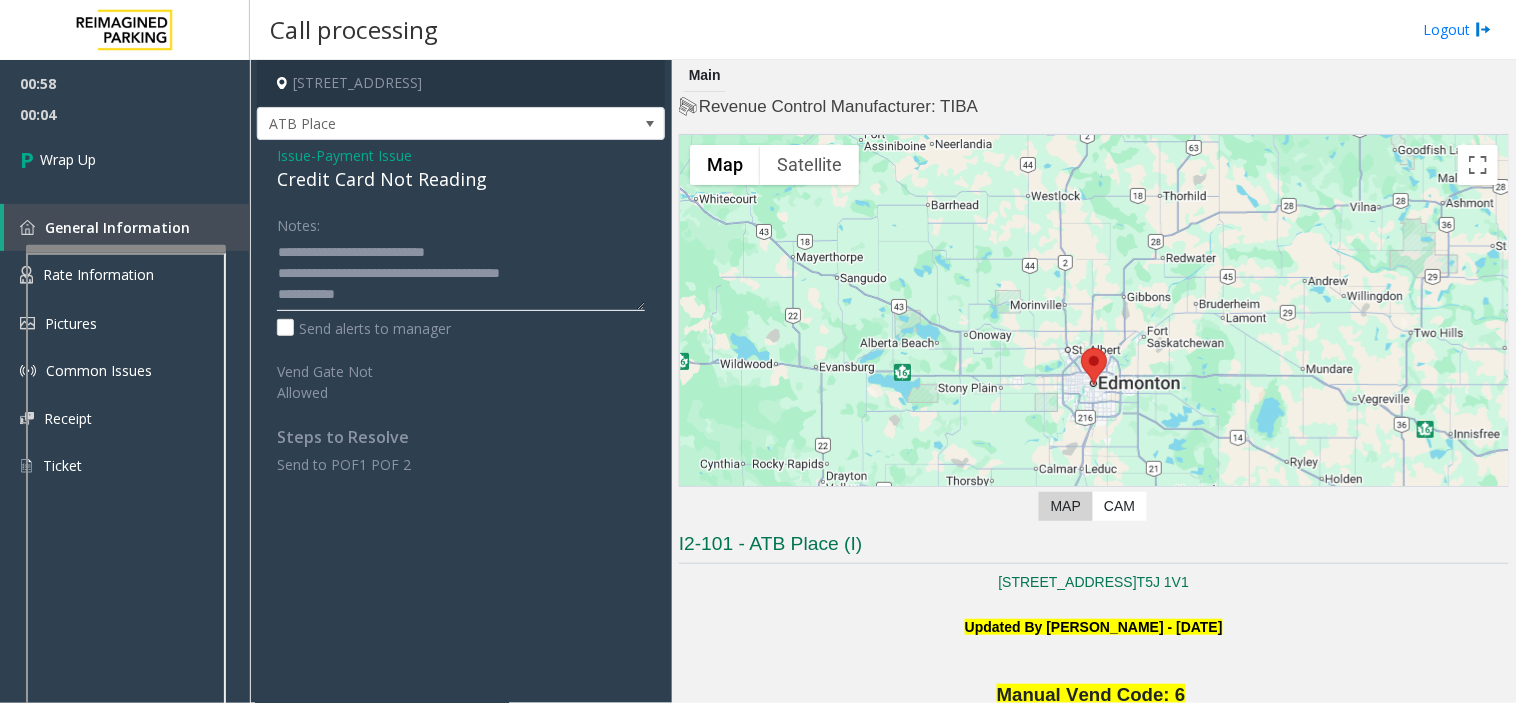 drag, startPoint x: 365, startPoint y: 293, endPoint x: 267, endPoint y: 275, distance: 99.63935 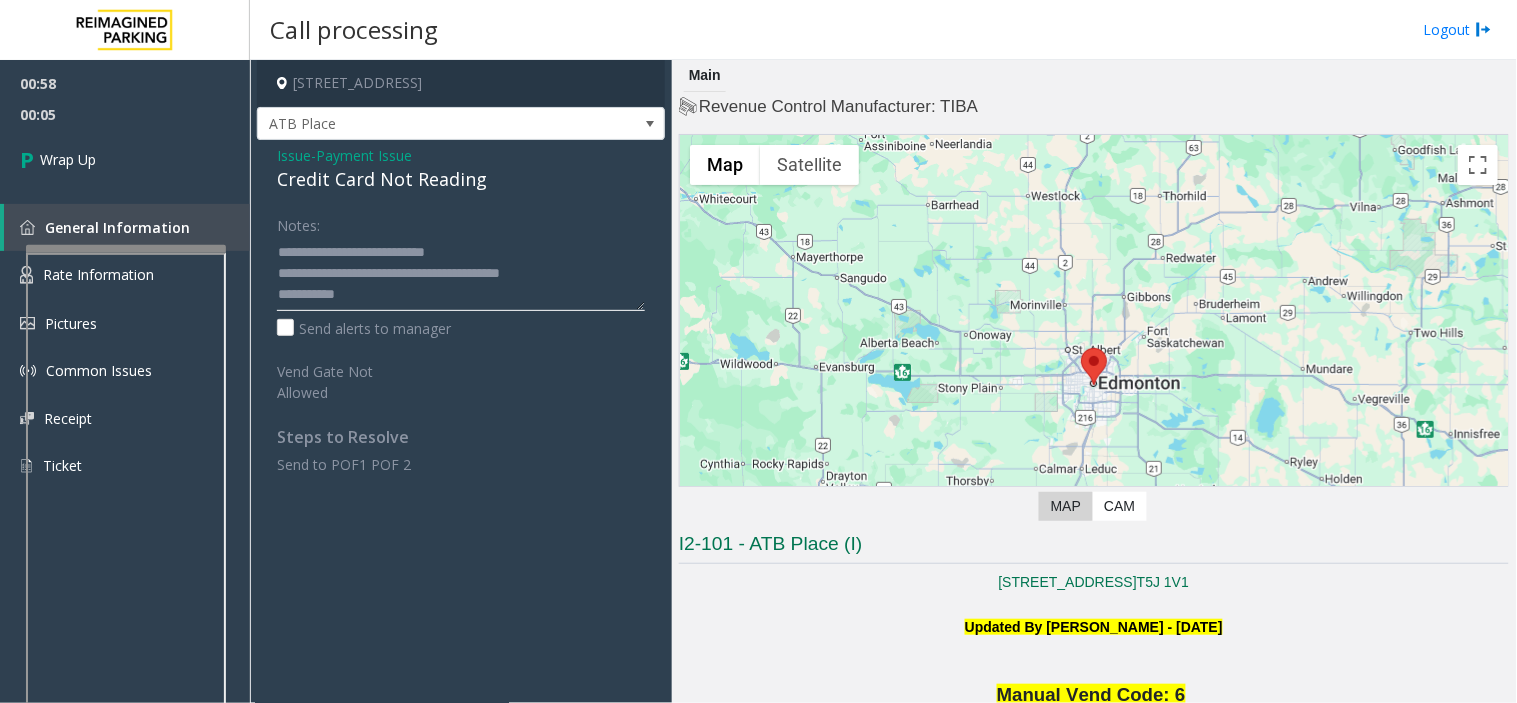 paste 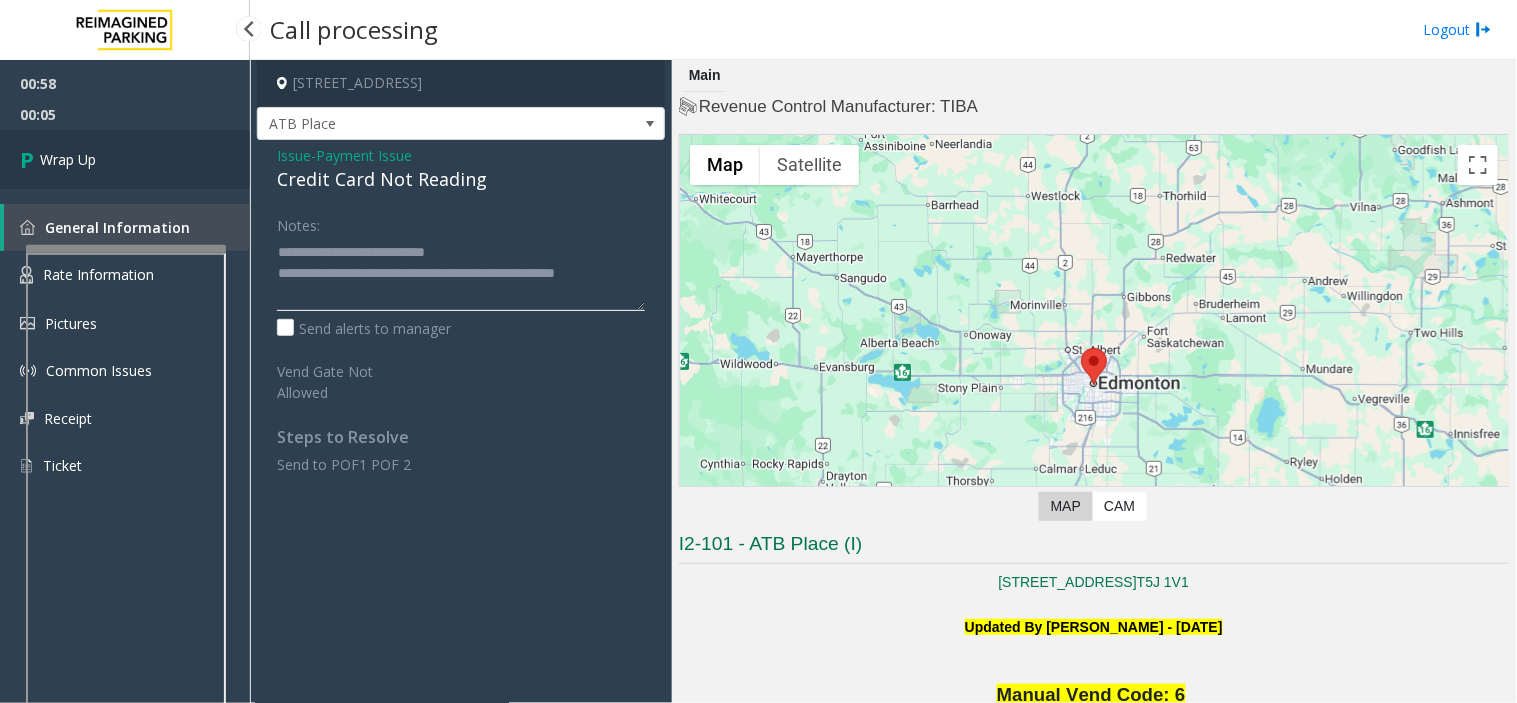 type on "**********" 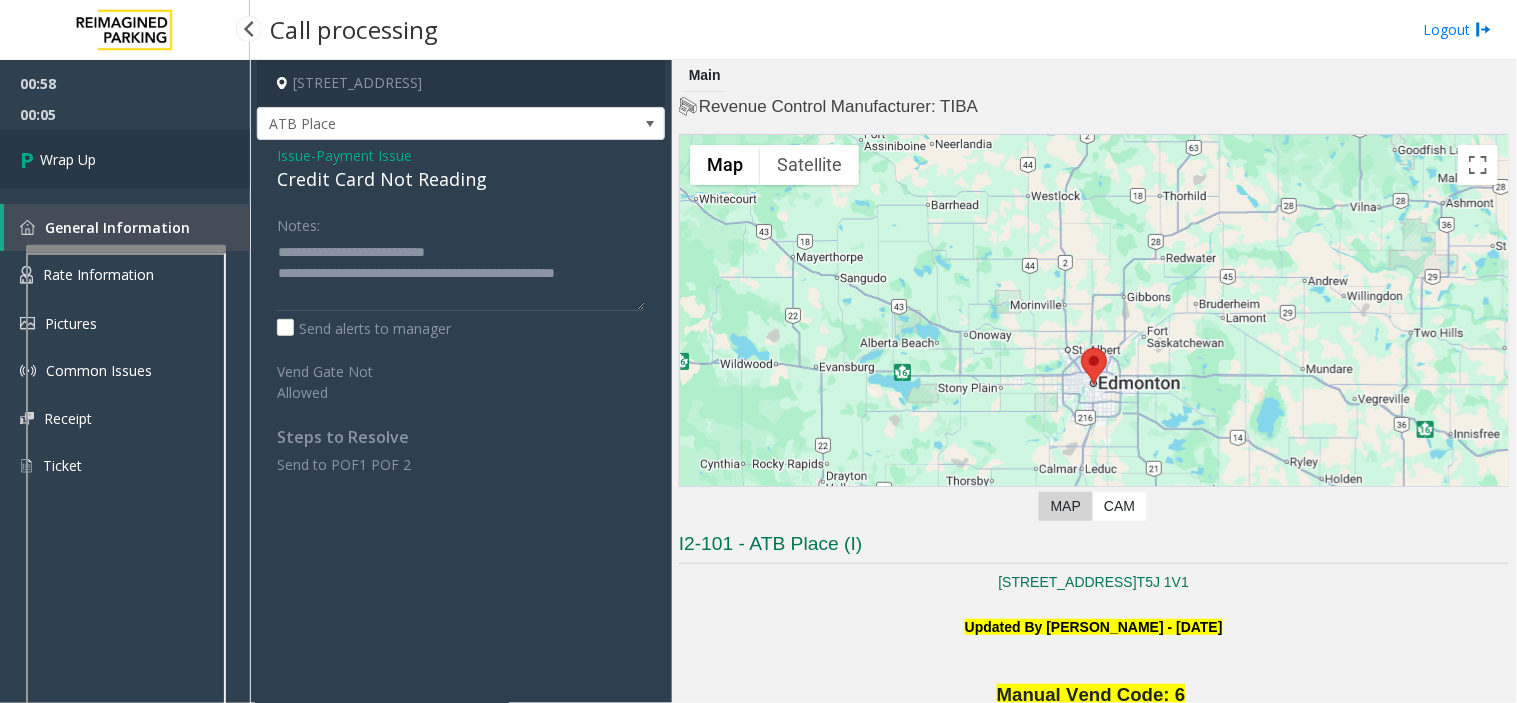 click on "Wrap Up" at bounding box center (125, 159) 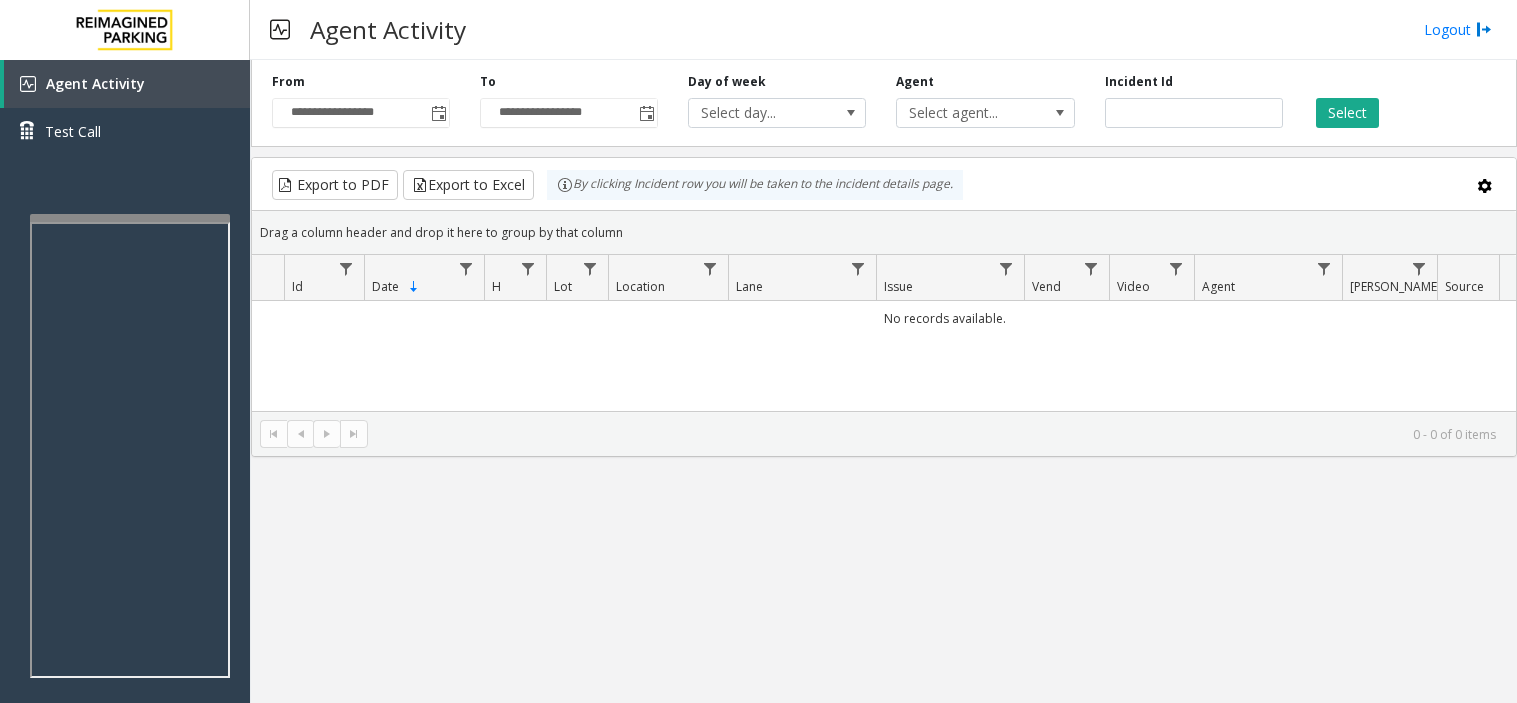 scroll, scrollTop: 0, scrollLeft: 0, axis: both 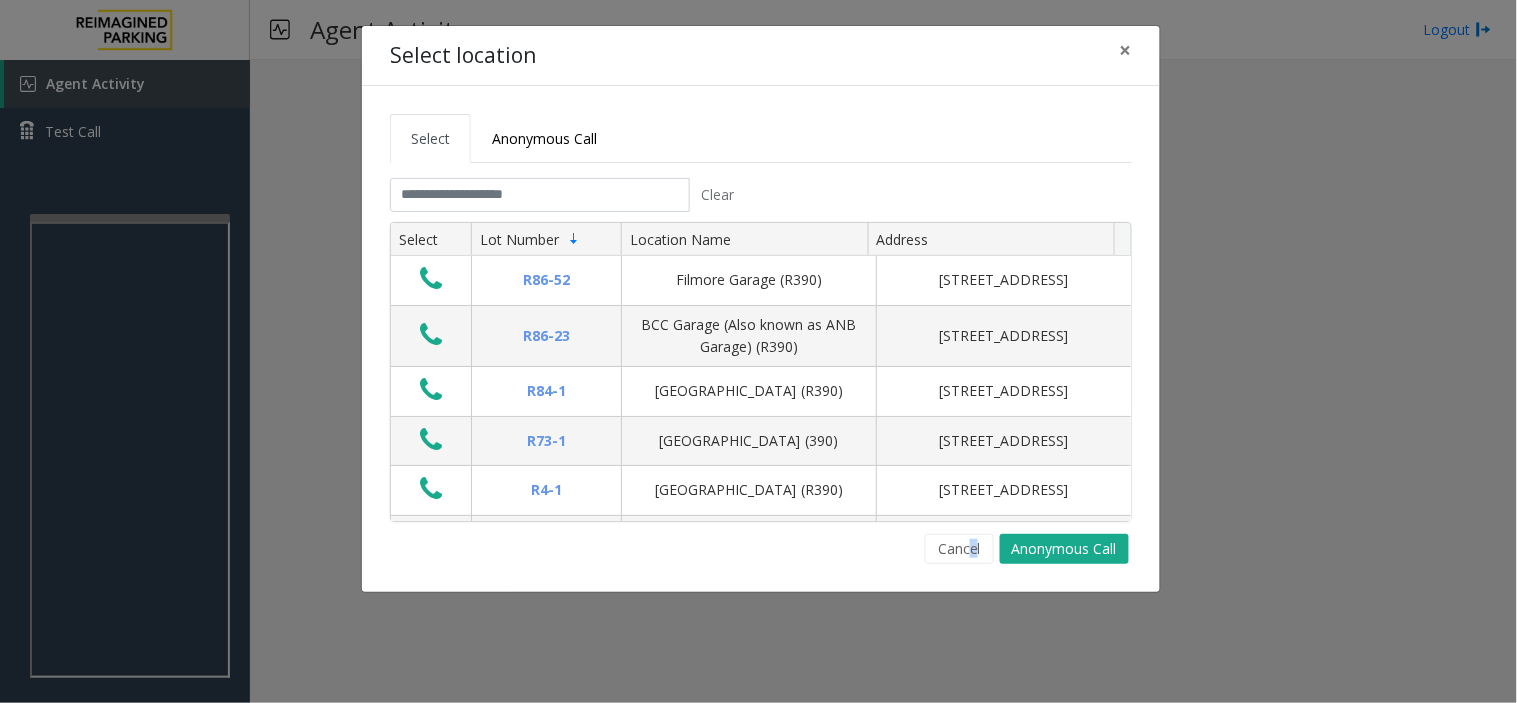 click on "Clear Select Lot Number Location Name Address R86-[GEOGRAPHIC_DATA][STREET_ADDRESS] BCC Garage (Also known as ANB Garage) (R390)  [STREET_ADDRESS][GEOGRAPHIC_DATA] (R390) [STREET_ADDRESS][GEOGRAPHIC_DATA] (390) [STREET_ADDRESS][GEOGRAPHIC_DATA] (R390) [STREET_ADDRESS][GEOGRAPHIC_DATA] (R390) [STREET_ADDRESS]-[GEOGRAPHIC_DATA]) [STREET_ADDRESS][GEOGRAPHIC_DATA][PERSON_NAME][STREET_ADDRESS][GEOGRAPHIC_DATA] (MBC)(R390) [STREET_ADDRESS]-[GEOGRAPHIC_DATA]) [STREET_ADDRESS] First ([GEOGRAPHIC_DATA][STREET_ADDRESS][GEOGRAPHIC_DATA][STREET_ADDRESS]-[GEOGRAPHIC_DATA] (R390) [STREET_ADDRESS]-20 R26-529 R26-509 R210-52" 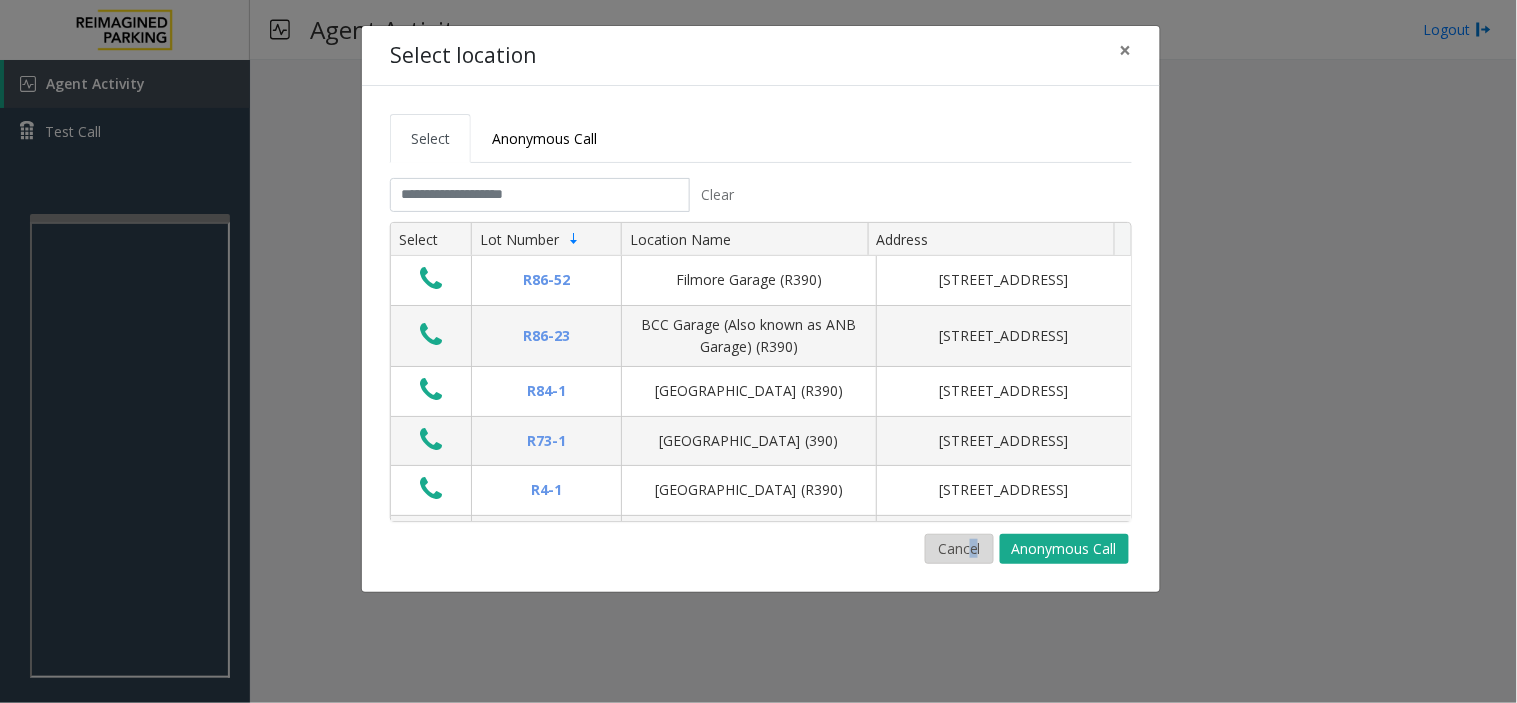 click on "Cancel" 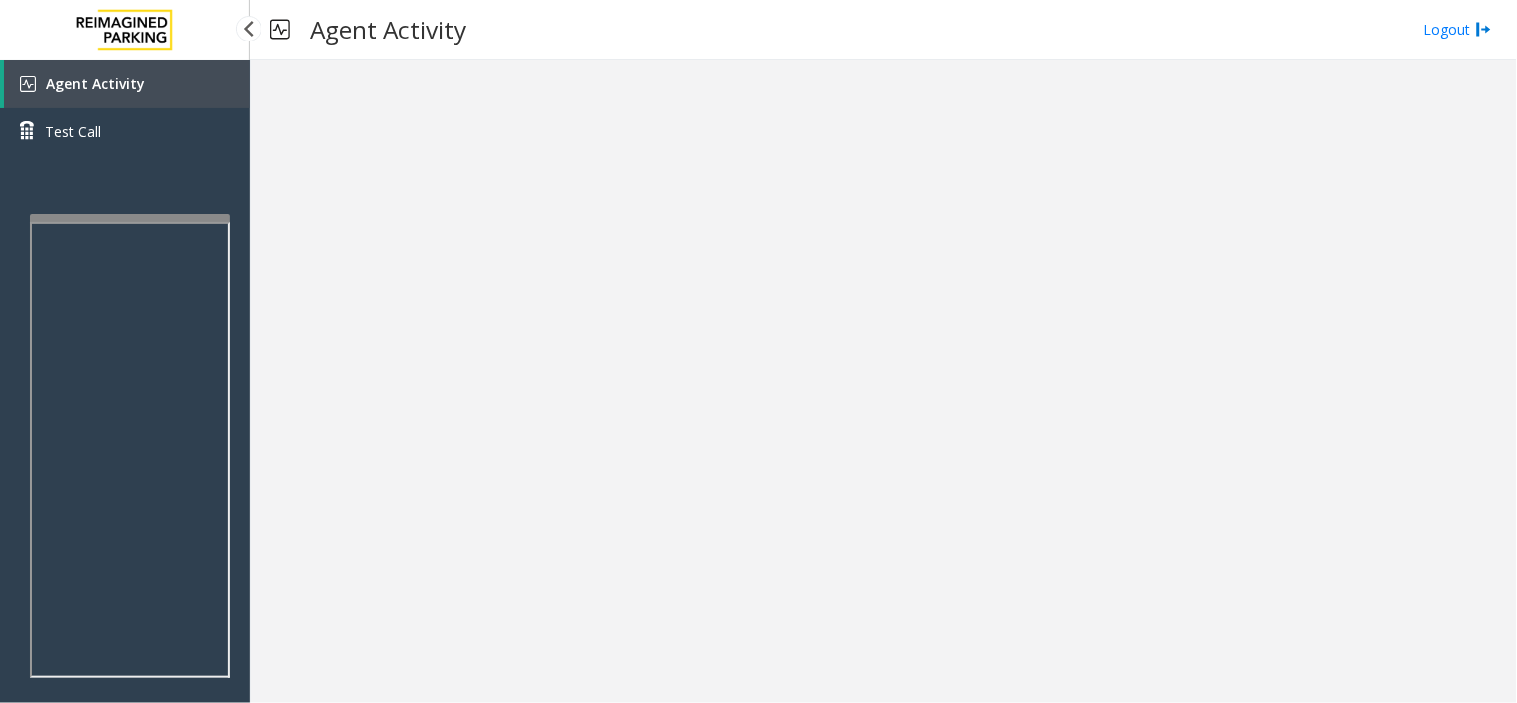 click on "Agent Activity" at bounding box center (127, 84) 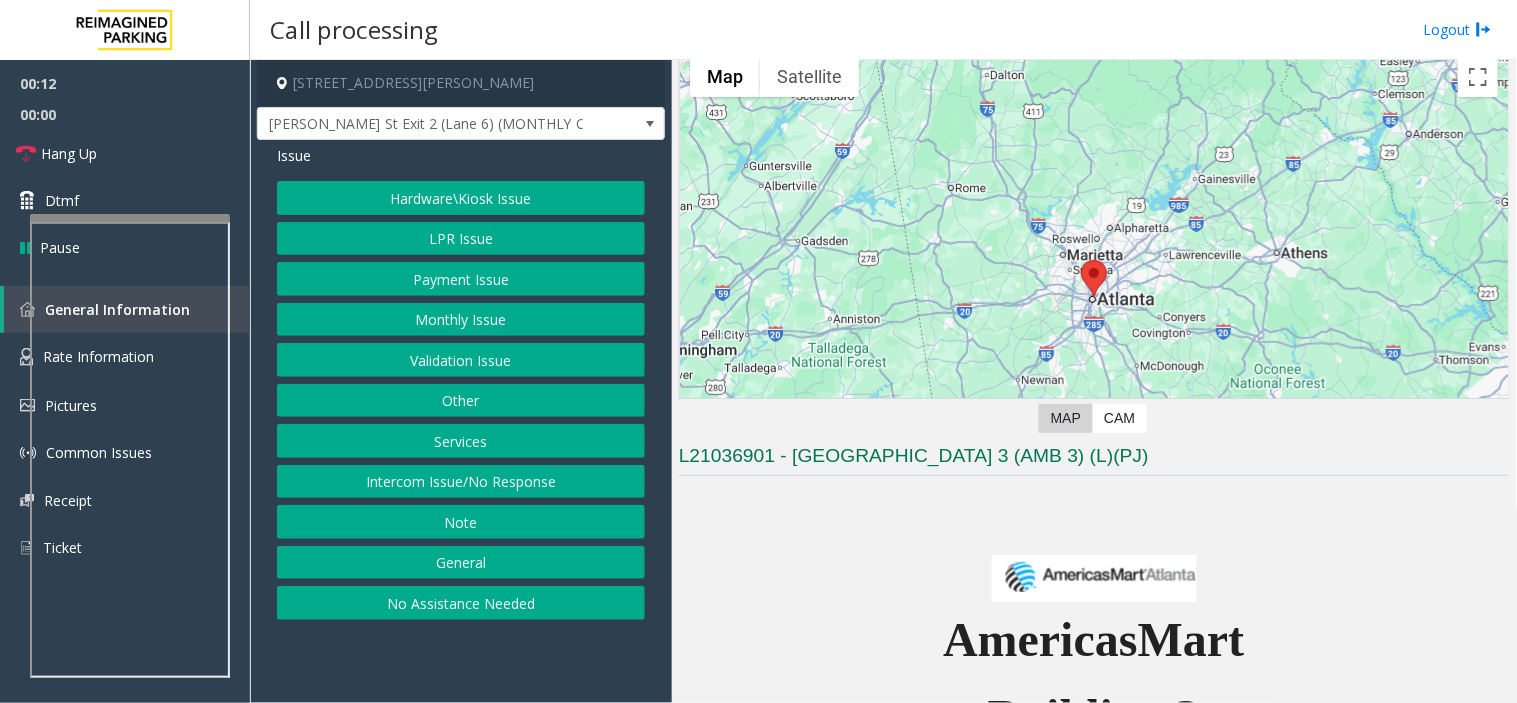 scroll, scrollTop: 111, scrollLeft: 0, axis: vertical 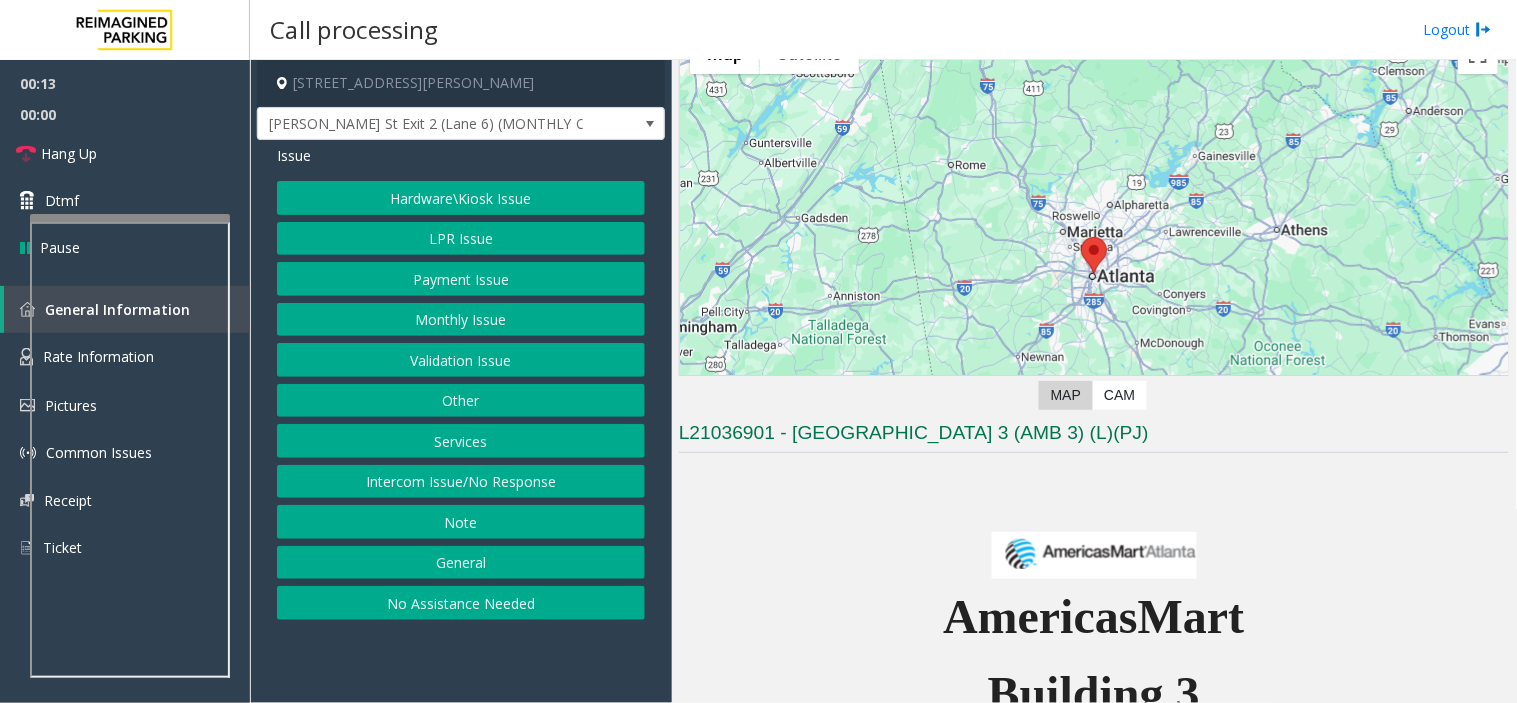 click on "Intercom Issue/No Response" 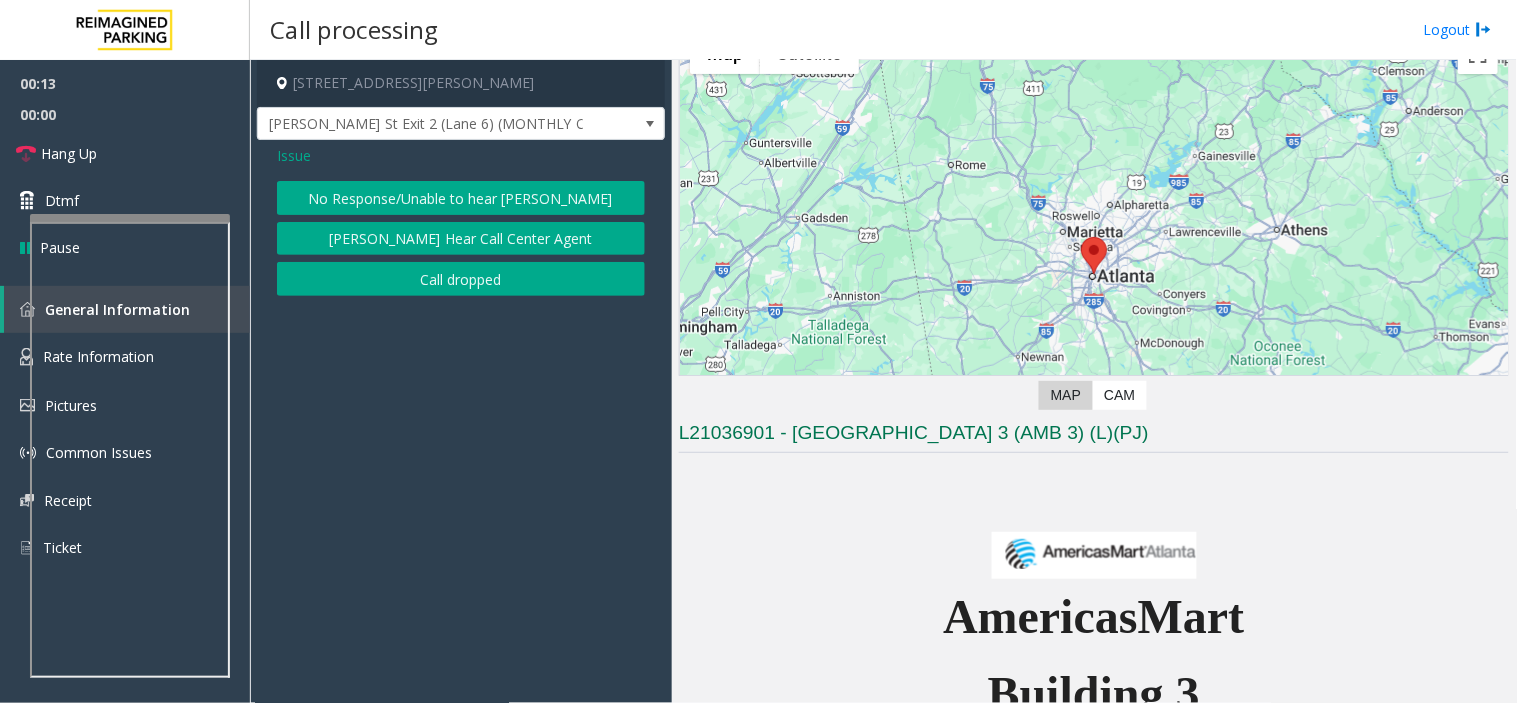 click on "No Response/Unable to hear [PERSON_NAME]" 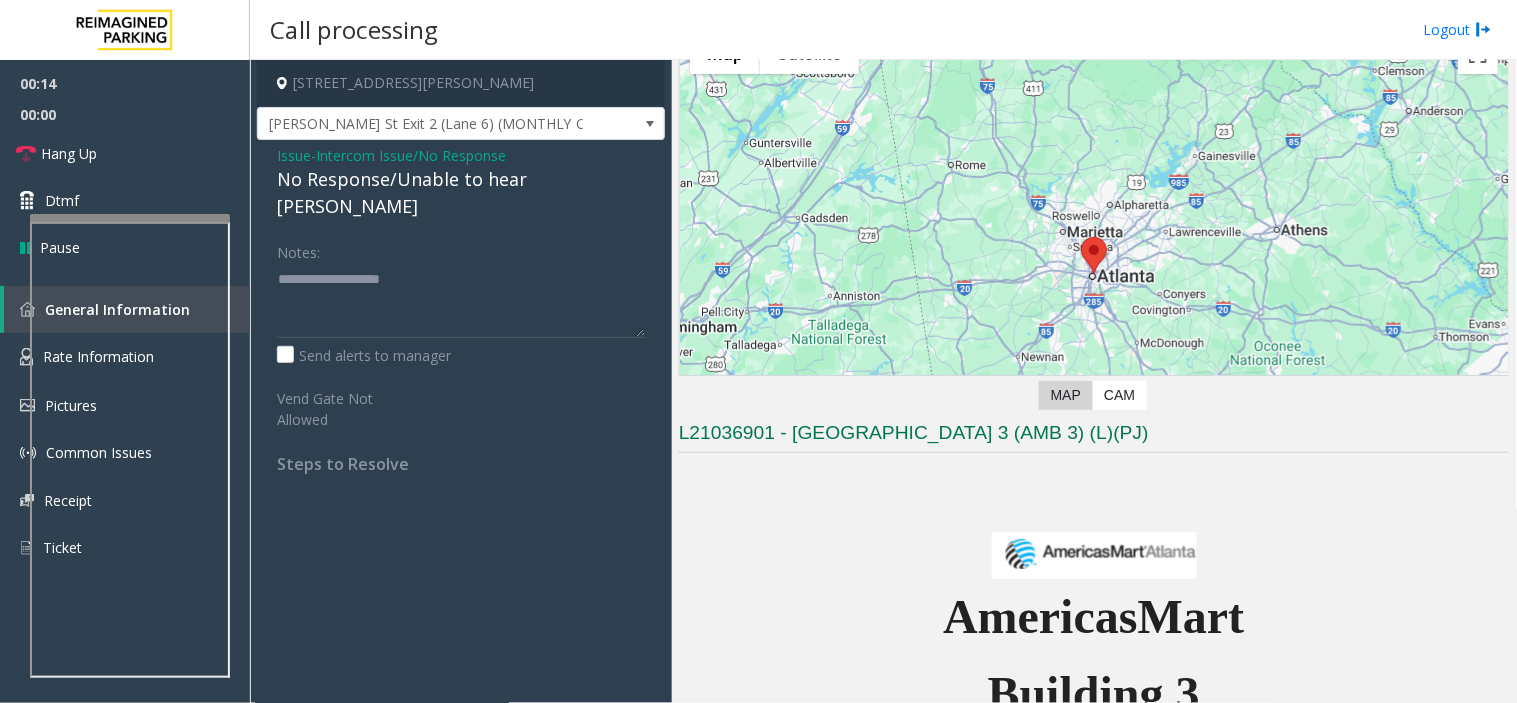 click on "No Response/Unable to hear [PERSON_NAME]" 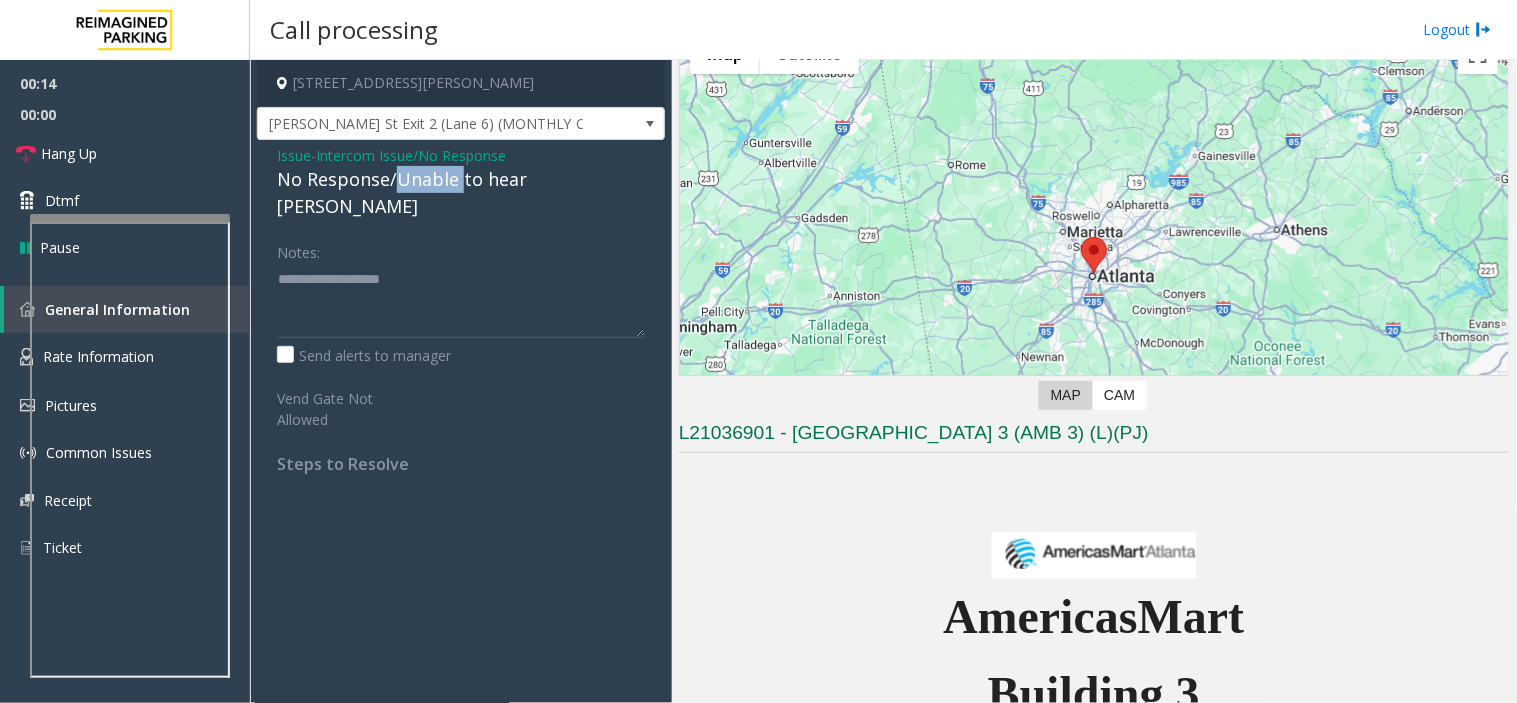 click on "No Response/Unable to hear [PERSON_NAME]" 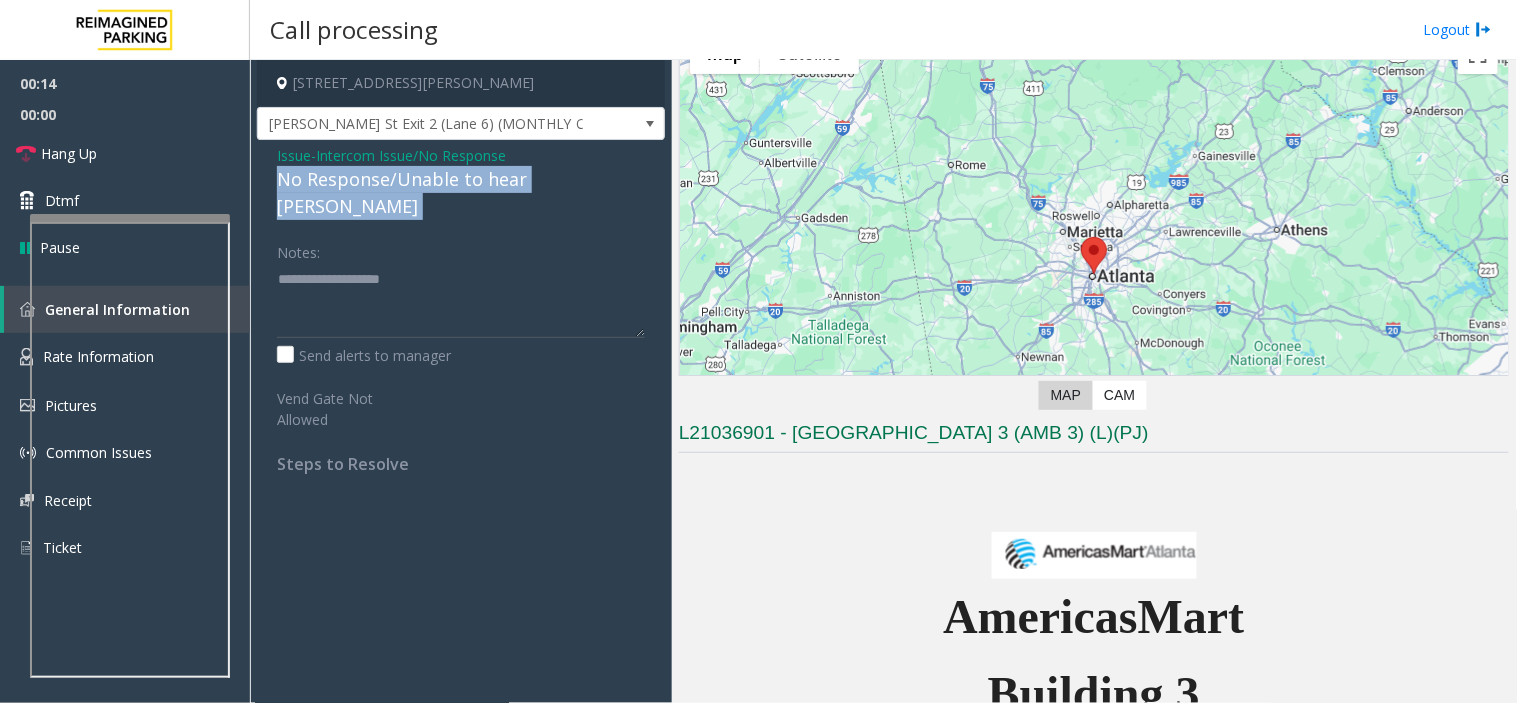 click on "No Response/Unable to hear [PERSON_NAME]" 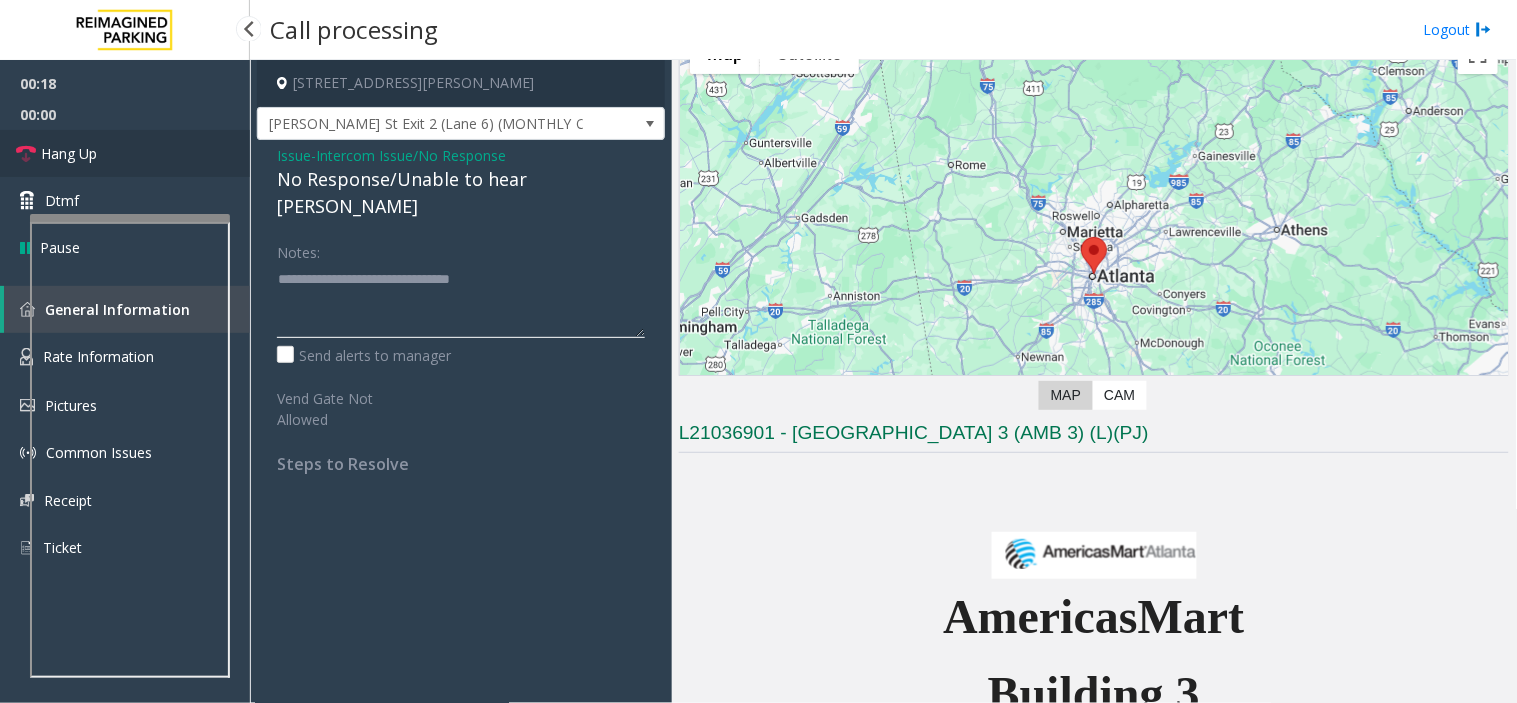 type on "**********" 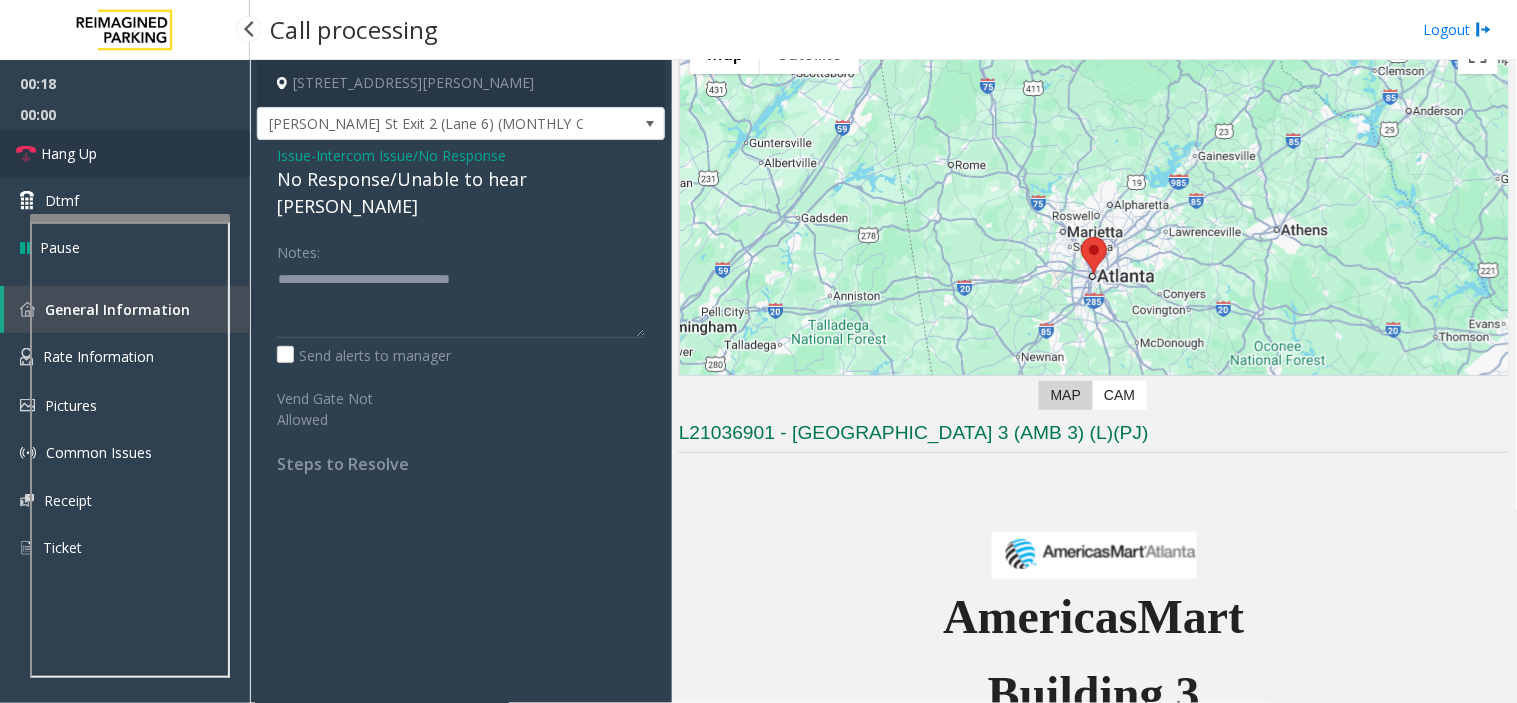 click on "Hang Up" at bounding box center [125, 153] 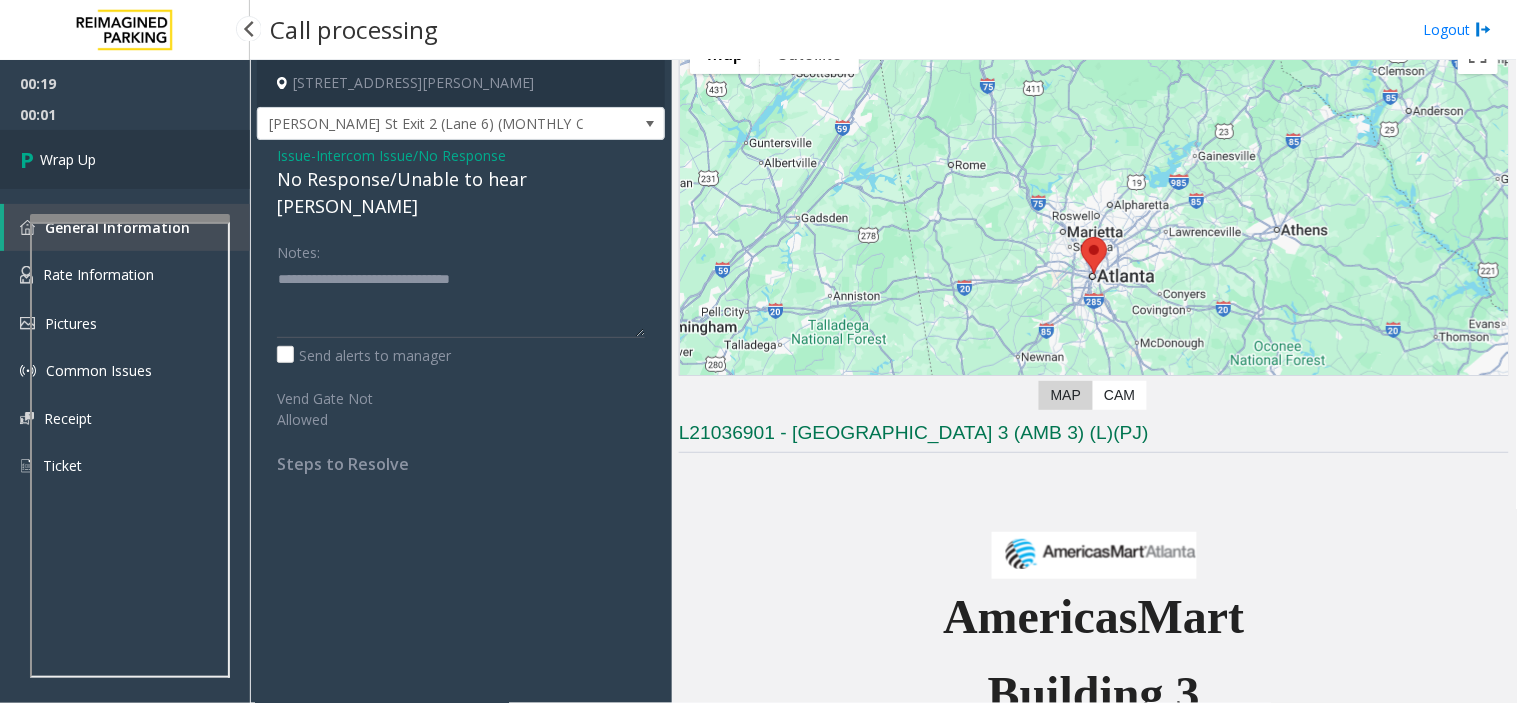 click on "Wrap Up" at bounding box center (125, 159) 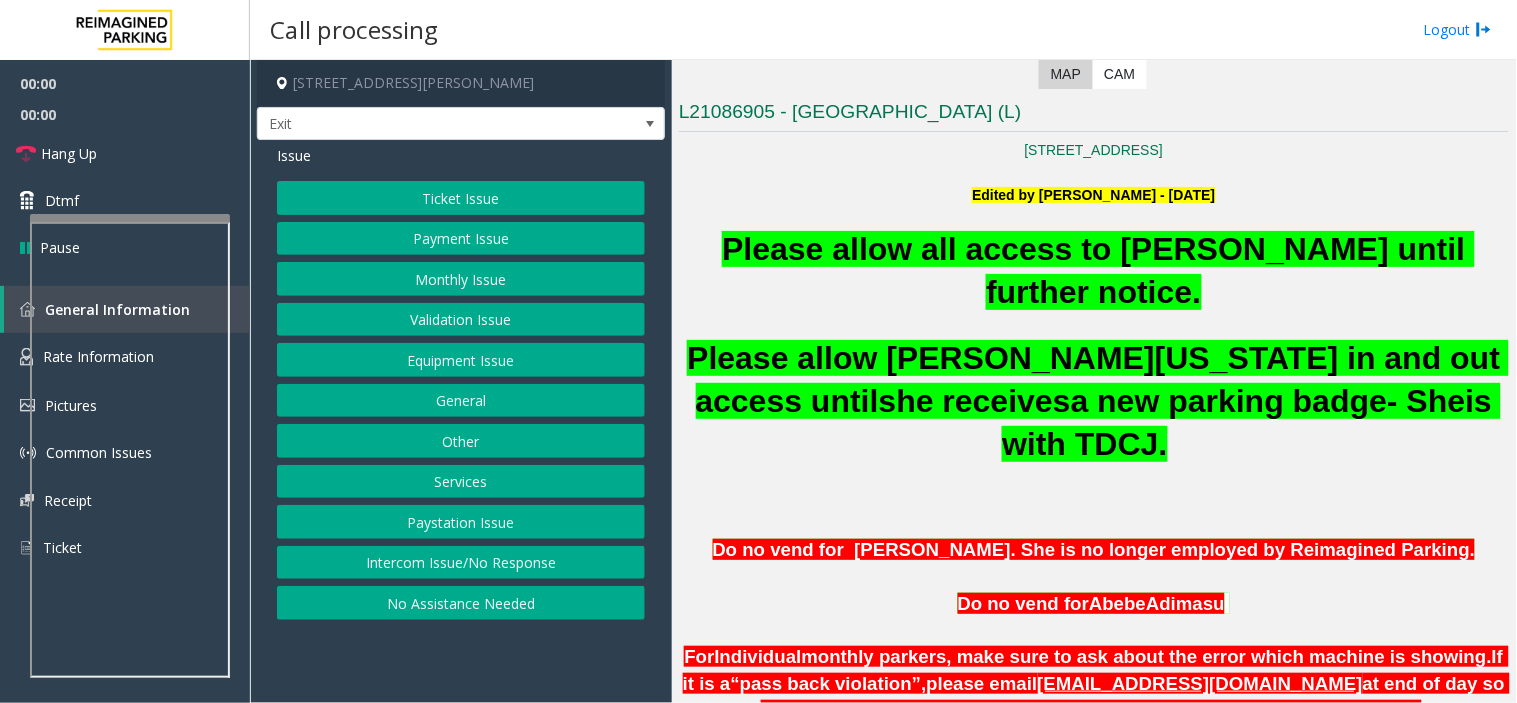 scroll, scrollTop: 444, scrollLeft: 0, axis: vertical 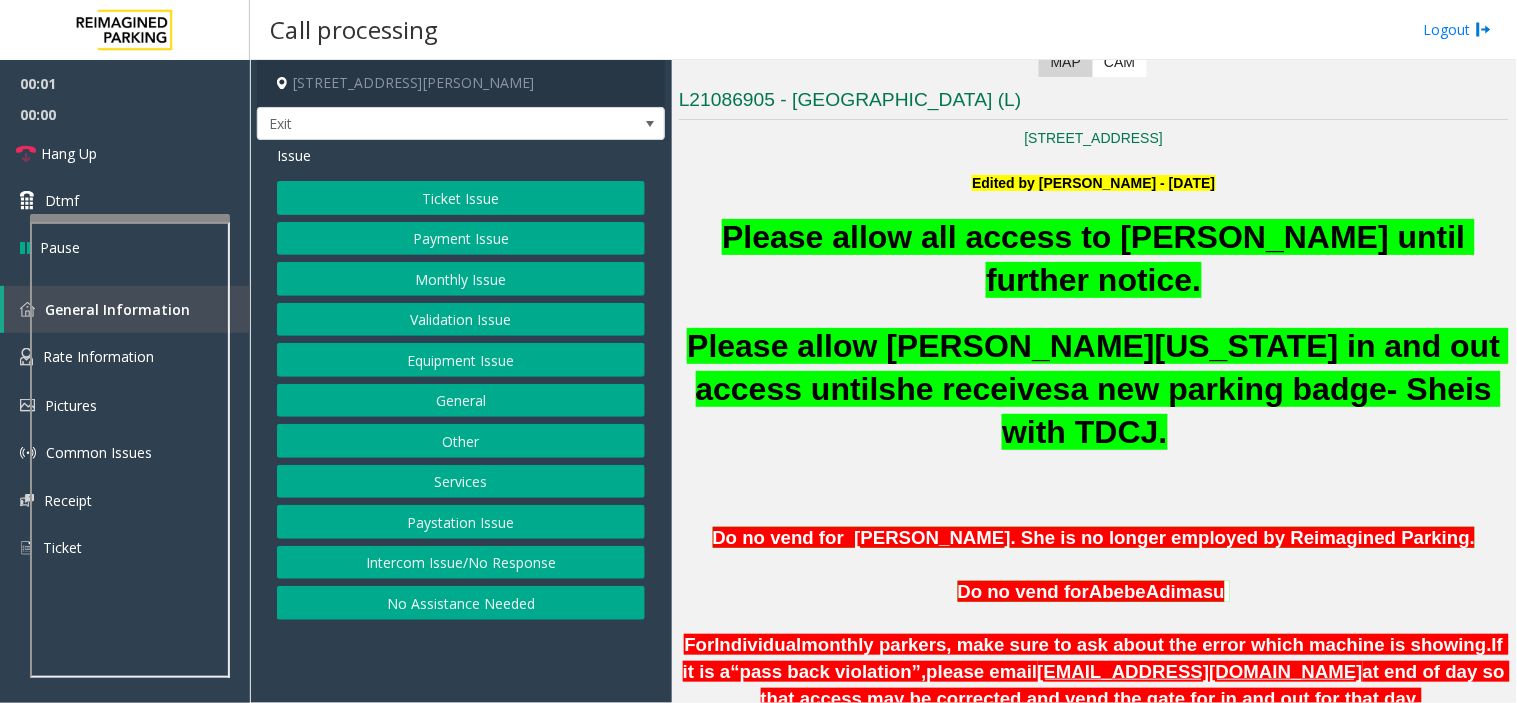 click on "Please allow all access to [PERSON_NAME] until further notice." 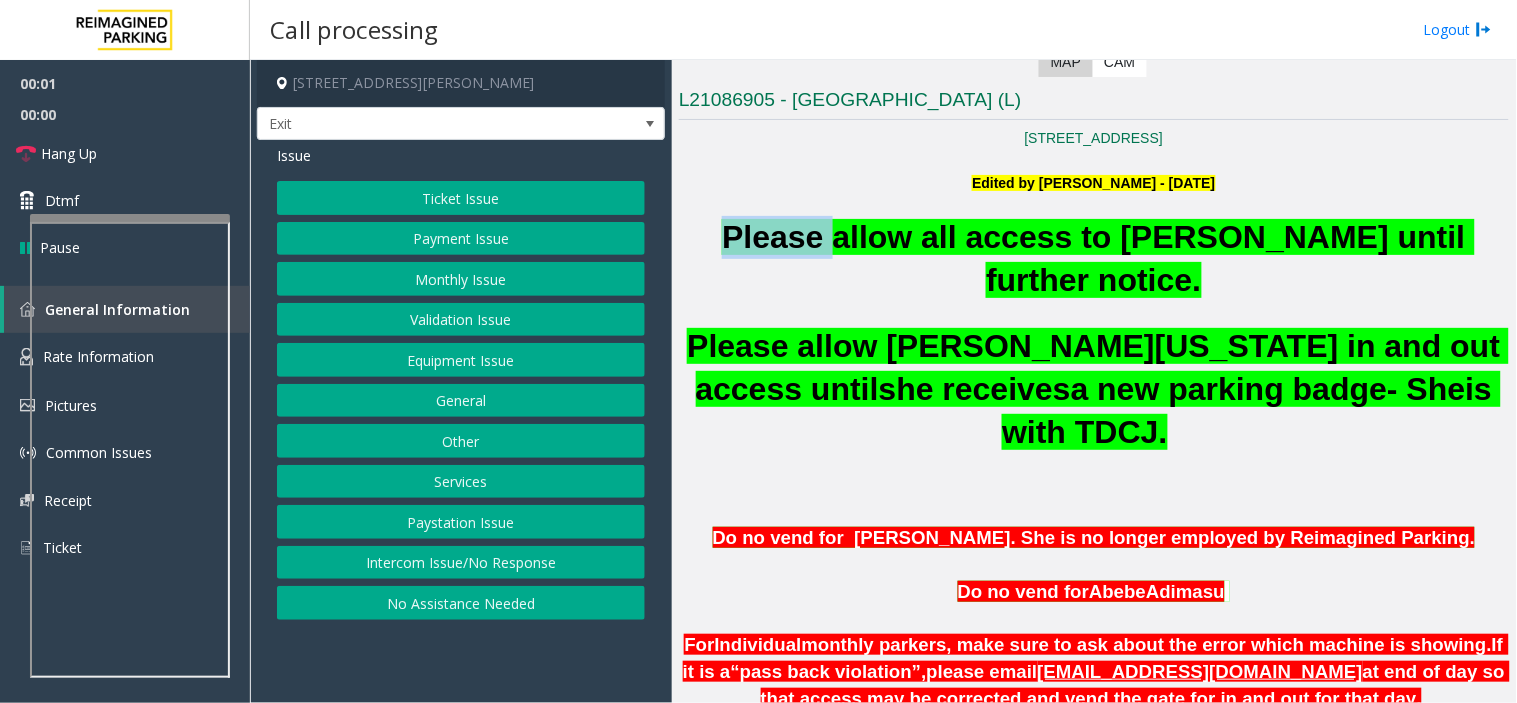click on "Please allow all access to [PERSON_NAME] until further notice." 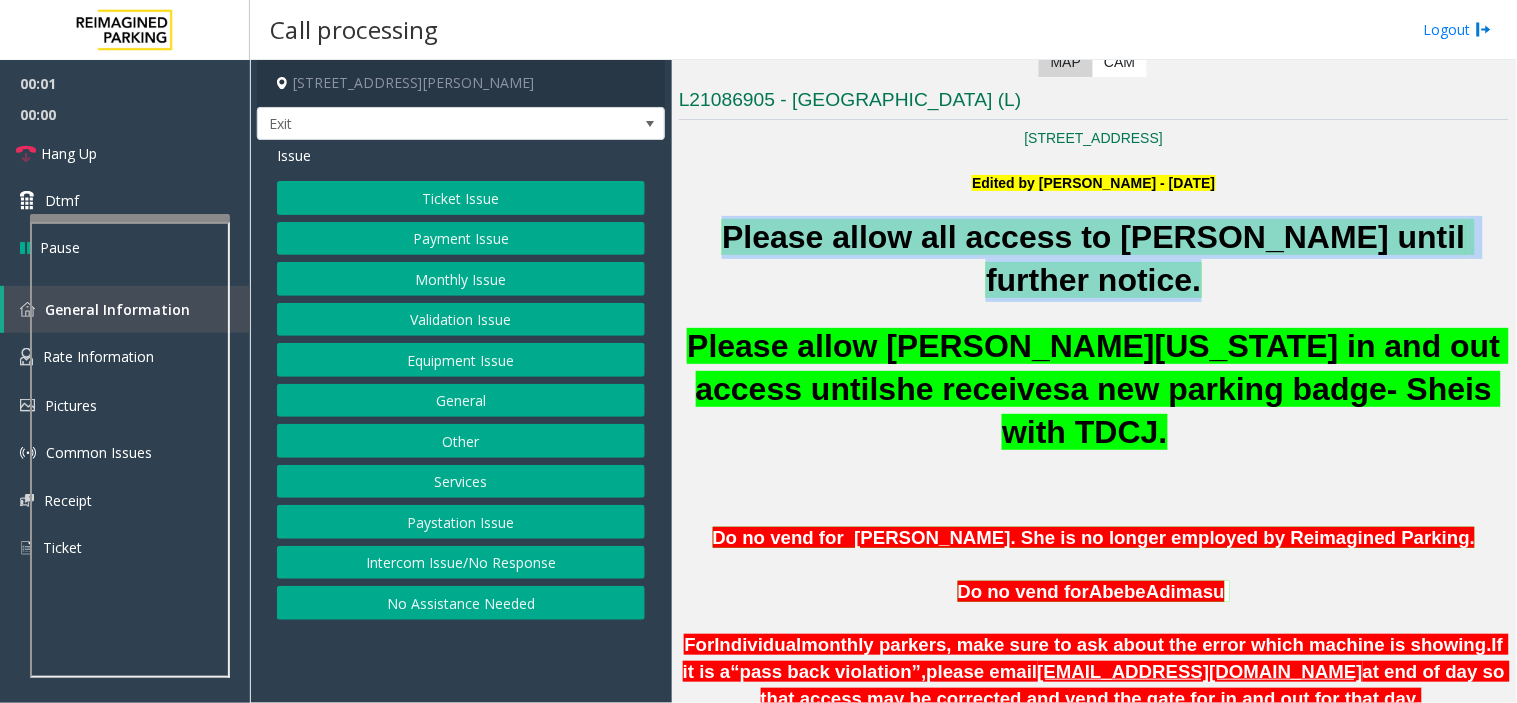 click on "Please allow all access to [PERSON_NAME] until further notice." 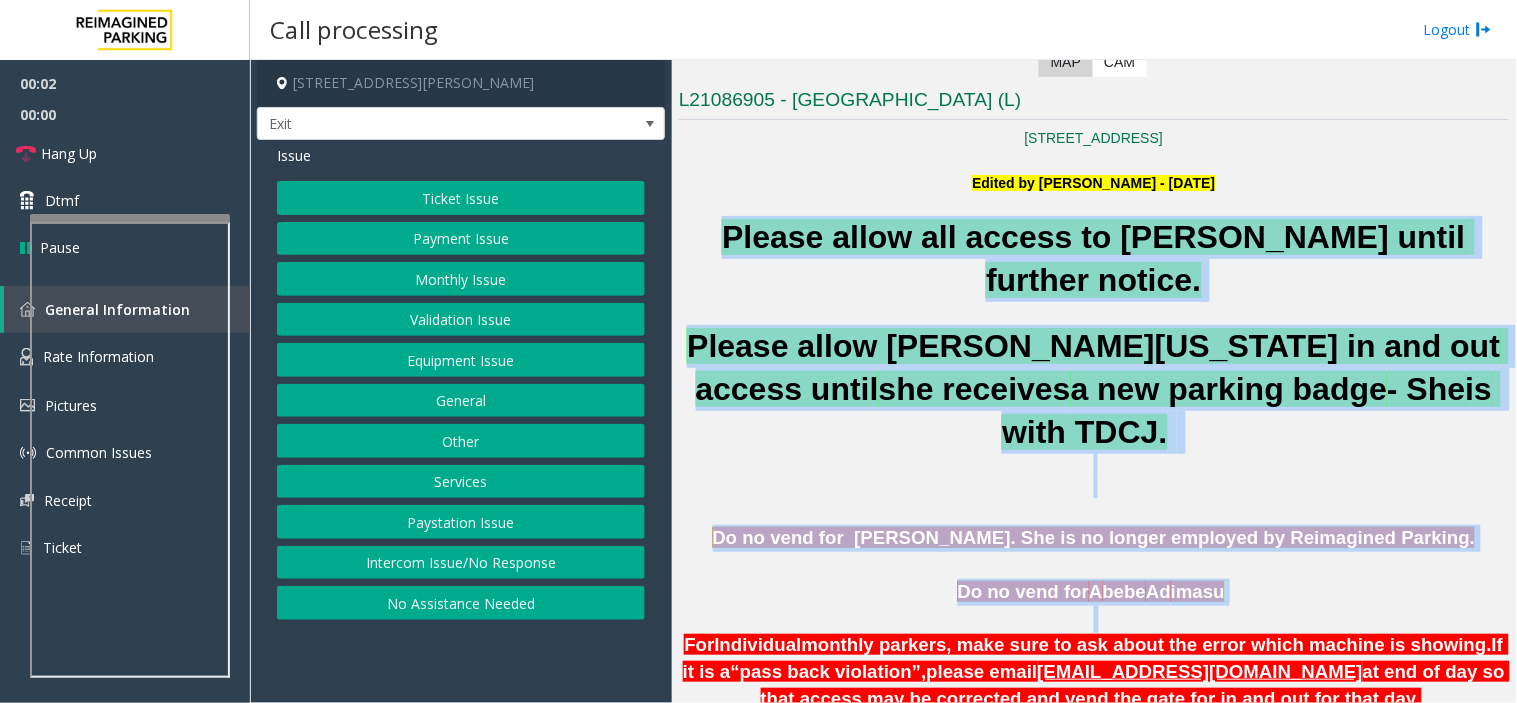 drag, startPoint x: 822, startPoint y: 257, endPoint x: 1137, endPoint y: 606, distance: 470.13403 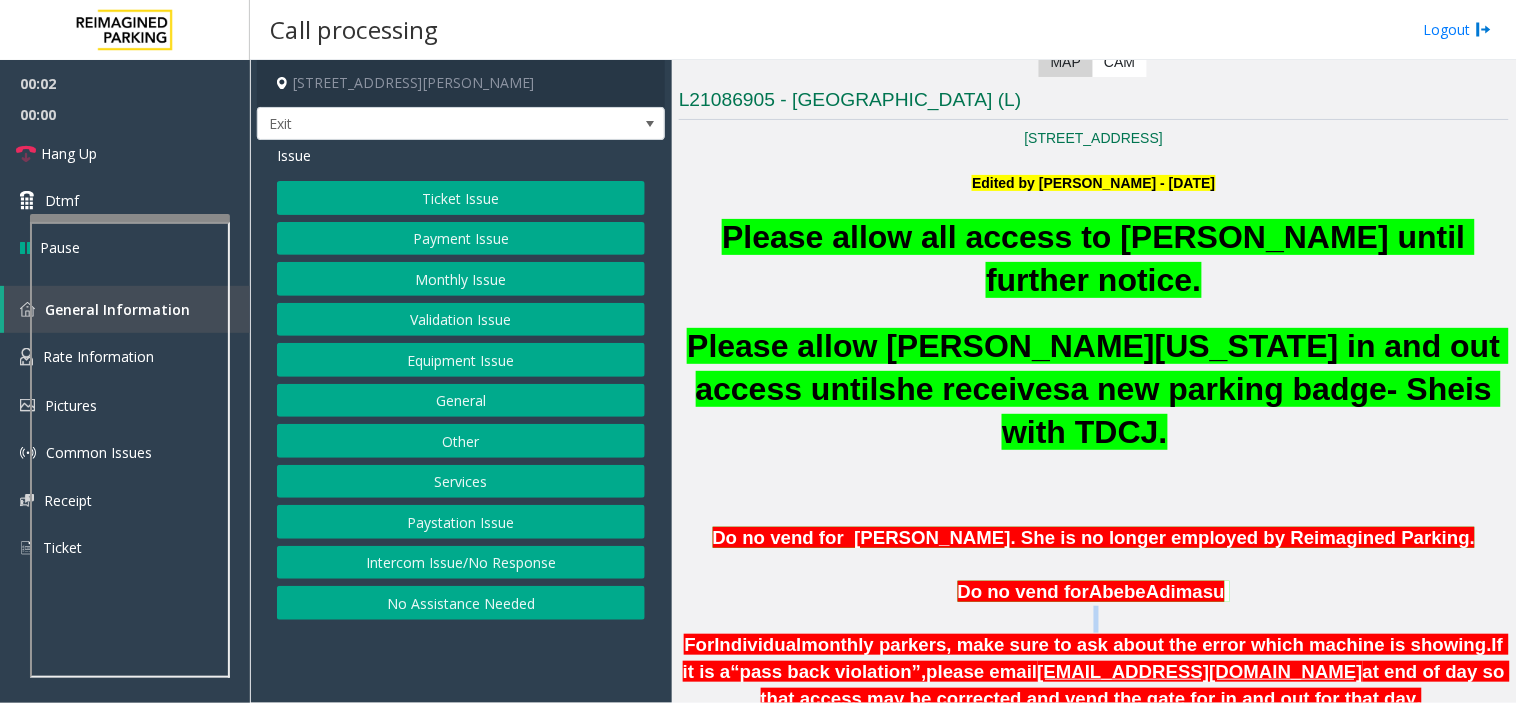 click 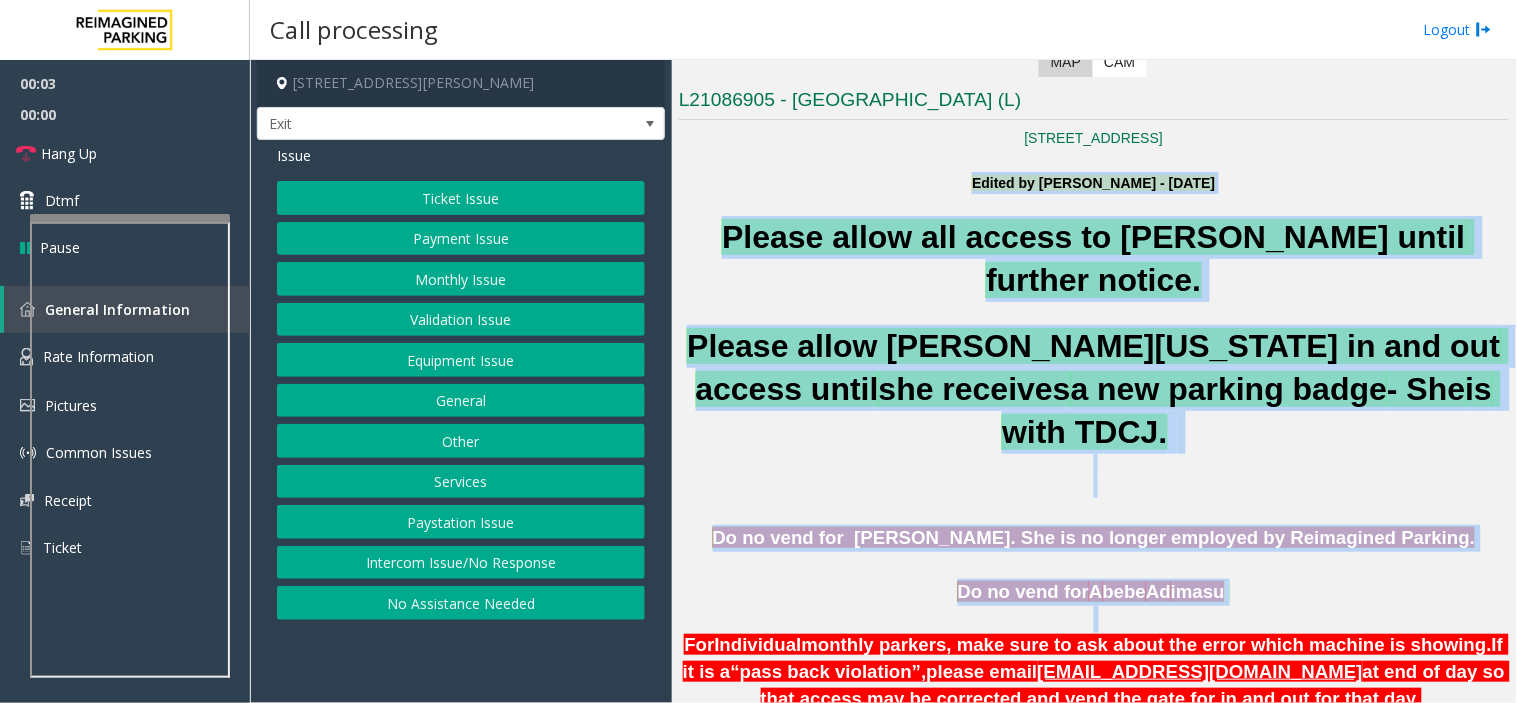 drag, startPoint x: 1137, startPoint y: 606, endPoint x: 838, endPoint y: 210, distance: 496.20258 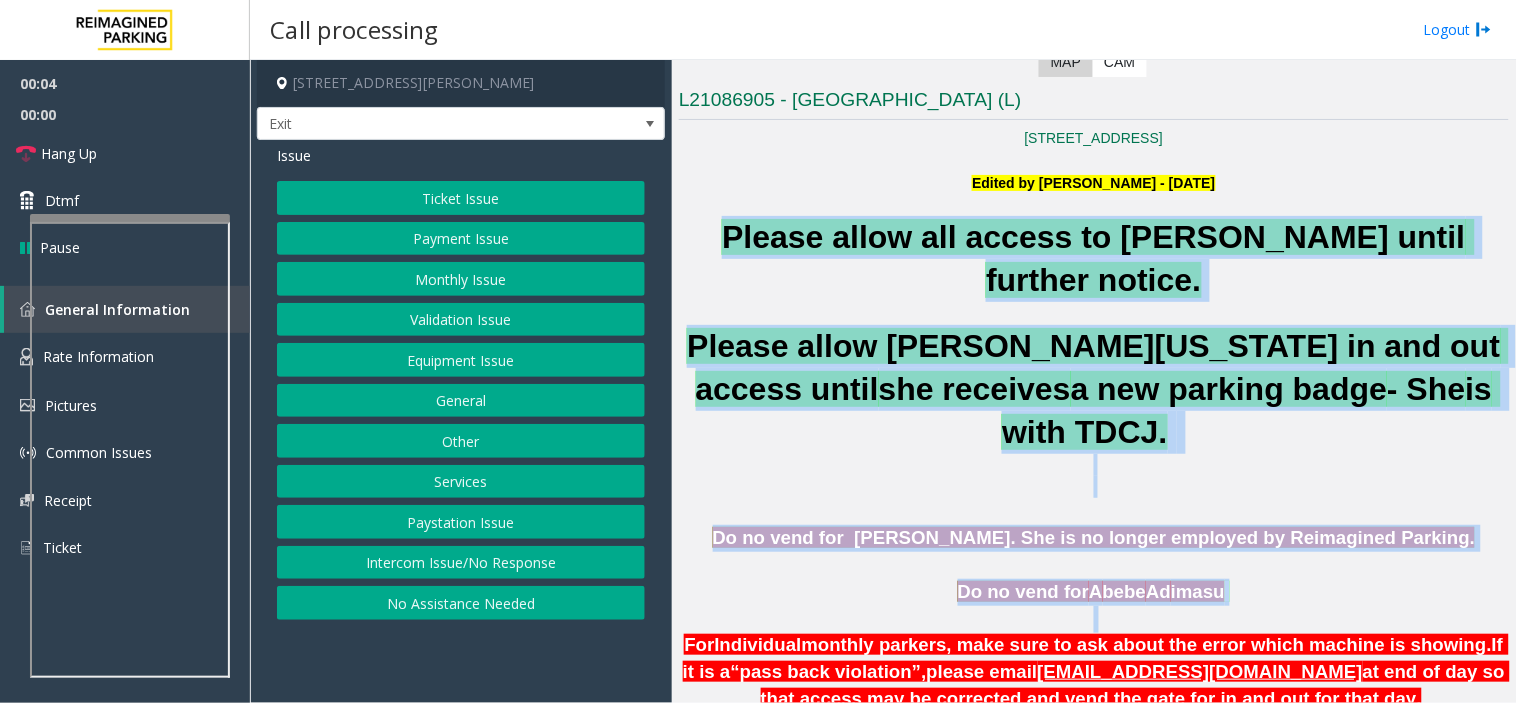 click 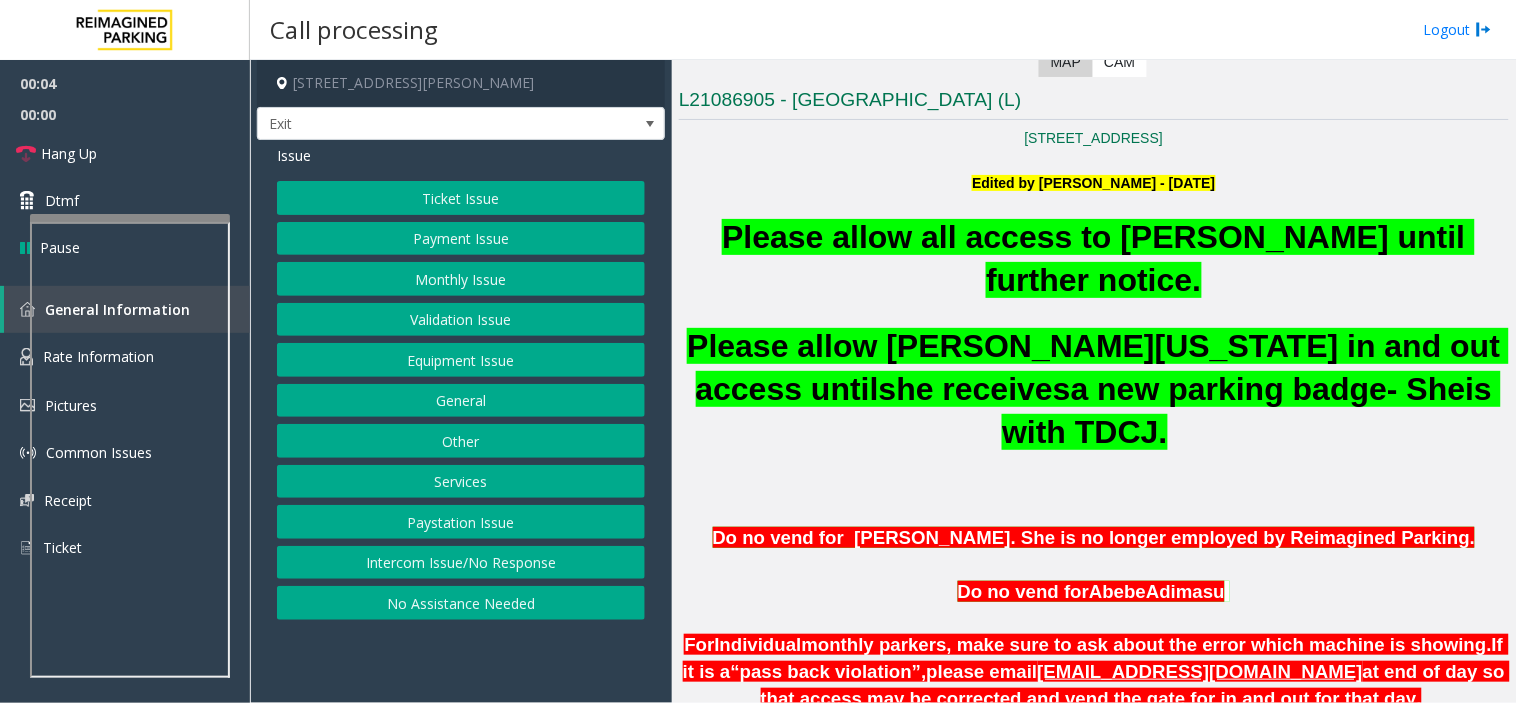click 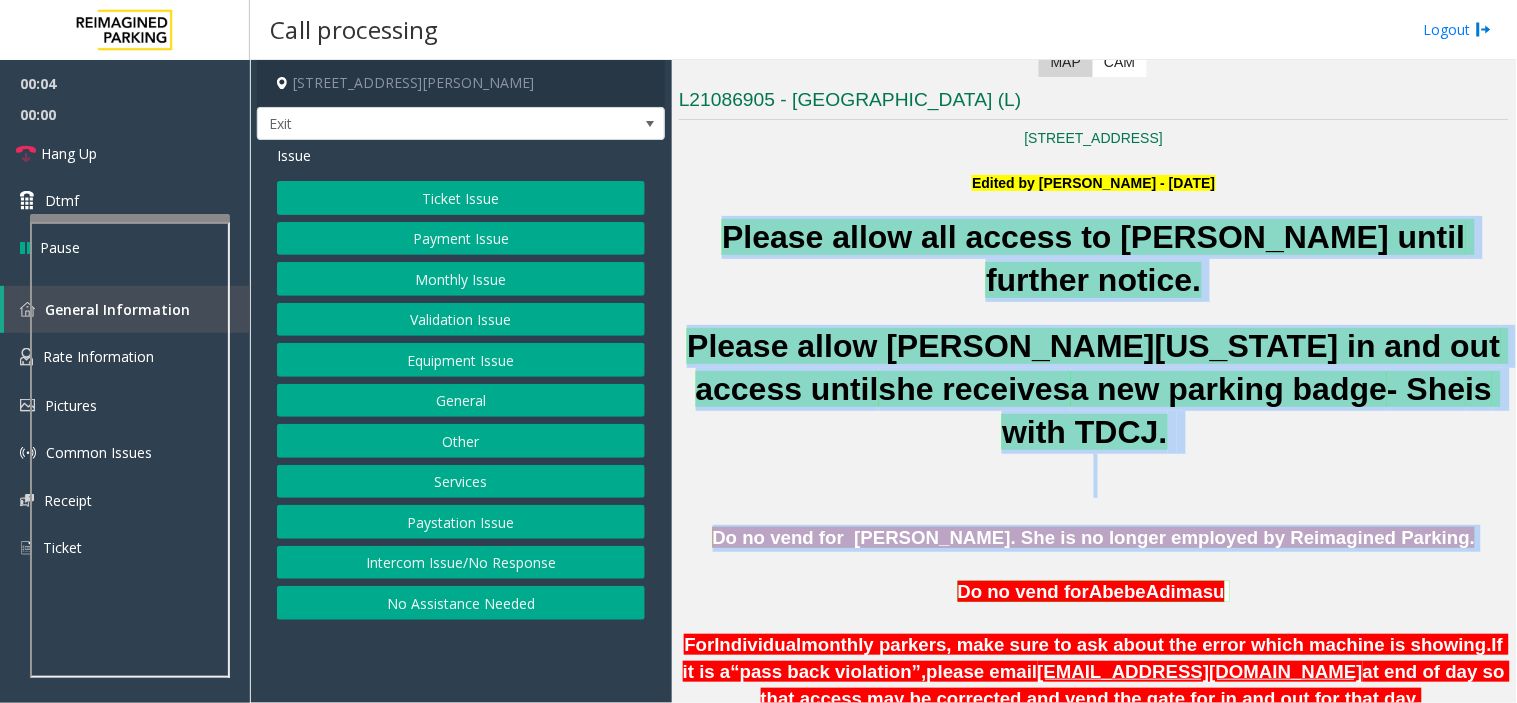 drag, startPoint x: 837, startPoint y: 211, endPoint x: 1166, endPoint y: 572, distance: 488.4281 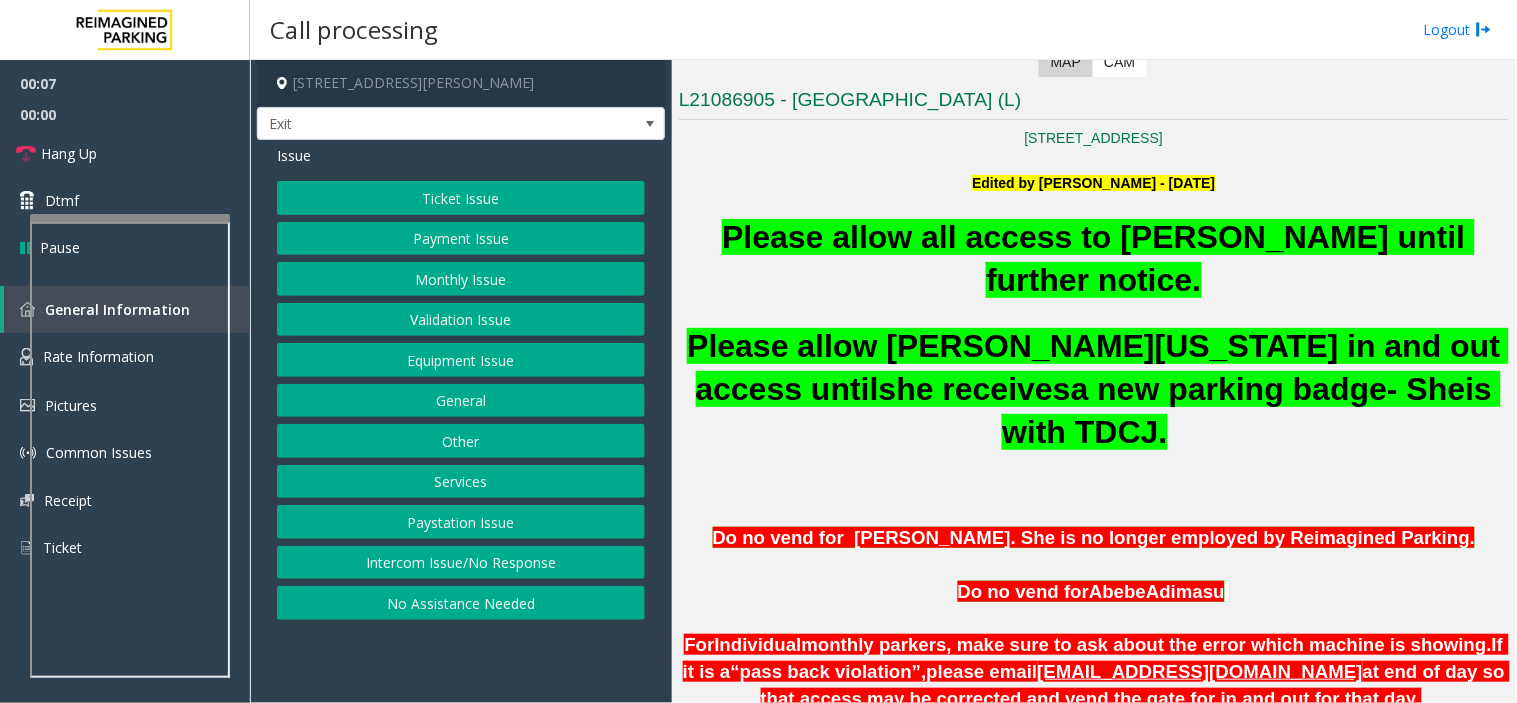 click on "Monthly Issue" 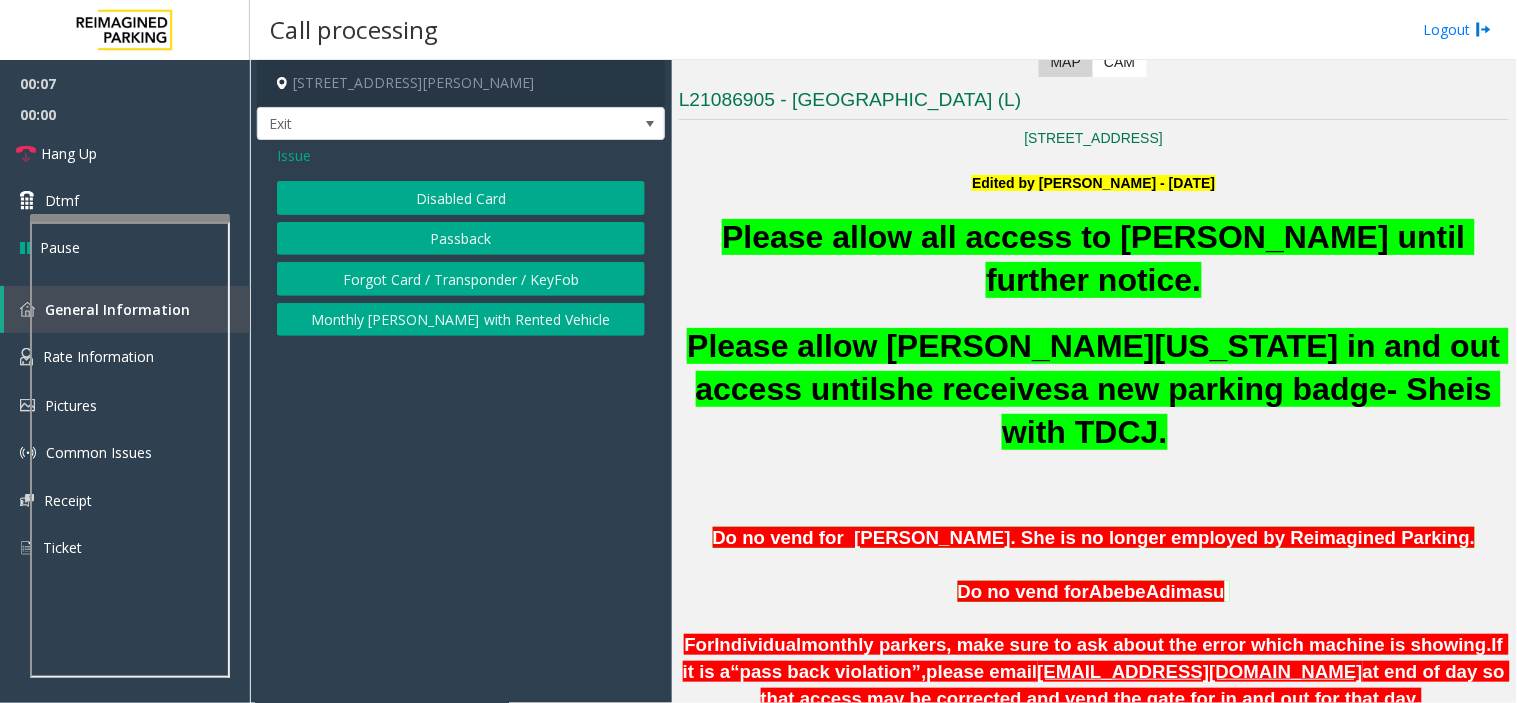 click on "Disabled Card" 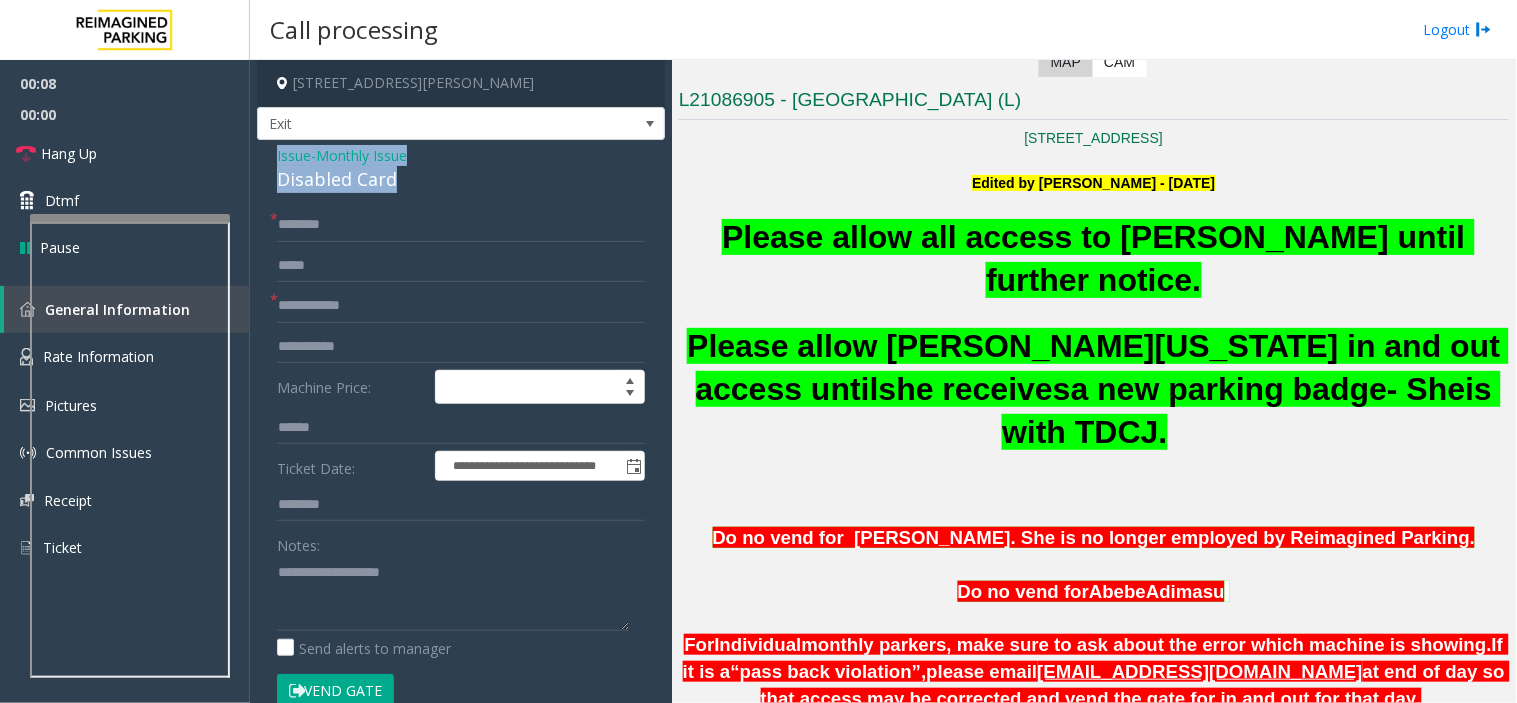 click on "Disabled Card" 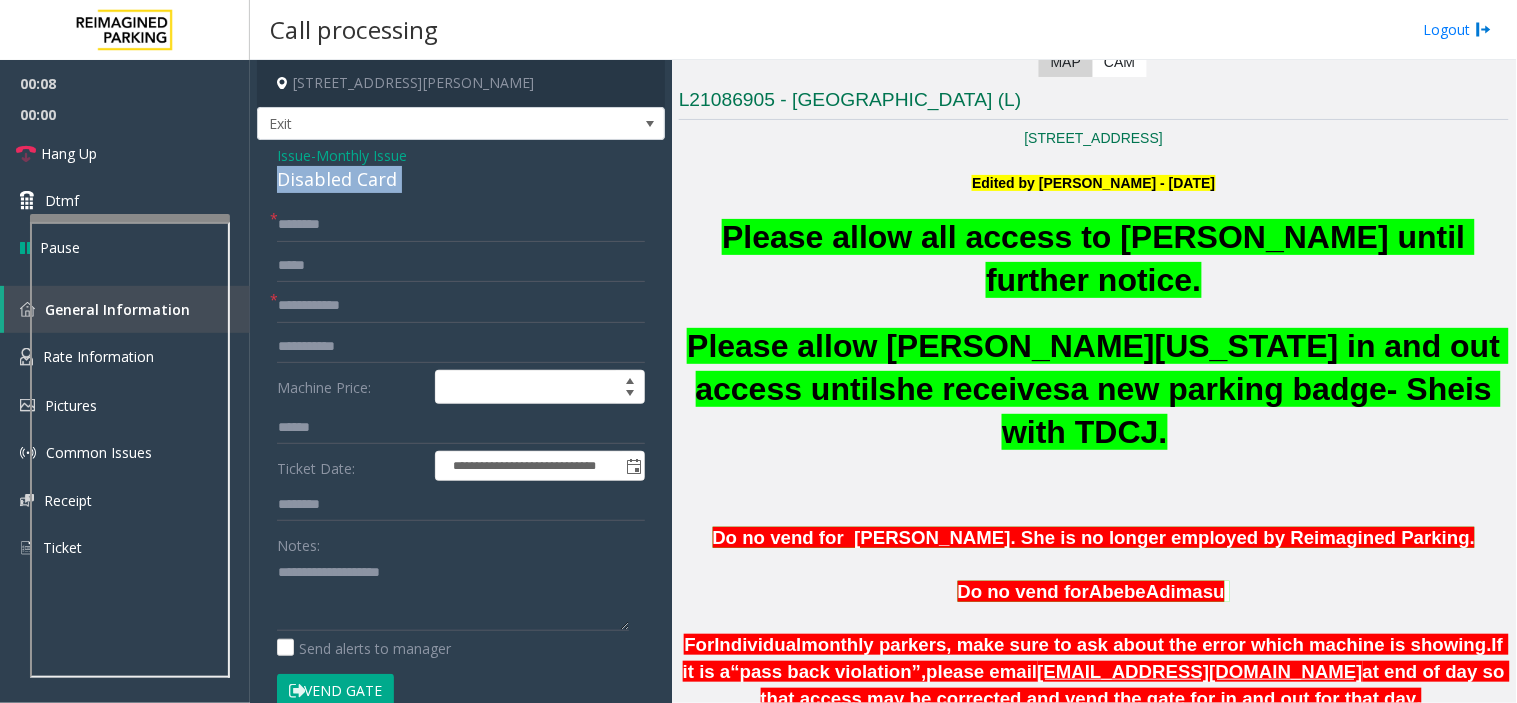 click on "Disabled Card" 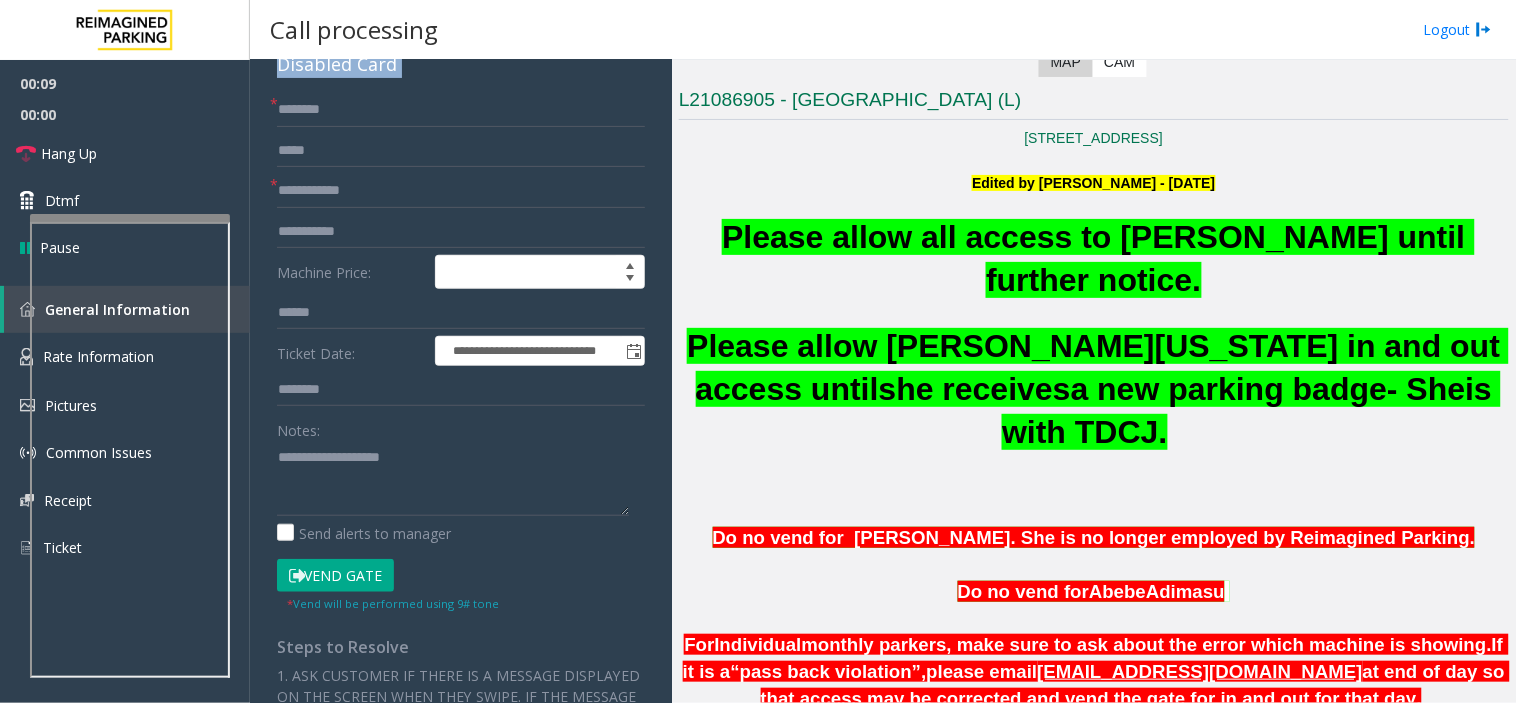 scroll, scrollTop: 222, scrollLeft: 0, axis: vertical 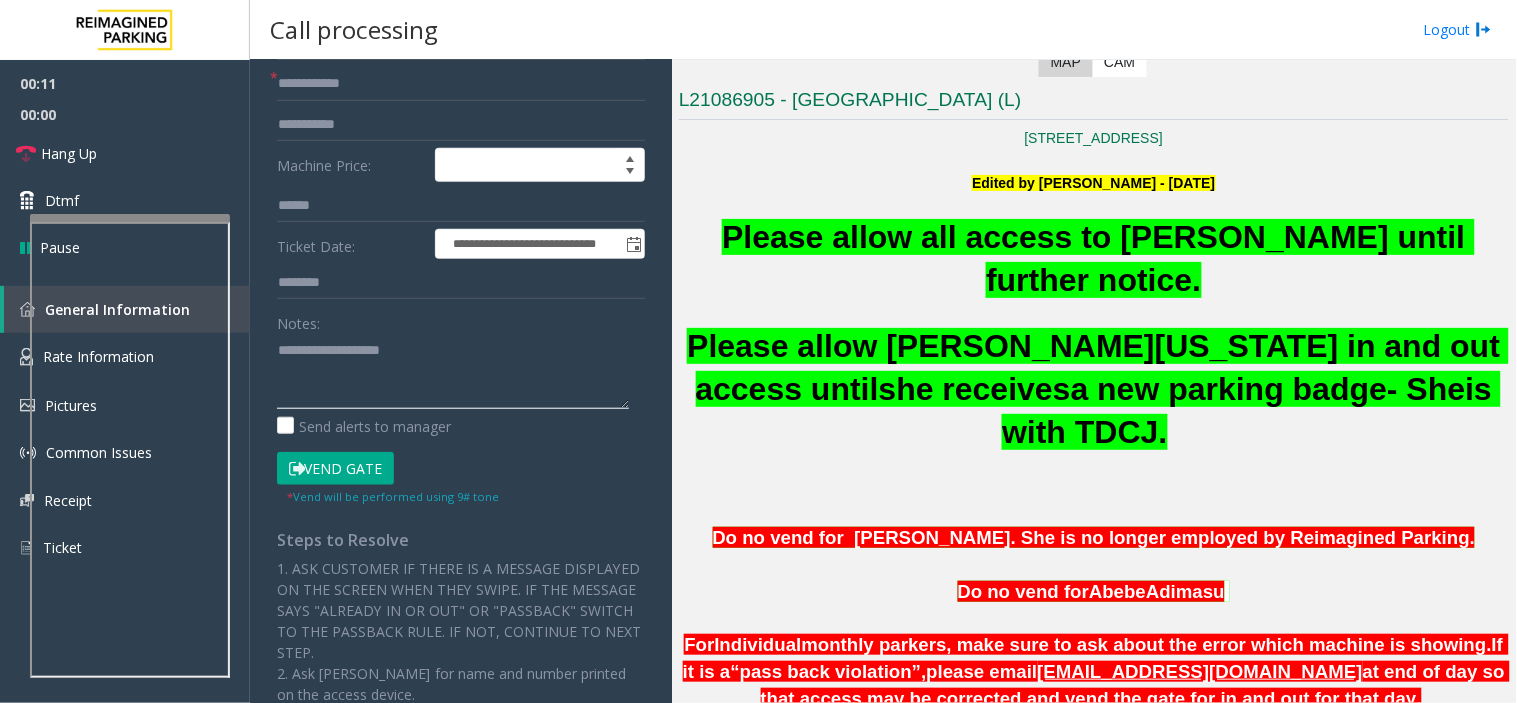 paste on "**********" 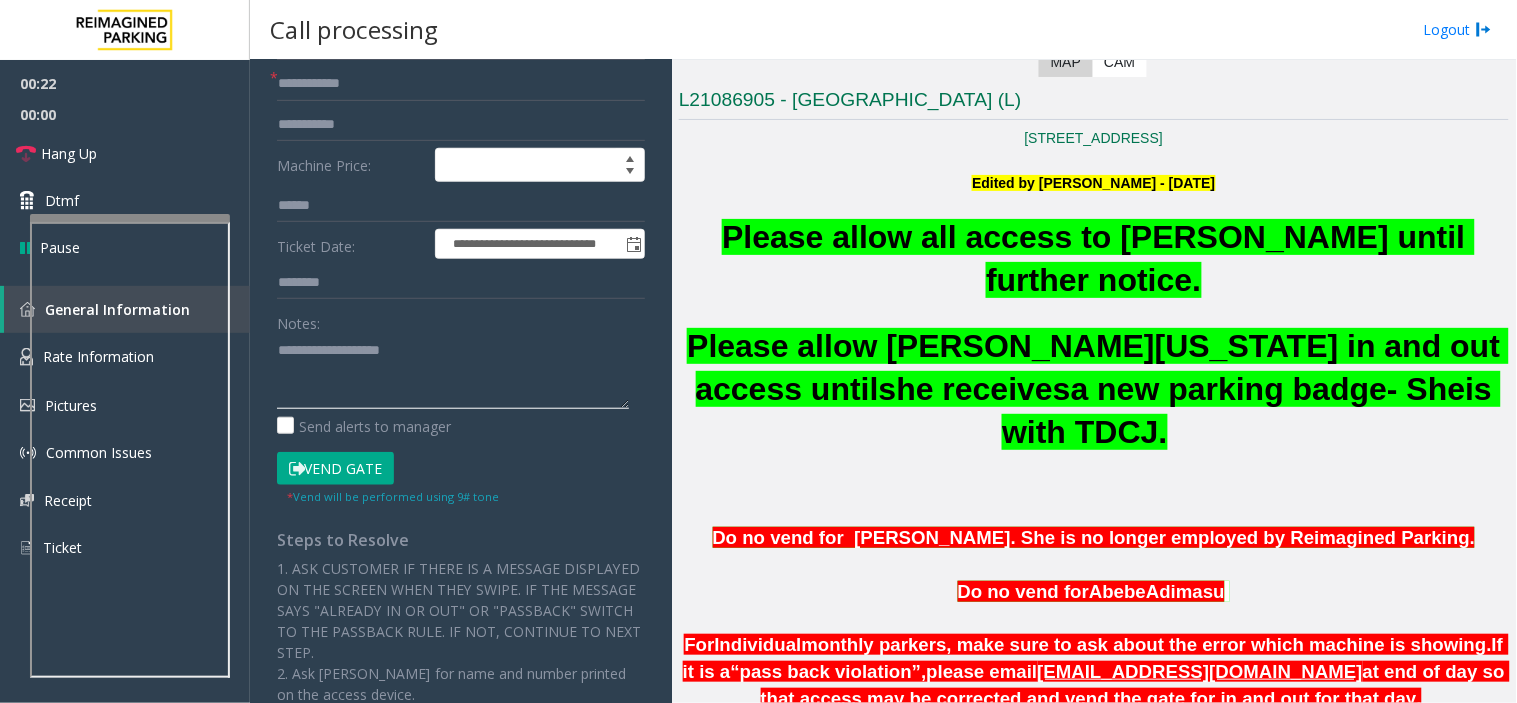 paste on "**********" 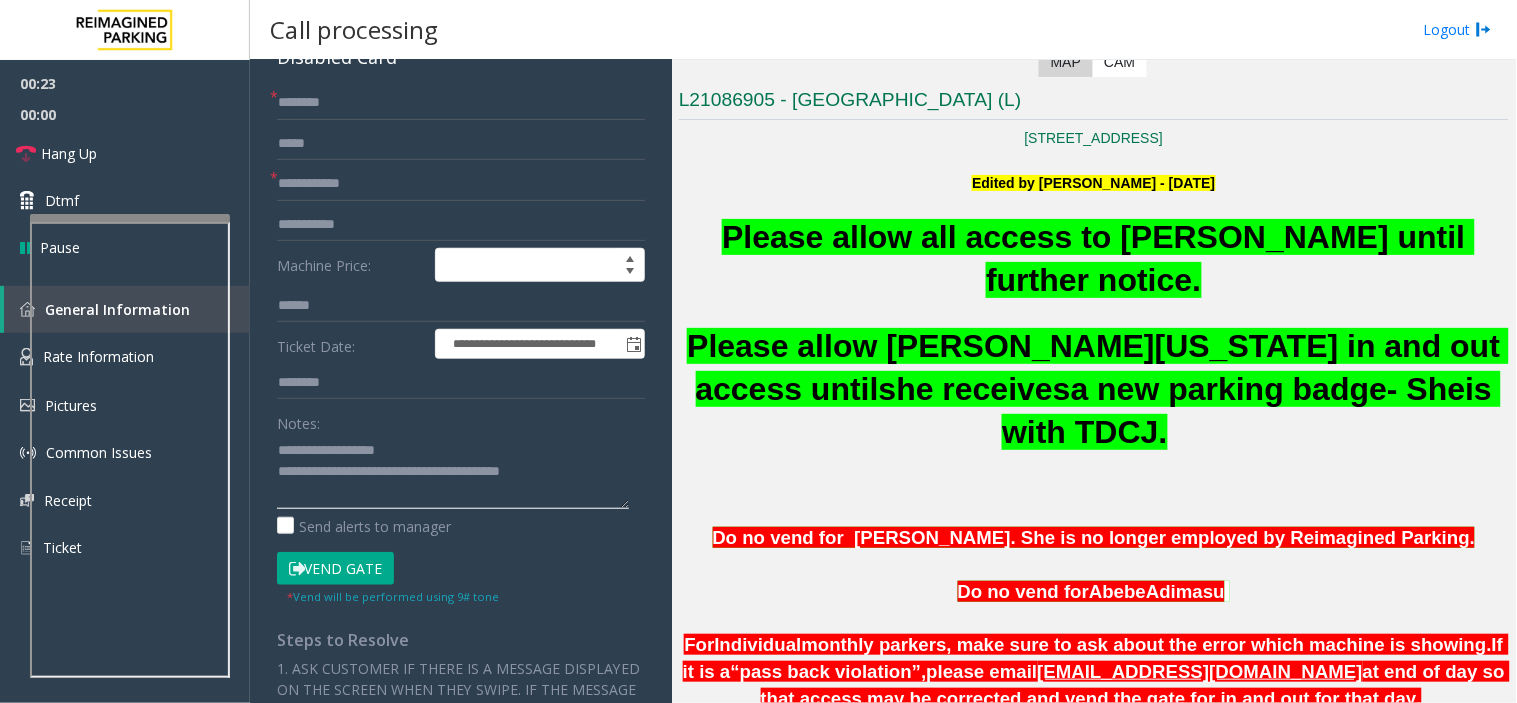 scroll, scrollTop: 0, scrollLeft: 0, axis: both 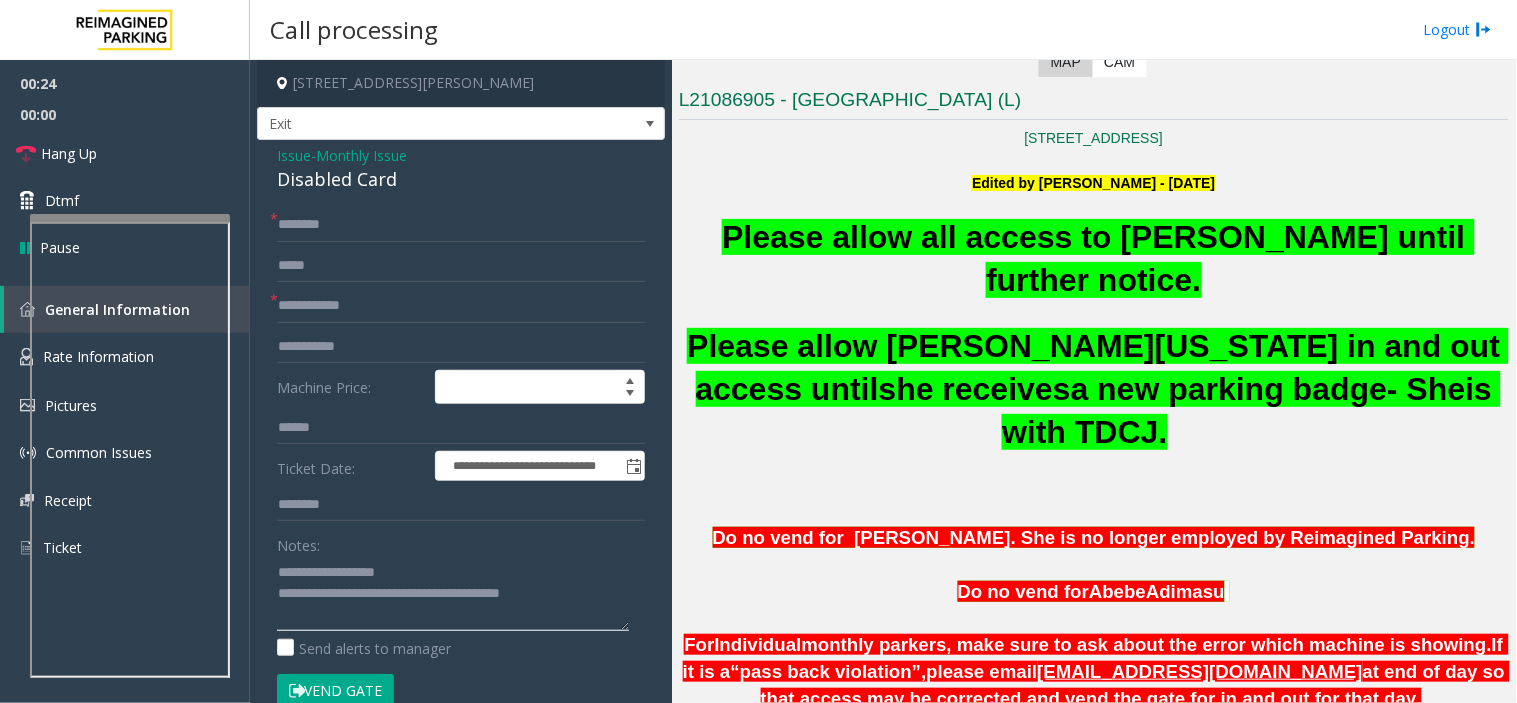 type on "**********" 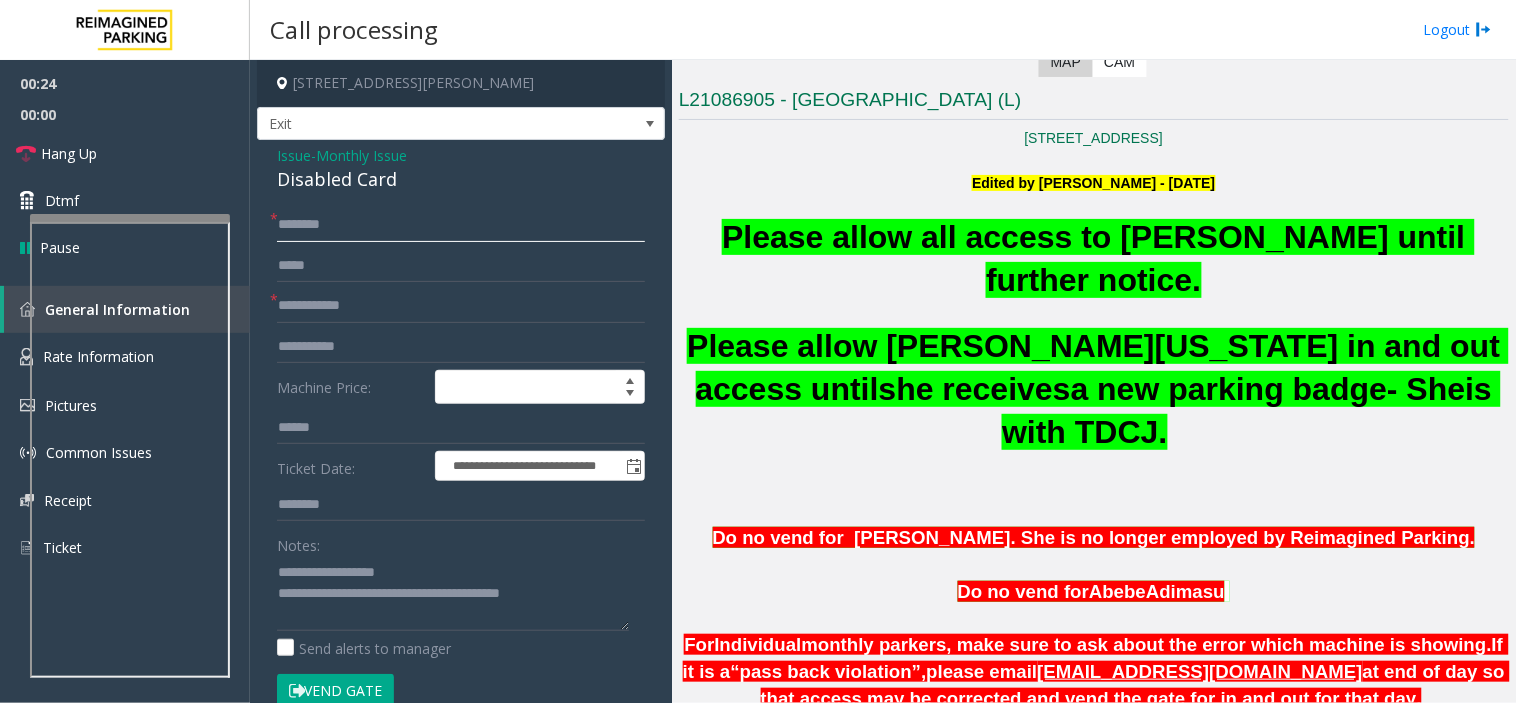 click 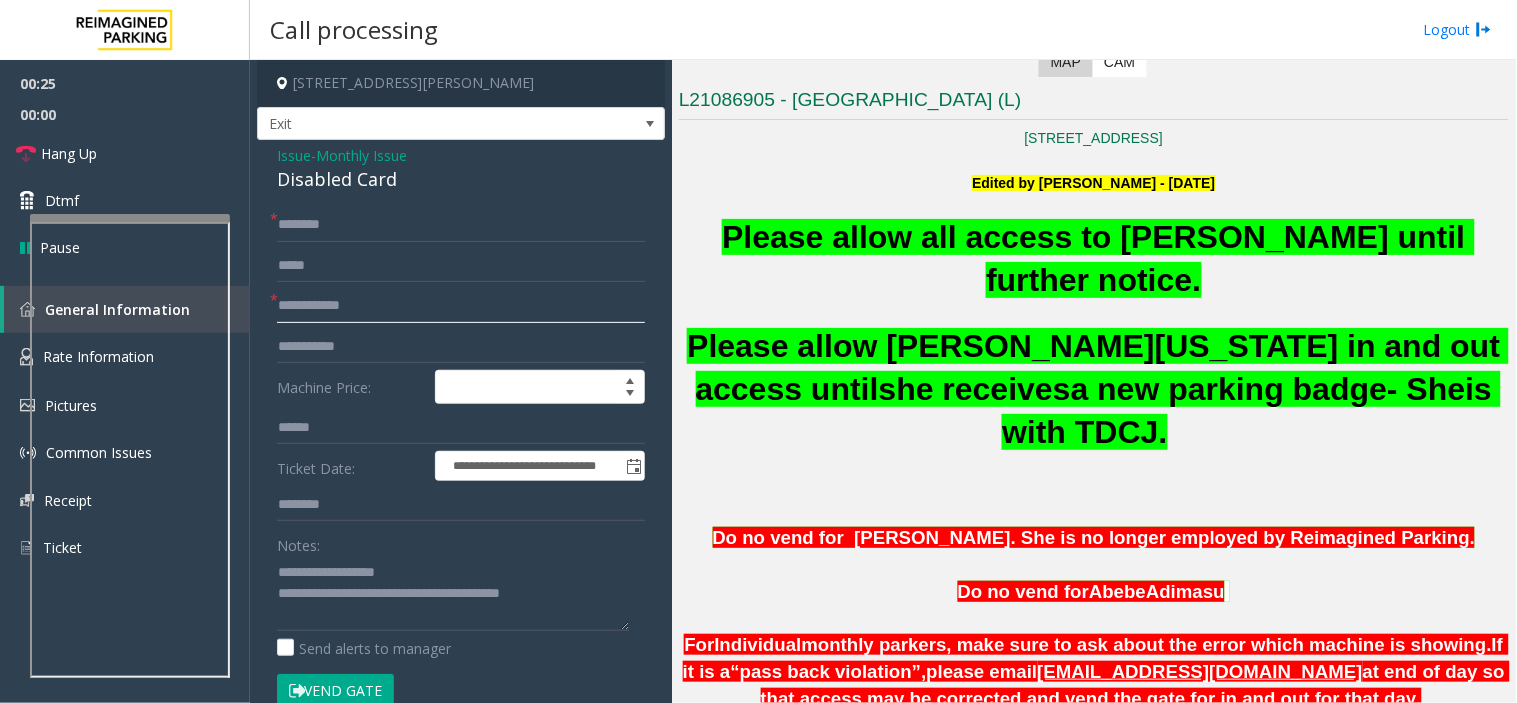 click 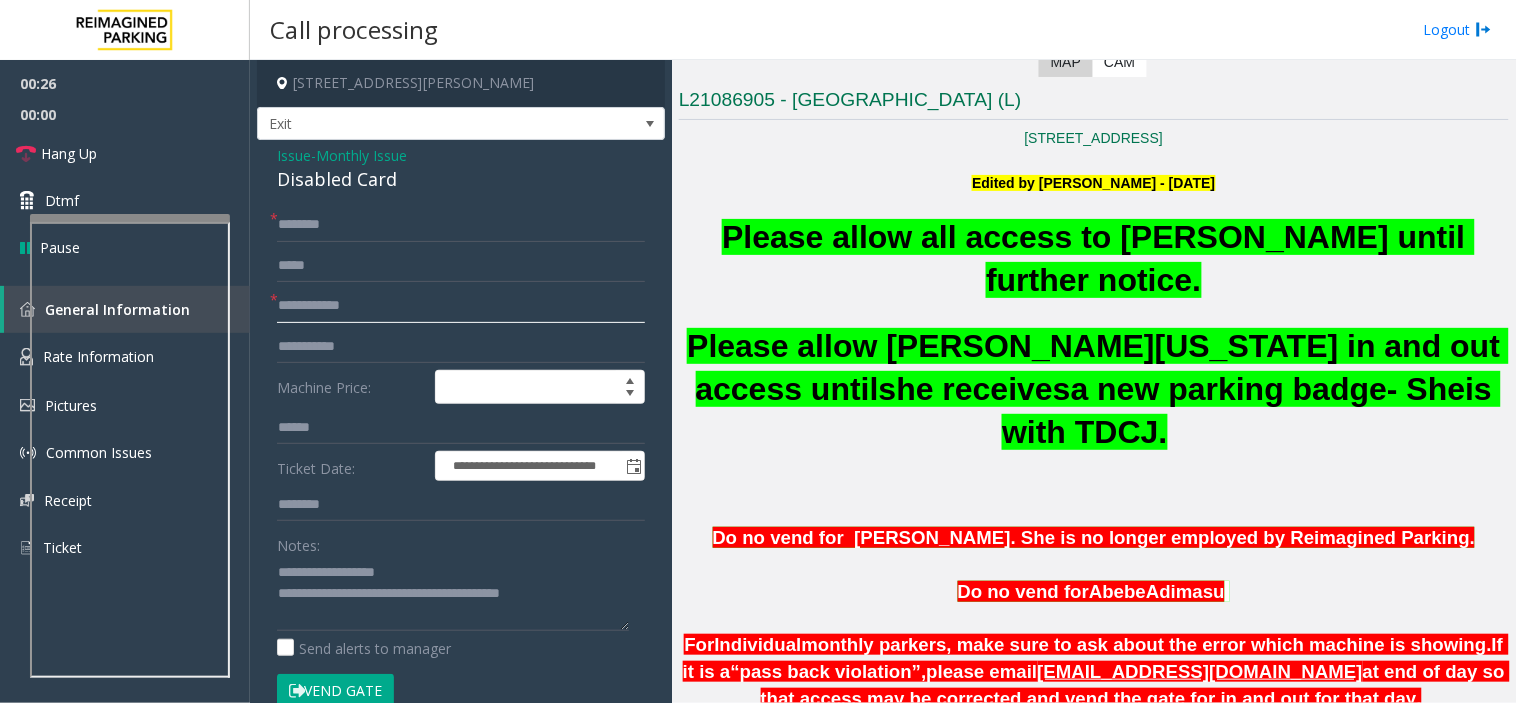 click 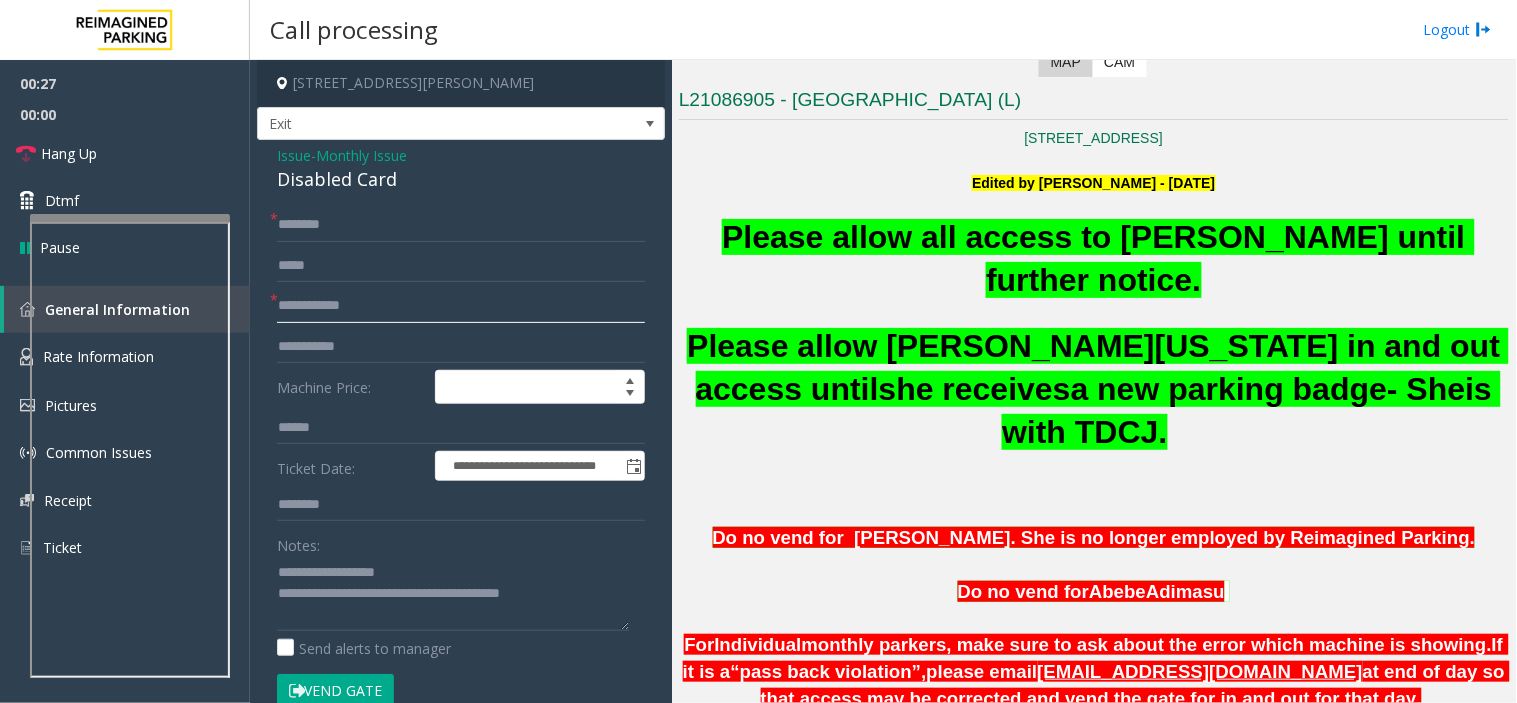 click 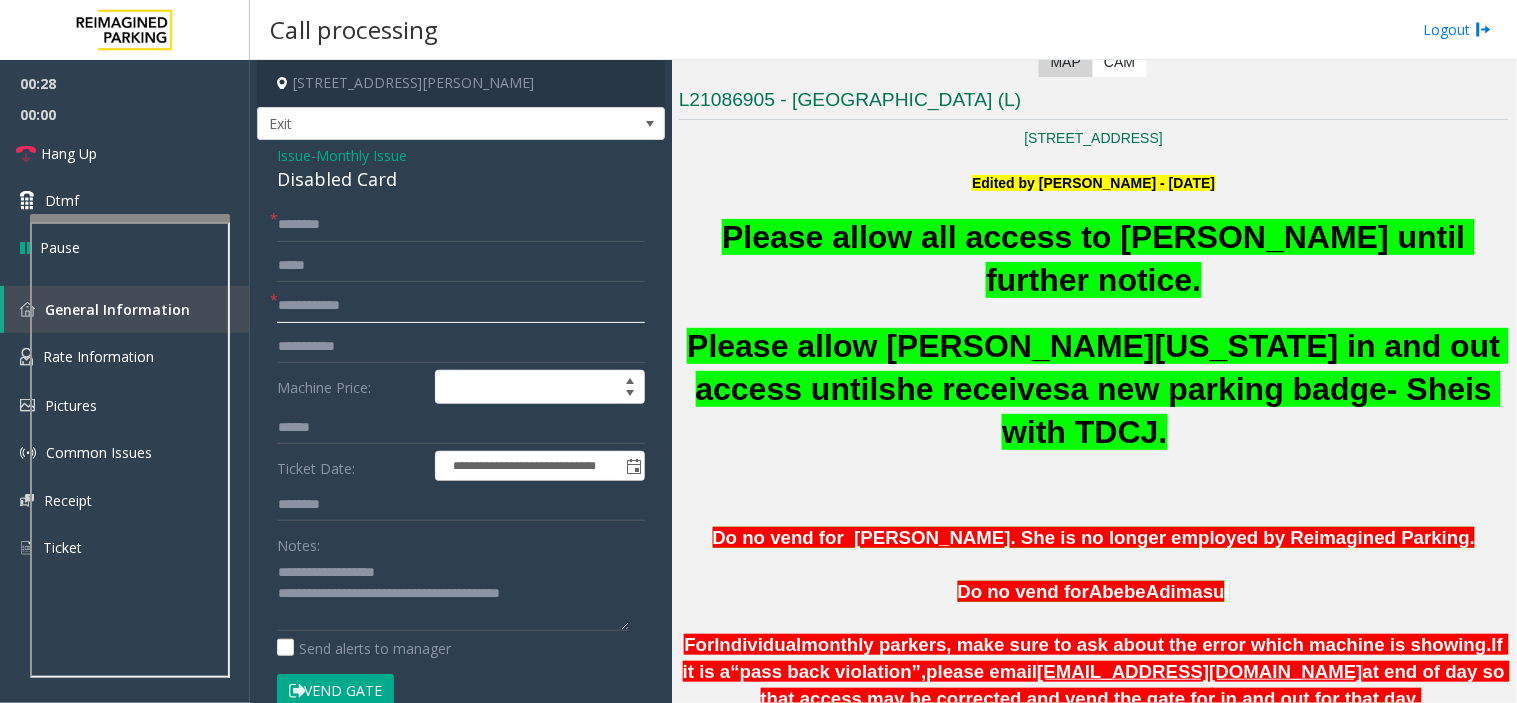 click 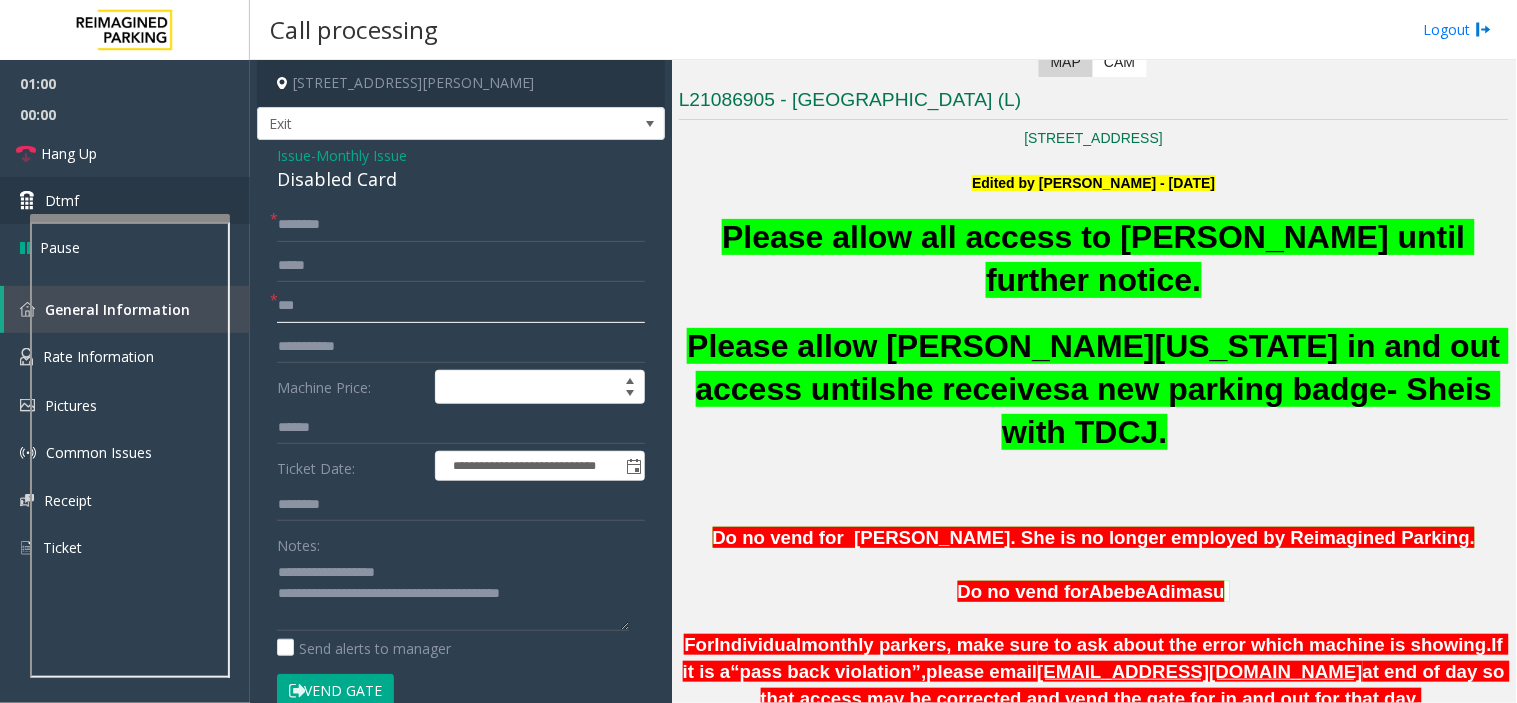 type on "***" 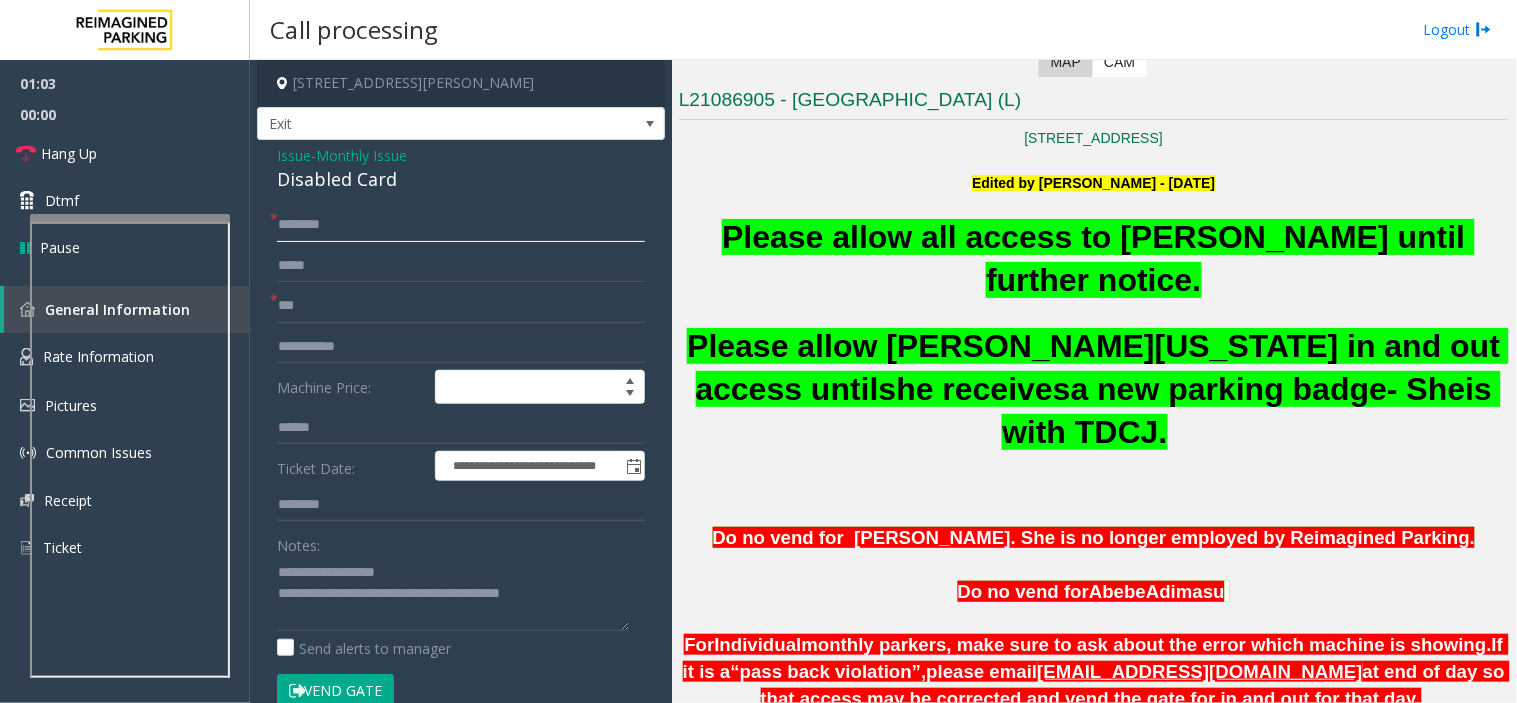 click 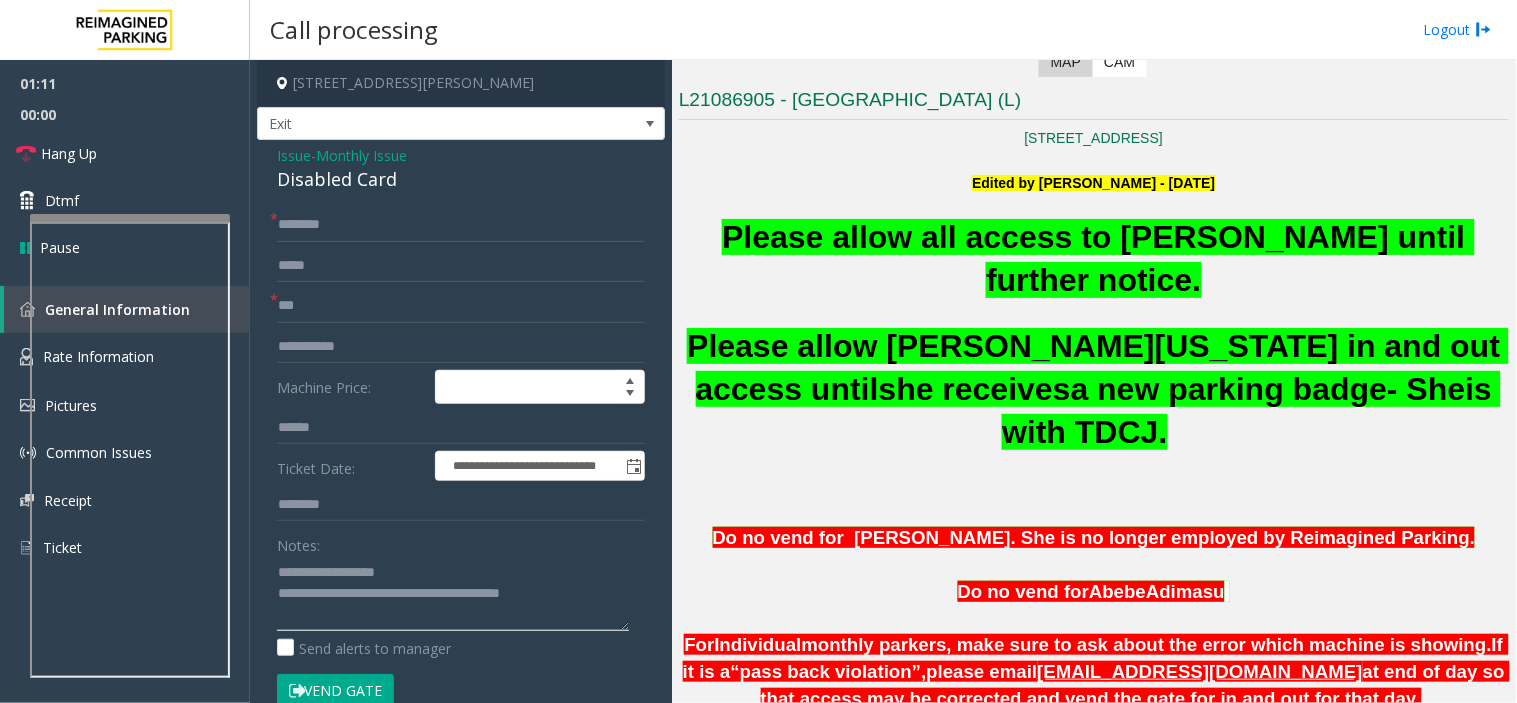 click 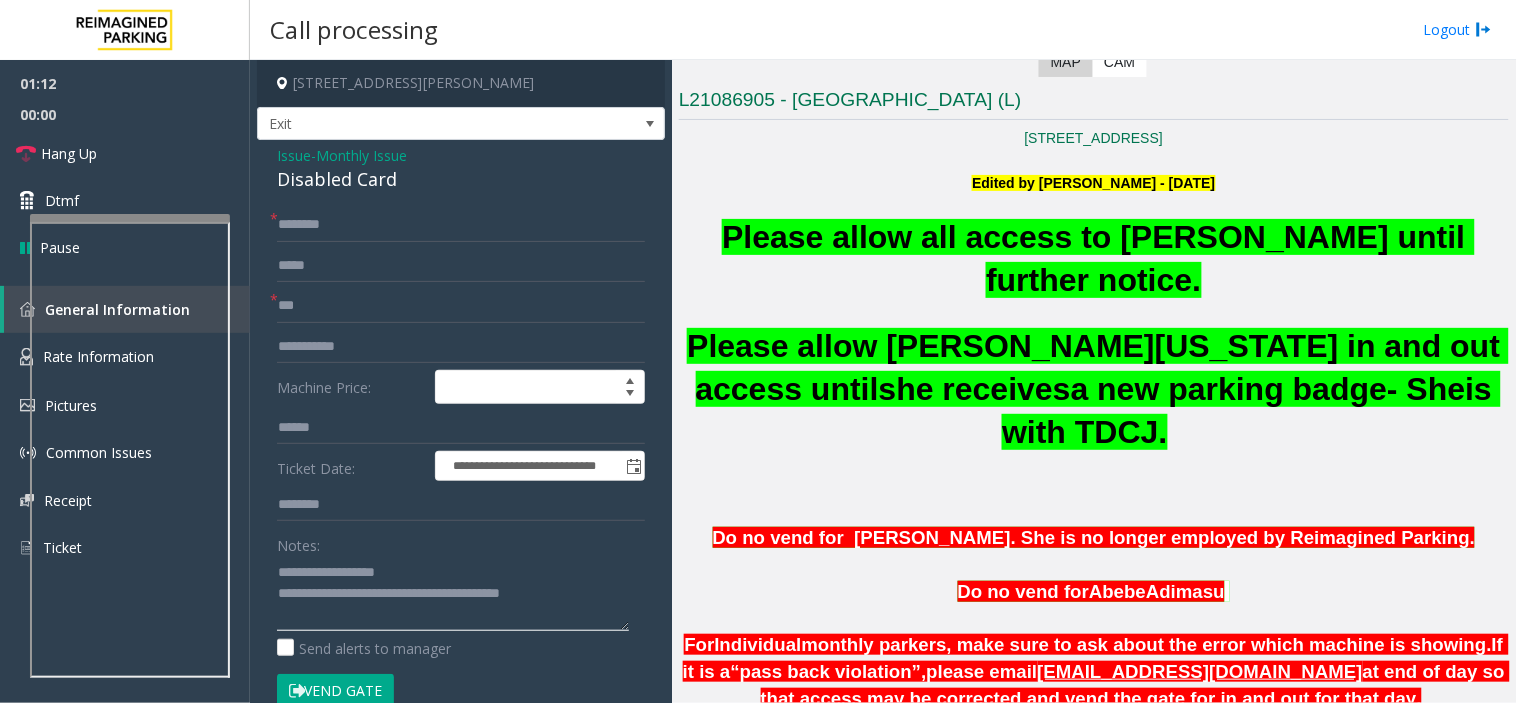 drag, startPoint x: 448, startPoint y: 603, endPoint x: 314, endPoint y: 554, distance: 142.67796 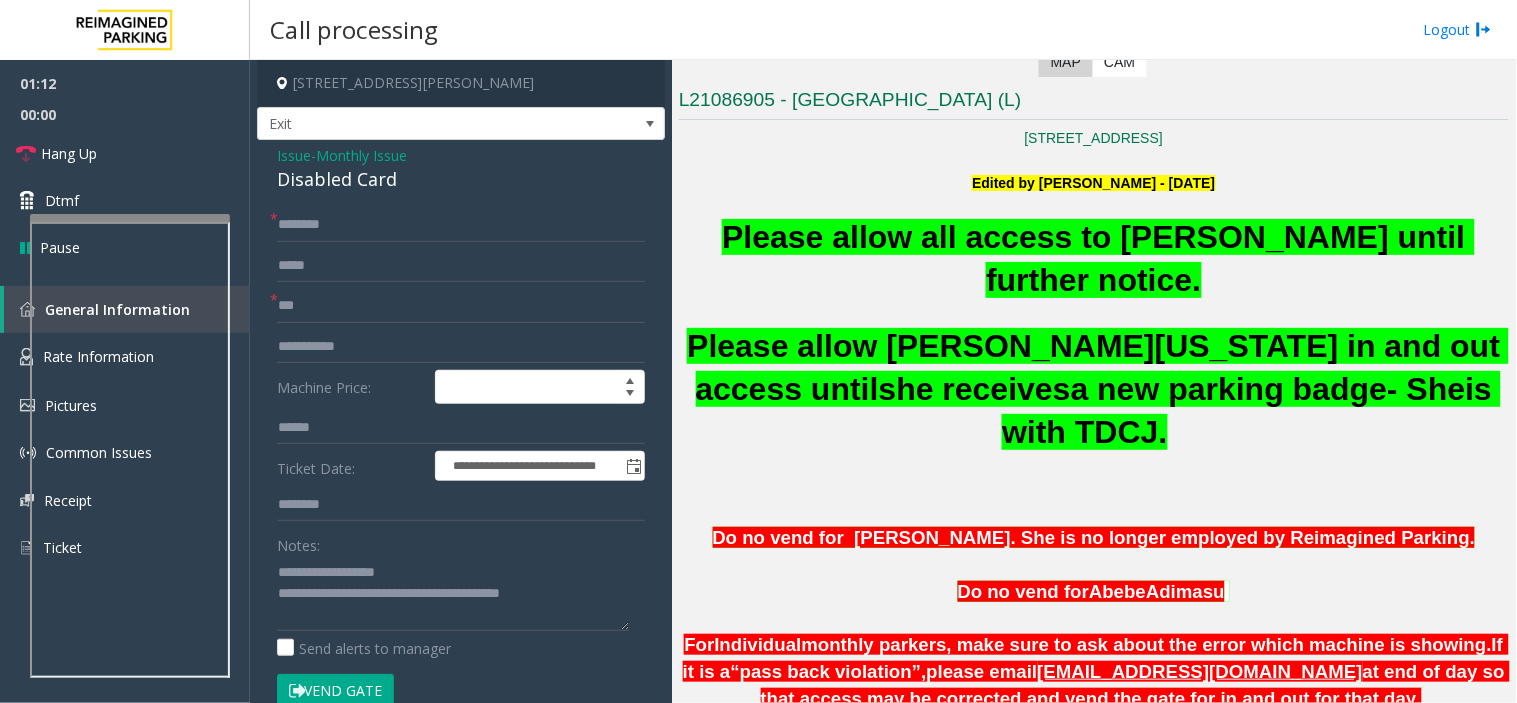 click on "Notes:" 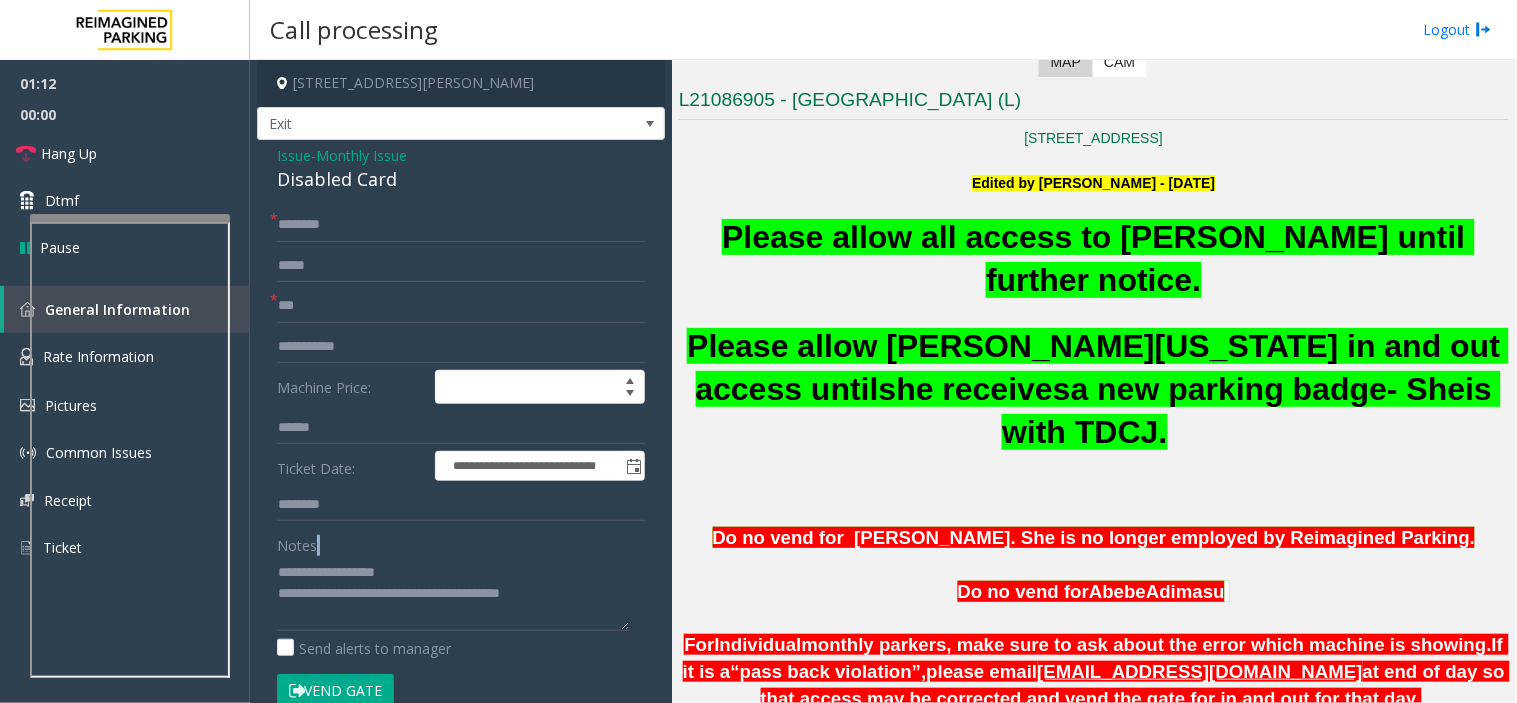 click on "Notes:" 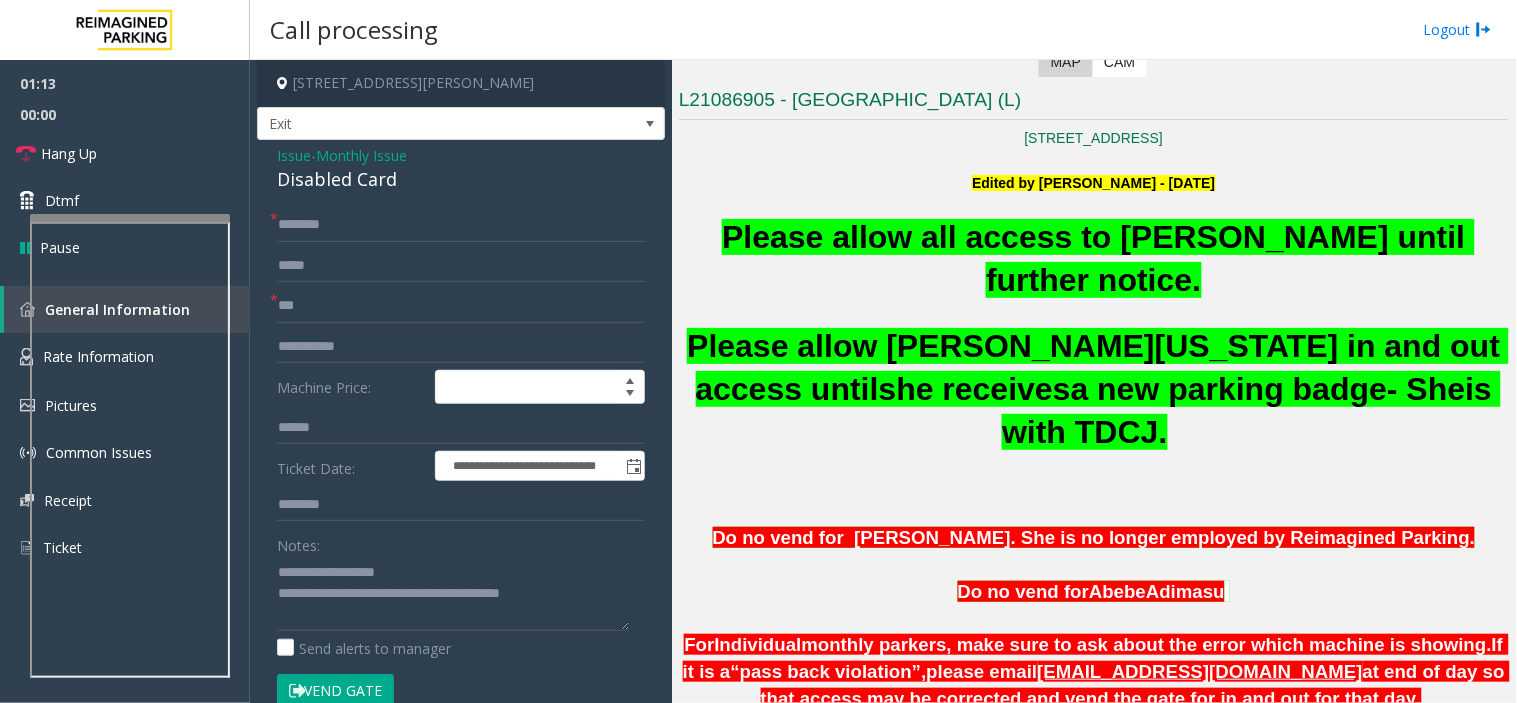 drag, startPoint x: 314, startPoint y: 554, endPoint x: 404, endPoint y: 605, distance: 103.44564 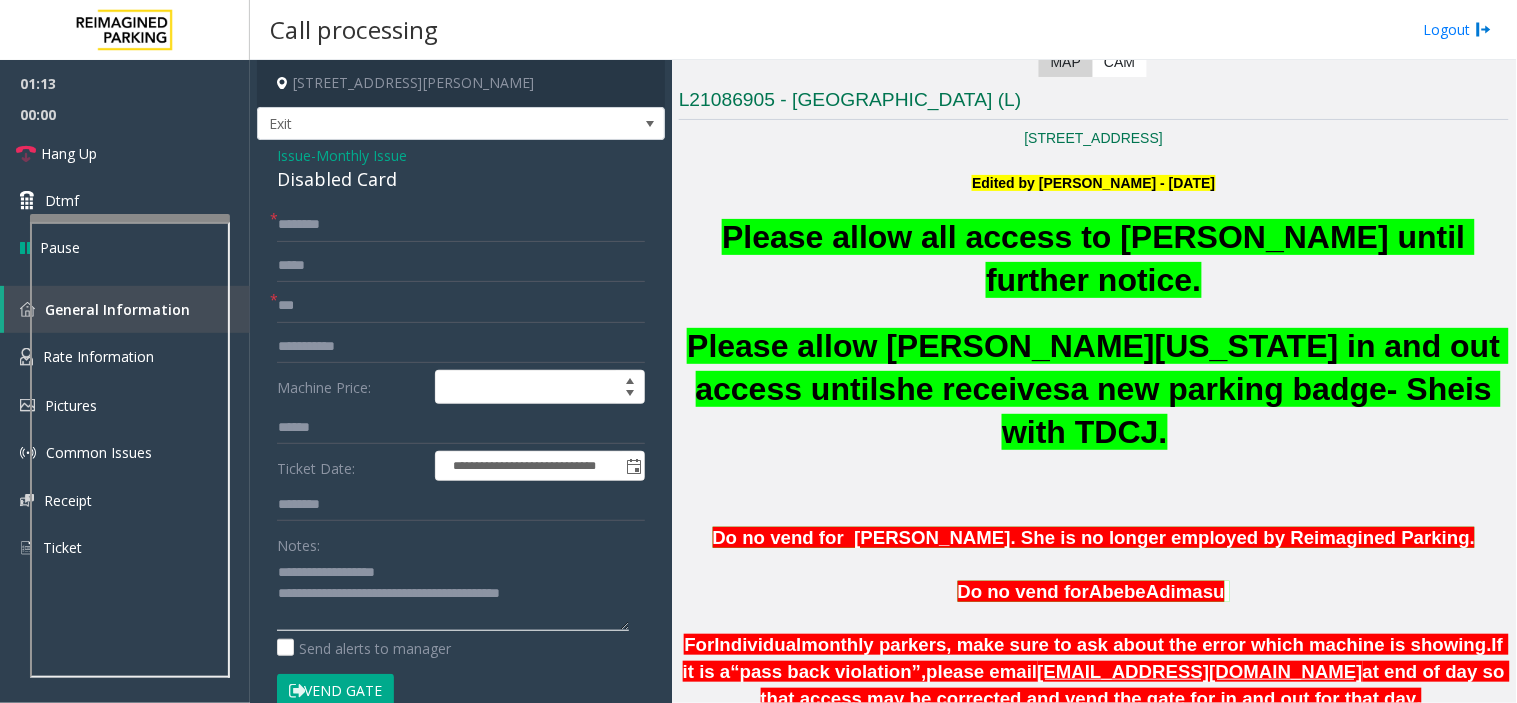 click 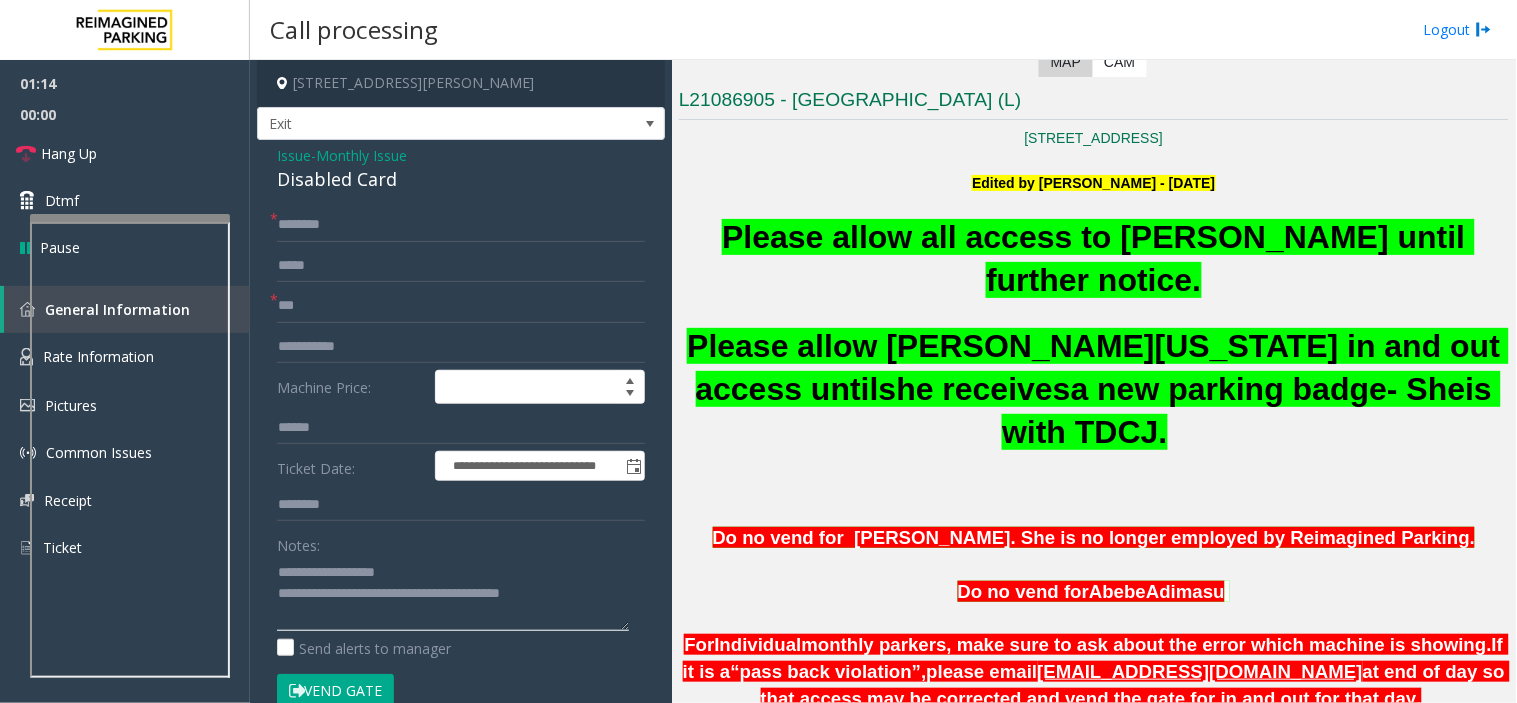 click 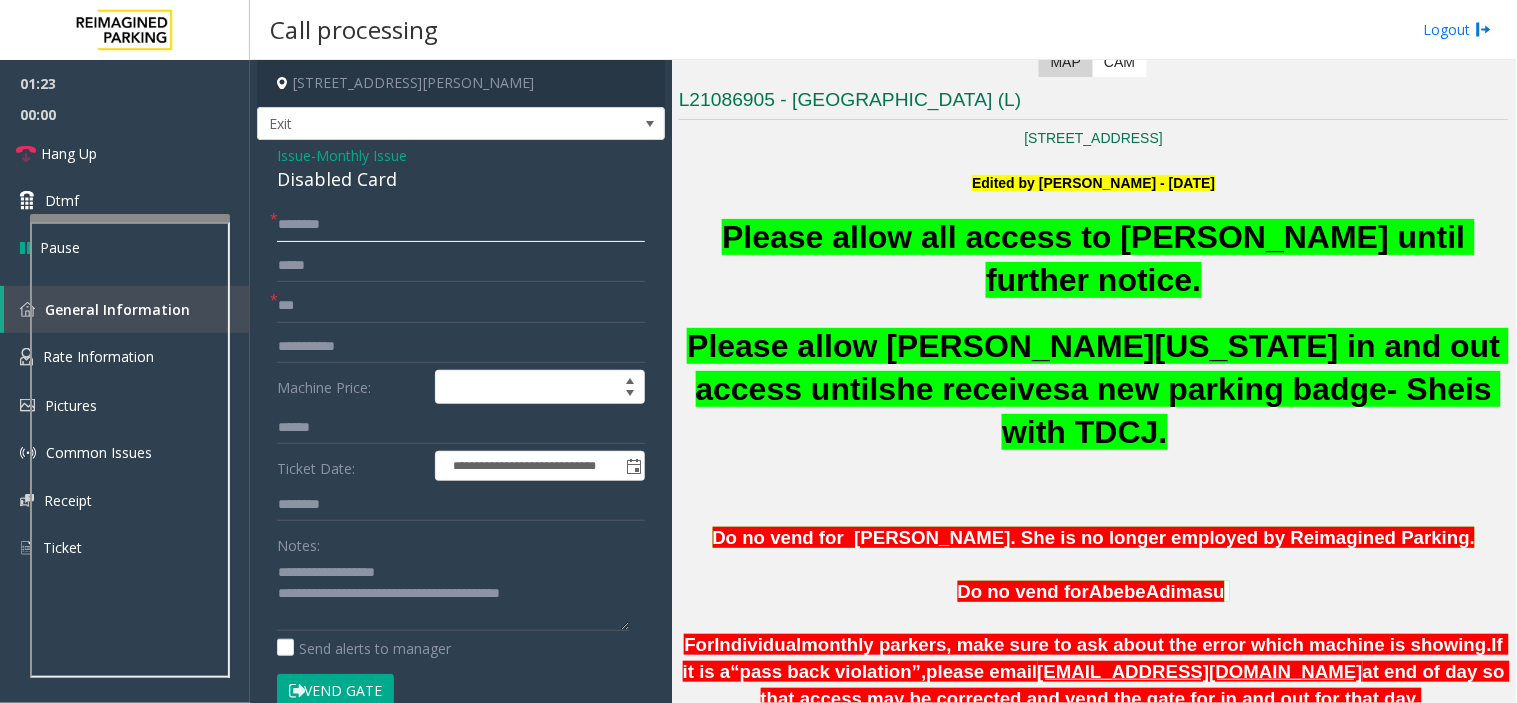 click 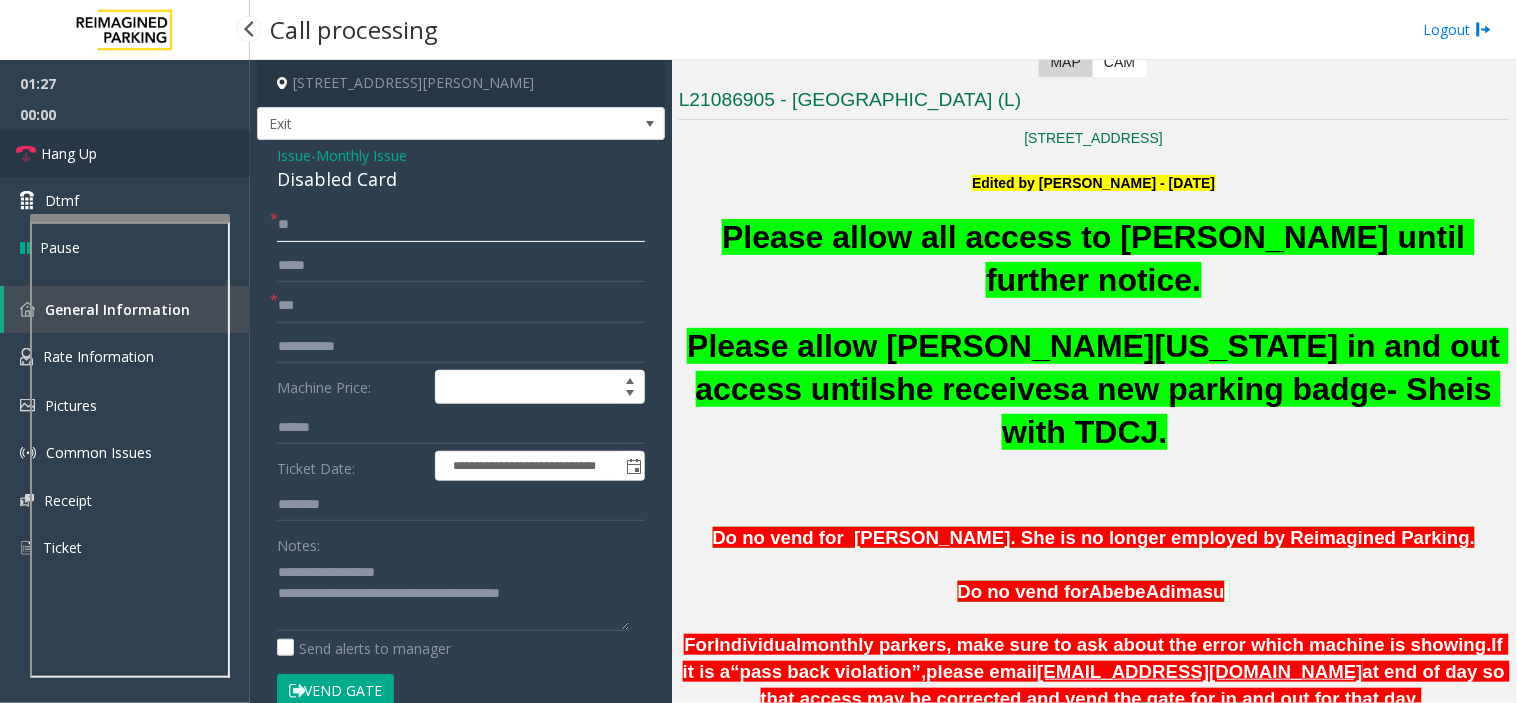 type on "**" 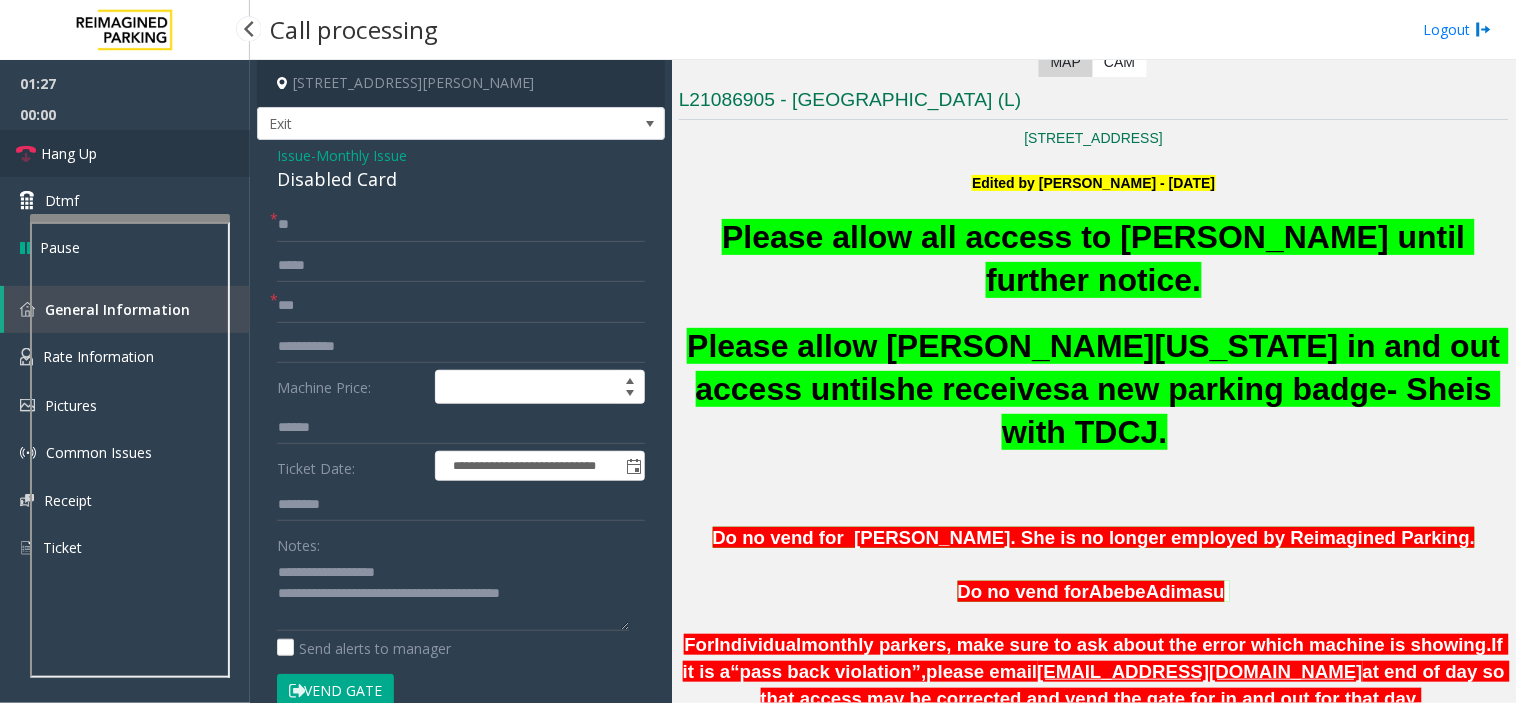 click on "Hang Up" at bounding box center [125, 153] 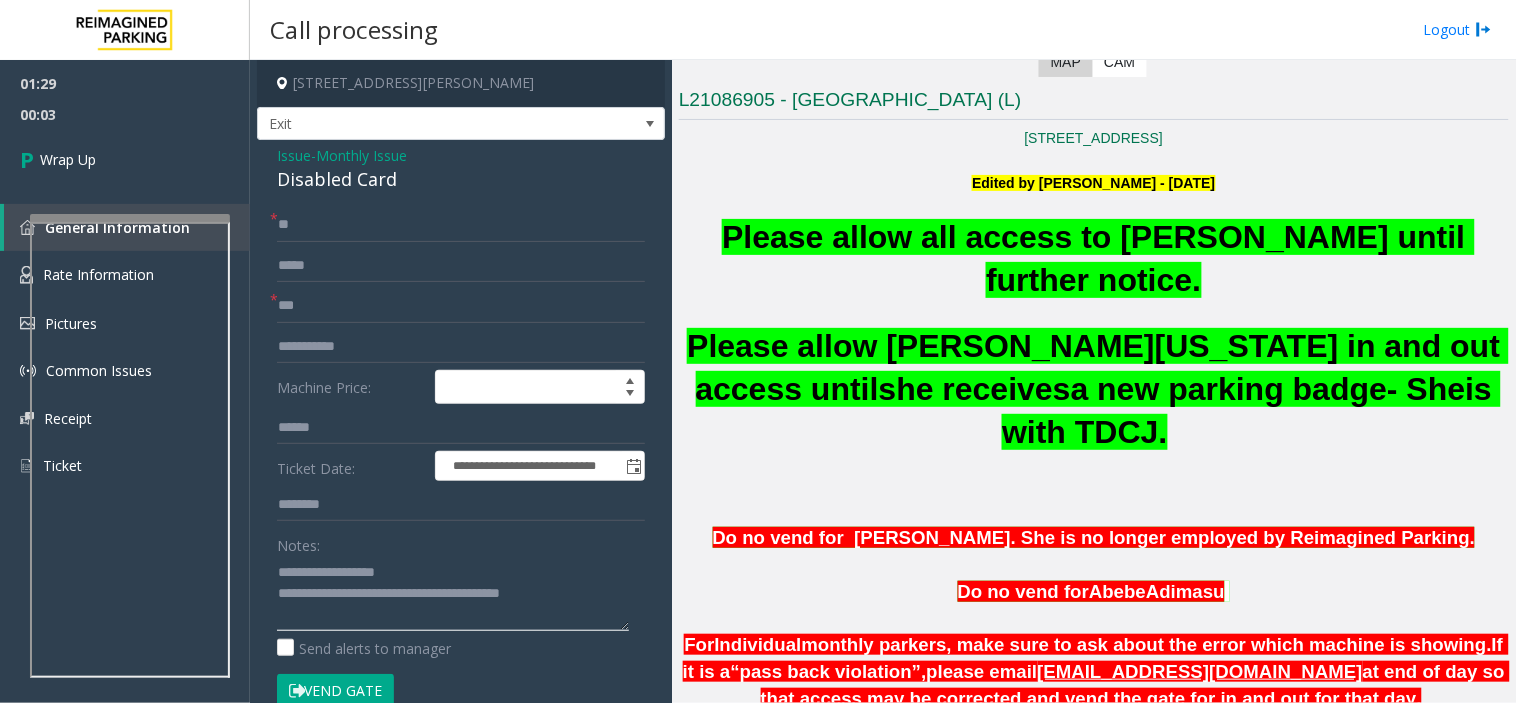 click 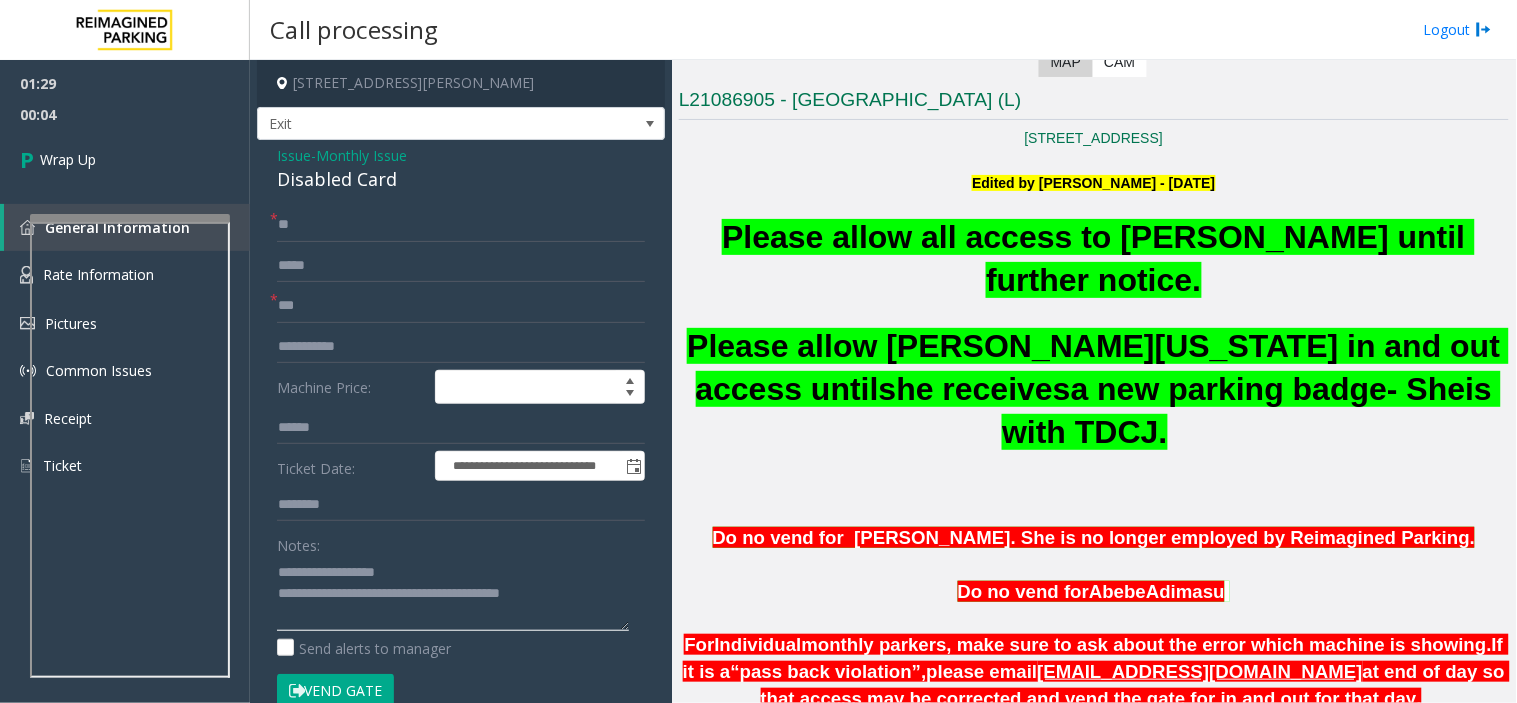 click 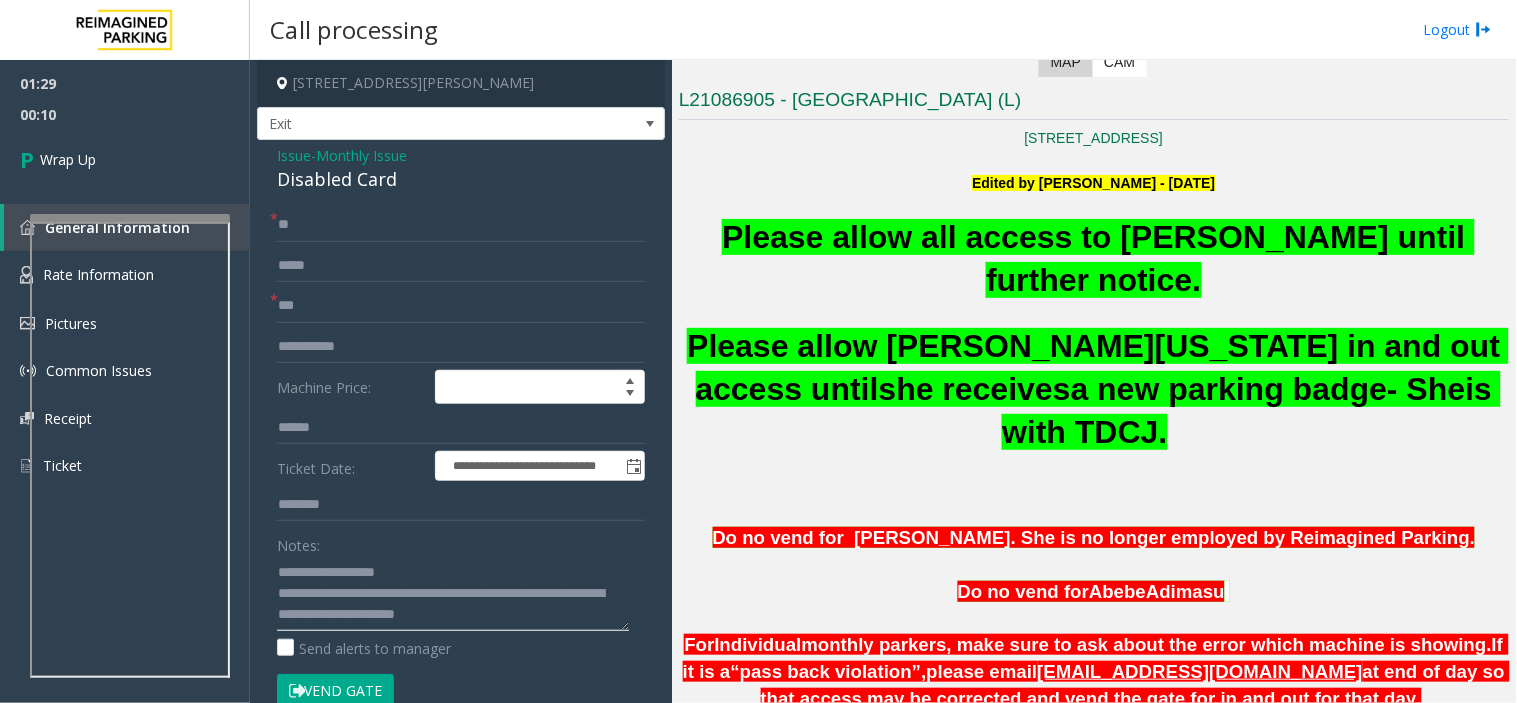 click 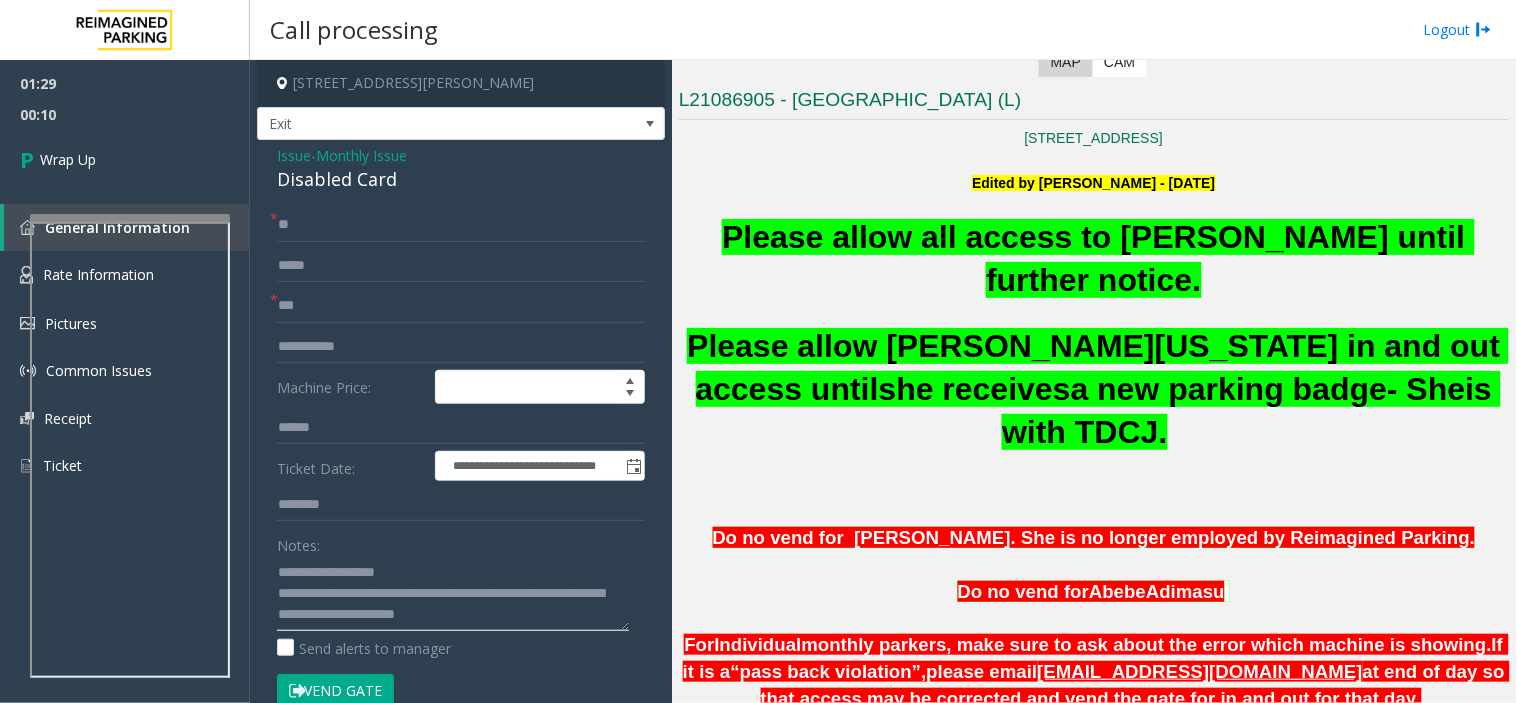 click 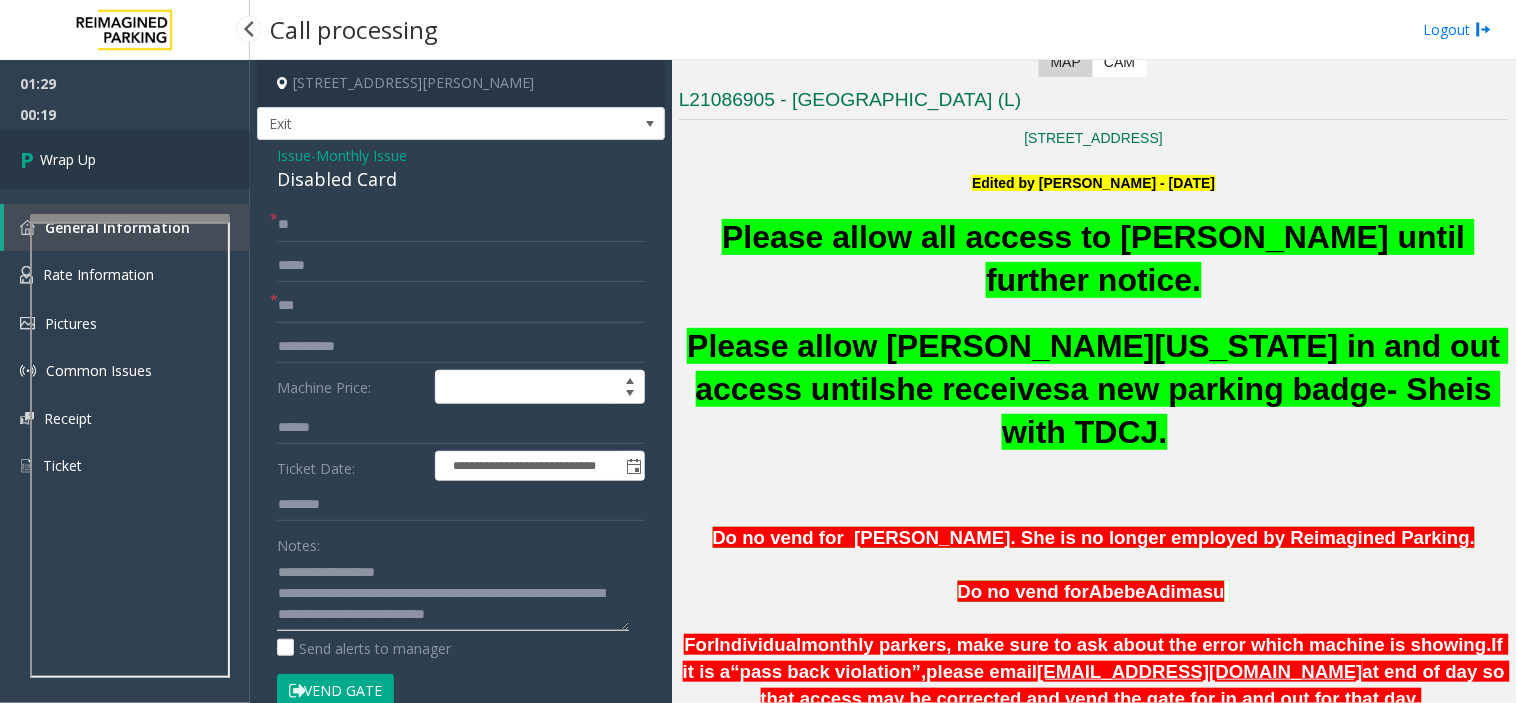 type on "**********" 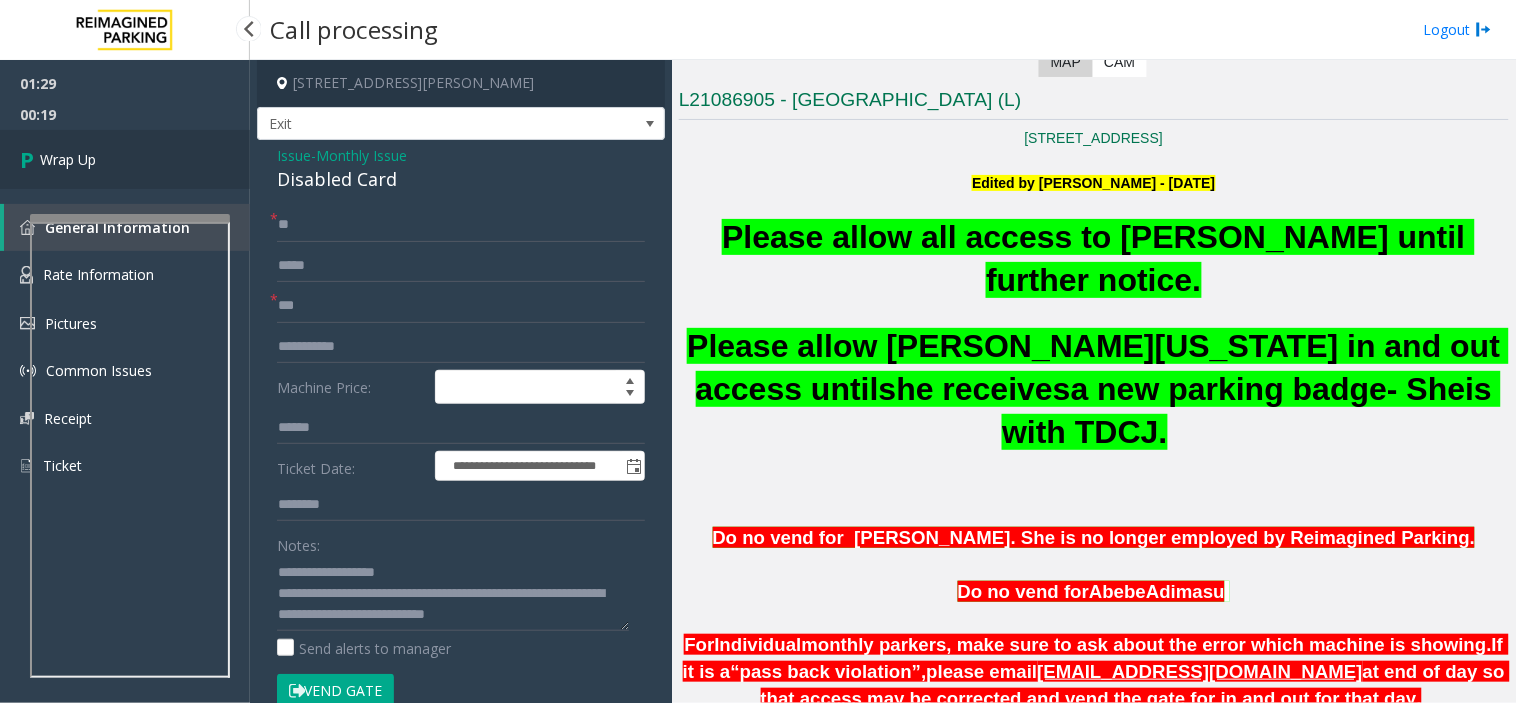 click on "Wrap Up" at bounding box center [125, 159] 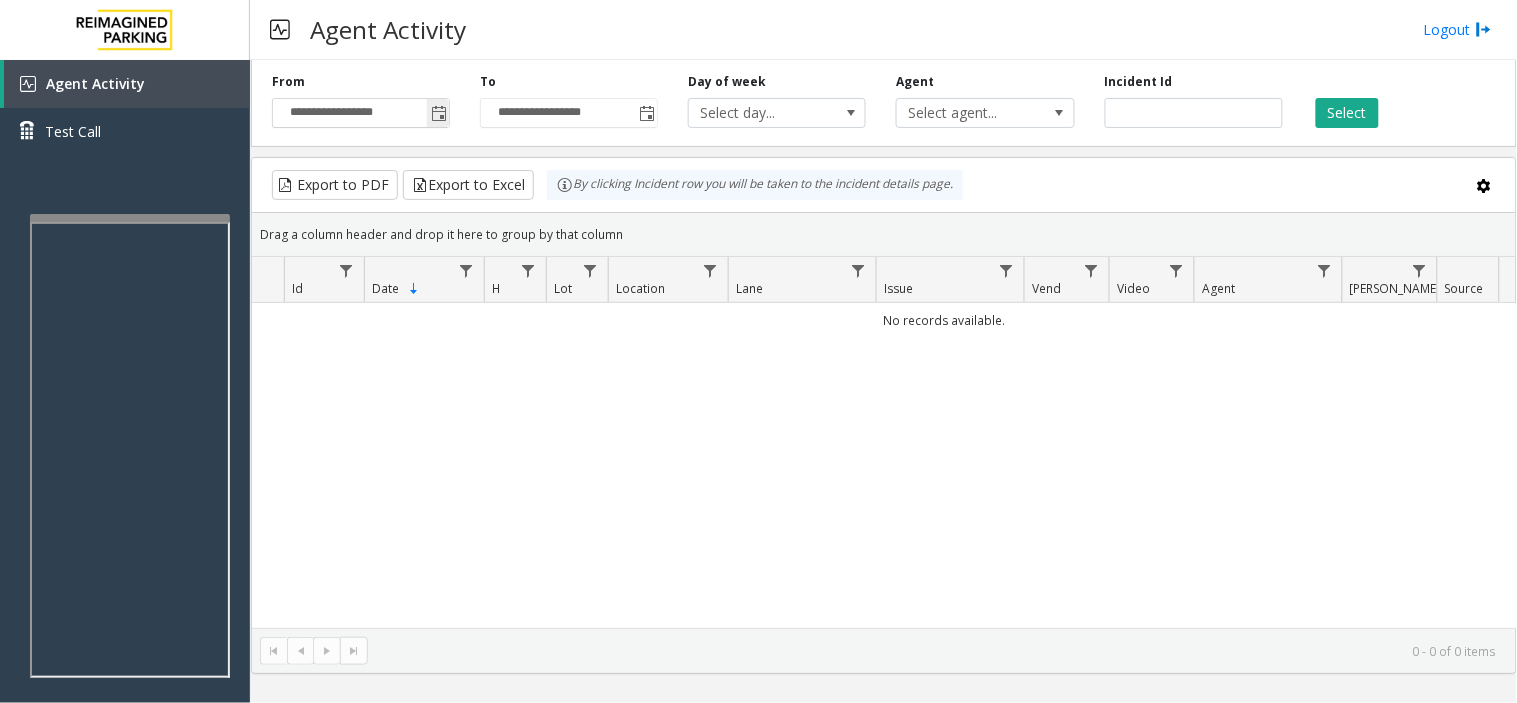 click 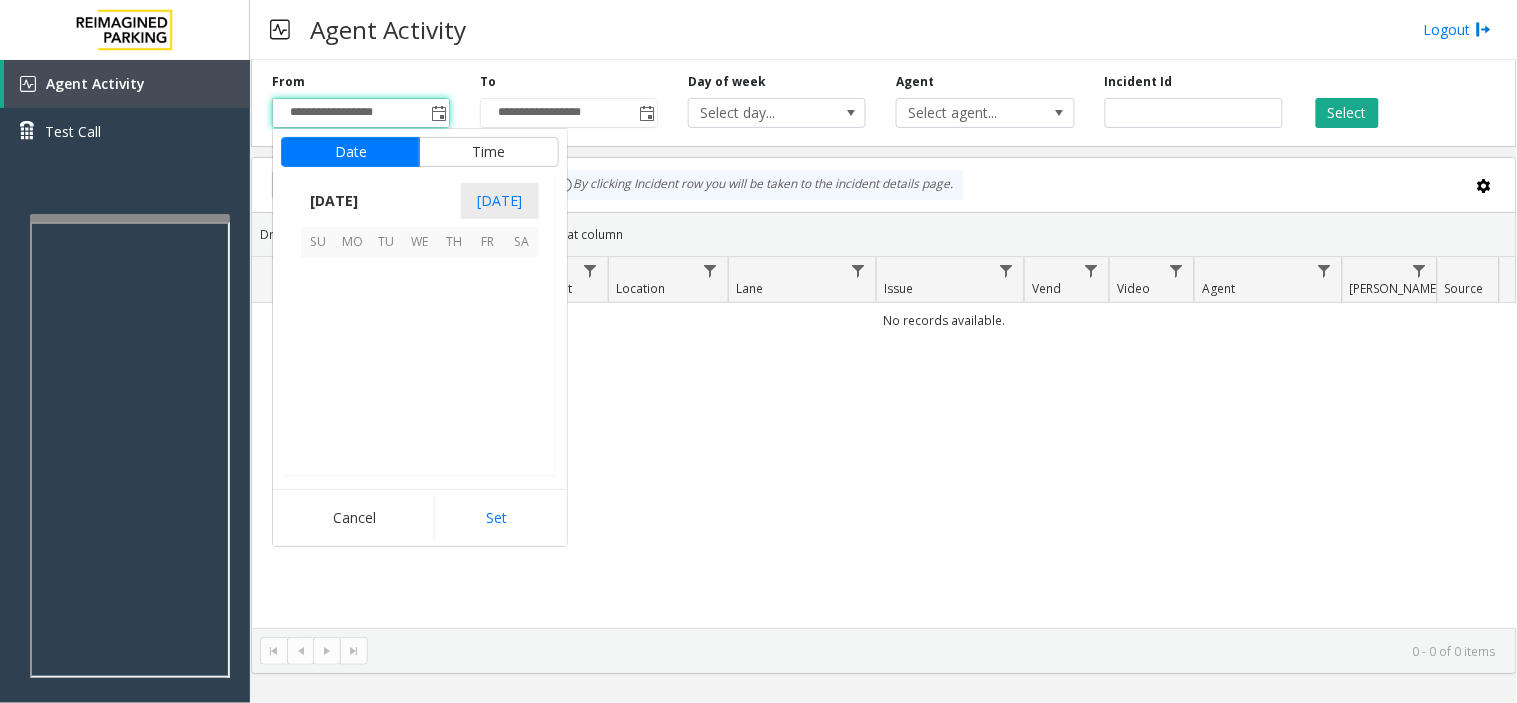 scroll, scrollTop: 358354, scrollLeft: 0, axis: vertical 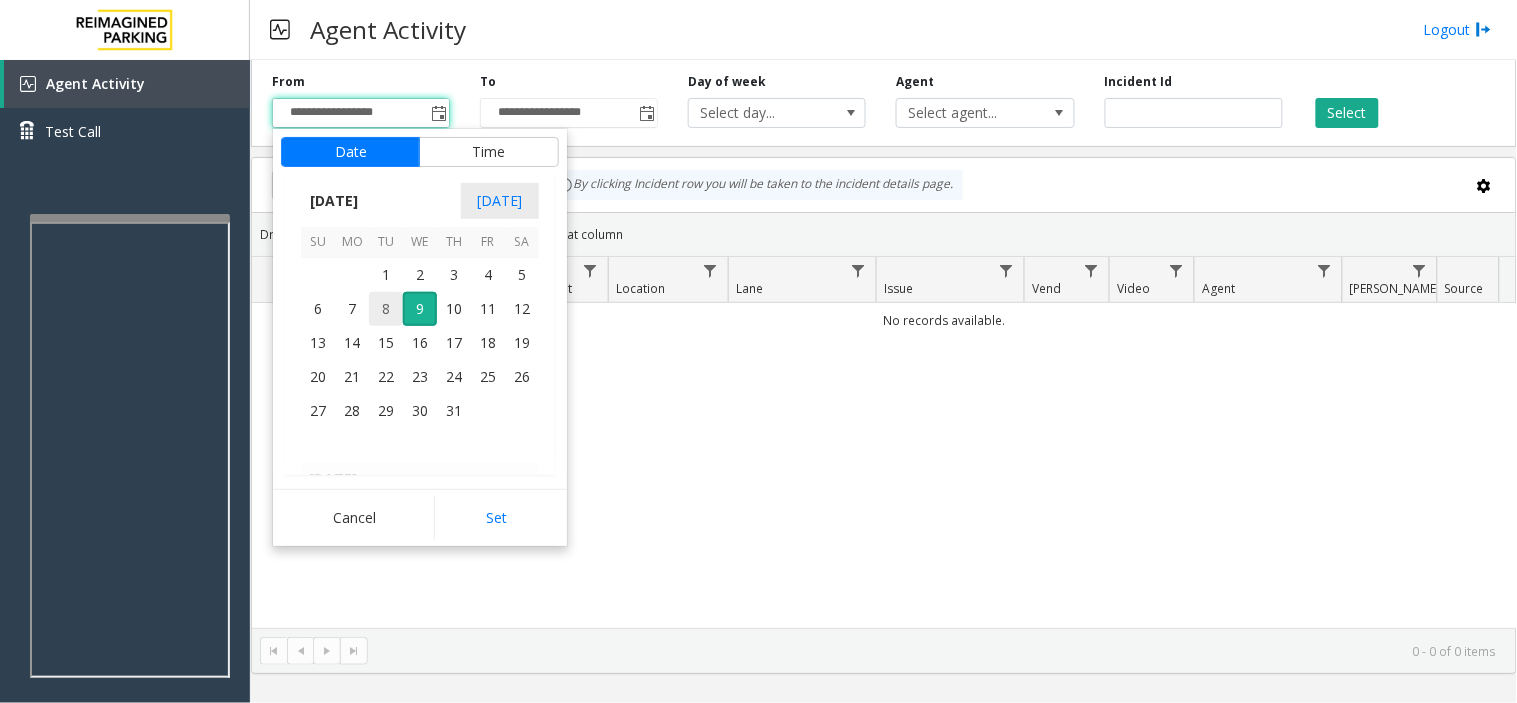click on "8" at bounding box center [386, 309] 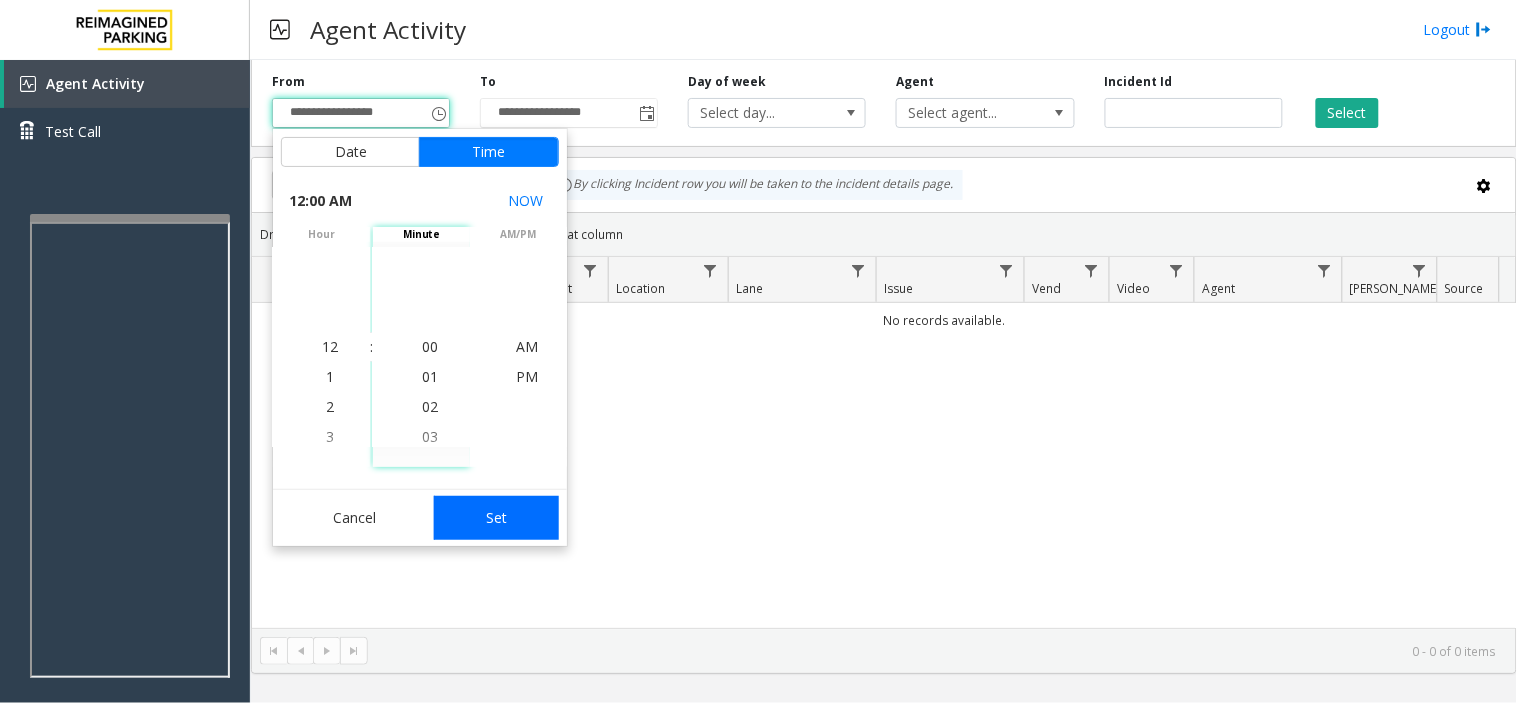 click on "Set" 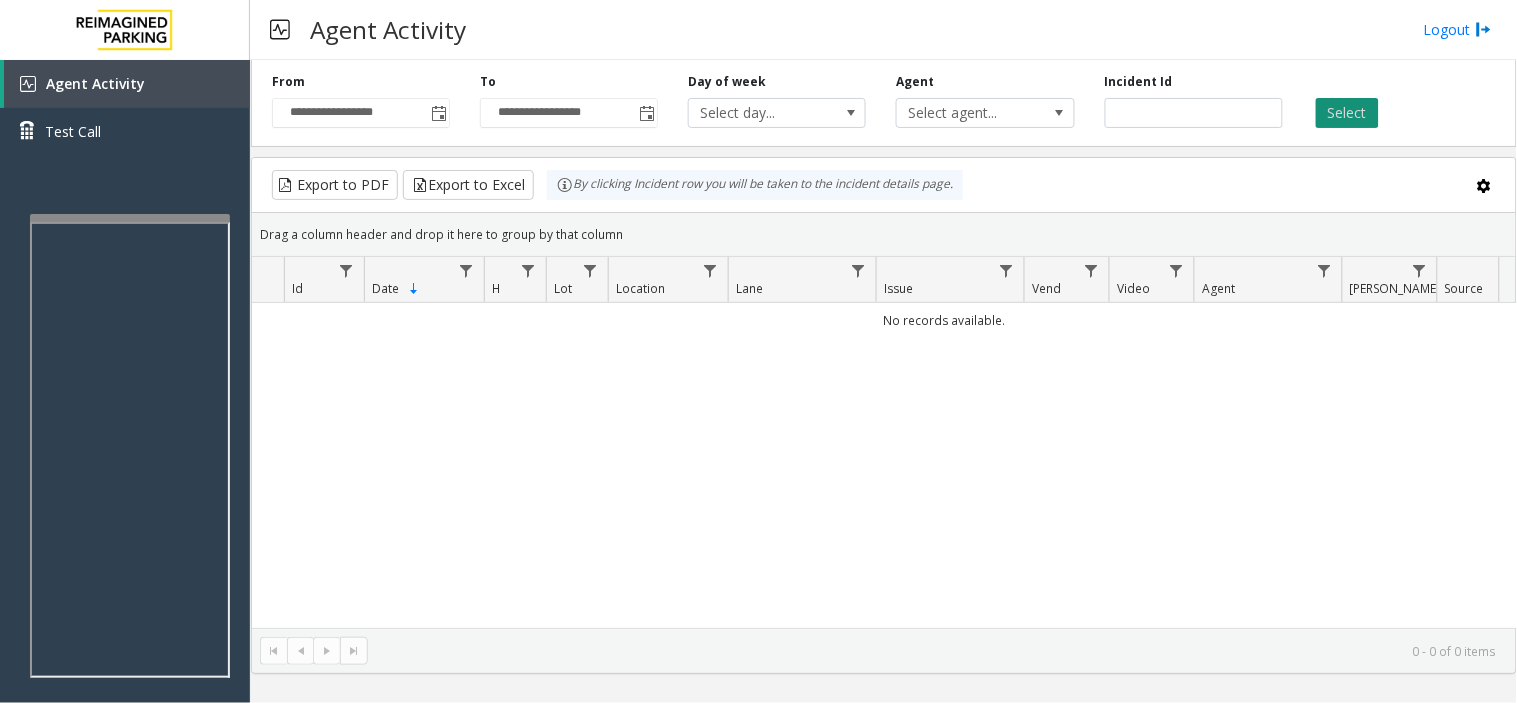 click on "Select" 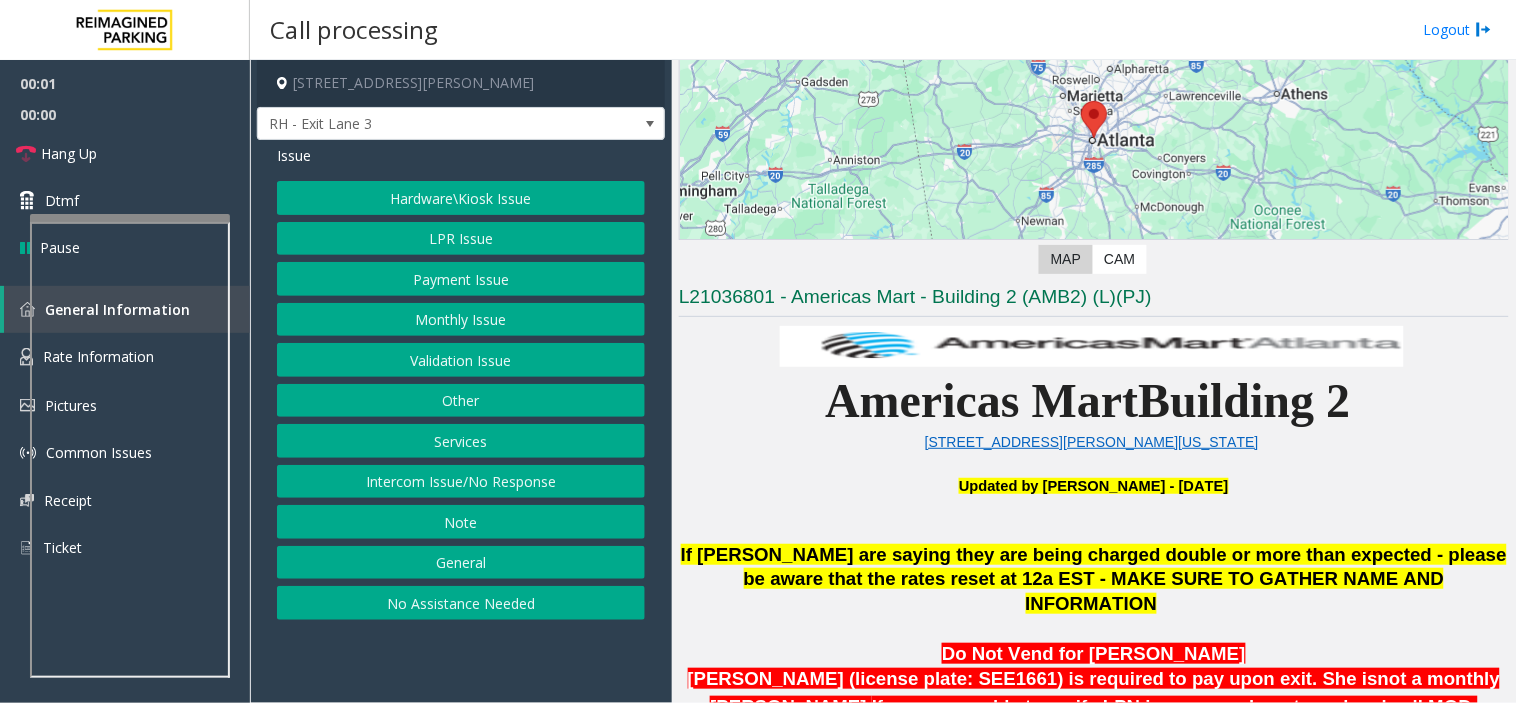 scroll, scrollTop: 555, scrollLeft: 0, axis: vertical 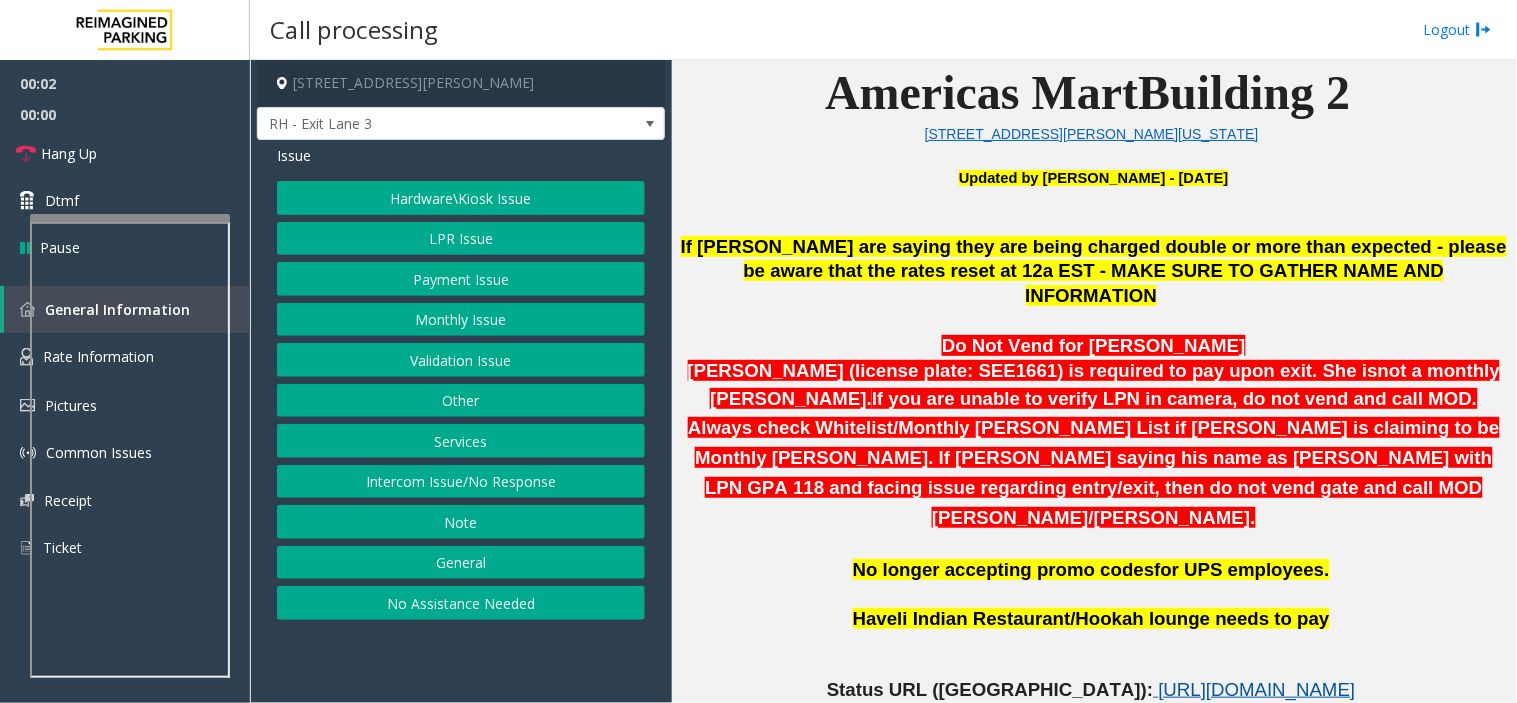 click on "https://www.parkjockey.com/en-us/manage/1633/status" 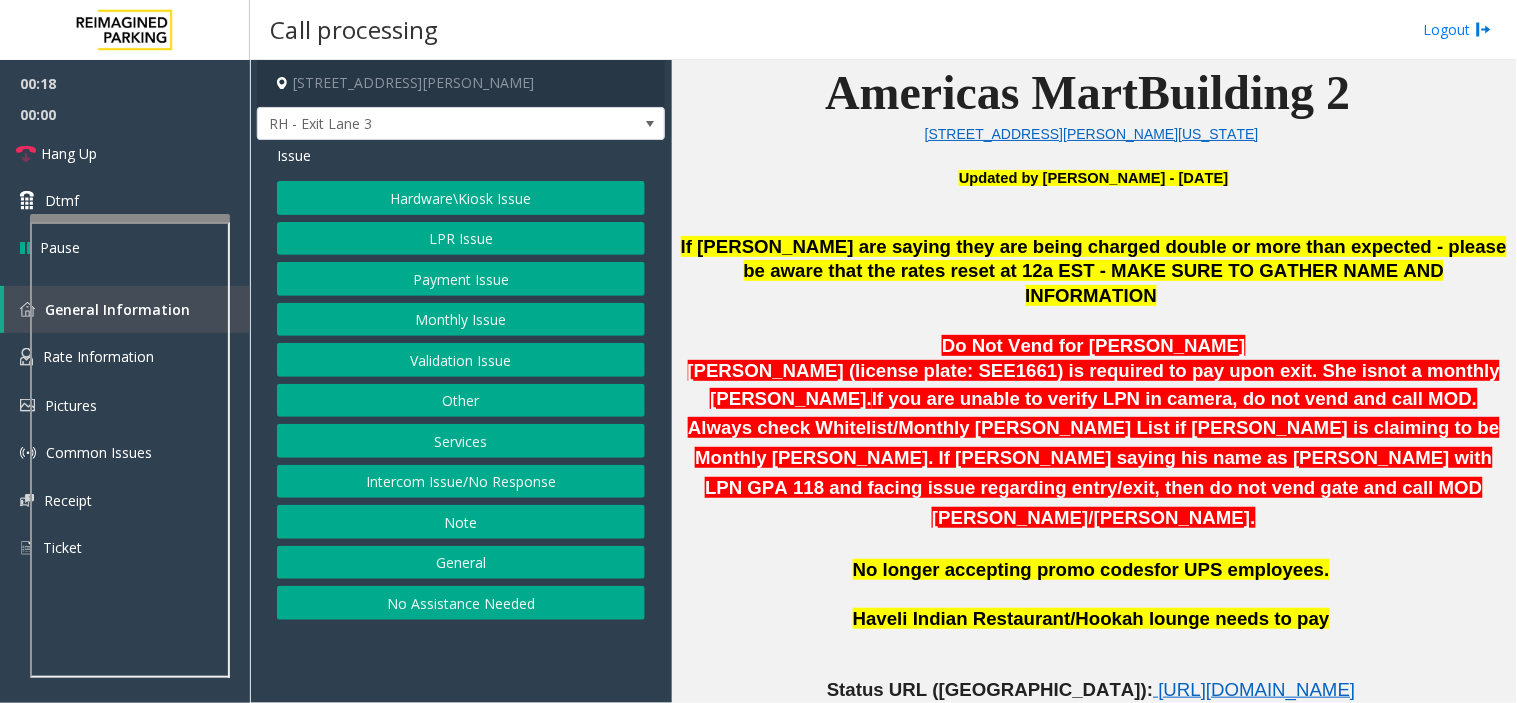 click on "Monthly Issue" 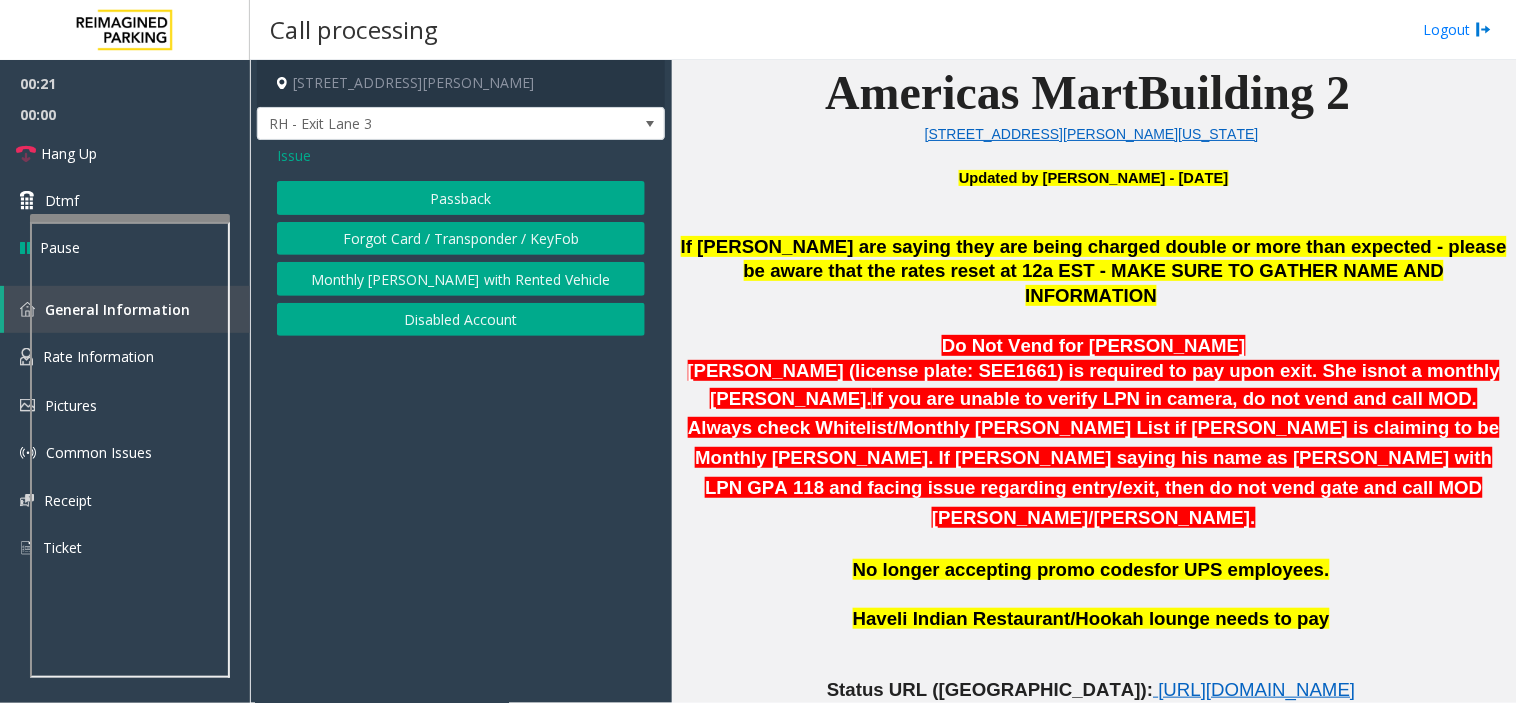 drag, startPoint x: 456, startPoint y: 313, endPoint x: 452, endPoint y: 154, distance: 159.05031 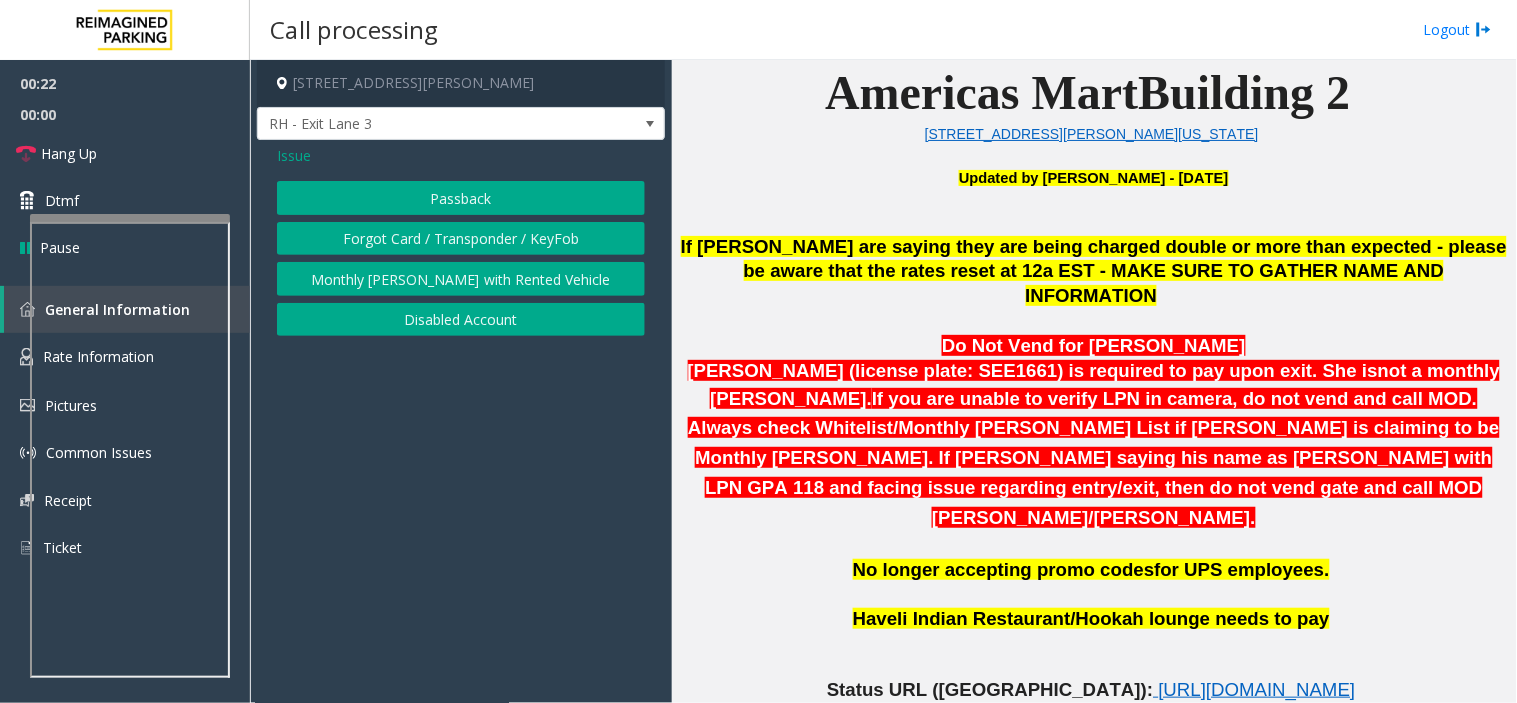 click on "Forgot Card / Transponder / KeyFob" 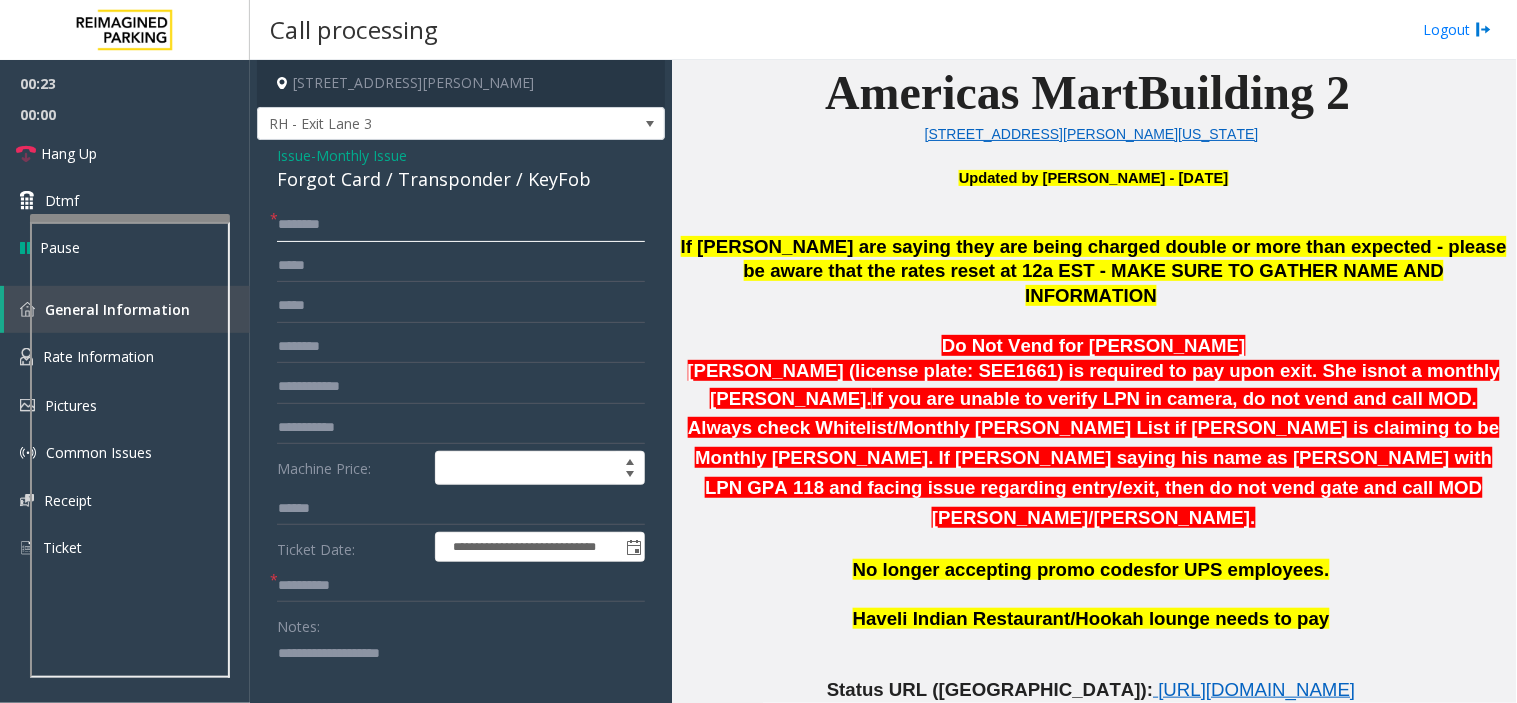click 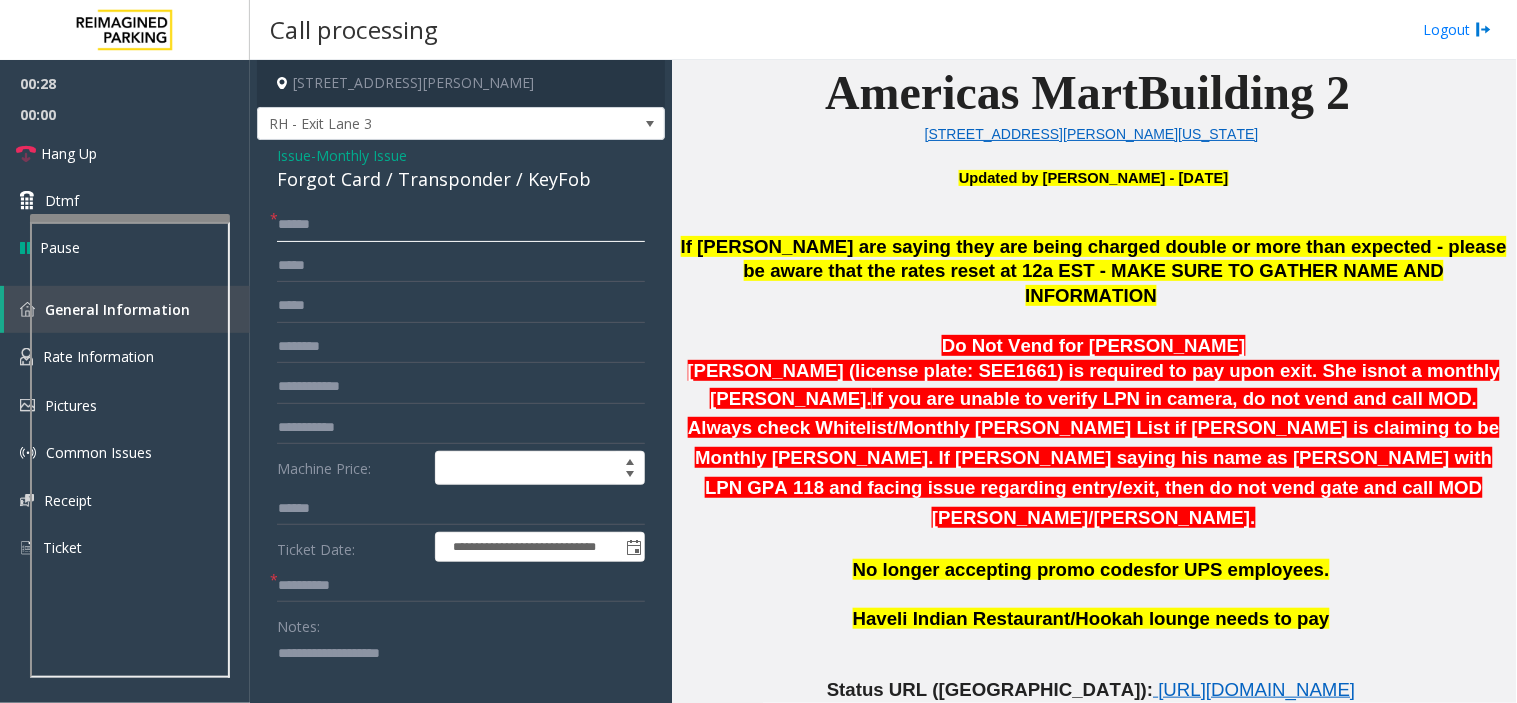 click on "******" 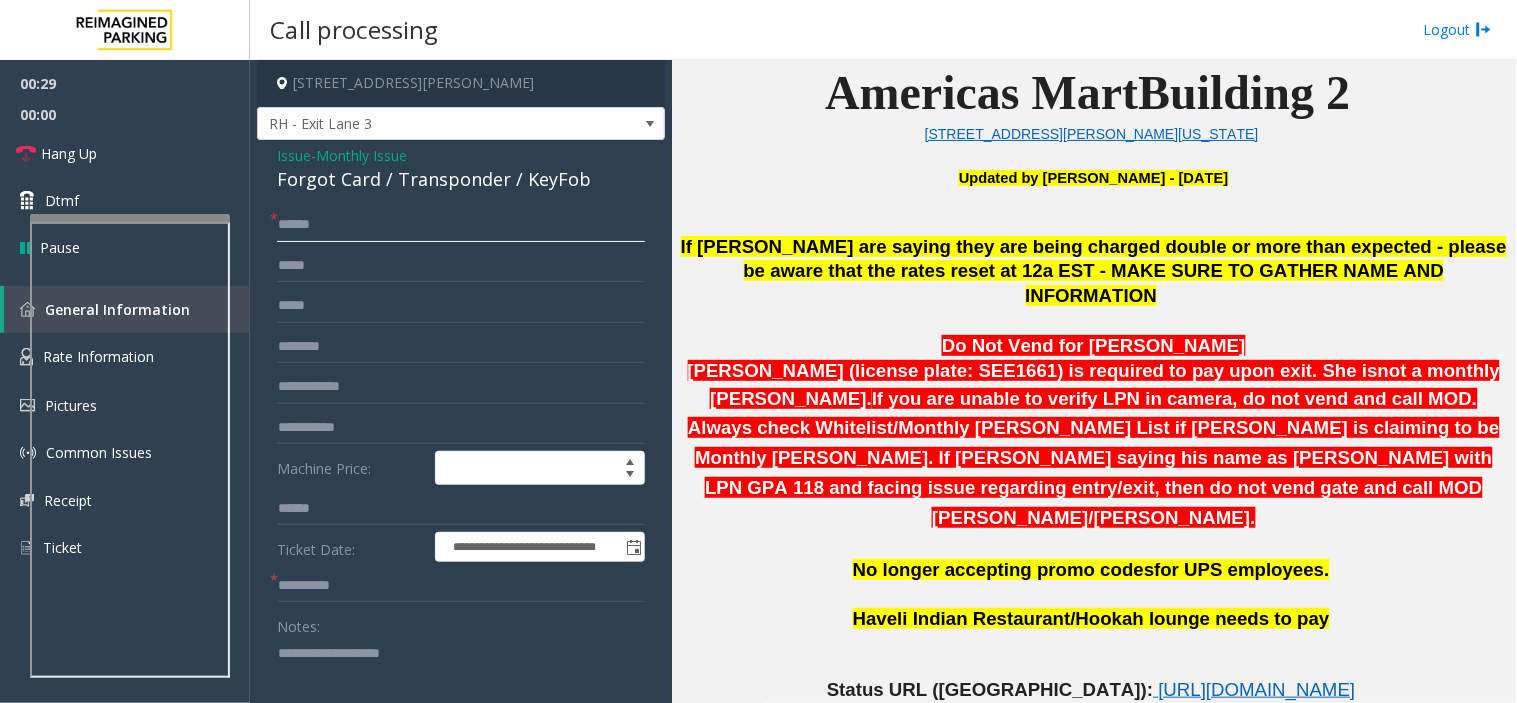type on "******" 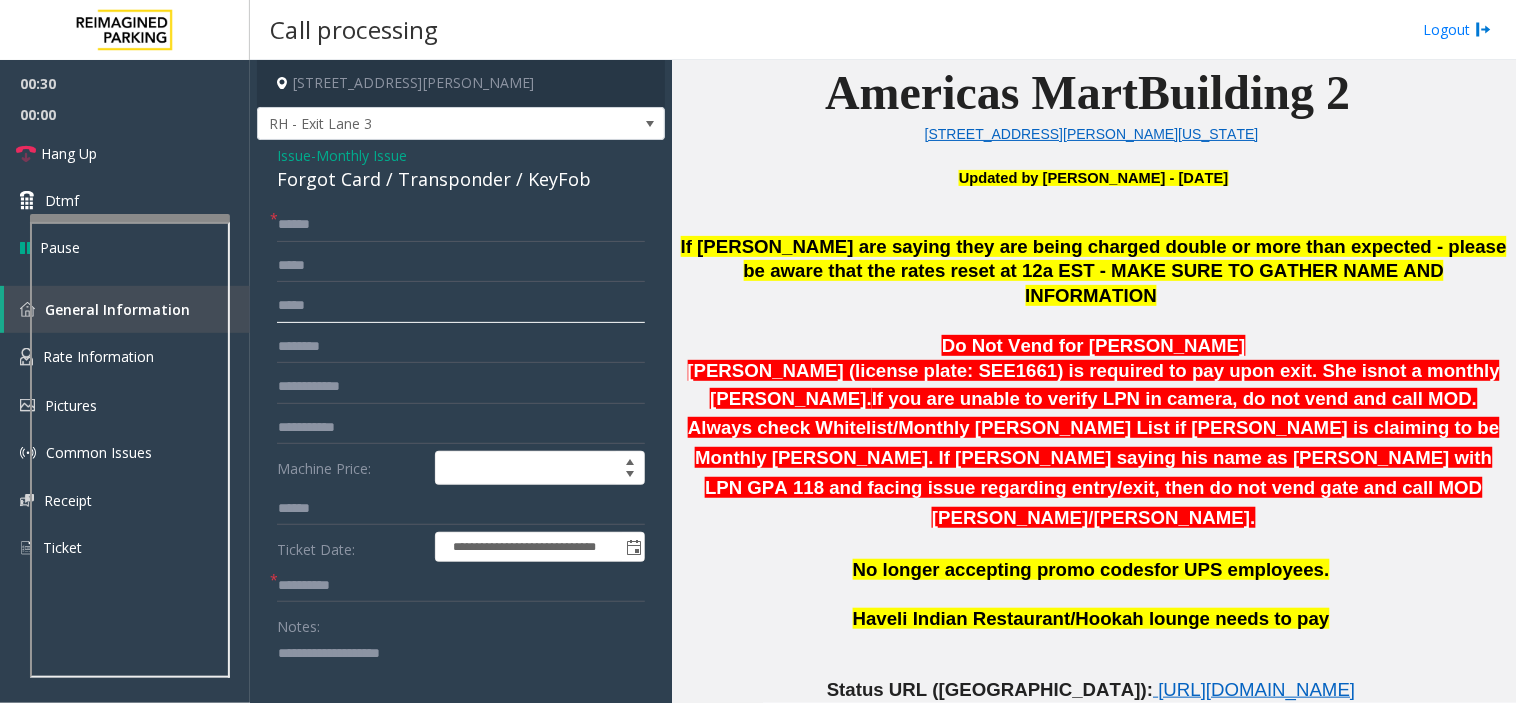 click 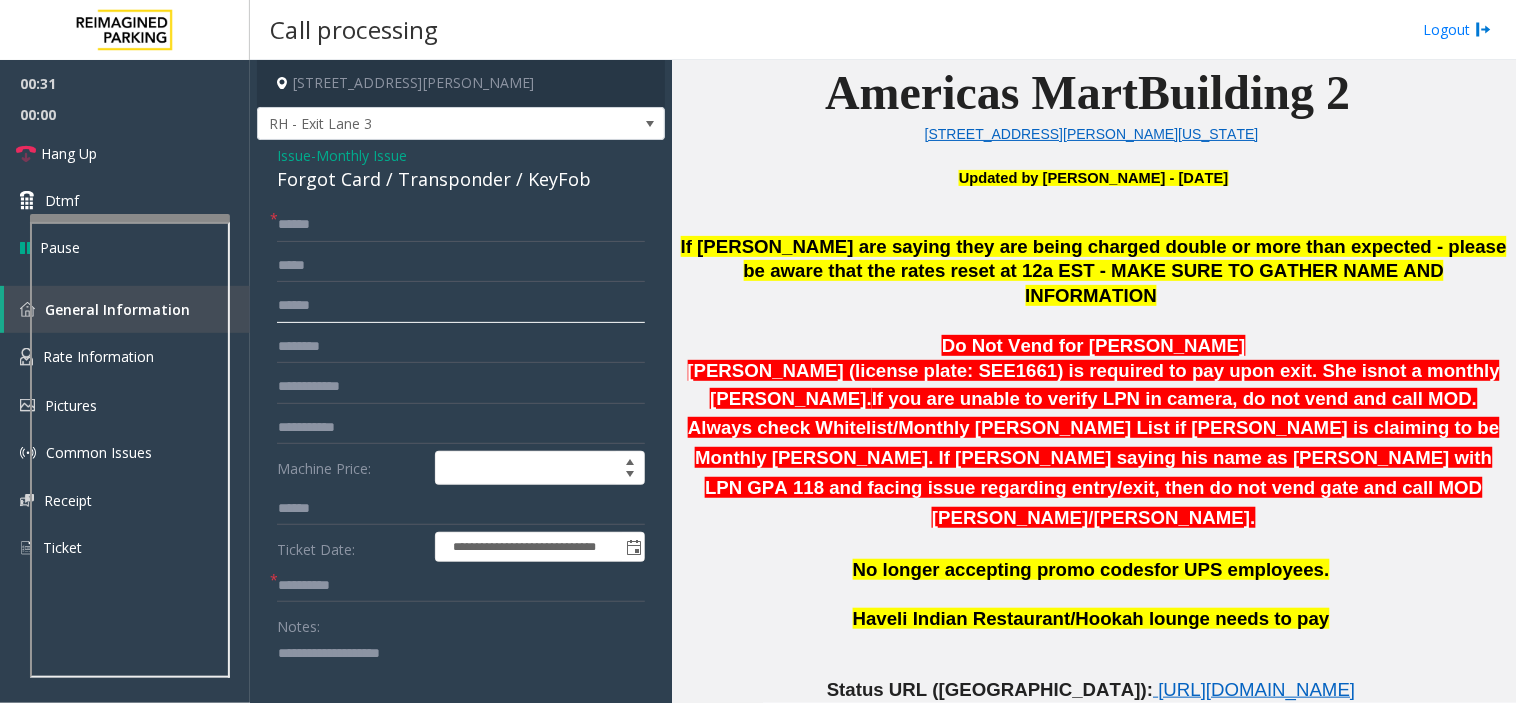 type on "******" 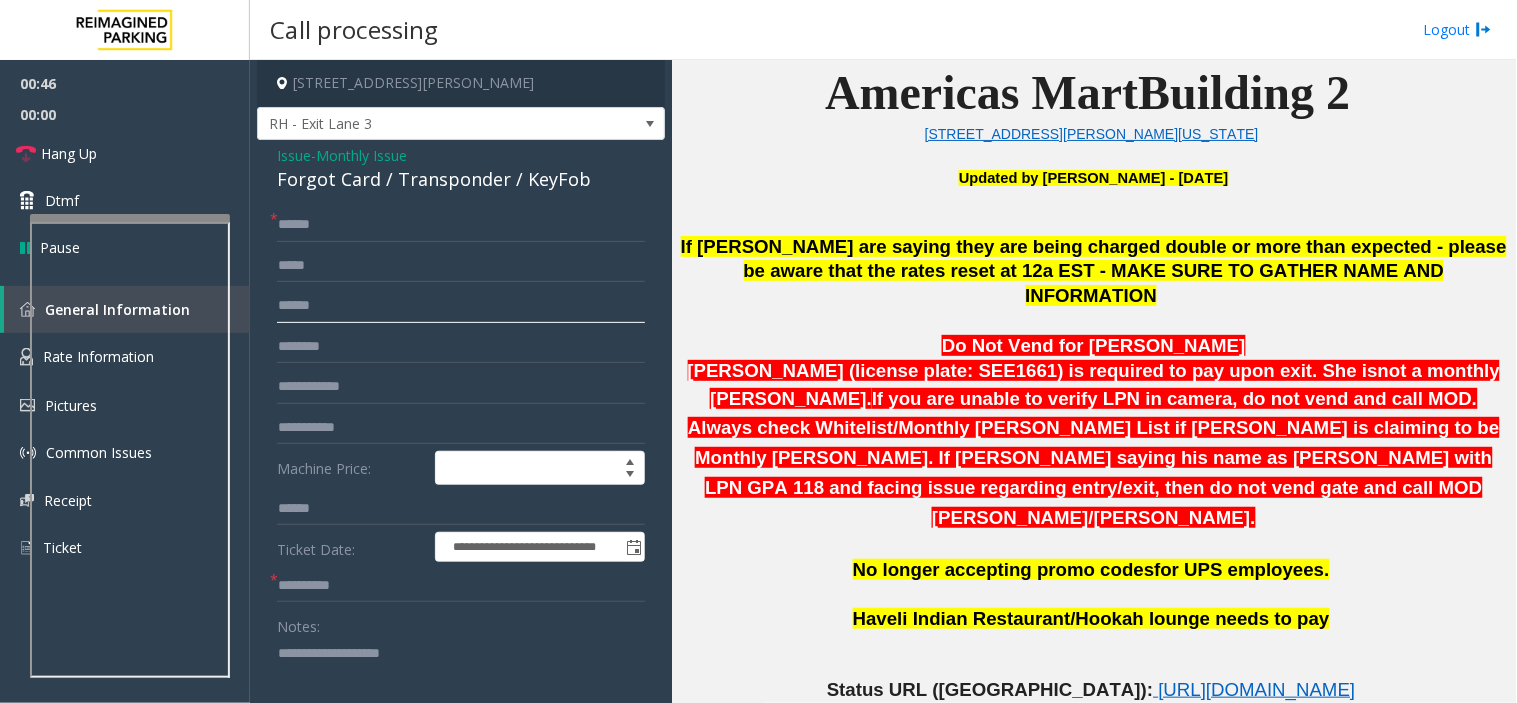 click on "******" 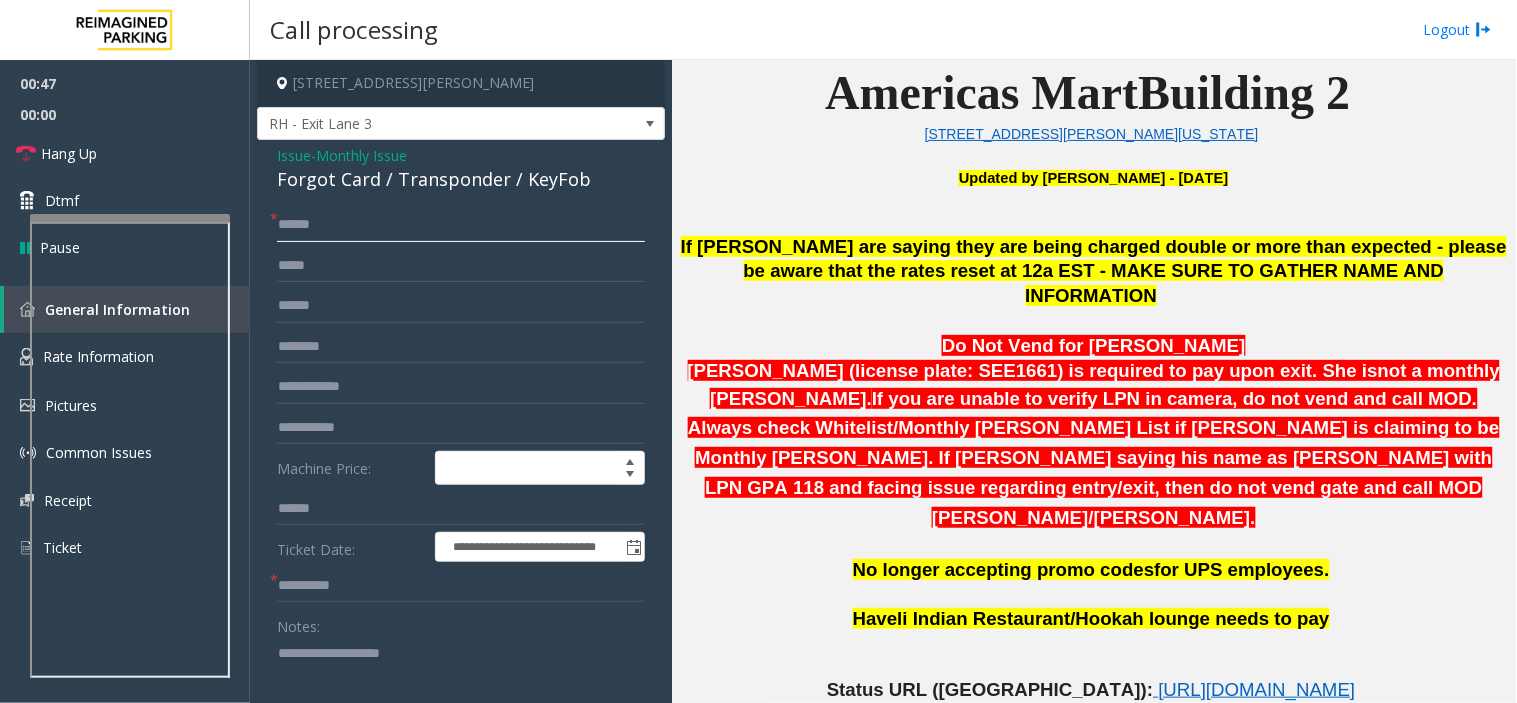 click on "******" 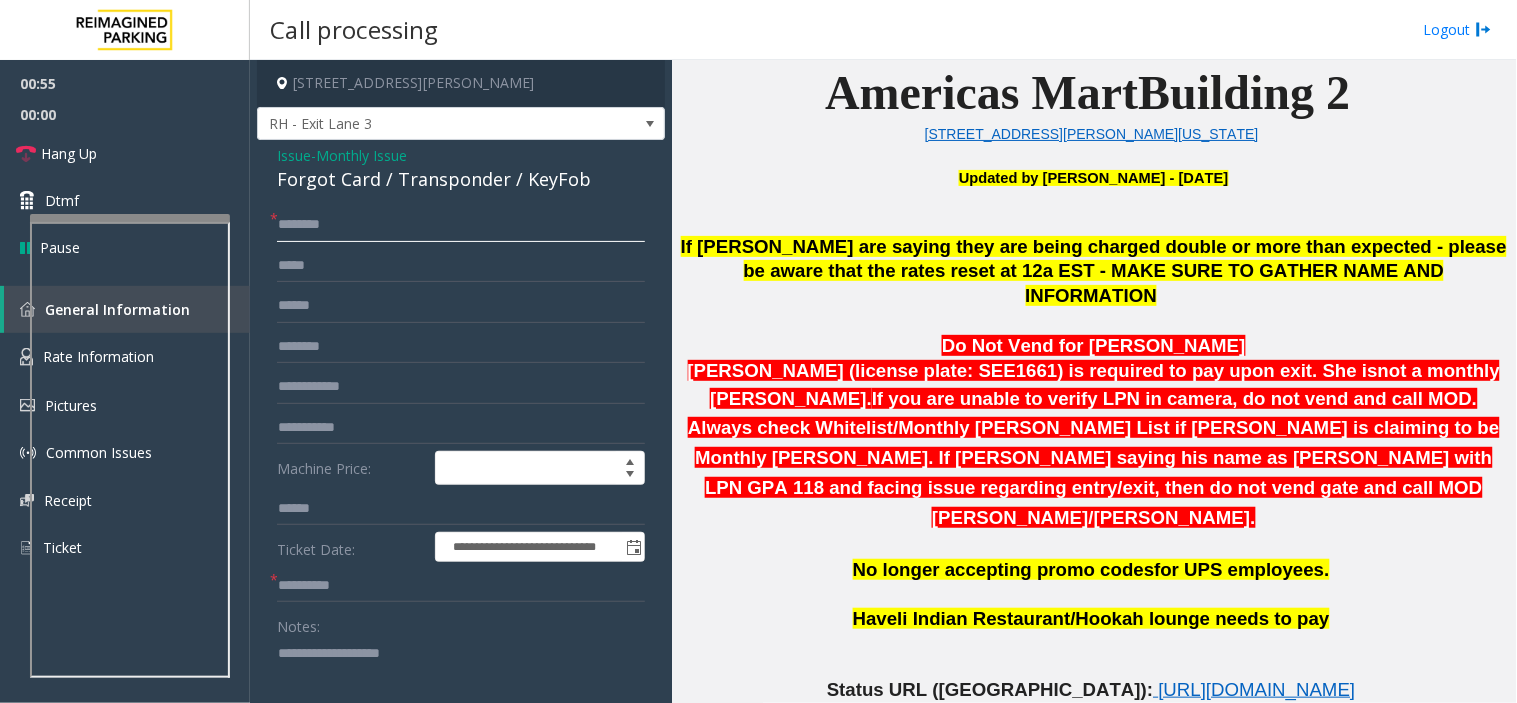 paste on "**********" 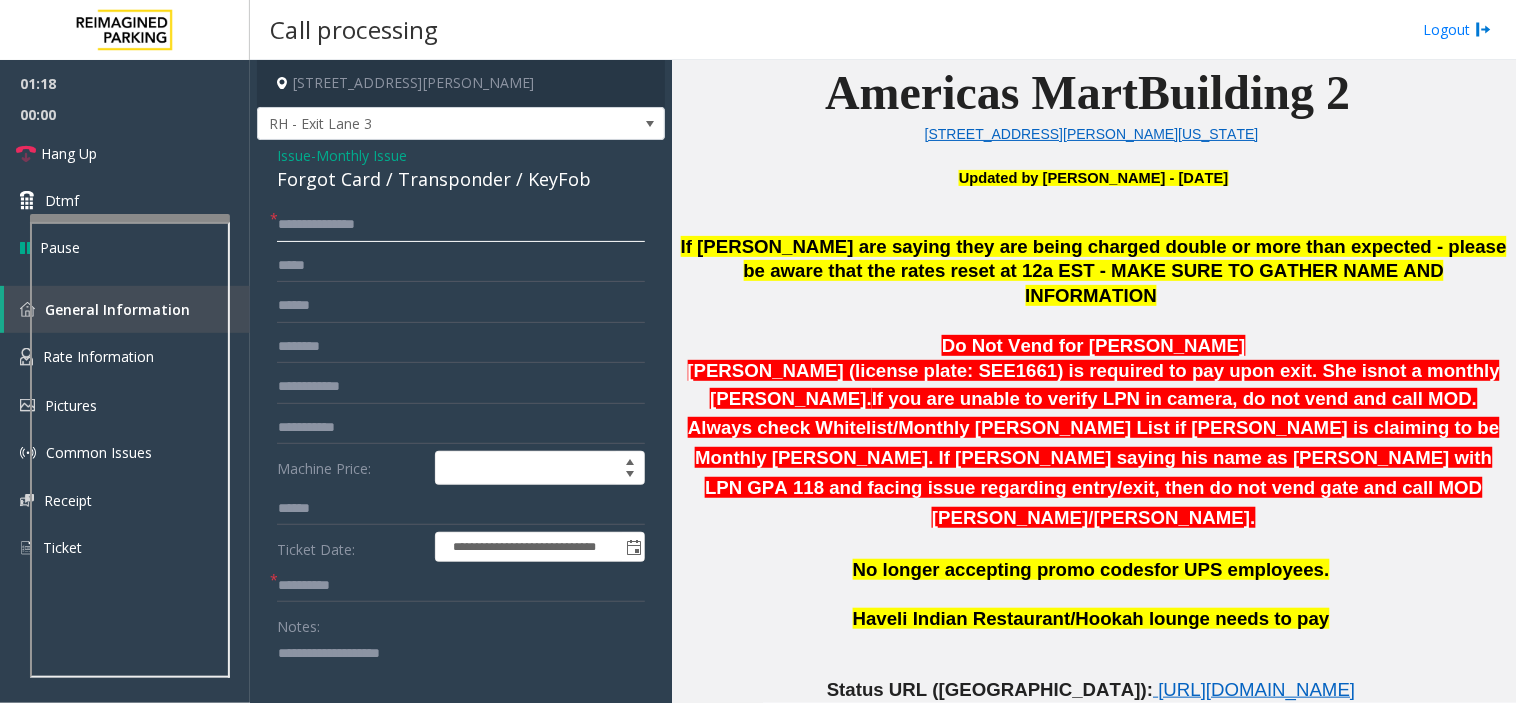 click on "**********" 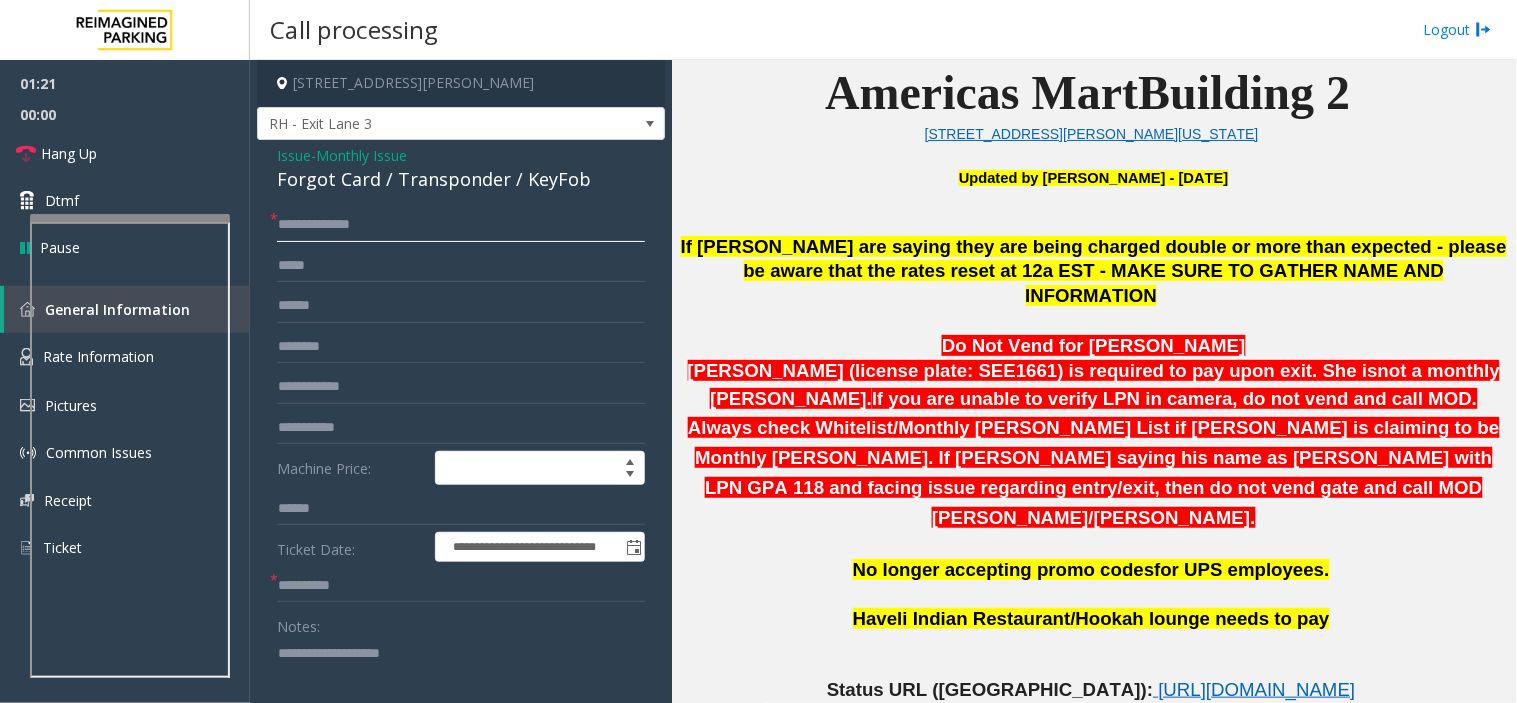 type on "**********" 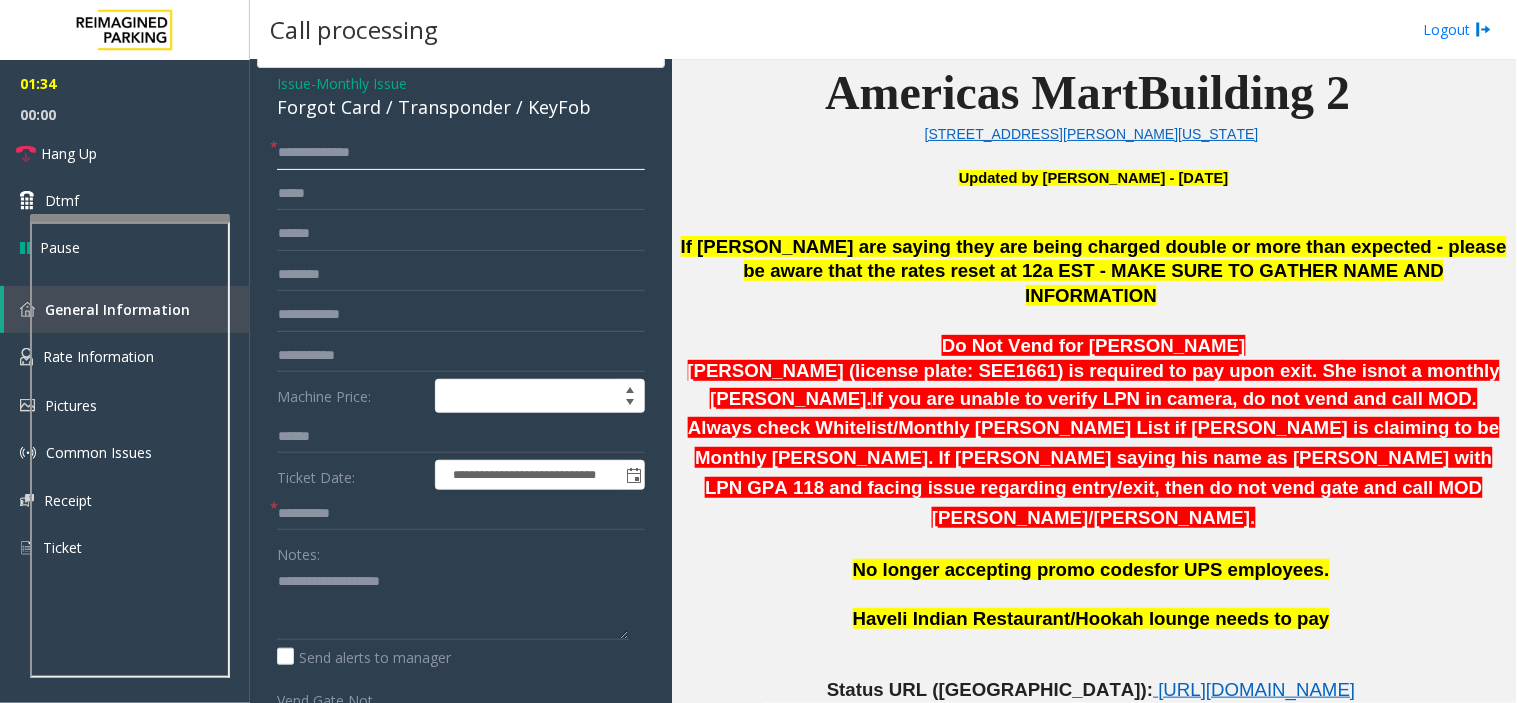 scroll, scrollTop: 111, scrollLeft: 0, axis: vertical 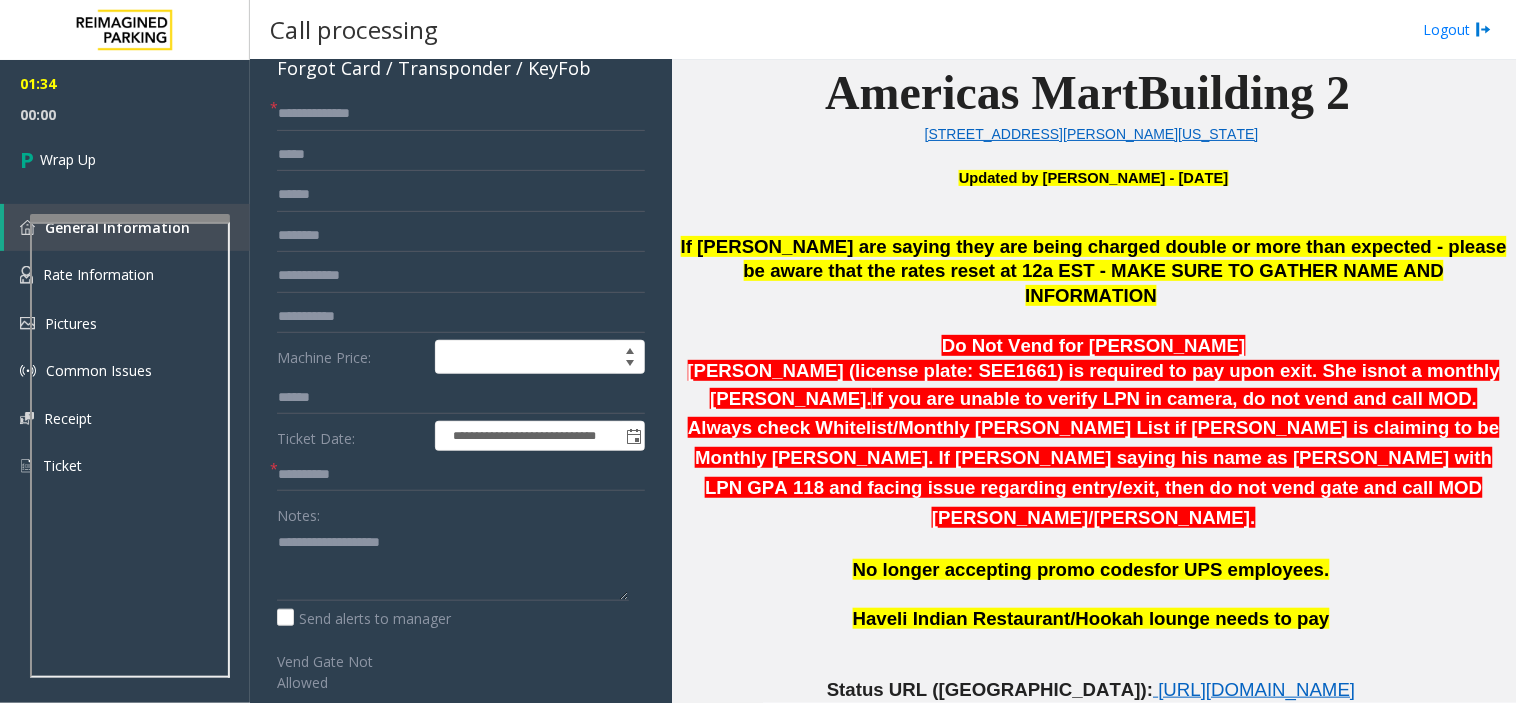 click on "**********" 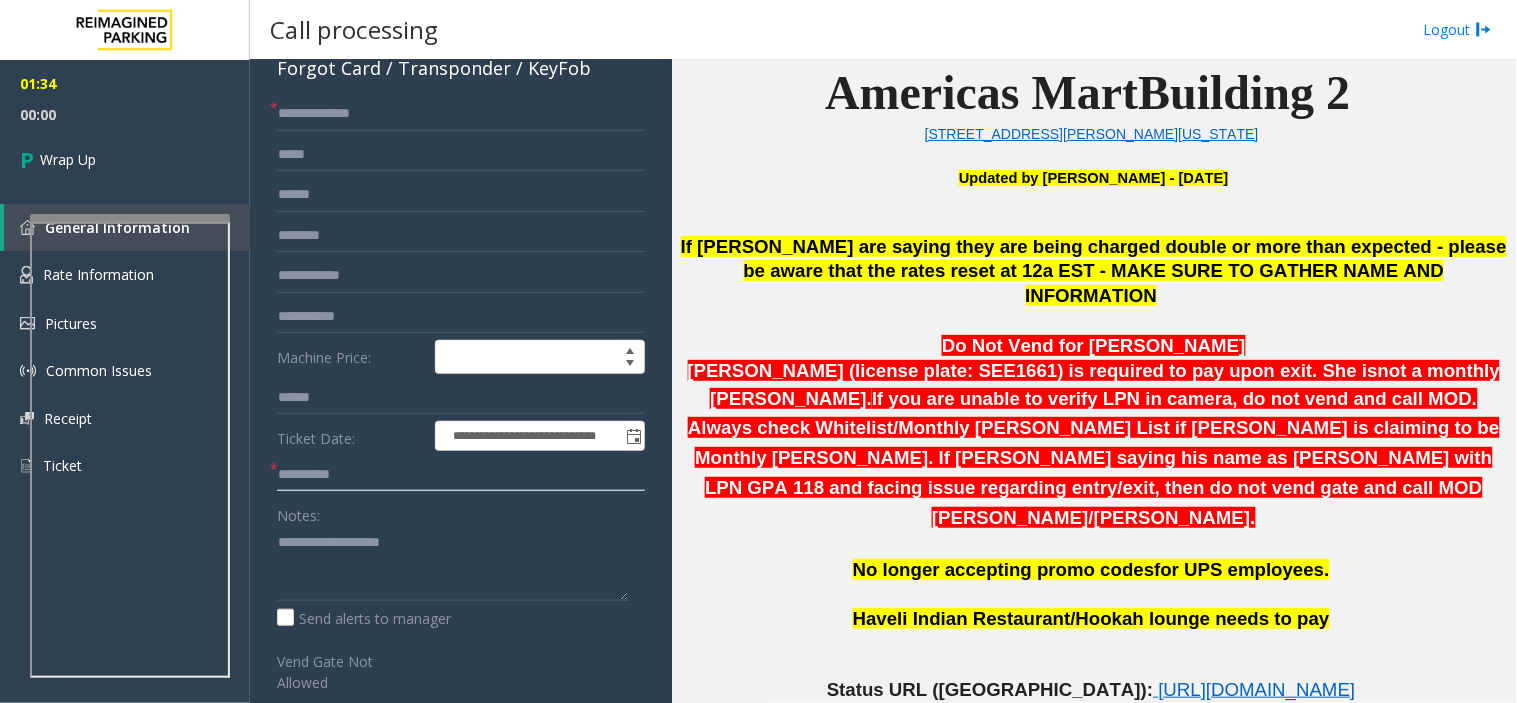click 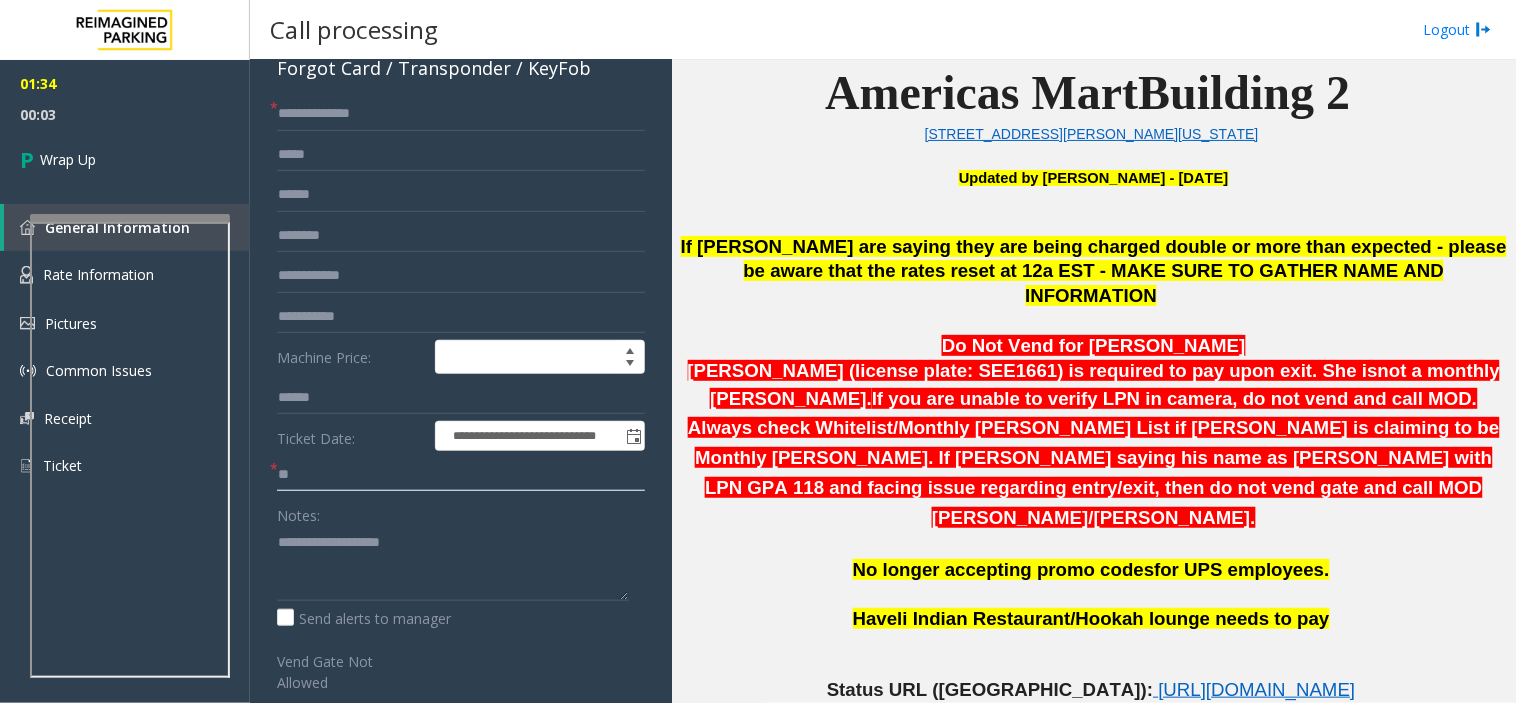 type on "**" 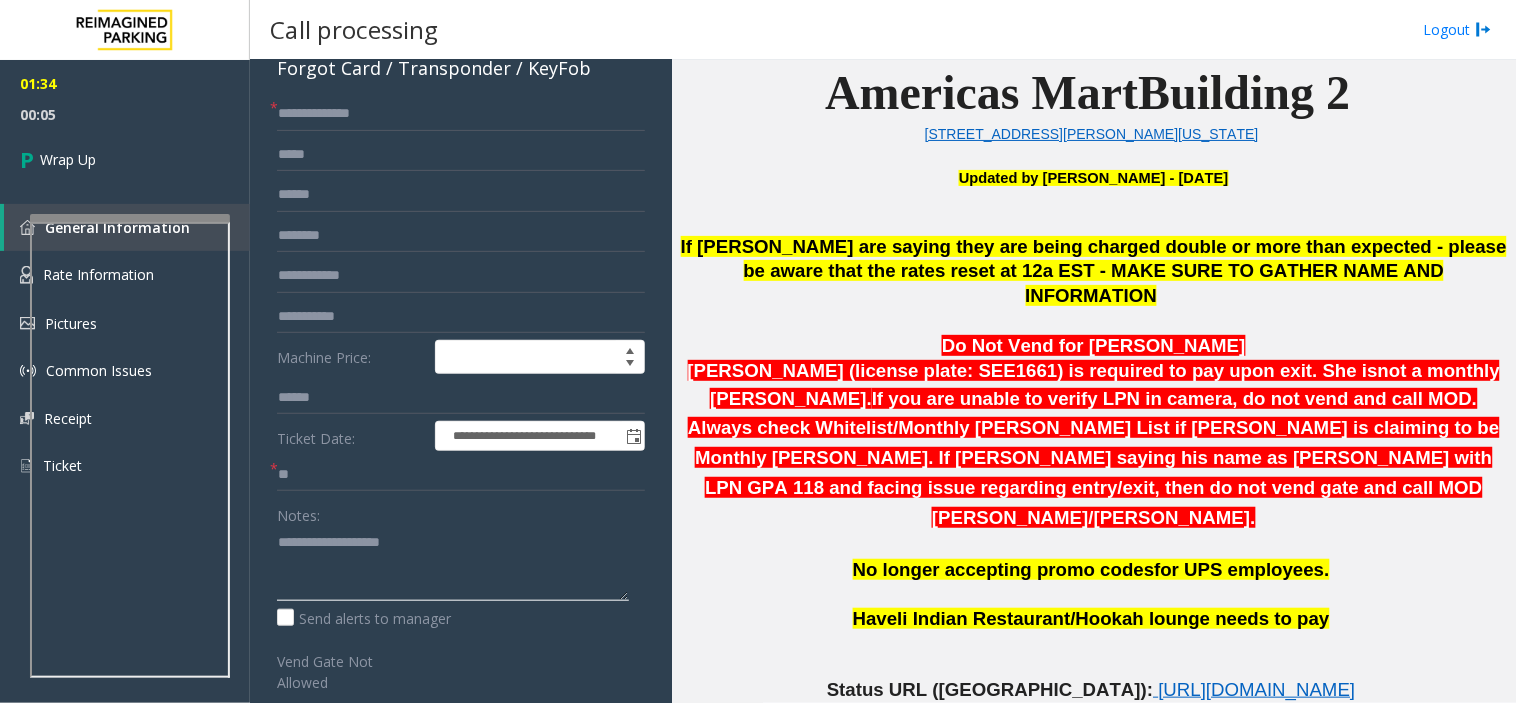 click 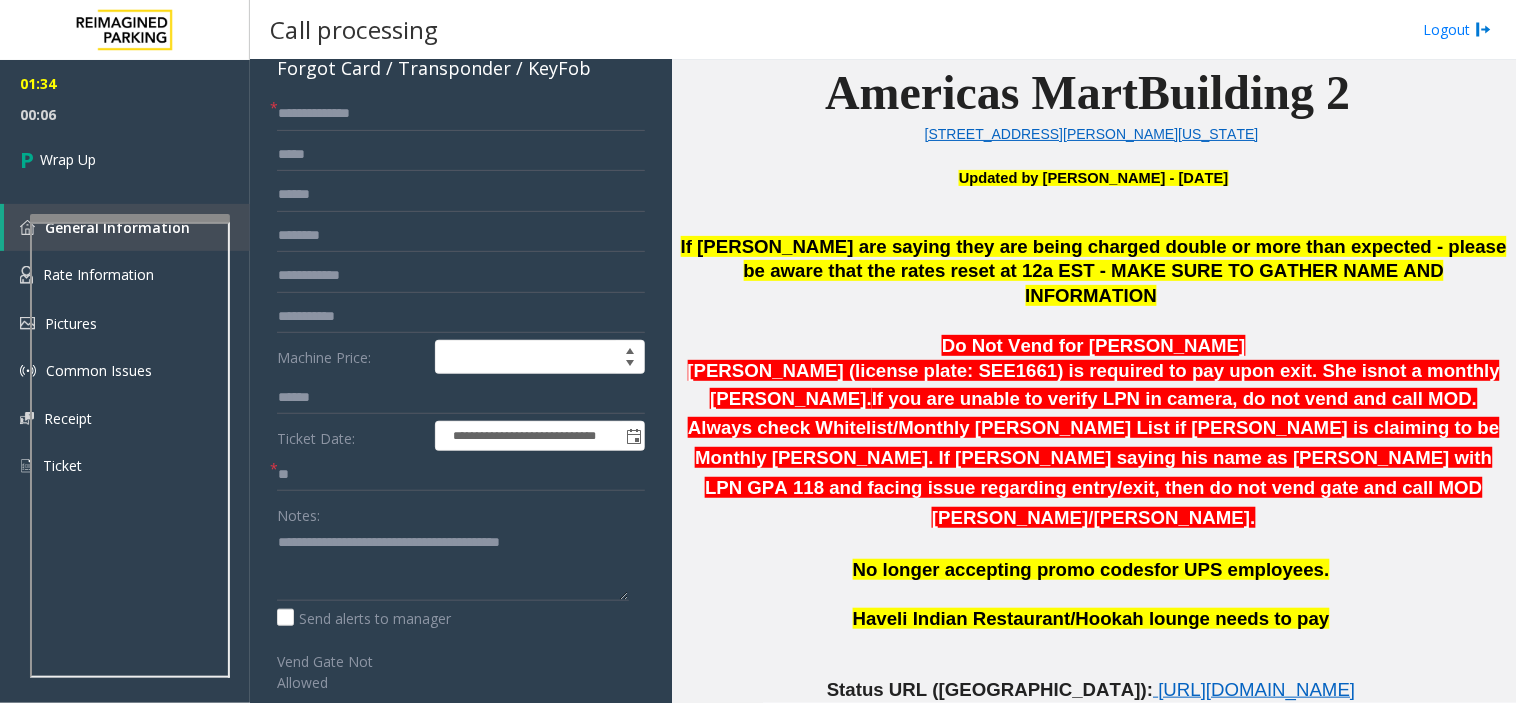 click on "Forgot Card / Transponder / KeyFob" 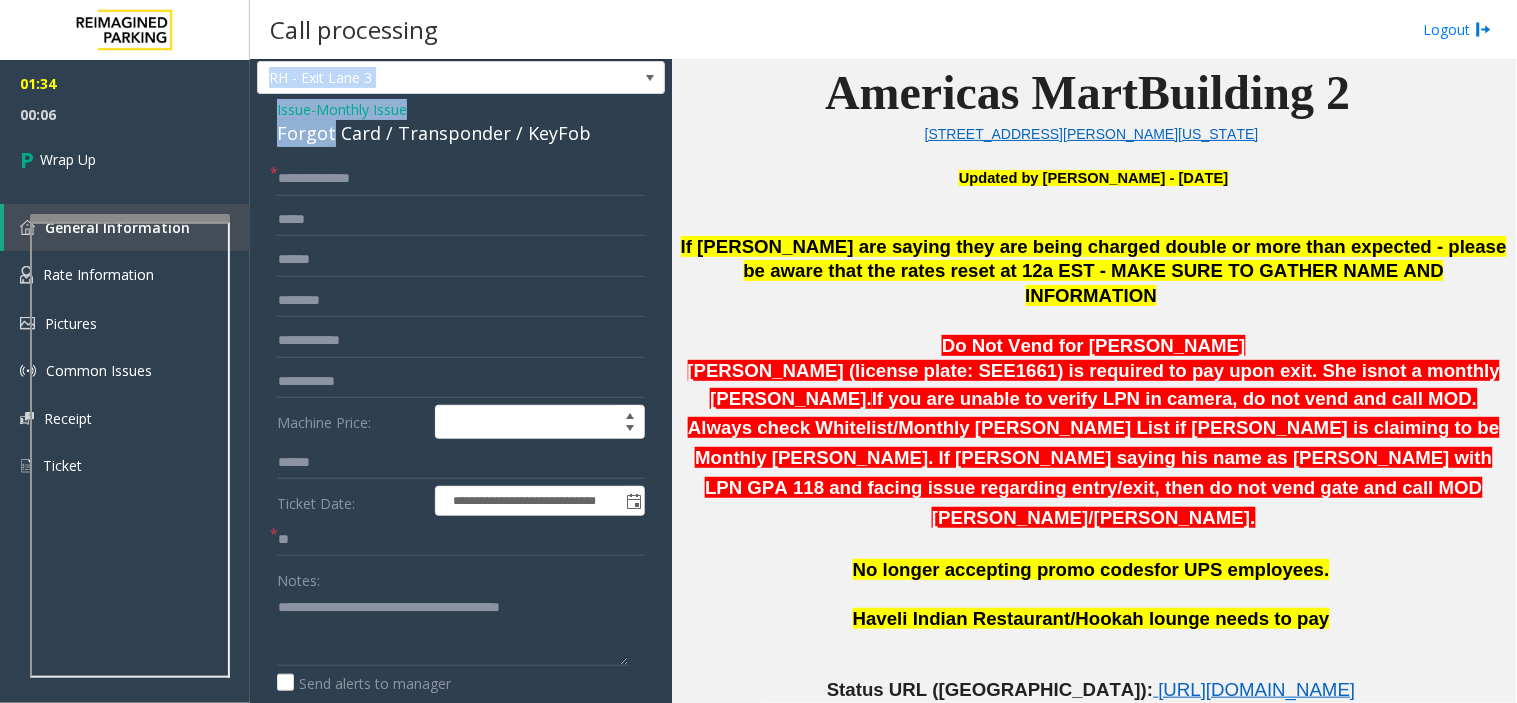 scroll, scrollTop: 0, scrollLeft: 0, axis: both 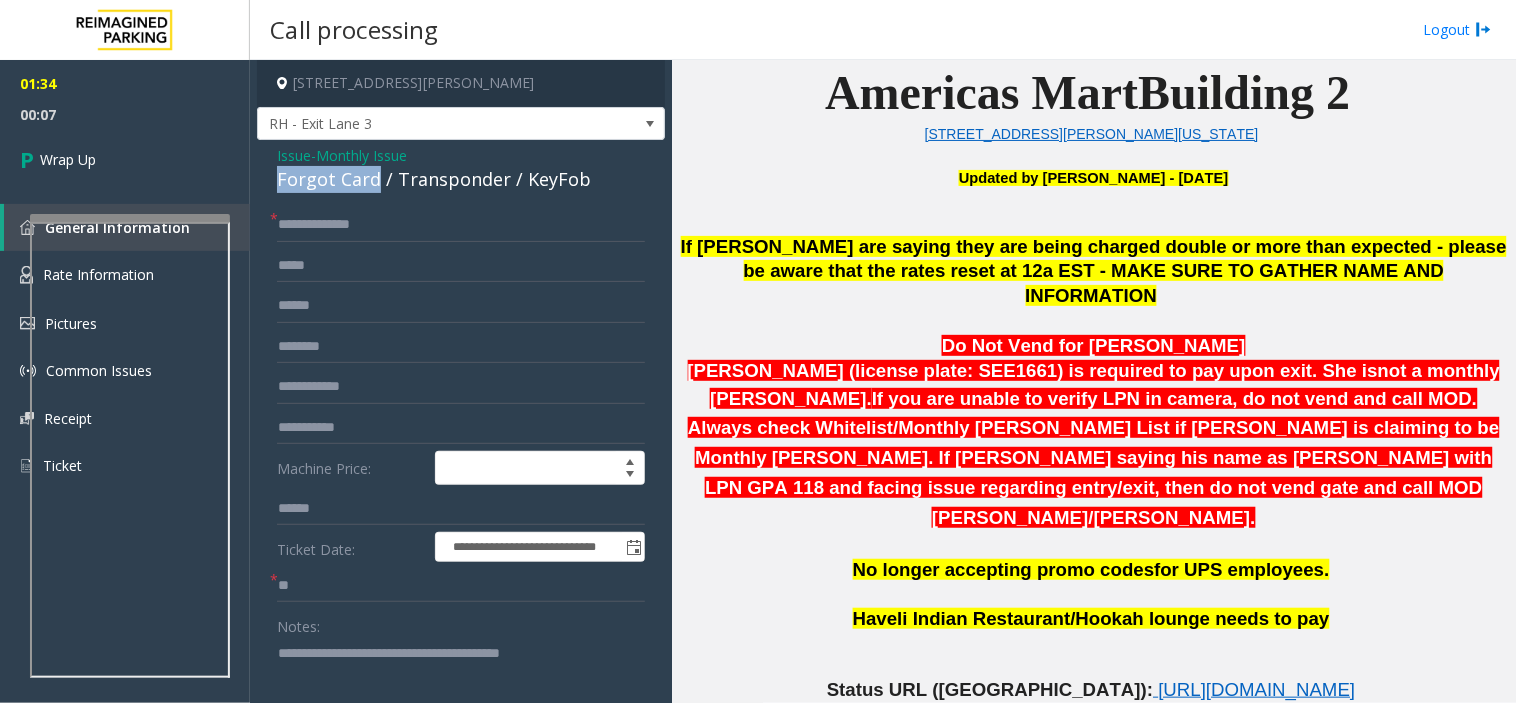 copy on "Forgot Card" 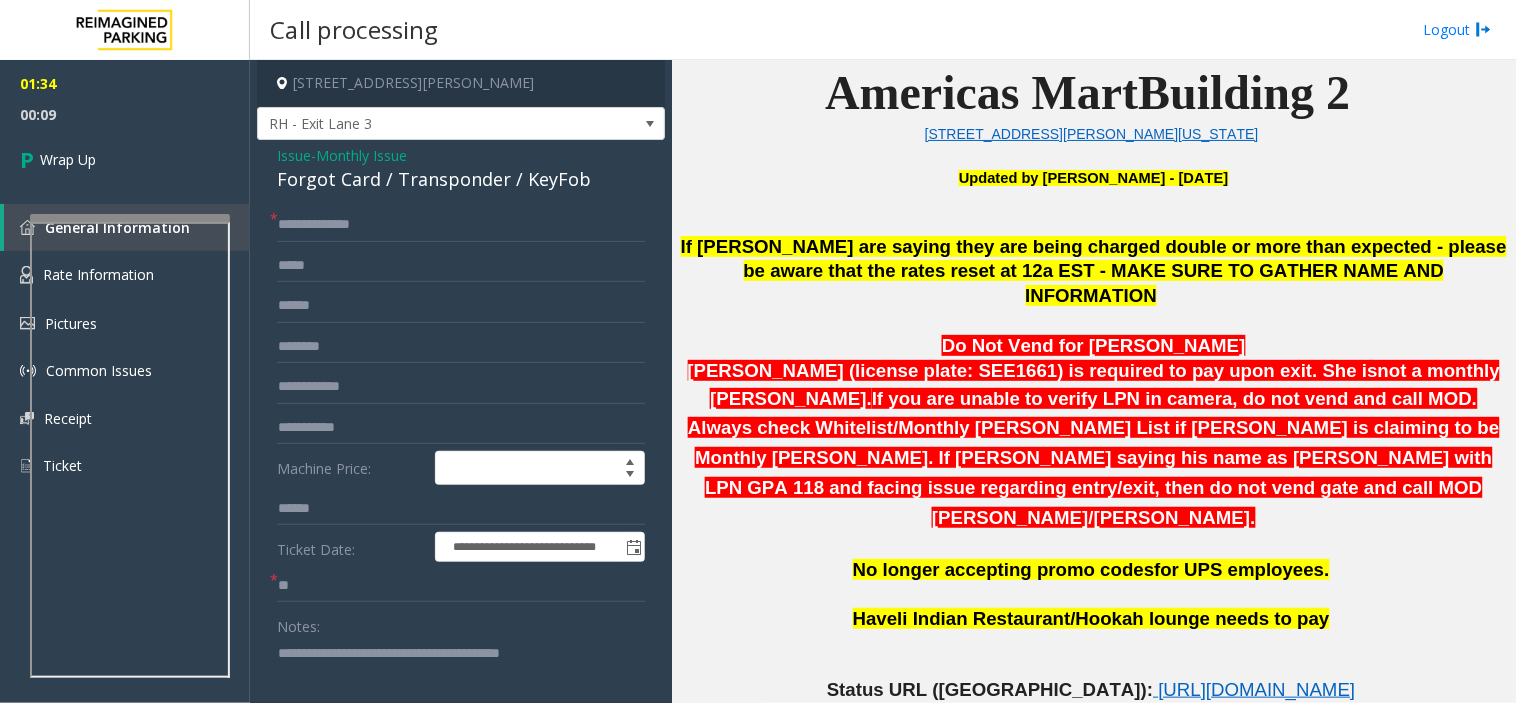 click 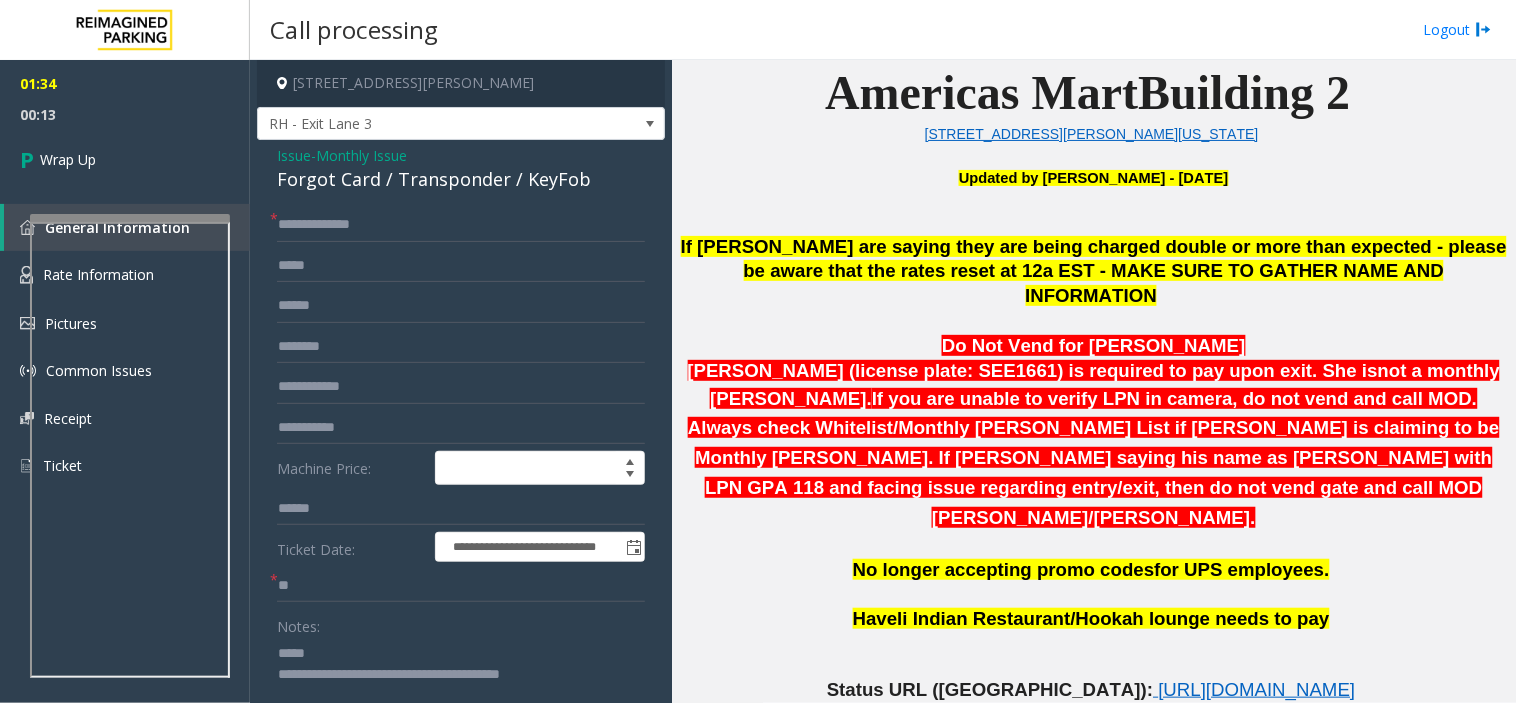 paste on "**********" 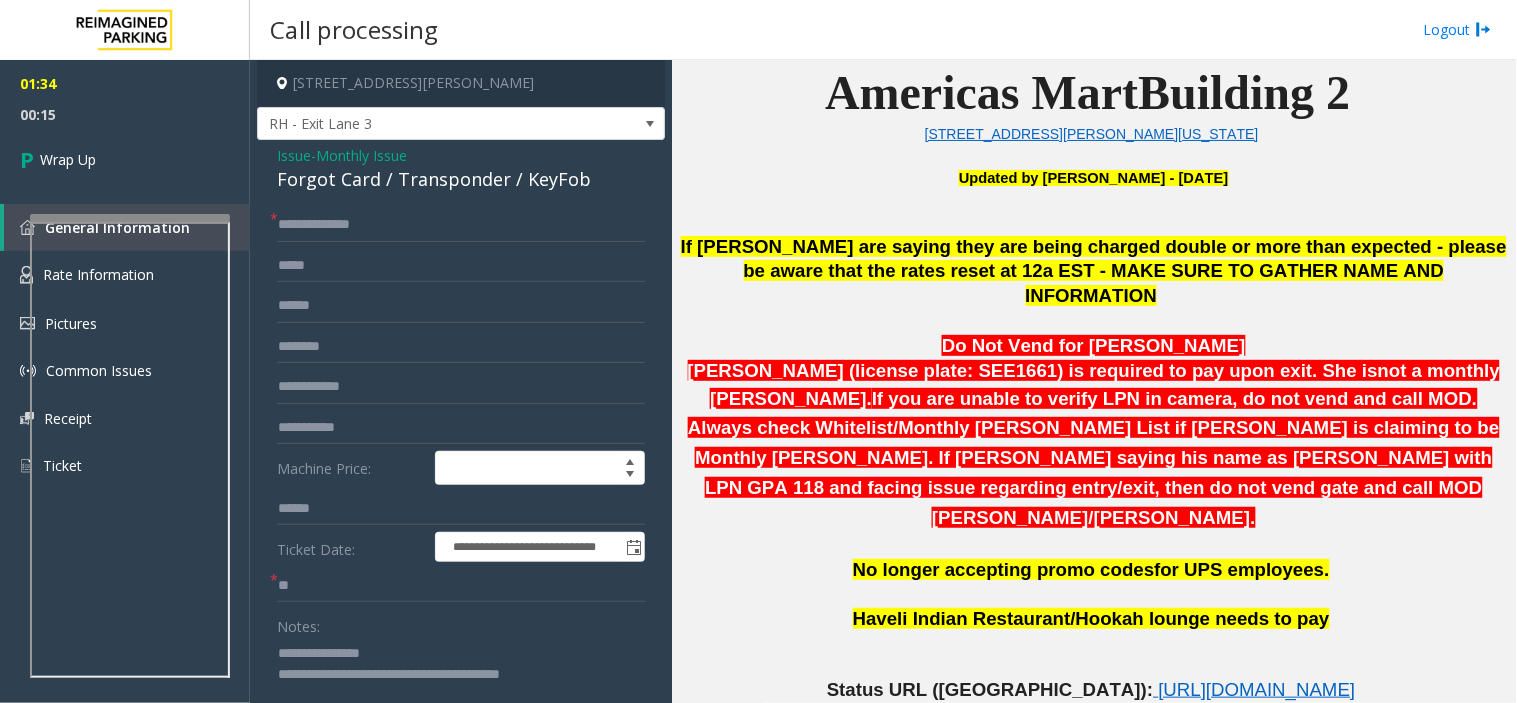 click 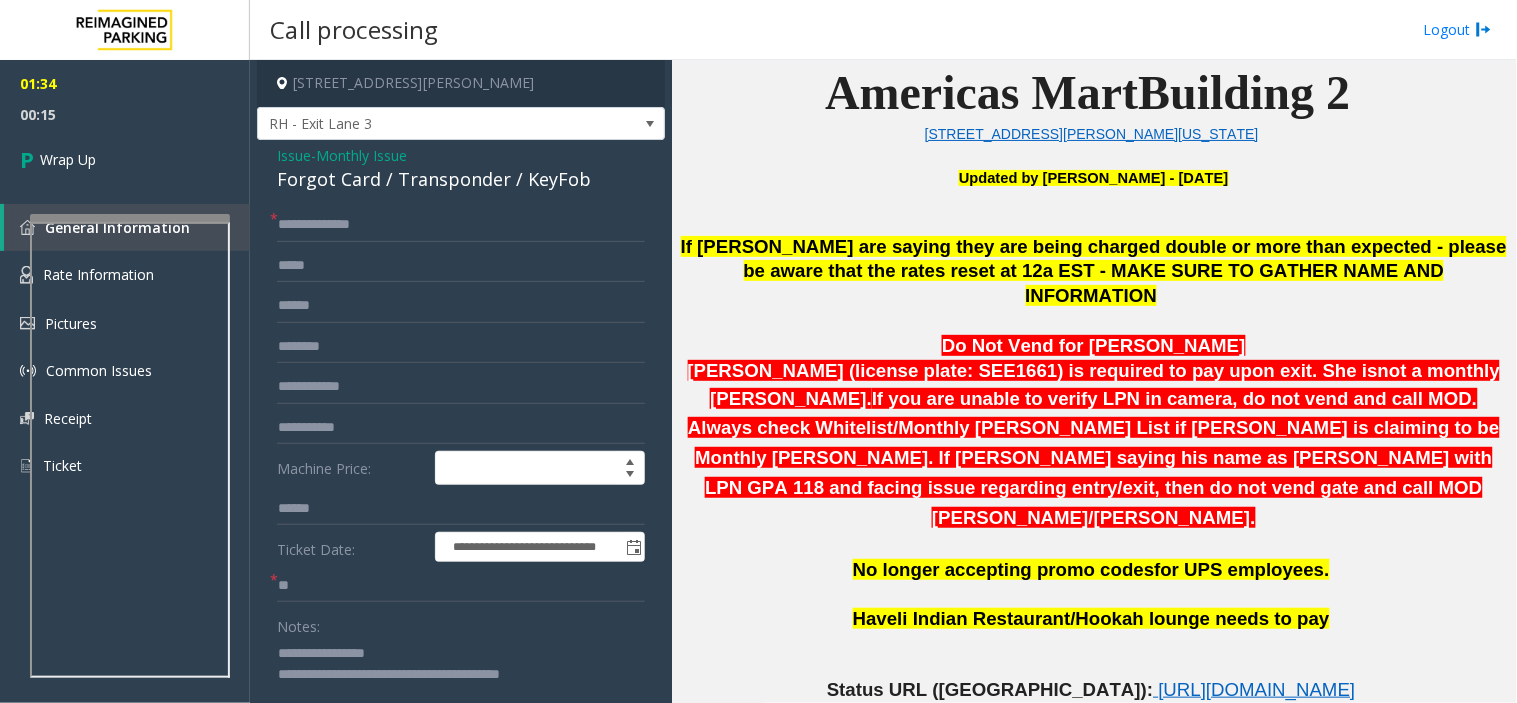 click on "**********" at bounding box center [758, 351] 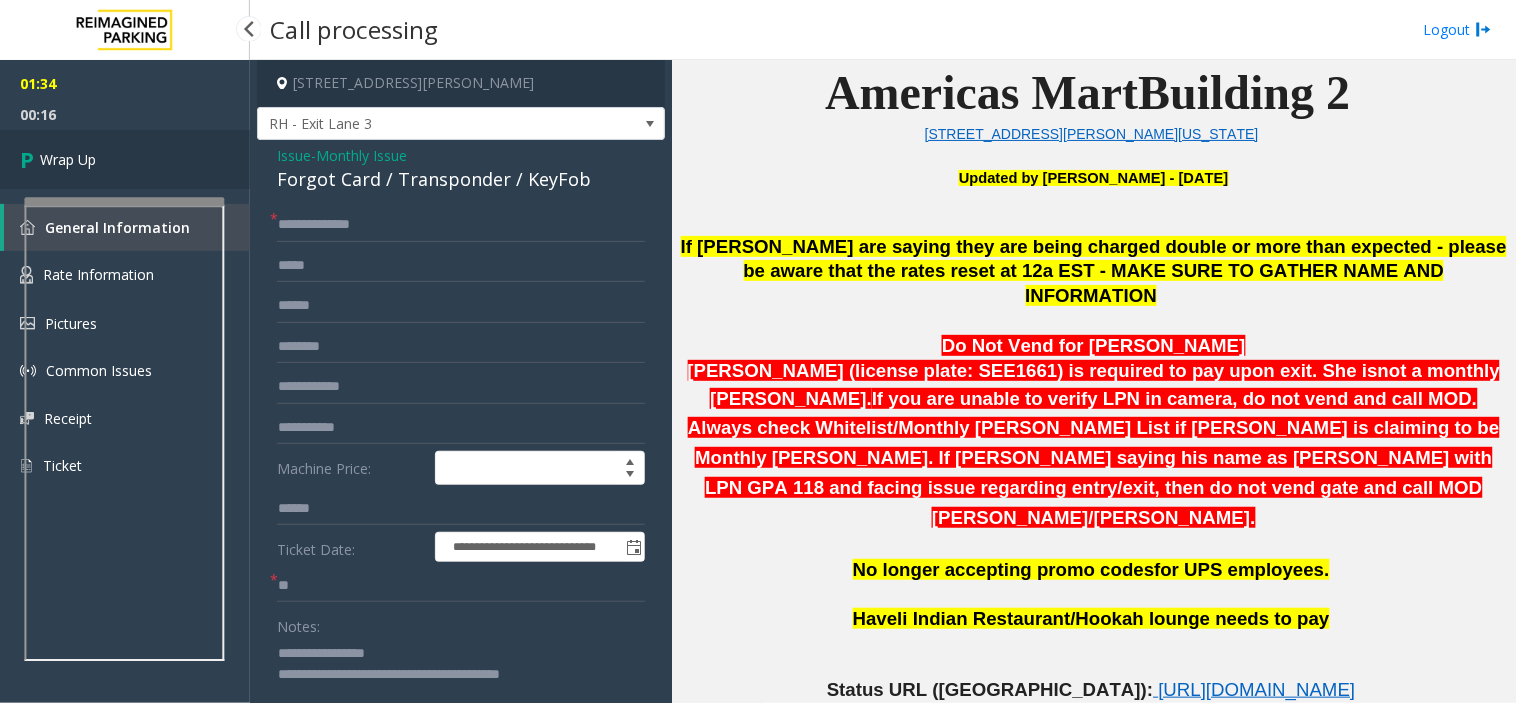 type on "**********" 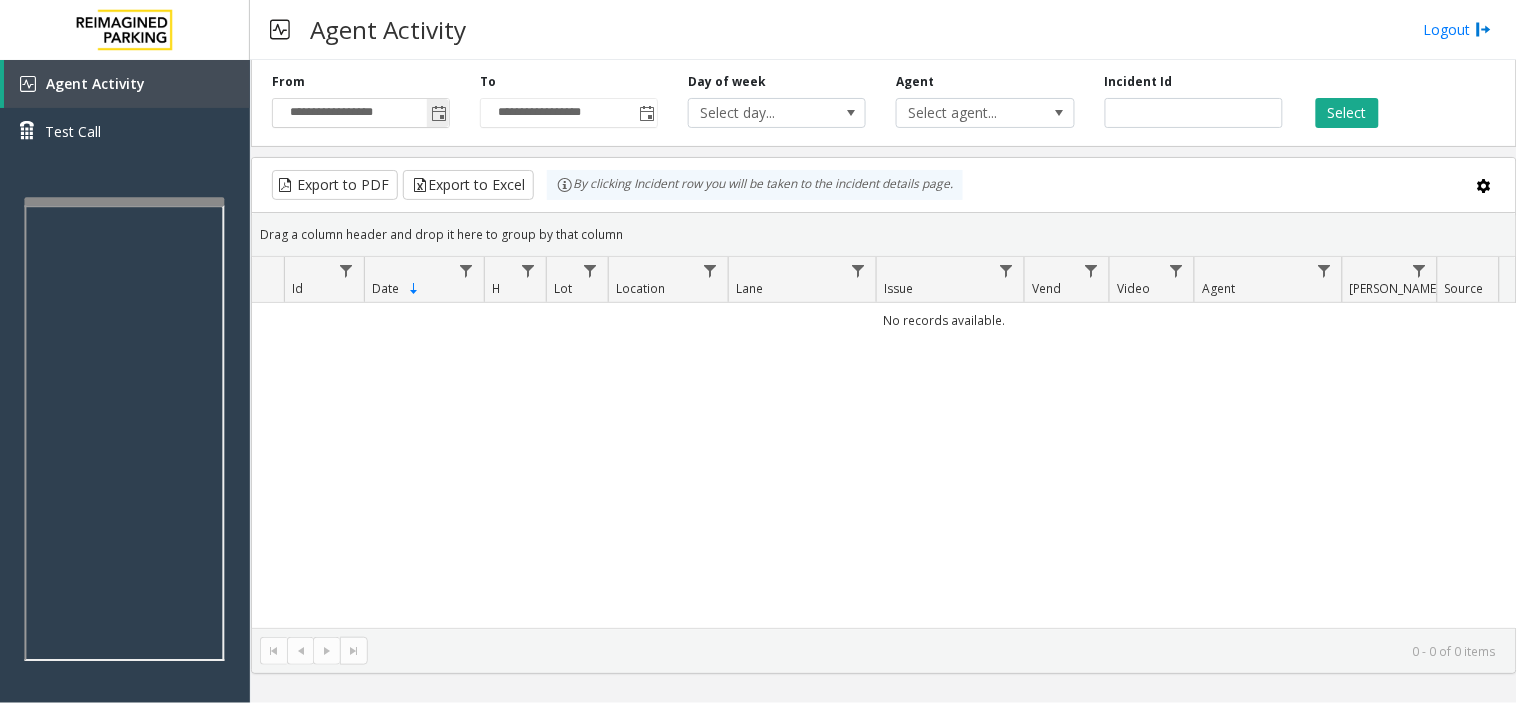click 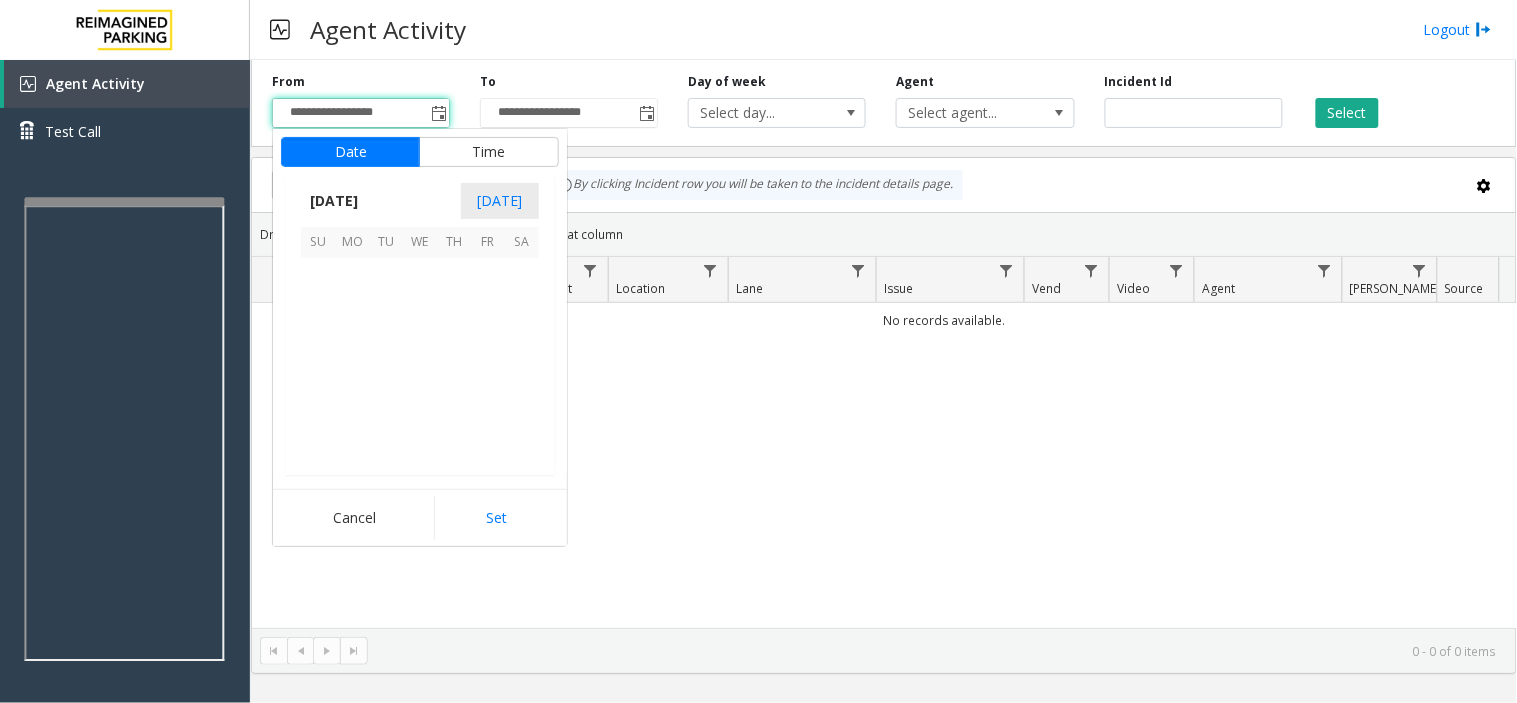 scroll, scrollTop: 358354, scrollLeft: 0, axis: vertical 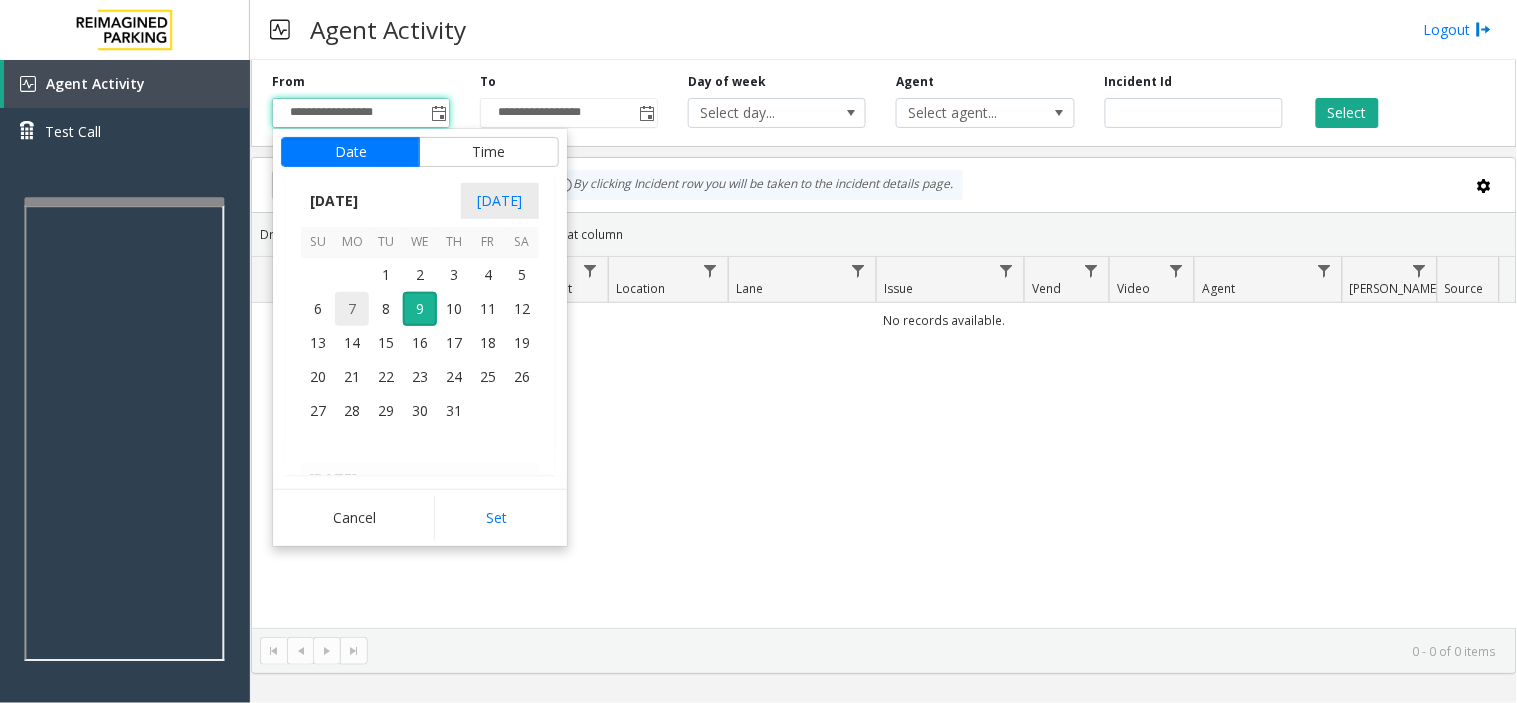 click on "7" at bounding box center [352, 309] 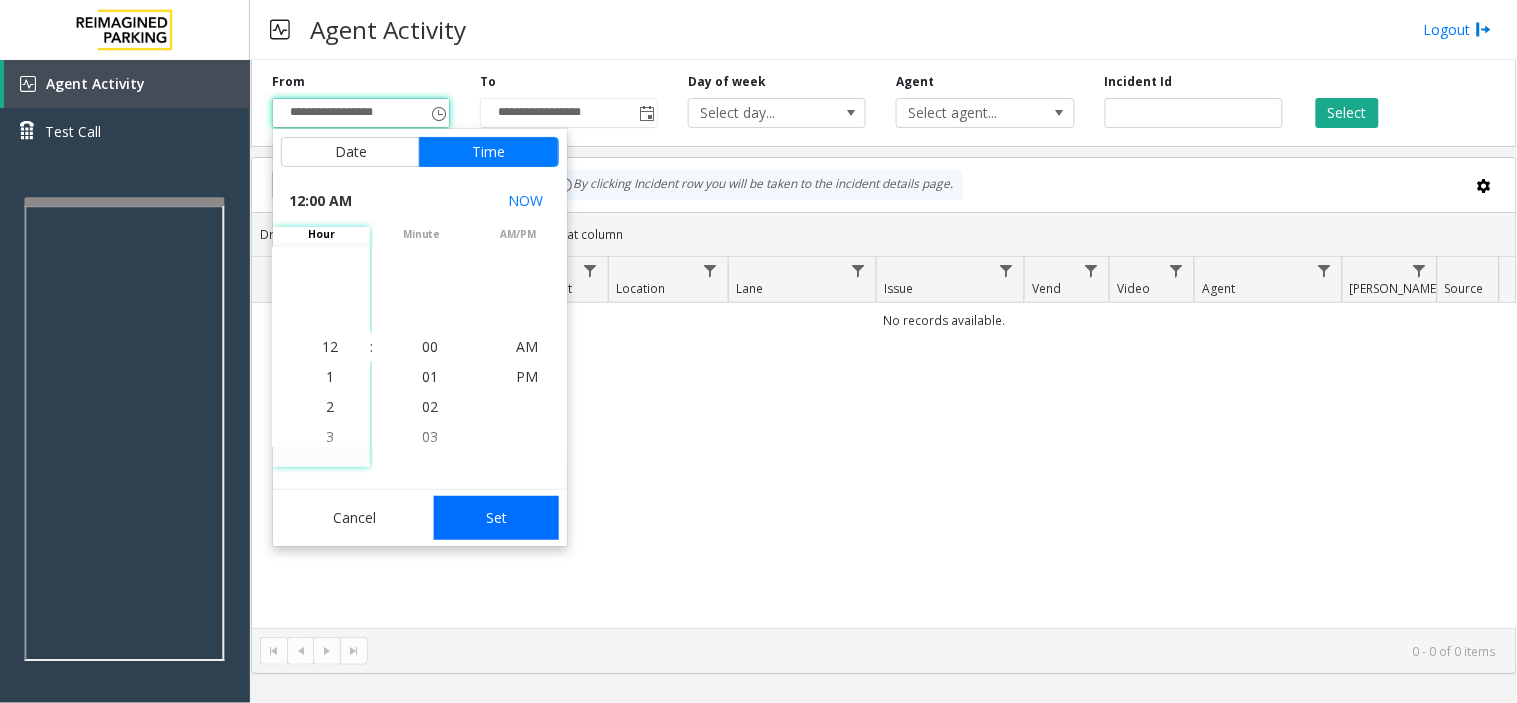 click on "Set" 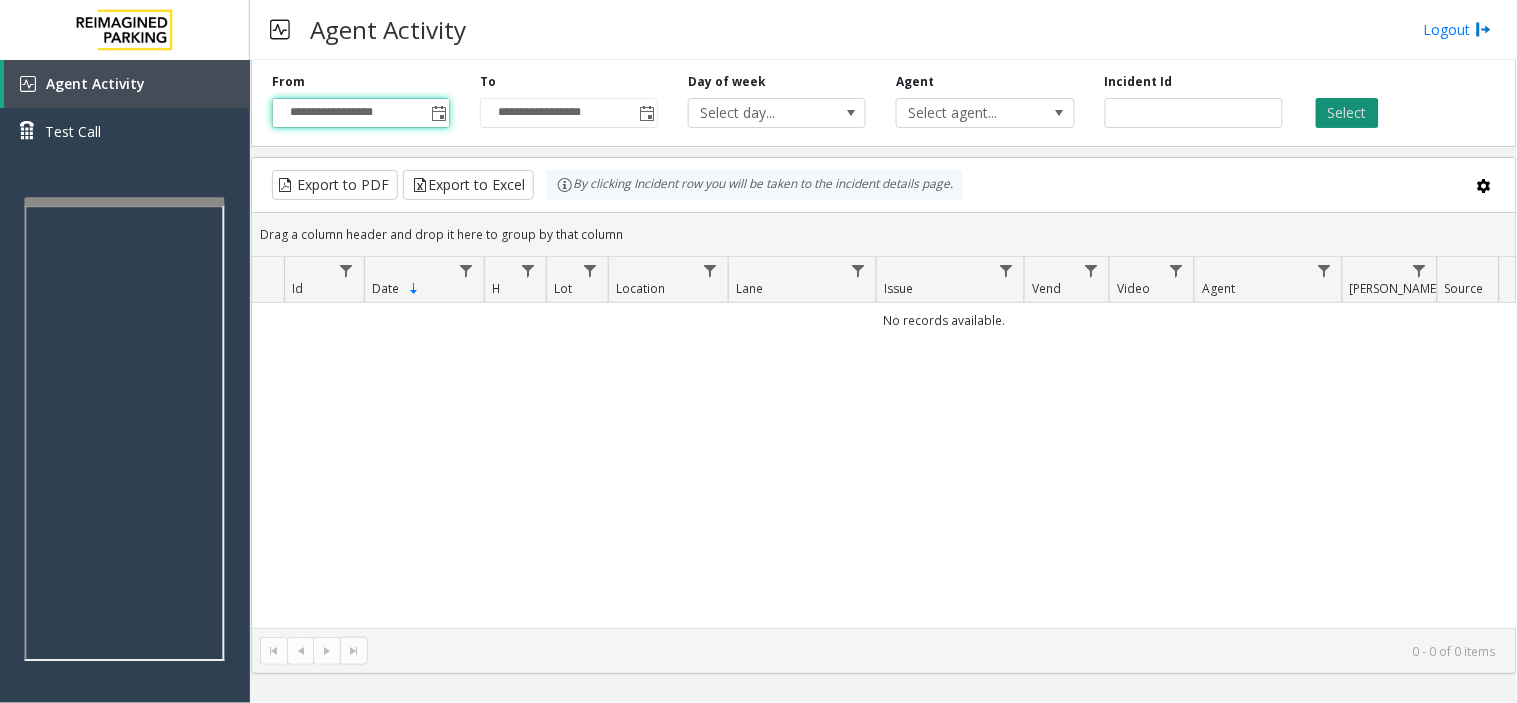 click on "Select" 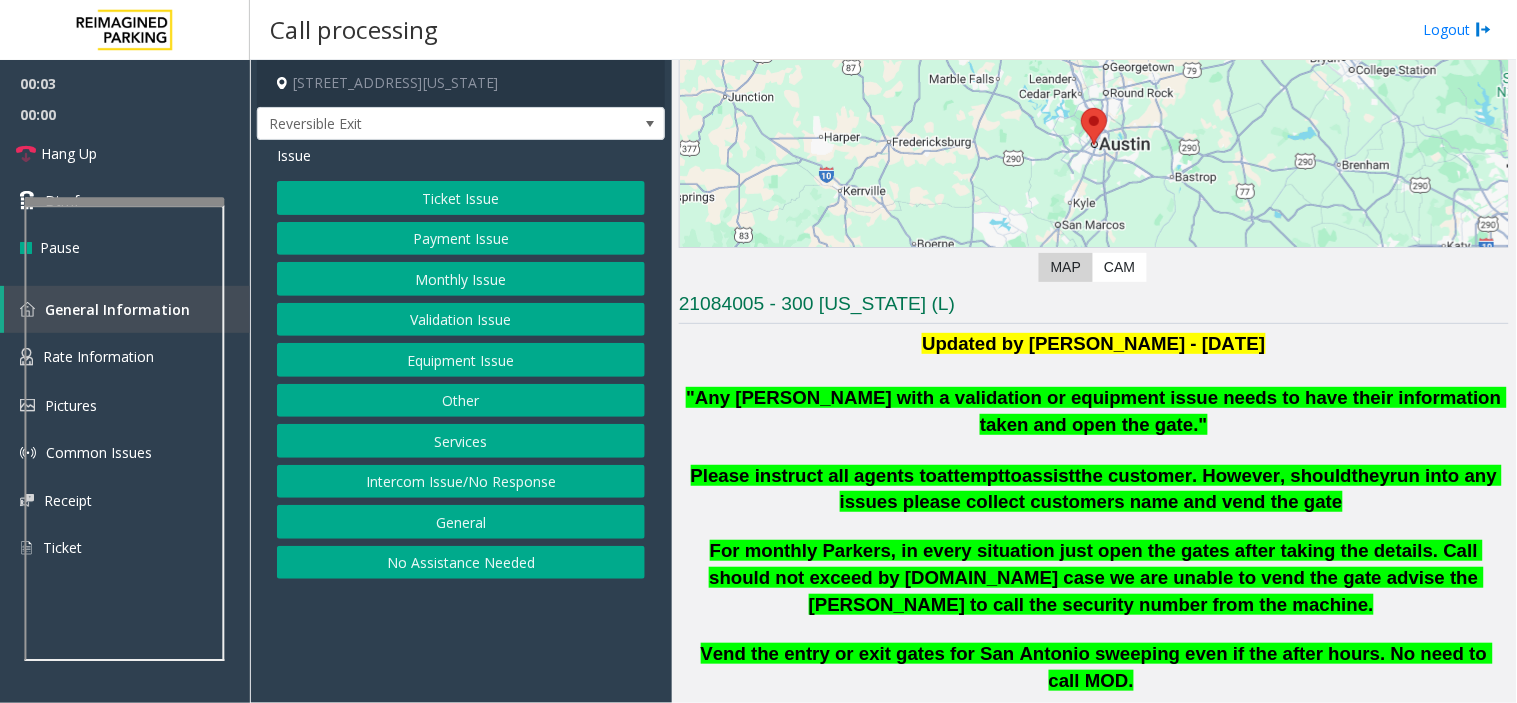 scroll, scrollTop: 222, scrollLeft: 0, axis: vertical 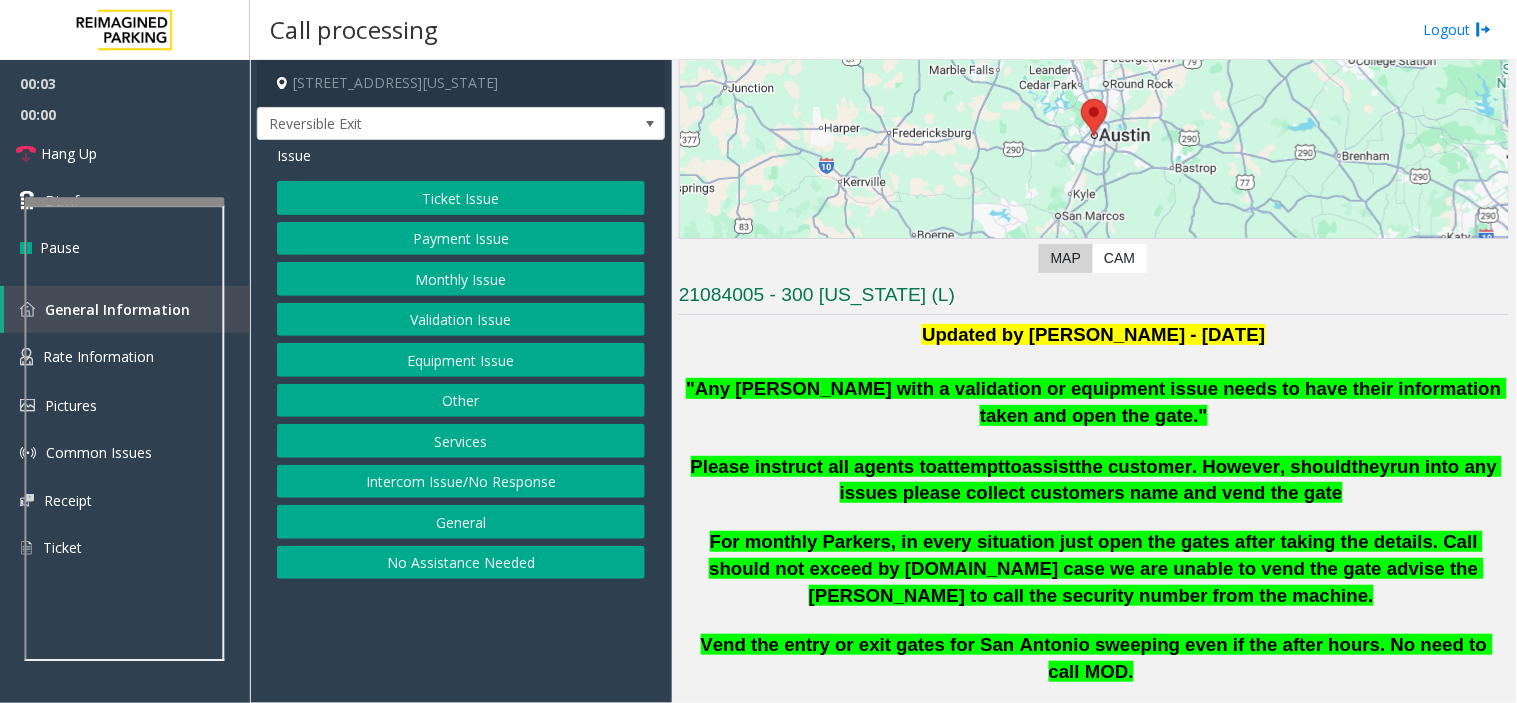click on ""Any parker with a validation or equipment issue needs to have their information taken and open the gate."" 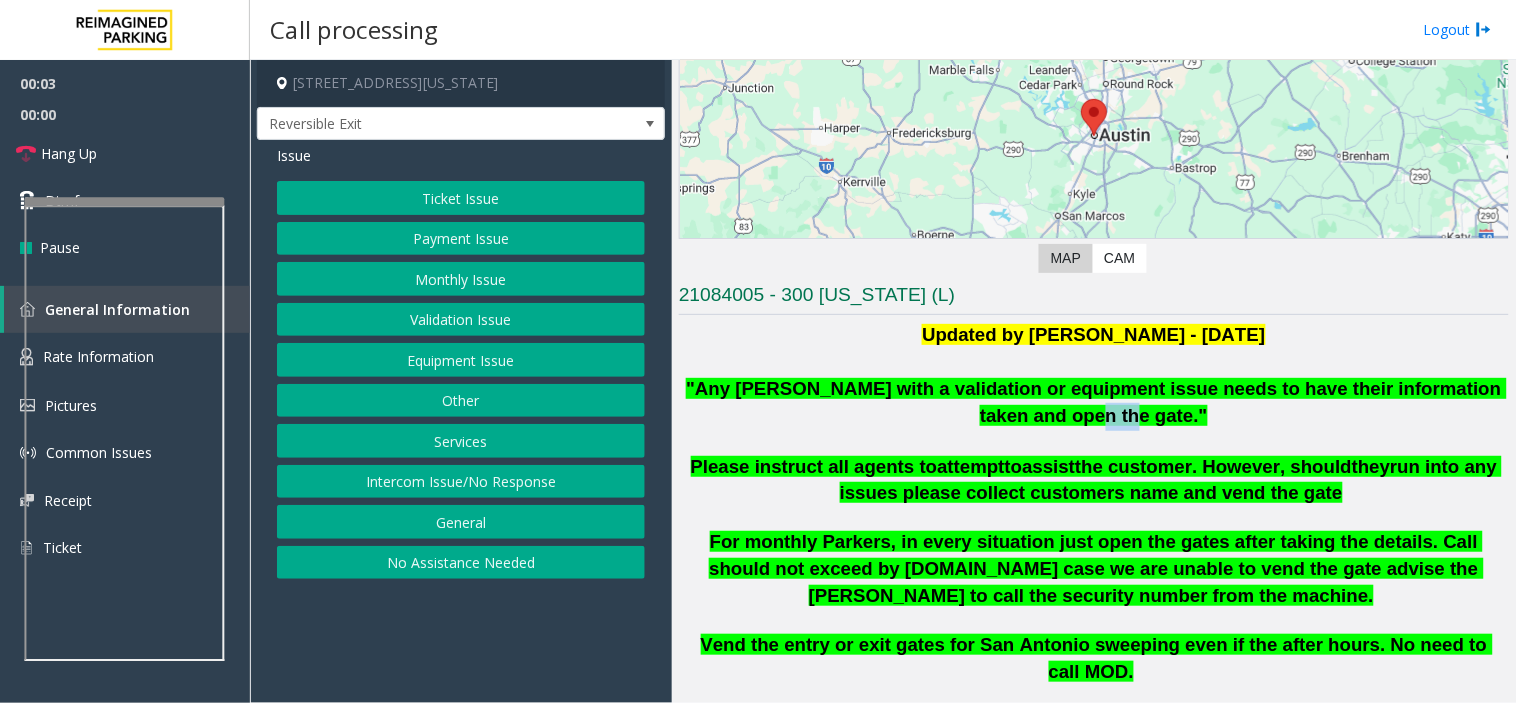 click on ""Any parker with a validation or equipment issue needs to have their information taken and open the gate."" 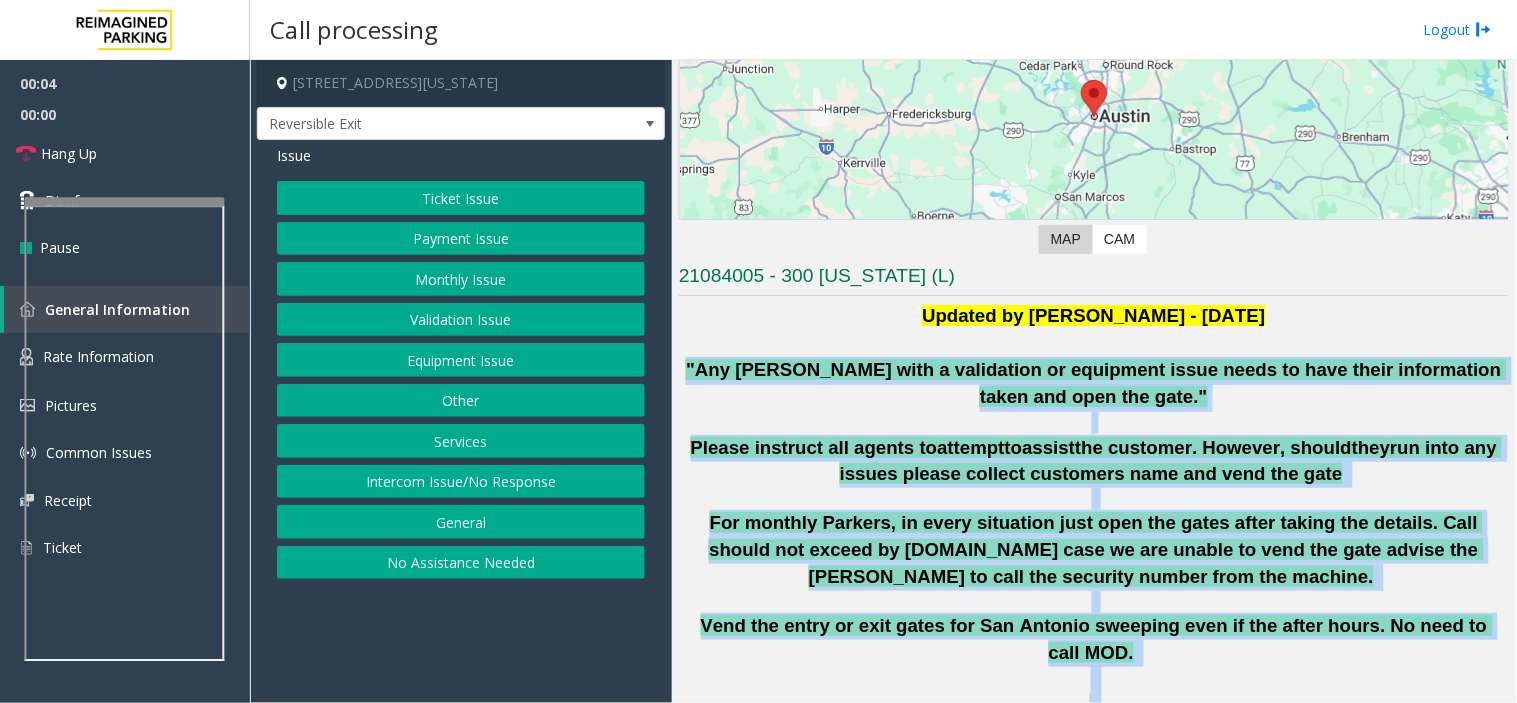 drag, startPoint x: 765, startPoint y: 427, endPoint x: 1142, endPoint y: 684, distance: 456.26526 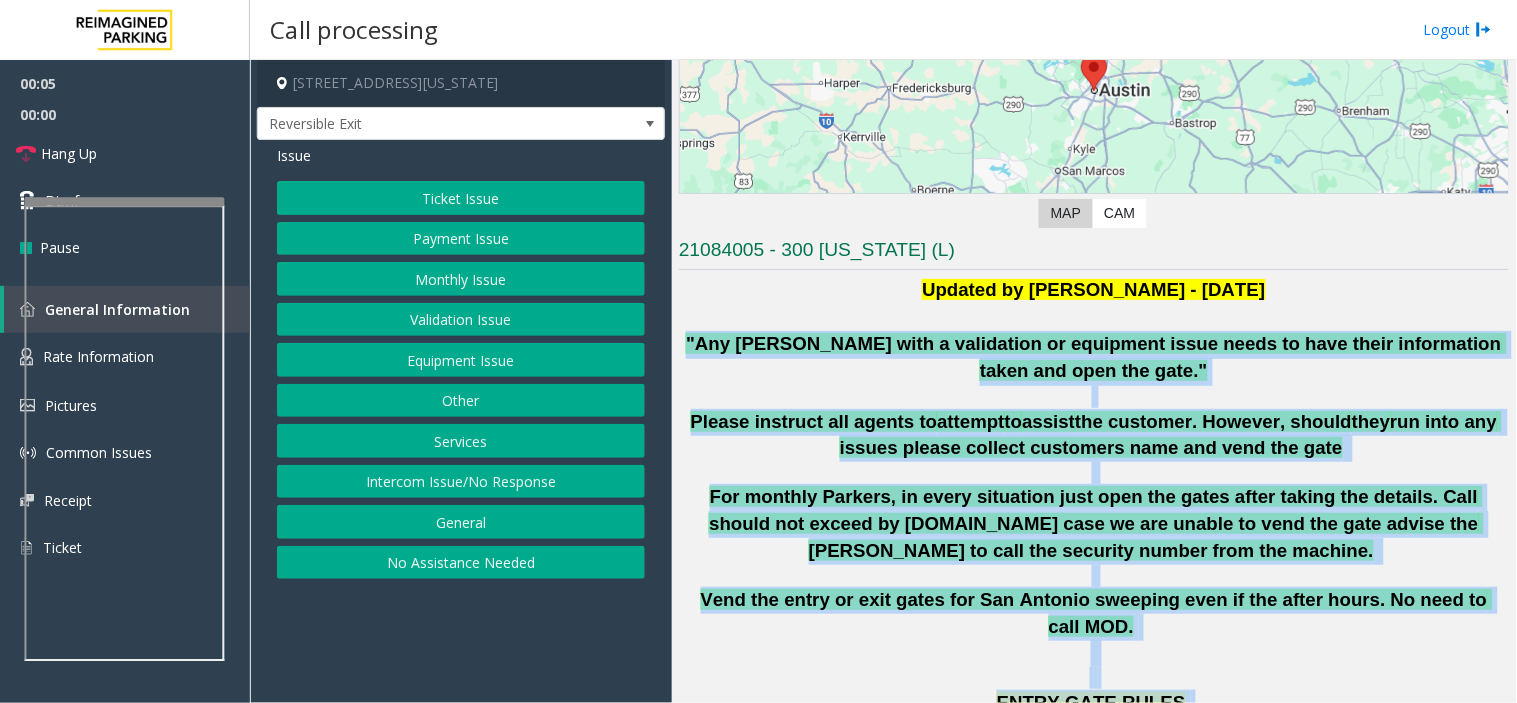 click on "ENTRY GATE RULES" 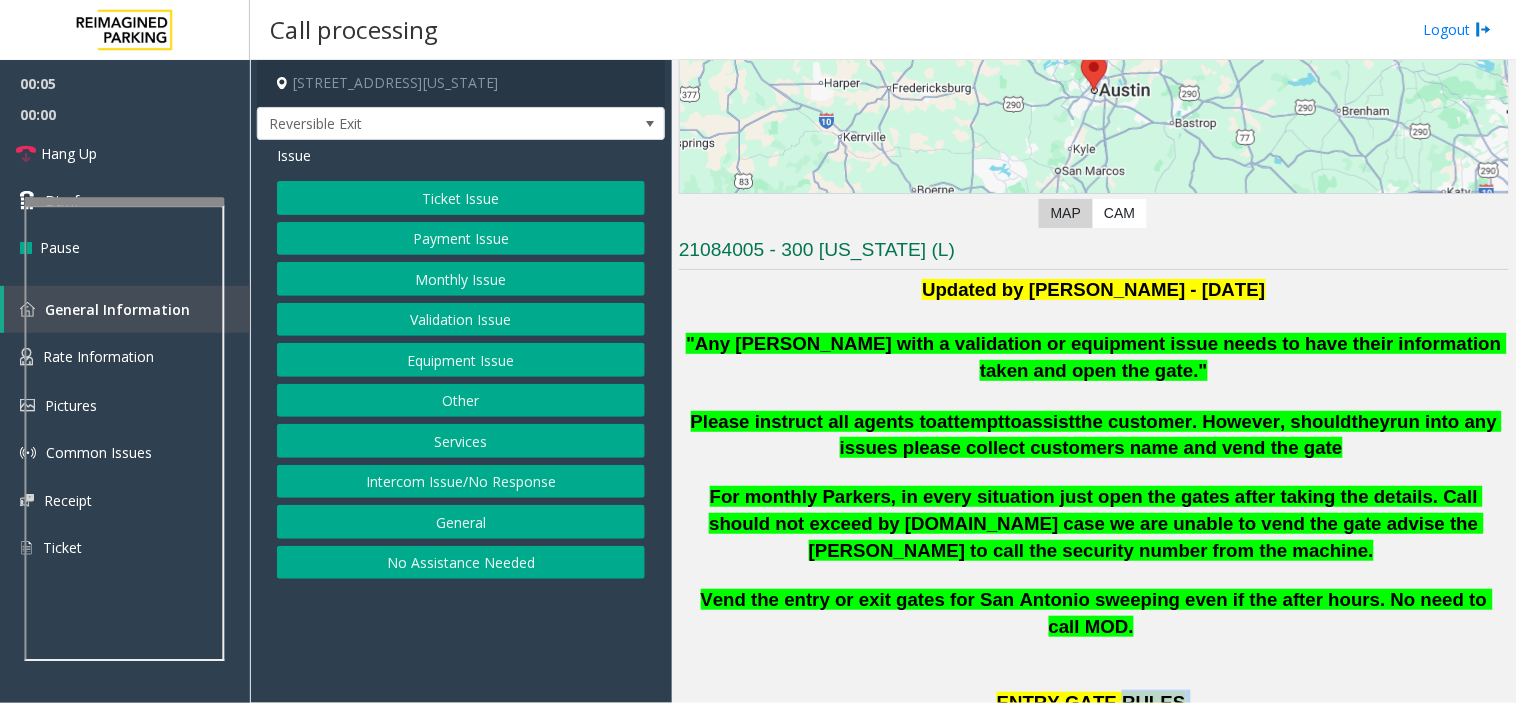 click on "ENTRY GATE RULES" 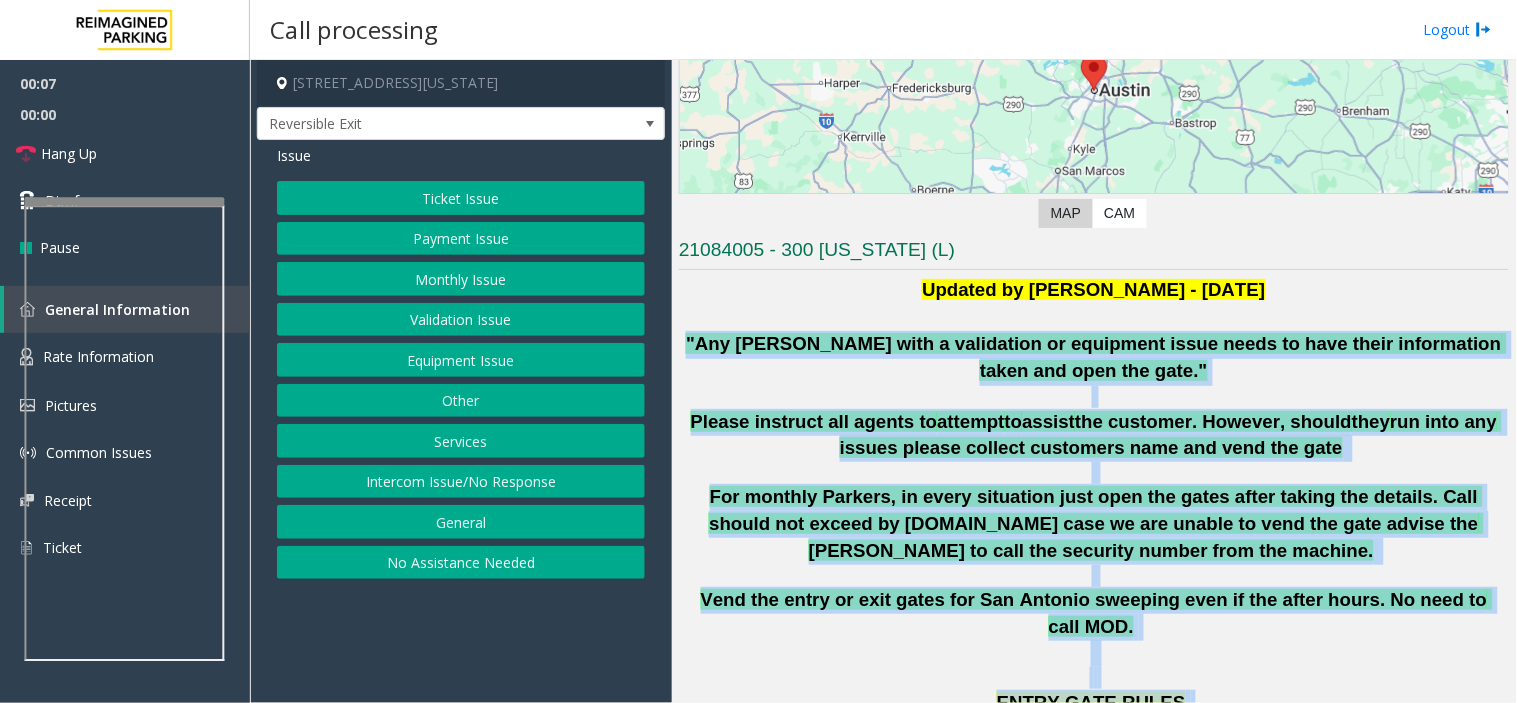 drag, startPoint x: 1140, startPoint y: 667, endPoint x: 943, endPoint y: 358, distance: 366.456 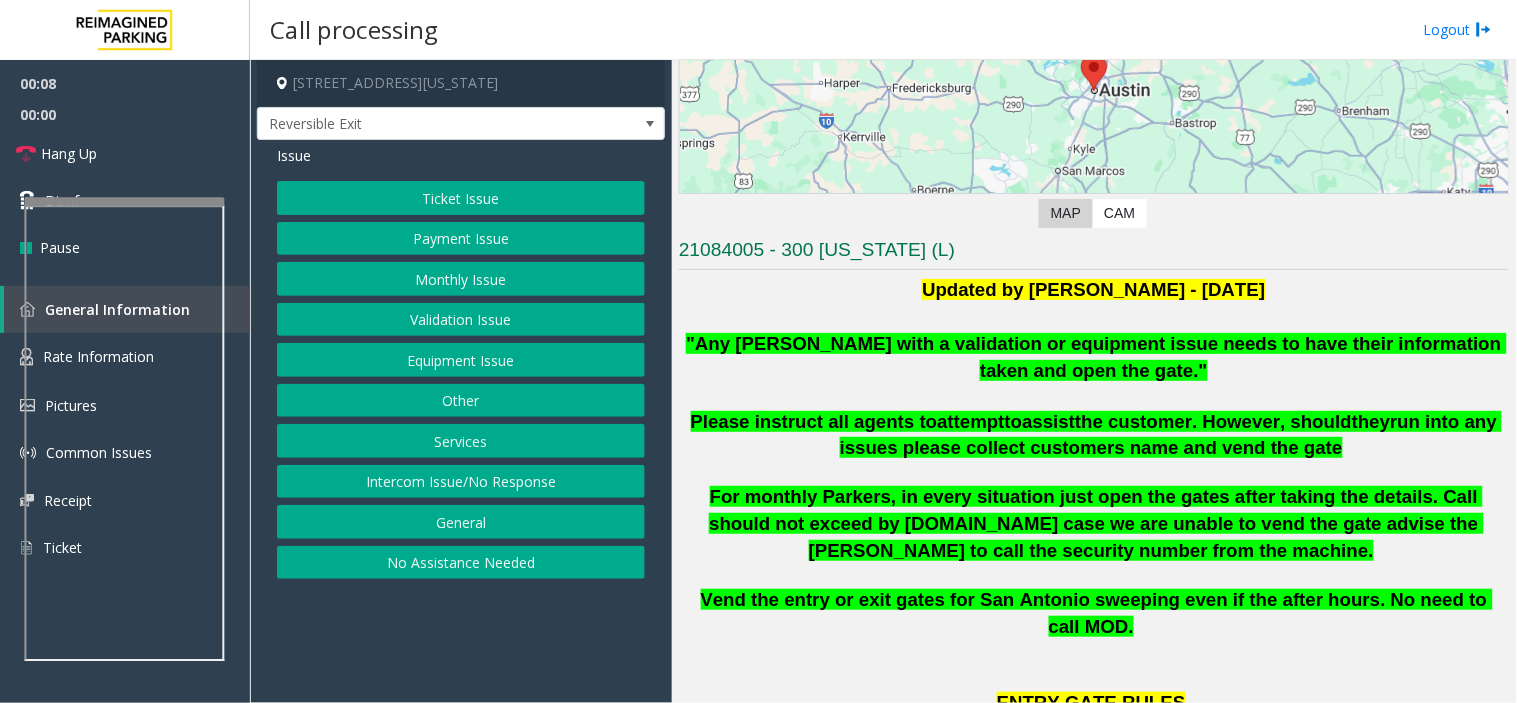click on "Monthly Issue" 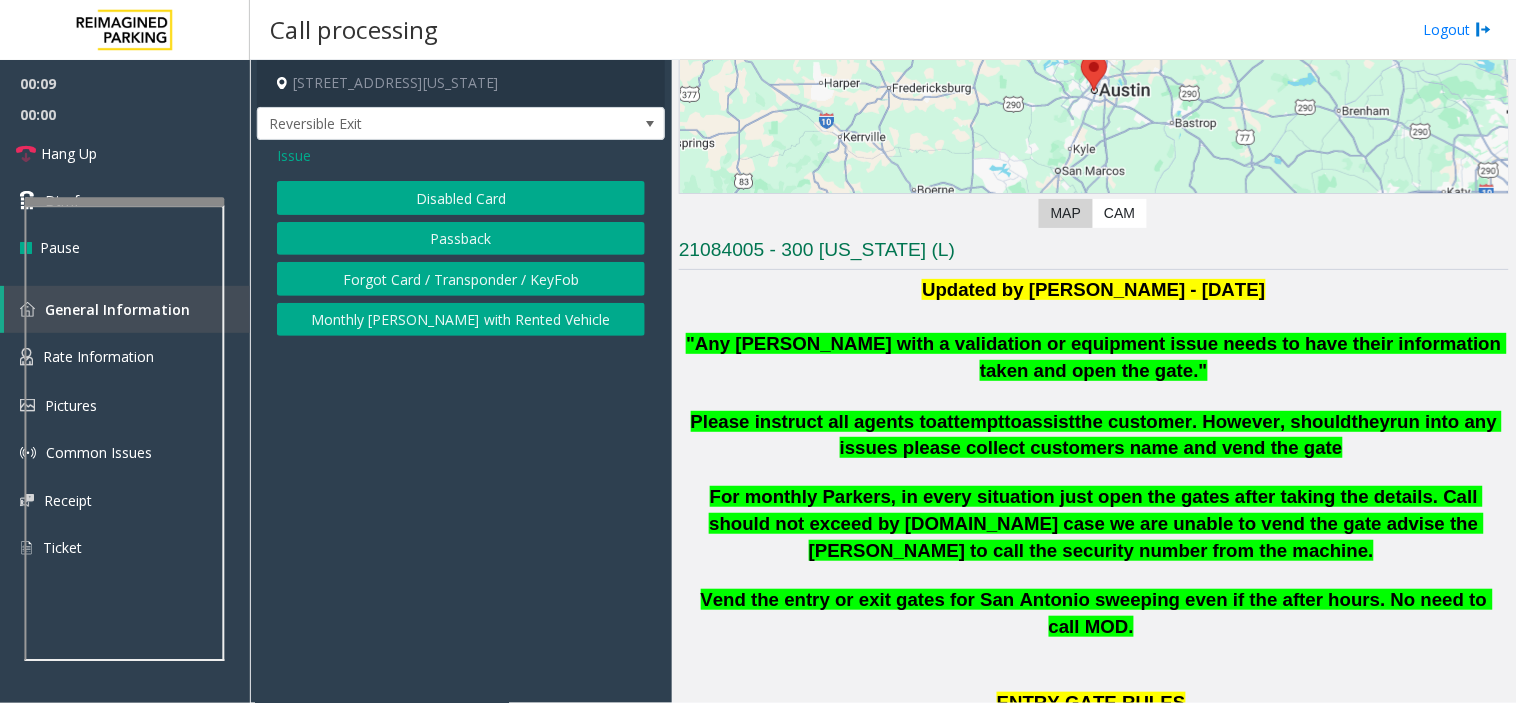 click on "Disabled Card" 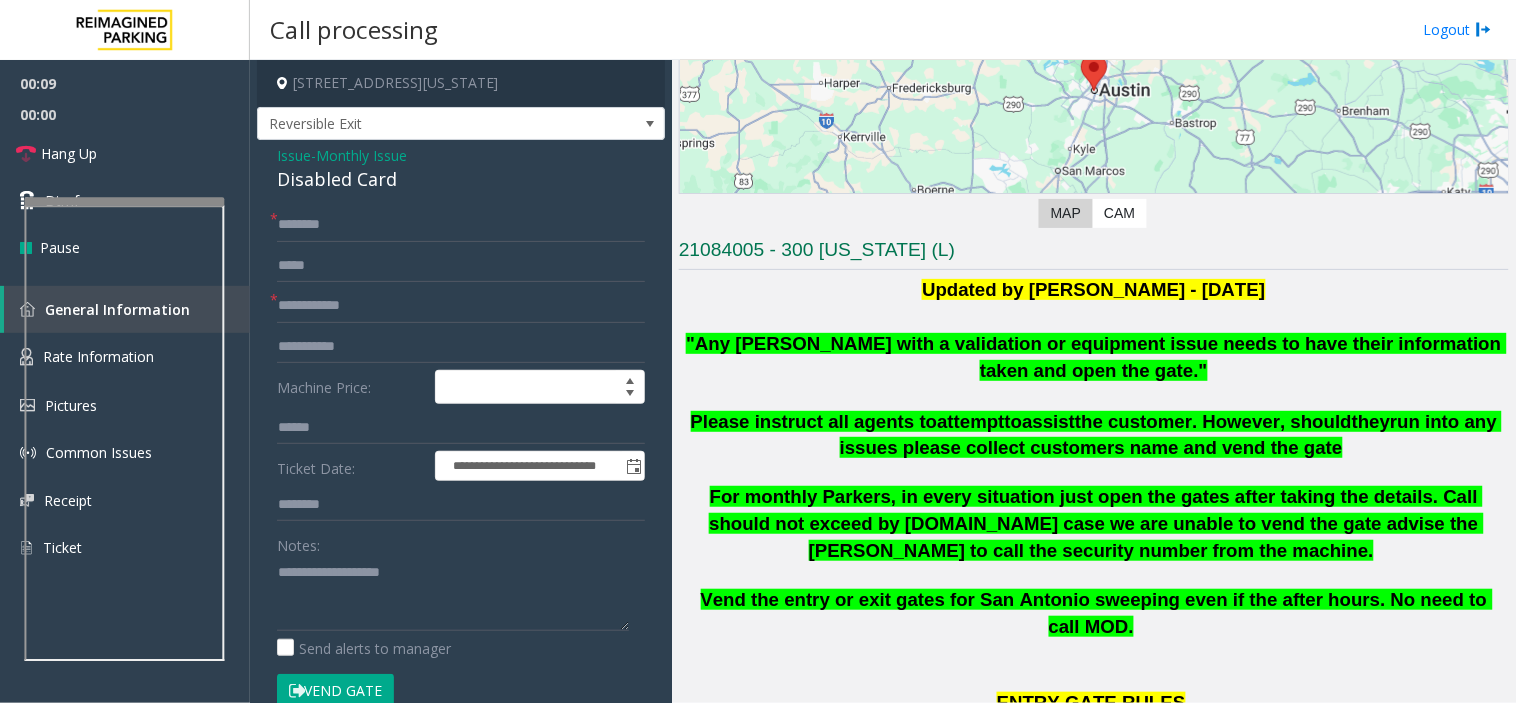 drag, startPoint x: 407, startPoint y: 195, endPoint x: 405, endPoint y: 176, distance: 19.104973 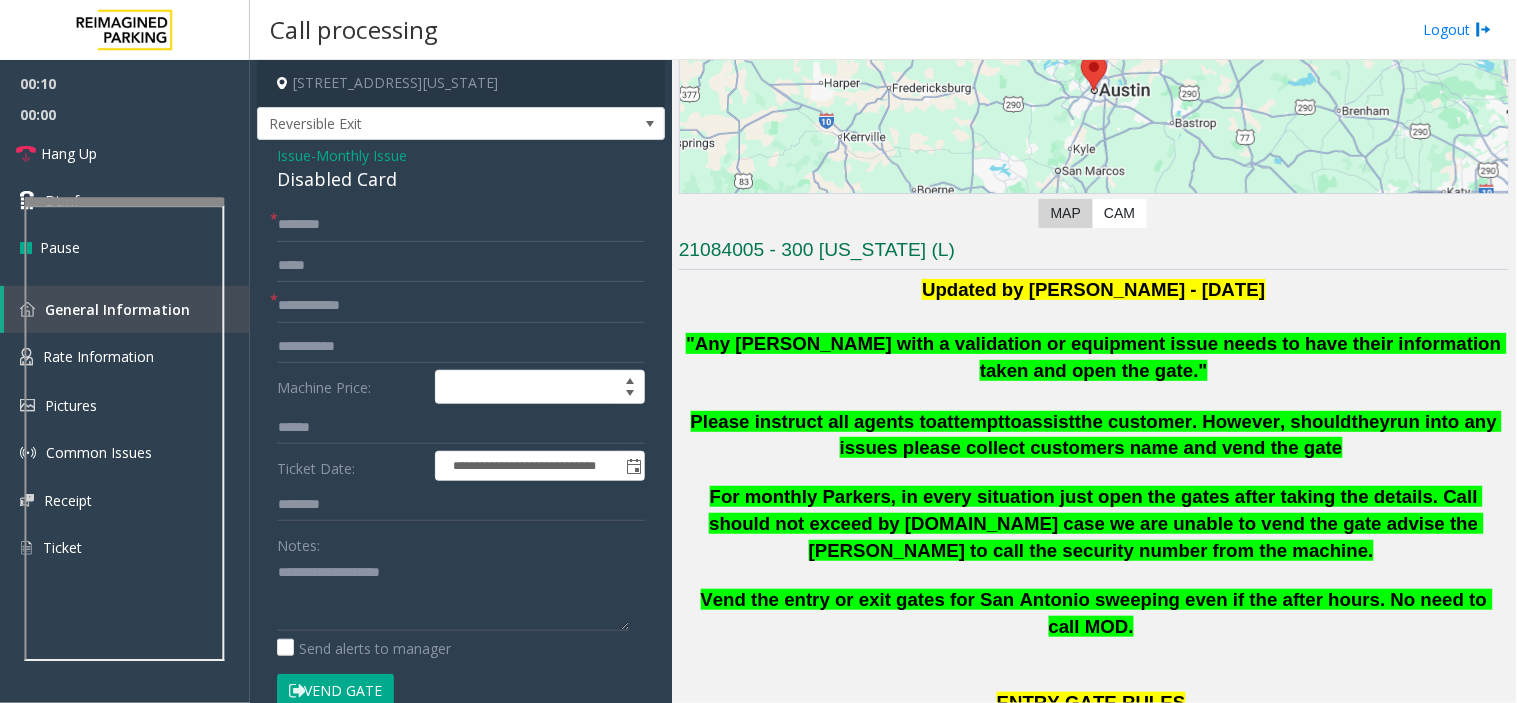 click on "Disabled Card" 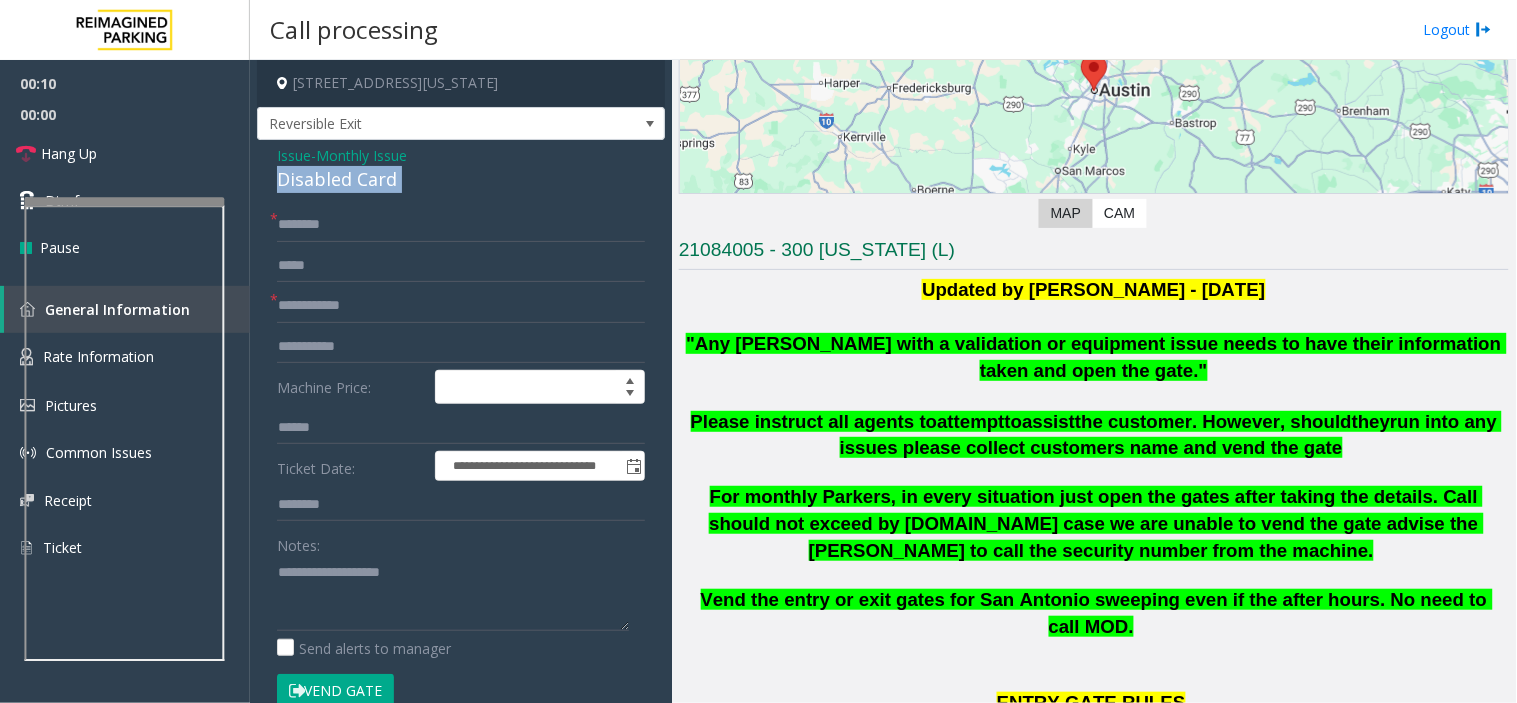 click on "Disabled Card" 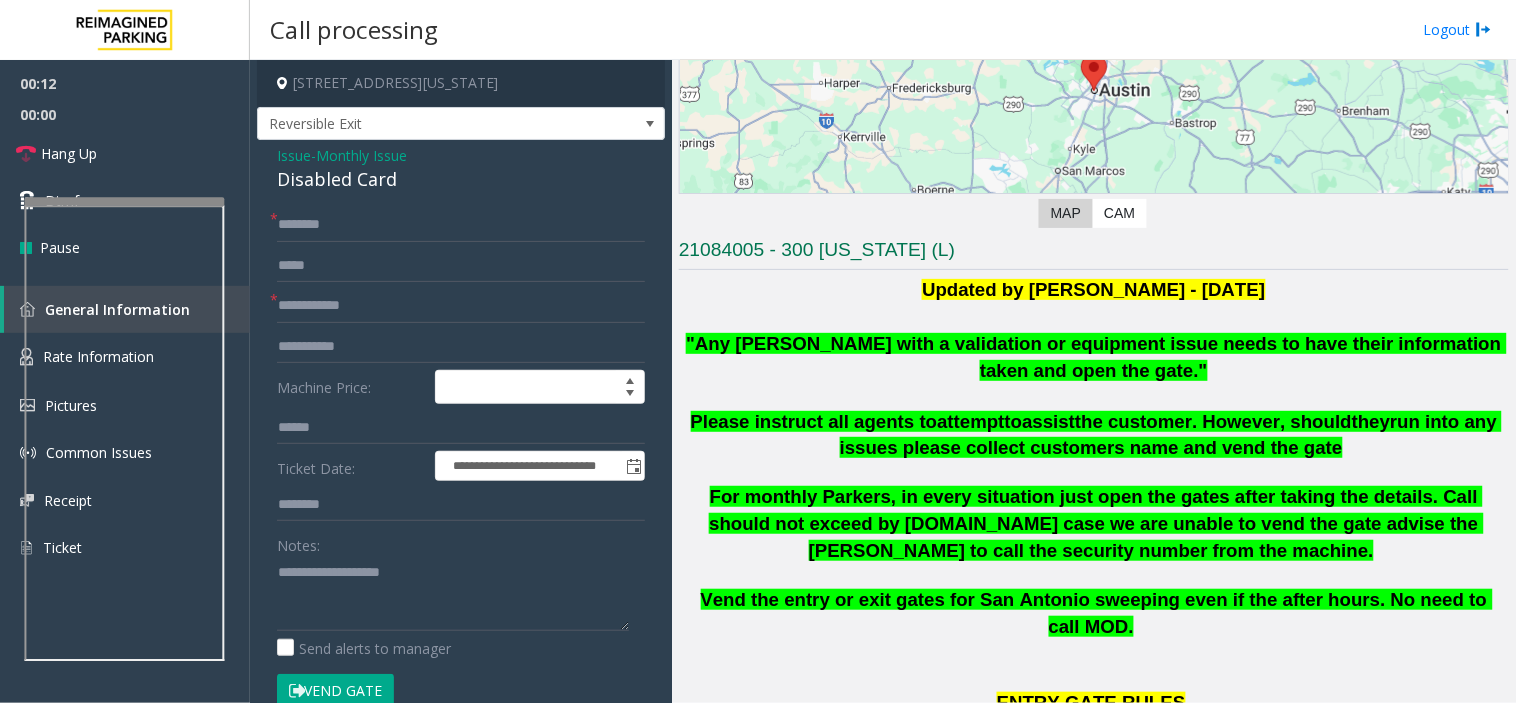 drag, startPoint x: 405, startPoint y: 176, endPoint x: 376, endPoint y: 164, distance: 31.38471 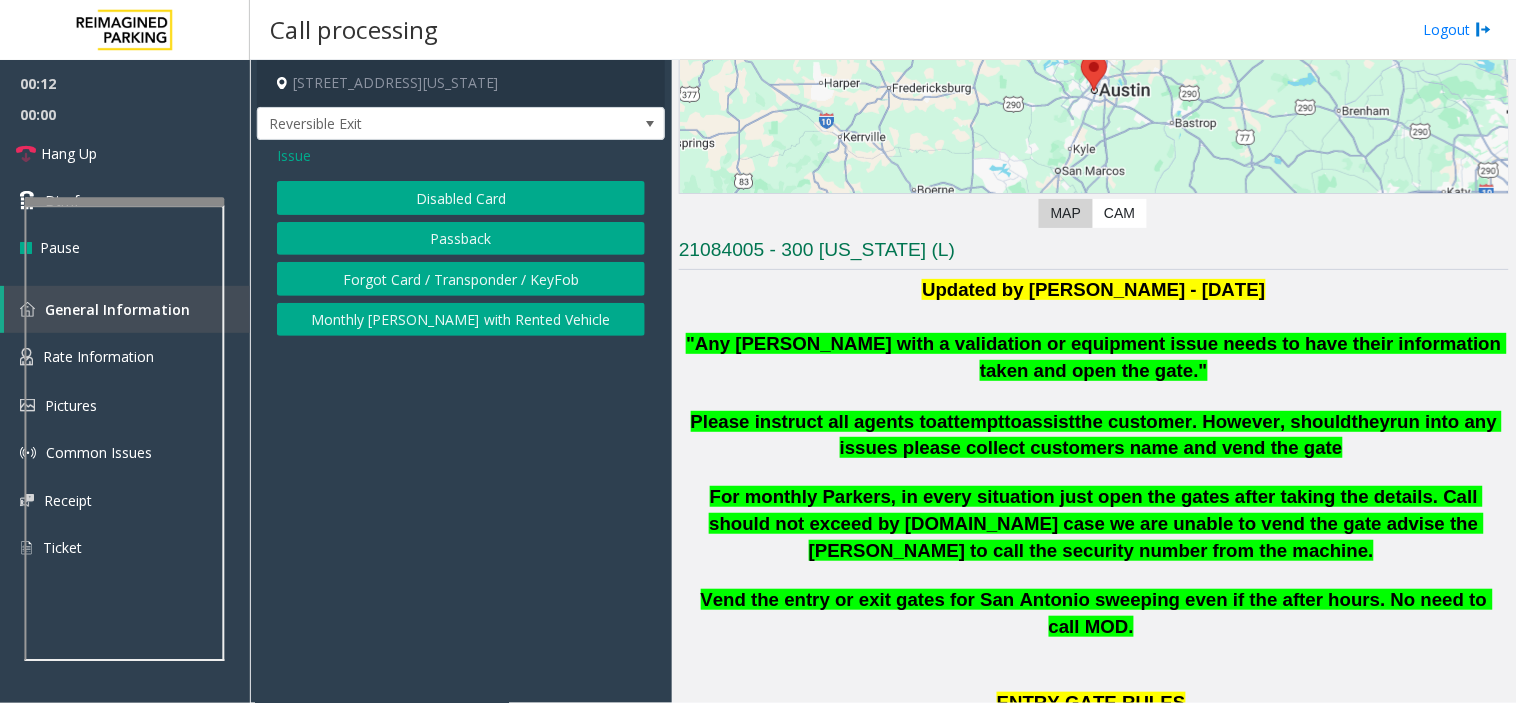 click on "Forgot Card / Transponder / KeyFob" 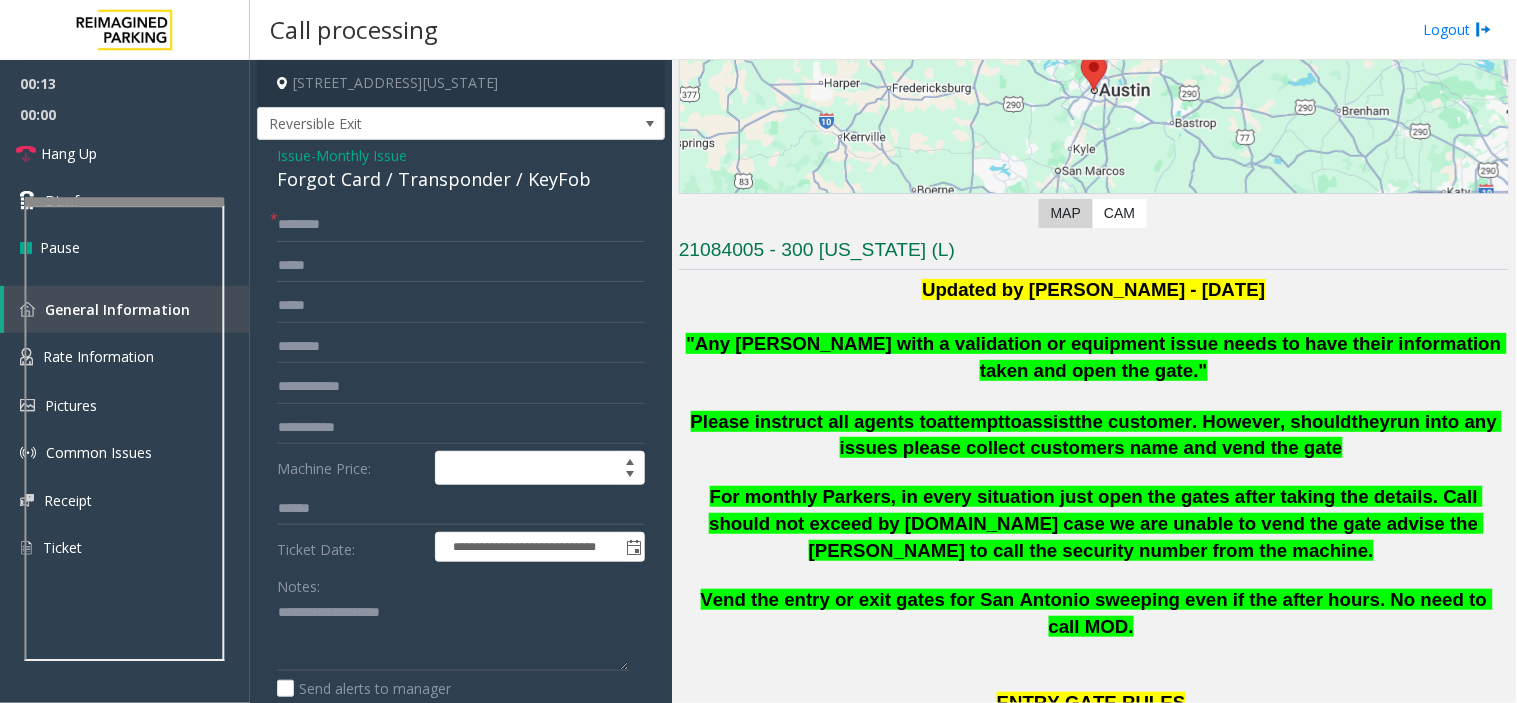 click on "Forgot Card / Transponder / KeyFob" 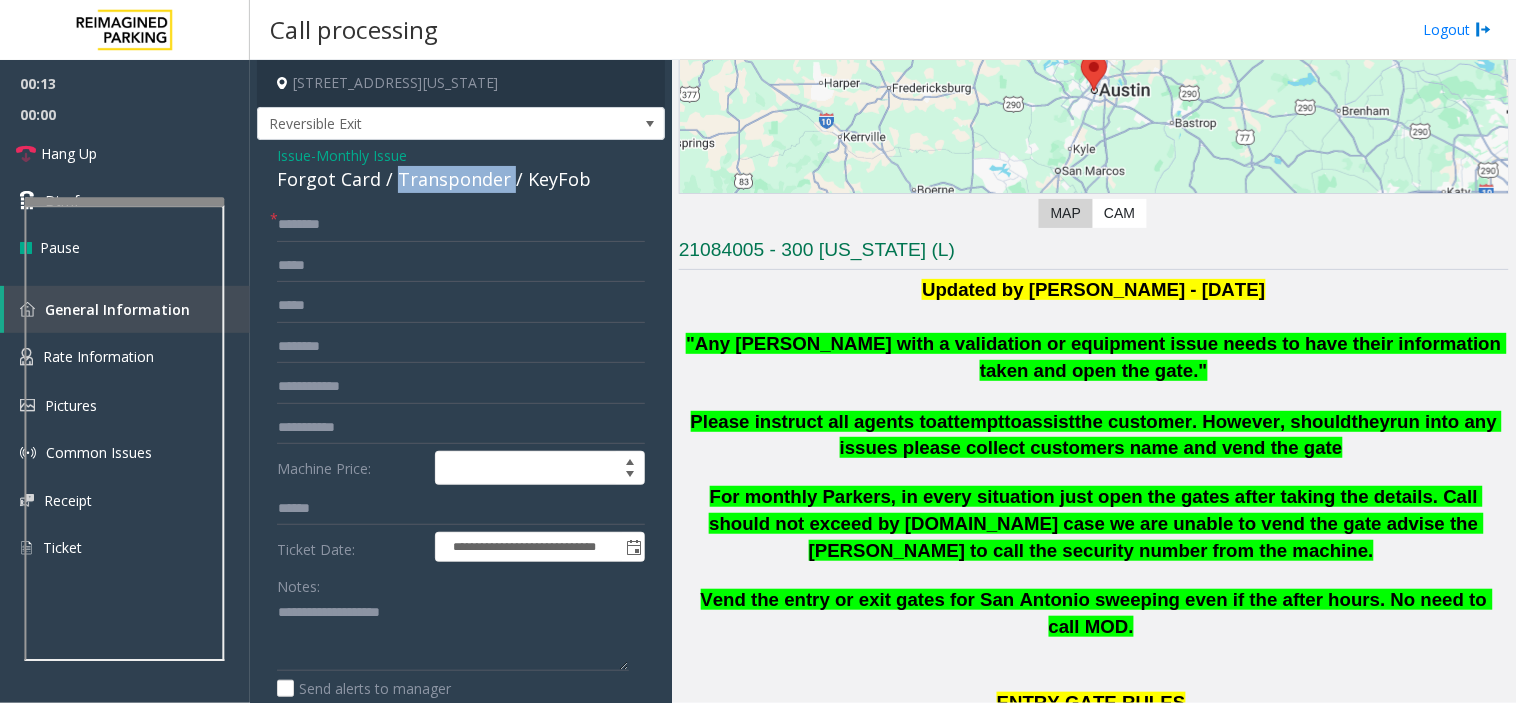 click on "Forgot Card / Transponder / KeyFob" 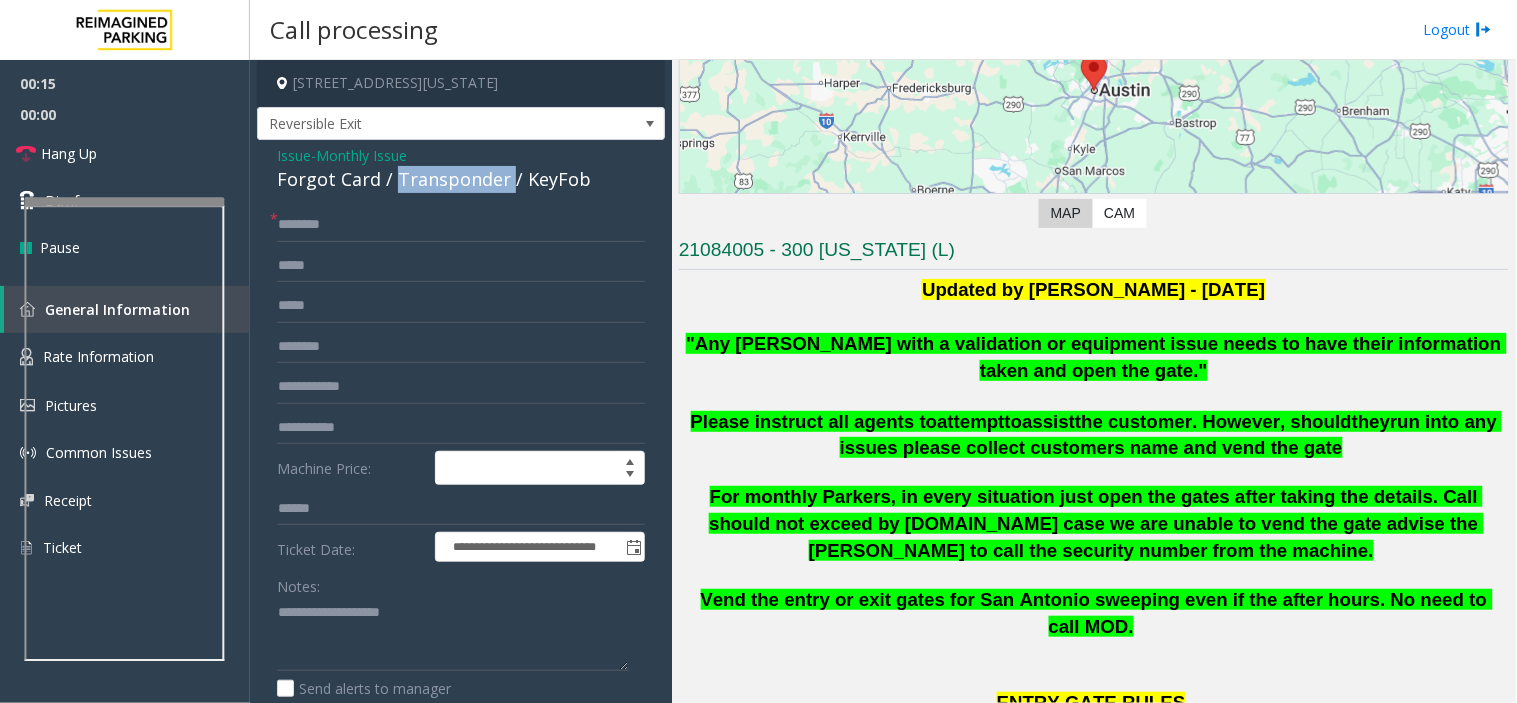 copy on "Transponder" 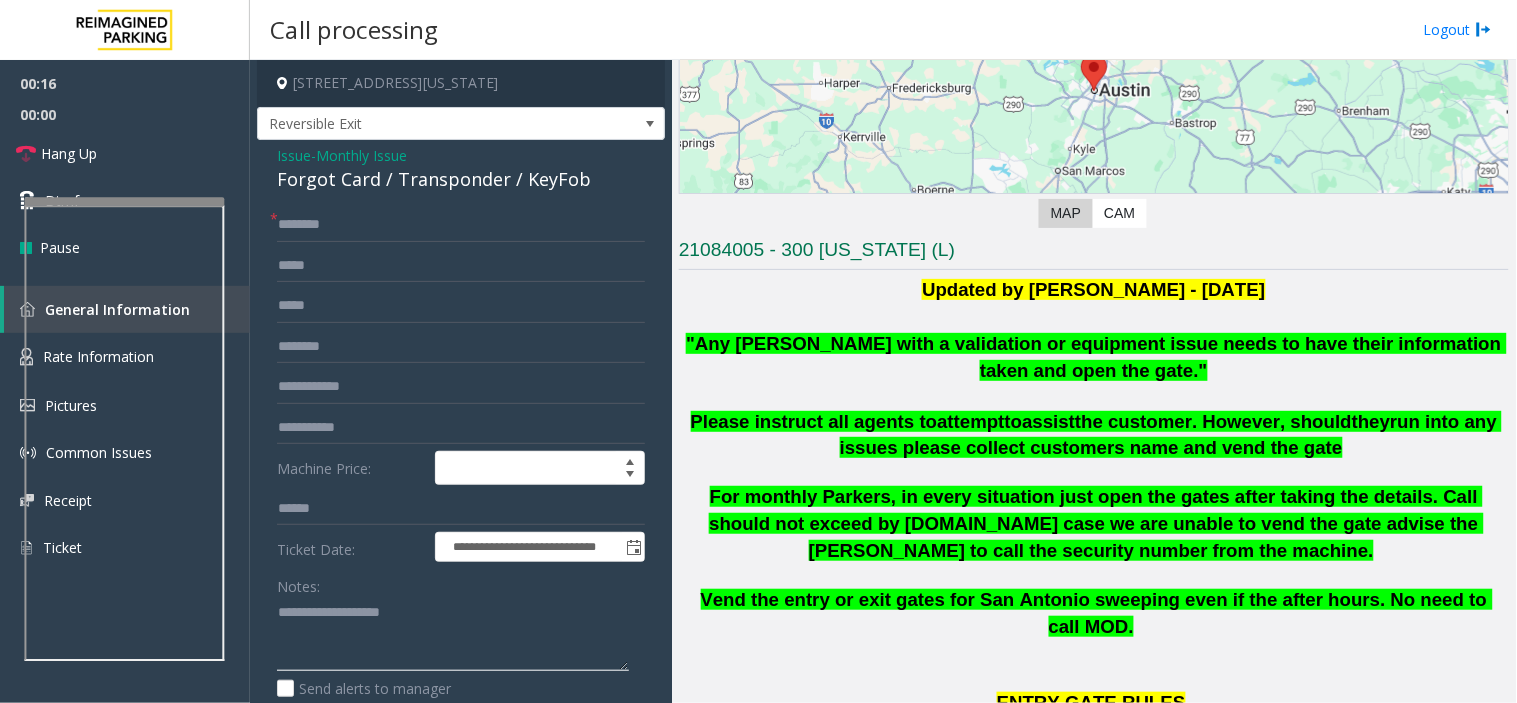 paste on "**********" 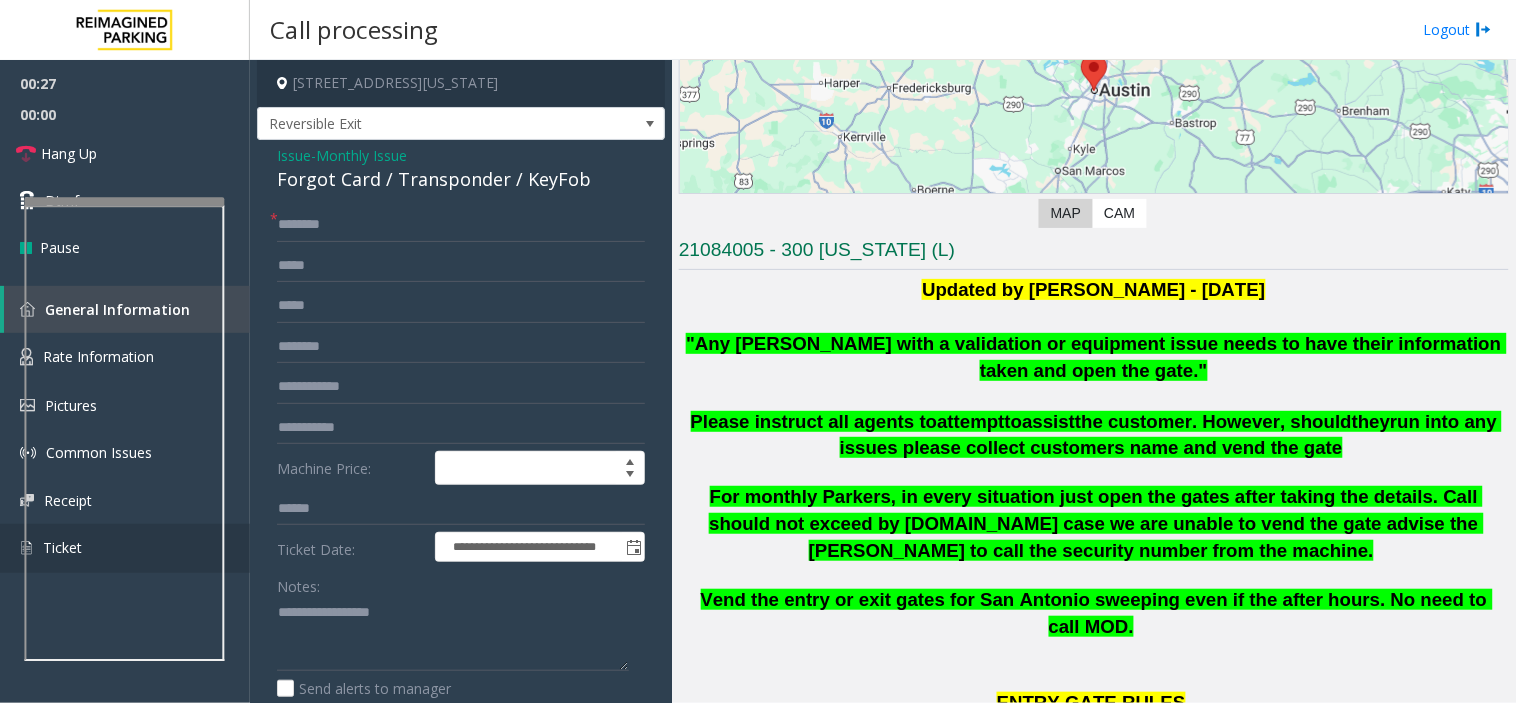 drag, startPoint x: 341, startPoint y: 640, endPoint x: 255, endPoint y: 563, distance: 115.43397 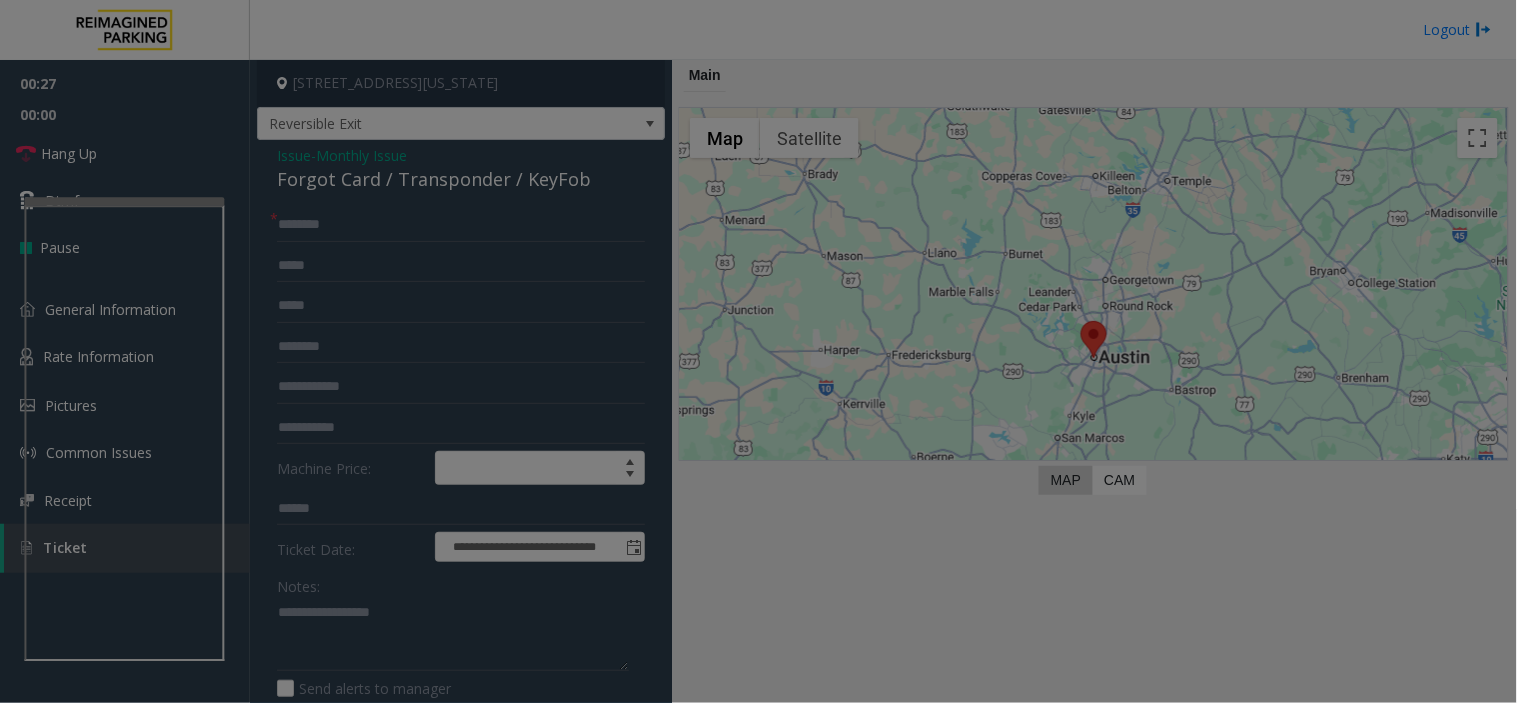 scroll, scrollTop: 0, scrollLeft: 0, axis: both 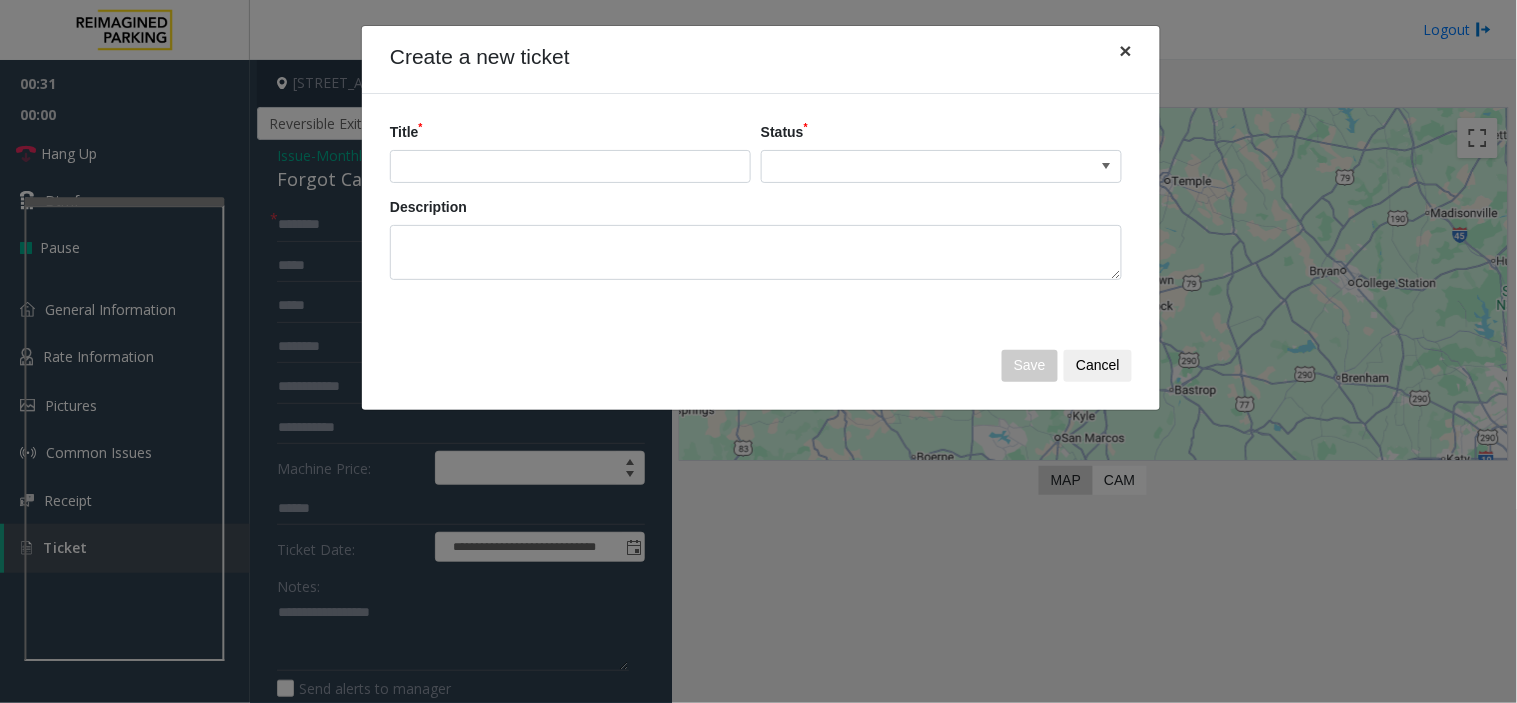 drag, startPoint x: 322, startPoint y: 636, endPoint x: 1135, endPoint y: 55, distance: 999.2647 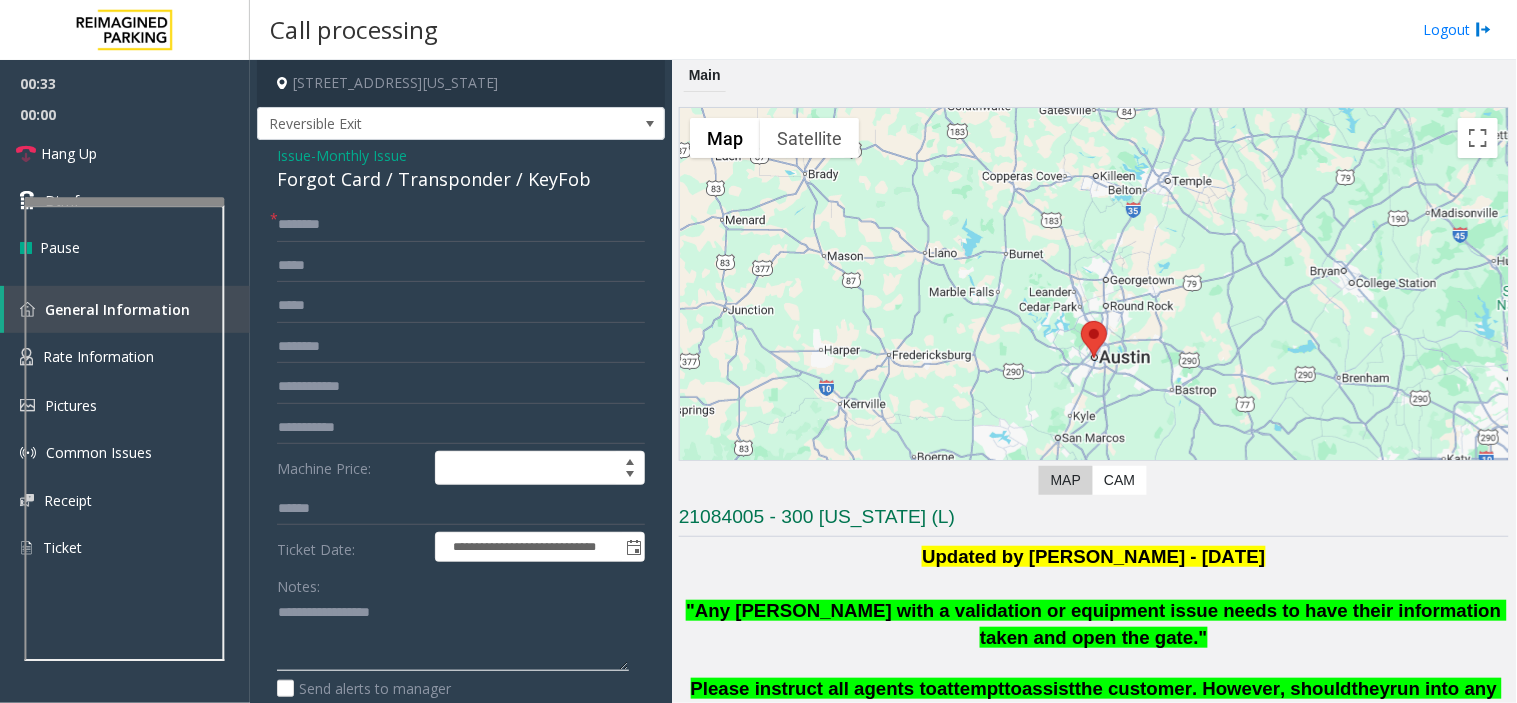 drag, startPoint x: 517, startPoint y: 595, endPoint x: 448, endPoint y: 627, distance: 76.05919 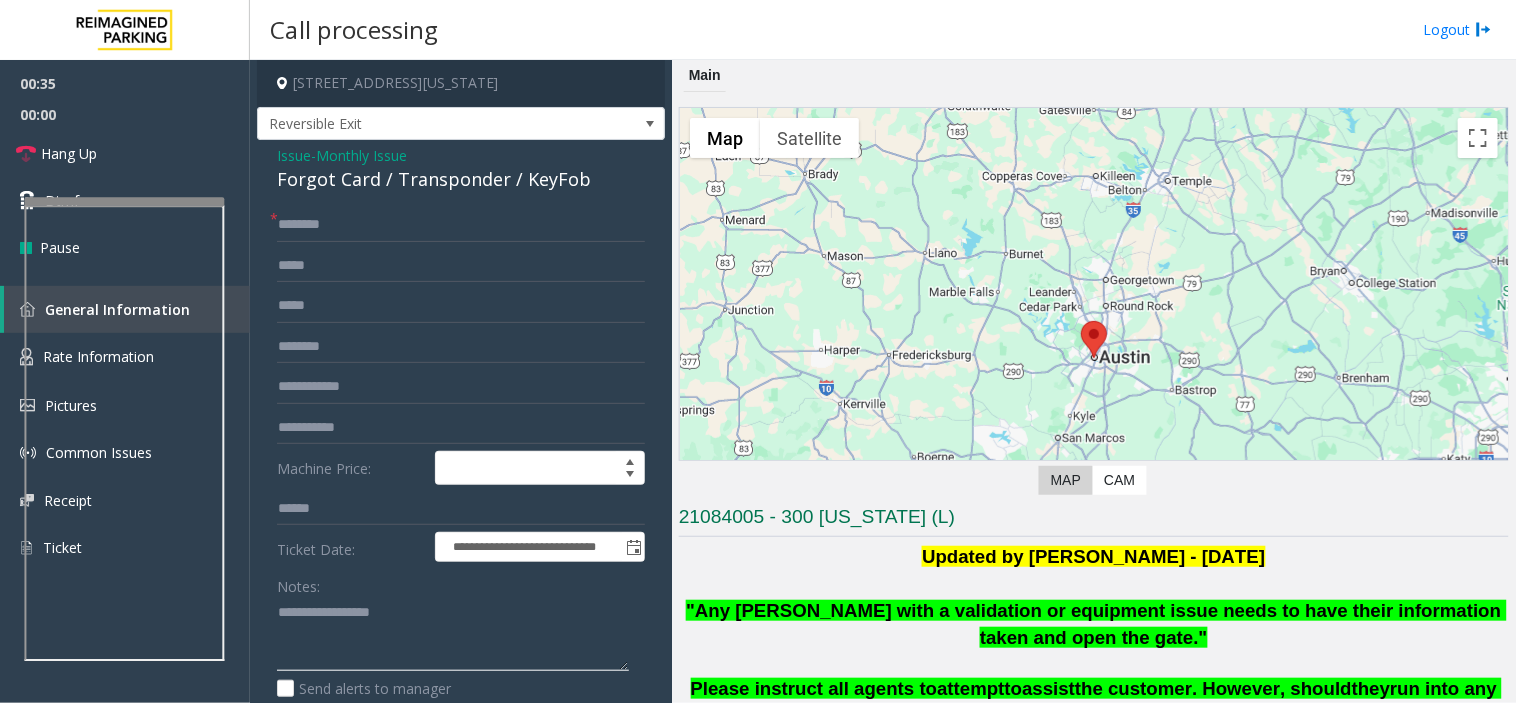 paste on "**********" 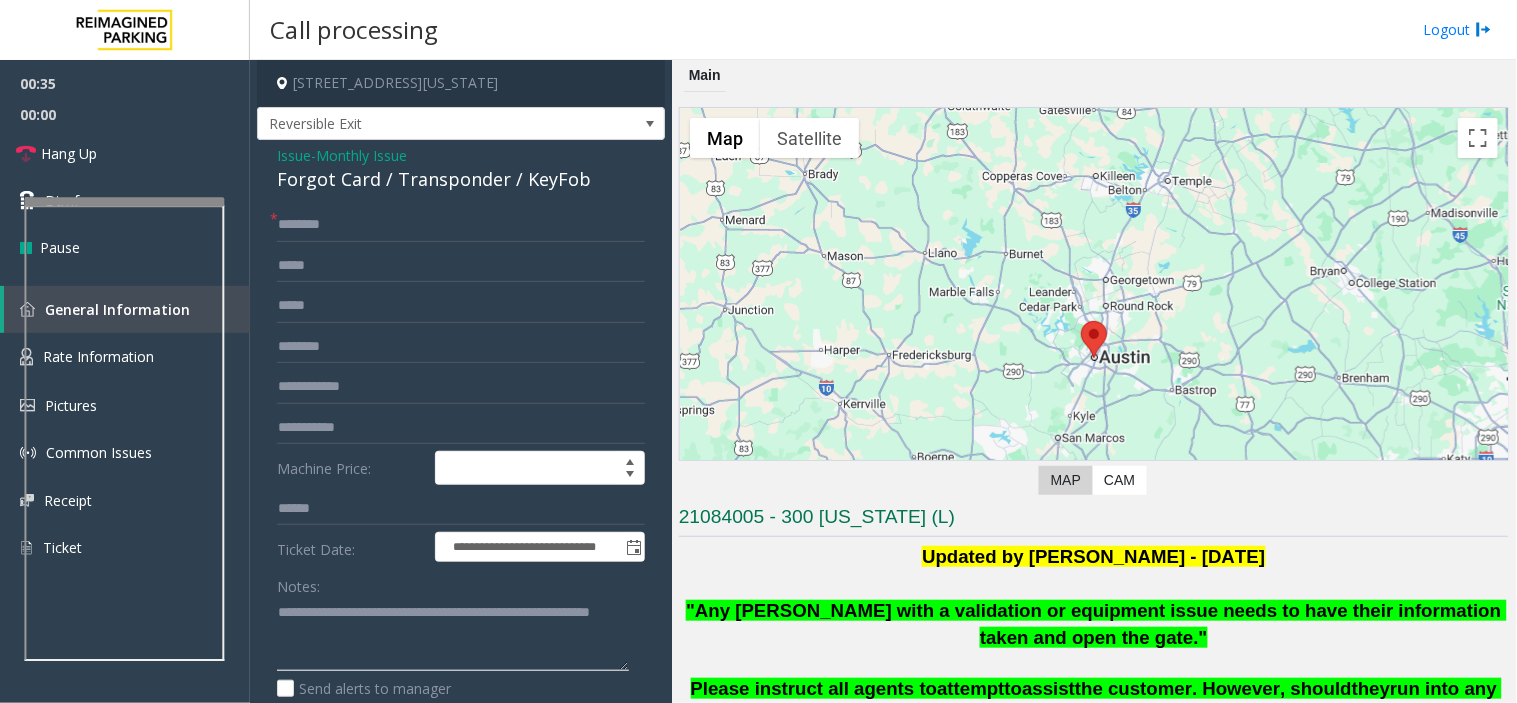 type on "**********" 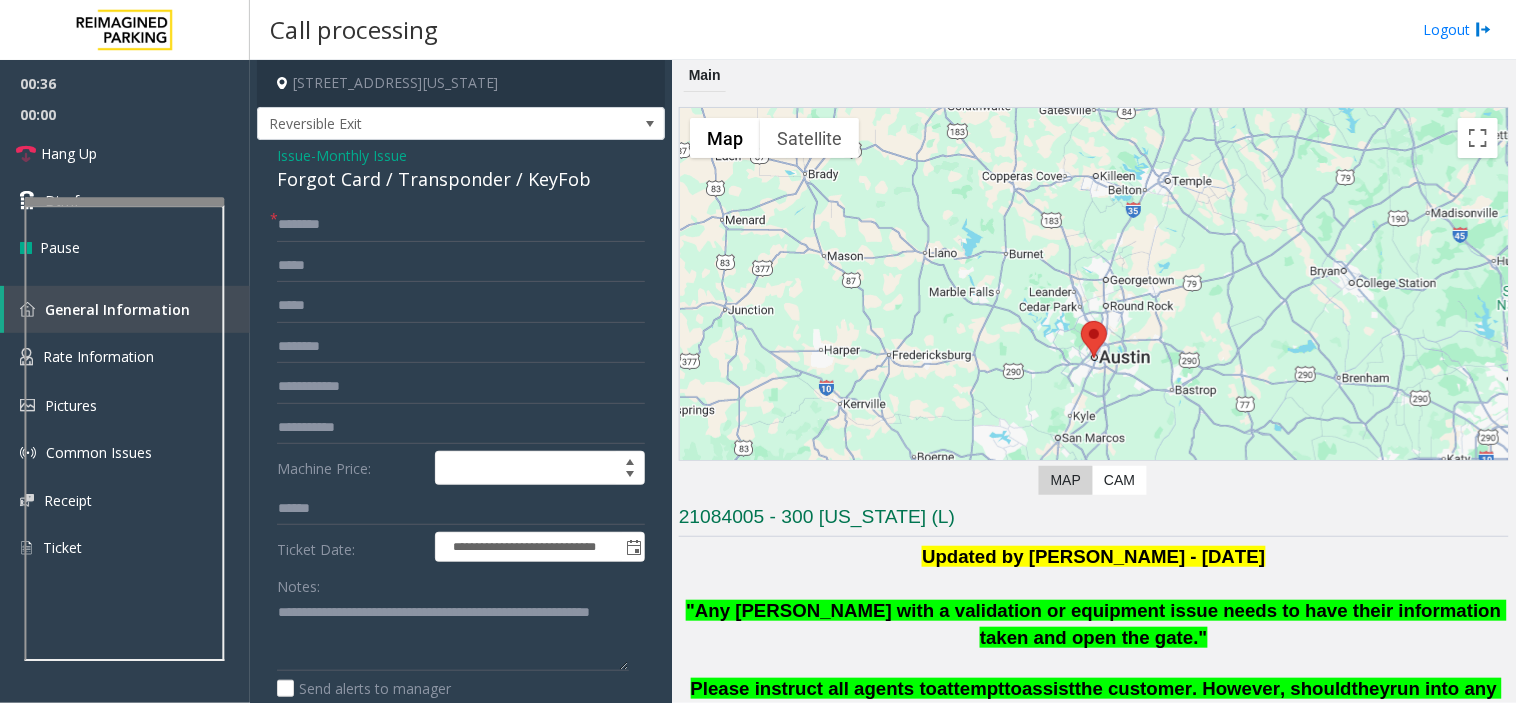 click on "**********" 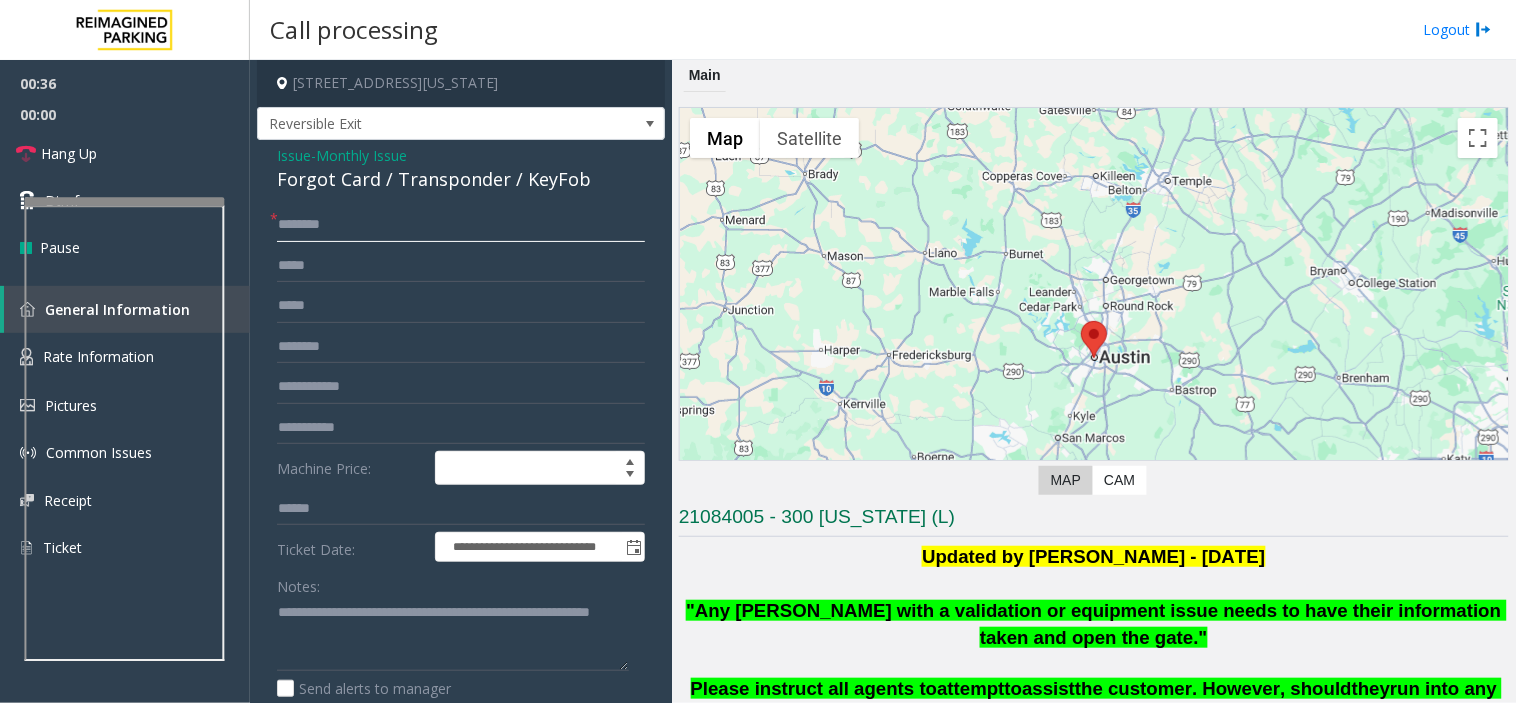 click 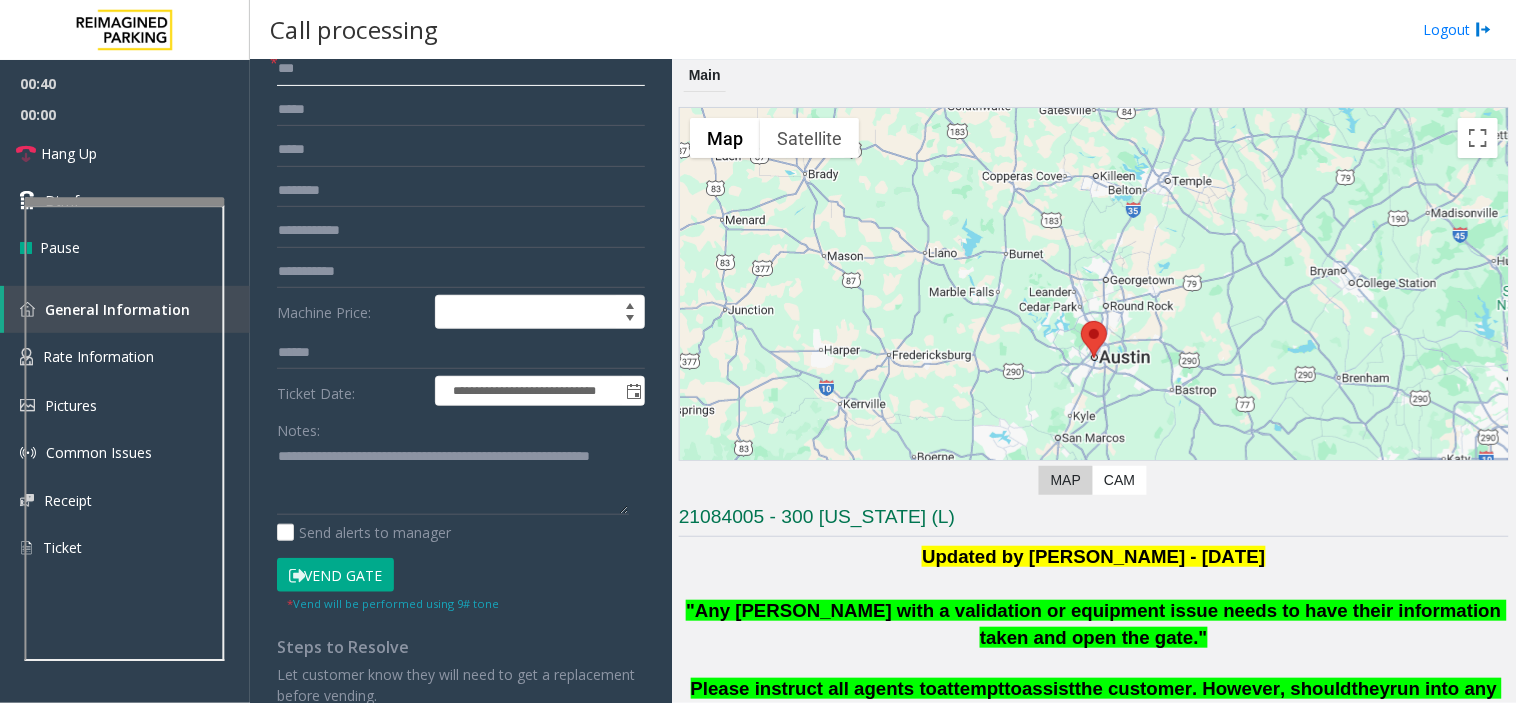 scroll, scrollTop: 200, scrollLeft: 0, axis: vertical 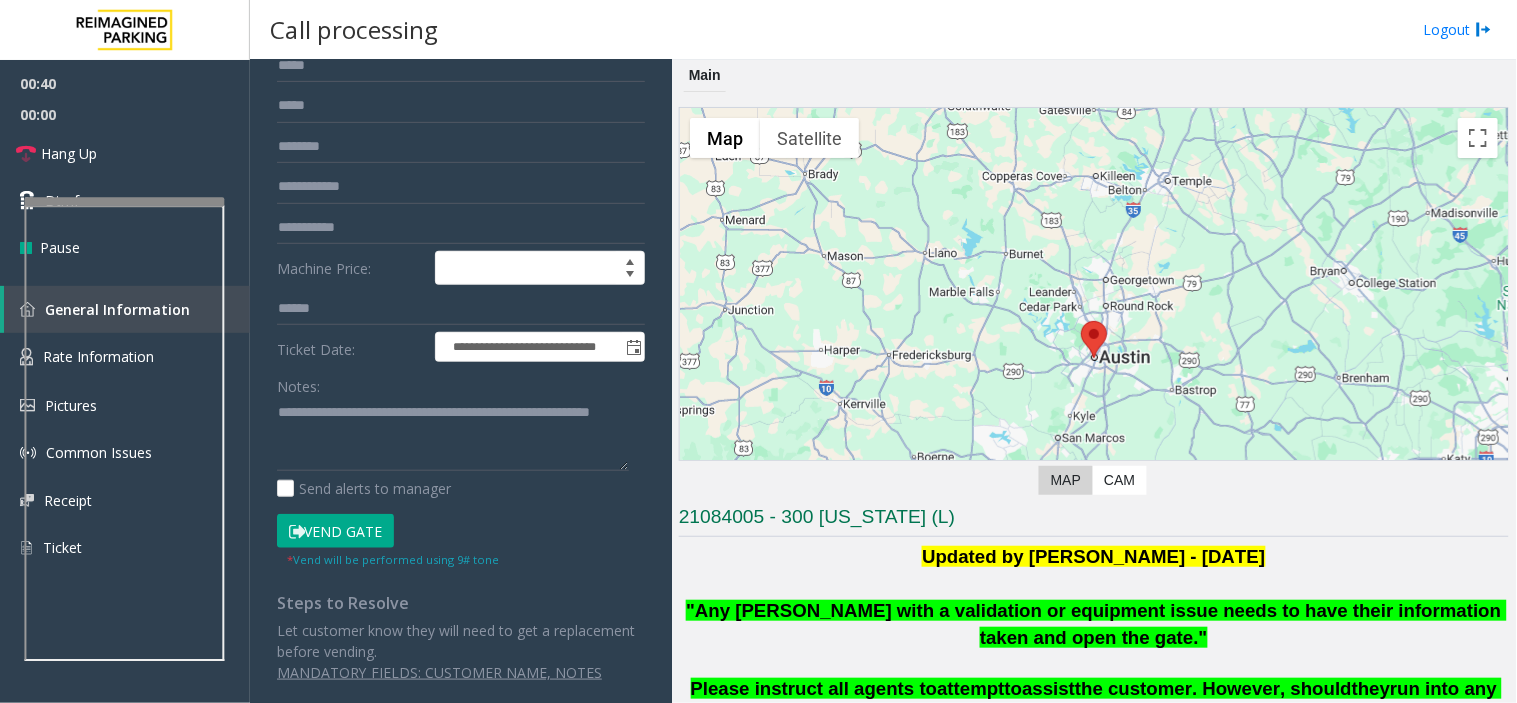 type on "***" 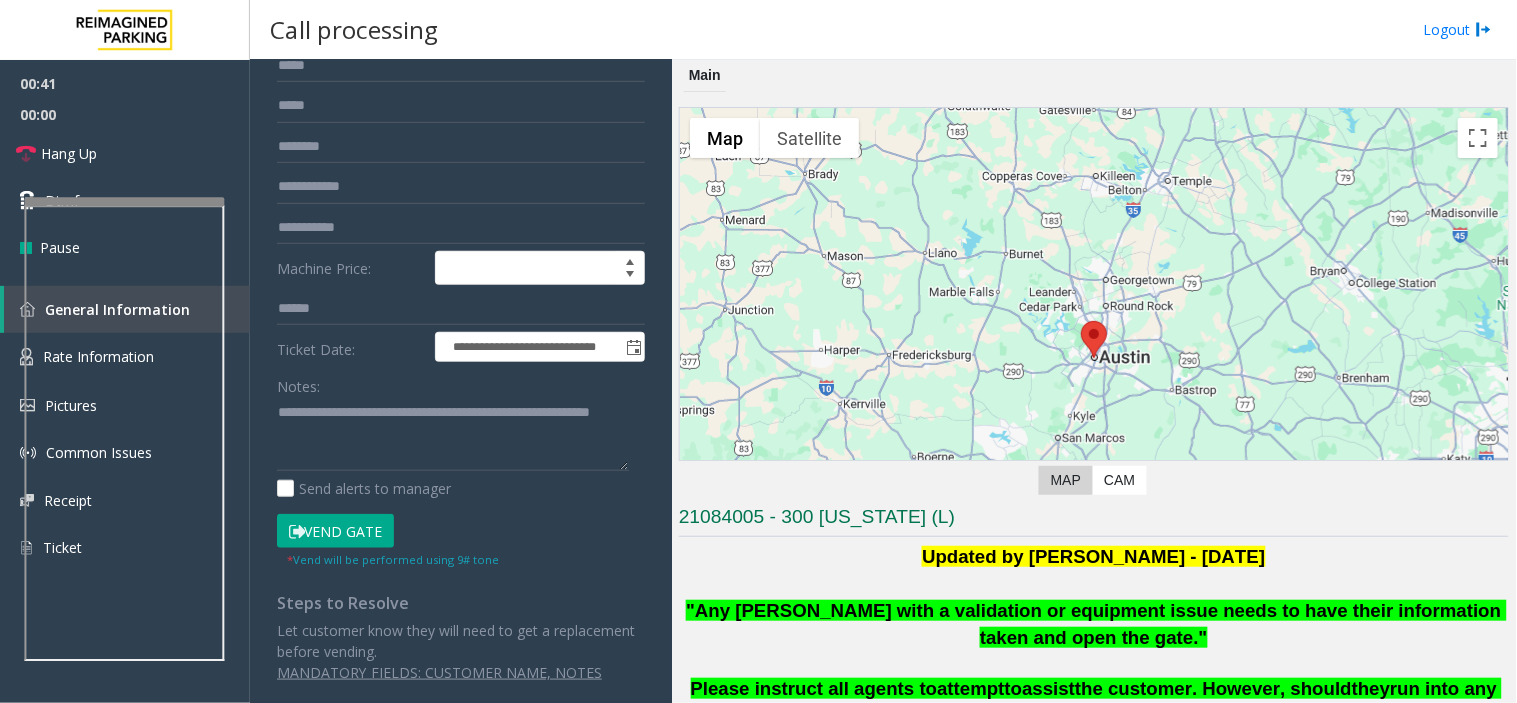 click on "Vend Gate" 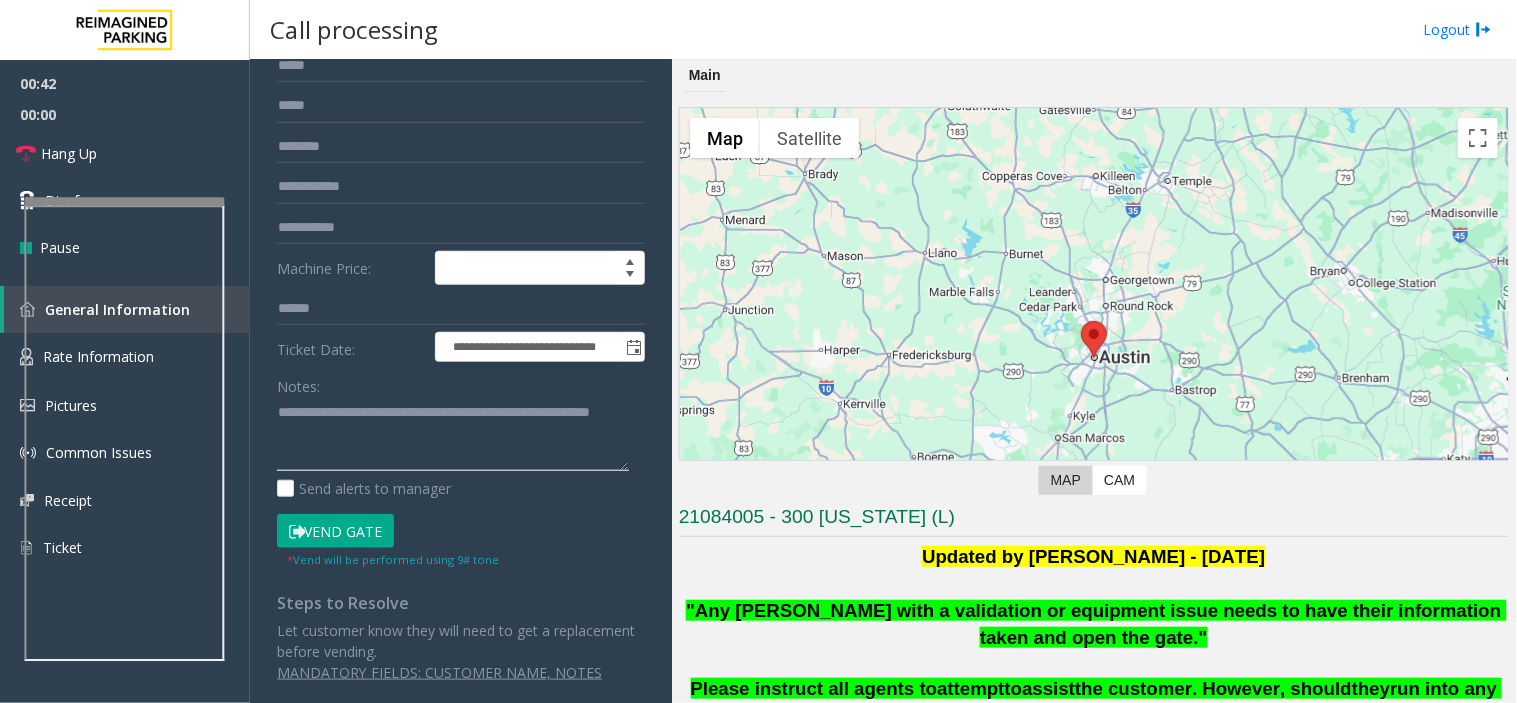 click 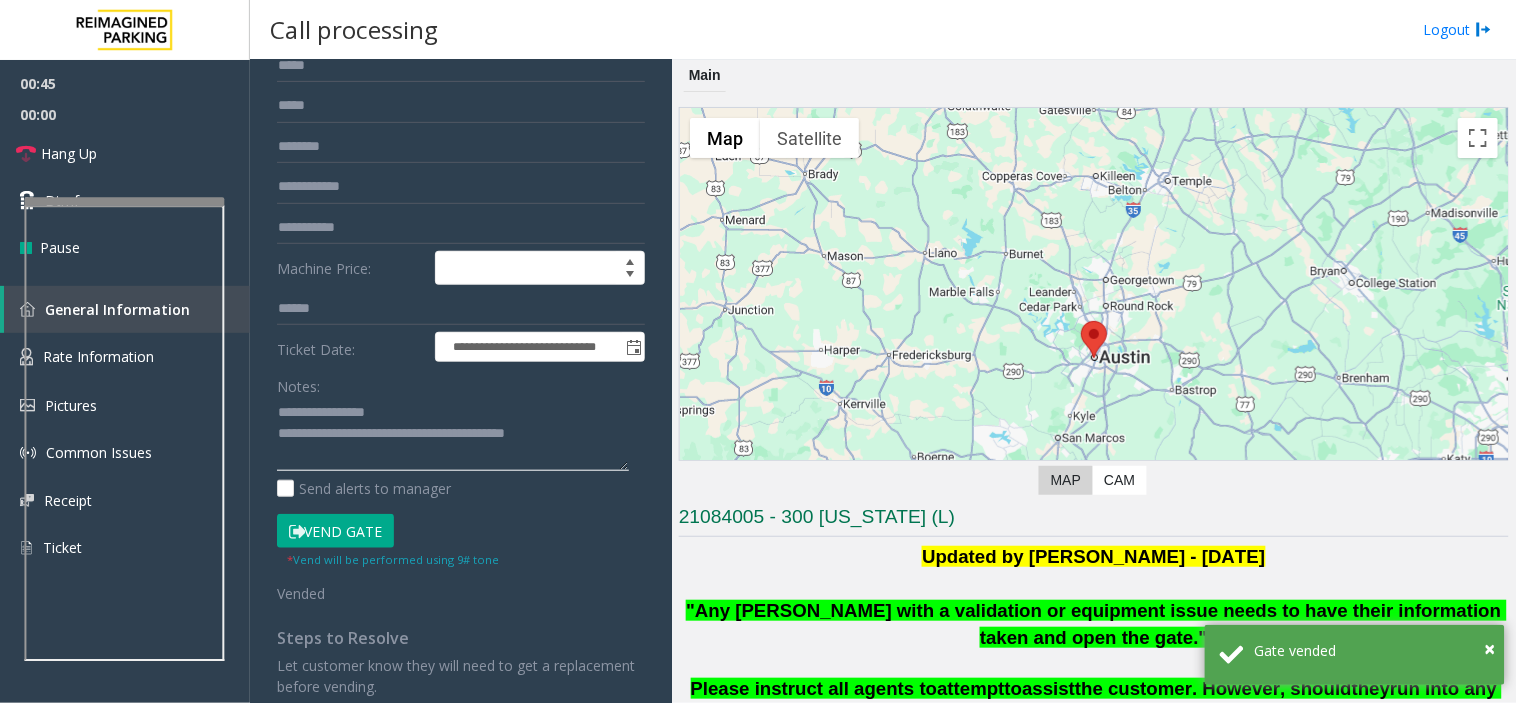 scroll, scrollTop: 0, scrollLeft: 0, axis: both 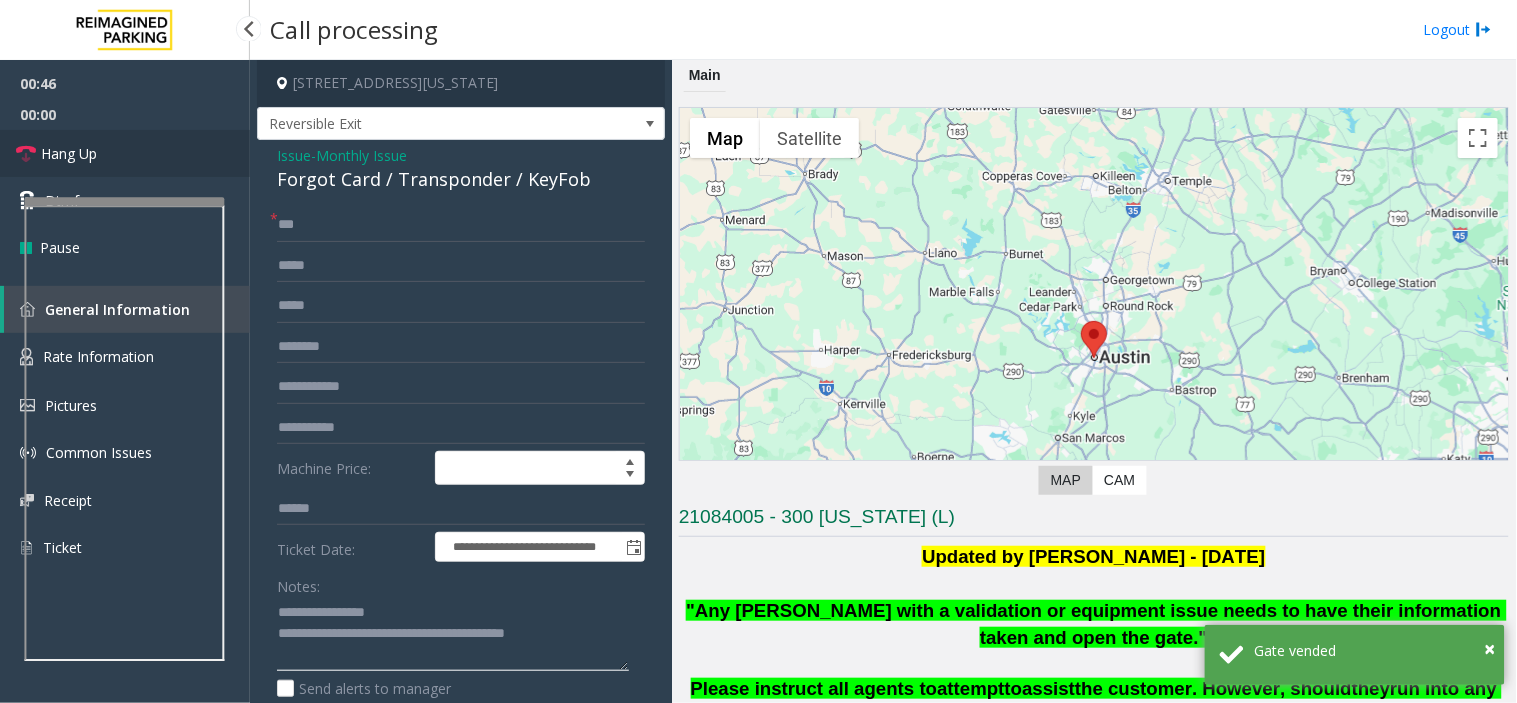 type on "**********" 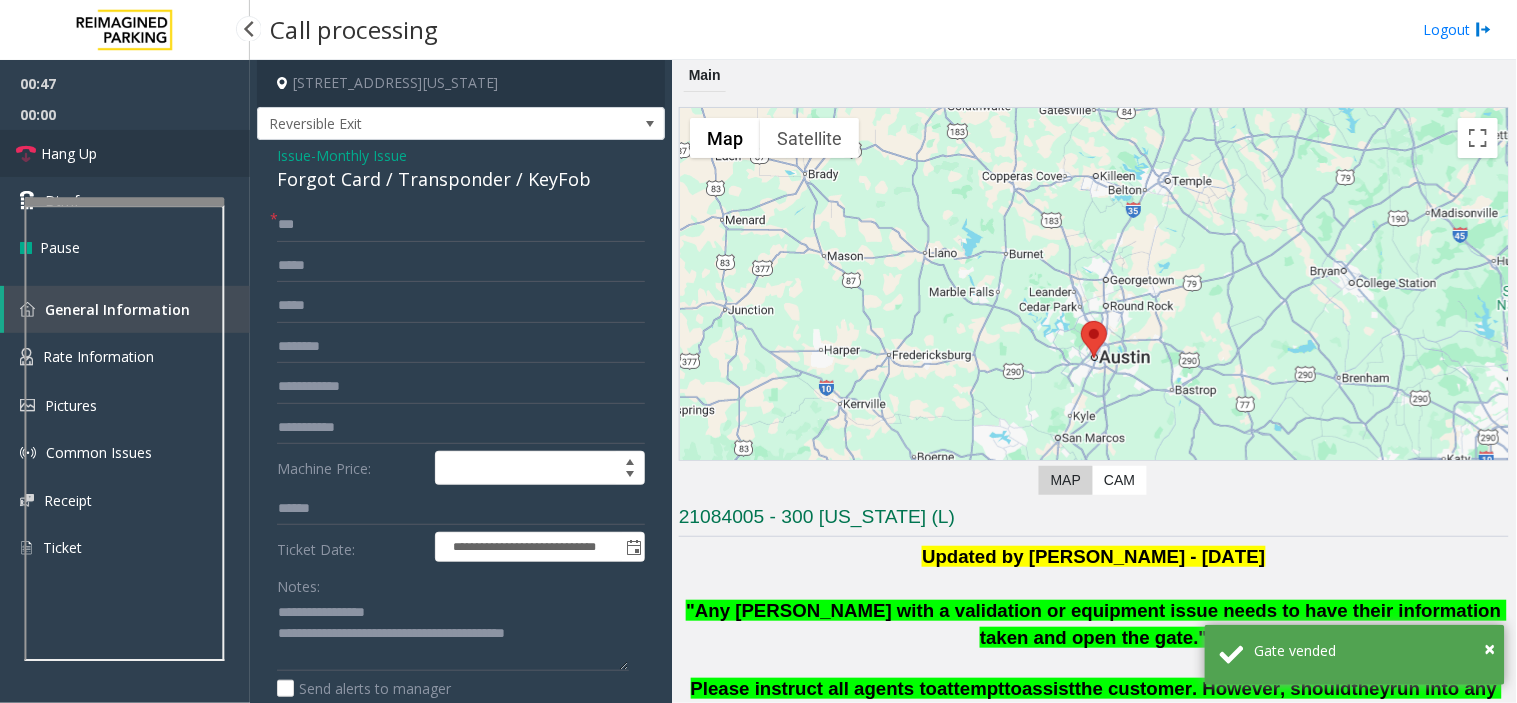 click on "Hang Up" at bounding box center (125, 153) 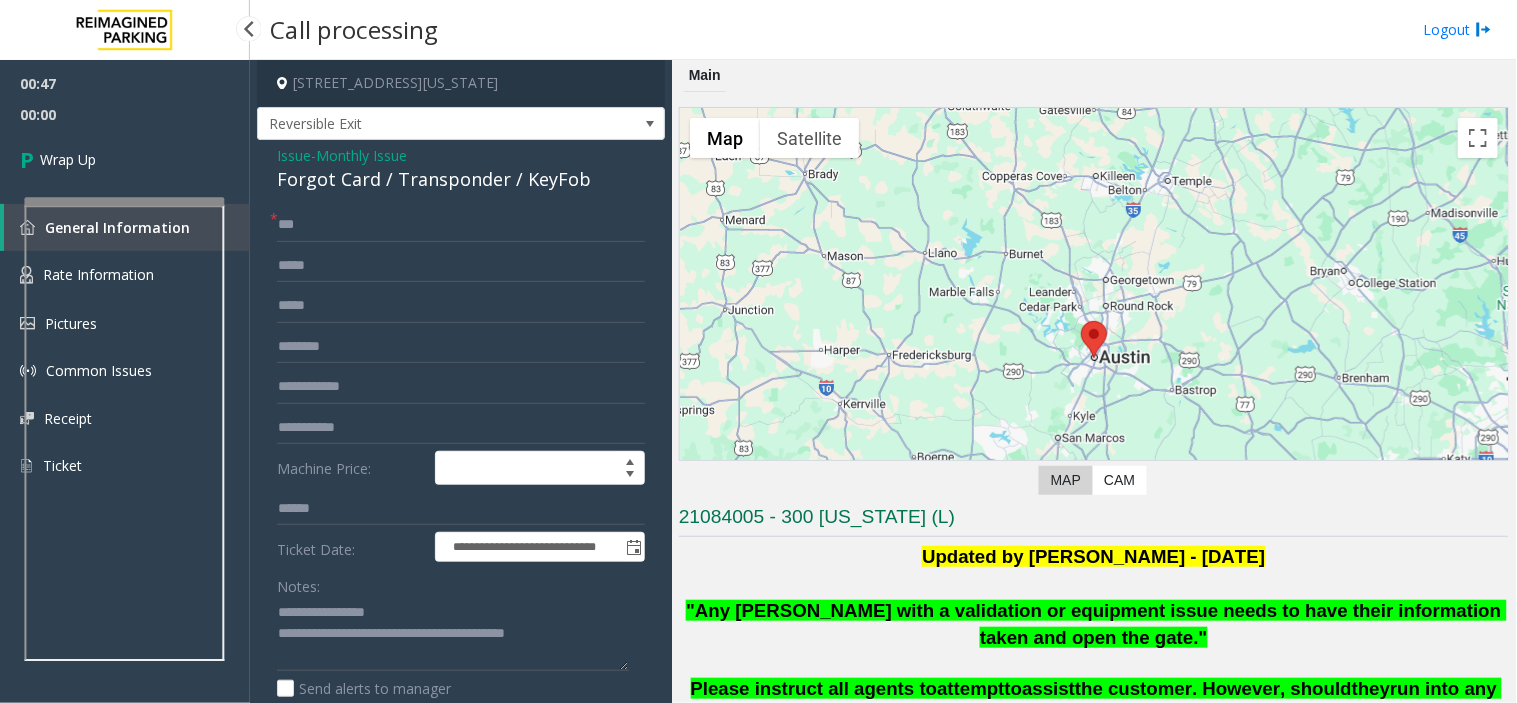click on "Wrap Up" at bounding box center [125, 159] 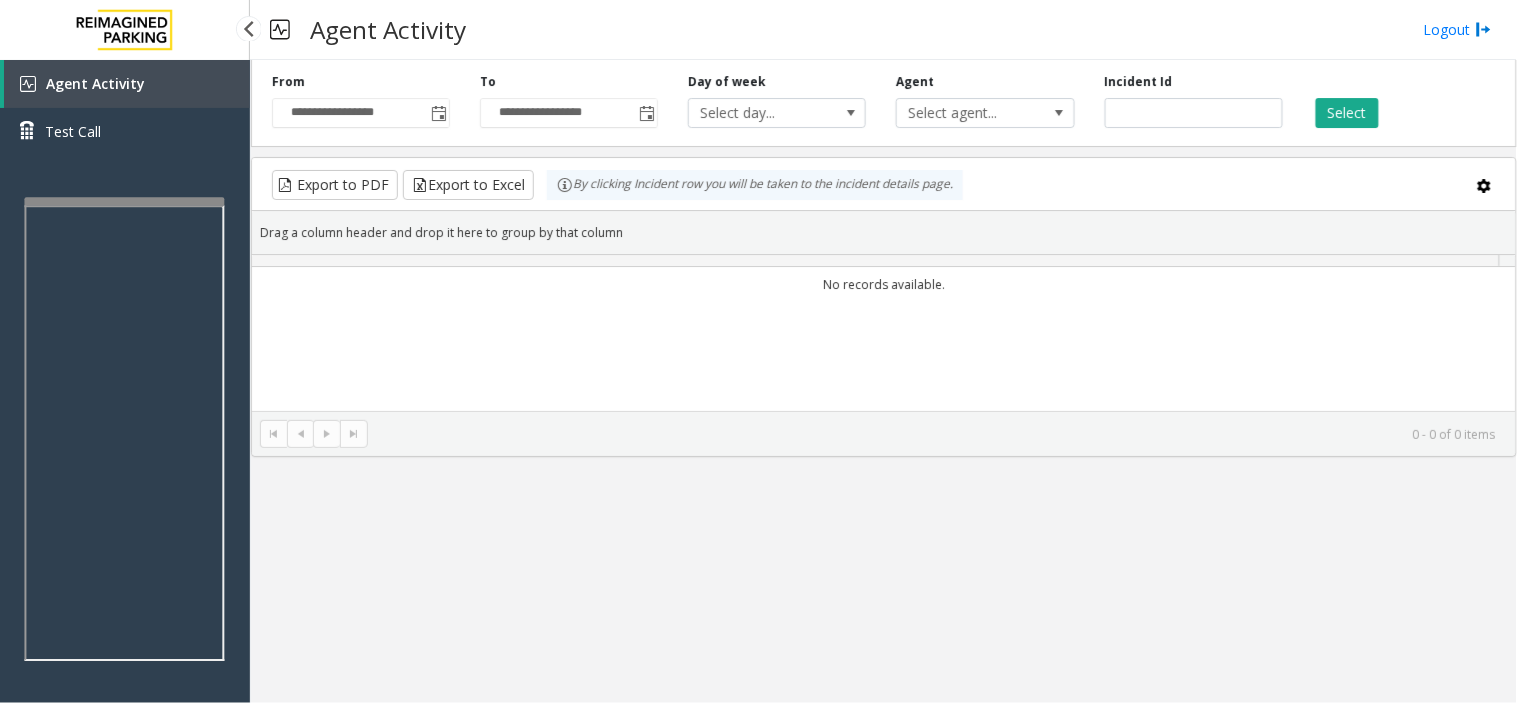 click on "Test Call" at bounding box center (125, 131) 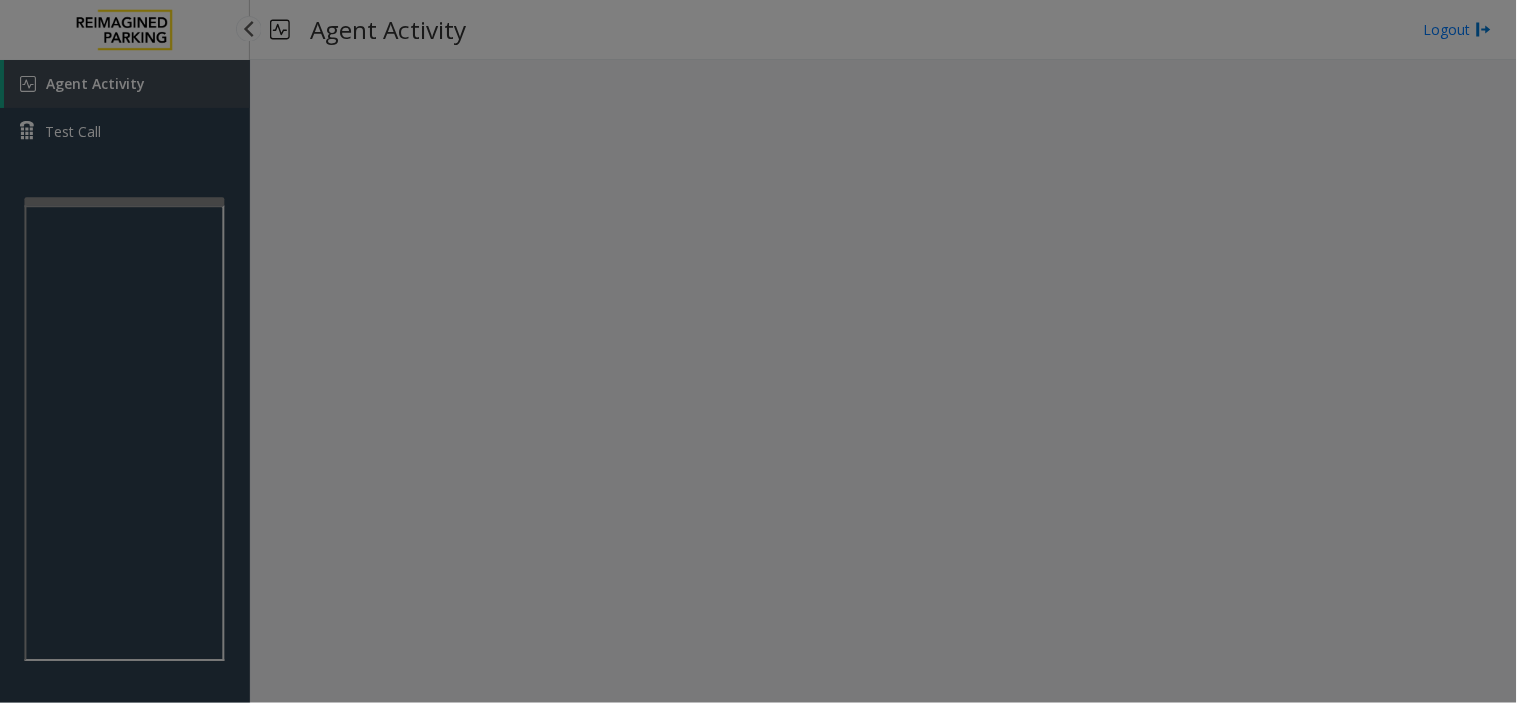 click on "Agent Activity Test Call × Close Powered by Umojo © 2025 Agent Activity Logout  ×
Select location × Select Anonymous Call Clear Select Lot Number Location Name Address R86-52 Filmore Garage (R390) [STREET_ADDRESS] BCC Garage (Also known as ANB Garage) (R390)  [STREET_ADDRESS][GEOGRAPHIC_DATA] (R390) [STREET_ADDRESS]-1 [GEOGRAPHIC_DATA] (390) [STREET_ADDRESS][GEOGRAPHIC_DATA] (R390) [STREET_ADDRESS][GEOGRAPHIC_DATA] (R390) [STREET_ADDRESS][GEOGRAPHIC_DATA][STREET_ADDRESS][PERSON_NAME] (R390) [STREET_ADDRESS]-[GEOGRAPHIC_DATA] (MBC)(R390) [STREET_ADDRESS][GEOGRAPHIC_DATA]-[GEOGRAPHIC_DATA]) [STREET_ADDRESS] First ([GEOGRAPHIC_DATA][STREET_ADDRESS] G2 Garage (R390) 2 1" at bounding box center [758, 351] 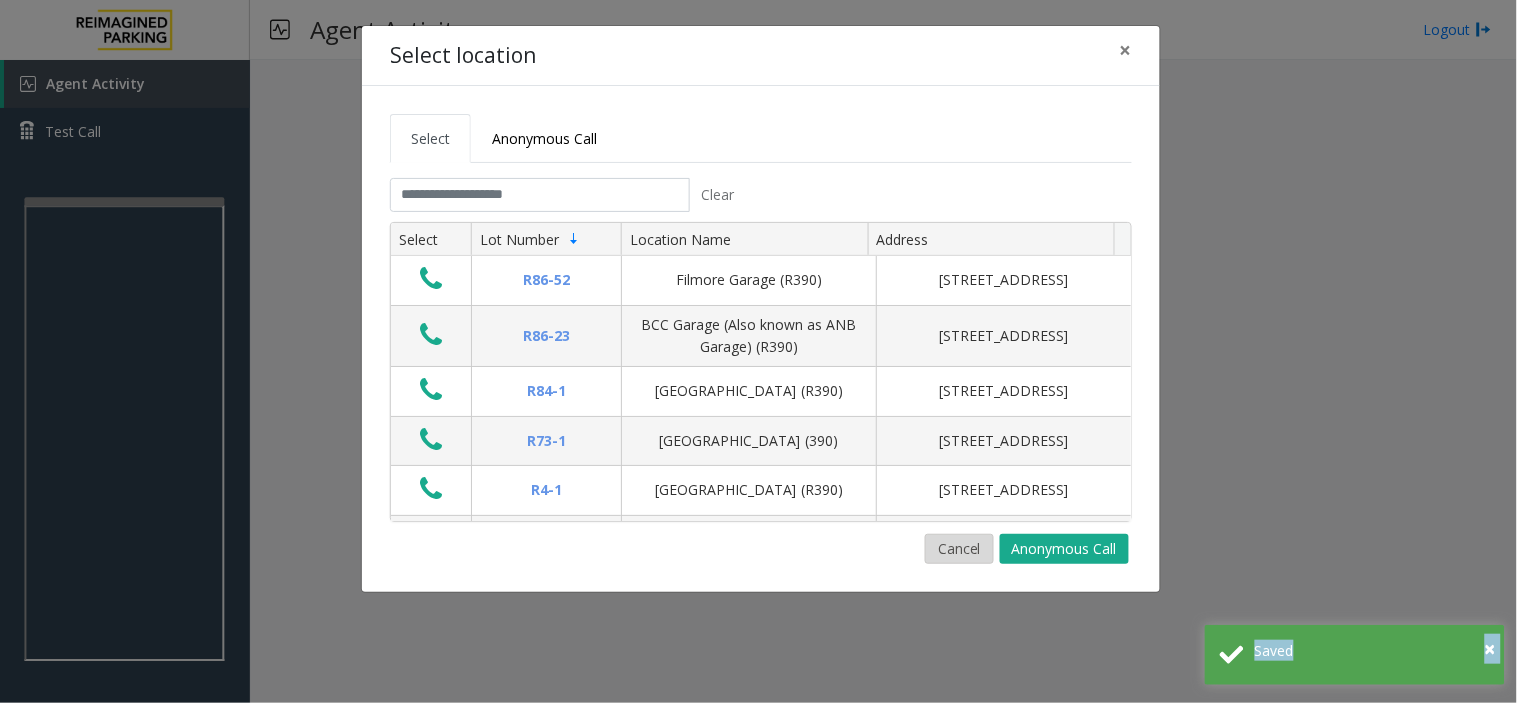 click on "Cancel" 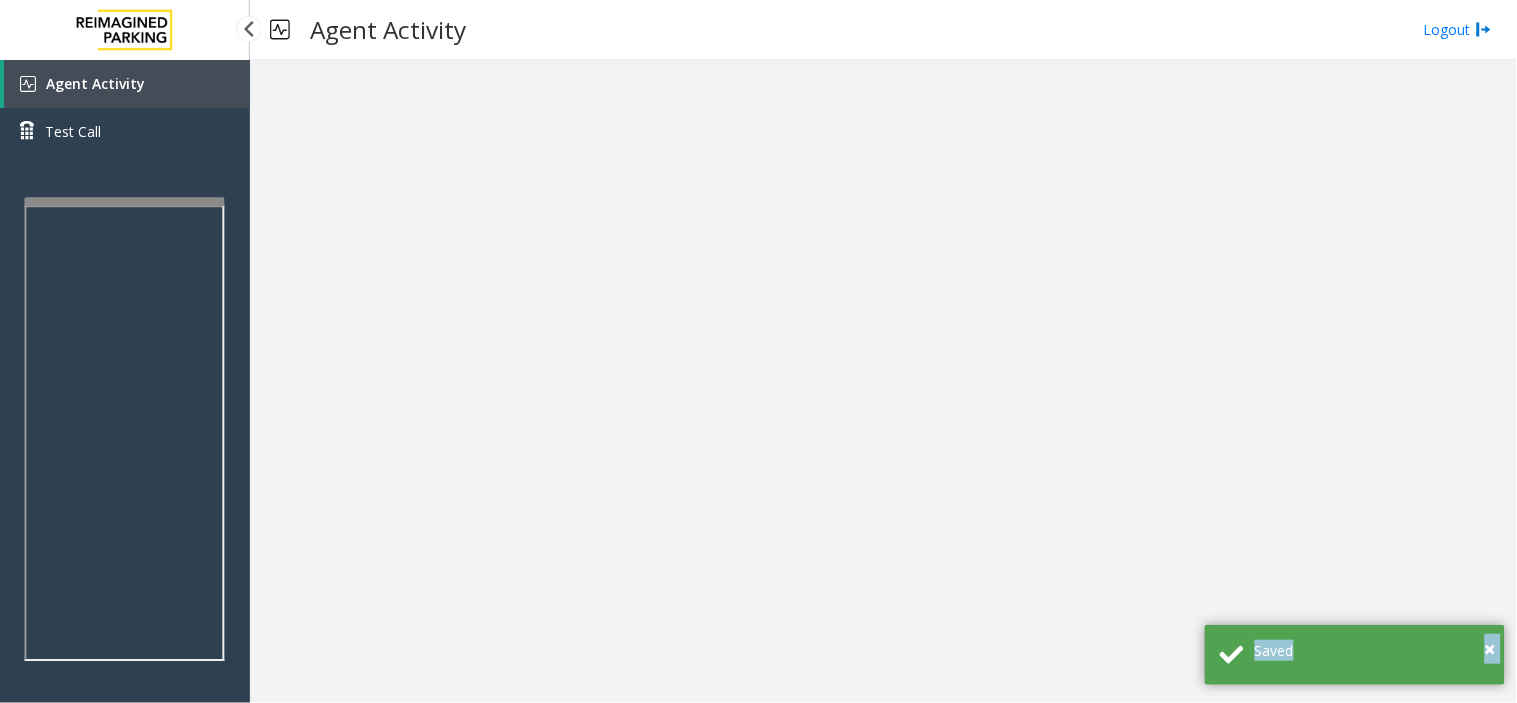 click on "Agent Activity" at bounding box center [127, 84] 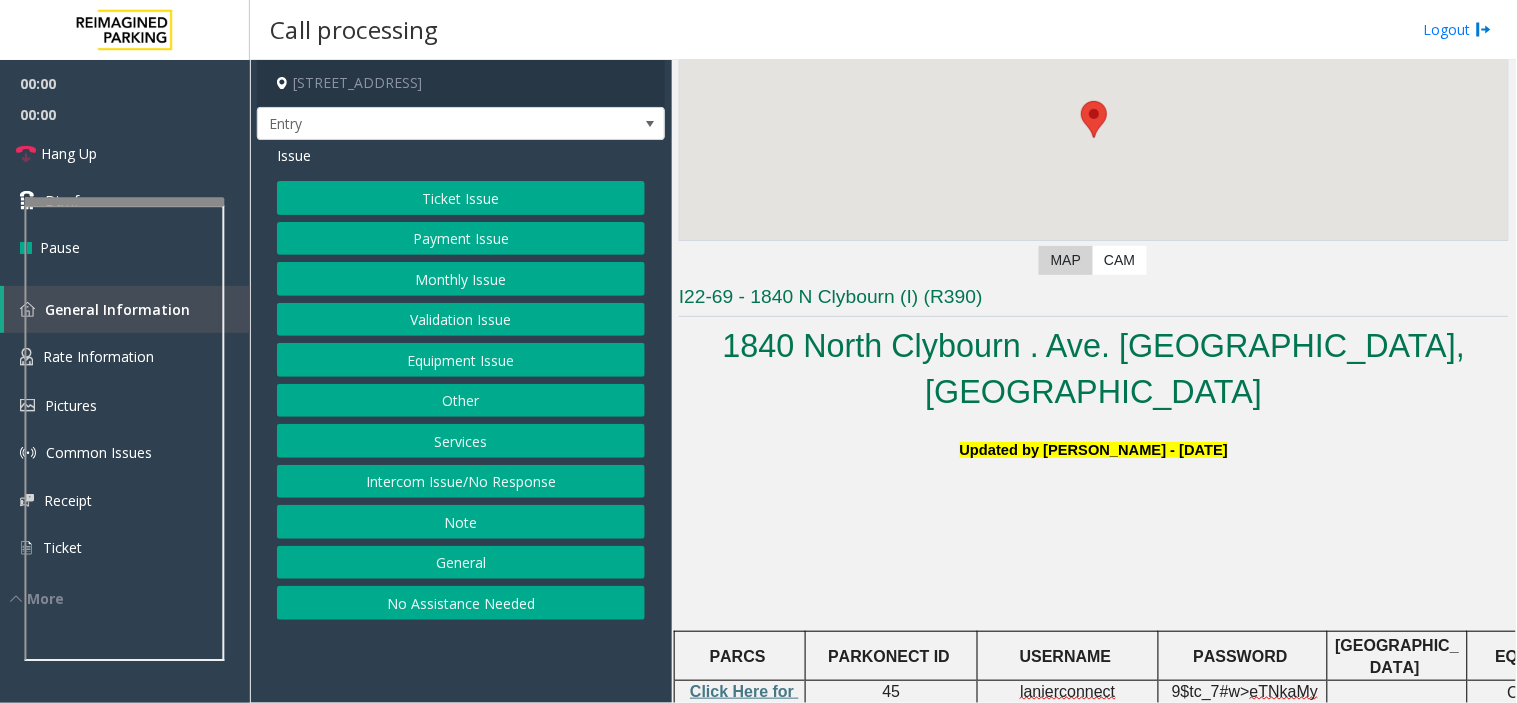 scroll, scrollTop: 222, scrollLeft: 0, axis: vertical 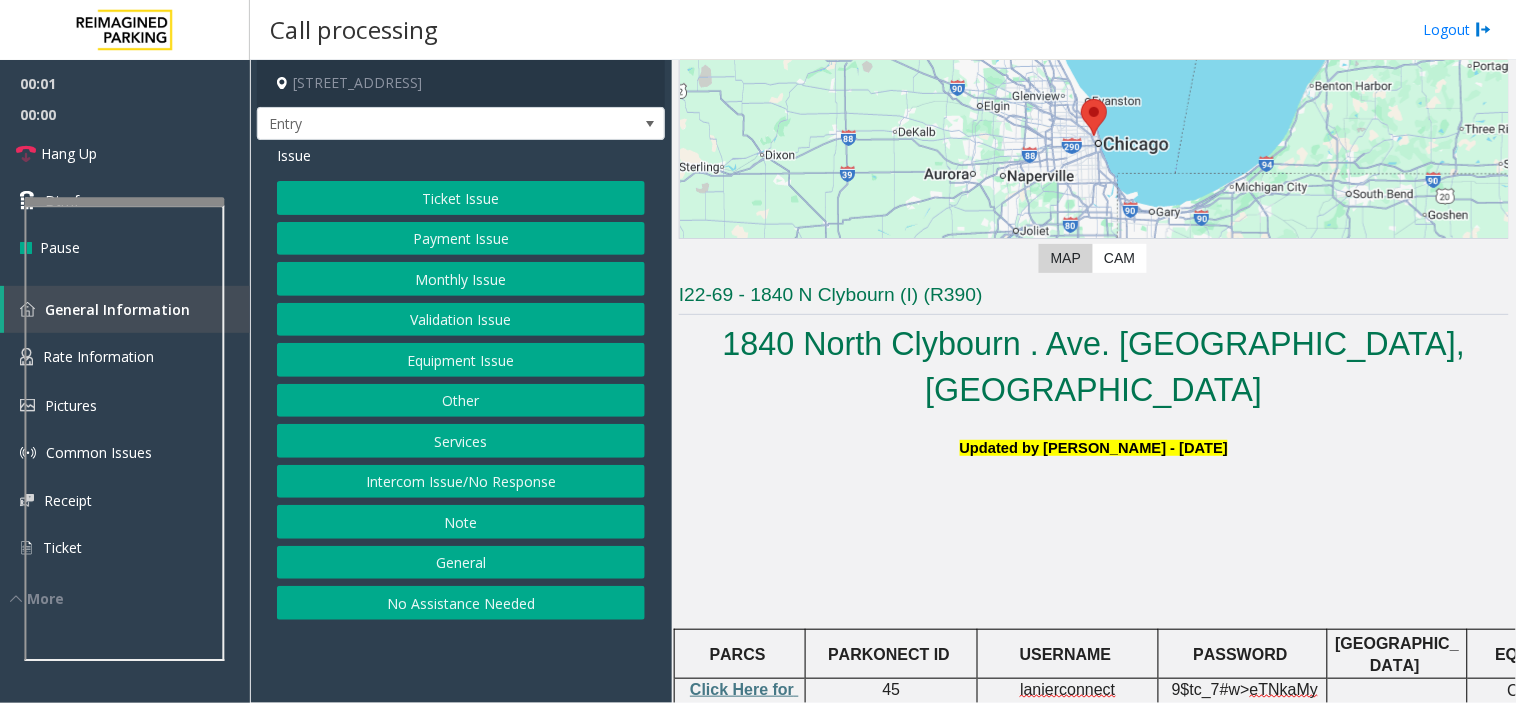 click on "I22-69 - 1840 N Clybourn (I) (R390)" 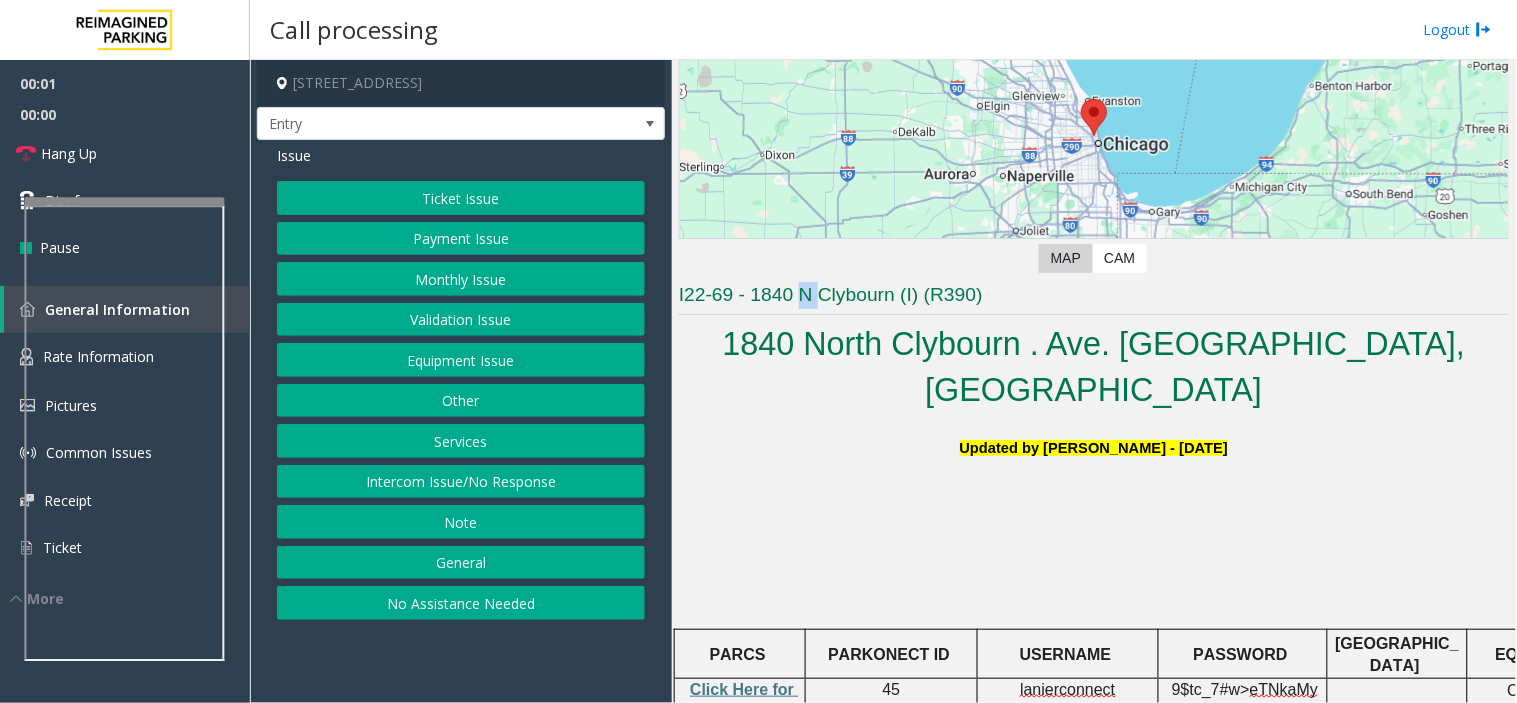 click on "I22-69 - 1840 N Clybourn (I) (R390)" 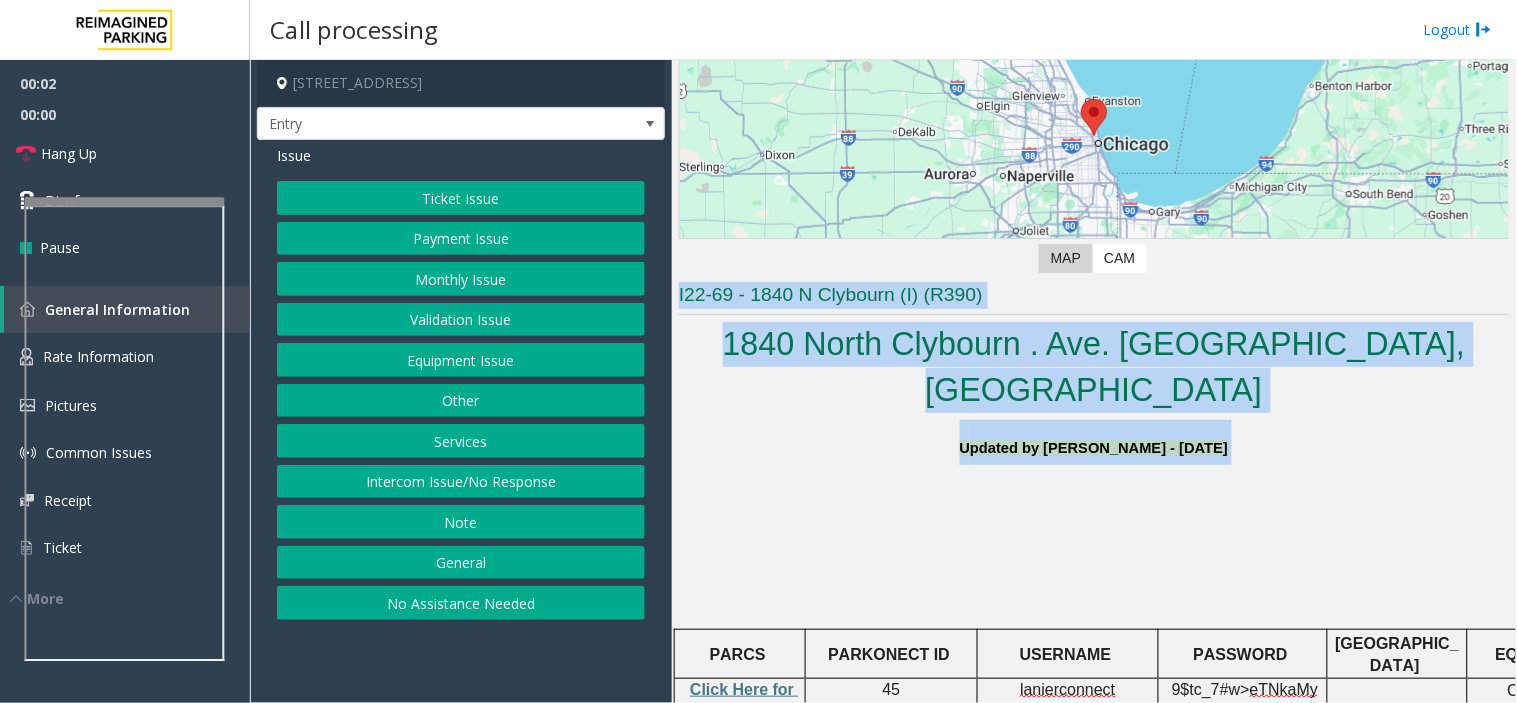 drag, startPoint x: 797, startPoint y: 298, endPoint x: 1293, endPoint y: 500, distance: 535.5558 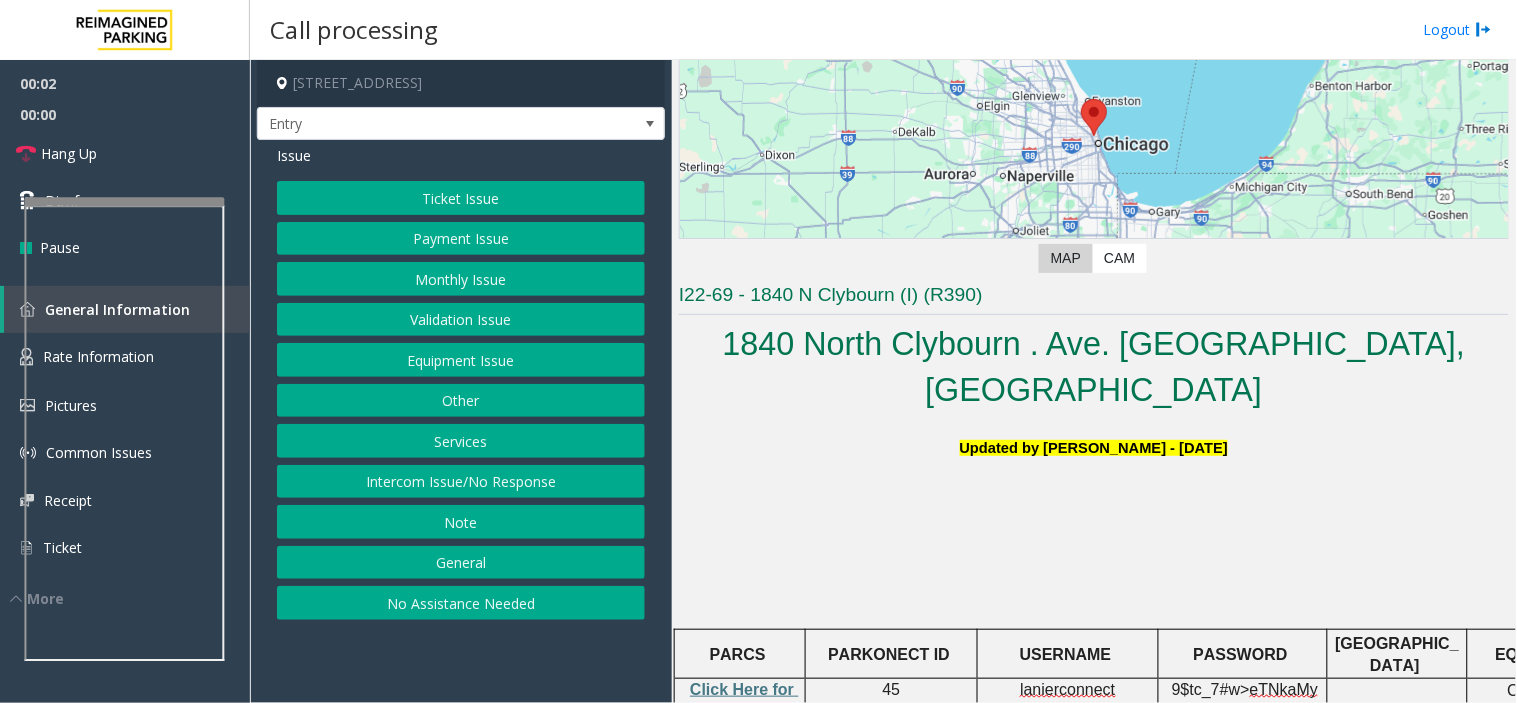 click 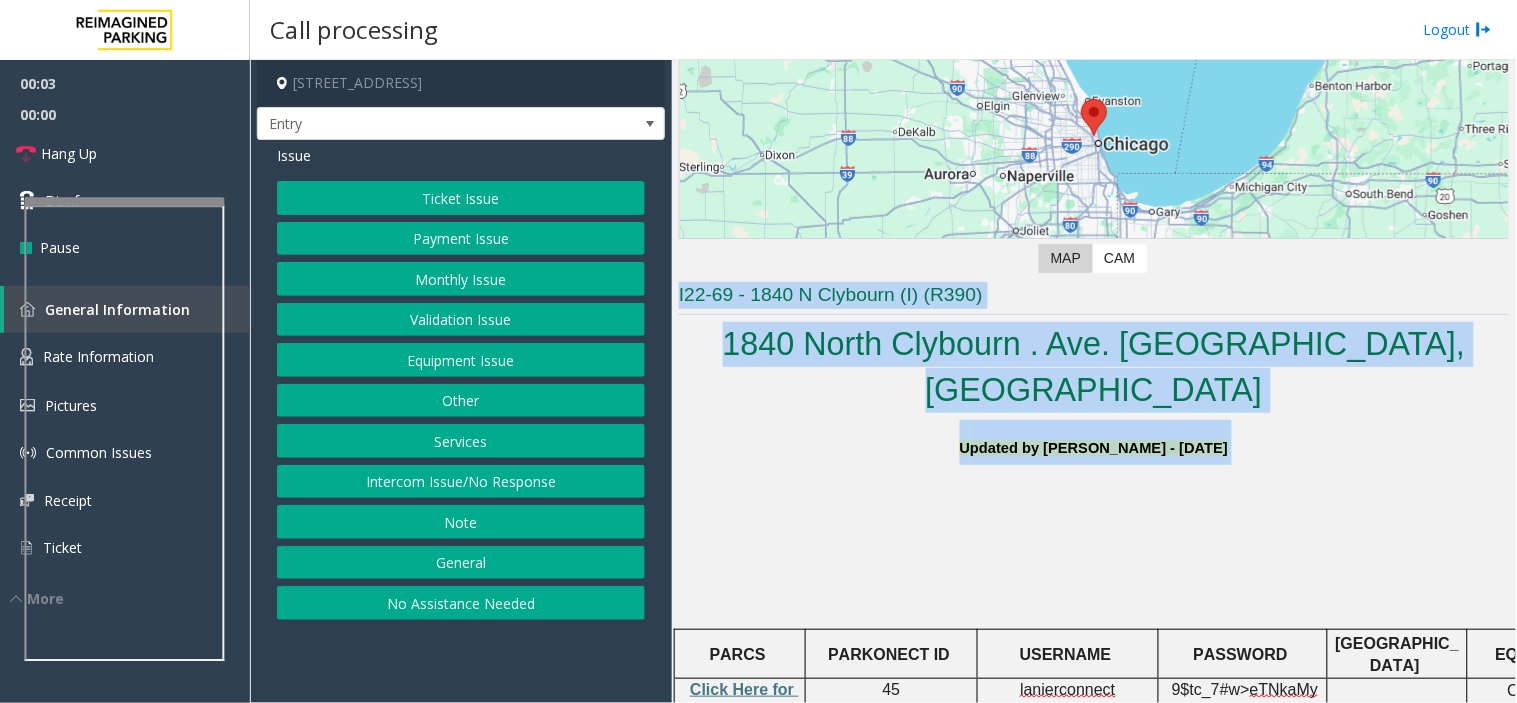drag, startPoint x: 1293, startPoint y: 500, endPoint x: 713, endPoint y: 234, distance: 638.08777 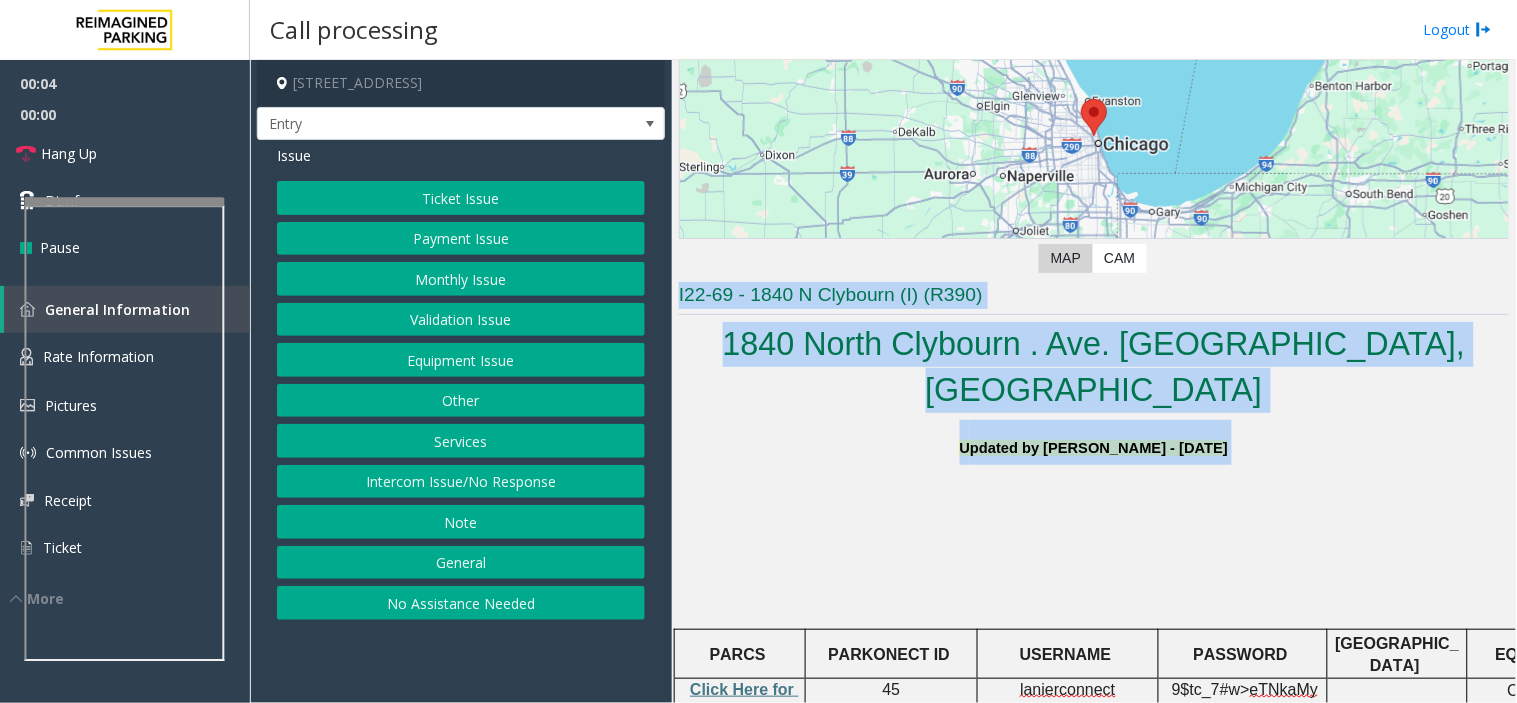 click on "No Assistance Needed" 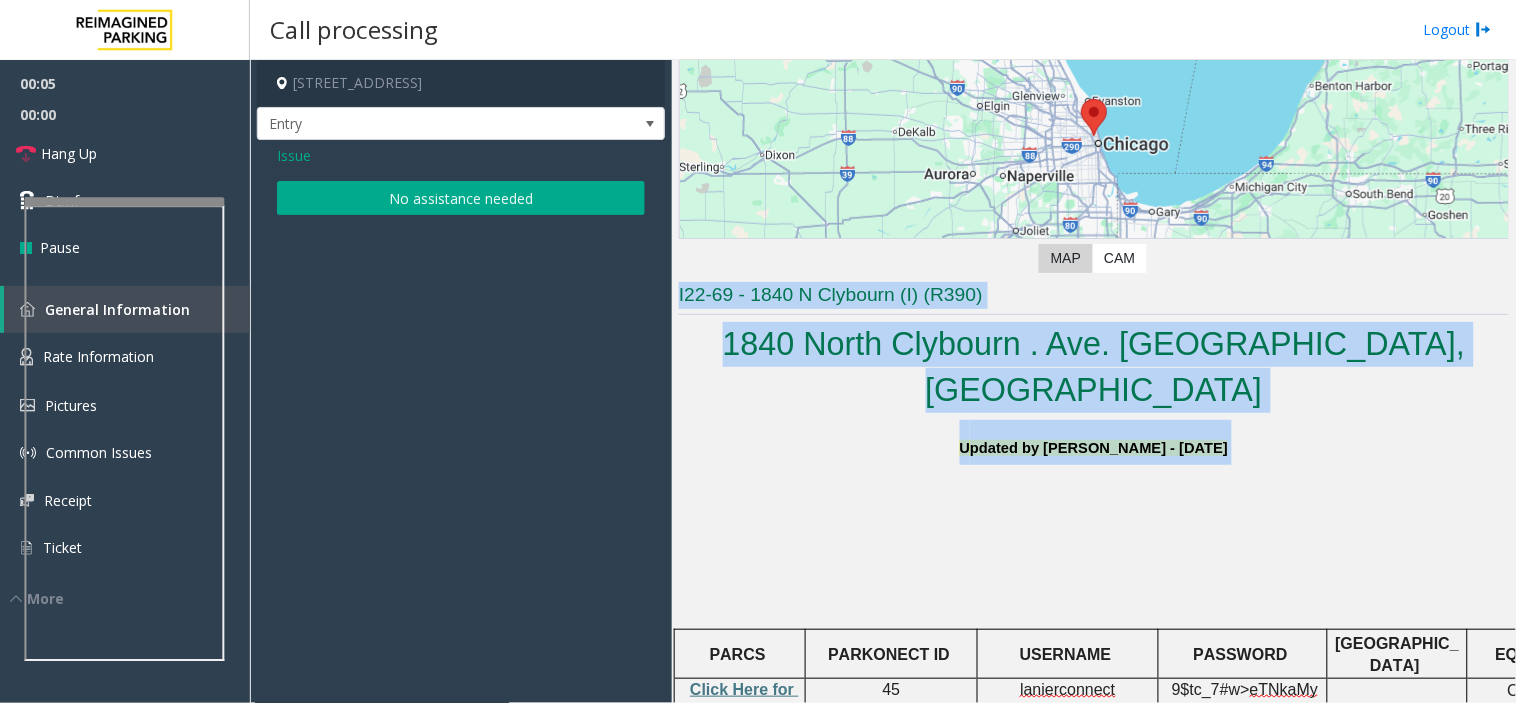 click on "No assistance needed" 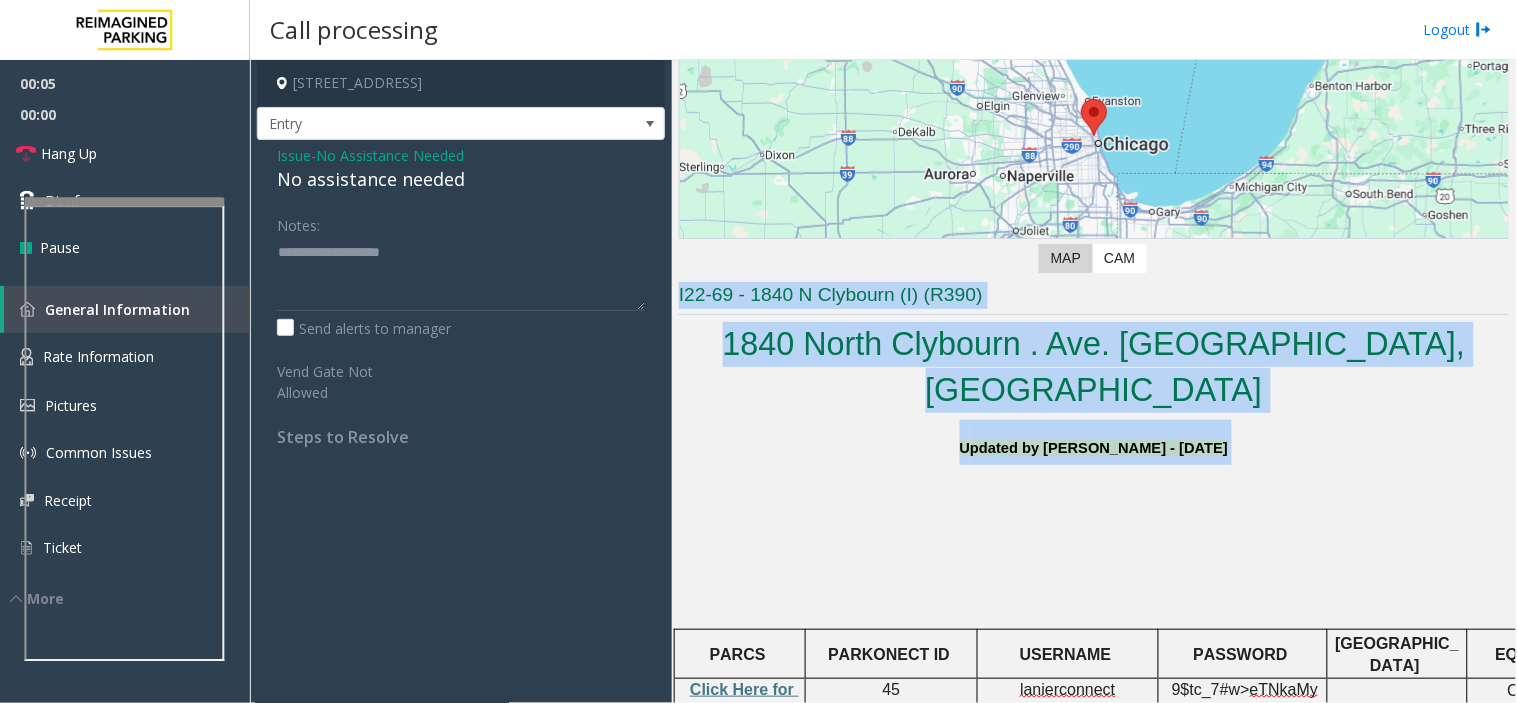 click on "No assistance needed" 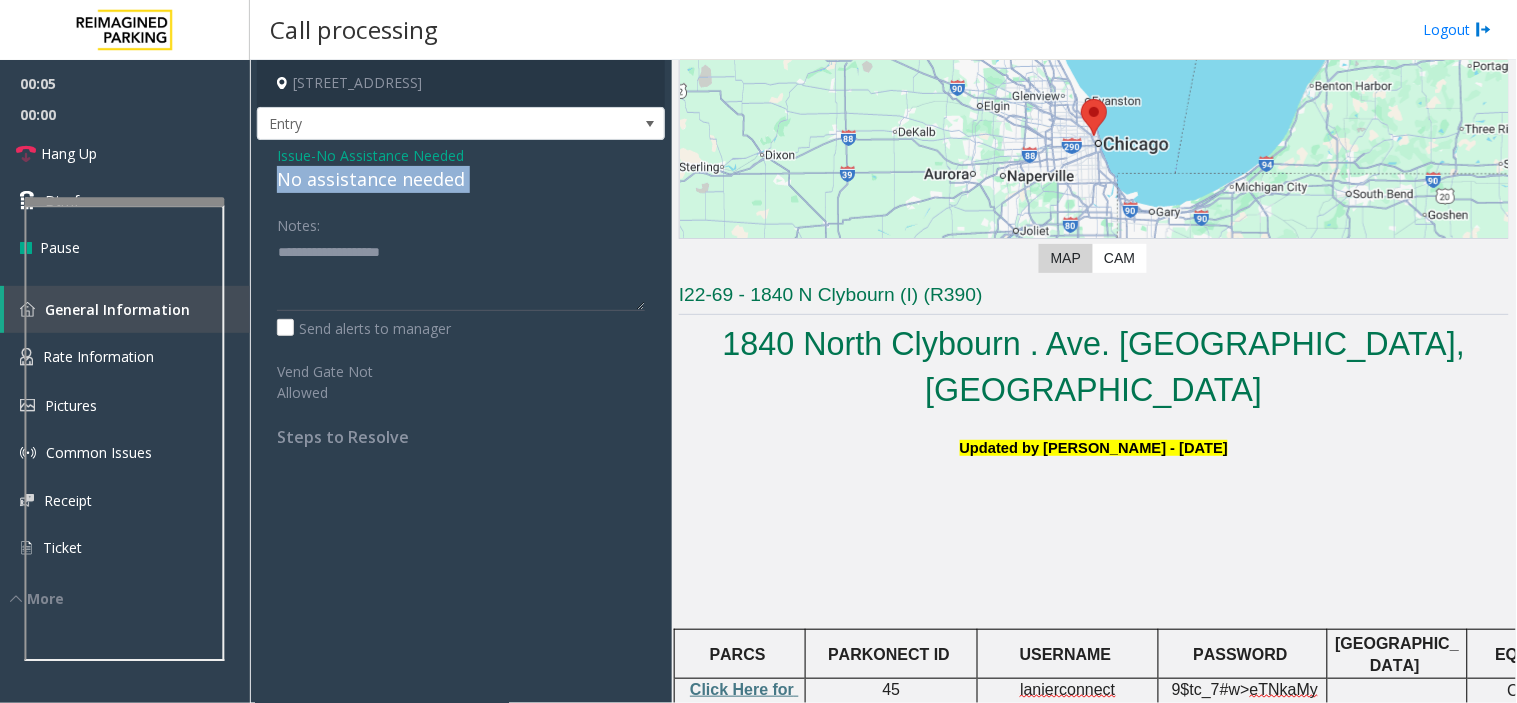 click on "No assistance needed" 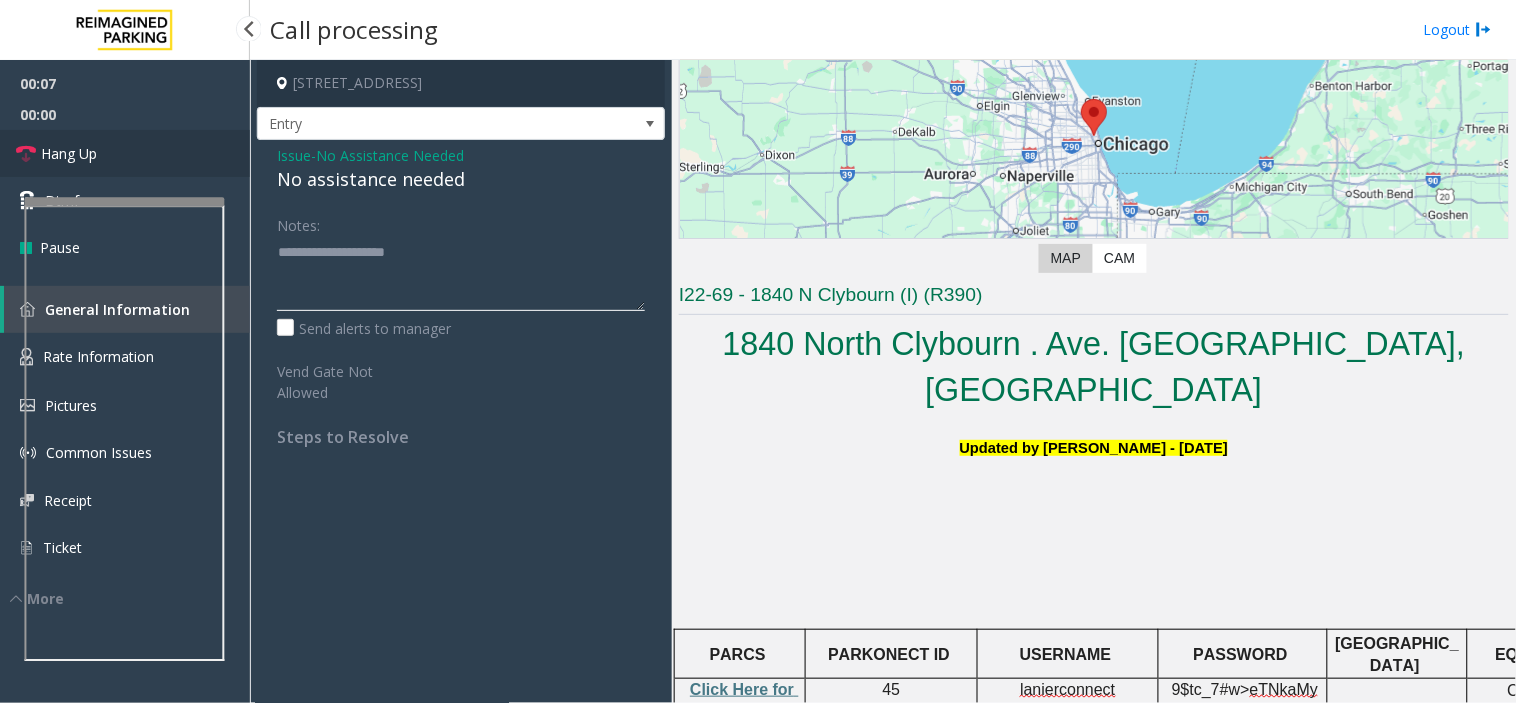 type on "**********" 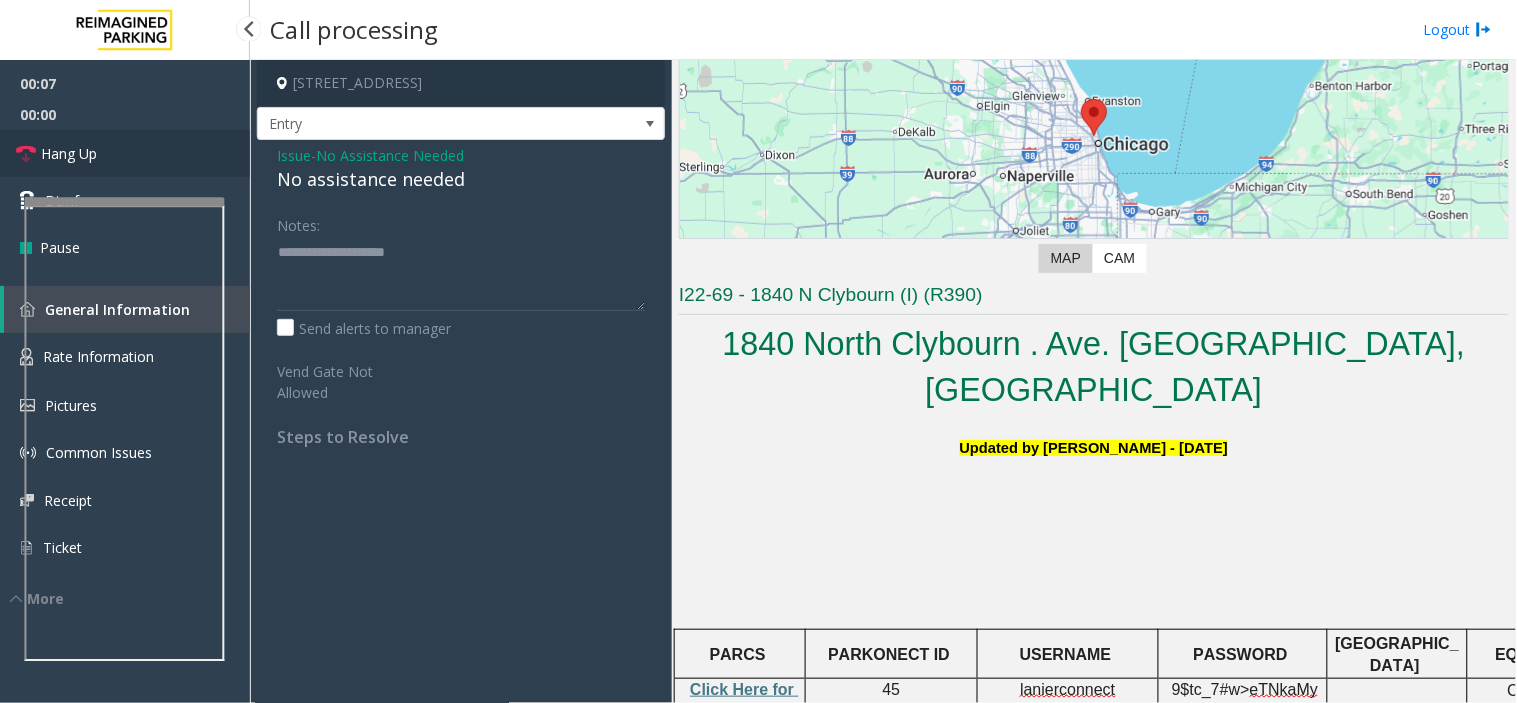 click on "Hang Up" at bounding box center (125, 153) 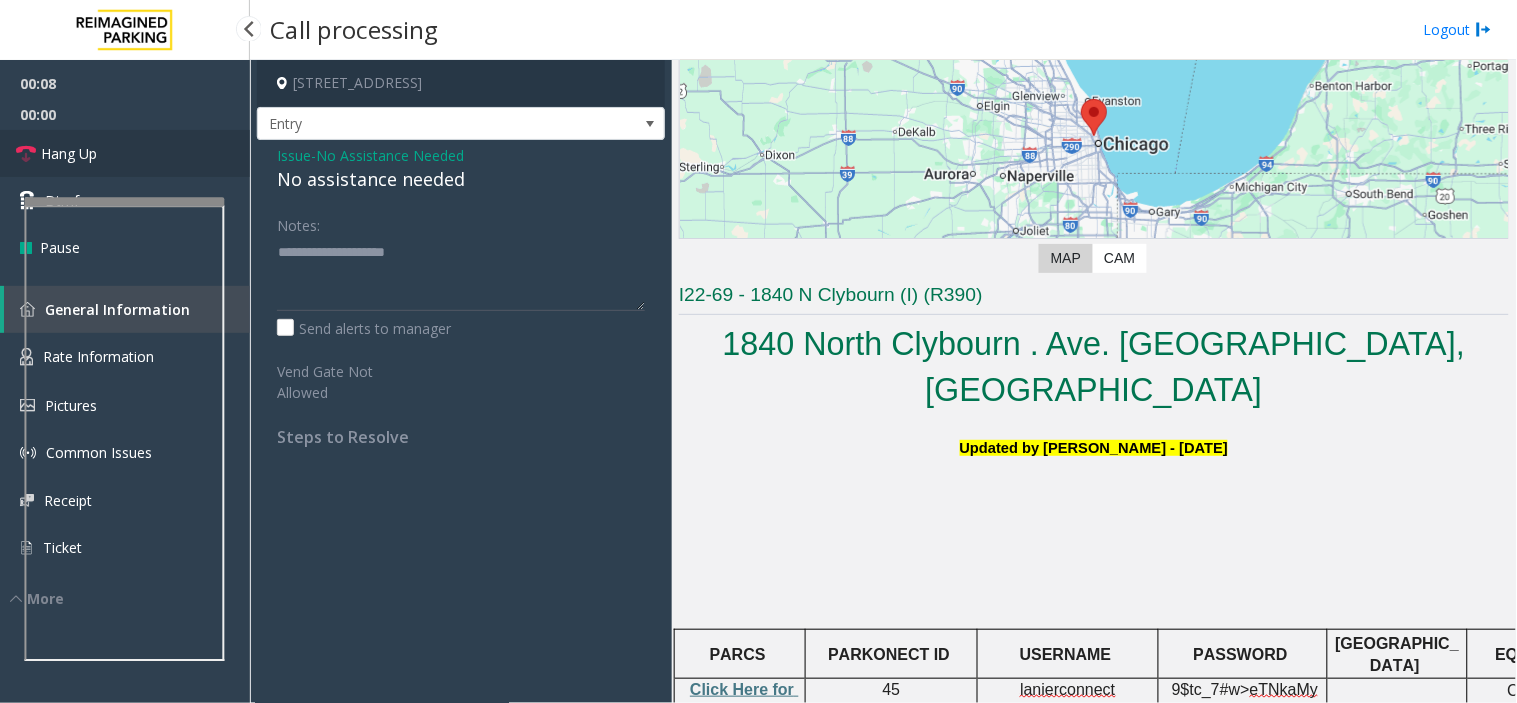 click on "Hang Up" at bounding box center (125, 153) 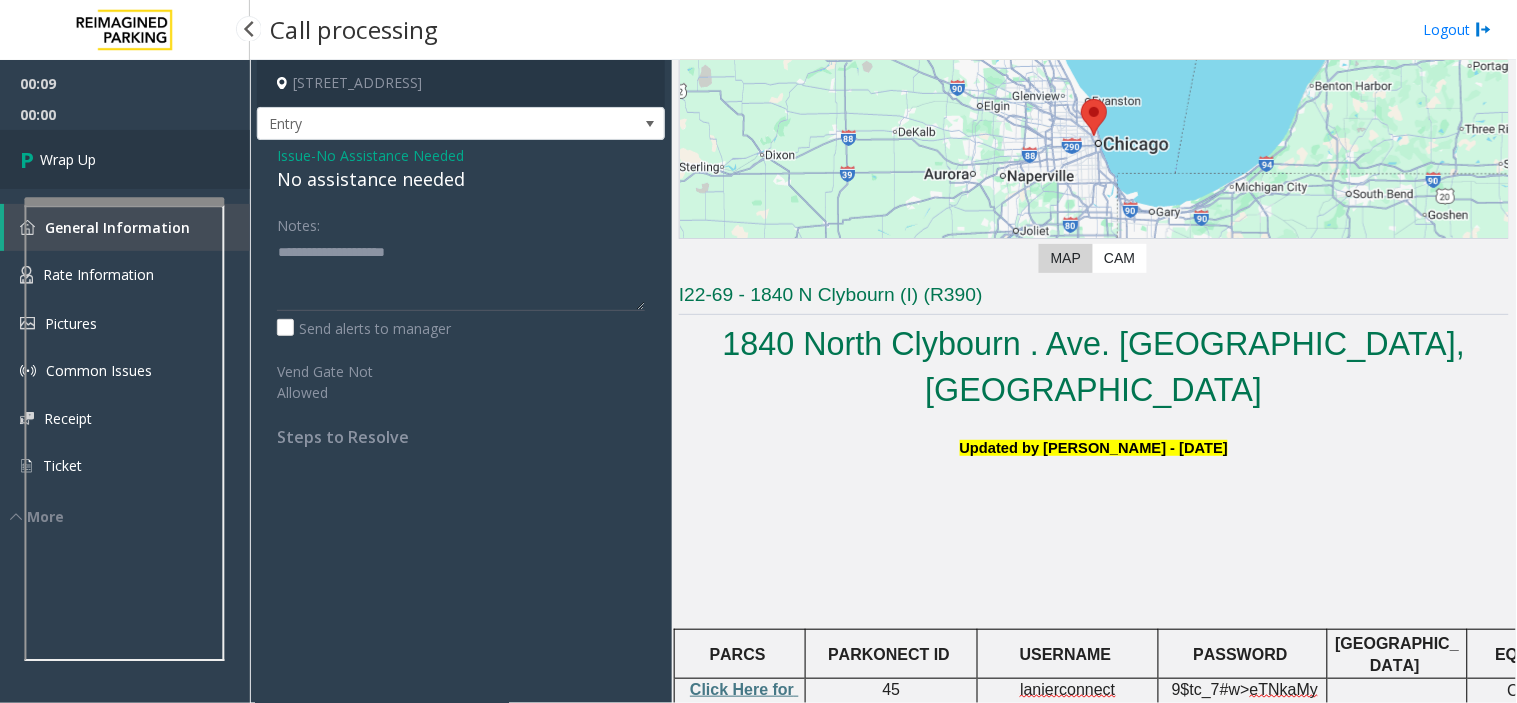click on "Wrap Up" at bounding box center [125, 159] 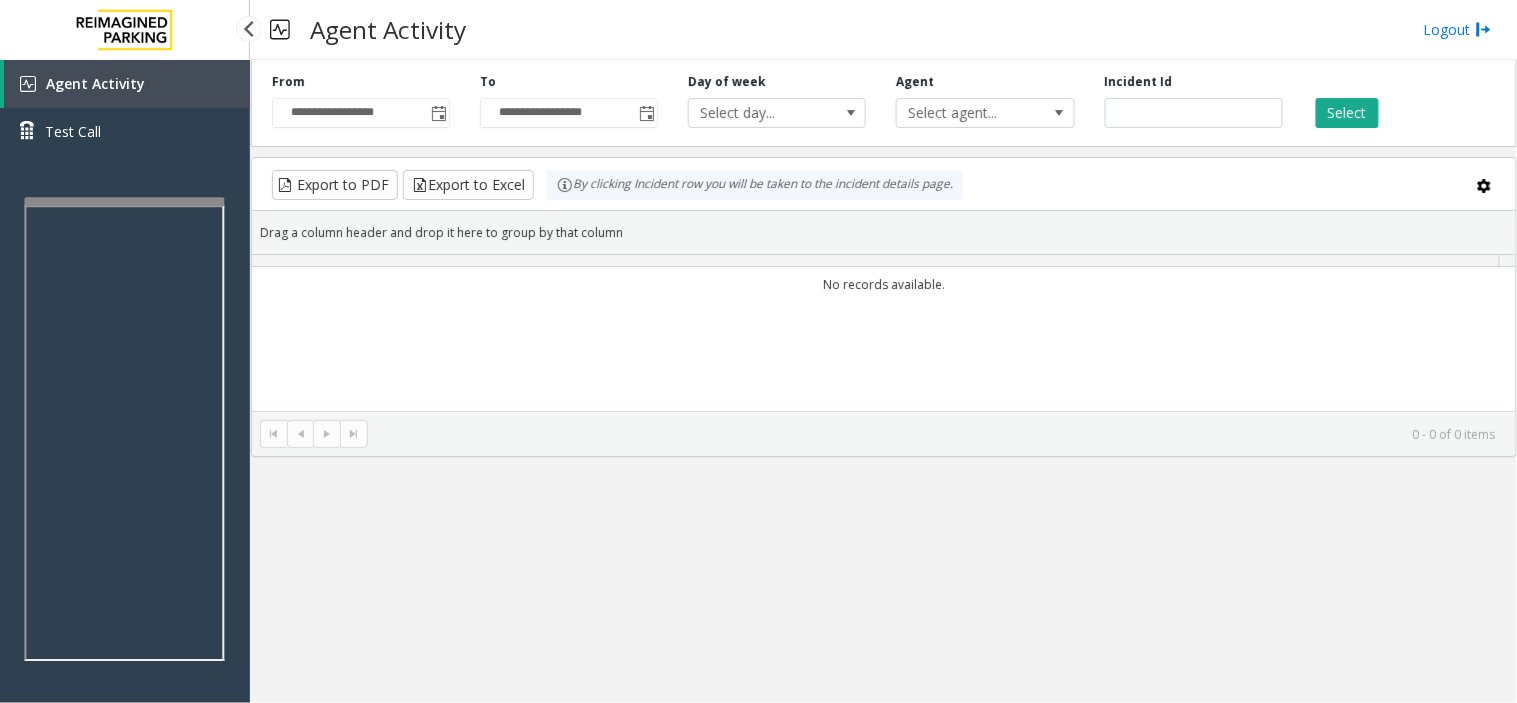 click on "Test Call" at bounding box center [125, 131] 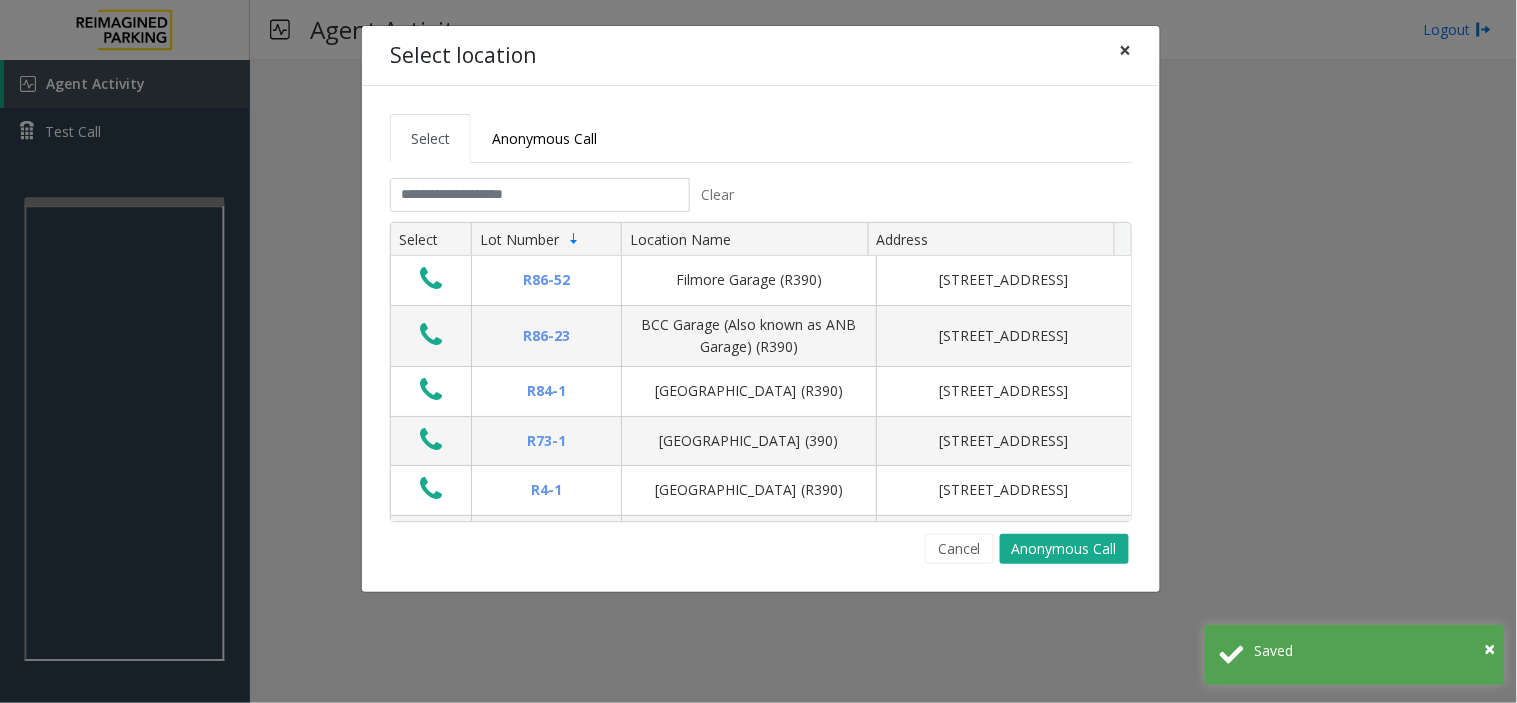 click on "×" 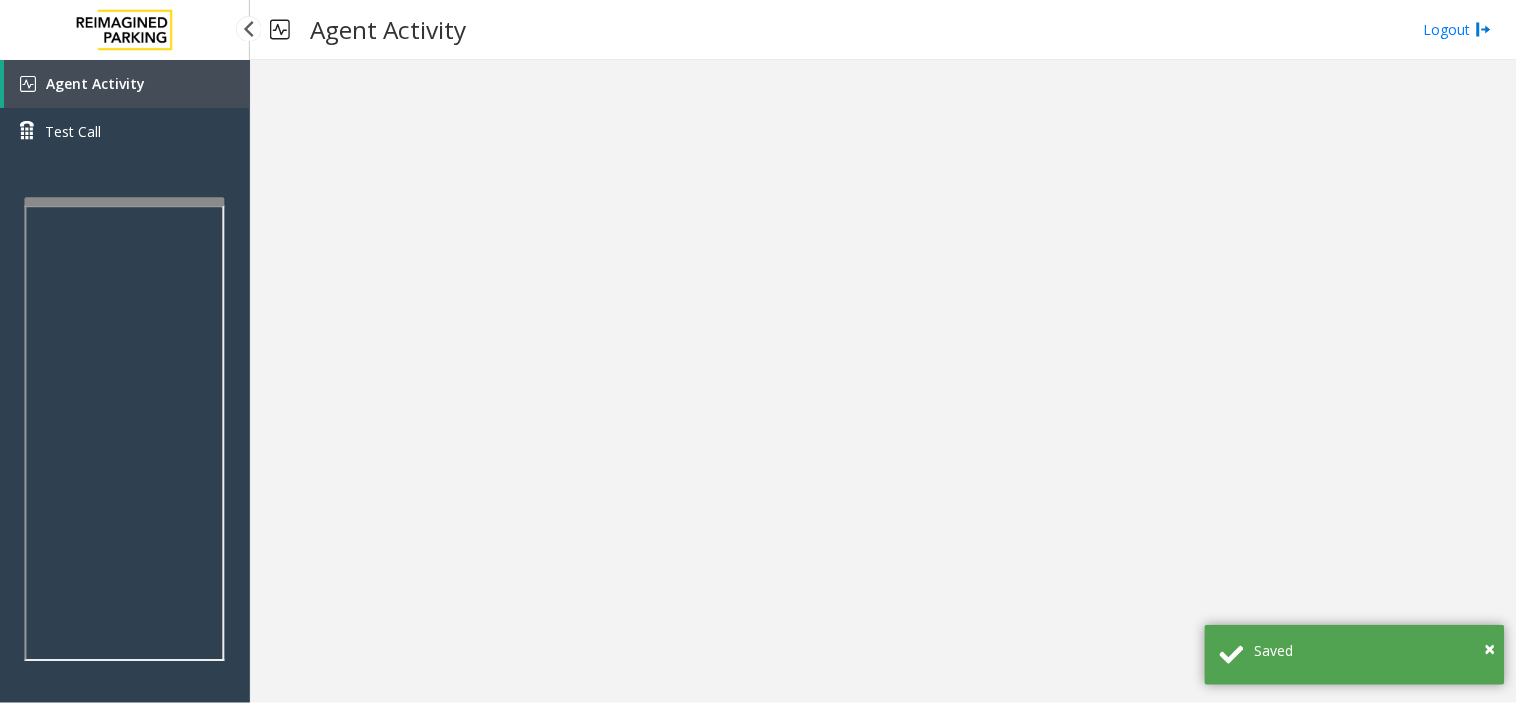 click on "Agent Activity" at bounding box center (95, 83) 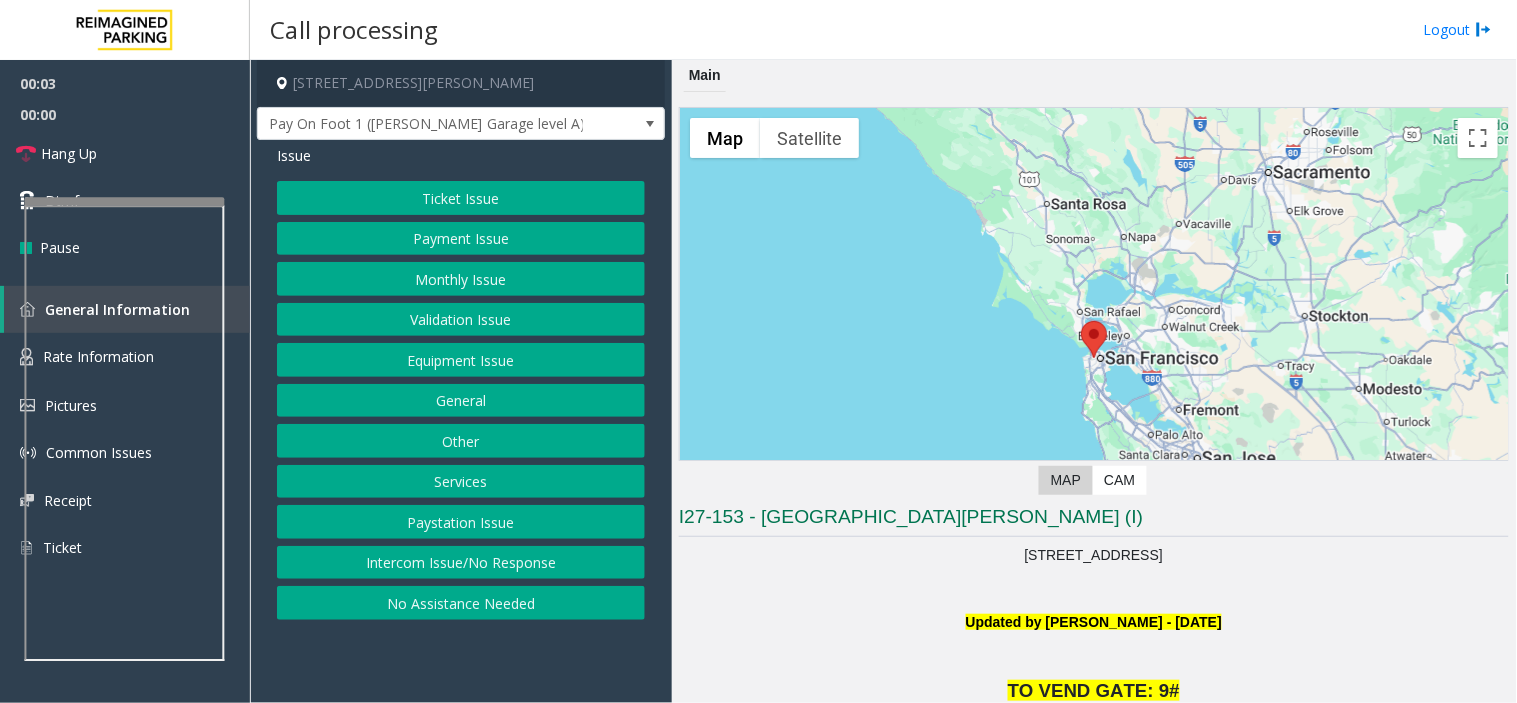 click on "Intercom Issue/No Response" 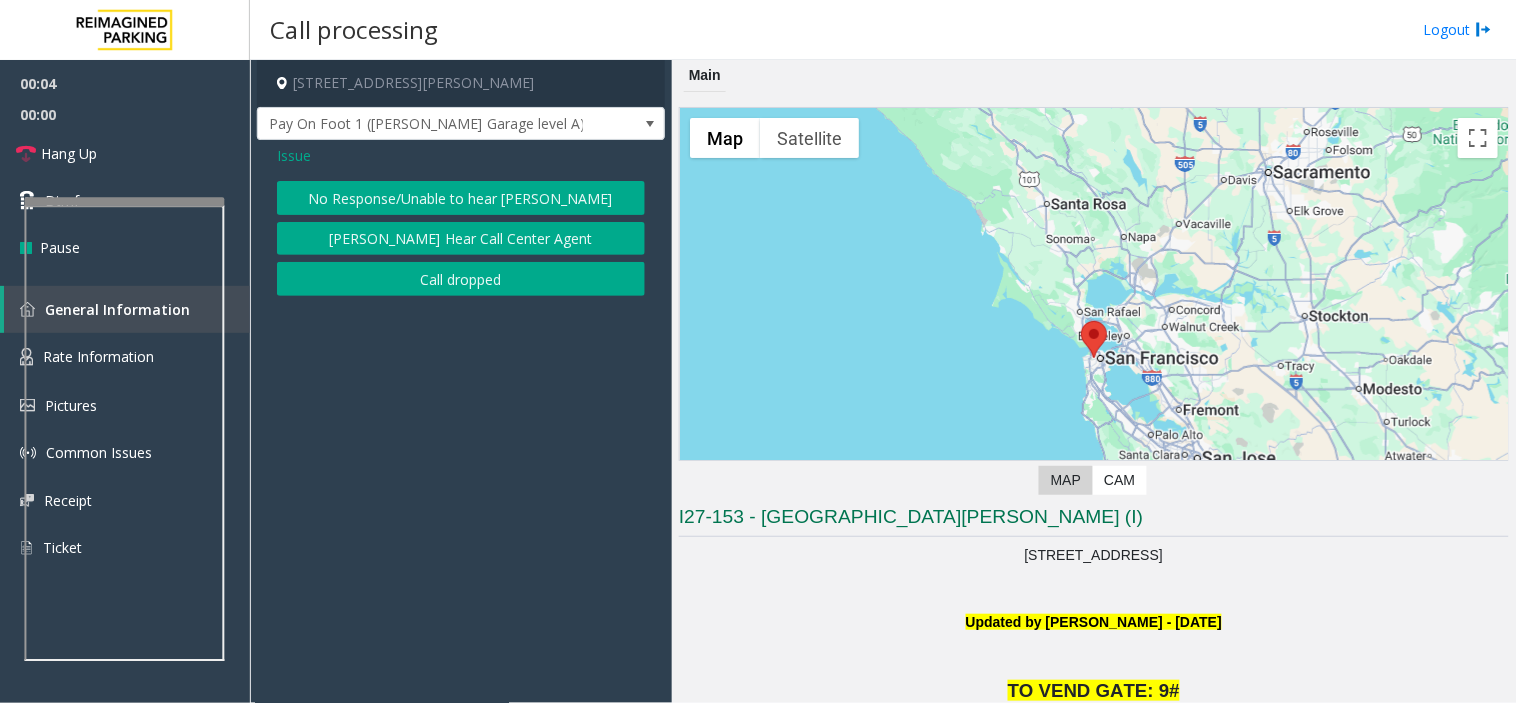 click on "No Response/Unable to hear [PERSON_NAME]" 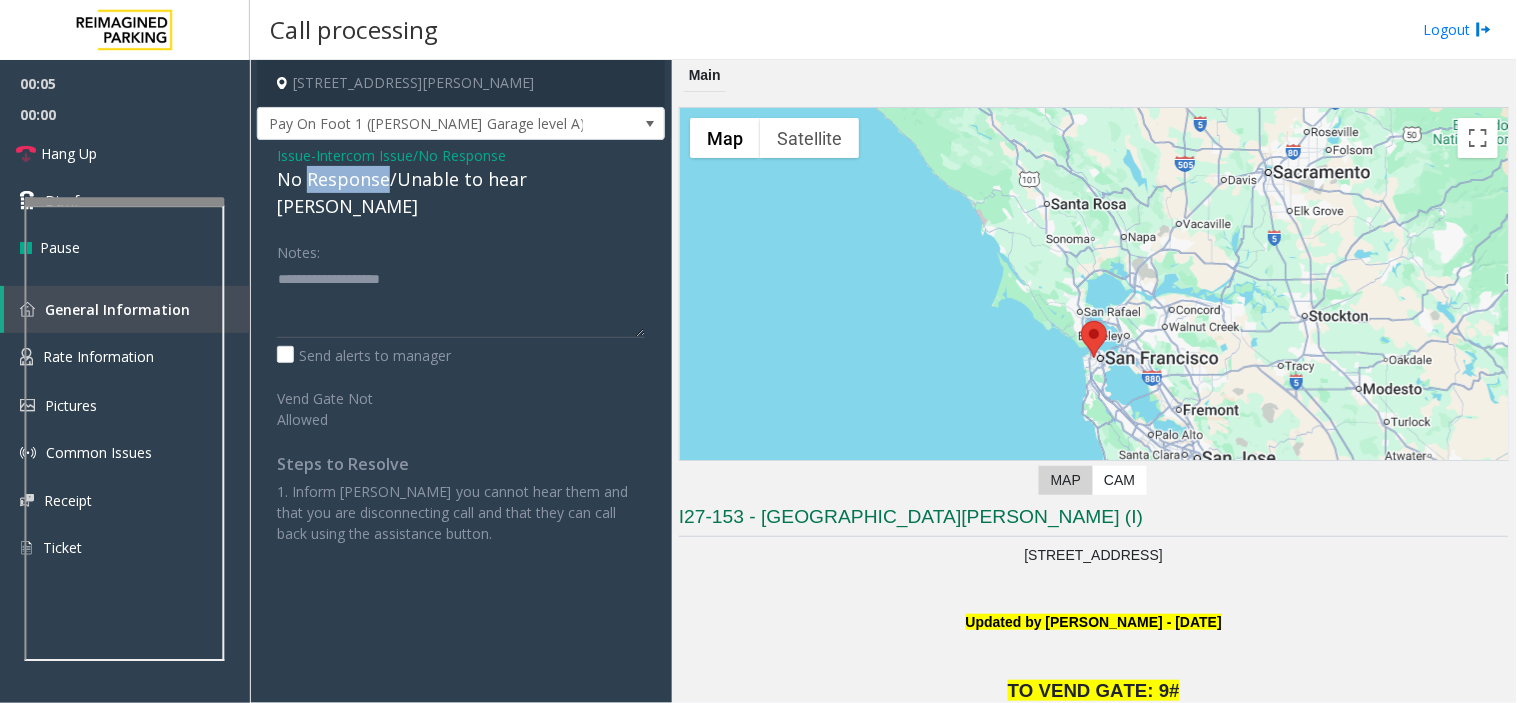 click on "No Response/Unable to hear [PERSON_NAME]" 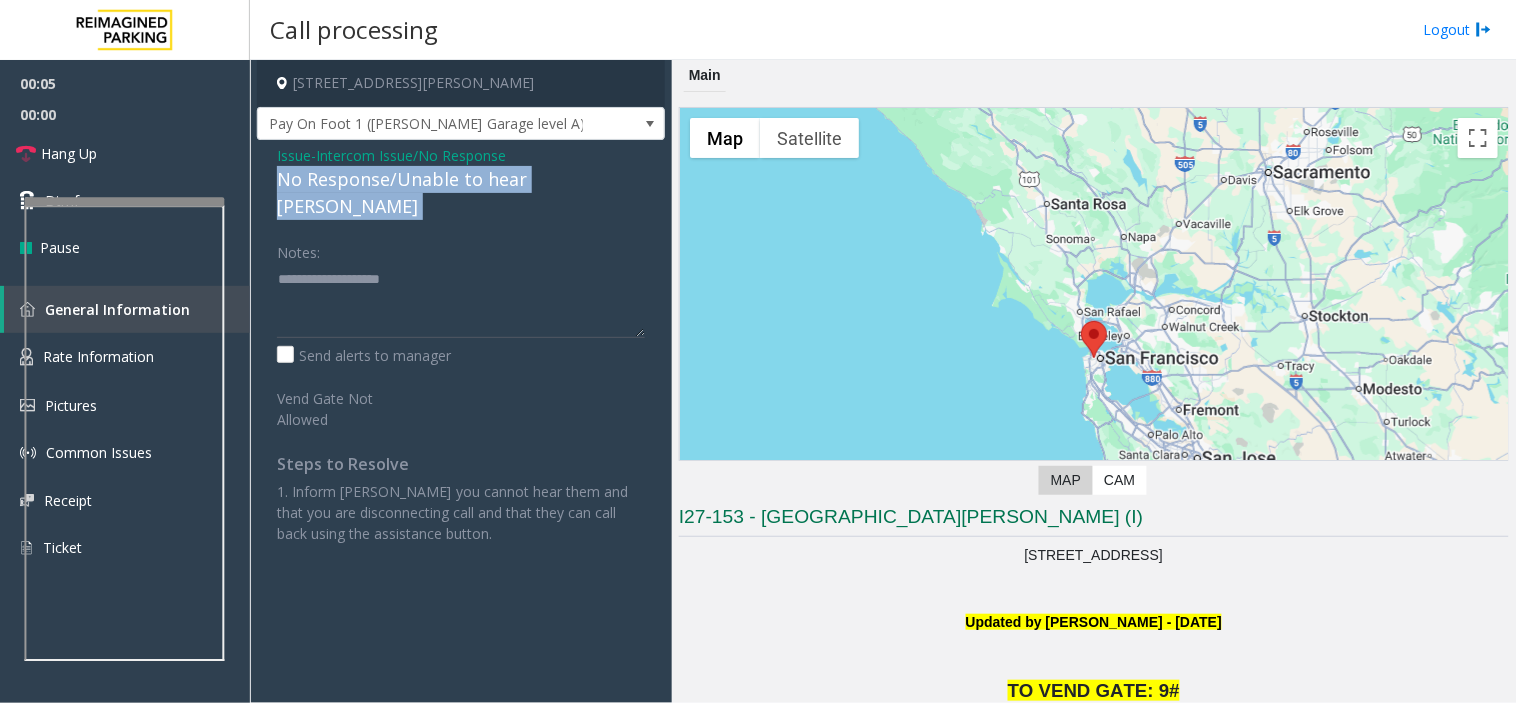 click on "No Response/Unable to hear [PERSON_NAME]" 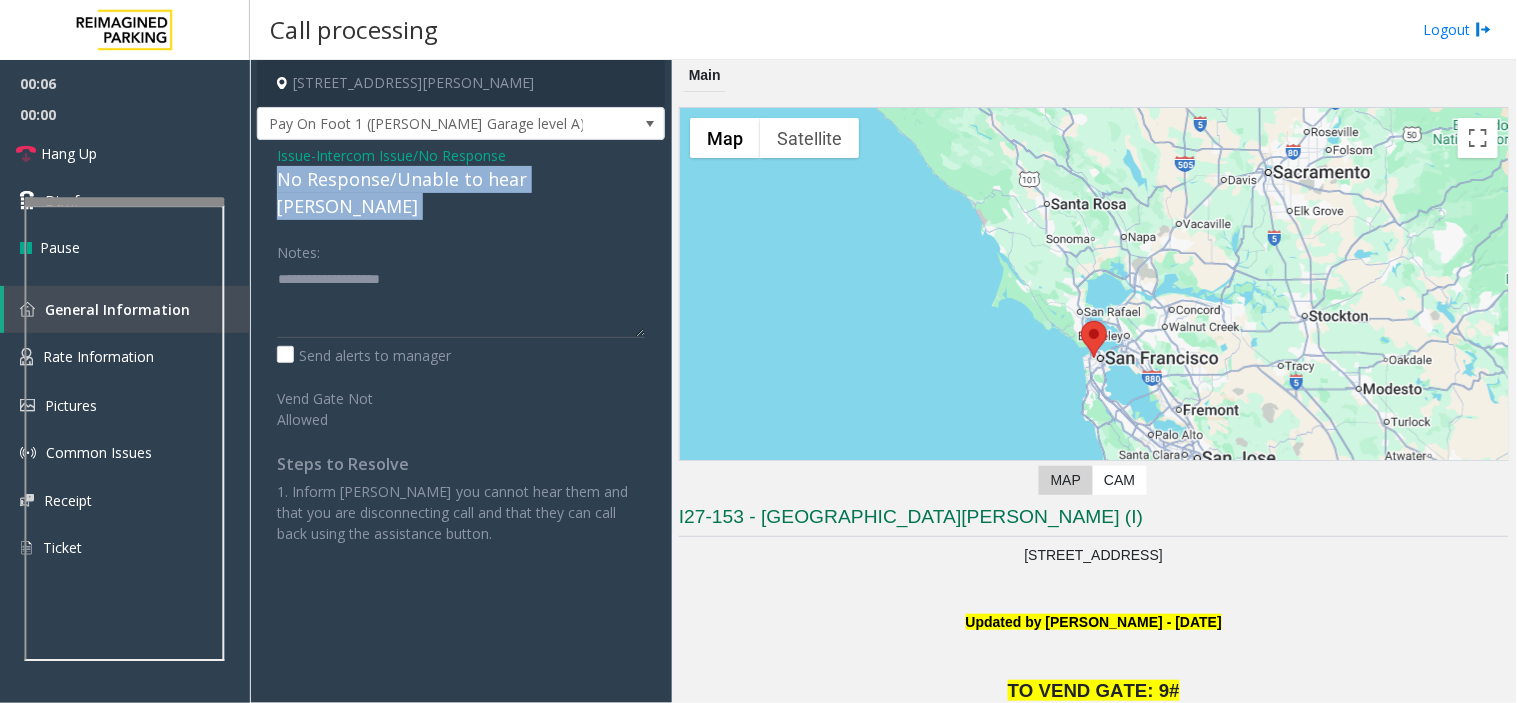drag, startPoint x: 378, startPoint y: 185, endPoint x: 355, endPoint y: 175, distance: 25.079872 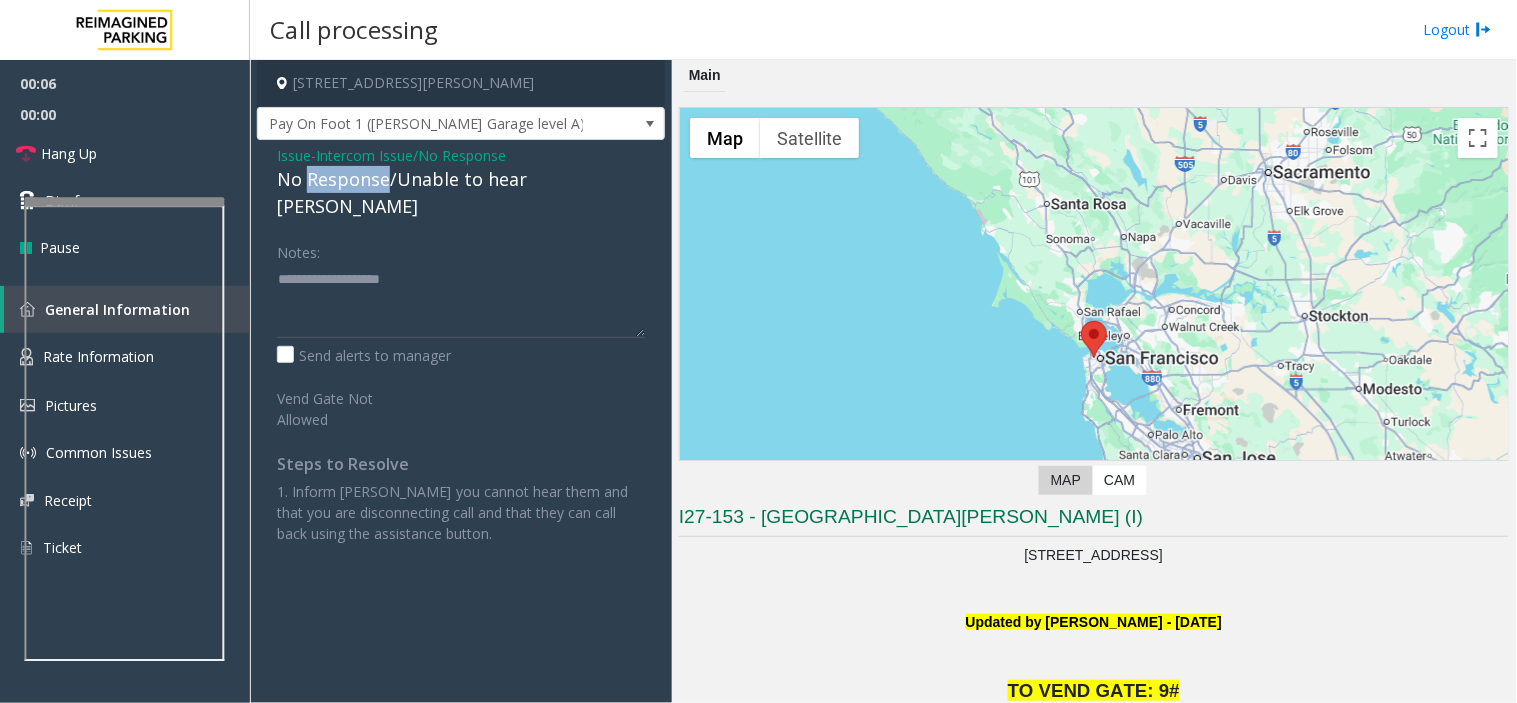 click on "No Response/Unable to hear [PERSON_NAME]" 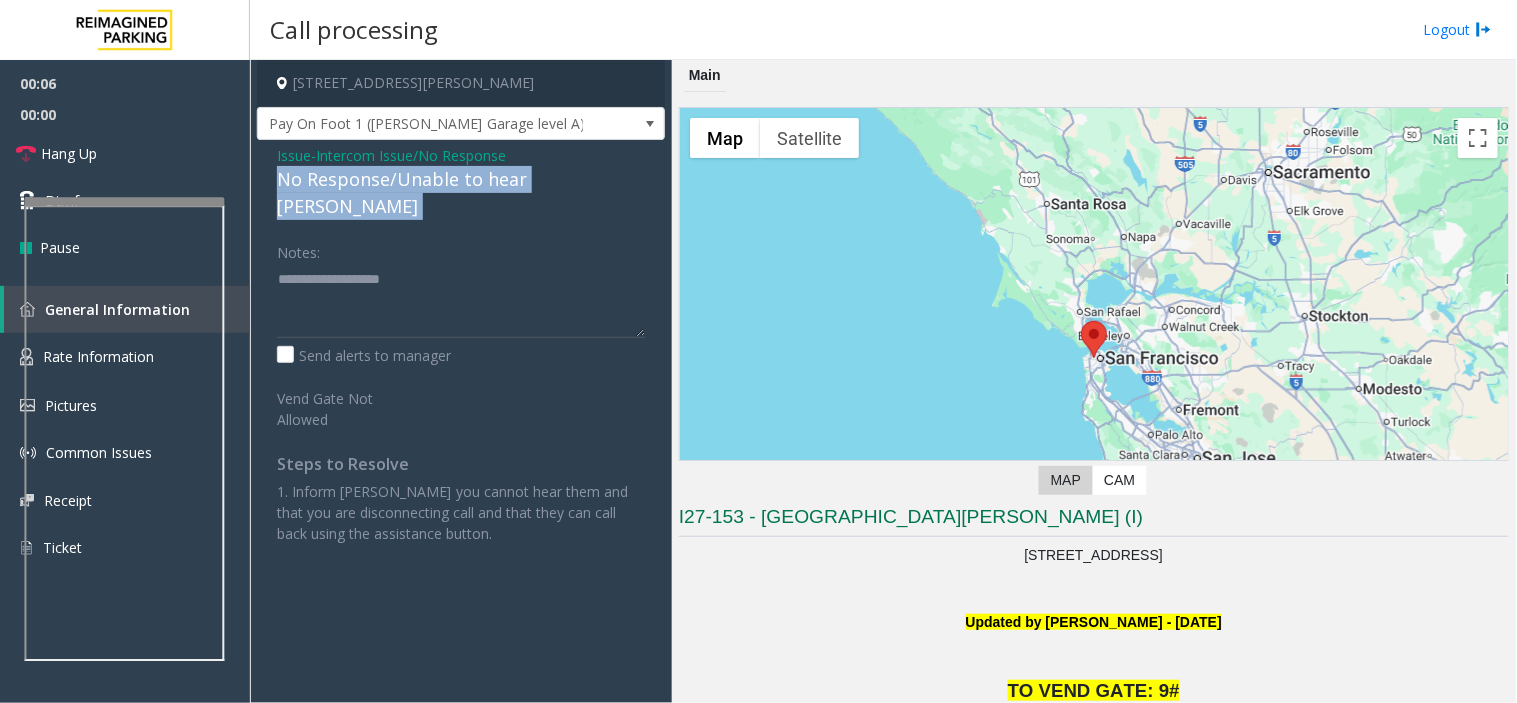 click on "No Response/Unable to hear [PERSON_NAME]" 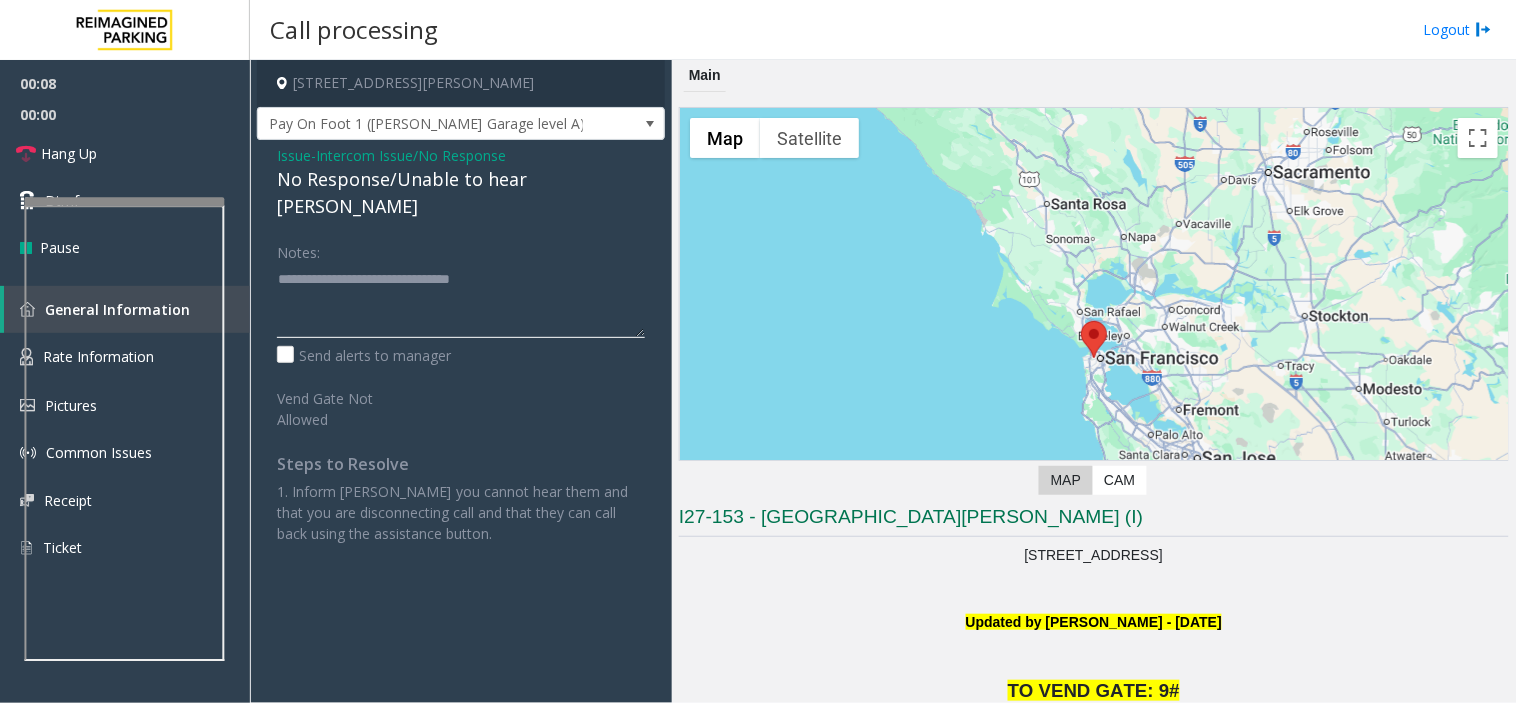 type on "**********" 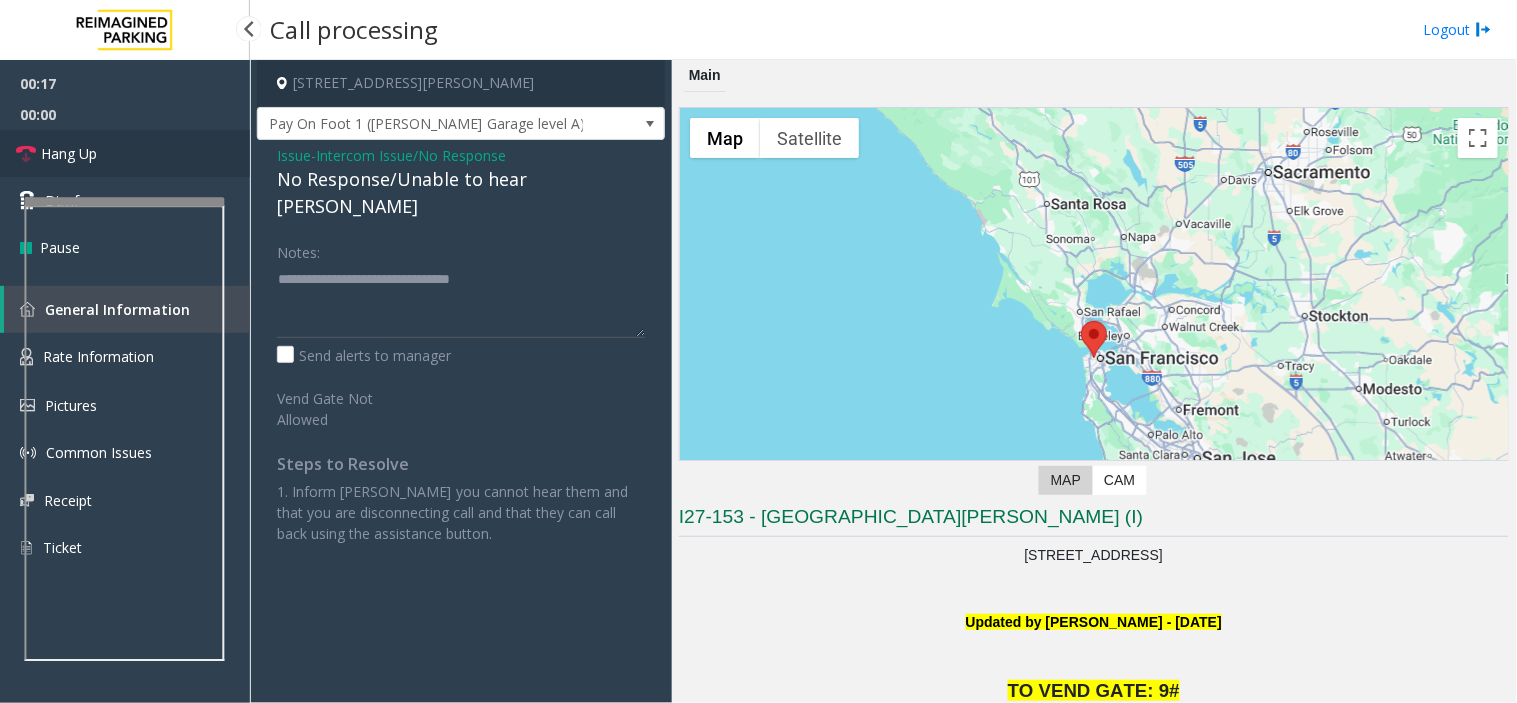 click on "Hang Up" at bounding box center [125, 153] 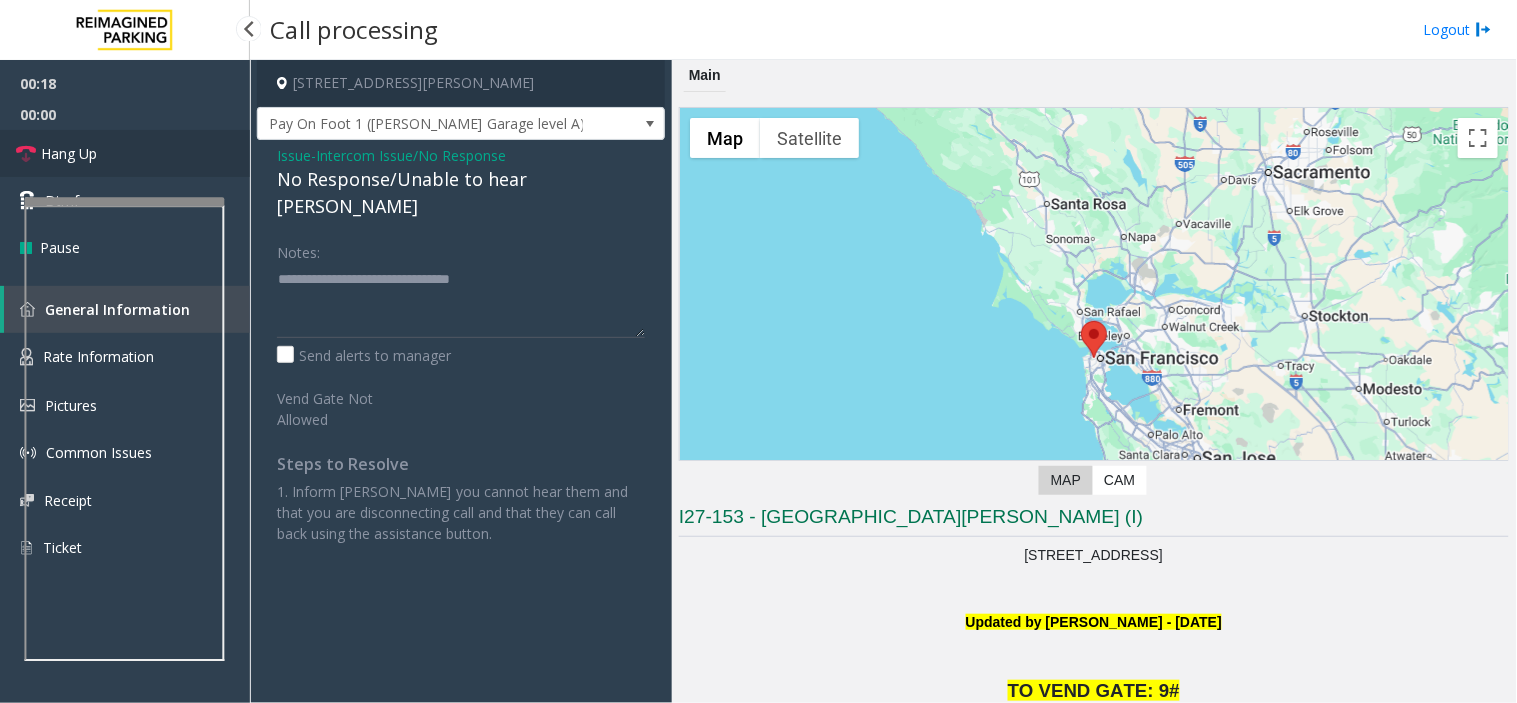 click on "Hang Up" at bounding box center (125, 153) 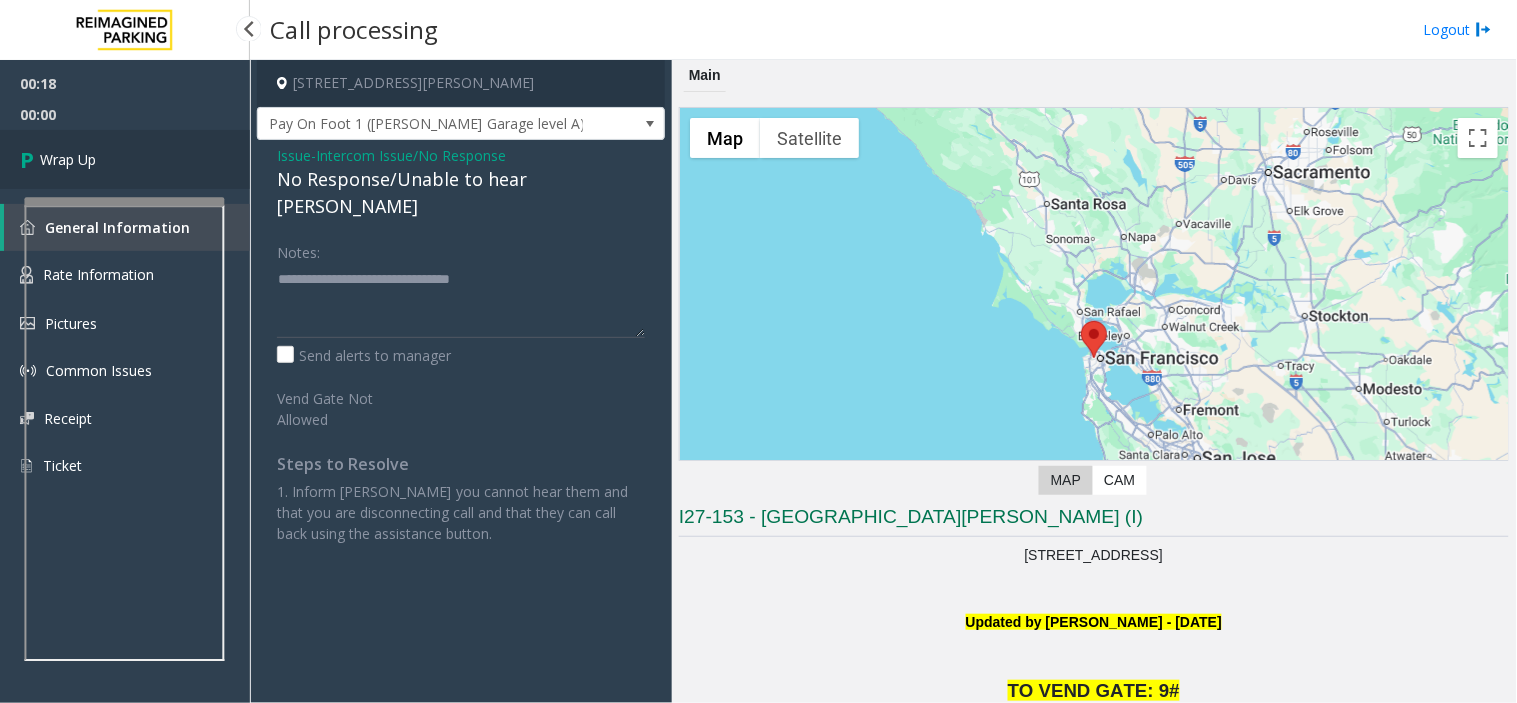 click on "Wrap Up" at bounding box center [125, 159] 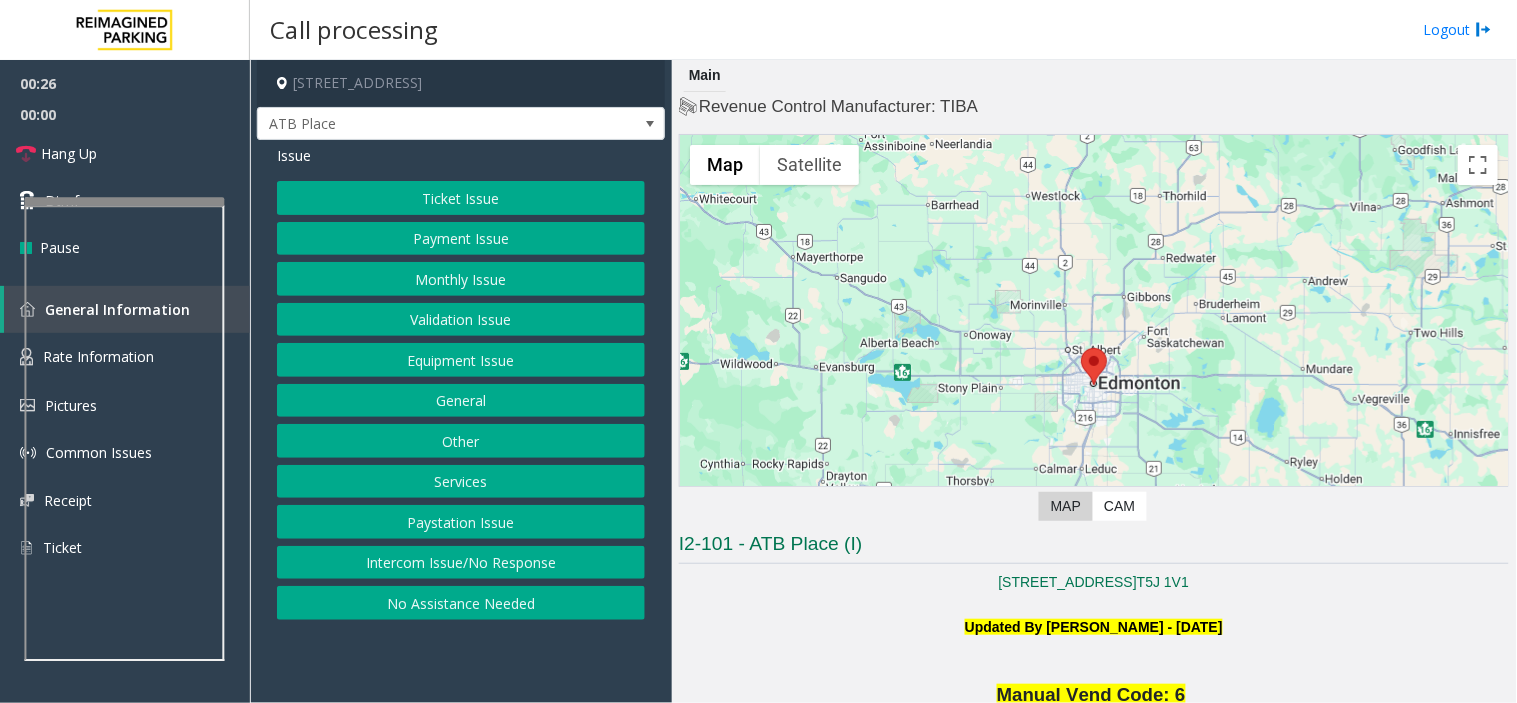 click on "Payment Issue" 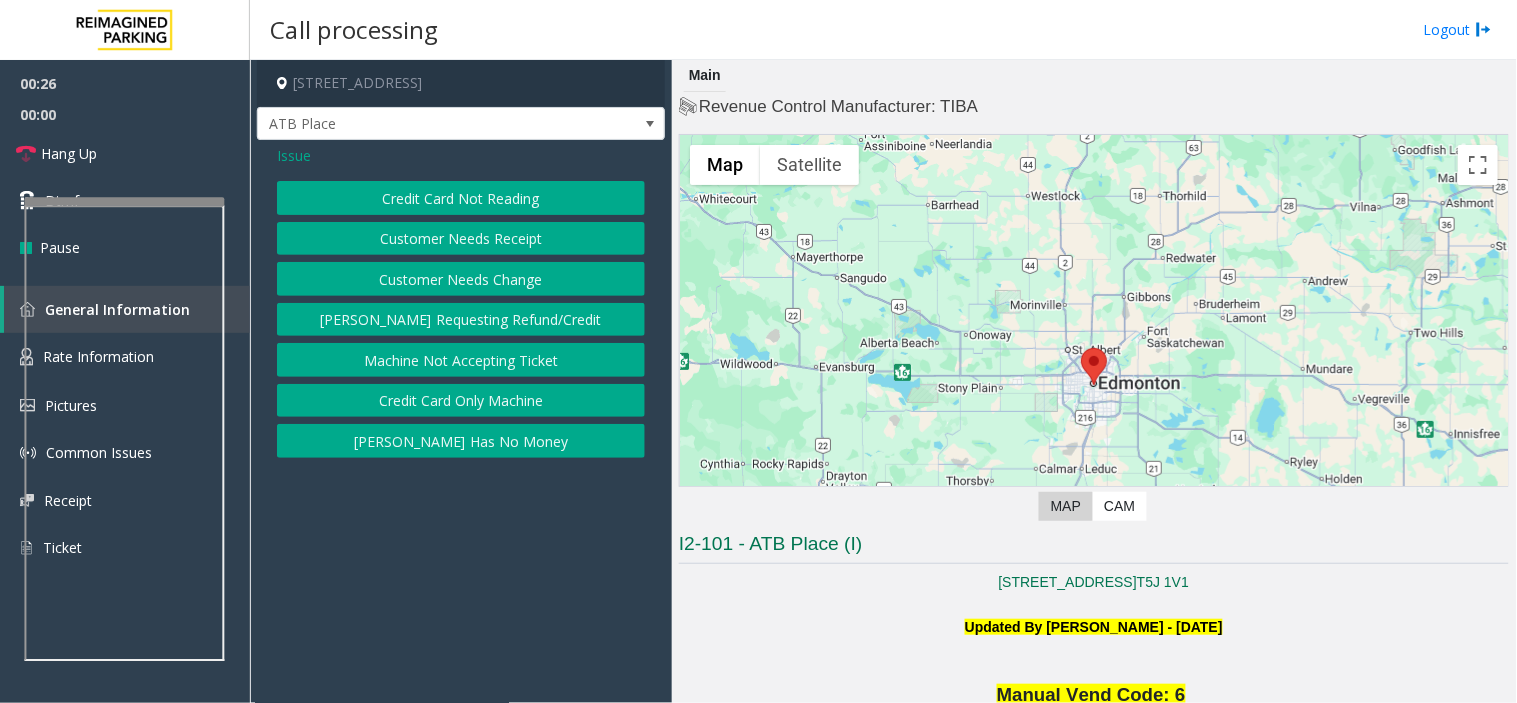 click on "Credit Card Not Reading" 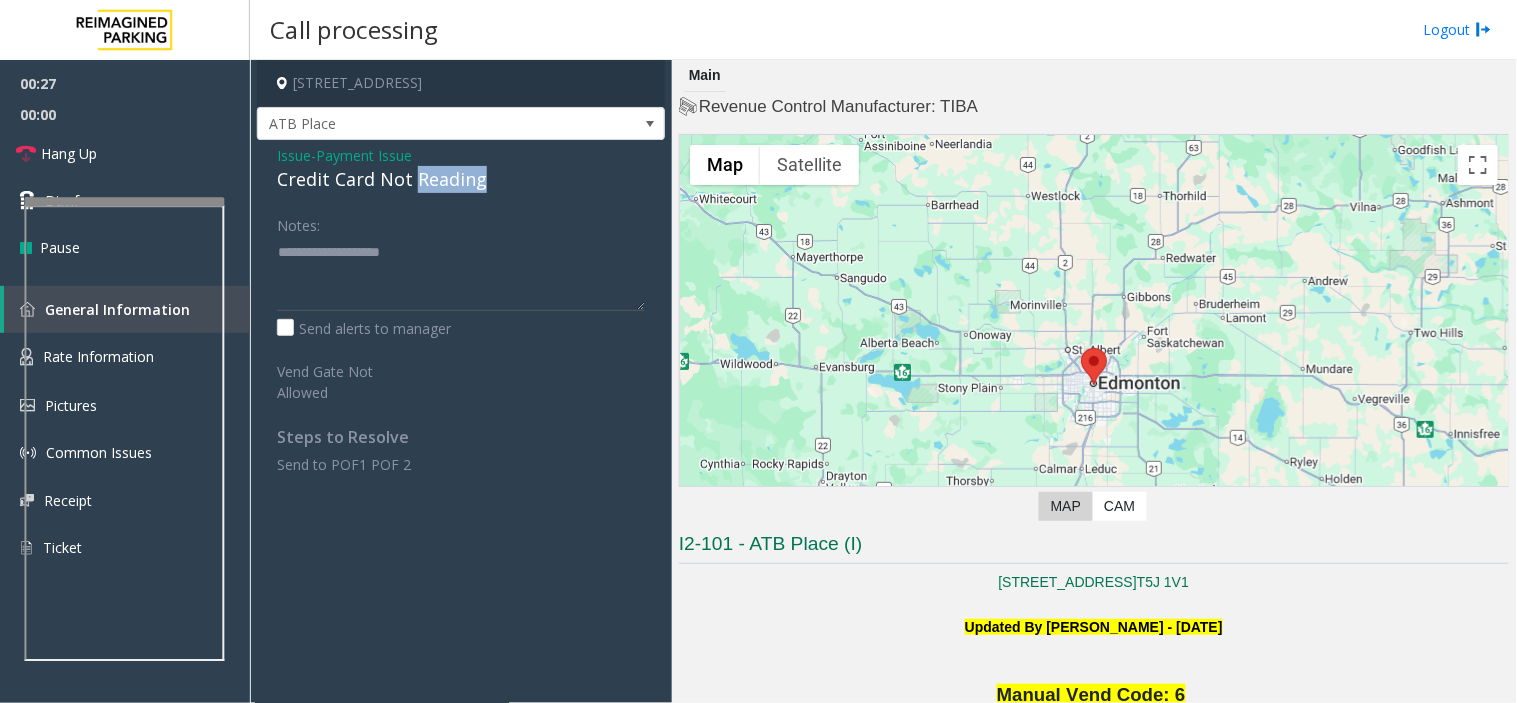 click on "Credit Card Not Reading" 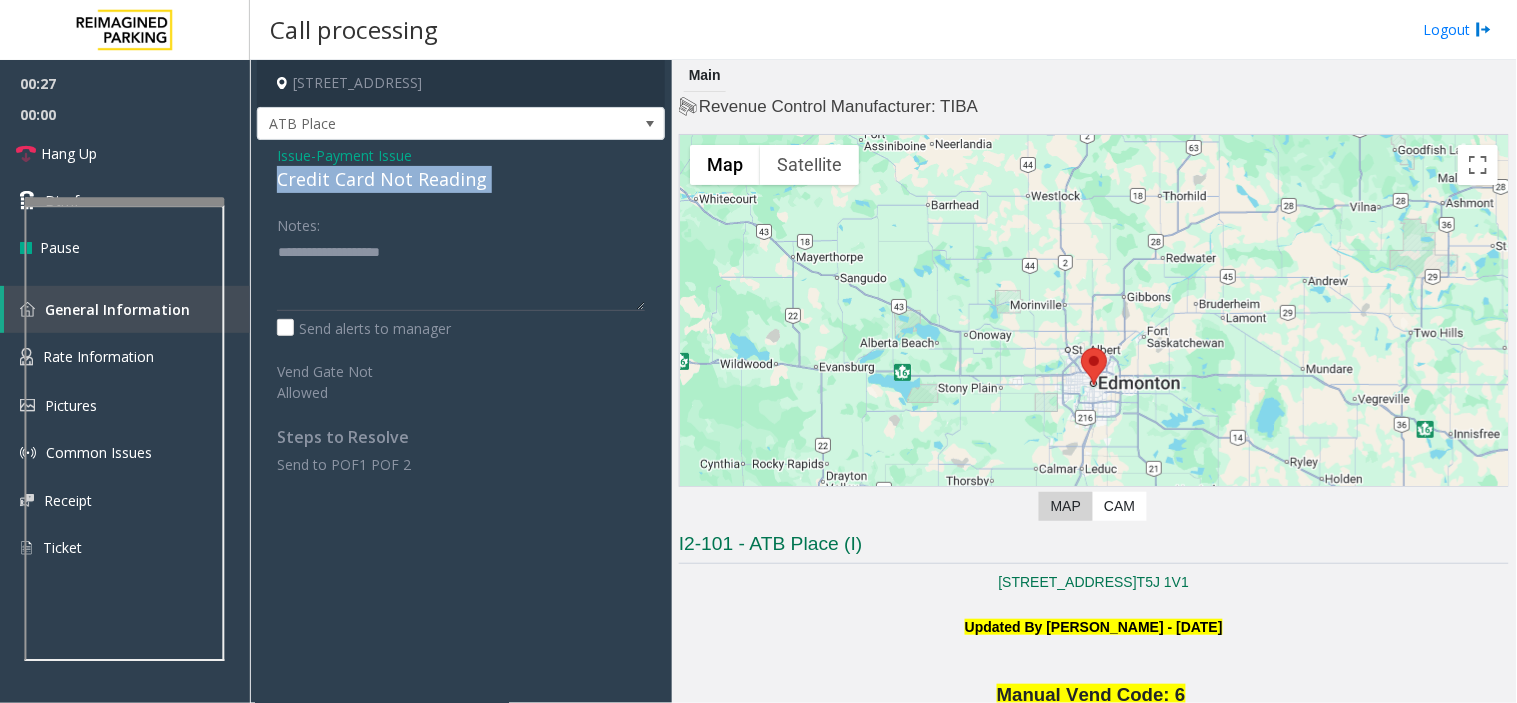 click on "Credit Card Not Reading" 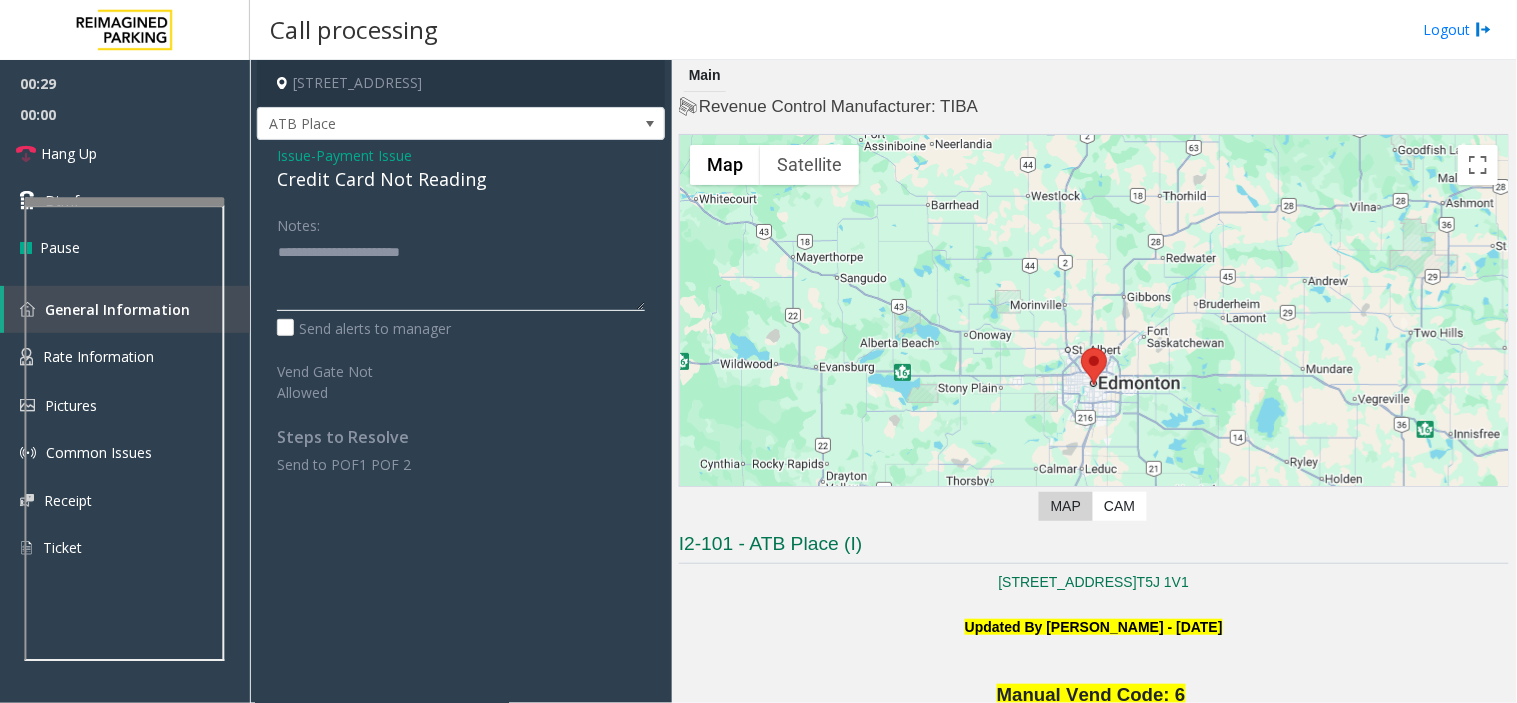 click 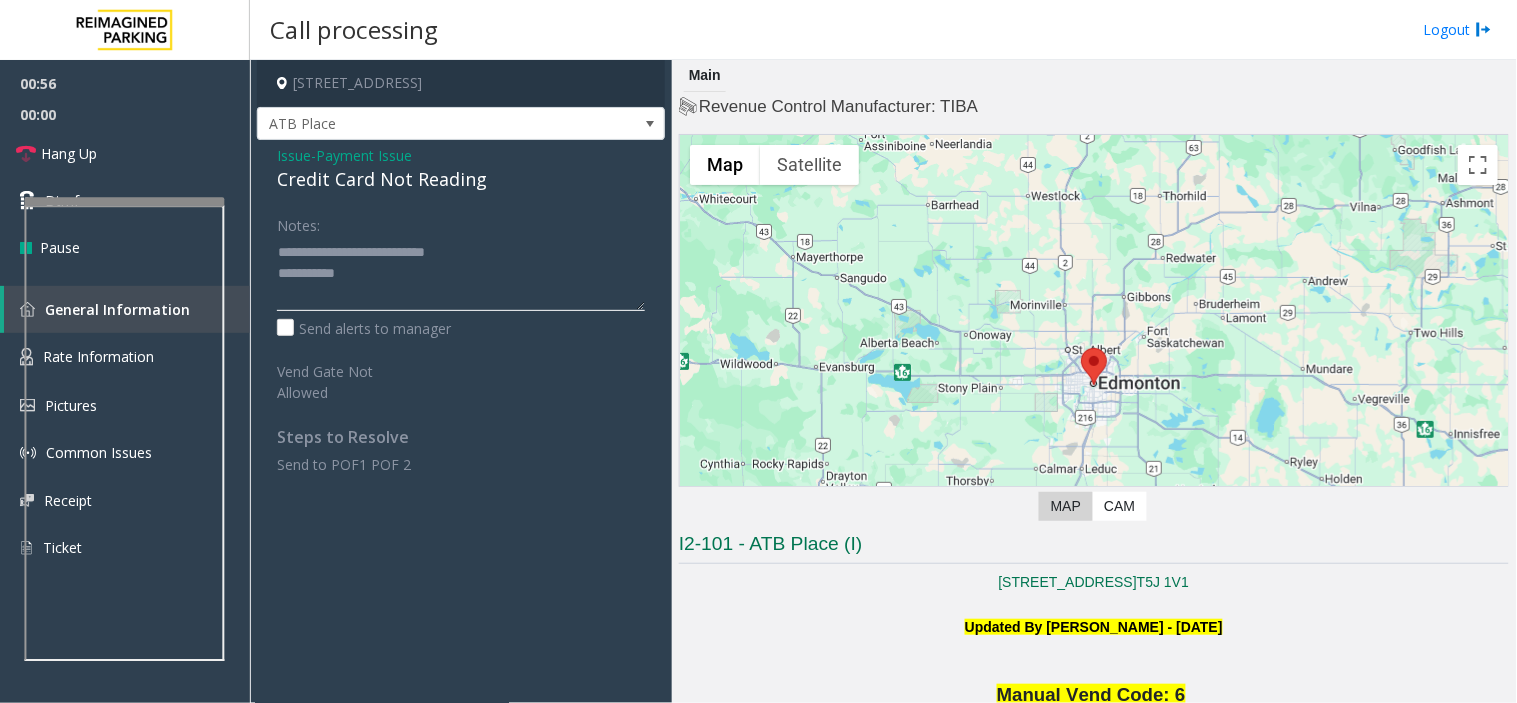click 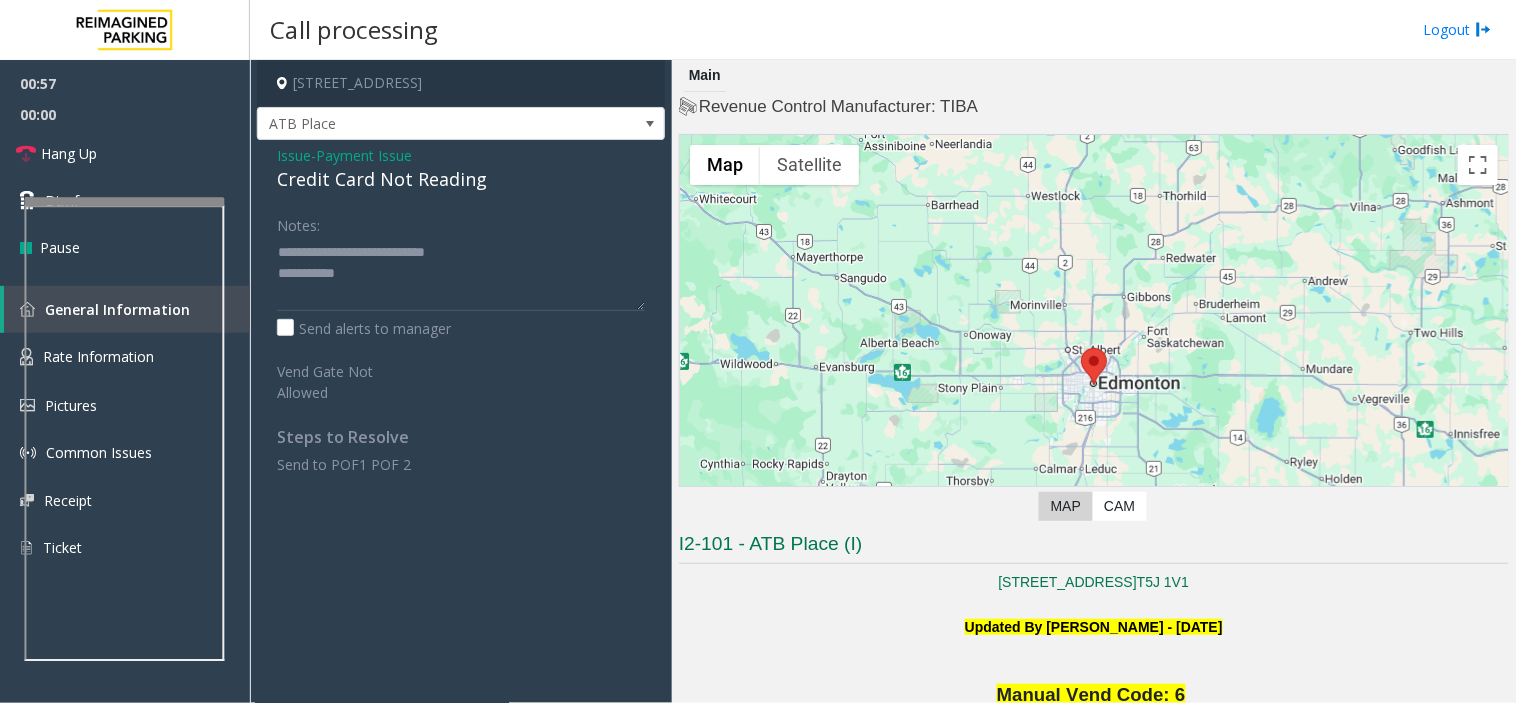 drag, startPoint x: 347, startPoint y: 422, endPoint x: 347, endPoint y: 316, distance: 106 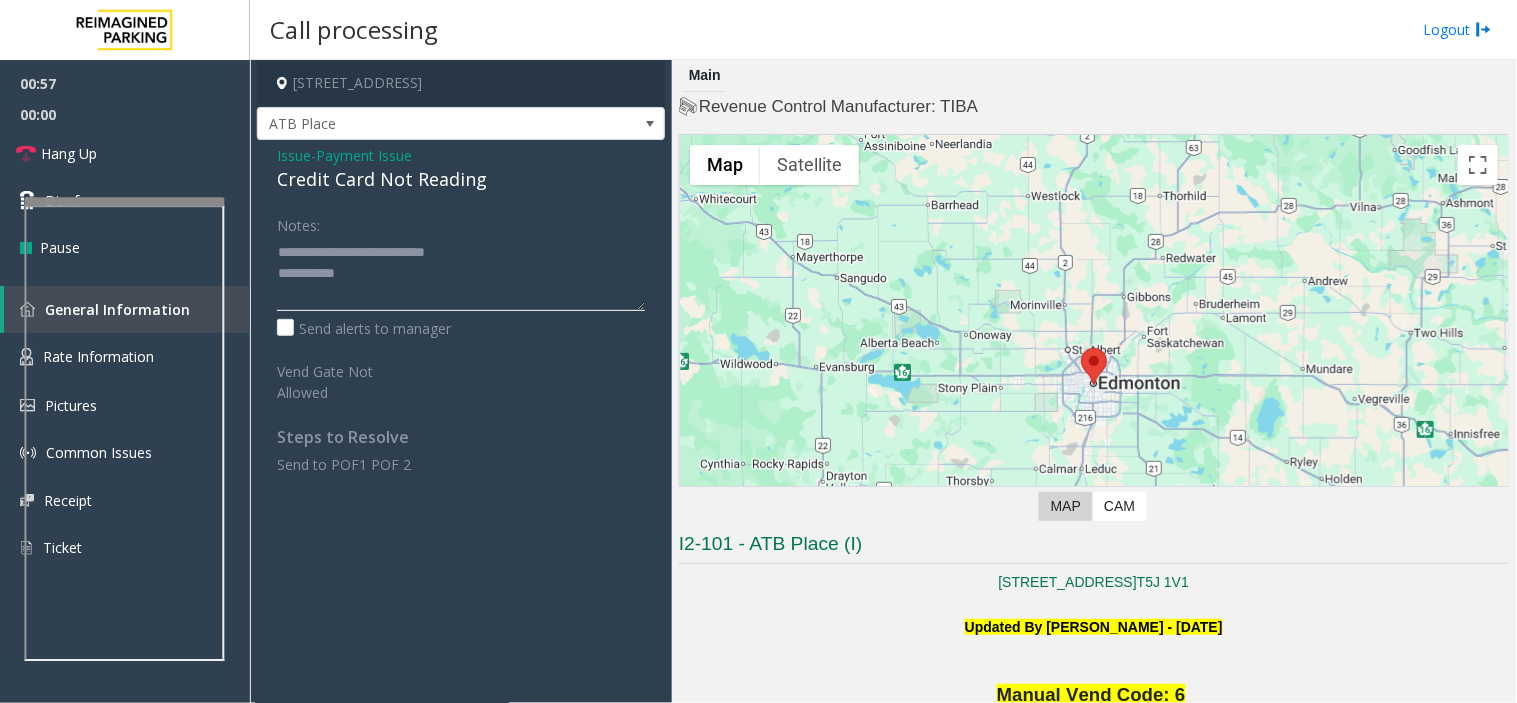 click 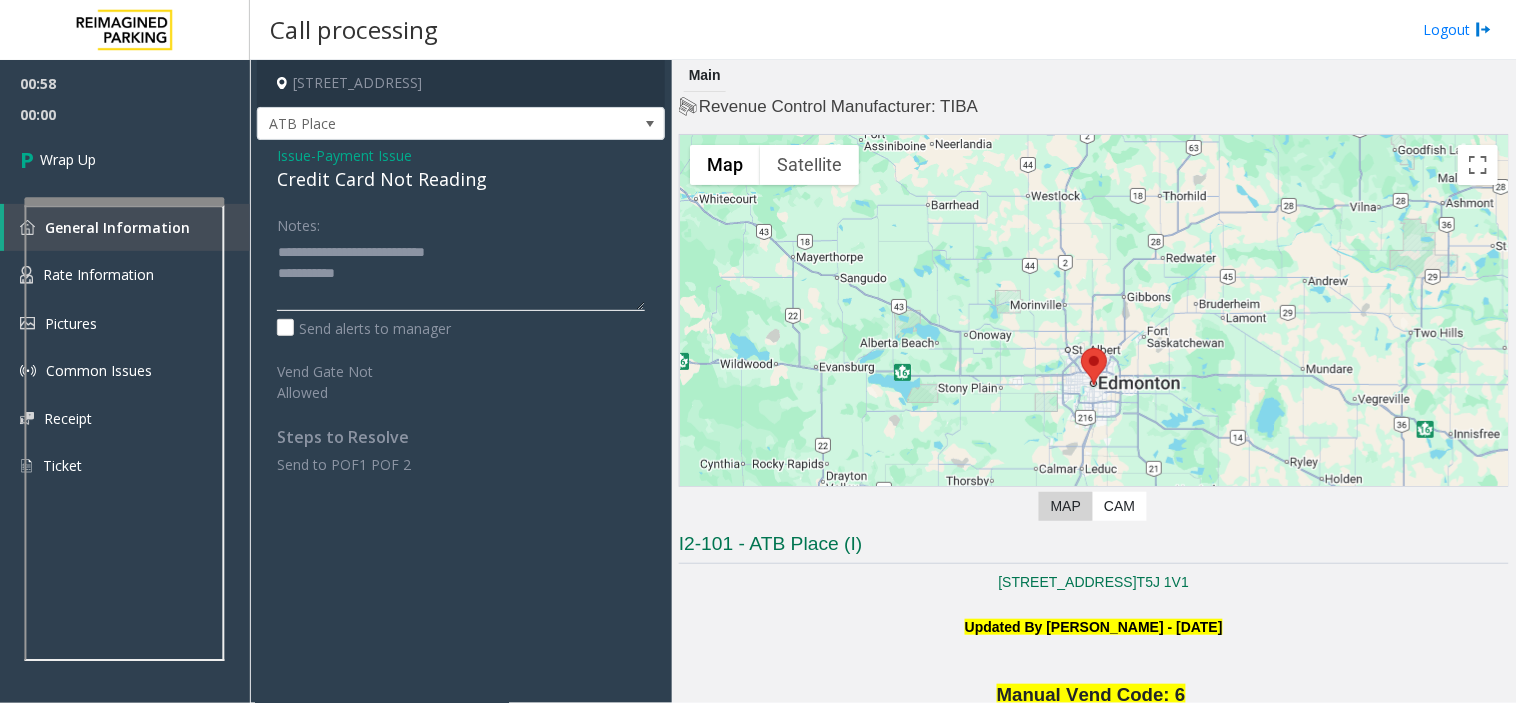 click 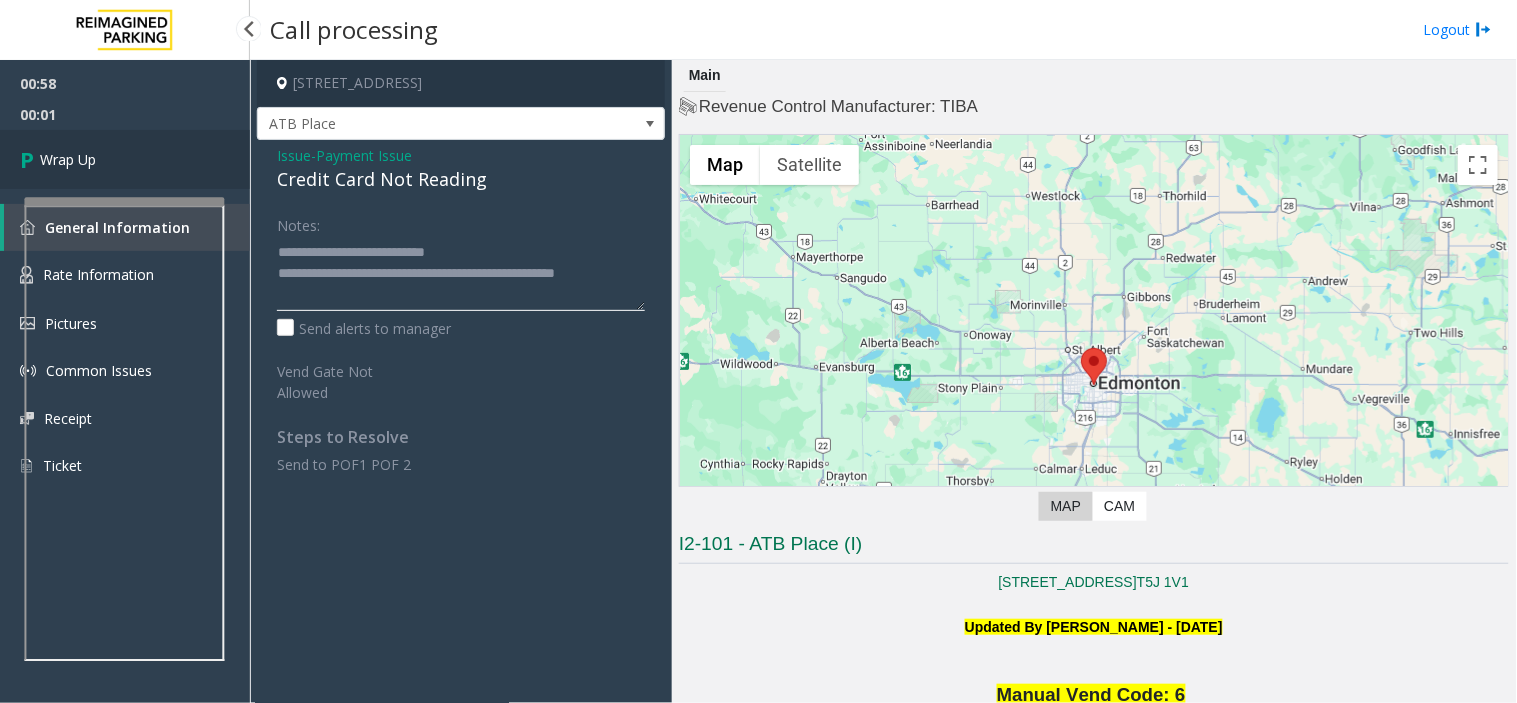 type on "**********" 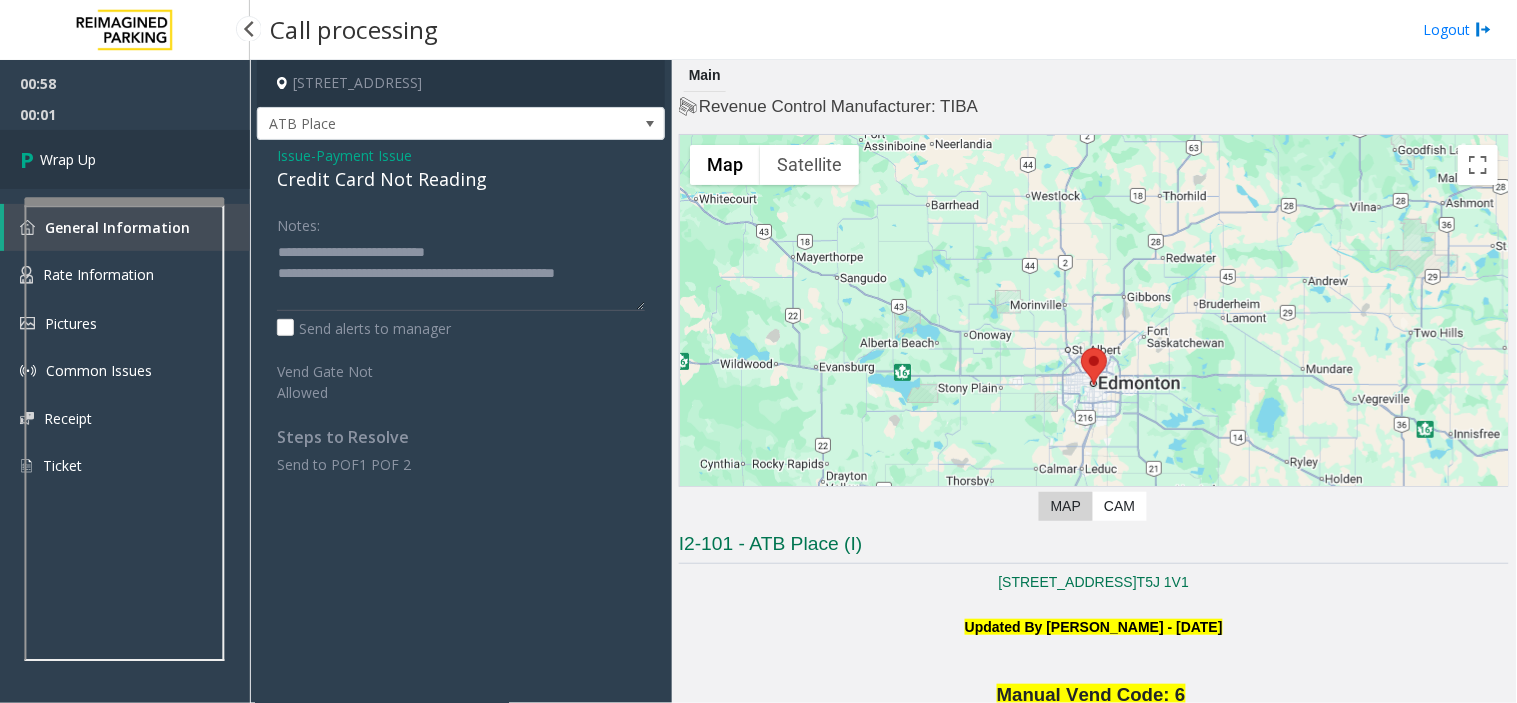 click on "Wrap Up" at bounding box center (125, 159) 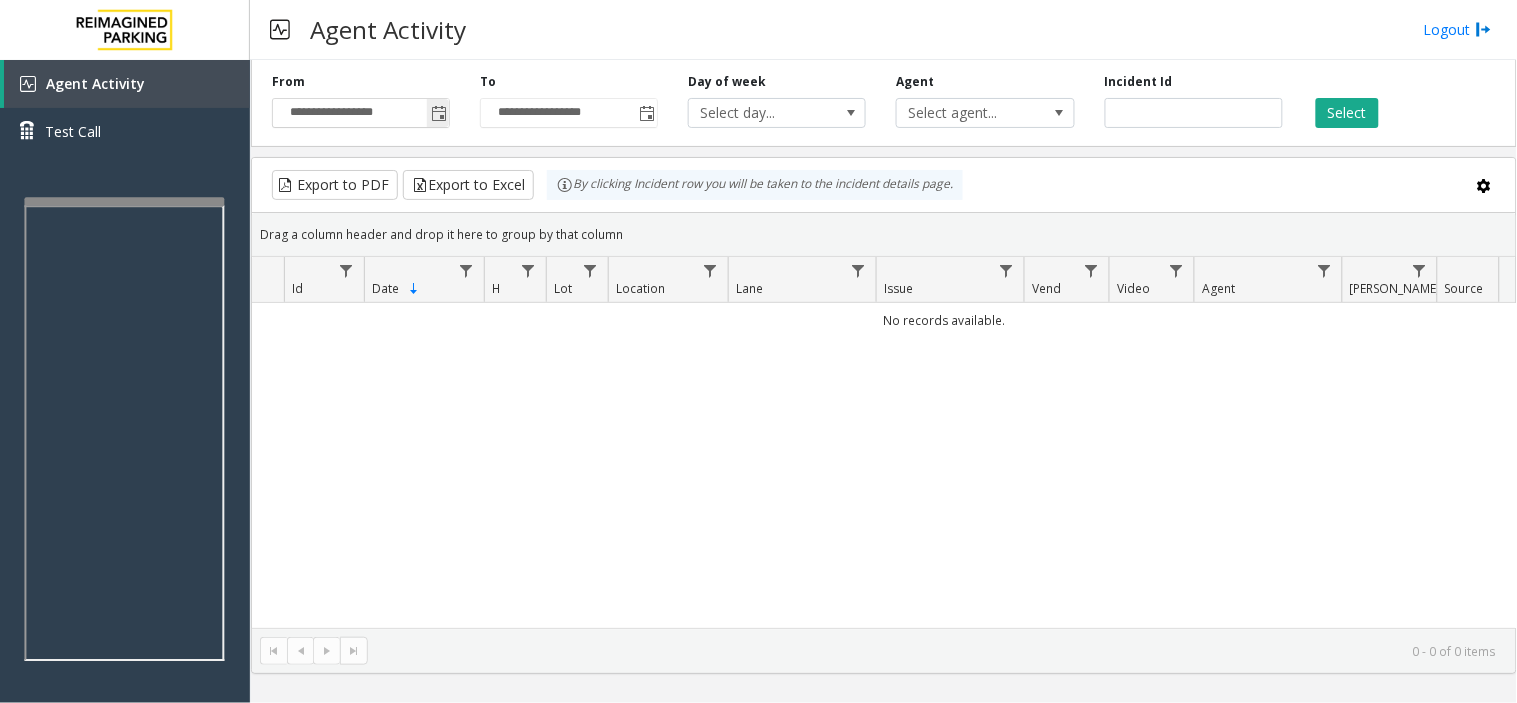 click 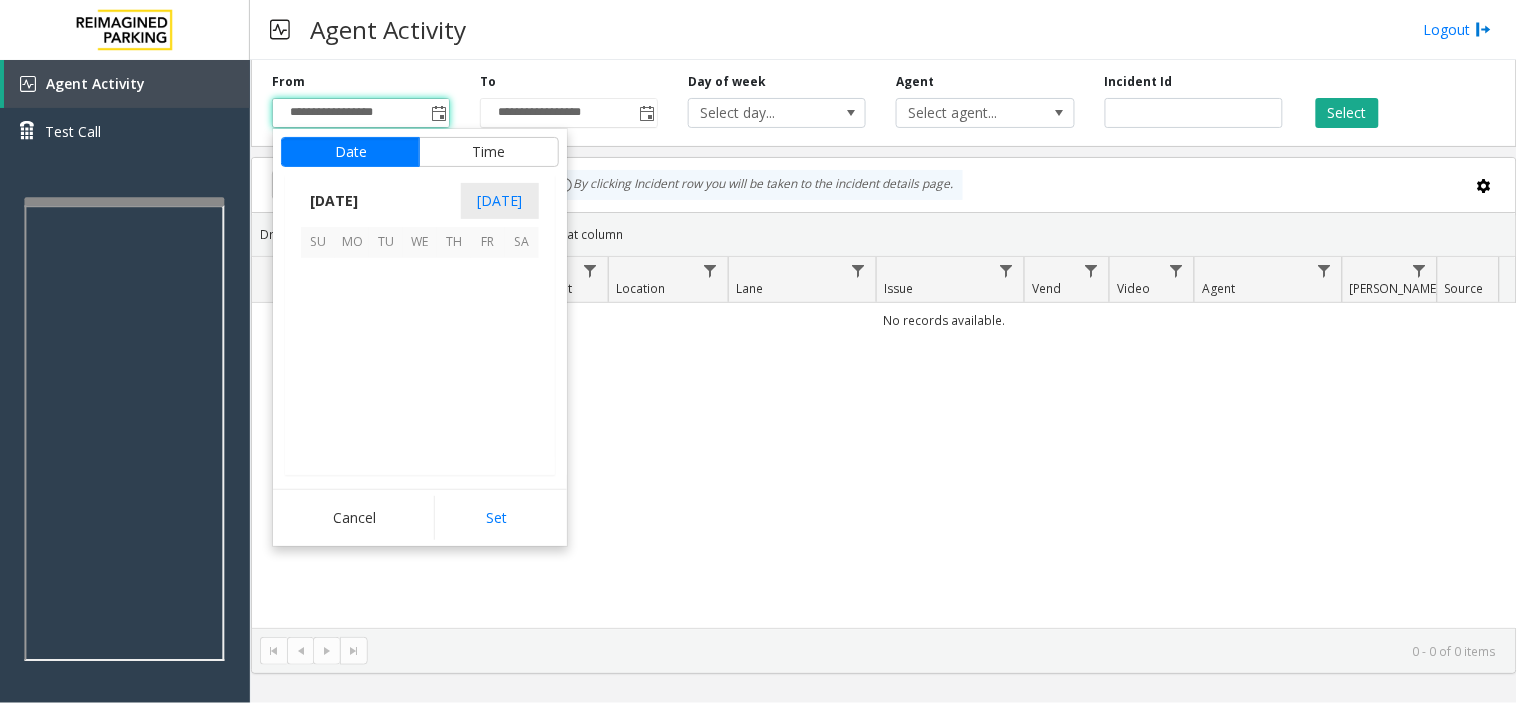 scroll, scrollTop: 358354, scrollLeft: 0, axis: vertical 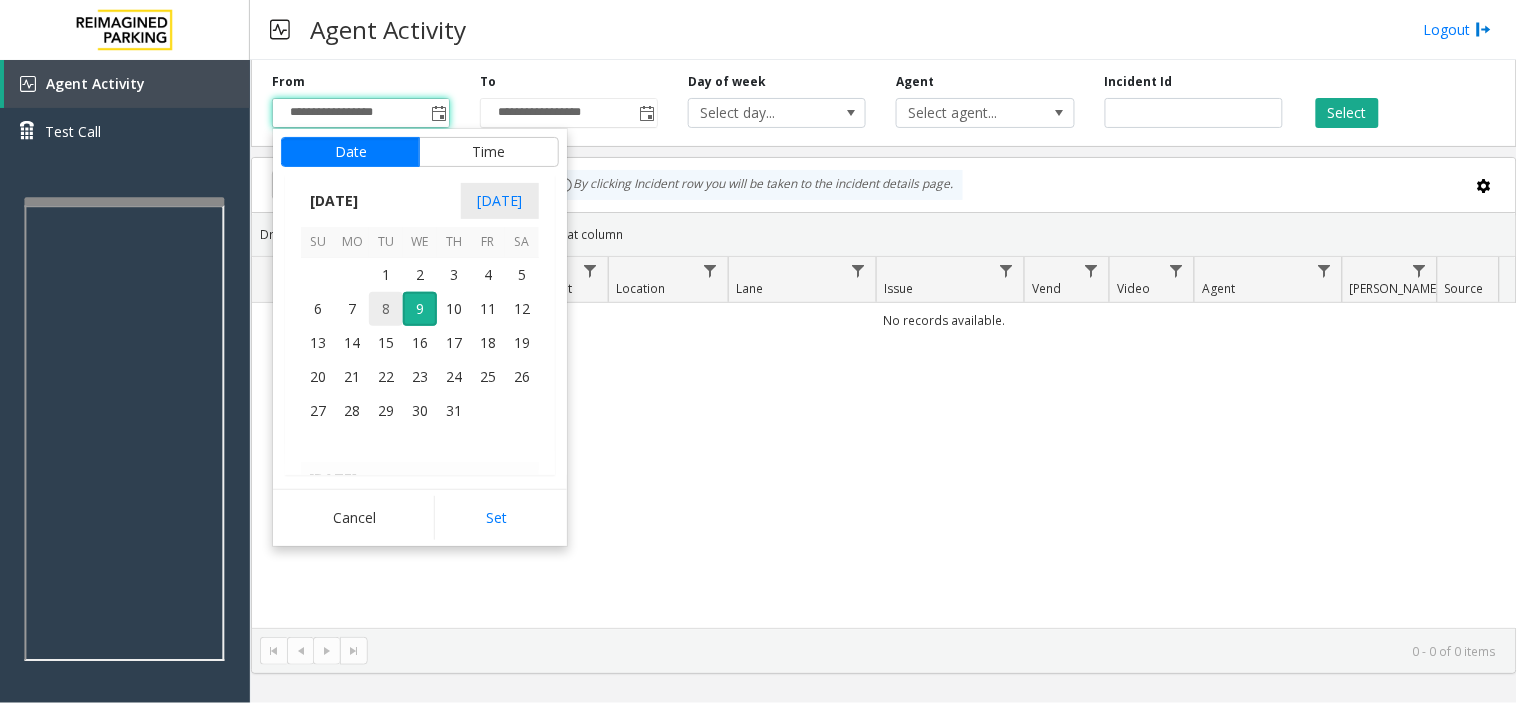click on "8" at bounding box center (386, 309) 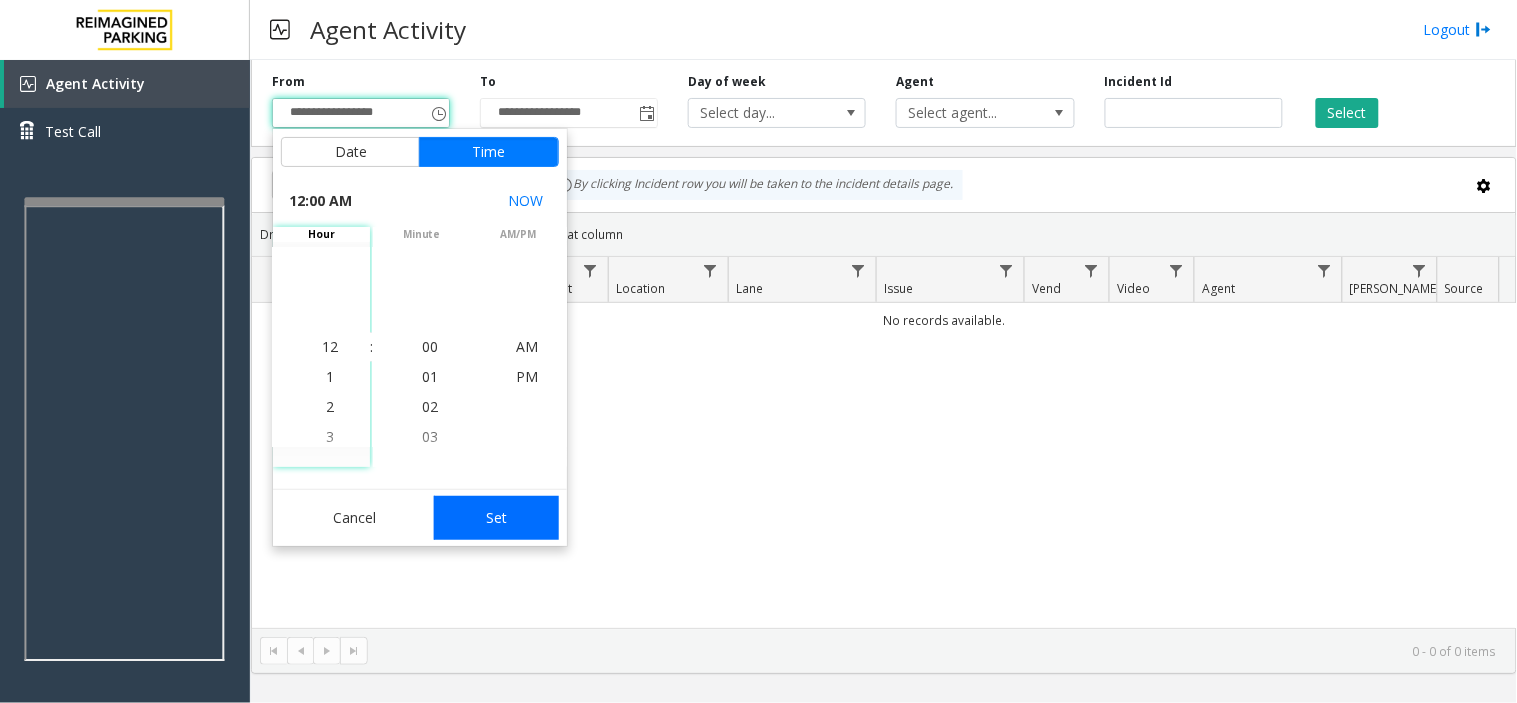 click on "Set" 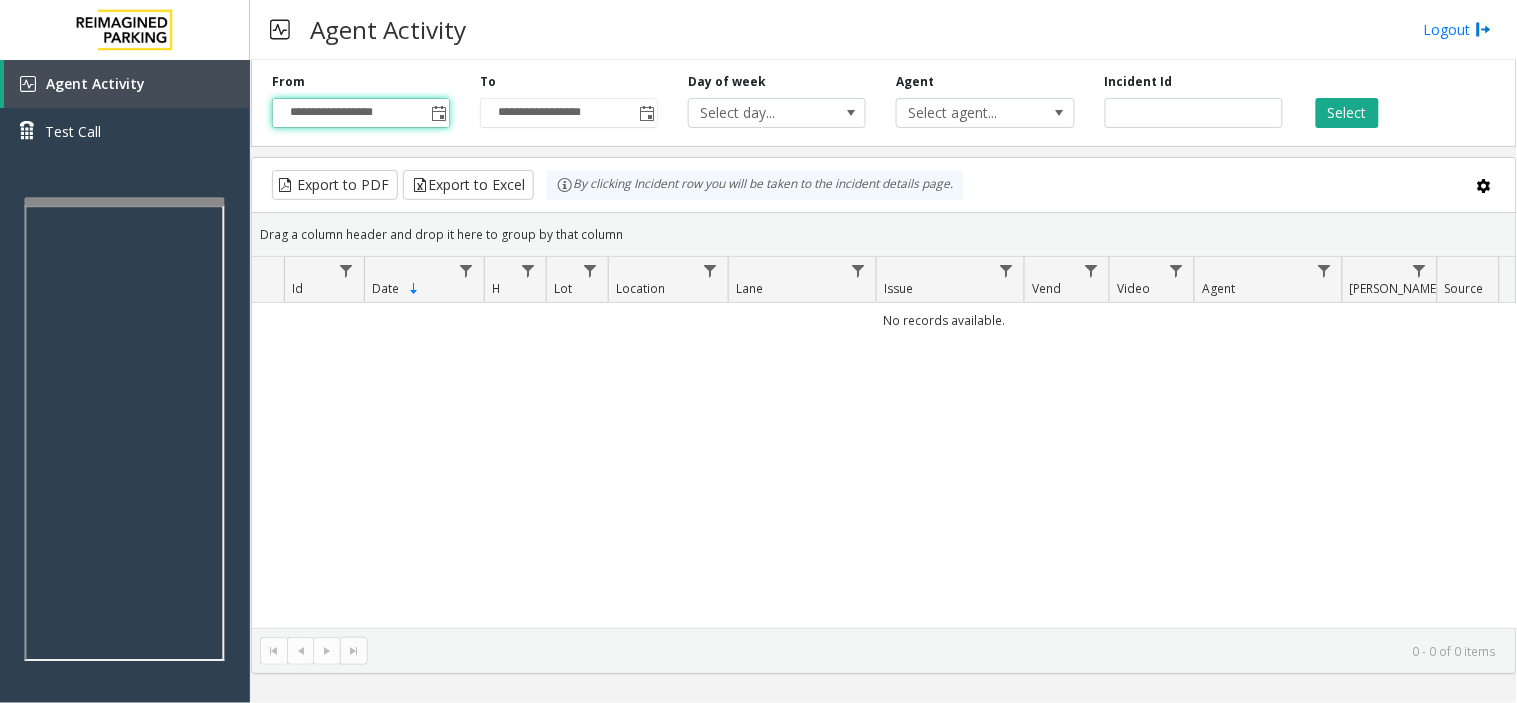 click on "Select" 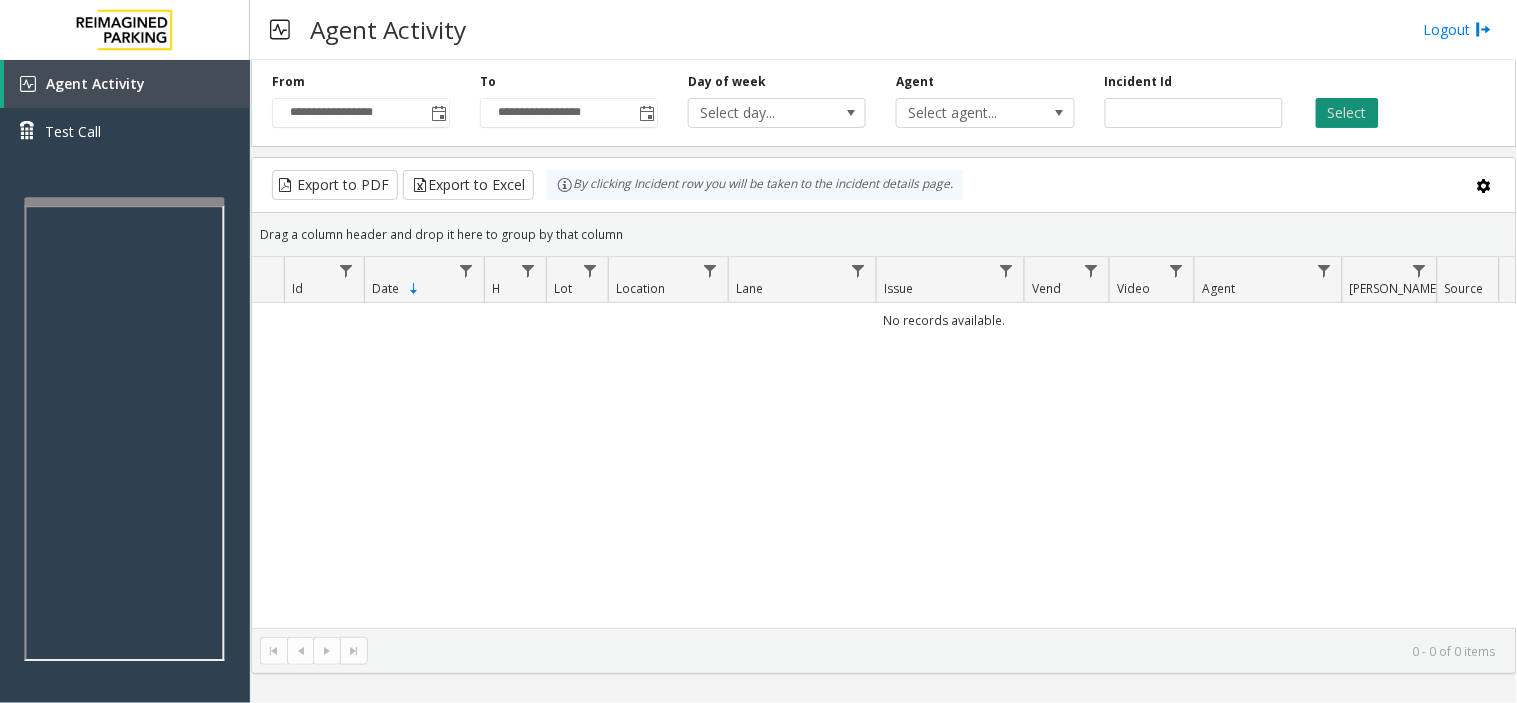 click on "Select" 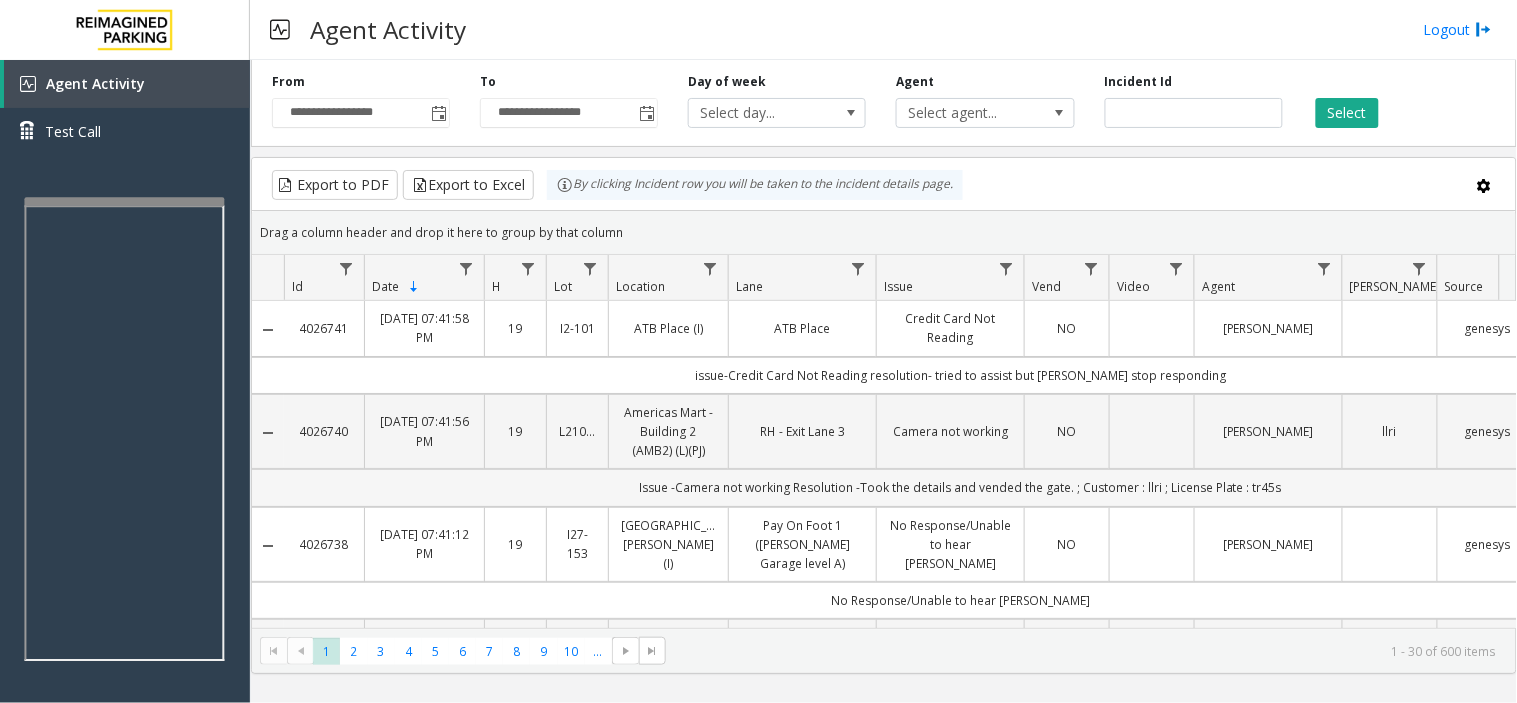 click on "Issue -Camera not working
Resolution -Took the details and vended the gate.
; Customer : llri ; License Plate : tr45s" 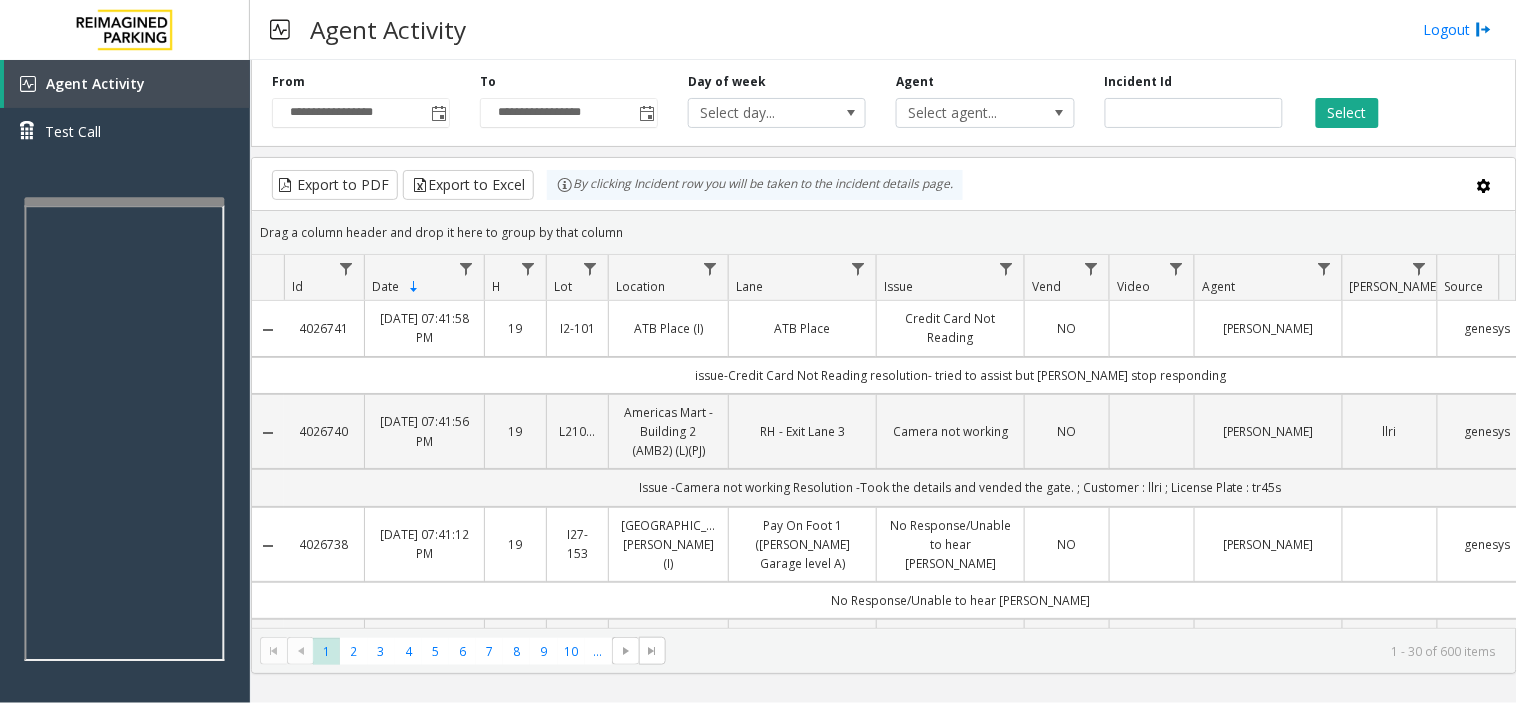 click on "ATB Place" 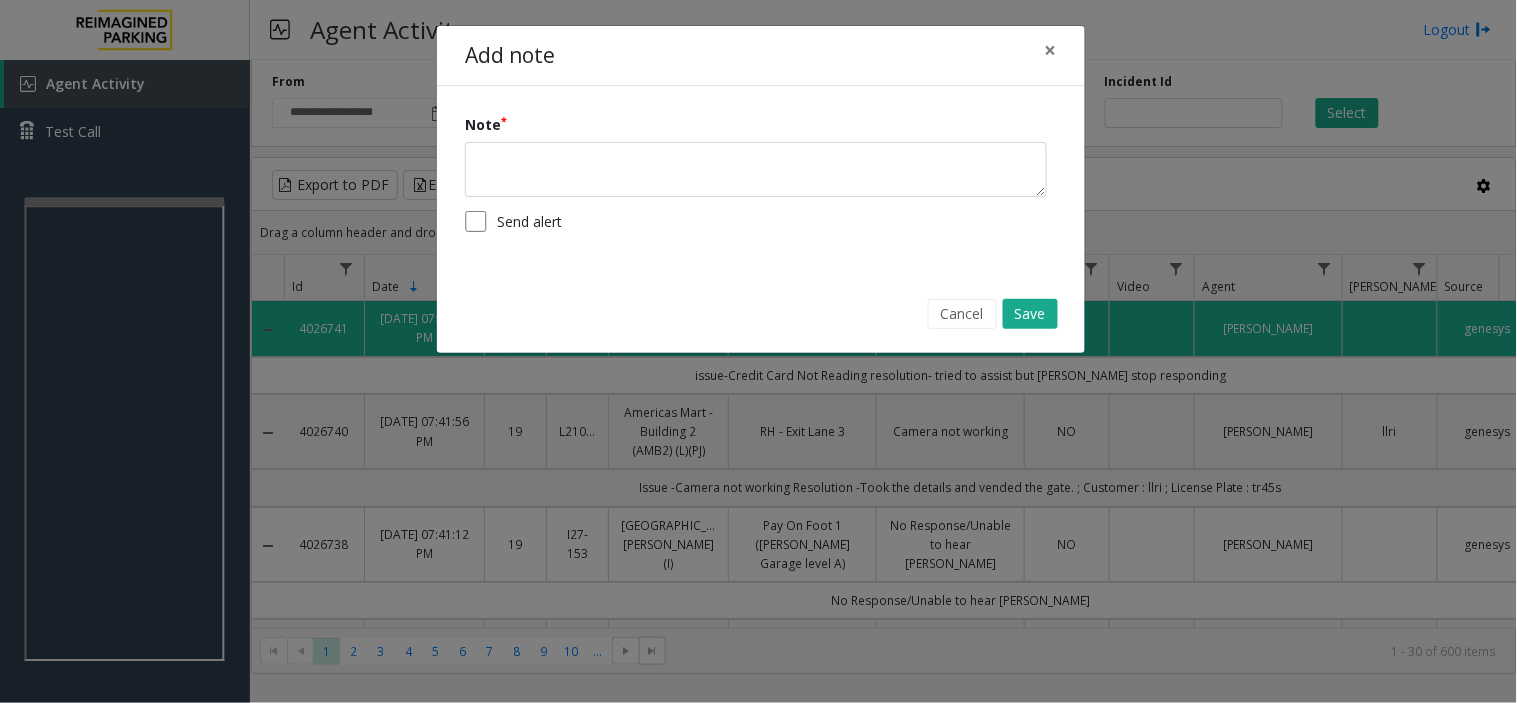 click 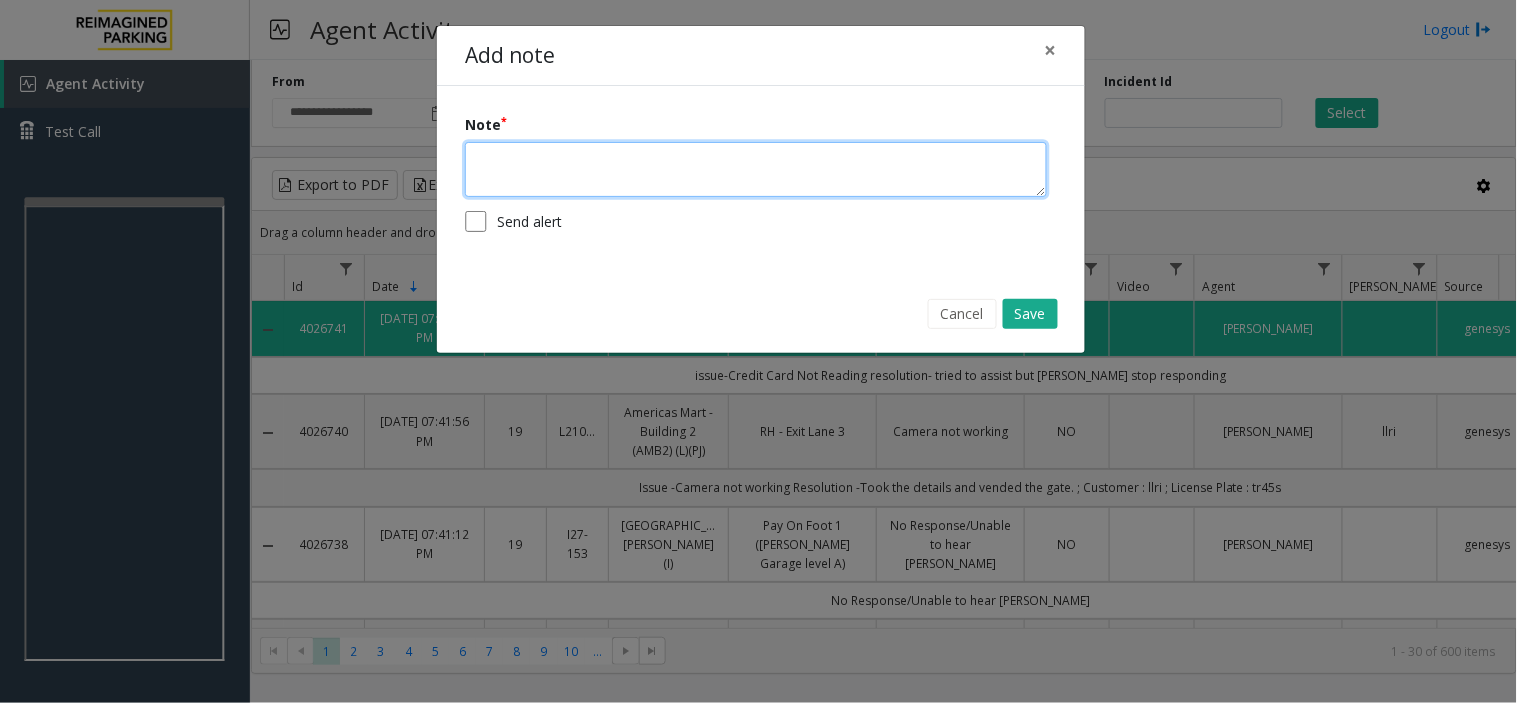 click 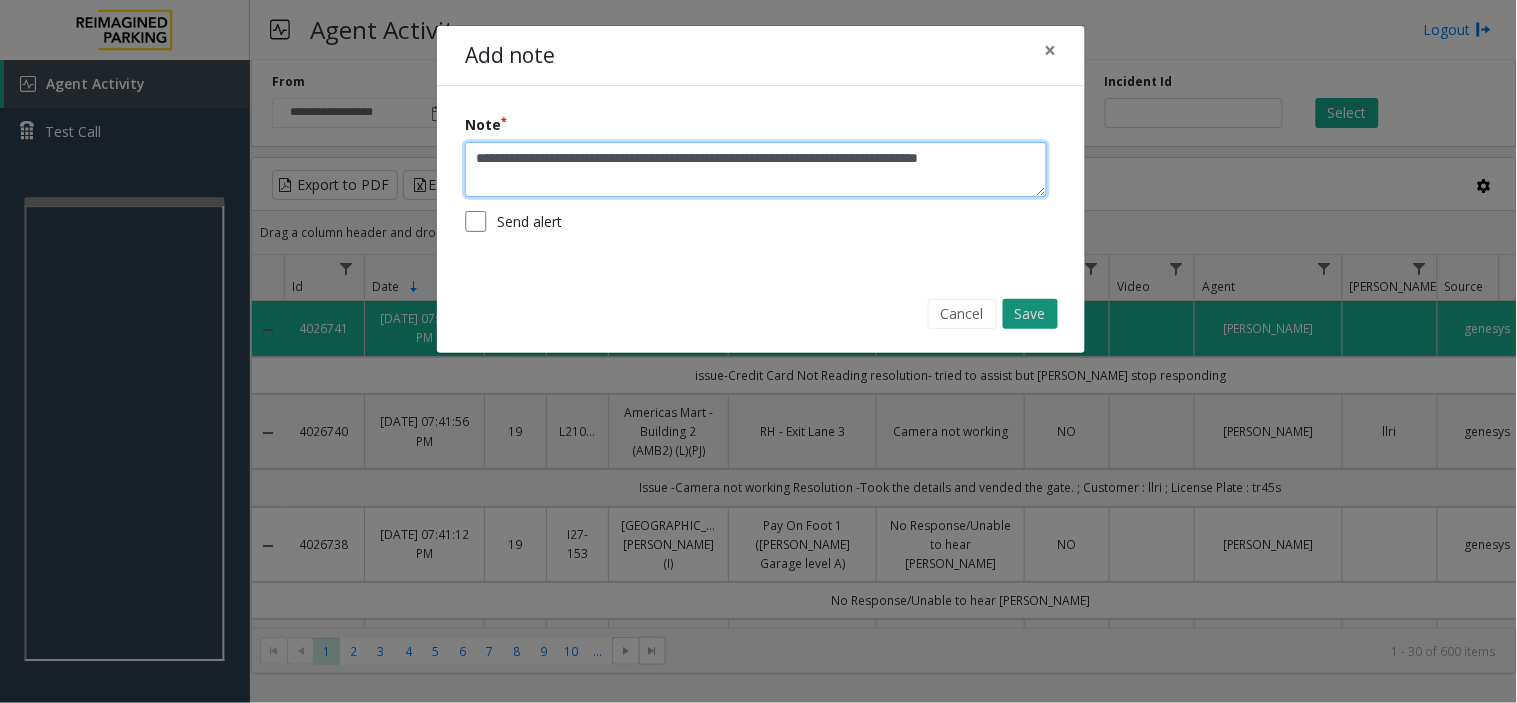 type on "**********" 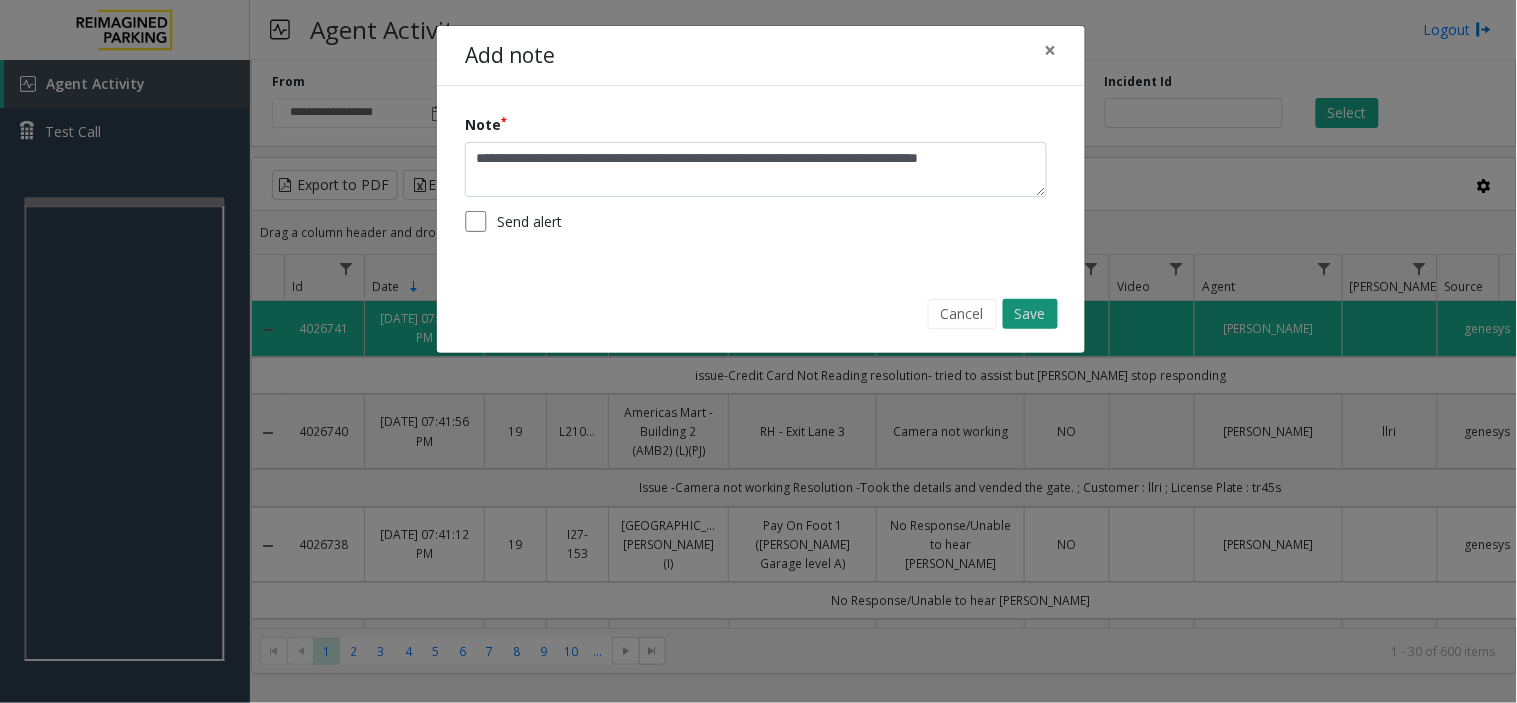 click on "Save" 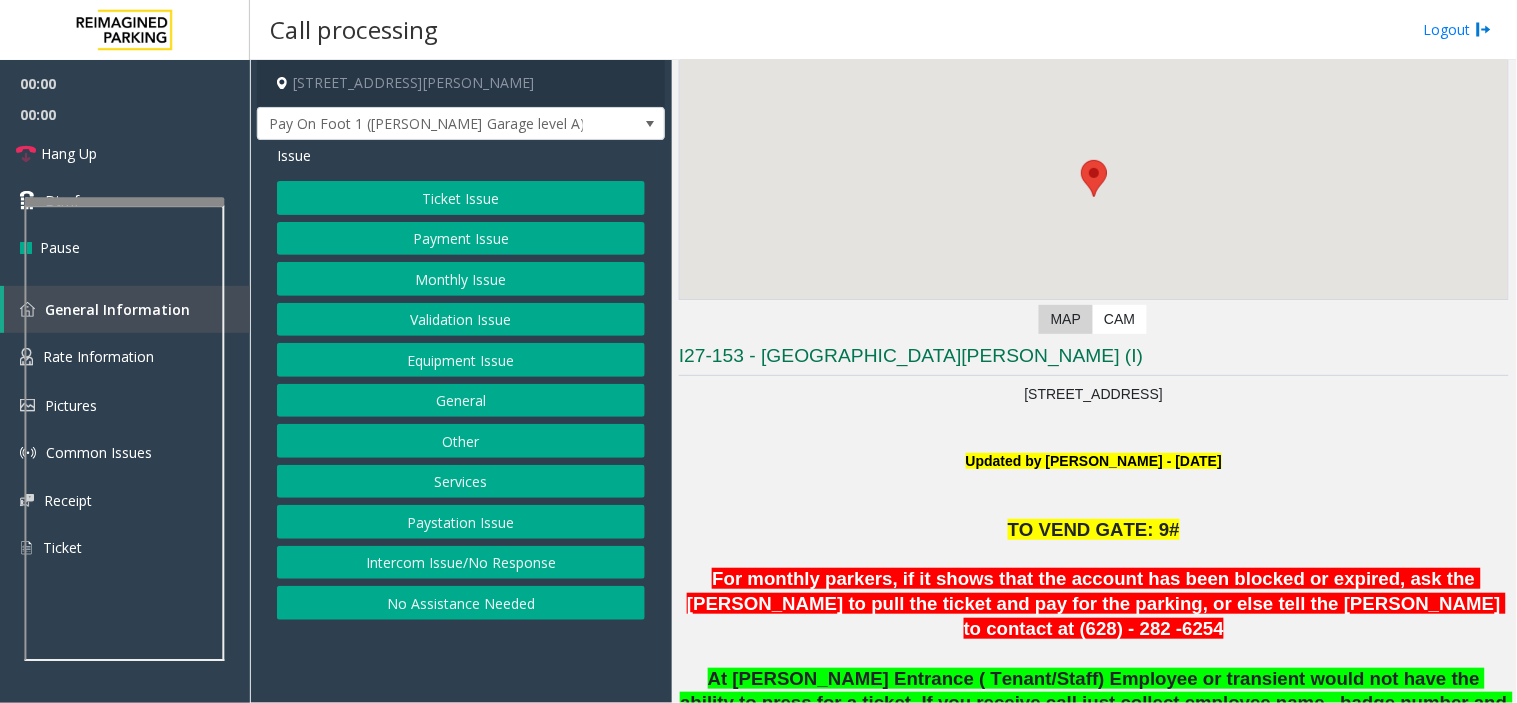 scroll, scrollTop: 333, scrollLeft: 0, axis: vertical 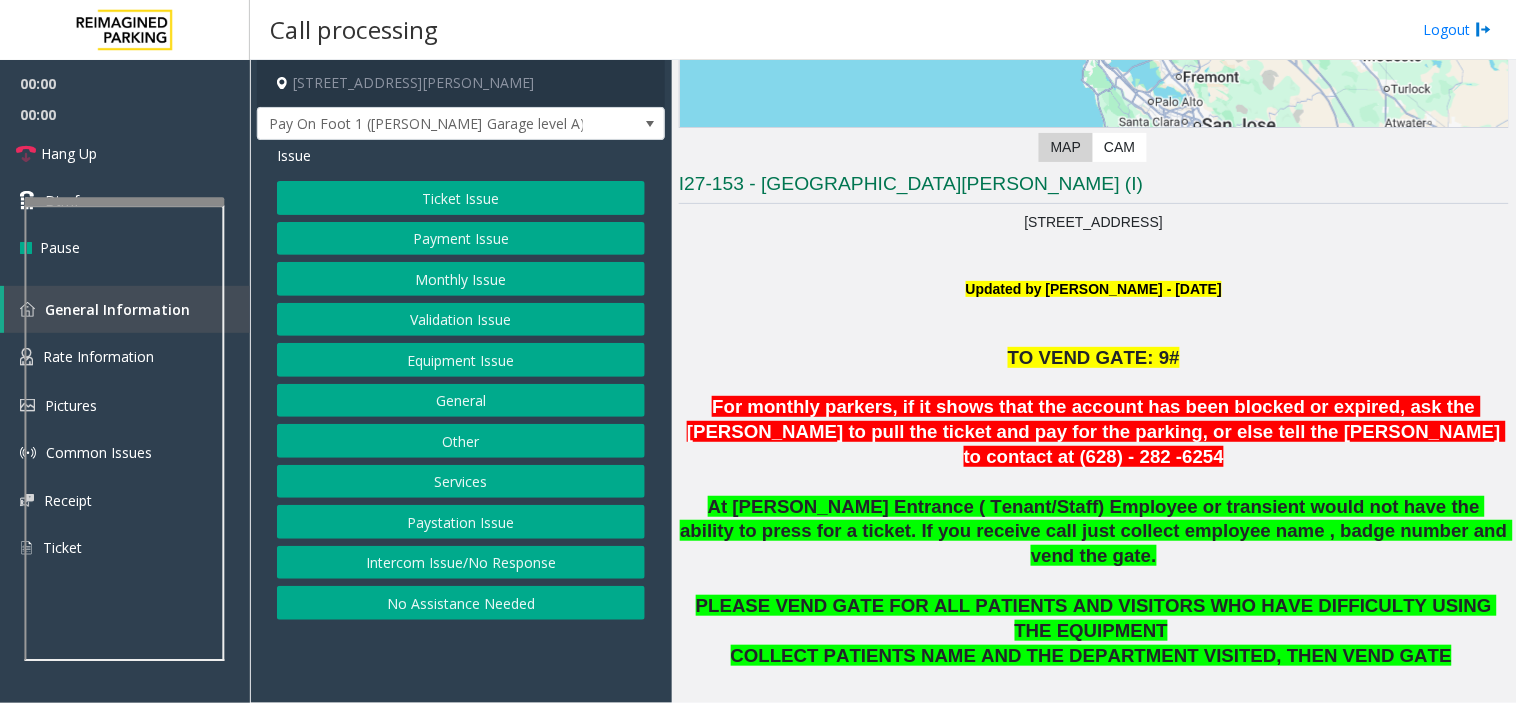 click on "TO VEND GATE: 9#" 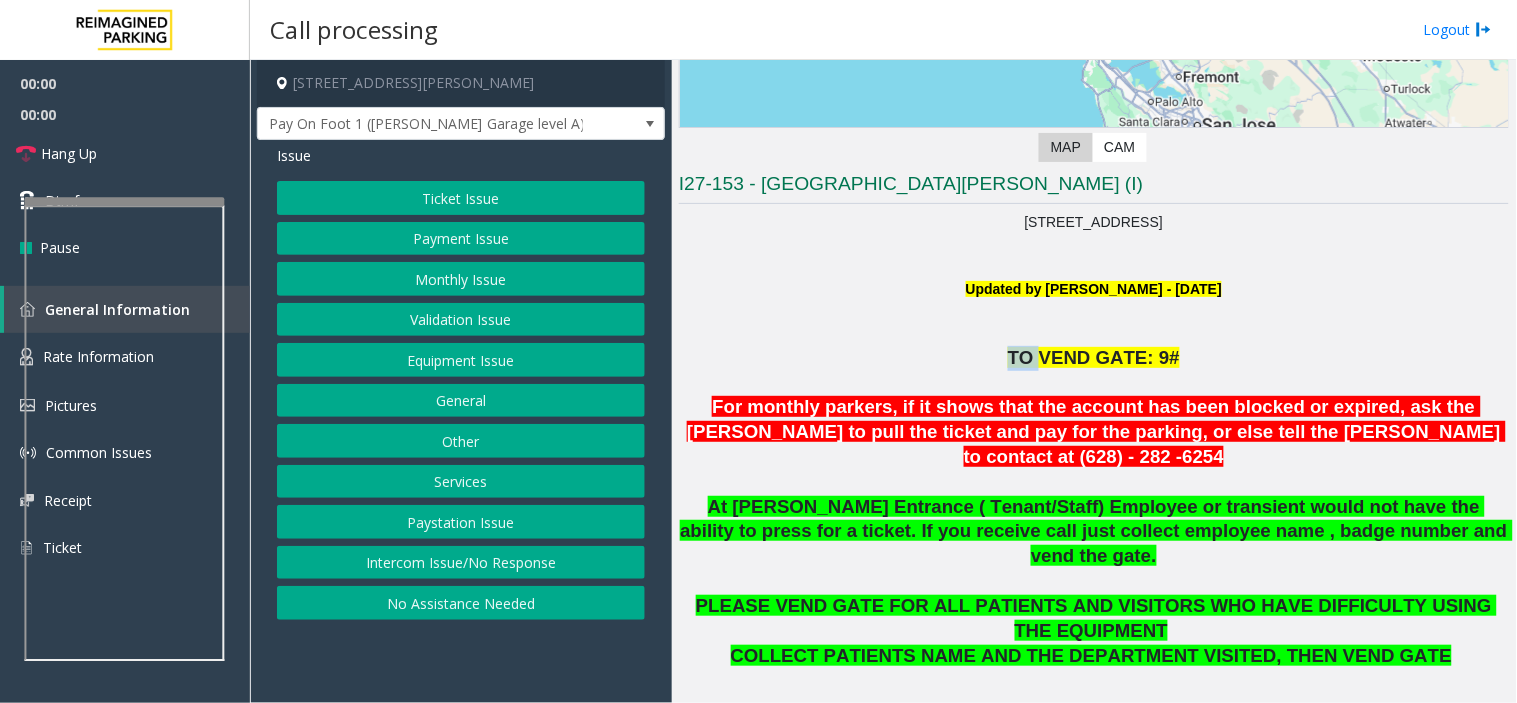 click on "TO VEND GATE: 9#" 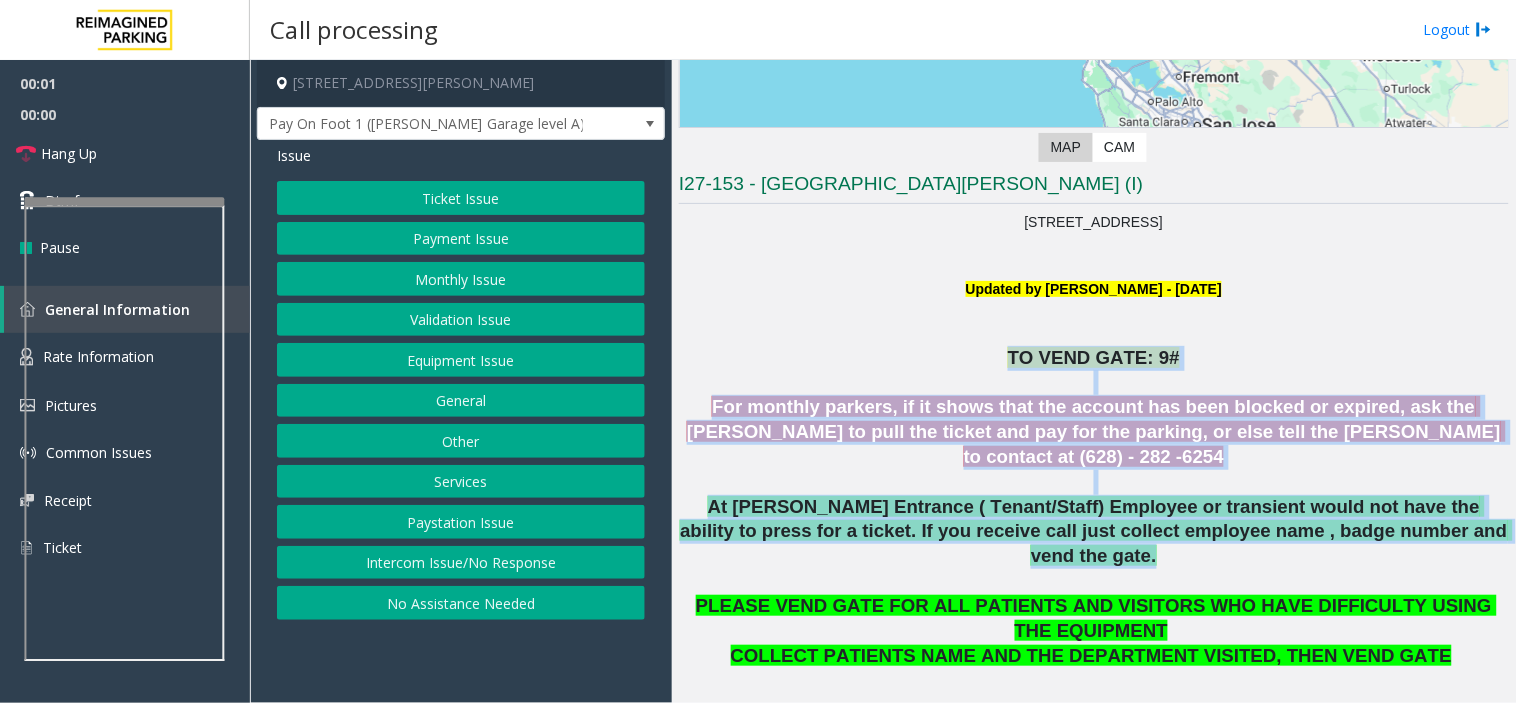 drag, startPoint x: 1003, startPoint y: 360, endPoint x: 1115, endPoint y: 470, distance: 156.98407 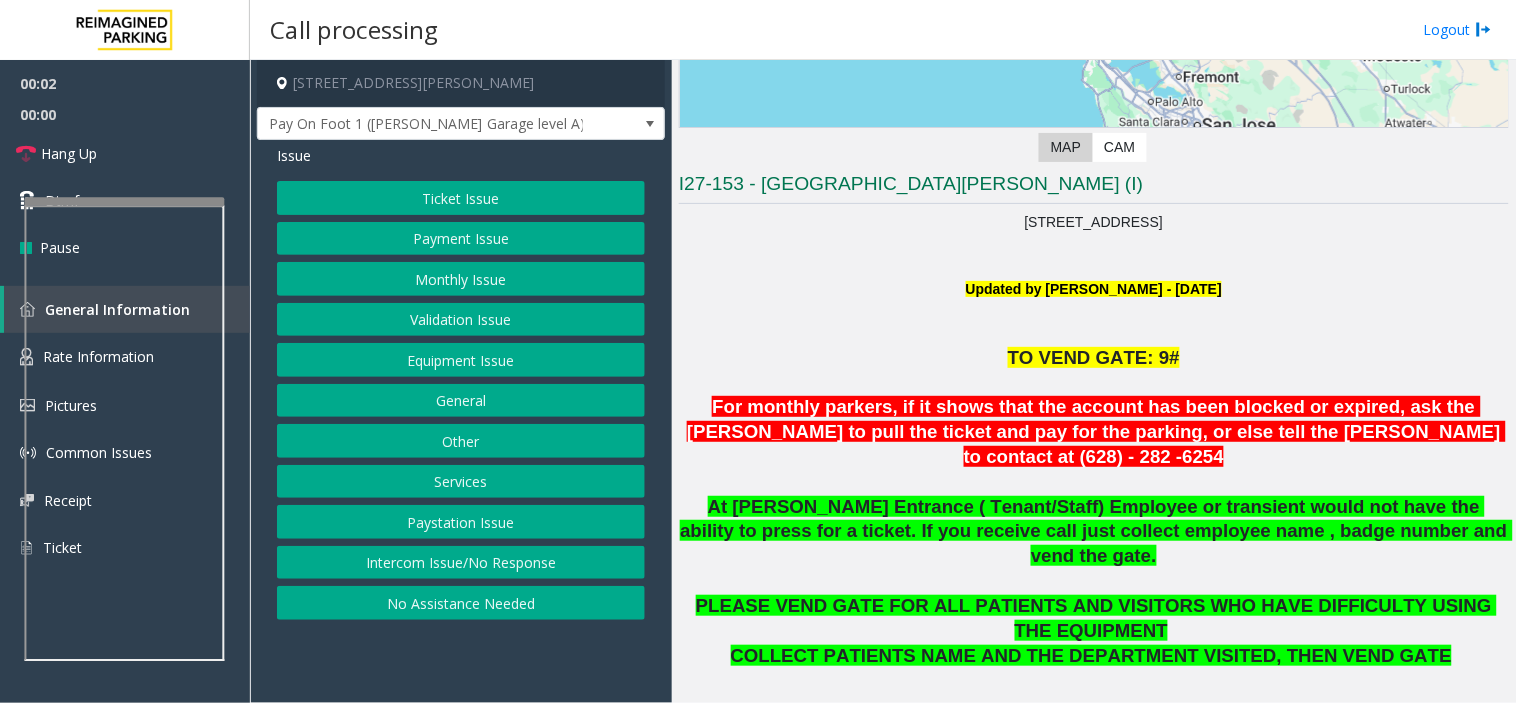 click on "Intercom Issue/No Response" 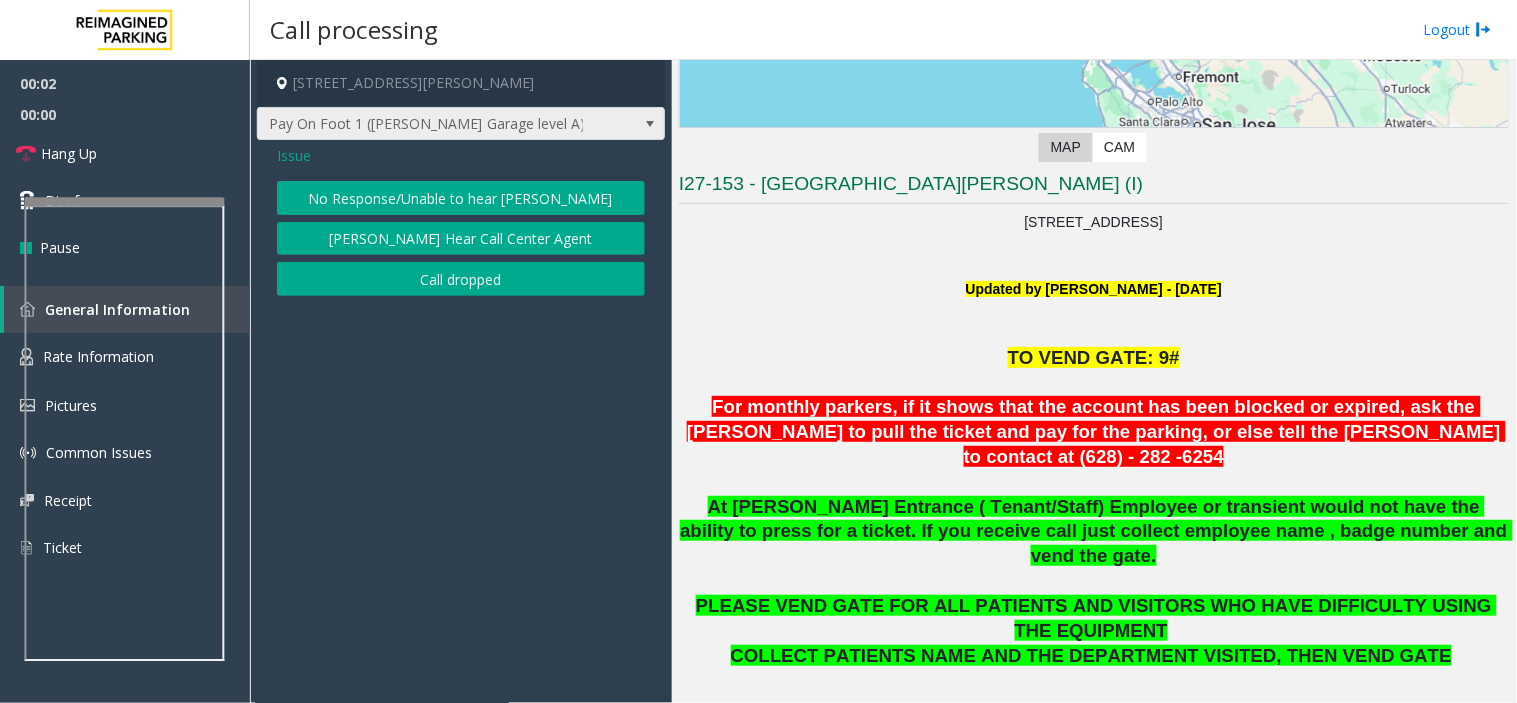 drag, startPoint x: 342, startPoint y: 93, endPoint x: 397, endPoint y: 132, distance: 67.424034 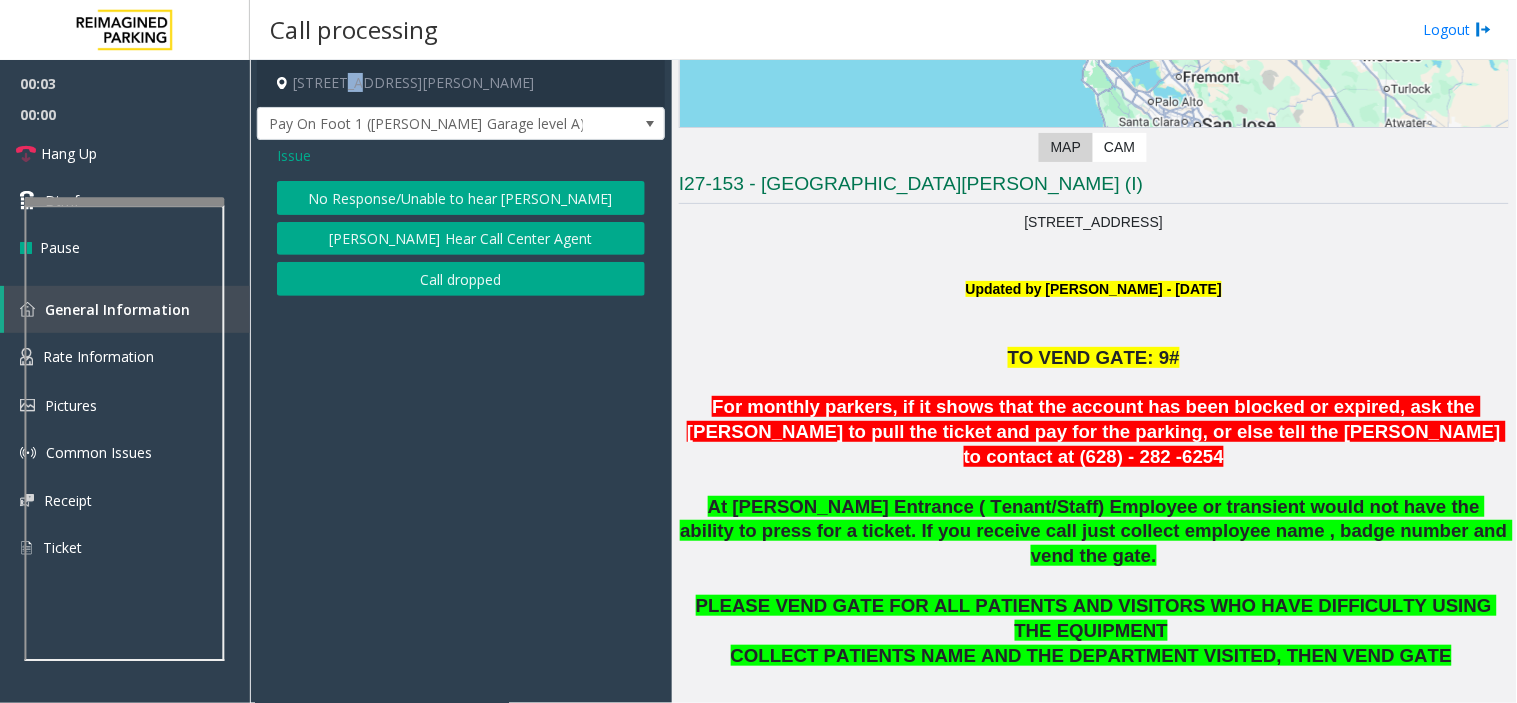 click on "No Response/Unable to hear [PERSON_NAME]" 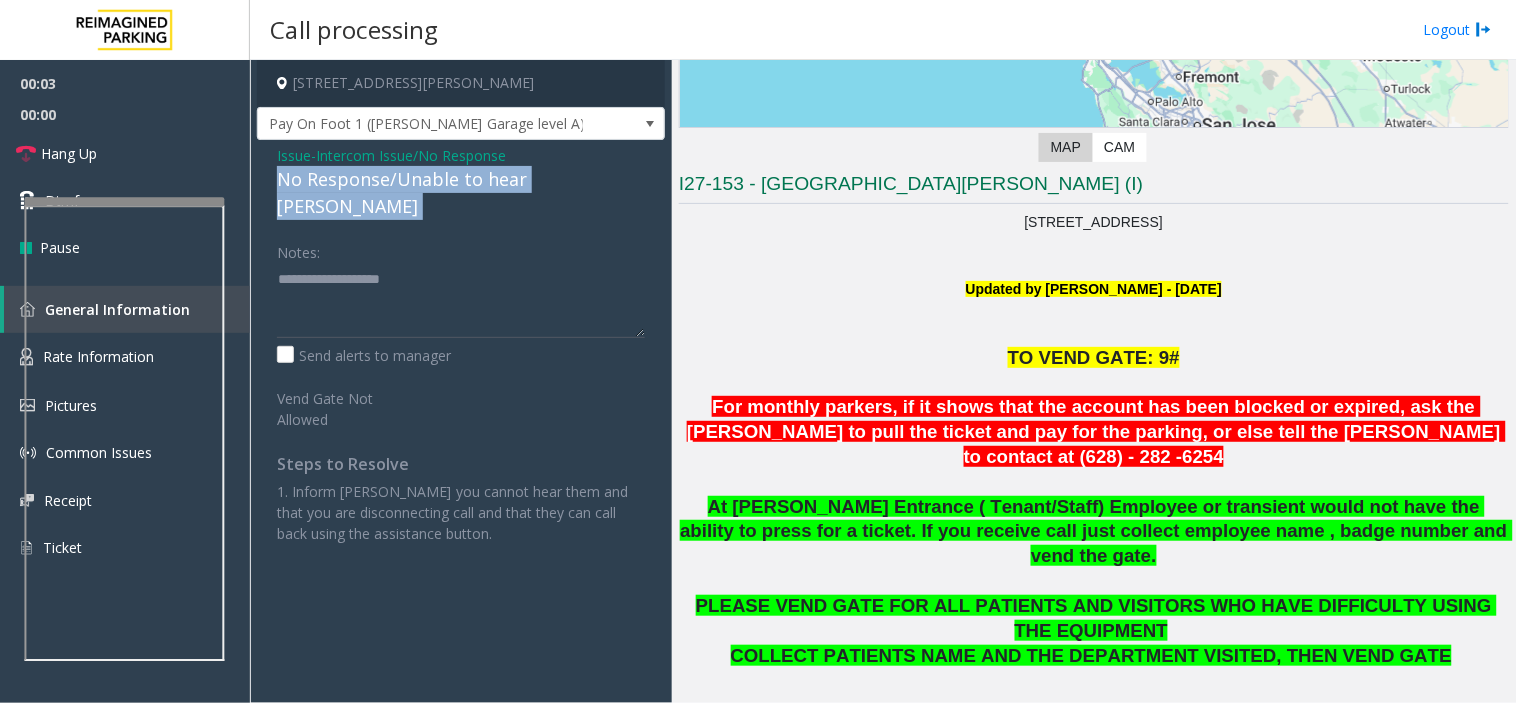 click on "No Response/Unable to hear [PERSON_NAME]" 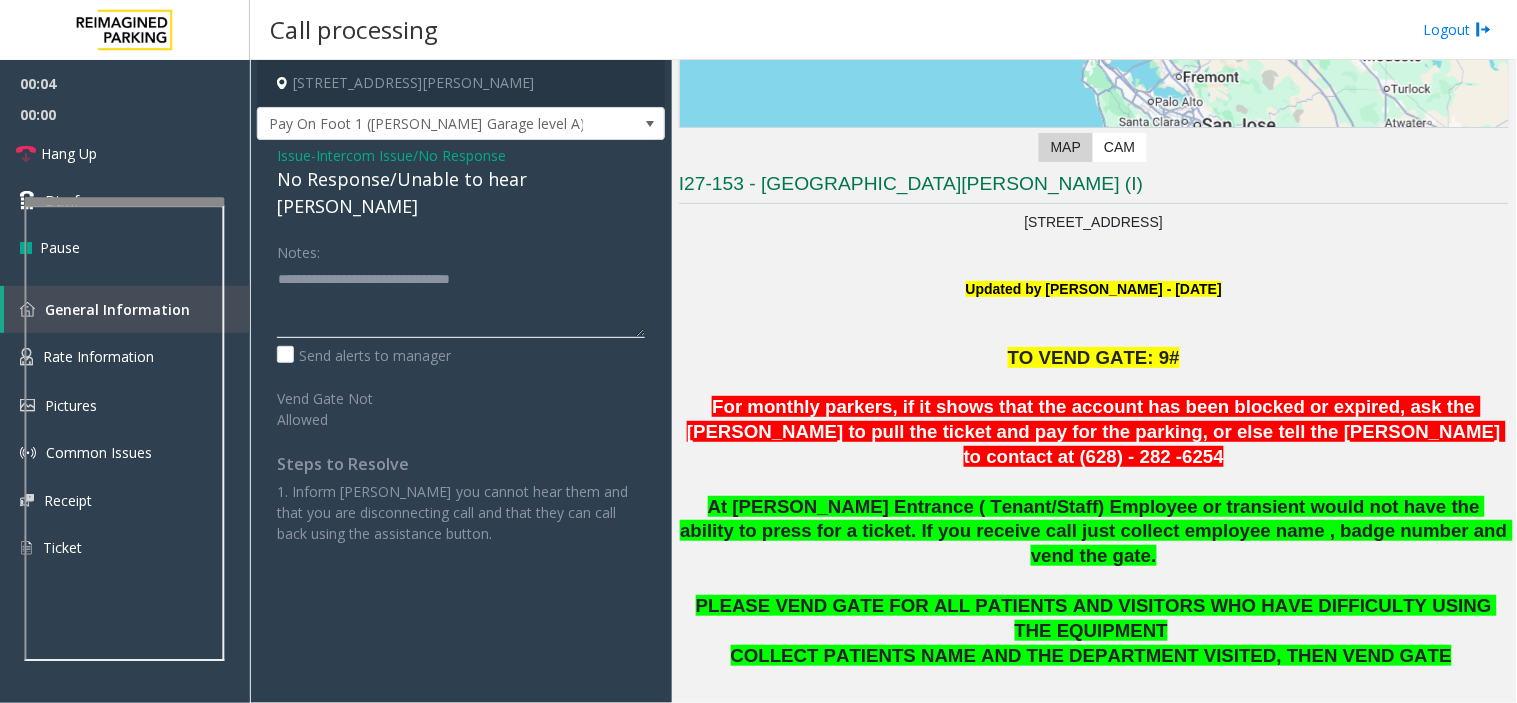 click 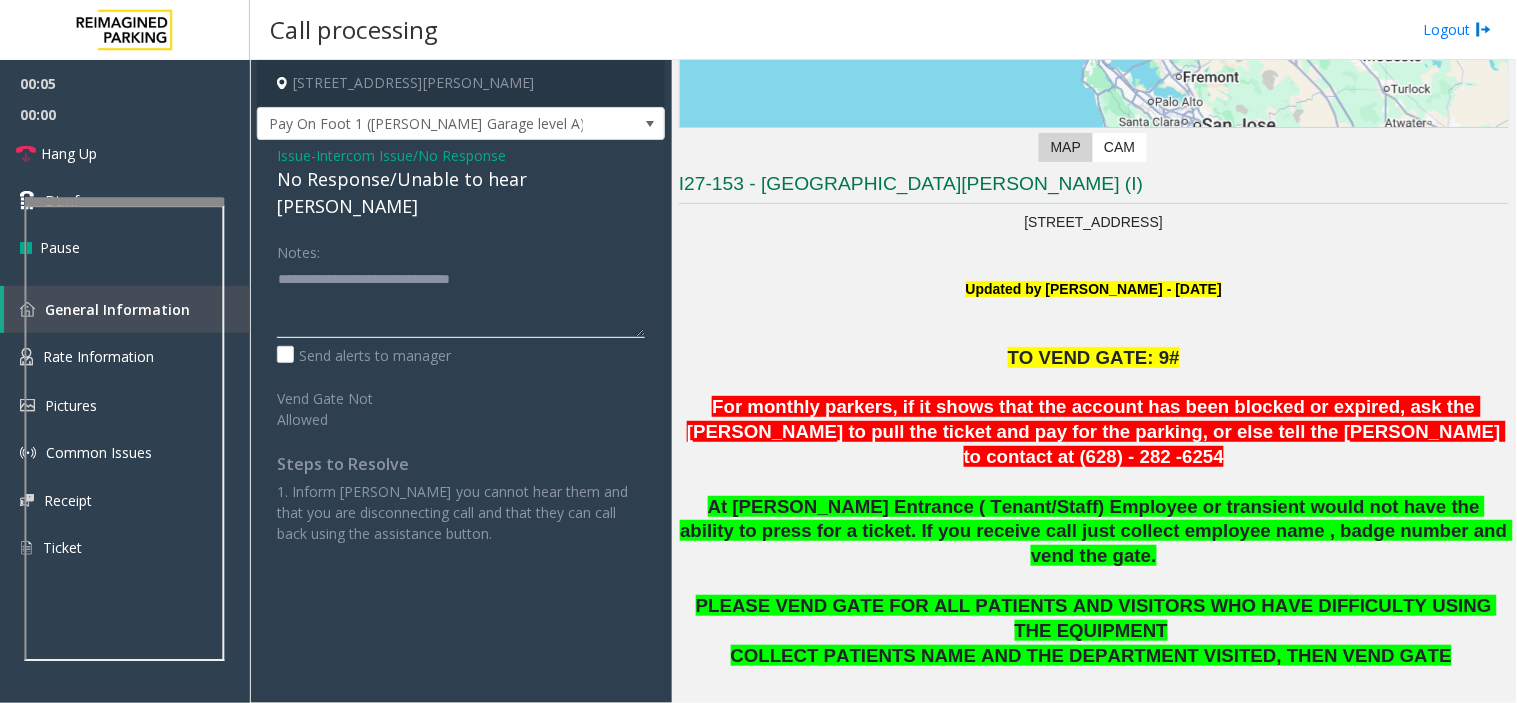 click 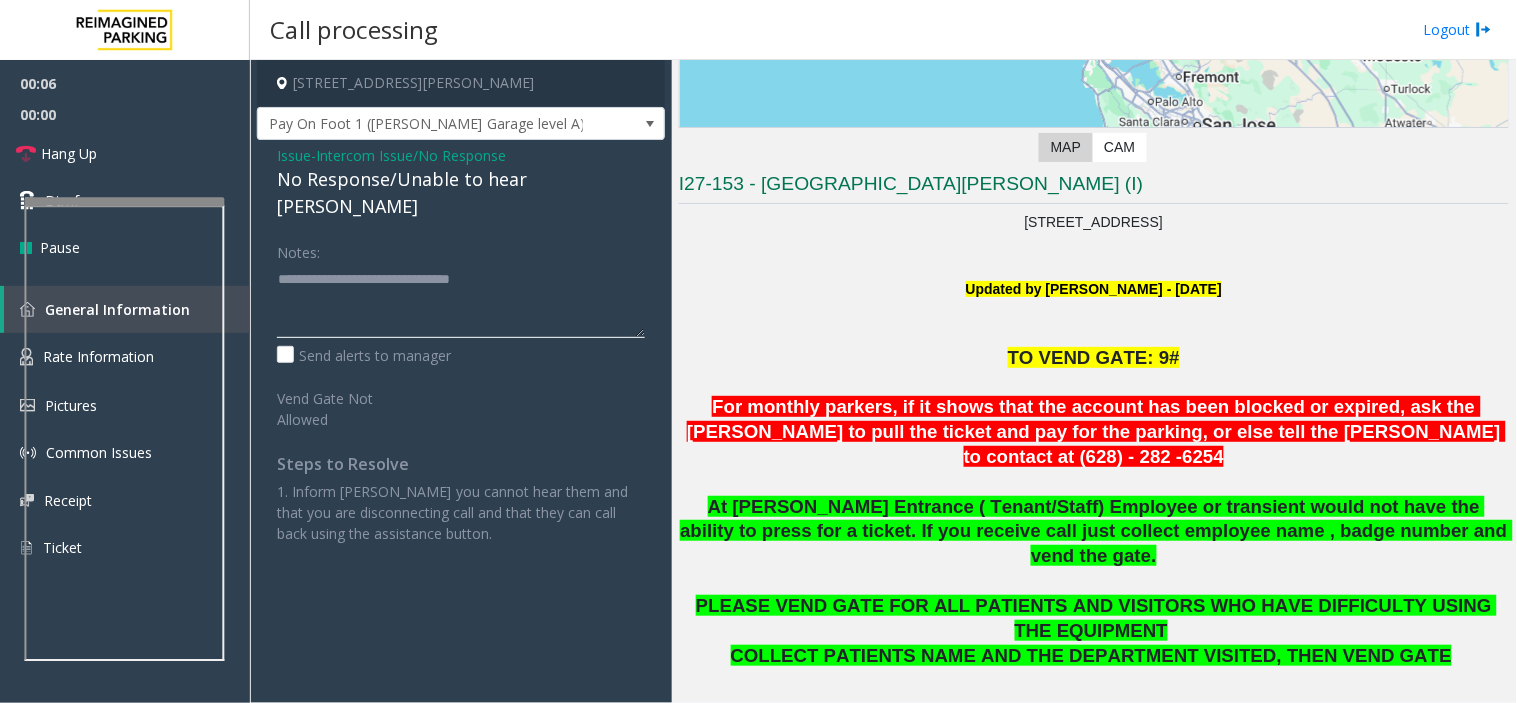 click 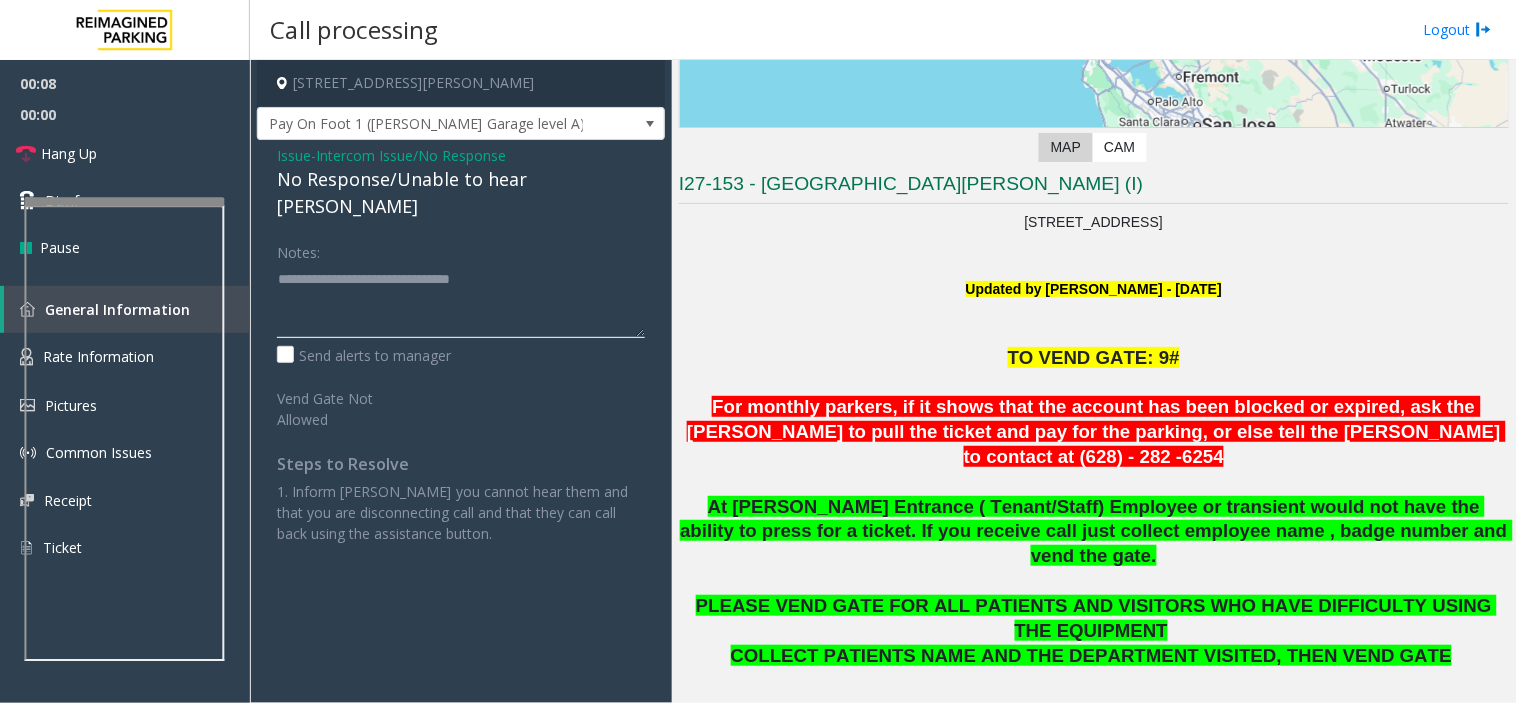 click 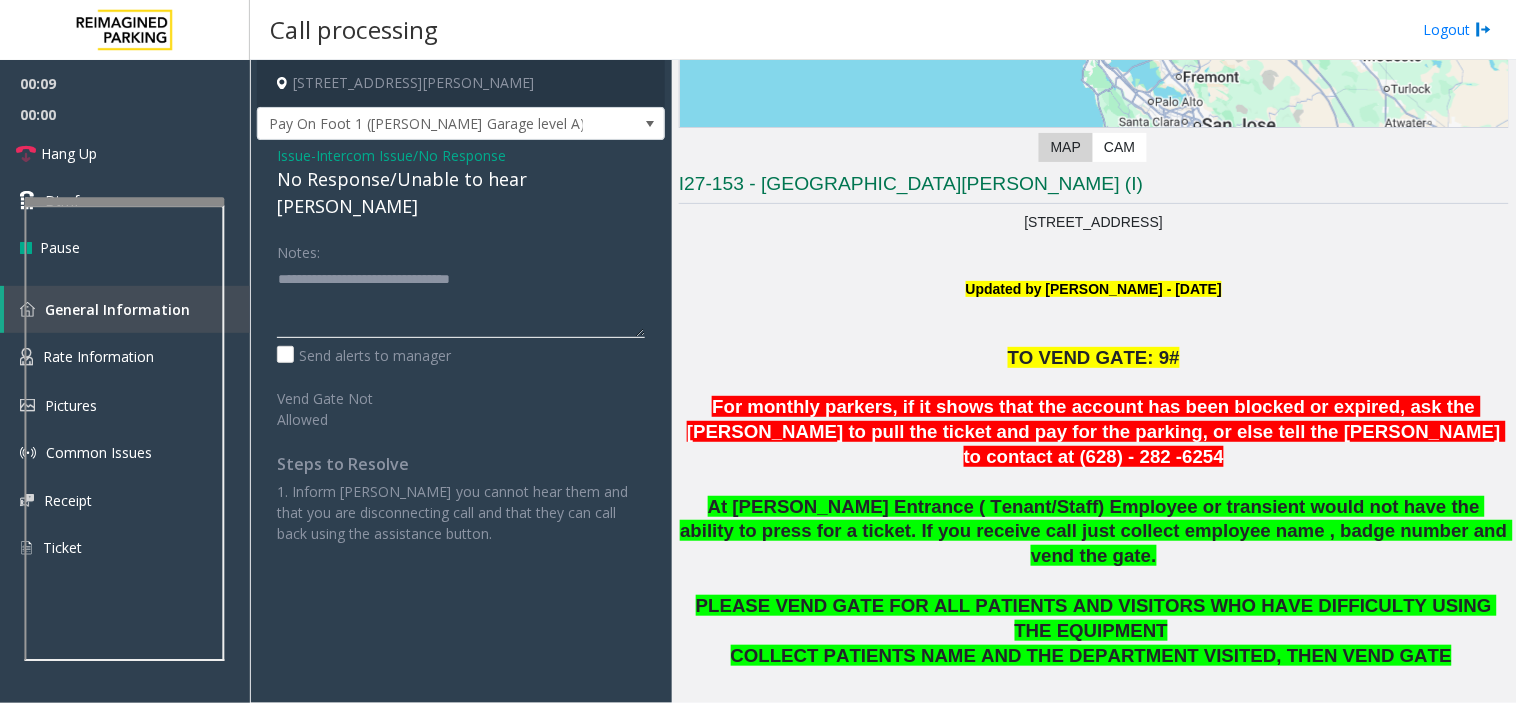 click 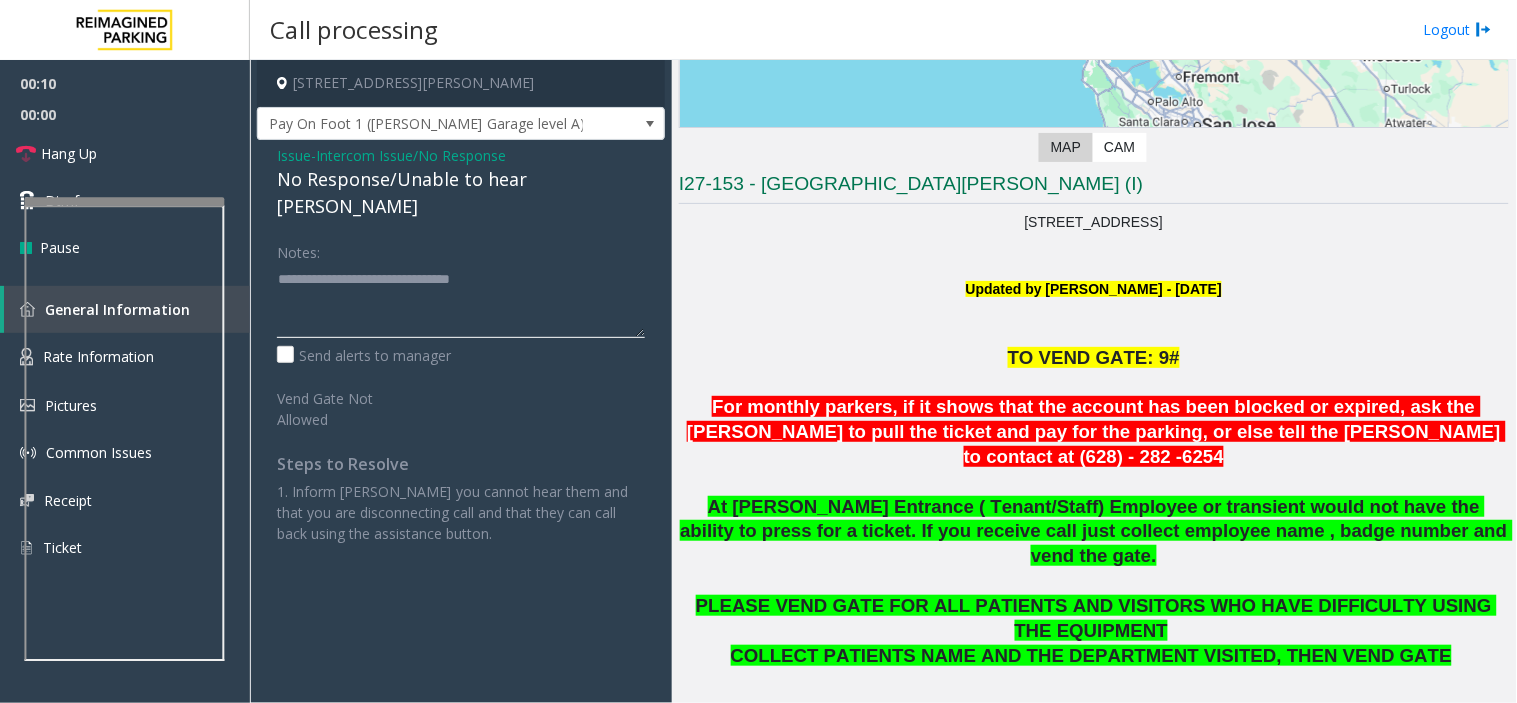 click 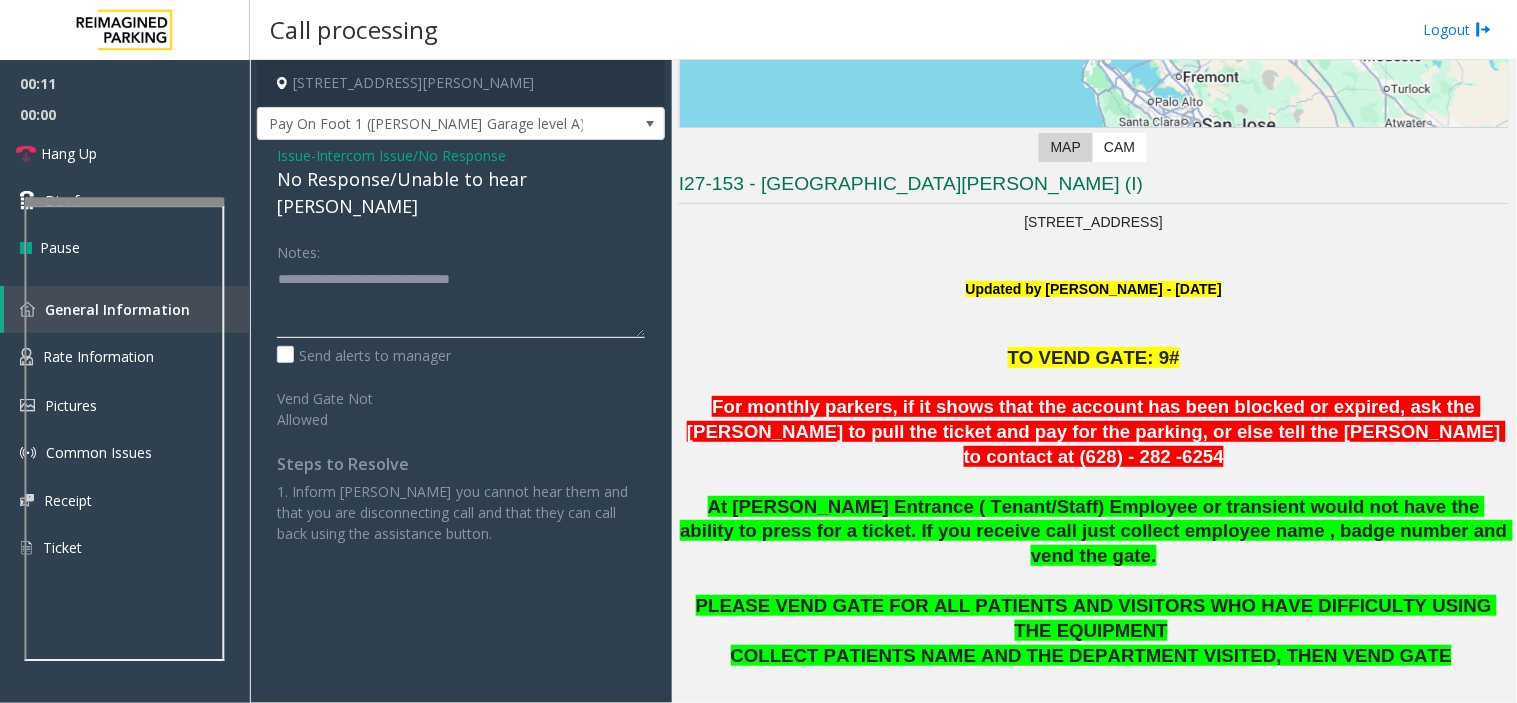 click 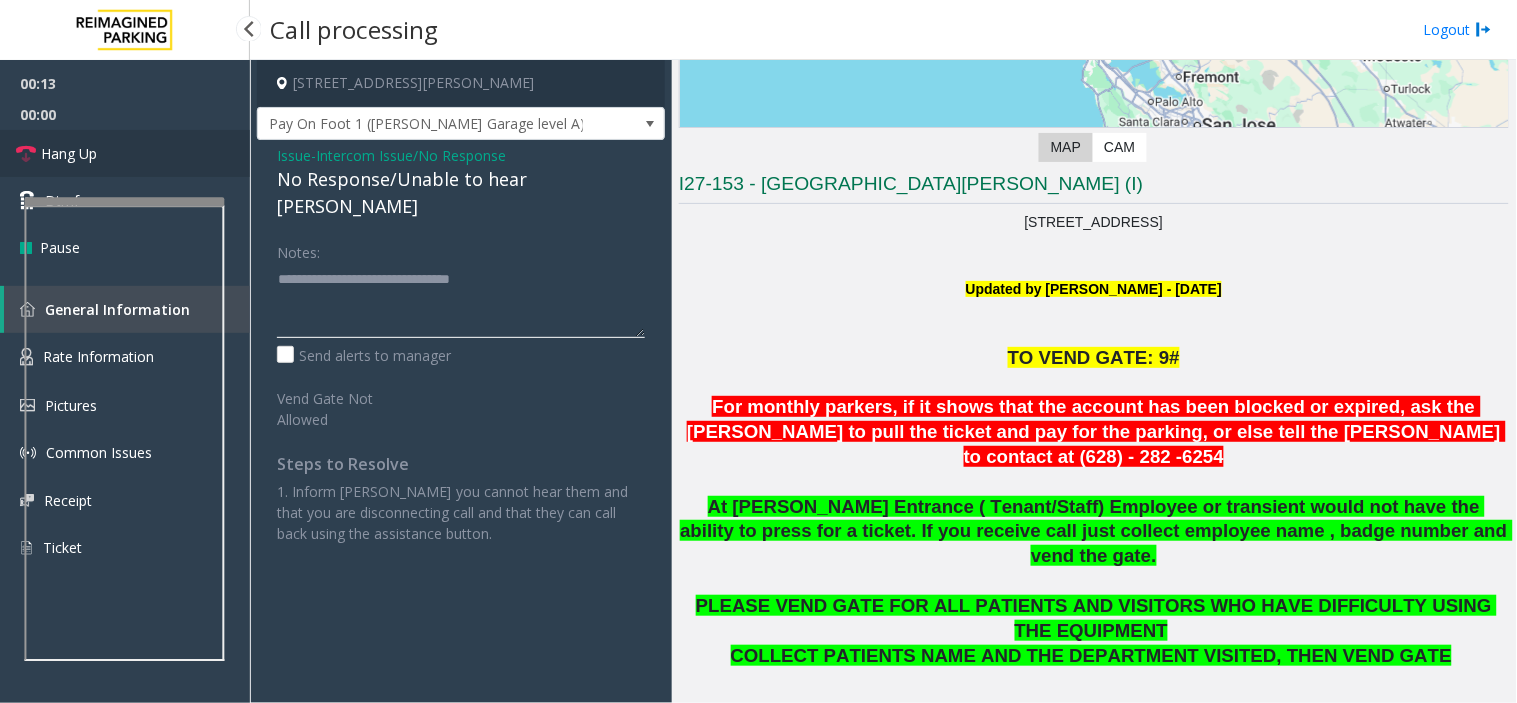 type on "**********" 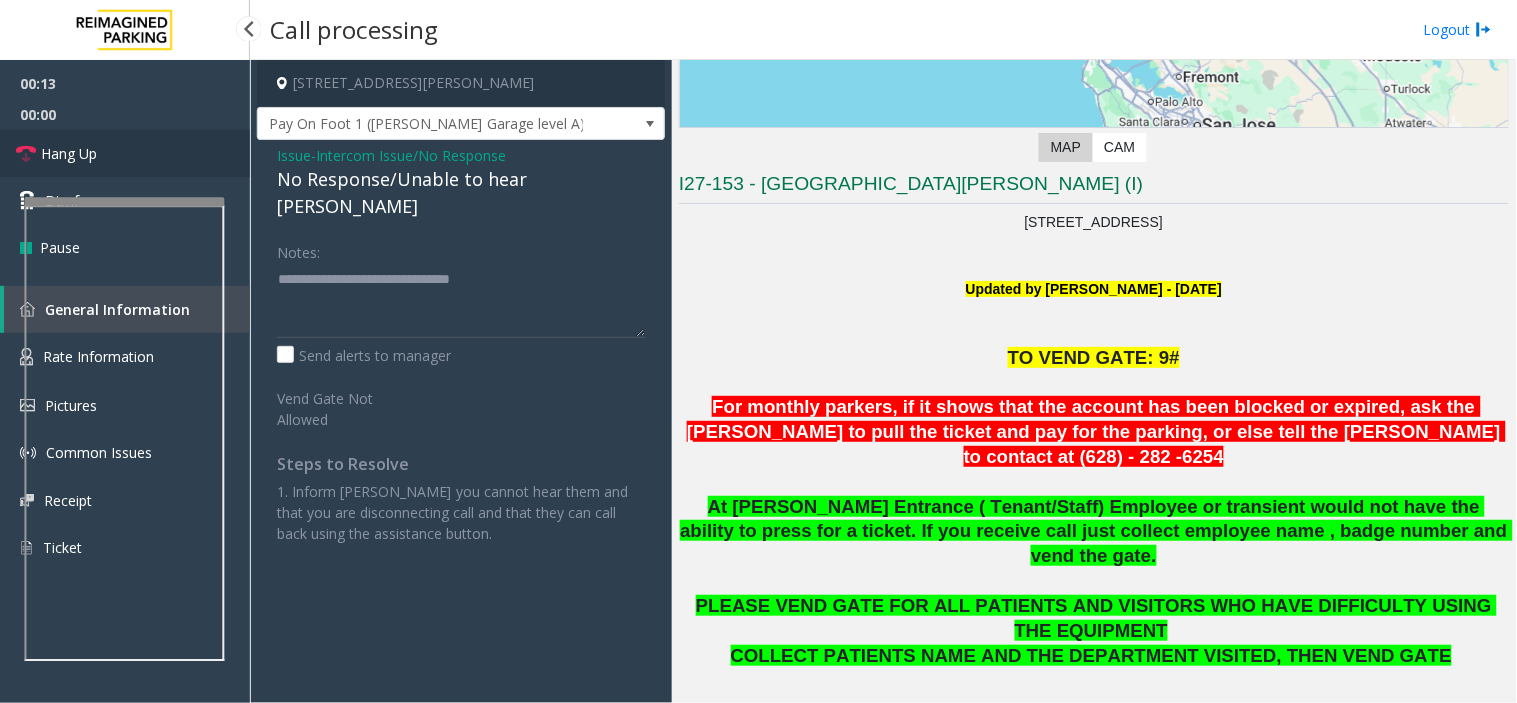 click on "Hang Up" at bounding box center (125, 153) 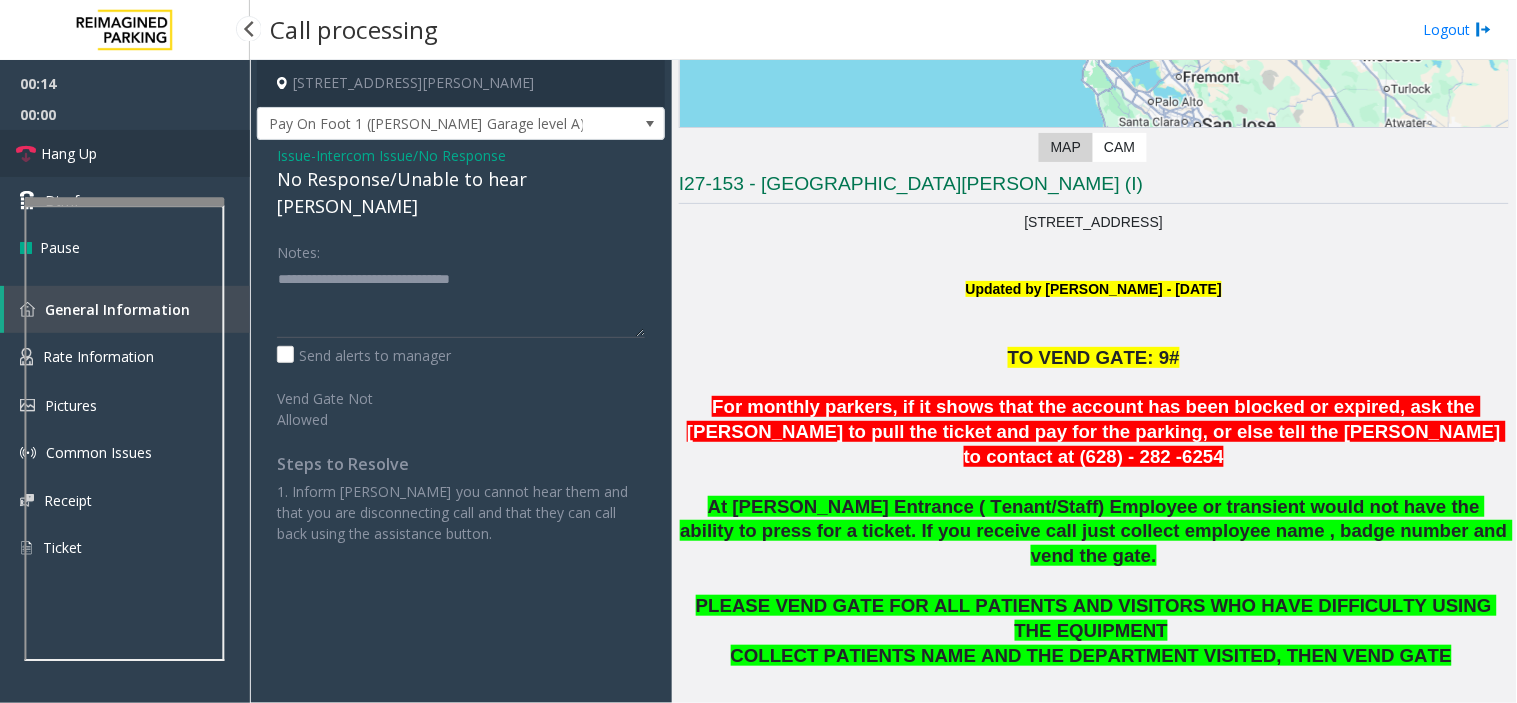 click on "Hang Up" at bounding box center [125, 153] 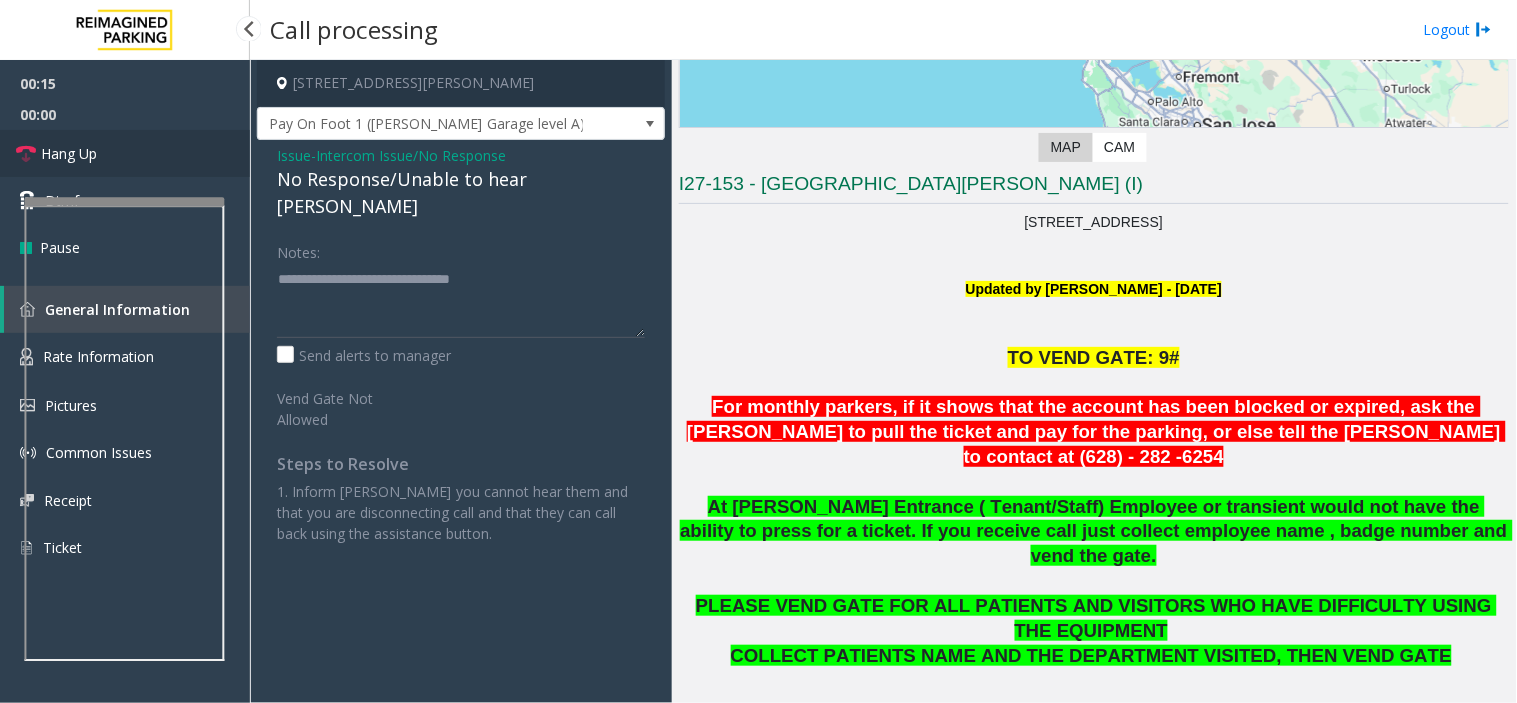 click on "Hang Up" at bounding box center (125, 153) 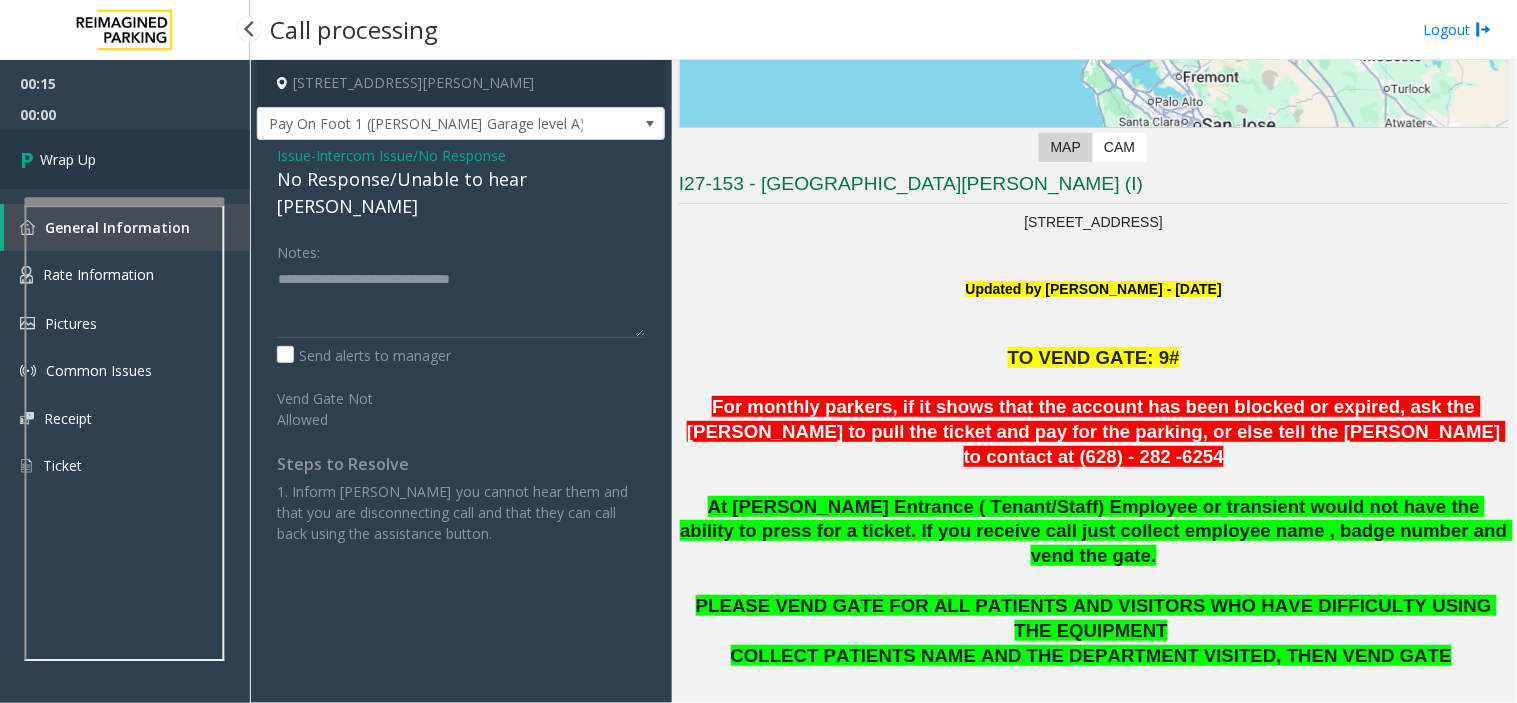 click on "Wrap Up" at bounding box center (125, 159) 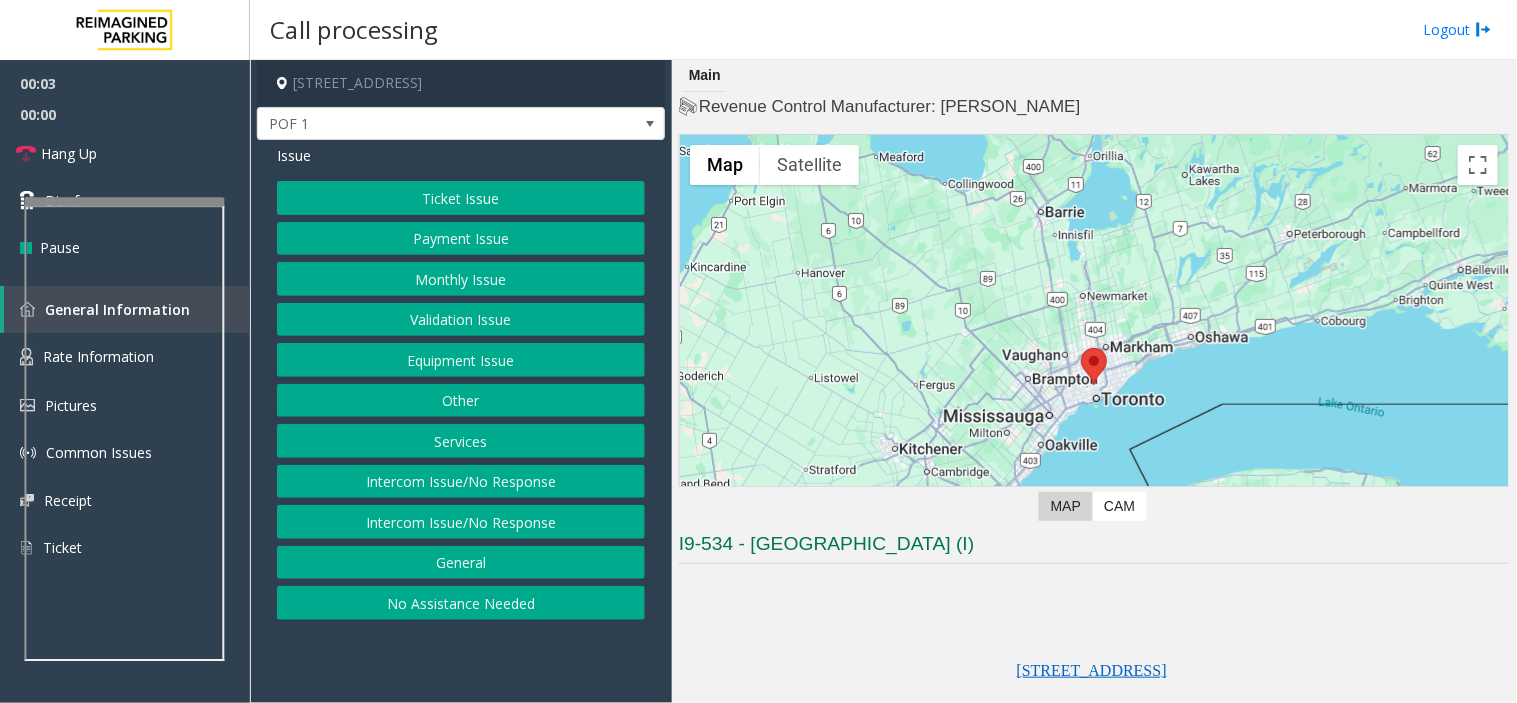click on "I9-534 - Canada Square (I)" 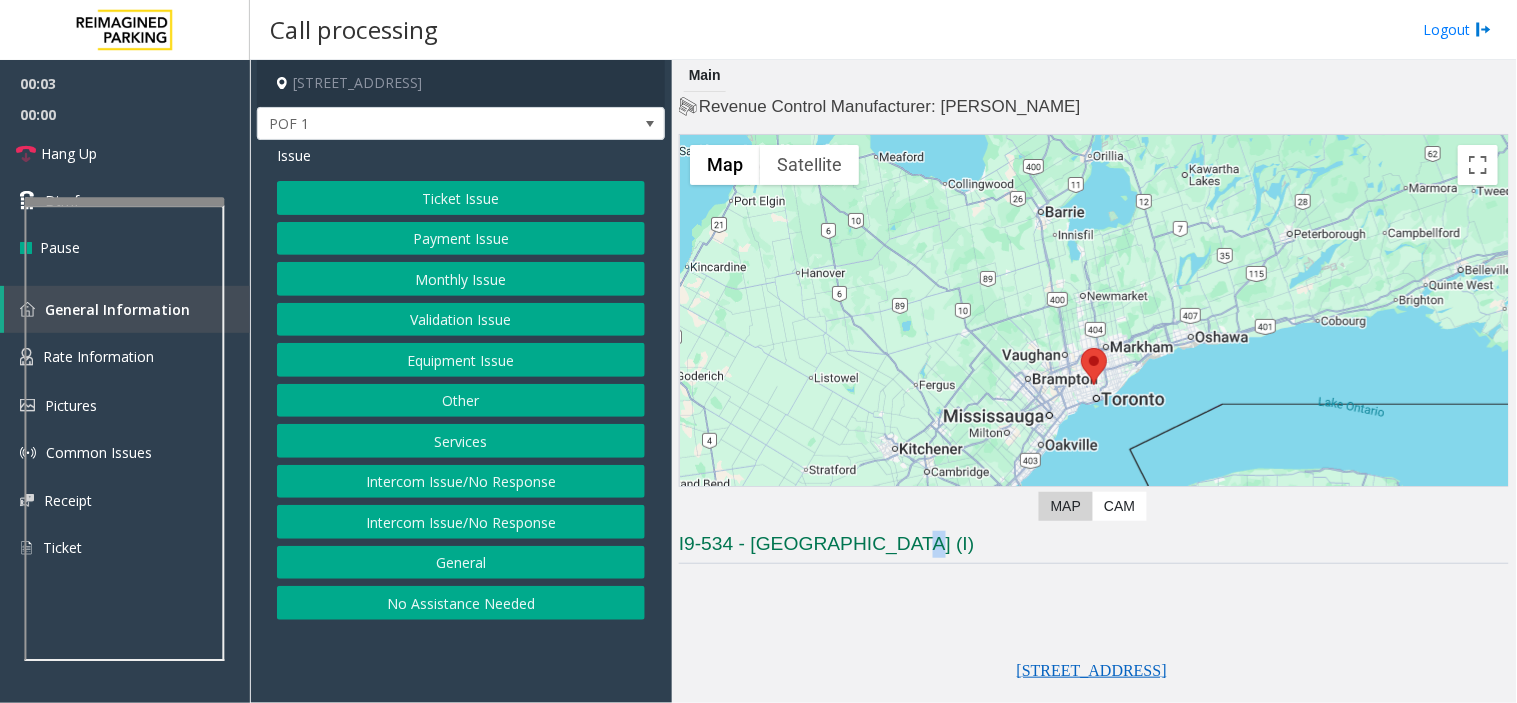 click on "I9-534 - Canada Square (I)" 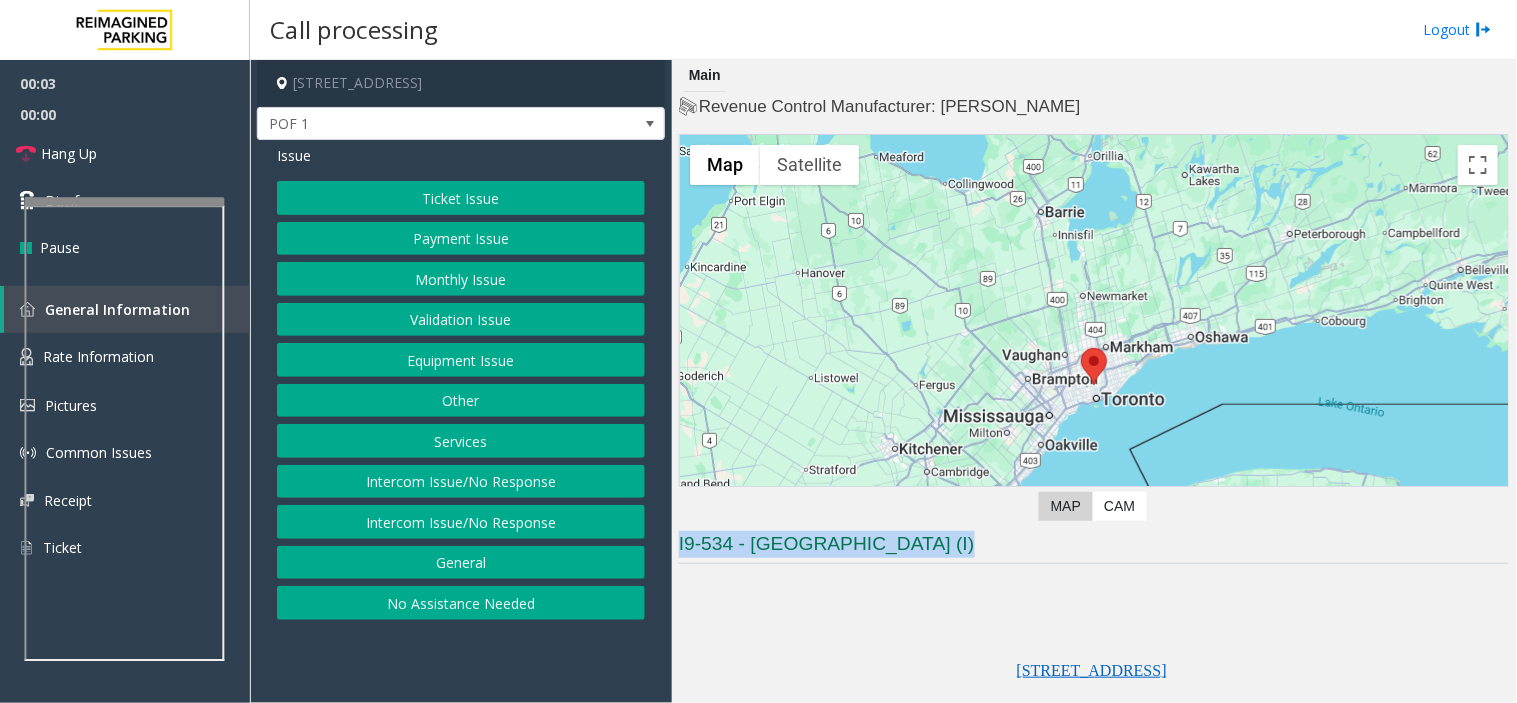 click on "I9-534 - Canada Square (I)" 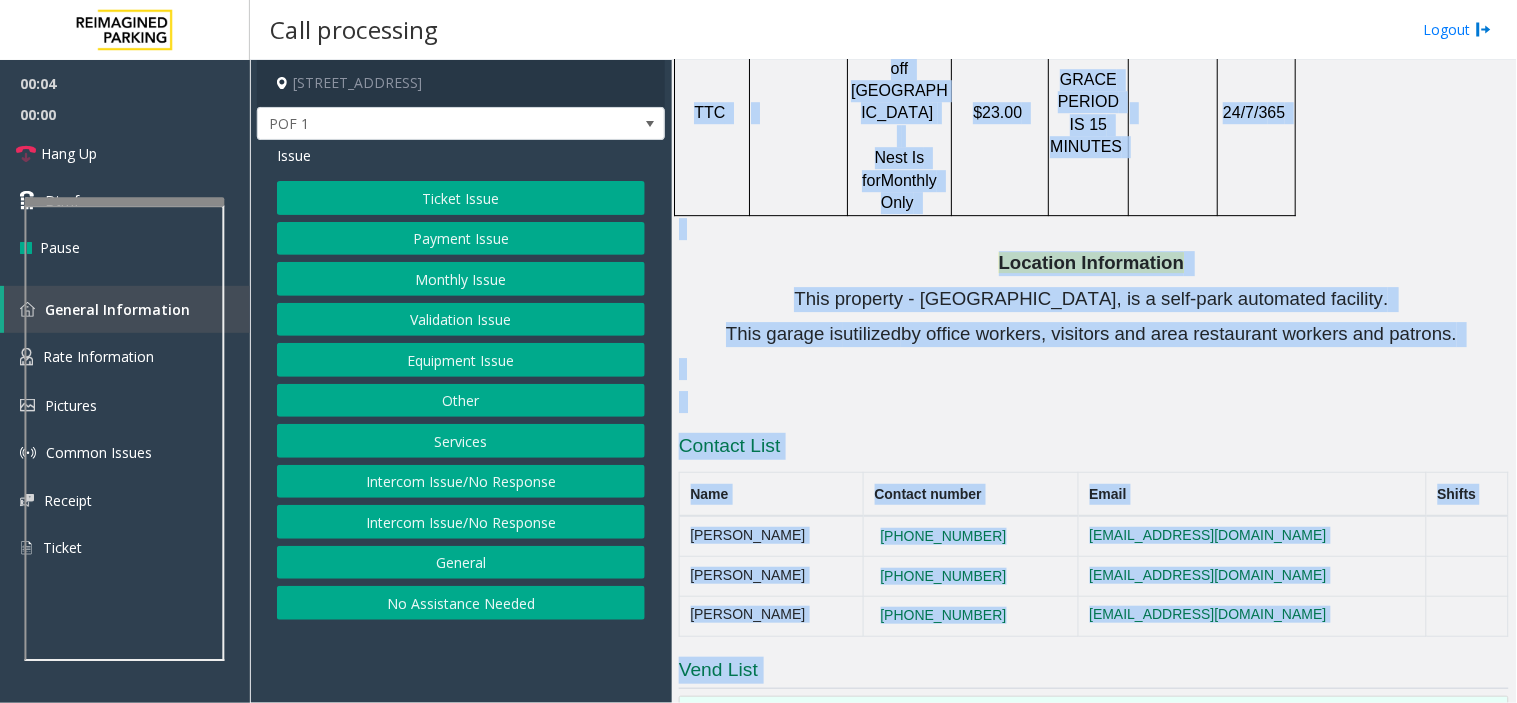 drag, startPoint x: 900, startPoint y: 547, endPoint x: 814, endPoint y: 315, distance: 247.42676 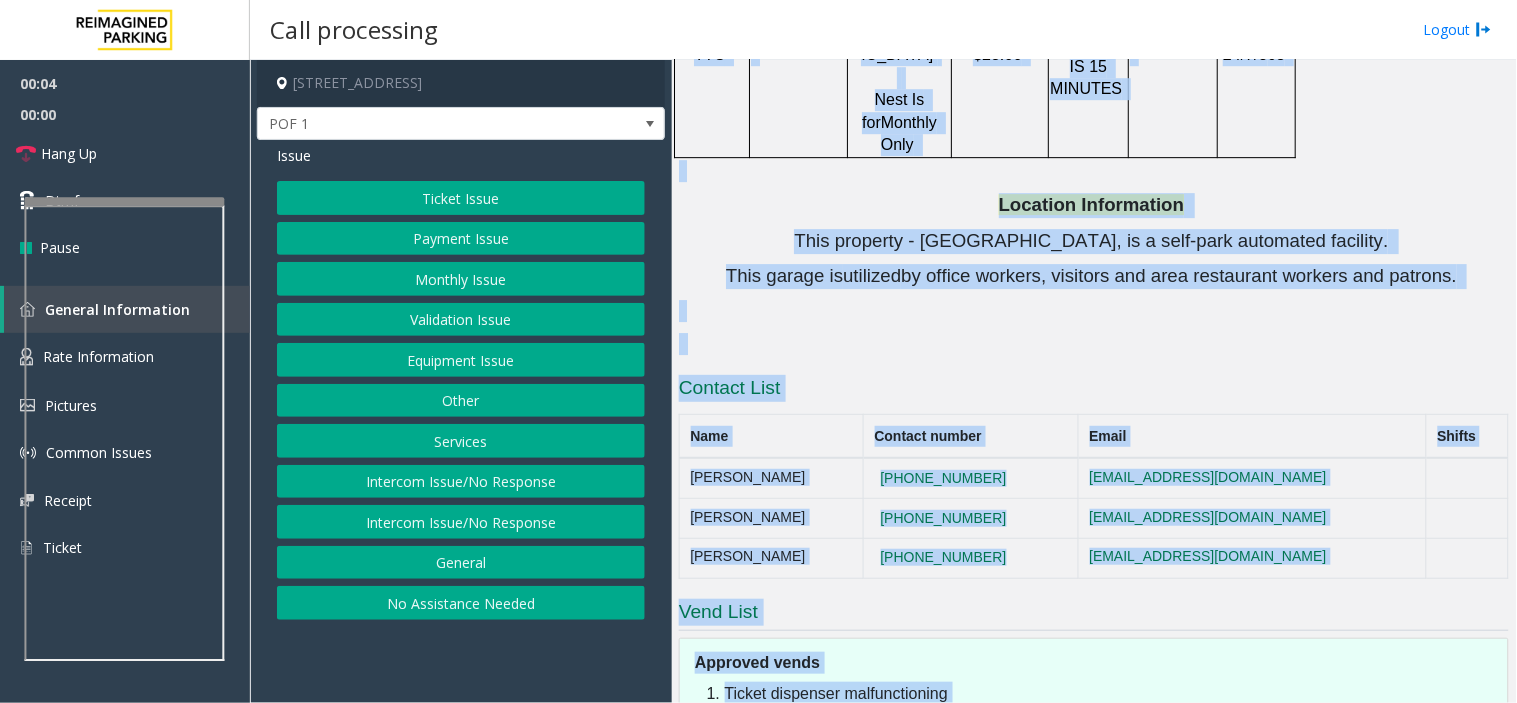 click on "Contact List" 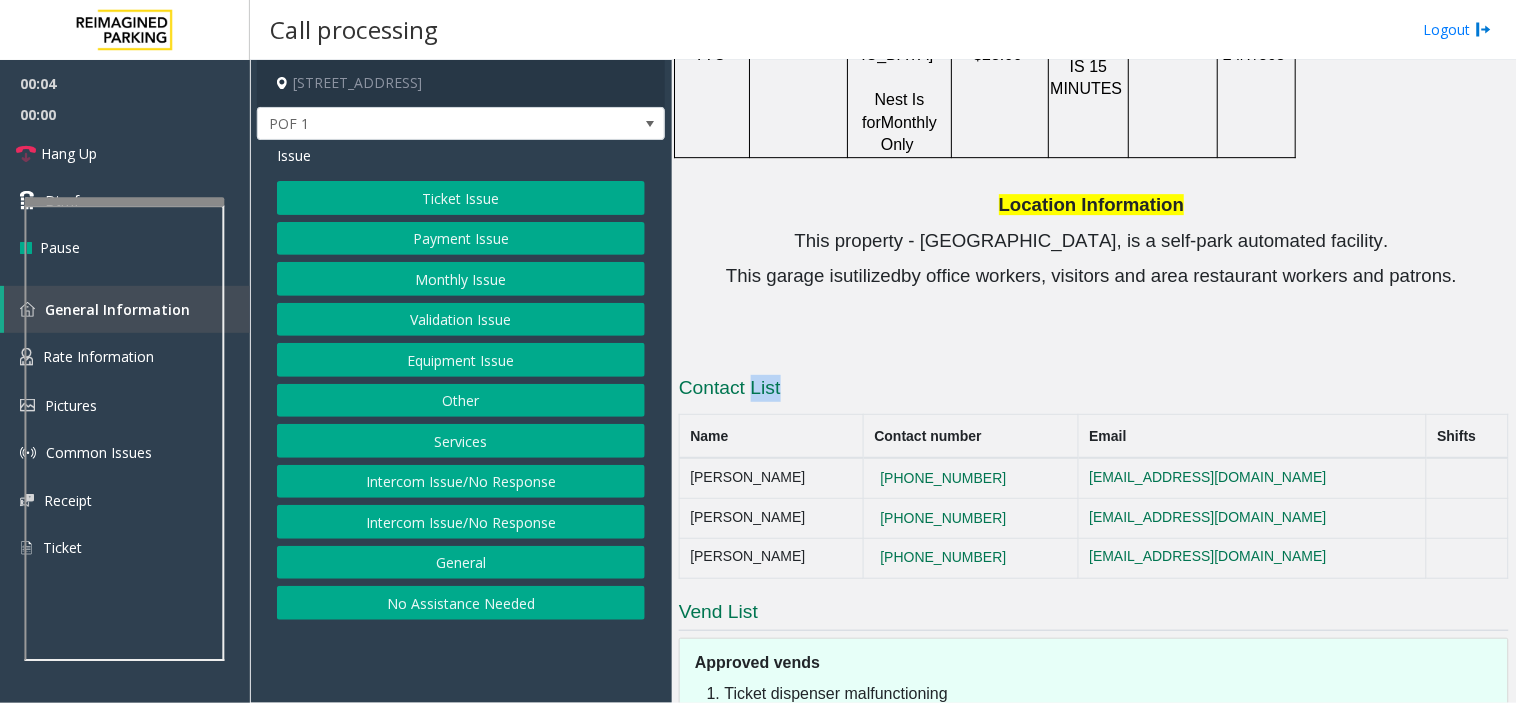 click on "Contact List" 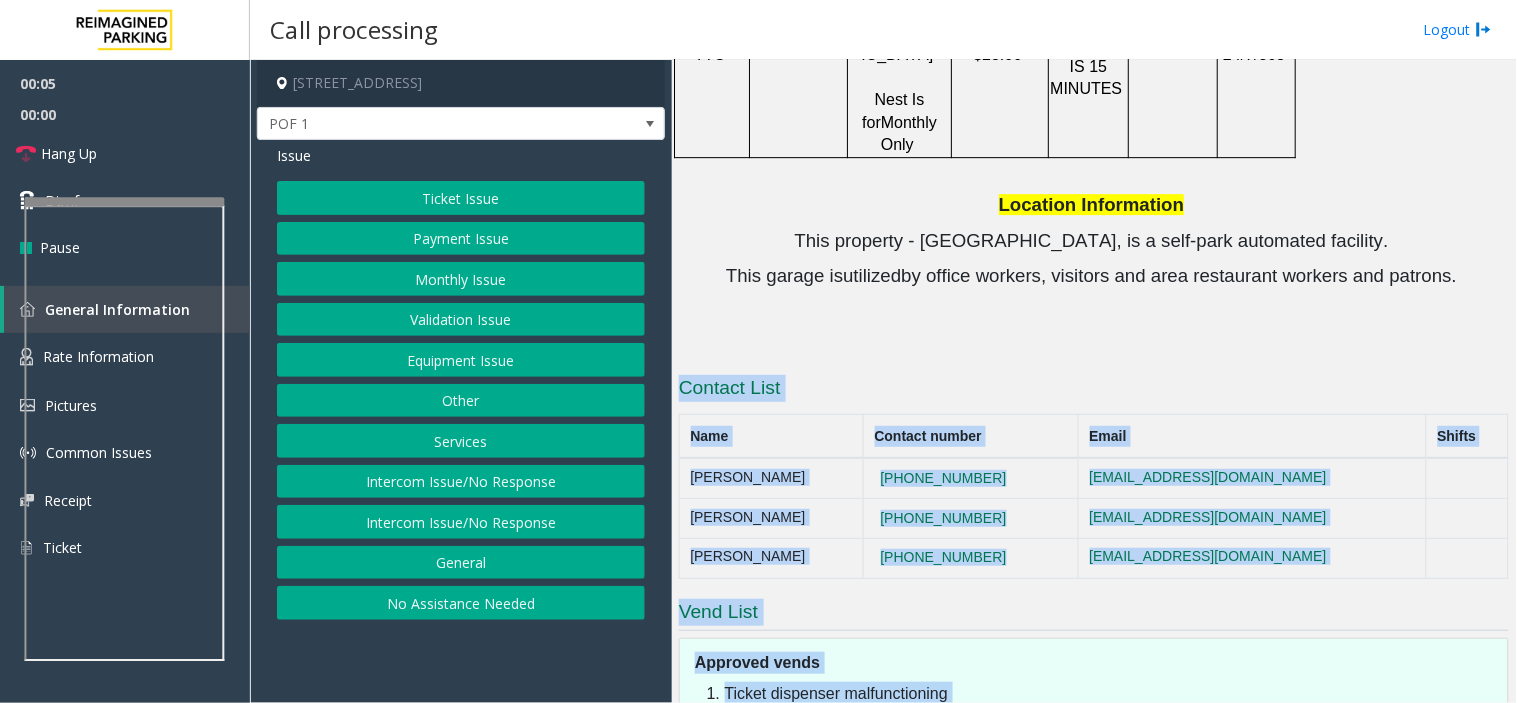 drag, startPoint x: 753, startPoint y: 241, endPoint x: 1155, endPoint y: 714, distance: 620.75195 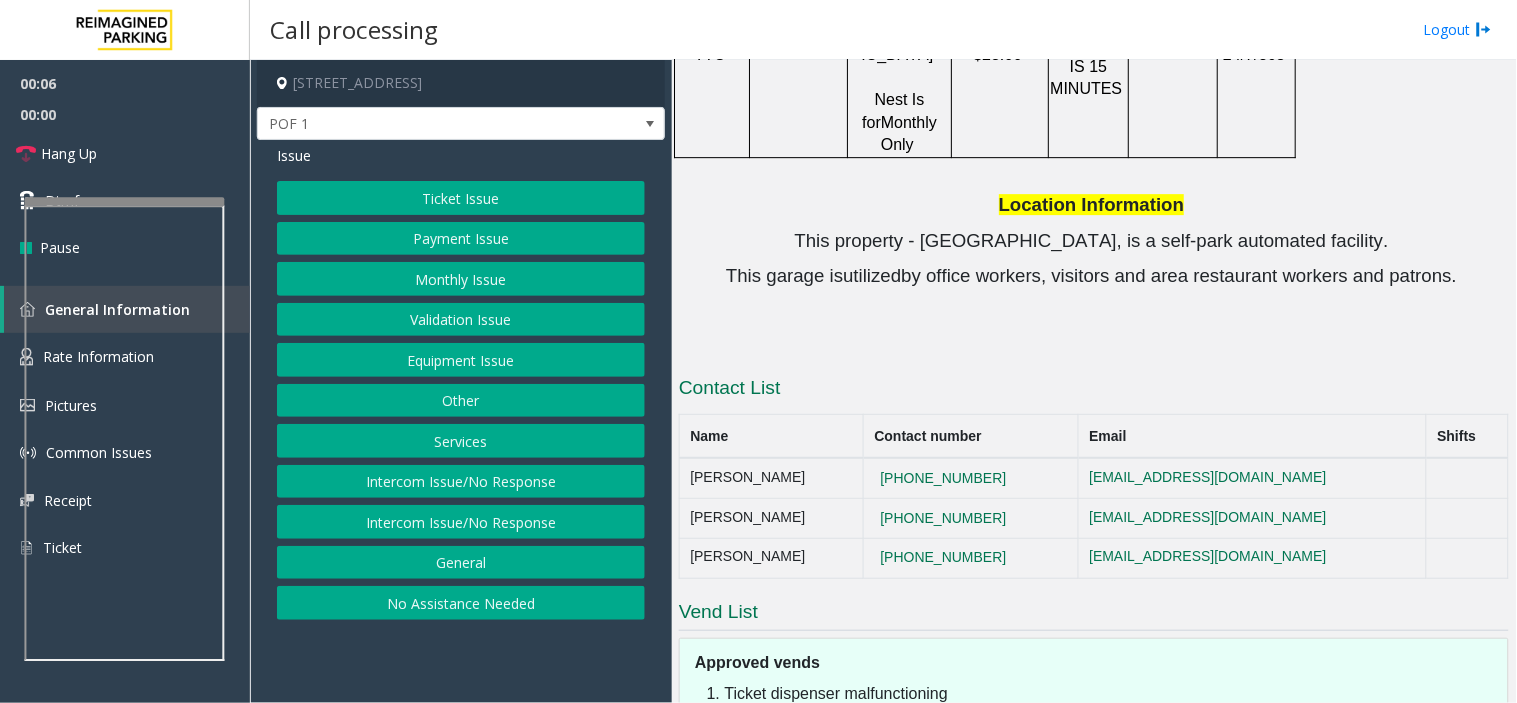 click on "Intercom Issue/No Response" 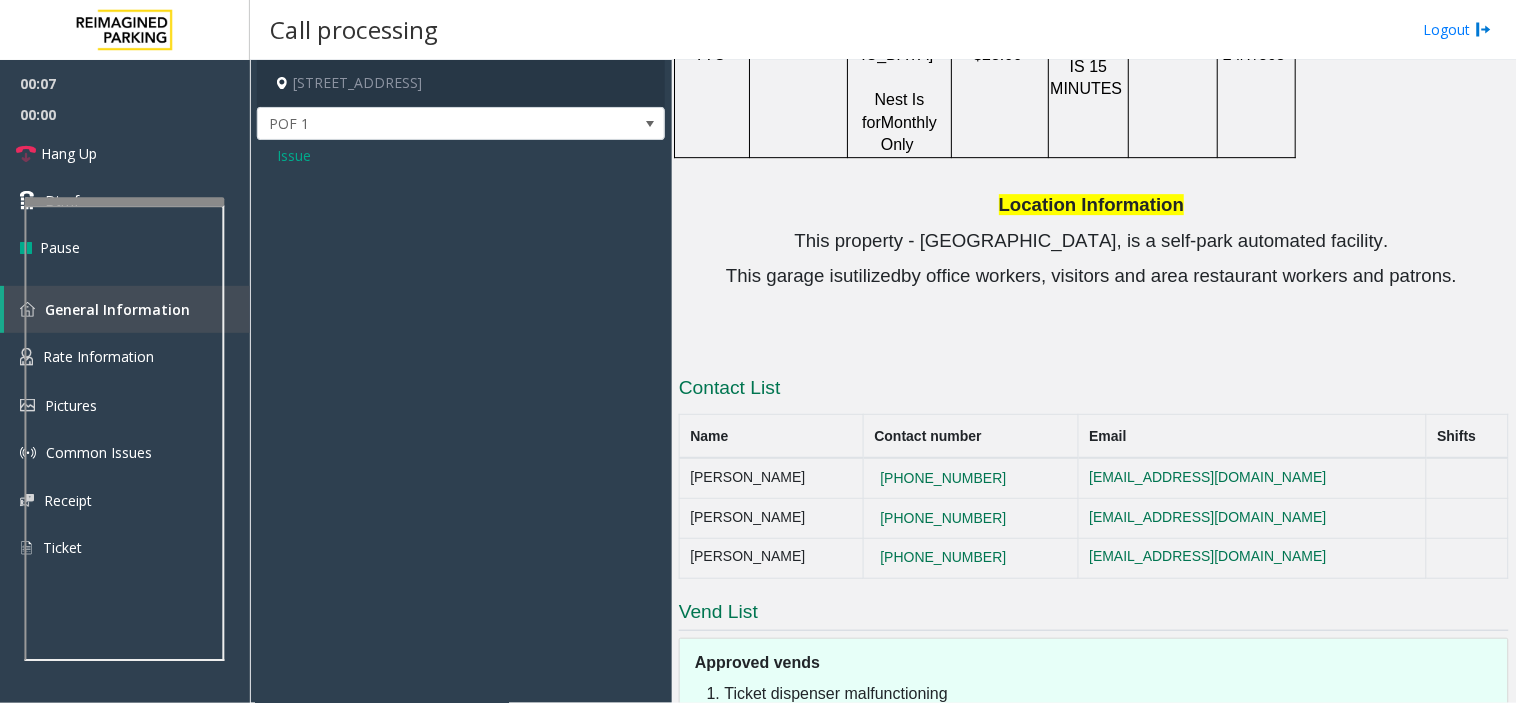 click on "Issue" 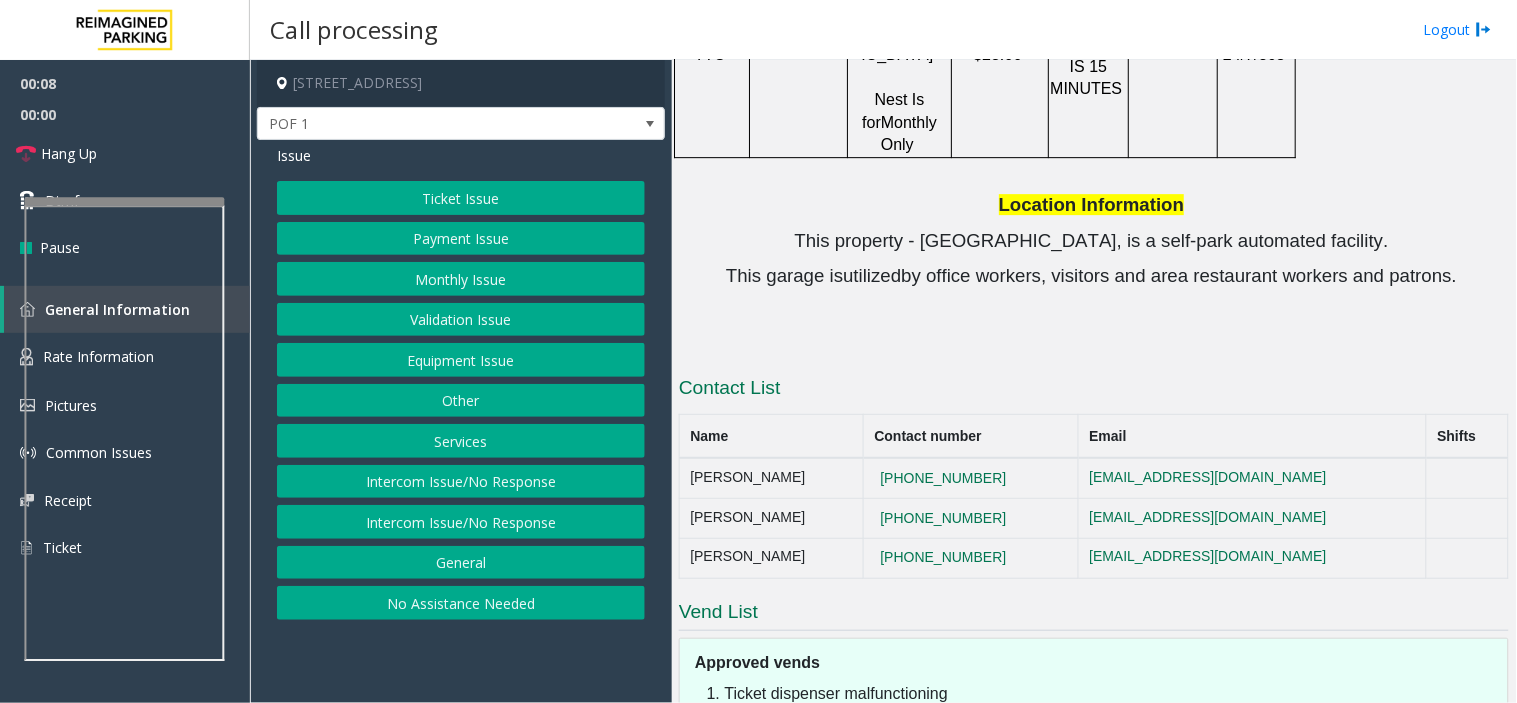 click on "Issue" 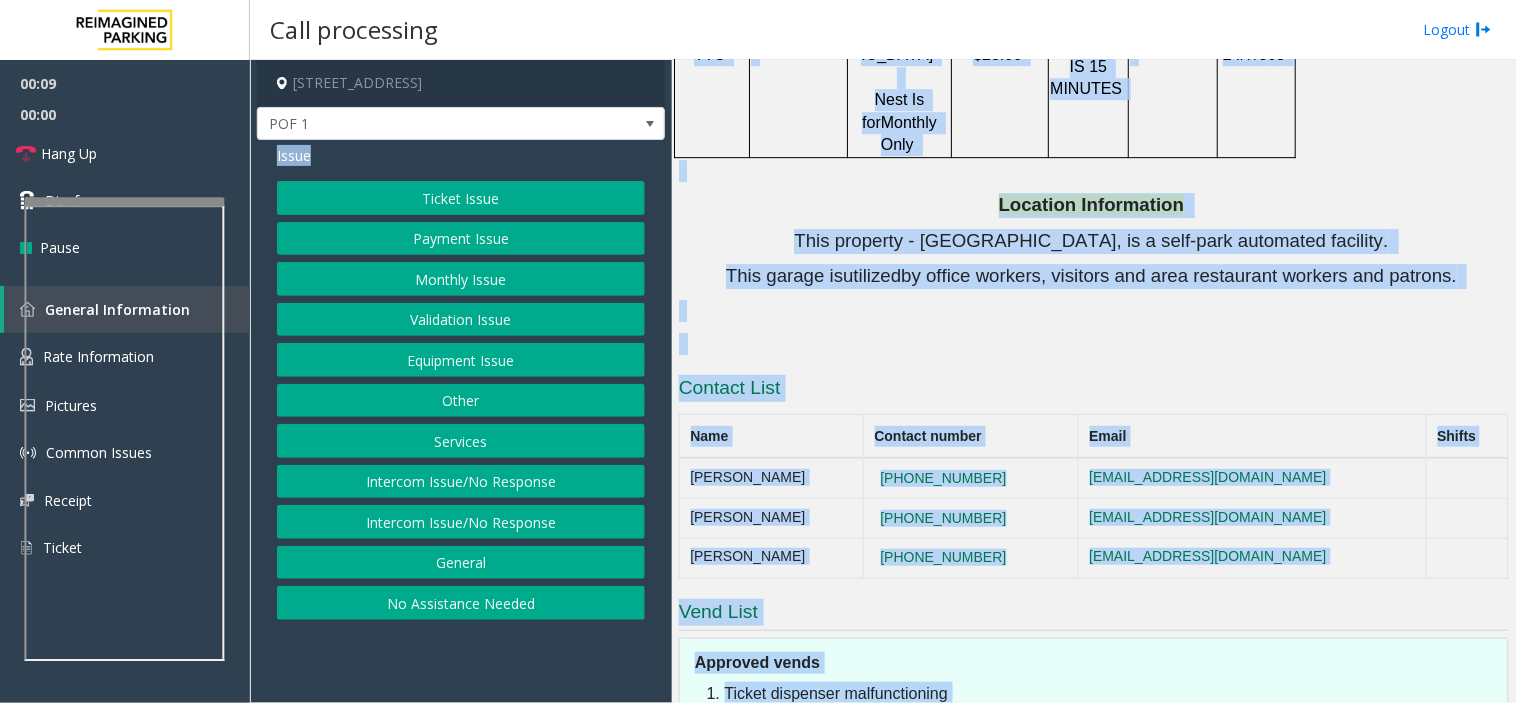 drag, startPoint x: 307, startPoint y: 151, endPoint x: 931, endPoint y: 648, distance: 797.7374 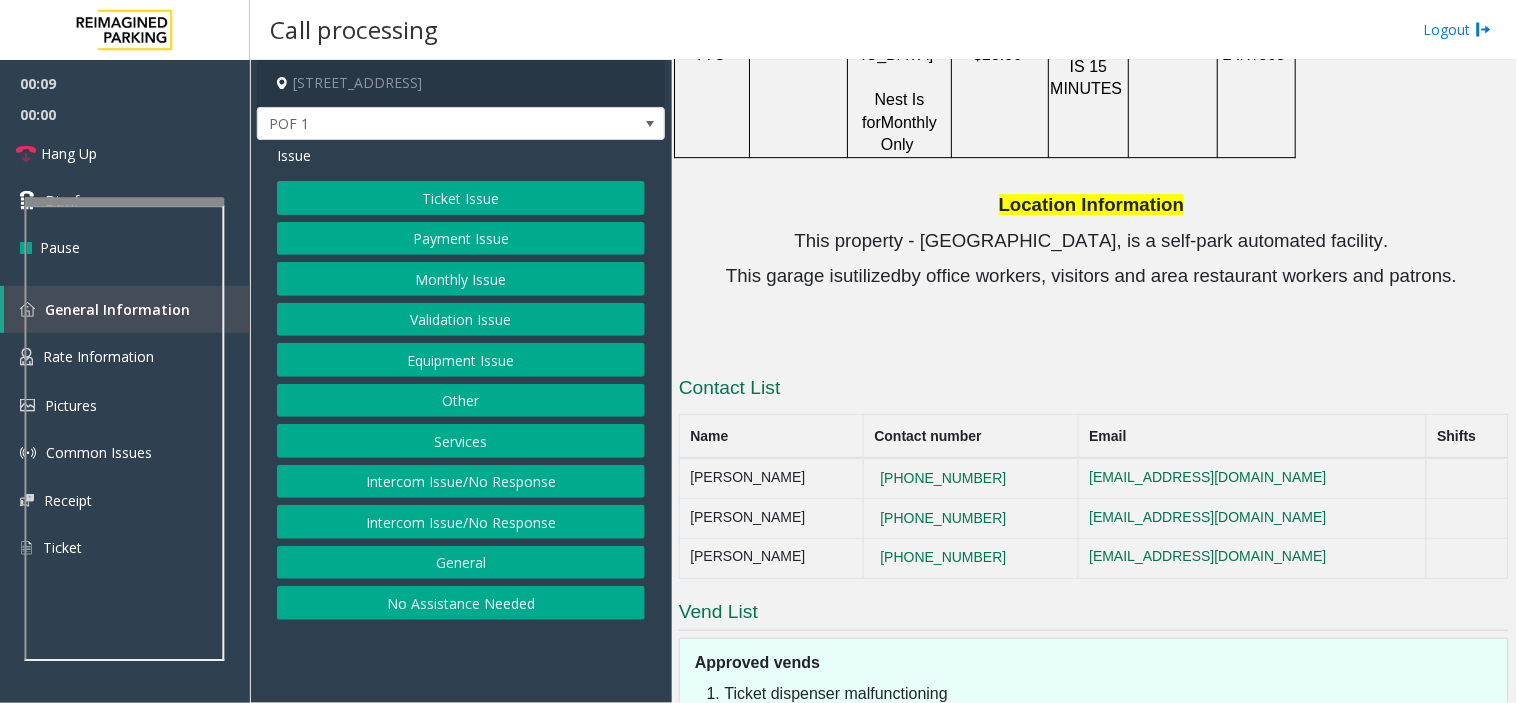 click on "Validation not working" 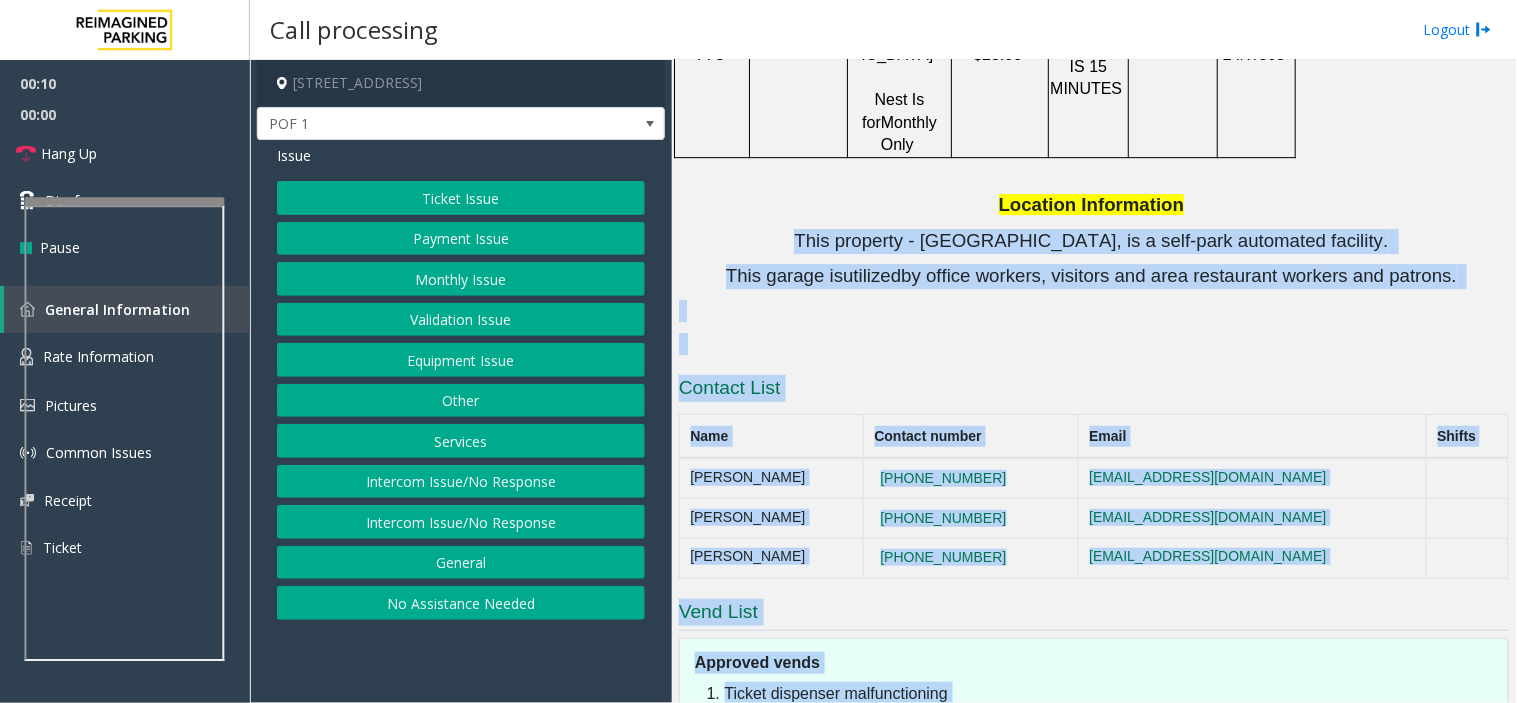 drag, startPoint x: 928, startPoint y: 647, endPoint x: 883, endPoint y: 105, distance: 543.86487 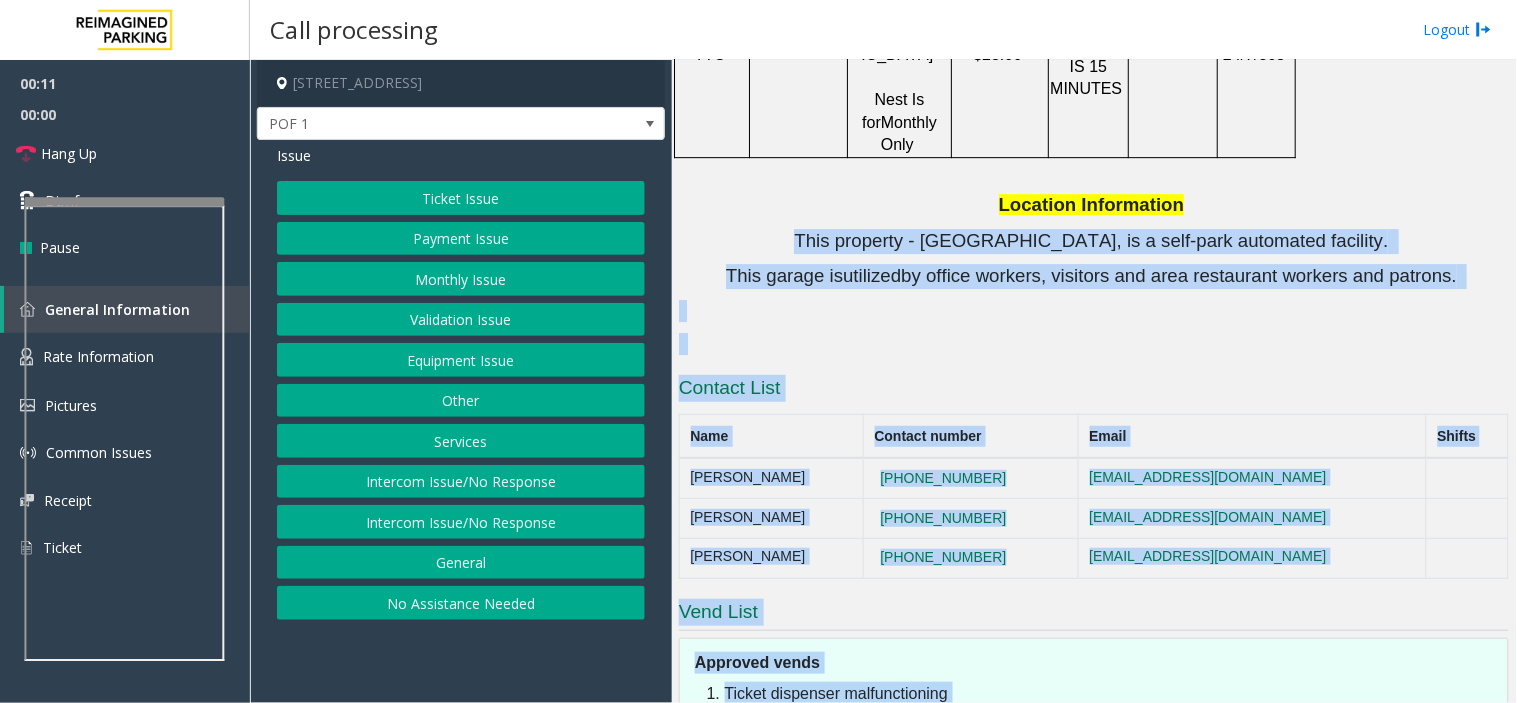 click on "This property - Canada Square, is a self-park automated facility." 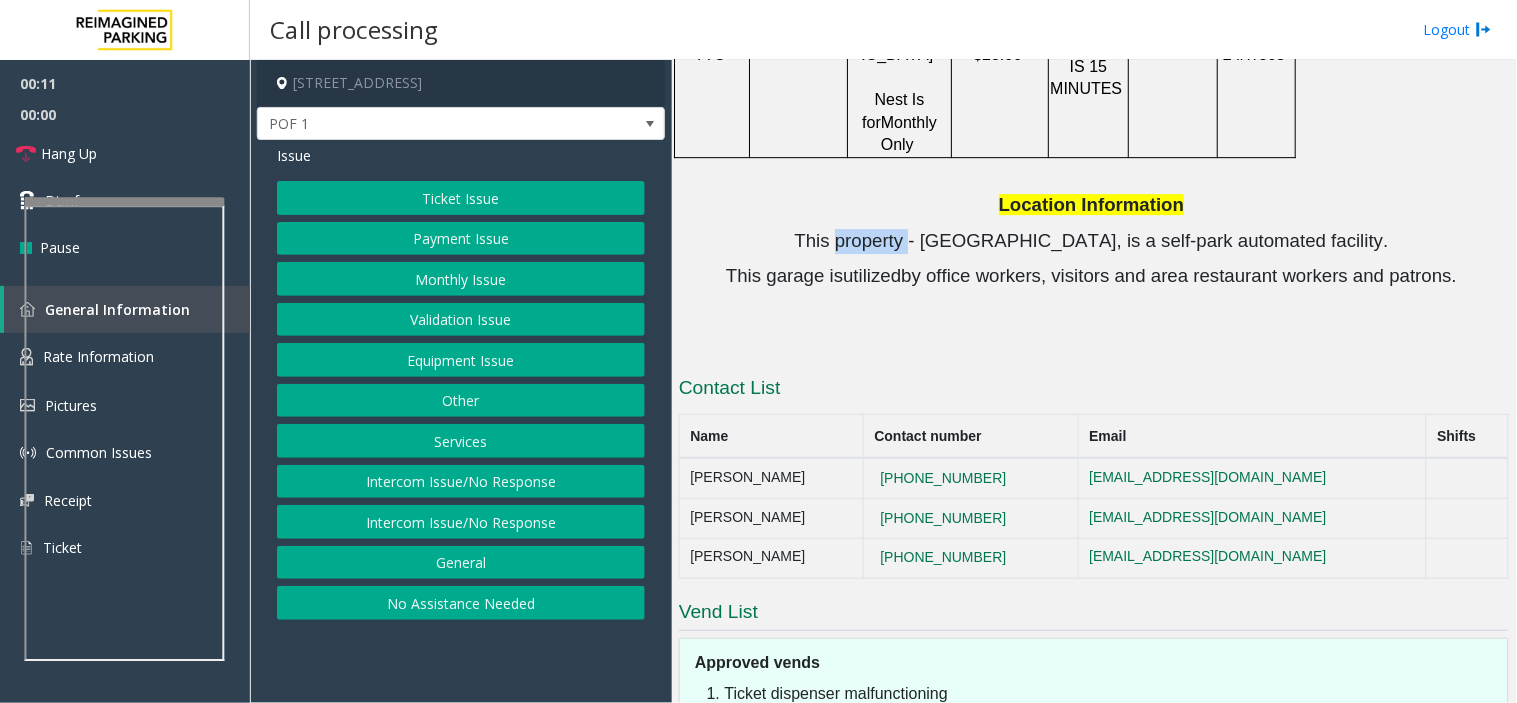 click on "This property - Canada Square, is a self-park automated facility." 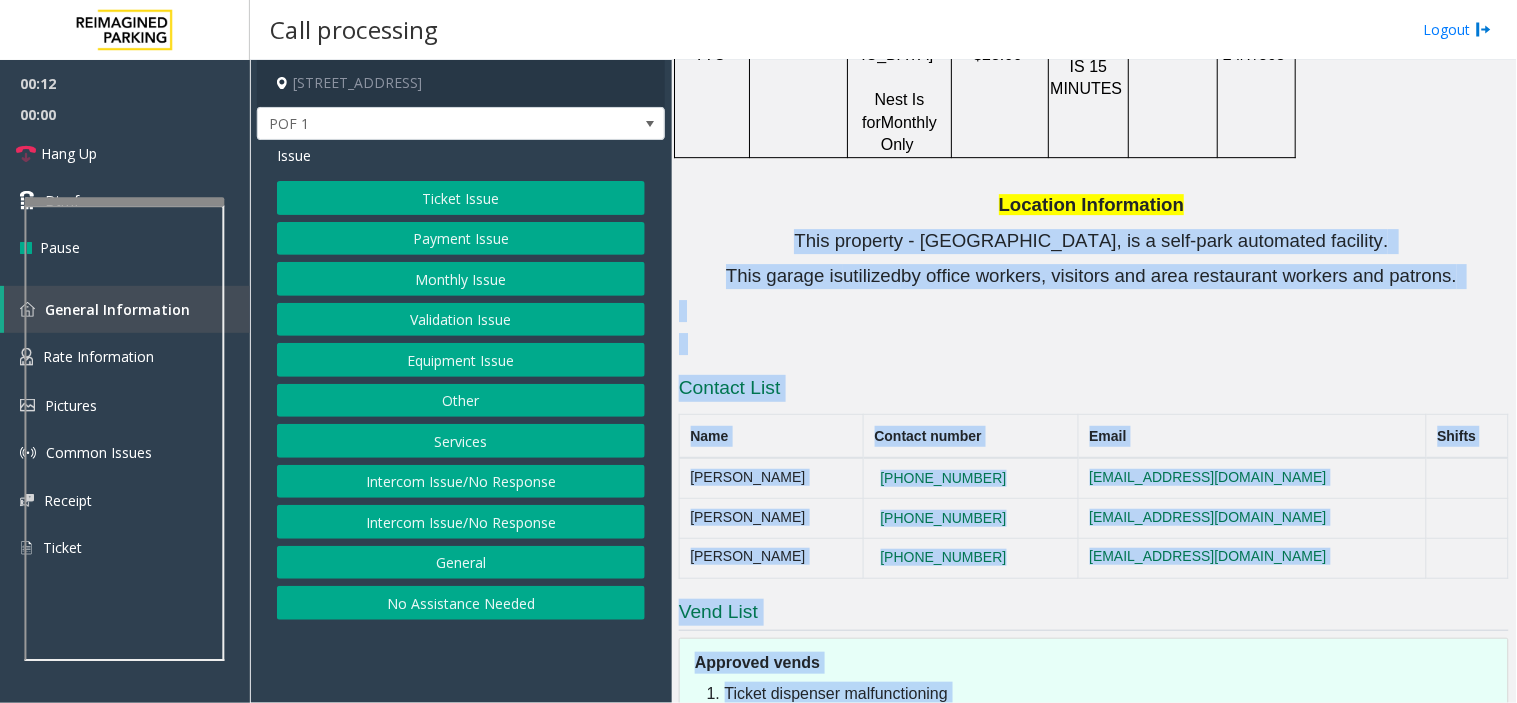 drag, startPoint x: 883, startPoint y: 105, endPoint x: 1021, endPoint y: 662, distance: 573.8406 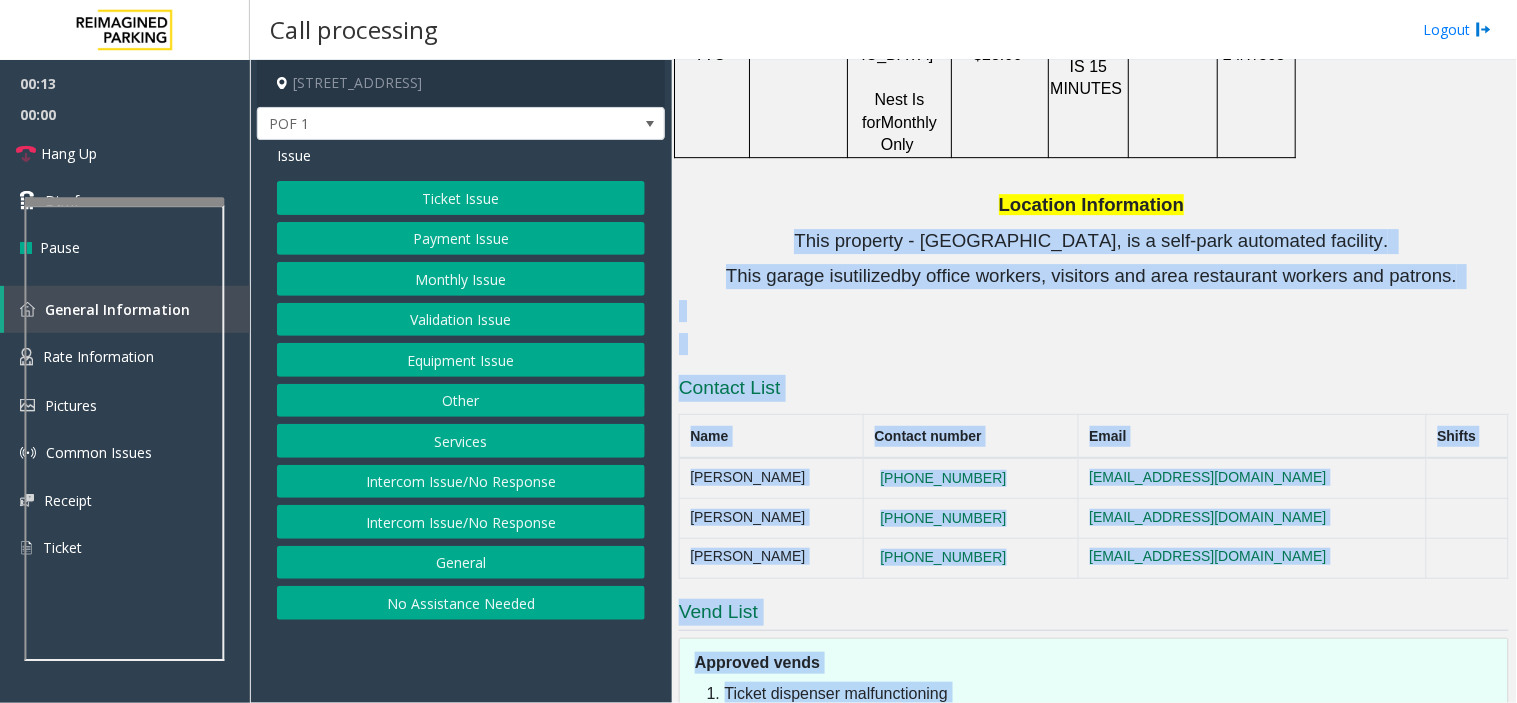 drag, startPoint x: 1021, startPoint y: 662, endPoint x: 814, endPoint y: 96, distance: 602.6649 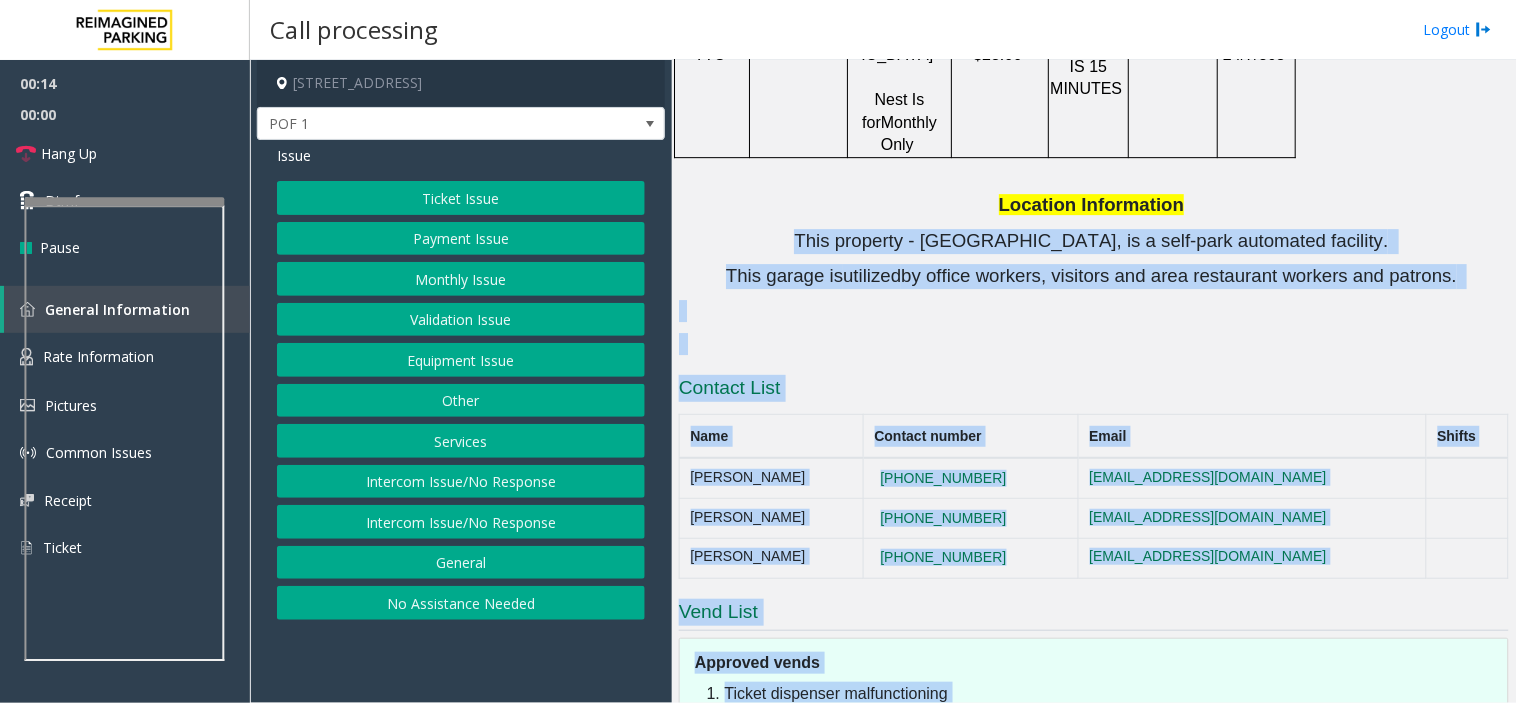 click on "This property - Canada Square, is a self-park automated facility." 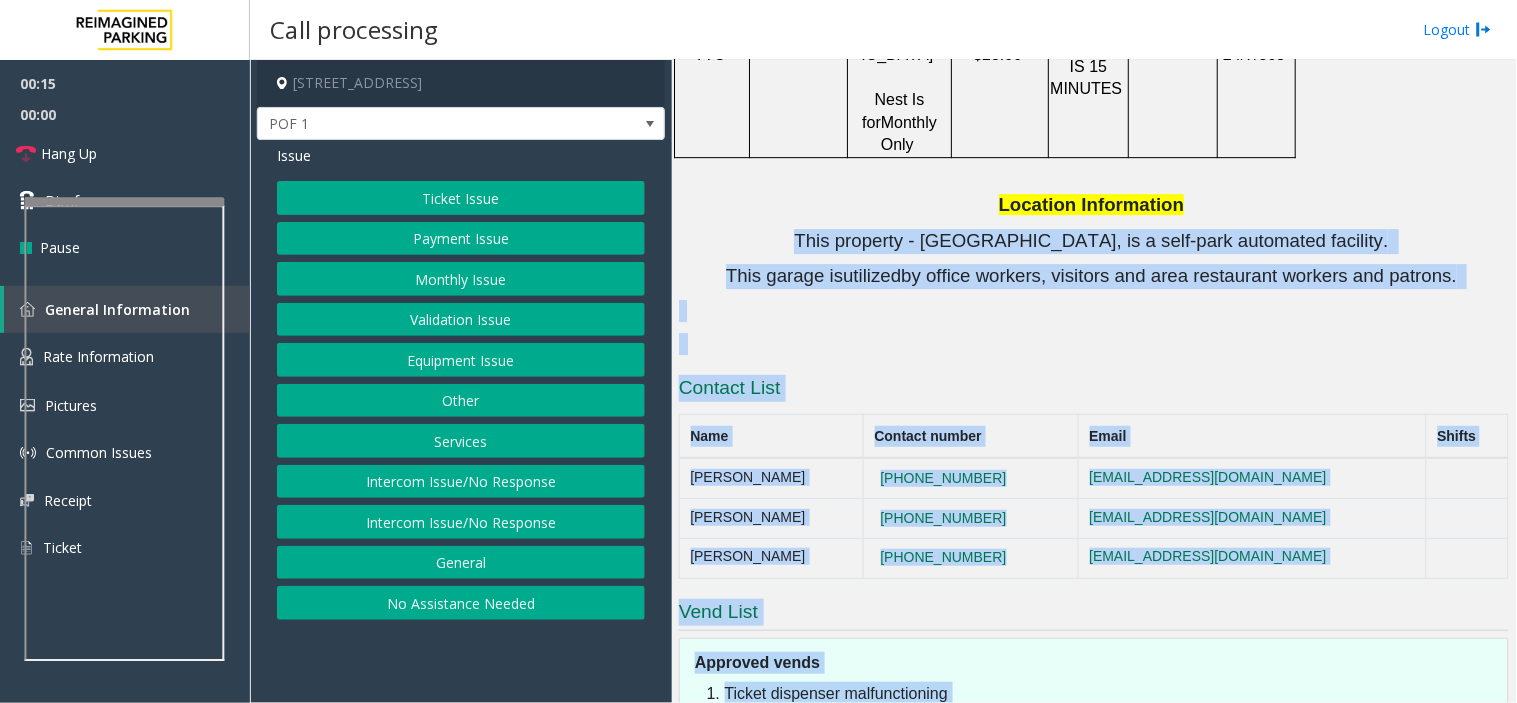 click on "Equipment Issue" 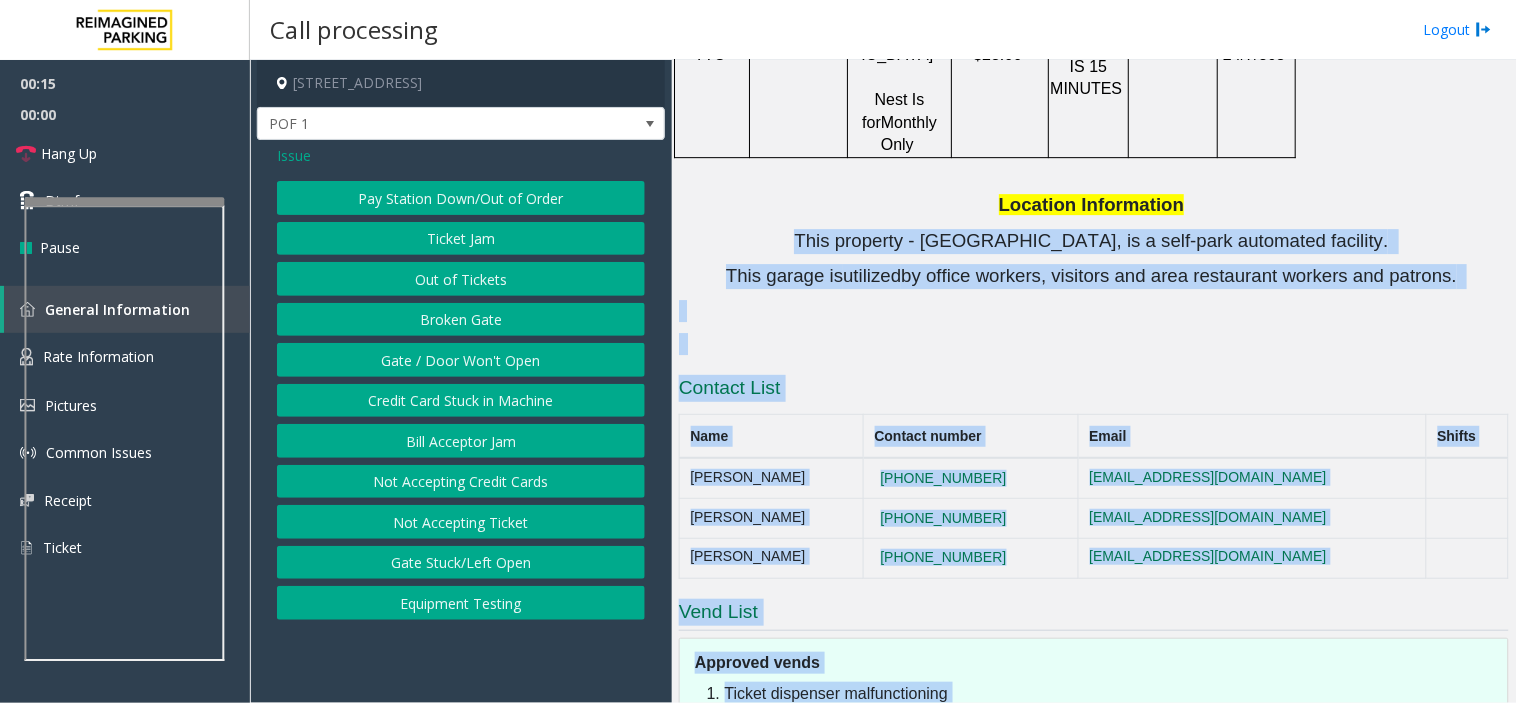click on "Gate / Door Won't Open" 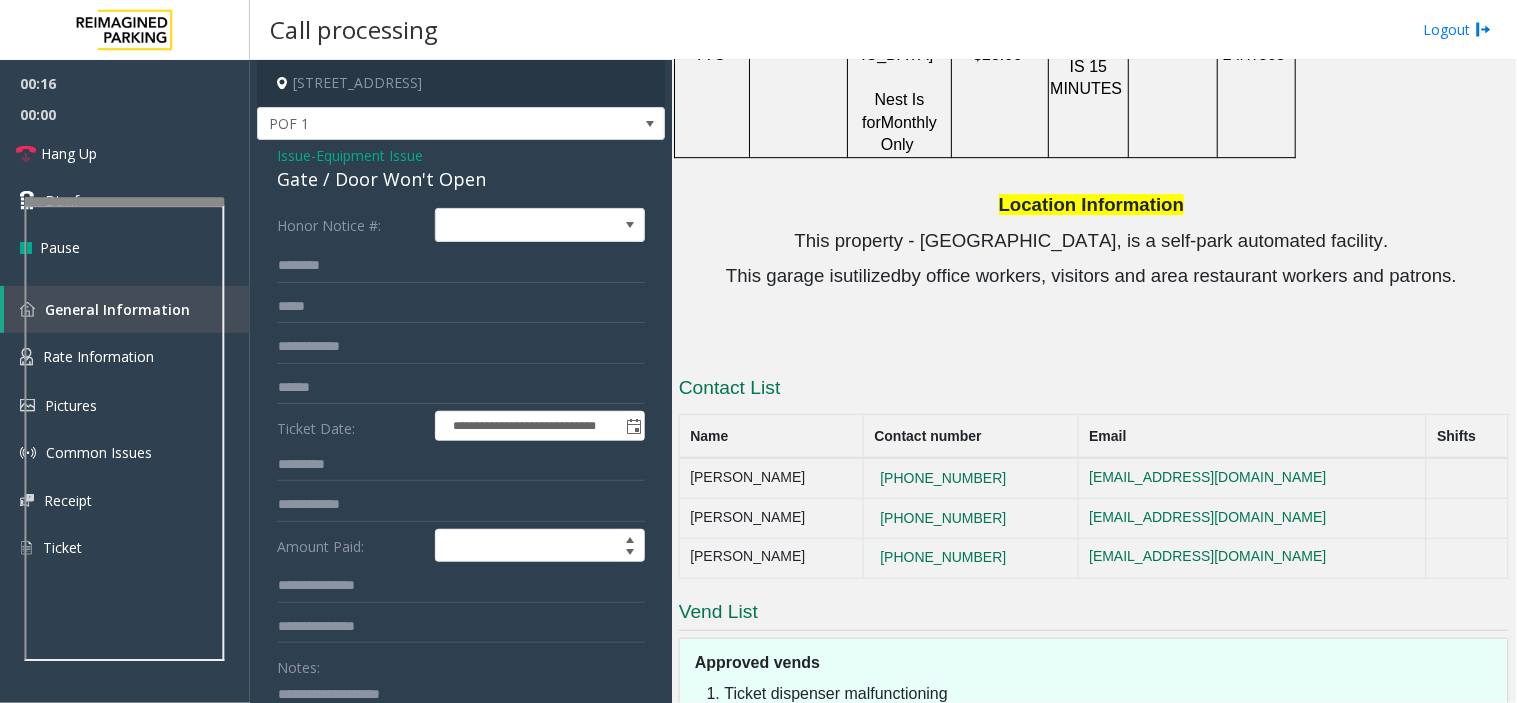 click on "Gate / Door Won't Open" 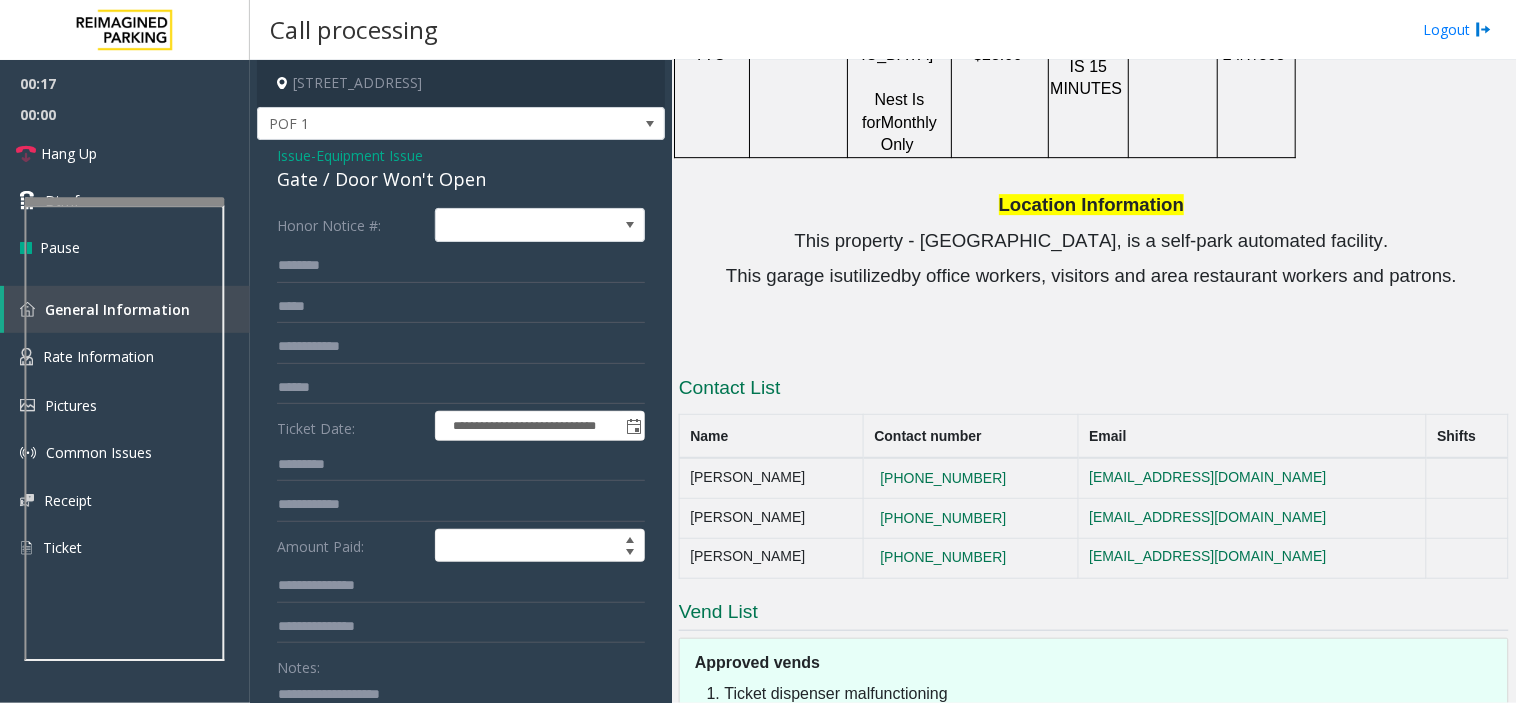 click on "**********" 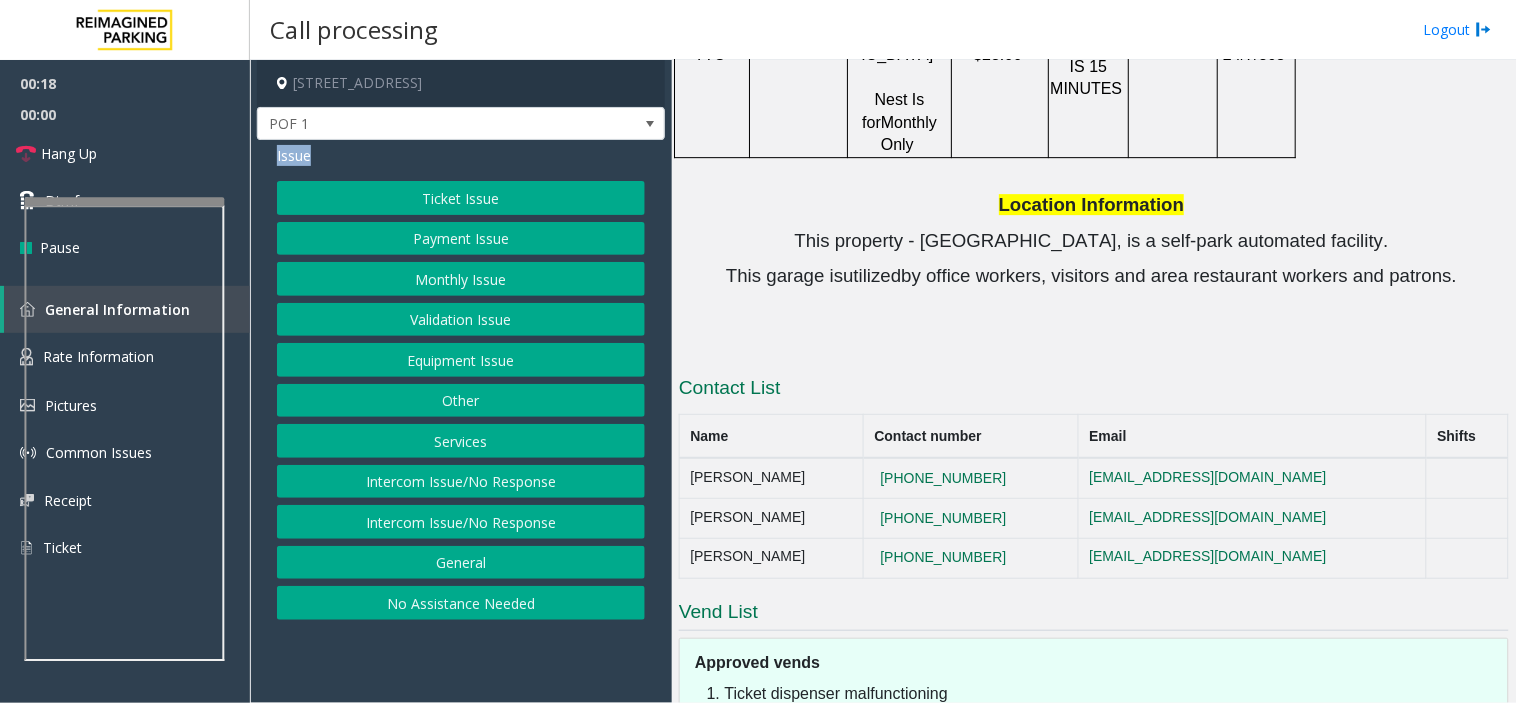 click on "Issue" 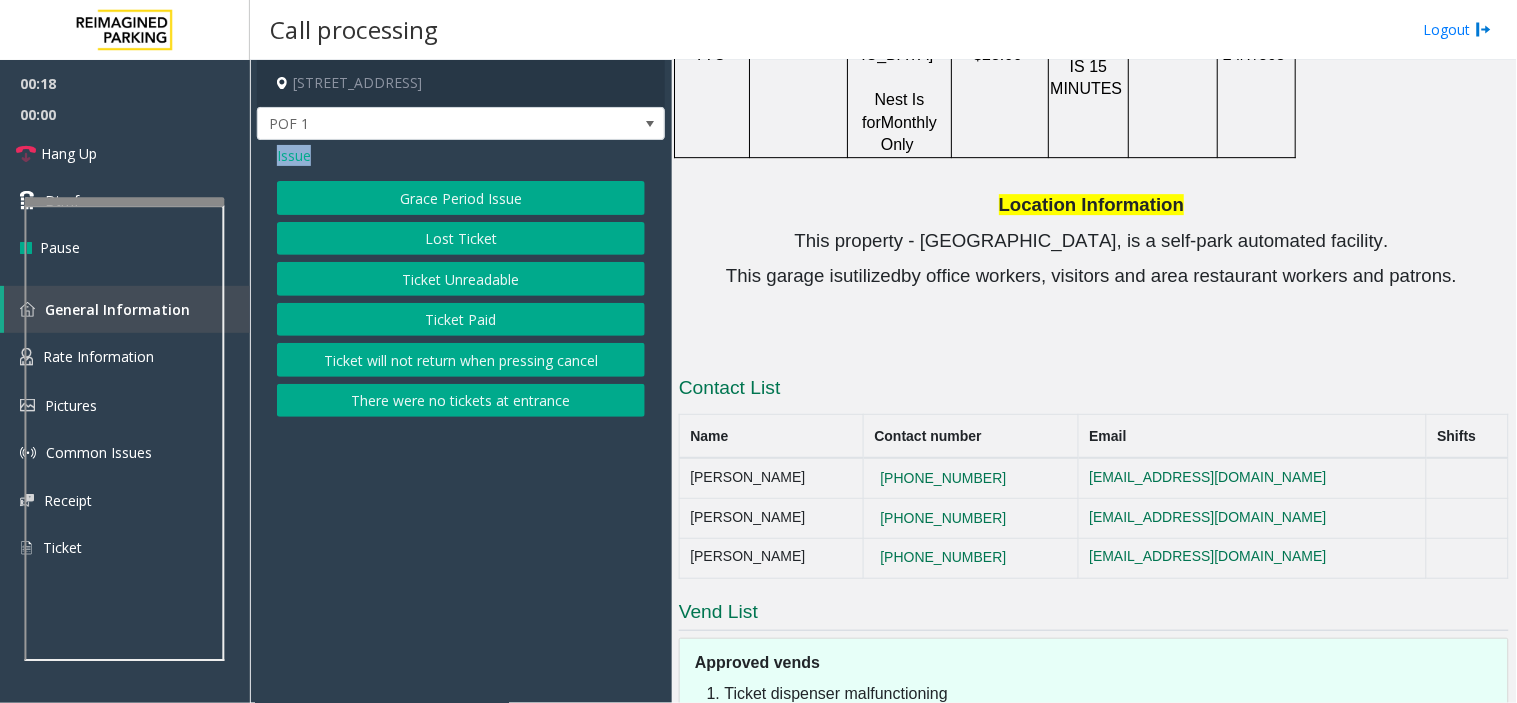 click on "Ticket Unreadable" 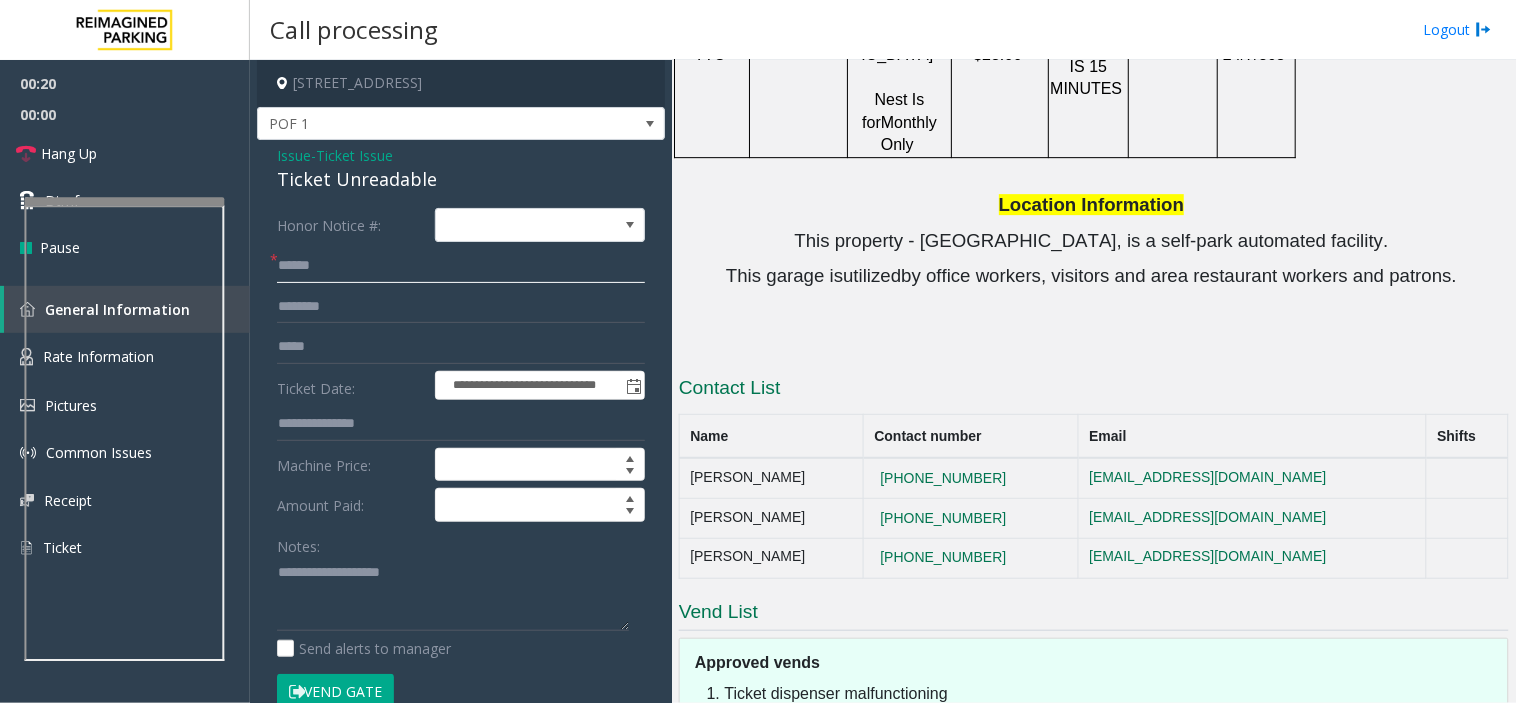 click 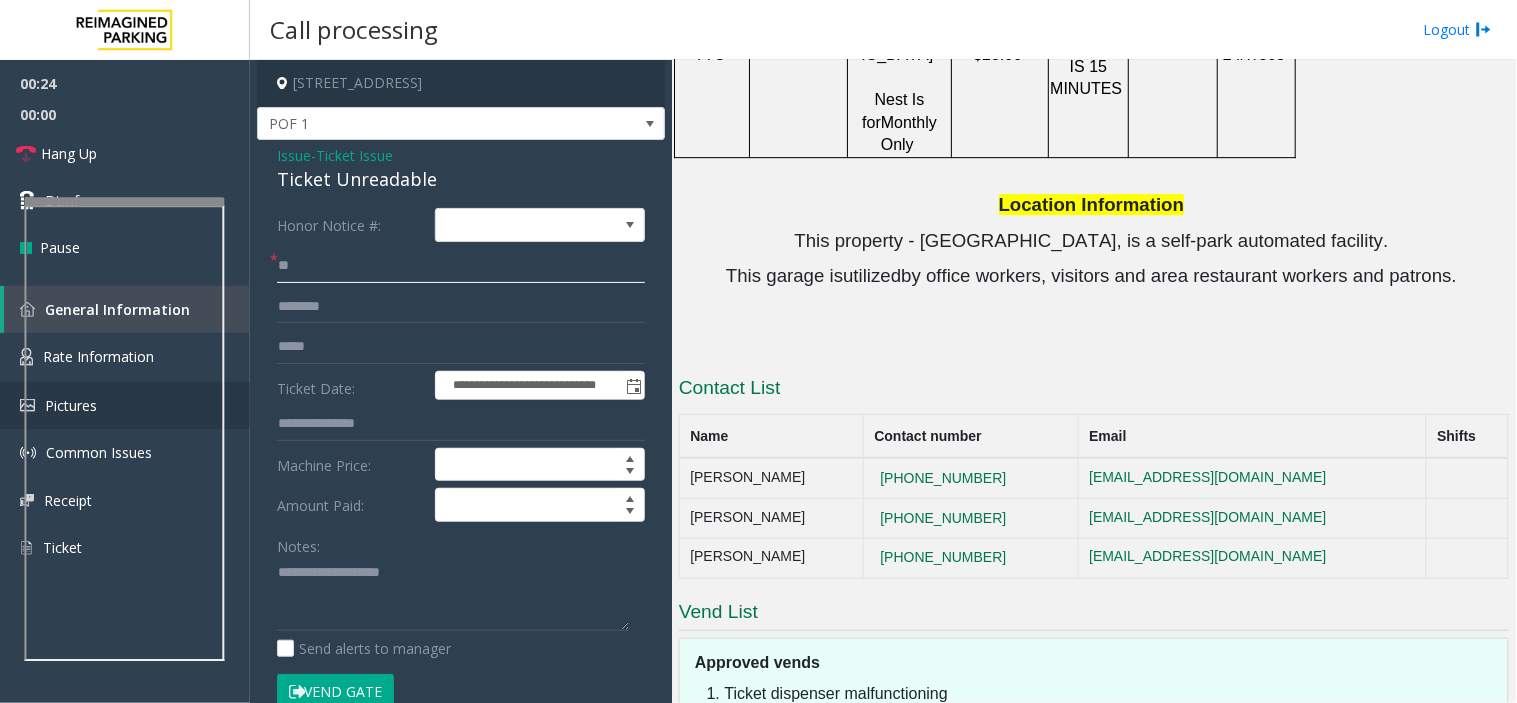 type on "**" 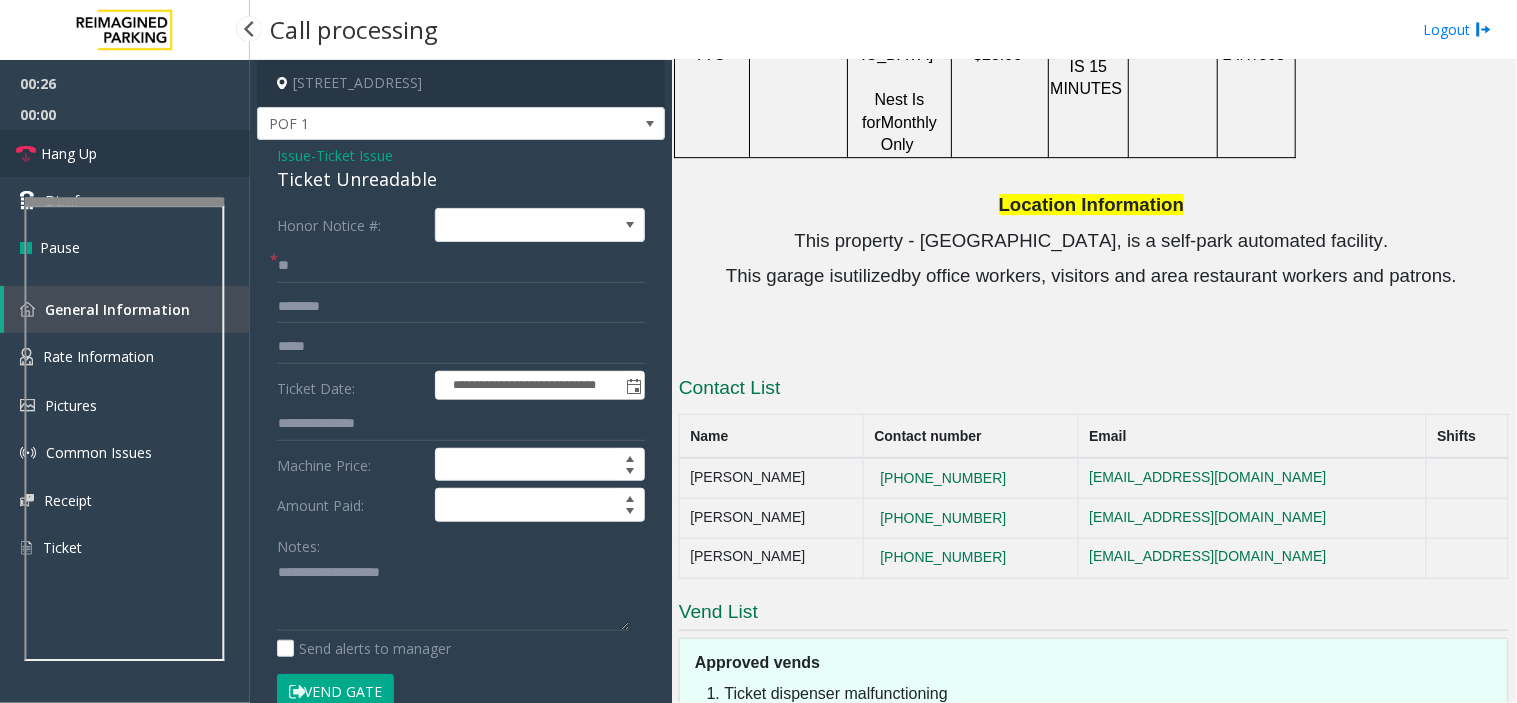 click on "Hang Up" at bounding box center [125, 153] 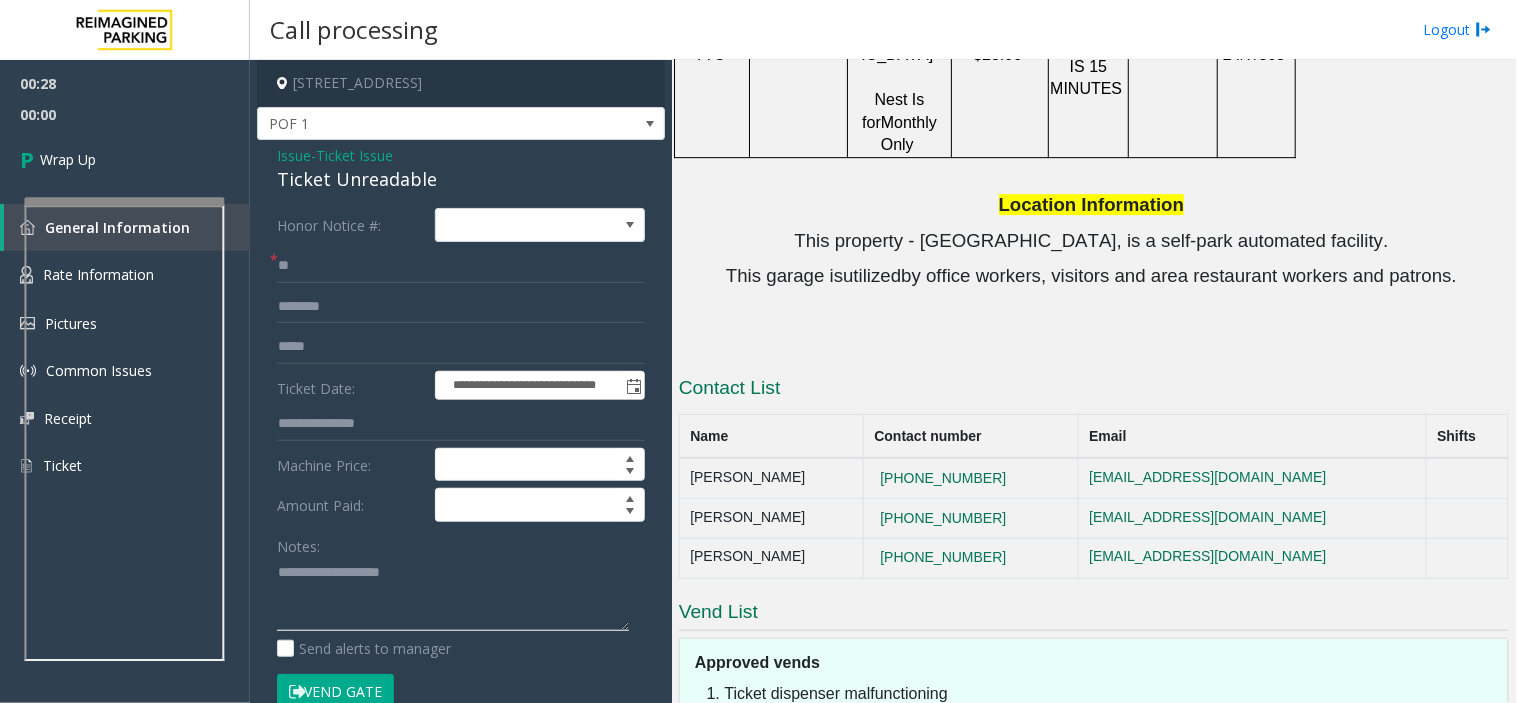 paste on "**********" 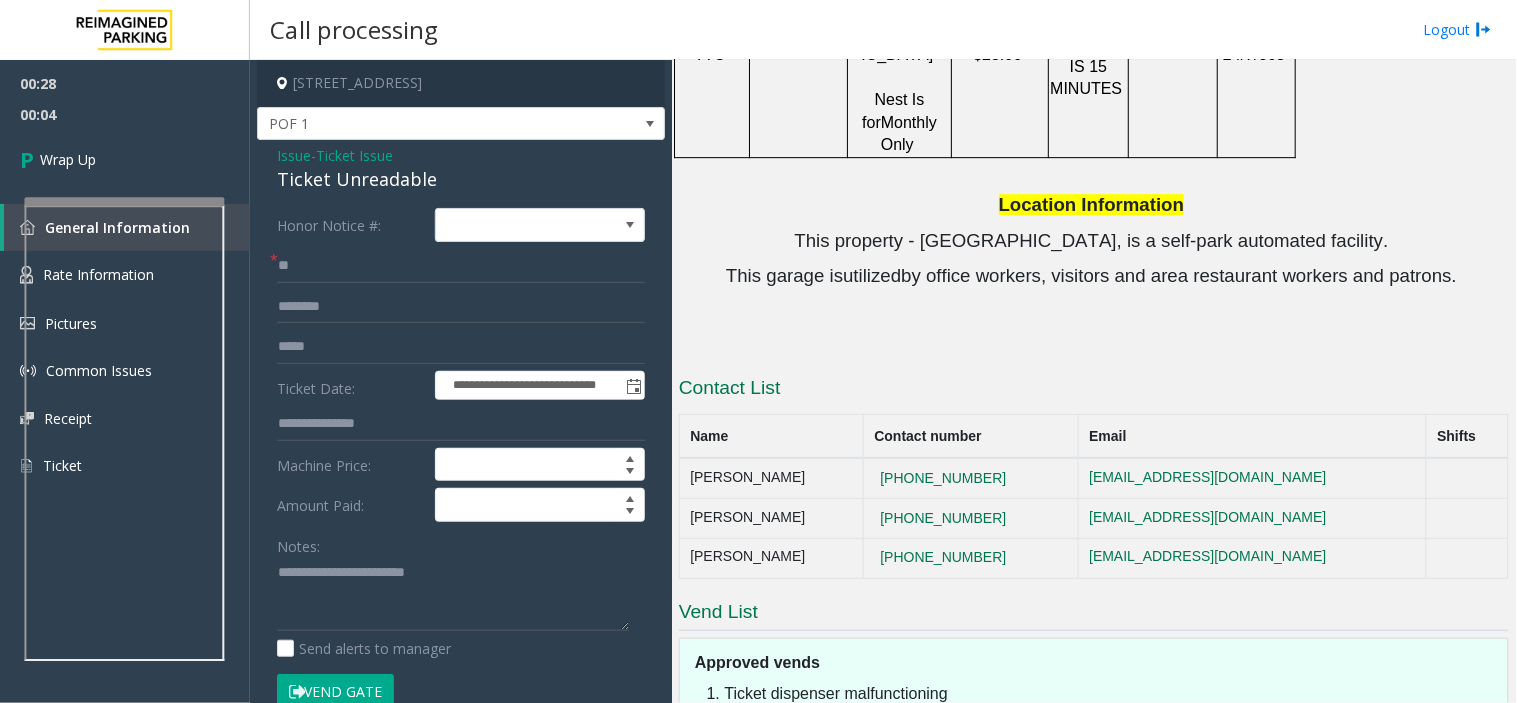 drag, startPoint x: 261, startPoint y: 603, endPoint x: 283, endPoint y: 607, distance: 22.36068 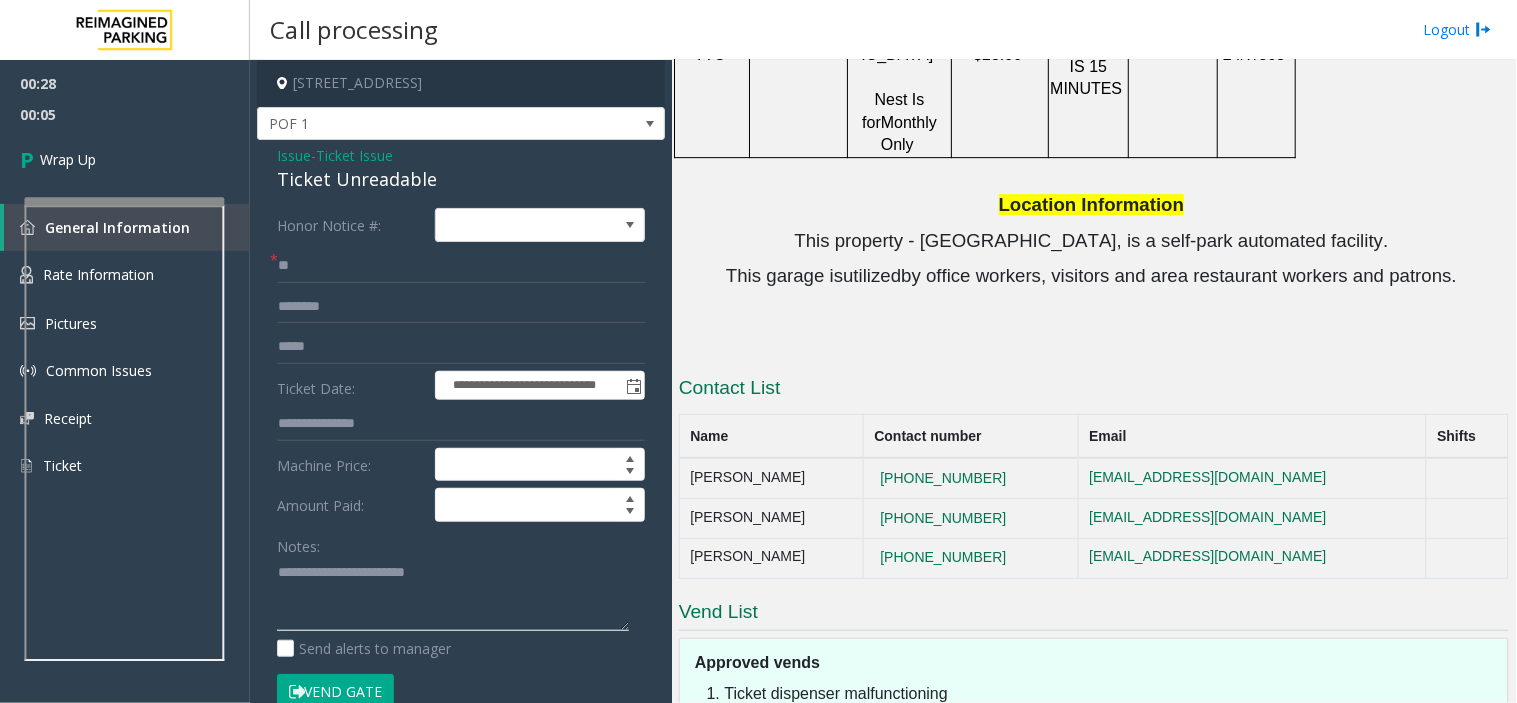 click 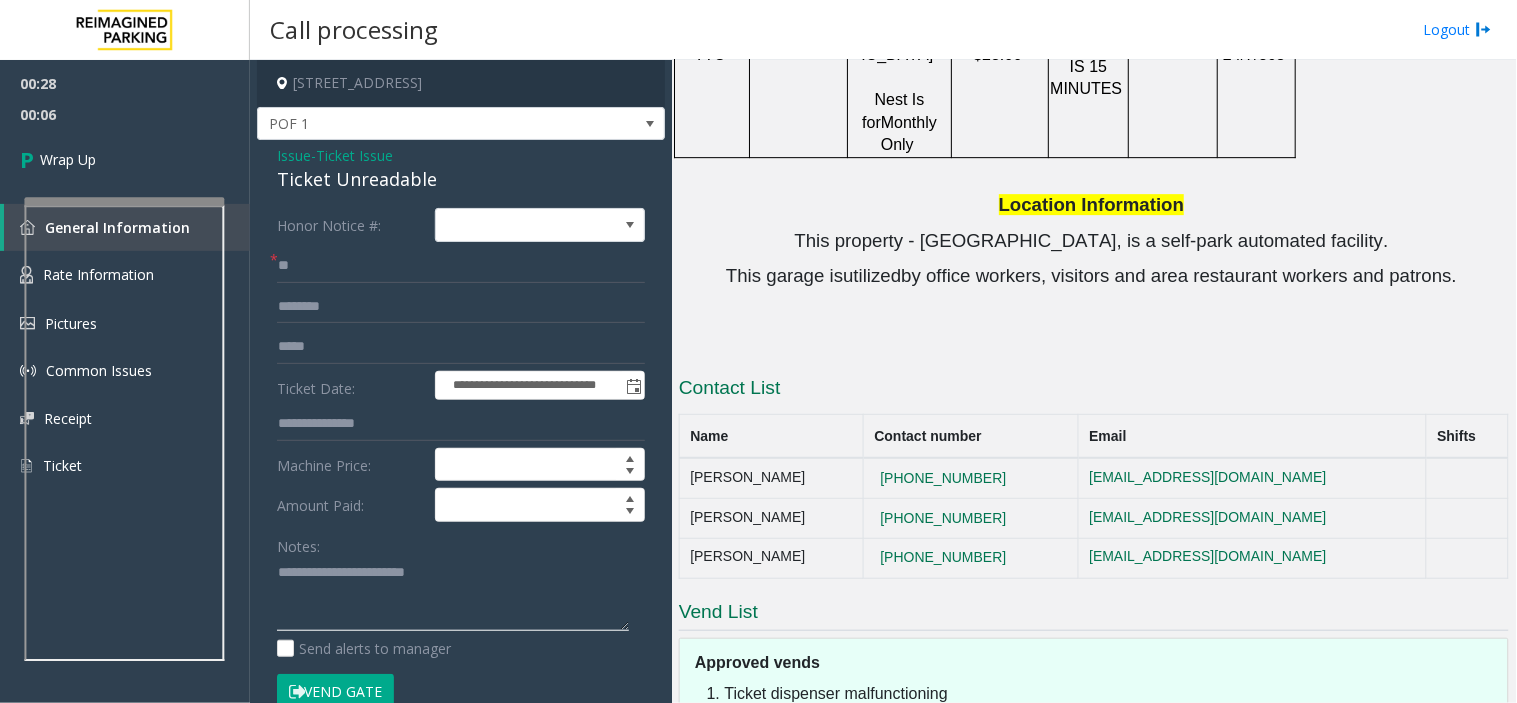 click 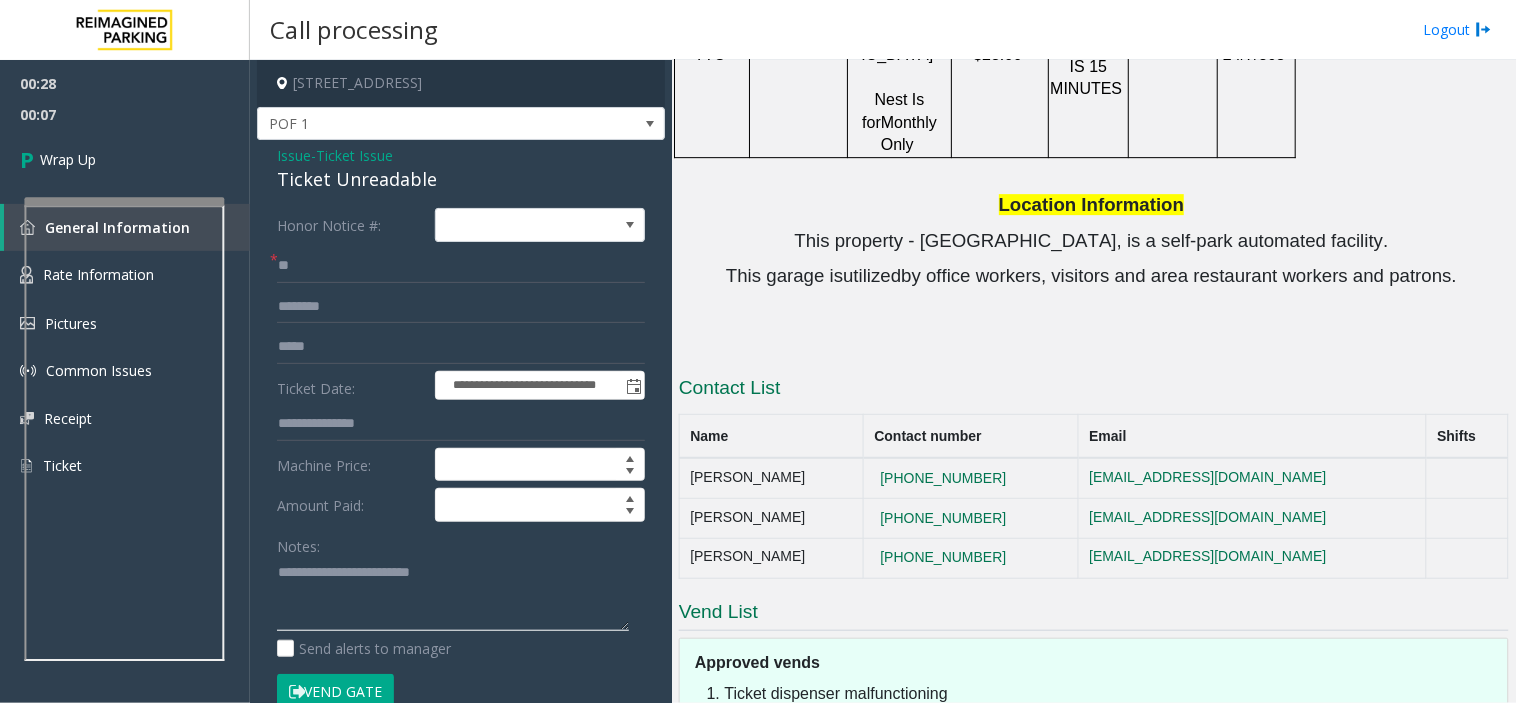 paste on "**********" 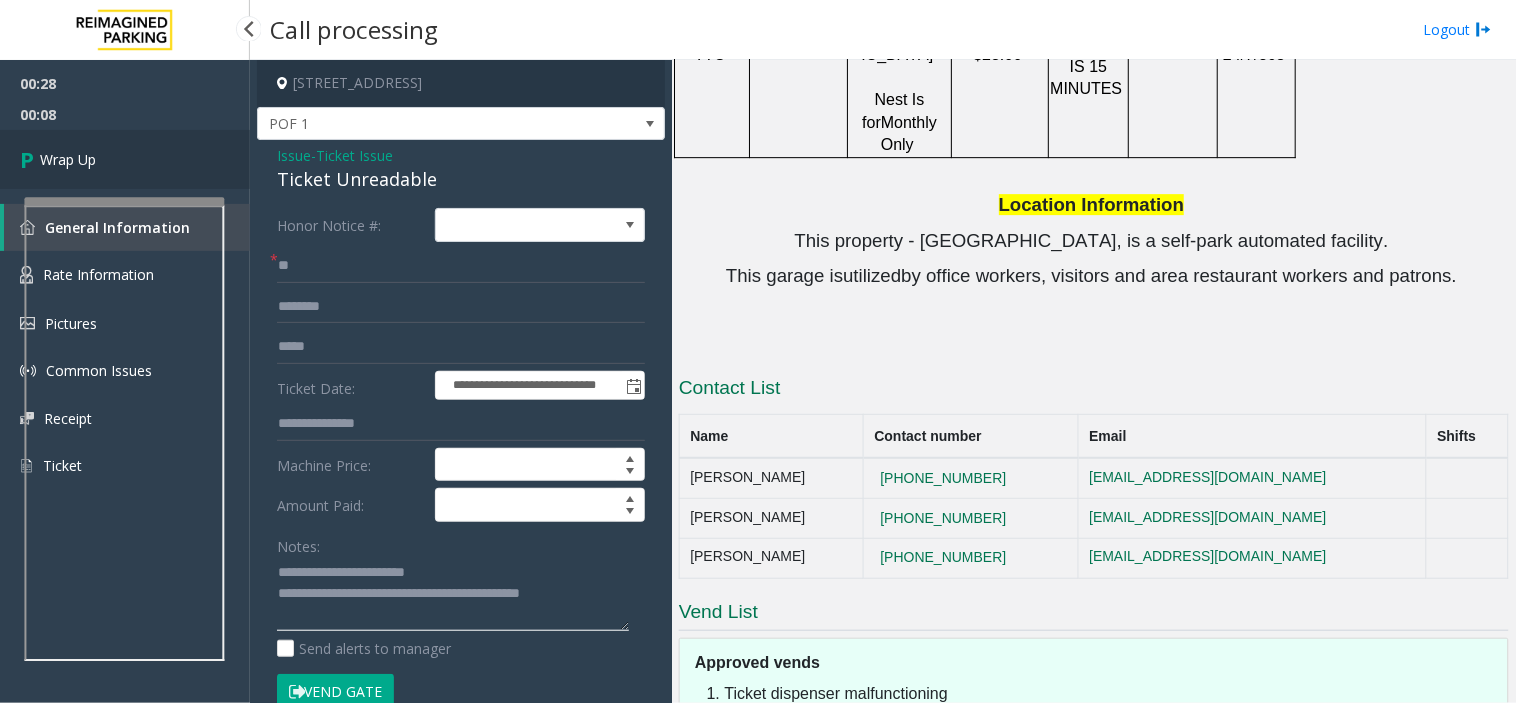 type on "**********" 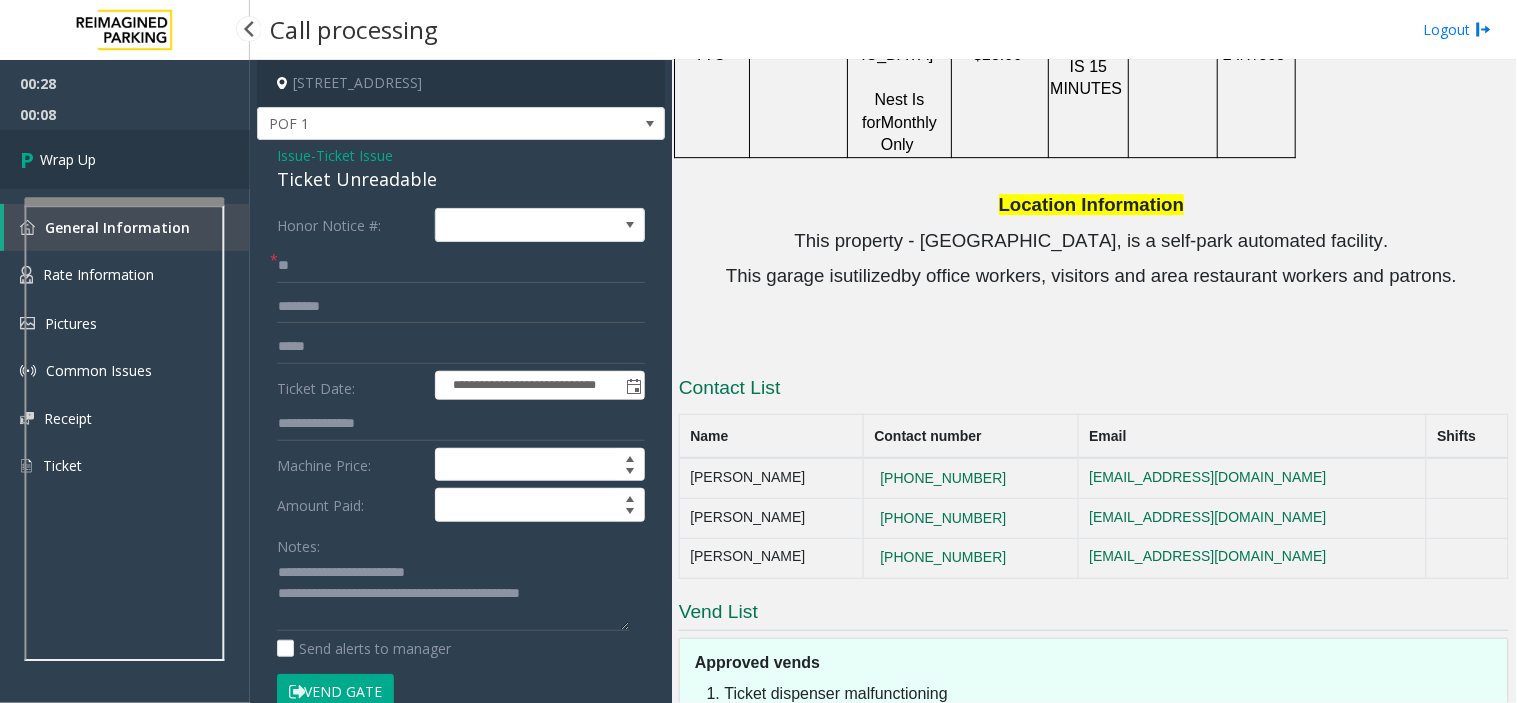 click on "Wrap Up" at bounding box center [125, 159] 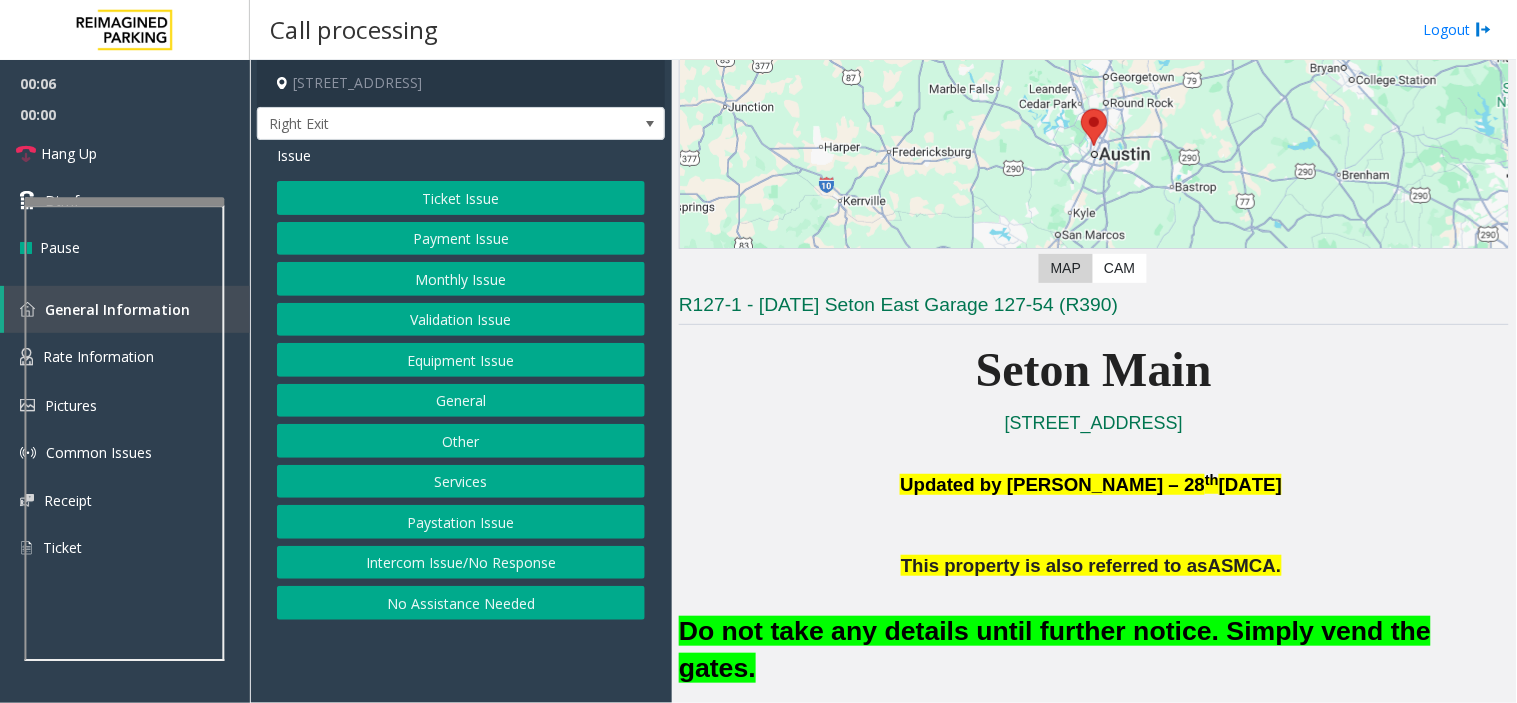 scroll, scrollTop: 444, scrollLeft: 0, axis: vertical 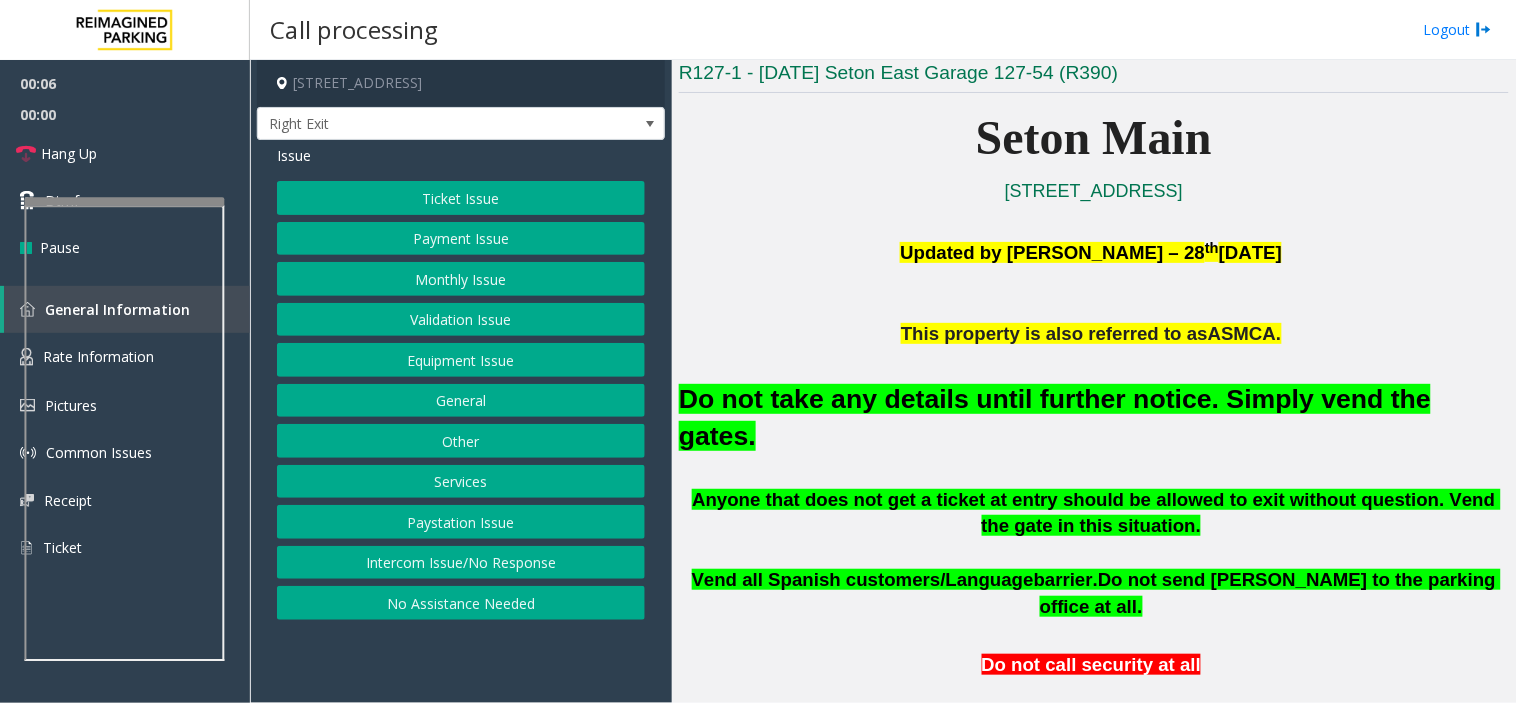 drag, startPoint x: 1087, startPoint y: 351, endPoint x: 1098, endPoint y: 365, distance: 17.804493 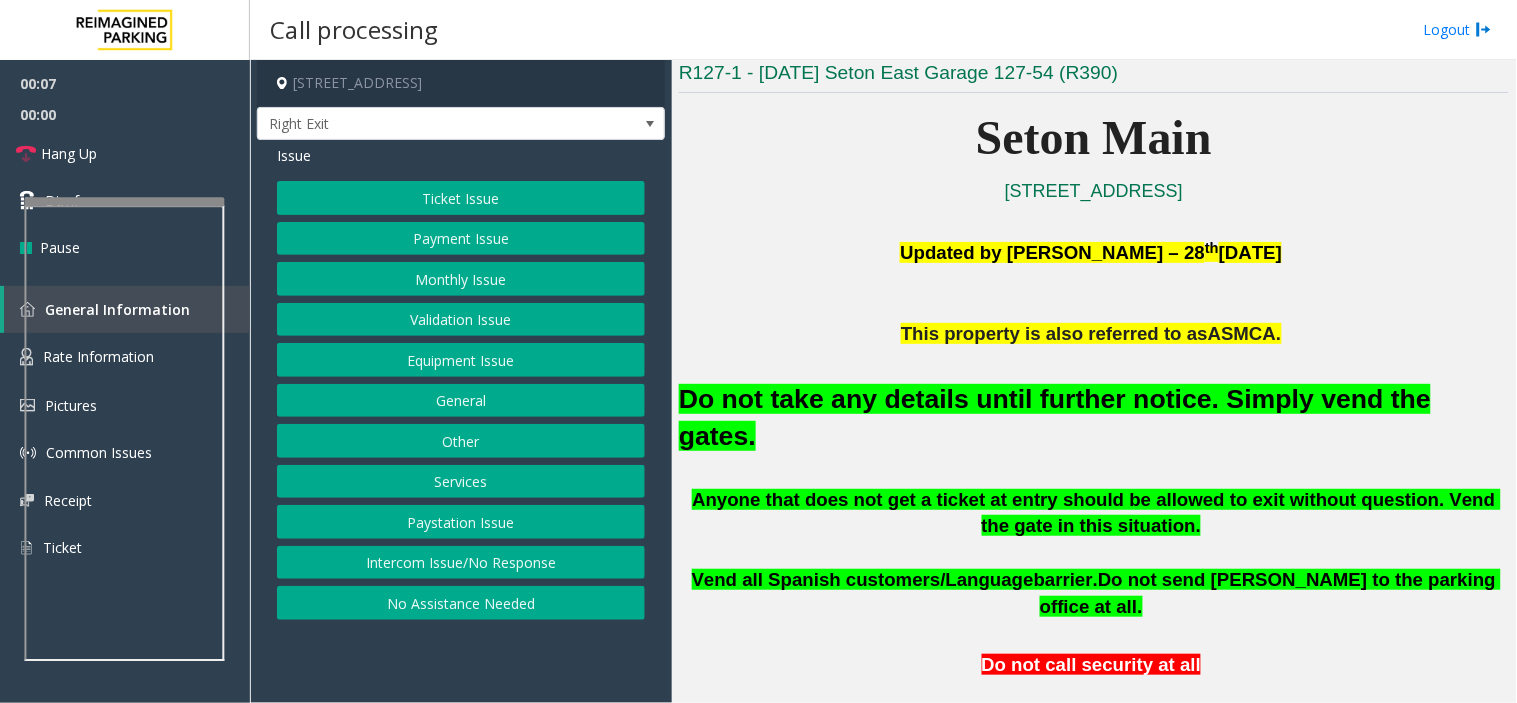 click on "Do not take any details until further notice. Simply vend the gates." 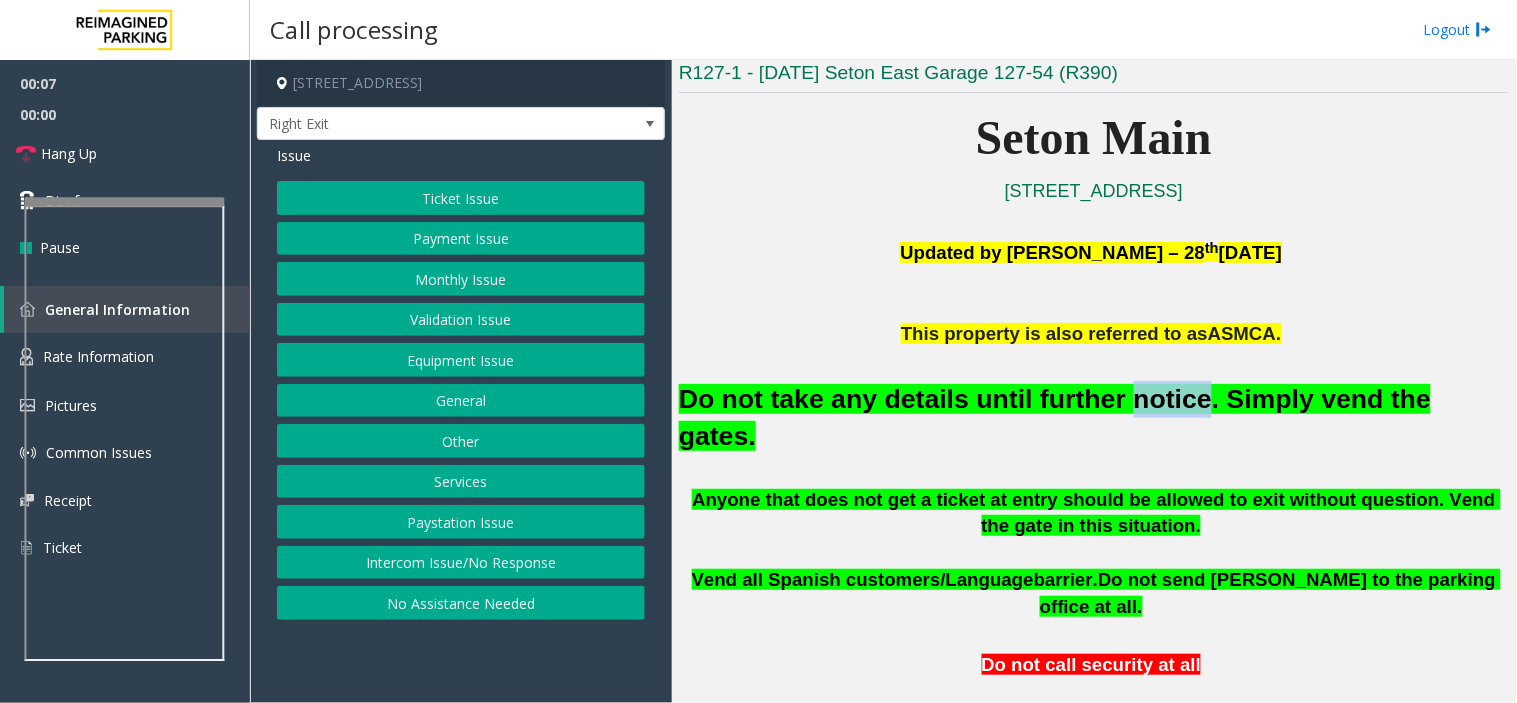 click on "Do not take any details until further notice. Simply vend the gates." 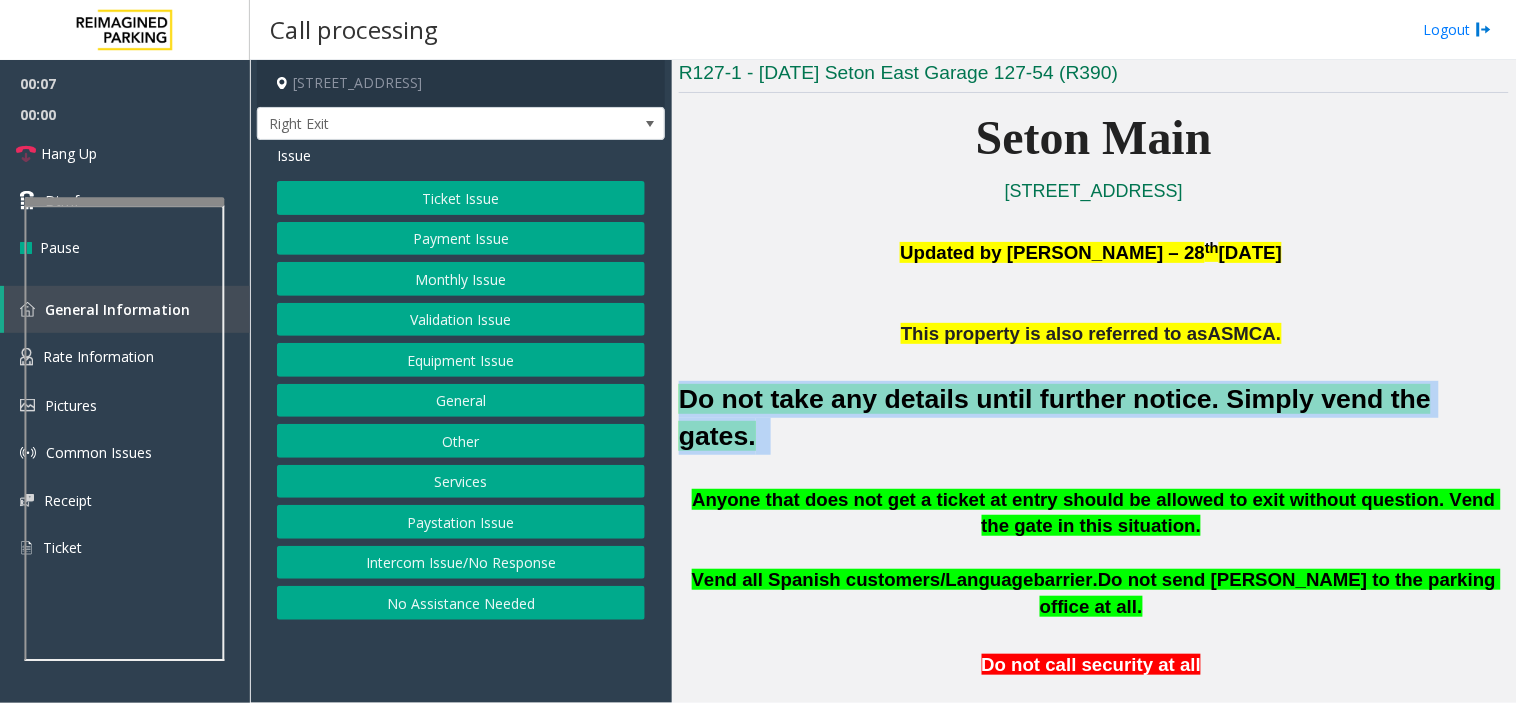 click on "Do not take any details until further notice. Simply vend the gates." 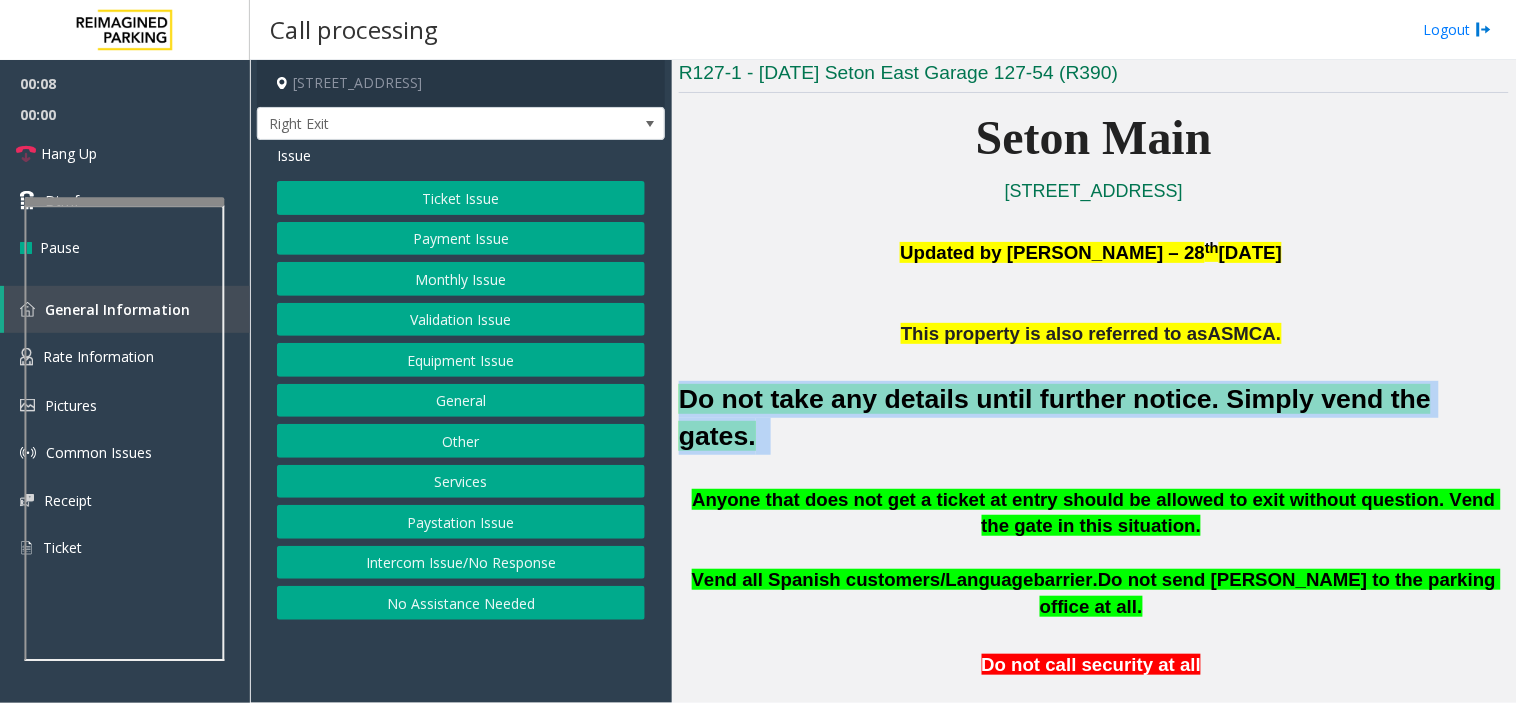 copy on "Do not take any details until further notice. Simply vend the gates." 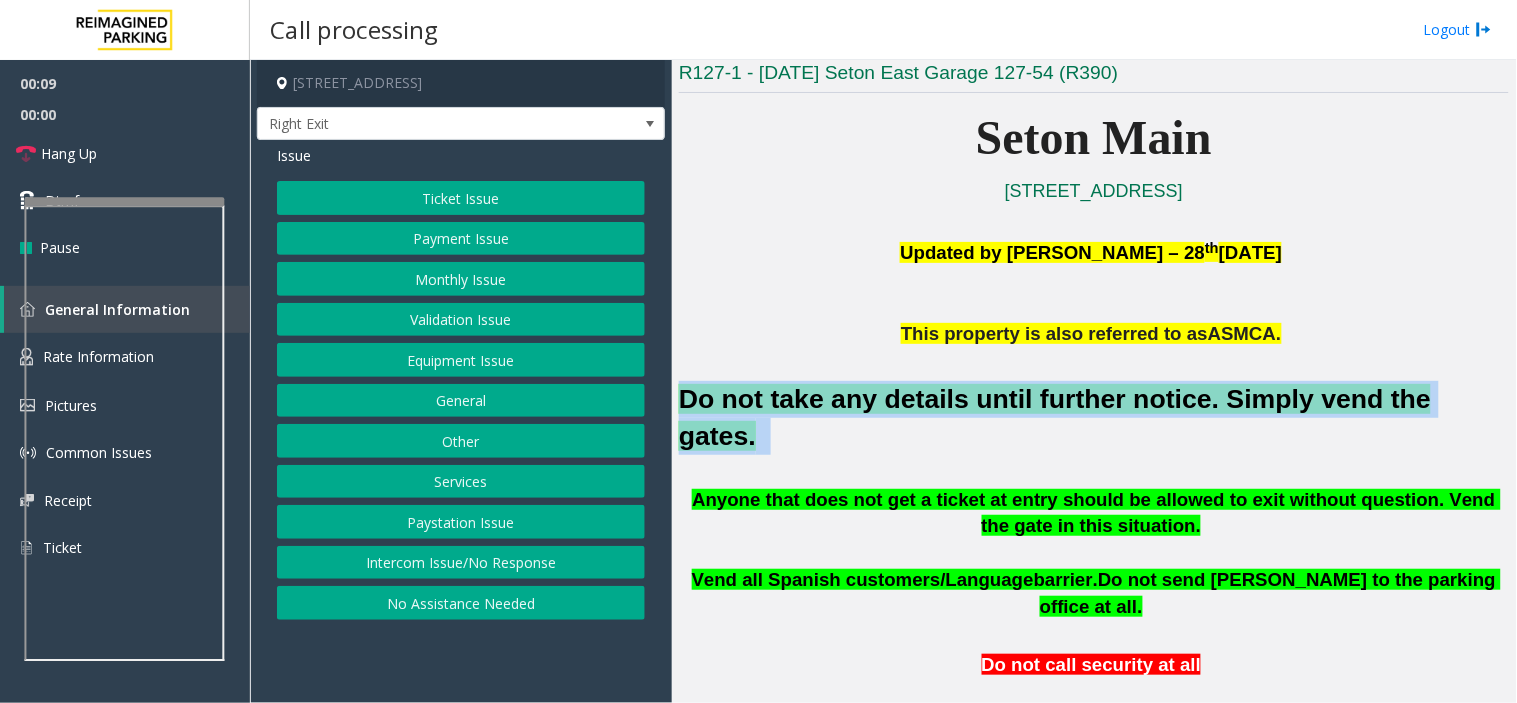 click on "Equipment Issue" 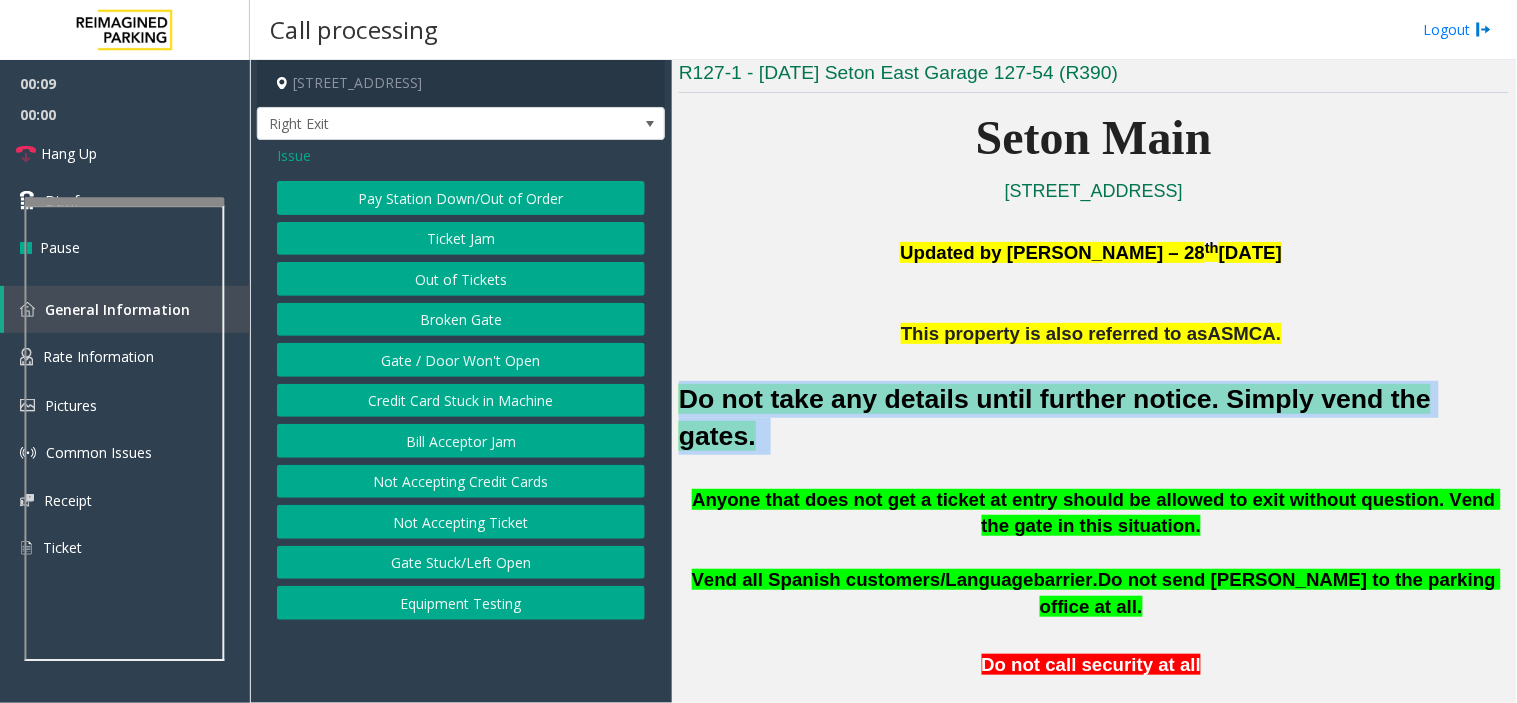 click on "Gate / Door Won't Open" 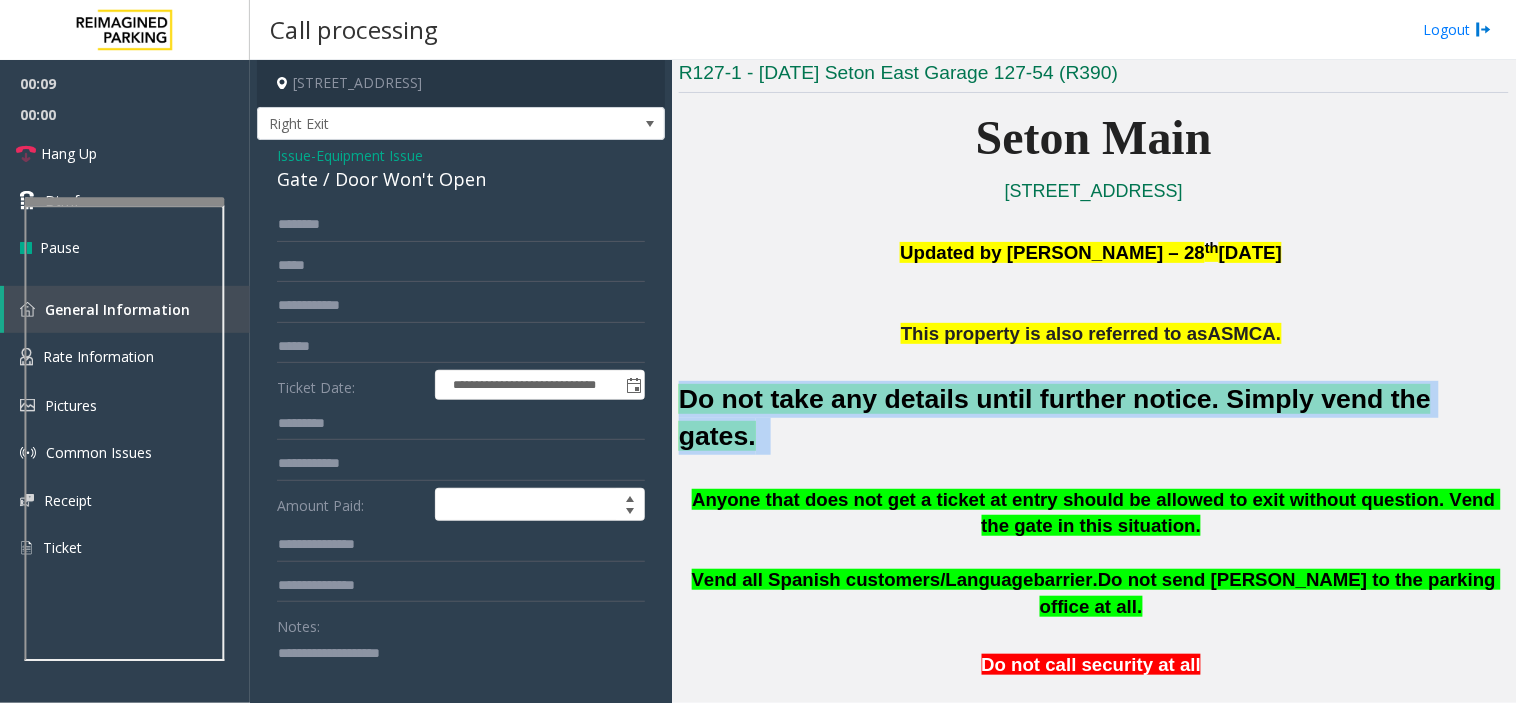 scroll, scrollTop: 430, scrollLeft: 0, axis: vertical 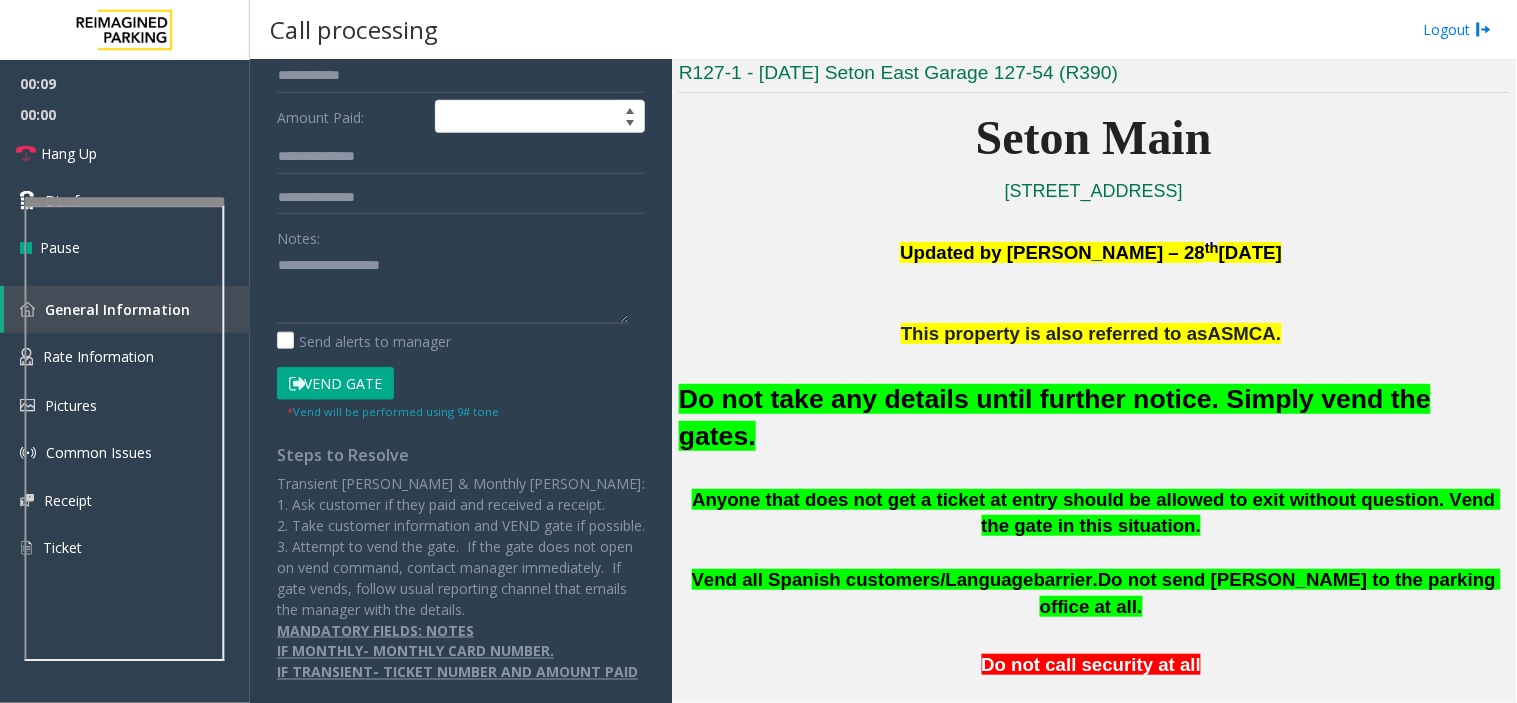 click on "* Vend will be performed using 9# tone" 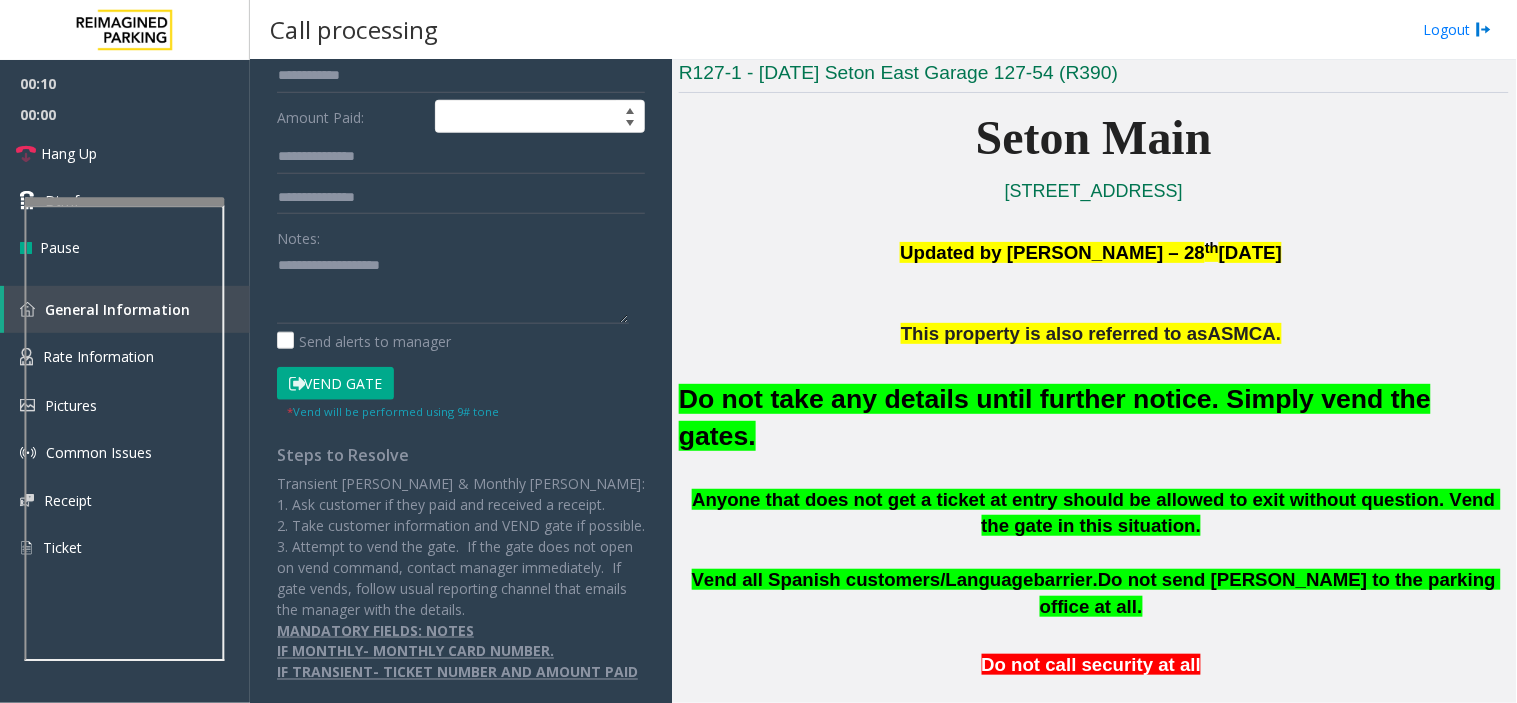 click on "Vend Gate" 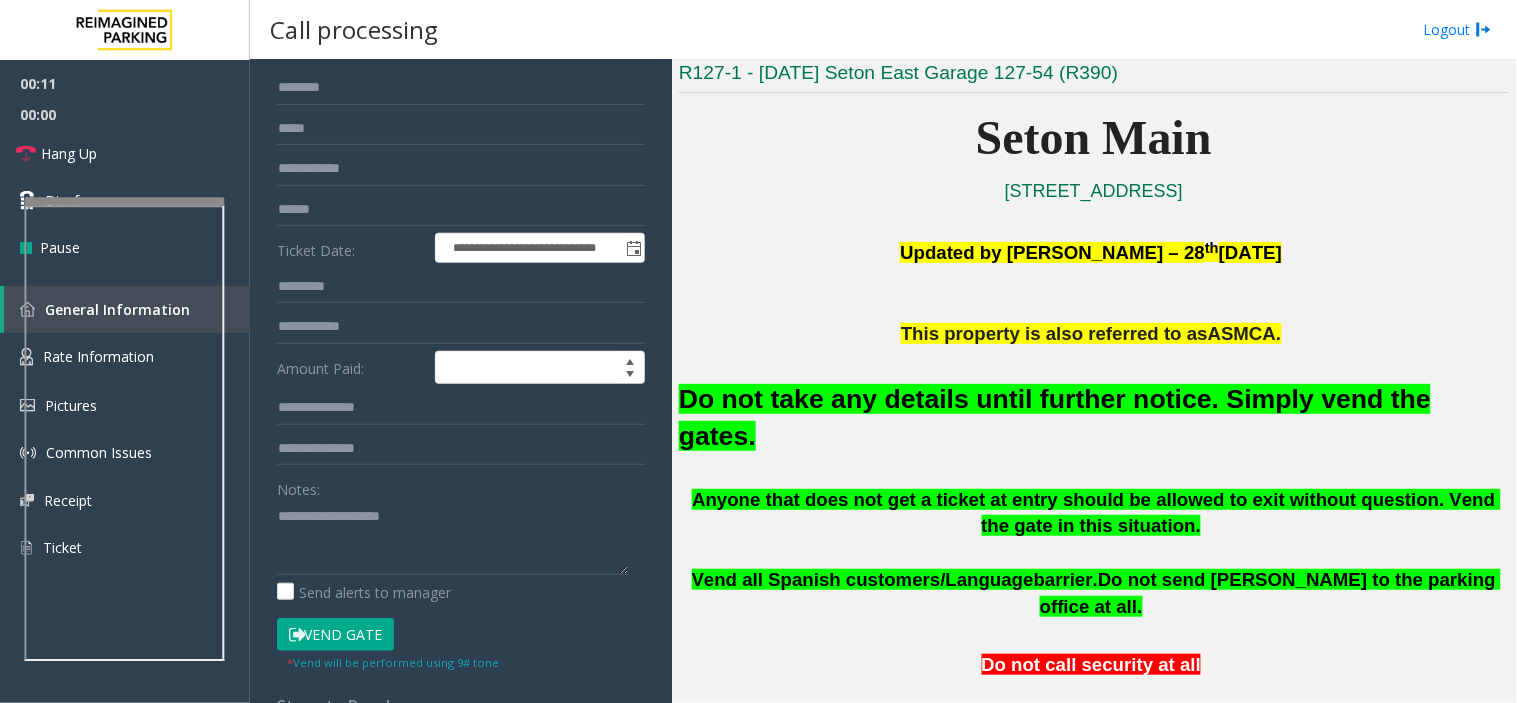 scroll, scrollTop: 0, scrollLeft: 0, axis: both 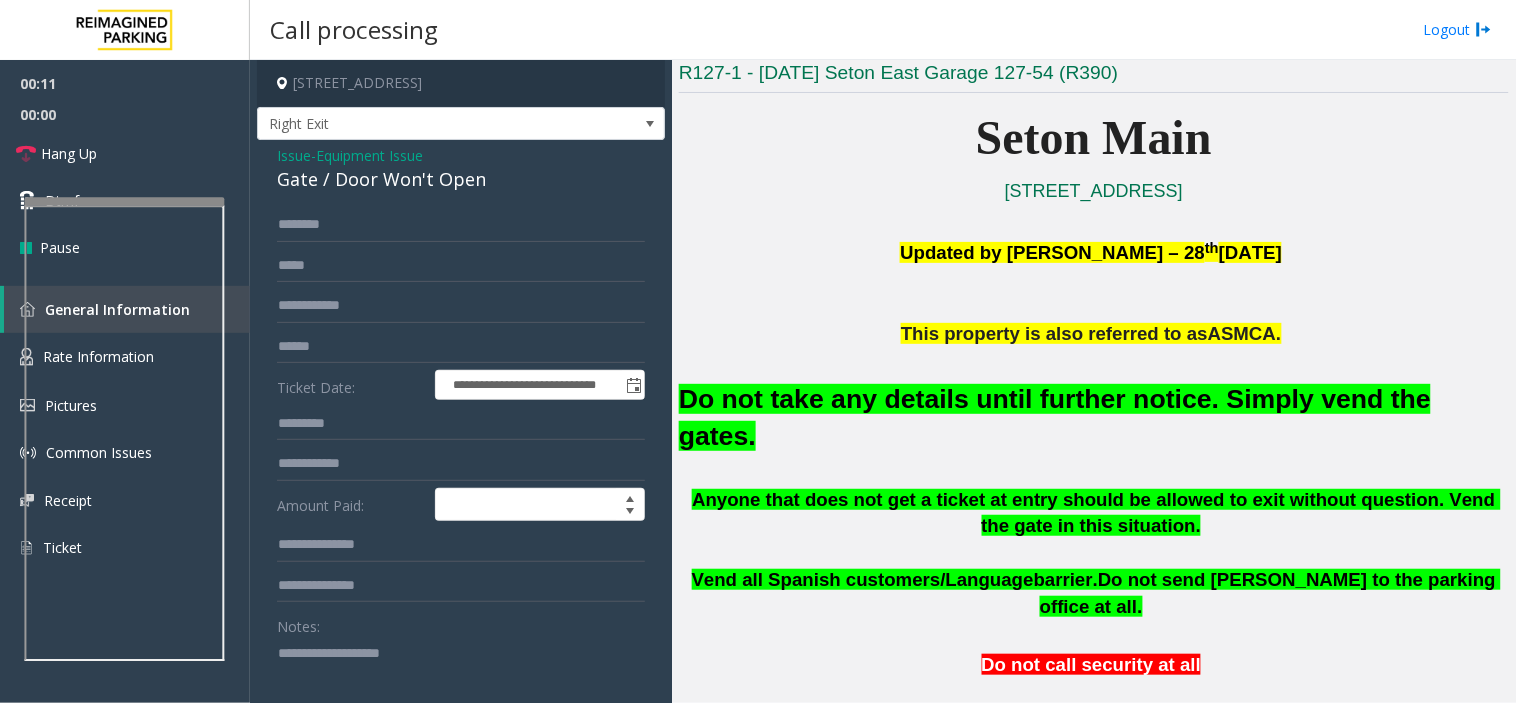click on "Gate / Door Won't Open" 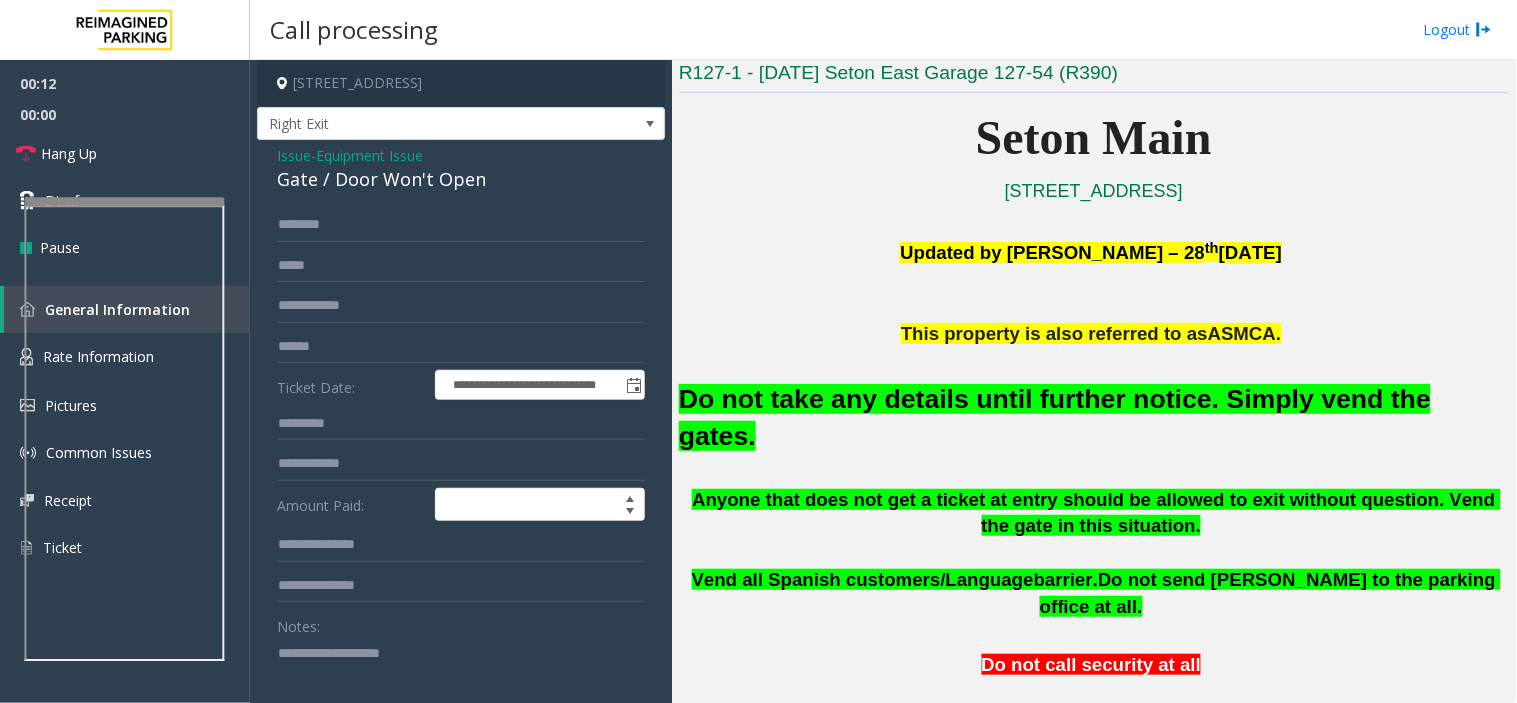 click on "Issue" 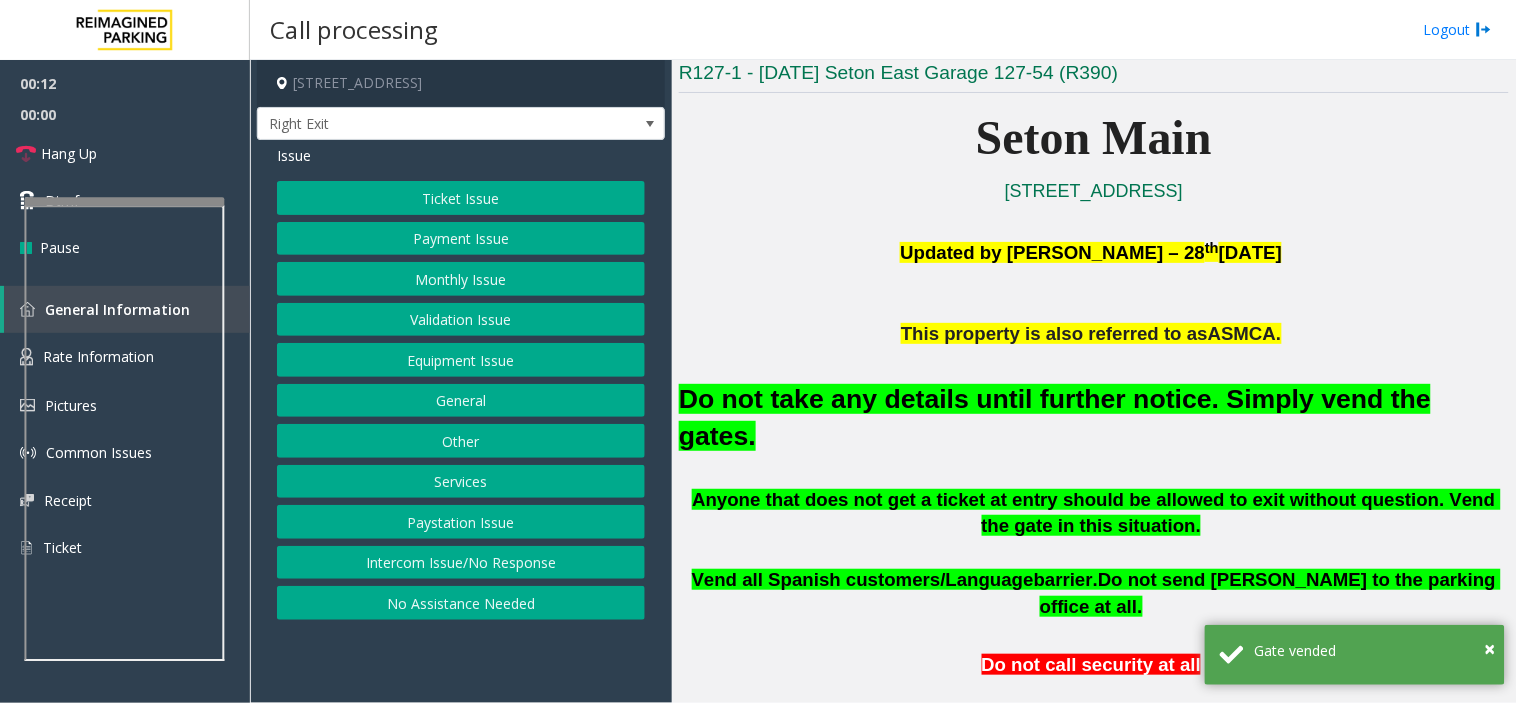click on "Ticket Issue" 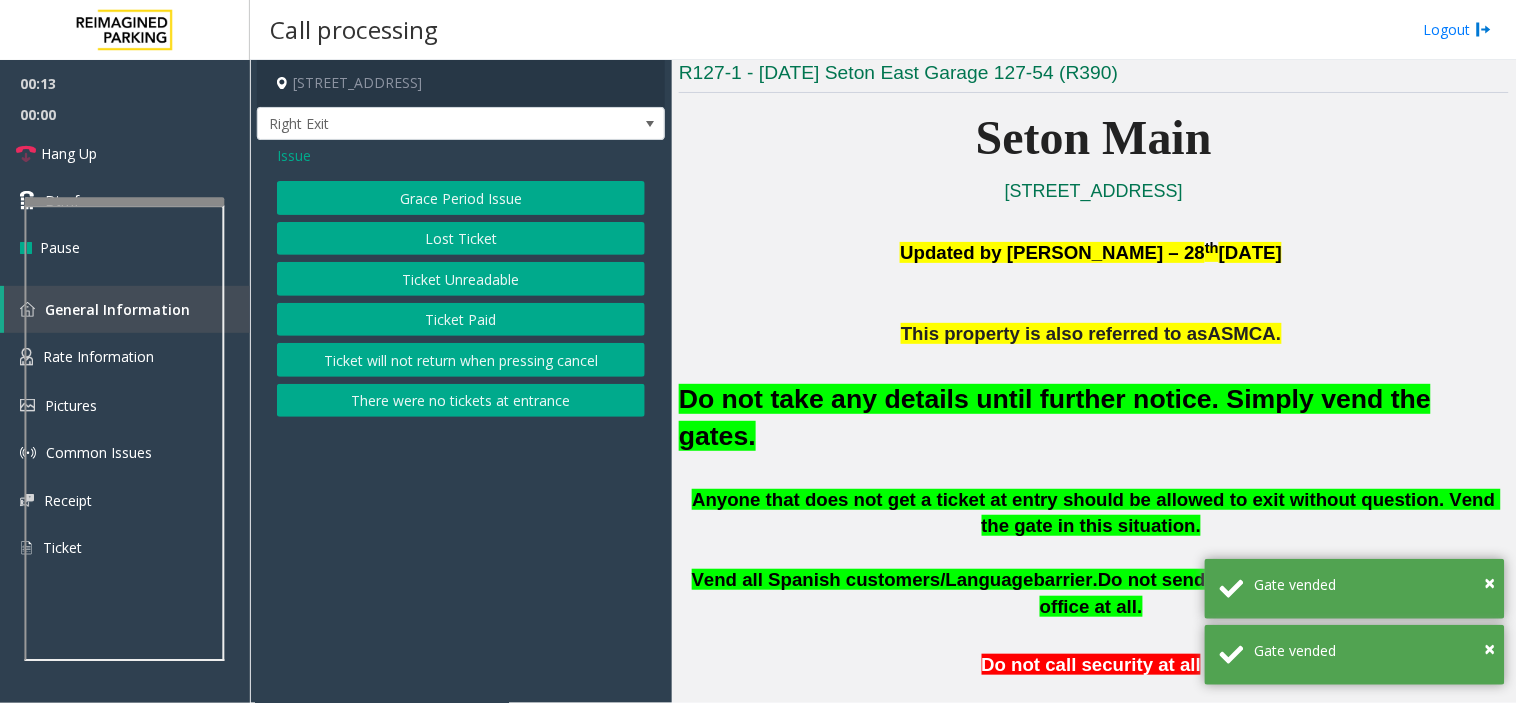 drag, startPoint x: 420, startPoint y: 258, endPoint x: 444, endPoint y: 297, distance: 45.79301 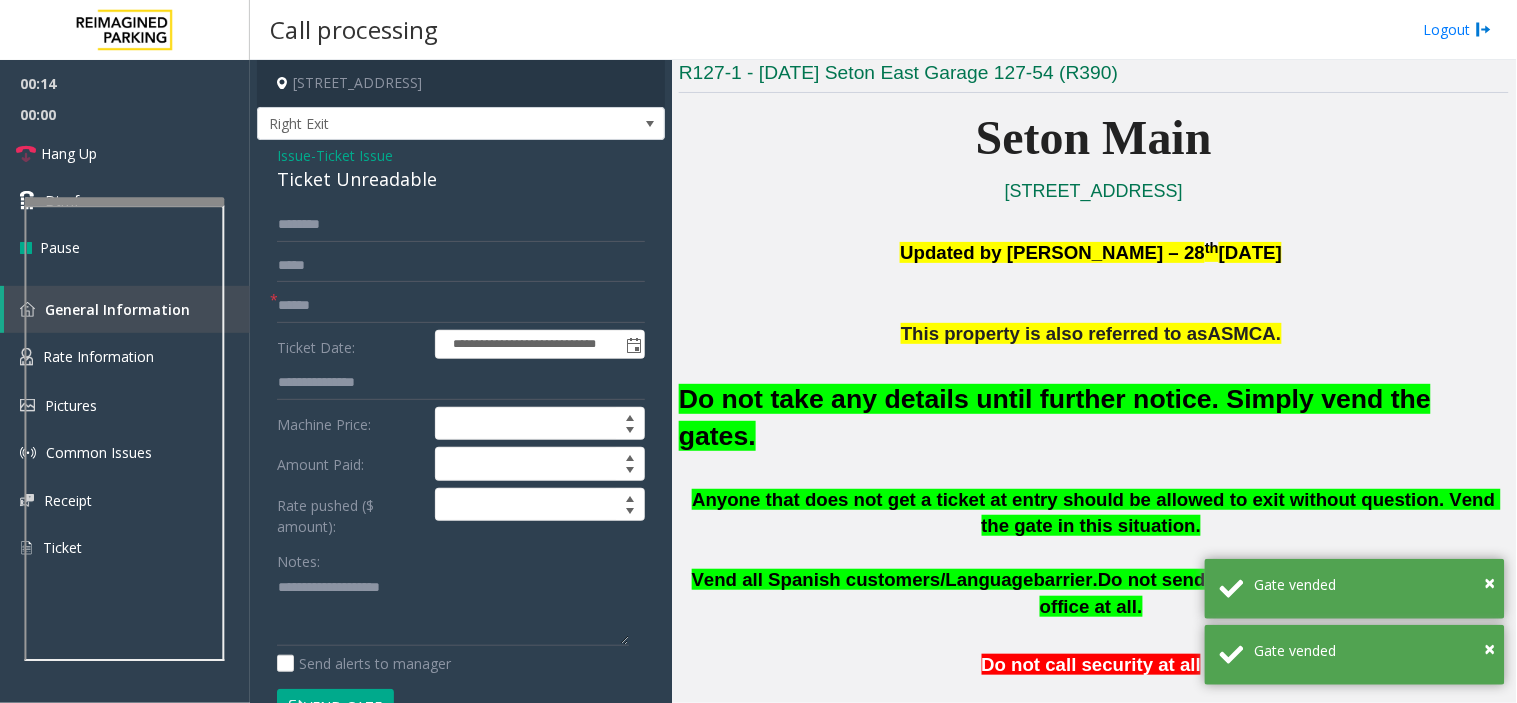 click on "**********" 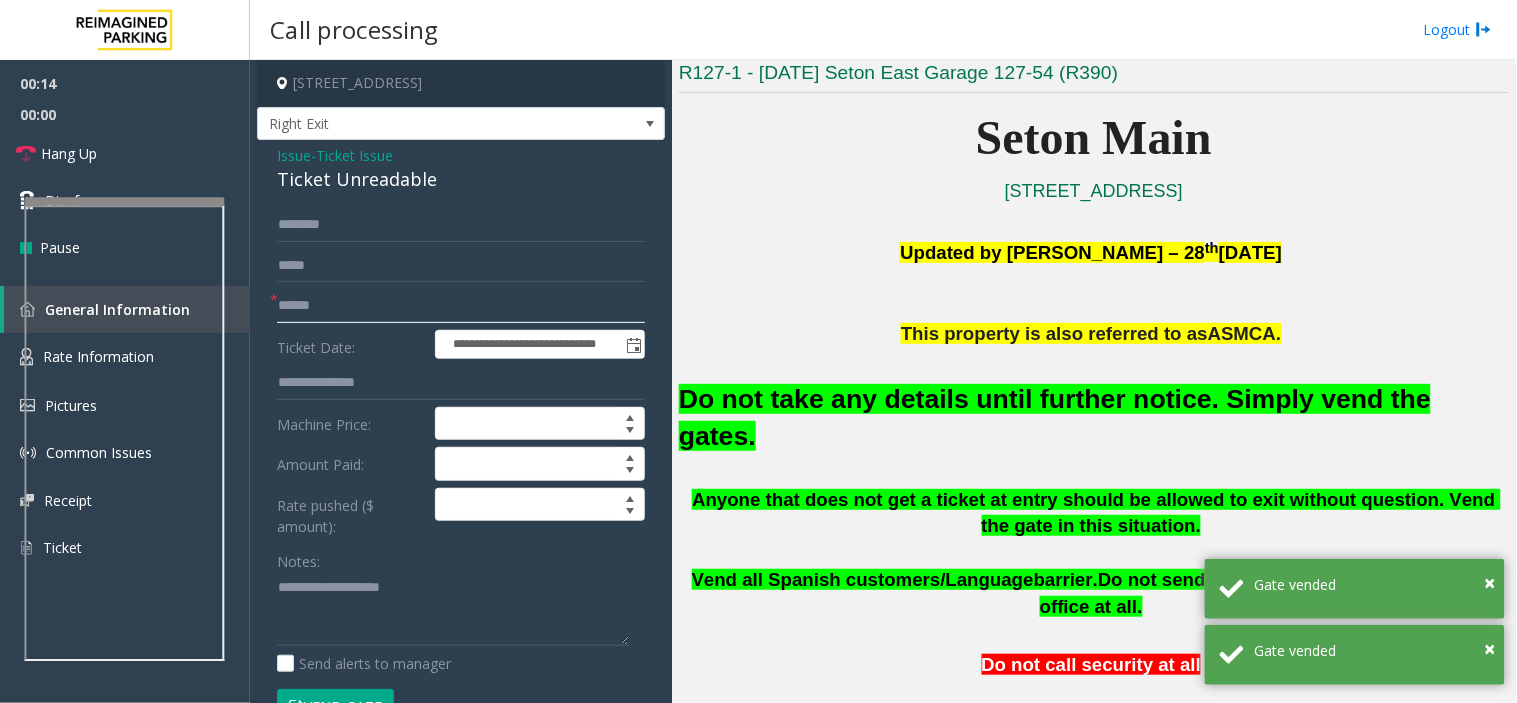 click 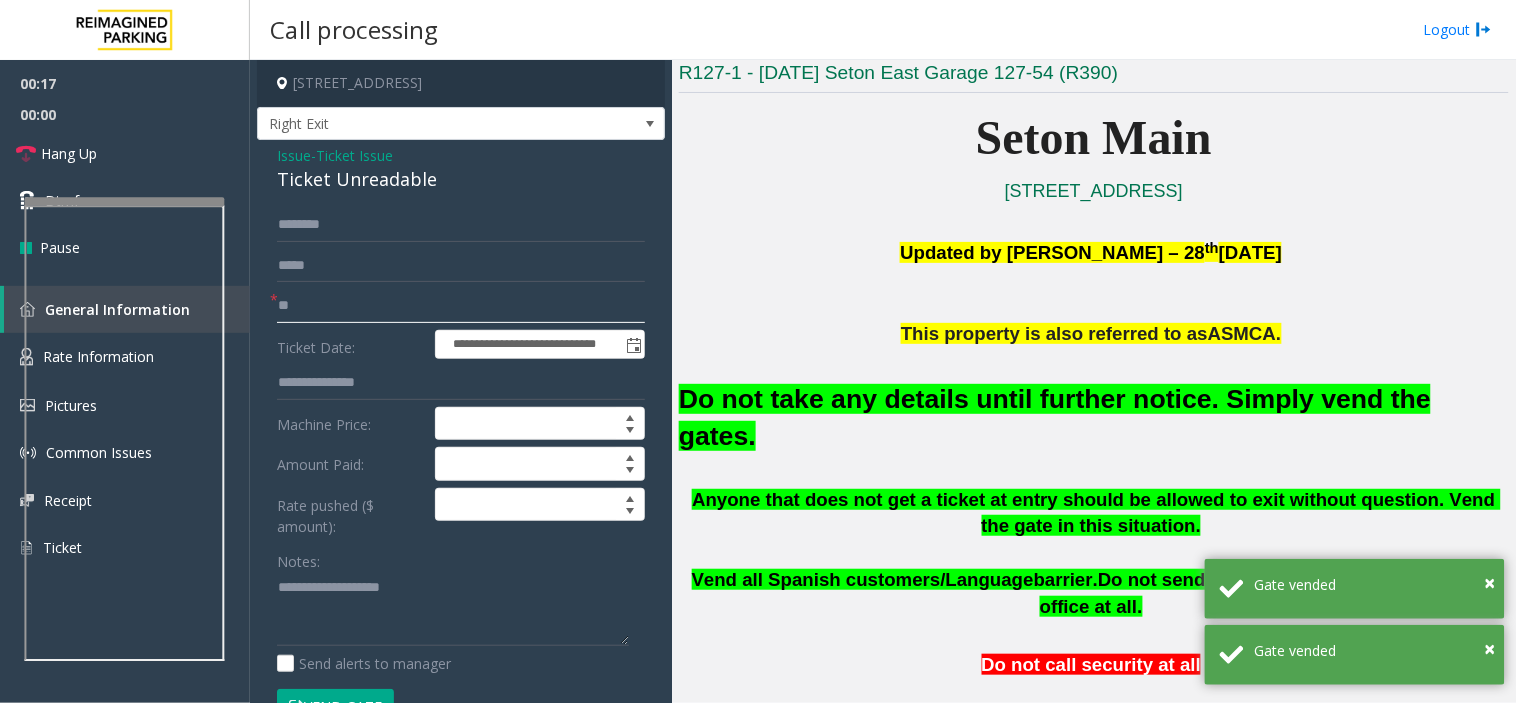 type on "**" 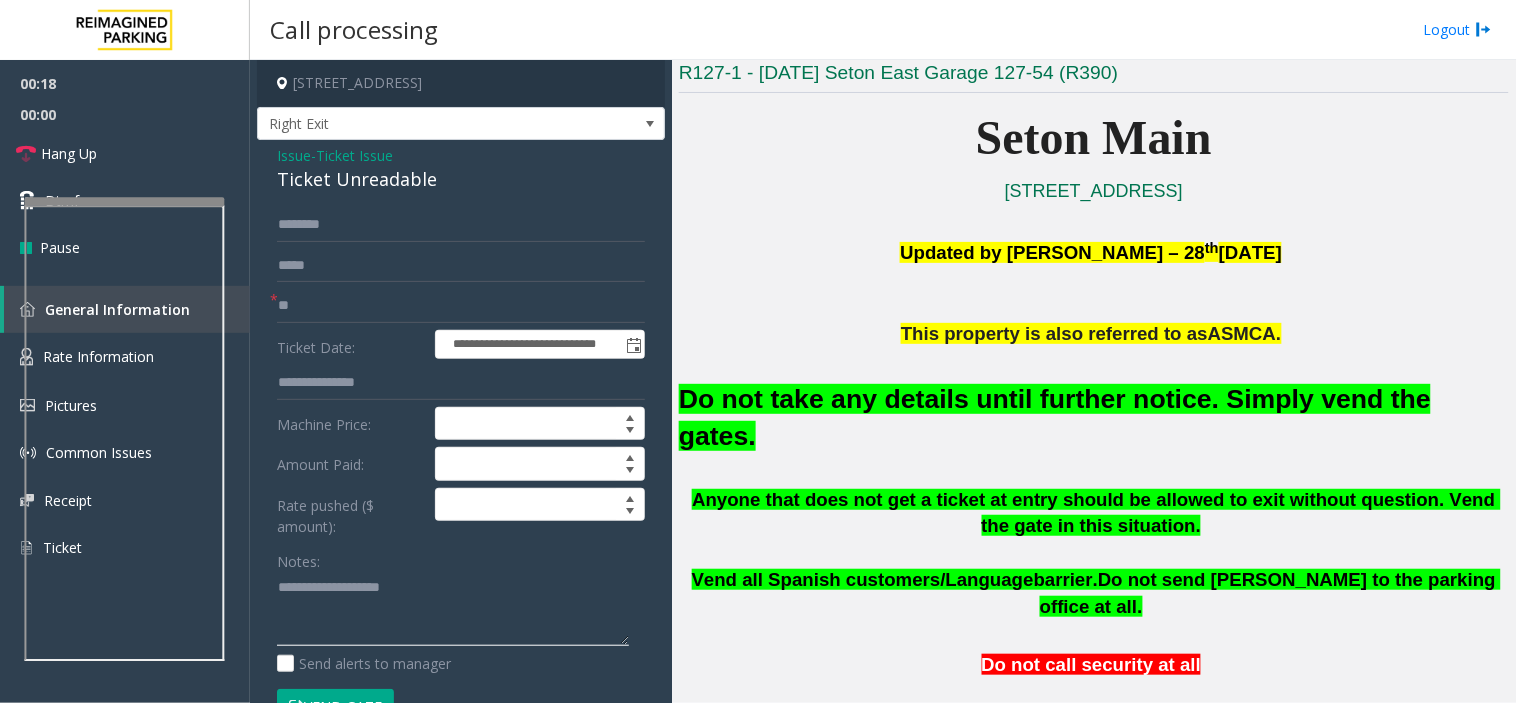 paste on "**********" 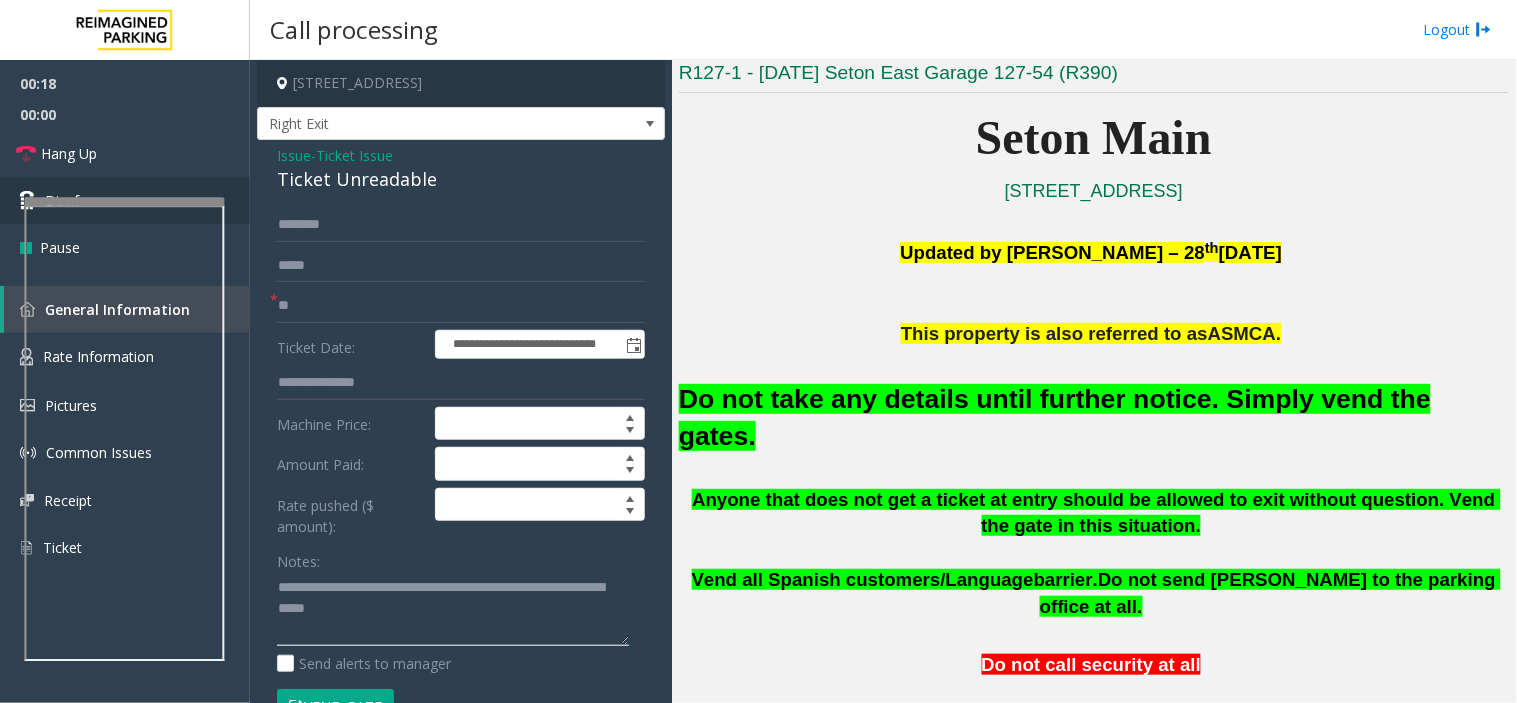 type on "**********" 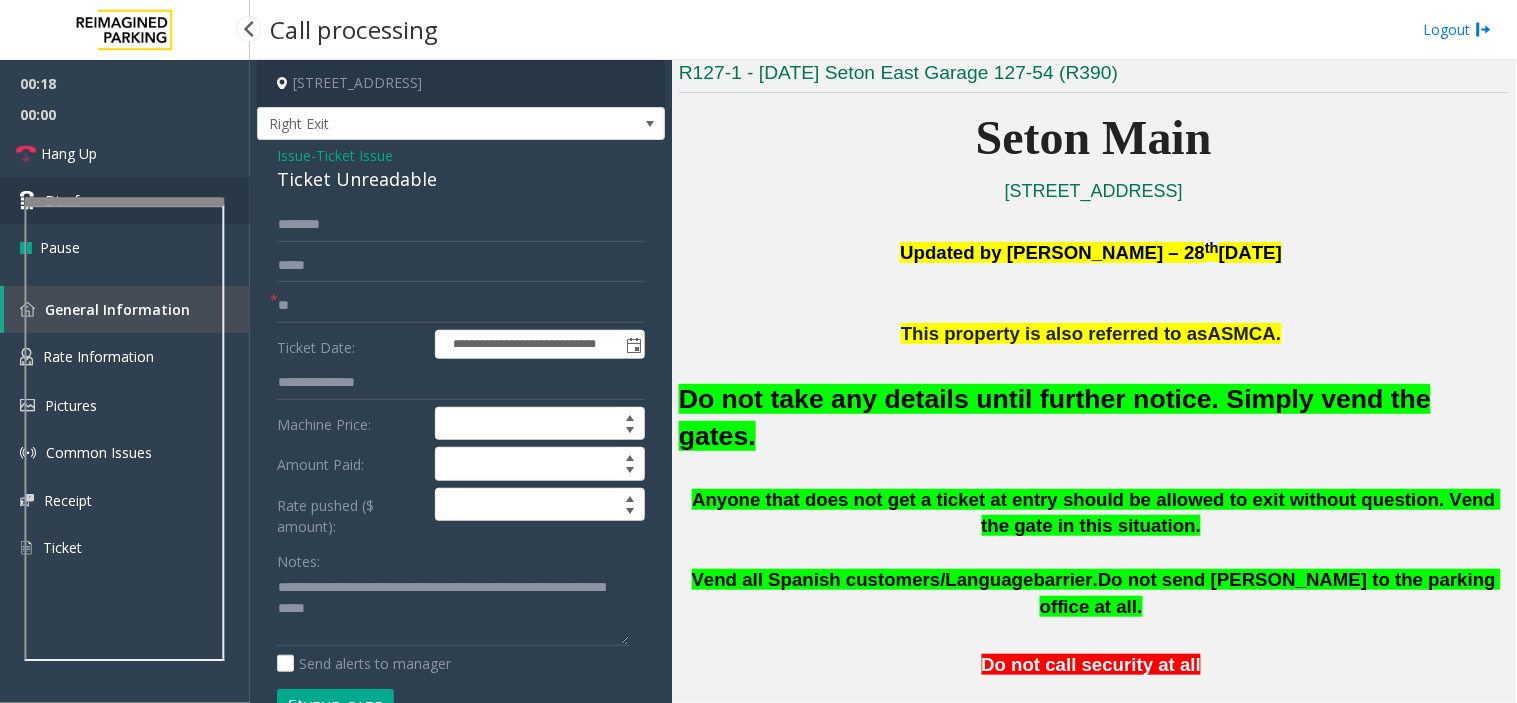click on "Dtmf" at bounding box center (125, 200) 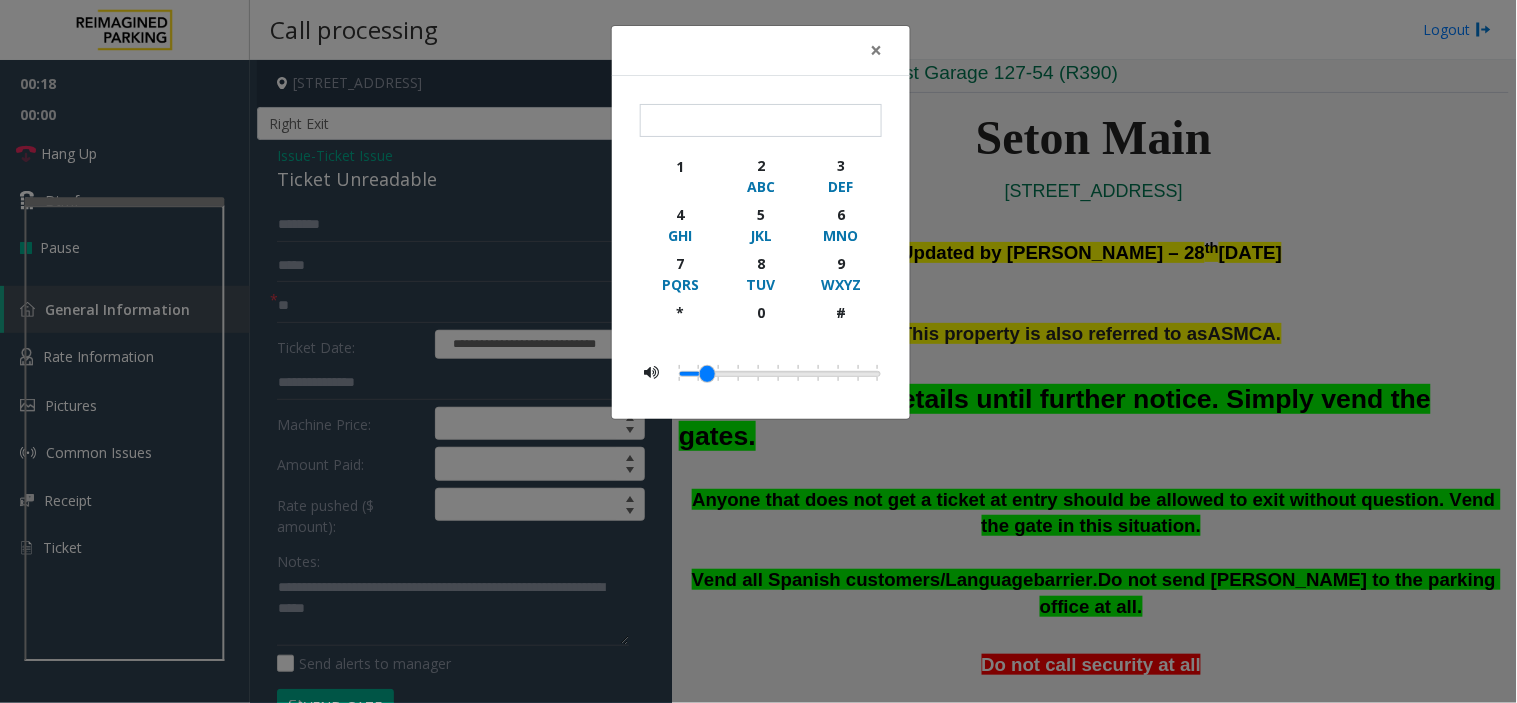 click on "× 1 2 ABC 3 DEF 4 GHI 5 JKL 6 MNO 7 PQRS 8 TUV 9 WXYZ * 0 #" 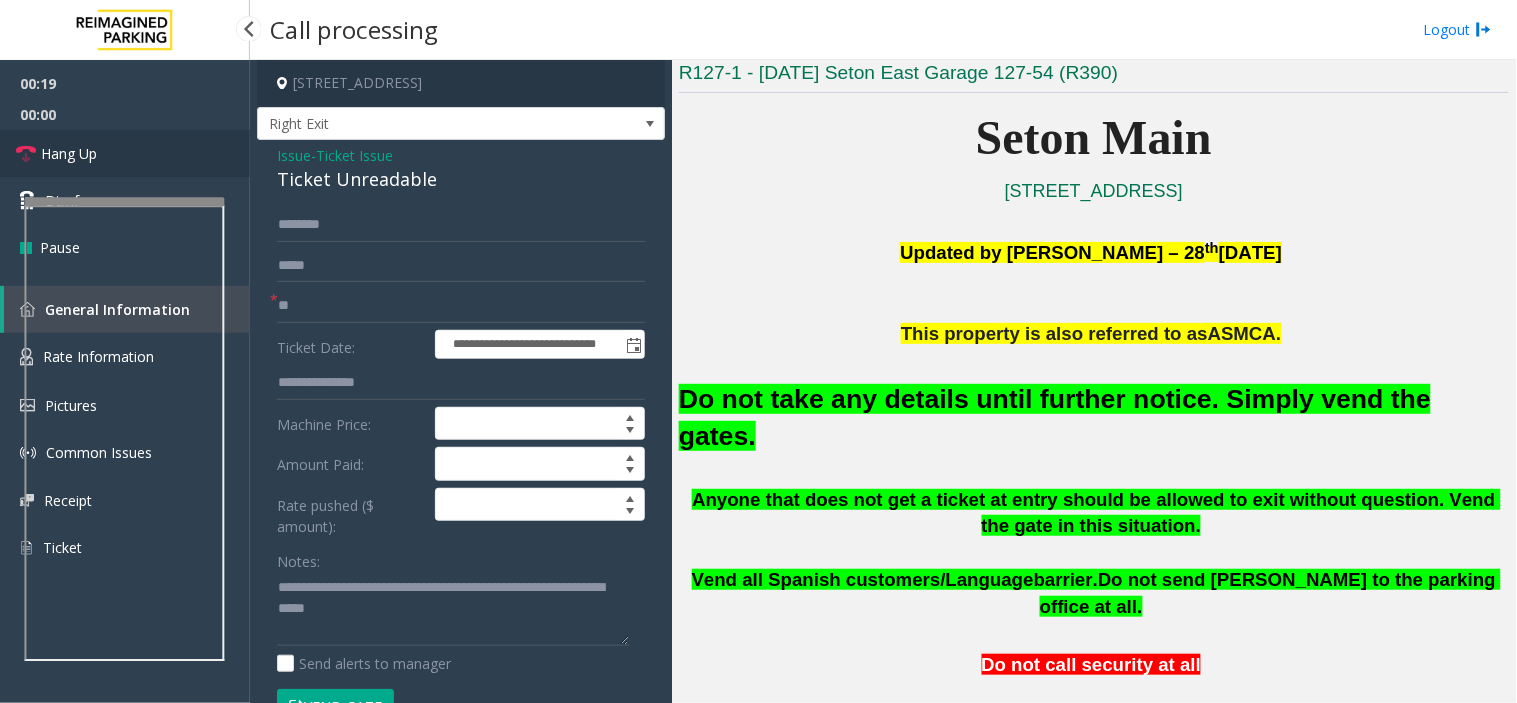 click on "Hang Up" at bounding box center [125, 153] 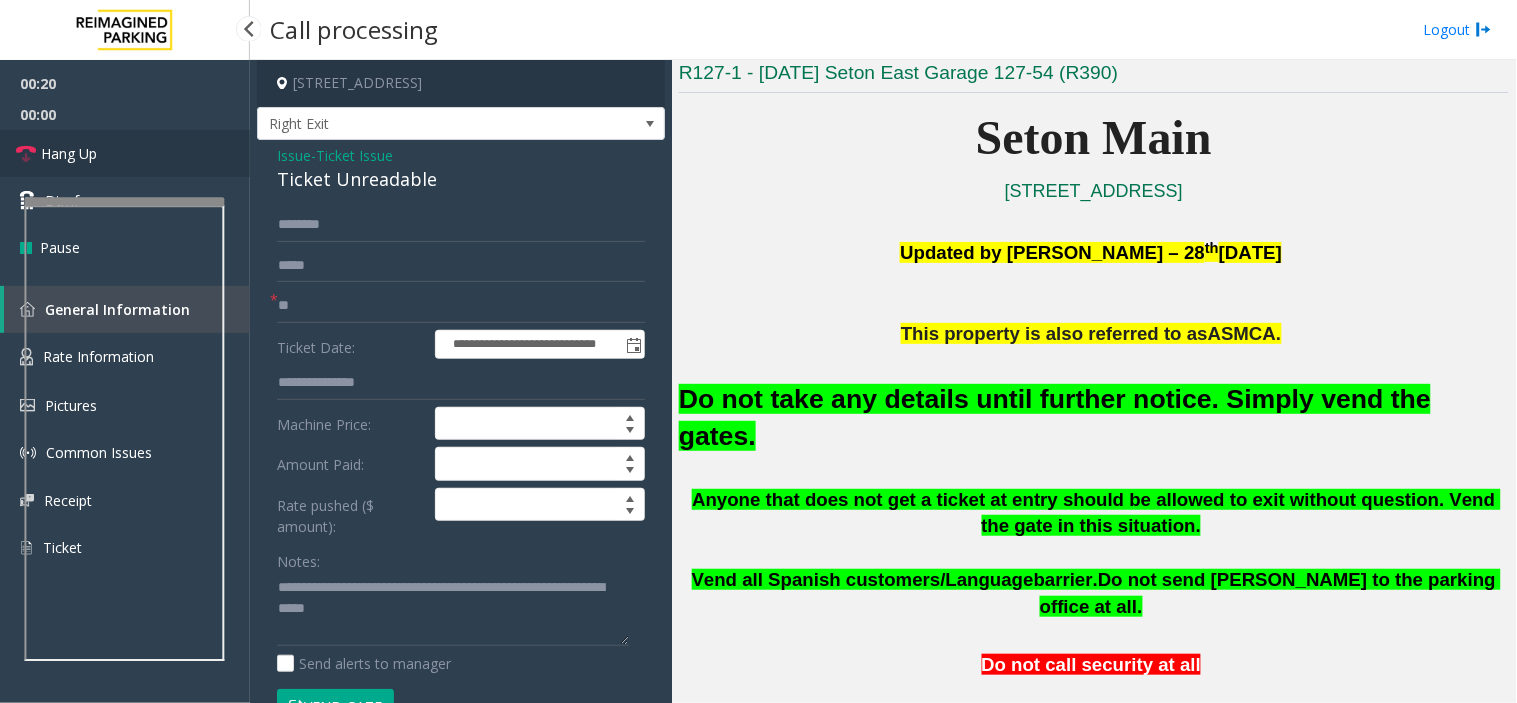 click on "Hang Up" at bounding box center (125, 153) 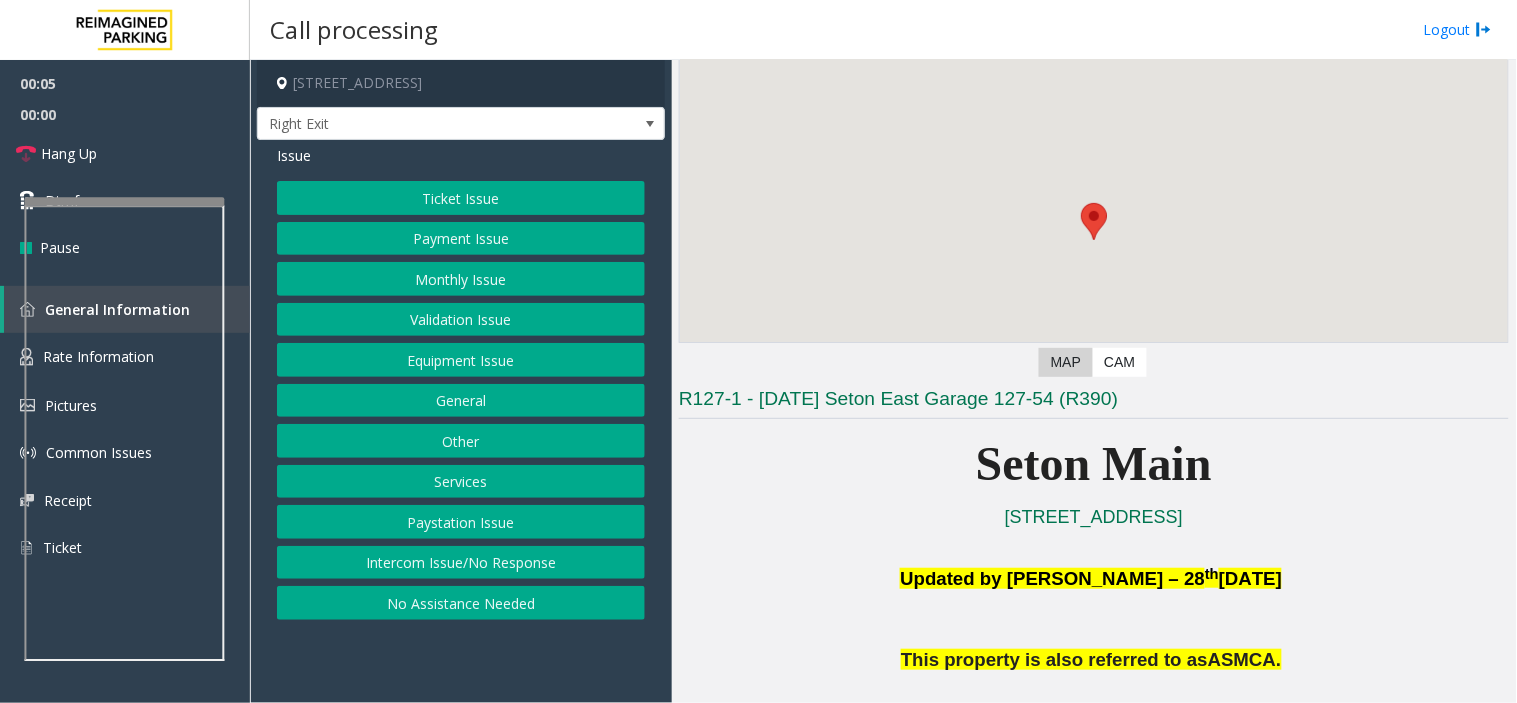 scroll, scrollTop: 222, scrollLeft: 0, axis: vertical 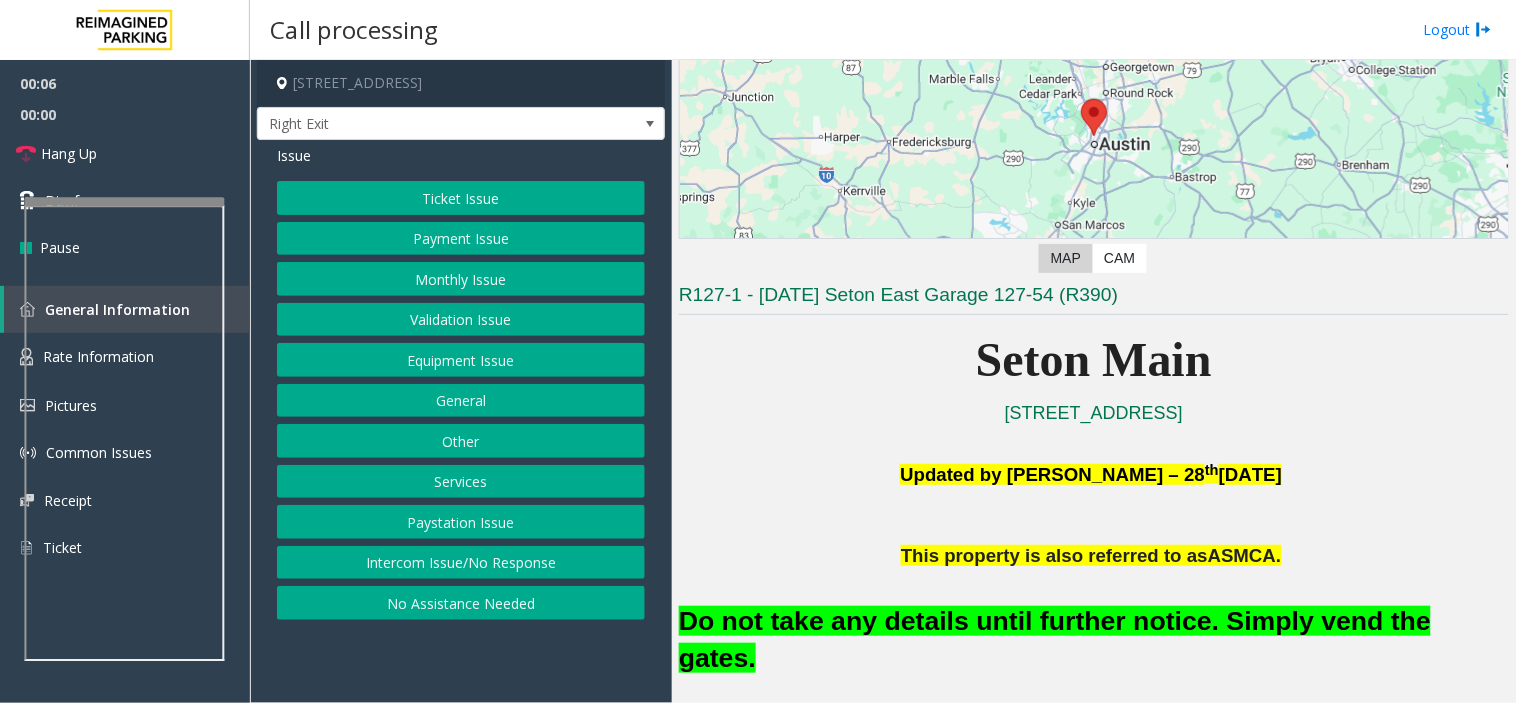 click on "Do not take any details until further notice. Simply vend the gates." 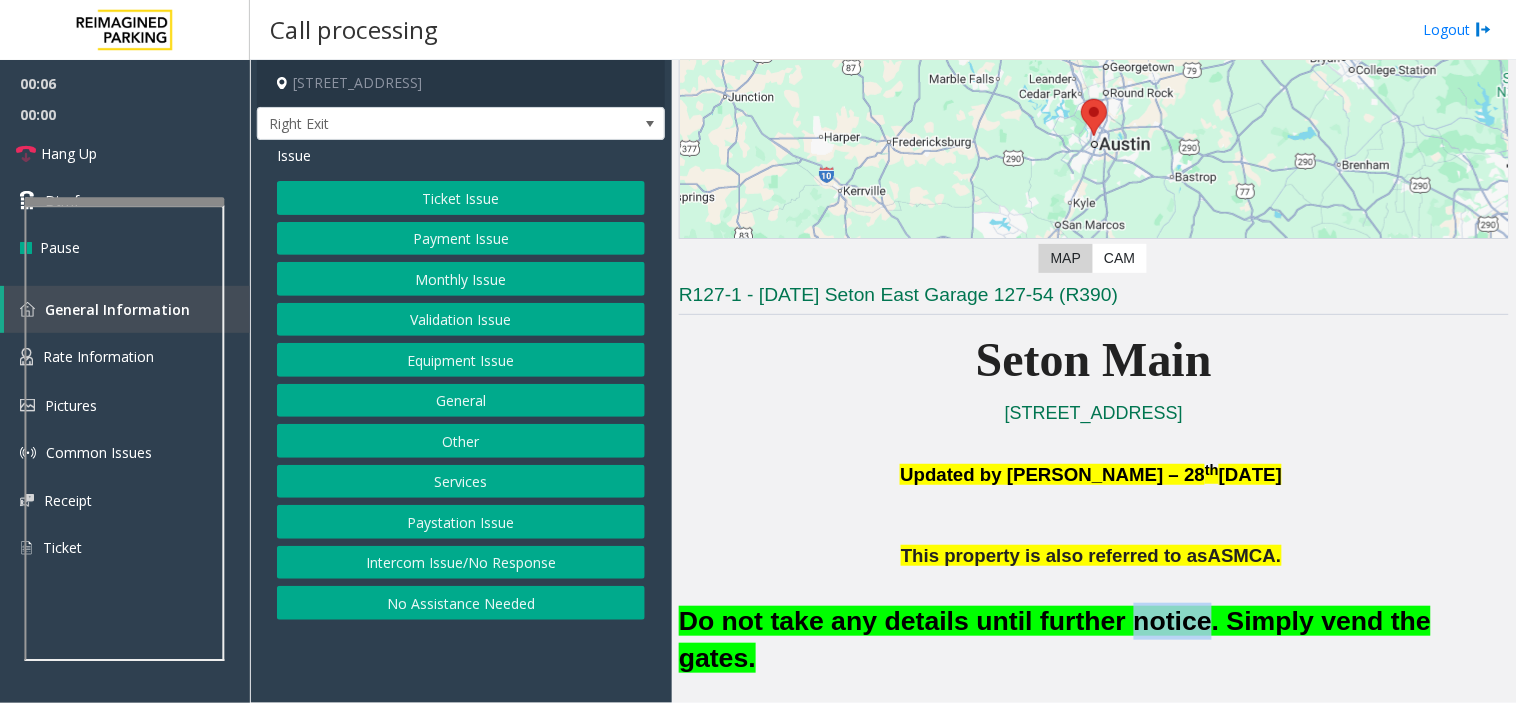 click on "Do not take any details until further notice. Simply vend the gates." 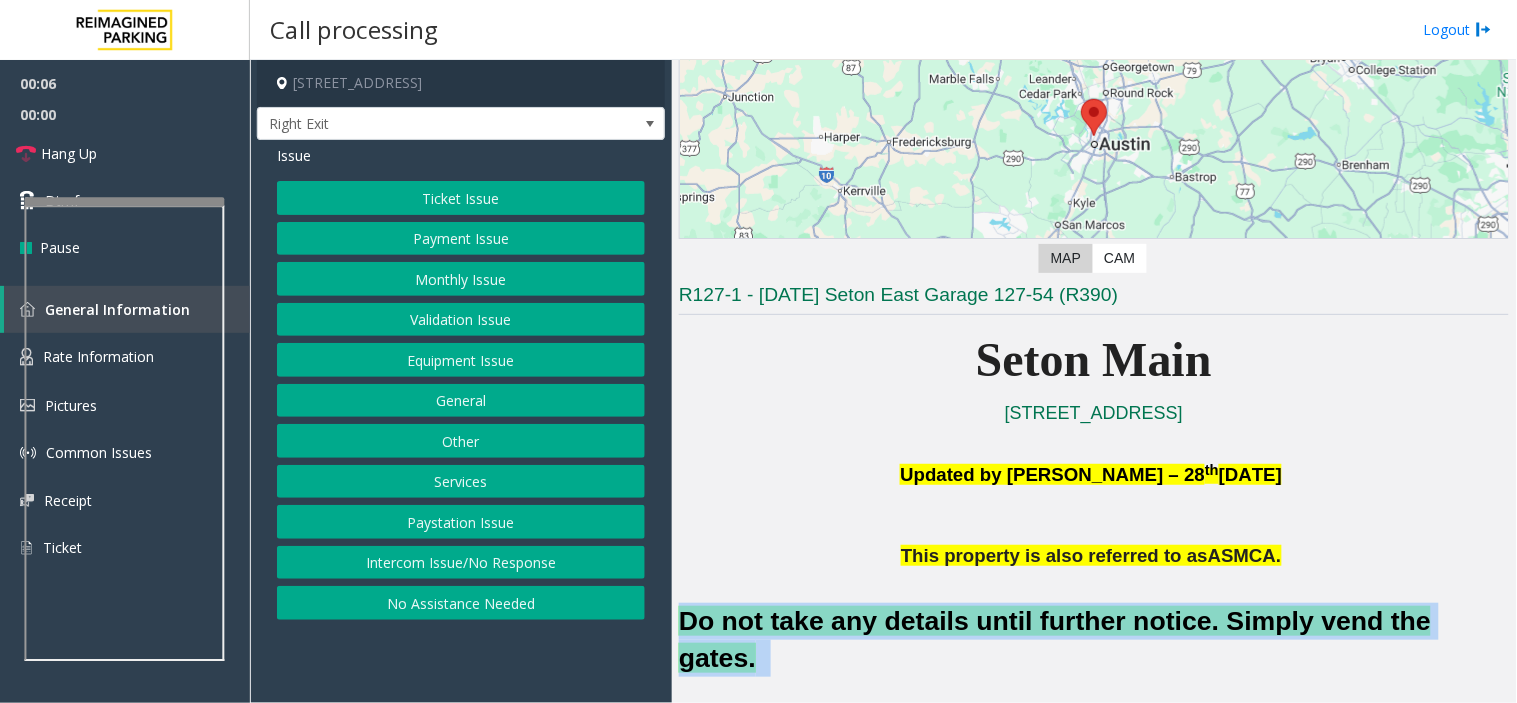 click on "Do not take any details until further notice. Simply vend the gates." 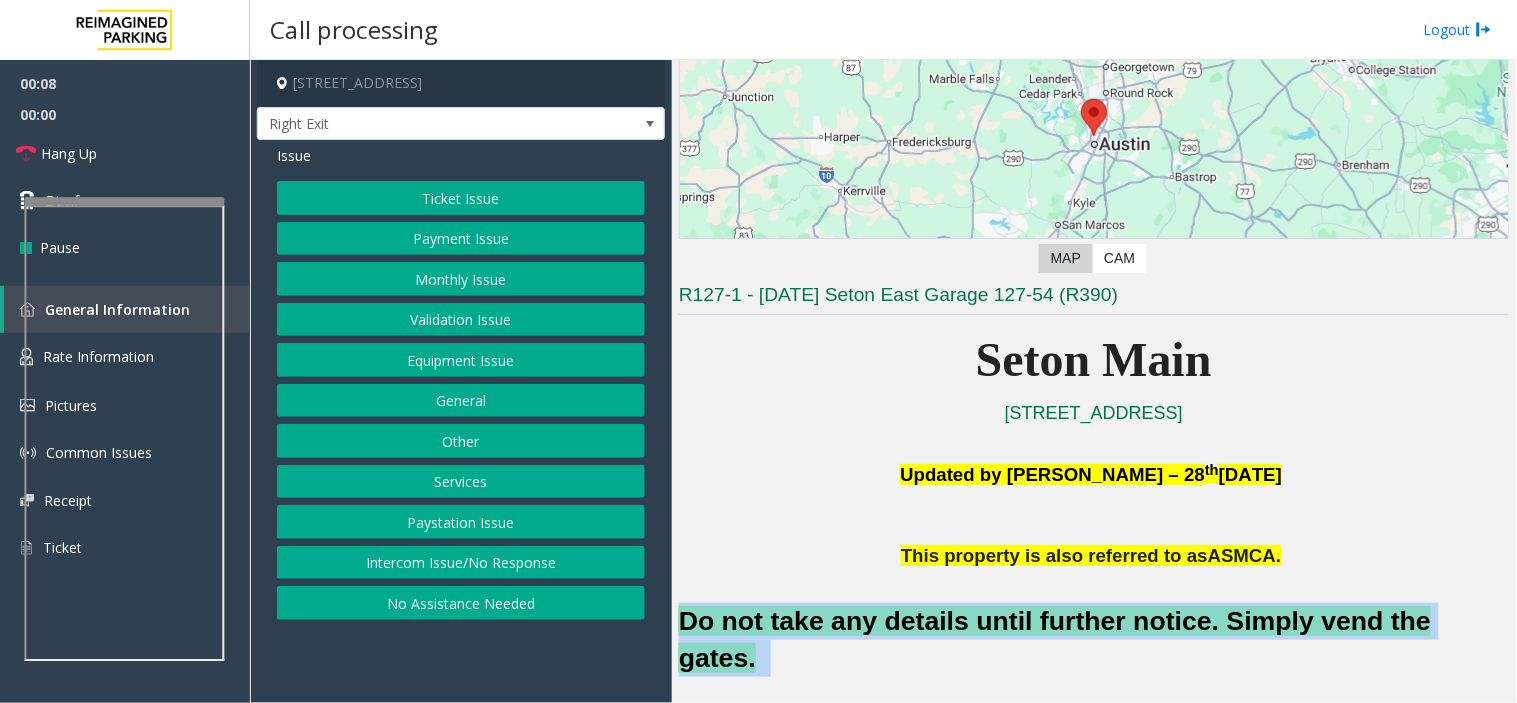 copy on "Do not take any details until further notice. Simply vend the gates." 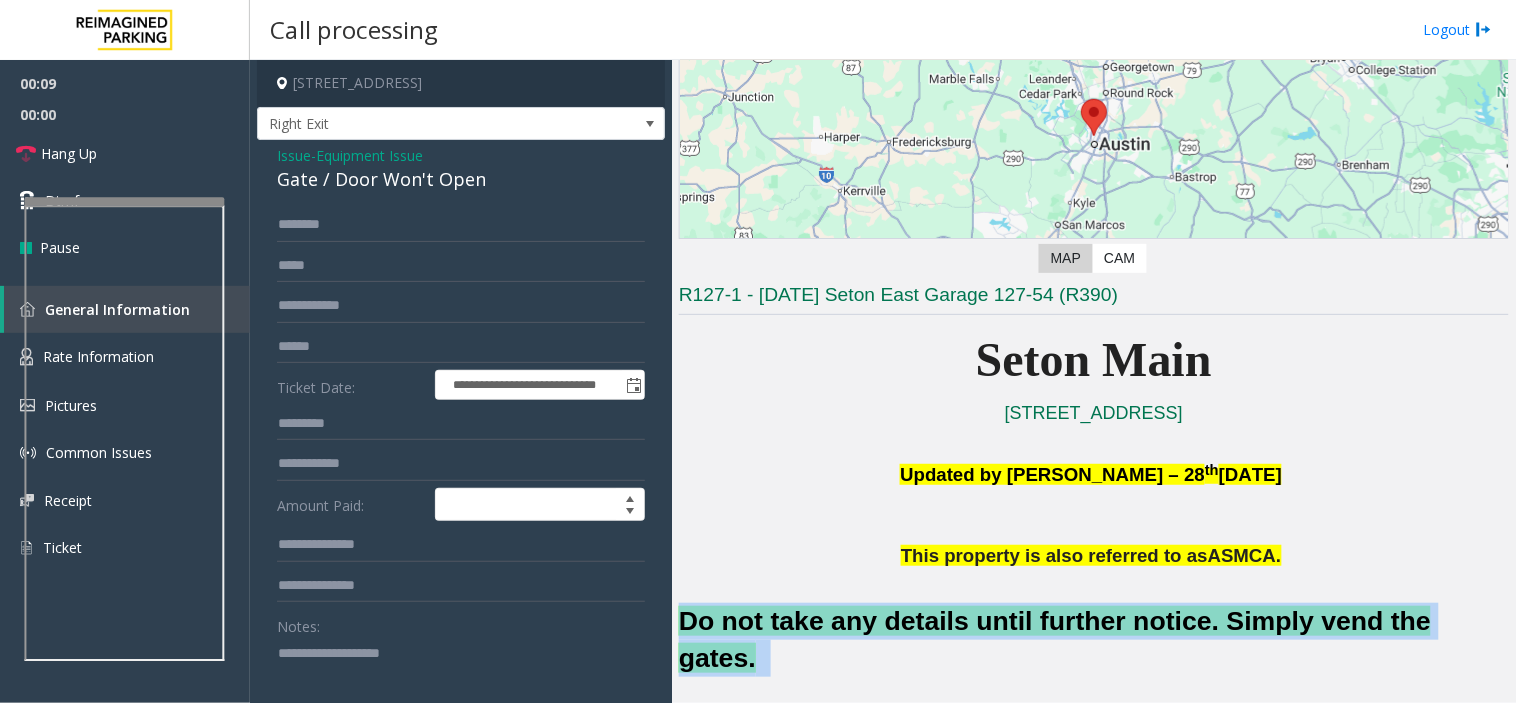 scroll, scrollTop: 430, scrollLeft: 0, axis: vertical 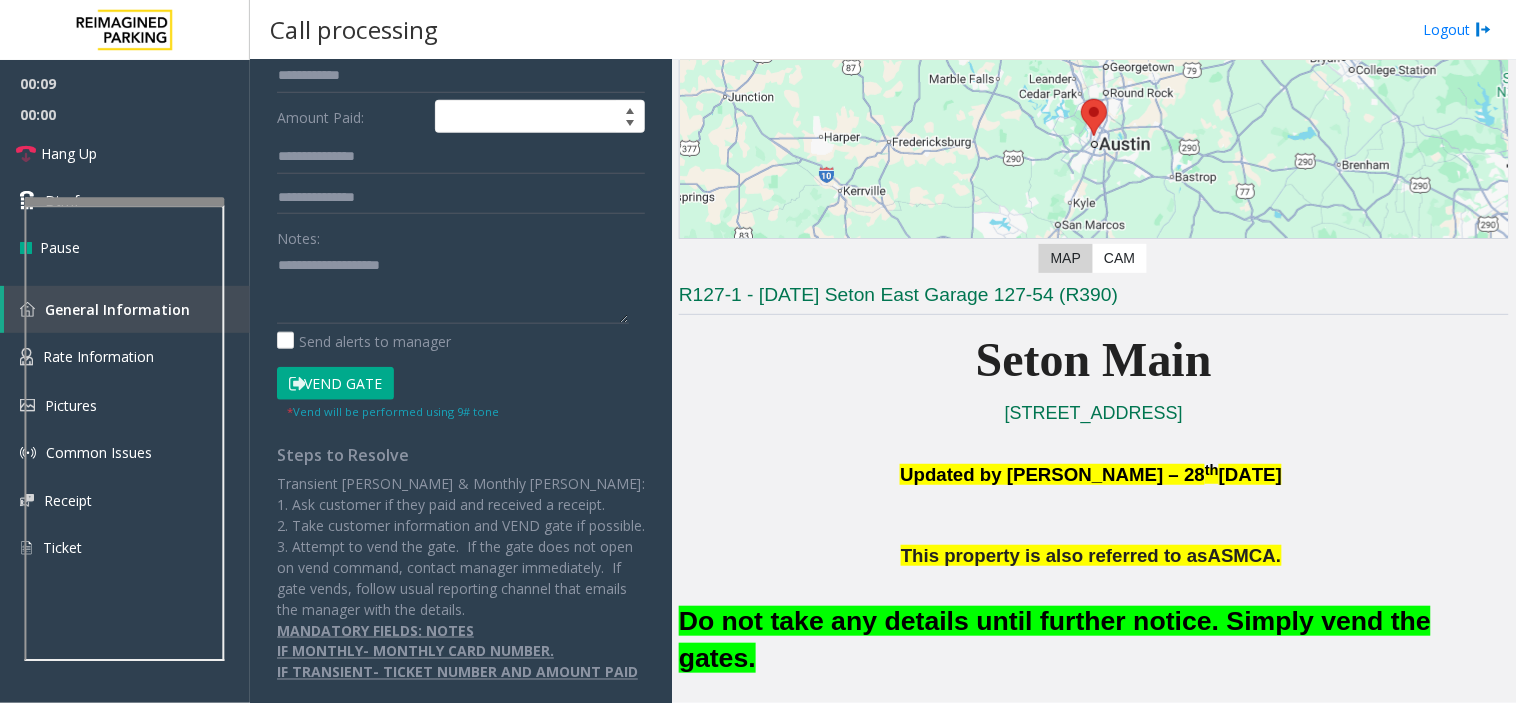 click on "* Vend will be performed using 9# tone" 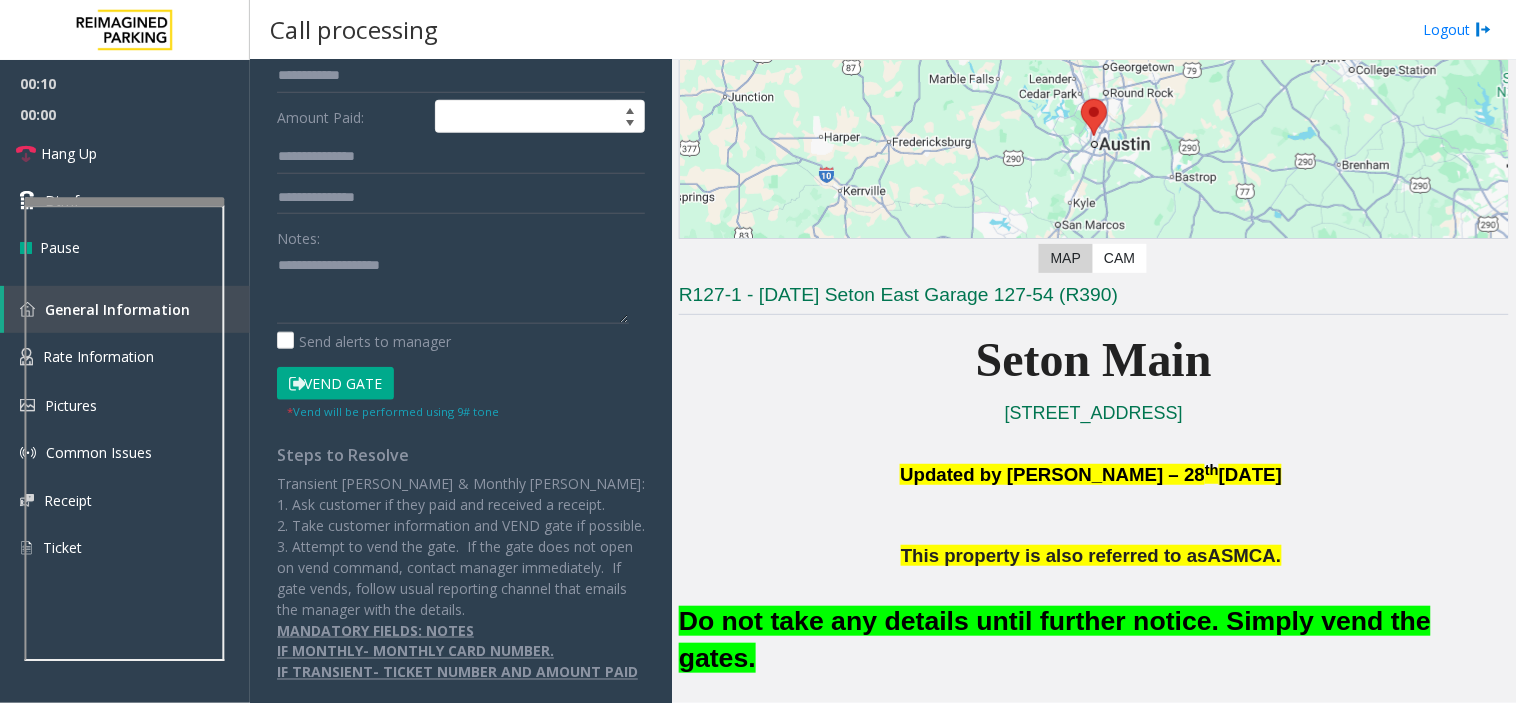 click on "Vend Gate" 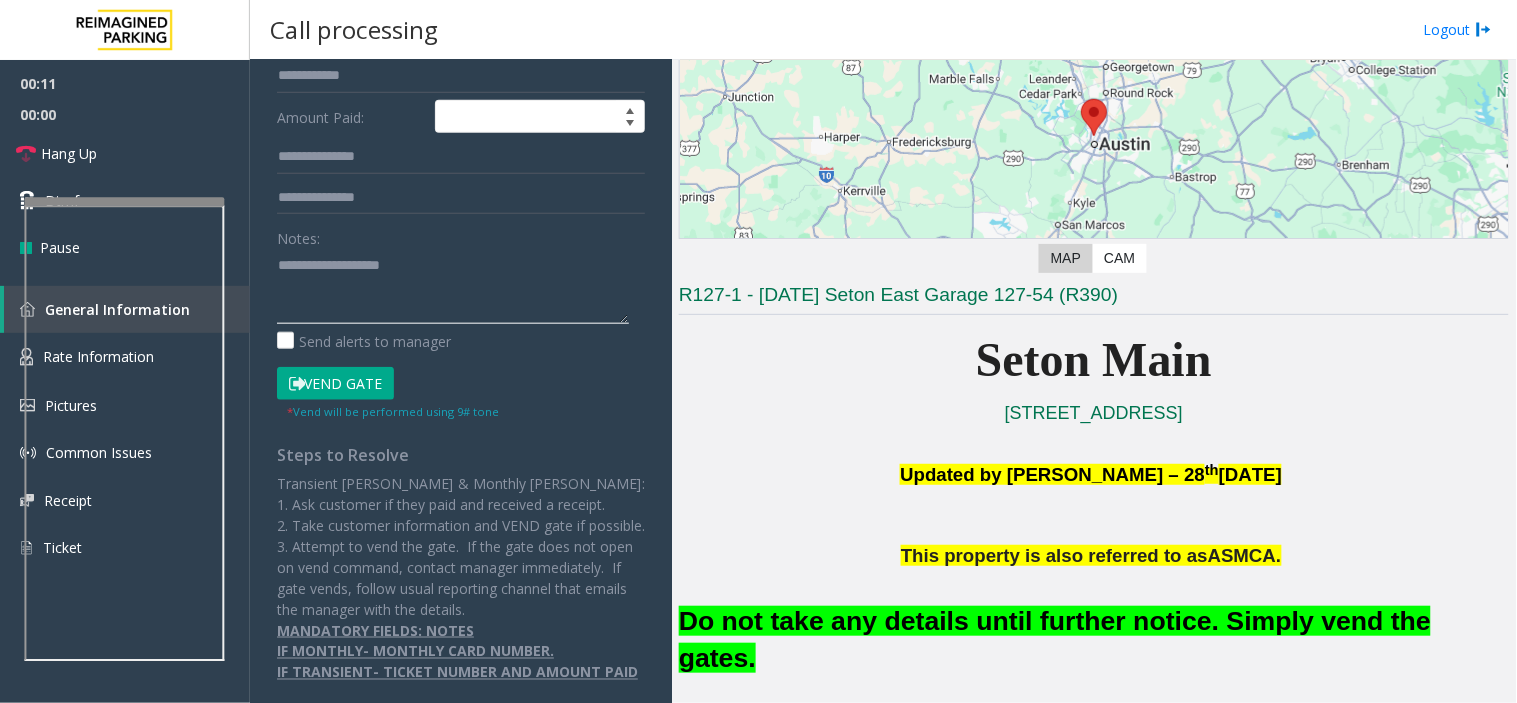 drag, startPoint x: 348, startPoint y: 290, endPoint x: 312, endPoint y: 242, distance: 60 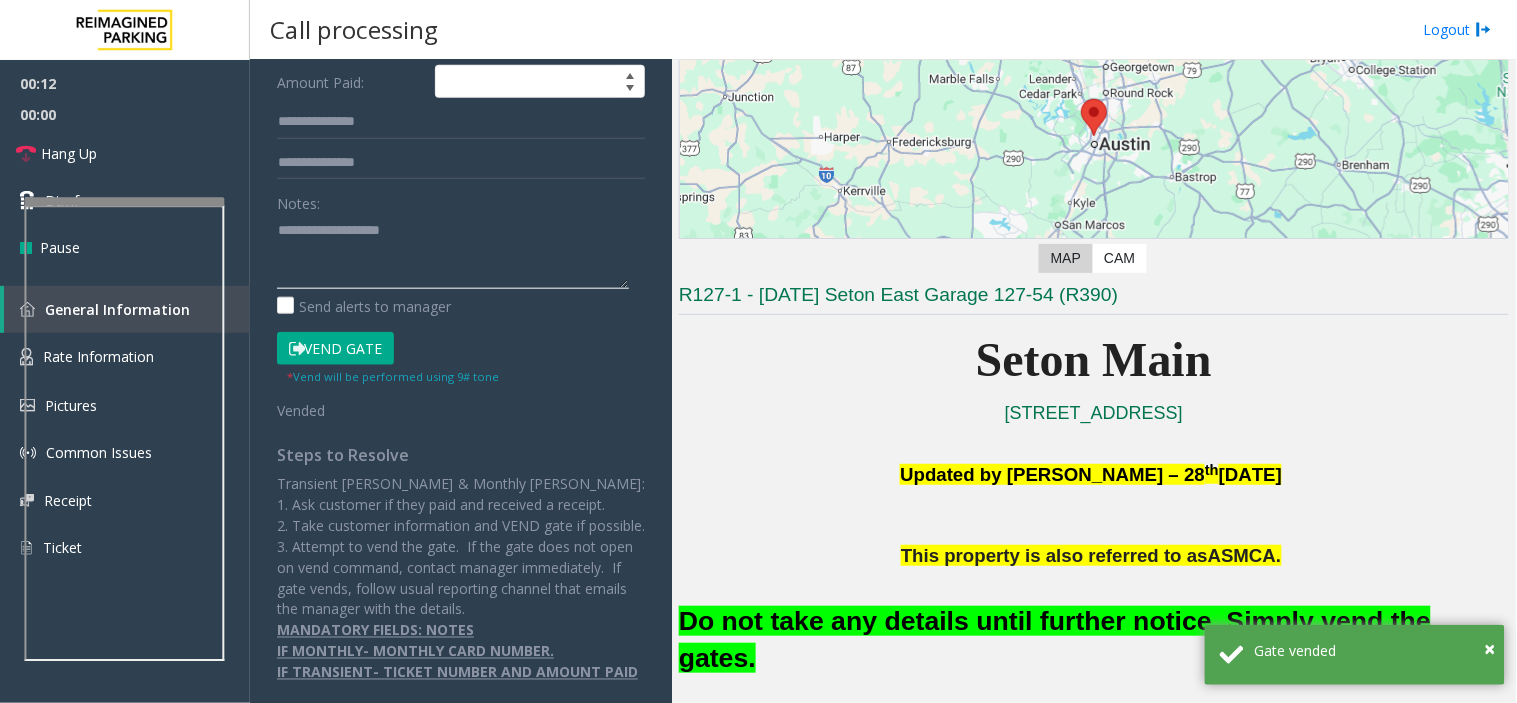 paste on "**********" 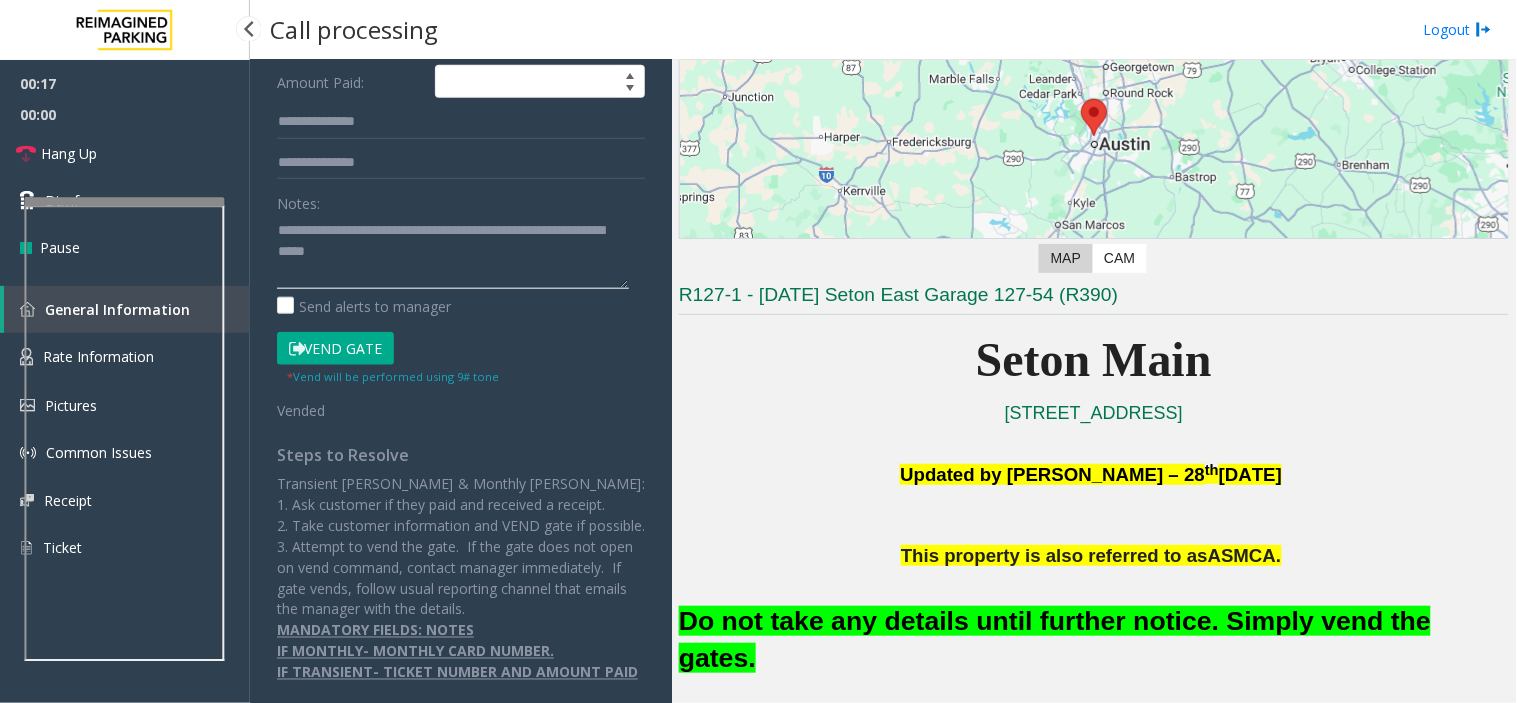 type on "**********" 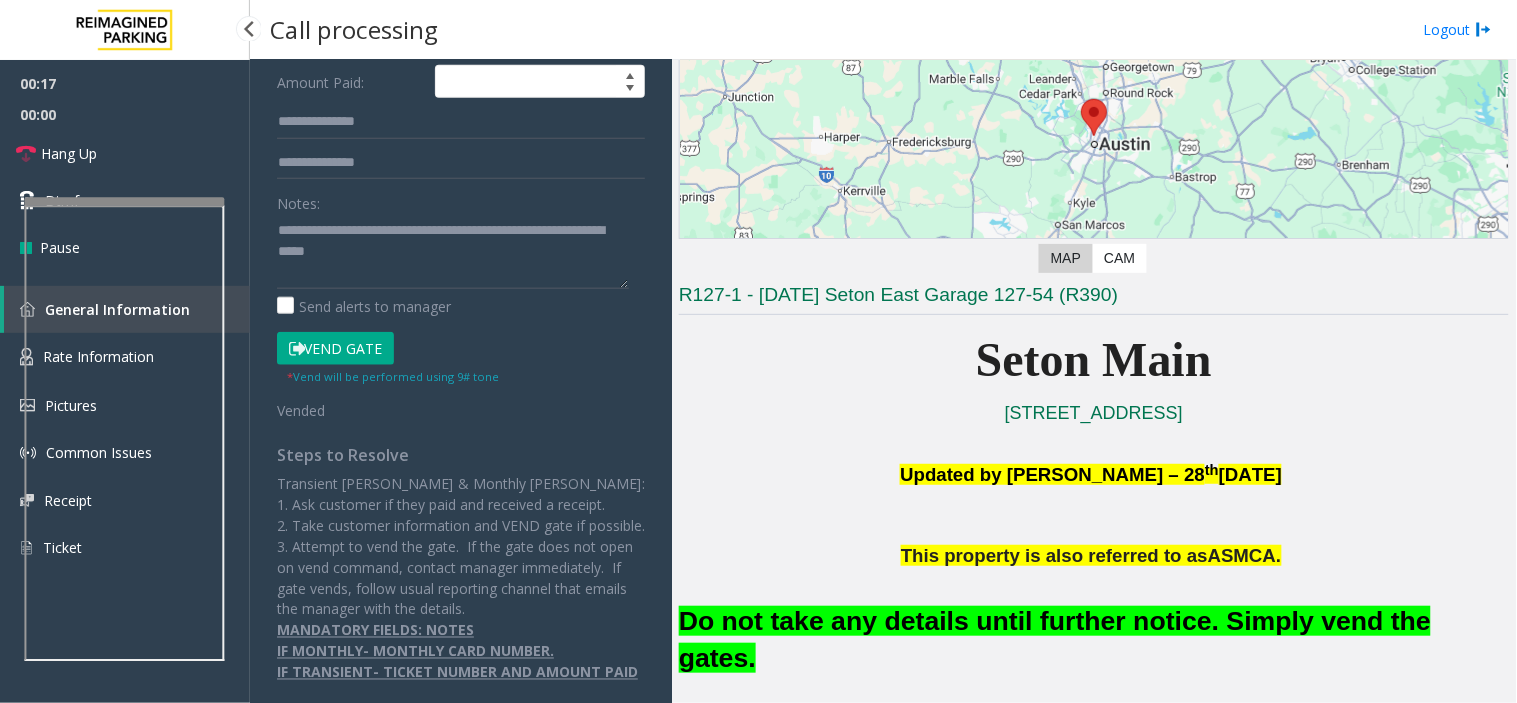 click at bounding box center [125, 30] 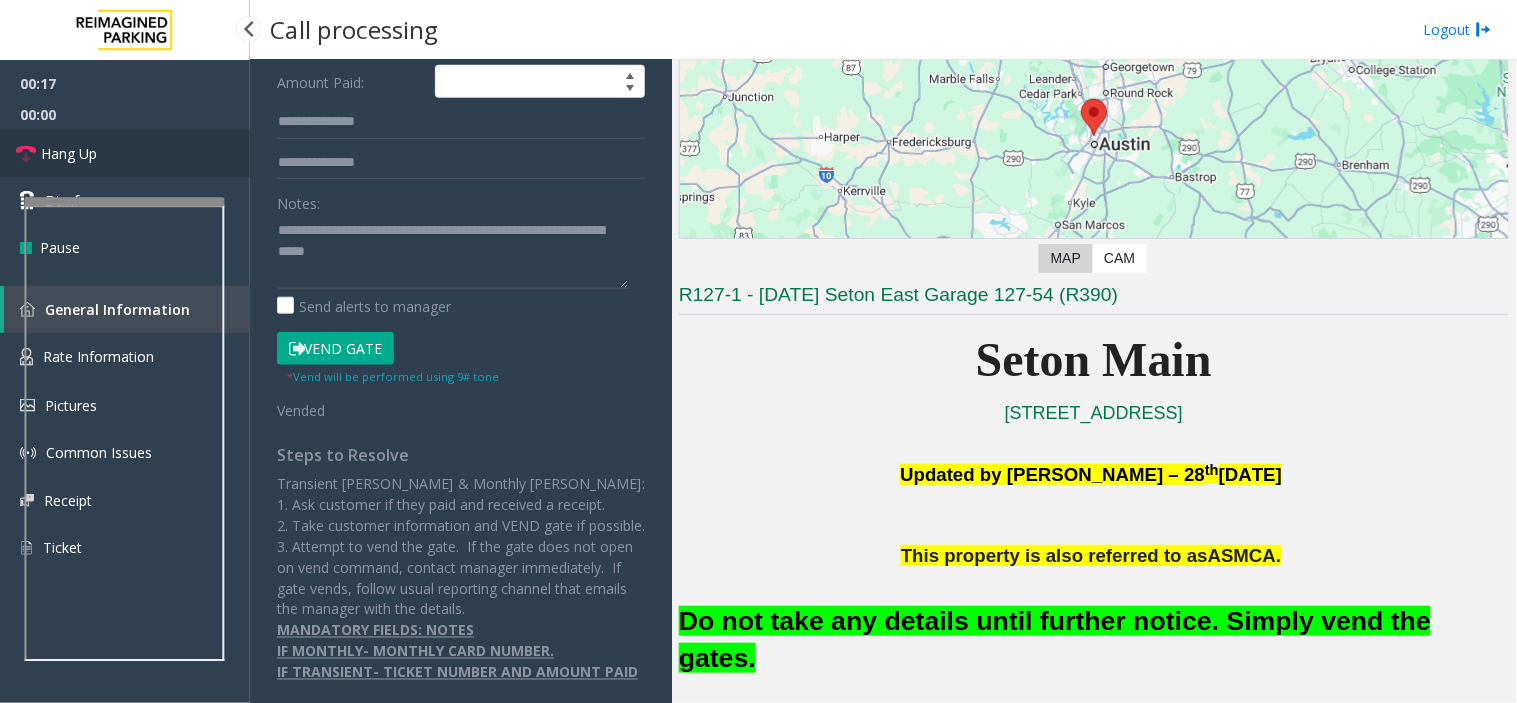 click on "Hang Up" at bounding box center (125, 153) 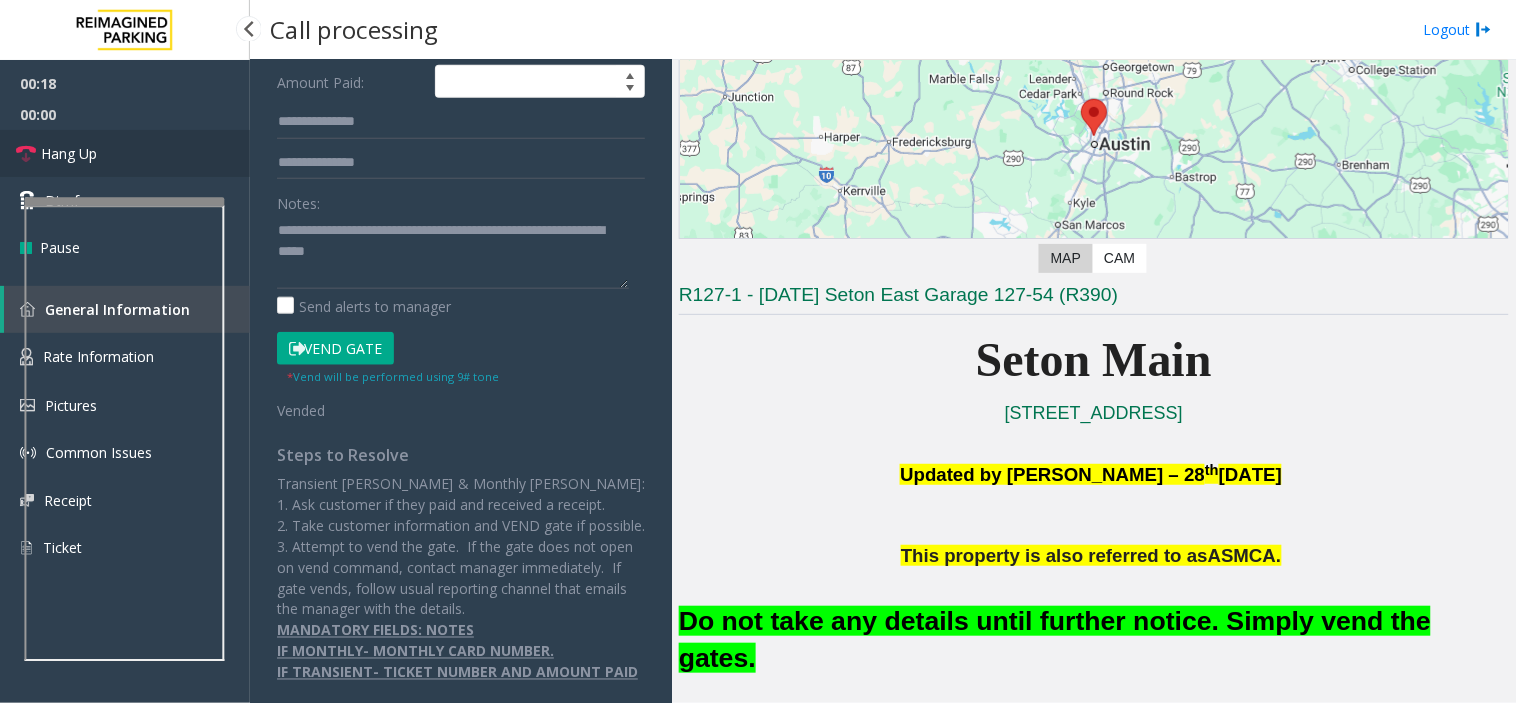 click on "Hang Up" at bounding box center [125, 153] 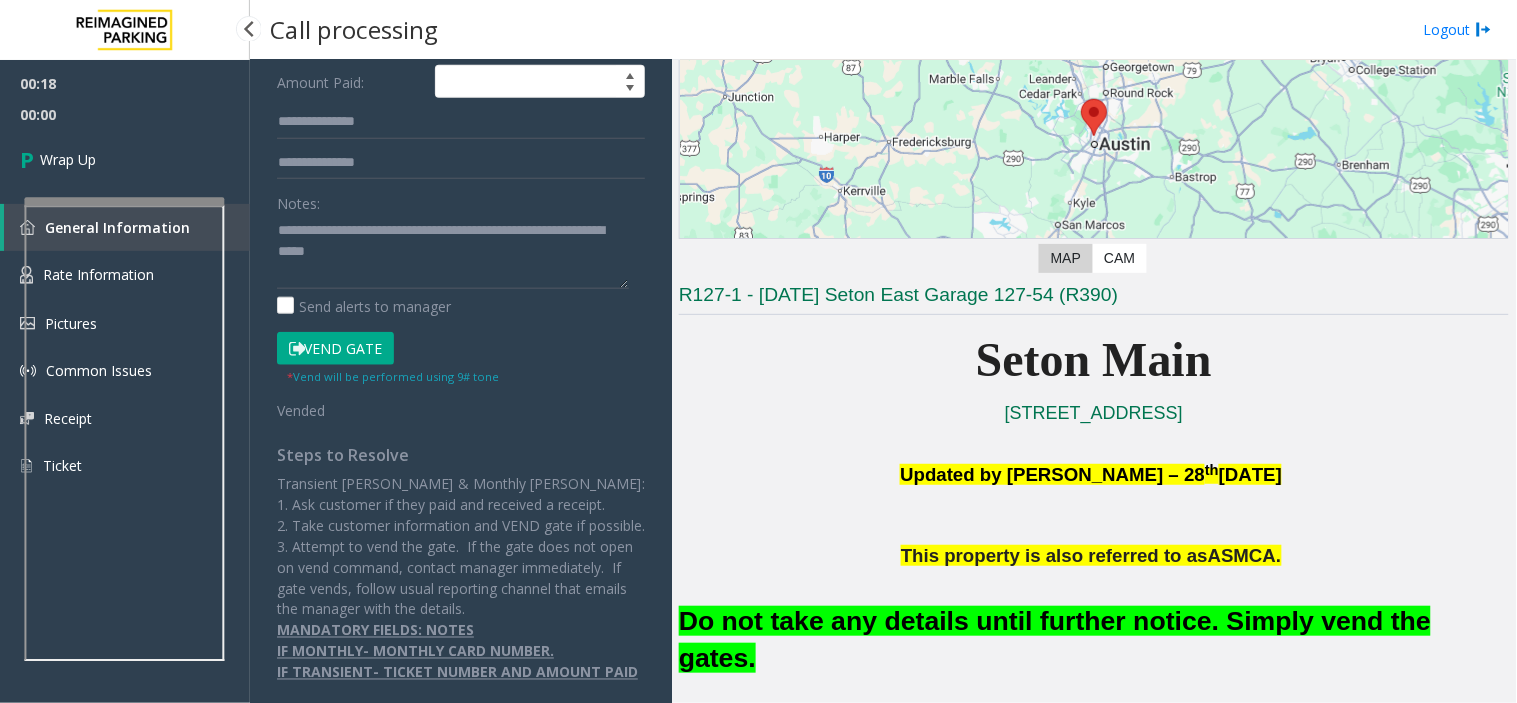 click on "Wrap Up" at bounding box center (125, 159) 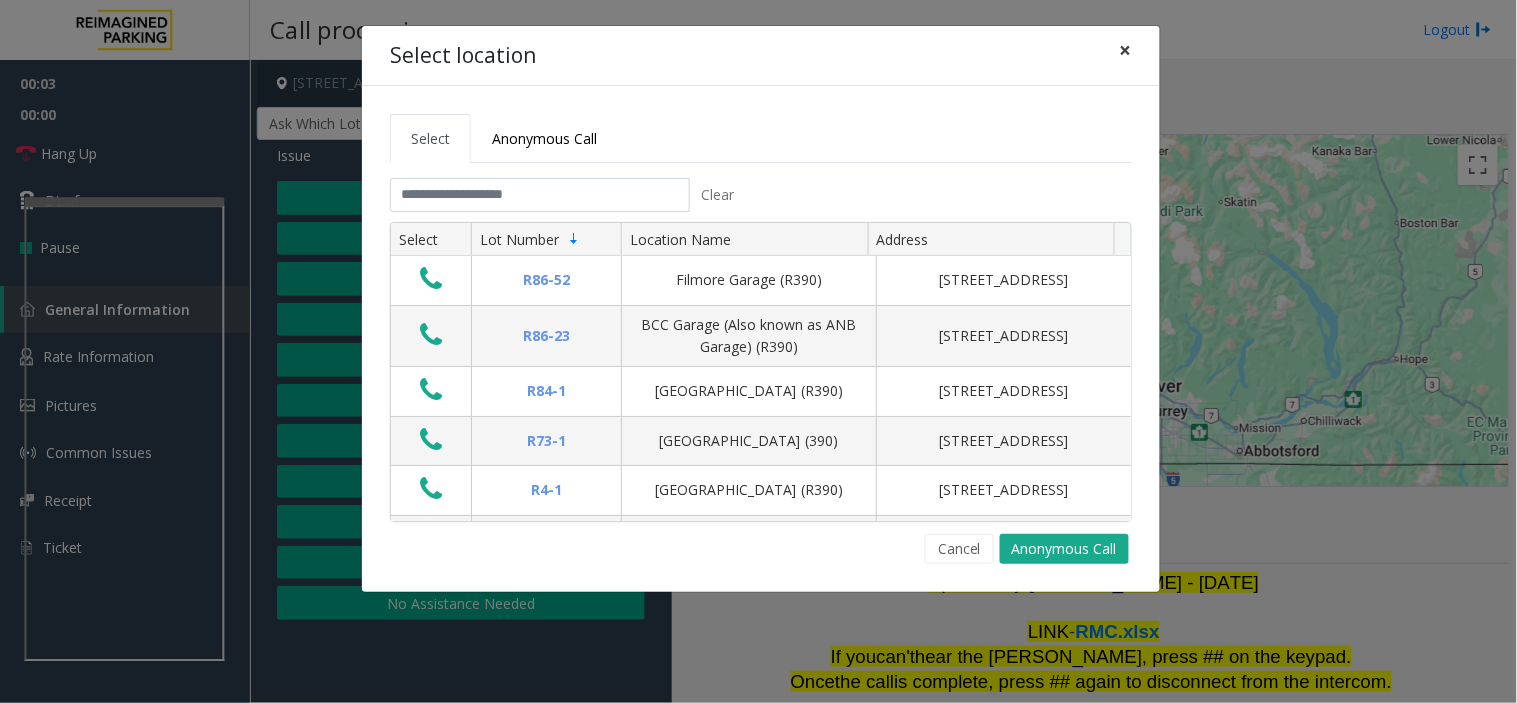 click on "×" 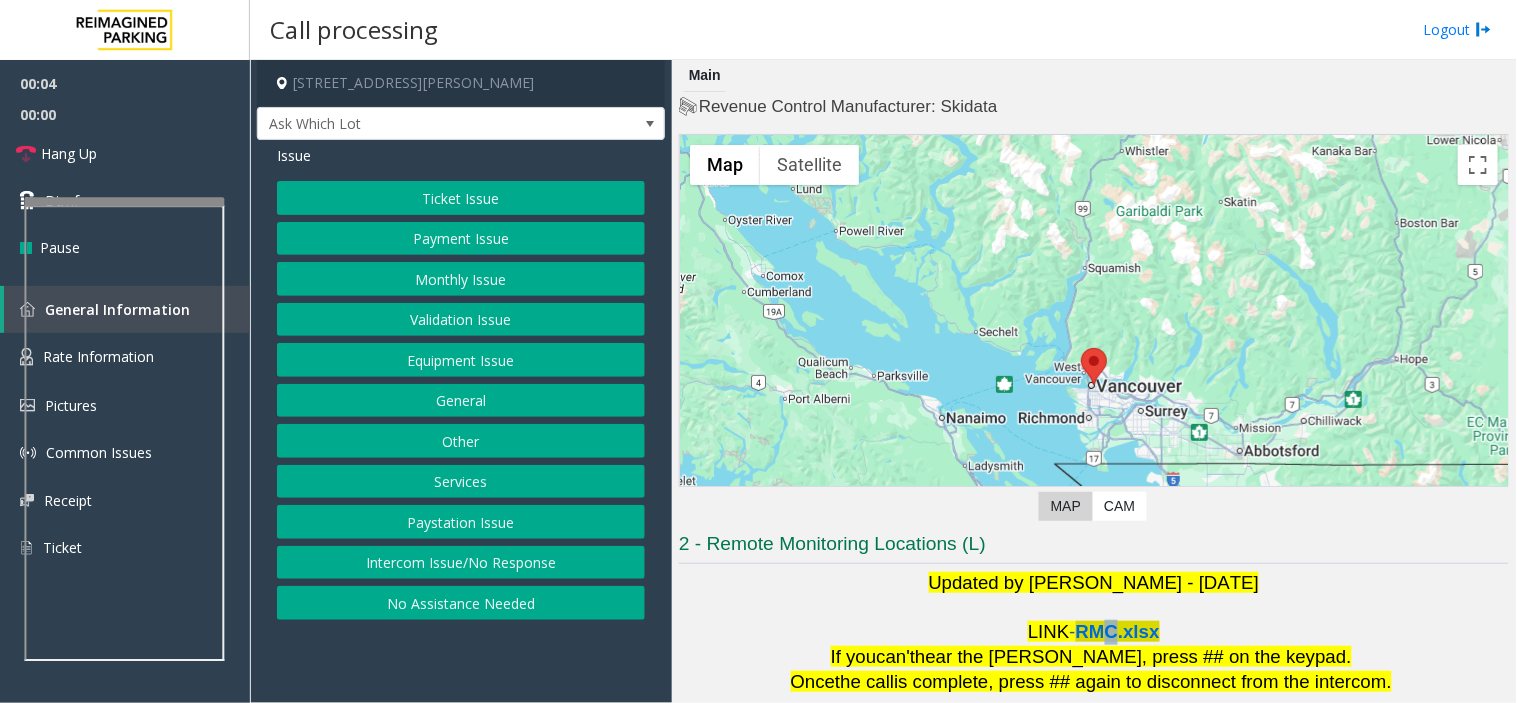 click on "RMC.xlsx" 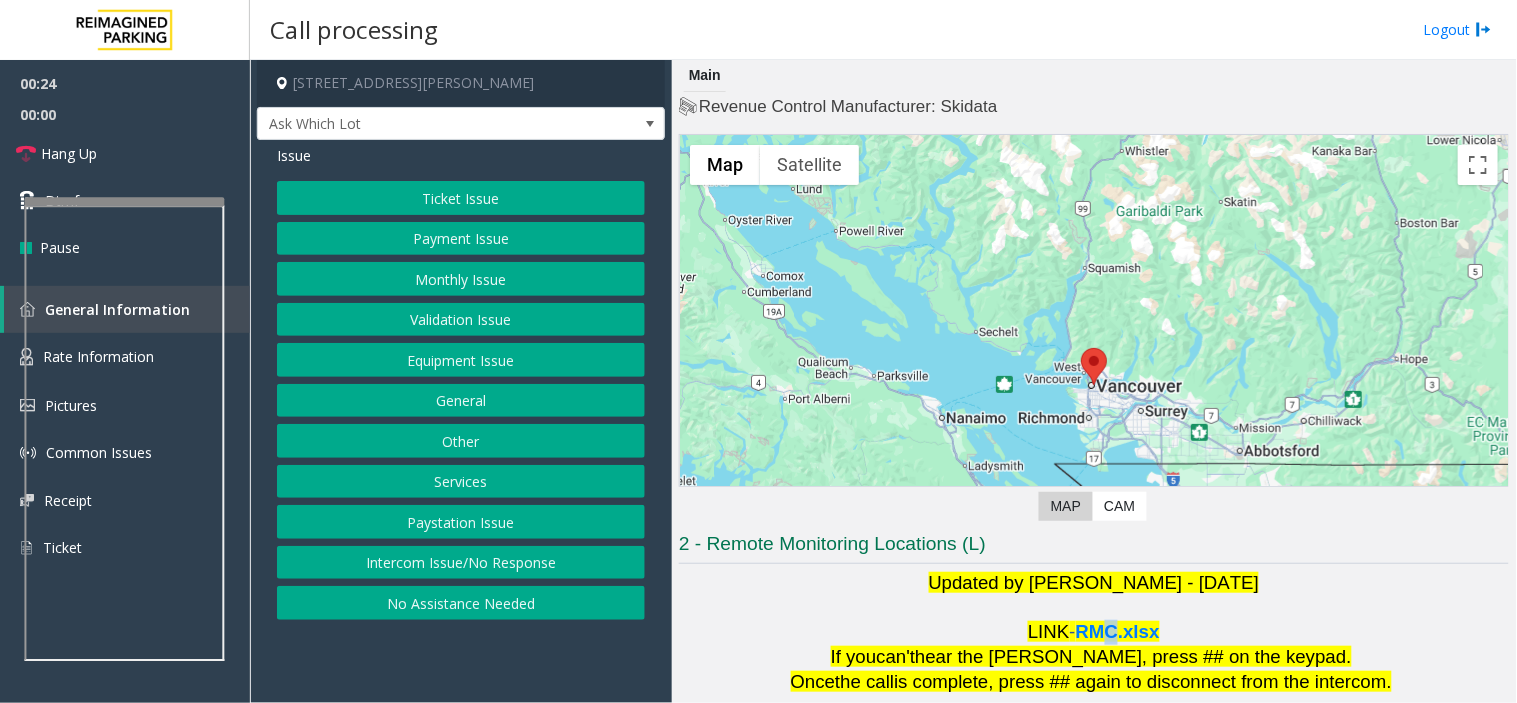 click on "Intercom Issue/No Response" 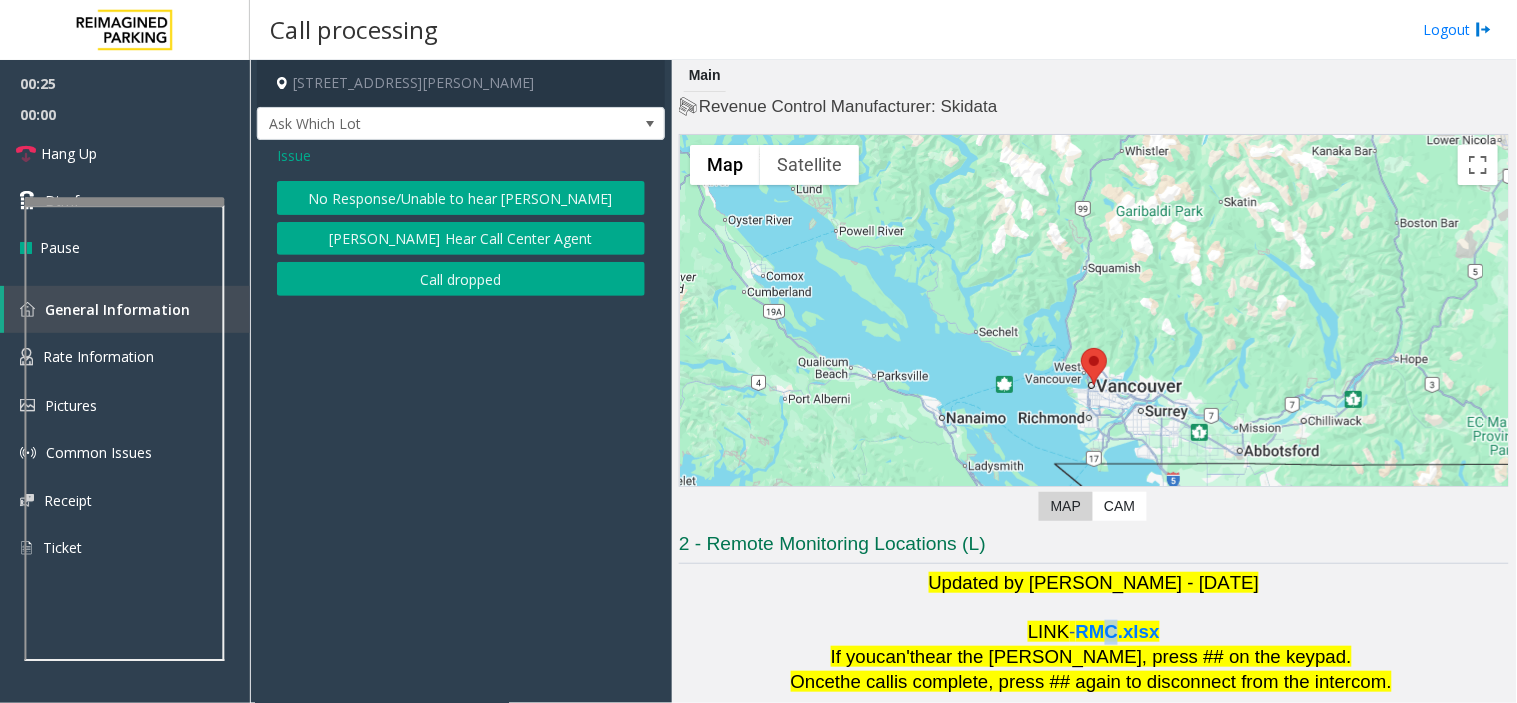 click on "No Response/Unable to hear [PERSON_NAME]" 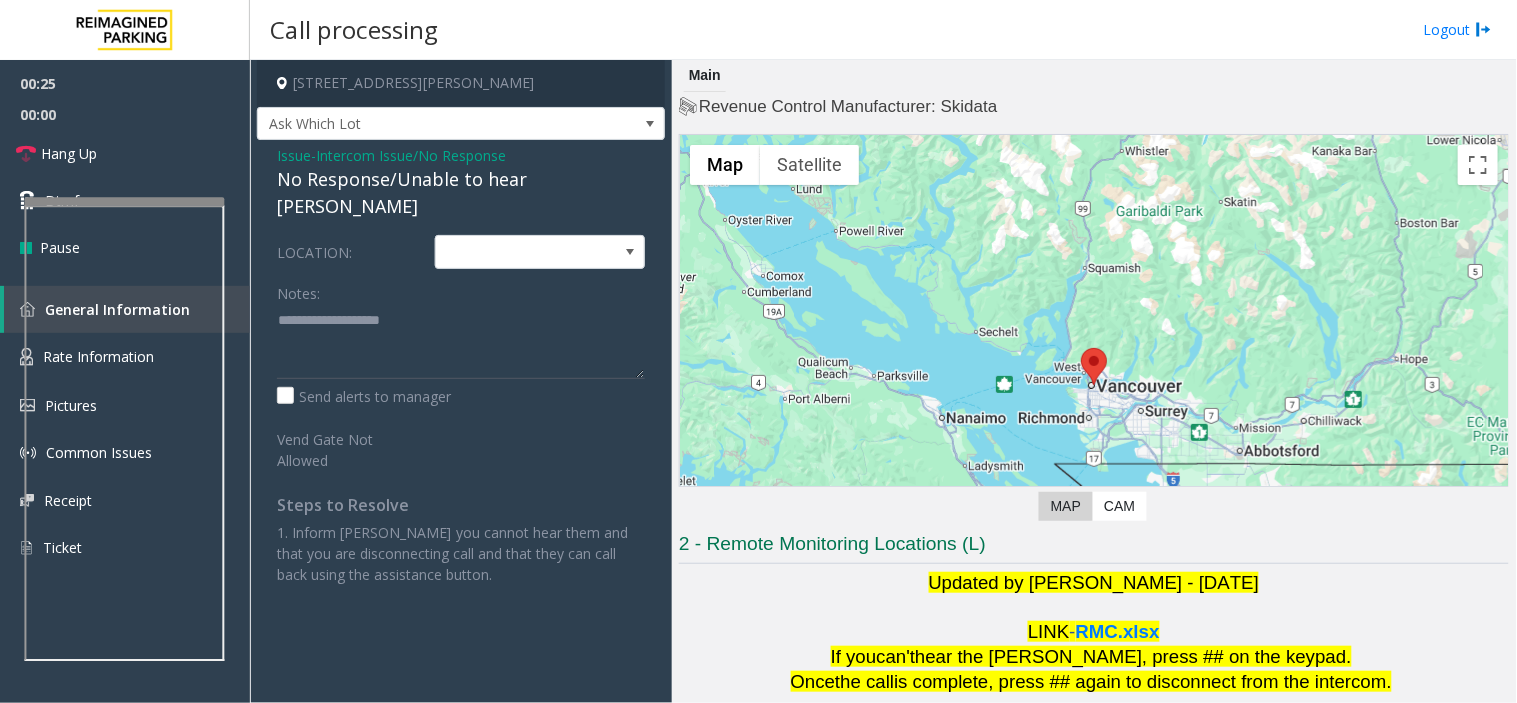 click on "No Response/Unable to hear [PERSON_NAME]" 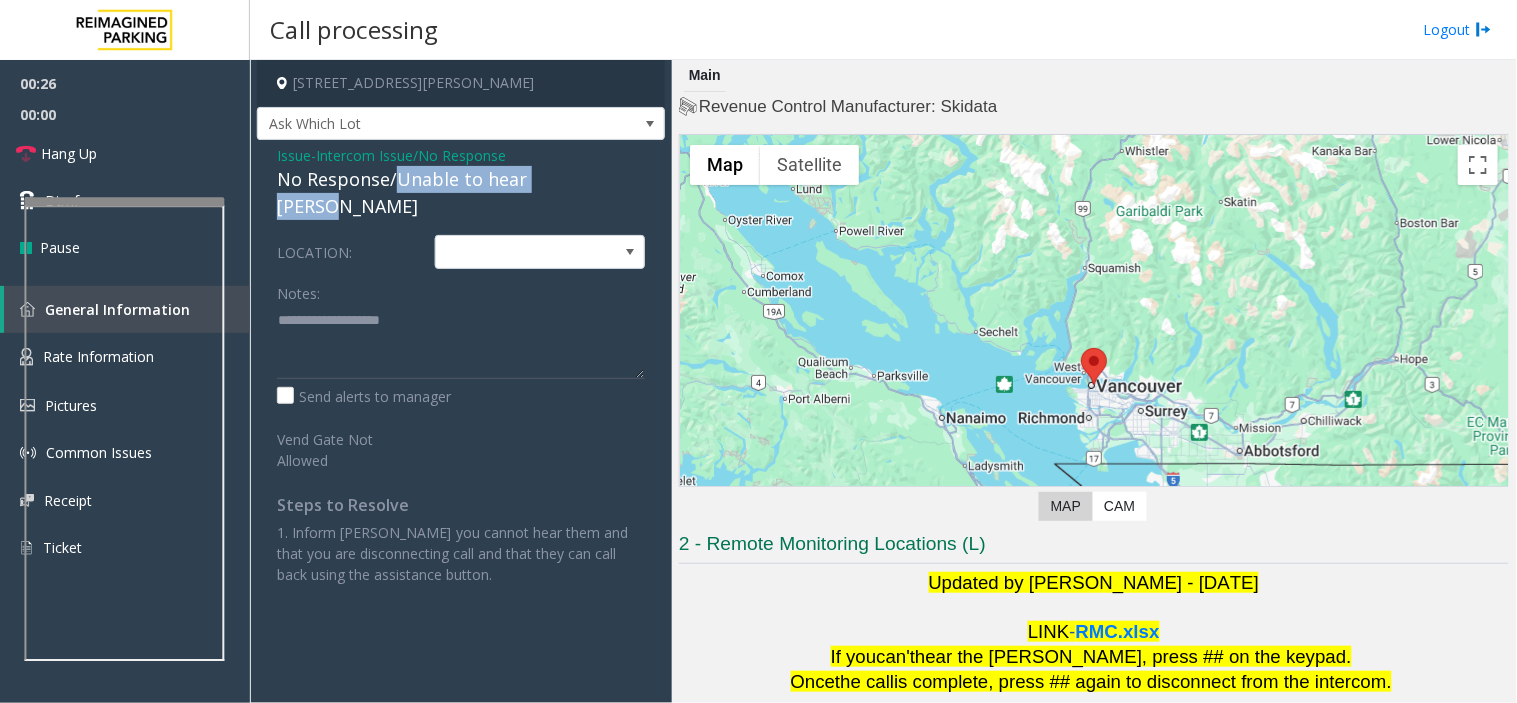 drag, startPoint x: 434, startPoint y: 188, endPoint x: 547, endPoint y: 186, distance: 113.0177 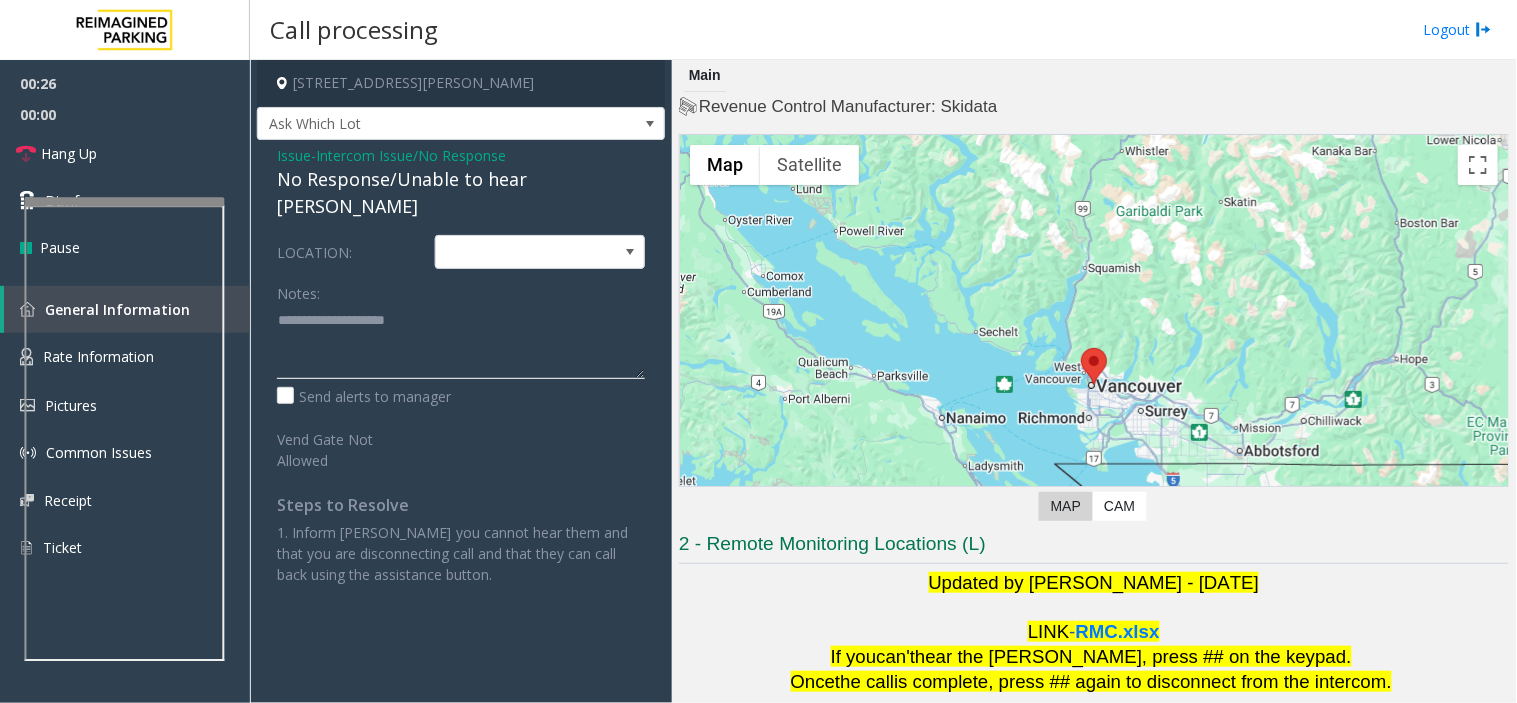 click 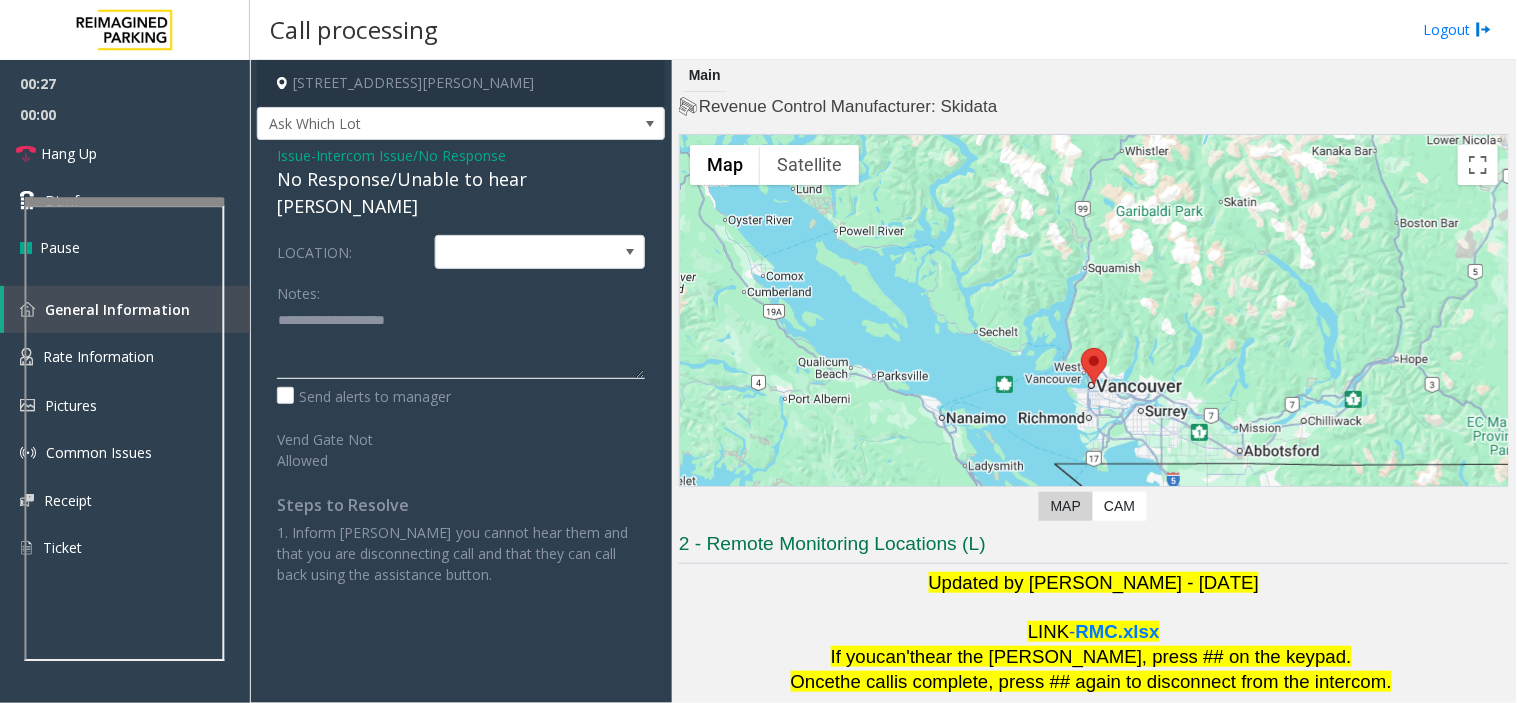 click 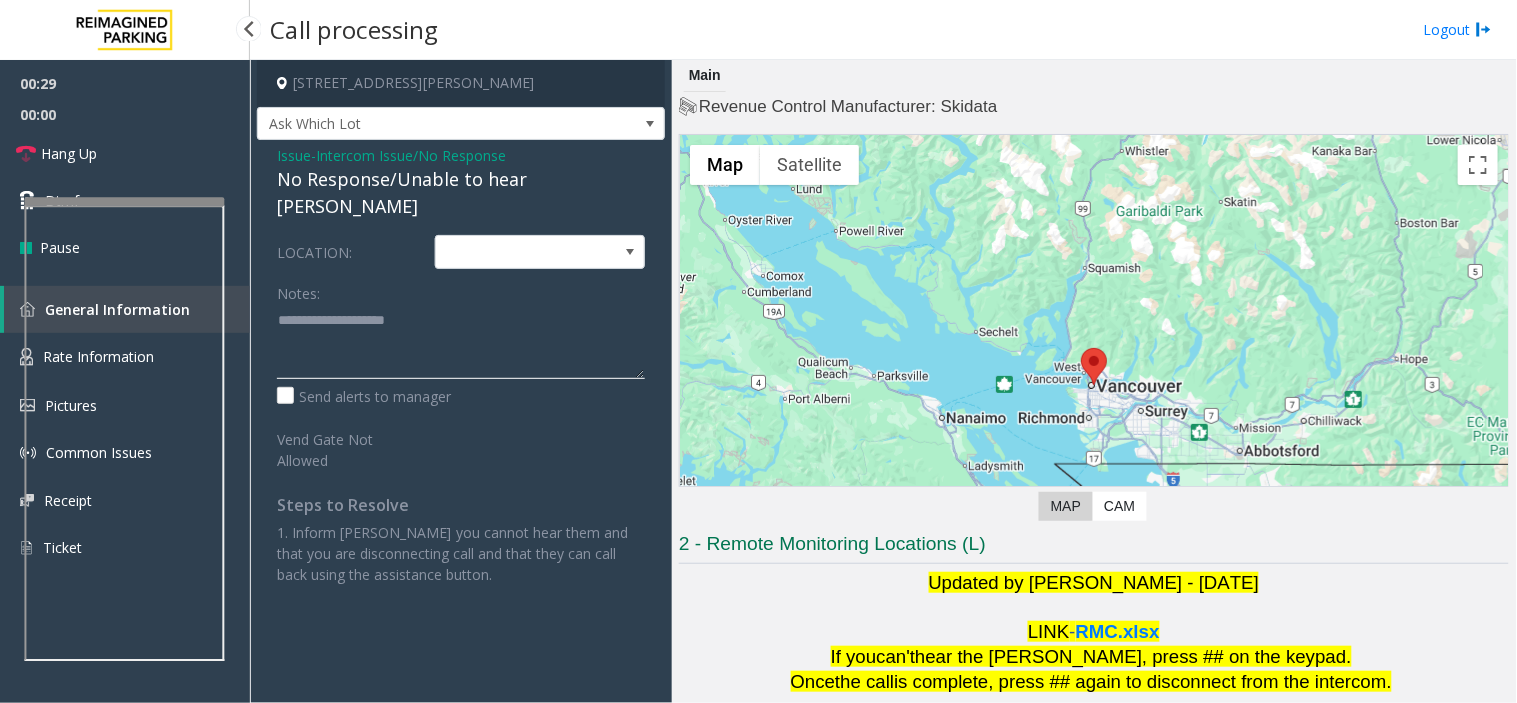 type on "**********" 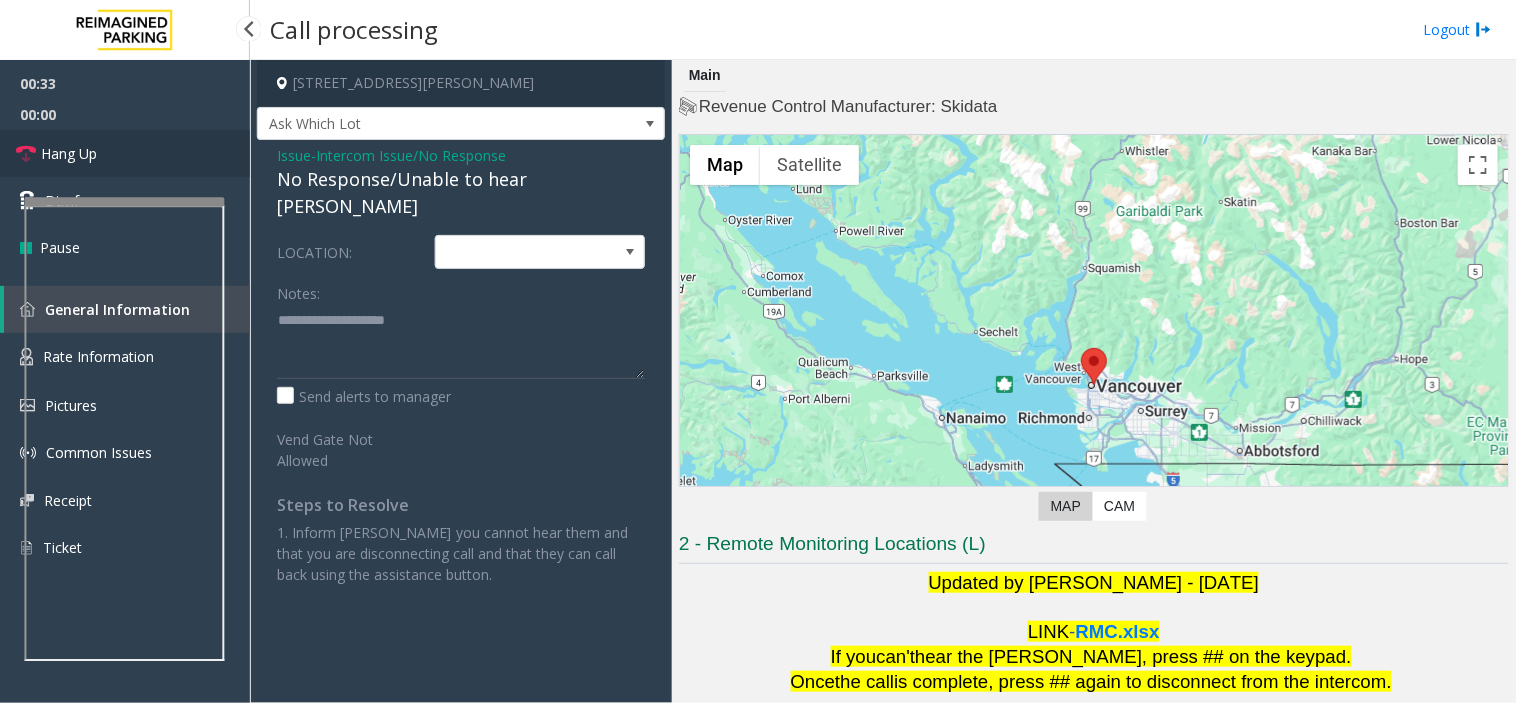 click on "Hang Up" at bounding box center [125, 153] 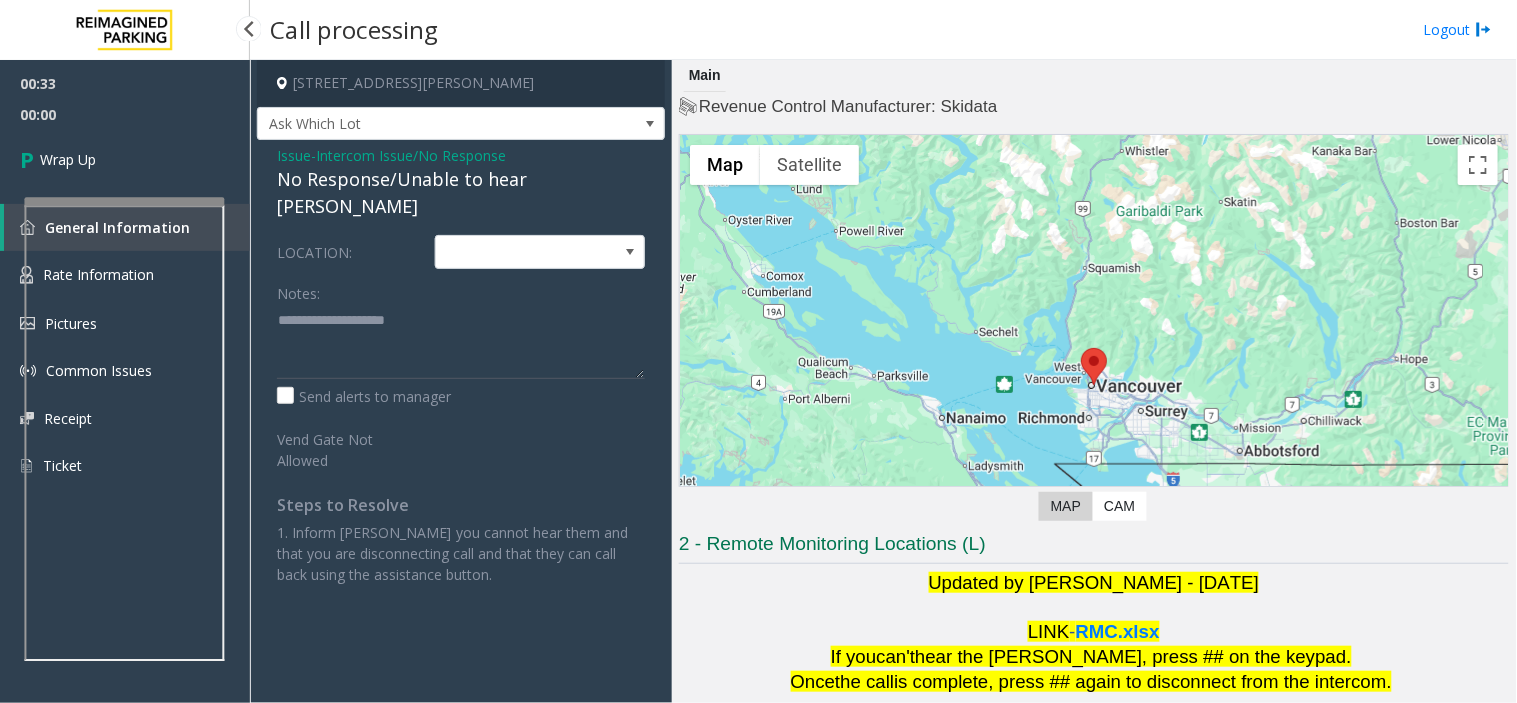 click on "Wrap Up" at bounding box center (125, 159) 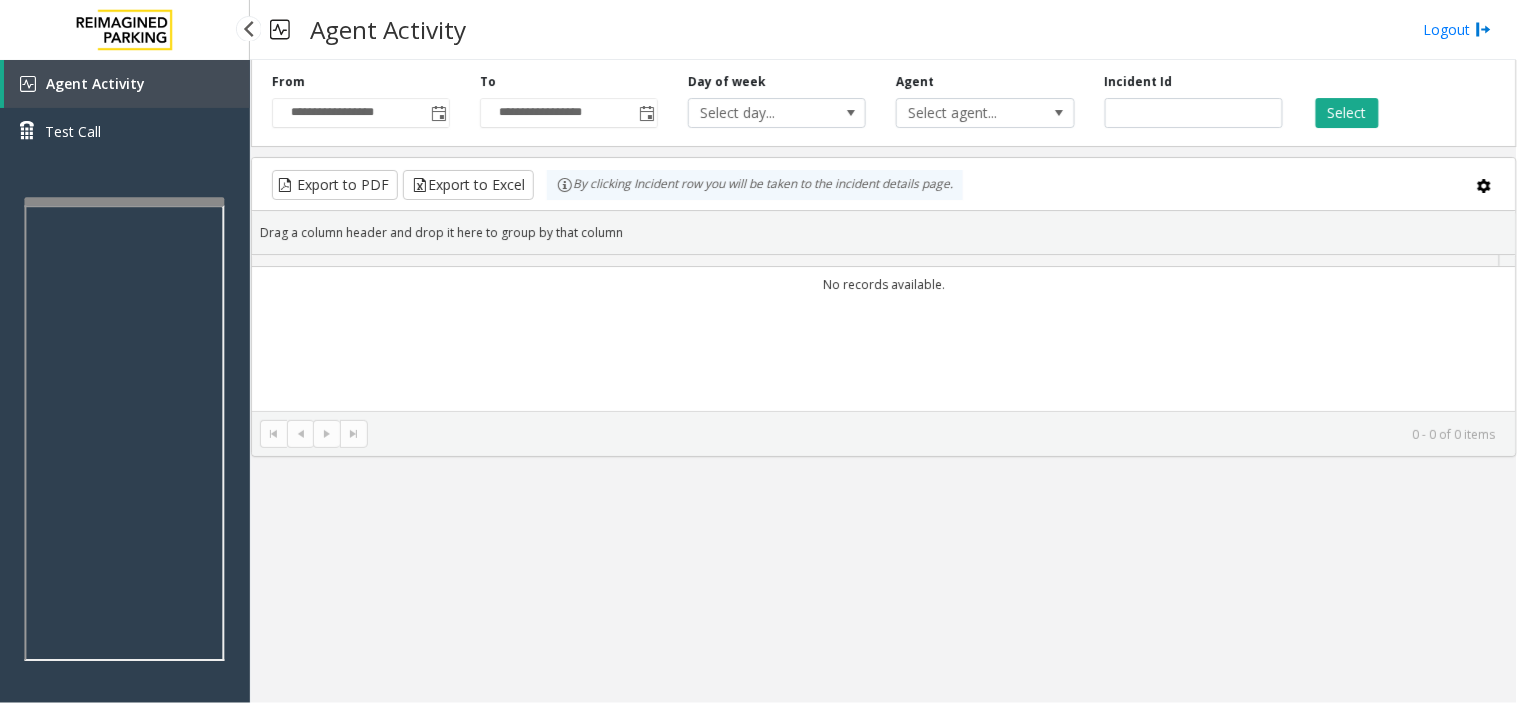 click on "Test Call" at bounding box center [125, 131] 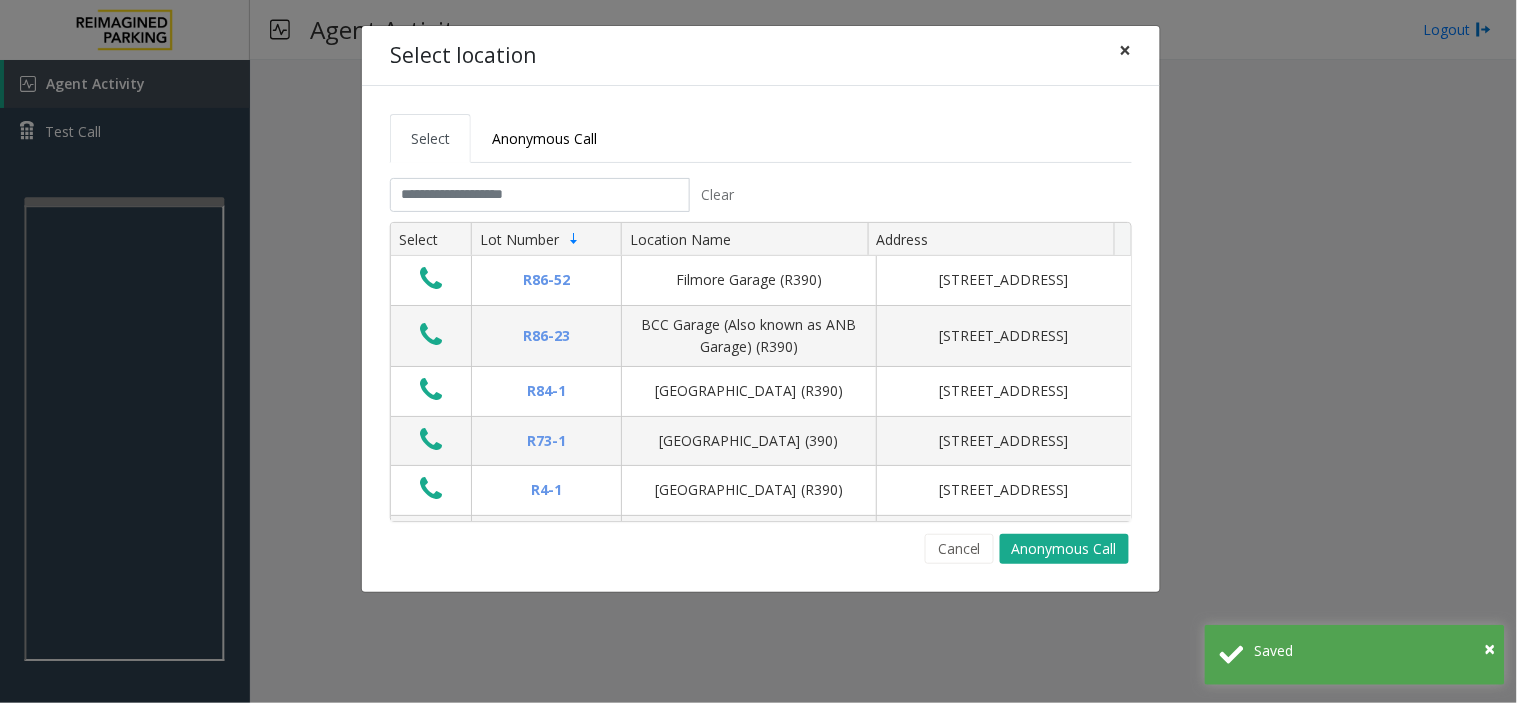 click on "×" 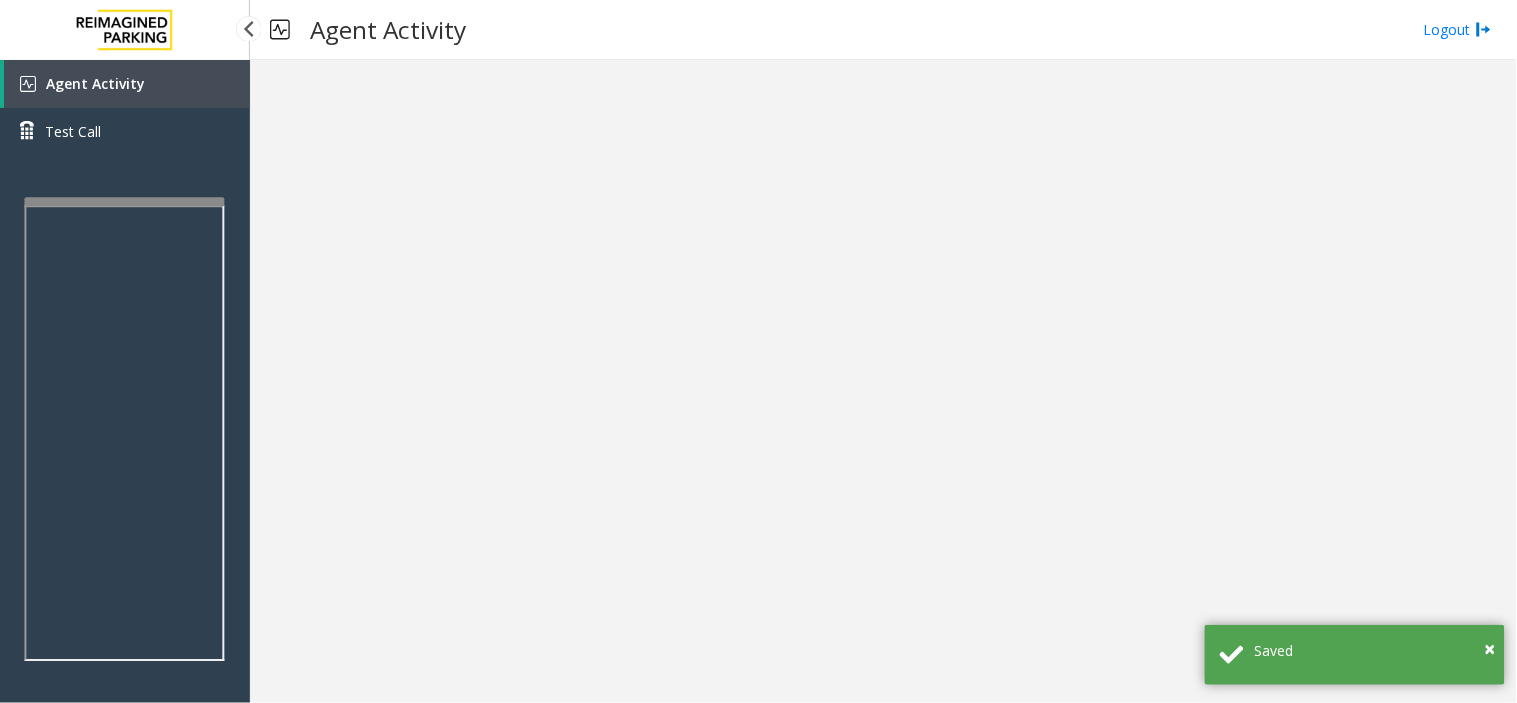click on "Agent Activity" at bounding box center [127, 84] 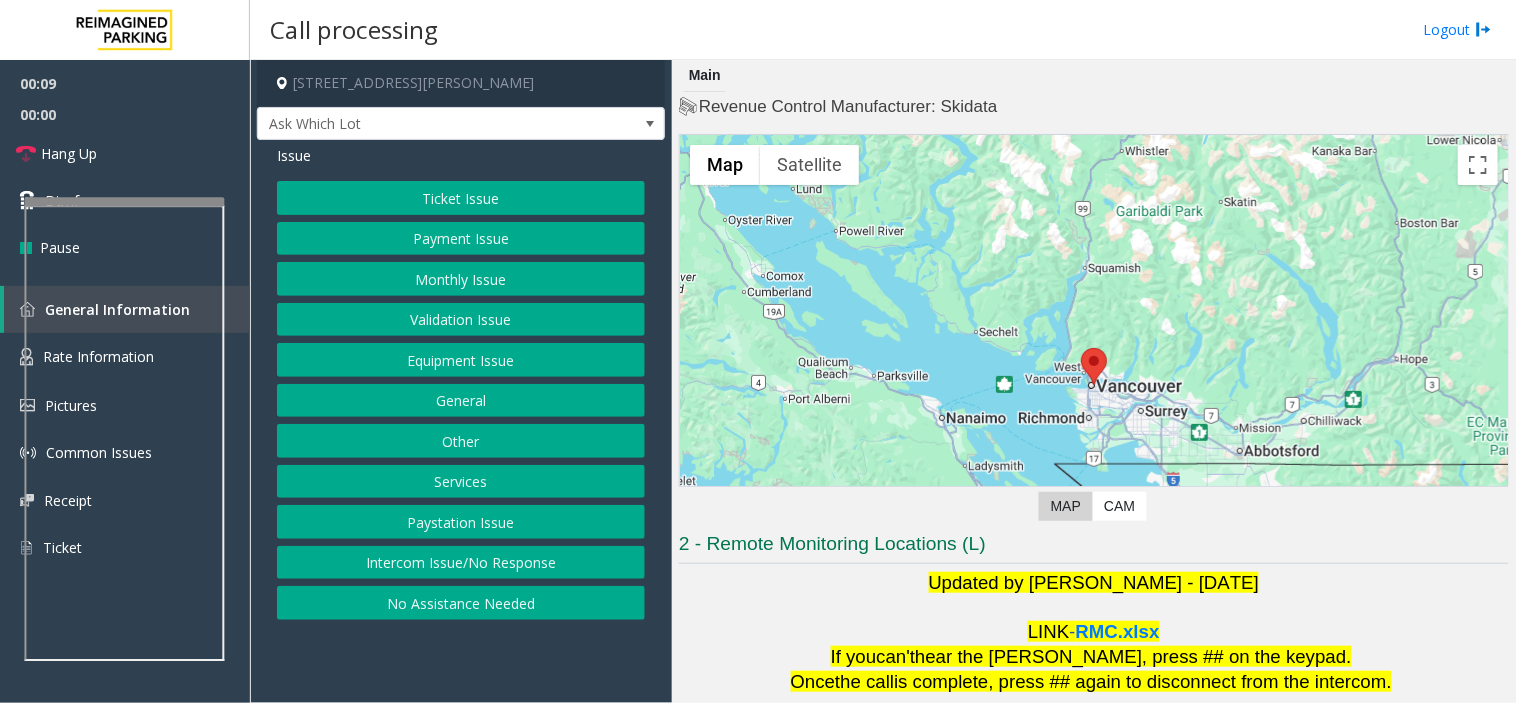 click on "Intercom Issue/No Response" 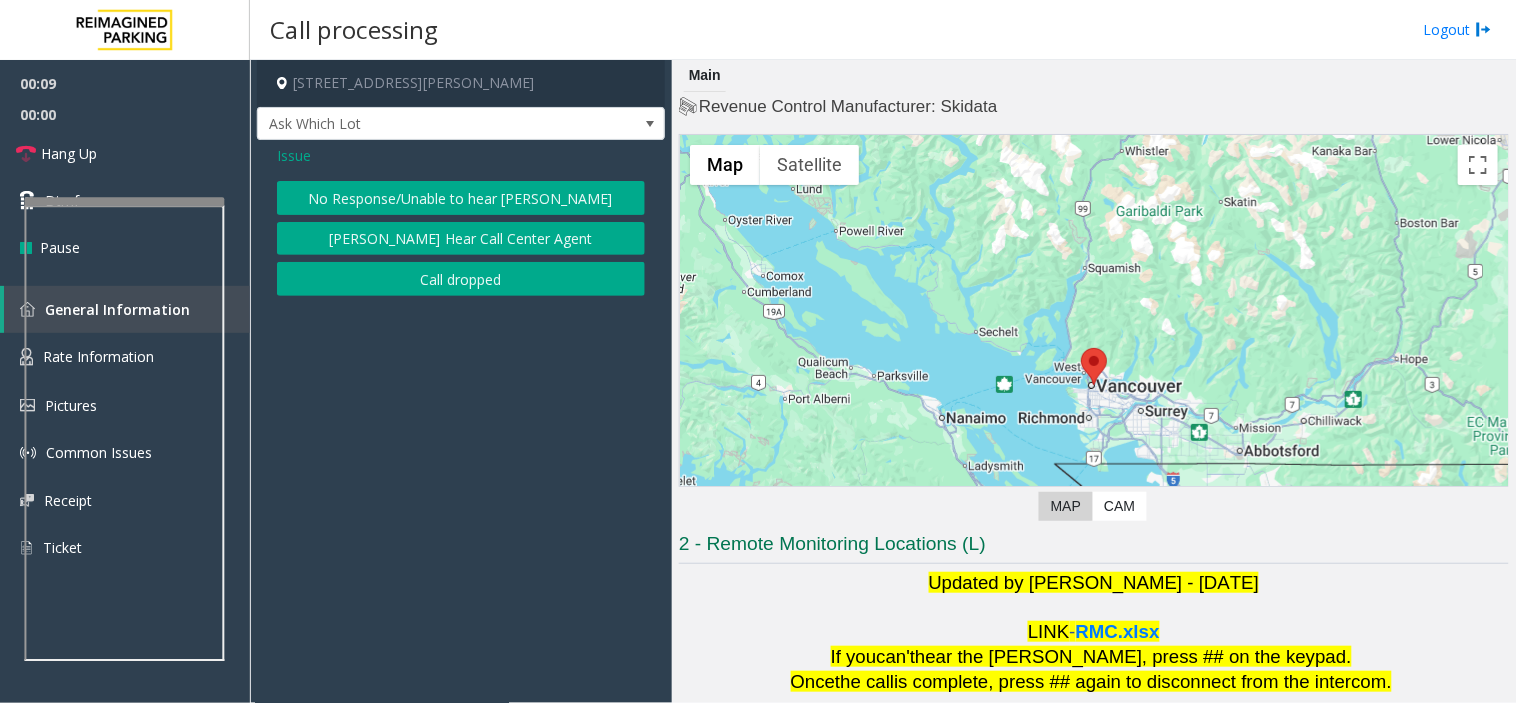 click on "No Response/Unable to hear [PERSON_NAME]" 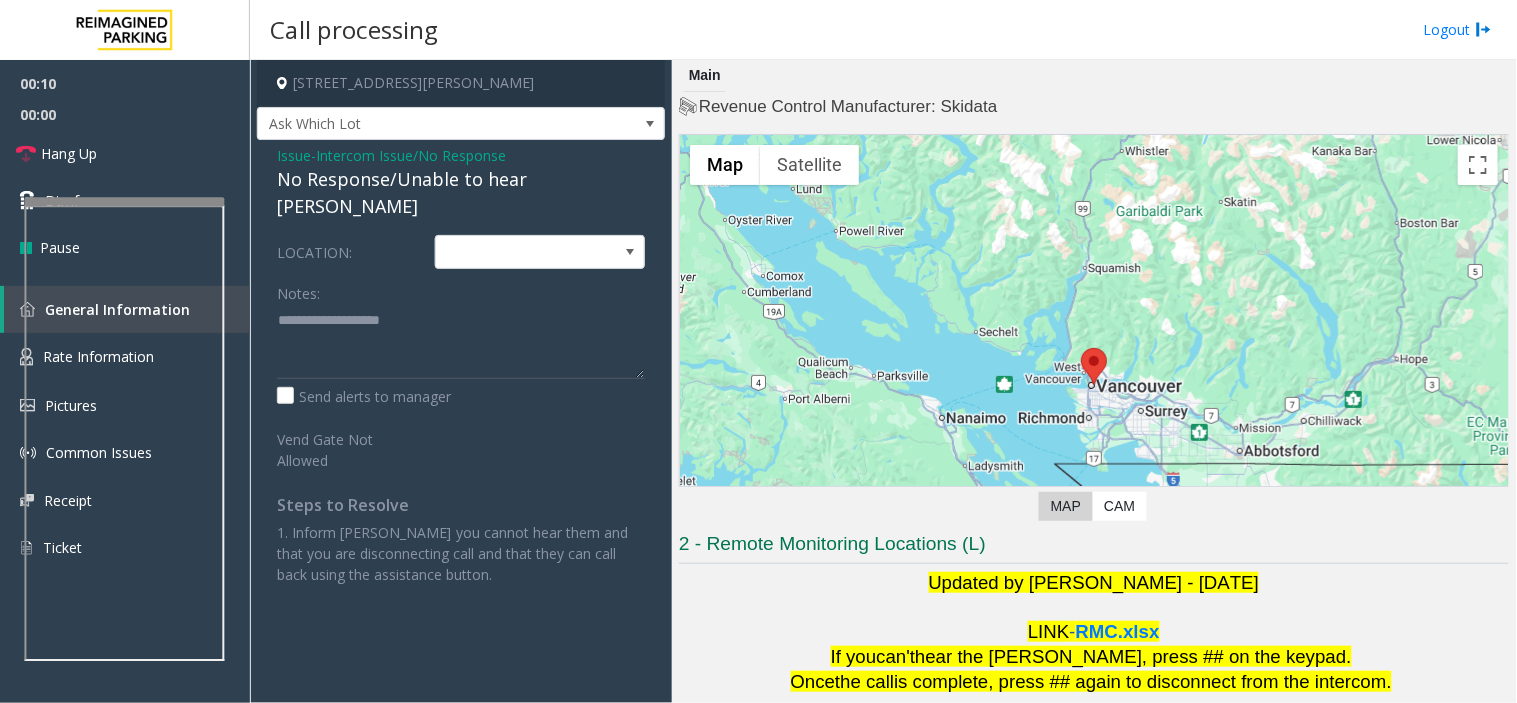 click on "Issue  -  Intercom Issue/No Response No Response/Unable to hear parker" 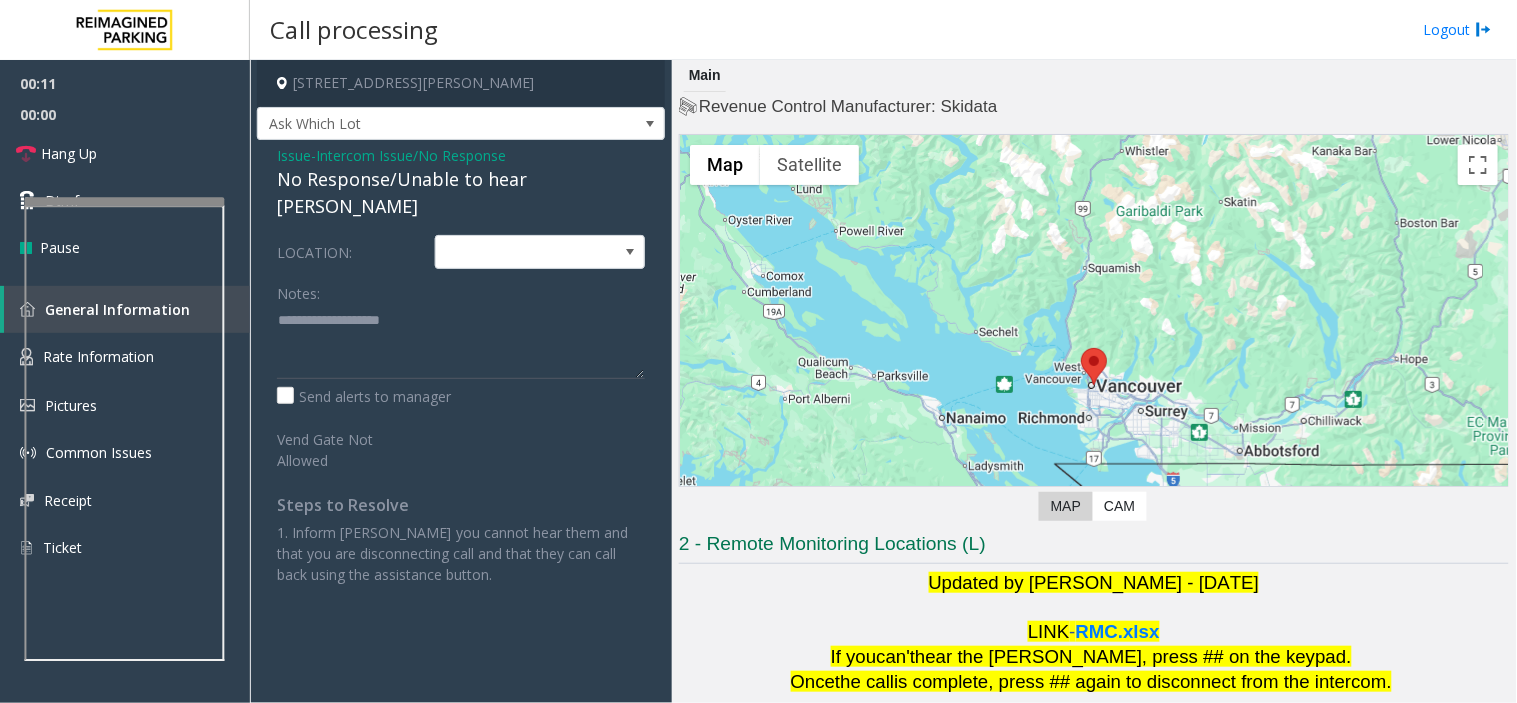 click on "No Response/Unable to hear [PERSON_NAME]" 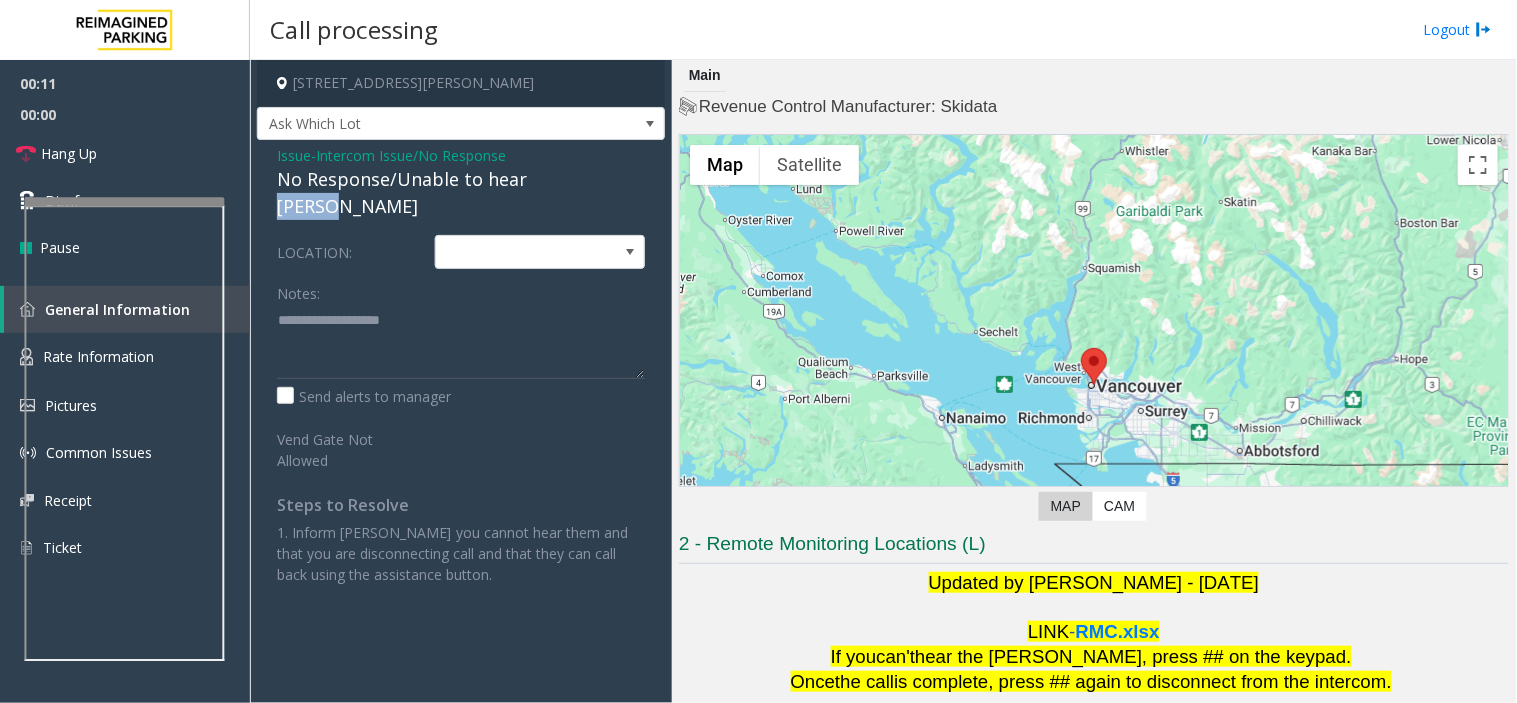 click on "No Response/Unable to hear [PERSON_NAME]" 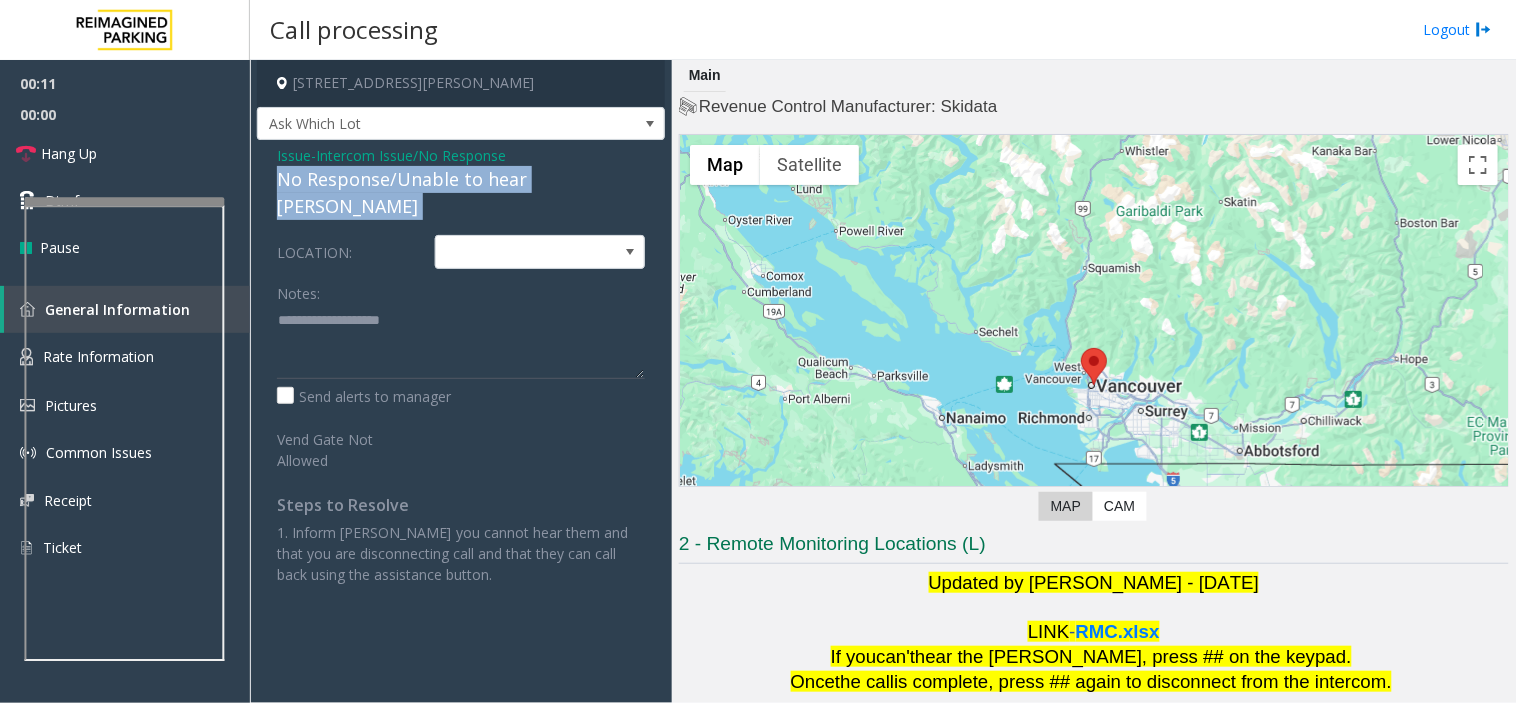 click on "No Response/Unable to hear [PERSON_NAME]" 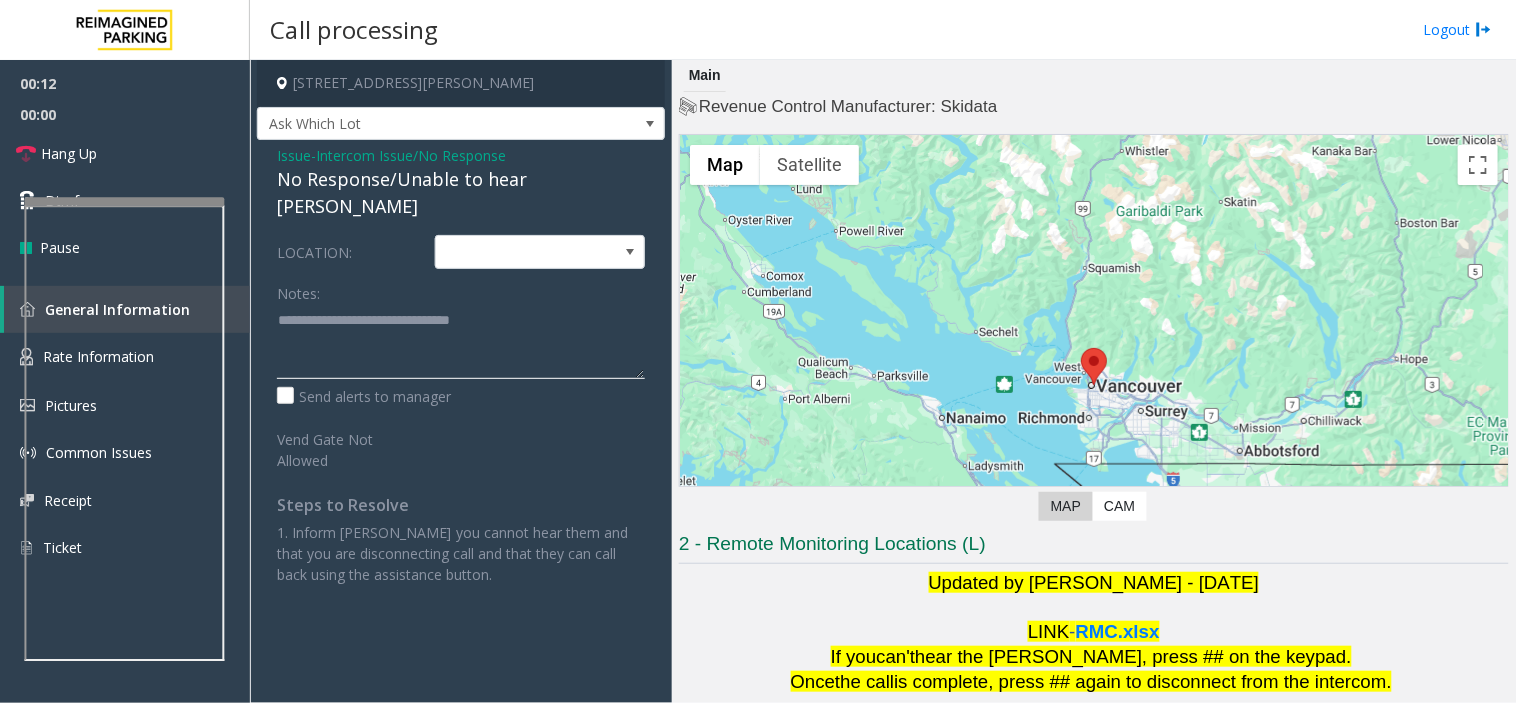 click 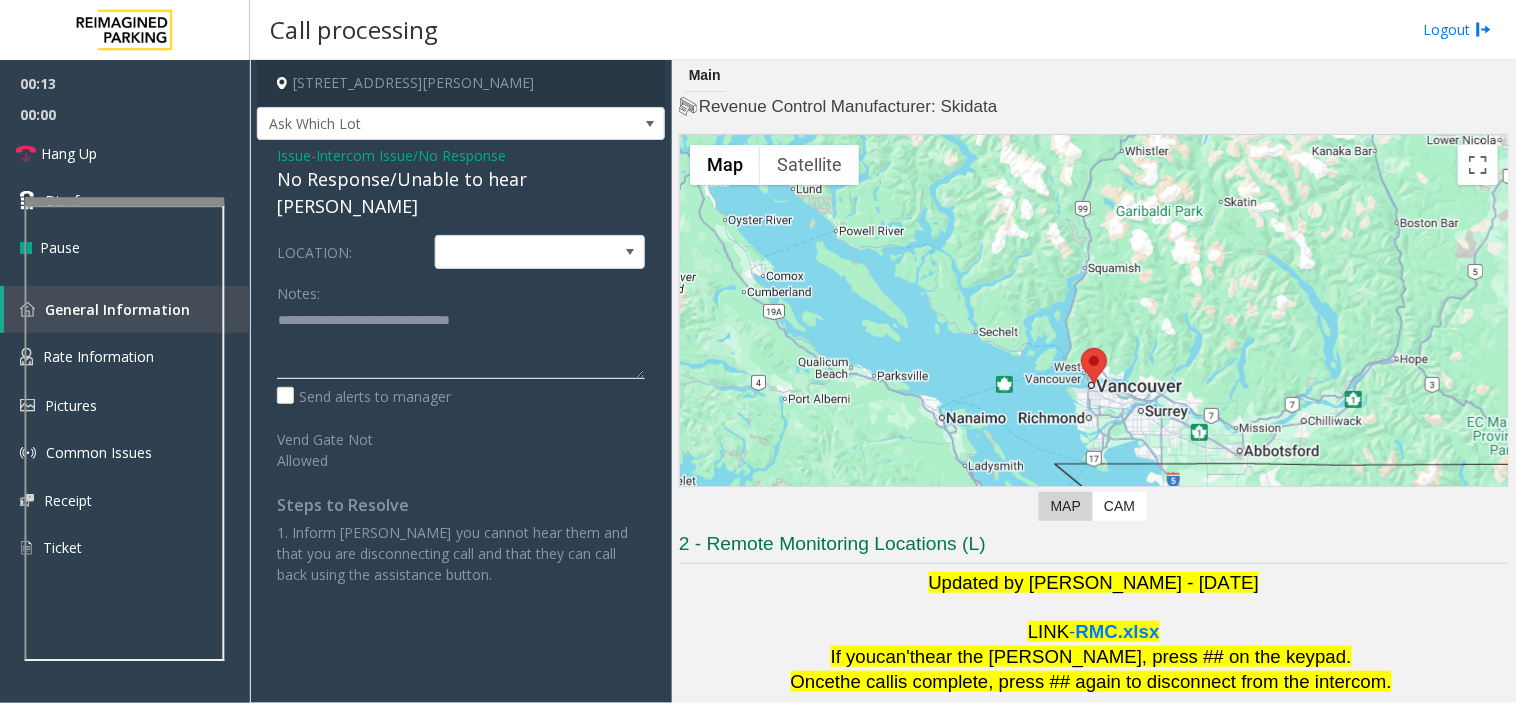 type on "**********" 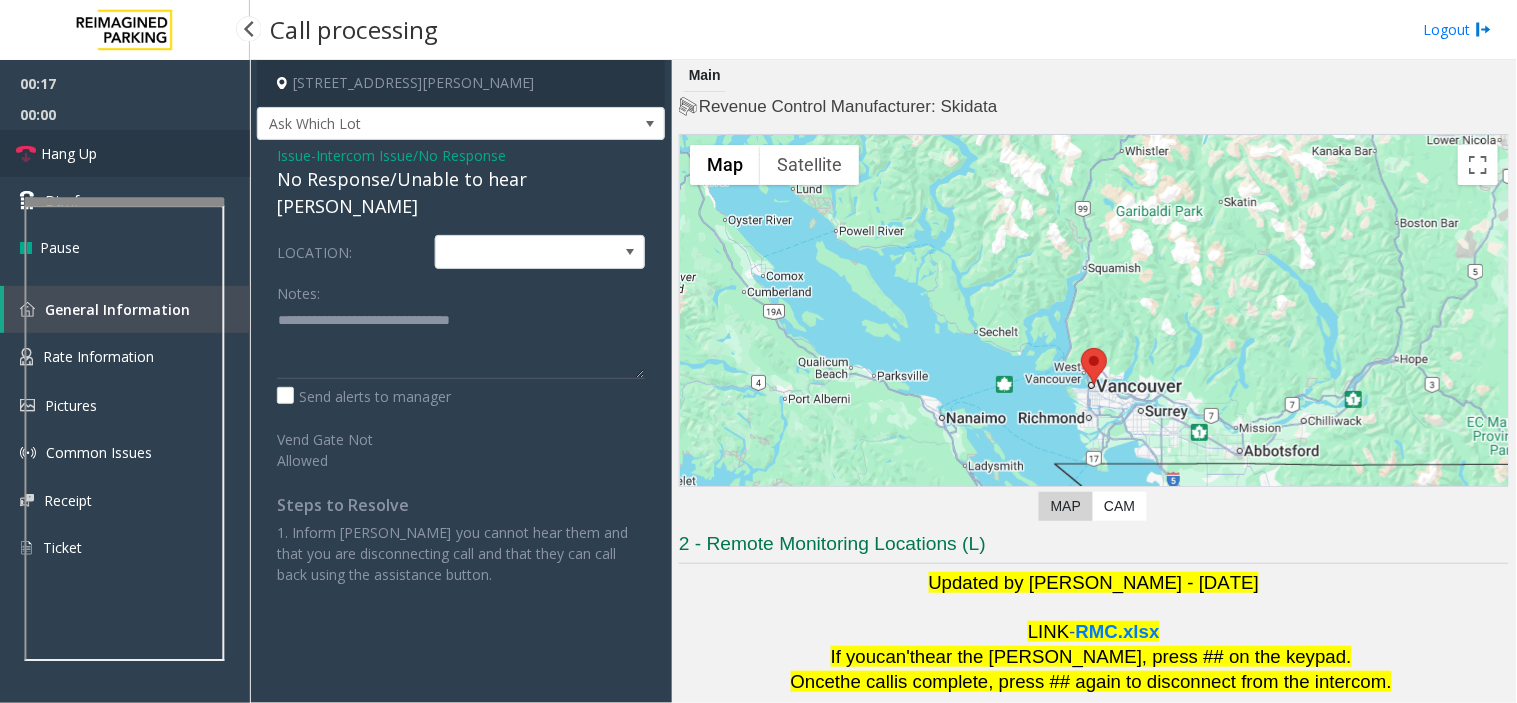 click on "Hang Up" at bounding box center (125, 153) 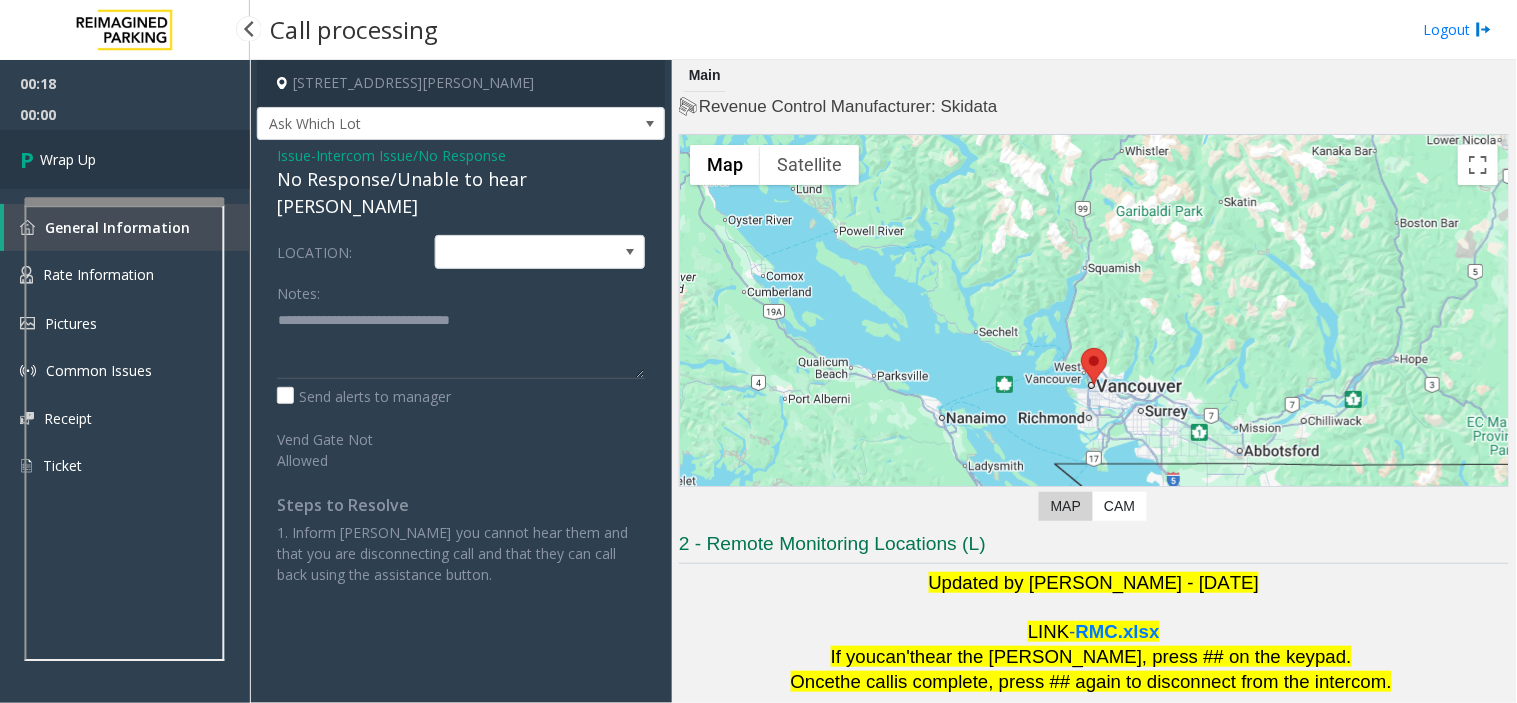 click on "Wrap Up" at bounding box center [125, 159] 